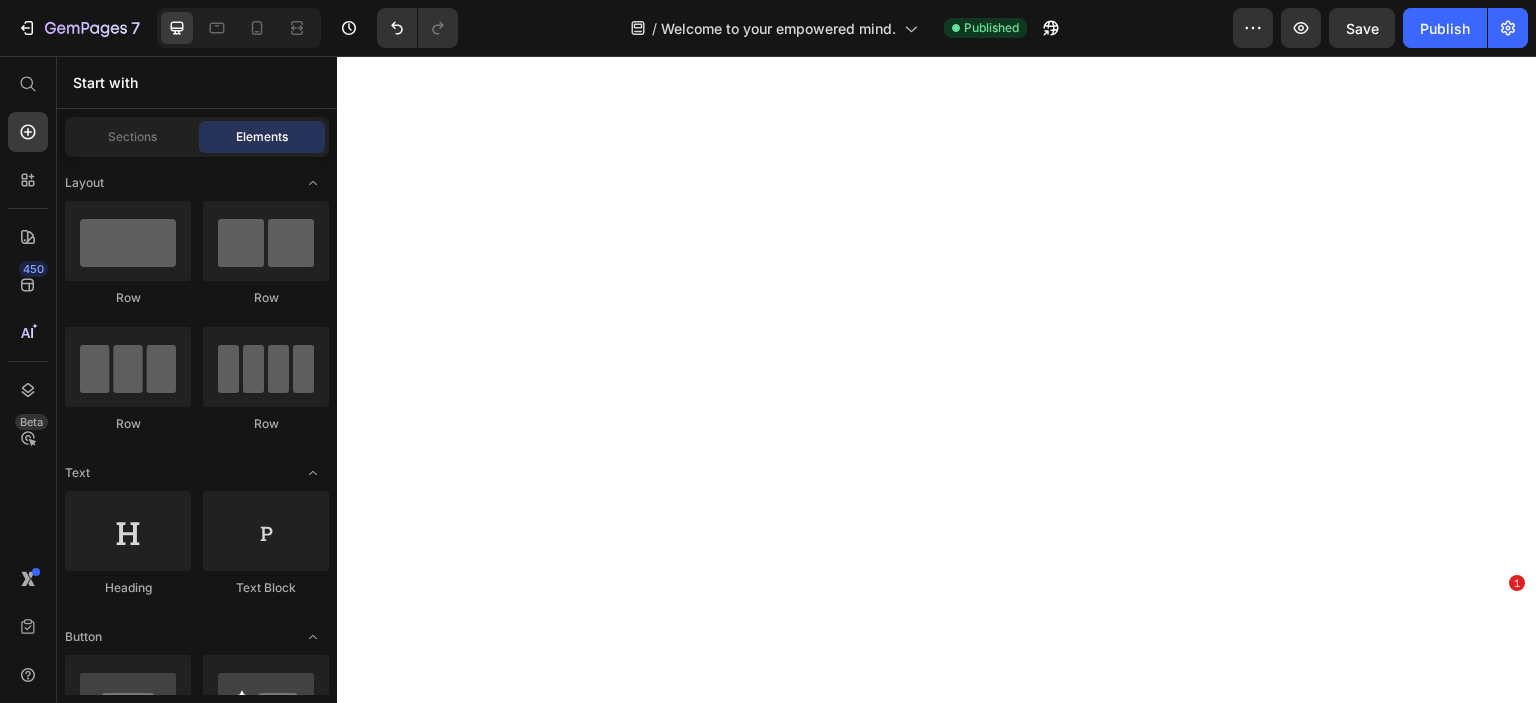 scroll, scrollTop: 0, scrollLeft: 0, axis: both 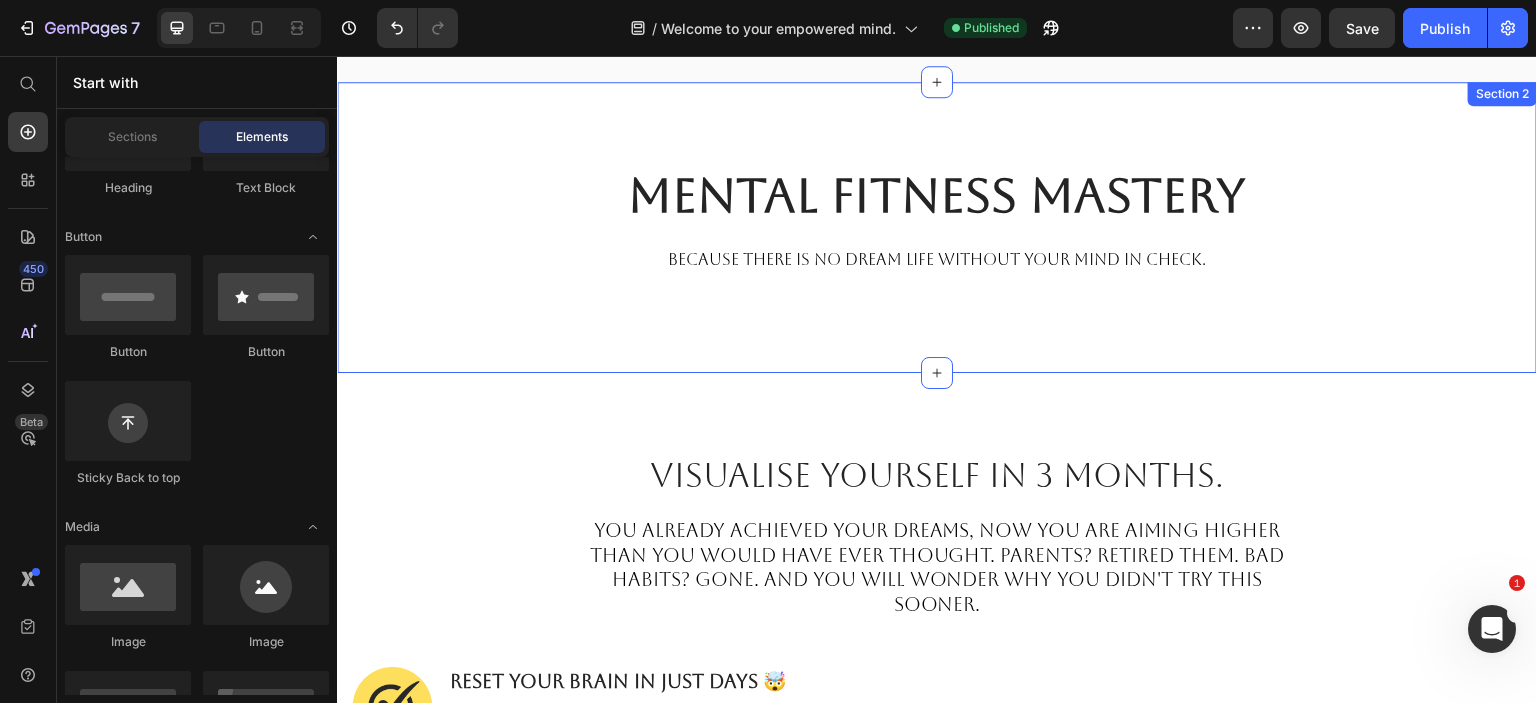 click on "Mental Fitness Mastery Heading bECAUSE THERE IS NO DREAM LIFE WITHOUT YOUR MIND IN CHECK. Text block Row Section 2" at bounding box center [937, 227] 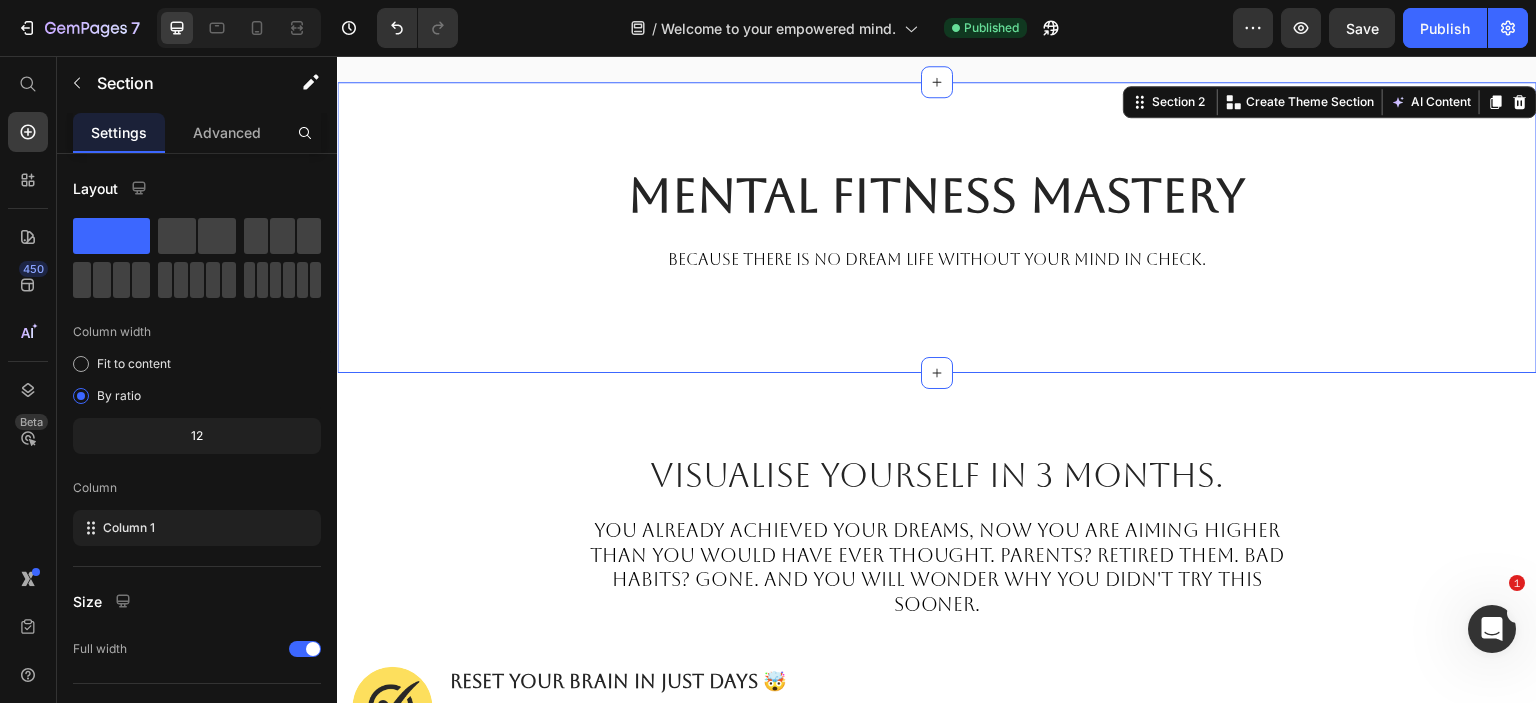 click on "Mental Fitness Mastery Heading bECAUSE THERE IS NO DREAM LIFE WITHOUT YOUR MIND IN CHECK. Text block Row Section 2   You can create reusable sections Create Theme Section AI Content Write with GemAI What would you like to describe here? Tone and Voice Persuasive Product Mental Fitness Mastery - Tier 3 Show more Generate" at bounding box center (937, 227) 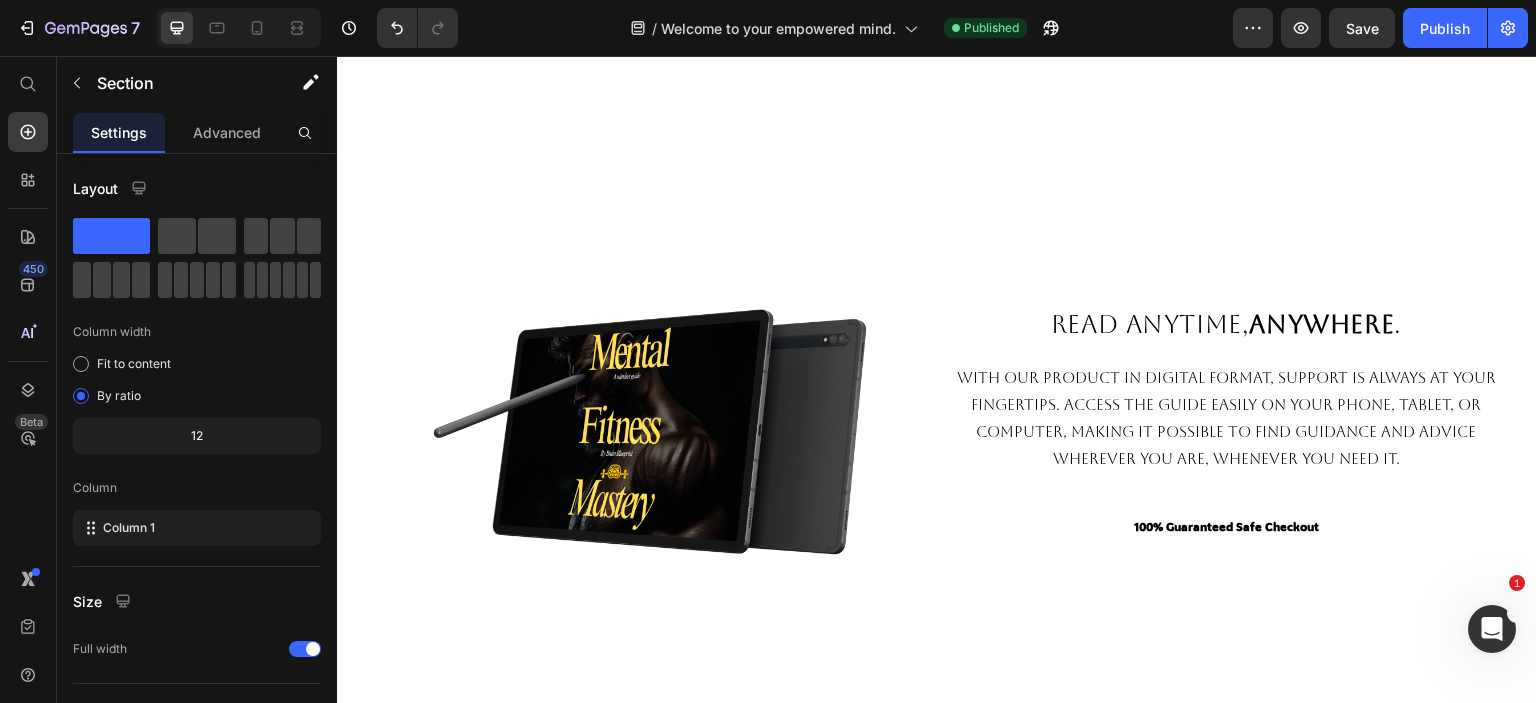 scroll, scrollTop: 4700, scrollLeft: 0, axis: vertical 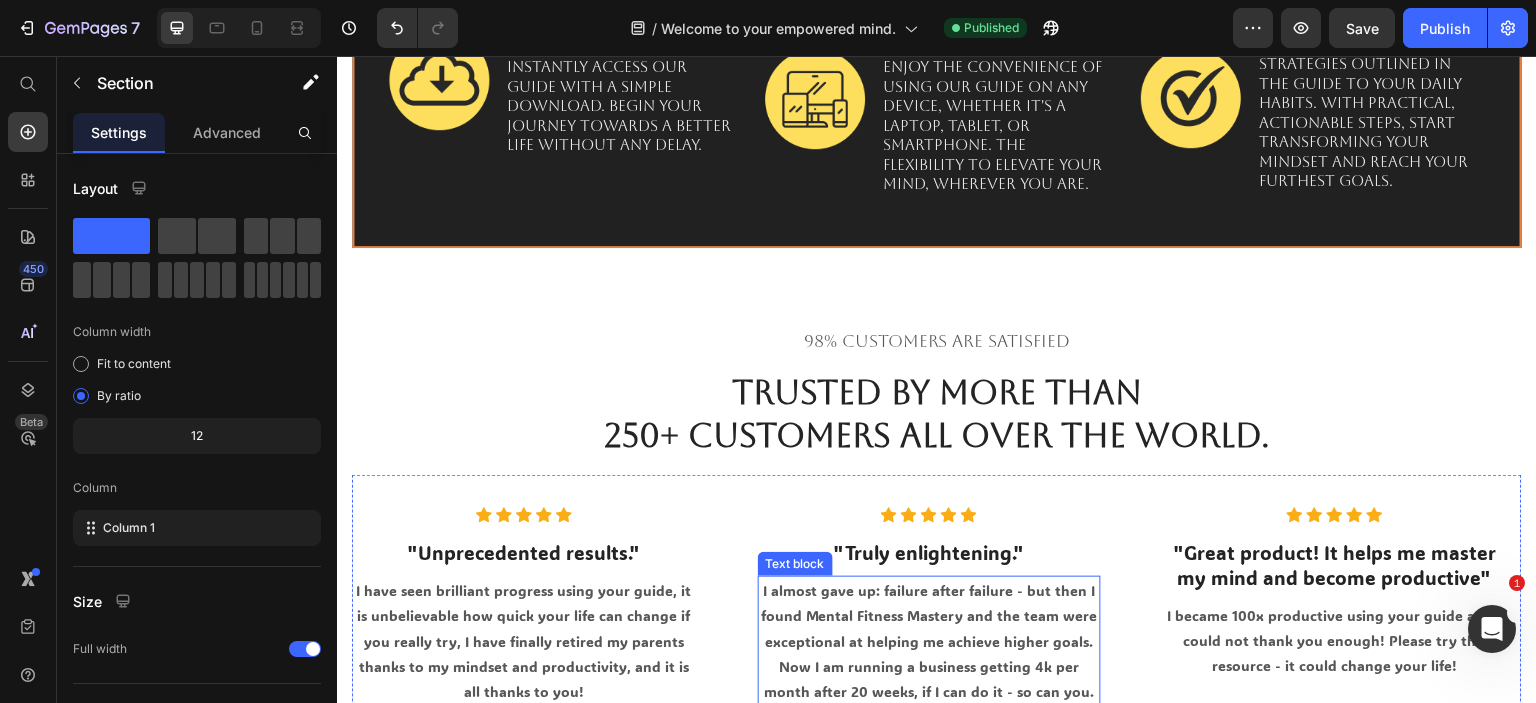 click on "I almost gave up: failure after failure - but then I found Mental Fitness Mastery and the team were exceptional at helping me achieve higher goals. Now I am running a business getting 4k per month after 20 weeks, if I can do it - so can you." at bounding box center [930, 641] 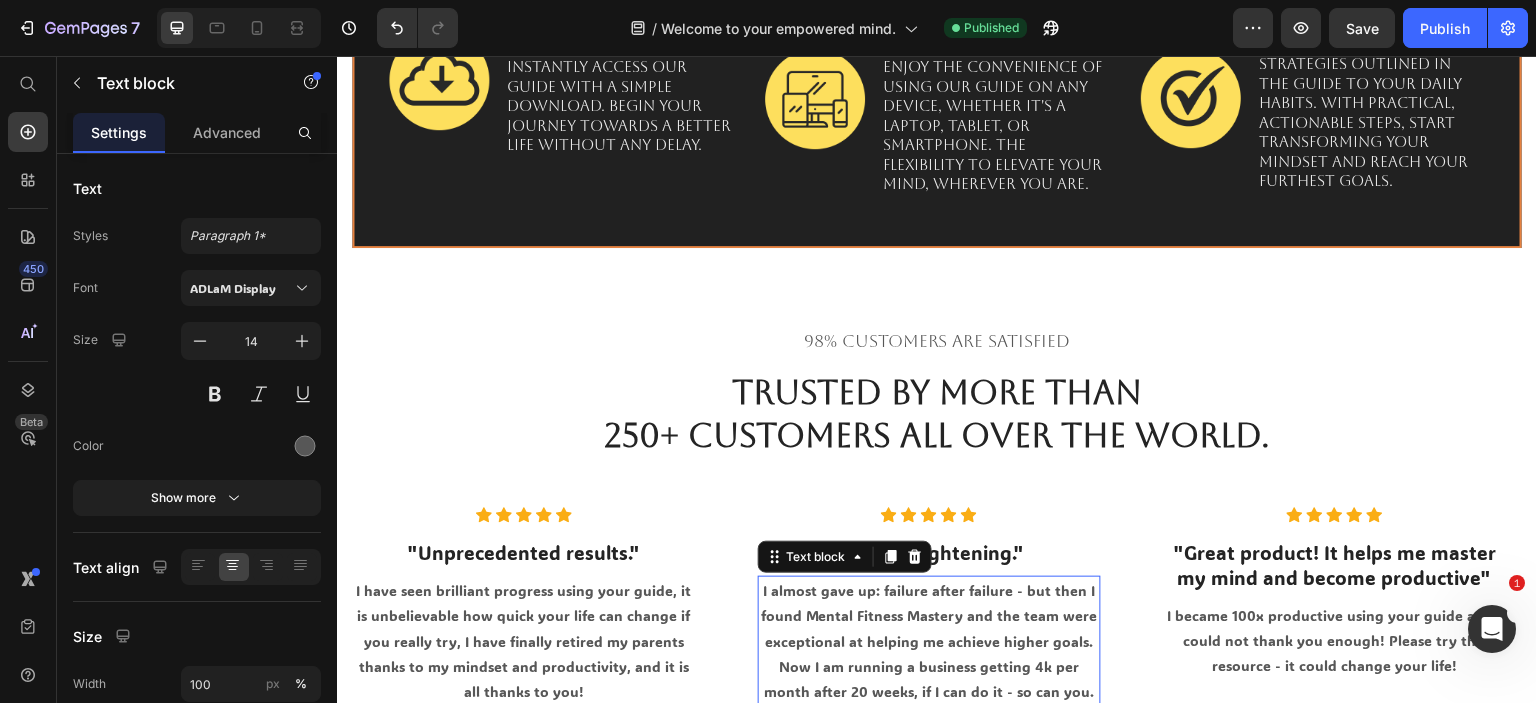 click on "I almost gave up: failure after failure - but then I found Mental Fitness Mastery and the team were exceptional at helping me achieve higher goals. Now I am running a business getting 4k per month after 20 weeks, if I can do it - so can you." at bounding box center (930, 641) 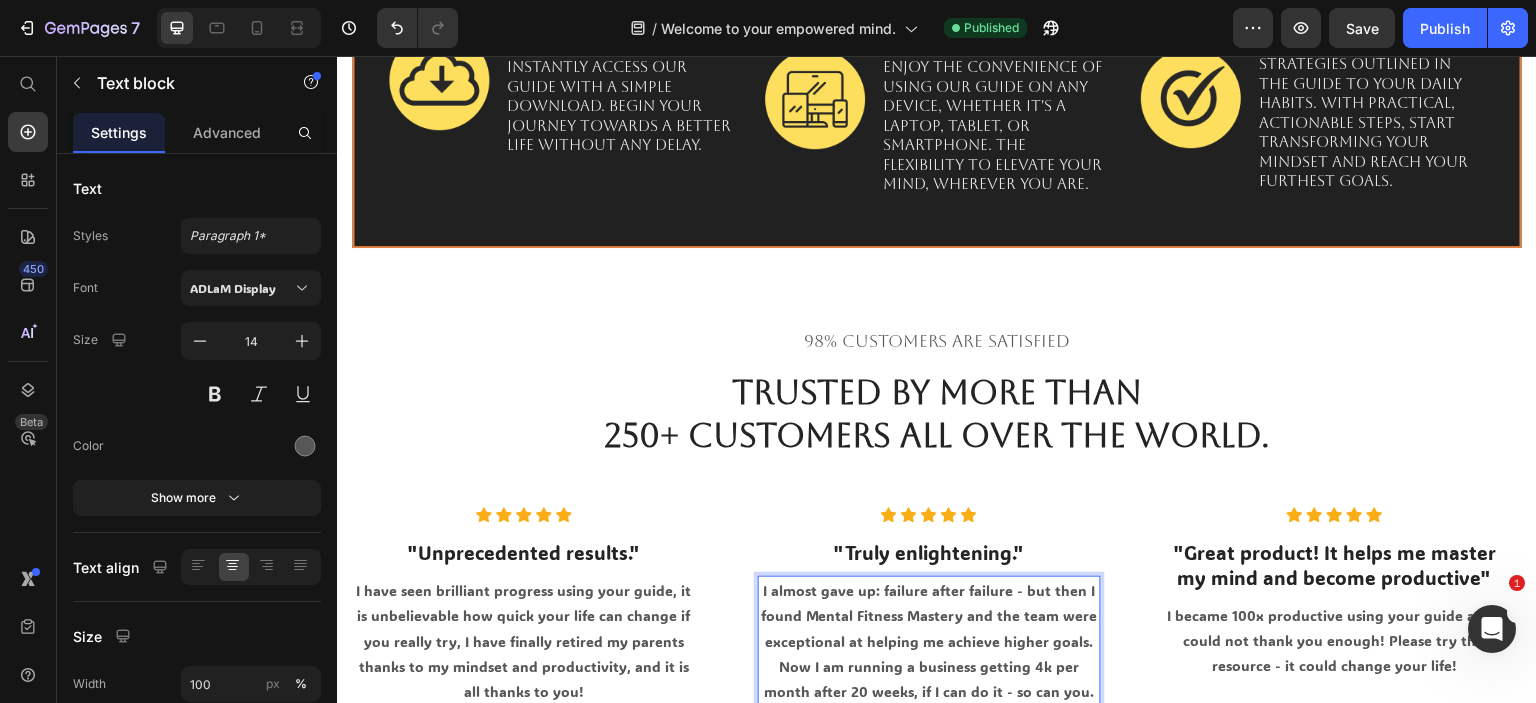 click on "I almost gave up: failure after failure - but then I found Mental Fitness Mastery and the team were exceptional at helping me achieve higher goals. Now I am running a business getting 4k per month after 20 weeks, if I can do it - so can you." at bounding box center (930, 641) 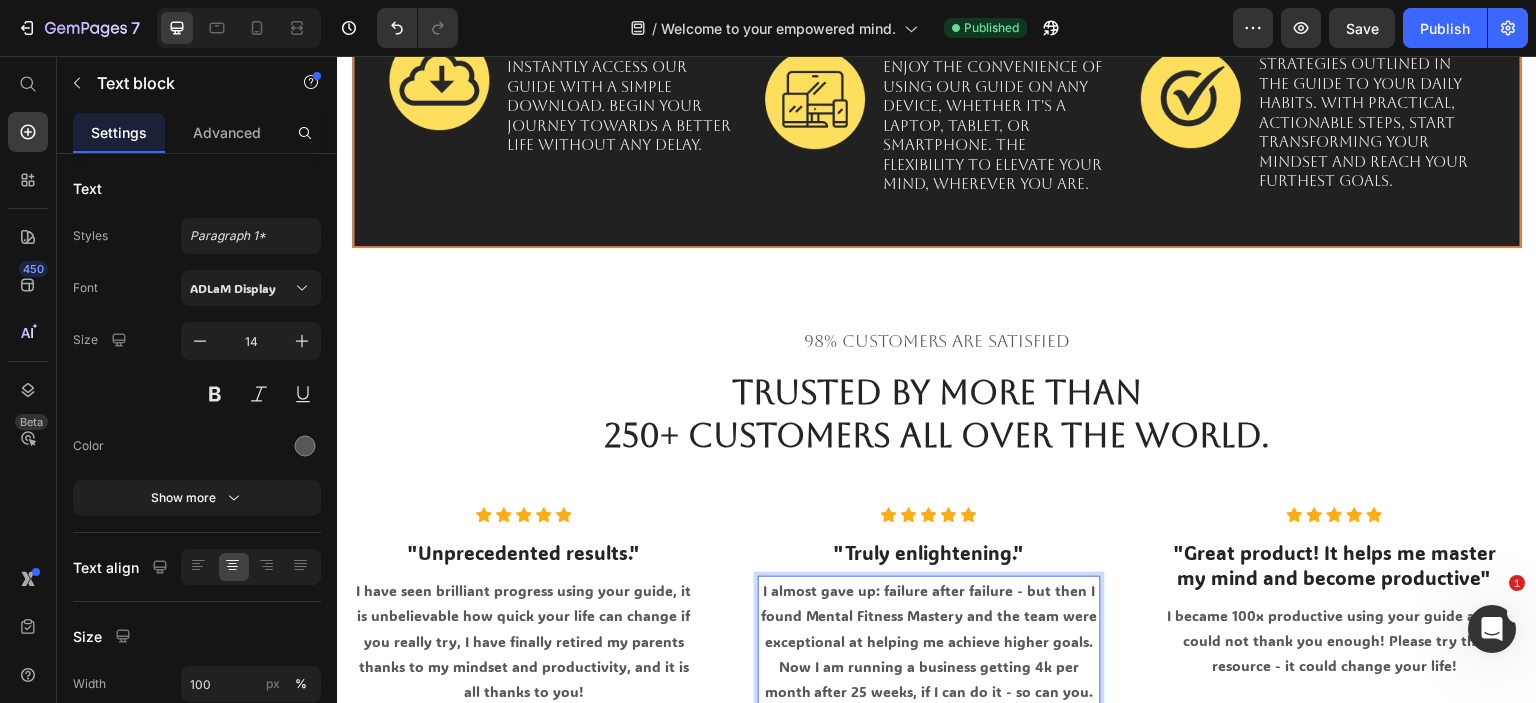 scroll, scrollTop: 4711, scrollLeft: 0, axis: vertical 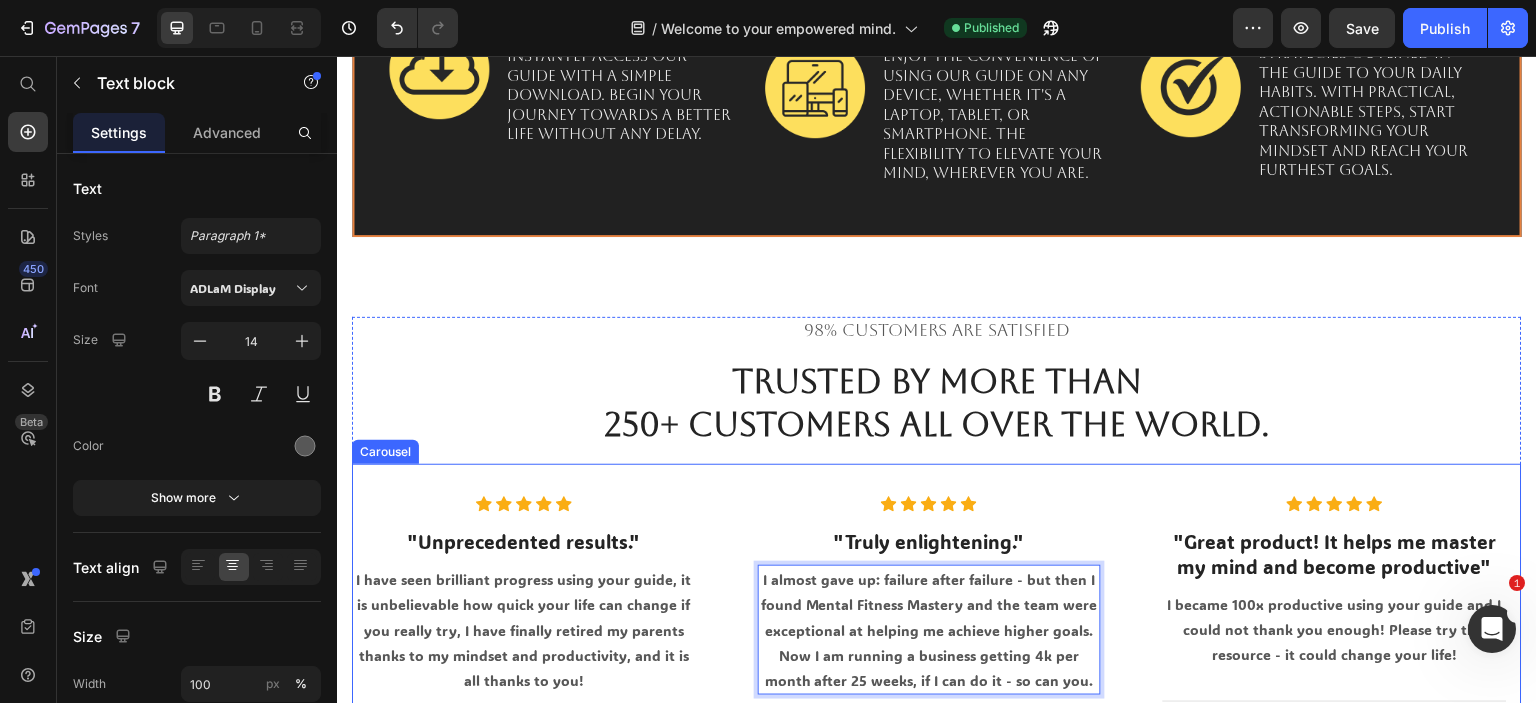 click on "Icon                Icon                Icon                Icon                Icon Icon List Hoz "Unprecedented results." Heading I have seen brilliant progress using your guide, it is unbelievable how quick your life can change if you really try, I have finally retired my parents thanks to my mindset and productivity, and it is all thanks to you! Text block                Title Line Image David Albarn, ( USA ) Heading
Icon Verified Buyer Text block Icon List Row                Icon                Icon                Icon                Icon                Icon Icon List Hoz "Truly enlightening." Heading I almost gave up: failure after failure - but then I found Mental Fitness Mastery and the team were exceptional at helping me achieve higher goals. Now I am running a business getting 4k per month after 25 weeks, if I can do it - so can you. Text block   16                Title Line Image Selena Gonzalo, (KOR) Heading
Icon Verified Buyer Text block Icon List )" at bounding box center [937, 644] 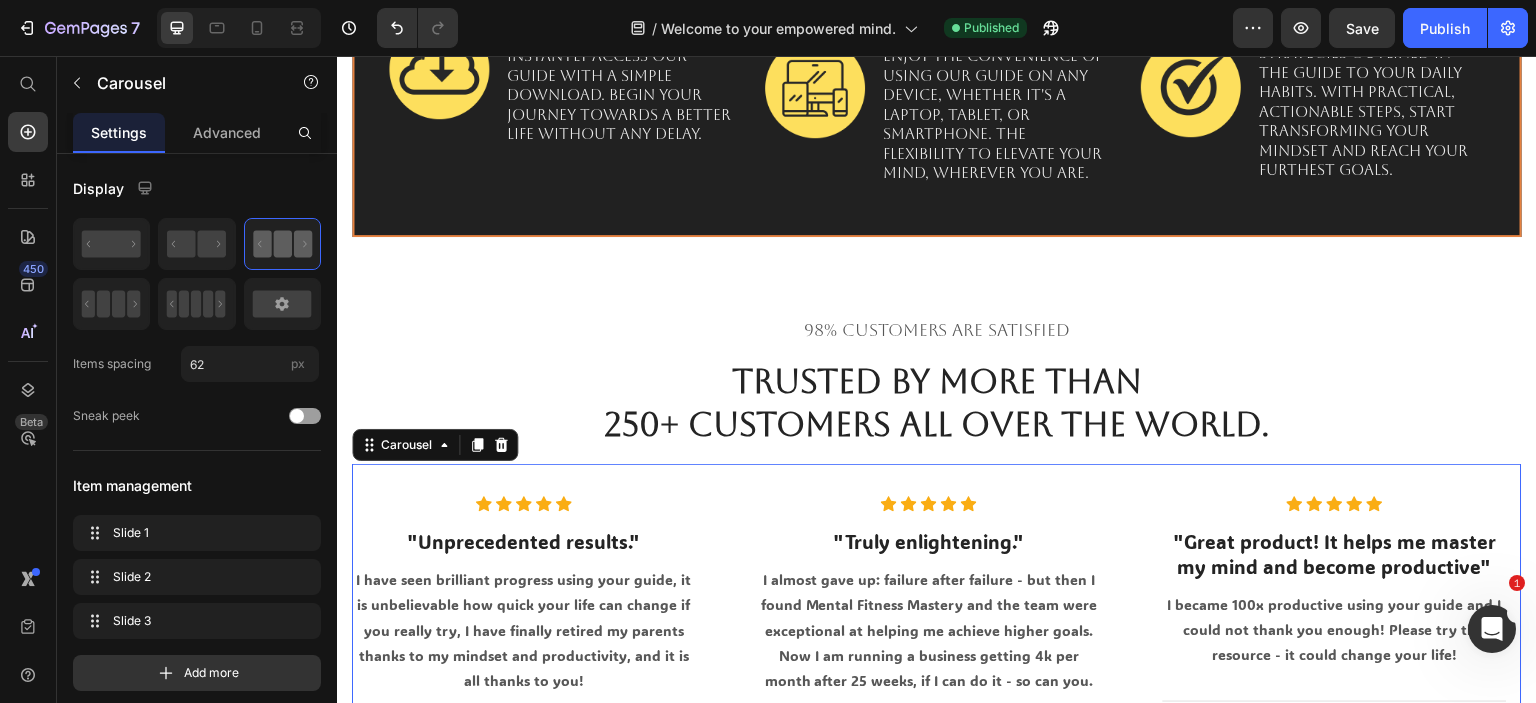 scroll, scrollTop: 0, scrollLeft: 0, axis: both 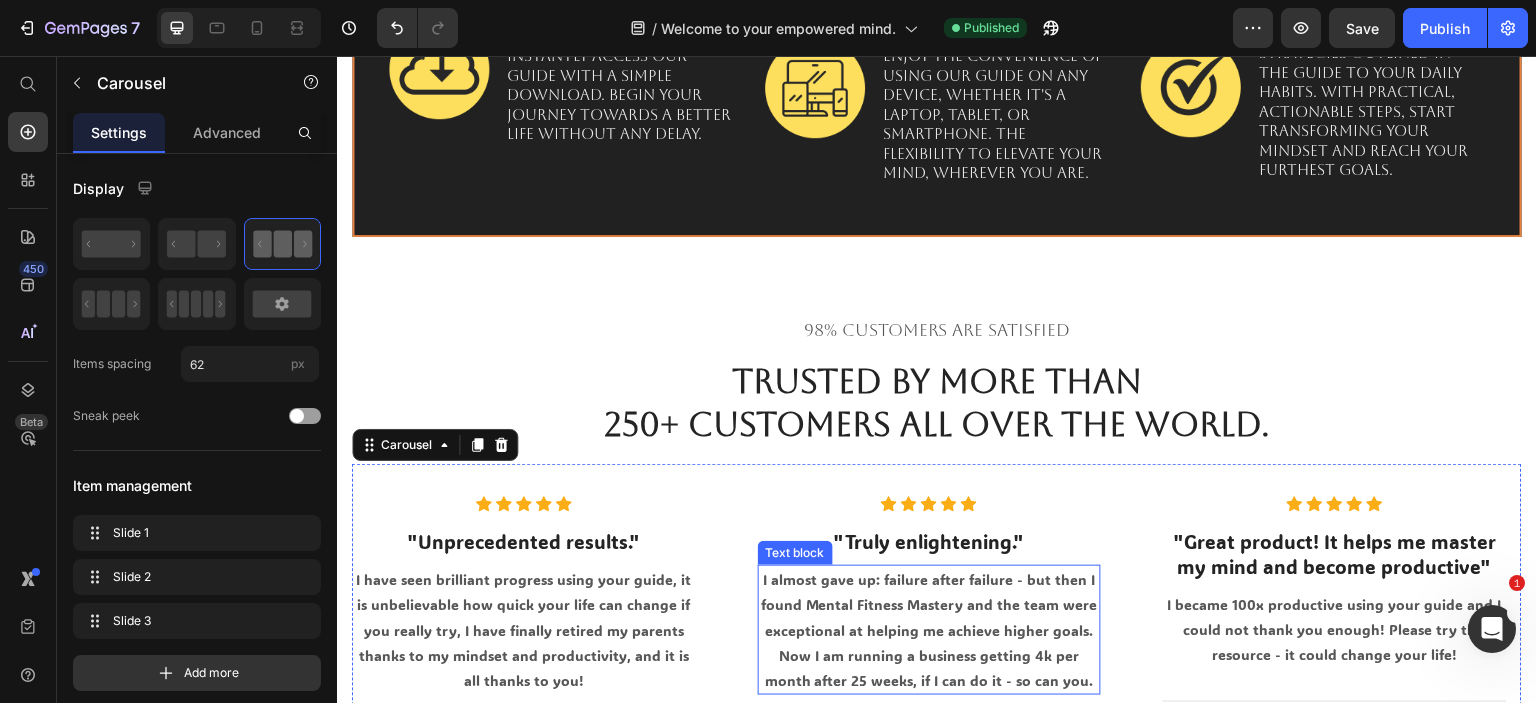 click on "I almost gave up: failure after failure - but then I found Mental Fitness Mastery and the team were exceptional at helping me achieve higher goals. Now I am running a business getting 4k per month after 25 weeks, if I can do it - so can you." at bounding box center [930, 630] 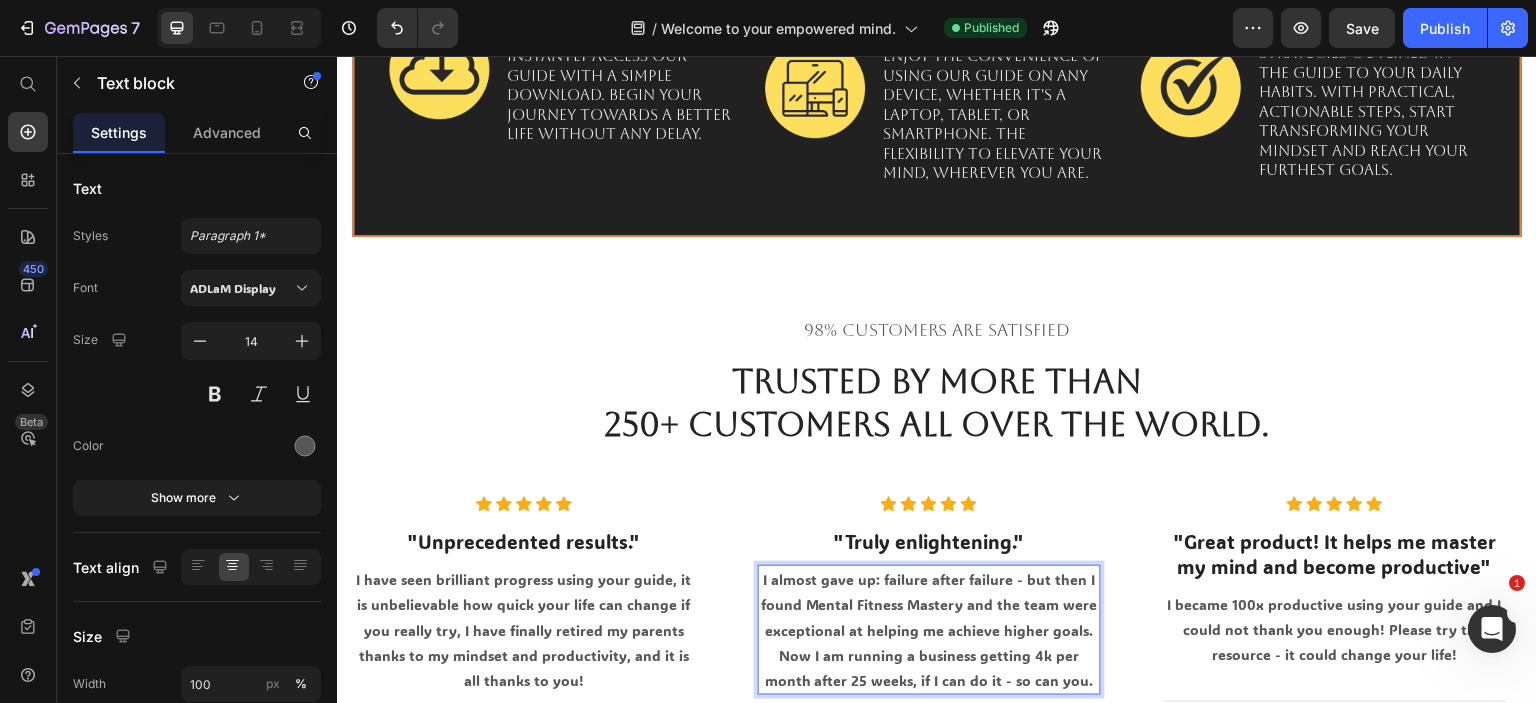 click on "I almost gave up: failure after failure - but then I found Mental Fitness Mastery and the team were exceptional at helping me achieve higher goals. Now I am running a business getting 4k per month after 25 weeks, if I can do it - so can you." at bounding box center [930, 630] 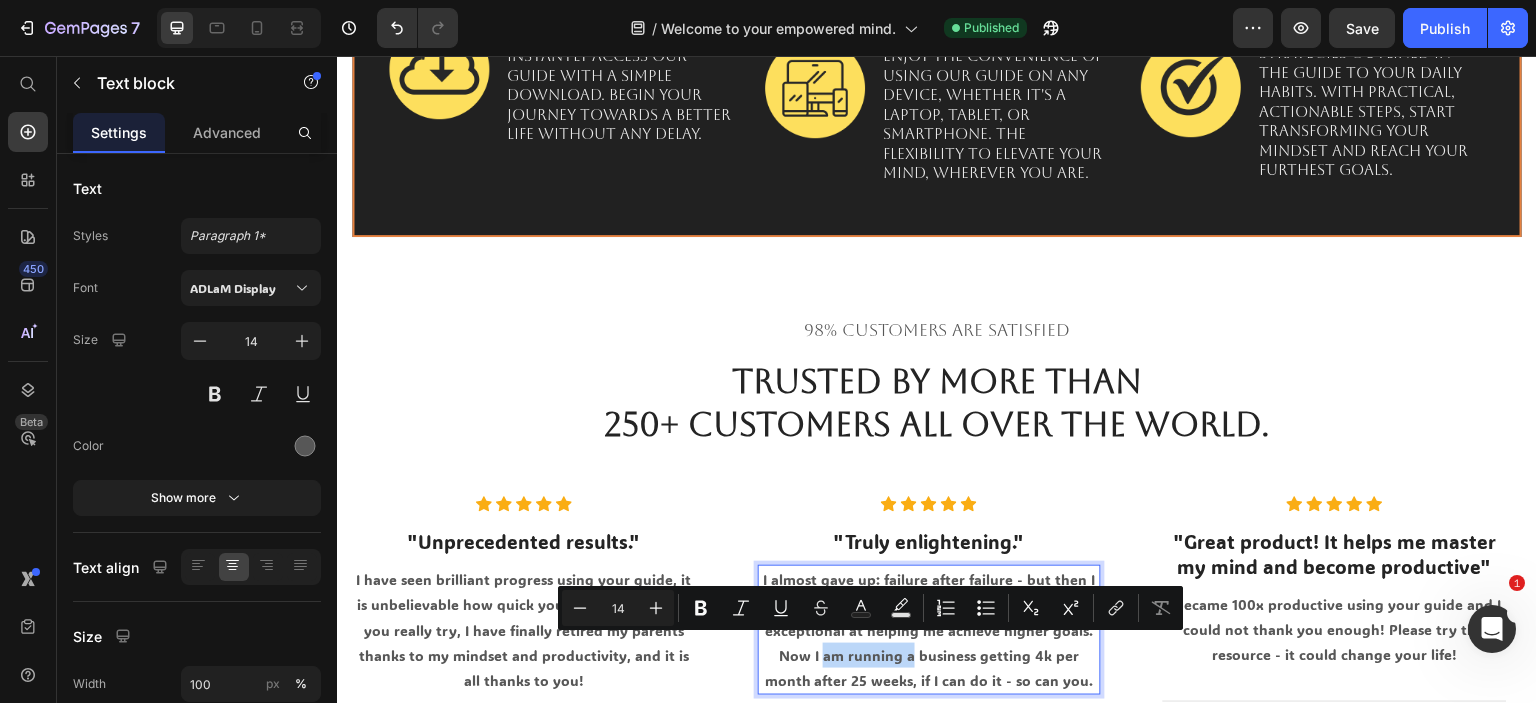 drag, startPoint x: 917, startPoint y: 646, endPoint x: 826, endPoint y: 642, distance: 91.08787 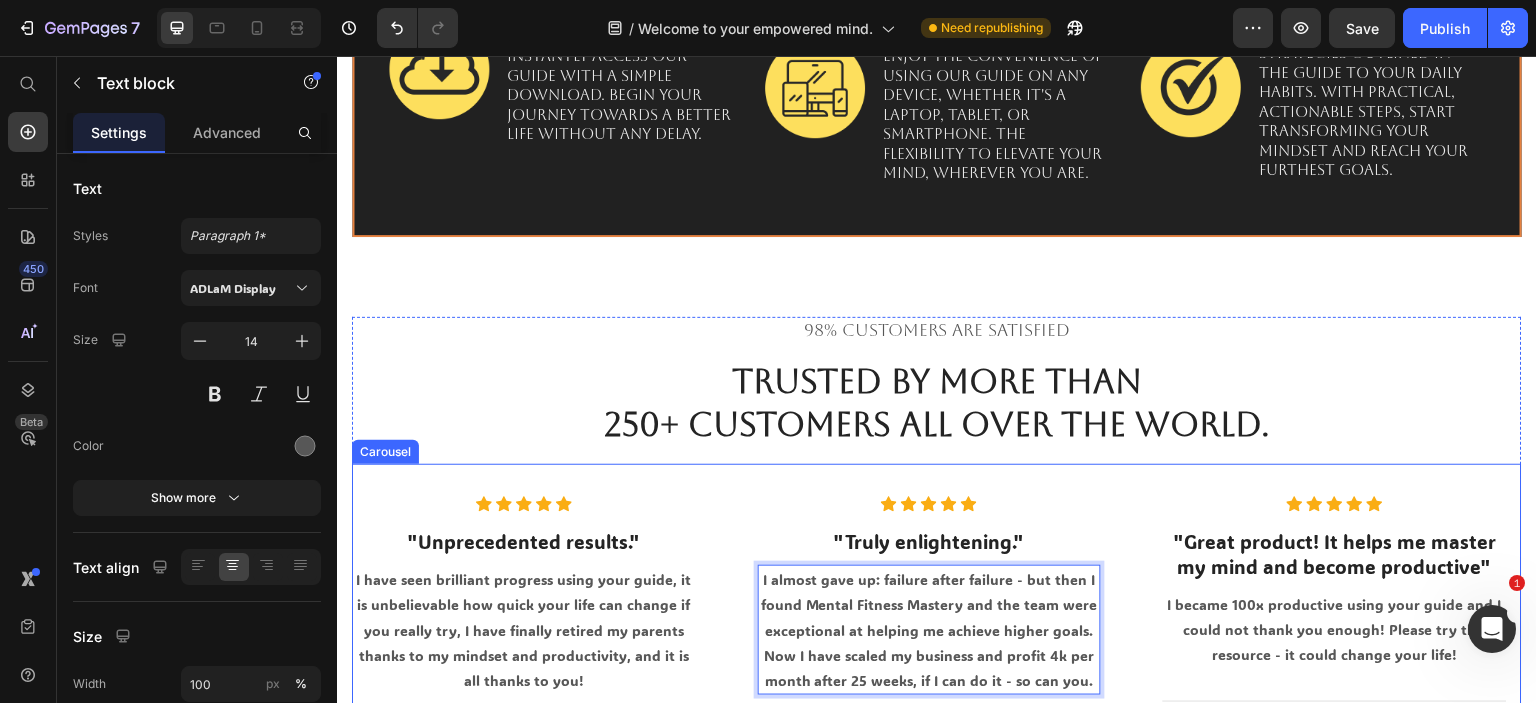 click on "Icon                Icon                Icon                Icon                Icon Icon List Hoz "Unprecedented results." Heading I have seen brilliant progress using your guide, it is unbelievable how quick your life can change if you really try, I have finally retired my parents thanks to my mindset and productivity, and it is all thanks to you! Text block                Title Line Image David Albarn, ( USA ) Heading
Icon Verified Buyer Text block Icon List Row                Icon                Icon                Icon                Icon                Icon Icon List Hoz "Truly enlightening." Heading I almost gave up: failure after failure - but then I found Mental Fitness Mastery and the team were exceptional at helping me achieve higher goals. Now I have scaled my business and profit 4k per month after 25 weeks, if I can do it - so can you. Text block   16                Title Line Image Selena Gonzalo, (KOR) Heading
Icon Verified Buyer Text block Row AUS" at bounding box center [937, 644] 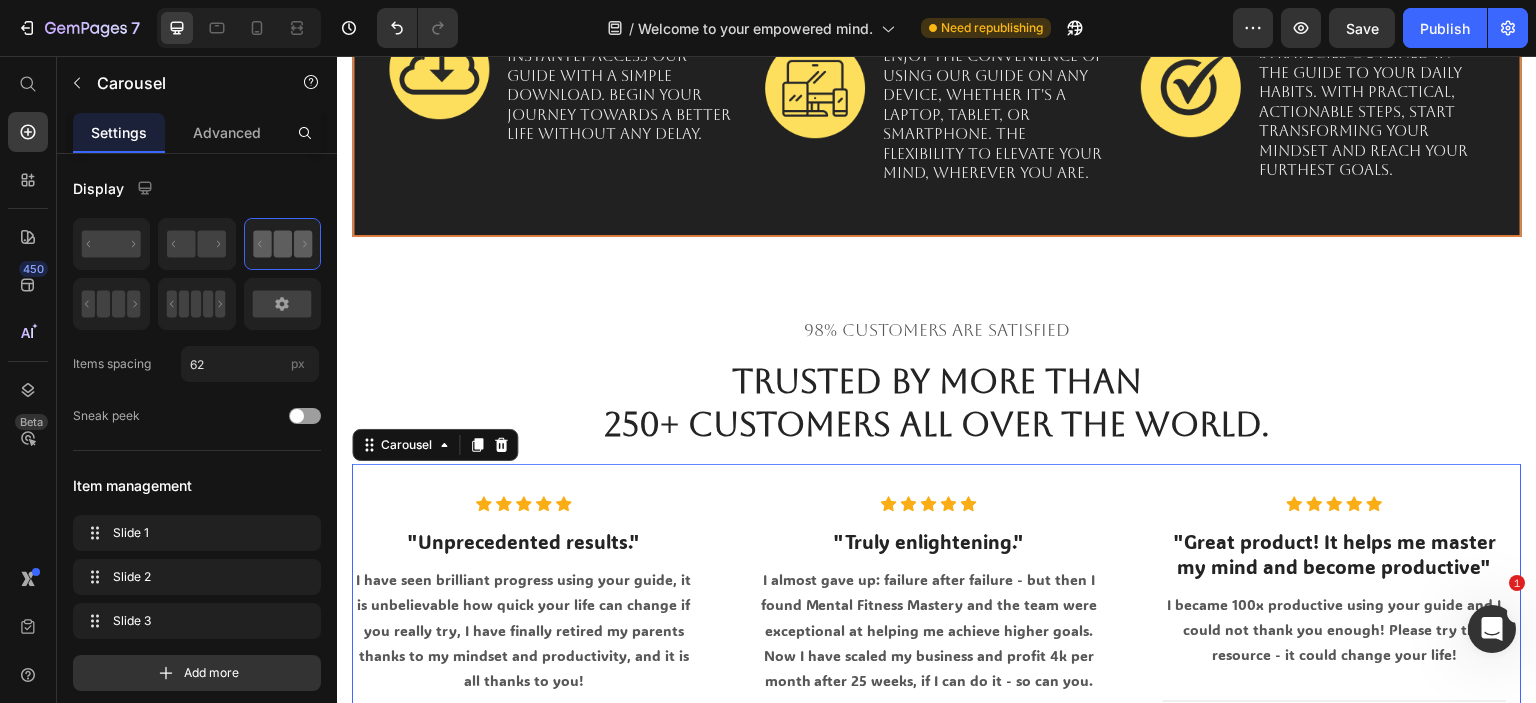 scroll, scrollTop: 4311, scrollLeft: 0, axis: vertical 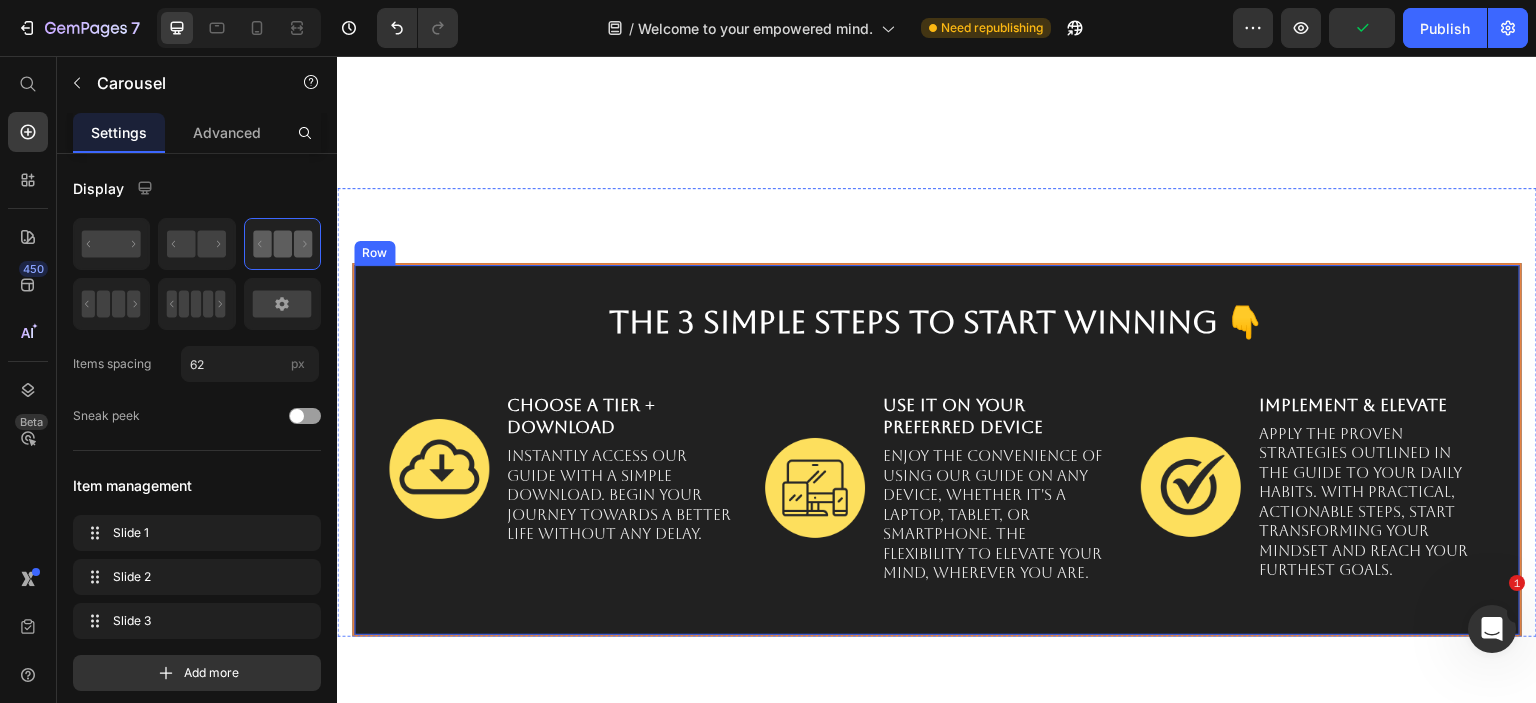 click on "The 3 Simple Steps to start winning 👇 Heading Image Choose a tier + Download Text Block Instantly access our guide with a simple download. Begin your journey towards a better life without any delay. Text Block Row Image Use it on Your Preferred Device Text Block Enjoy the convenience of using our guide on any device, whether it's a laptop, tablet, or smartphone. The flexibility to elevate your mind, wherever you are. Text Block Row Image Implement & Elevate Text Block Apply the proven strategies outlined in the guide to your daily habits. With practical, actionable steps, start transforming your mindset and reach your furthest goals. Text Block Row Row Row" at bounding box center (937, 450) 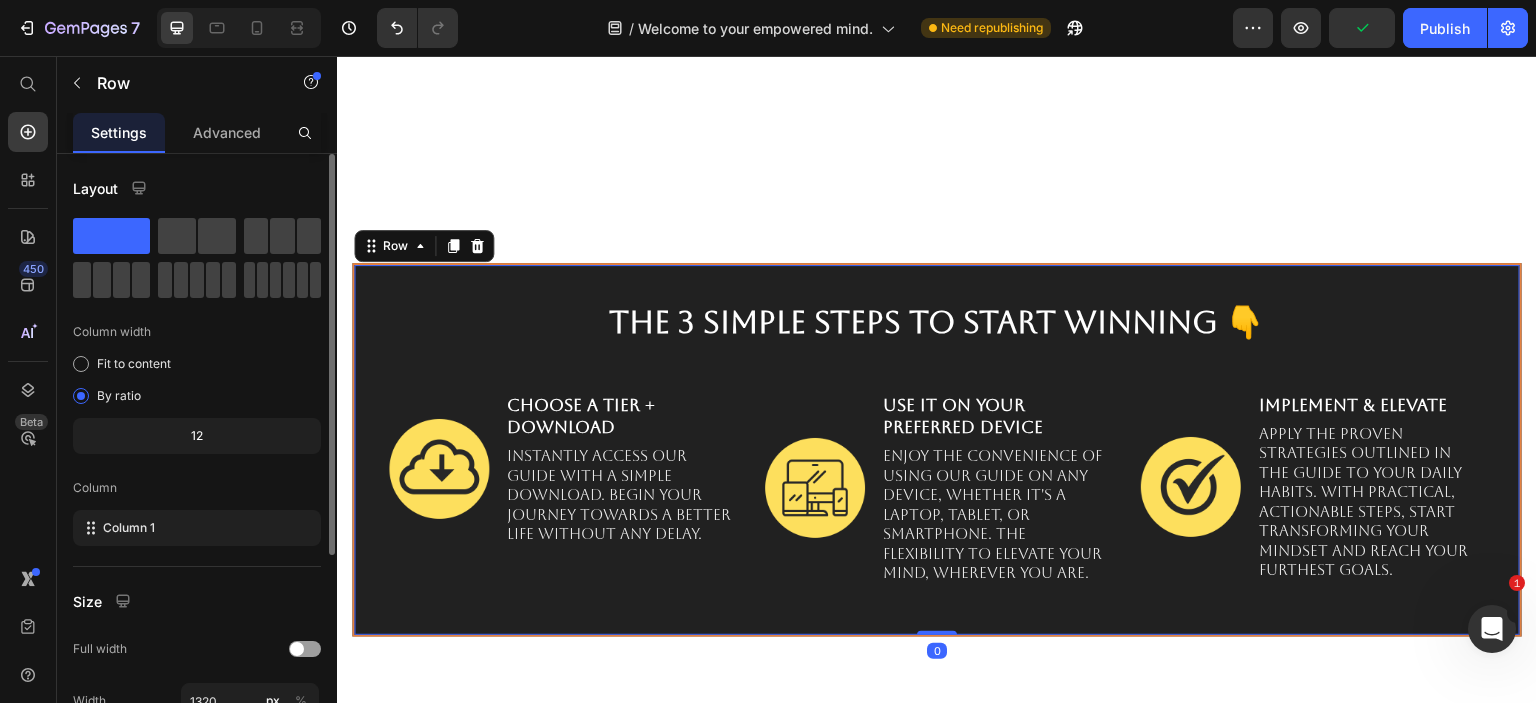 scroll, scrollTop: 304, scrollLeft: 0, axis: vertical 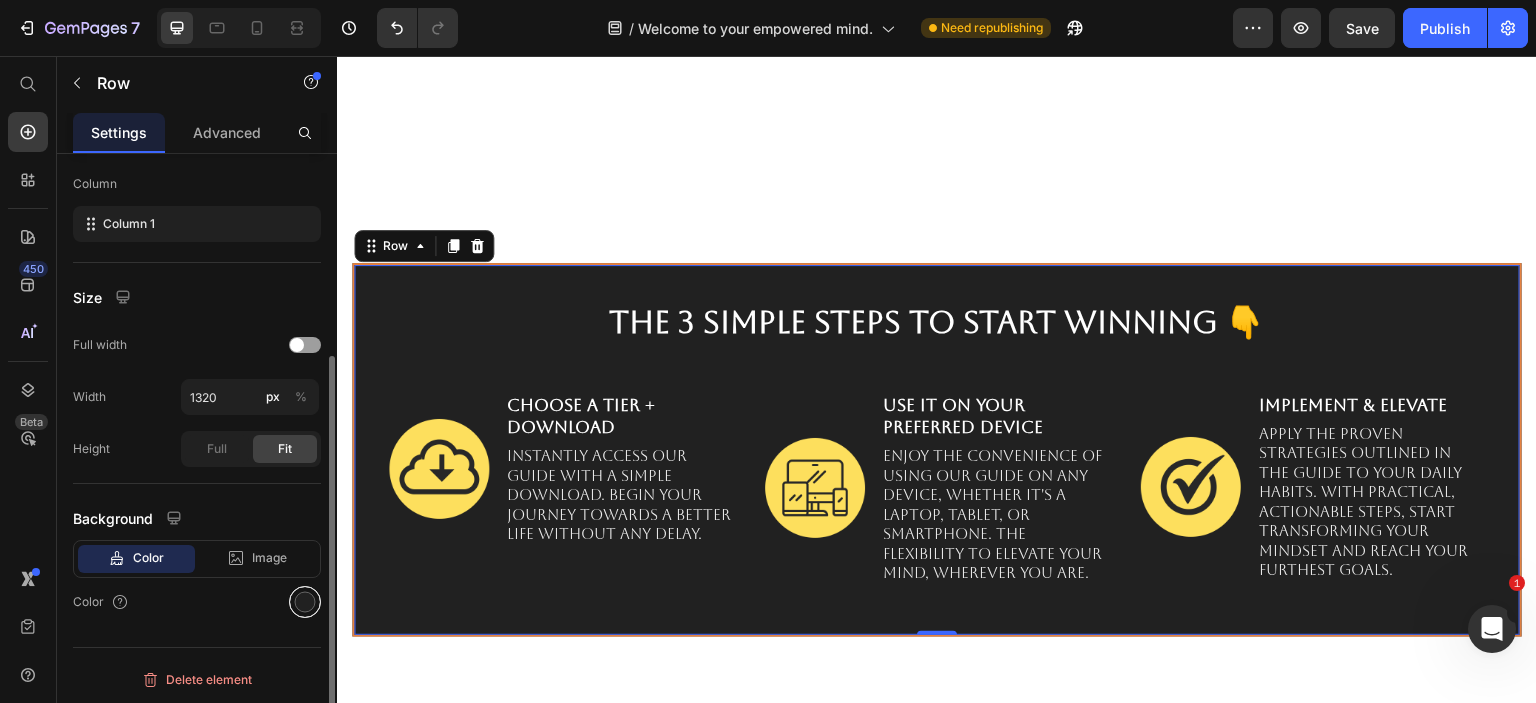 click at bounding box center (305, 602) 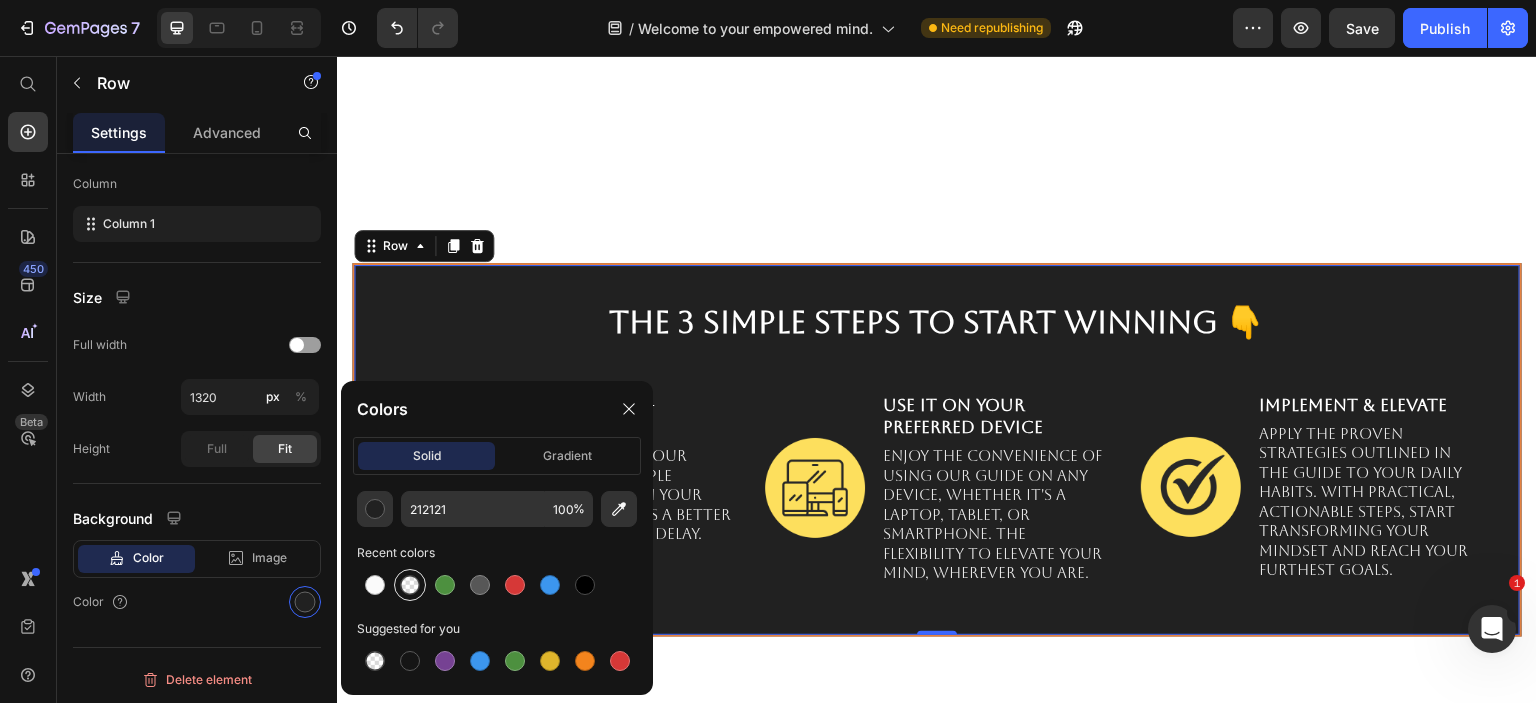 click at bounding box center (410, 585) 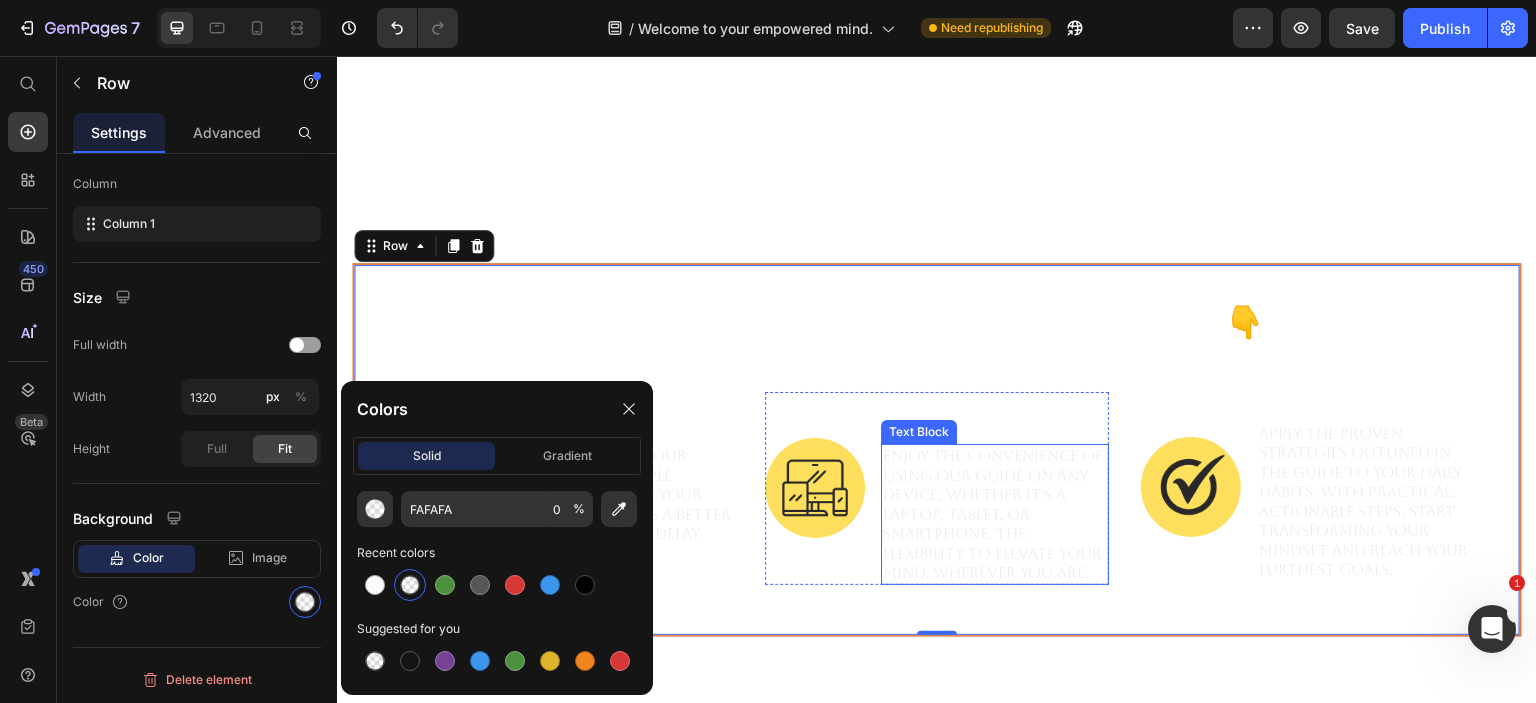 click on "Enjoy the convenience of using our guide on any device, whether it's a laptop, tablet, or smartphone. The flexibility to elevate your mind, wherever you are." at bounding box center [995, 514] 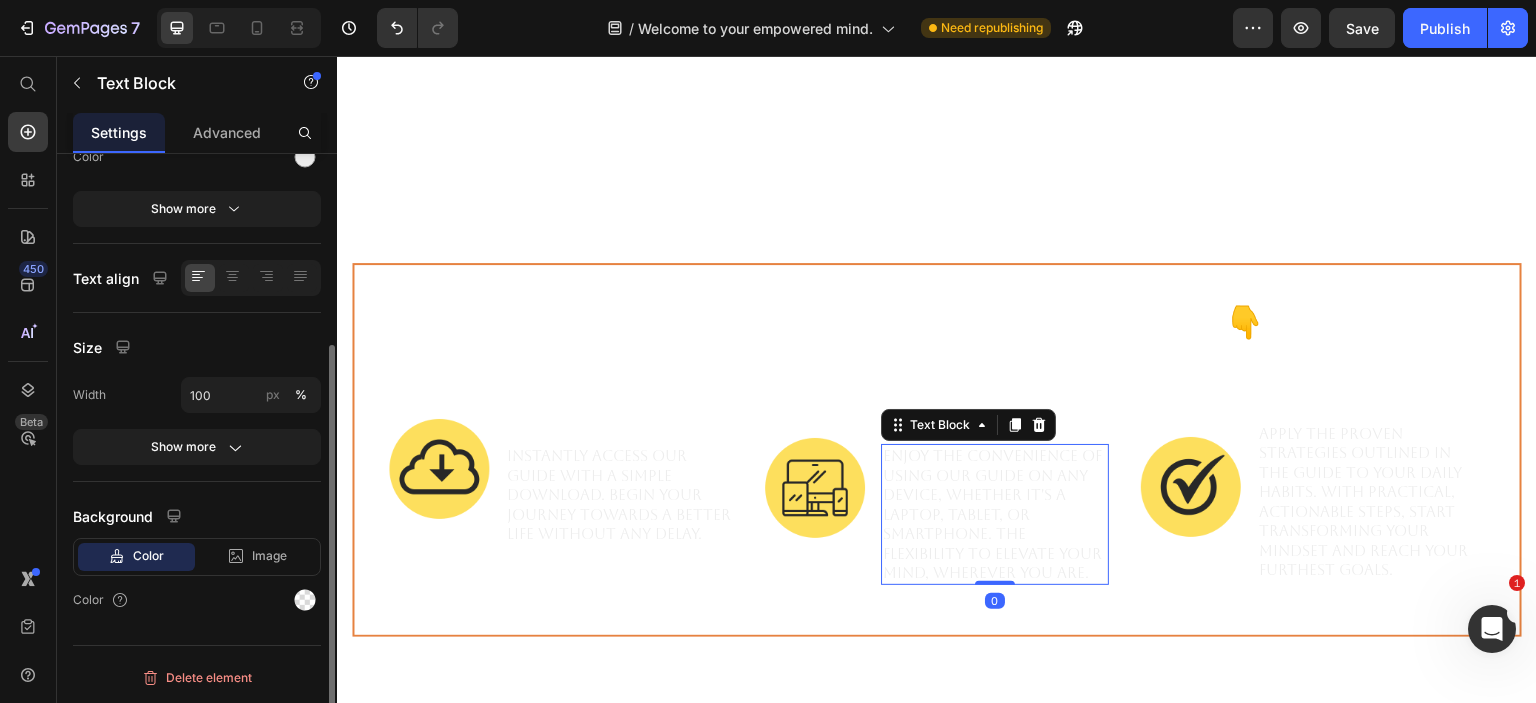 scroll, scrollTop: 0, scrollLeft: 0, axis: both 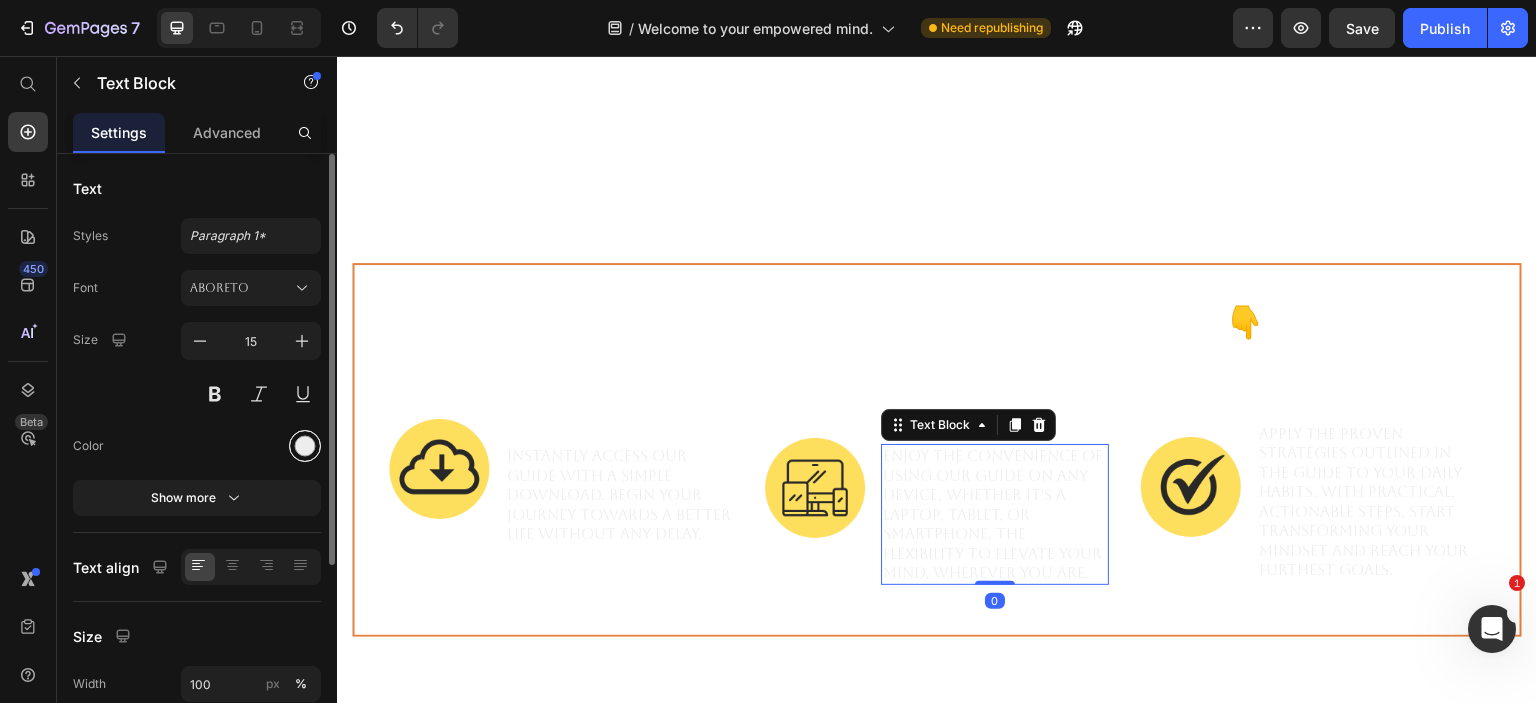 click at bounding box center [305, 446] 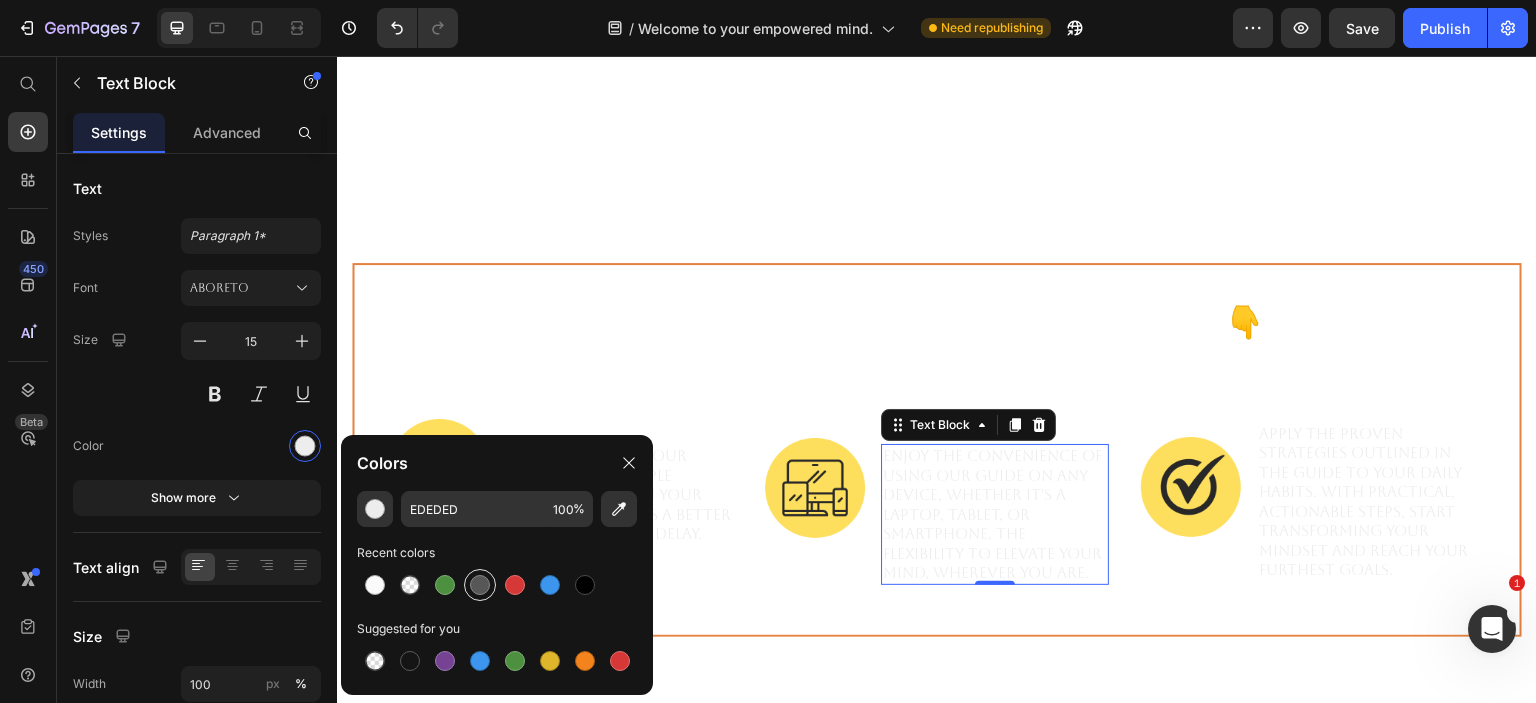 click at bounding box center (480, 585) 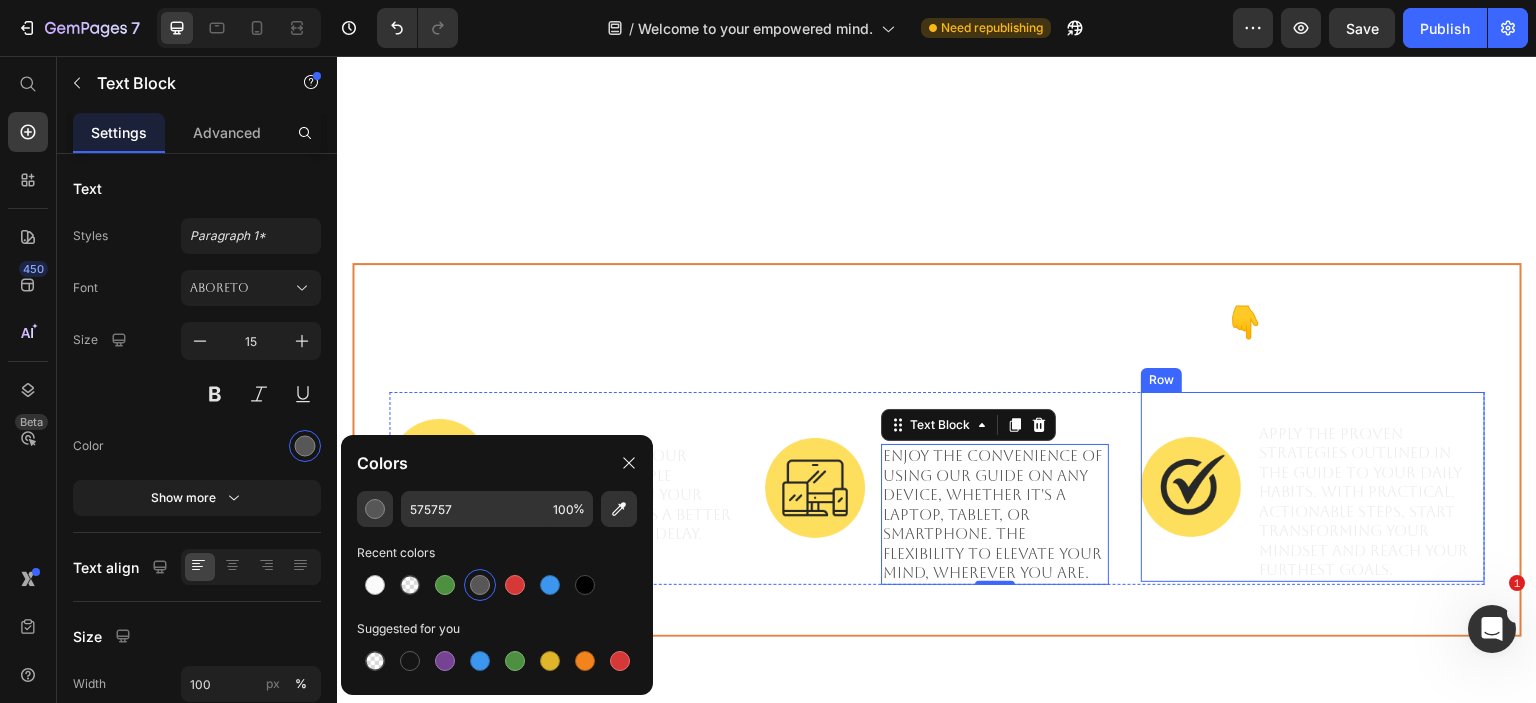 click on "Apply the proven strategies outlined in the guide to your daily habits. With practical, actionable steps, start transforming your mindset and reach your furthest goals." at bounding box center [1371, 502] 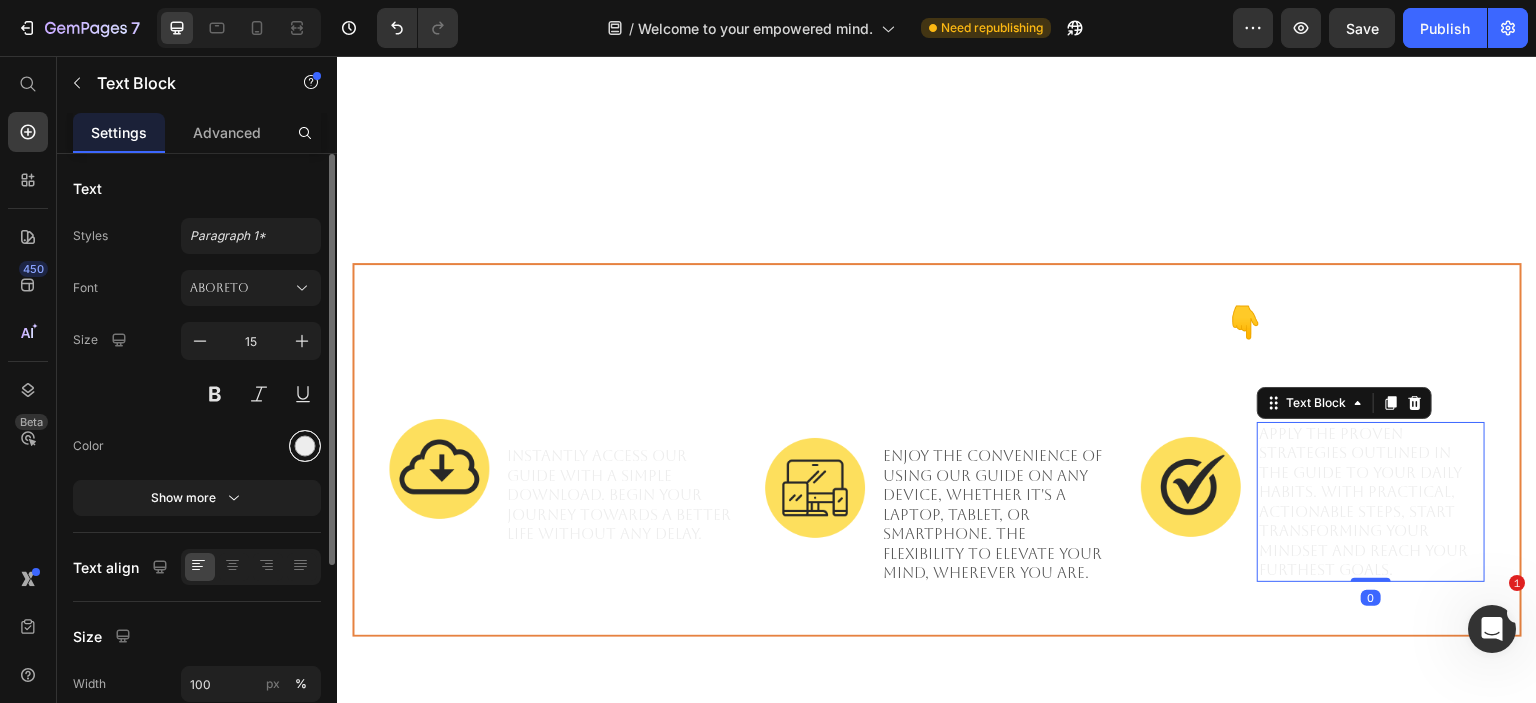 click at bounding box center [305, 446] 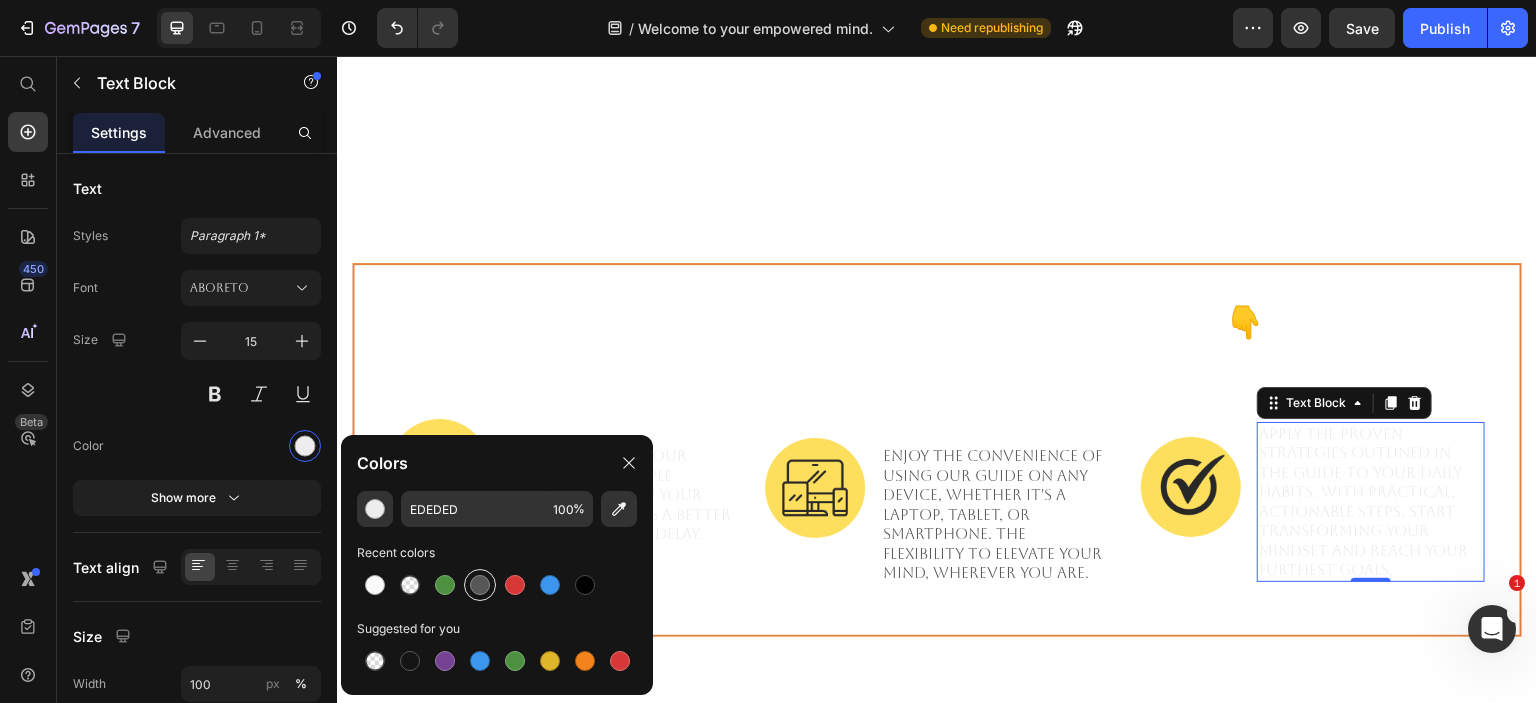 click at bounding box center (480, 585) 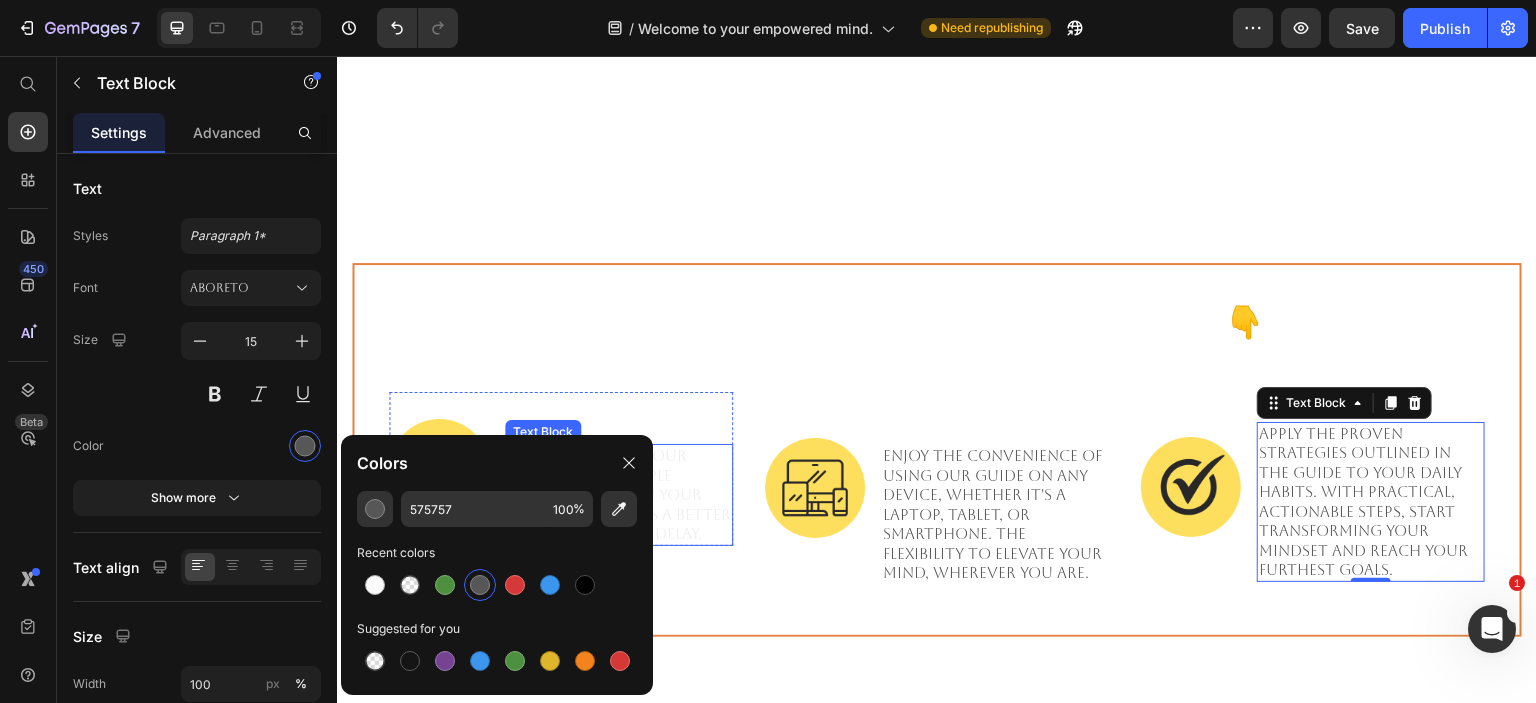 click on "Instantly access our guide with a simple download. Begin your journey towards a better life without any delay." at bounding box center (619, 495) 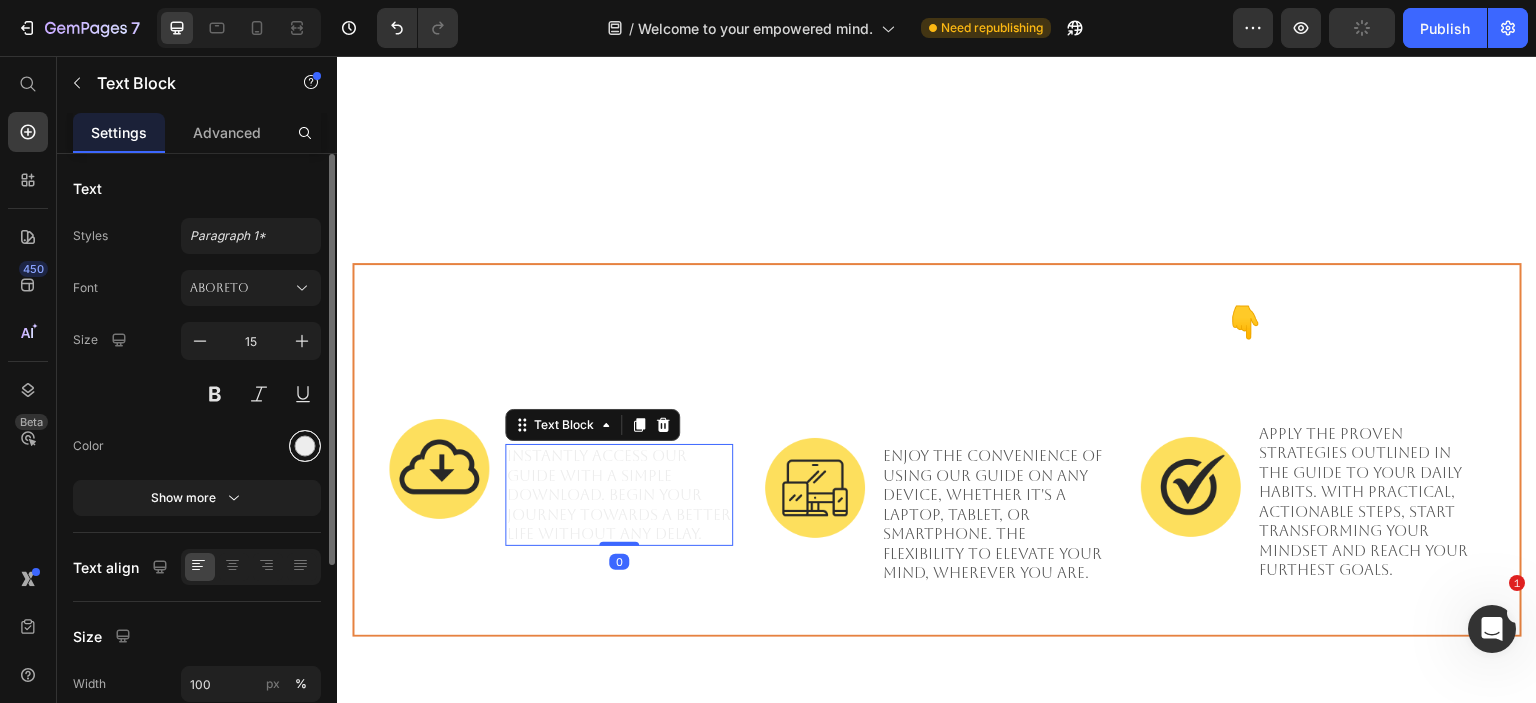 click at bounding box center (305, 446) 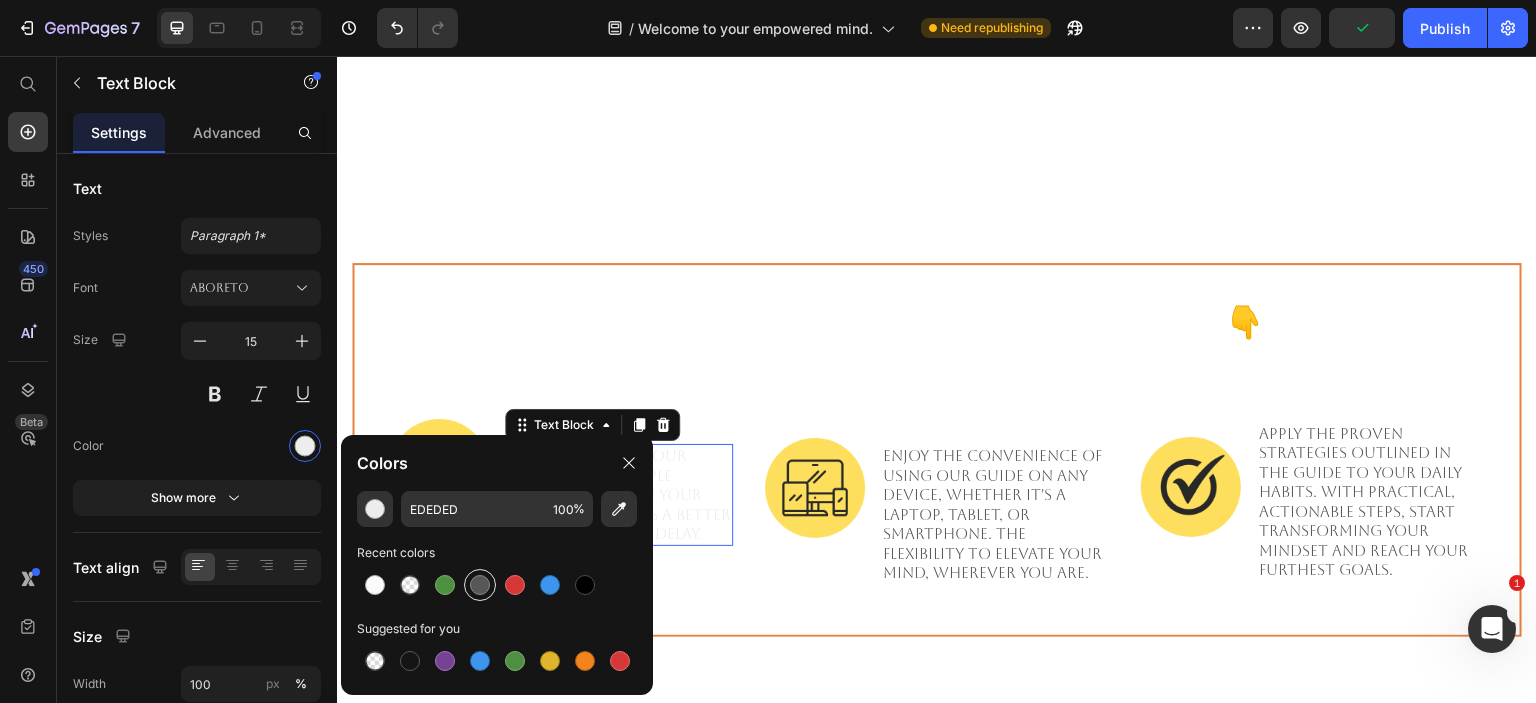 click at bounding box center [480, 585] 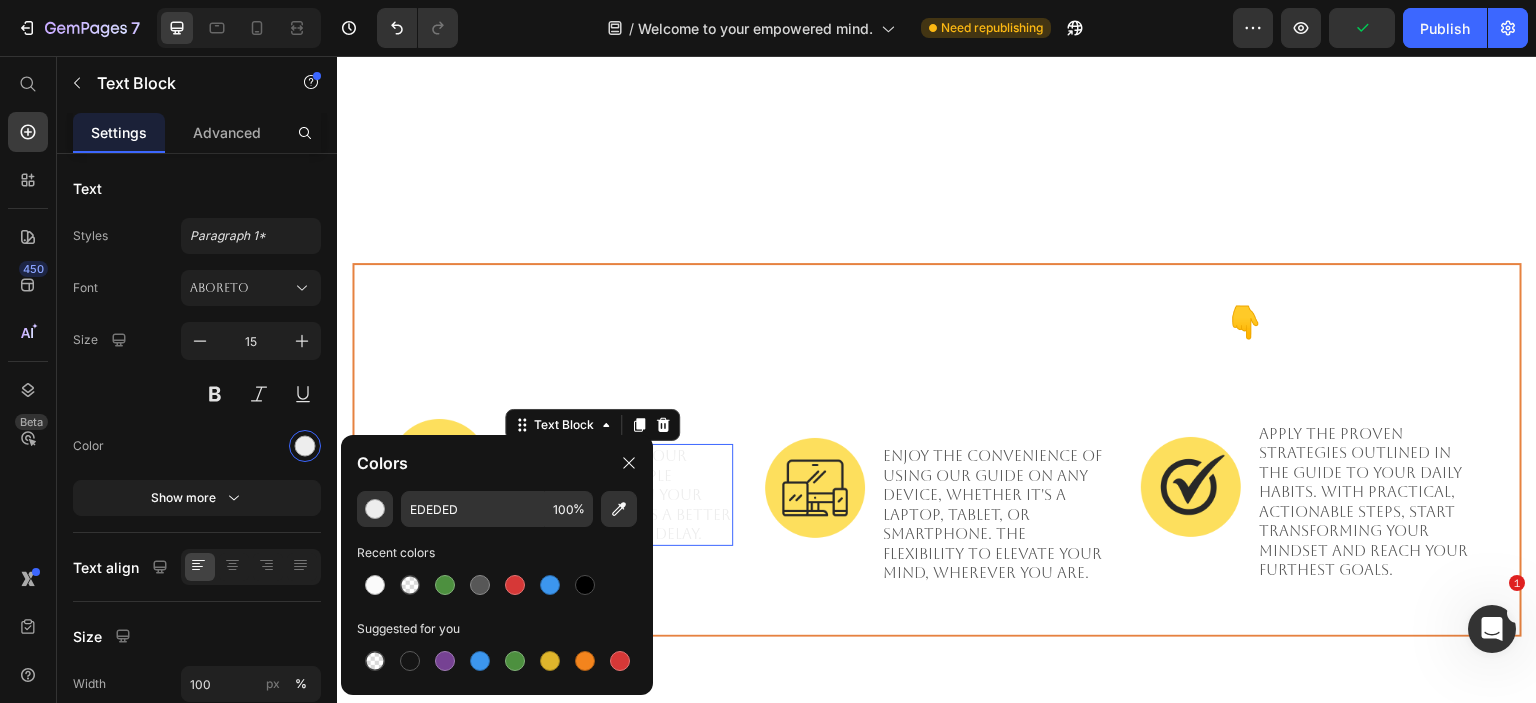 type on "575757" 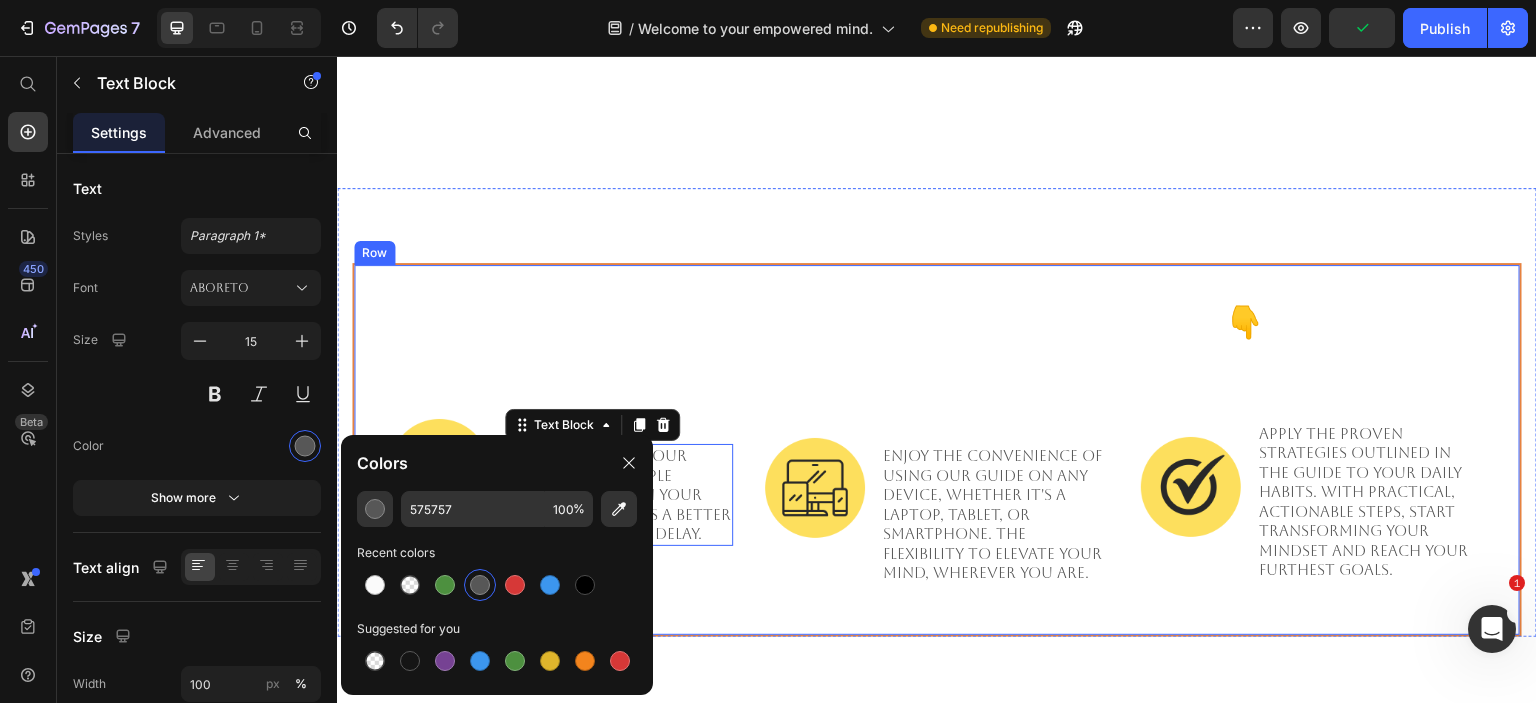 click on "The 3 Simple Steps to start winning 👇 Heading Image Choose a tier + Download Text Block Instantly access our guide with a simple download. Begin your journey towards a better life without any delay. Text Block   0 Row Image Use it on Your Preferred Device Text Block Enjoy the convenience of using our guide on any device, whether it's a laptop, tablet, or smartphone. The flexibility to elevate your mind, wherever you are. Text Block Row Image Implement & Elevate Text Block Apply the proven strategies outlined in the guide to your daily habits. With practical, actionable steps, start transforming your mindset and reach your furthest goals. Text Block Row Row" at bounding box center [937, 442] 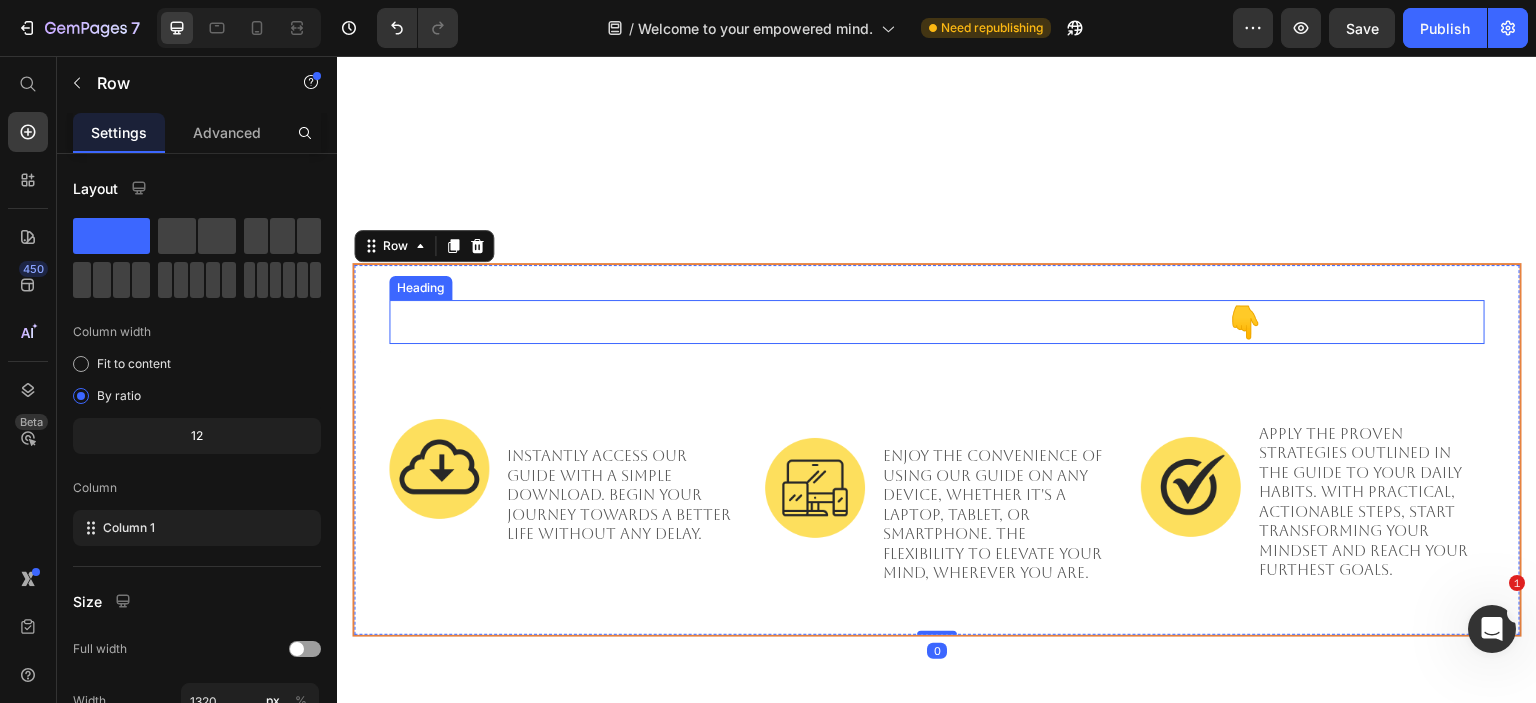 click on "The 3 Simple Steps to start winning 👇" at bounding box center (937, 322) 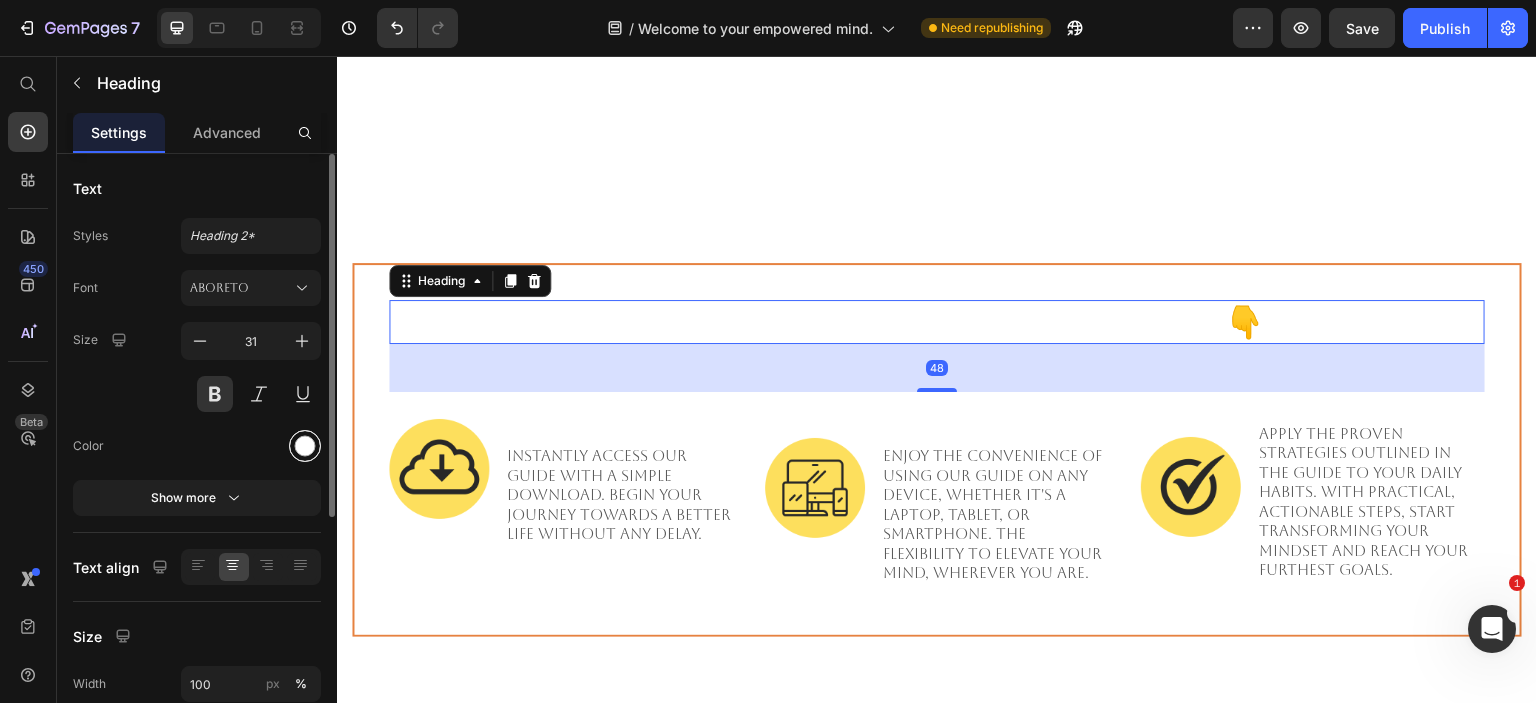 click at bounding box center [305, 446] 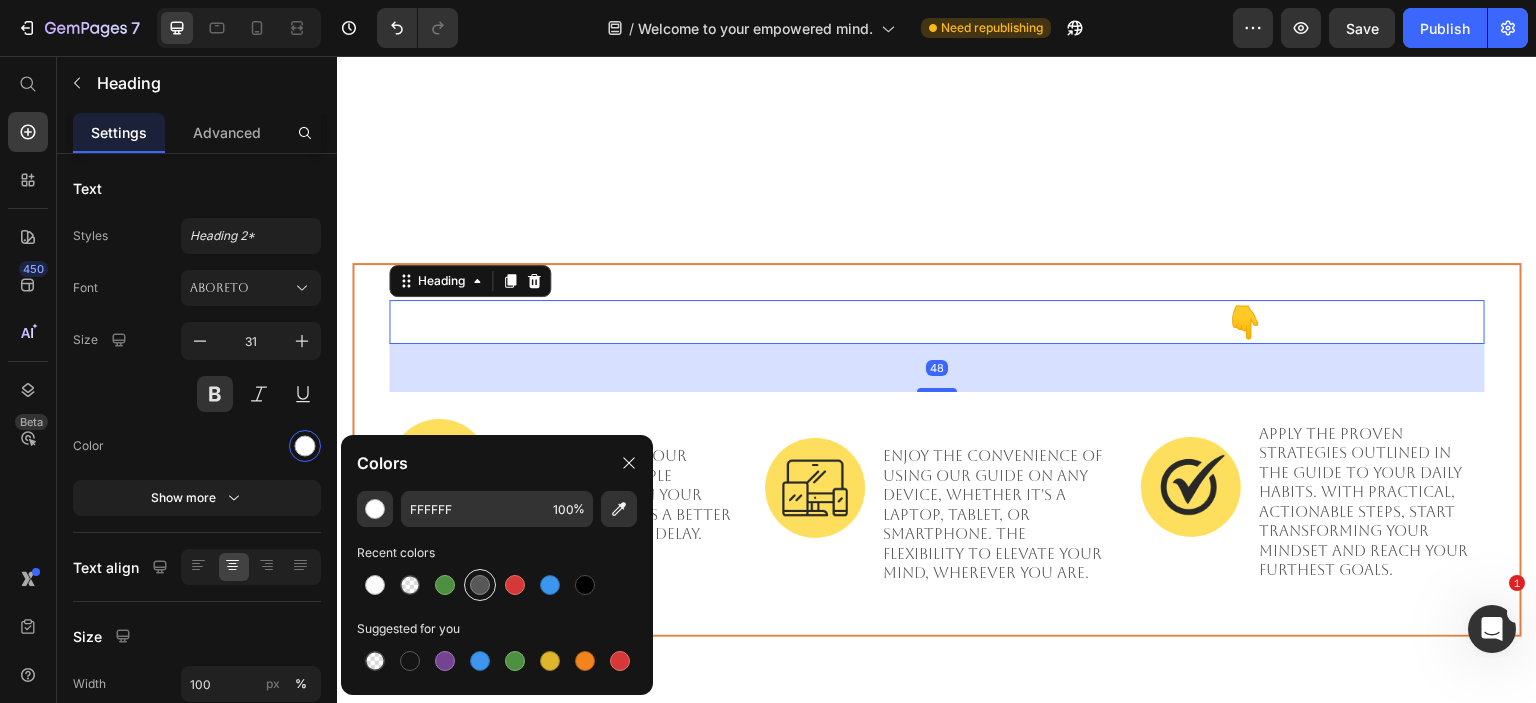 click at bounding box center [480, 585] 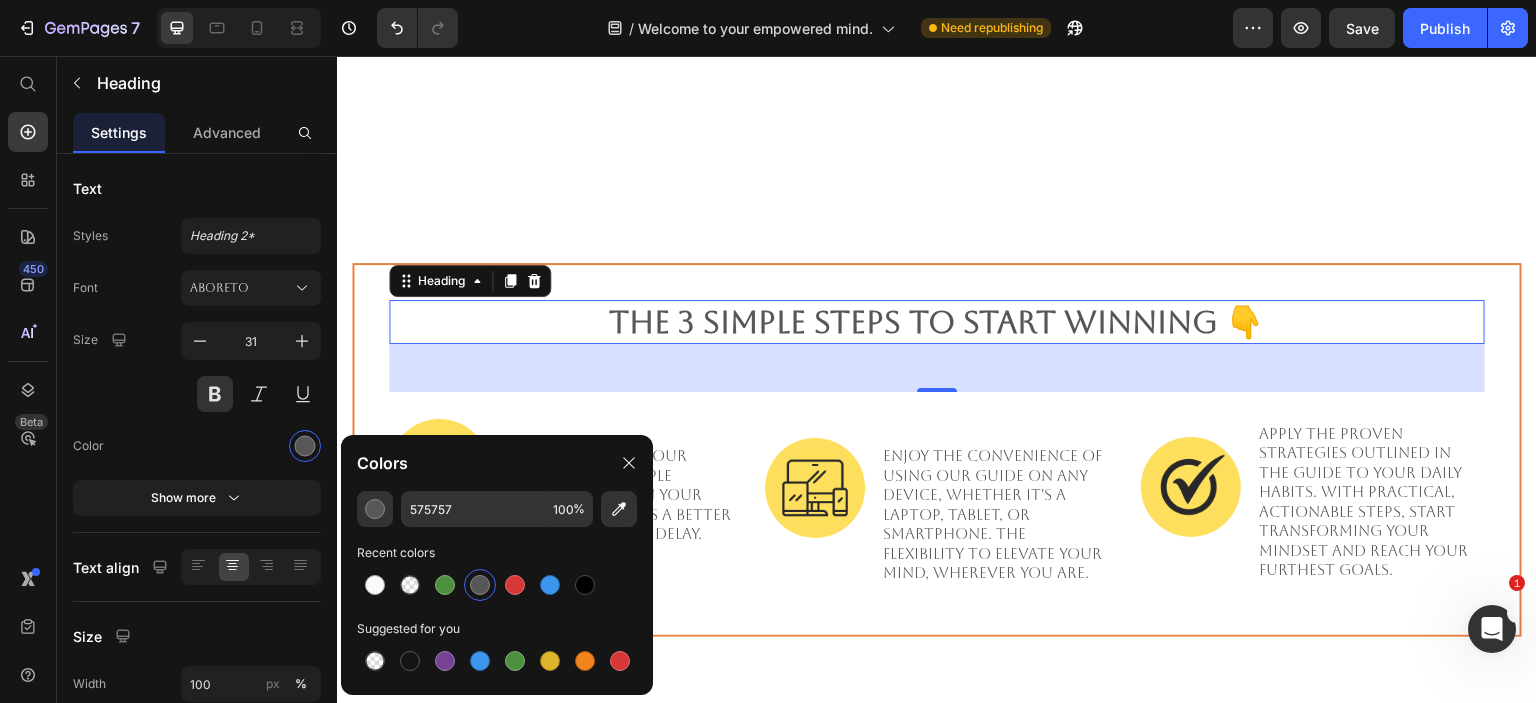click on "48" at bounding box center (937, 368) 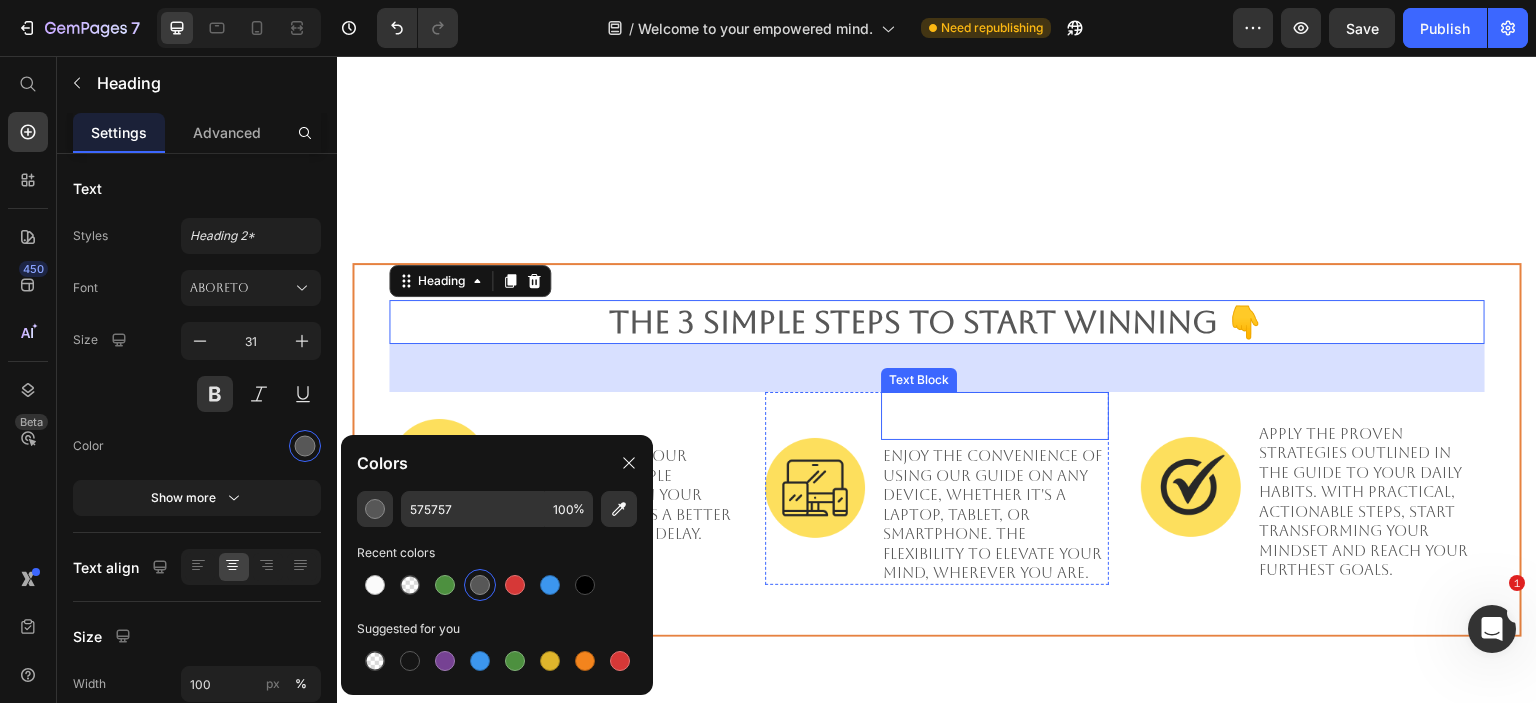 click on "Use it on Your Preferred Device" at bounding box center (995, 416) 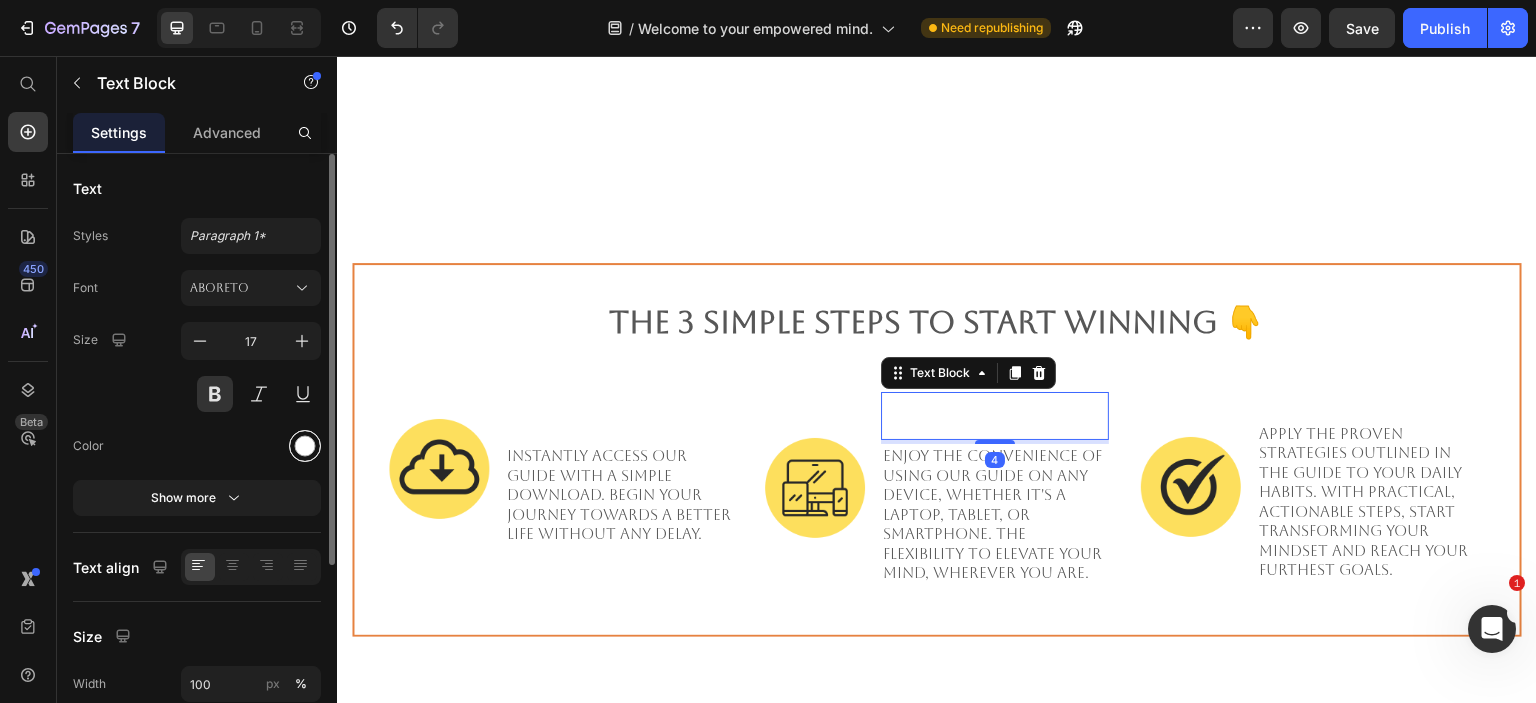 click at bounding box center [305, 446] 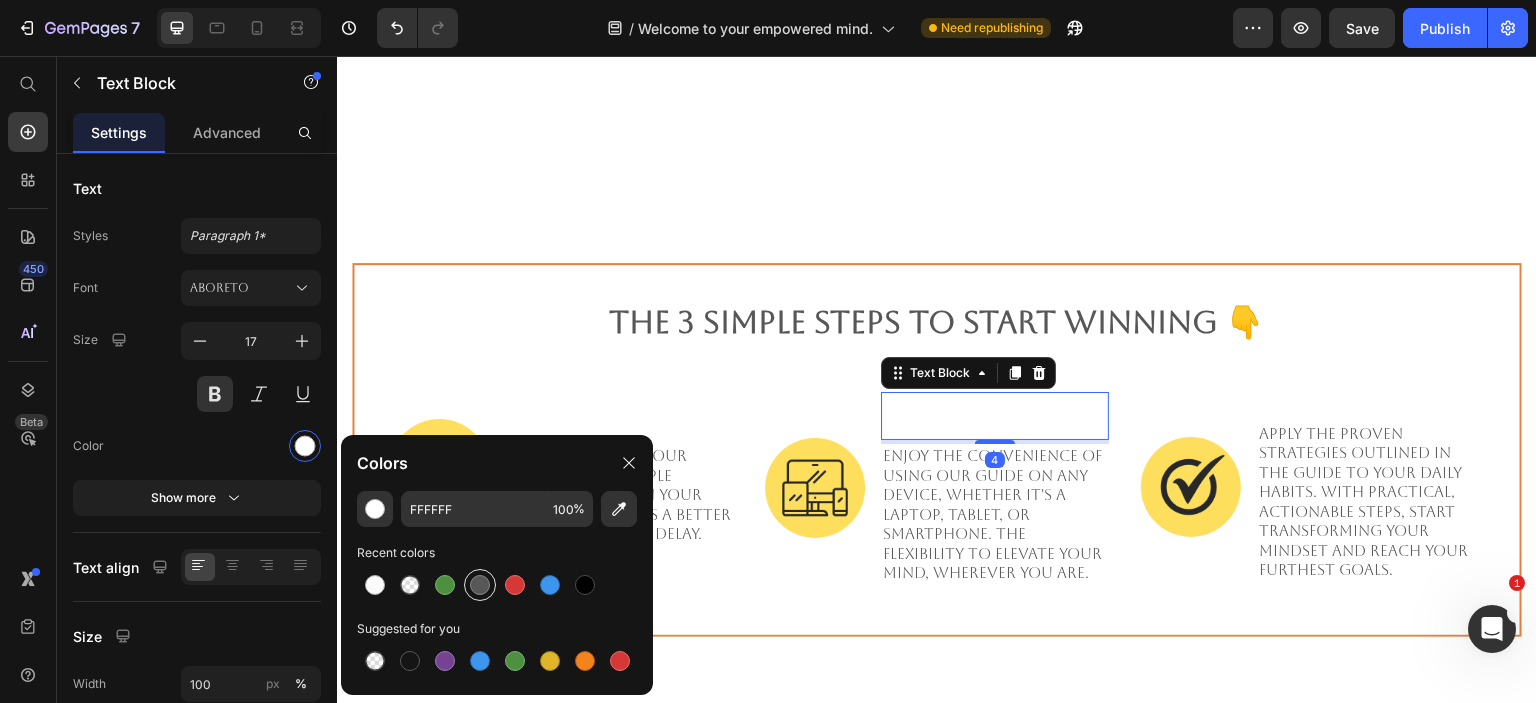 click at bounding box center (480, 585) 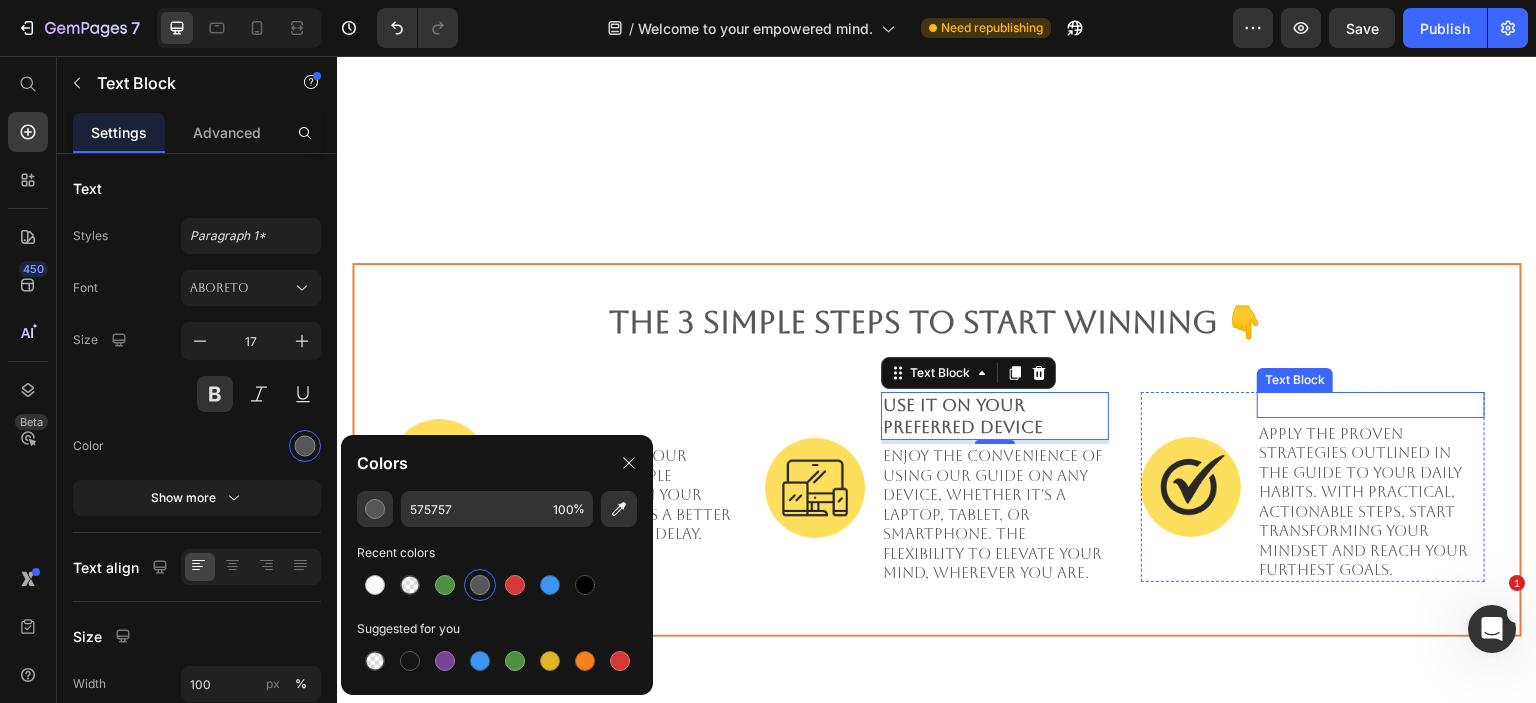 click on "Implement & Elevate" at bounding box center [1371, 405] 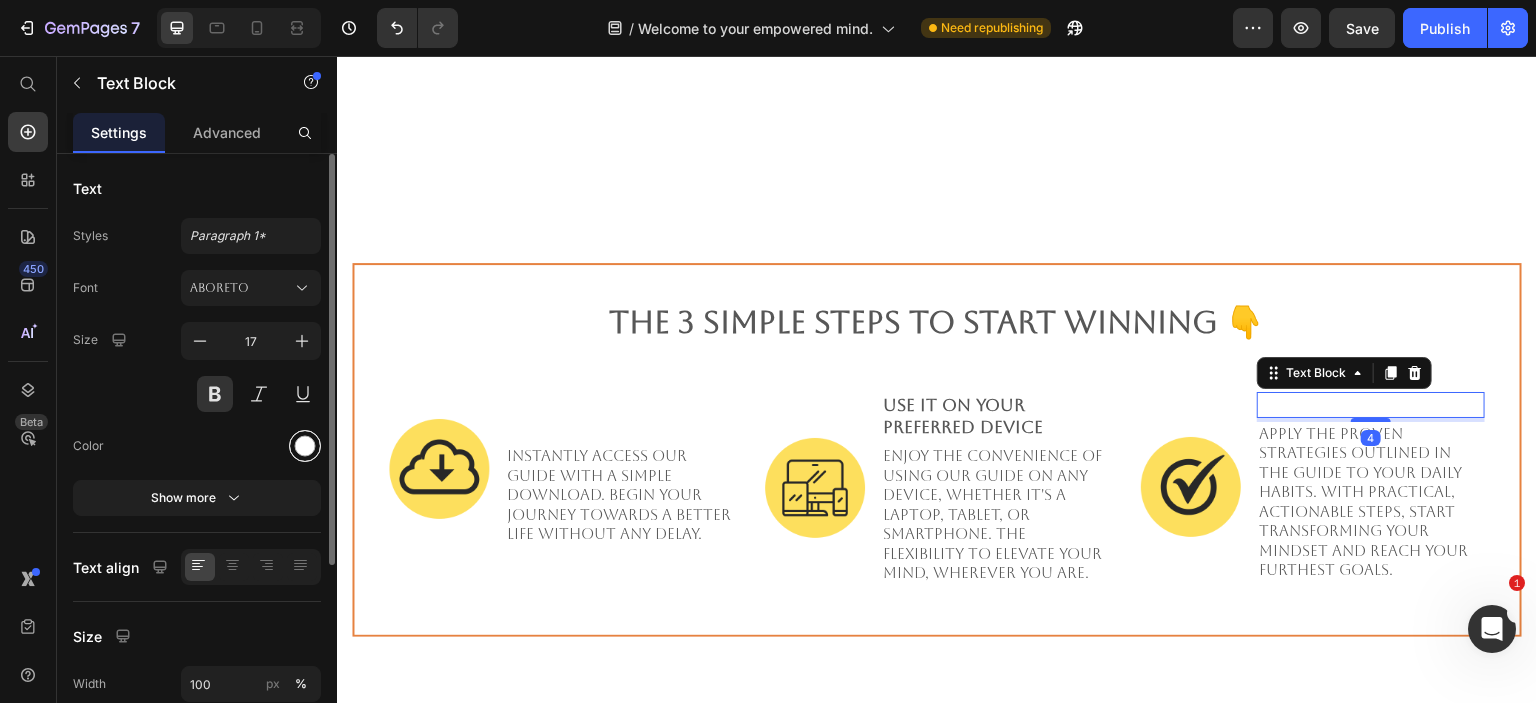 click at bounding box center (305, 446) 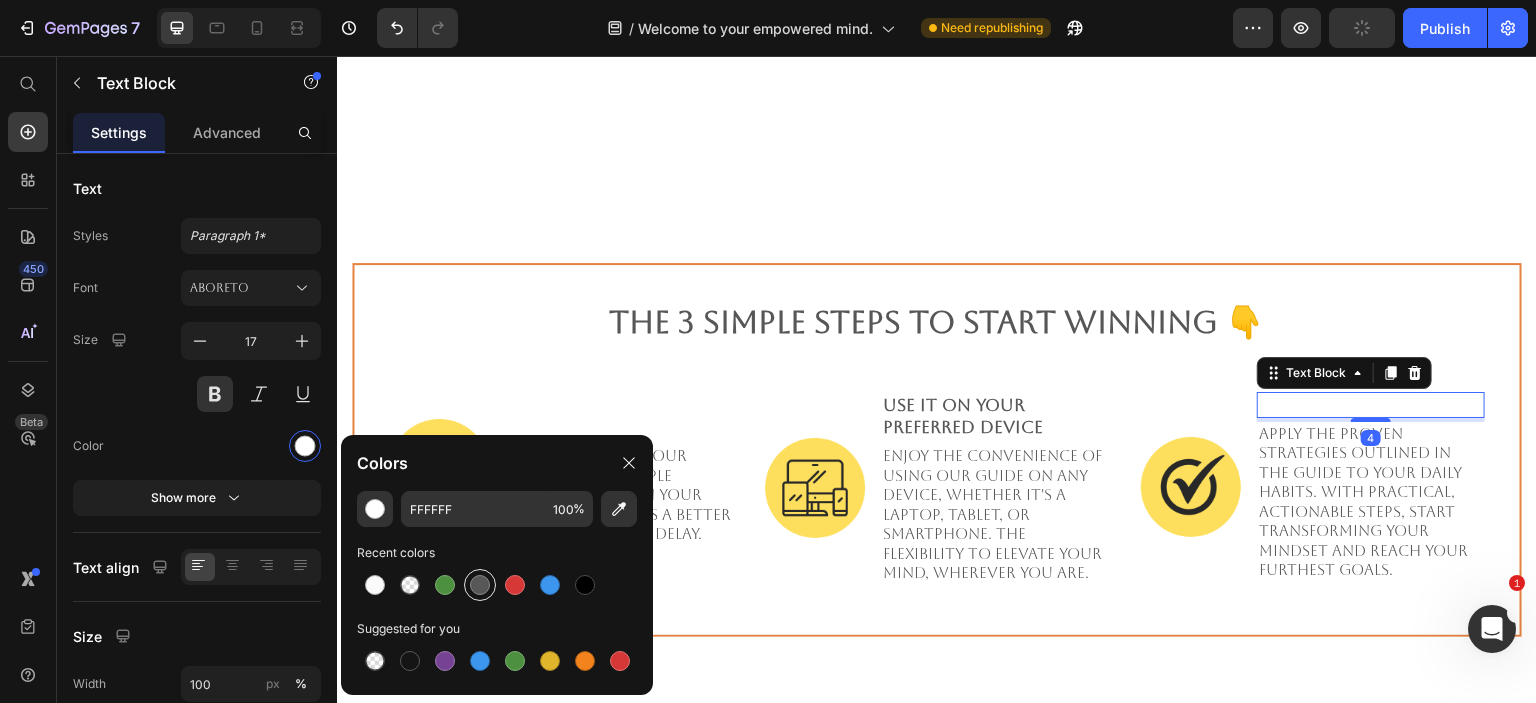 click at bounding box center (480, 585) 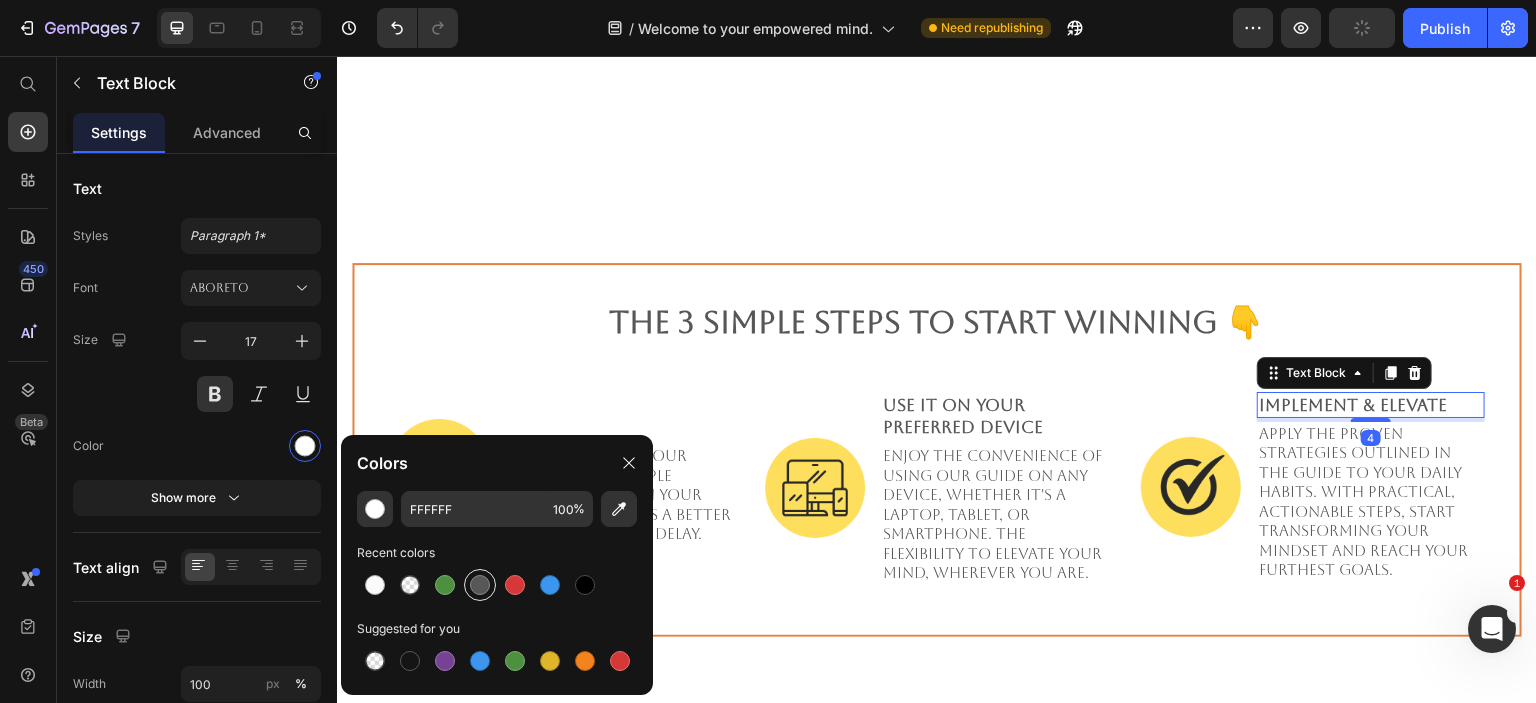 type on "575757" 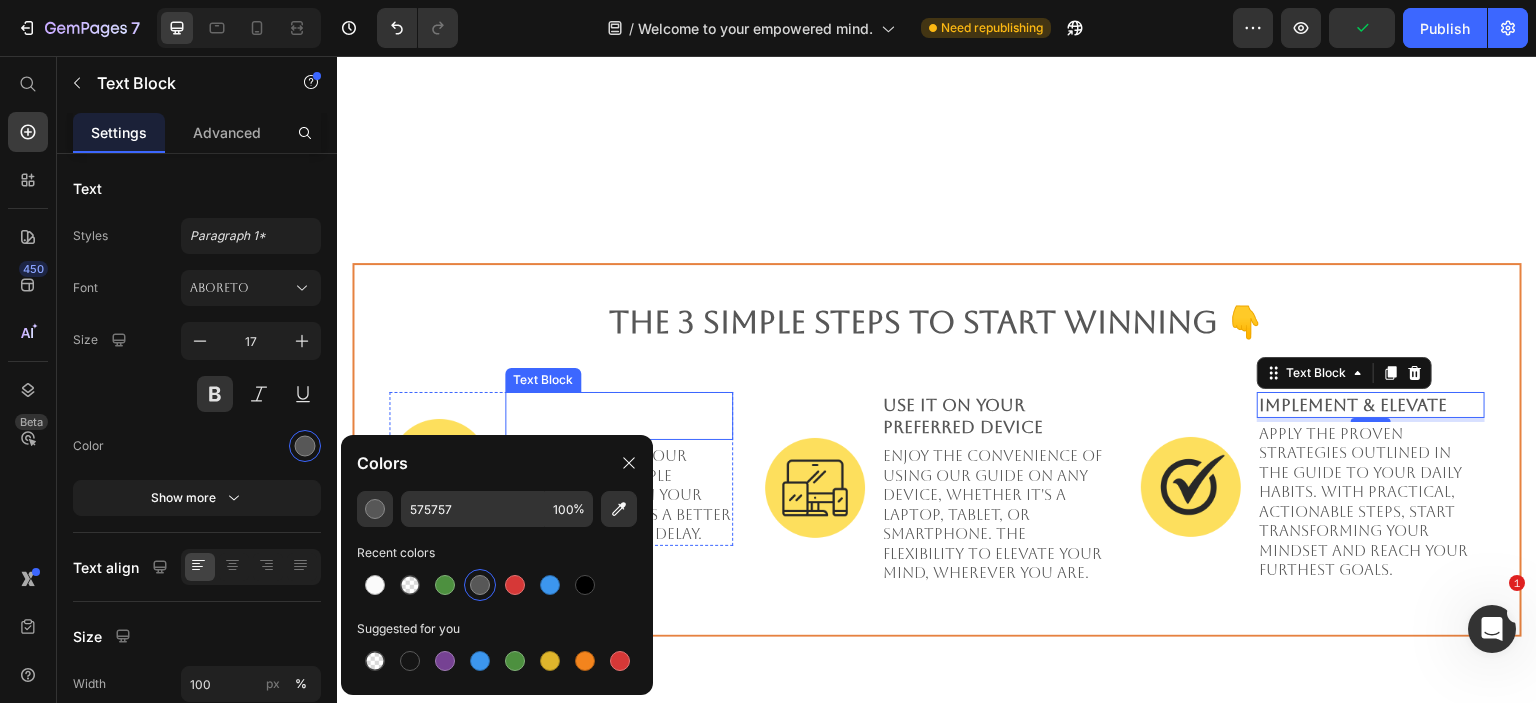 click on "Choose a tier + Download" at bounding box center (619, 416) 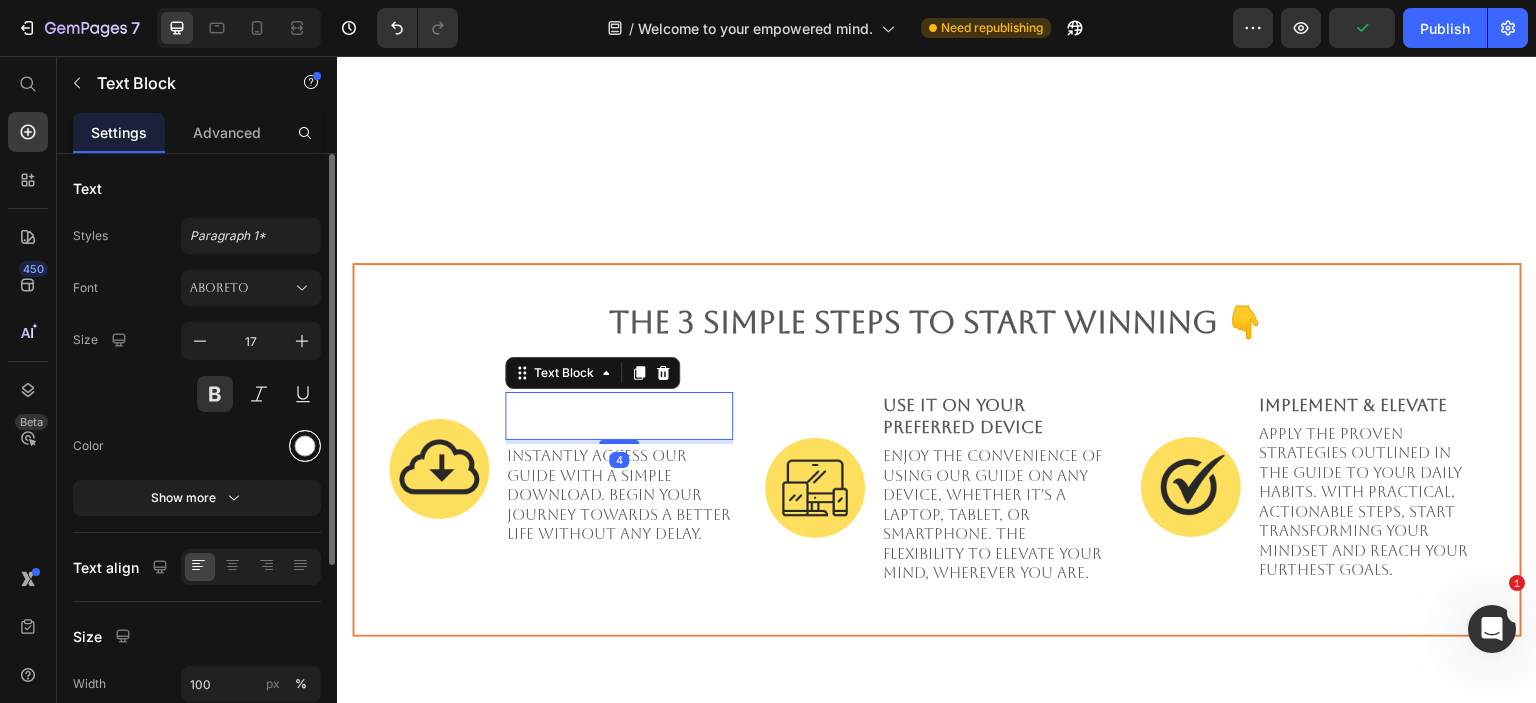 click at bounding box center (305, 446) 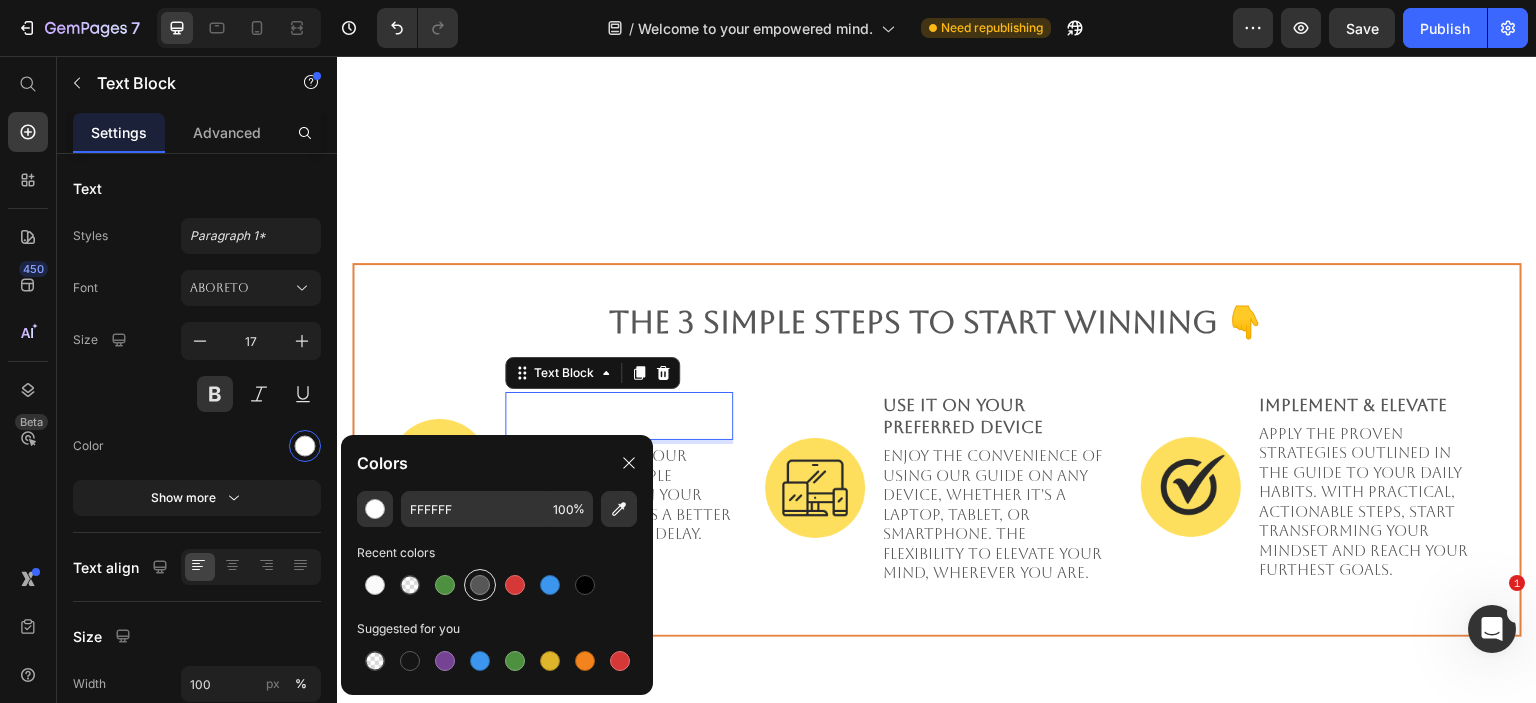 click at bounding box center [480, 585] 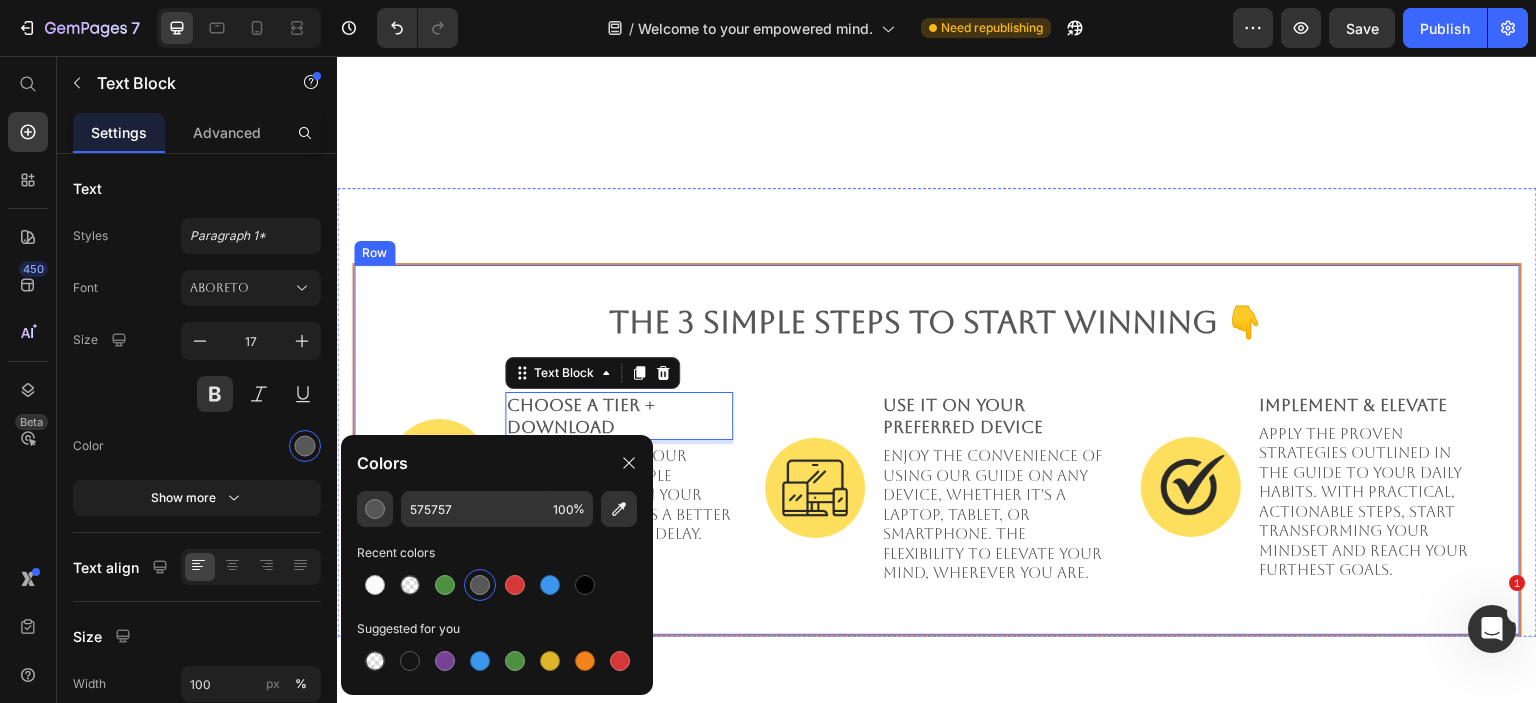 click on "Image Read Anytime,  Anywhere . Text Block With our product in digital format, support is always at your fingertips. Access the guide easily on your phone, tablet, or computer, making it possible to find guidance and advice wherever you are, whenever you need it. Text Block Image 100% Guaranteed Safe Checkout Text block Product Row Section 5" at bounding box center (937, -155) 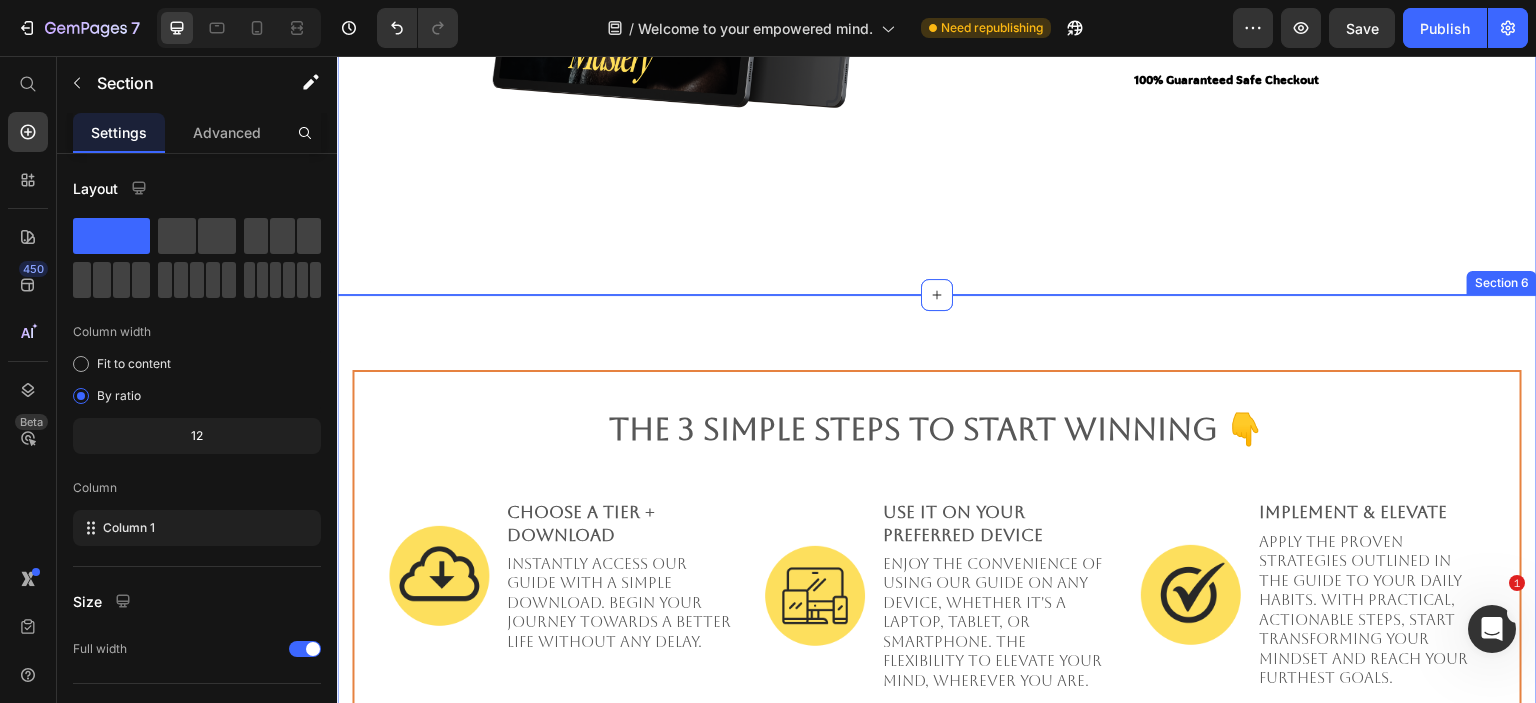 click on "Image Read Anytime,  Anywhere . Text Block With our product in digital format, support is always at your fingertips. Access the guide easily on your phone, tablet, or computer, making it possible to find guidance and advice wherever you are, whenever you need it. Text Block Image 100% Guaranteed Safe Checkout Text block Product Row Section 5   You can create reusable sections Create Theme Section AI Content Write with GemAI What would you like to describe here? Tone and Voice Persuasive Product Mental Fitness Mastery - Tier 3 Show more Generate" at bounding box center [937, -47] 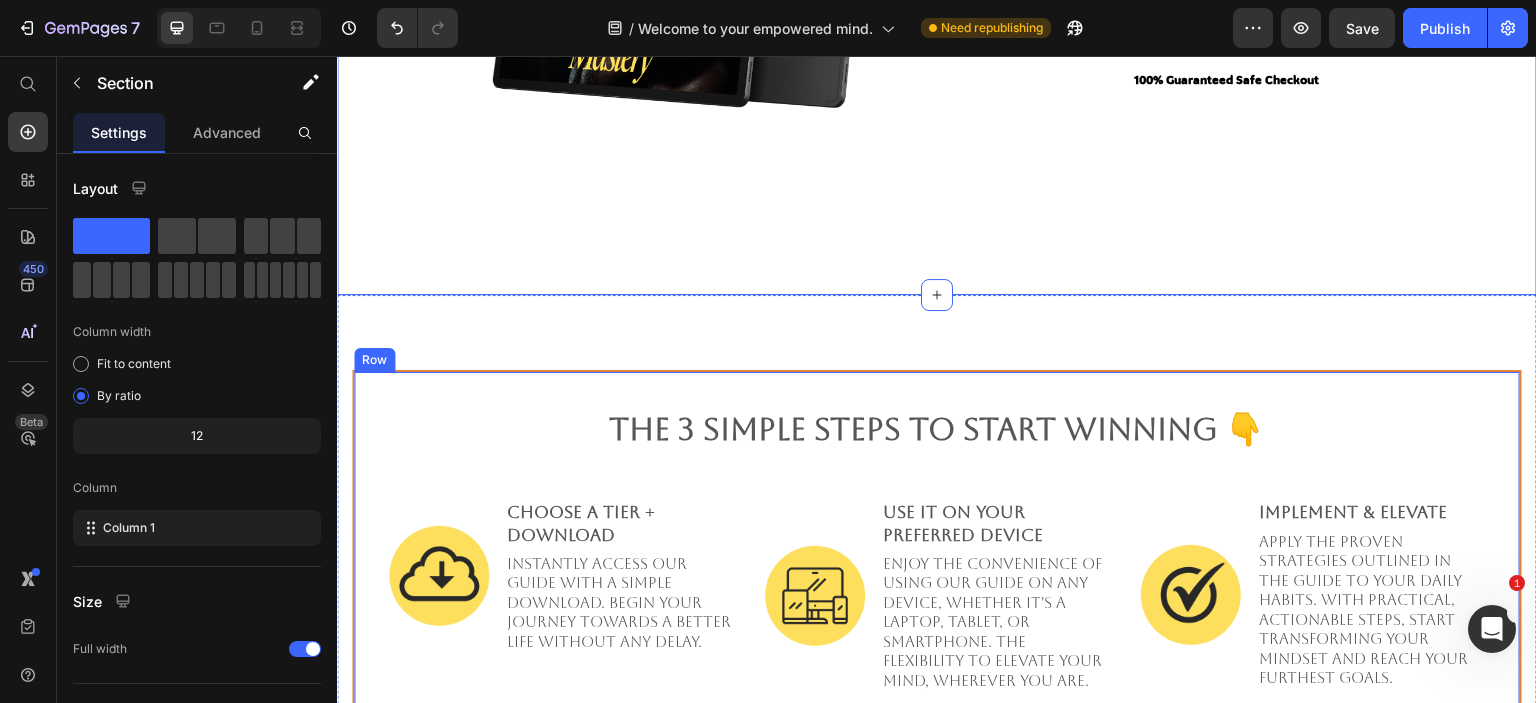 click on "The 3 Simple Steps to start winning 👇 Heading Image Choose a tier + Download Text Block Instantly access our guide with a simple download. Begin your journey towards a better life without any delay. Text Block Row Image Use it on Your Preferred Device Text Block Enjoy the convenience of using our guide on any device, whether it's a laptop, tablet, or smartphone. The flexibility to elevate your mind, wherever you are. Text Block Row Image Implement & Elevate Text Block Apply the proven strategies outlined in the guide to your daily habits. With practical, actionable steps, start transforming your mindset and reach your furthest goals. Text Block Row Row Row" at bounding box center [937, 557] 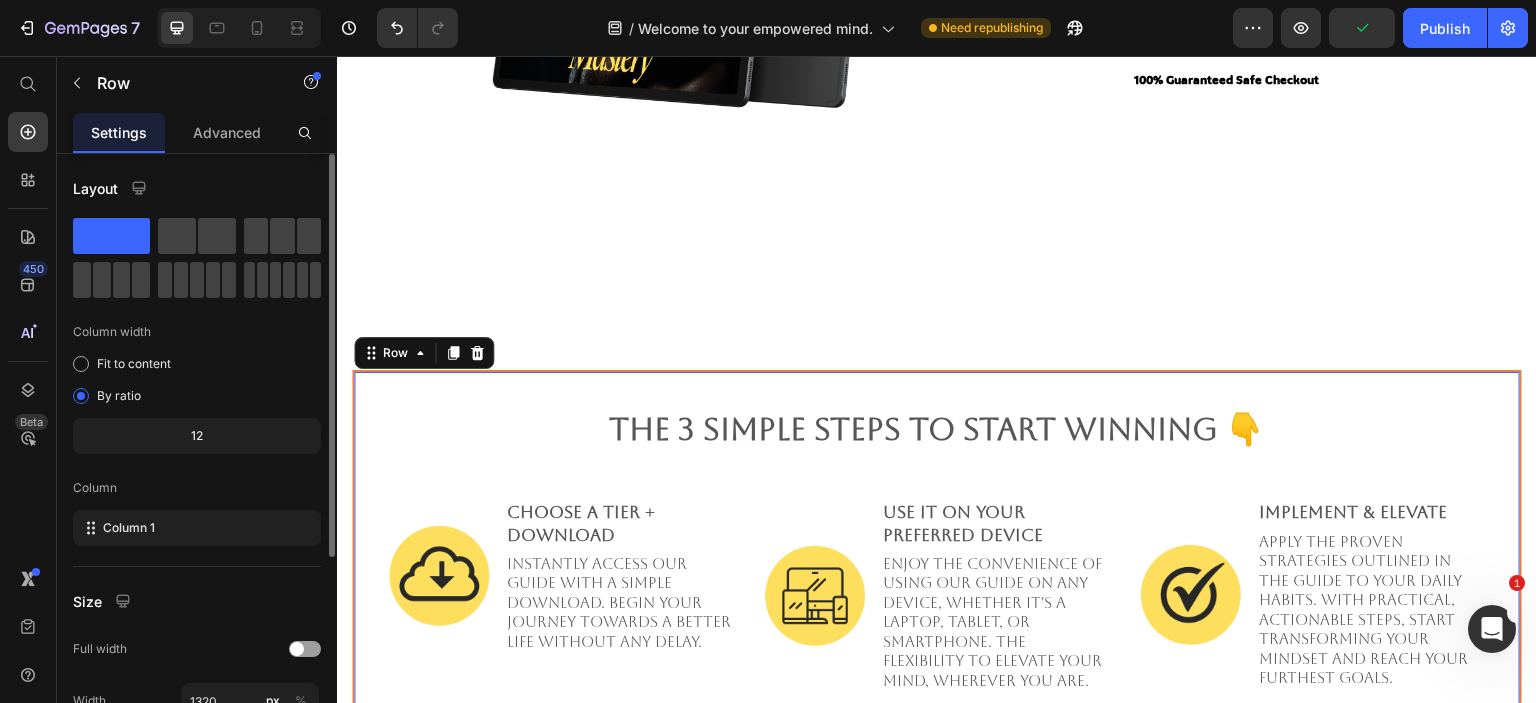 scroll, scrollTop: 304, scrollLeft: 0, axis: vertical 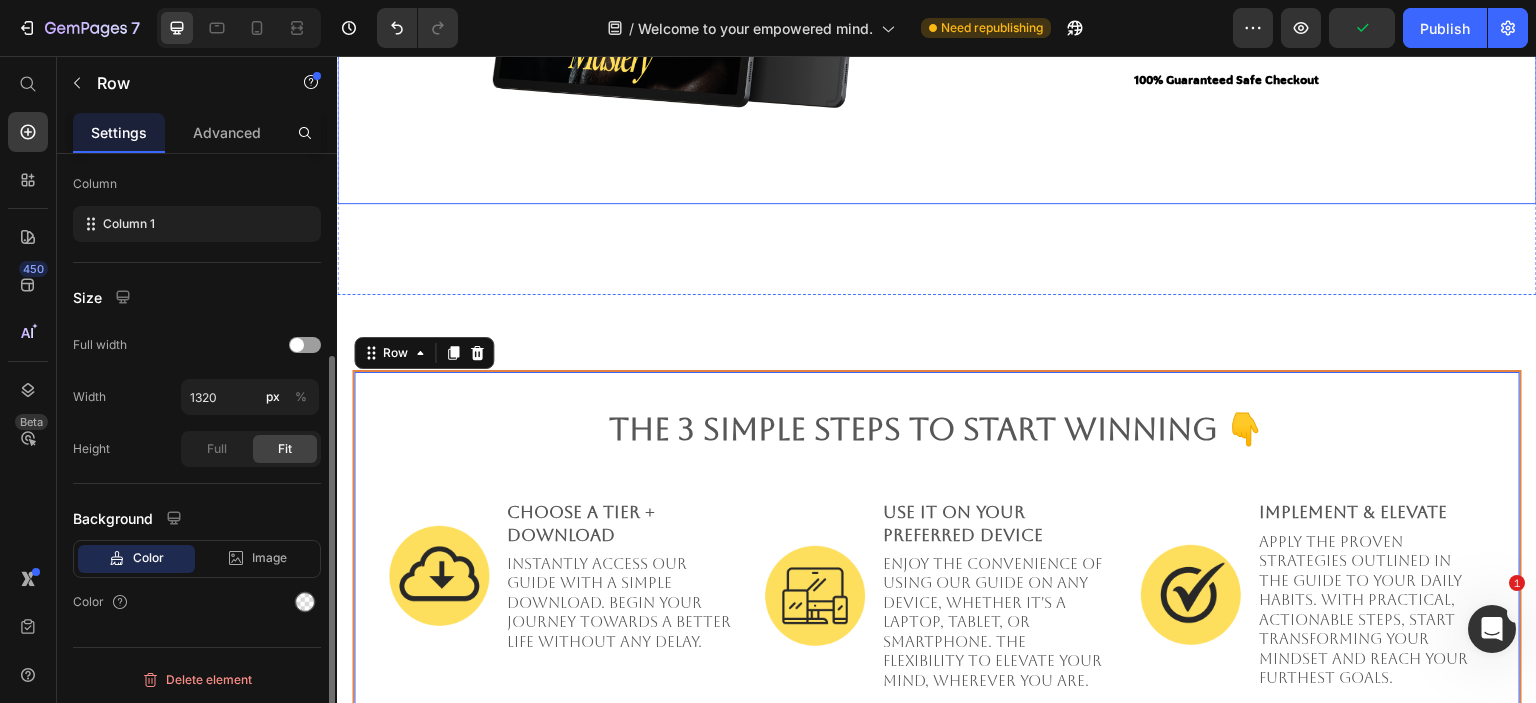 click on "Image Read Anytime,  Anywhere . Text Block With our product in digital format, support is always at your fingertips. Access the guide easily on your phone, tablet, or computer, making it possible to find guidance and advice wherever you are, whenever you need it. Text Block Image 100% Guaranteed Safe Checkout Text block Product Row" at bounding box center (937, -25) 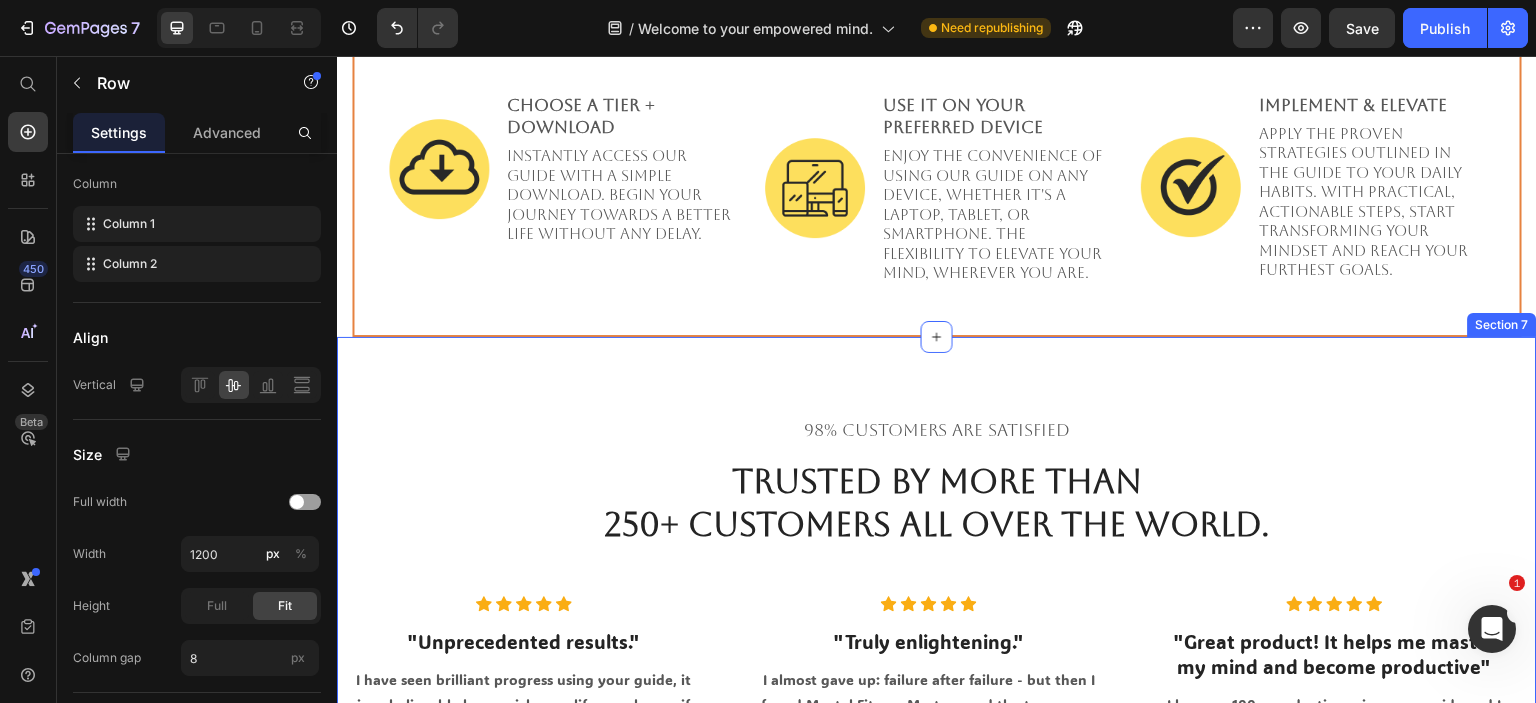 scroll, scrollTop: 4311, scrollLeft: 0, axis: vertical 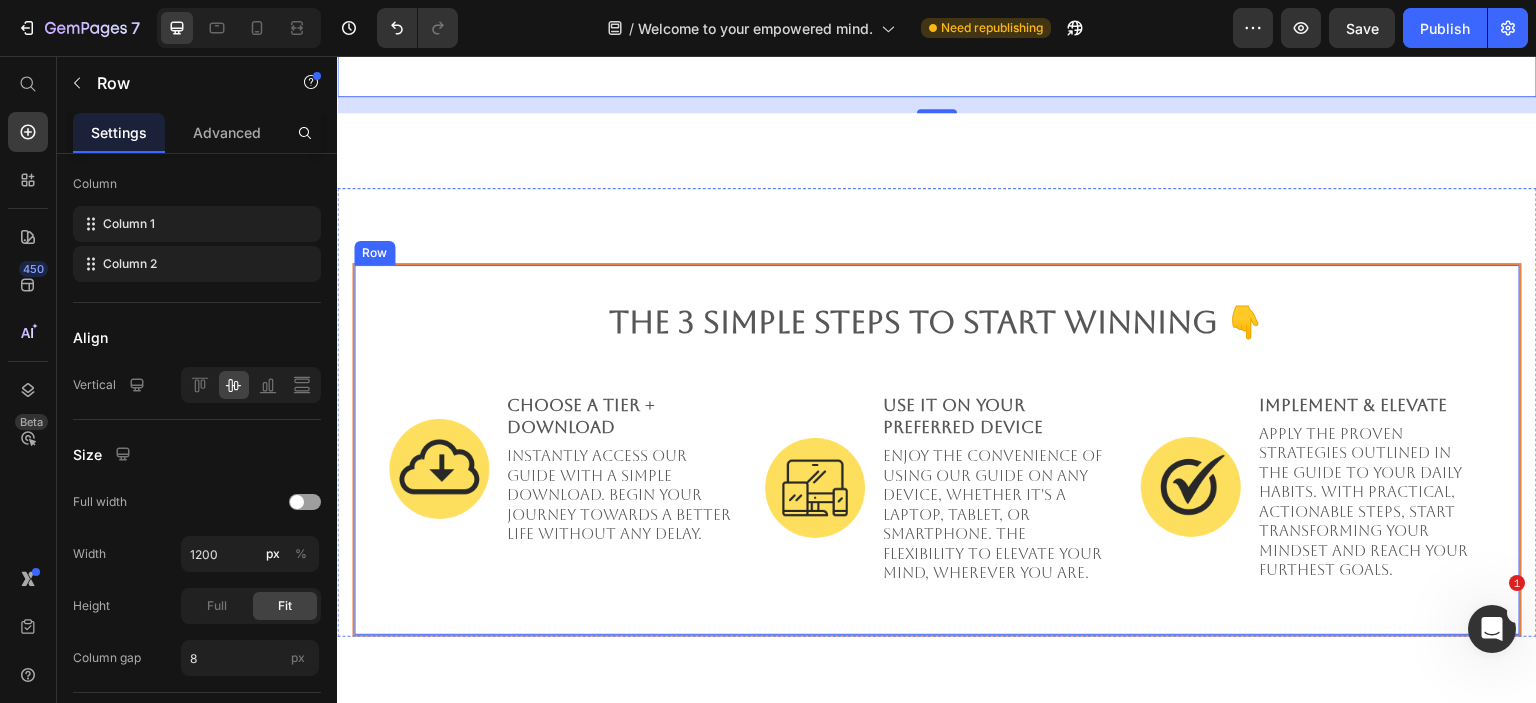 click on "The 3 Simple Steps to start winning 👇 Heading Image Choose a tier + Download Text Block Instantly access our guide with a simple download. Begin your journey towards a better life without any delay. Text Block Row Image Use it on Your Preferred Device Text Block Enjoy the convenience of using our guide on any device, whether it's a laptop, tablet, or smartphone. The flexibility to elevate your mind, wherever you are. Text Block Row Image Implement & Elevate Text Block Apply the proven strategies outlined in the guide to your daily habits. With practical, actionable steps, start transforming your mindset and reach your furthest goals. Text Block Row Row Row" at bounding box center [937, 450] 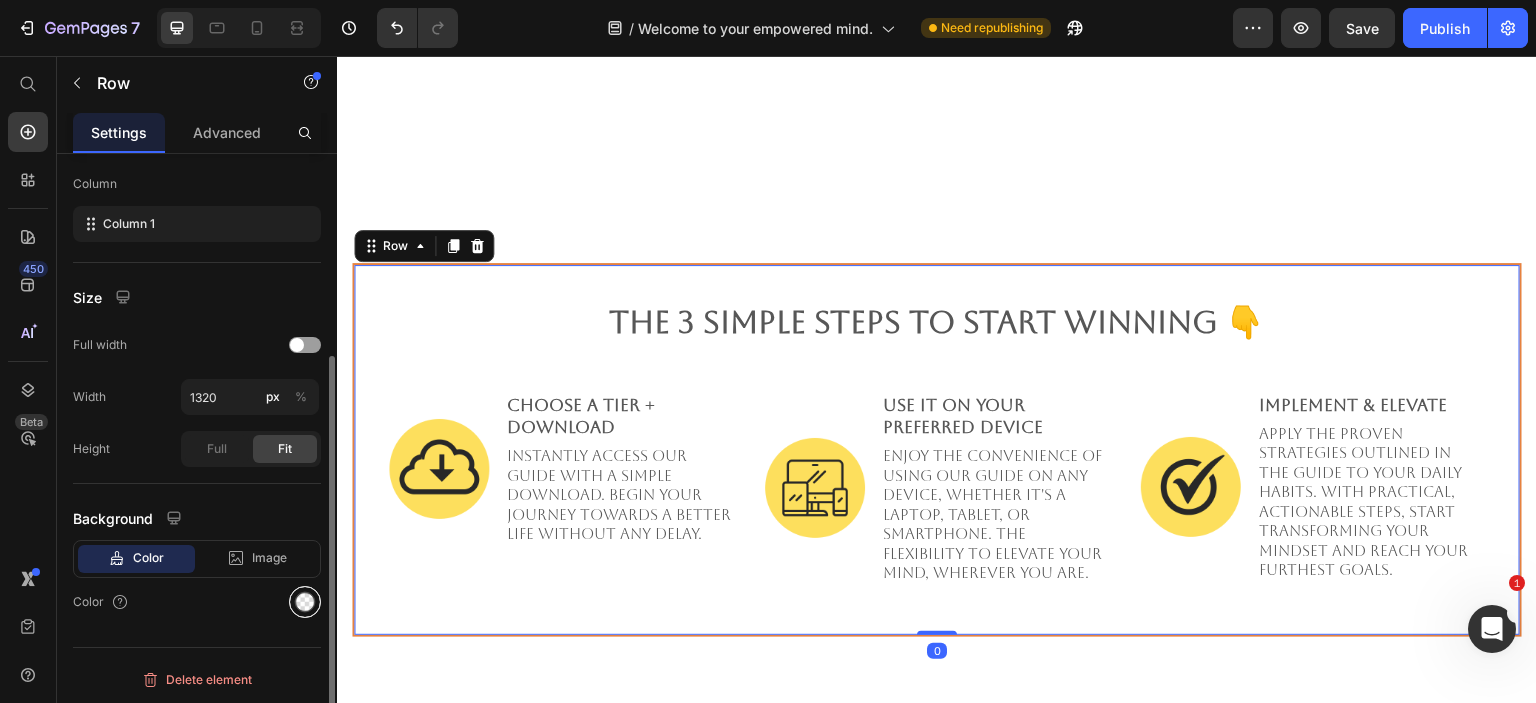 click at bounding box center (305, 602) 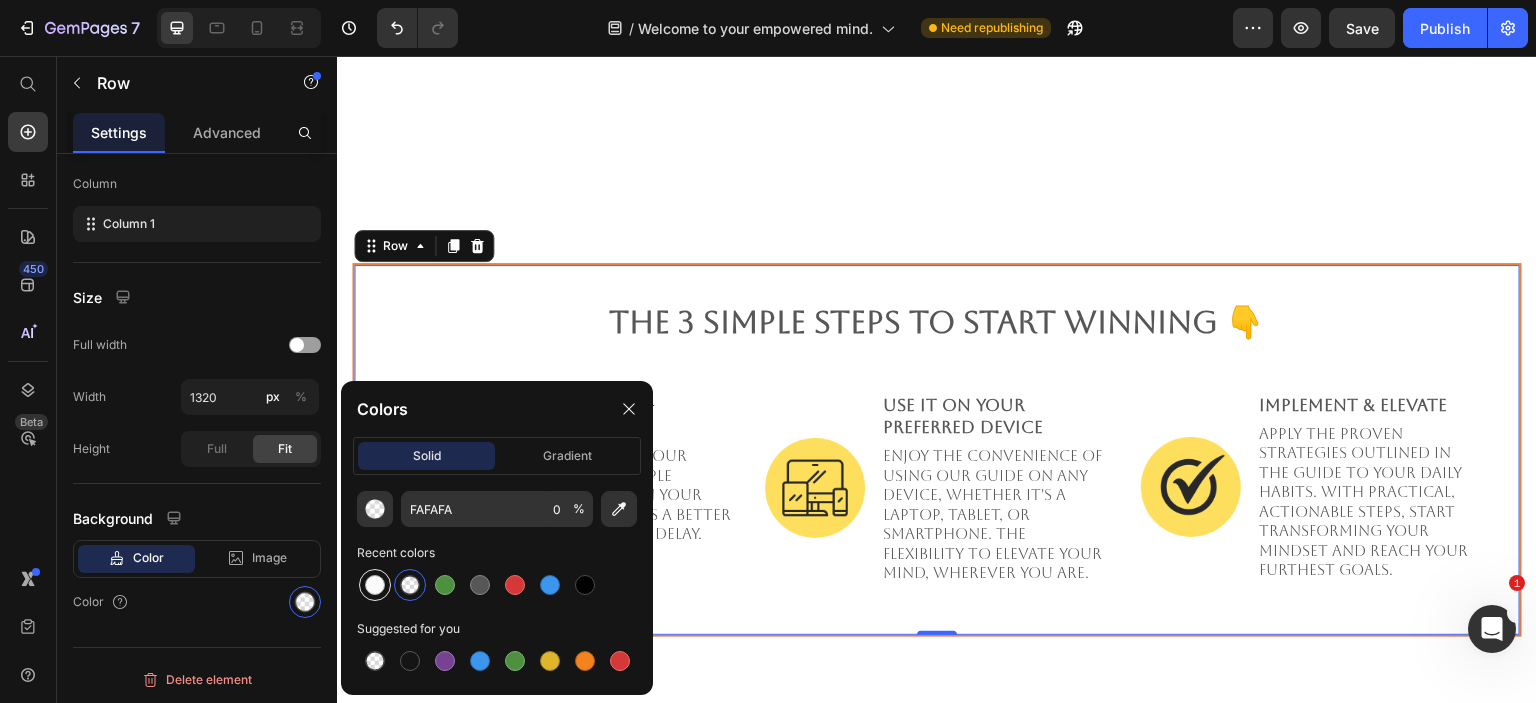 click at bounding box center [375, 585] 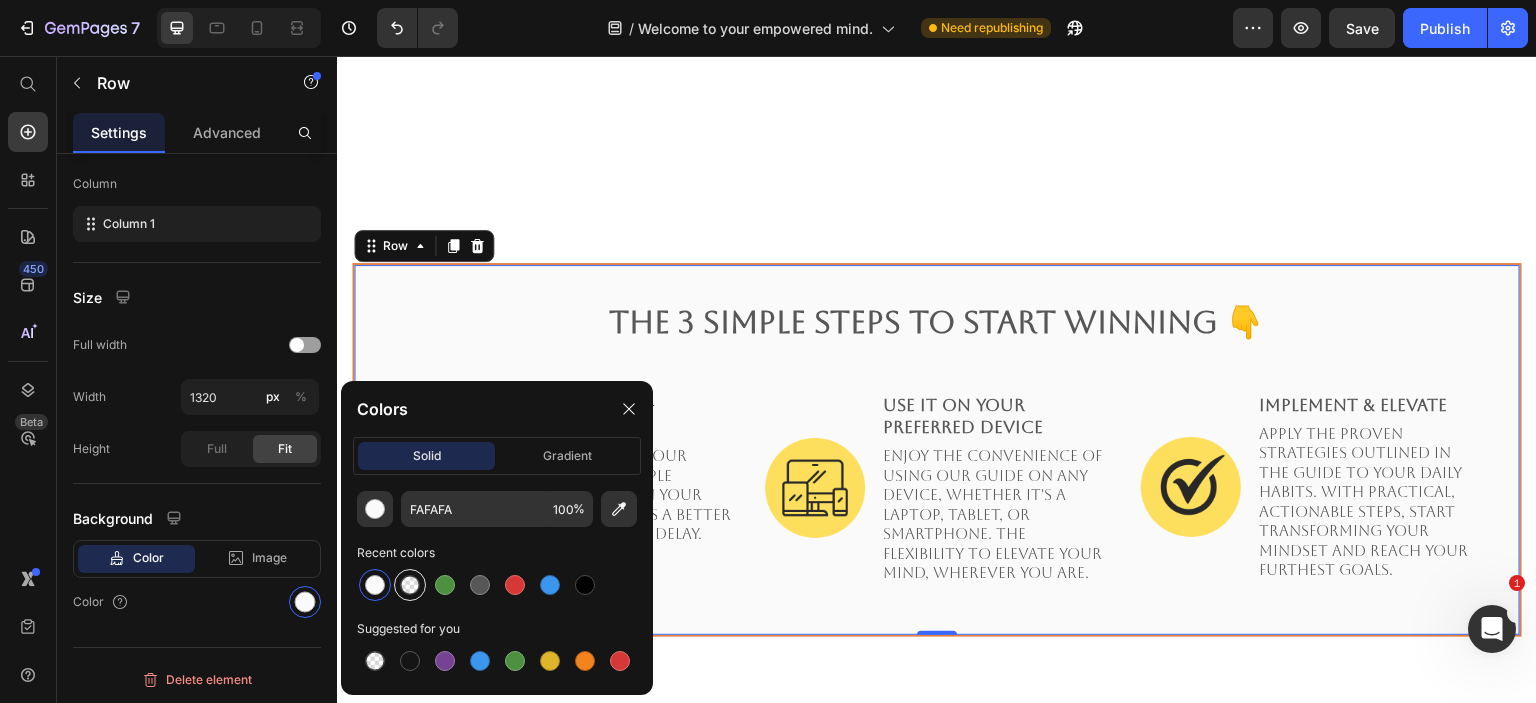 click at bounding box center (410, 585) 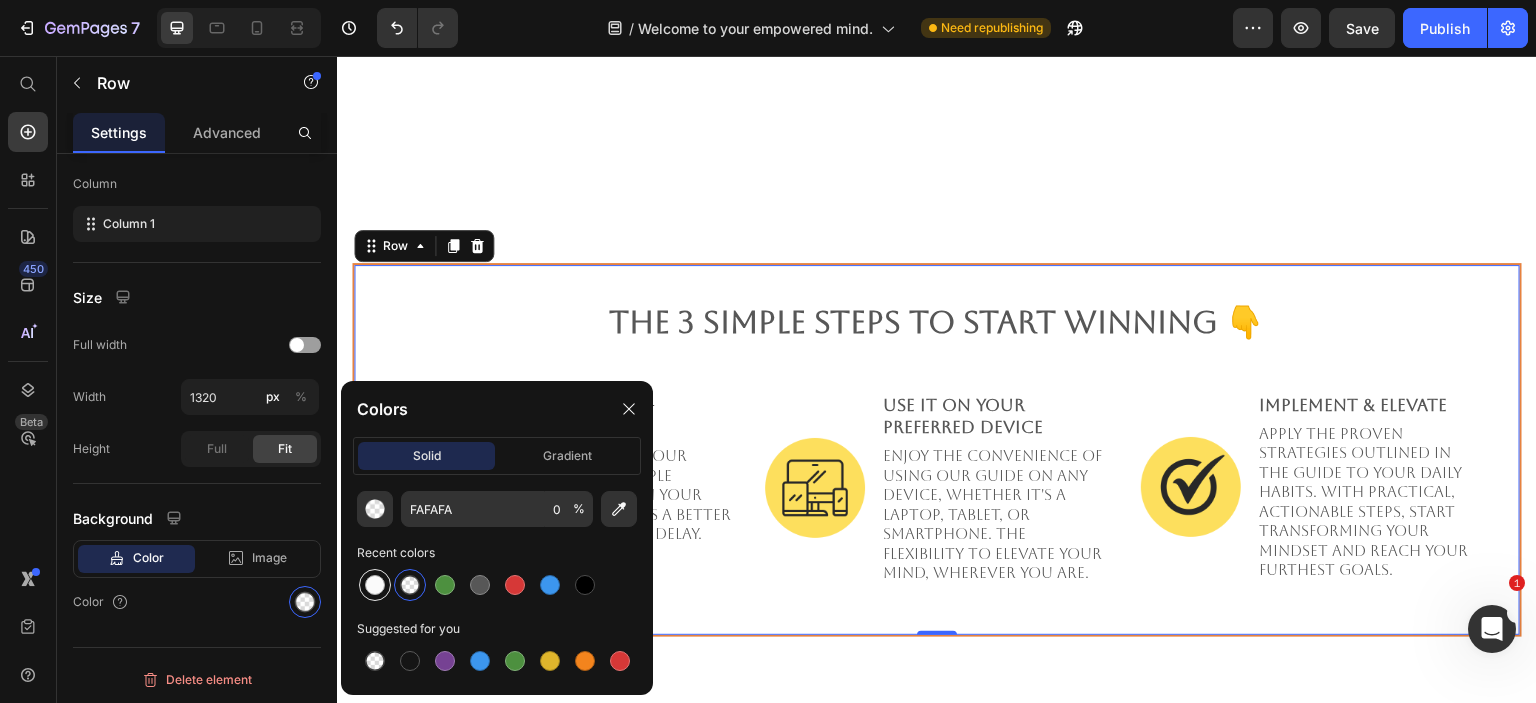 click at bounding box center [375, 585] 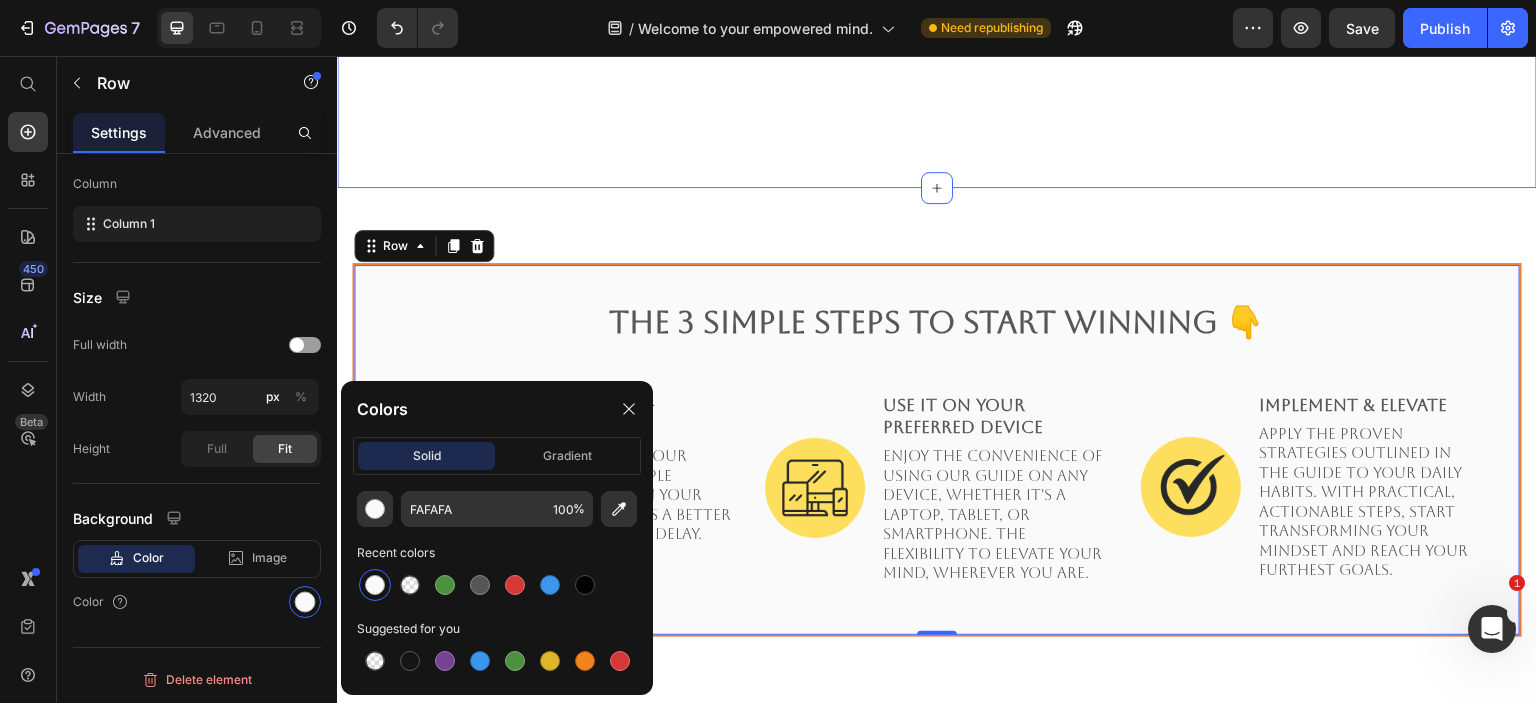 click on "Image Read Anytime,  Anywhere . Text Block With our product in digital format, support is always at your fingertips. Access the guide easily on your phone, tablet, or computer, making it possible to find guidance and advice wherever you are, whenever you need it. Text Block Image 100% Guaranteed Safe Checkout Text block Product Row Section 5" at bounding box center [937, -155] 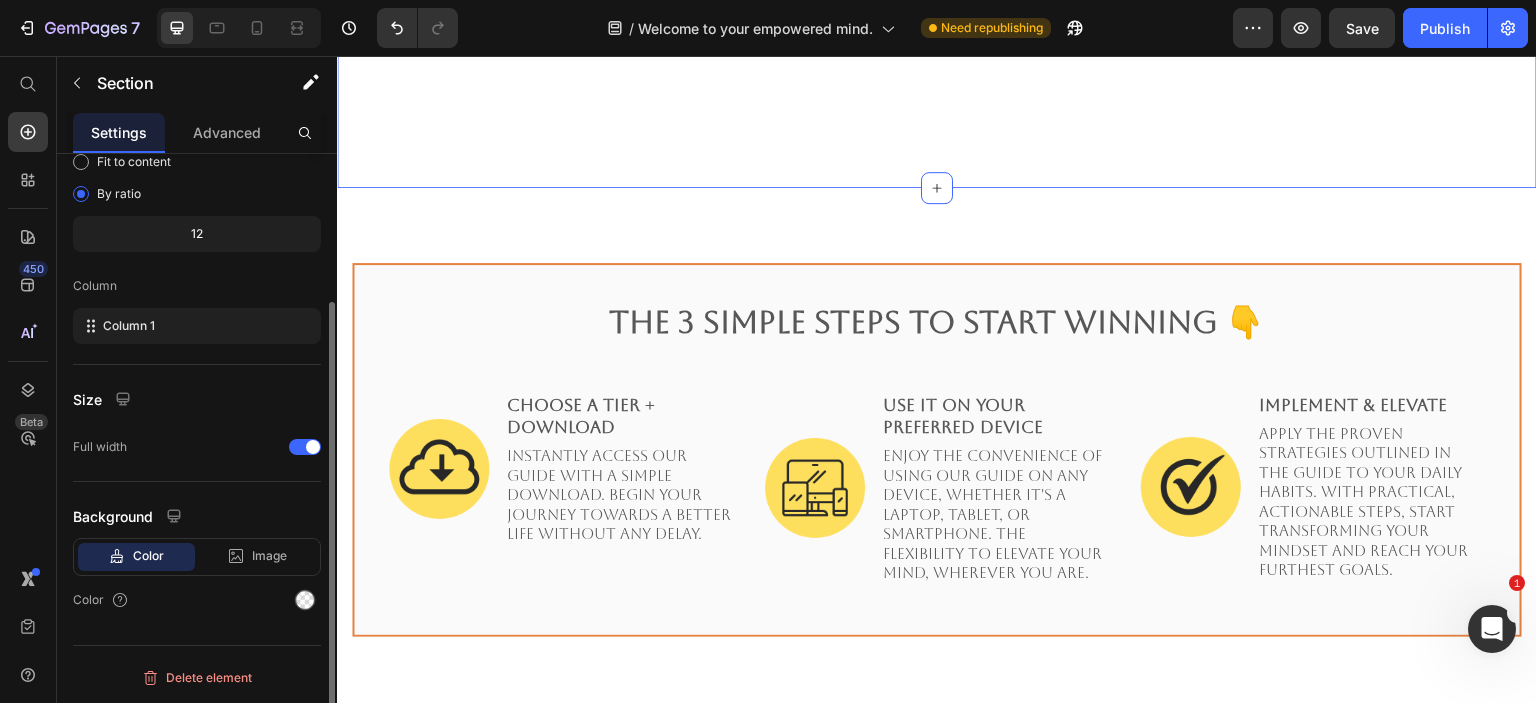 scroll, scrollTop: 0, scrollLeft: 0, axis: both 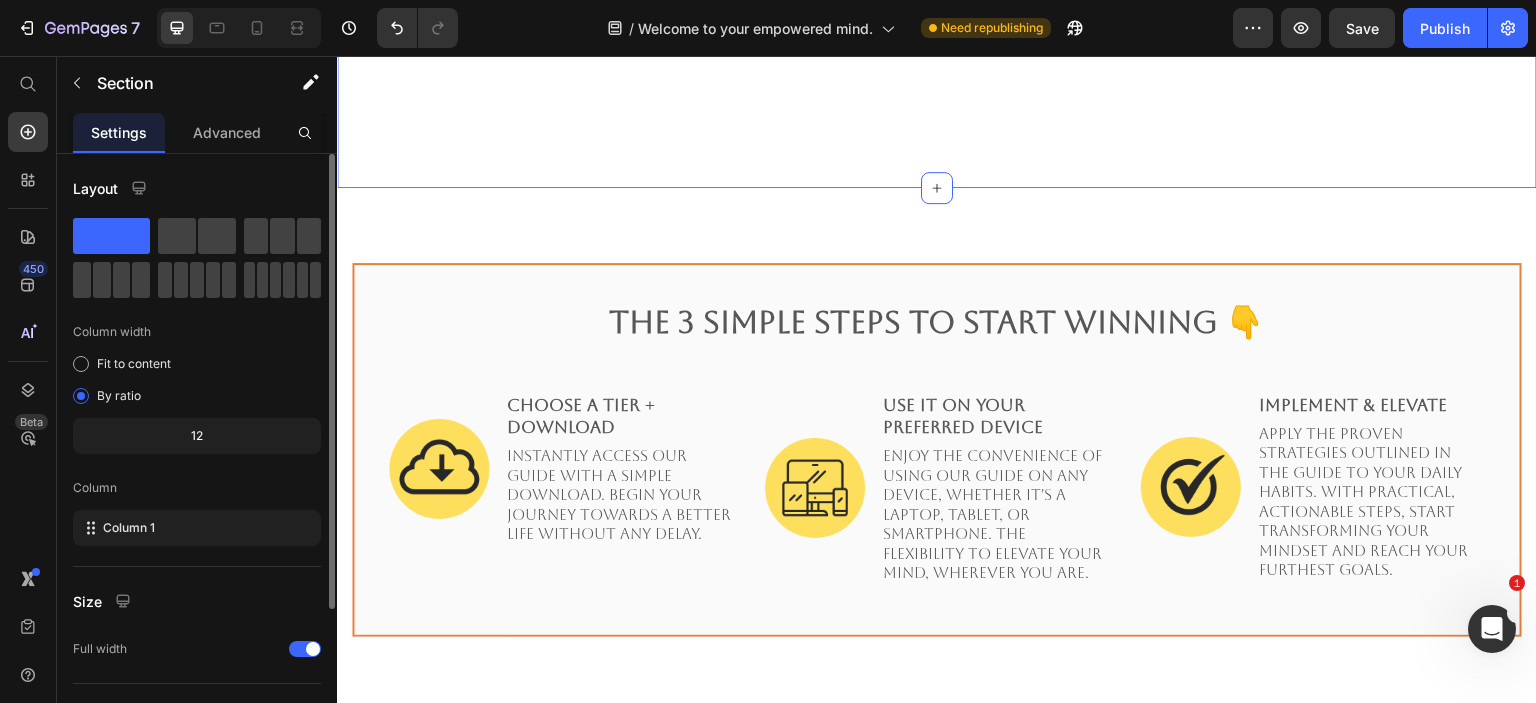 click on "Image Read Anytime,  Anywhere . Text Block With our product in digital format, support is always at your fingertips. Access the guide easily on your phone, tablet, or computer, making it possible to find guidance and advice wherever you are, whenever you need it. Text Block Image 100% Guaranteed Safe Checkout Text block Product Row Section 5   You can create reusable sections Create Theme Section AI Content Write with GemAI What would you like to describe here? Tone and Voice Persuasive Product Mental Fitness Mastery - Tier 3 Show more Generate" at bounding box center [937, -155] 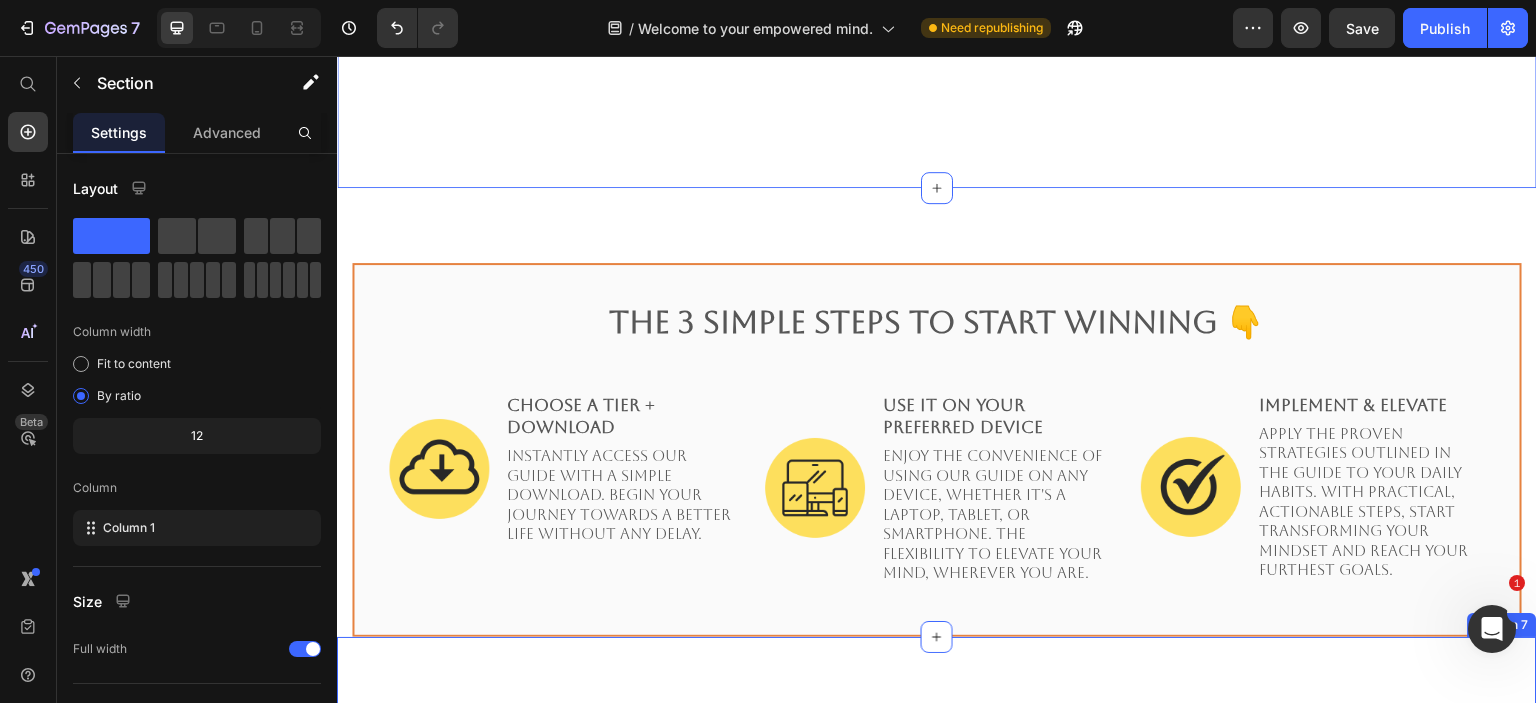 click on "98% Customers Are Satisfied Text block Trusted By More Than  250+ Customers All Over The World. Heading                Icon                Icon                Icon                Icon                Icon Icon List Hoz "Unprecedented results." Heading I have seen brilliant progress using your guide, it is unbelievable how quick your life can change if you really try, I have finally retired my parents thanks to my mindset and productivity, and it is all thanks to you! Text block                Title Line Image David Albarn, ( USA ) Heading
Icon Verified Buyer Text block Icon List Row                Icon                Icon                Icon                Icon                Icon Icon List Hoz "Truly enlightening." Heading I almost gave up: failure after failure - but then I found Mental Fitness Mastery and the team were exceptional at helping me achieve higher goals. Now I have scaled my business and profit 4k per month after 25 weeks, if I can do it - so can you. Text block                )" at bounding box center (937, 971) 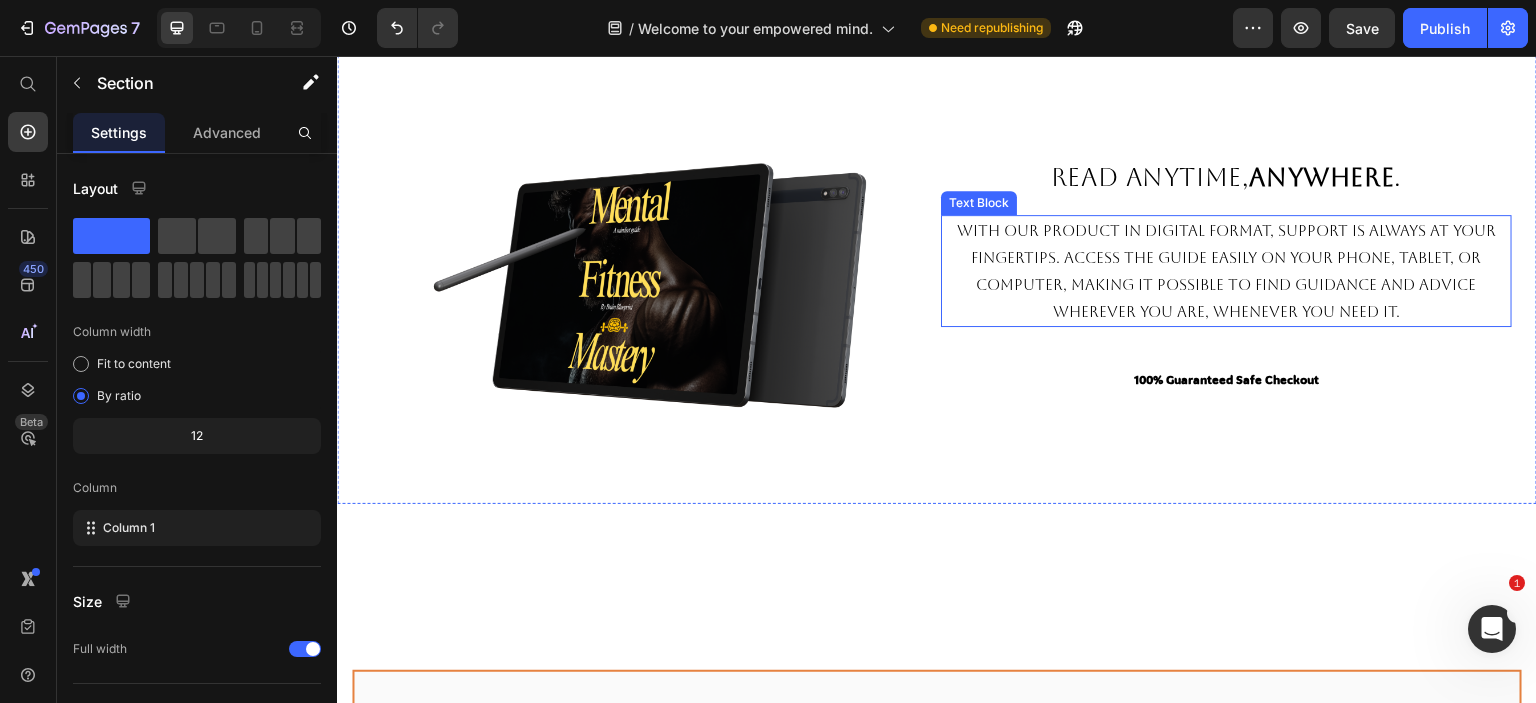 click on "With our product in digital format, support is always at your fingertips. Access the guide easily on your phone, tablet, or computer, making it possible to find guidance and advice wherever you are, whenever you need it." at bounding box center (1226, 271) 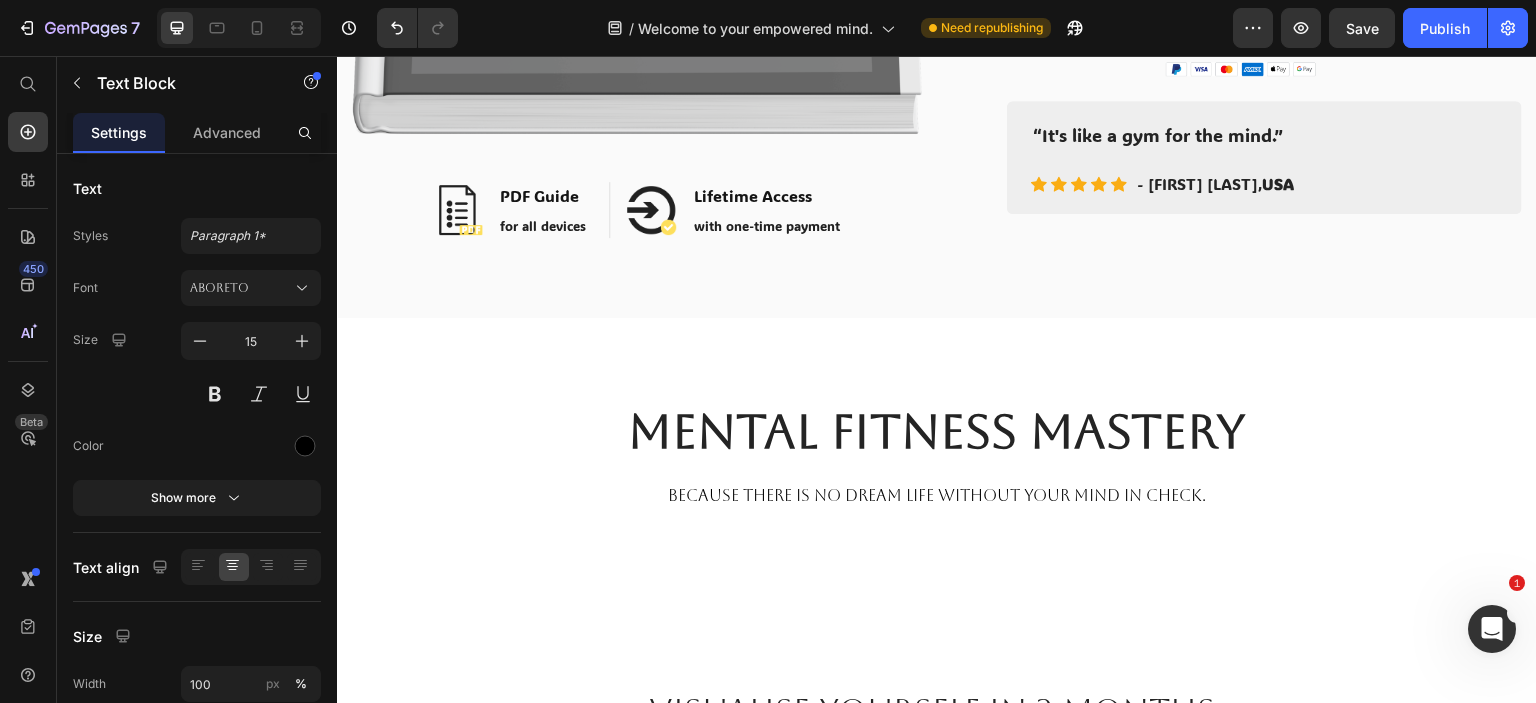 scroll, scrollTop: 400, scrollLeft: 0, axis: vertical 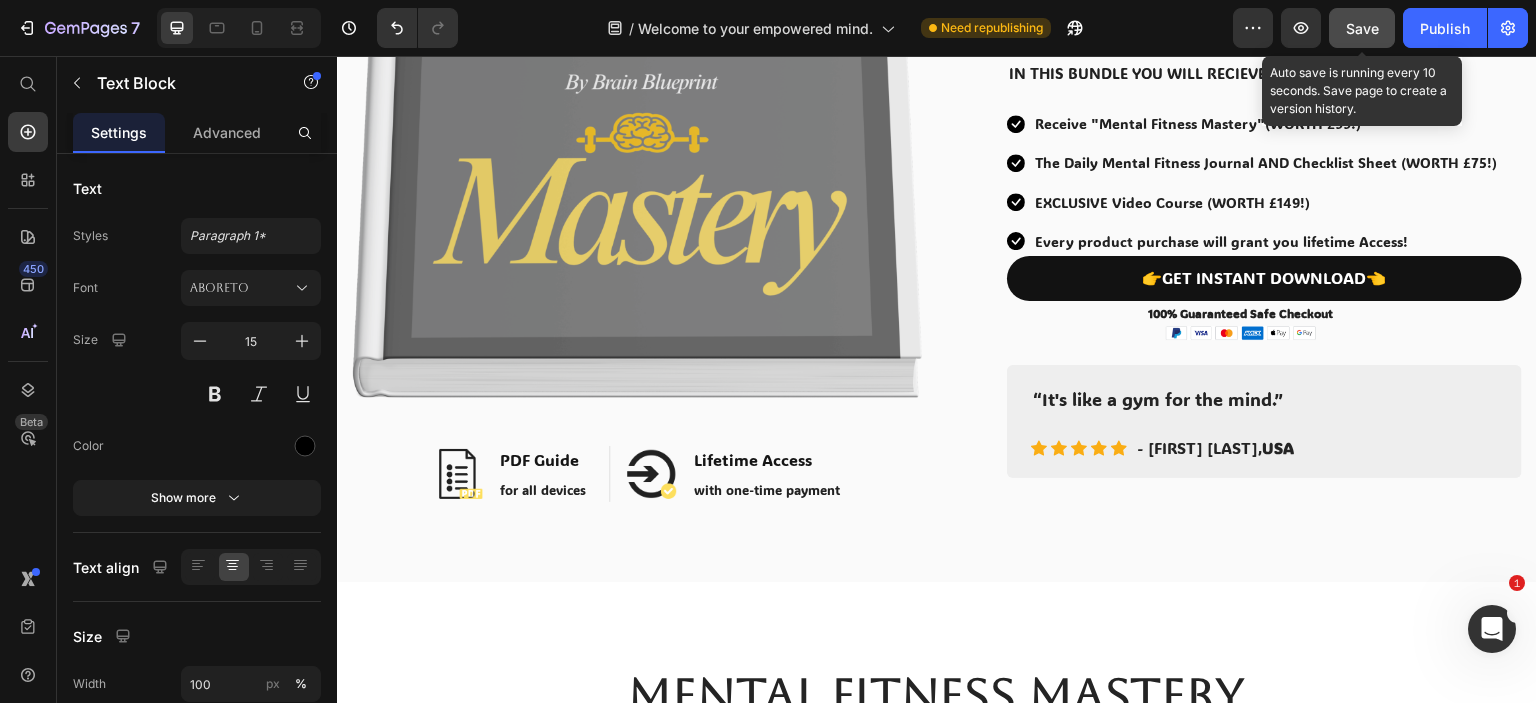 click on "Save" at bounding box center (1362, 28) 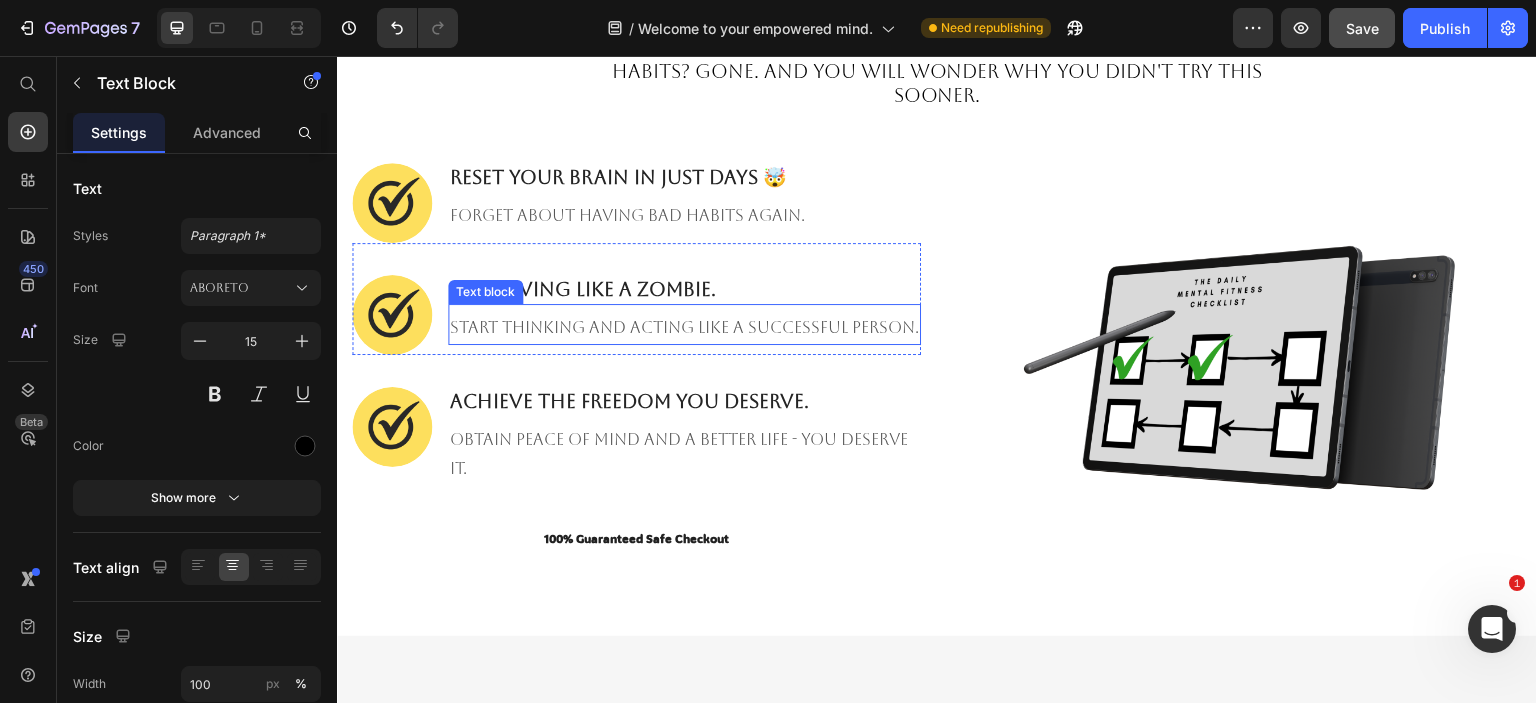 scroll, scrollTop: 1800, scrollLeft: 0, axis: vertical 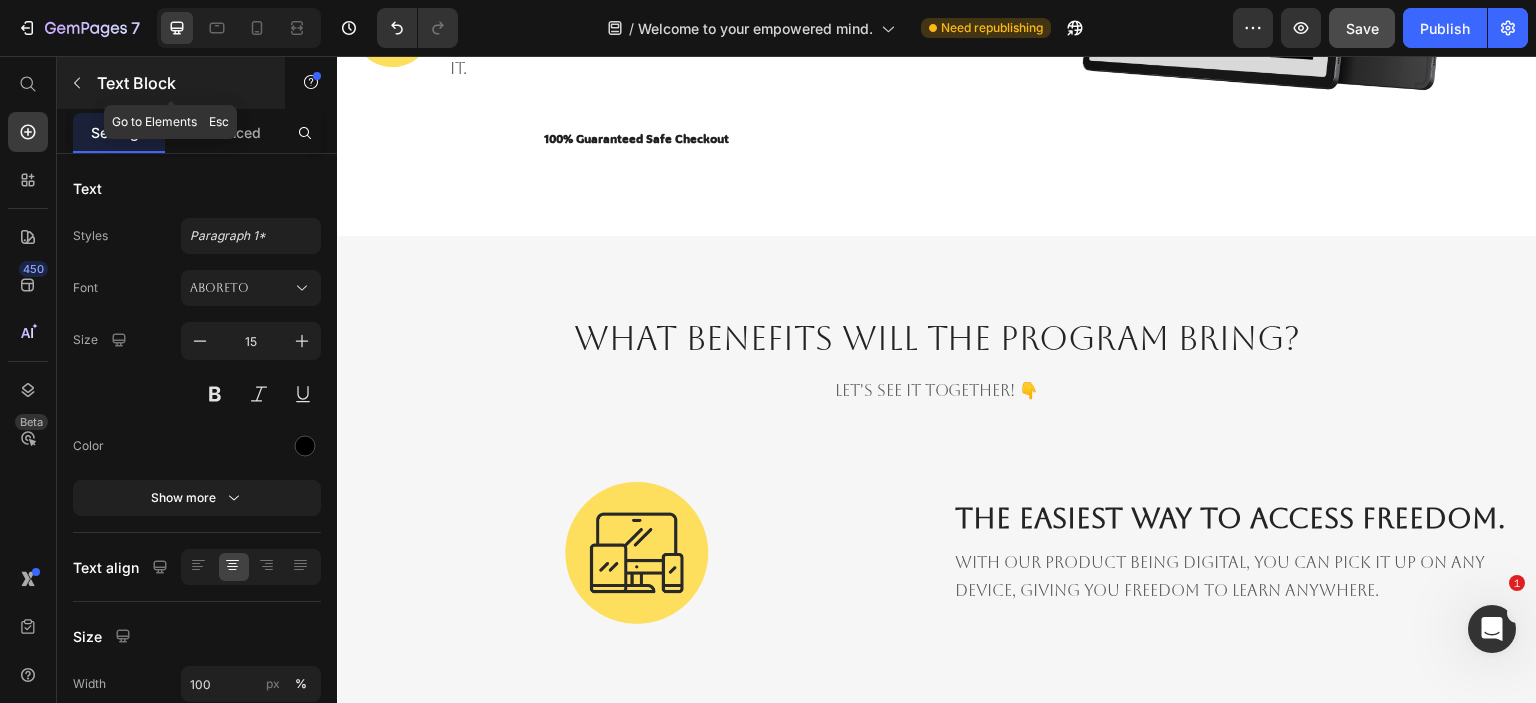 click 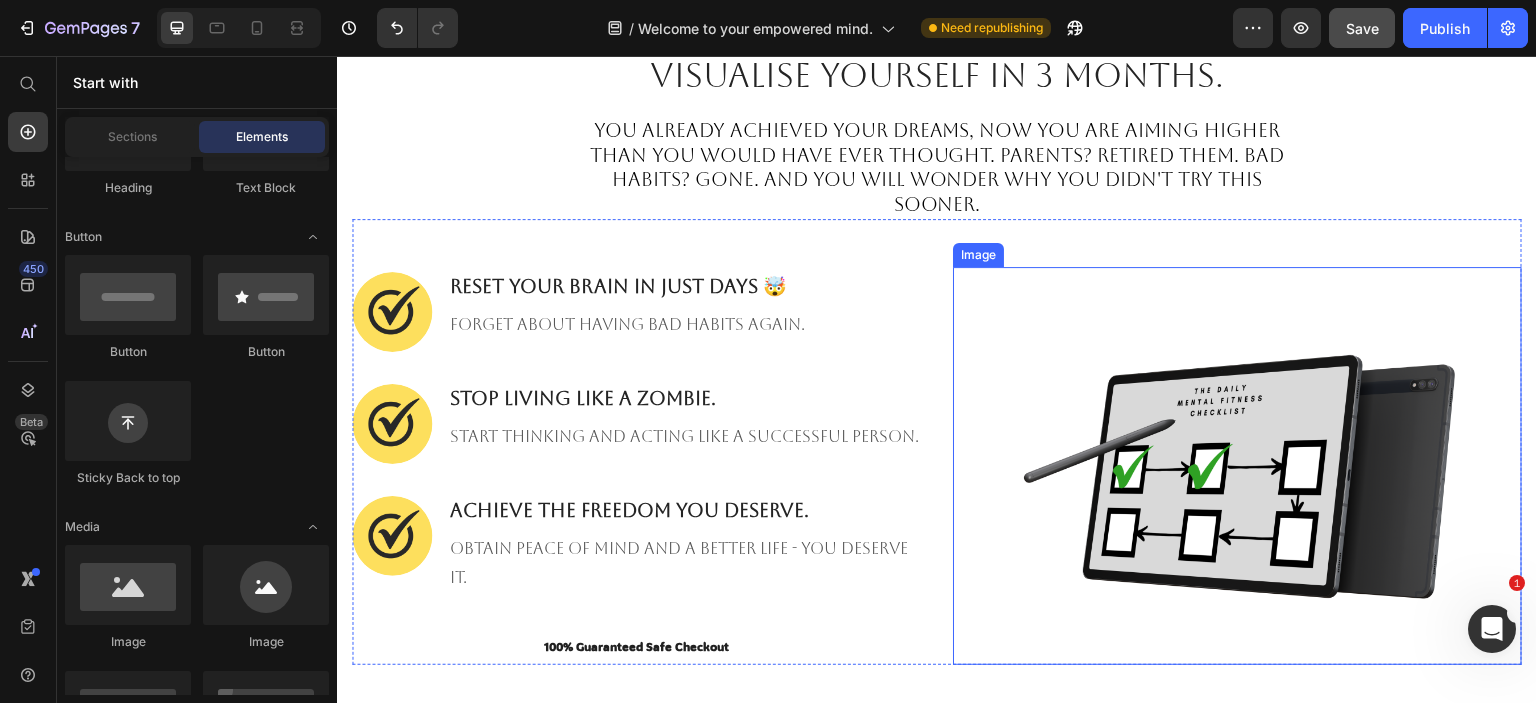 scroll, scrollTop: 300, scrollLeft: 0, axis: vertical 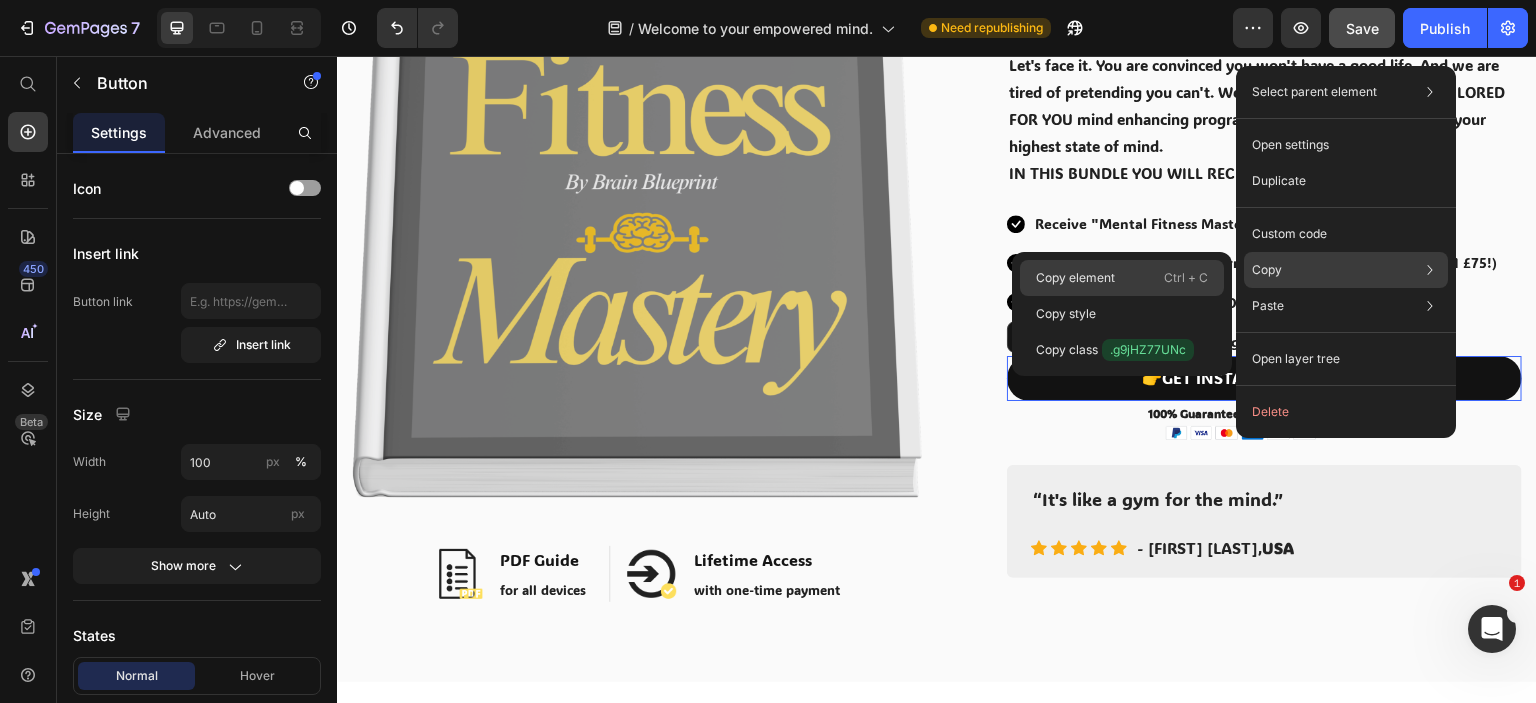 click on "Copy element" at bounding box center [1075, 278] 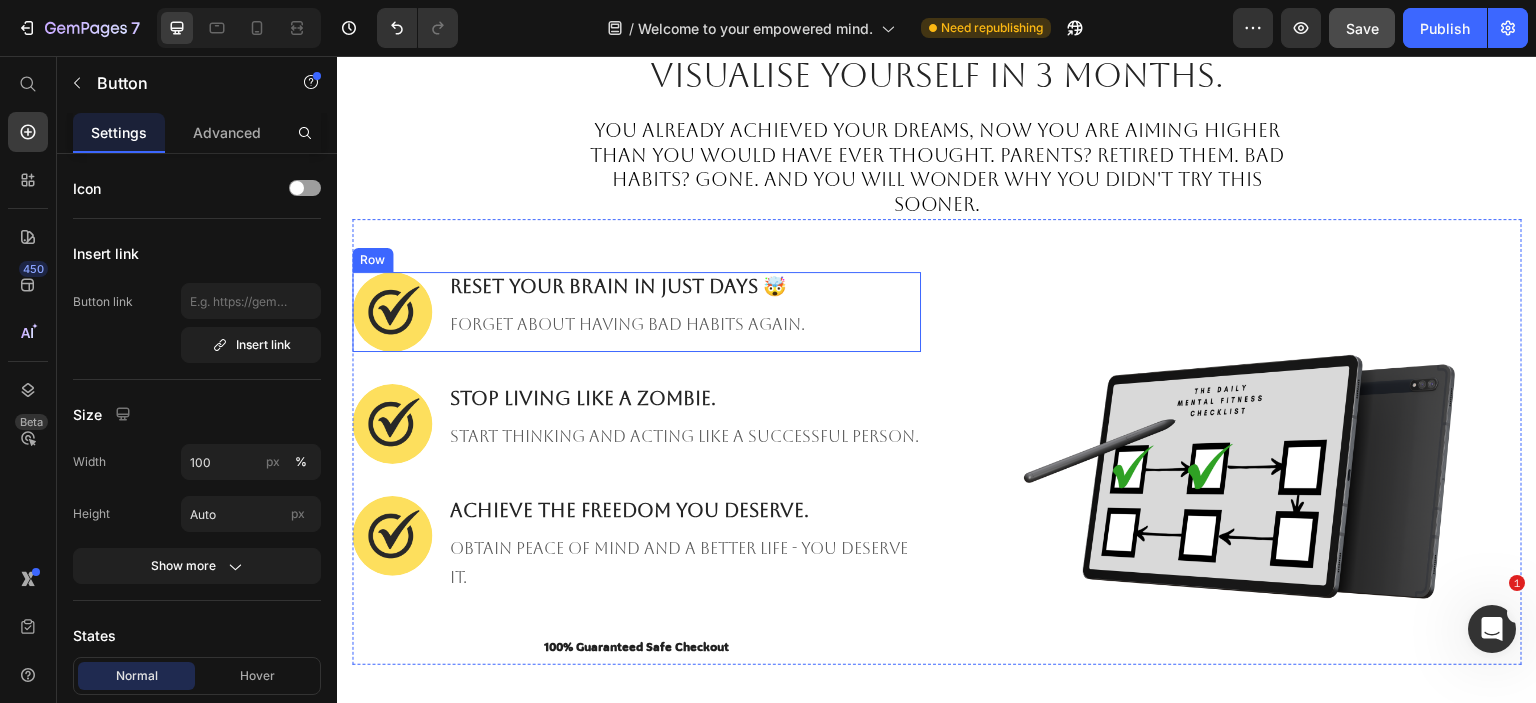 scroll, scrollTop: 1600, scrollLeft: 0, axis: vertical 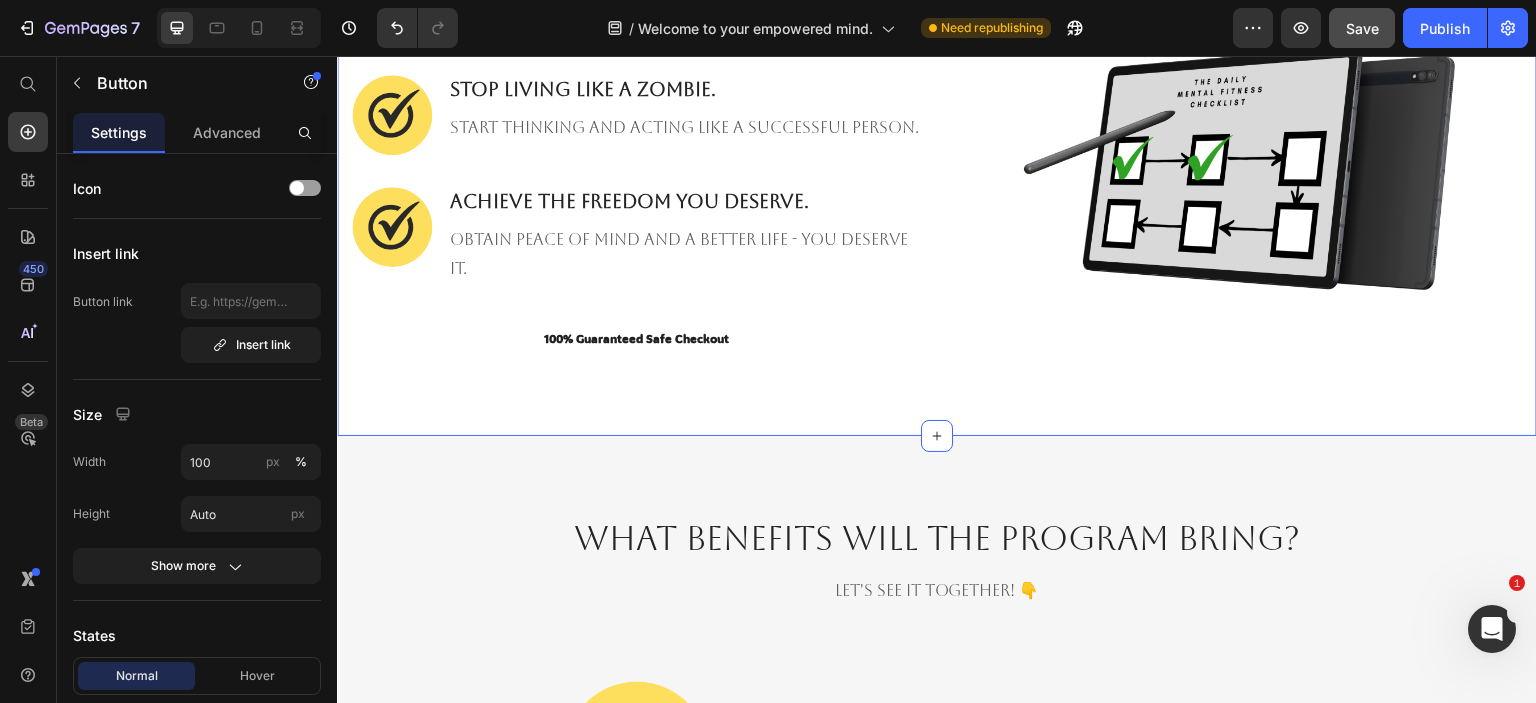 click on "Visualise yourself in 3 months.  Heading Row You already achieved your dreams, now you are aiming higher than you would have ever thought. Parents? Retired them. Bad habits? GONE. And you will wonder WHY you didn't try this sooner. Text block Row Image Image Reset your brain in just days 🤯 Heading FORGET ABOUT HAVING bad habits again. Text block Row Image Stop living like a zombie. Heading Start thinking and acting like A SUCCESSFUL PERSON. Text block Row Image ACHIEVE THE FREEDOM YOU DESERVE. Heading obtain peace of mind and a better life - you deserve it. Text block Row 100% Guaranteed Safe Checkout Text block Product Image Row Section 3" at bounding box center [937, 50] 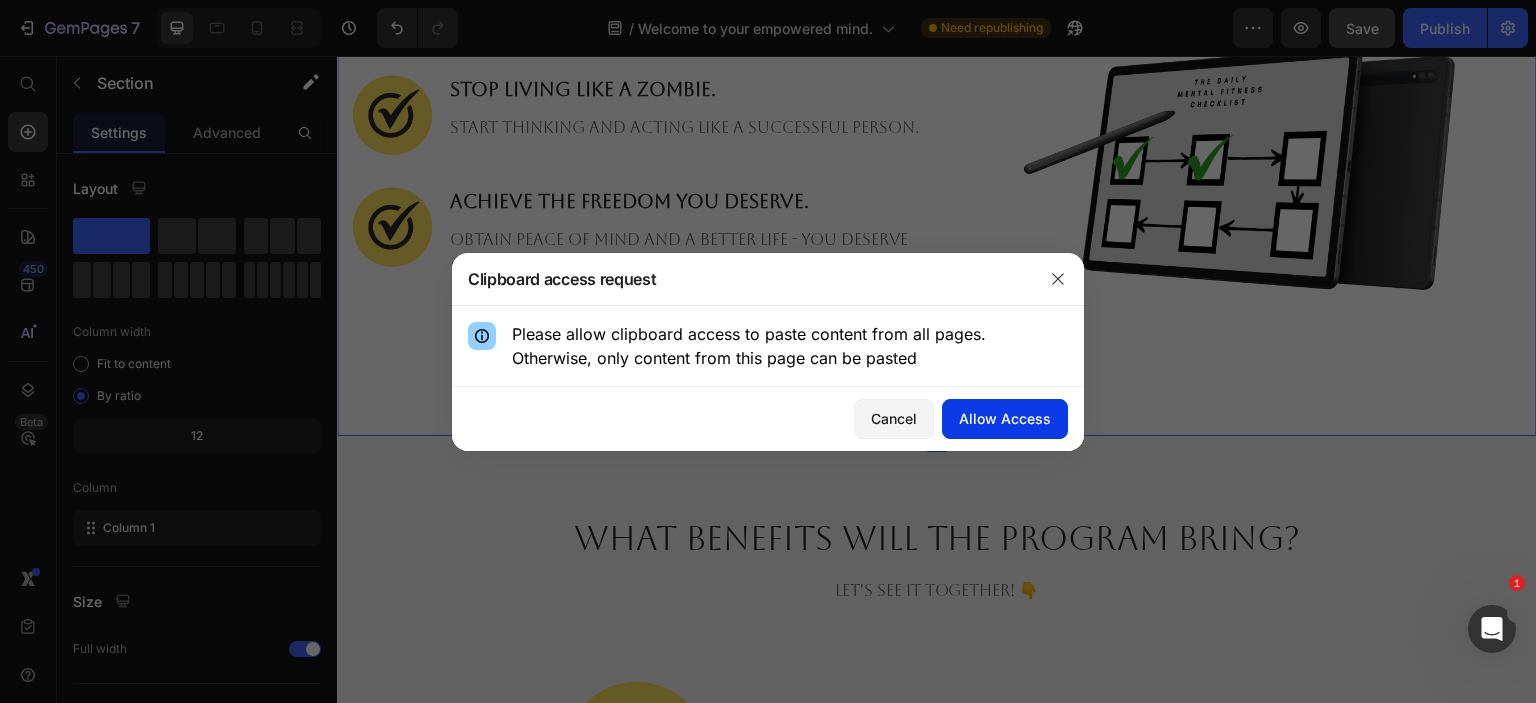 click on "Allow Access" at bounding box center (1005, 418) 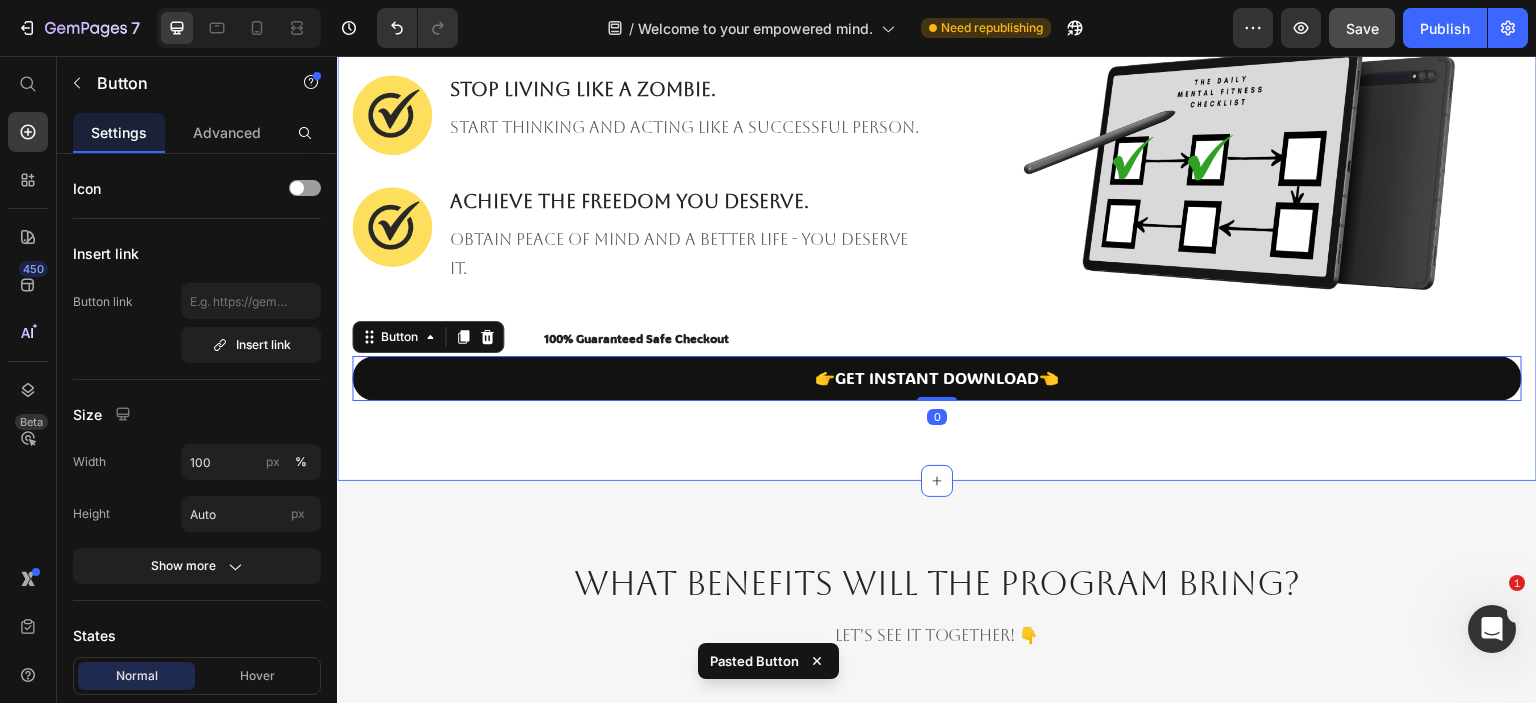 click on "Visualise yourself in 3 months.  Heading Row You already achieved your dreams, now you are aiming higher than you would have ever thought. Parents? Retired them. Bad habits? GONE. And you will wonder WHY you didn't try this sooner. Text block Row Image Image Reset your brain in just days 🤯 Heading FORGET ABOUT HAVING bad habits again. Text block Row Image Stop living like a zombie. Heading Start thinking and acting like A SUCCESSFUL PERSON. Text block Row Image ACHIEVE THE FREEDOM YOU DESERVE. Heading obtain peace of mind and a better life - you deserve it. Text block Row 100% Guaranteed Safe Checkout Text block Product Image Row 👉GET INSTANT DOWNLOAD👈 Button   0 Section 3" at bounding box center (937, 72) 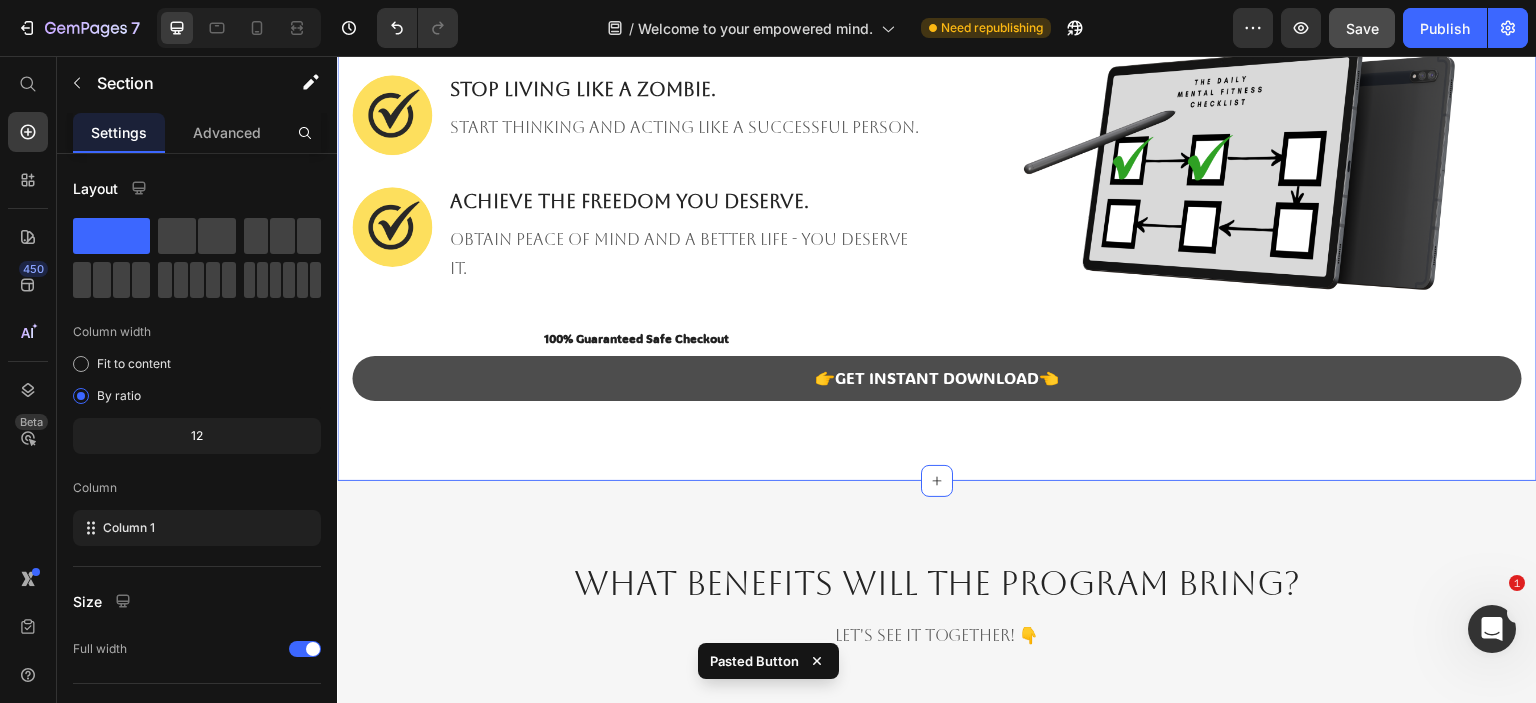 click on "👉GET INSTANT DOWNLOAD👈" at bounding box center (937, 378) 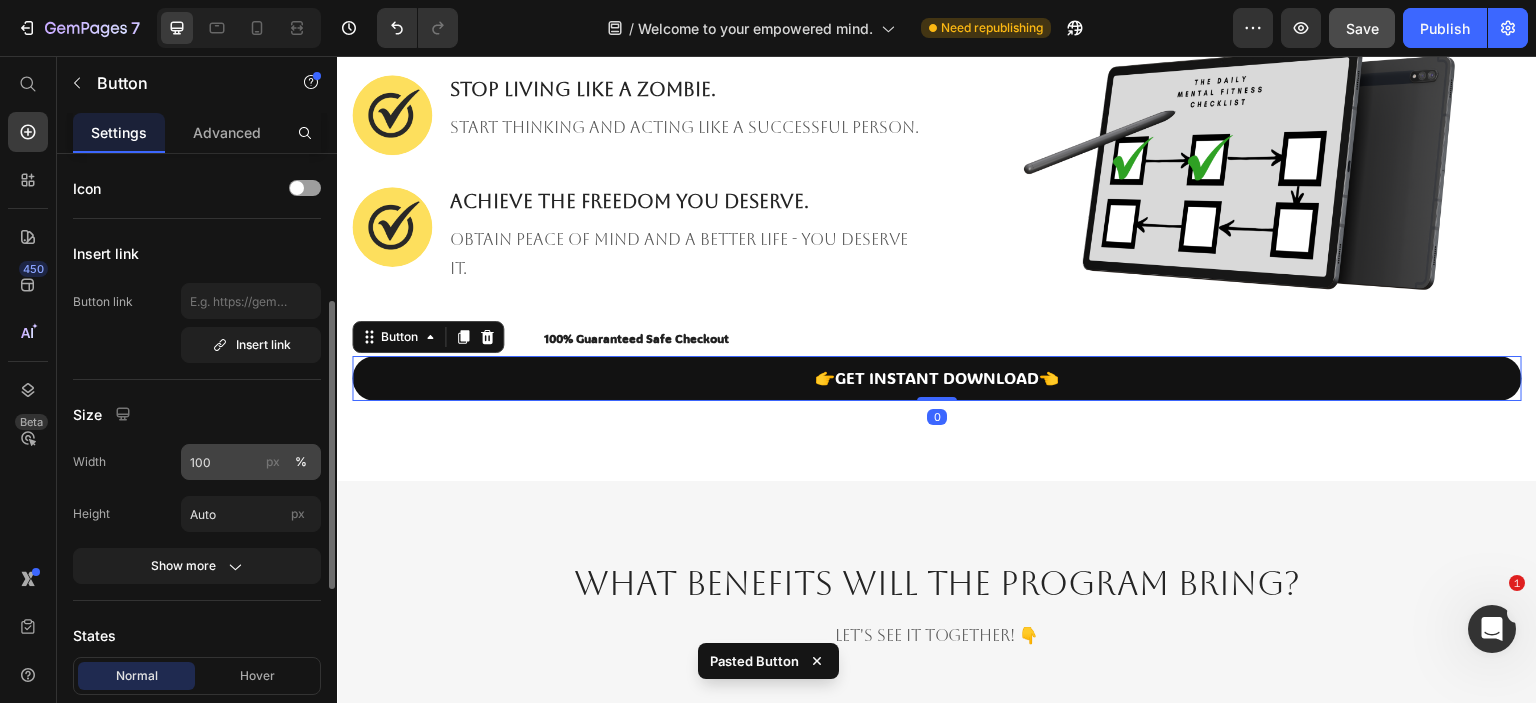 scroll, scrollTop: 100, scrollLeft: 0, axis: vertical 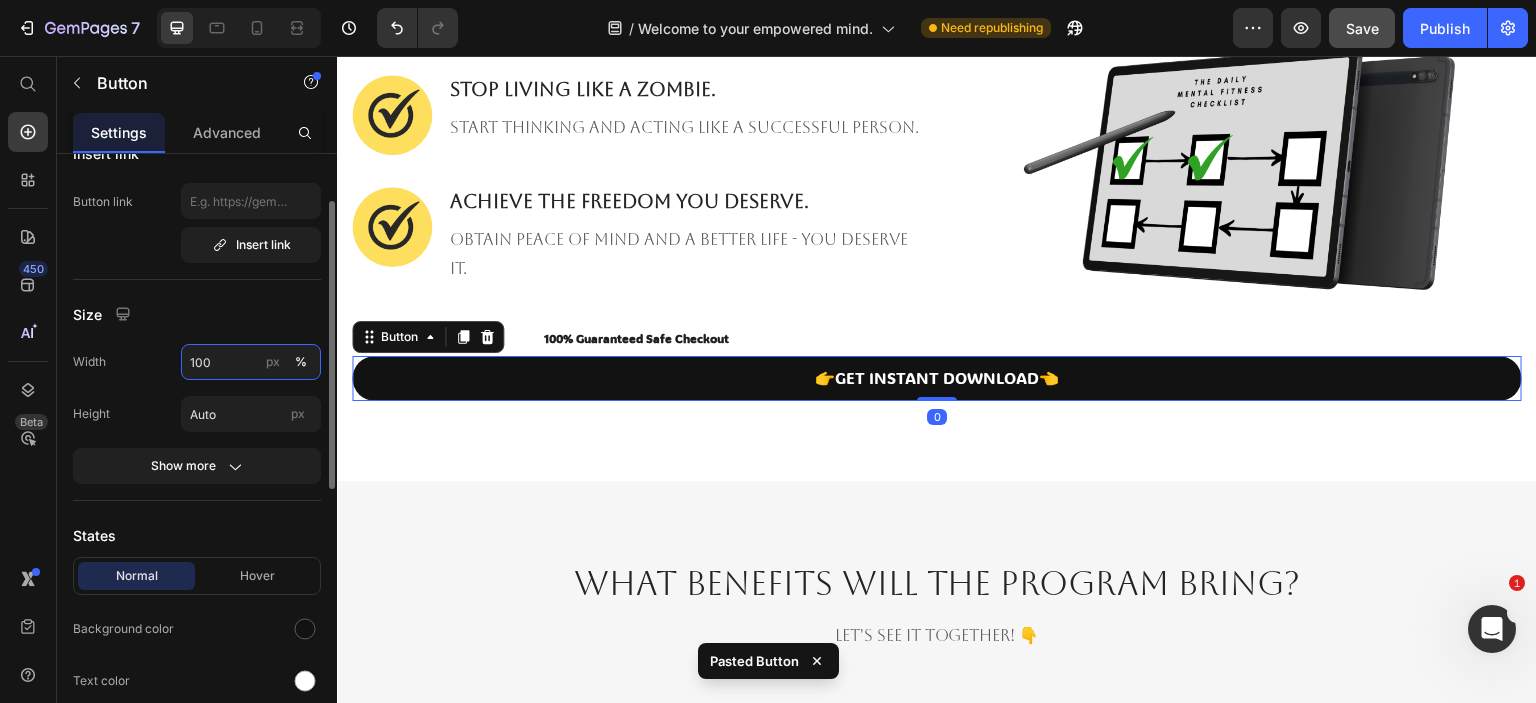 click on "100" at bounding box center (251, 362) 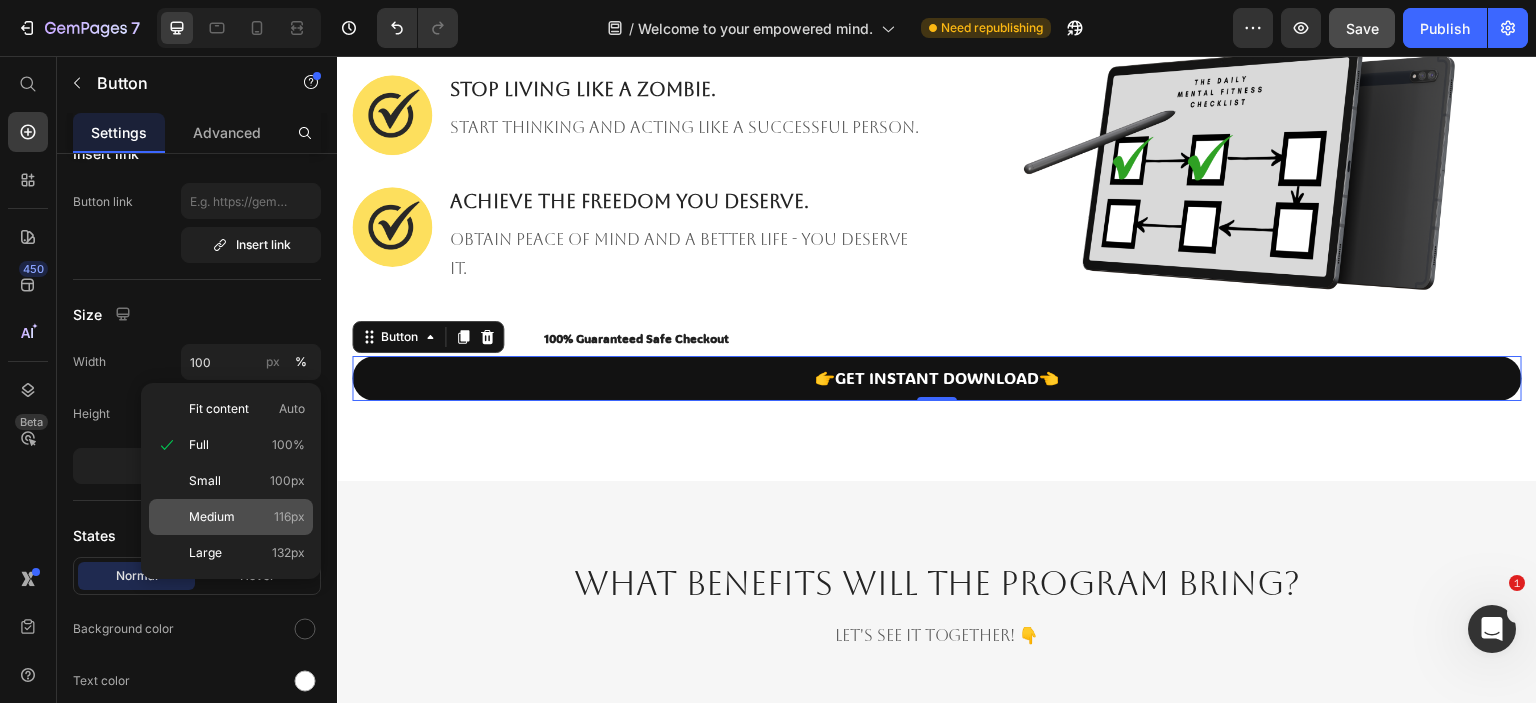 click on "Medium" at bounding box center (212, 517) 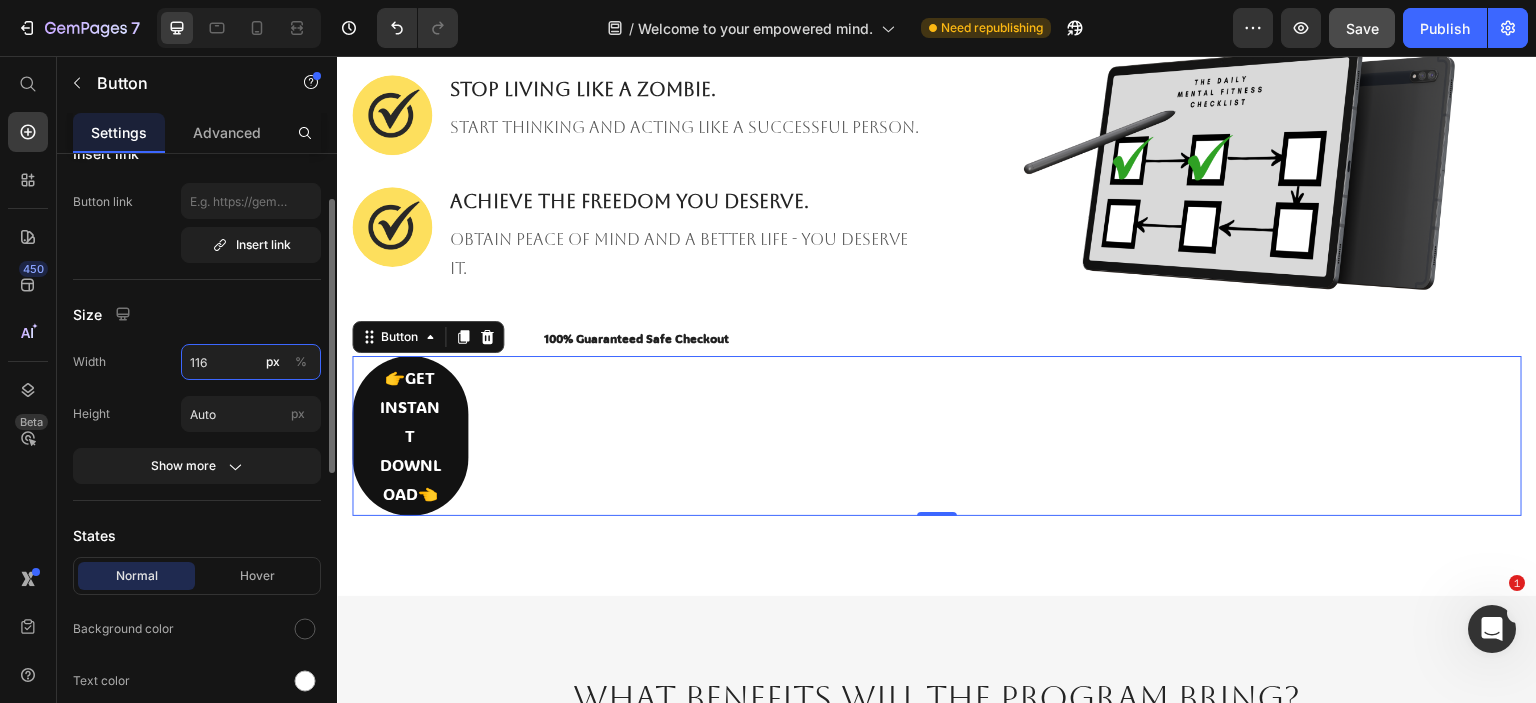 click on "116" at bounding box center (251, 362) 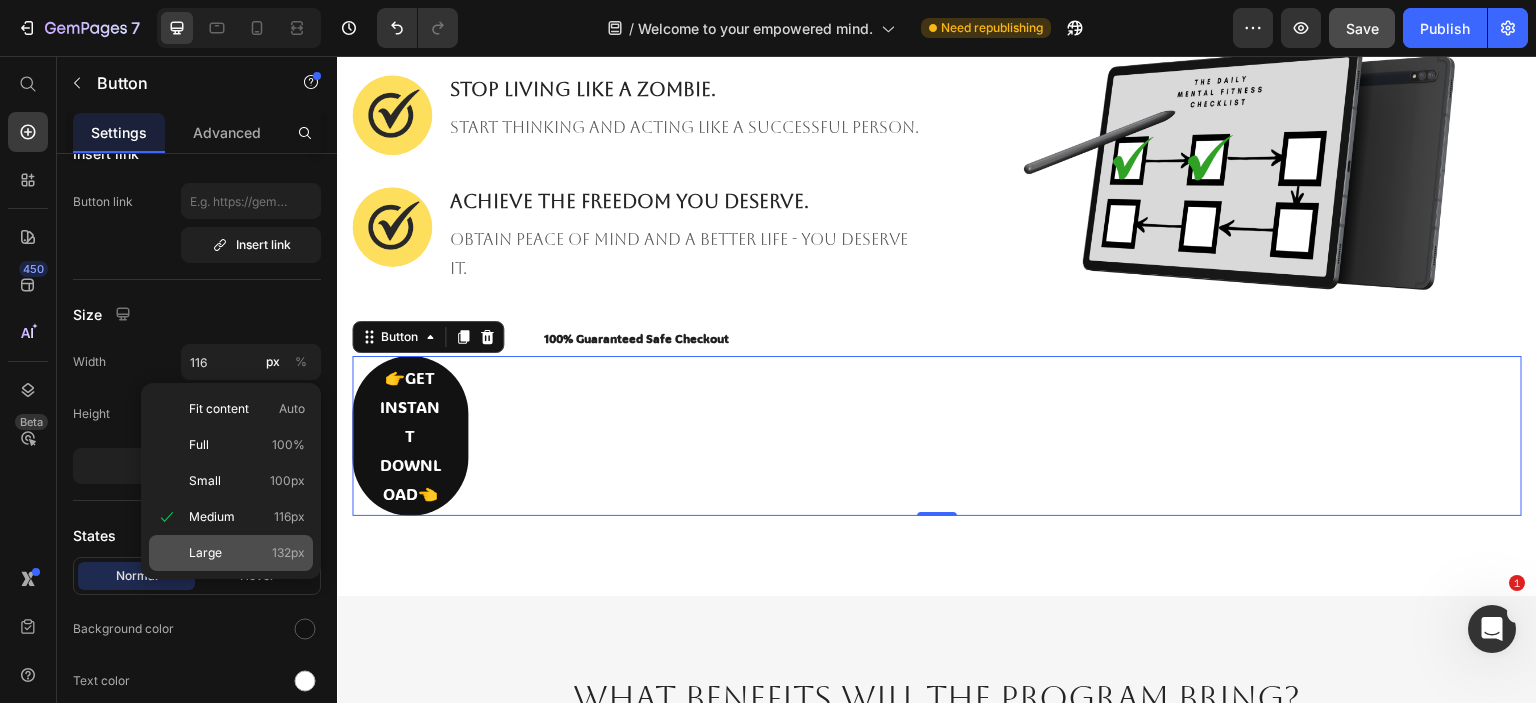 click on "Large" at bounding box center (205, 553) 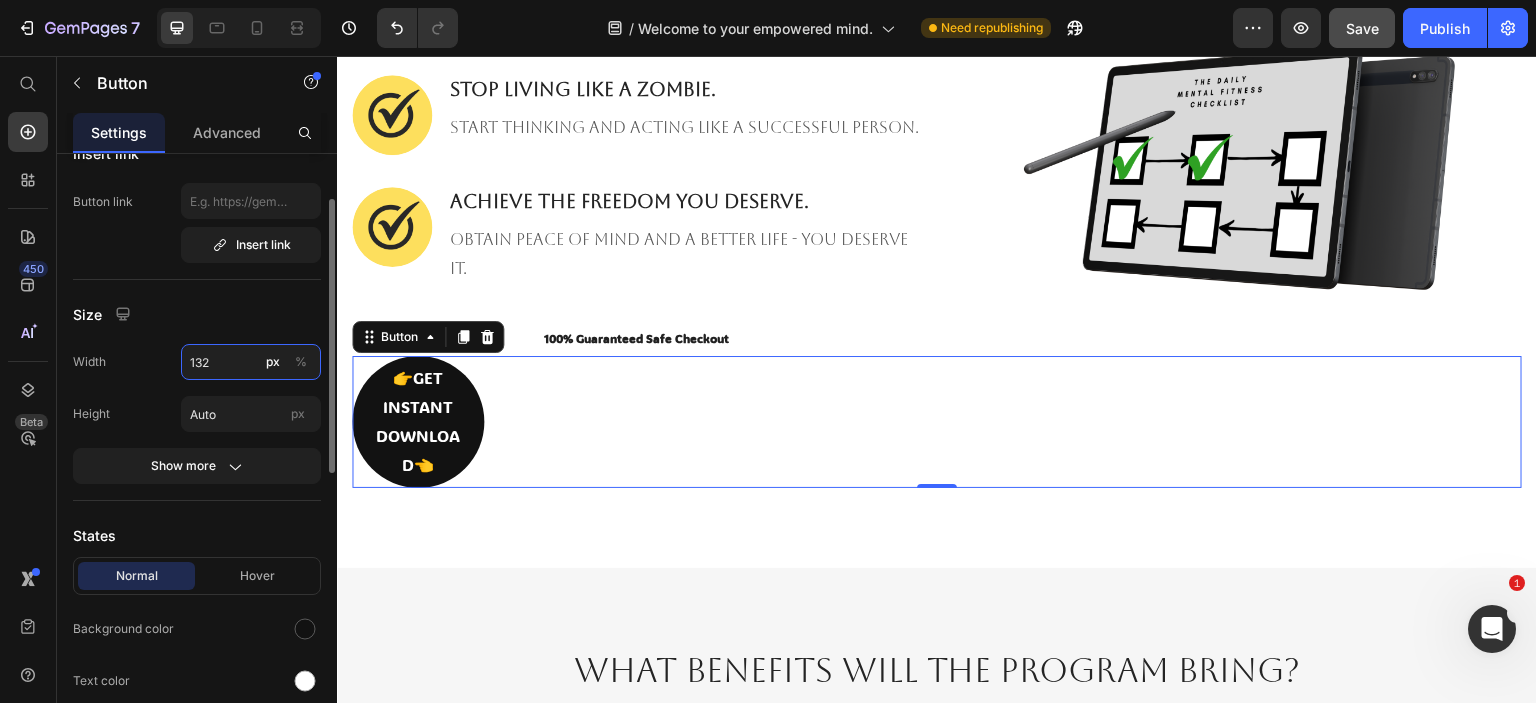 click on "132" at bounding box center [251, 362] 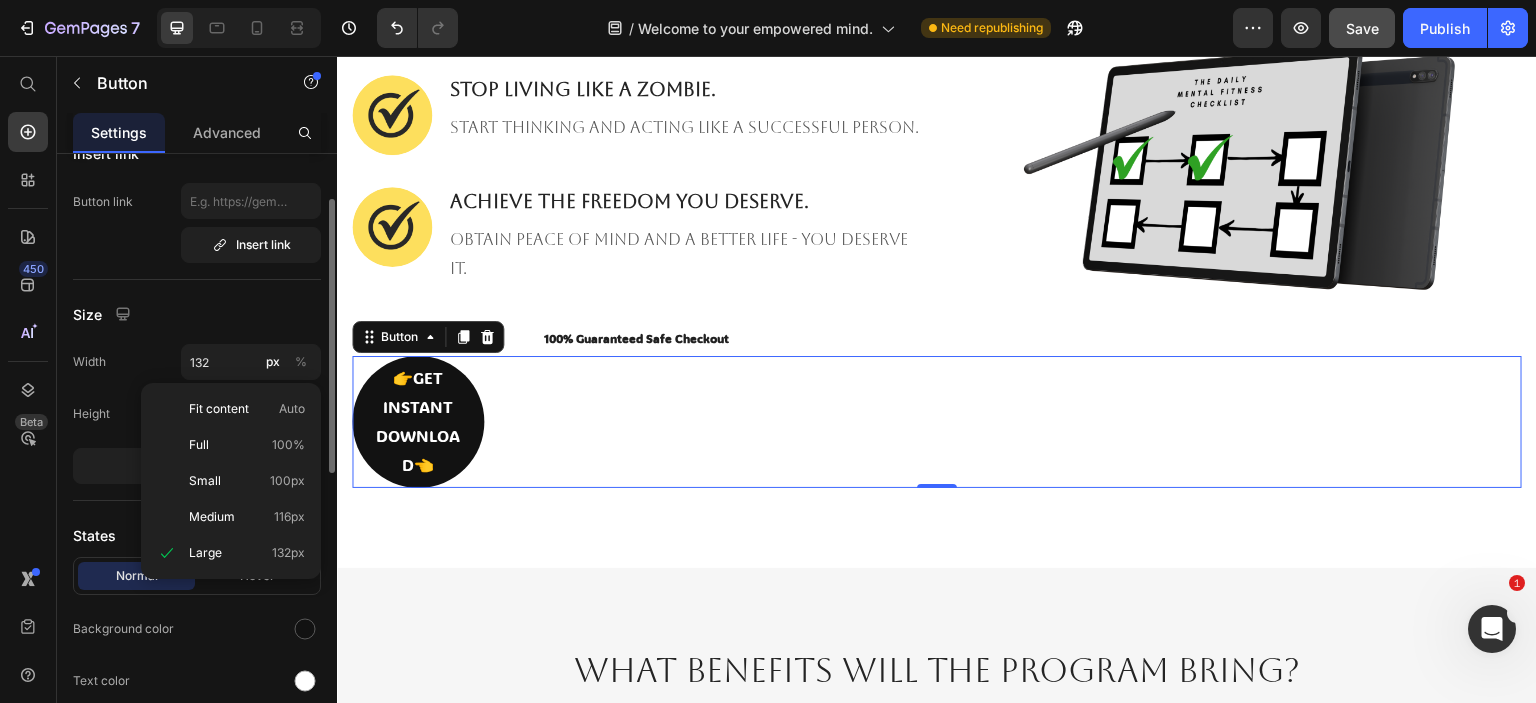click on "Size" at bounding box center [197, 314] 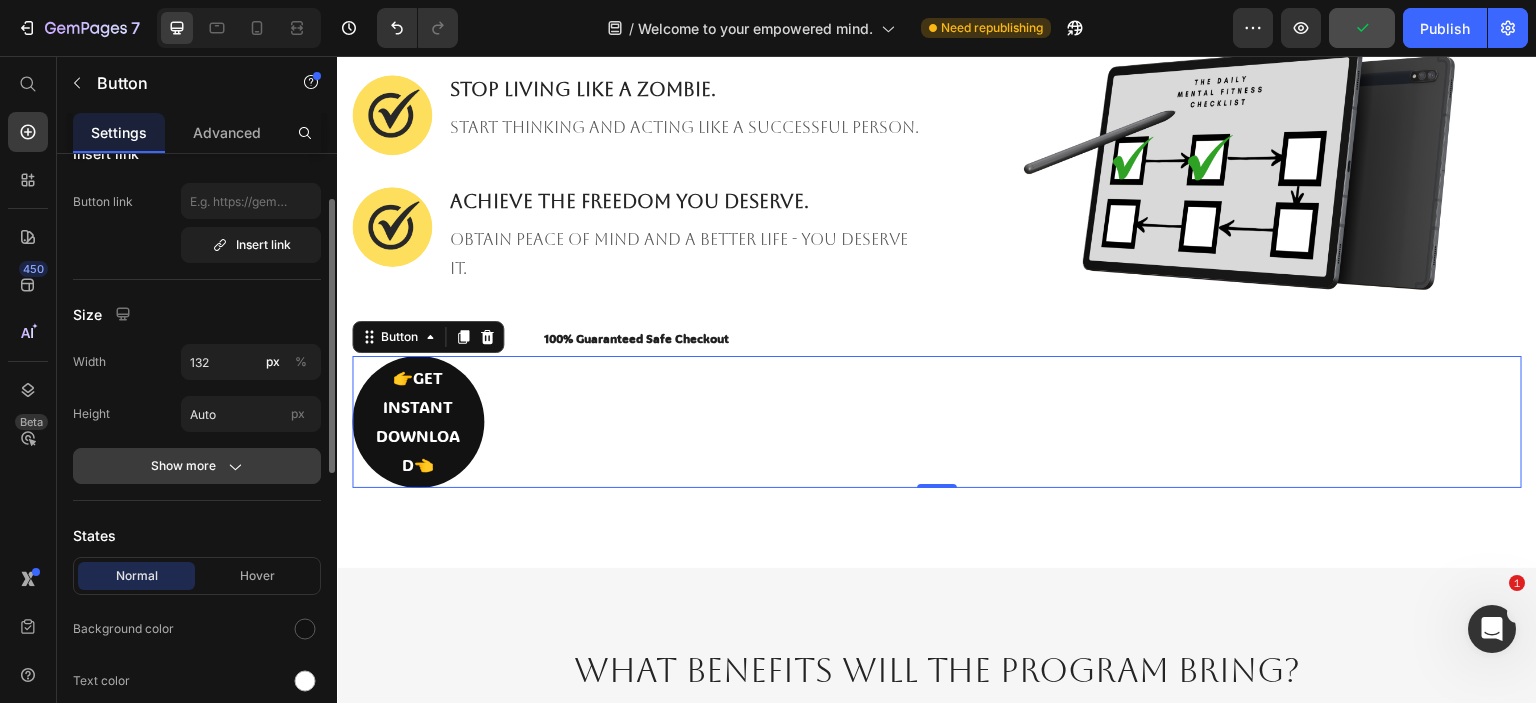 click on "Show more" 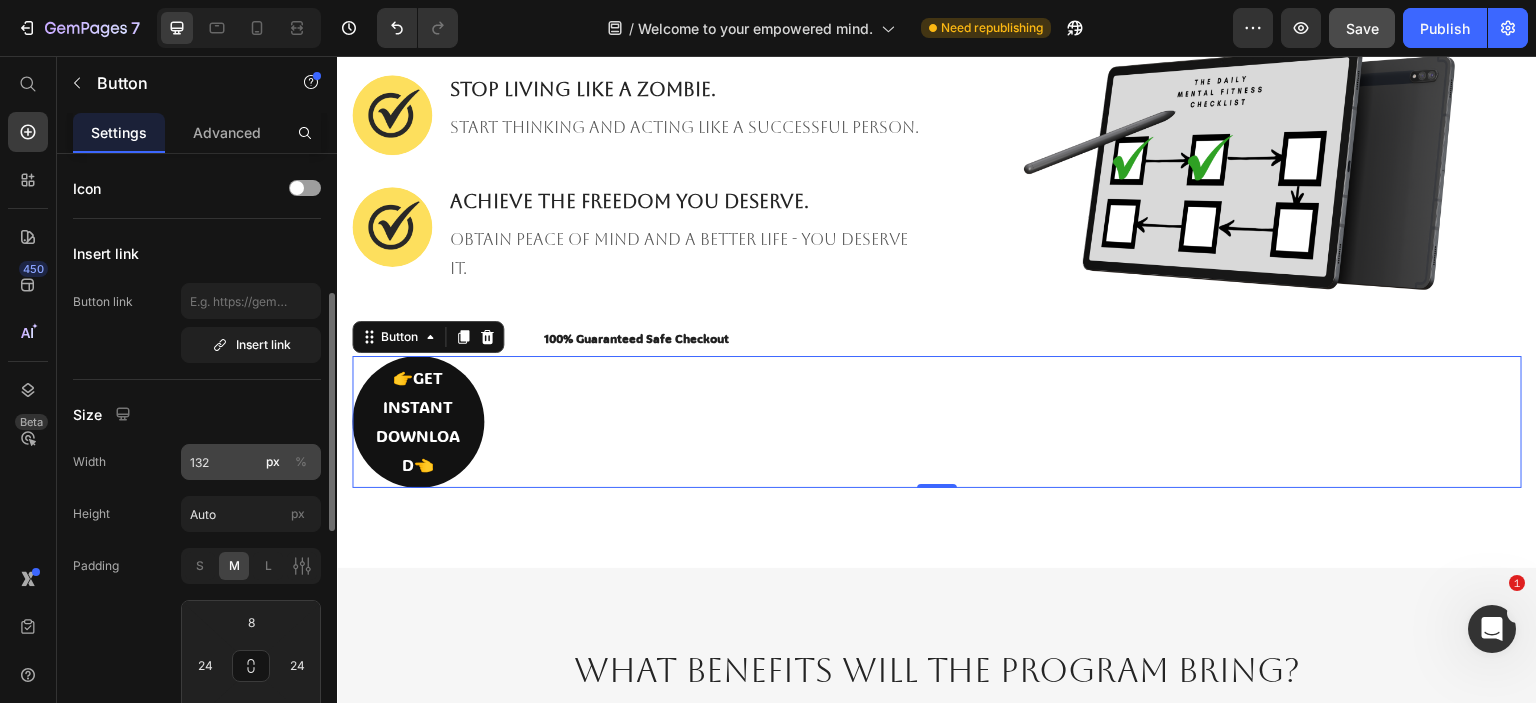 scroll, scrollTop: 100, scrollLeft: 0, axis: vertical 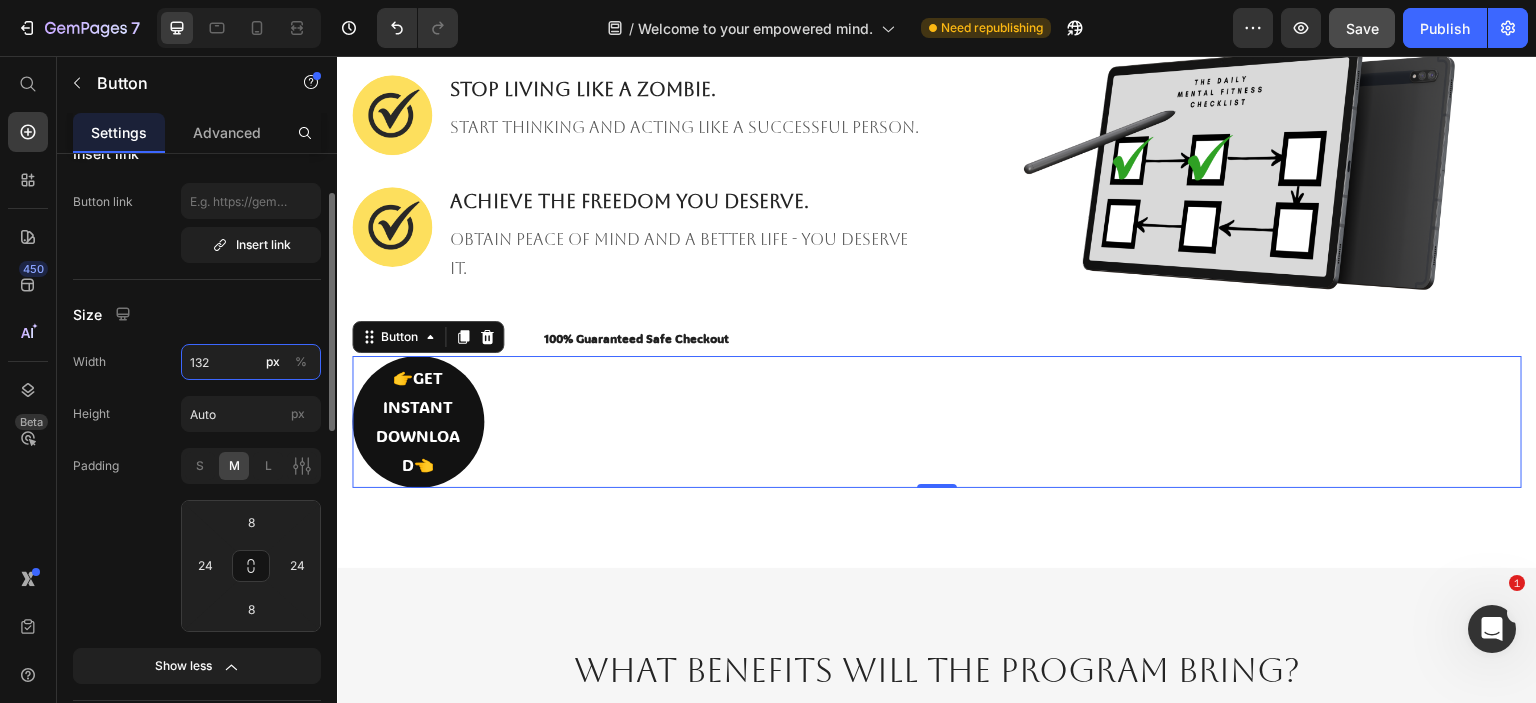 click on "132" at bounding box center (251, 362) 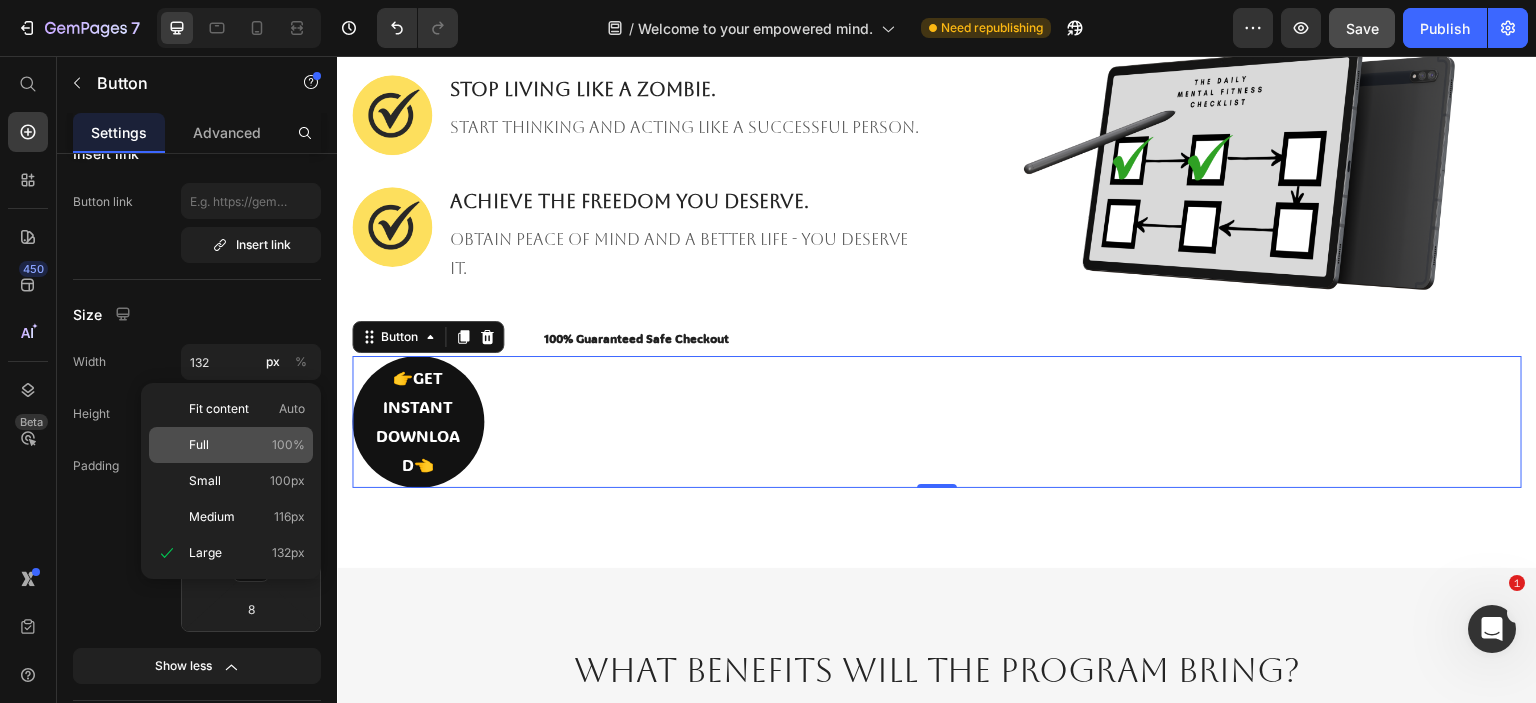 click on "Full" at bounding box center (199, 445) 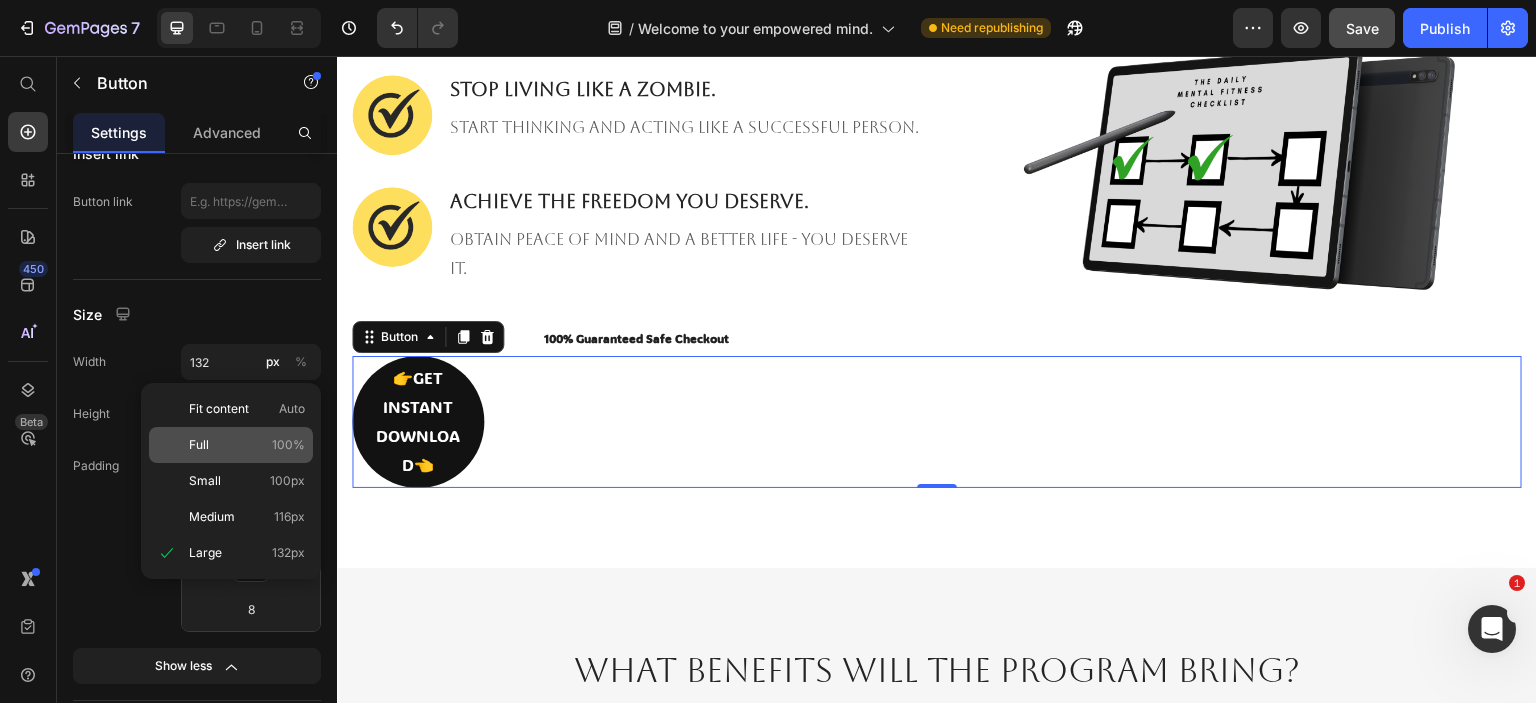 type on "100" 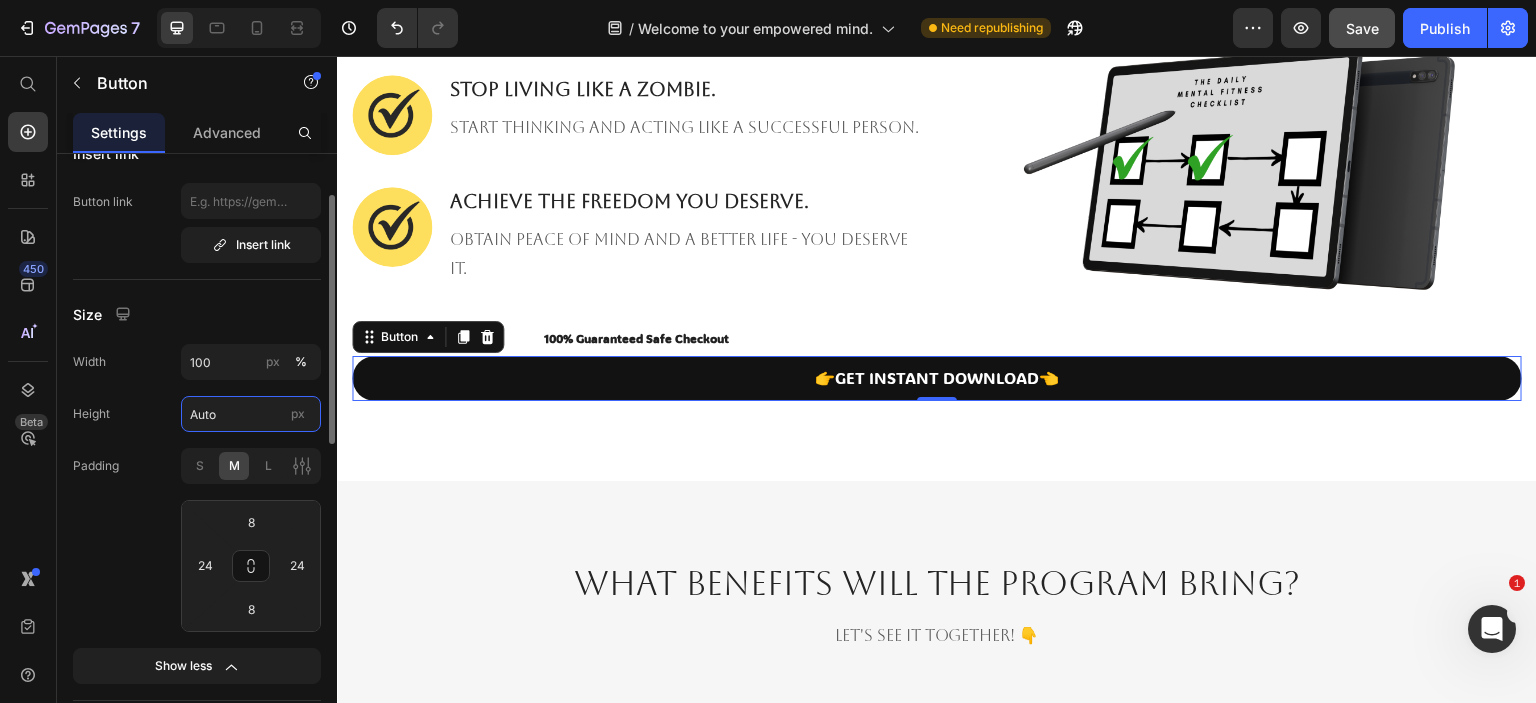 click on "Auto" at bounding box center (251, 414) 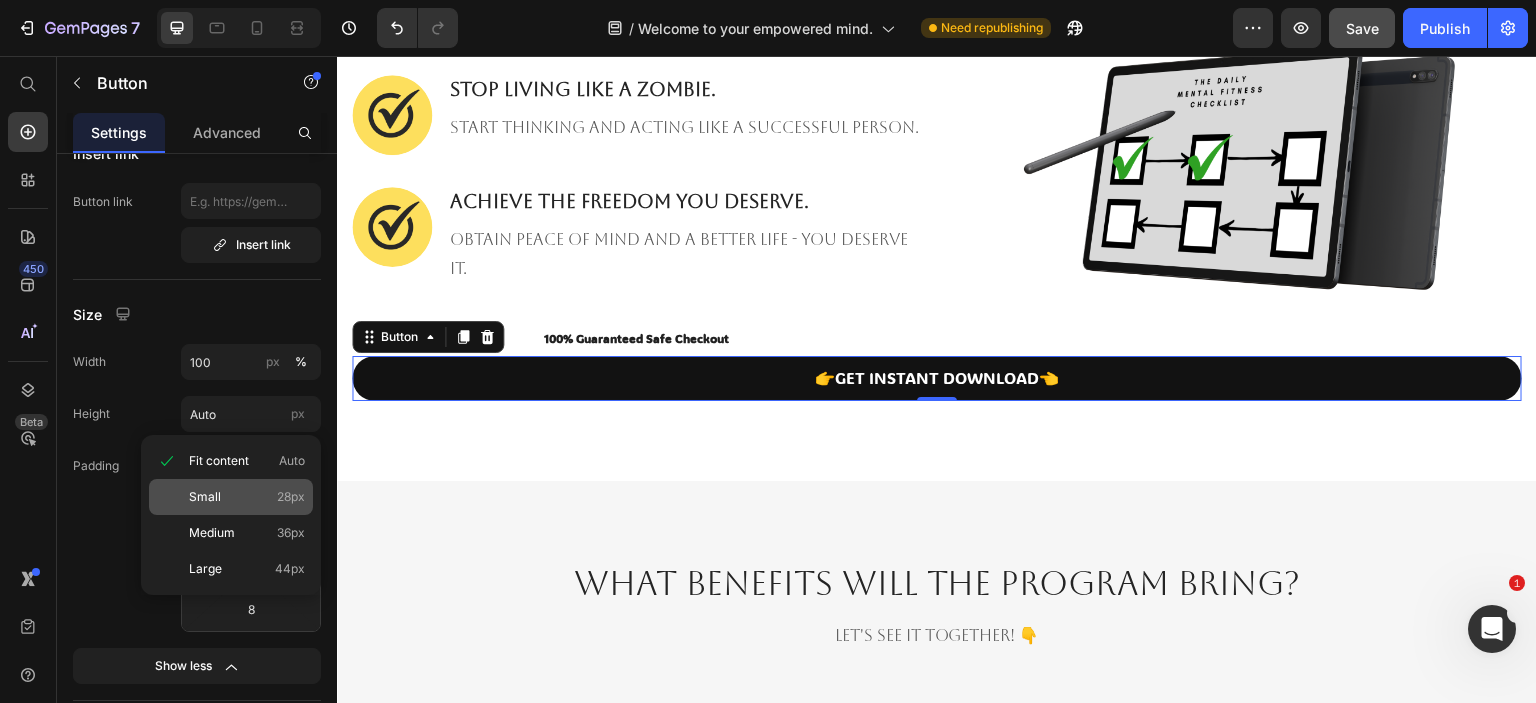 click on "Small" at bounding box center (205, 497) 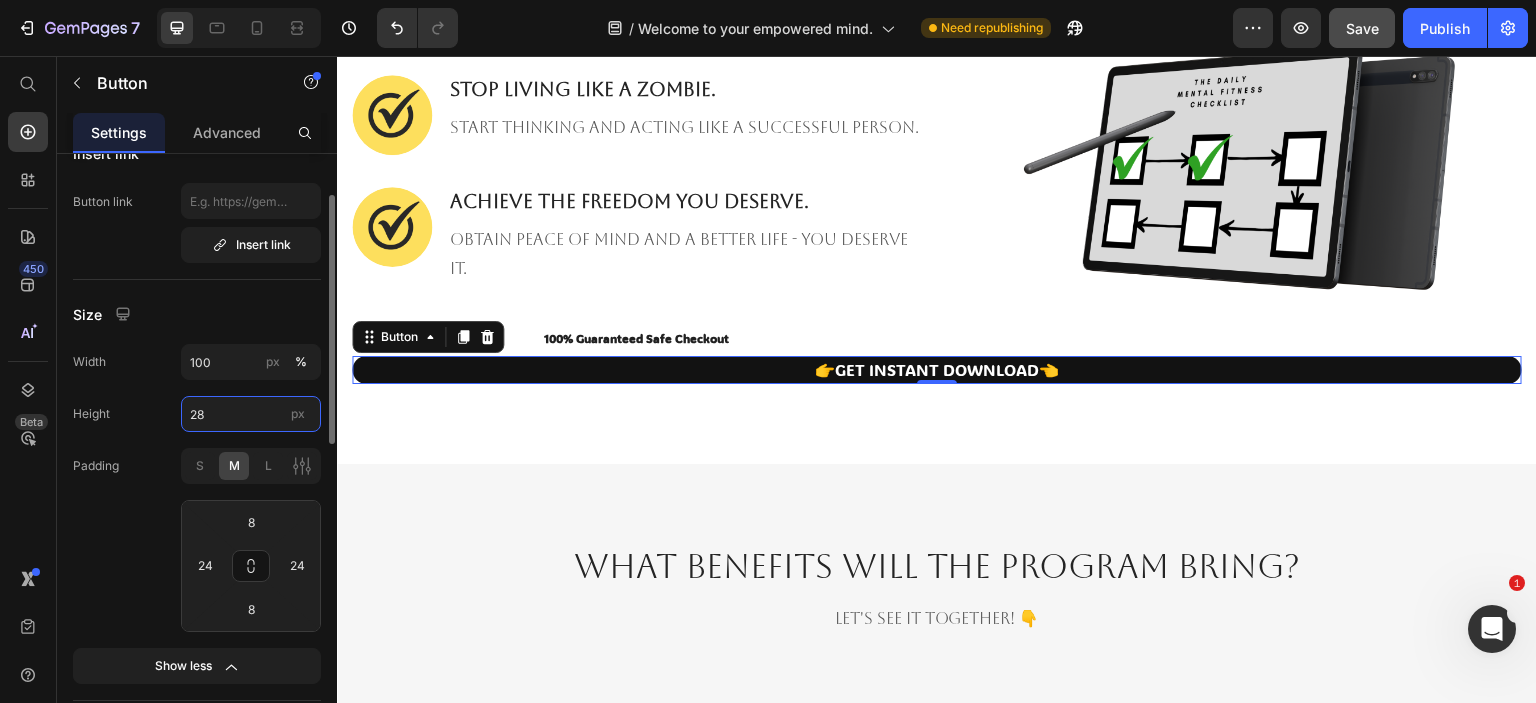 click on "28" at bounding box center [251, 414] 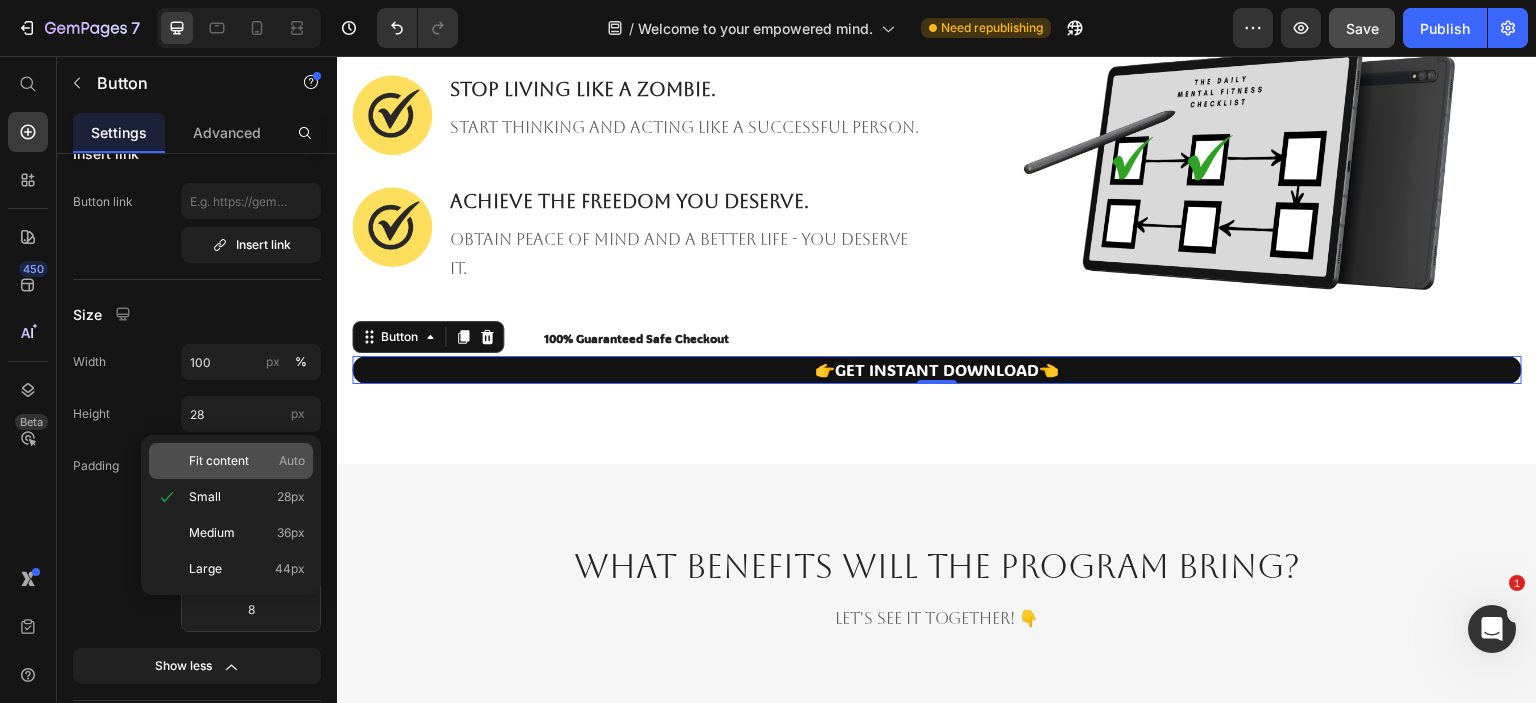 click on "Fit content" at bounding box center [219, 461] 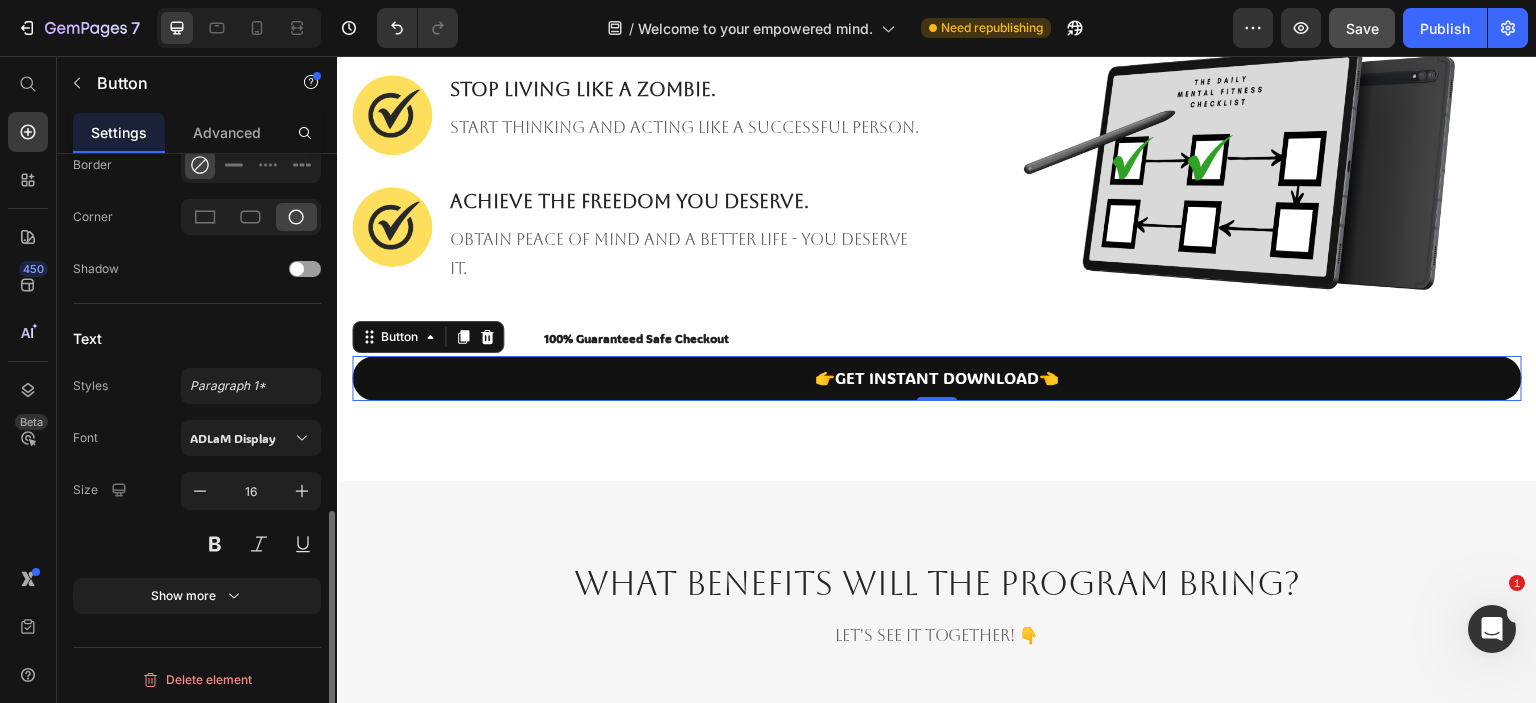 scroll, scrollTop: 668, scrollLeft: 0, axis: vertical 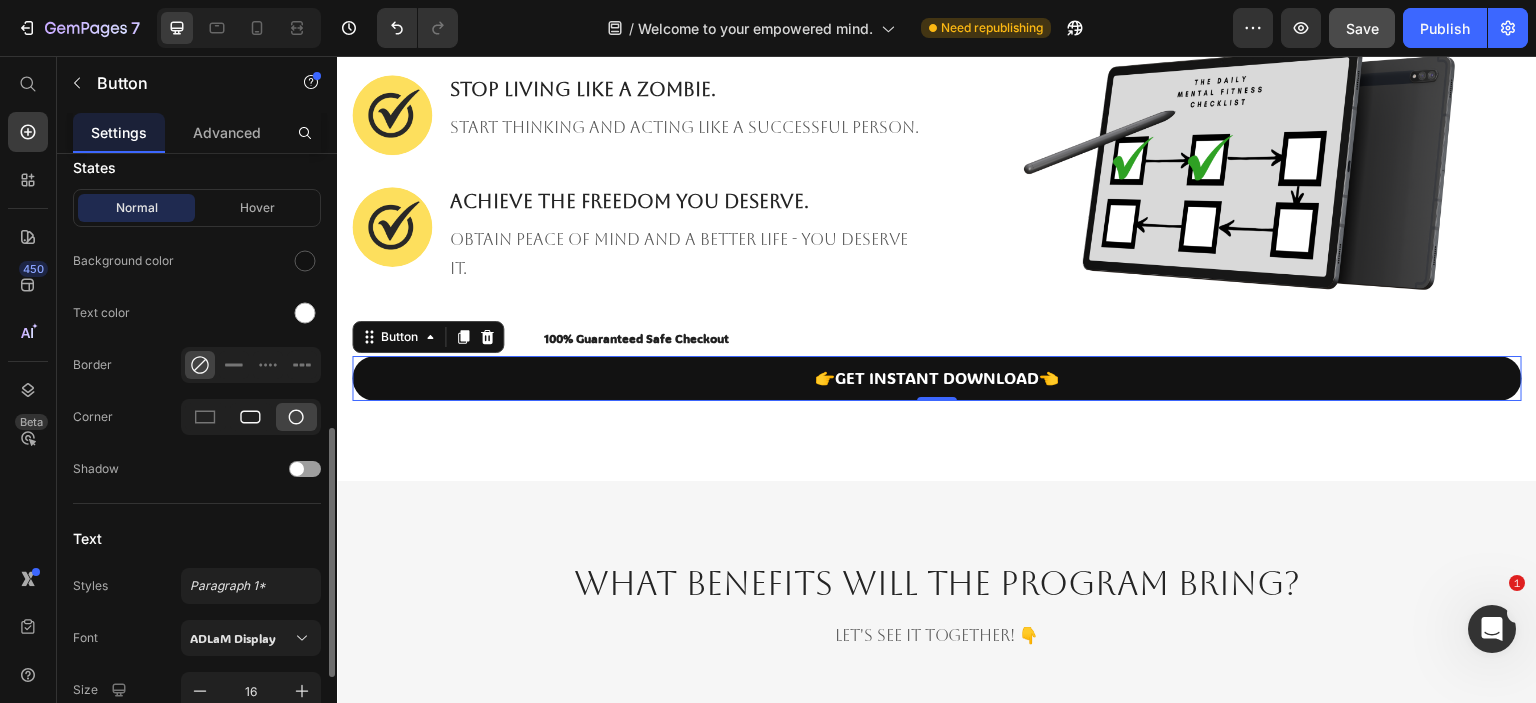click 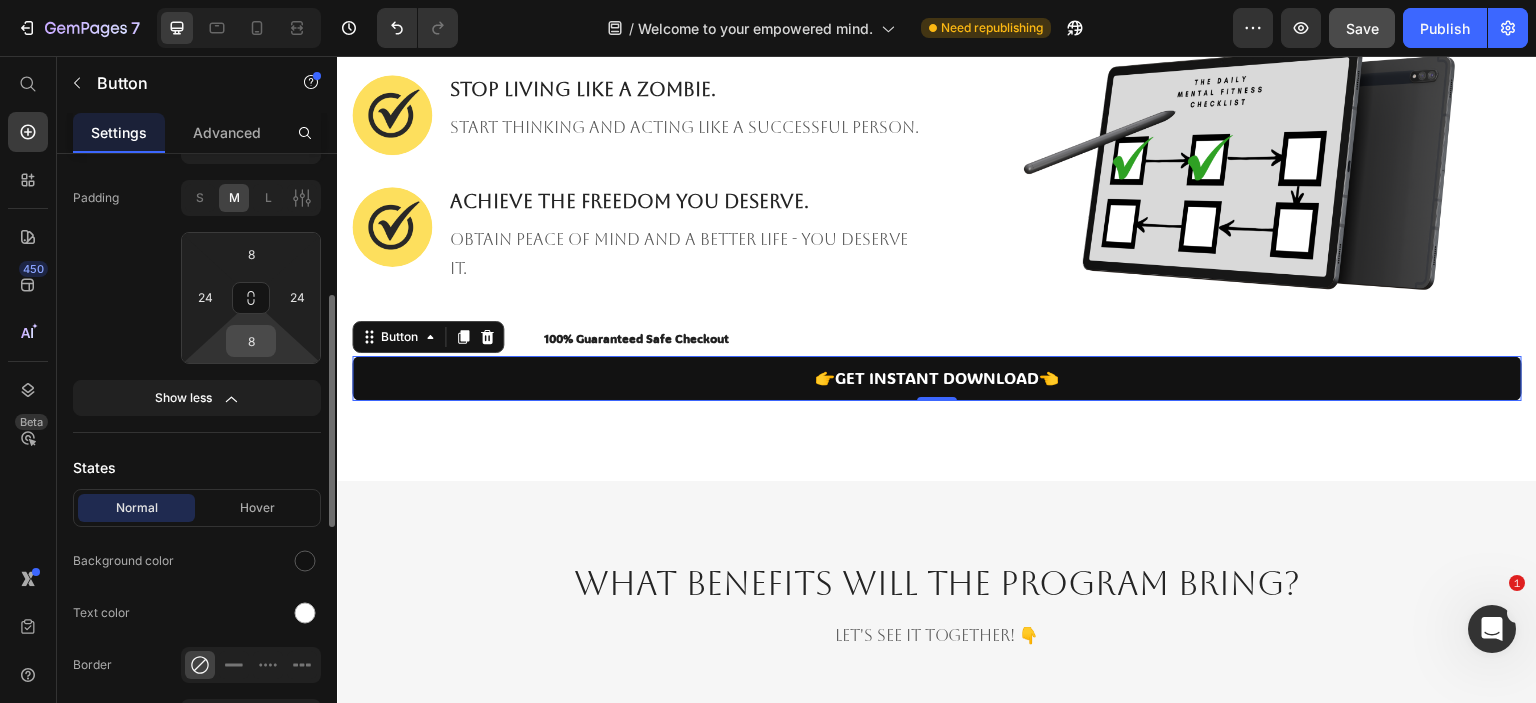 scroll, scrollTop: 168, scrollLeft: 0, axis: vertical 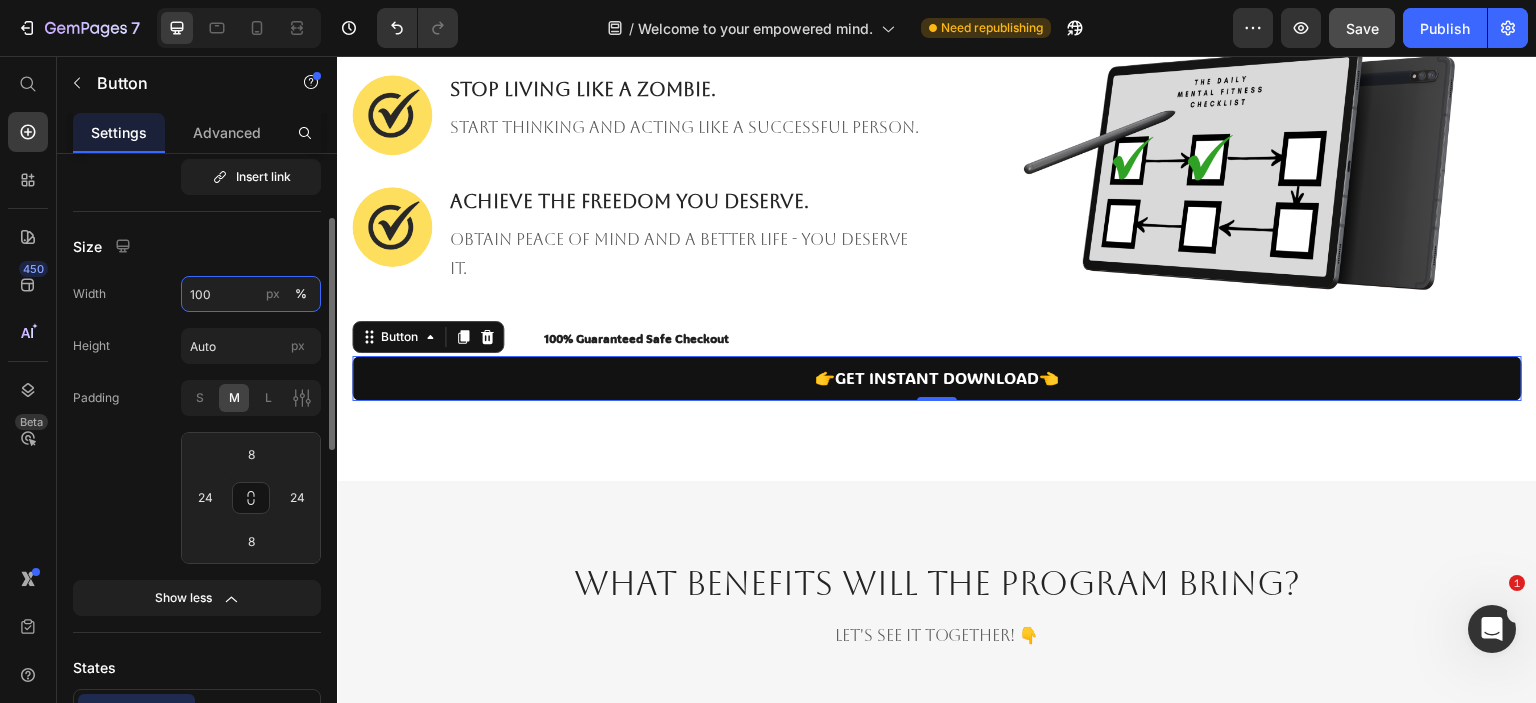 click on "100" at bounding box center (251, 294) 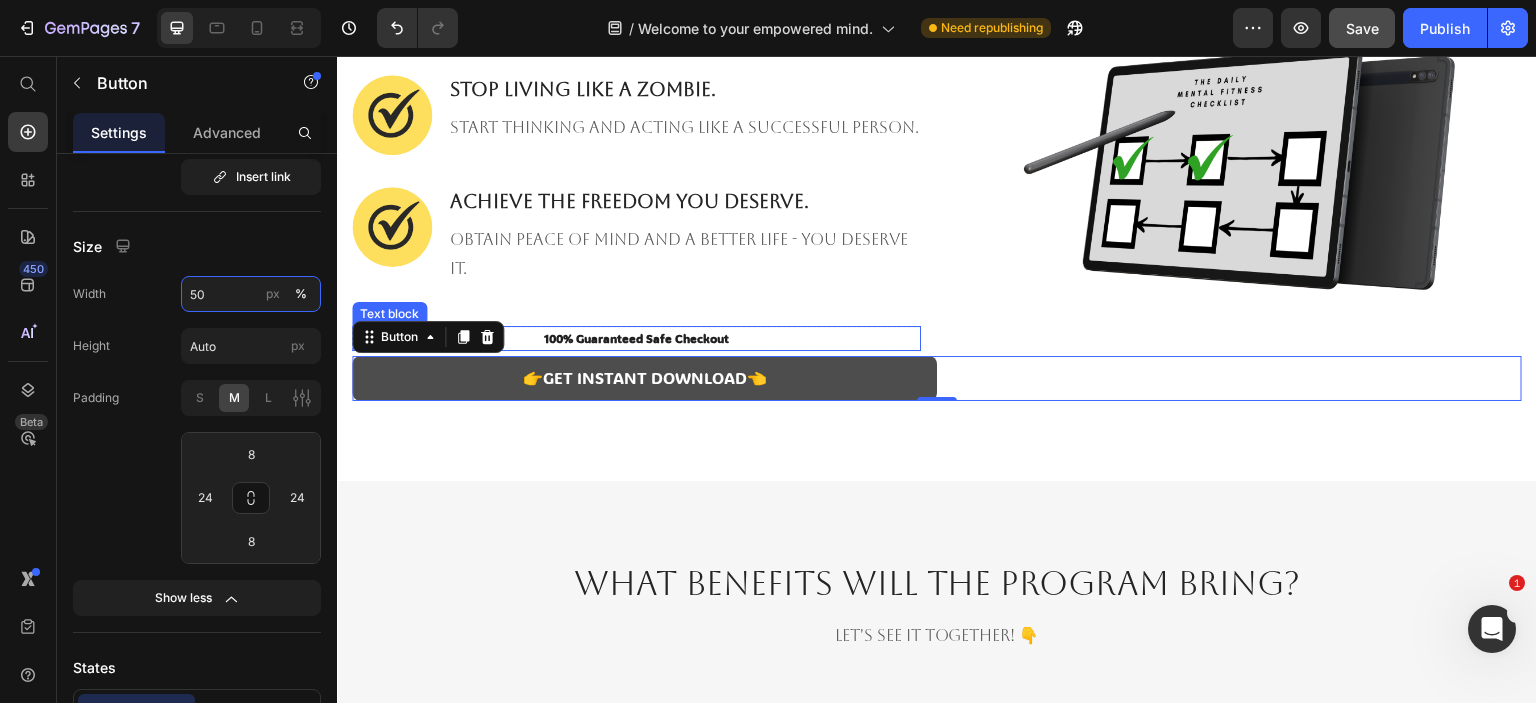 type on "50" 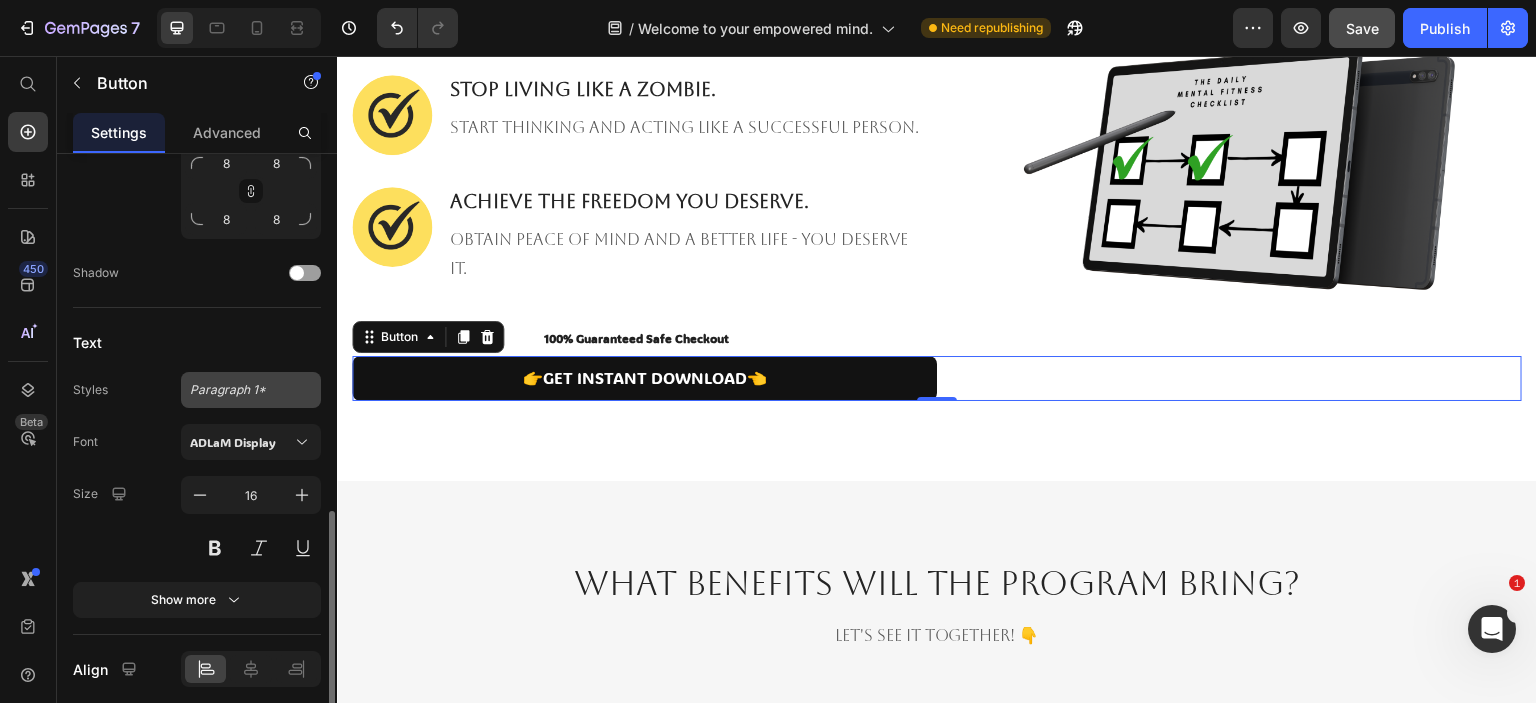 scroll, scrollTop: 1036, scrollLeft: 0, axis: vertical 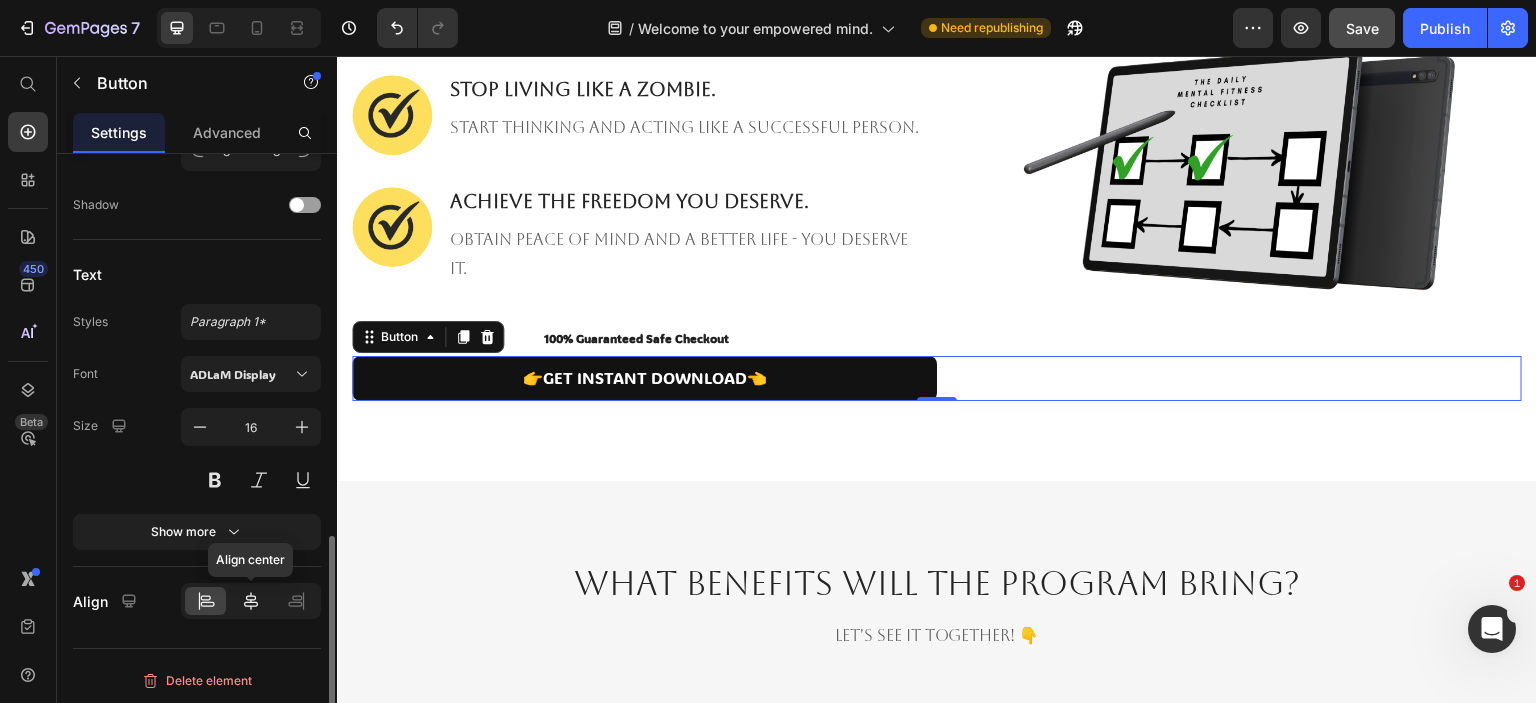 click 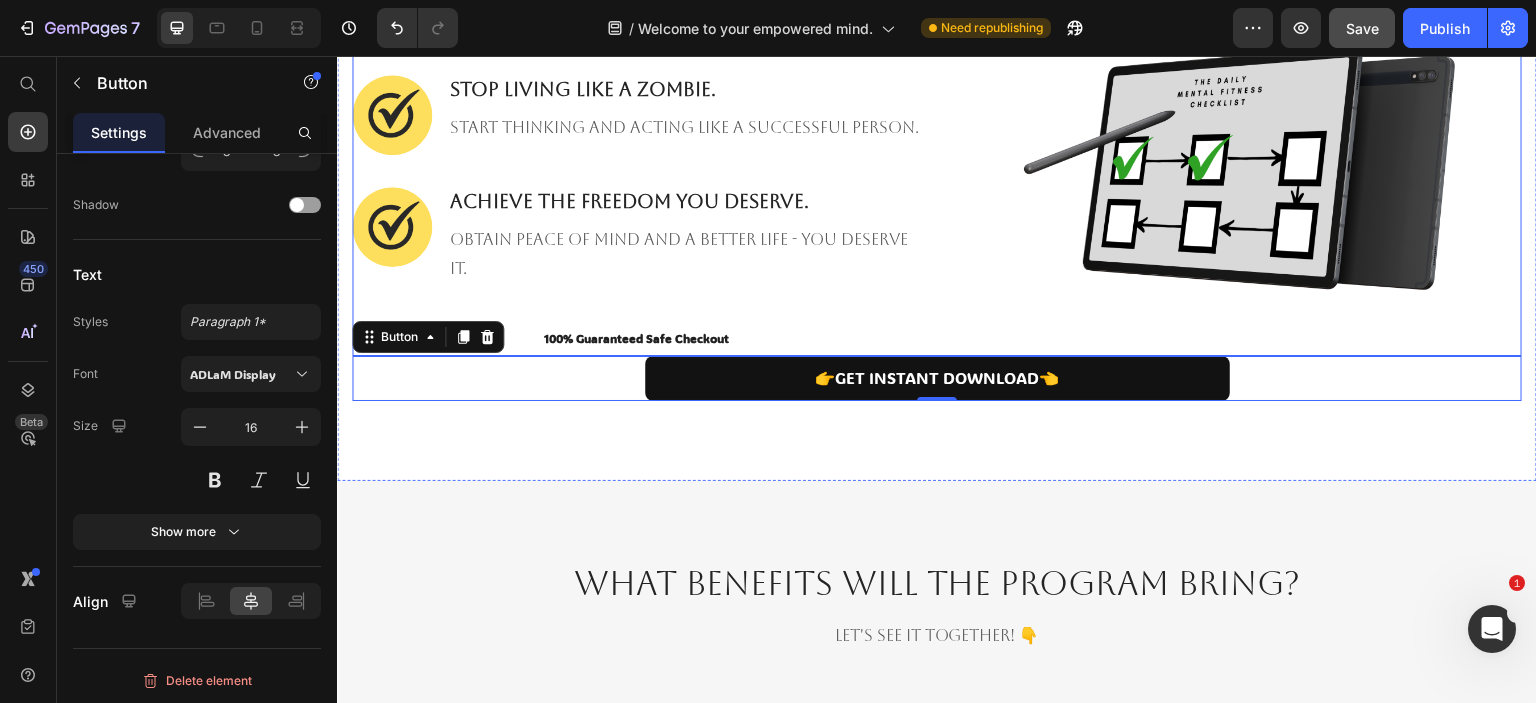 click at bounding box center [1237, 157] 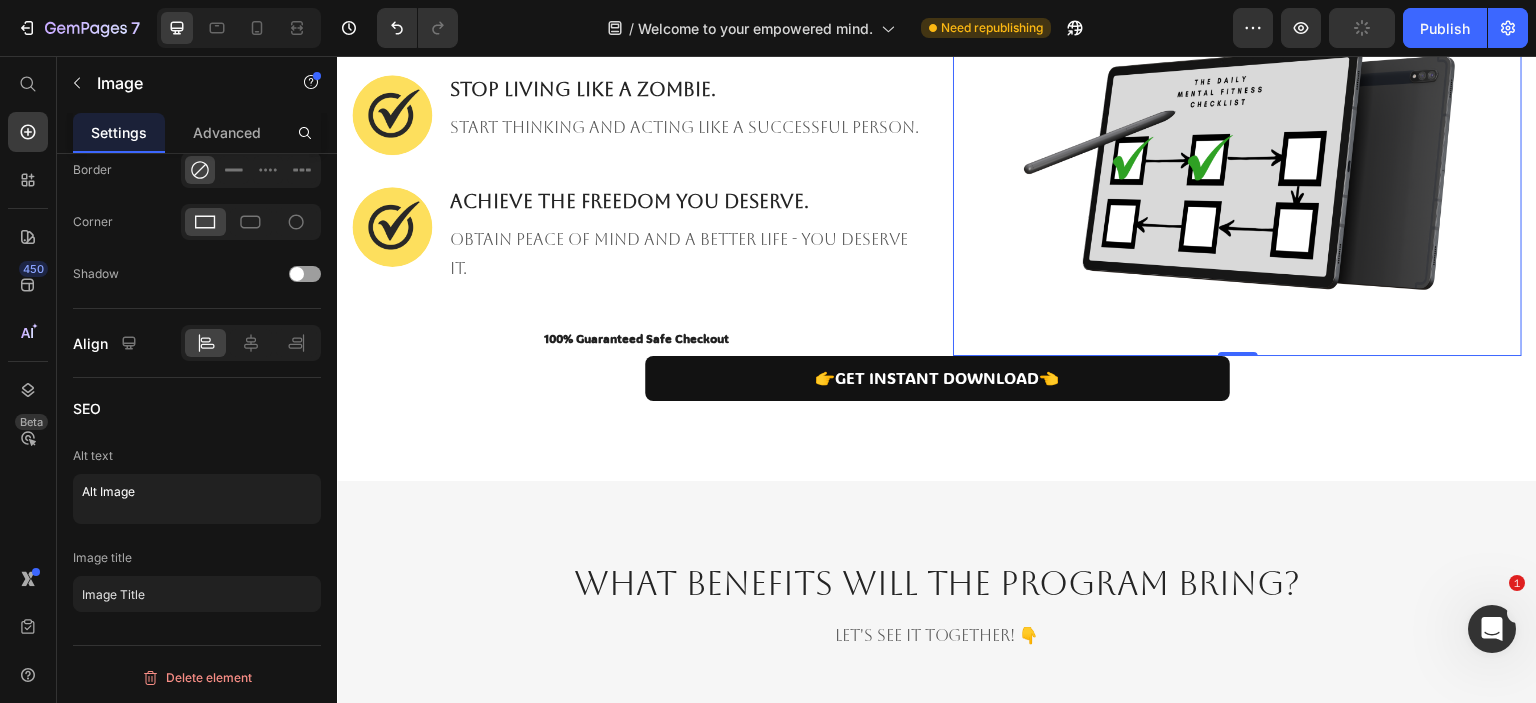 scroll, scrollTop: 0, scrollLeft: 0, axis: both 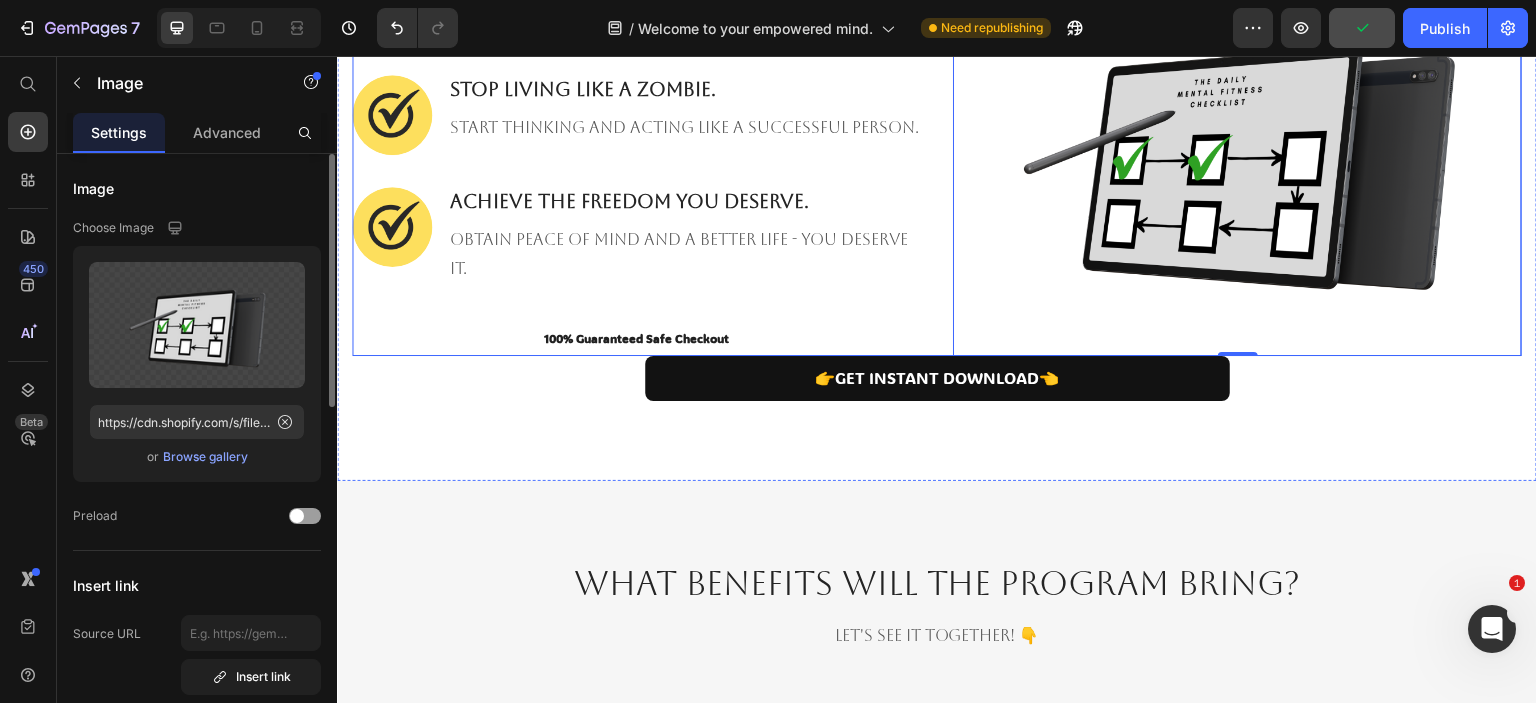 click on "Image Reset your brain in just days 🤯 Heading FORGET ABOUT HAVING bad habits again. Text block Row Image Stop living like a zombie. Heading Start thinking and acting like A SUCCESSFUL PERSON. Text block Row Image ACHIEVE THE FREEDOM YOU DESERVE. Heading obtain peace of mind and a better life - you deserve it. Text block Row 100% Guaranteed Safe Checkout Text block Product Image   0 Row" at bounding box center (937, 133) 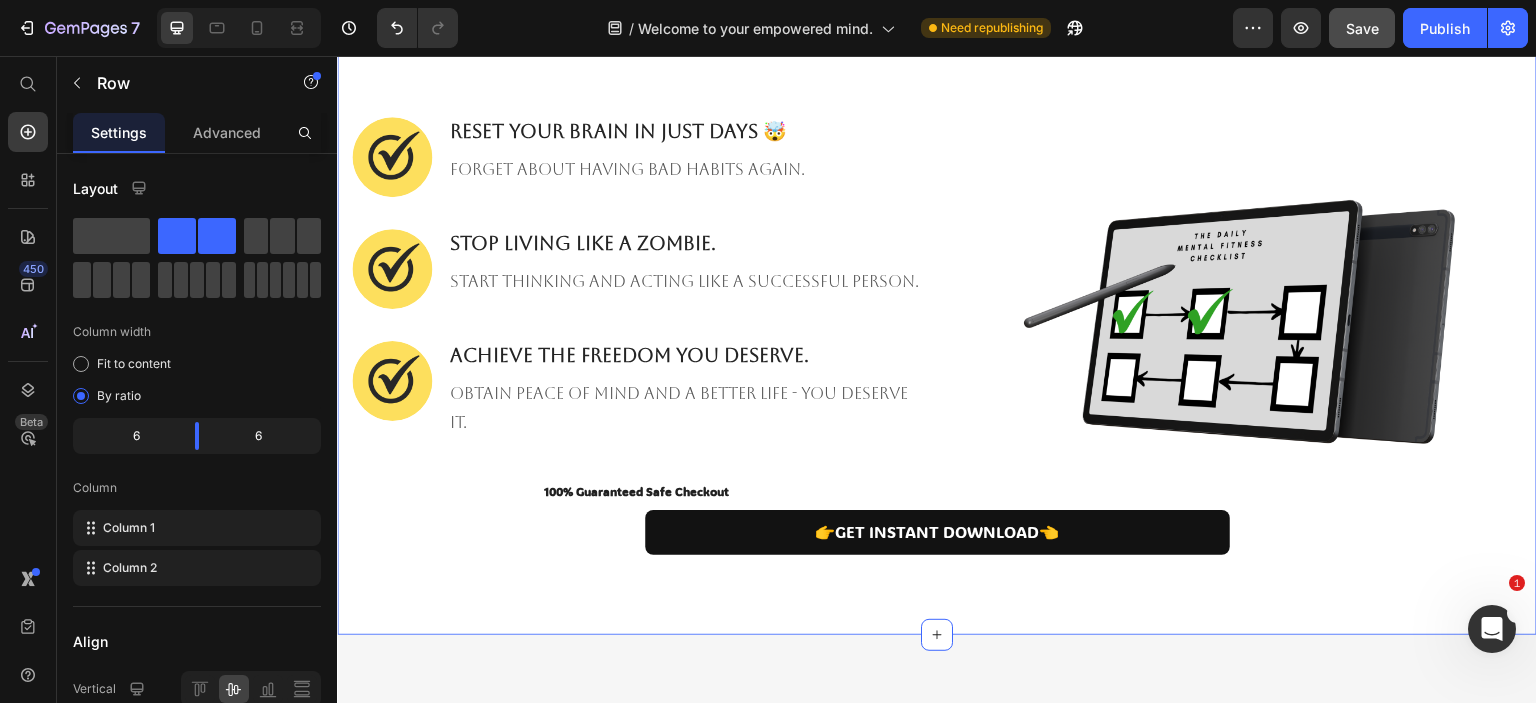 scroll, scrollTop: 1700, scrollLeft: 0, axis: vertical 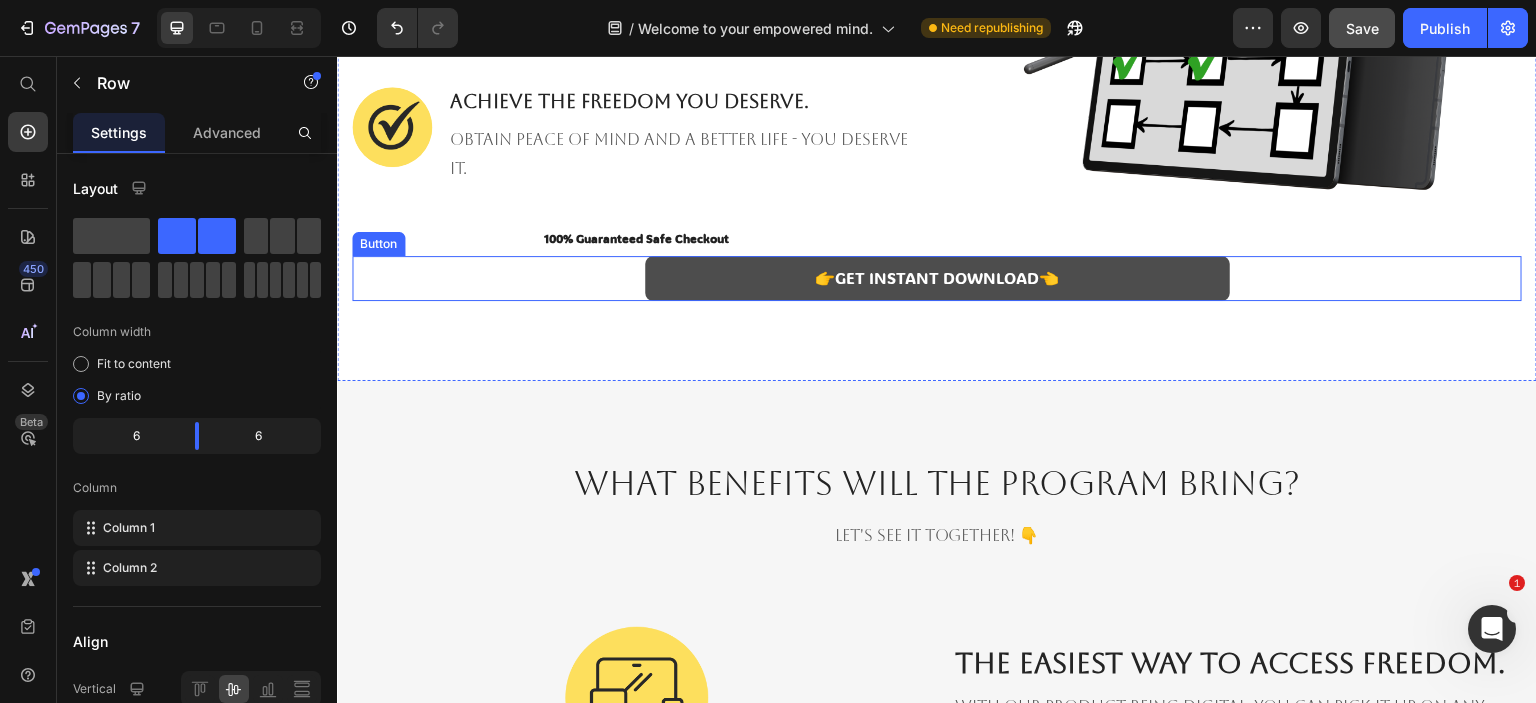 click on "👉GET INSTANT DOWNLOAD👈" at bounding box center [937, 278] 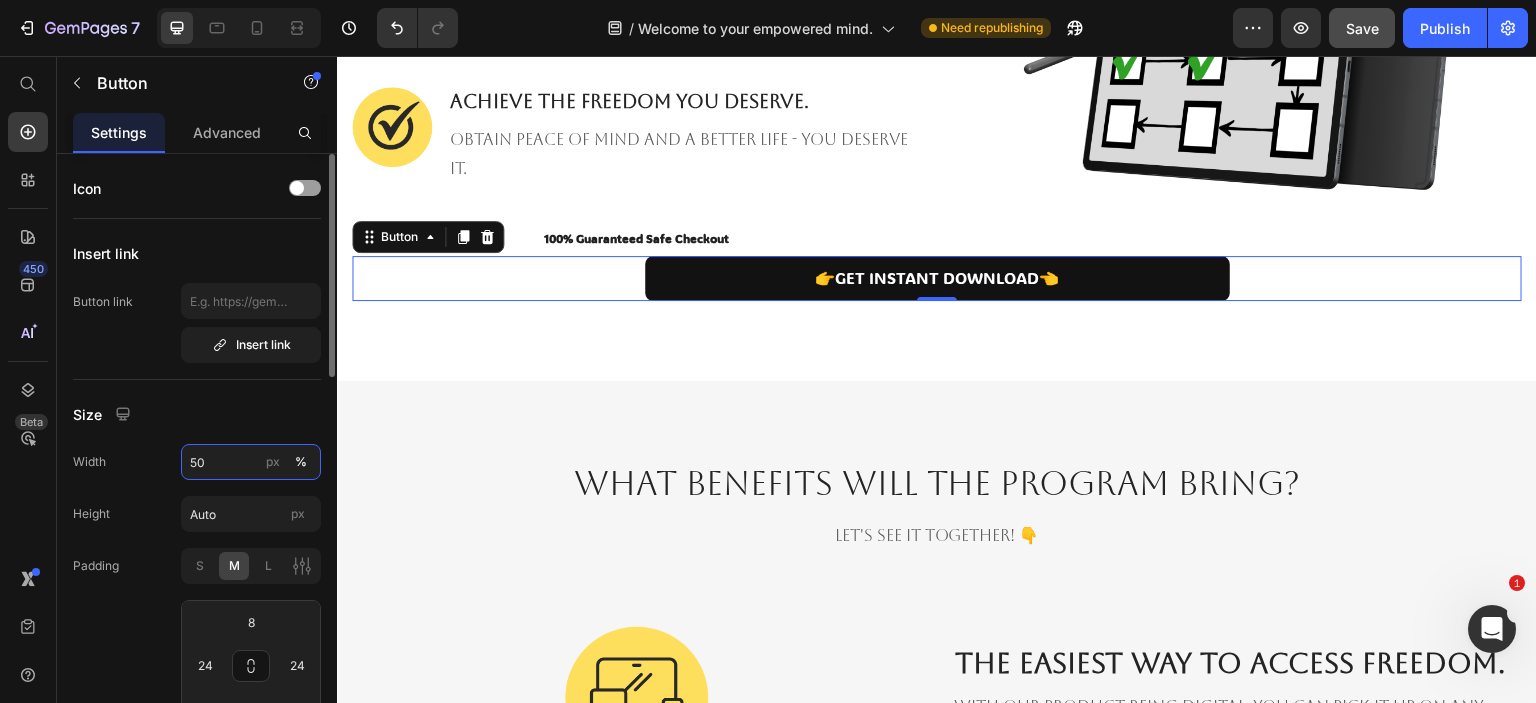 click on "50" at bounding box center (251, 462) 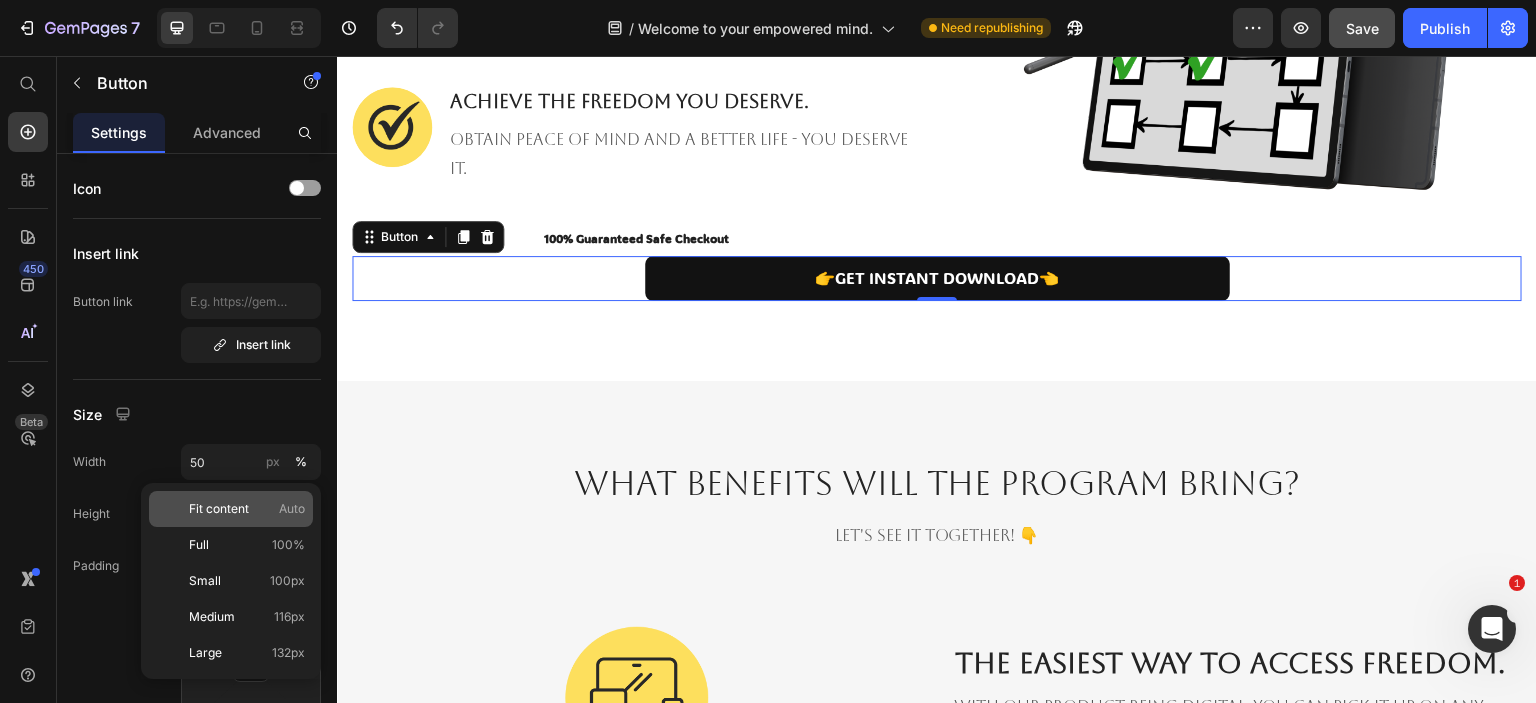 click on "Fit content" at bounding box center (219, 509) 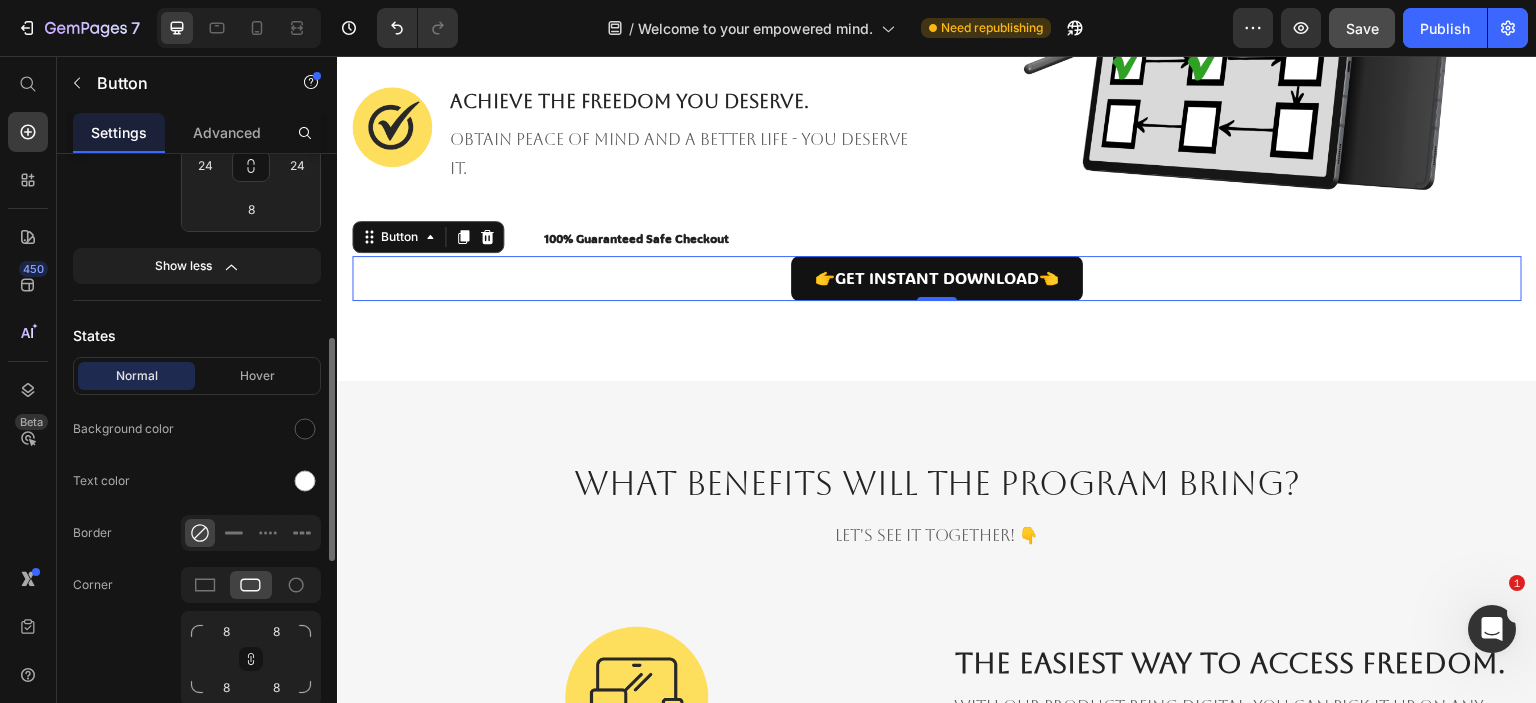 scroll, scrollTop: 900, scrollLeft: 0, axis: vertical 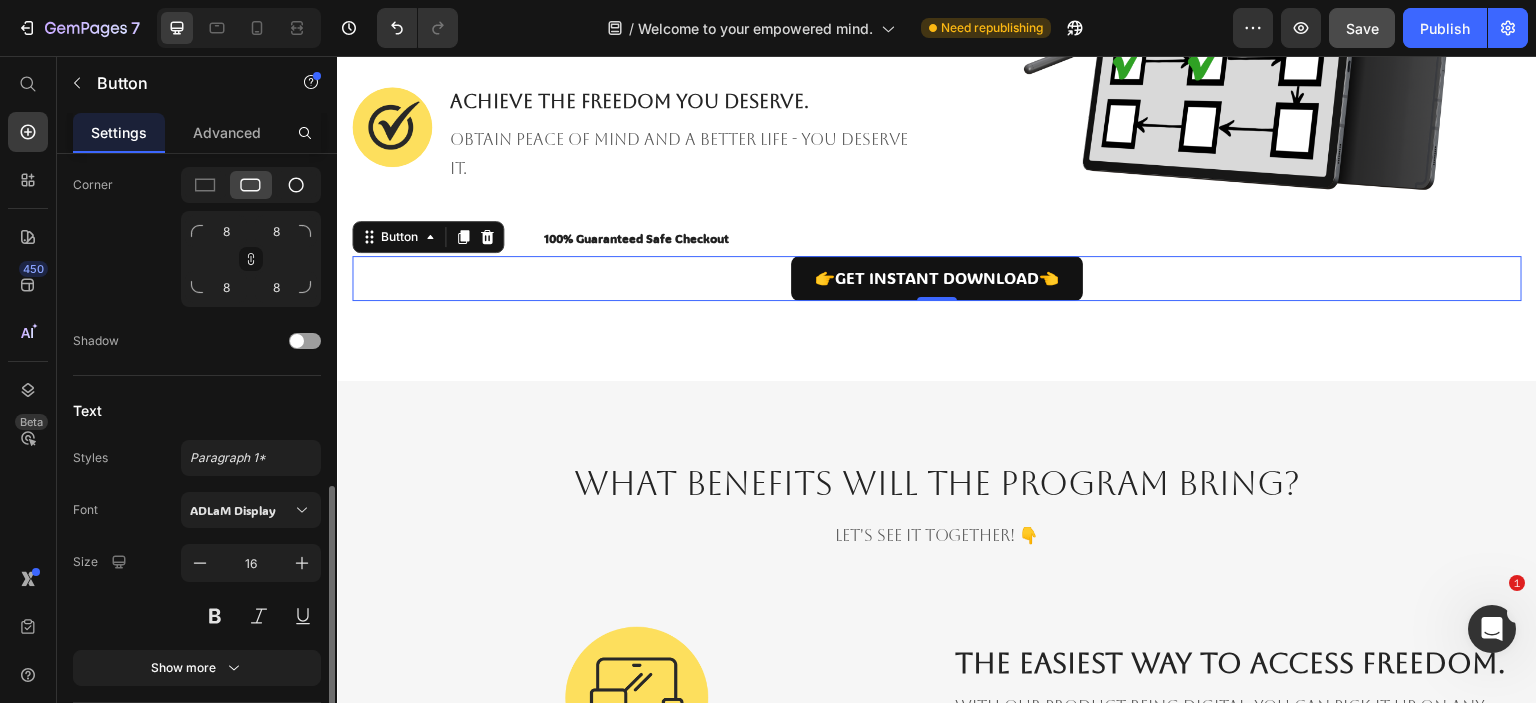 click 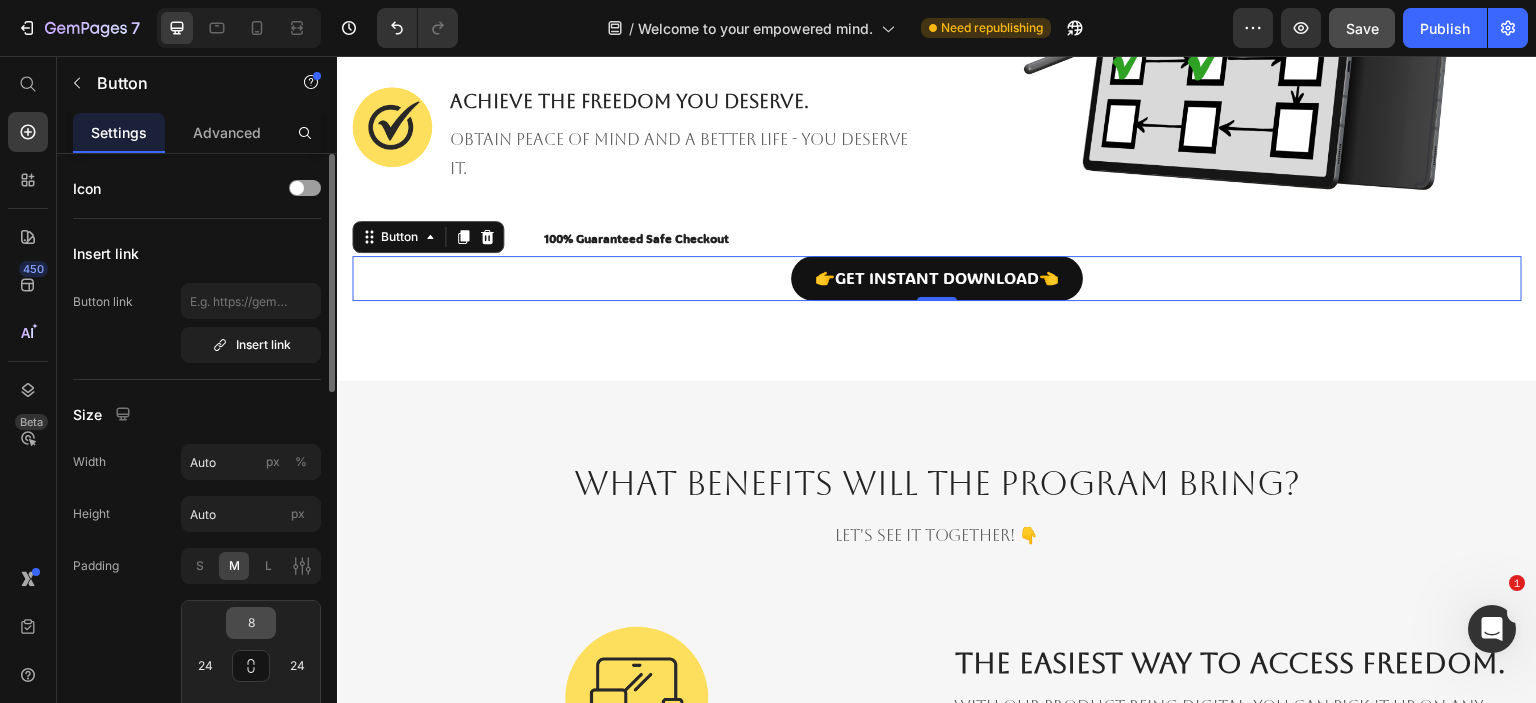 scroll, scrollTop: 200, scrollLeft: 0, axis: vertical 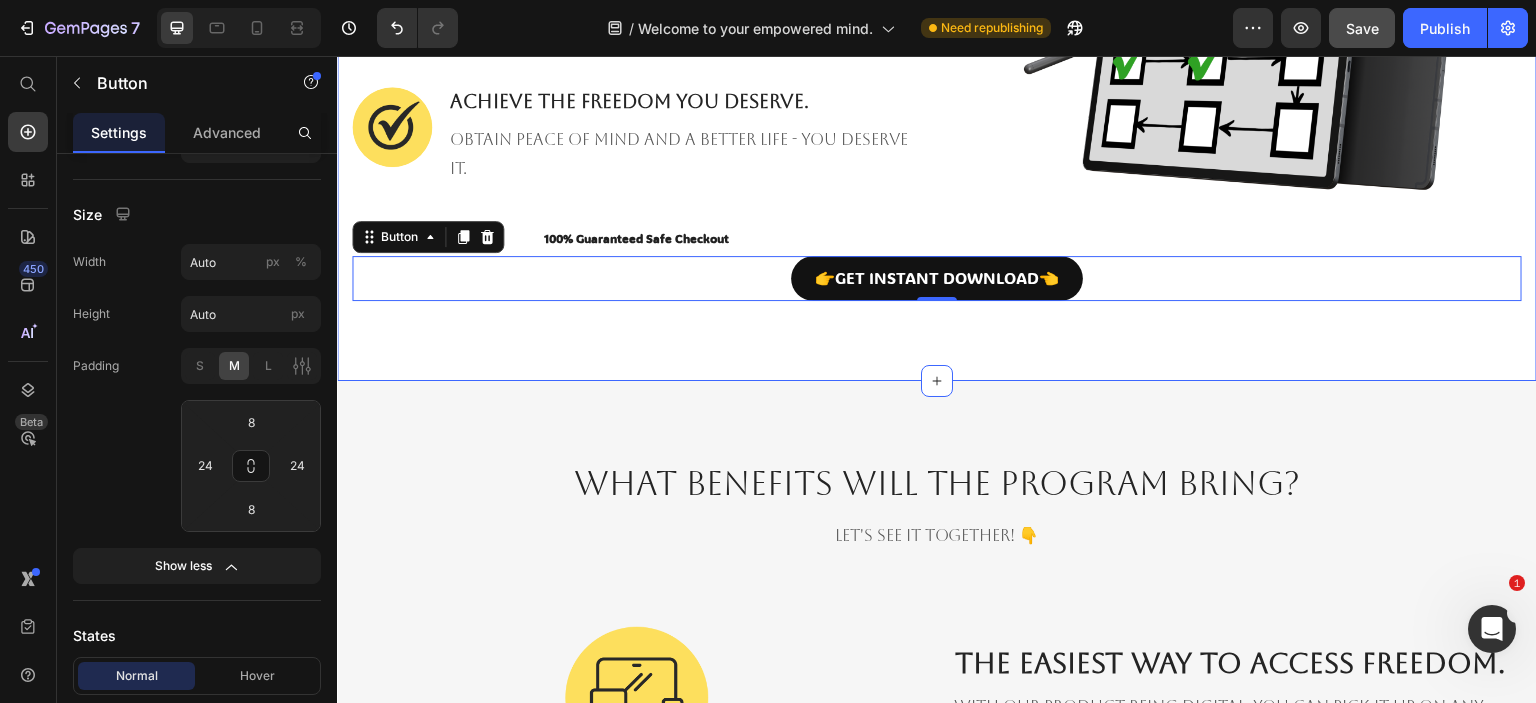 click on "Visualise yourself in 3 months.  Heading Row You already achieved your dreams, now you are aiming higher than you would have ever thought. Parents? Retired them. Bad habits? GONE. And you will wonder WHY you didn't try this sooner. Text block Row Image Image Reset your brain in just days 🤯 Heading FORGET ABOUT HAVING bad habits again. Text block Row Image Stop living like a zombie. Heading Start thinking and acting like A SUCCESSFUL PERSON. Text block Row Image ACHIEVE THE FREEDOM YOU DESERVE. Heading obtain peace of mind and a better life - you deserve it. Text block Row 100% Guaranteed Safe Checkout Text block Product Image Row 👉GET INSTANT DOWNLOAD👈 Button   0 Section 3" at bounding box center [937, -28] 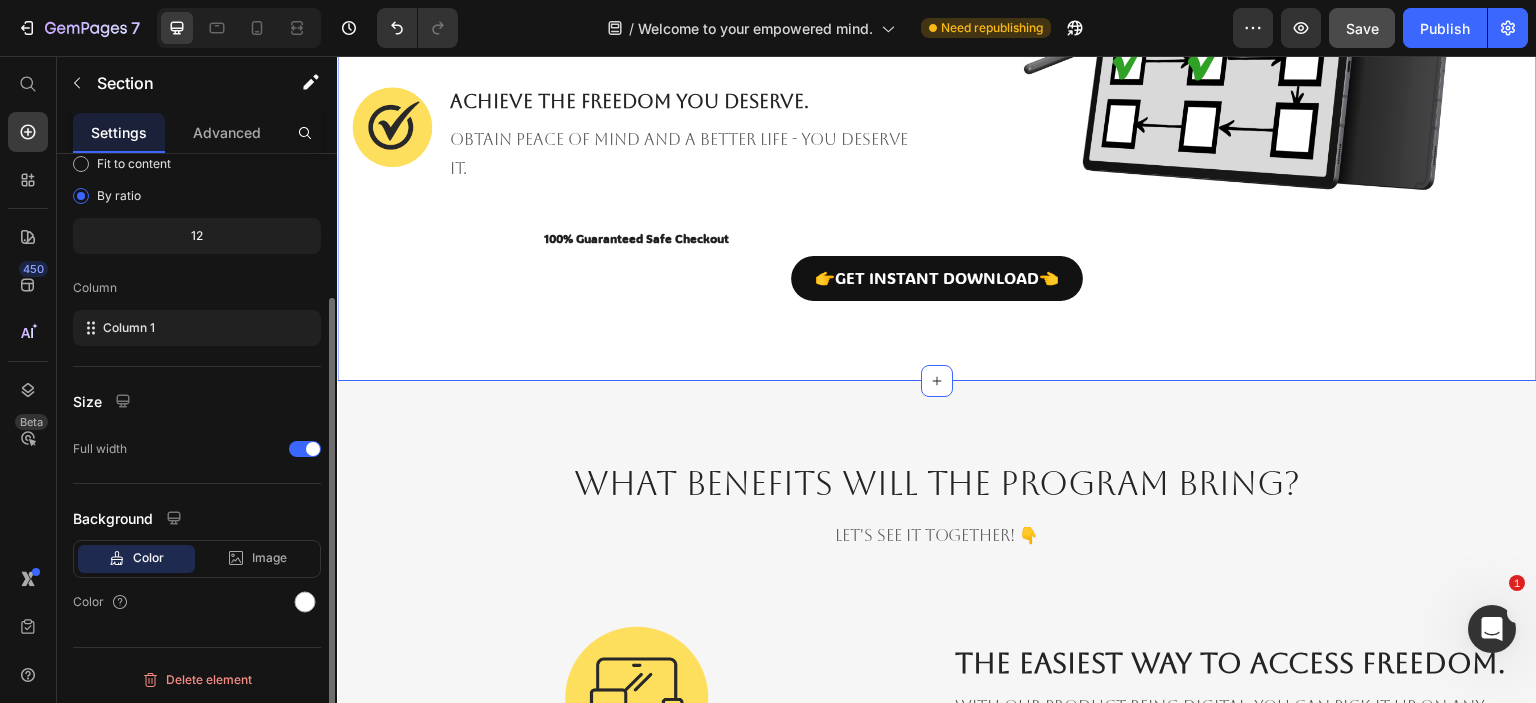 scroll, scrollTop: 0, scrollLeft: 0, axis: both 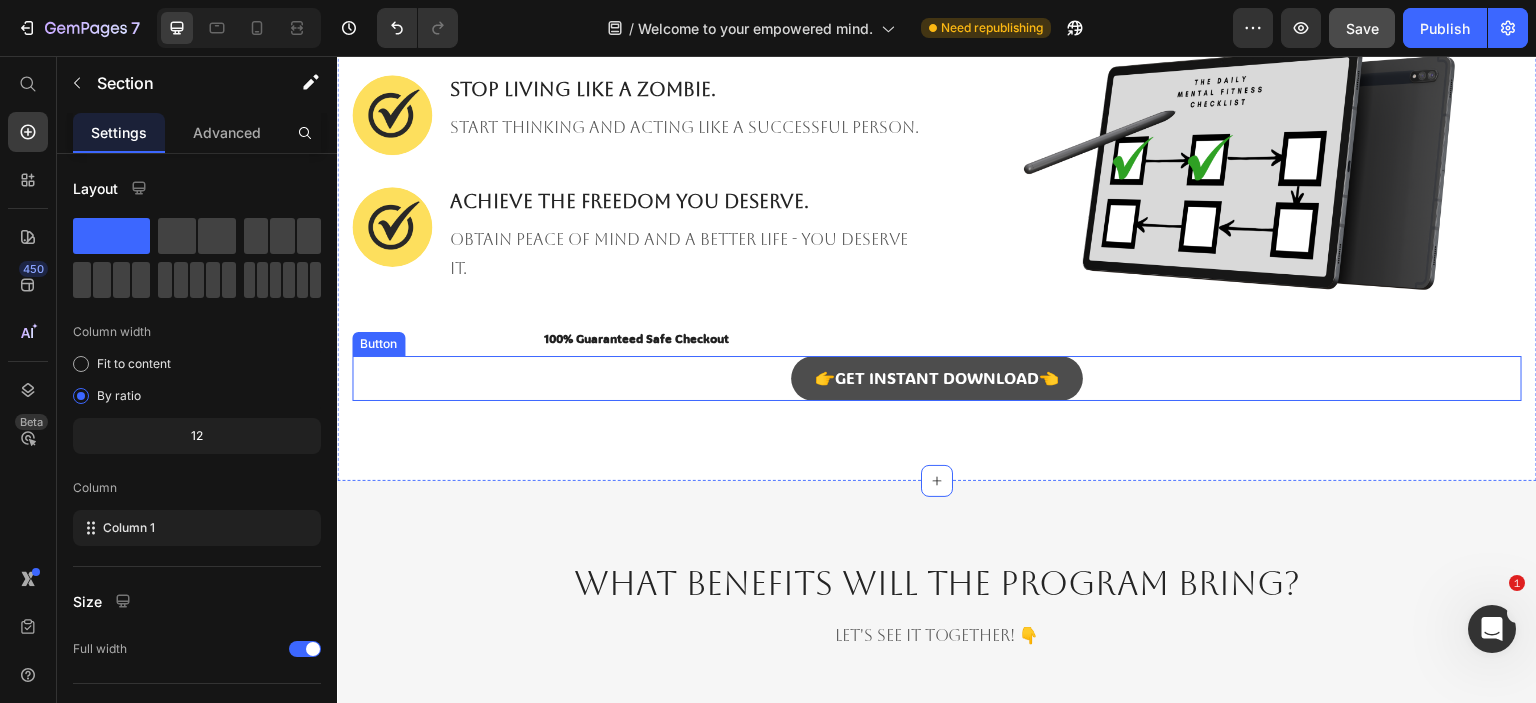 click on "👉GET INSTANT DOWNLOAD👈" at bounding box center (937, 378) 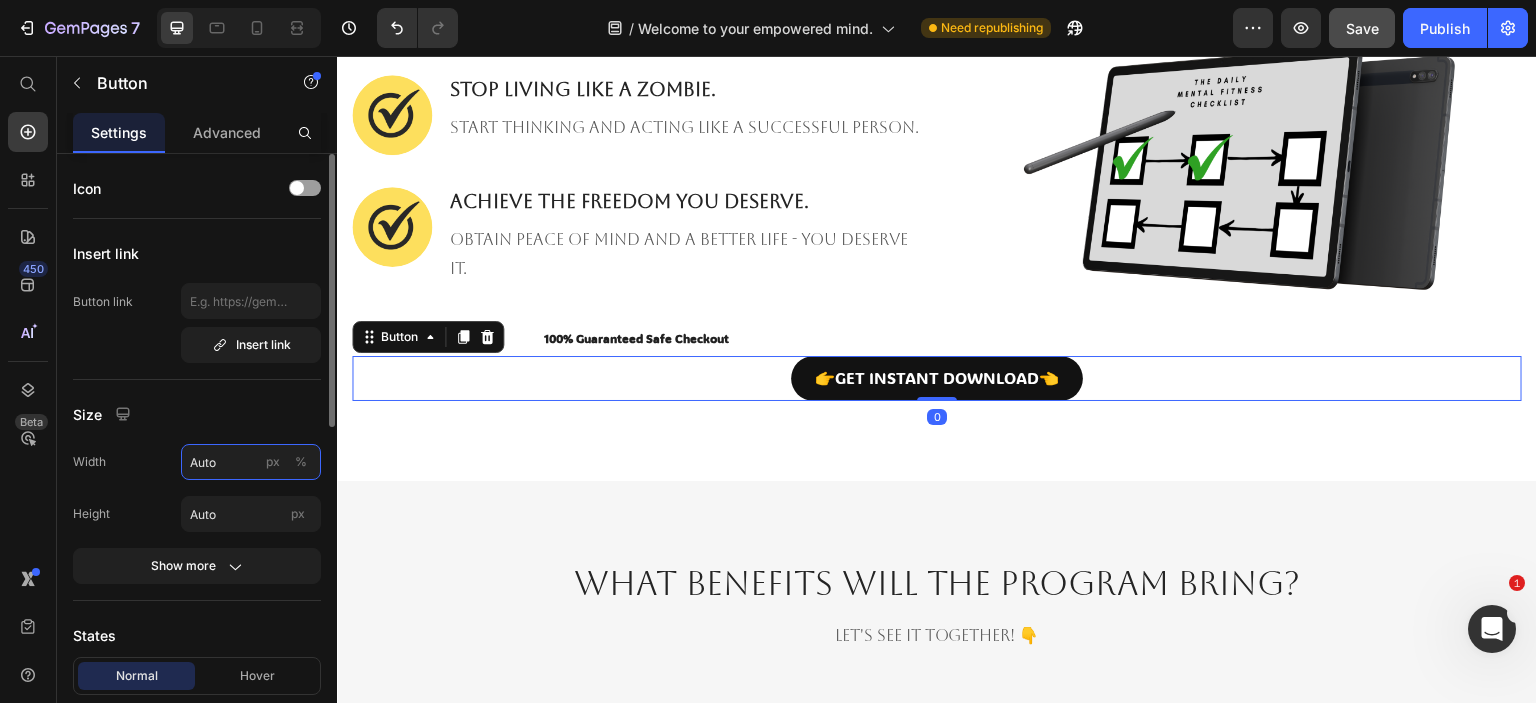 click on "Auto" at bounding box center [251, 462] 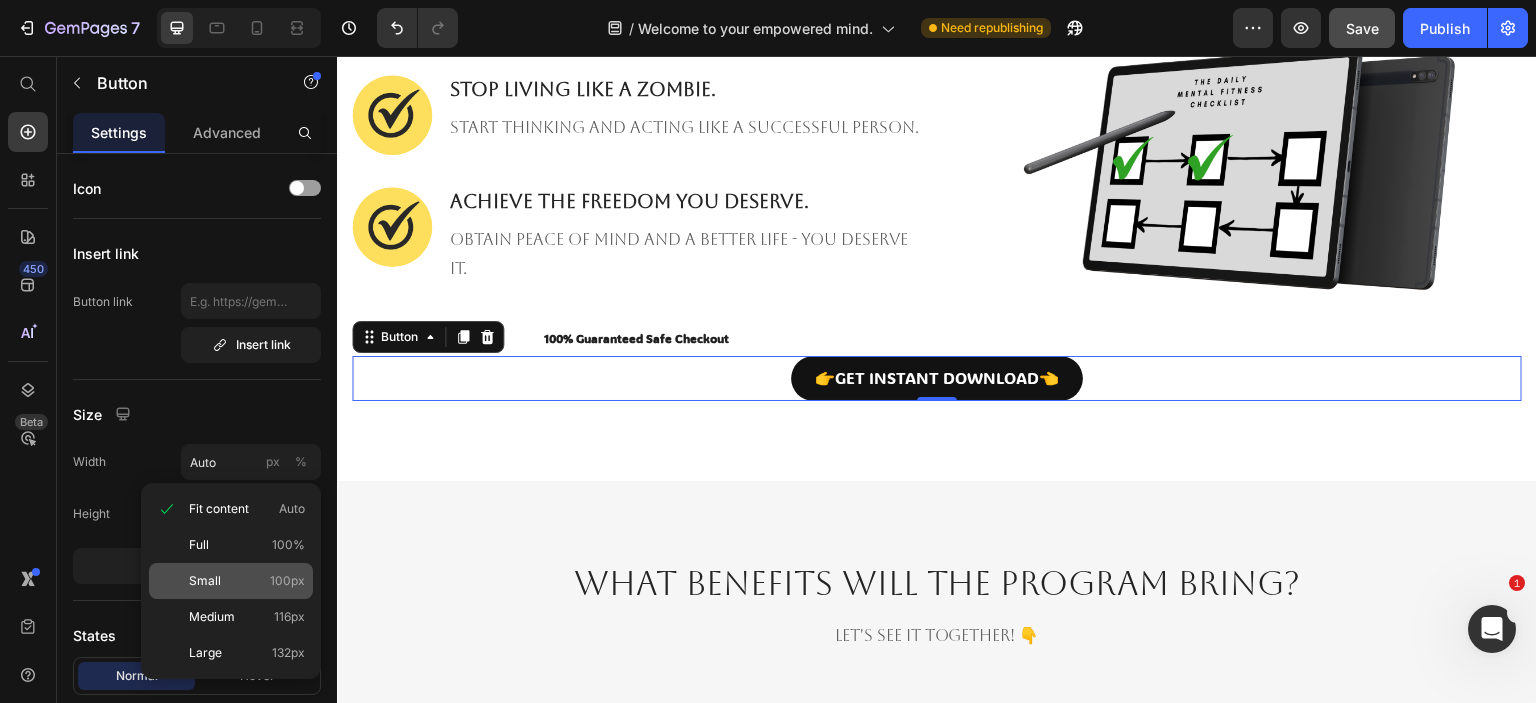 click on "Small" at bounding box center [205, 581] 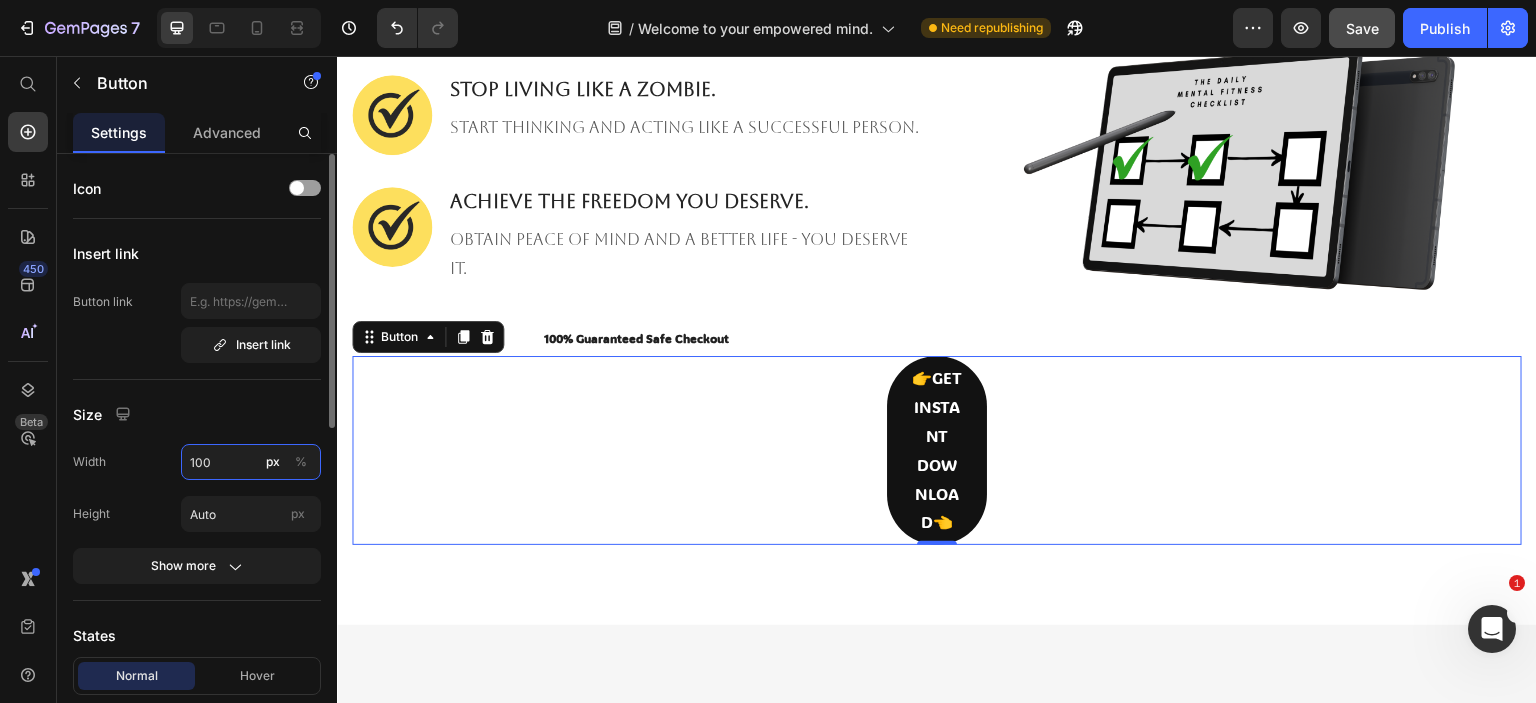 click on "100" at bounding box center (251, 462) 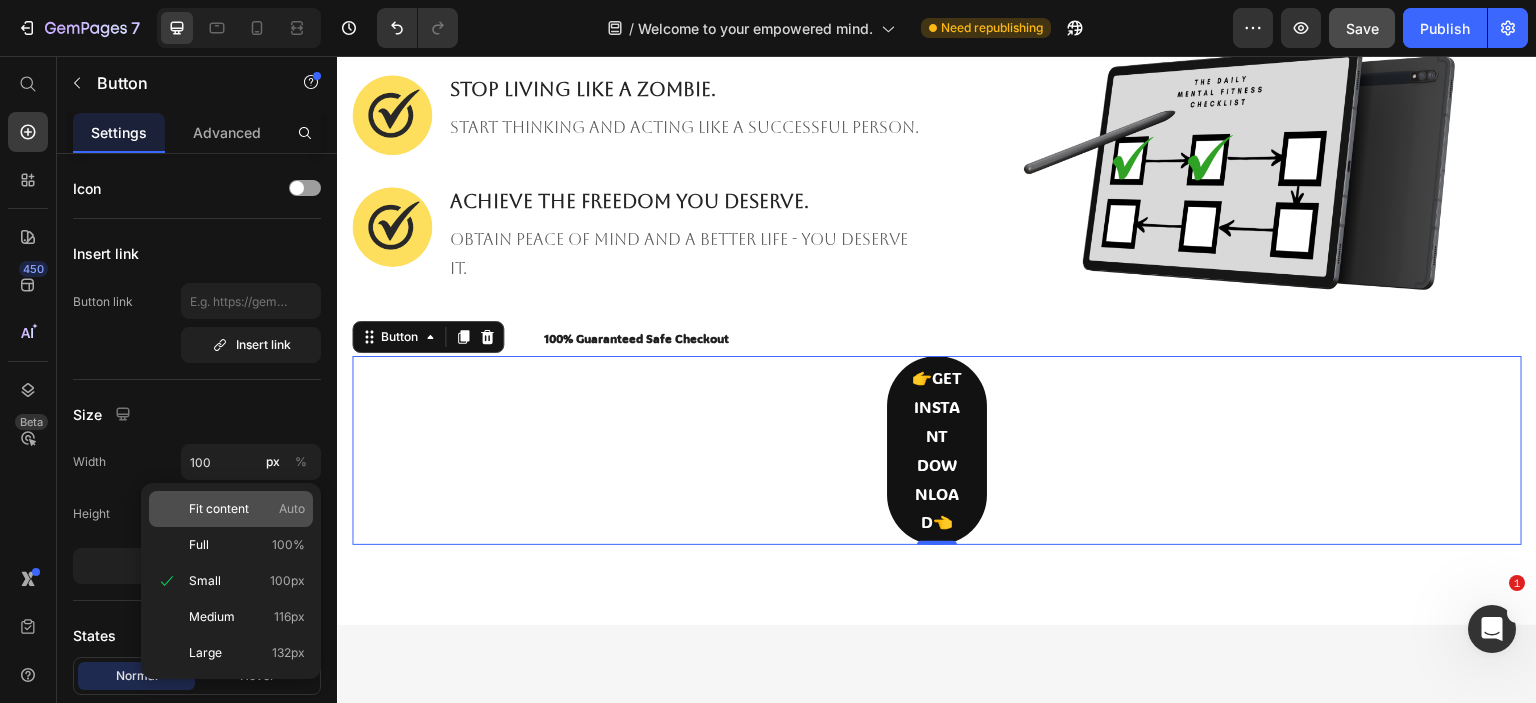 click on "Fit content" at bounding box center (219, 509) 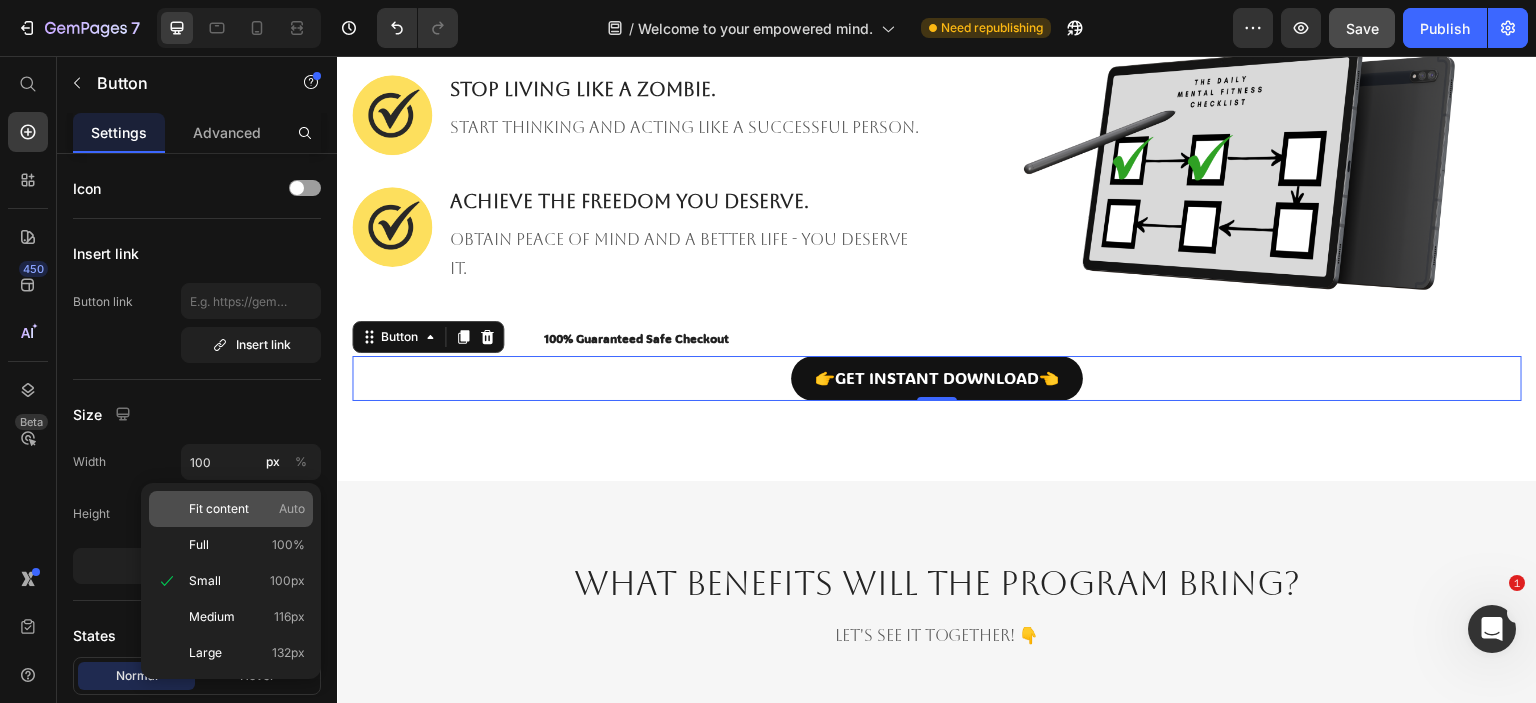 type on "Auto" 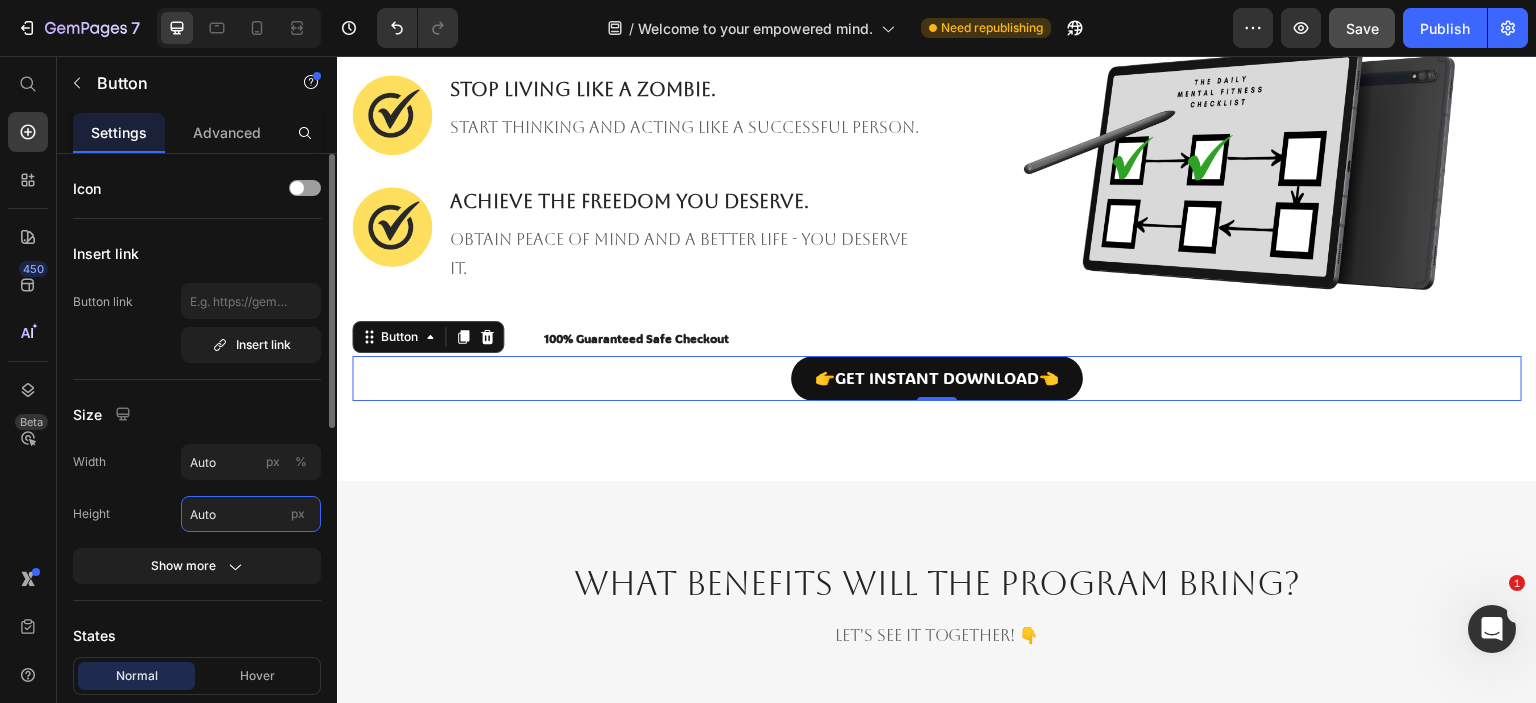 click on "Auto" at bounding box center (251, 514) 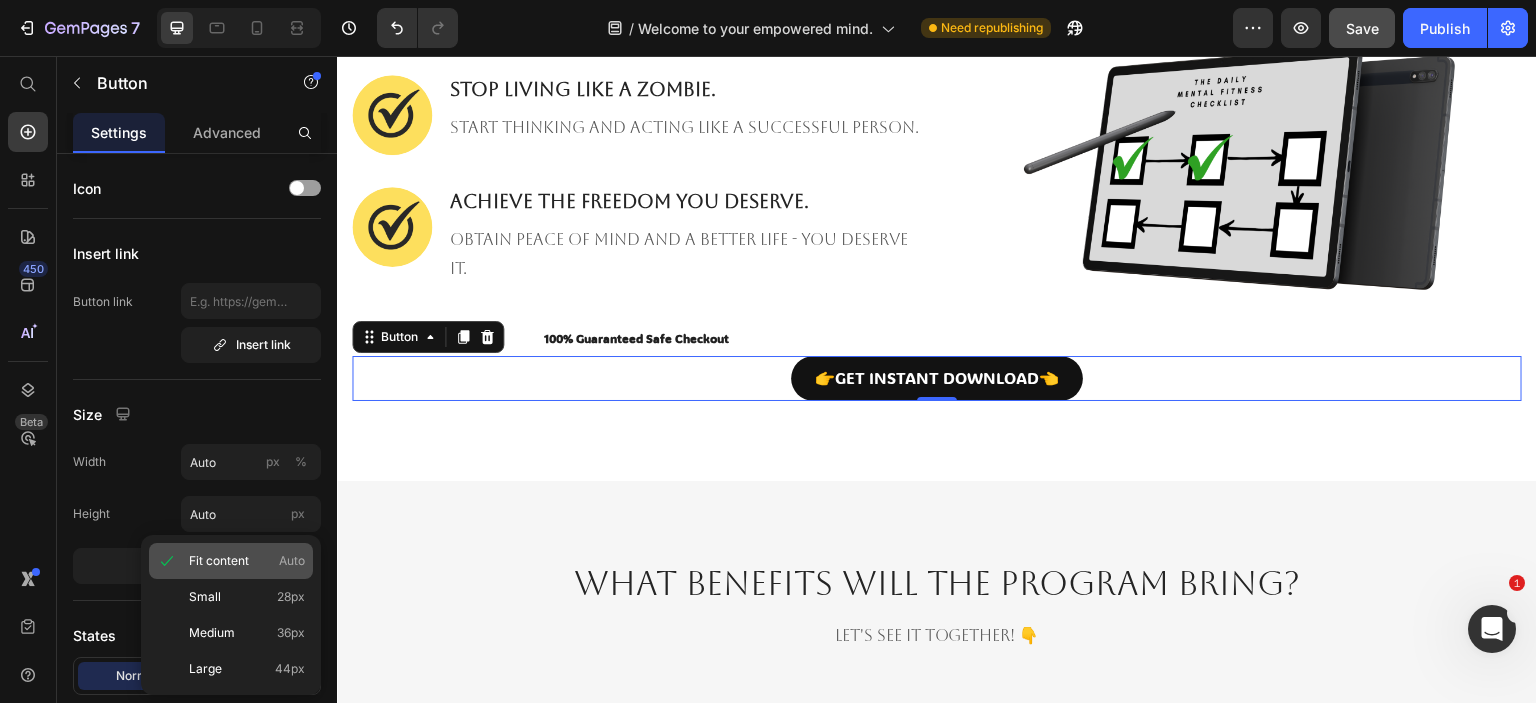 drag, startPoint x: 228, startPoint y: 586, endPoint x: 224, endPoint y: 543, distance: 43.185646 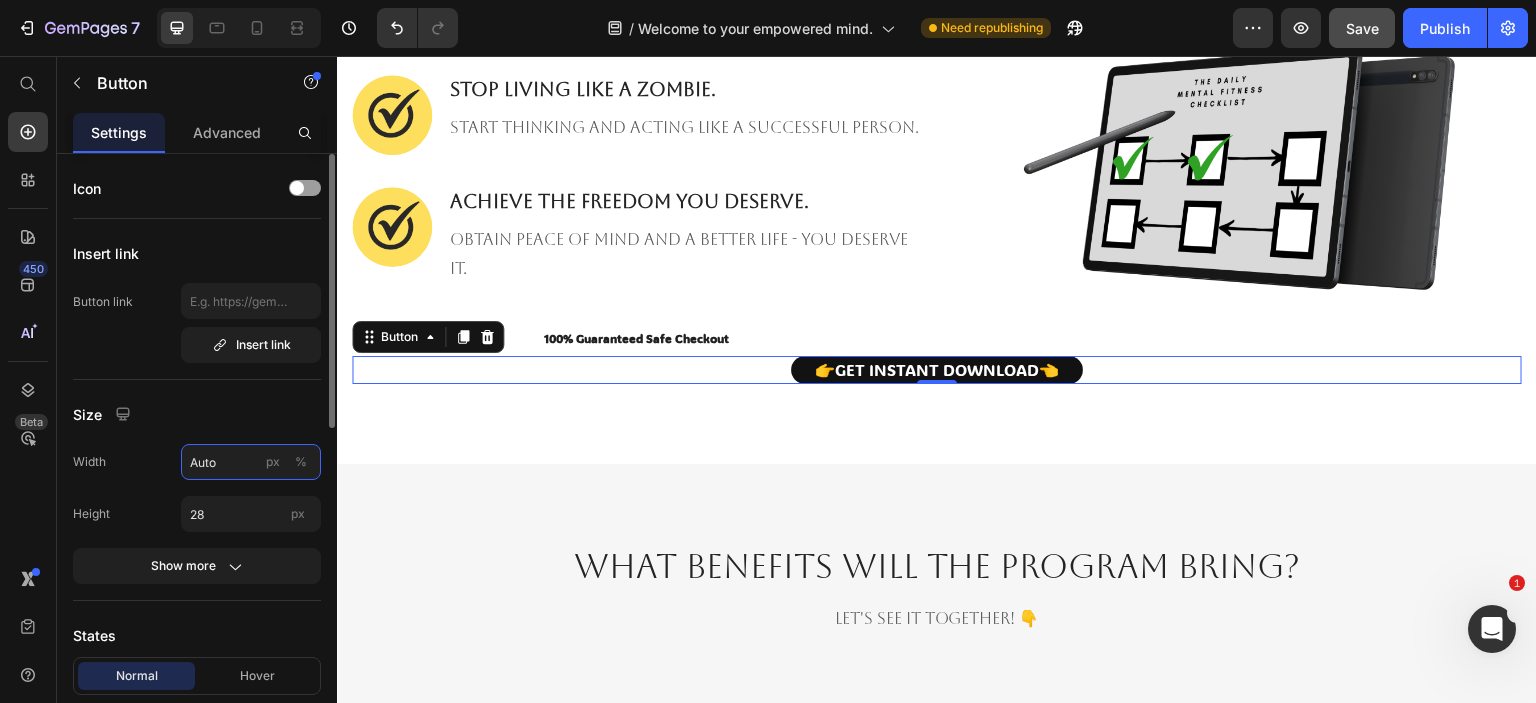 click on "Auto" at bounding box center (251, 462) 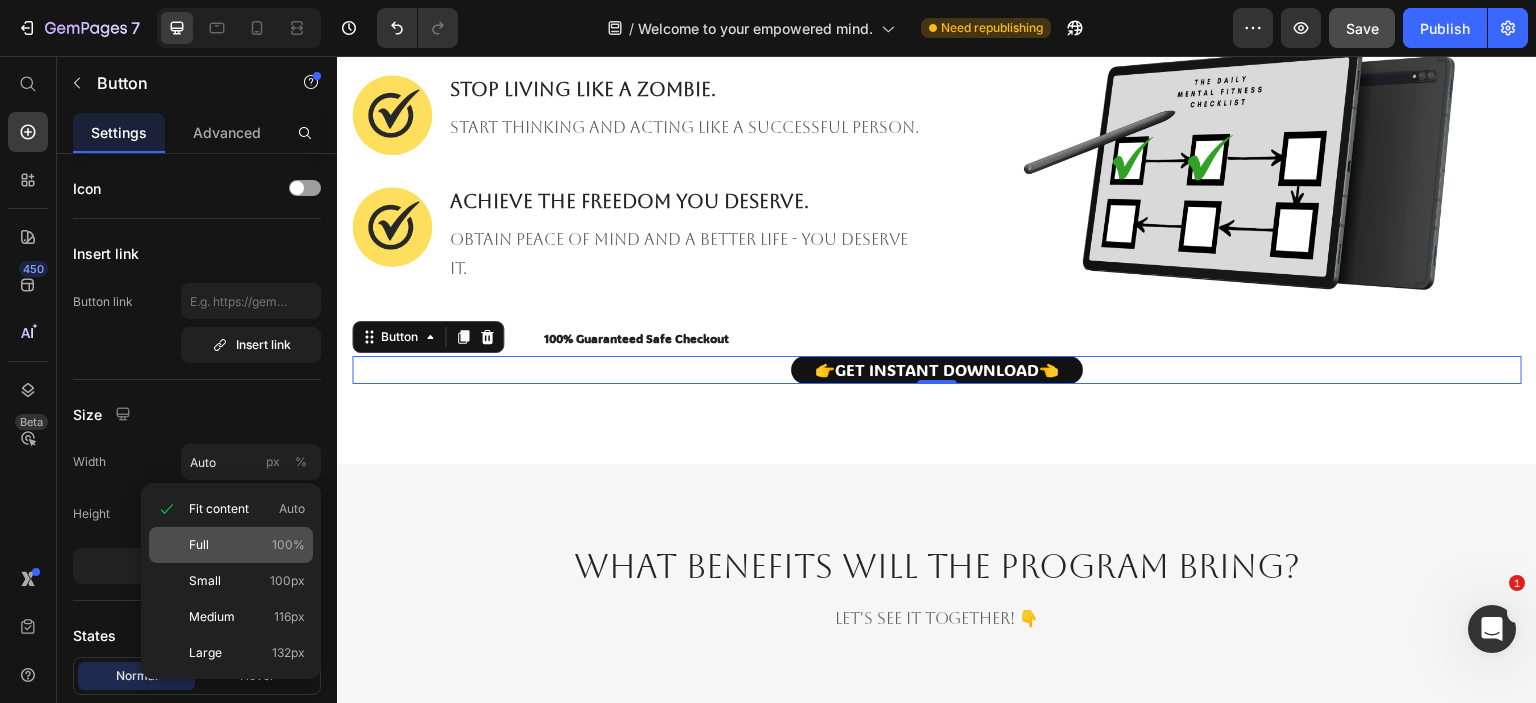 click on "Full 100%" at bounding box center (247, 545) 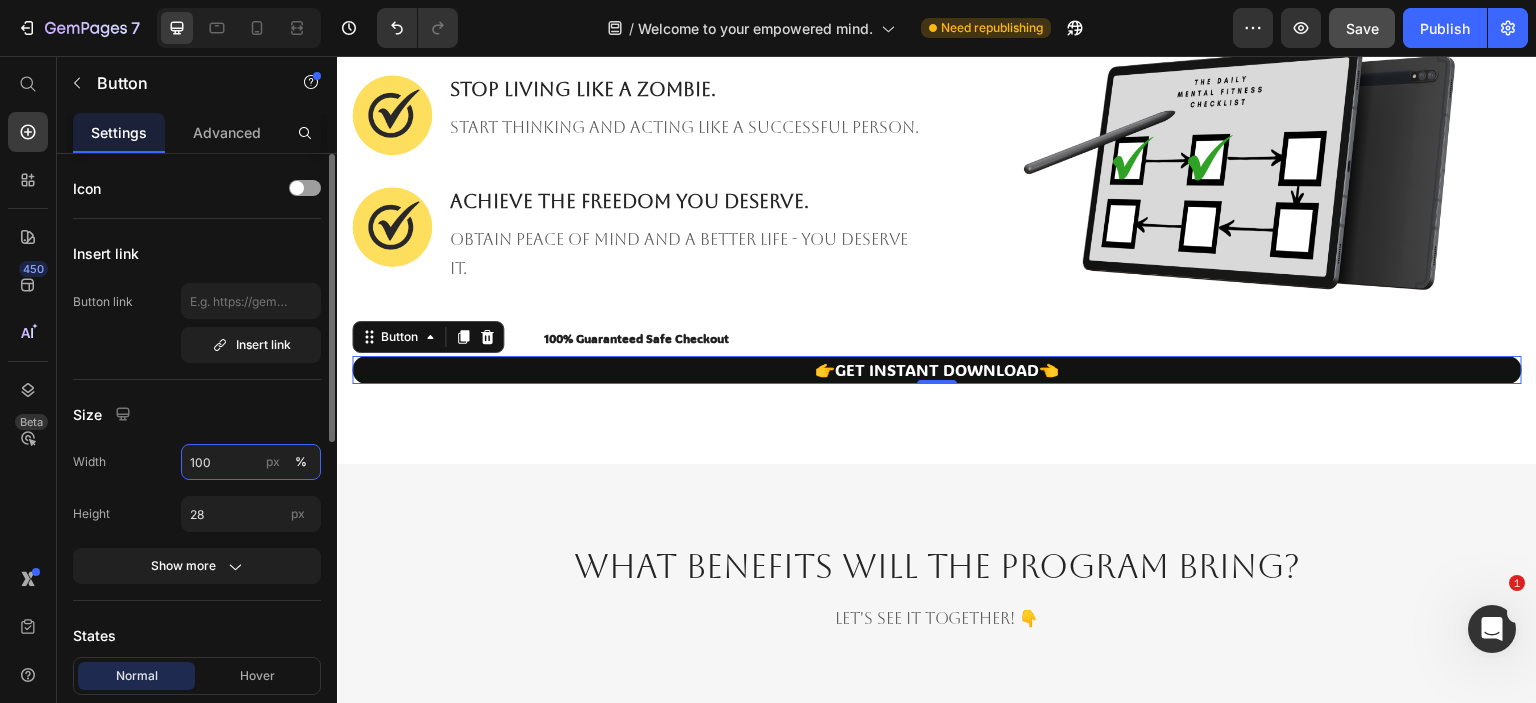 click on "100" at bounding box center [251, 462] 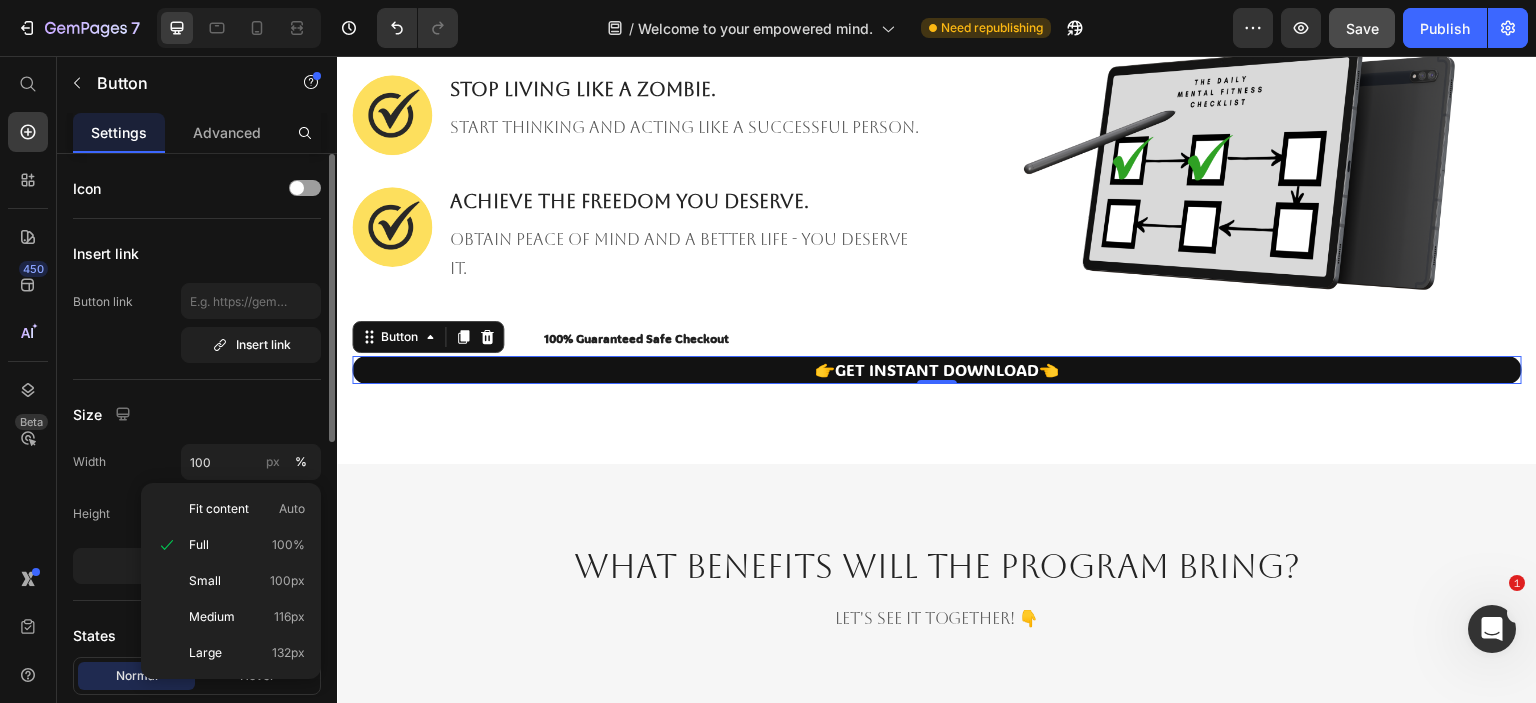 click on "Size Width 100 px % Height 28 px Show more" 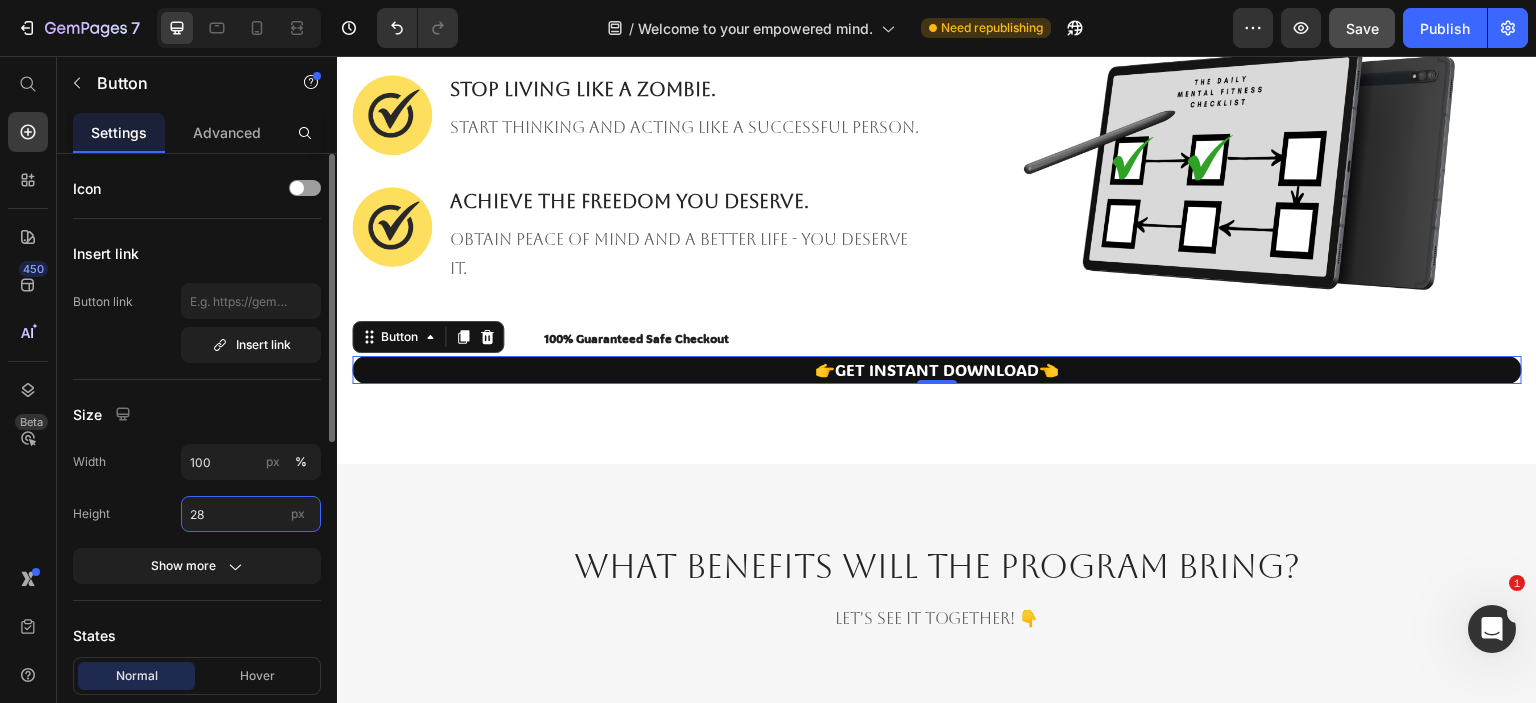 click on "28" at bounding box center [251, 514] 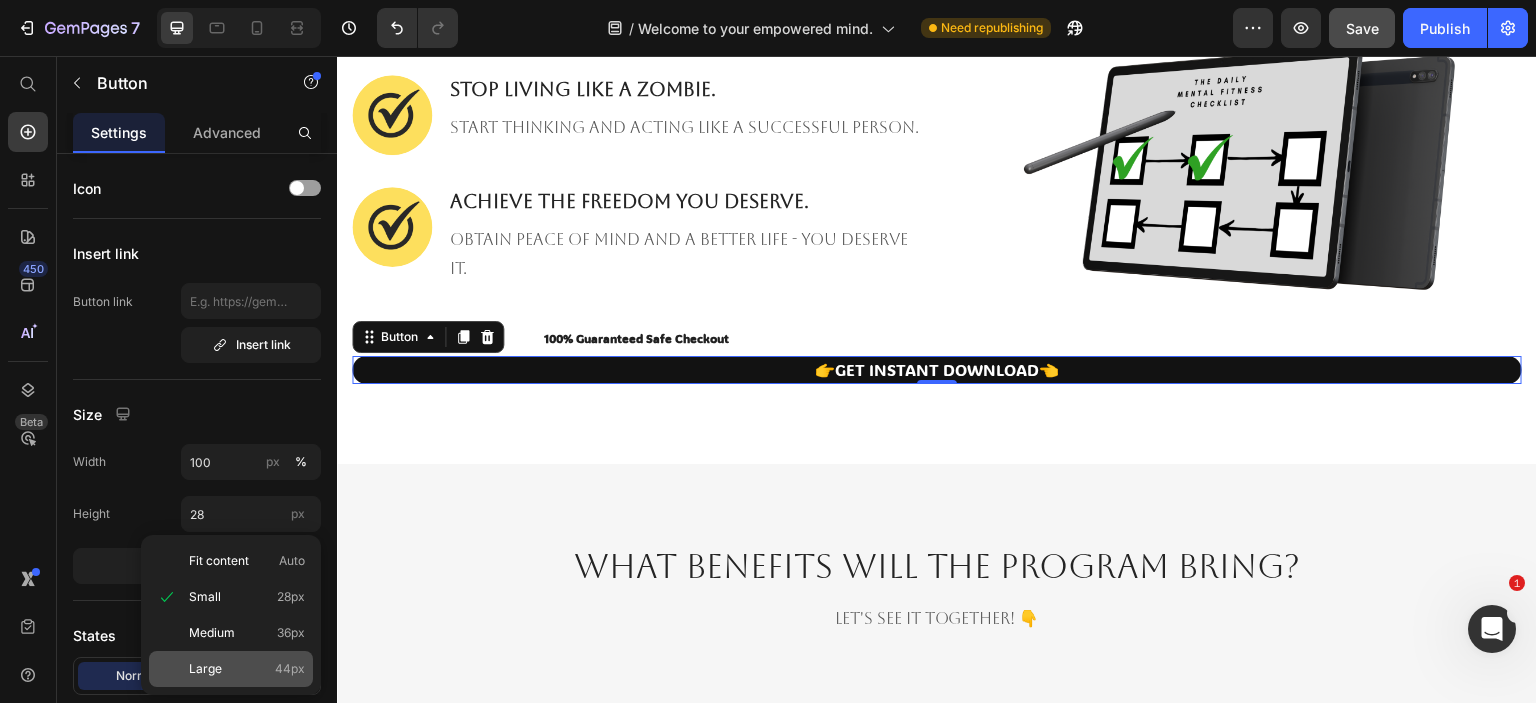 click on "Large 44px" at bounding box center (247, 669) 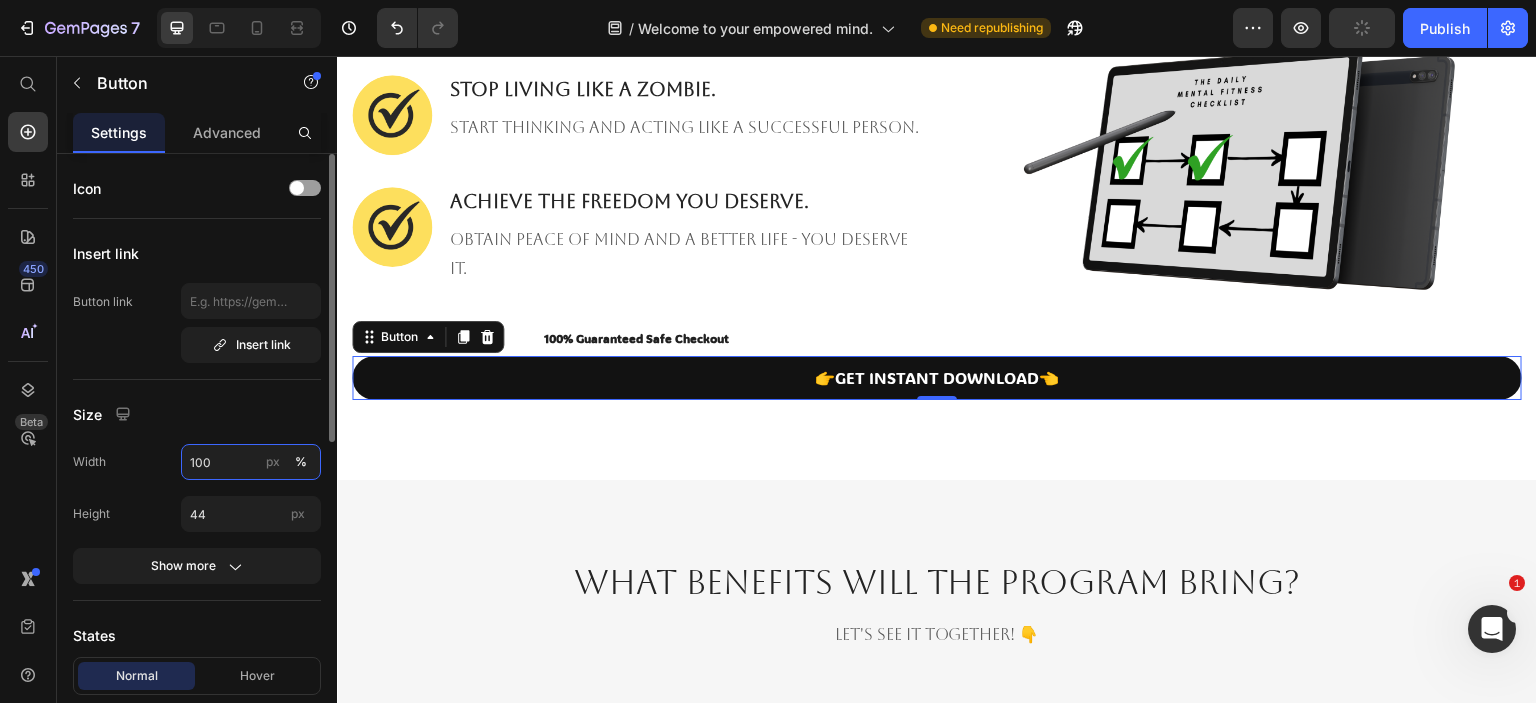 click on "100" at bounding box center [251, 462] 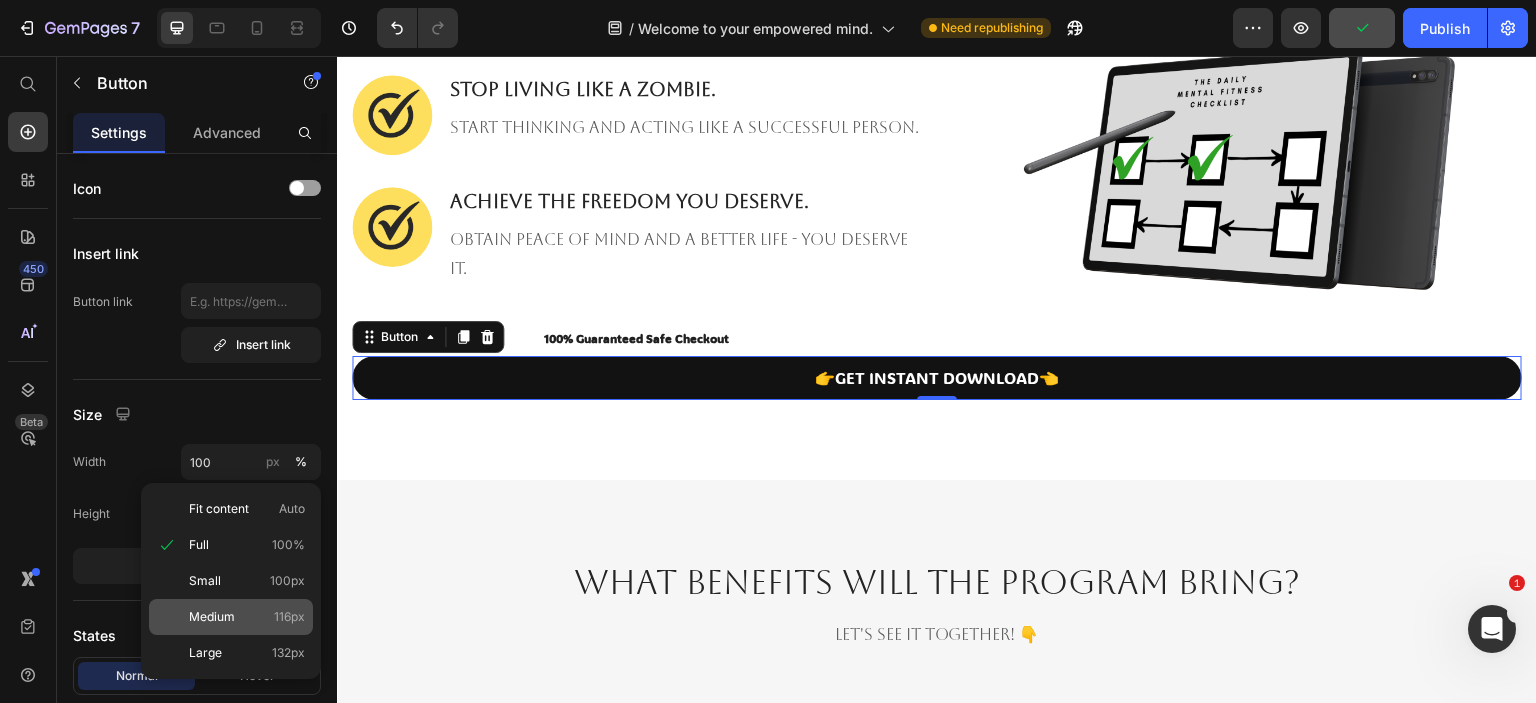click on "Medium" at bounding box center (212, 617) 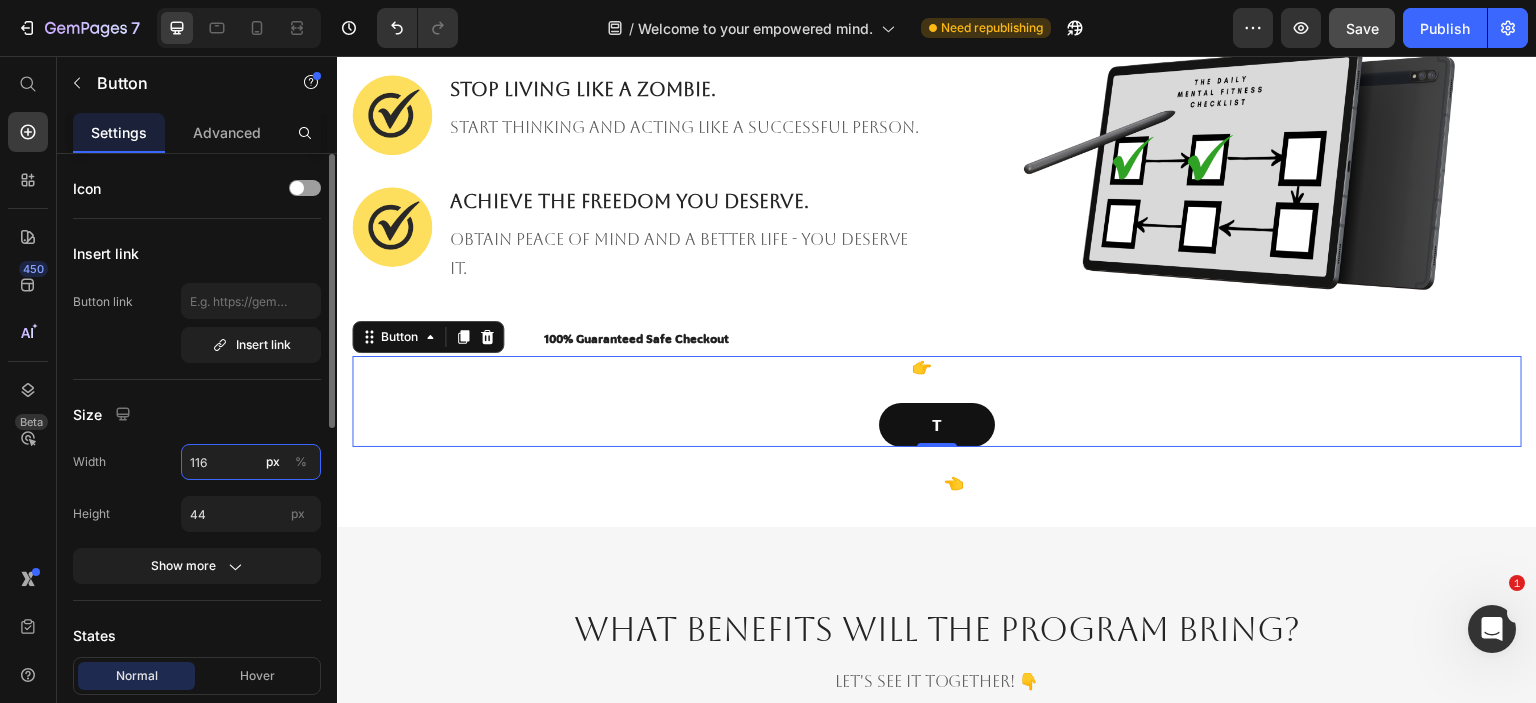 click on "116" at bounding box center [251, 462] 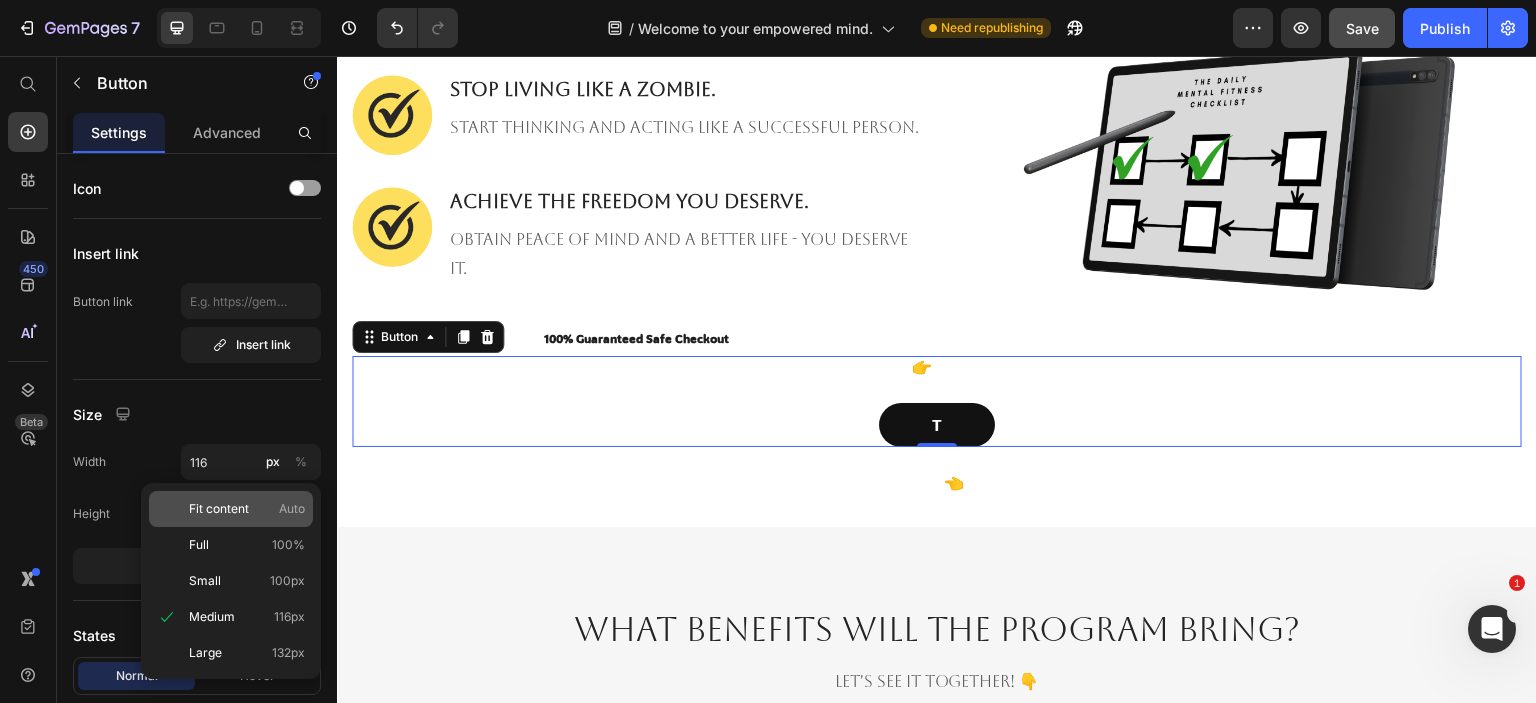 click on "Fit content Auto" 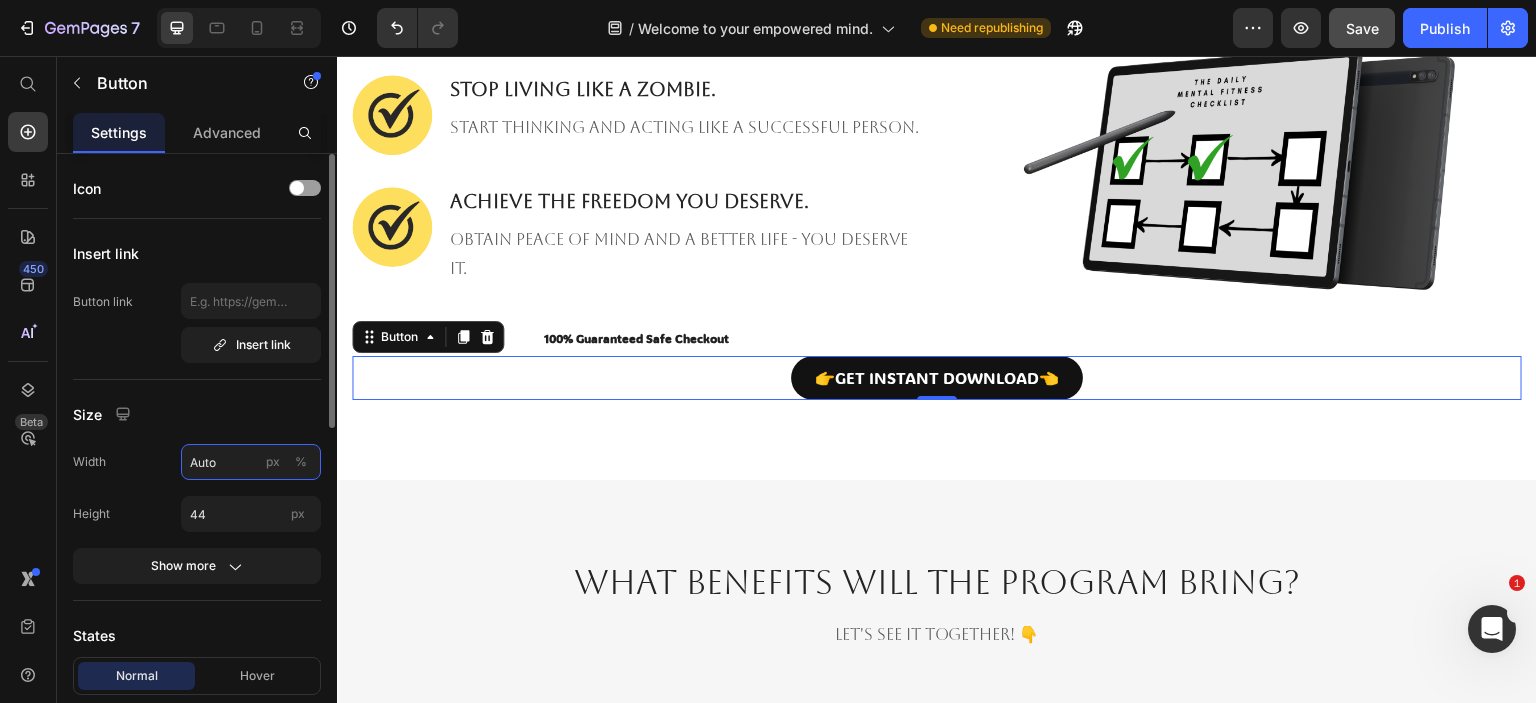 click on "Auto" at bounding box center (251, 462) 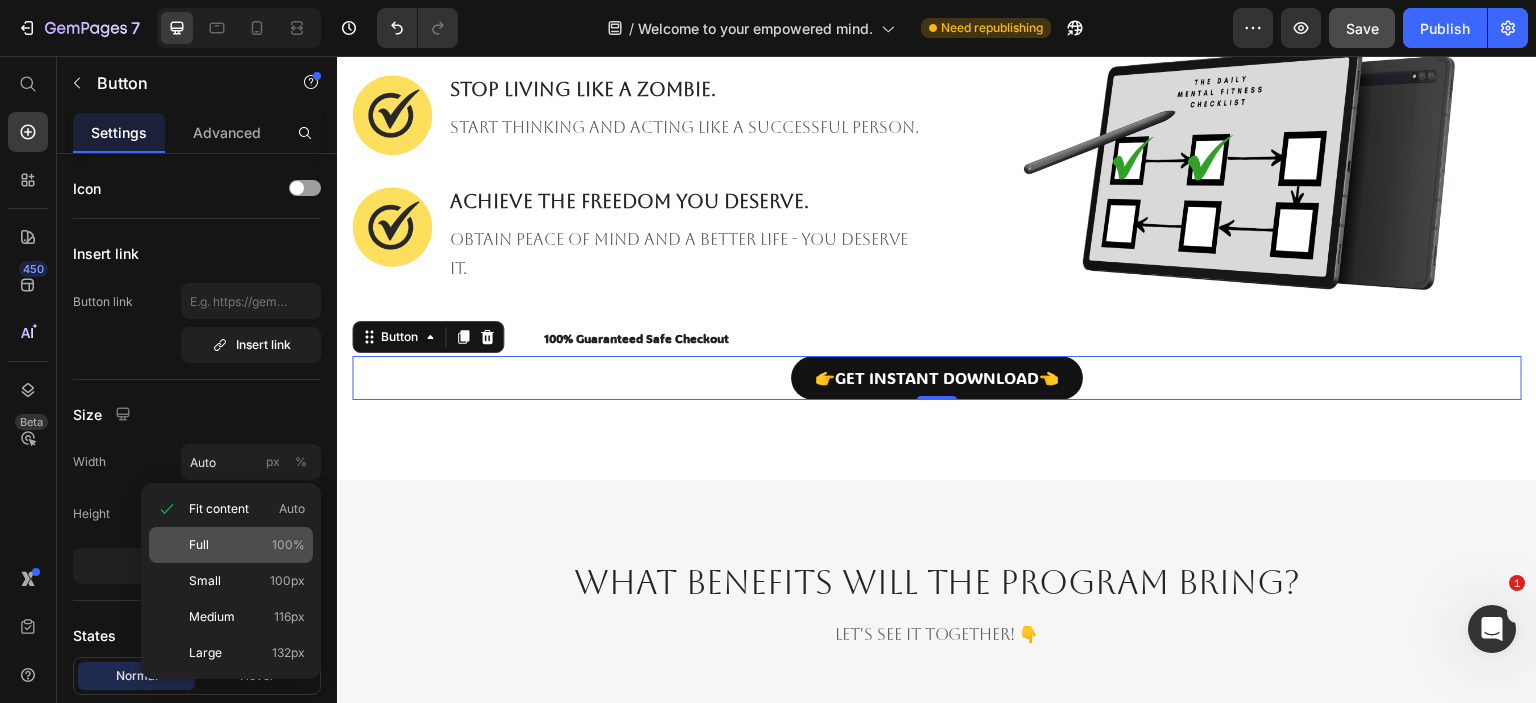 click on "Full 100%" at bounding box center (247, 545) 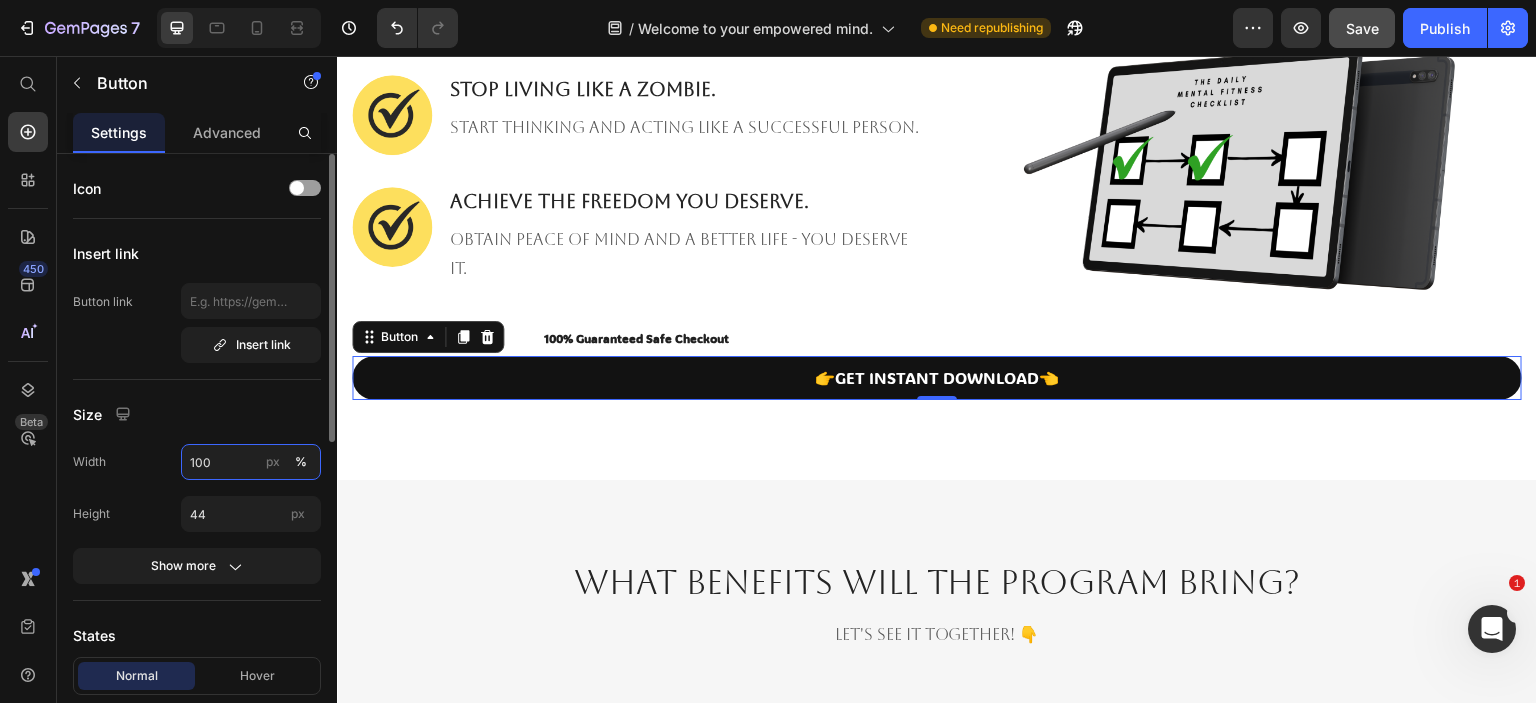 click on "100" at bounding box center (251, 462) 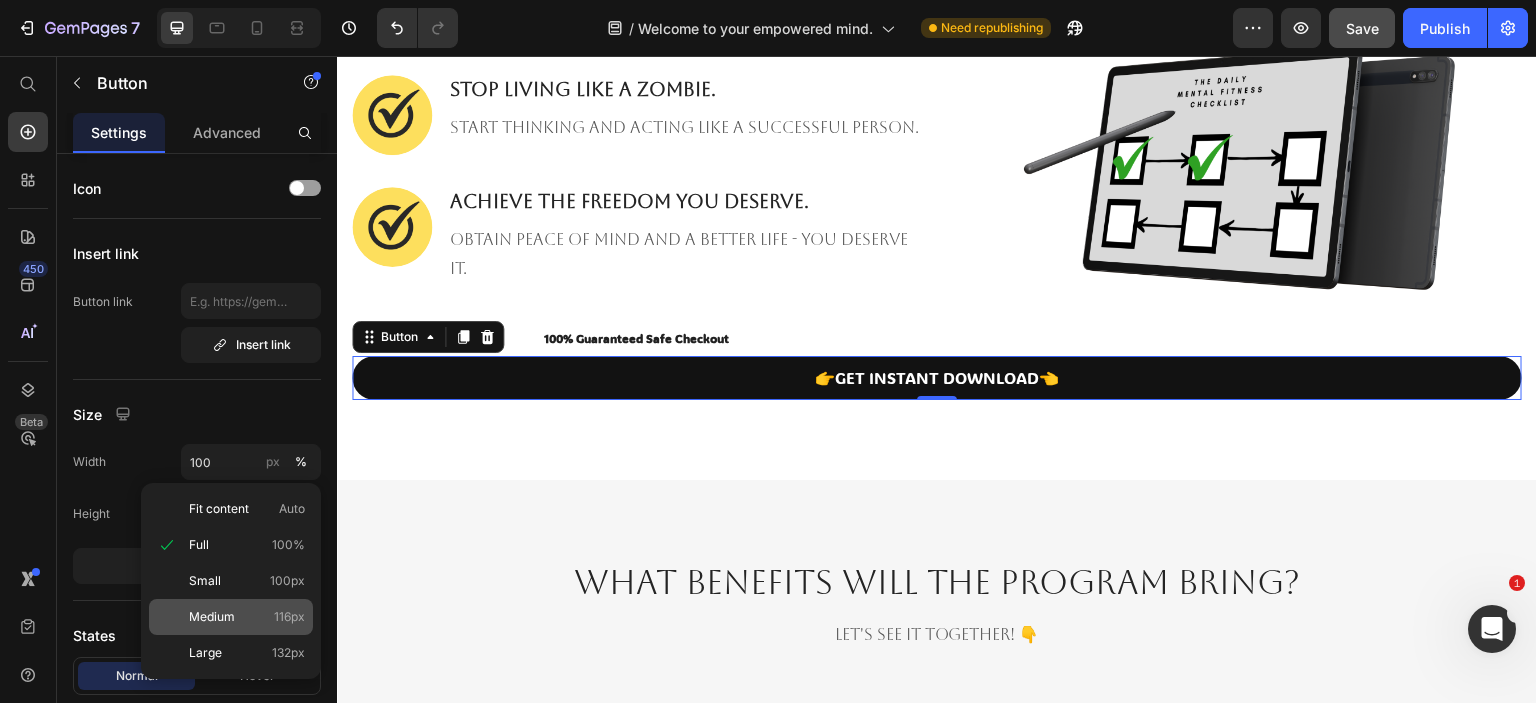 click on "Medium" at bounding box center [212, 617] 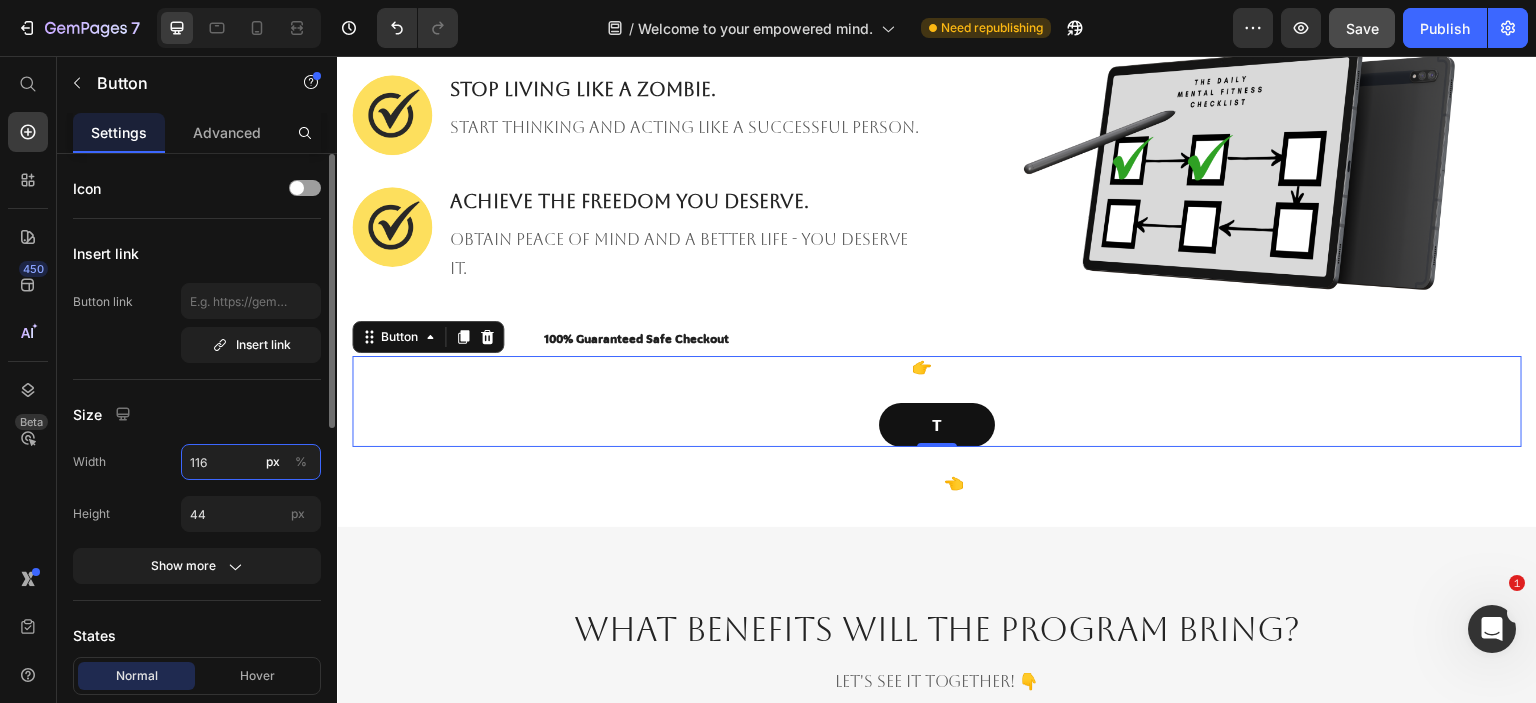 click on "116" at bounding box center (251, 462) 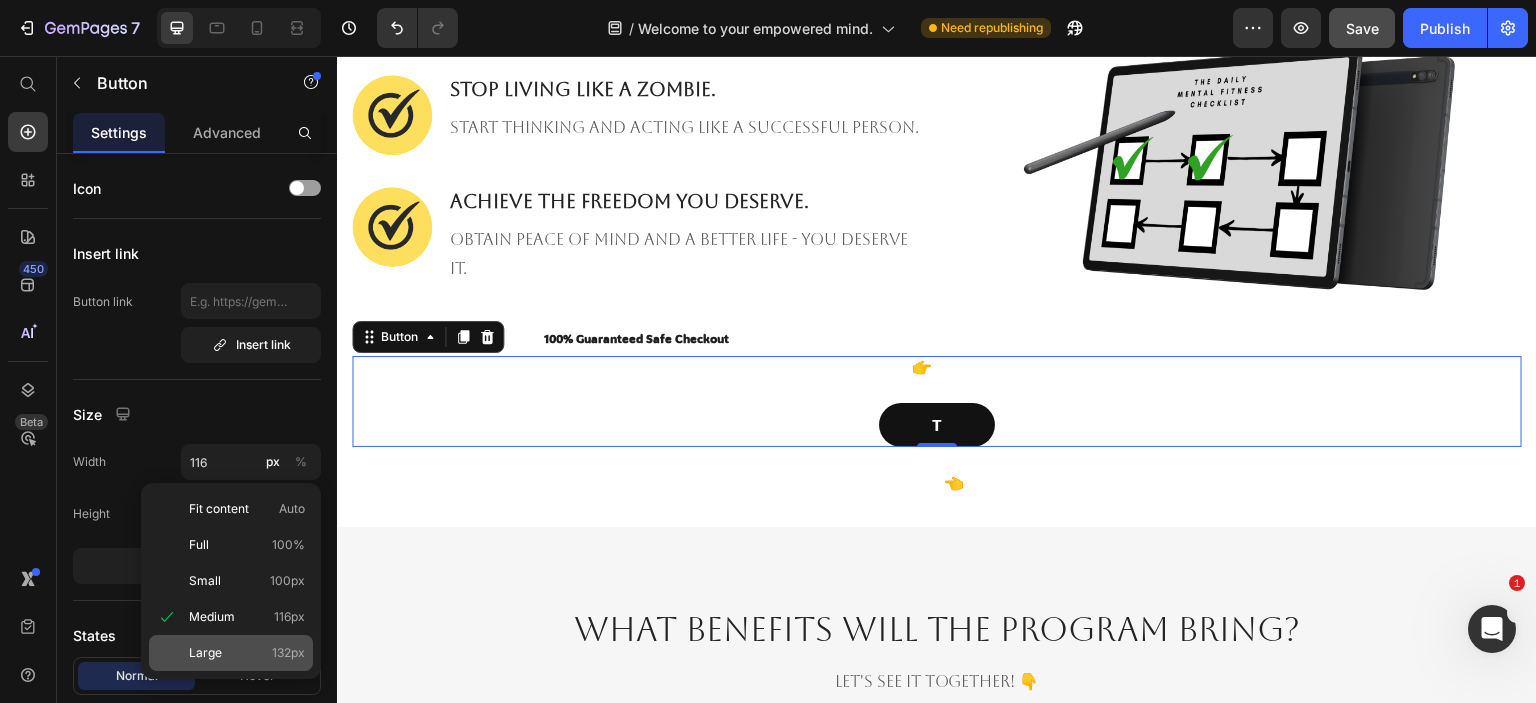 click on "Large 132px" at bounding box center (247, 653) 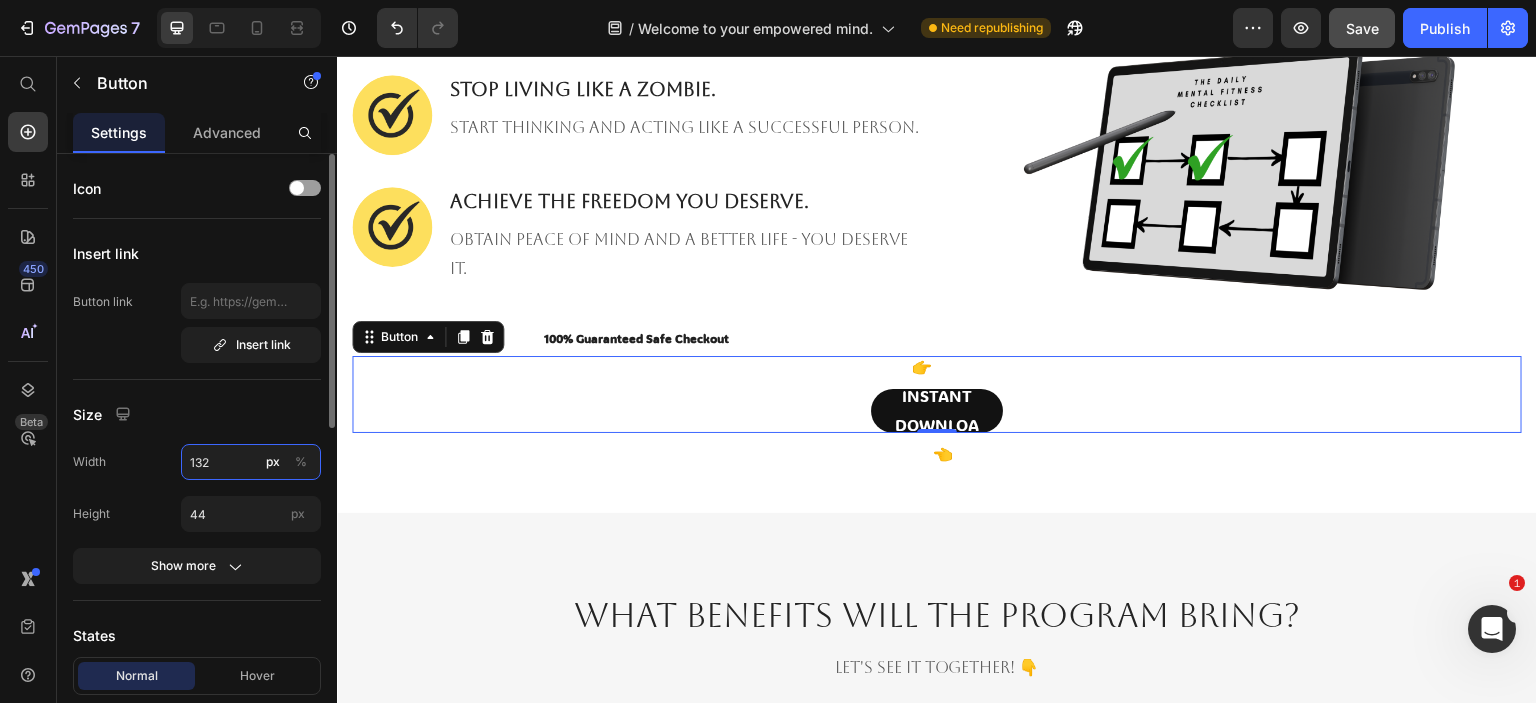 click on "132" at bounding box center [251, 462] 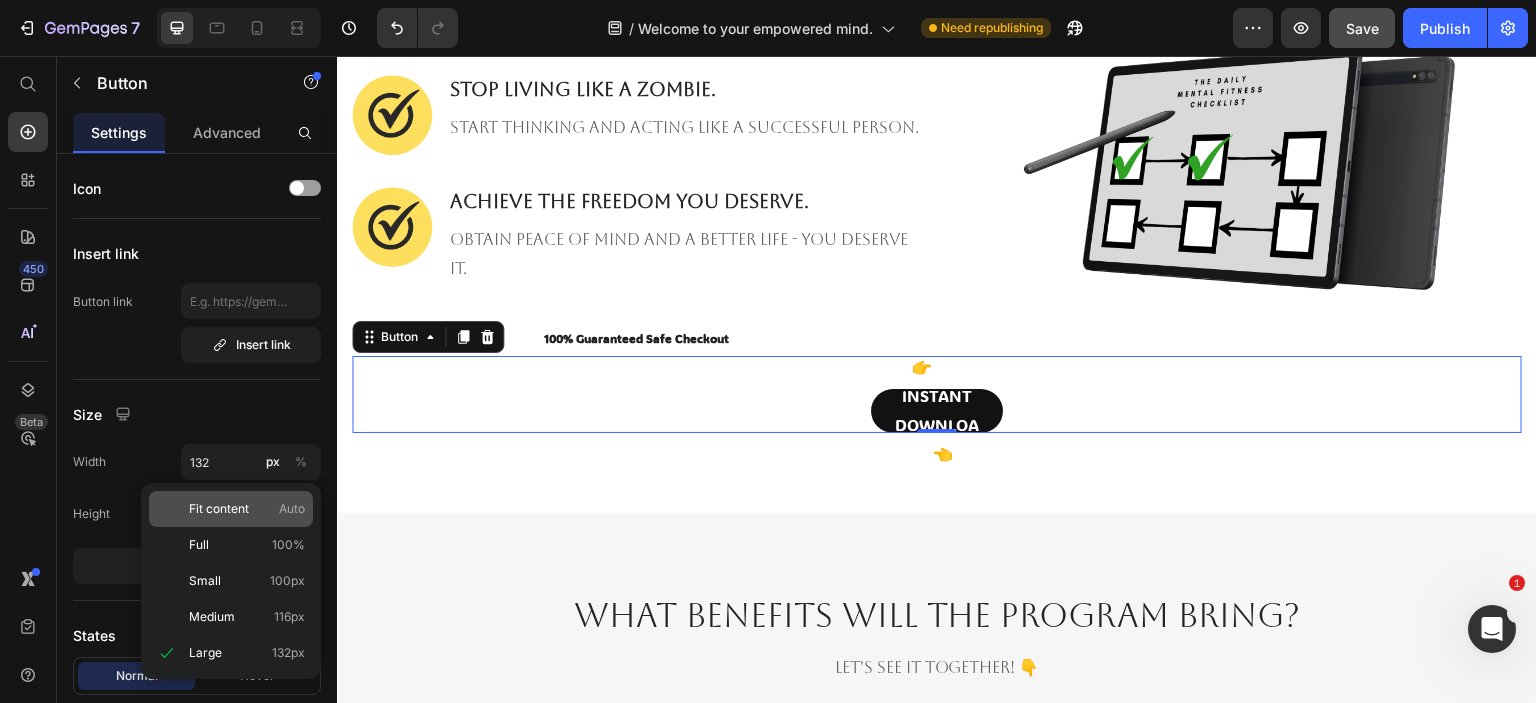 click on "Fit content" at bounding box center (219, 509) 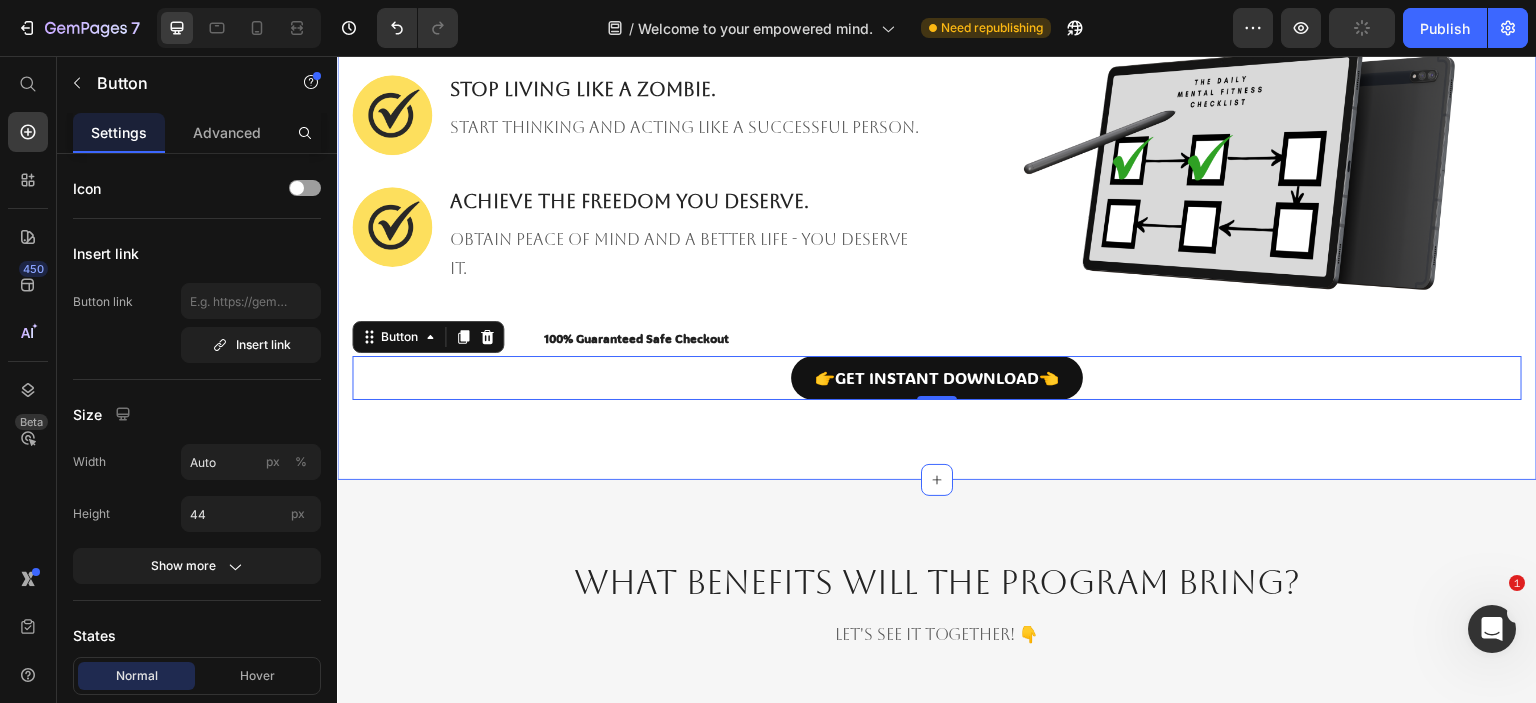 click on "Visualise yourself in 3 months.  Heading Row You already achieved your dreams, now you are aiming higher than you would have ever thought. Parents? Retired them. Bad habits? GONE. And you will wonder WHY you didn't try this sooner. Text block Row Image Image Reset your brain in just days 🤯 Heading FORGET ABOUT HAVING bad habits again. Text block Row Image Stop living like a zombie. Heading Start thinking and acting like A SUCCESSFUL PERSON. Text block Row Image ACHIEVE THE FREEDOM YOU DESERVE. Heading obtain peace of mind and a better life - you deserve it. Text block Row 100% Guaranteed Safe Checkout Text block Product Image Row 👉GET INSTANT DOWNLOAD👈 Button   0 Section 3" at bounding box center (937, 72) 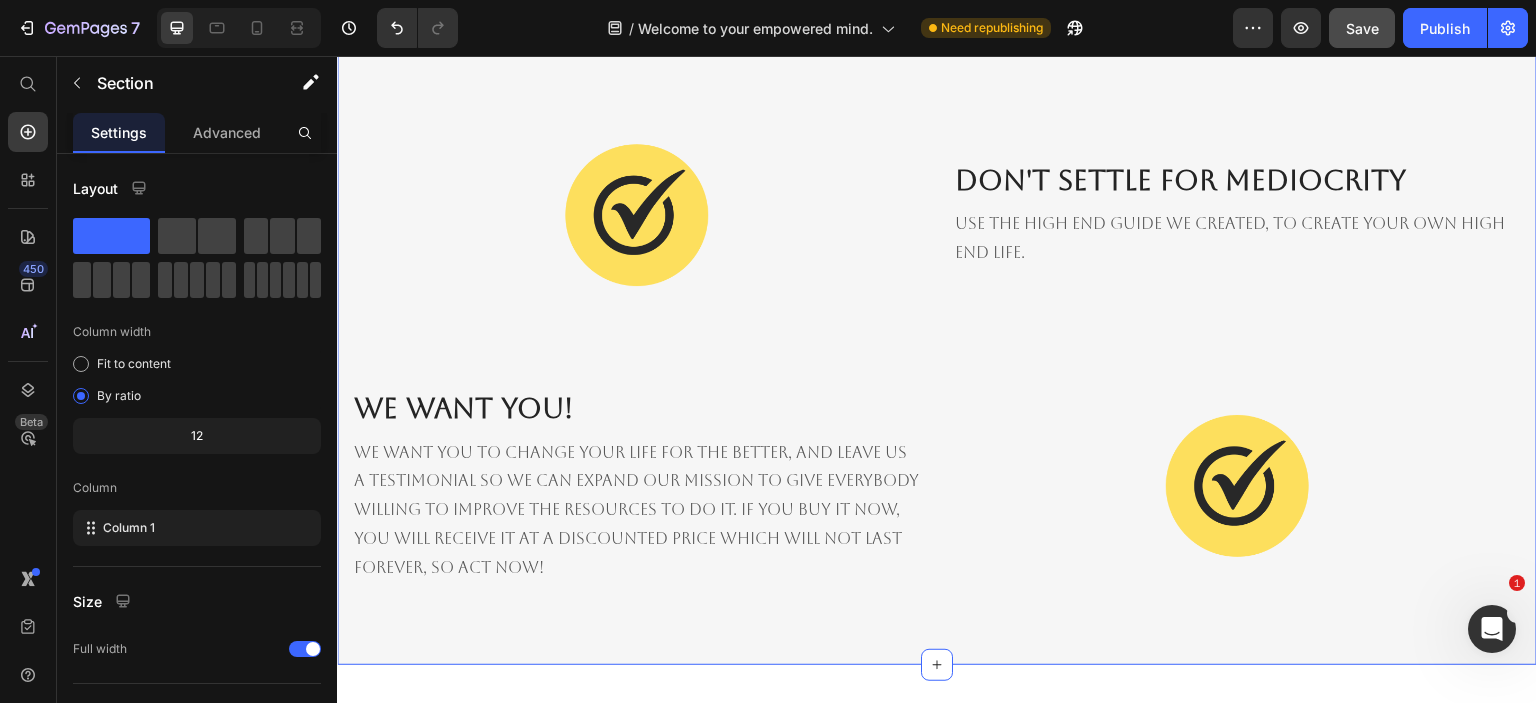 scroll, scrollTop: 3600, scrollLeft: 0, axis: vertical 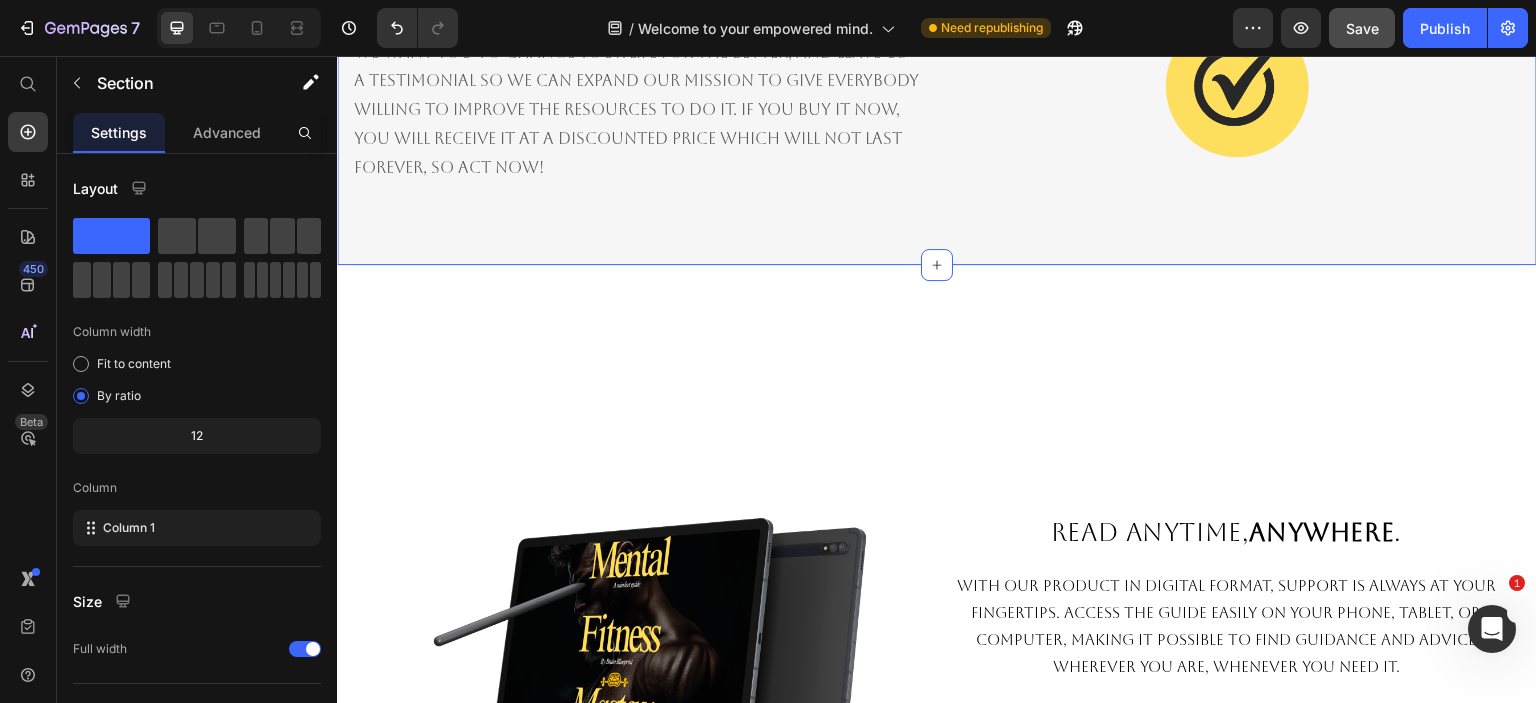 click on "What benefits will The Program bring? Heading Let's see it together! 👇 Text block Row Row Image The EASIEST way to access FREEDOM. Heading With our product being digital, you can pick it up on any device, giving you freedom to learn ANYWHERE. Text block Row Recieve it INSTANTLY. Heading With this, you won't find time to procrastinate. You can start NOW. Text block Image Row Image Use proven methods for proven results. Heading You won't be left disappointed by the methods we have in store for you. Don't wait to be great, use these strategies today and now. Text block Row Join us in abundance! Heading We want to hear your stories of self improvement, so be sure to leave a review and join the movement. Text block Image Row Image Don't settle for mediocrity Heading Use the high end guide we created, to create your own high end life. Text block Row We want YOU! Heading Text block Image Row Section 4" at bounding box center [937, -624] 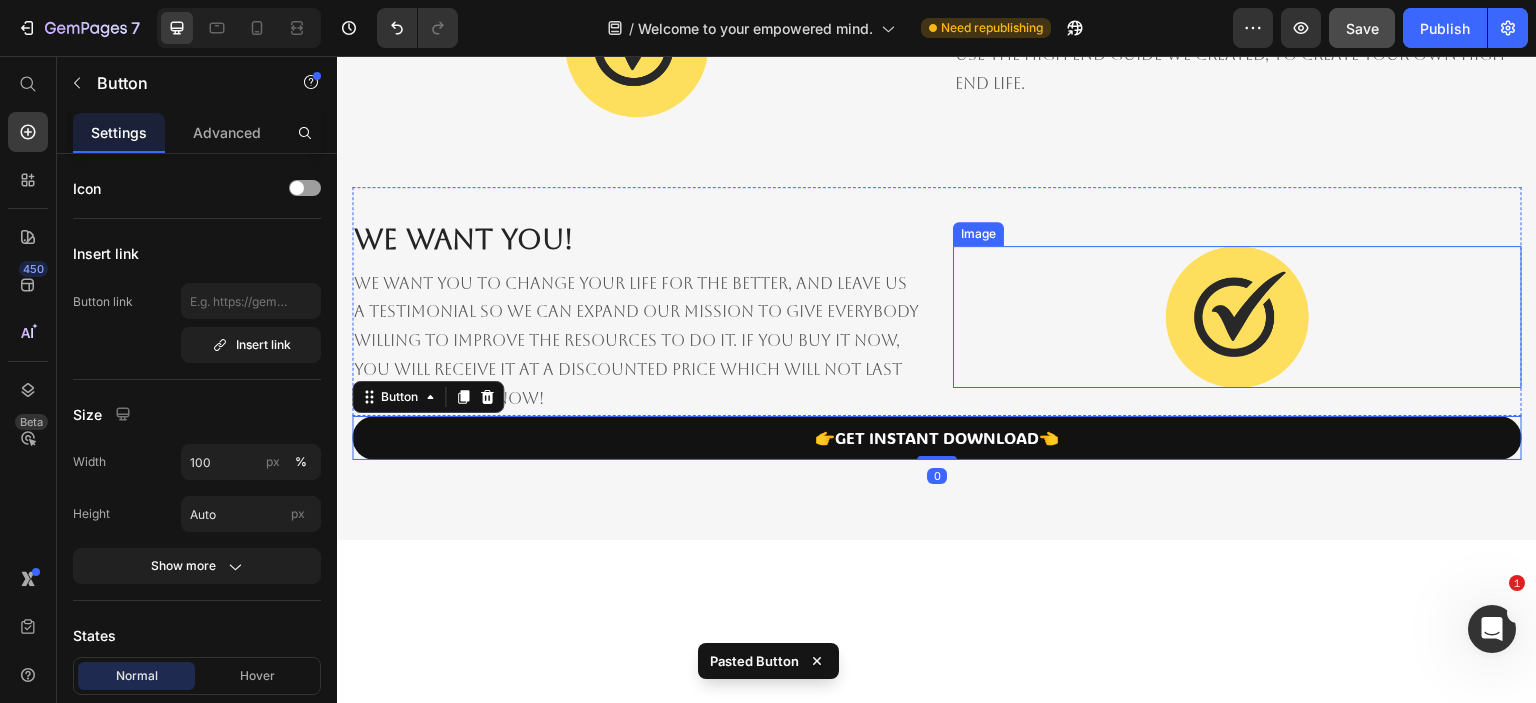 scroll, scrollTop: 3300, scrollLeft: 0, axis: vertical 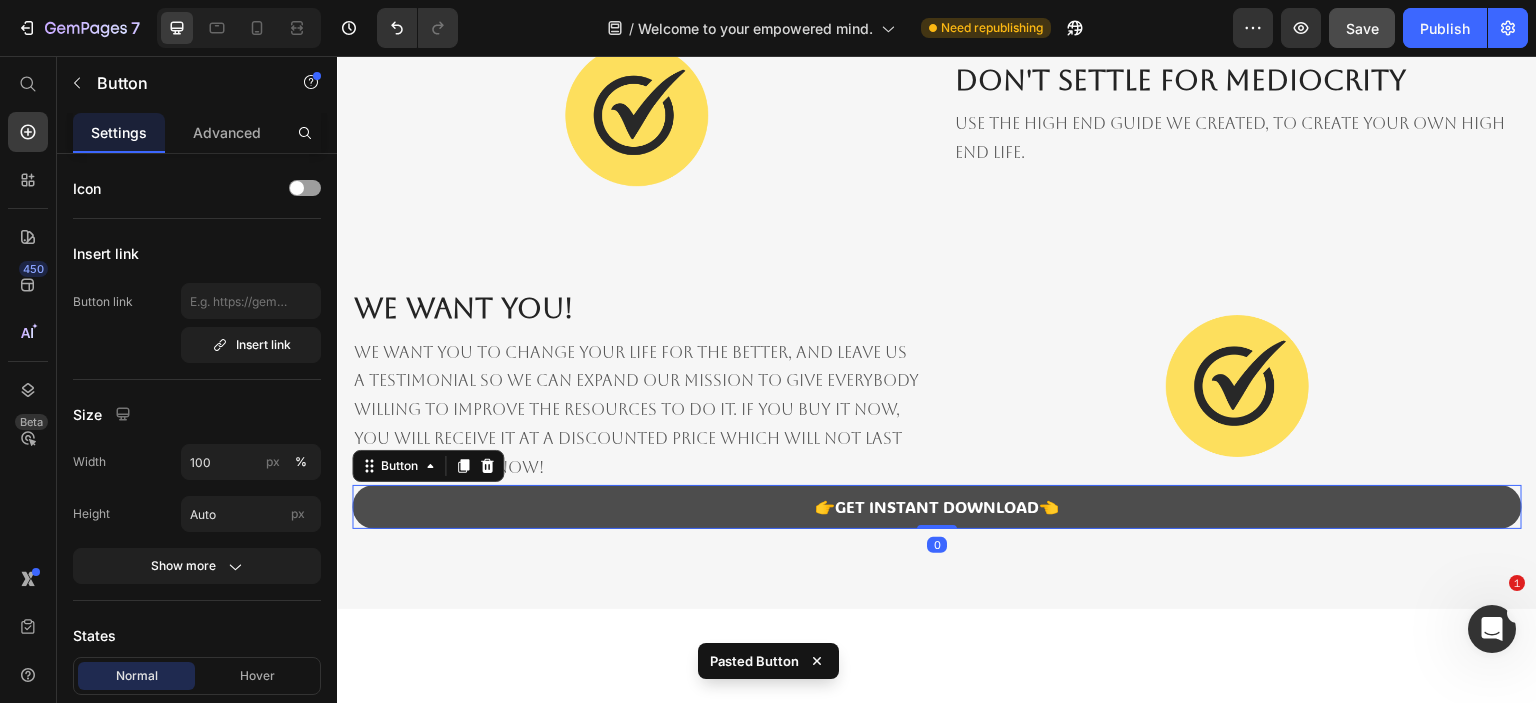 click on "👉GET INSTANT DOWNLOAD👈" at bounding box center [937, 507] 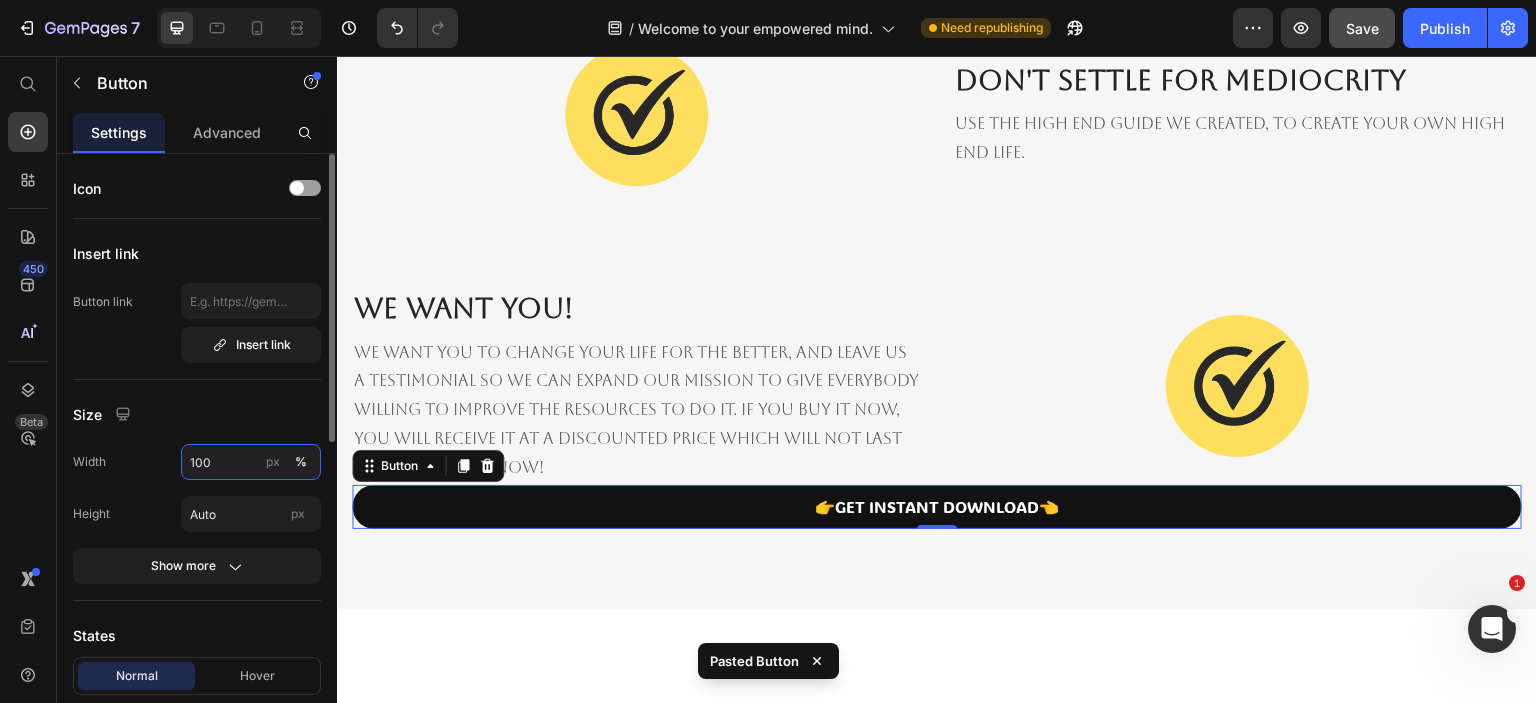 click on "100" at bounding box center [251, 462] 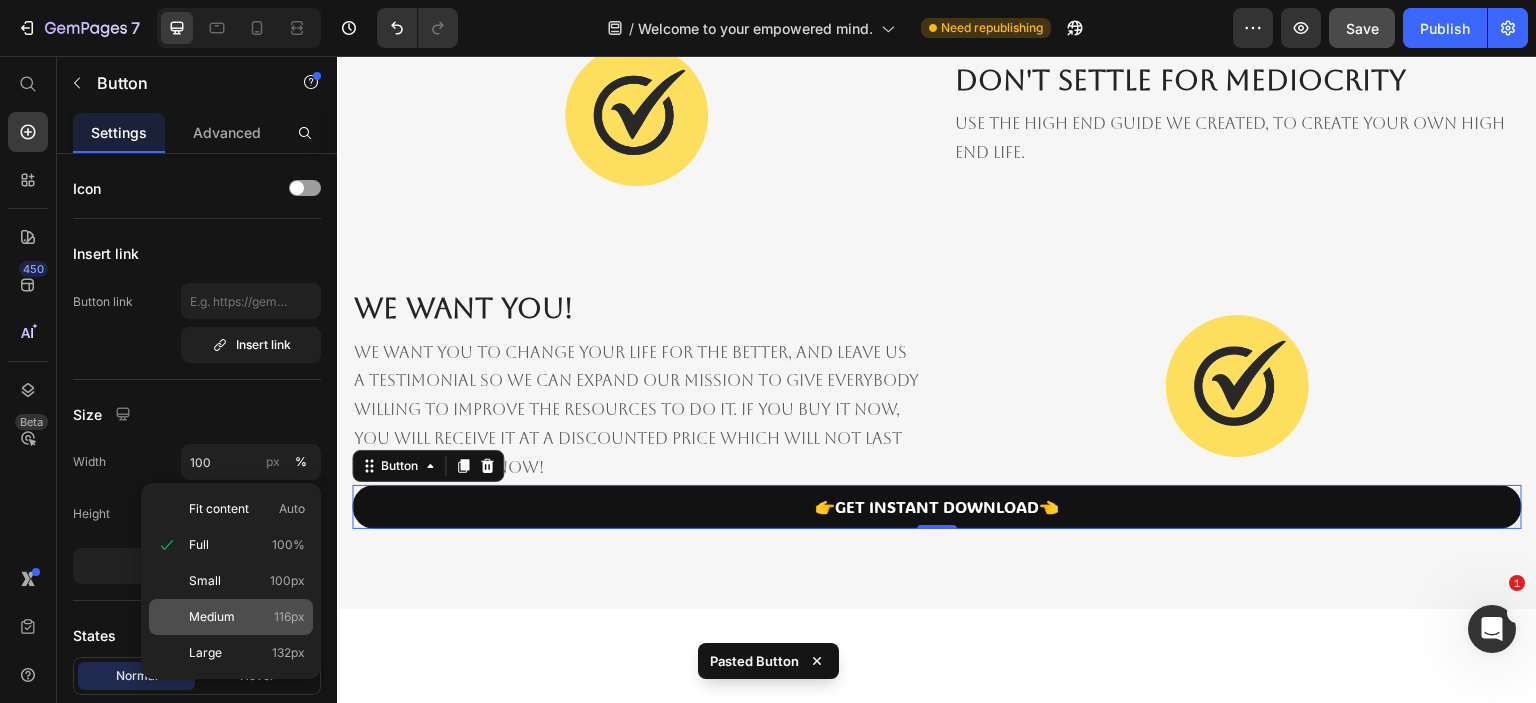 click on "Medium" at bounding box center [212, 617] 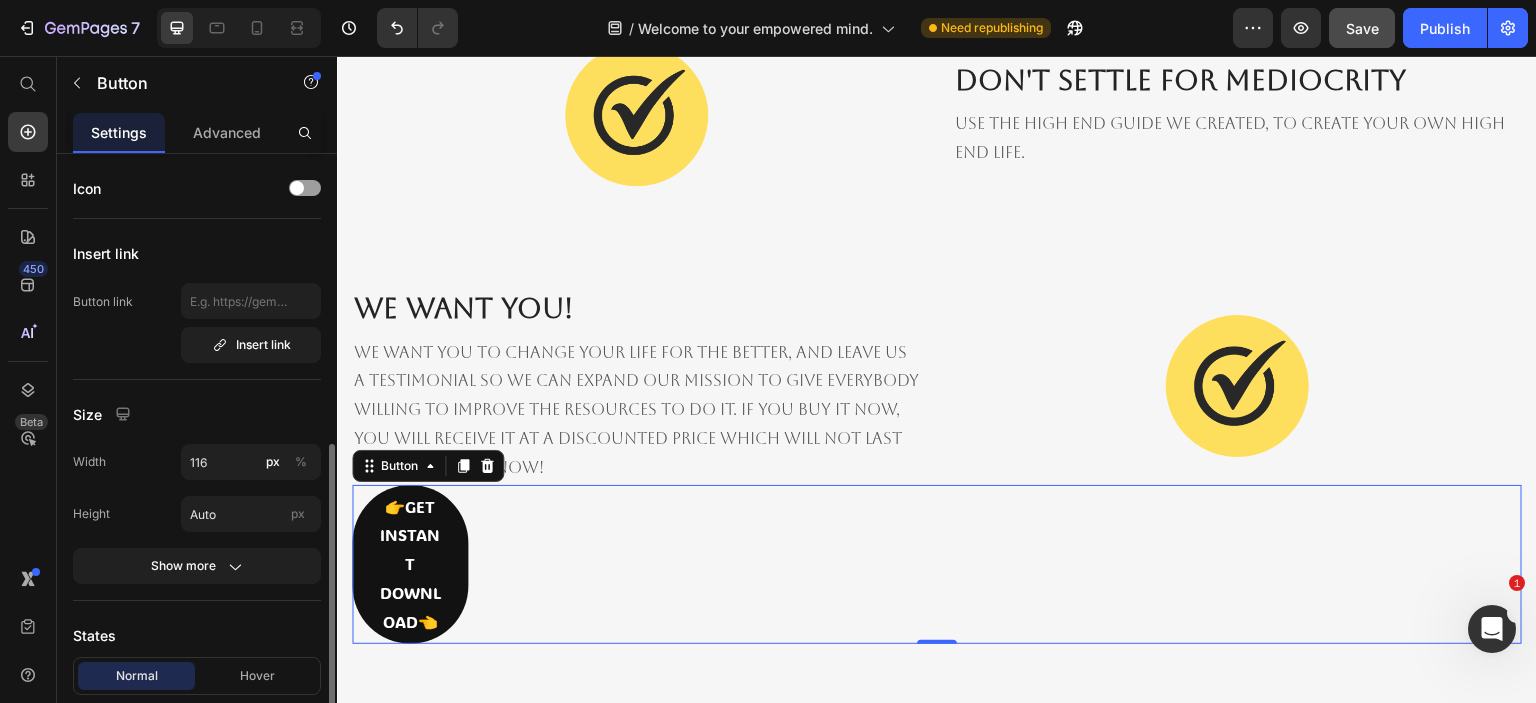 scroll, scrollTop: 400, scrollLeft: 0, axis: vertical 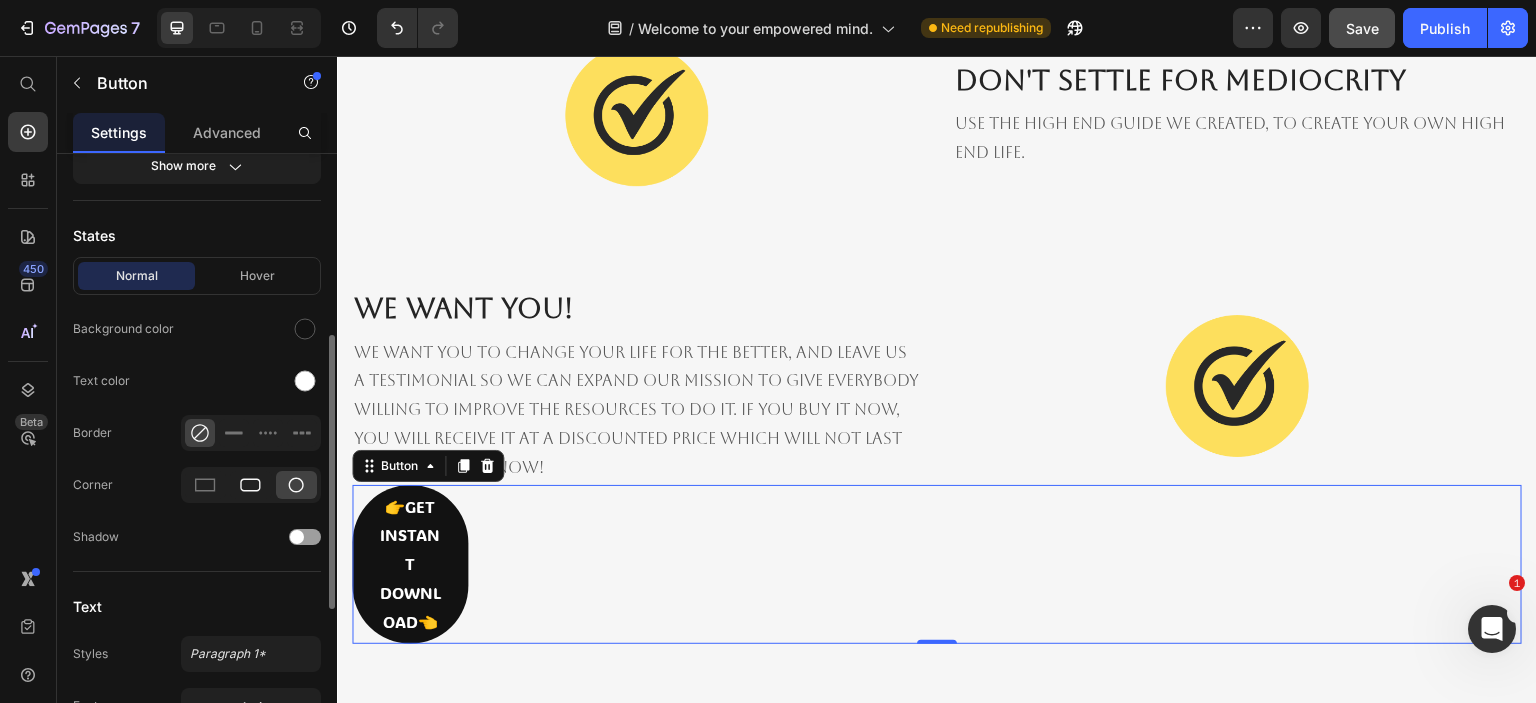 click 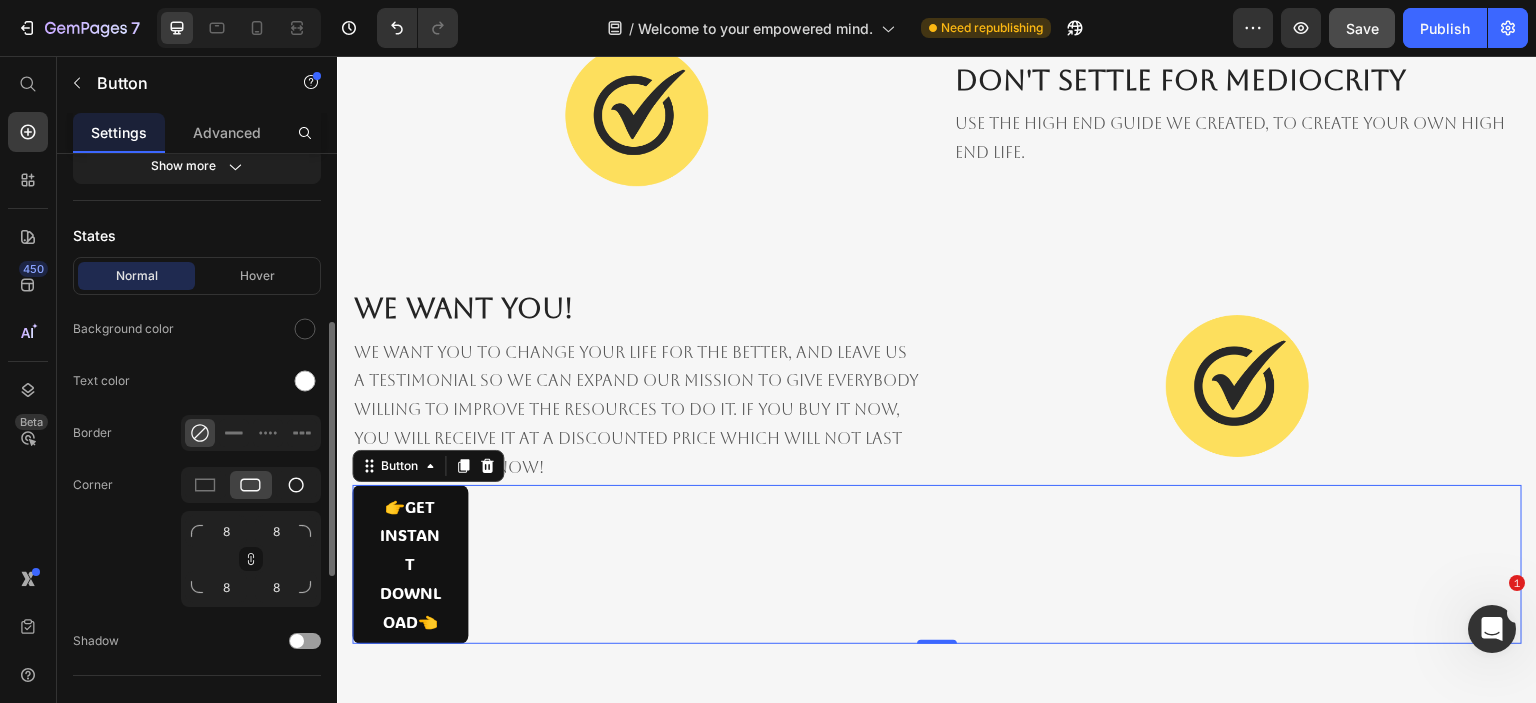 click 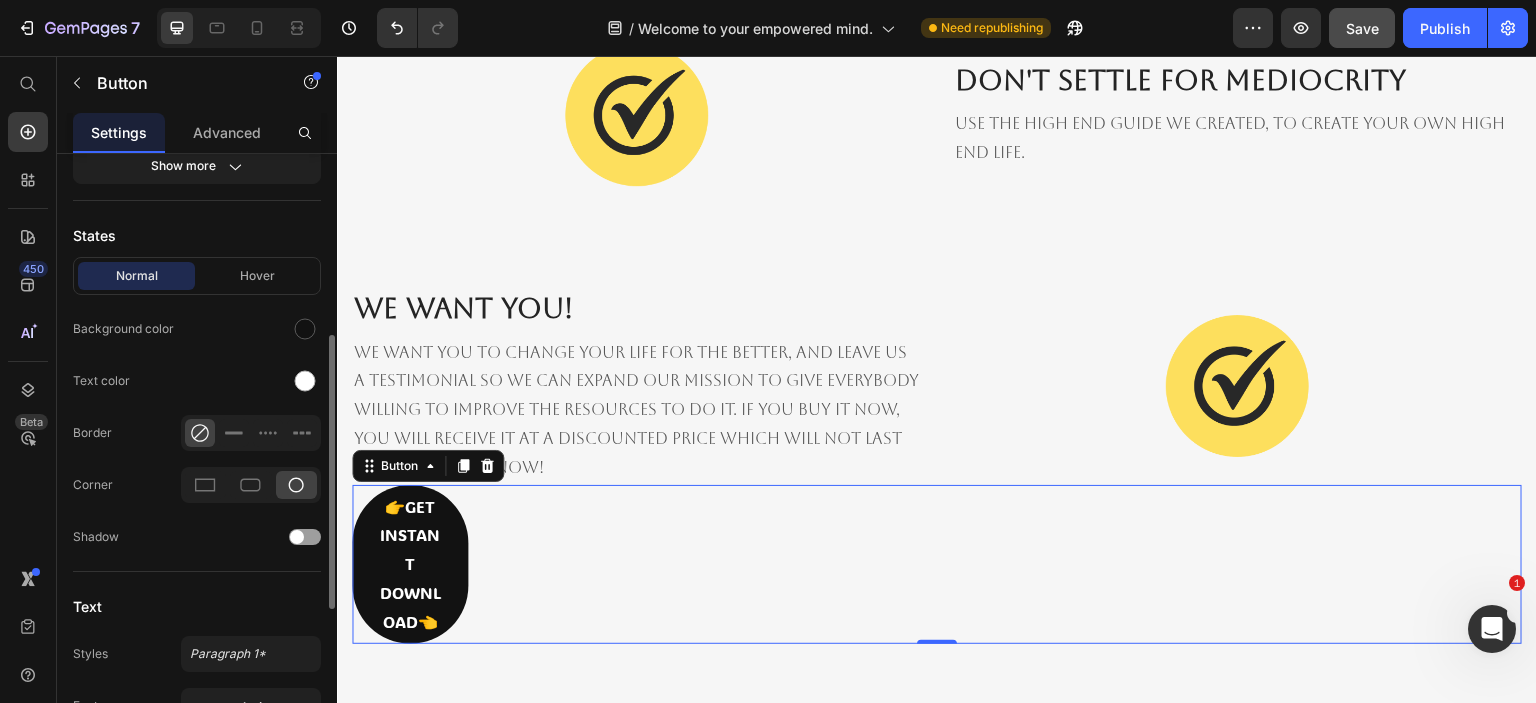 scroll, scrollTop: 0, scrollLeft: 0, axis: both 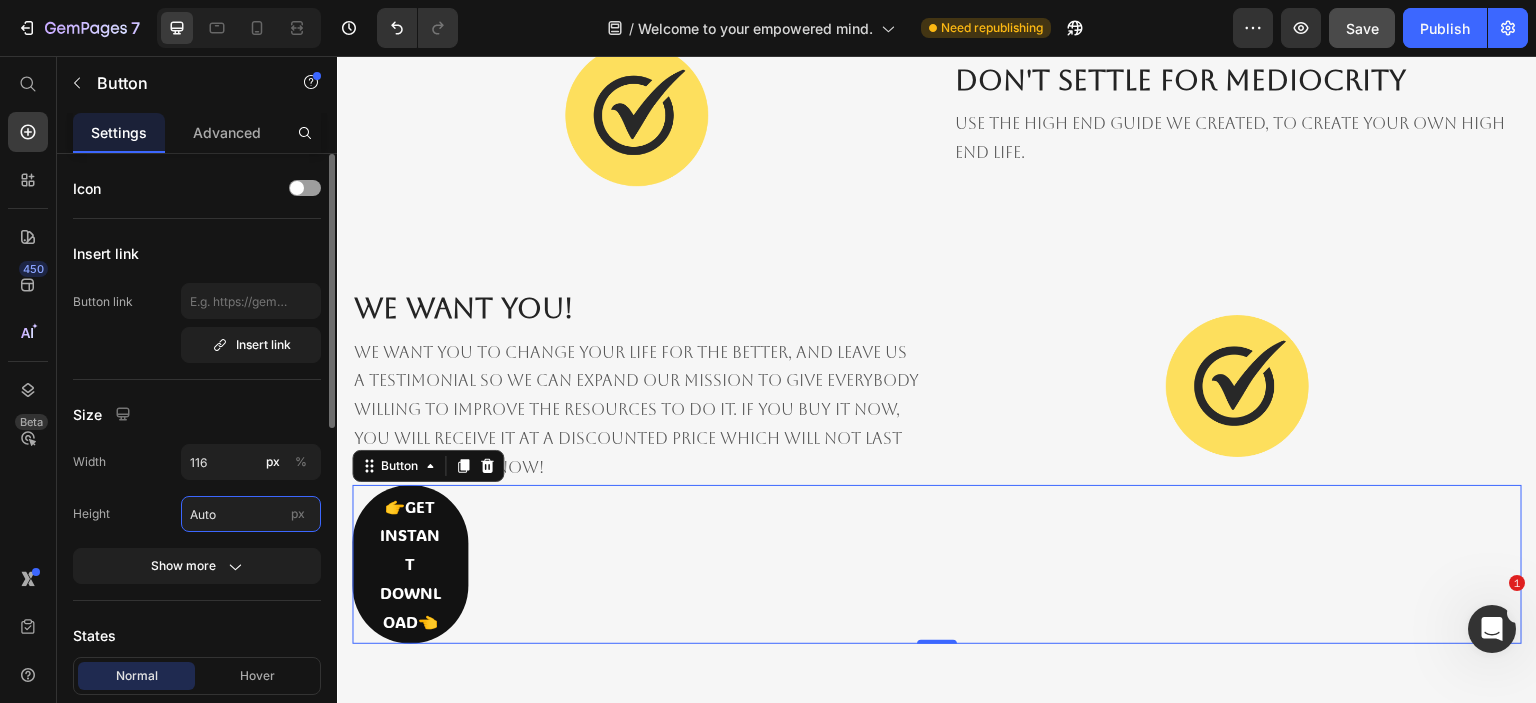 click on "Auto" at bounding box center (251, 514) 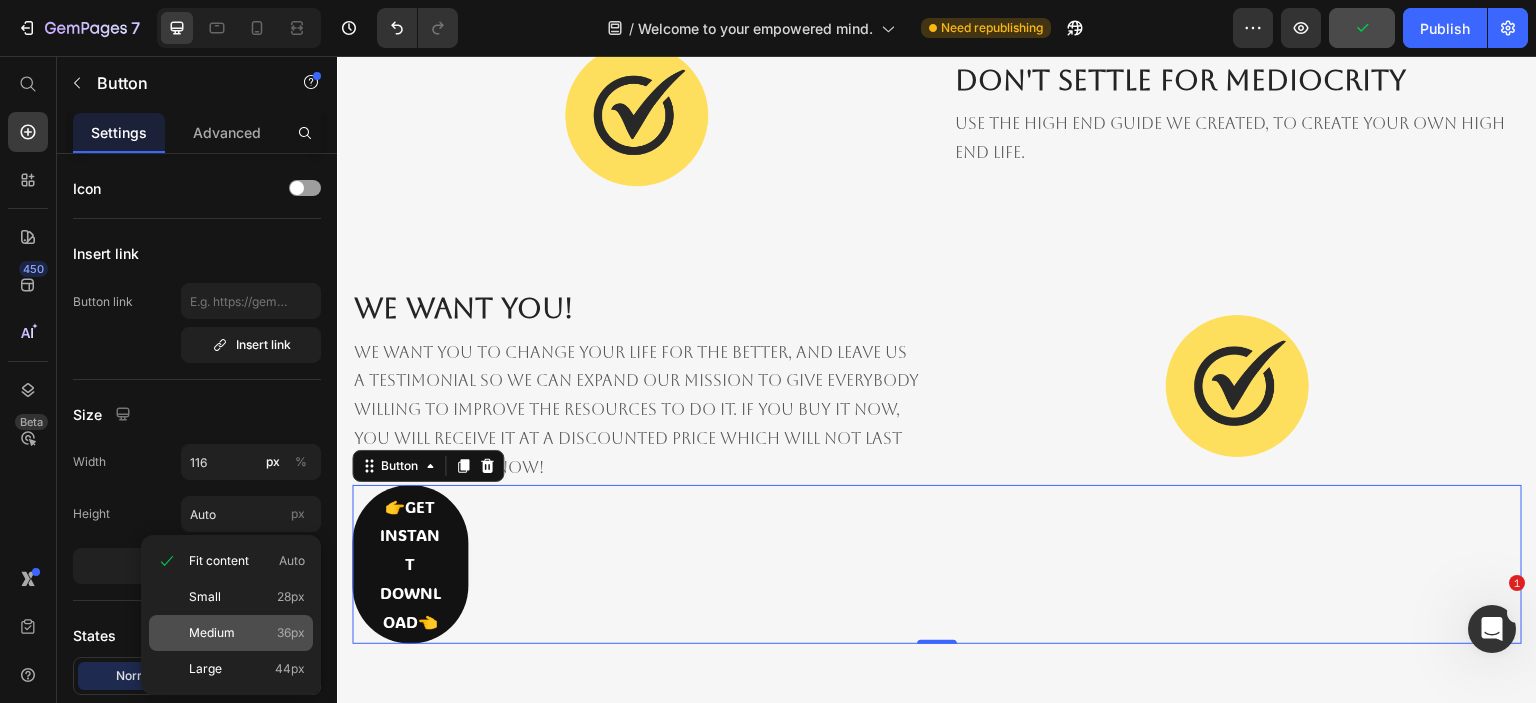 click on "Medium 36px" at bounding box center [247, 633] 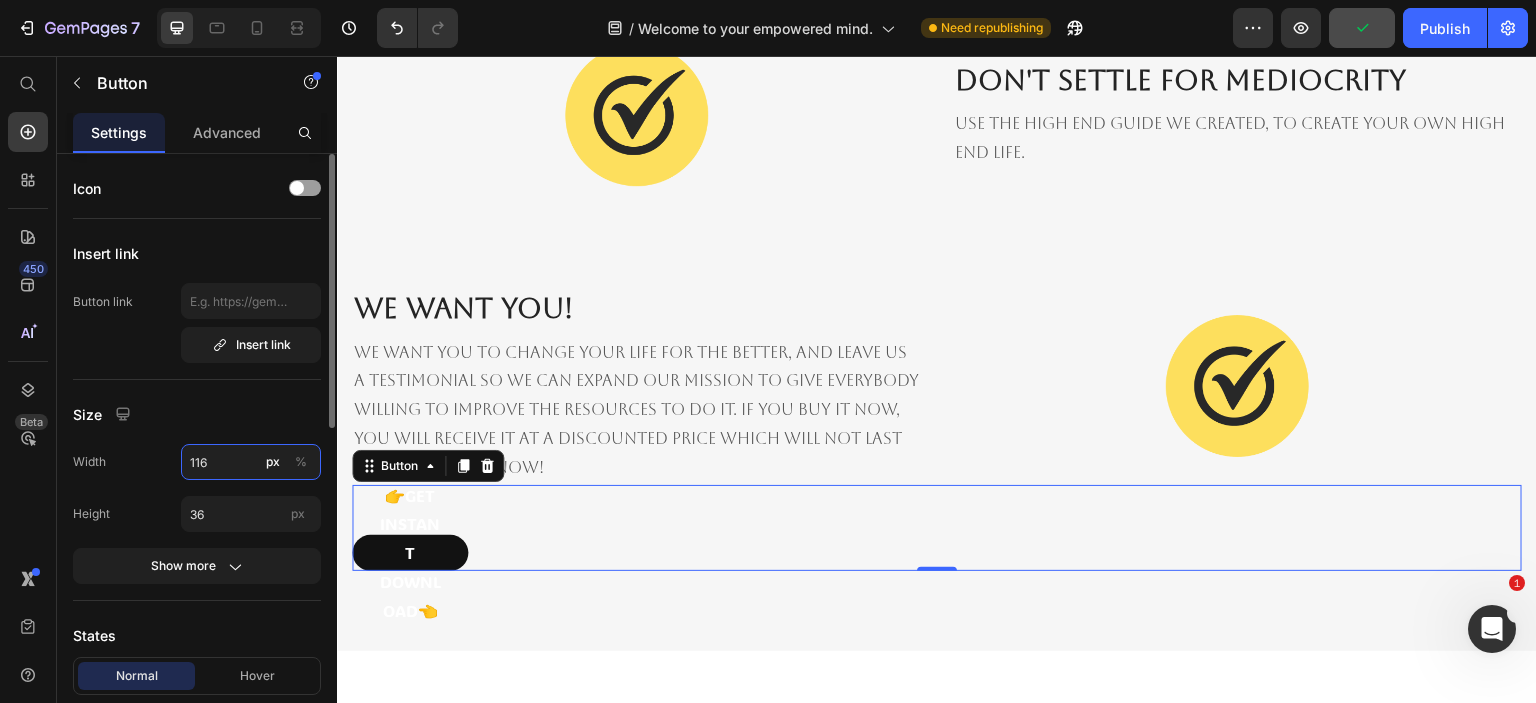 click on "116" at bounding box center [251, 462] 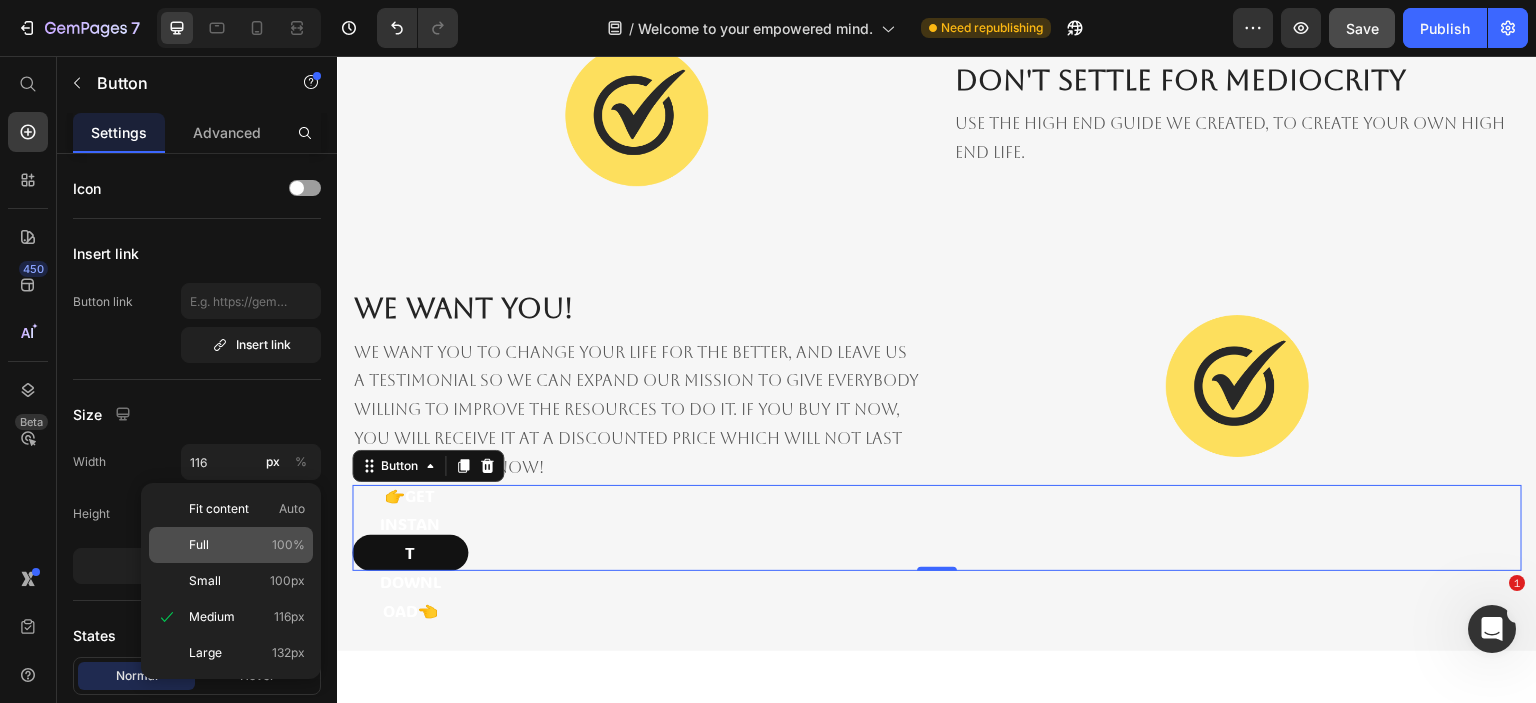 click on "Full 100%" at bounding box center [247, 545] 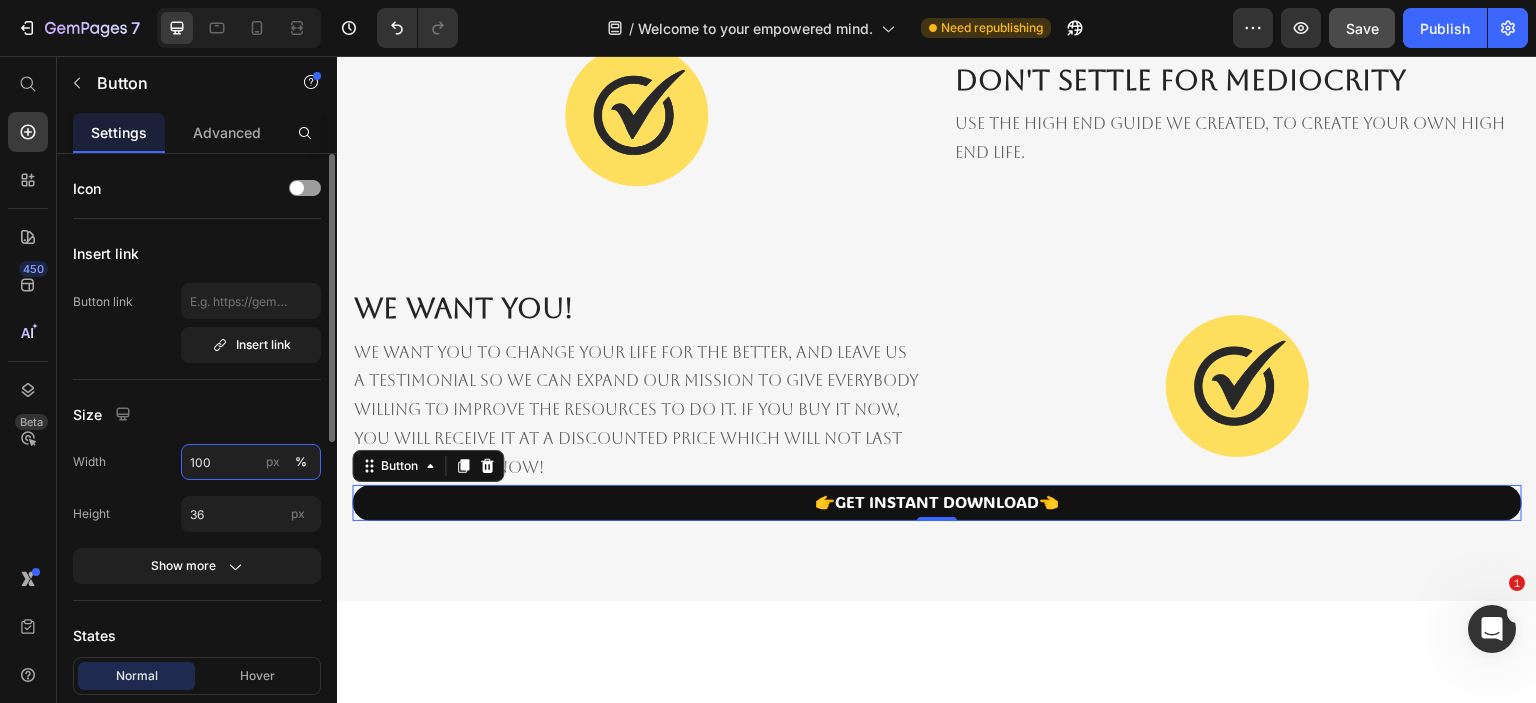 click on "100" at bounding box center (251, 462) 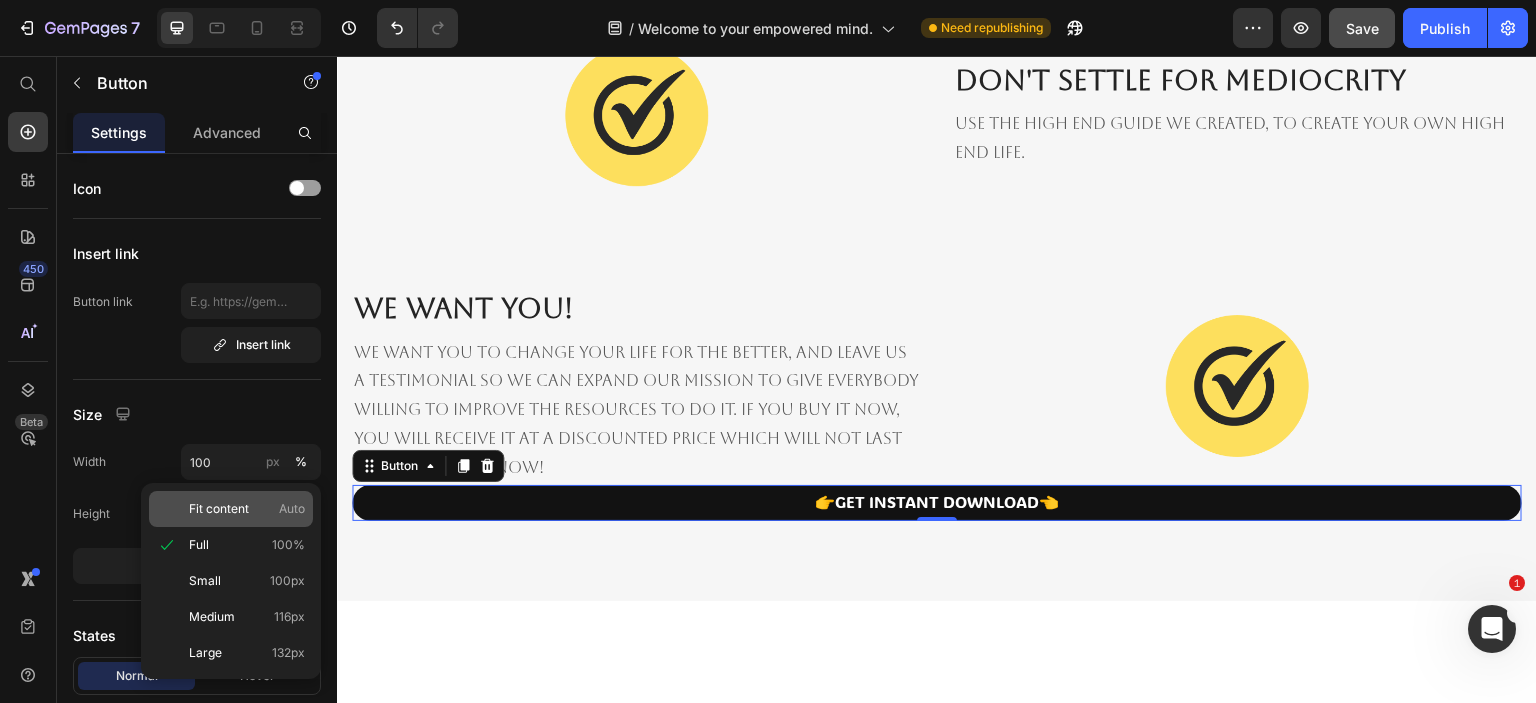 click on "Fit content" at bounding box center (219, 509) 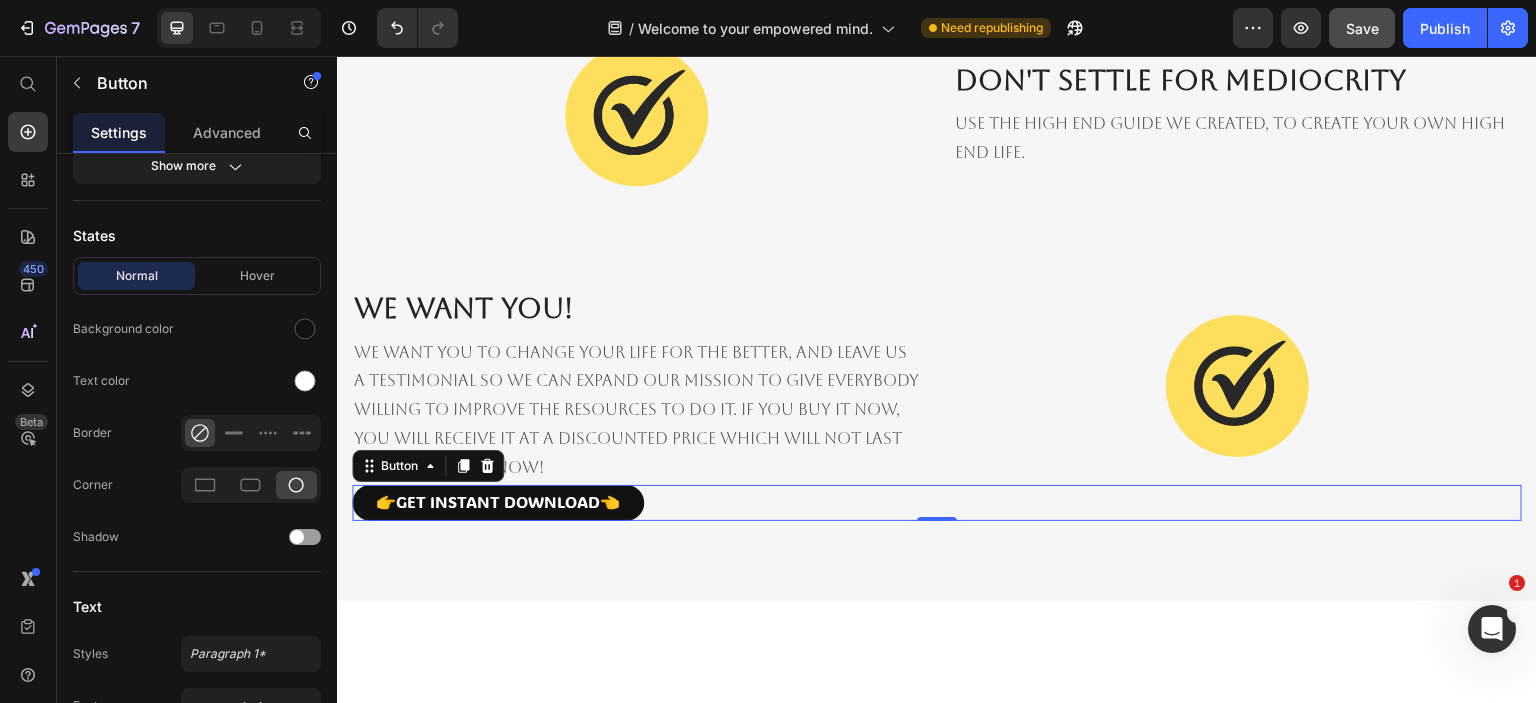 scroll, scrollTop: 732, scrollLeft: 0, axis: vertical 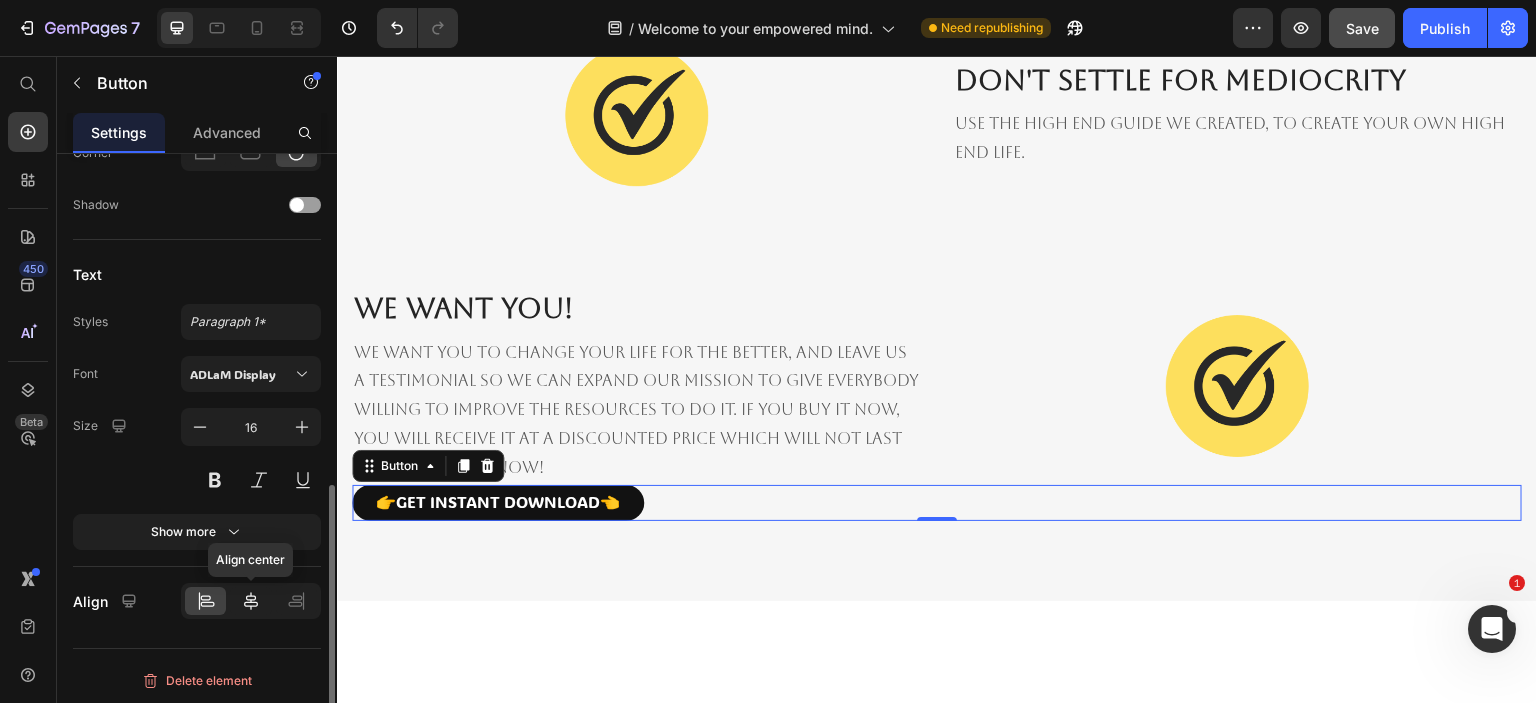 click 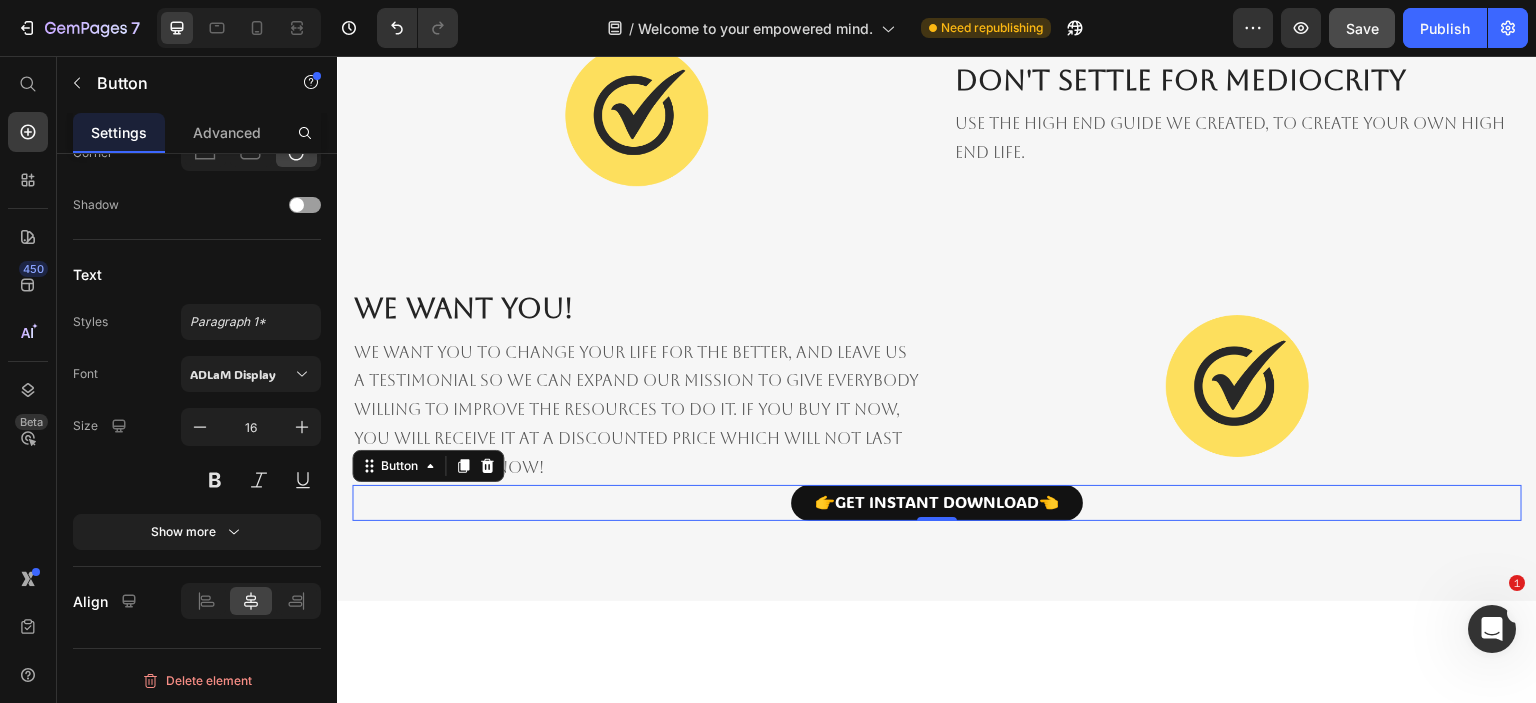 click at bounding box center [1237, 386] 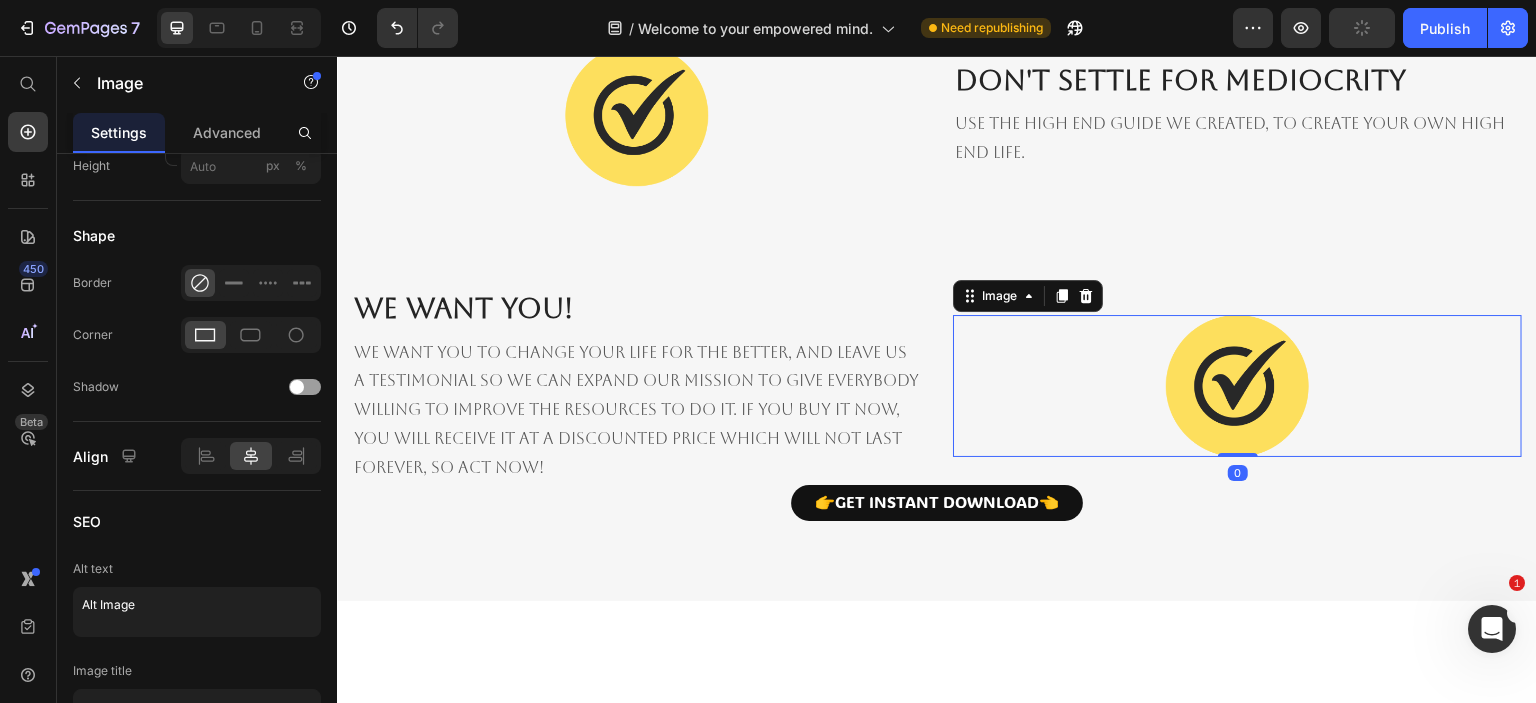 scroll, scrollTop: 0, scrollLeft: 0, axis: both 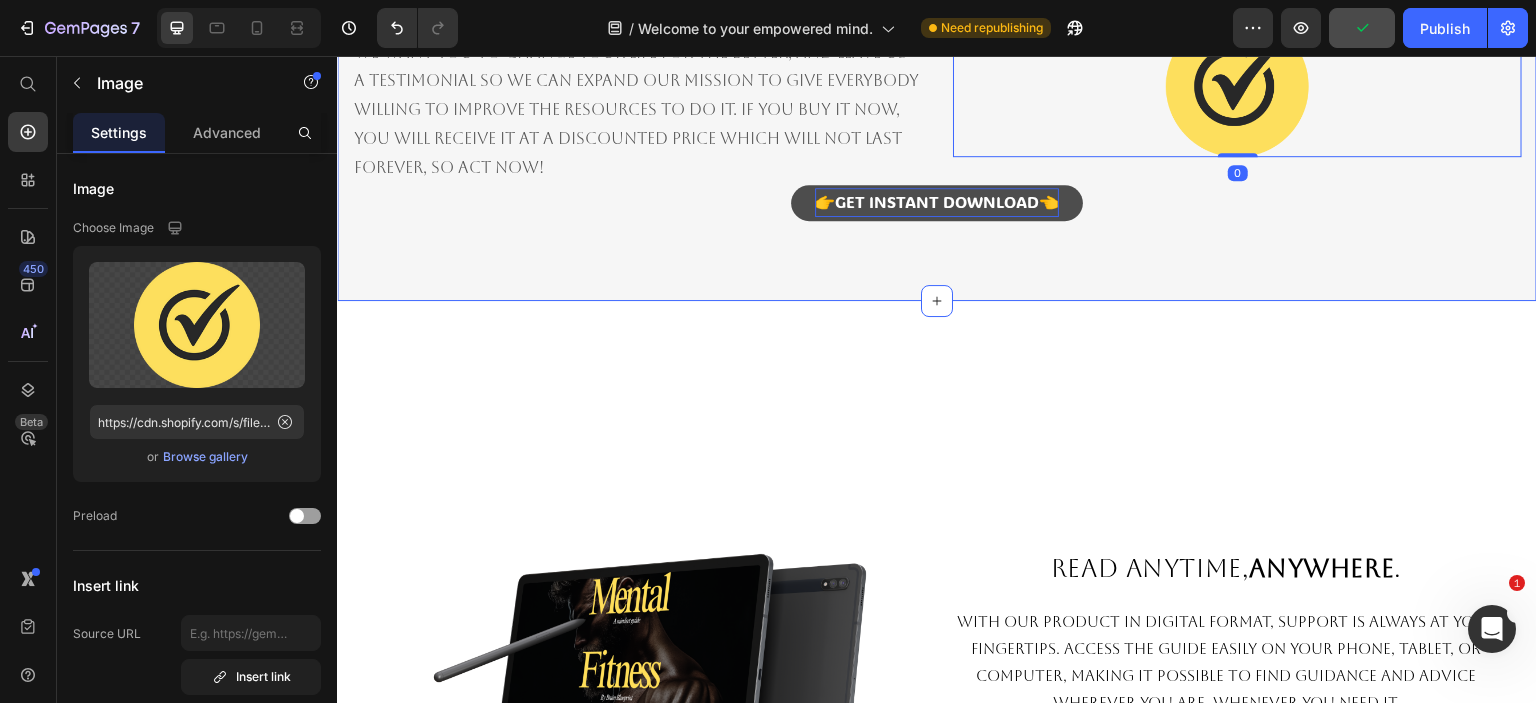 click on "👉GET INSTANT DOWNLOAD👈" at bounding box center (937, 202) 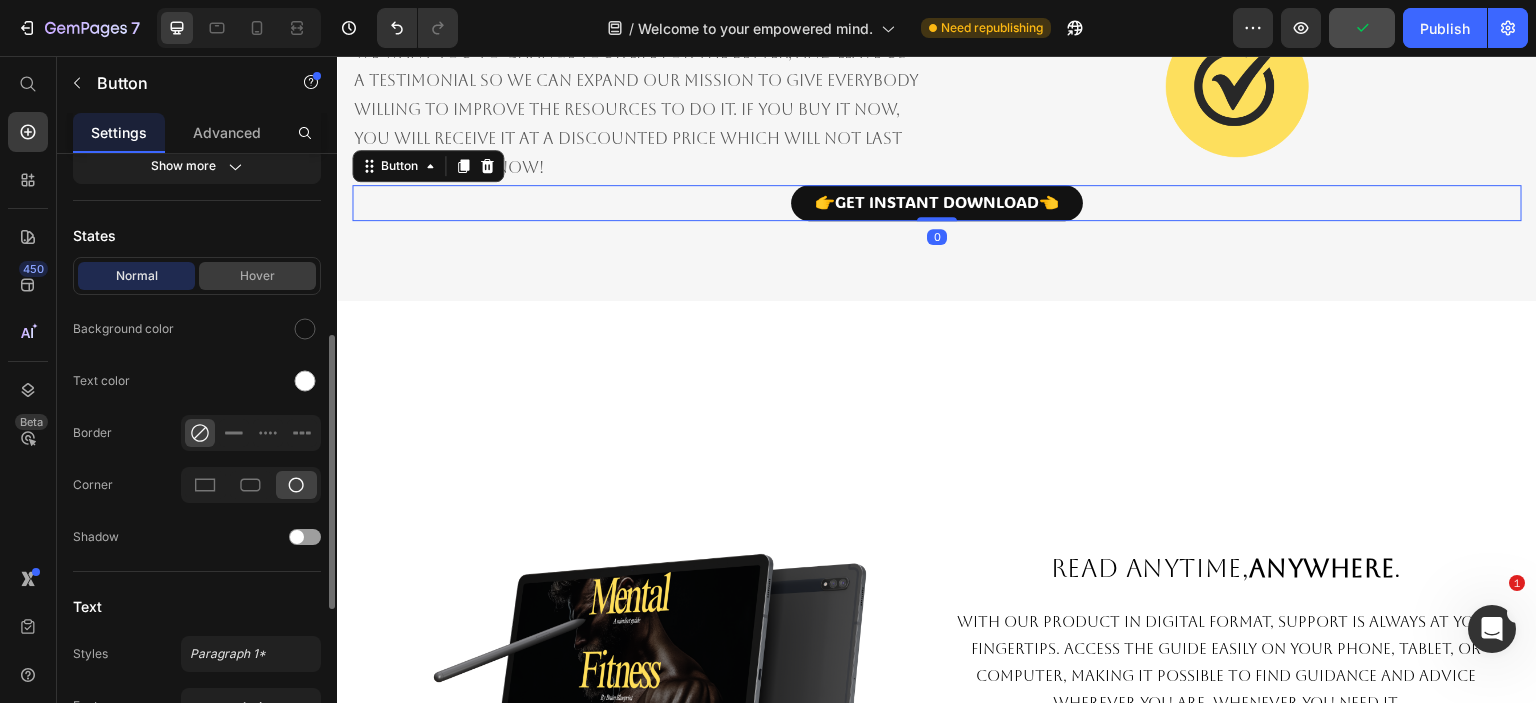 scroll, scrollTop: 300, scrollLeft: 0, axis: vertical 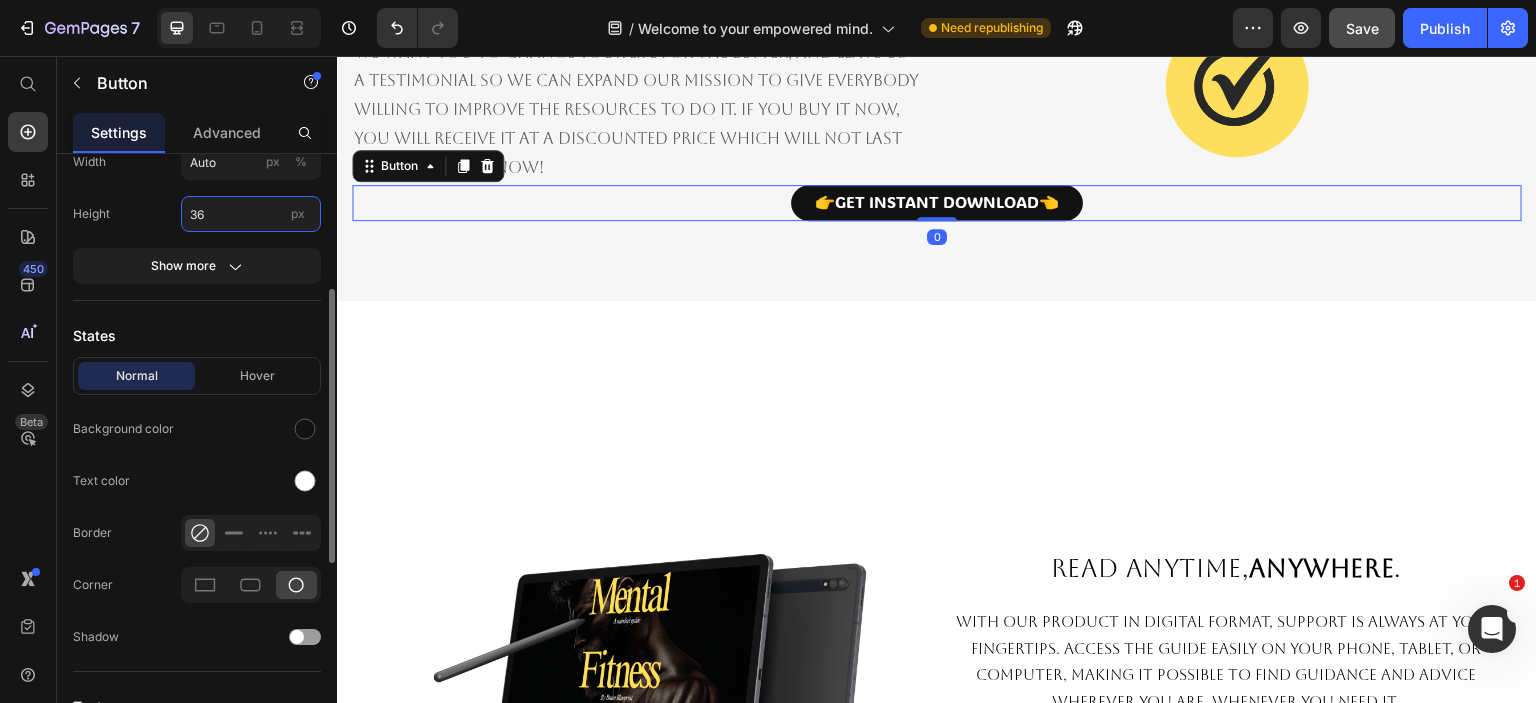 click on "36" at bounding box center (251, 214) 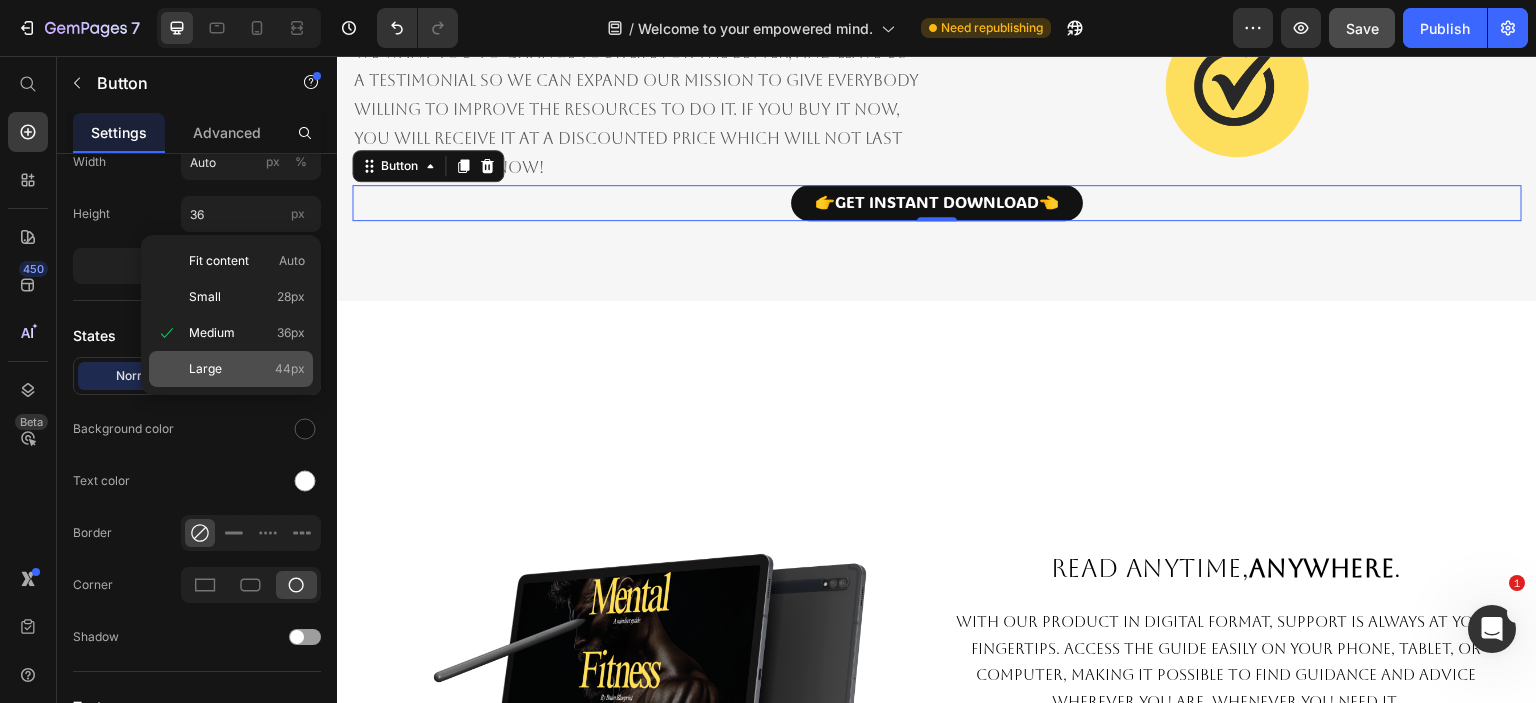 click on "Large 44px" at bounding box center (247, 369) 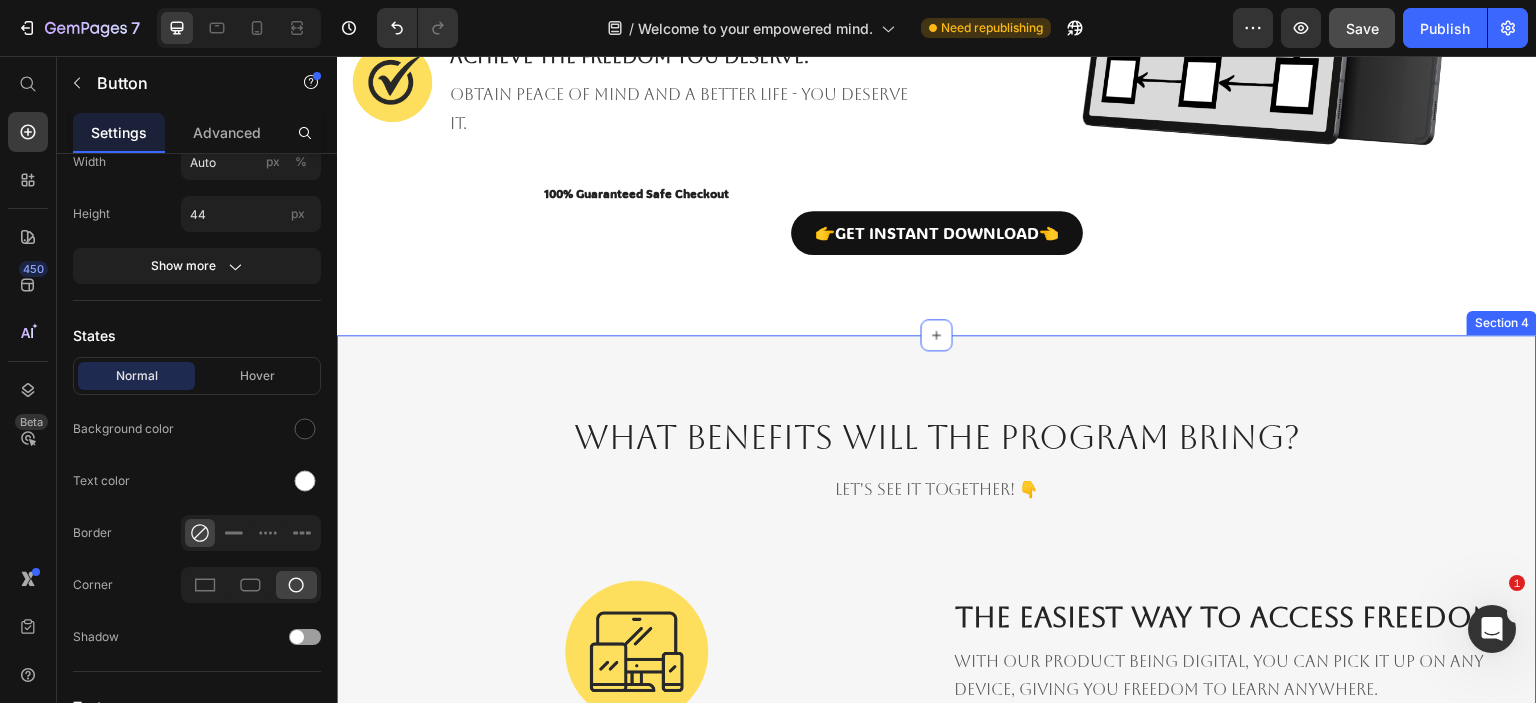scroll, scrollTop: 1700, scrollLeft: 0, axis: vertical 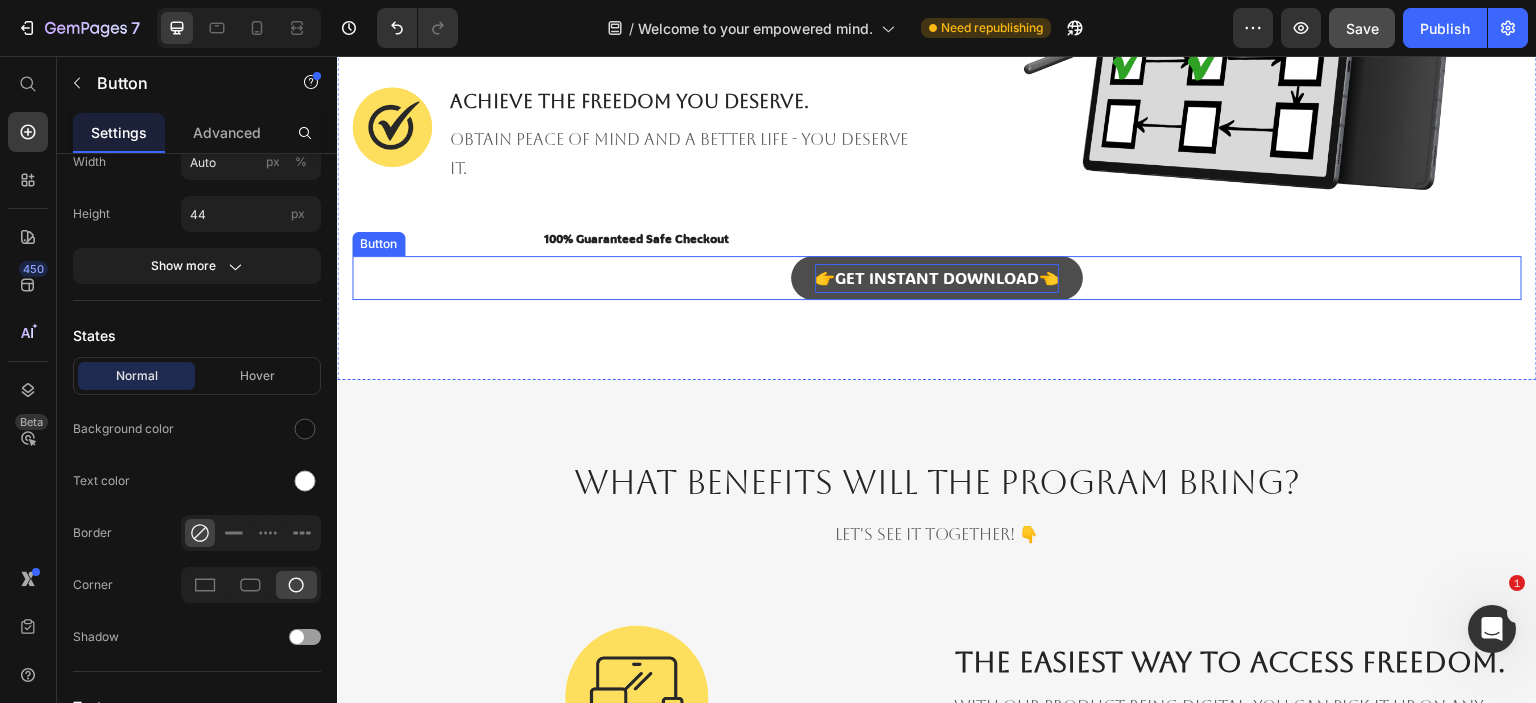 click on "👉GET INSTANT DOWNLOAD👈" at bounding box center (937, 278) 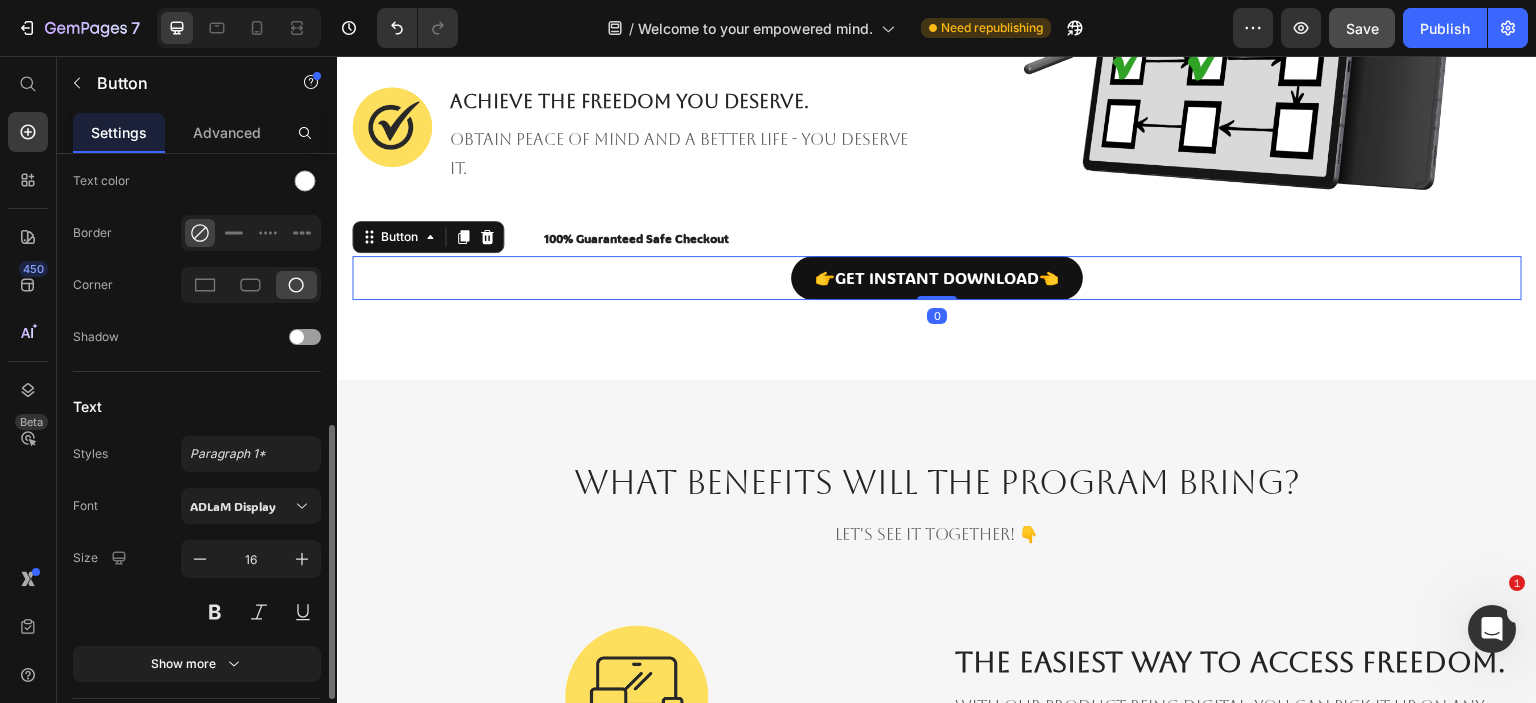scroll, scrollTop: 200, scrollLeft: 0, axis: vertical 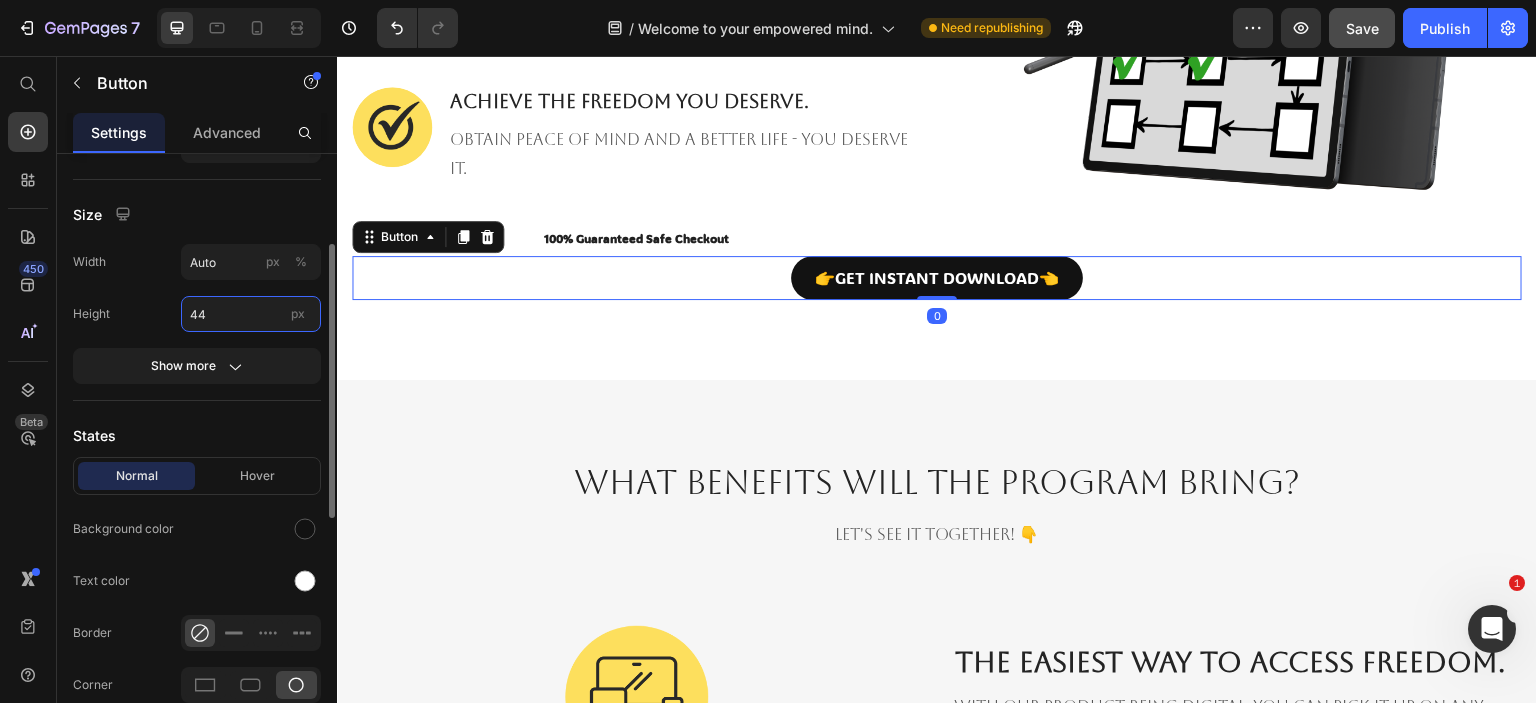 click on "44" at bounding box center [251, 314] 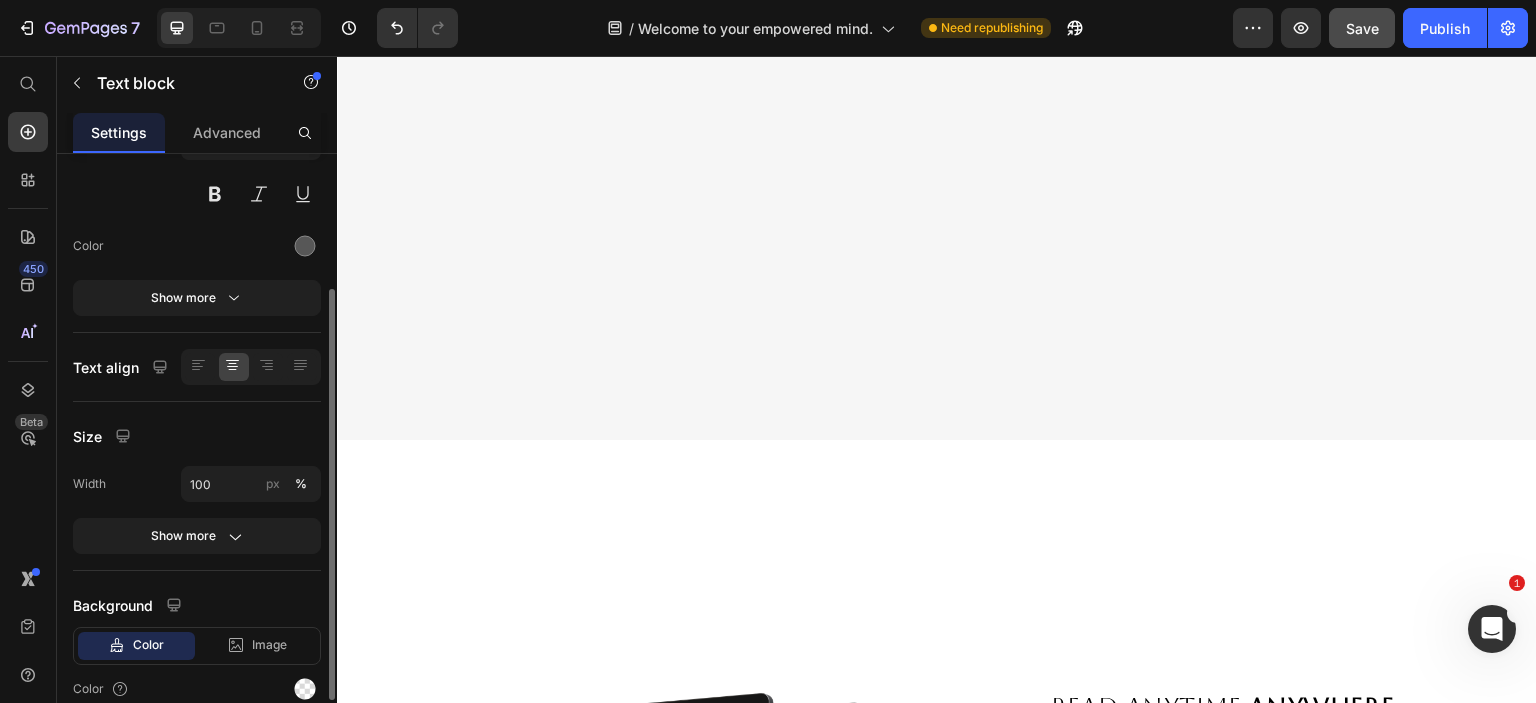 scroll, scrollTop: 4600, scrollLeft: 0, axis: vertical 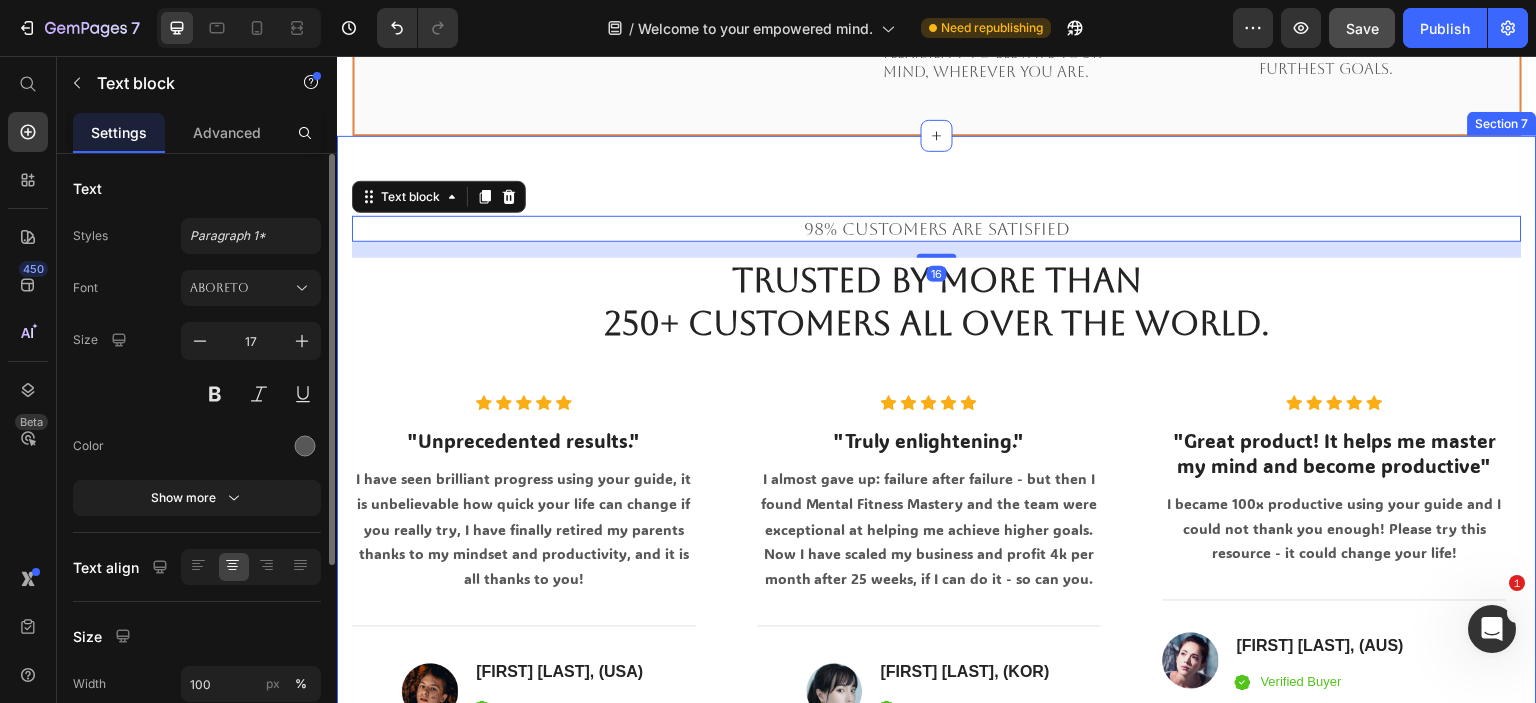 click on "98% Customers Are Satisfied Text block   16 Trusted By More Than  250+ Customers All Over The World. Heading                Icon                Icon                Icon                Icon                Icon Icon List Hoz "Unprecedented results." Heading I have seen brilliant progress using your guide, it is unbelievable how quick your life can change if you really try, I have finally retired my parents thanks to my mindset and productivity, and it is all thanks to you! Text block                Title Line Image David Albarn, ( USA ) Heading
Icon Verified Buyer Text block Icon List Row                Icon                Icon                Icon                Icon                Icon Icon List Hoz "Truly enlightening." Heading I almost gave up: failure after failure - but then I found Mental Fitness Mastery and the team were exceptional at helping me achieve higher goals. Now I have scaled my business and profit 4k per month after 25 weeks, if I can do it - so can you. Text block Title Line" at bounding box center (937, 470) 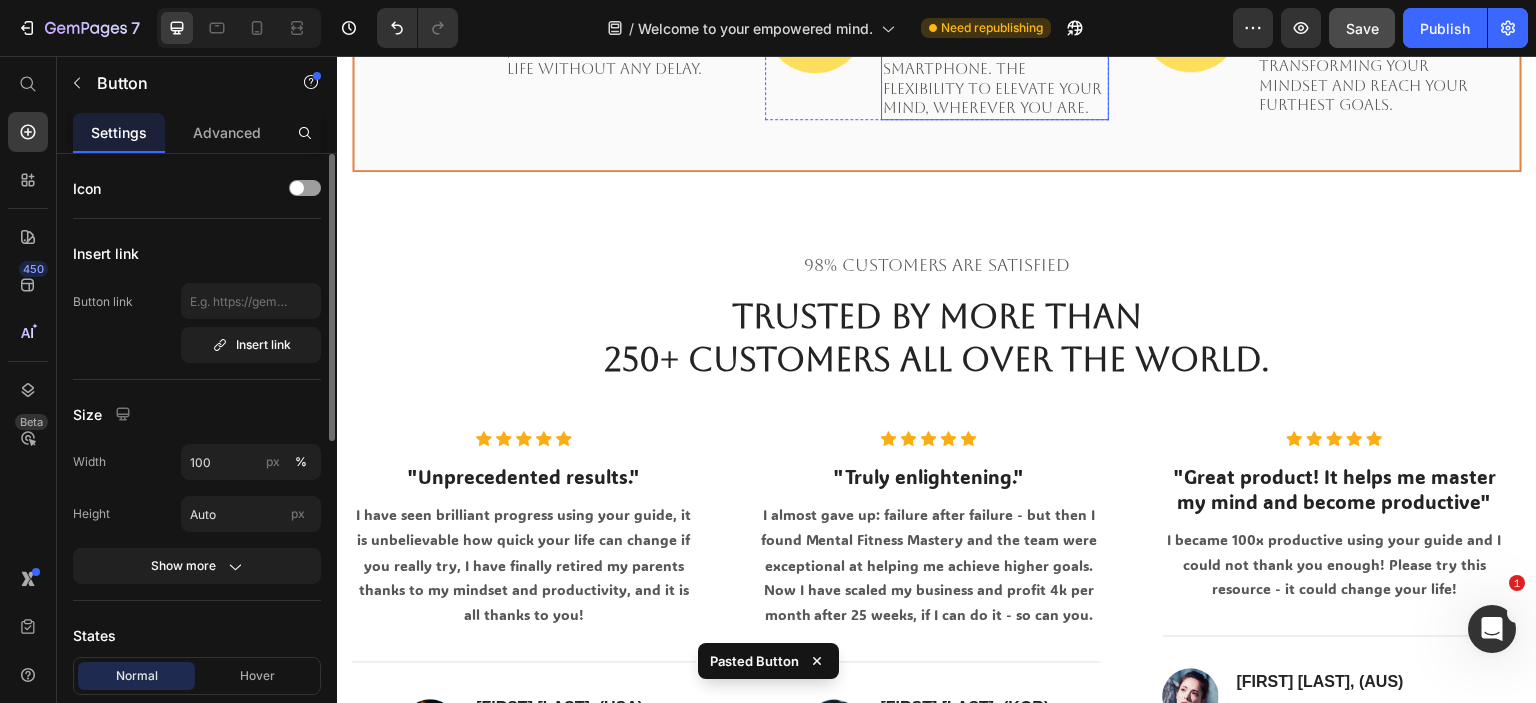 scroll, scrollTop: 4591, scrollLeft: 0, axis: vertical 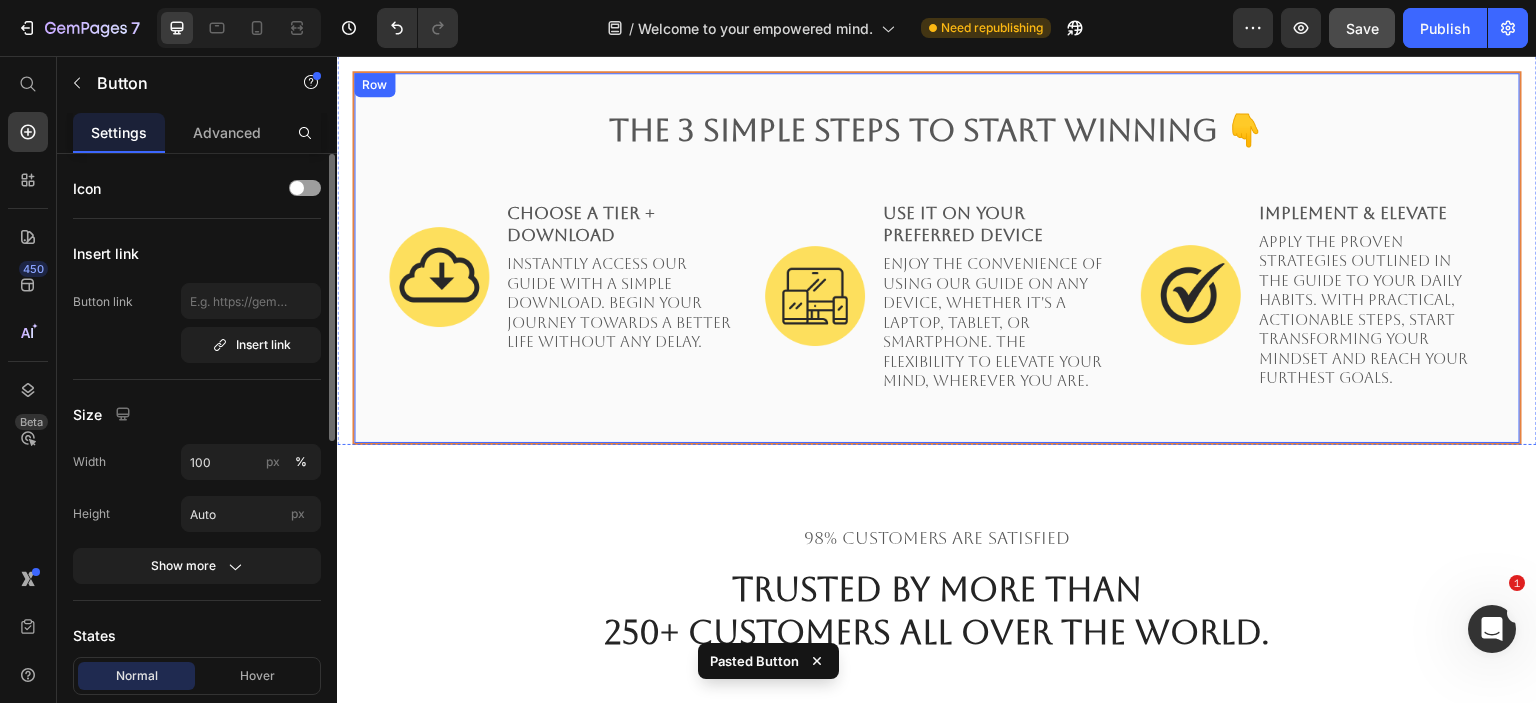 click on "The 3 Simple Steps to start winning 👇 Heading Image Choose a tier + Download Text Block Instantly access our guide with a simple download. Begin your journey towards a better life without any delay. Text Block Row Image Use it on Your Preferred Device Text Block Enjoy the convenience of using our guide on any device, whether it's a laptop, tablet, or smartphone. The flexibility to elevate your mind, wherever you are. Text Block Row Image Implement & Elevate Text Block Apply the proven strategies outlined in the guide to your daily habits. With practical, actionable steps, start transforming your mindset and reach your furthest goals. Text Block Row Row Row" at bounding box center (937, 258) 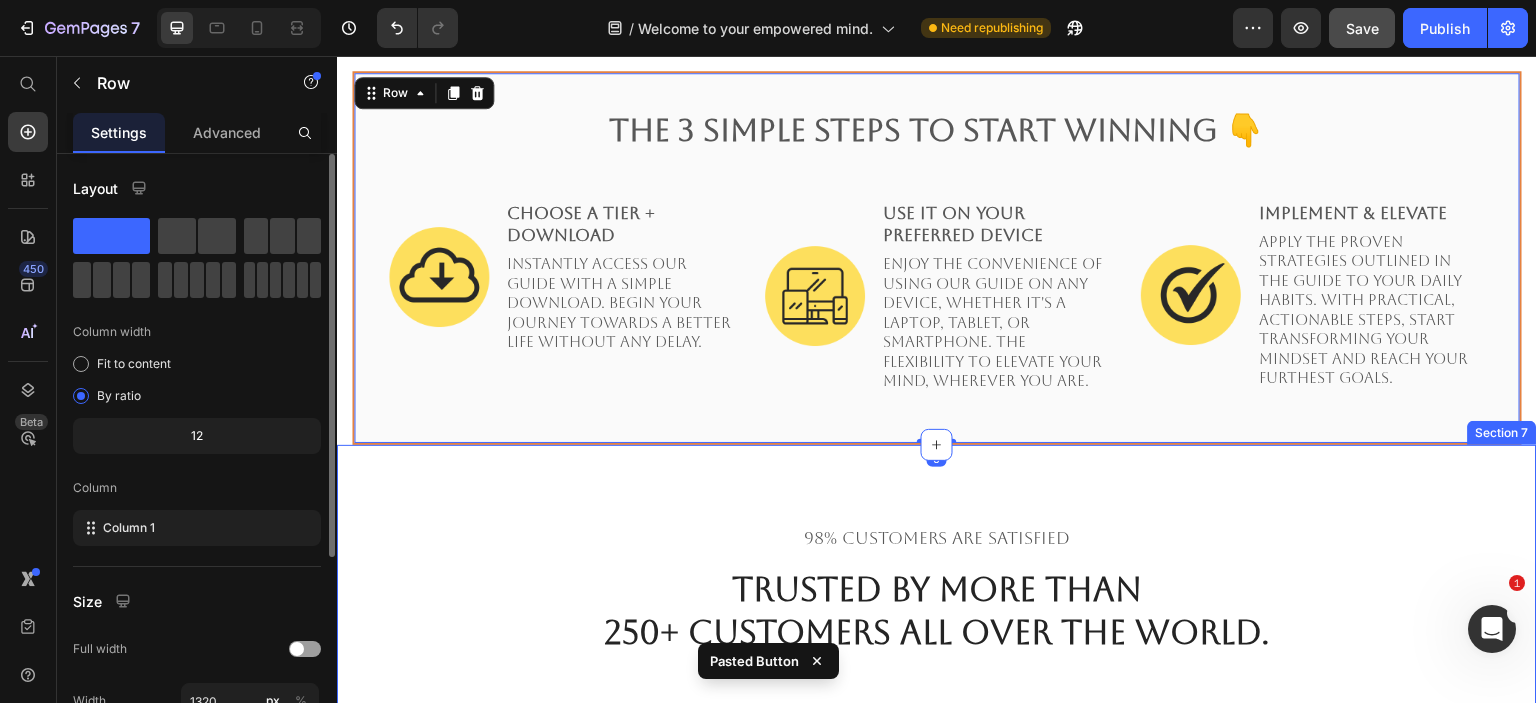 click on "98% Customers Are Satisfied Text block Trusted By More Than  250+ Customers All Over The World. Heading                Icon                Icon                Icon                Icon                Icon Icon List Hoz "Unprecedented results." Heading I have seen brilliant progress using your guide, it is unbelievable how quick your life can change if you really try, I have finally retired my parents thanks to my mindset and productivity, and it is all thanks to you! Text block                Title Line Image David Albarn, ( USA ) Heading
Icon Verified Buyer Text block Icon List Row                Icon                Icon                Icon                Icon                Icon Icon List Hoz "Truly enlightening." Heading I almost gave up: failure after failure - but then I found Mental Fitness Mastery and the team were exceptional at helping me achieve higher goals. Now I have scaled my business and profit 4k per month after 25 weeks, if I can do it - so can you. Text block                )" at bounding box center [937, 801] 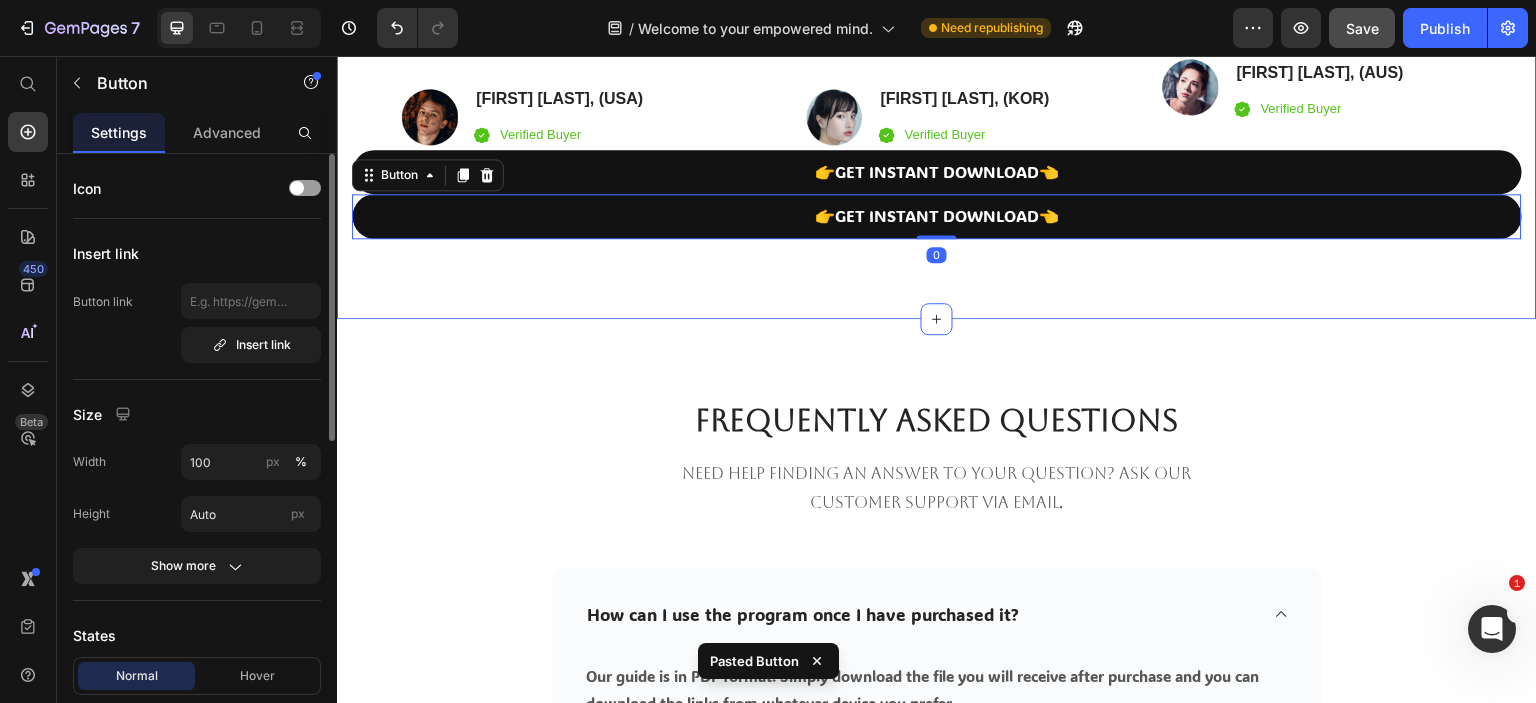 scroll, scrollTop: 5536, scrollLeft: 0, axis: vertical 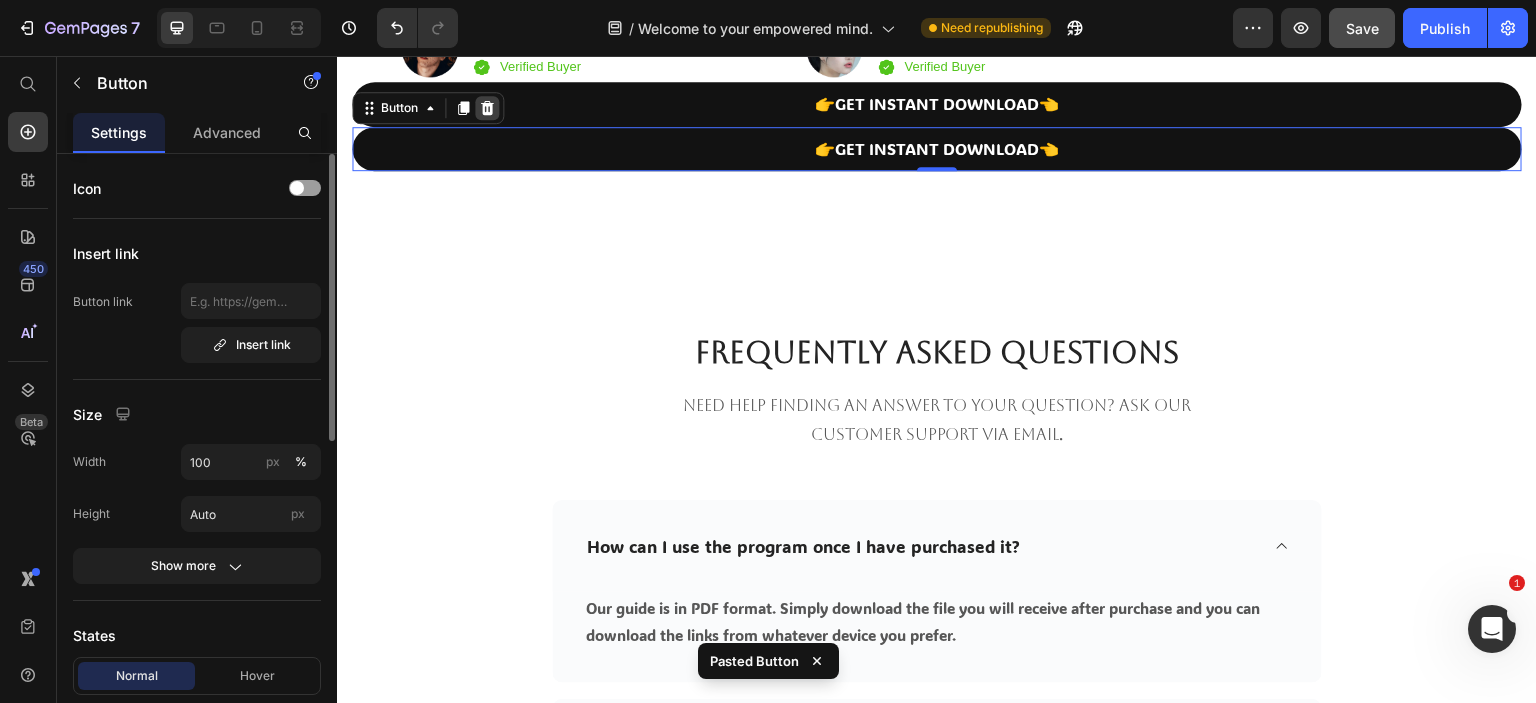 click 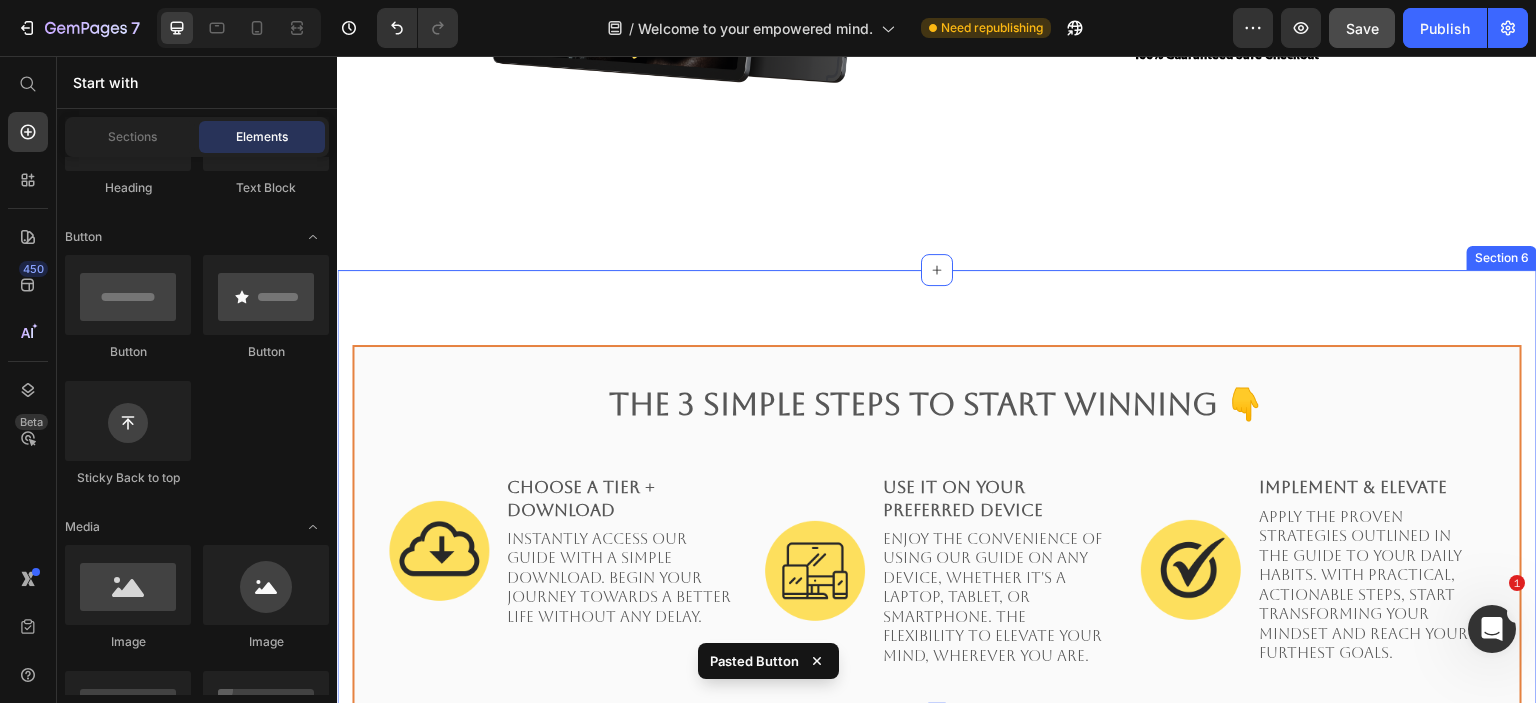 scroll, scrollTop: 4236, scrollLeft: 0, axis: vertical 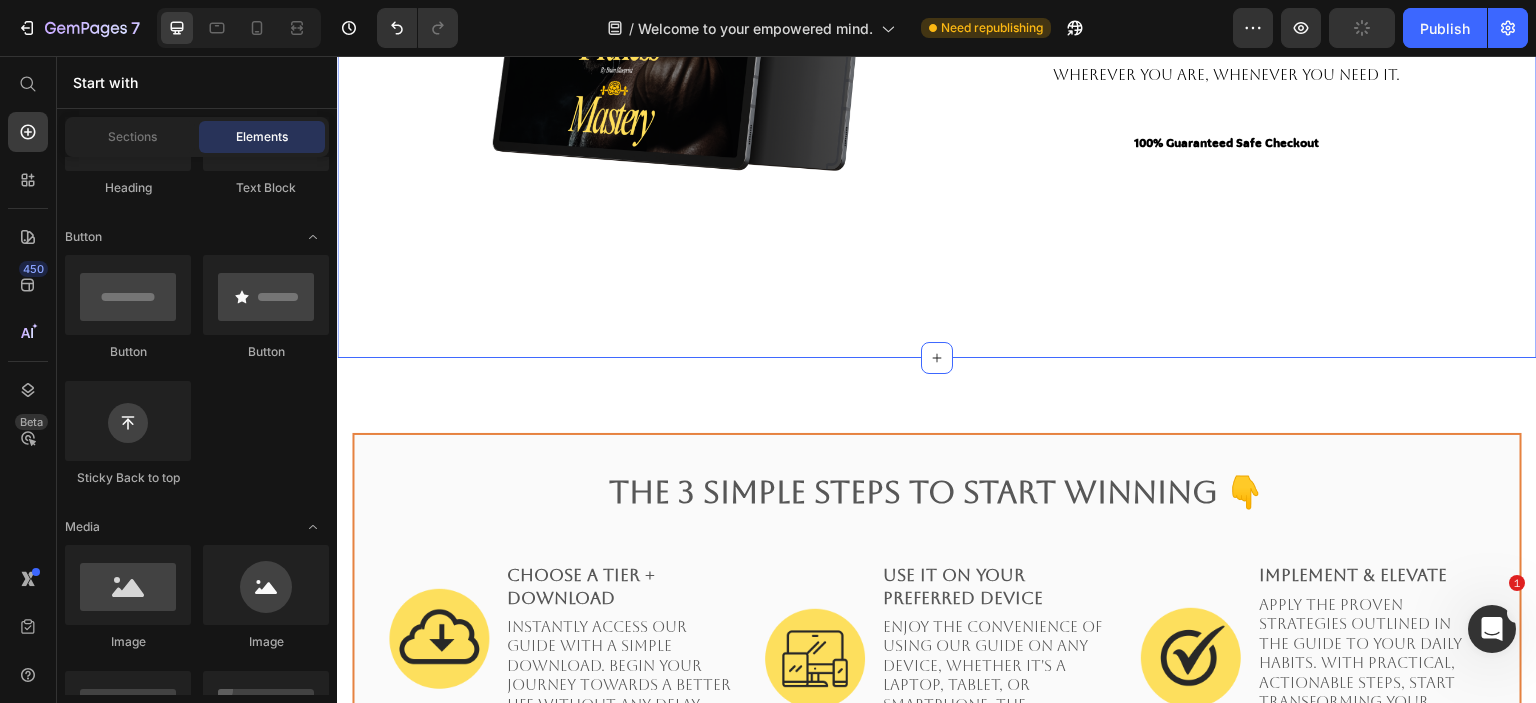 click on "Image Read Anytime,  Anywhere . Text Block With our product in digital format, support is always at your fingertips. Access the guide easily on your phone, tablet, or computer, making it possible to find guidance and advice wherever you are, whenever you need it. Text Block Image 100% Guaranteed Safe Checkout Text block Product Row Section 5" at bounding box center (937, 16) 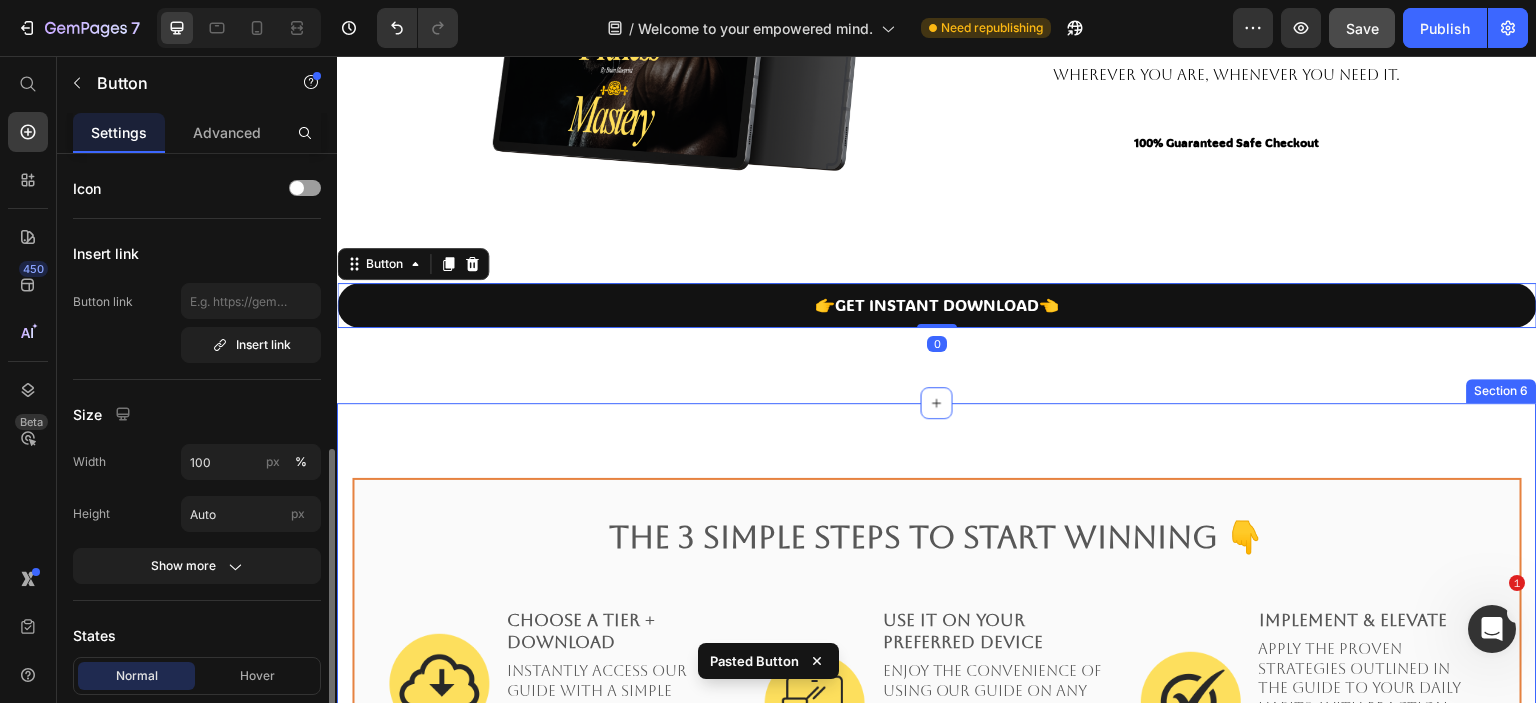 scroll, scrollTop: 300, scrollLeft: 0, axis: vertical 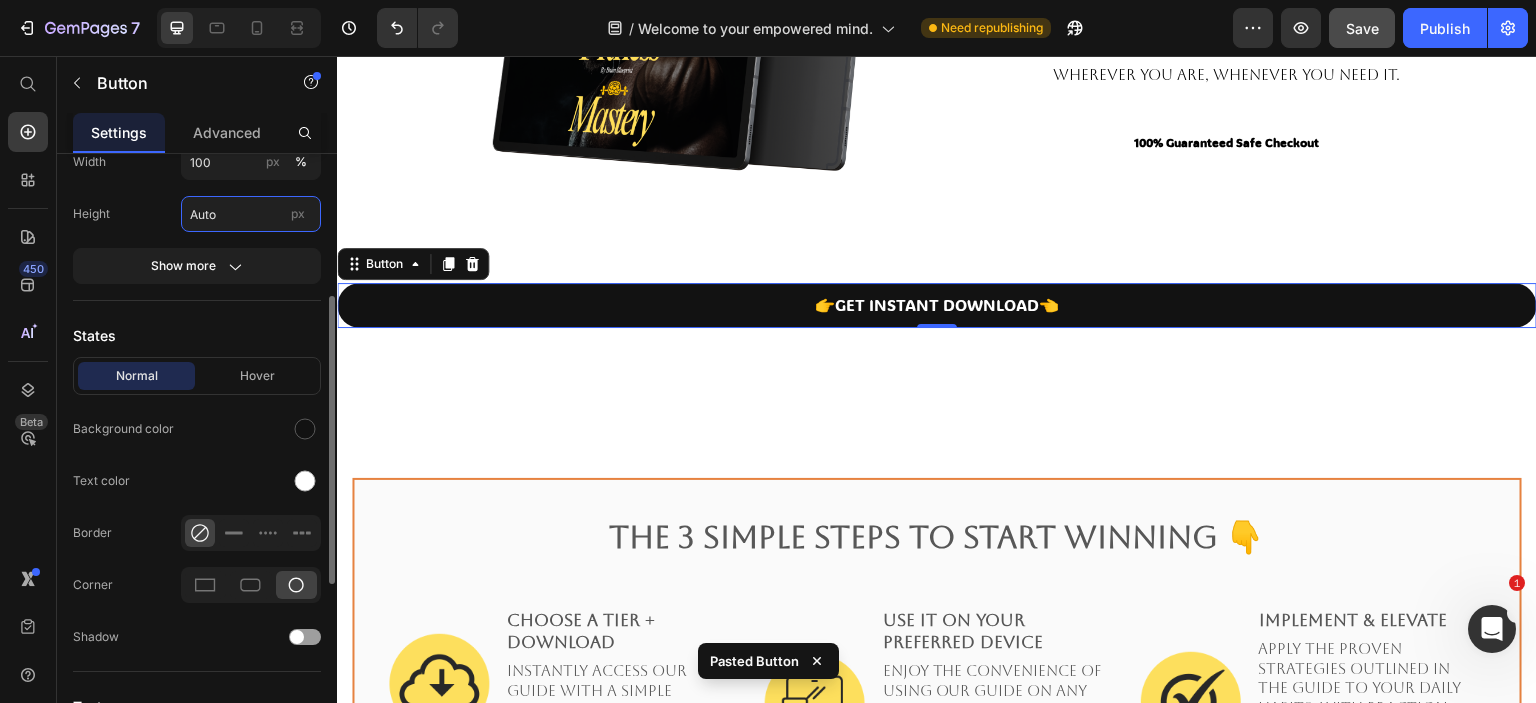click on "Auto" at bounding box center (251, 214) 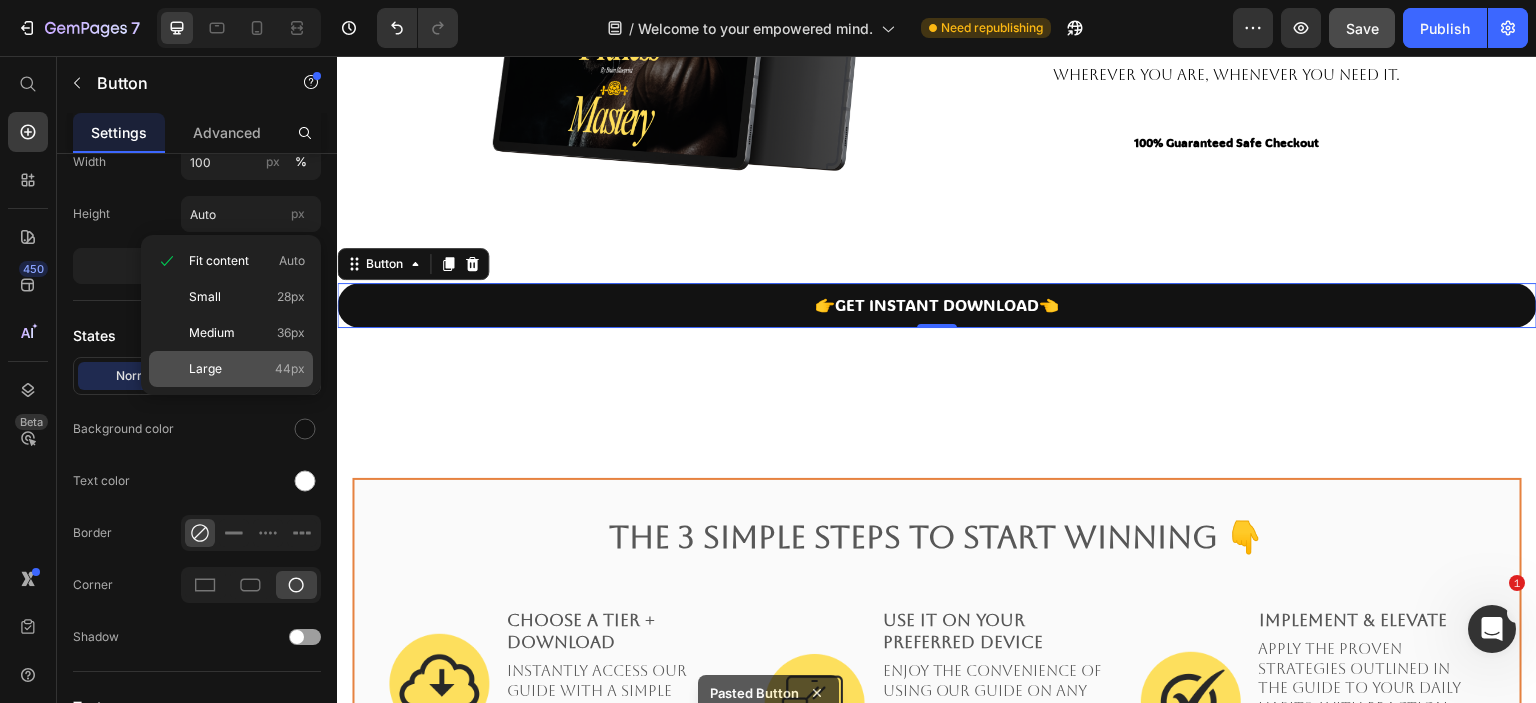 click on "Large" at bounding box center [205, 369] 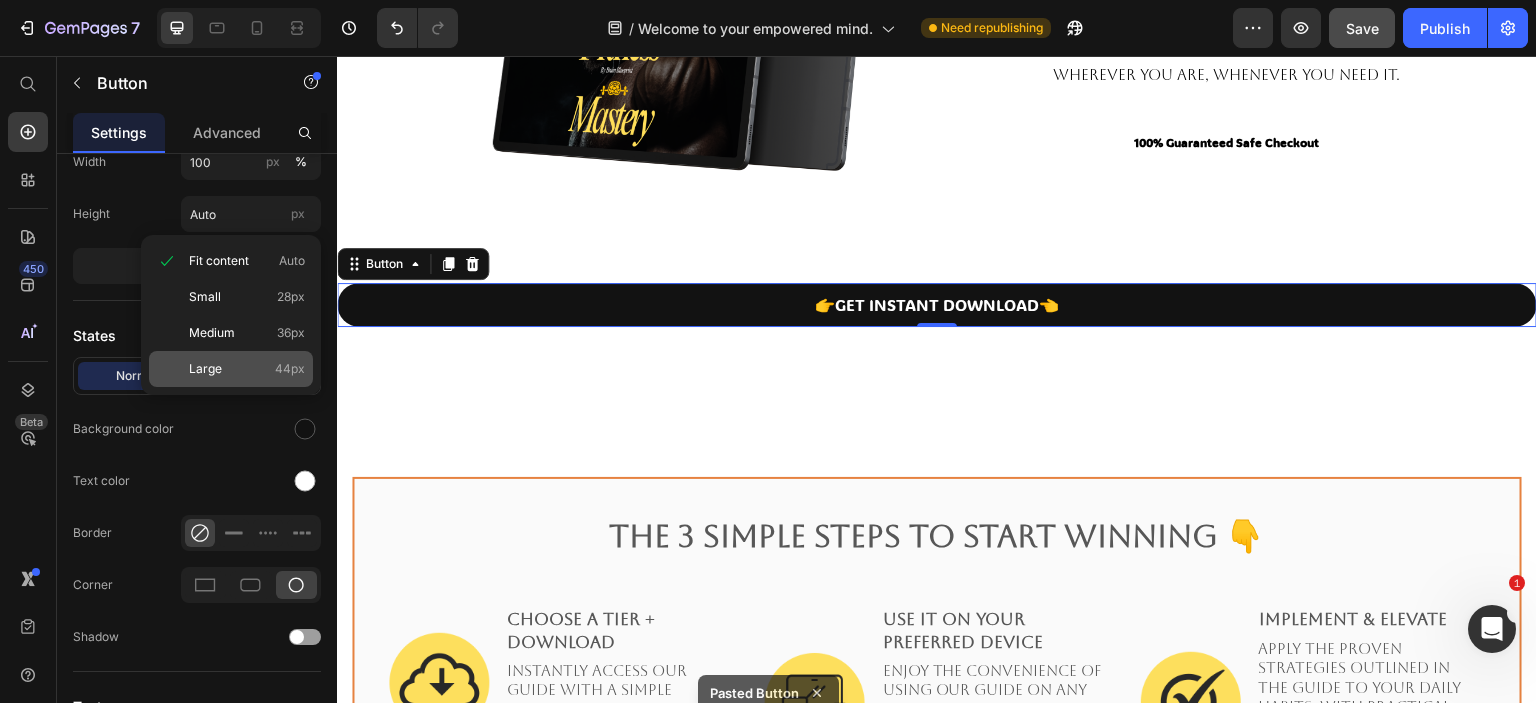type on "44" 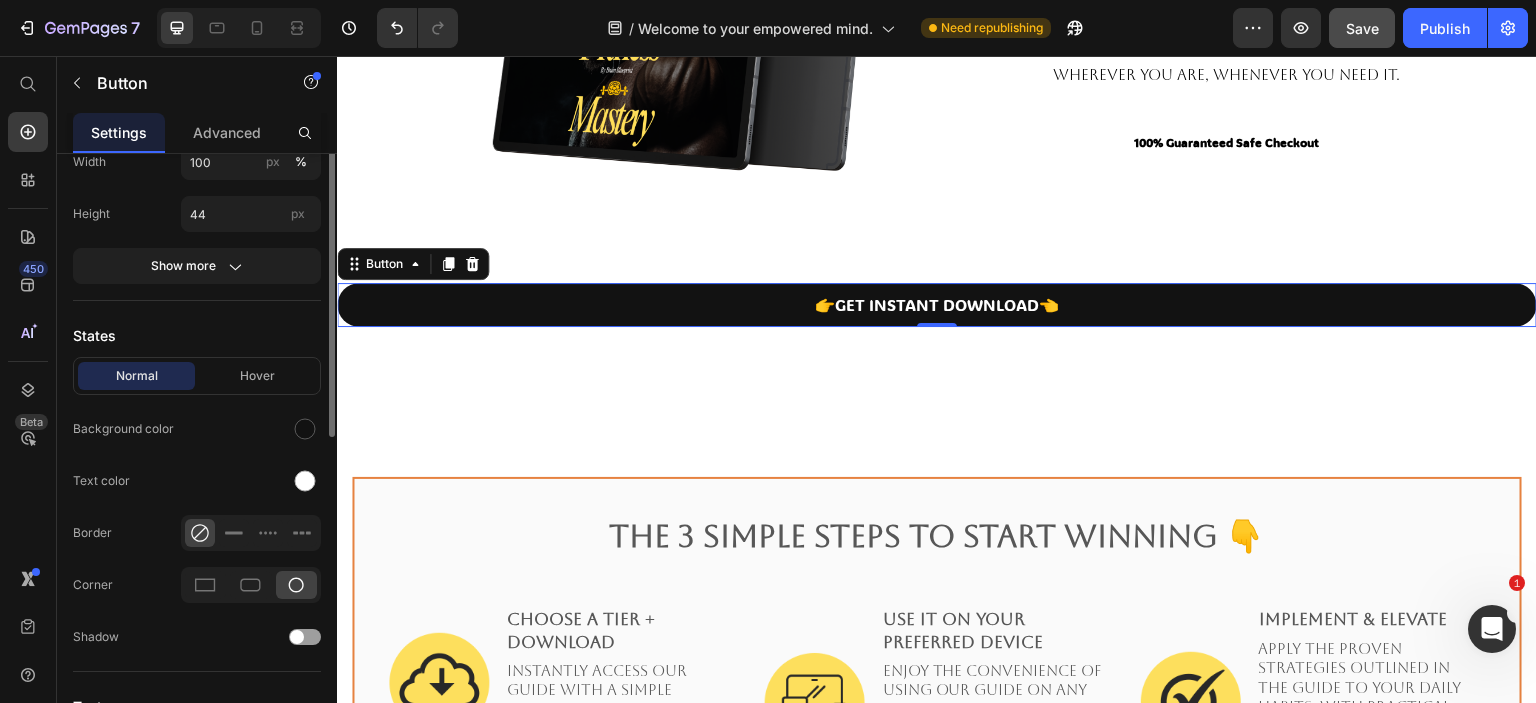 scroll, scrollTop: 100, scrollLeft: 0, axis: vertical 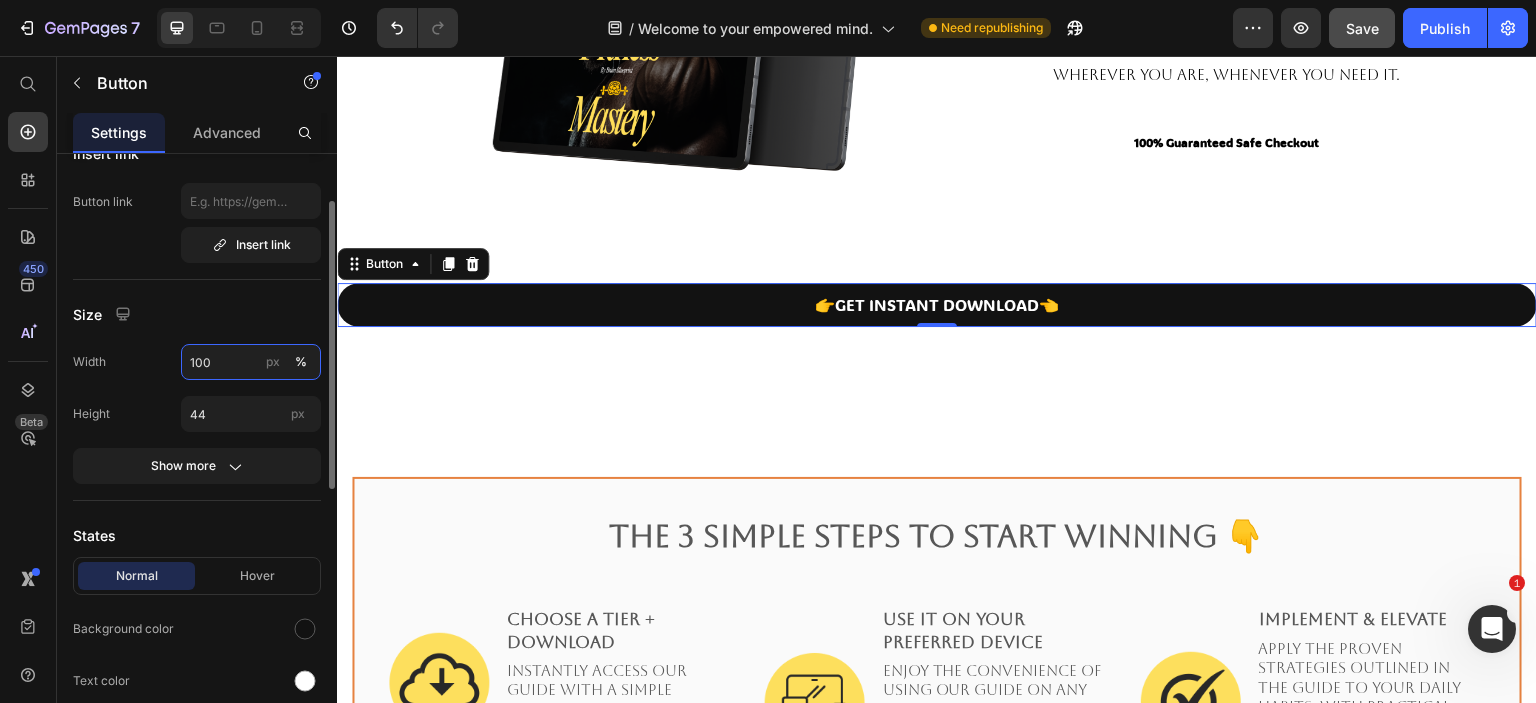 click on "100" at bounding box center (251, 362) 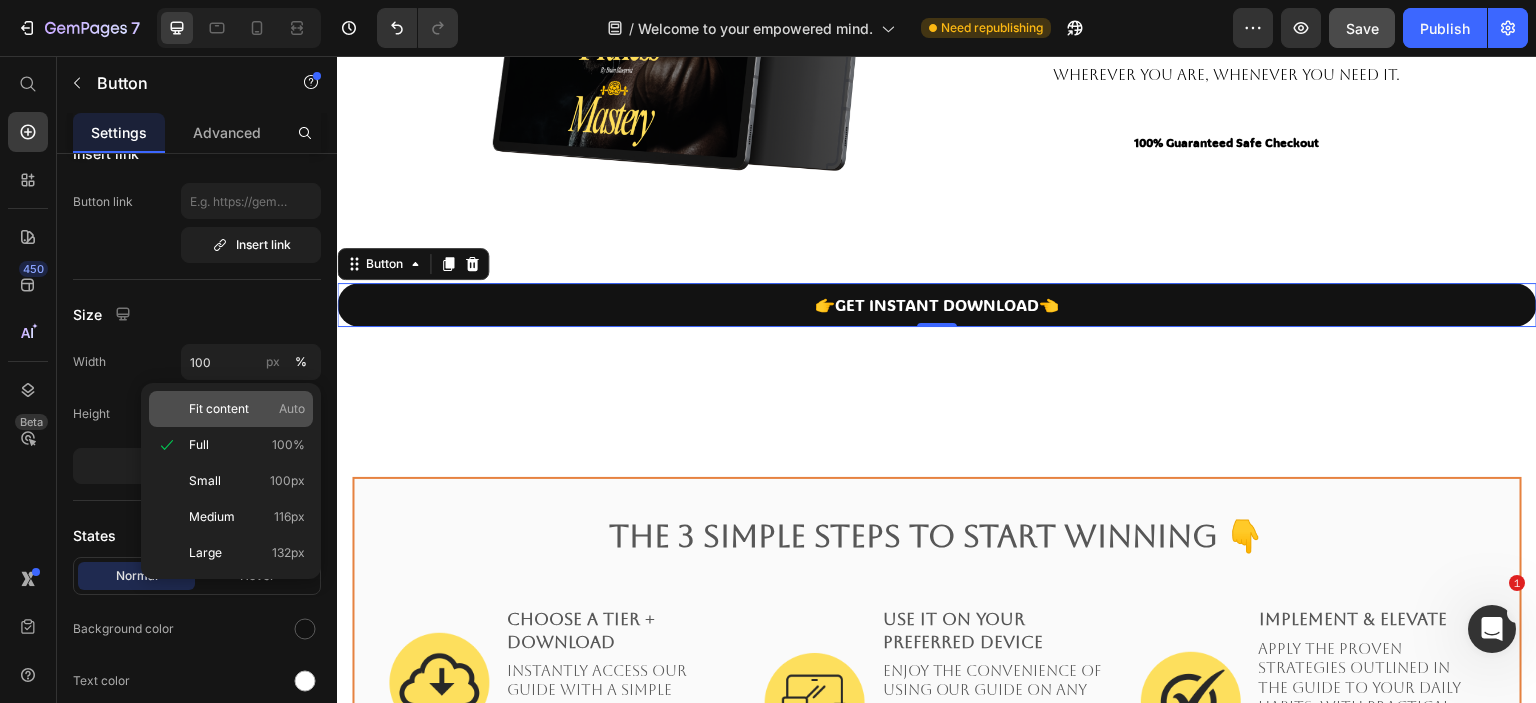 click on "Fit content" at bounding box center [219, 409] 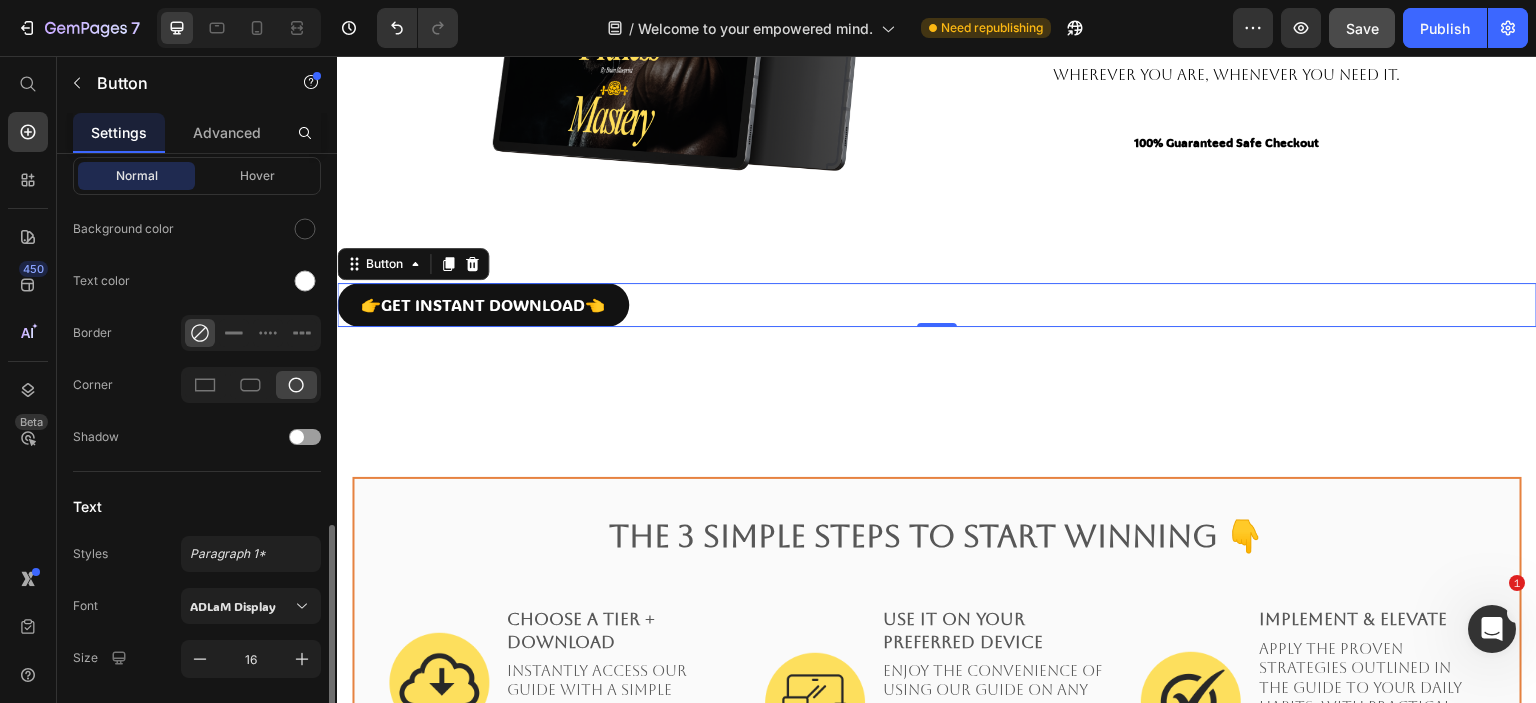 scroll, scrollTop: 732, scrollLeft: 0, axis: vertical 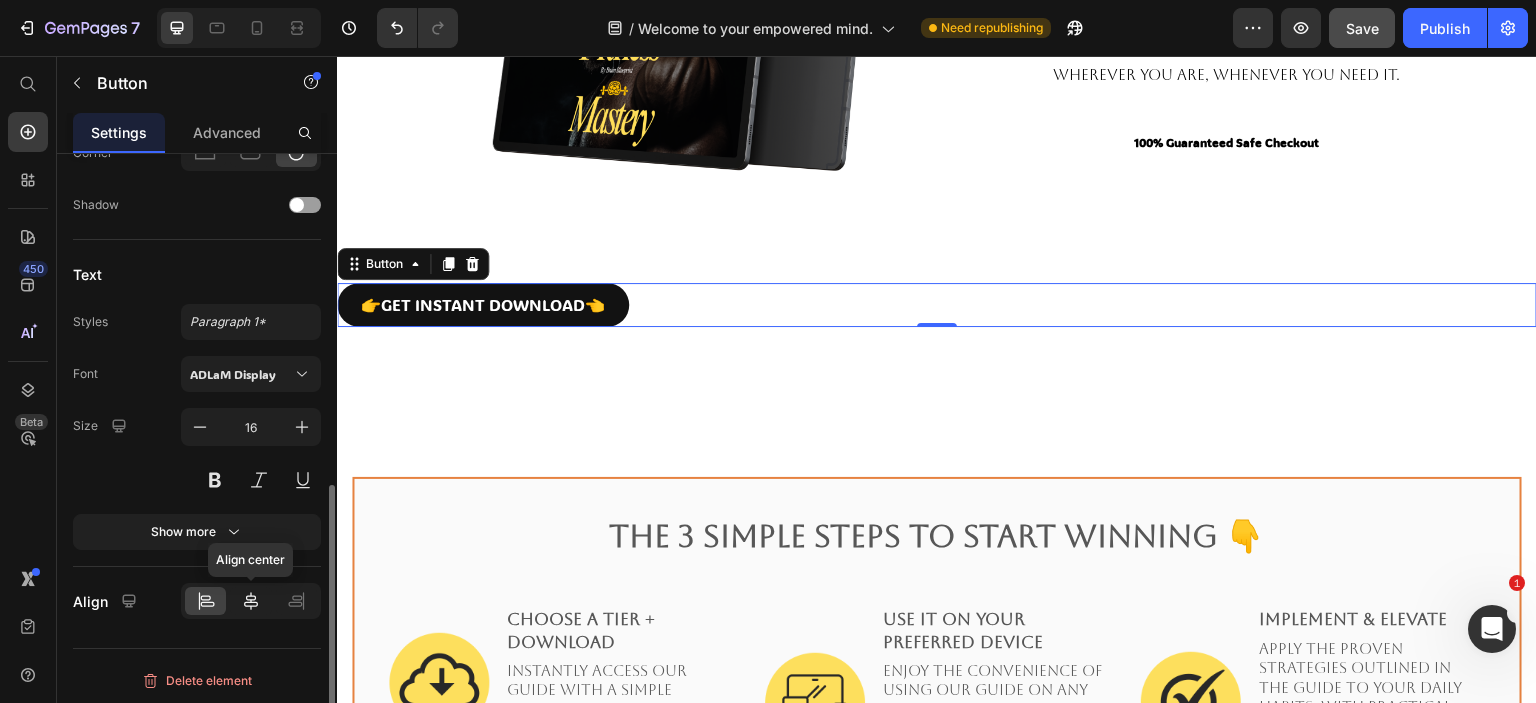 click 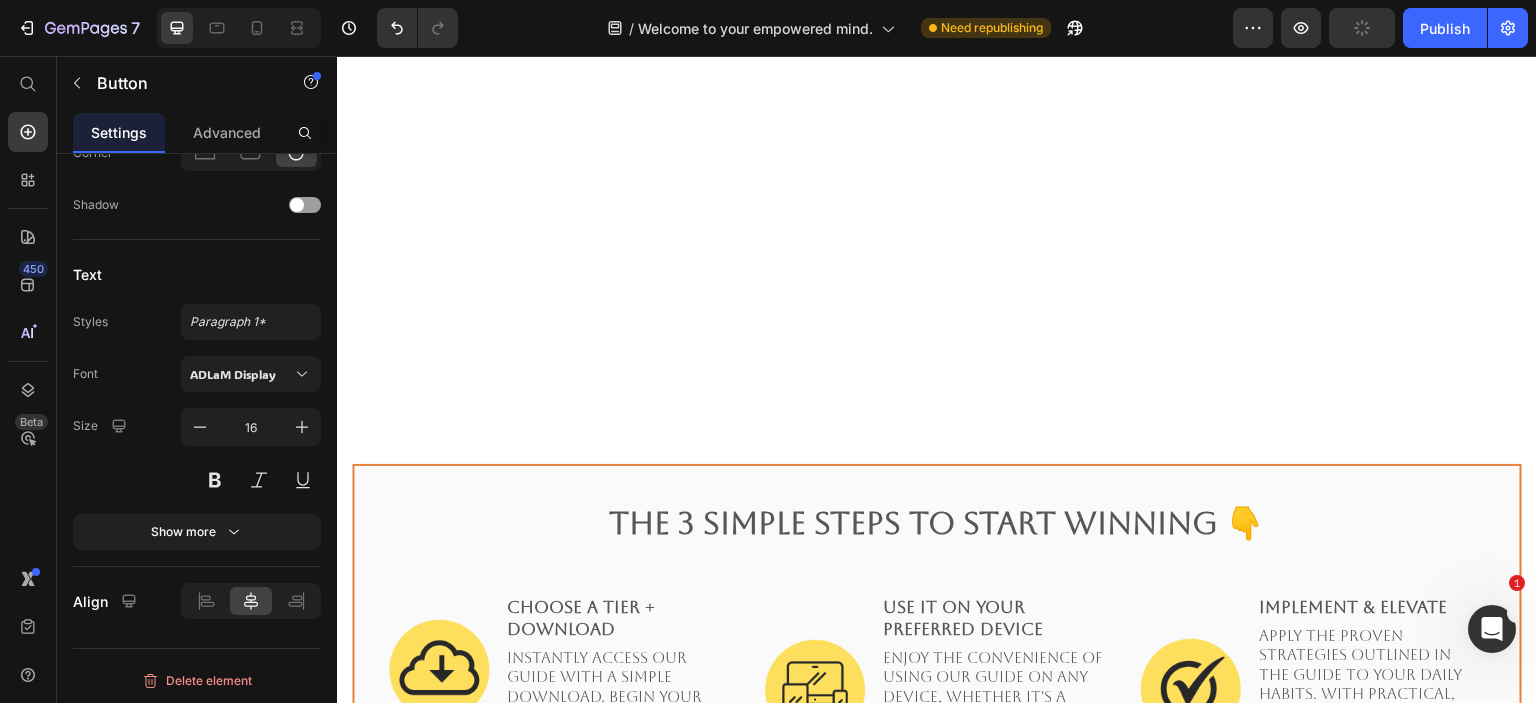 scroll, scrollTop: 5136, scrollLeft: 0, axis: vertical 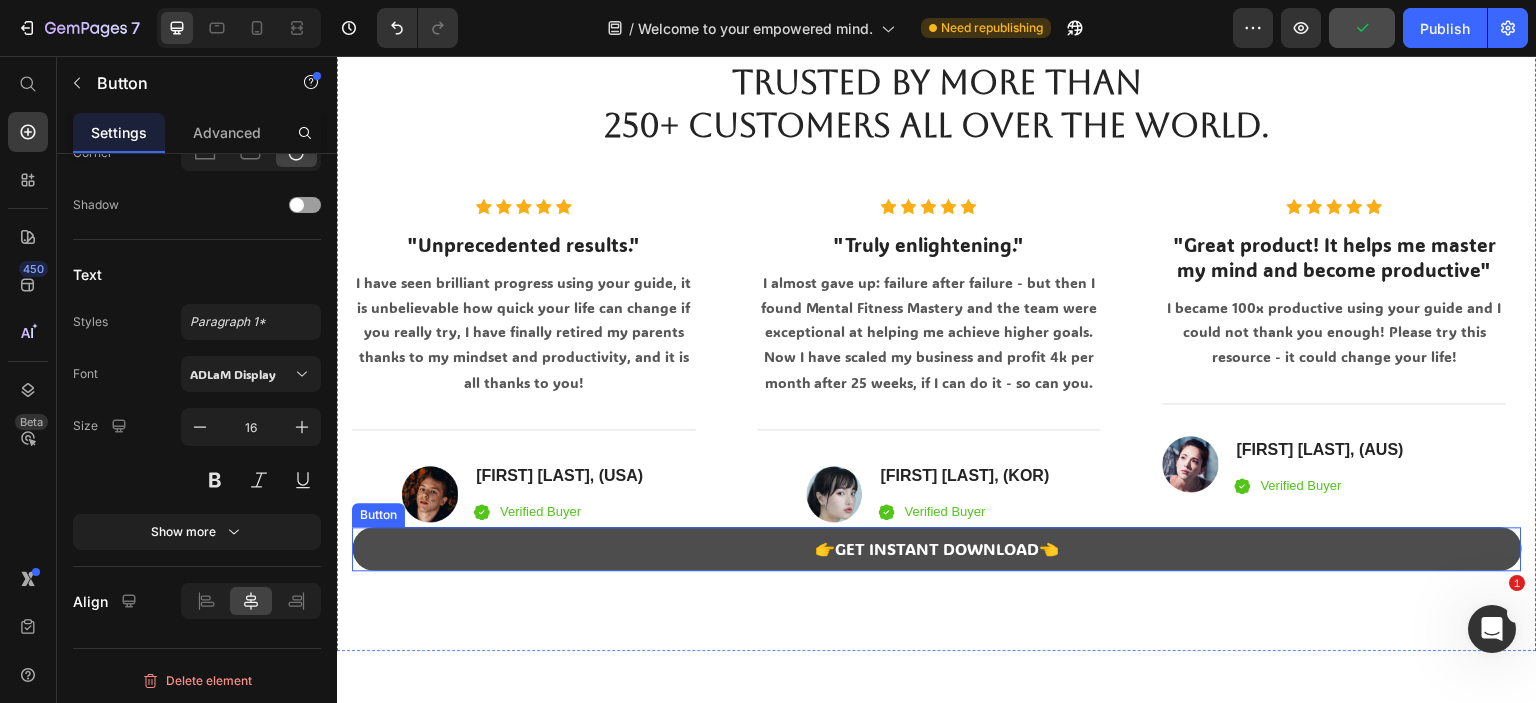 click on "👉GET INSTANT DOWNLOAD👈" at bounding box center (937, 549) 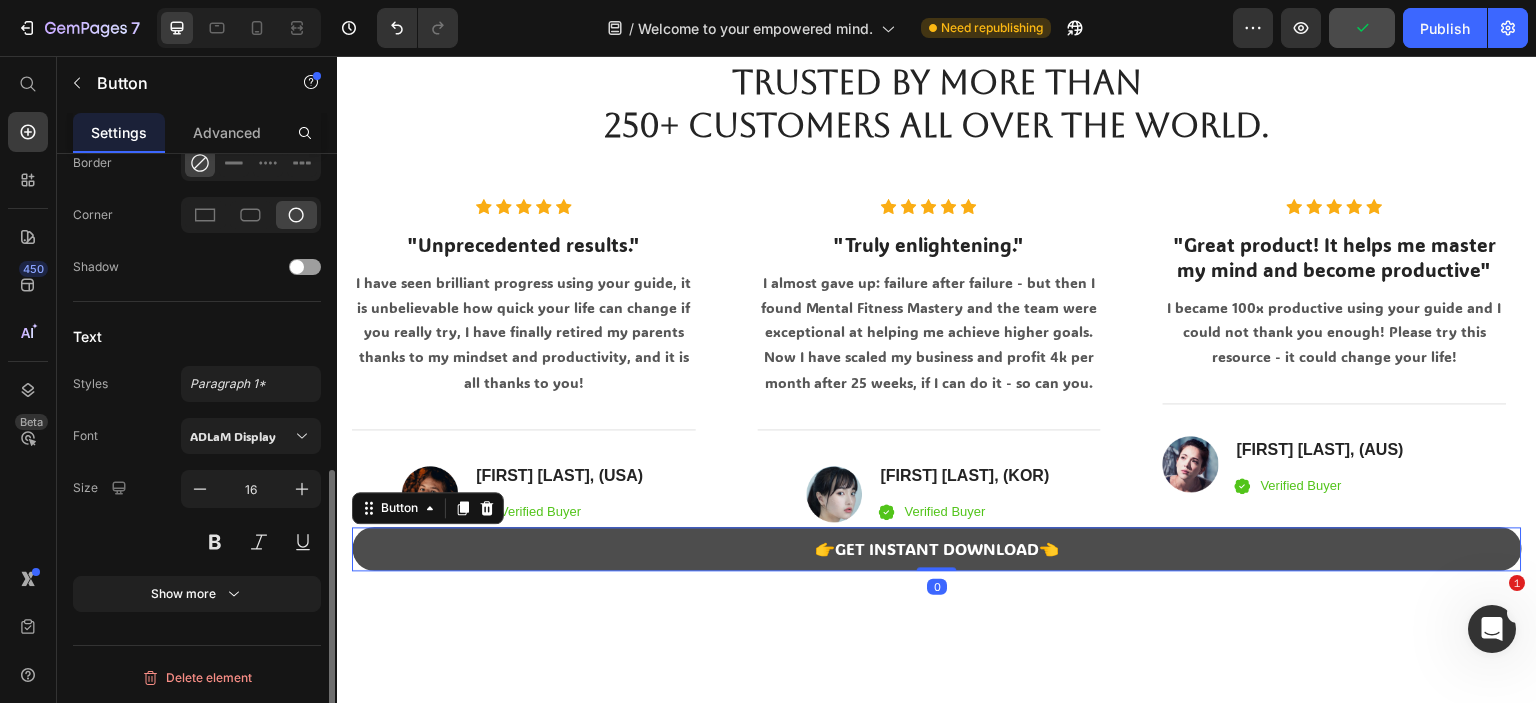scroll, scrollTop: 668, scrollLeft: 0, axis: vertical 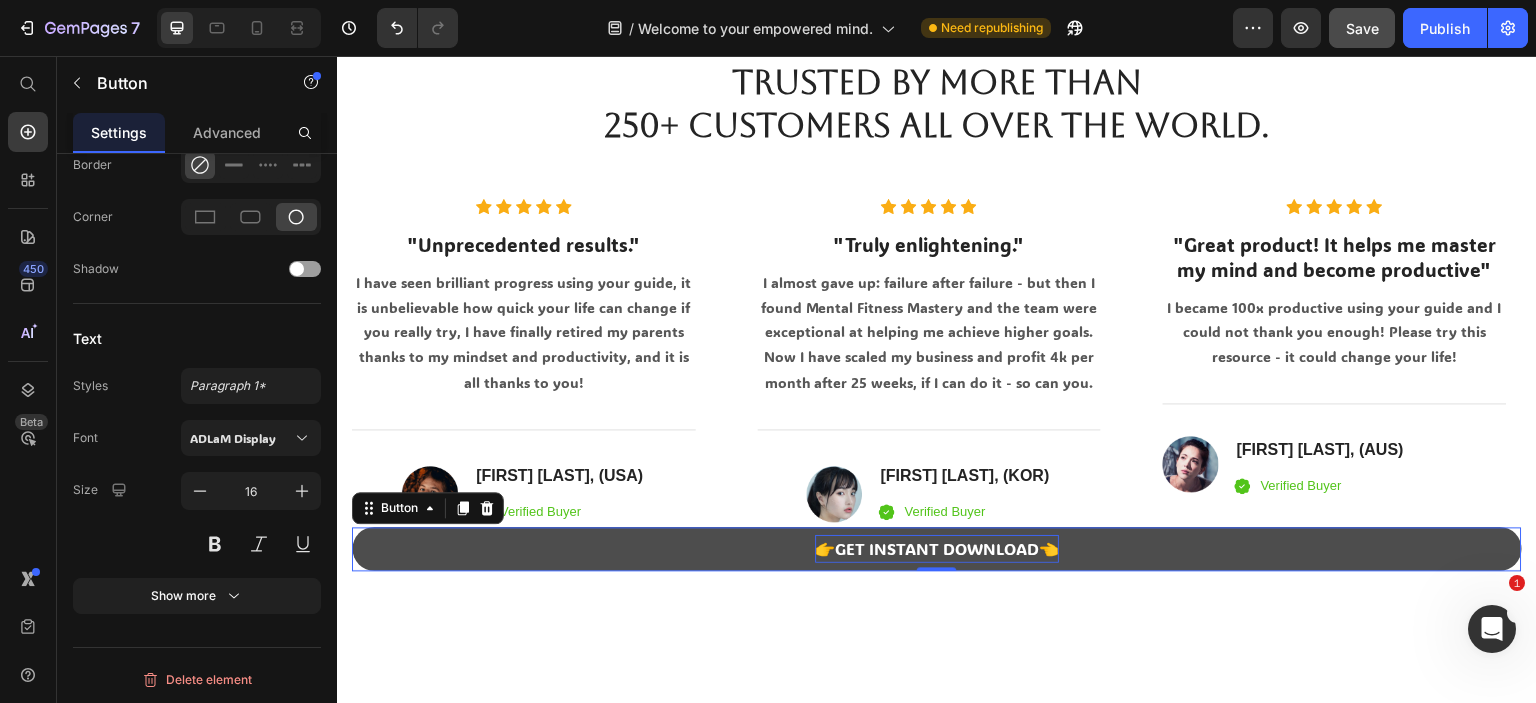 click on "👉GET INSTANT DOWNLOAD👈" at bounding box center (937, 549) 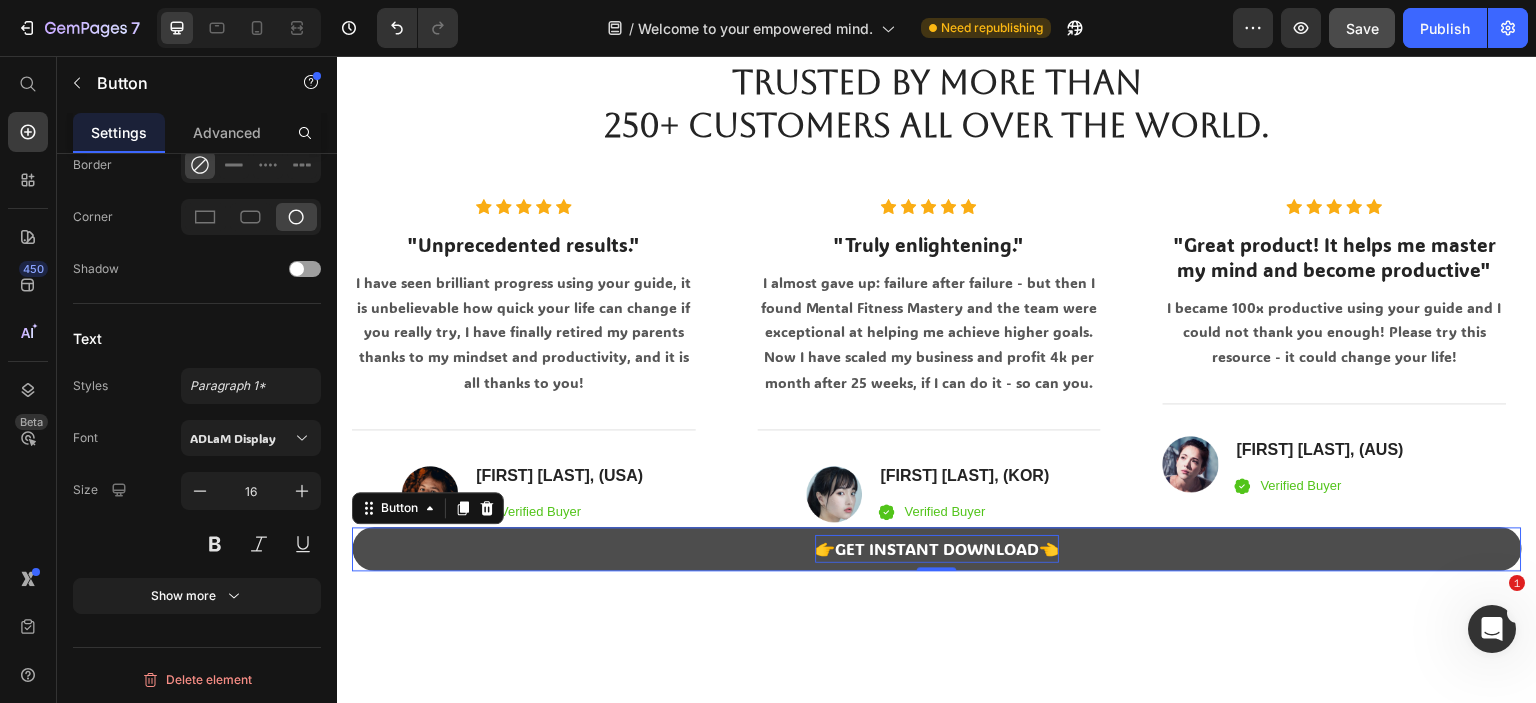 click on "👉GET INSTANT DOWNLOAD👈" at bounding box center (937, 549) 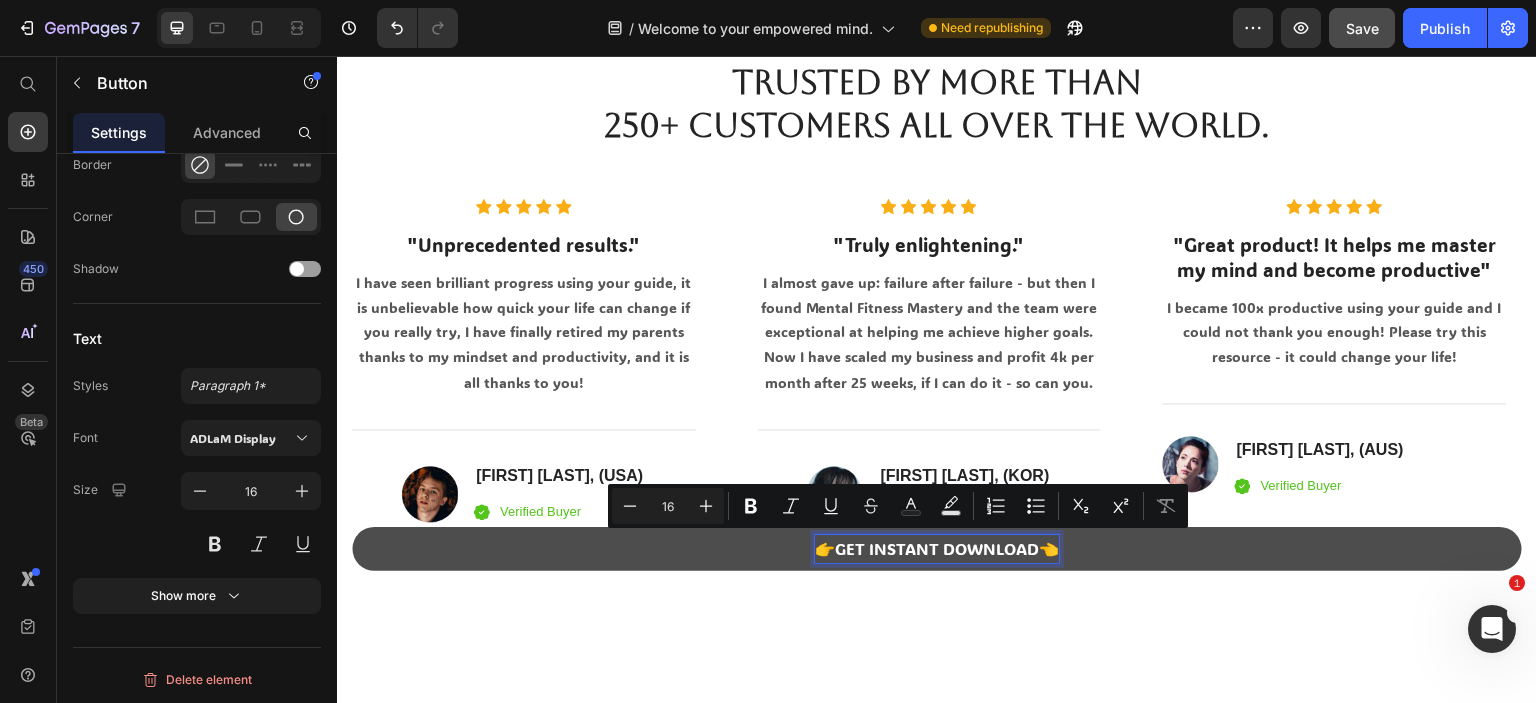 click on "👉GET INSTANT DOWNLOAD👈" at bounding box center (937, 549) 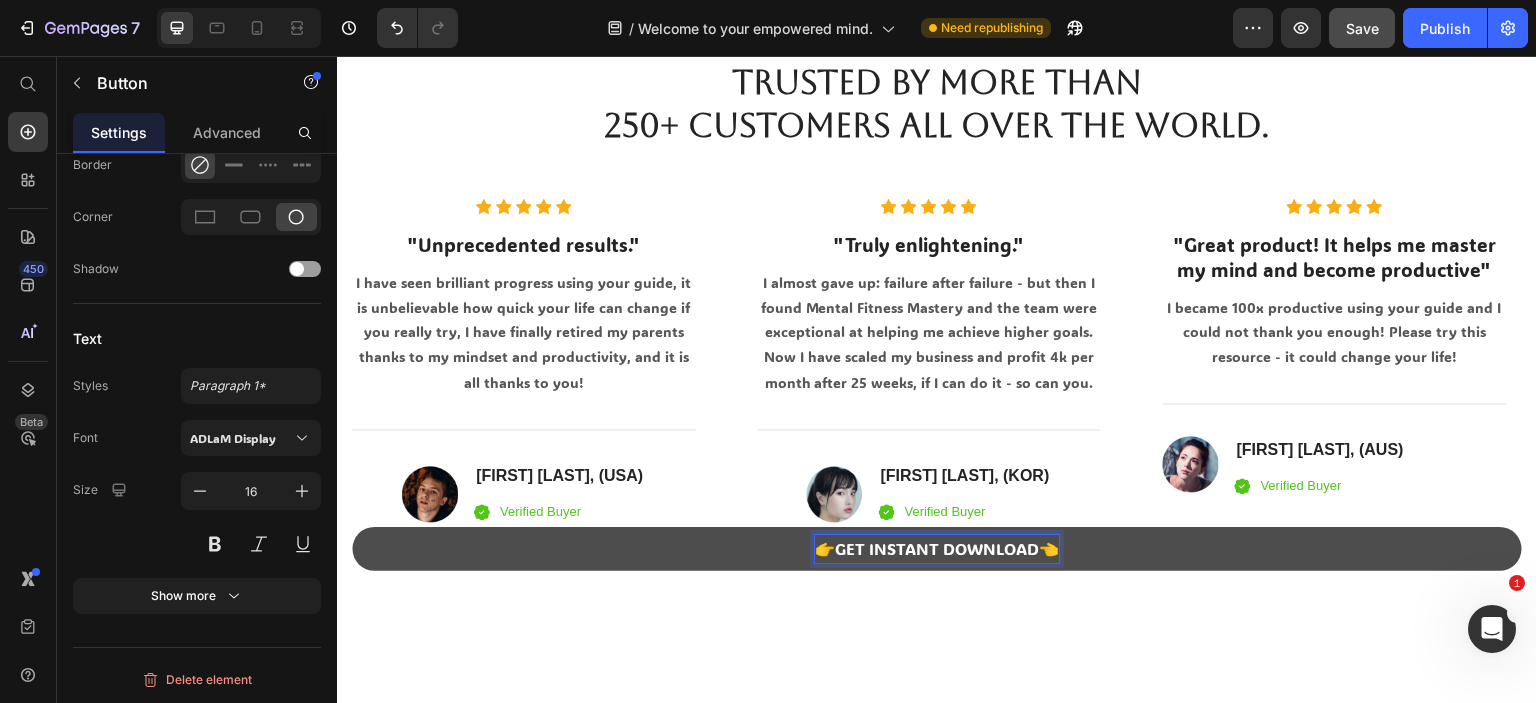 drag, startPoint x: 809, startPoint y: 549, endPoint x: 797, endPoint y: 551, distance: 12.165525 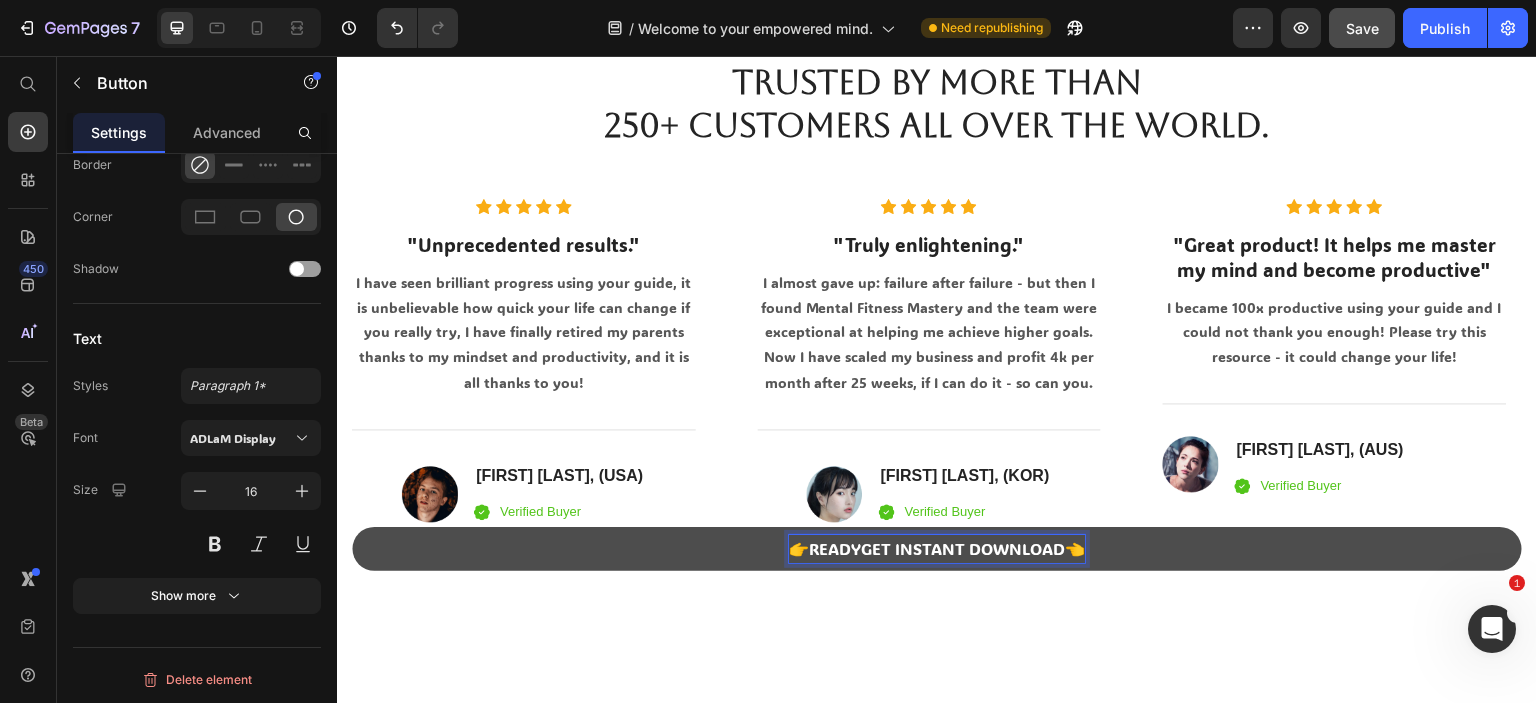 click on "👉READYGET INSTANT DOWNLOAD👈" at bounding box center [937, 549] 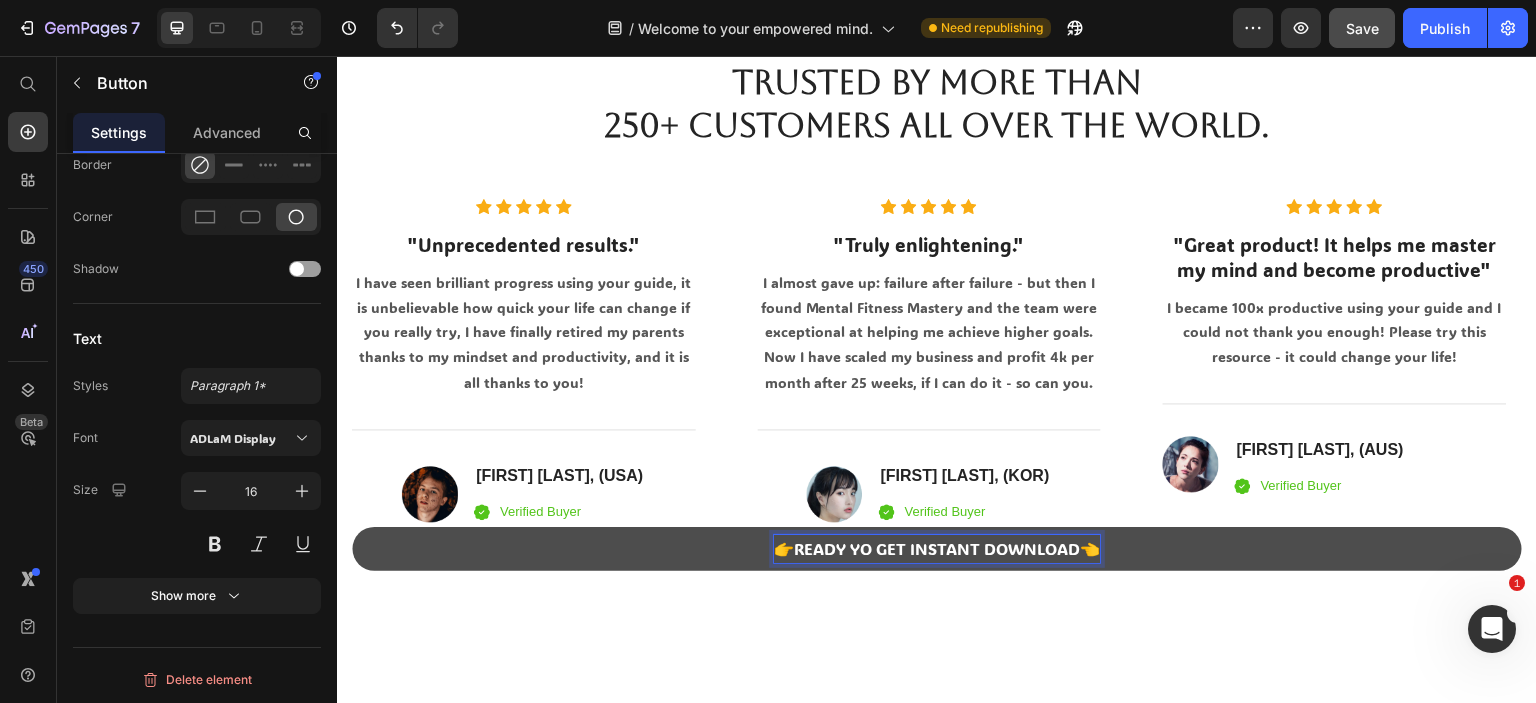 click on "👉READY YO GET INSTANT DOWNLOAD👈" at bounding box center [937, 549] 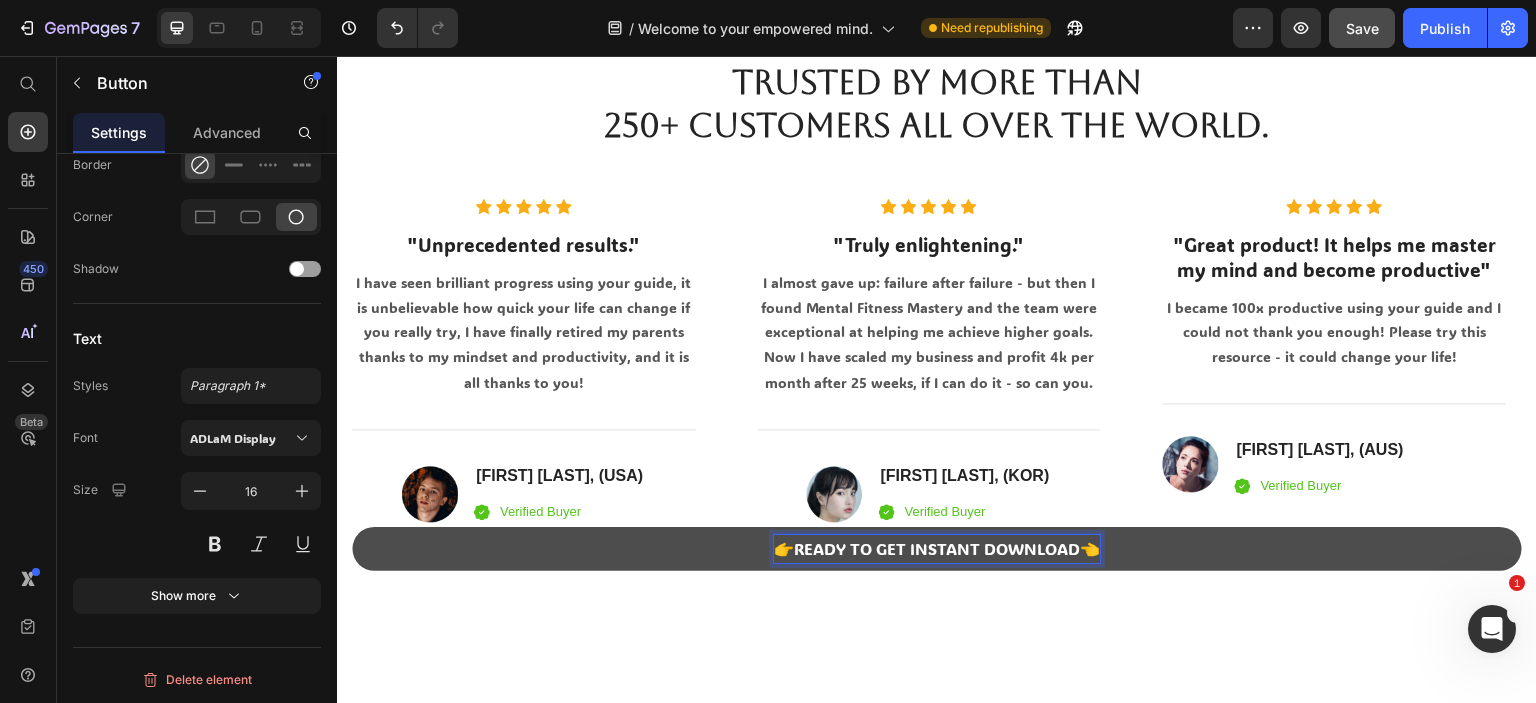 click on "👉READY TO GET INSTANT DOWNLOAD👈" at bounding box center (937, 549) 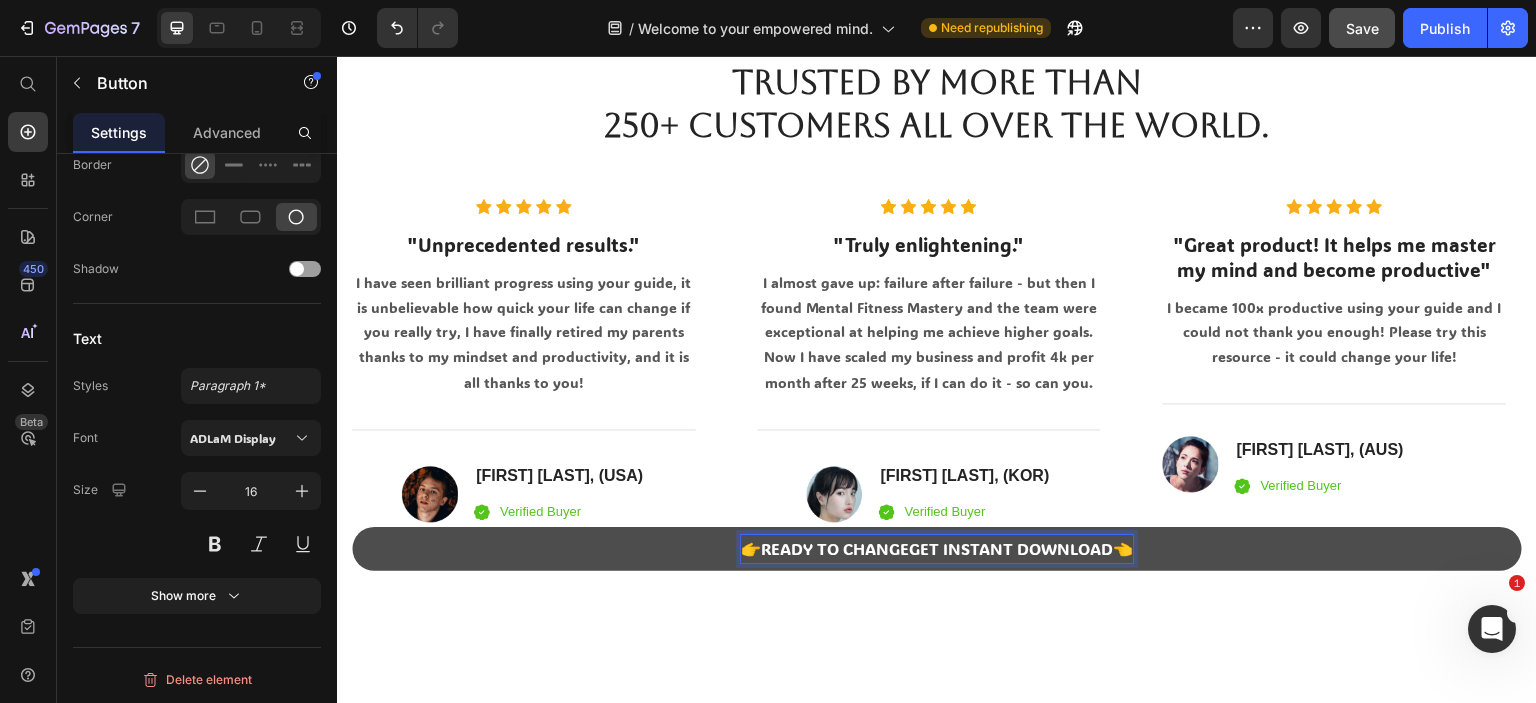 click on "👉READY TO CHANGEGET INSTANT DOWNLOAD👈" at bounding box center (937, 549) 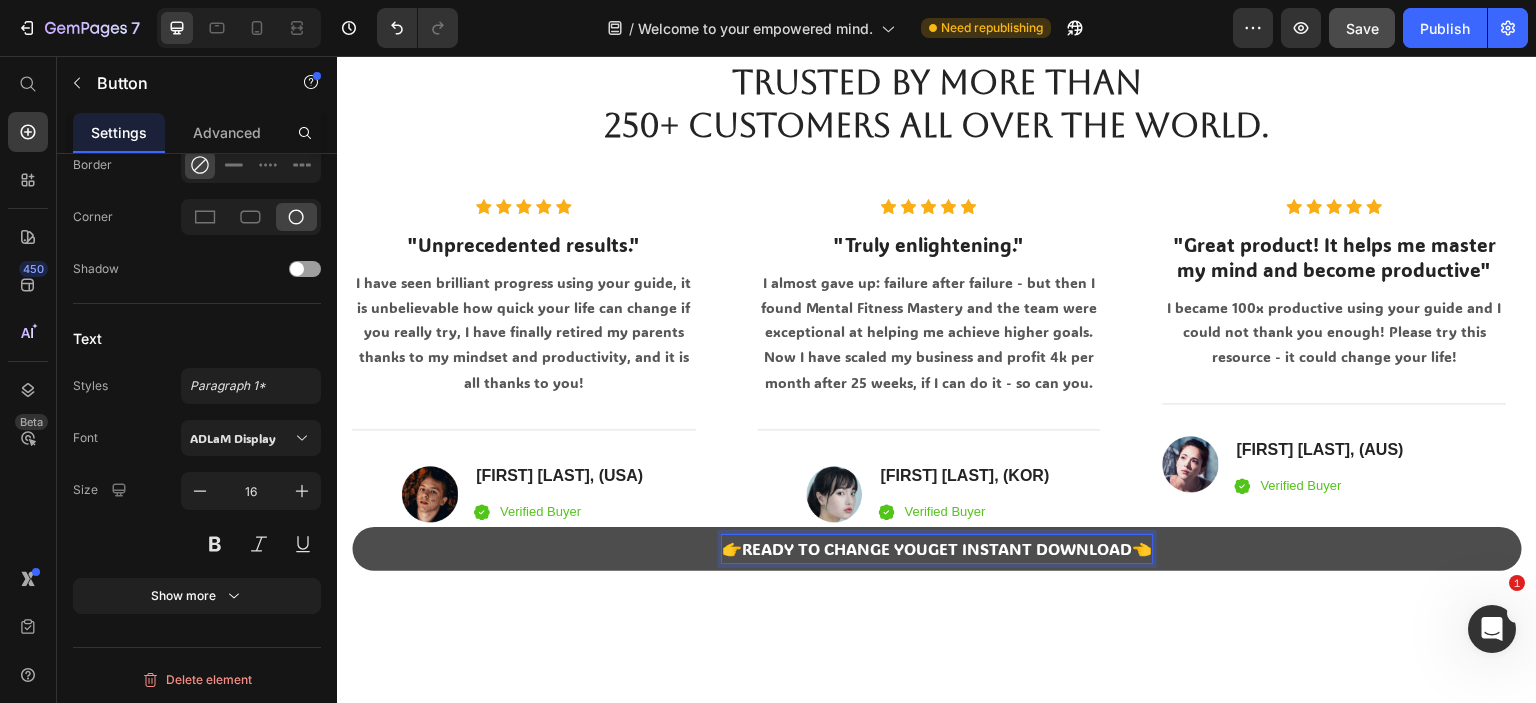click on "👉READY TO CHANGE YOUGET INSTANT DOWNLOAD👈" at bounding box center (937, 549) 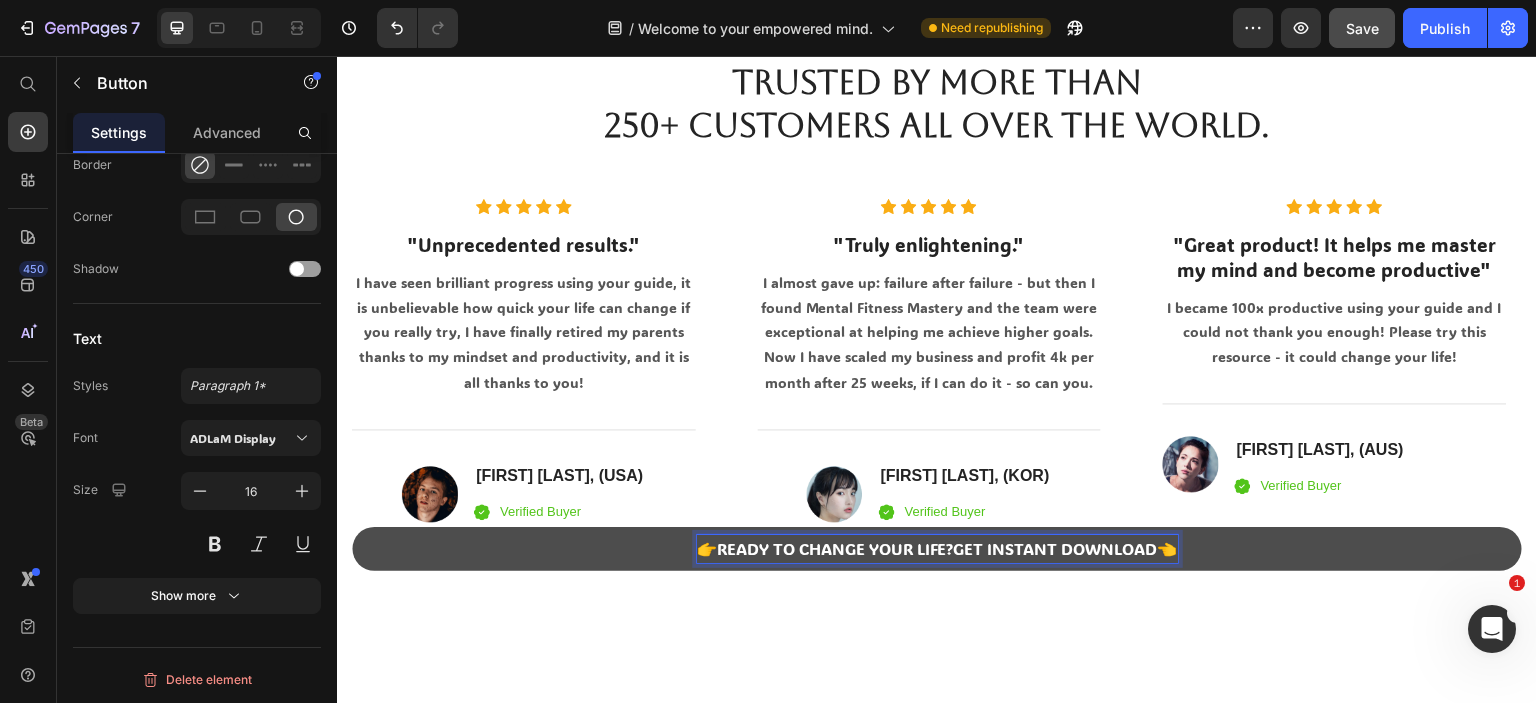 click on "👉READY TO CHANGE YOUR LIFE?GET INSTANT DOWNLOAD👈" at bounding box center (937, 549) 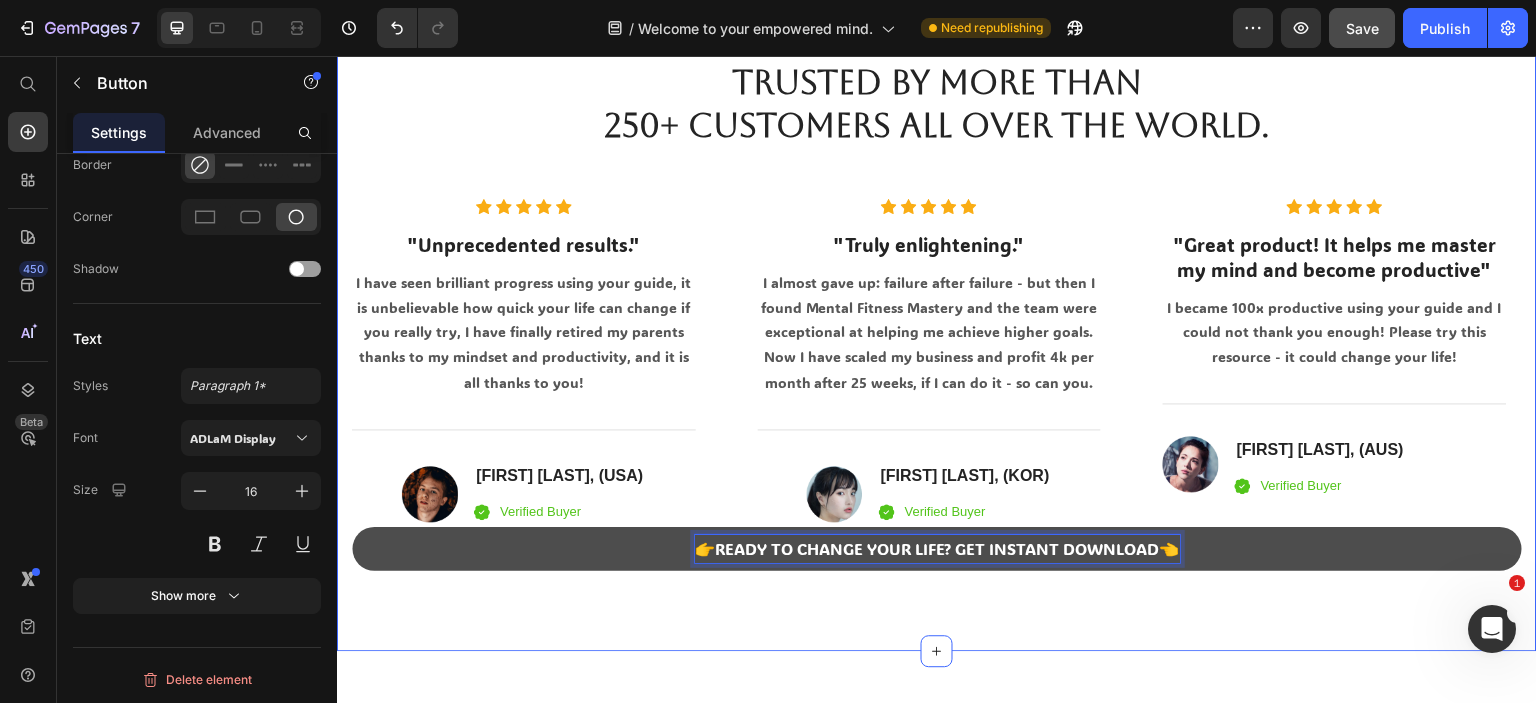 click on "98% Customers Are Satisfied Text block Trusted By More Than  250+ Customers All Over The World. Heading                Icon                Icon                Icon                Icon                Icon Icon List Hoz "Unprecedented results." Heading I have seen brilliant progress using your guide, it is unbelievable how quick your life can change if you really try, I have finally retired my parents thanks to my mindset and productivity, and it is all thanks to you! Text block                Title Line Image David Albarn, ( USA ) Heading
Icon Verified Buyer Text block Icon List Row                Icon                Icon                Icon                Icon                Icon Icon List Hoz "Truly enlightening." Heading I almost gave up: failure after failure - but then I found Mental Fitness Mastery and the team were exceptional at helping me achieve higher goals. Now I have scaled my business and profit 4k per month after 25 weeks, if I can do it - so can you. Text block                )" at bounding box center [937, 294] 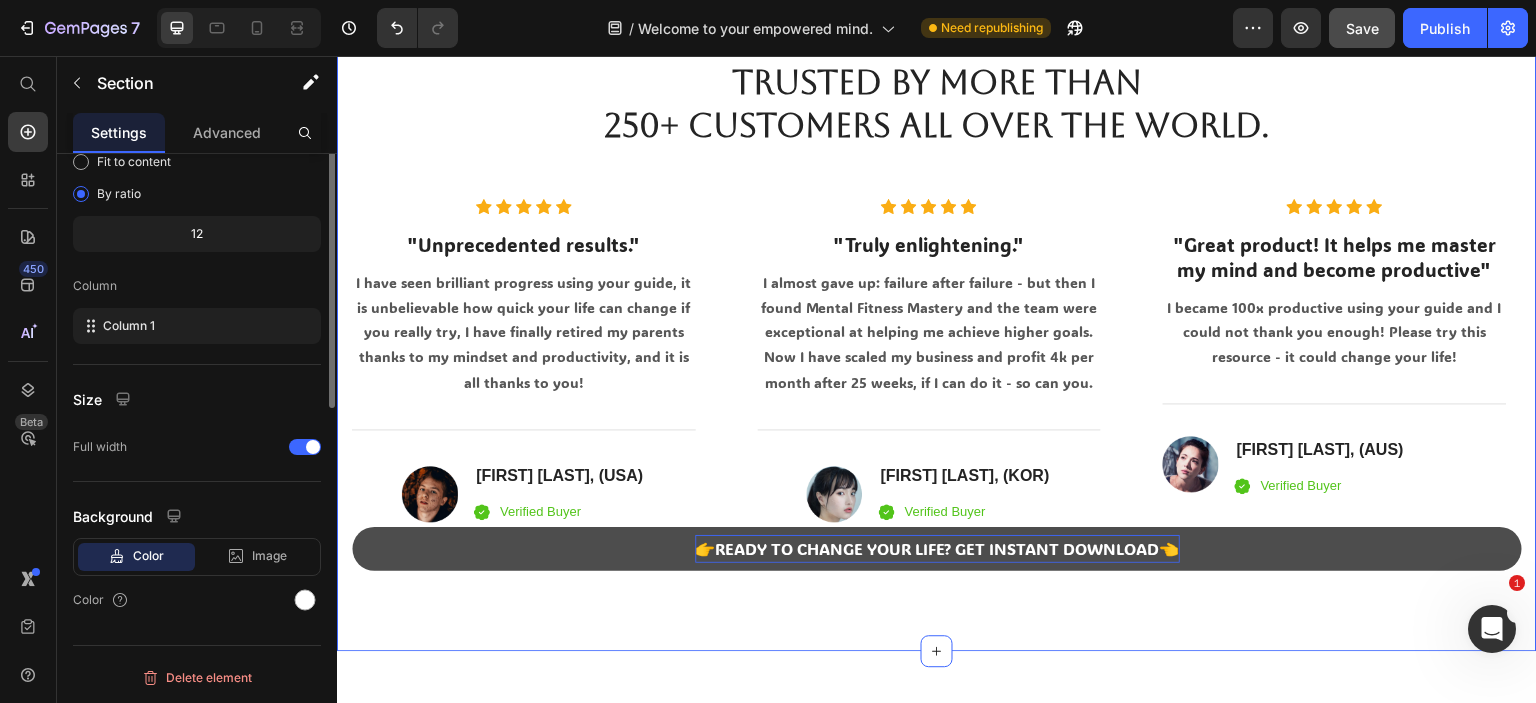 scroll, scrollTop: 0, scrollLeft: 0, axis: both 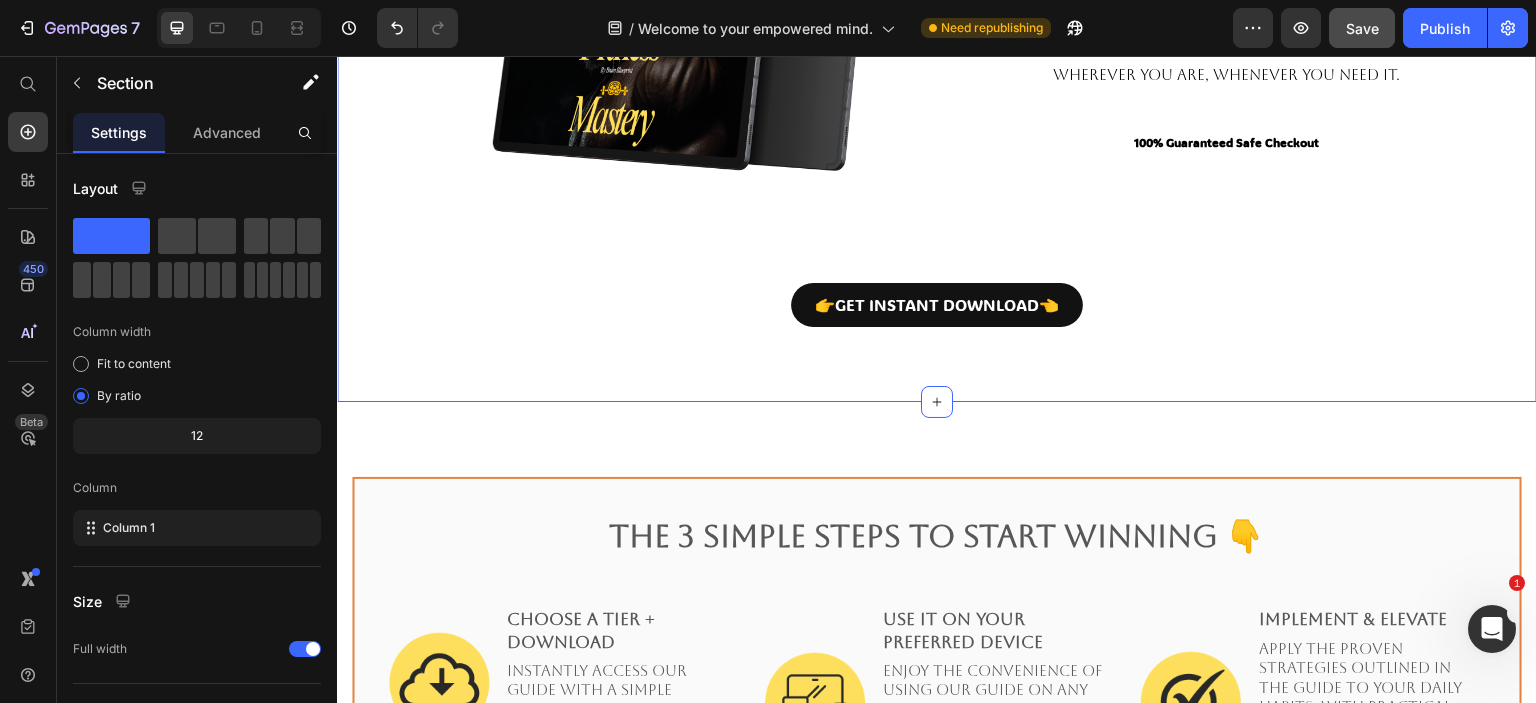 click on "Image Read Anytime,  Anywhere . Text Block With our product in digital format, support is always at your fingertips. Access the guide easily on your phone, tablet, or computer, making it possible to find guidance and advice wherever you are, whenever you need it. Text Block Image 100% Guaranteed Safe Checkout Text block Product Row 👉GET INSTANT DOWNLOAD👈 Button Section 5" at bounding box center [937, 38] 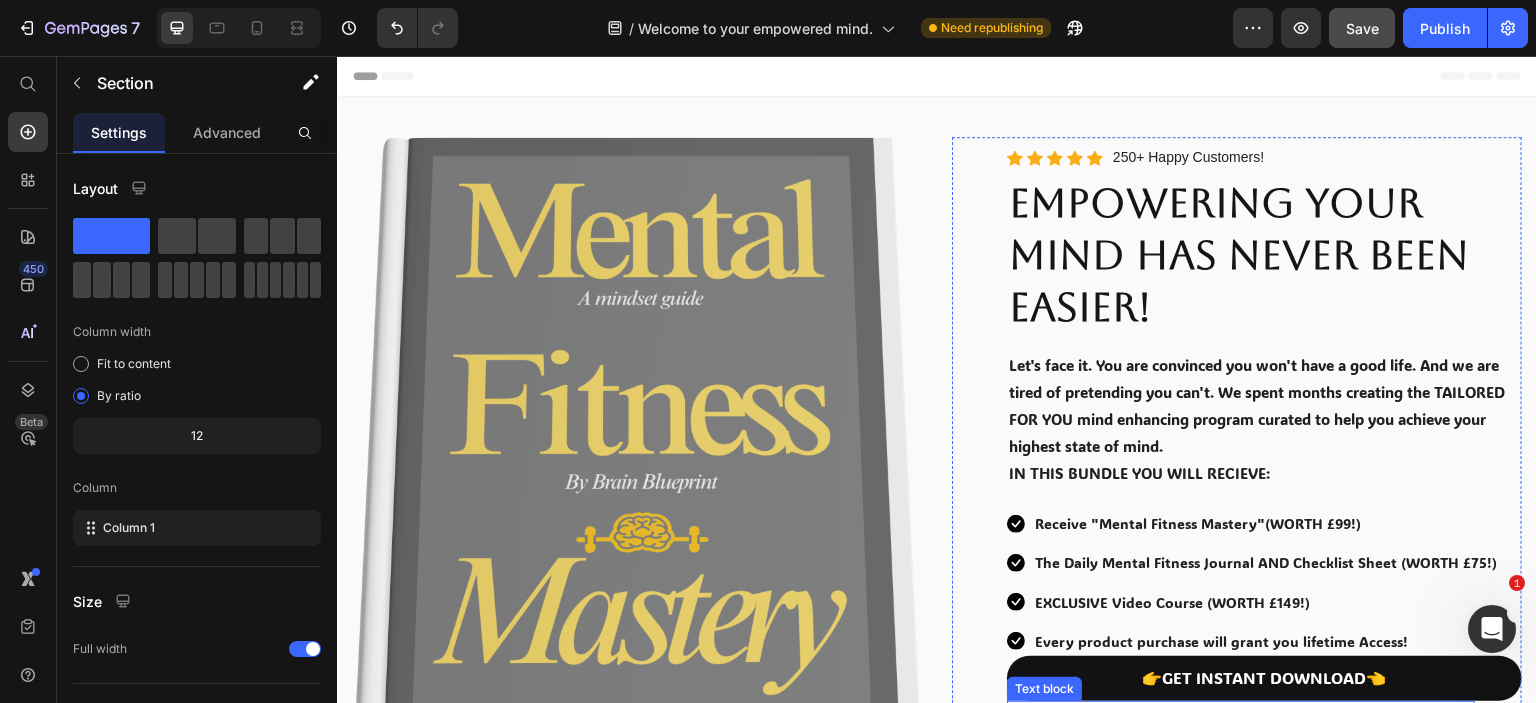 scroll, scrollTop: 300, scrollLeft: 0, axis: vertical 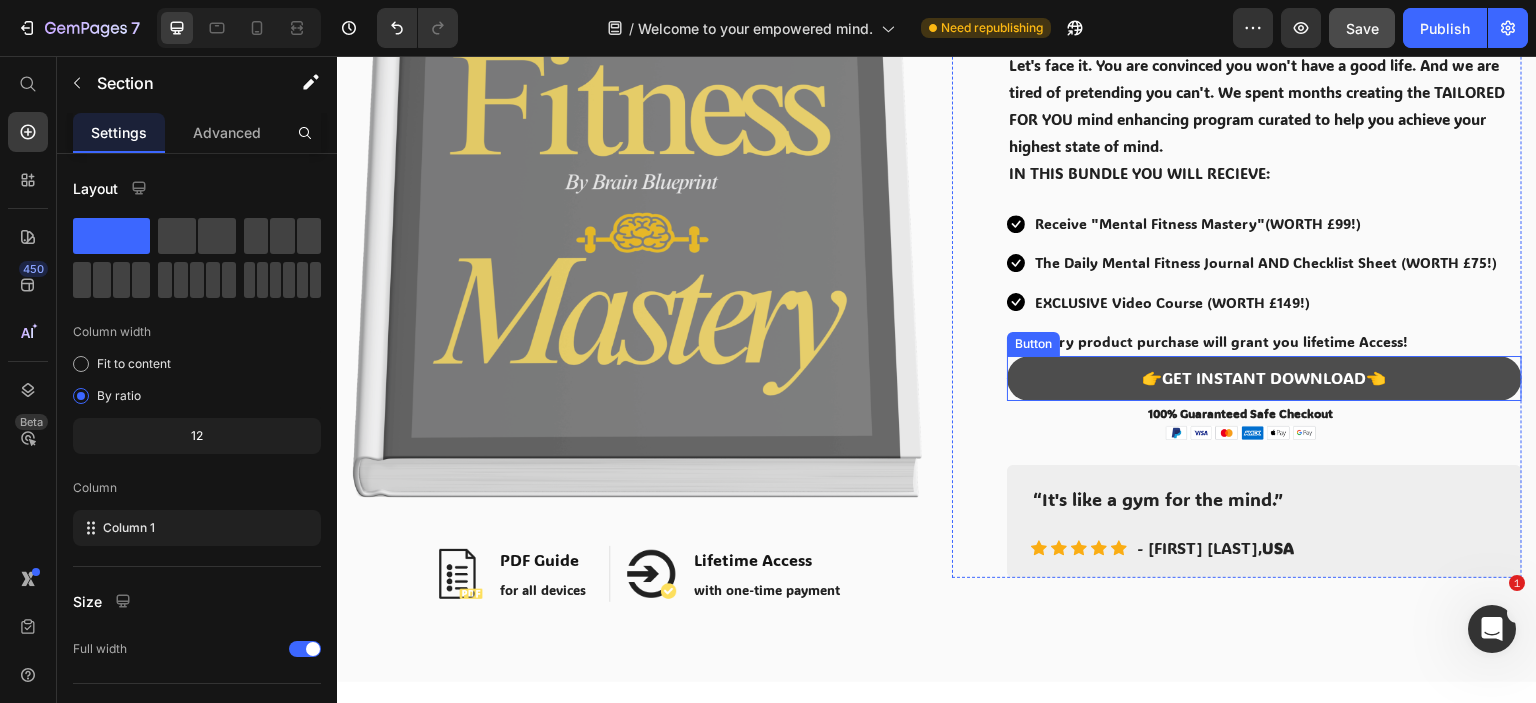 click on "👉GET INSTANT DOWNLOAD👈" at bounding box center [1264, 378] 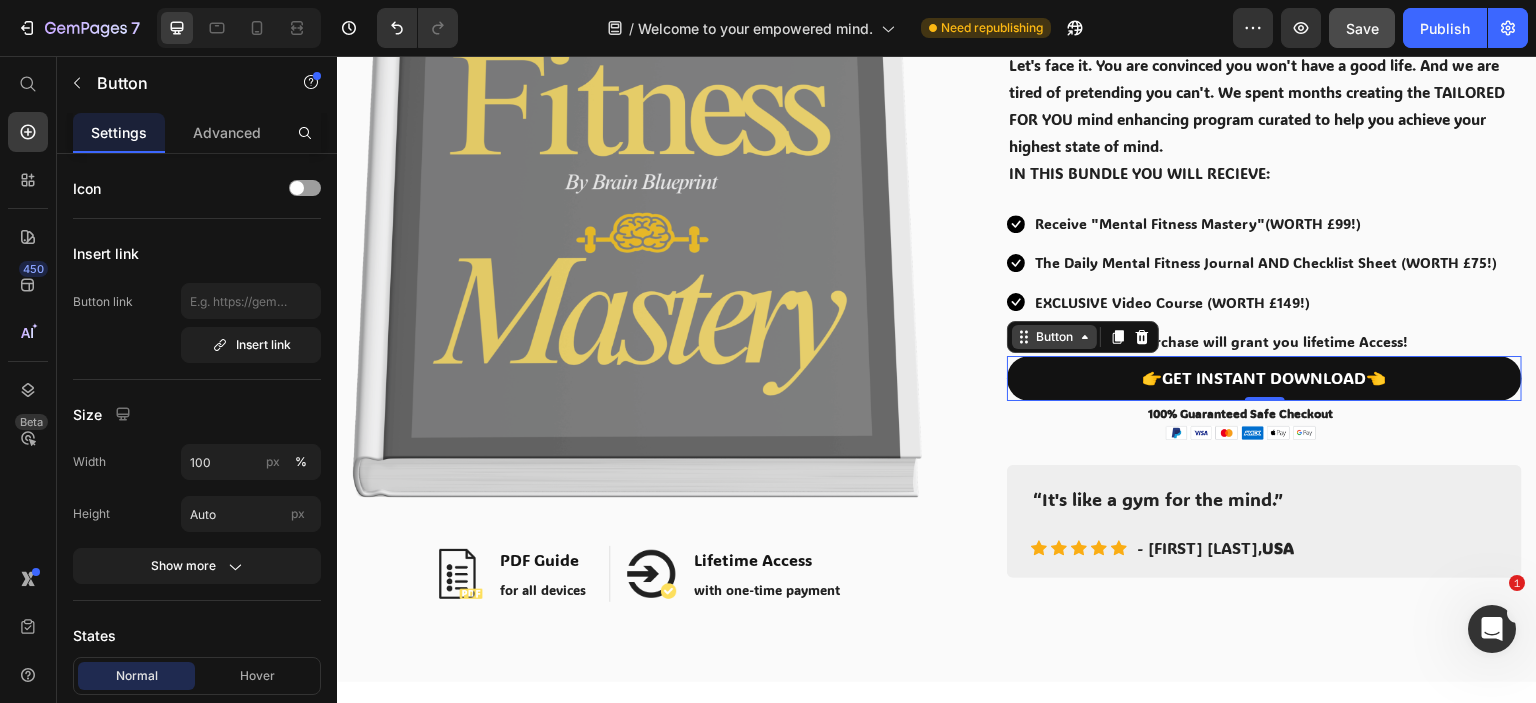 click on "Button" at bounding box center [1054, 337] 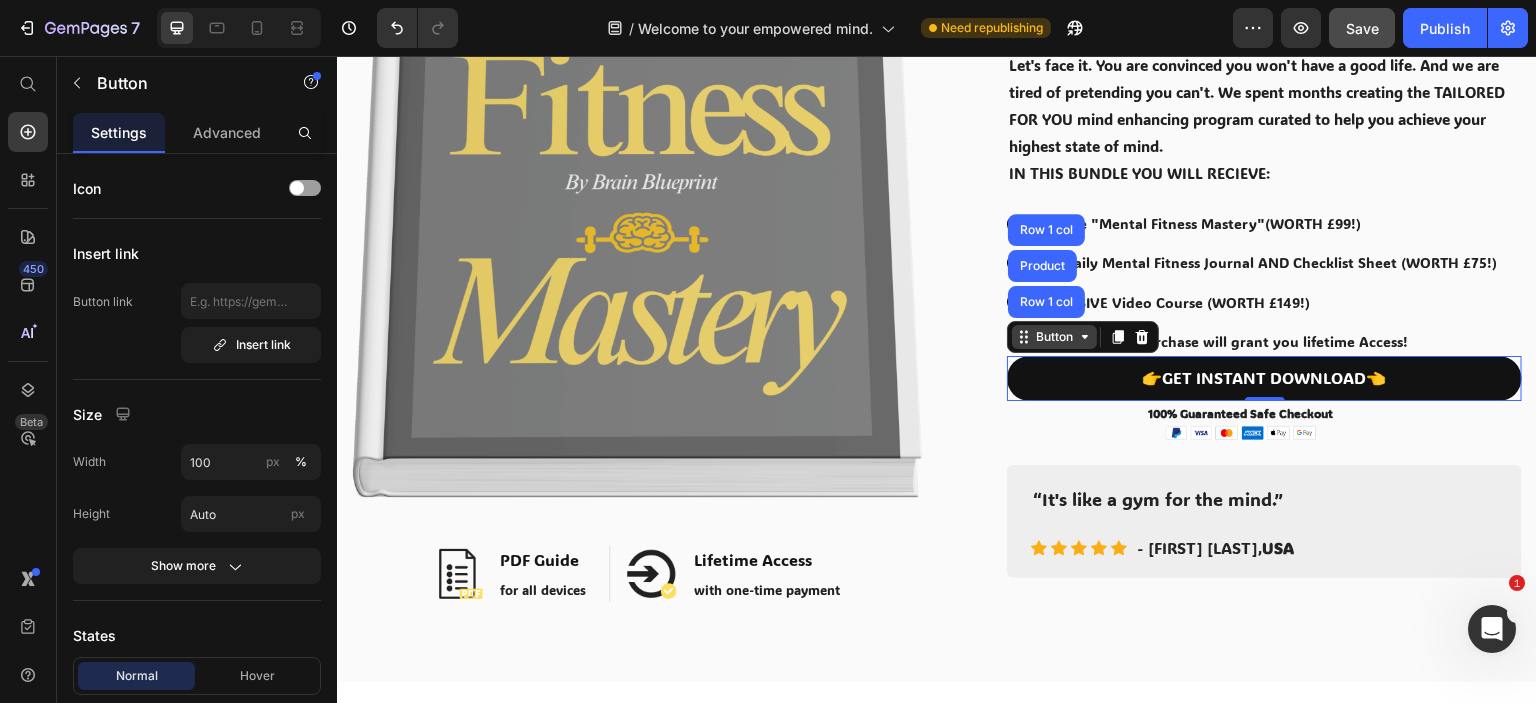 click on "Button" at bounding box center [1054, 337] 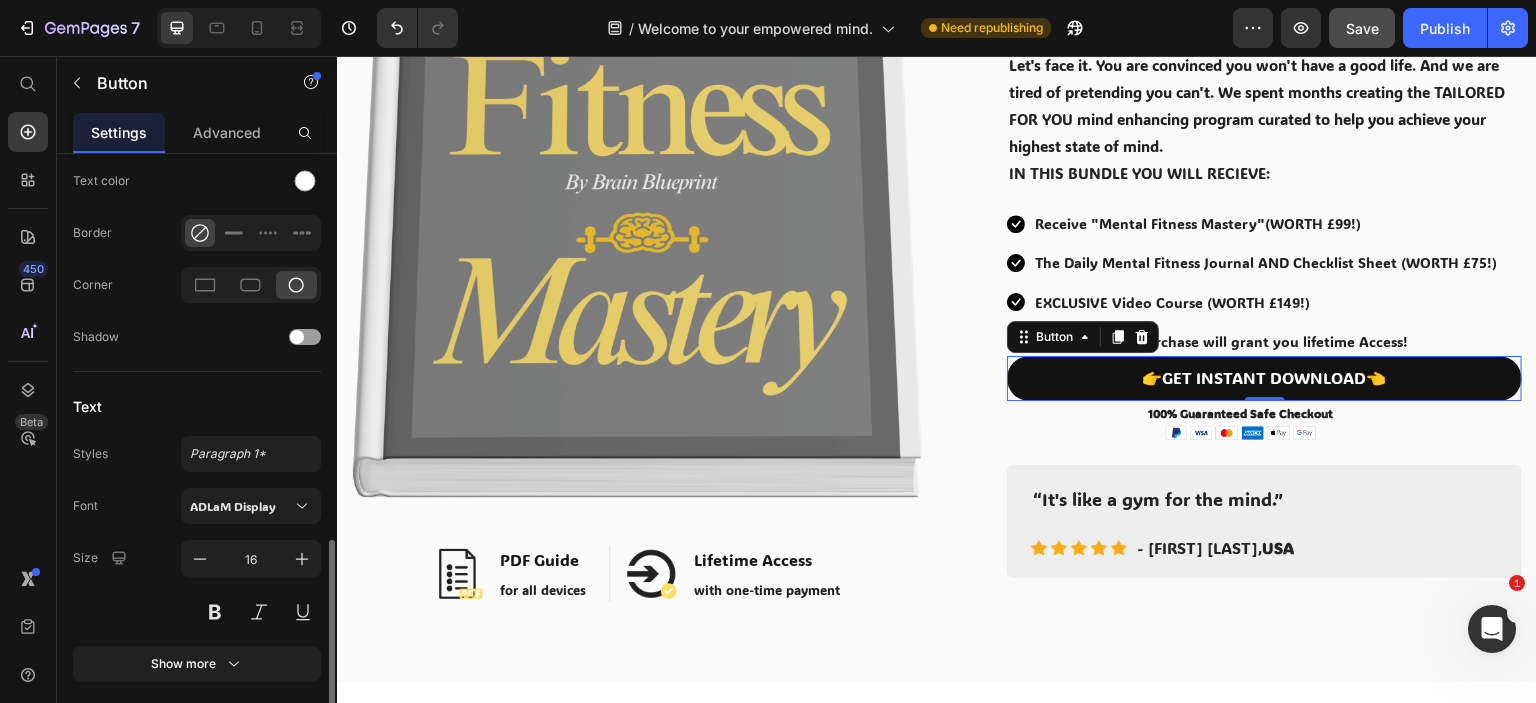 scroll, scrollTop: 668, scrollLeft: 0, axis: vertical 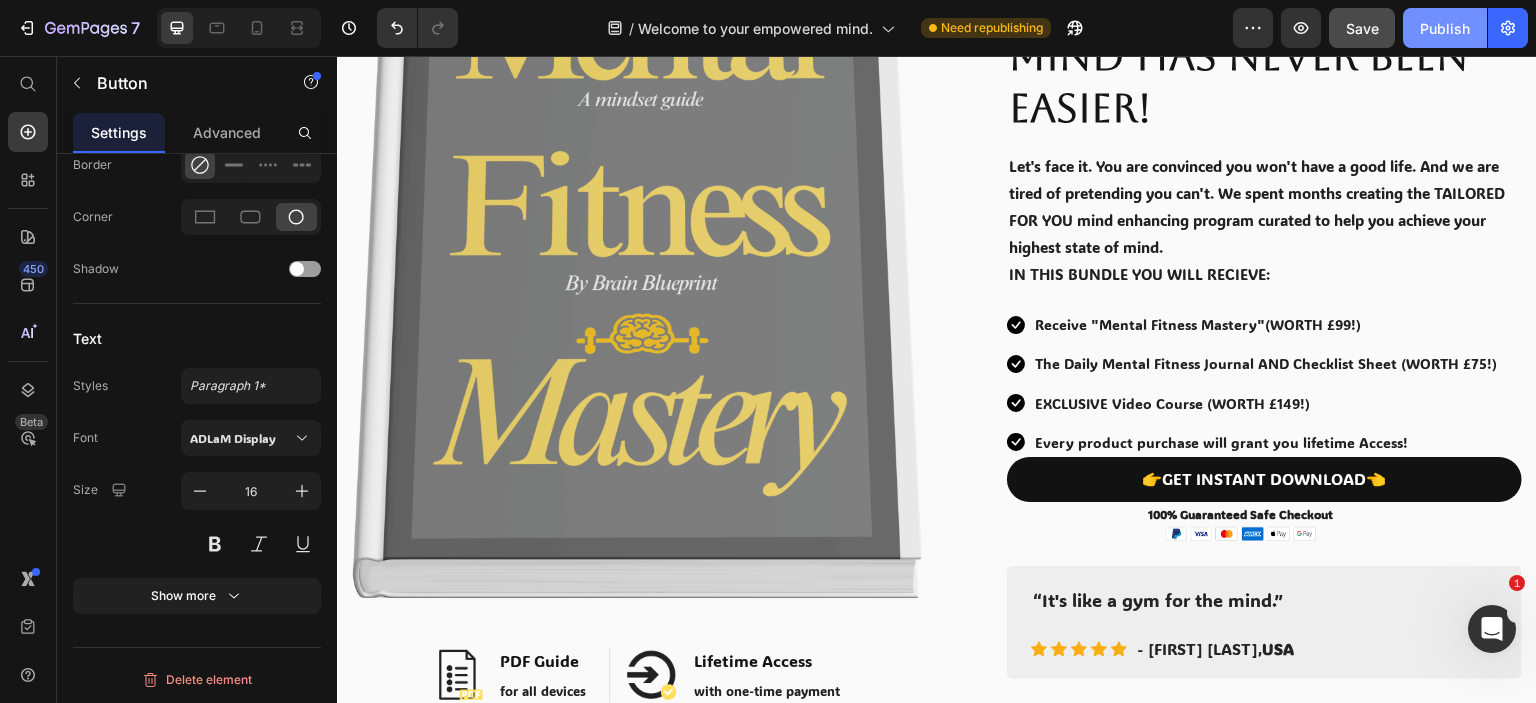 click on "Publish" at bounding box center (1445, 28) 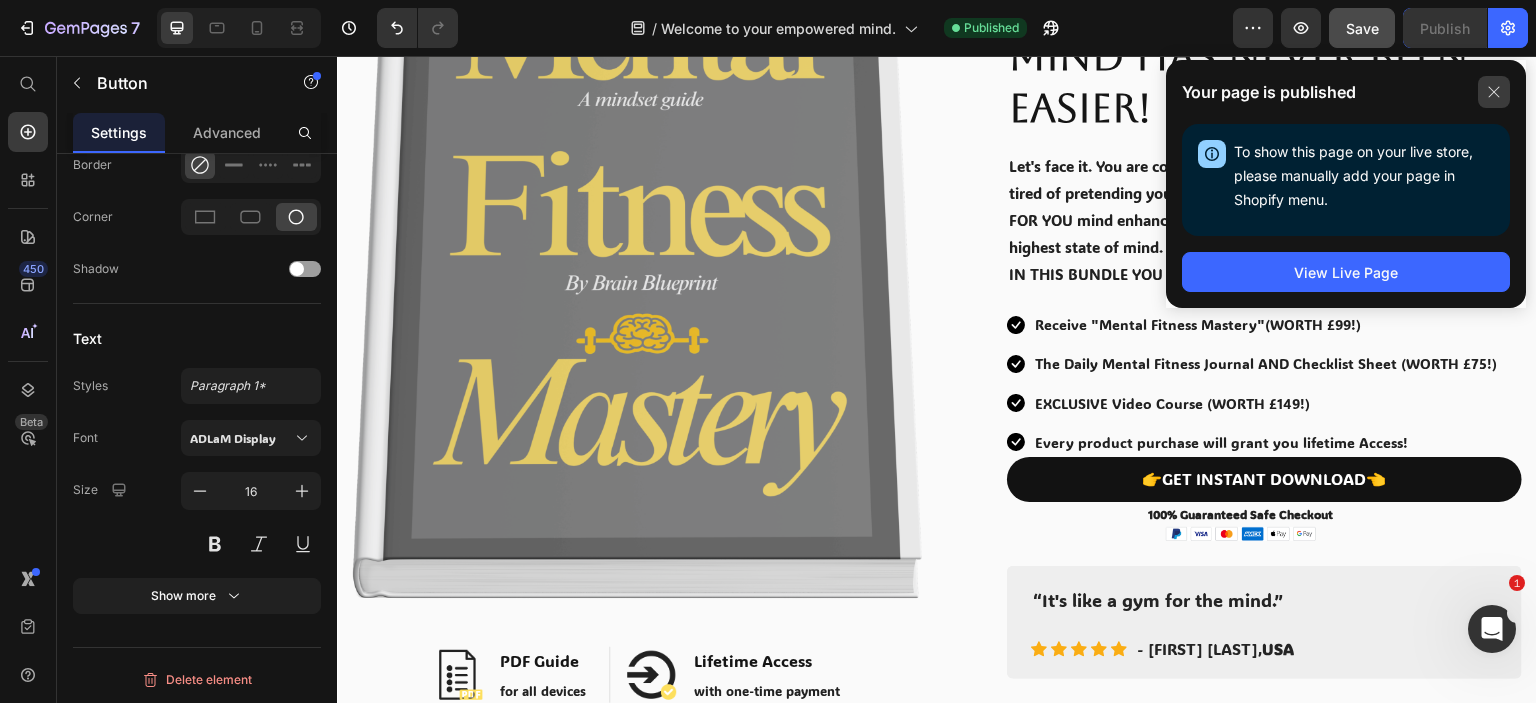 click 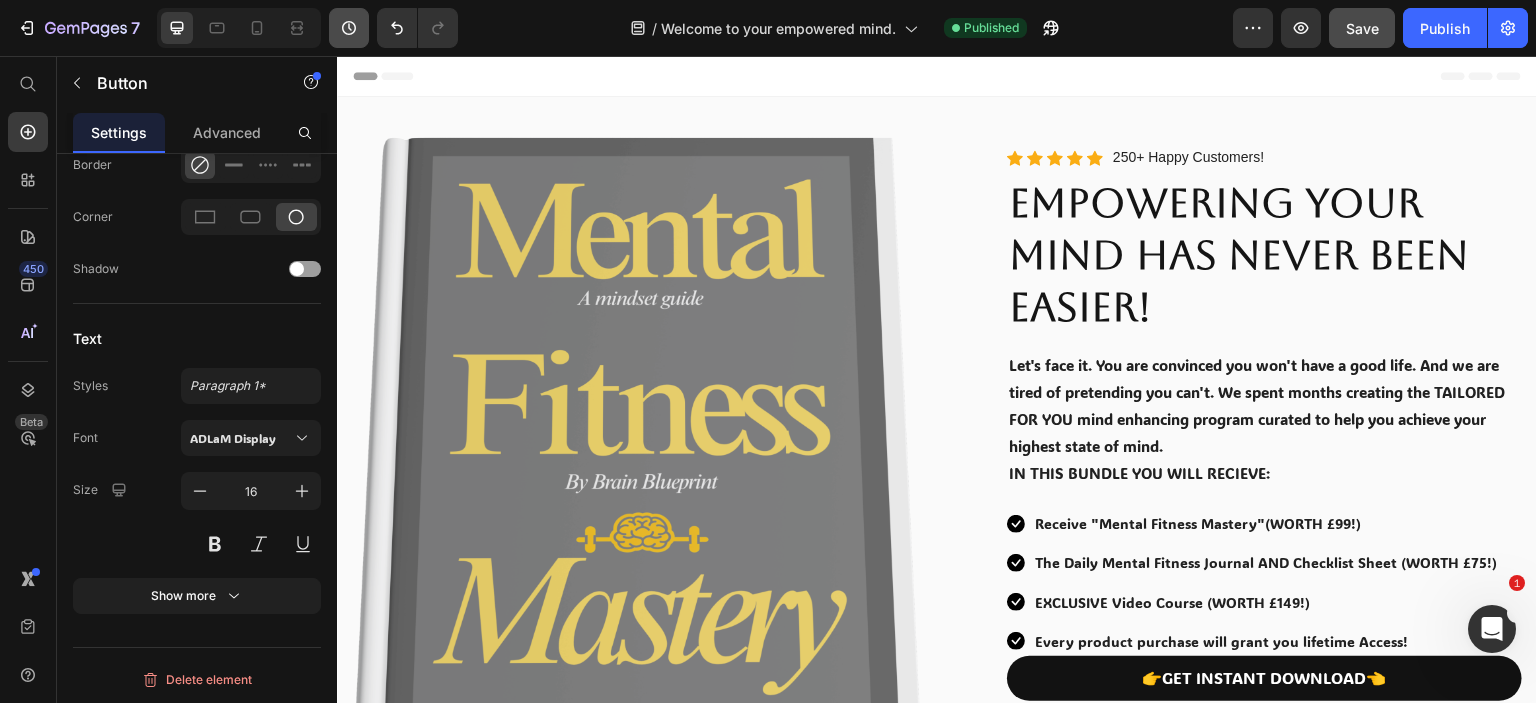 scroll, scrollTop: 300, scrollLeft: 0, axis: vertical 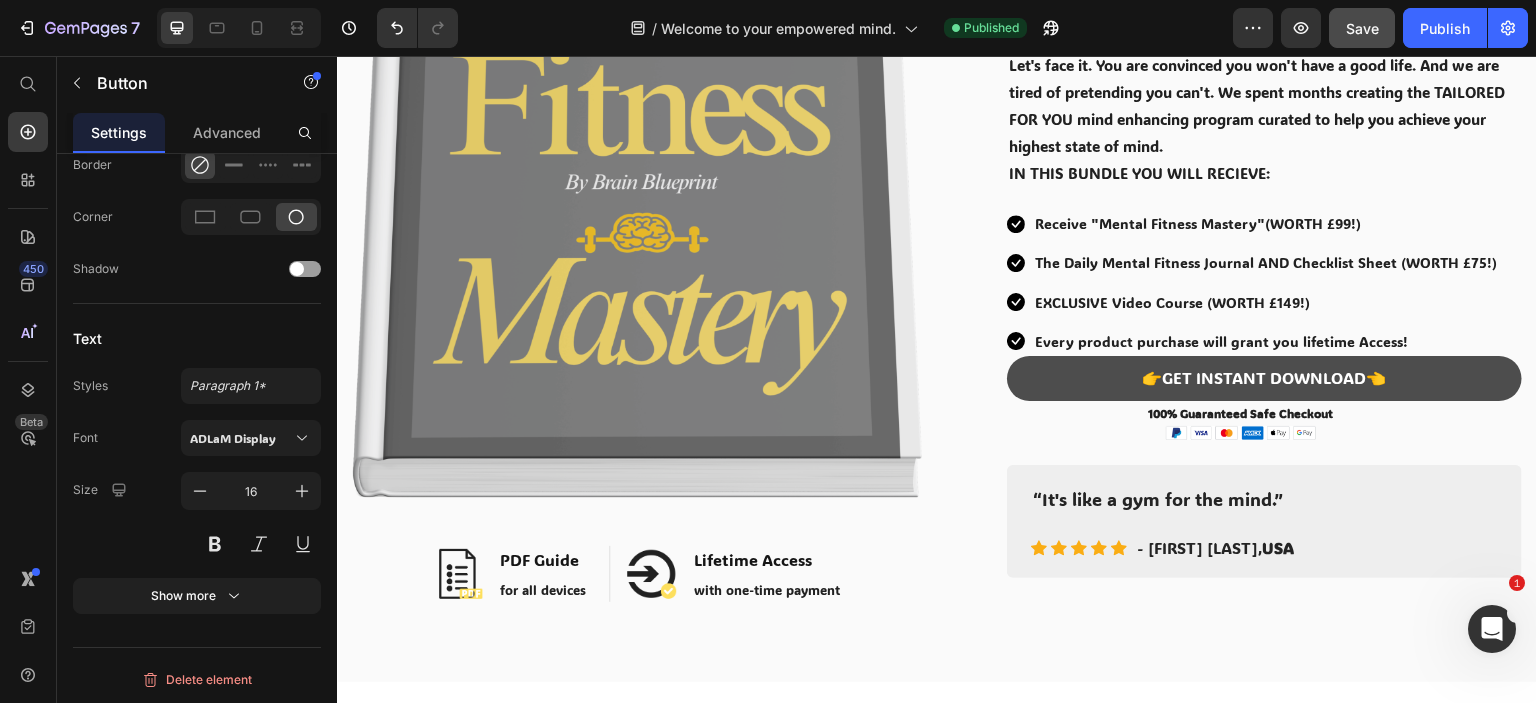 click on "👉GET INSTANT DOWNLOAD👈" at bounding box center (1264, 378) 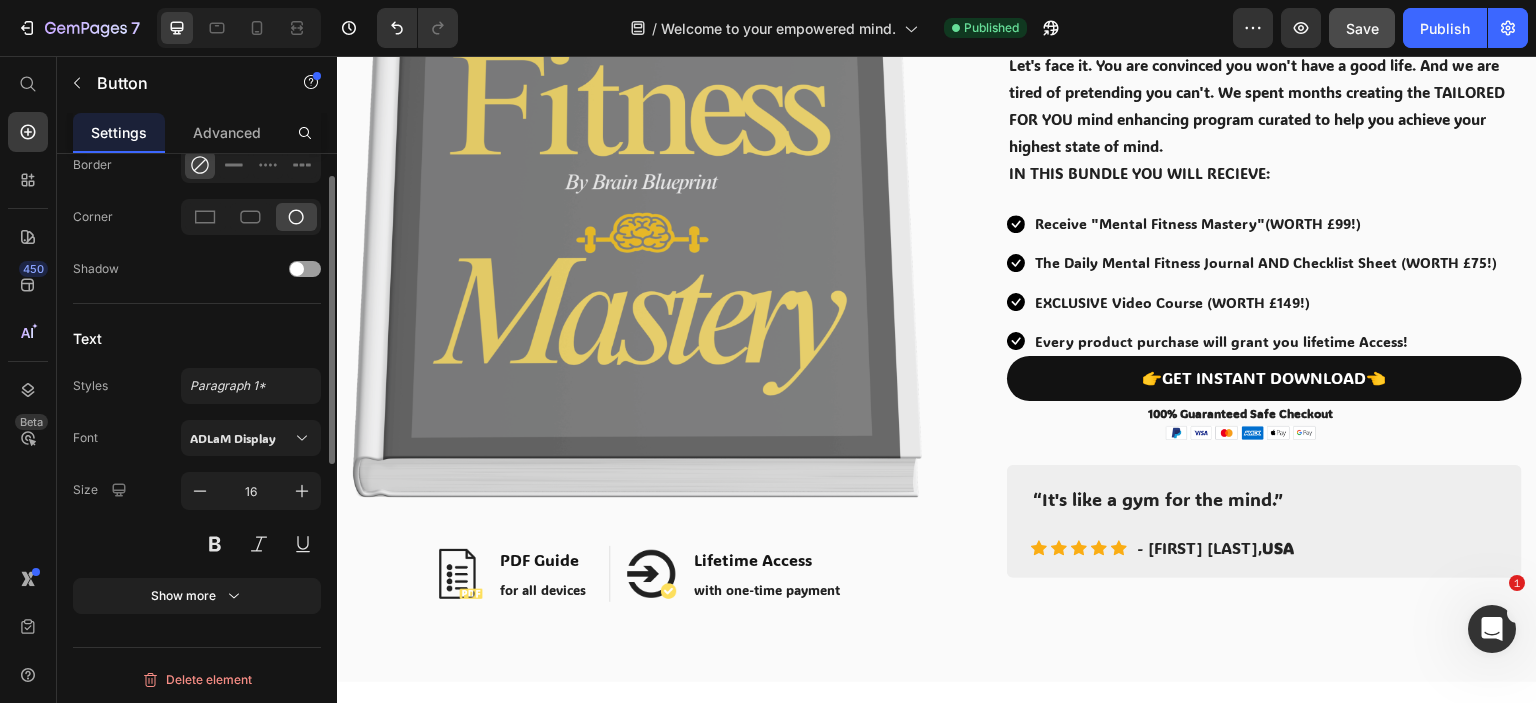 scroll, scrollTop: 268, scrollLeft: 0, axis: vertical 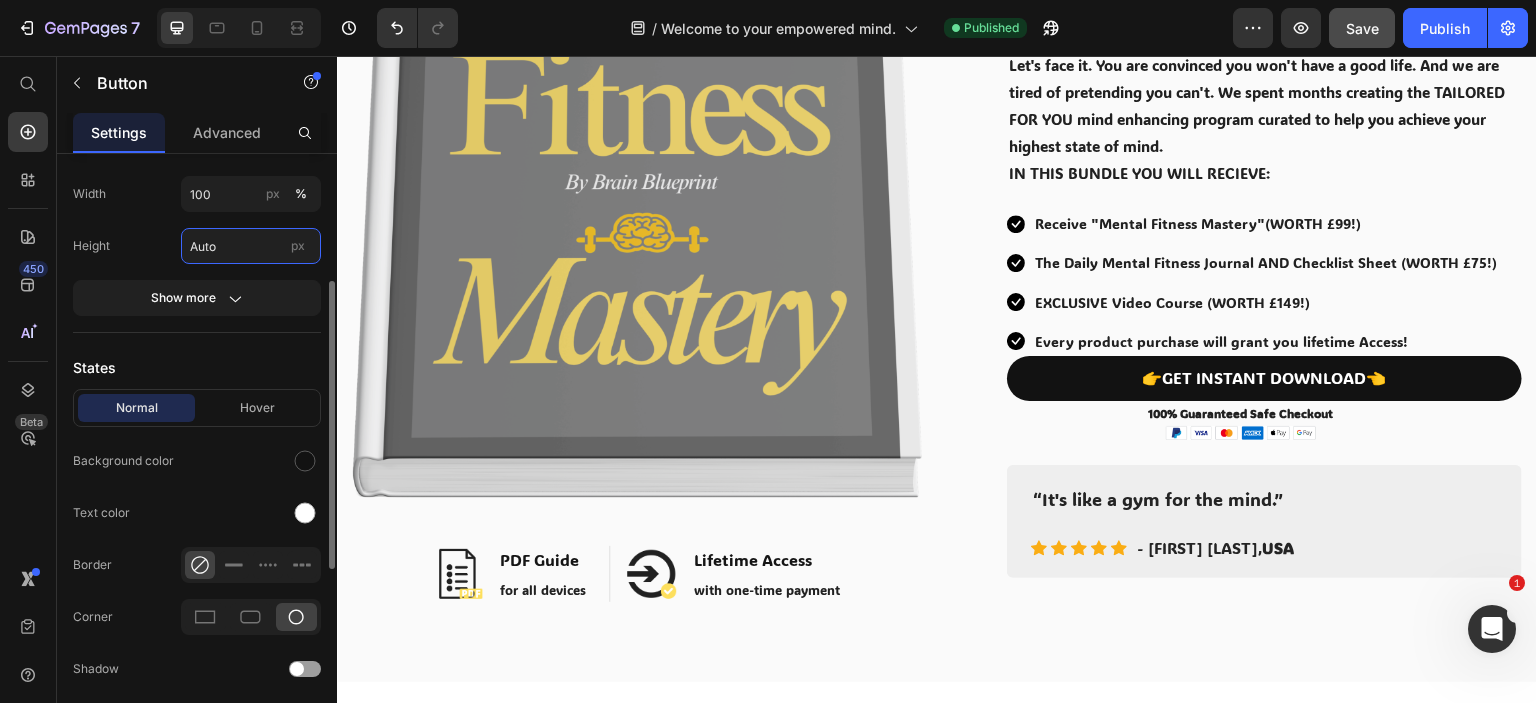 click on "Auto" at bounding box center (251, 246) 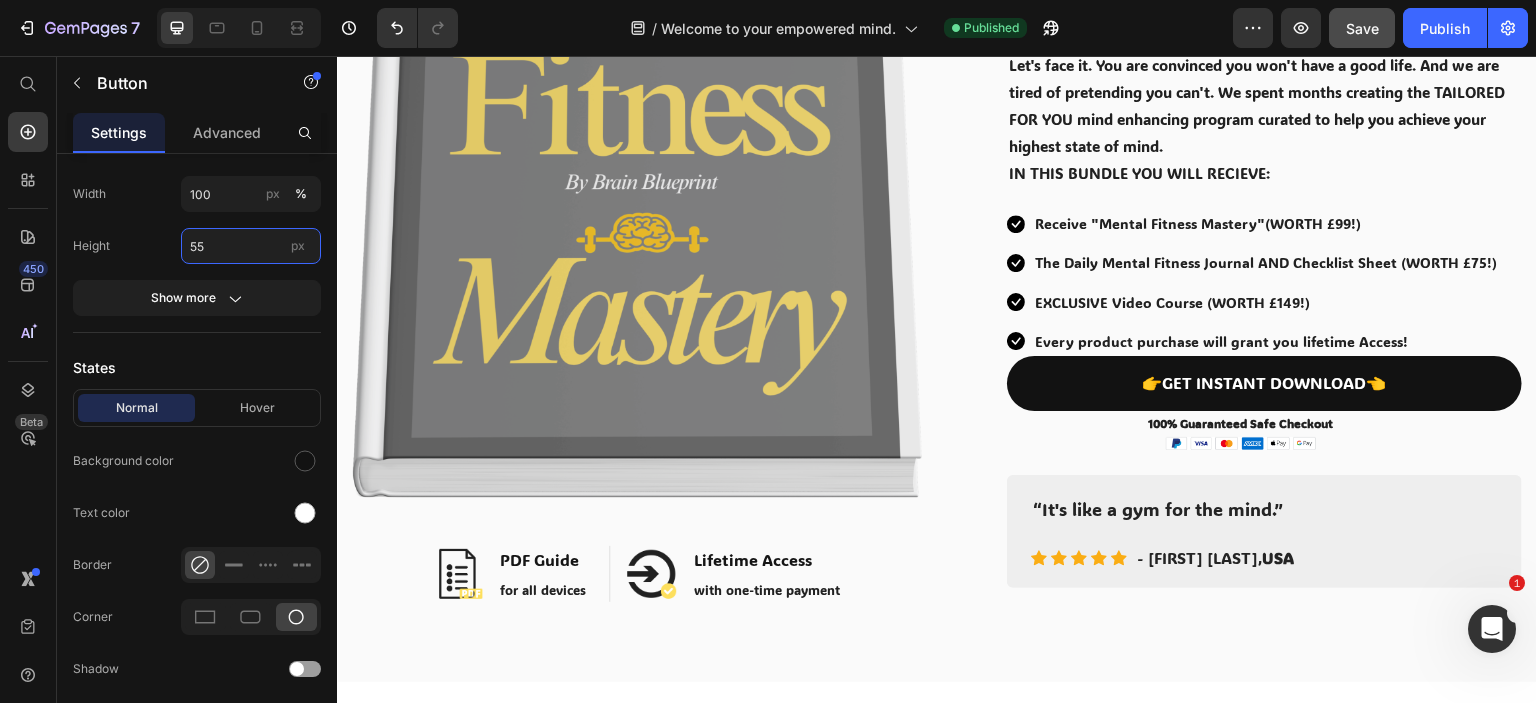 type on "55" 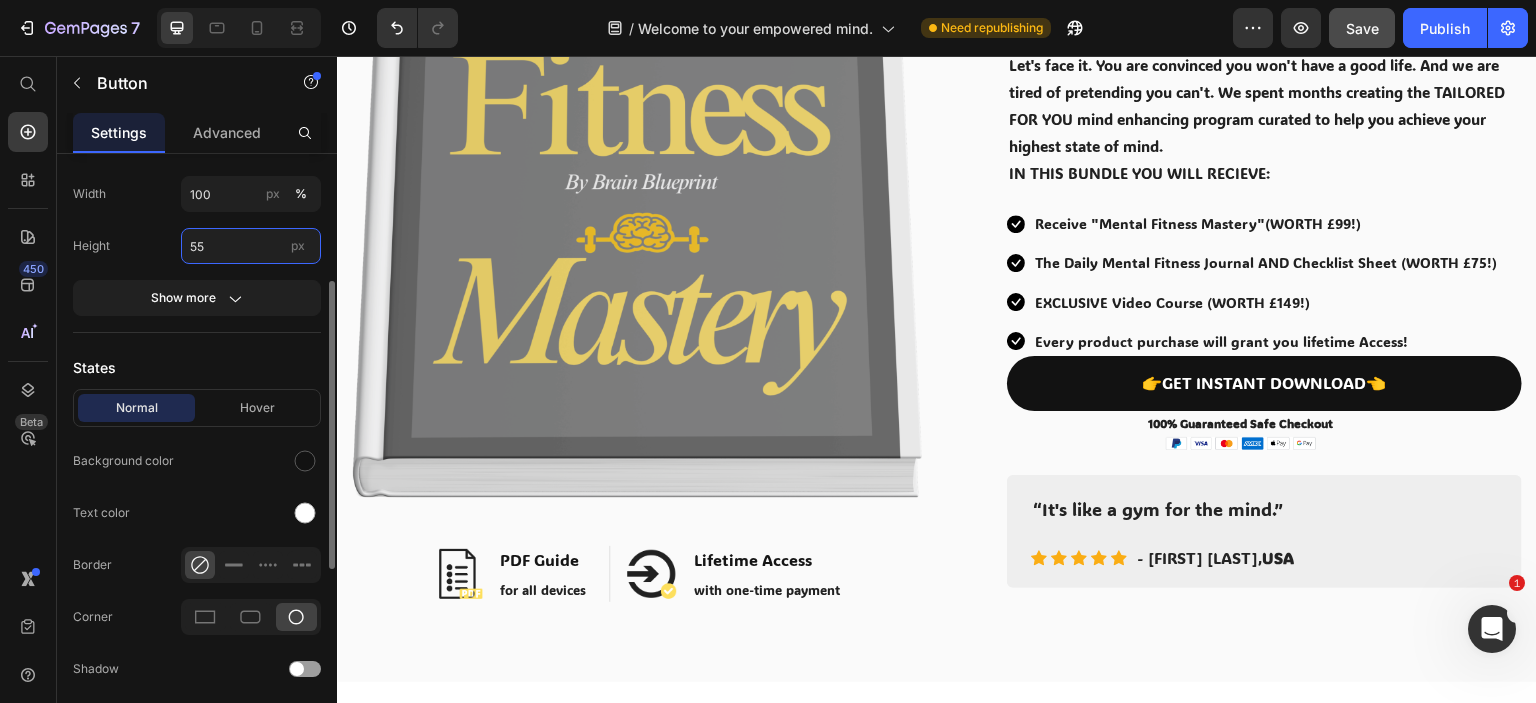 scroll, scrollTop: 0, scrollLeft: 0, axis: both 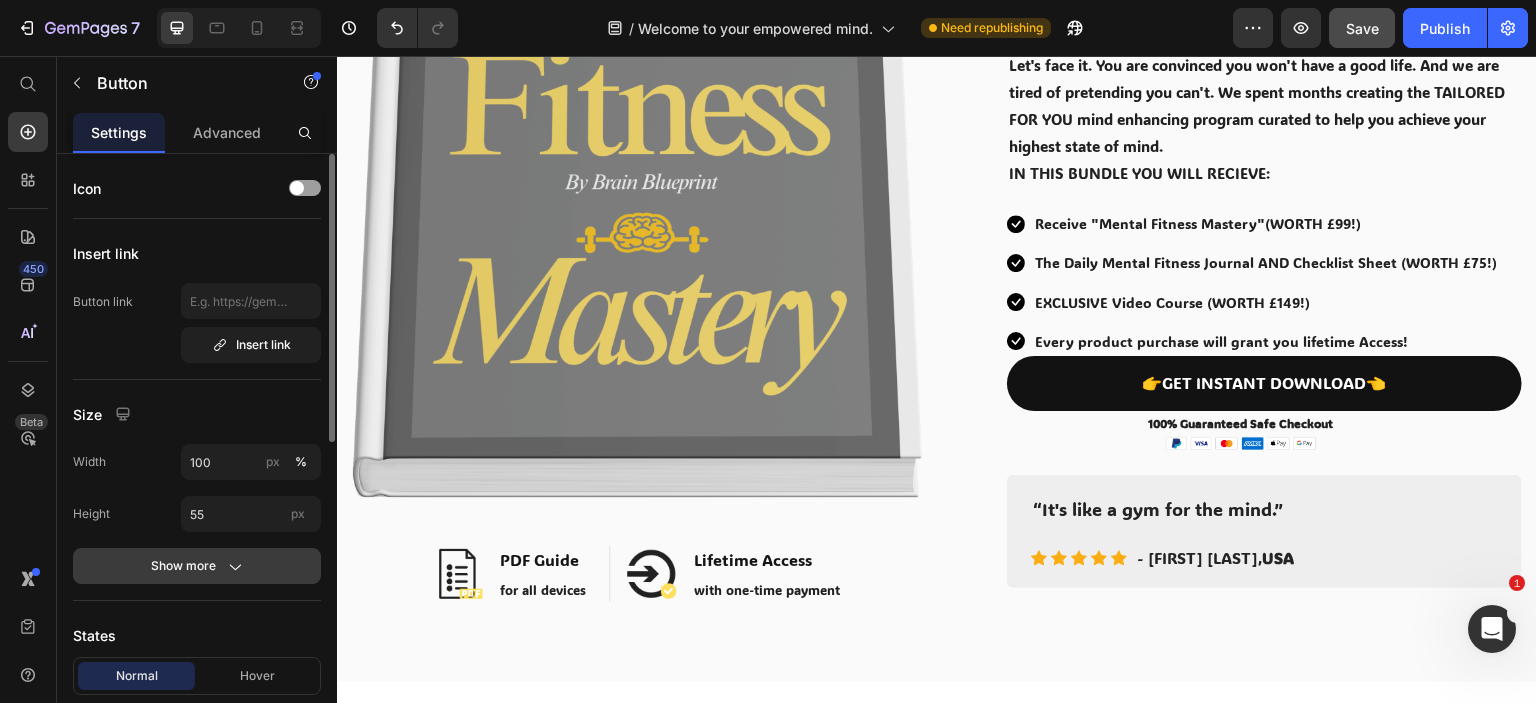 click on "Show more" 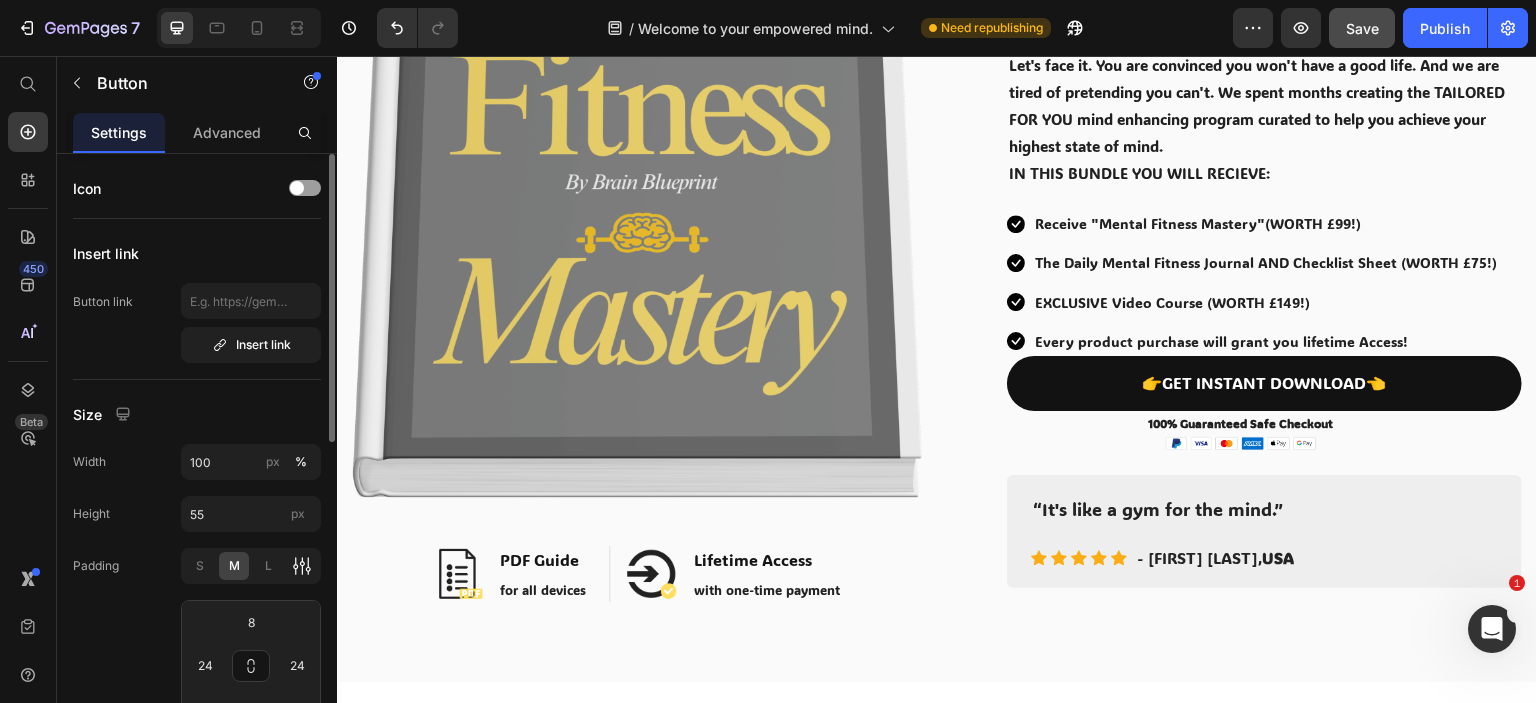 click 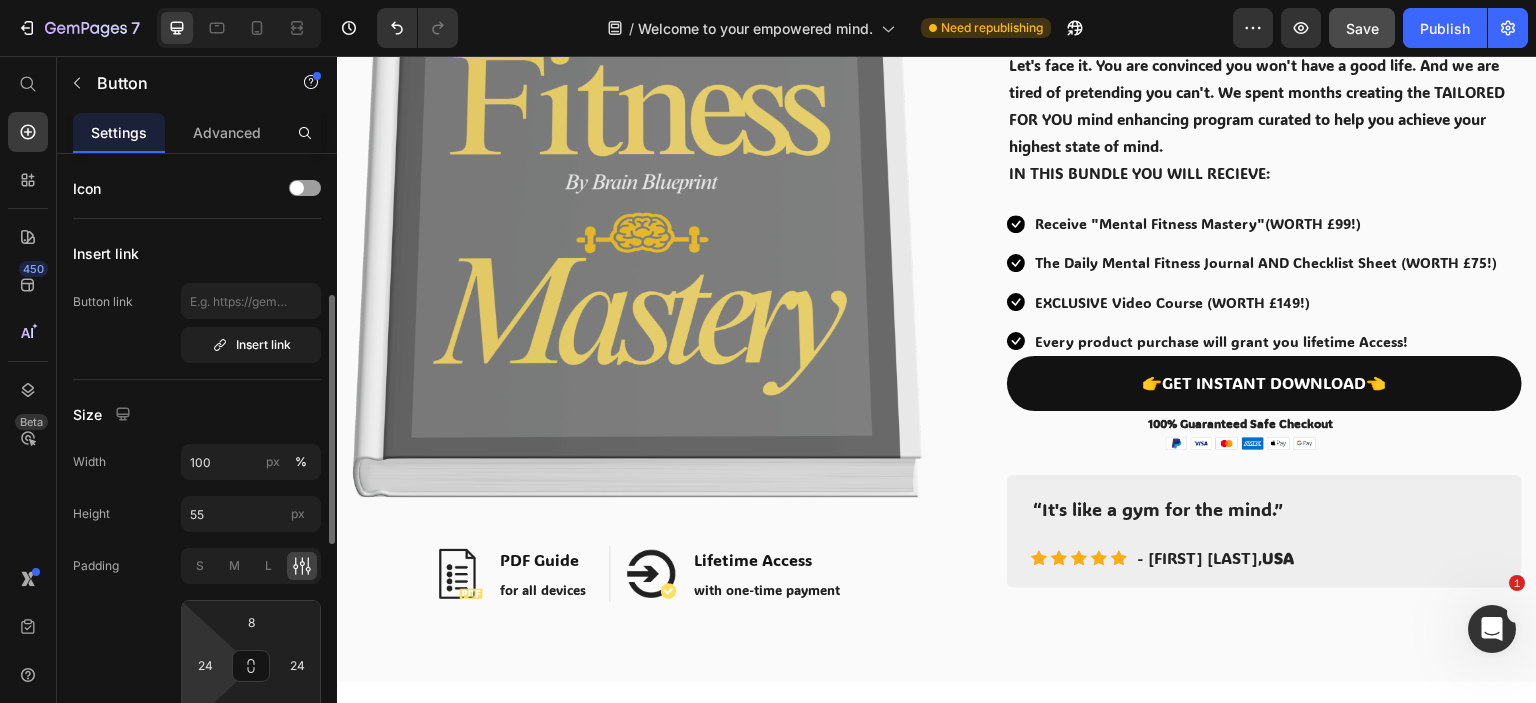 scroll, scrollTop: 200, scrollLeft: 0, axis: vertical 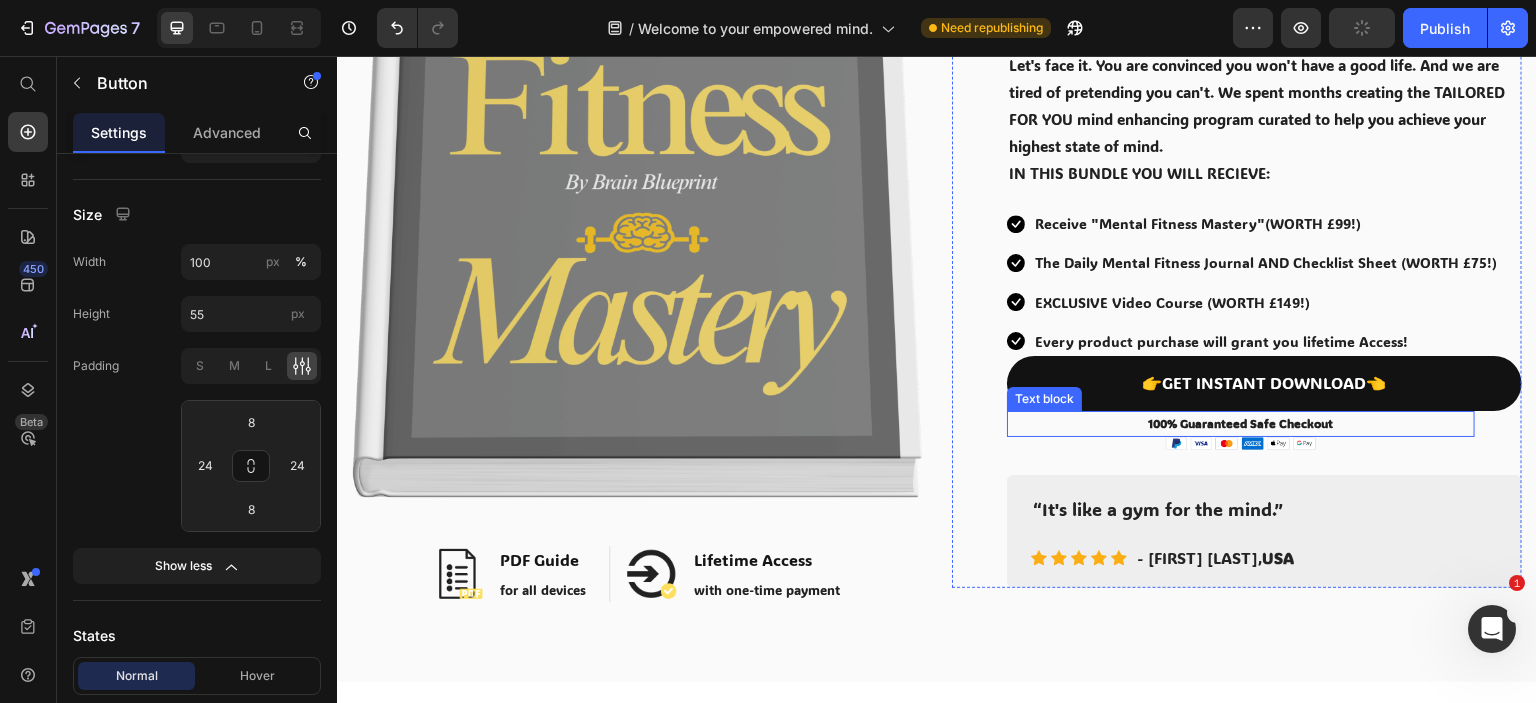 click on "Text block" at bounding box center (1044, 399) 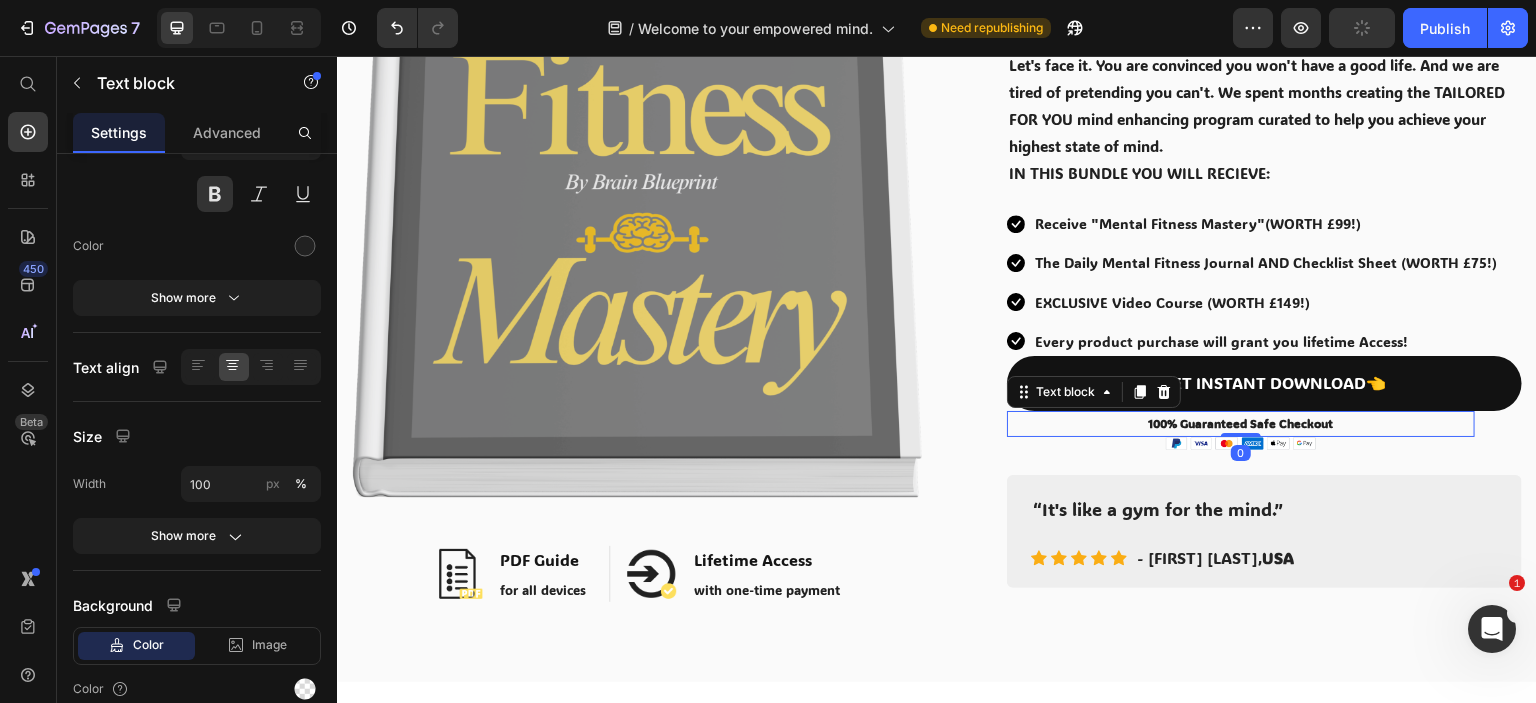 scroll, scrollTop: 0, scrollLeft: 0, axis: both 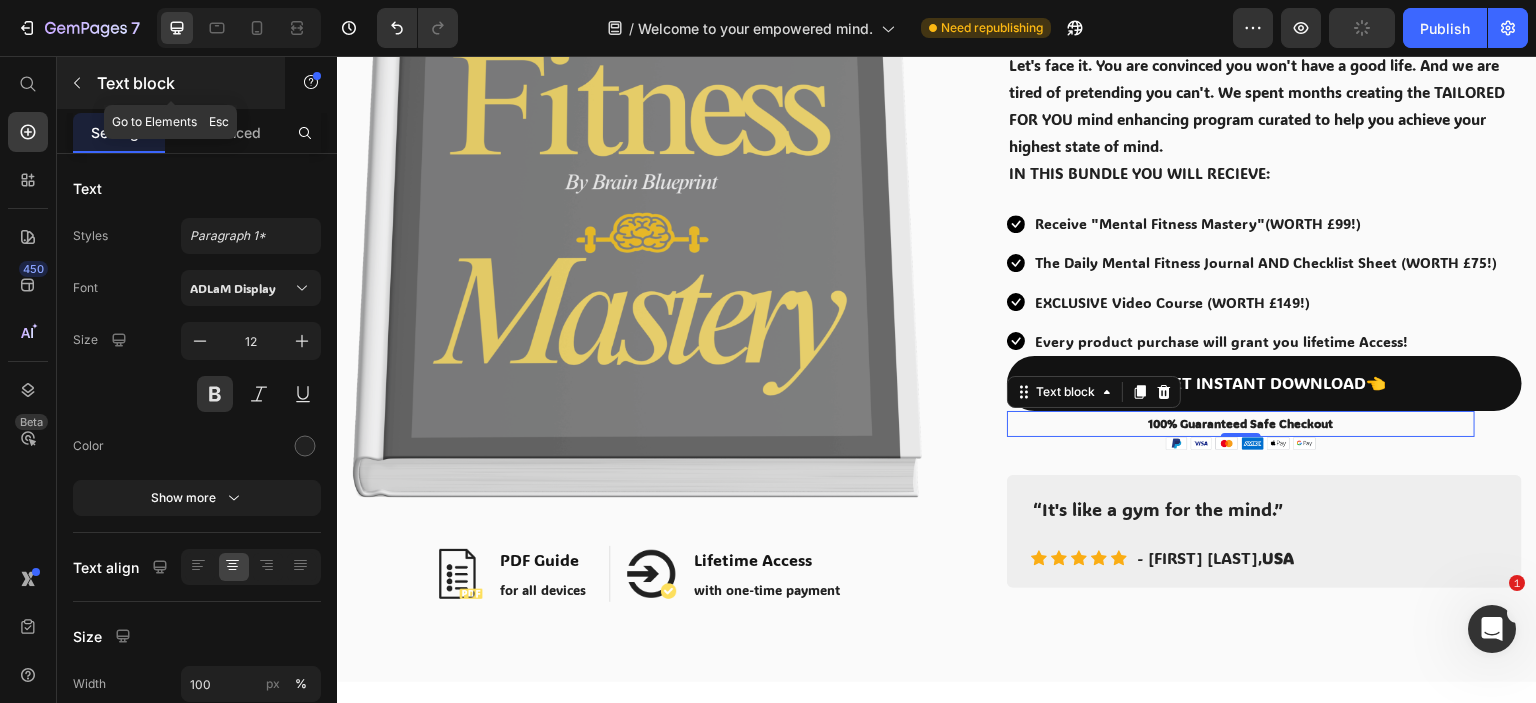 click 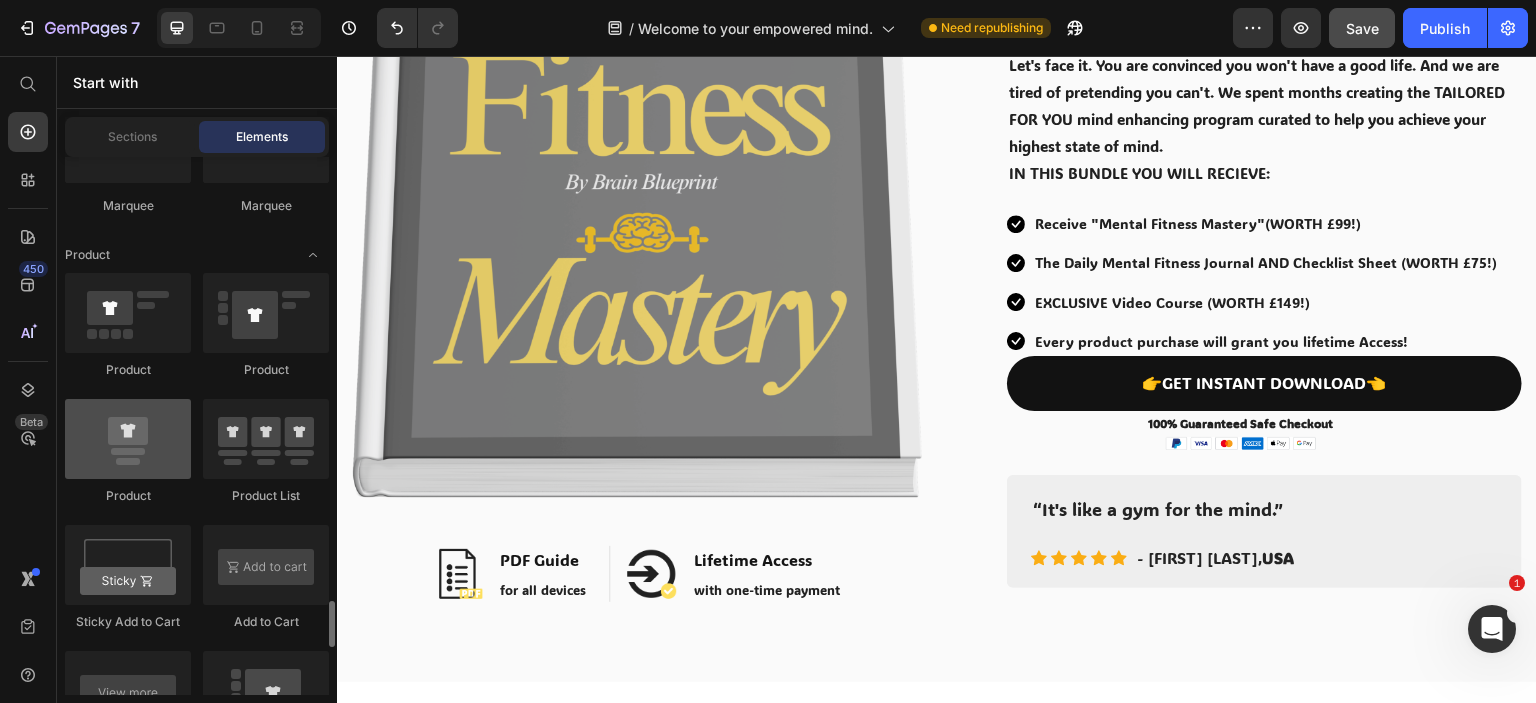 scroll, scrollTop: 3100, scrollLeft: 0, axis: vertical 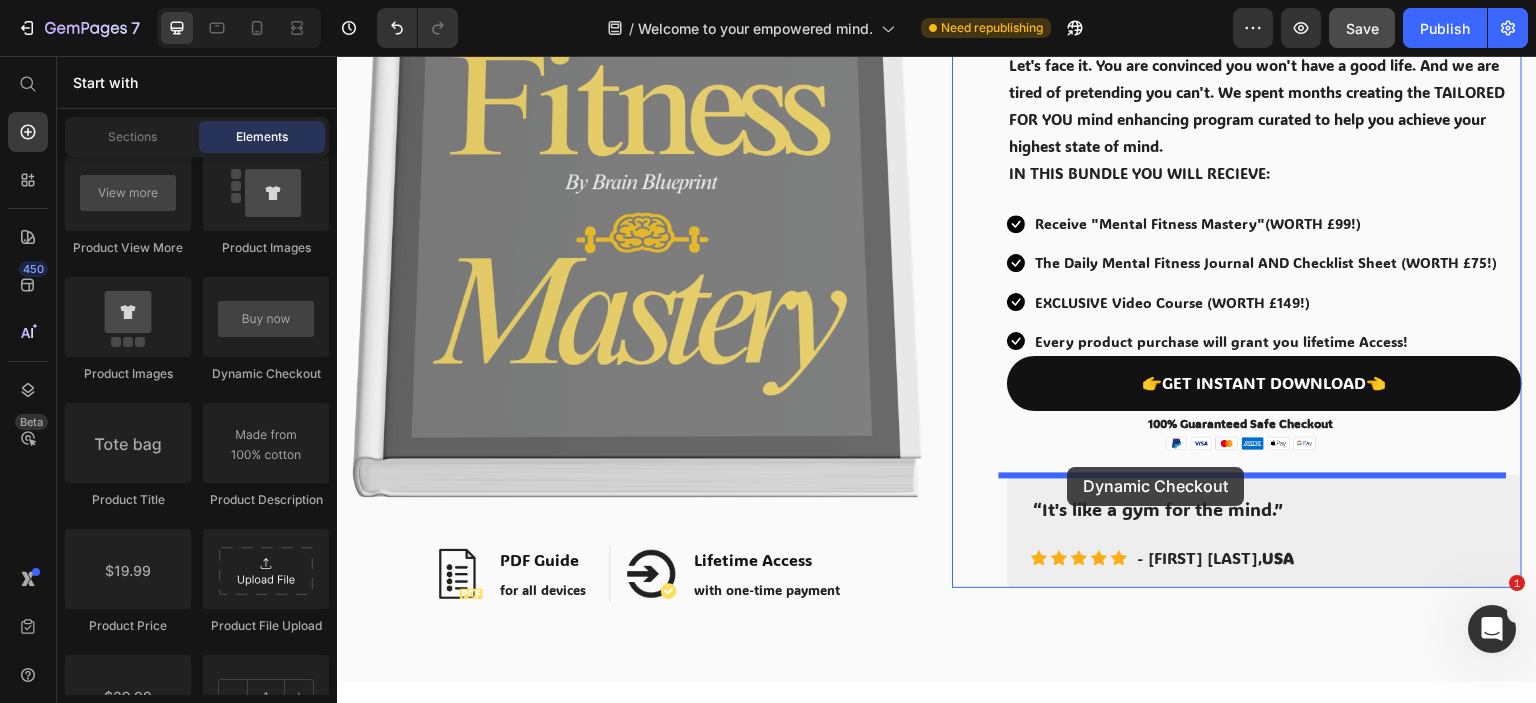 drag, startPoint x: 576, startPoint y: 378, endPoint x: 1068, endPoint y: 467, distance: 499.985 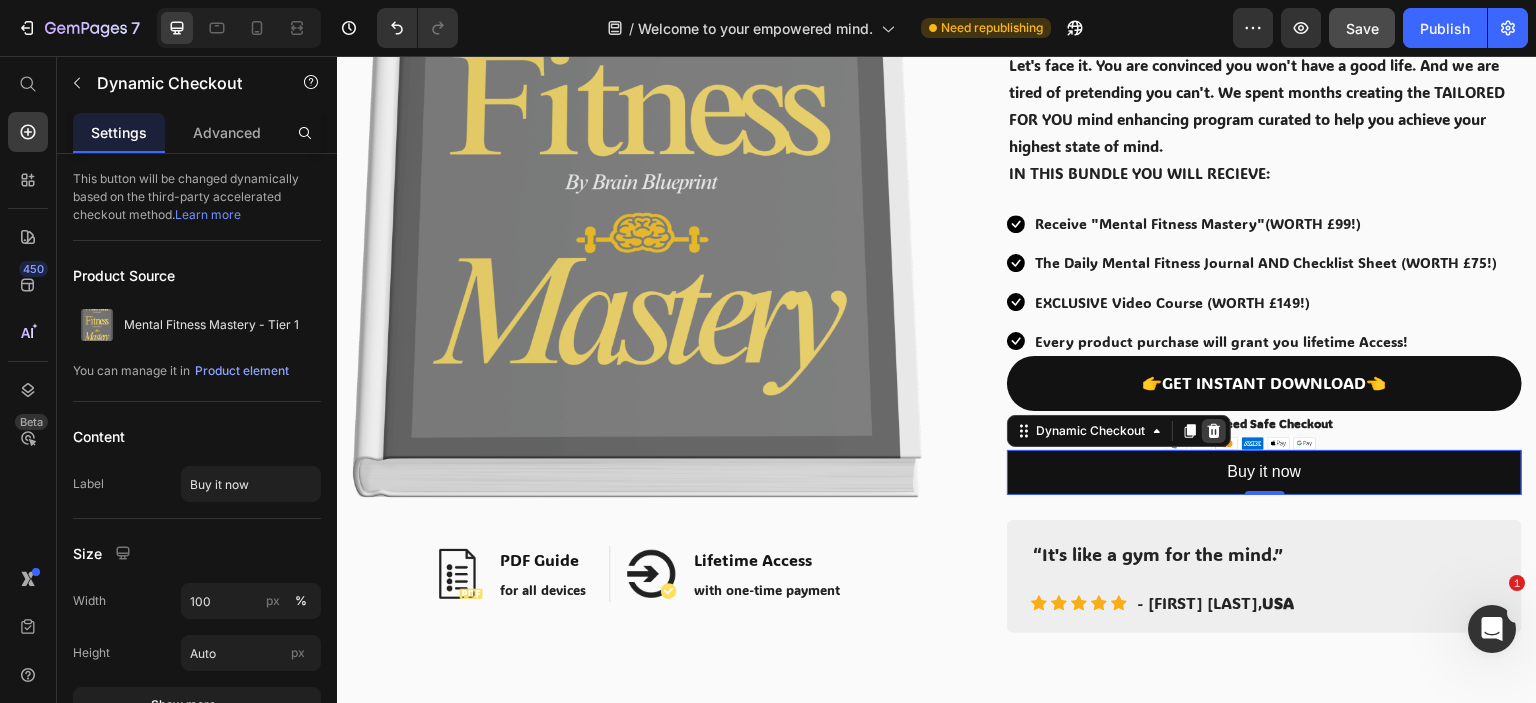 click 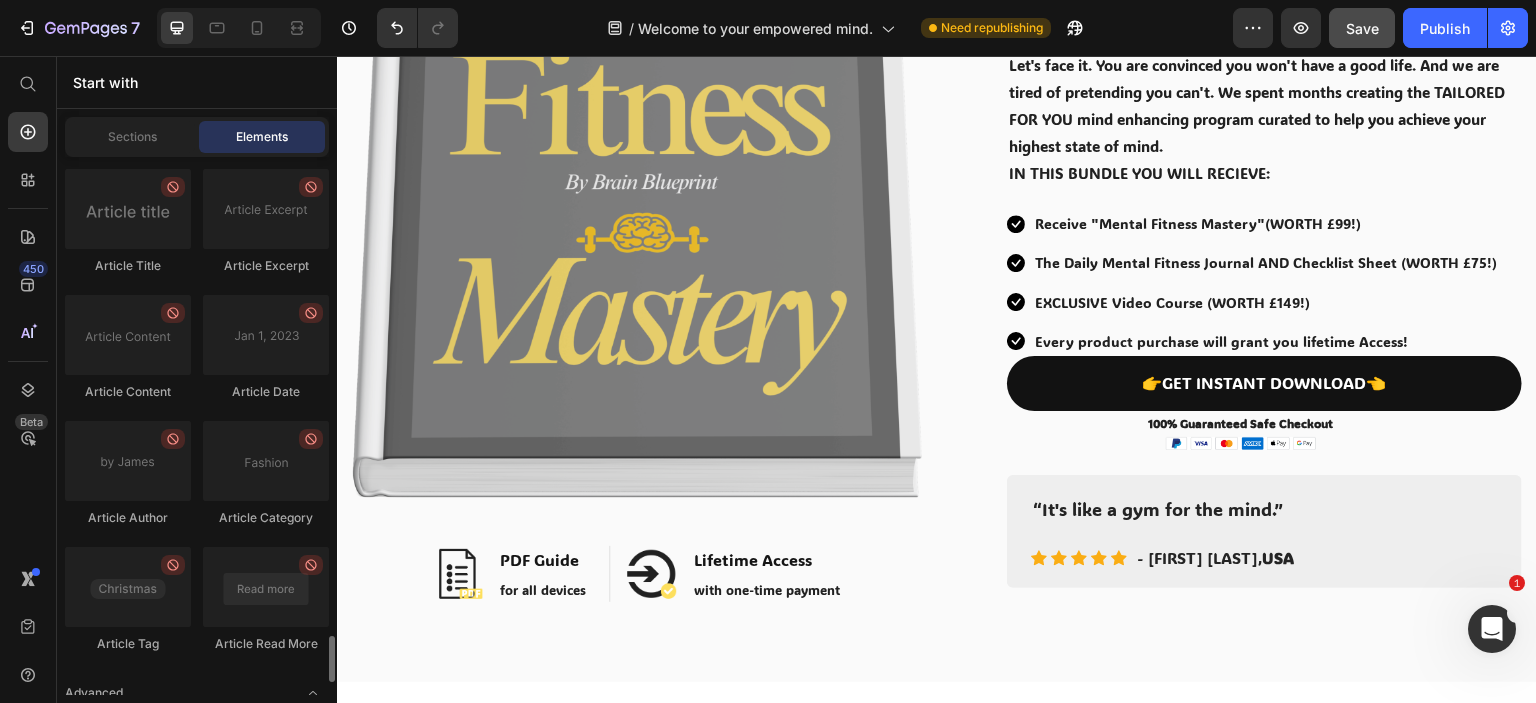 scroll, scrollTop: 5640, scrollLeft: 0, axis: vertical 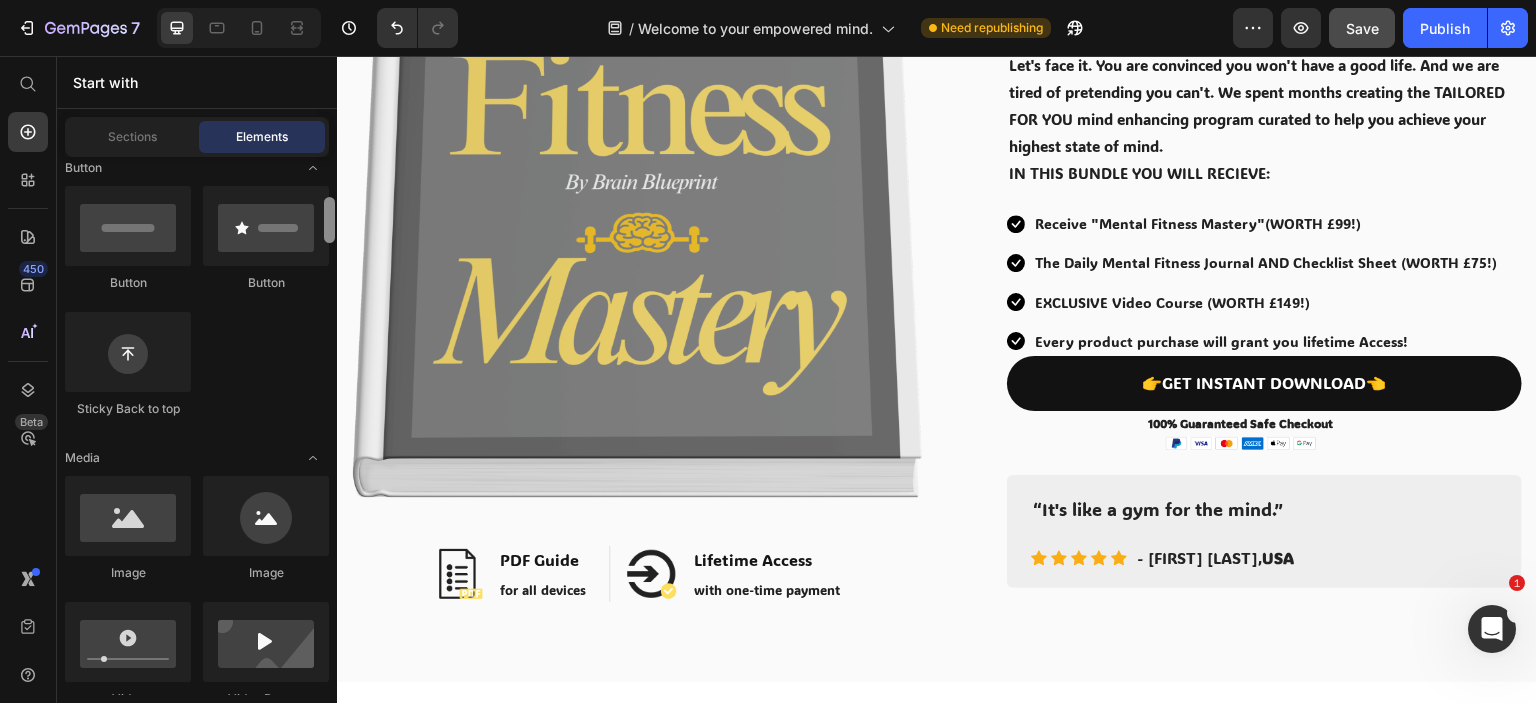 drag, startPoint x: 328, startPoint y: 673, endPoint x: 323, endPoint y: 222, distance: 451.0277 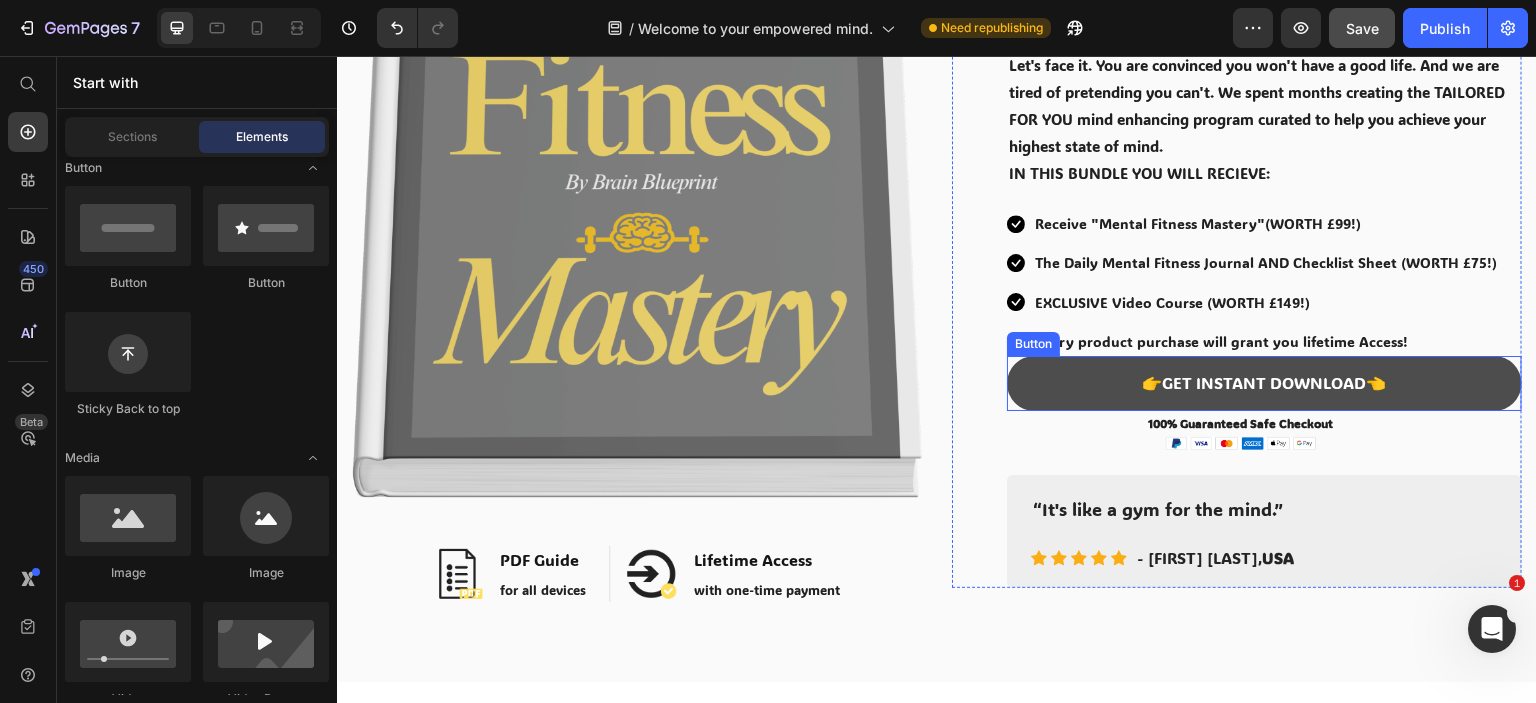 click on "👉GET INSTANT DOWNLOAD👈" at bounding box center [1264, 383] 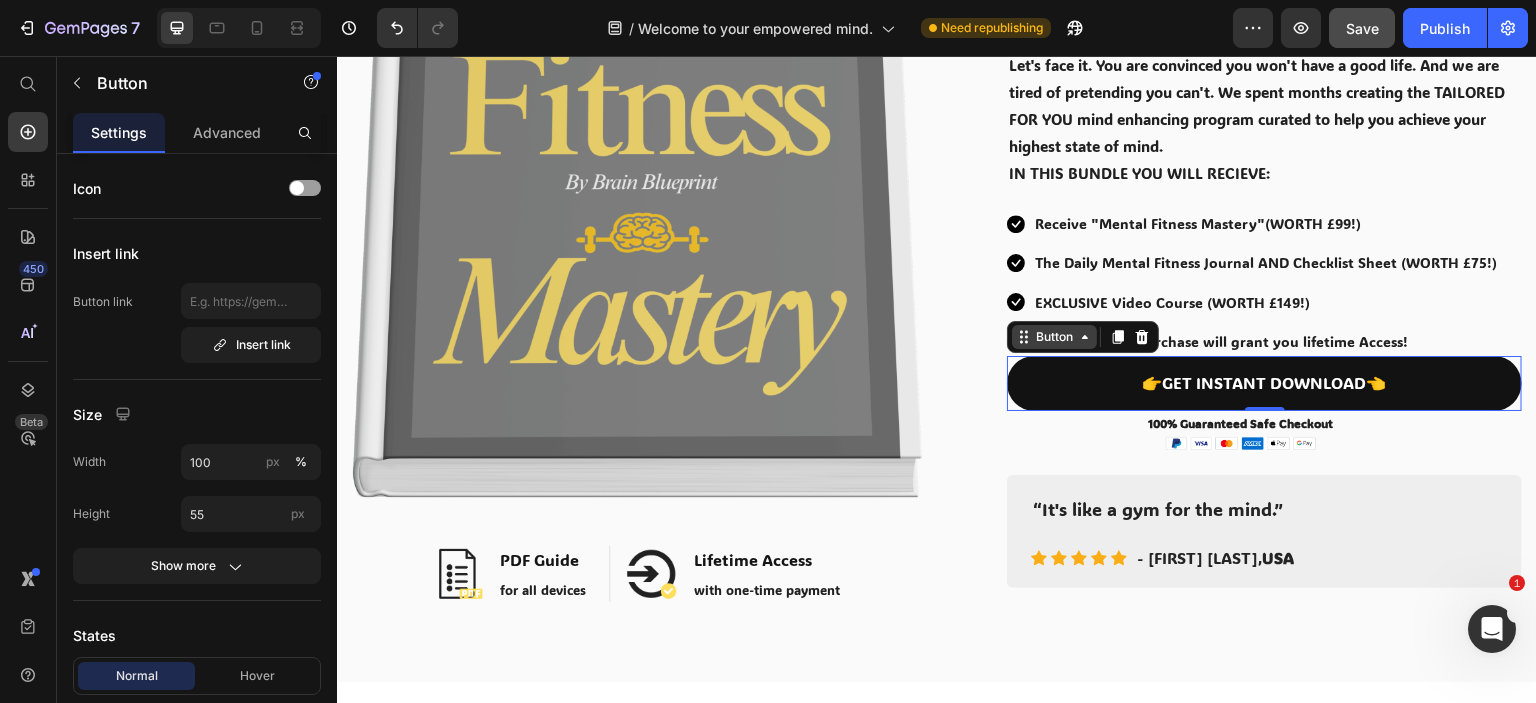click on "Button" at bounding box center (1054, 337) 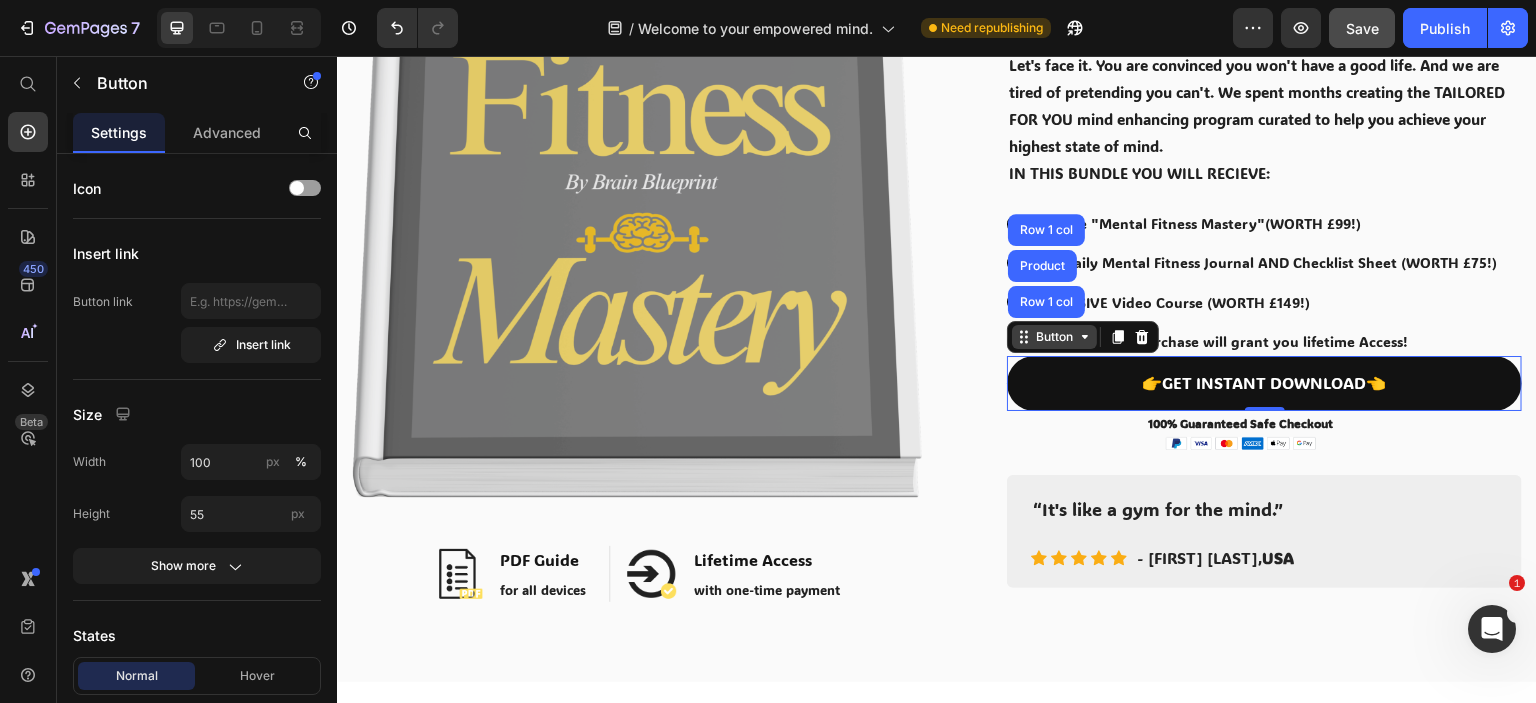 click on "Button" at bounding box center (1054, 337) 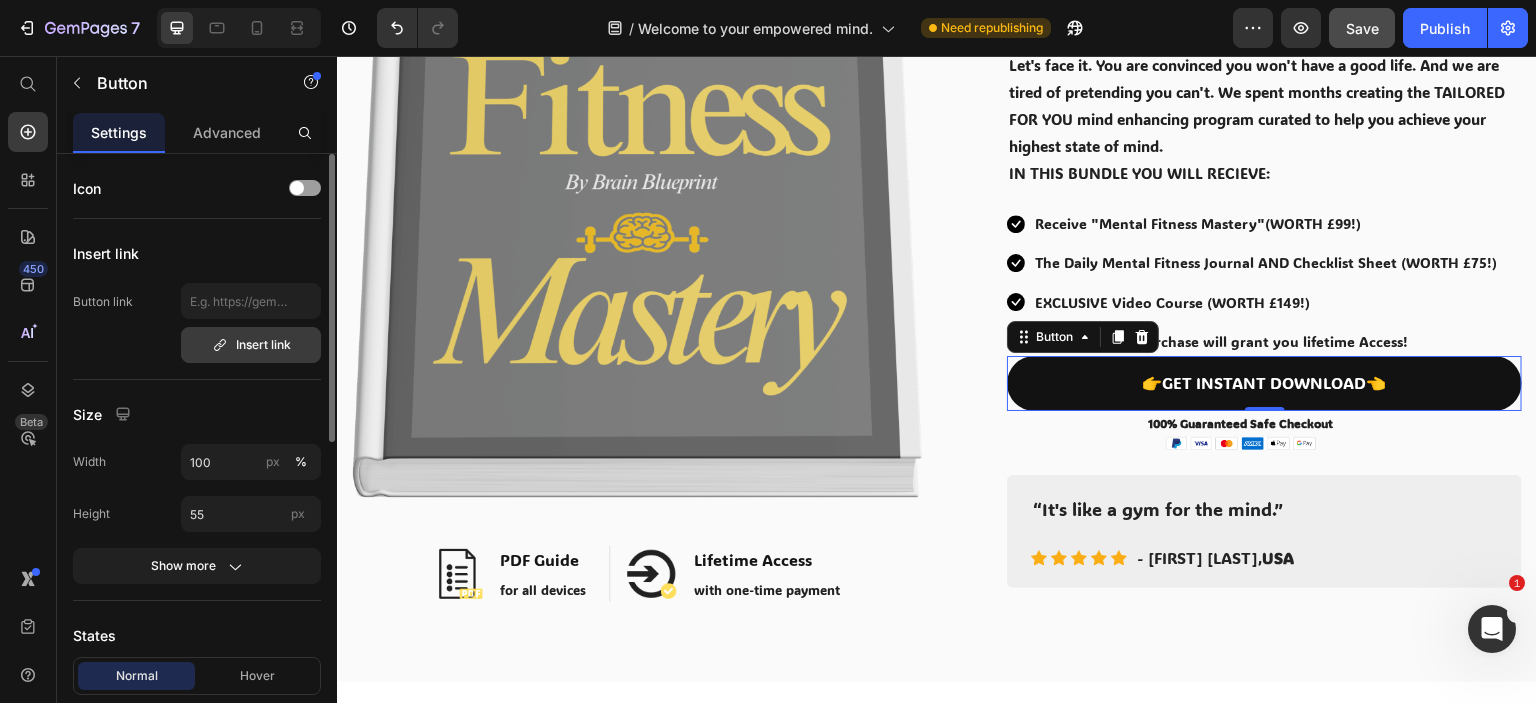 click on "Insert link" at bounding box center [251, 345] 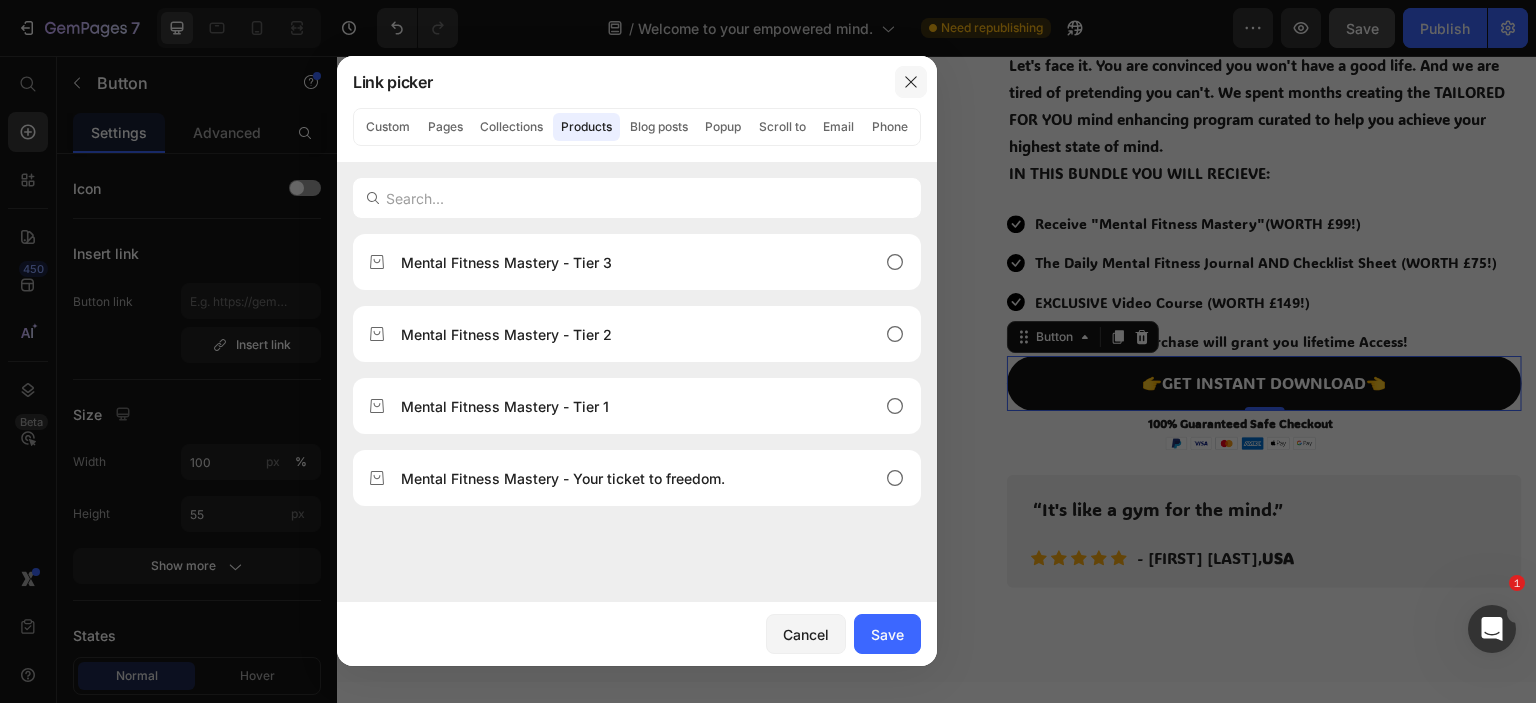 click 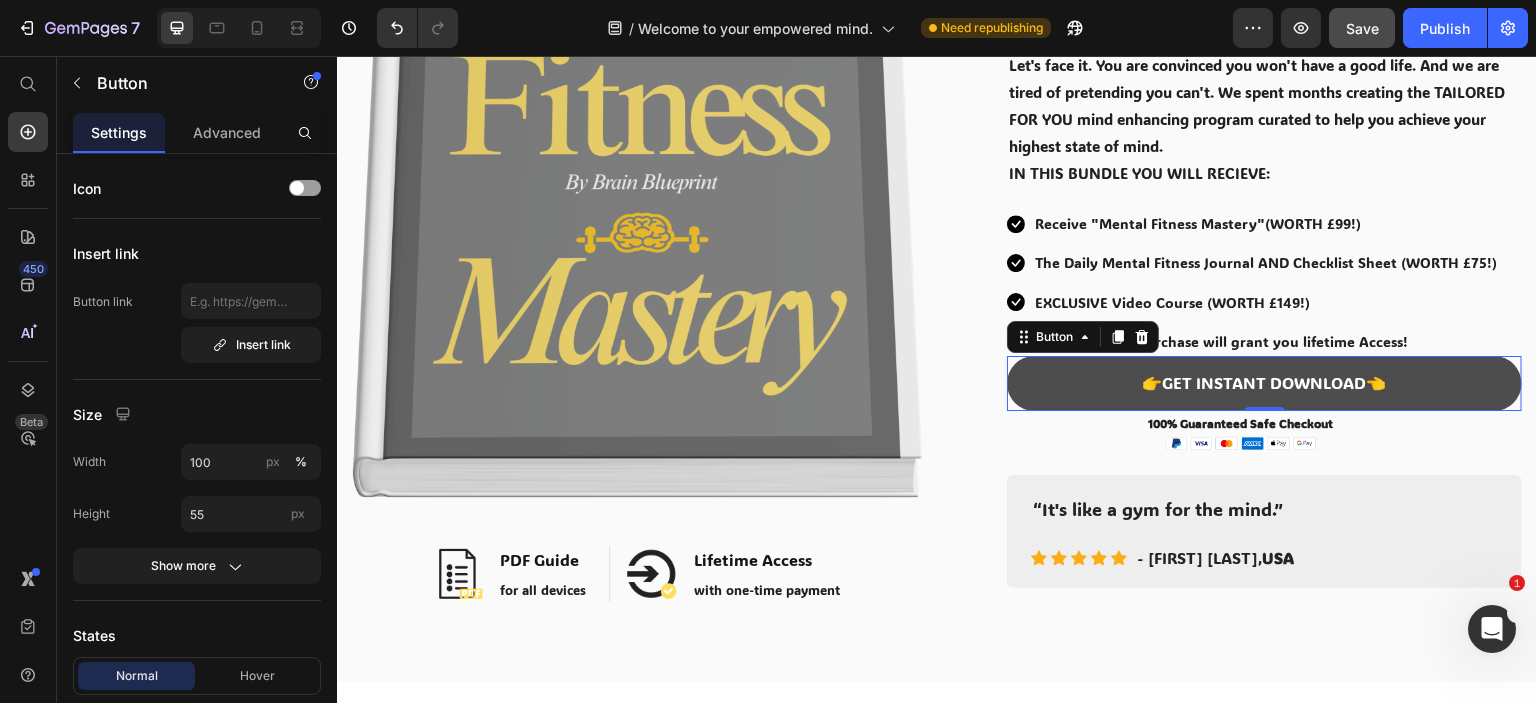 click on "👉GET INSTANT DOWNLOAD👈" at bounding box center (1264, 383) 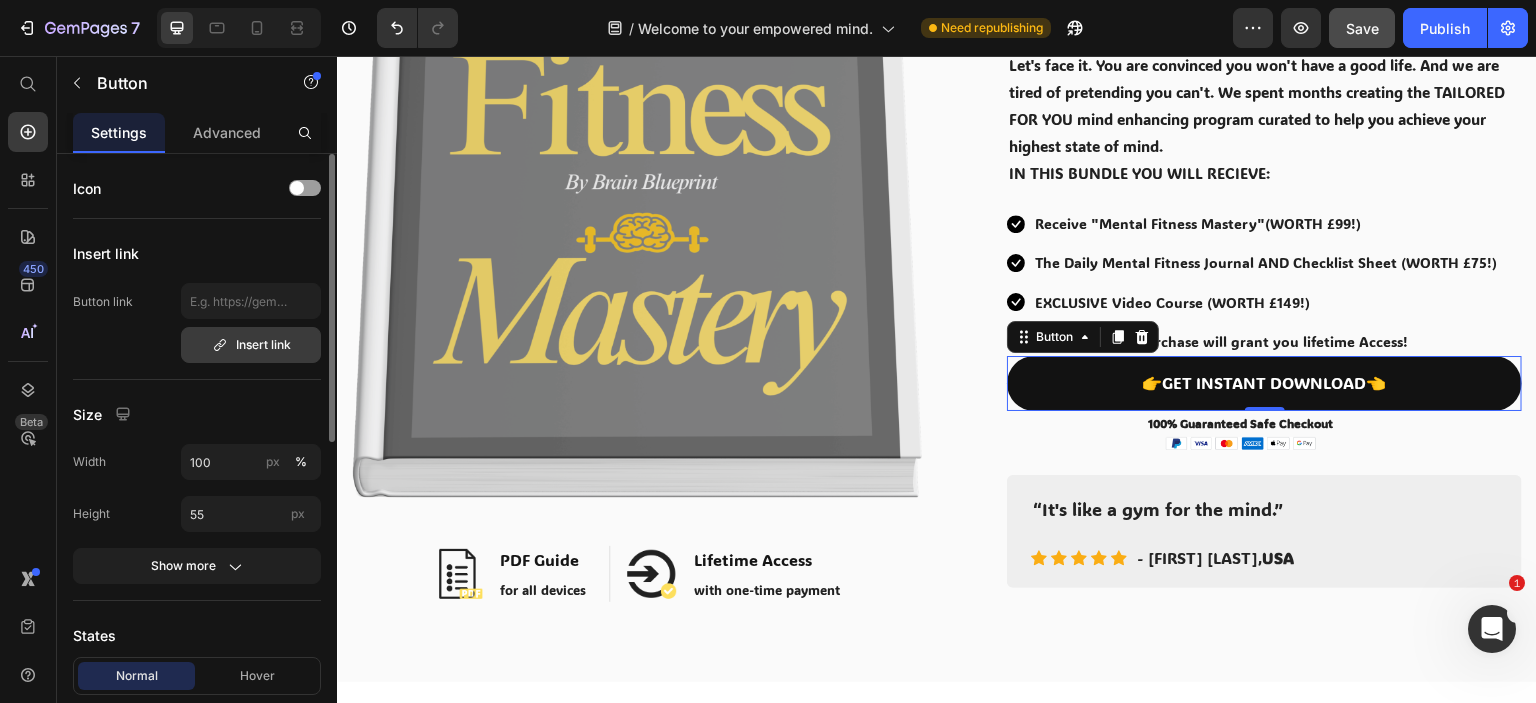 click on "Insert link" at bounding box center [251, 345] 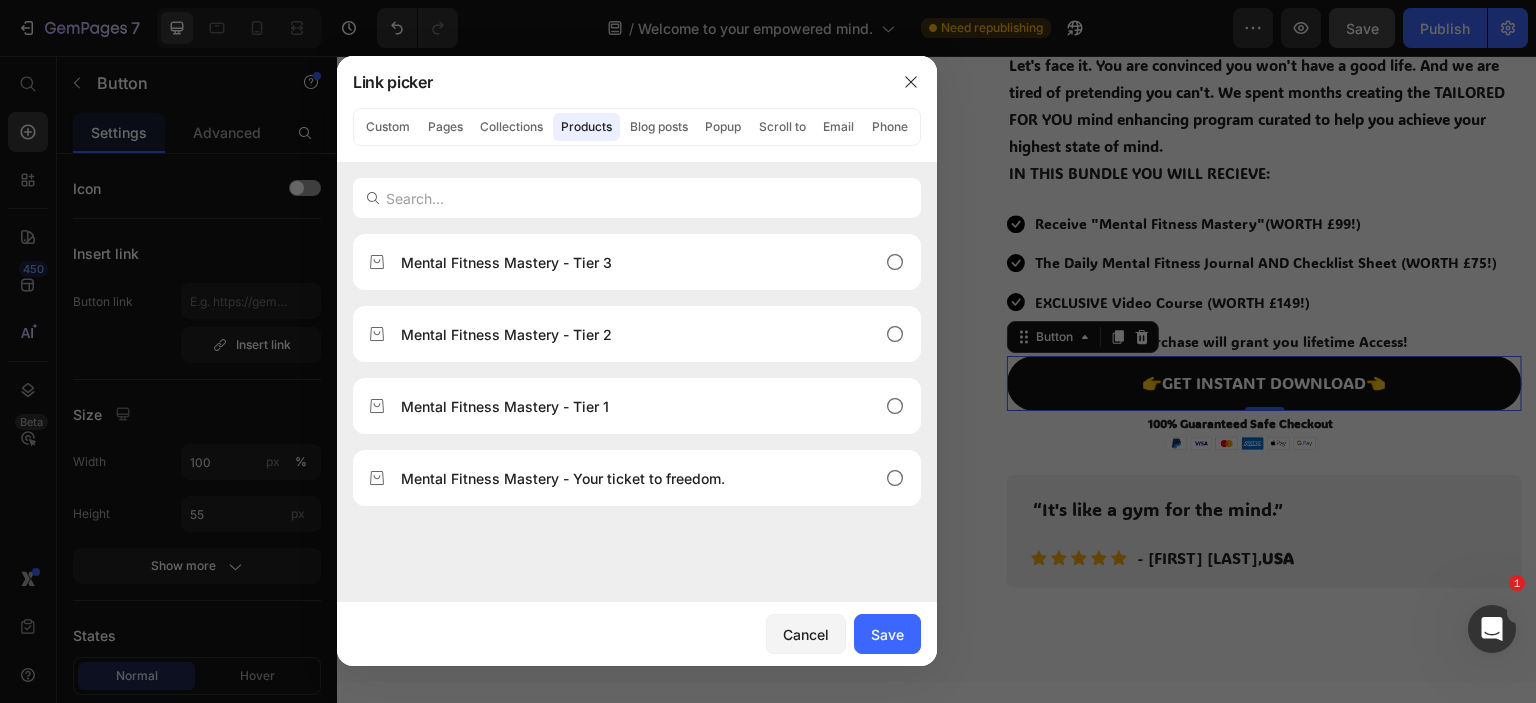 click 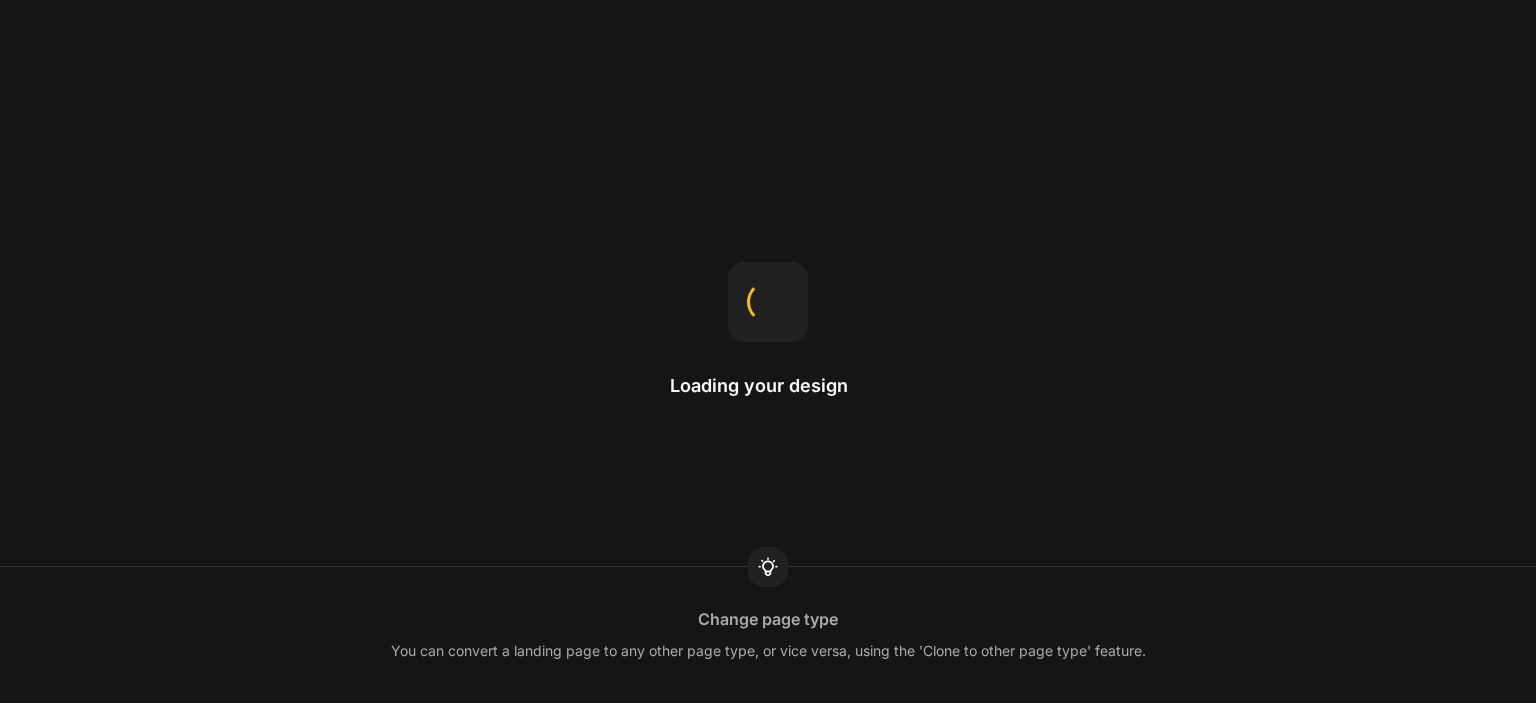 scroll, scrollTop: 0, scrollLeft: 0, axis: both 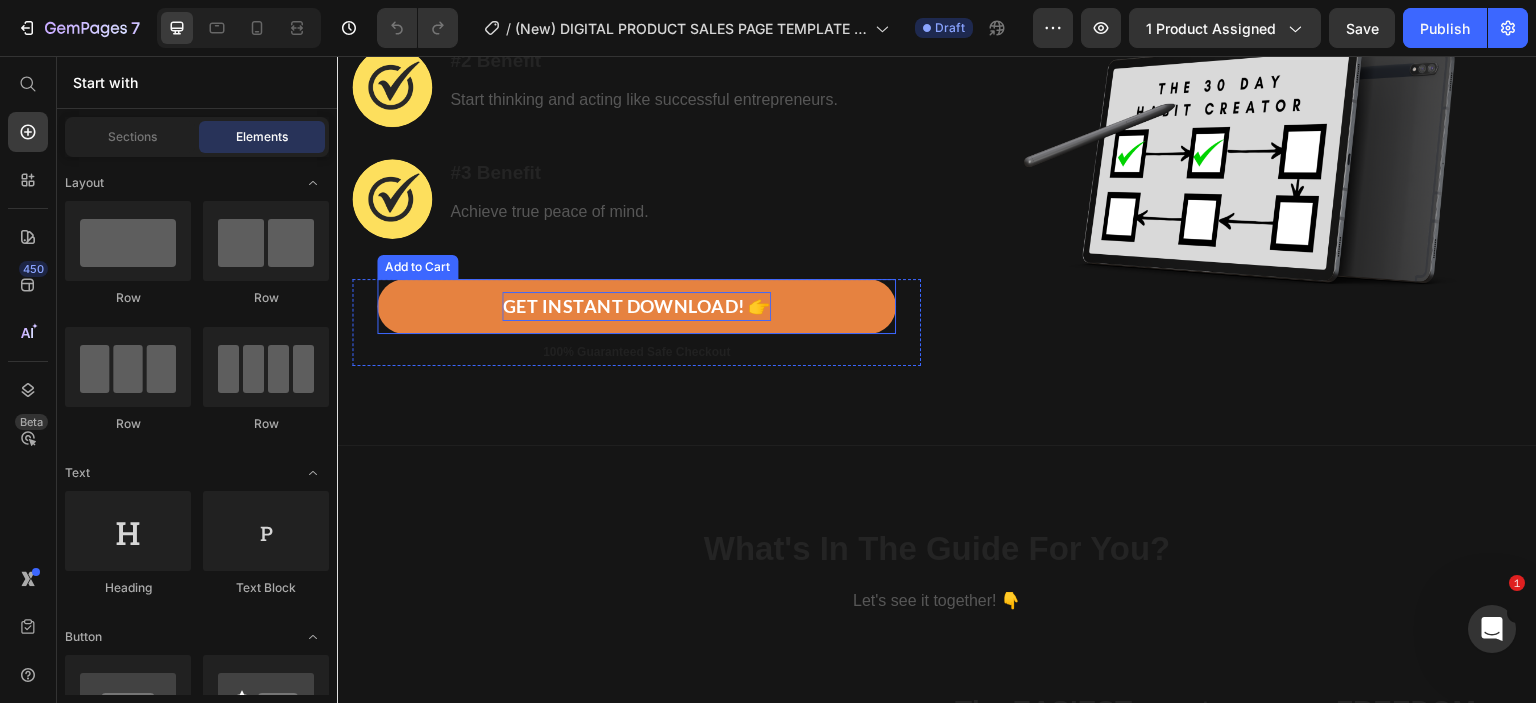 click on "GET INSTANT DOWNLOAD! 👉" at bounding box center [636, 306] 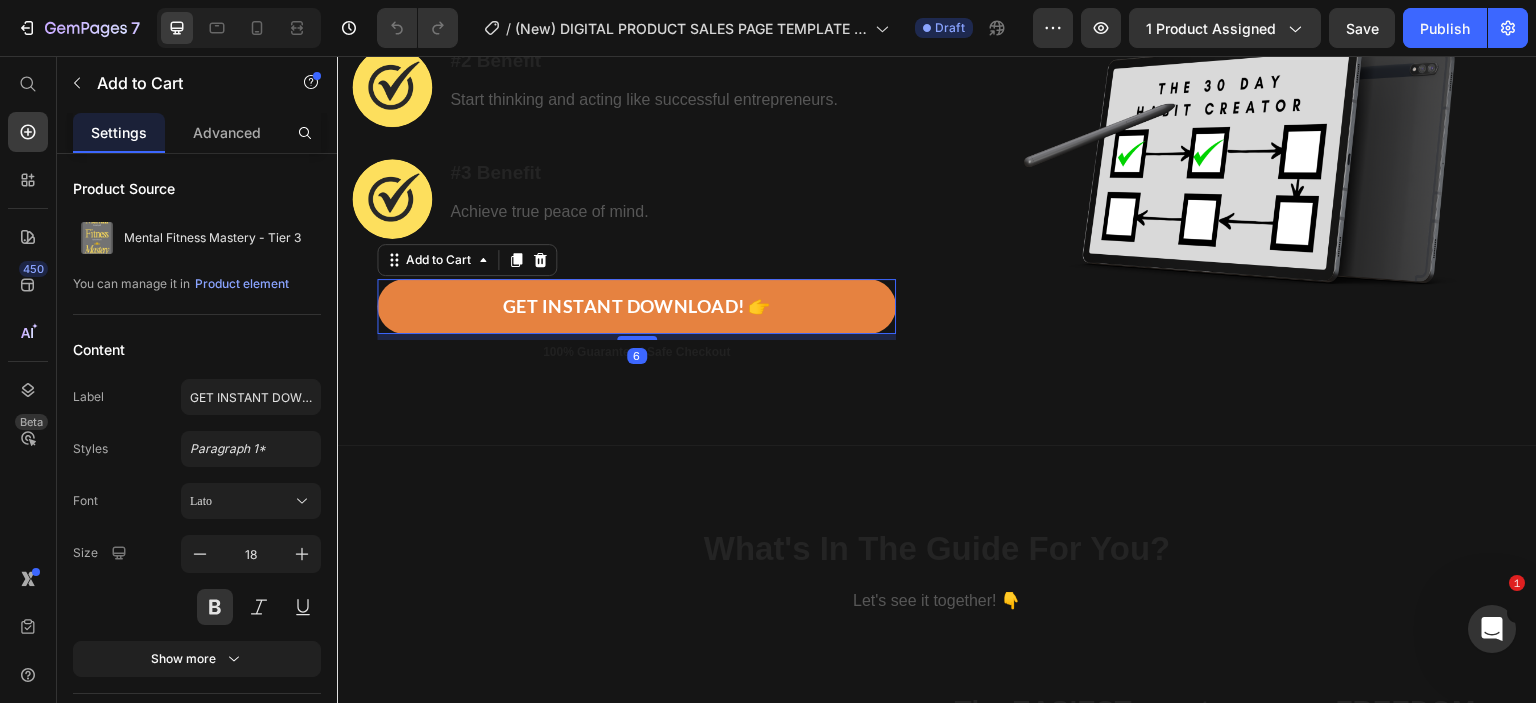 click on "GET INSTANT DOWNLOAD! 👉" at bounding box center (636, 306) 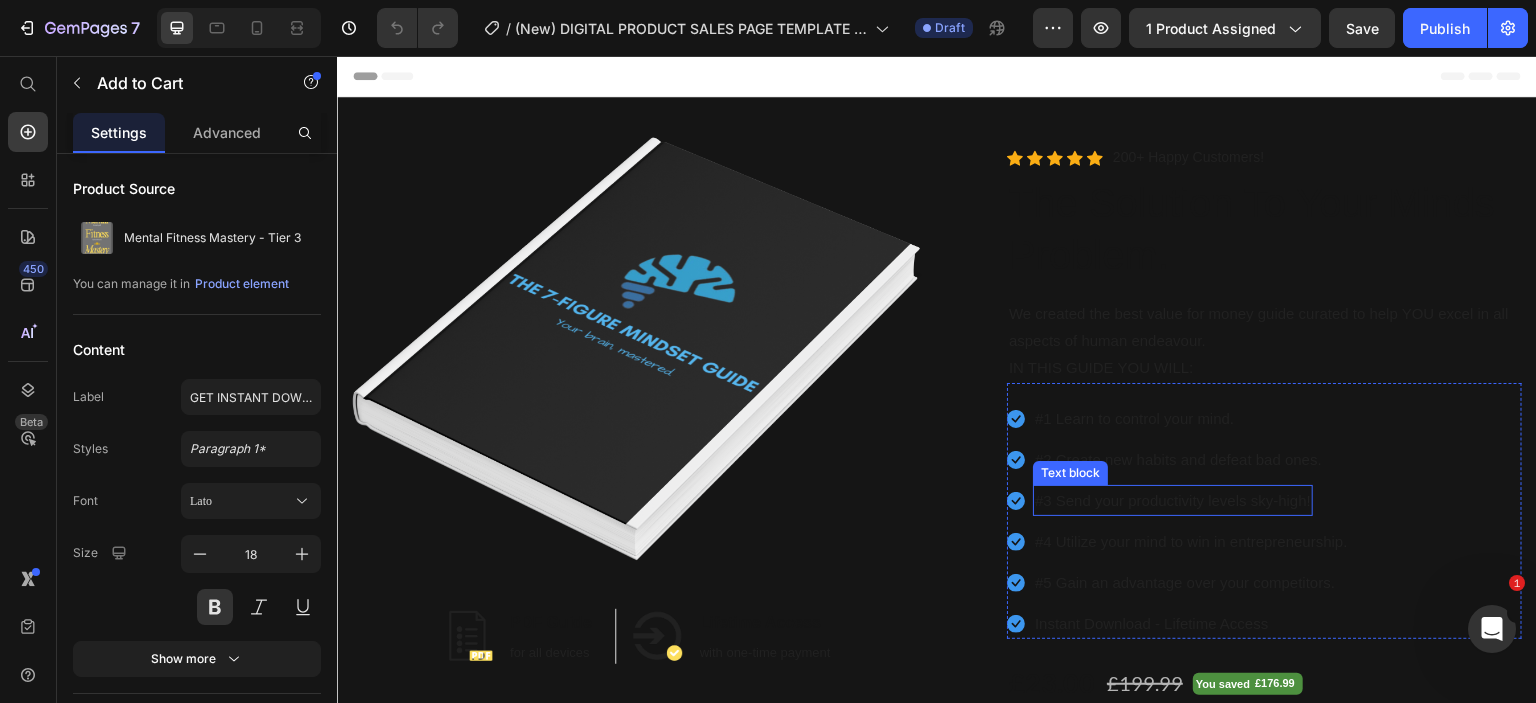 scroll, scrollTop: 300, scrollLeft: 0, axis: vertical 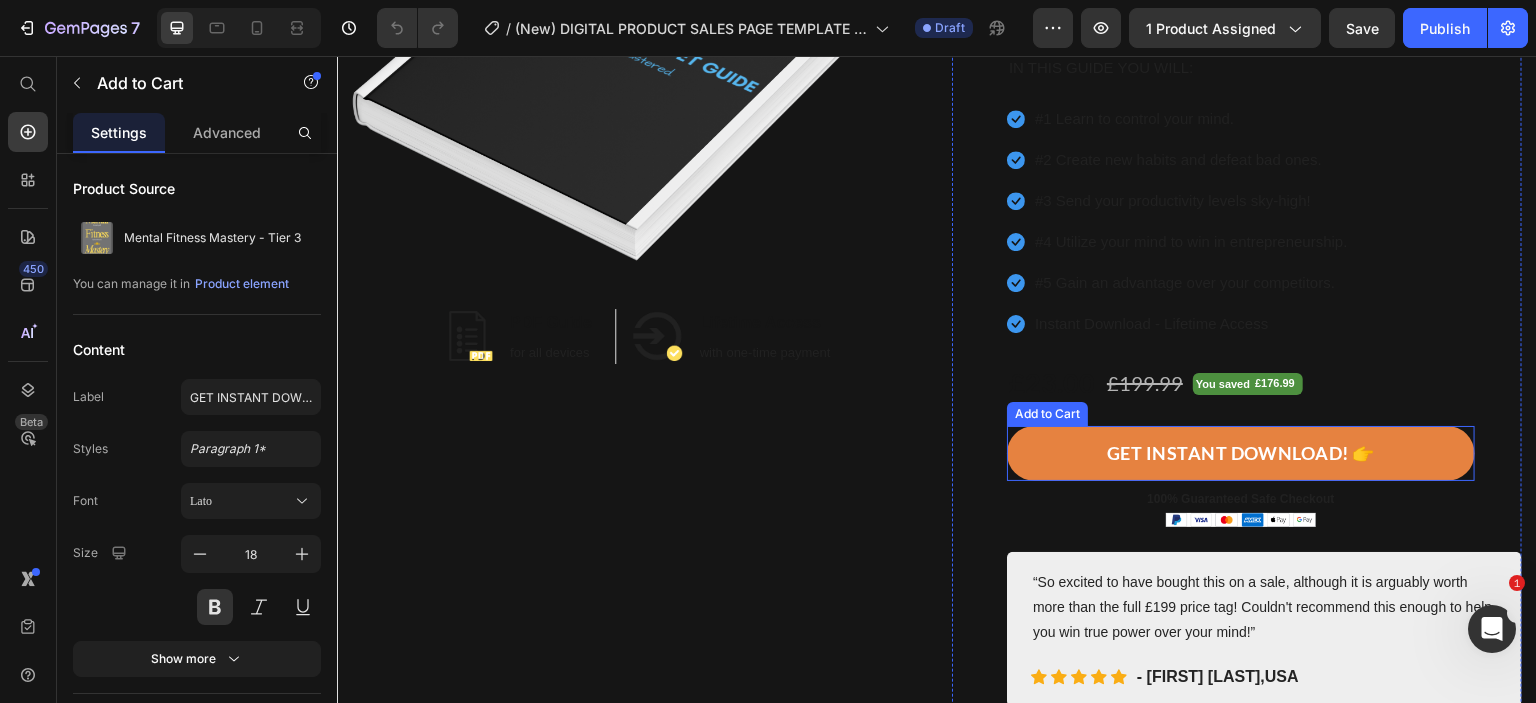 click on "GET INSTANT DOWNLOAD! 👉" at bounding box center [1241, 453] 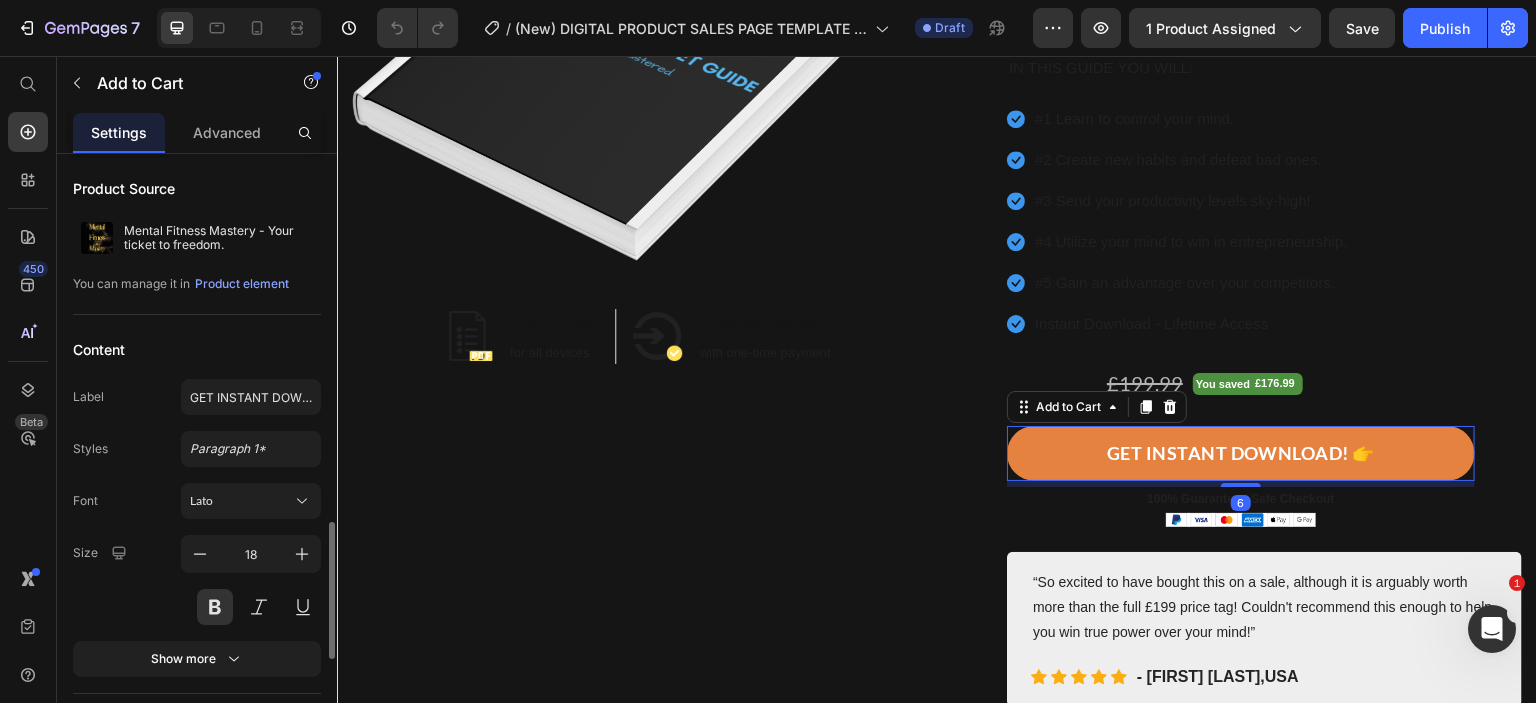 scroll, scrollTop: 300, scrollLeft: 0, axis: vertical 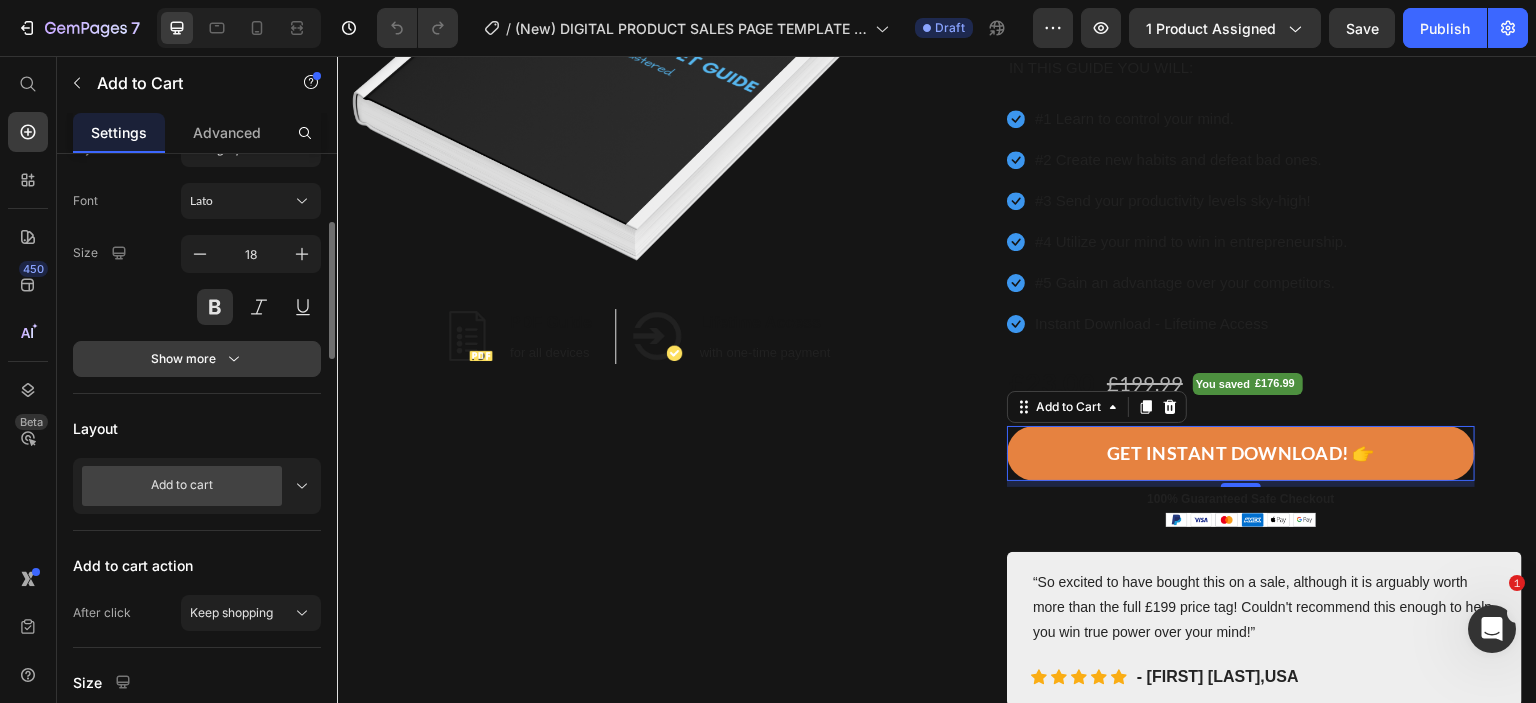 click on "Show more" at bounding box center (197, 359) 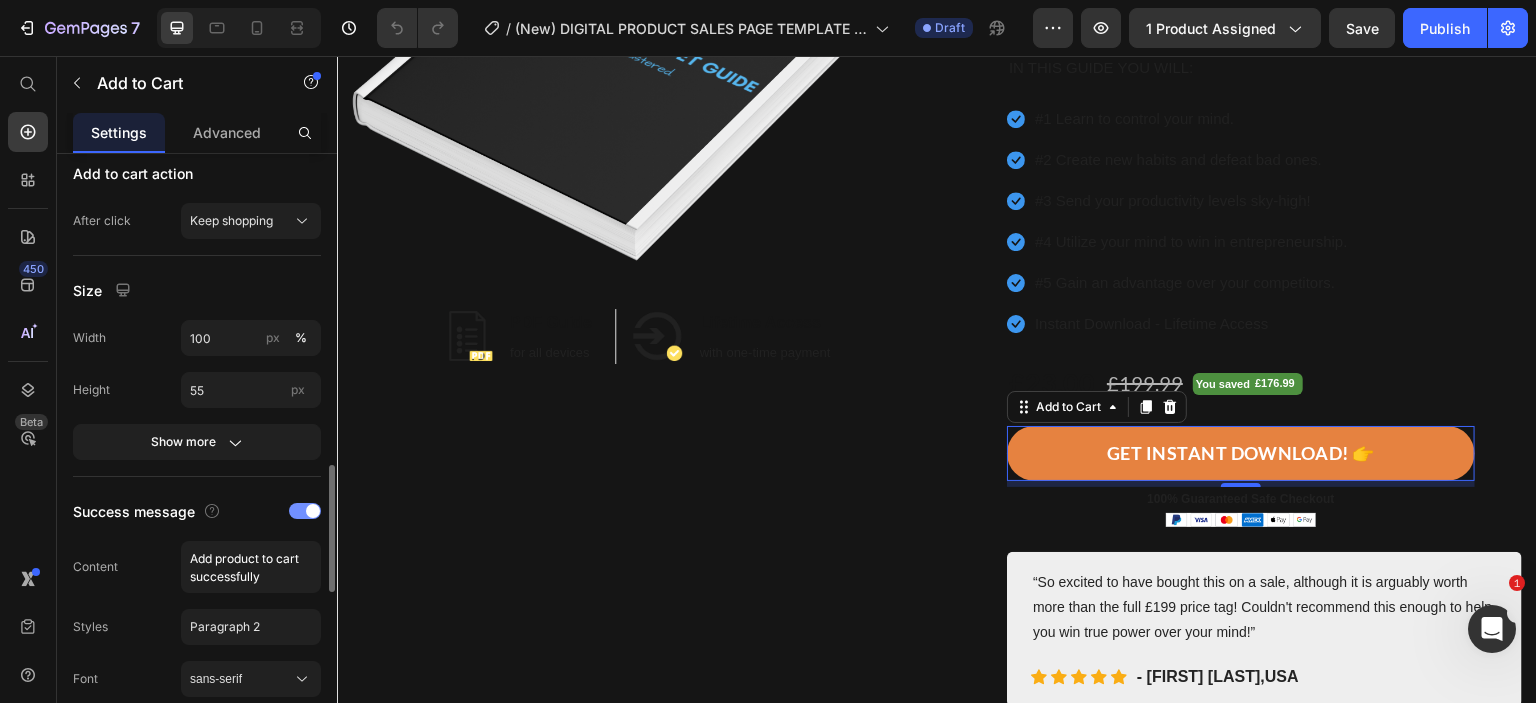 scroll, scrollTop: 1000, scrollLeft: 0, axis: vertical 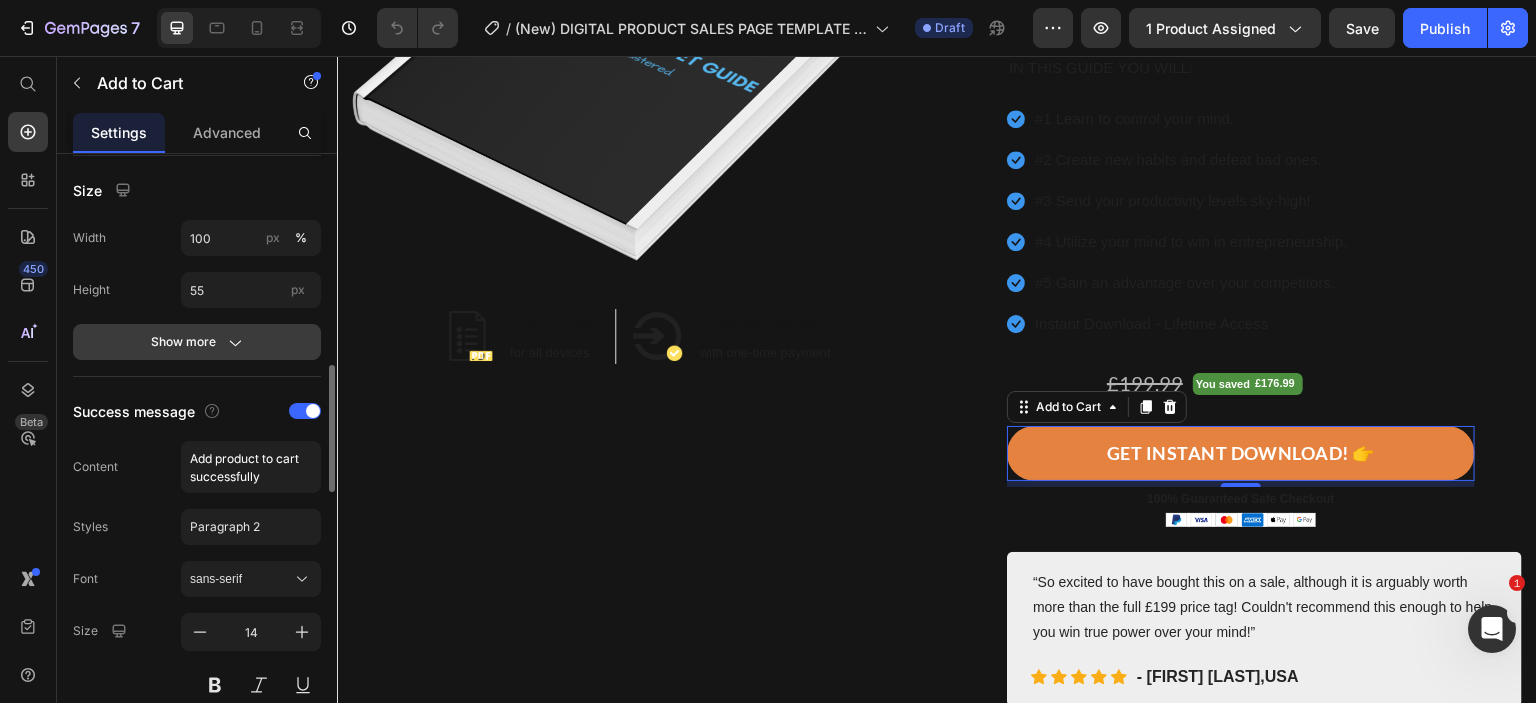 click on "Show more" 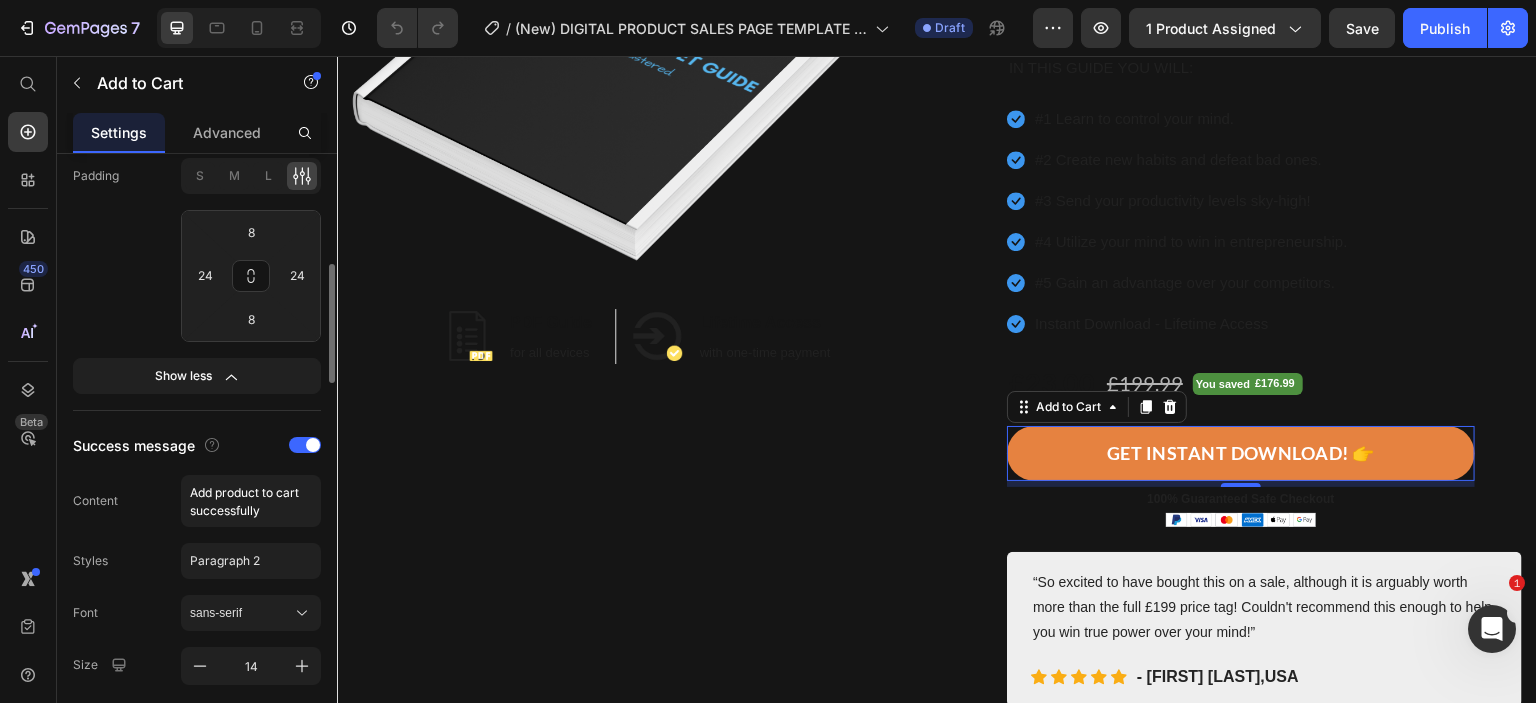 scroll, scrollTop: 966, scrollLeft: 0, axis: vertical 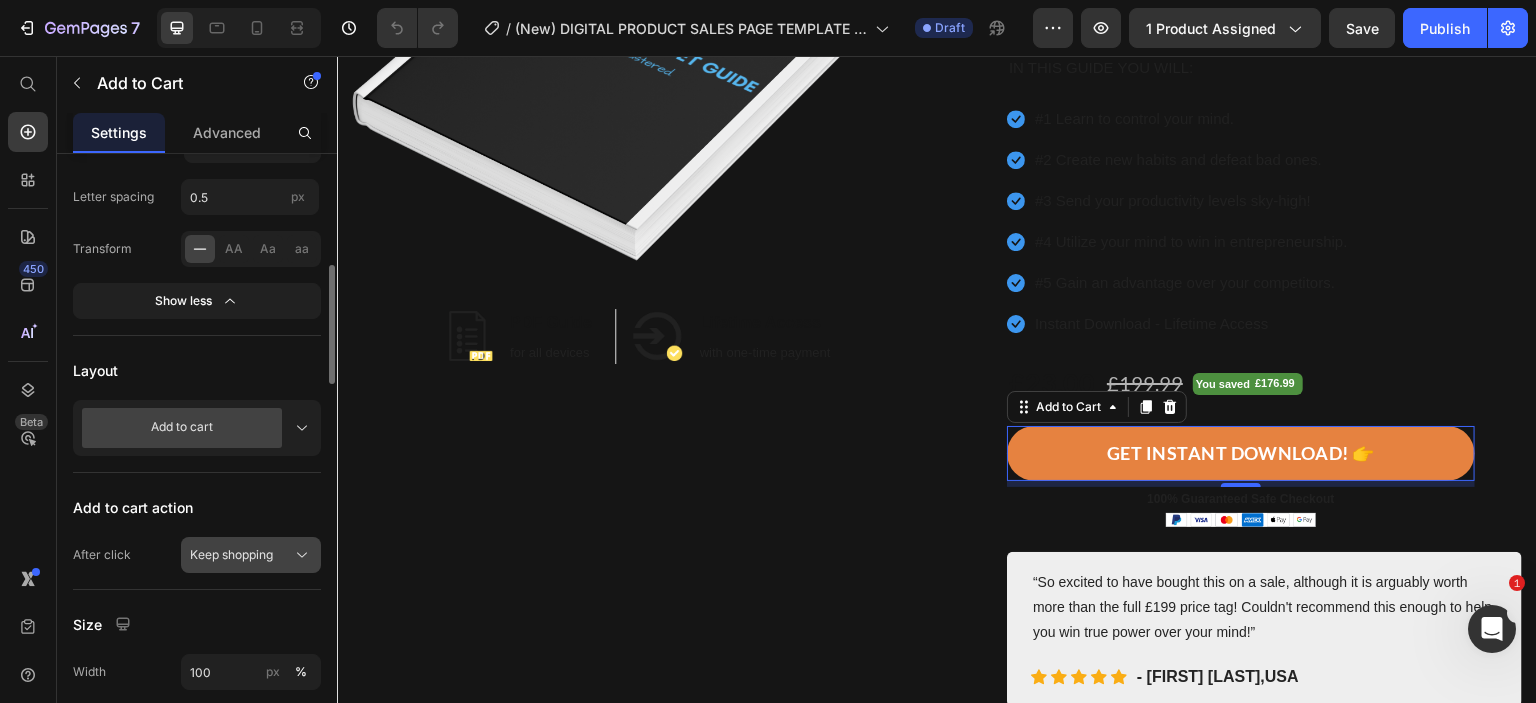 click 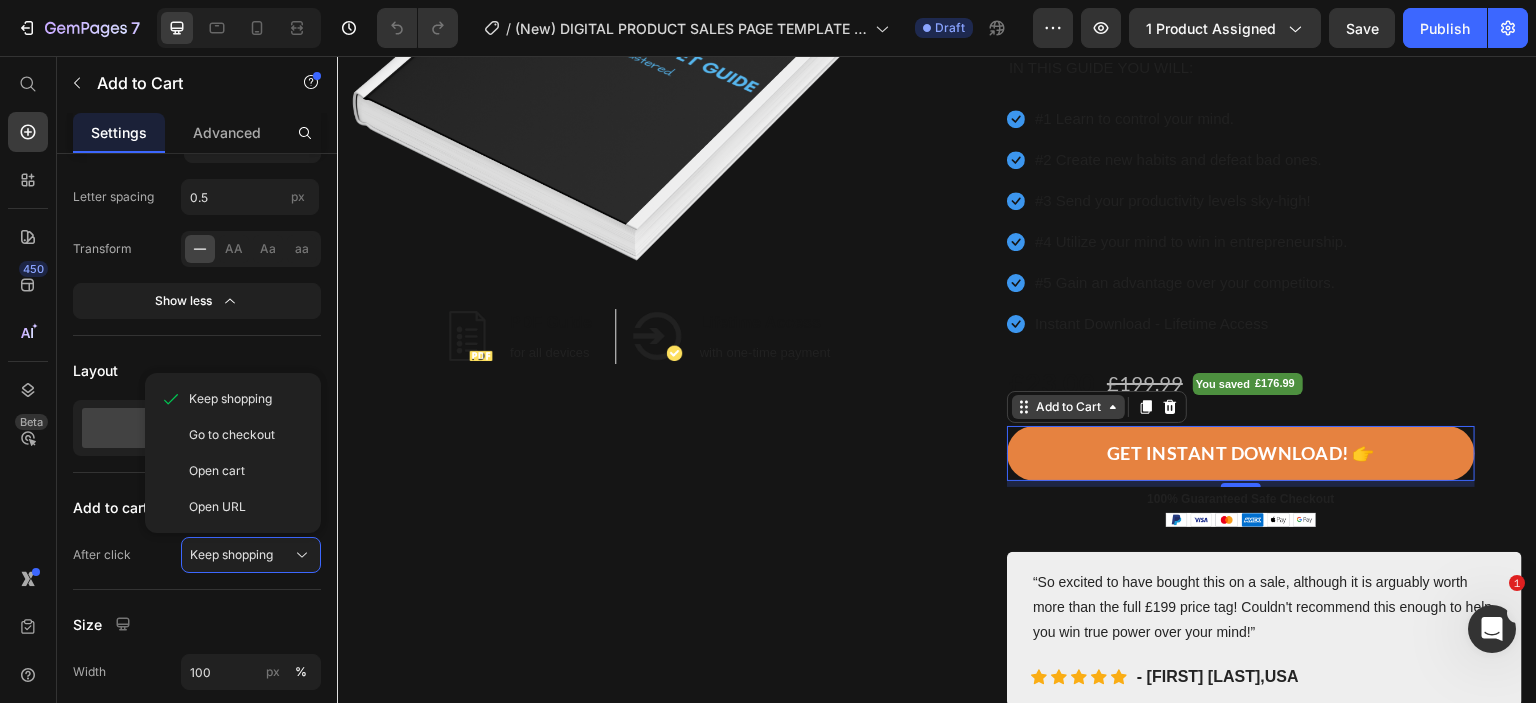 click on "Add to Cart" at bounding box center [1068, 407] 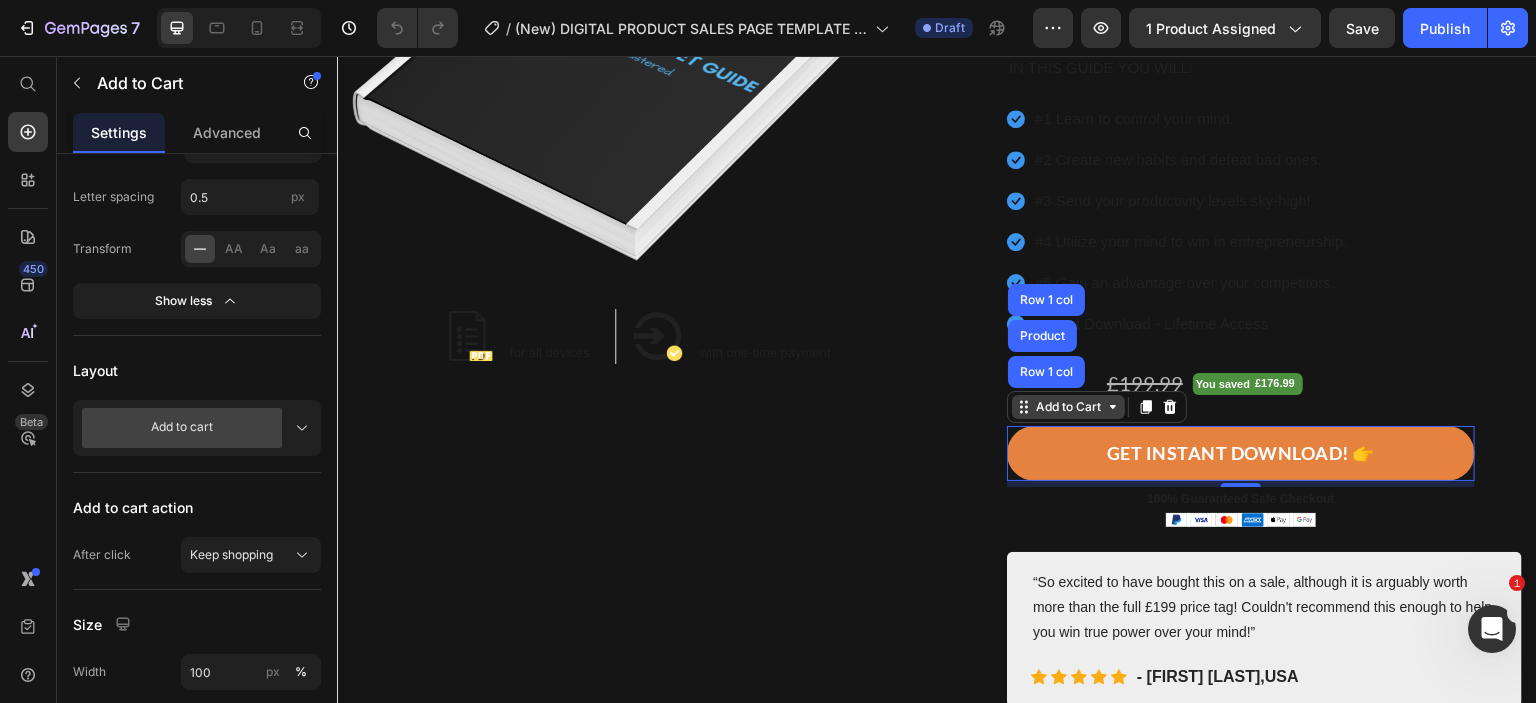 click on "Add to Cart" at bounding box center (1068, 407) 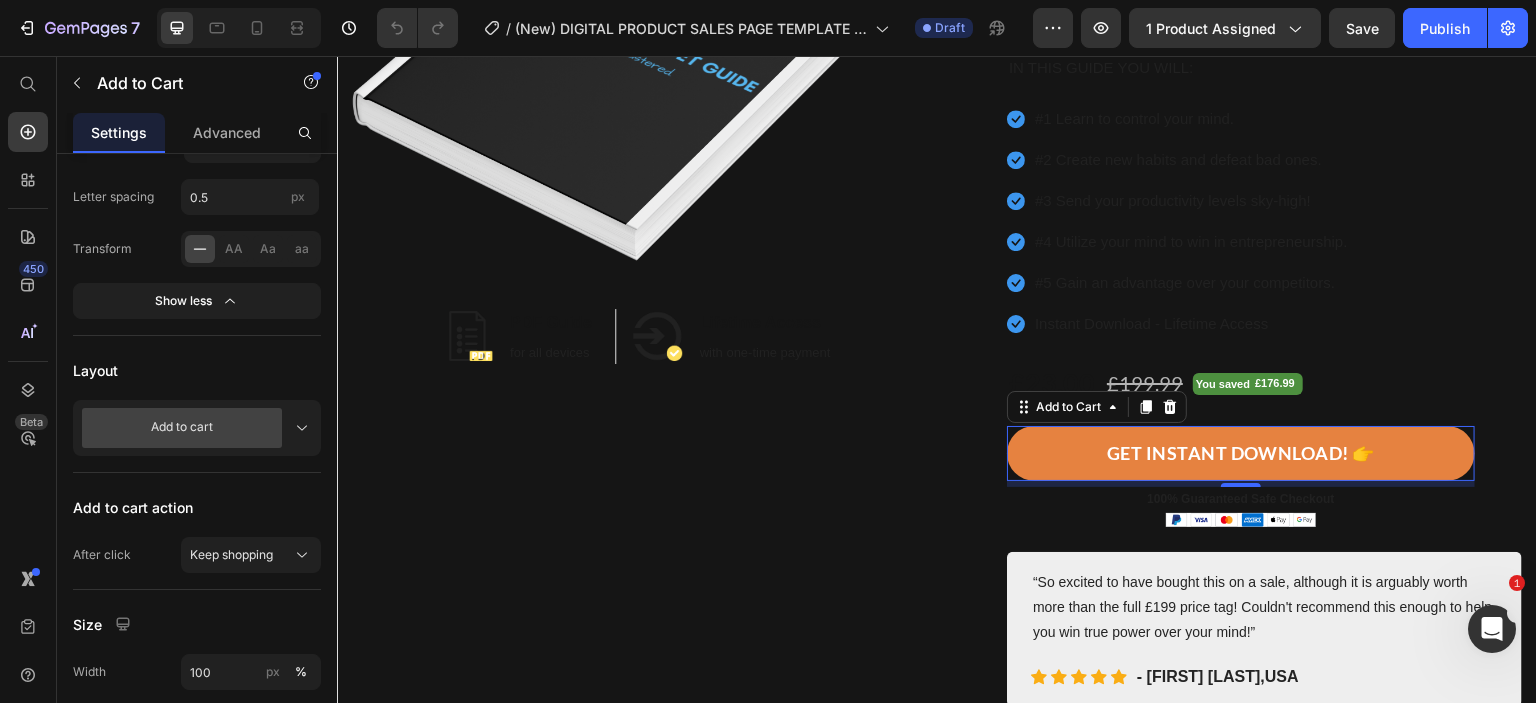 click on "GET INSTANT DOWNLOAD! 👉" at bounding box center [1241, 453] 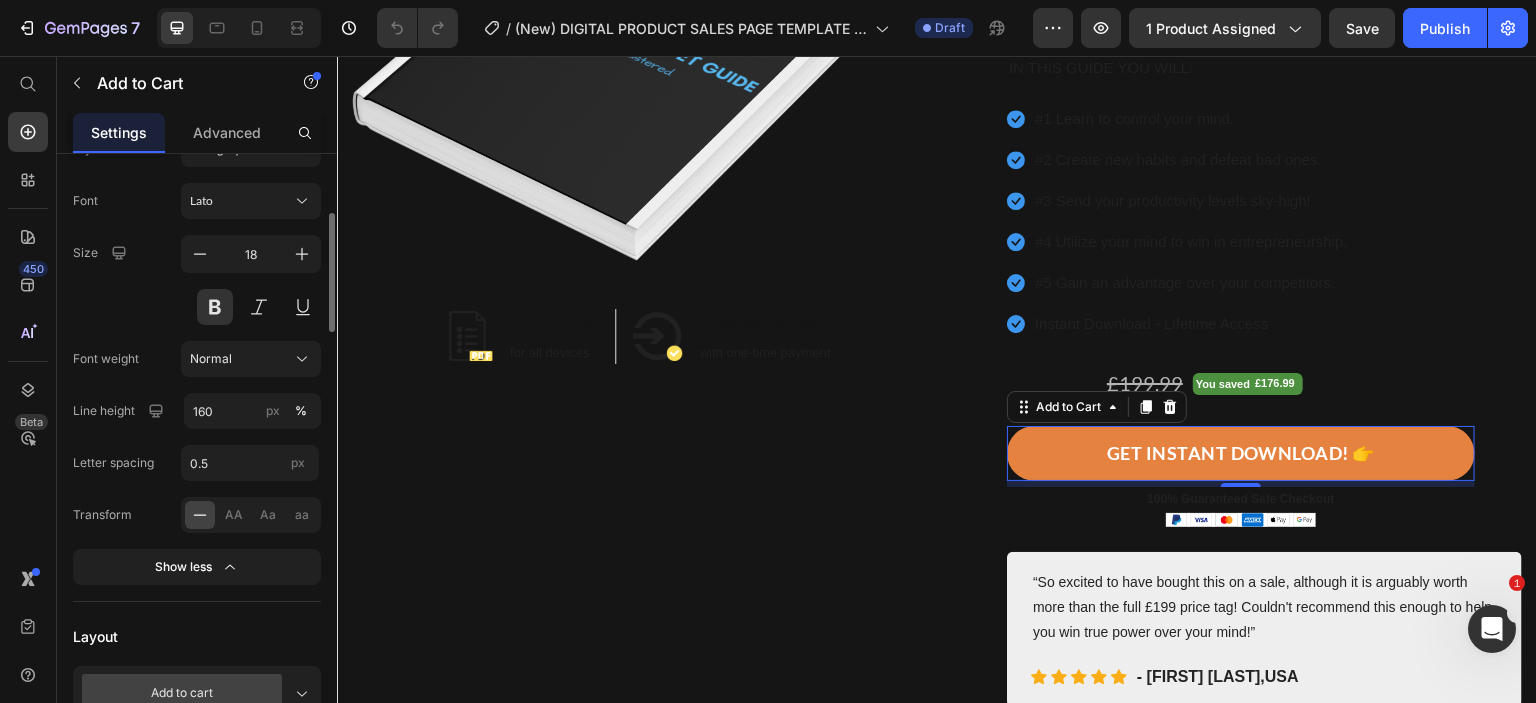 scroll, scrollTop: 600, scrollLeft: 0, axis: vertical 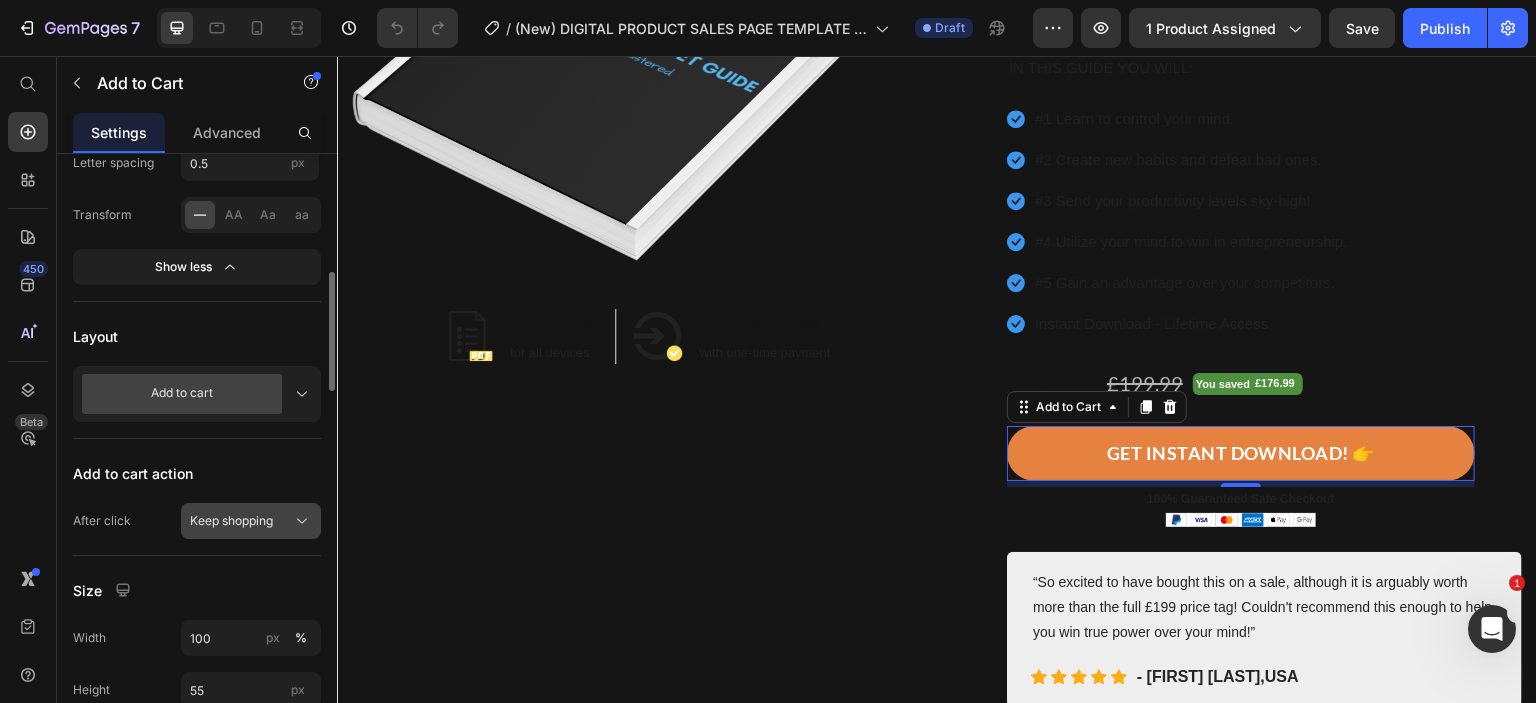 click on "Keep shopping" at bounding box center [231, 521] 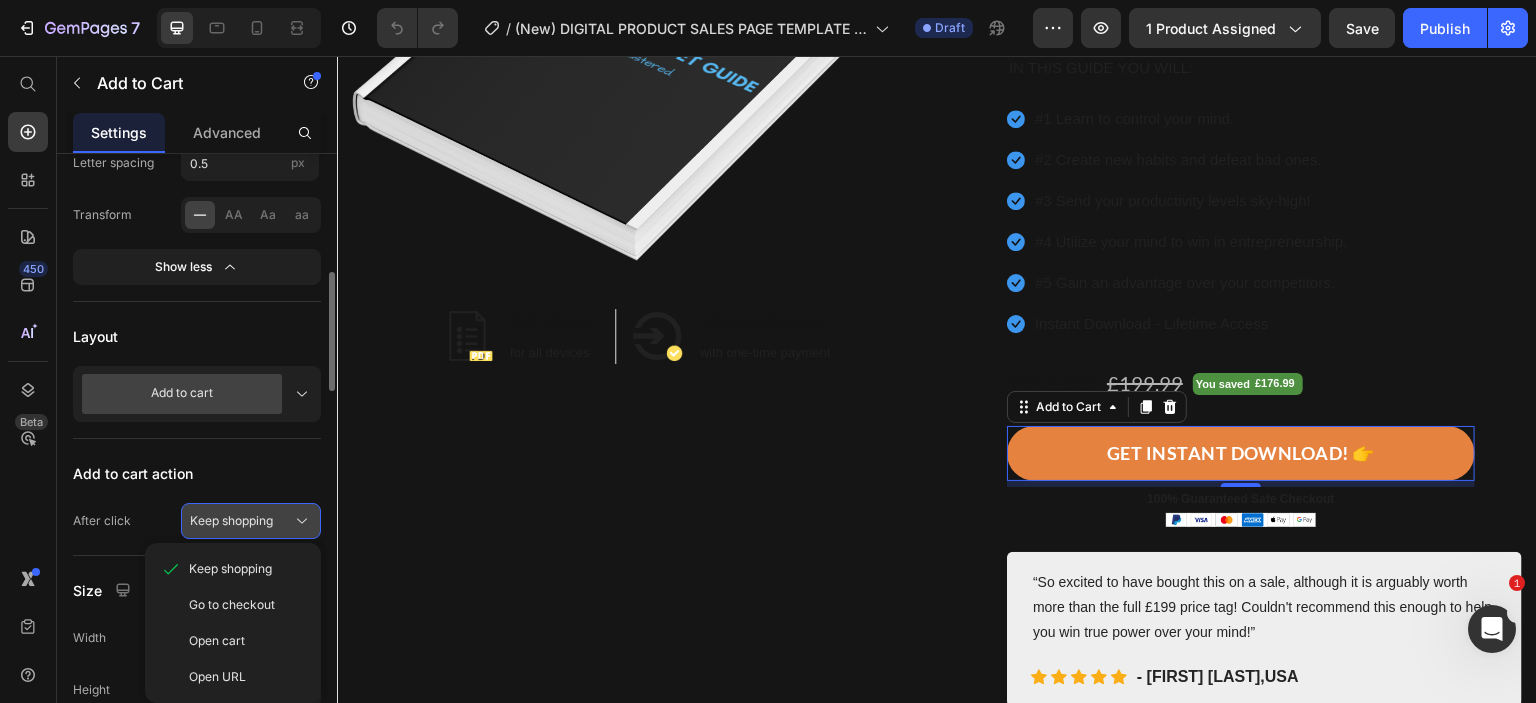 click on "Keep shopping" at bounding box center [231, 521] 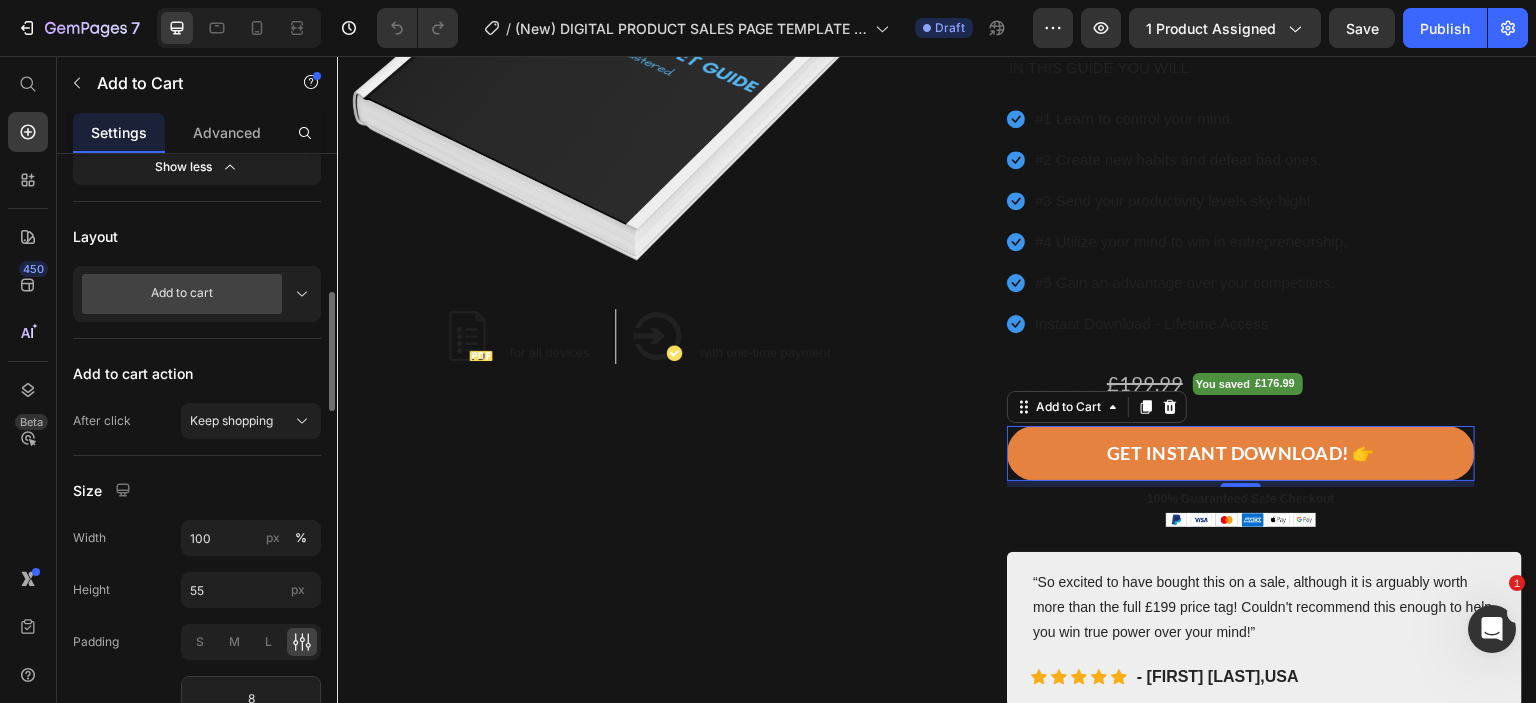 scroll, scrollTop: 900, scrollLeft: 0, axis: vertical 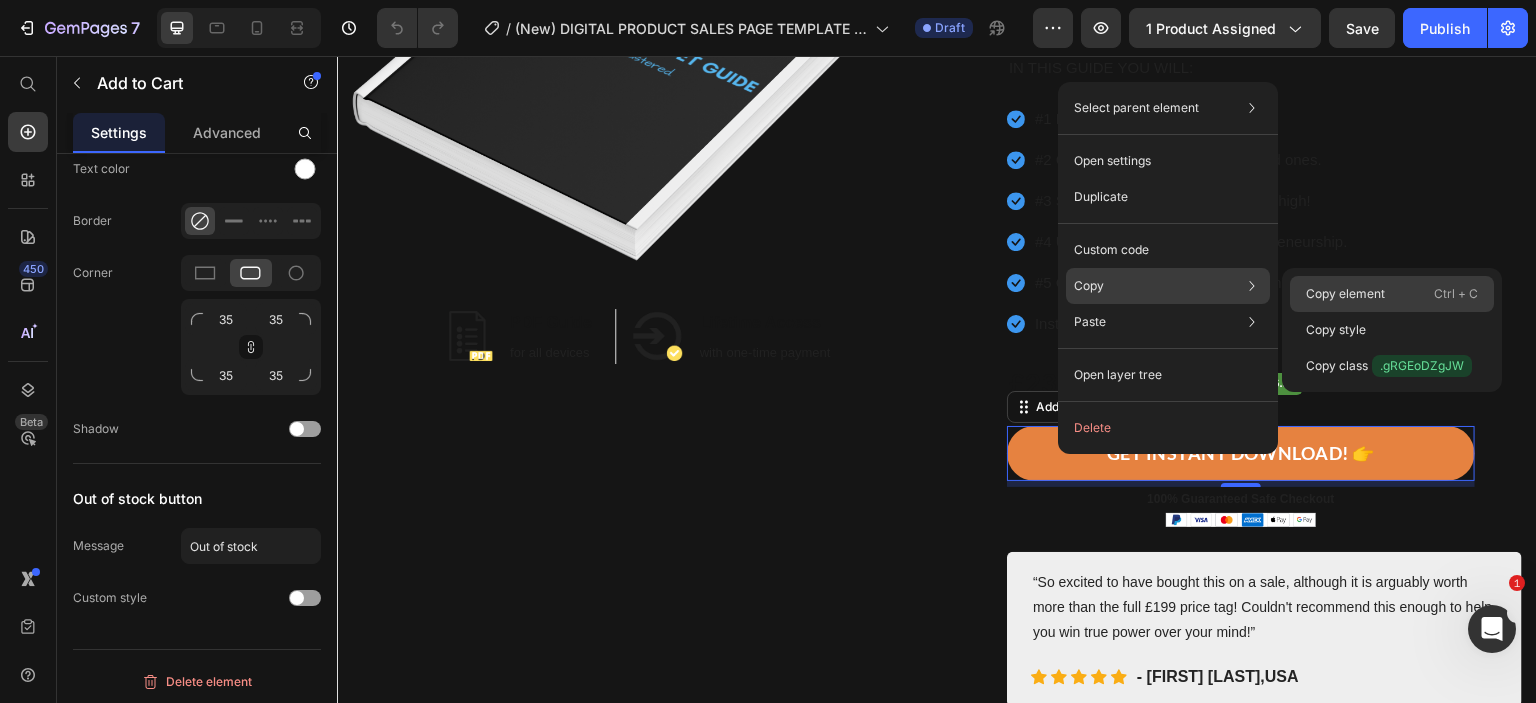 click on "Copy element  Ctrl + C" 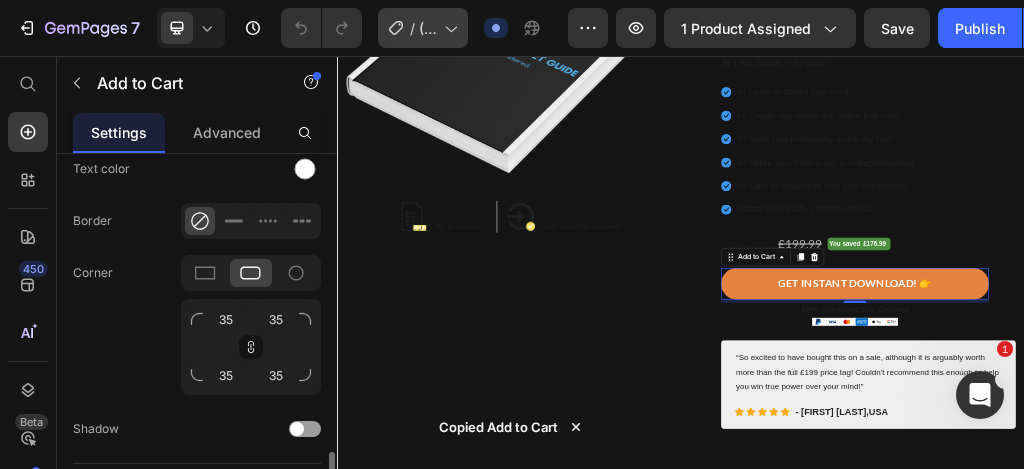 scroll, scrollTop: 2466, scrollLeft: 0, axis: vertical 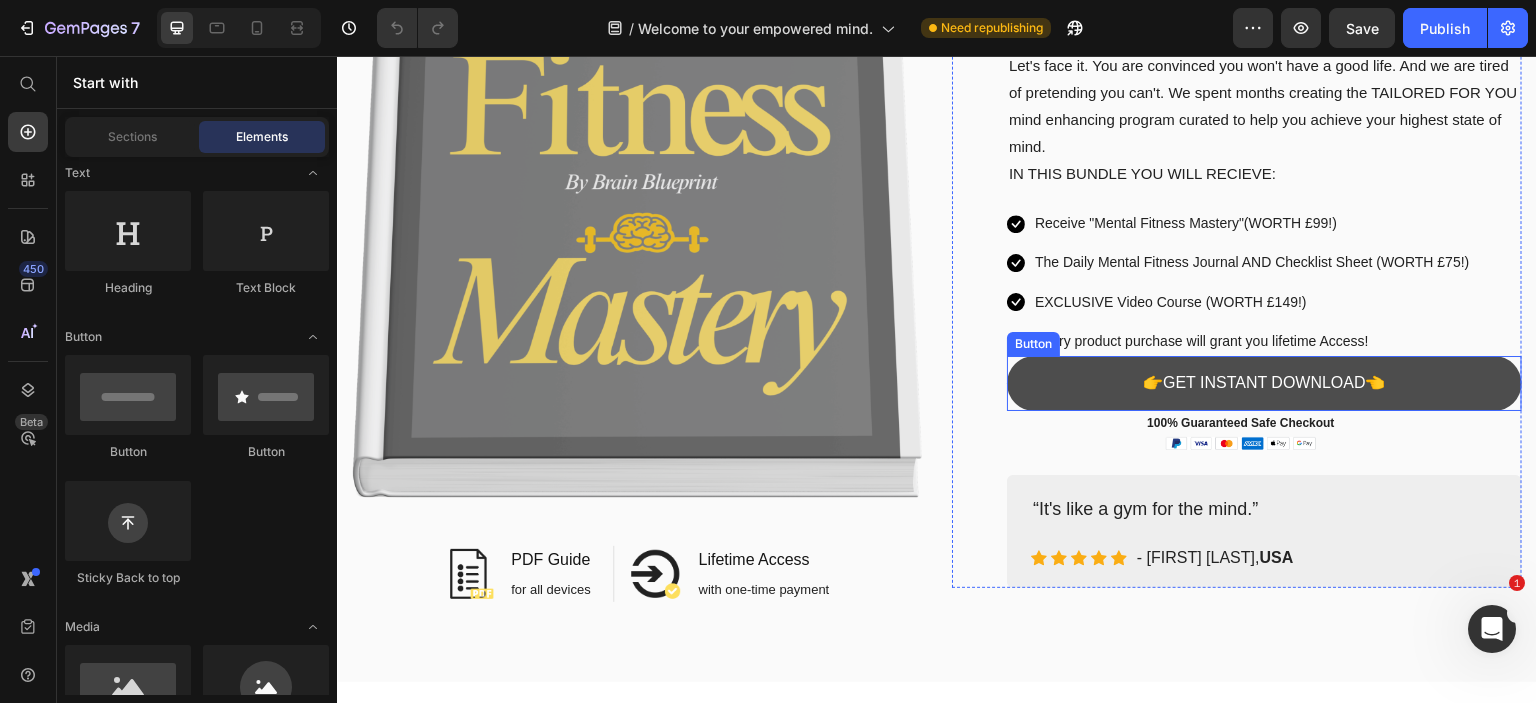 click on "👉GET INSTANT DOWNLOAD👈" at bounding box center (1264, 383) 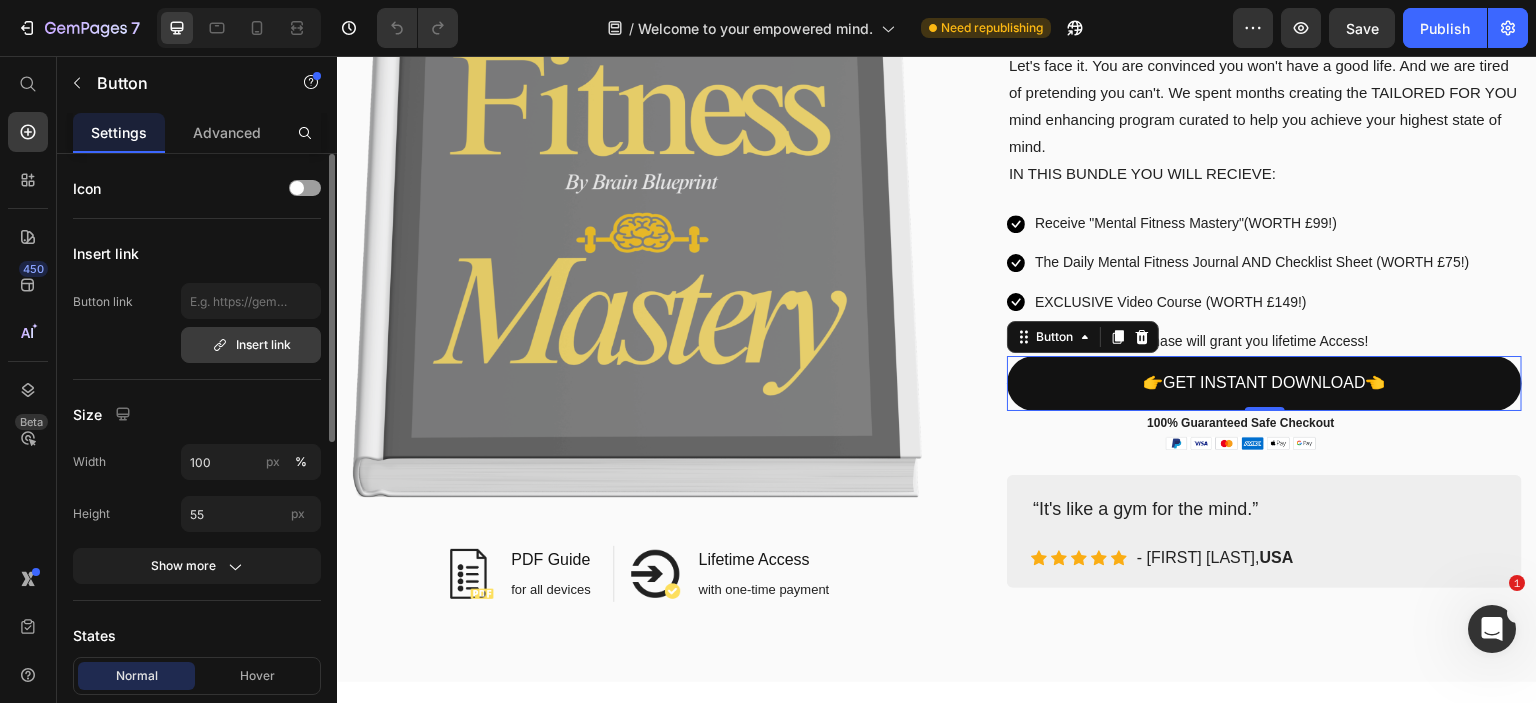 click on "Insert link" at bounding box center (251, 345) 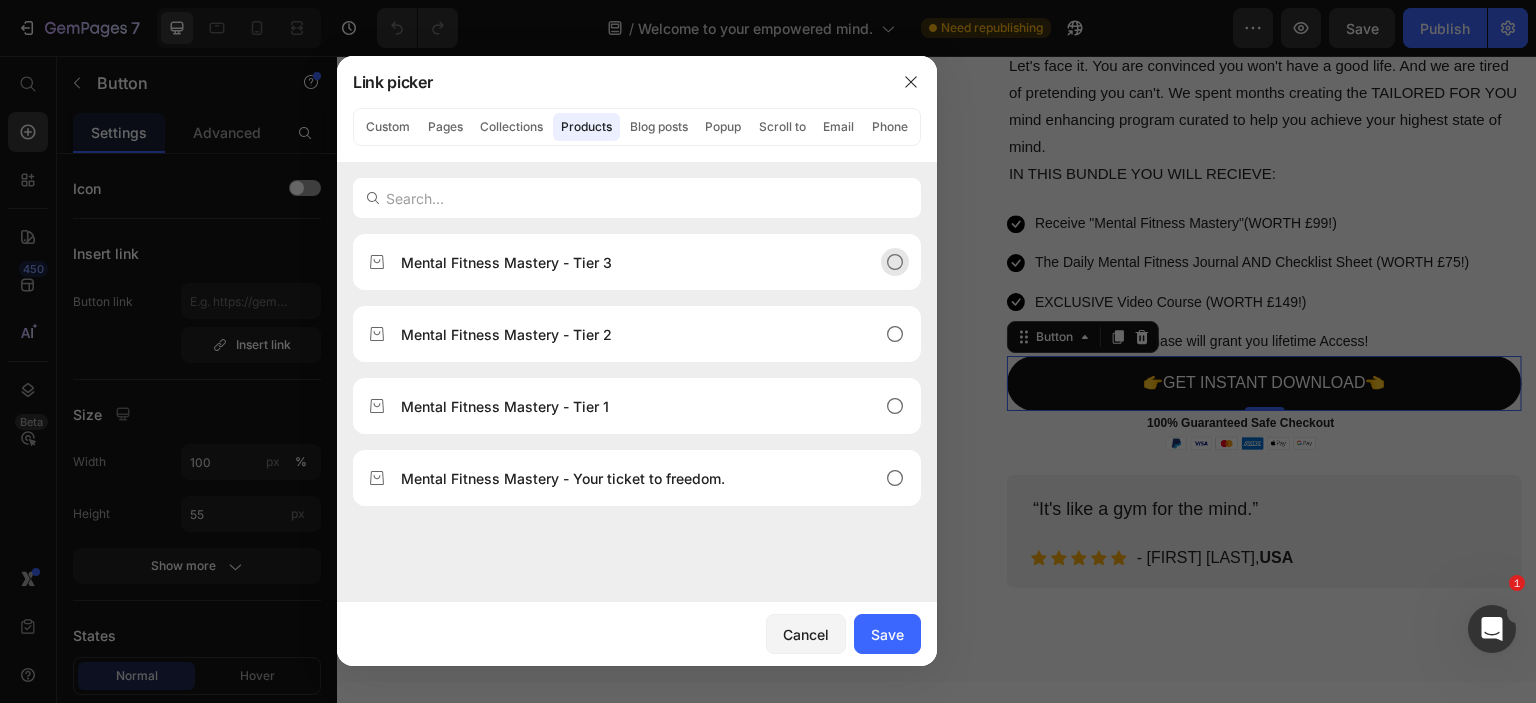 click on "Mental Fitness Mastery - Tier 3" at bounding box center [506, 262] 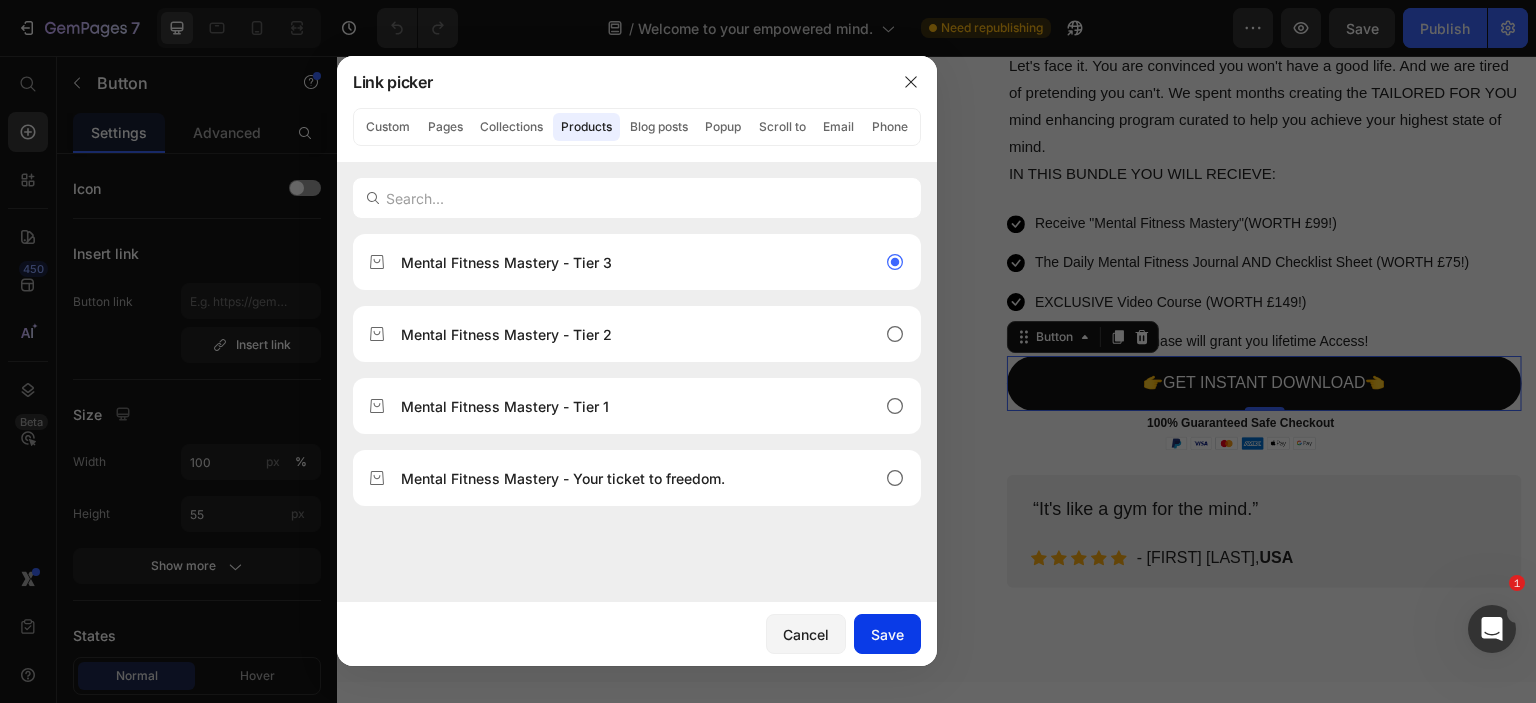 click on "Save" at bounding box center (887, 634) 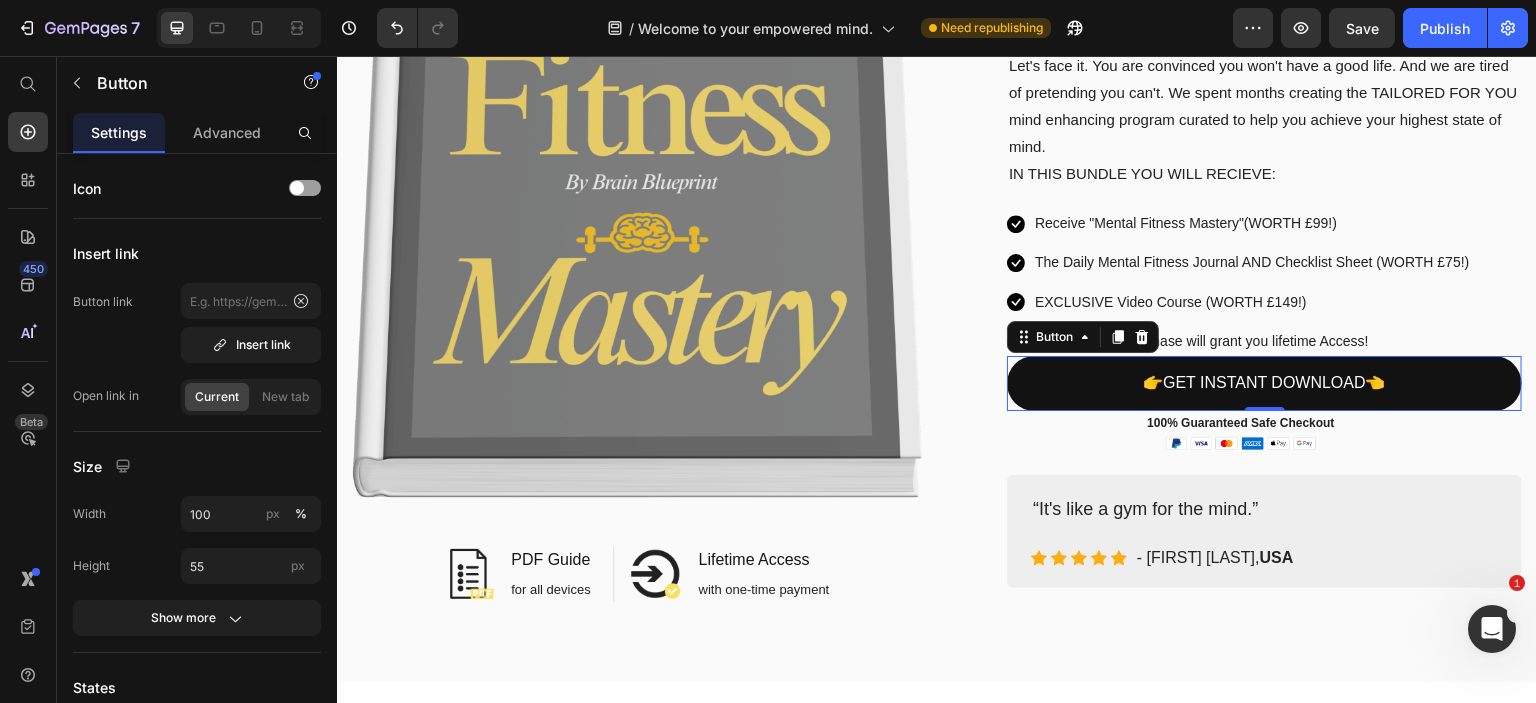 type on "/products/mental-fitness-mastery-tier-3" 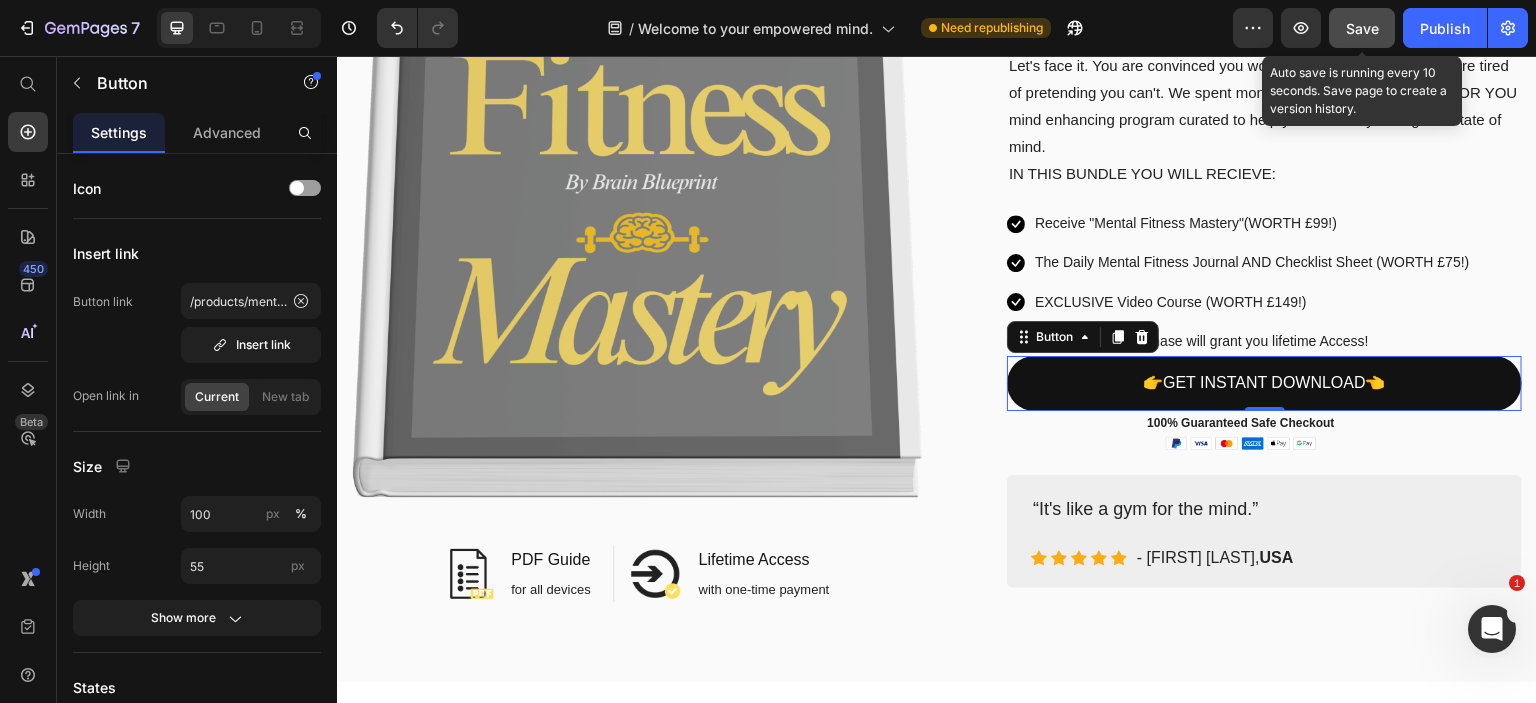 click on "Save" at bounding box center (1362, 28) 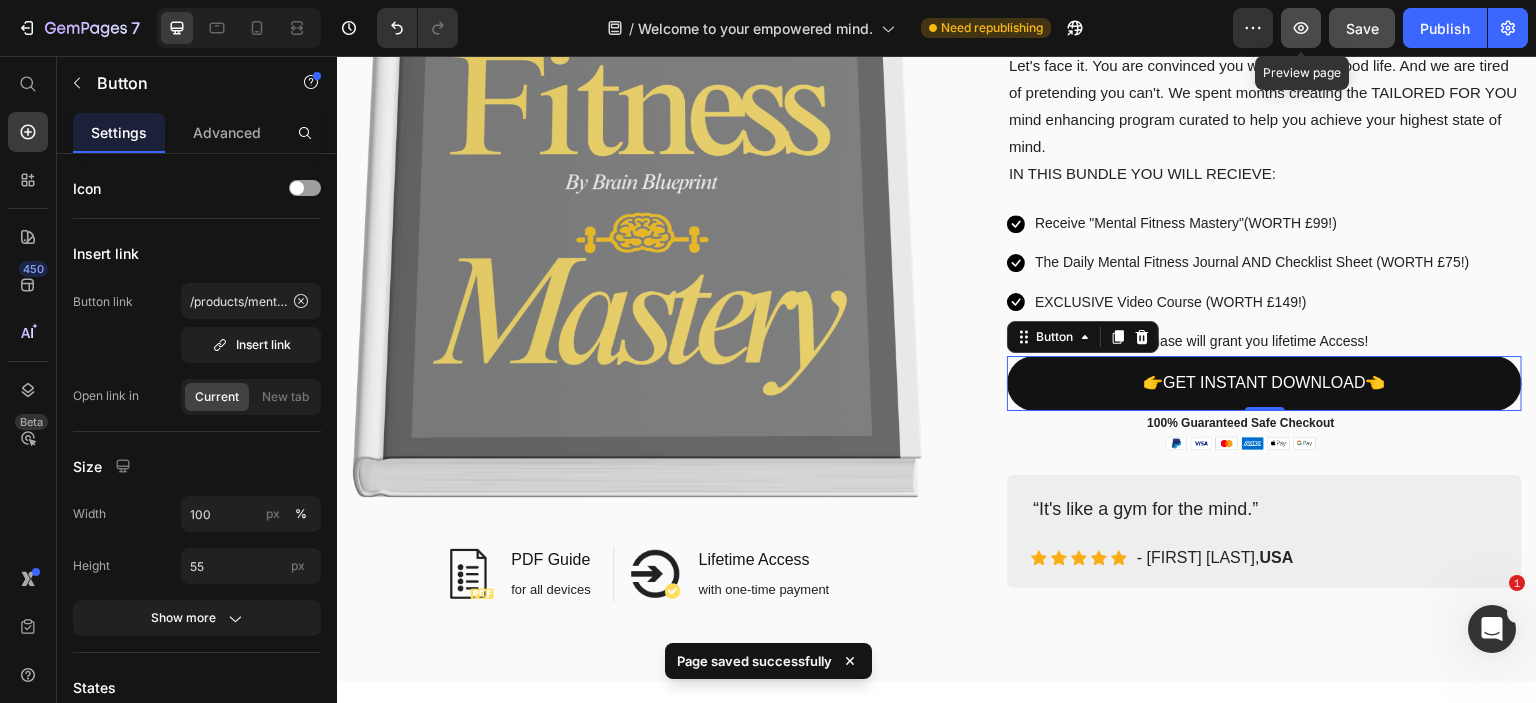 click 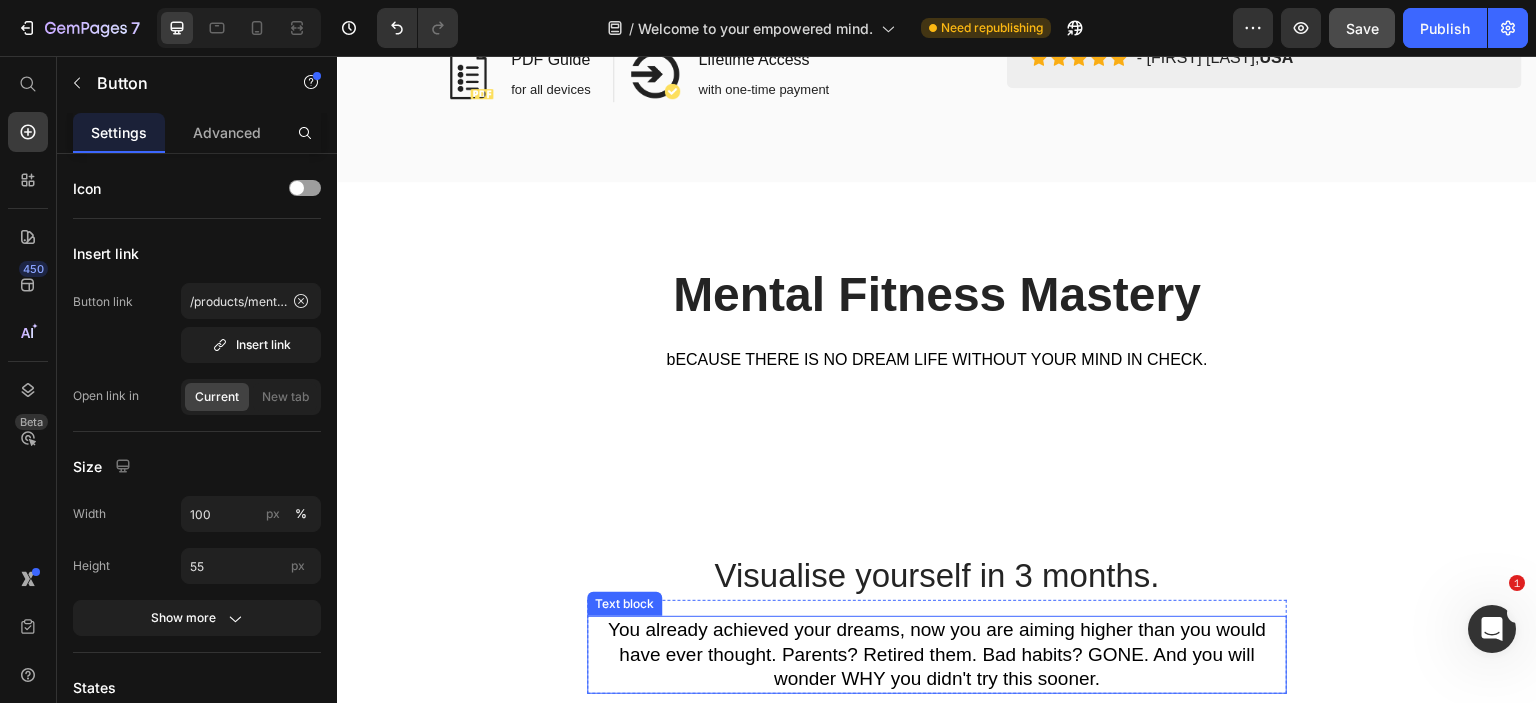 scroll, scrollTop: 1400, scrollLeft: 0, axis: vertical 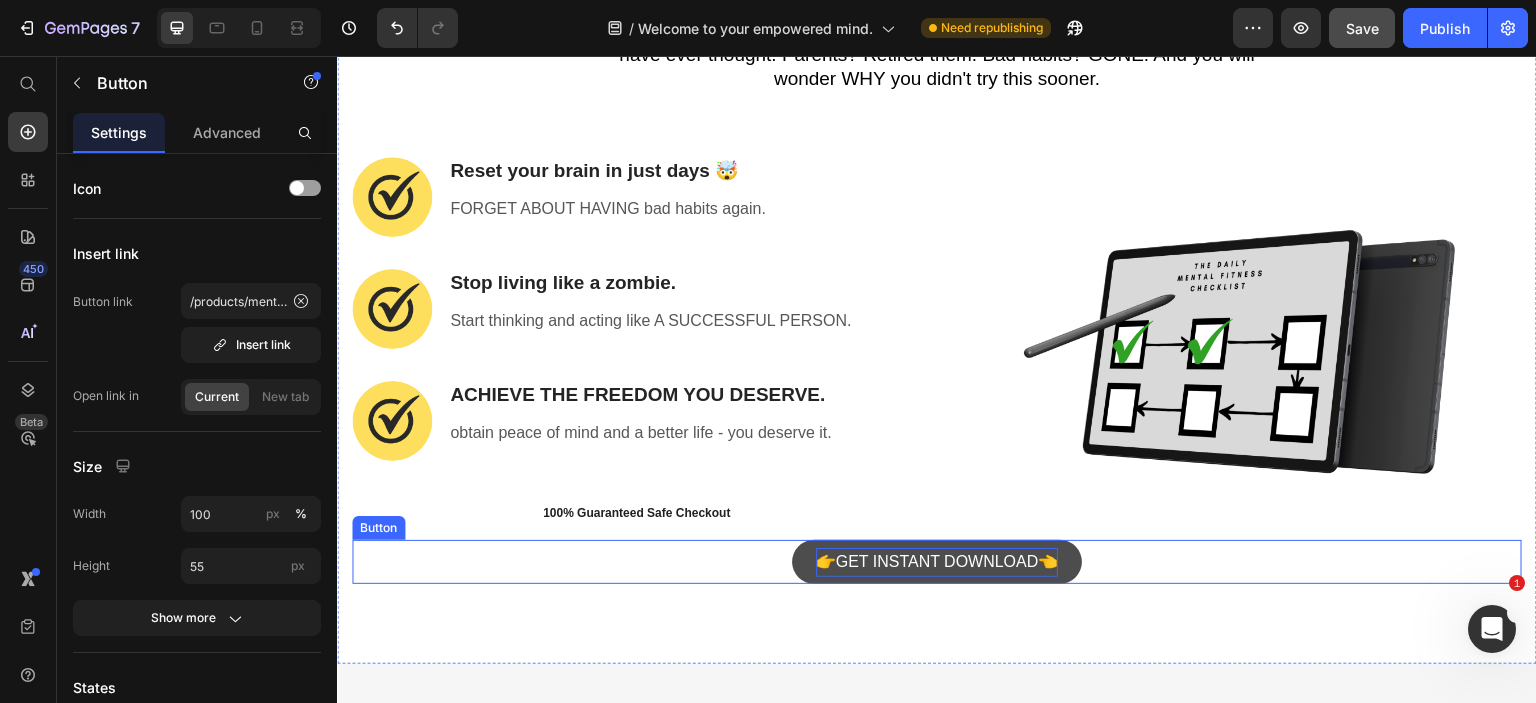 click on "👉GET INSTANT DOWNLOAD👈" at bounding box center (937, 562) 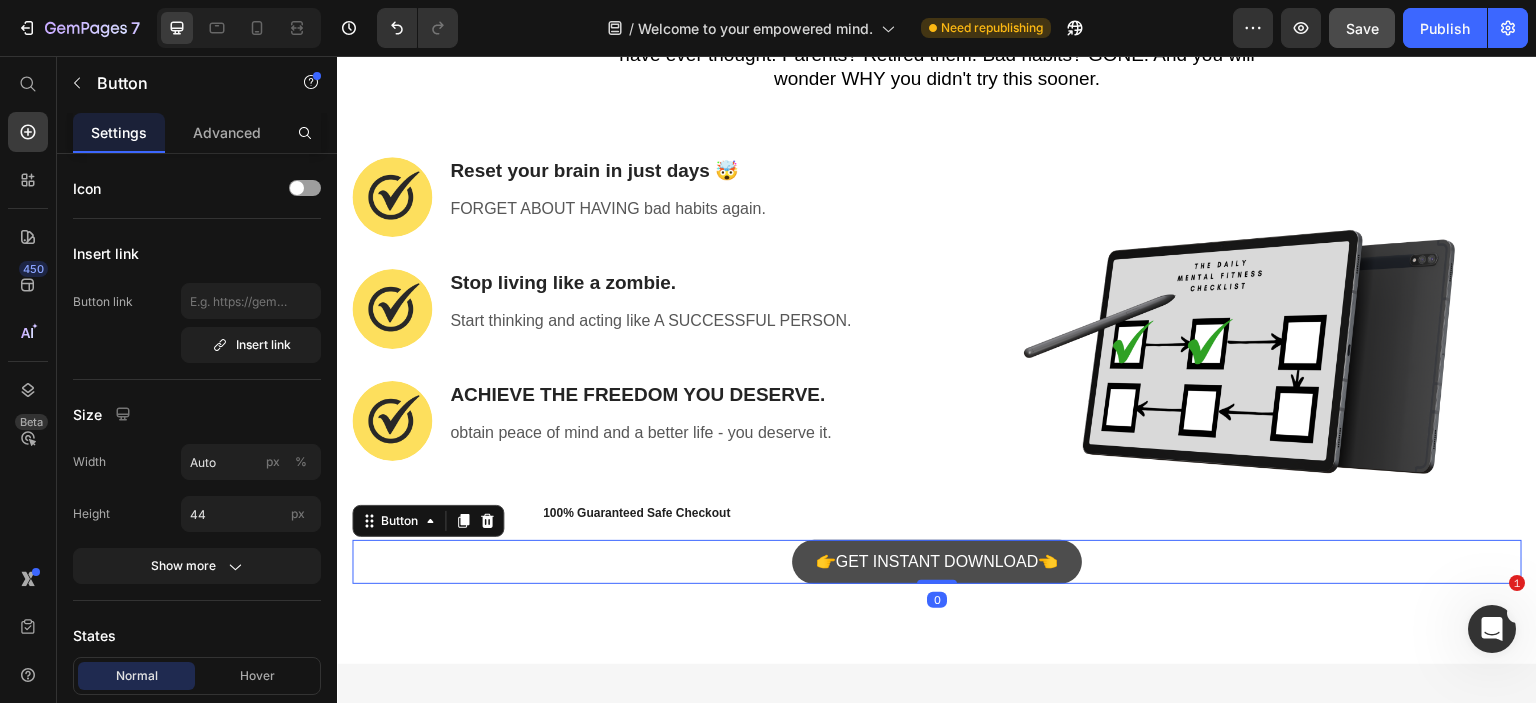 click on "👉GET INSTANT DOWNLOAD👈" at bounding box center (937, 562) 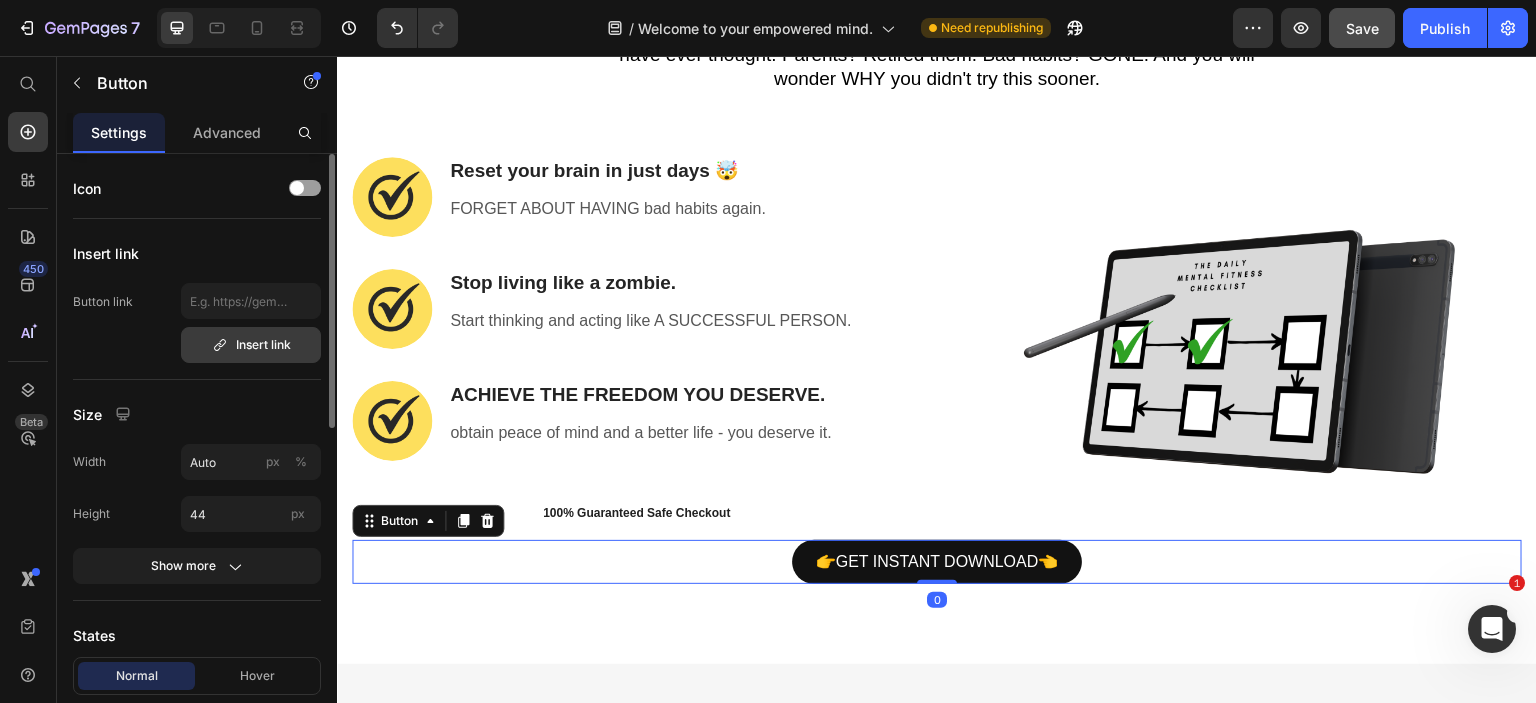 click on "Insert link" at bounding box center (251, 345) 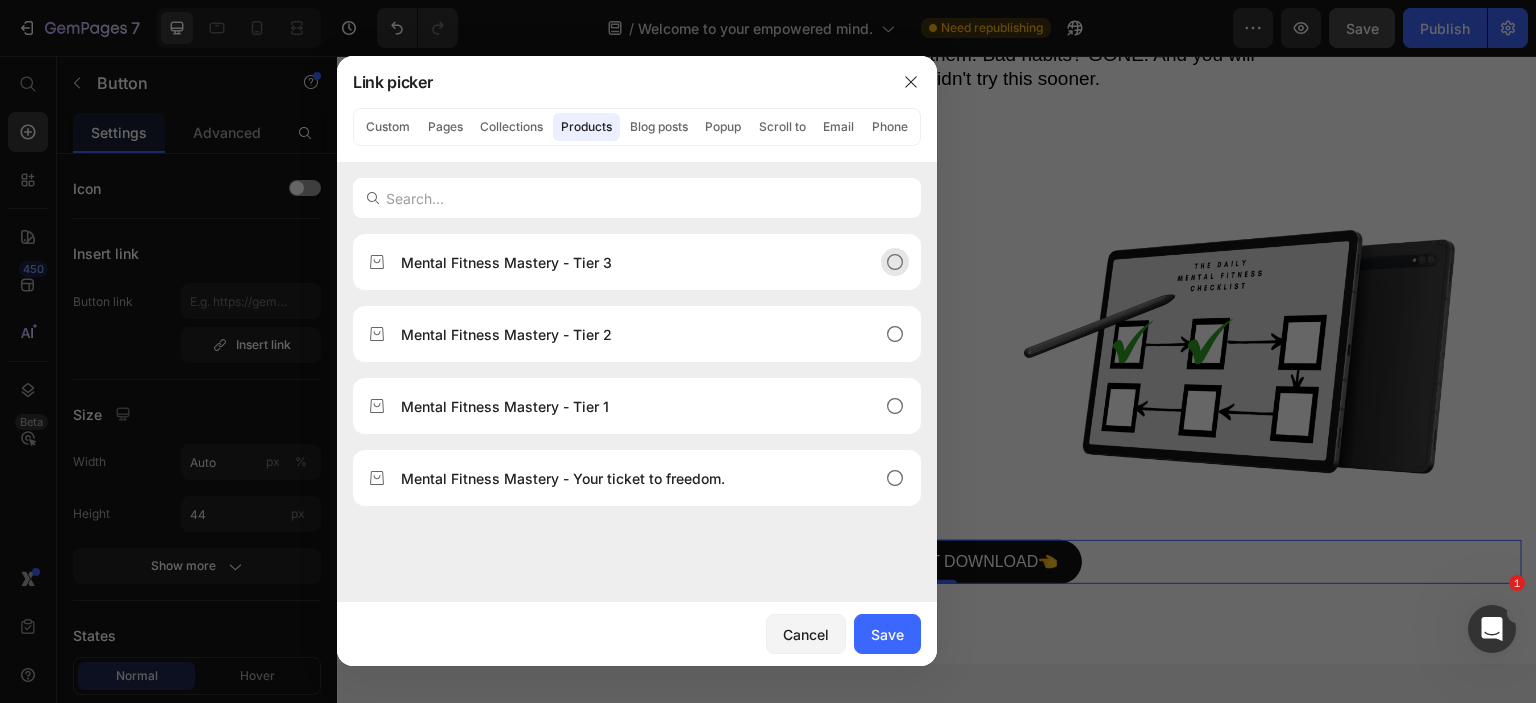 click on "Mental Fitness Mastery - Tier 3" at bounding box center [506, 262] 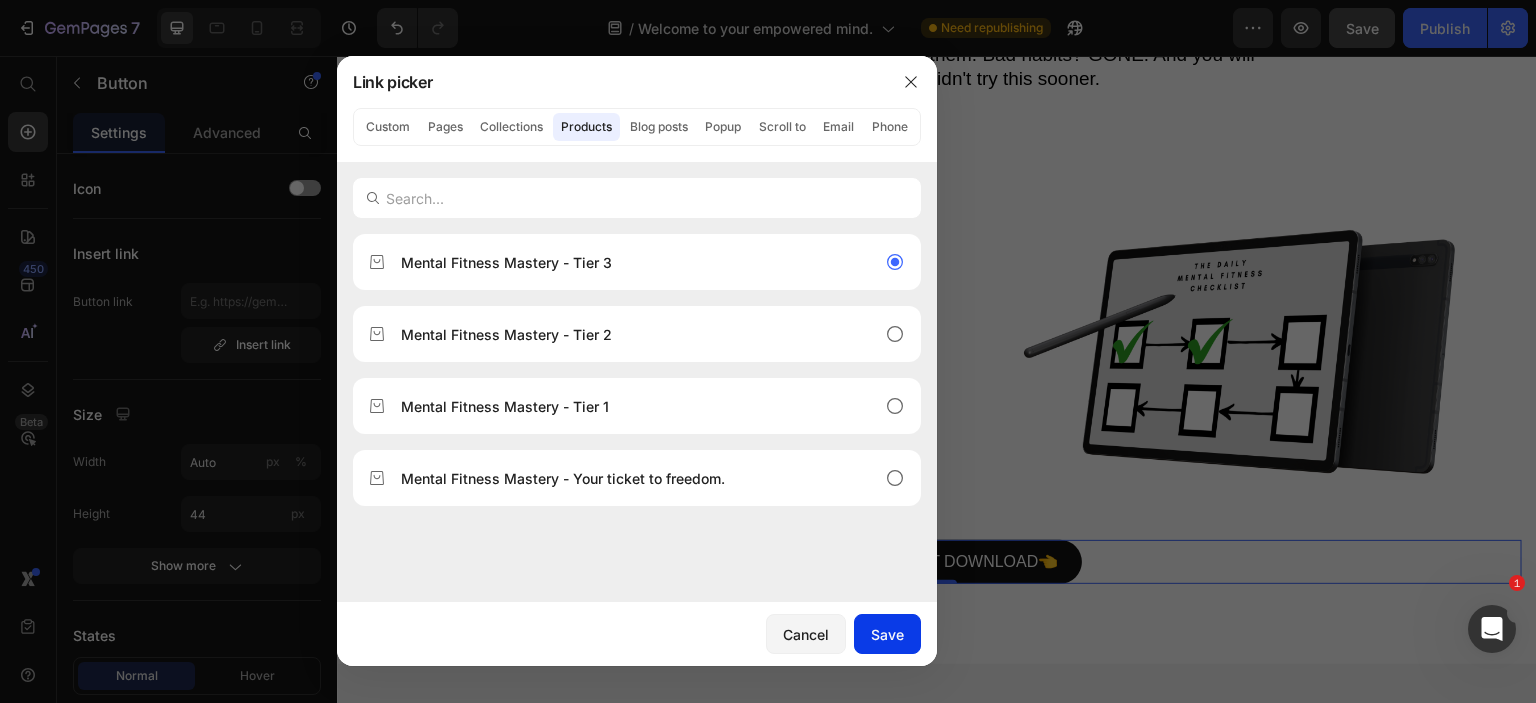 click on "Save" at bounding box center [887, 634] 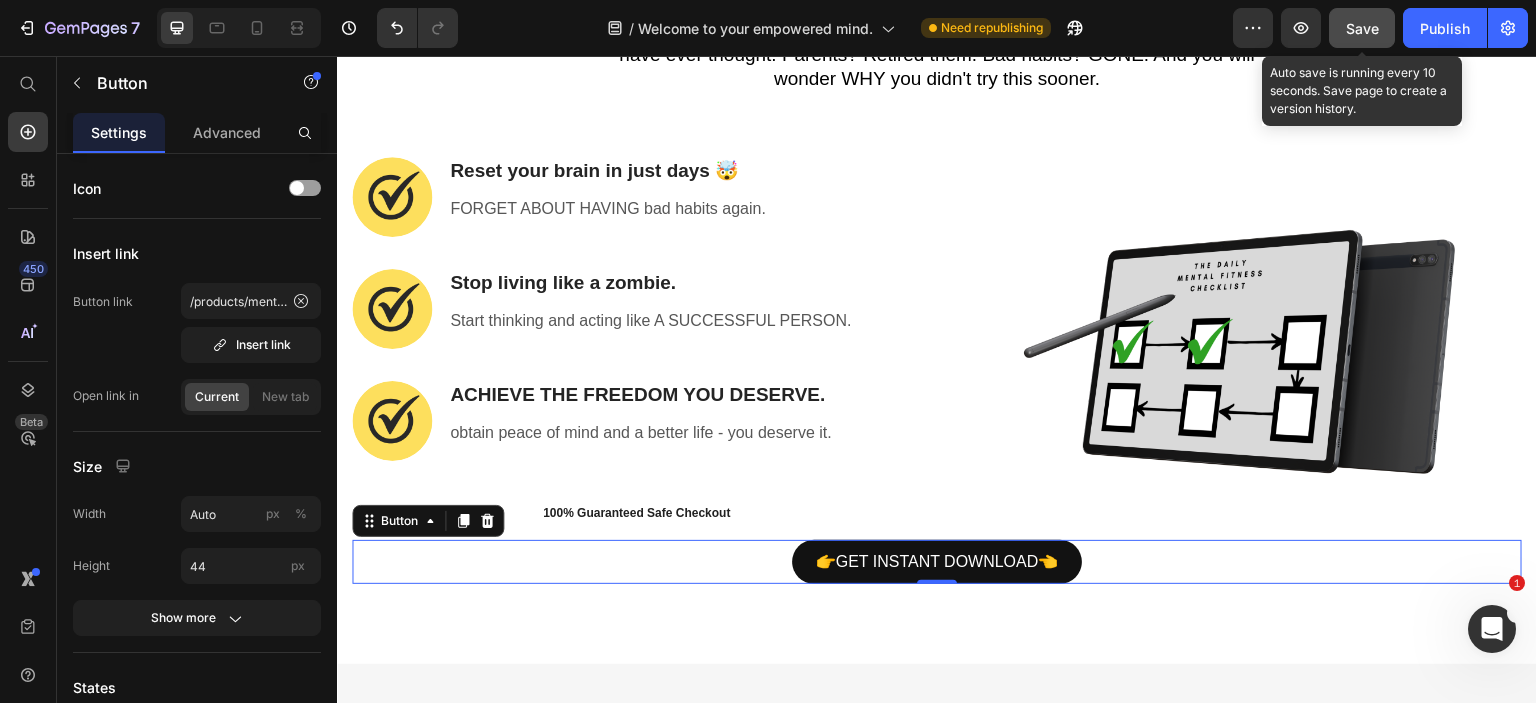 click on "Save" 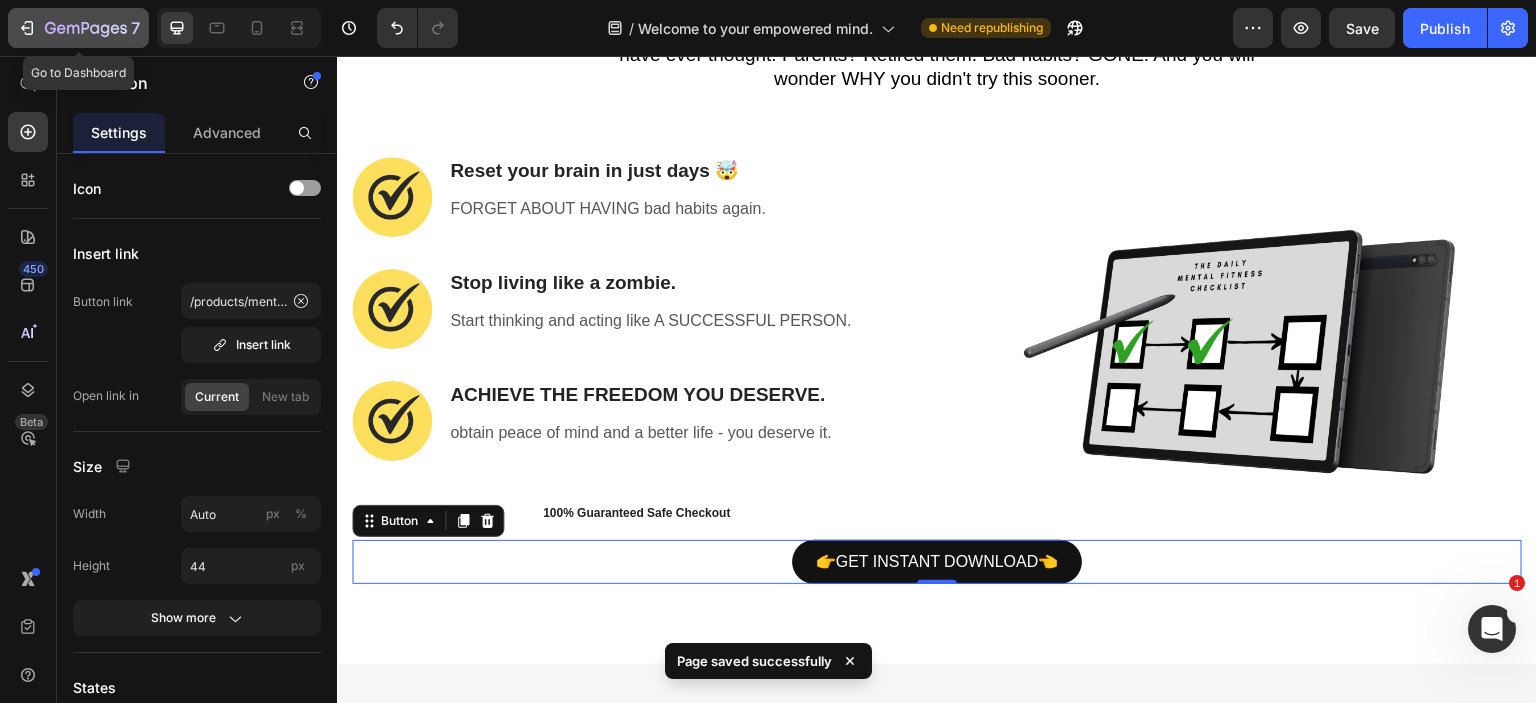 click on "7" at bounding box center [78, 28] 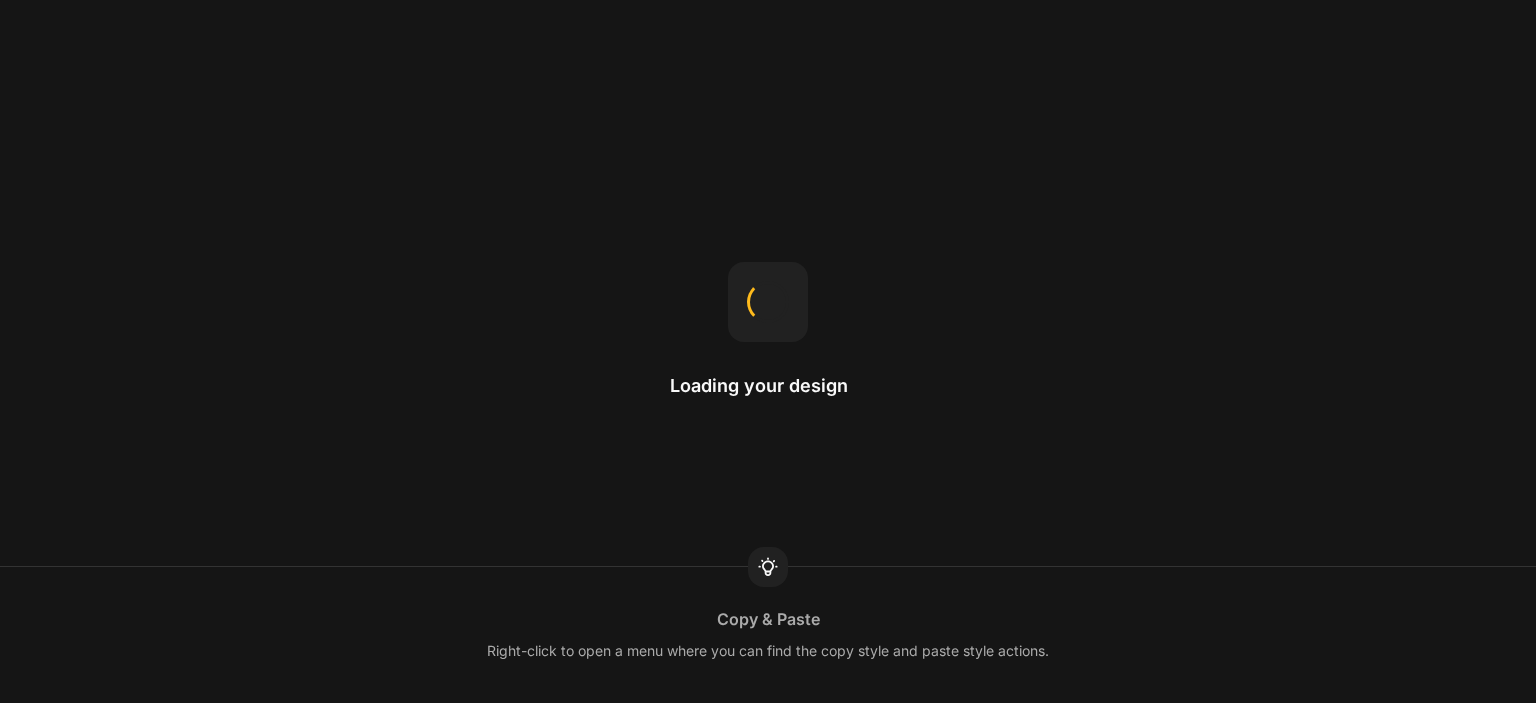 scroll, scrollTop: 0, scrollLeft: 0, axis: both 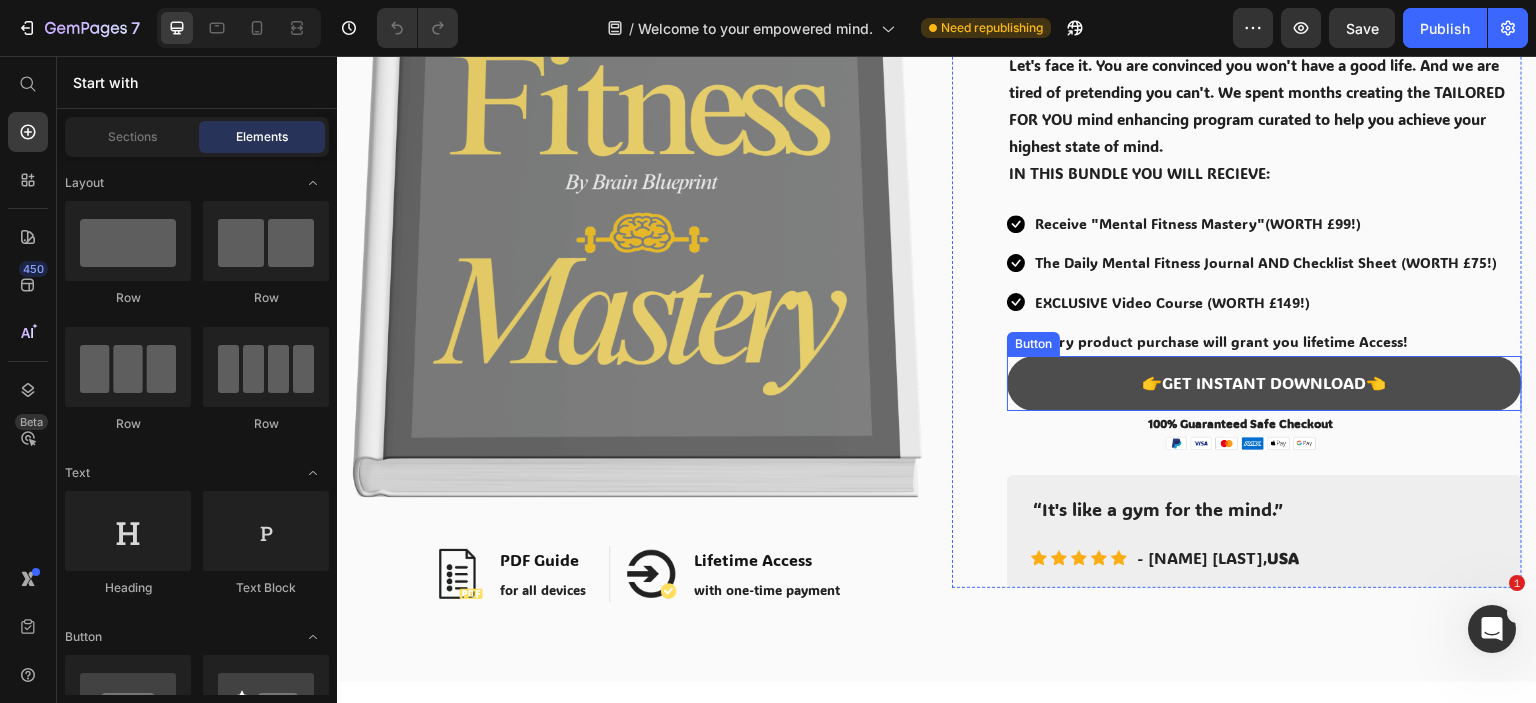 click on "👉GET INSTANT DOWNLOAD👈" at bounding box center [1264, 383] 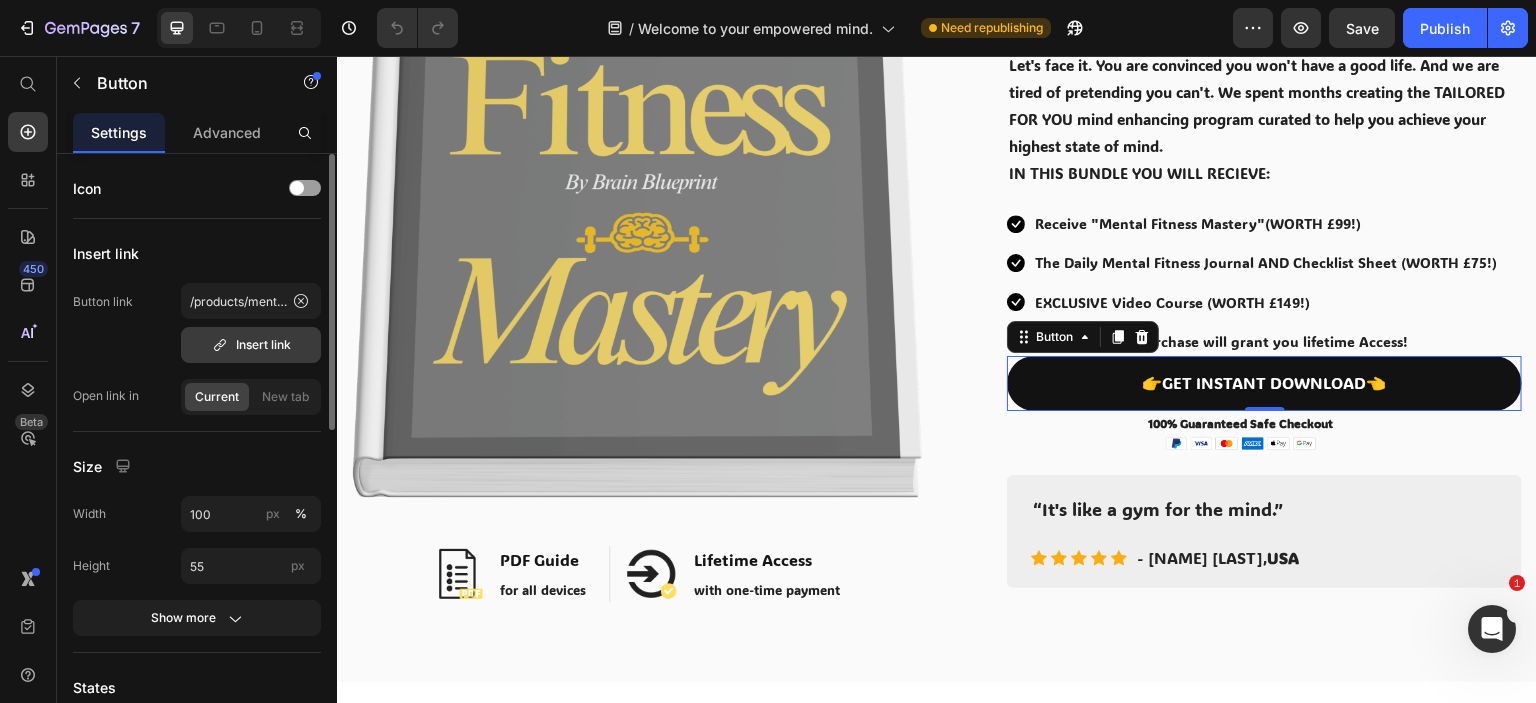 click on "Insert link" at bounding box center (251, 345) 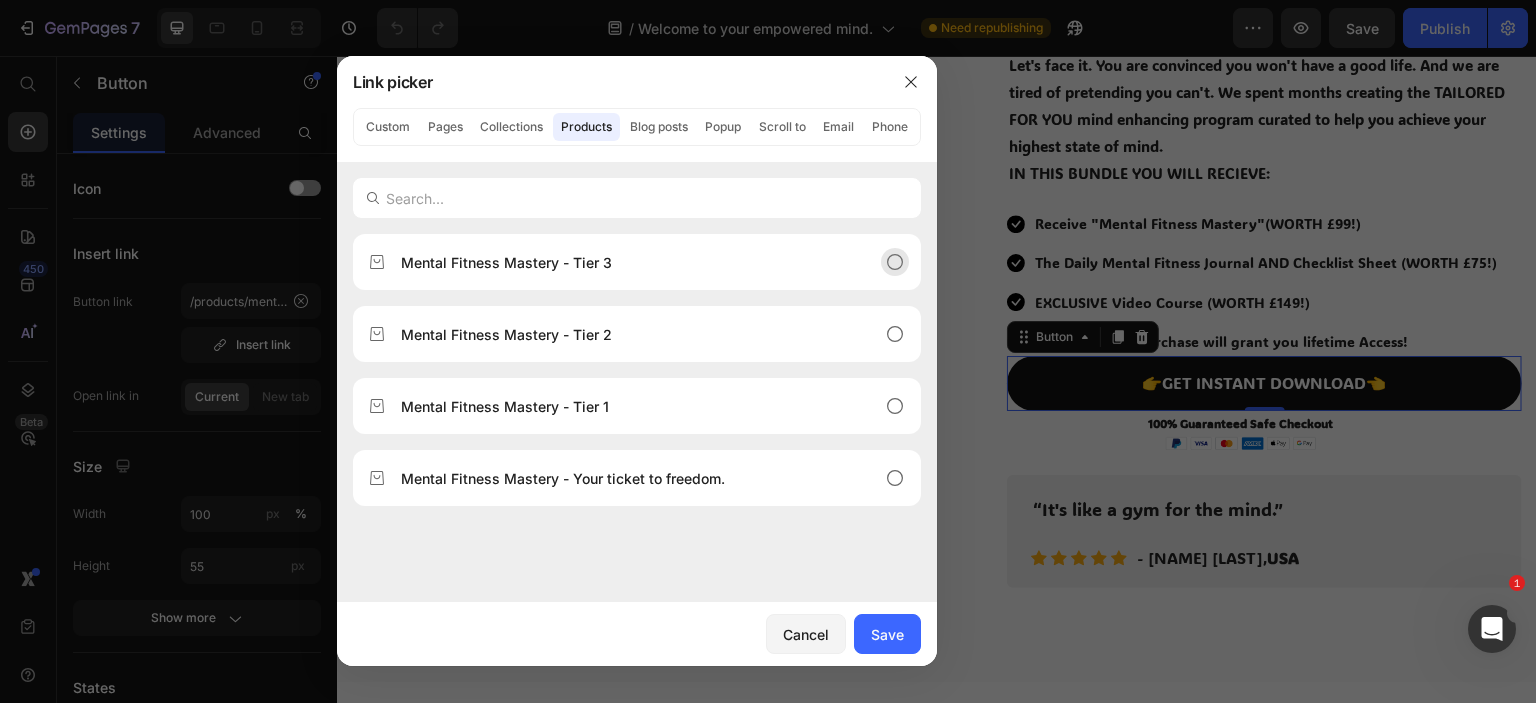 click on "Mental Fitness Mastery - Tier 3" at bounding box center (621, 262) 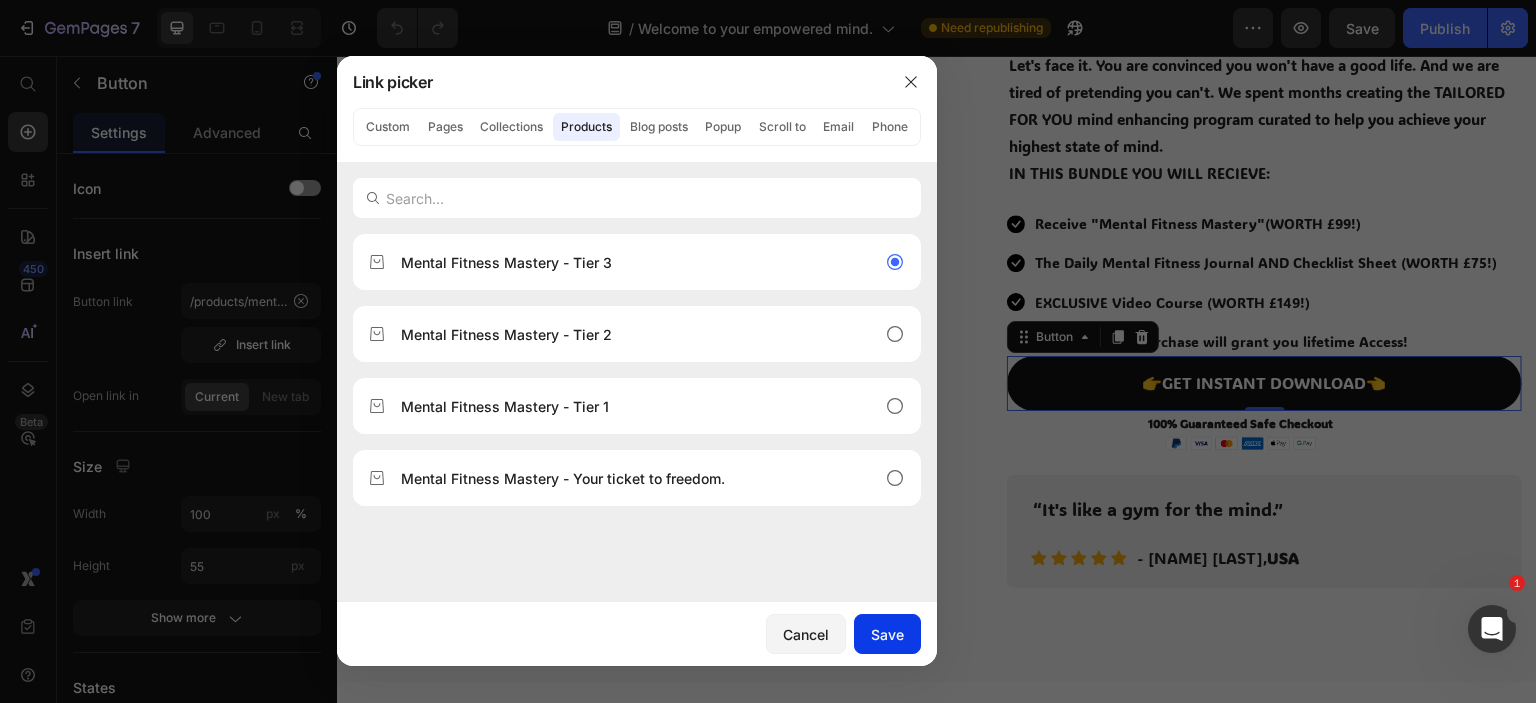 click on "Save" at bounding box center [887, 634] 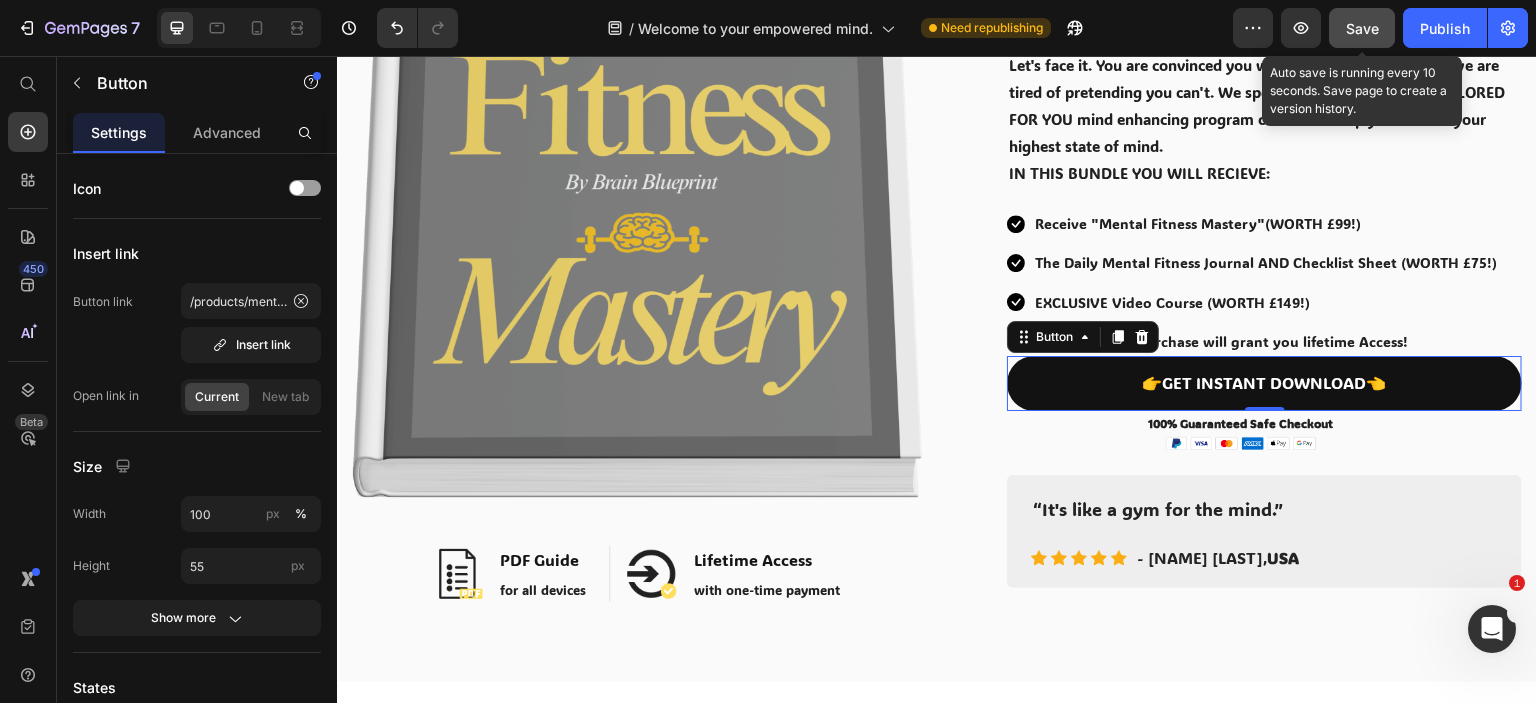 click on "Save" at bounding box center (1362, 28) 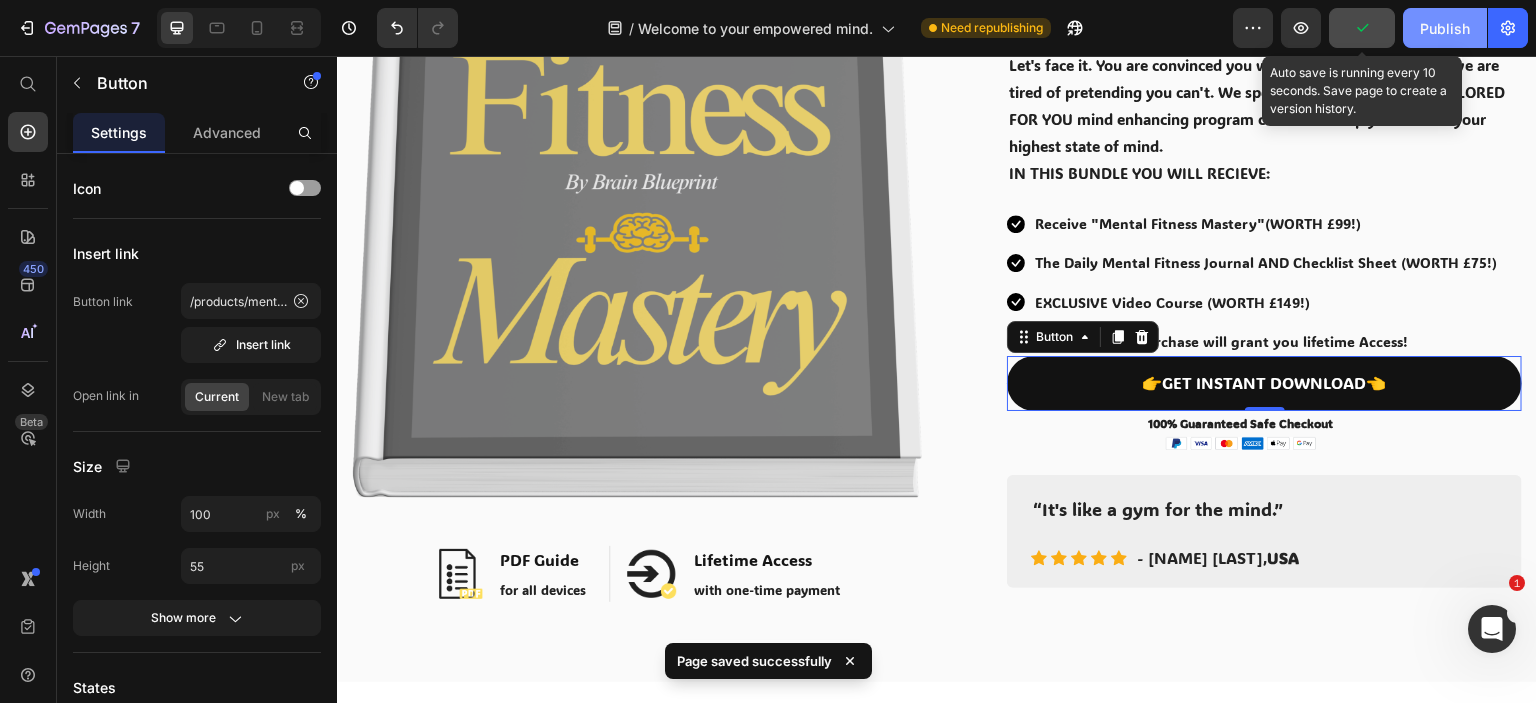 click on "Publish" at bounding box center [1445, 28] 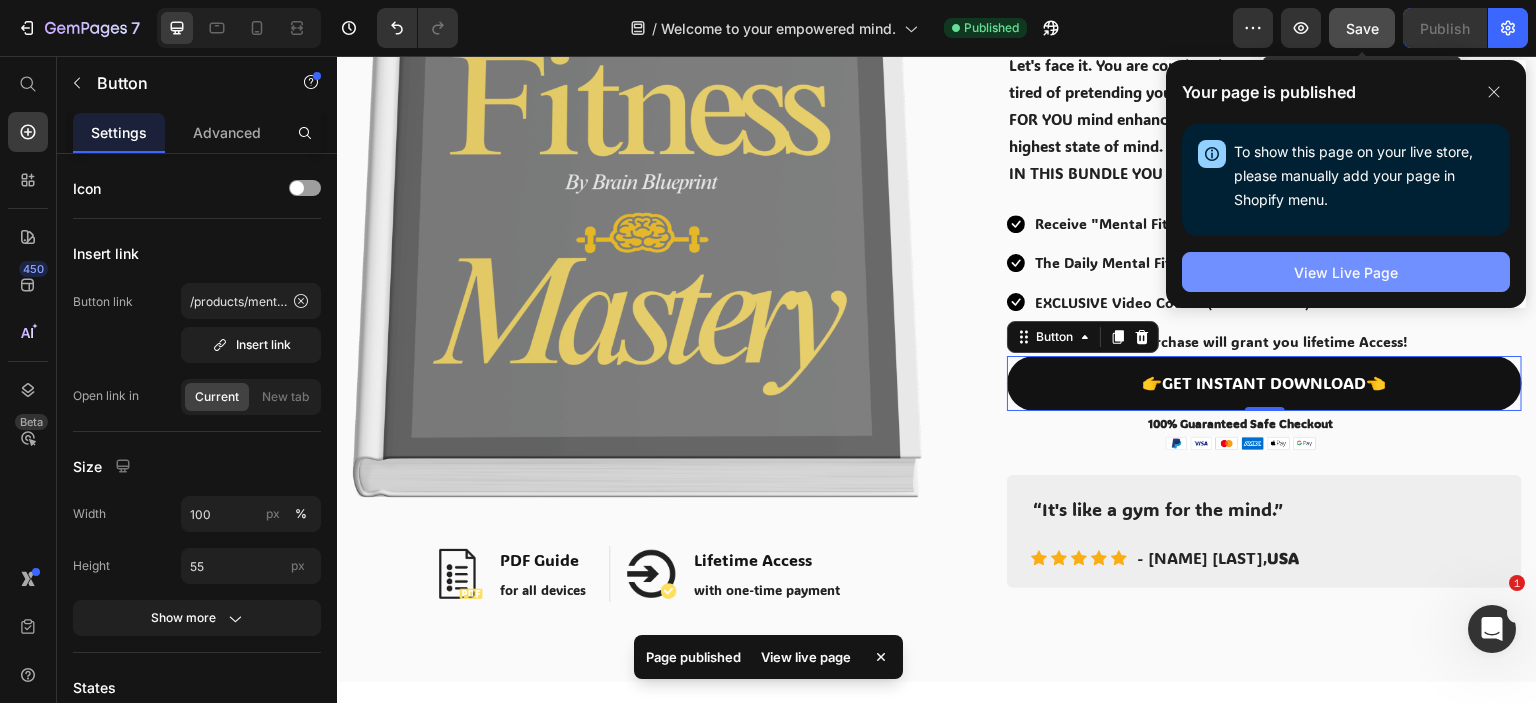 click on "View Live Page" at bounding box center (1346, 272) 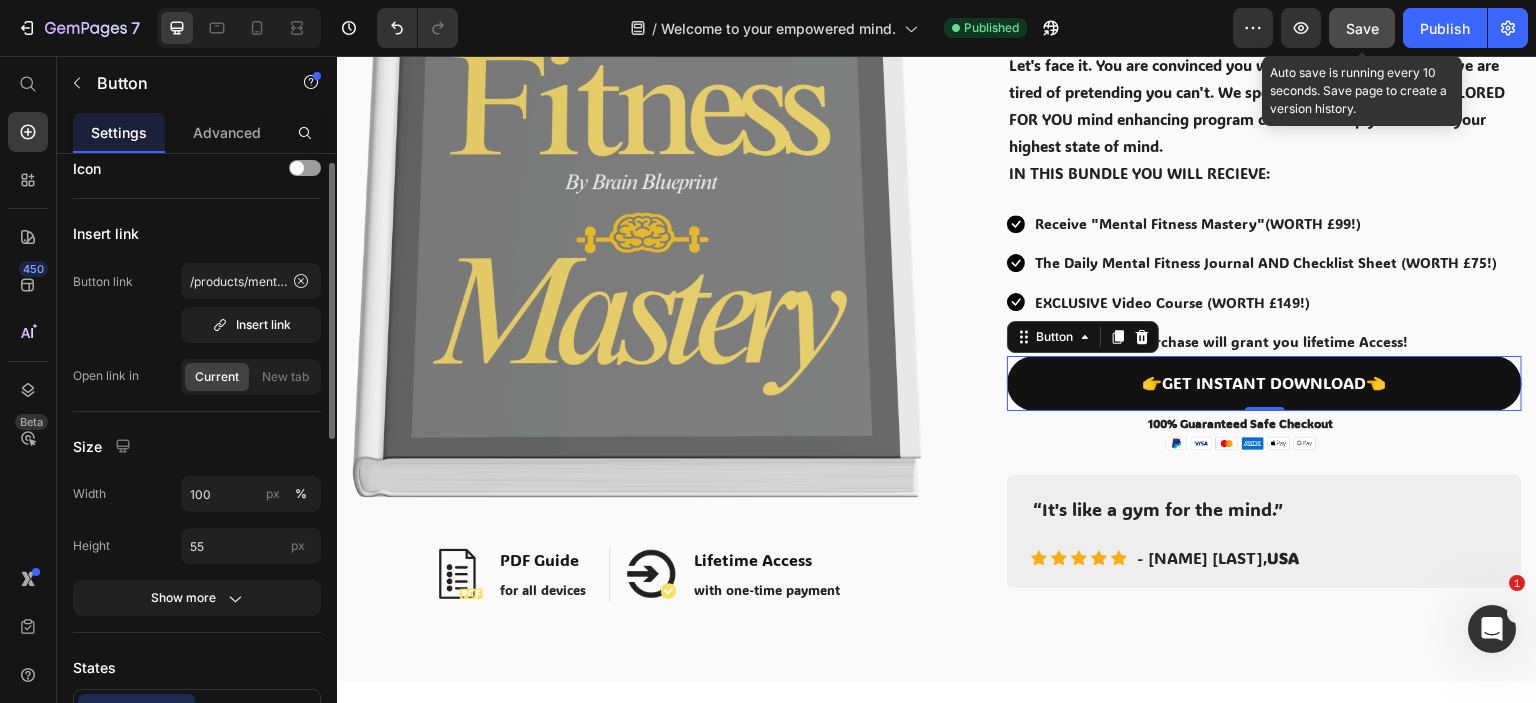 scroll, scrollTop: 0, scrollLeft: 0, axis: both 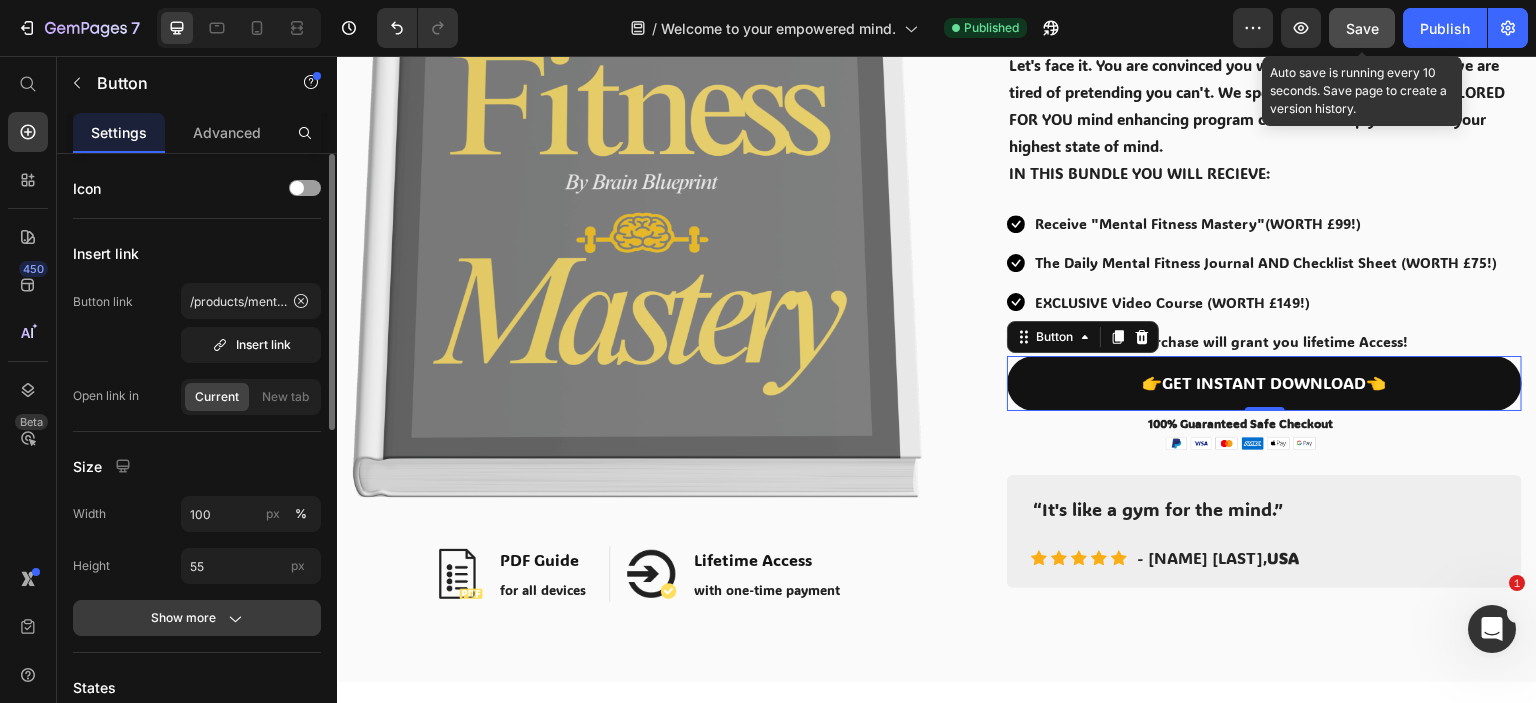 click on "Show more" at bounding box center [197, 618] 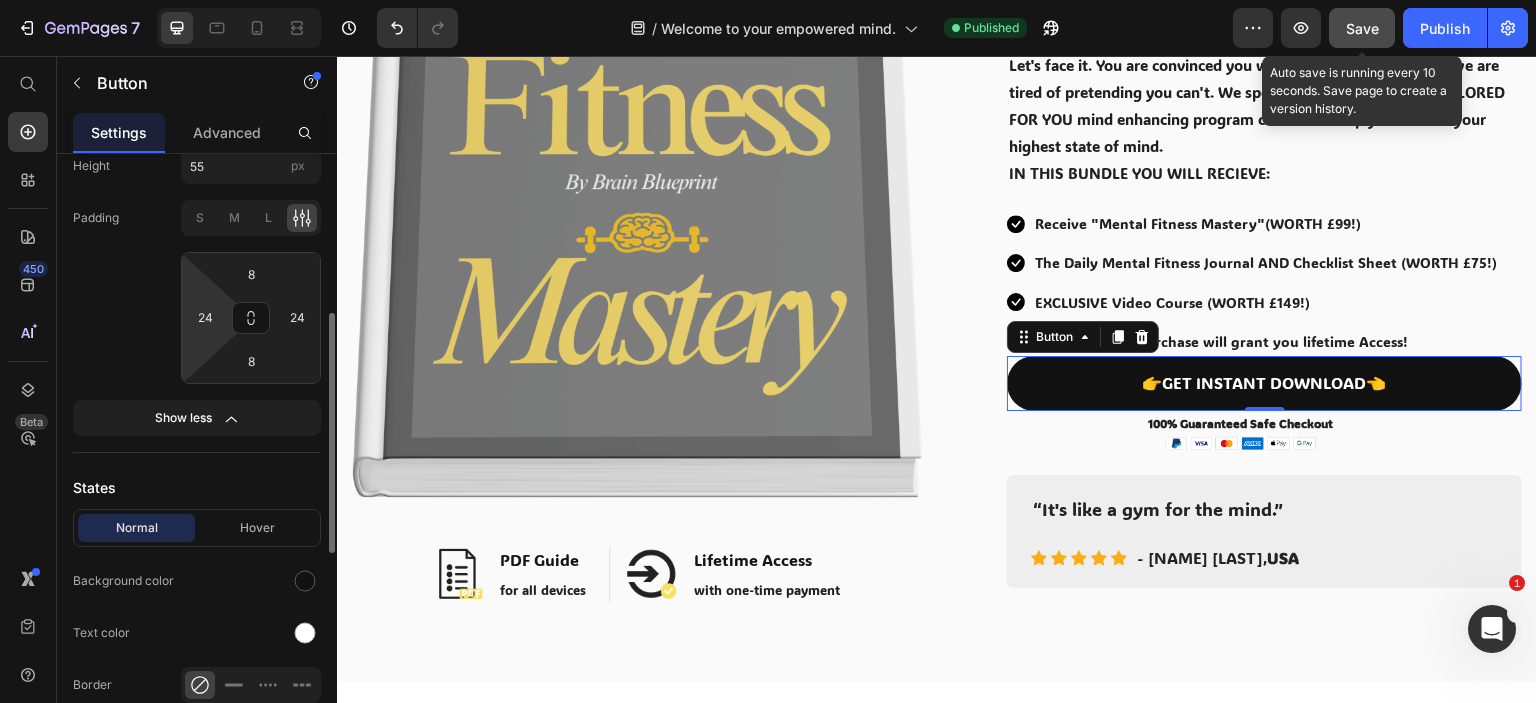 scroll, scrollTop: 0, scrollLeft: 0, axis: both 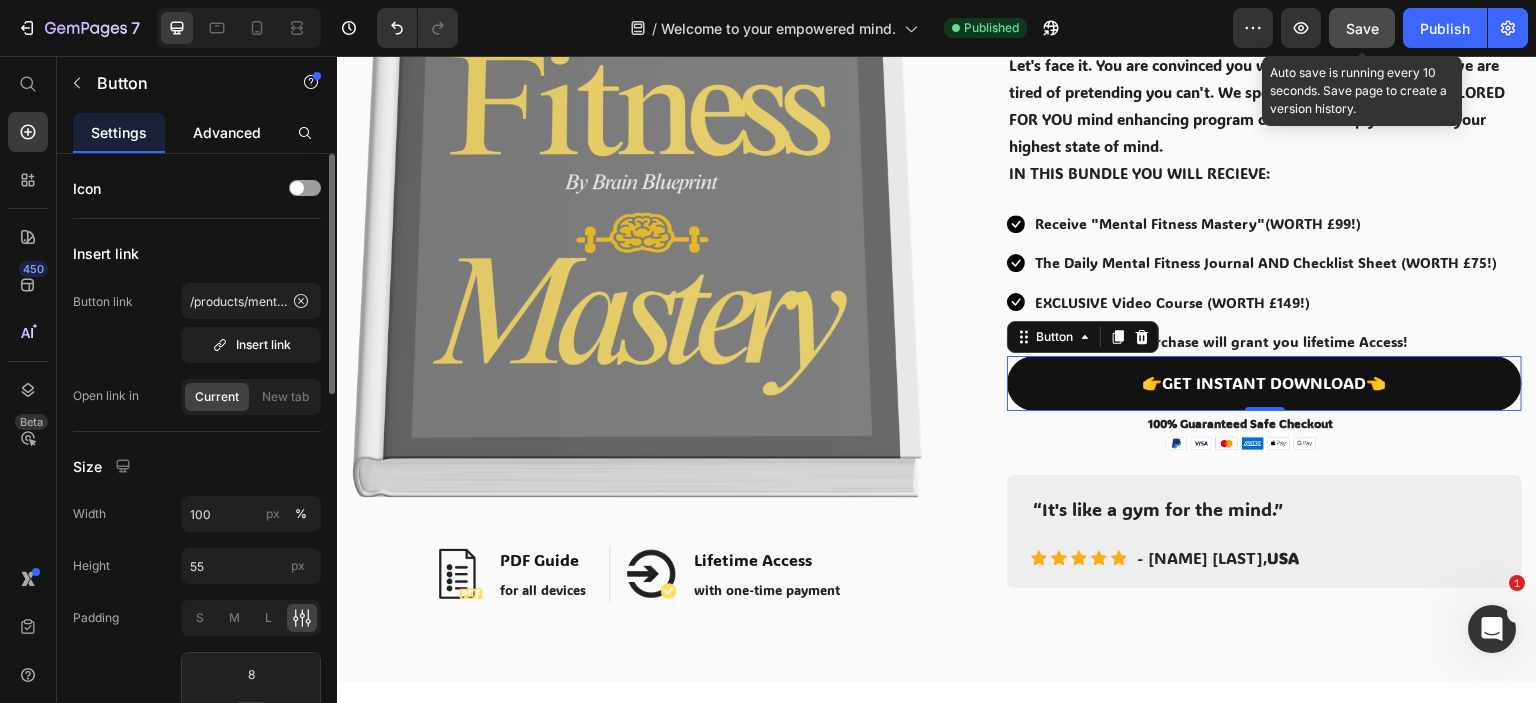 click on "Advanced" at bounding box center (227, 132) 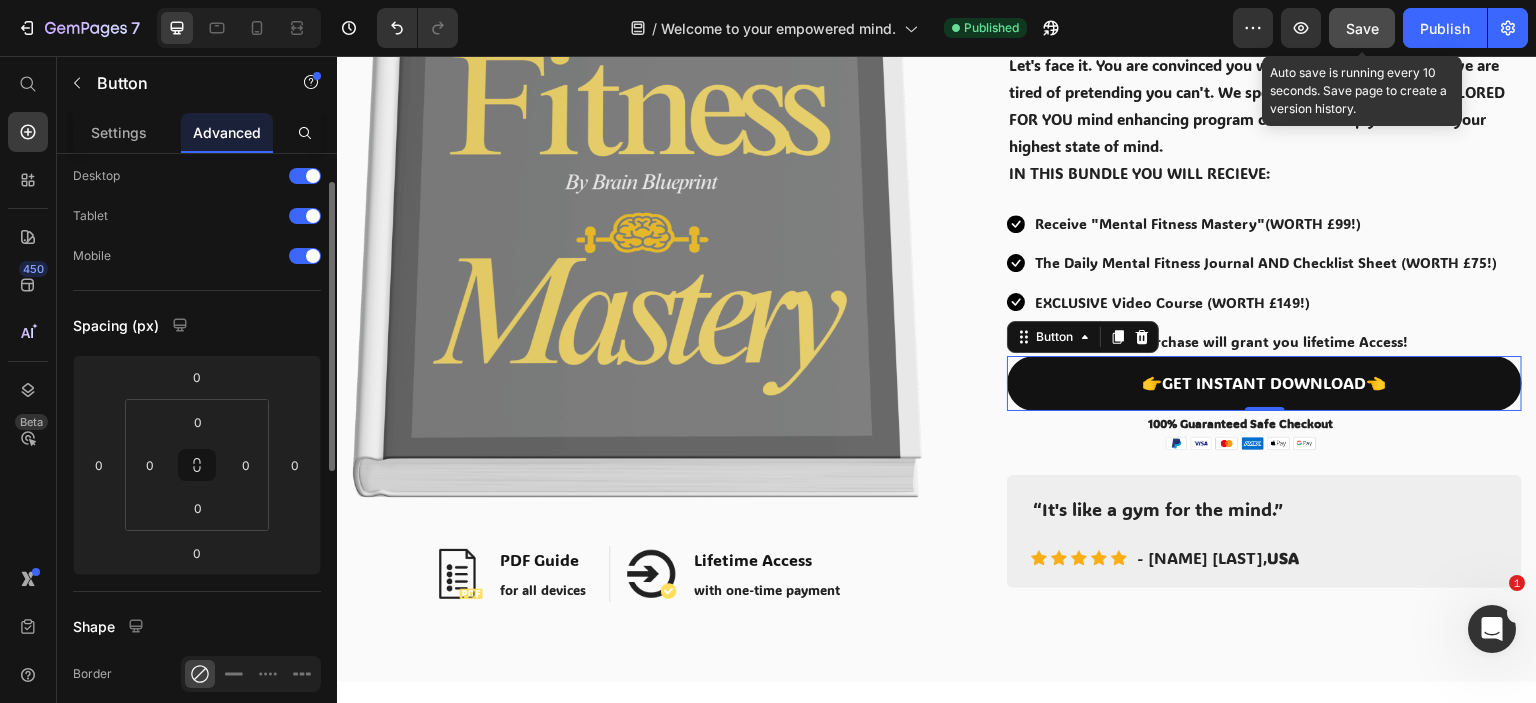 scroll, scrollTop: 0, scrollLeft: 0, axis: both 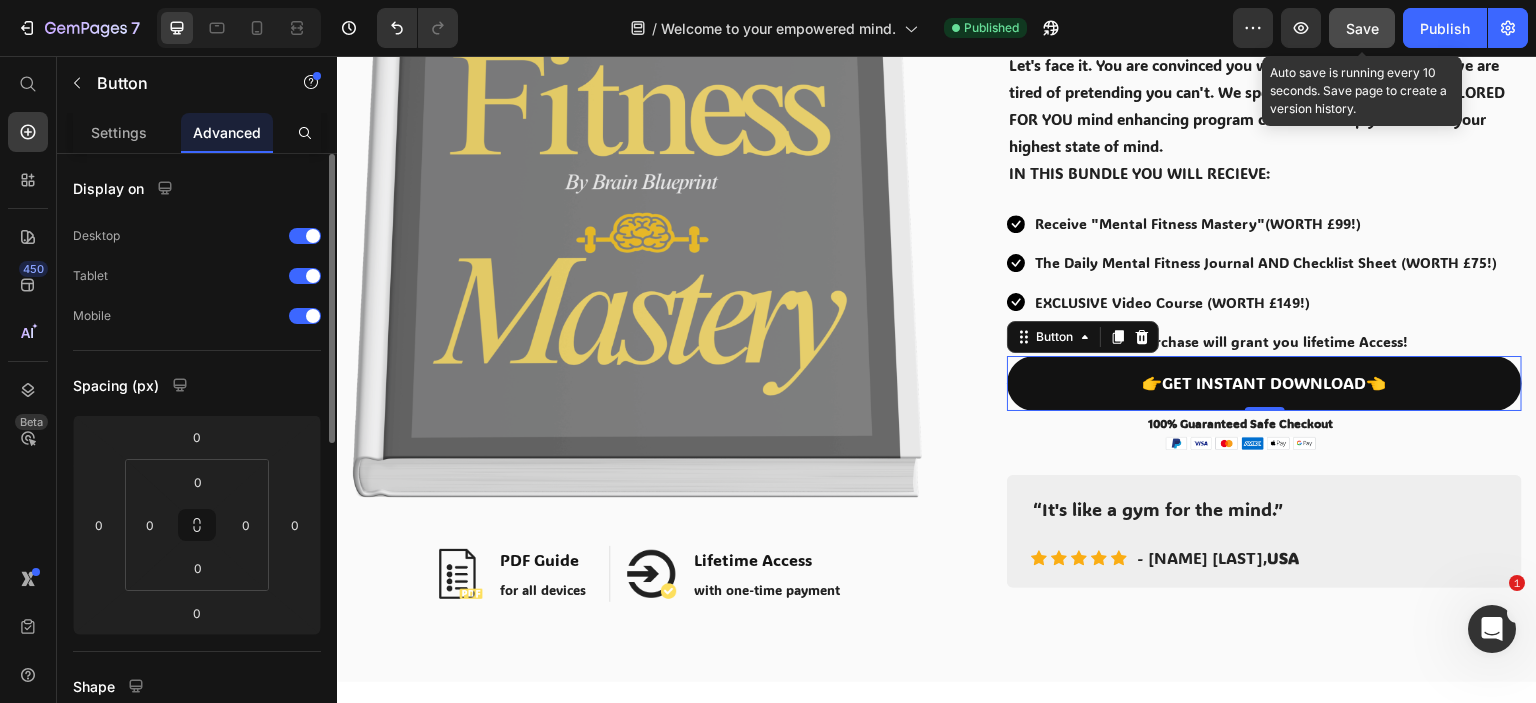 click on "Settings" at bounding box center [119, 132] 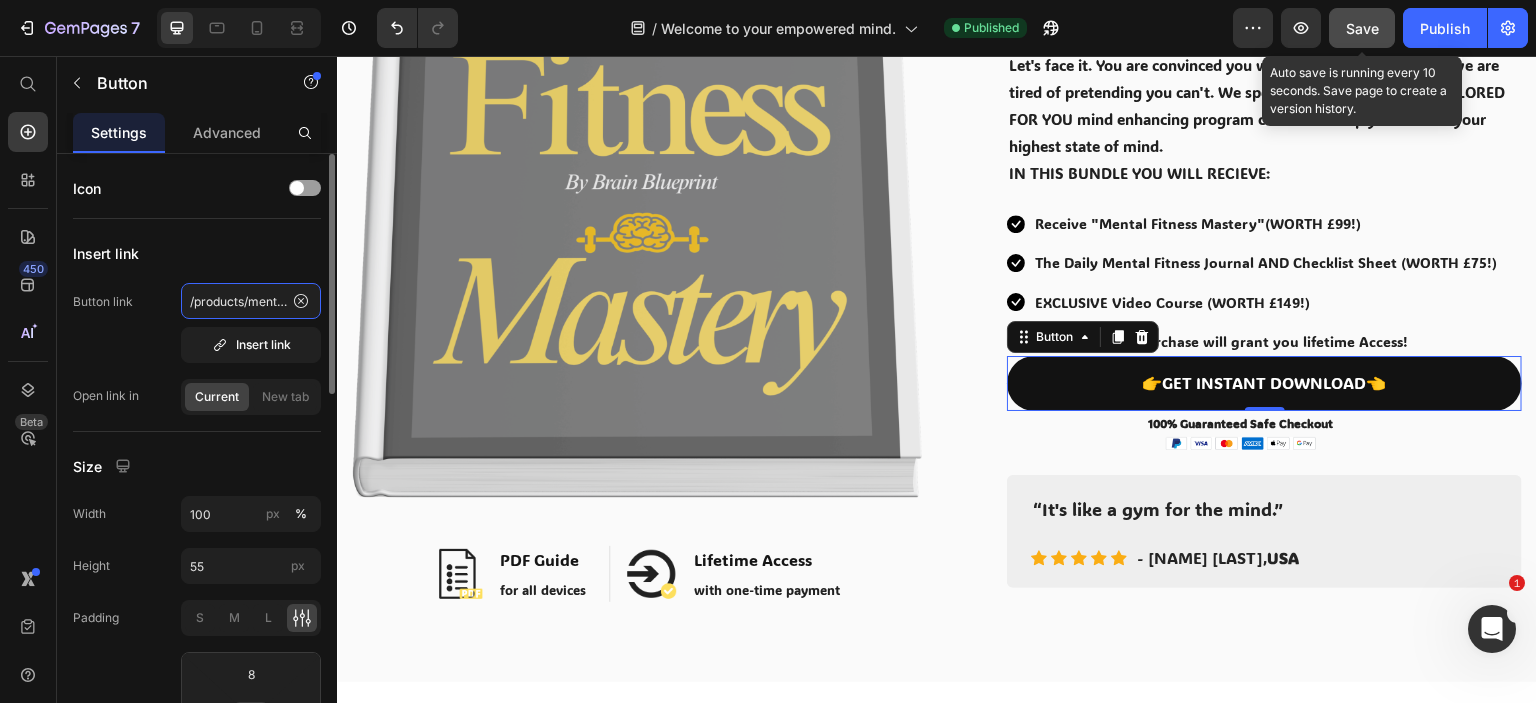 click on "/products/mental-fitness-mastery-tier-3" 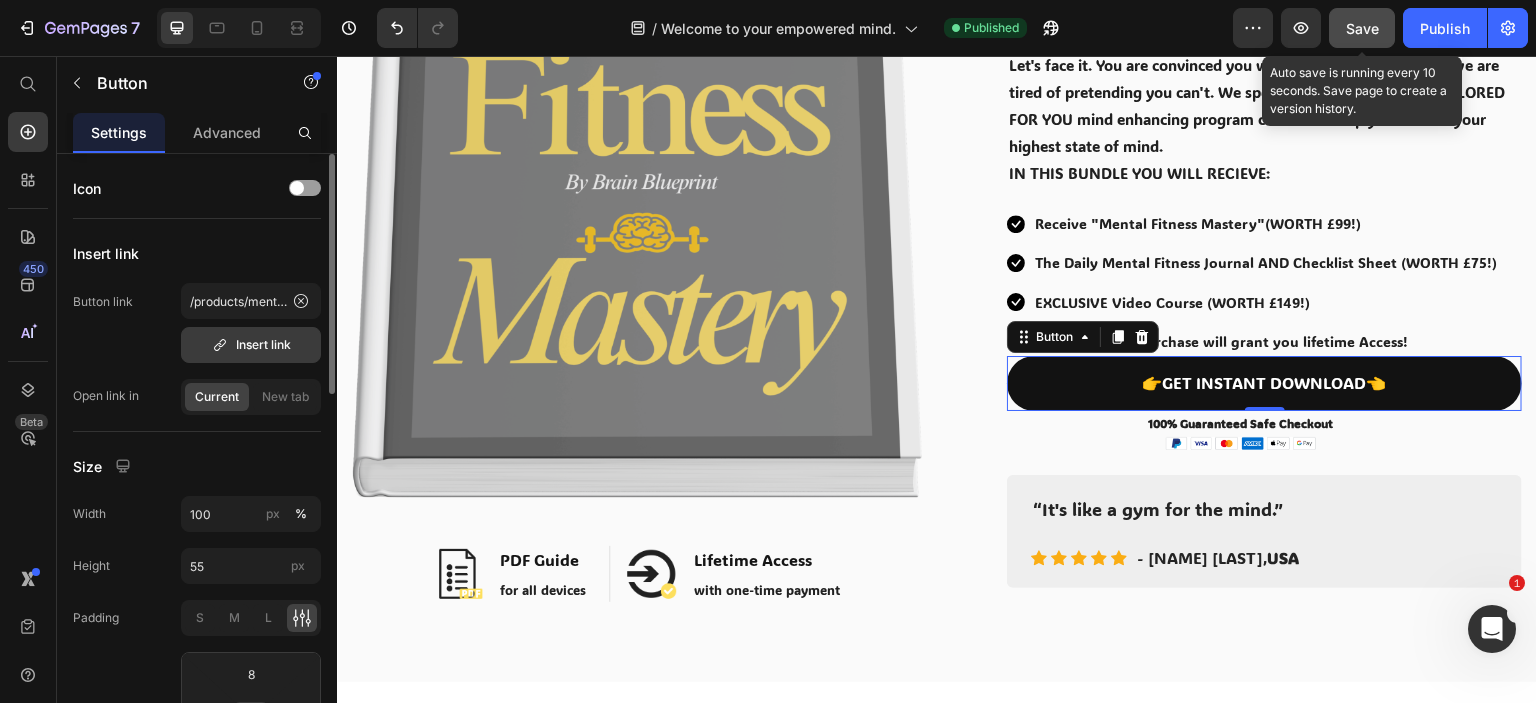 click on "Insert link" at bounding box center (251, 345) 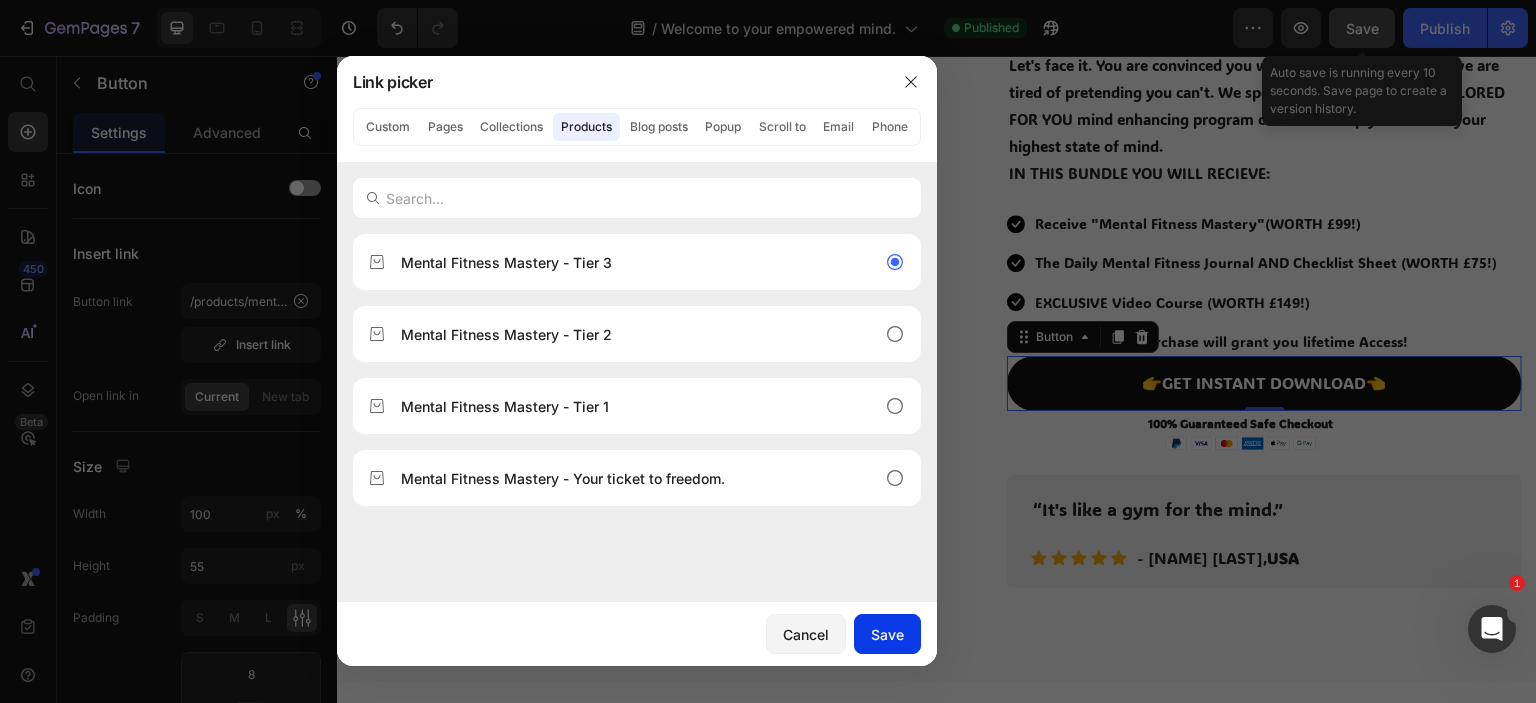 click on "Save" at bounding box center [887, 634] 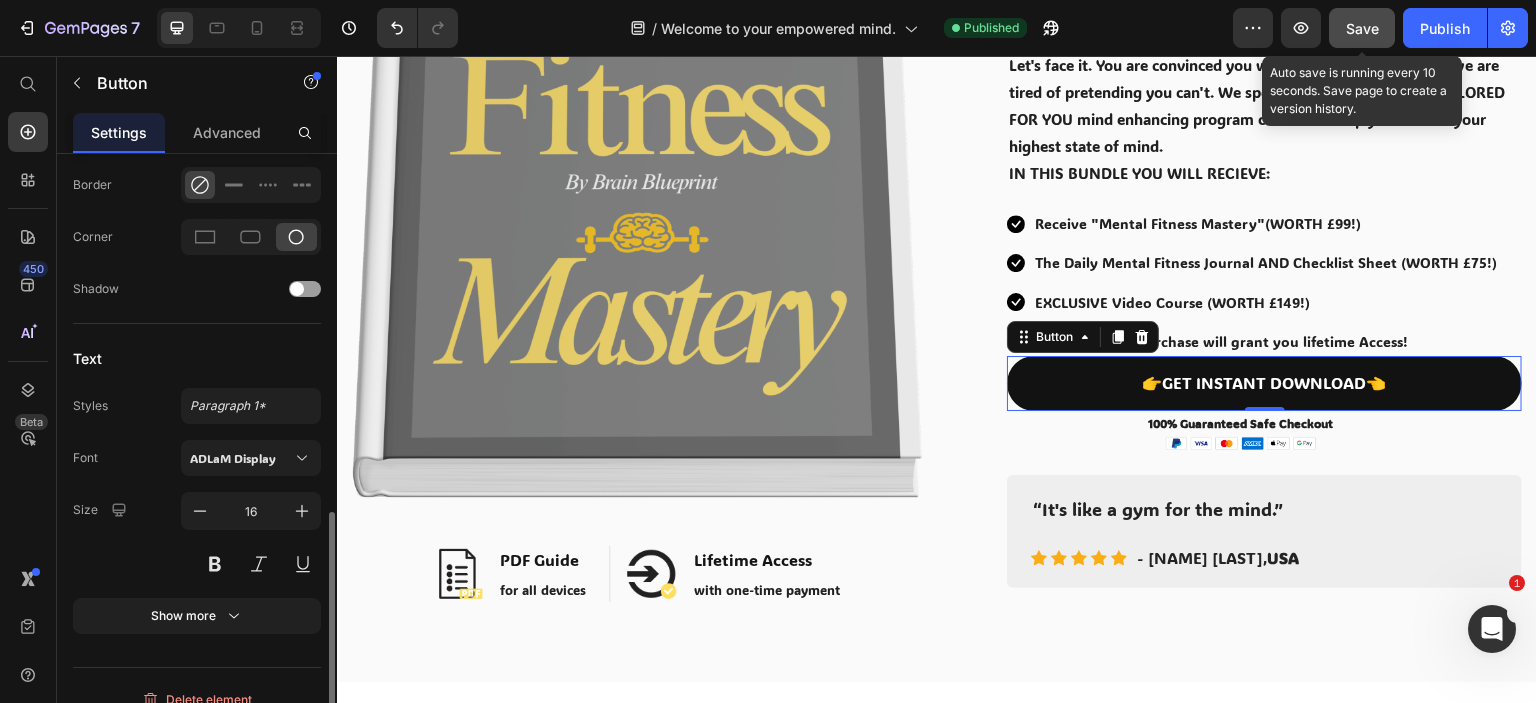 scroll, scrollTop: 920, scrollLeft: 0, axis: vertical 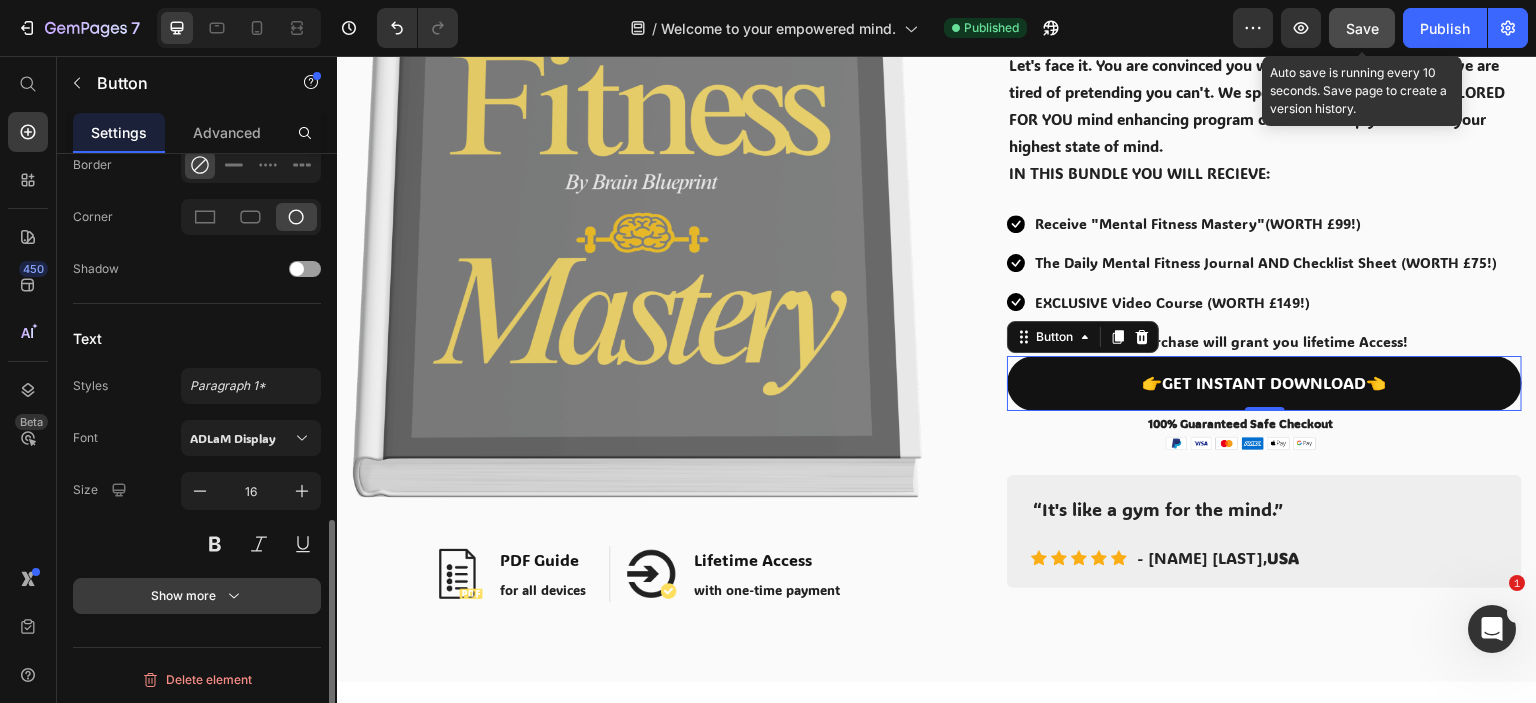 click on "Show more" at bounding box center [197, 596] 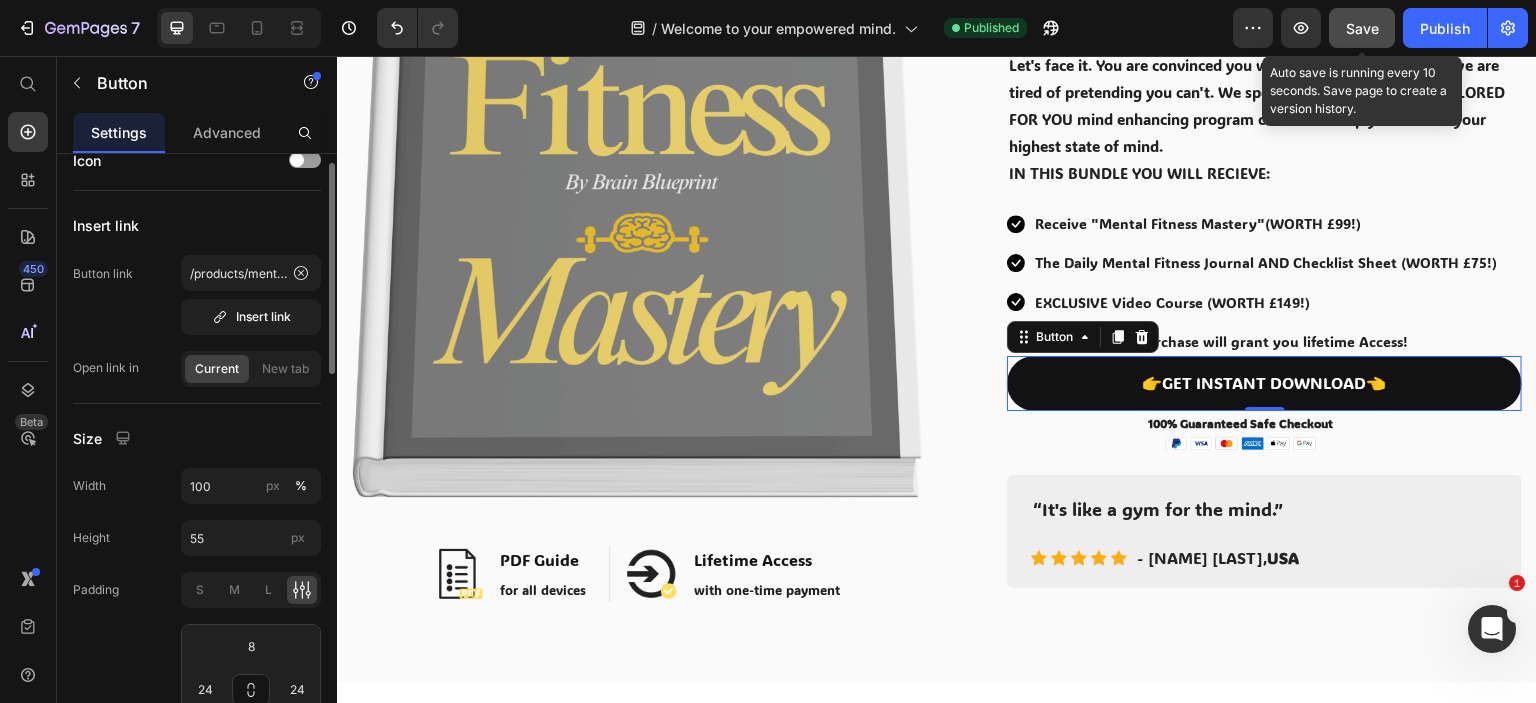scroll, scrollTop: 0, scrollLeft: 0, axis: both 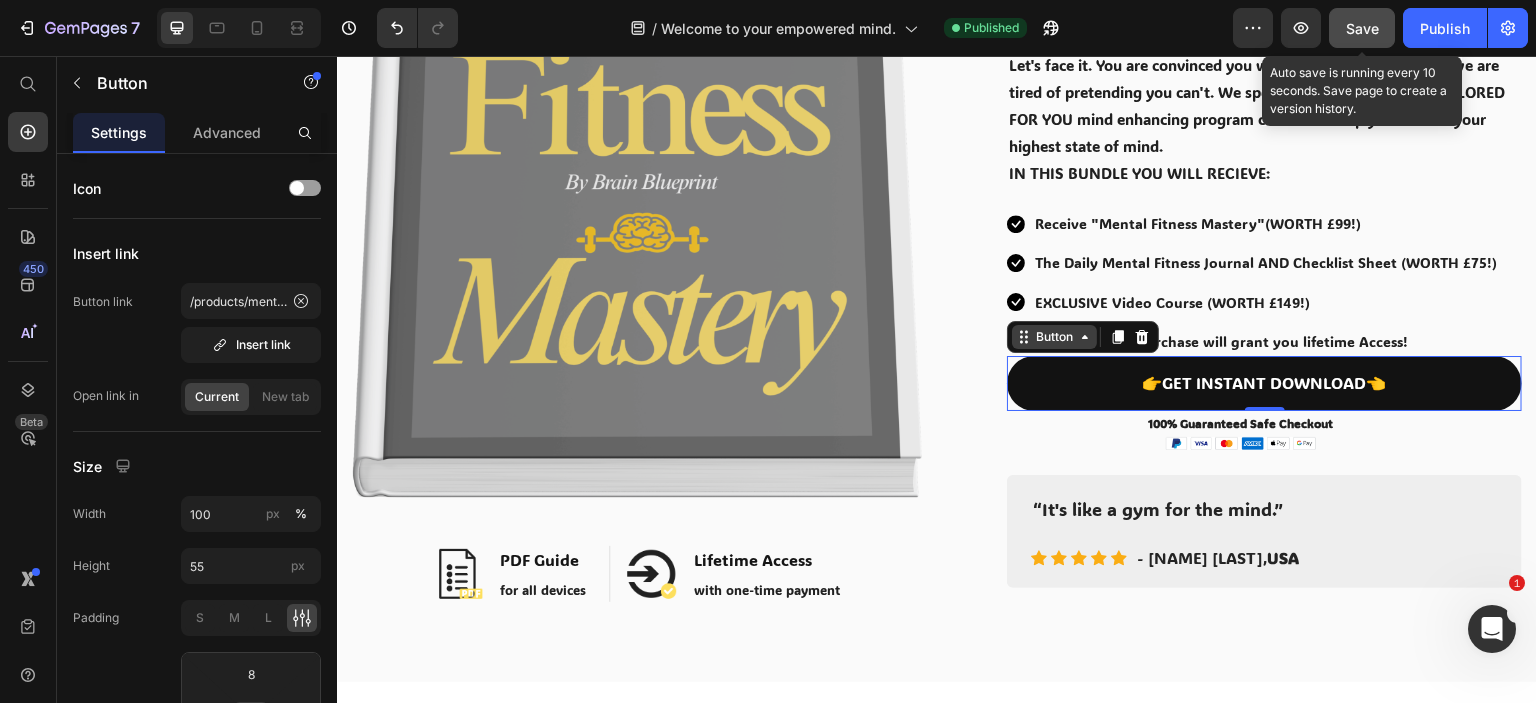 click on "Button" at bounding box center [1054, 337] 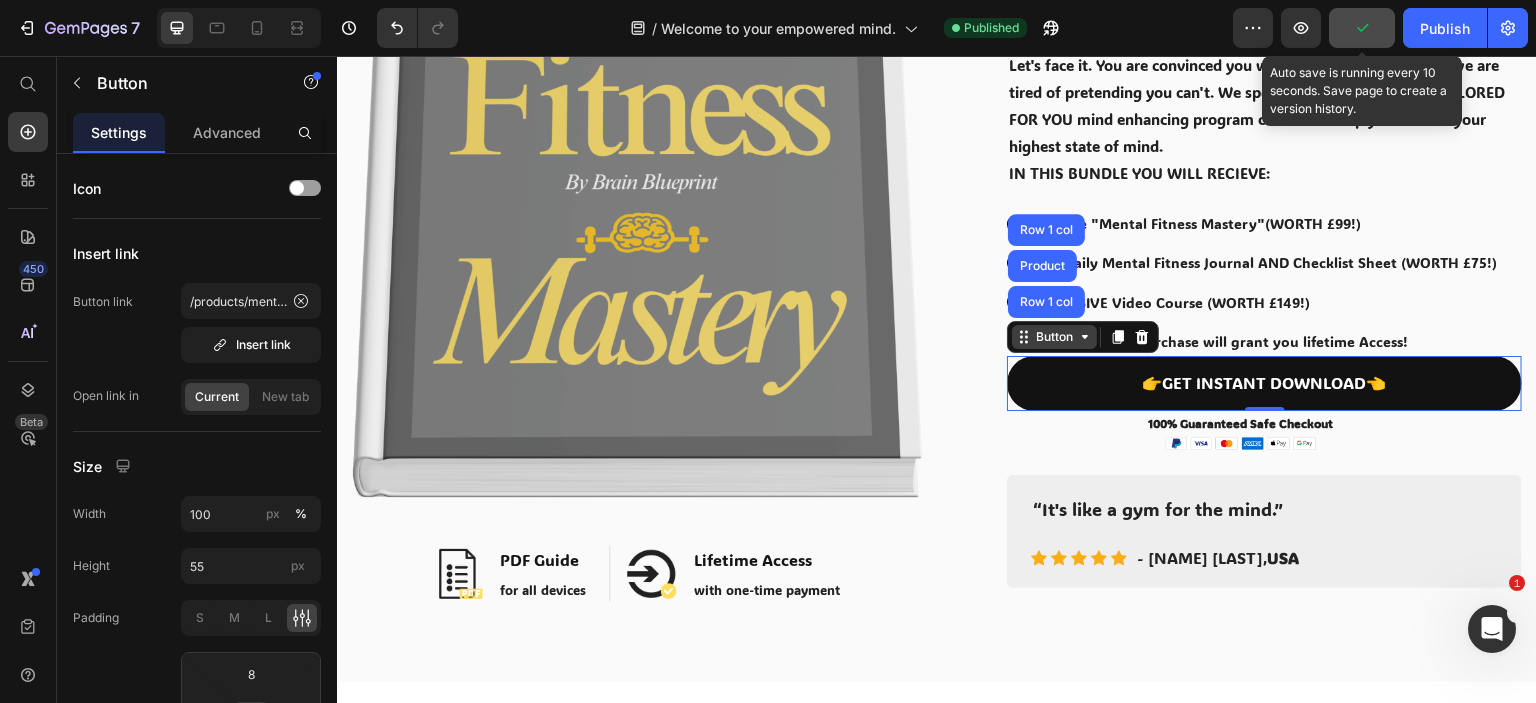 click on "Button" at bounding box center [1054, 337] 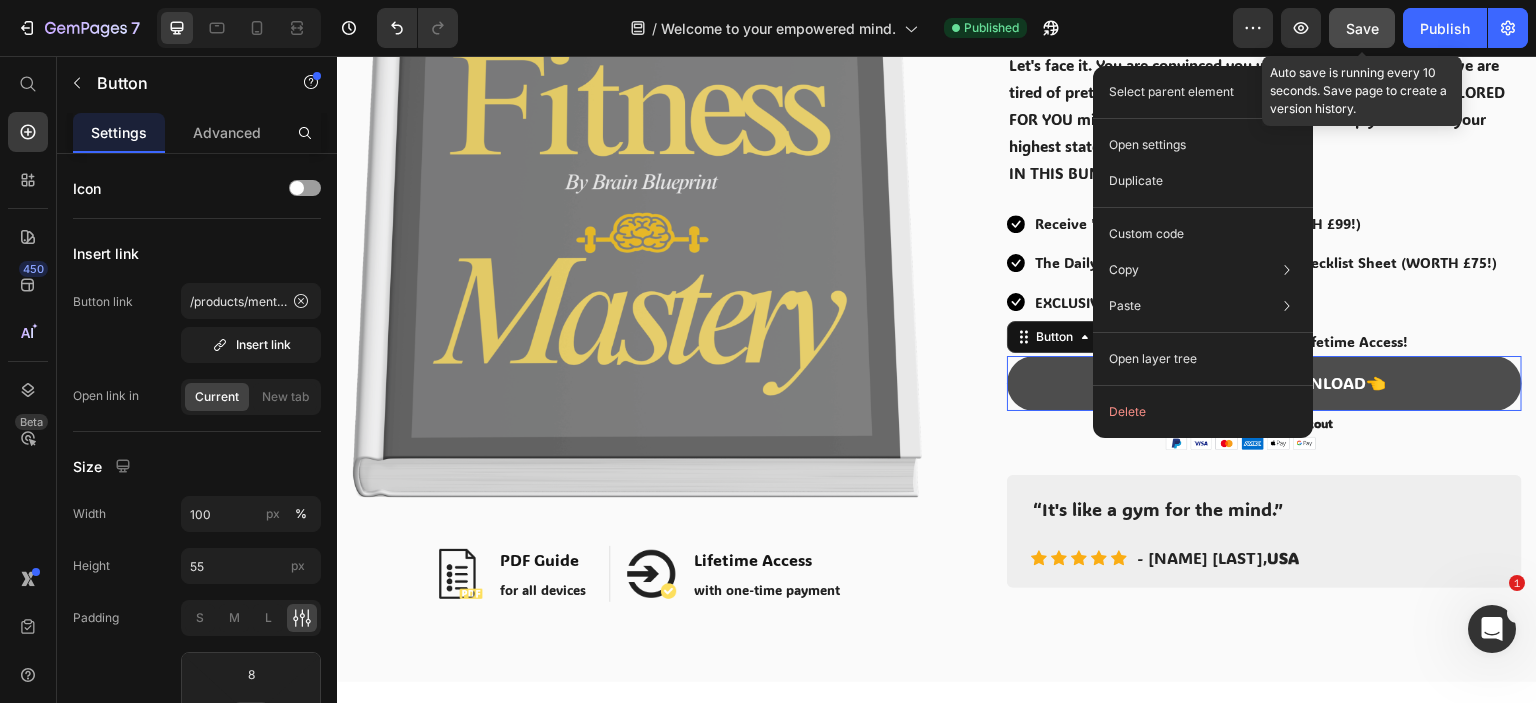 click on "👉GET INSTANT DOWNLOAD👈" at bounding box center (1264, 383) 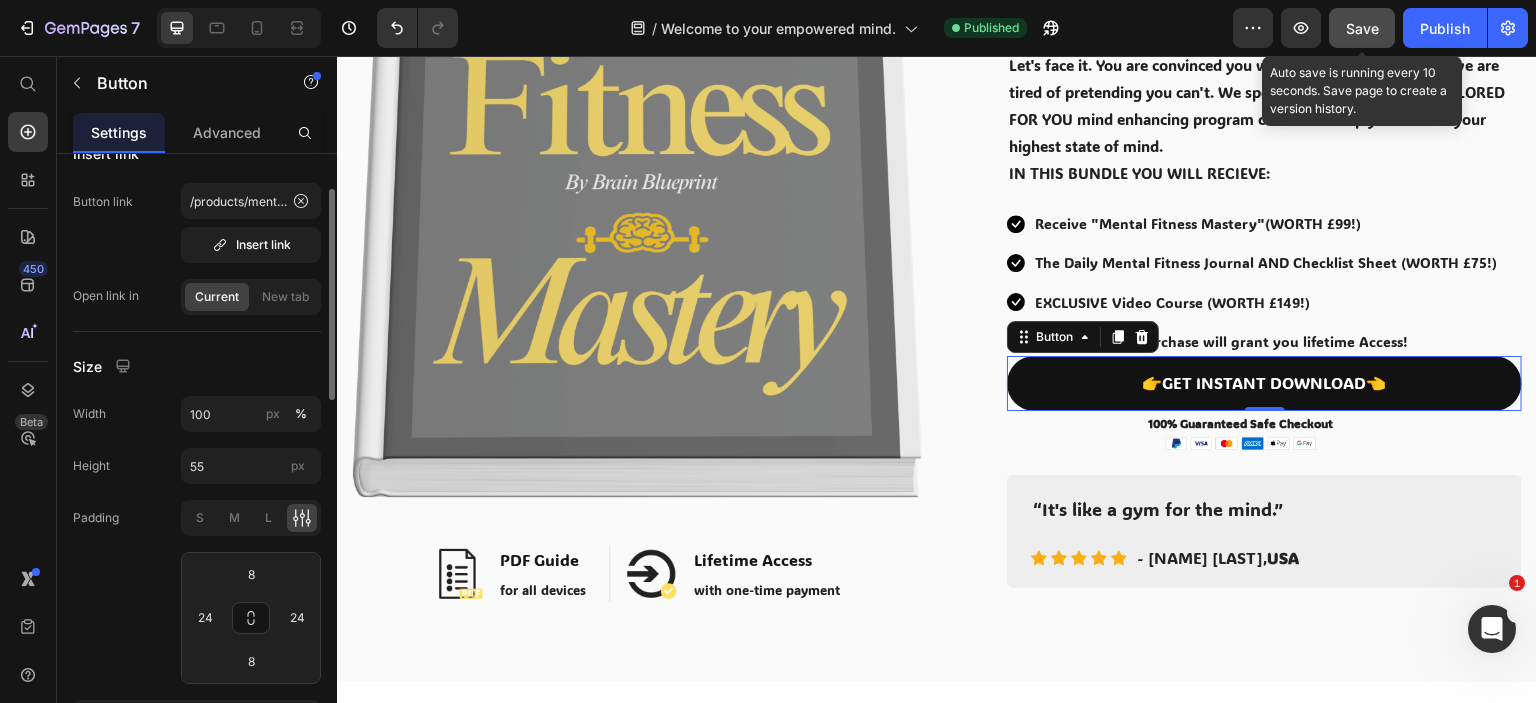 scroll, scrollTop: 0, scrollLeft: 0, axis: both 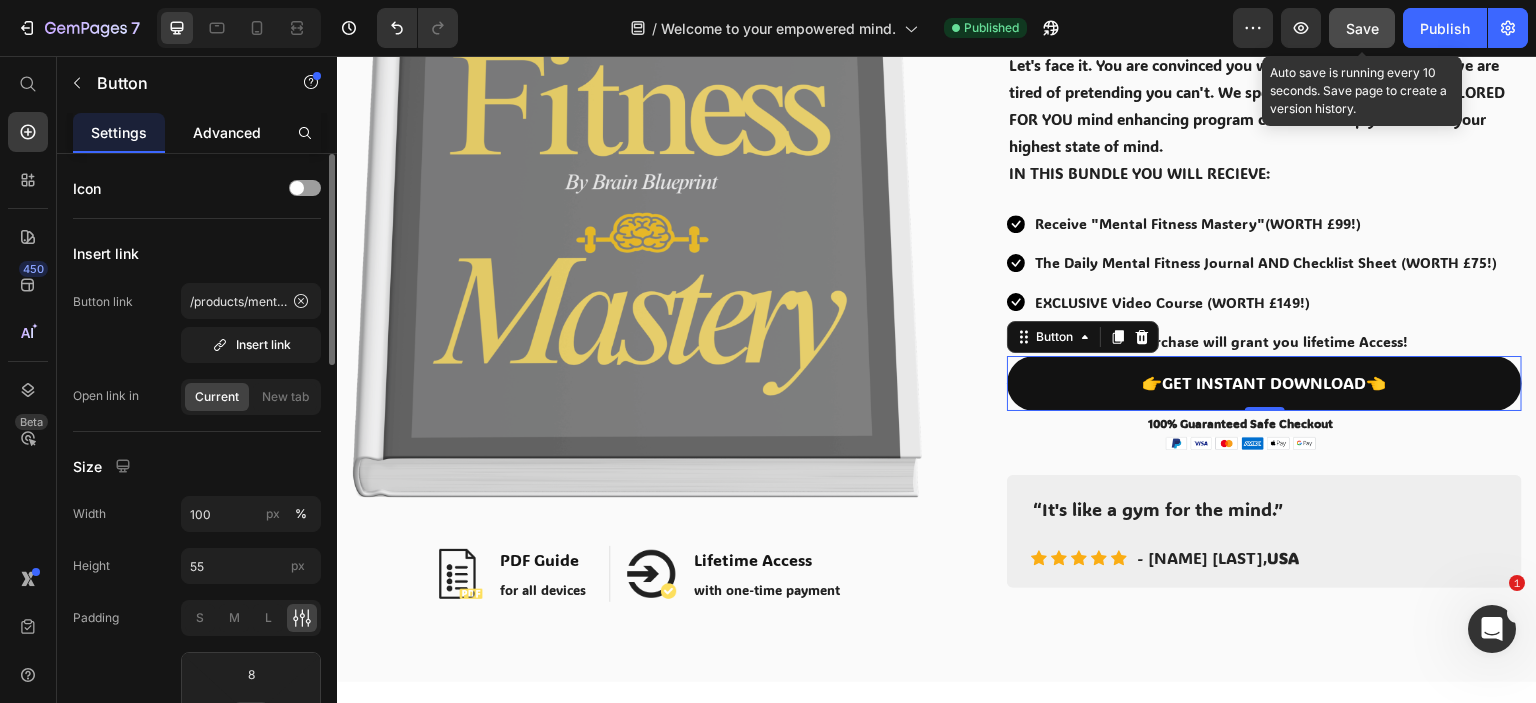 click on "Advanced" 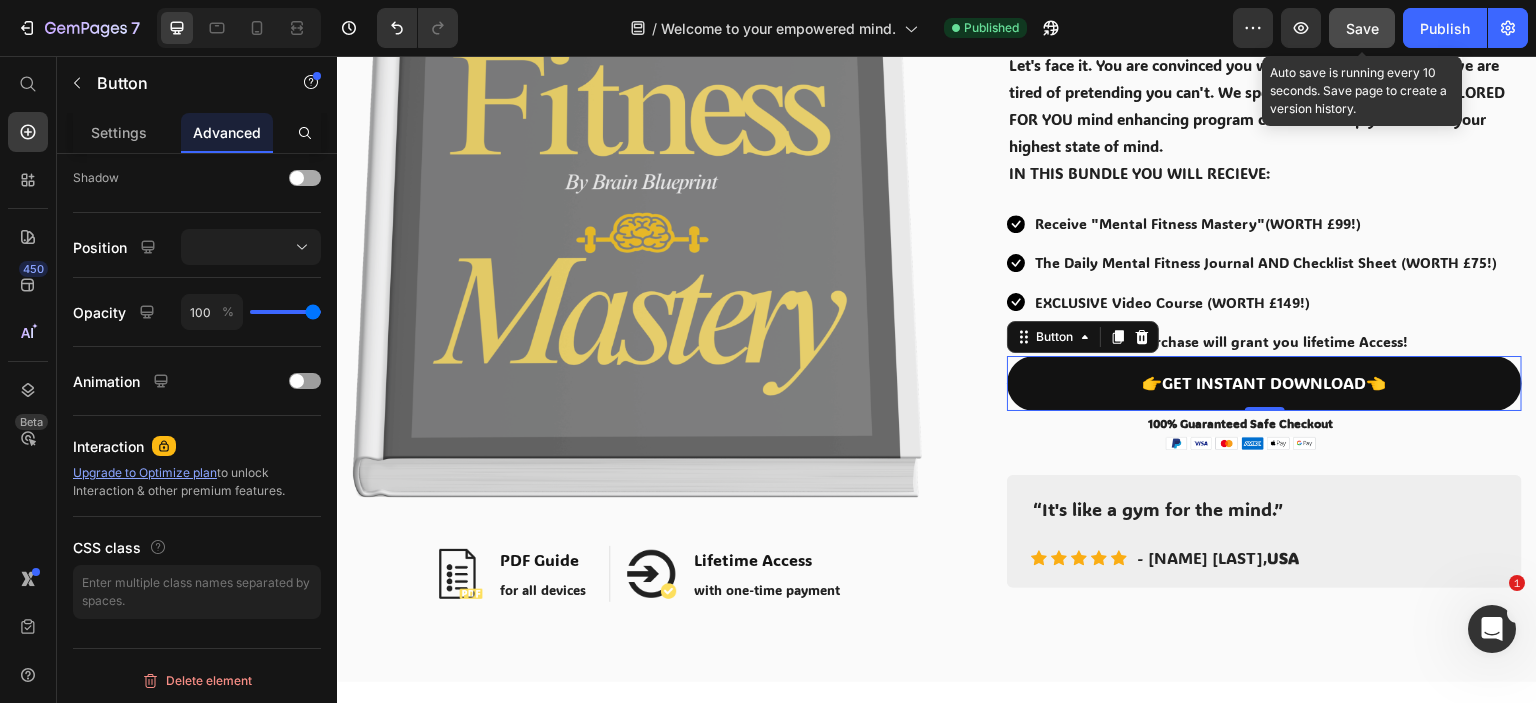 scroll, scrollTop: 0, scrollLeft: 0, axis: both 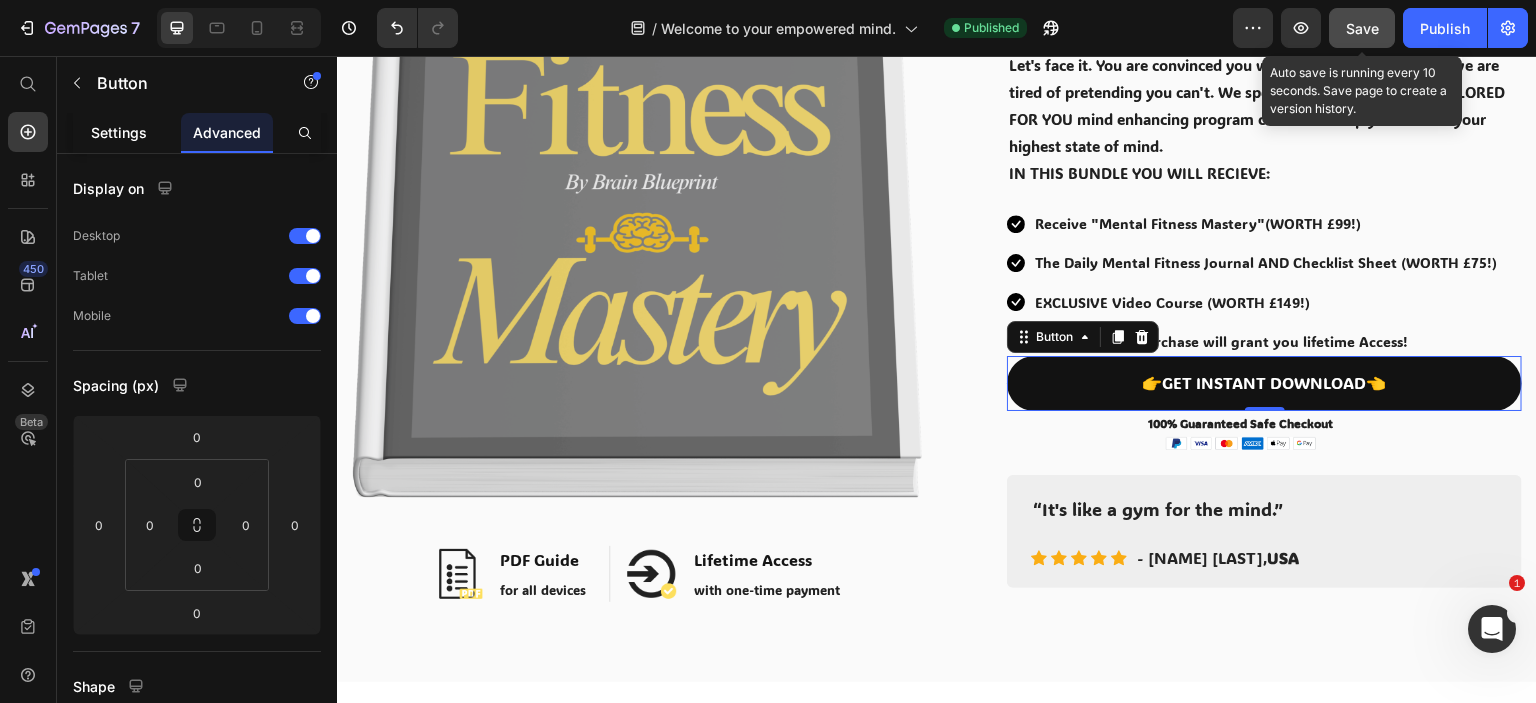 click on "Settings" at bounding box center [119, 132] 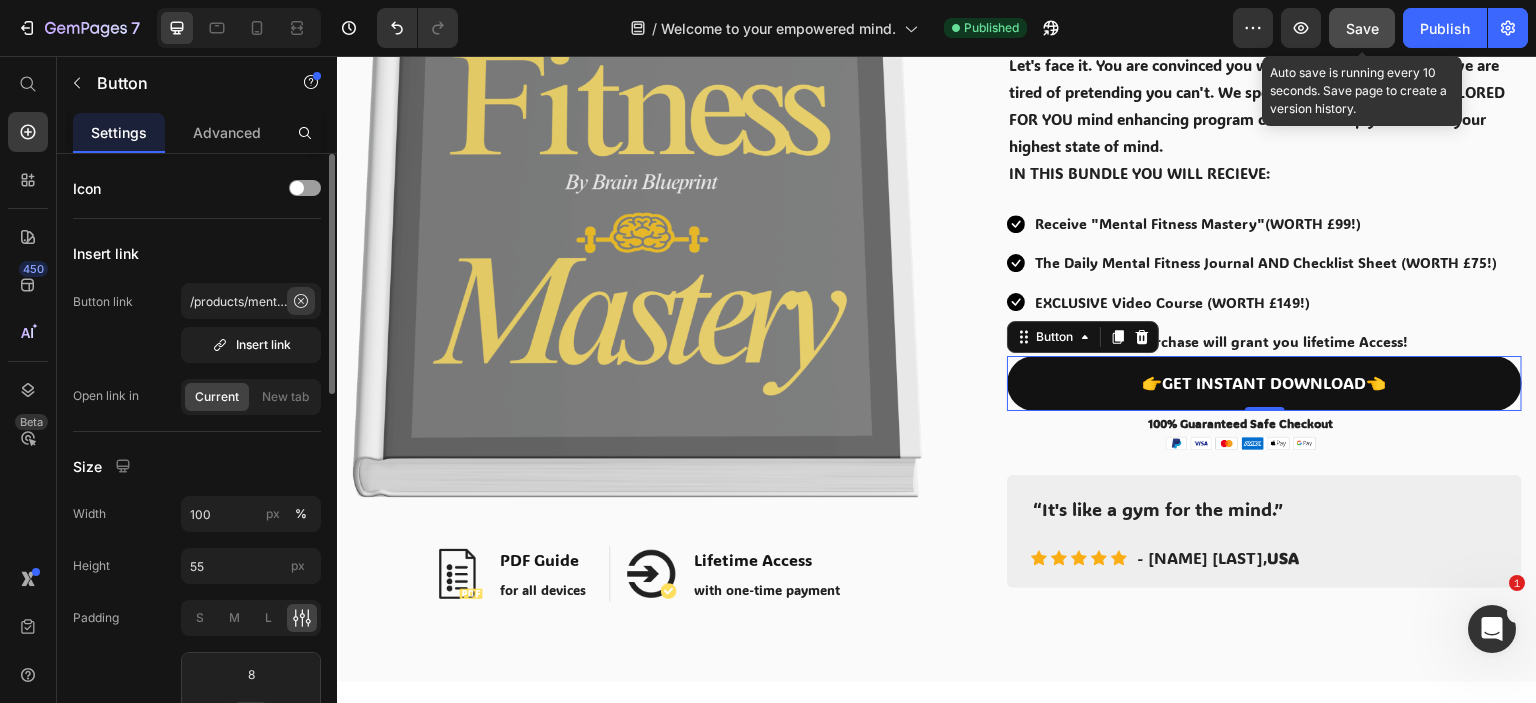 click 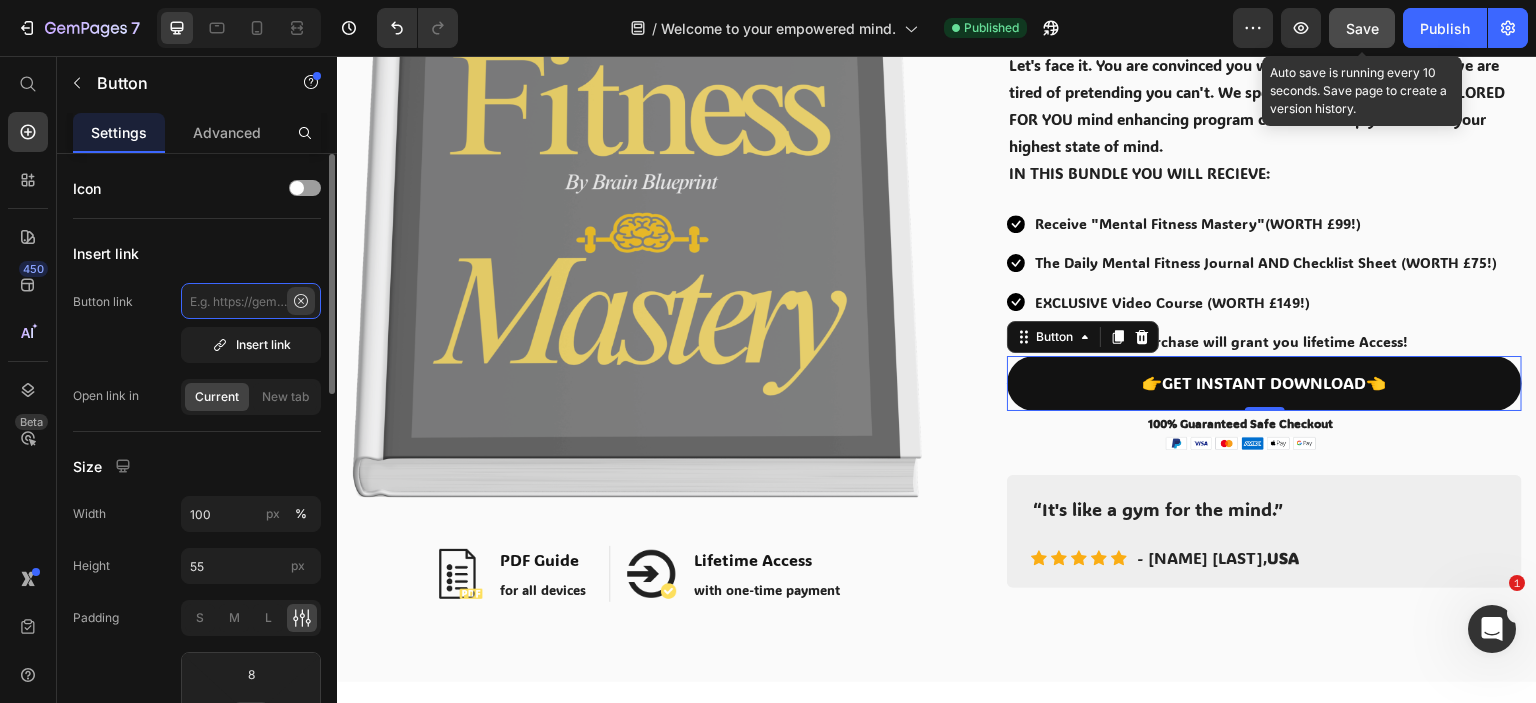scroll, scrollTop: 0, scrollLeft: 0, axis: both 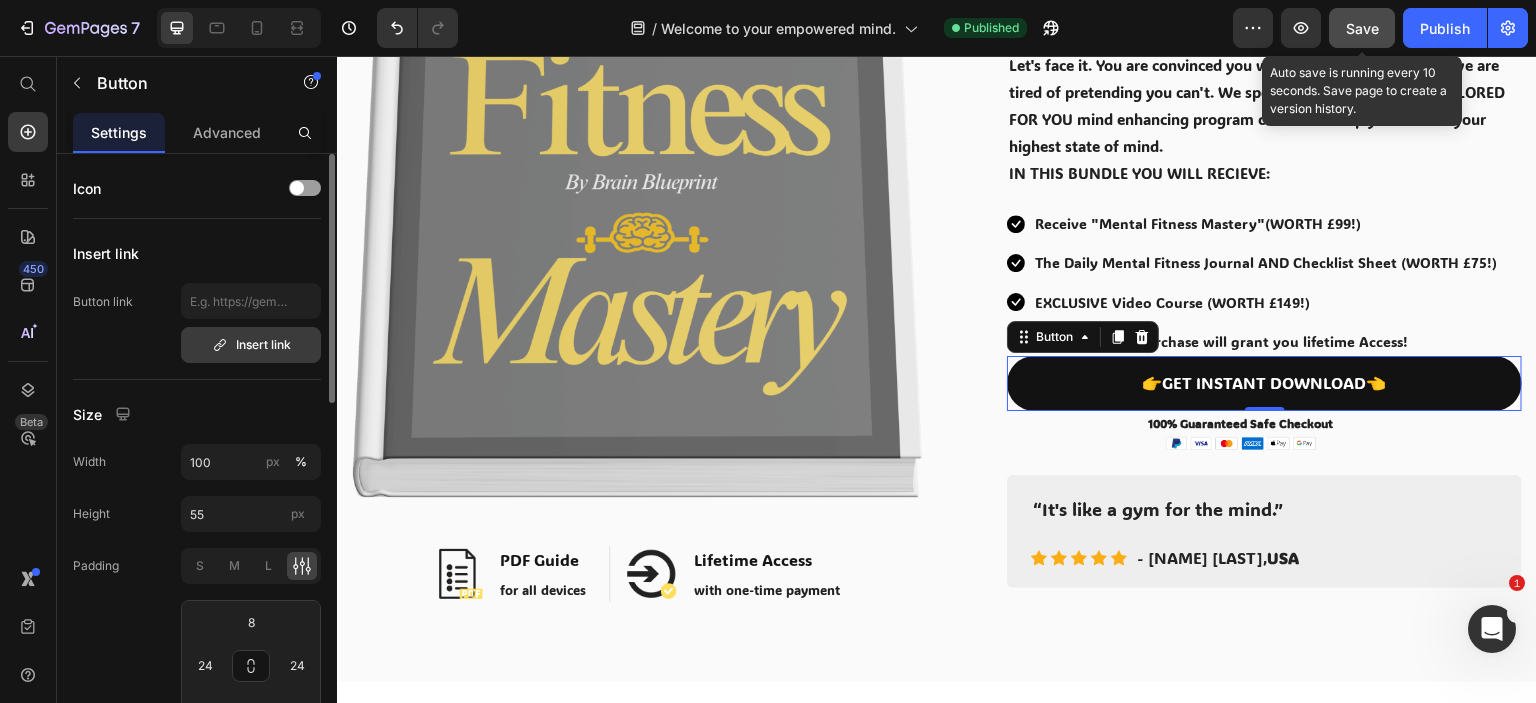 click on "Insert link" at bounding box center [251, 345] 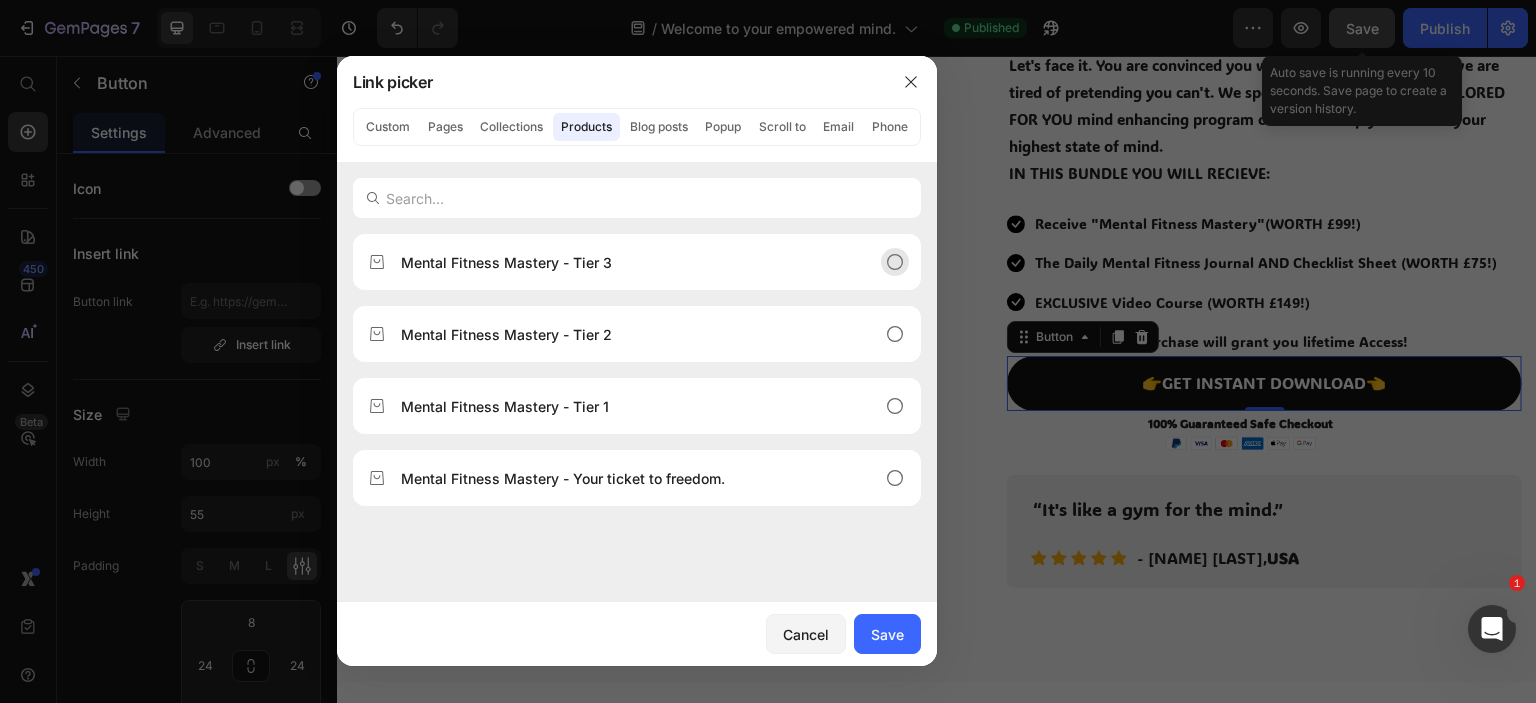 click on "Mental Fitness Mastery - Tier 3" 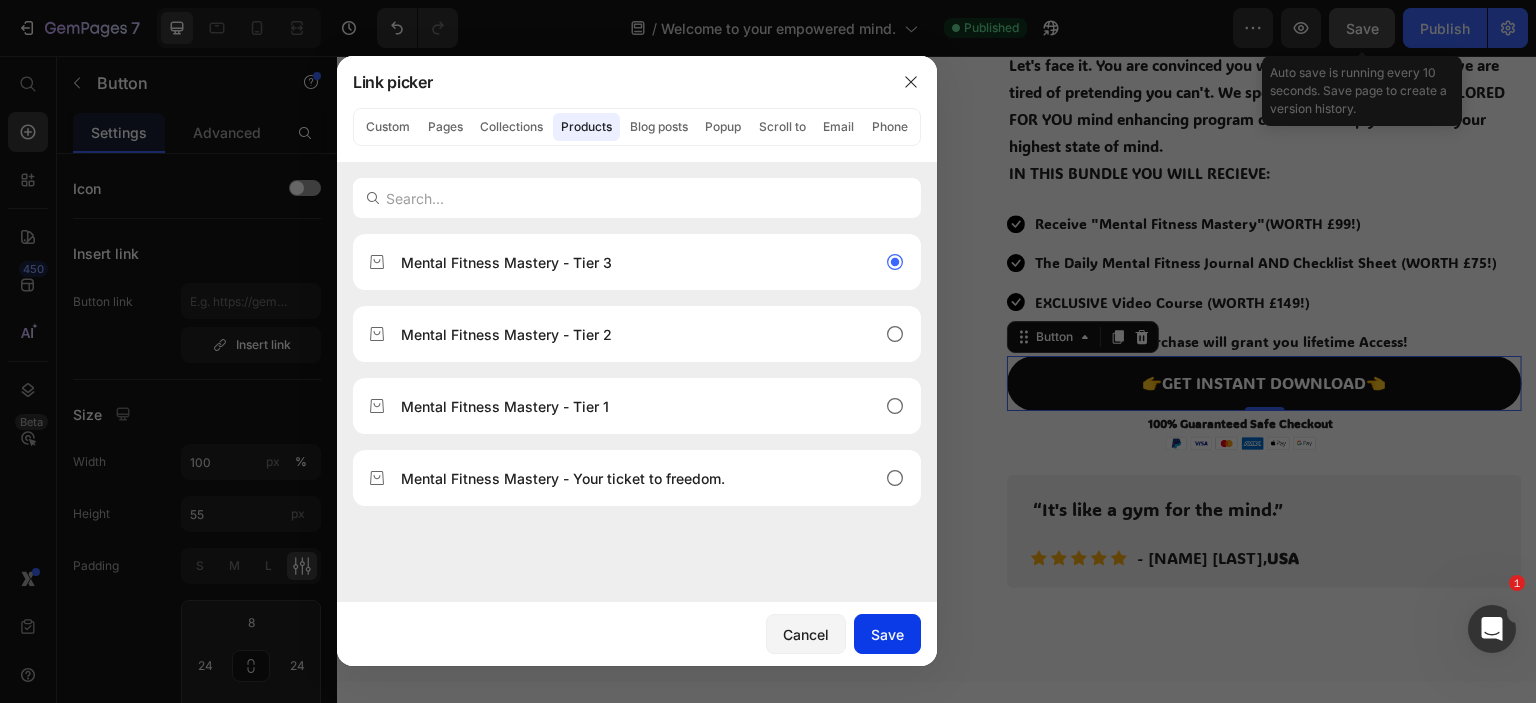 click on "Save" at bounding box center [887, 634] 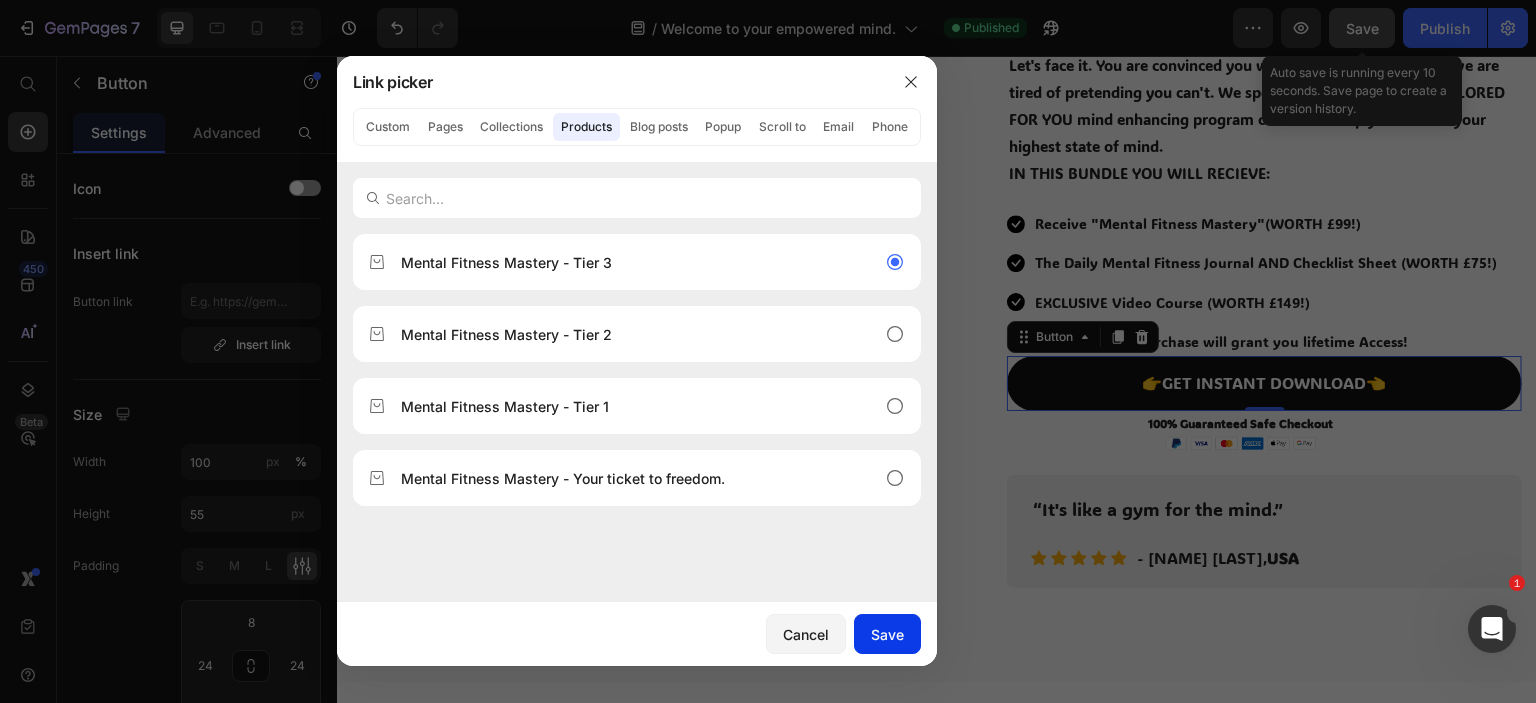 type on "/products/mental-fitness-mastery-tier-3" 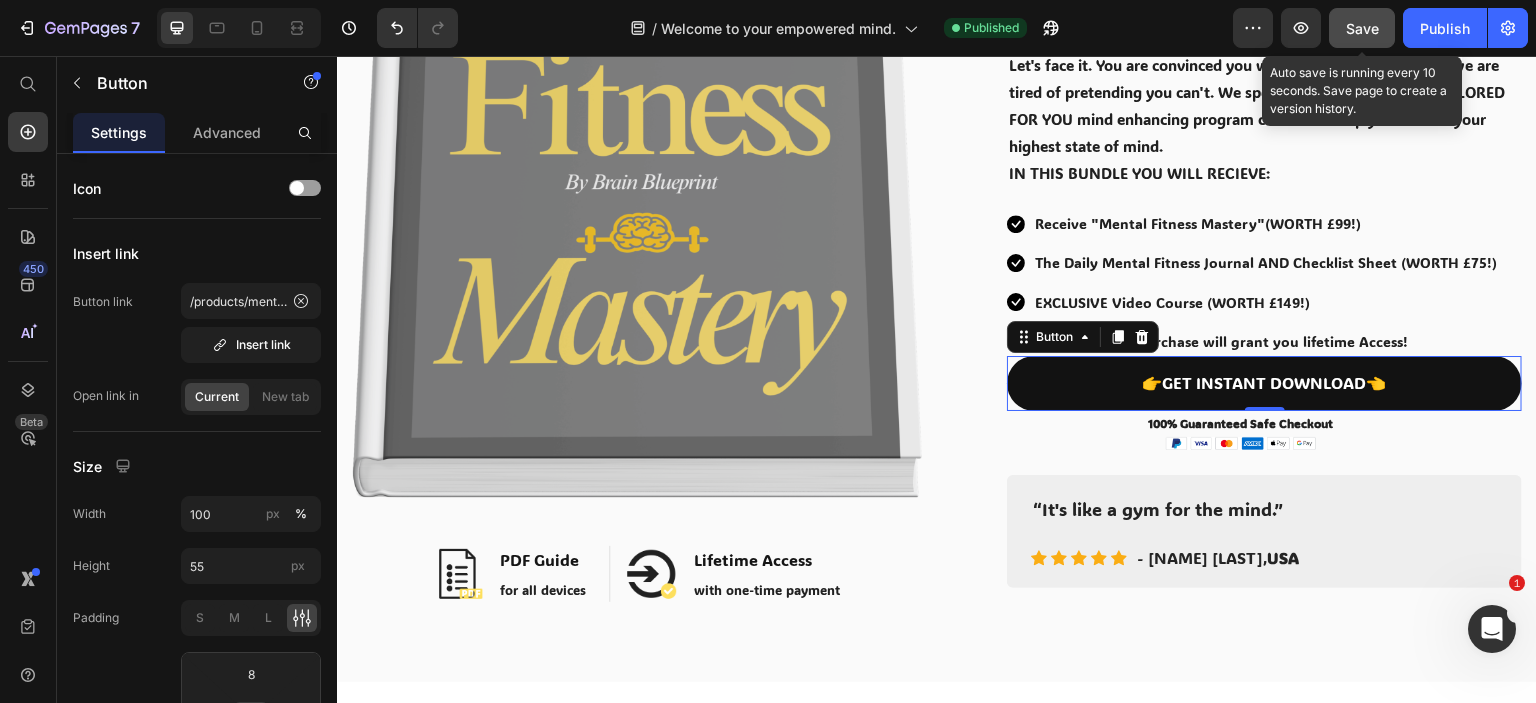 click on "100% Guaranteed Safe Checkout" at bounding box center (1241, 424) 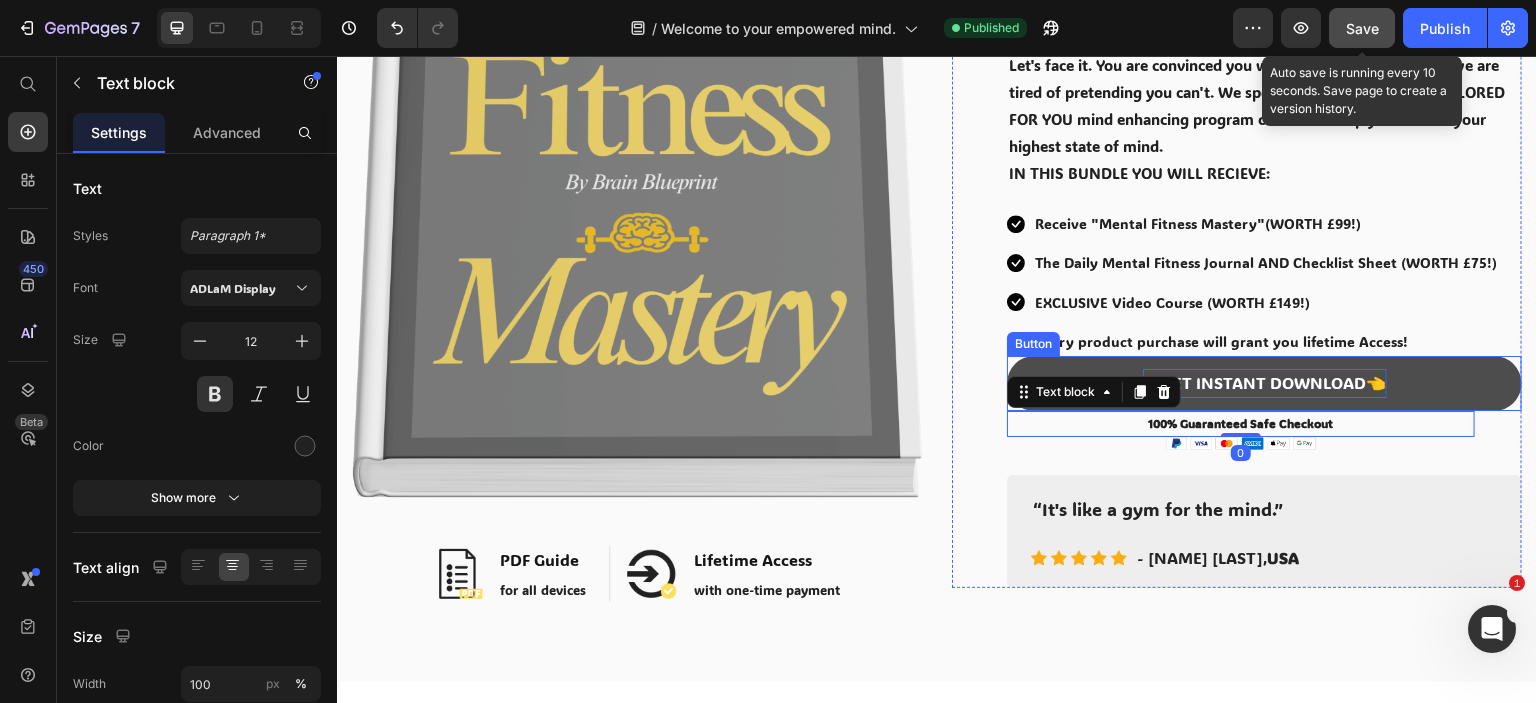 click on "👉GET INSTANT DOWNLOAD👈" at bounding box center [1265, 383] 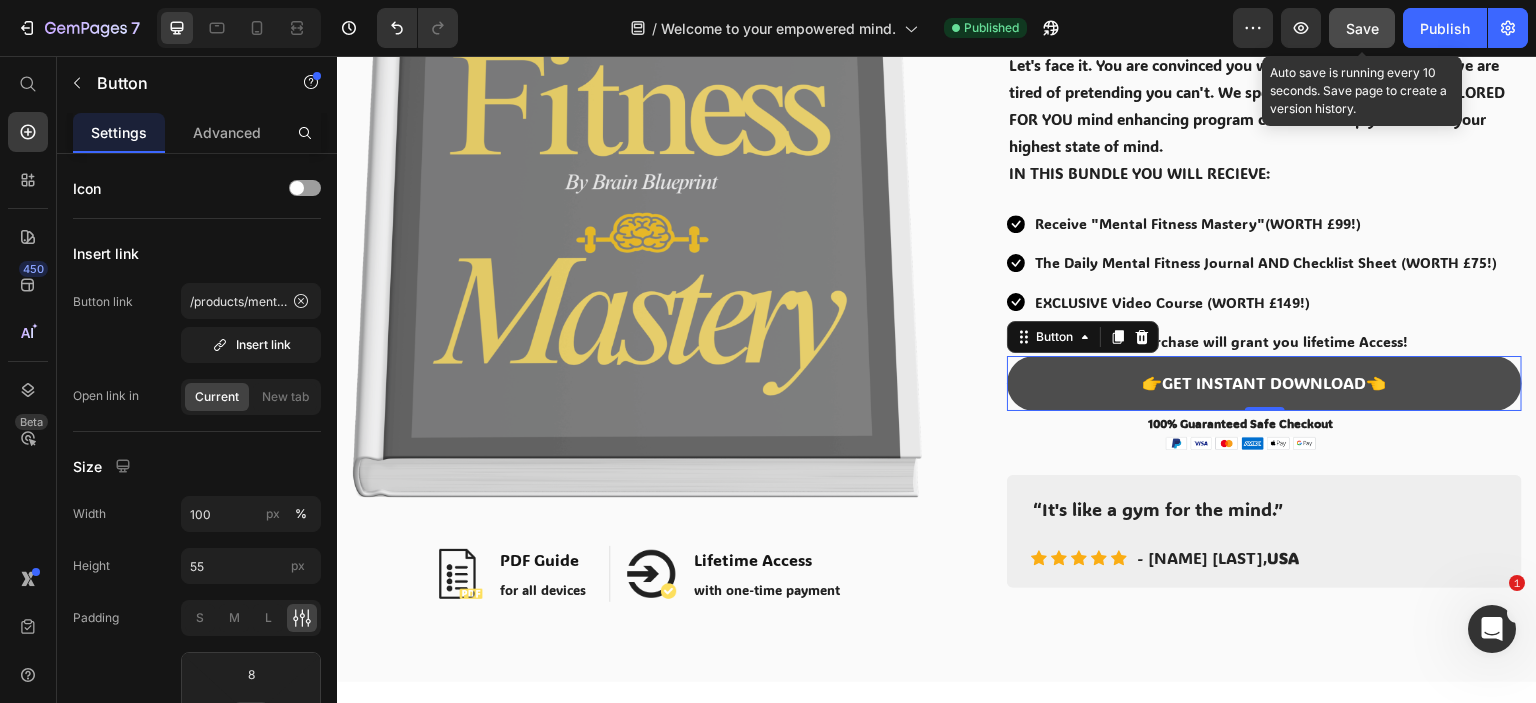 click on "👉GET INSTANT DOWNLOAD👈" at bounding box center (1264, 383) 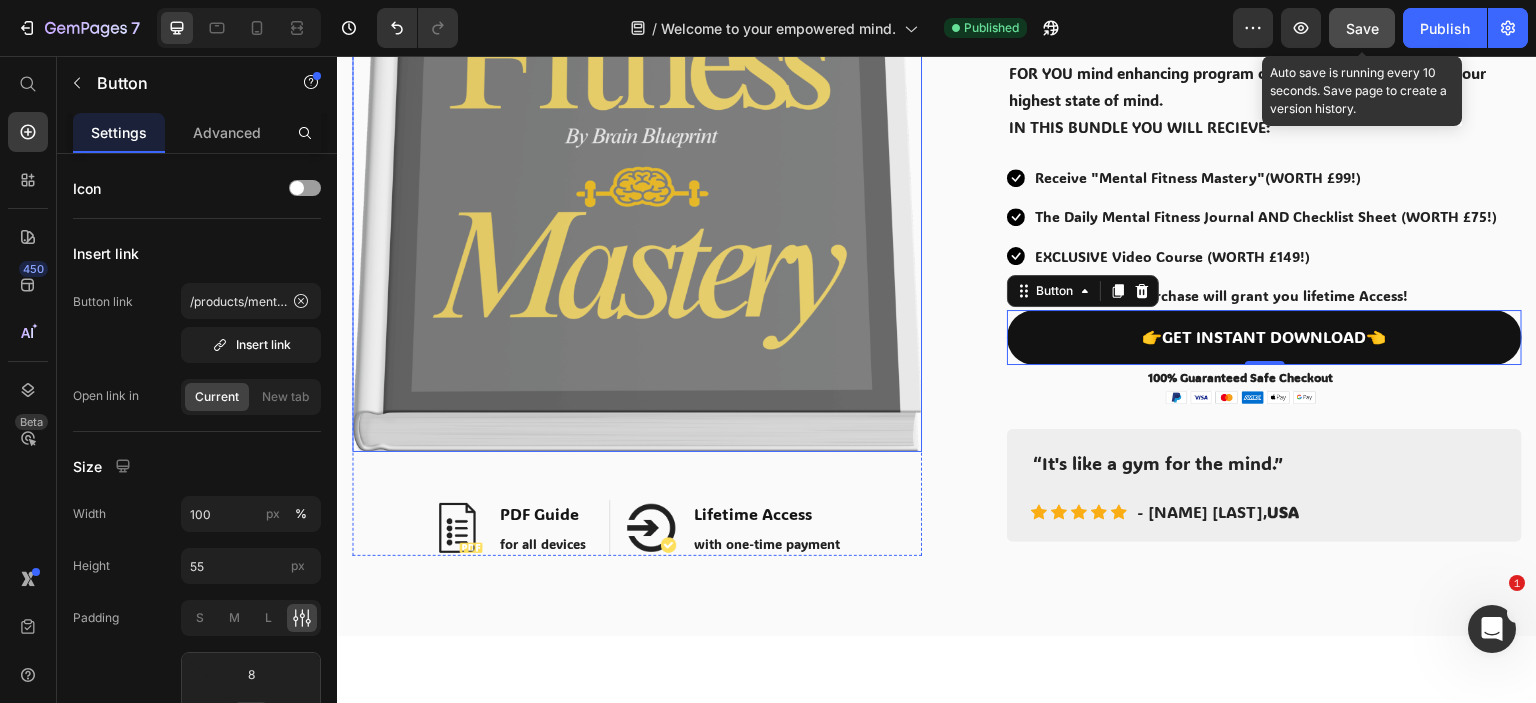 scroll, scrollTop: 500, scrollLeft: 0, axis: vertical 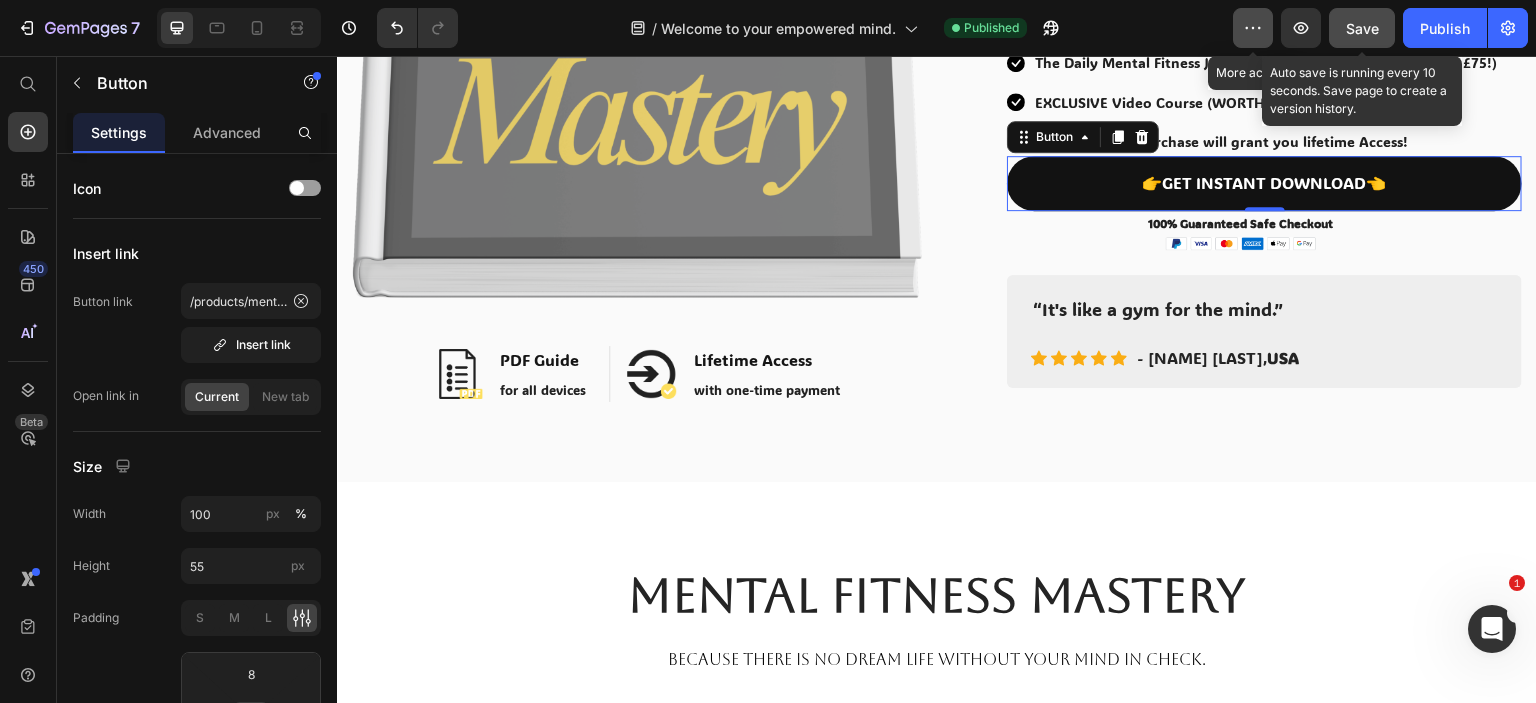 click 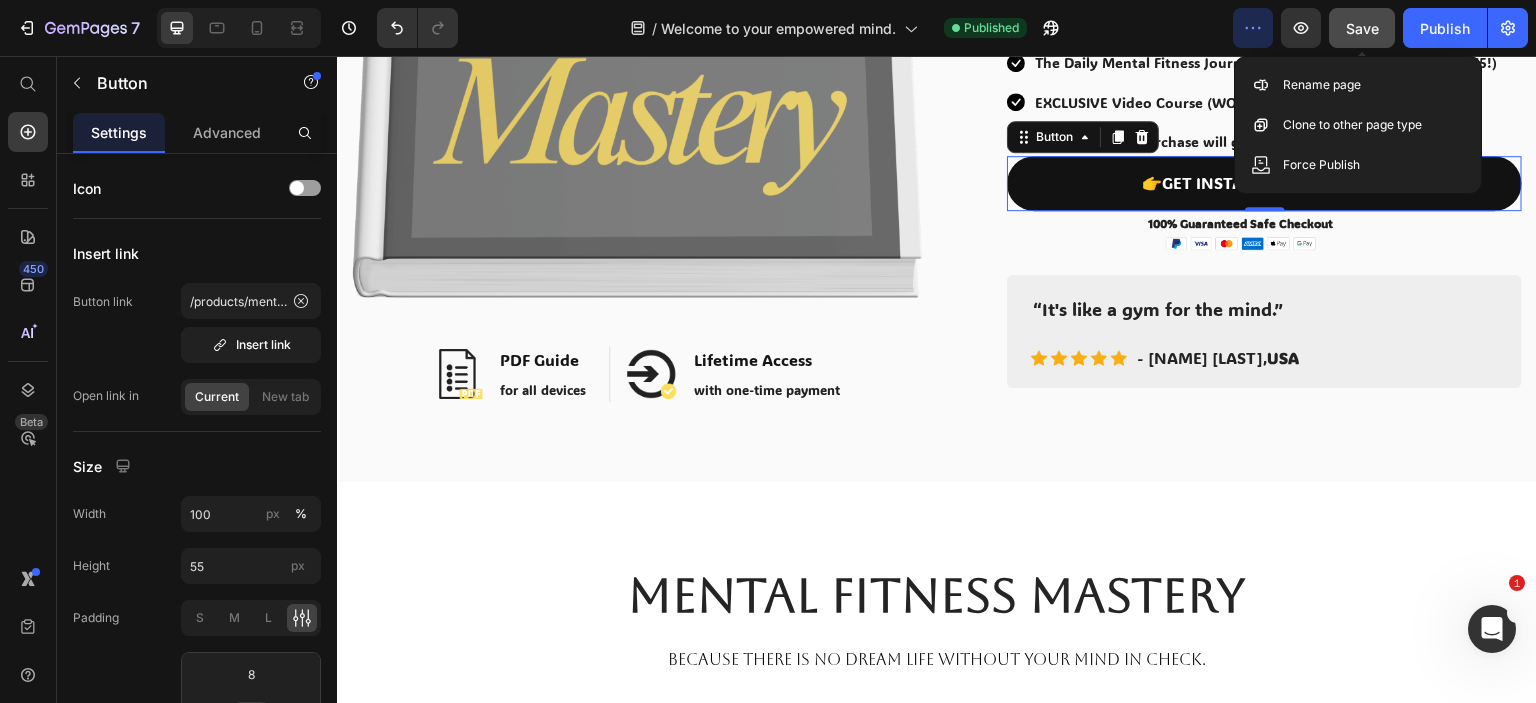 click 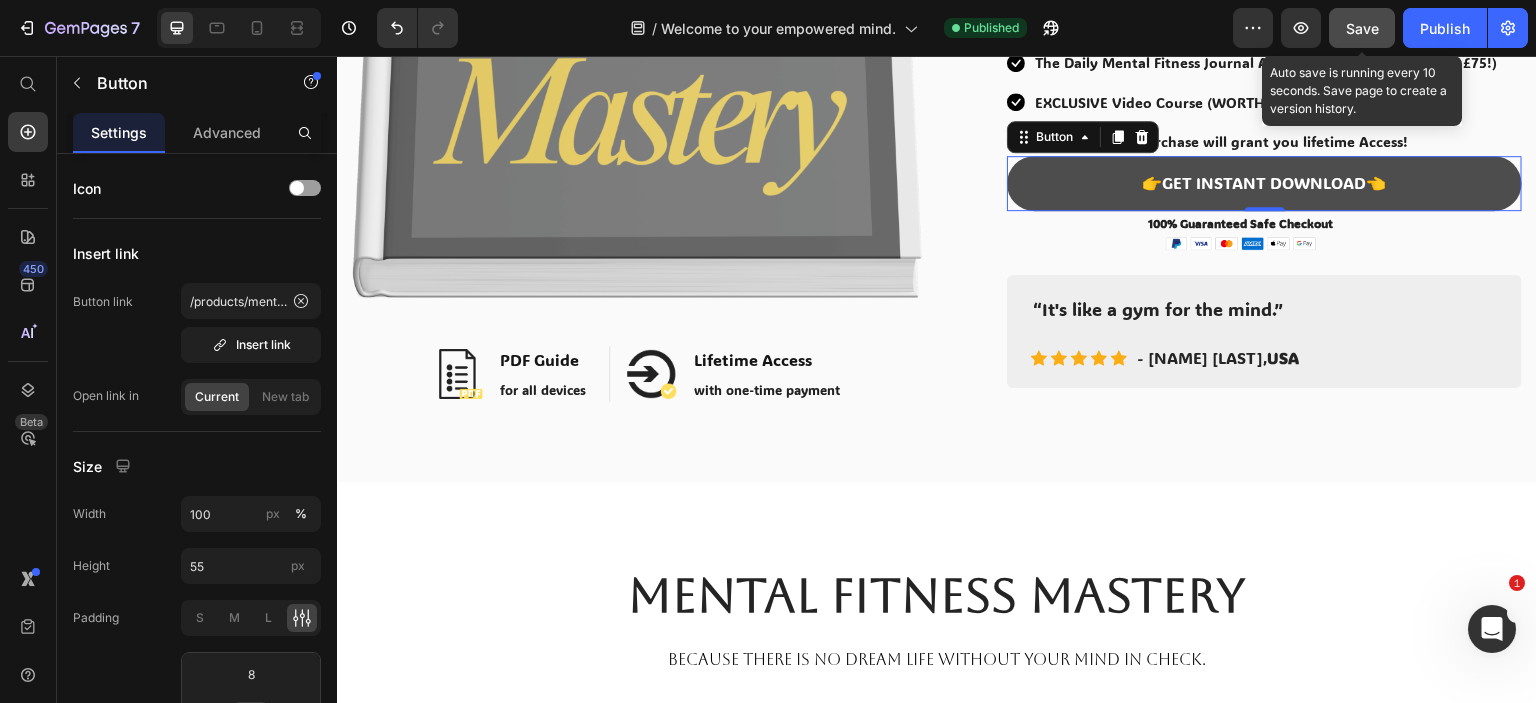 click on "👉GET INSTANT DOWNLOAD👈" at bounding box center [1264, 183] 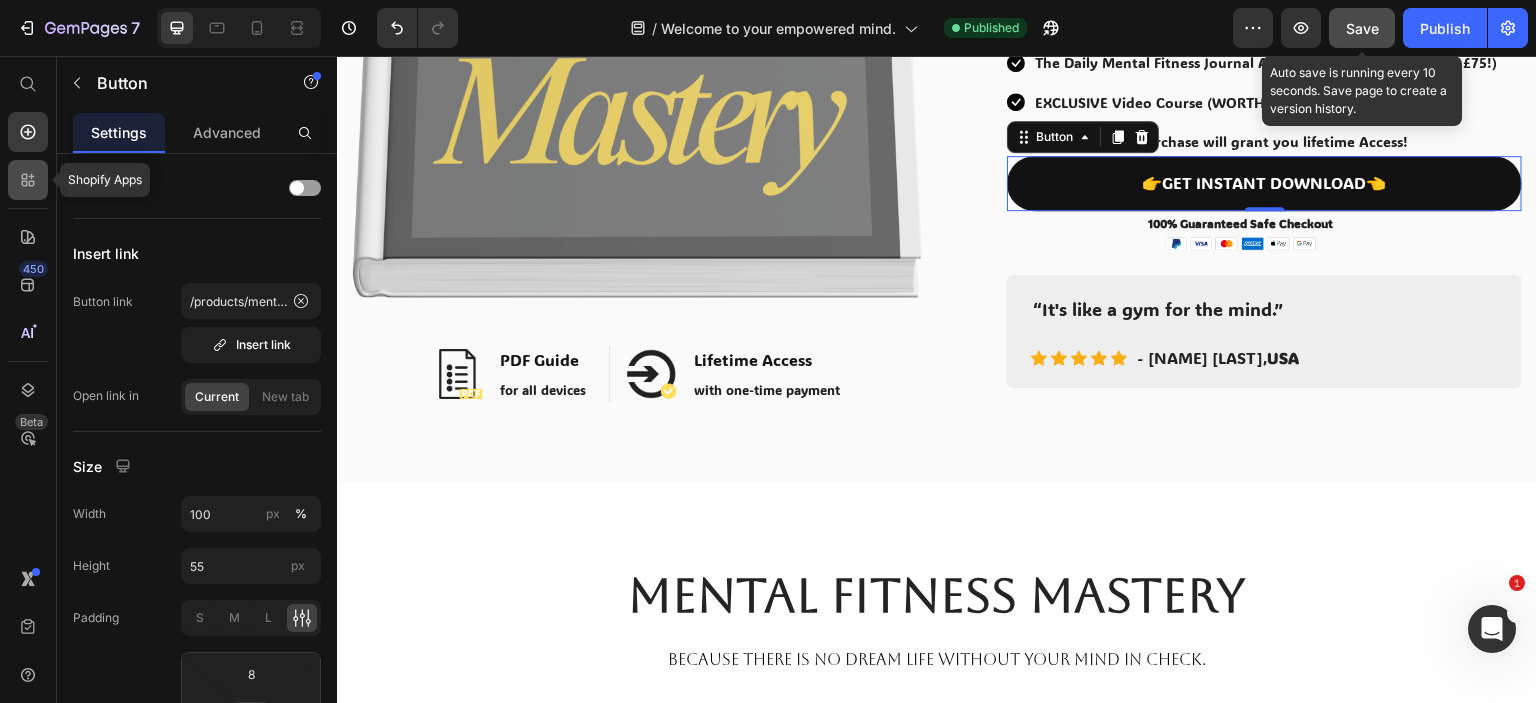 click 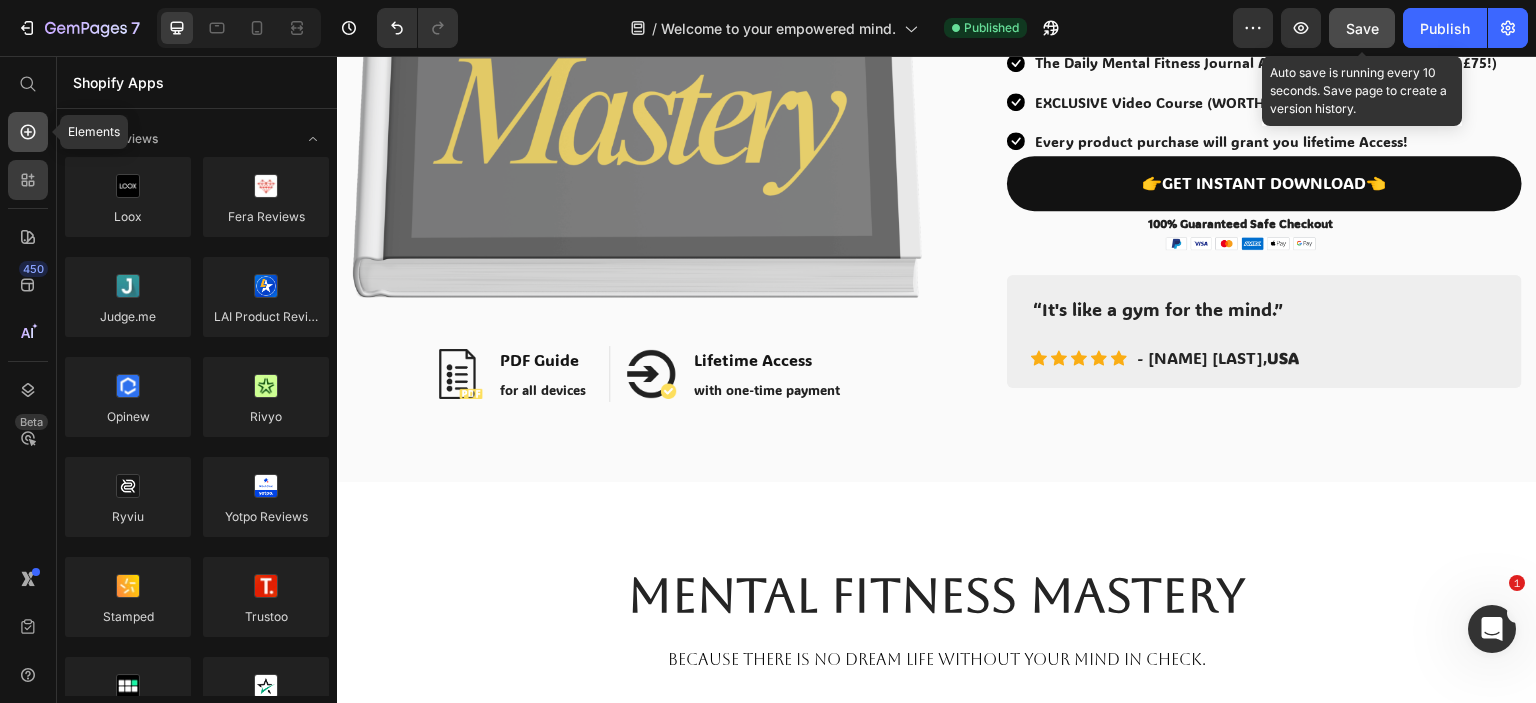 click 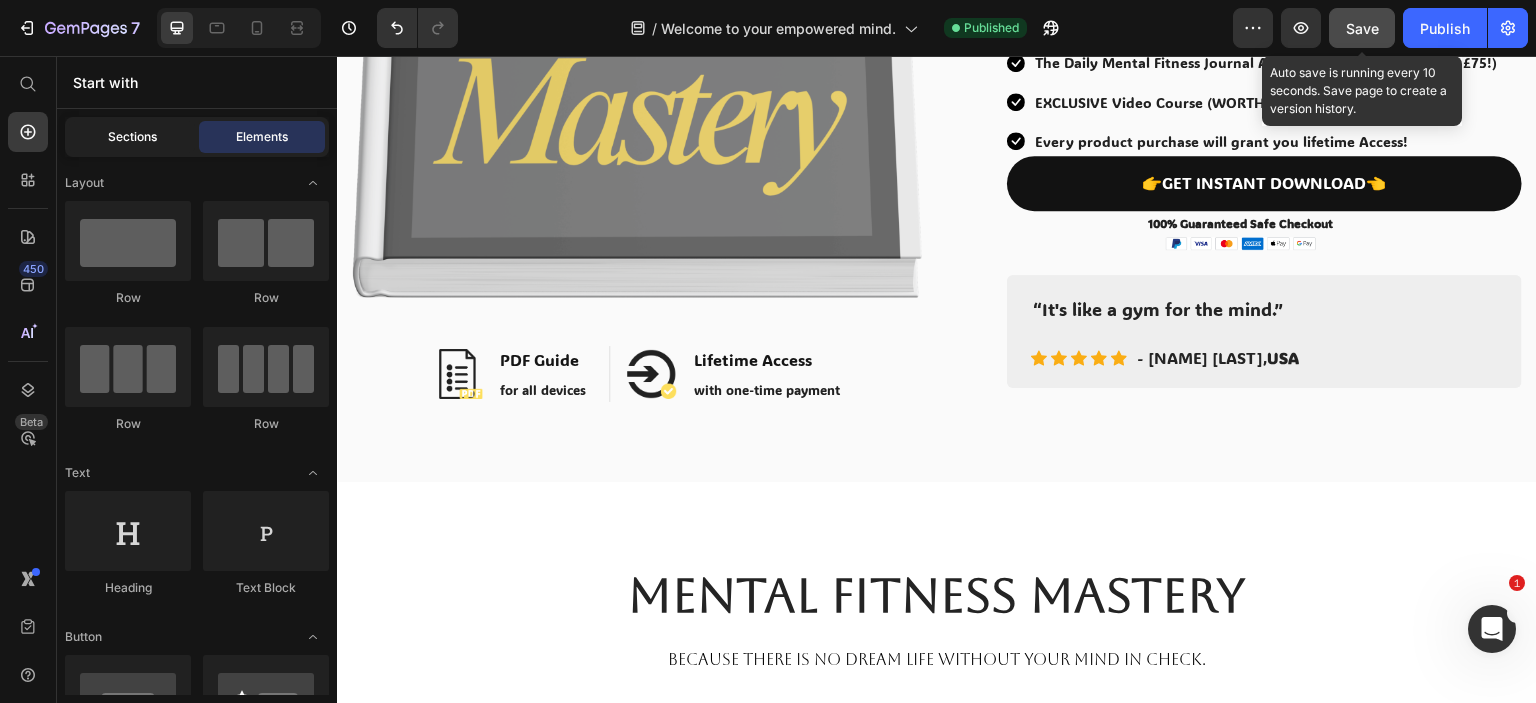 click on "Sections" 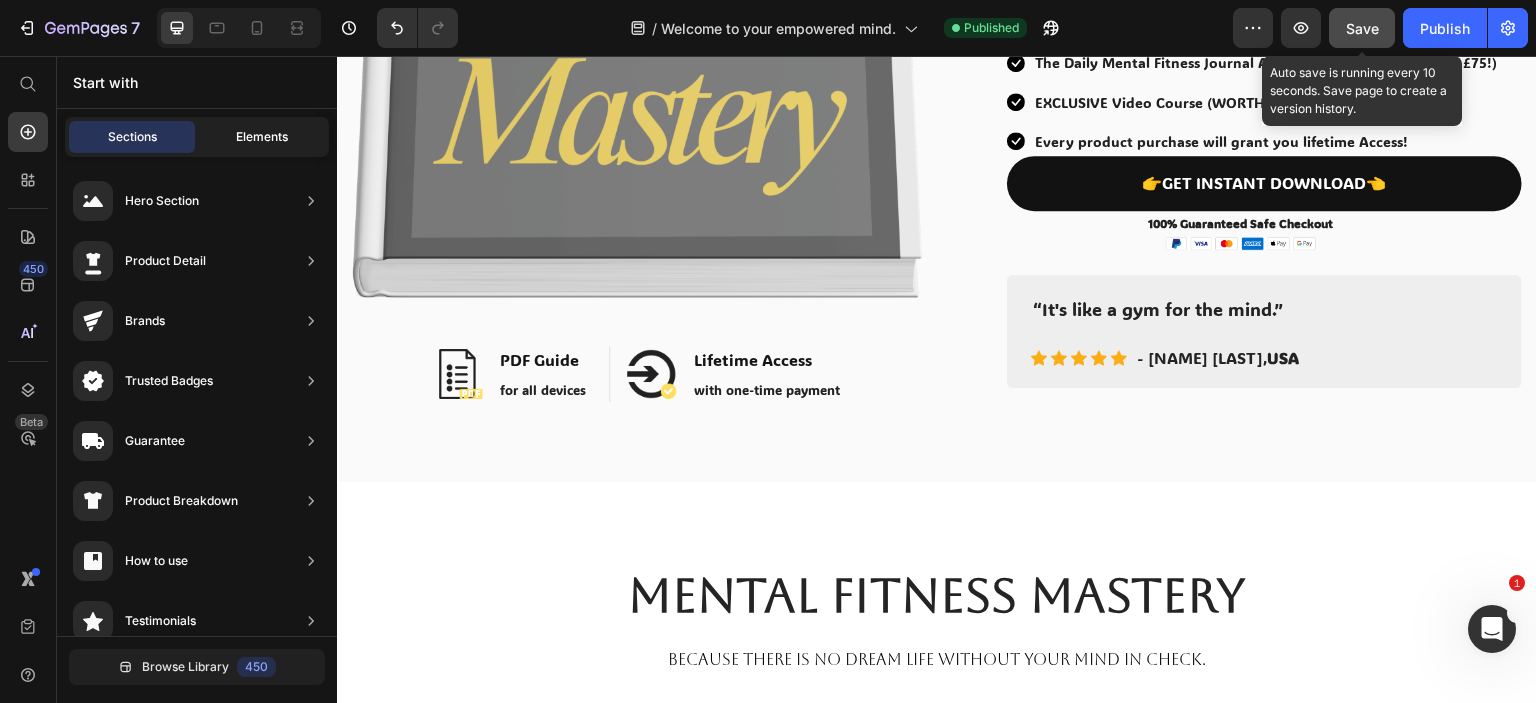 click on "Elements" at bounding box center [262, 137] 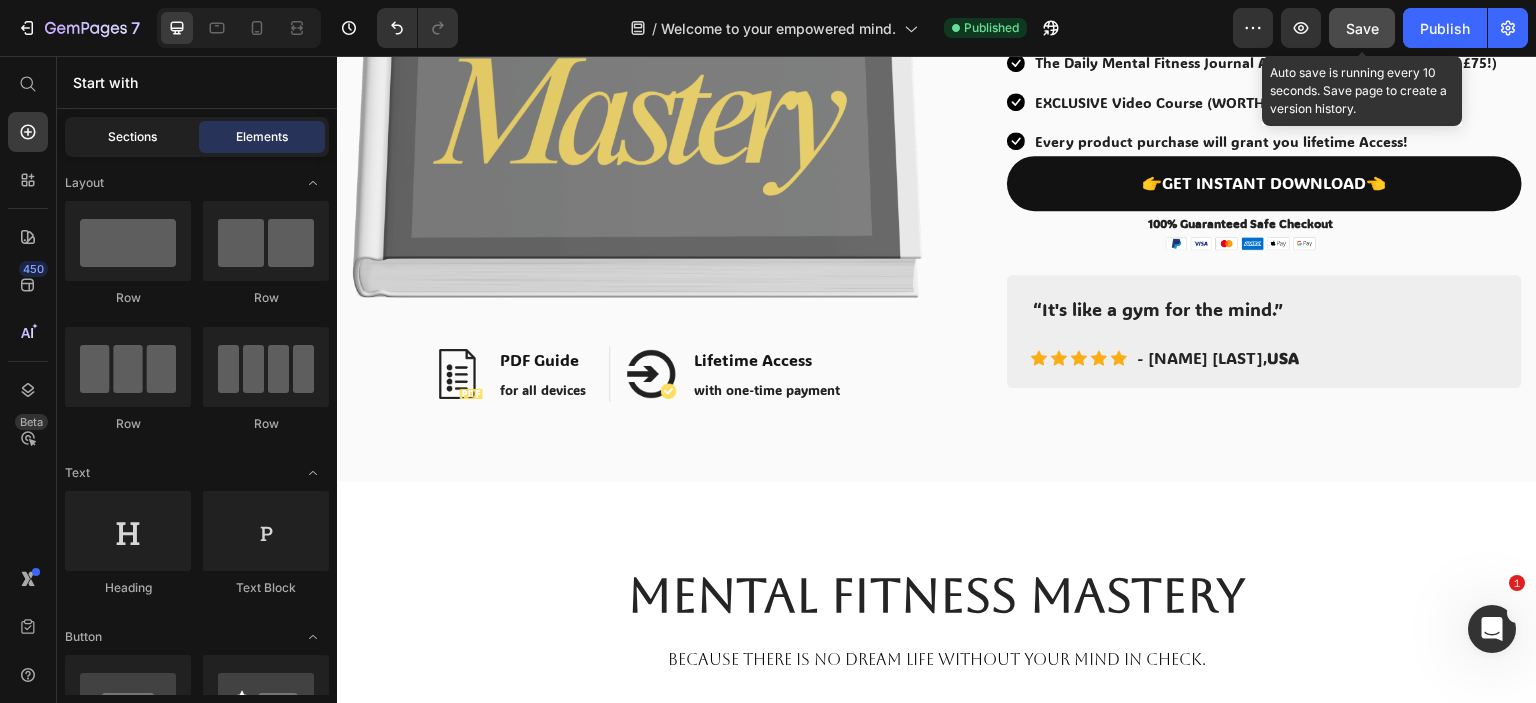 click on "Sections" 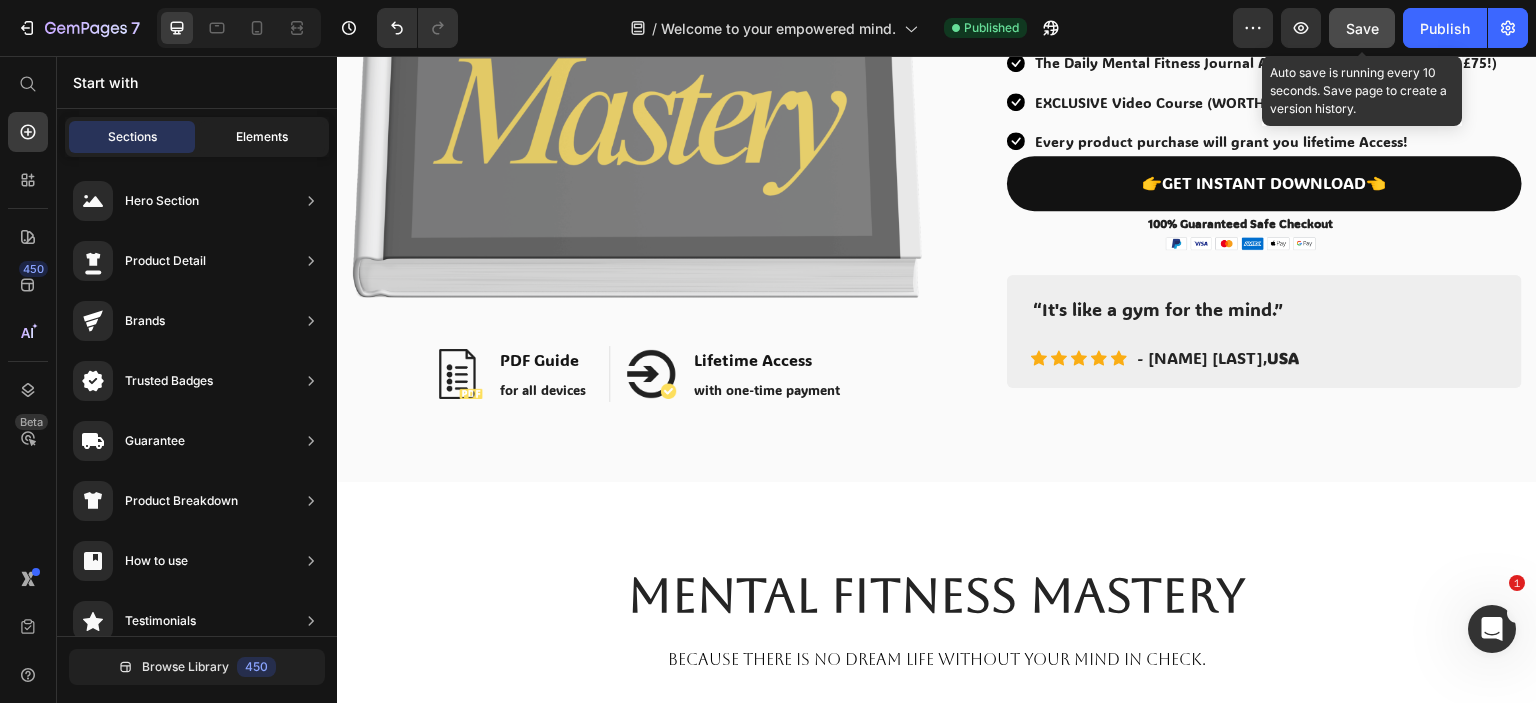 click on "Elements" at bounding box center [262, 137] 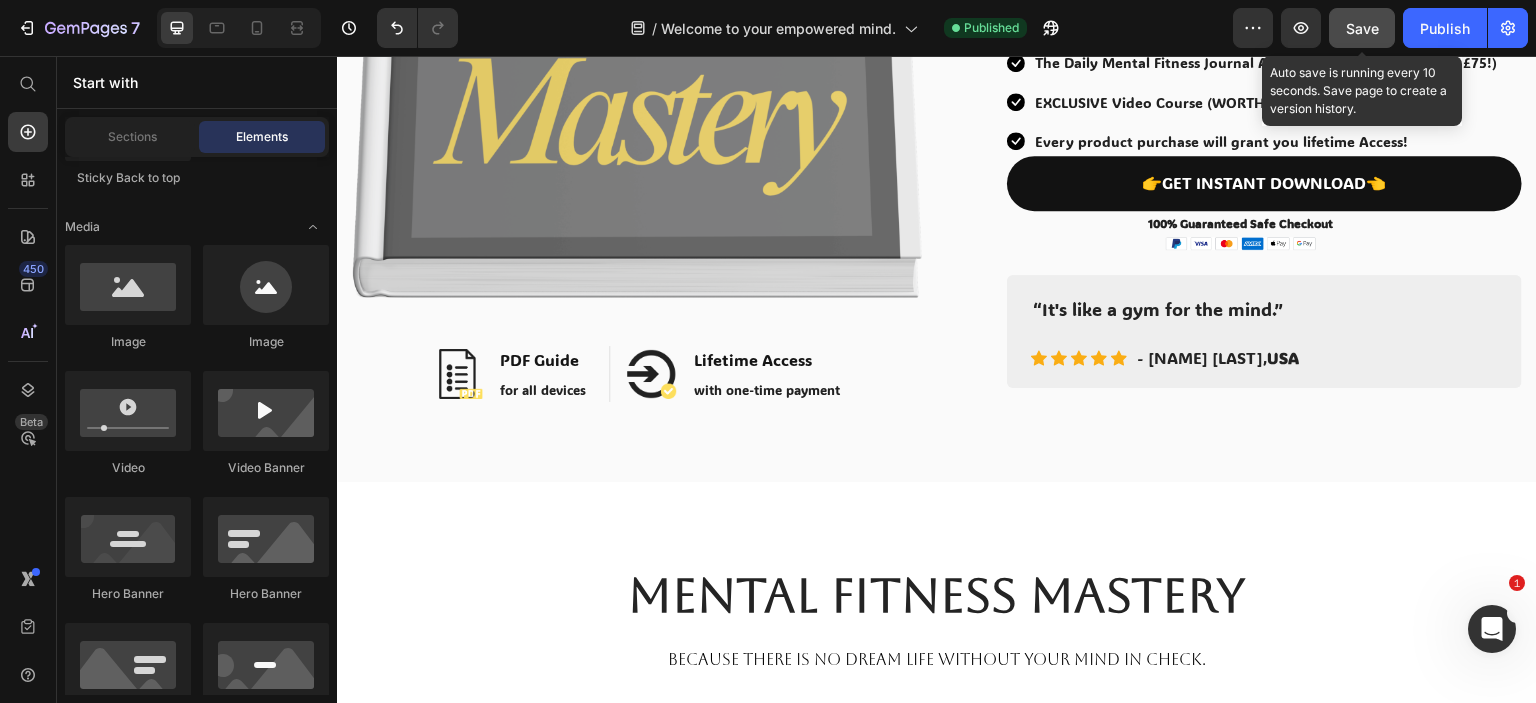 scroll, scrollTop: 500, scrollLeft: 0, axis: vertical 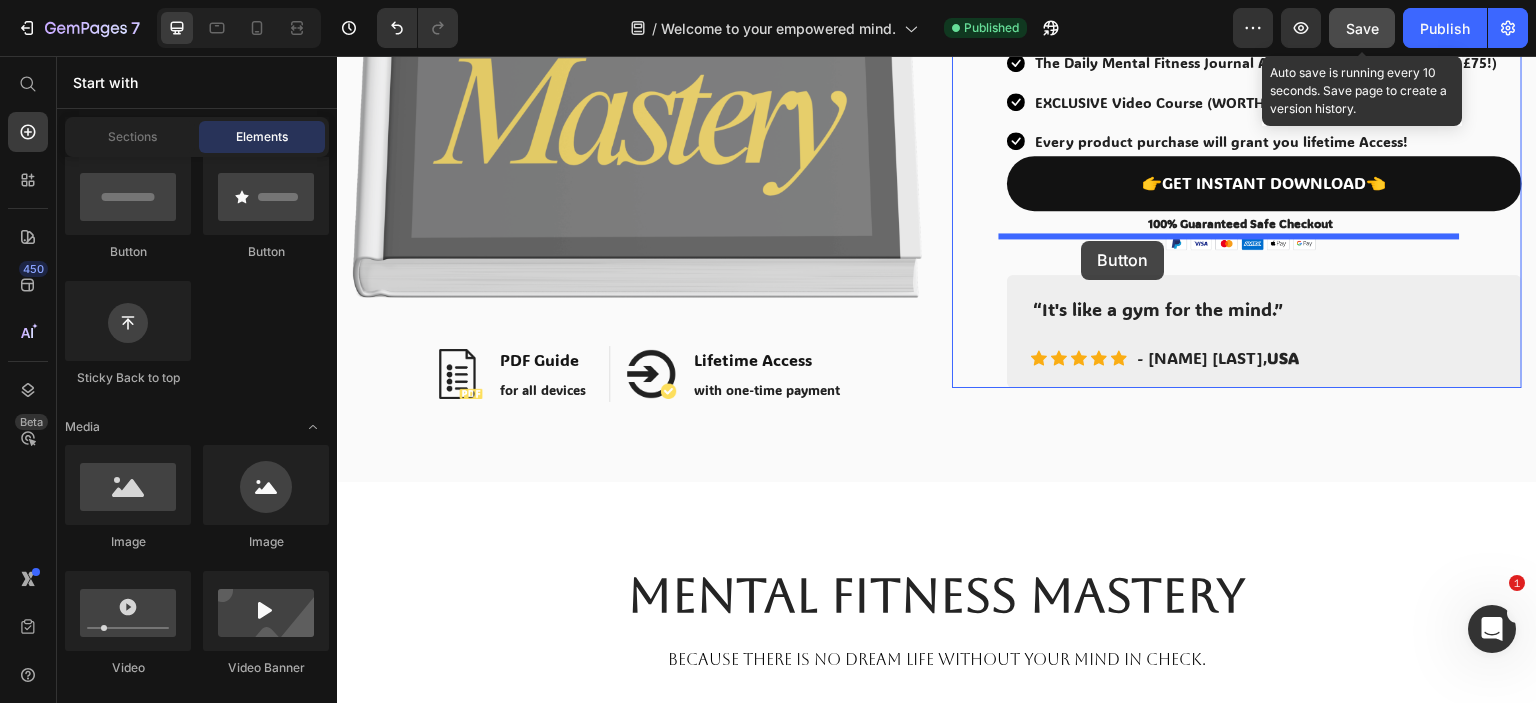 drag, startPoint x: 468, startPoint y: 263, endPoint x: 1082, endPoint y: 241, distance: 614.394 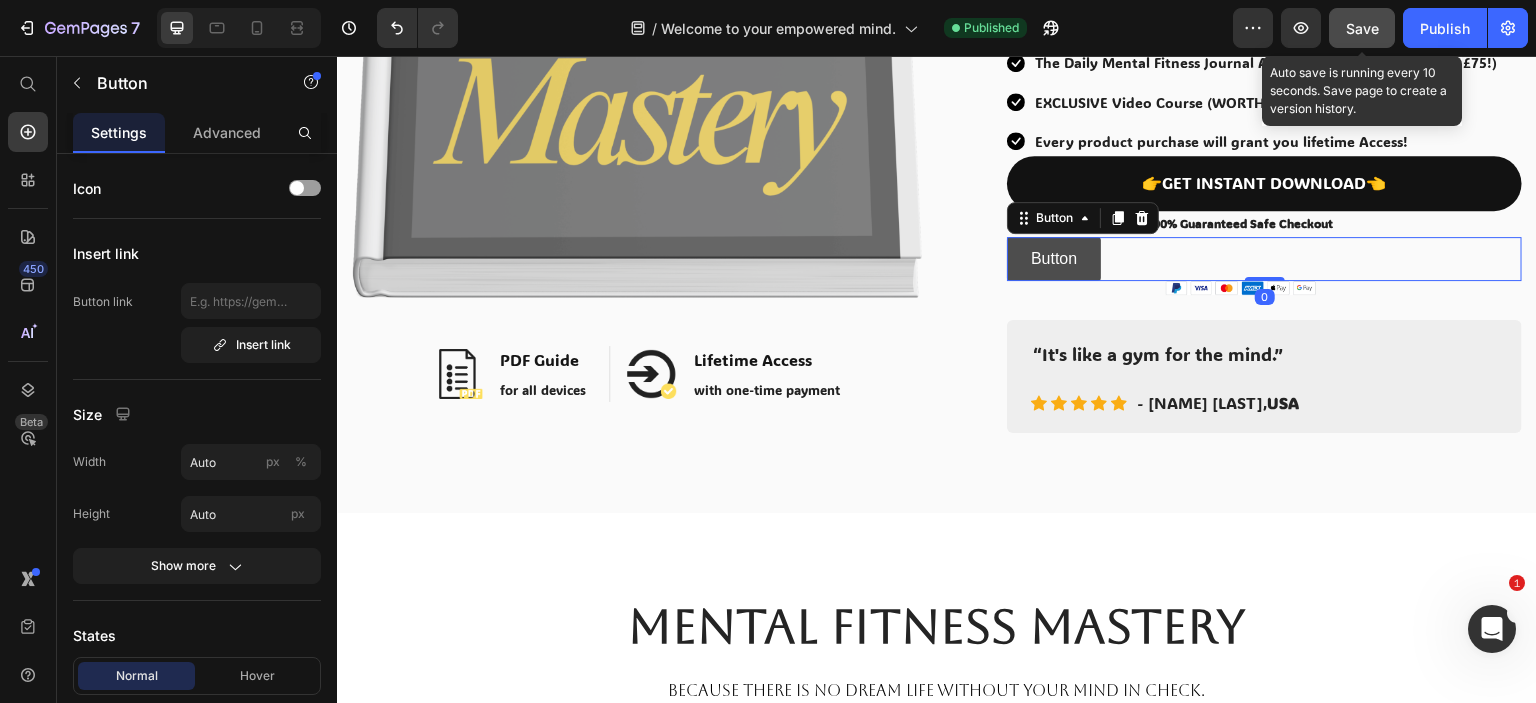 click on "Button" at bounding box center [1054, 259] 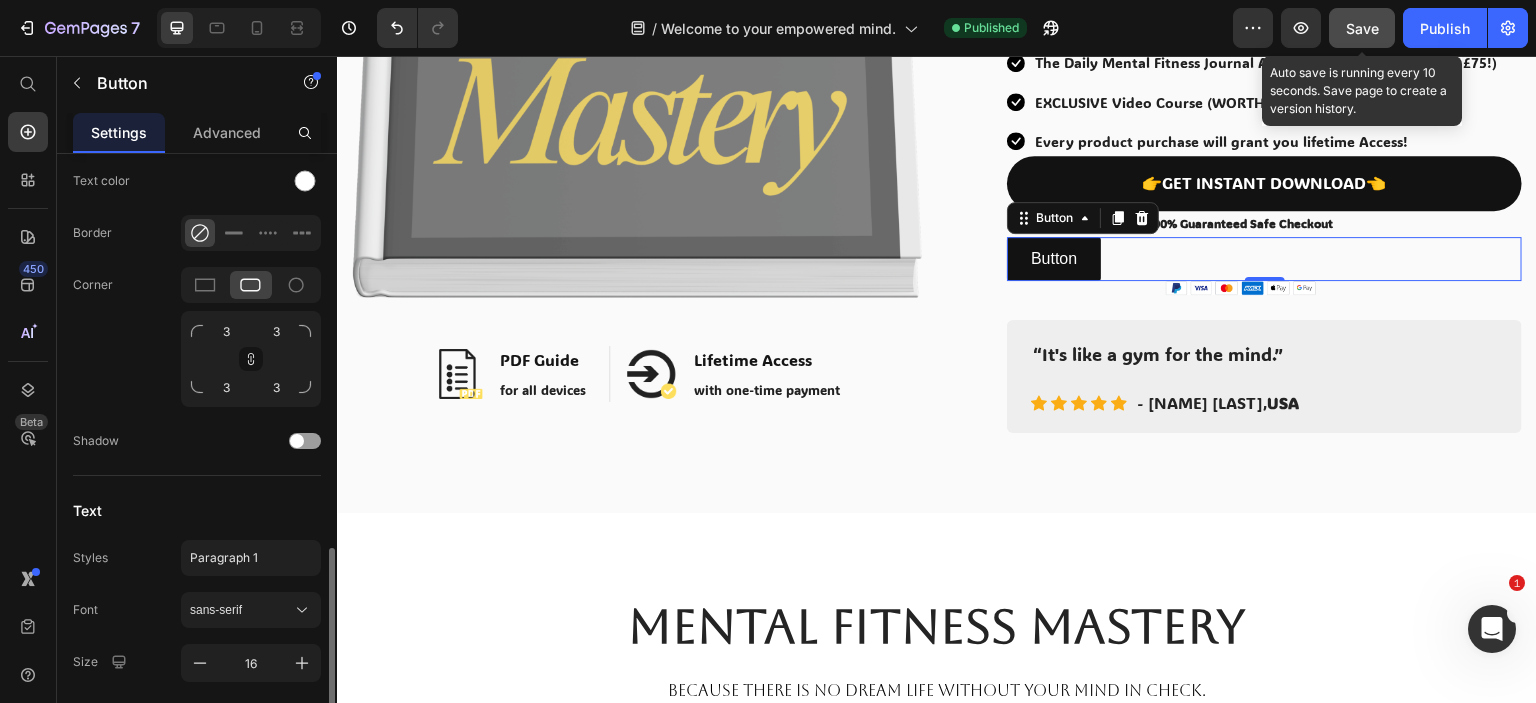scroll, scrollTop: 836, scrollLeft: 0, axis: vertical 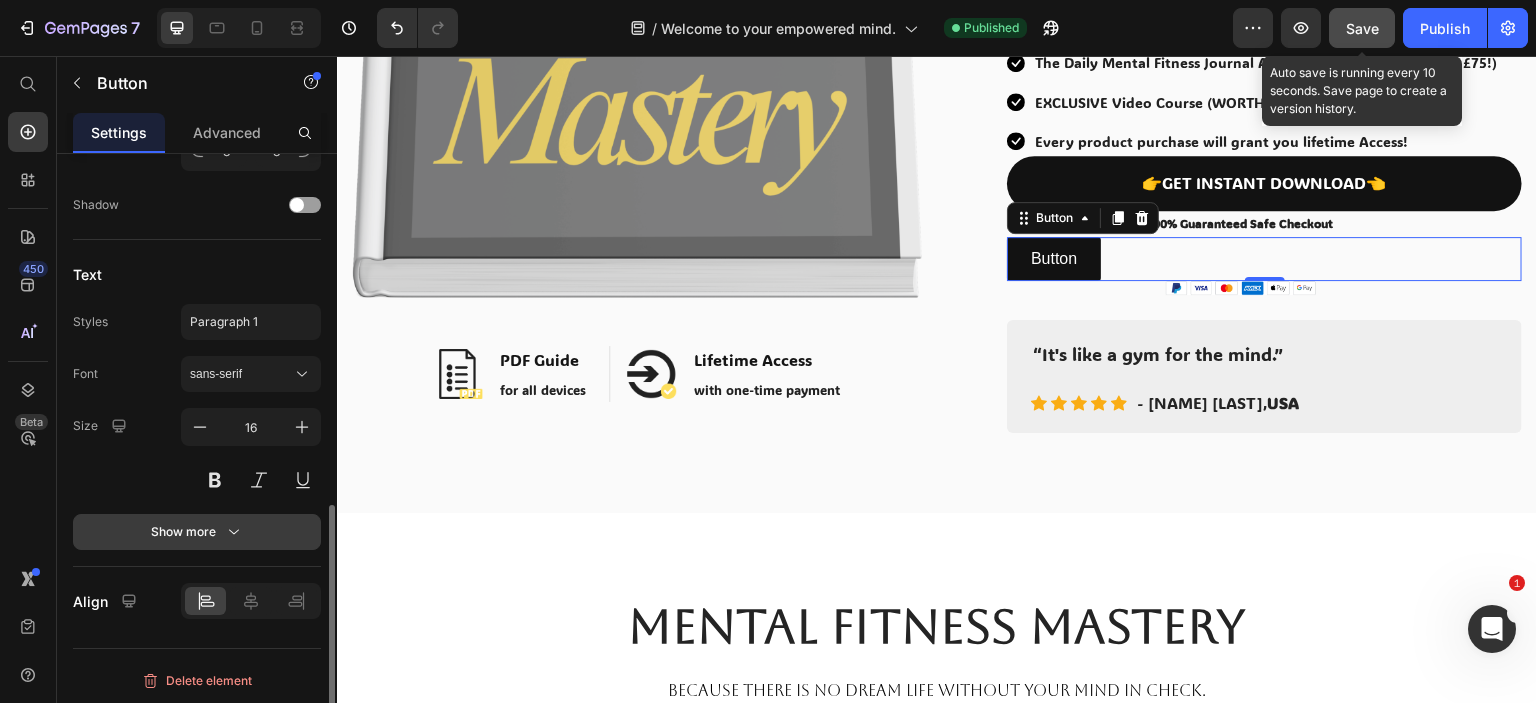 click on "Show more" at bounding box center [197, 532] 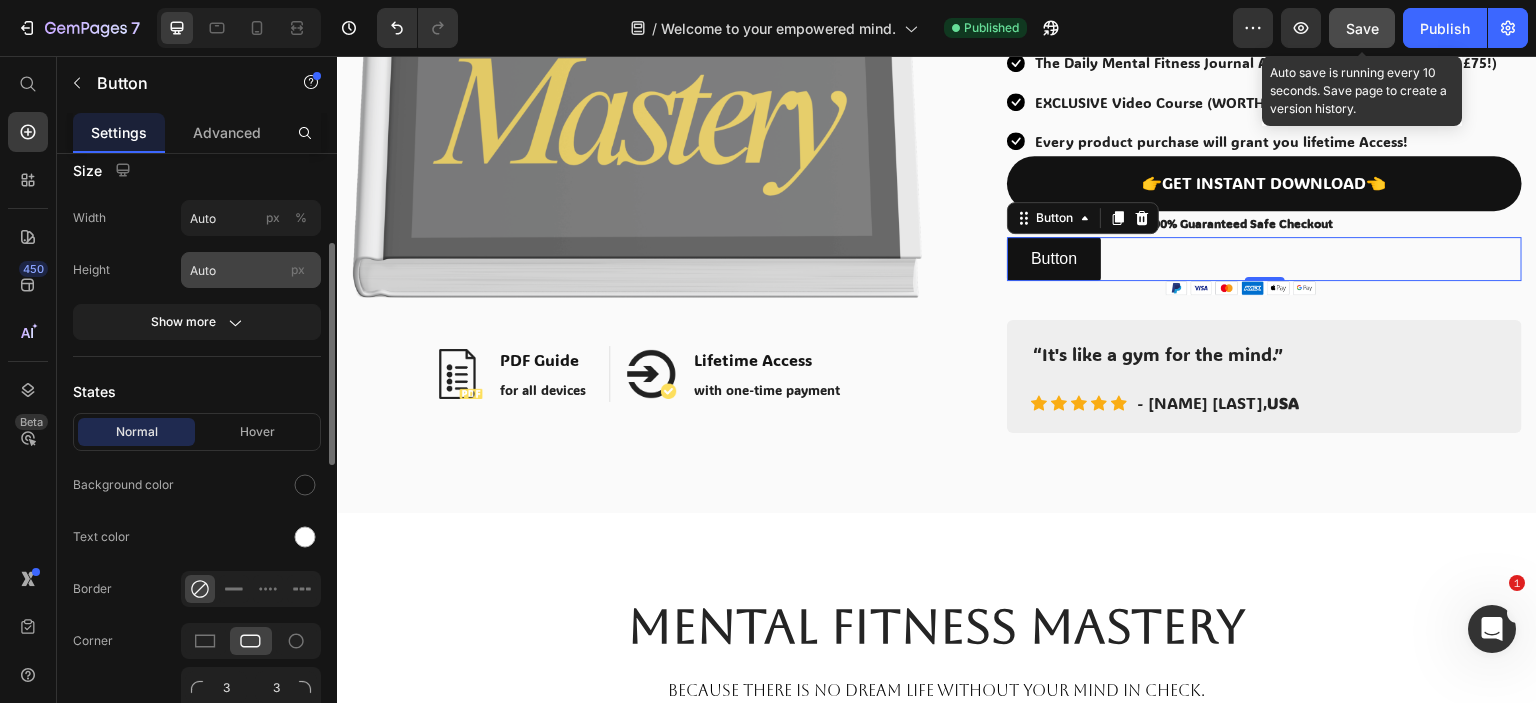 scroll, scrollTop: 0, scrollLeft: 0, axis: both 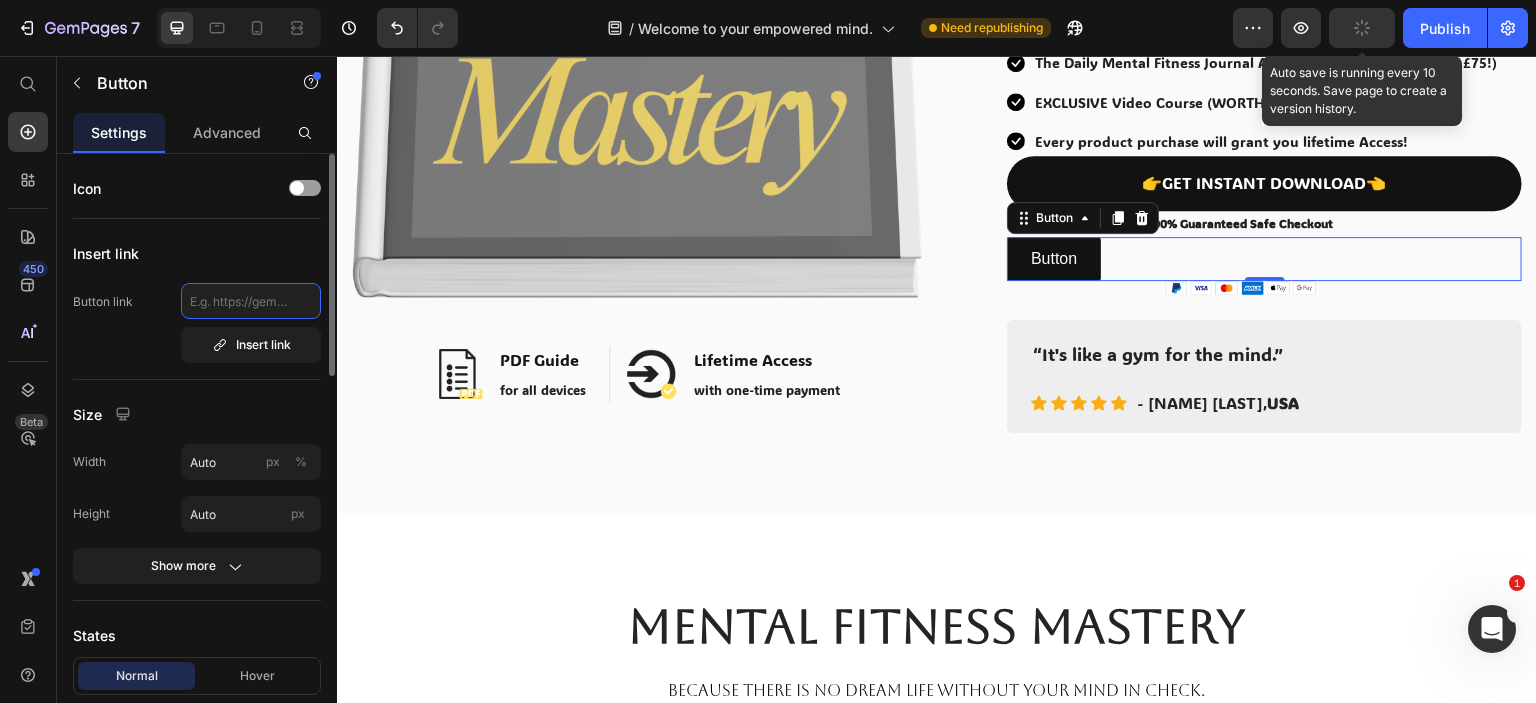 click 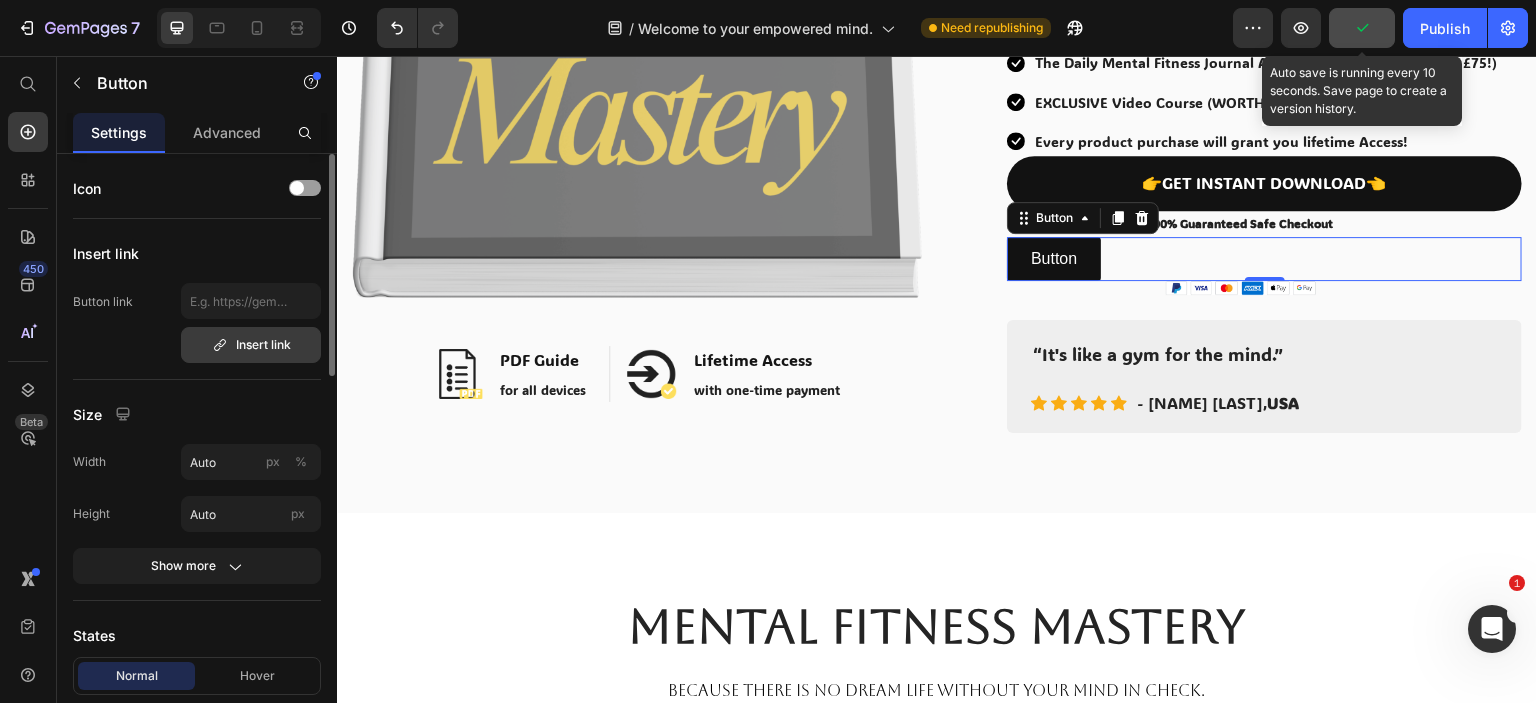 click on "Insert link" at bounding box center (251, 345) 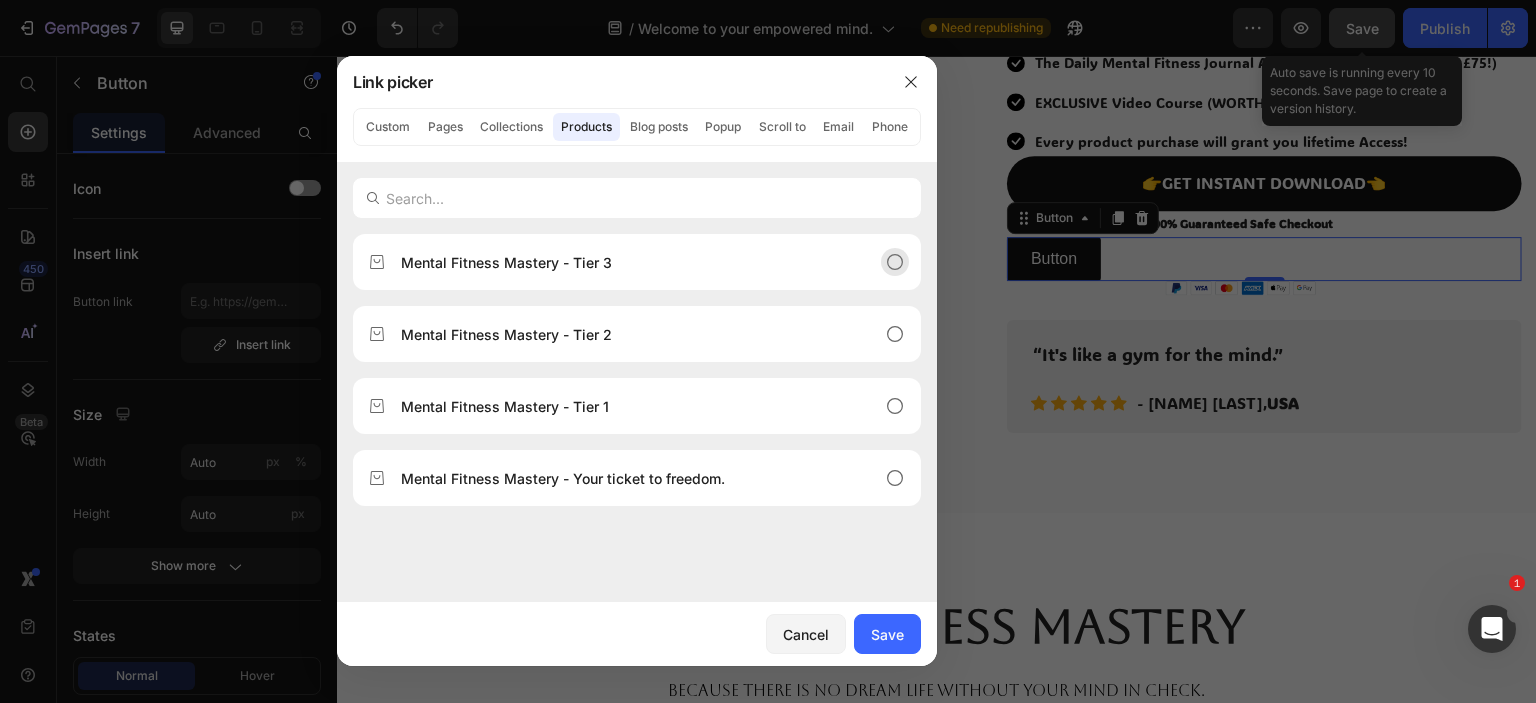 click on "Mental Fitness Mastery - Tier 3" at bounding box center [621, 262] 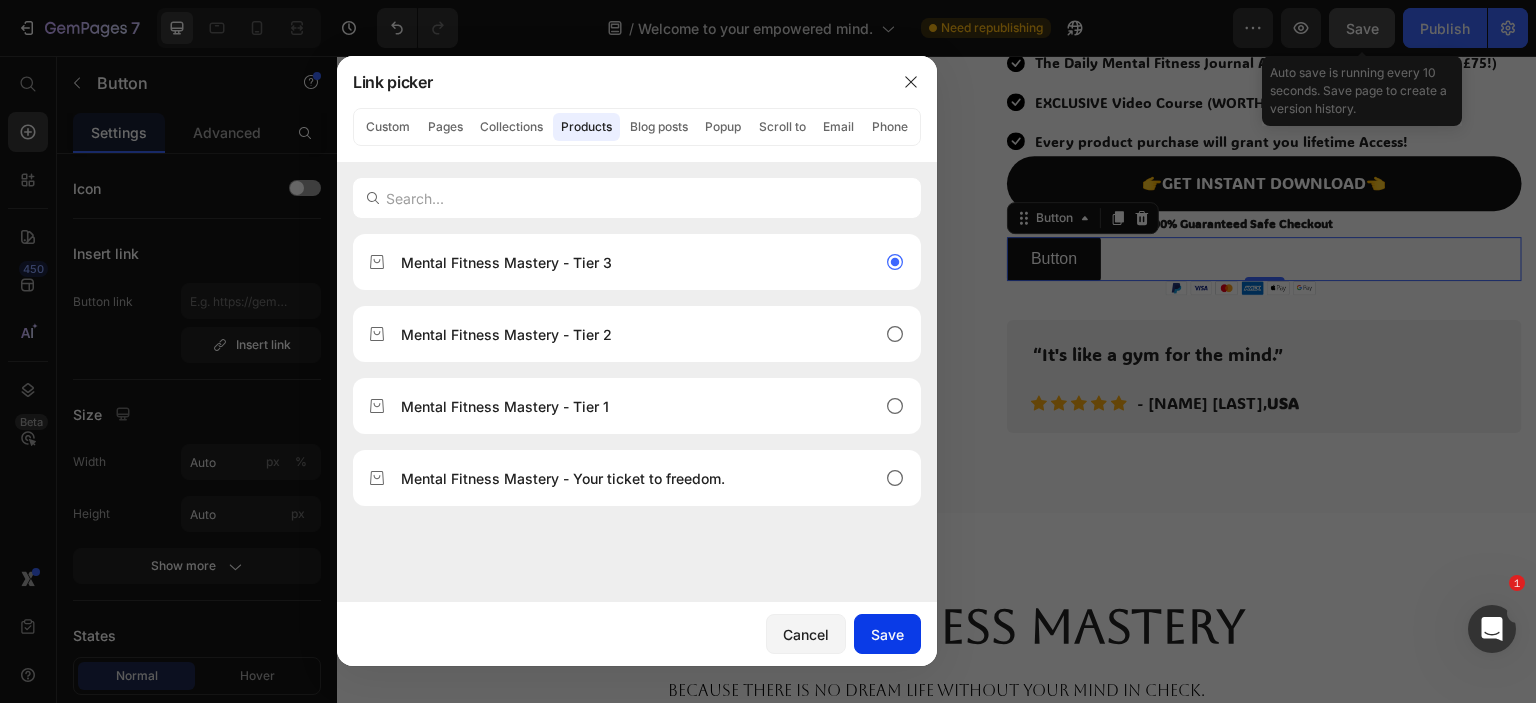click on "Save" at bounding box center [887, 634] 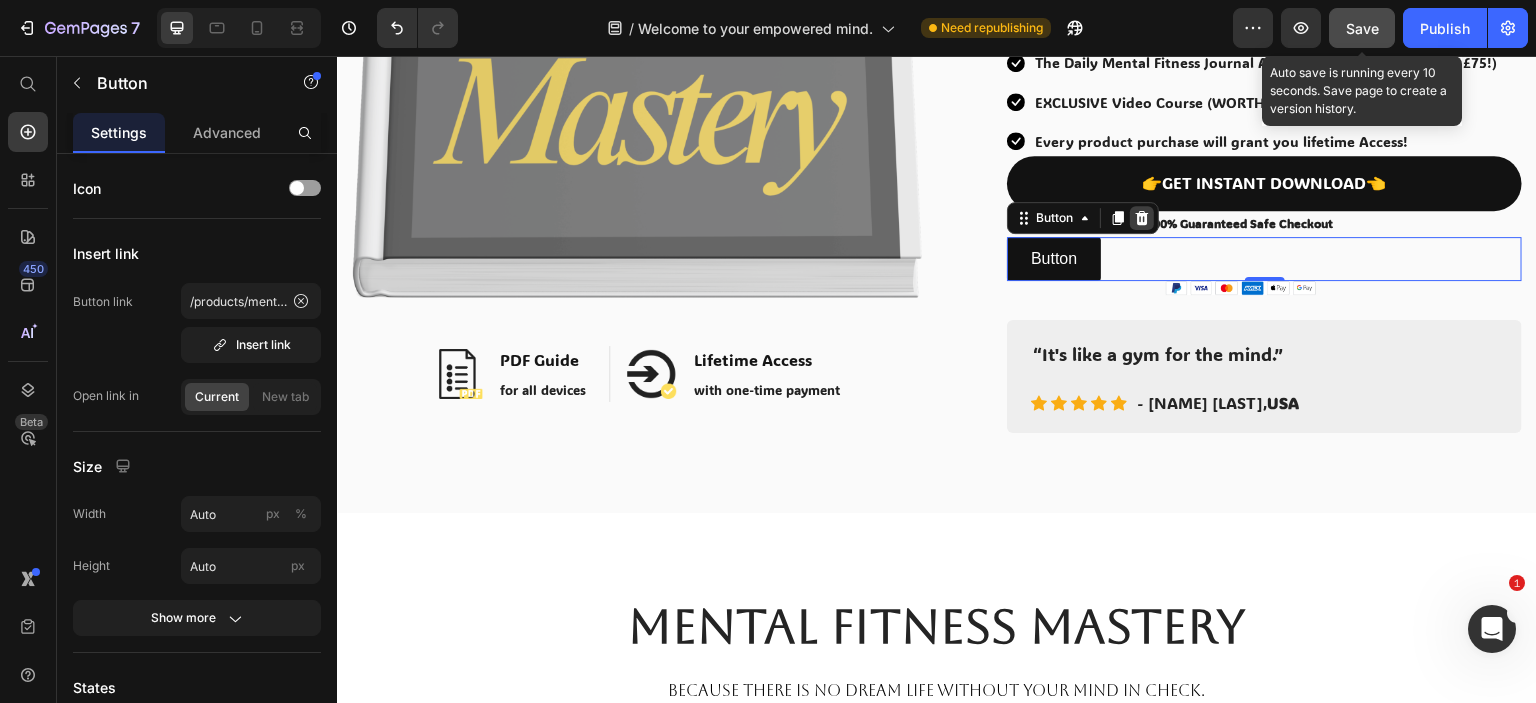 click 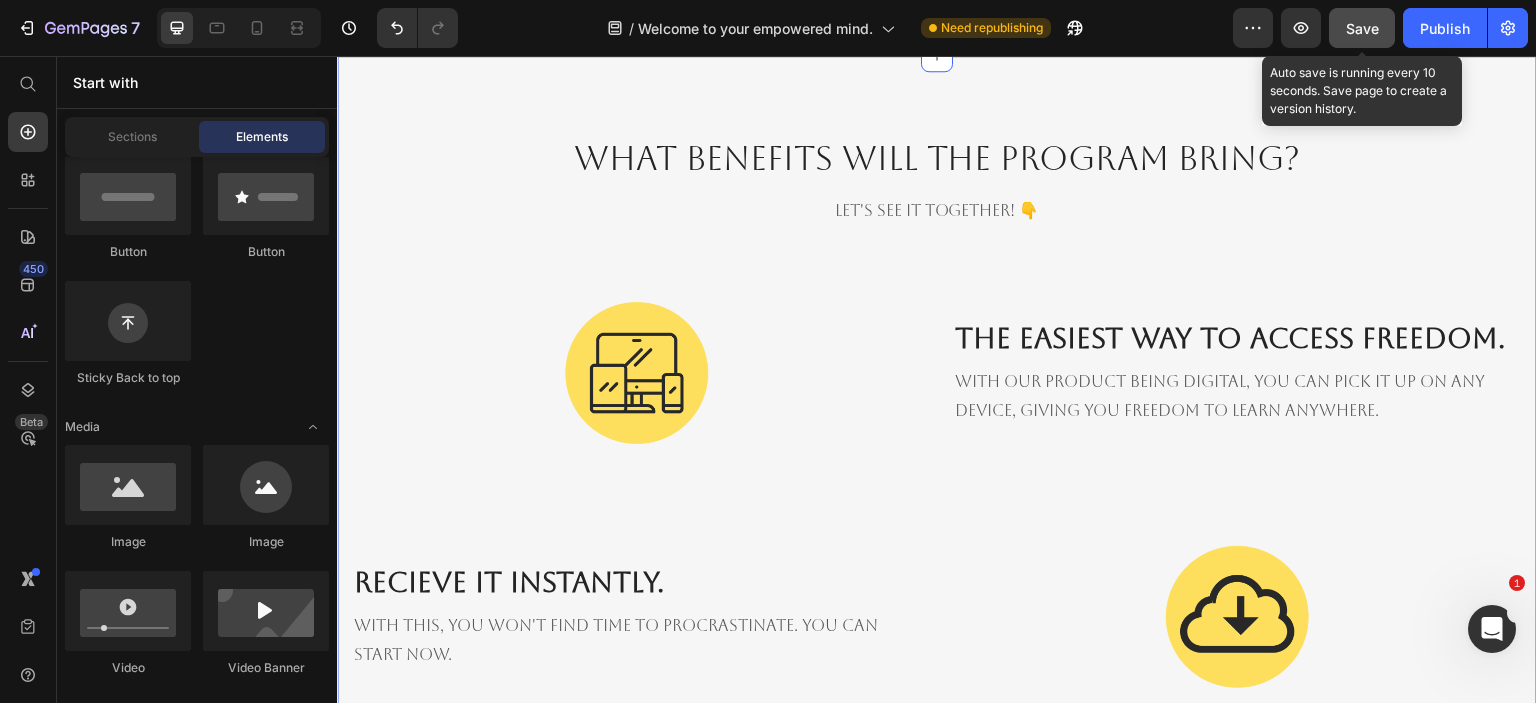 scroll, scrollTop: 2200, scrollLeft: 0, axis: vertical 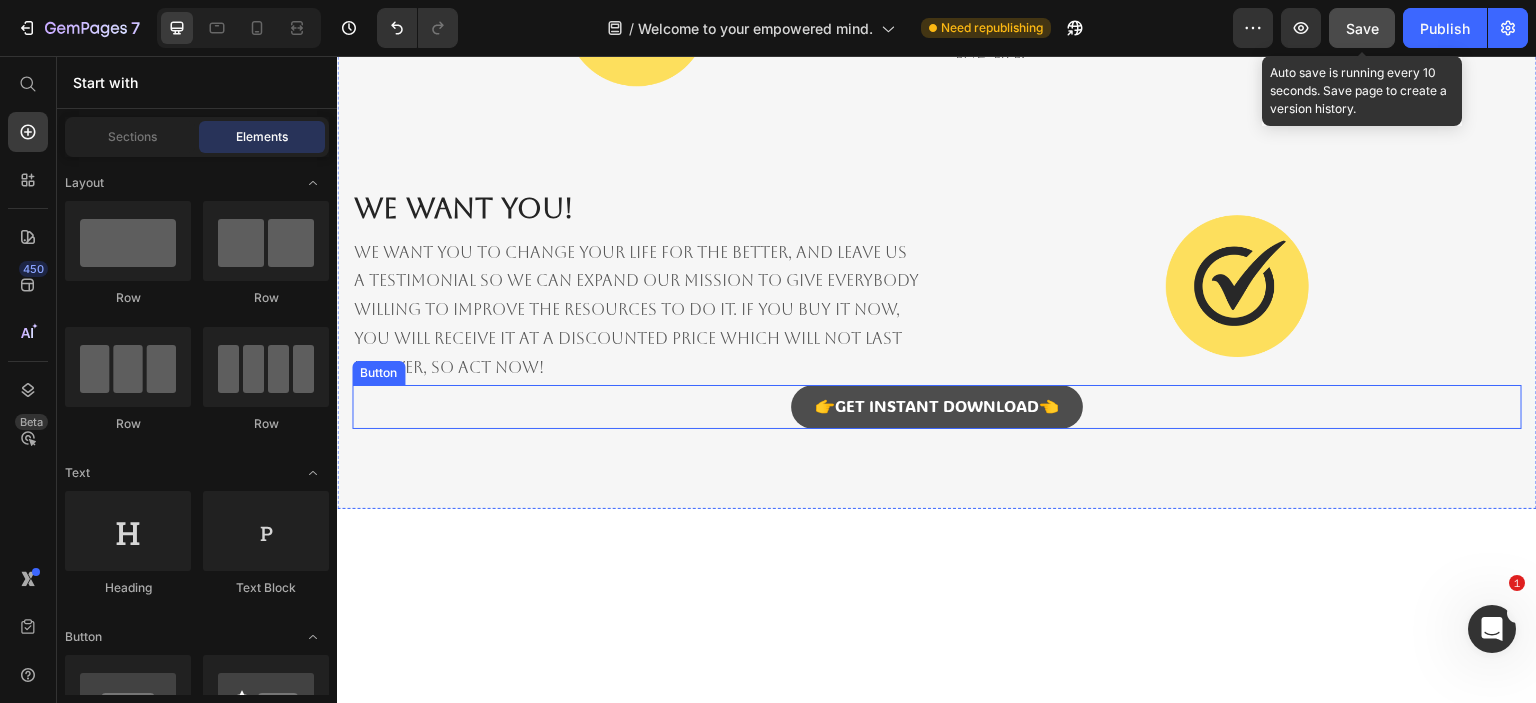 click on "👉GET INSTANT DOWNLOAD👈" at bounding box center (937, 407) 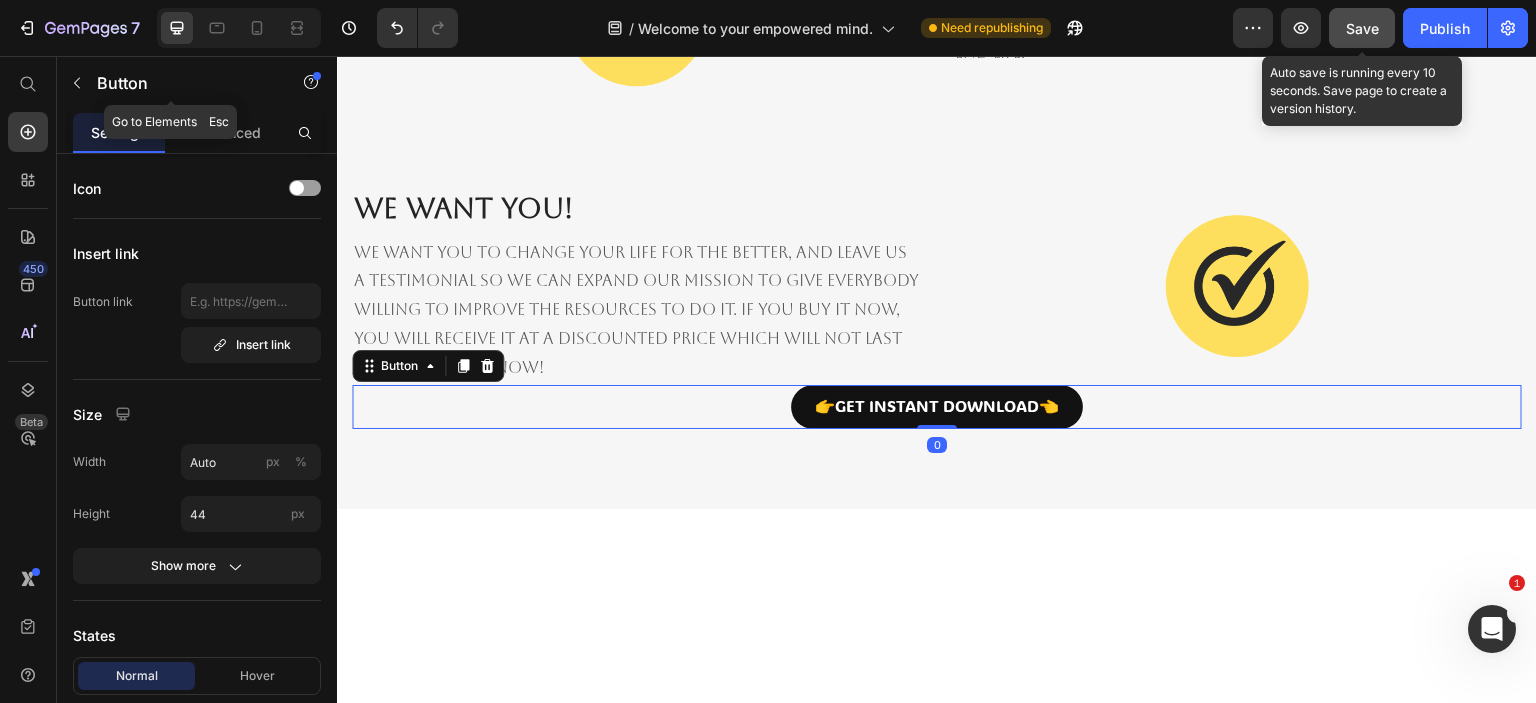 click on "Button" 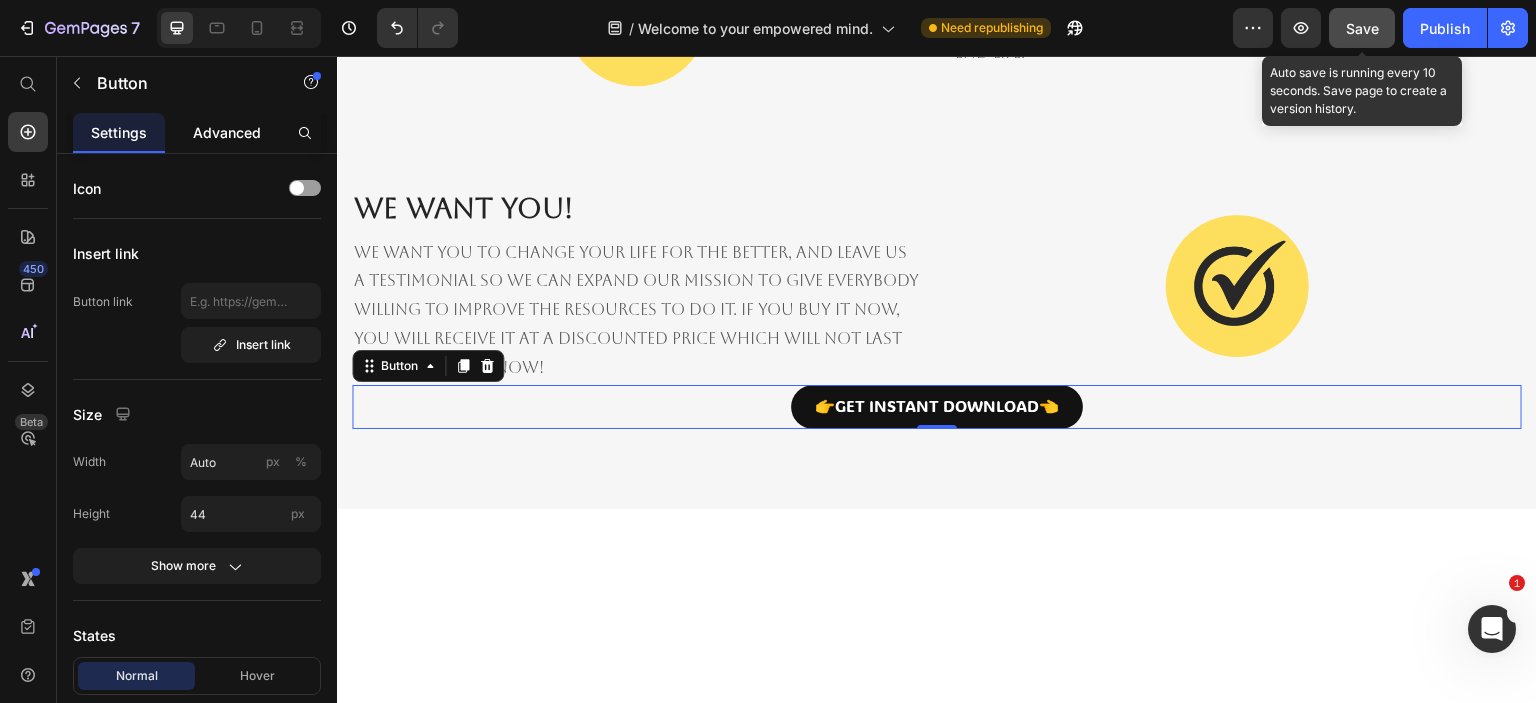 click on "Advanced" at bounding box center [227, 132] 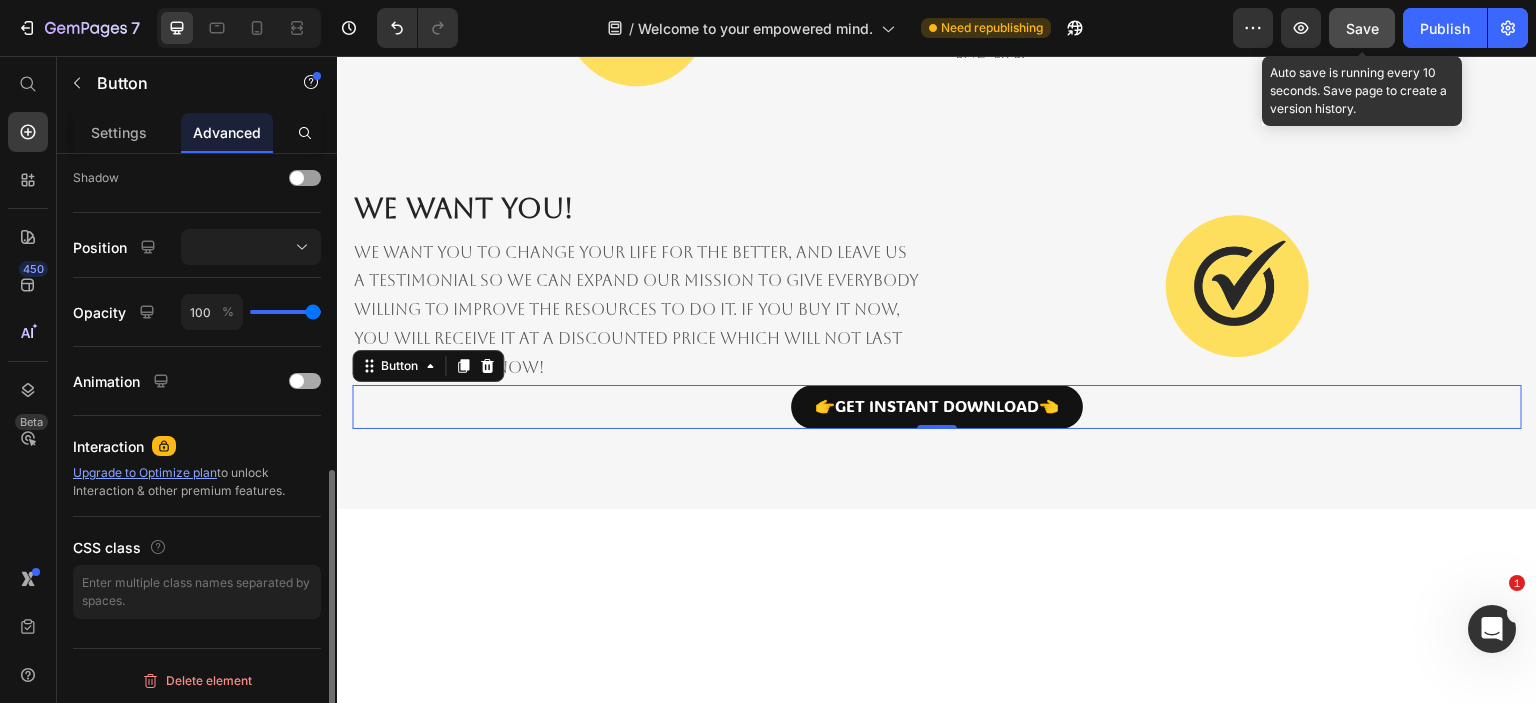 scroll, scrollTop: 0, scrollLeft: 0, axis: both 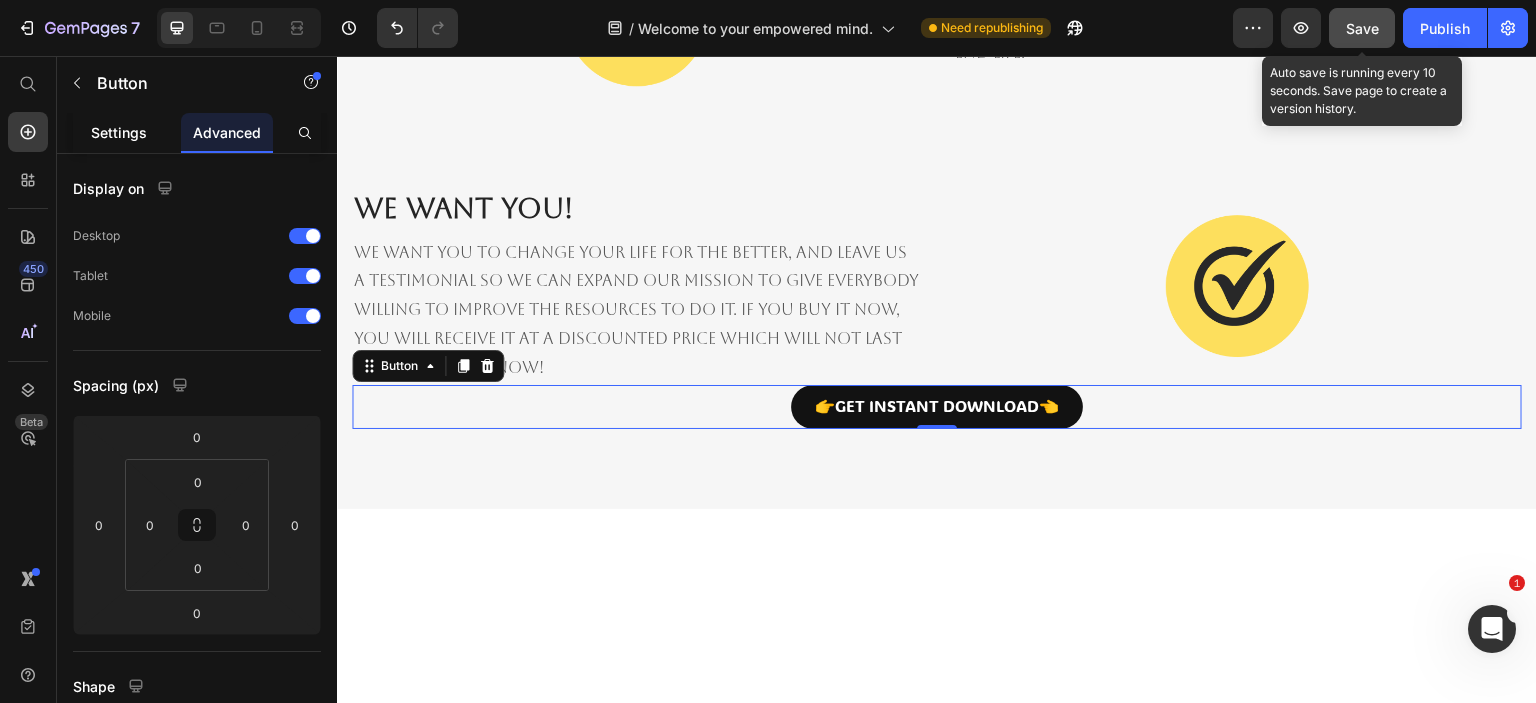 click on "Settings" at bounding box center [119, 132] 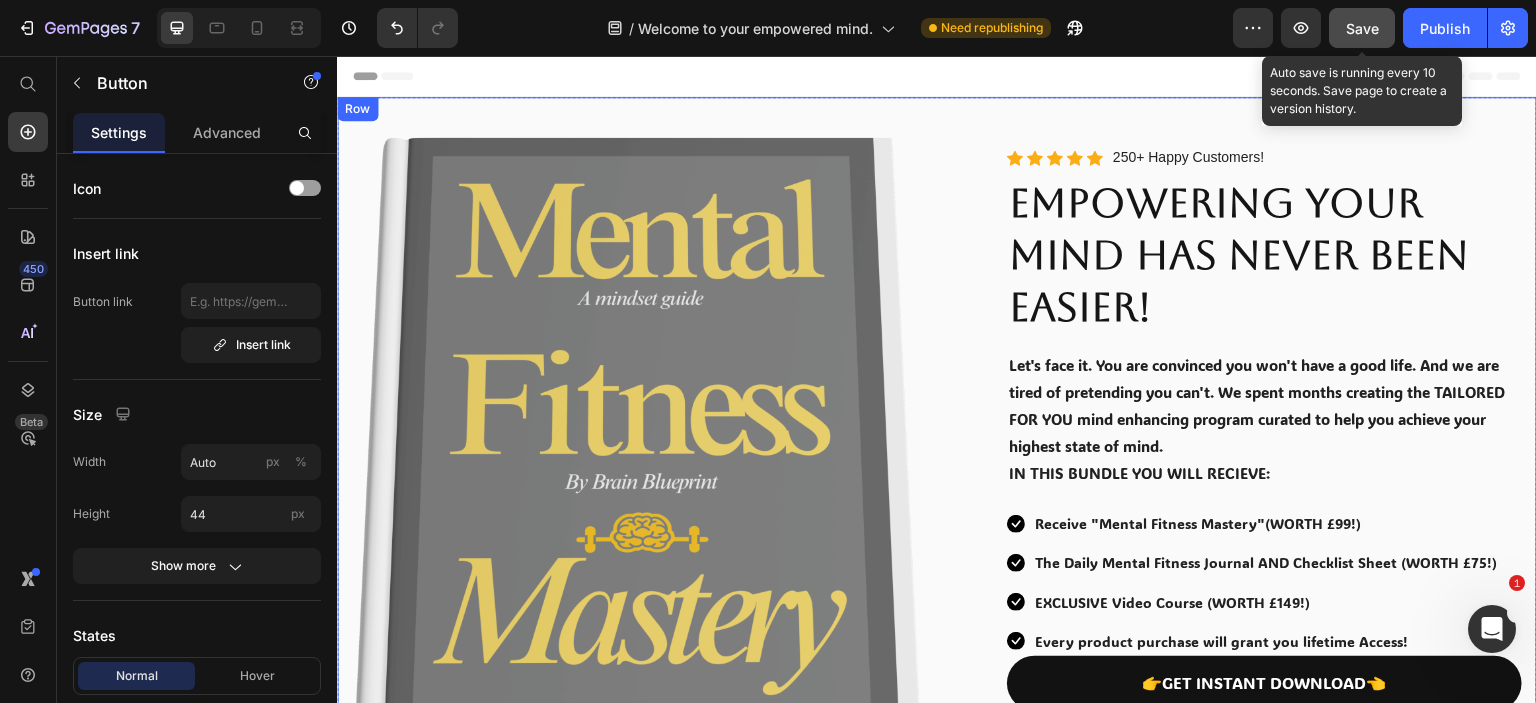 scroll, scrollTop: 500, scrollLeft: 0, axis: vertical 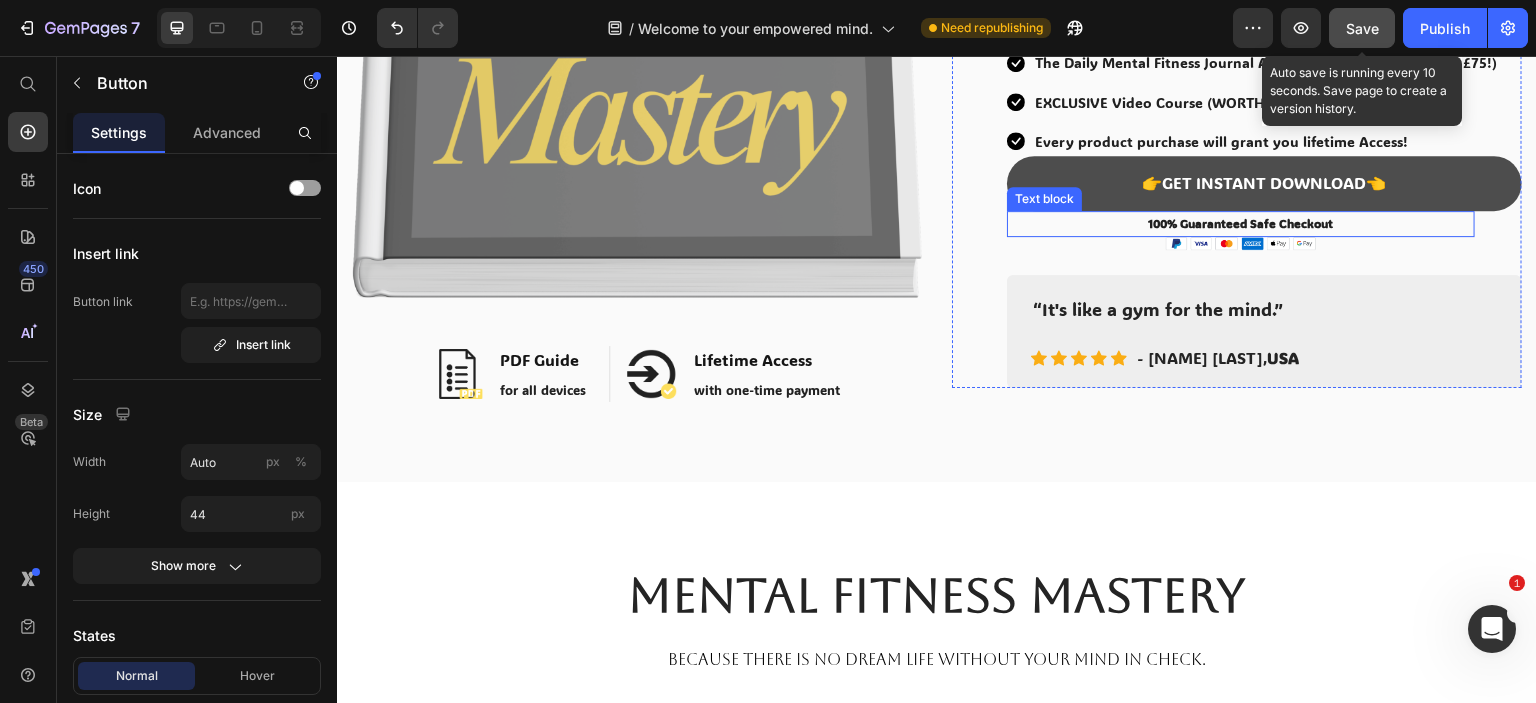 click on "👉GET INSTANT DOWNLOAD👈" at bounding box center (1264, 183) 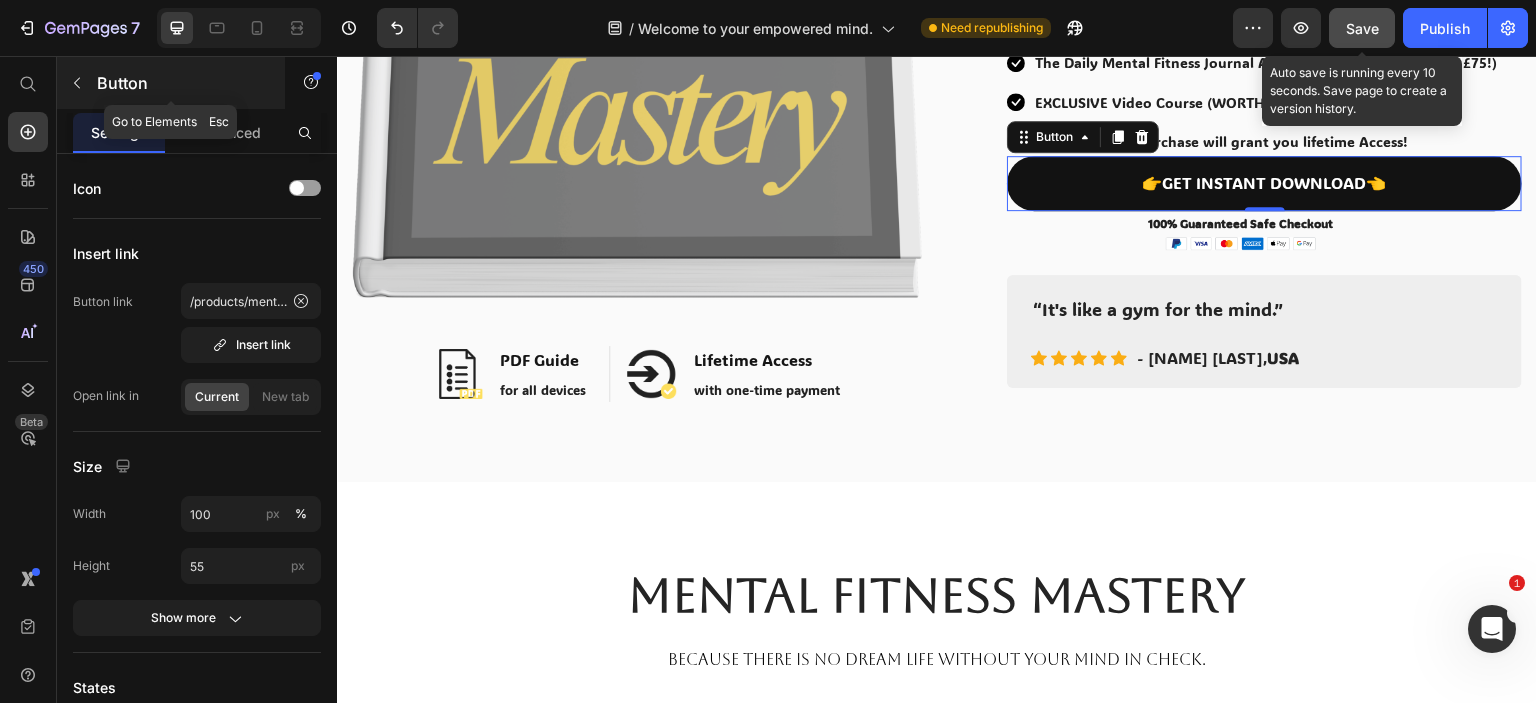 click at bounding box center (77, 83) 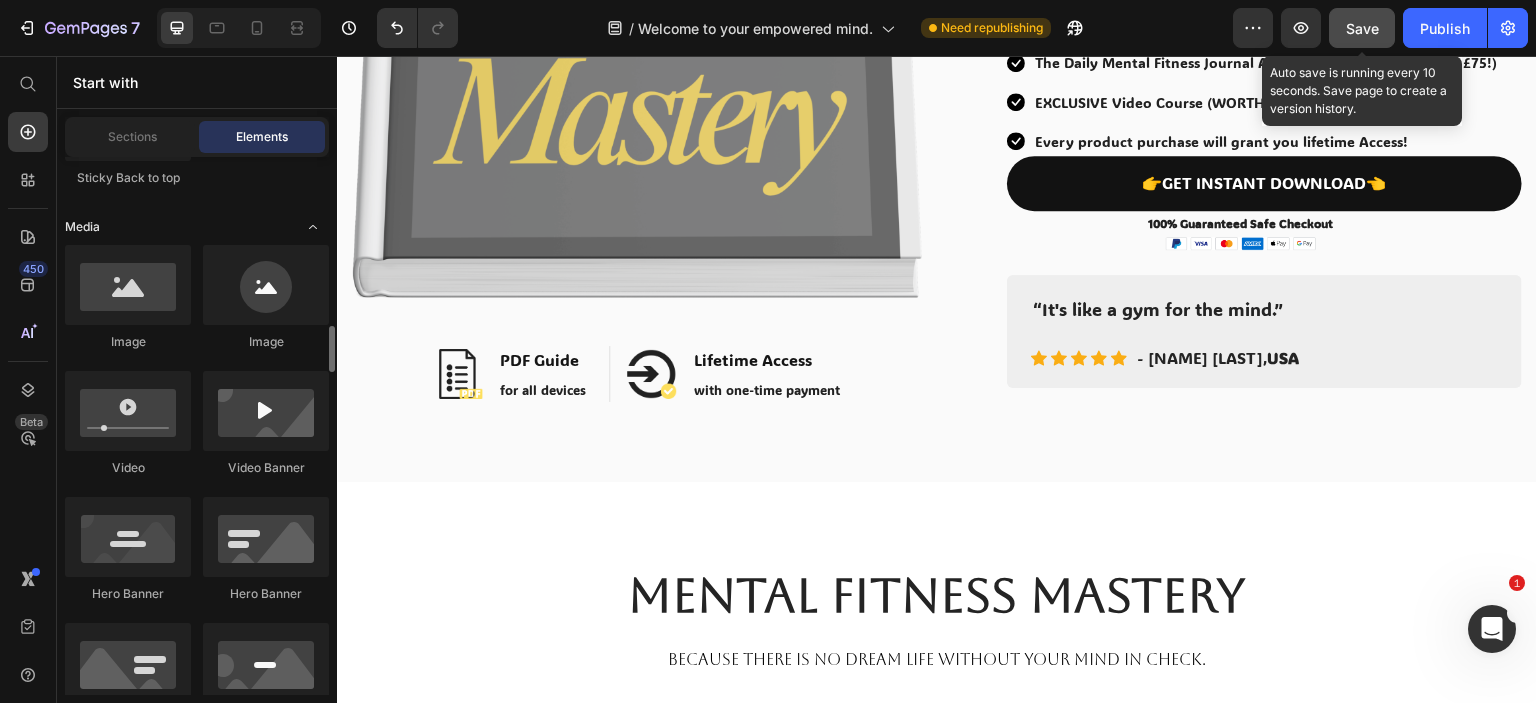 scroll, scrollTop: 800, scrollLeft: 0, axis: vertical 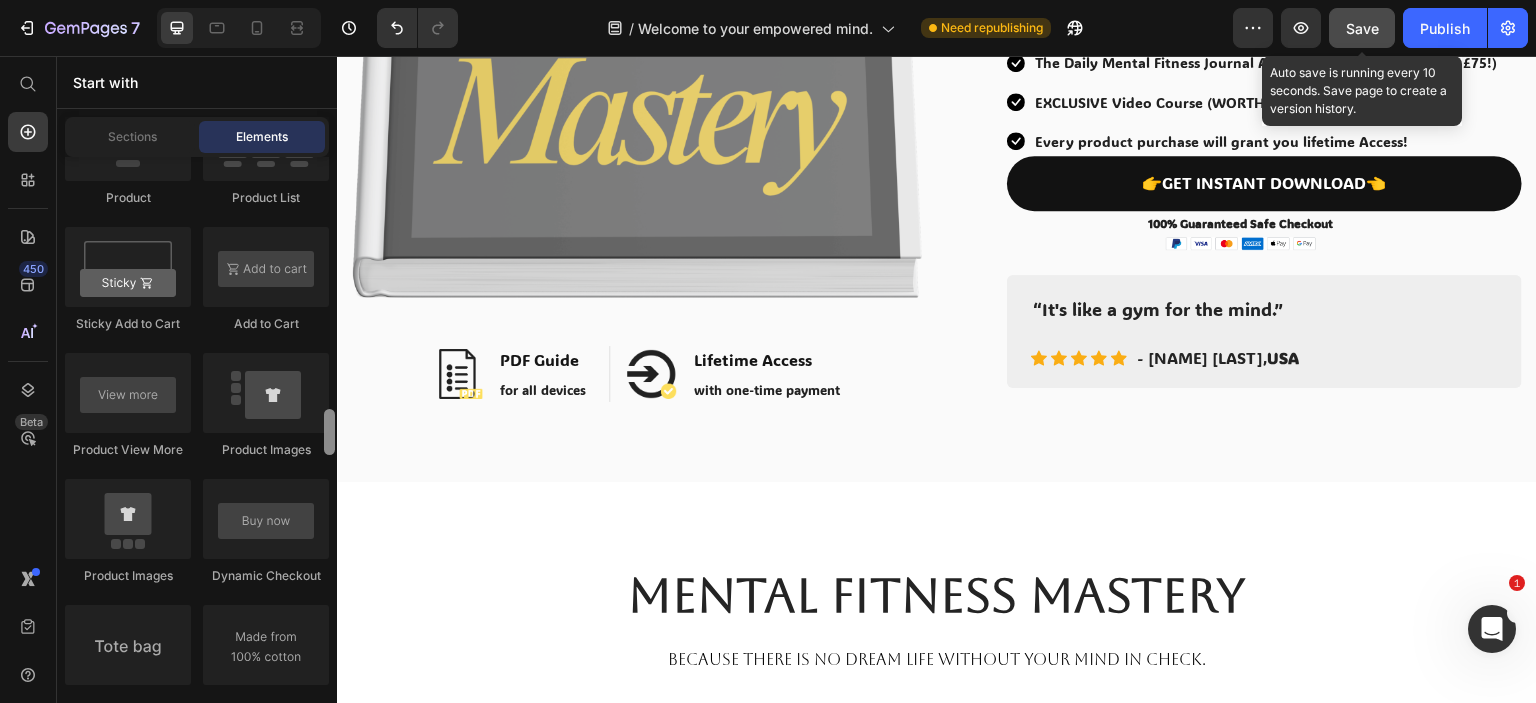 drag, startPoint x: 332, startPoint y: 252, endPoint x: 316, endPoint y: 435, distance: 183.69812 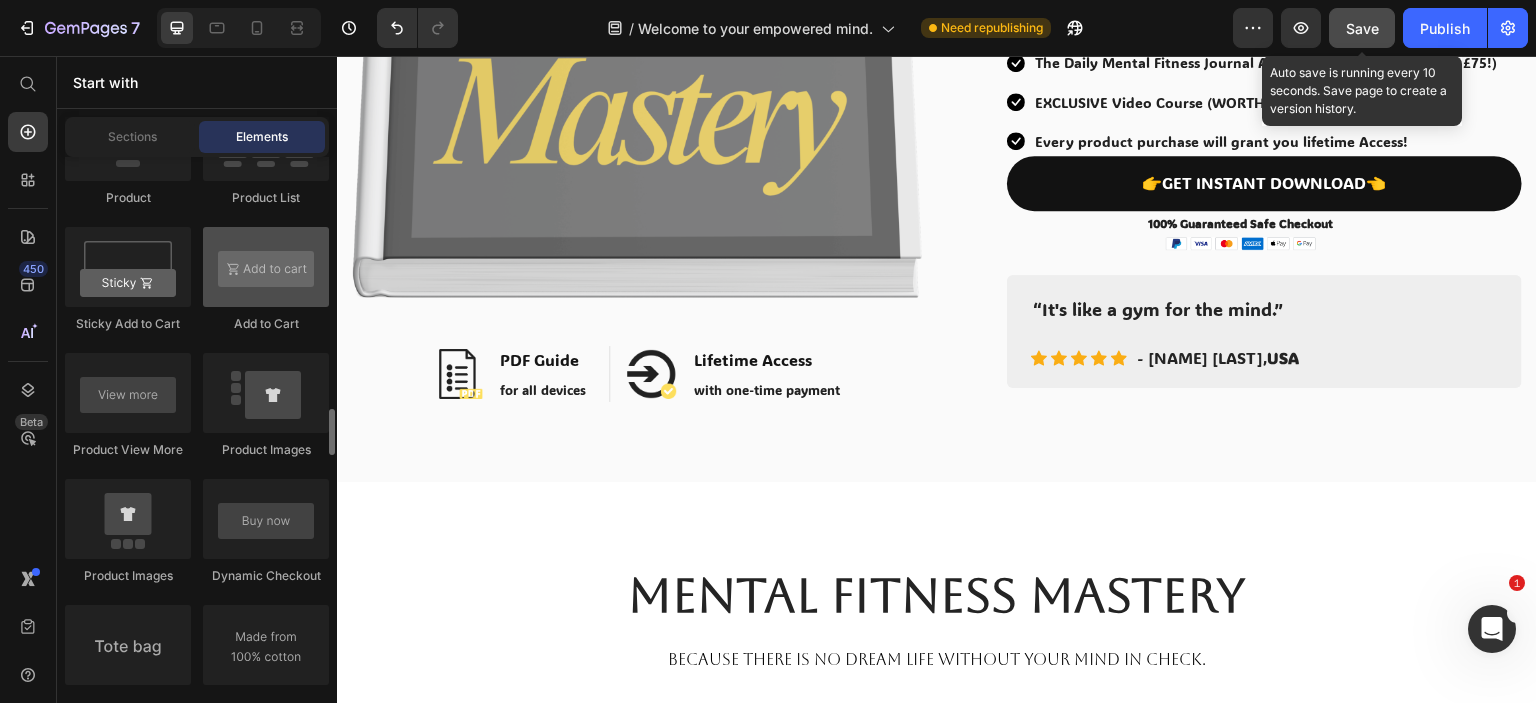 click at bounding box center (266, 267) 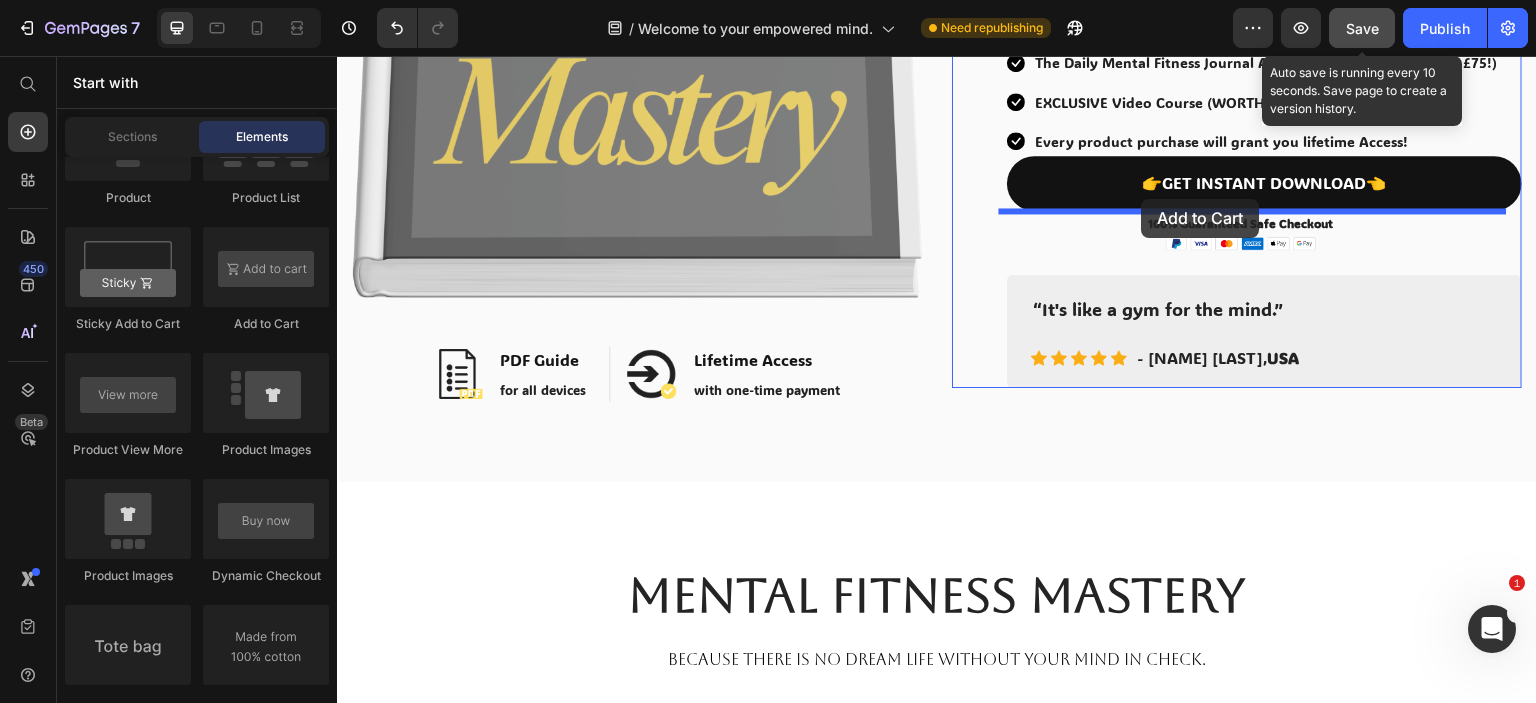 drag, startPoint x: 587, startPoint y: 329, endPoint x: 1142, endPoint y: 201, distance: 569.56915 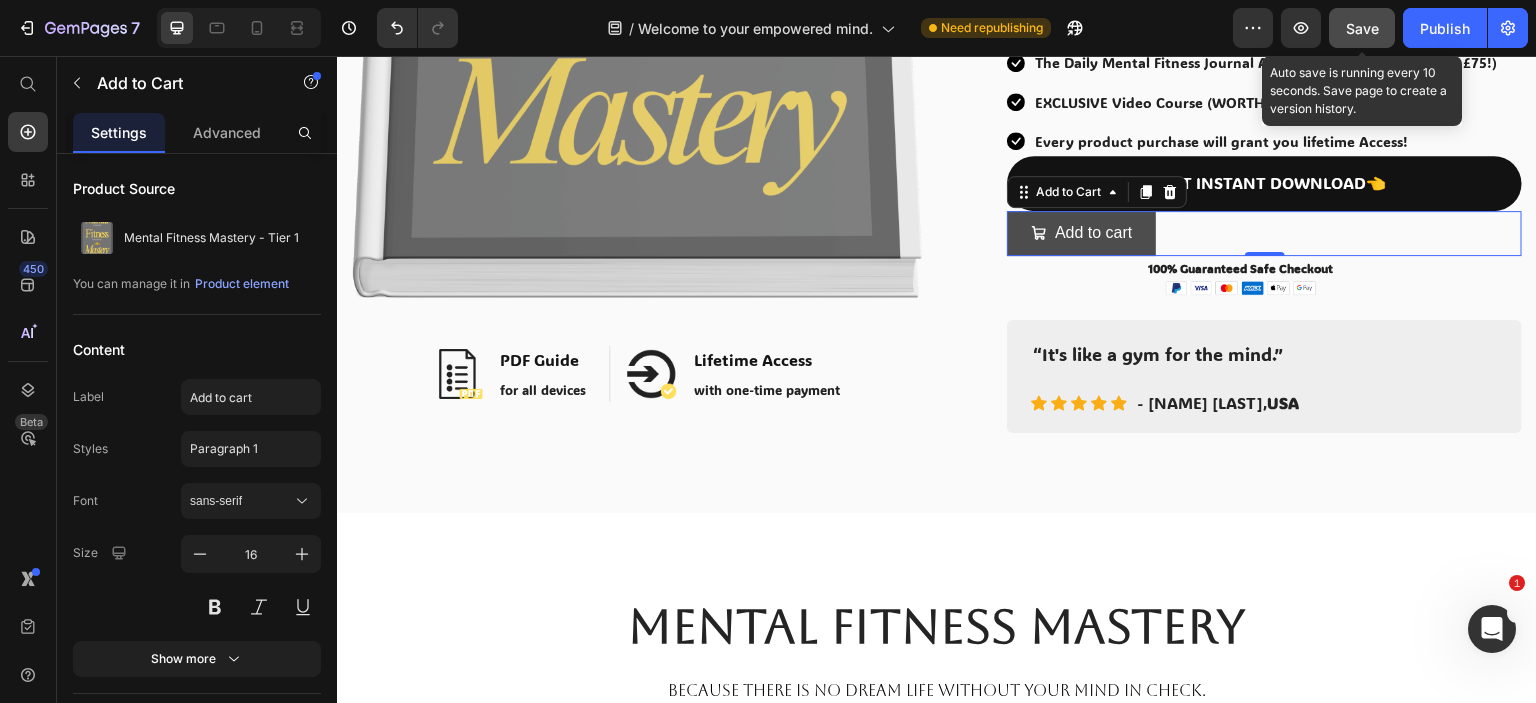 click on "Add to cart" at bounding box center [1081, 233] 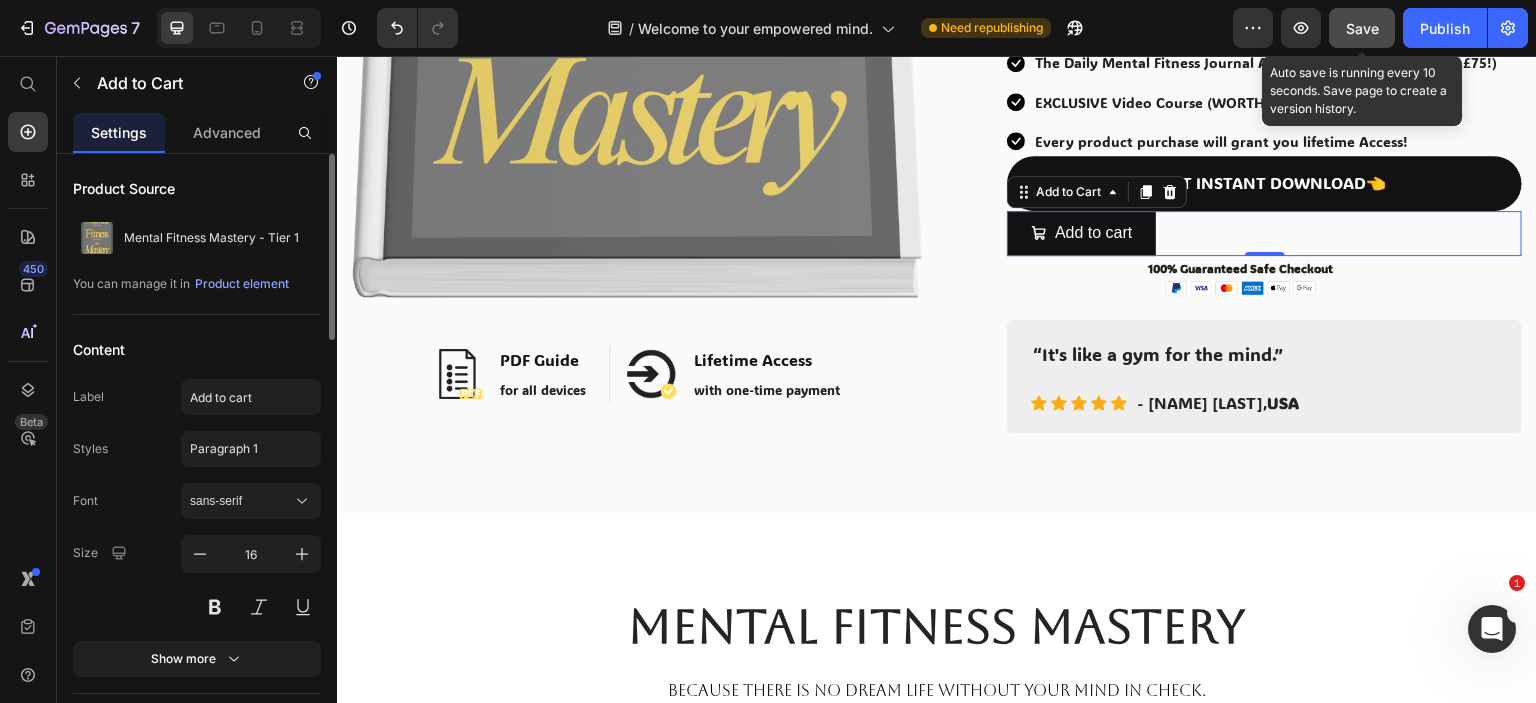 scroll, scrollTop: 300, scrollLeft: 0, axis: vertical 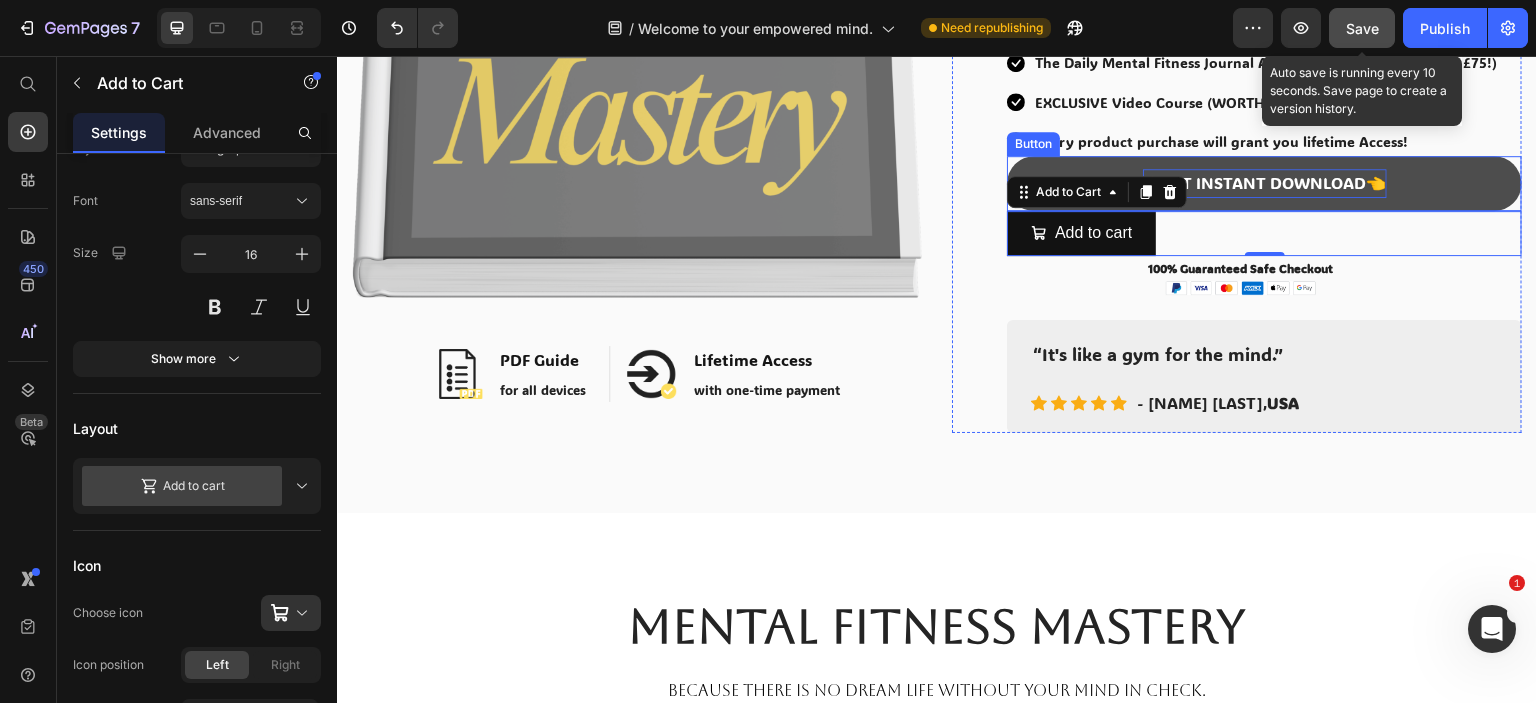 click on "👉GET INSTANT DOWNLOAD👈" at bounding box center (1265, 183) 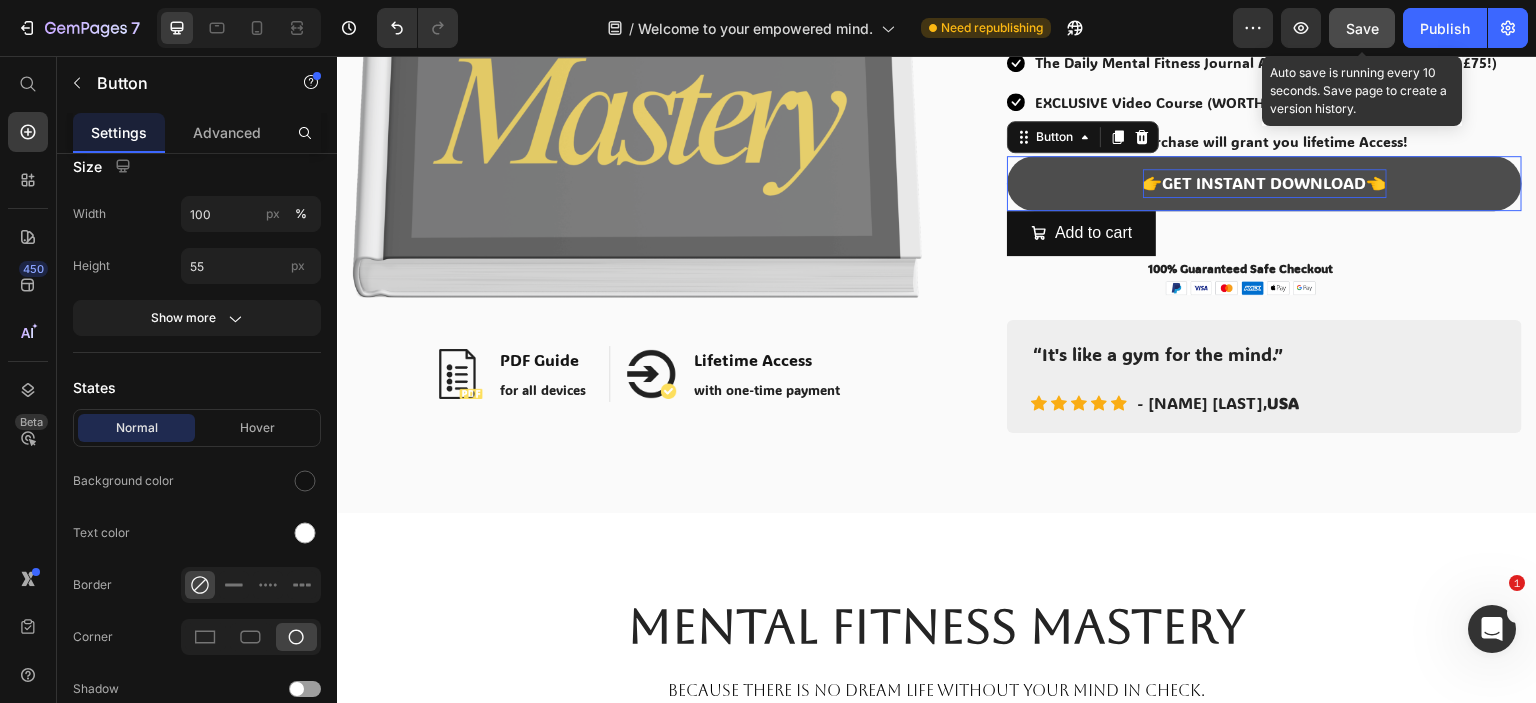 scroll, scrollTop: 0, scrollLeft: 0, axis: both 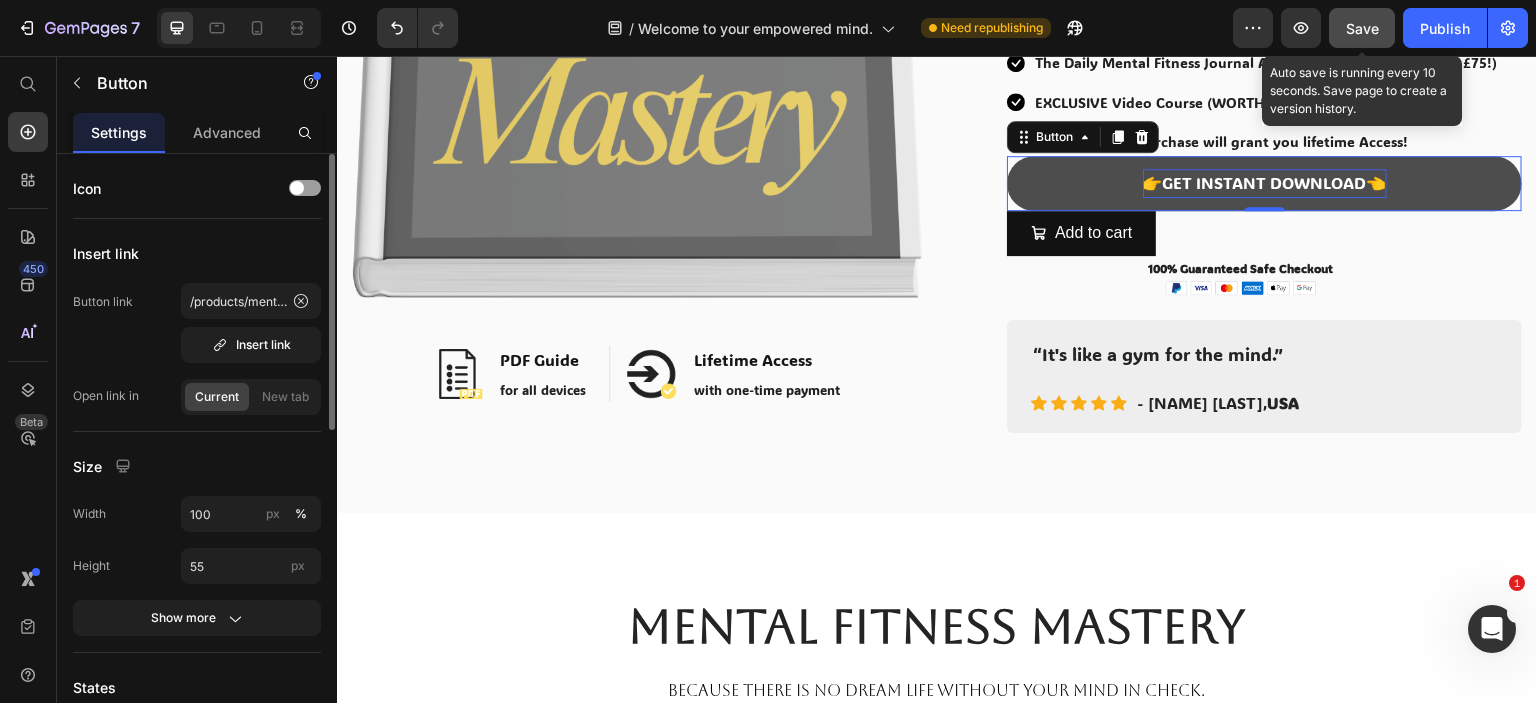 click on "👉GET INSTANT DOWNLOAD👈" at bounding box center (1265, 183) 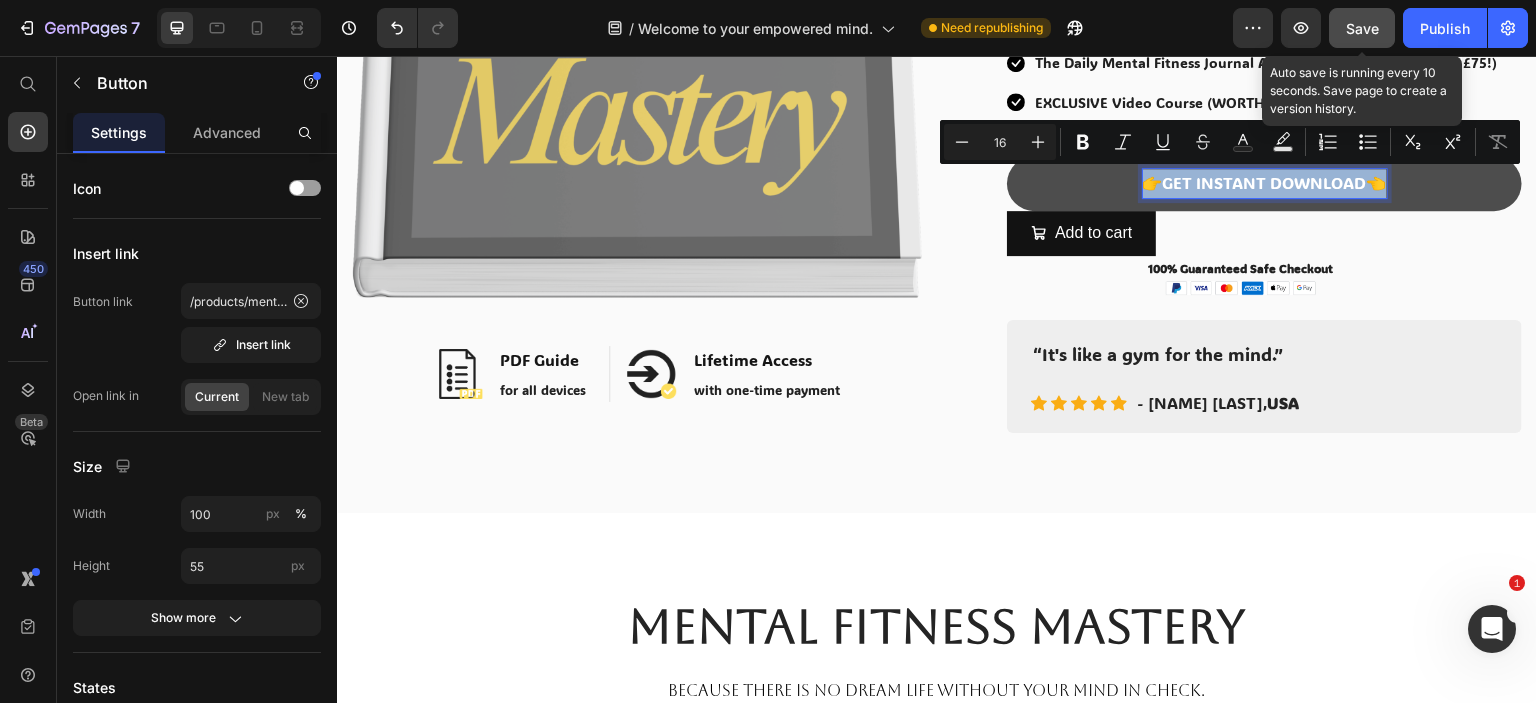 drag, startPoint x: 1368, startPoint y: 186, endPoint x: 1132, endPoint y: 184, distance: 236.00847 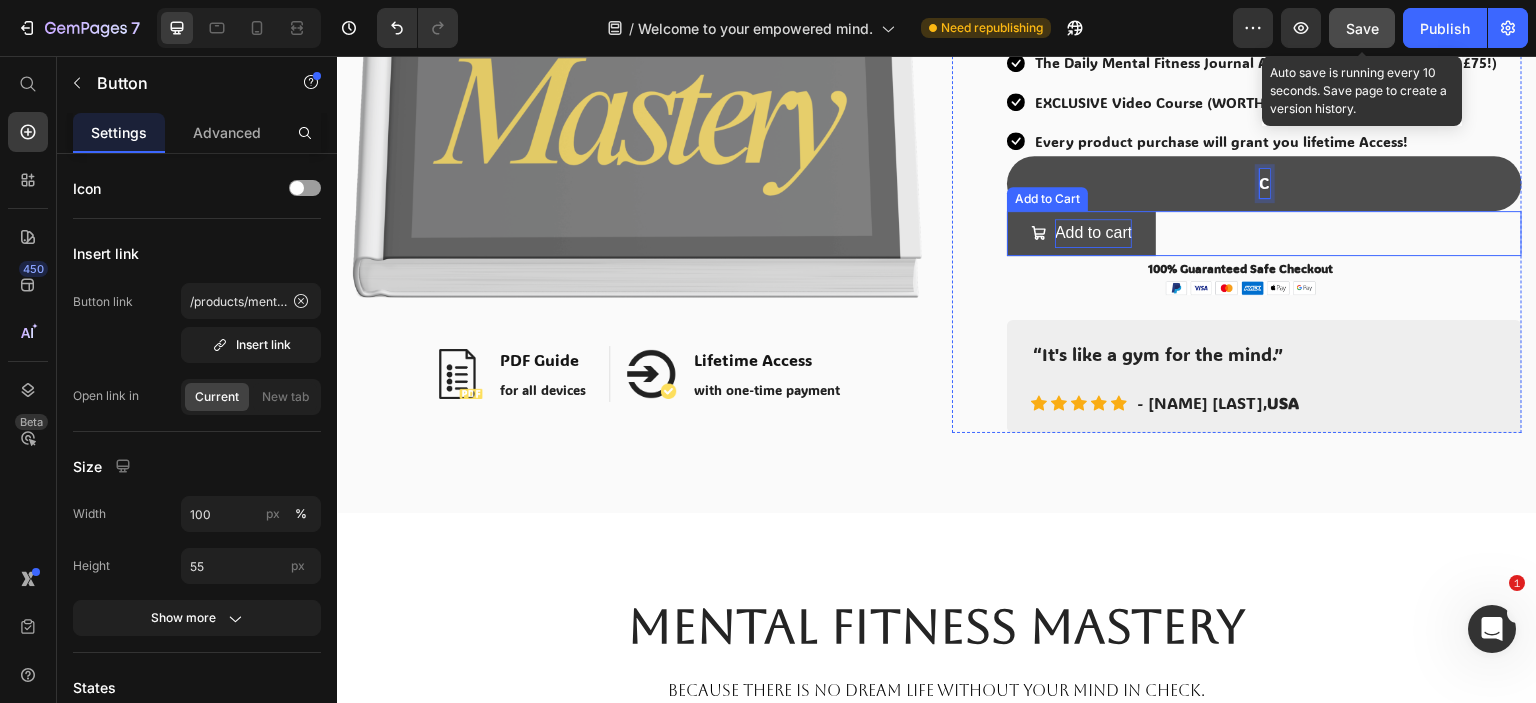 click on "Add to cart" at bounding box center (1093, 233) 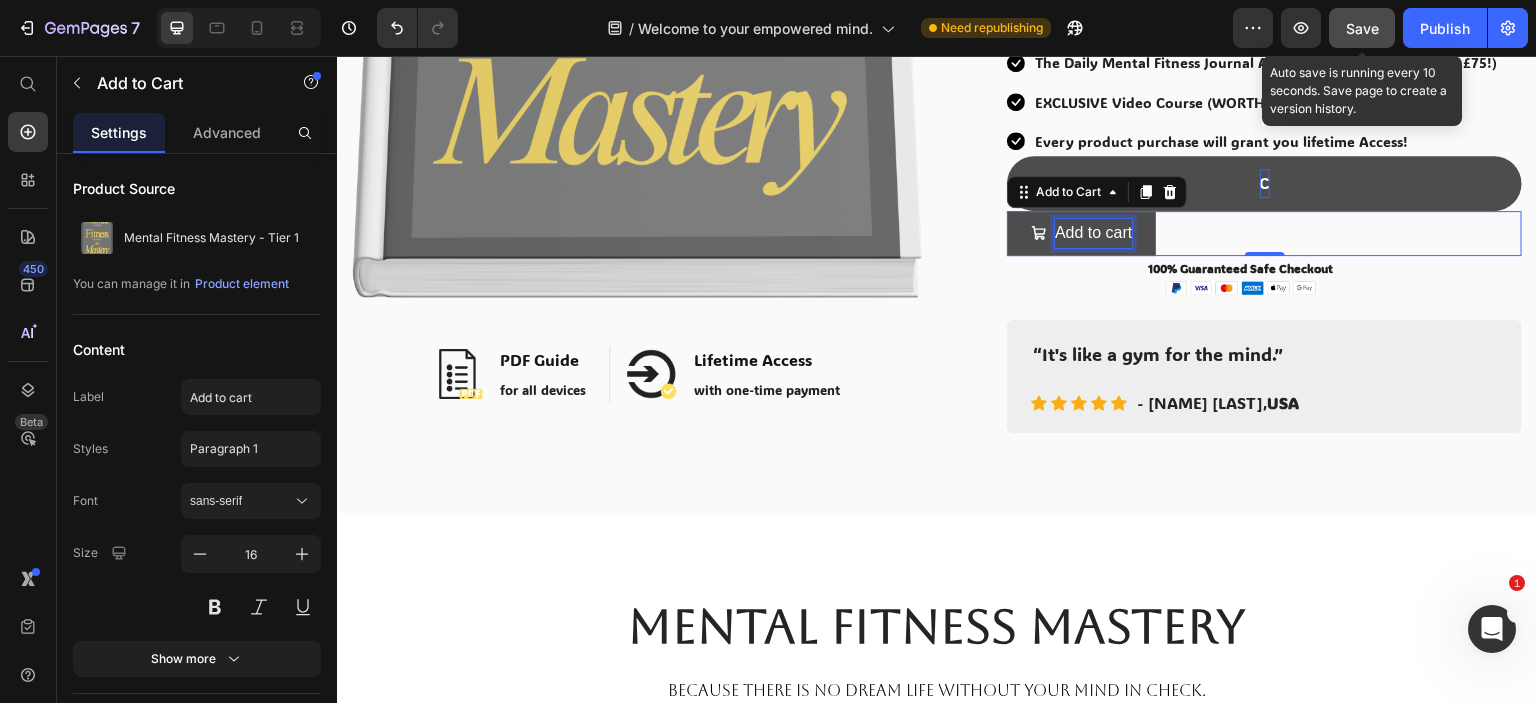 click on "Add to cart" at bounding box center (1093, 233) 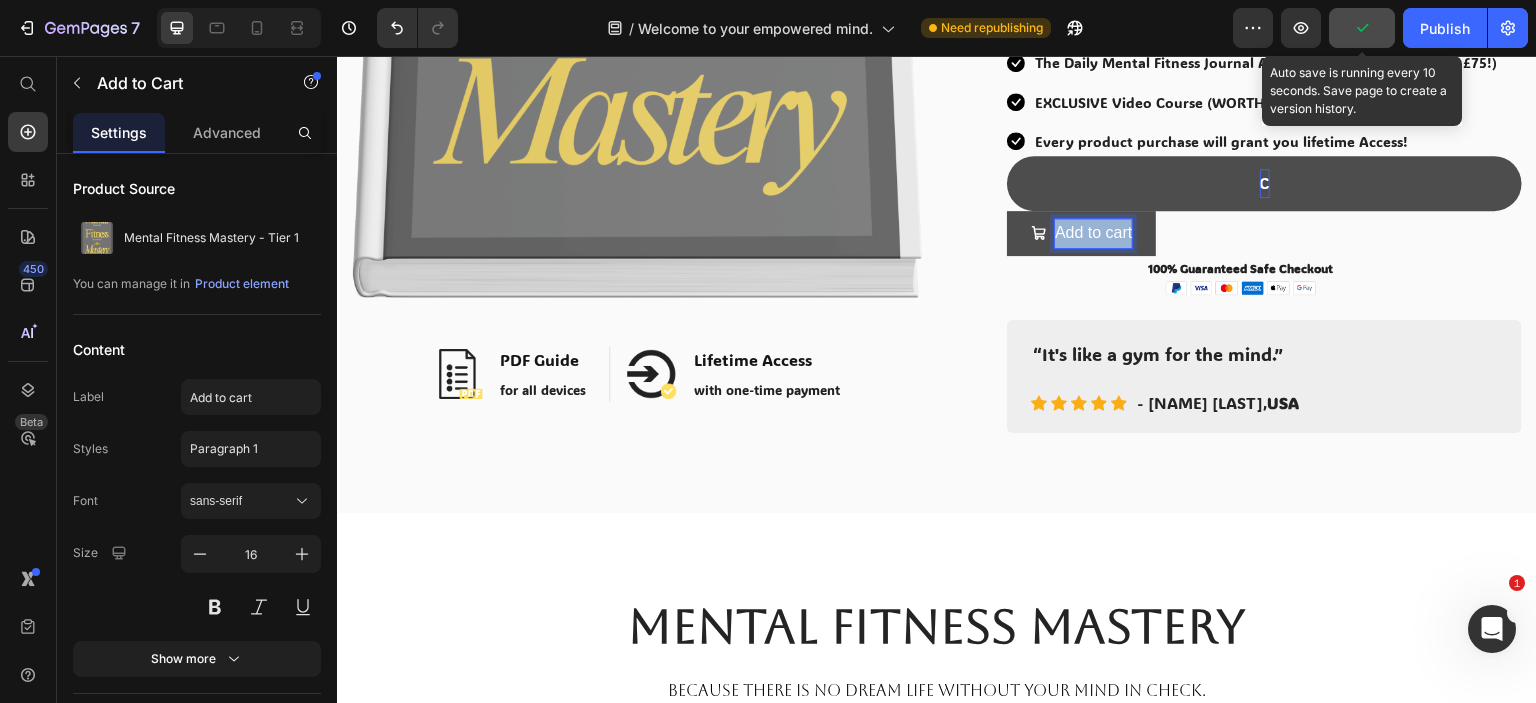 drag, startPoint x: 1050, startPoint y: 230, endPoint x: 1124, endPoint y: 237, distance: 74.330345 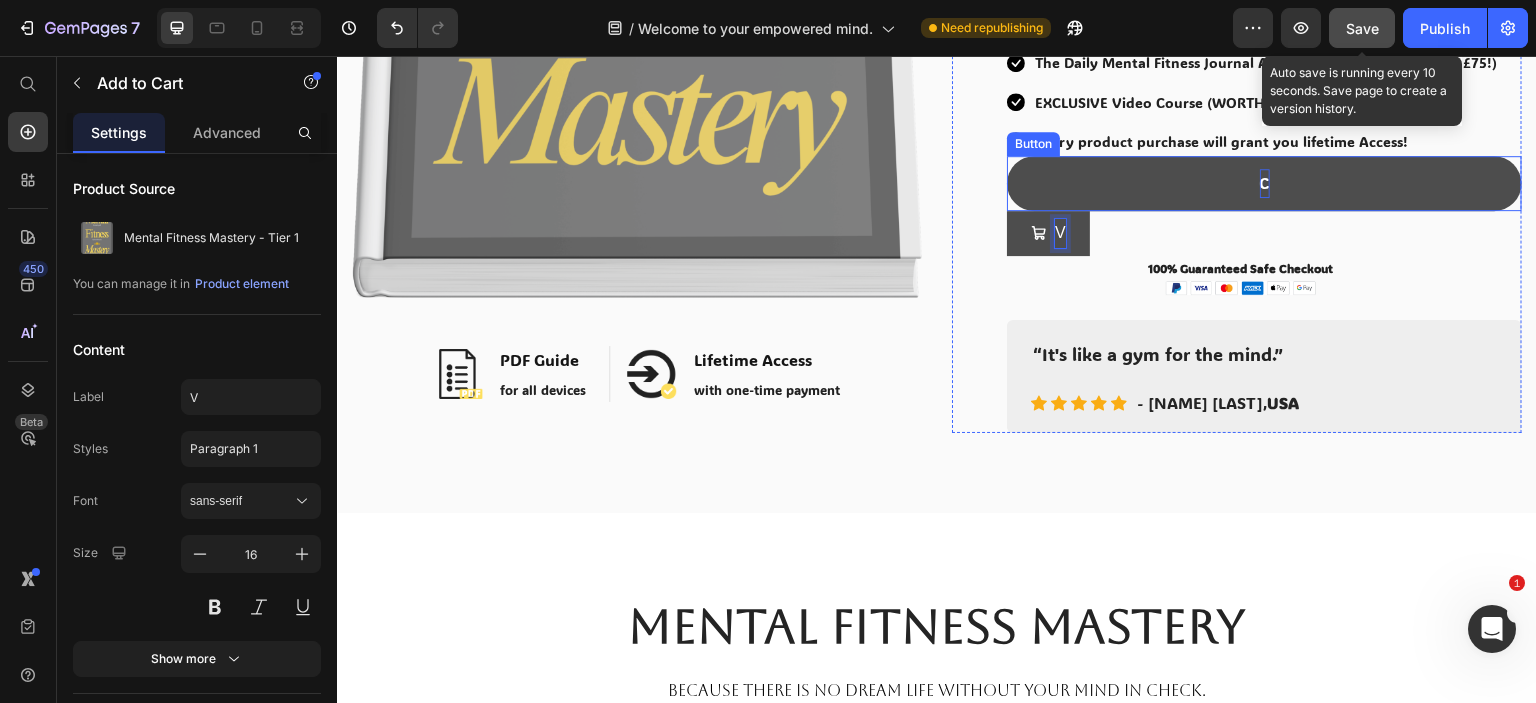 click on "C" at bounding box center (1265, 183) 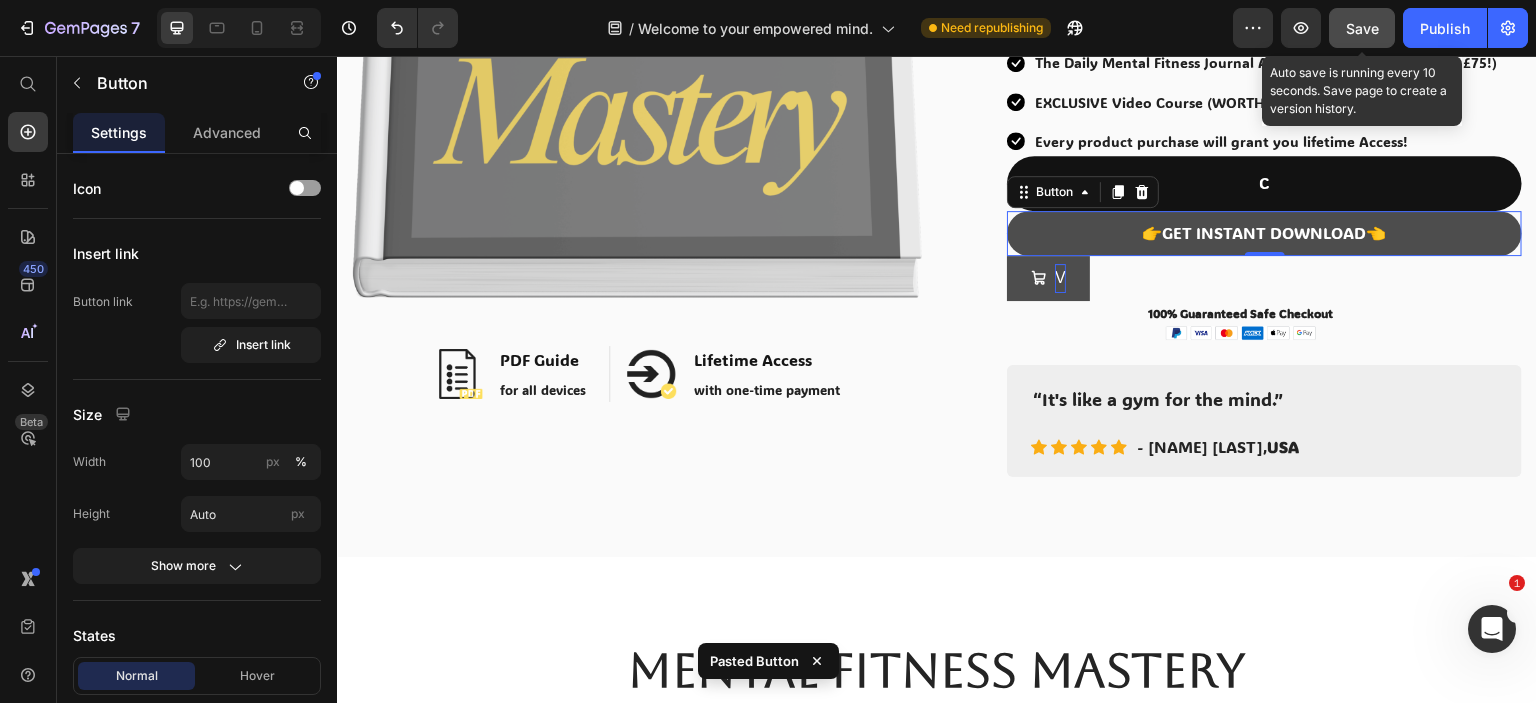 click on "👉GET INSTANT DOWNLOAD👈" at bounding box center [1264, 233] 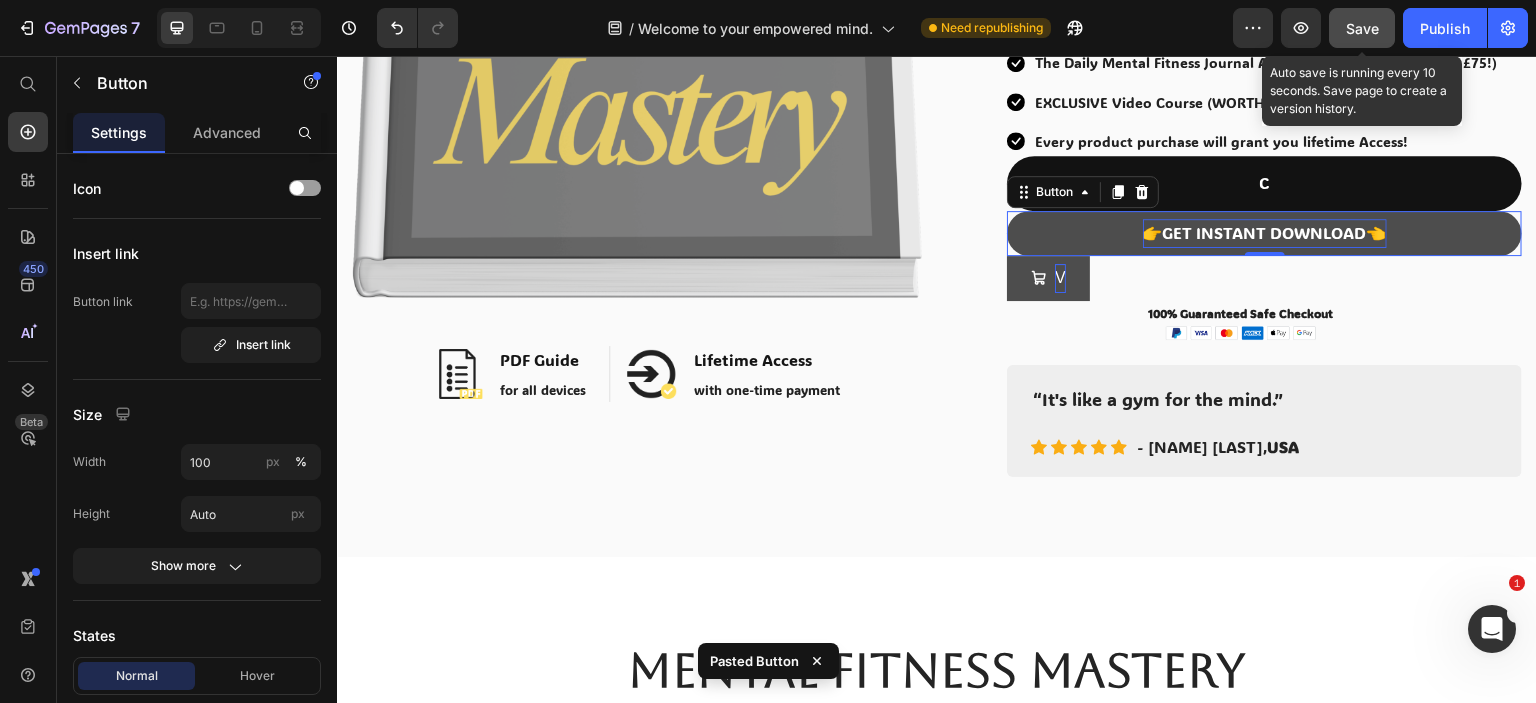 click on "👉GET INSTANT DOWNLOAD👈" at bounding box center [1265, 233] 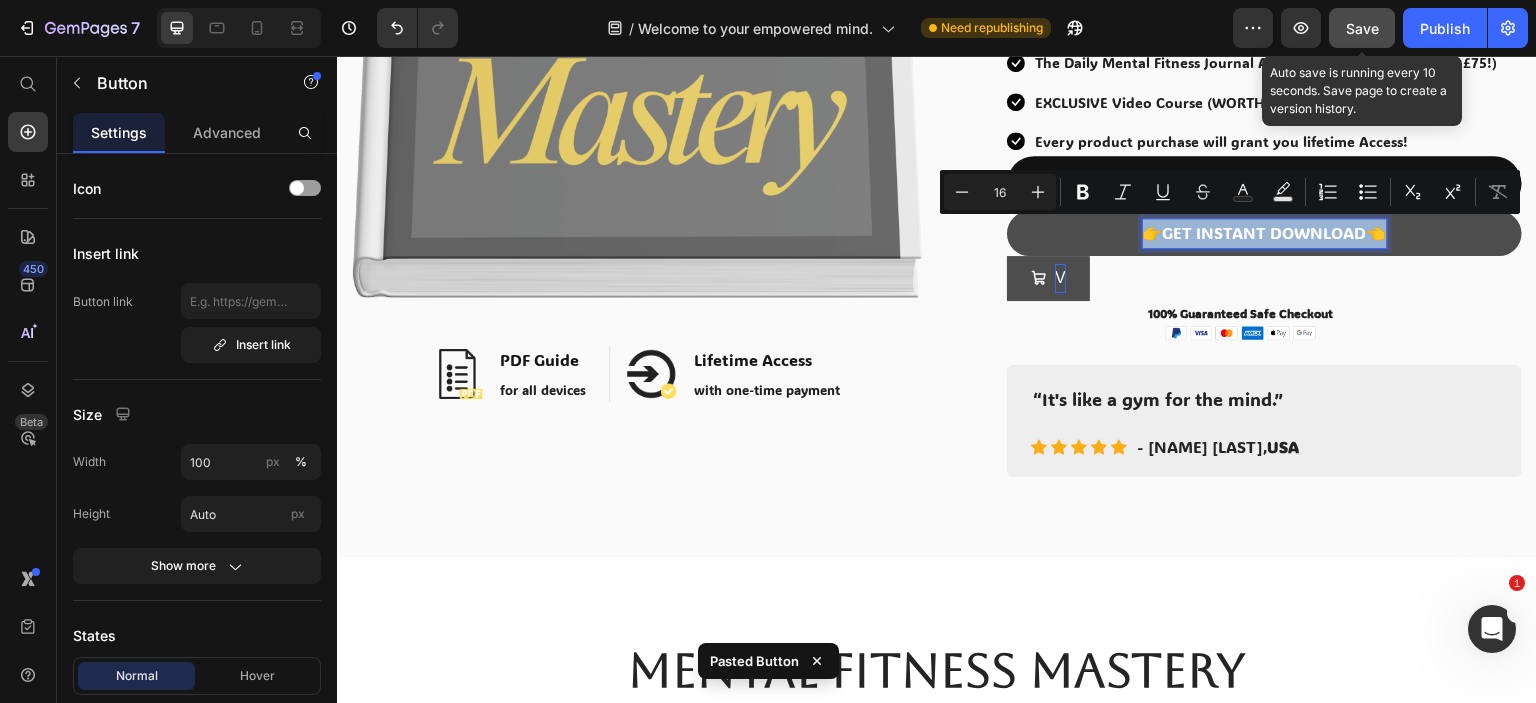 drag, startPoint x: 1134, startPoint y: 233, endPoint x: 1370, endPoint y: 233, distance: 236 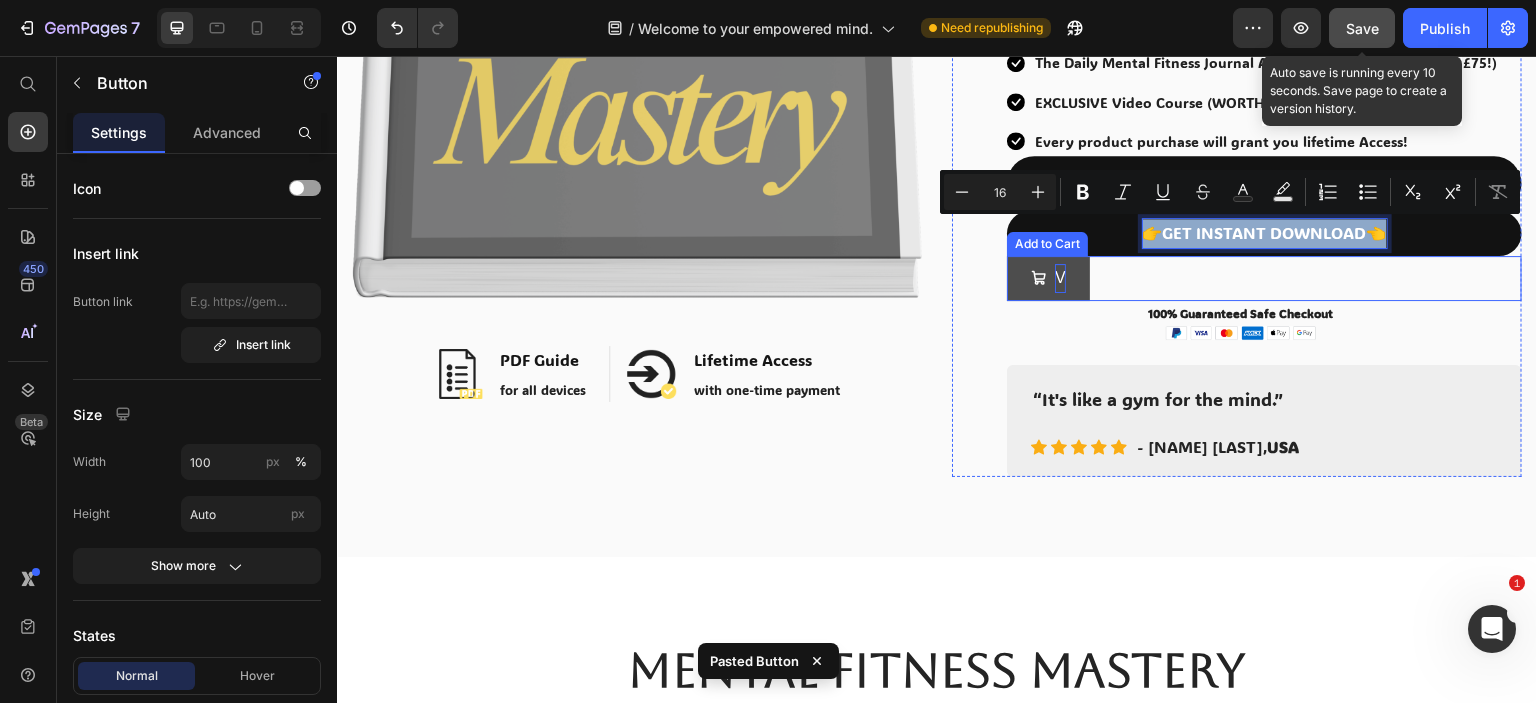 copy on "👉GET INSTANT DOWNLOAD👈" 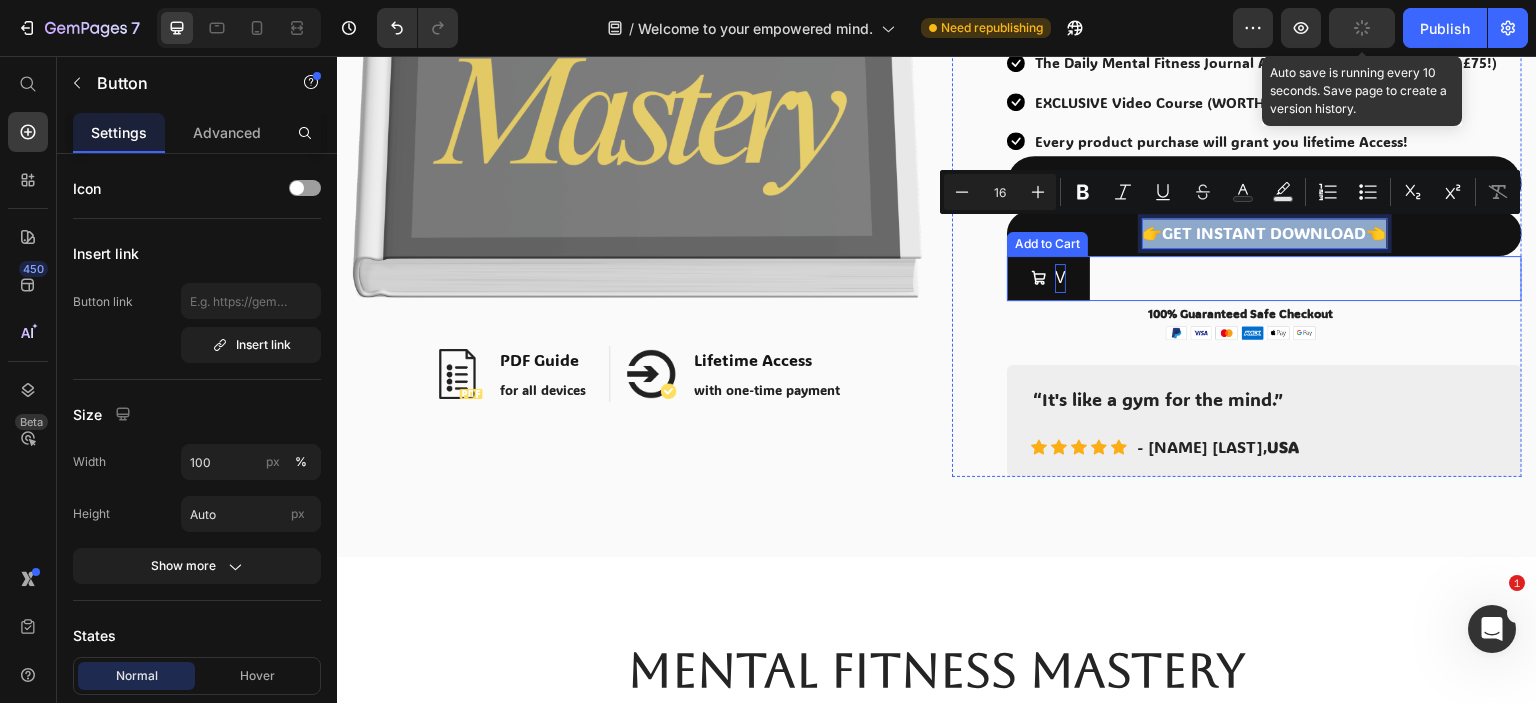 click on "V" at bounding box center [1060, 278] 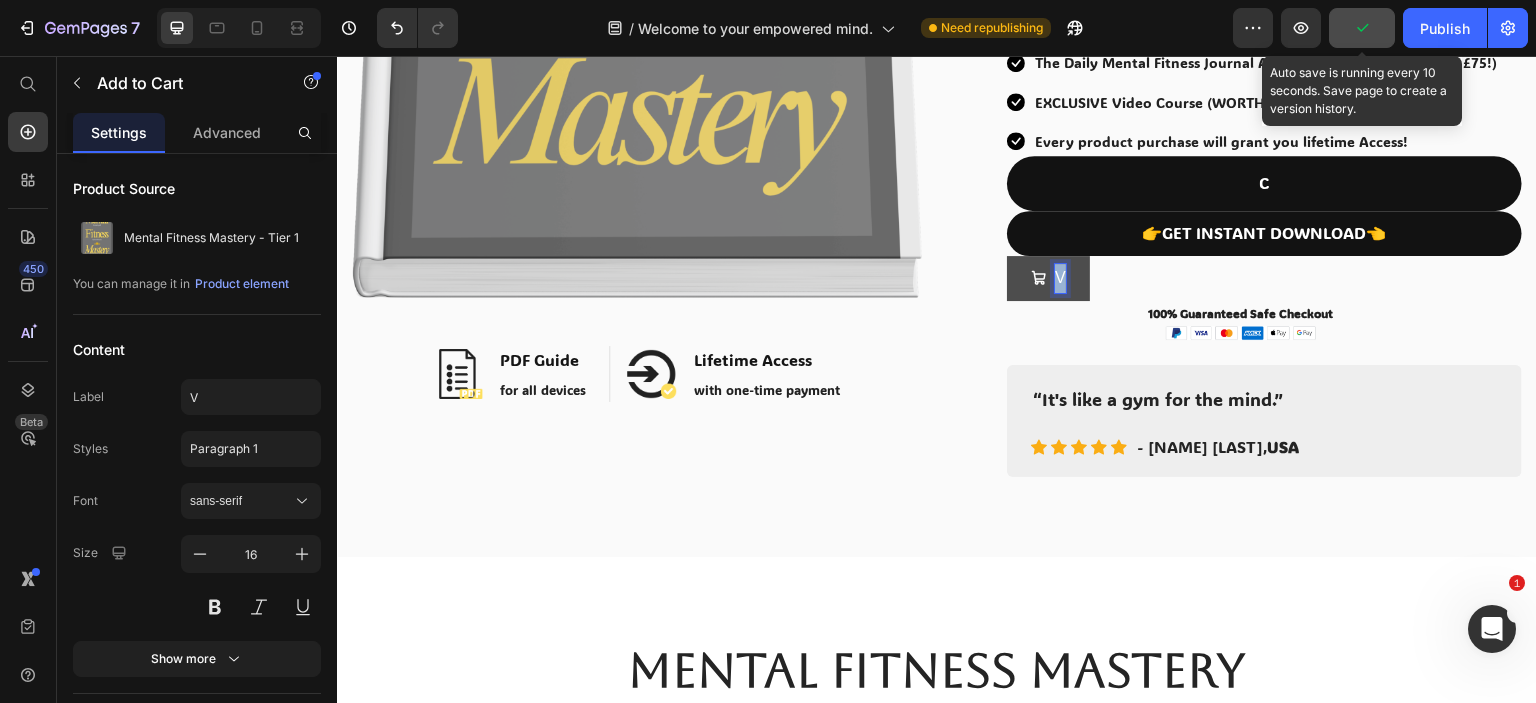 click on "V" at bounding box center (1048, 278) 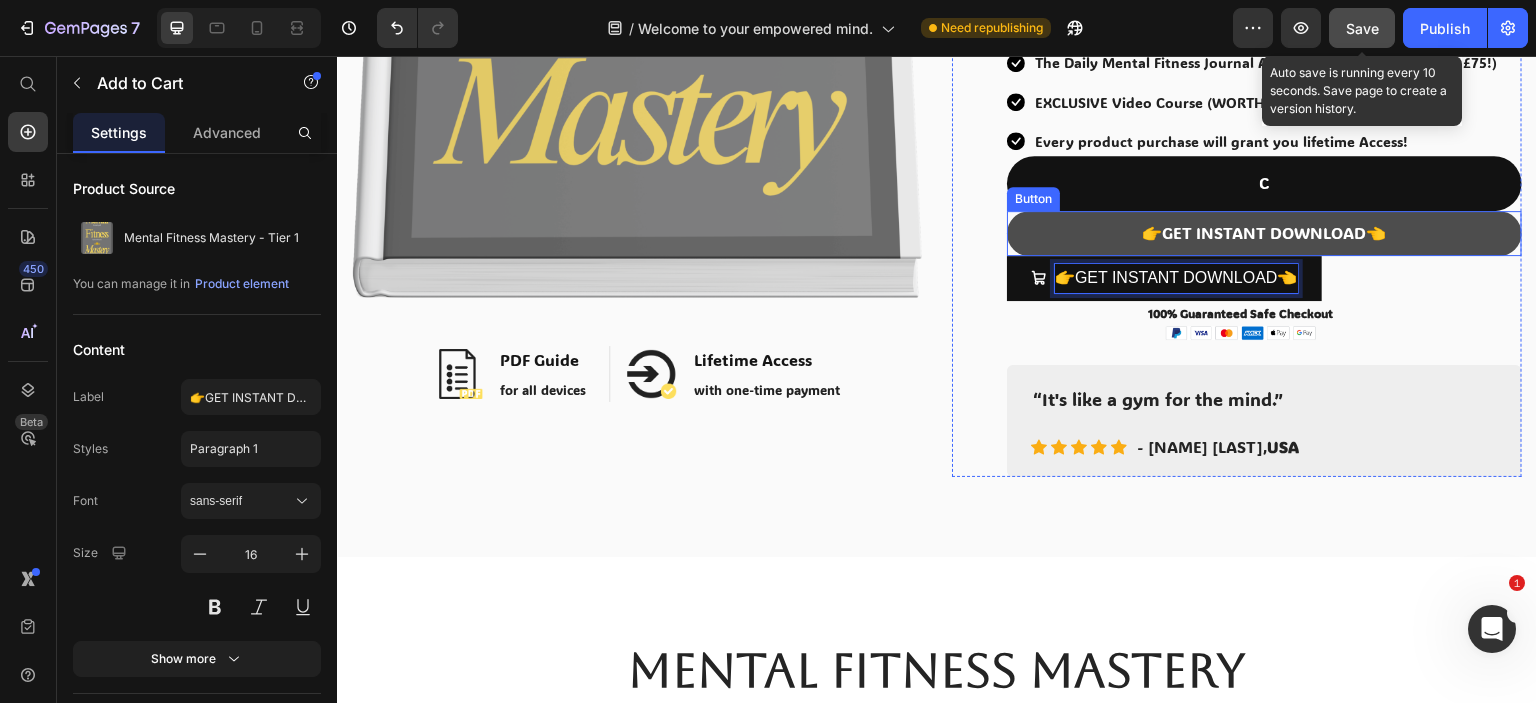 click on "👉GET INSTANT DOWNLOAD👈" at bounding box center (1264, 233) 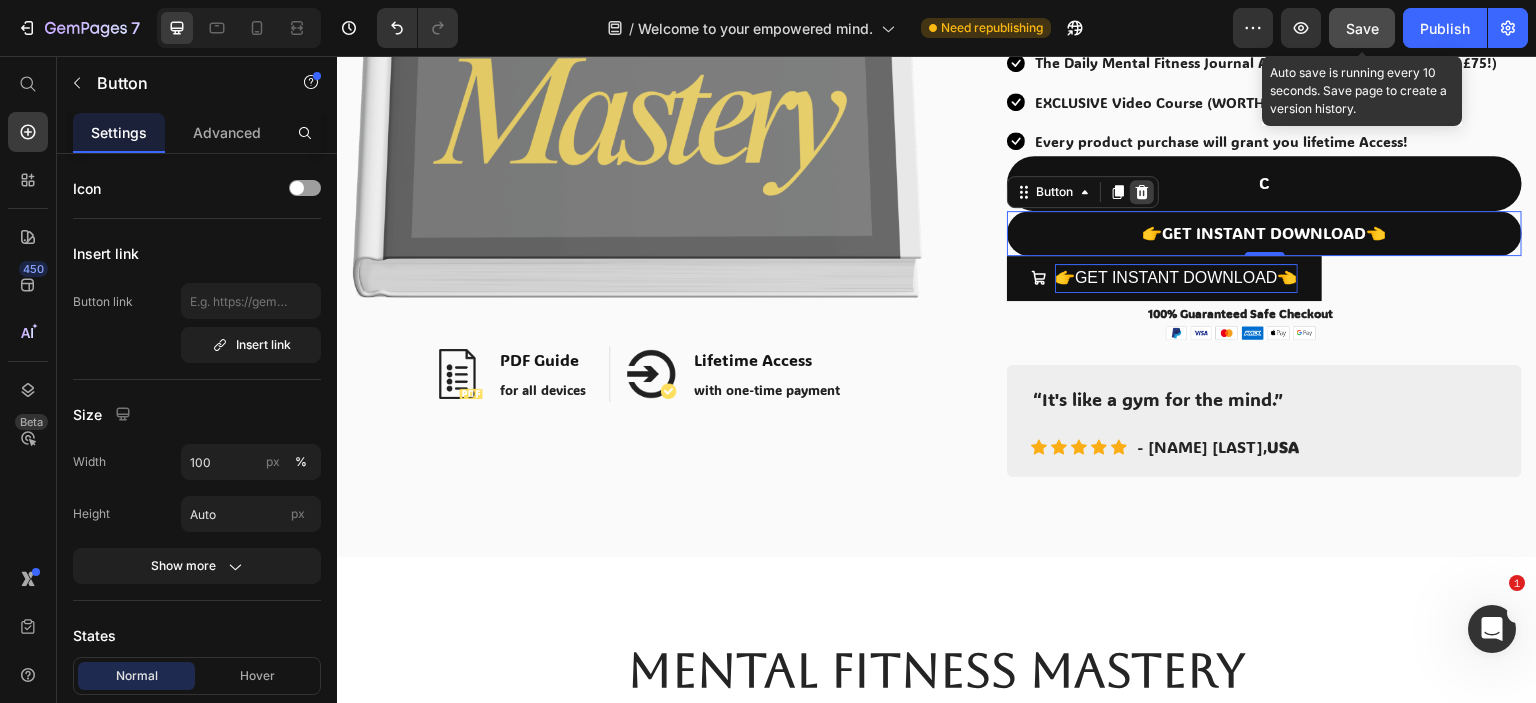 click 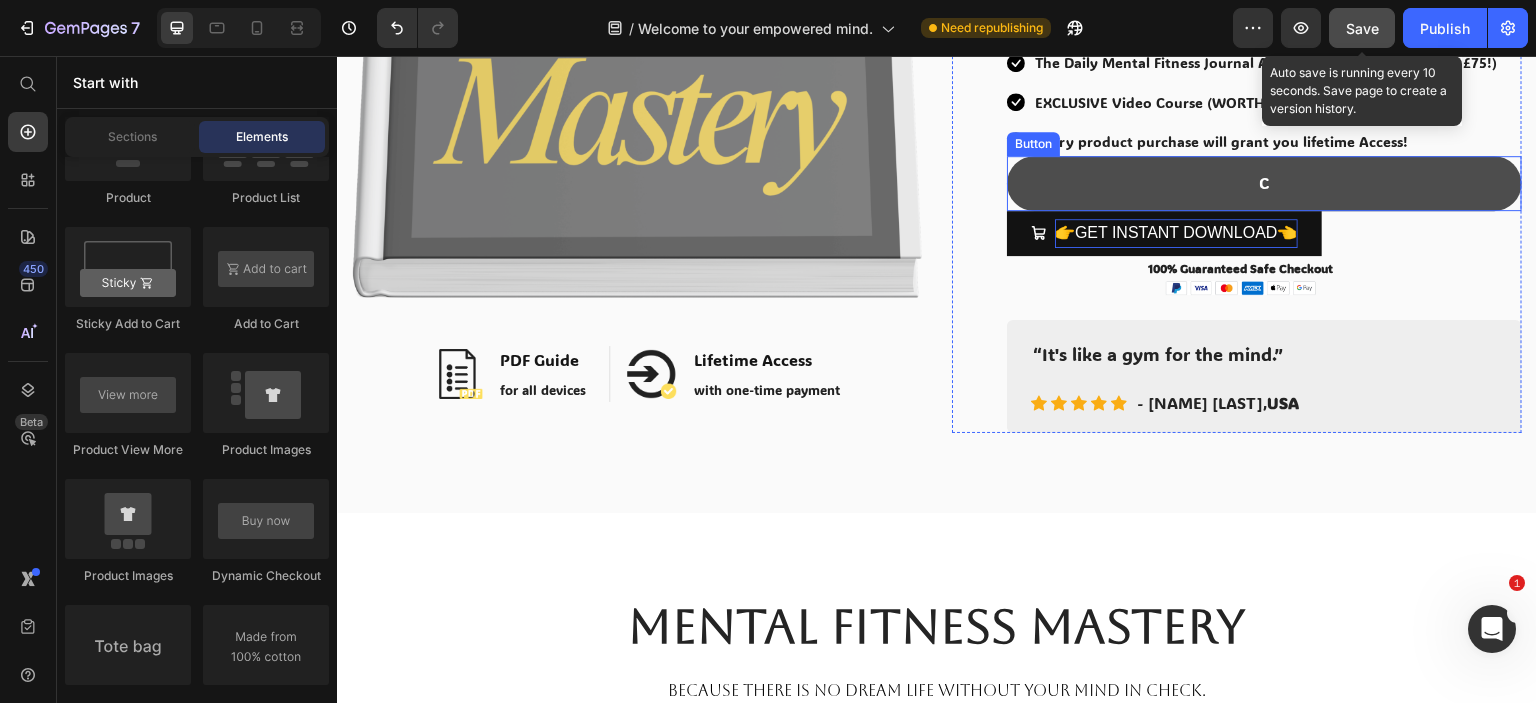click on "C" at bounding box center [1264, 183] 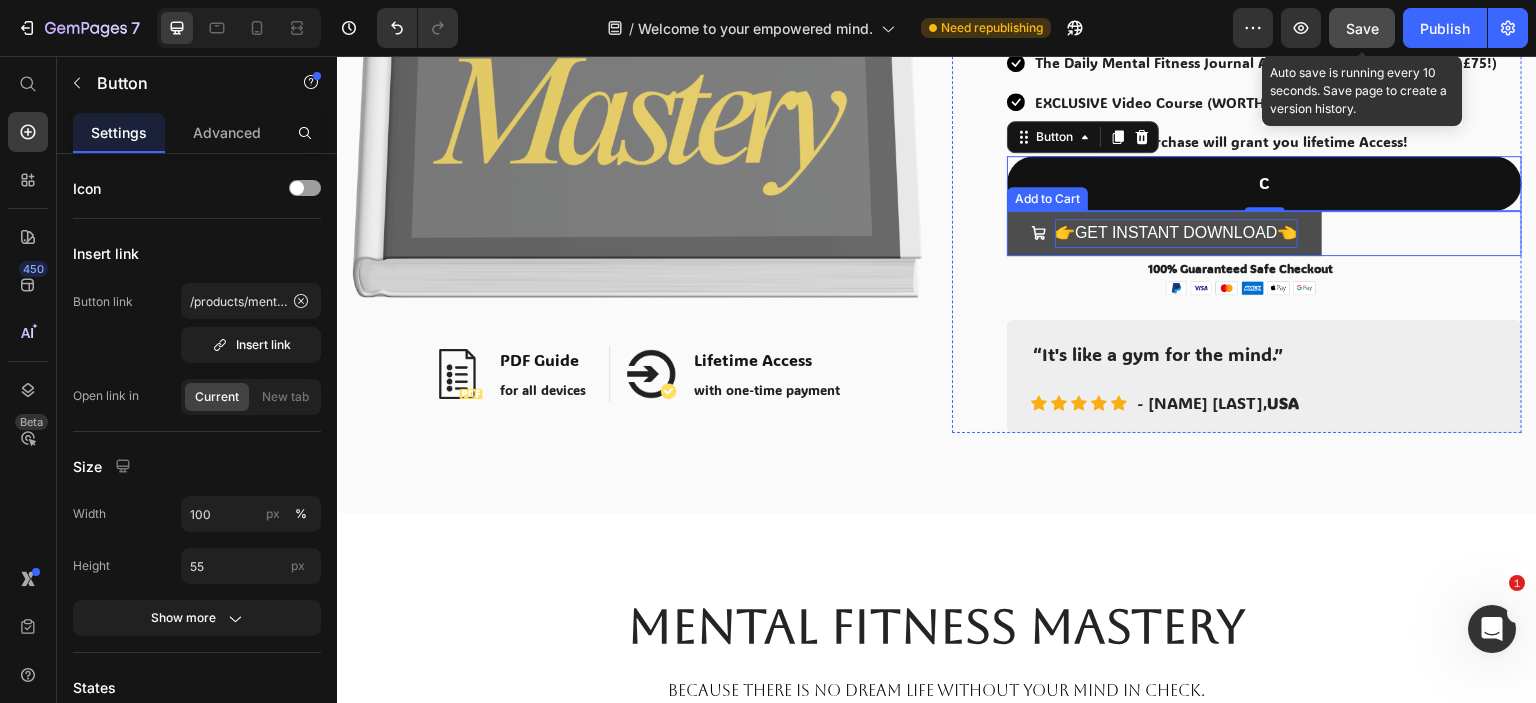 click on "👉GET INSTANT DOWNLOAD👈" at bounding box center (1164, 233) 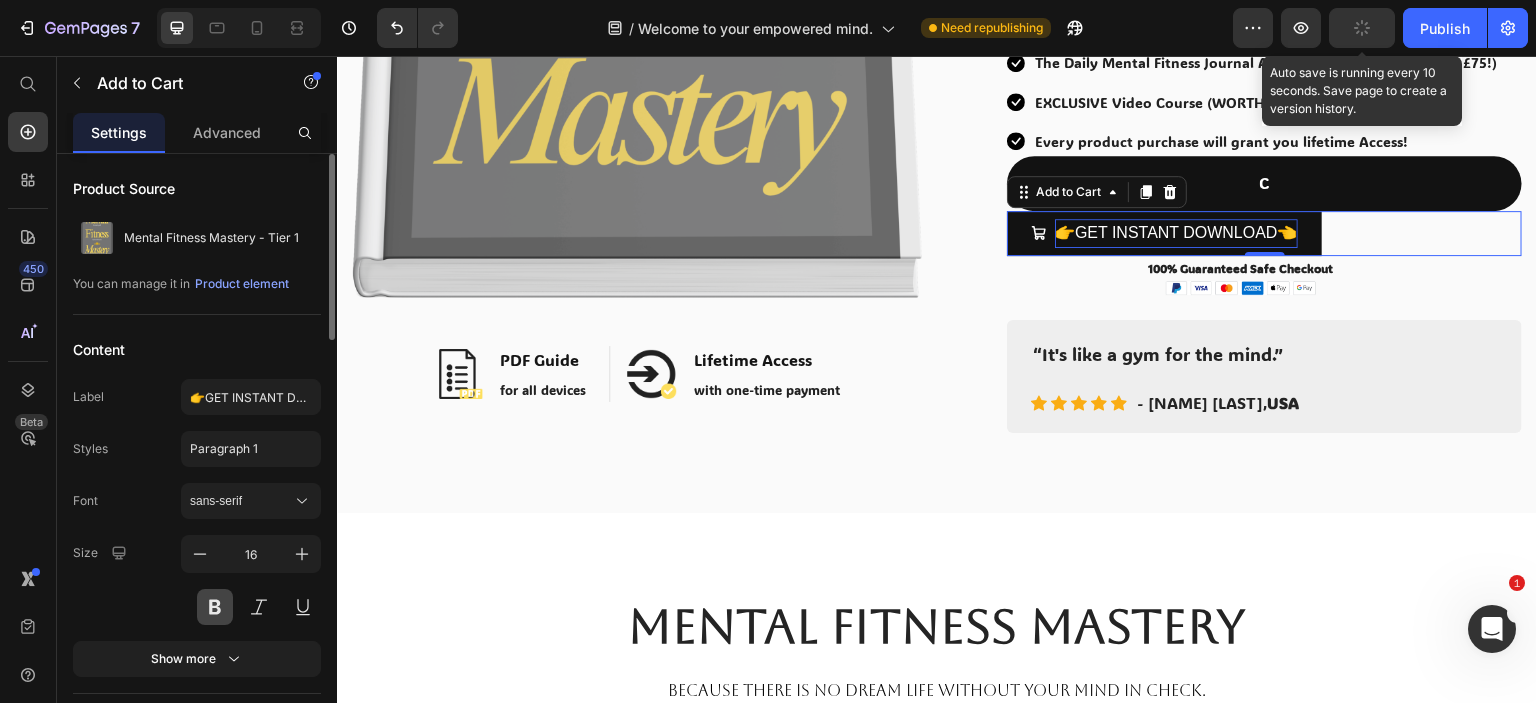 click at bounding box center [215, 607] 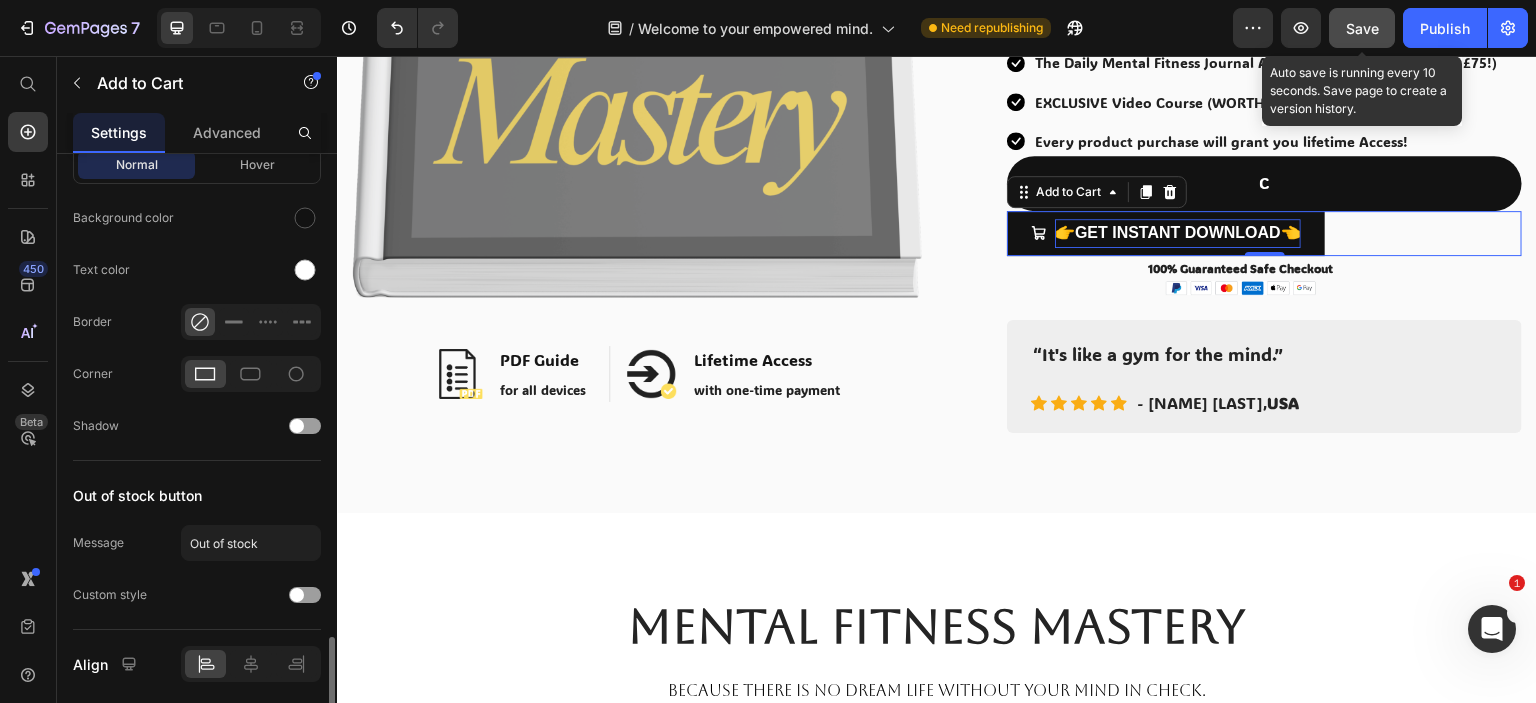 scroll, scrollTop: 1363, scrollLeft: 0, axis: vertical 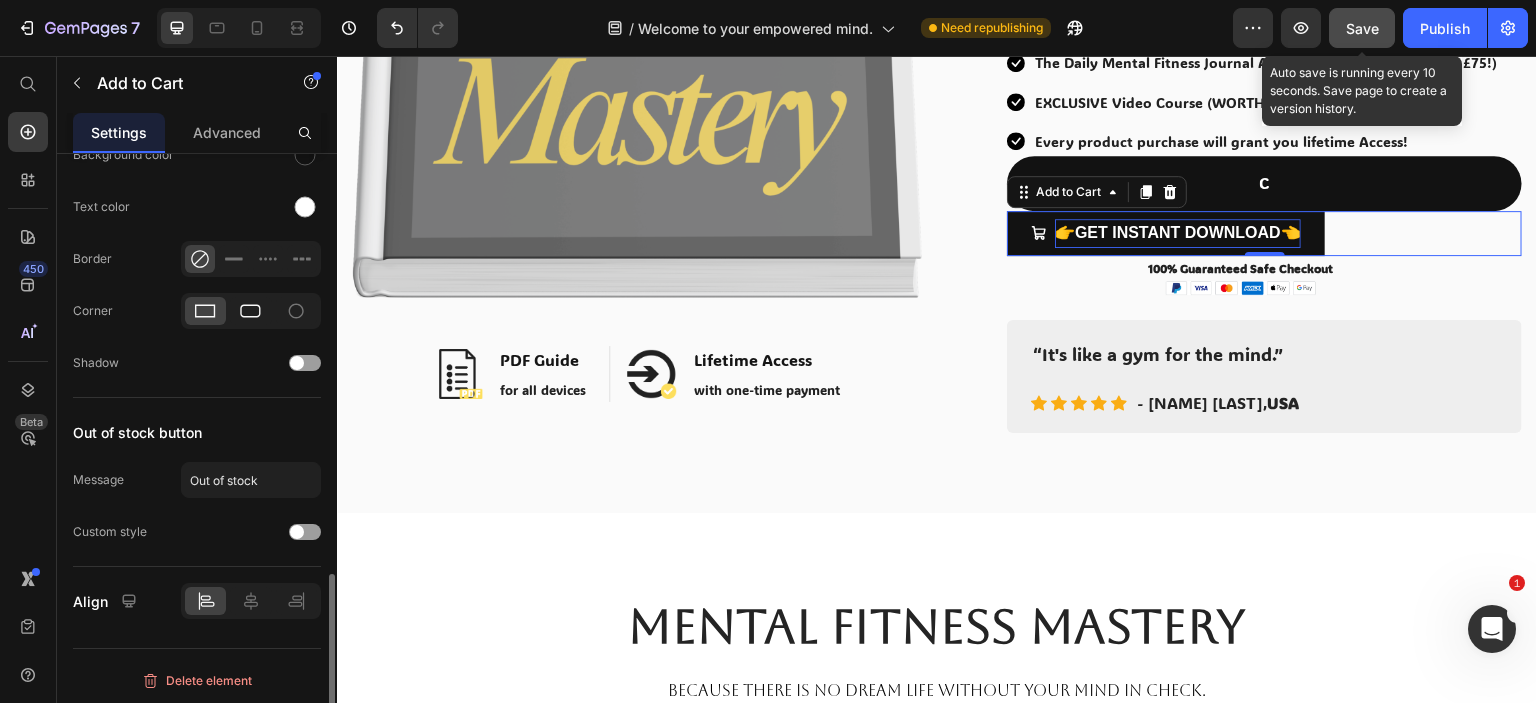 click 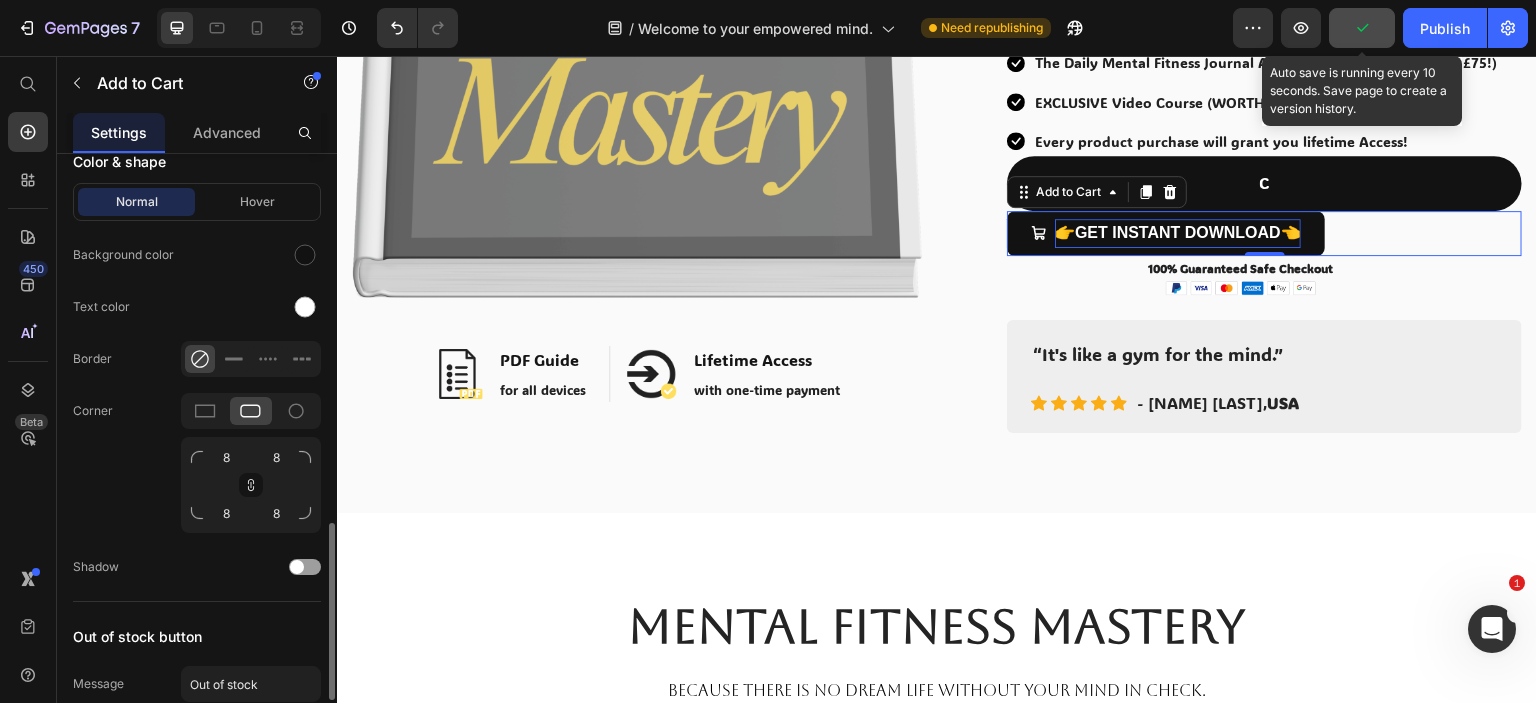 scroll, scrollTop: 963, scrollLeft: 0, axis: vertical 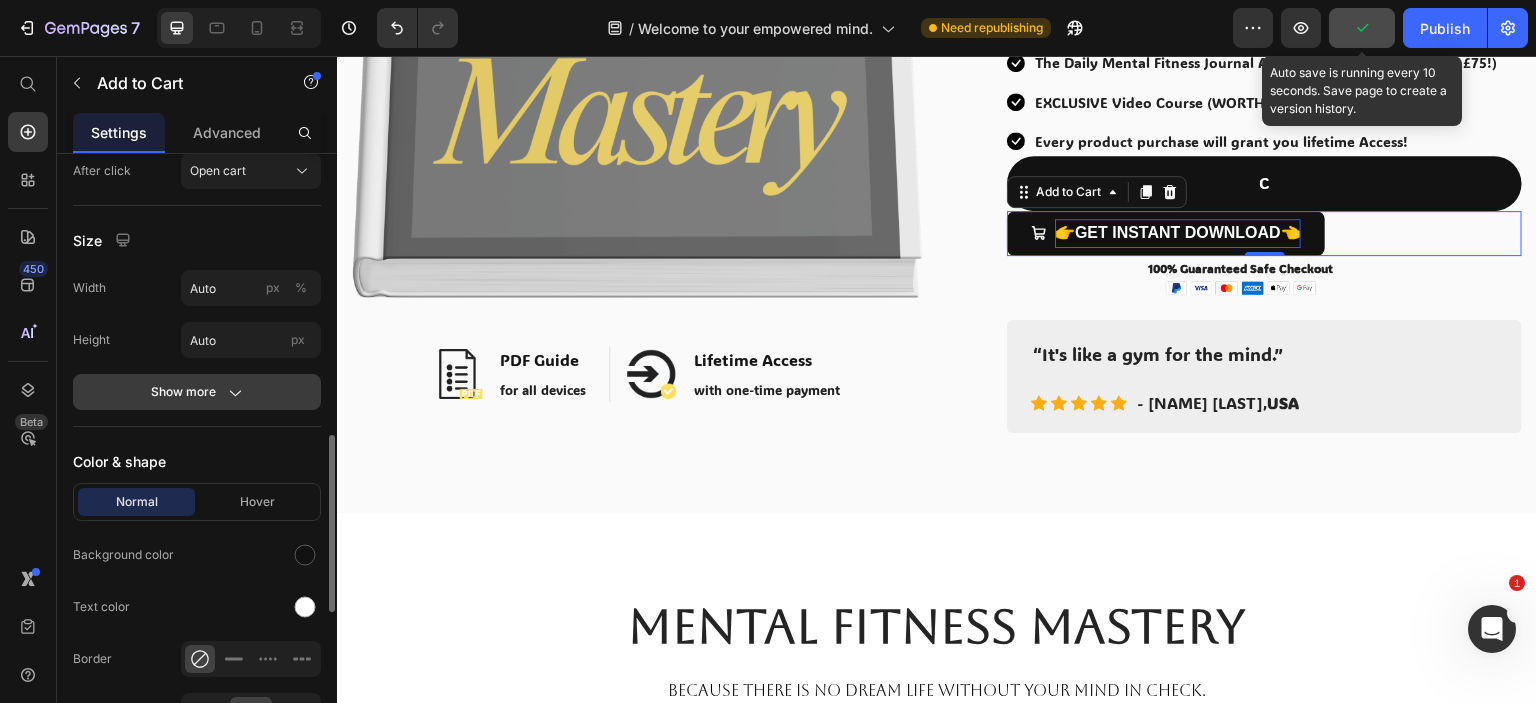 click on "Show more" at bounding box center (197, 392) 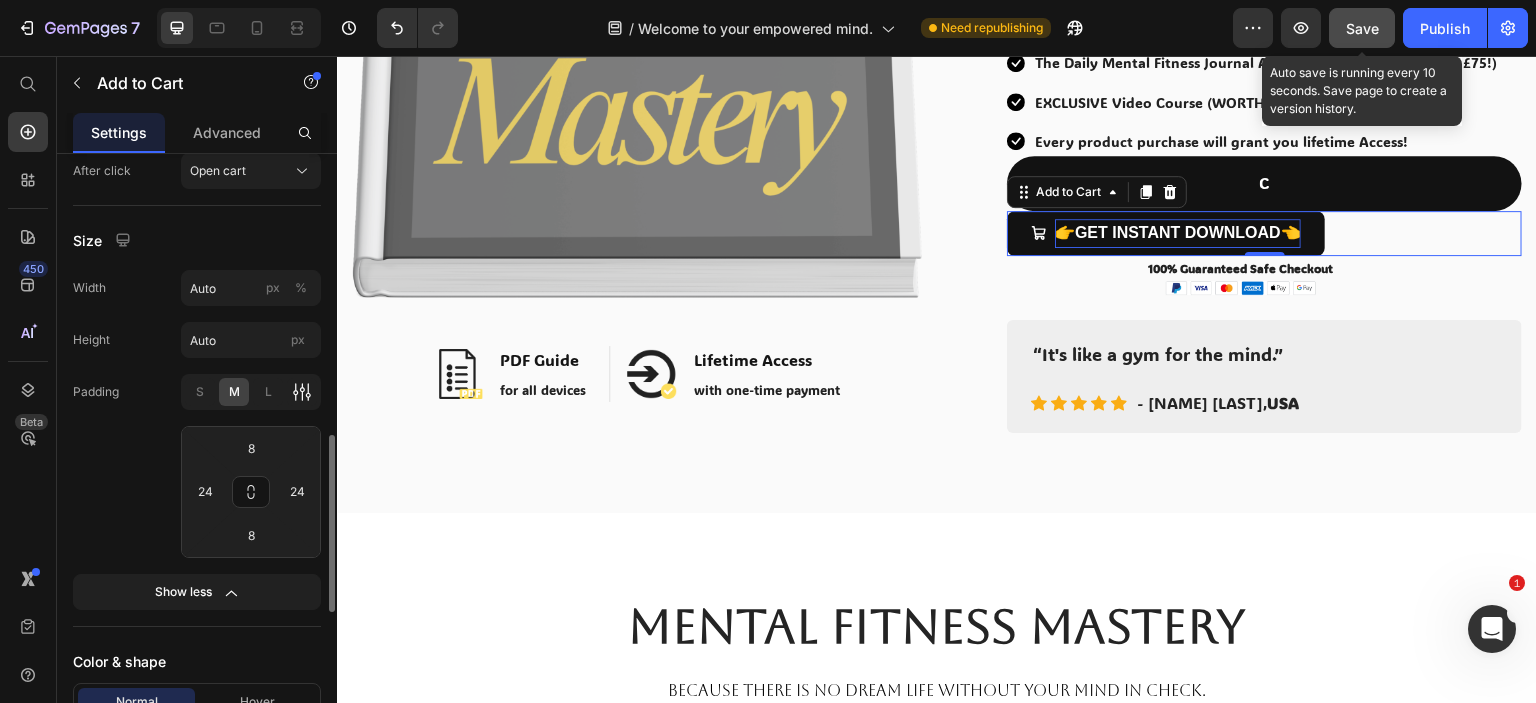 click 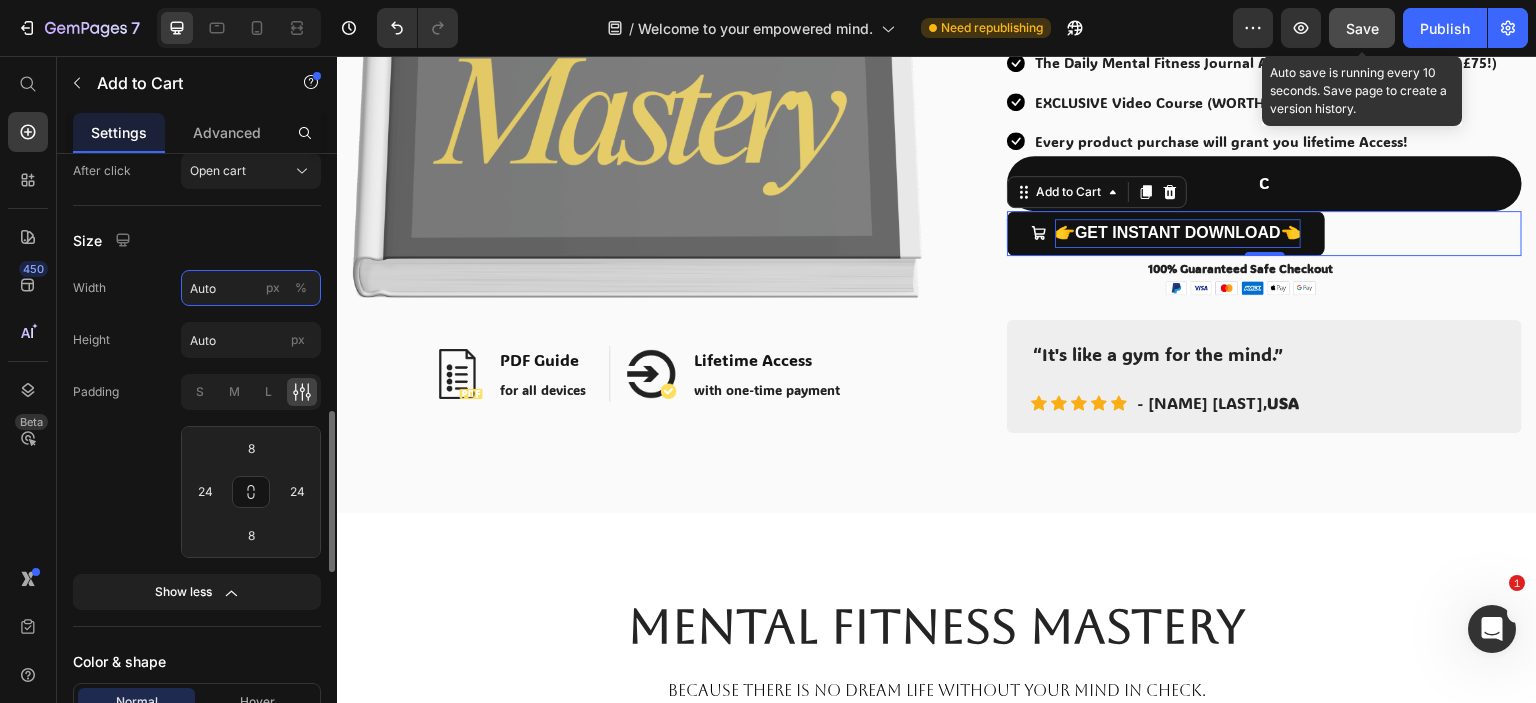 click on "Auto" at bounding box center (251, 288) 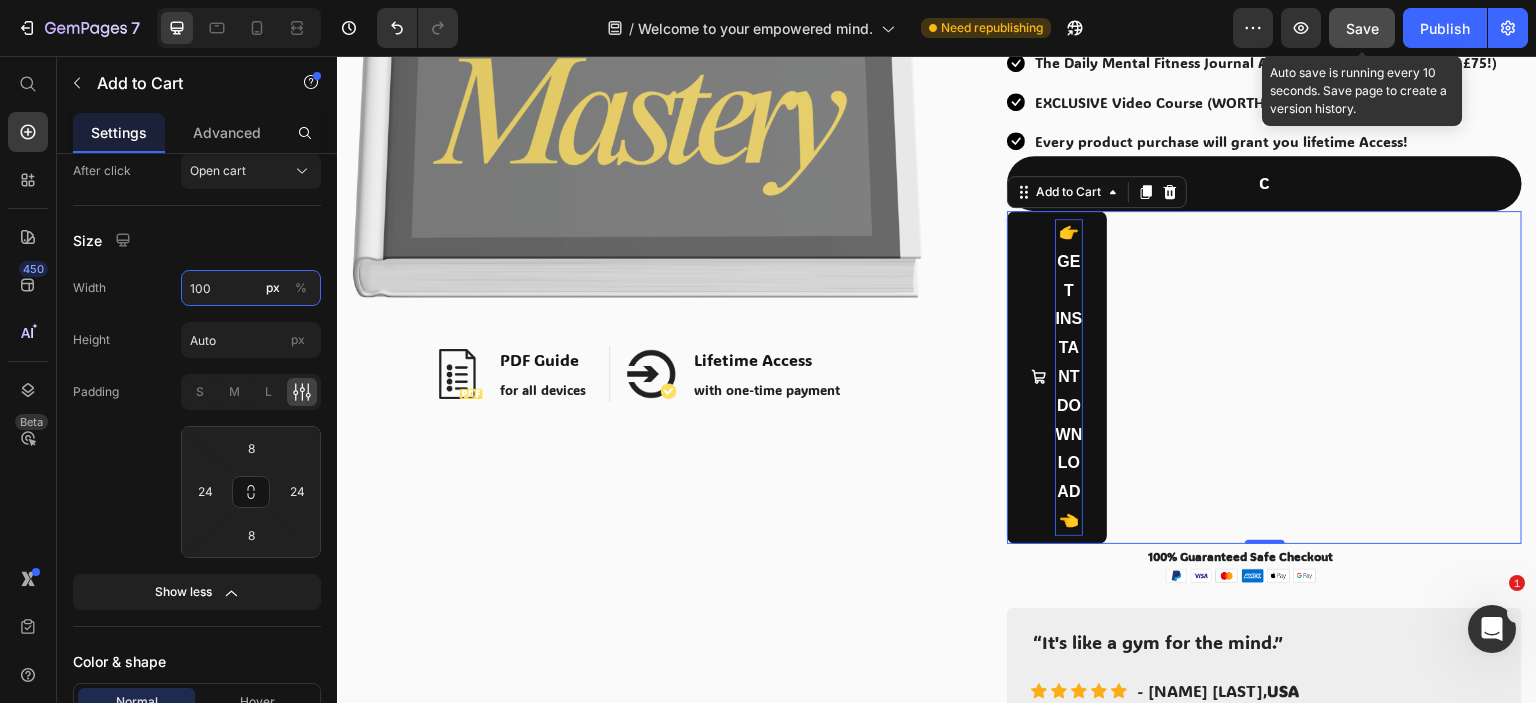 type on "100" 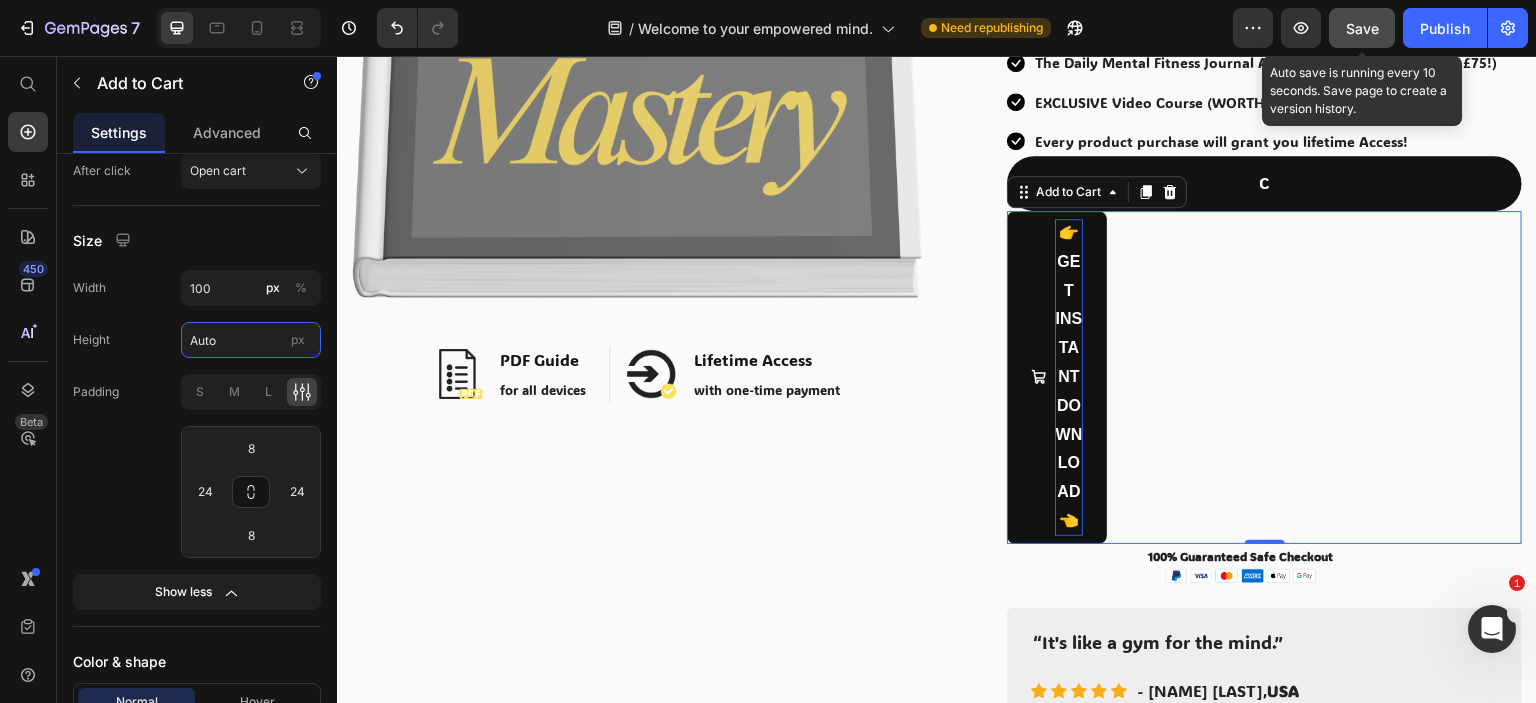 click on "Auto" at bounding box center (251, 340) 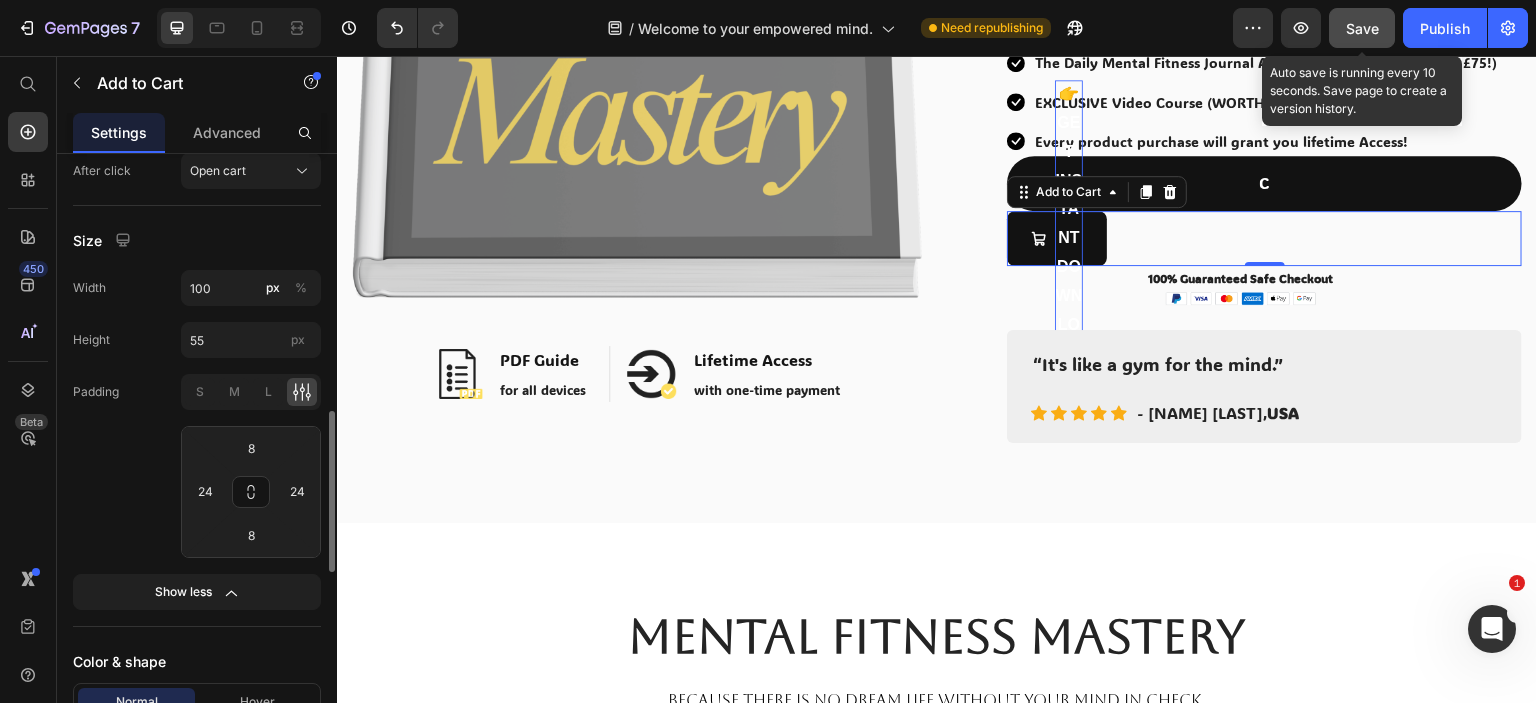 click on "Size" at bounding box center [197, 240] 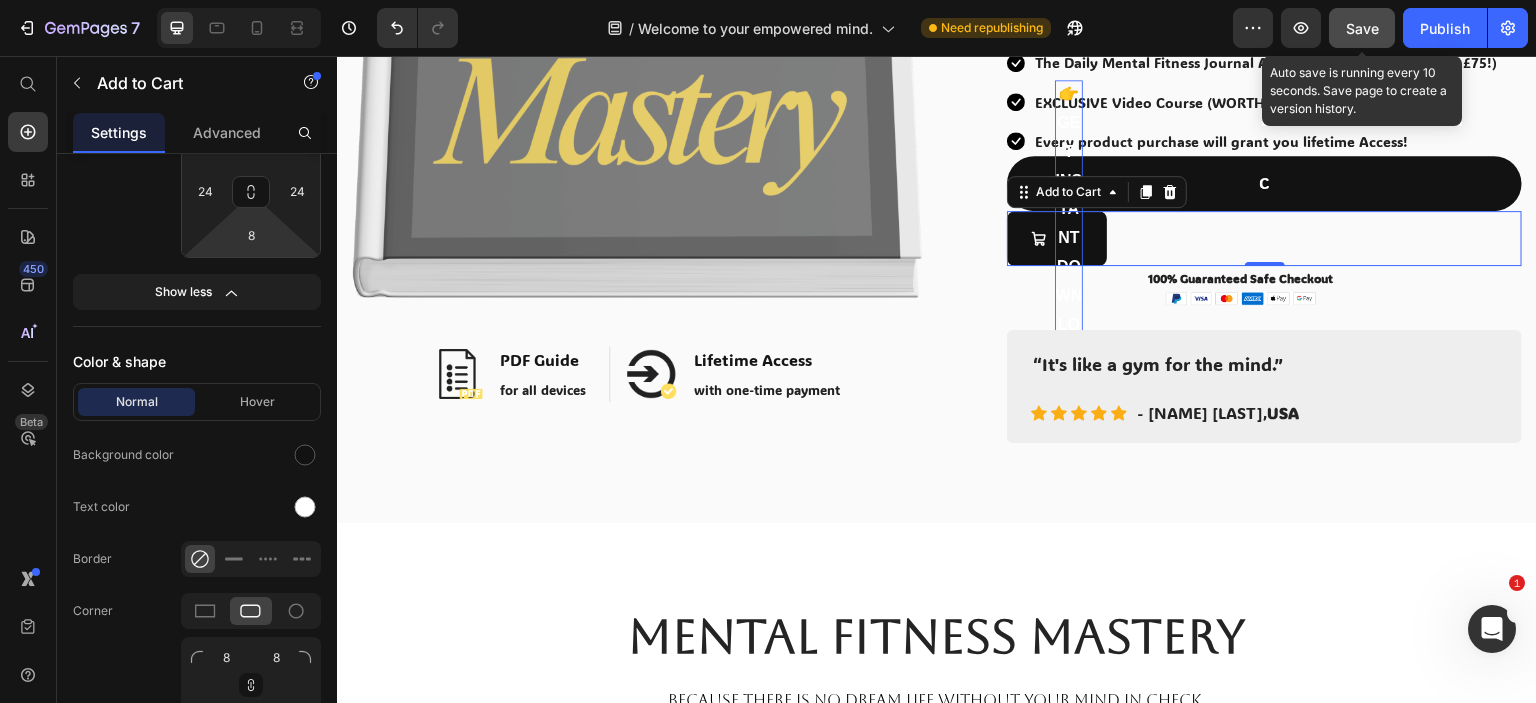 scroll, scrollTop: 1667, scrollLeft: 0, axis: vertical 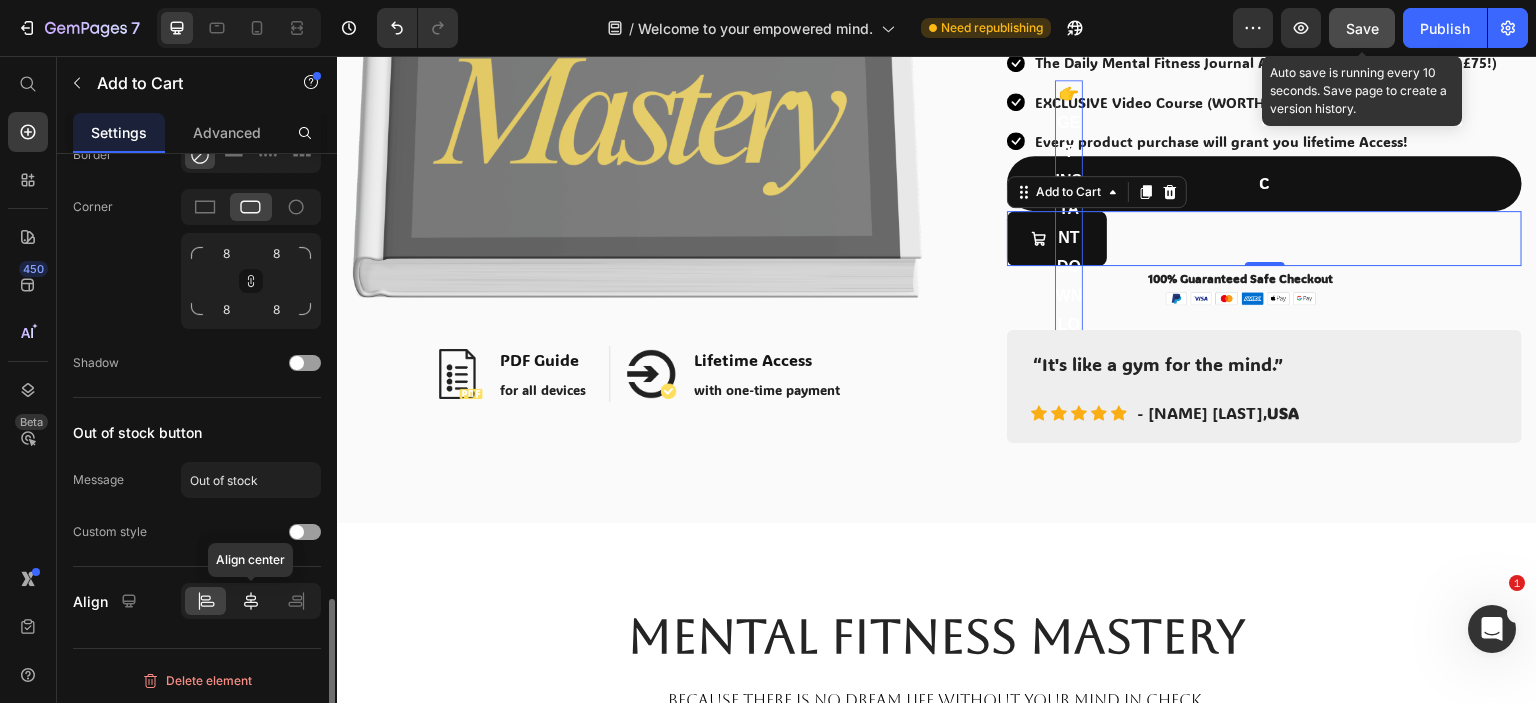 click 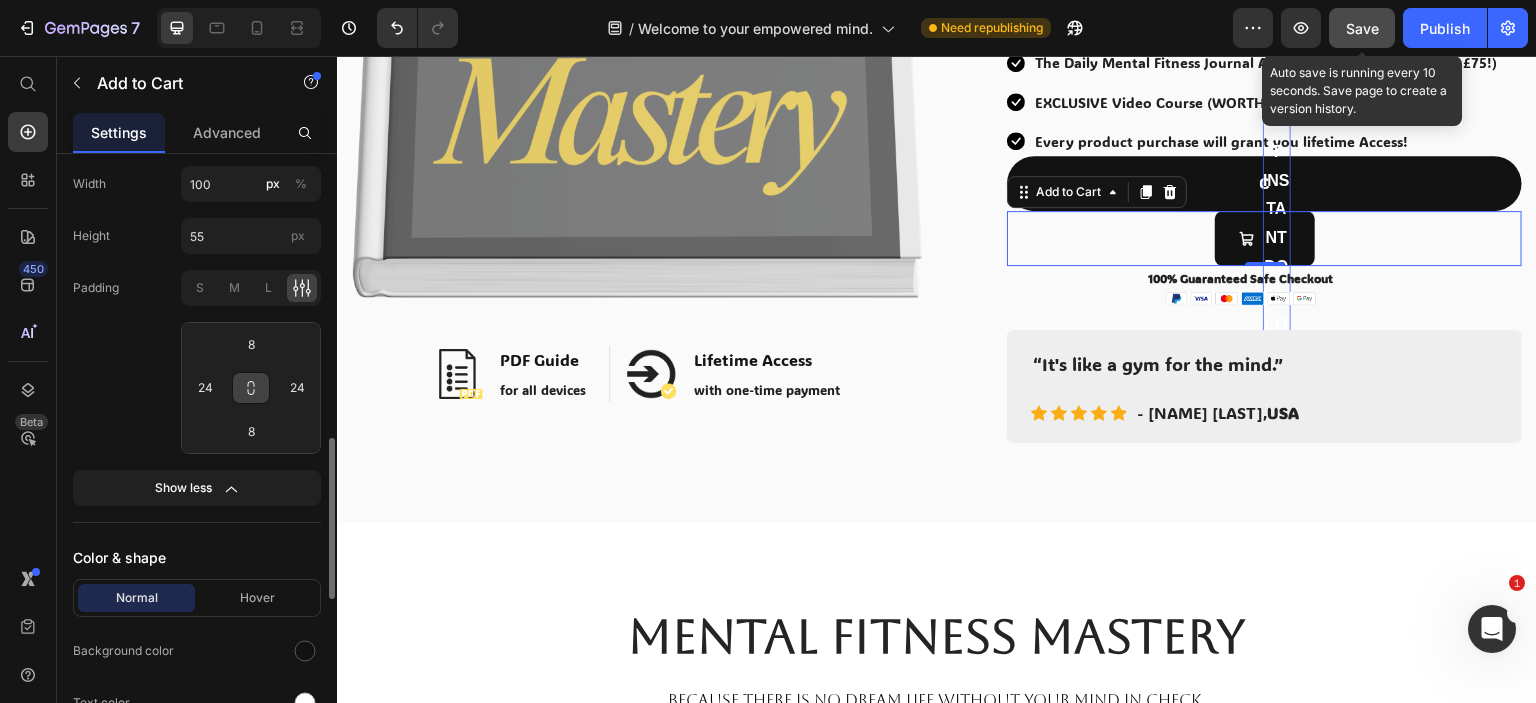scroll, scrollTop: 867, scrollLeft: 0, axis: vertical 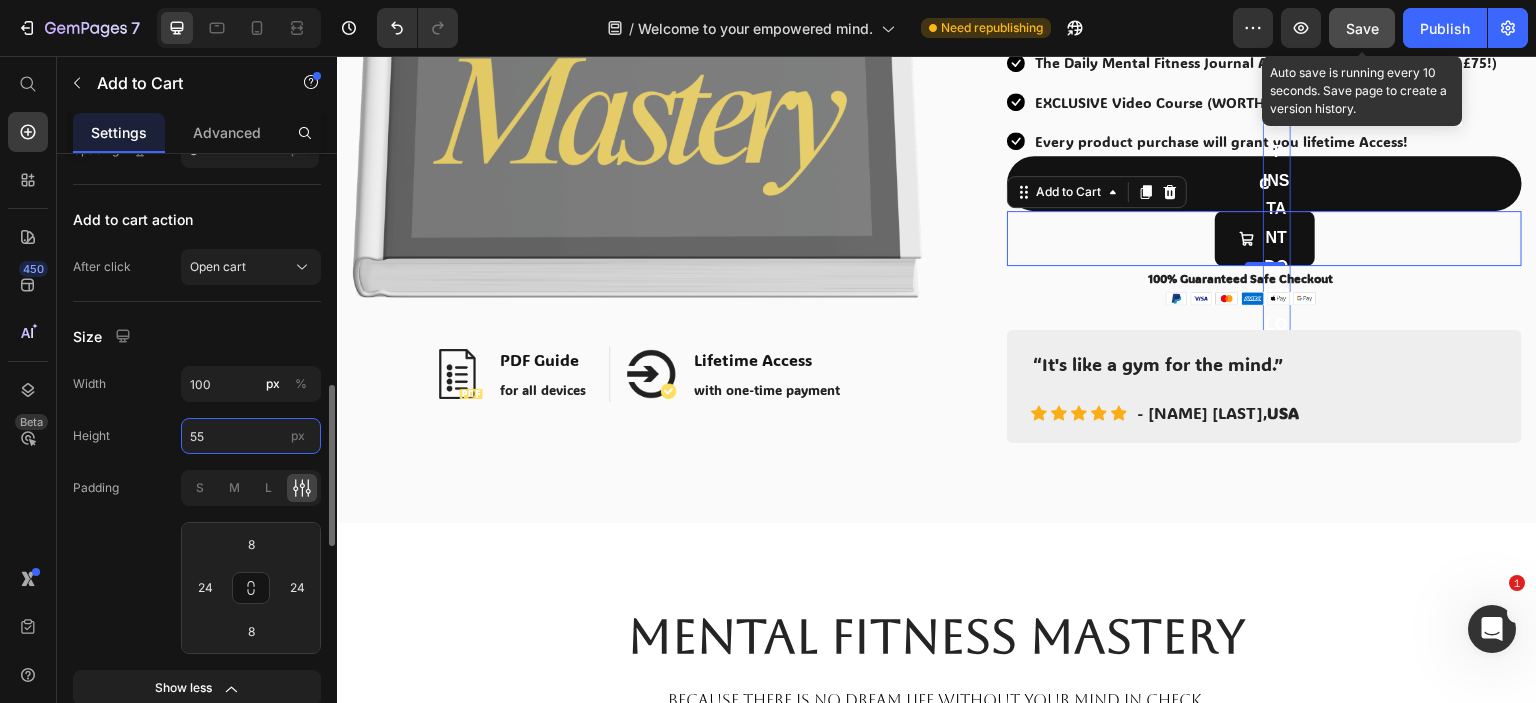 click on "55" at bounding box center [251, 436] 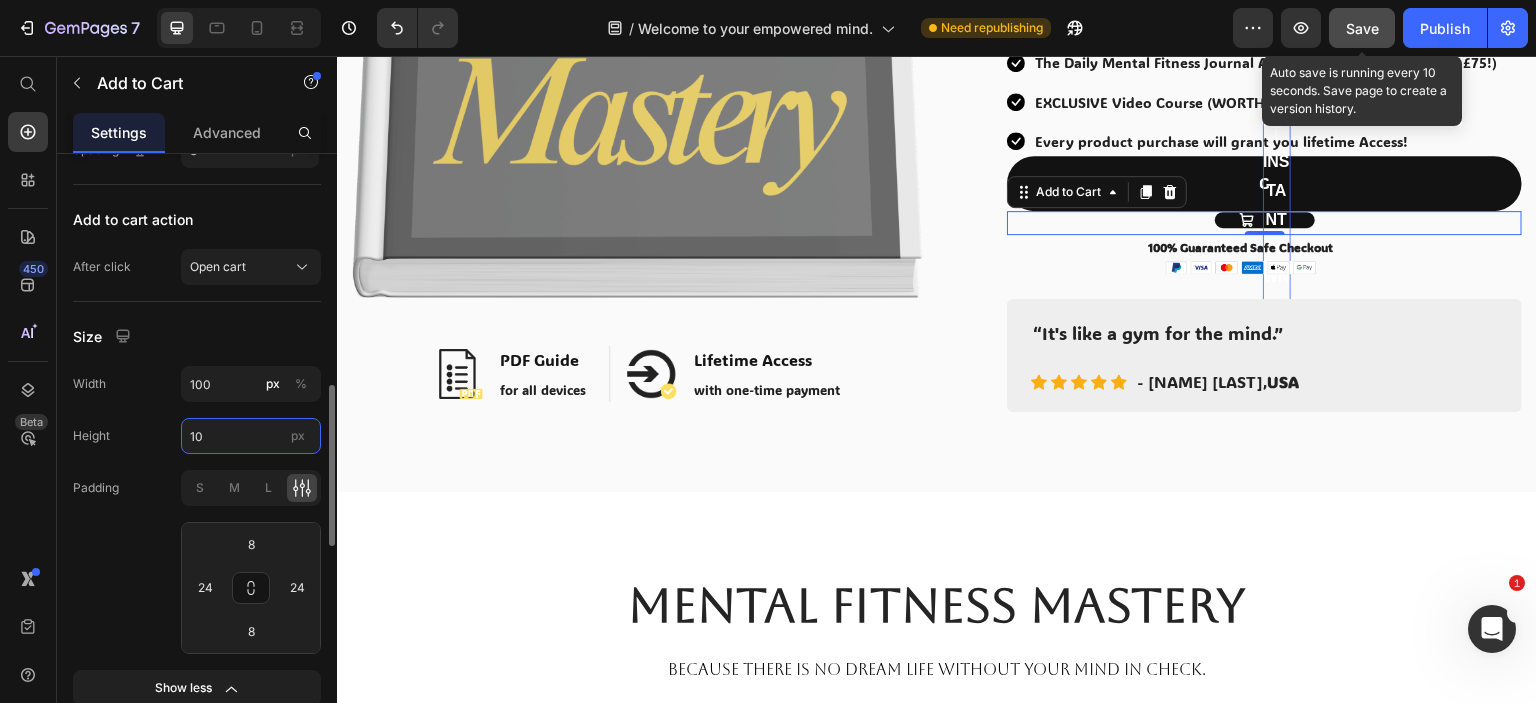 type on "1" 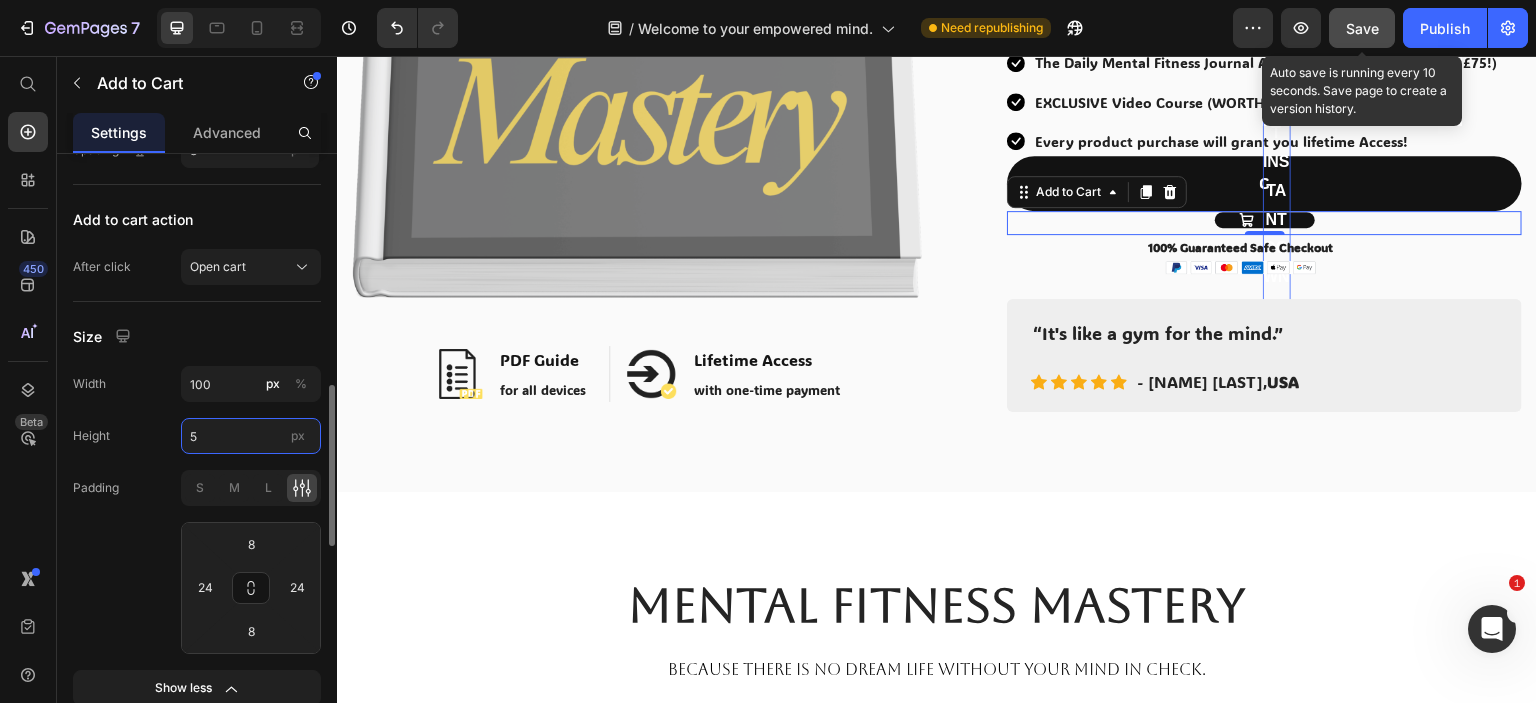 type on "55" 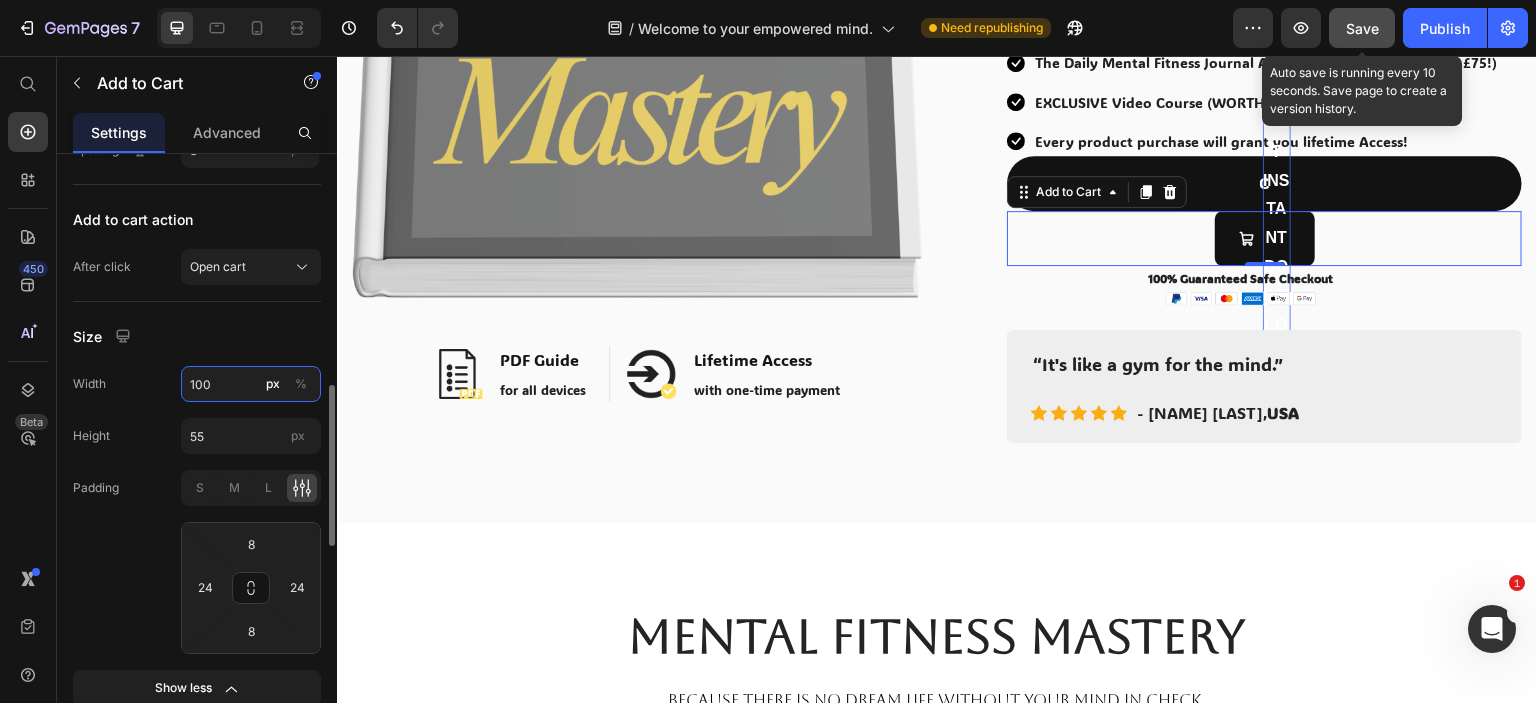 click on "100" at bounding box center (251, 384) 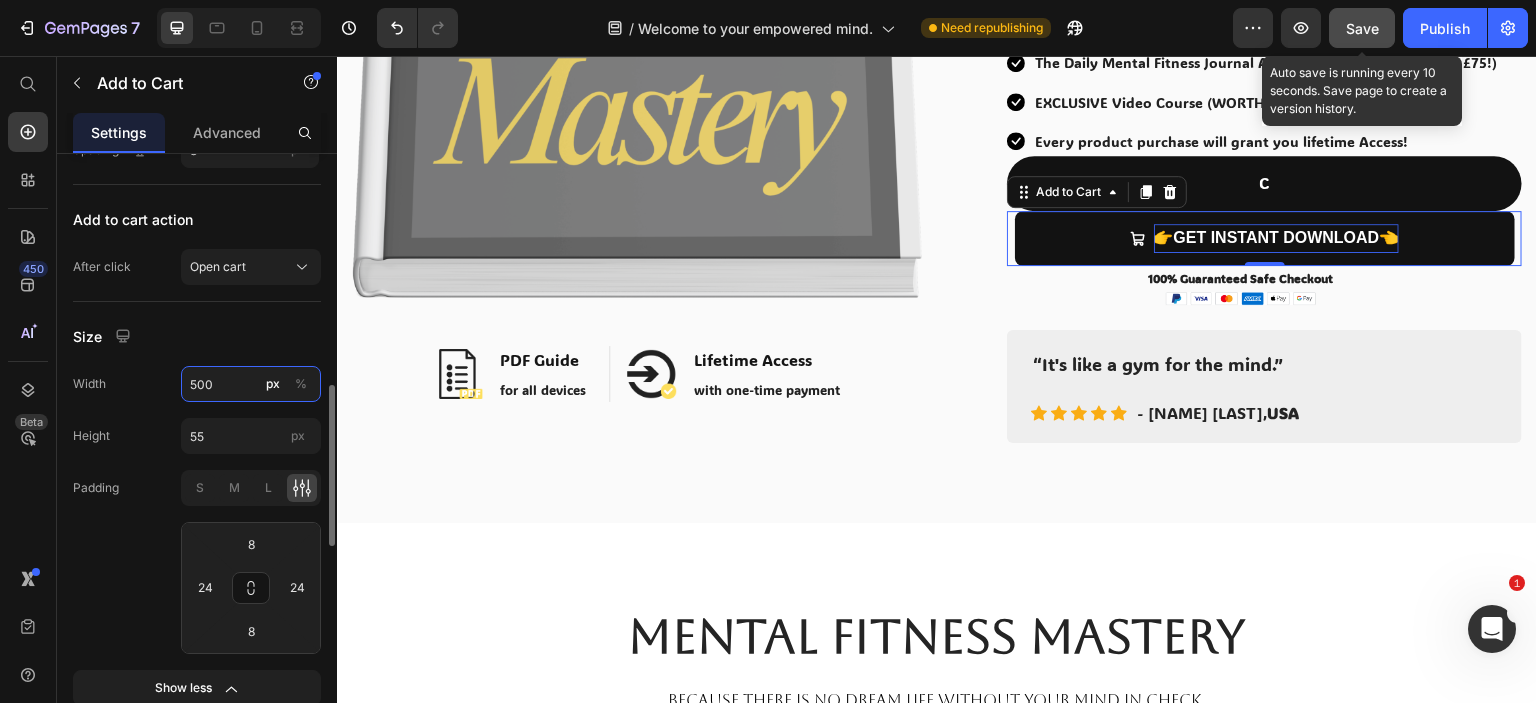 type on "500" 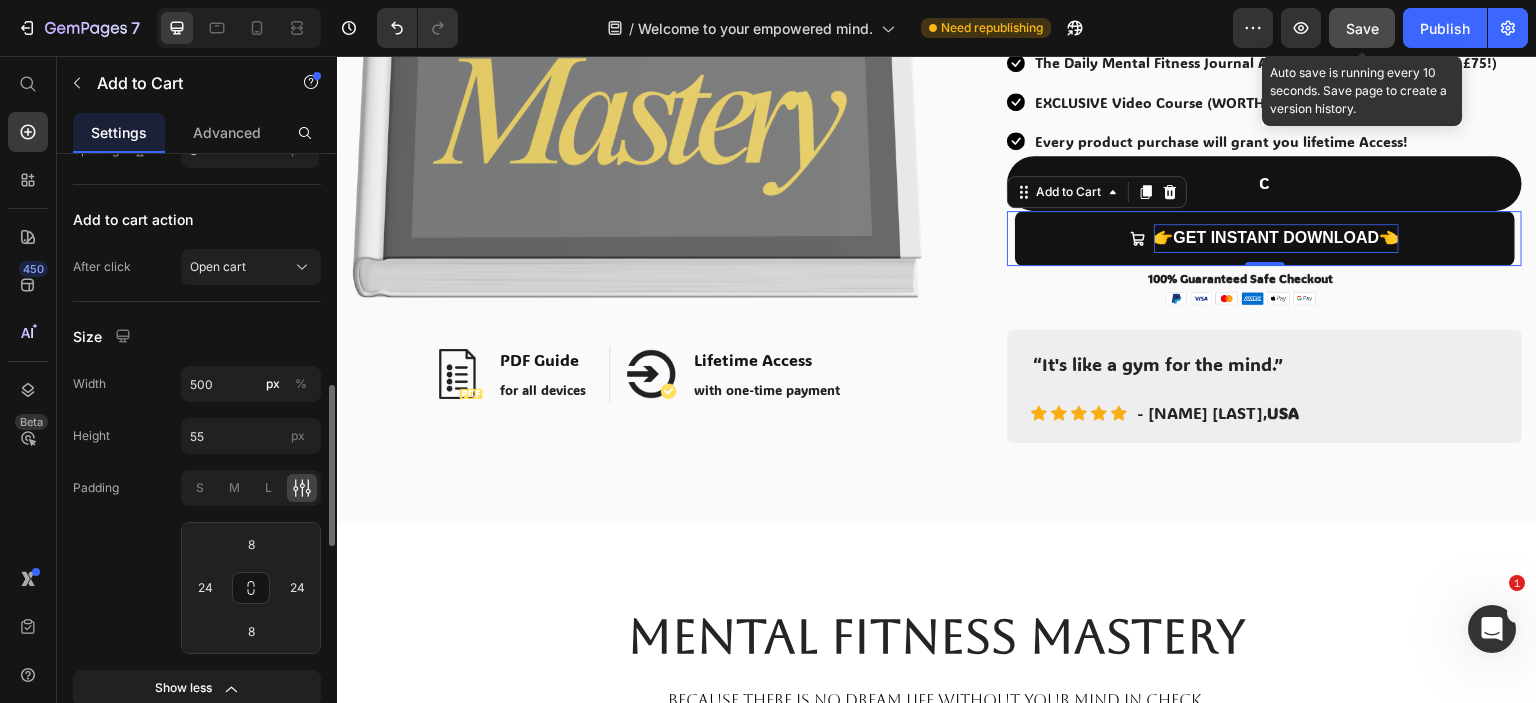 click on "Size" at bounding box center (197, 336) 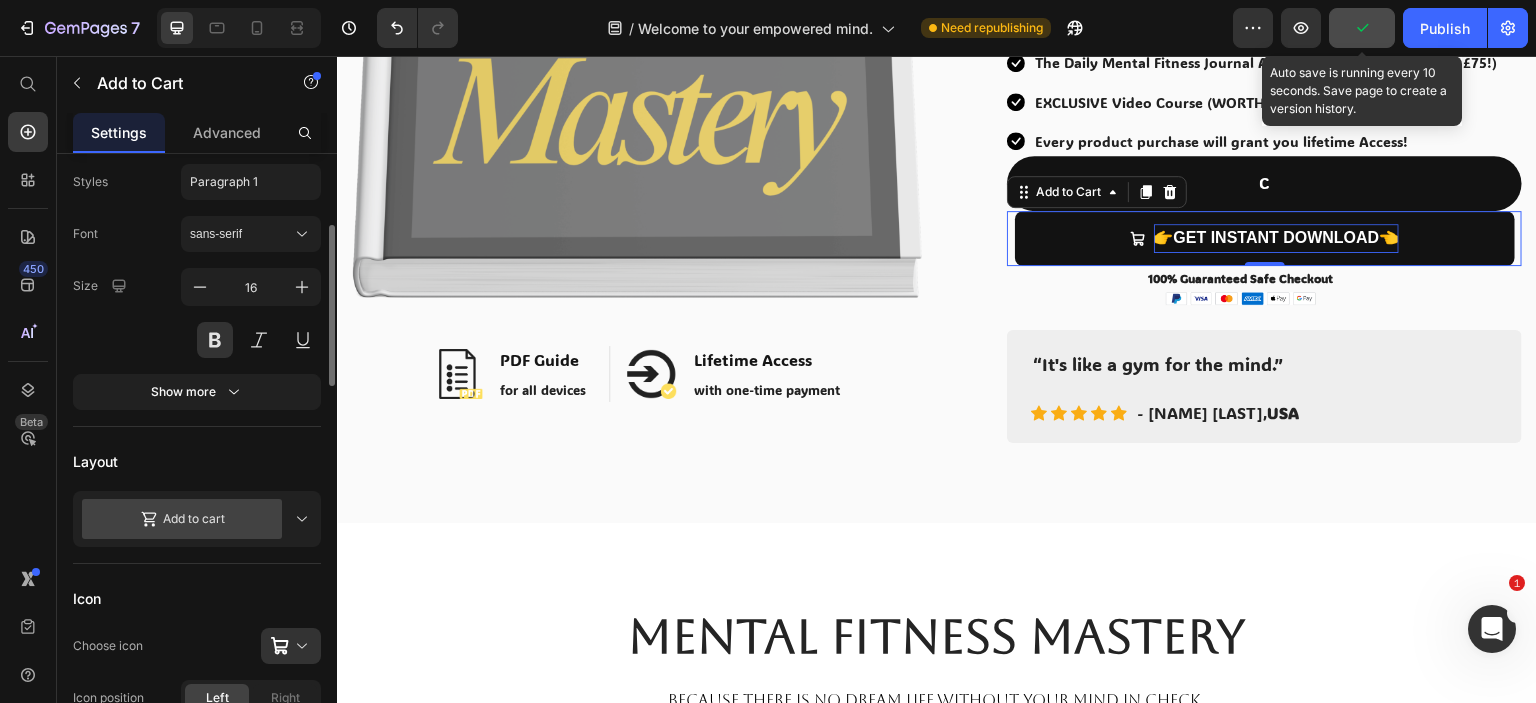 scroll, scrollTop: 67, scrollLeft: 0, axis: vertical 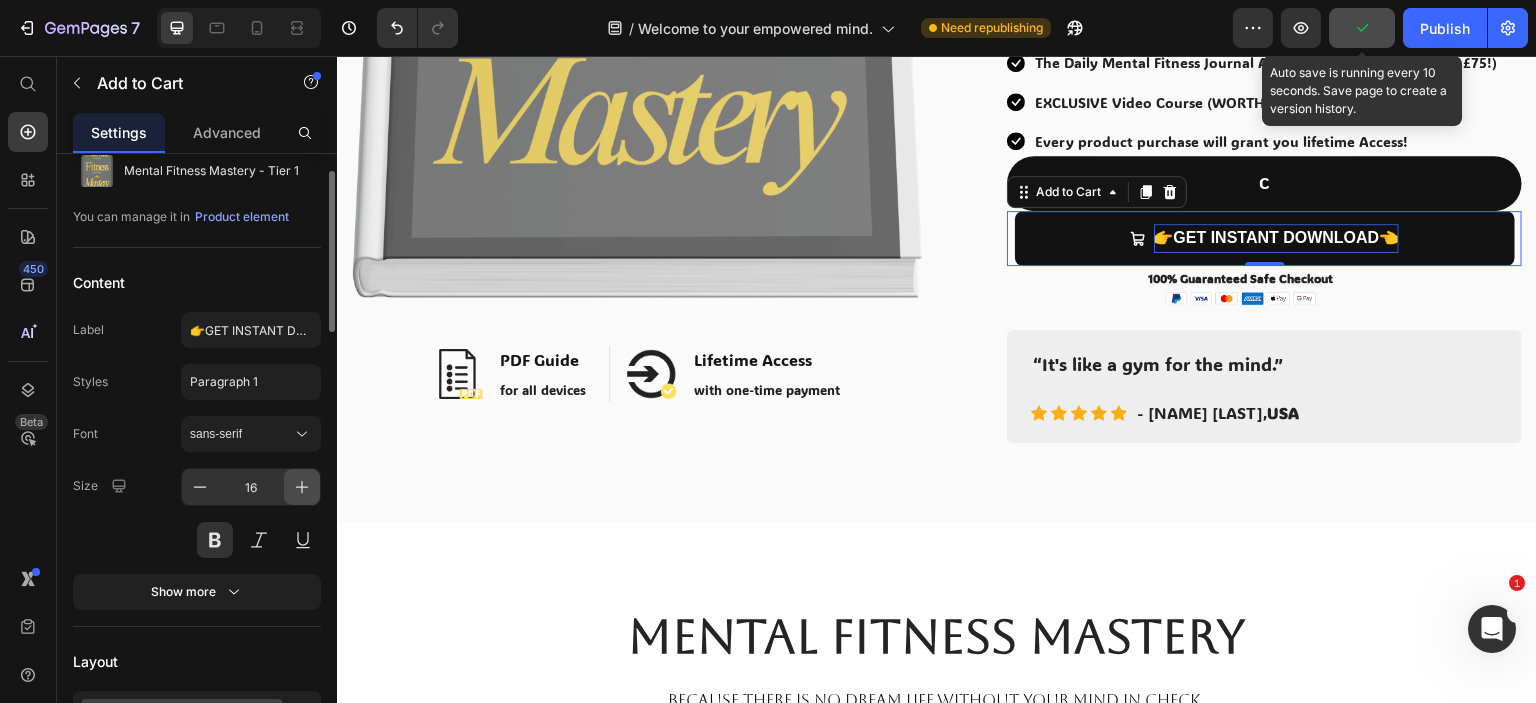 click 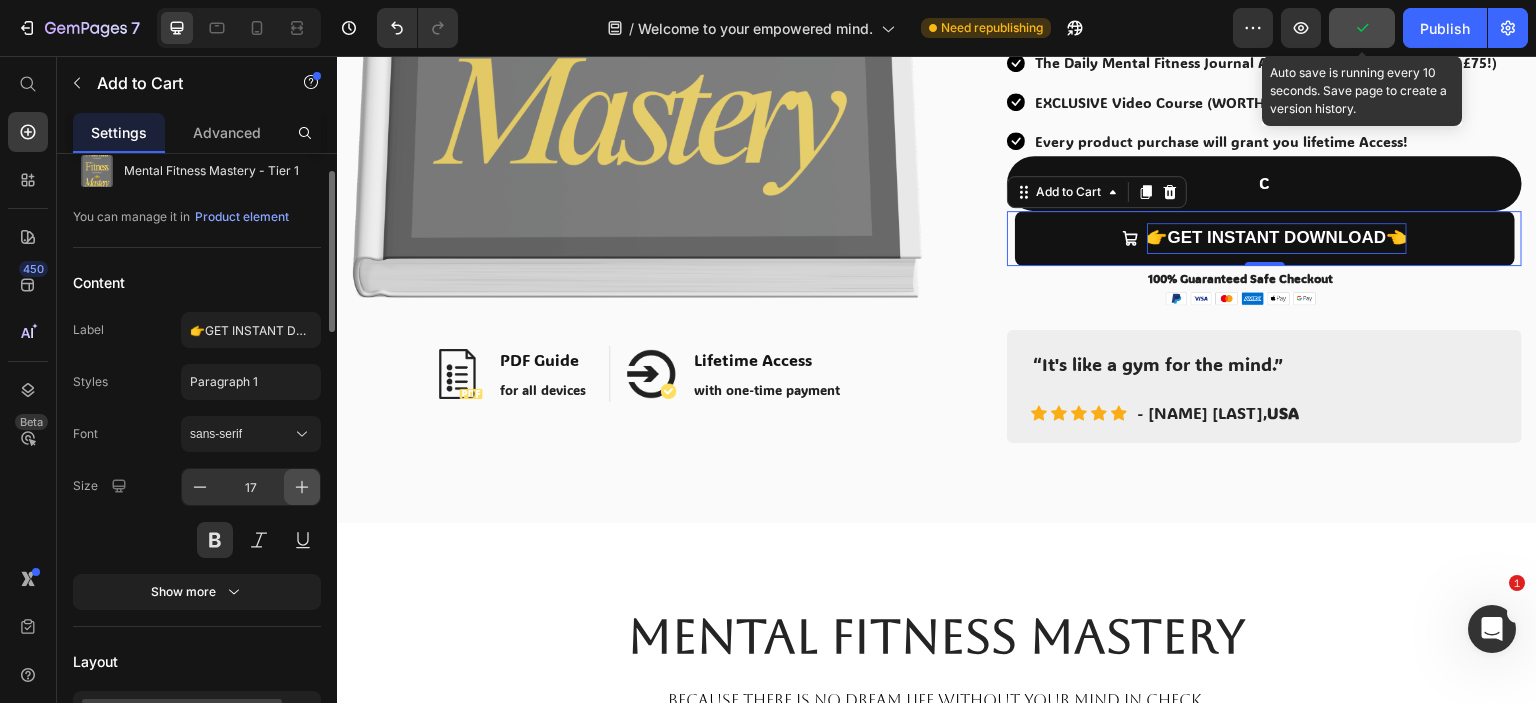 click 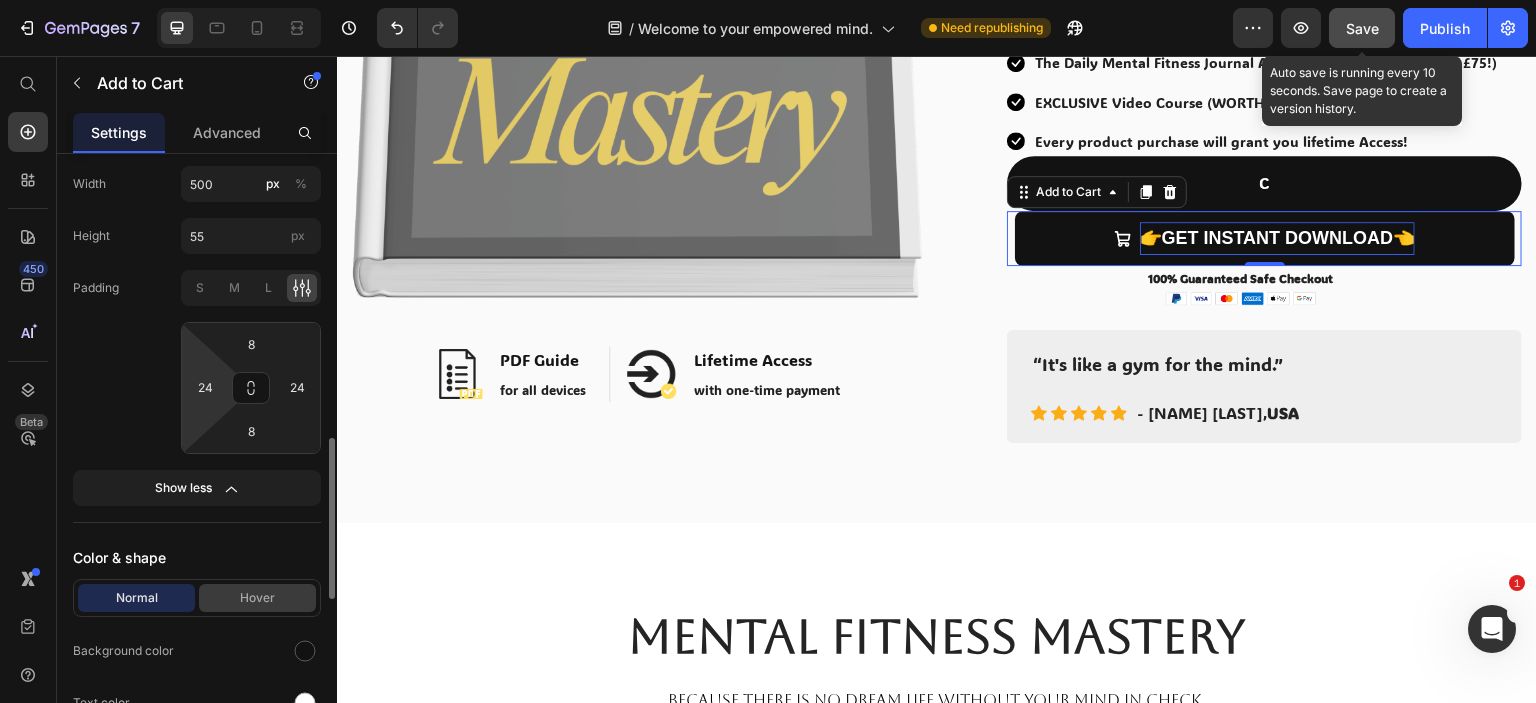 scroll, scrollTop: 1667, scrollLeft: 0, axis: vertical 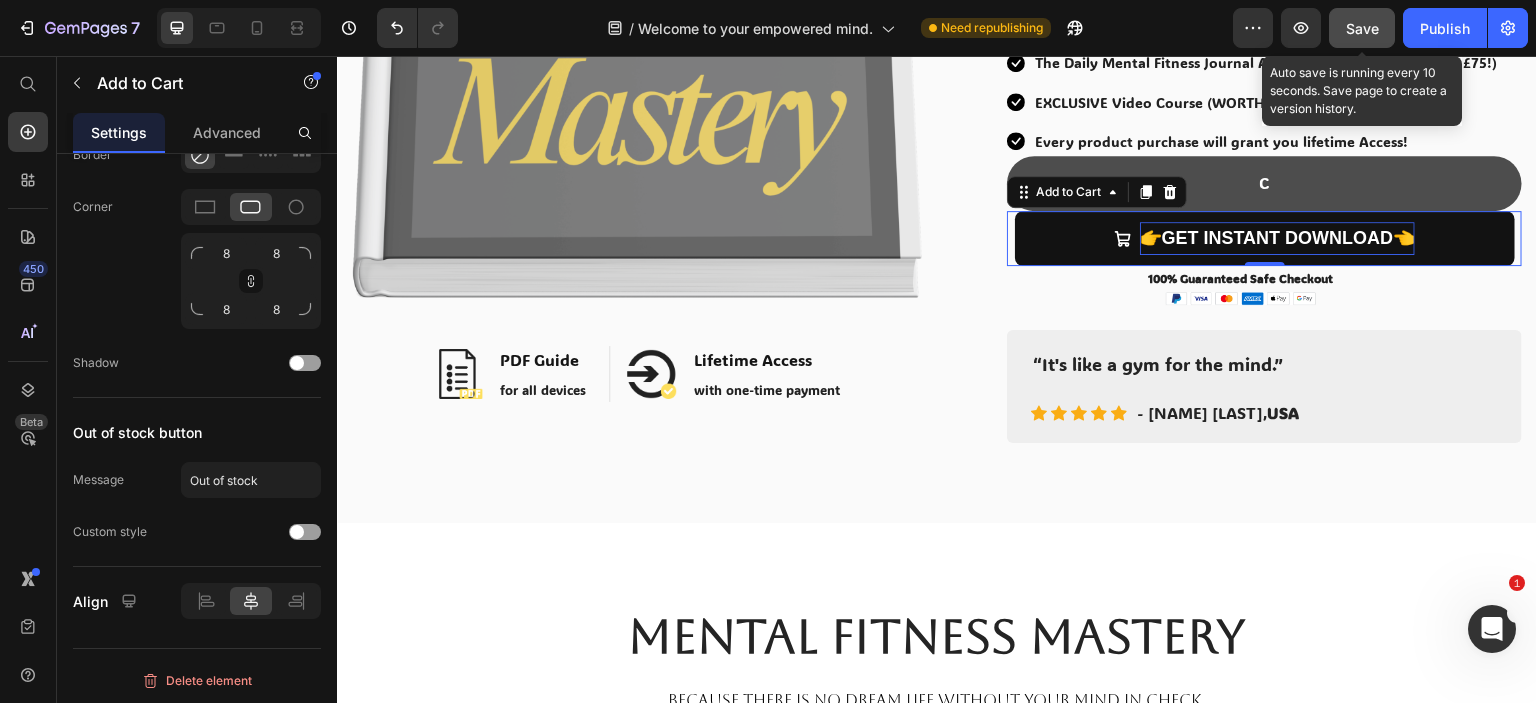 type 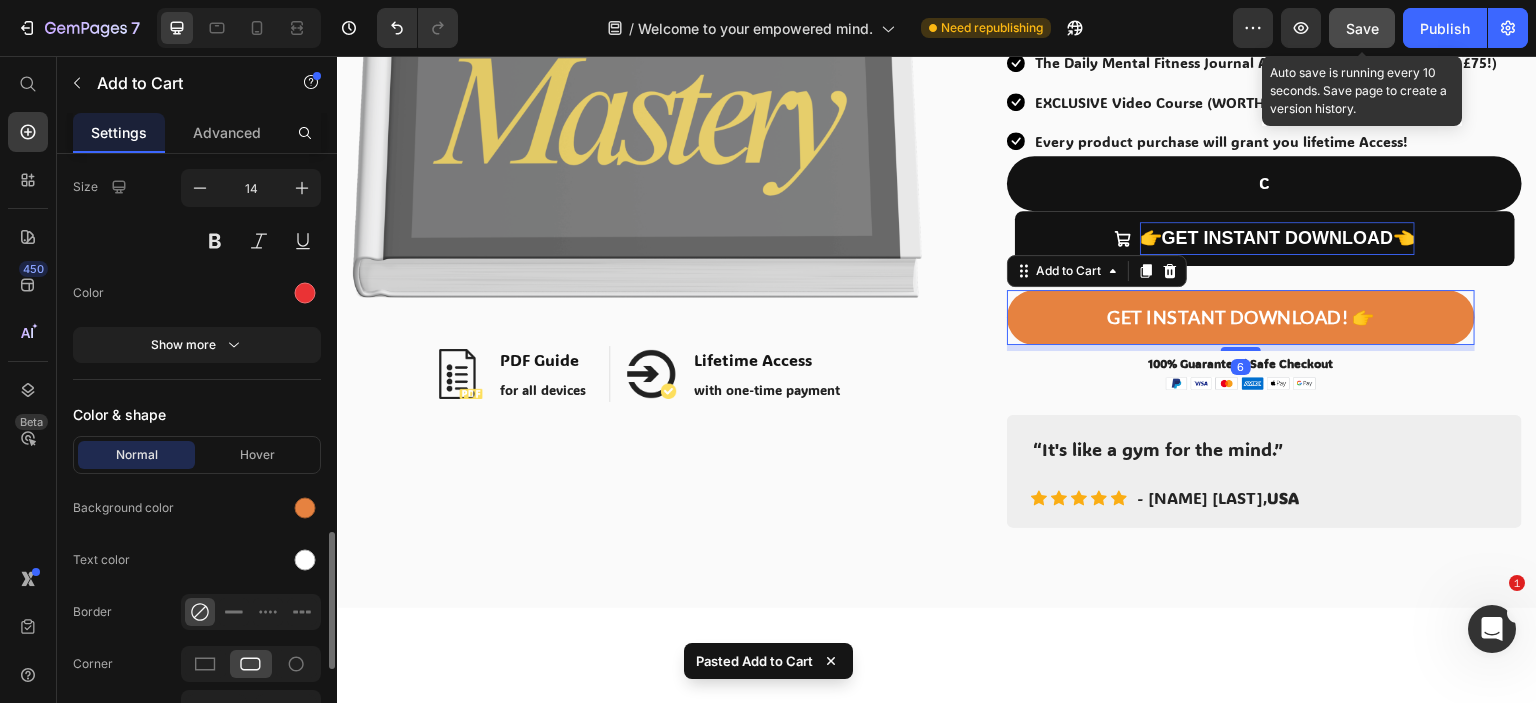 scroll, scrollTop: 1666, scrollLeft: 0, axis: vertical 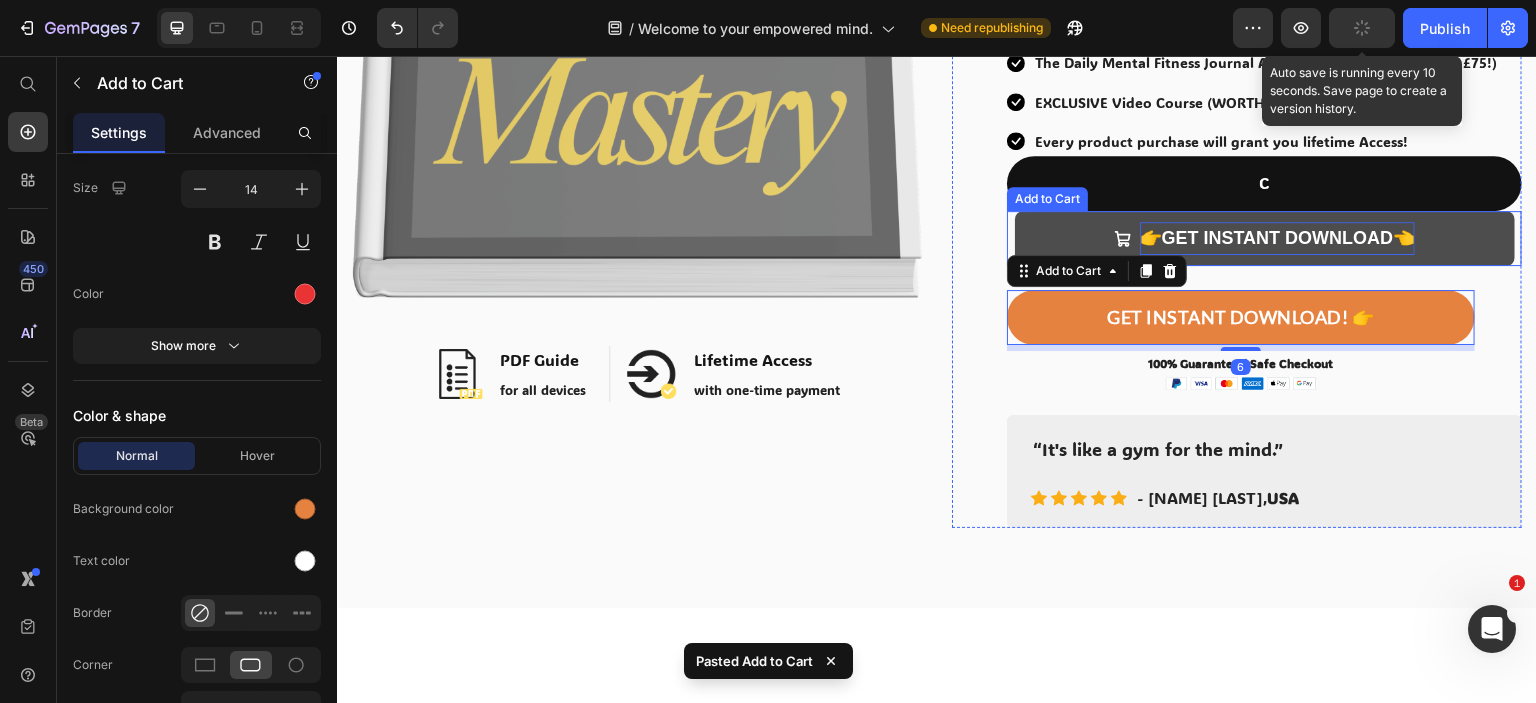 click on "👉GET INSTANT DOWNLOAD👈" at bounding box center (1265, 238) 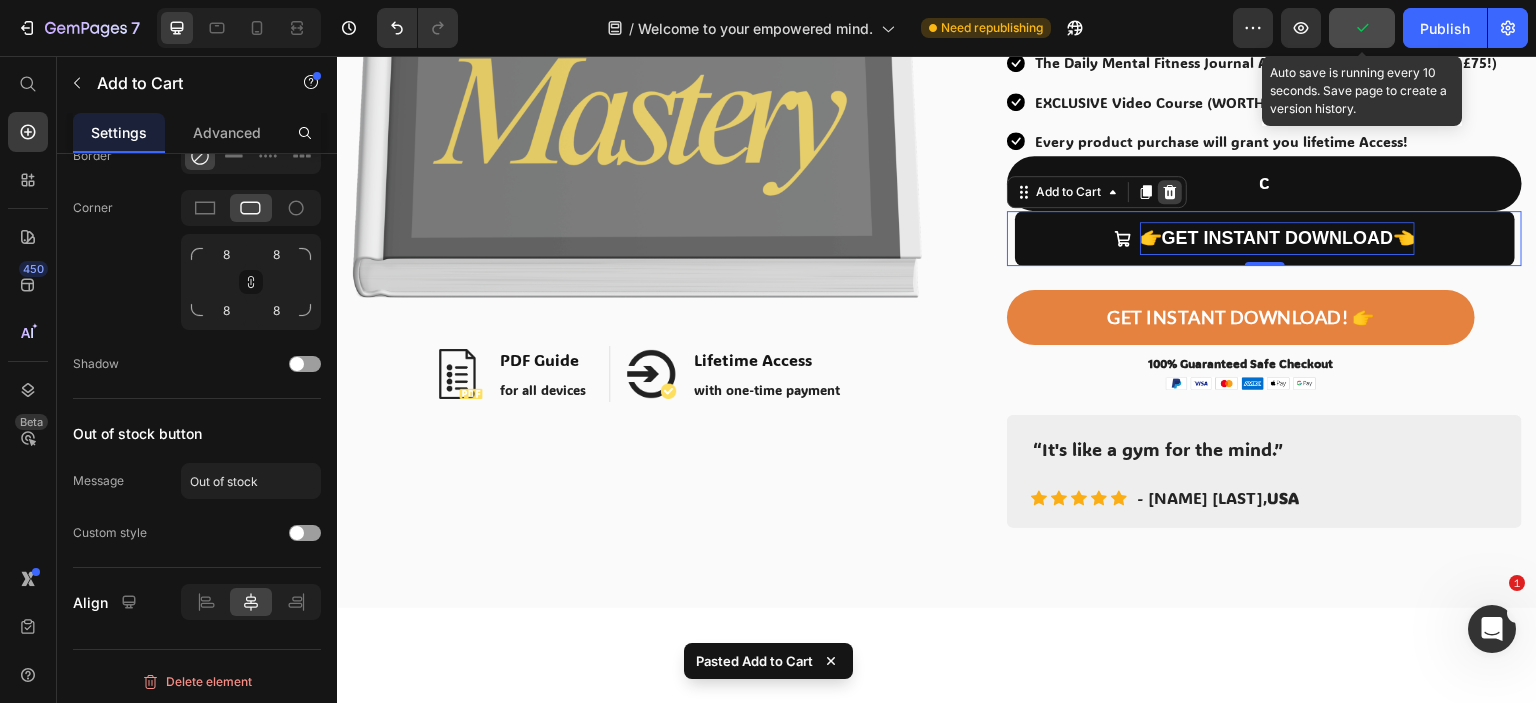 click 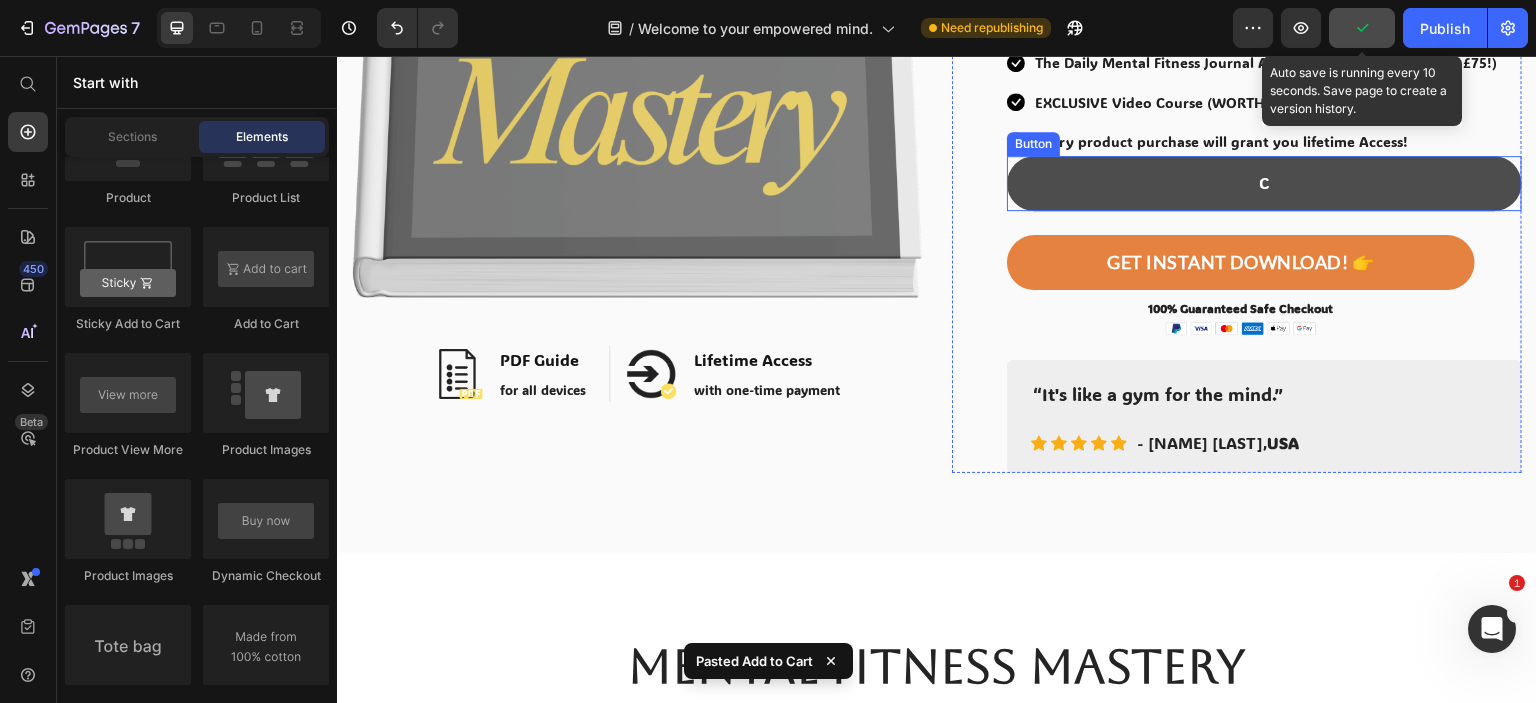 click on "C" at bounding box center (1264, 183) 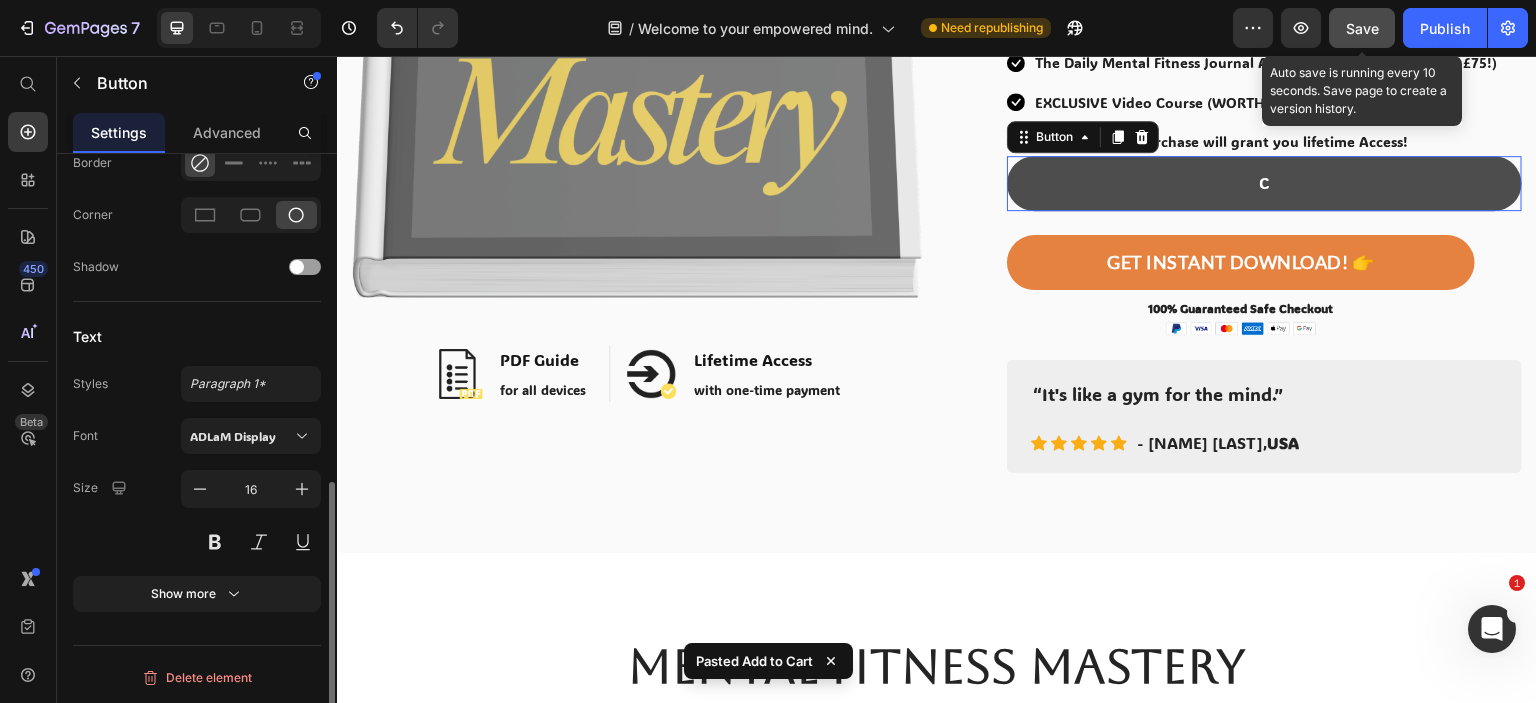 scroll, scrollTop: 0, scrollLeft: 0, axis: both 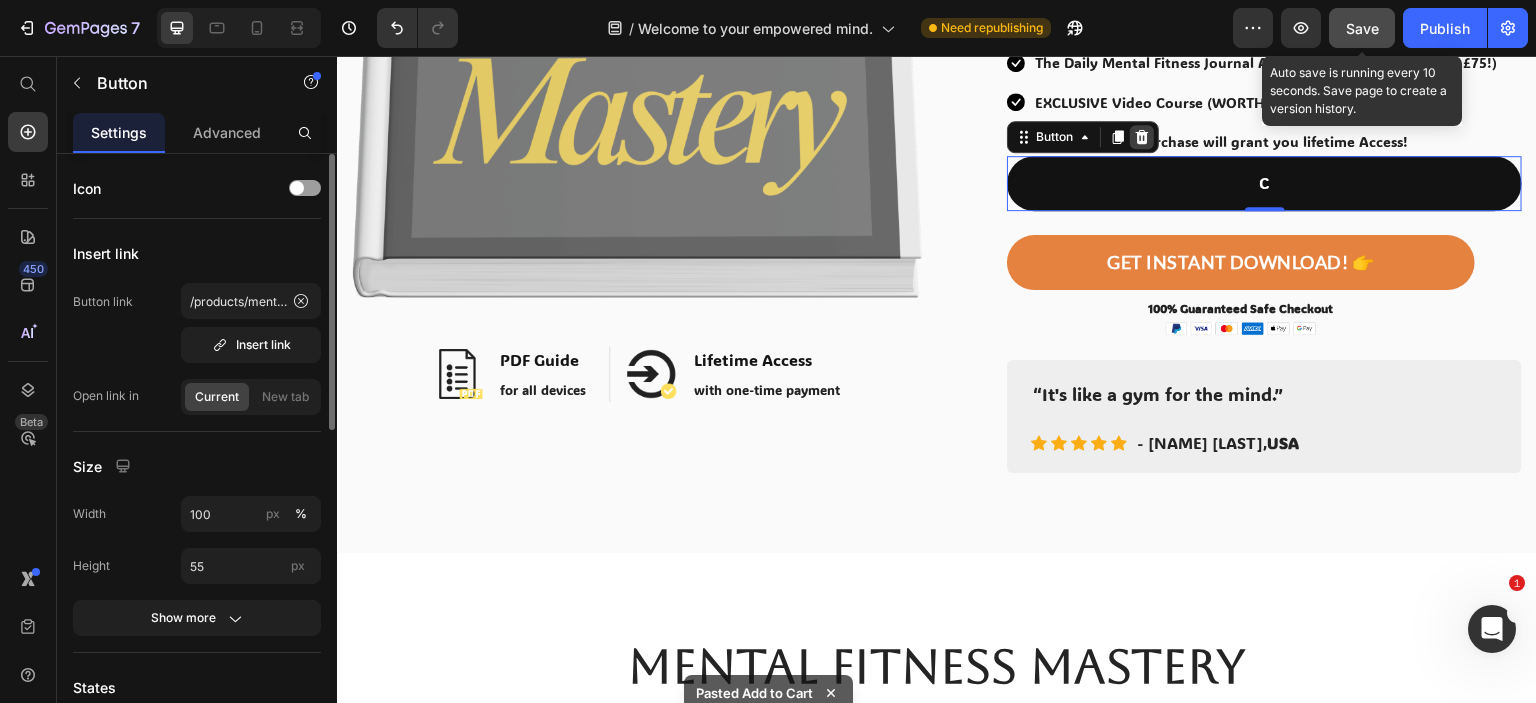 click 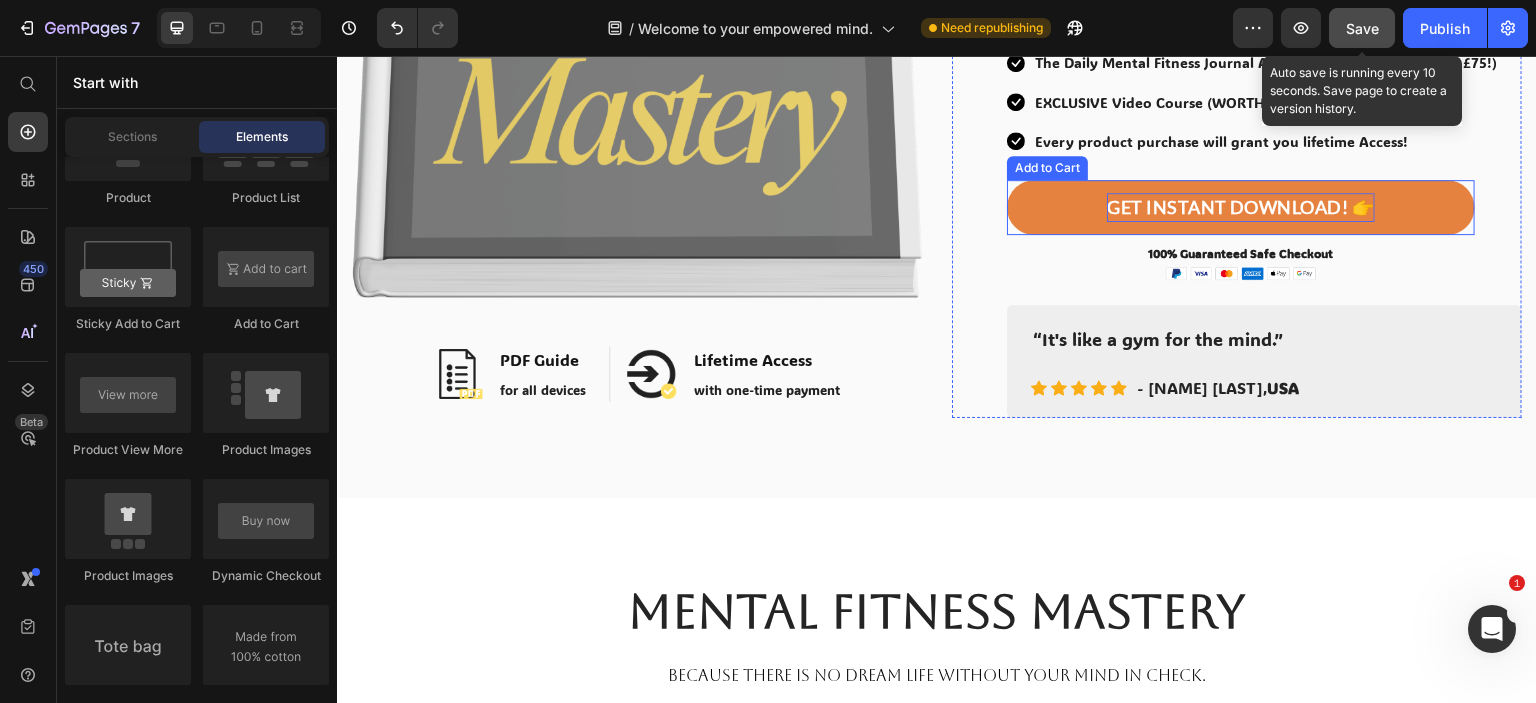 click on "GET INSTANT DOWNLOAD! 👉" at bounding box center [1241, 207] 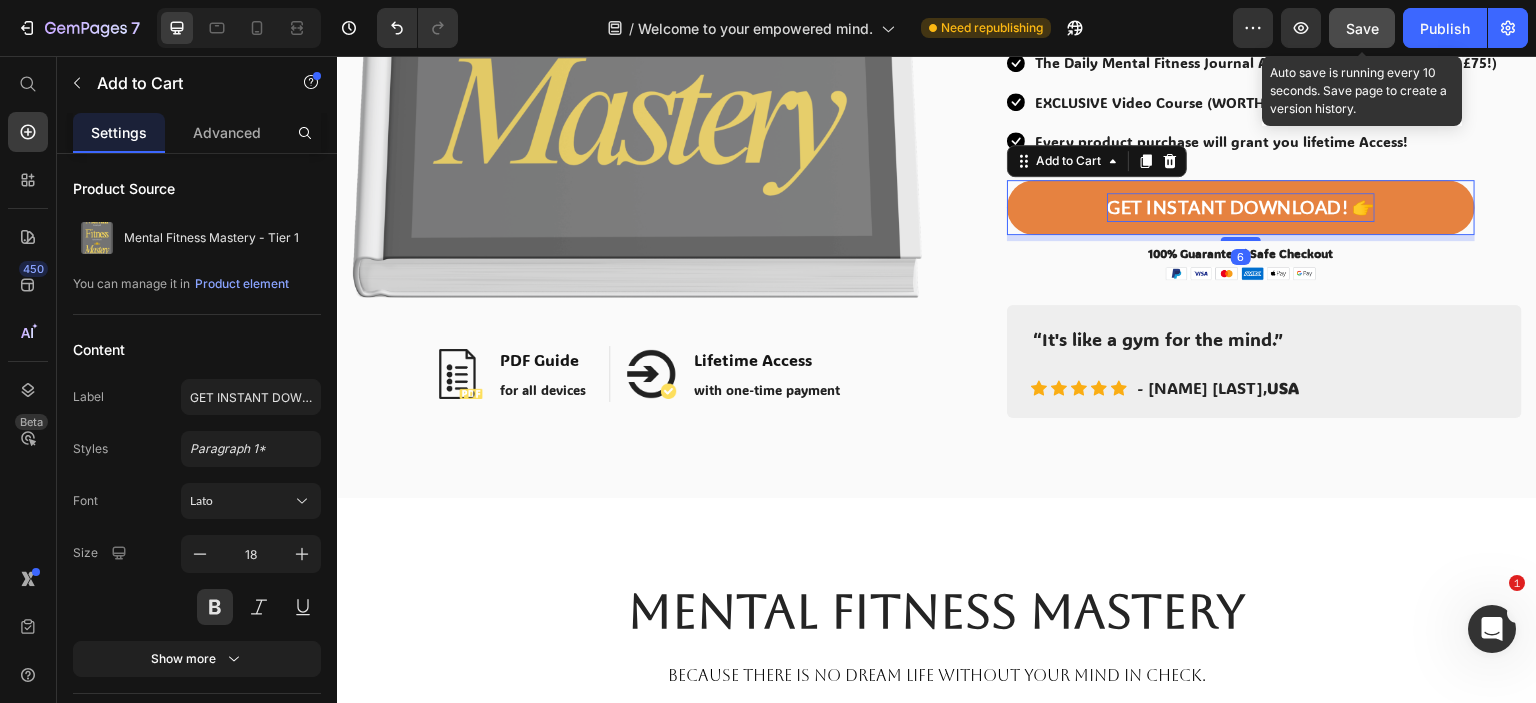 click on "GET INSTANT DOWNLOAD! 👉" at bounding box center (1241, 207) 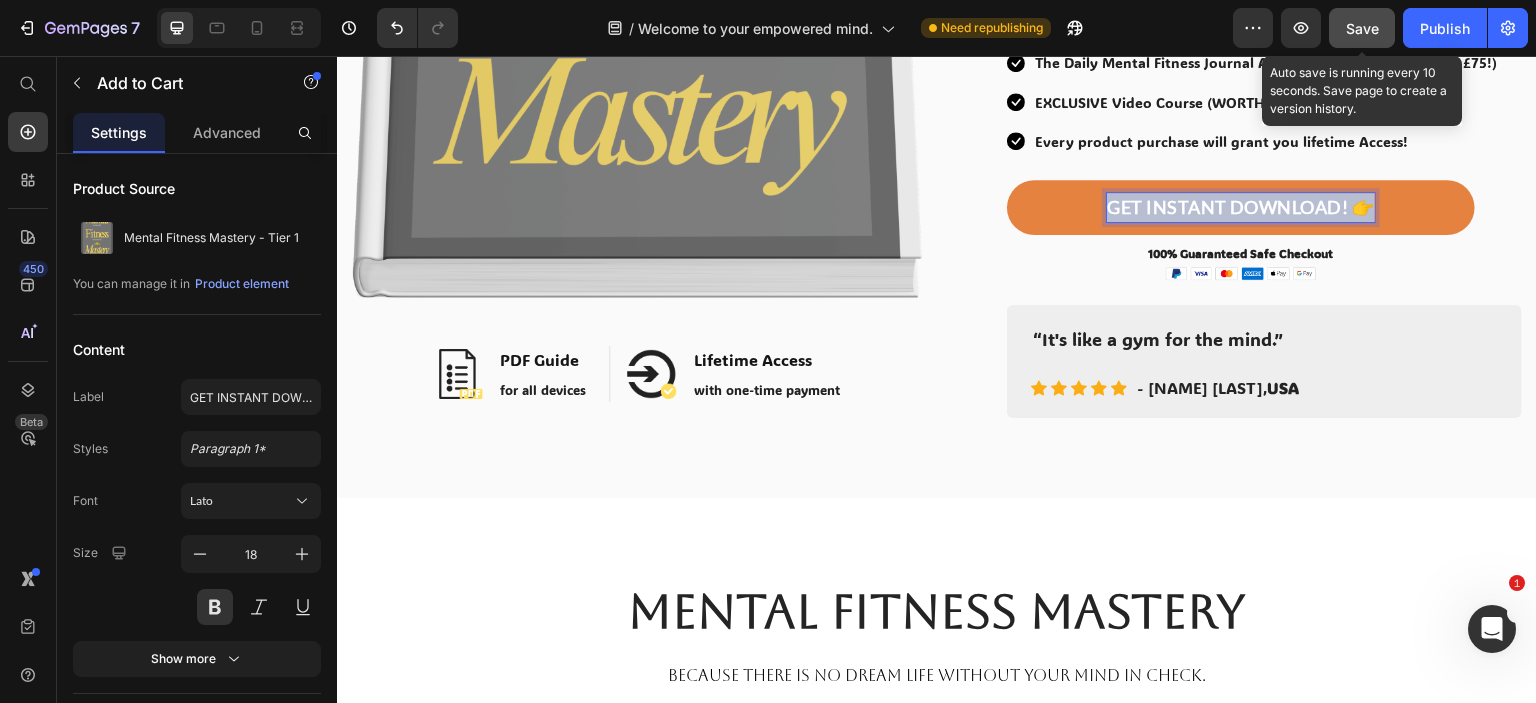 drag, startPoint x: 1354, startPoint y: 208, endPoint x: 1100, endPoint y: 208, distance: 254 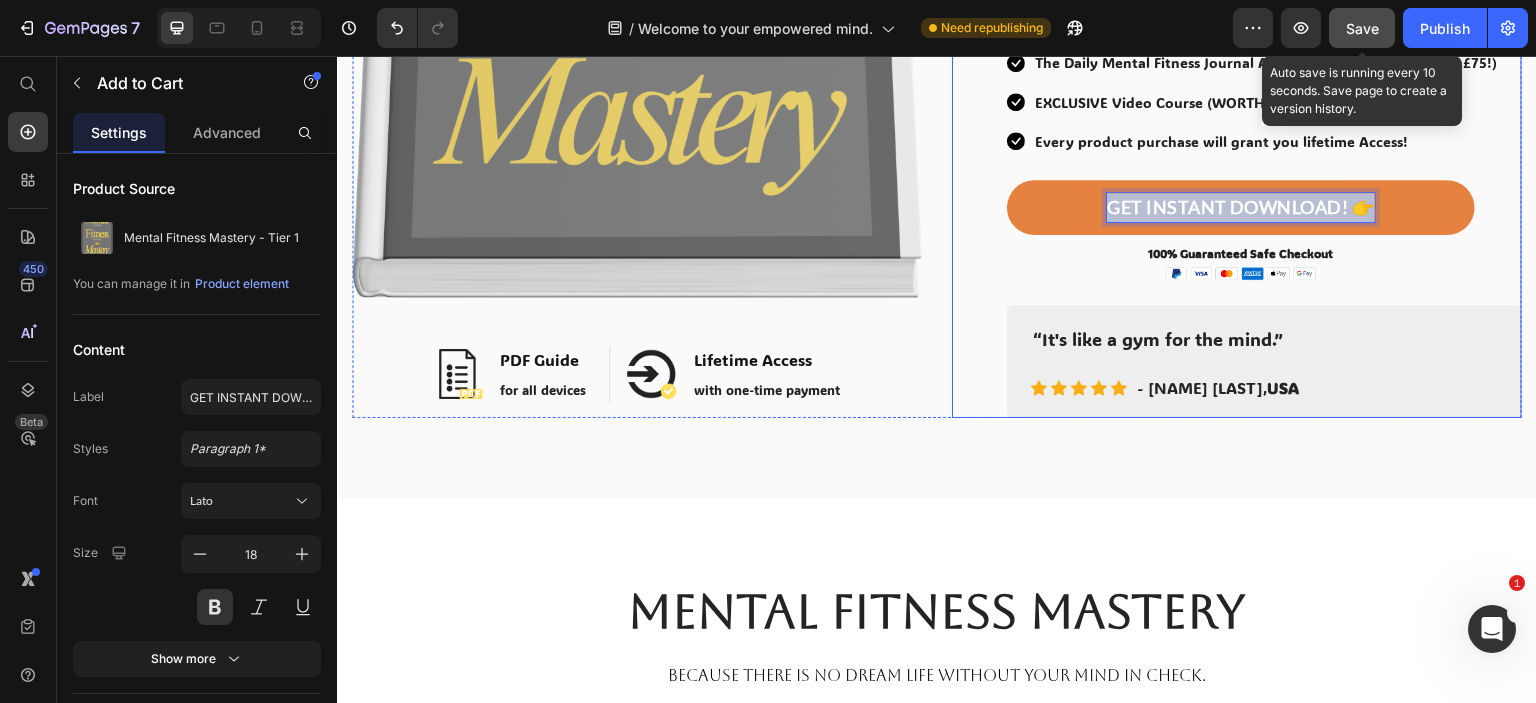 click on "Icon                Icon                Icon                Icon                Icon Icon List Hoz 250+ Happy Customers! Text block Row EMPOWERING YOUR MIND HAS NEVER BEEN EASIER! Heading Let's face it. You are convinced you won't have a good life. And we are tired of pretending you can't. We spent months creating the TAILORED FOR YOU mind enhancing program curated to help you achieve your highest state of mind. IN THIS BUNDLE YOU WILL RECIEVE: Text Block
Icon Receive "Mental Fitness Mastery"(WORTH £99!) Text block
Icon The Daily Mental Fitness Journal AND Checklist Sheet (WORTH £75!) Text block
Icon EXCLUSIVE Video Course (WORTH £149!) Text block
Icon Every product purchase will grant you lifetime Access! Text block Icon List GET INSTANT DOWNLOAD! 👉 Add to Cart   6 100% Guaranteed Safe Checkout Text block Image Image PDF Guide Heading for all devices Text block Row Image Lifetime Access Heading with one-time payment Row Row" at bounding box center (1264, 27) 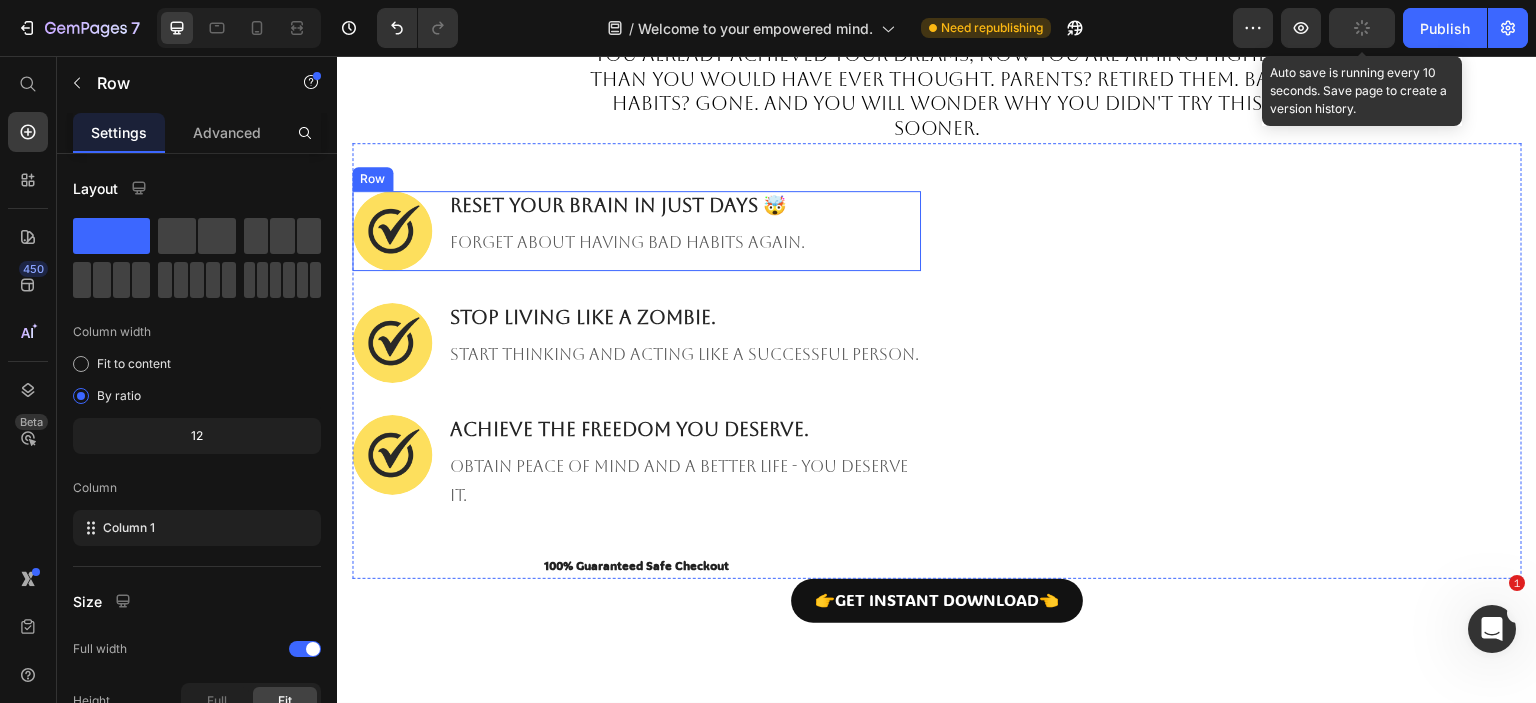 scroll, scrollTop: 1500, scrollLeft: 0, axis: vertical 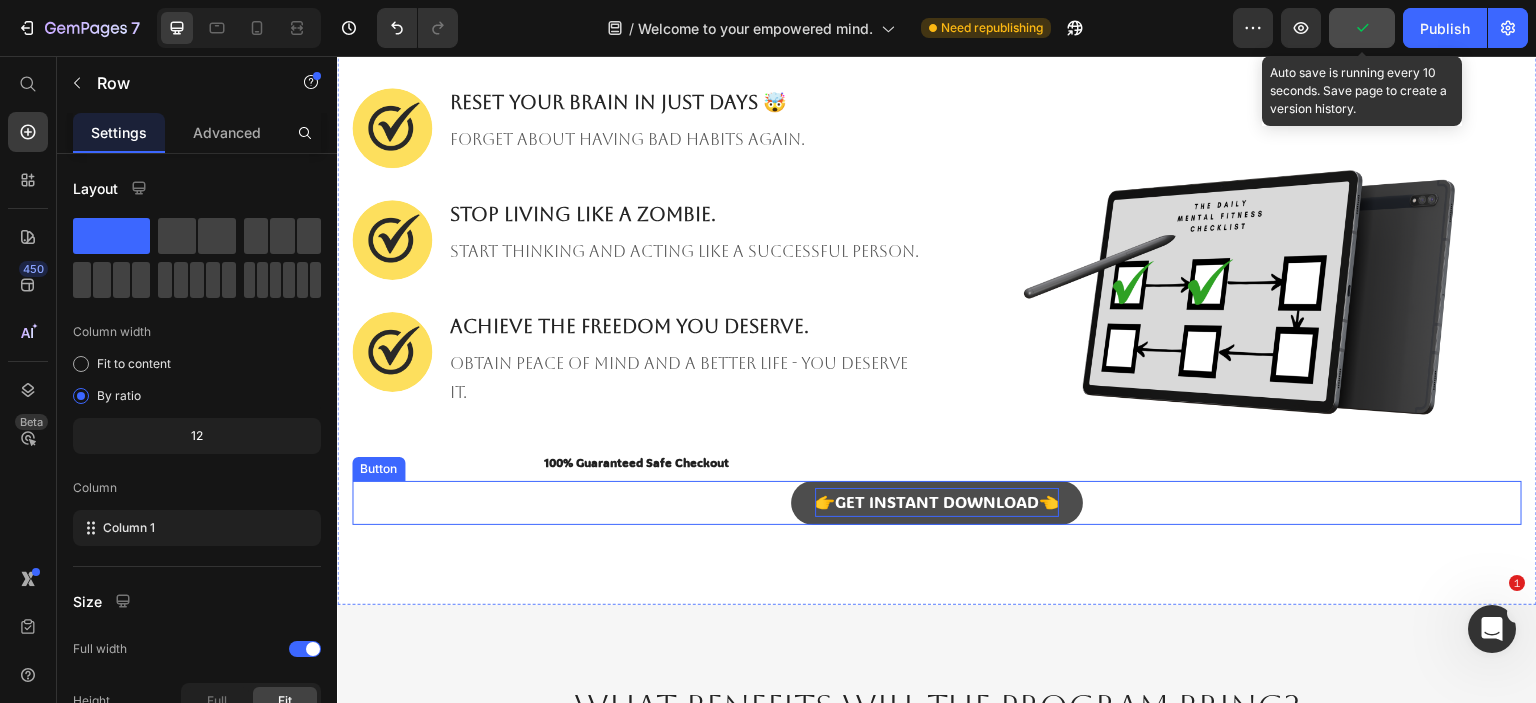 click on "👉GET INSTANT DOWNLOAD👈" at bounding box center [937, 502] 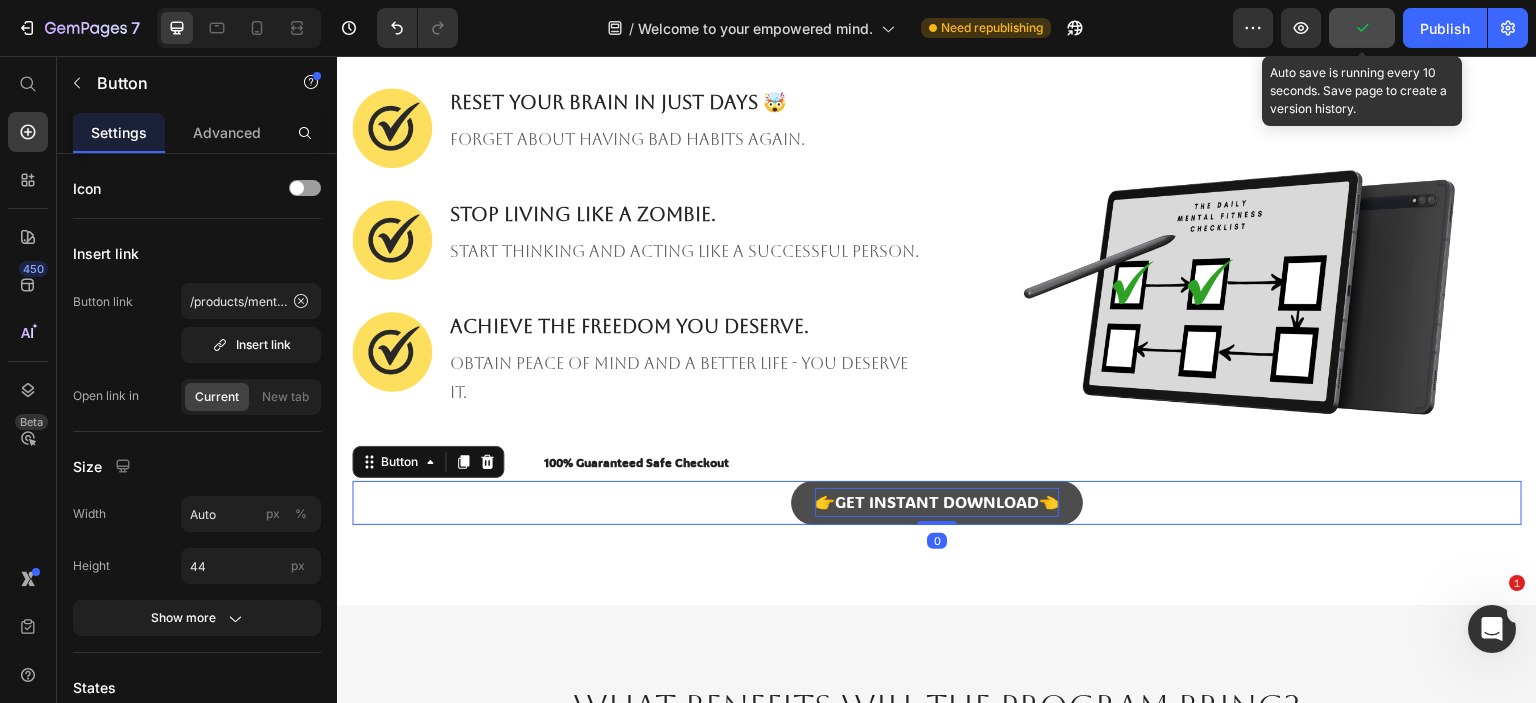 click on "👉GET INSTANT DOWNLOAD👈" at bounding box center (937, 502) 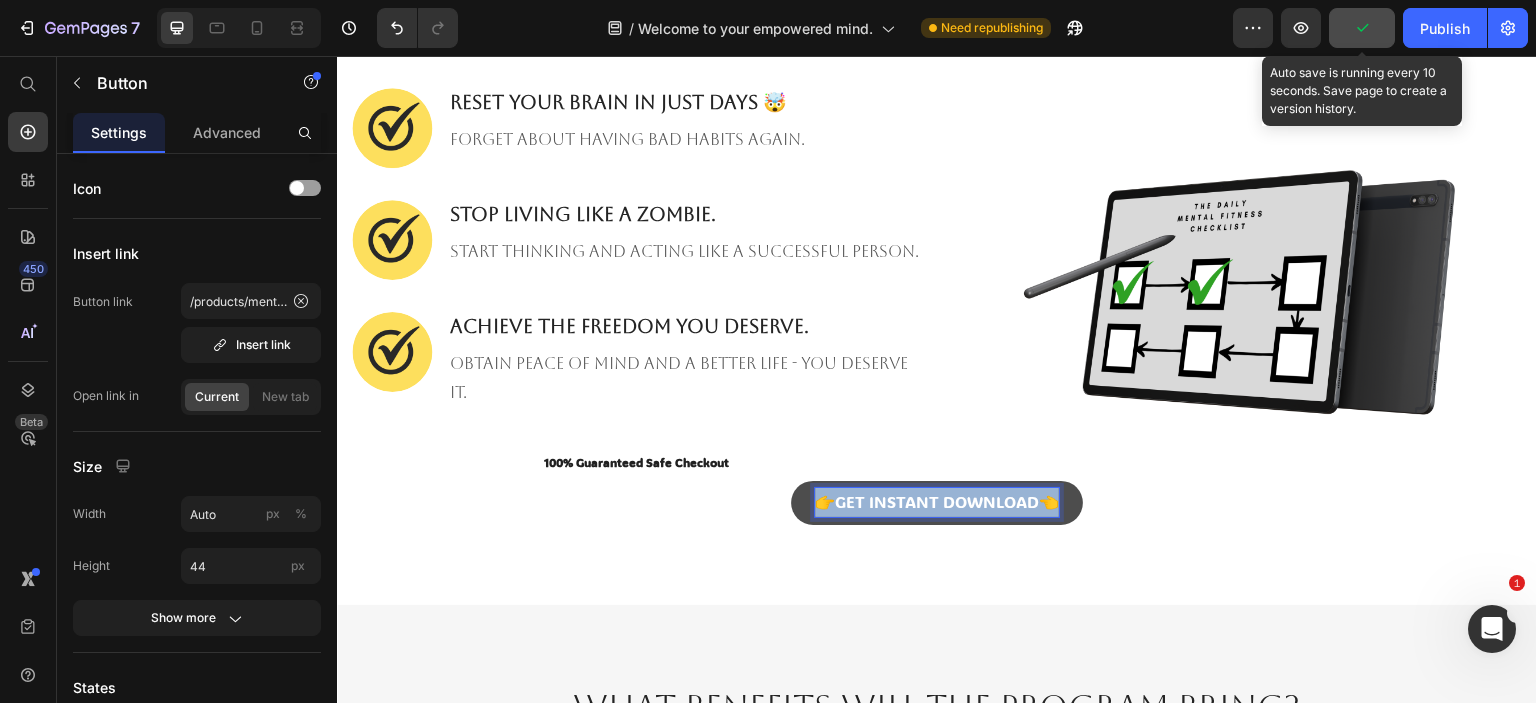 drag, startPoint x: 810, startPoint y: 509, endPoint x: 1039, endPoint y: 510, distance: 229.00218 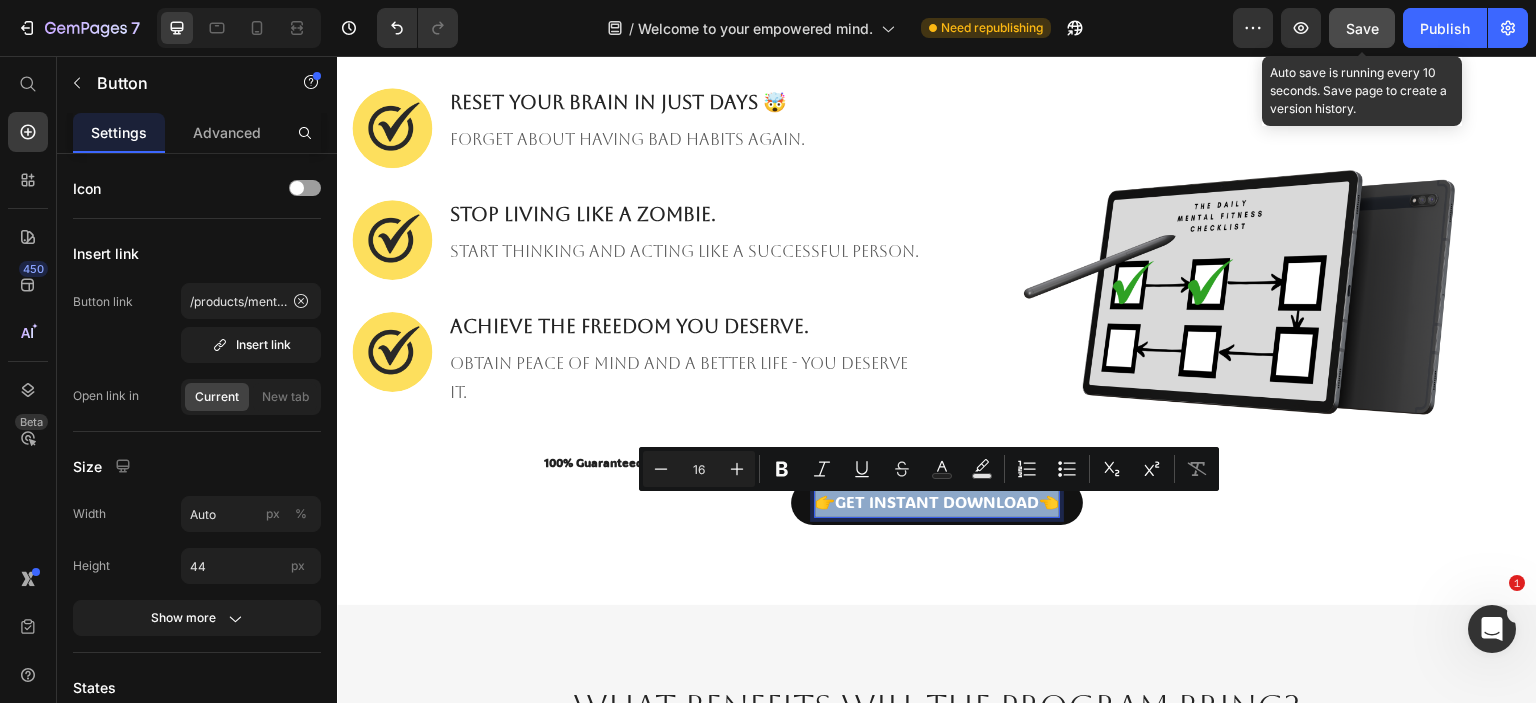 copy on "👉GET INSTANT DOWNLOAD👈" 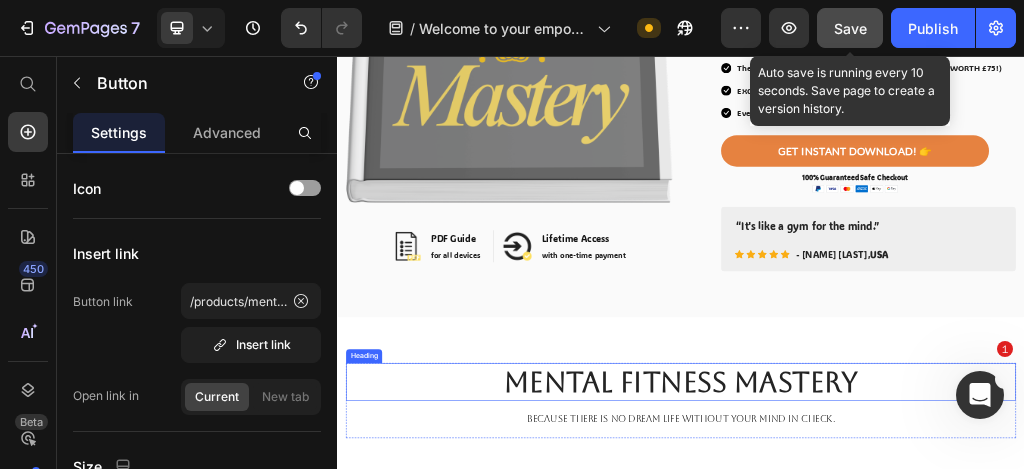 scroll, scrollTop: 365, scrollLeft: 0, axis: vertical 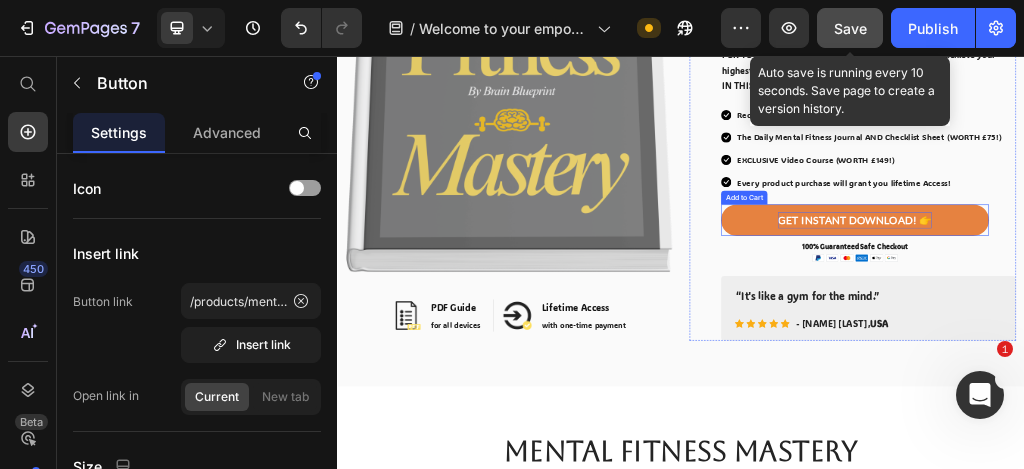 click on "GET INSTANT DOWNLOAD! 👉" at bounding box center [1241, 342] 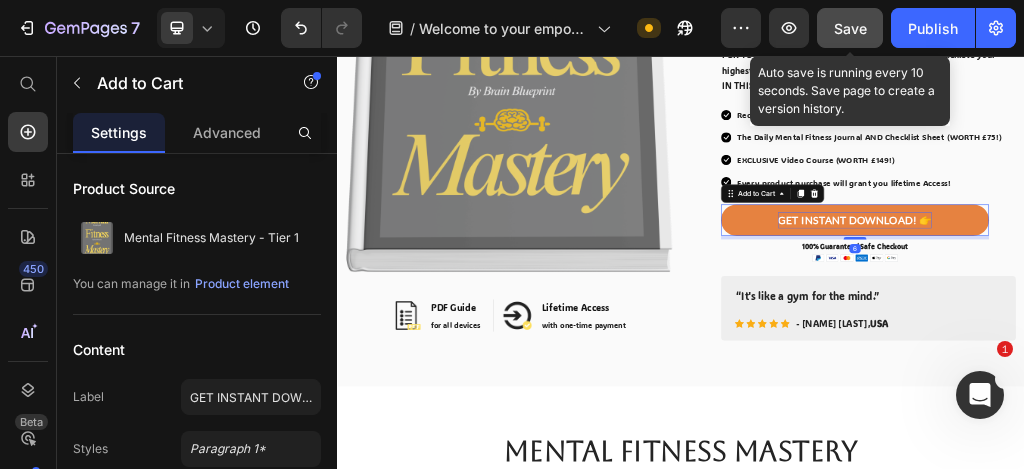 click on "GET INSTANT DOWNLOAD! 👉" at bounding box center (1241, 342) 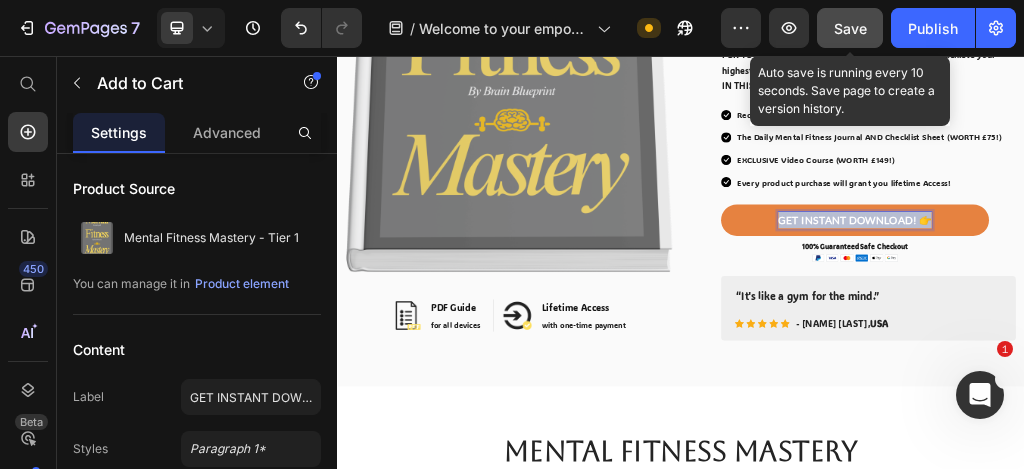 drag, startPoint x: 1102, startPoint y: 341, endPoint x: 1362, endPoint y: 338, distance: 260.0173 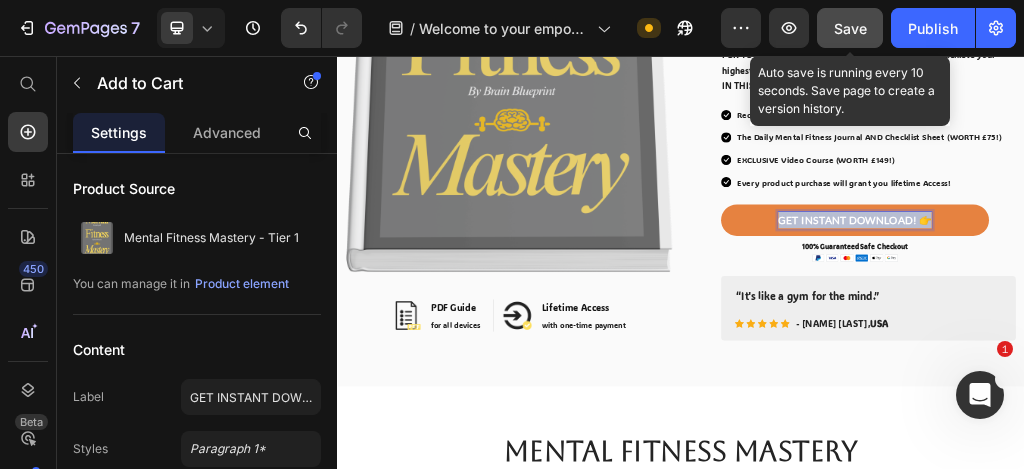 click on "GET INSTANT DOWNLOAD! 👉" at bounding box center (1241, 342) 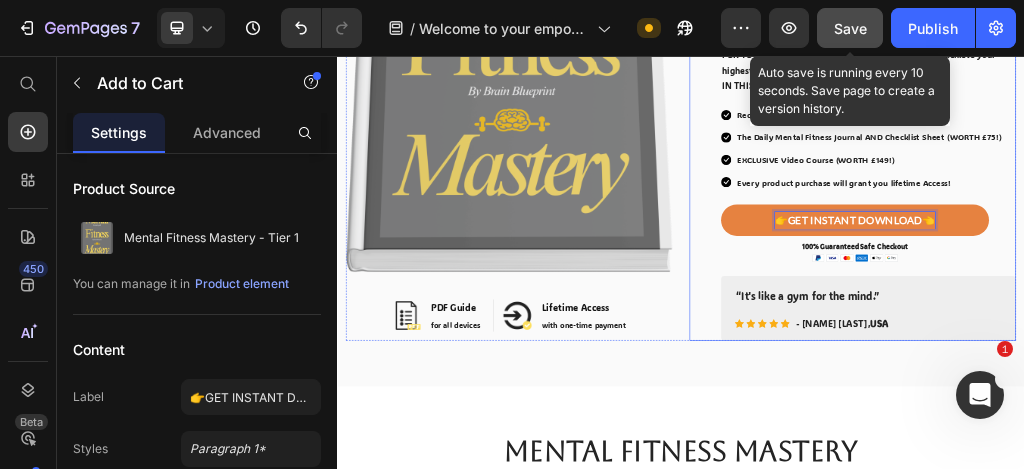 click on "Icon                Icon                Icon                Icon                Icon Icon List Hoz 250+ Happy Customers! Text block Row EMPOWERING YOUR MIND HAS NEVER BEEN EASIER! Heading Let's face it. You are convinced you won't have a good life. And we are tired of pretending you can't. We spent months creating the TAILORED FOR YOU mind enhancing program curated to help you achieve your highest state of mind. IN THIS BUNDLE YOU WILL RECIEVE: Text Block
Icon Receive "Mental Fitness Mastery"(WORTH £99!) Text block
Icon The Daily Mental Fitness Journal AND Checklist Sheet (WORTH £75!) Text block
Icon EXCLUSIVE Video Course (WORTH £149!) Text block
Icon Every product purchase will grant you lifetime Access! Text block Icon List 👉GET INSTANT DOWNLOAD👈 Add to Cart   6 100% Guaranteed Safe Checkout Text block Image Image PDF Guide Heading for all devices Text block Row Image Lifetime Access Heading with one-time payment Row" at bounding box center [1264, 162] 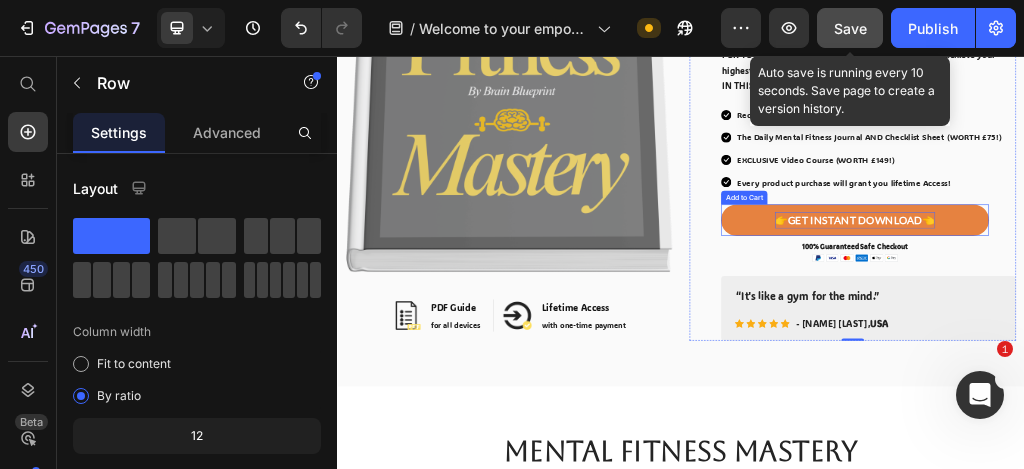 click on "👉GET INSTANT DOWNLOAD👈" at bounding box center (1241, 342) 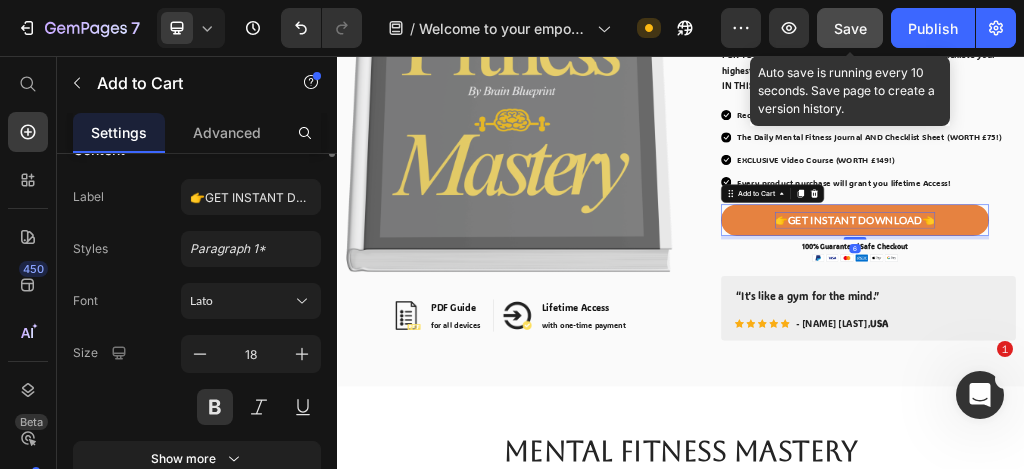 scroll, scrollTop: 0, scrollLeft: 0, axis: both 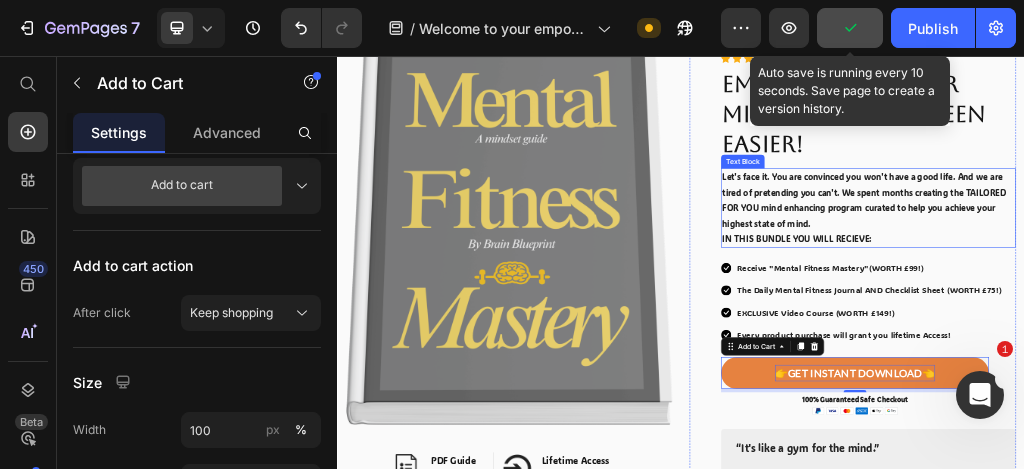 click on "Let's face it. You are convinced you won't have a good life. And we are tired of pretending you can't. We spent months creating the TAILORED FOR YOU mind enhancing program curated to help you achieve your highest state of mind." at bounding box center [1264, 308] 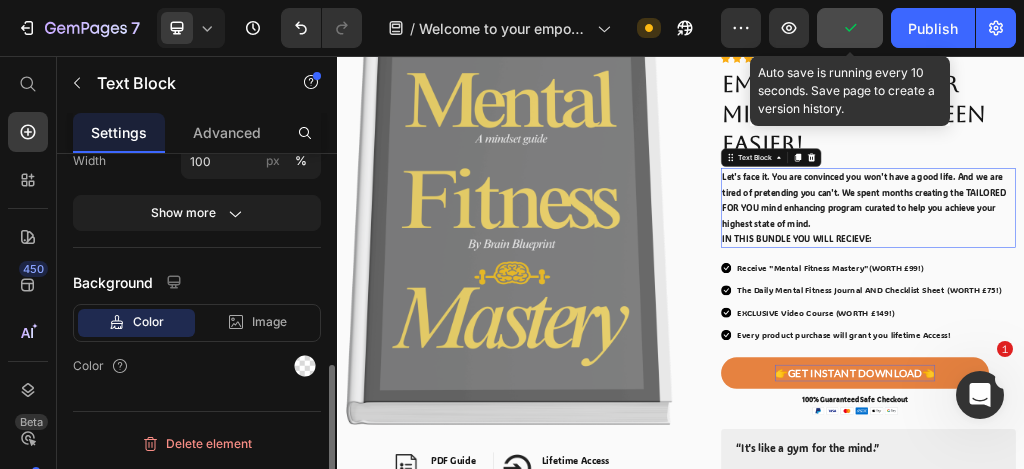 scroll, scrollTop: 0, scrollLeft: 0, axis: both 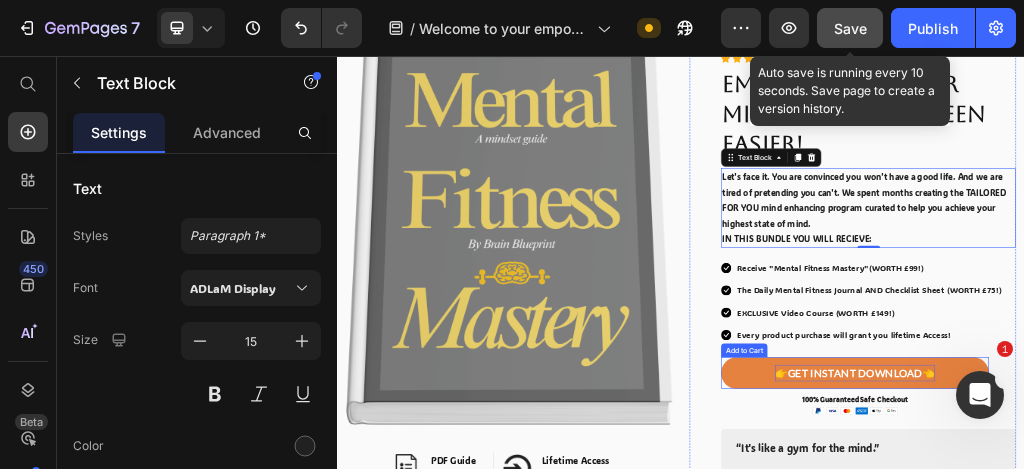 click on "👉GET INSTANT DOWNLOAD👈" at bounding box center [1241, 609] 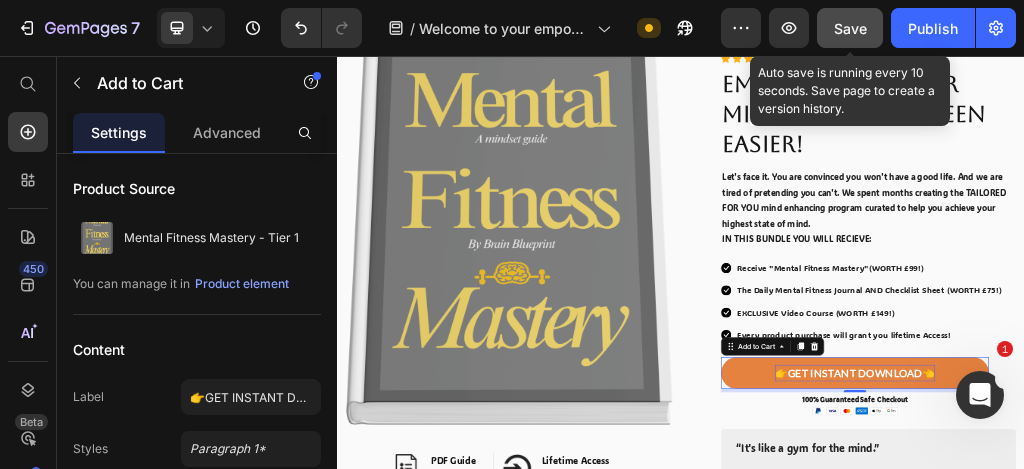 click on "Save" 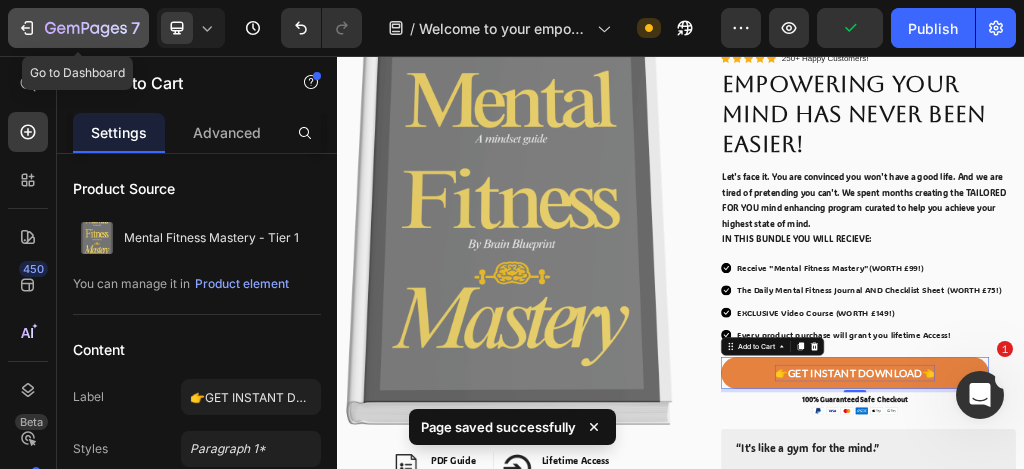click on "7" 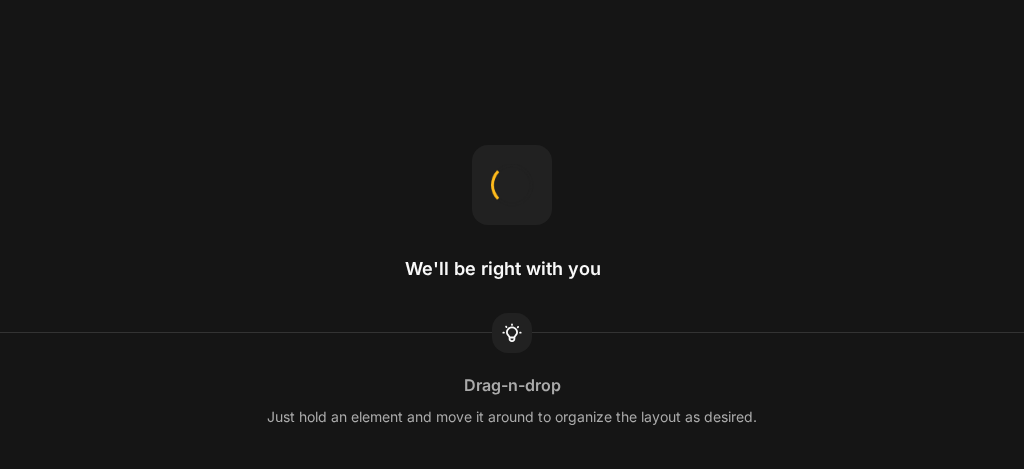 scroll, scrollTop: 0, scrollLeft: 0, axis: both 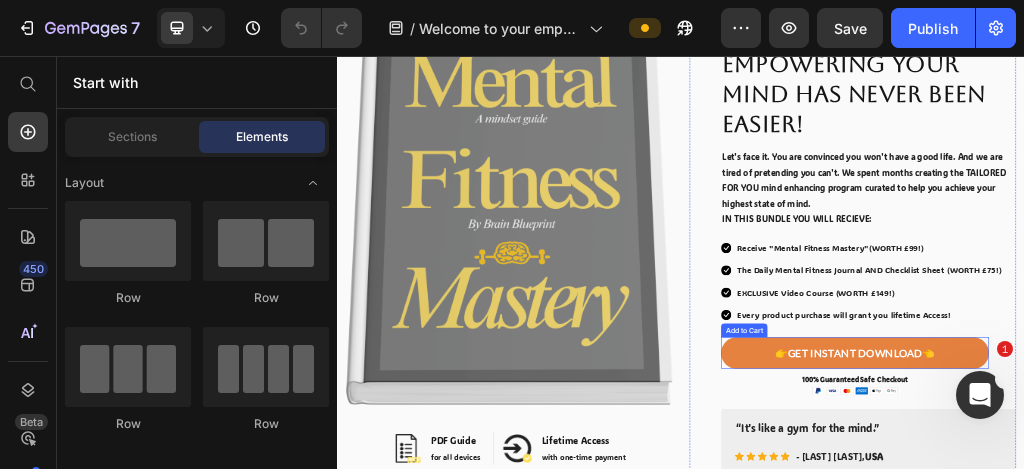 click on "👉GET INSTANT DOWNLOAD👈" at bounding box center (1241, 574) 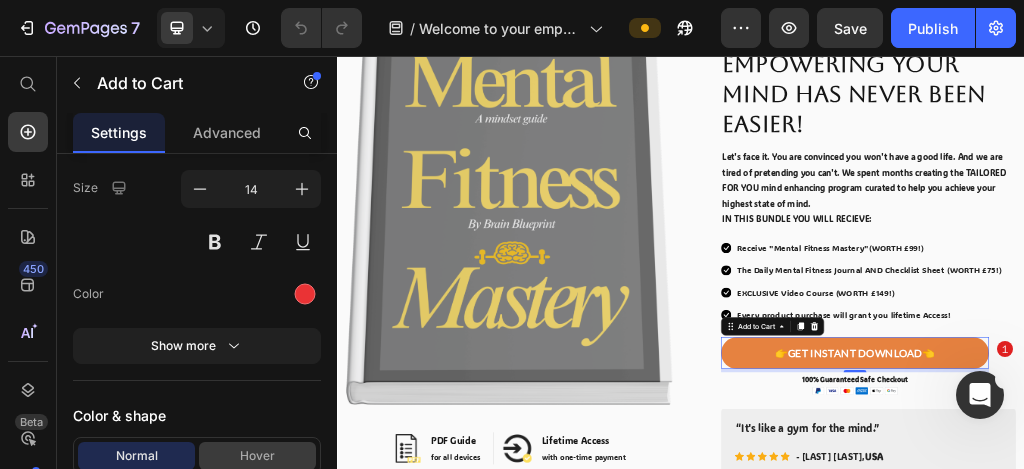 scroll, scrollTop: 1933, scrollLeft: 0, axis: vertical 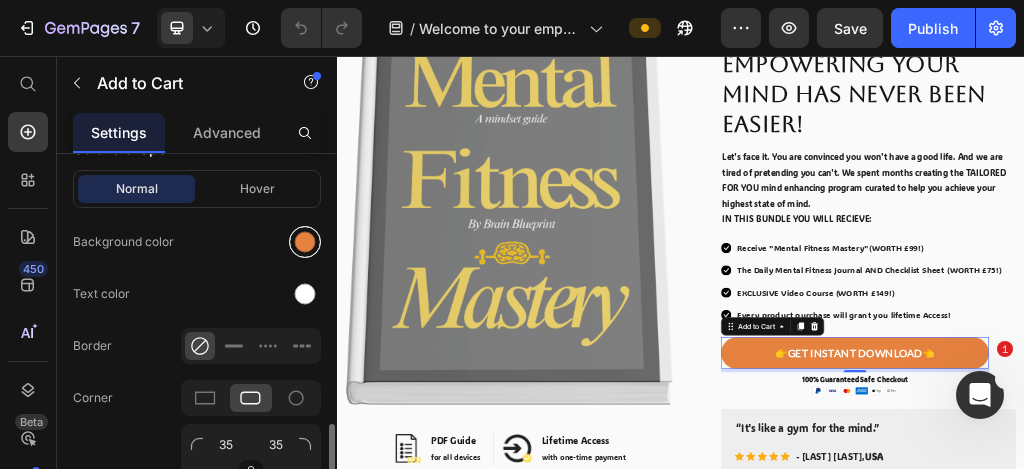click at bounding box center (305, 242) 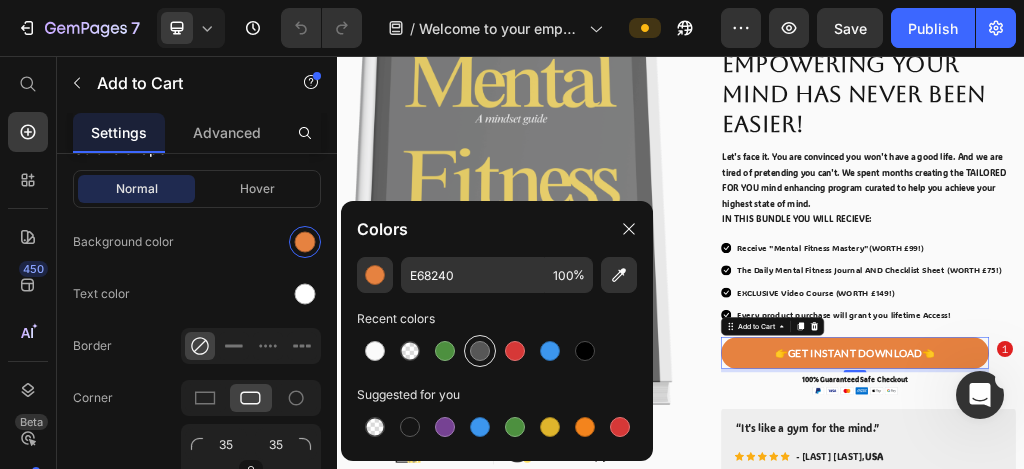 click at bounding box center (480, 351) 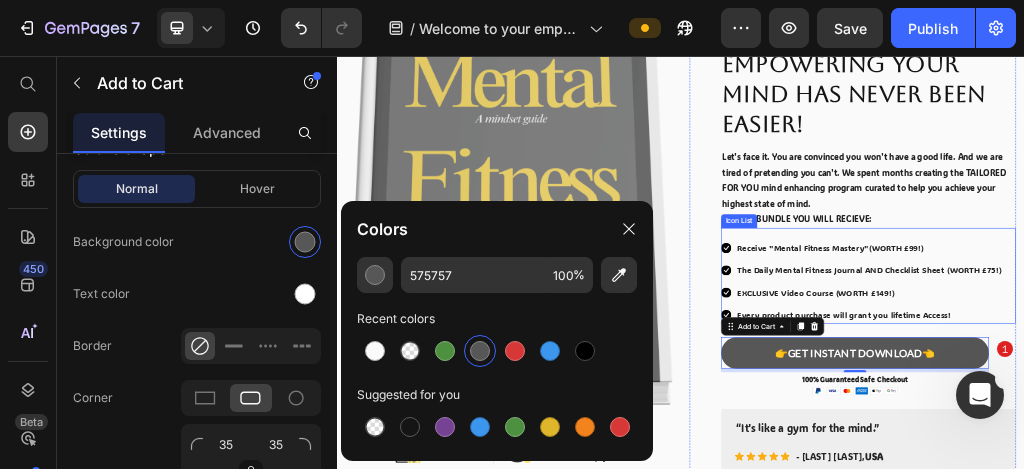 click on "Icon Every product purchase will grant you lifetime Access! Text block" at bounding box center (1253, 508) 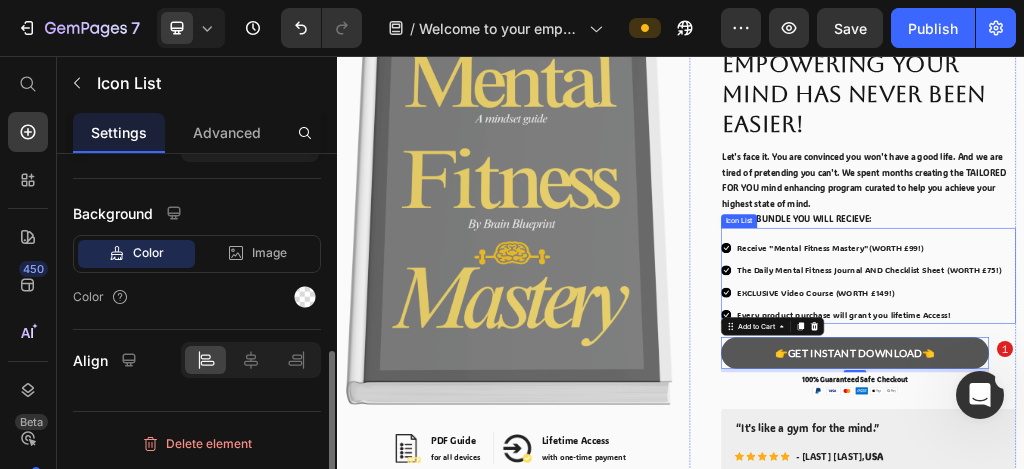 scroll, scrollTop: 0, scrollLeft: 0, axis: both 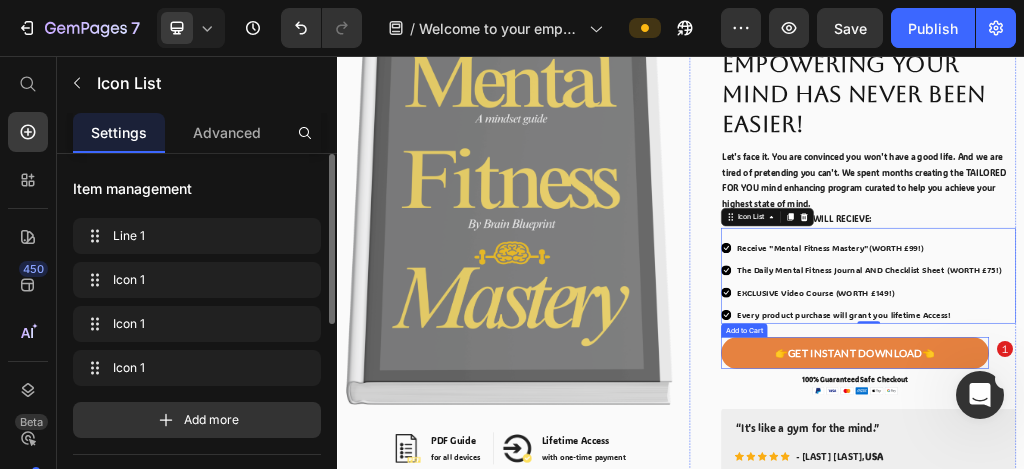 click on "👉GET INSTANT DOWNLOAD👈" at bounding box center [1241, 574] 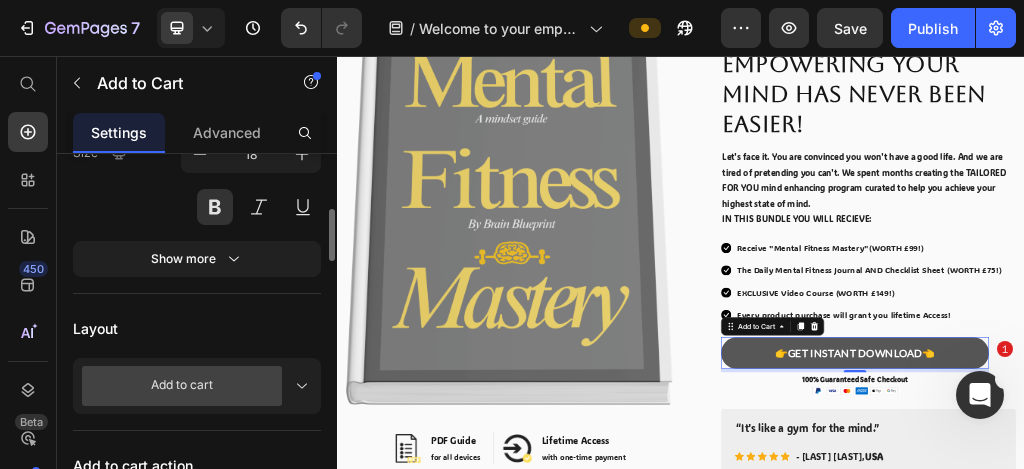 scroll, scrollTop: 666, scrollLeft: 0, axis: vertical 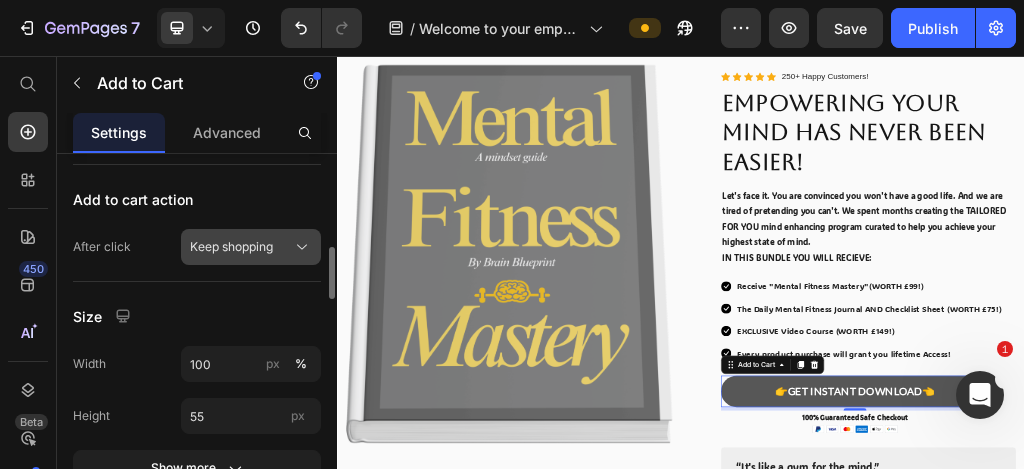 click on "Keep shopping" at bounding box center [231, 247] 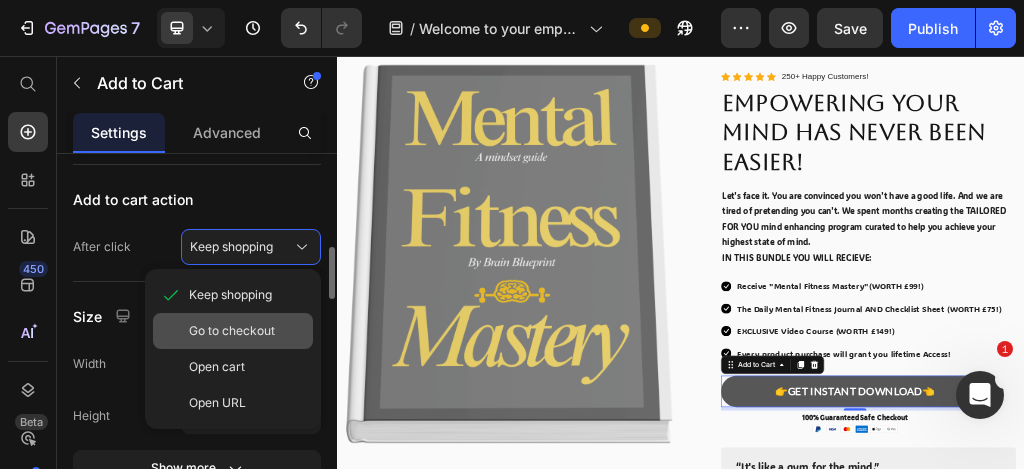 click on "Go to checkout" at bounding box center [232, 331] 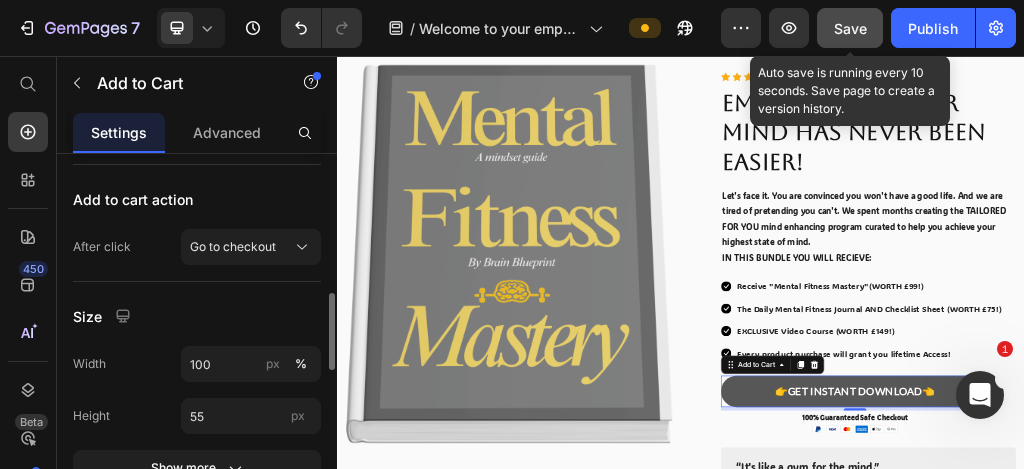 click on "Save" 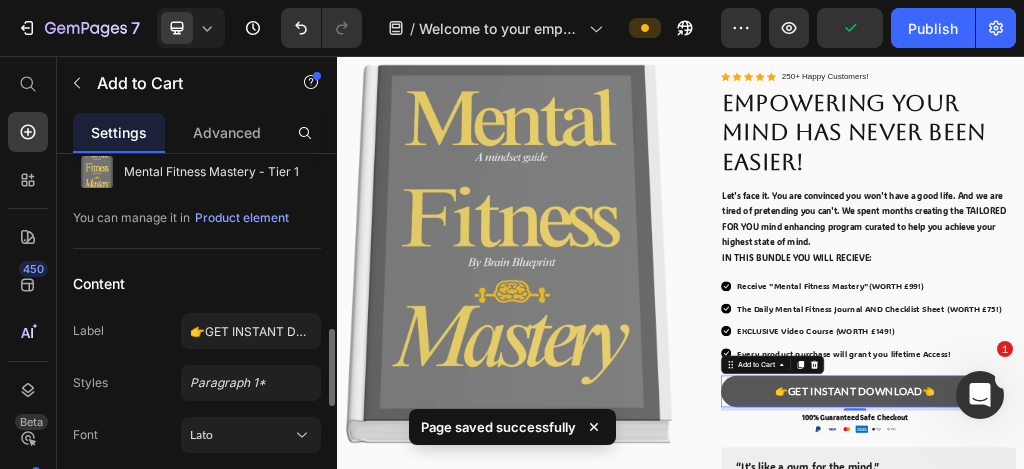 scroll, scrollTop: 0, scrollLeft: 0, axis: both 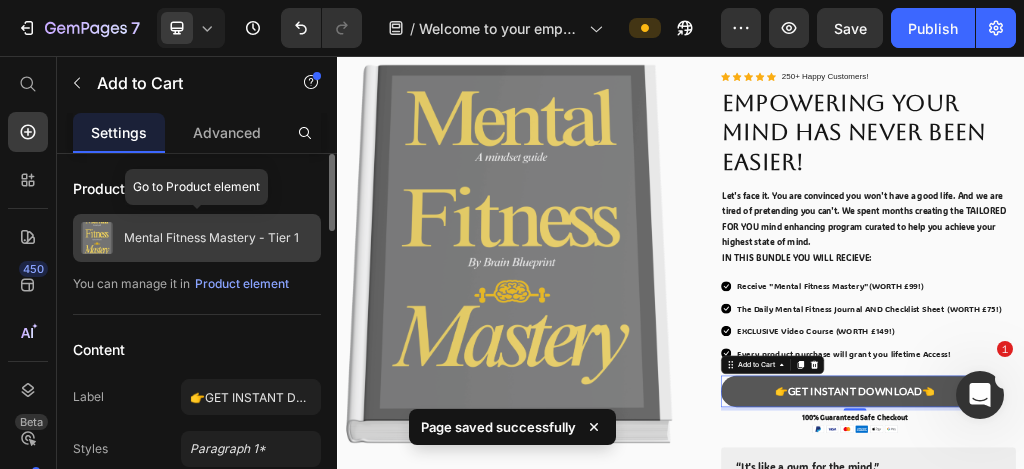 click on "Mental Fitness Mastery - Tier 1" at bounding box center (211, 238) 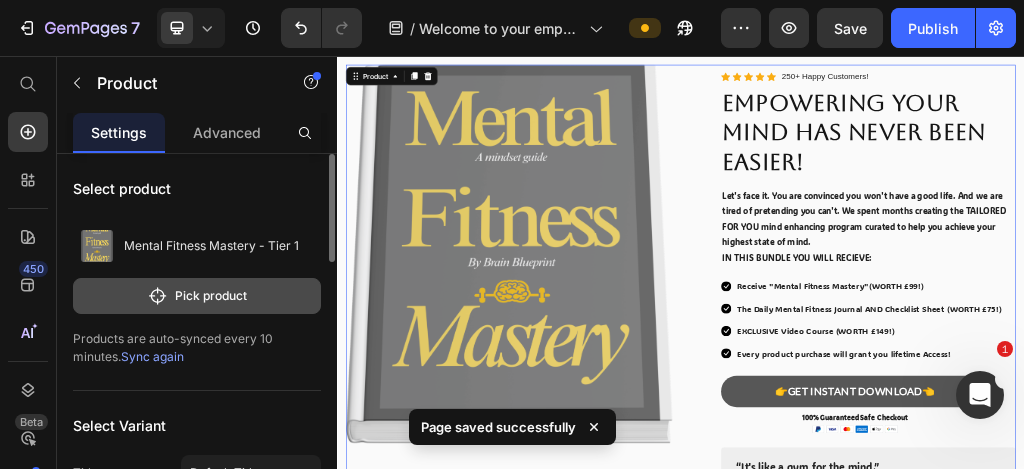 click on "Pick product" at bounding box center (197, 296) 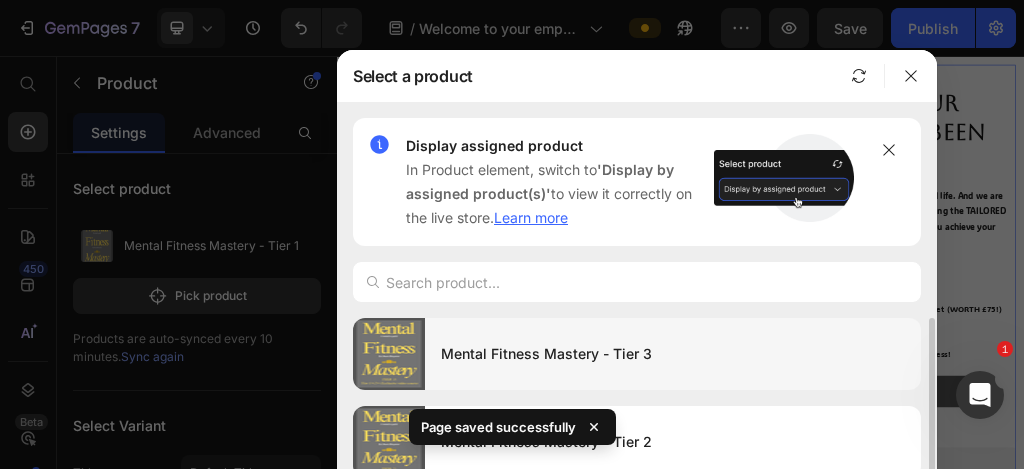 click on "Mental Fitness Mastery - Tier 3" at bounding box center (673, 354) 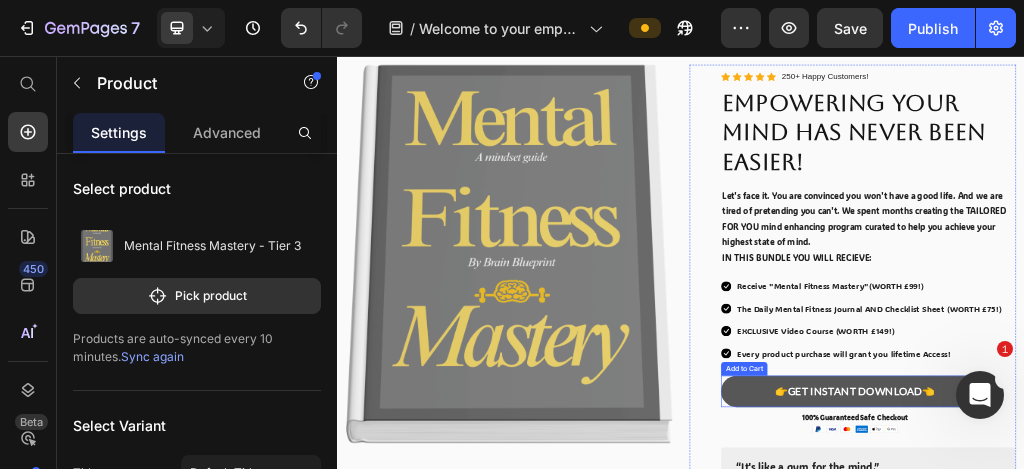 scroll, scrollTop: 200, scrollLeft: 0, axis: vertical 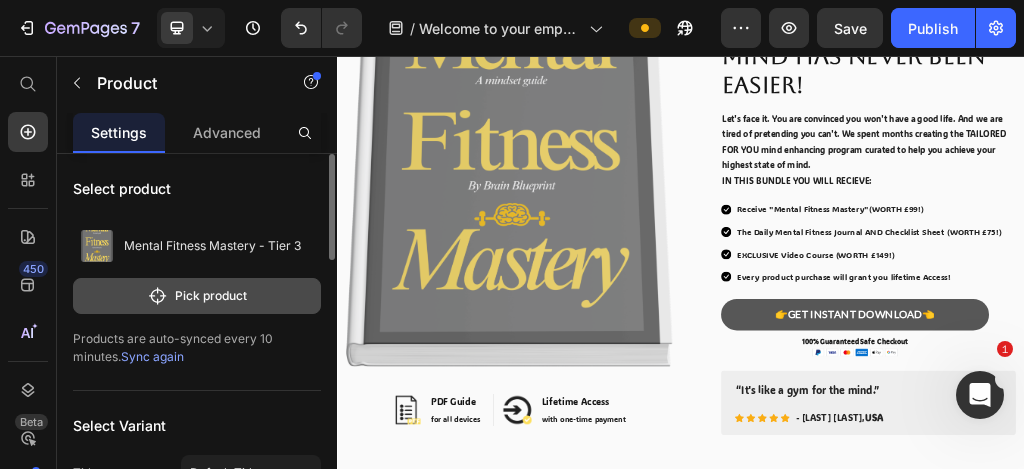 click on "Pick product" at bounding box center (197, 296) 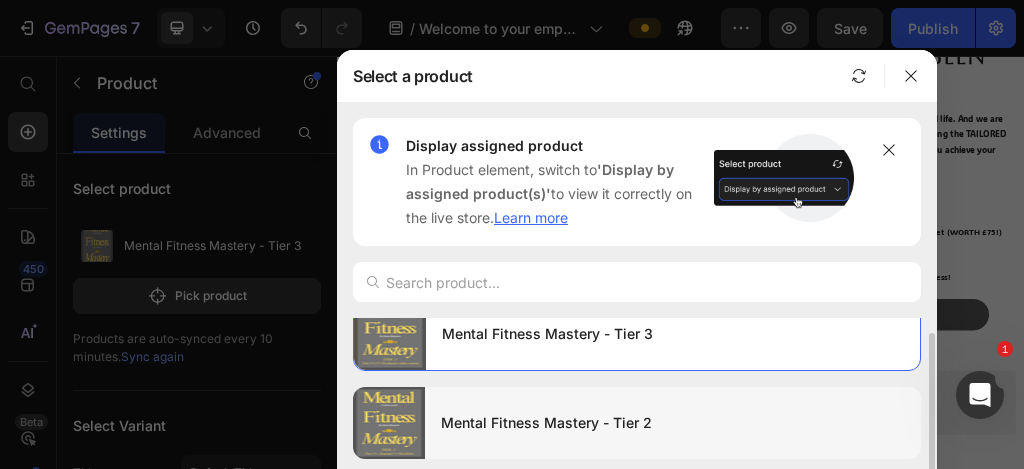 scroll, scrollTop: 88, scrollLeft: 0, axis: vertical 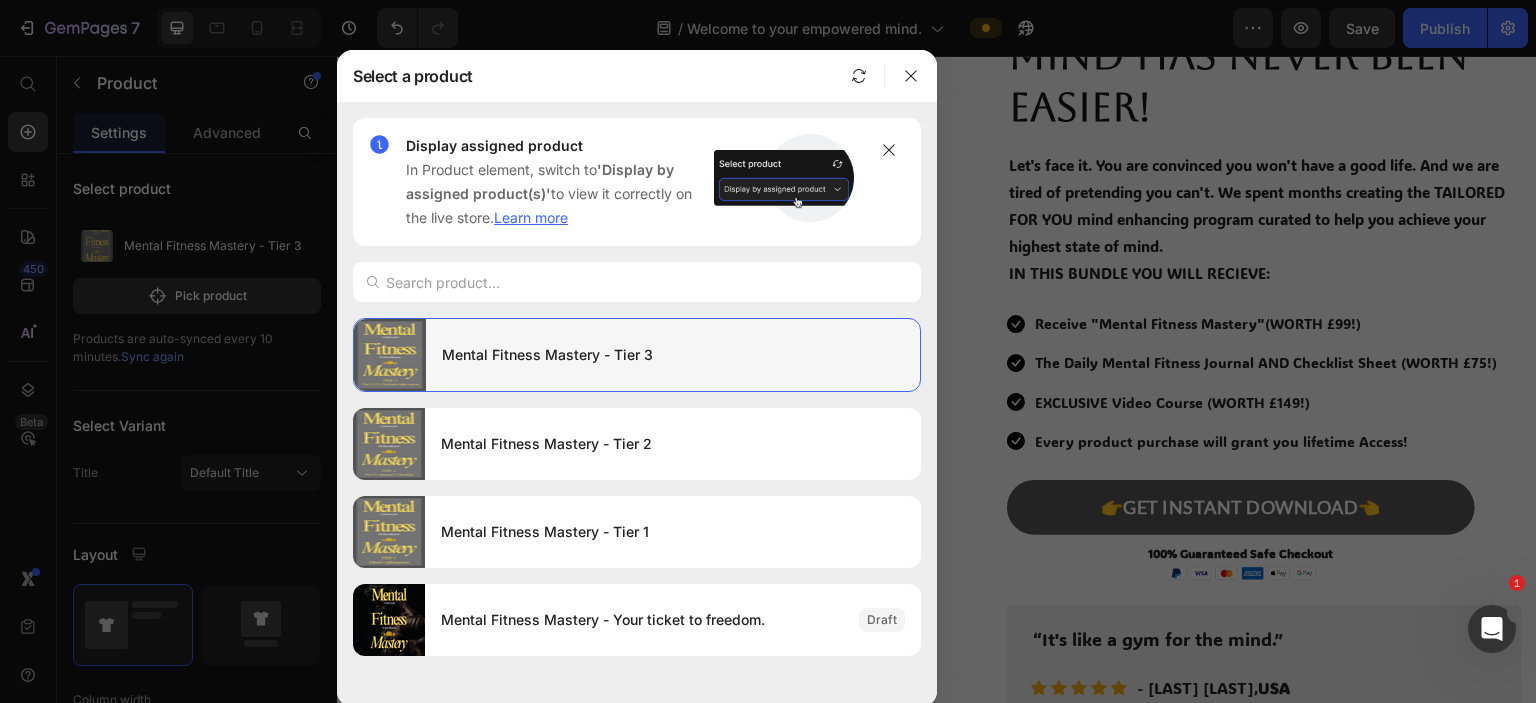 click on "Mental Fitness Mastery - Tier 3" at bounding box center (673, 355) 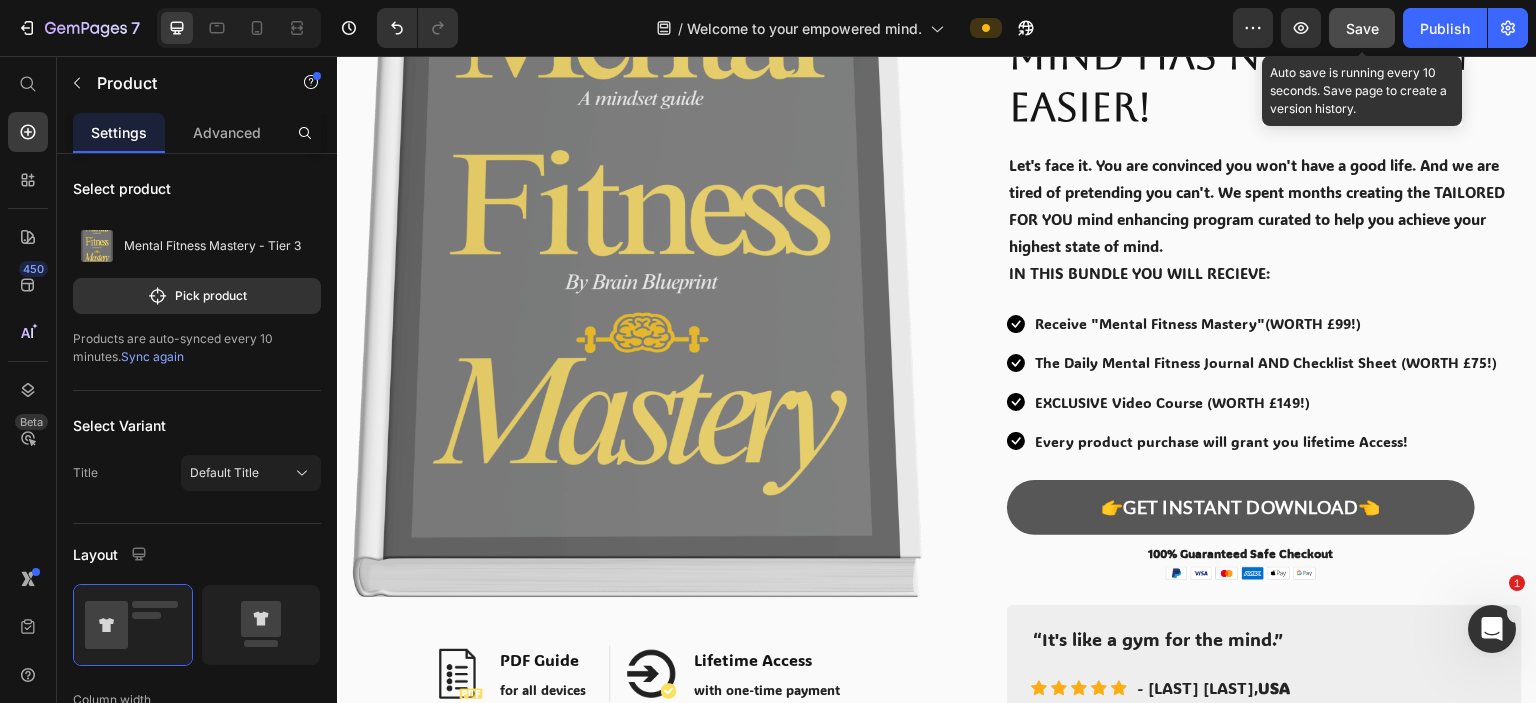 click on "Save" 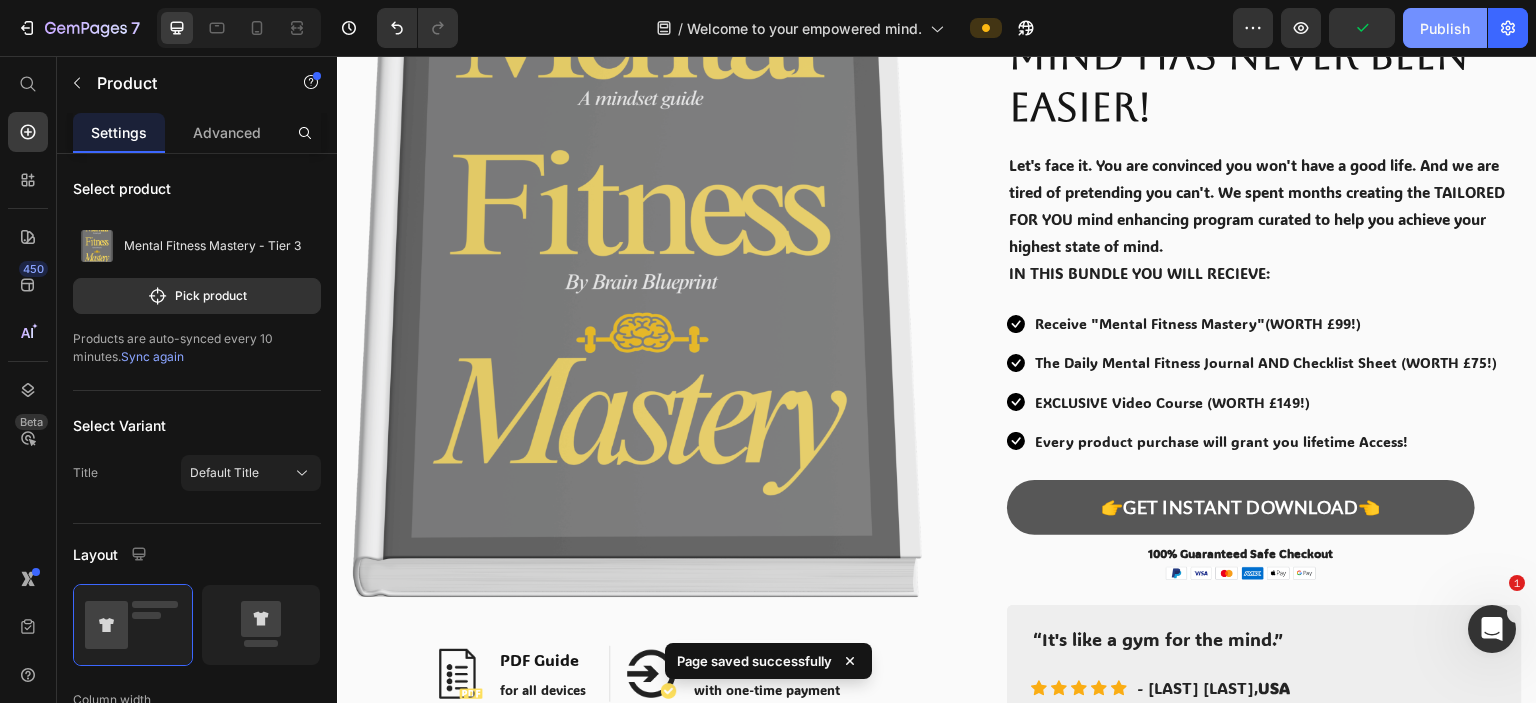click on "Publish" at bounding box center (1445, 28) 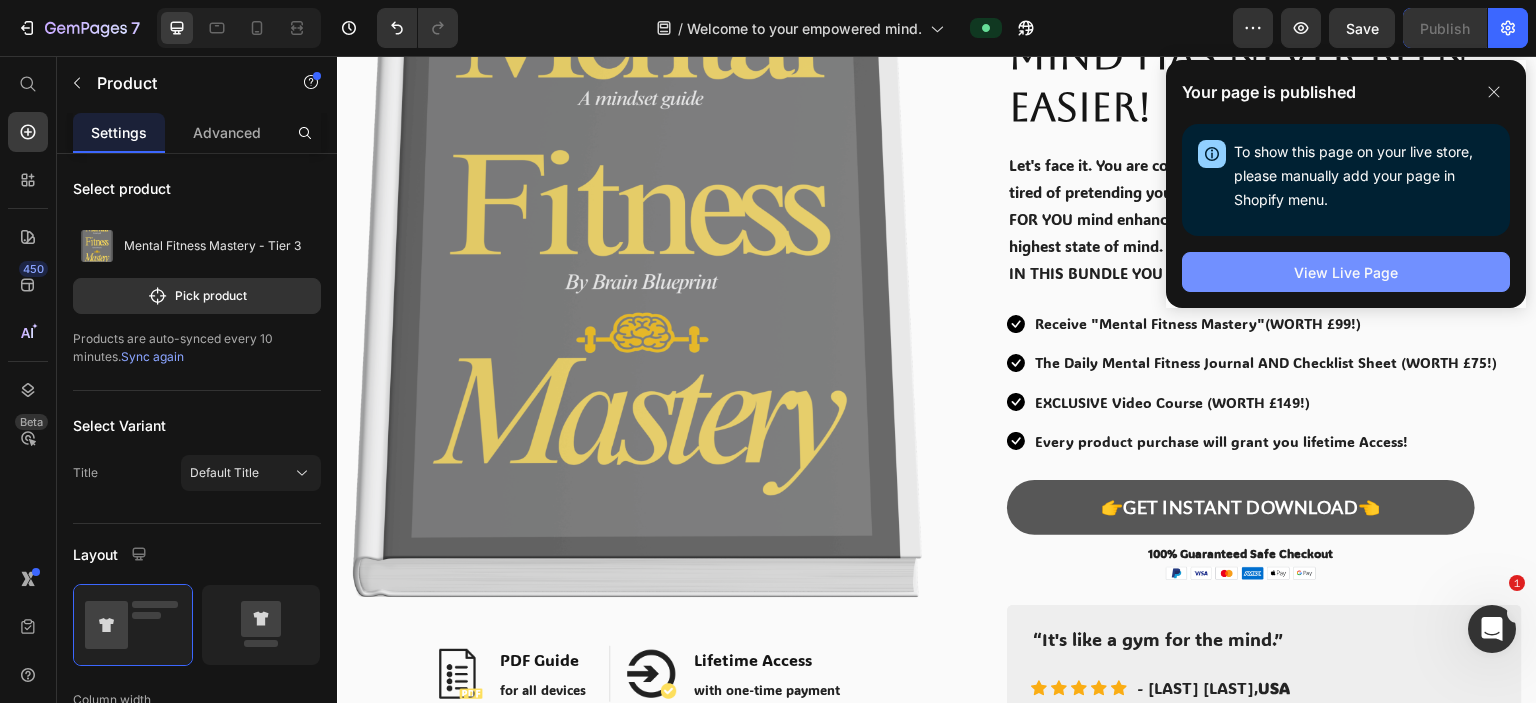click on "View Live Page" at bounding box center (1346, 272) 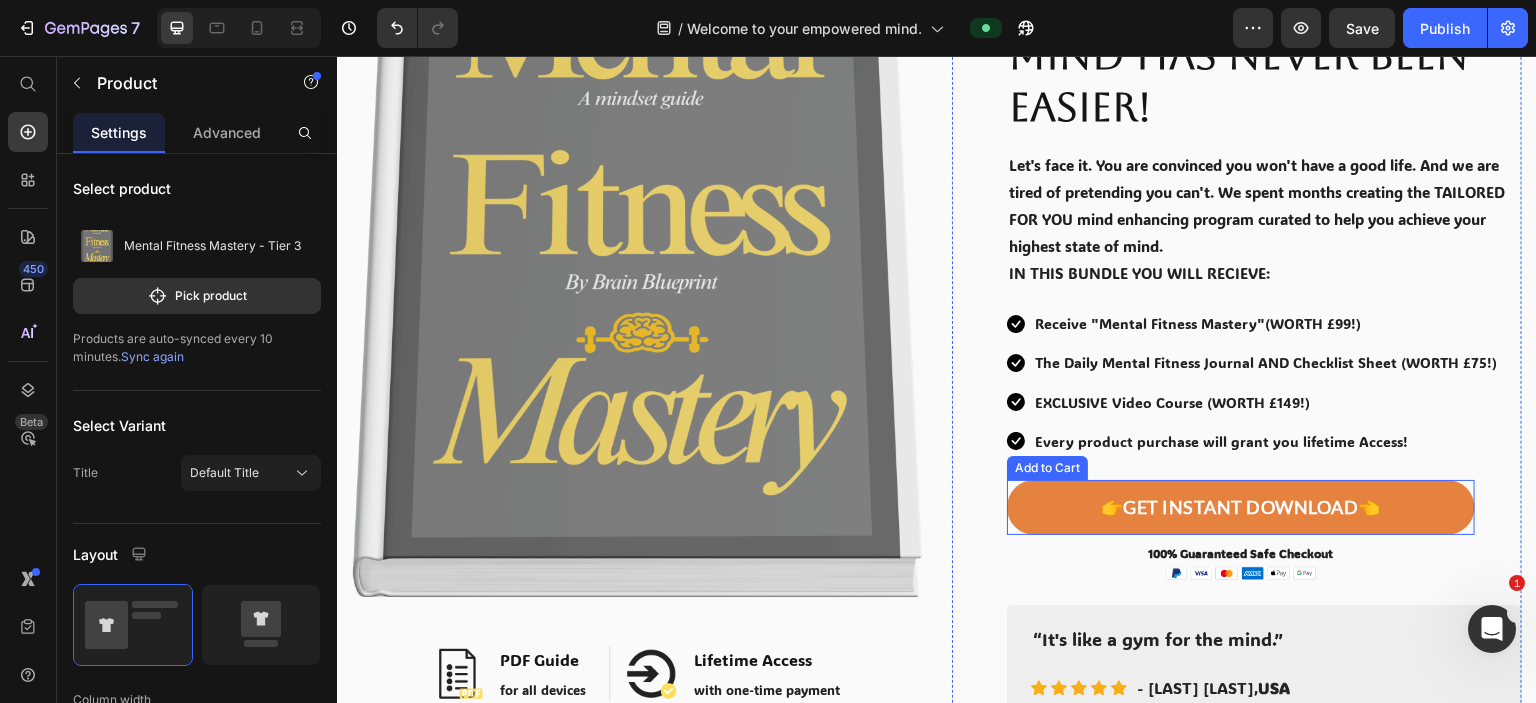 click on "👉GET INSTANT DOWNLOAD👈" at bounding box center (1241, 507) 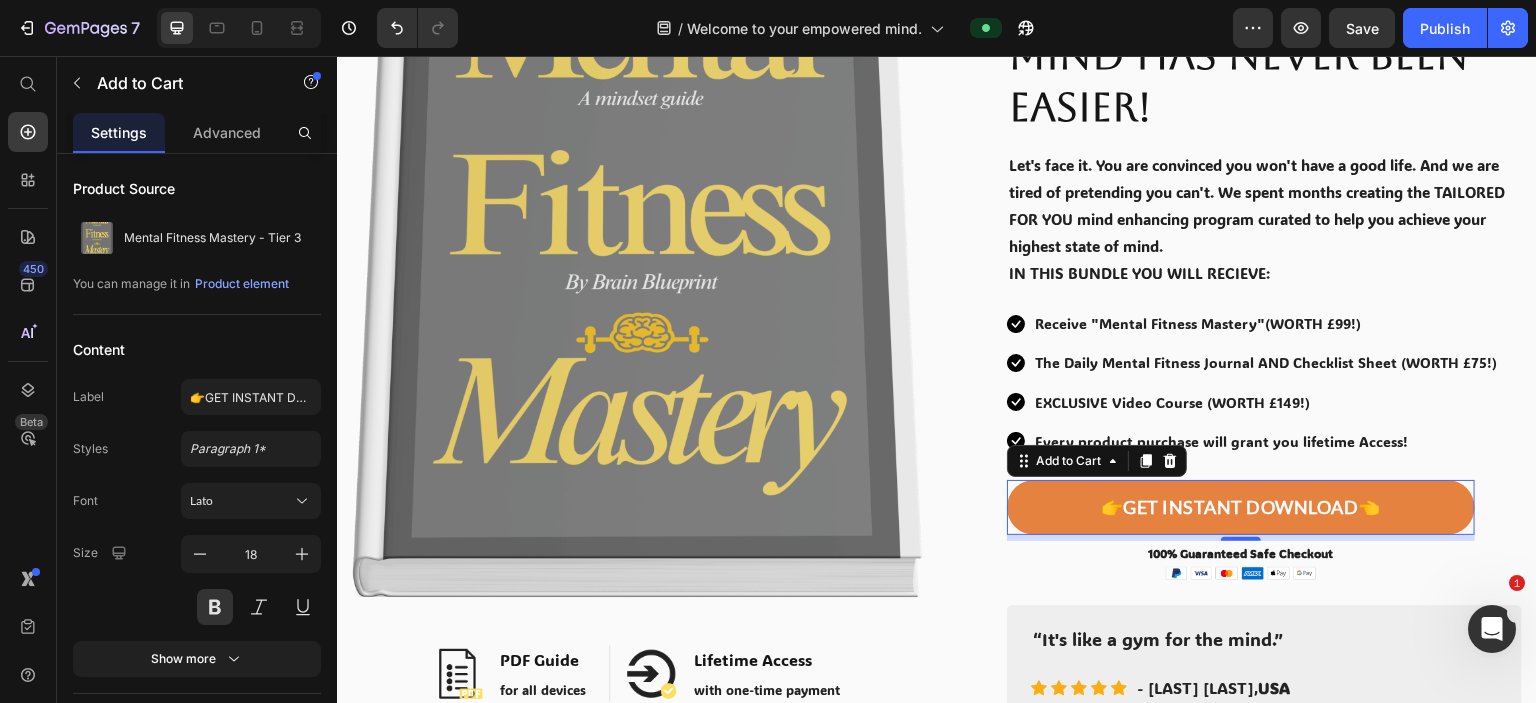 click on "👉GET INSTANT DOWNLOAD👈" at bounding box center (1241, 507) 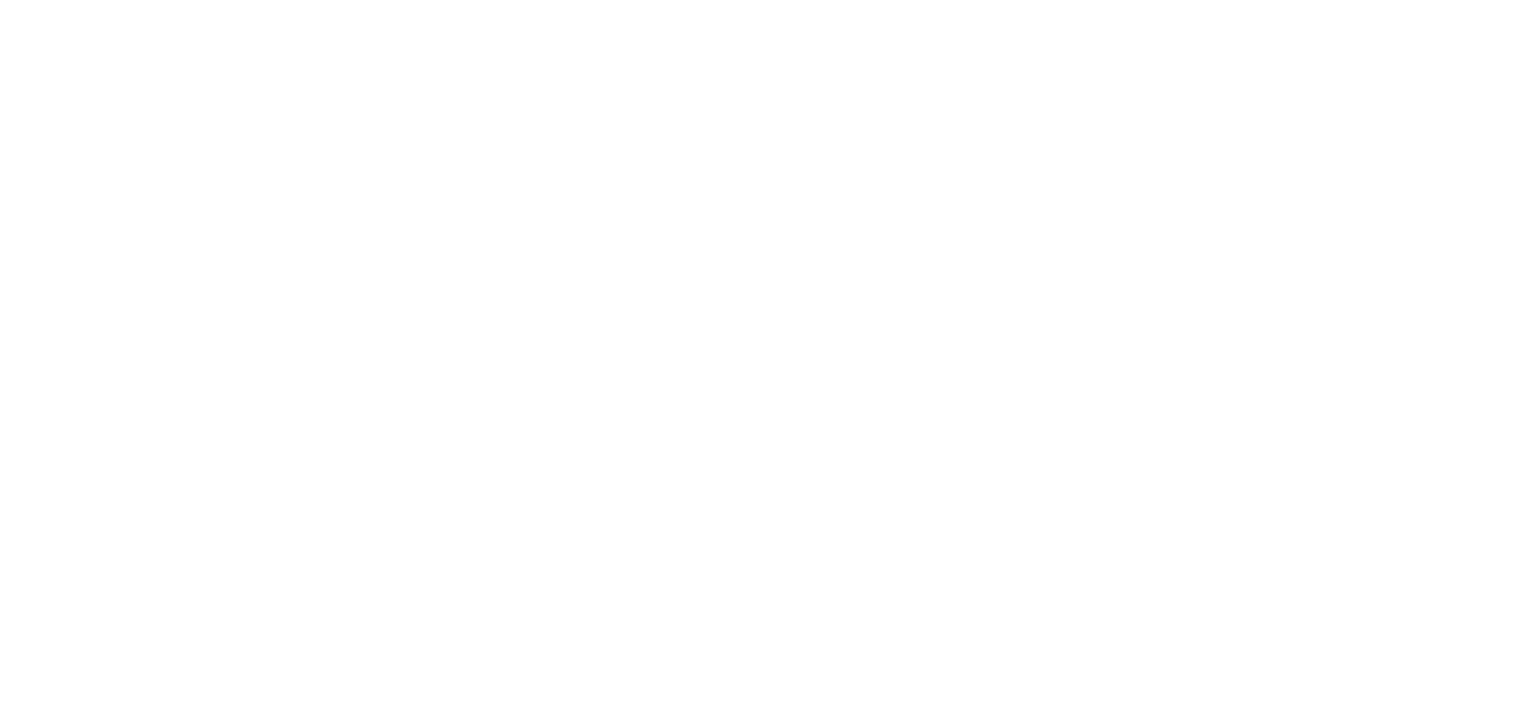 scroll, scrollTop: 0, scrollLeft: 0, axis: both 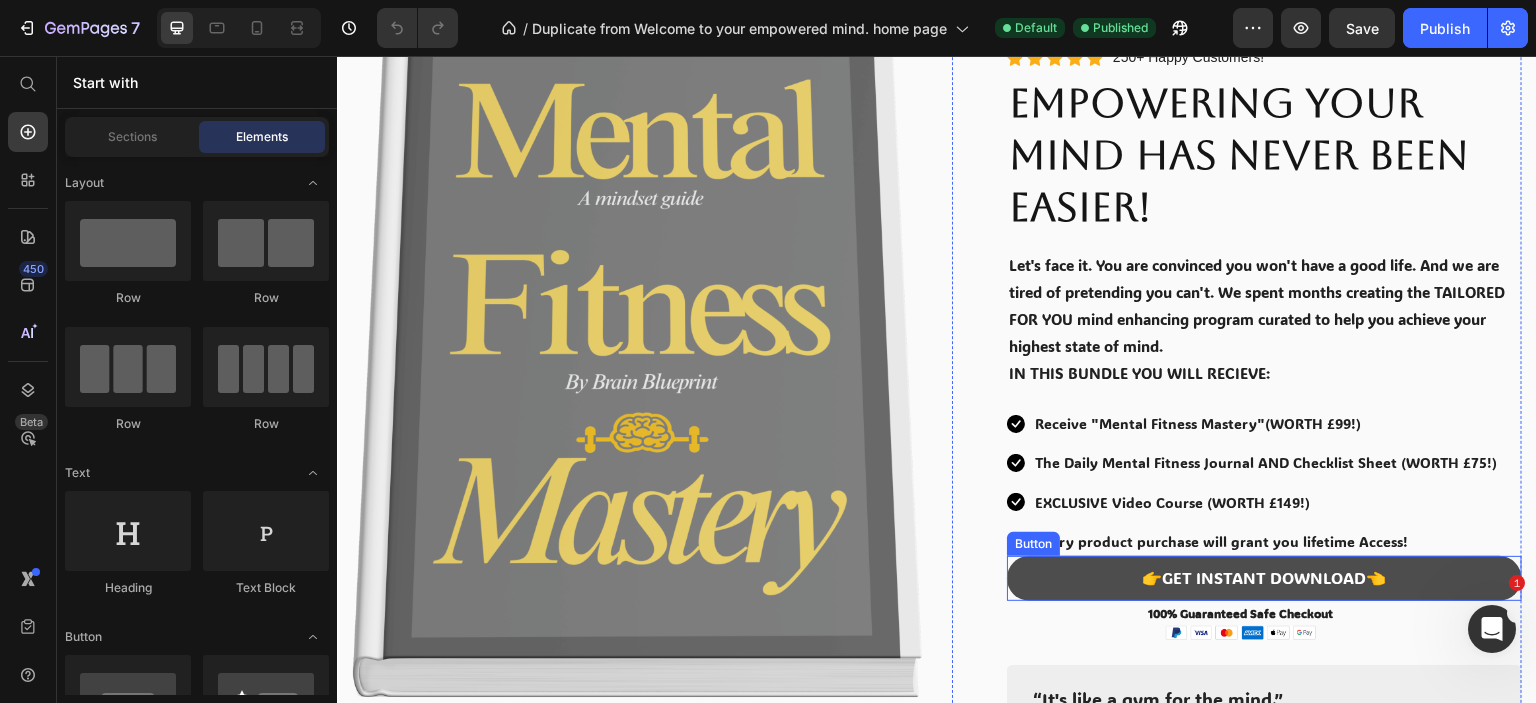 click on "👉GET INSTANT DOWNLOAD👈" at bounding box center [1264, 578] 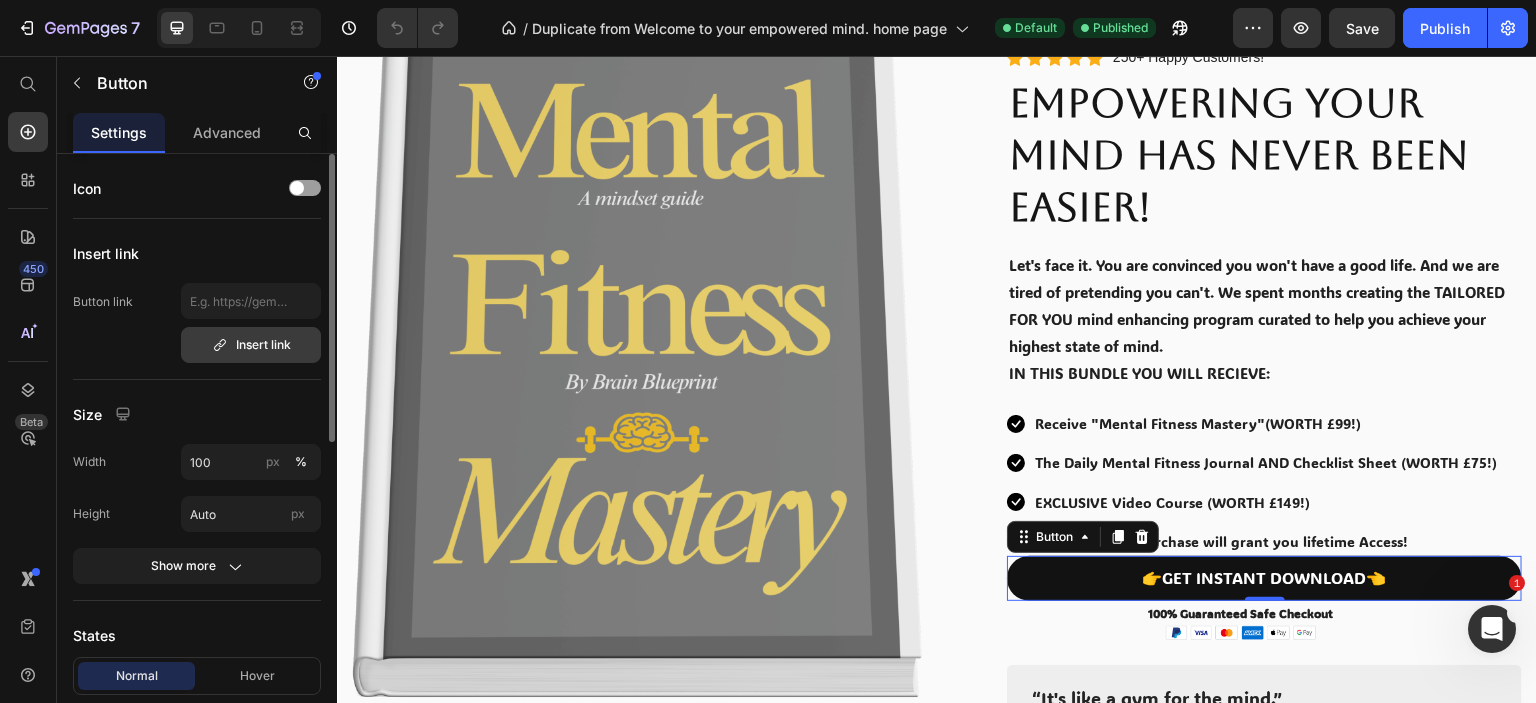 click on "Insert link" at bounding box center [251, 345] 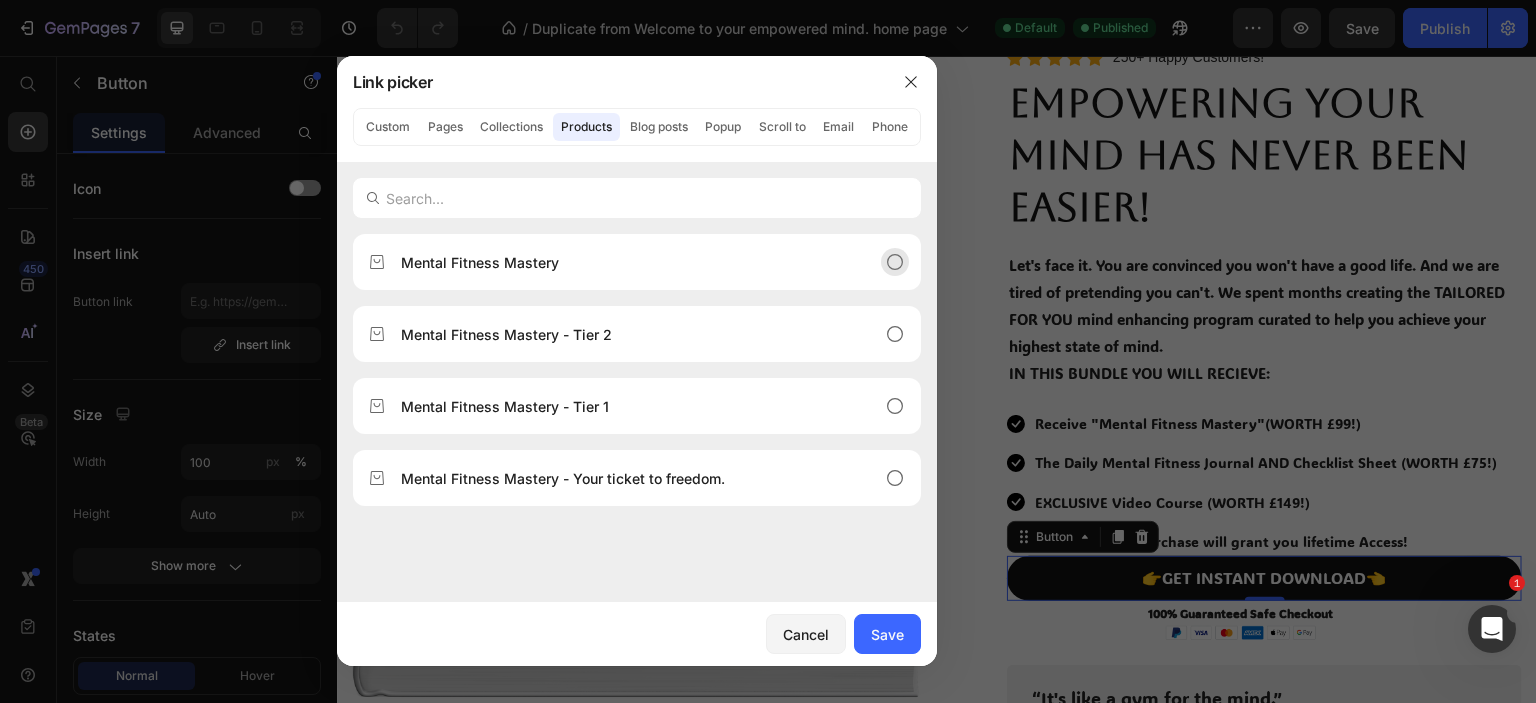 click on "Mental Fitness Mastery" at bounding box center (480, 262) 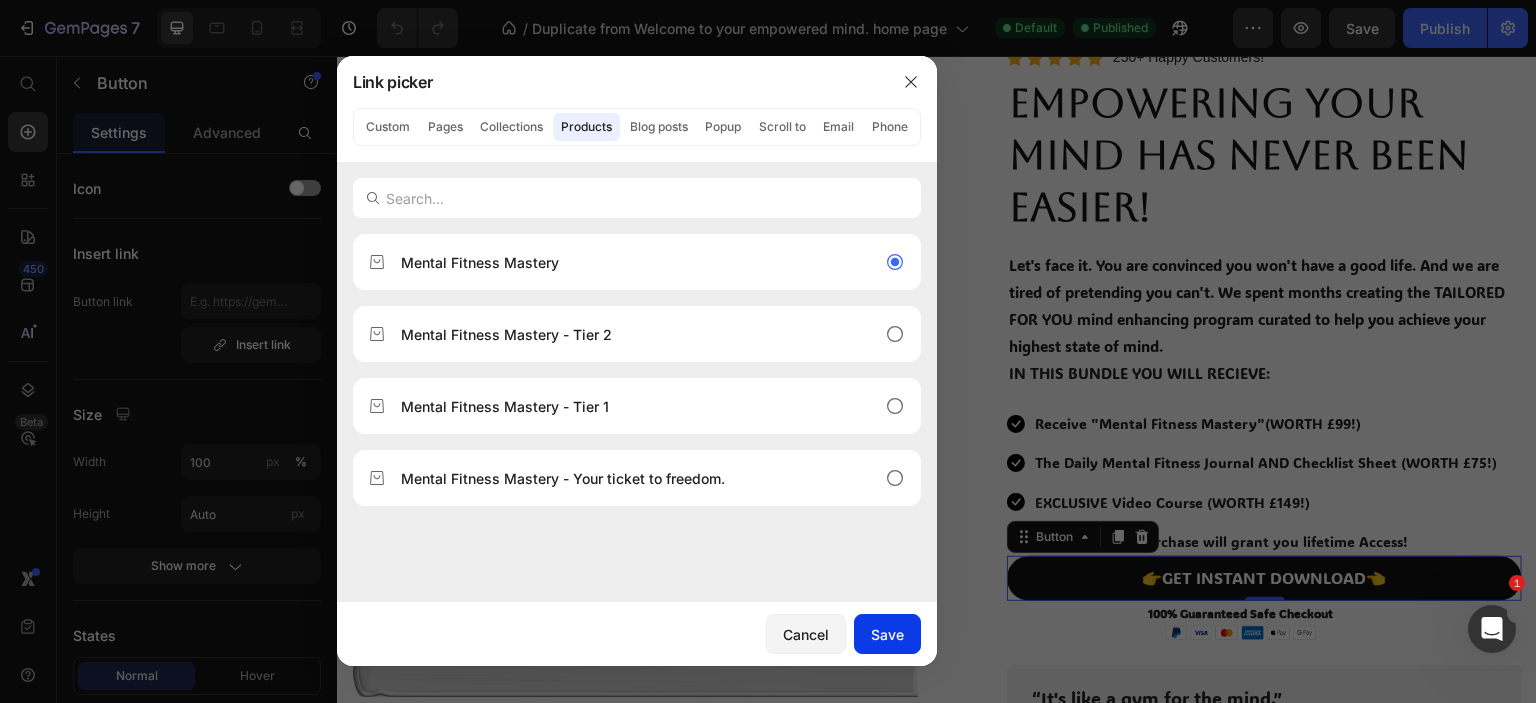 drag, startPoint x: 895, startPoint y: 632, endPoint x: 559, endPoint y: 577, distance: 340.47174 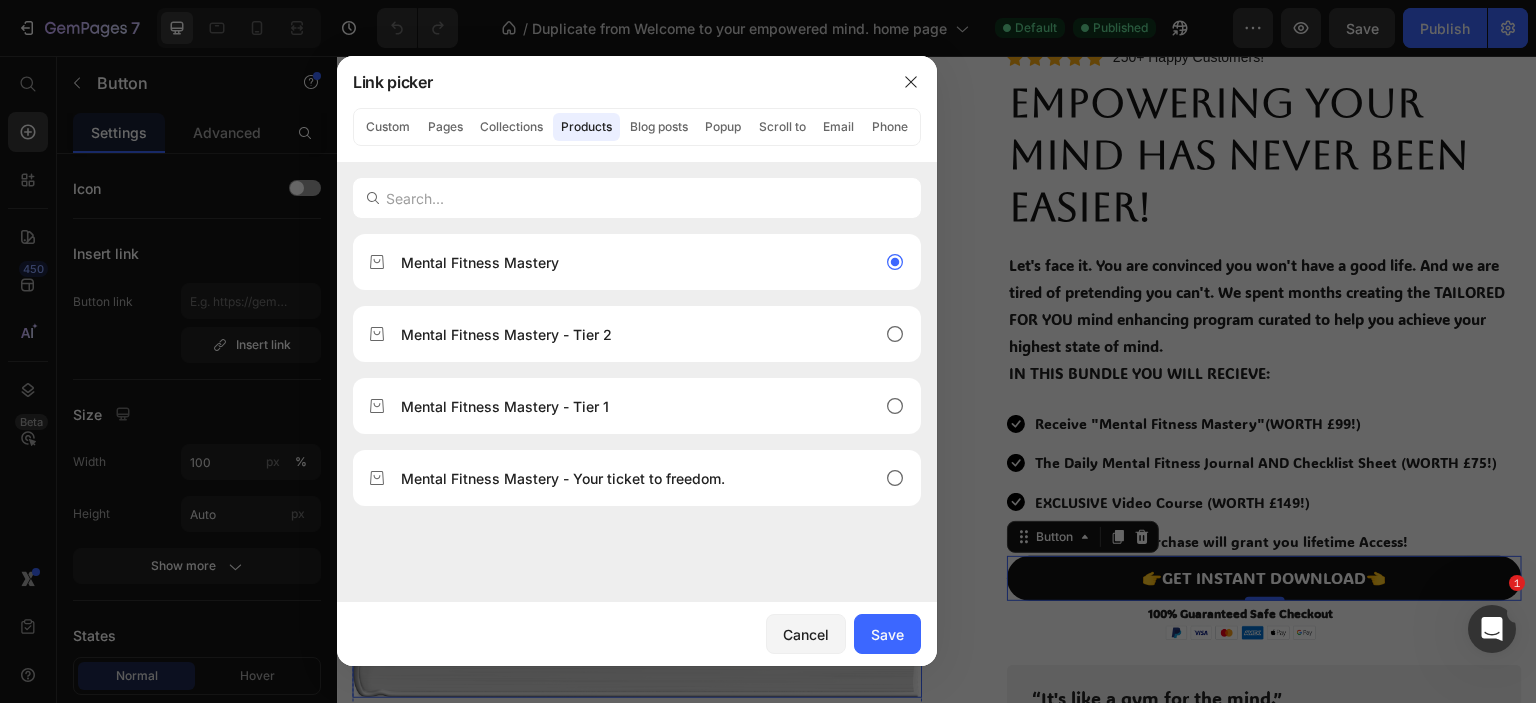 type on "/products/mental-fitness-mastery-tier-3" 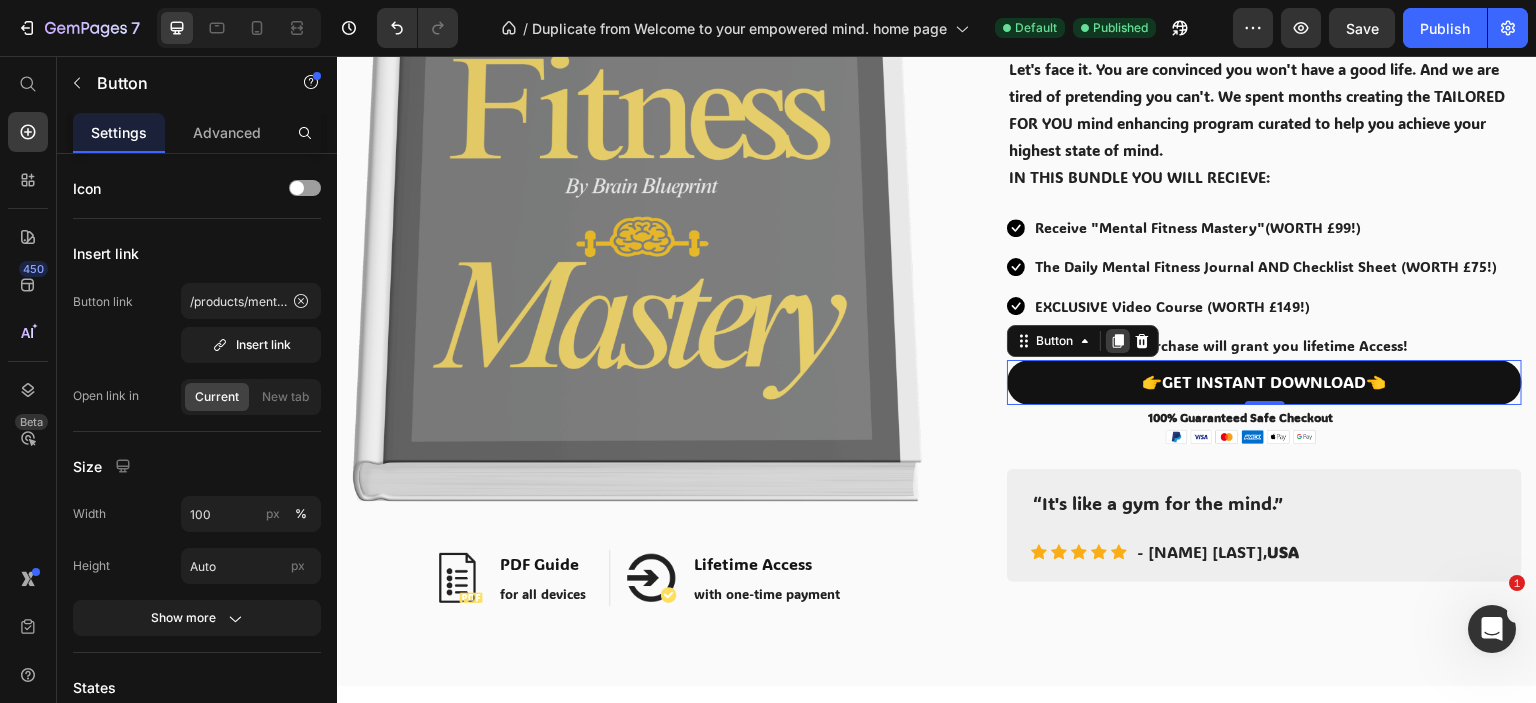 scroll, scrollTop: 300, scrollLeft: 0, axis: vertical 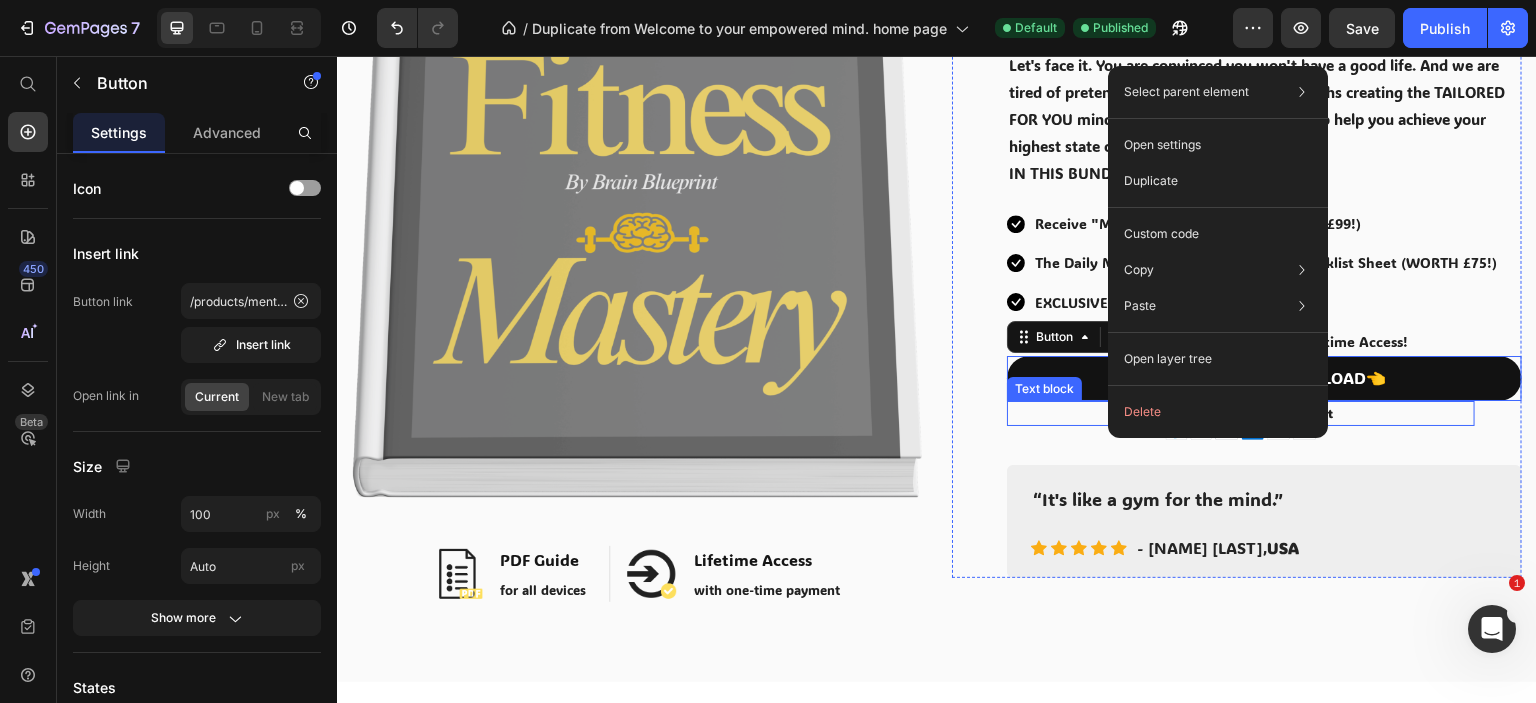 click at bounding box center [1241, 433] 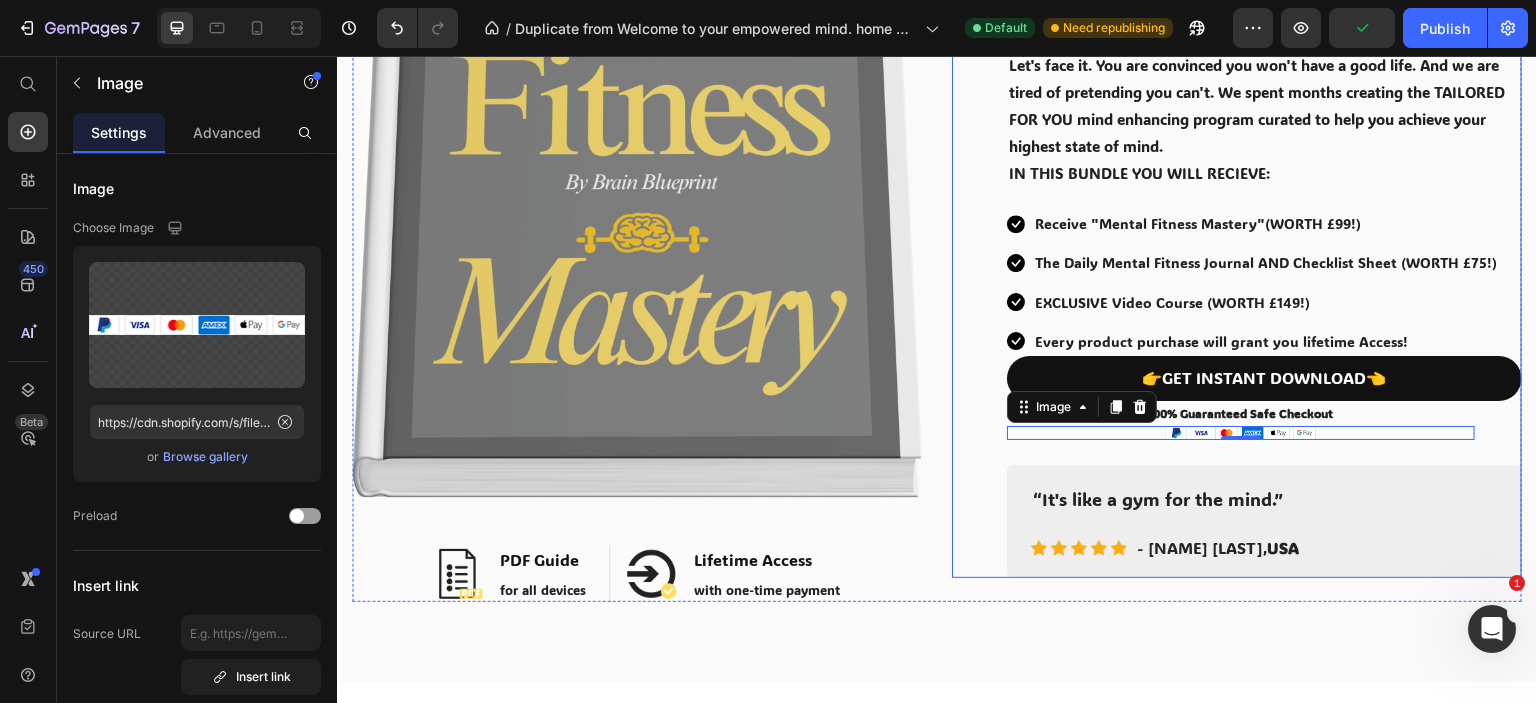 click on "Icon                Icon                Icon                Icon                Icon Icon List Hoz 250+ Happy Customers! Text block Row EMPOWERING YOUR MIND HAS NEVER BEEN EASIER! Heading Let's face it. You are convinced you won't have a good life. And we are tired of pretending you can't. We spent months creating the TAILORED FOR YOU mind enhancing program curated to help you achieve your highest state of mind. IN THIS BUNDLE YOU WILL RECIEVE: Text Block
Icon Receive "Mental Fitness Mastery"(WORTH £99!) Text block
Icon The Daily Mental Fitness Journal AND Checklist Sheet (WORTH £75!) Text block
Icon EXCLUSIVE Video Course (WORTH £149!) Text block
Icon Every product purchase will grant you lifetime Access! Text block Icon List 👉GET INSTANT DOWNLOAD👈 Button 100% Guaranteed Safe Checkout Text block Image   0 Image PDF Guide Heading for all devices Text block Row Image Lifetime Access Heading with one-time payment Text block" at bounding box center [1264, 207] 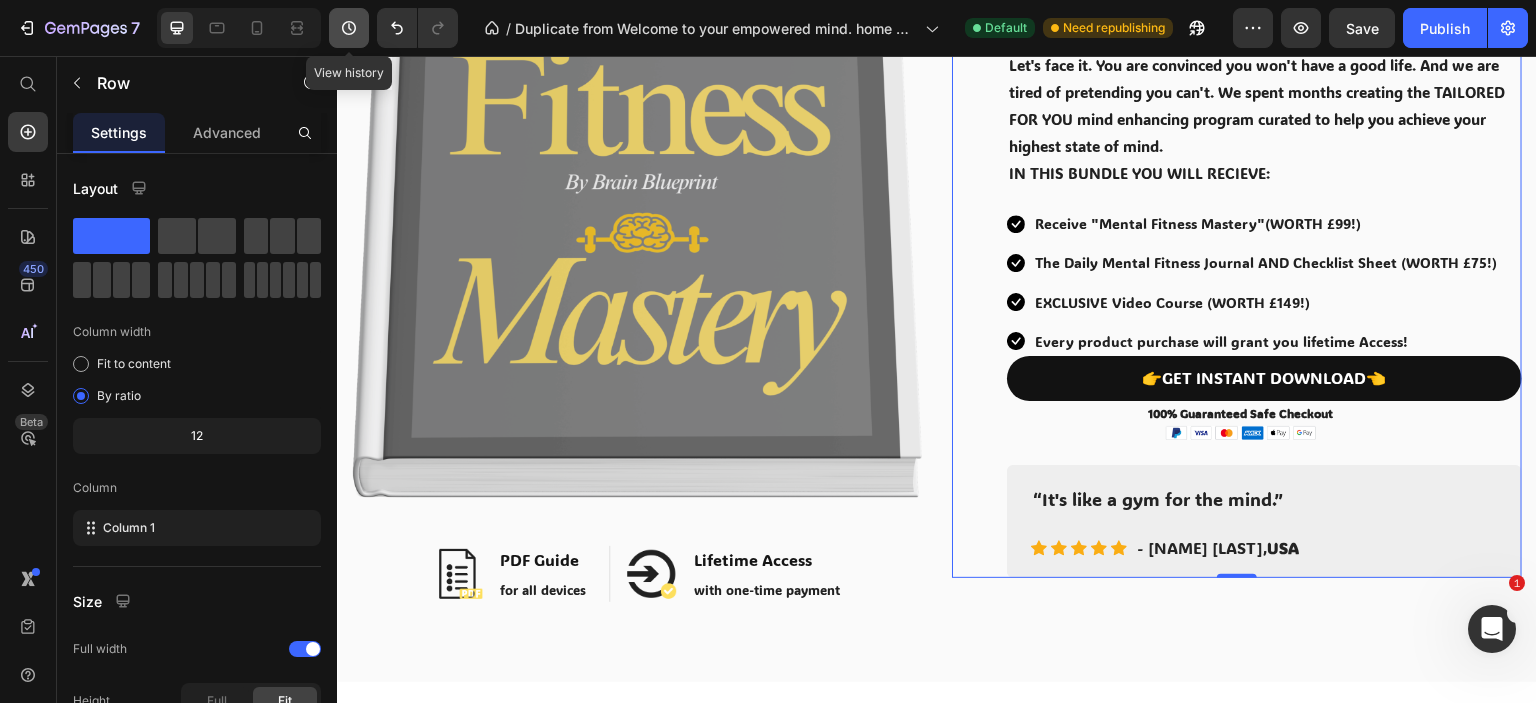 click 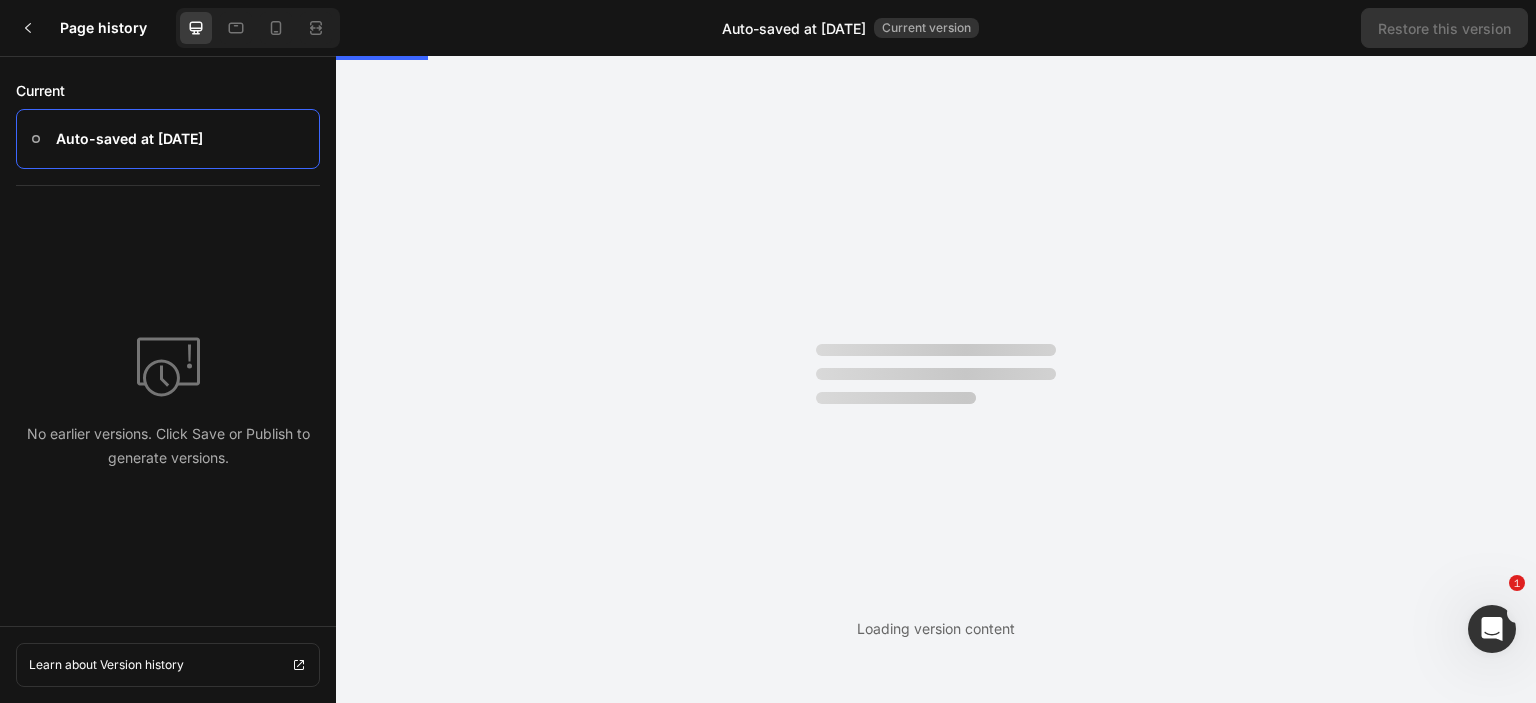 scroll, scrollTop: 0, scrollLeft: 0, axis: both 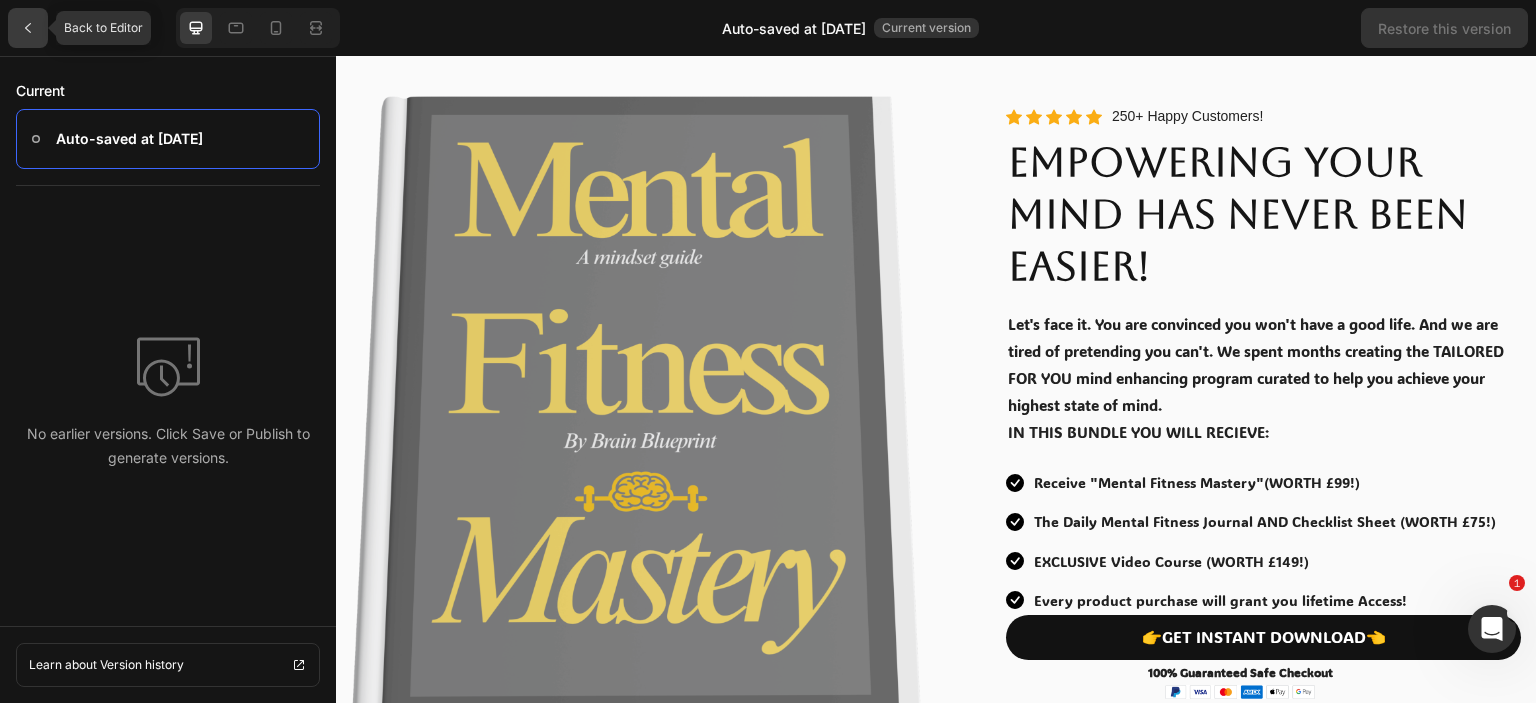 click at bounding box center [28, 28] 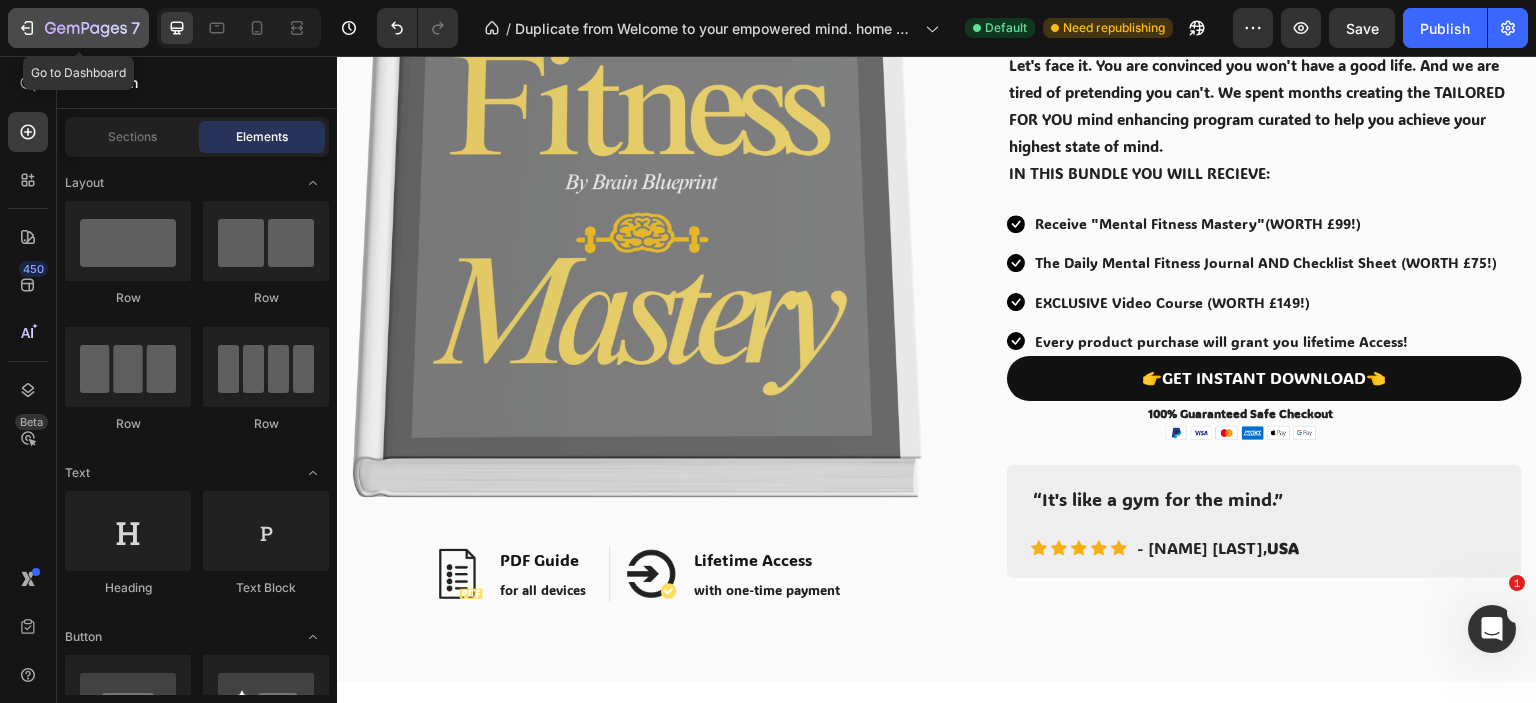 click 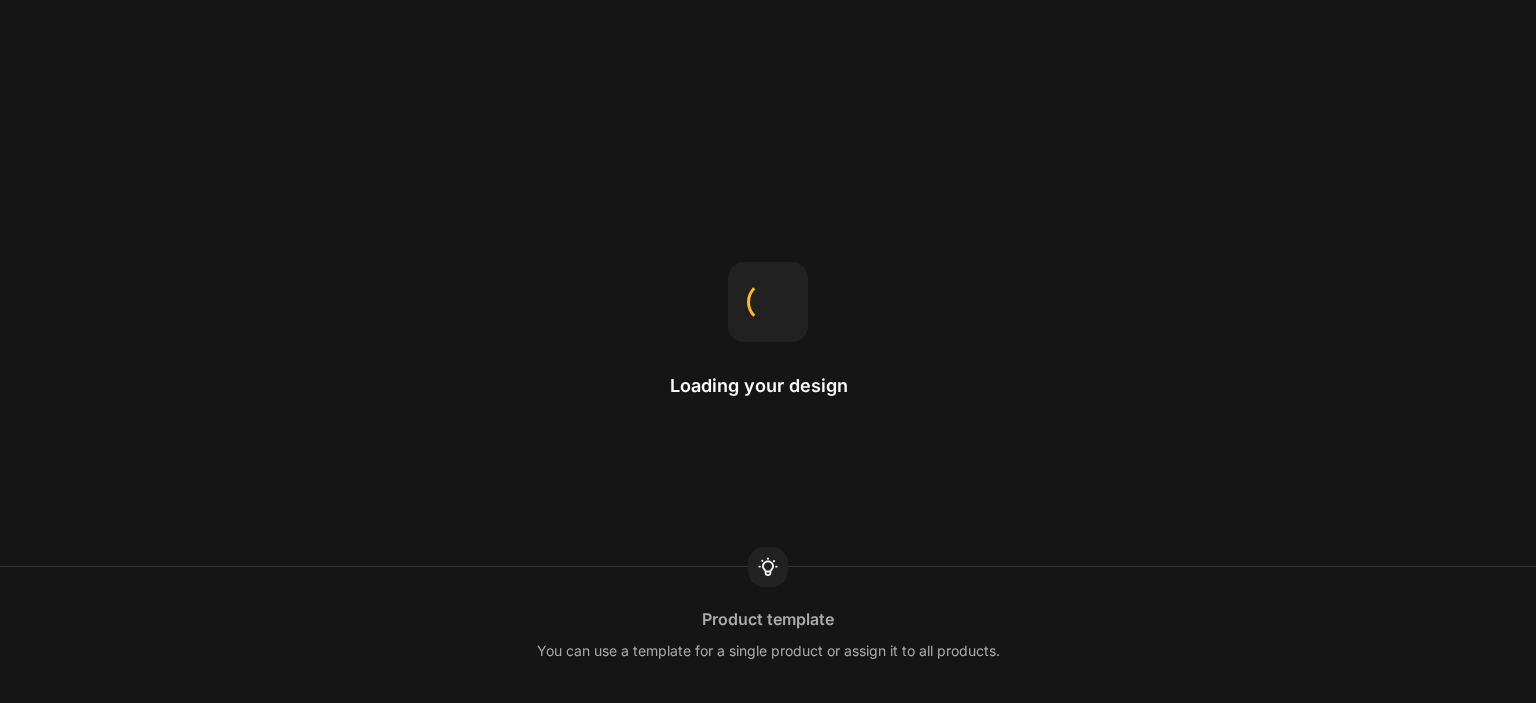 scroll, scrollTop: 0, scrollLeft: 0, axis: both 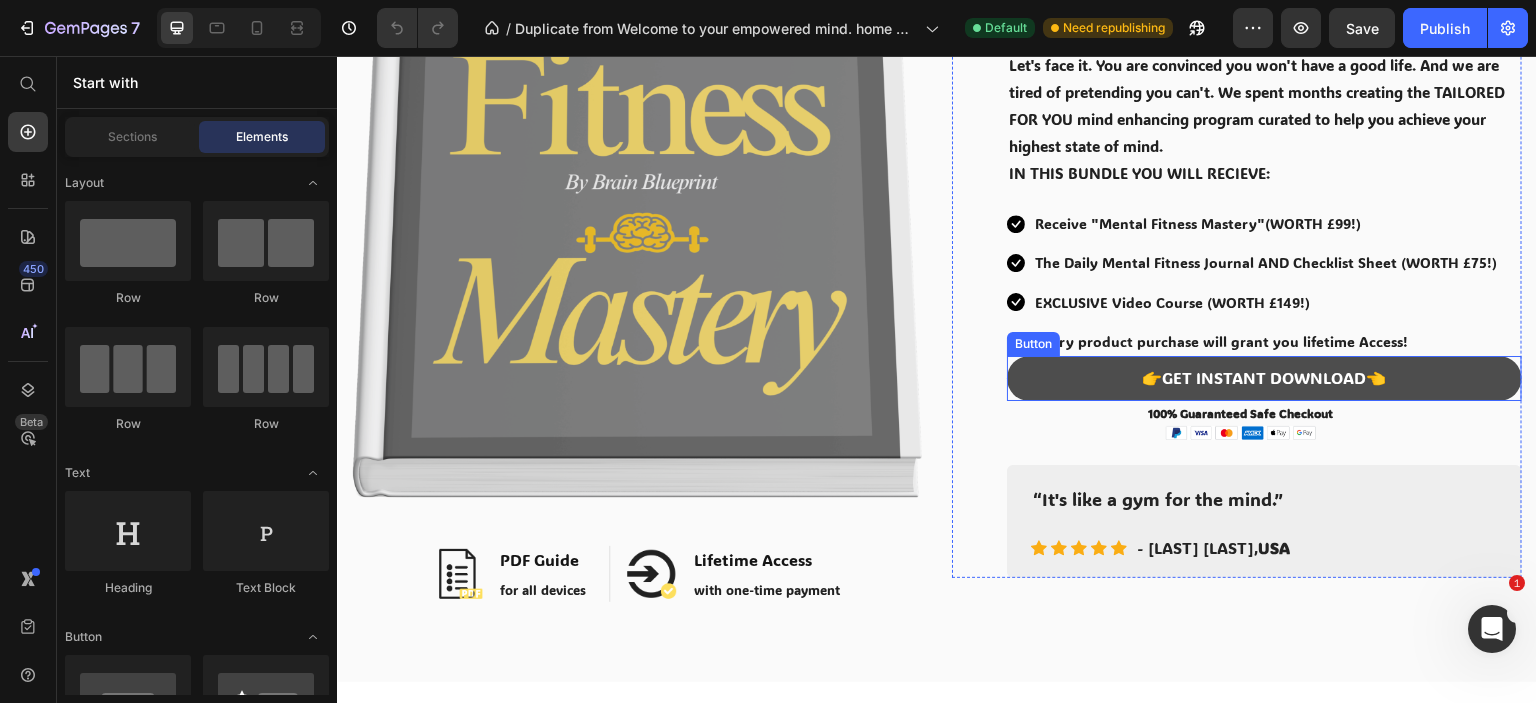 click on "👉GET INSTANT DOWNLOAD👈" at bounding box center (1264, 378) 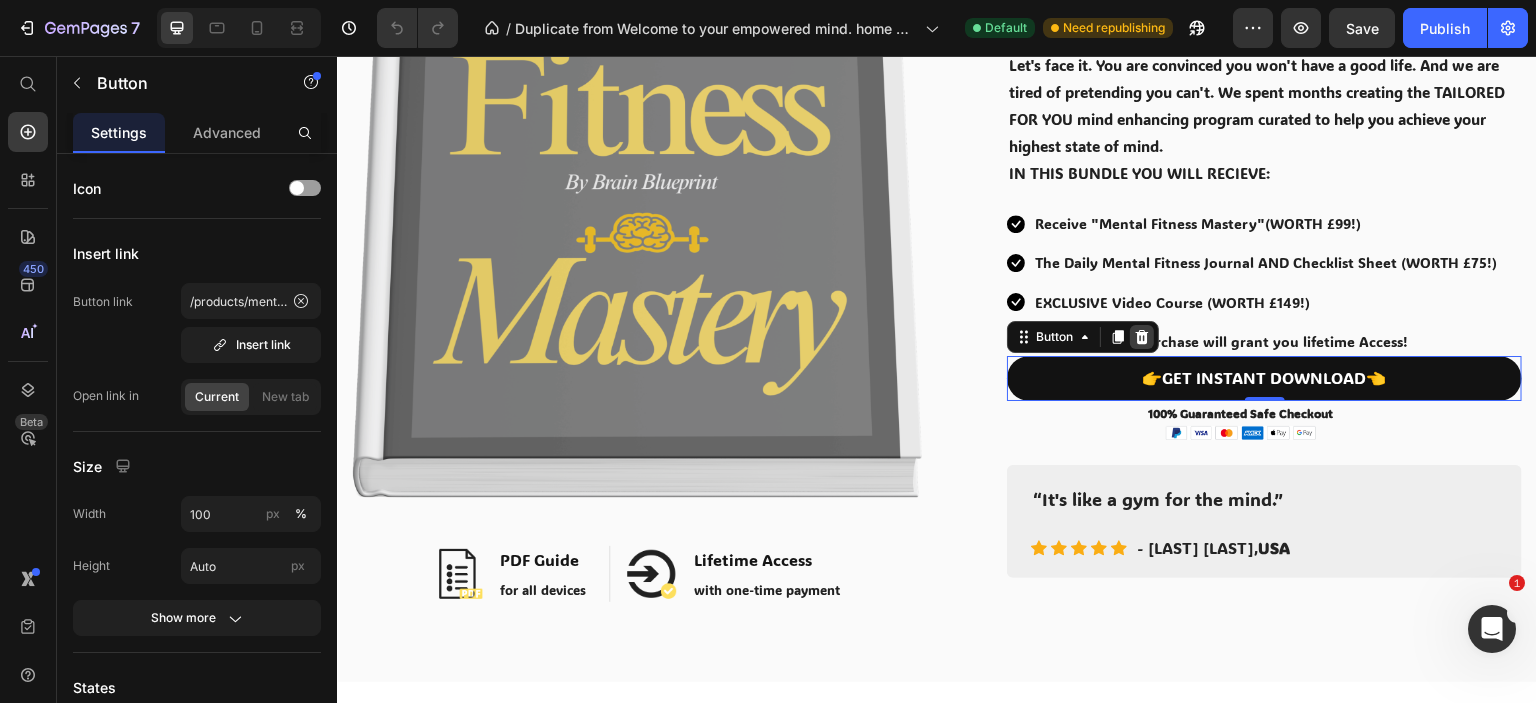 click 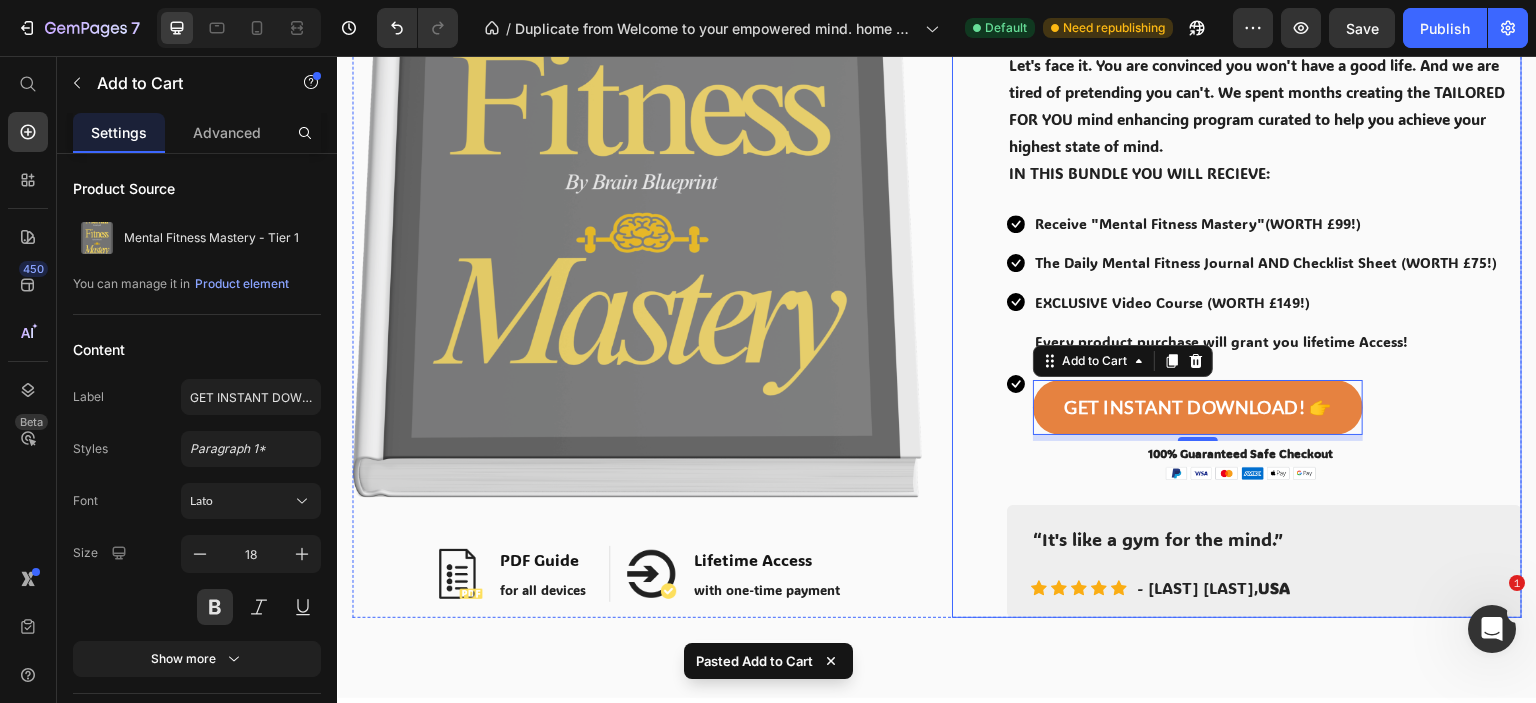 click on "Icon                Icon                Icon                Icon                Icon Icon List Hoz 250+ Happy Customers! Text block Row EMPOWERING YOUR MIND HAS NEVER BEEN EASIER! Heading Let's face it. You are convinced you won't have a good life. And we are tired of pretending you can't. We spent months creating the TAILORED FOR YOU mind enhancing program curated to help you achieve your highest state of mind. IN THIS BUNDLE YOU WILL RECIEVE: Text Block
Icon Receive "Mental Fitness Mastery"(WORTH £99!) Text block
Icon The Daily Mental Fitness Journal AND Checklist Sheet (WORTH £75!) Text block
Icon EXCLUSIVE Video Course (WORTH £149!) Text block
Icon Every product purchase will grant you lifetime Access! Text block GET INSTANT DOWNLOAD! 👉 Add to Cart   6 Icon List 100% Guaranteed Safe Checkout Text block Image Image PDF Guide Heading for all devices Text block Row Image Lifetime Access Heading with one-time payment Row Row" at bounding box center [1237, 227] 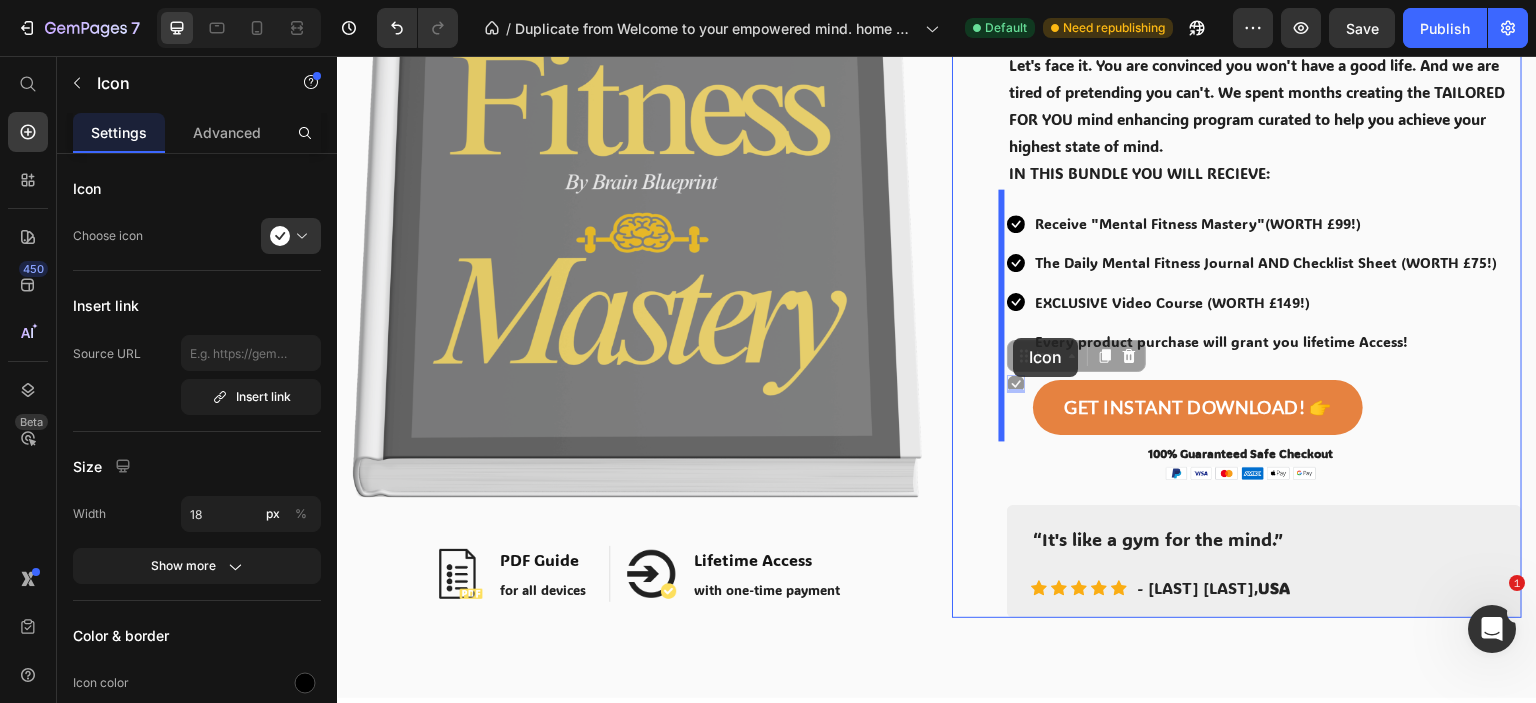 drag, startPoint x: 1012, startPoint y: 388, endPoint x: 1014, endPoint y: 337, distance: 51.0392 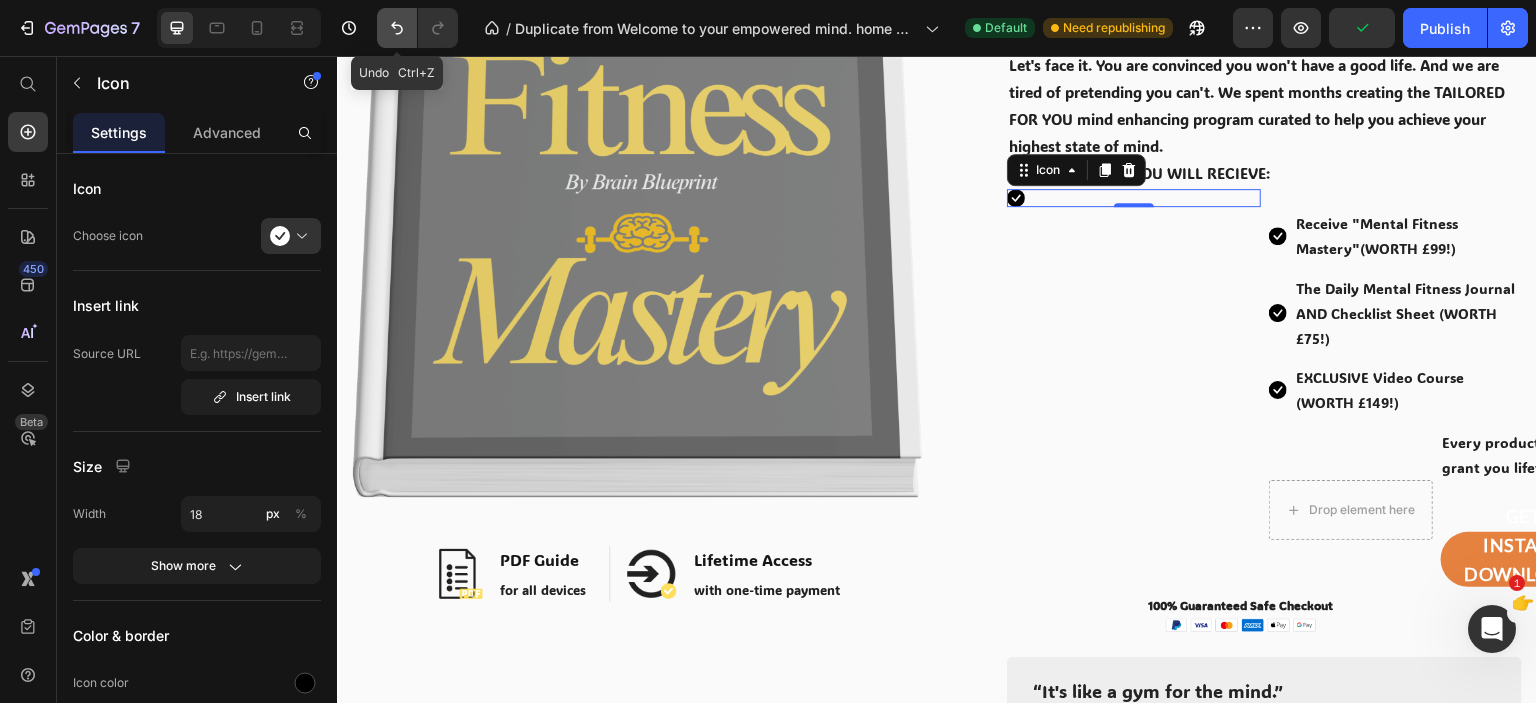 click 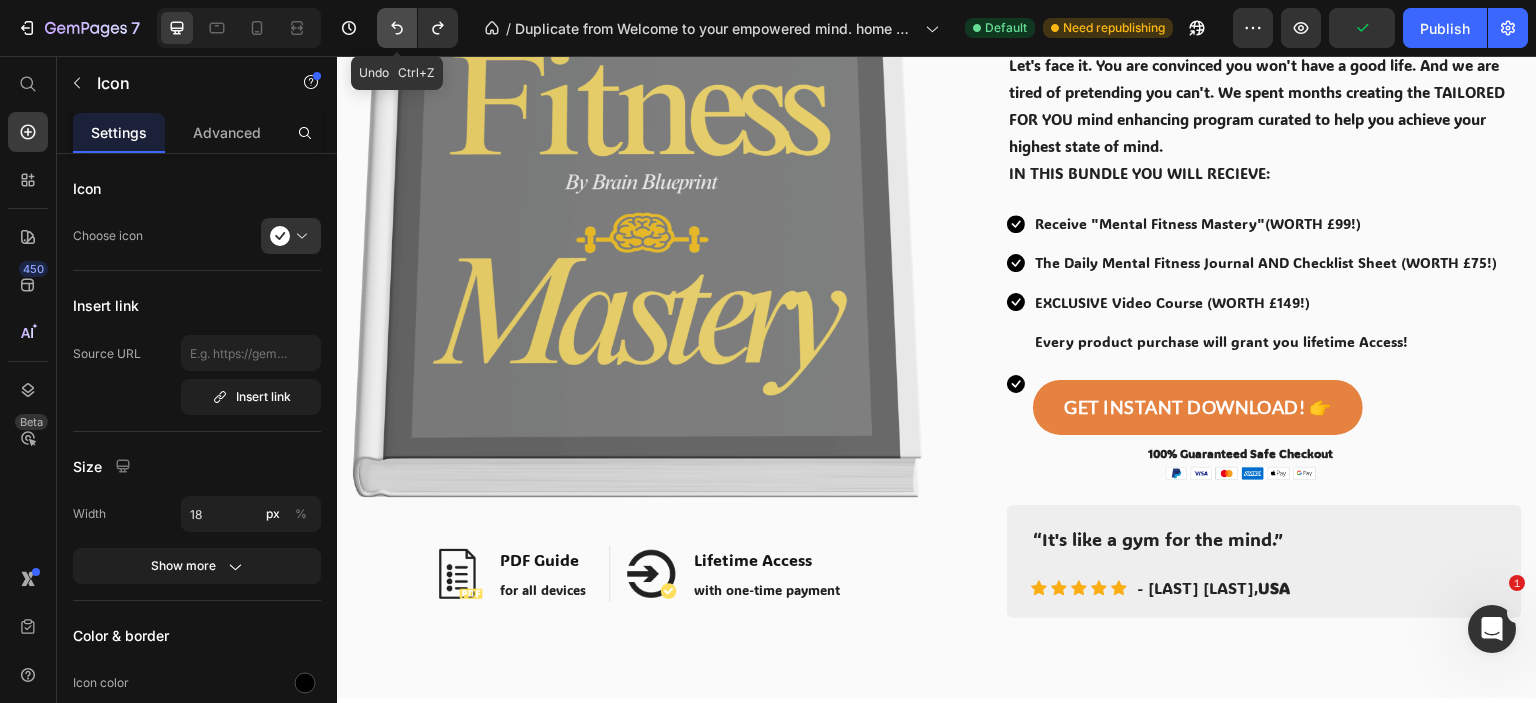 click 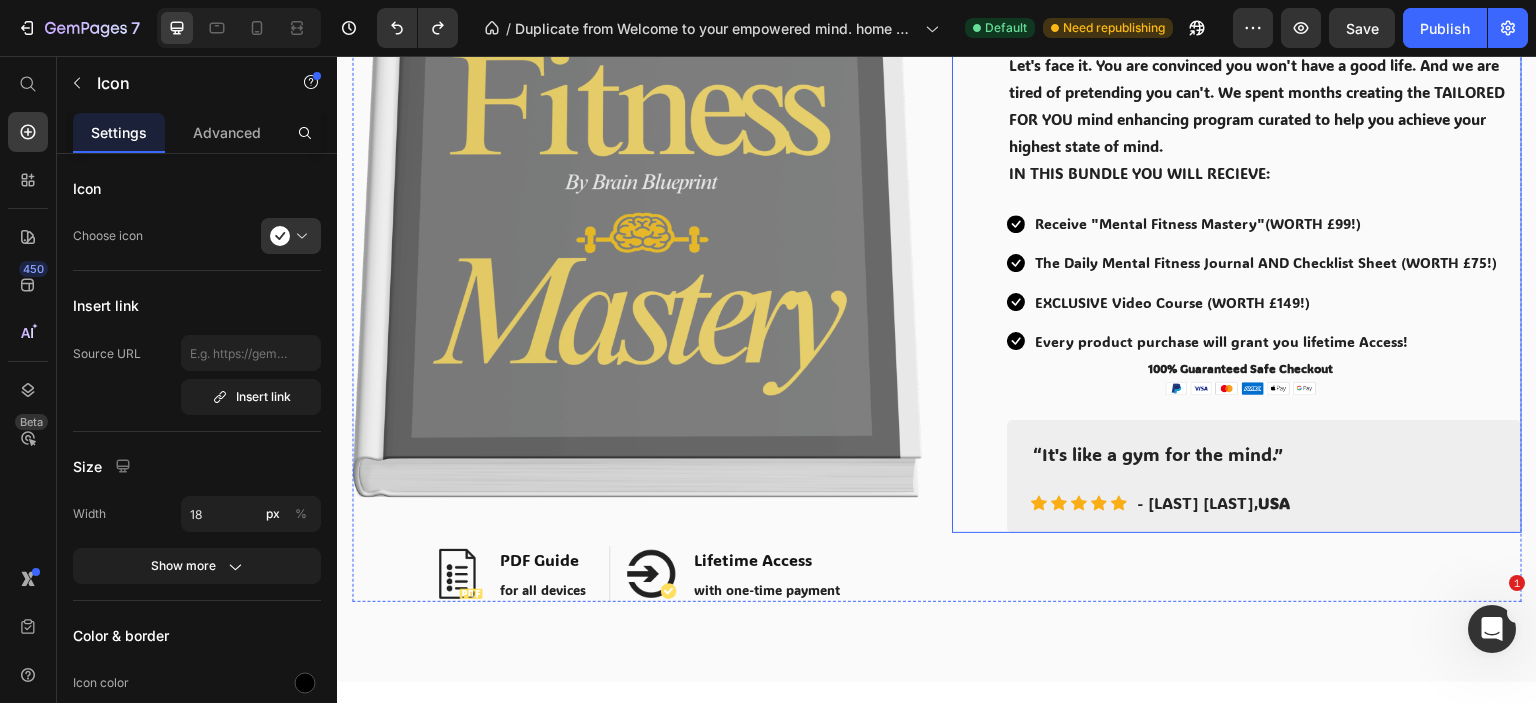 click on "Icon                Icon                Icon                Icon                Icon Icon List Hoz 250+ Happy Customers! Text block Row EMPOWERING YOUR MIND HAS NEVER BEEN EASIER! Heading Let's face it. You are convinced you won't have a good life. And we are tired of pretending you can't. We spent months creating the TAILORED FOR YOU mind enhancing program curated to help you achieve your highest state of mind. IN THIS BUNDLE YOU WILL RECIEVE: Text Block
Icon Receive "Mental Fitness Mastery"(WORTH £99!) Text block
Icon The Daily Mental Fitness Journal AND Checklist Sheet (WORTH £75!) Text block
Icon EXCLUSIVE Video Course (WORTH £149!) Text block
Icon Every product purchase will grant you lifetime Access! Text block Icon List 100% Guaranteed Safe Checkout Text block Image Image PDF Guide Heading for all devices Text block Row Image Lifetime Access Heading with one-time payment Text block Row Row Text block                Icon" at bounding box center (1264, 185) 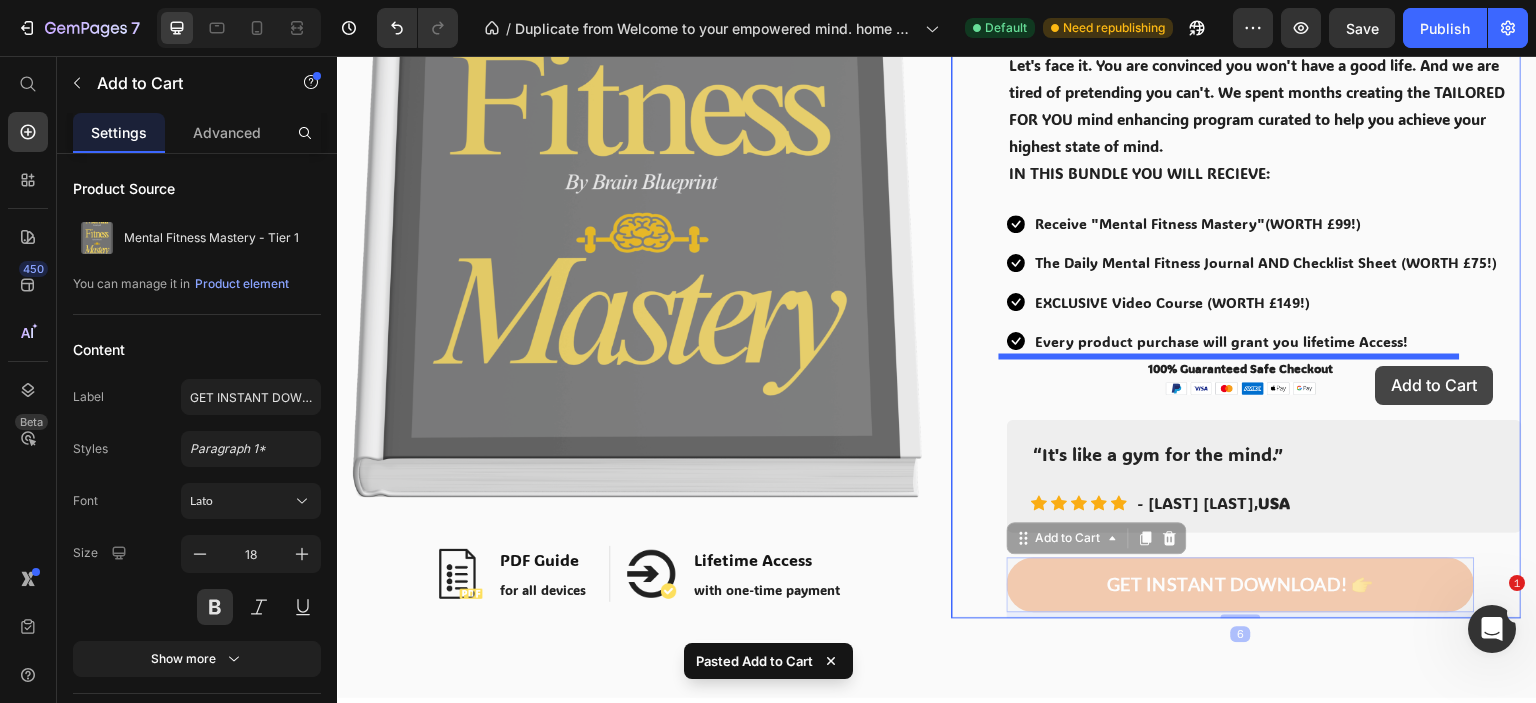 drag, startPoint x: 1399, startPoint y: 592, endPoint x: 1376, endPoint y: 366, distance: 227.16734 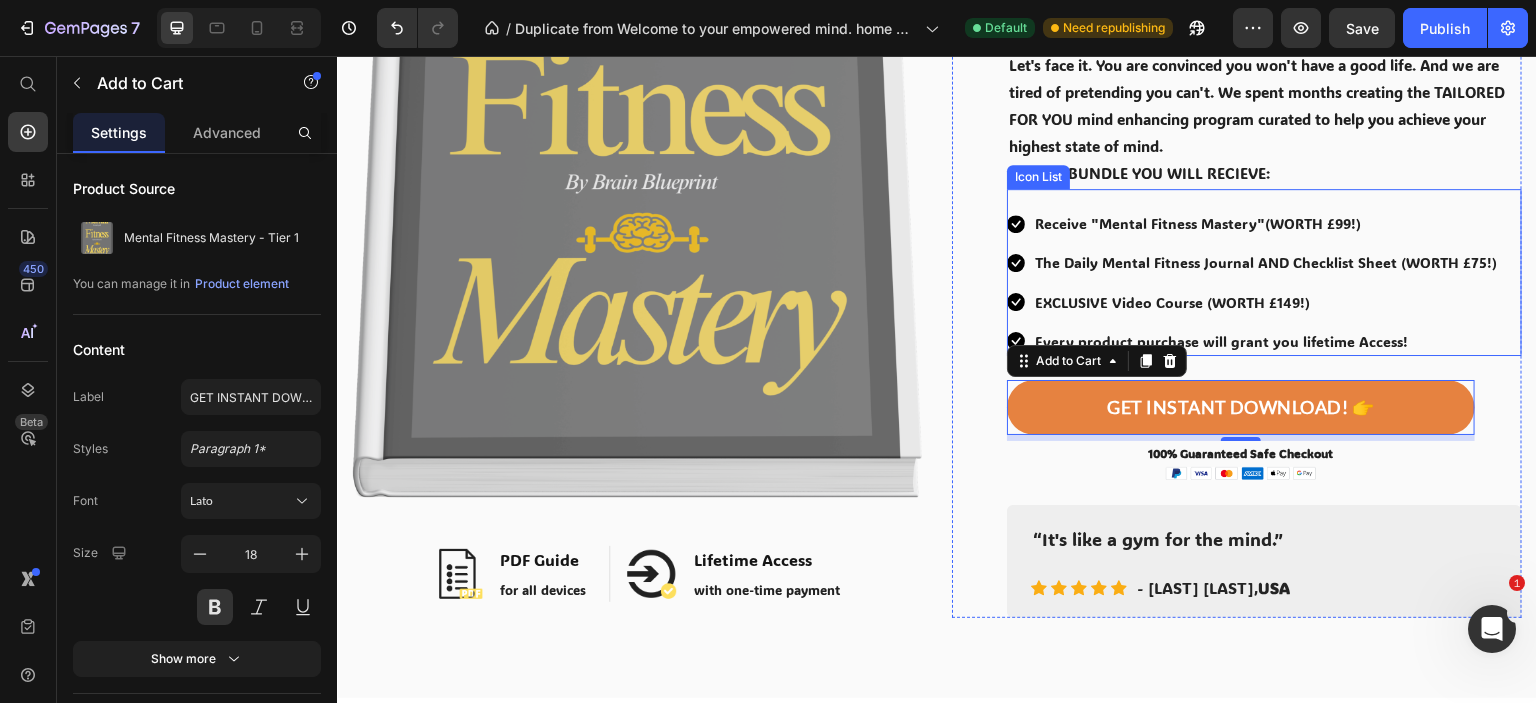 click on "Icon Receive "Mental Fitness Mastery"(WORTH £99!) Text block
Icon The Daily Mental Fitness Journal AND Checklist Sheet (WORTH £75!) Text block
Icon EXCLUSIVE Video Course (WORTH £149!) Text block
Icon Every product purchase will grant you lifetime Access! Text block" at bounding box center [1264, 282] 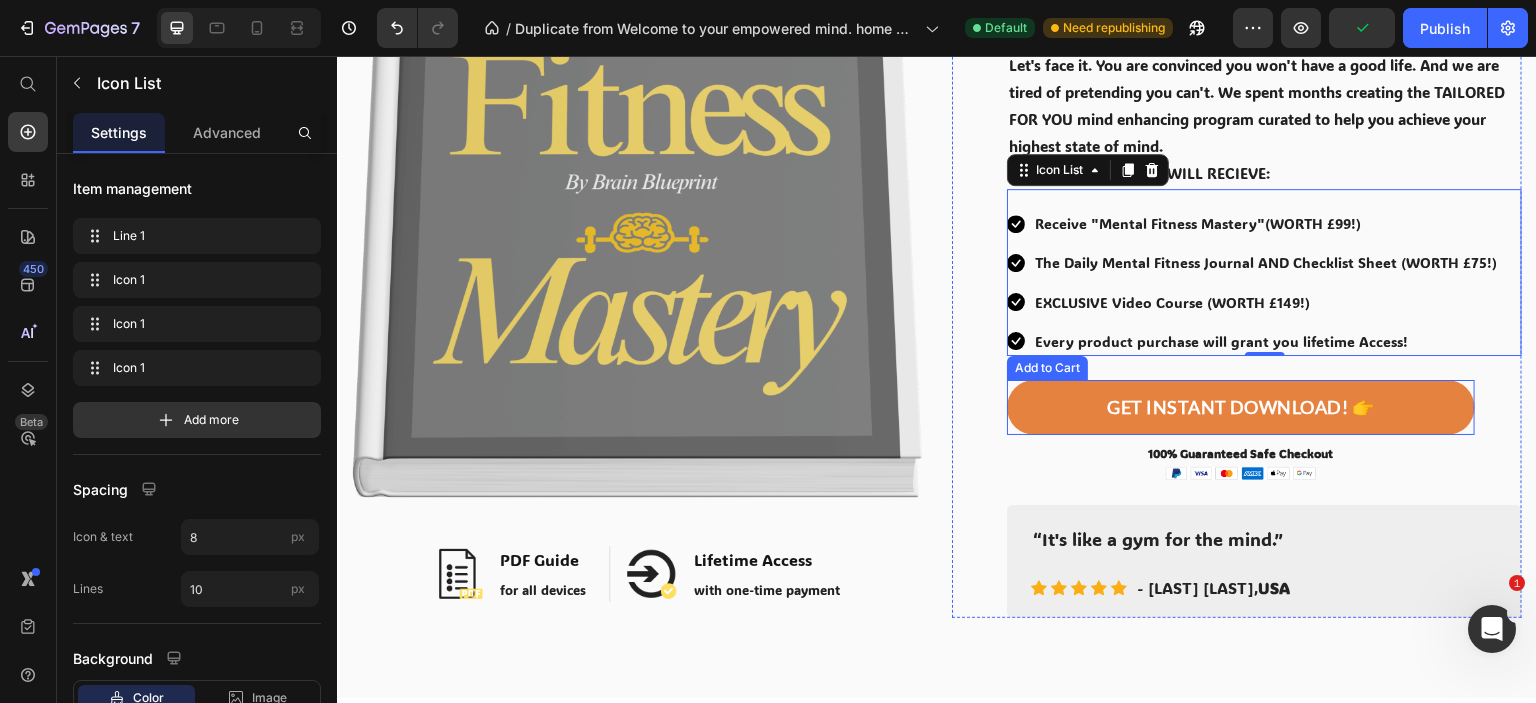 click on "GET INSTANT DOWNLOAD! 👉" at bounding box center (1241, 407) 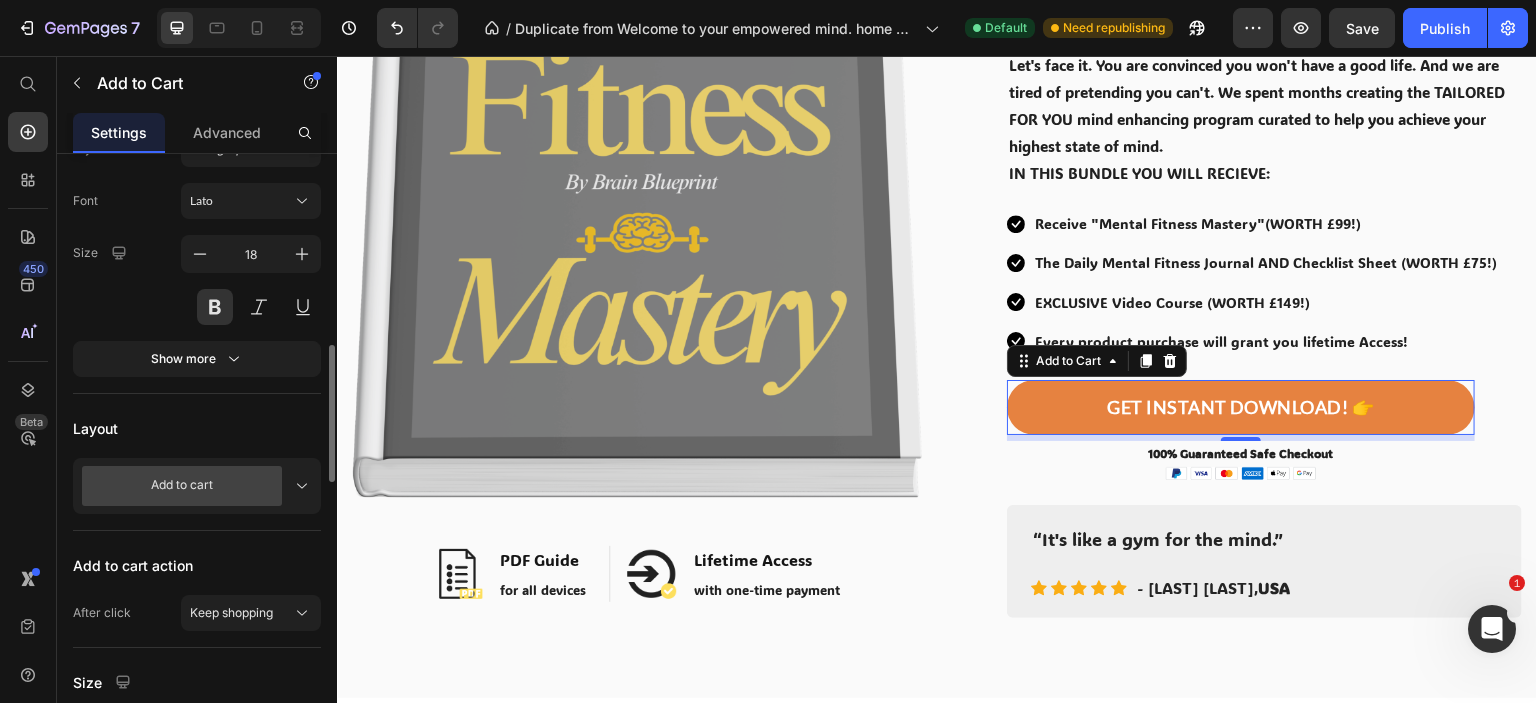 scroll, scrollTop: 500, scrollLeft: 0, axis: vertical 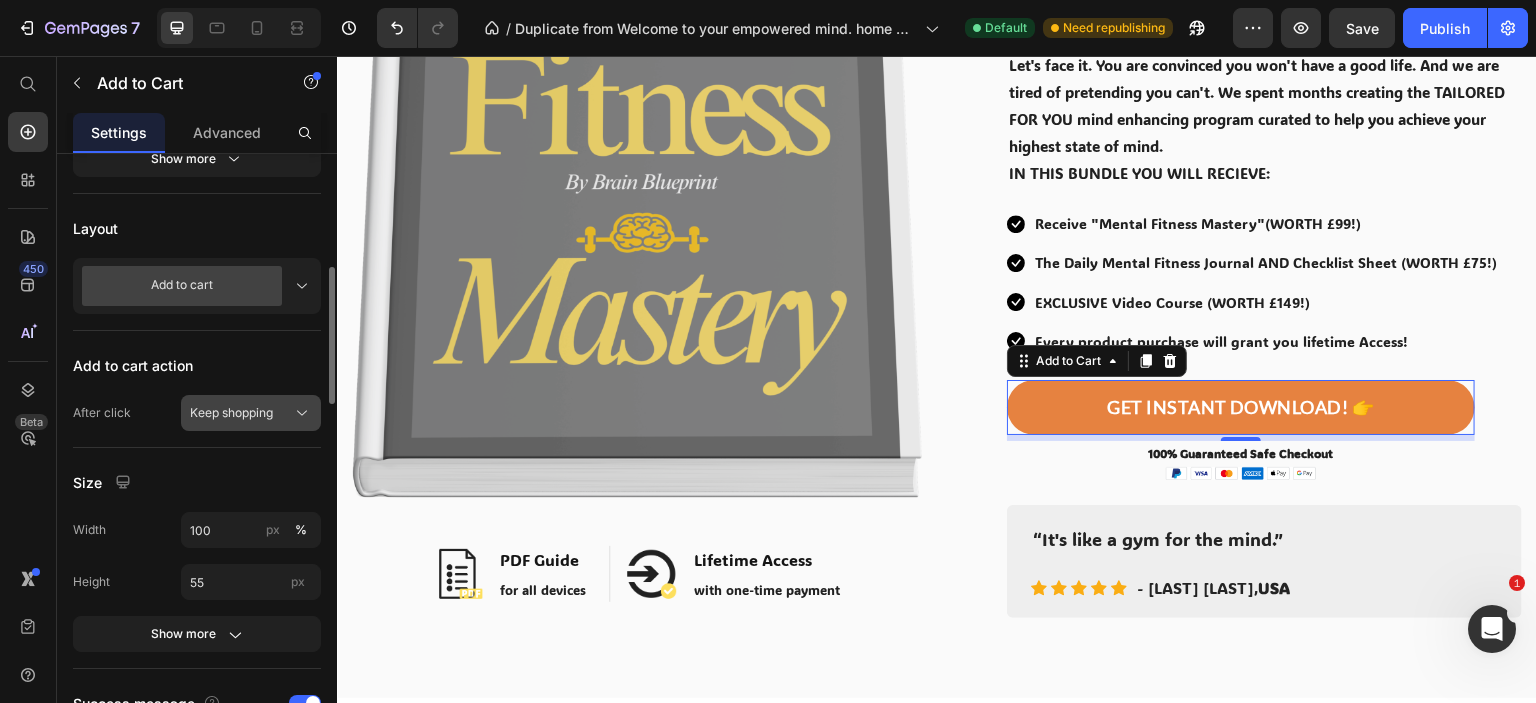 click on "Keep shopping" at bounding box center (231, 413) 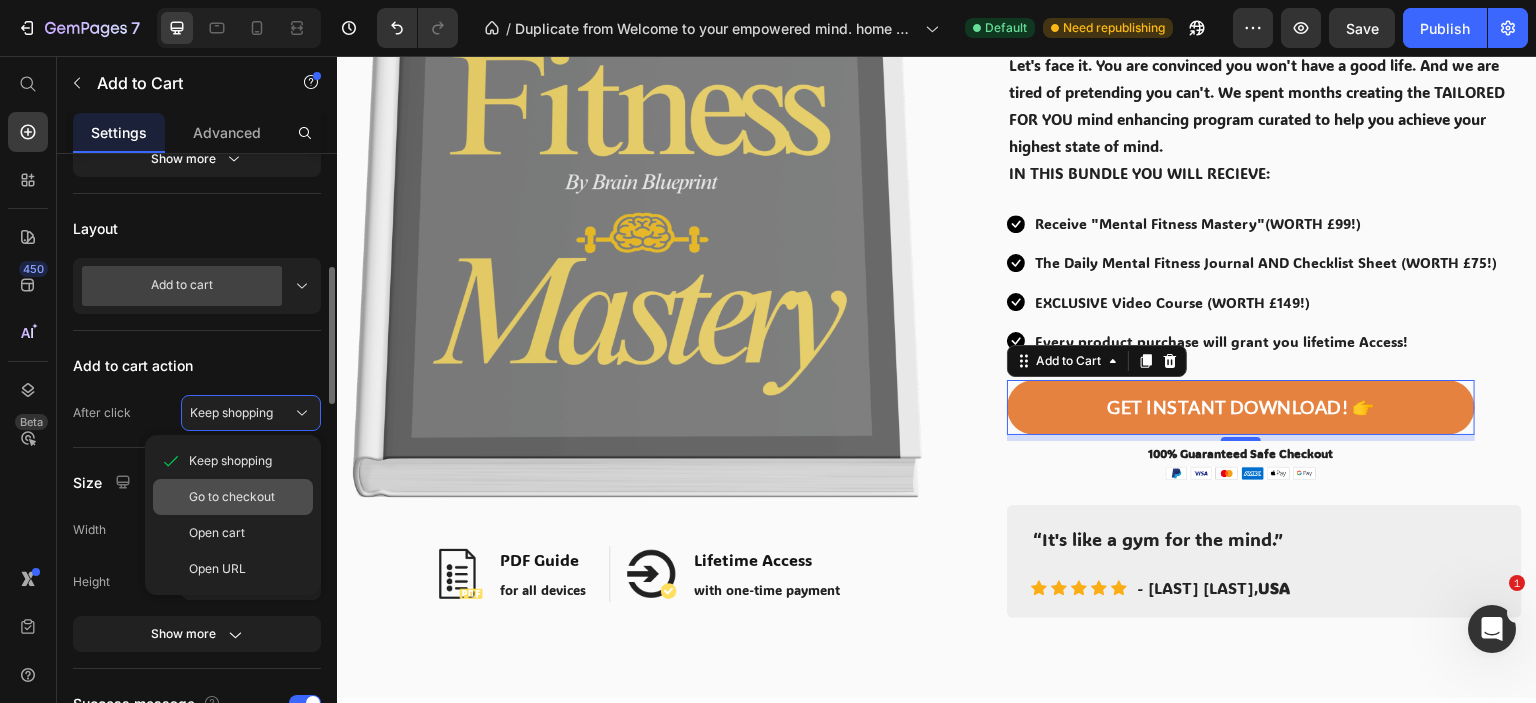 click on "Go to checkout" at bounding box center [232, 497] 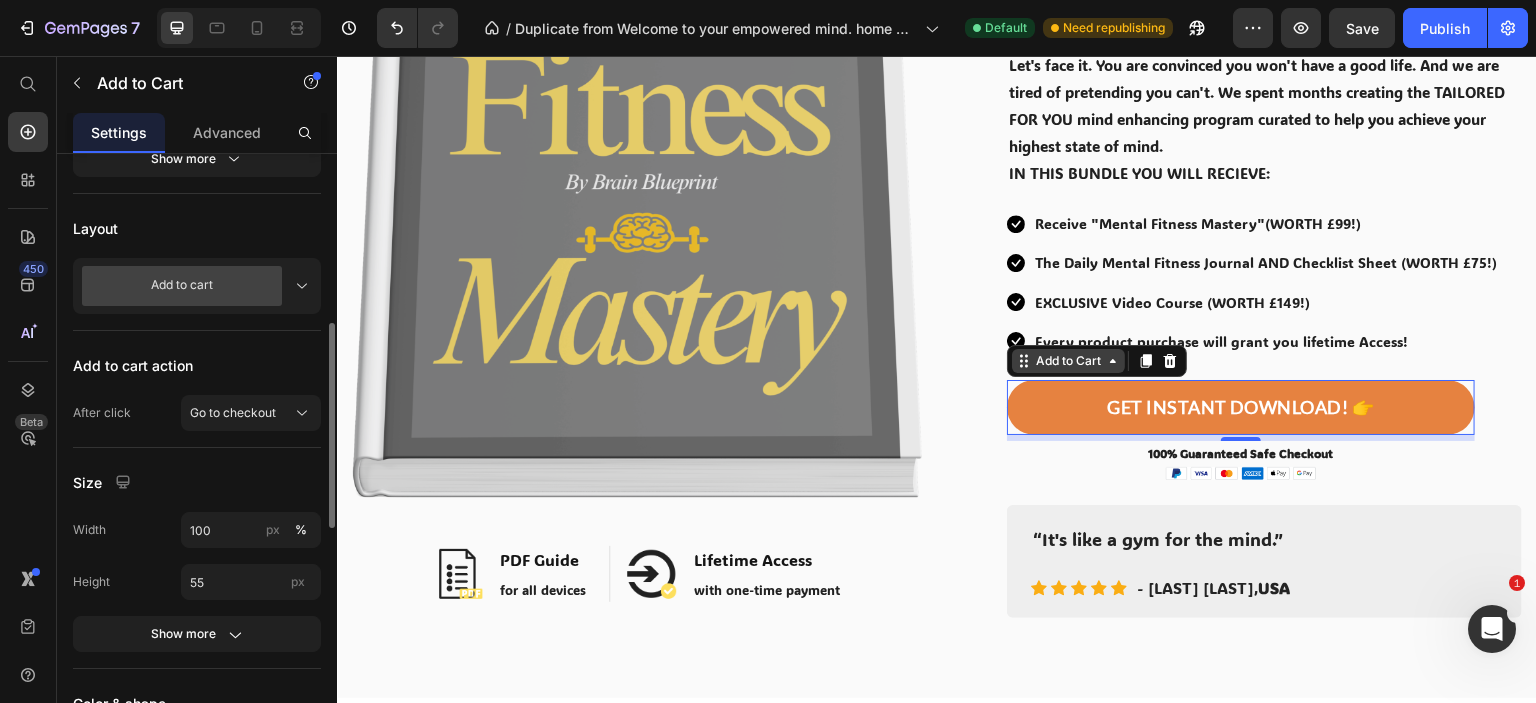 click on "Add to Cart" at bounding box center [1068, 361] 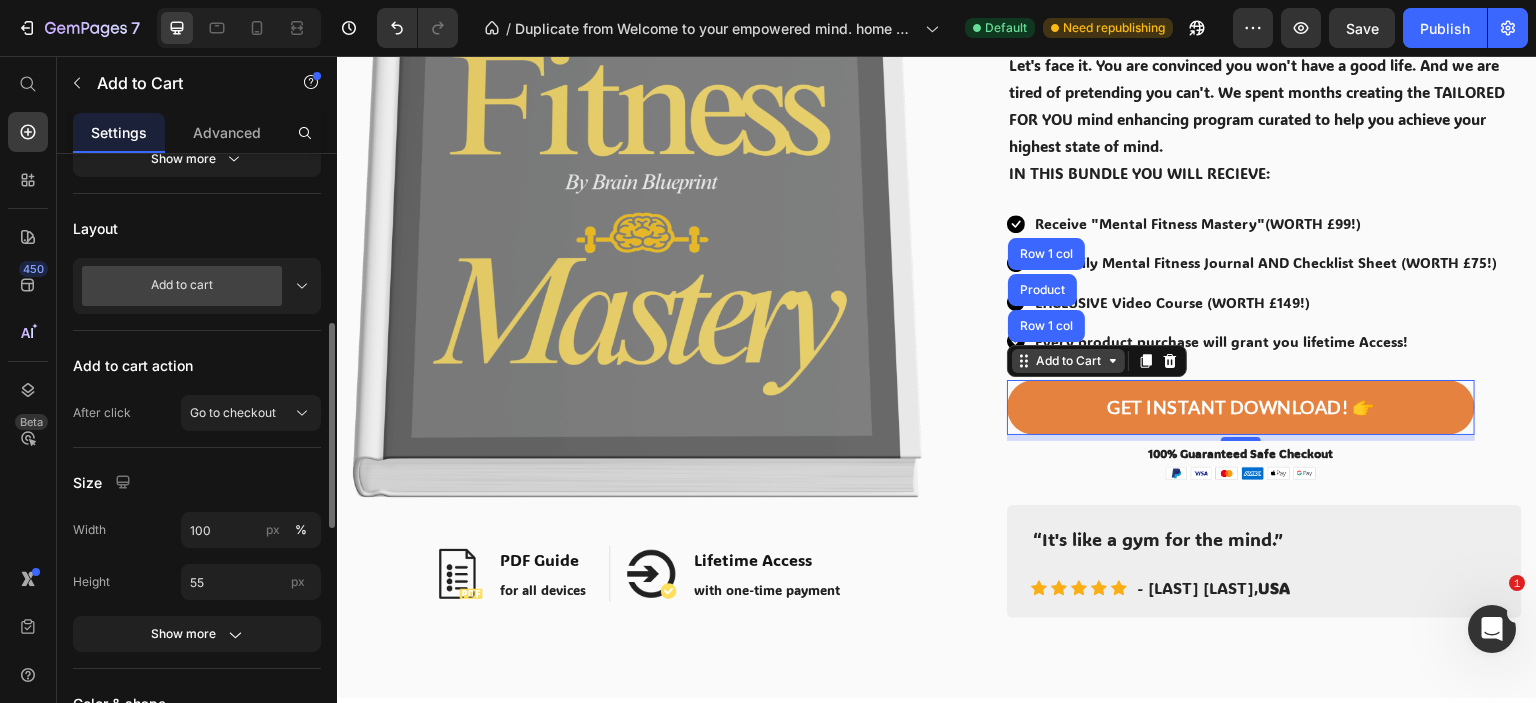 click on "Add to Cart" at bounding box center (1068, 361) 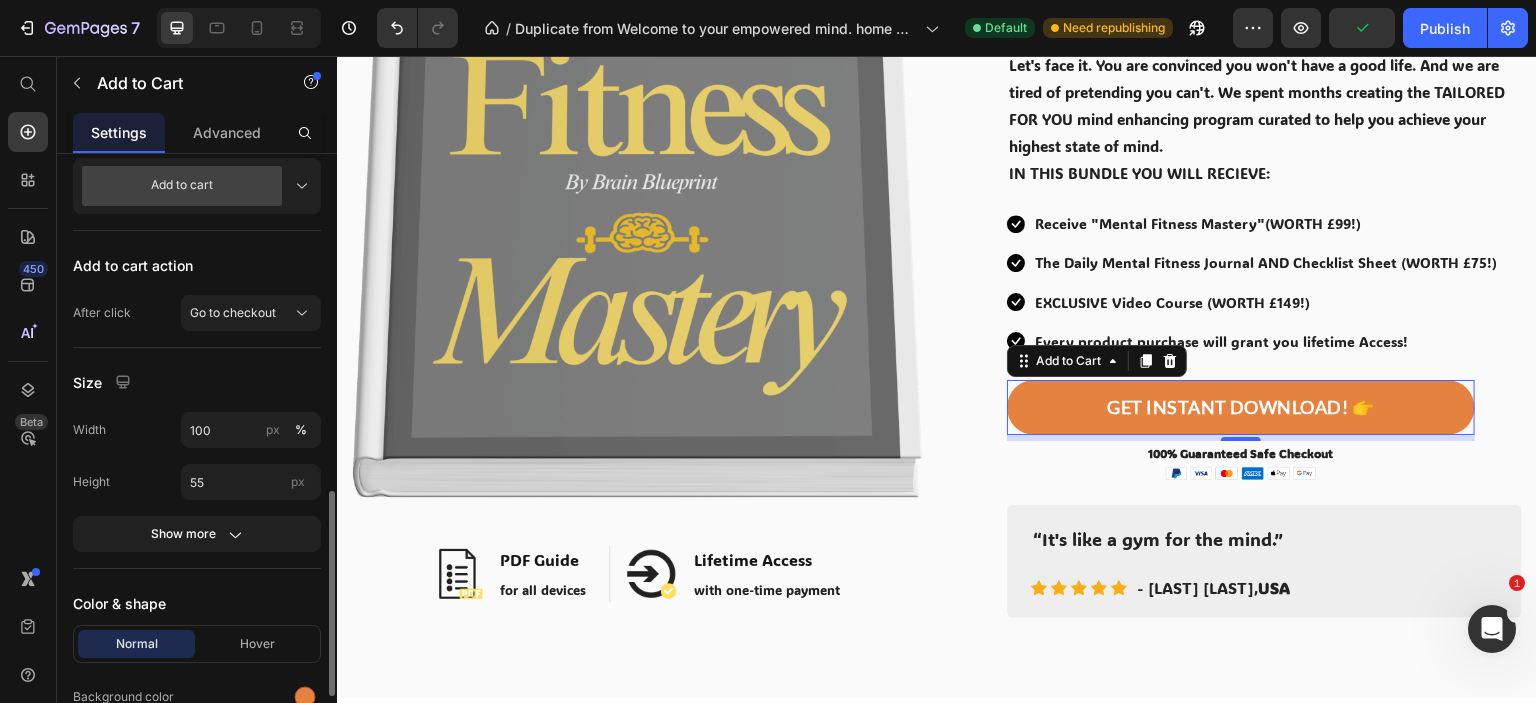 scroll, scrollTop: 800, scrollLeft: 0, axis: vertical 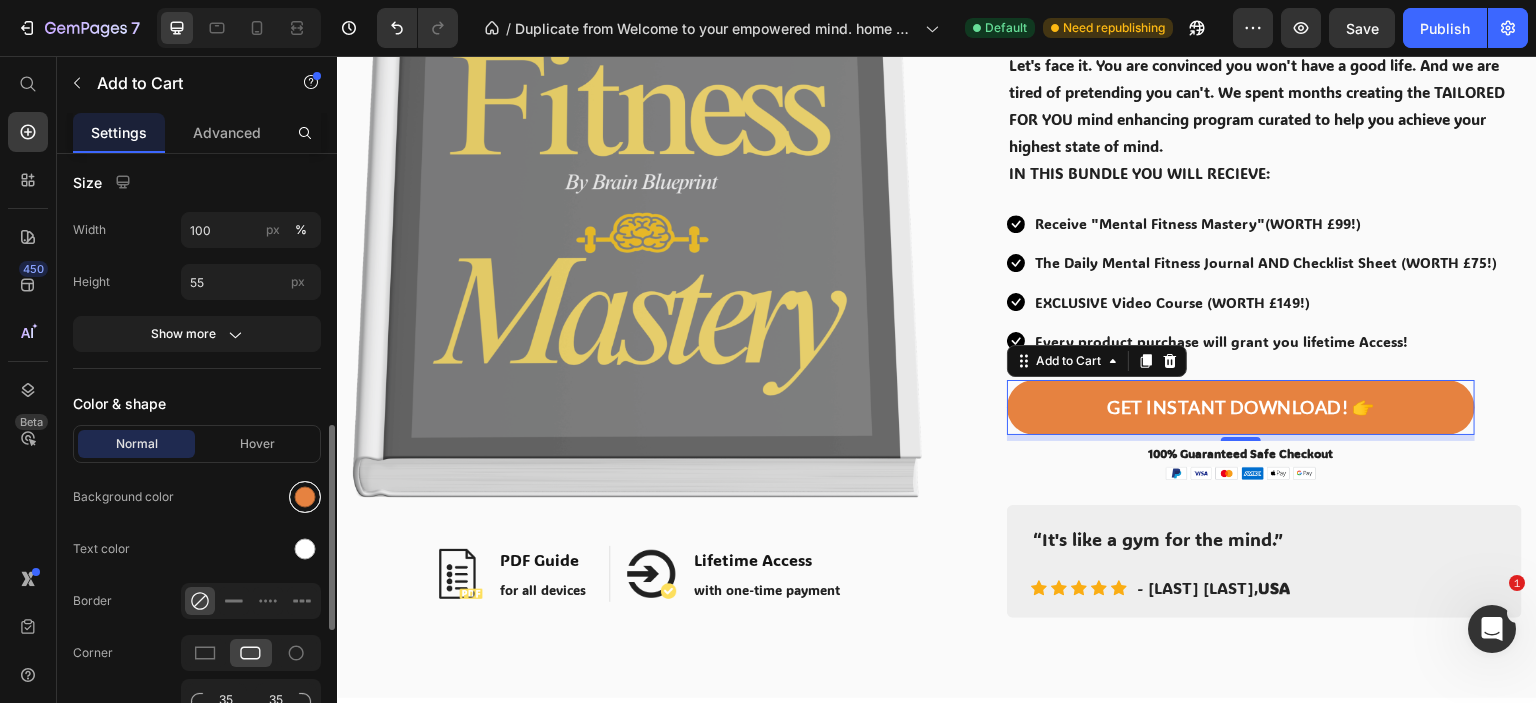 click at bounding box center (305, 497) 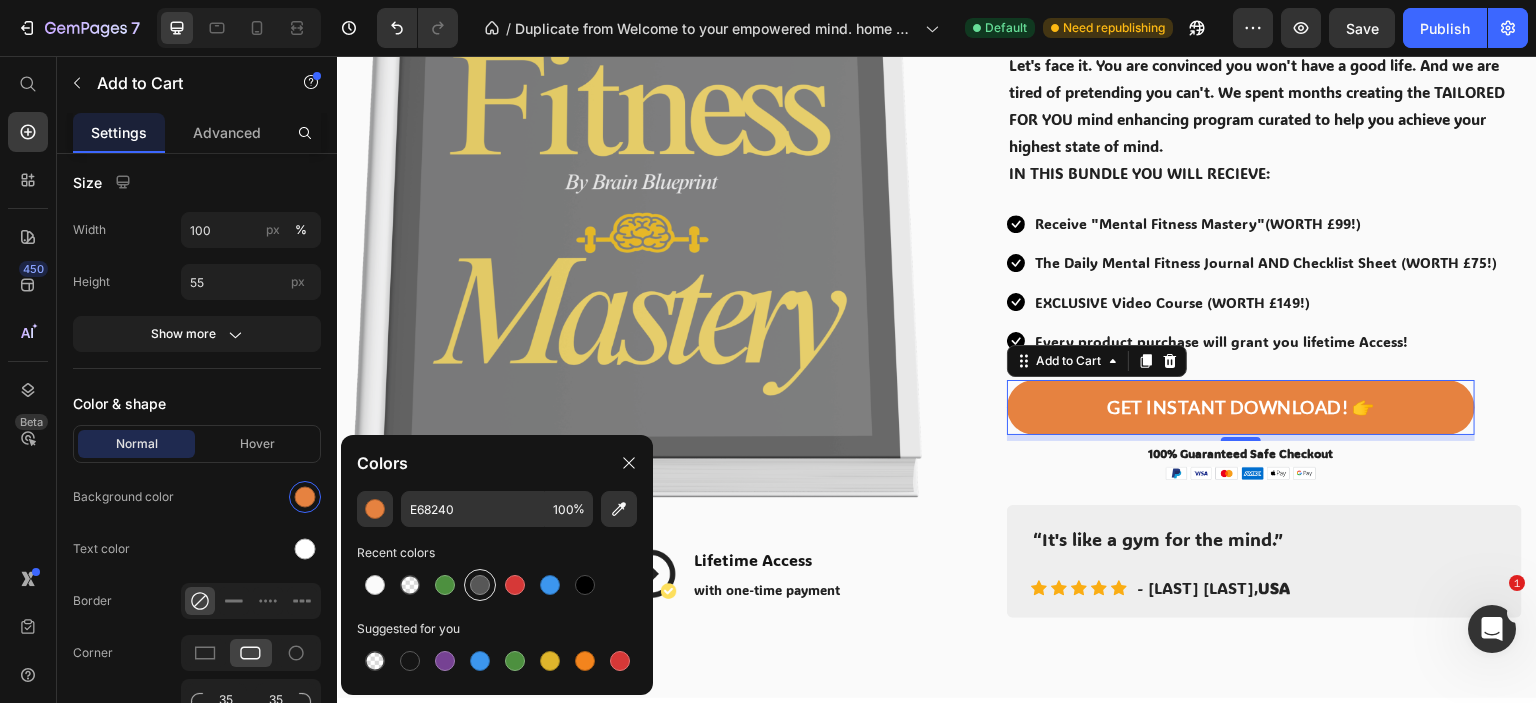 click at bounding box center (480, 585) 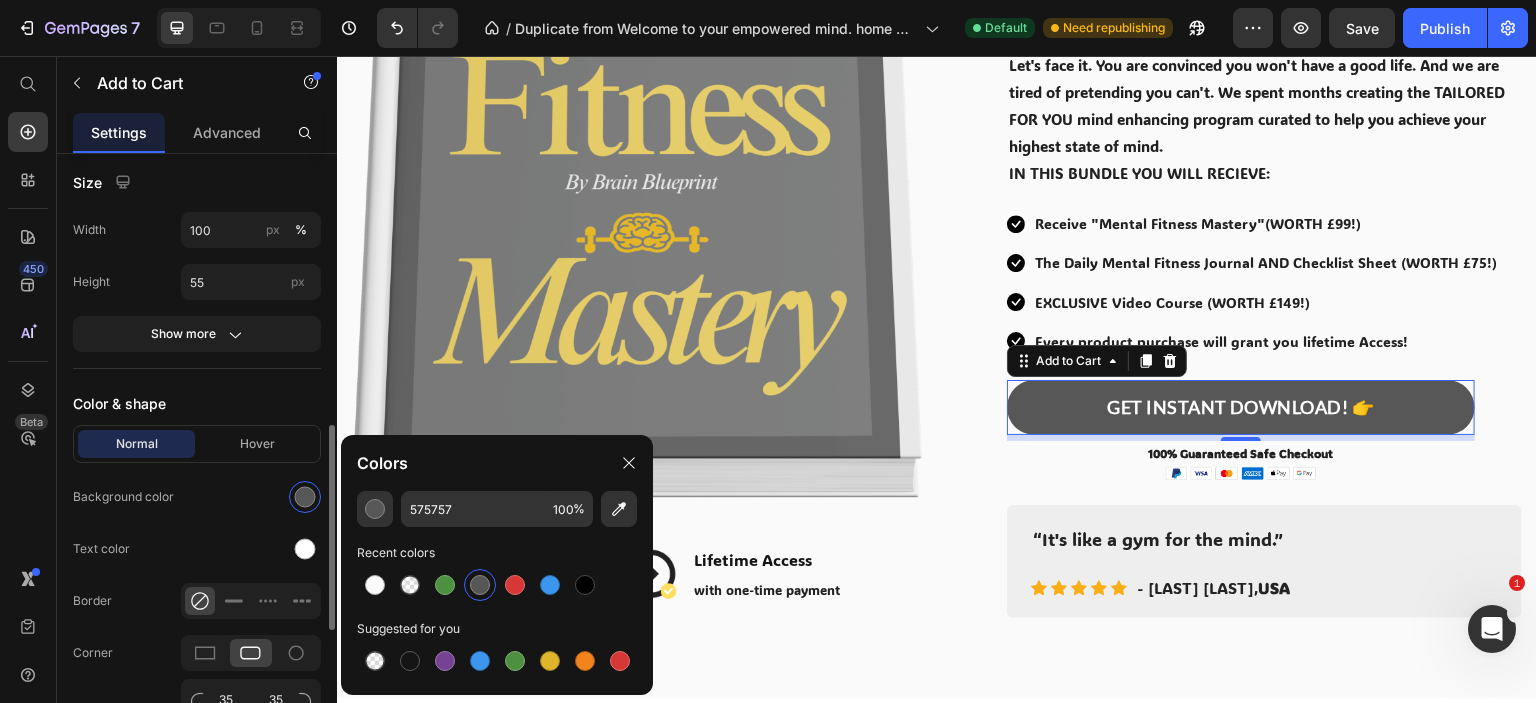 click on "Color & shape" at bounding box center (197, 403) 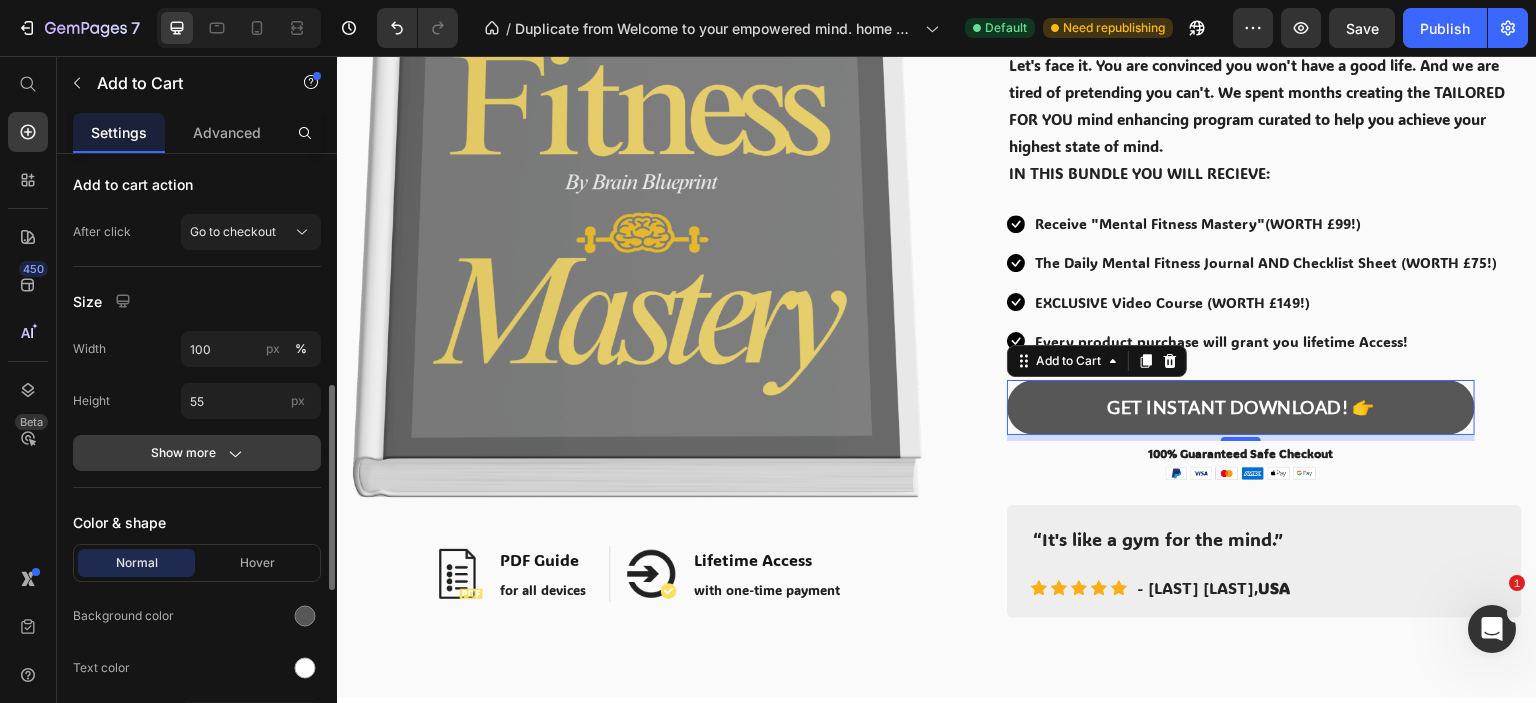 scroll, scrollTop: 0, scrollLeft: 0, axis: both 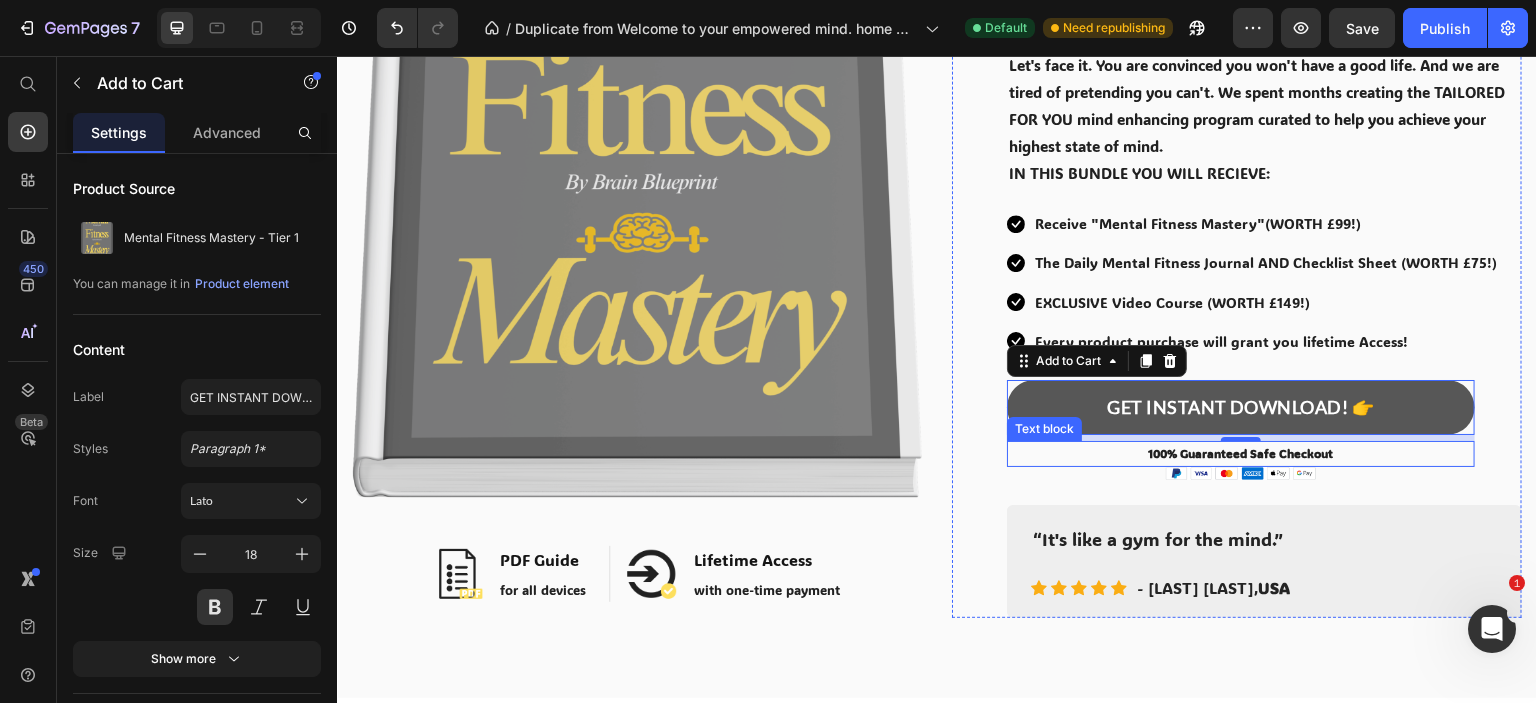 click on "100% Guaranteed Safe Checkout" at bounding box center [1241, 454] 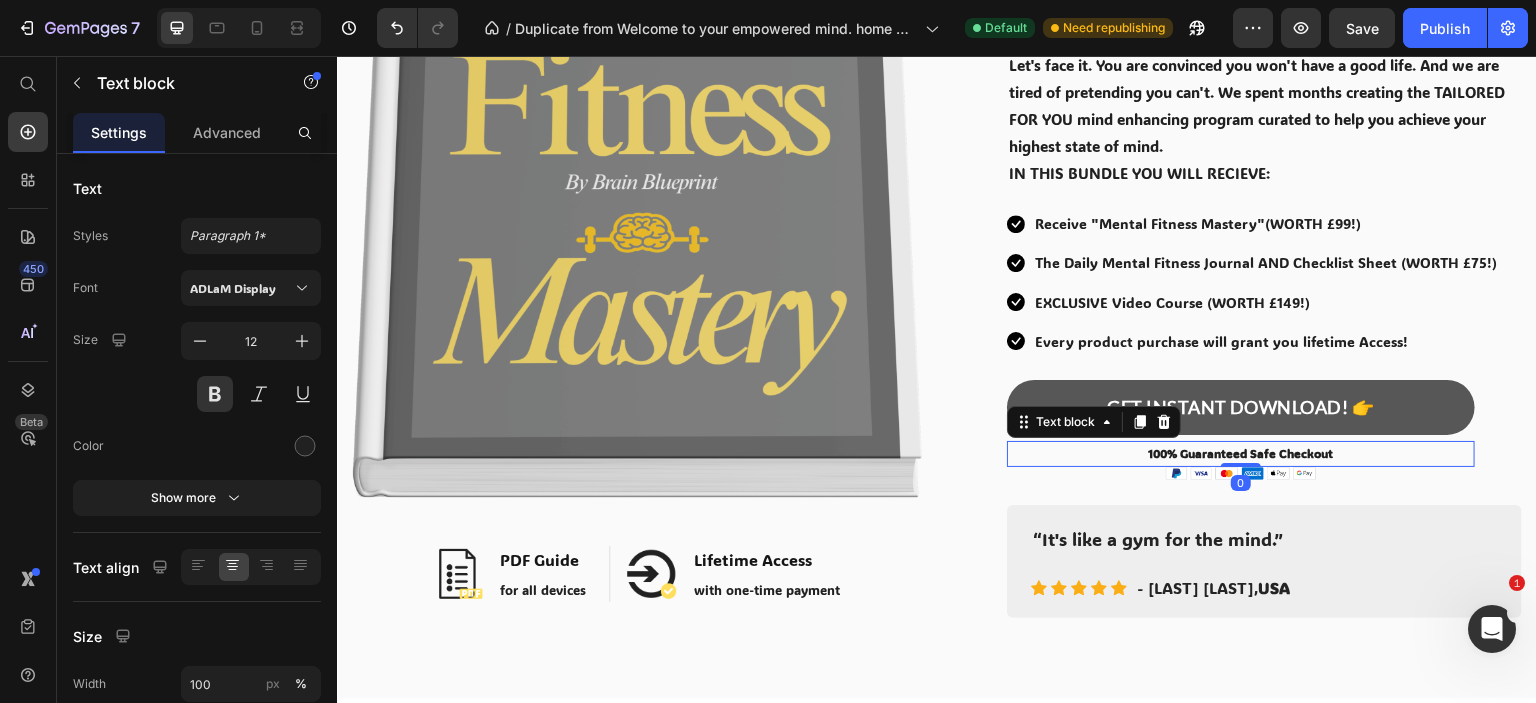 click on "Icon                Icon                Icon                Icon                Icon Icon List Hoz 250+ Happy Customers! Text block Row EMPOWERING YOUR MIND HAS NEVER BEEN EASIER! Heading Let's face it. You are convinced you won't have a good life. And we are tired of pretending you can't. We spent months creating the TAILORED FOR YOU mind enhancing program curated to help you achieve your highest state of mind. IN THIS BUNDLE YOU WILL RECIEVE: Text Block
Icon Receive "Mental Fitness Mastery"(WORTH £99!) Text block
Icon The Daily Mental Fitness Journal AND Checklist Sheet (WORTH £75!) Text block
Icon EXCLUSIVE Video Course (WORTH £149!) Text block
Icon Every product purchase will grant you lifetime Access! Text block Icon List GET INSTANT DOWNLOAD! 👉 Add to Cart 100% Guaranteed Safe Checkout Text block   0 Image Image PDF Guide Heading for all devices Text block Row Image Lifetime Access Heading with one-time payment Row Row" at bounding box center (1264, 227) 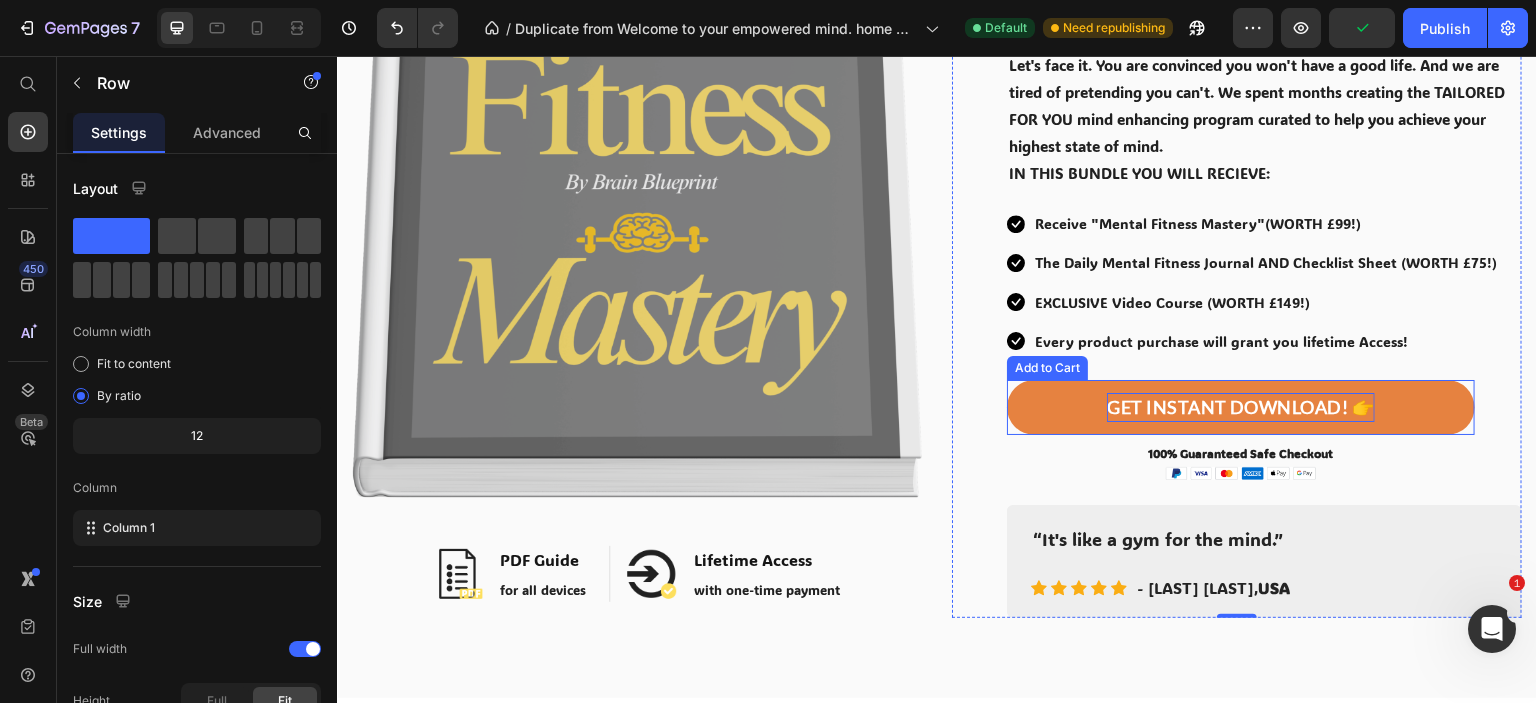 click on "GET INSTANT DOWNLOAD! 👉" at bounding box center [1241, 407] 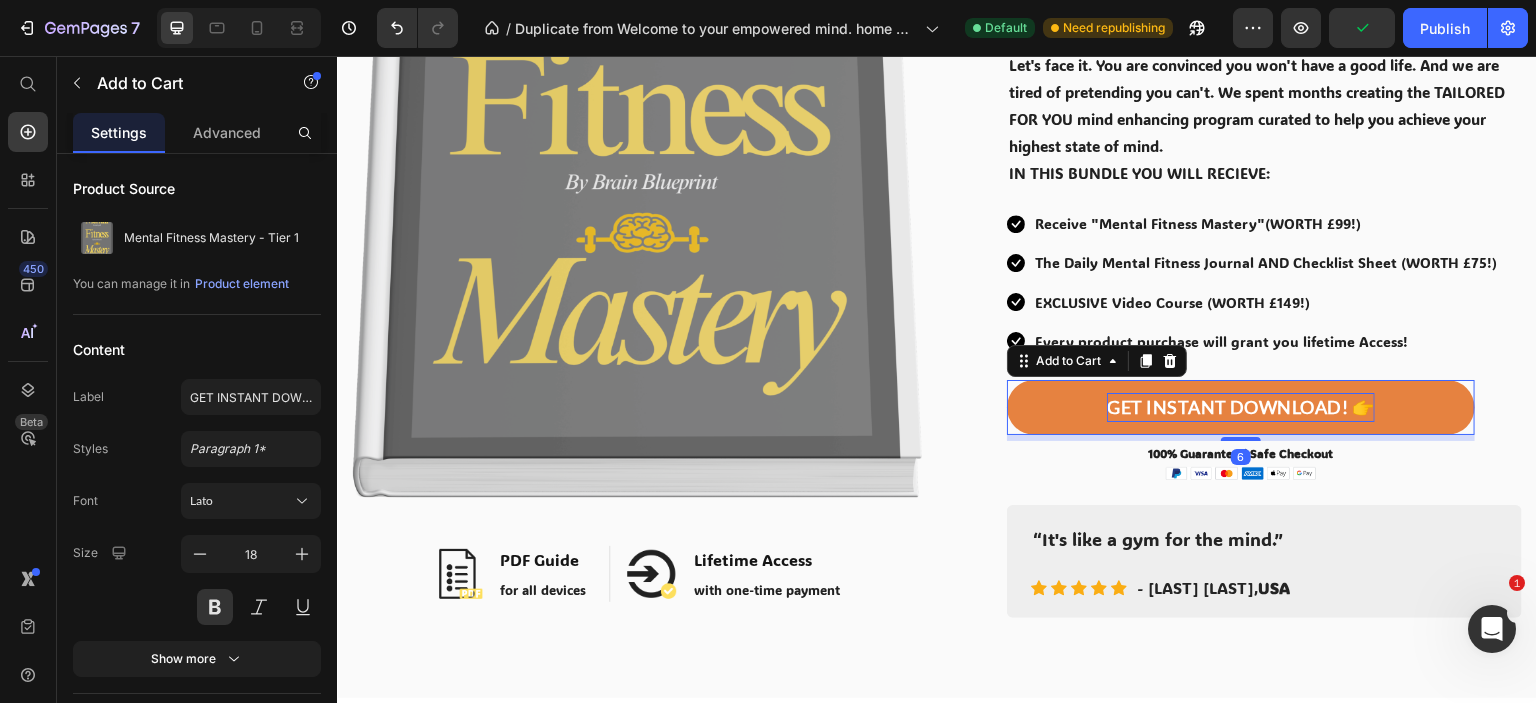 click on "GET INSTANT DOWNLOAD! 👉" at bounding box center [1241, 407] 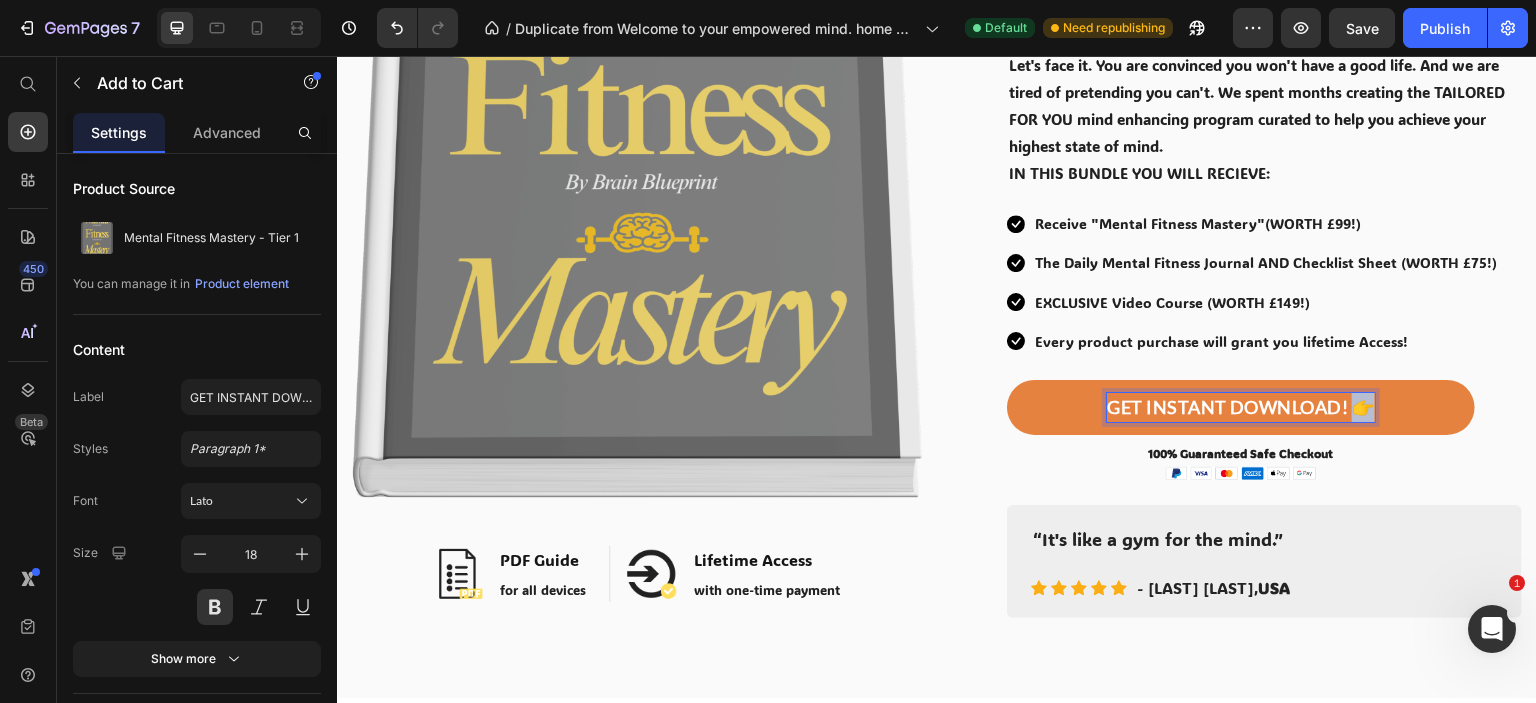 click on "GET INSTANT DOWNLOAD! 👉" at bounding box center (1241, 407) 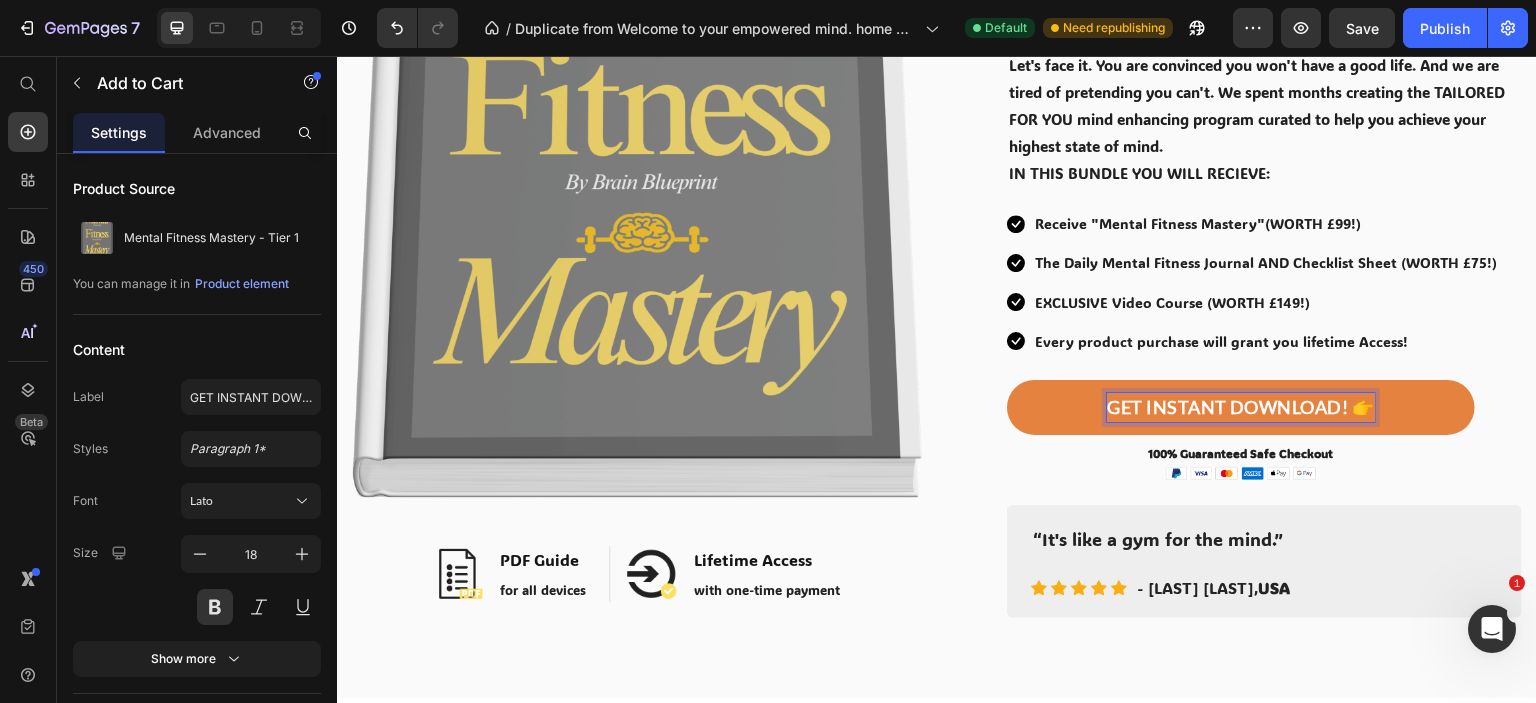 click on "GET INSTANT DOWNLOAD! 👉" at bounding box center (1241, 407) 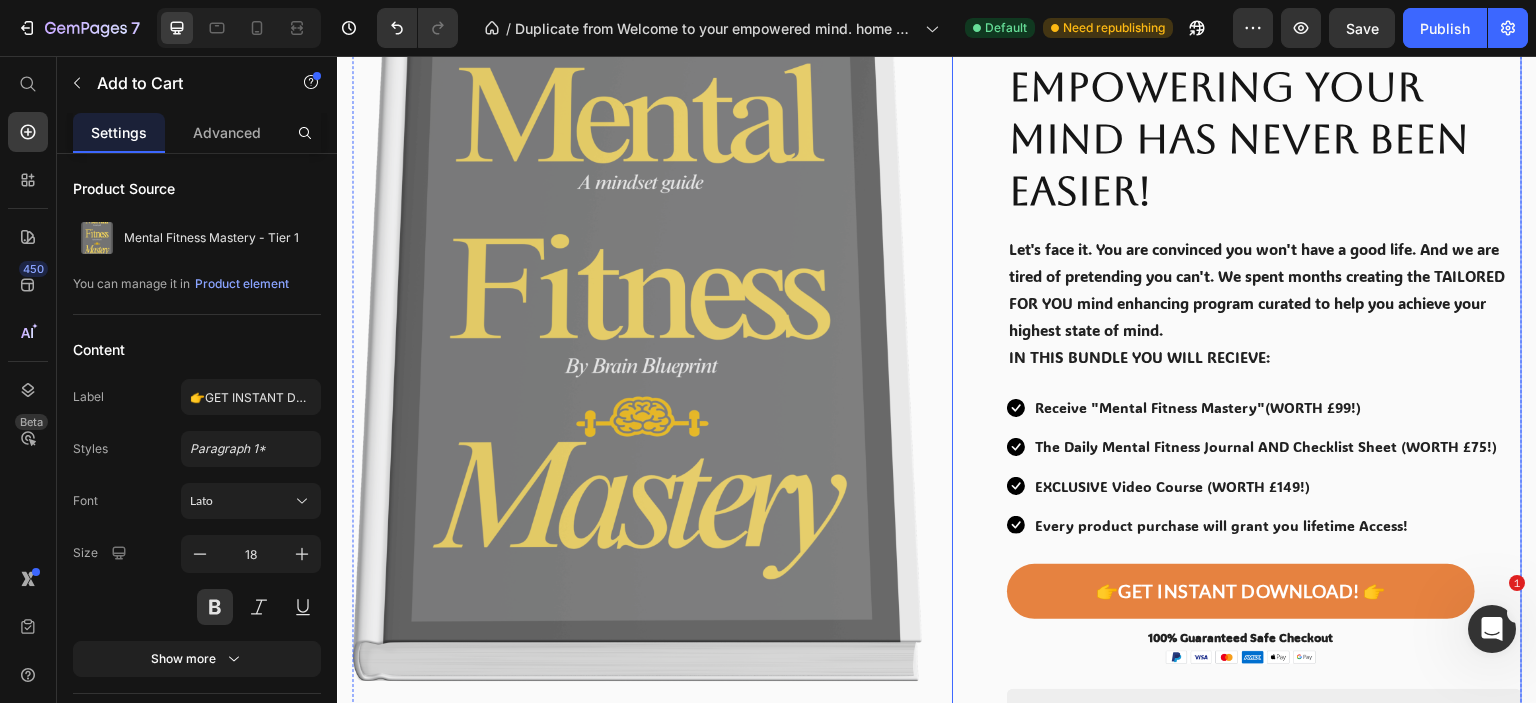 scroll, scrollTop: 200, scrollLeft: 0, axis: vertical 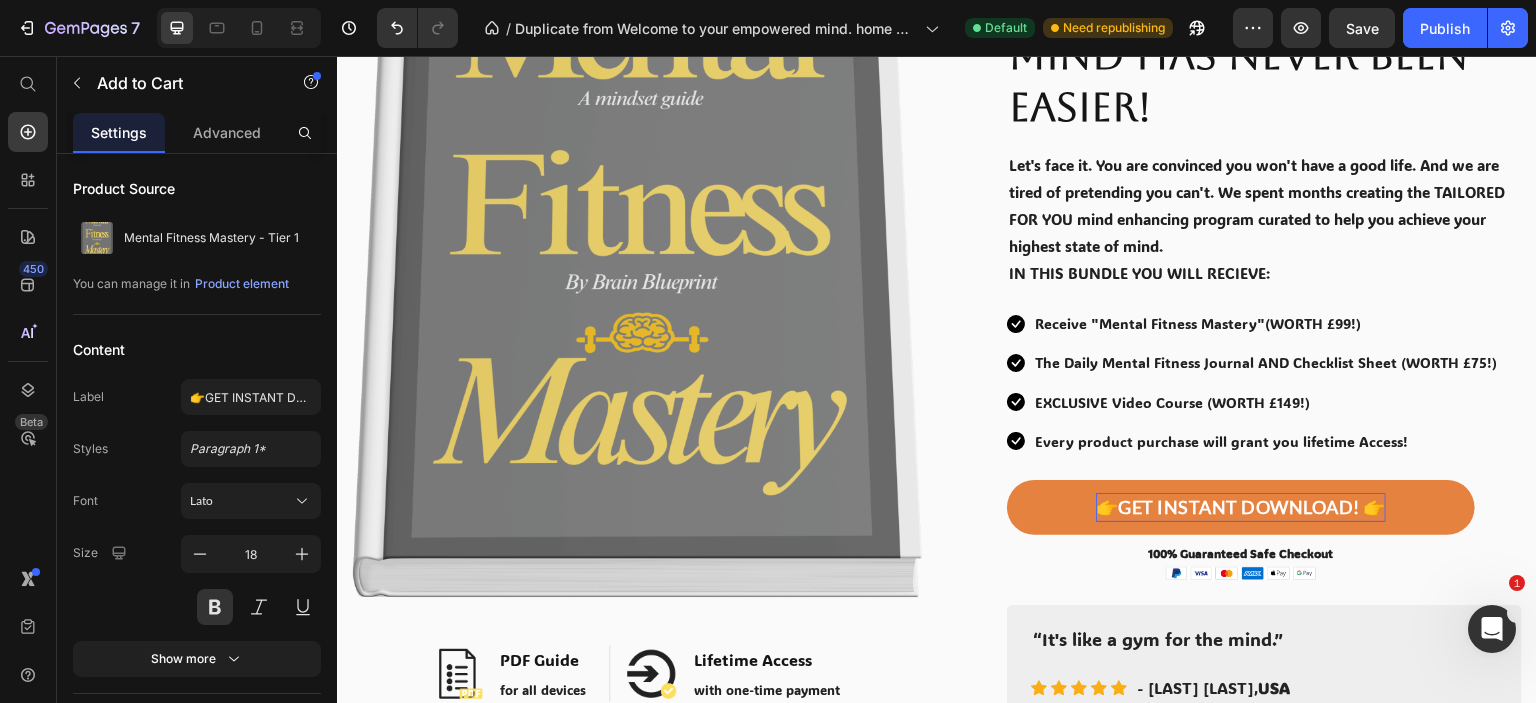 click on "👉GET INSTANT DOWNLOAD! 👉" at bounding box center (1241, 507) 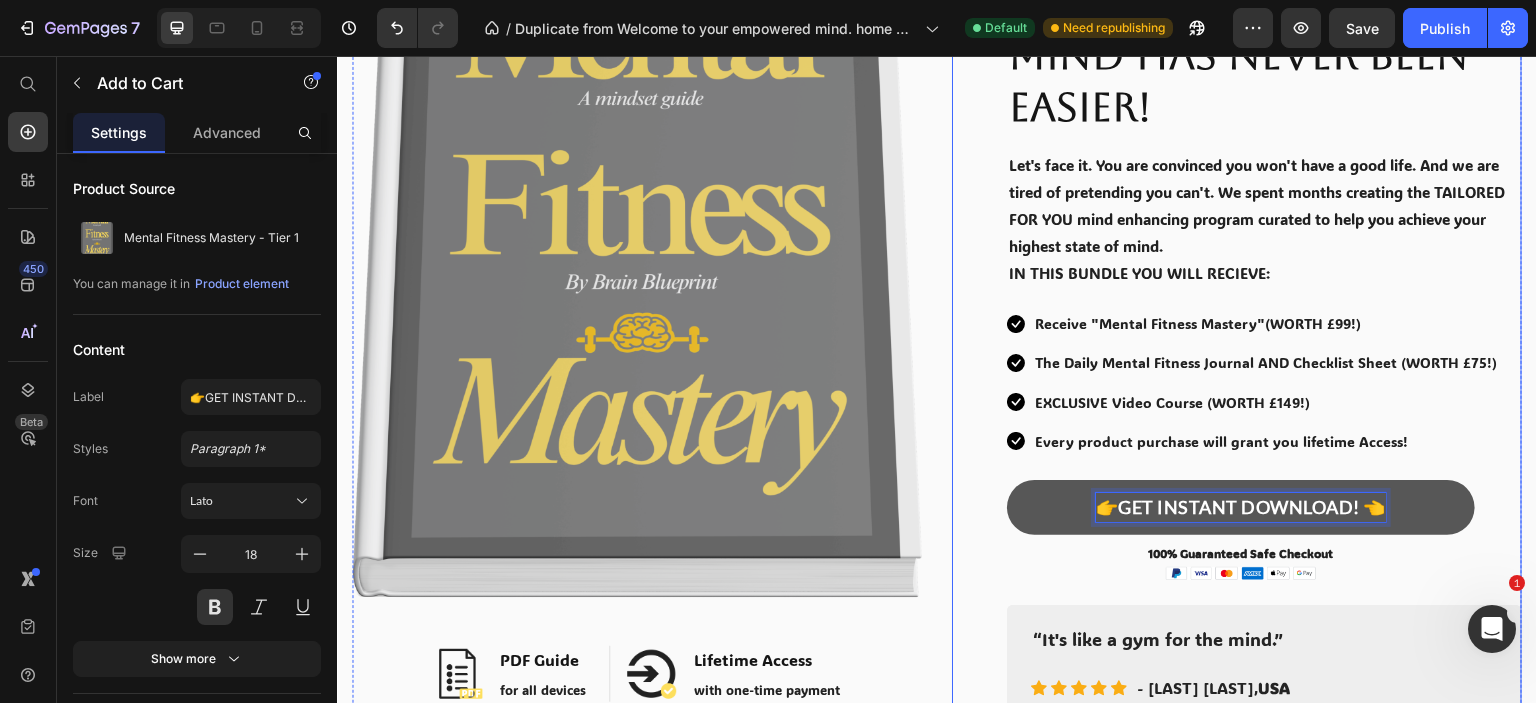 click on "Icon Every product purchase will grant you lifetime Access! Text block" at bounding box center (1253, 441) 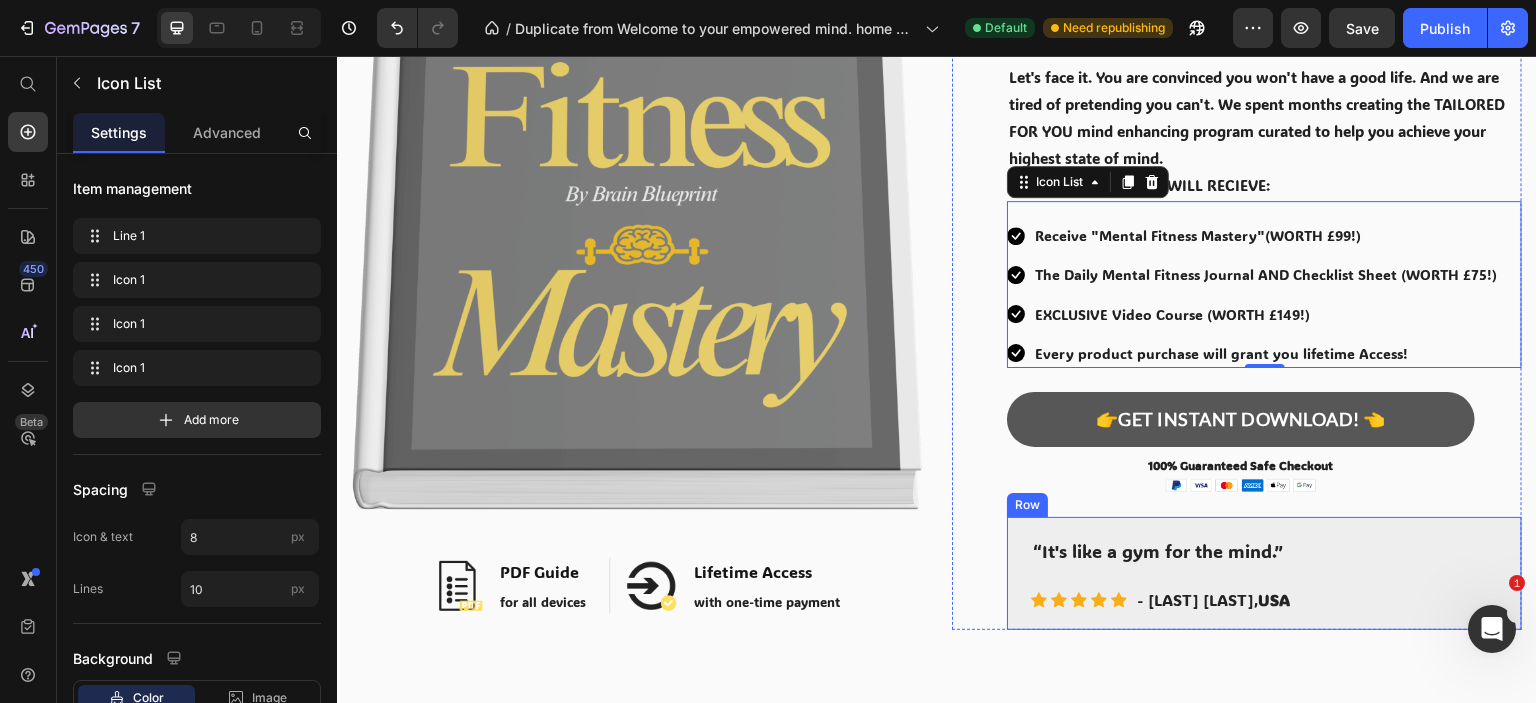 scroll, scrollTop: 300, scrollLeft: 0, axis: vertical 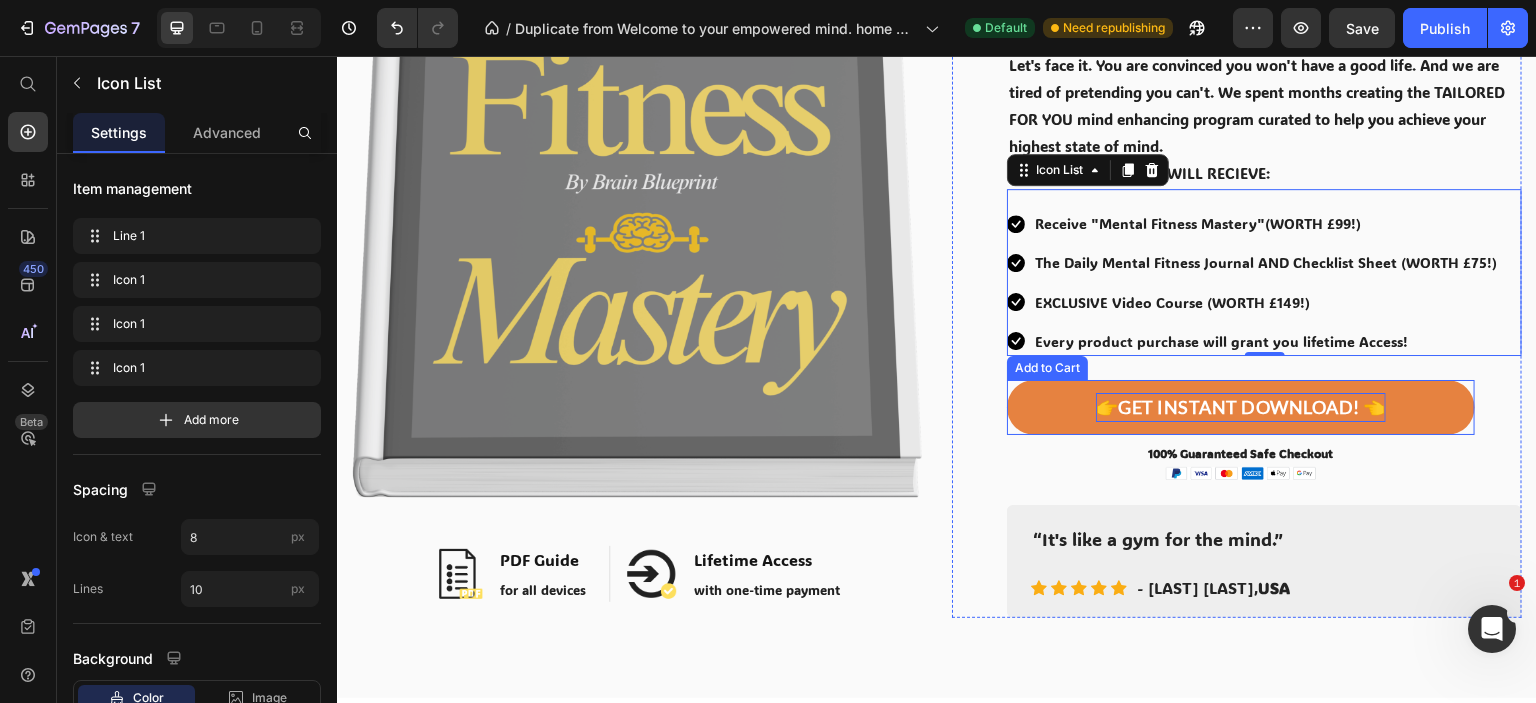 click on "👉GET INSTANT DOWNLOAD! 👈" at bounding box center [1241, 407] 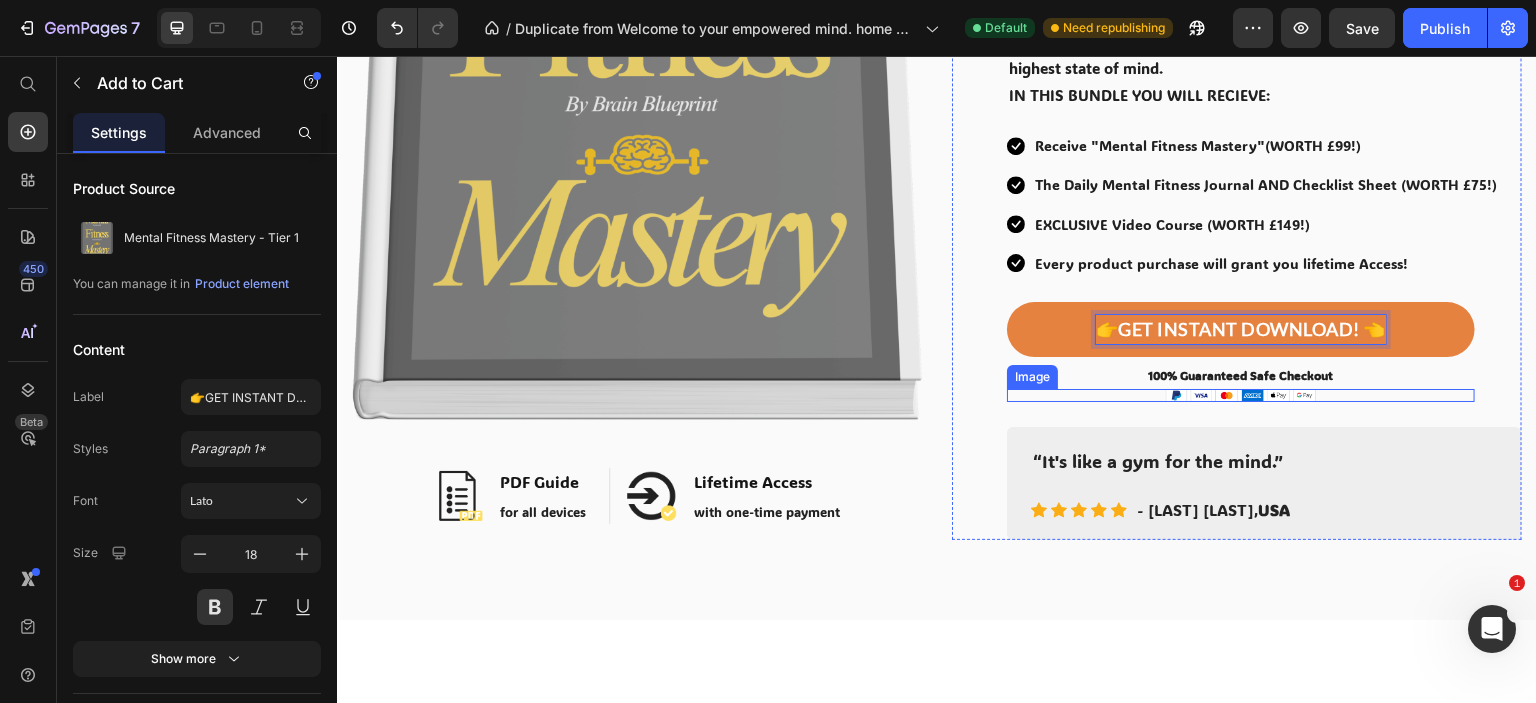 scroll, scrollTop: 400, scrollLeft: 0, axis: vertical 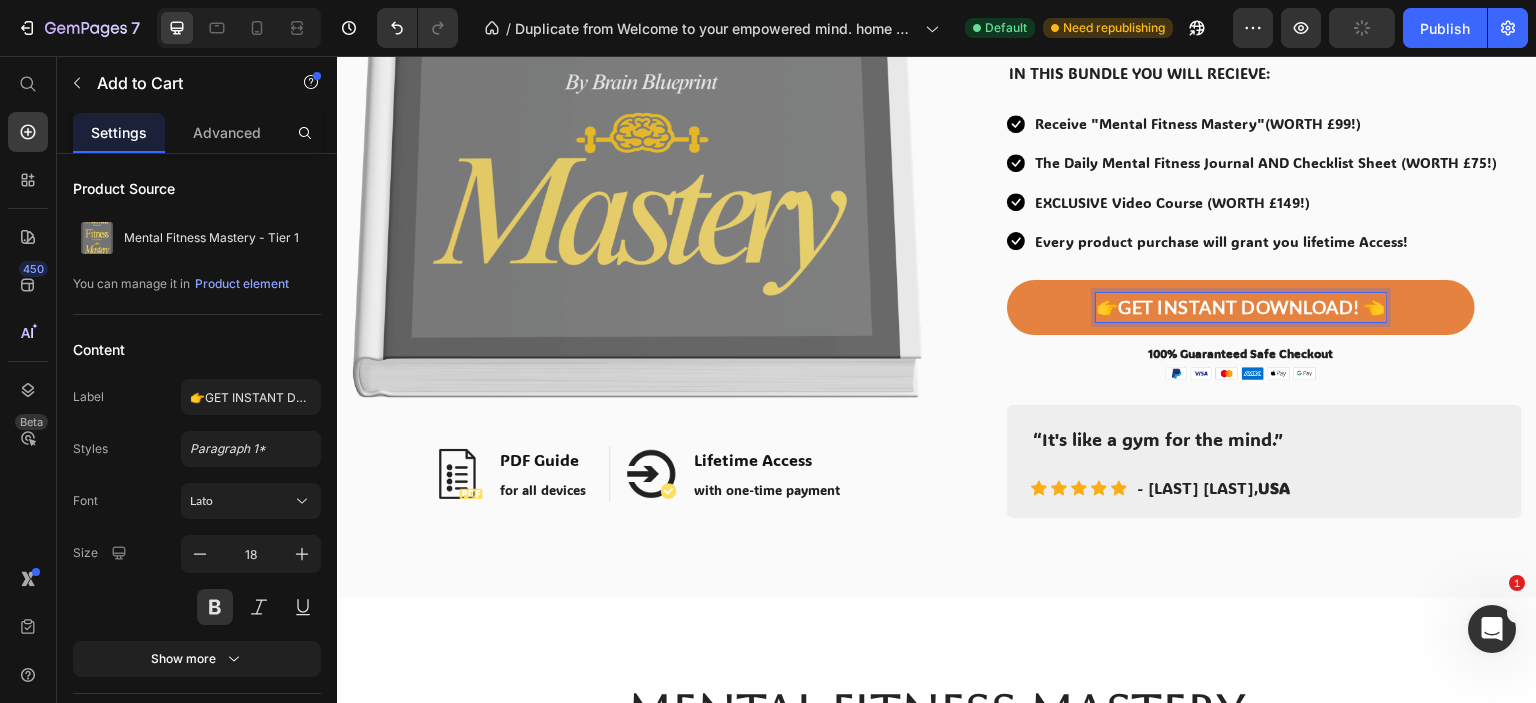 click on "👉GET INSTANT DOWNLOAD! 👈" at bounding box center (1241, 307) 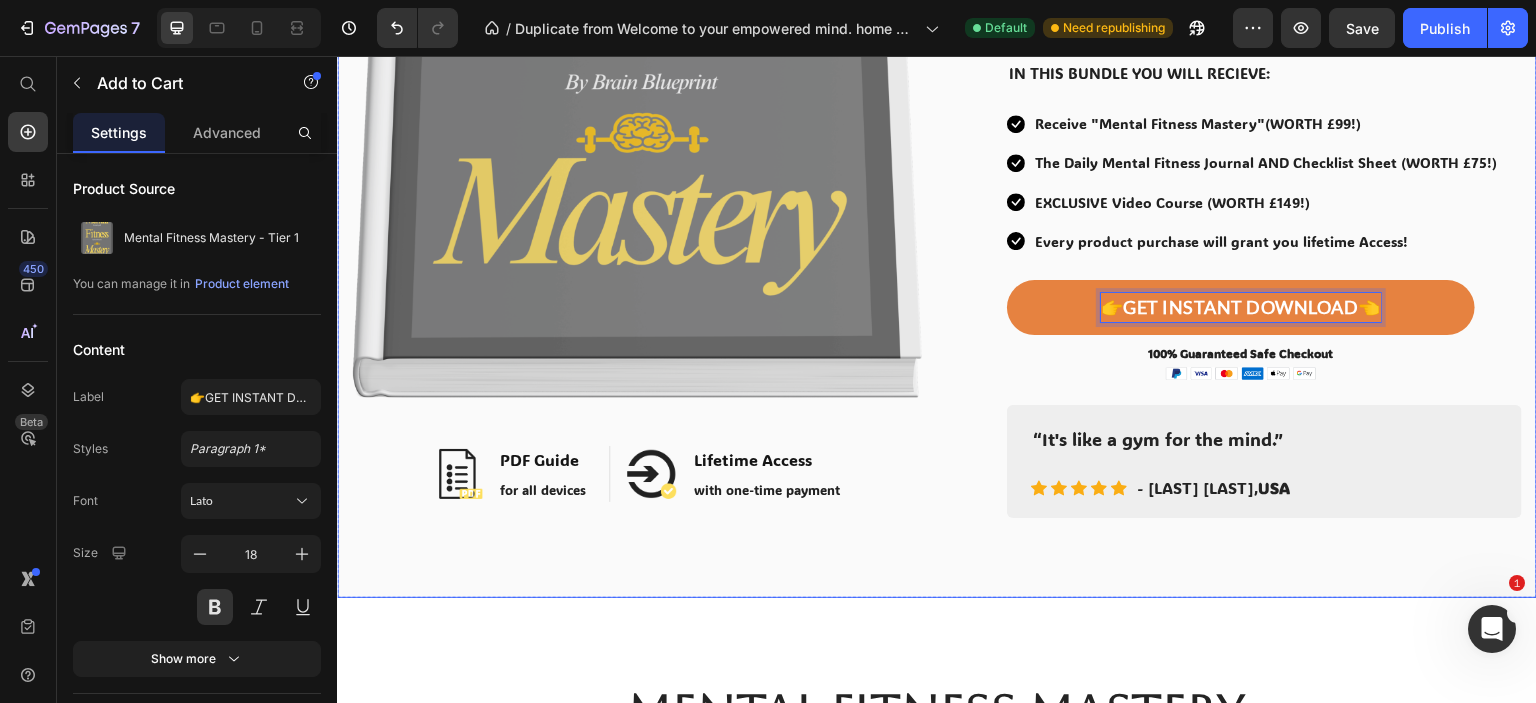 click on "Image Image PDF Guide Heading for all devices Text block Row Image Lifetime Access Heading with one-time payment Text block Row Row Row Image                Icon                Icon                Icon                Icon                Icon Icon List Hoz 250+ Happy Customers! Text block Row EMPOWERING YOUR MIND HAS NEVER BEEN EASIER! Heading Let's face it. You are convinced you won't have a good life. And we are tired of pretending you can't. We spent months creating the TAILORED FOR YOU mind enhancing program curated to help you achieve your highest state of mind. IN THIS BUNDLE YOU WILL RECIEVE: Text Block
Icon Receive "Mental Fitness Mastery"(WORTH £99!) Text block
Icon The Daily Mental Fitness Journal AND Checklist Sheet (WORTH £75!) Text block
Icon EXCLUSIVE Video Course (WORTH £149!) Text block
Icon Every product purchase will grant you lifetime Access! Text block Icon List 👉GET INSTANT DOWNLOAD👈 Add to Cart   6 Text block Image" at bounding box center (937, 147) 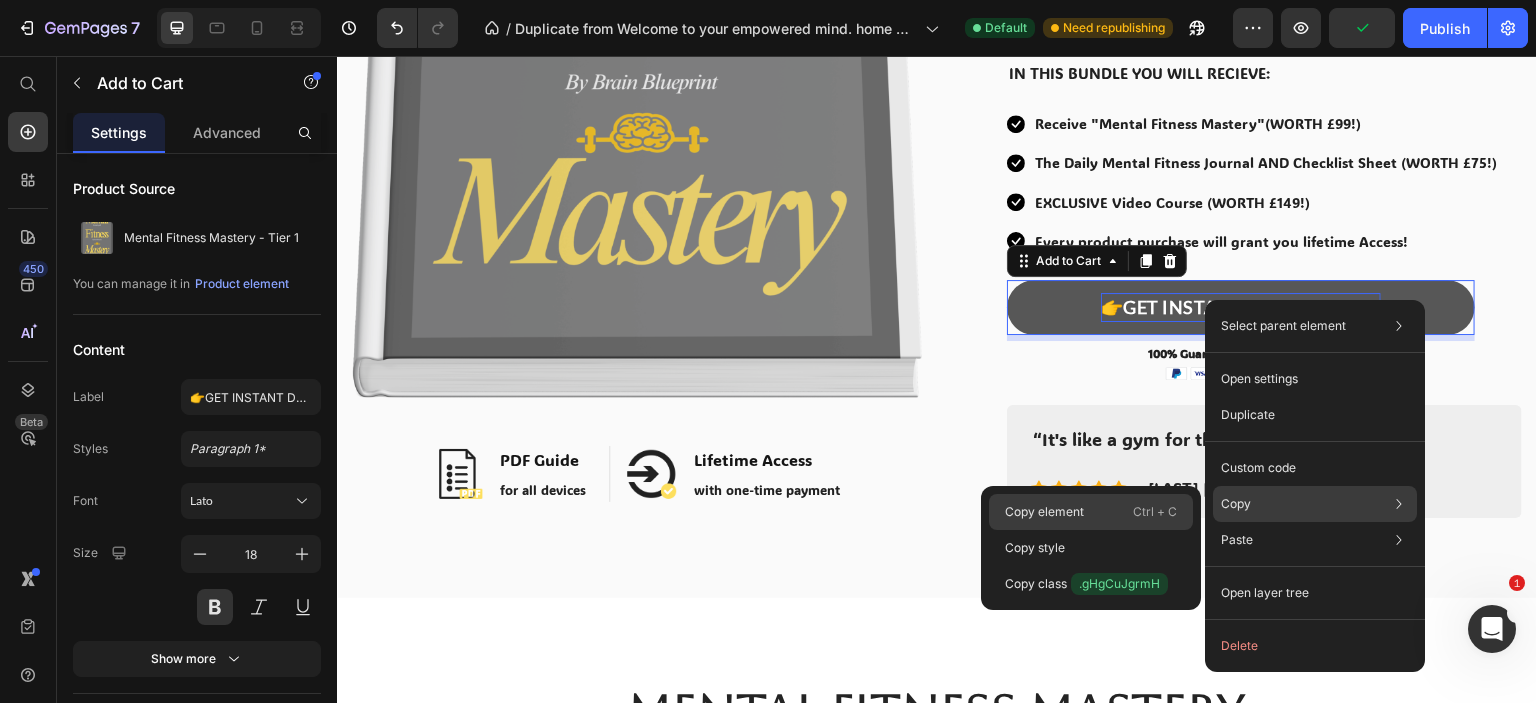 click on "Copy element  Ctrl + C" 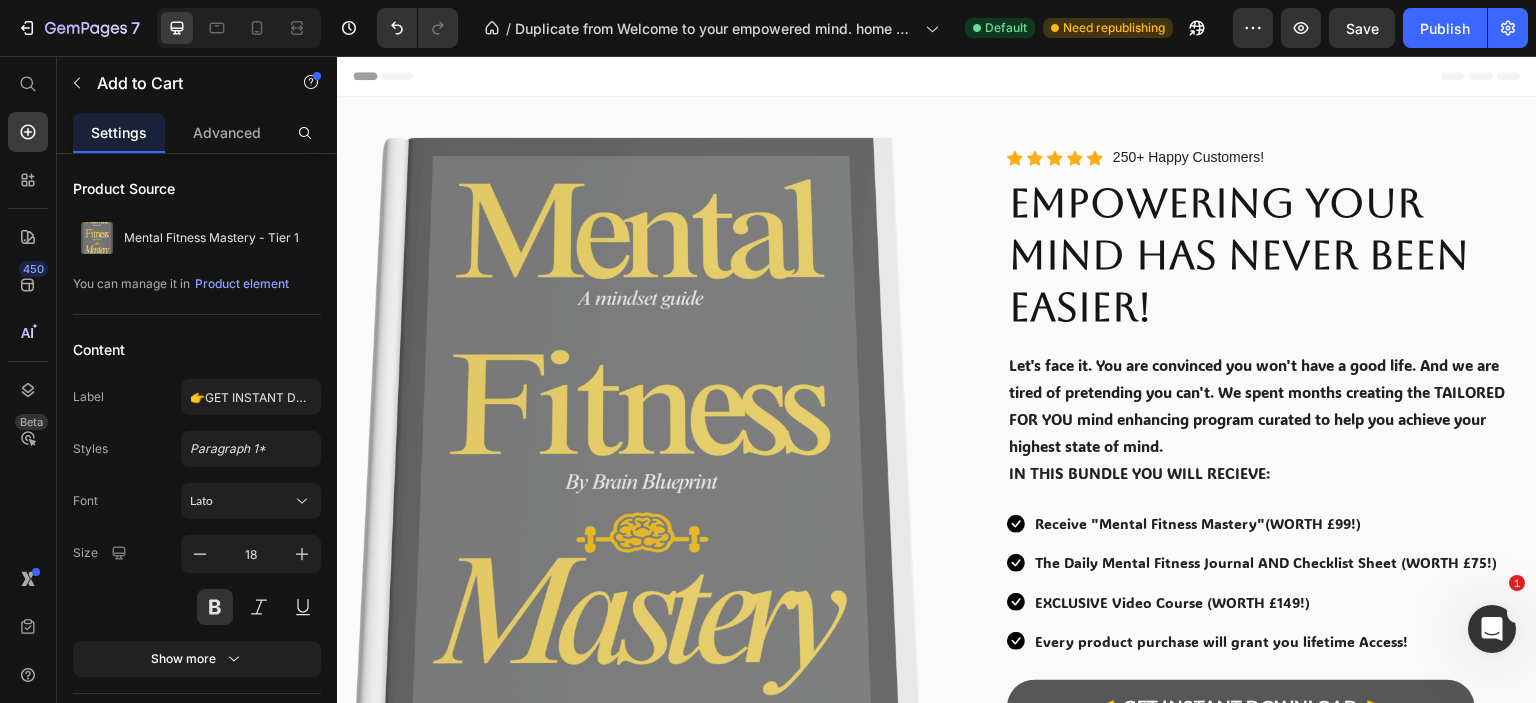 scroll, scrollTop: 500, scrollLeft: 0, axis: vertical 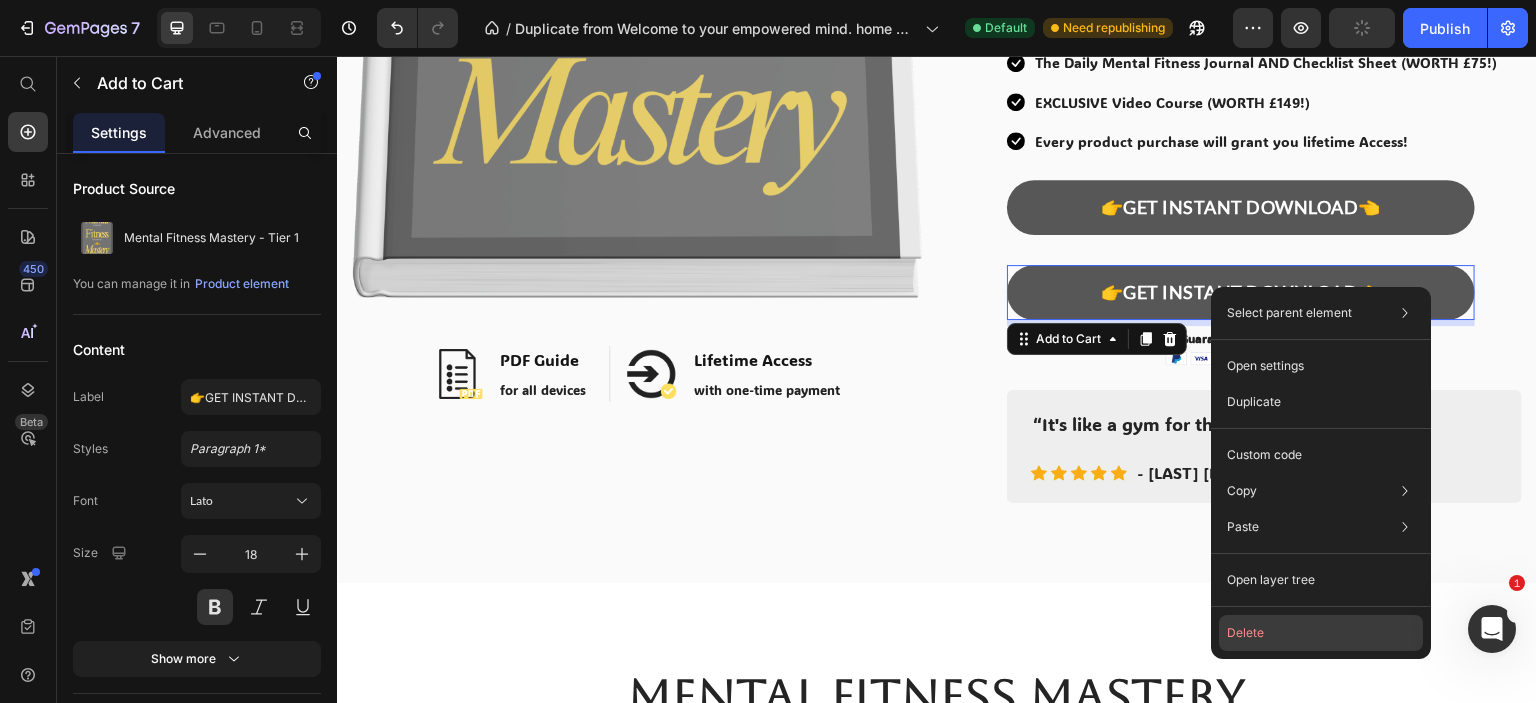 click on "Delete" 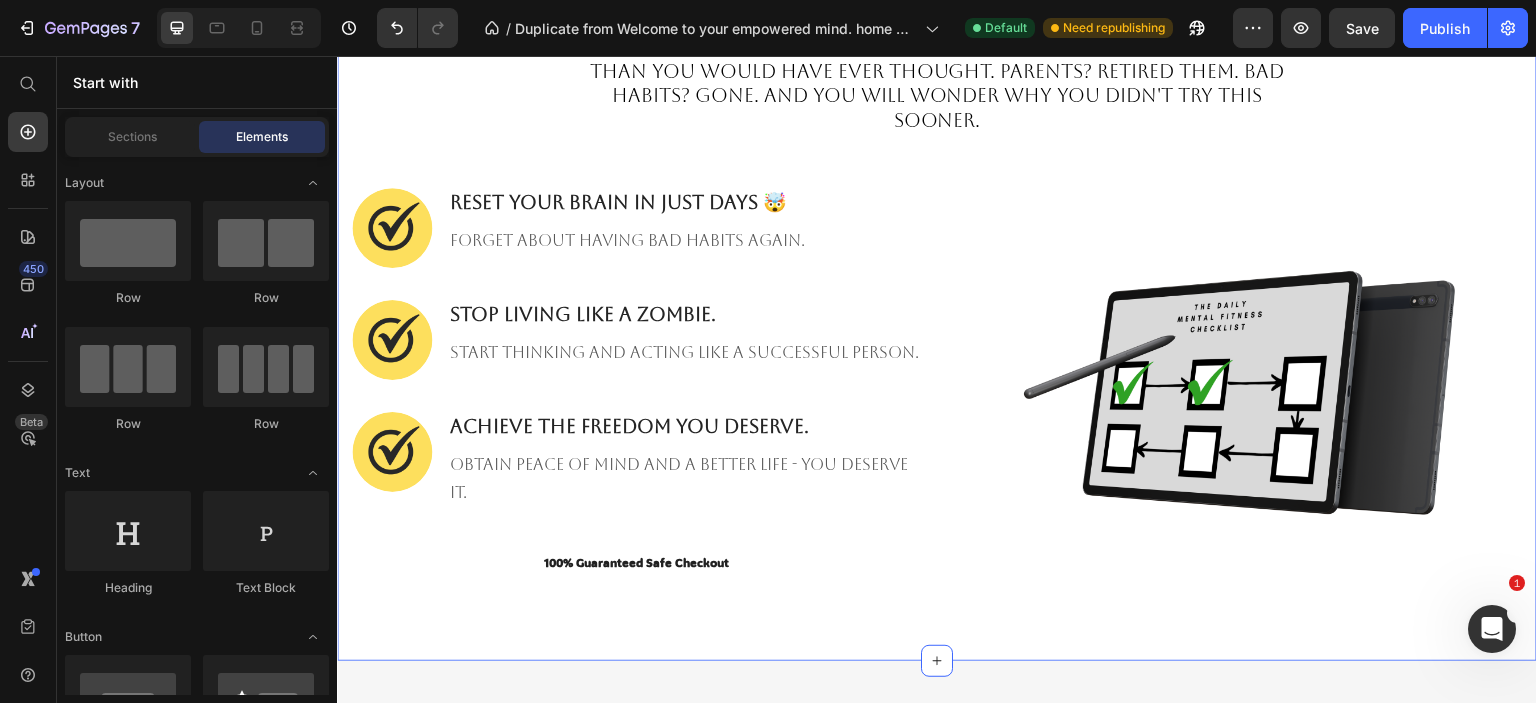 scroll, scrollTop: 1700, scrollLeft: 0, axis: vertical 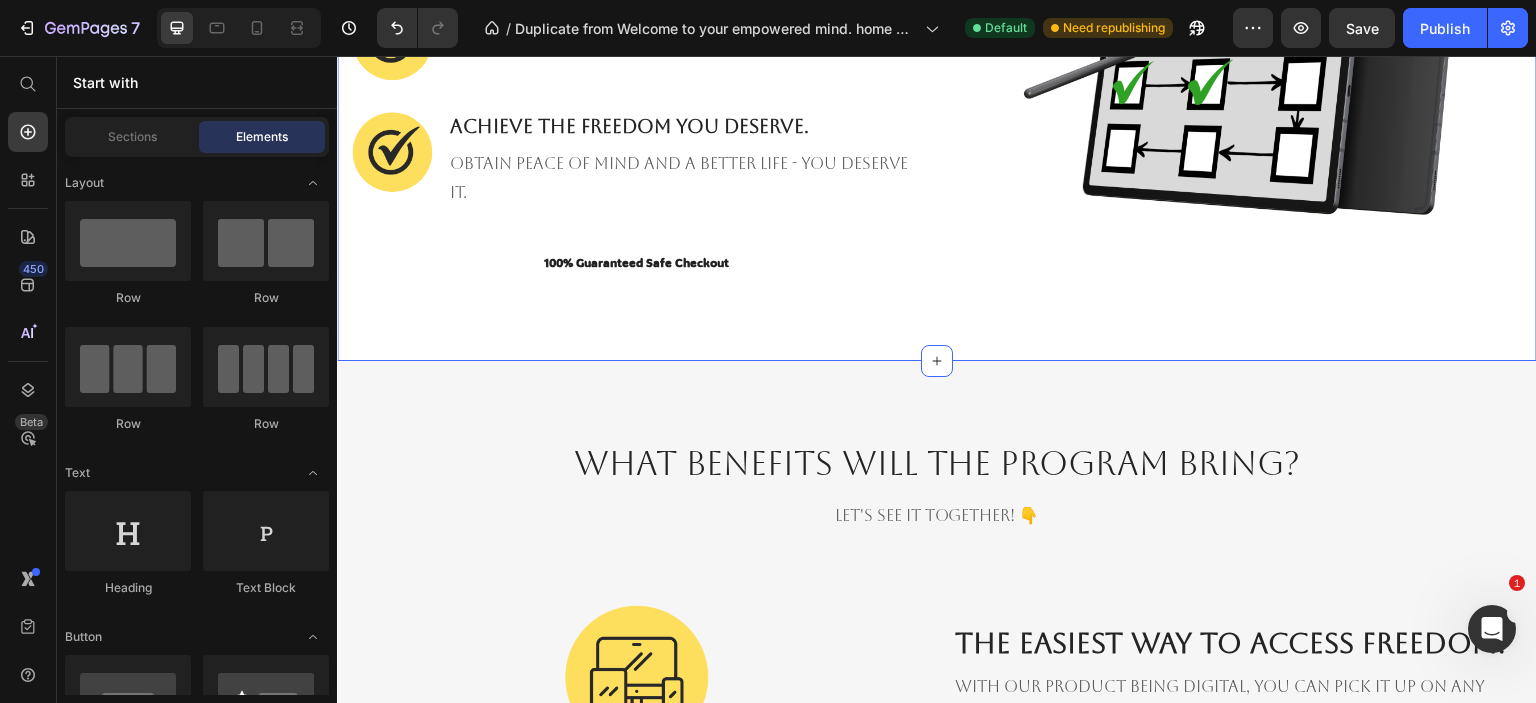 click on "Visualise yourself in 3 months.  Heading Row You already achieved your dreams, now you are aiming higher than you would have ever thought. Parents? Retired them. Bad habits? GONE. And you will wonder WHY you didn't try this sooner. Text block Row Image Image Reset your brain in just days 🤯 Heading FORGET ABOUT HAVING bad habits again. Text block Row Image Stop living like a zombie. Heading Start thinking and acting like A SUCCESSFUL PERSON. Text block Row Image ACHIEVE THE FREEDOM YOU DESERVE. Heading obtain peace of mind and a better life - you deserve it. Text block Row 100% Guaranteed Safe Checkout Text block Product Image Row Section 3" at bounding box center (937, -25) 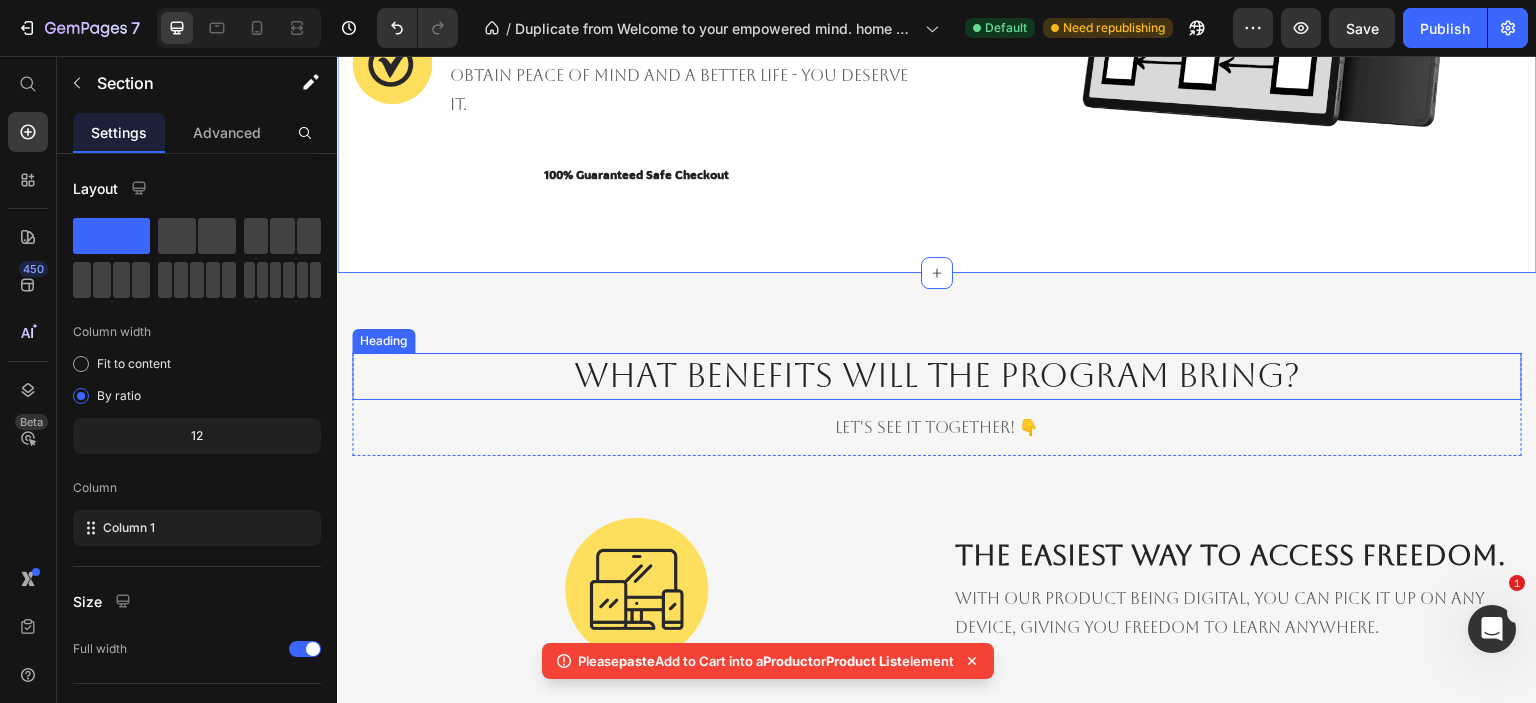 scroll, scrollTop: 1800, scrollLeft: 0, axis: vertical 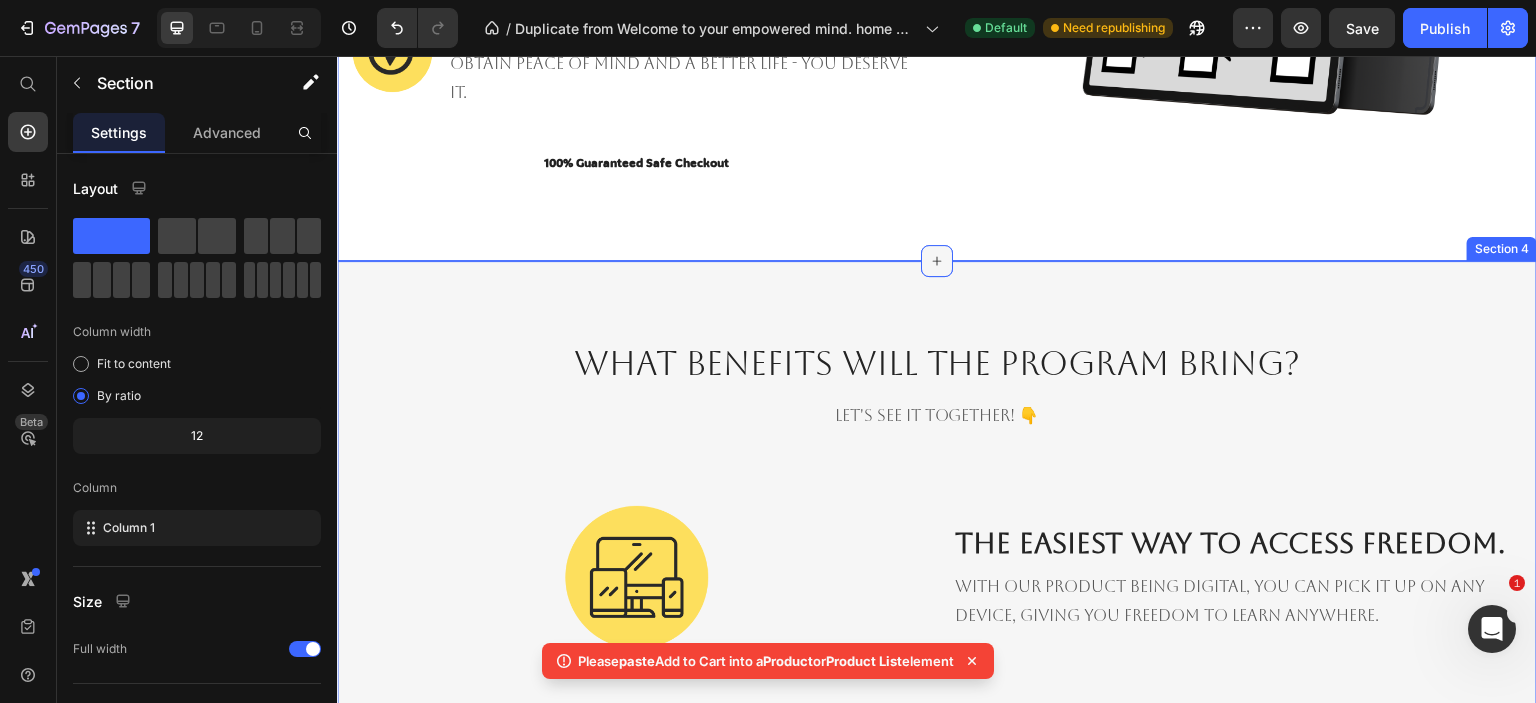 click 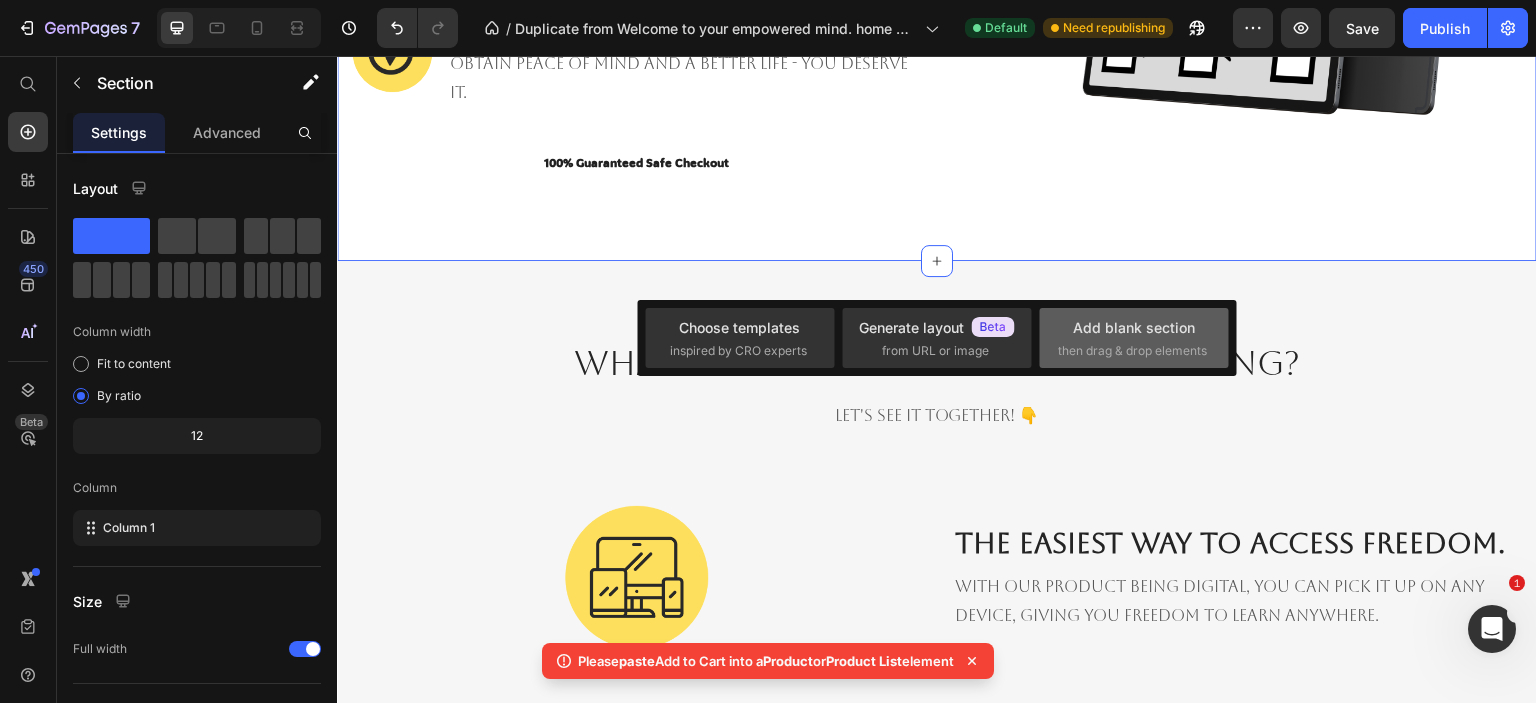 click on "then drag & drop elements" at bounding box center (1132, 351) 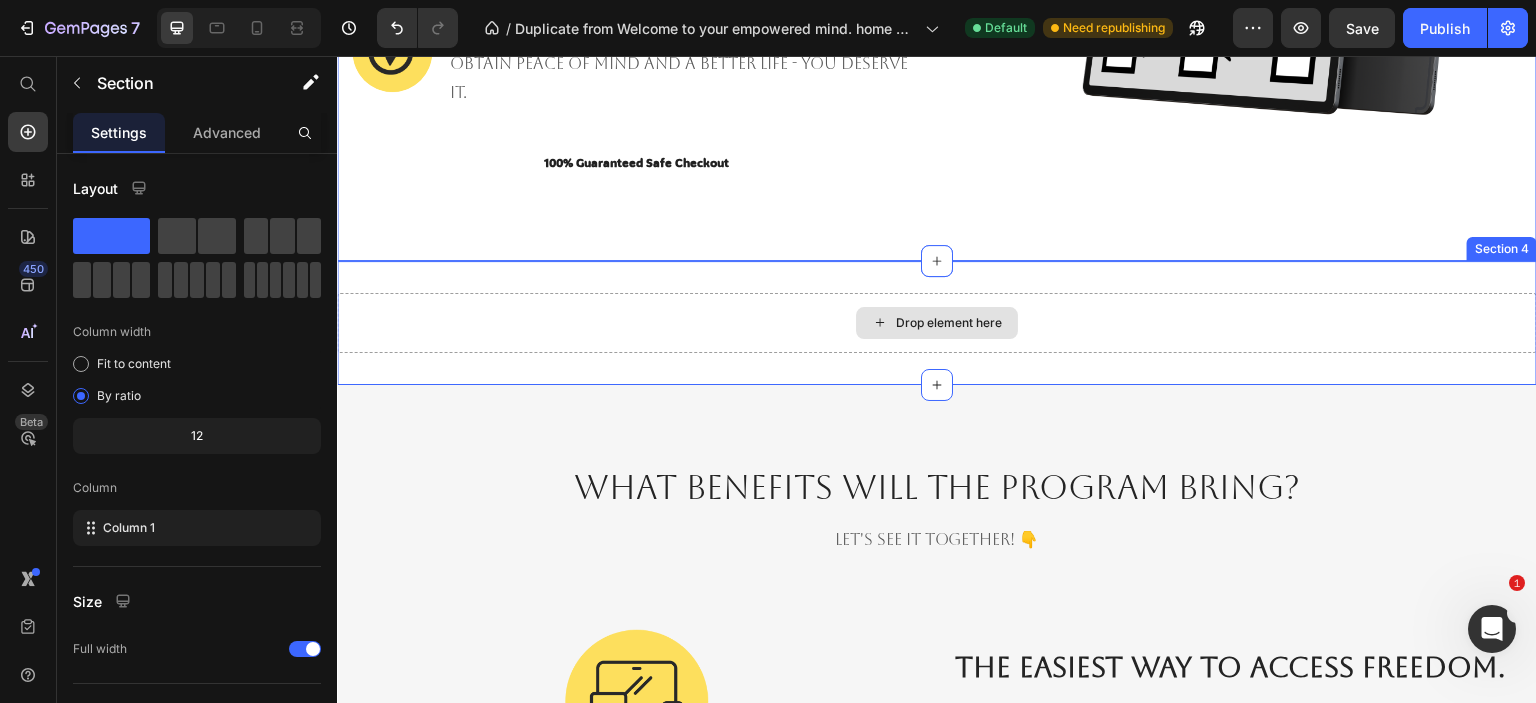click on "Drop element here" at bounding box center [949, 323] 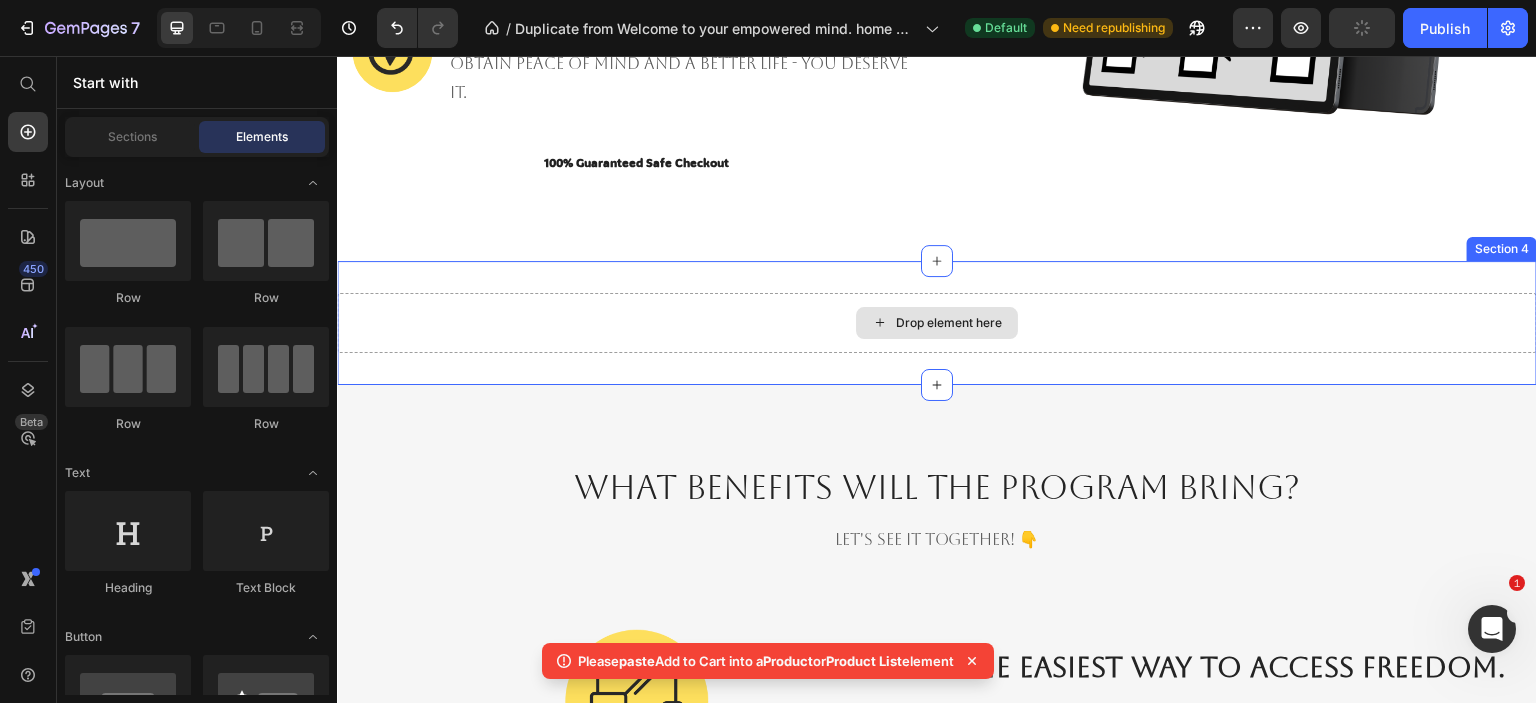 click on "Drop element here" at bounding box center [937, 323] 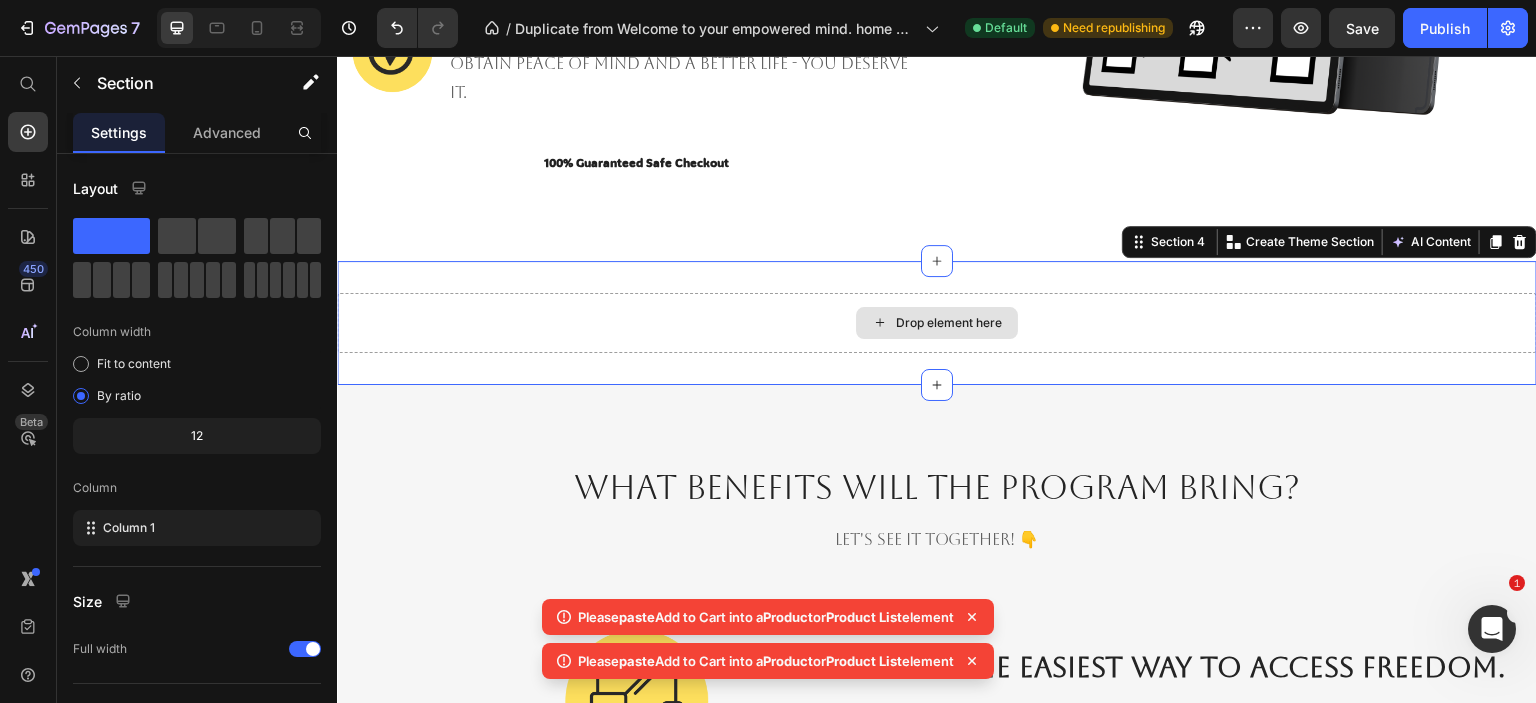 click on "Drop element here" at bounding box center (937, 323) 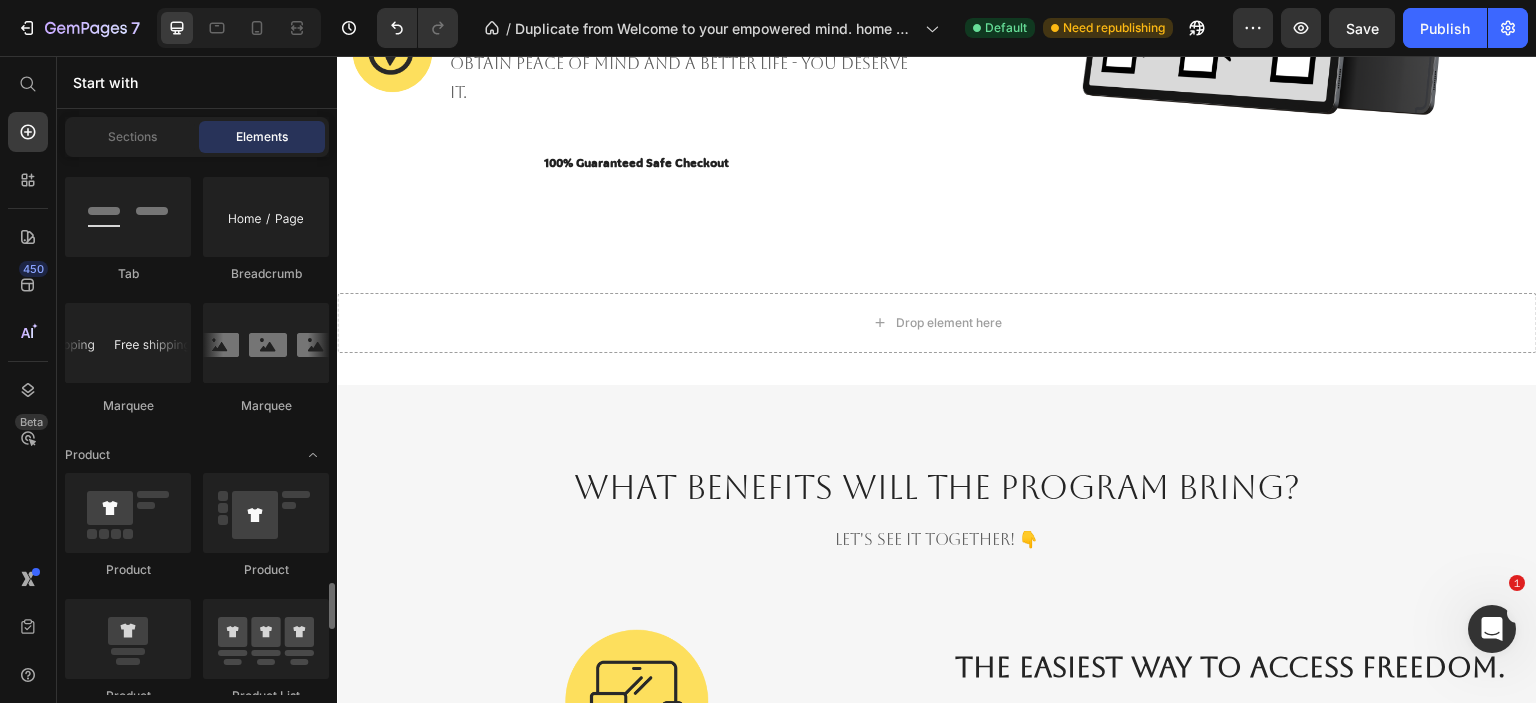 scroll, scrollTop: 2700, scrollLeft: 0, axis: vertical 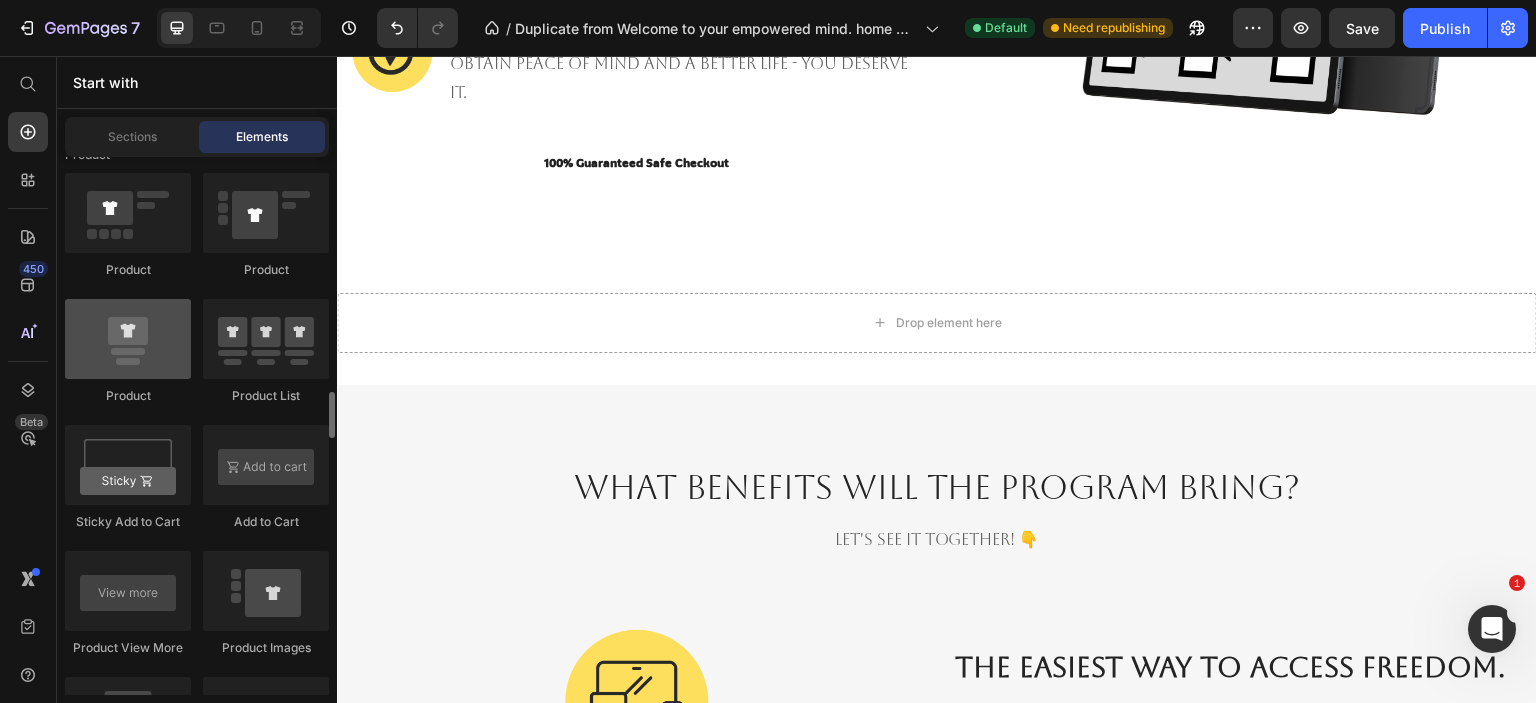 click at bounding box center [128, 339] 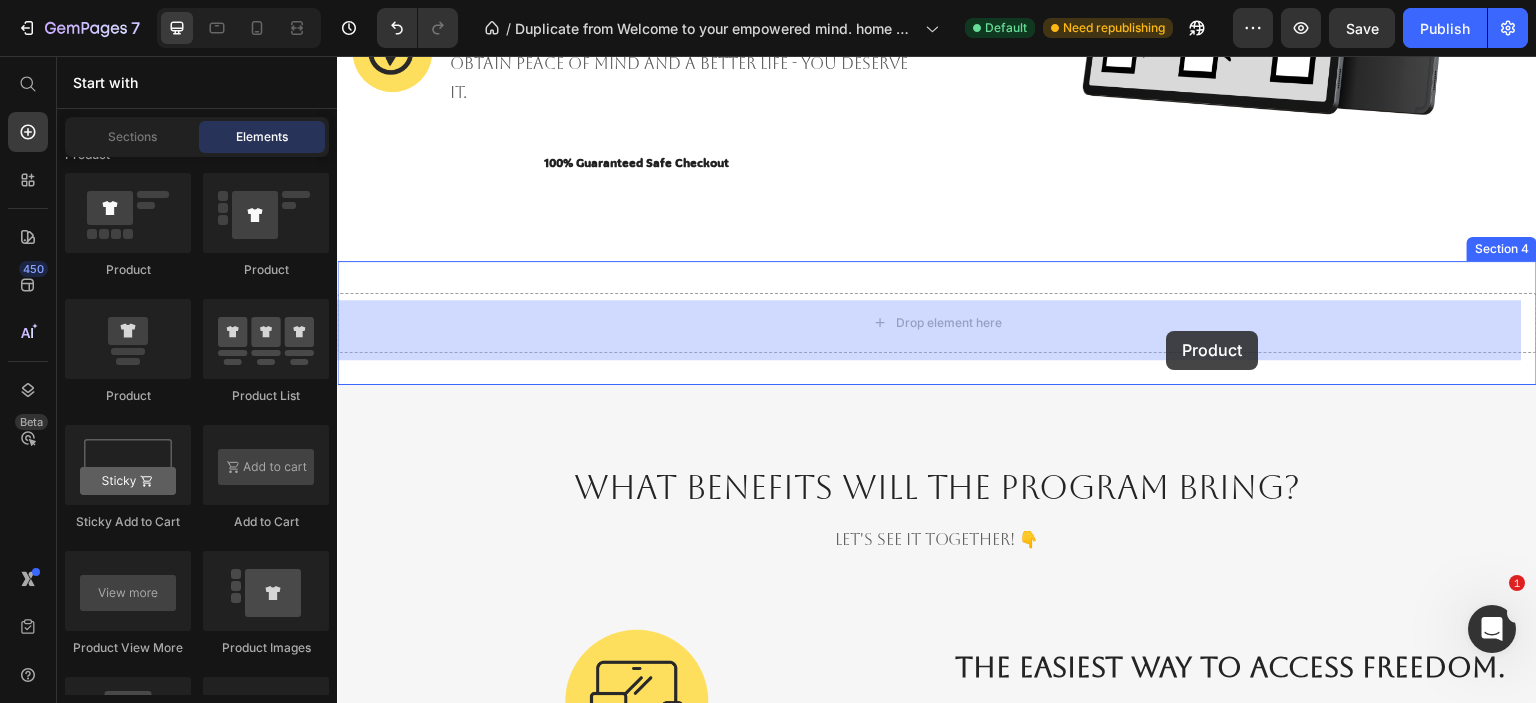 drag, startPoint x: 463, startPoint y: 396, endPoint x: 965, endPoint y: 329, distance: 506.4514 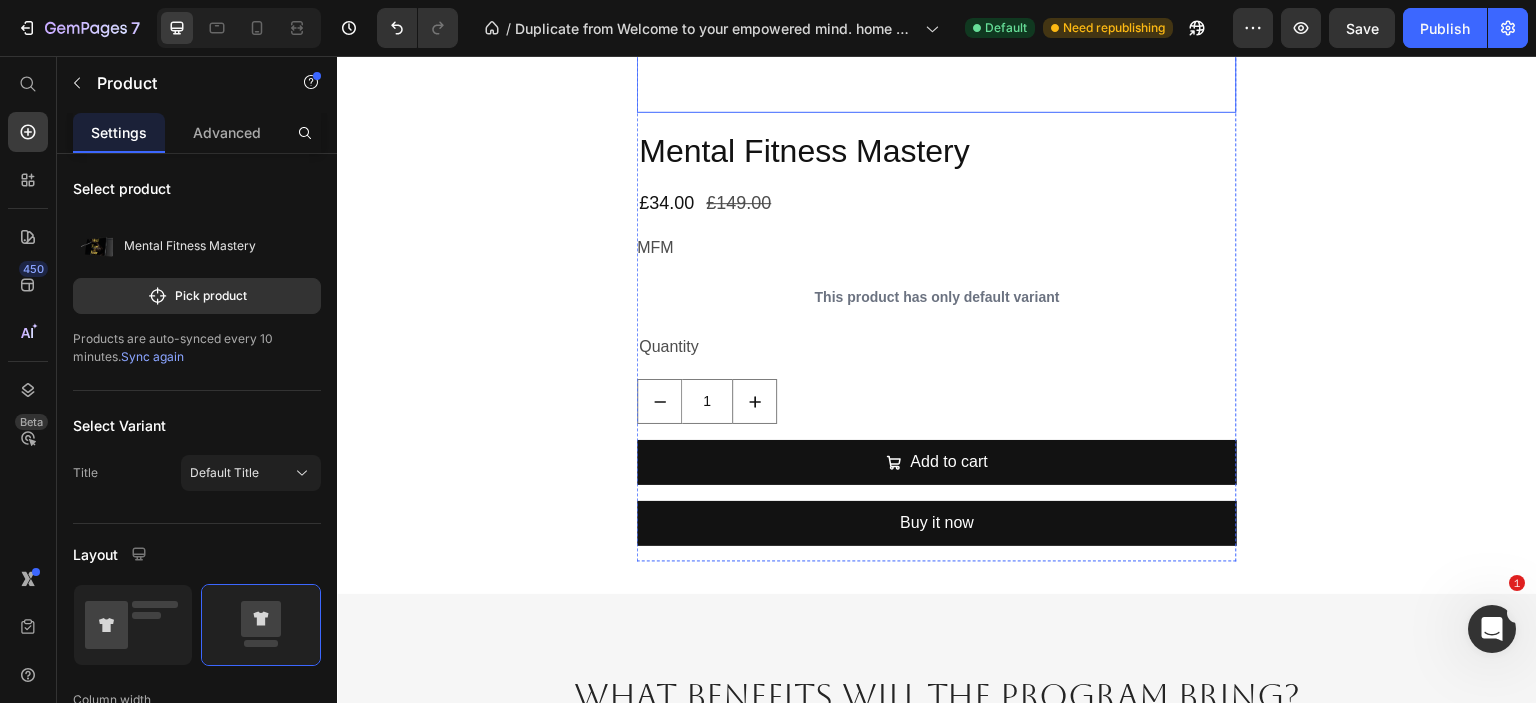 scroll, scrollTop: 2600, scrollLeft: 0, axis: vertical 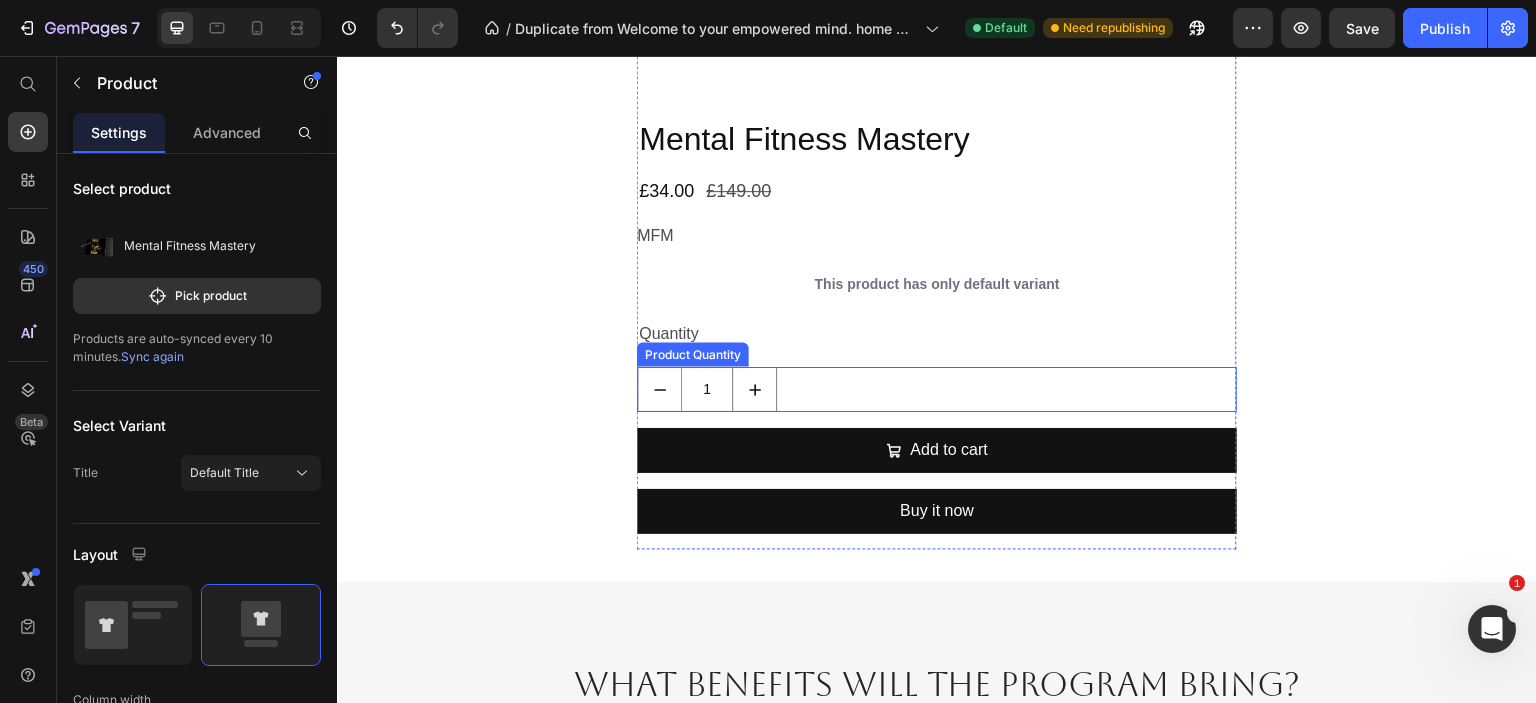 click on "1" at bounding box center (937, 389) 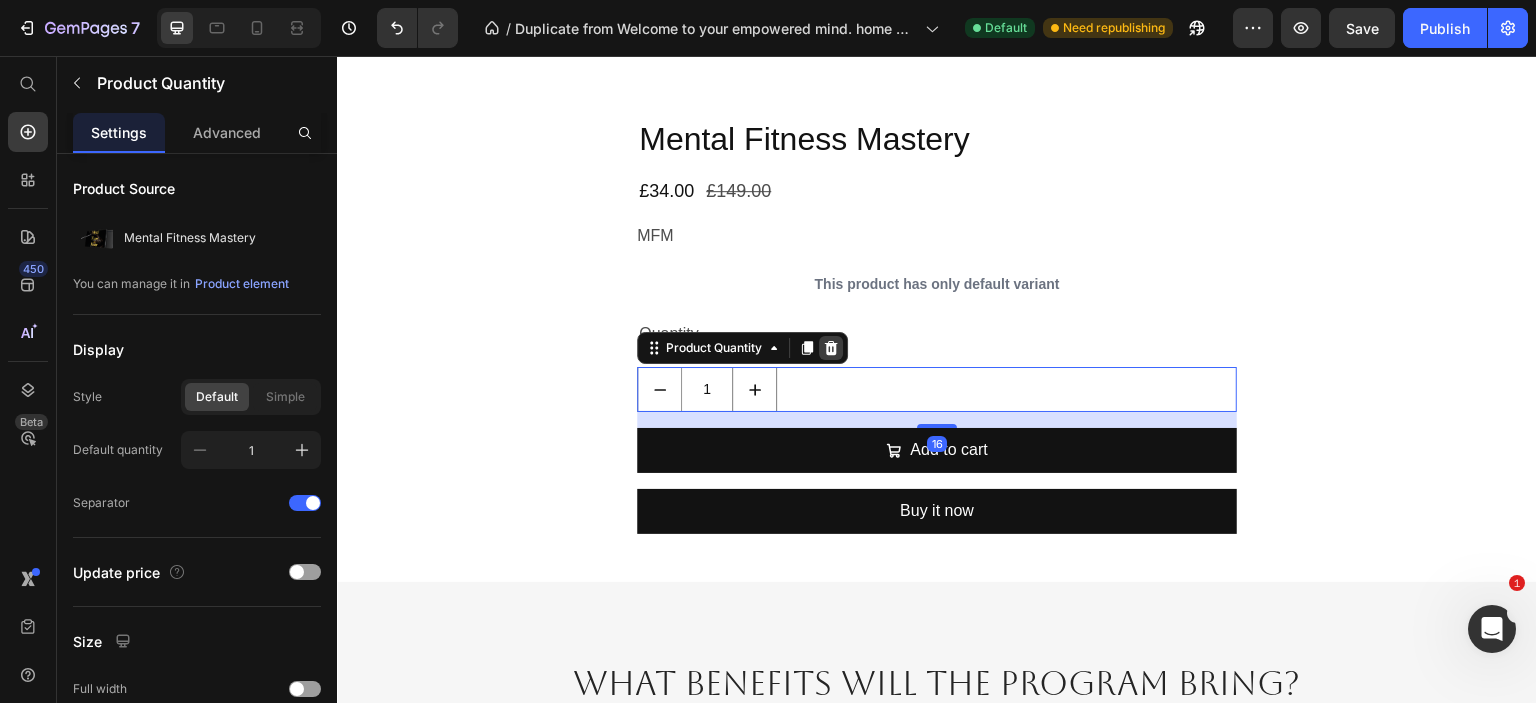 click 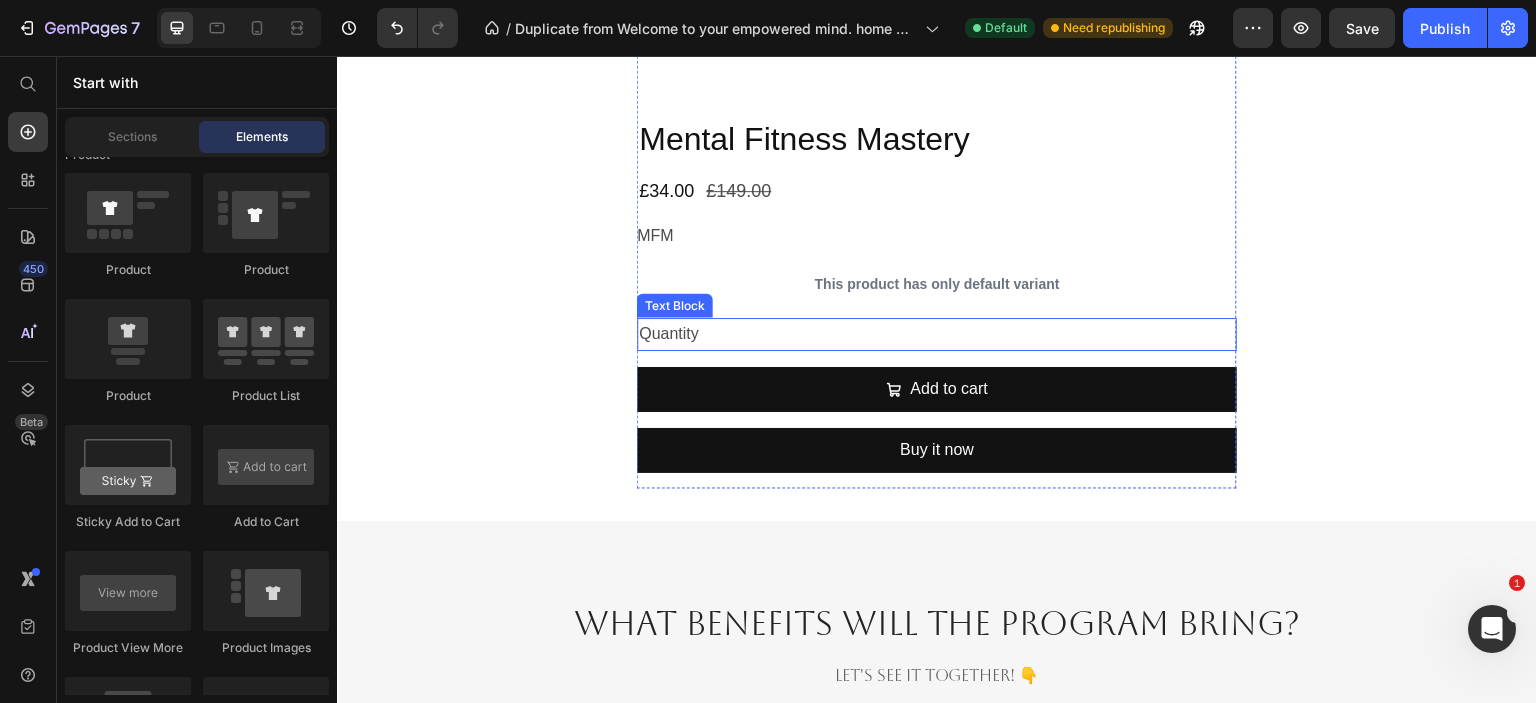 click on "Quantity" at bounding box center [937, 334] 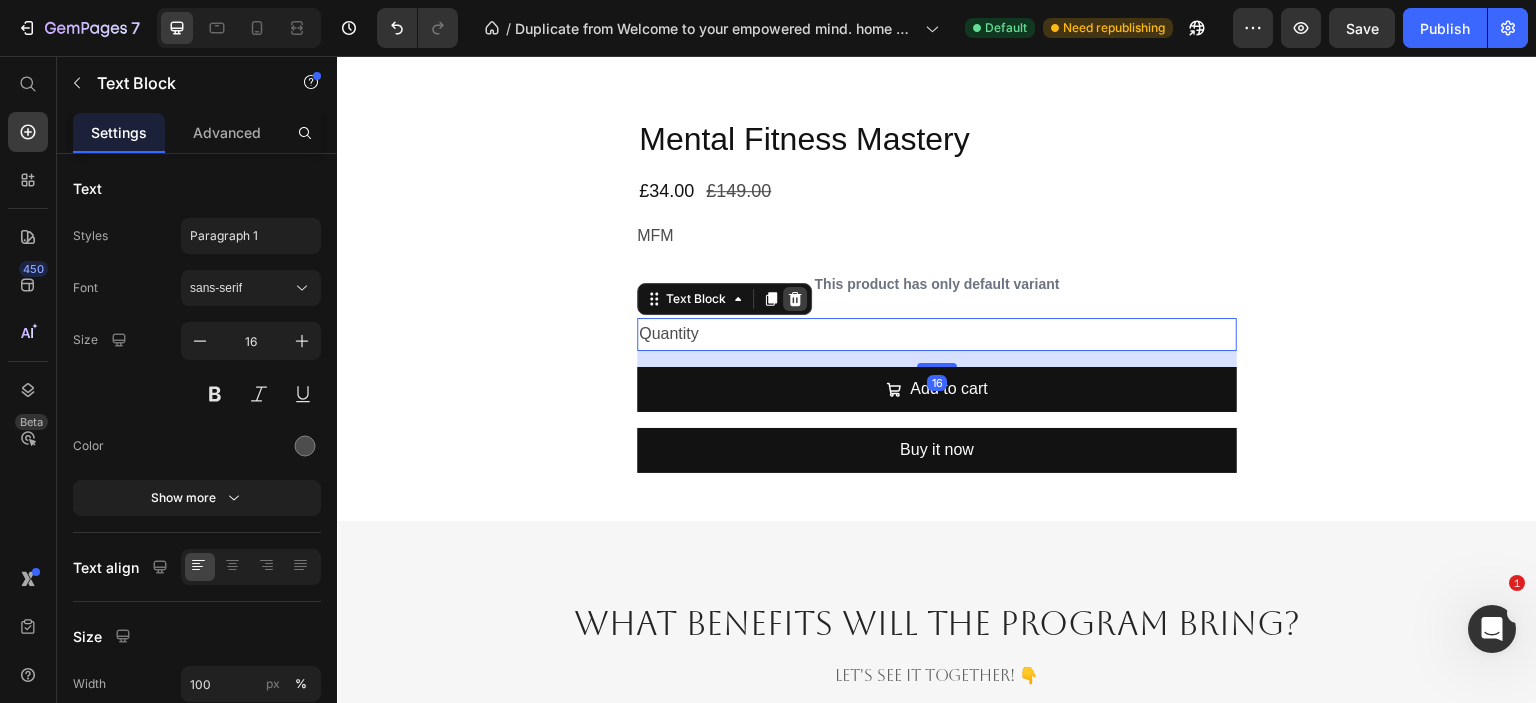 click 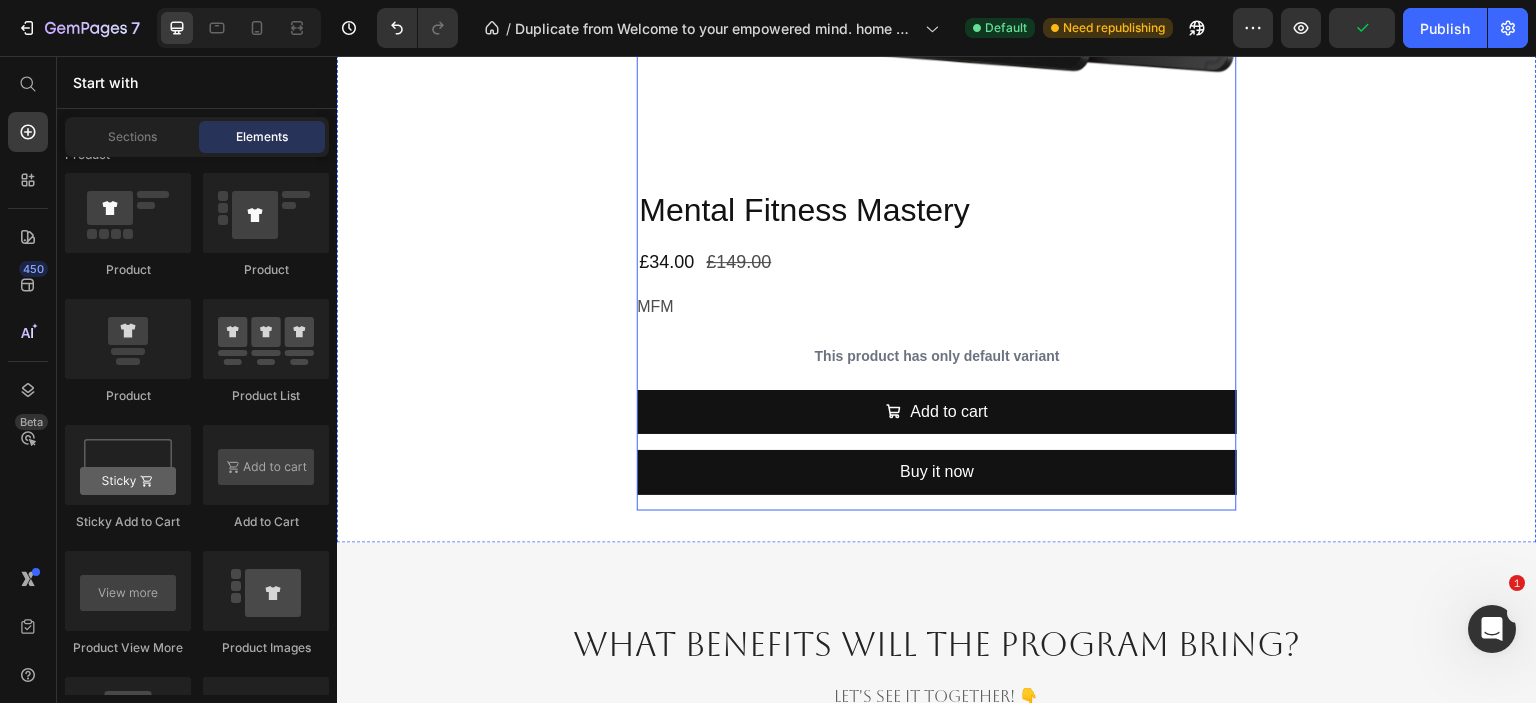 scroll, scrollTop: 2500, scrollLeft: 0, axis: vertical 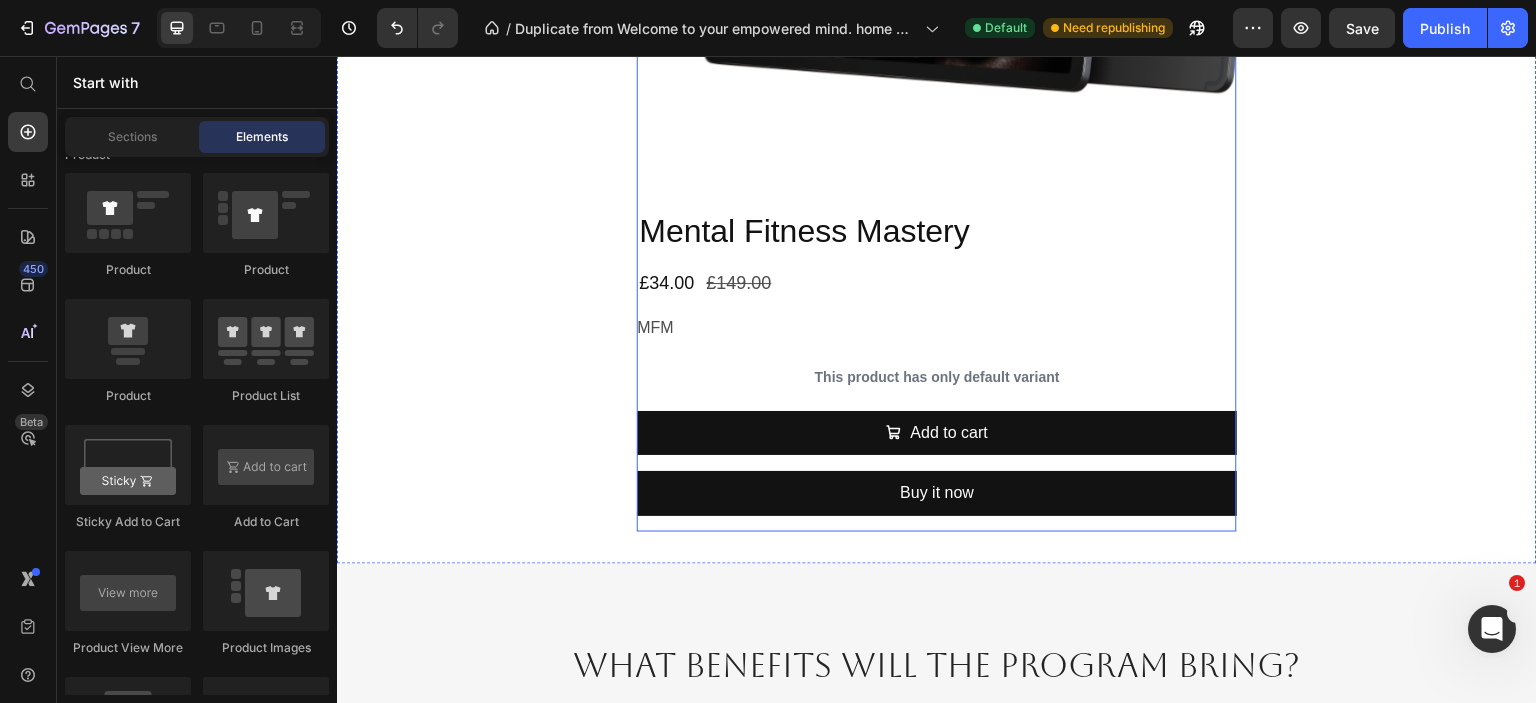 click on "Mental Fitness Mastery Product Title £34.00 Product Price £149.00 Product Price Row MFM Product Description This product has only default variant Product Variants & Swatches
Add to cart Add to Cart Buy it now Dynamic Checkout" at bounding box center (937, 370) 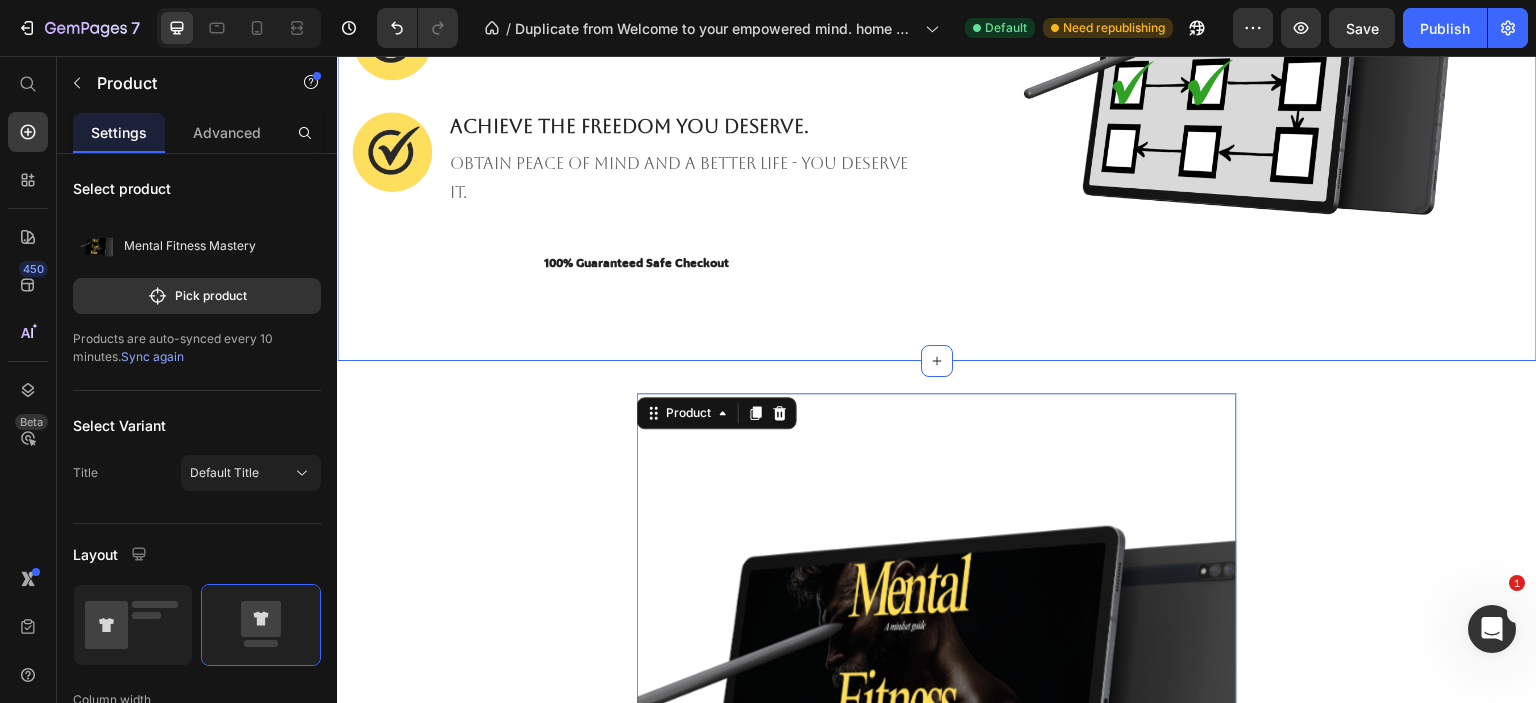 scroll, scrollTop: 1700, scrollLeft: 0, axis: vertical 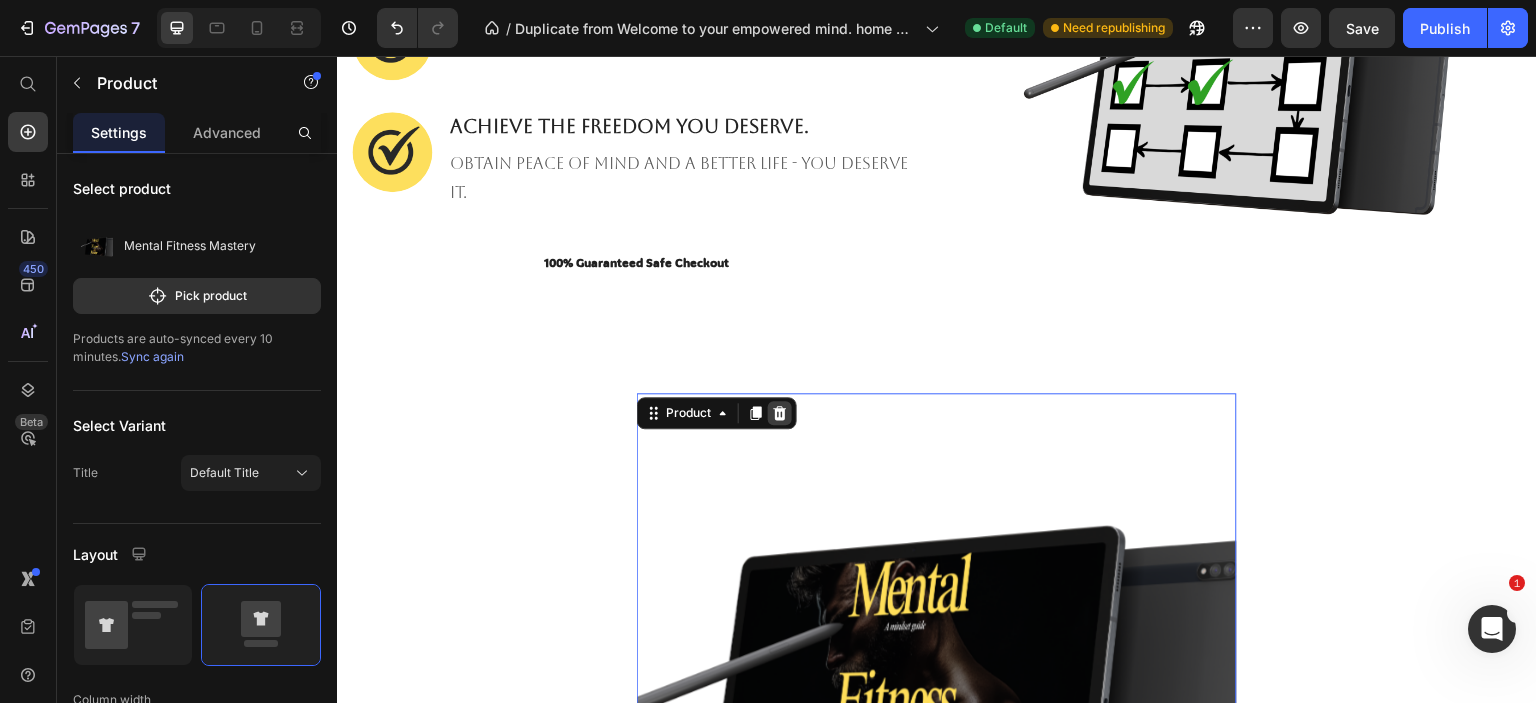 click 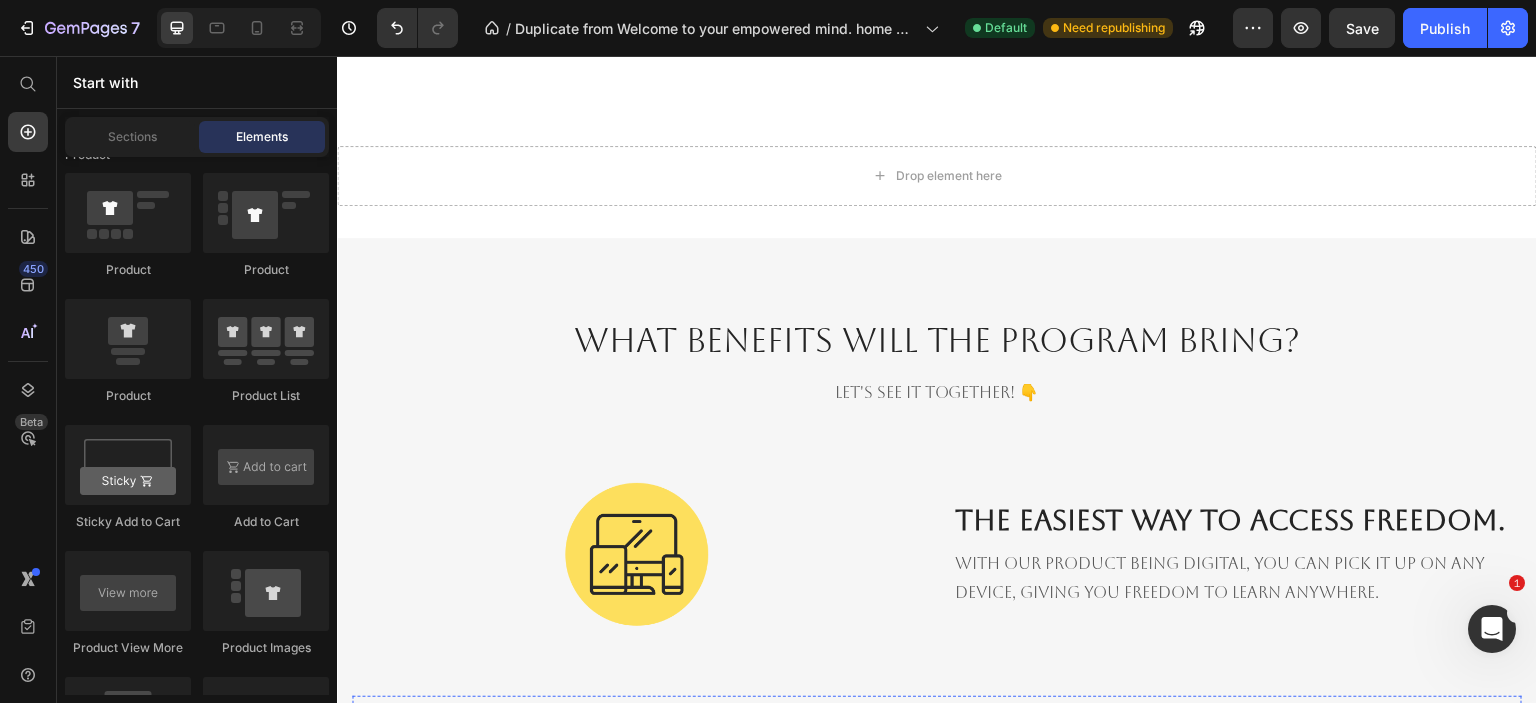 scroll, scrollTop: 1800, scrollLeft: 0, axis: vertical 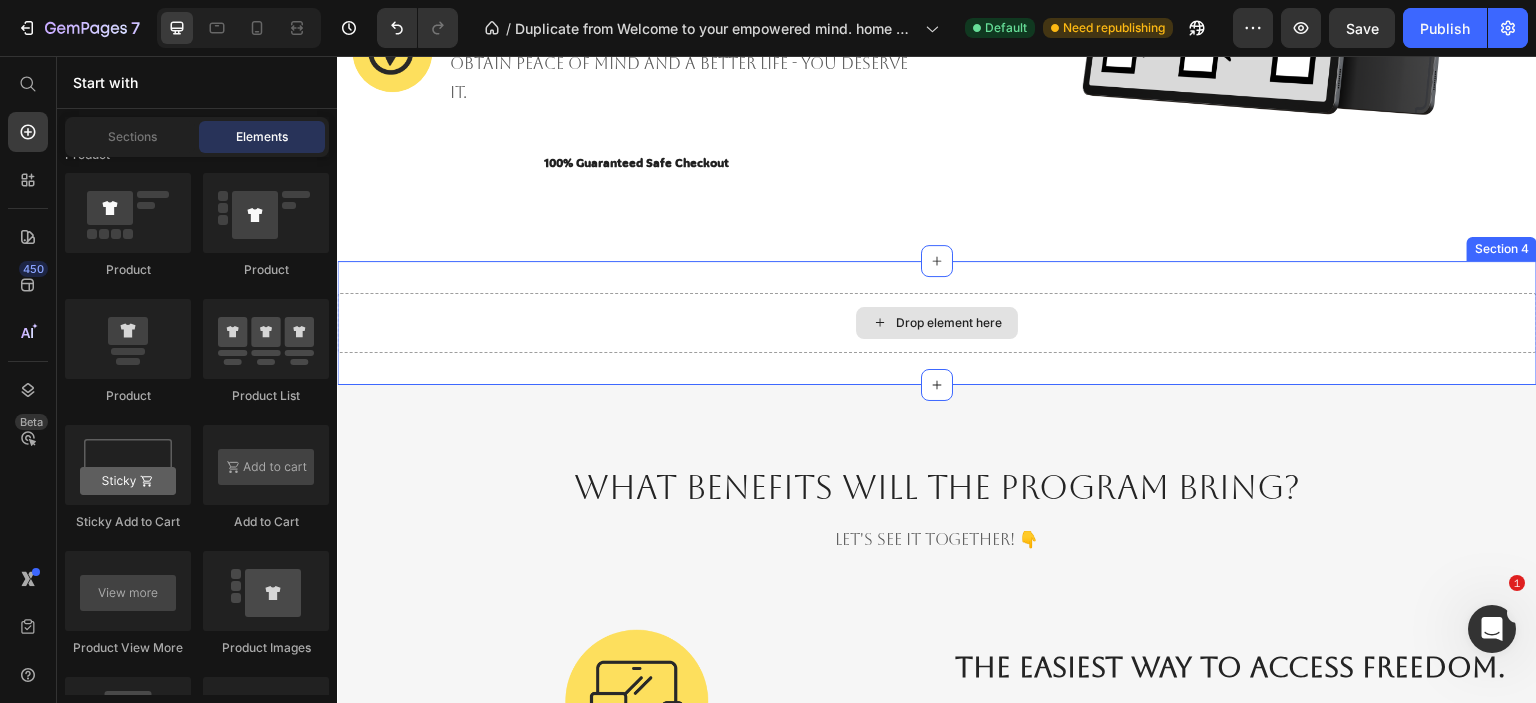 click on "Drop element here" at bounding box center [937, 323] 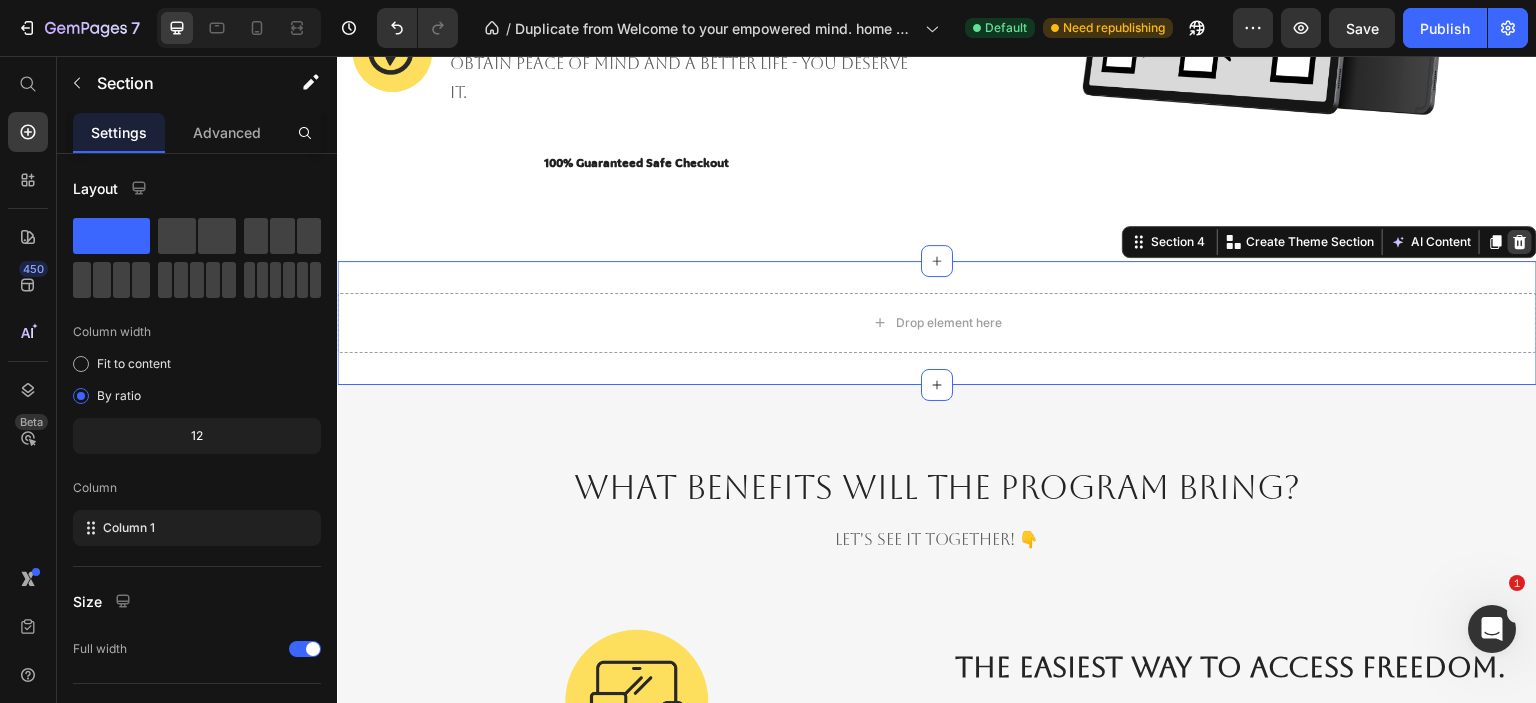 click at bounding box center [1520, 242] 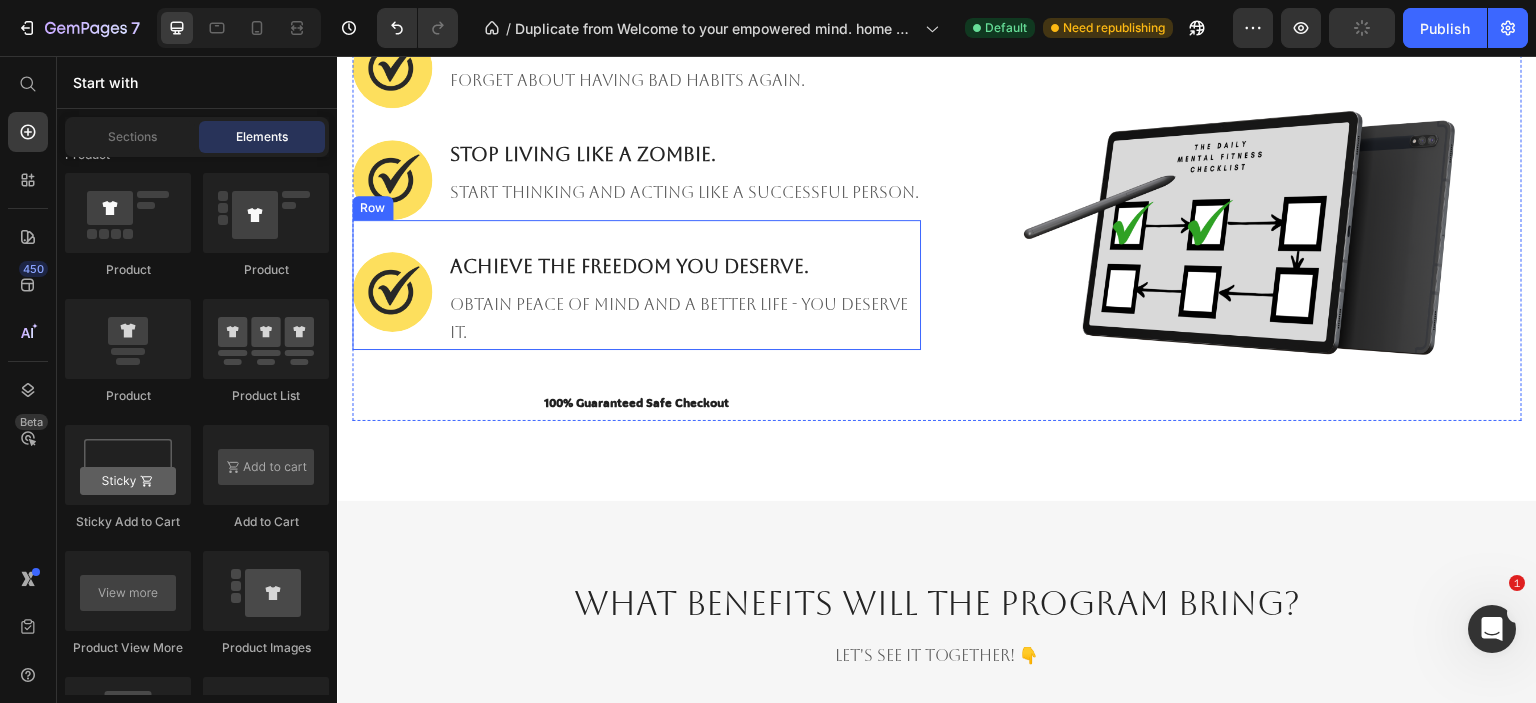 scroll, scrollTop: 1400, scrollLeft: 0, axis: vertical 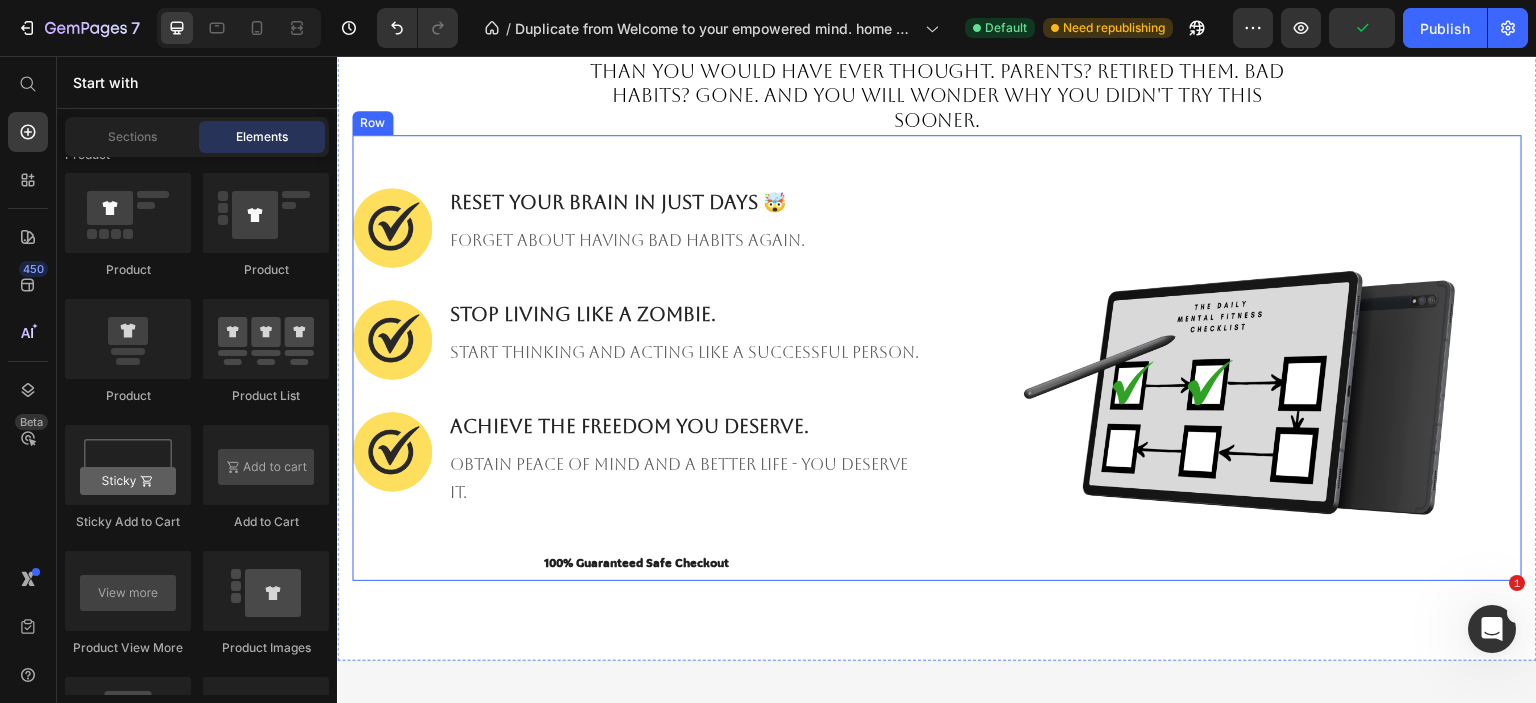 click on "Image Reset your brain in just days 🤯 Heading FORGET ABOUT HAVING bad habits again. Text block Row Image Stop living like a zombie. Heading Start thinking and acting like A SUCCESSFUL PERSON. Text block Row Image ACHIEVE THE FREEDOM YOU DESERVE. Heading obtain peace of mind and a better life - you deserve it. Text block Row 100% Guaranteed Safe Checkout Text block Product" at bounding box center [636, 382] 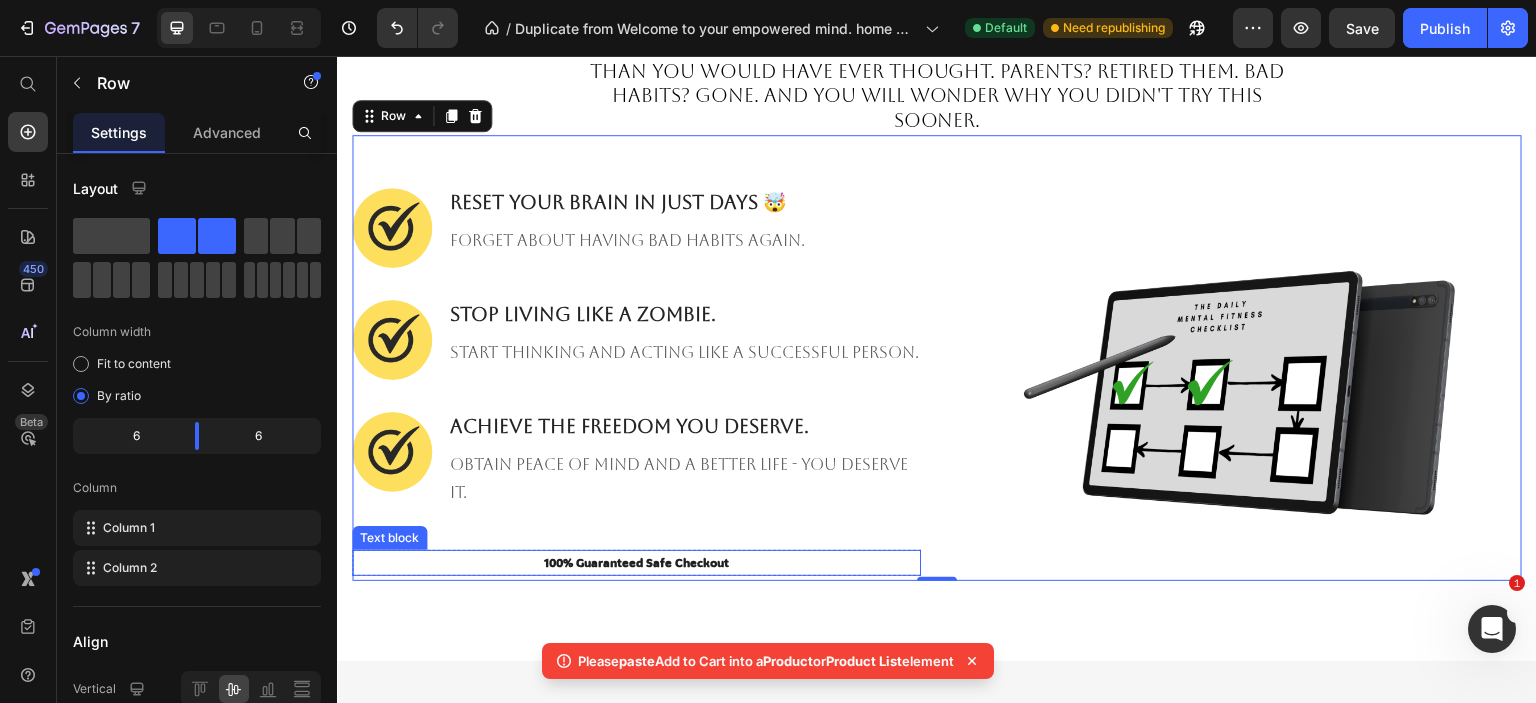 click on "100% Guaranteed Safe Checkout" at bounding box center (636, 563) 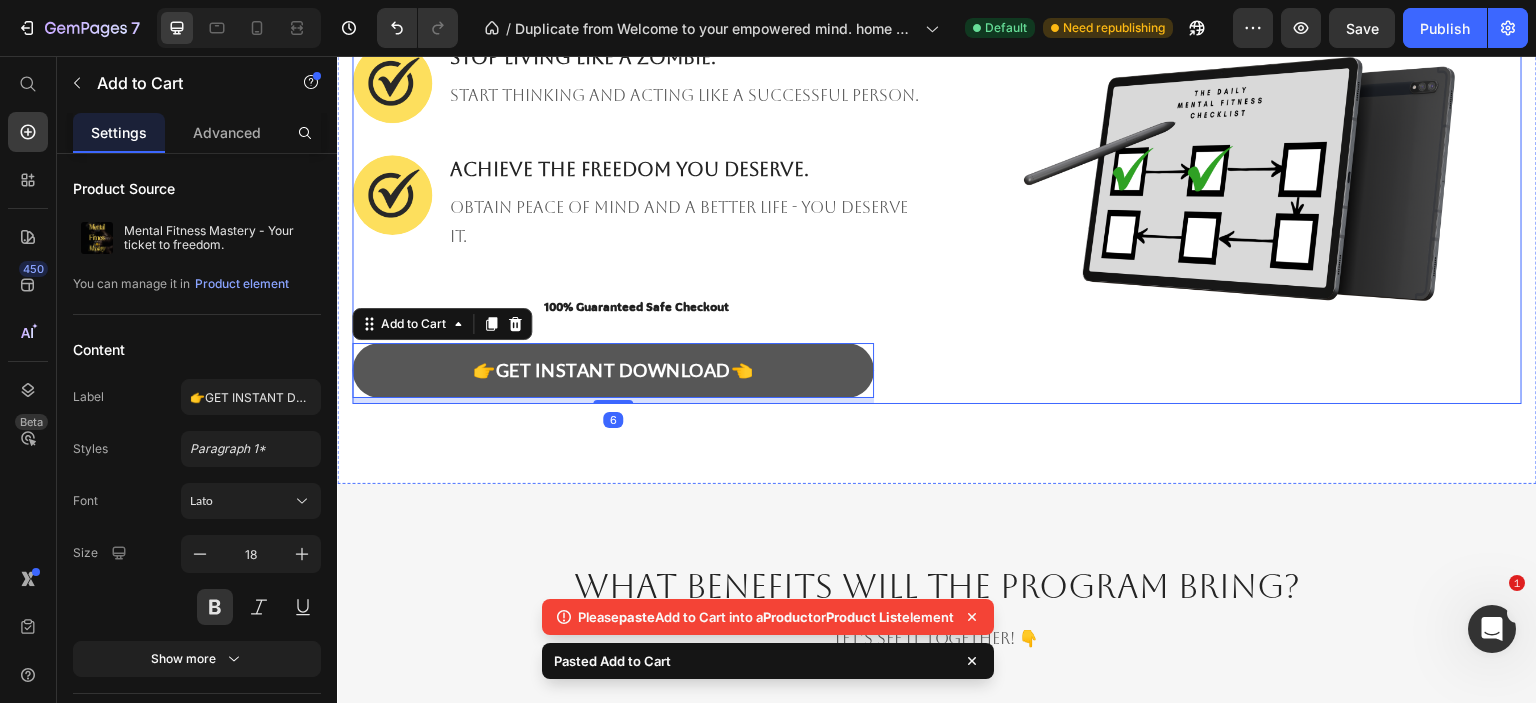 scroll, scrollTop: 1700, scrollLeft: 0, axis: vertical 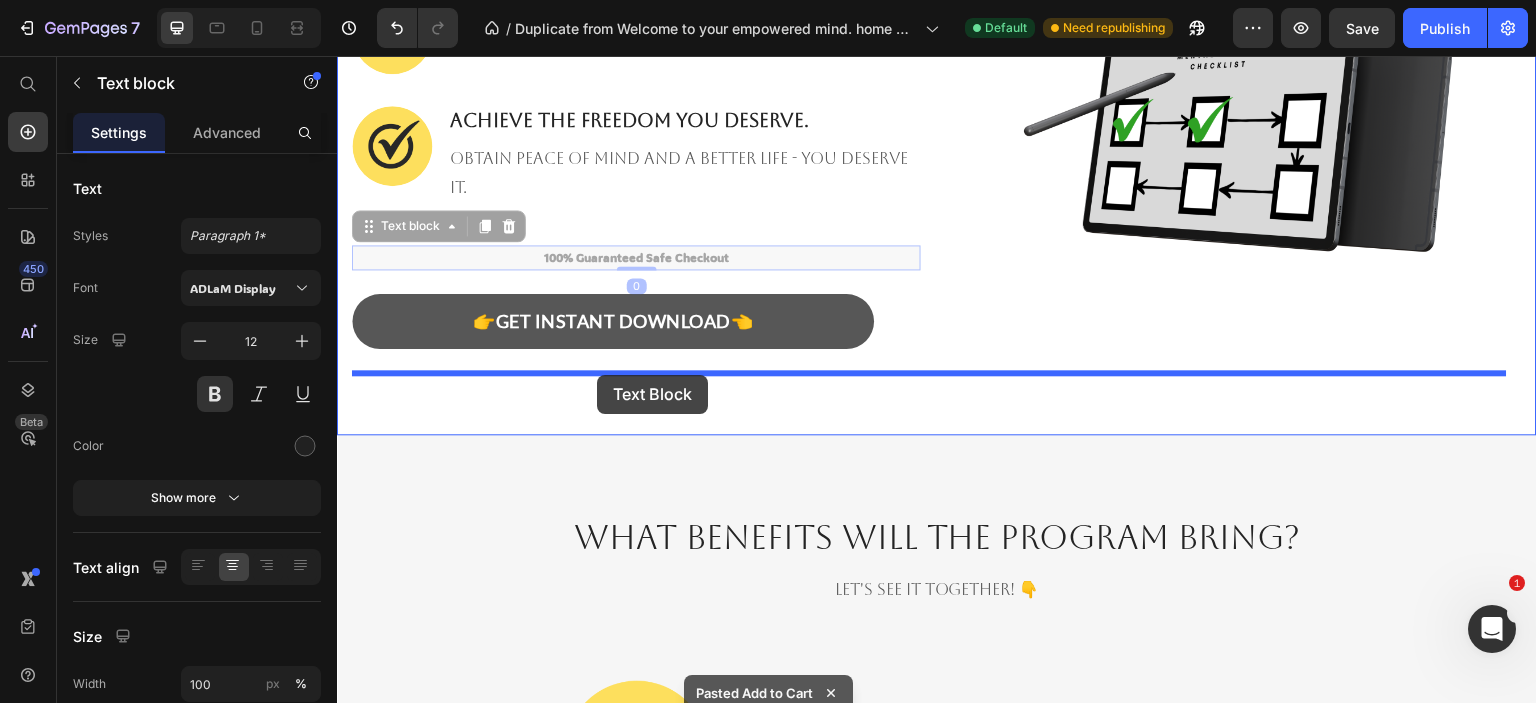drag, startPoint x: 597, startPoint y: 270, endPoint x: 597, endPoint y: 375, distance: 105 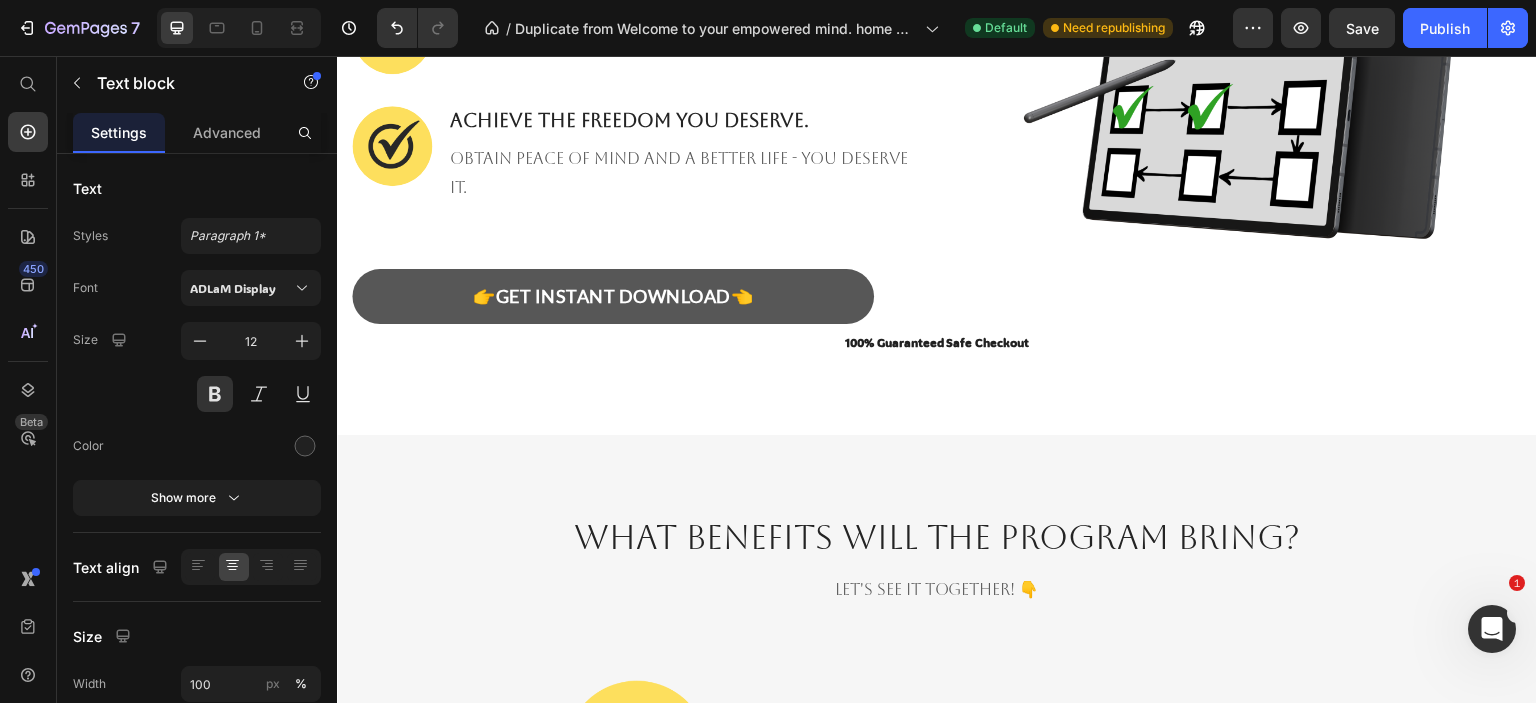 click on "100% Guaranteed Safe Checkout" at bounding box center (937, 343) 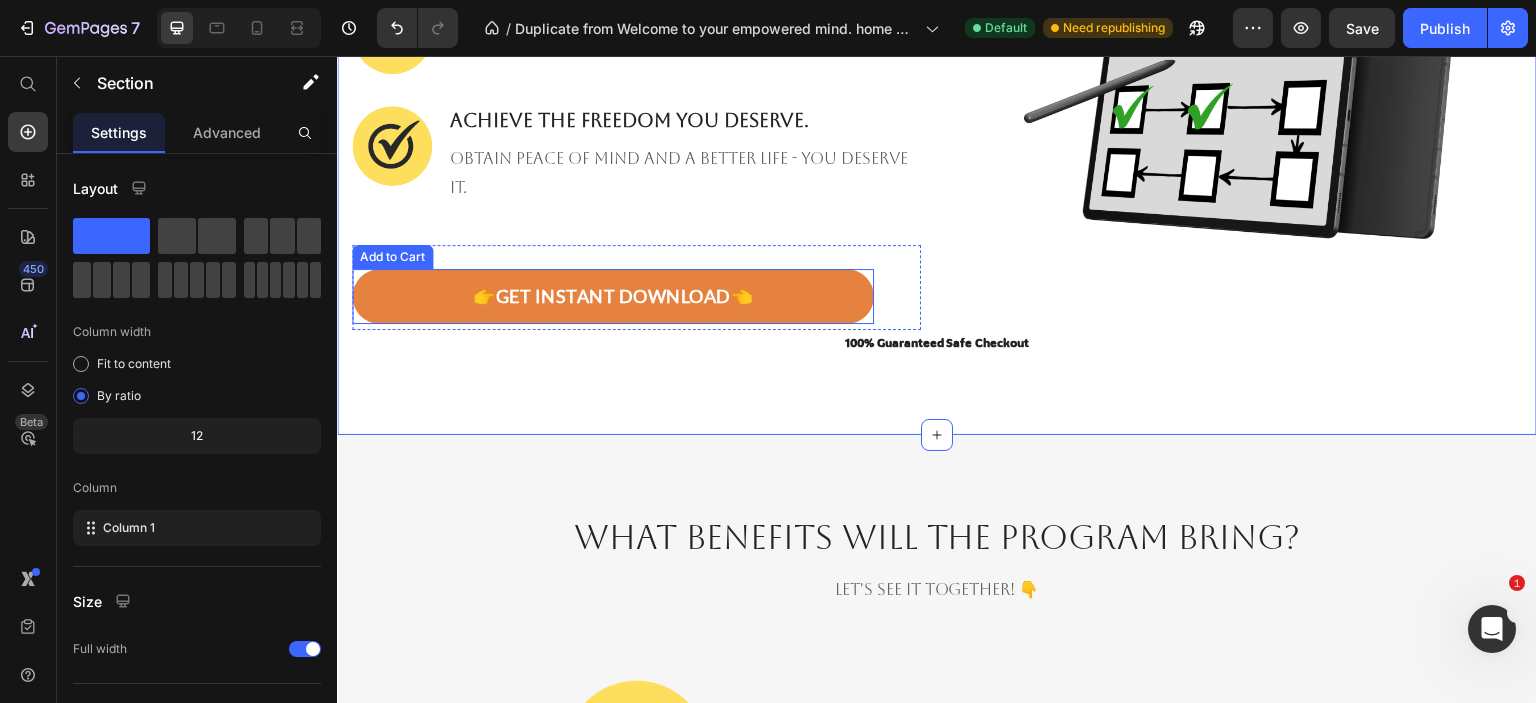 click on "👉GET INSTANT DOWNLOAD👈" at bounding box center (613, 296) 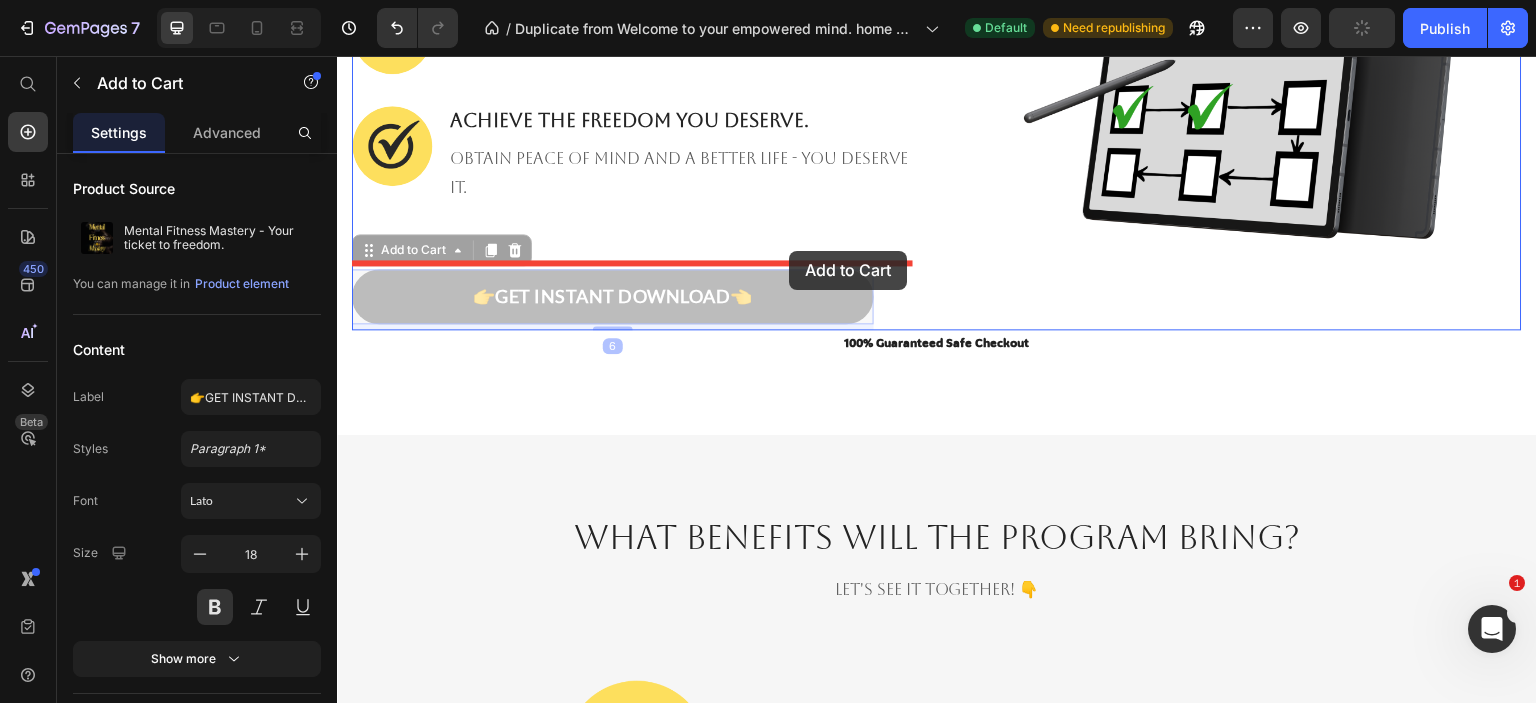 drag, startPoint x: 793, startPoint y: 312, endPoint x: 789, endPoint y: 251, distance: 61.13101 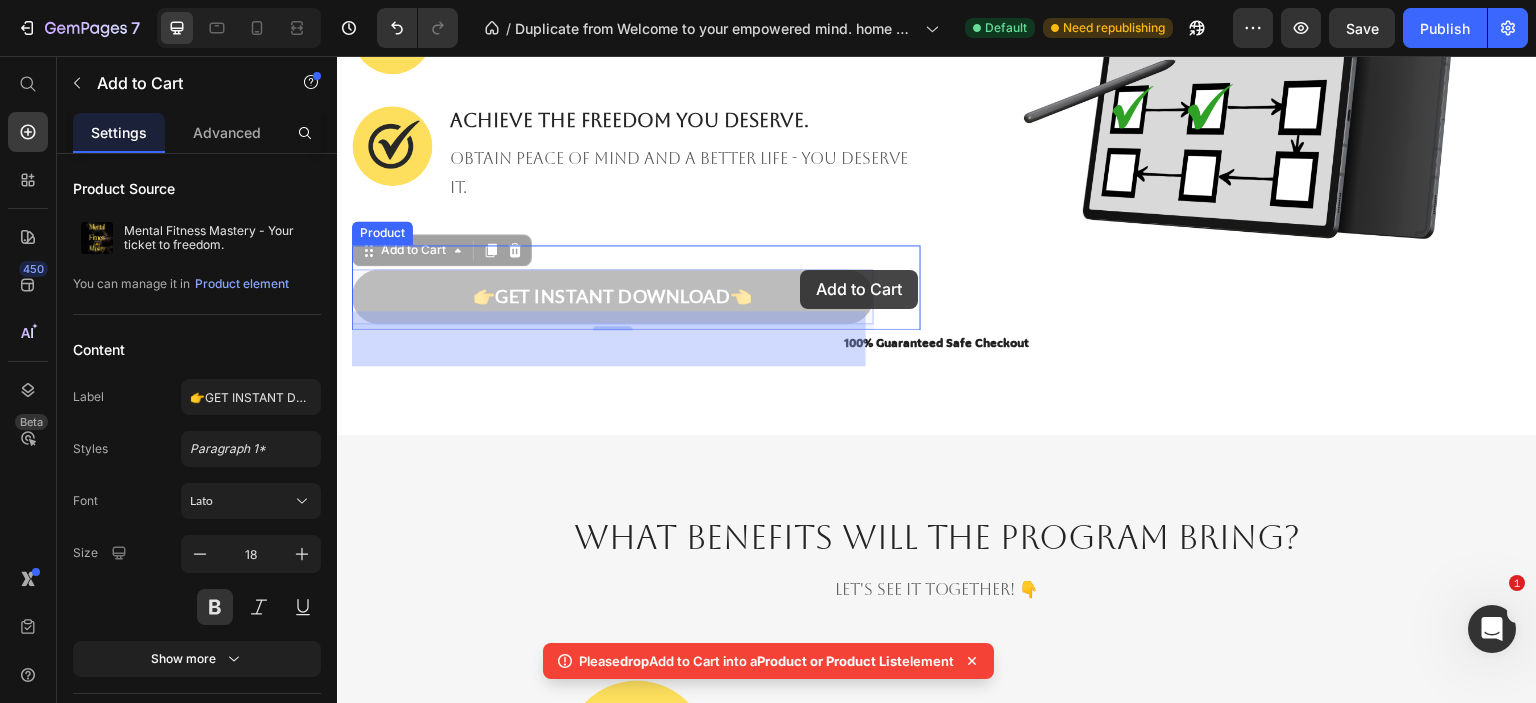 drag, startPoint x: 792, startPoint y: 314, endPoint x: 800, endPoint y: 270, distance: 44.72136 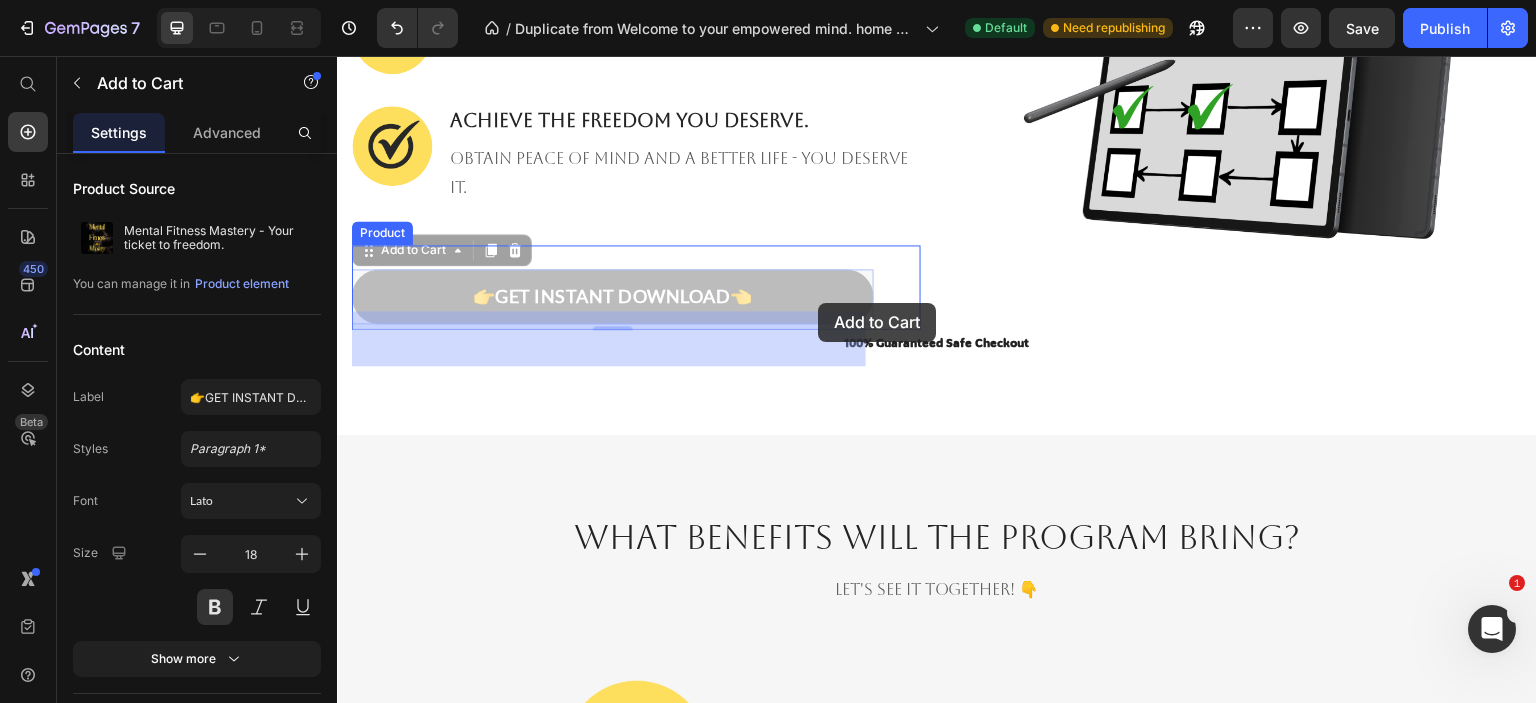 click on "Header Mental Fitness Mastery Heading bECAUSE THERE IS NO DREAM LIFE WITHOUT YOUR MIND IN CHECK. Text block Row Section 2 Visualise yourself in 3 months.  Heading Row You already achieved your dreams, now you are aiming higher than you would have ever thought. Parents? Retired them. Bad habits? GONE. And you will wonder WHY you didn't try this sooner. Text block Row Image Image Reset your brain in just days 🤯 Heading FORGET ABOUT HAVING bad habits again. Text block Row Image Stop living like a zombie. Heading Start thinking and acting like A SUCCESSFUL PERSON. Text block Row Image ACHIEVE THE FREEDOM YOU DESERVE. Heading obtain peace of mind and a better life - you deserve it. Text block Row 👉GET INSTANT DOWNLOAD👈 Add to Cart   6 👉GET INSTANT DOWNLOAD👈 Add to Cart   6 Product Image Row 100% Guaranteed Safe Checkout Text block Section 3 What benefits will The Program bring? Heading Let's see it together! 👇 Text block Row Row Image The EASIEST way to access FREEDOM. Heading Text block Row Row" at bounding box center (937, 1852) 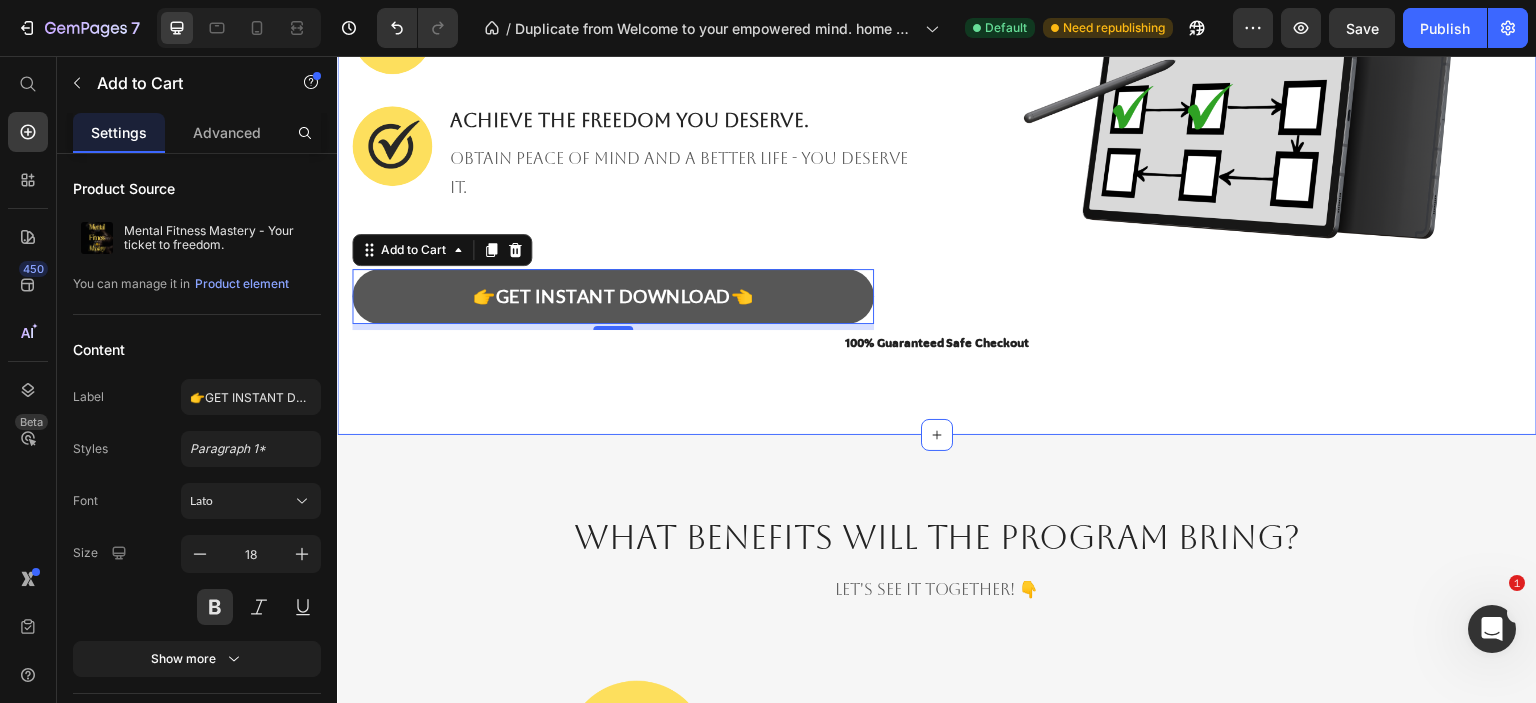 click on "Visualise yourself in 3 months.  Heading Row You already achieved your dreams, now you are aiming higher than you would have ever thought. Parents? Retired them. Bad habits? GONE. And you will wonder WHY you didn't try this sooner. Text block Row Image Image Reset your brain in just days 🤯 Heading FORGET ABOUT HAVING bad habits again. Text block Row Image Stop living like a zombie. Heading Start thinking and acting like A SUCCESSFUL PERSON. Text block Row Image ACHIEVE THE FREEDOM YOU DESERVE. Heading obtain peace of mind and a better life - you deserve it. Text block Row 👉GET INSTANT DOWNLOAD👈 Add to Cart   6 Product Image Row 100% Guaranteed Safe Checkout Text block Section 3" at bounding box center (937, 12) 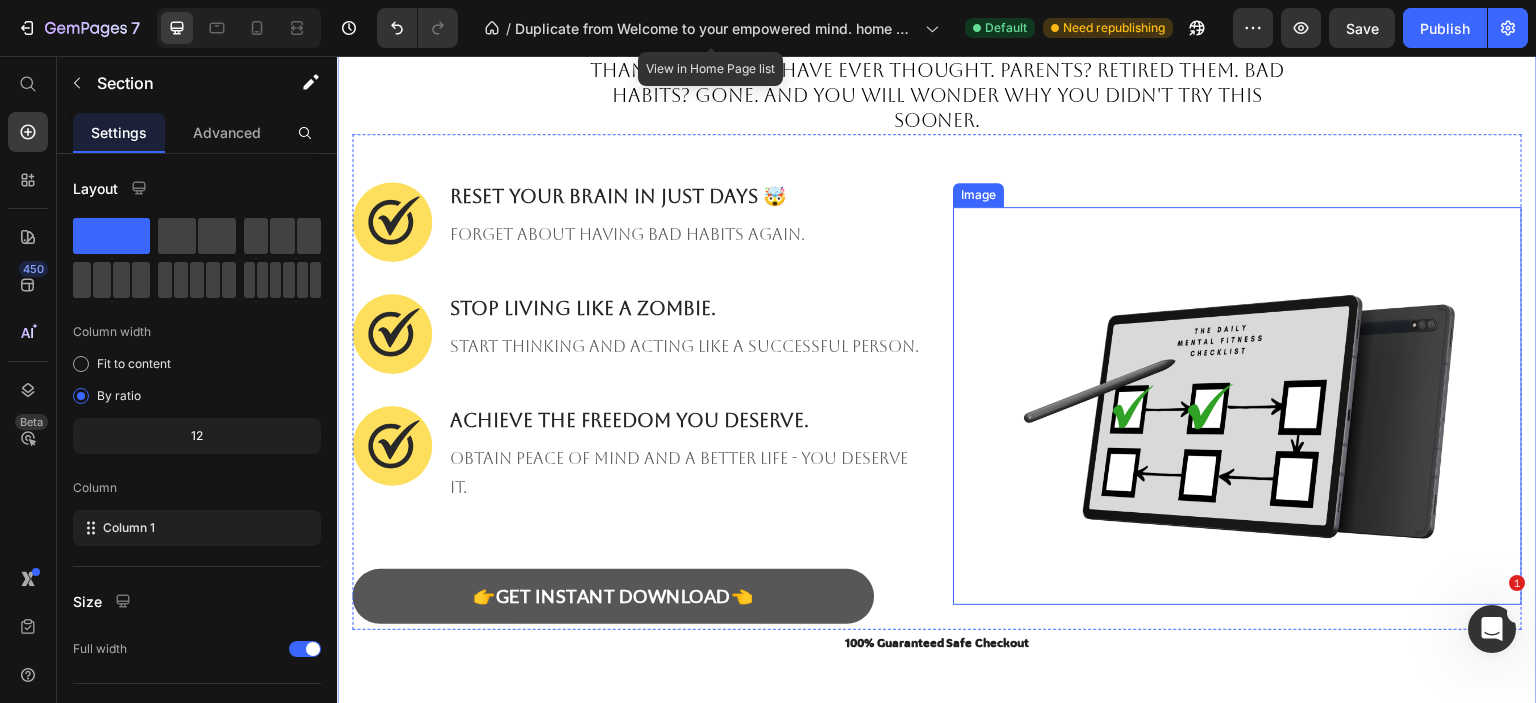 scroll, scrollTop: 1700, scrollLeft: 0, axis: vertical 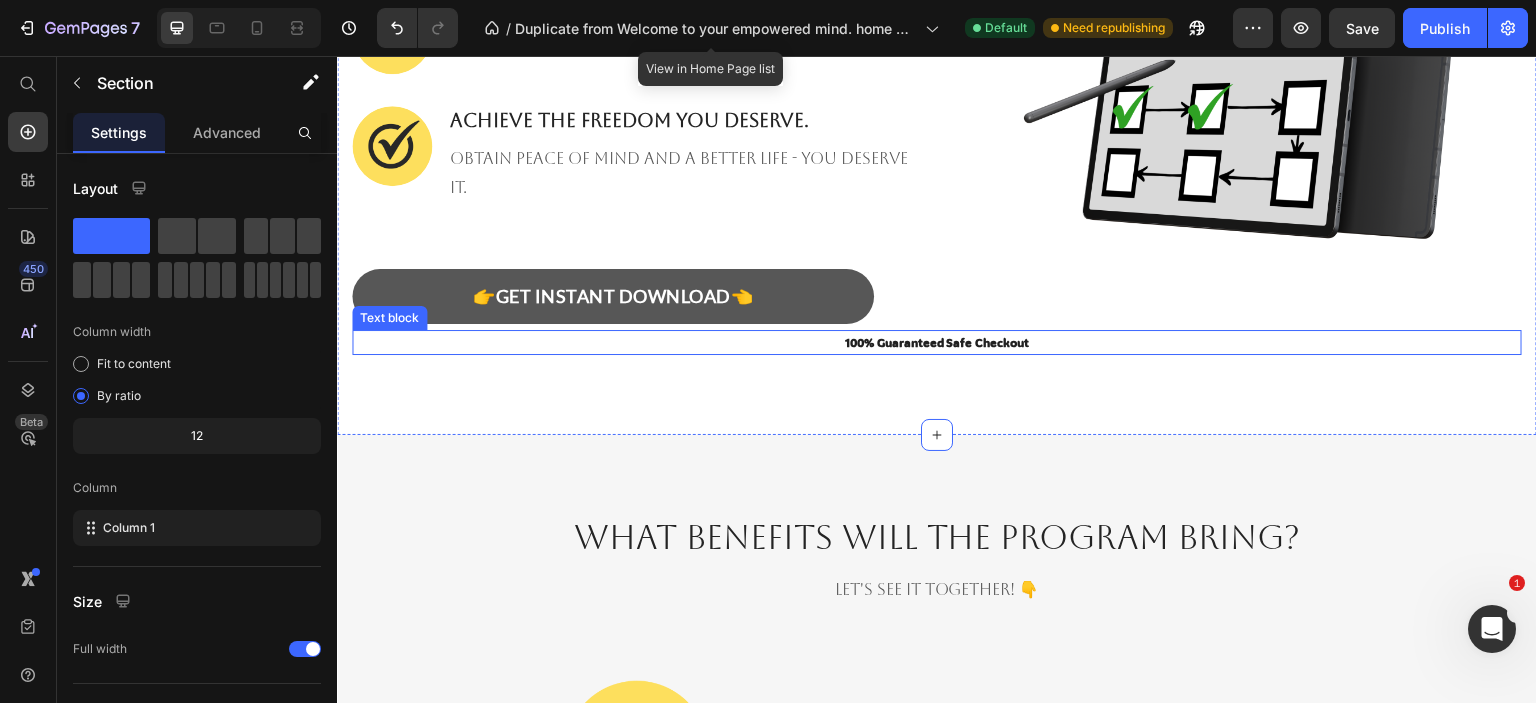 click on "100% Guaranteed Safe Checkout" at bounding box center [937, 343] 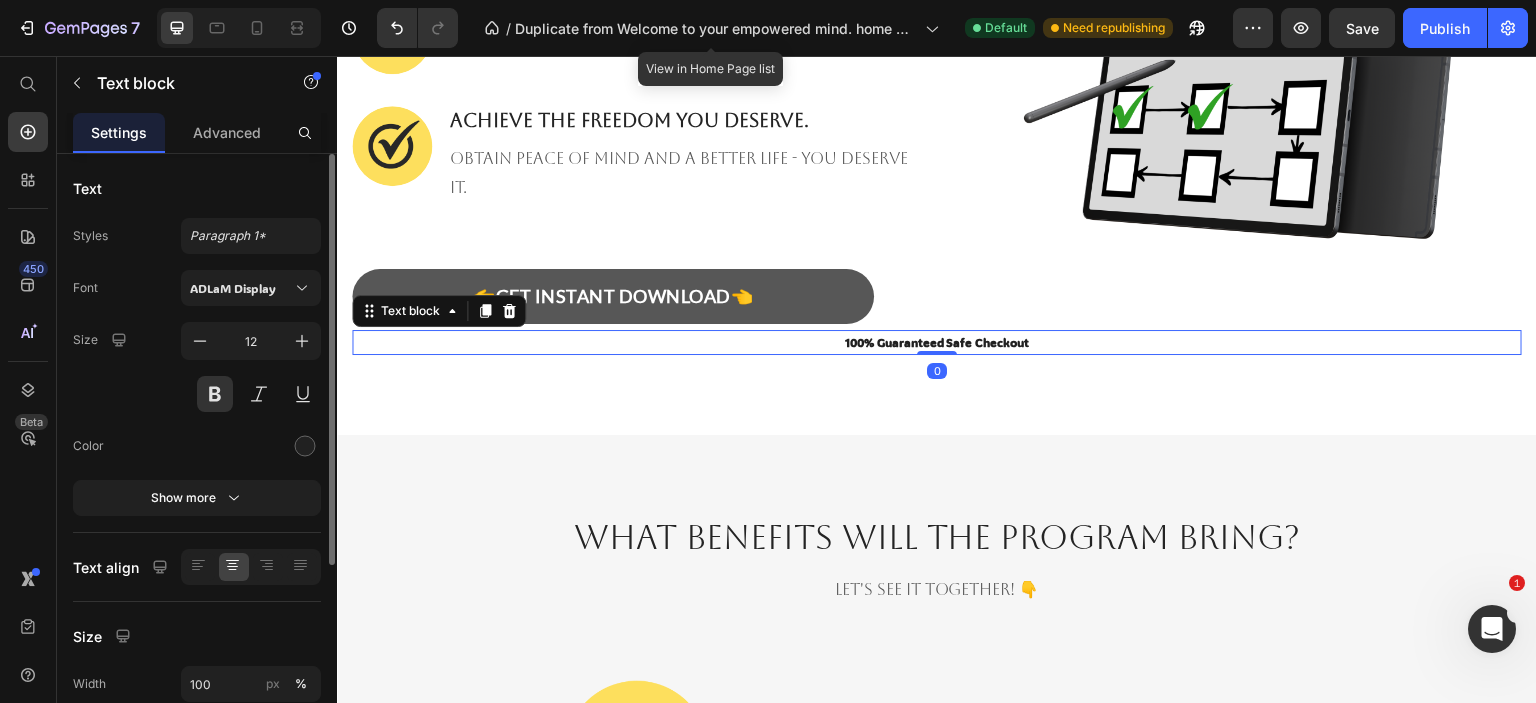 scroll, scrollTop: 286, scrollLeft: 0, axis: vertical 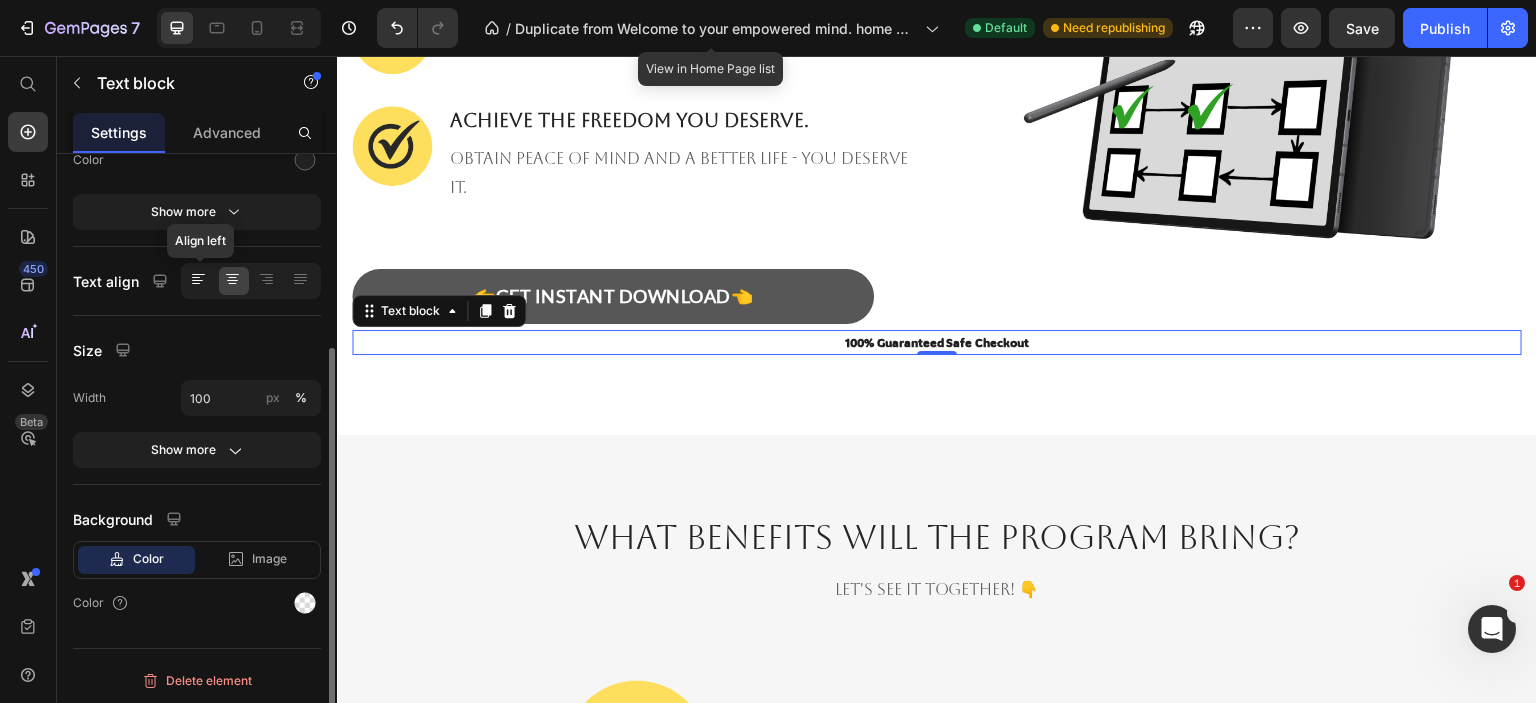 click 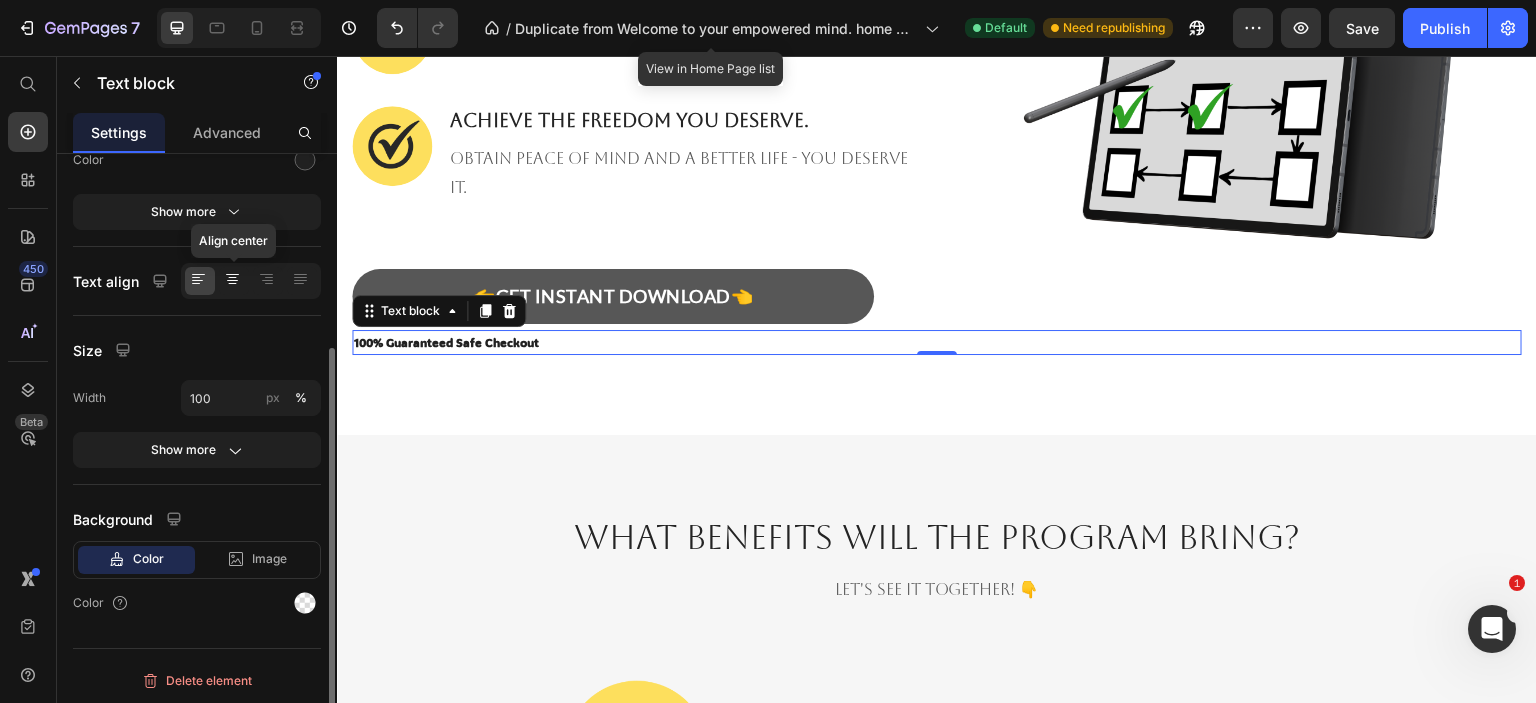 click 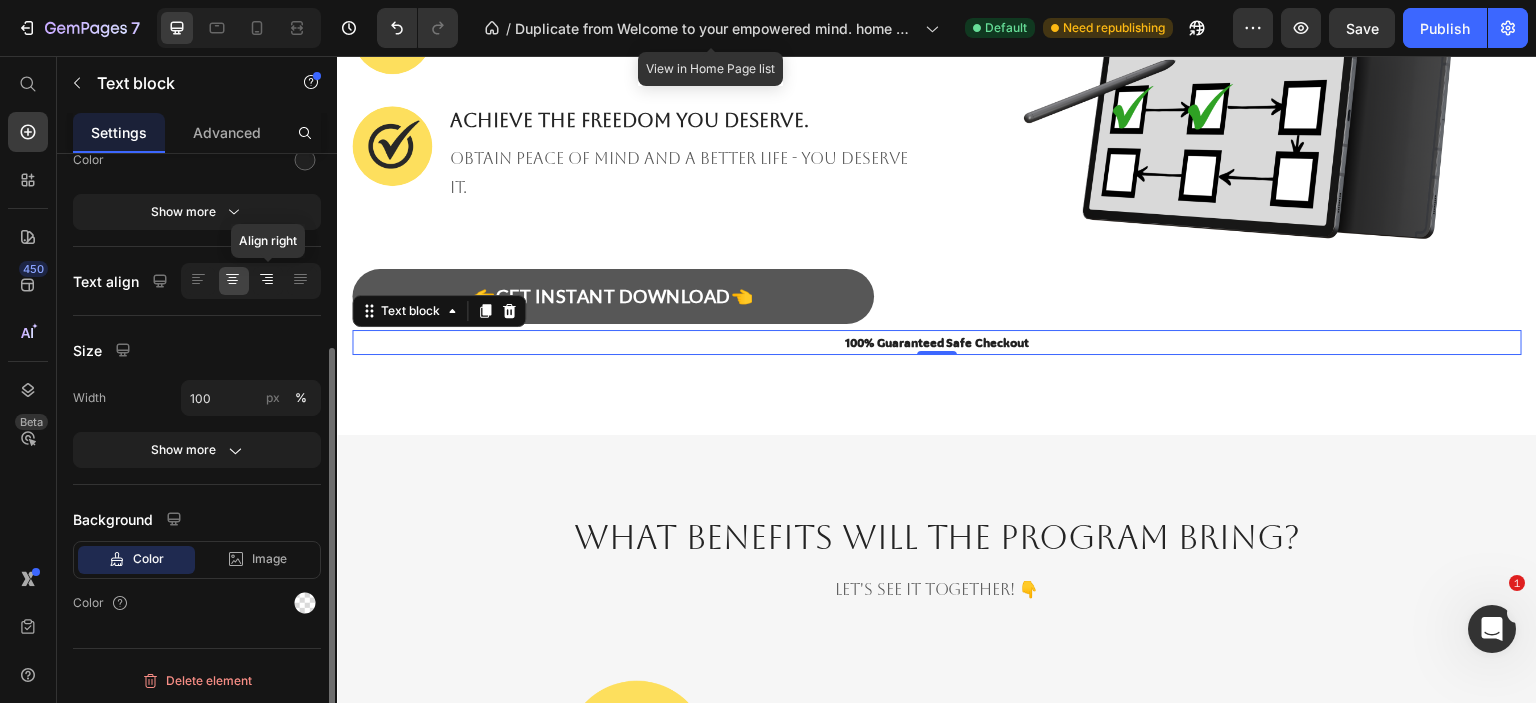 click 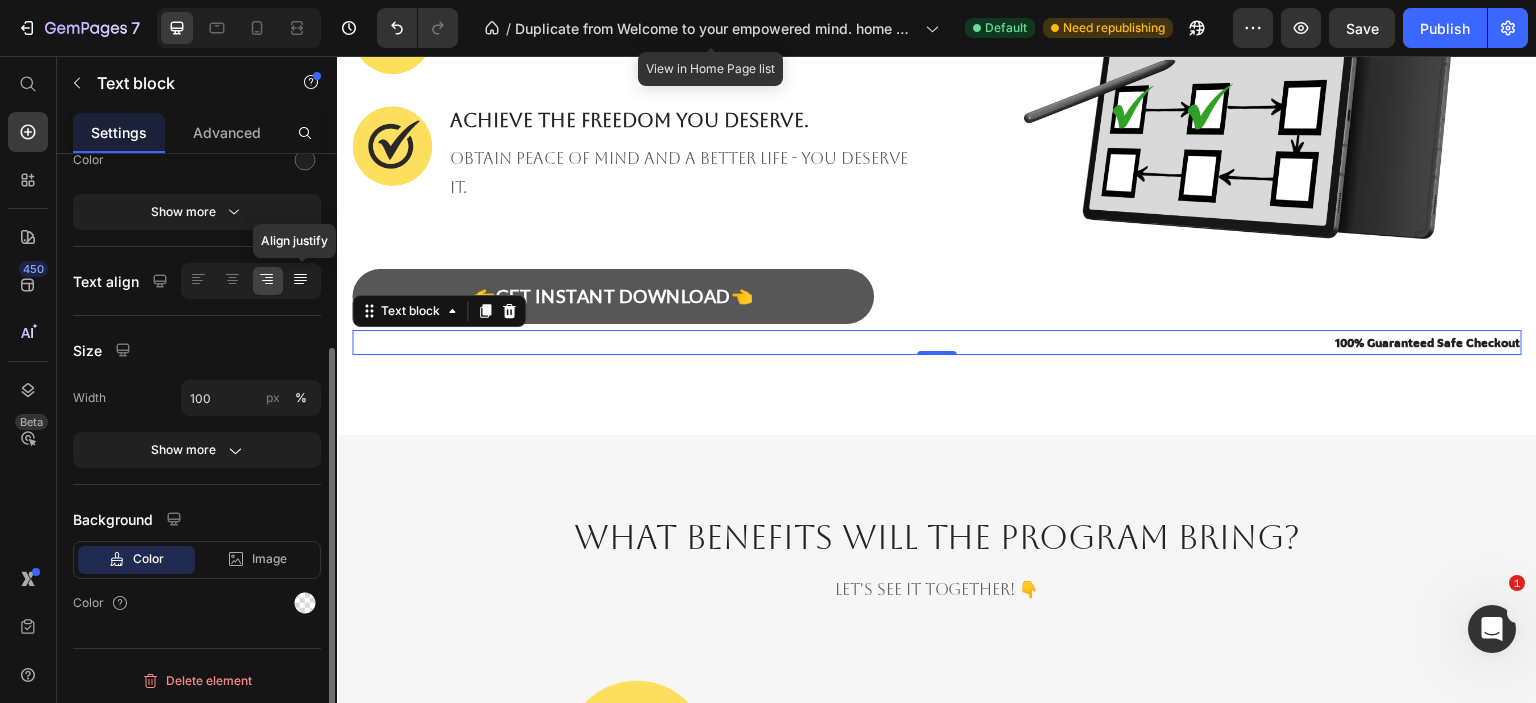 click 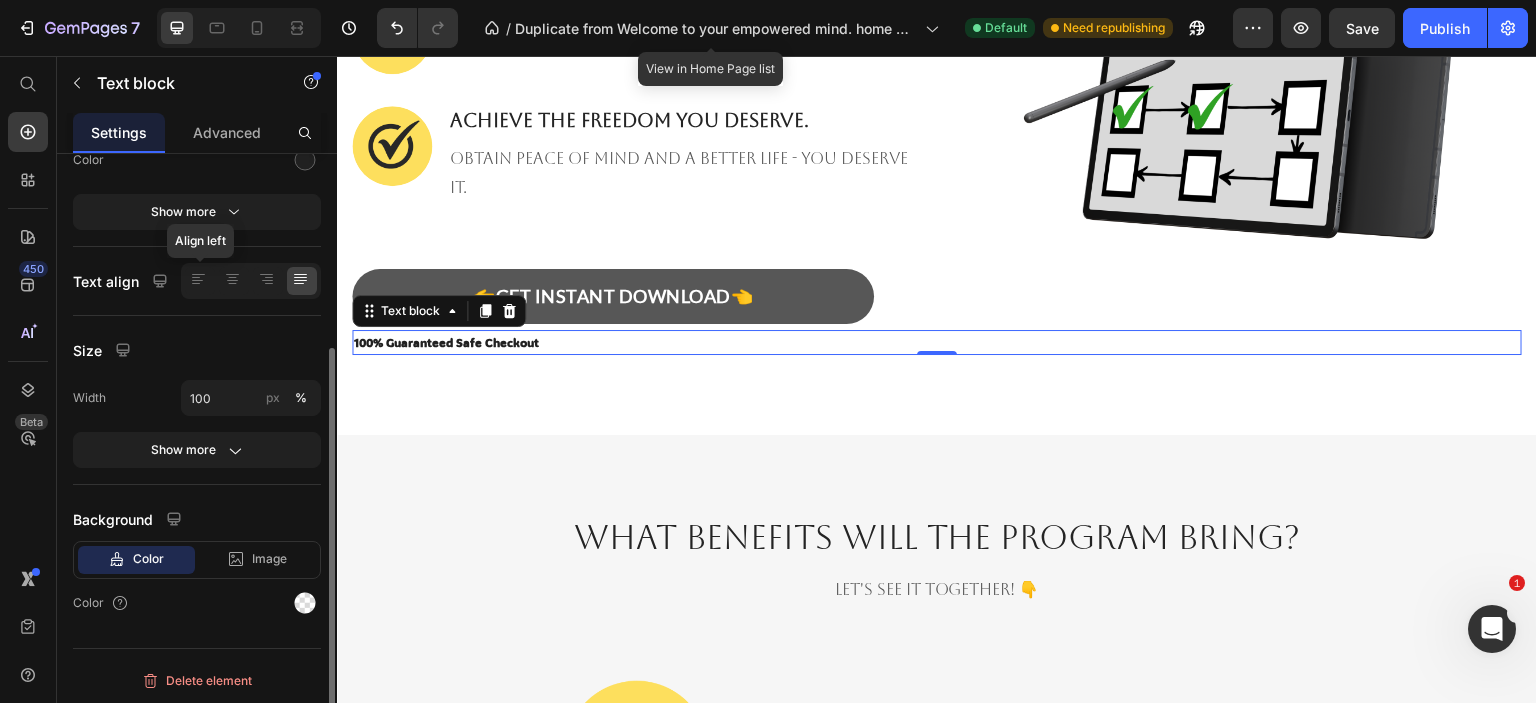 click on "Text align Align left" 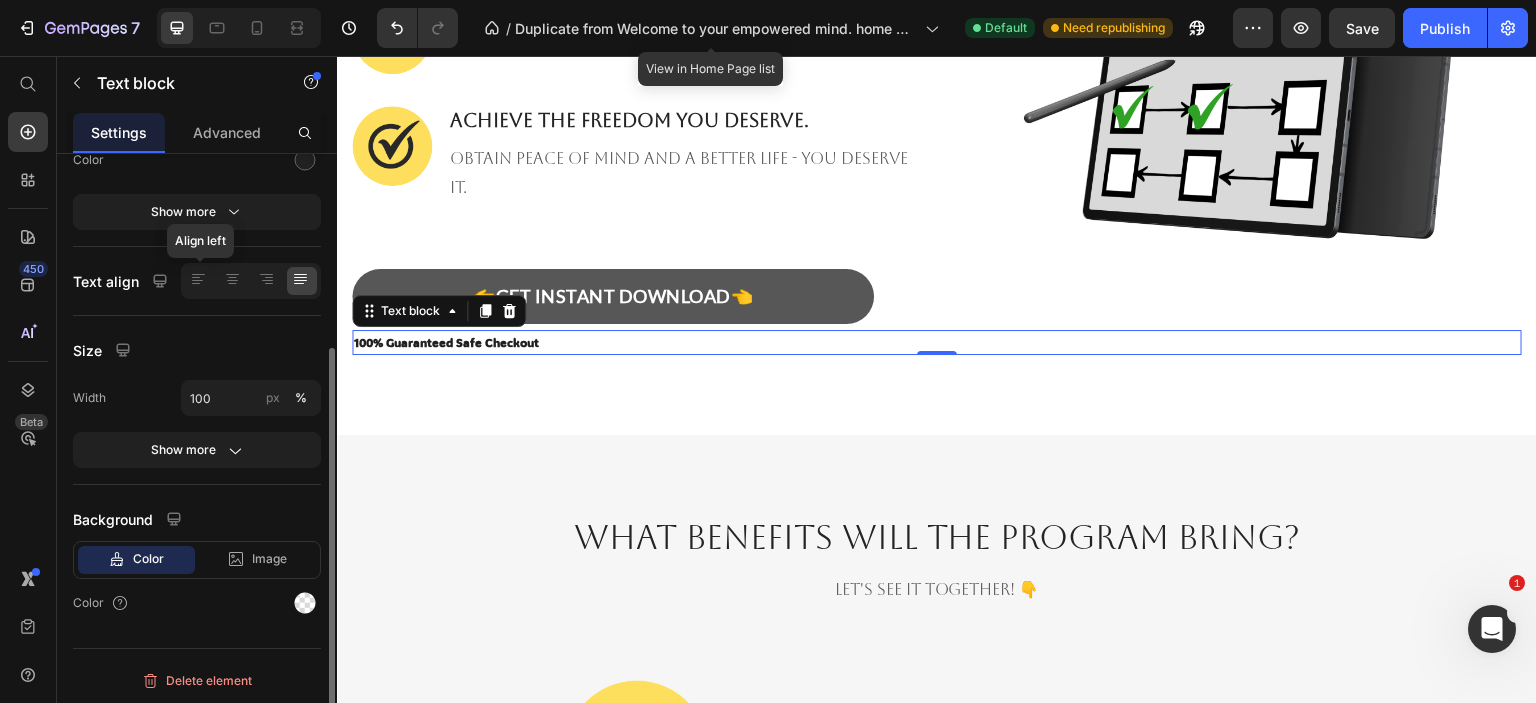 click 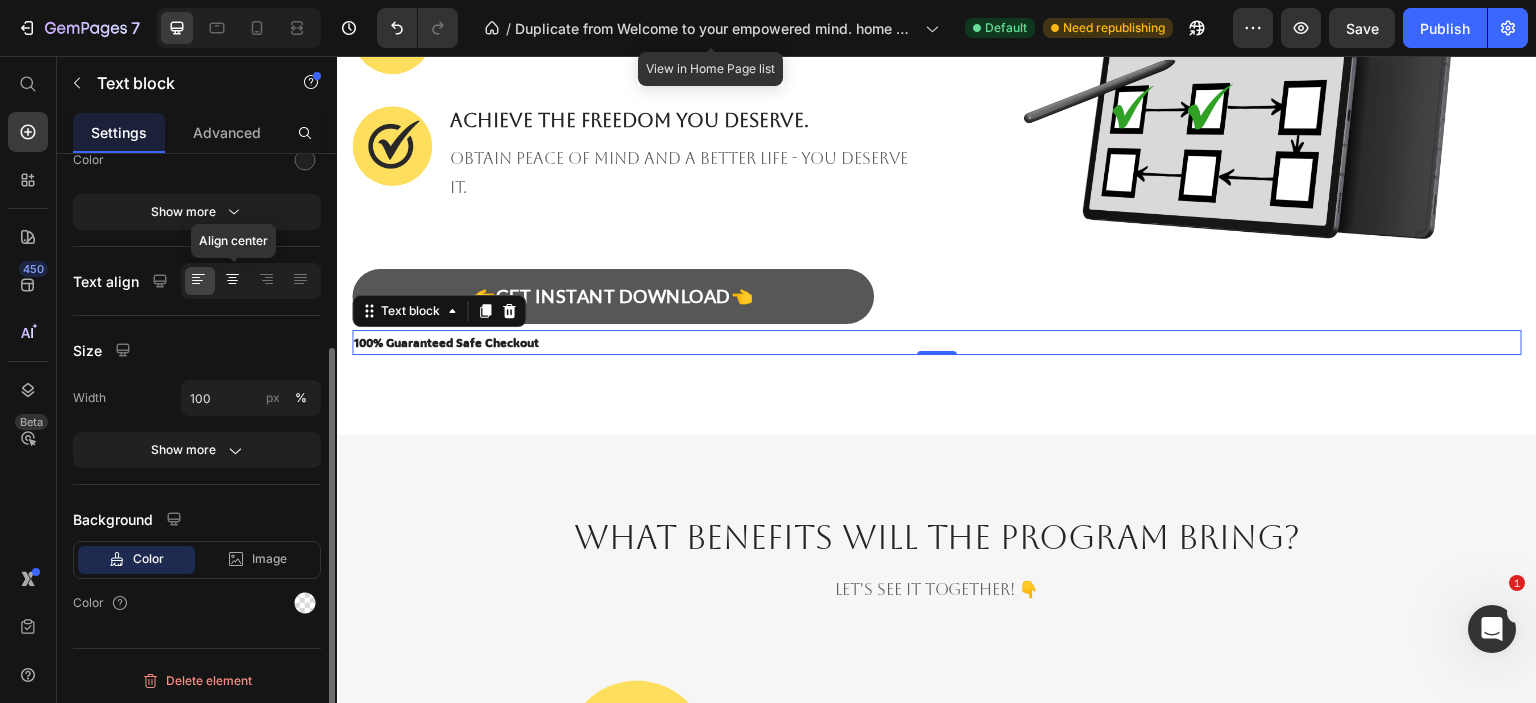 click 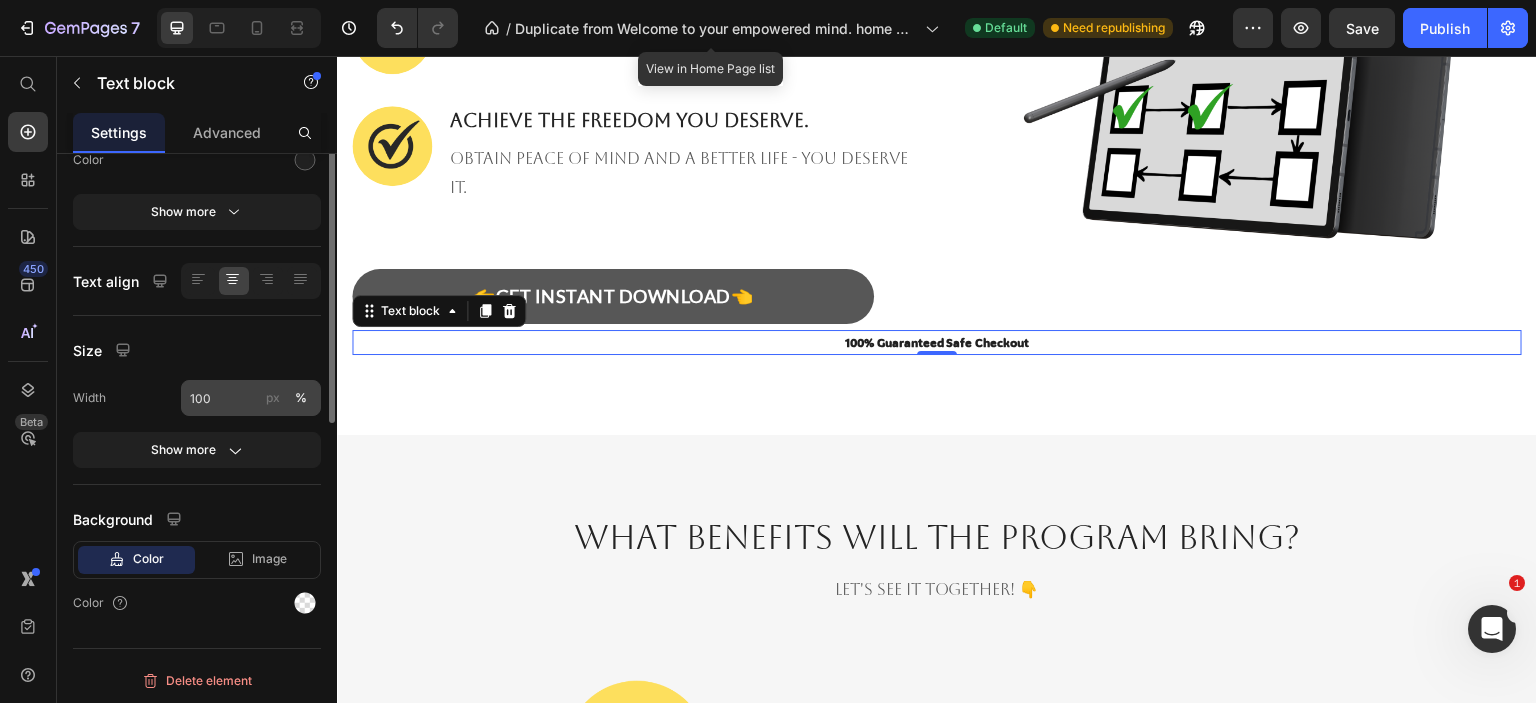 scroll, scrollTop: 0, scrollLeft: 0, axis: both 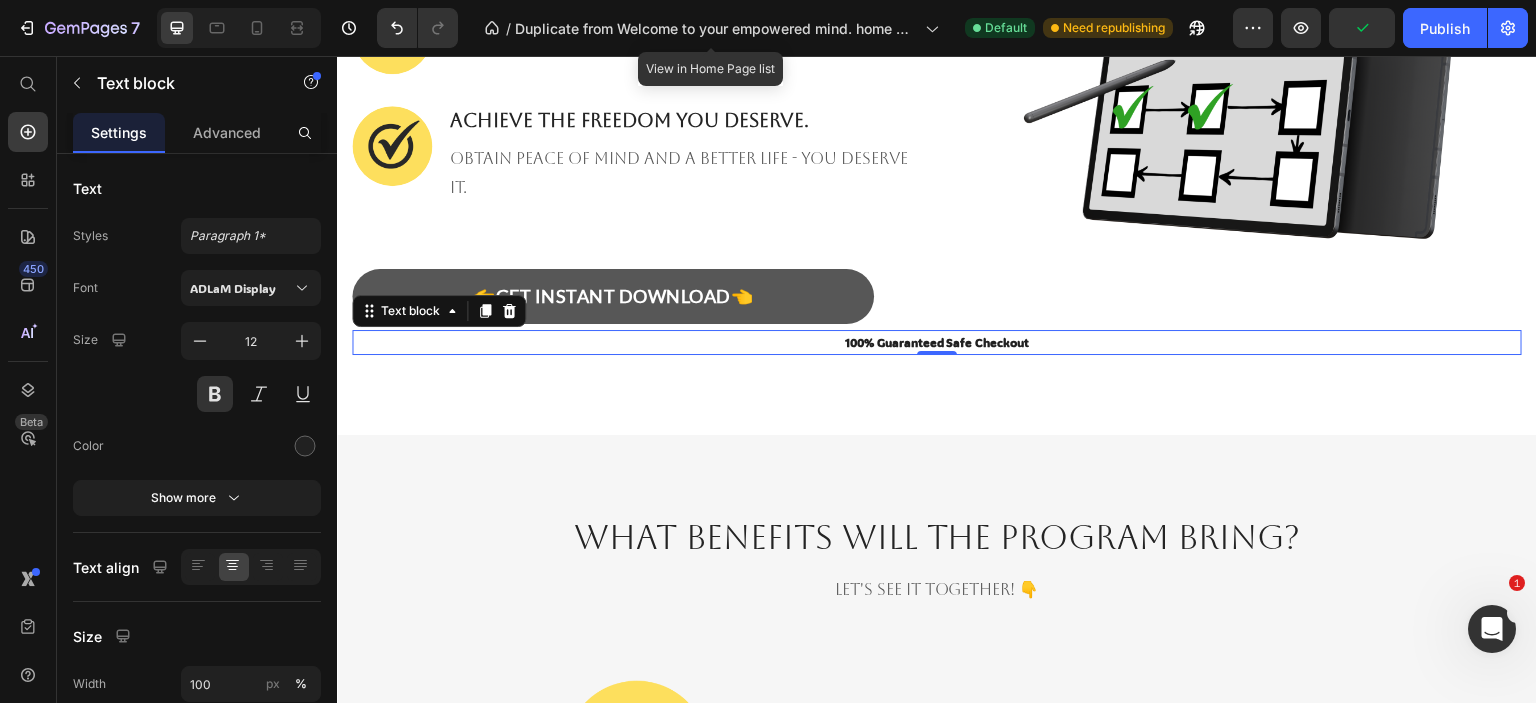 click on "100% Guaranteed Safe Checkout" at bounding box center (937, 343) 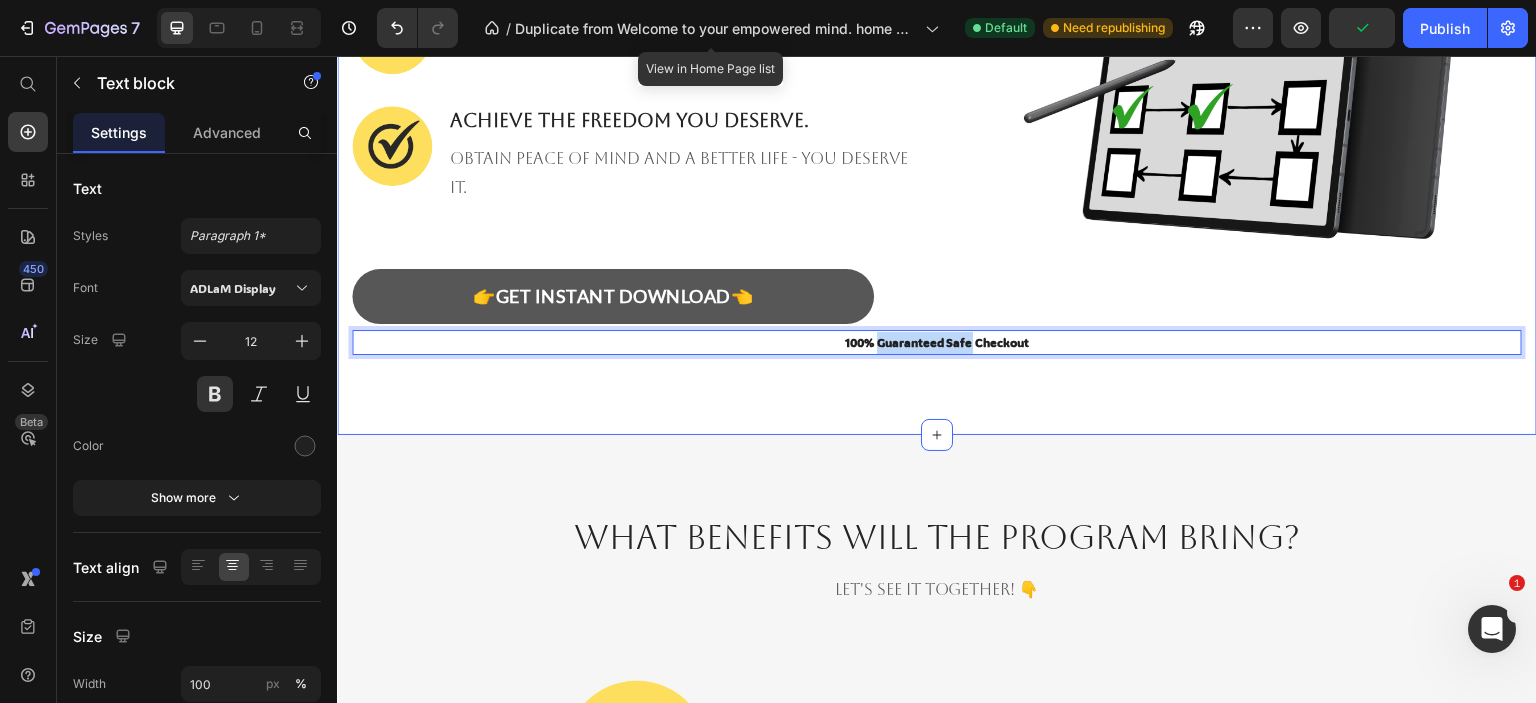 drag, startPoint x: 956, startPoint y: 348, endPoint x: 909, endPoint y: 395, distance: 66.46804 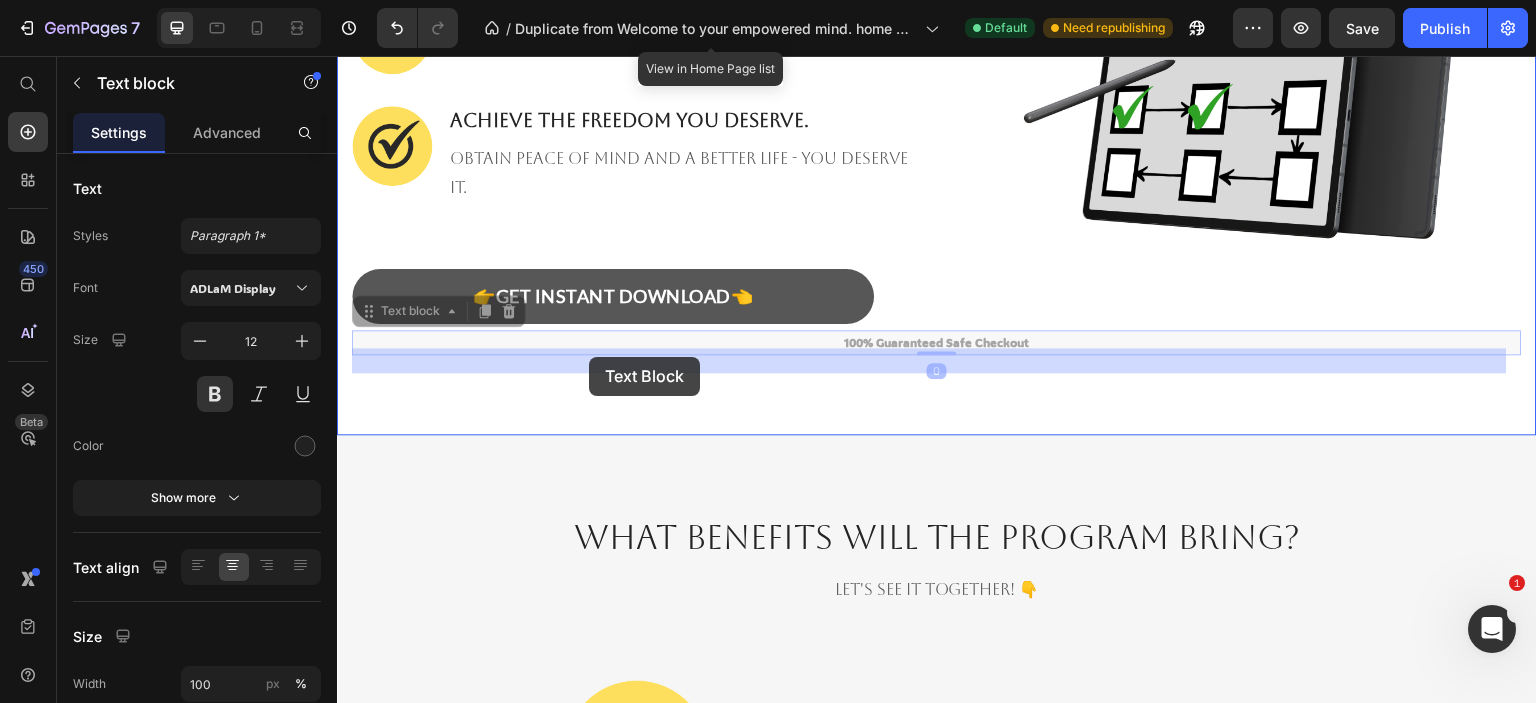 drag, startPoint x: 991, startPoint y: 360, endPoint x: 589, endPoint y: 357, distance: 402.0112 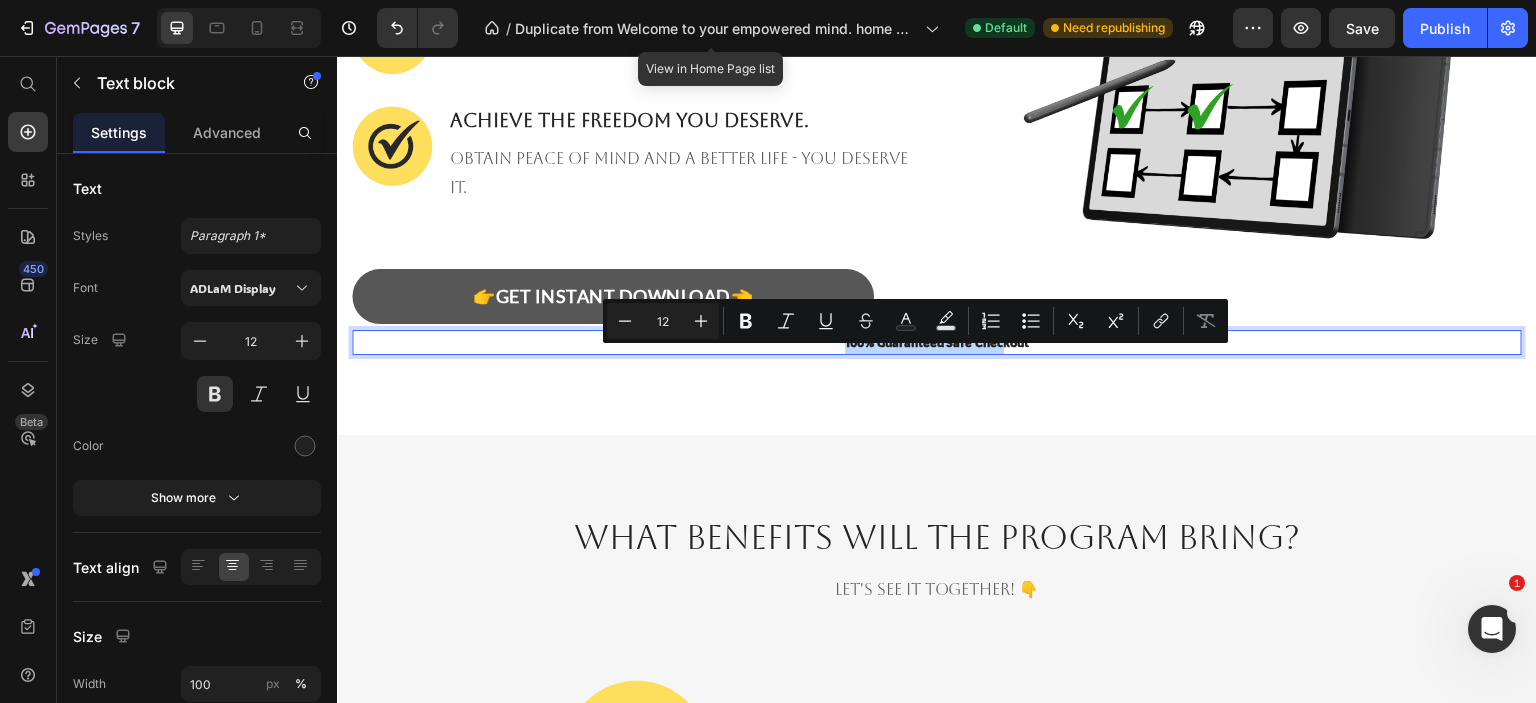 drag, startPoint x: 998, startPoint y: 353, endPoint x: 558, endPoint y: 353, distance: 440 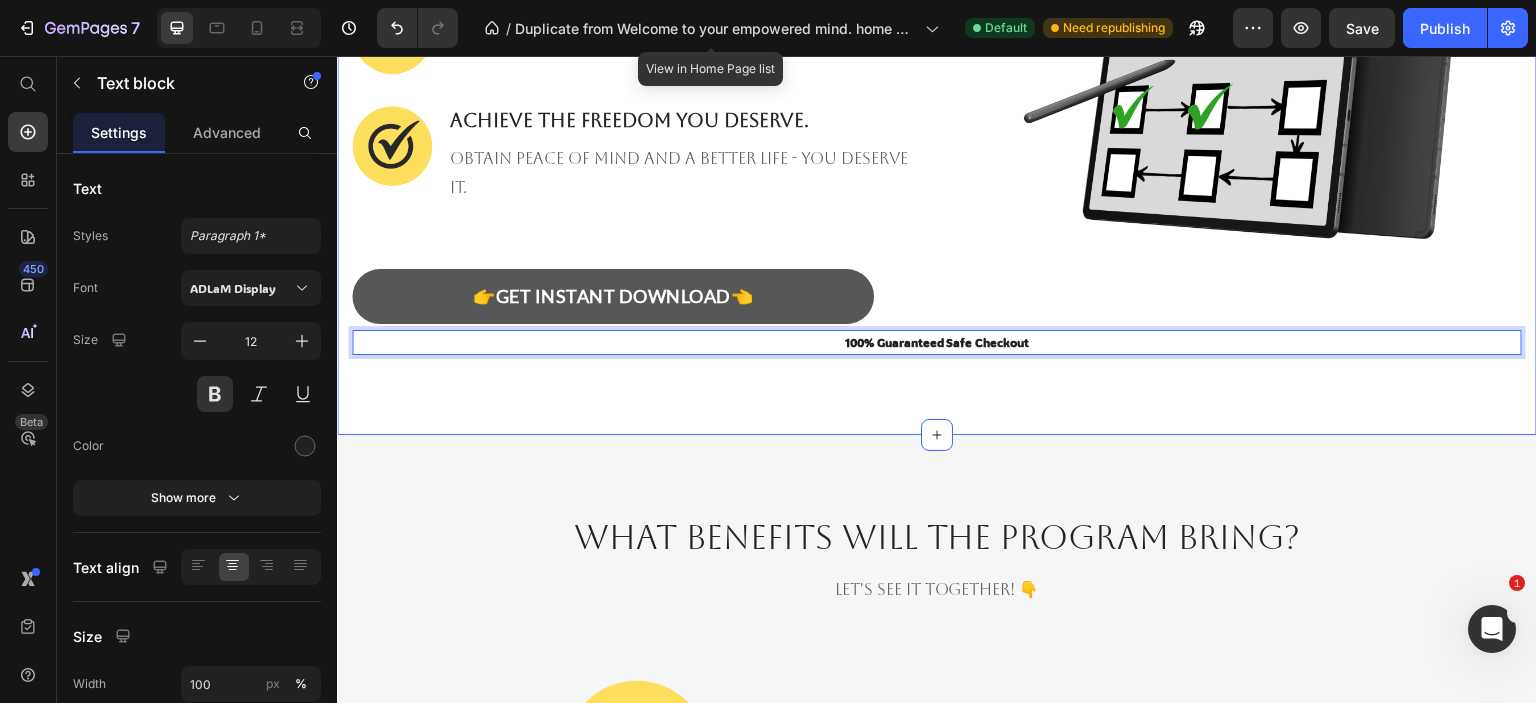 drag, startPoint x: 1072, startPoint y: 359, endPoint x: 1034, endPoint y: 404, distance: 58.898216 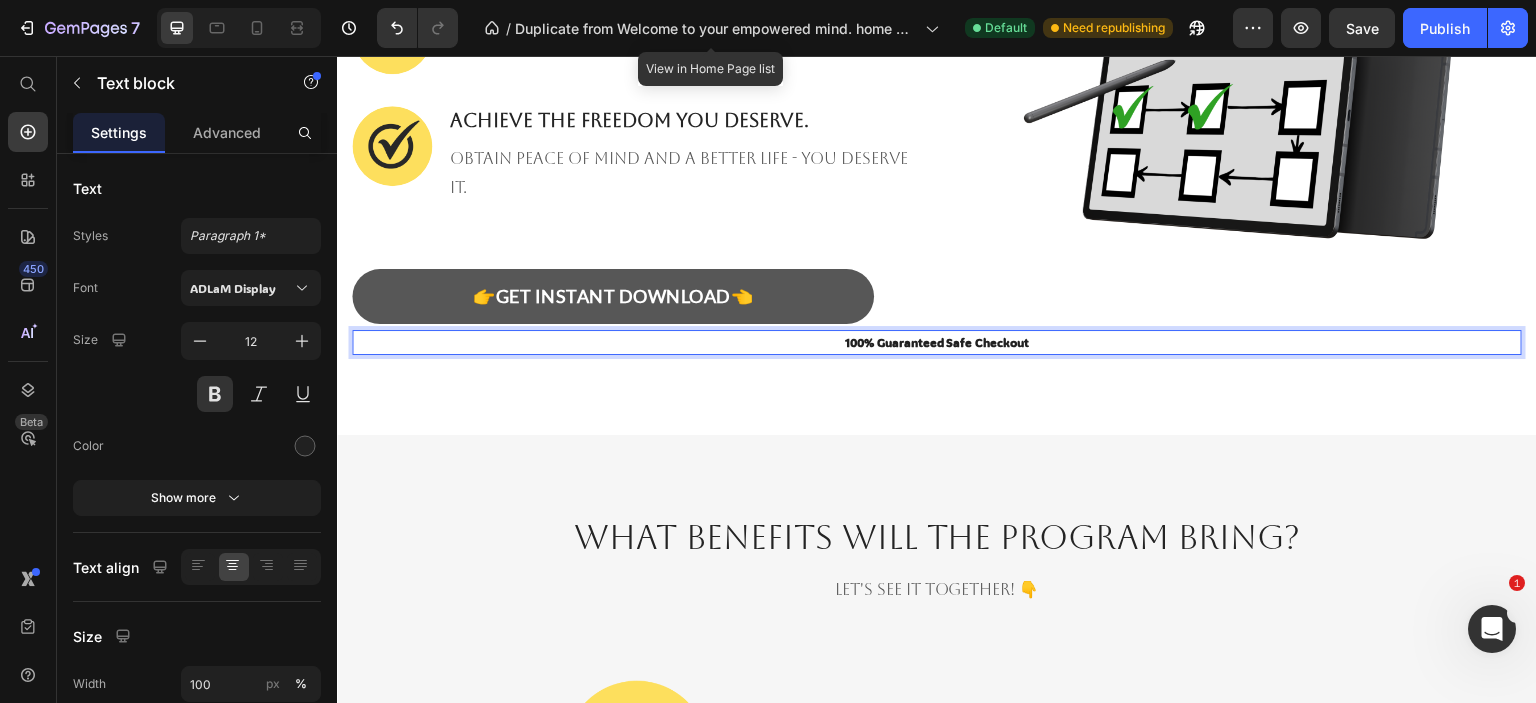click on "100% Guaranteed Safe Checkout" at bounding box center (937, 343) 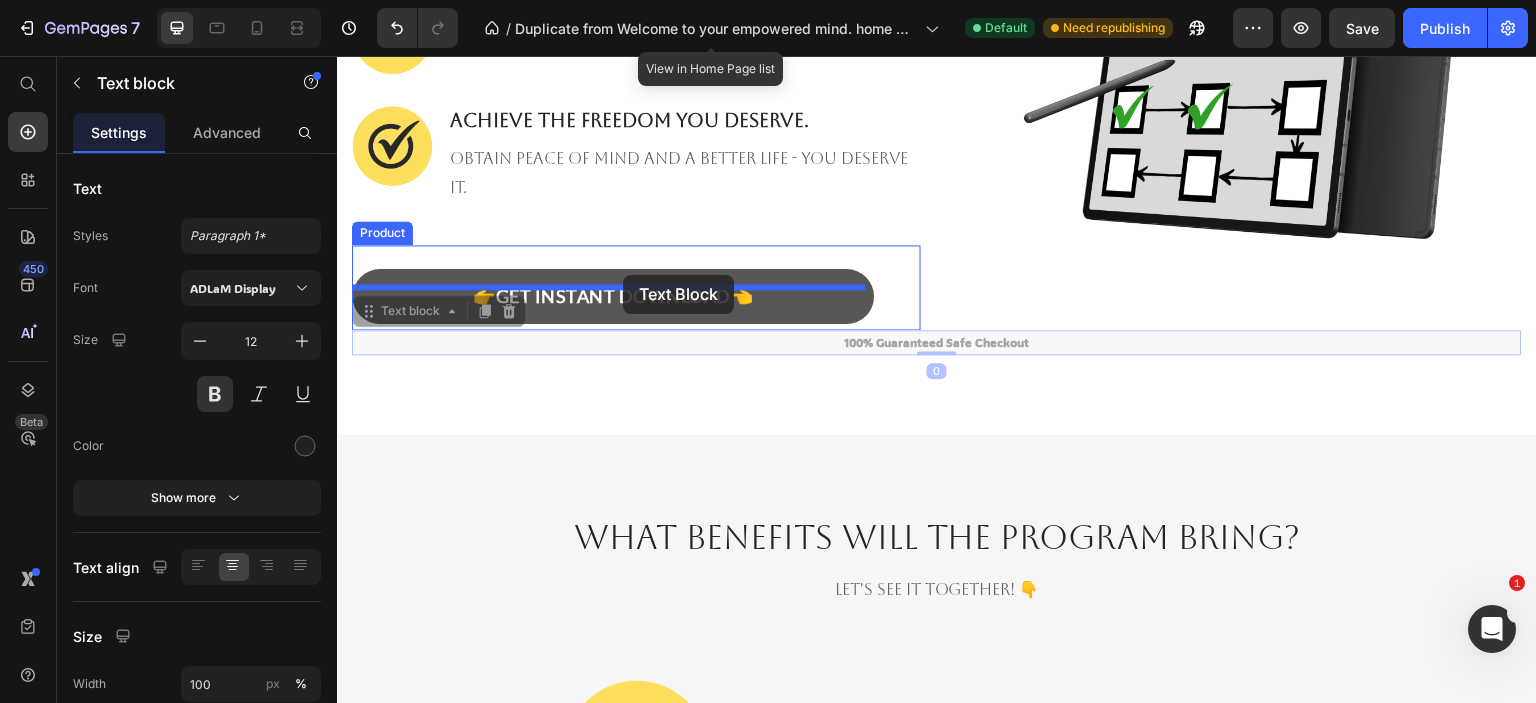 drag, startPoint x: 969, startPoint y: 391, endPoint x: 623, endPoint y: 275, distance: 364.9274 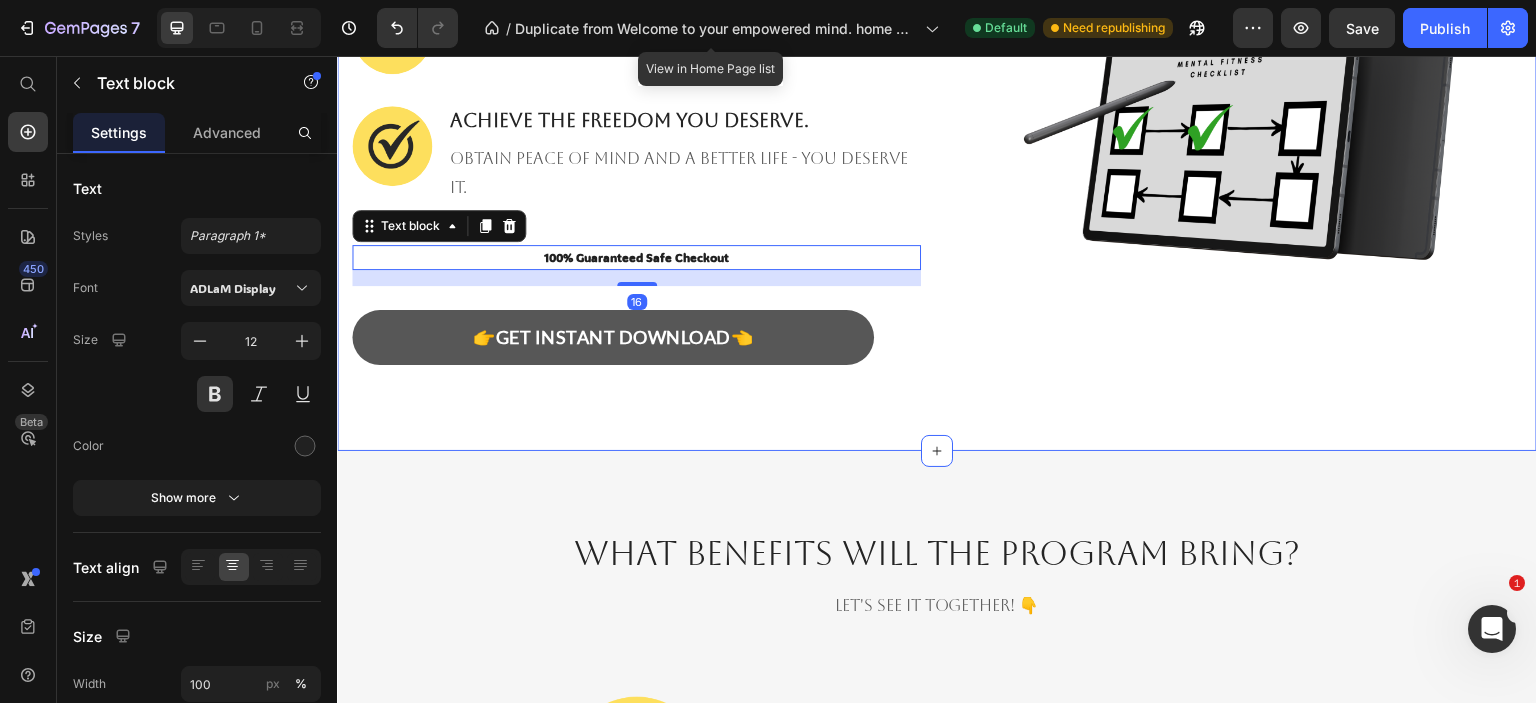 click on "Visualise yourself in 3 months.  Heading Row You already achieved your dreams, now you are aiming higher than you would have ever thought. Parents? Retired them. Bad habits? GONE. And you will wonder WHY you didn't try this sooner. Text block Row Image Image Reset your brain in just days 🤯 Heading FORGET ABOUT HAVING bad habits again. Text block Row Image Stop living like a zombie. Heading Start thinking and acting like A SUCCESSFUL PERSON. Text block Row Image ACHIEVE THE FREEDOM YOU DESERVE. Heading obtain peace of mind and a better life - you deserve it. Text block Row 100% Guaranteed Safe Checkout Text block   16 👉GET INSTANT DOWNLOAD👈 Add to Cart Product Image Row Section 3" at bounding box center [937, 20] 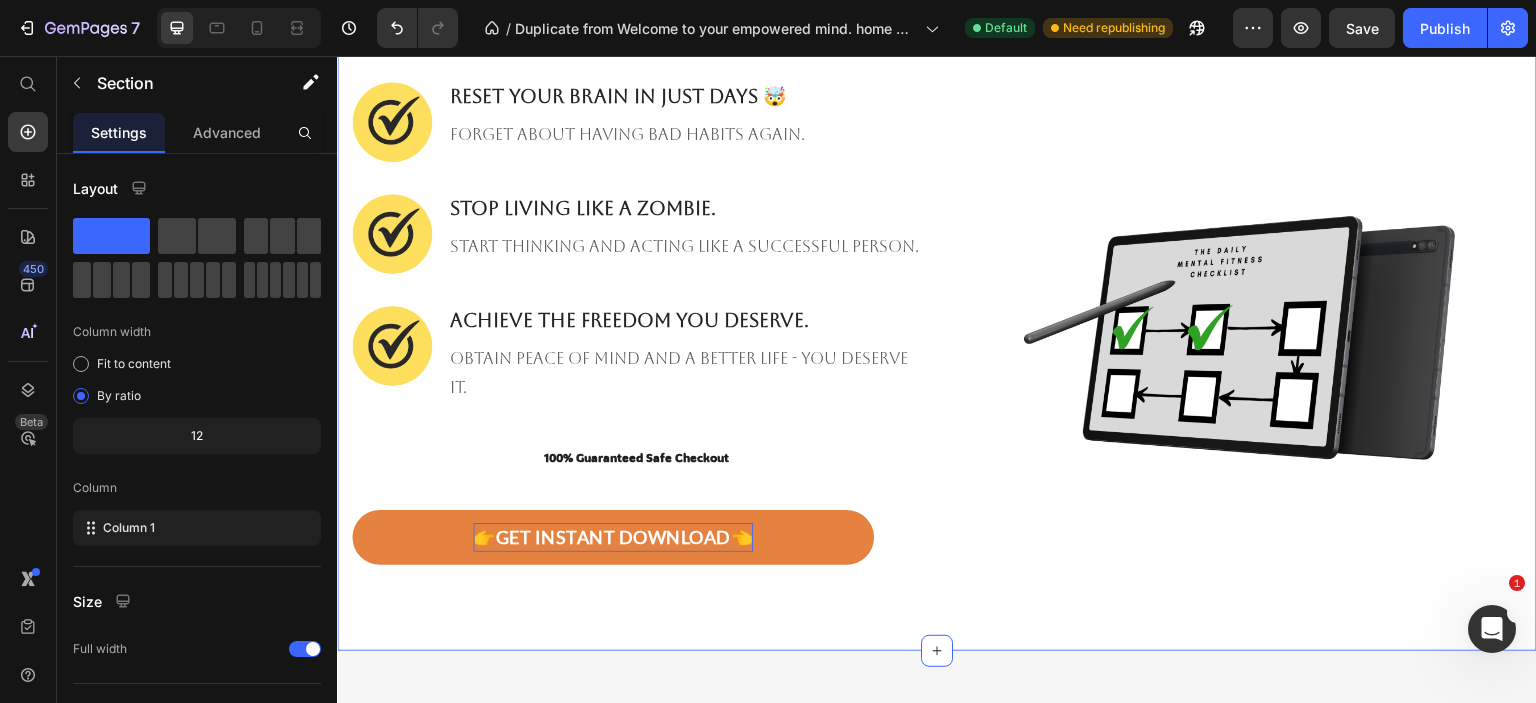 scroll, scrollTop: 1700, scrollLeft: 0, axis: vertical 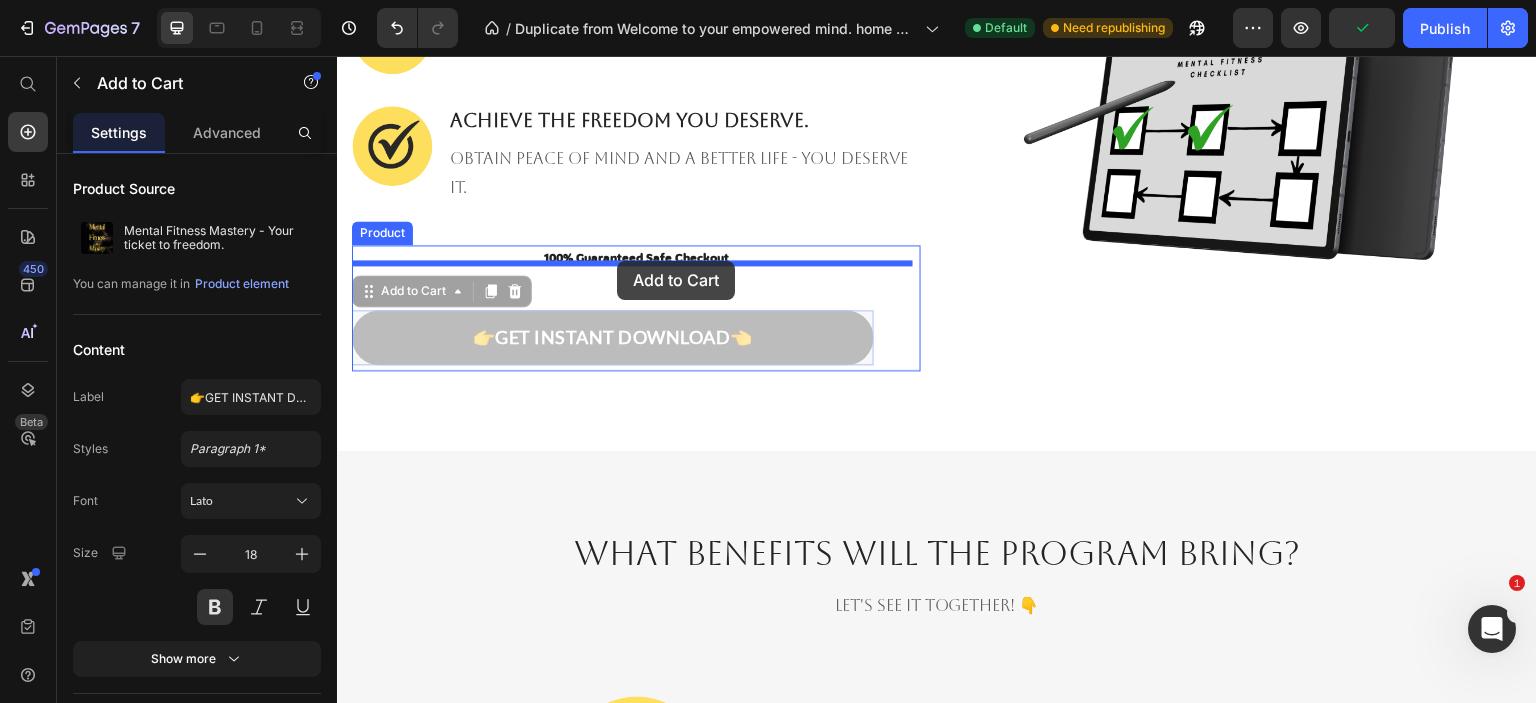 drag, startPoint x: 618, startPoint y: 288, endPoint x: 617, endPoint y: 261, distance: 27.018513 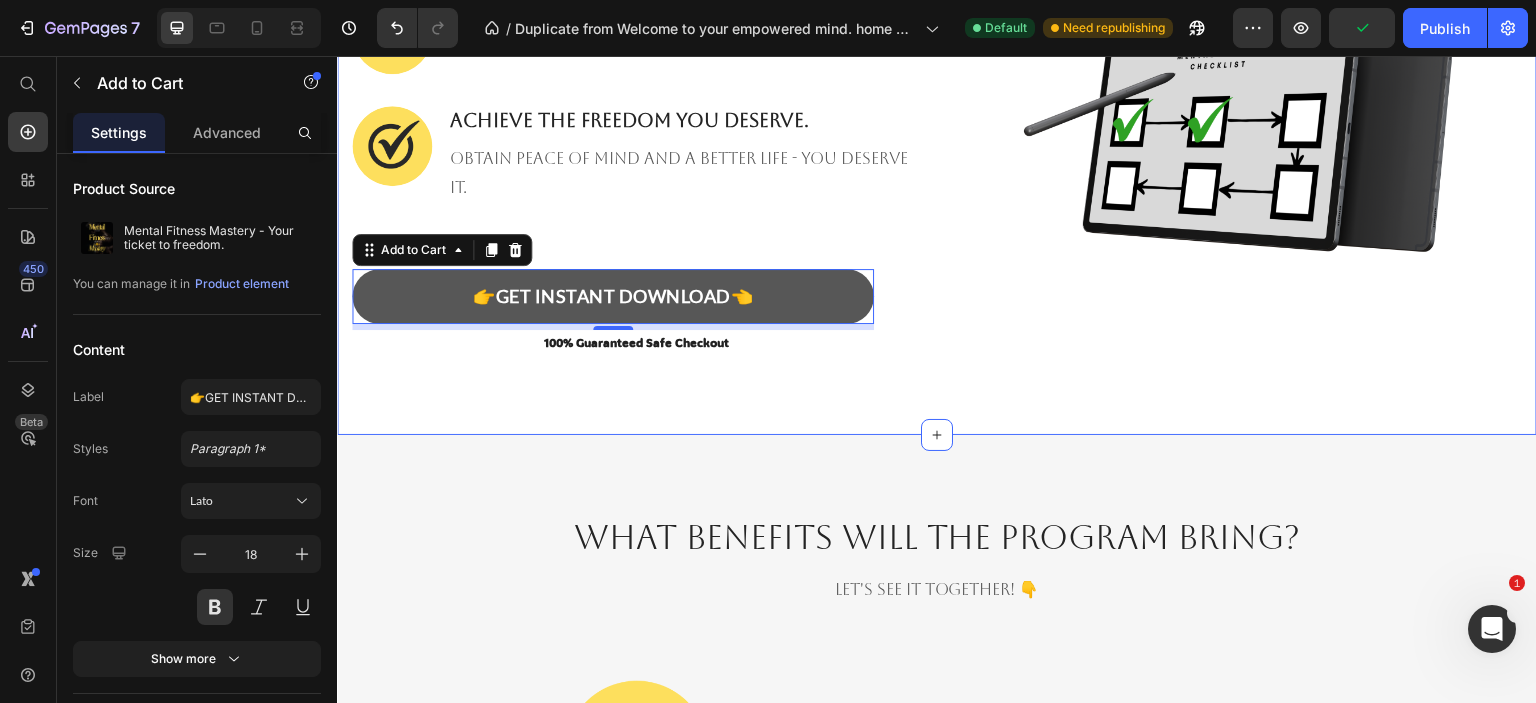 click on "Visualise yourself in 3 months.  Heading Row You already achieved your dreams, now you are aiming higher than you would have ever thought. Parents? Retired them. Bad habits? GONE. And you will wonder WHY you didn't try this sooner. Text block Row Image Image Reset your brain in just days 🤯 Heading FORGET ABOUT HAVING bad habits again. Text block Row Image Stop living like a zombie. Heading Start thinking and acting like A SUCCESSFUL PERSON. Text block Row Image ACHIEVE THE FREEDOM YOU DESERVE. Heading obtain peace of mind and a better life - you deserve it. Text block Row 👉GET INSTANT DOWNLOAD👈 Add to Cart   0 100% Guaranteed Safe Checkout Text block Product Image Row Section 3" at bounding box center (937, 12) 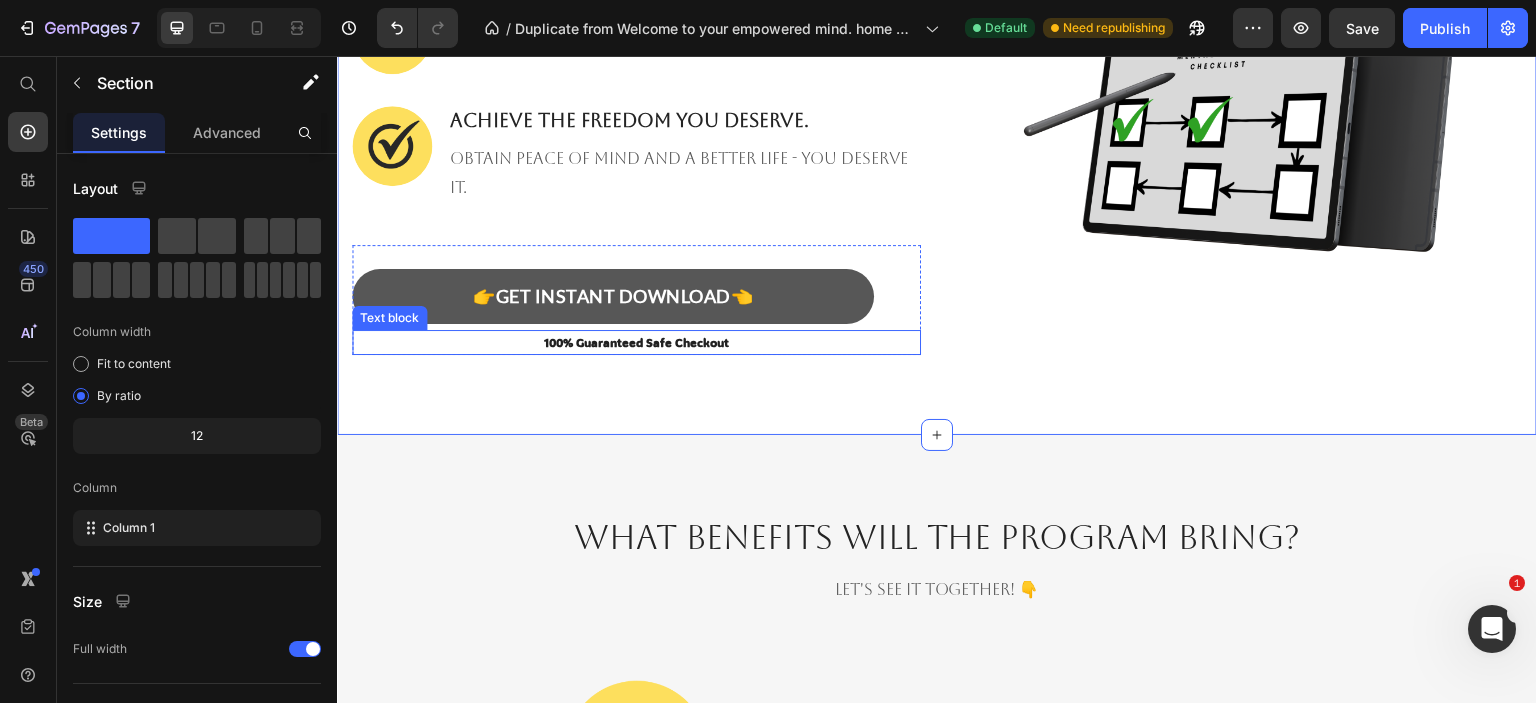 click on "100% Guaranteed Safe Checkout" at bounding box center (636, 343) 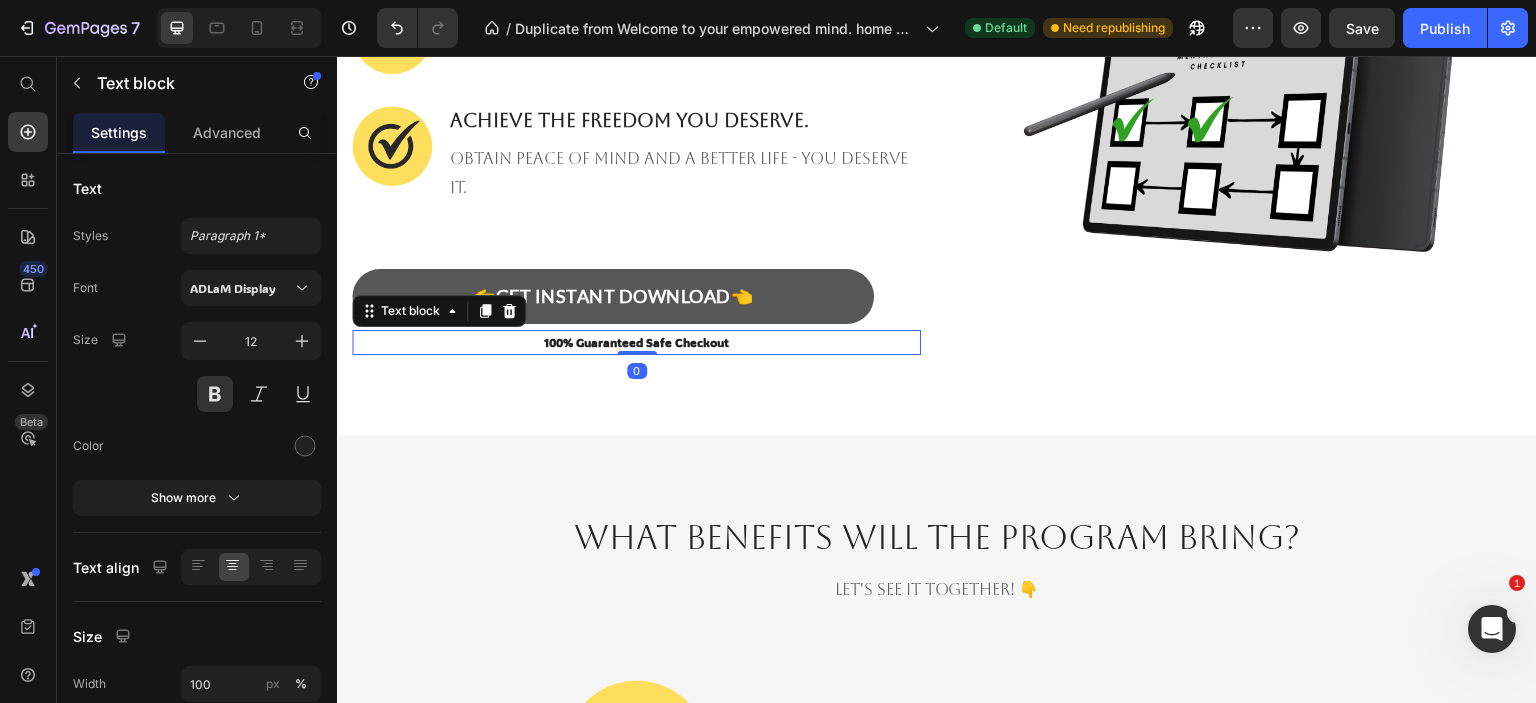 click on "100% Guaranteed Safe Checkout" at bounding box center (636, 343) 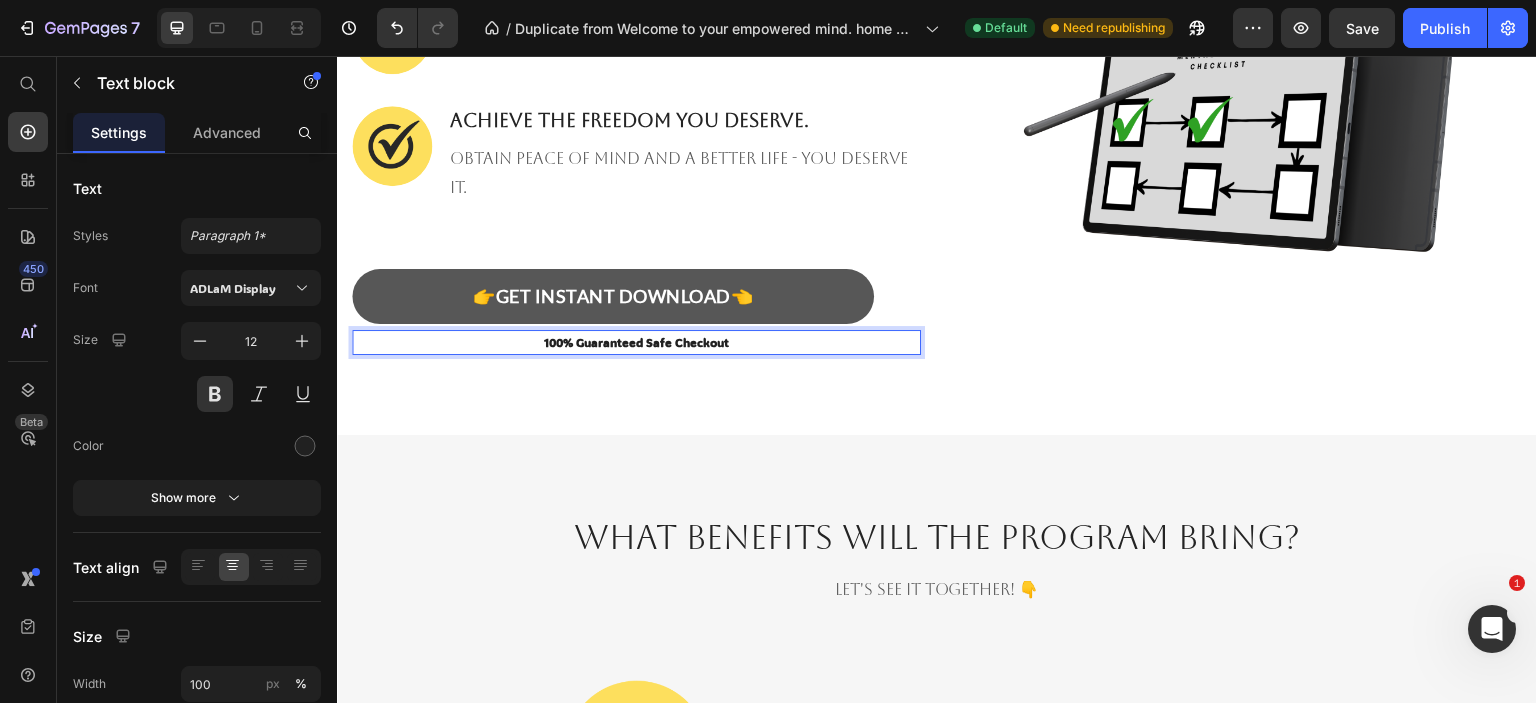 click on "100% Guaranteed Safe Checkout" at bounding box center [636, 343] 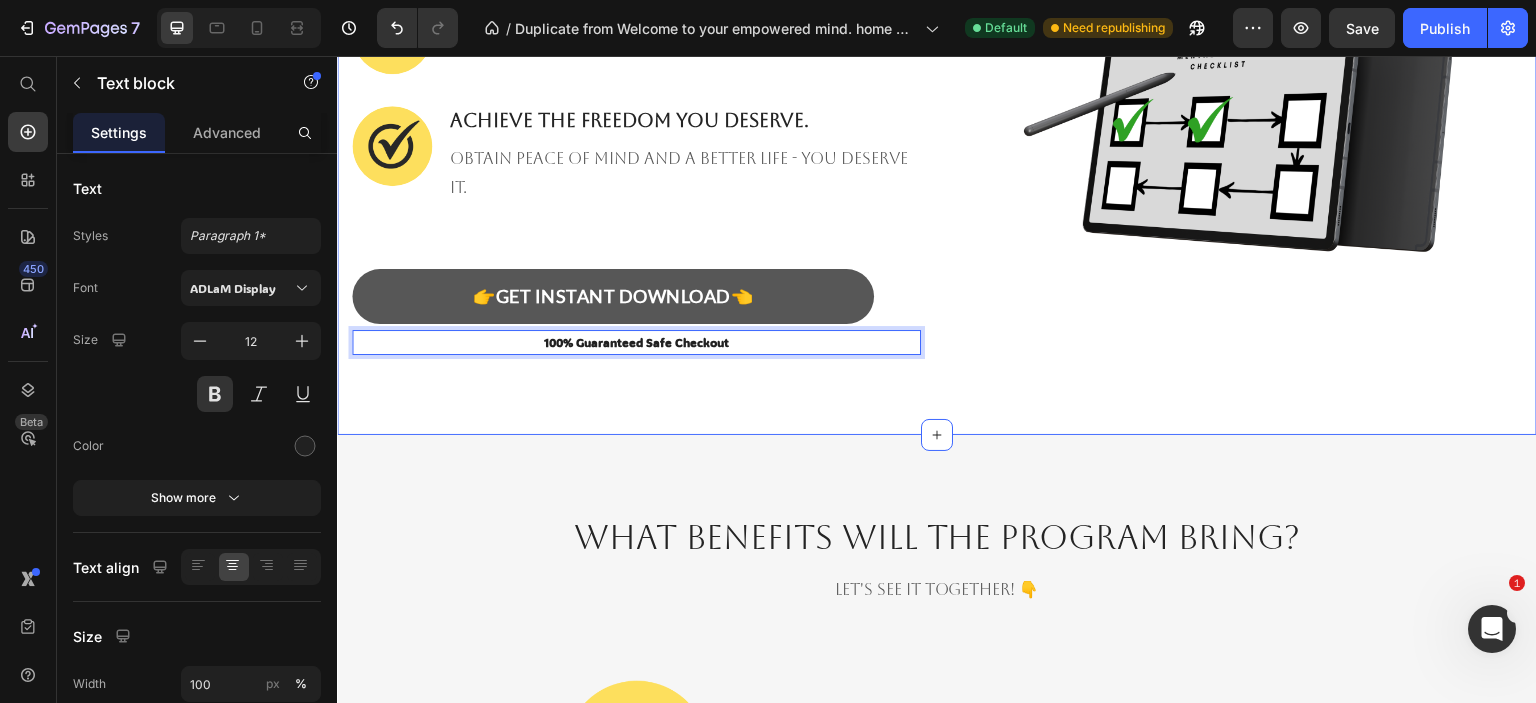 click on "Visualise yourself in 3 months.  Heading Row You already achieved your dreams, now you are aiming higher than you would have ever thought. Parents? Retired them. Bad habits? GONE. And you will wonder WHY you didn't try this sooner. Text block Row Image Image Reset your brain in just days 🤯 Heading FORGET ABOUT HAVING bad habits again. Text block Row Image Stop living like a zombie. Heading Start thinking and acting like A SUCCESSFUL PERSON. Text block Row Image ACHIEVE THE FREEDOM YOU DESERVE. Heading obtain peace of mind and a better life - you deserve it. Text block Row 👉GET INSTANT DOWNLOAD👈 Add to Cart 100% Guaranteed Safe Checkout Text block   0 Product Image Row Section 3" at bounding box center (937, 12) 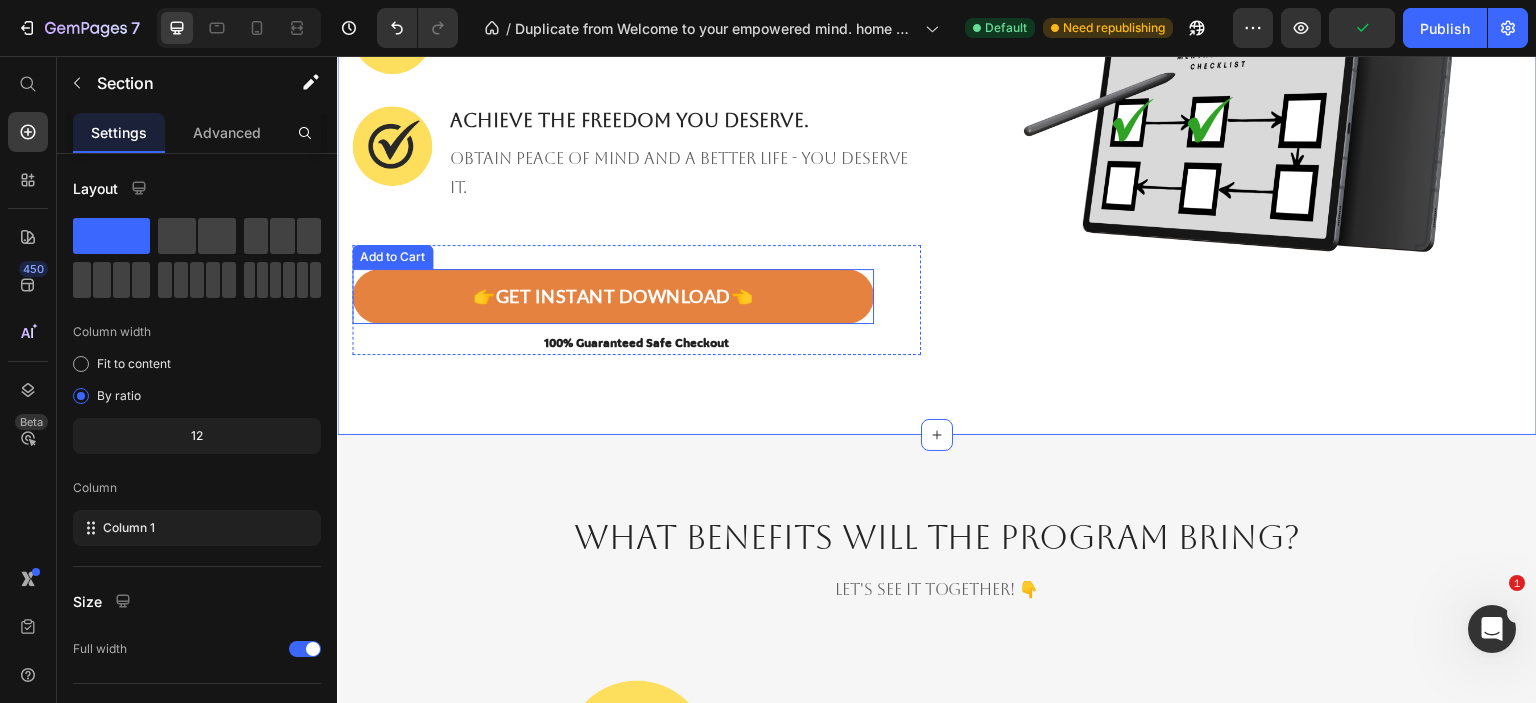 click on "👉GET INSTANT DOWNLOAD👈" at bounding box center [613, 296] 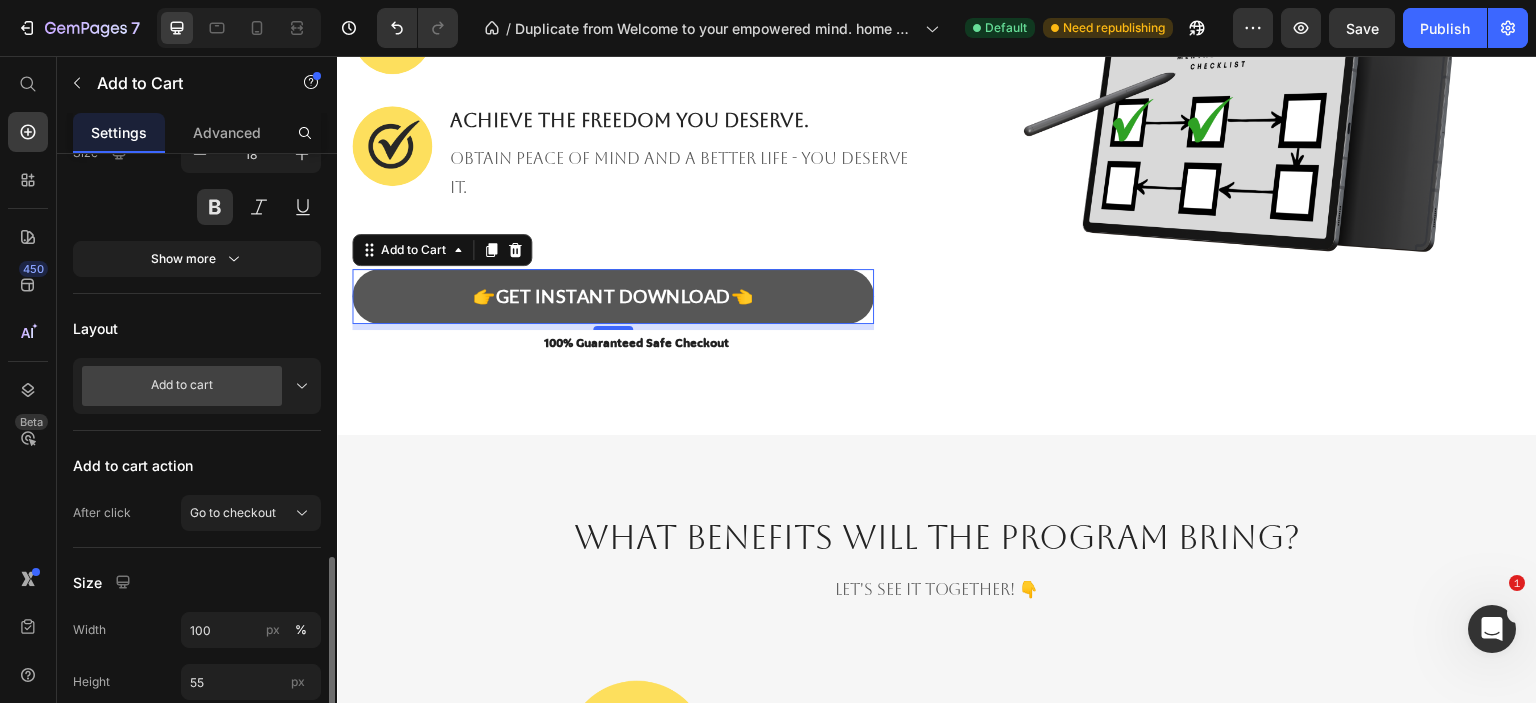scroll, scrollTop: 600, scrollLeft: 0, axis: vertical 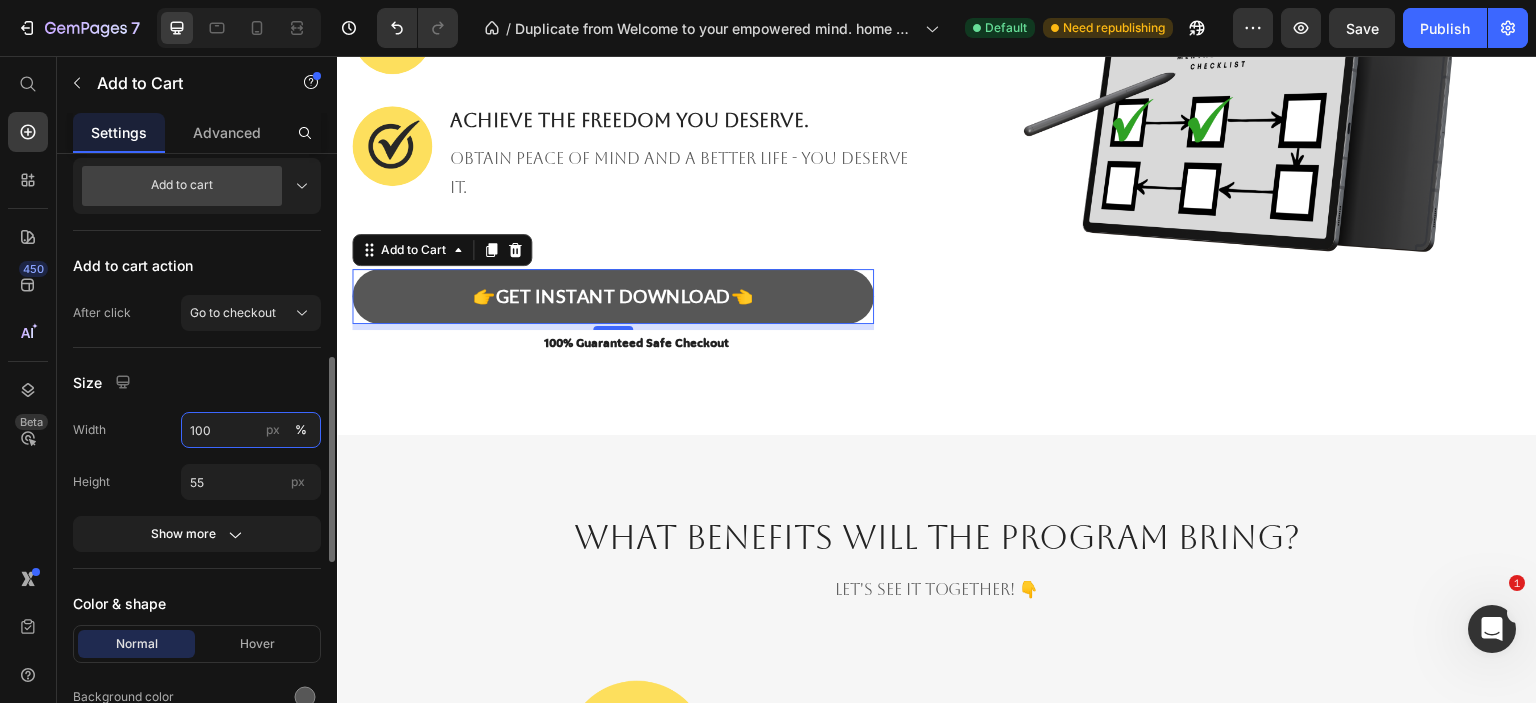 click on "100" at bounding box center (251, 430) 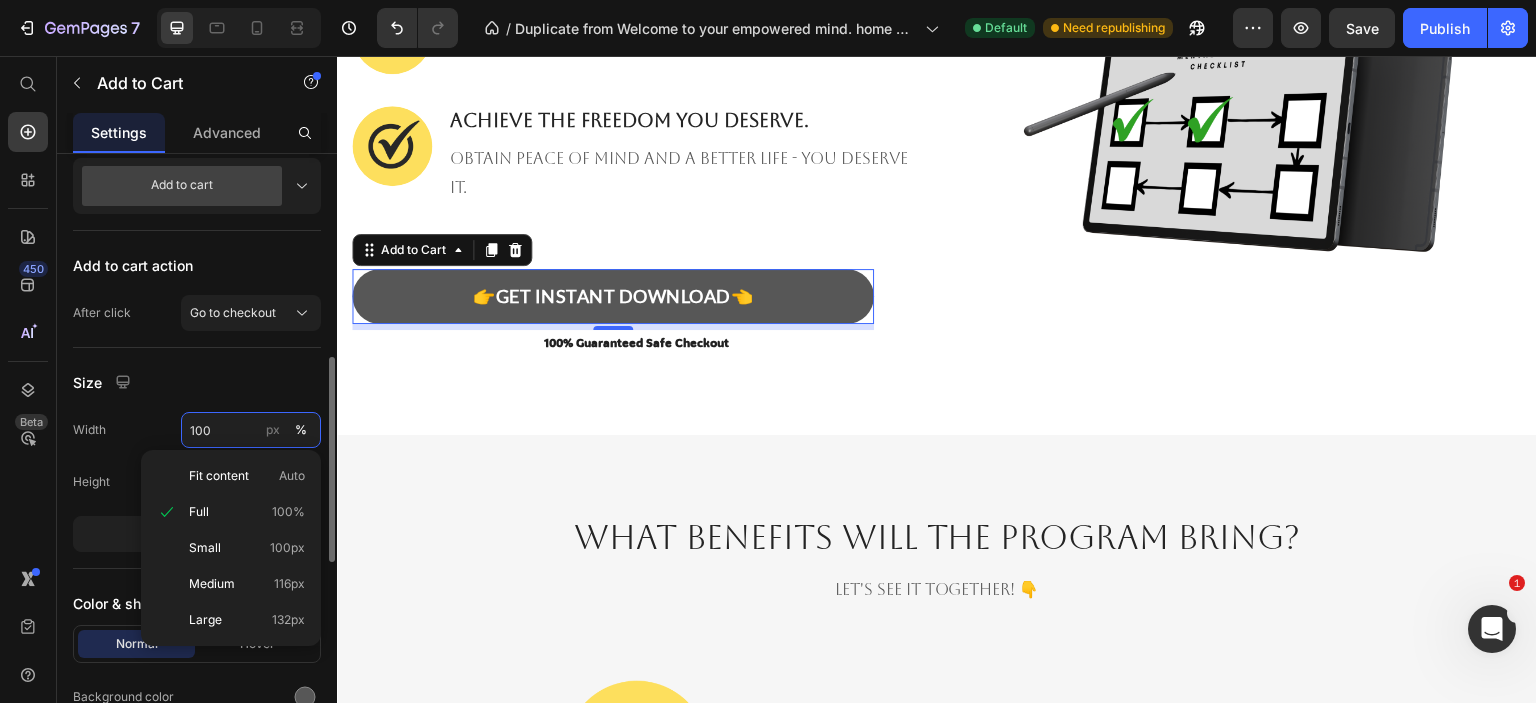 click on "100" at bounding box center (251, 430) 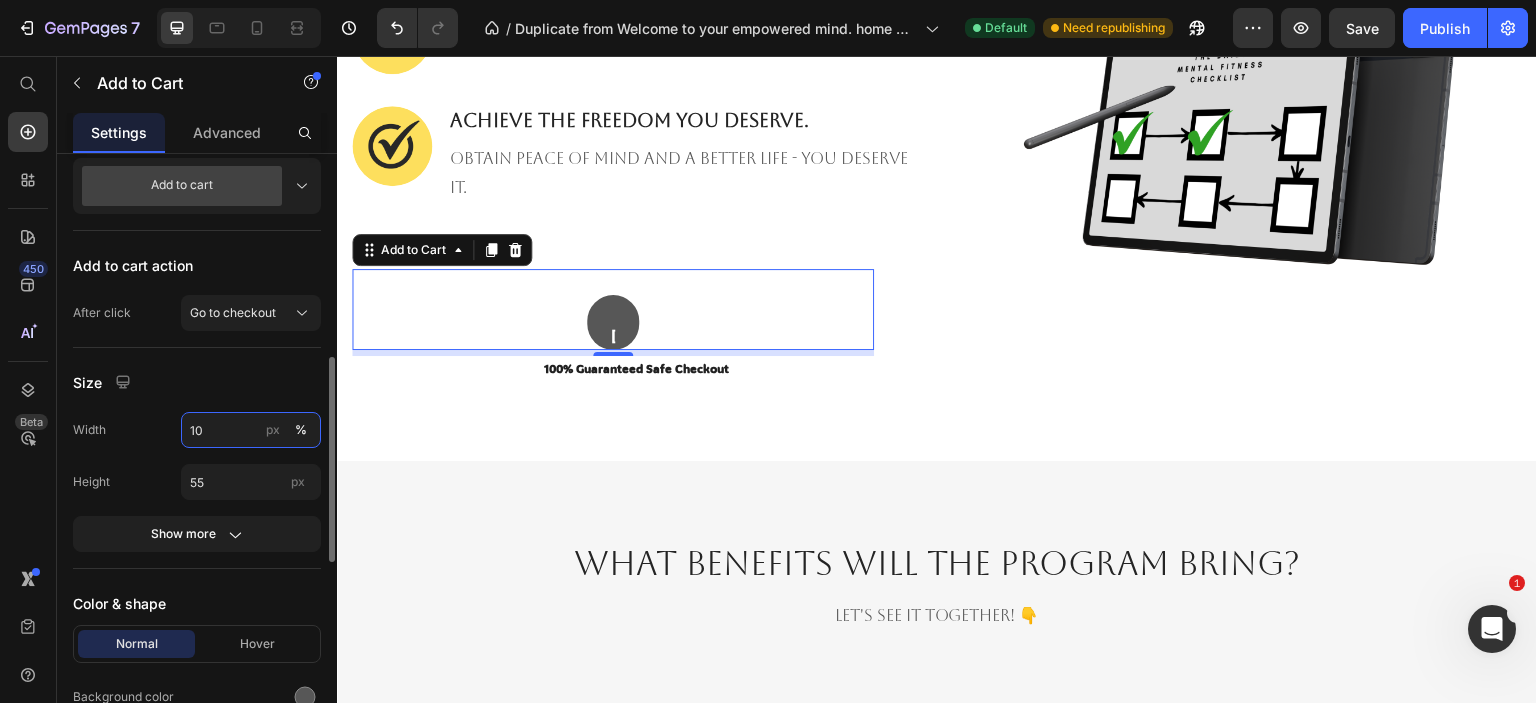 type on "1" 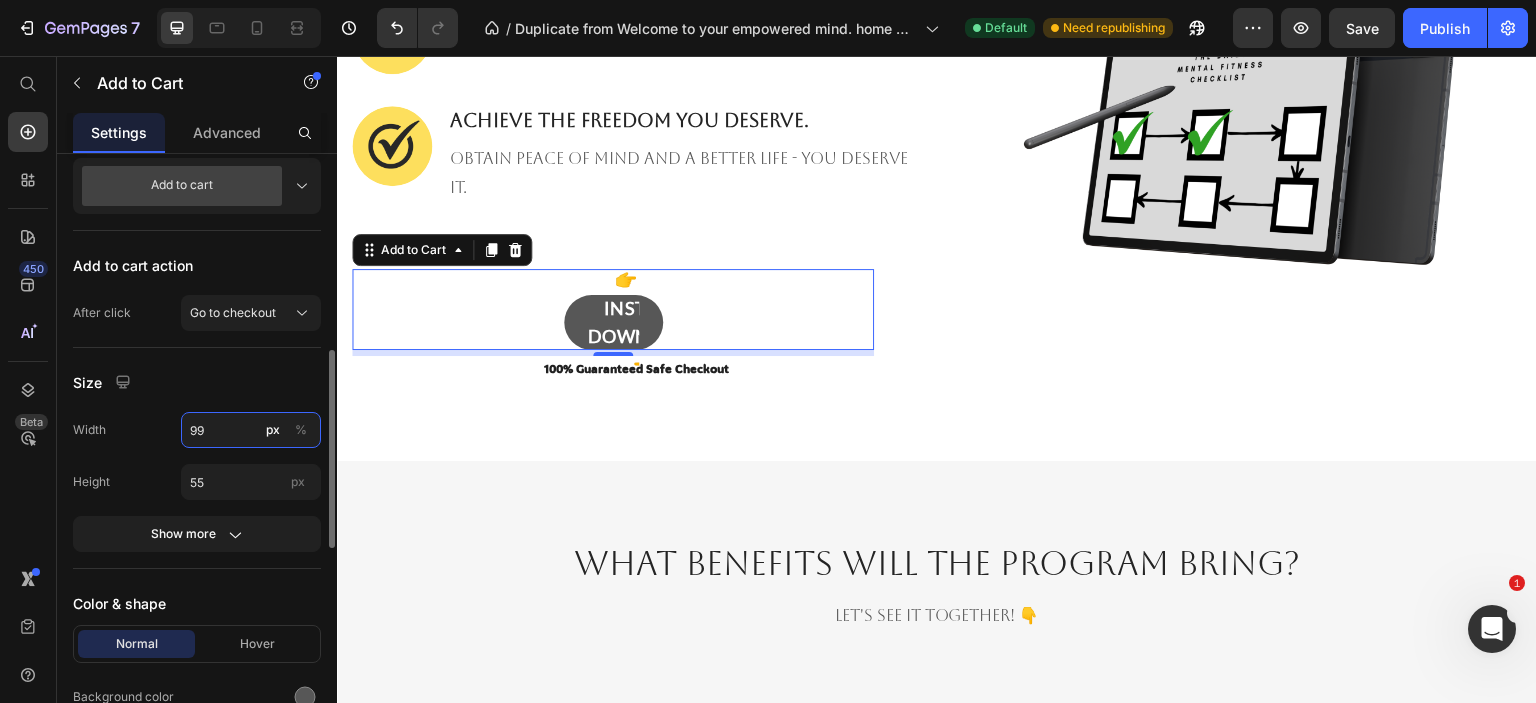 type on "9" 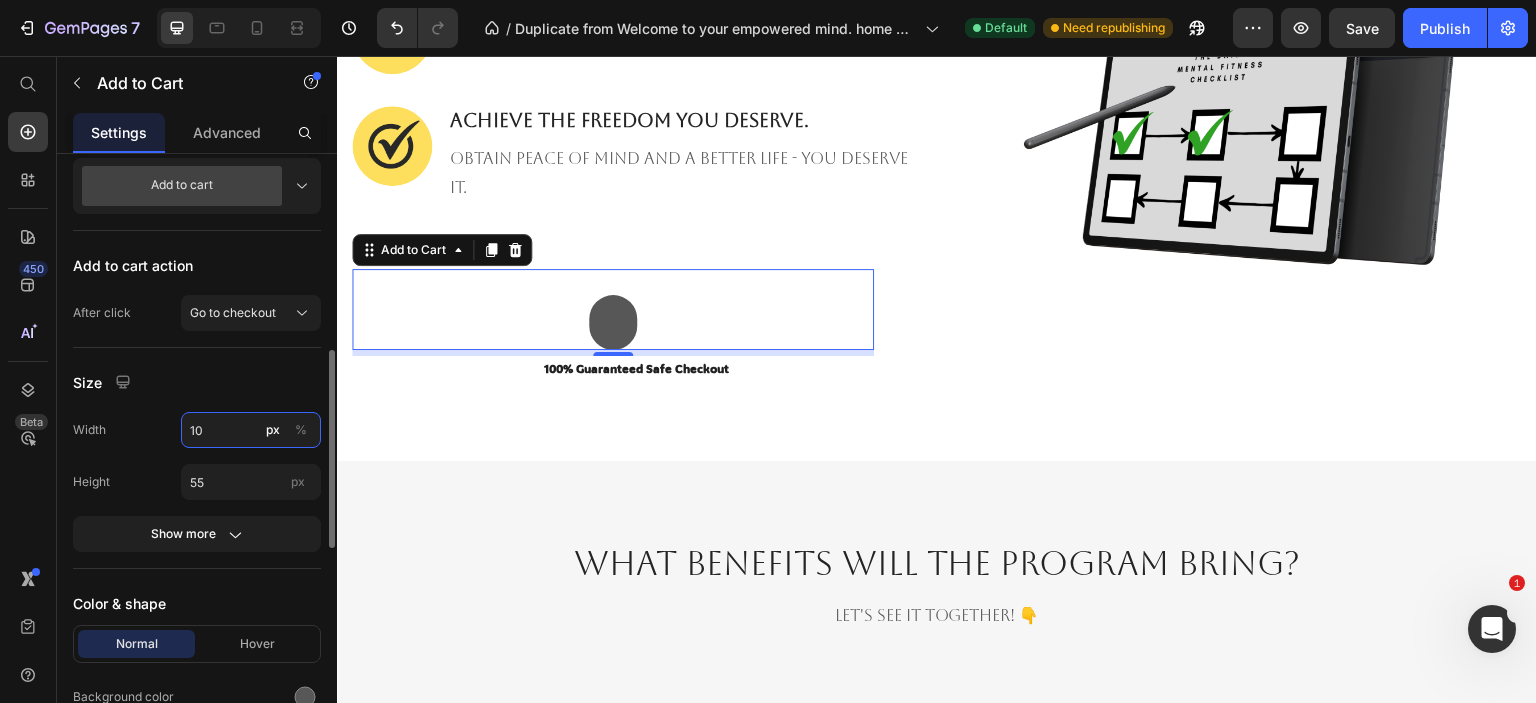 type on "1" 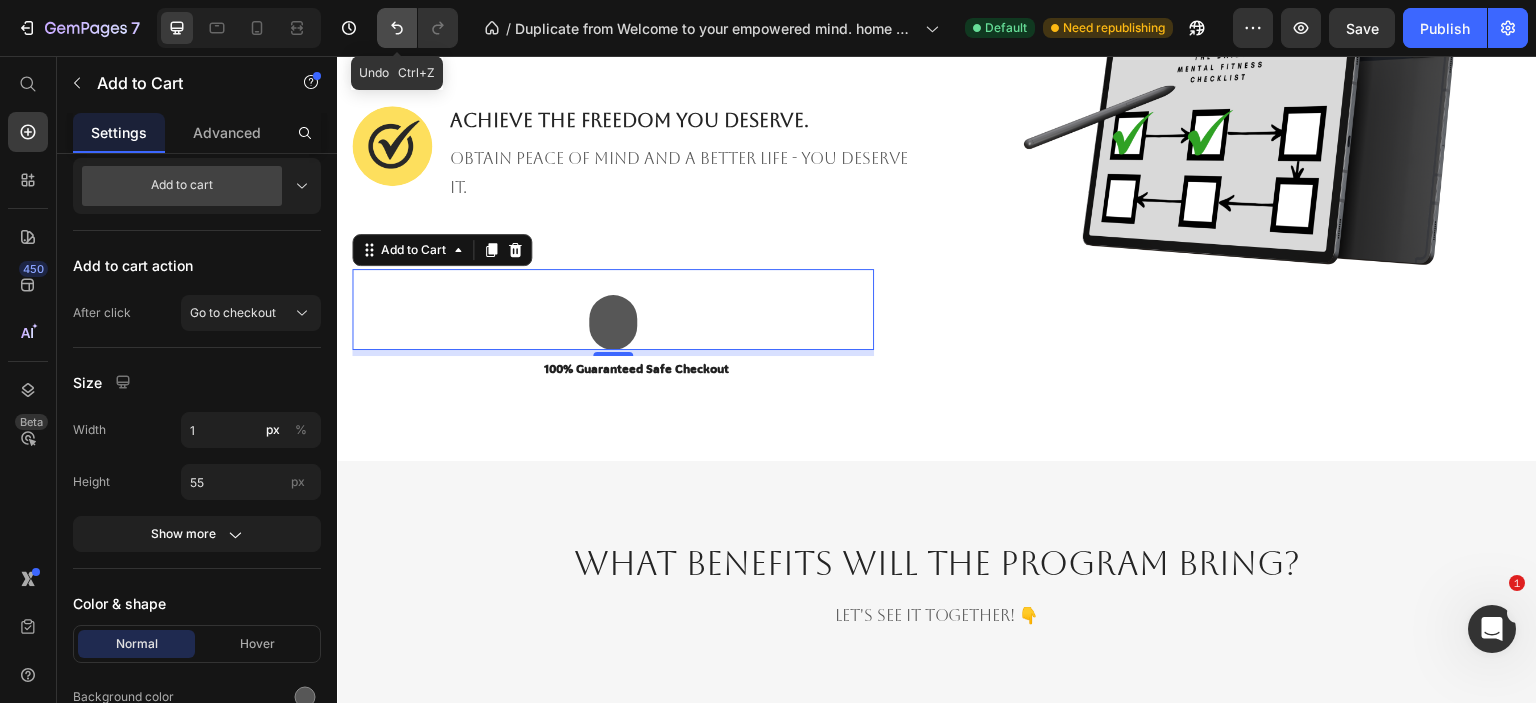 click 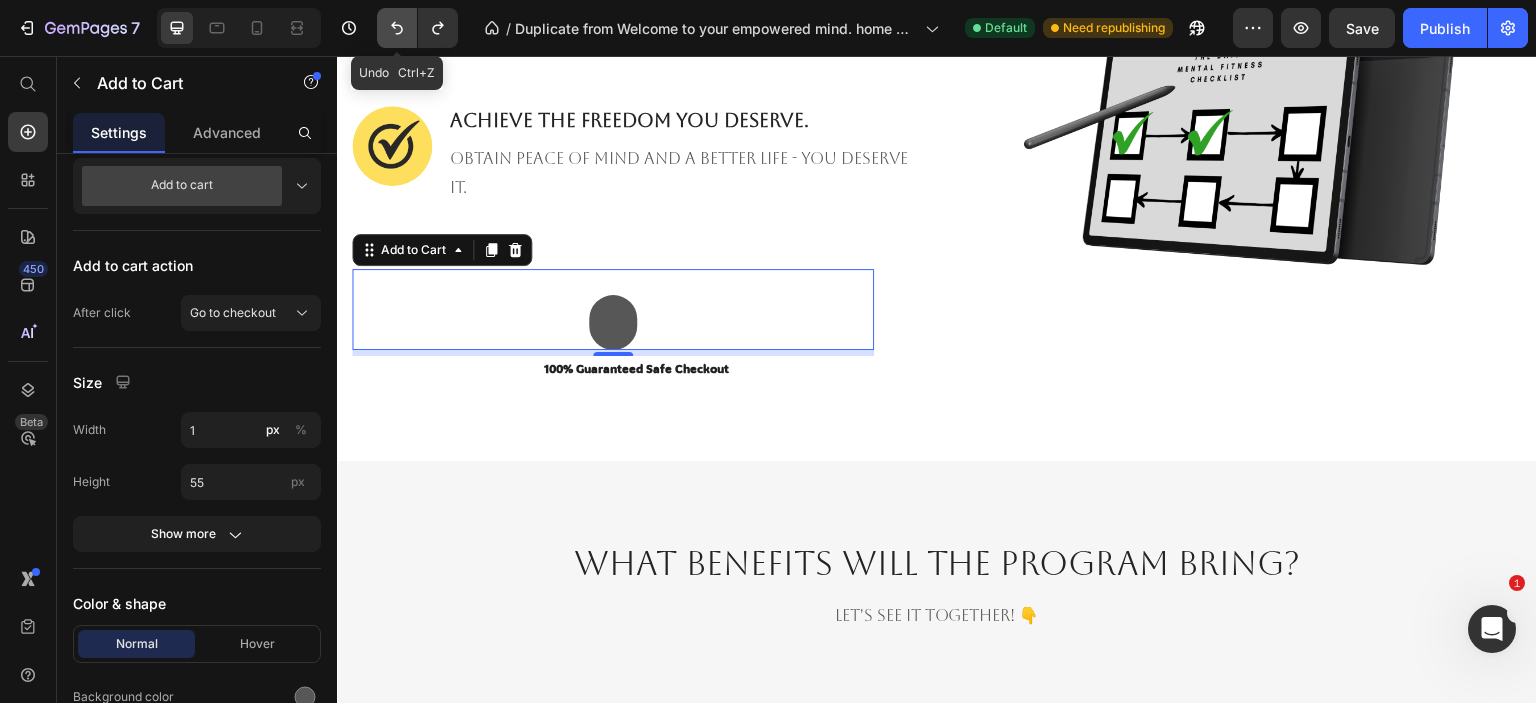 click 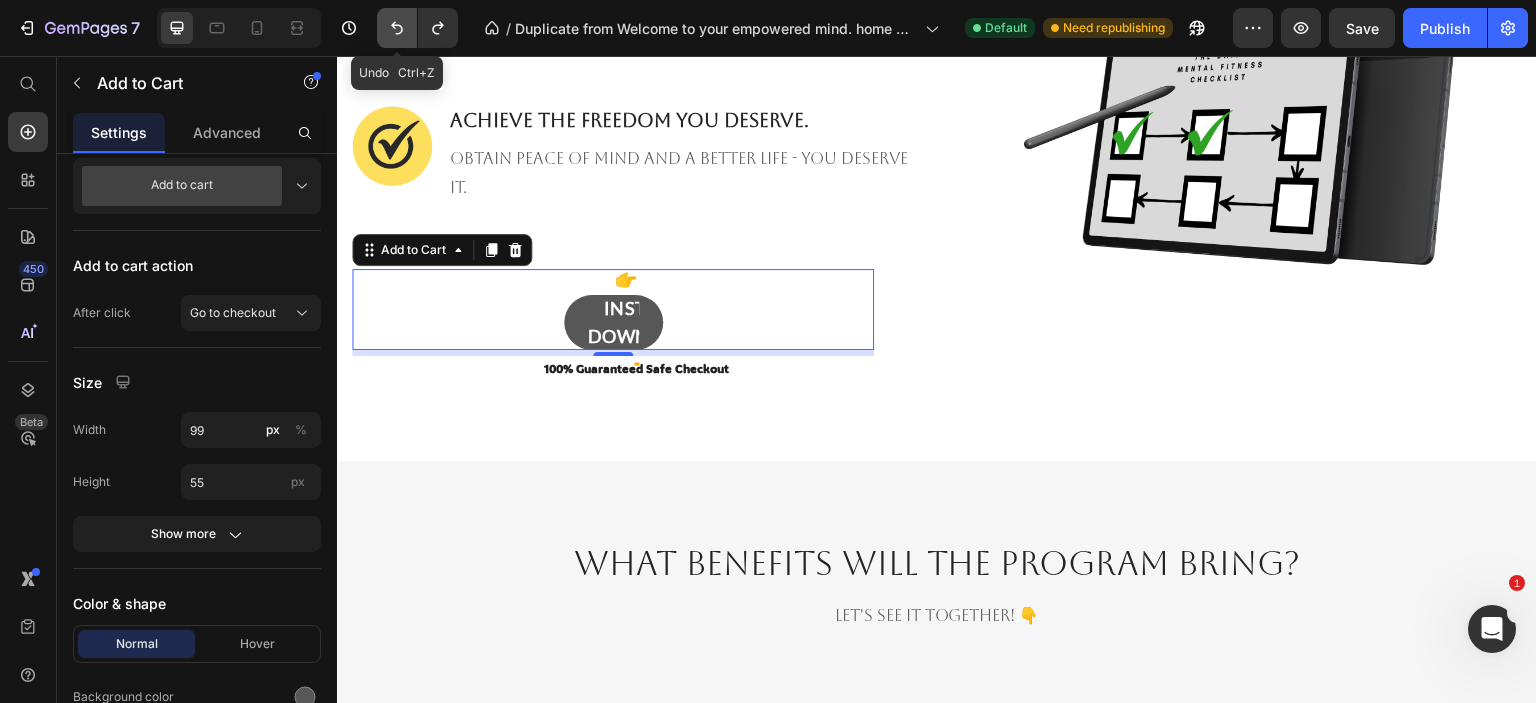 click 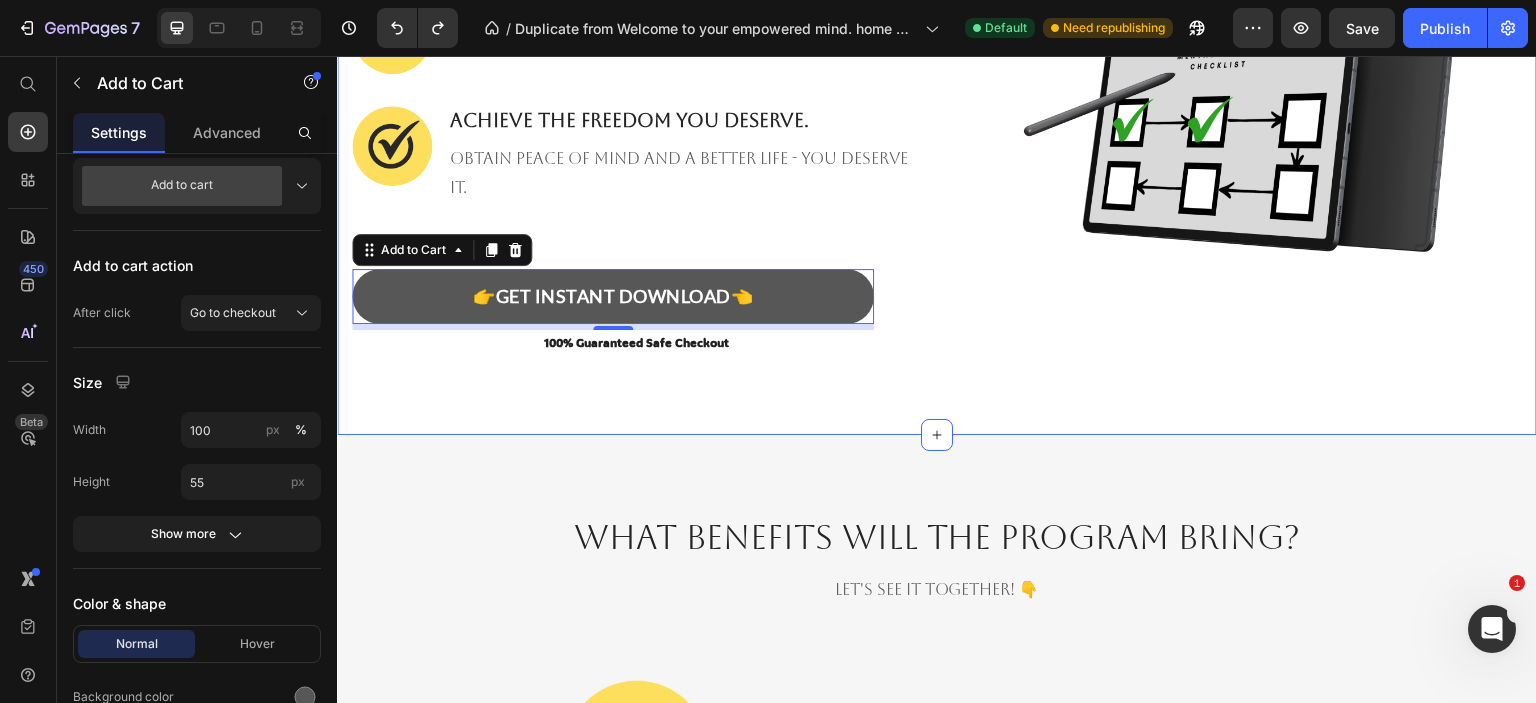 click on "Visualise yourself in 3 months.  Heading Row You already achieved your dreams, now you are aiming higher than you would have ever thought. Parents? Retired them. Bad habits? GONE. And you will wonder WHY you didn't try this sooner. Text block Row Image Image Reset your brain in just days 🤯 Heading FORGET ABOUT HAVING bad habits again. Text block Row Image Stop living like a zombie. Heading Start thinking and acting like A SUCCESSFUL PERSON. Text block Row Image ACHIEVE THE FREEDOM YOU DESERVE. Heading obtain peace of mind and a better life - you deserve it. Text block Row 👉GET INSTANT DOWNLOAD👈 Add to Cart   6 100% Guaranteed Safe Checkout Text block Product Image Row Section 3" at bounding box center (937, 12) 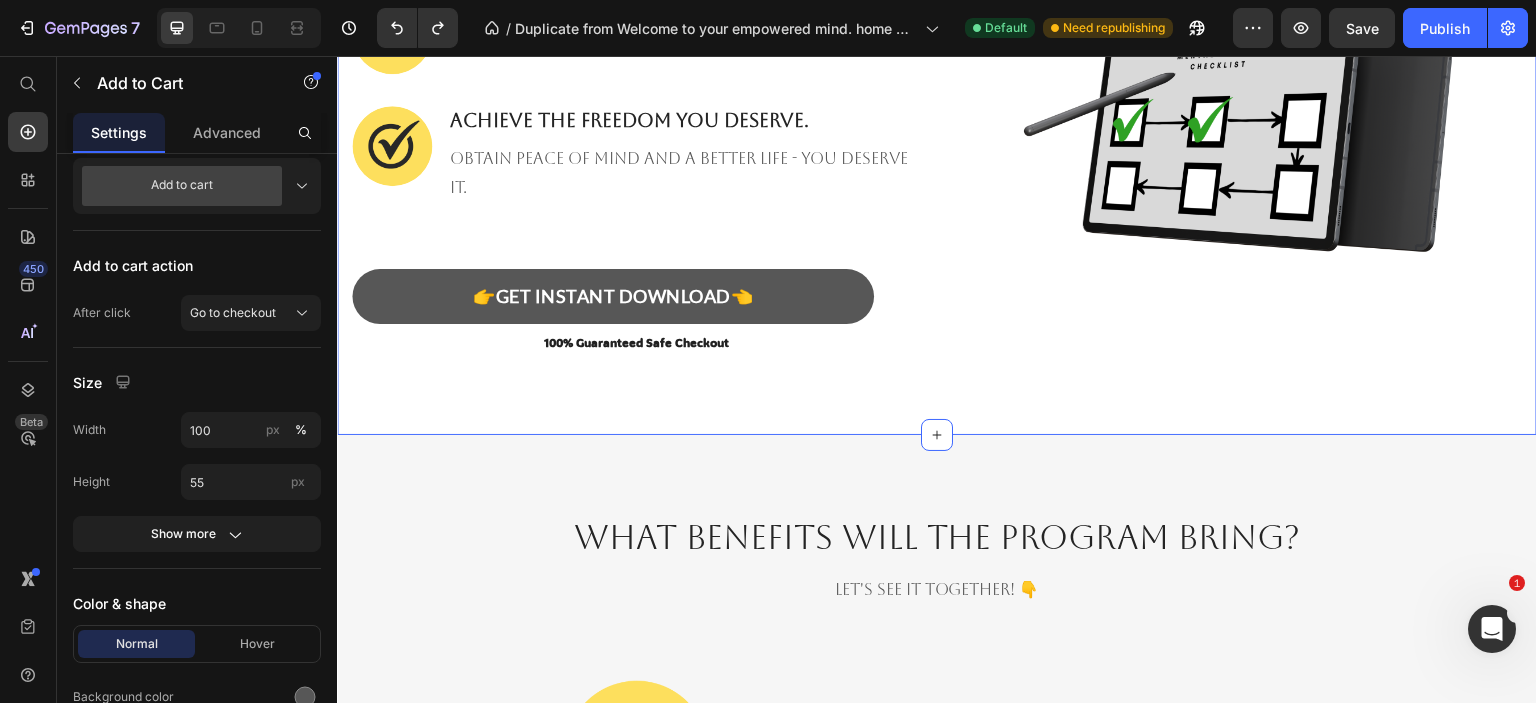 scroll, scrollTop: 0, scrollLeft: 0, axis: both 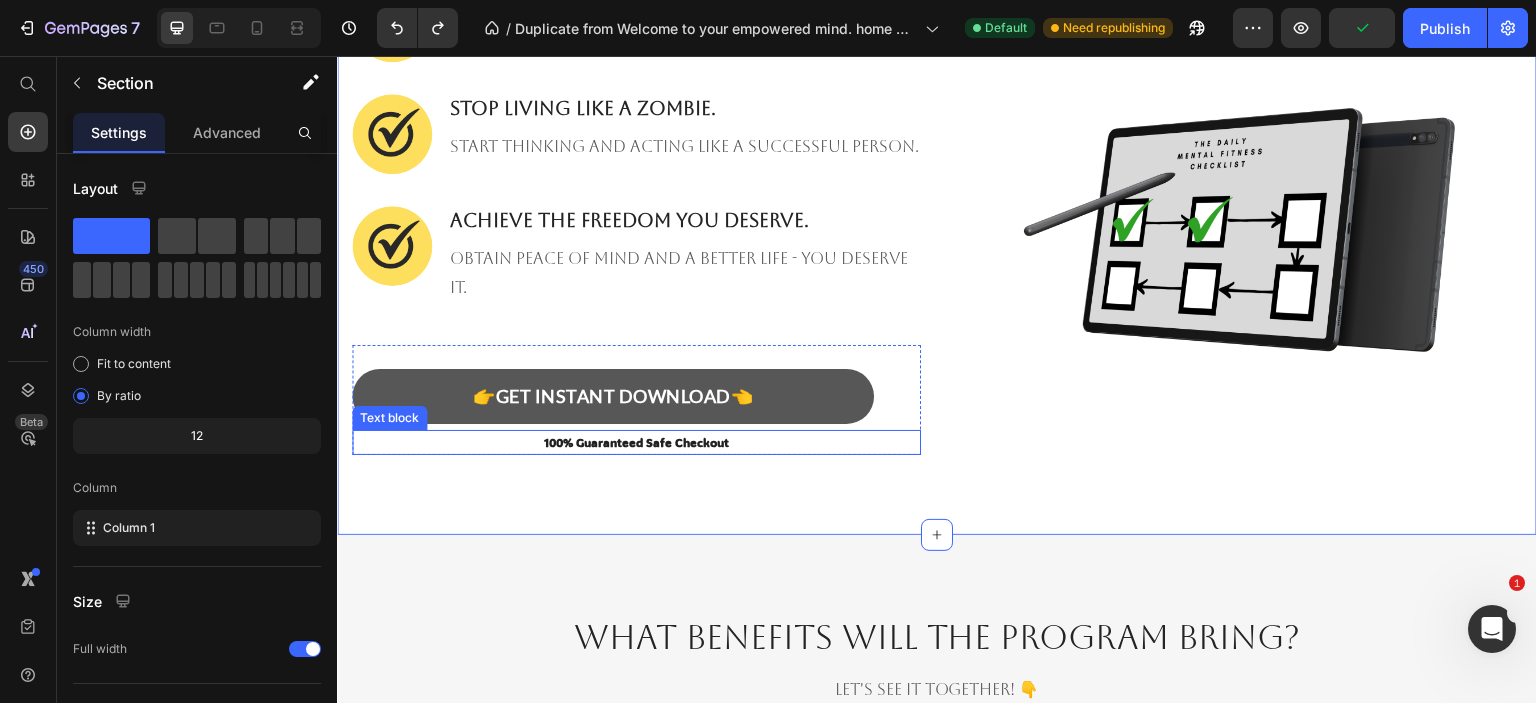 click on "100% Guaranteed Safe Checkout" at bounding box center [636, 443] 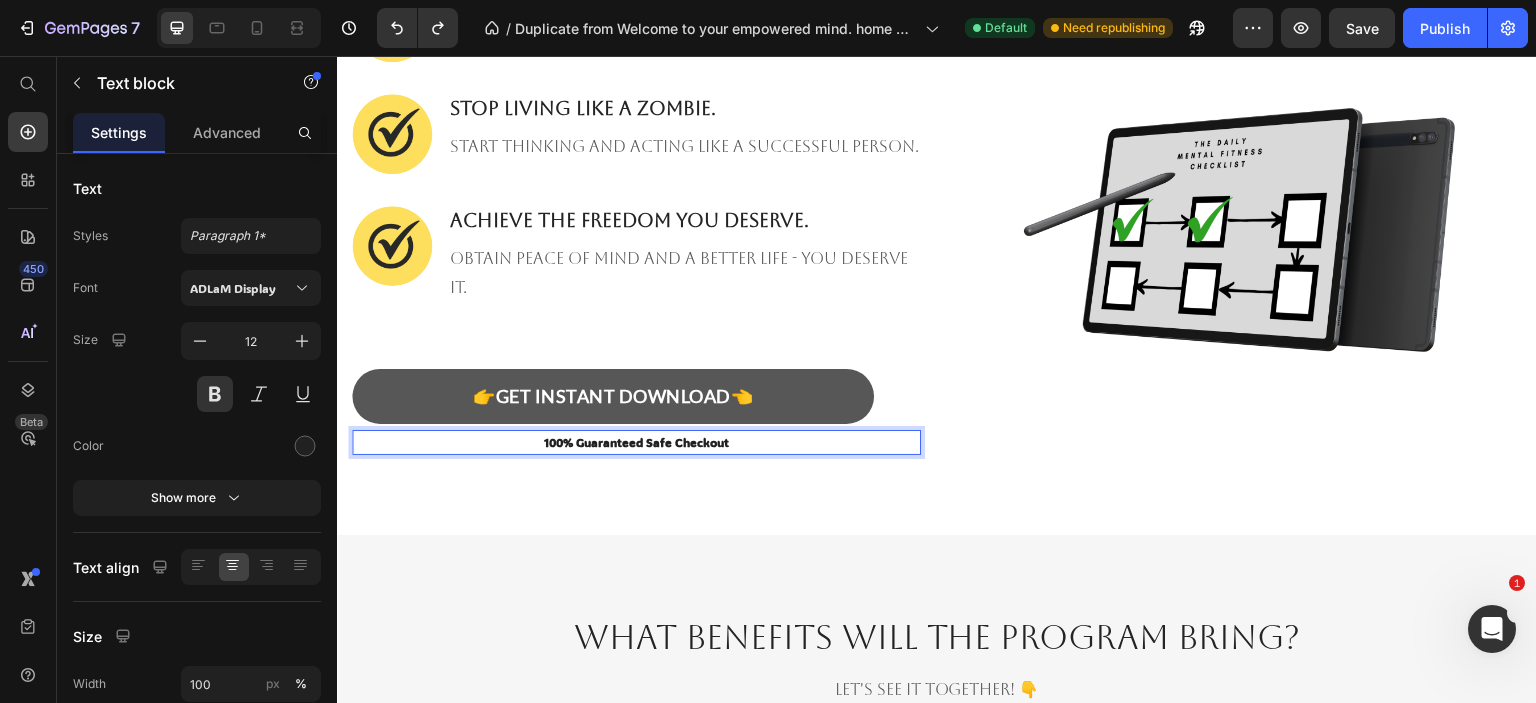 click on "100% Guaranteed Safe Checkout" at bounding box center [636, 443] 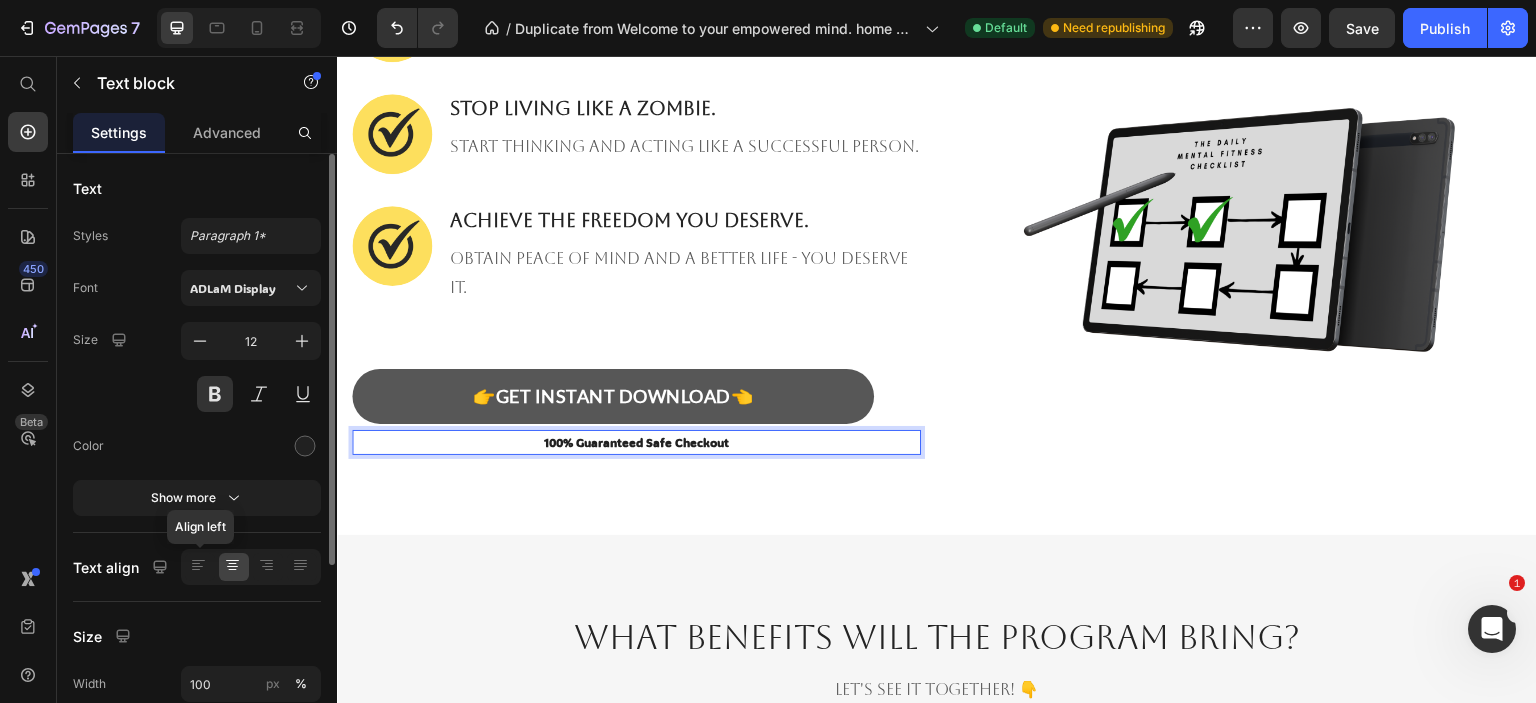 drag, startPoint x: 200, startPoint y: 561, endPoint x: 243, endPoint y: 556, distance: 43.289722 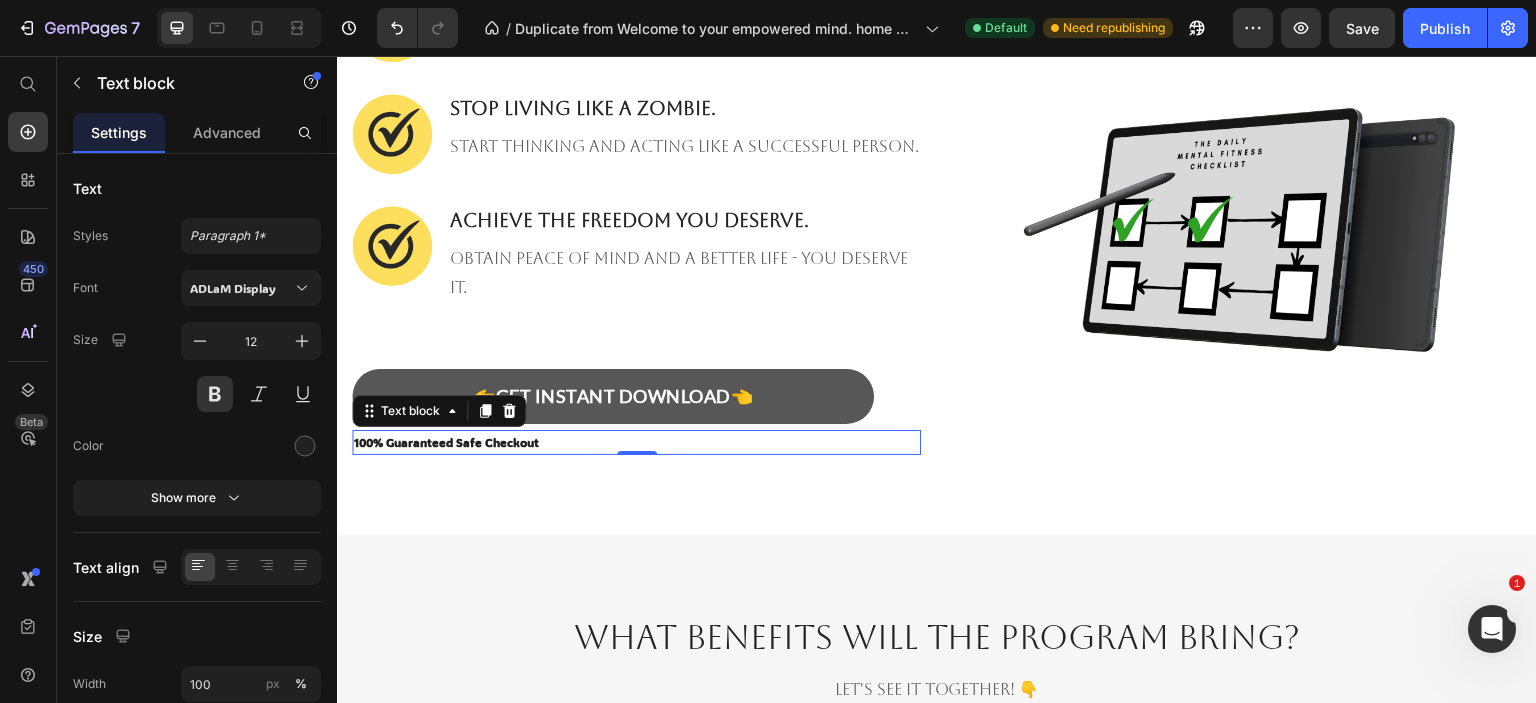 click on "100% Guaranteed Safe Checkout" at bounding box center [636, 443] 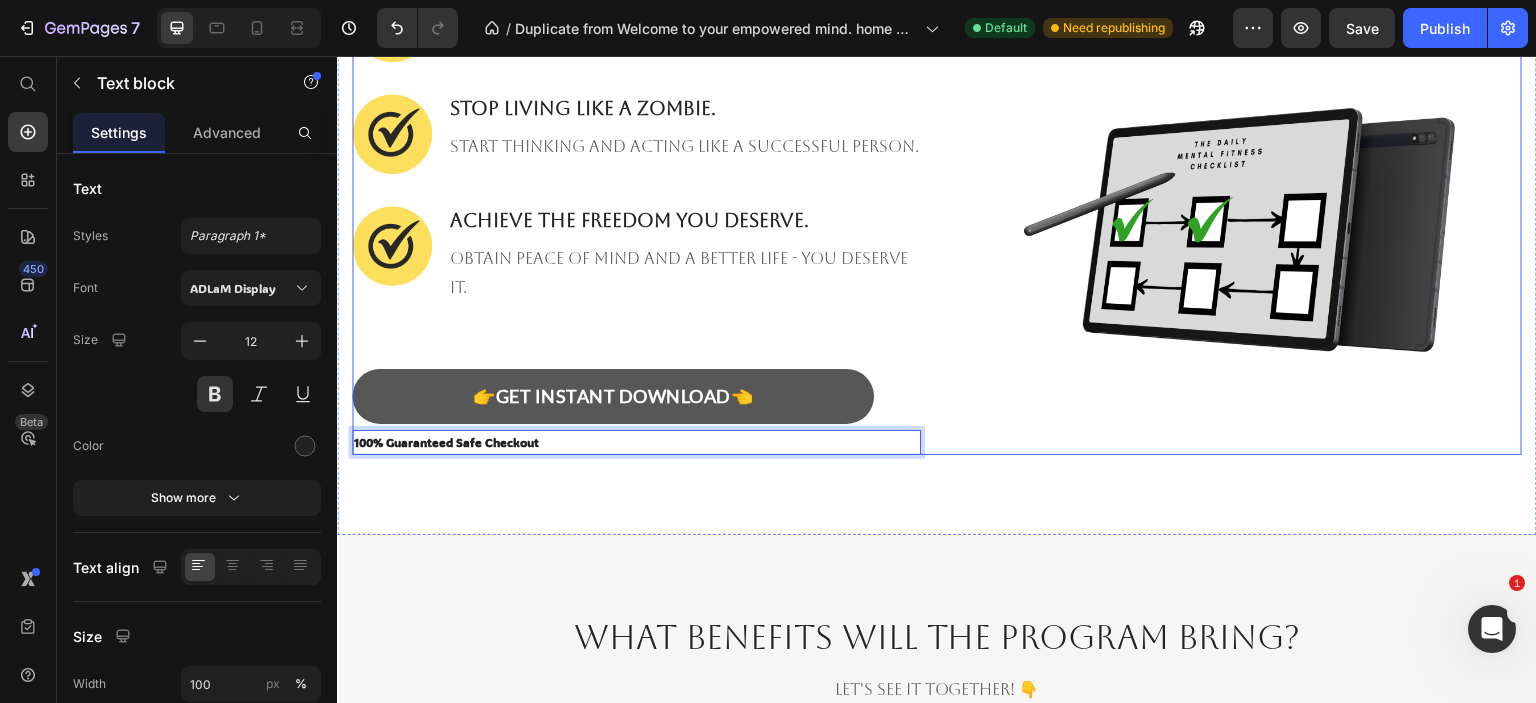click on "Image" at bounding box center (1237, 218) 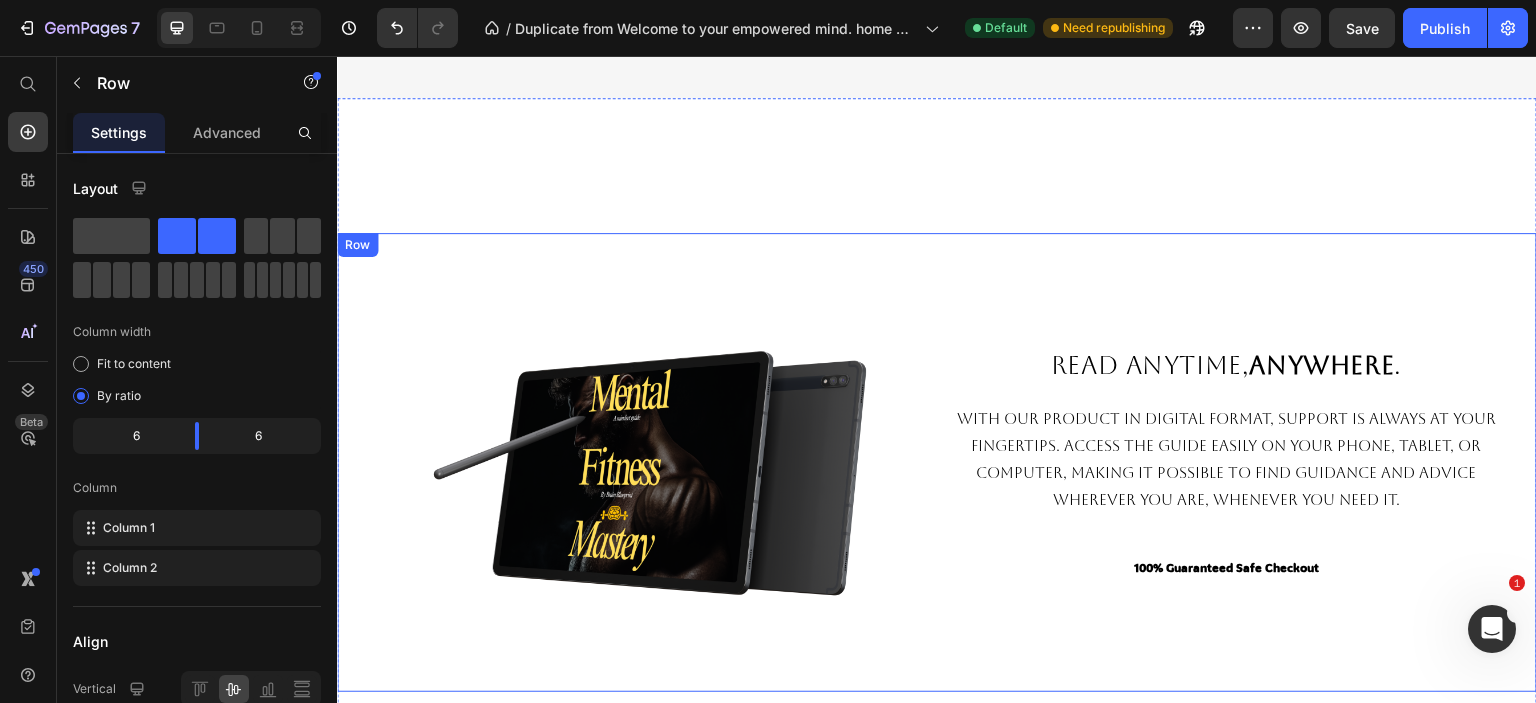 scroll, scrollTop: 4200, scrollLeft: 0, axis: vertical 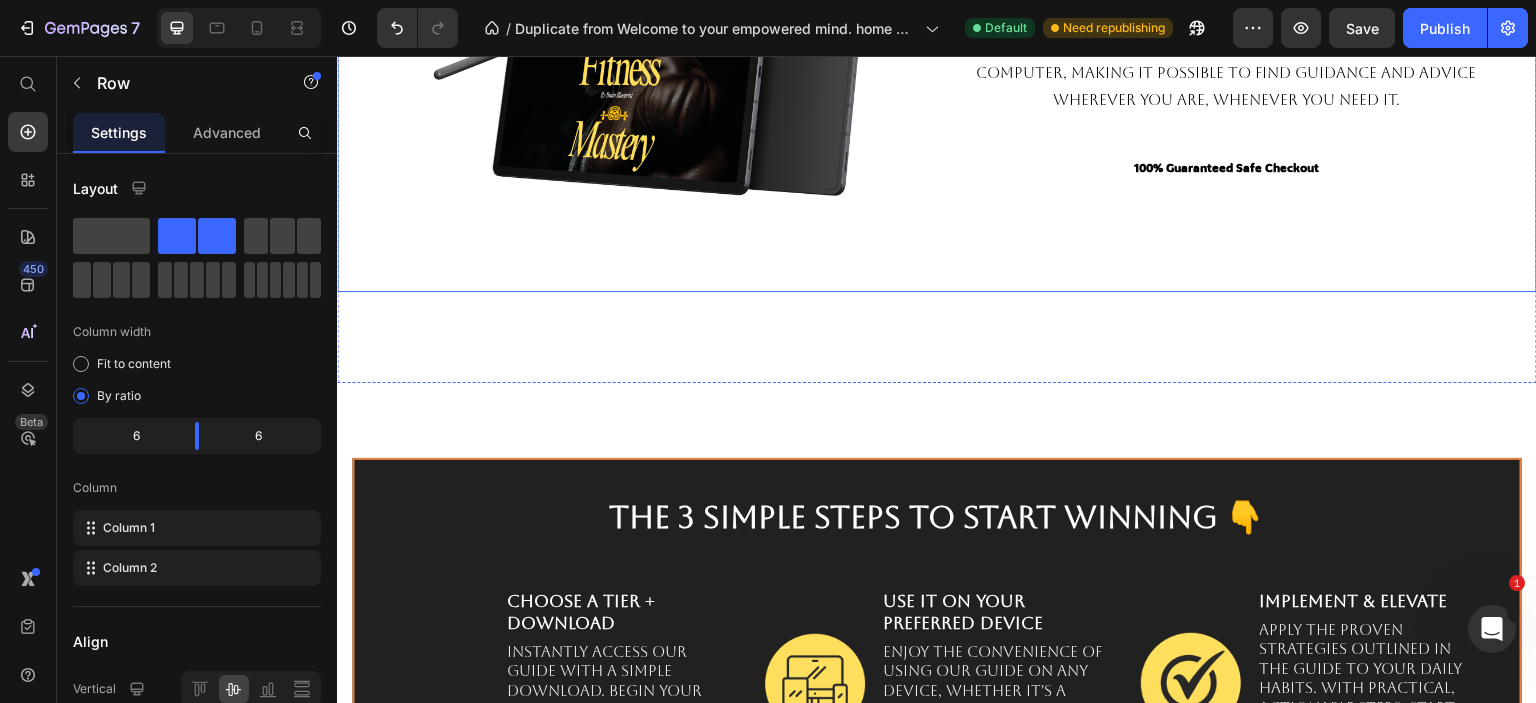 click on "Read Anytime,  Anywhere . Text Block With our product in digital format, support is always at your fingertips. Access the guide easily on your phone, tablet, or computer, making it possible to find guidance and advice wherever you are, whenever you need it. Text Block Image 100% Guaranteed Safe Checkout Text block Product" at bounding box center (1226, 95) 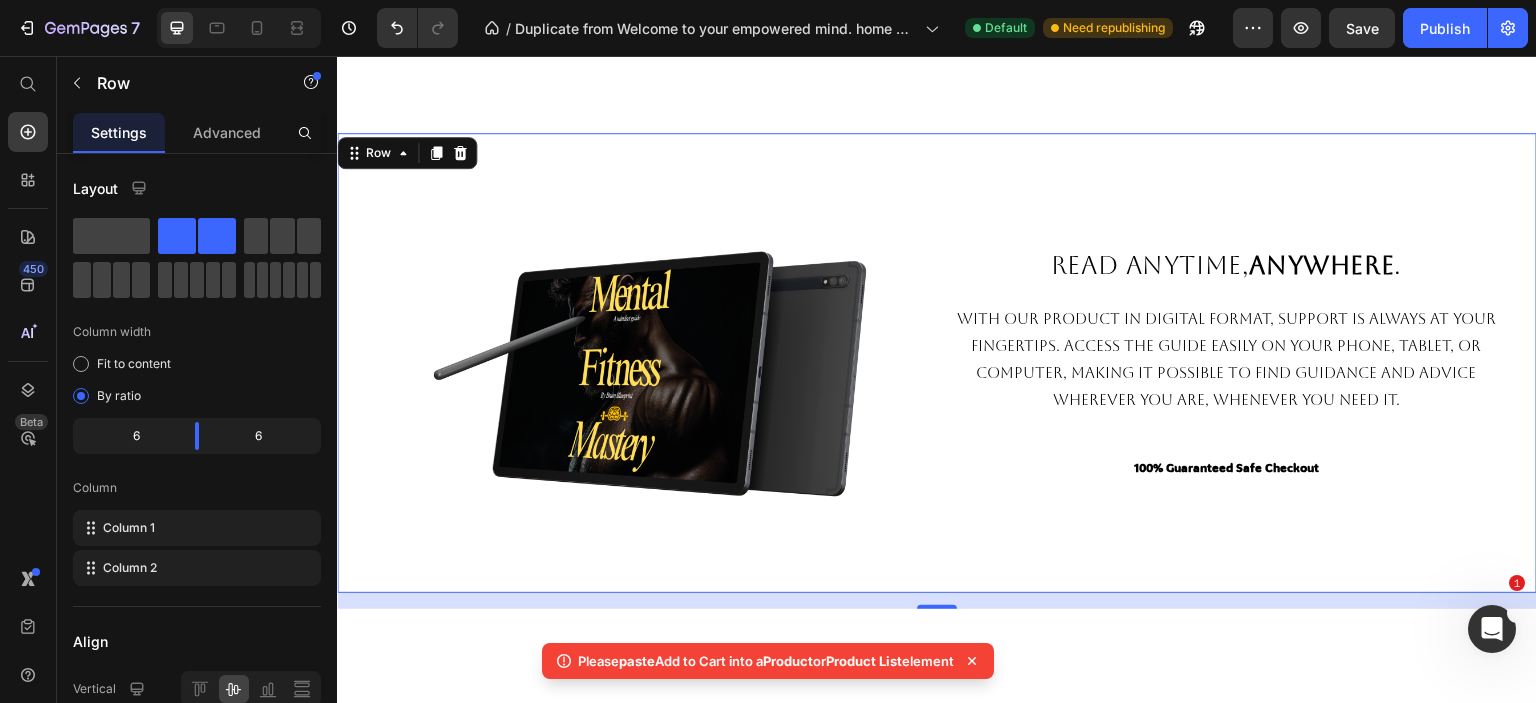 scroll, scrollTop: 3900, scrollLeft: 0, axis: vertical 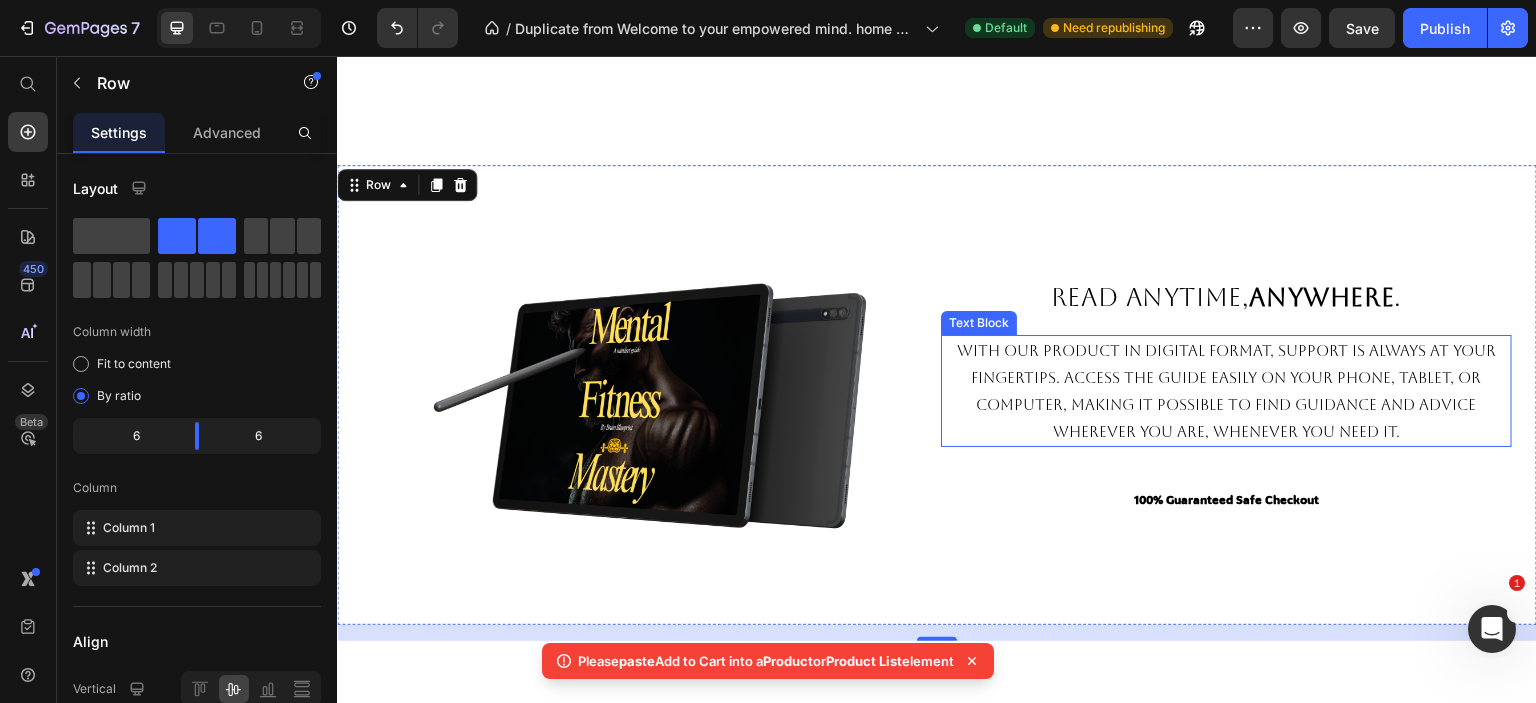 click on "With our product in digital format, support is always at your fingertips. Access the guide easily on your phone, tablet, or computer, making it possible to find guidance and advice wherever you are, whenever you need it." at bounding box center [1226, 391] 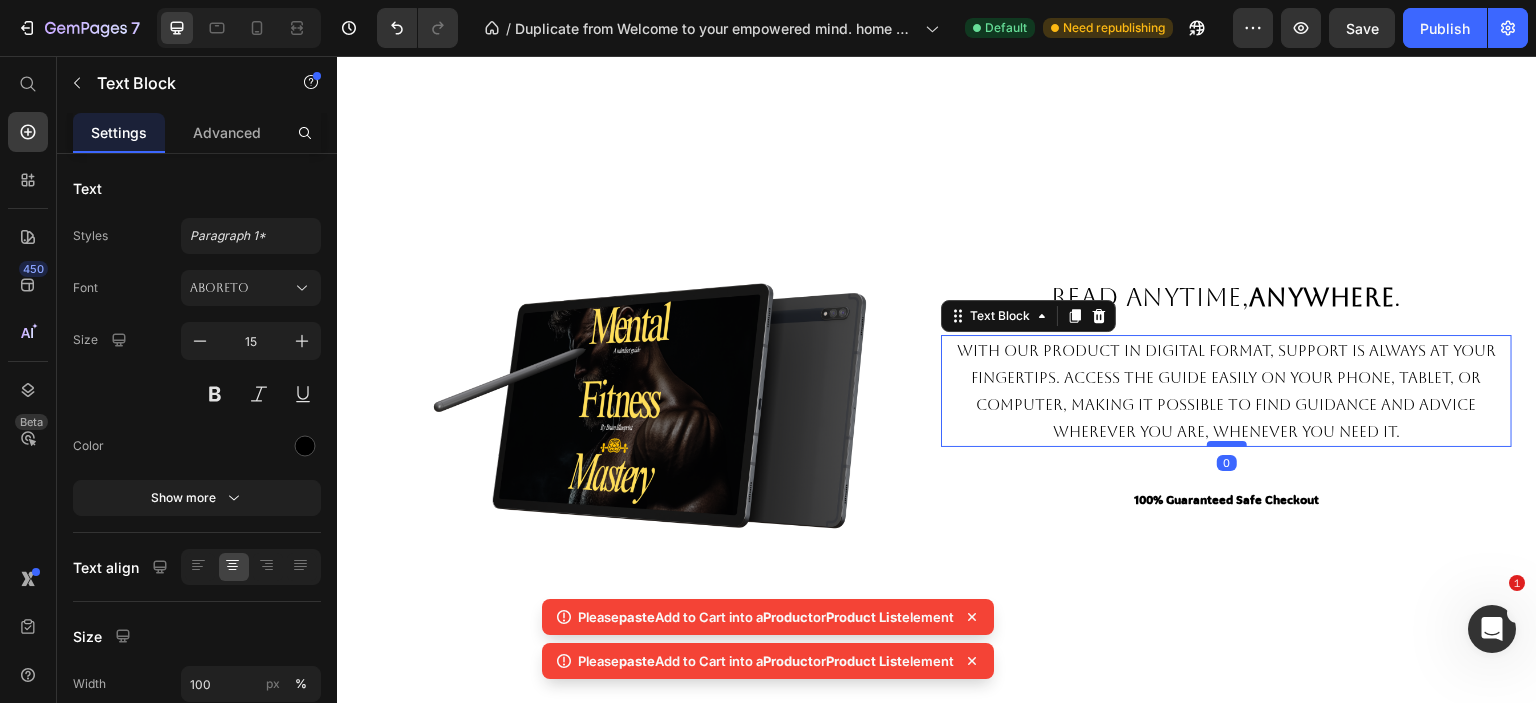 click at bounding box center (1227, 444) 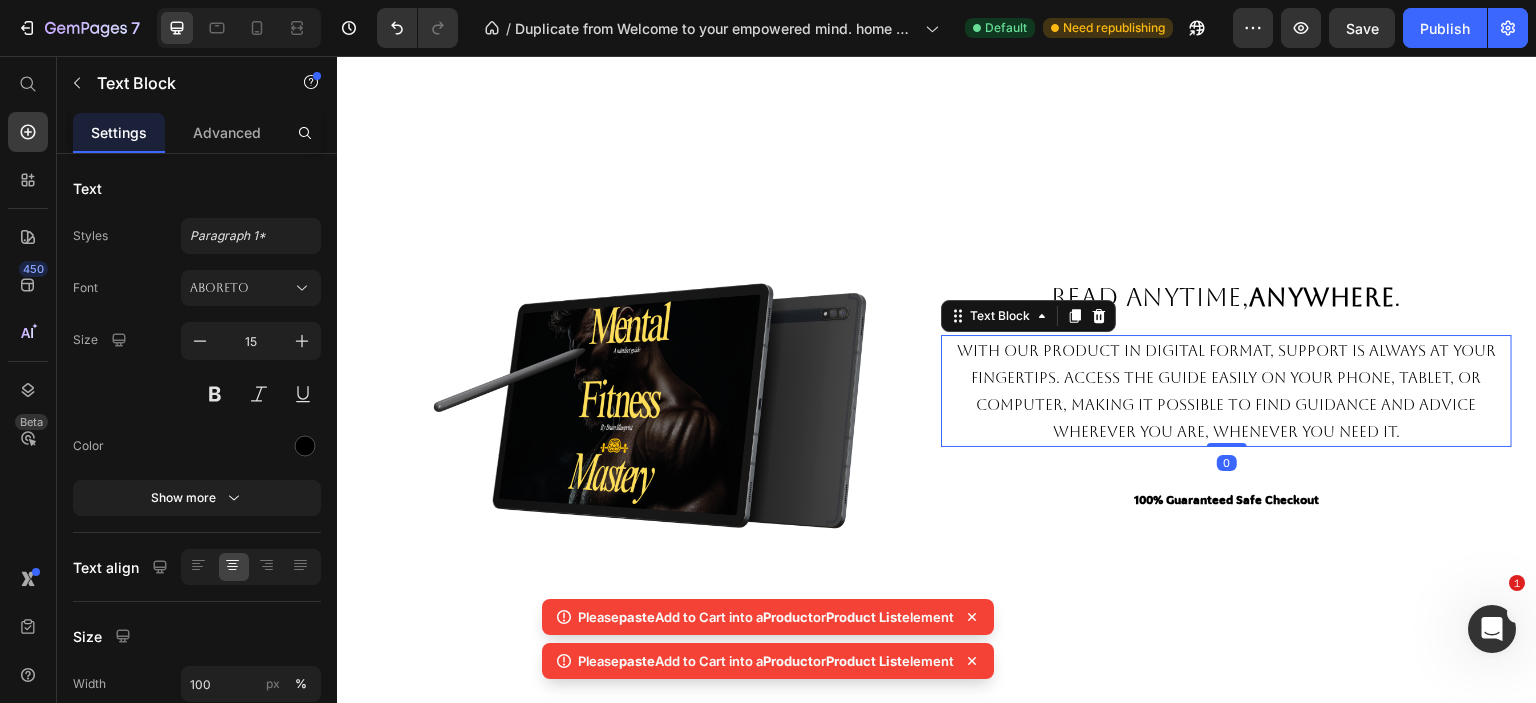 click on "Read Anytime,  Anywhere . Text Block With our product in digital format, support is always at your fingertips. Access the guide easily on your phone, tablet, or computer, making it possible to find guidance and advice wherever you are, whenever you need it. Text Block   0 Image 100% Guaranteed Safe Checkout Text block Product" at bounding box center [1226, 395] 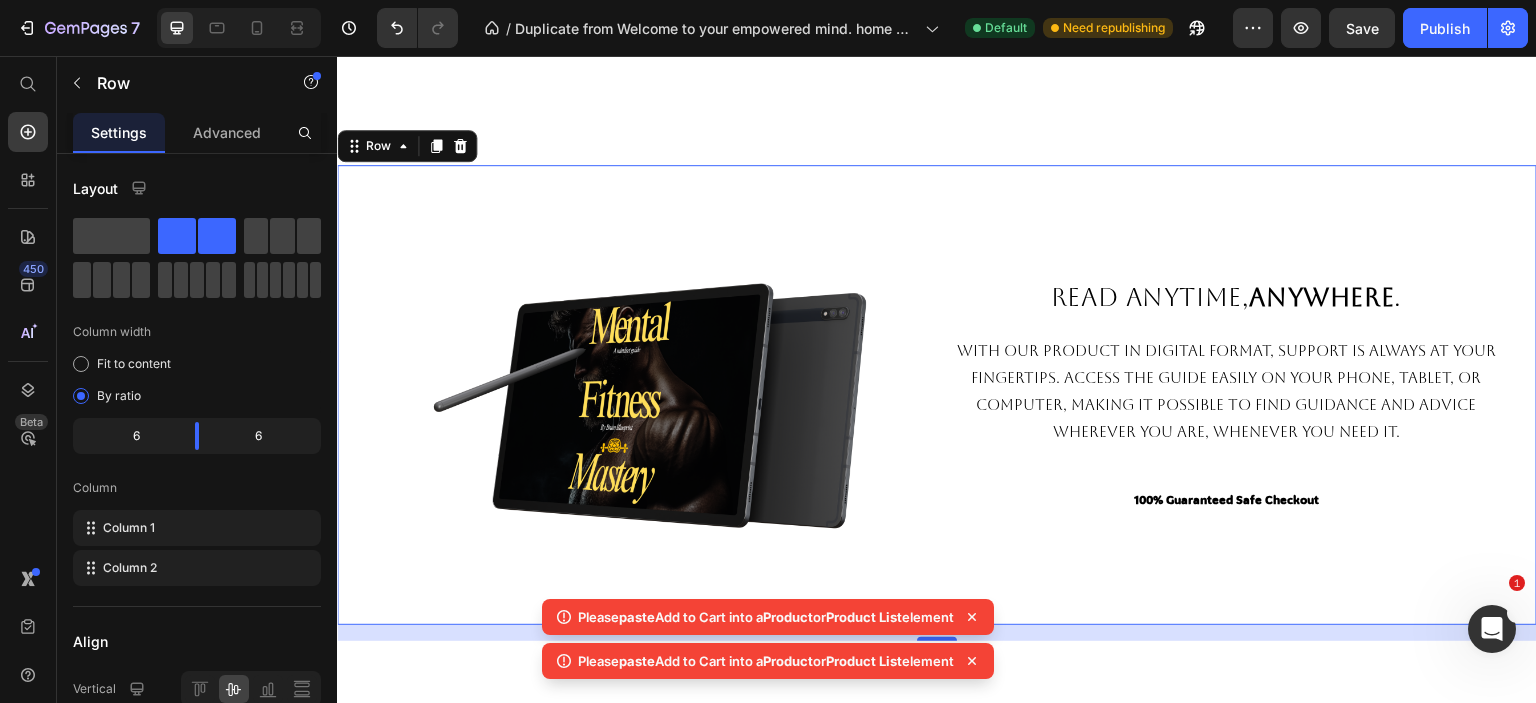 click on "Read Anytime,  Anywhere . Text Block With our product in digital format, support is always at your fingertips. Access the guide easily on your phone, tablet, or computer, making it possible to find guidance and advice wherever you are, whenever you need it. Text Block Image 100% Guaranteed Safe Checkout Text block Product" at bounding box center (1226, 395) 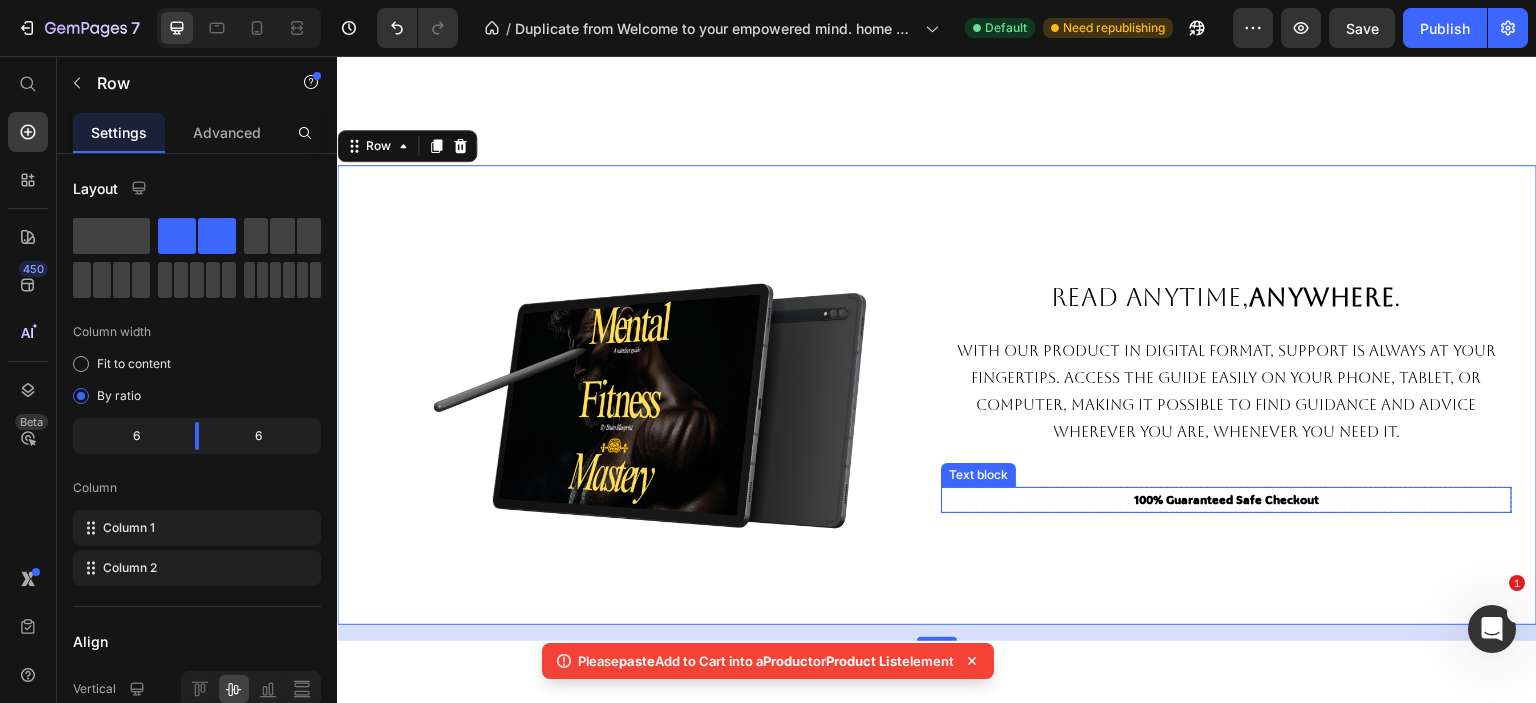 click on "100% Guaranteed Safe Checkout" at bounding box center [1226, 500] 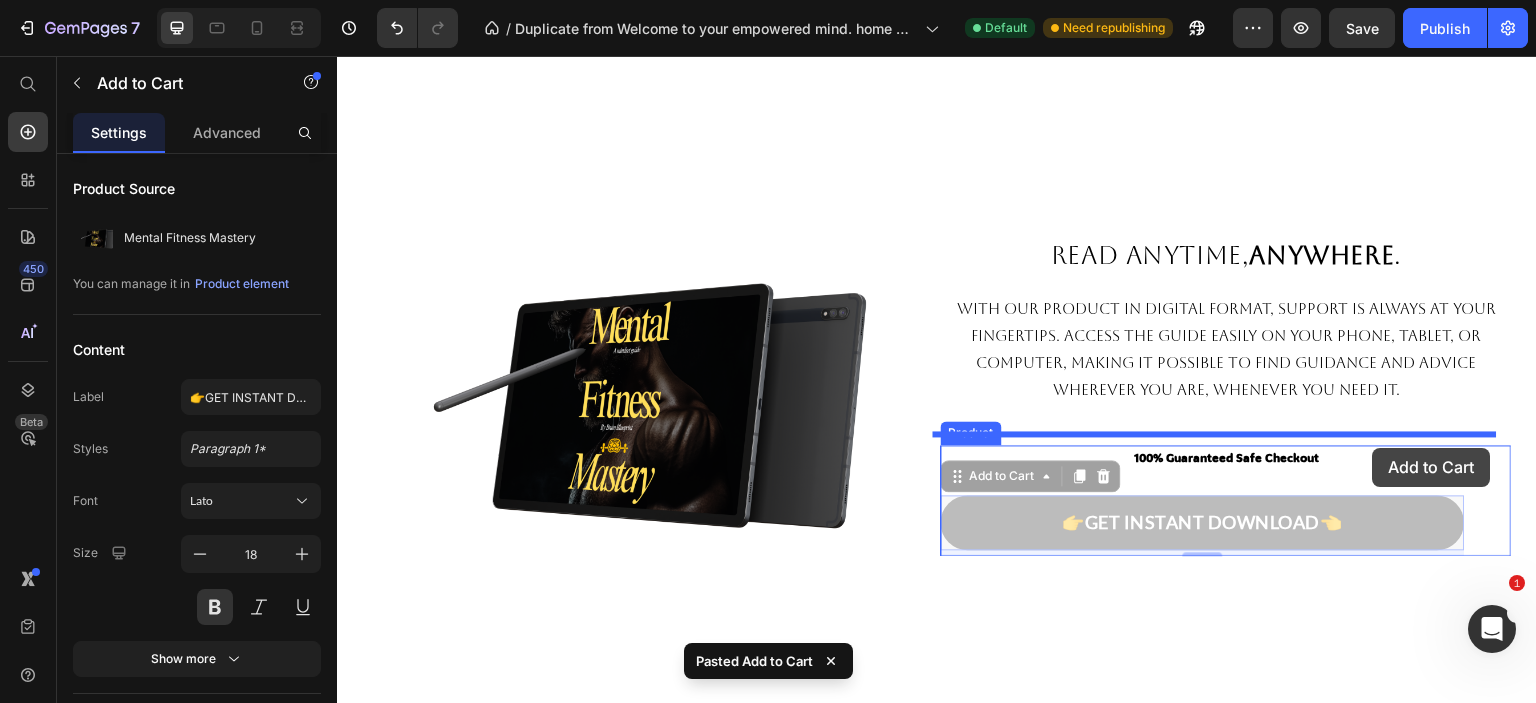 drag, startPoint x: 1391, startPoint y: 524, endPoint x: 1373, endPoint y: 448, distance: 78.10249 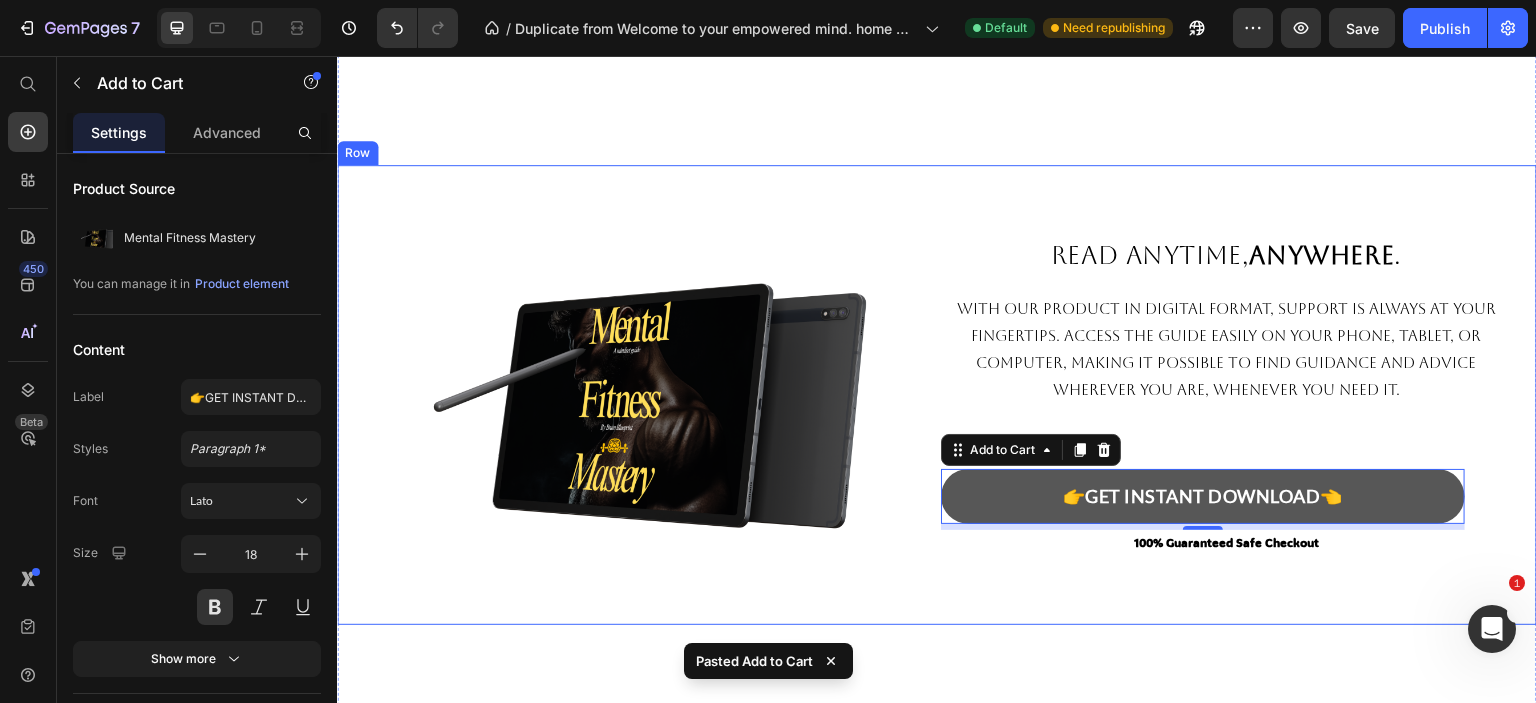click on "Image Read Anytime,  Anywhere . Text Block With our product in digital format, support is always at your fingertips. Access the guide easily on your phone, tablet, or computer, making it possible to find guidance and advice wherever you are, whenever you need it. Text Block Image 👉GET INSTANT DOWNLOAD👈 Add to Cart   6 100% Guaranteed Safe Checkout Text block Product Row" at bounding box center [937, 395] 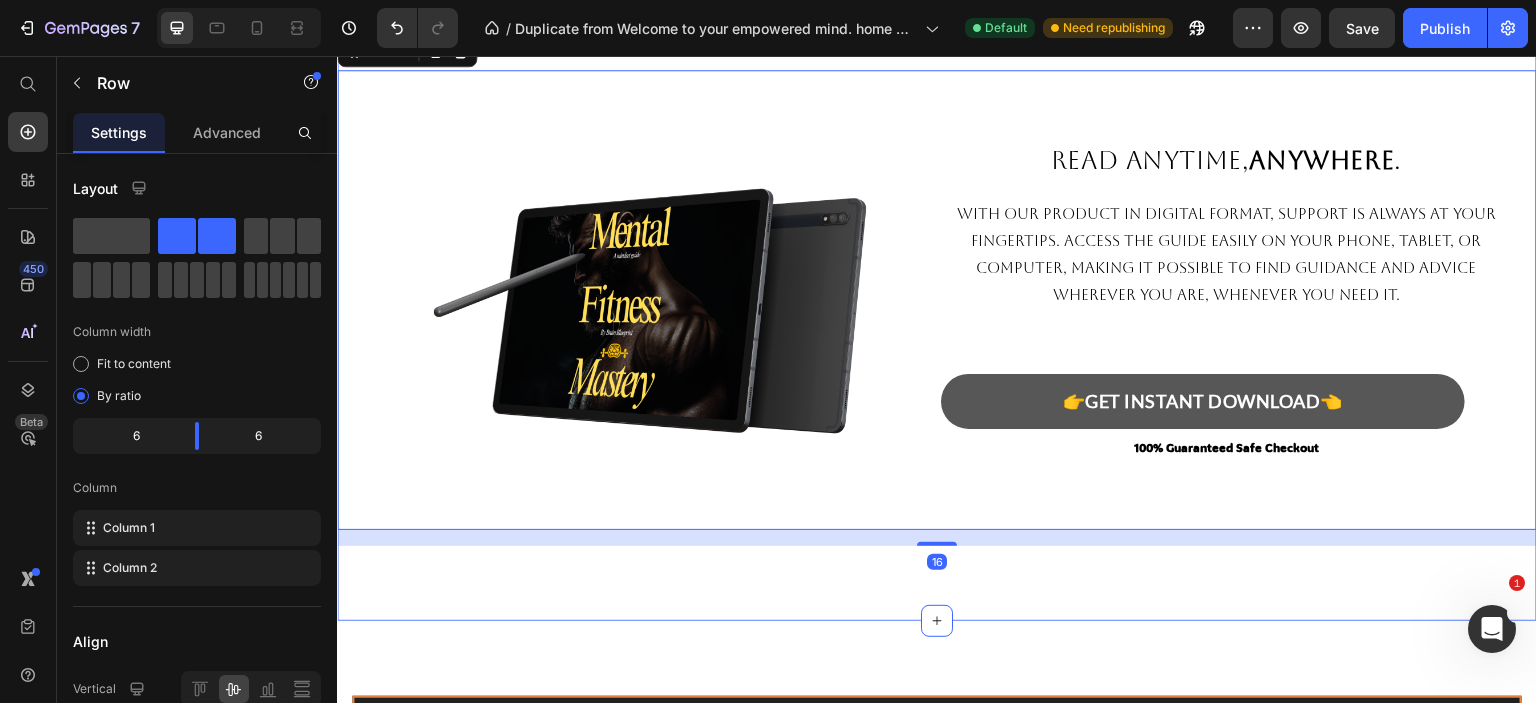 scroll, scrollTop: 4000, scrollLeft: 0, axis: vertical 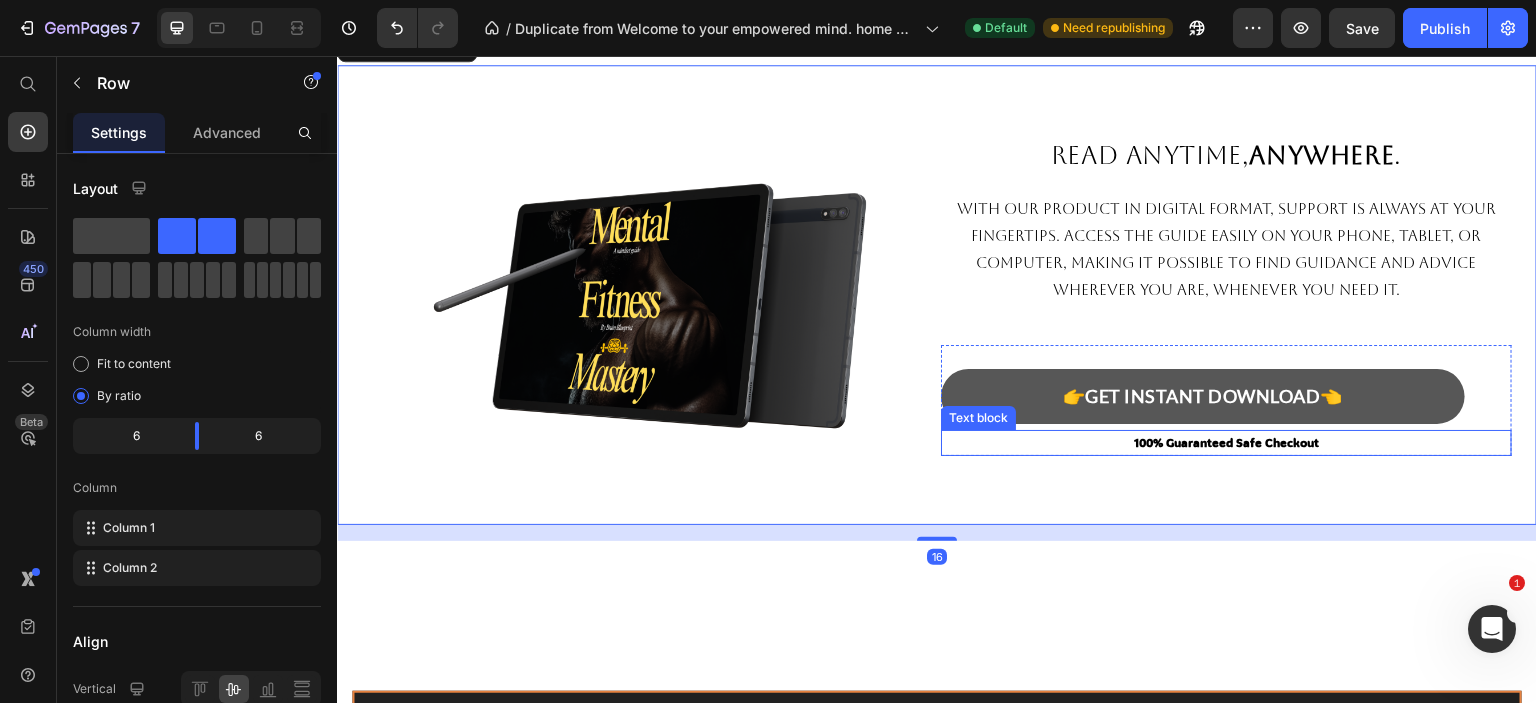 click on "100% Guaranteed Safe Checkout" at bounding box center [1226, 443] 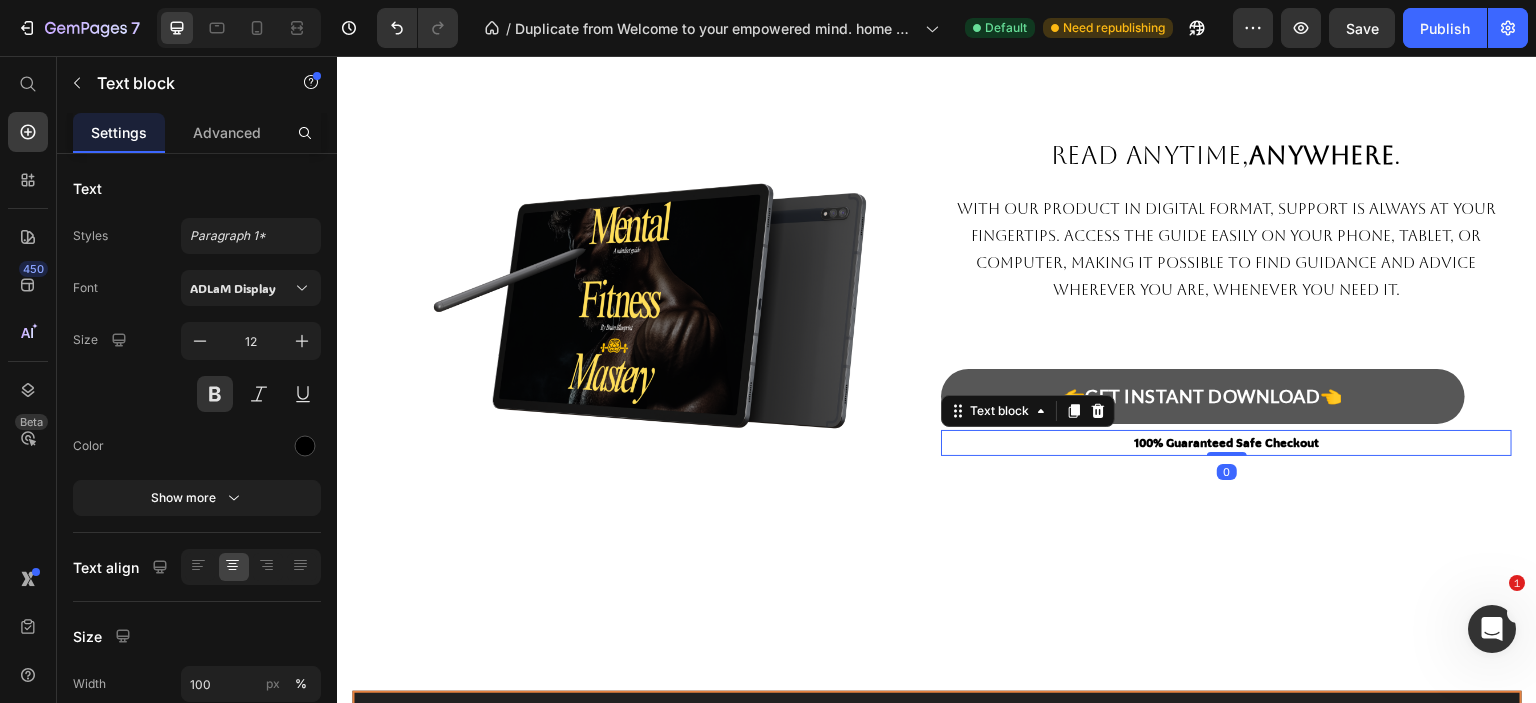 click on "100% Guaranteed Safe Checkout" at bounding box center [1226, 443] 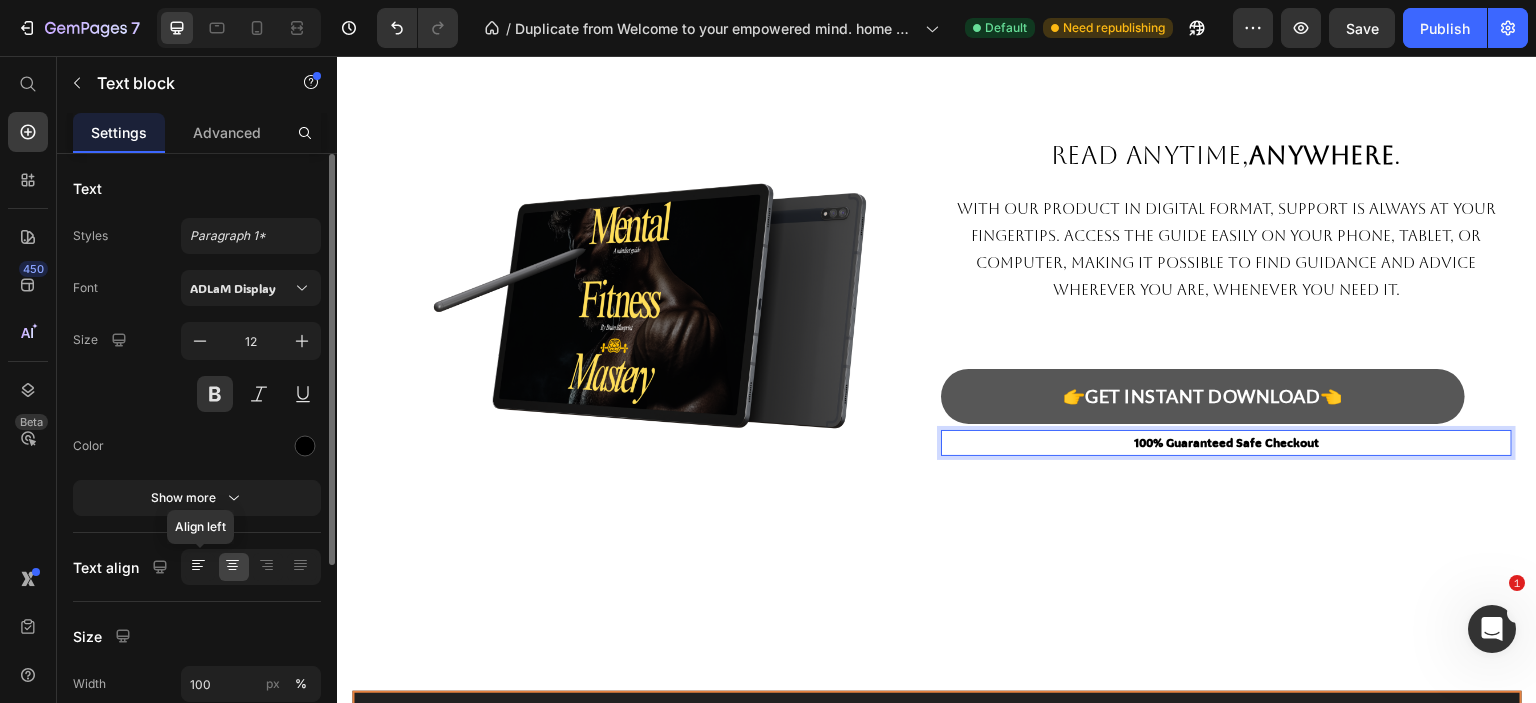 click 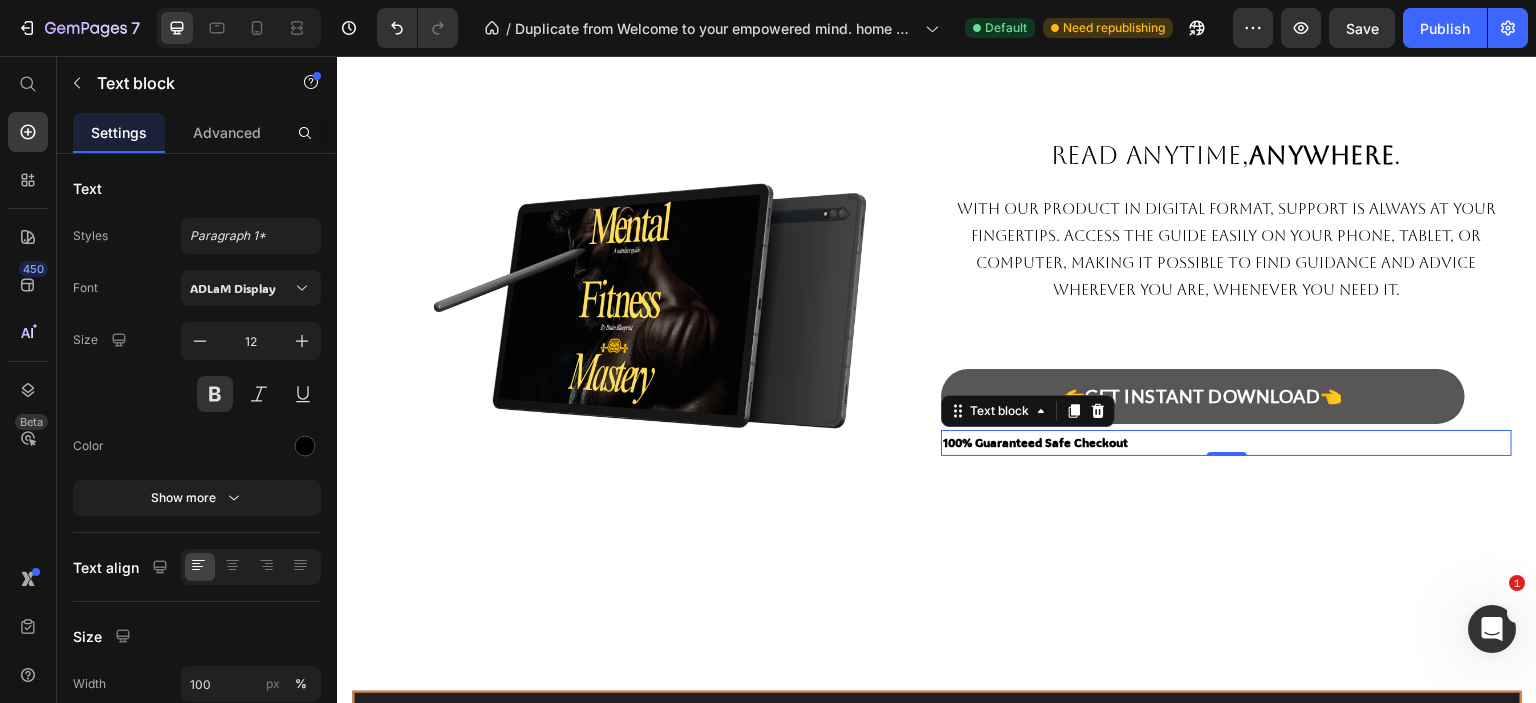 click on "100% Guaranteed Safe Checkout" at bounding box center [1226, 443] 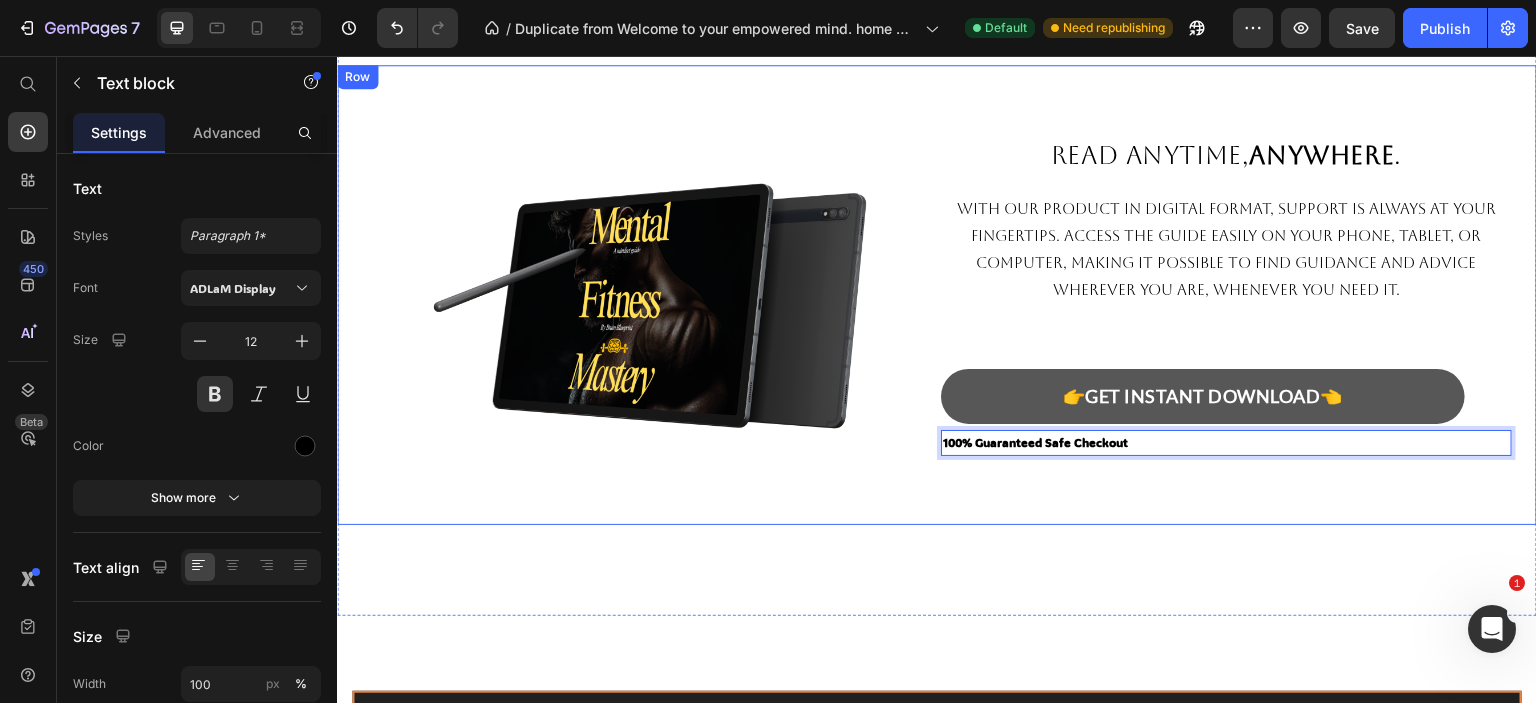 click on "Image Read Anytime,  Anywhere . Text Block With our product in digital format, support is always at your fingertips. Access the guide easily on your phone, tablet, or computer, making it possible to find guidance and advice wherever you are, whenever you need it. Text Block Image 👉GET INSTANT DOWNLOAD👈 Add to Cart                                                100% Guaranteed Safe Checkout Text block   0 Product Row" at bounding box center [937, 295] 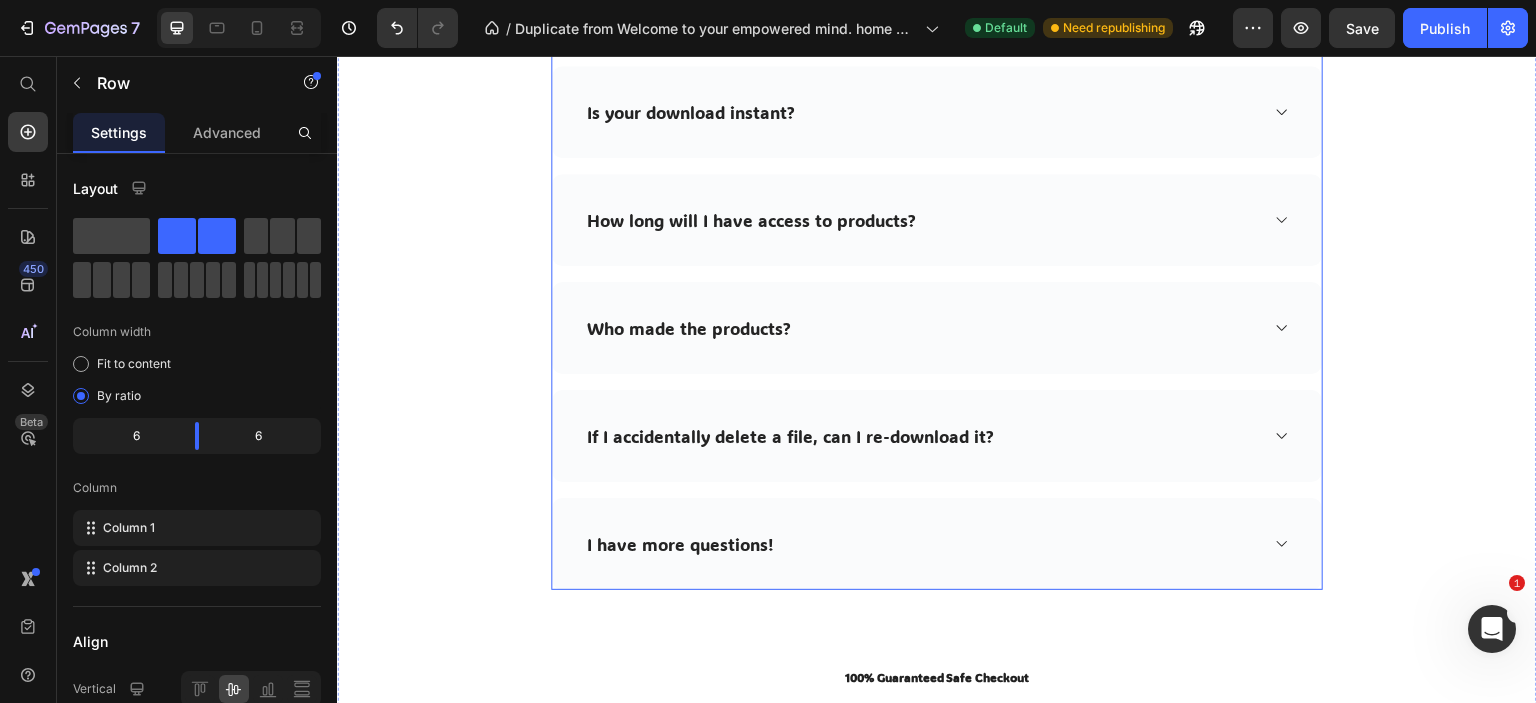 scroll, scrollTop: 6404, scrollLeft: 0, axis: vertical 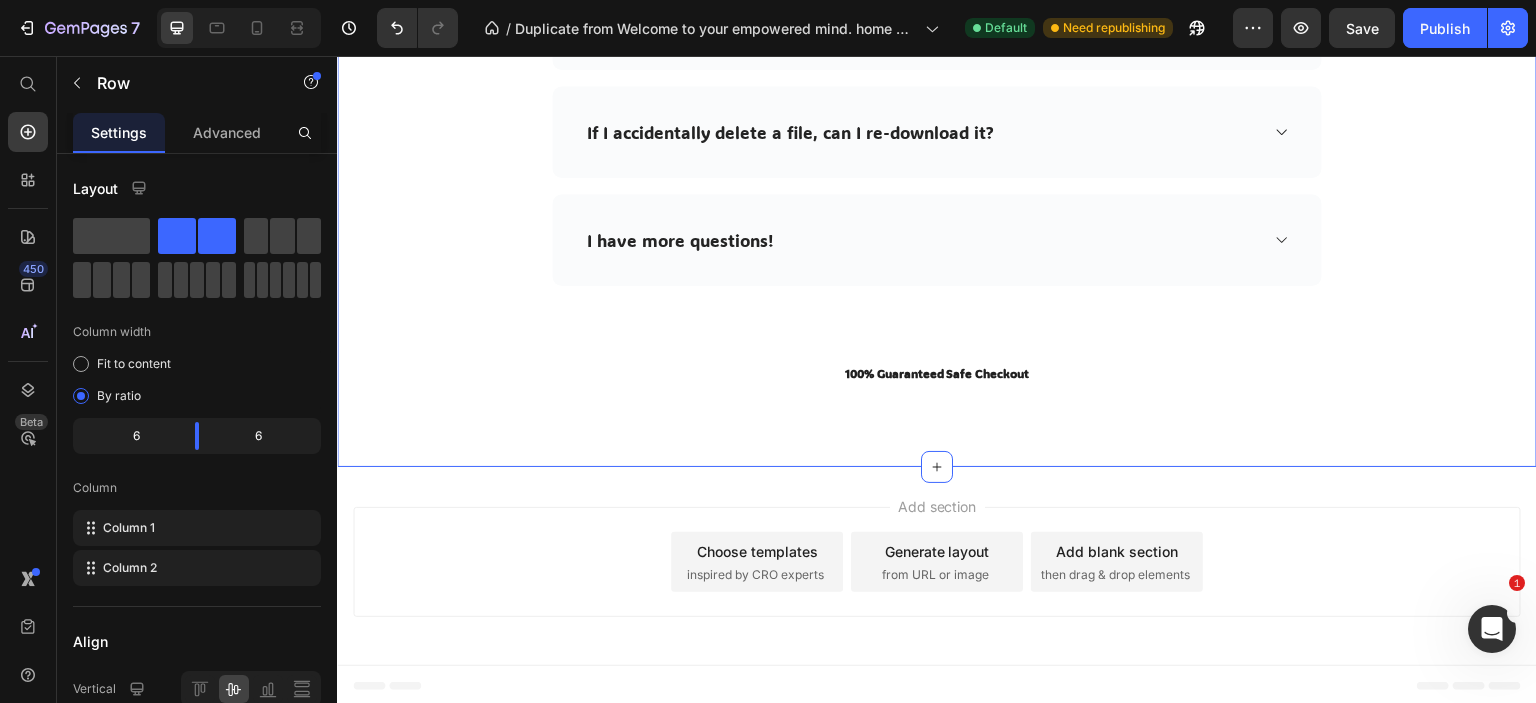 click on "Frequently Asked Questions Heading Need help finding an answer to your question? Ask our customer support via email . Text block Row Row
How can I use the program once I have purchased it? Our guide is in PDF format. Simply download the file you will receive after purchase and you can download the links from whatever device you prefer. Text block Row
Is your download instant?
How long will I have access to products?
Who made the products?
If I accidentally delete a file, can I re-download it?
I have more questions! Accordion 100% Guaranteed Safe Checkout Text block Product" at bounding box center (937, -110) 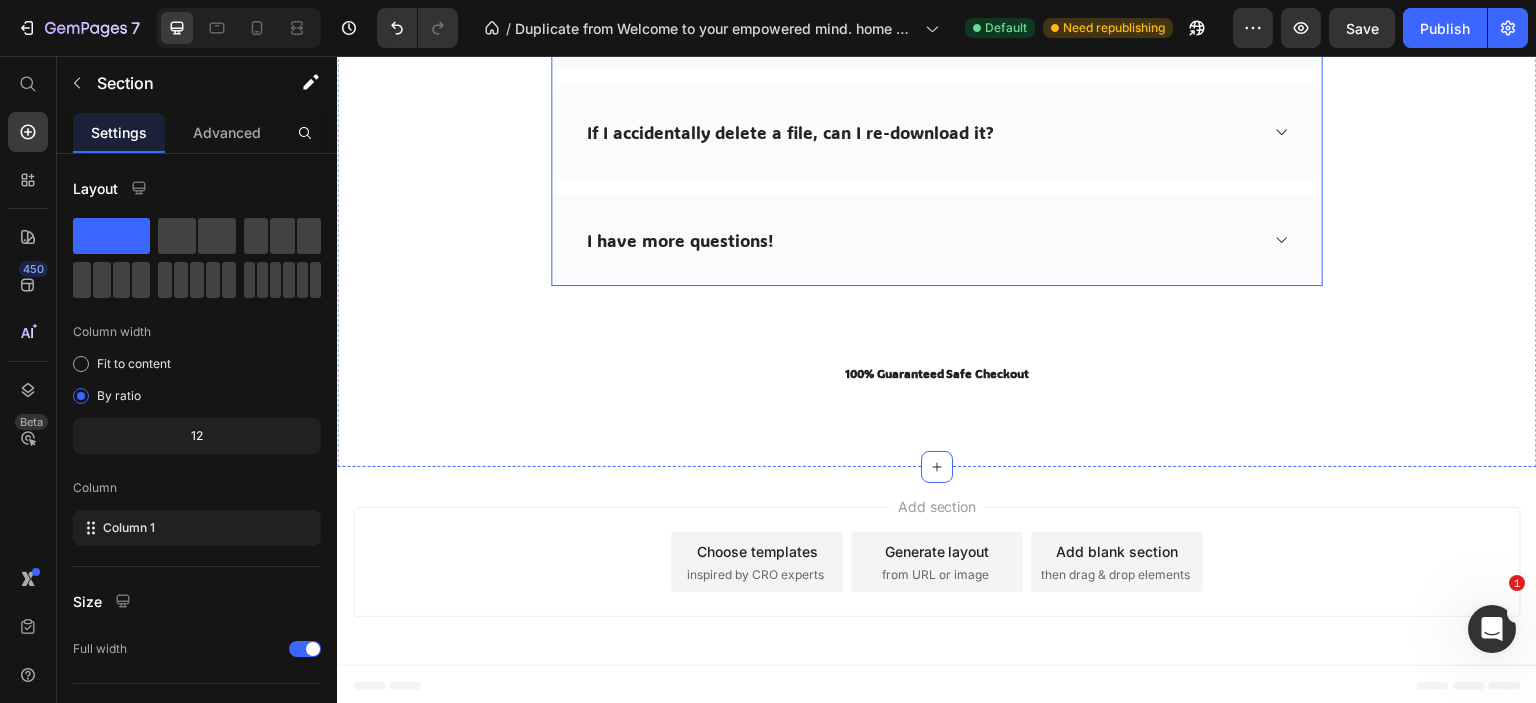click on "I have more questions!" at bounding box center [937, 240] 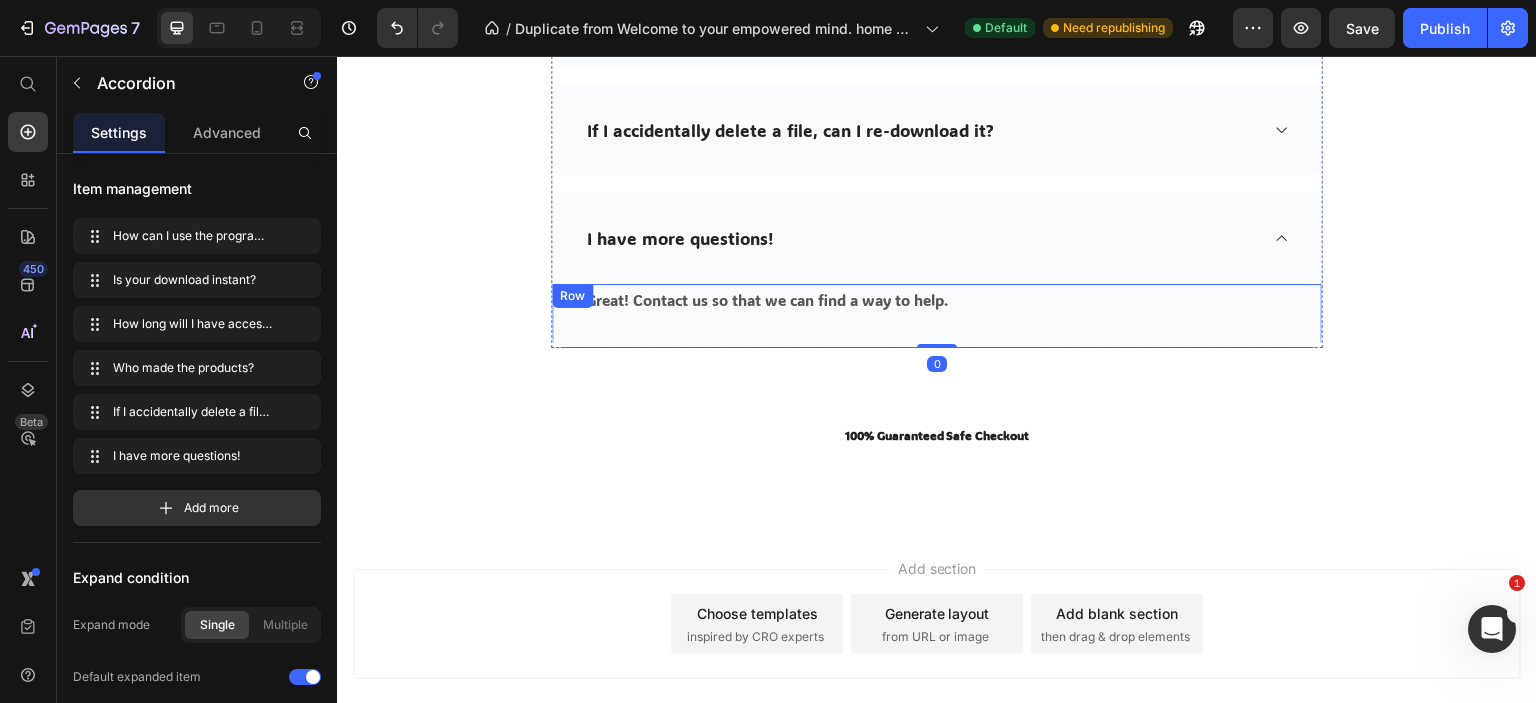 scroll, scrollTop: 6312, scrollLeft: 0, axis: vertical 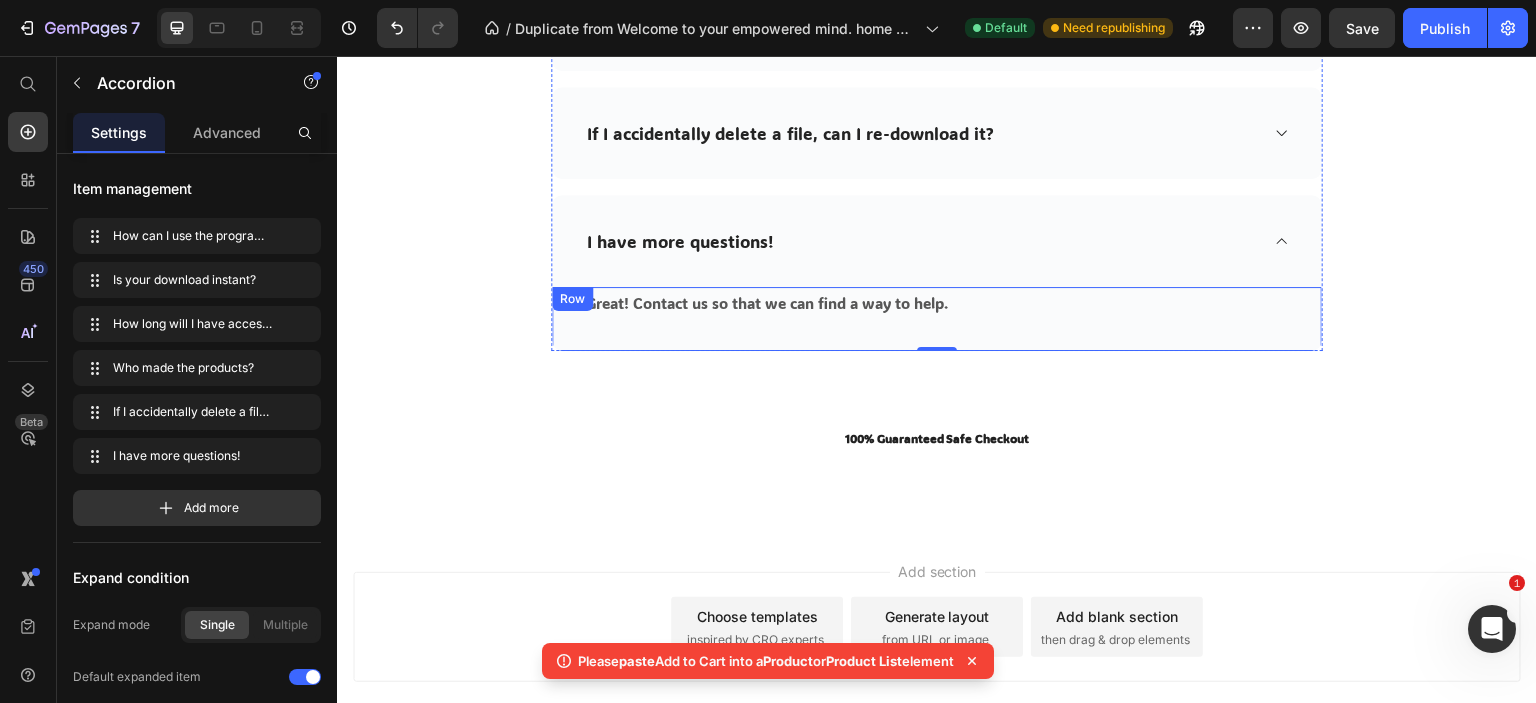 click on "Great! Contact us so that we can find a way to help. Text block Row" at bounding box center [937, 319] 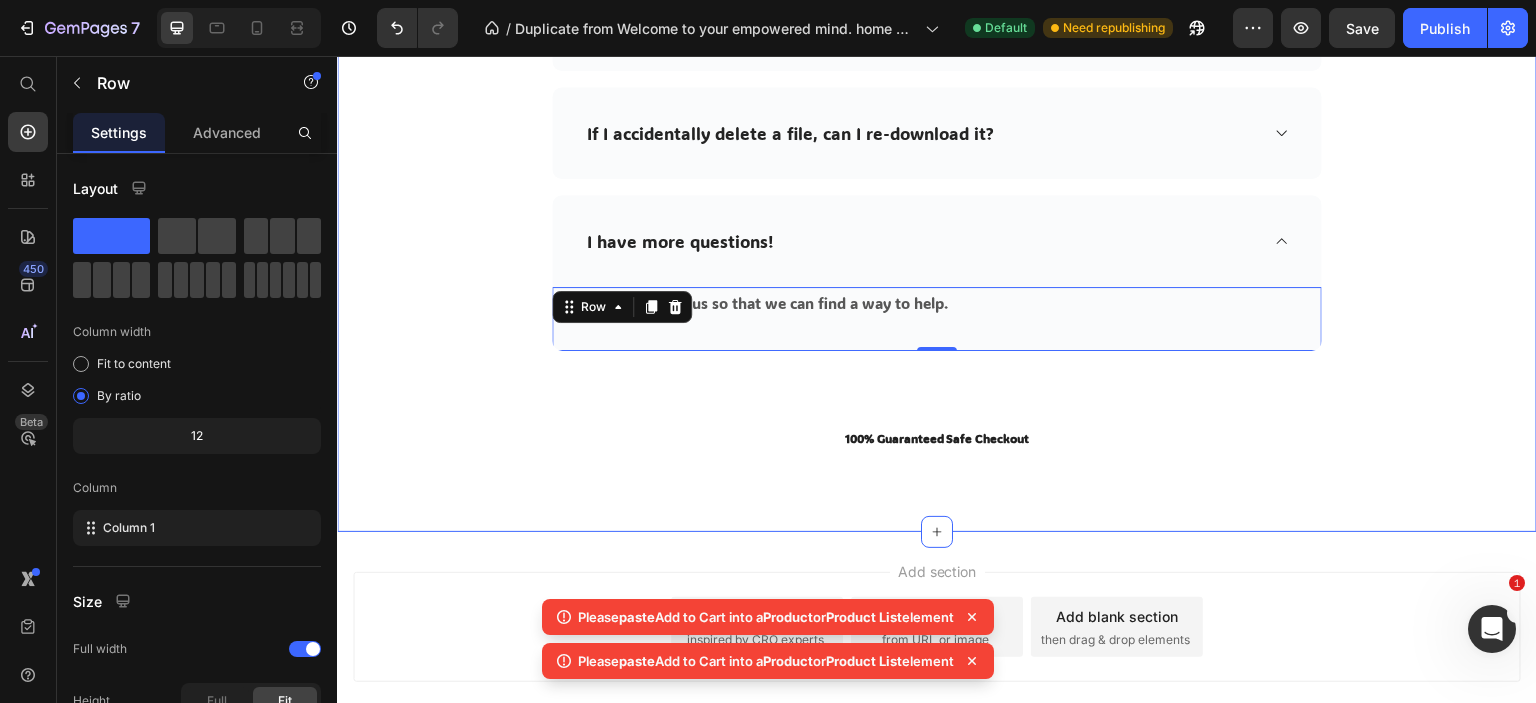 click on "Frequently Asked Questions Heading Need help finding an answer to your question? Ask our customer support via email . Text block Row Row
How can I use the program once I have purchased it?
Is your download instant?
How long will I have access to products?
Who made the products?
If I accidentally delete a file, can I re-download it?
I have more questions! Great! Contact us so that we can find a way to help. Text block Row   0 Accordion 100% Guaranteed Safe Checkout Text block Product" at bounding box center [937, -31] 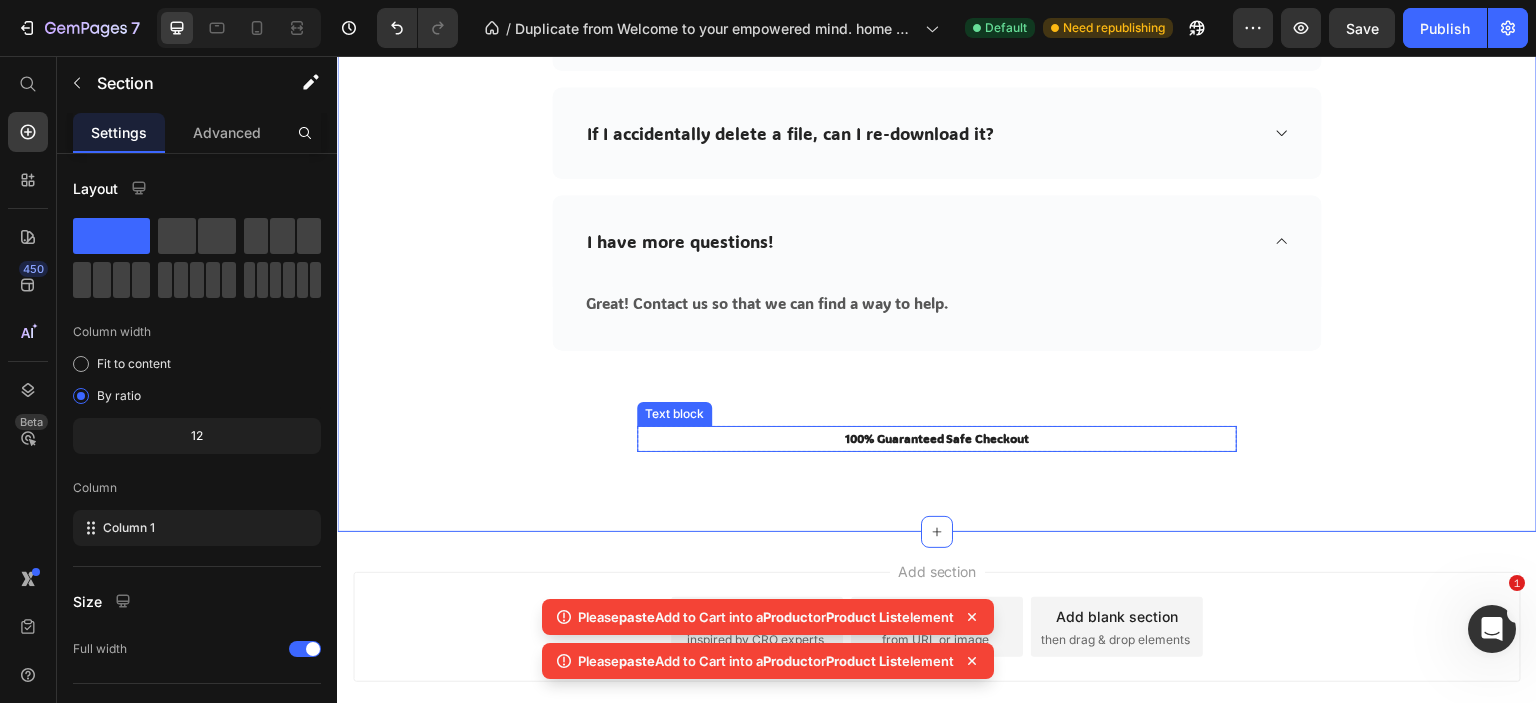 click on "100% Guaranteed Safe Checkout" at bounding box center (937, 439) 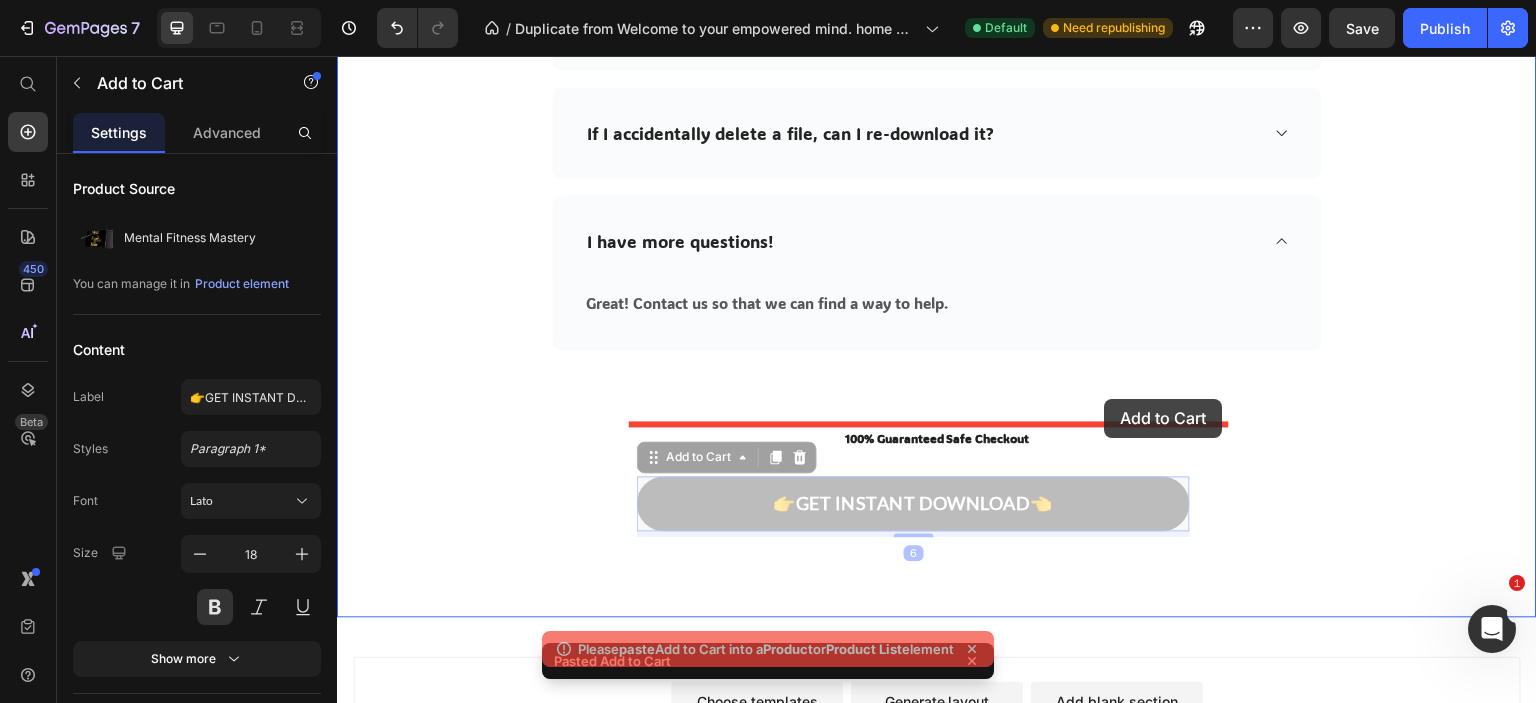 drag, startPoint x: 1099, startPoint y: 494, endPoint x: 1105, endPoint y: 399, distance: 95.189285 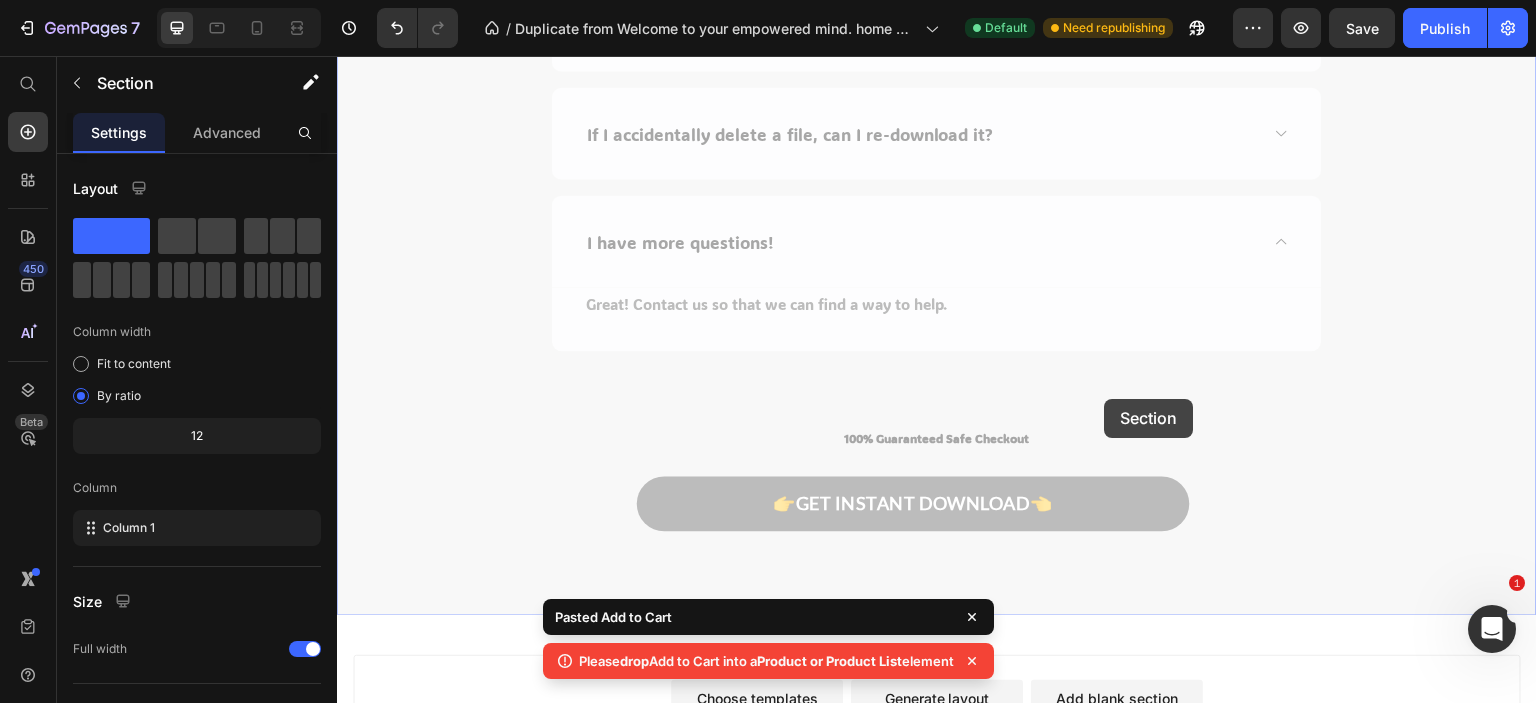 drag, startPoint x: 1105, startPoint y: 408, endPoint x: 1105, endPoint y: 420, distance: 12 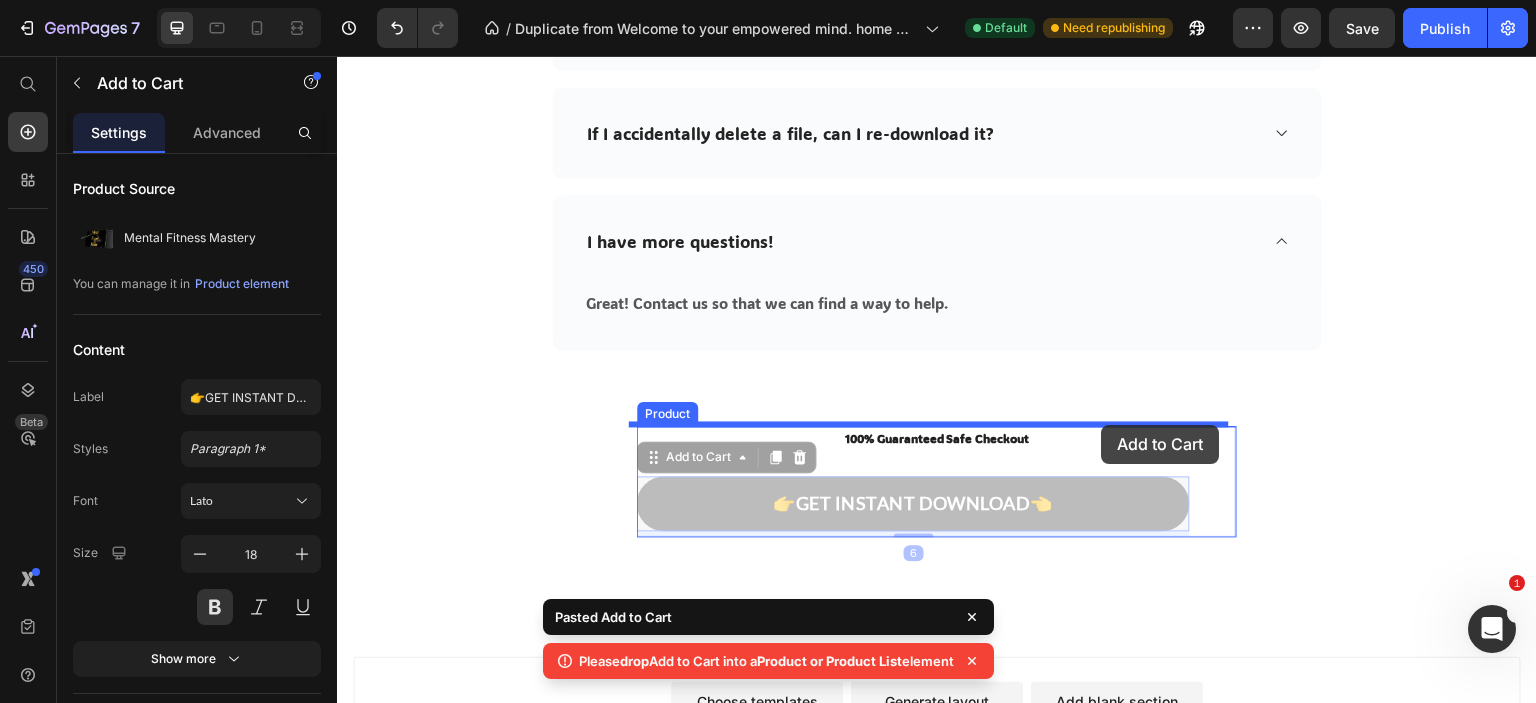 drag, startPoint x: 1110, startPoint y: 443, endPoint x: 1102, endPoint y: 425, distance: 19.697716 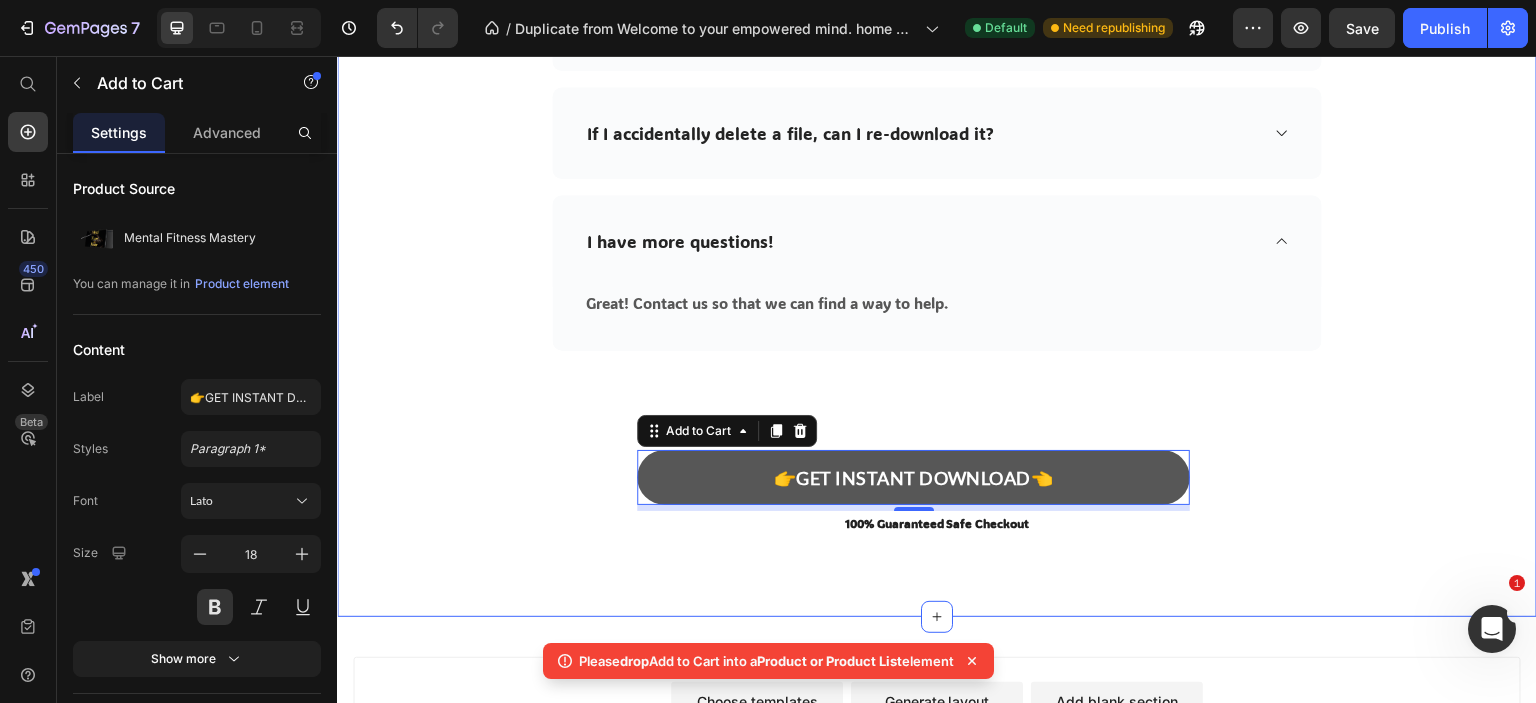 click on "Frequently Asked Questions Heading Need help finding an answer to your question? Ask our customer support via email . Text block Row Row
How can I use the program once I have purchased it?
Is your download instant?
How long will I have access to products?
Who made the products?
If I accidentally delete a file, can I re-download it?
I have more questions! Great! Contact us so that we can find a way to help. Text block Row Accordion 👉GET INSTANT DOWNLOAD👈 Add to Cart   6 100% Guaranteed Safe Checkout Text block Product" at bounding box center (937, 11) 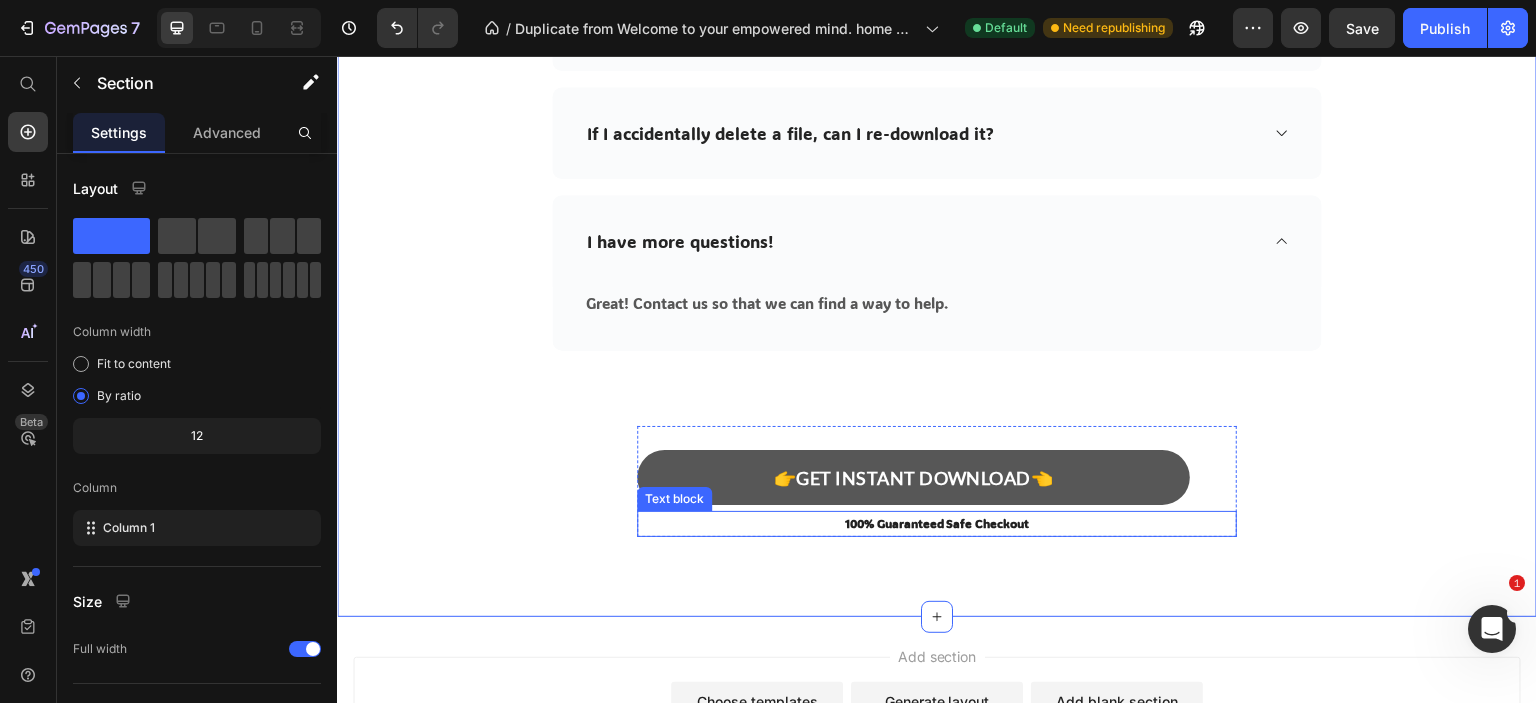 click on "100% Guaranteed Safe Checkout" at bounding box center (937, 524) 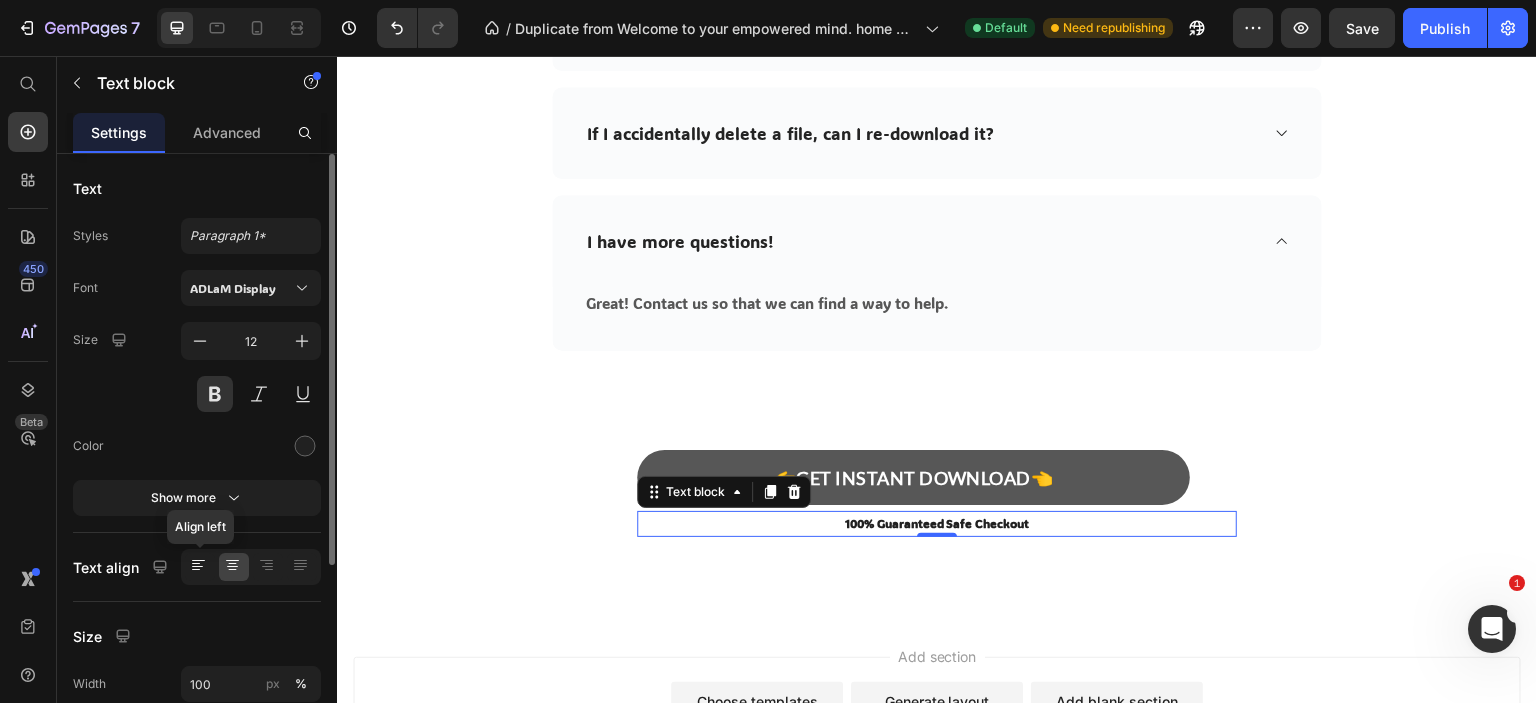 click 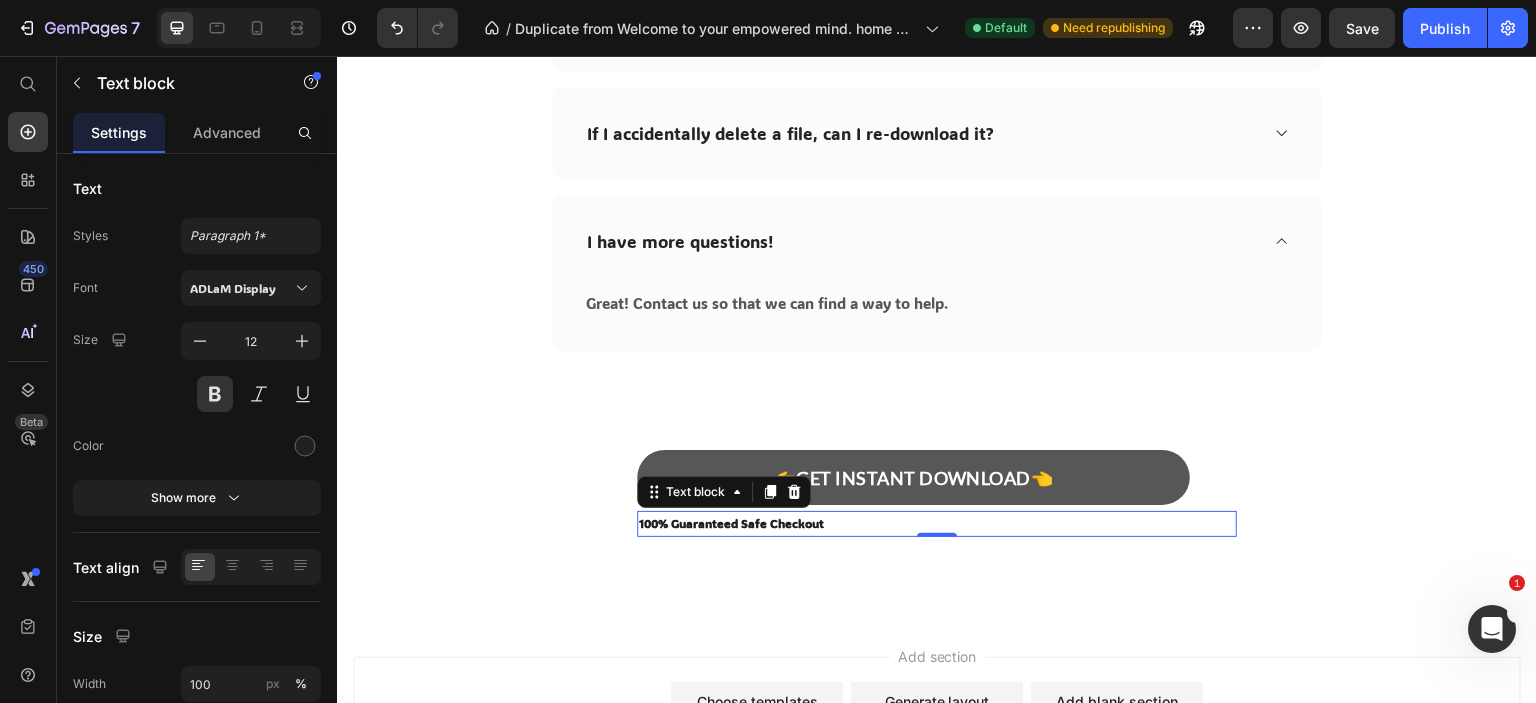 click on "100% Guaranteed Safe Checkout" at bounding box center (937, 524) 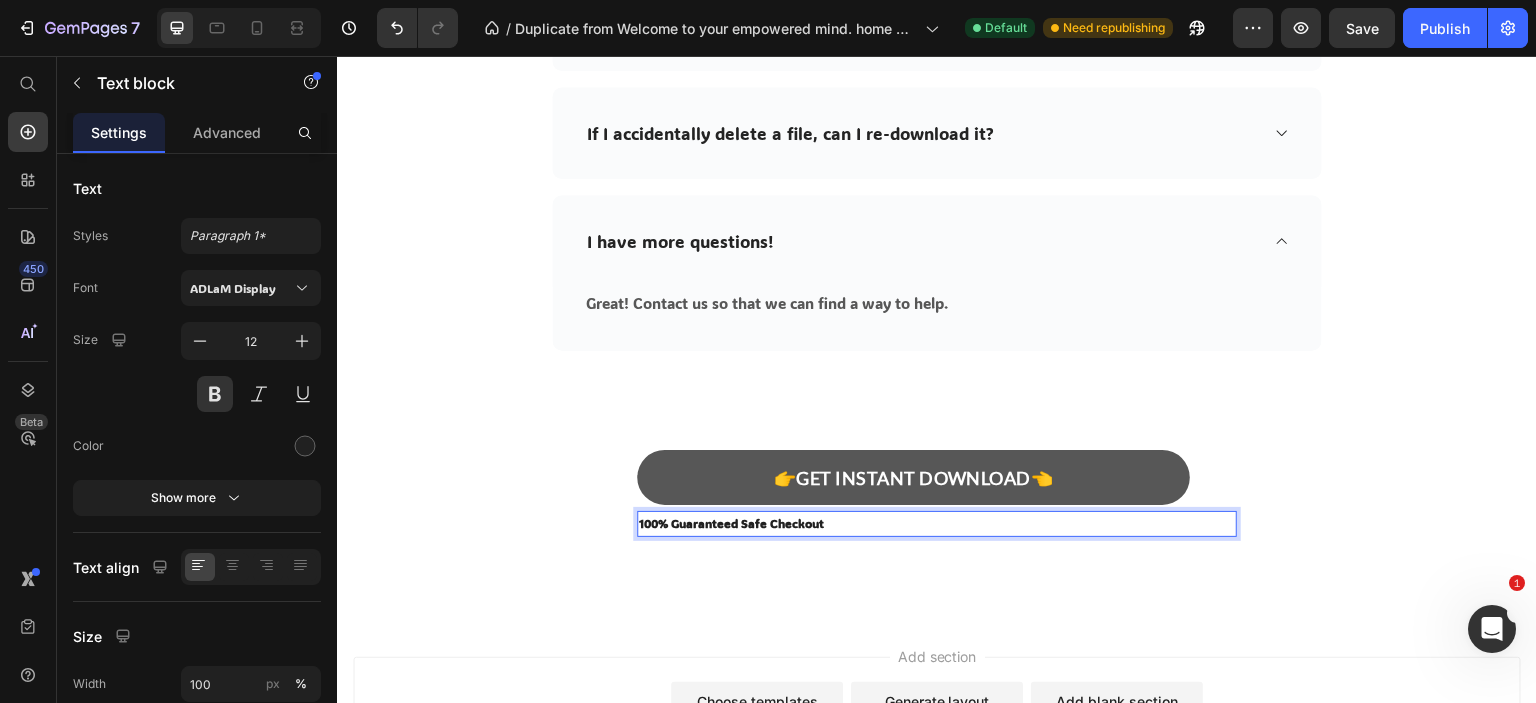 click on "100% Guaranteed Safe Checkout" at bounding box center (937, 524) 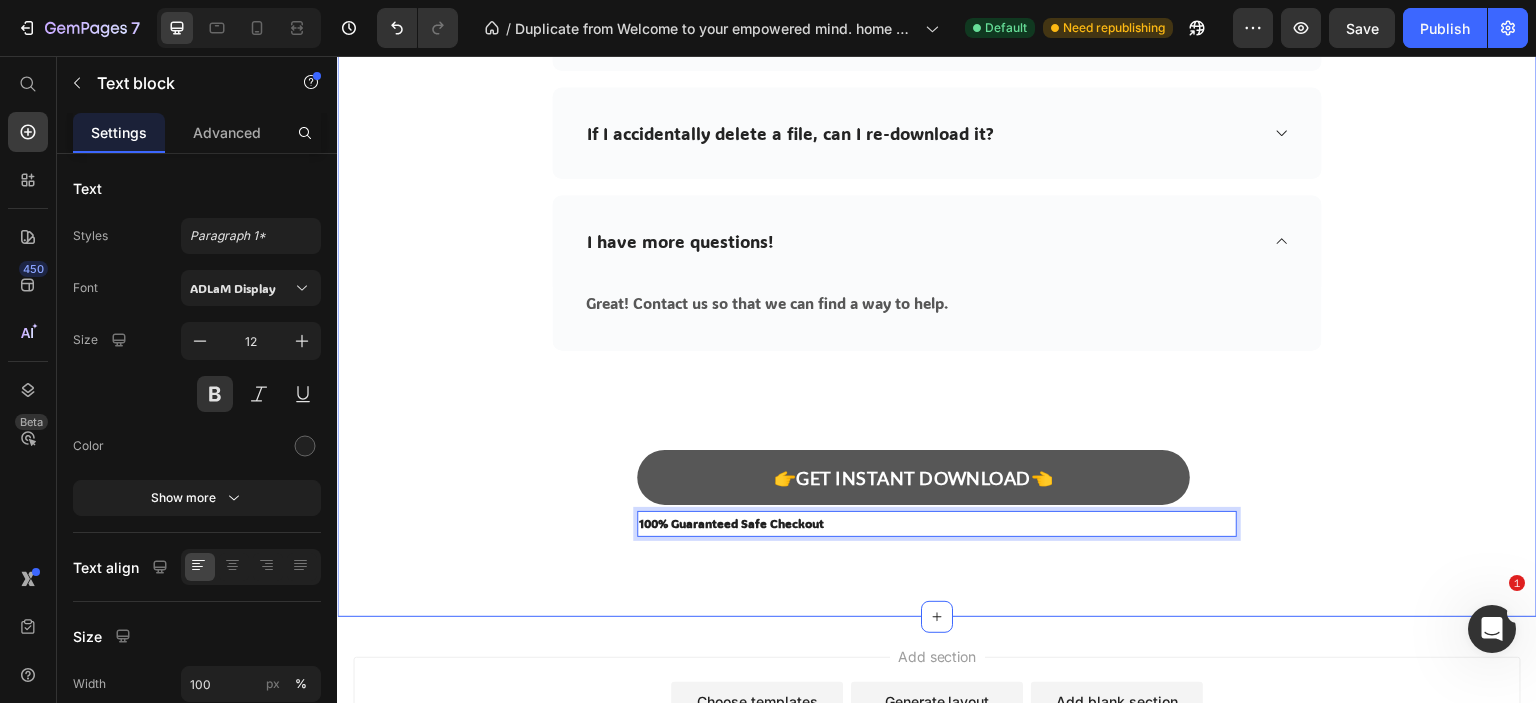 click on "Frequently Asked Questions Heading Need help finding an answer to your question? Ask our customer support via email . Text block Row Row
How can I use the program once I have purchased it?
Is your download instant?
How long will I have access to products?
Who made the products?
If I accidentally delete a file, can I re-download it?
I have more questions! Great! Contact us so that we can find a way to help. Text block Row Accordion 👉GET INSTANT DOWNLOAD👈 Add to Cart                                                       100% Guaranteed Safe Checkout Text block   0 Product" at bounding box center [937, 11] 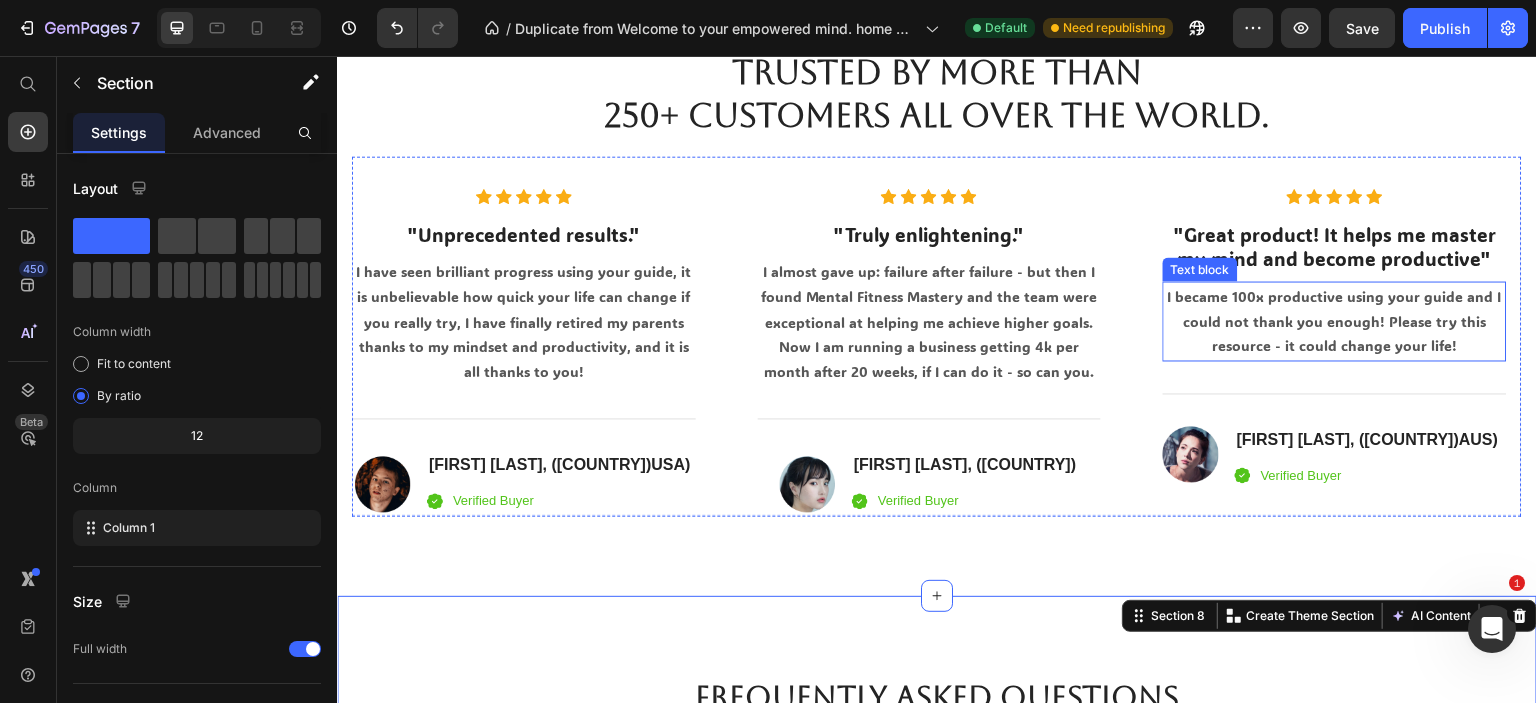 scroll, scrollTop: 5112, scrollLeft: 0, axis: vertical 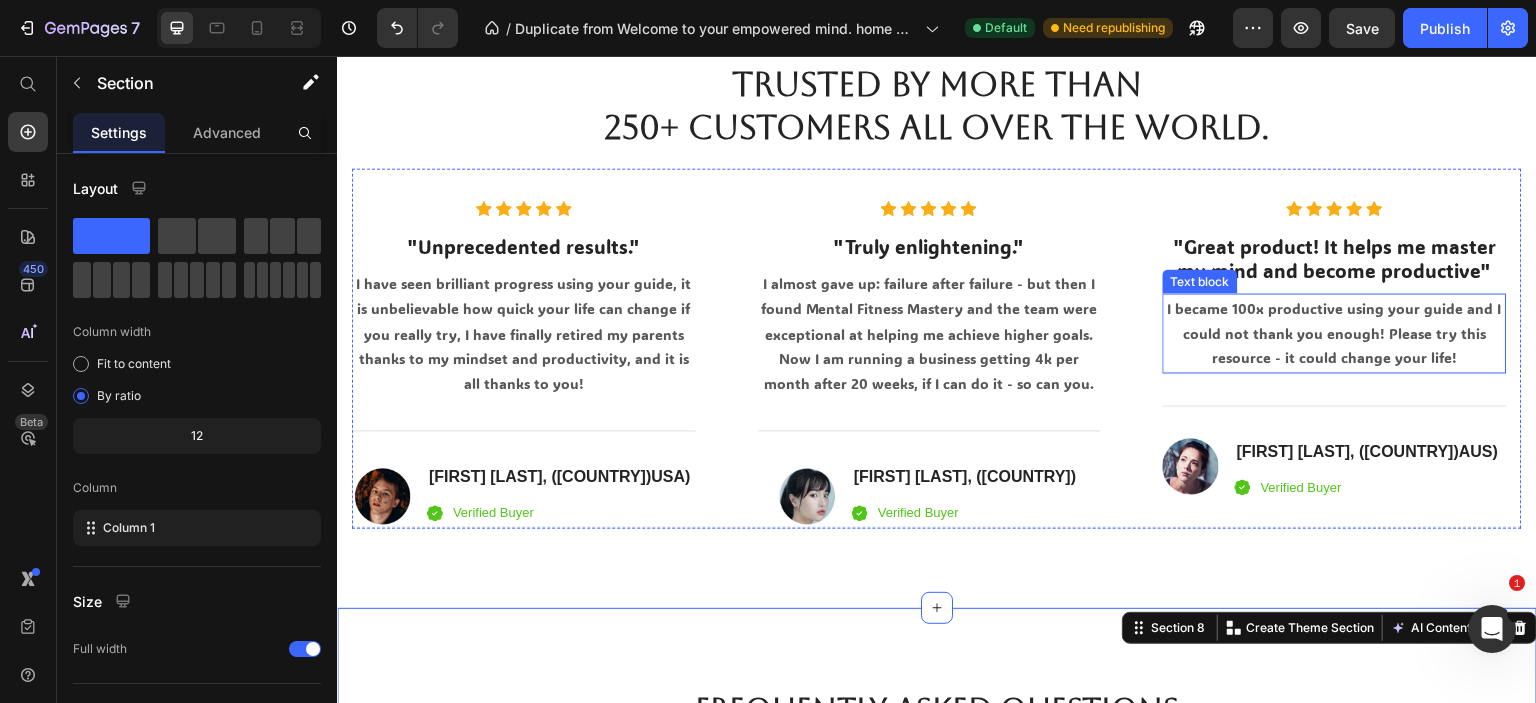 click on "I became 100x productive using your guide and I could not thank you enough! Please try this resource - it could change your life!" at bounding box center [1335, 333] 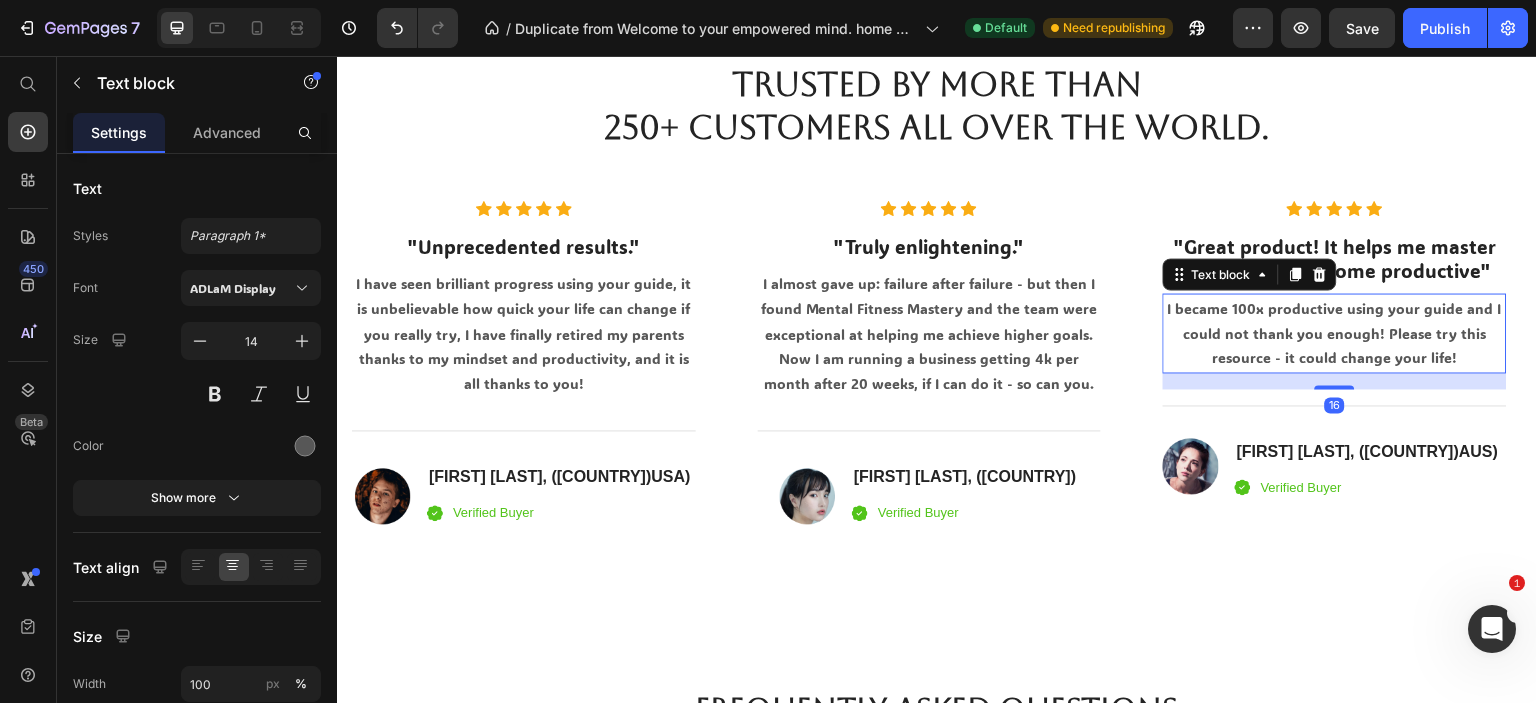 click on "I became 100x productive using your guide and I could not thank you enough! Please try this resource - it could change your life!" at bounding box center (1335, 333) 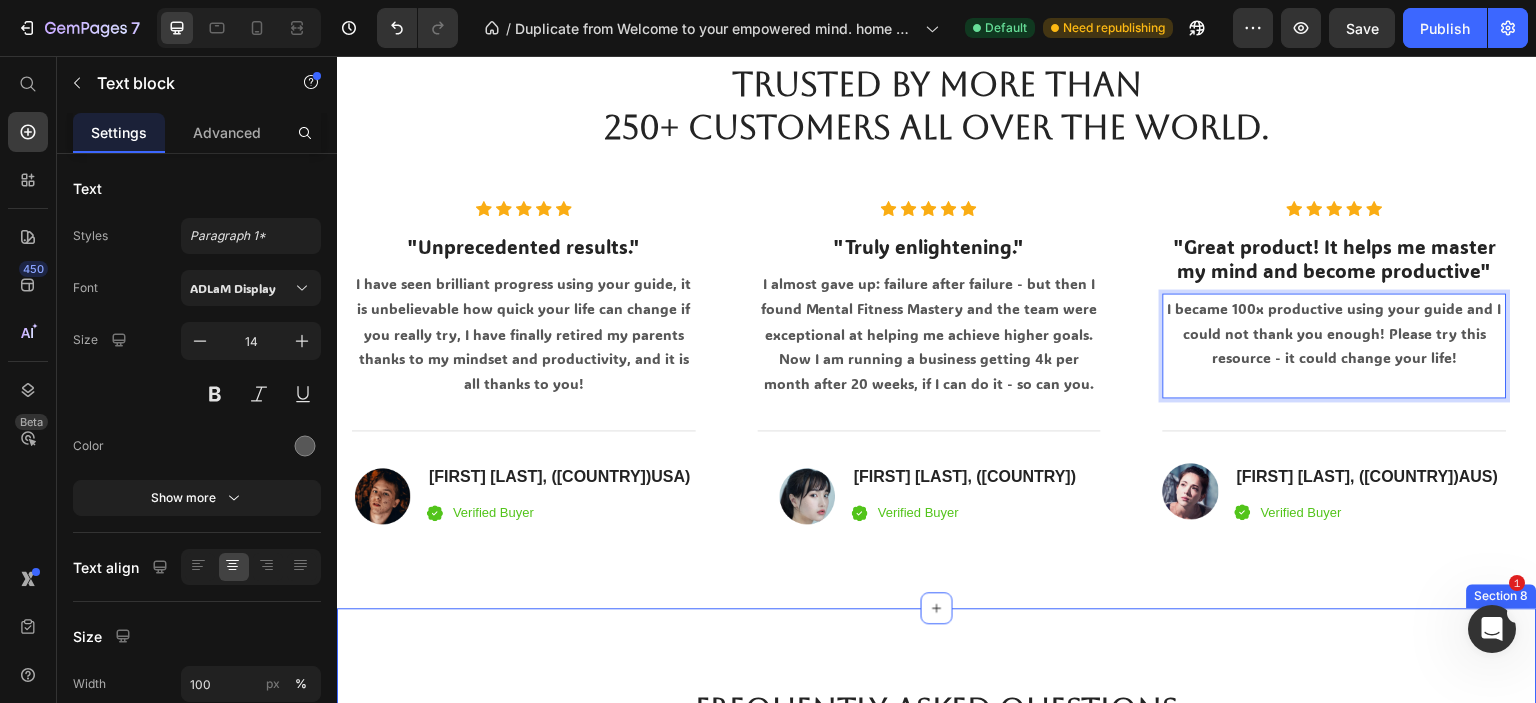 click on "Frequently Asked Questions Heading Need help finding an answer to your question? Ask our customer support via email . Text block Row Row
How can I use the program once I have purchased it?
Is your download instant?
How long will I have access to products?
Who made the products?
If I accidentally delete a file, can I re-download it?
I have more questions! Great! Contact us so that we can find a way to help. Text block Row Accordion 👉GET INSTANT DOWNLOAD👈 Add to Cart                                                       100% Guaranteed Safe Checkout Text block Product Section 8" at bounding box center [937, 1213] 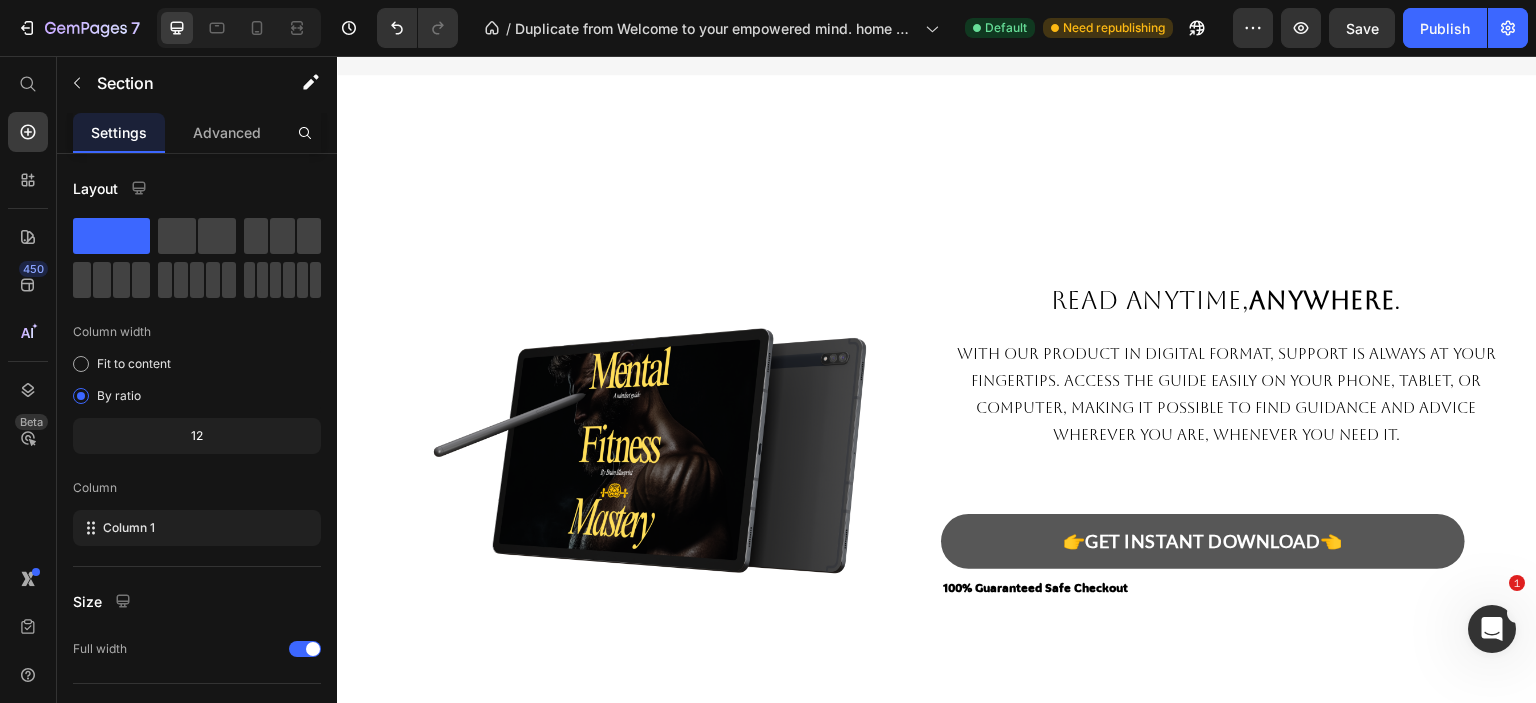 scroll, scrollTop: 3862, scrollLeft: 0, axis: vertical 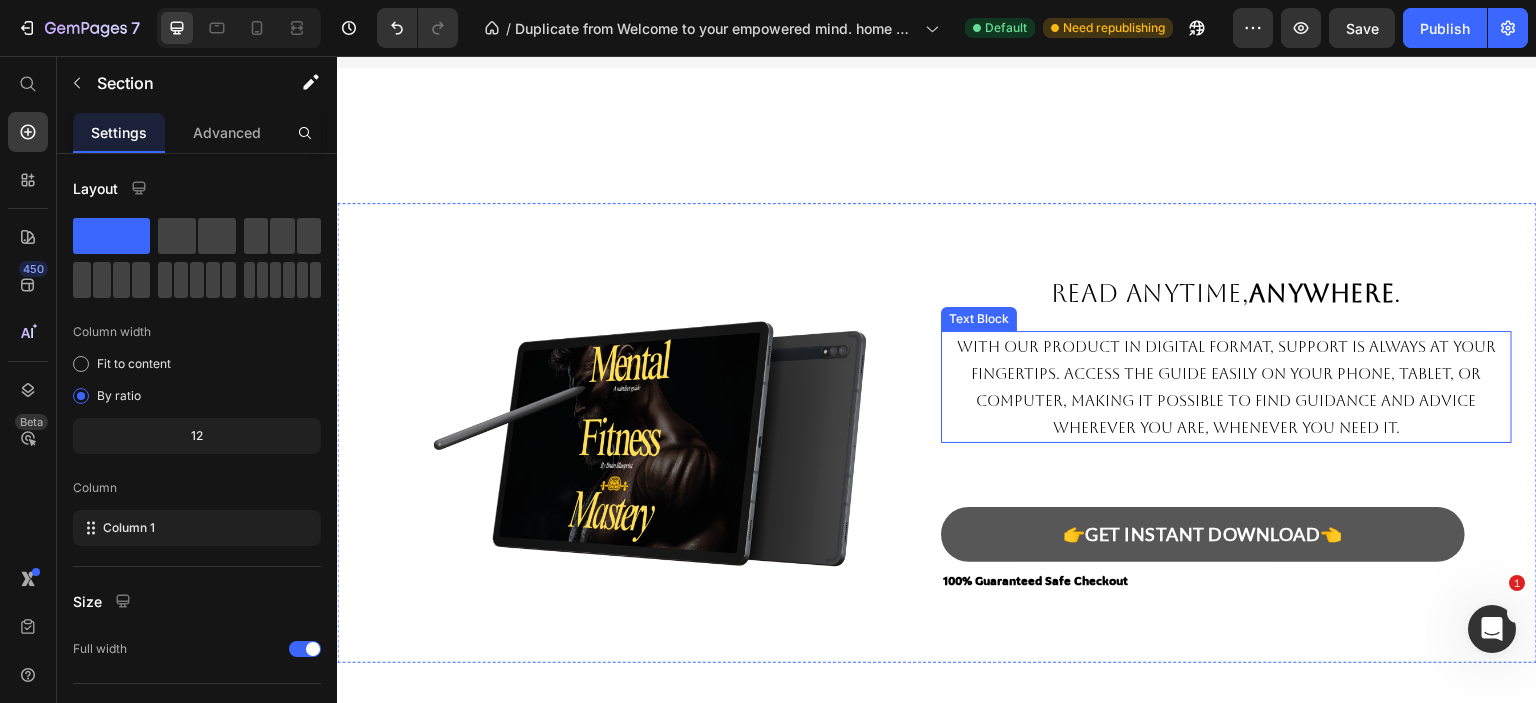 click on "With our product in digital format, support is always at your fingertips. Access the guide easily on your phone, tablet, or computer, making it possible to find guidance and advice wherever you are, whenever you need it." at bounding box center [1226, 387] 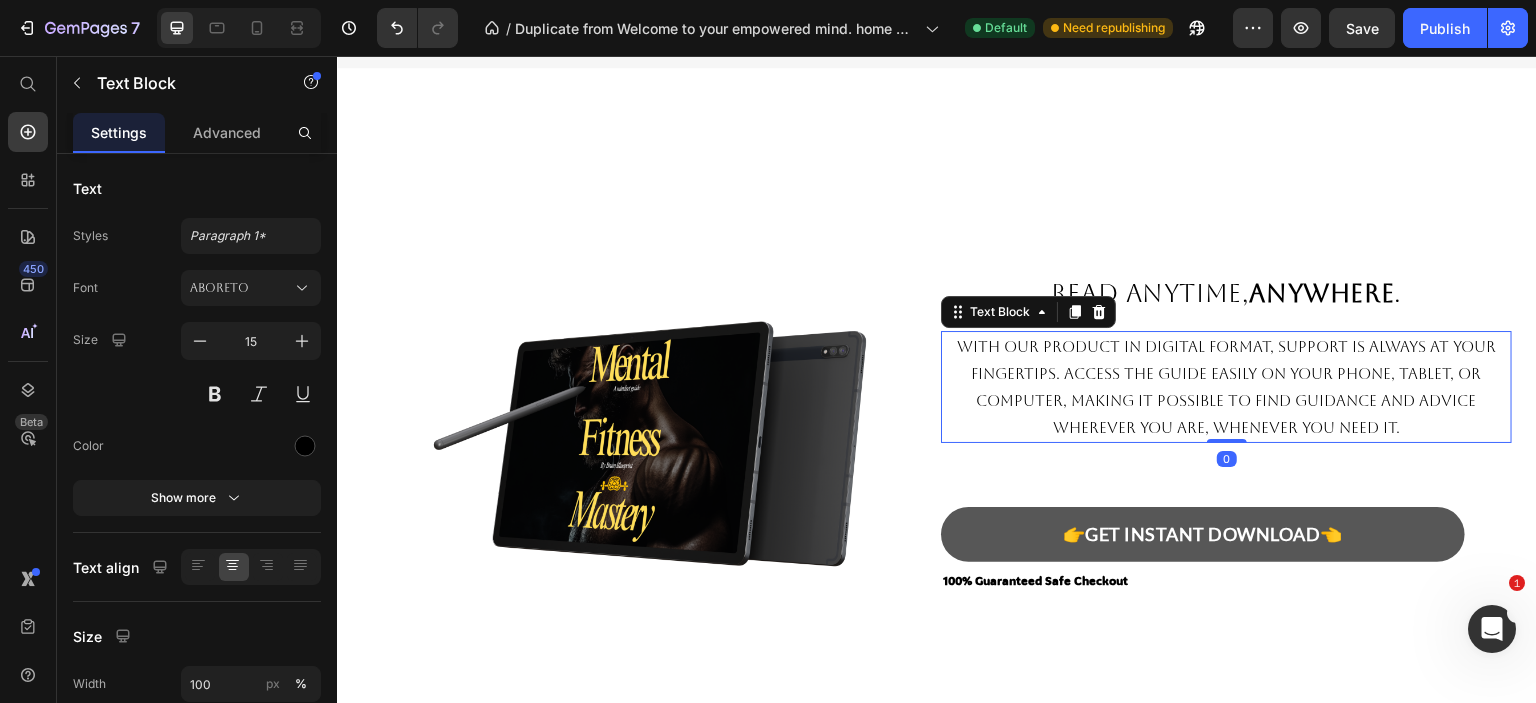 click on "With our product in digital format, support is always at your fingertips. Access the guide easily on your phone, tablet, or computer, making it possible to find guidance and advice wherever you are, whenever you need it." at bounding box center [1226, 387] 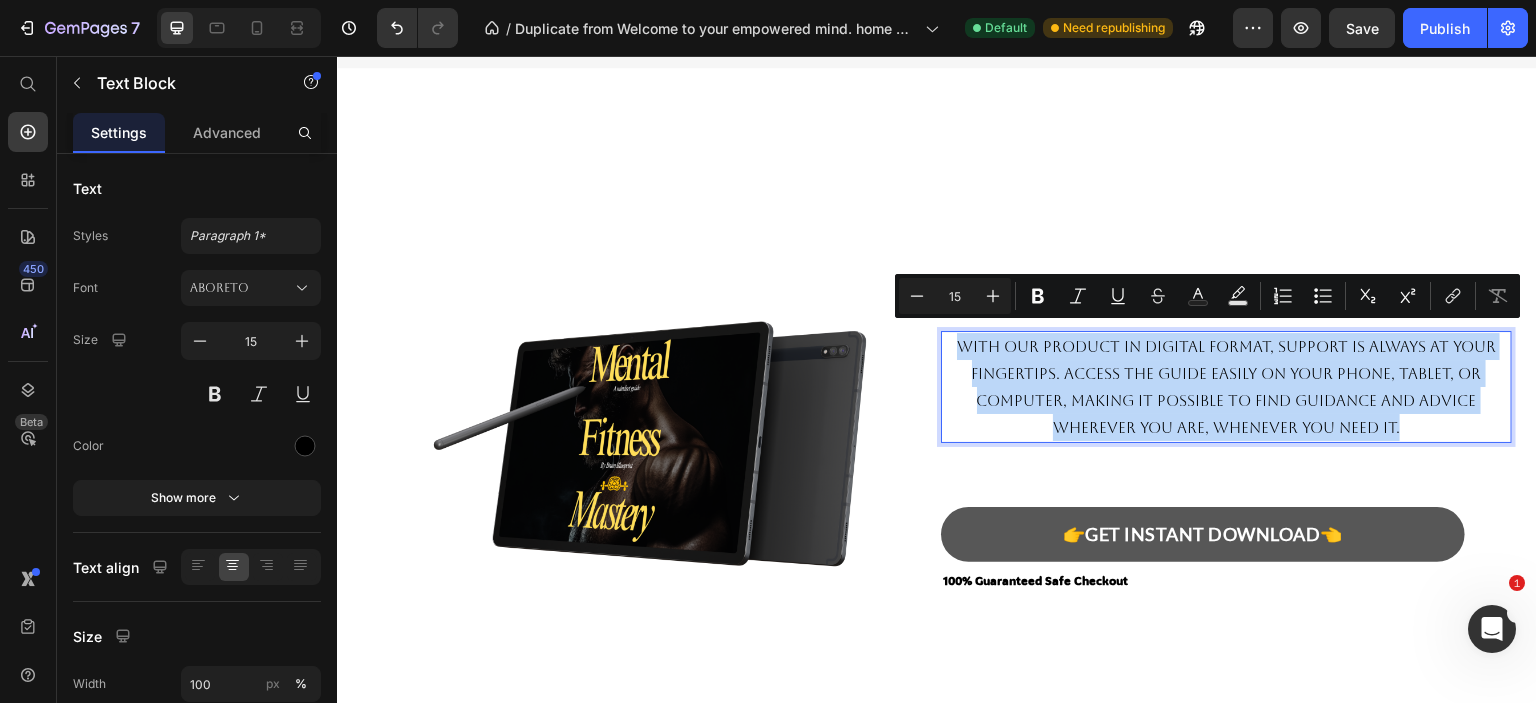 drag, startPoint x: 1408, startPoint y: 418, endPoint x: 946, endPoint y: 328, distance: 470.6846 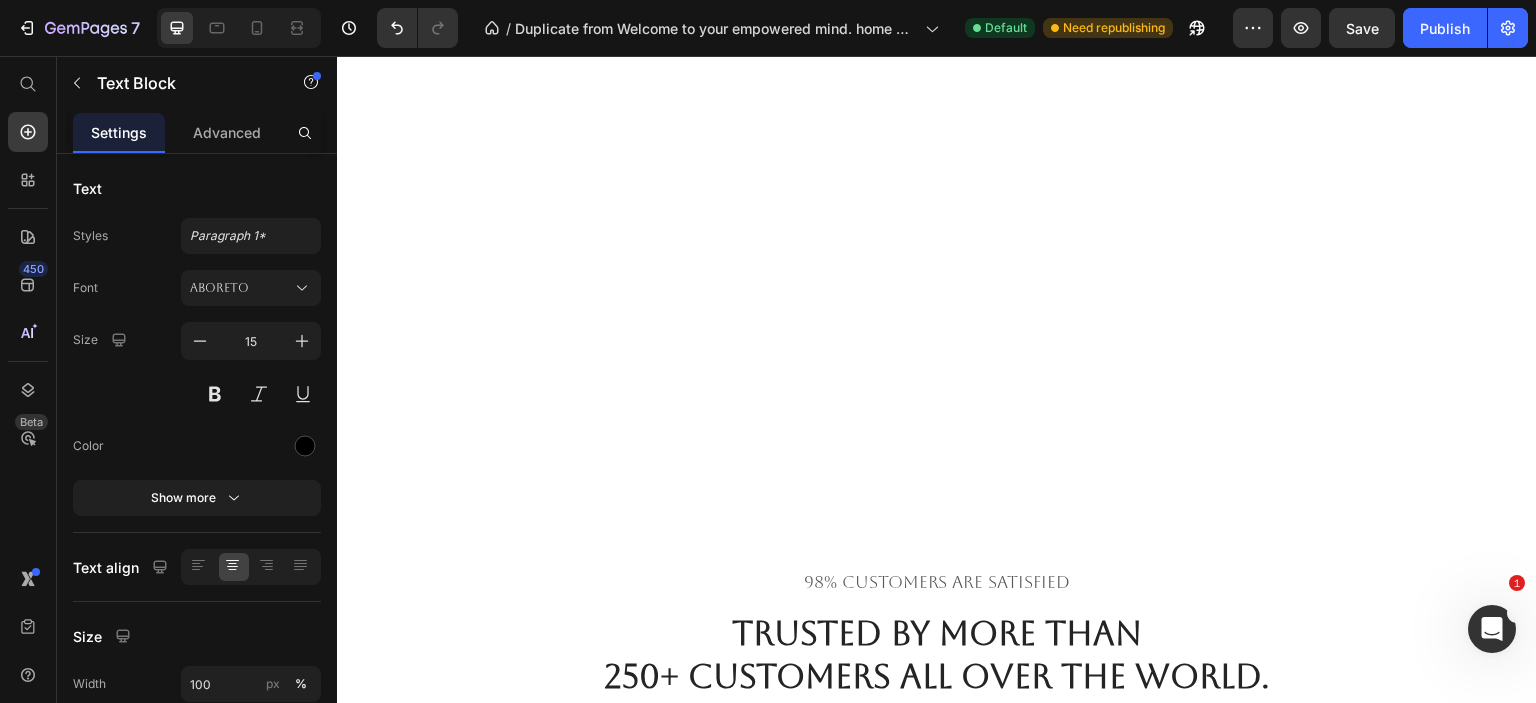 type on "16" 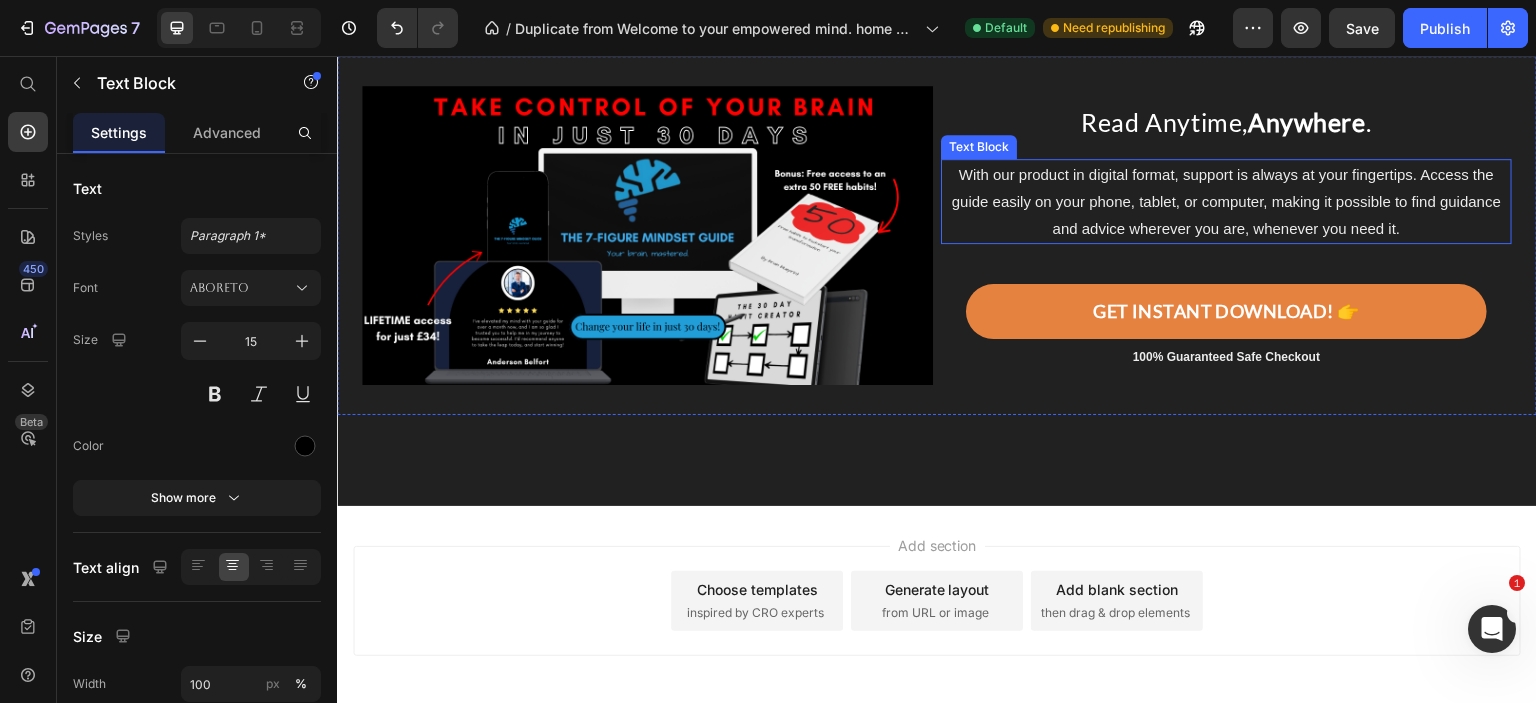 scroll, scrollTop: 7362, scrollLeft: 0, axis: vertical 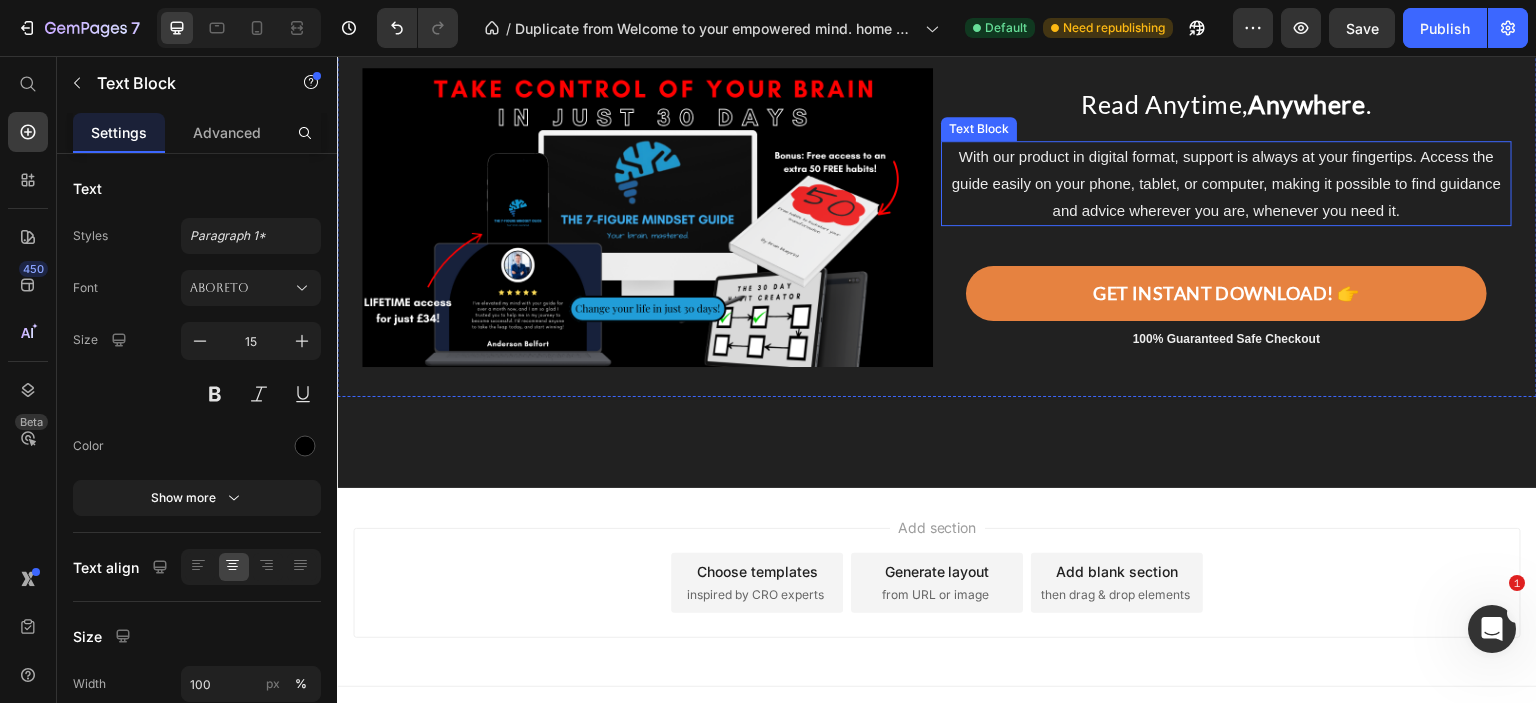 drag, startPoint x: 1332, startPoint y: 252, endPoint x: 1356, endPoint y: 251, distance: 24.020824 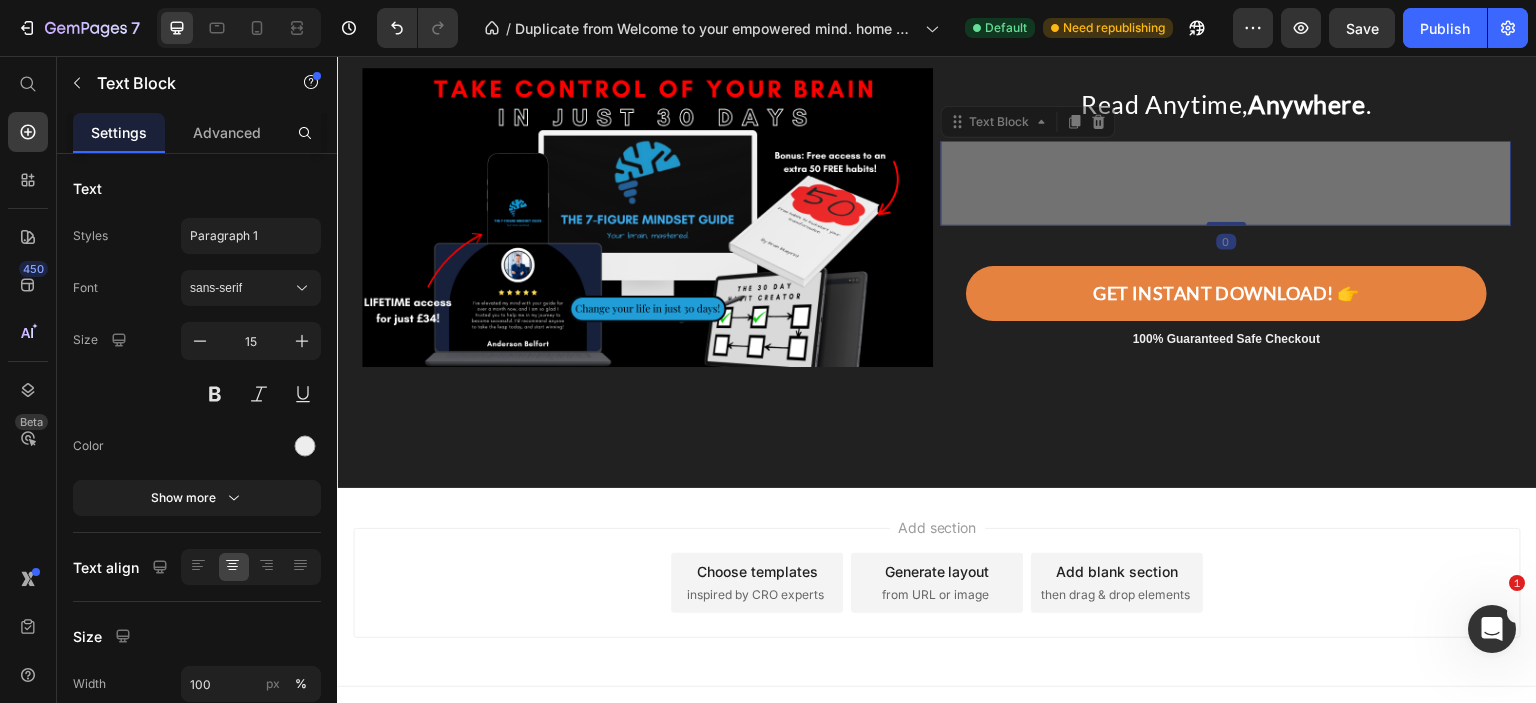 scroll, scrollTop: 7350, scrollLeft: 0, axis: vertical 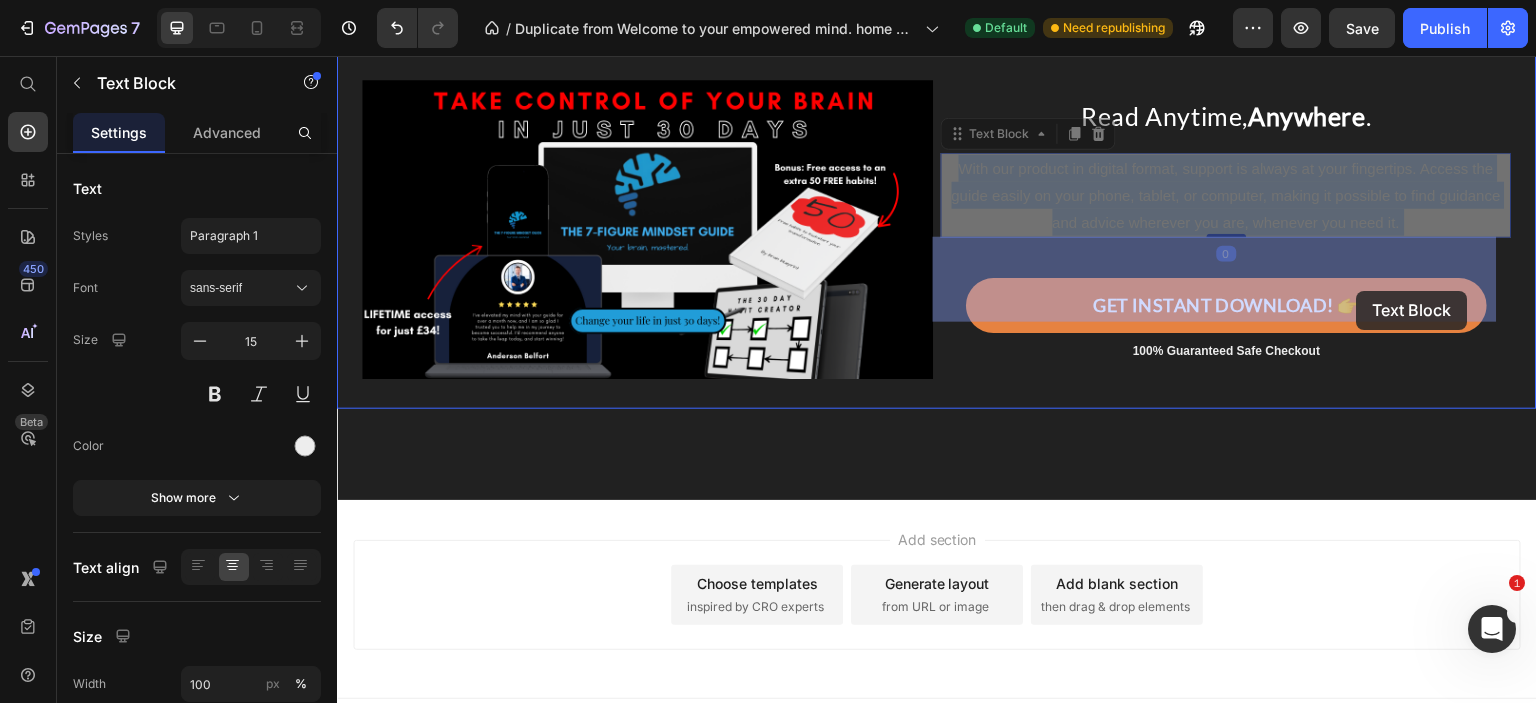 drag, startPoint x: 1400, startPoint y: 280, endPoint x: 1357, endPoint y: 291, distance: 44.38468 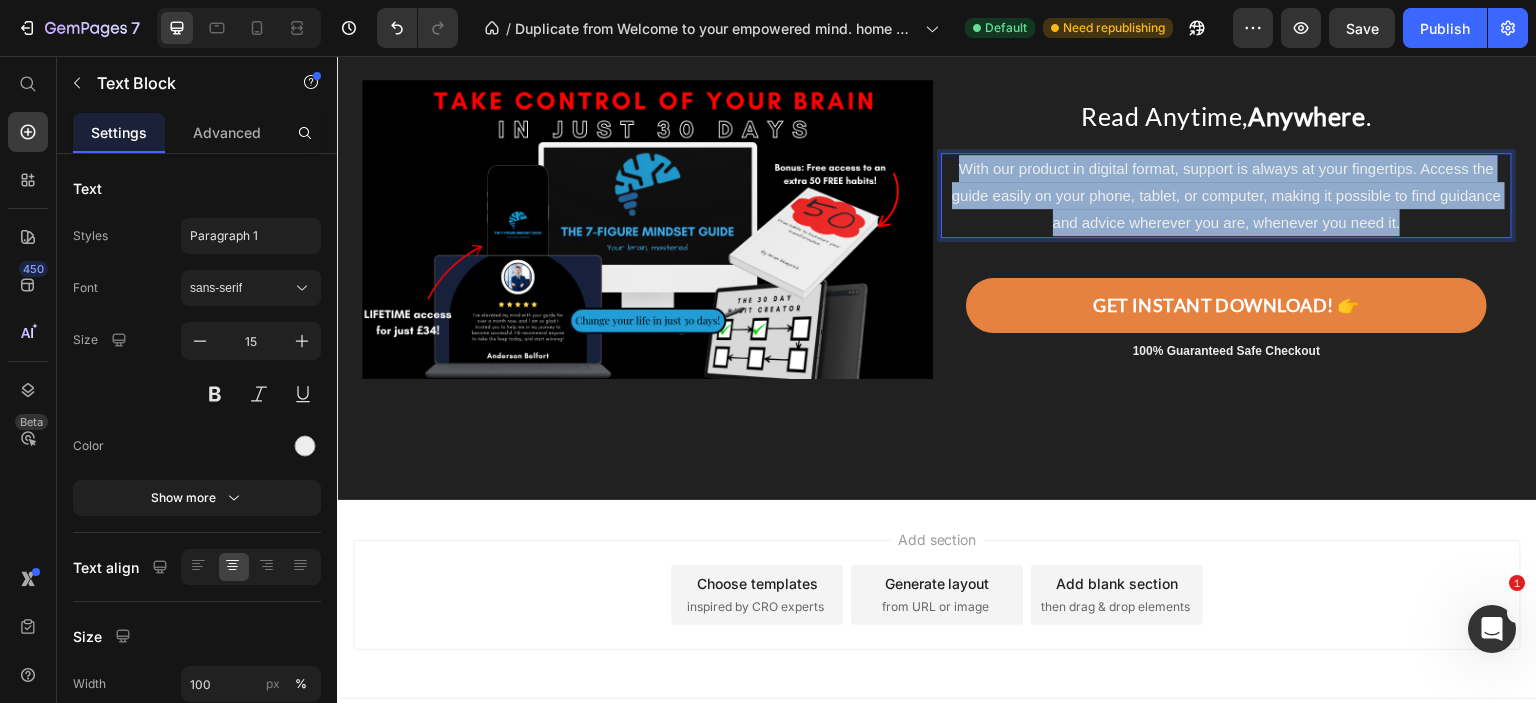 drag, startPoint x: 1400, startPoint y: 288, endPoint x: 947, endPoint y: 247, distance: 454.85162 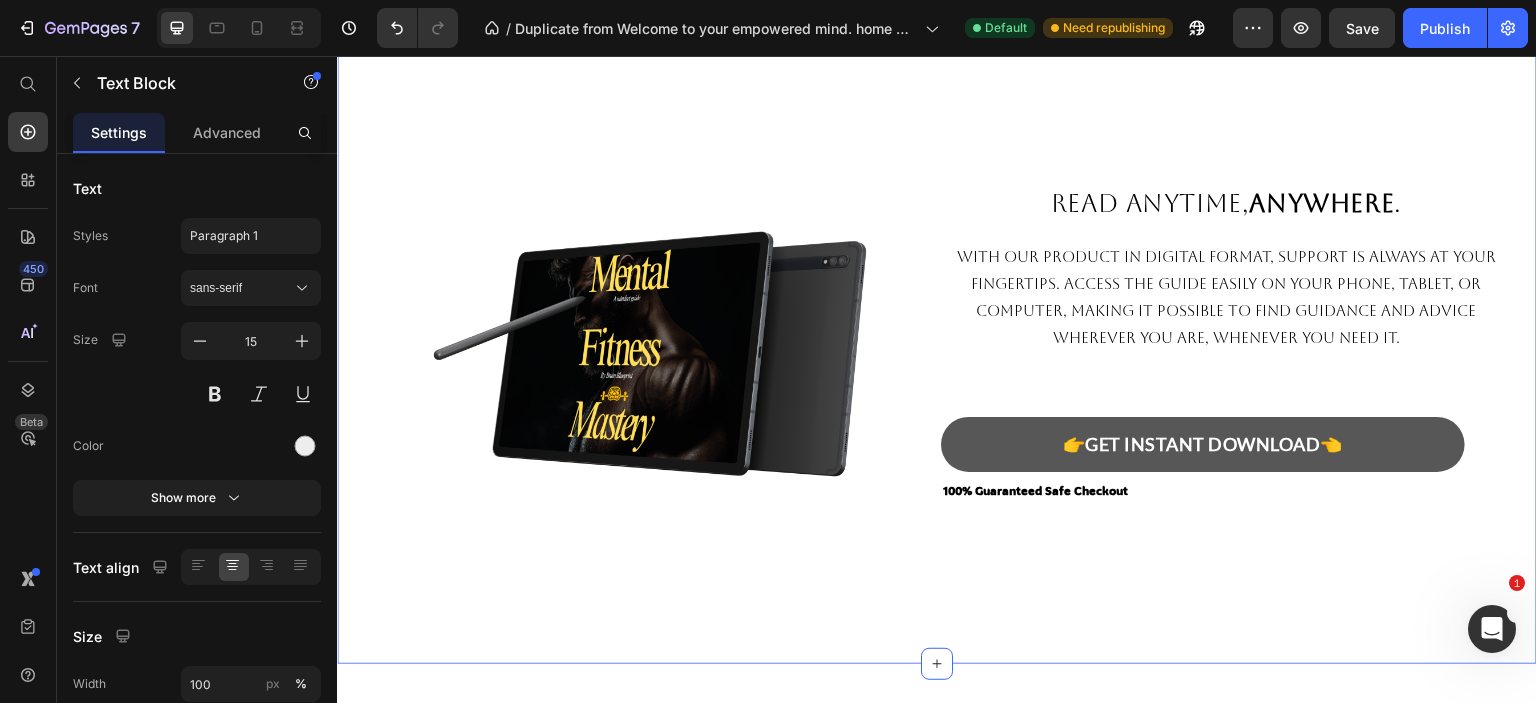 scroll, scrollTop: 3950, scrollLeft: 0, axis: vertical 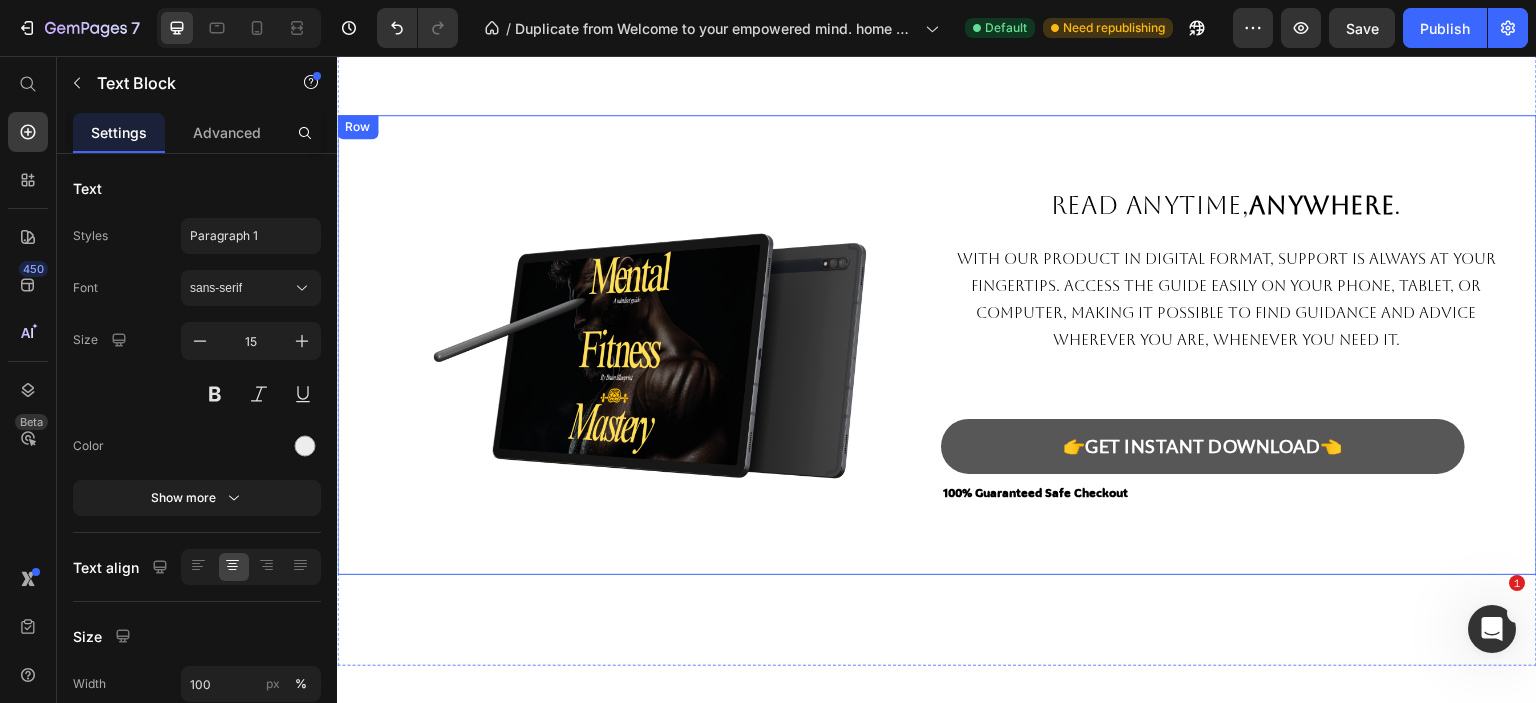 click on "Image Read Anytime,  Anywhere . Text Block With our product in digital format, support is always at your fingertips. Access the guide easily on your phone, tablet, or computer, making it possible to find guidance and advice wherever you are, whenever you need it. Text Block Image 👉GET INSTANT DOWNLOAD👈 Add to Cart                                                100% Guaranteed Safe Checkout Text block Product Row" at bounding box center (937, 345) 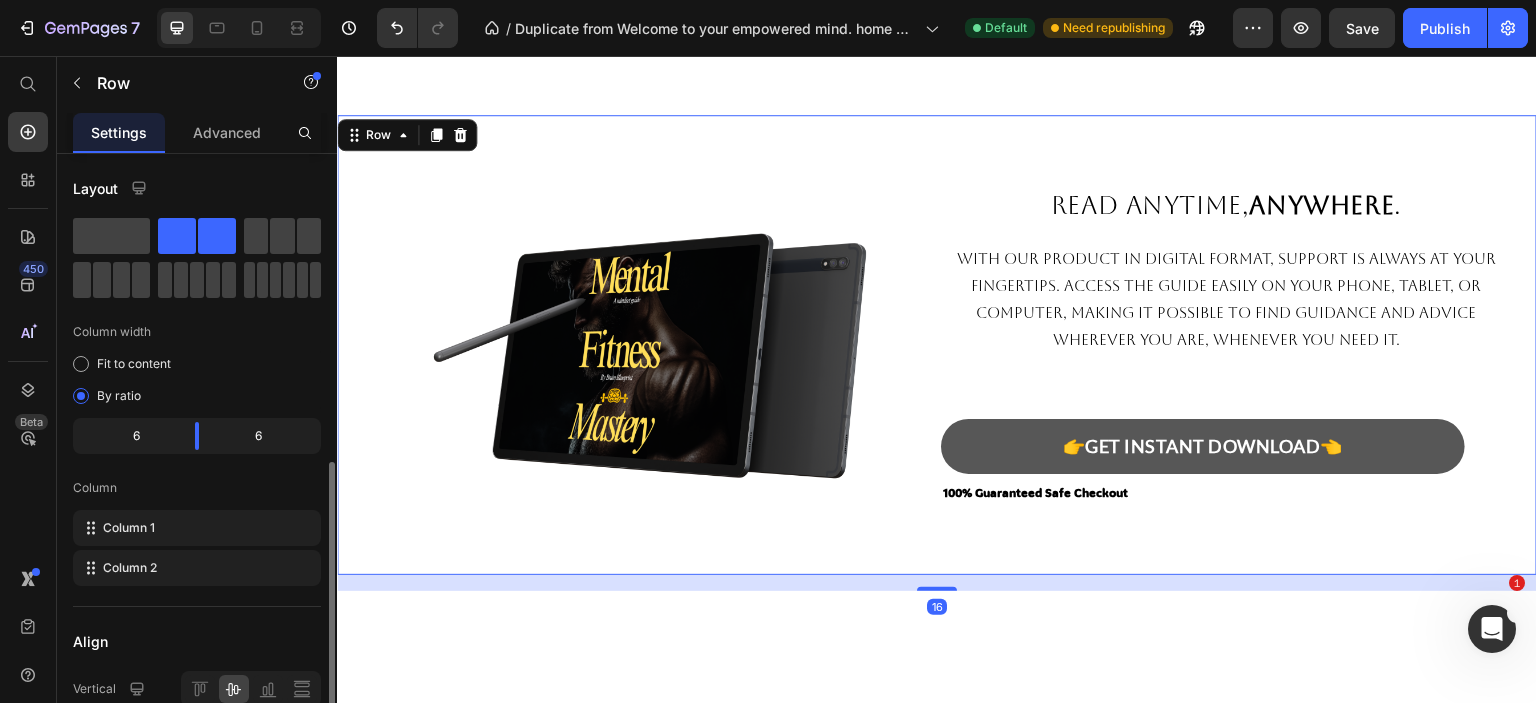 scroll, scrollTop: 200, scrollLeft: 0, axis: vertical 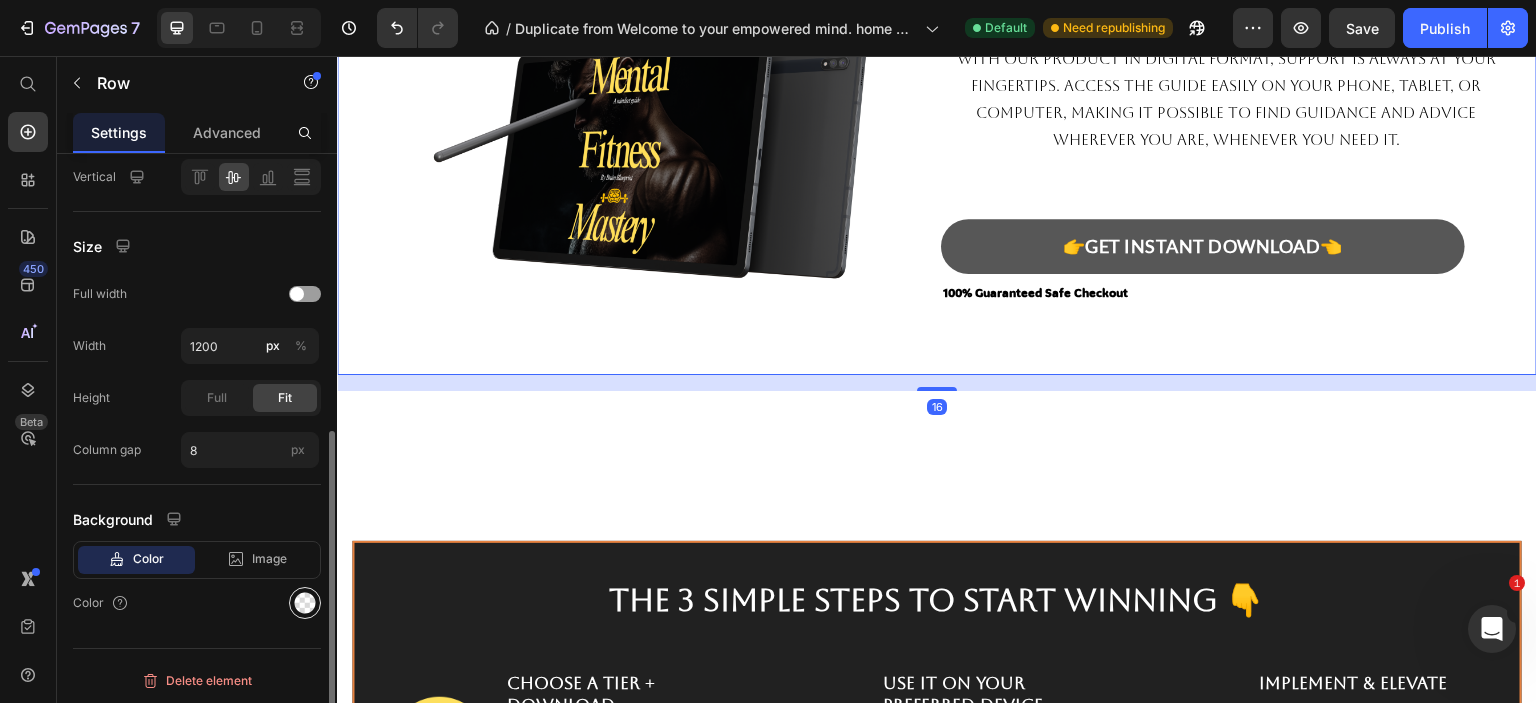 click at bounding box center [305, 603] 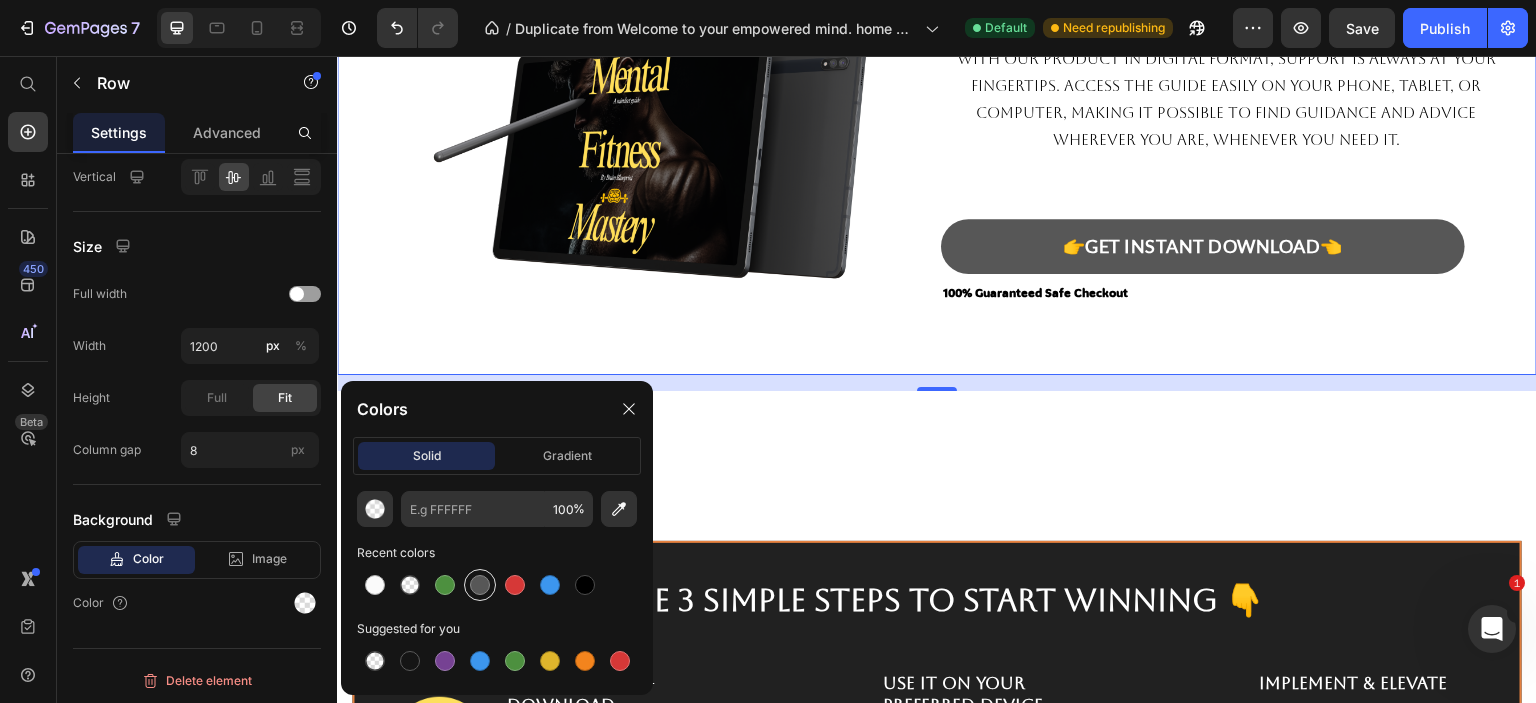 click at bounding box center (480, 585) 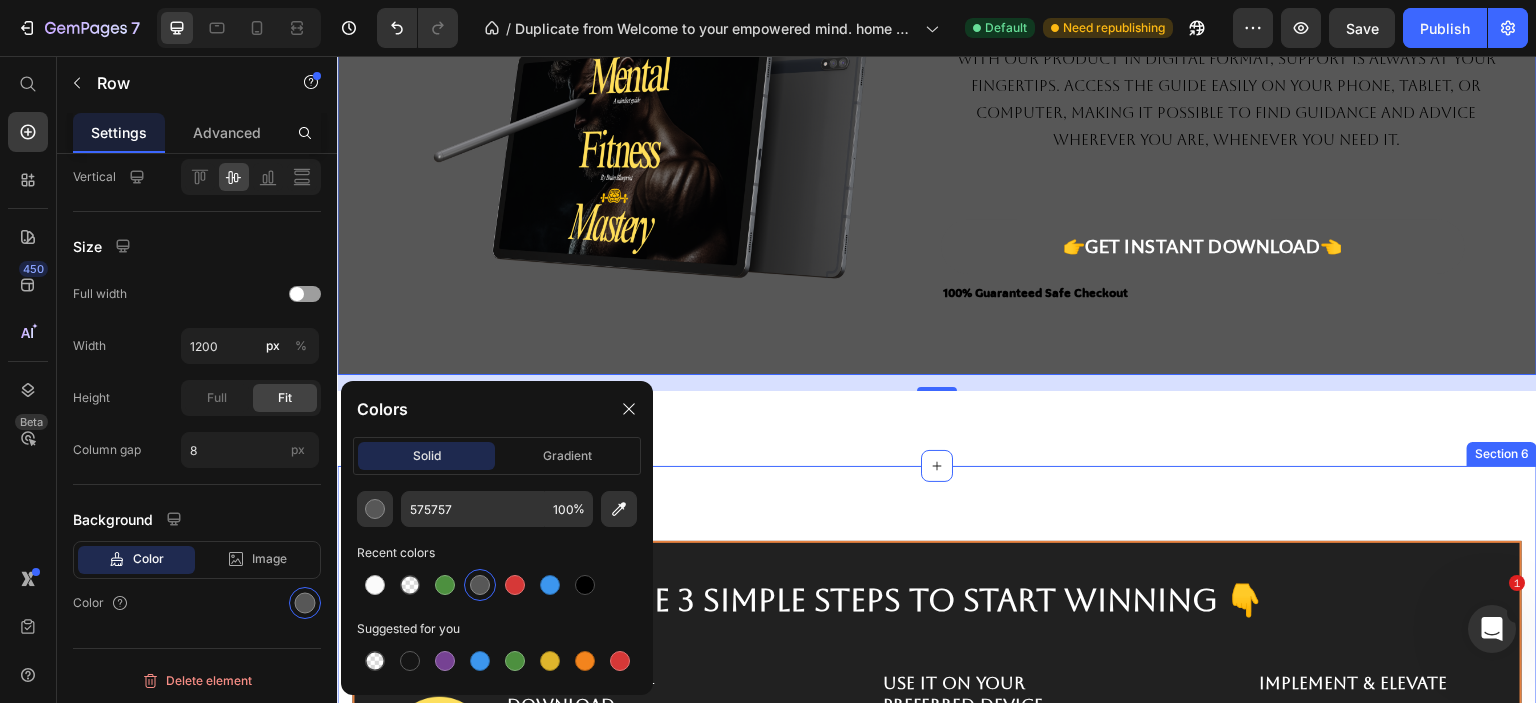 click on "The 3 Simple Steps to start winning 👇 Heading Image Choose a tier + Download Text Block Instantly access our guide with a simple download. Begin your journey towards a better life without any delay. Text Block Row Image Use it on Your Preferred Device Text Block Enjoy the convenience of using our guide on any device, whether it's a laptop, tablet, or smartphone. The flexibility to elevate your mind, wherever you are. Text Block Row Image Implement & Elevate Text Block Apply the proven strategies outlined in the guide to your daily habits. With practical, actionable steps, start transforming your mindset and reach your furthest goals. Text Block Row Row Row Section 6" at bounding box center (937, 690) 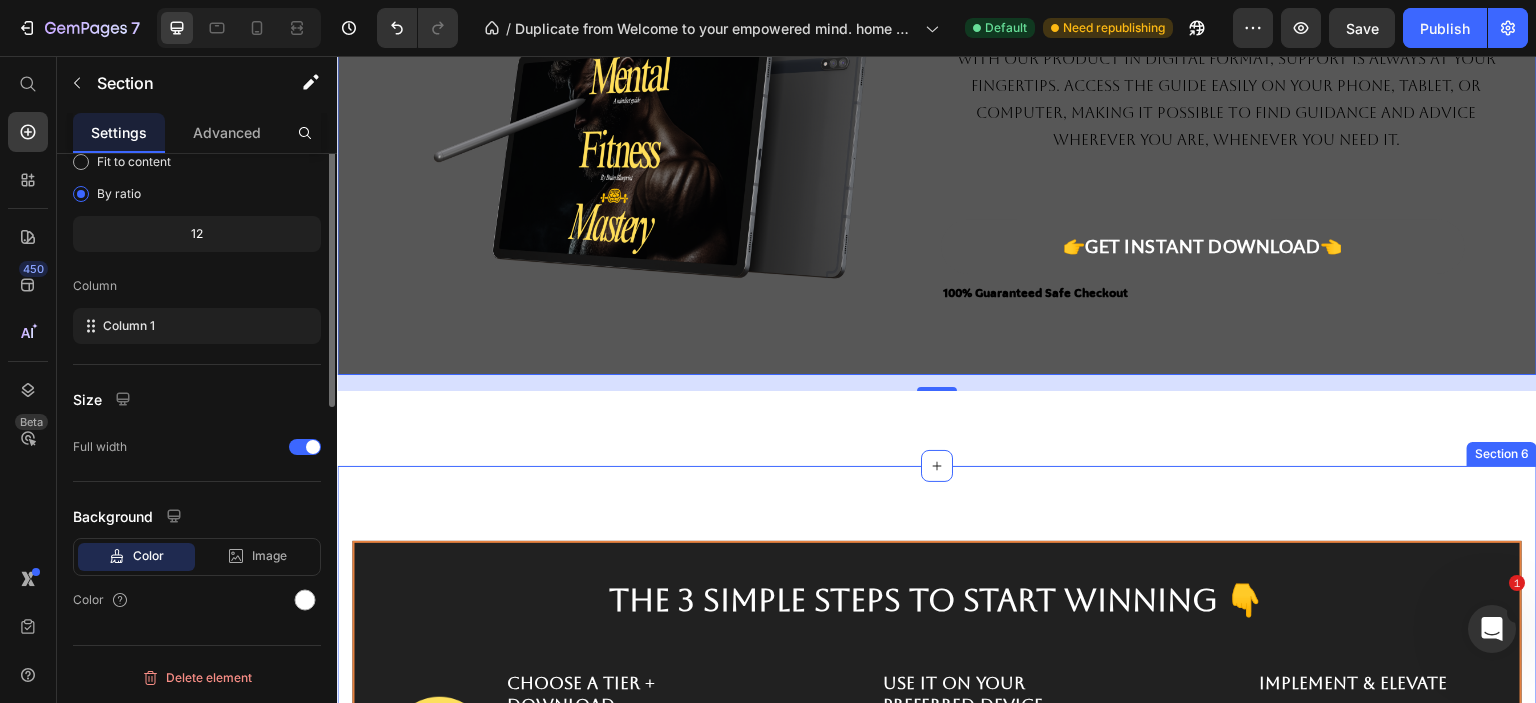 scroll, scrollTop: 0, scrollLeft: 0, axis: both 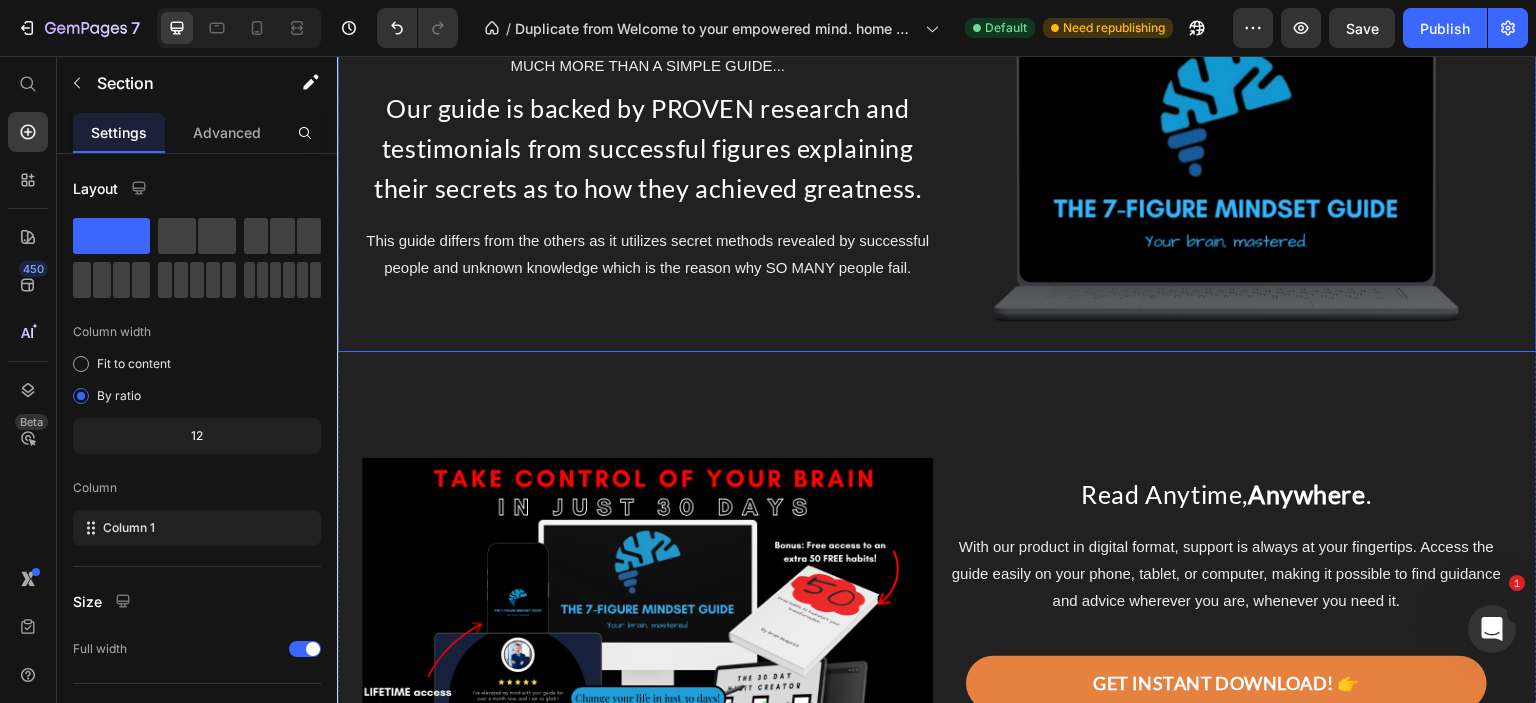 click on "MUCH MORE THAN A SIMPLE GUIDE... Text Block Our guide is backed by PROVEN research and testimonials from successful figures explaining their secrets as to how they achieved greatness. Text Block This guide differs from the others as it utilizes secret methods revealed by successful people and unknown knowledge which is the reason why SO MANY people fail. Text Block" at bounding box center (647, 166) 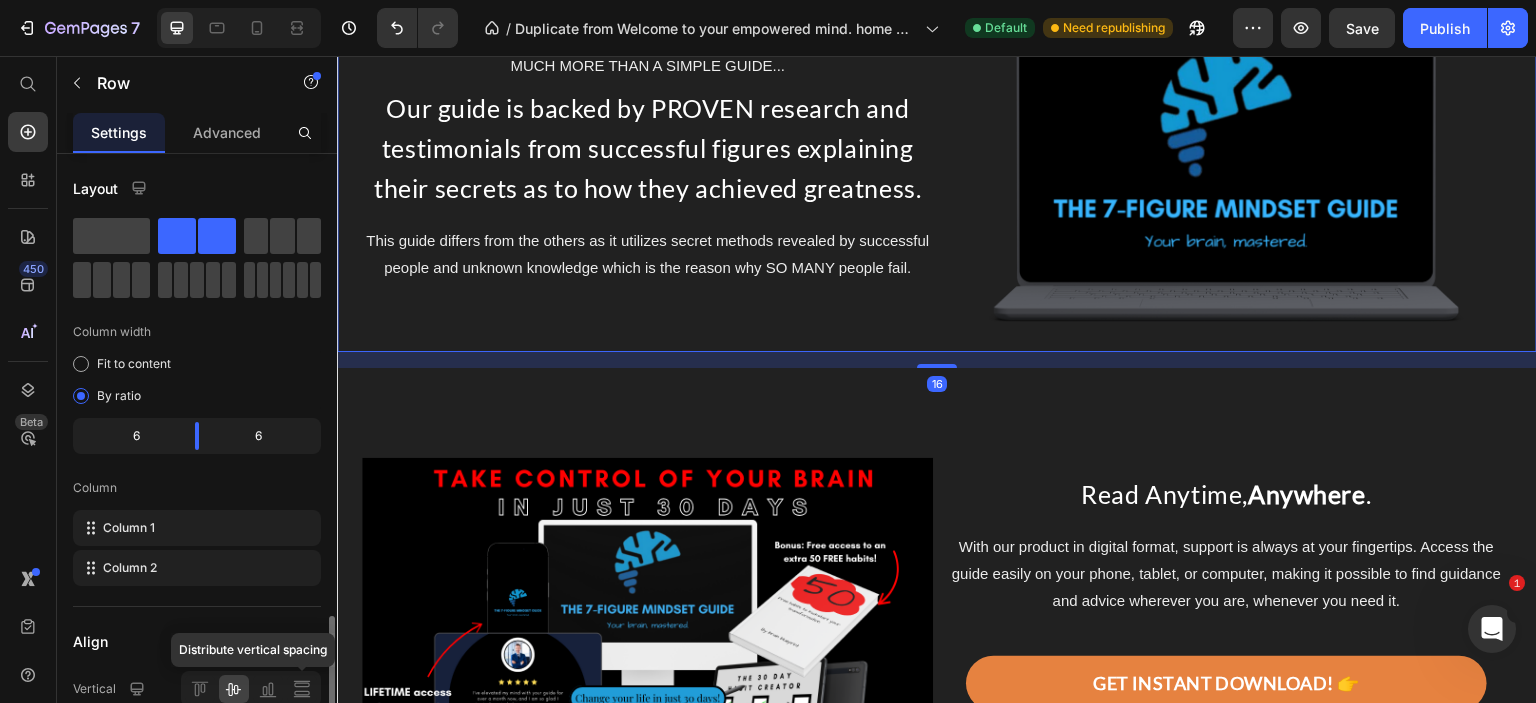 scroll, scrollTop: 500, scrollLeft: 0, axis: vertical 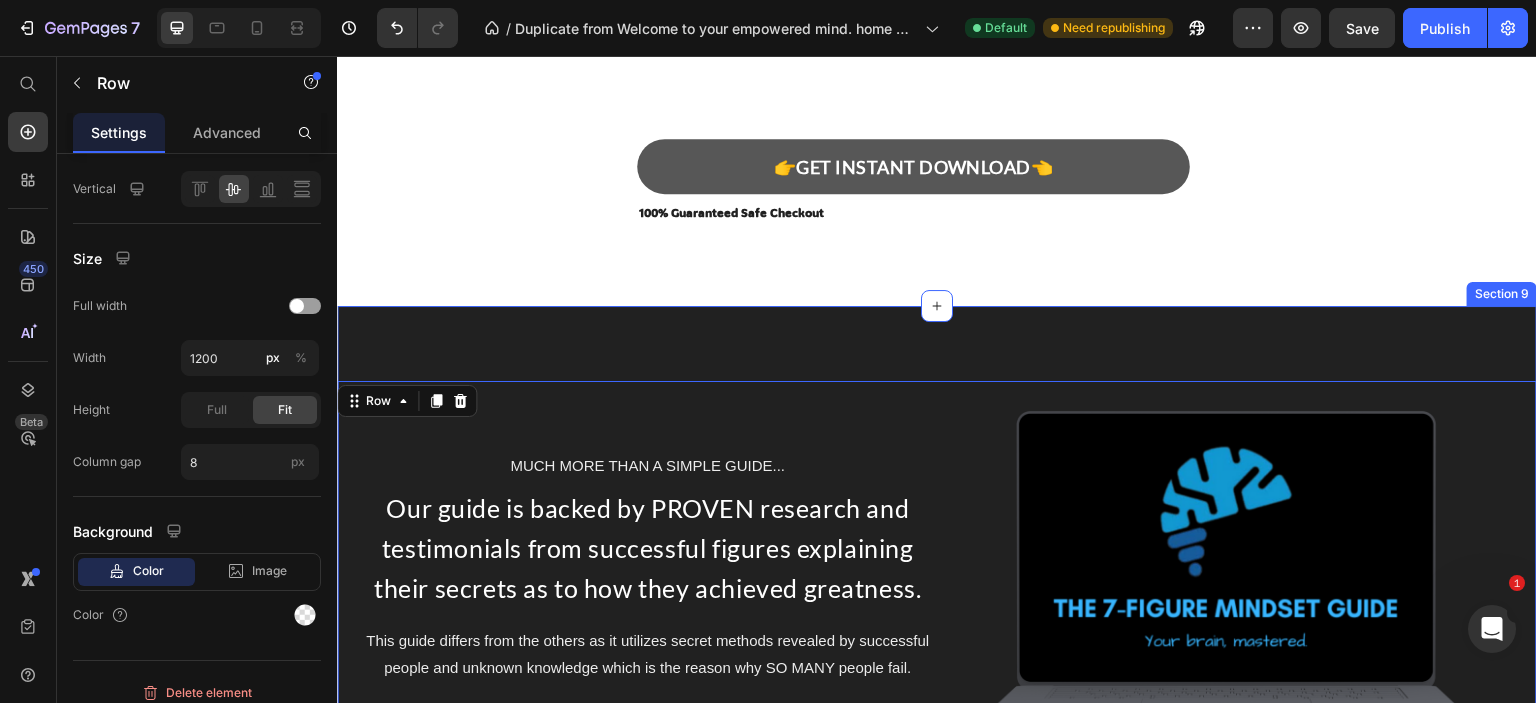 click on "MUCH MORE THAN A SIMPLE GUIDE... Text Block Our guide is backed by PROVEN research and testimonials from successful figures explaining their secrets as to how they achieved greatness. Text Block This guide differs from the others as it utilizes secret methods revealed by successful people and unknown knowledge which is the reason why SO MANY people fail. Text Block Image Row   16 Image Read Anytime,  Anywhere . Text Block With our product in digital format, support is always at your fingertips. Access the guide easily on your phone, tablet, or computer, making it possible to find guidance and advice wherever you are, whenever you need it. Text Block Image GET INSTANT DOWNLOAD! 👉 Add to Cart 100% Guaranteed Safe Checkout Text block Product Row Section 9" at bounding box center [937, 792] 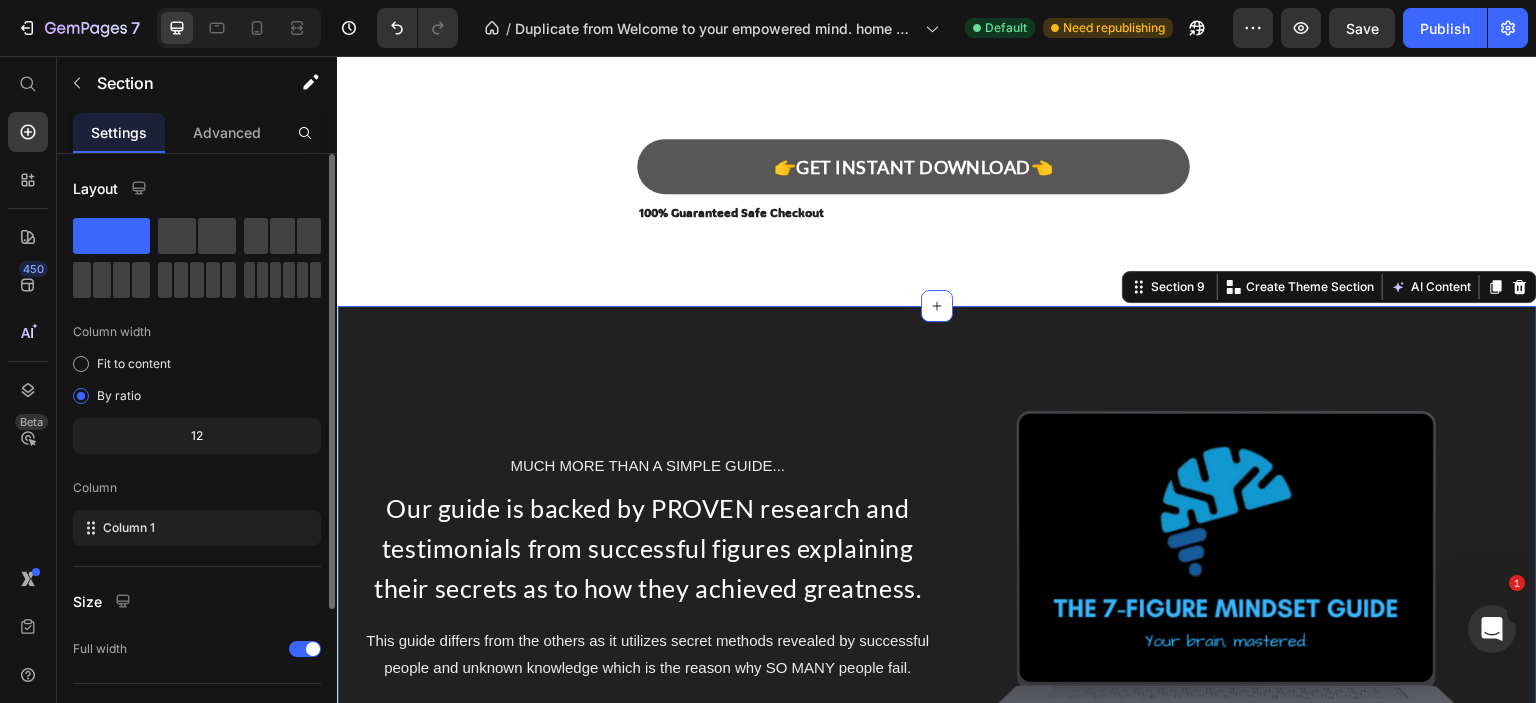 scroll, scrollTop: 200, scrollLeft: 0, axis: vertical 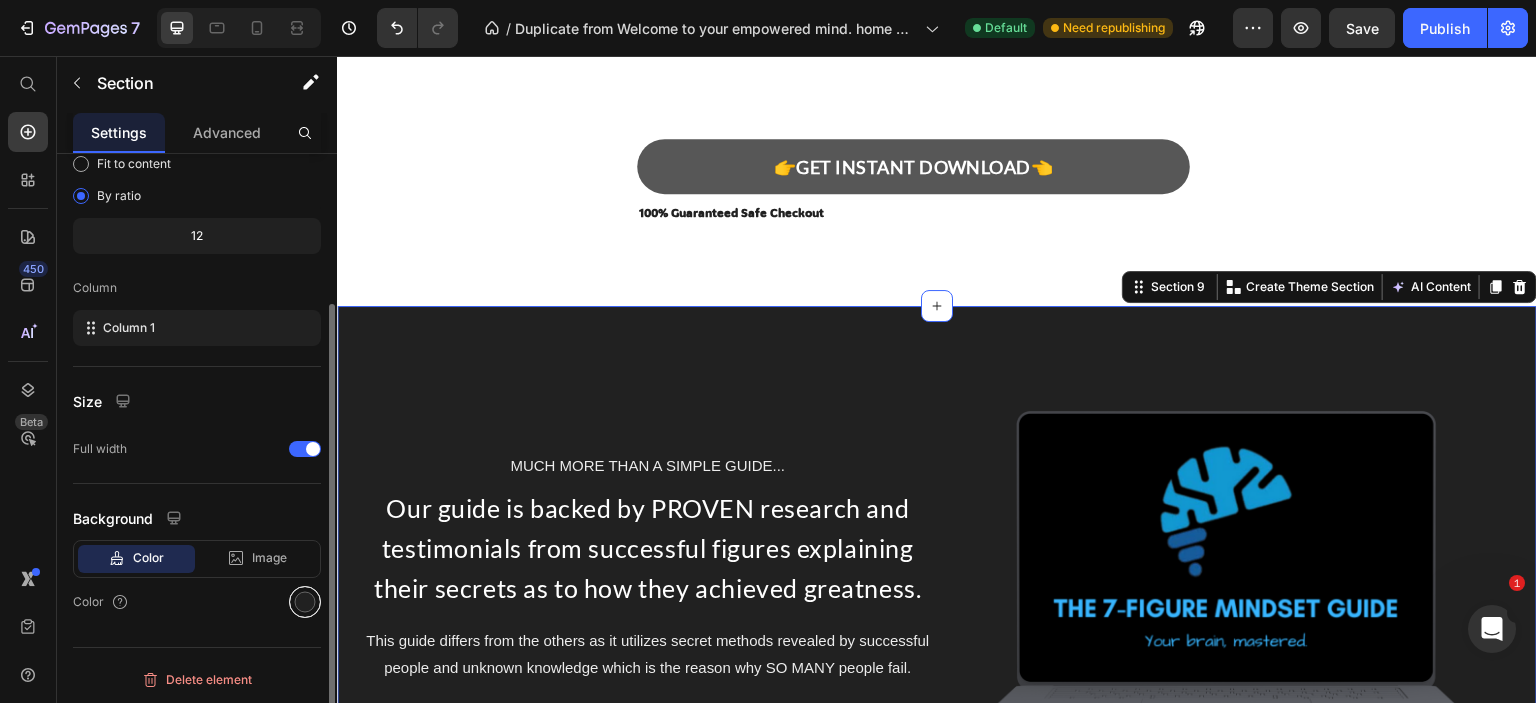 click at bounding box center (305, 602) 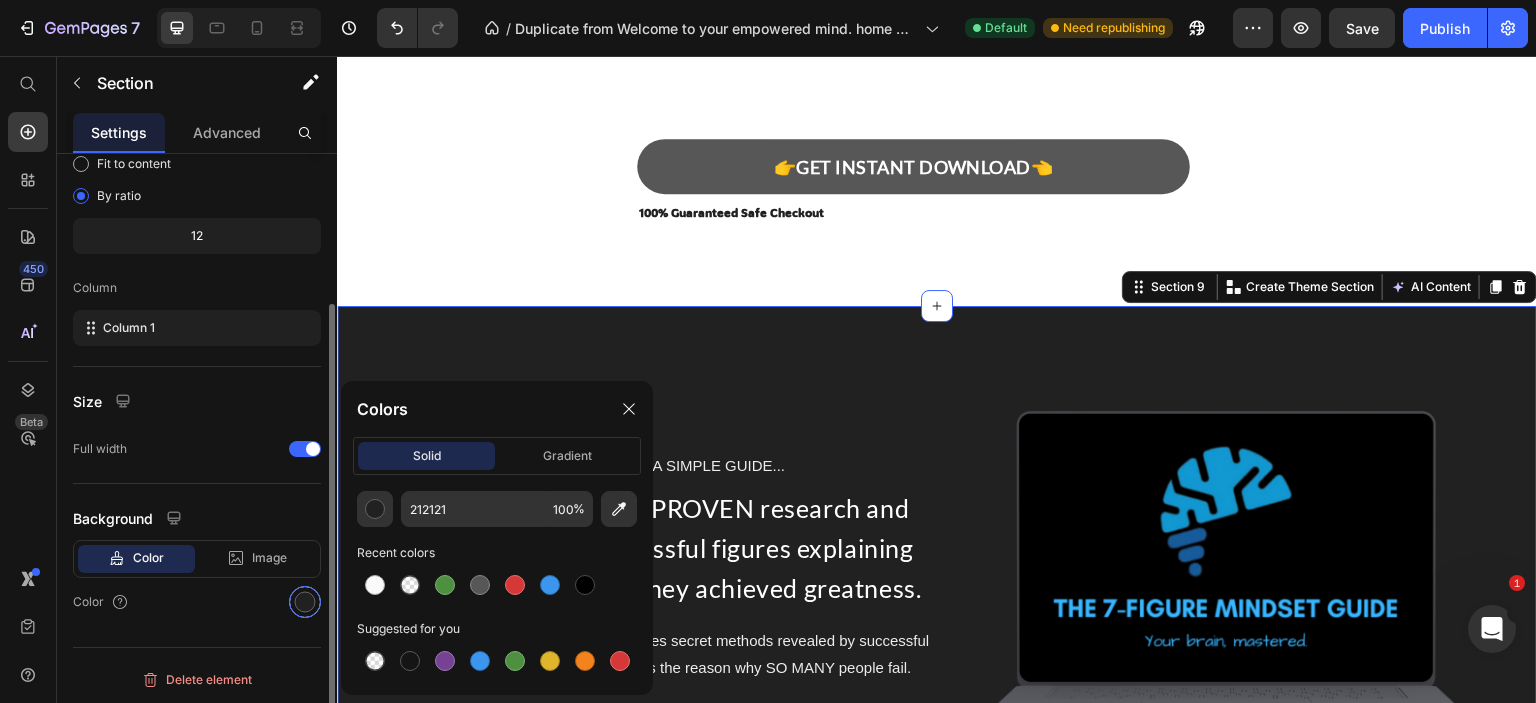 click at bounding box center [305, 602] 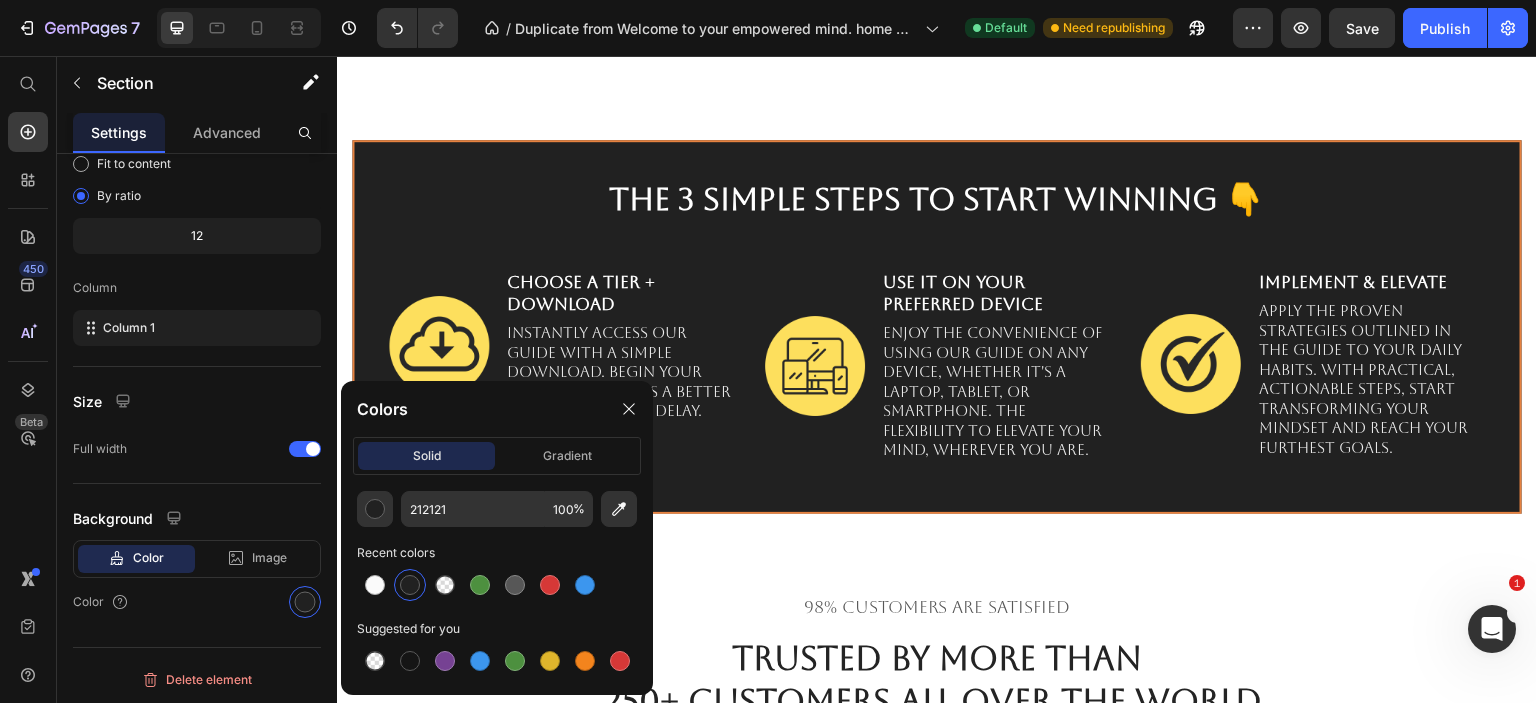 scroll, scrollTop: 4450, scrollLeft: 0, axis: vertical 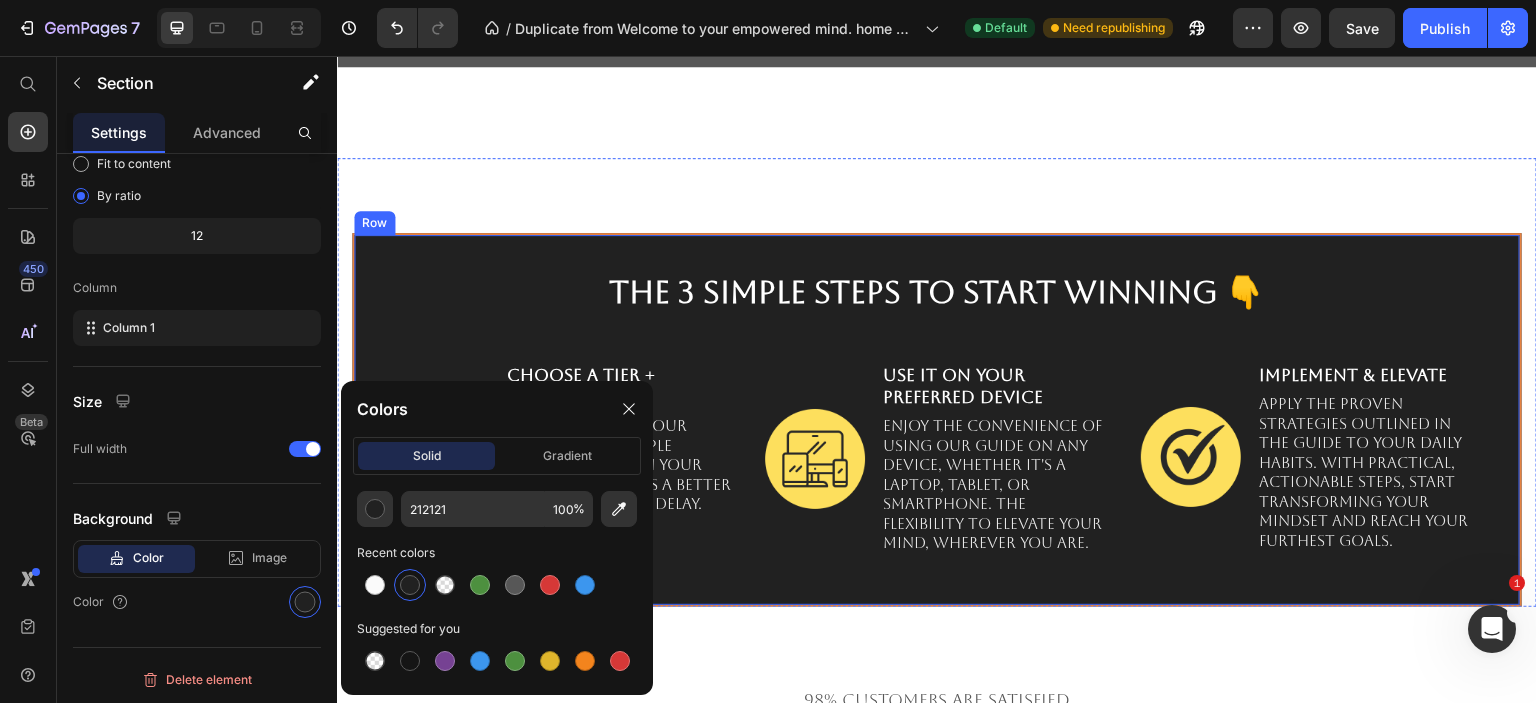 click on "The 3 Simple Steps to start winning 👇 Heading Image Choose a tier + Download Text Block Instantly access our guide with a simple download. Begin your journey towards a better life without any delay. Text Block Row Image Use it on Your Preferred Device Text Block Enjoy the convenience of using our guide on any device, whether it's a laptop, tablet, or smartphone. The flexibility to elevate your mind, wherever you are. Text Block Row Image Implement & Elevate Text Block Apply the proven strategies outlined in the guide to your daily habits. With practical, actionable steps, start transforming your mindset and reach your furthest goals. Text Block Row Row Row" at bounding box center [937, 420] 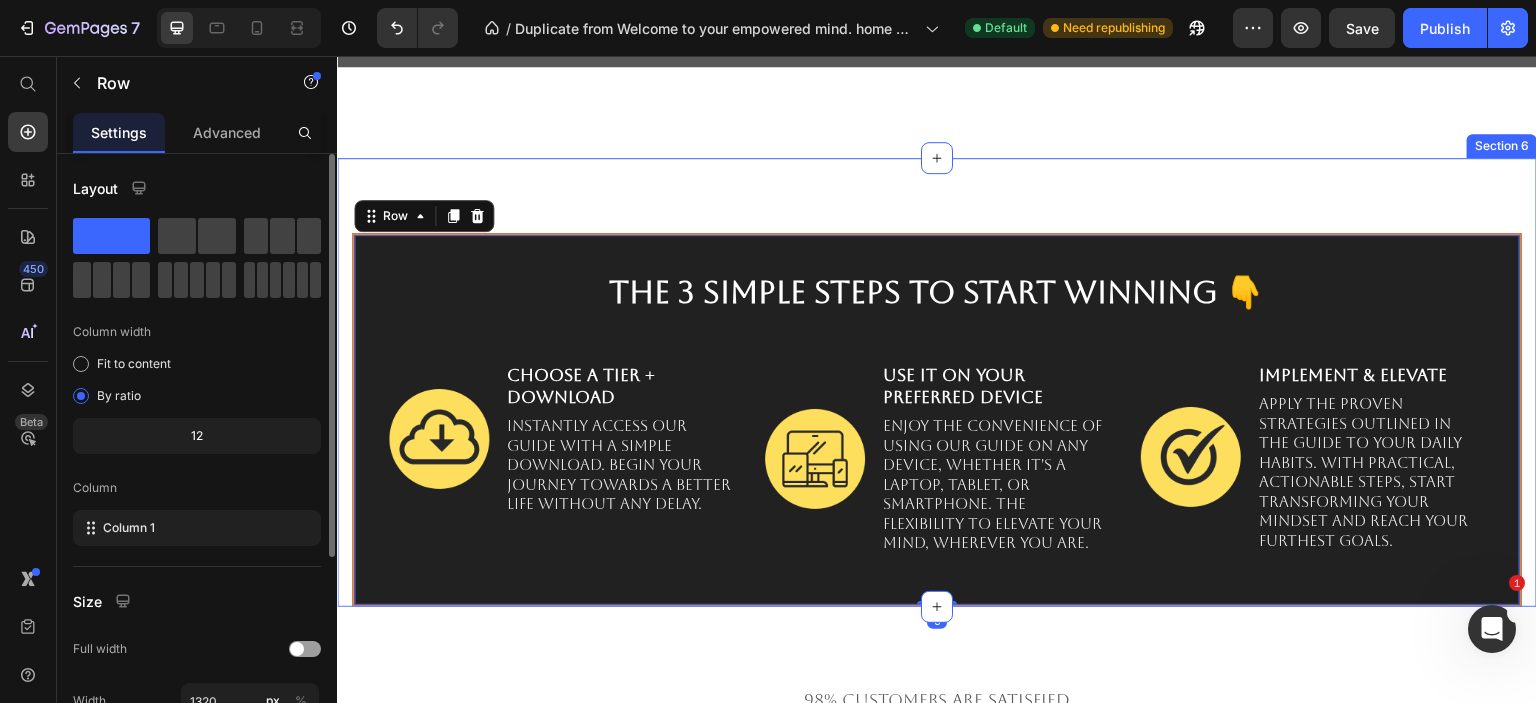 scroll, scrollTop: 304, scrollLeft: 0, axis: vertical 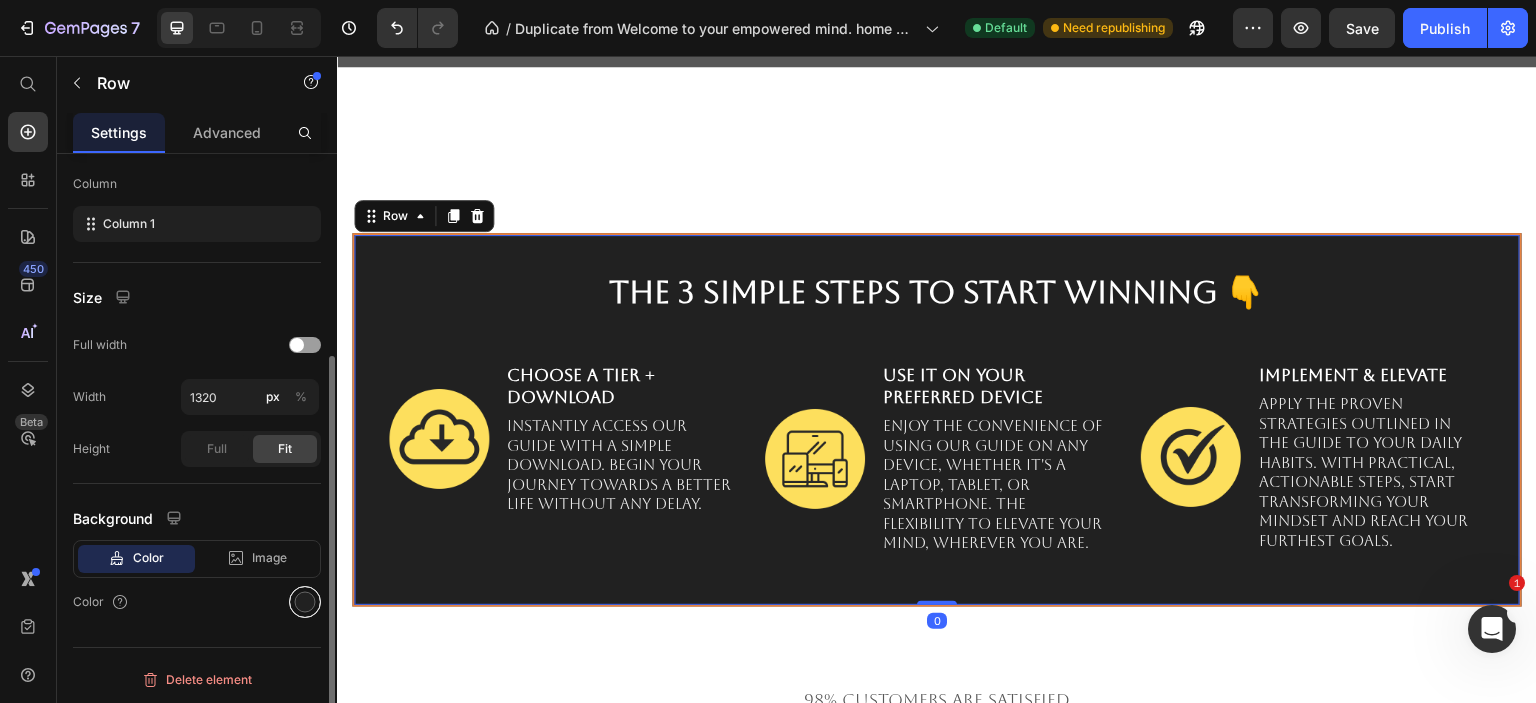 click at bounding box center [305, 602] 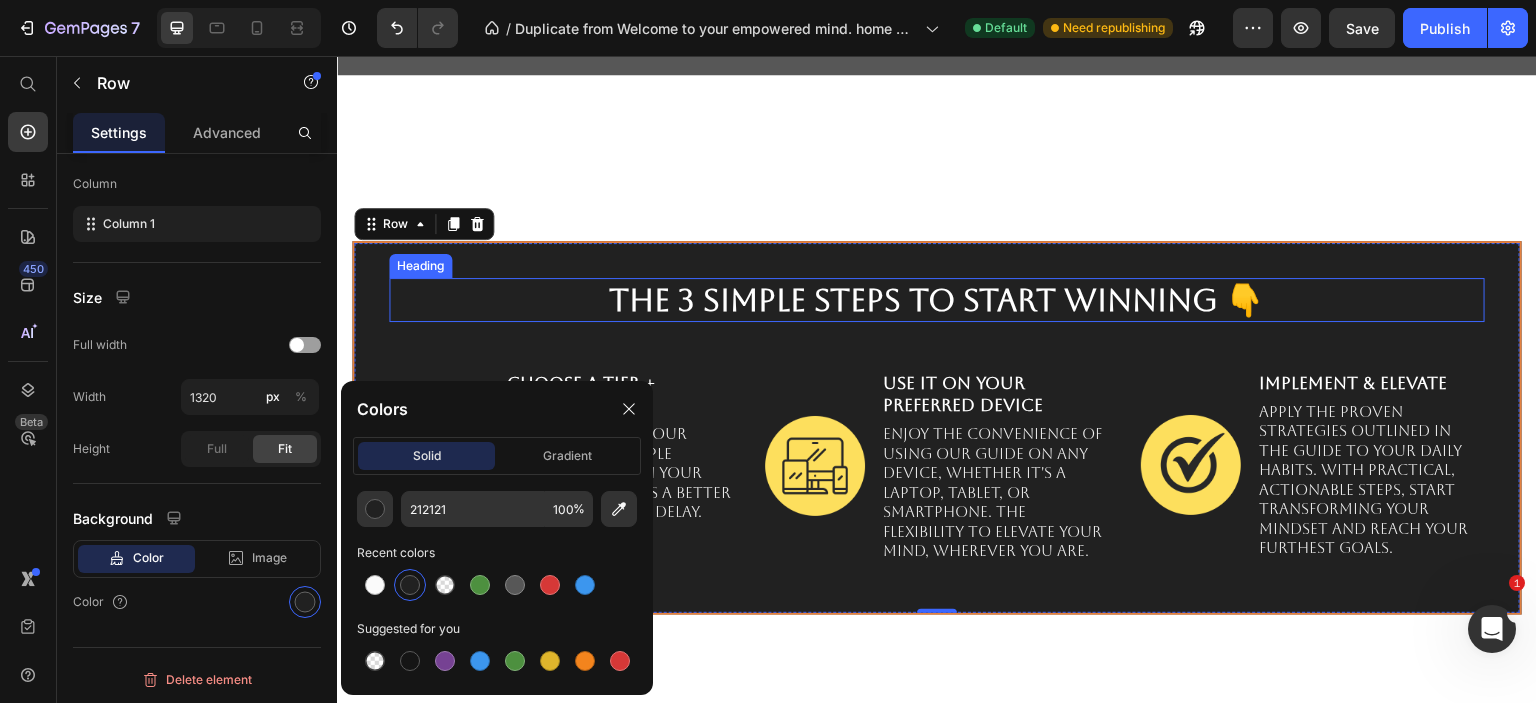 scroll, scrollTop: 3750, scrollLeft: 0, axis: vertical 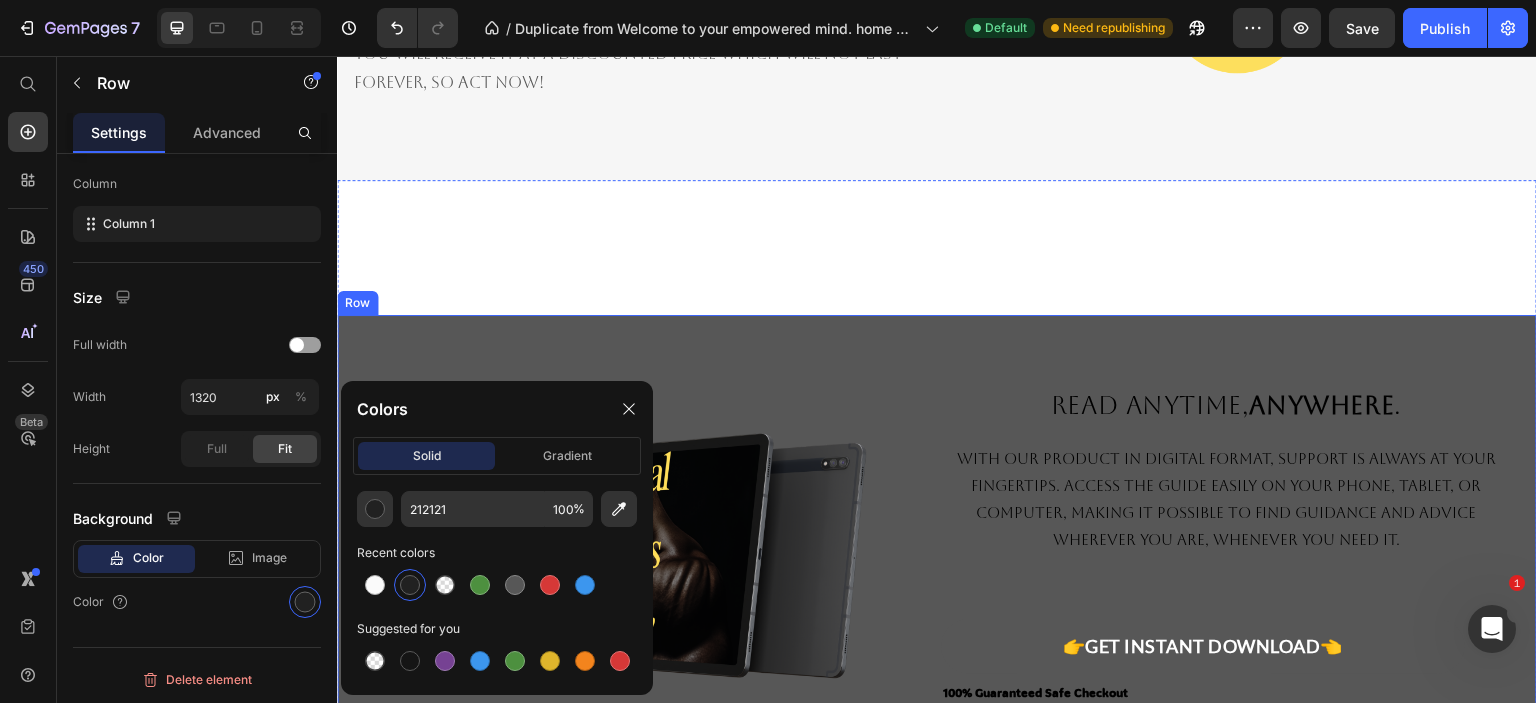 click on "Image Read Anytime,  Anywhere . Text Block With our product in digital format, support is always at your fingertips. Access the guide easily on your phone, tablet, or computer, making it possible to find guidance and advice wherever you are, whenever you need it. Text Block Image 👉GET INSTANT DOWNLOAD👈 Add to Cart                                                100% Guaranteed Safe Checkout Text block Product Row" at bounding box center [937, 545] 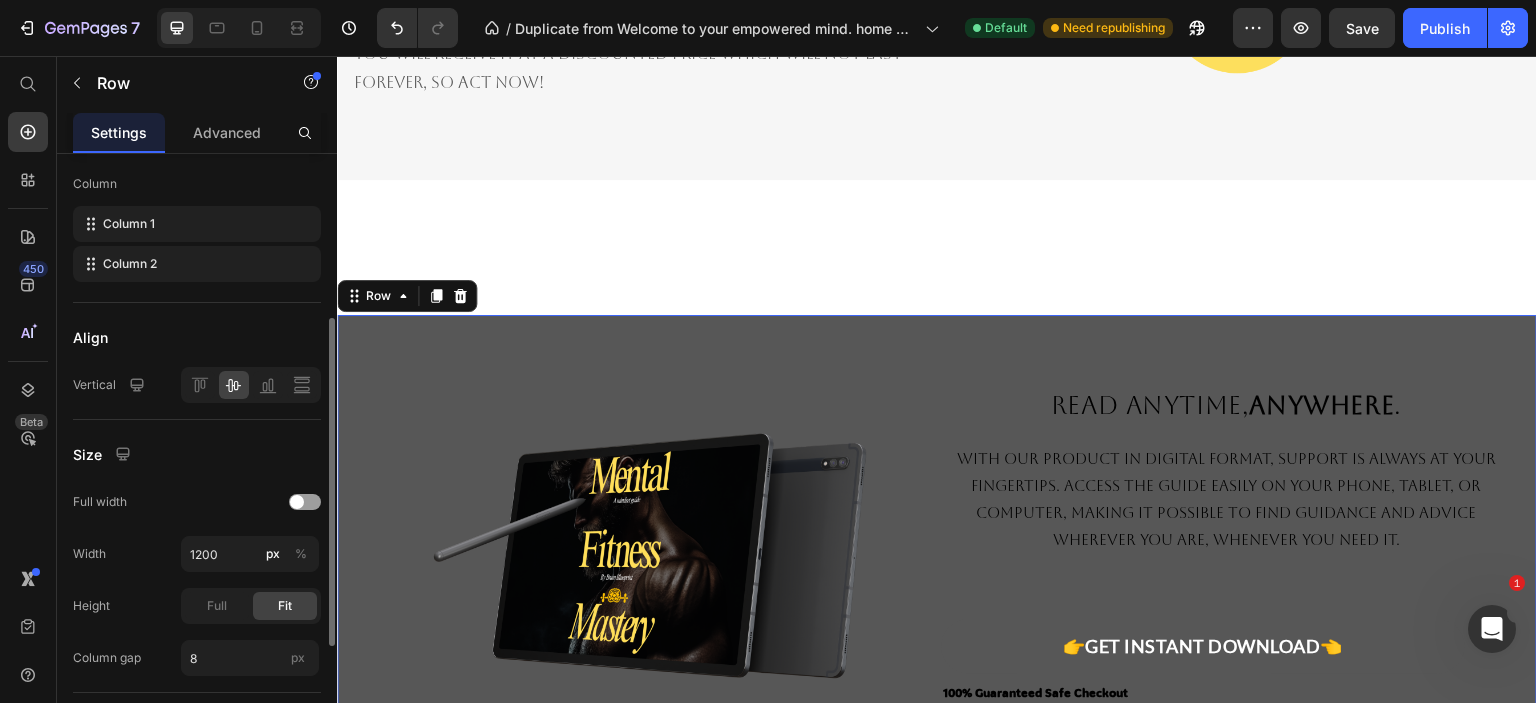 scroll, scrollTop: 512, scrollLeft: 0, axis: vertical 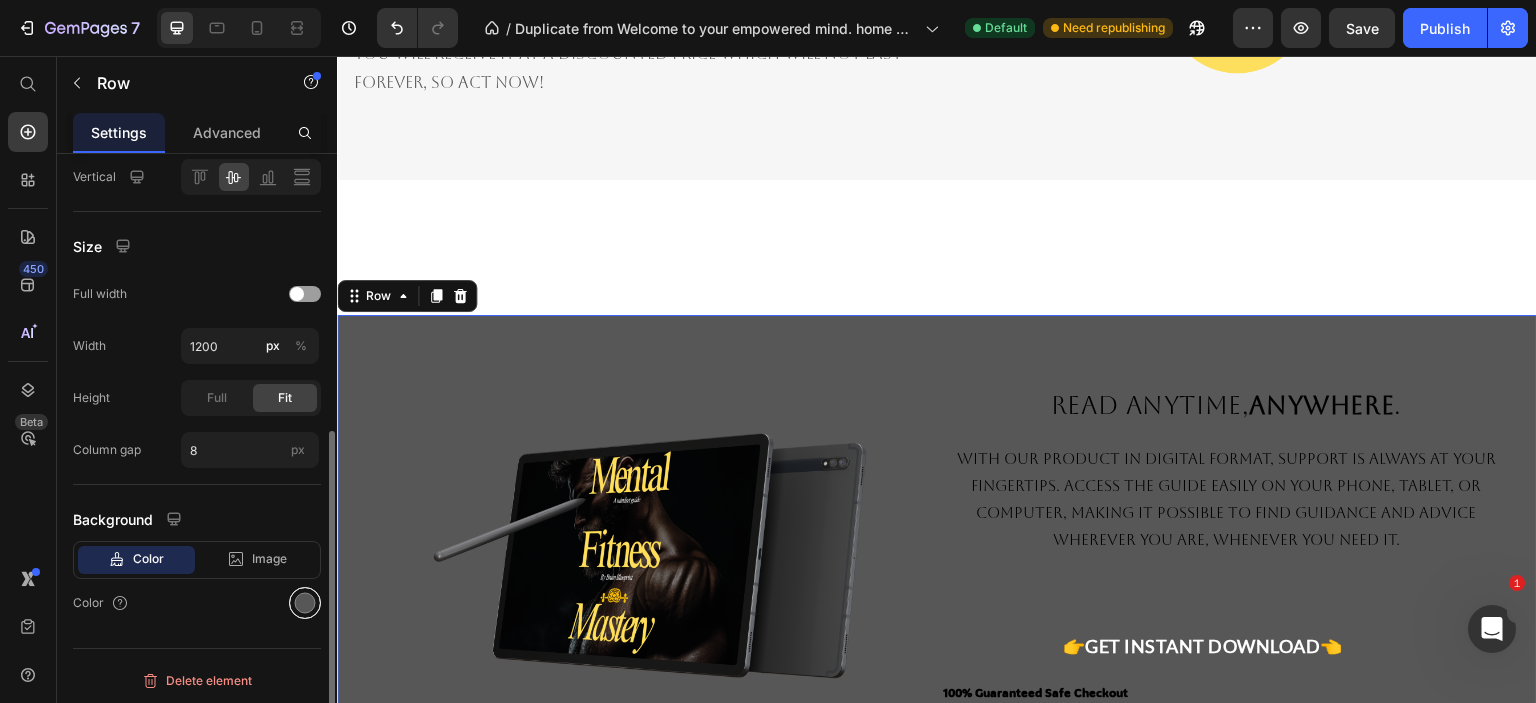 click at bounding box center (305, 603) 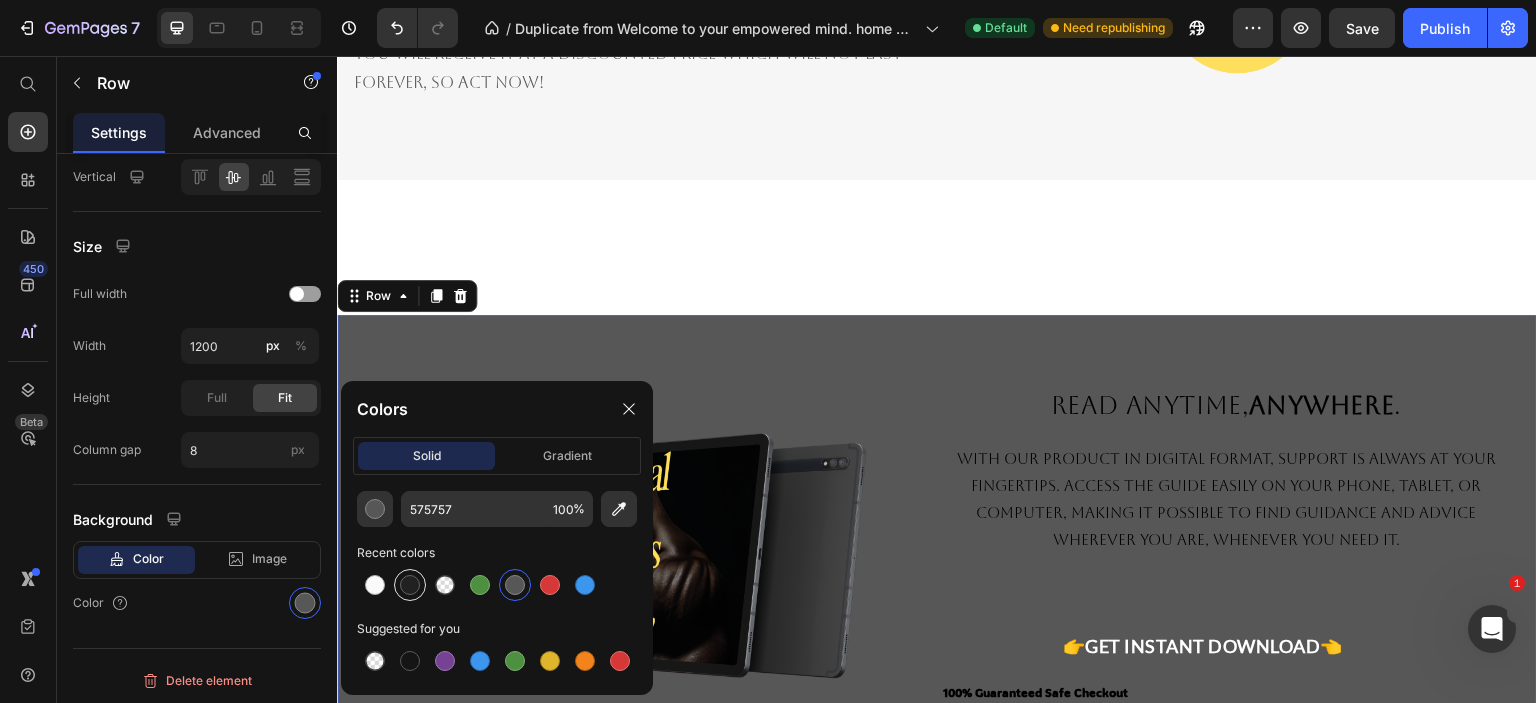 click at bounding box center [410, 585] 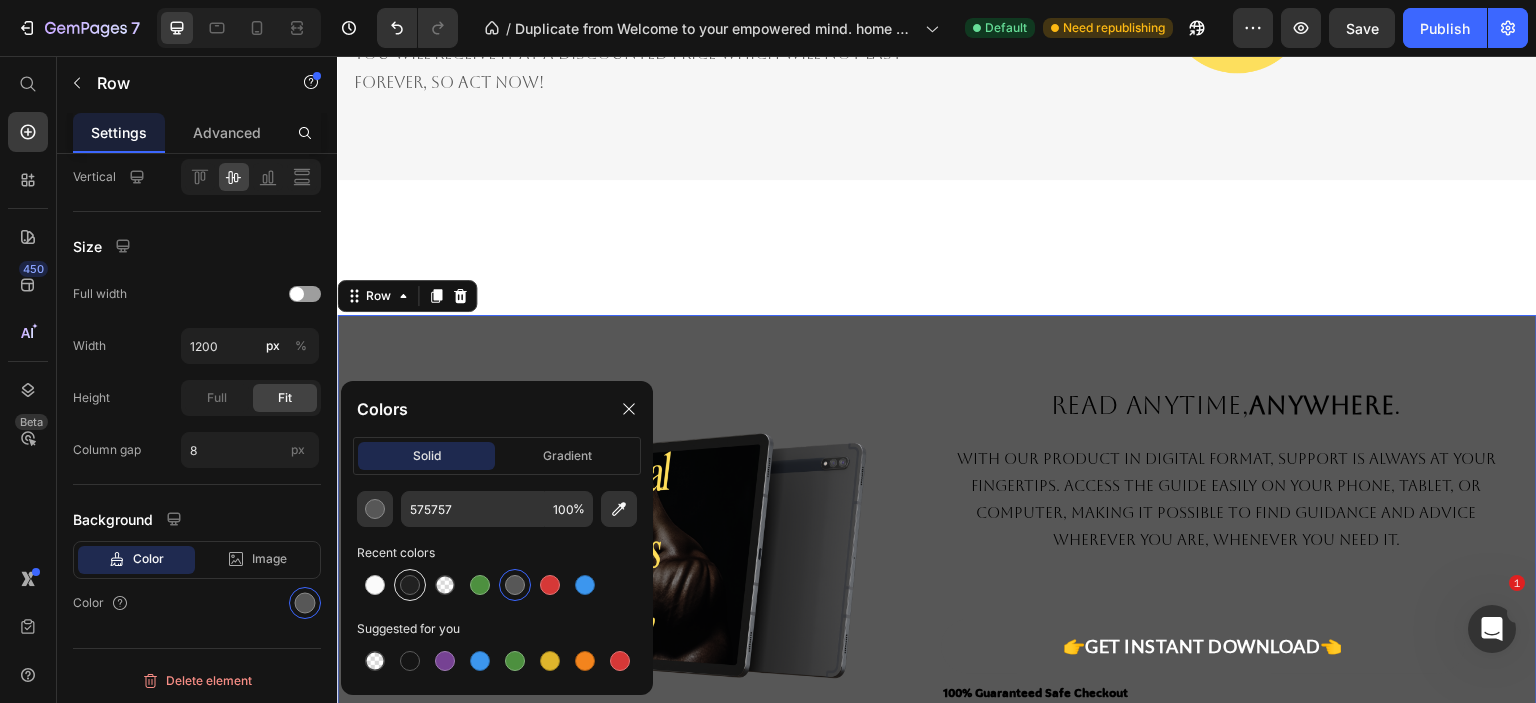 type on "212121" 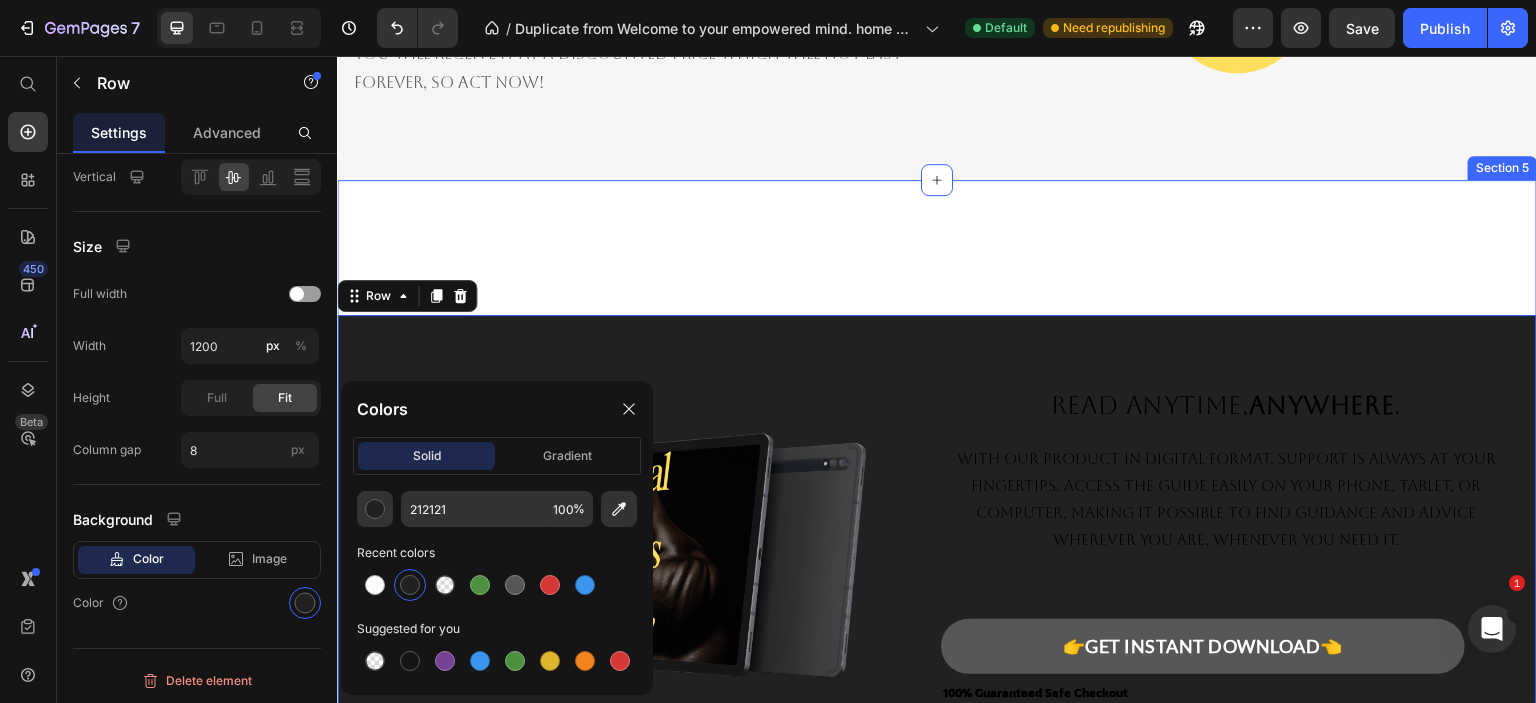 click on "Image Read Anytime,  Anywhere . Text Block With our product in digital format, support is always at your fingertips. Access the guide easily on your phone, tablet, or computer, making it possible to find guidance and advice wherever you are, whenever you need it. Text Block Image 👉GET INSTANT DOWNLOAD👈 Add to Cart                                                100% Guaranteed Safe Checkout Text block Product Row   16" at bounding box center (937, 523) 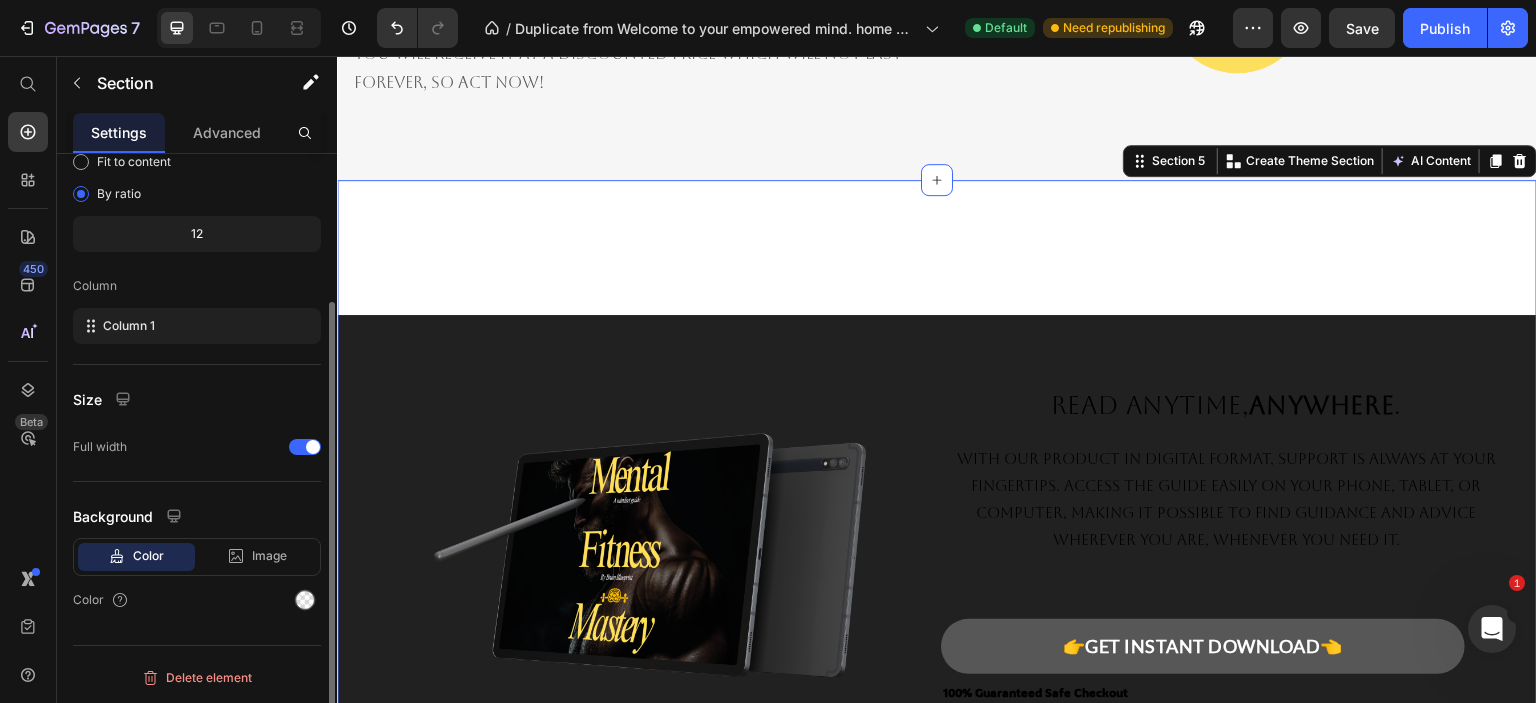 scroll, scrollTop: 0, scrollLeft: 0, axis: both 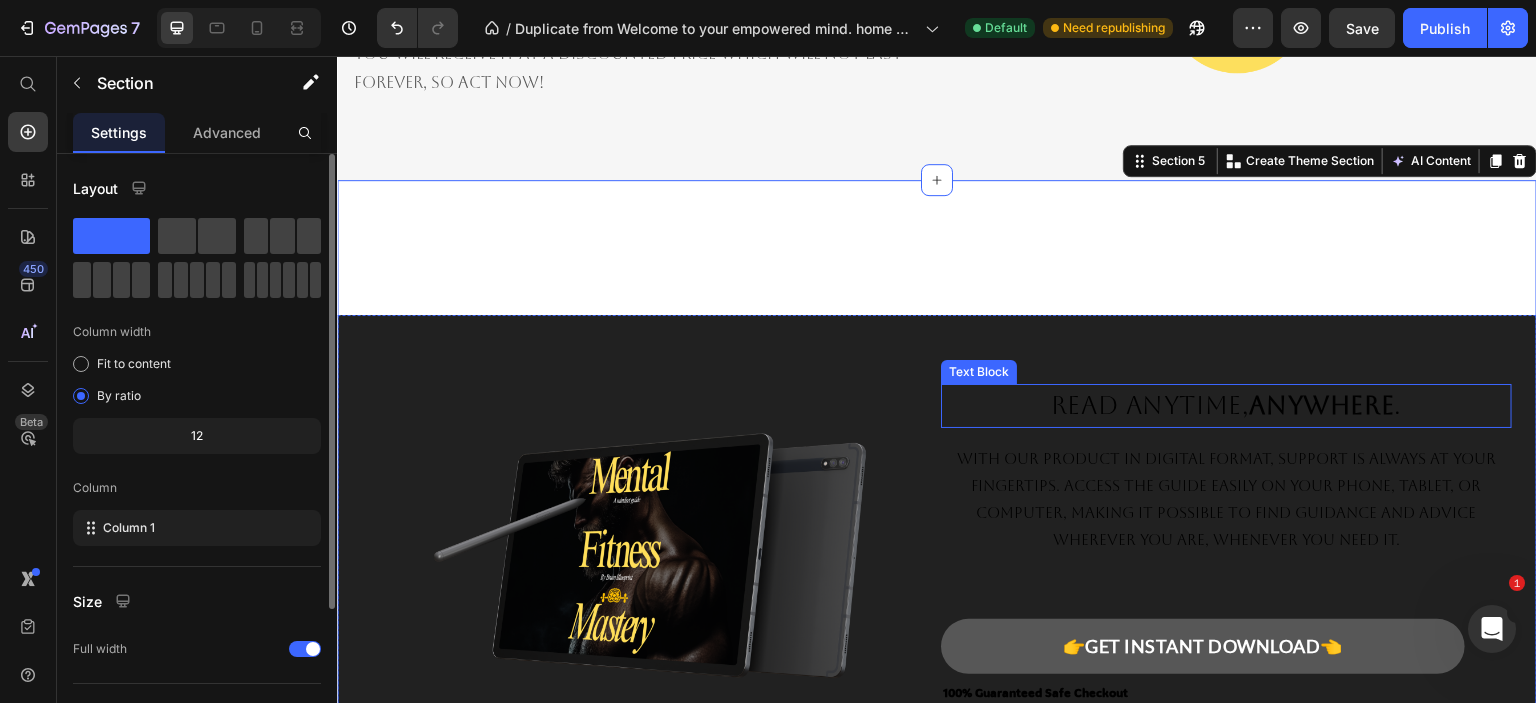 click on "Read Anytime,  Anywhere ." at bounding box center [1226, 406] 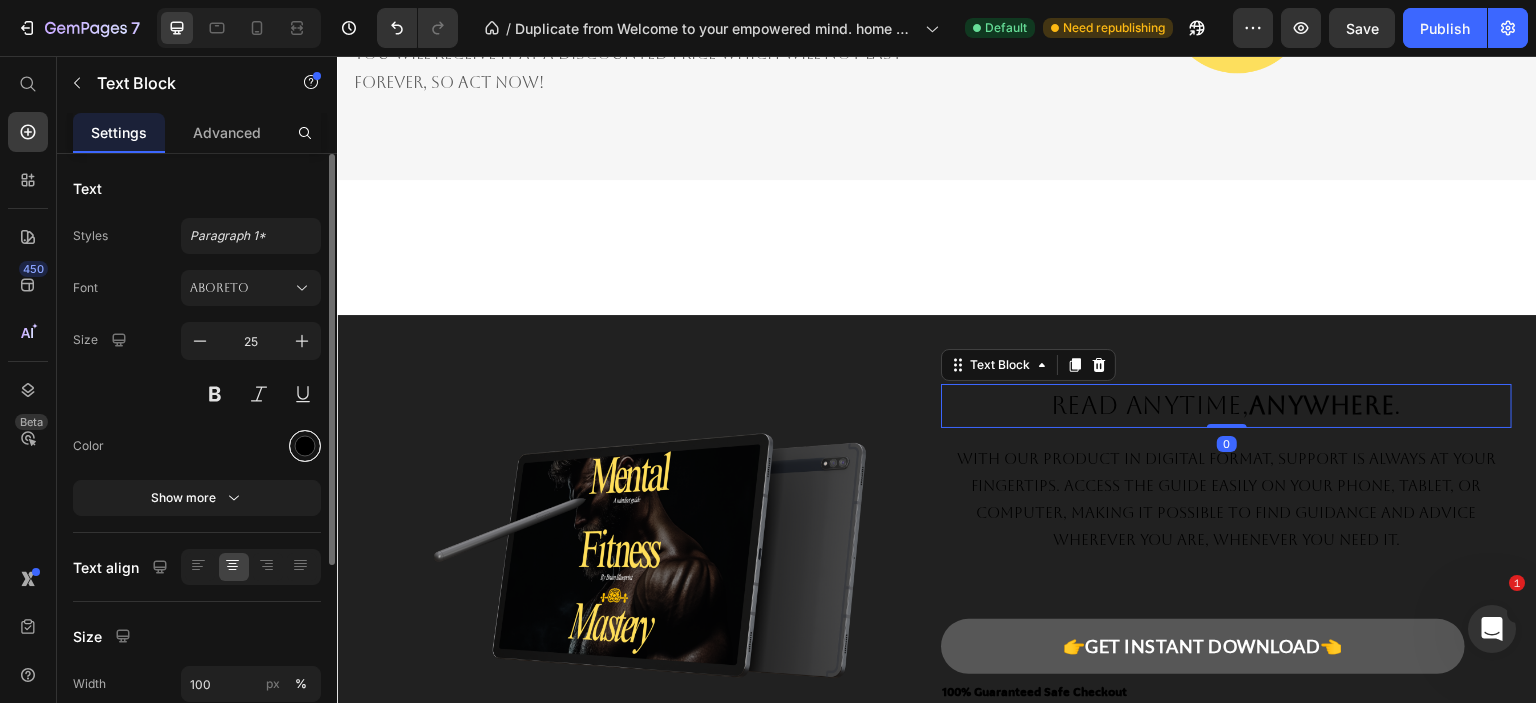 click at bounding box center (305, 446) 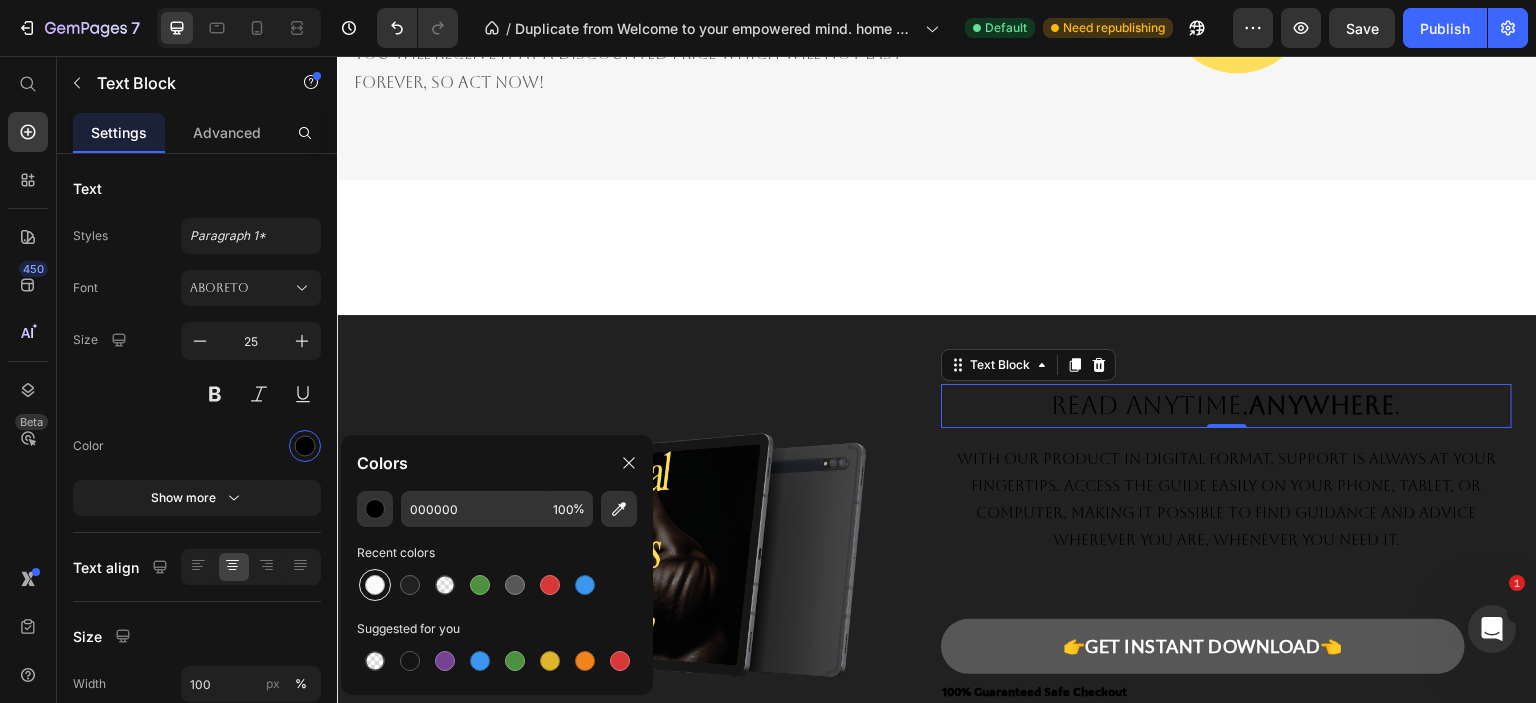 click at bounding box center [375, 585] 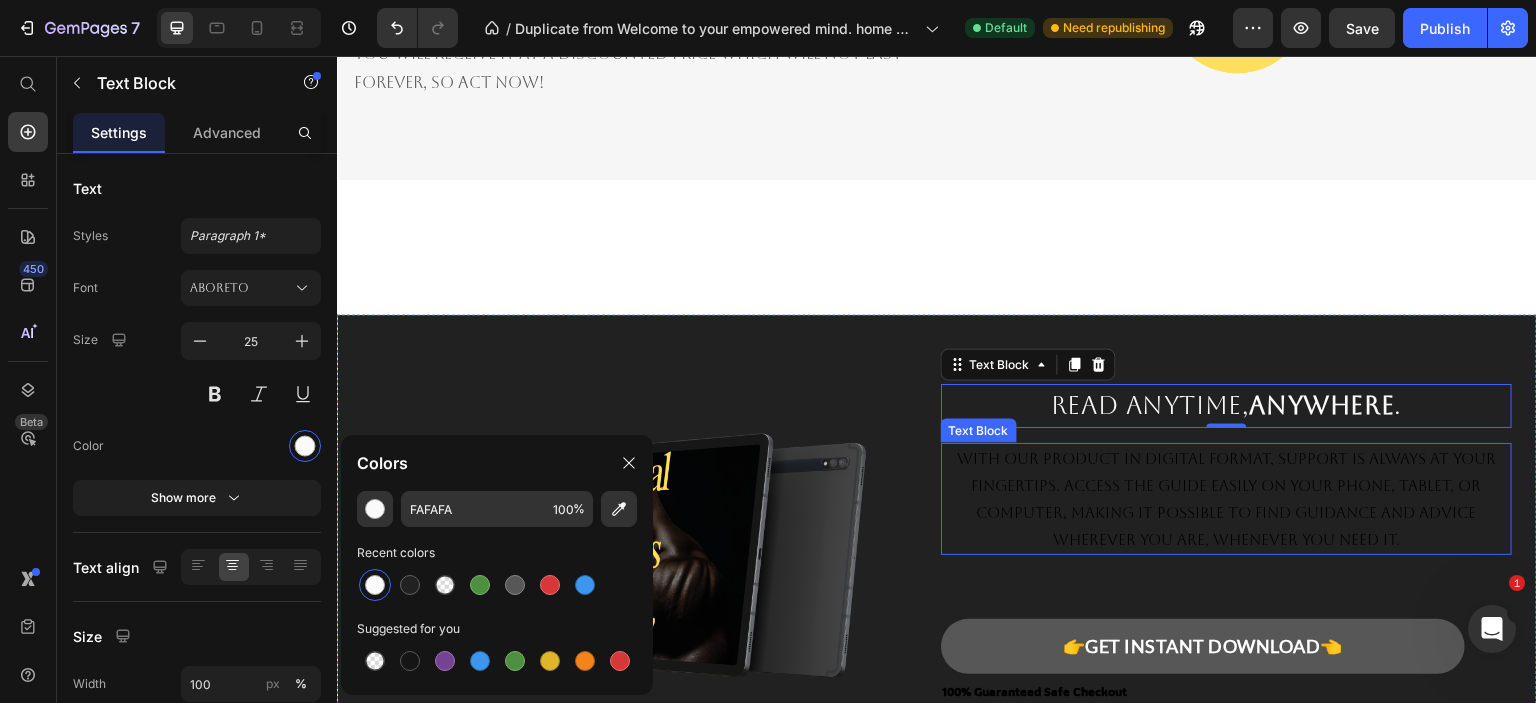 click on "With our product in digital format, support is always at your fingertips. Access the guide easily on your phone, tablet, or computer, making it possible to find guidance and advice wherever you are, whenever you need it." at bounding box center (1226, 499) 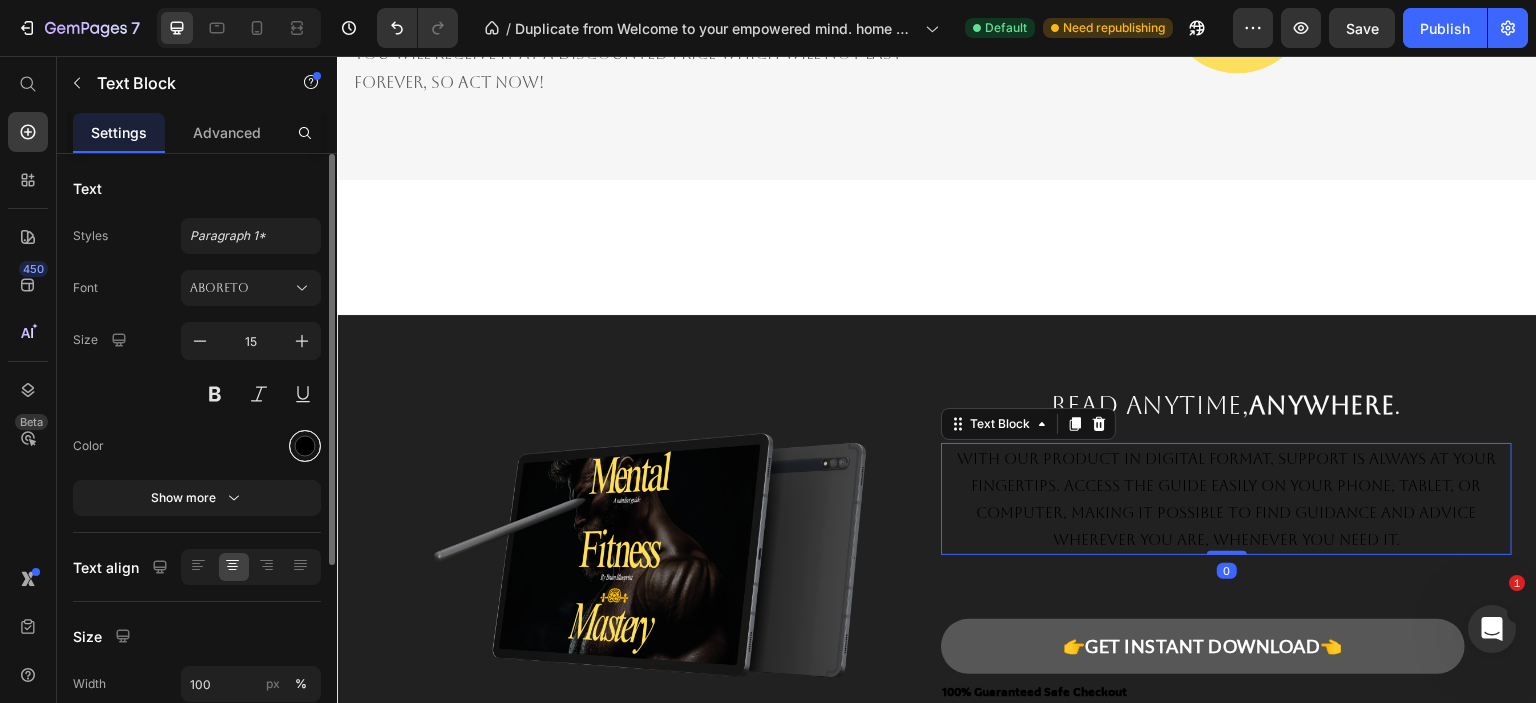 click at bounding box center (305, 446) 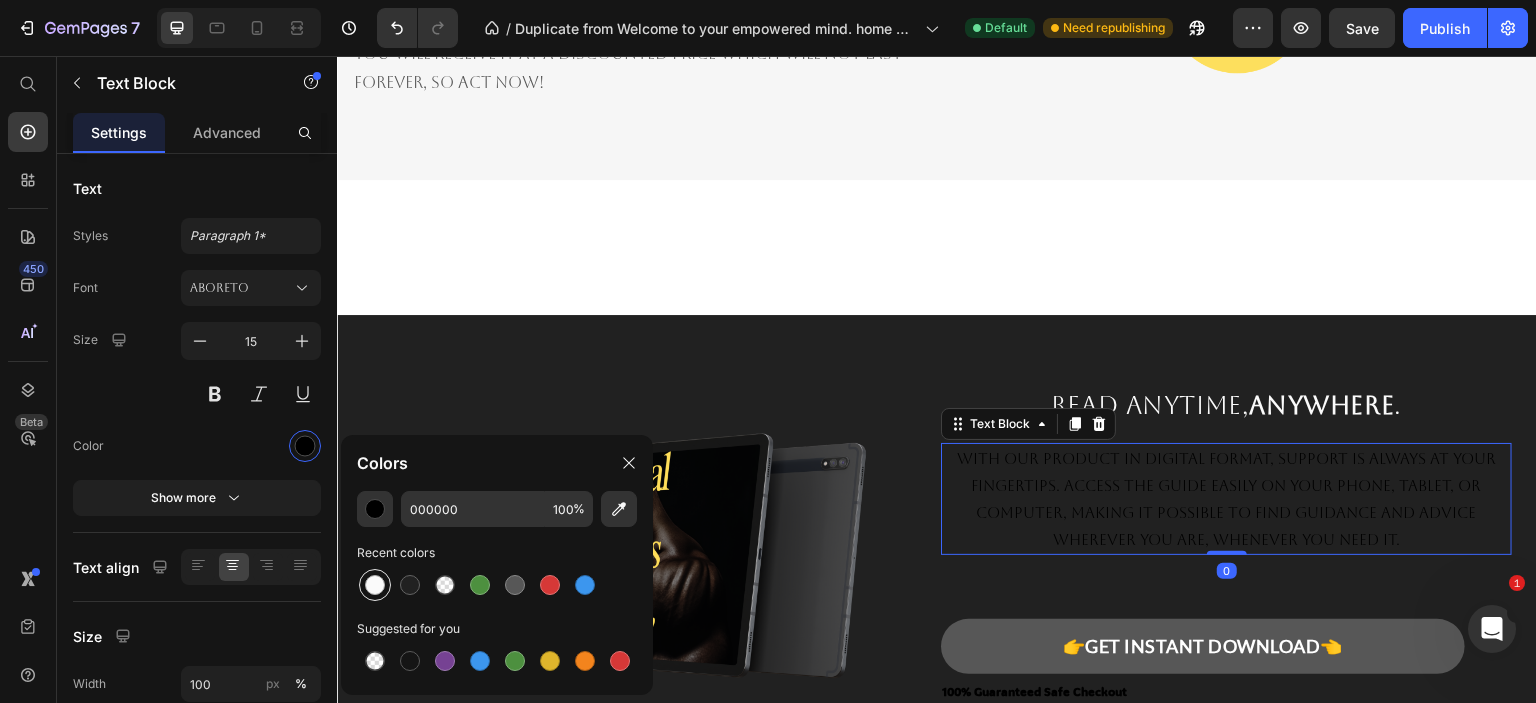 click at bounding box center [375, 585] 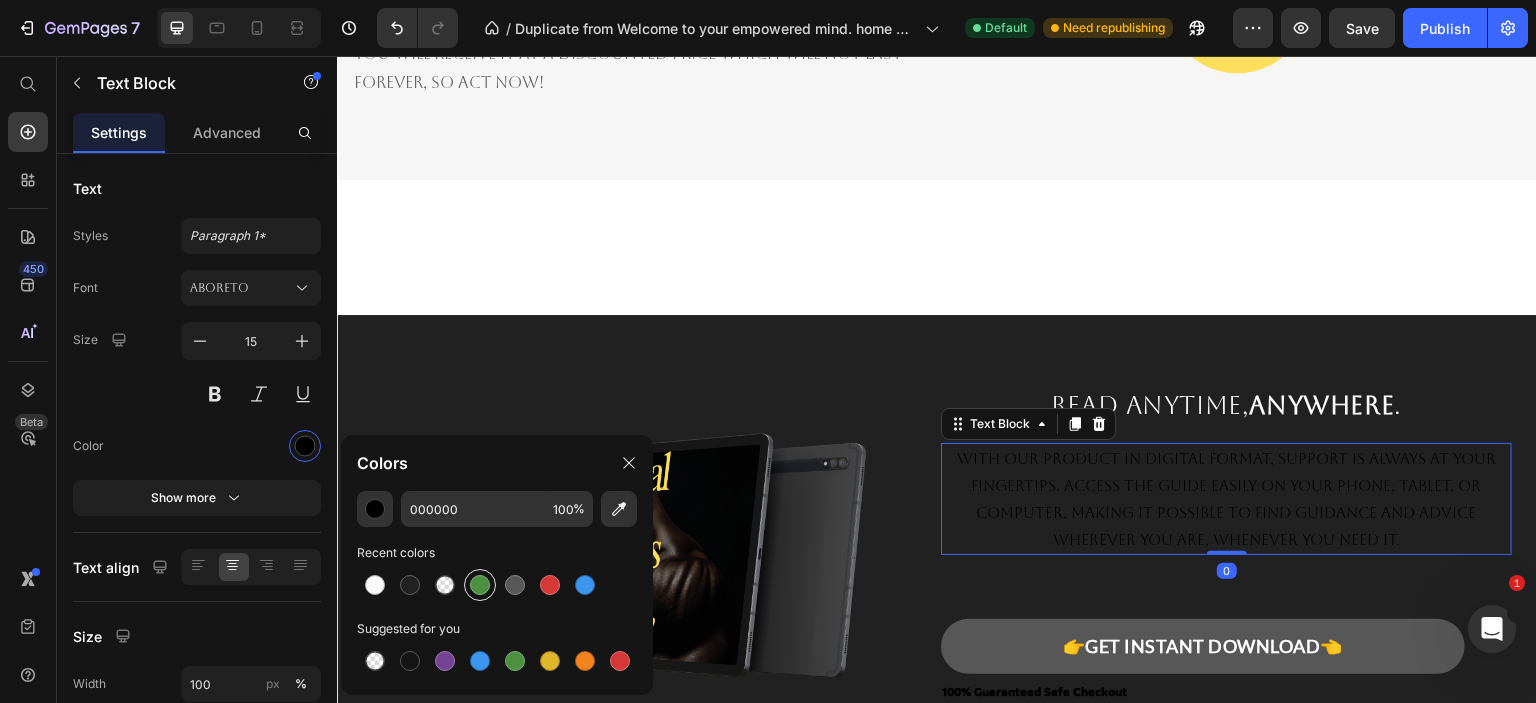 type on "FAFAFA" 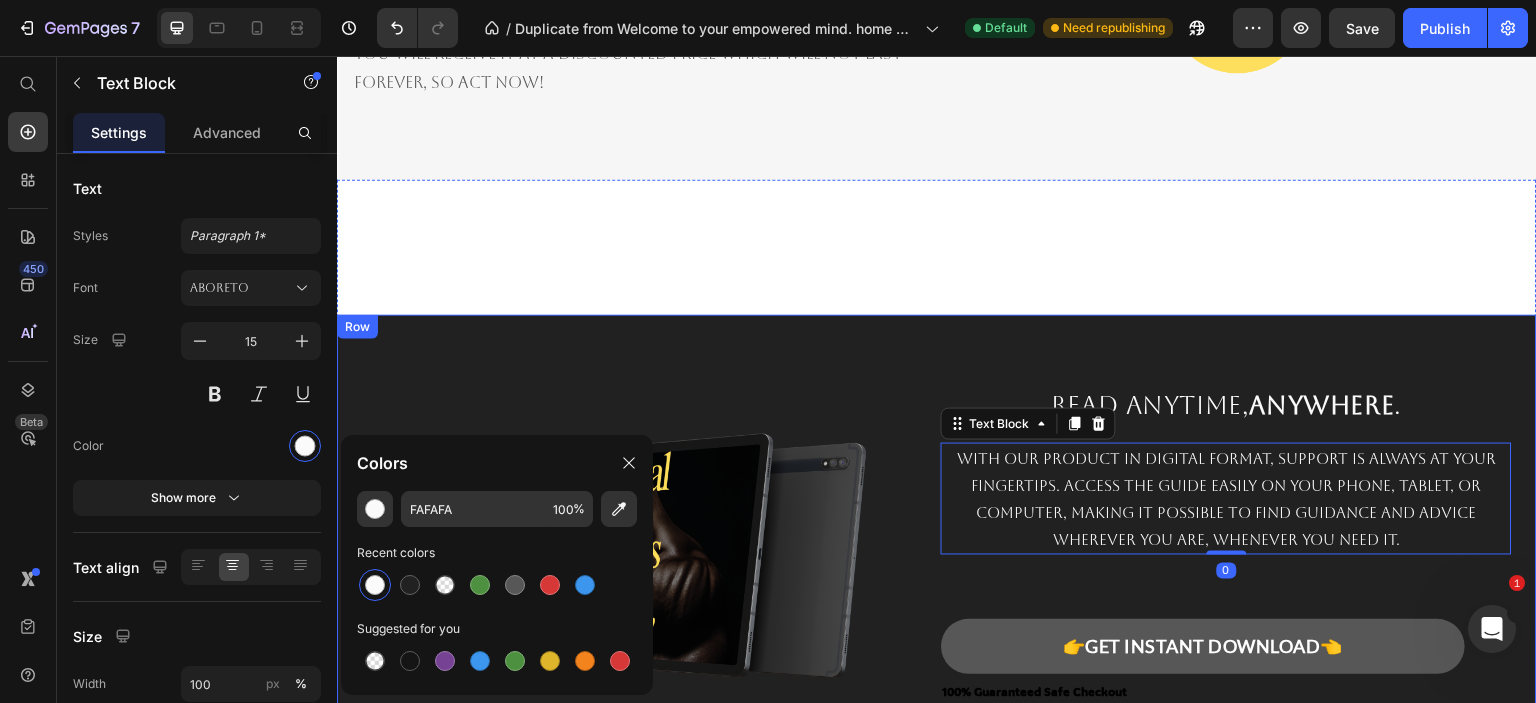 scroll, scrollTop: 4050, scrollLeft: 0, axis: vertical 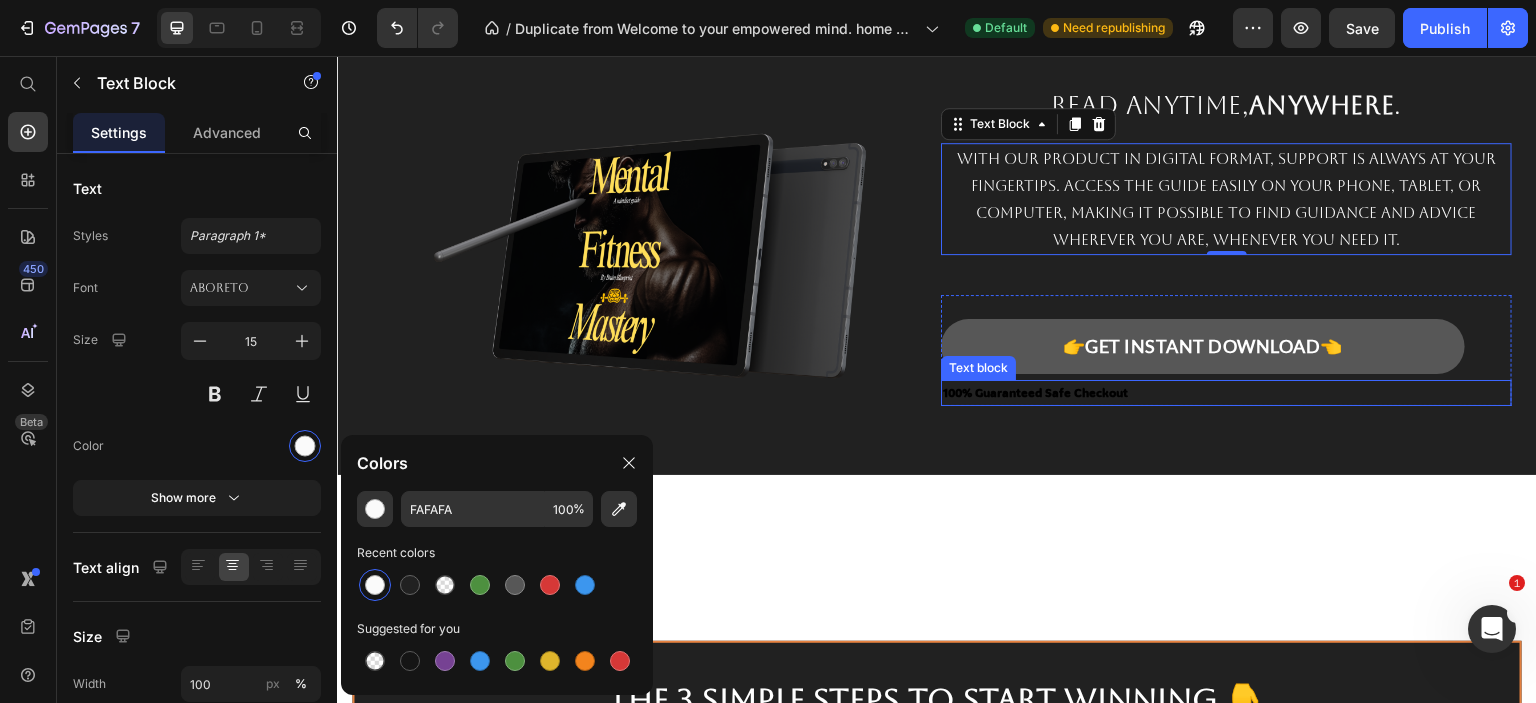 click on "100% Guaranteed Safe Checkout" at bounding box center (1226, 393) 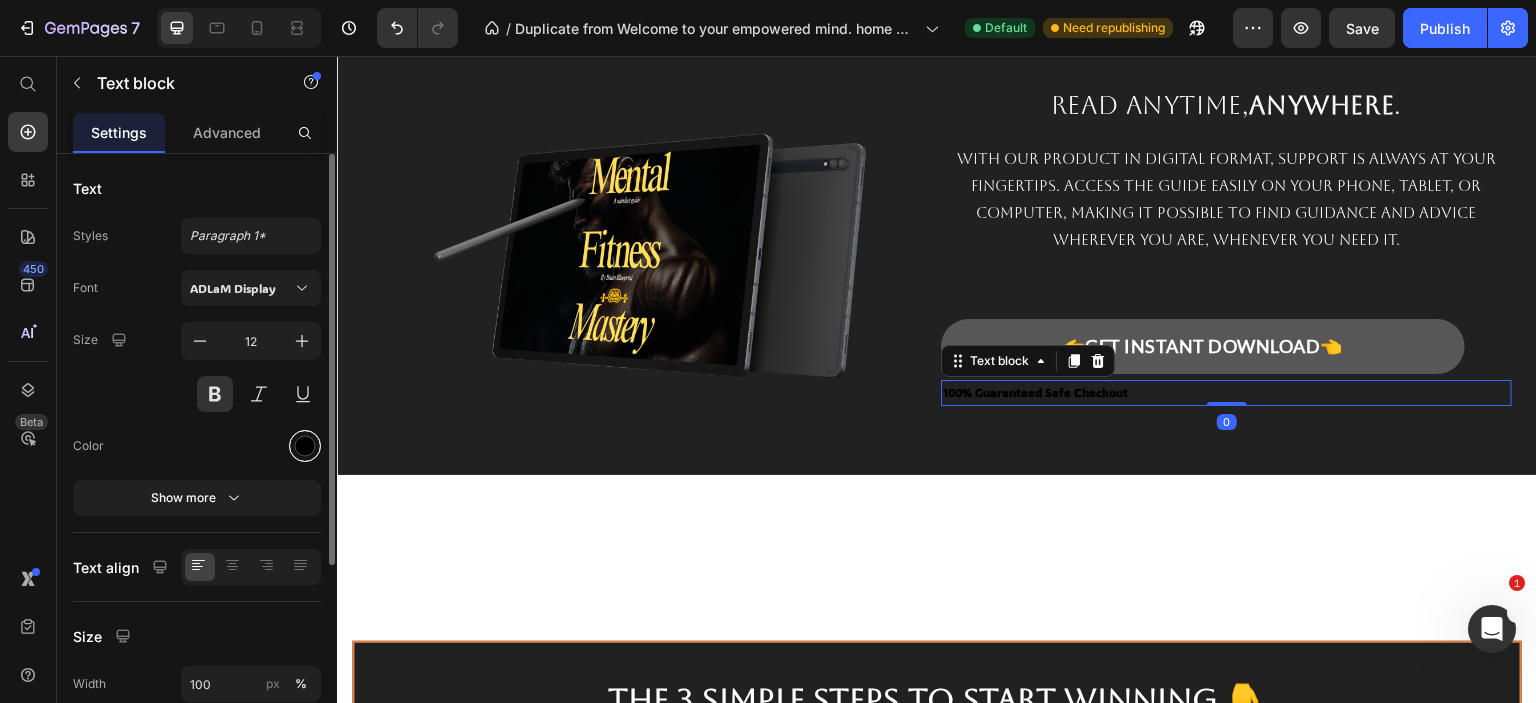 click at bounding box center (305, 446) 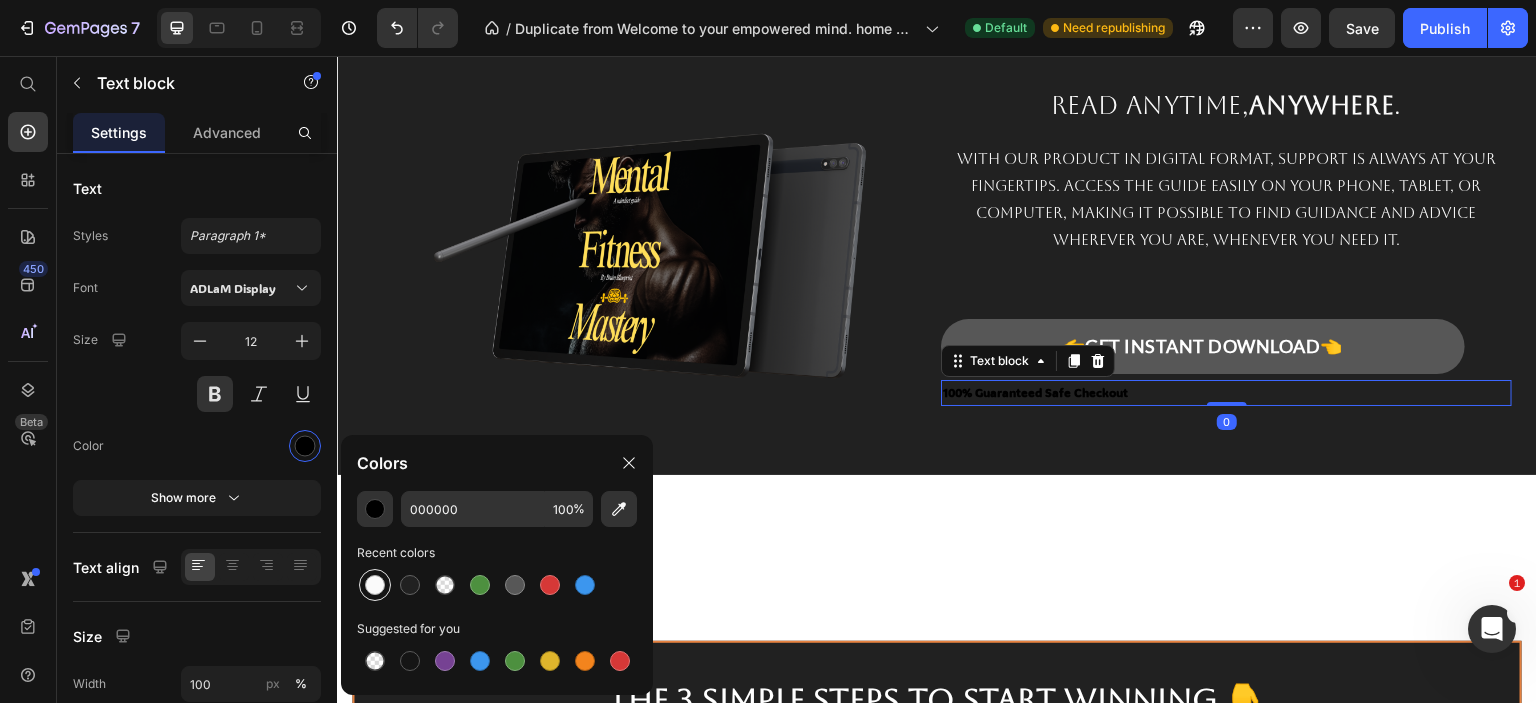 click at bounding box center (375, 585) 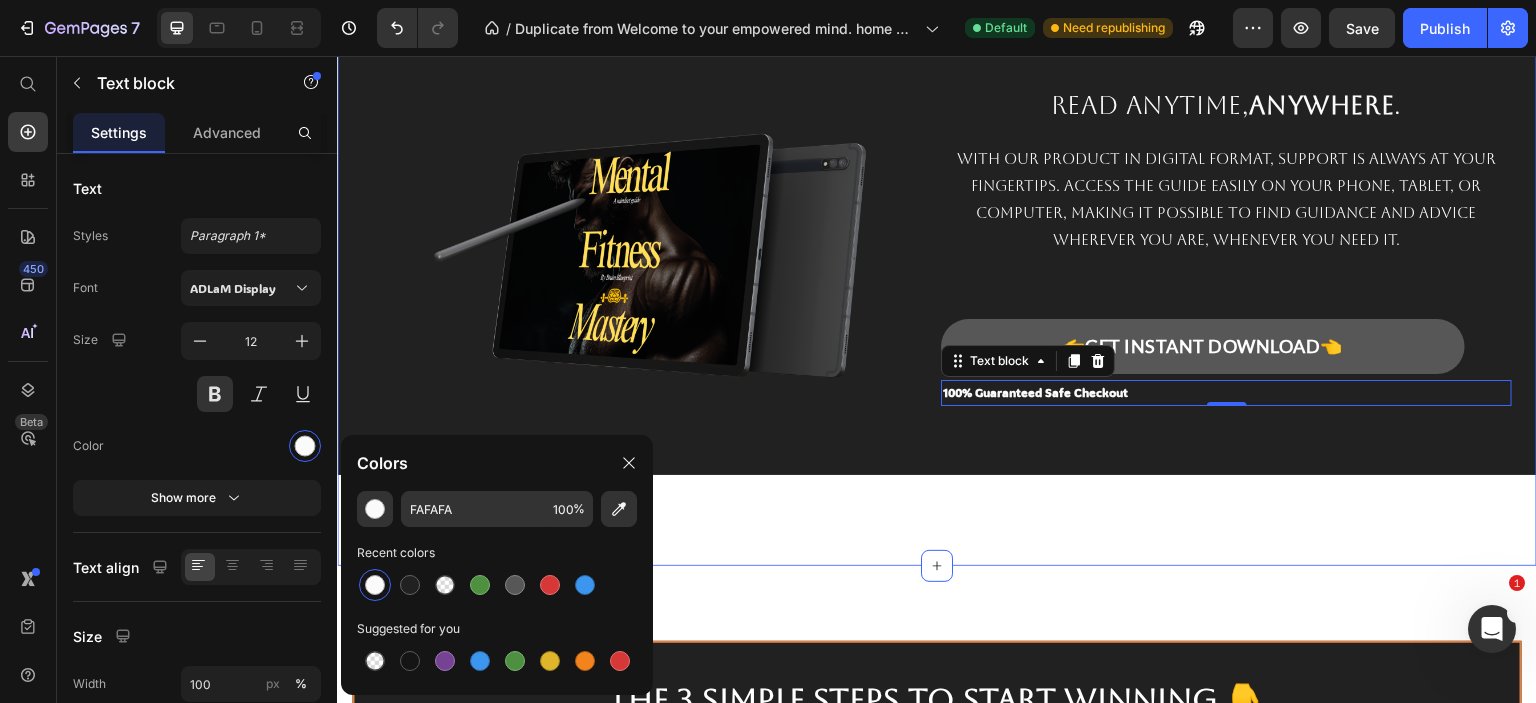 click on "Image Read Anytime,  Anywhere . Text Block With our product in digital format, support is always at your fingertips. Access the guide easily on your phone, tablet, or computer, making it possible to find guidance and advice wherever you are, whenever you need it. Text Block Image 👉GET INSTANT DOWNLOAD👈 Add to Cart                                                100% Guaranteed Safe Checkout Text block   0 Product Row Section 5" at bounding box center [937, 223] 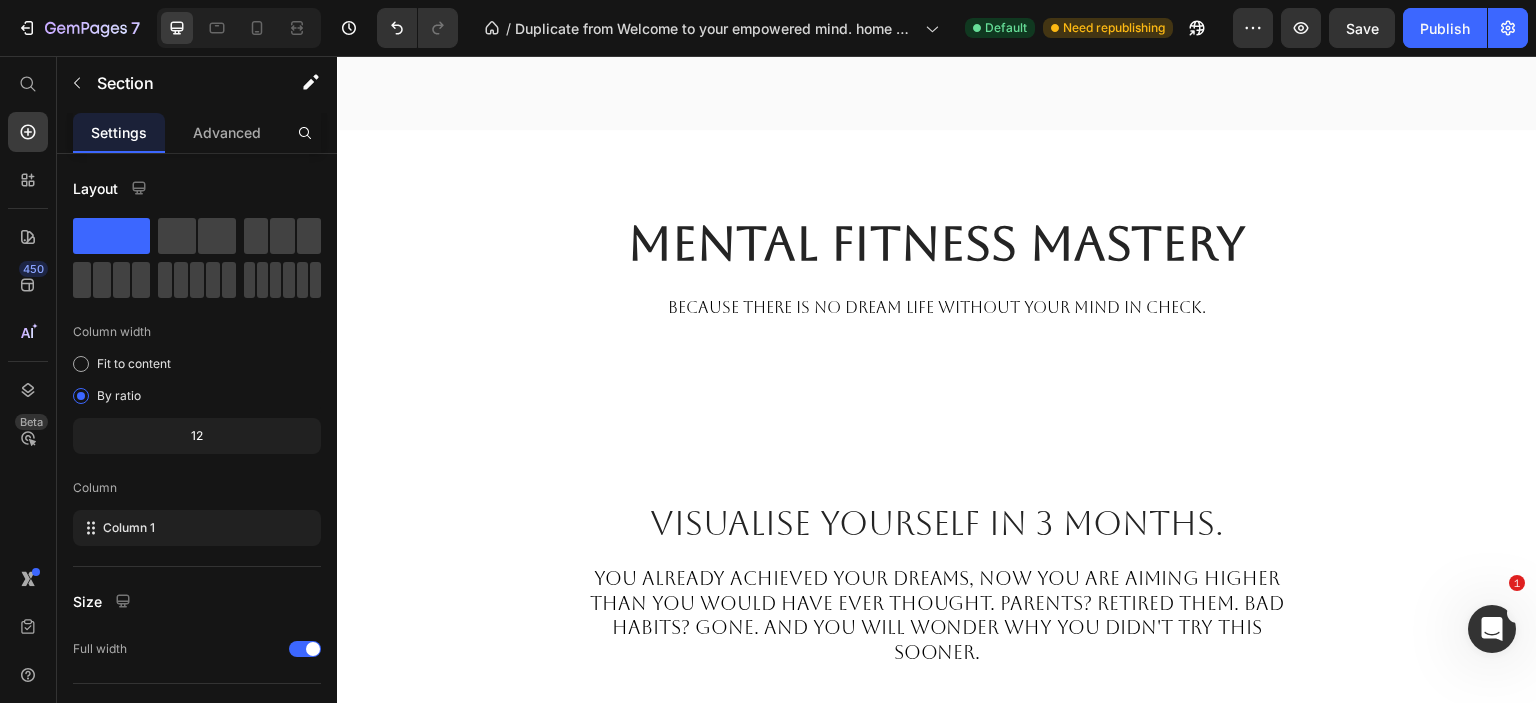 scroll, scrollTop: 900, scrollLeft: 0, axis: vertical 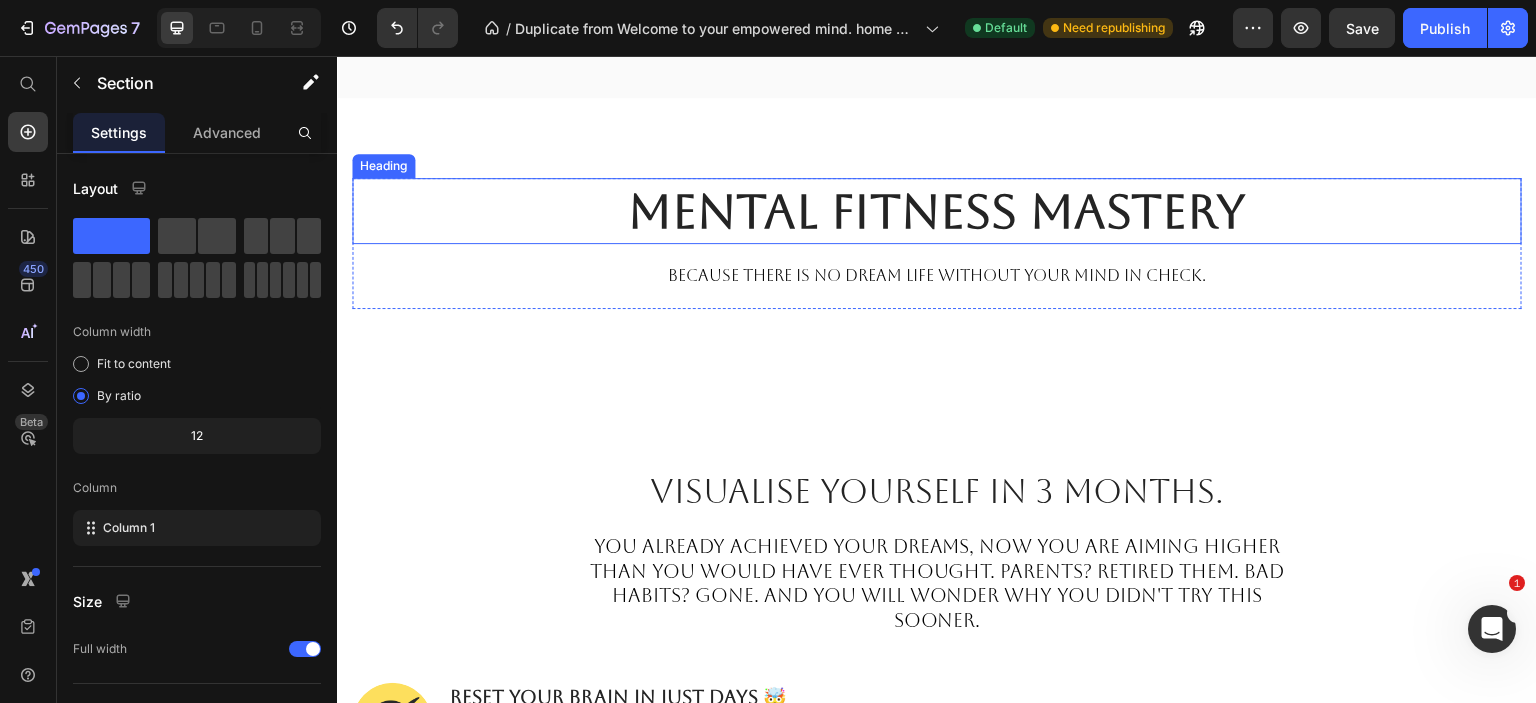 click on "Mental Fitness Mastery" at bounding box center (937, 211) 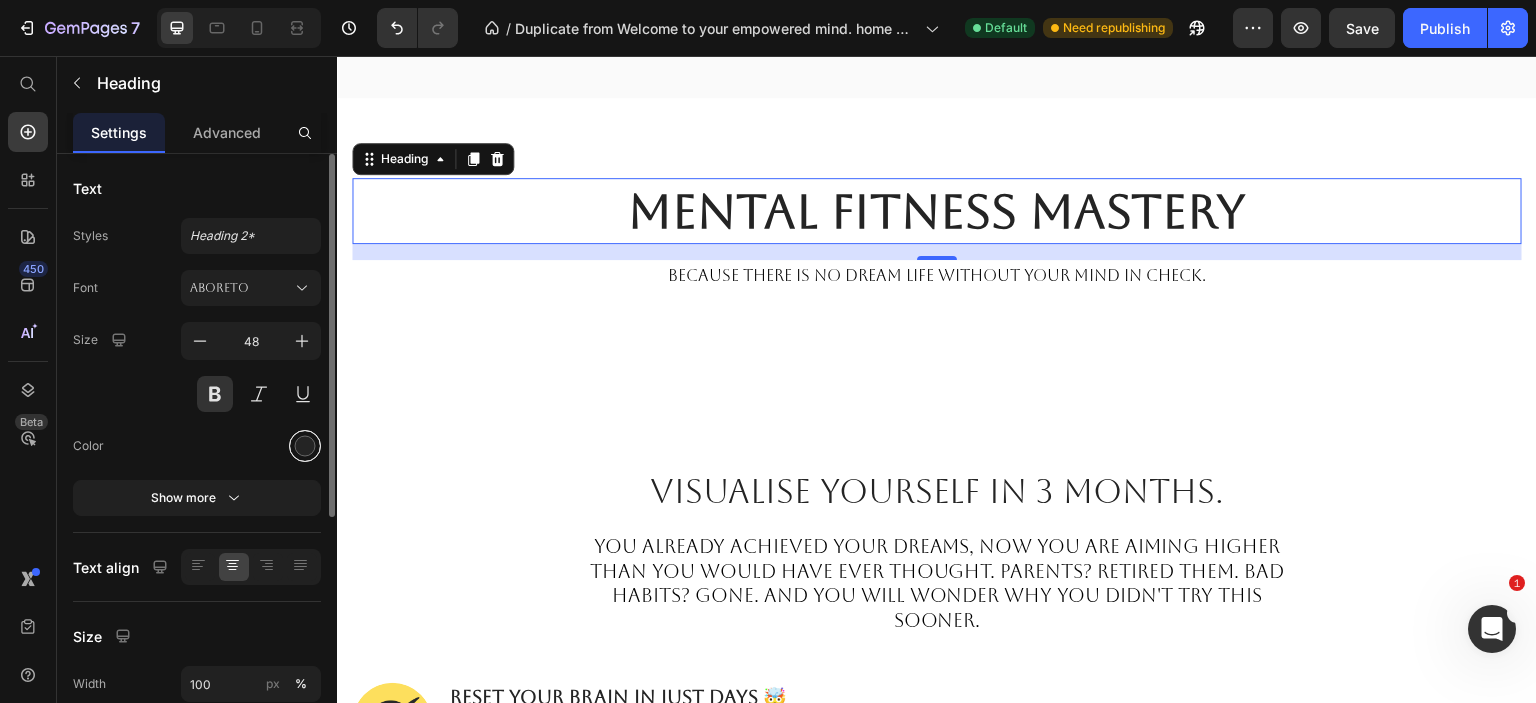 click at bounding box center [305, 446] 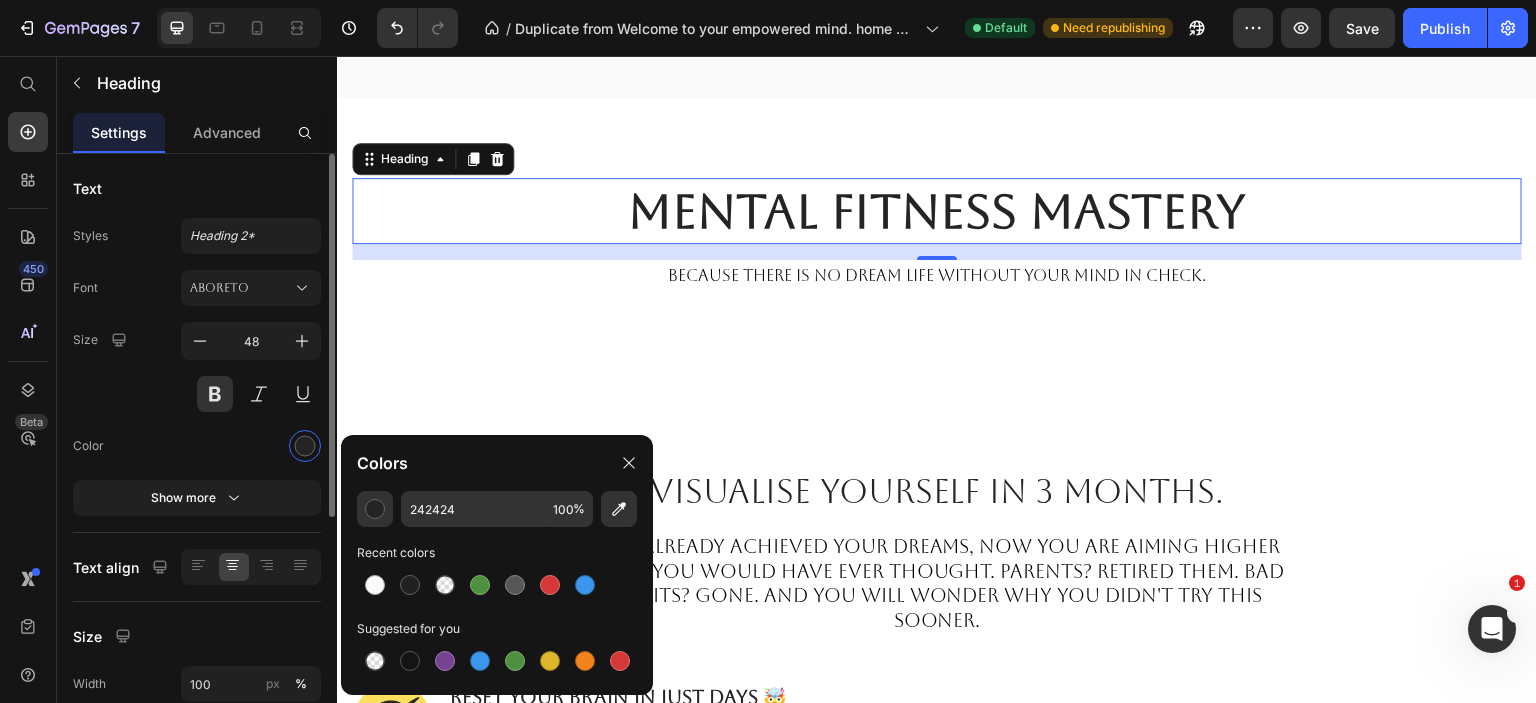scroll, scrollTop: 403, scrollLeft: 0, axis: vertical 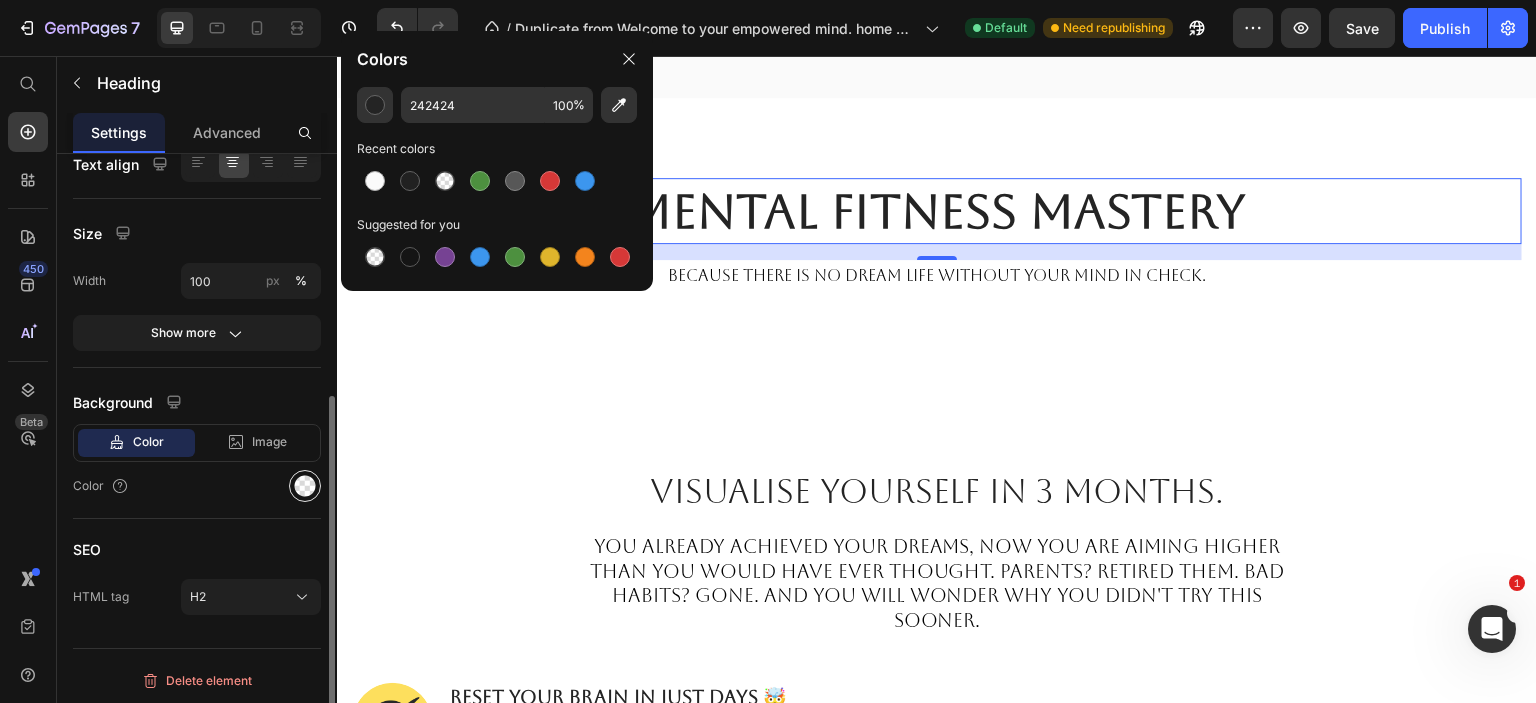 click at bounding box center (305, 486) 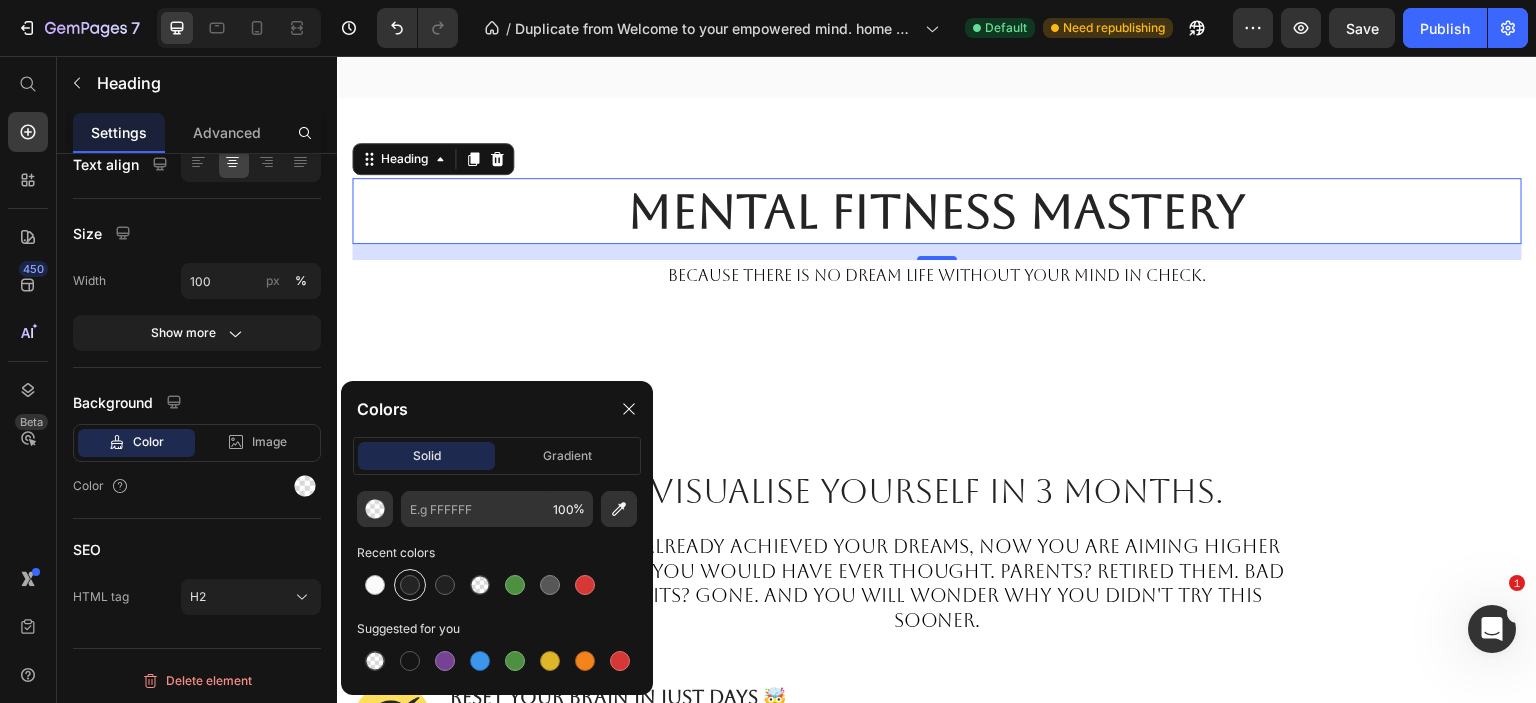 click at bounding box center [410, 585] 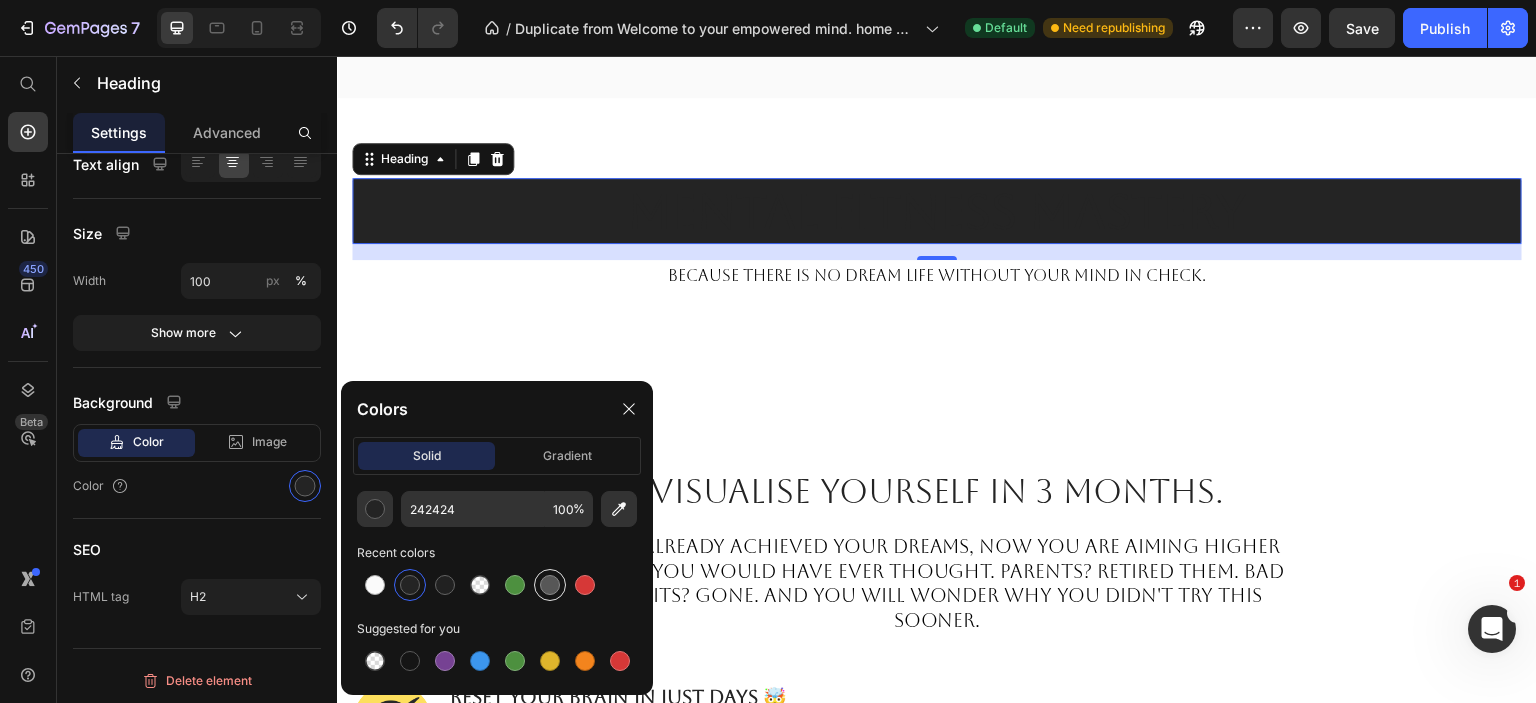 click at bounding box center [550, 585] 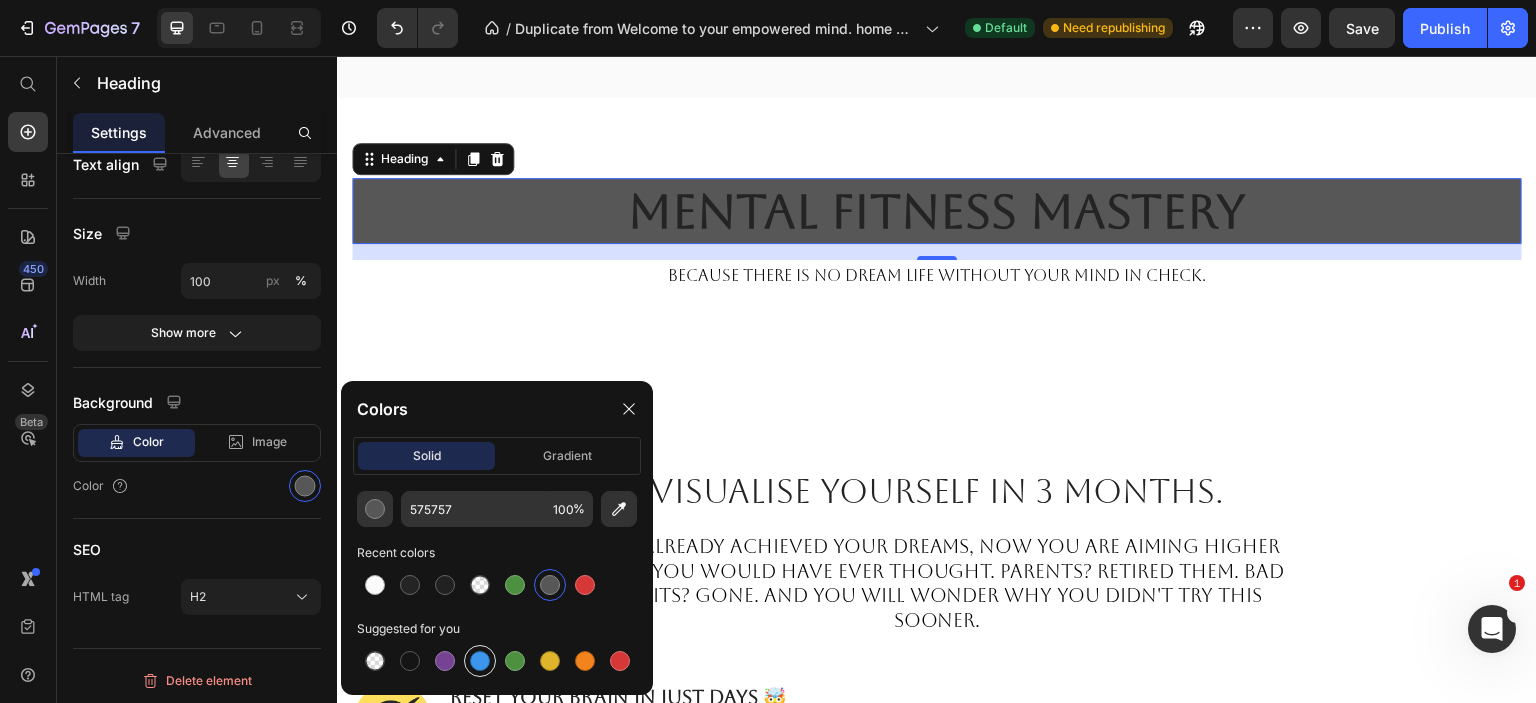 click at bounding box center (480, 661) 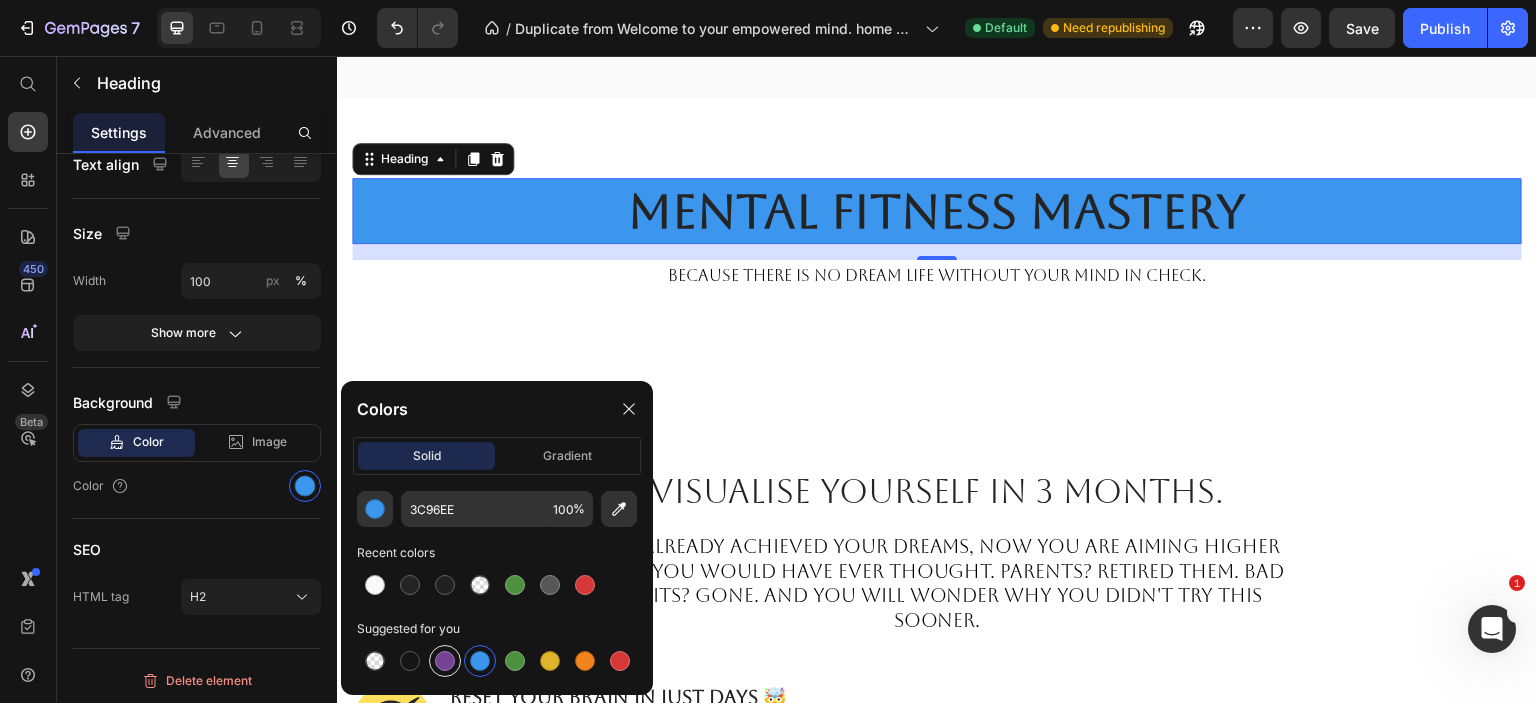click at bounding box center (445, 661) 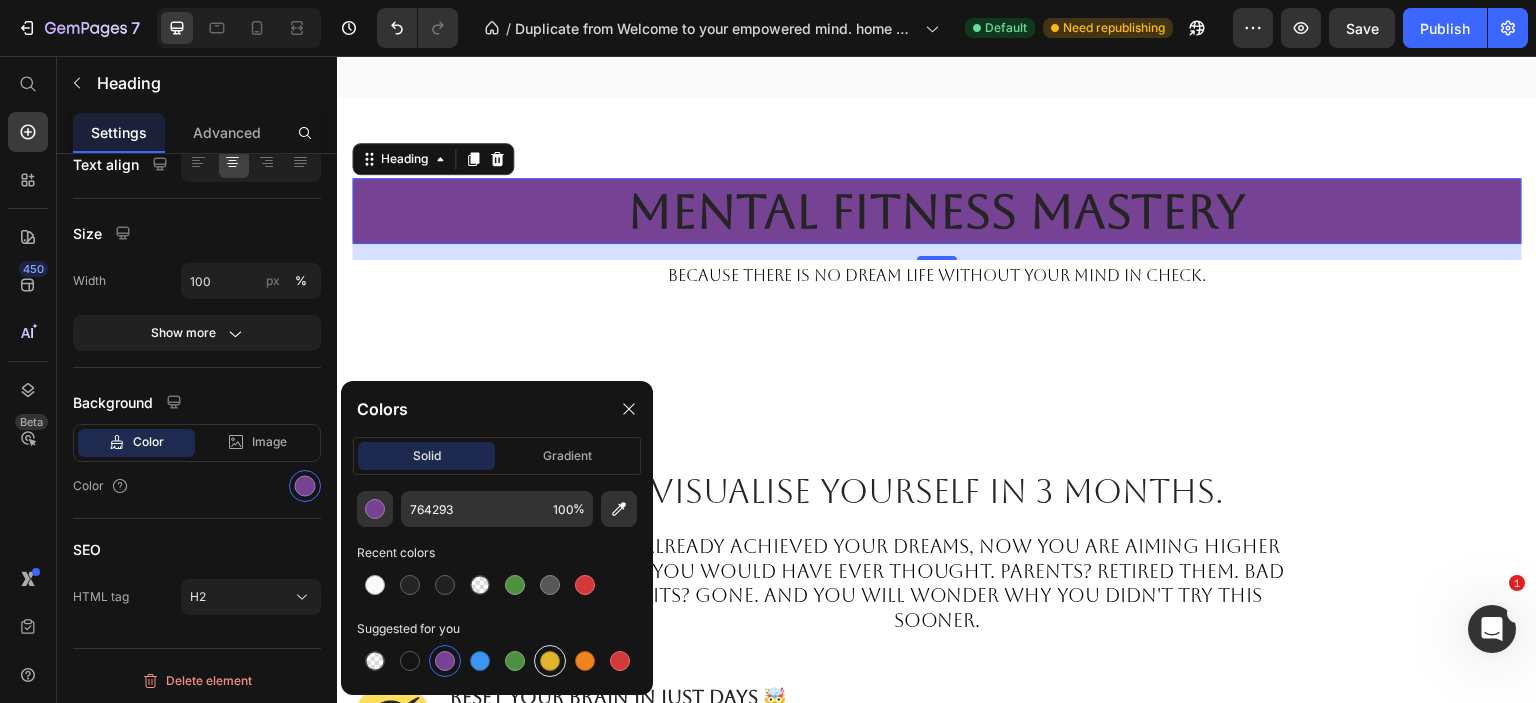 click at bounding box center (550, 661) 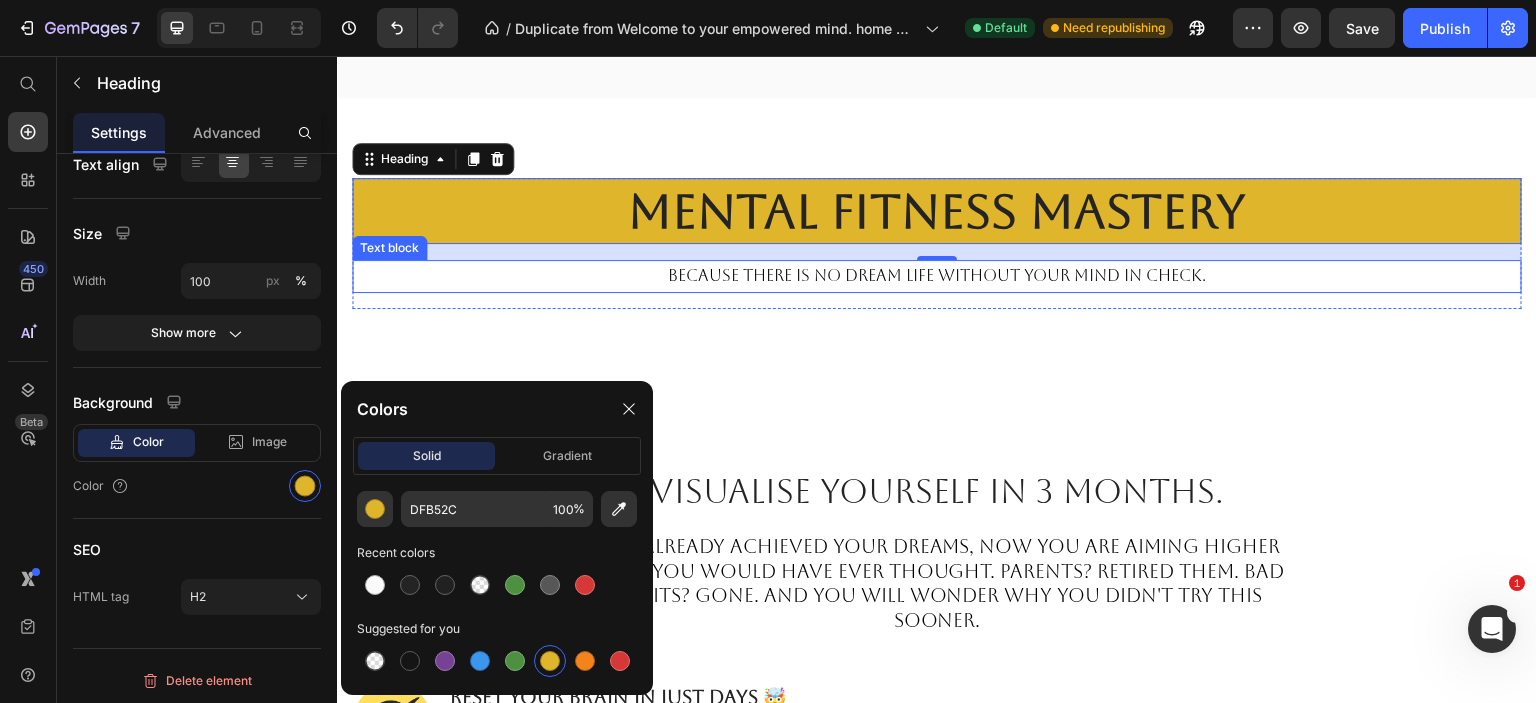 click on "bECAUSE THERE IS NO DREAM LIFE WITHOUT YOUR MIND IN CHECK." at bounding box center [937, 276] 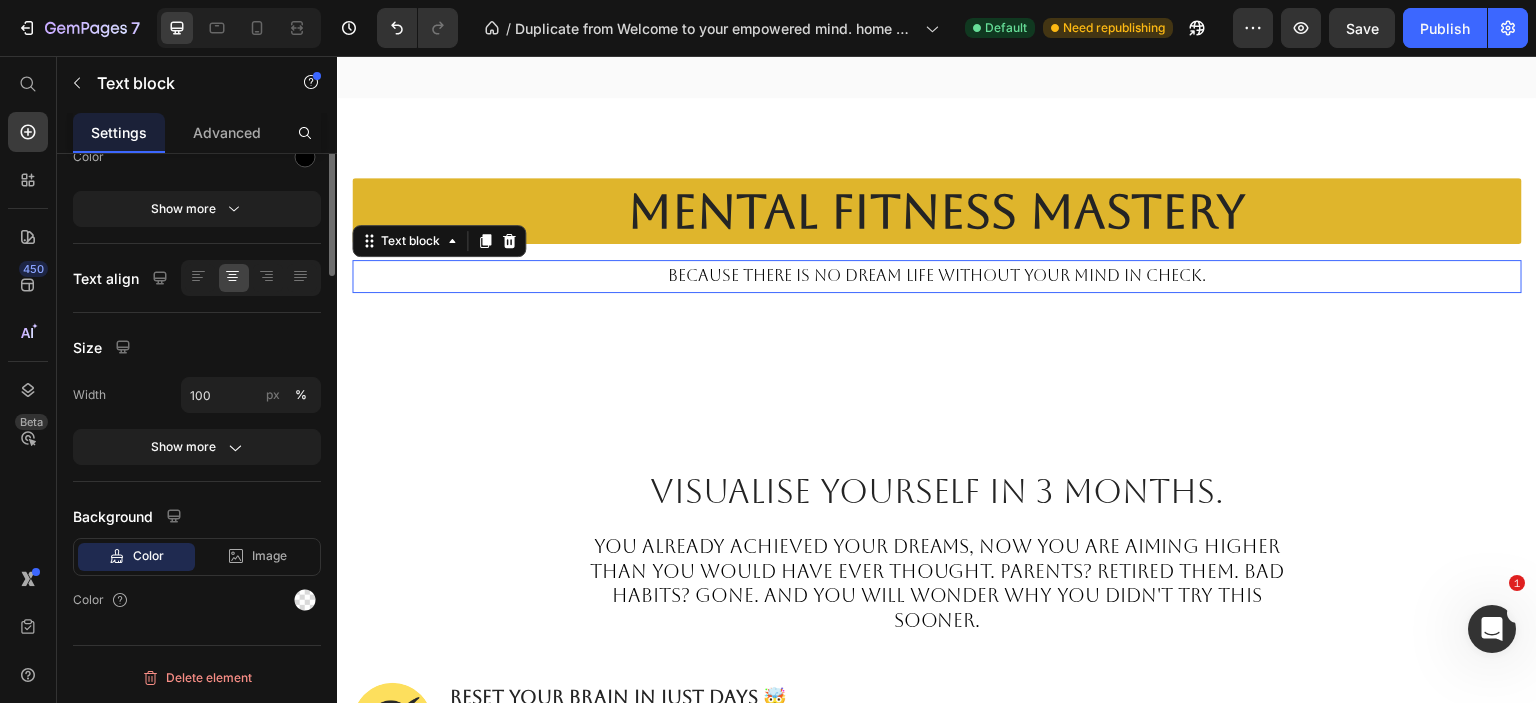 scroll, scrollTop: 0, scrollLeft: 0, axis: both 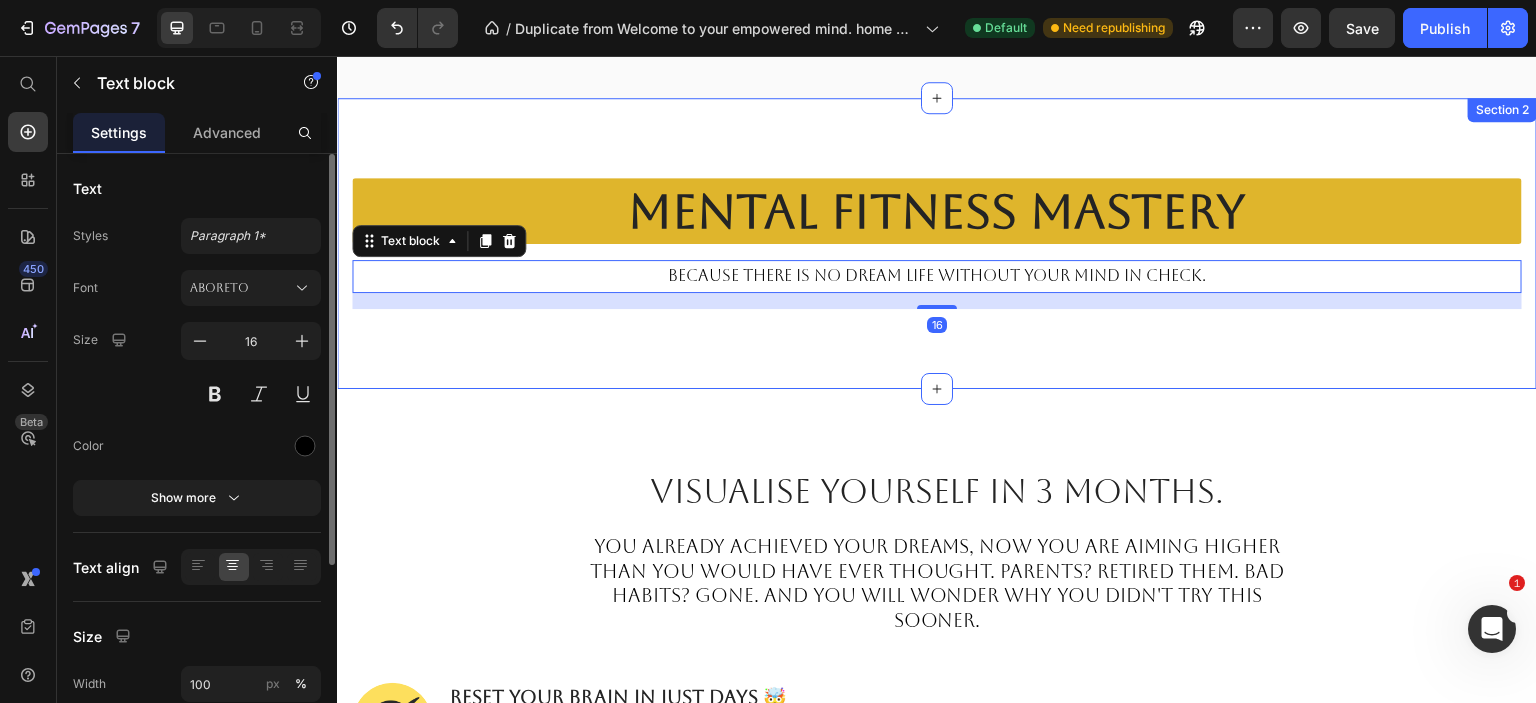click on "Visualise yourself in 3 months.  Heading Row You already achieved your dreams, now you are aiming higher than you would have ever thought. Parents? Retired them. Bad habits? GONE. And you will wonder WHY you didn't try this sooner. Text block Row Image Image Reset your brain in just days 🤯 Heading FORGET ABOUT HAVING bad habits again. Text block Row Image Stop living like a zombie. Heading Start thinking and acting like A SUCCESSFUL PERSON. Text block Row Image ACHIEVE THE FREEDOM YOU DESERVE. Heading obtain peace of mind and a better life - you deserve it. Text block Row 👉GET INSTANT DOWNLOAD👈 Add to Cart                                                 100% Guaranteed Safe Checkout Text block Product Image Row Section 3" at bounding box center (937, 812) 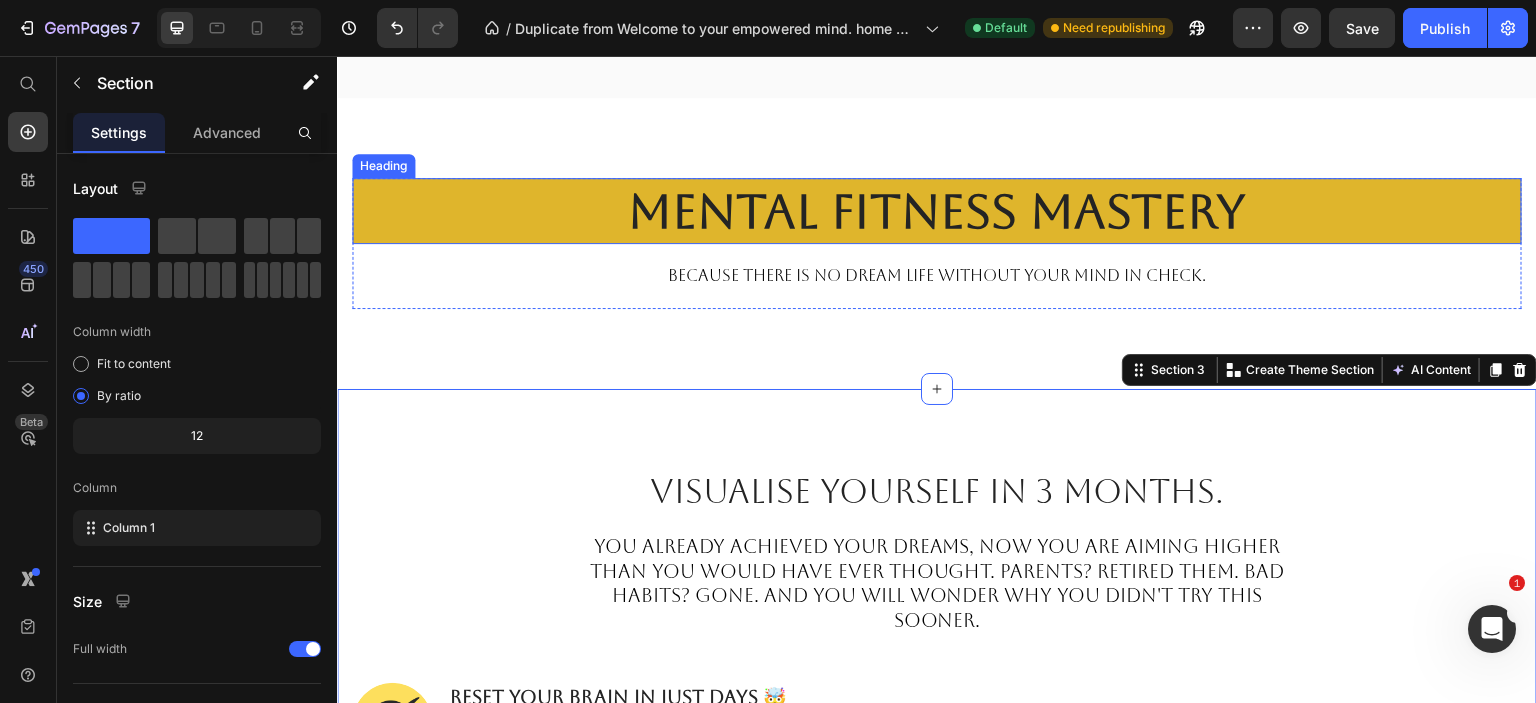 click on "Mental Fitness Mastery" at bounding box center [937, 211] 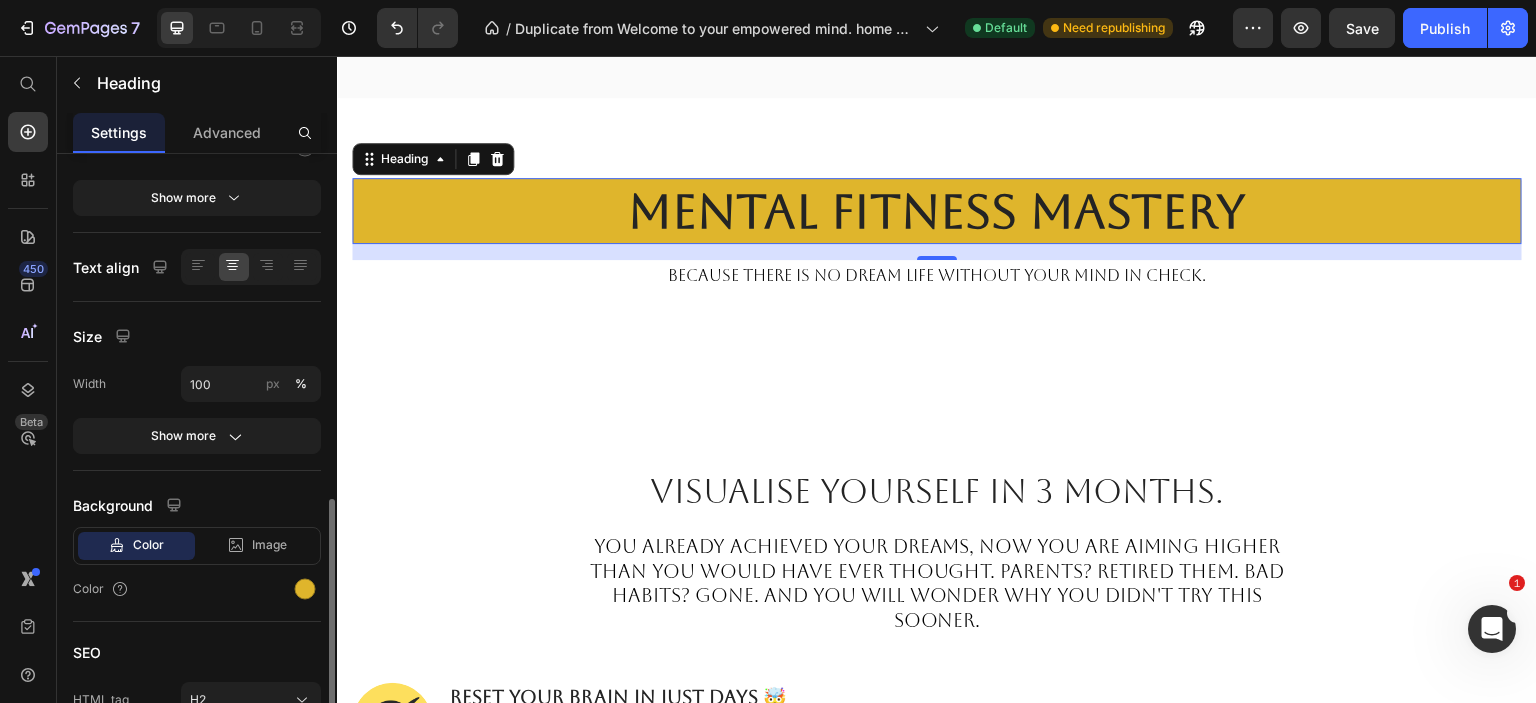 scroll, scrollTop: 403, scrollLeft: 0, axis: vertical 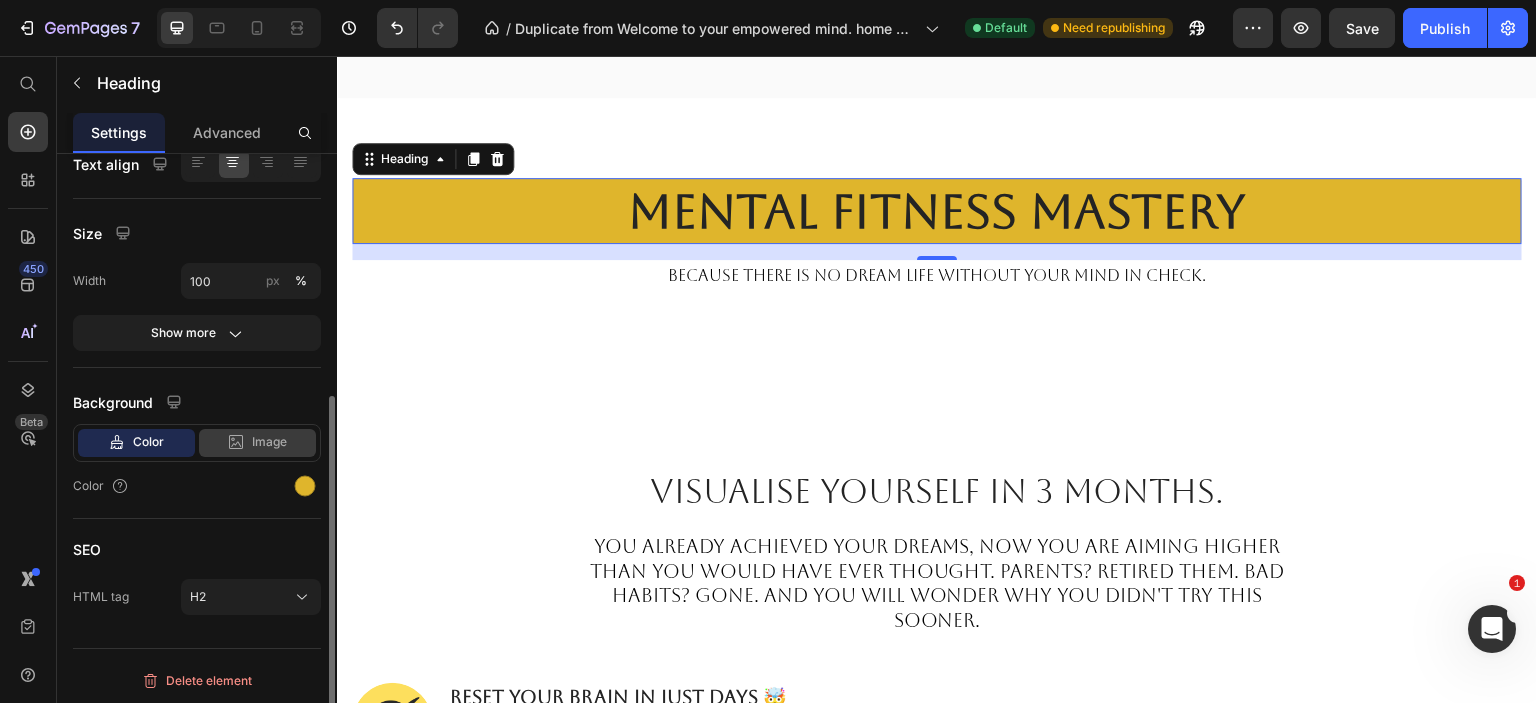 click on "Image" at bounding box center [269, 442] 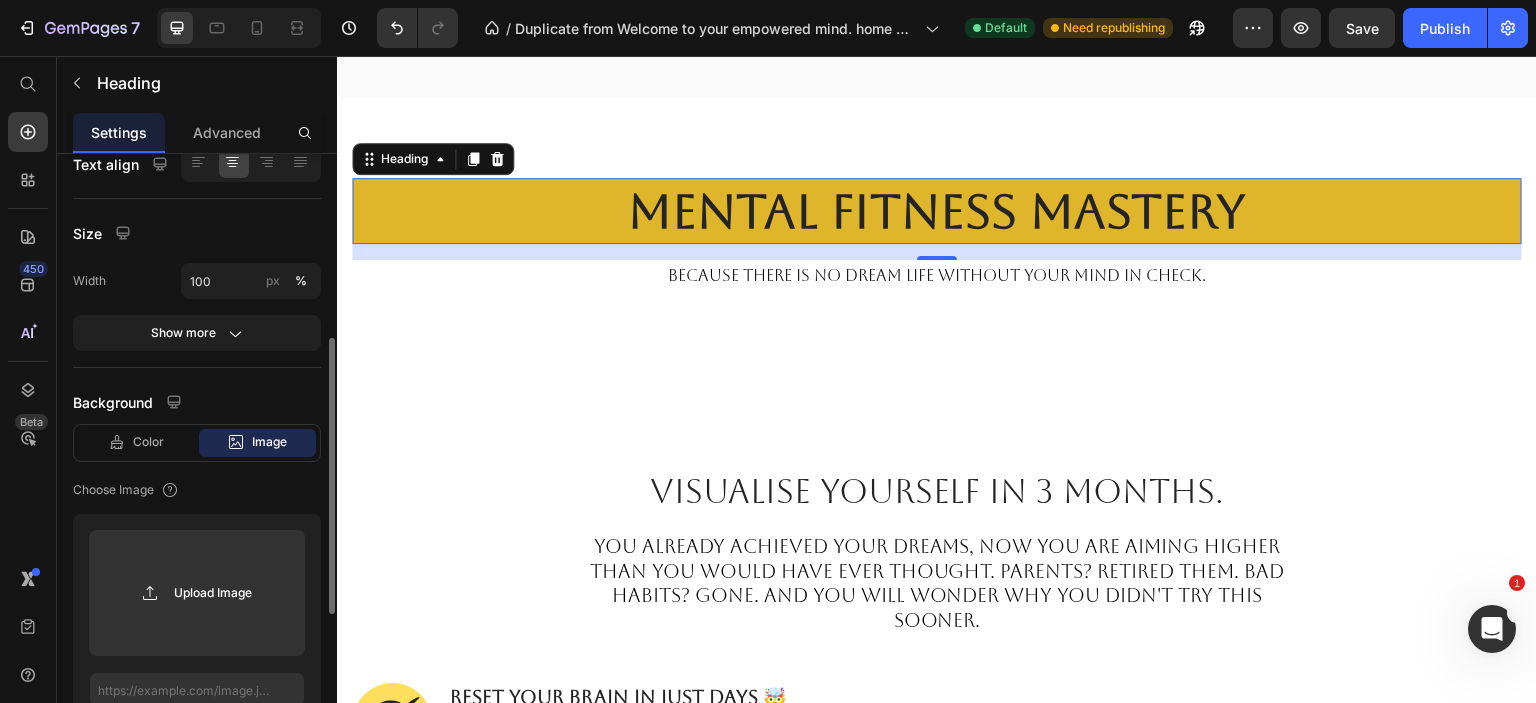 scroll, scrollTop: 703, scrollLeft: 0, axis: vertical 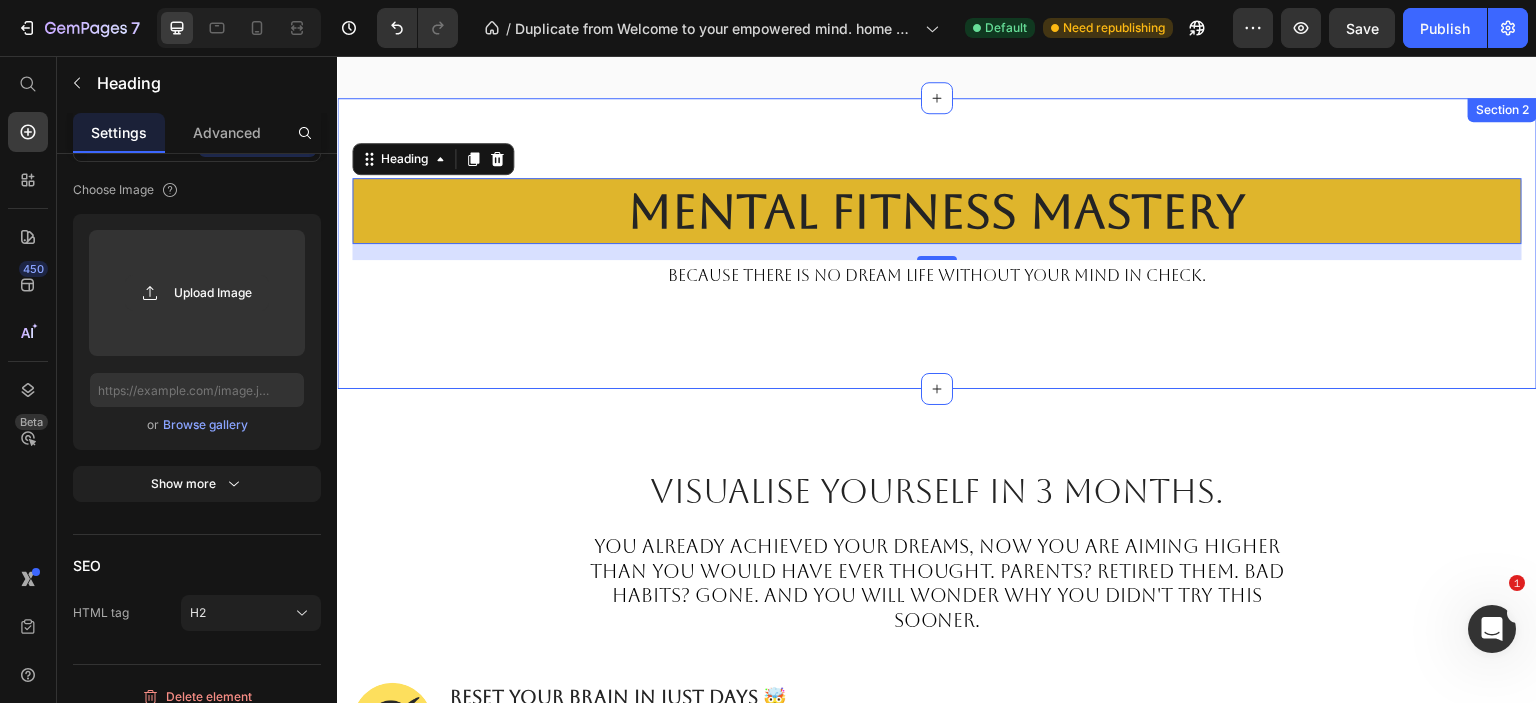 click on "Mental Fitness Mastery Heading   16 bECAUSE THERE IS NO DREAM LIFE WITHOUT YOUR MIND IN CHECK. Text block Row Section 2" at bounding box center (937, 243) 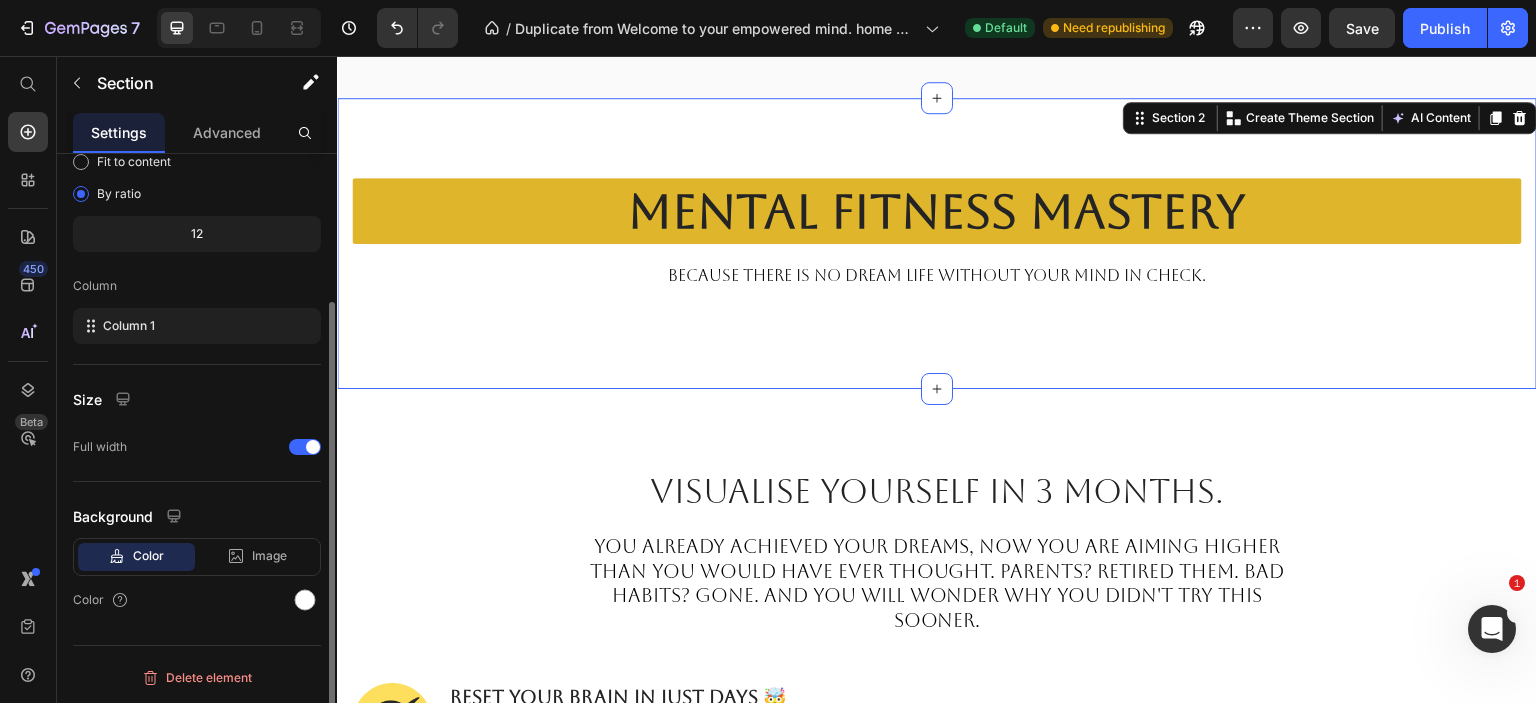 scroll, scrollTop: 0, scrollLeft: 0, axis: both 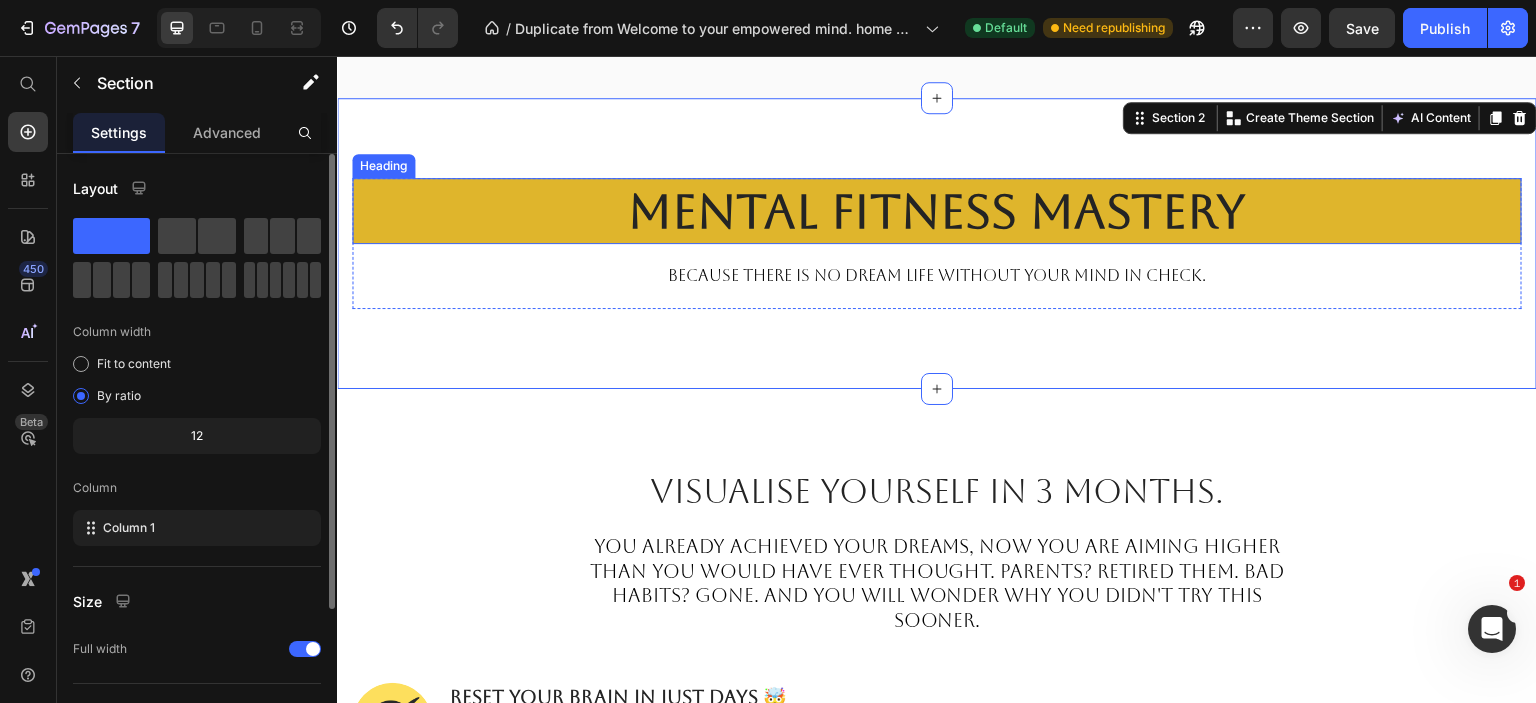 click on "Mental Fitness Mastery" at bounding box center (937, 211) 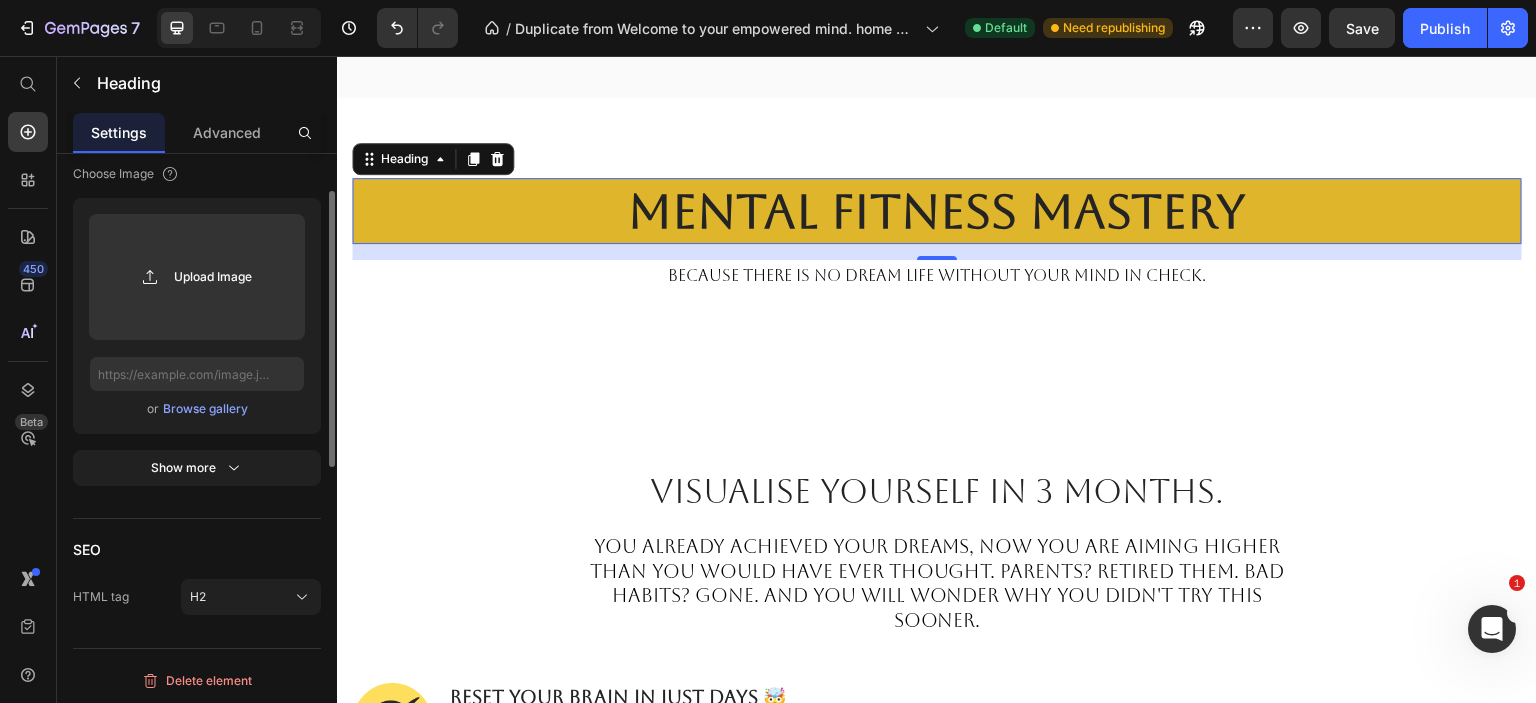 scroll, scrollTop: 419, scrollLeft: 0, axis: vertical 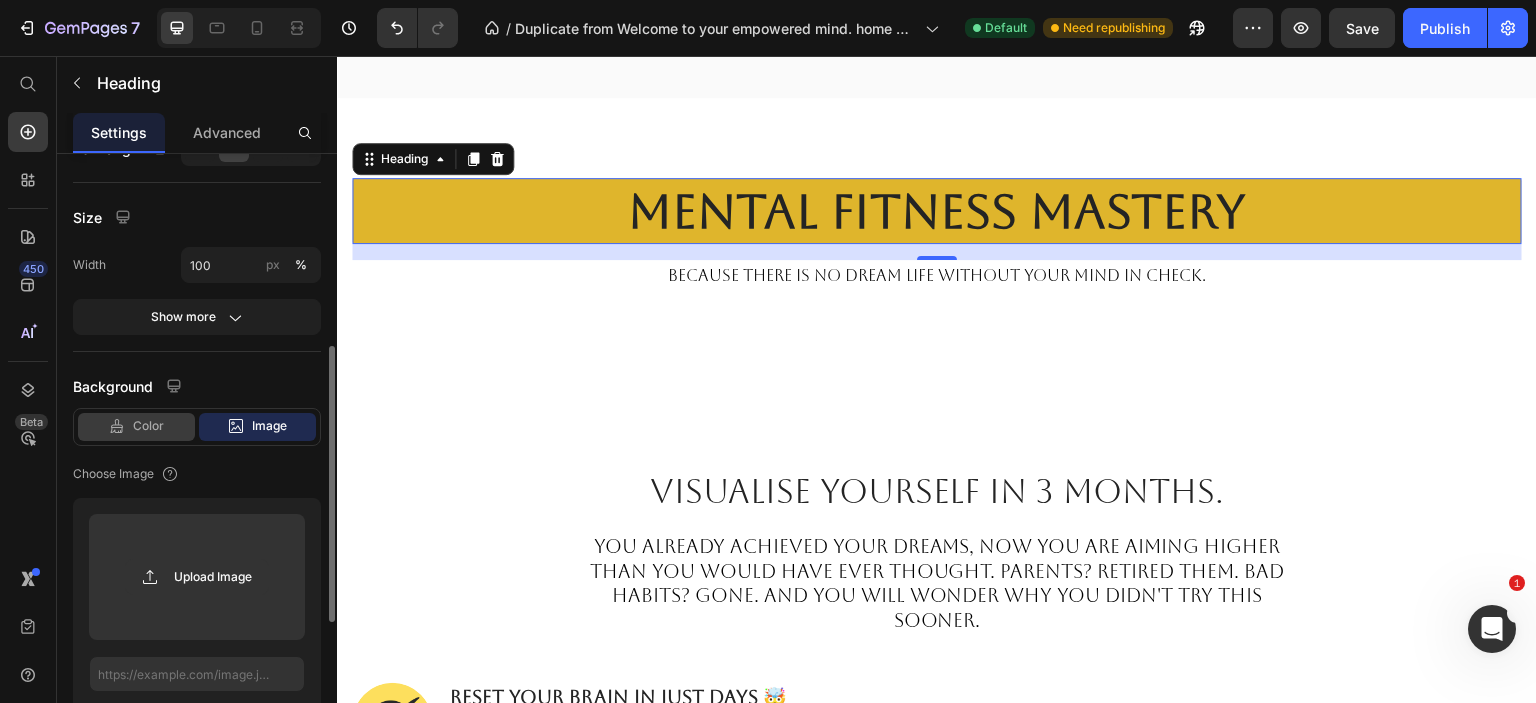 click on "Color" 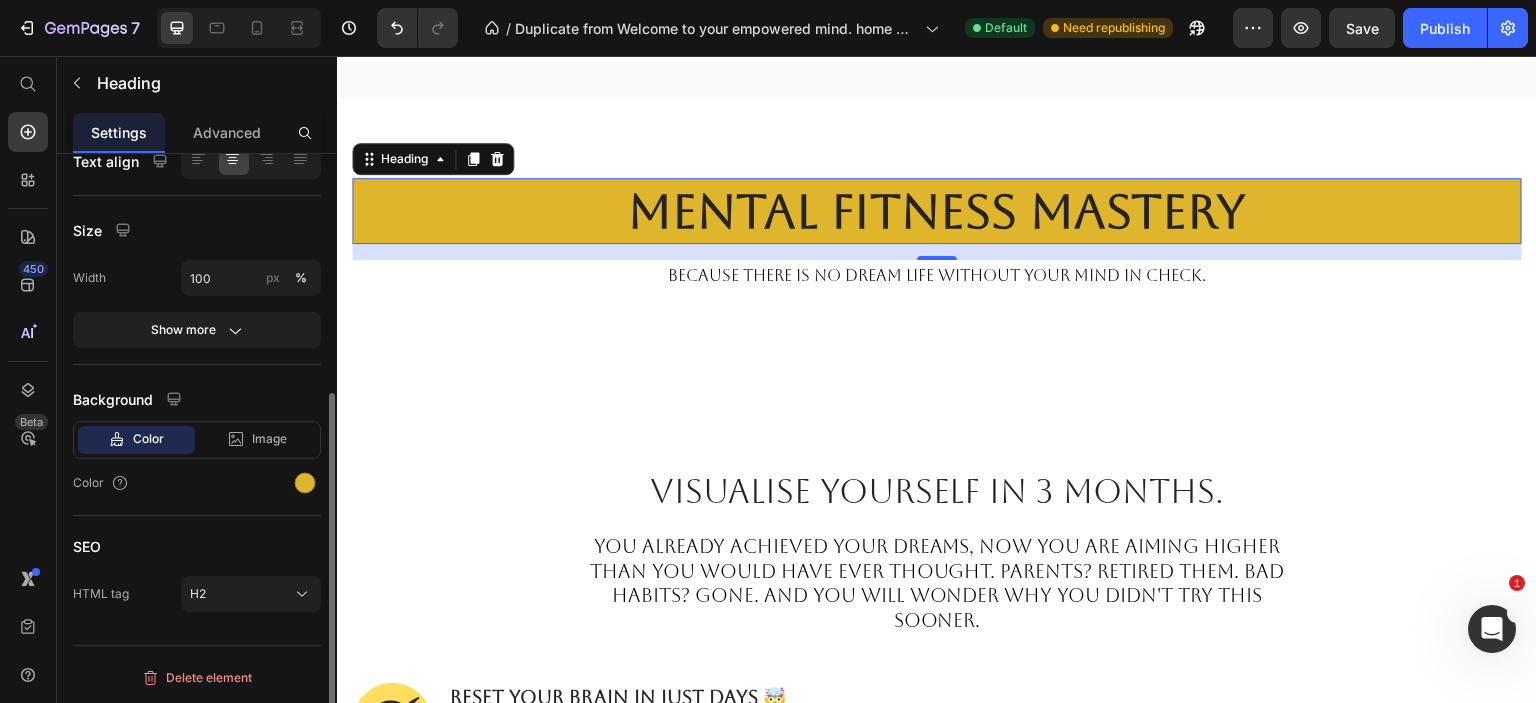 scroll, scrollTop: 403, scrollLeft: 0, axis: vertical 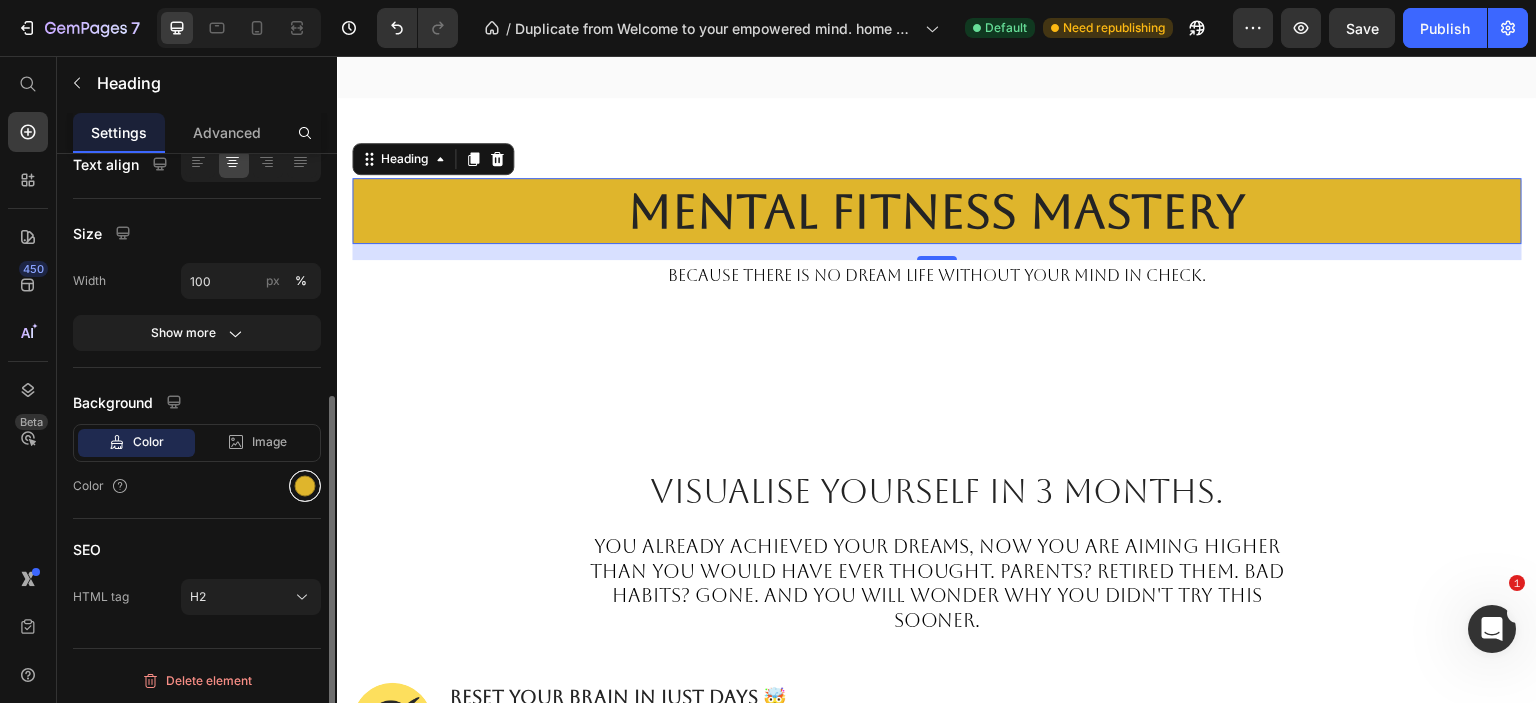 click at bounding box center [305, 486] 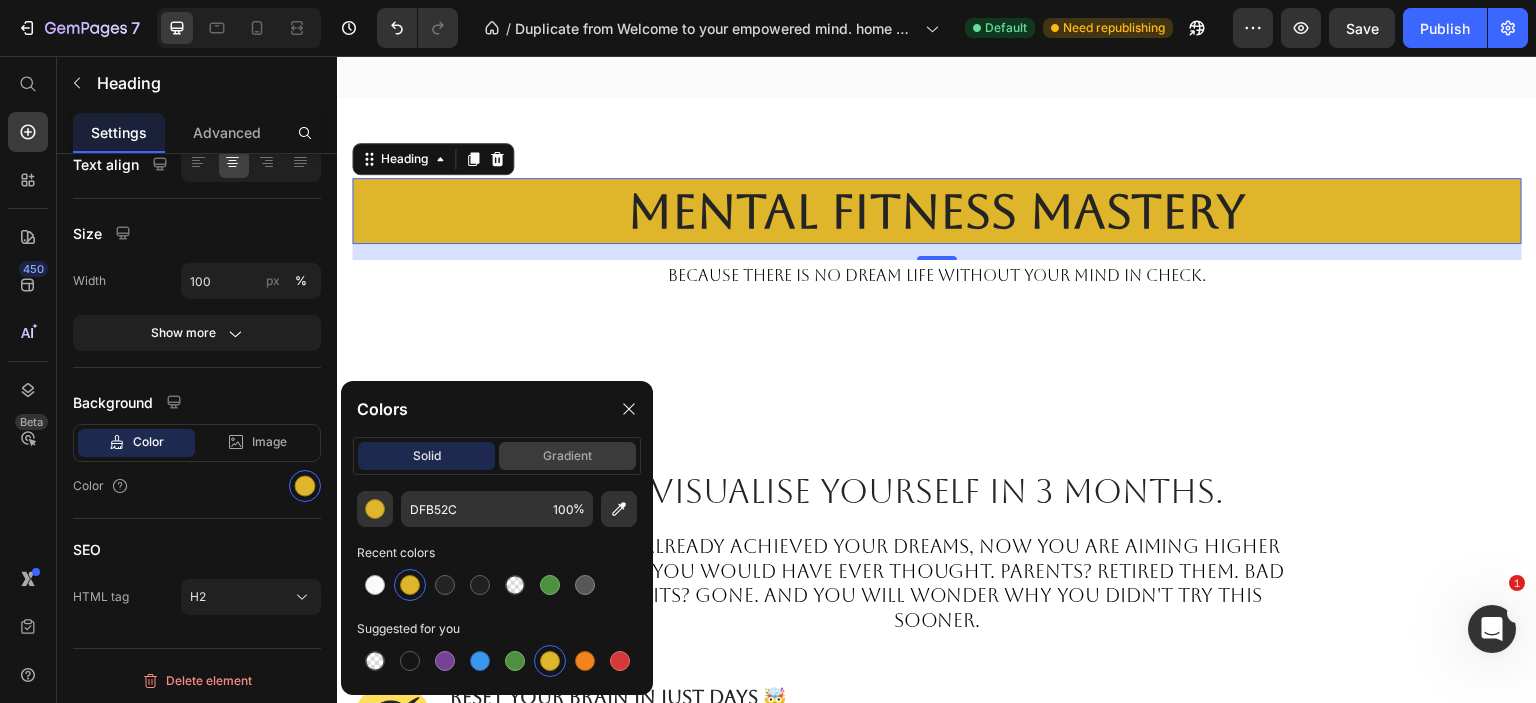 click on "gradient" 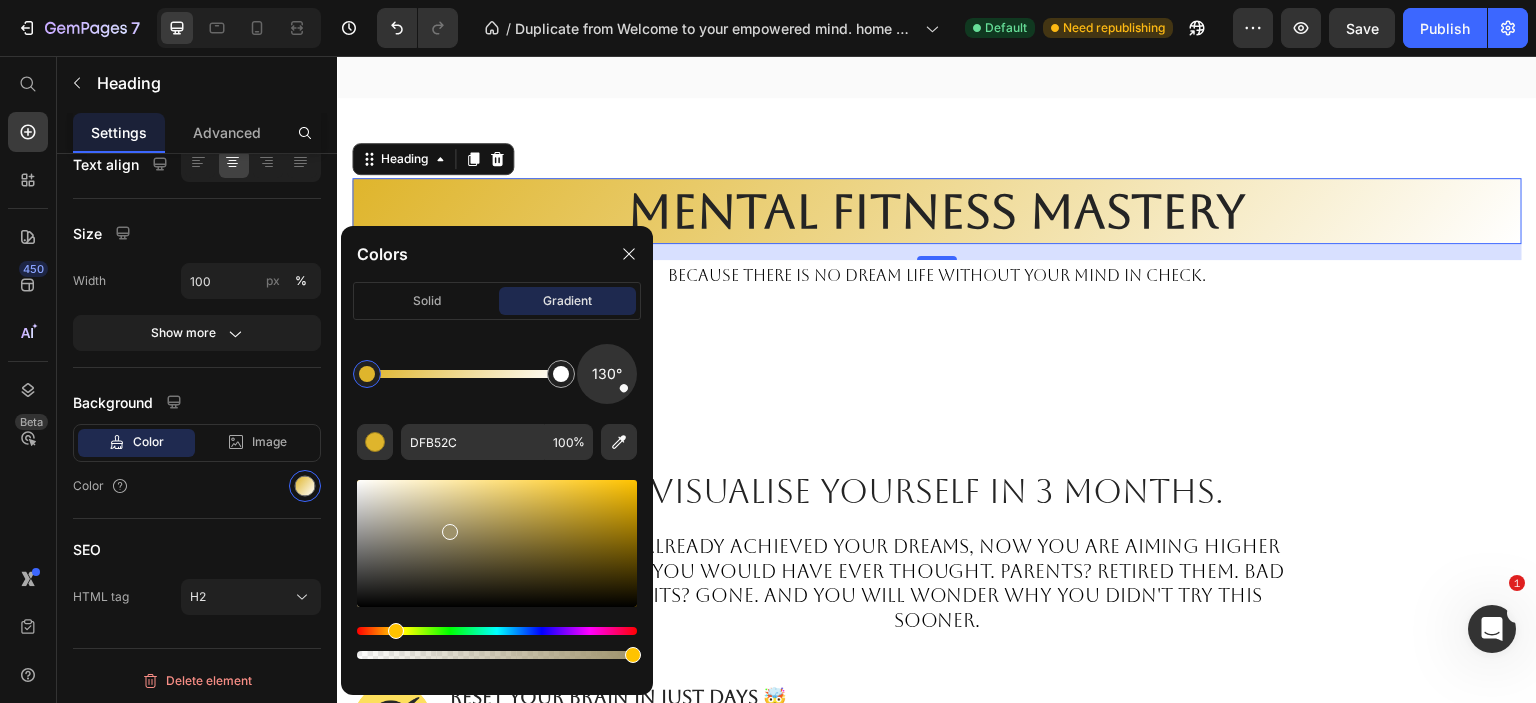drag, startPoint x: 509, startPoint y: 532, endPoint x: 416, endPoint y: 523, distance: 93.43447 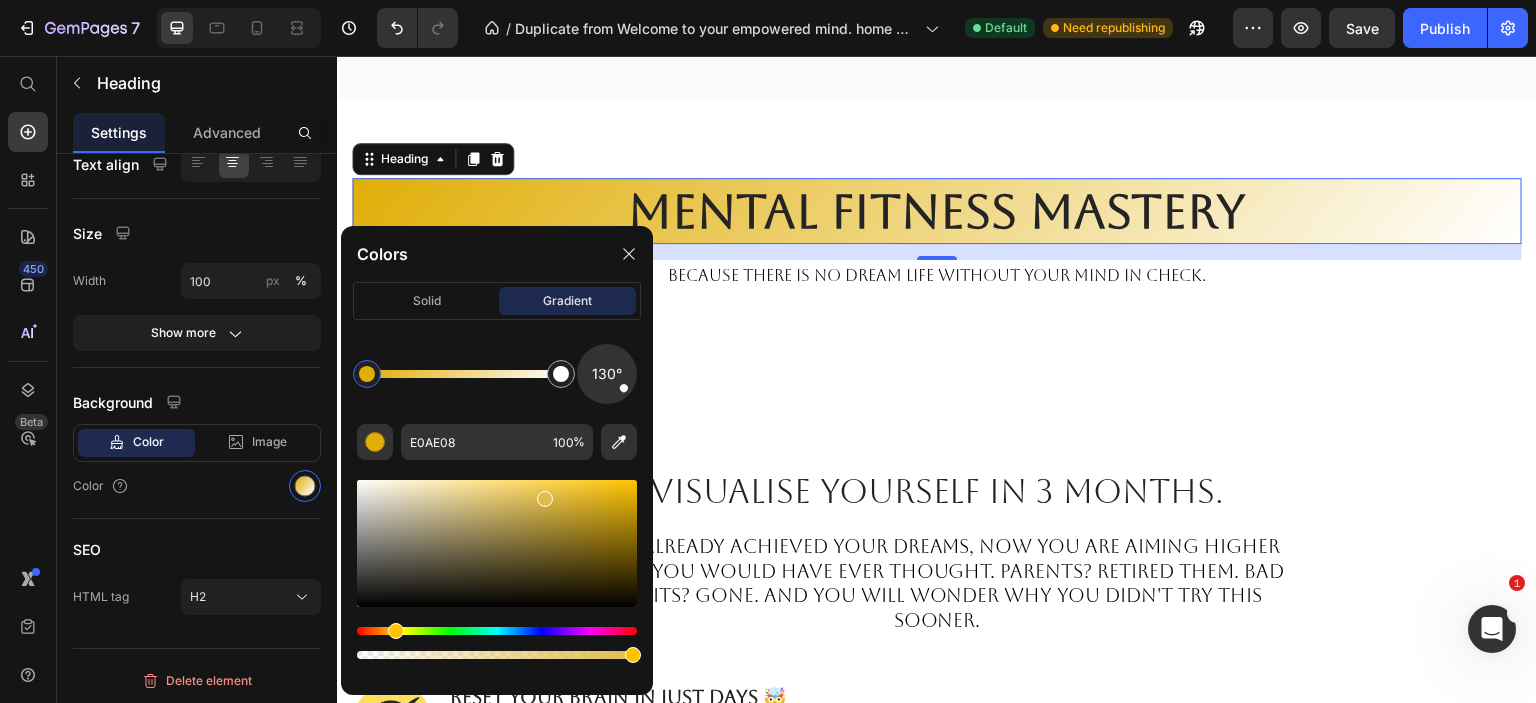 drag, startPoint x: 407, startPoint y: 523, endPoint x: 544, endPoint y: 494, distance: 140.0357 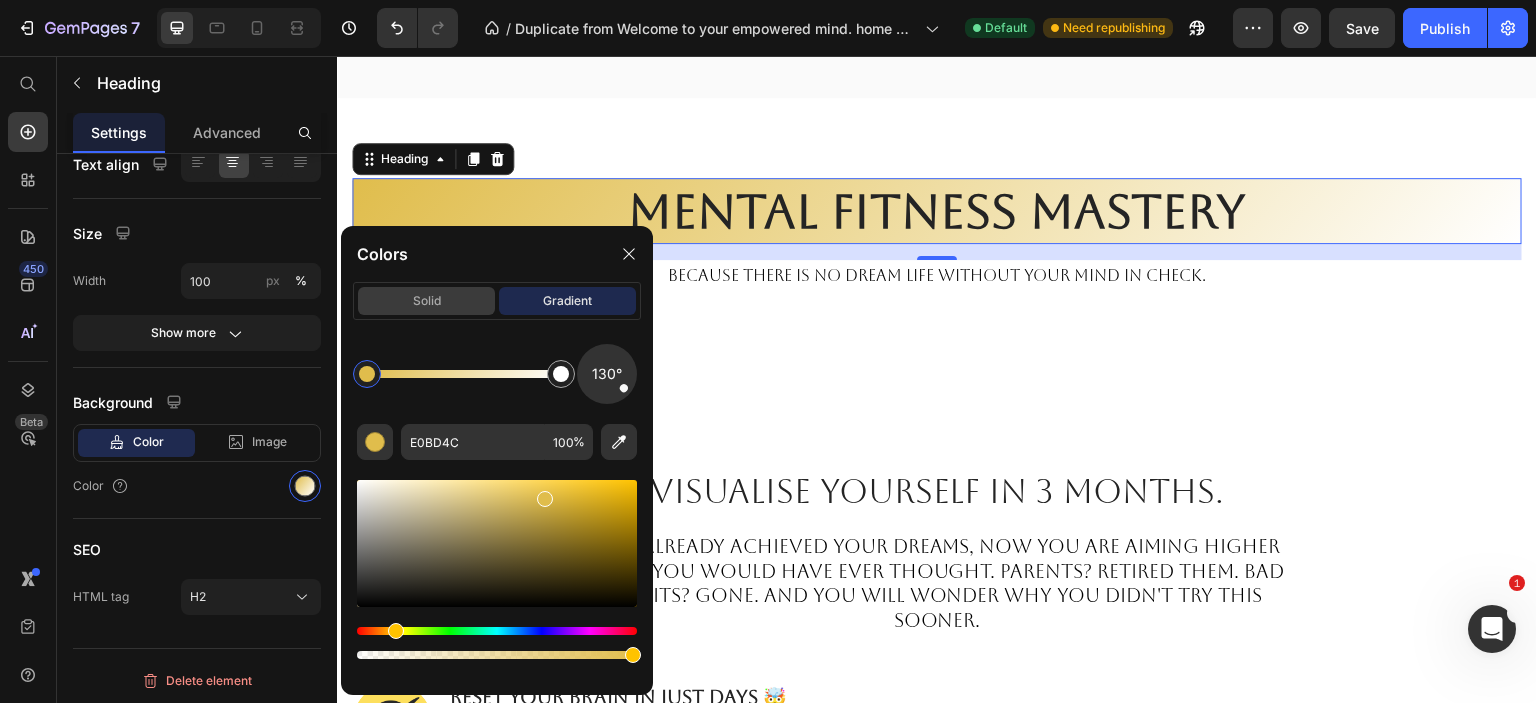 drag, startPoint x: 427, startPoint y: 303, endPoint x: 91, endPoint y: 247, distance: 340.6347 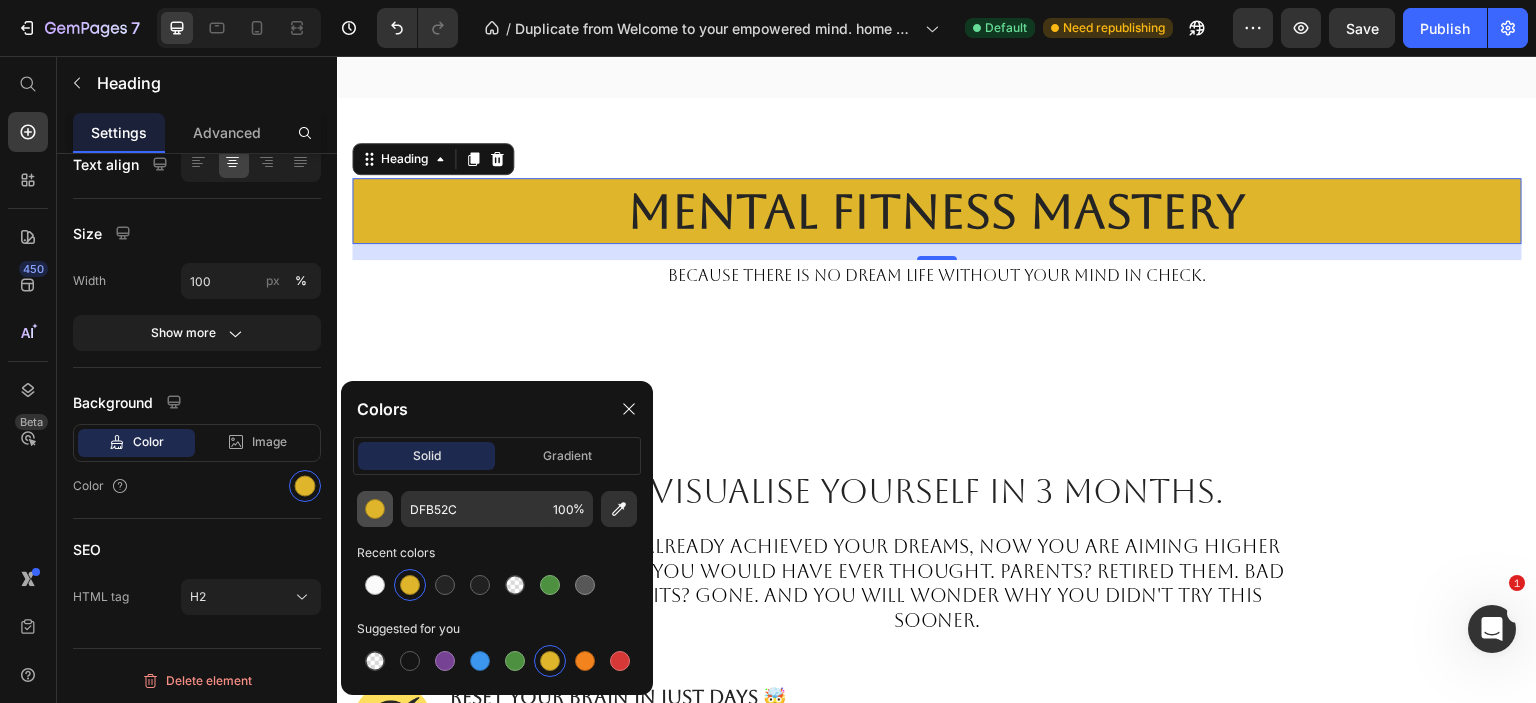 click at bounding box center (375, 509) 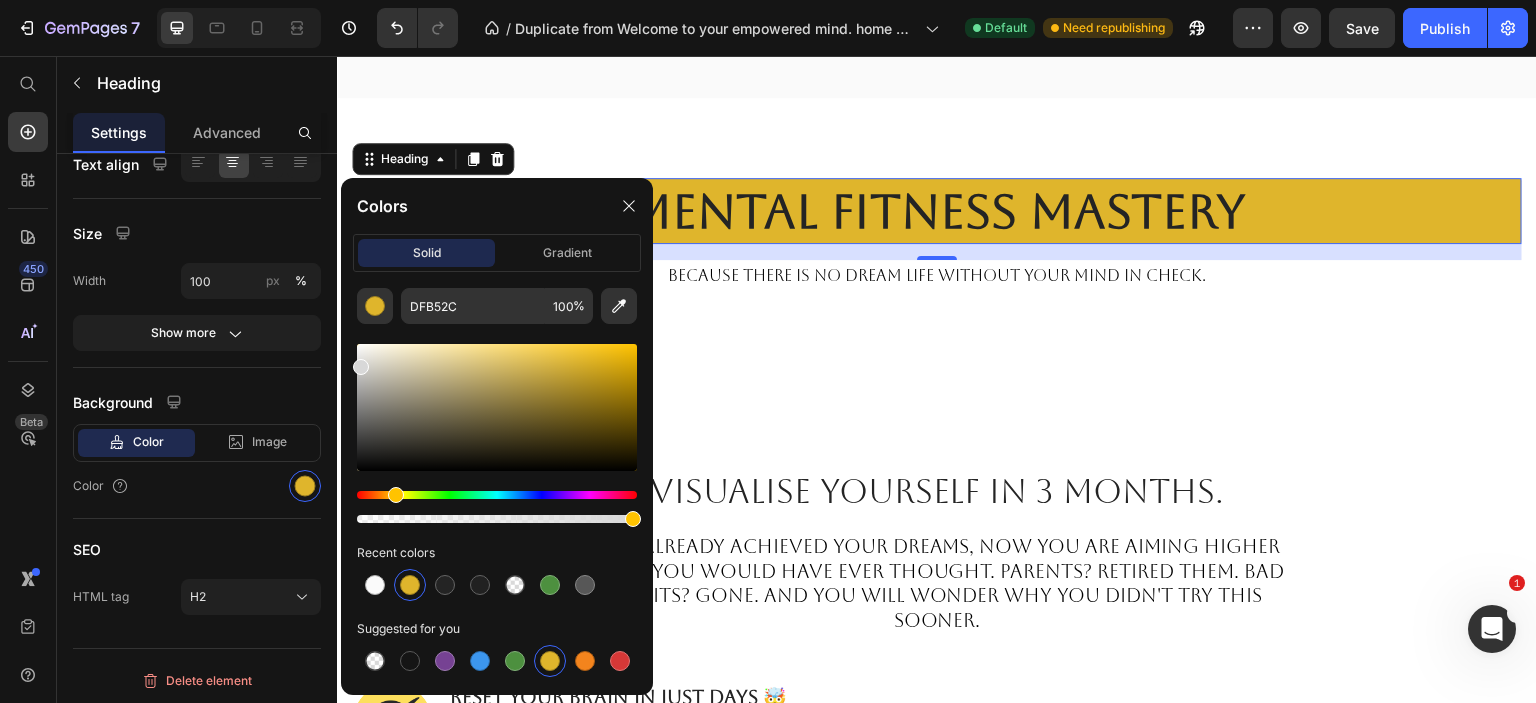 drag, startPoint x: 469, startPoint y: 413, endPoint x: 350, endPoint y: 361, distance: 129.86531 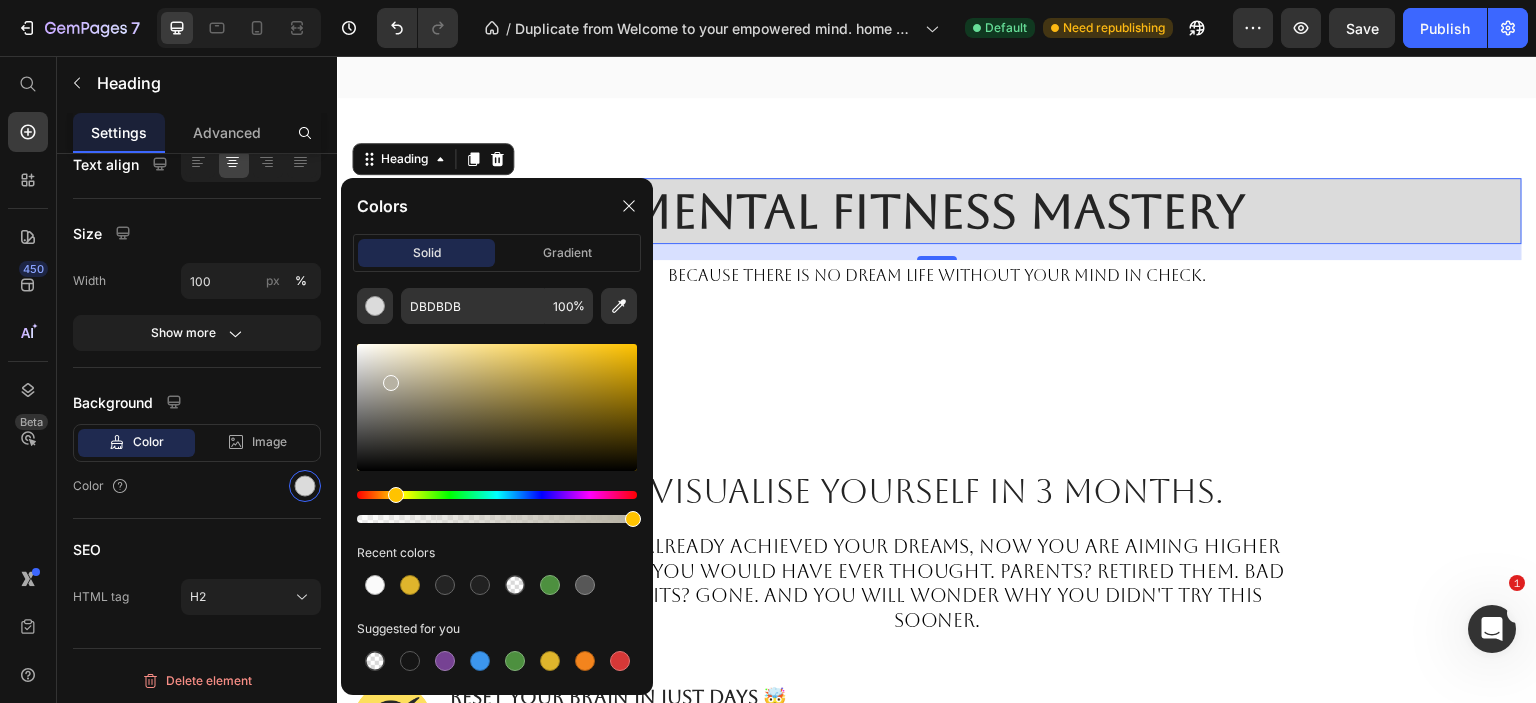 click at bounding box center (497, 407) 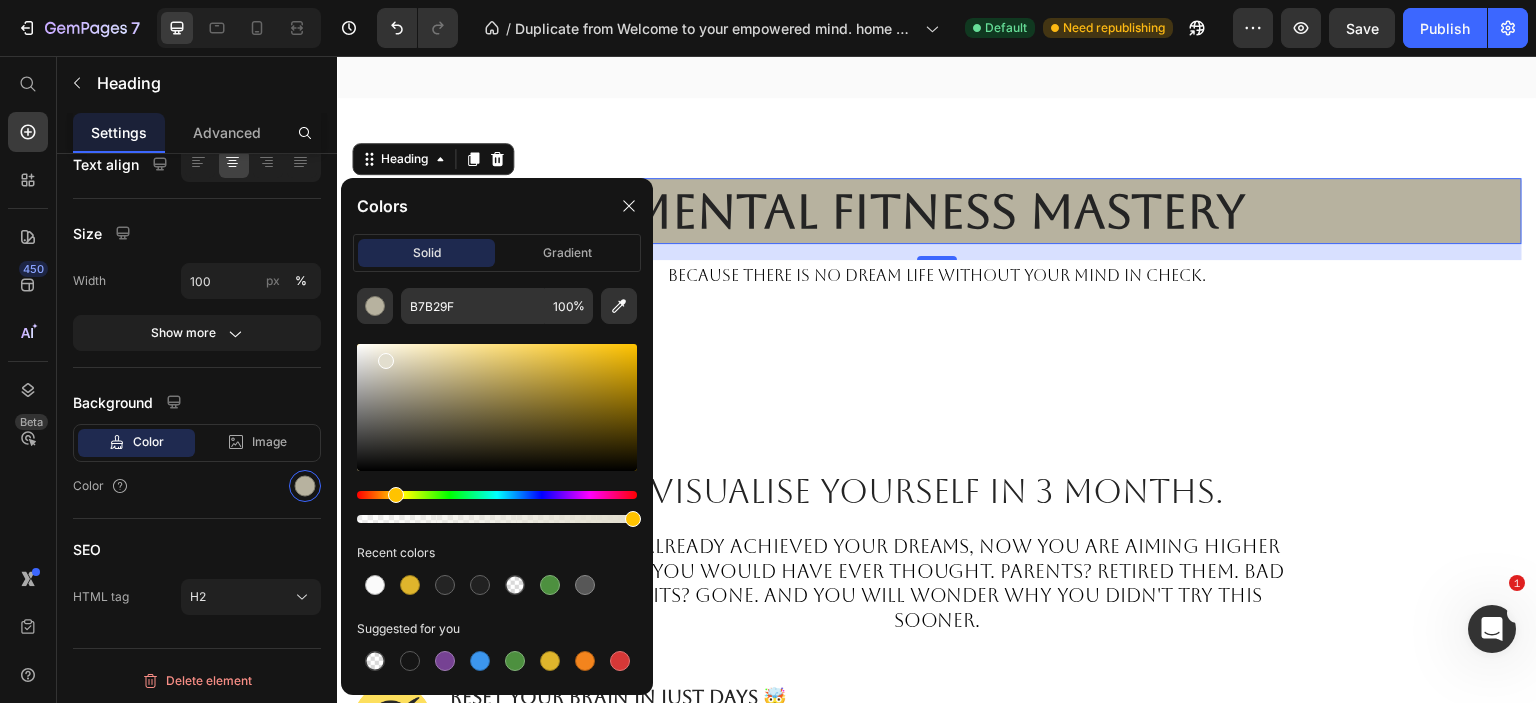 drag, startPoint x: 401, startPoint y: 379, endPoint x: 384, endPoint y: 357, distance: 27.802877 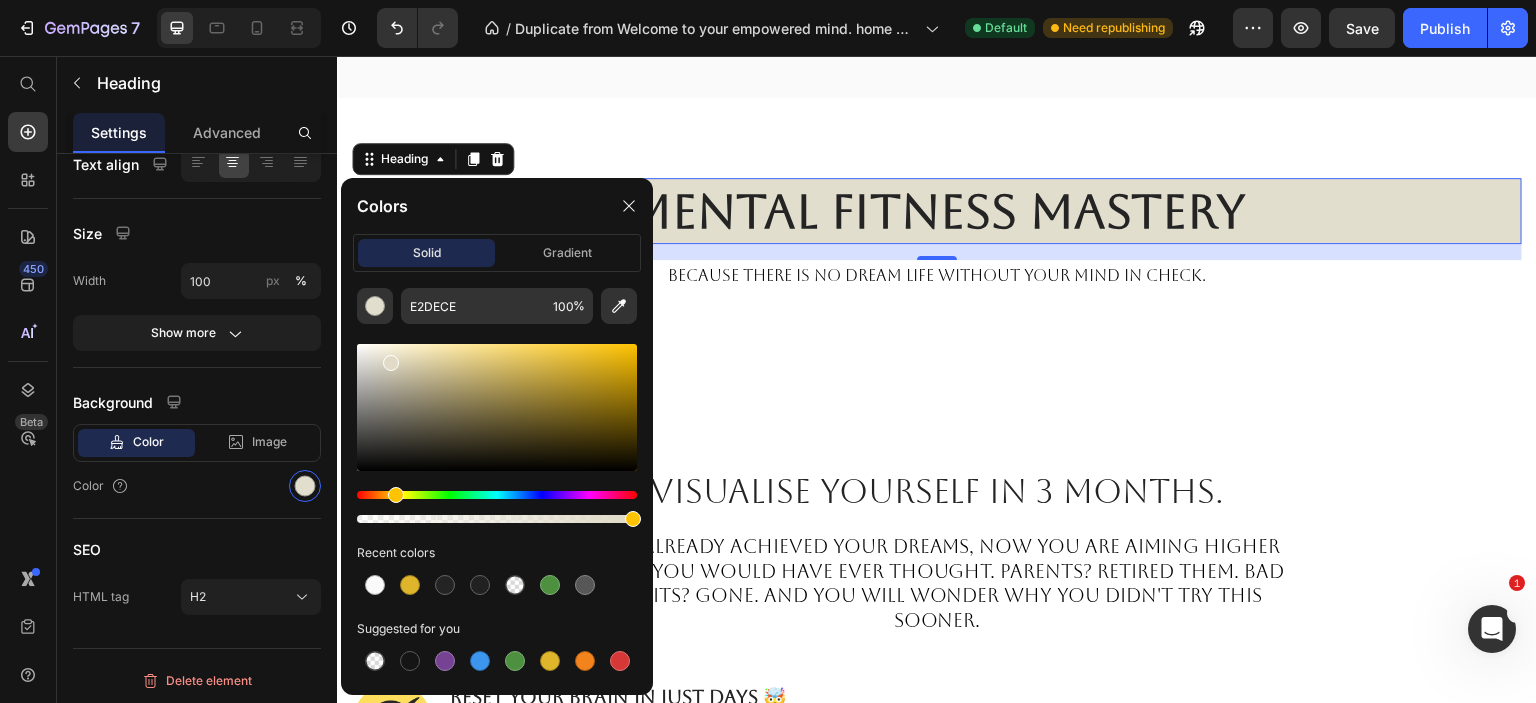 drag, startPoint x: 388, startPoint y: 358, endPoint x: 388, endPoint y: 371, distance: 13 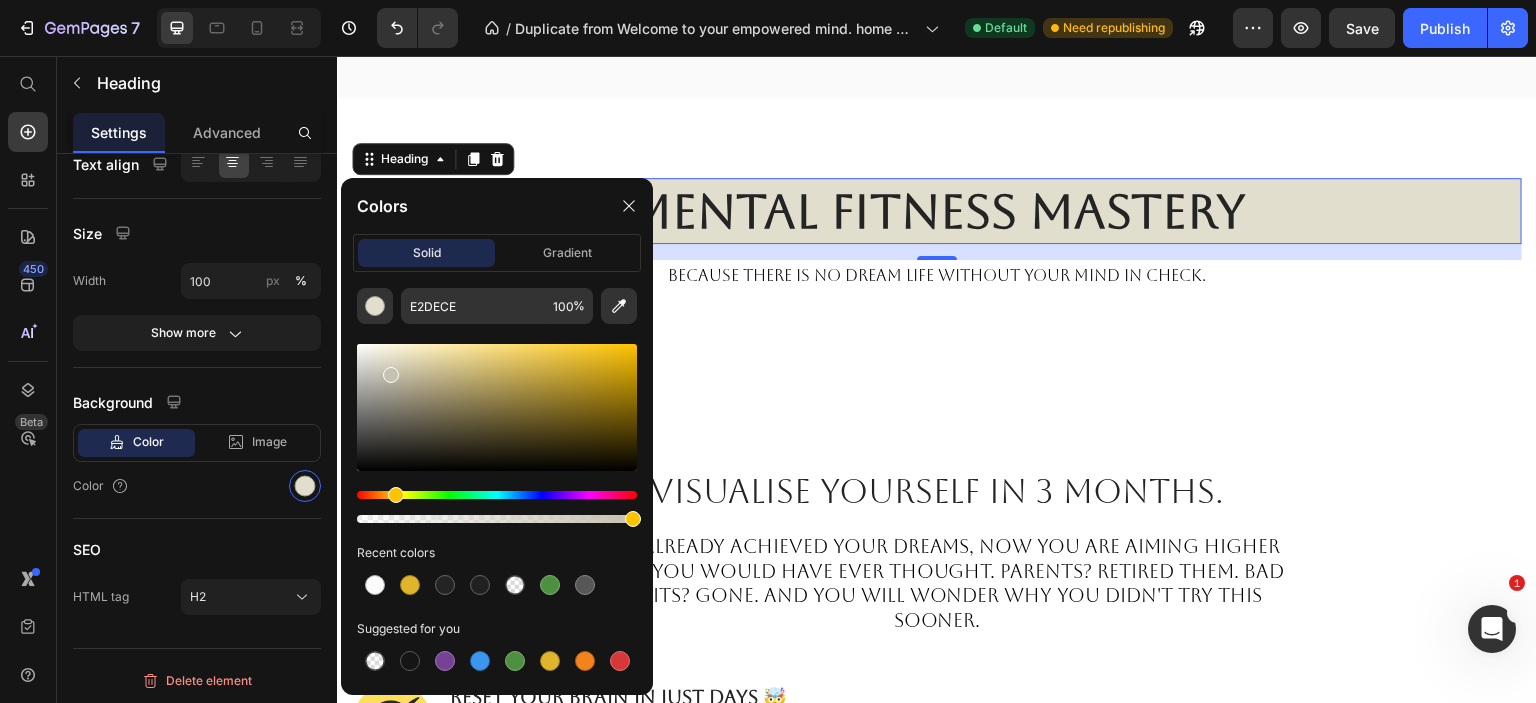 type on "C6C1B1" 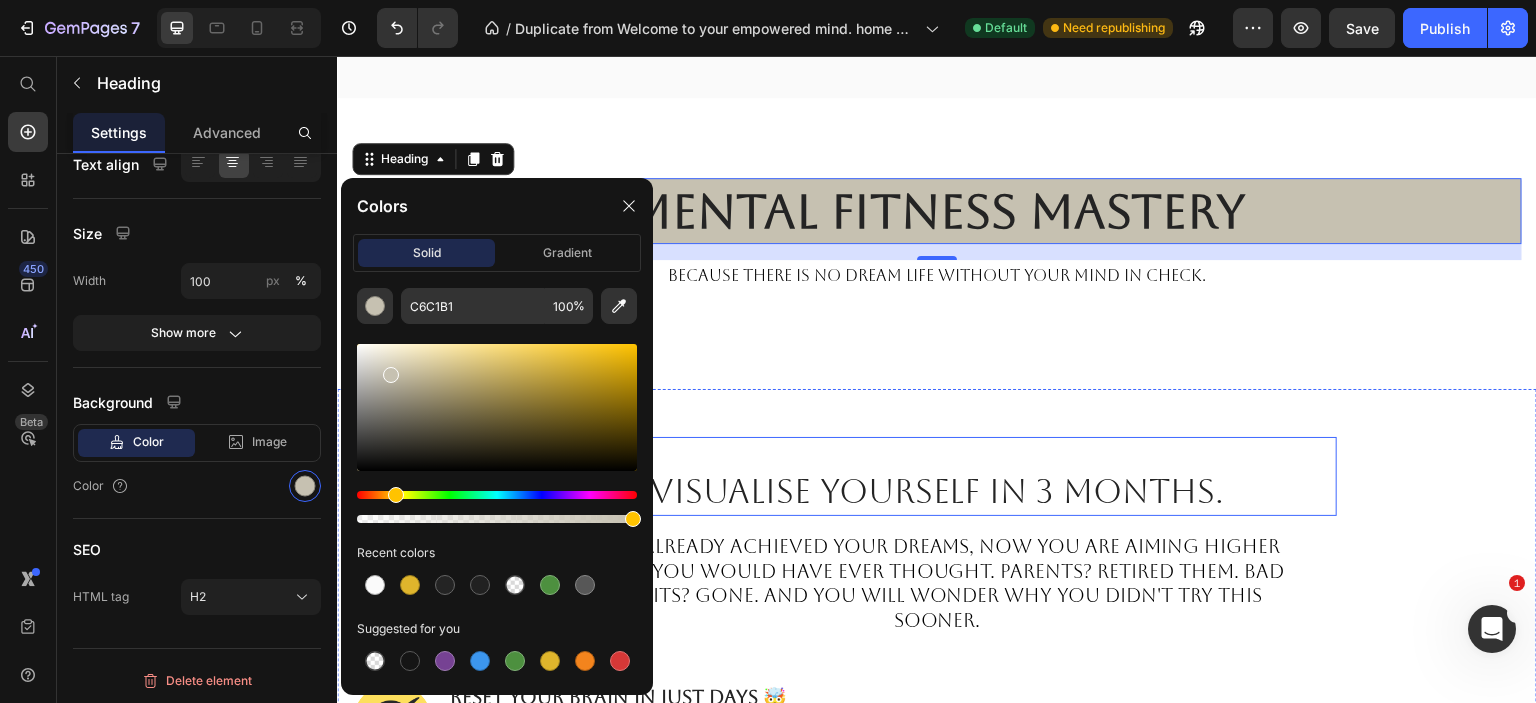 click on "Visualise yourself in 3 months.  Heading Row" at bounding box center [937, 476] 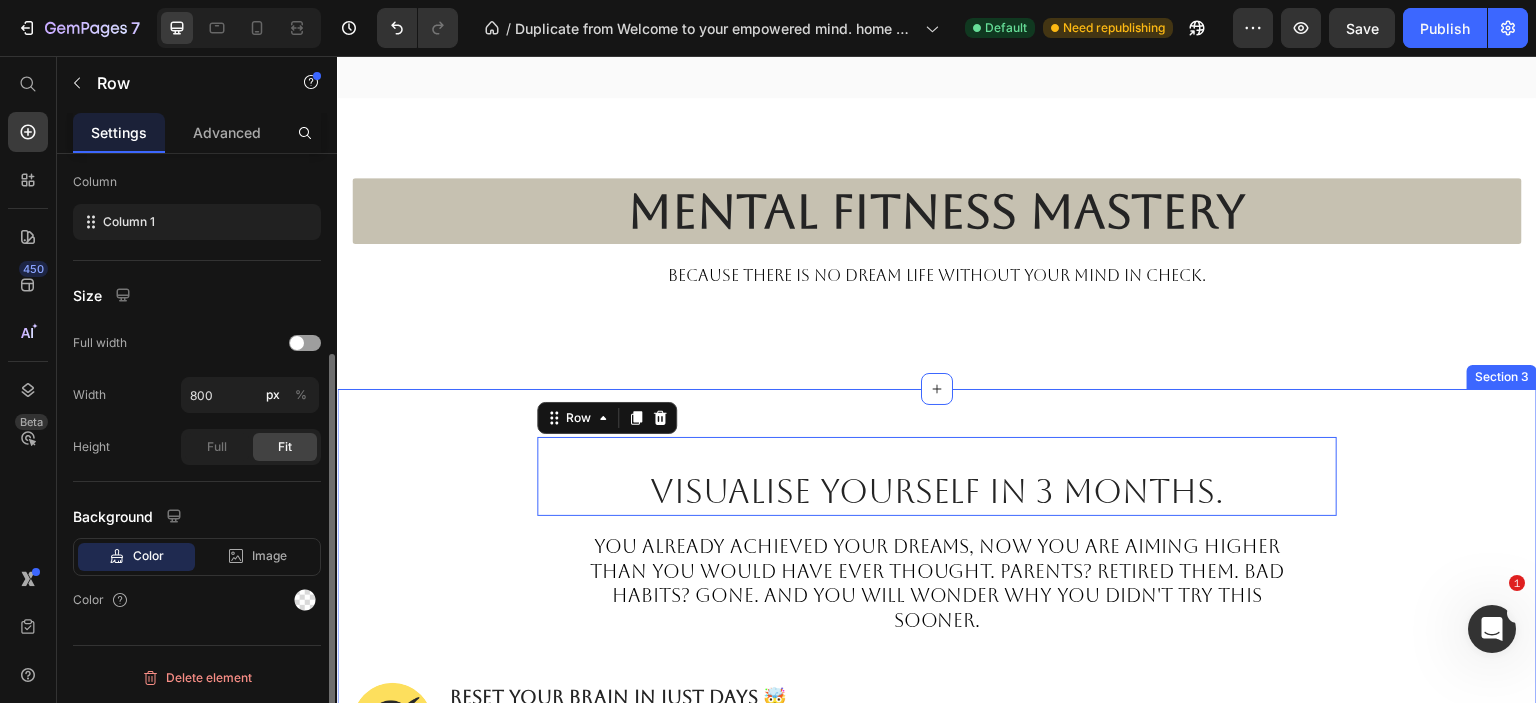 scroll, scrollTop: 0, scrollLeft: 0, axis: both 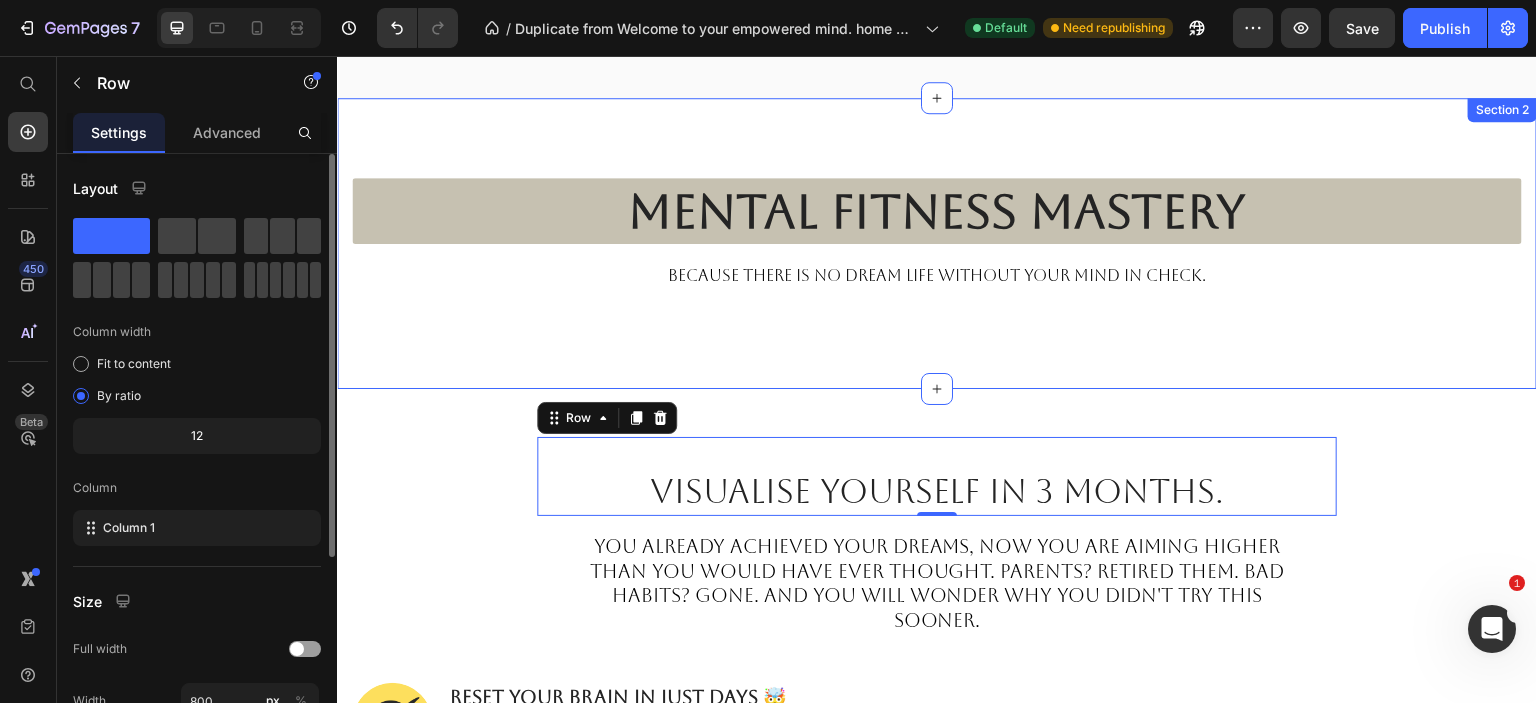 click on "Mental Fitness Mastery Heading bECAUSE THERE IS NO DREAM LIFE WITHOUT YOUR MIND IN CHECK. Text block Row" at bounding box center [937, 259] 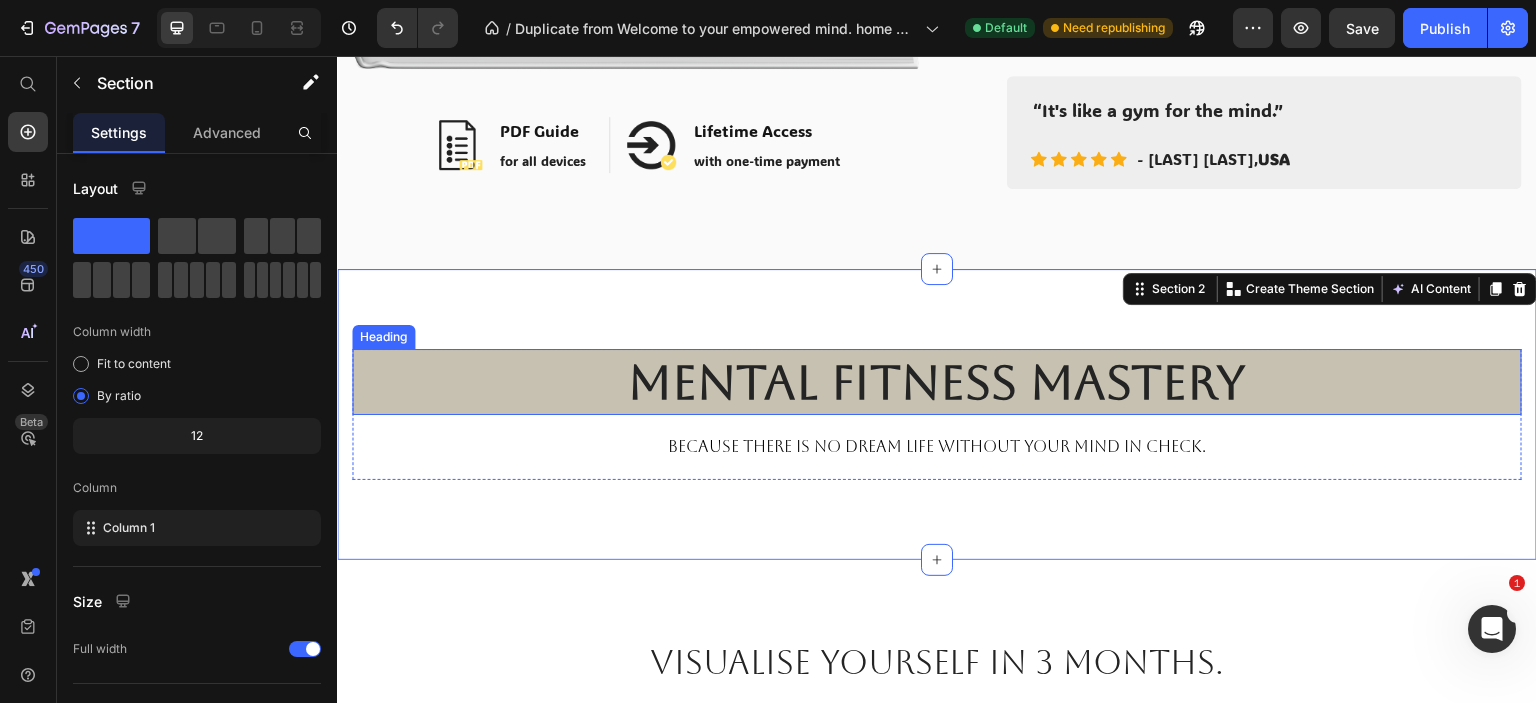 scroll, scrollTop: 700, scrollLeft: 0, axis: vertical 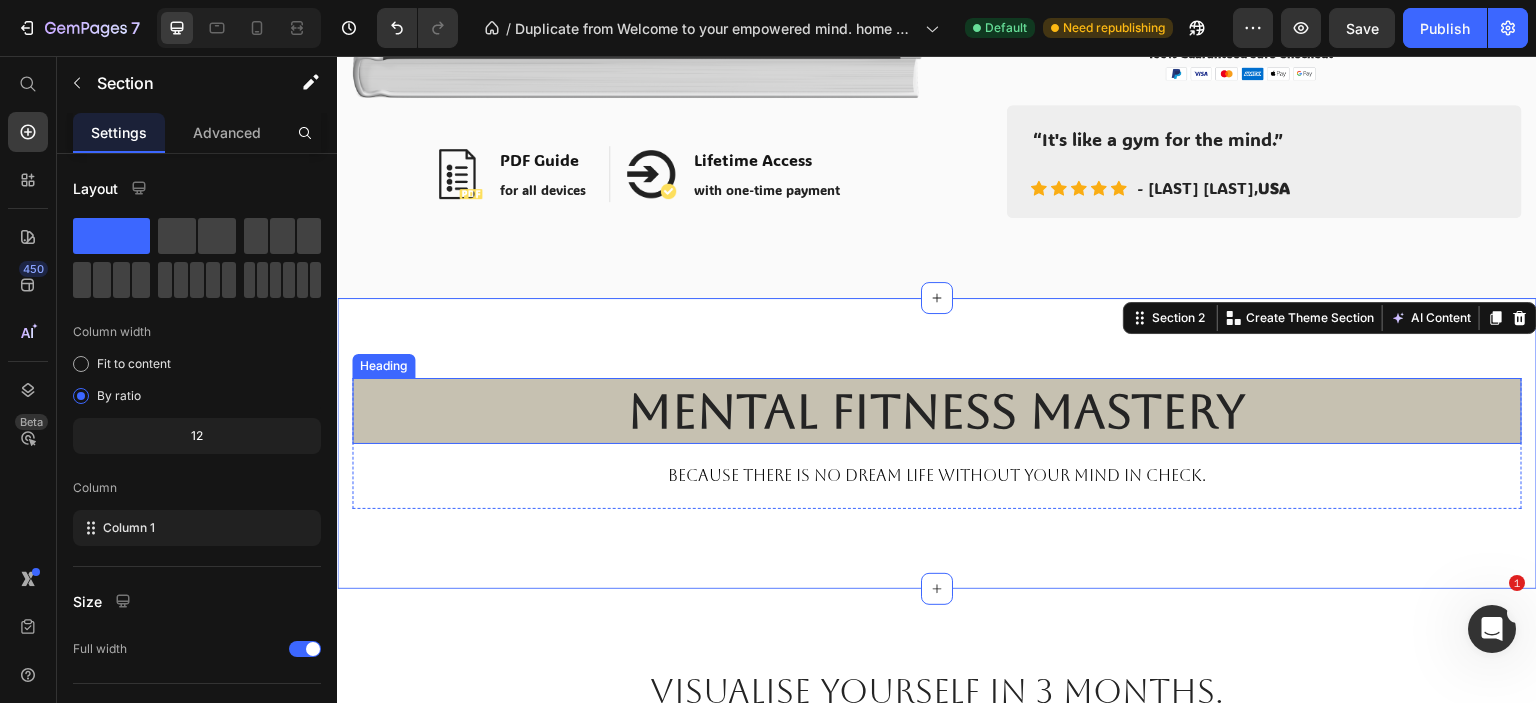 click on "Mental Fitness Mastery" at bounding box center [937, 411] 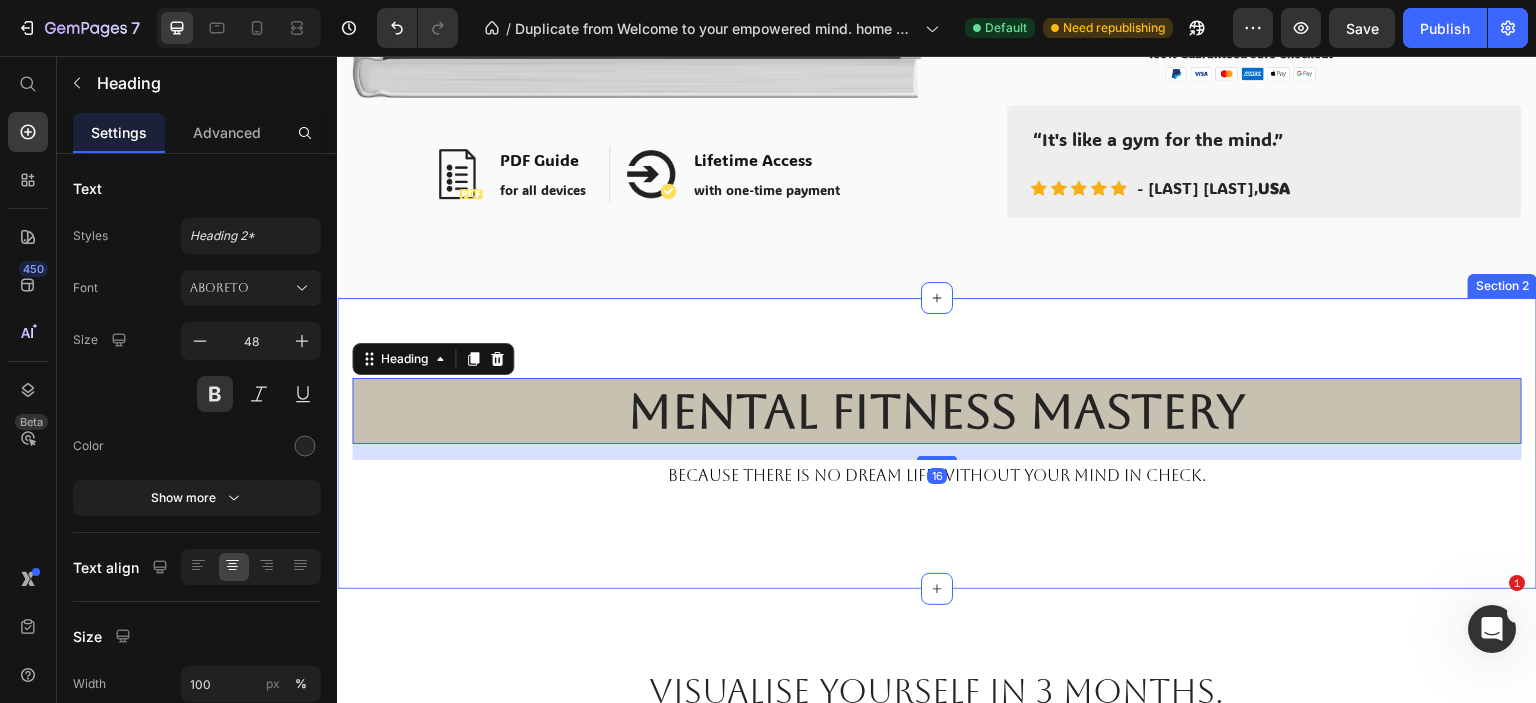 click on "Mental Fitness Mastery Heading   16 bECAUSE THERE IS NO DREAM LIFE WITHOUT YOUR MIND IN CHECK. Text block Row" at bounding box center (937, 459) 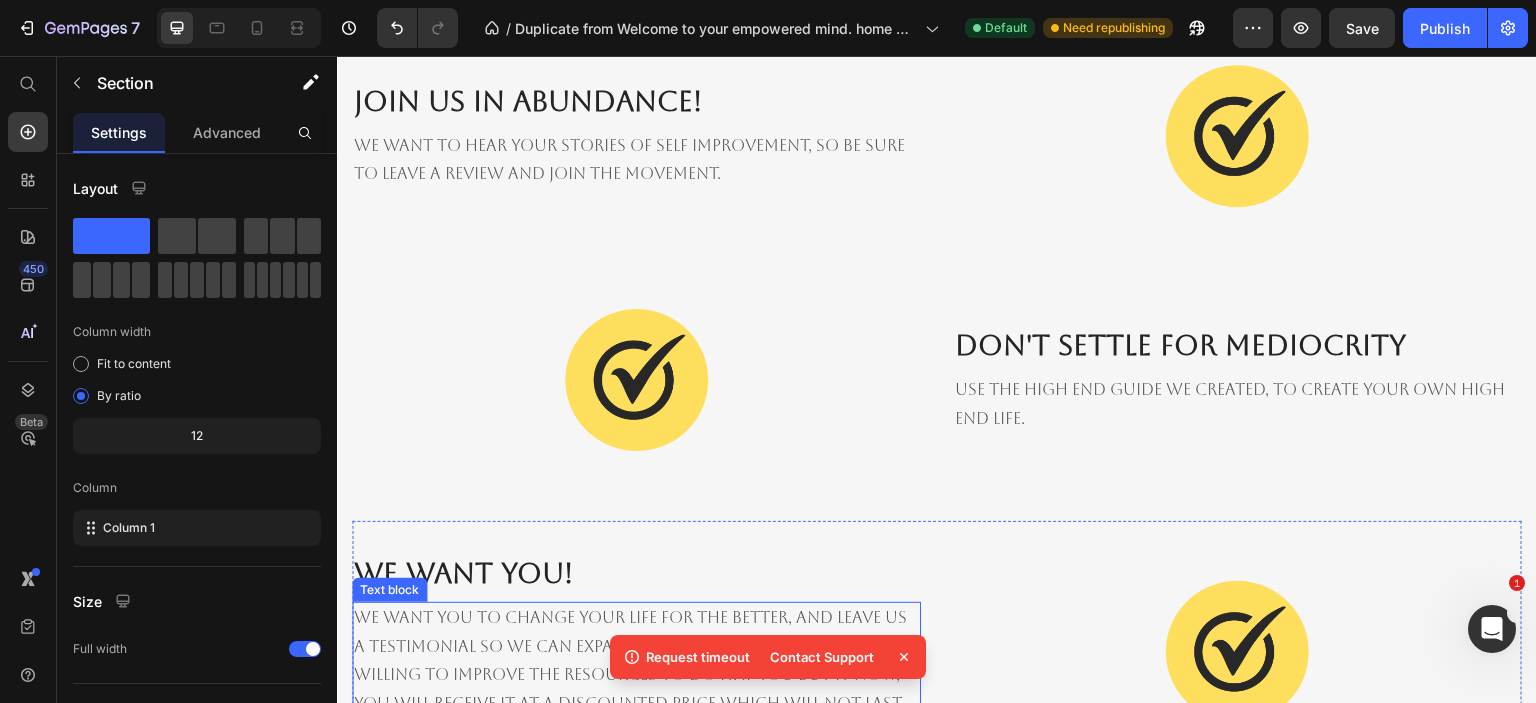 scroll, scrollTop: 3600, scrollLeft: 0, axis: vertical 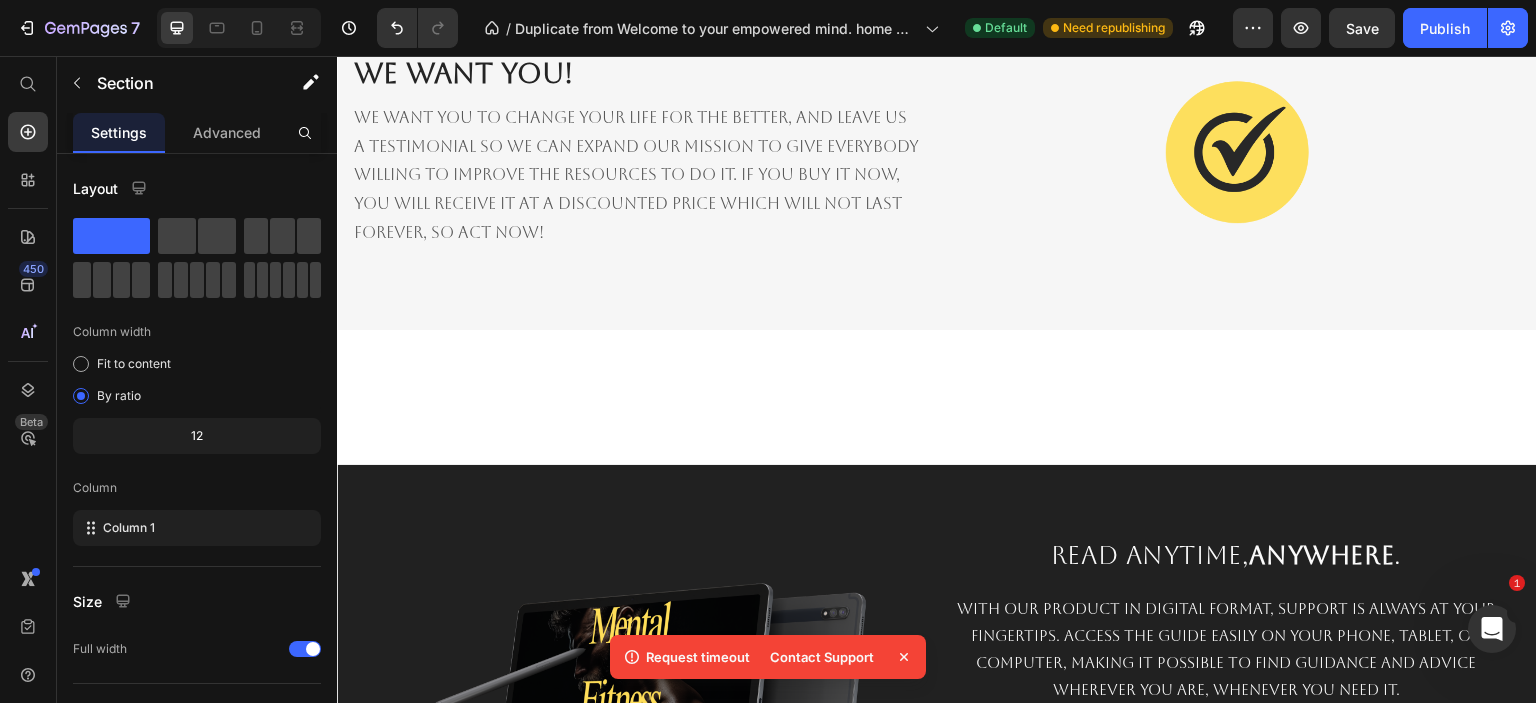 click 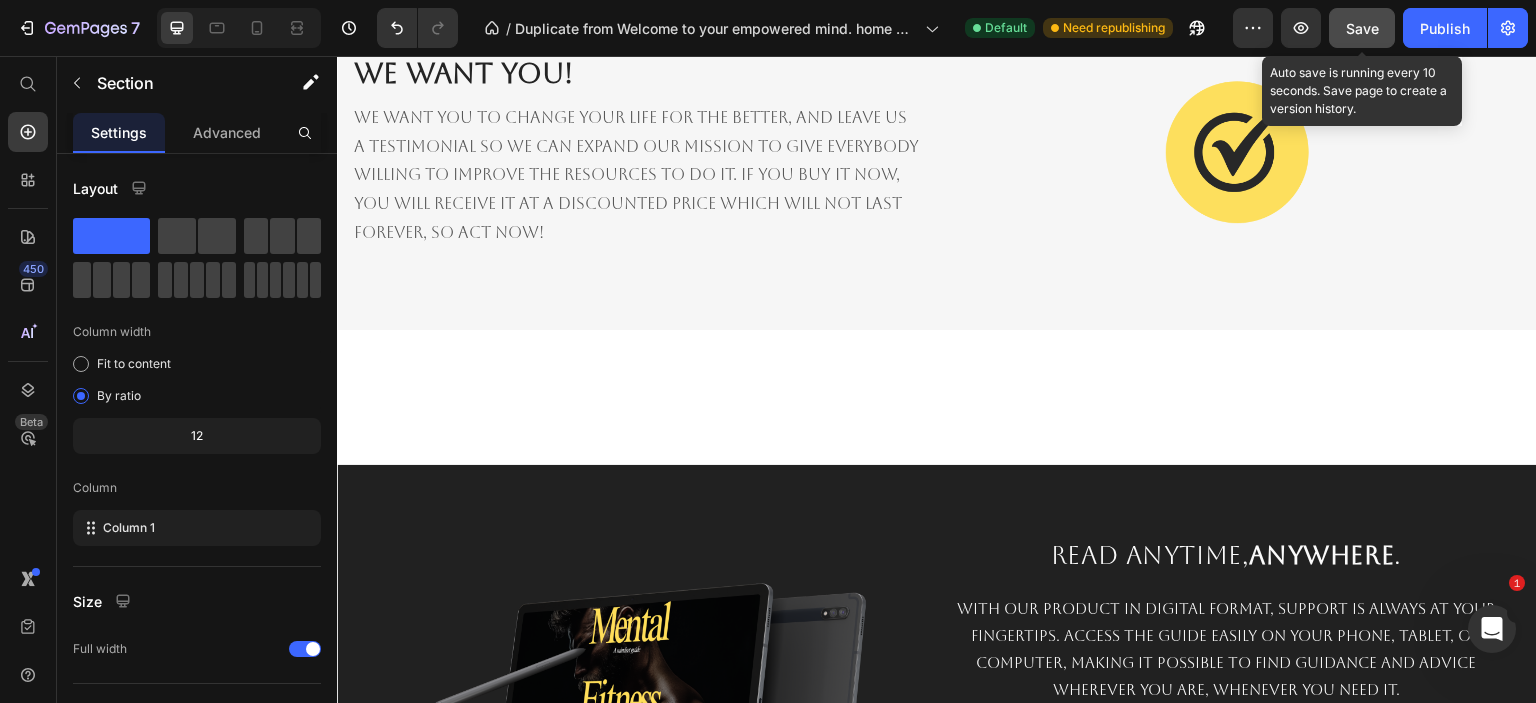click on "Save" at bounding box center (1362, 28) 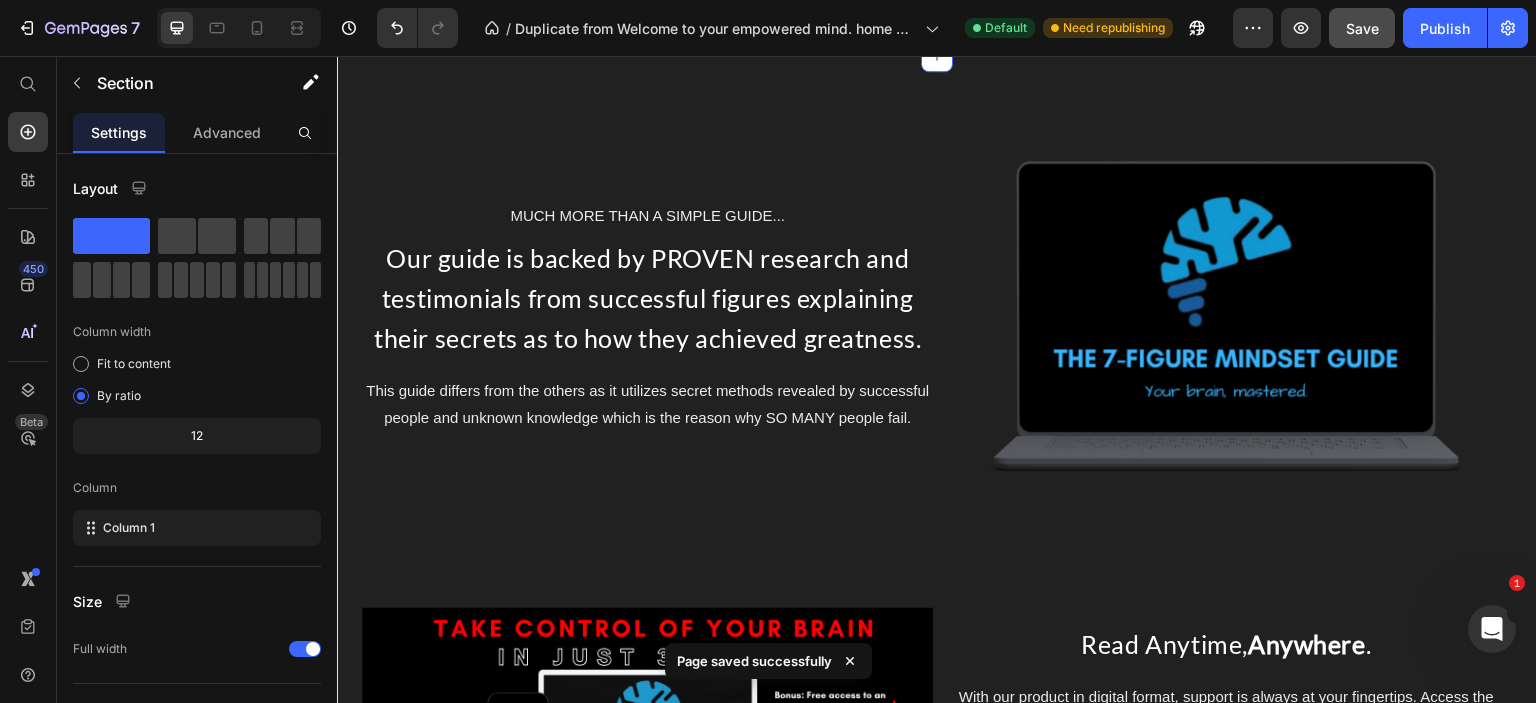 scroll, scrollTop: 6700, scrollLeft: 0, axis: vertical 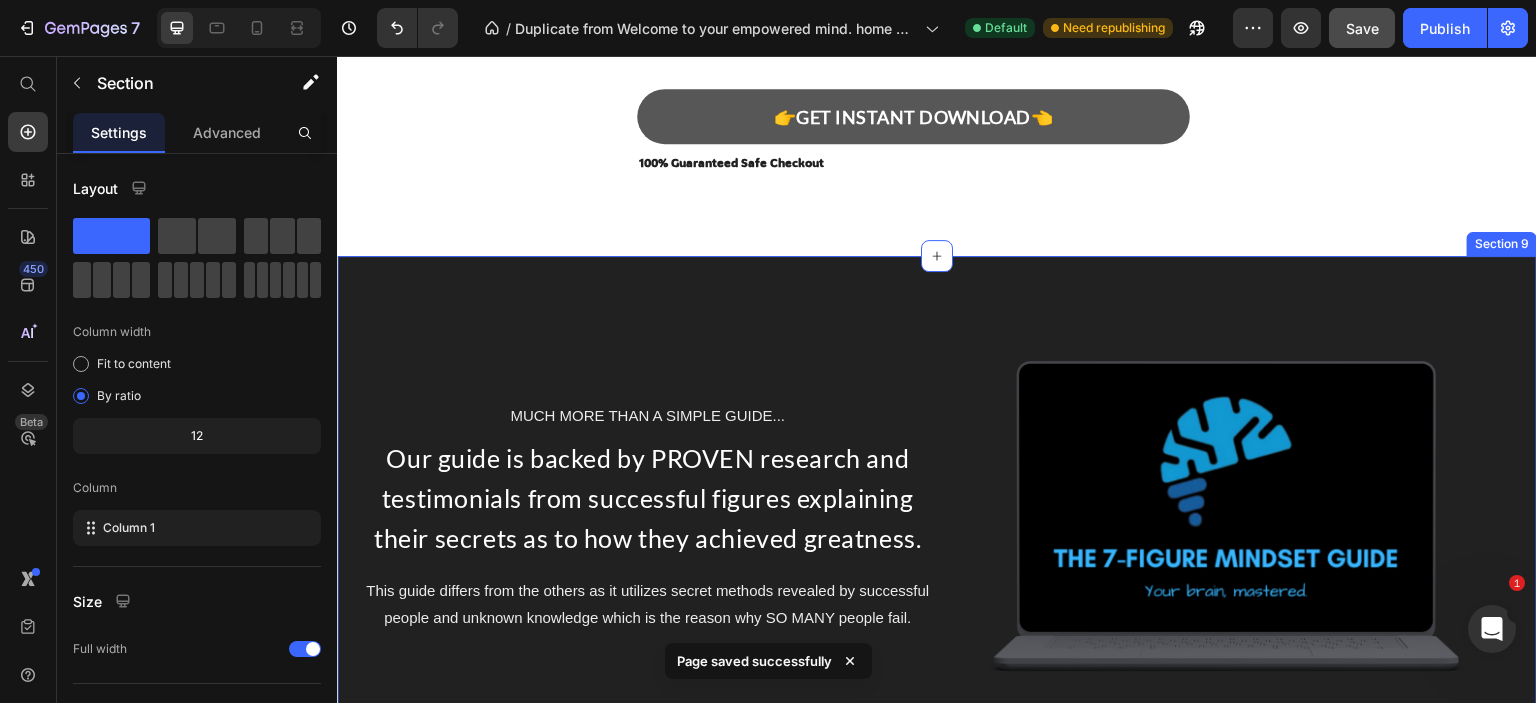 click on "MUCH MORE THAN A SIMPLE GUIDE... Text Block Our guide is backed by PROVEN research and testimonials from successful figures explaining their secrets as to how they achieved greatness. Text Block This guide differs from the others as it utilizes secret methods revealed by successful people and unknown knowledge which is the reason why SO MANY people fail. Text Block Image Row Image Read Anytime,  Anywhere . Text Block With our product in digital format, support is always at your fingertips. Access the guide easily on your phone, tablet, or computer, making it possible to find guidance and advice wherever you are, whenever you need it. Text Block Image GET INSTANT DOWNLOAD! 👉 Add to Cart 100% Guaranteed Safe Checkout Text block Product Row Section 9" at bounding box center [937, 742] 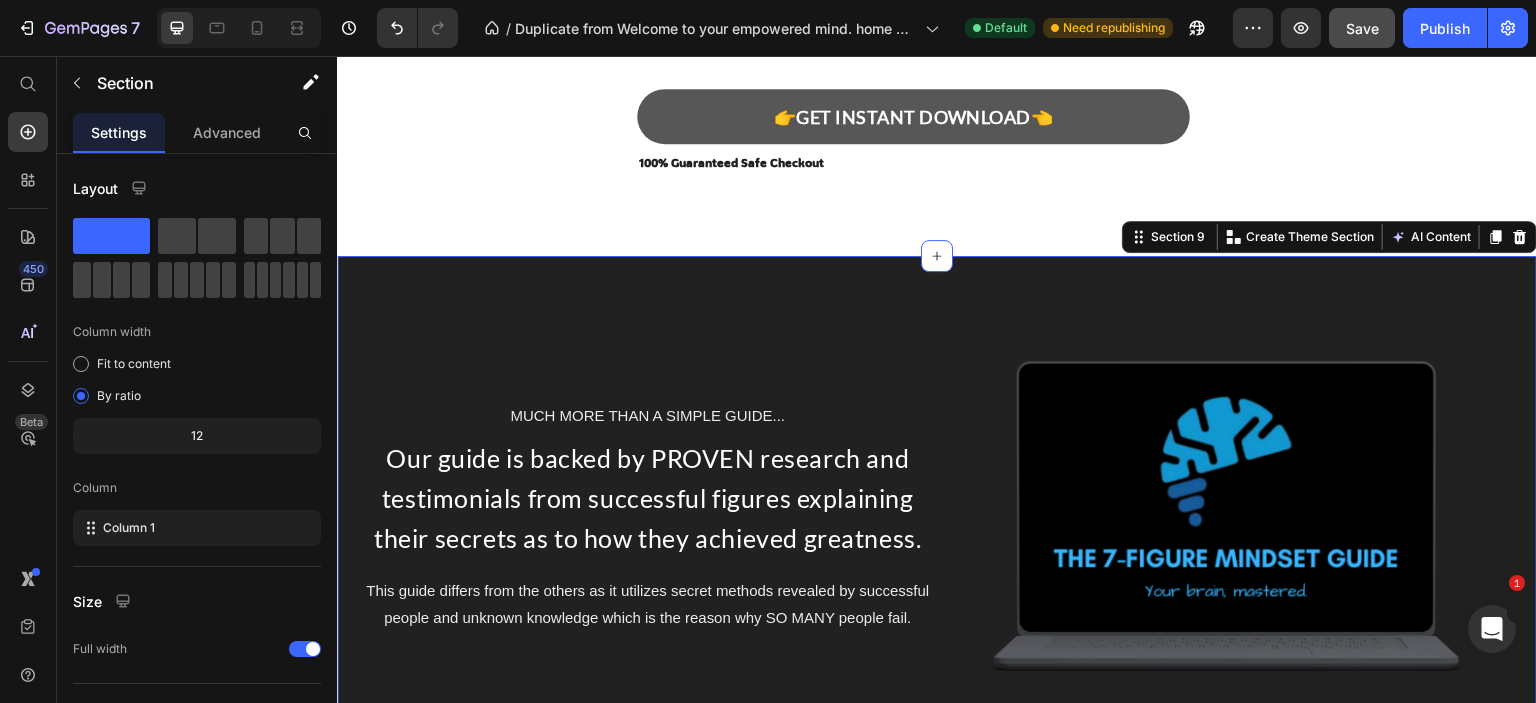 click 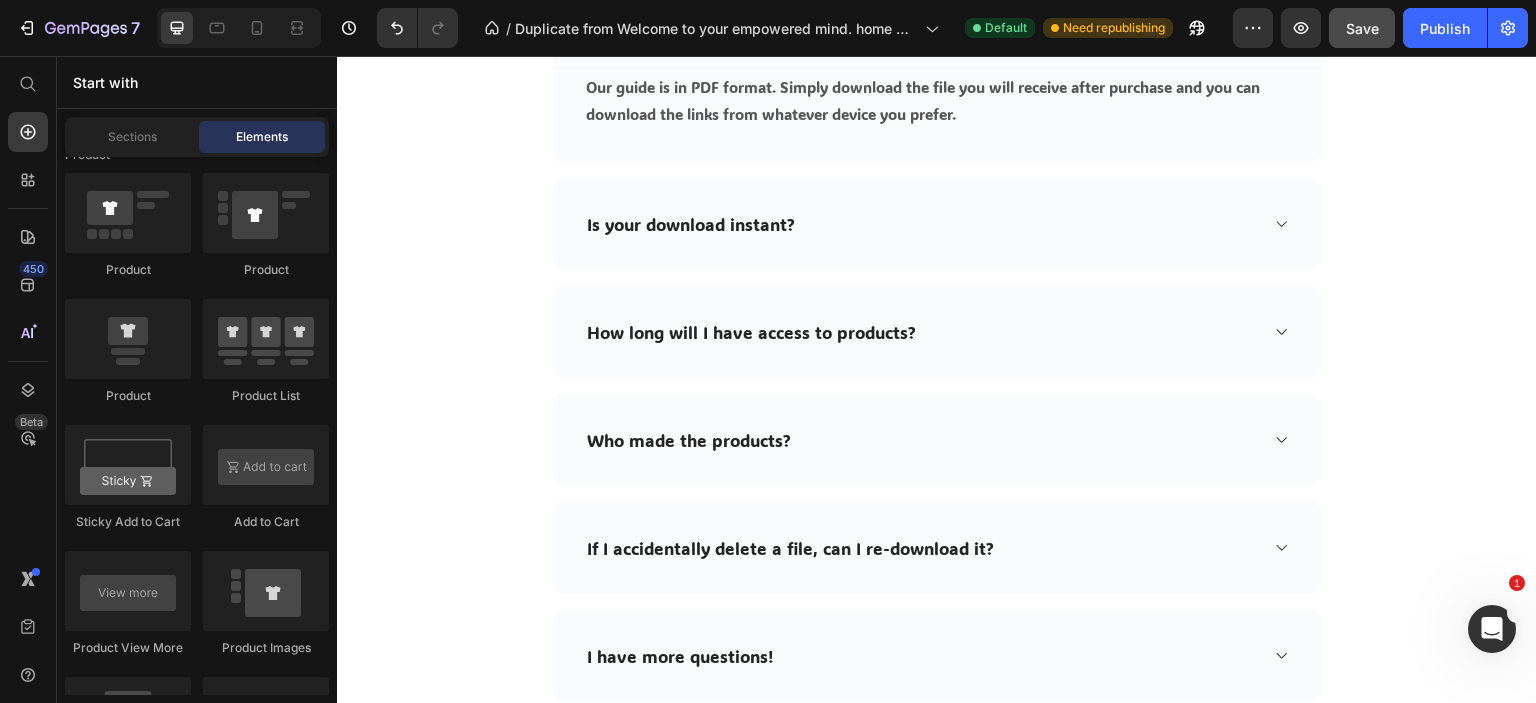 scroll, scrollTop: 6489, scrollLeft: 0, axis: vertical 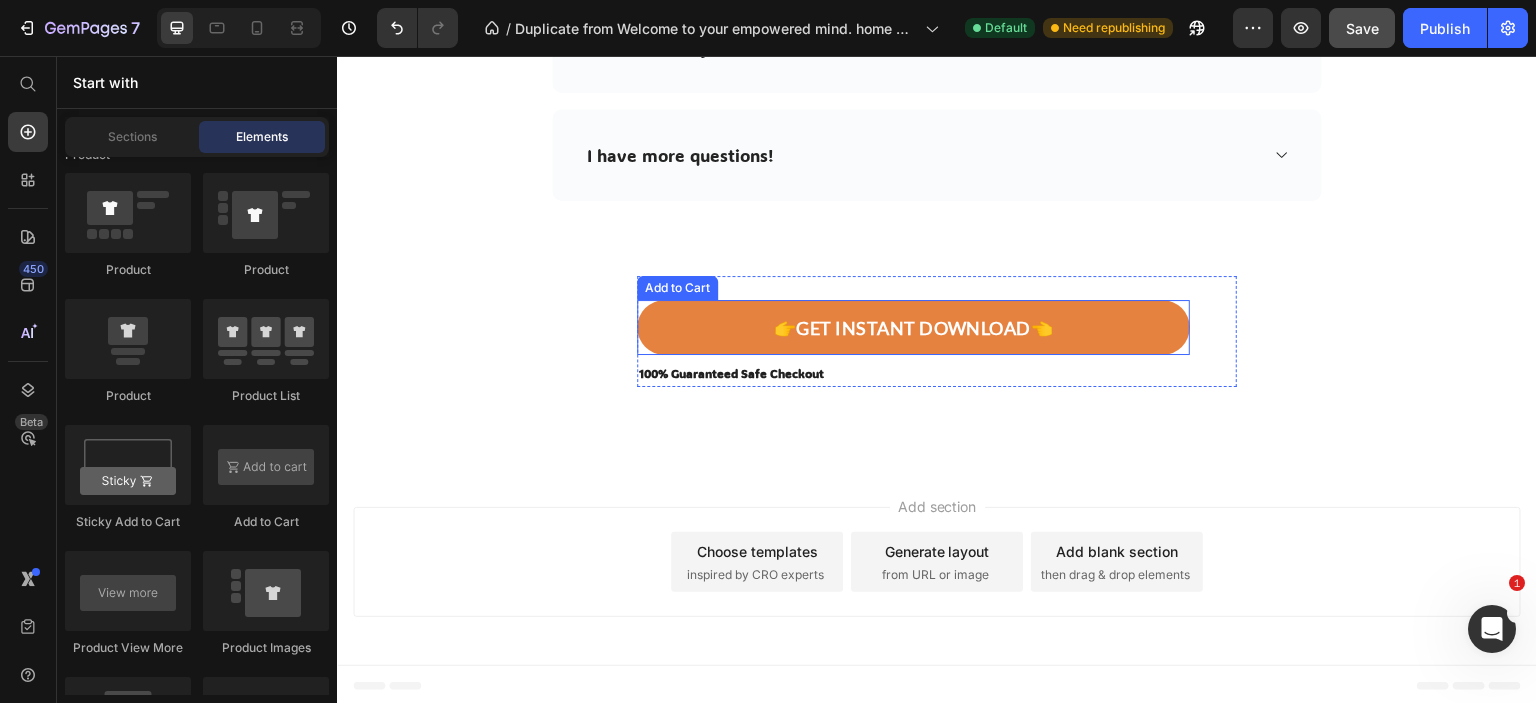 click on "👉GET INSTANT DOWNLOAD👈" at bounding box center (913, 327) 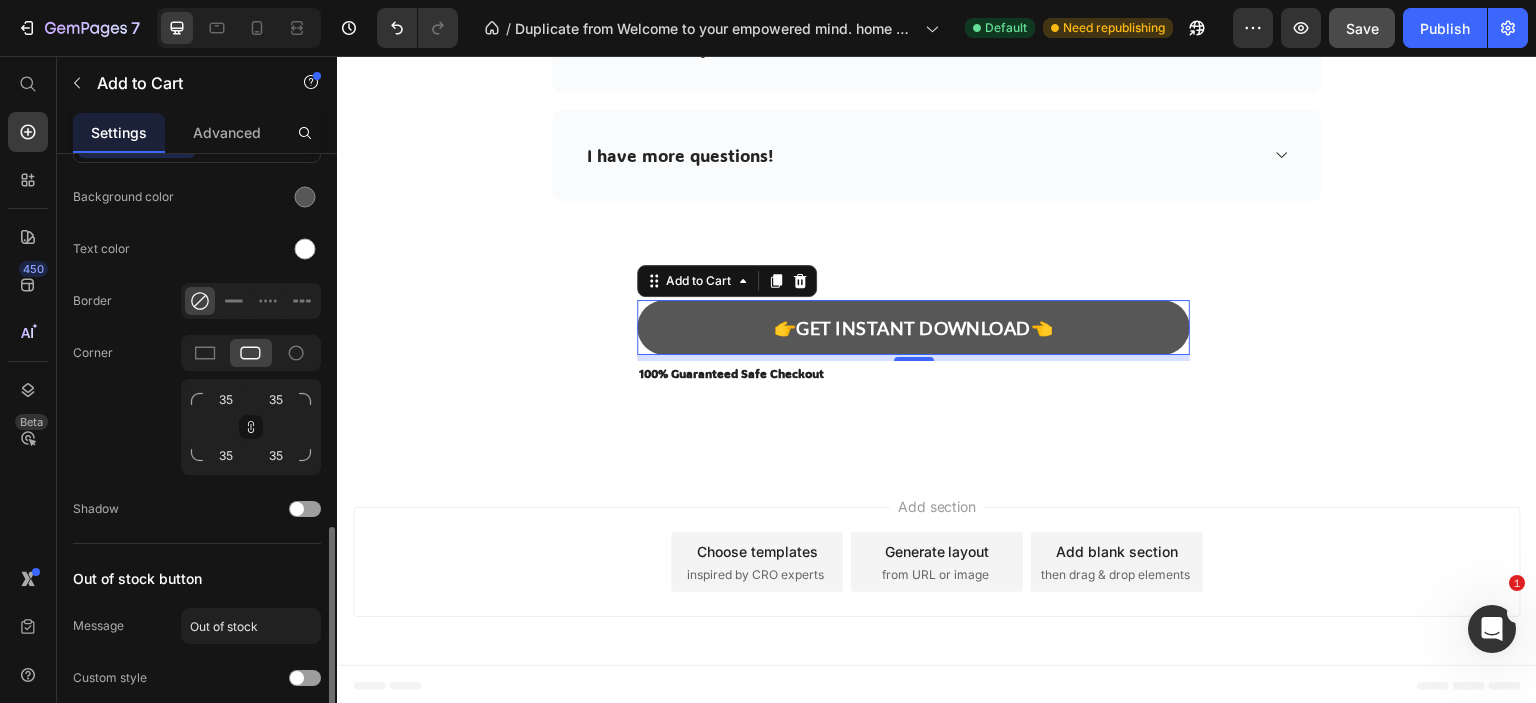 scroll, scrollTop: 1181, scrollLeft: 0, axis: vertical 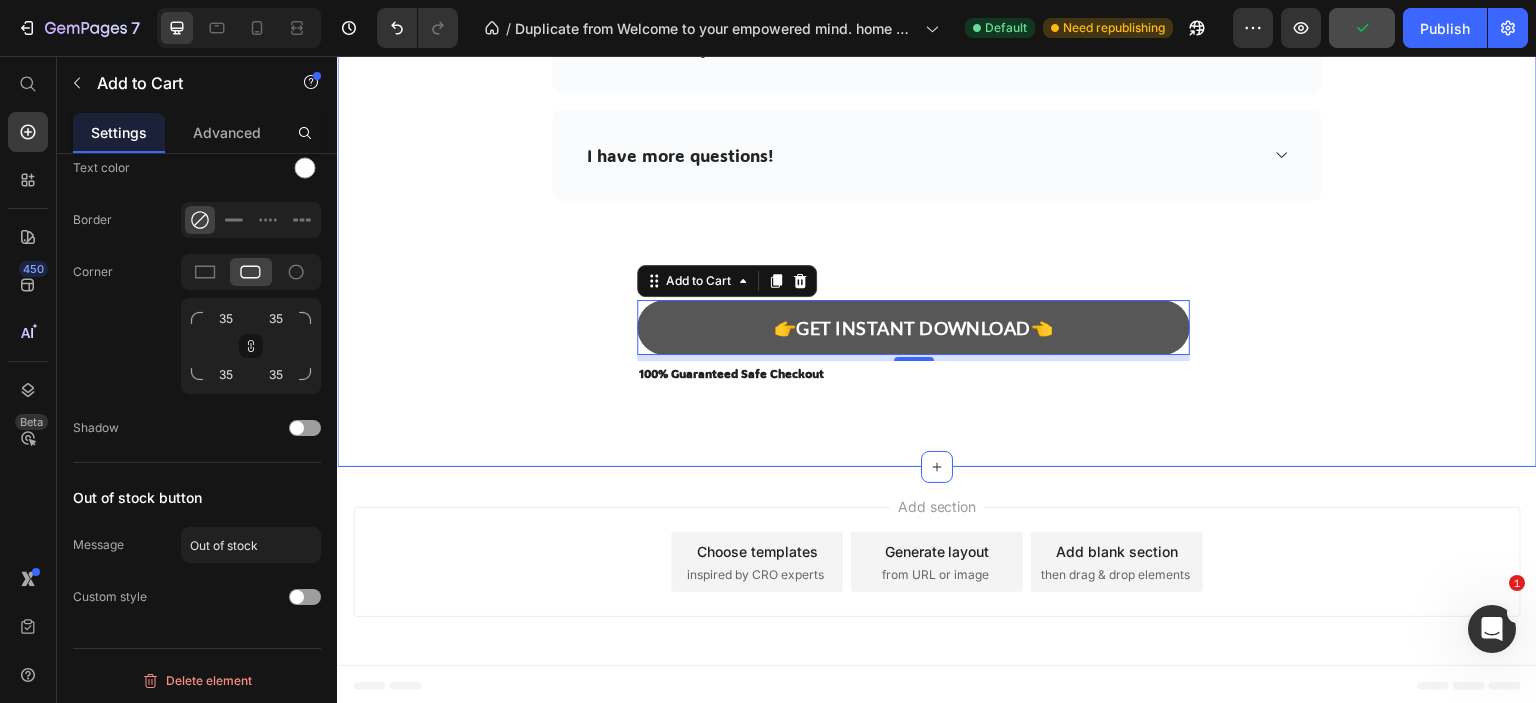 click on "Frequently Asked Questions Heading Need help finding an answer to your question? Ask our customer support via email . Text block Row Row
How can I use the program once I have purchased it? Our guide is in PDF format. Simply download the file you will receive after purchase and you can download the links from whatever device you prefer. Text block Row
Is your download instant?
How long will I have access to products?
Who made the products?
If I accidentally delete a file, can I re-download it?
I have more questions! Accordion 👉GET INSTANT DOWNLOAD👈 Add to Cart   6                                                       100% Guaranteed Safe Checkout Text block Product Section 8" at bounding box center (937, -152) 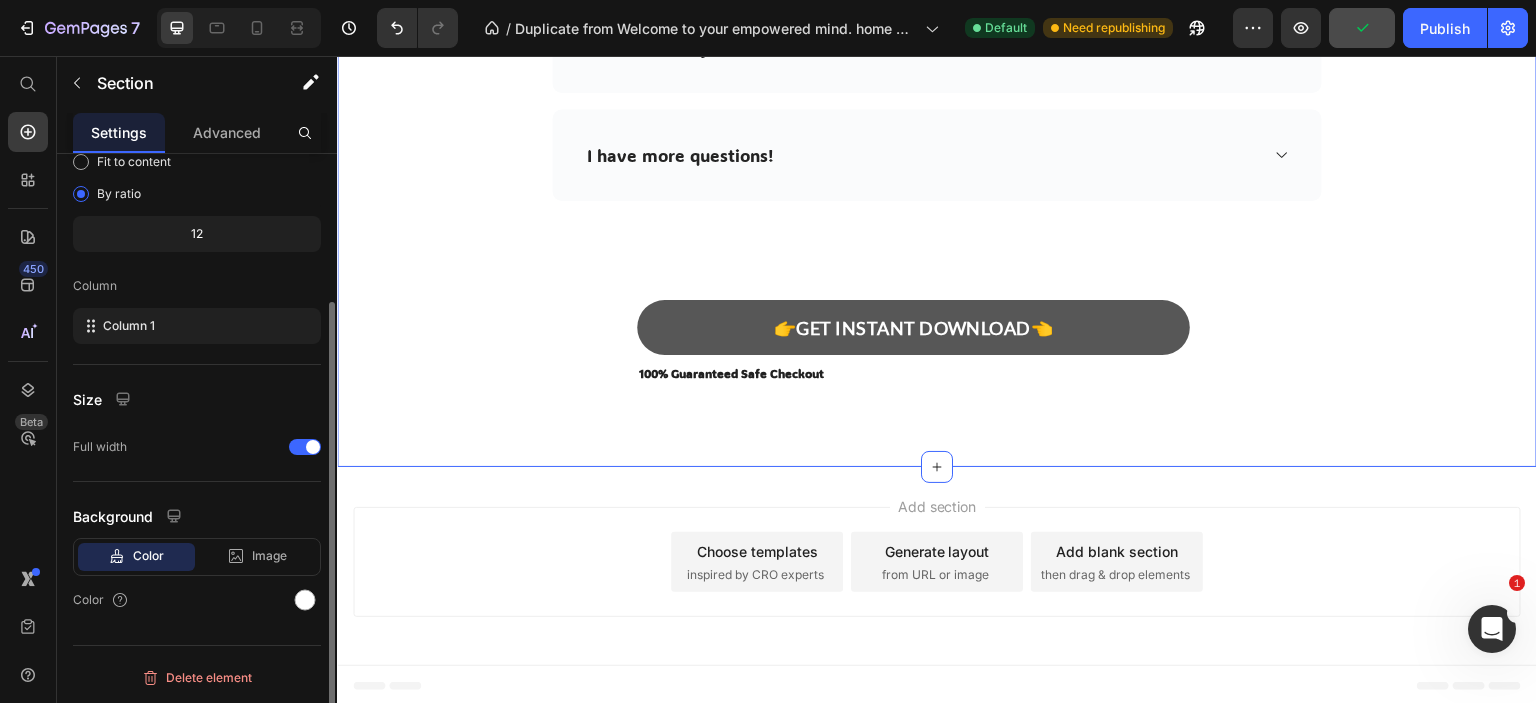 scroll, scrollTop: 0, scrollLeft: 0, axis: both 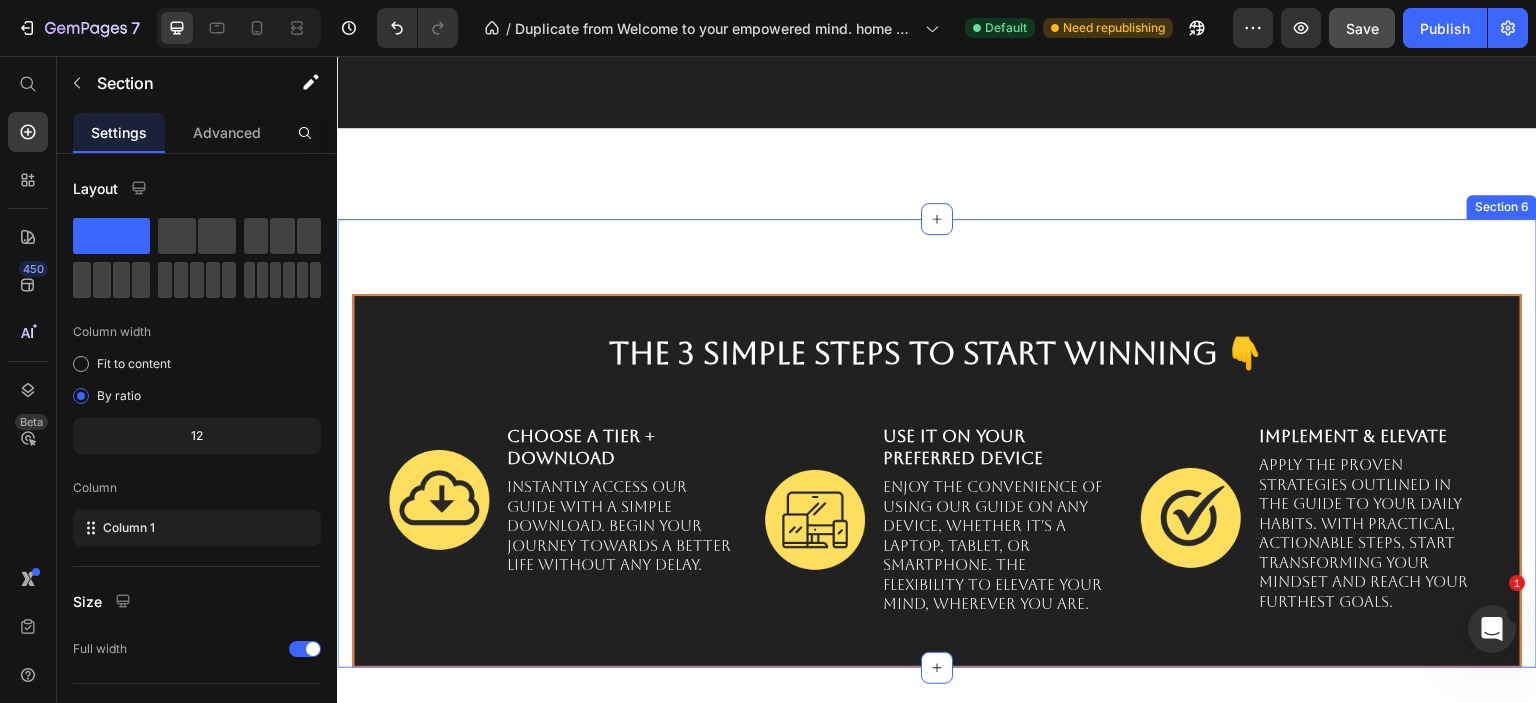 click on "The 3 Simple Steps to start winning 👇 Heading Image Choose a tier + Download Text Block Instantly access our guide with a simple download. Begin your journey towards a better life without any delay. Text Block Row Image Use it on Your Preferred Device Text Block Enjoy the convenience of using our guide on any device, whether it's a laptop, tablet, or smartphone. The flexibility to elevate your mind, wherever you are. Text Block Row Image Implement & Elevate Text Block Apply the proven strategies outlined in the guide to your daily habits. With practical, actionable steps, start transforming your mindset and reach your furthest goals. Text Block Row Row Row Section 6" at bounding box center [937, 443] 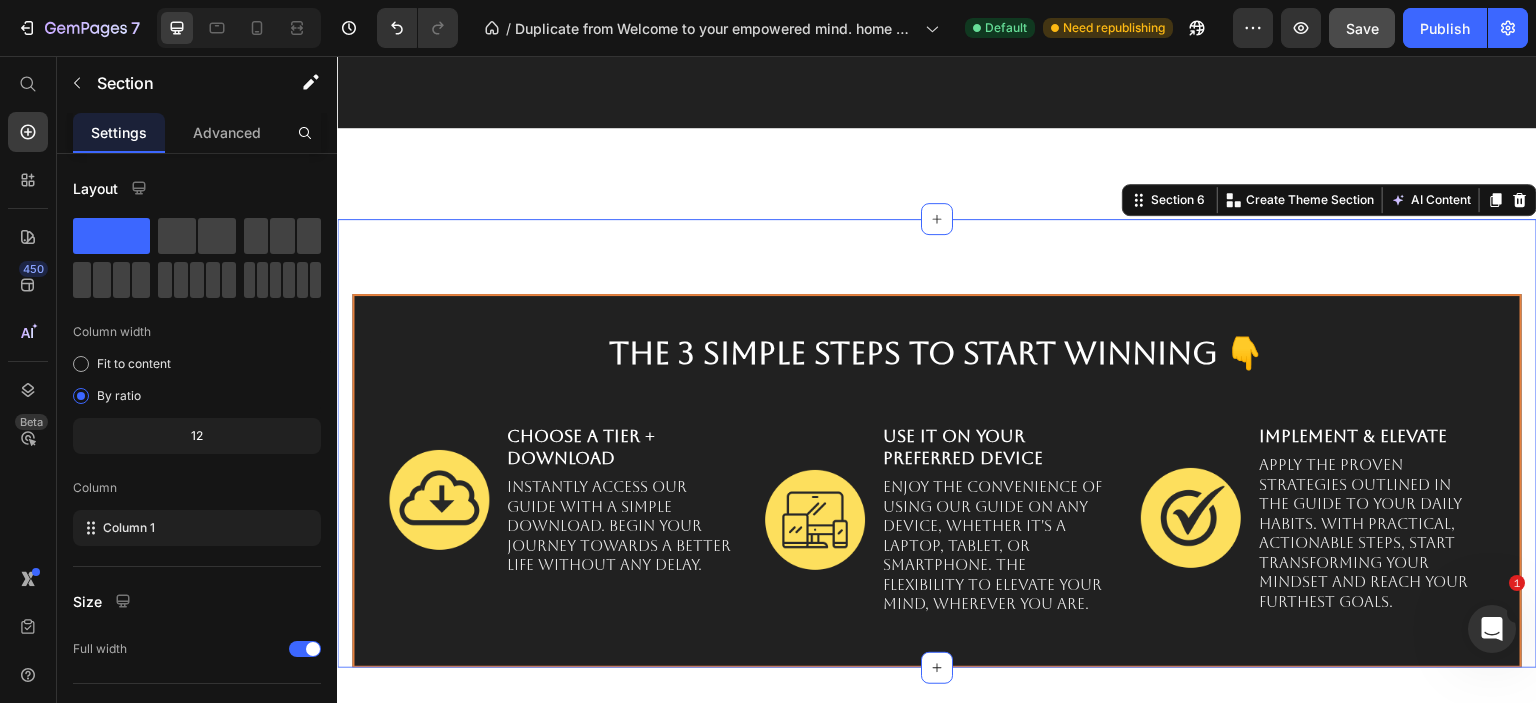 click on "The 3 Simple Steps to start winning 👇 Heading Image Choose a tier + Download Text Block Instantly access our guide with a simple download. Begin your journey towards a better life without any delay. Text Block Row Image Use it on Your Preferred Device Text Block Enjoy the convenience of using our guide on any device, whether it's a laptop, tablet, or smartphone. The flexibility to elevate your mind, wherever you are. Text Block Row Image Implement & Elevate Text Block Apply the proven strategies outlined in the guide to your daily habits. With practical, actionable steps, start transforming your mindset and reach your furthest goals. Text Block Row Row Row Section 6   You can create reusable sections Create Theme Section AI Content Write with GemAI What would you like to describe here? Tone and Voice Persuasive Product Mental Fitness Mastery Show more Generate" at bounding box center (937, 443) 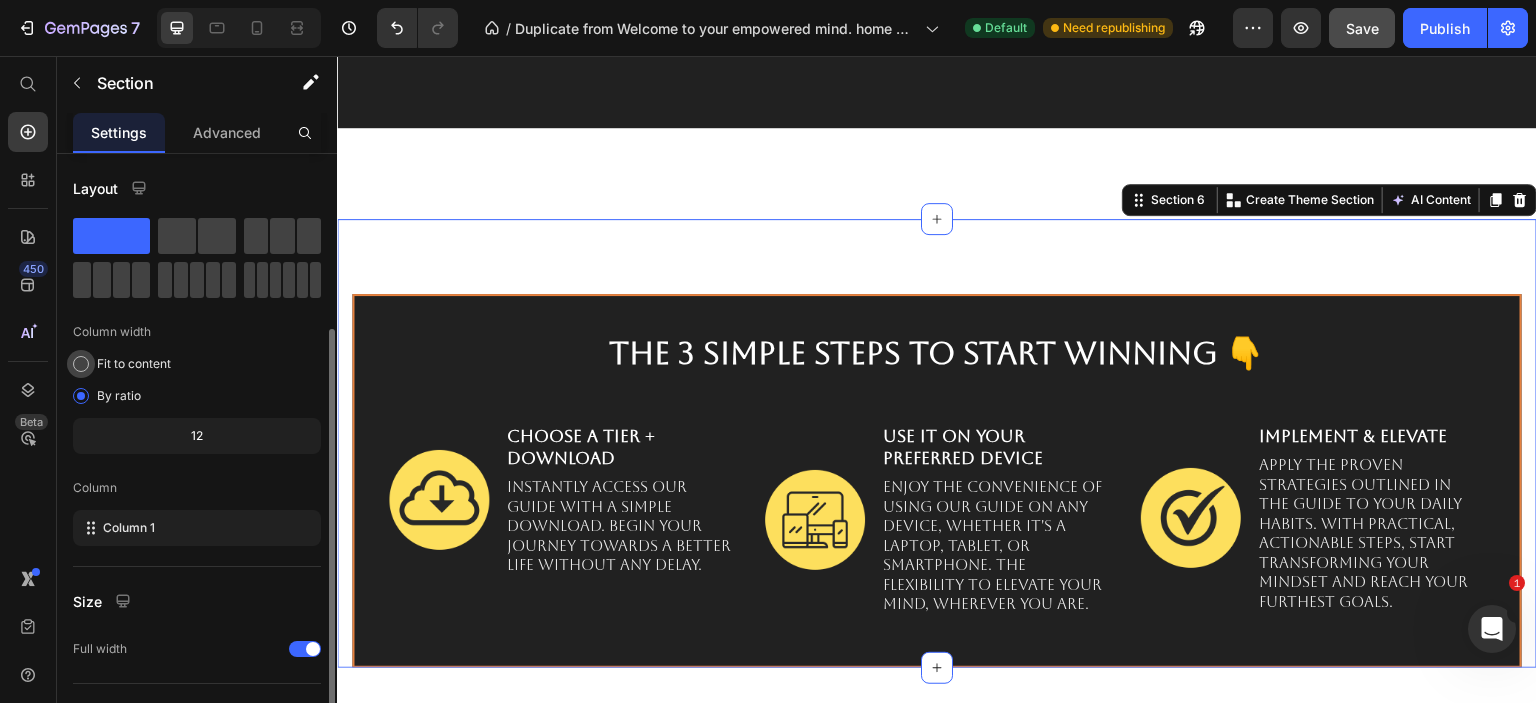 scroll, scrollTop: 200, scrollLeft: 0, axis: vertical 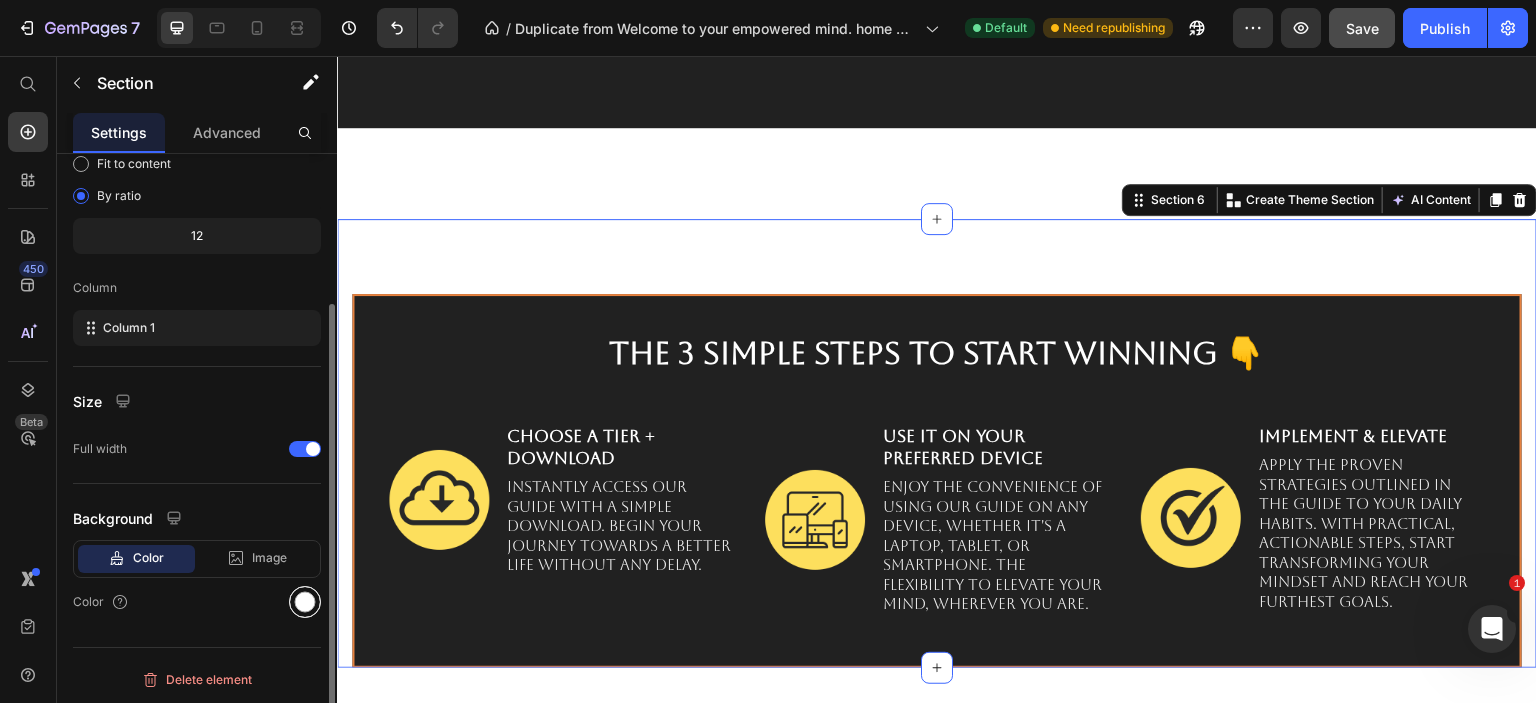 click at bounding box center (305, 602) 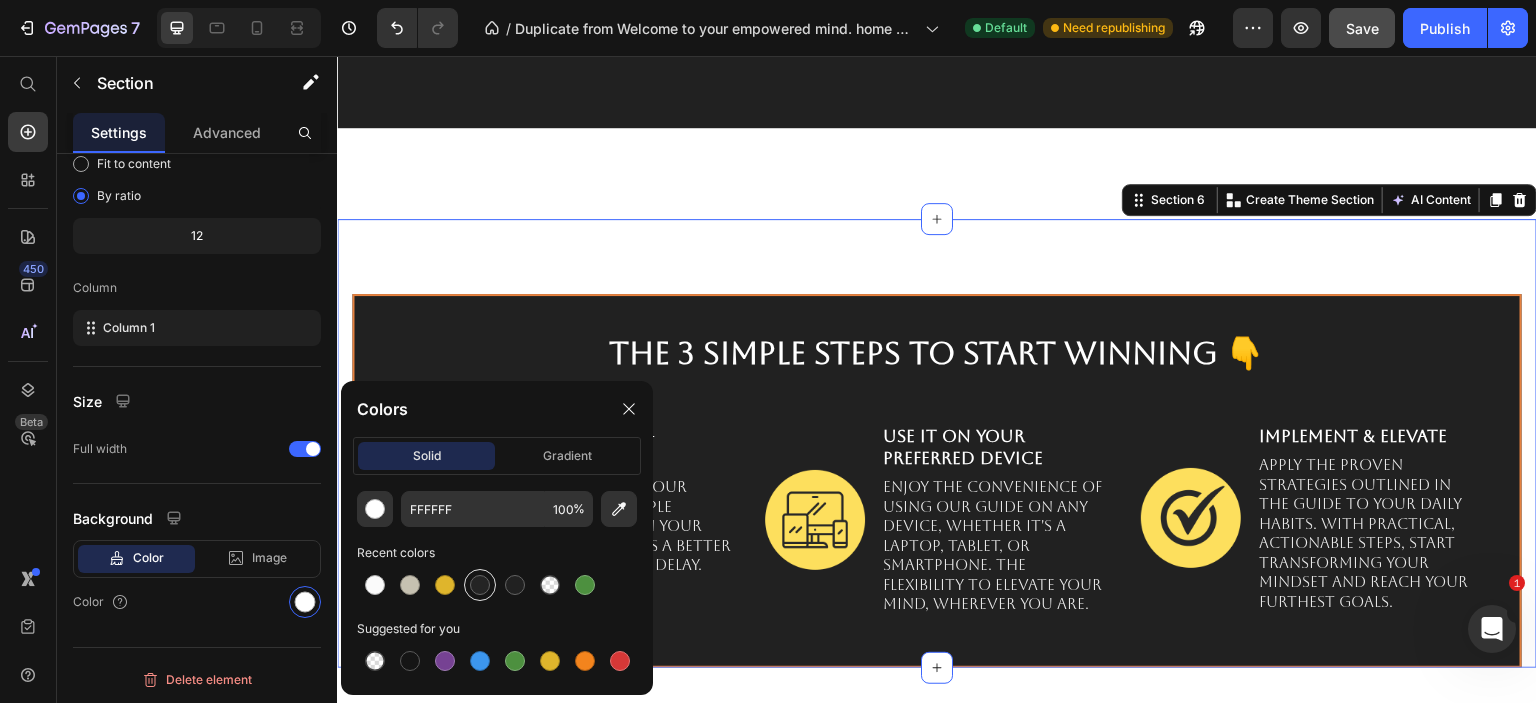 click at bounding box center (480, 585) 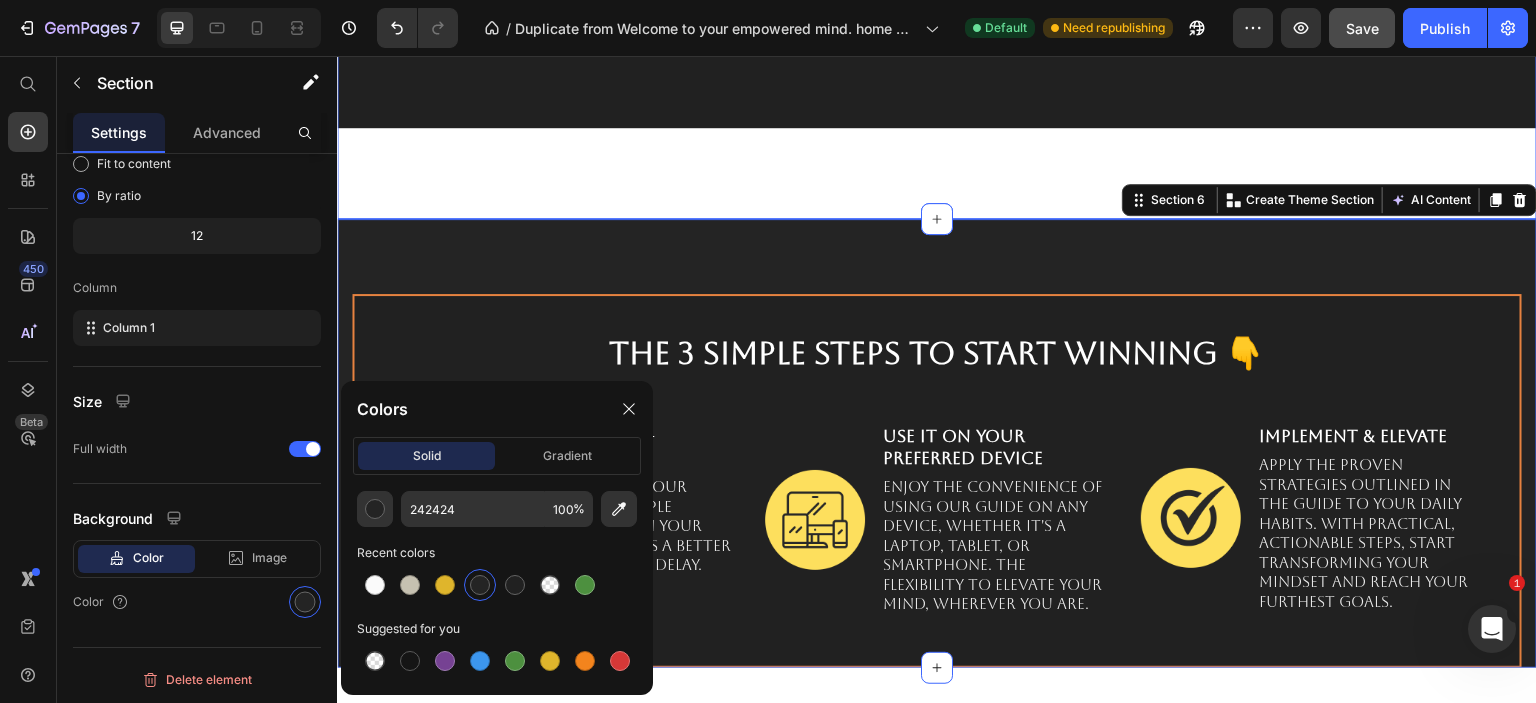 click on "Image Read Anytime,  Anywhere . Text Block With our product in digital format, support is always at your fingertips. Access the guide easily on your phone, tablet, or computer, making it possible to find guidance and advice wherever you are, whenever you need it. Text Block Image 👉GET INSTANT DOWNLOAD👈 Add to Cart                                                100% Guaranteed Safe Checkout Text block Product Row Section 5" at bounding box center (937, -124) 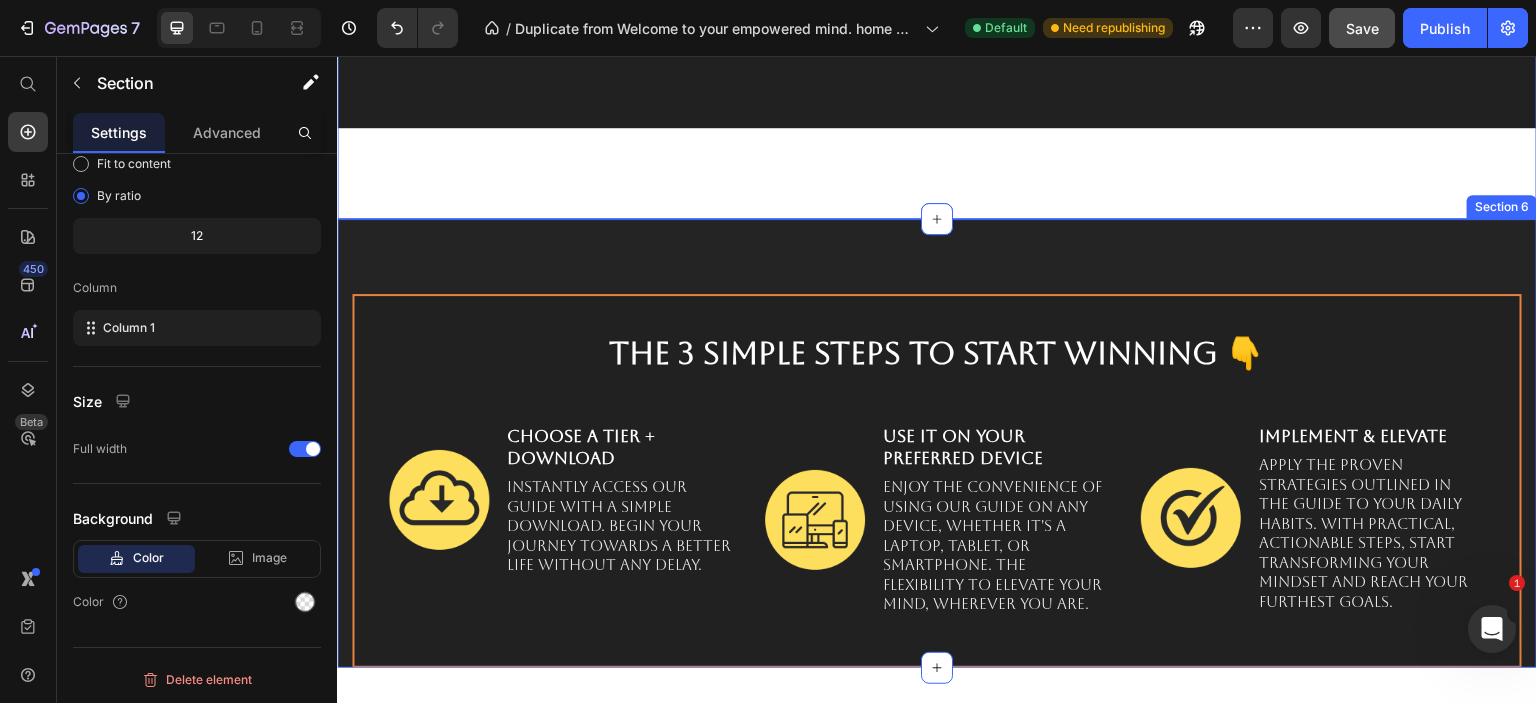 click on "Image Read Anytime,  Anywhere . Text Block With our product in digital format, support is always at your fingertips. Access the guide easily on your phone, tablet, or computer, making it possible to find guidance and advice wherever you are, whenever you need it. Text Block Image 👉GET INSTANT DOWNLOAD👈 Add to Cart                                                100% Guaranteed Safe Checkout Text block Product Row Section 5   You can create reusable sections Create Theme Section AI Content Write with GemAI What would you like to describe here? Tone and Voice Persuasive Product Mental Fitness Mastery Show more Generate" at bounding box center [937, -124] 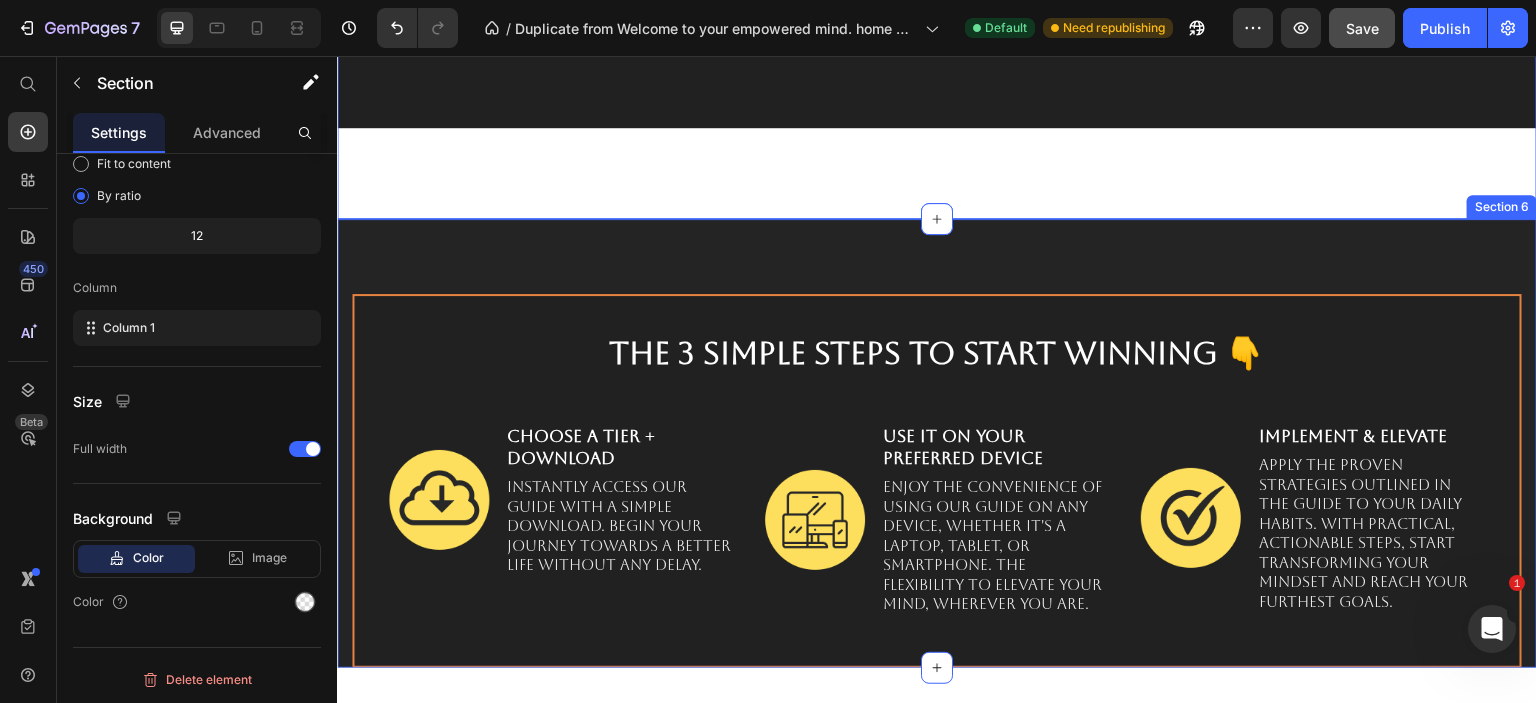 click on "The 3 Simple Steps to start winning 👇 Heading Image Choose a tier + Download Text Block Instantly access our guide with a simple download. Begin your journey towards a better life without any delay. Text Block Row Image Use it on Your Preferred Device Text Block Enjoy the convenience of using our guide on any device, whether it's a laptop, tablet, or smartphone. The flexibility to elevate your mind, wherever you are. Text Block Row Image Implement & Elevate Text Block Apply the proven strategies outlined in the guide to your daily habits. With practical, actionable steps, start transforming your mindset and reach your furthest goals. Text Block Row Row Row" at bounding box center (937, 481) 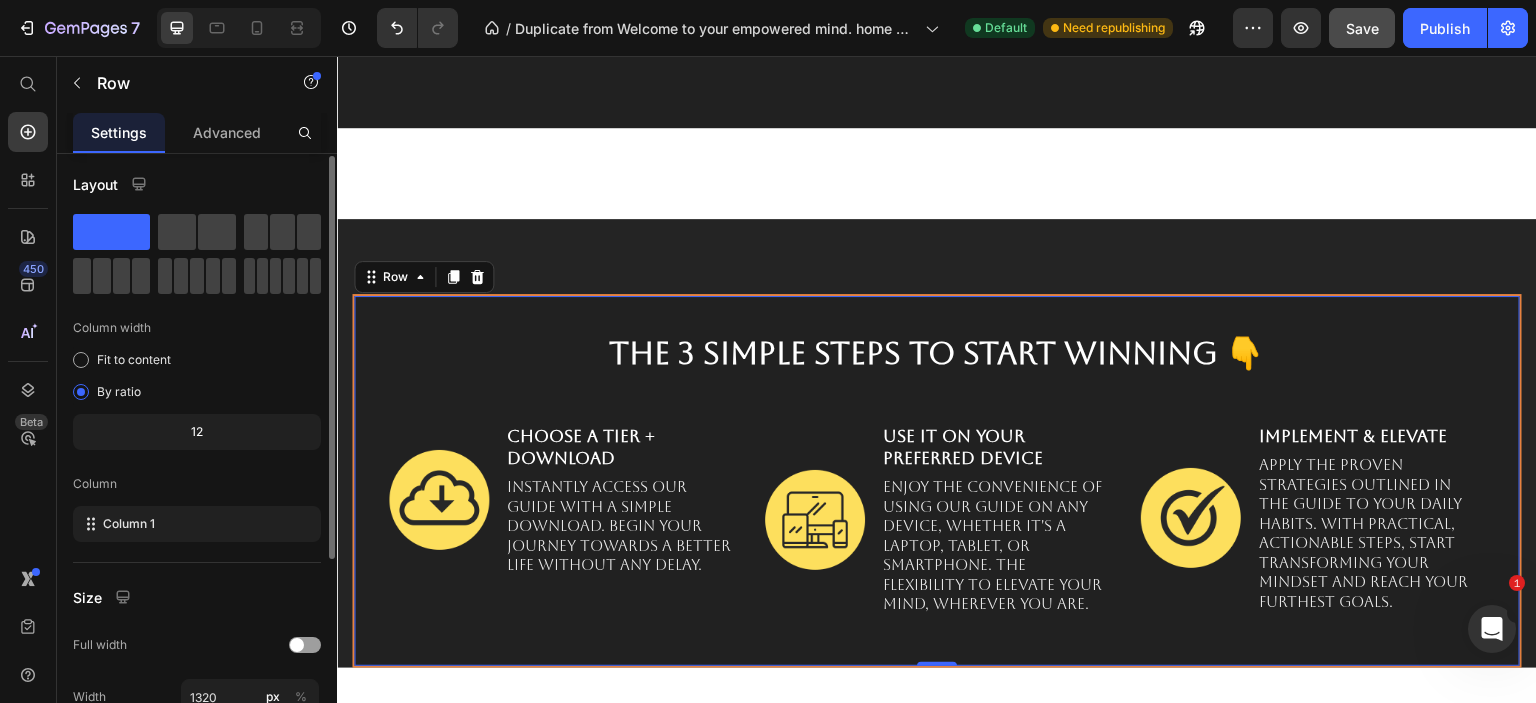 scroll, scrollTop: 0, scrollLeft: 0, axis: both 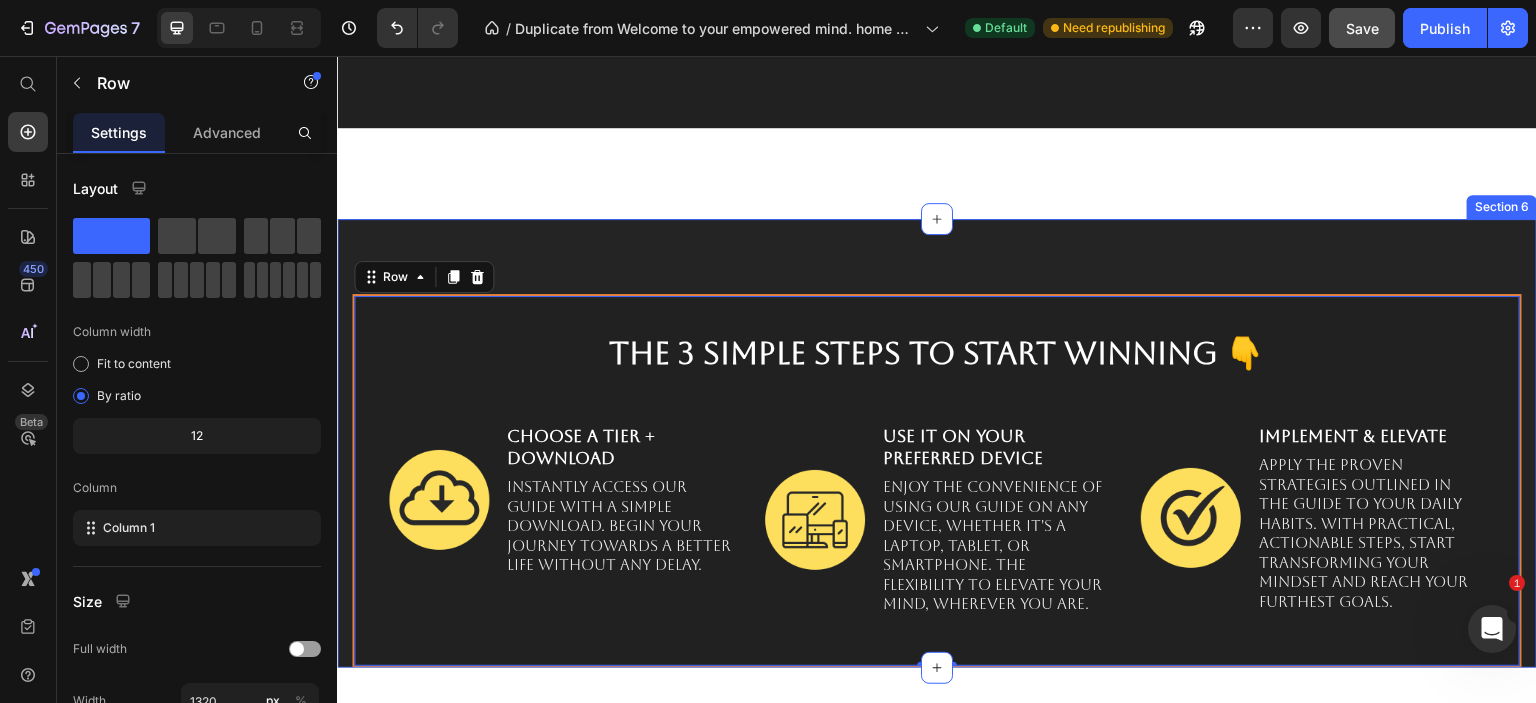 click on "The 3 Simple Steps to start winning 👇 Heading Image Choose a tier + Download Text Block Instantly access our guide with a simple download. Begin your journey towards a better life without any delay. Text Block Row Image Use it on Your Preferred Device Text Block Enjoy the convenience of using our guide on any device, whether it's a laptop, tablet, or smartphone. The flexibility to elevate your mind, wherever you are. Text Block Row Image Implement & Elevate Text Block Apply the proven strategies outlined in the guide to your daily habits. With practical, actionable steps, start transforming your mindset and reach your furthest goals. Text Block Row Row Row   0" at bounding box center [937, 481] 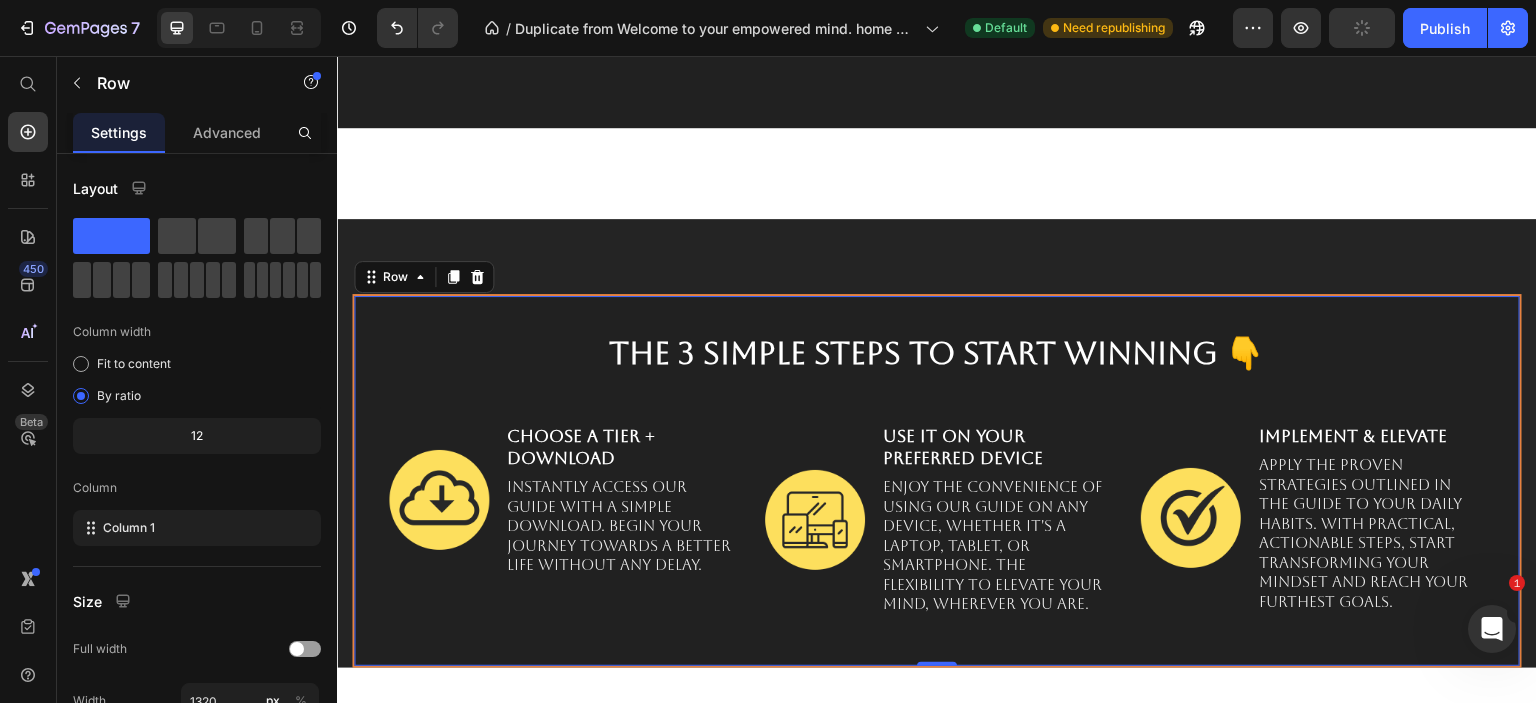 click on "The 3 Simple Steps to start winning 👇 Heading Image Choose a tier + Download Text Block Instantly access our guide with a simple download. Begin your journey towards a better life without any delay. Text Block Row Image Use it on Your Preferred Device Text Block Enjoy the convenience of using our guide on any device, whether it's a laptop, tablet, or smartphone. The flexibility to elevate your mind, wherever you are. Text Block Row Image Implement & Elevate Text Block Apply the proven strategies outlined in the guide to your daily habits. With practical, actionable steps, start transforming your mindset and reach your furthest goals. Text Block Row Row Row   0 Section 6" at bounding box center [937, 443] 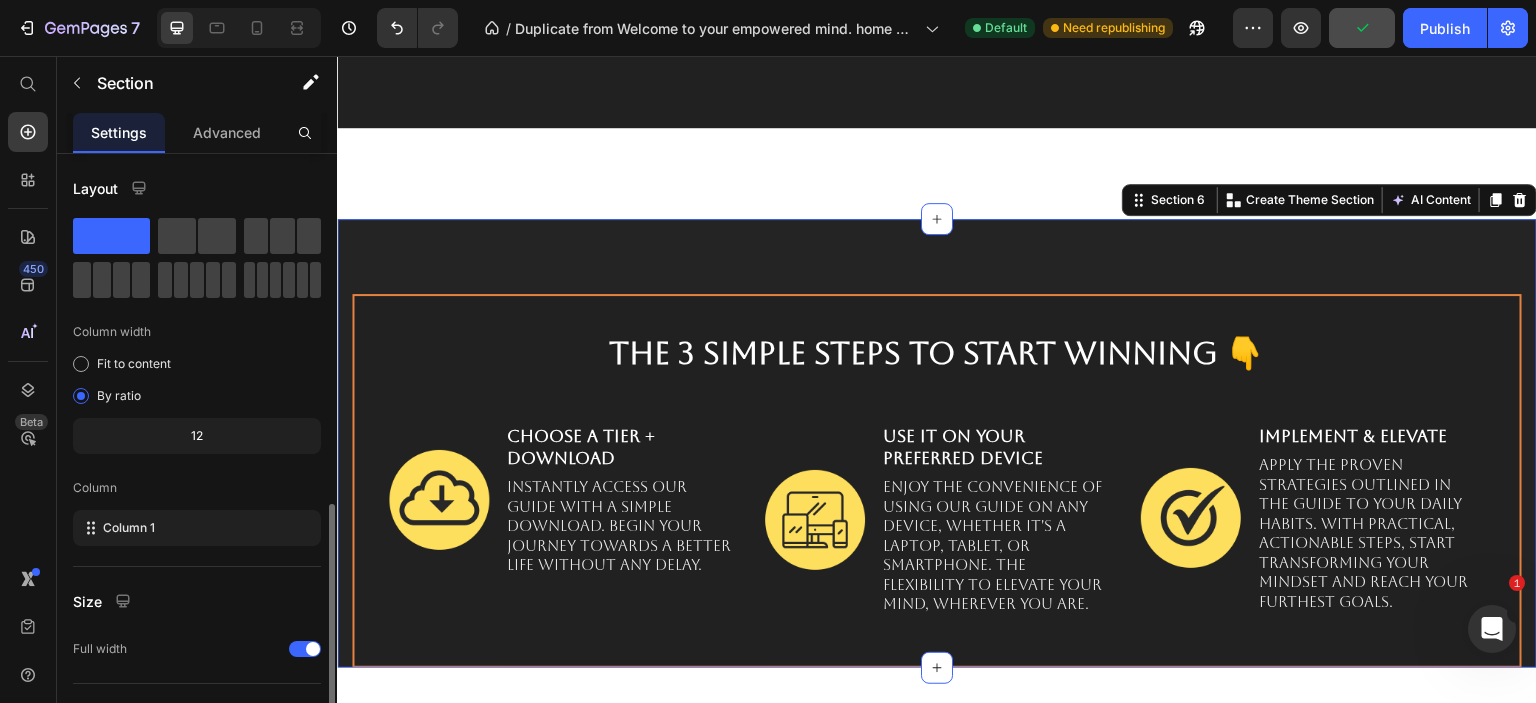 scroll, scrollTop: 200, scrollLeft: 0, axis: vertical 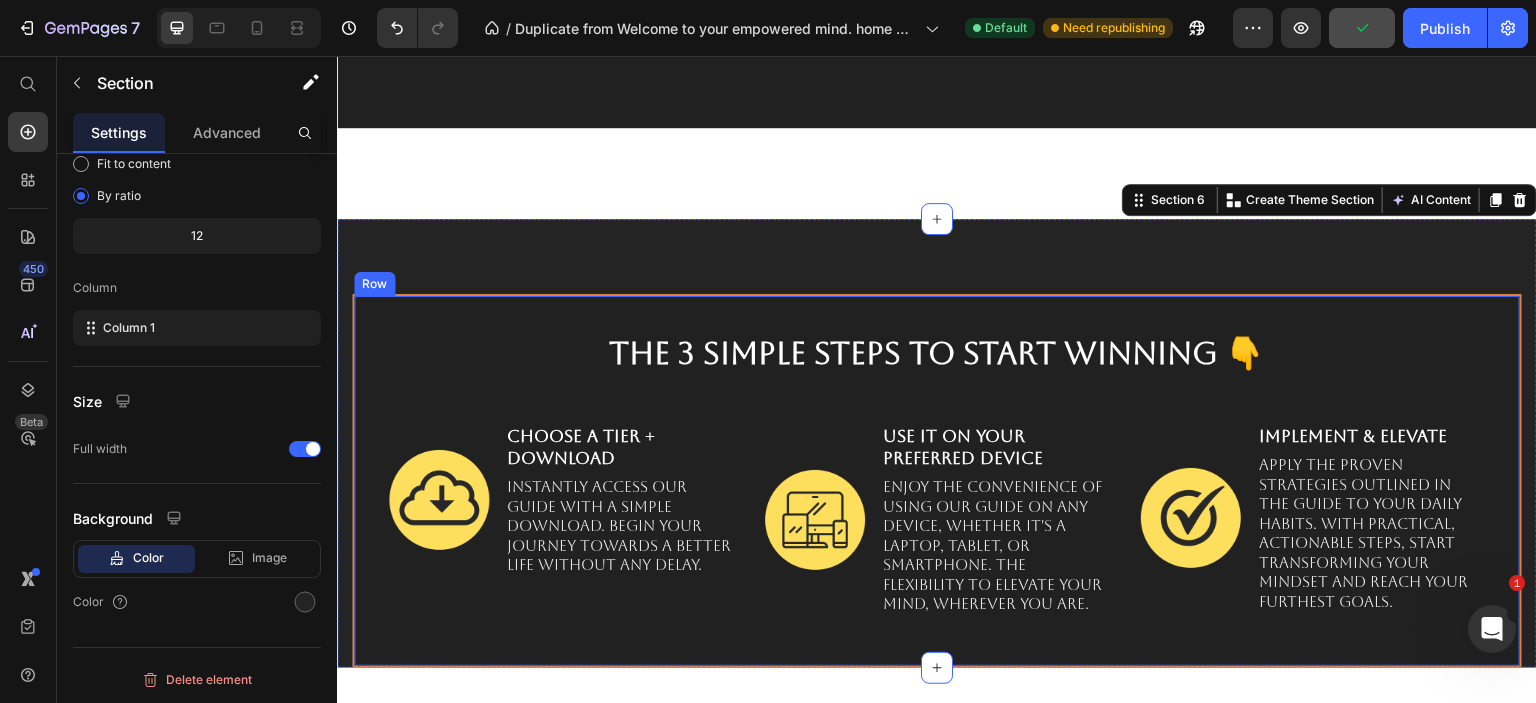 click on "The 3 Simple Steps to start winning 👇 Heading Image Choose a tier + Download Text Block Instantly access our guide with a simple download. Begin your journey towards a better life without any delay. Text Block Row Image Use it on Your Preferred Device Text Block Enjoy the convenience of using our guide on any device, whether it's a laptop, tablet, or smartphone. The flexibility to elevate your mind, wherever you are. Text Block Row Image Implement & Elevate Text Block Apply the proven strategies outlined in the guide to your daily habits. With practical, actionable steps, start transforming your mindset and reach your furthest goals. Text Block Row Row Row" at bounding box center (937, 481) 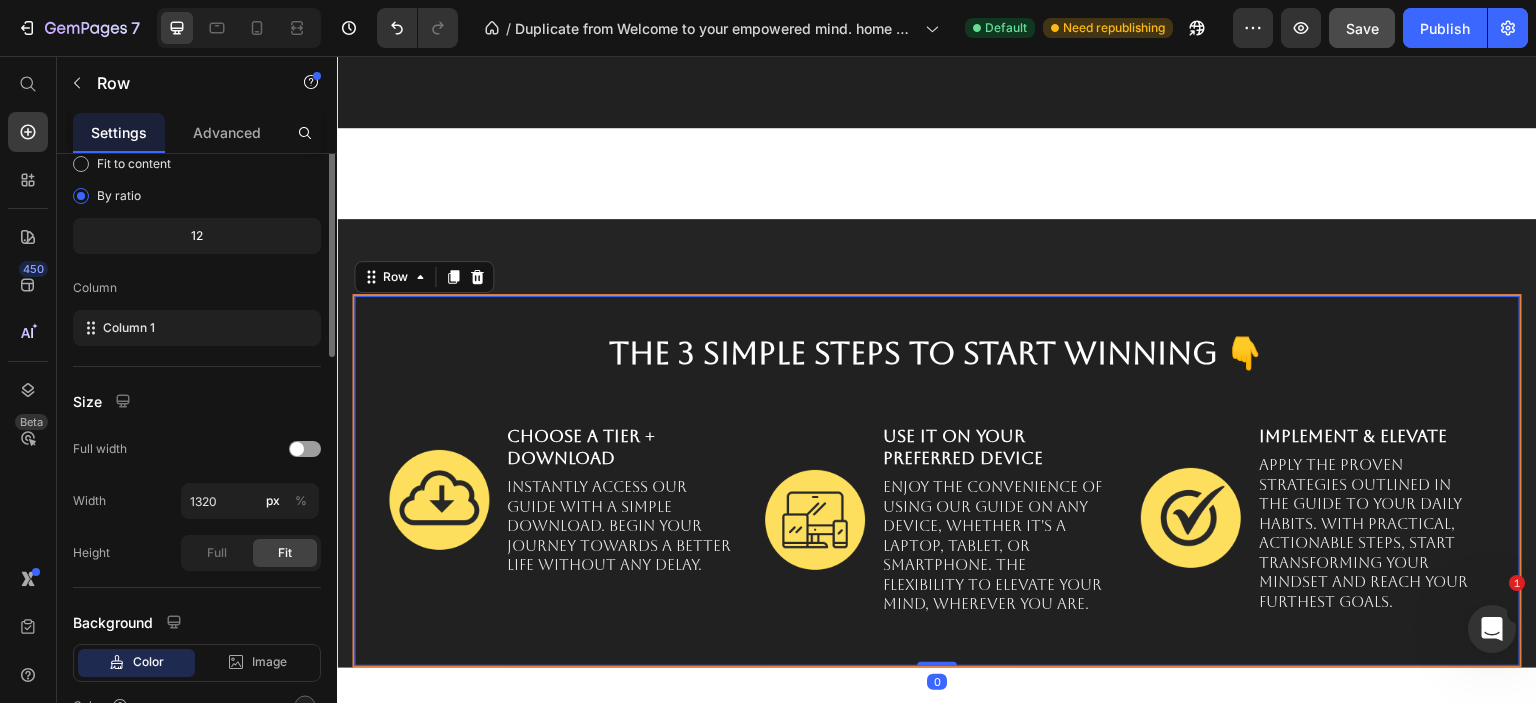 scroll, scrollTop: 0, scrollLeft: 0, axis: both 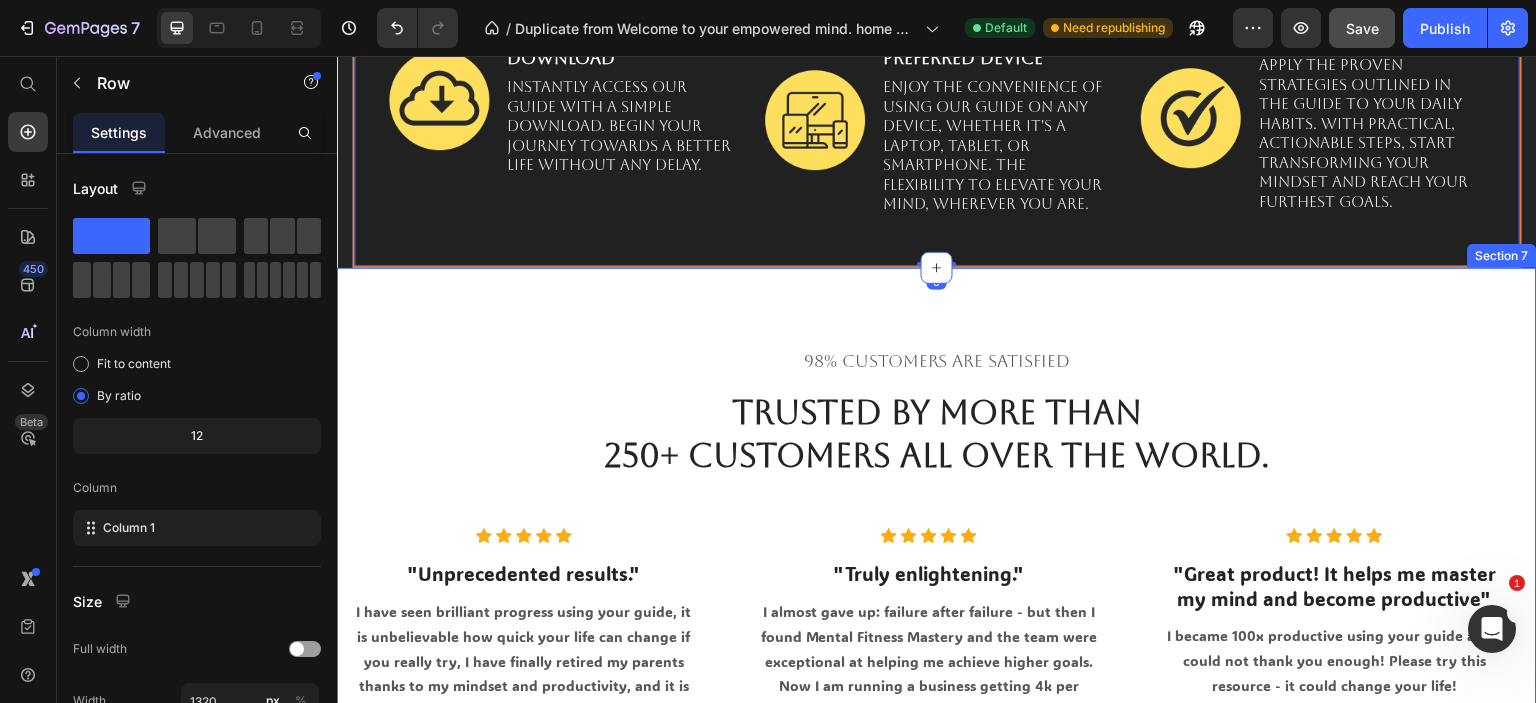 click on "98% Customers Are Satisfied Text block Trusted By More Than  250+ Customers All Over The World. Heading                Icon                Icon                Icon                Icon                Icon Icon List Hoz "Unprecedented results." Heading I have seen brilliant progress using your guide, it is unbelievable how quick your life can change if you really try, I have finally retired my parents thanks to my mindset and productivity, and it is all thanks to you! Text block                Title Line Image David Albarn, ( USA ) Heading
Icon Verified Buyer Text block Icon List Row                Icon                Icon                Icon                Icon                Icon Icon List Hoz "Truly enlightening." Heading I almost gave up: failure after failure - but then I found Mental Fitness Mastery and the team were exceptional at helping me achieve higher goals. Now I am running a business getting 4k per month after 20 weeks, if I can do it - so can you. Text block                Title" at bounding box center (937, 602) 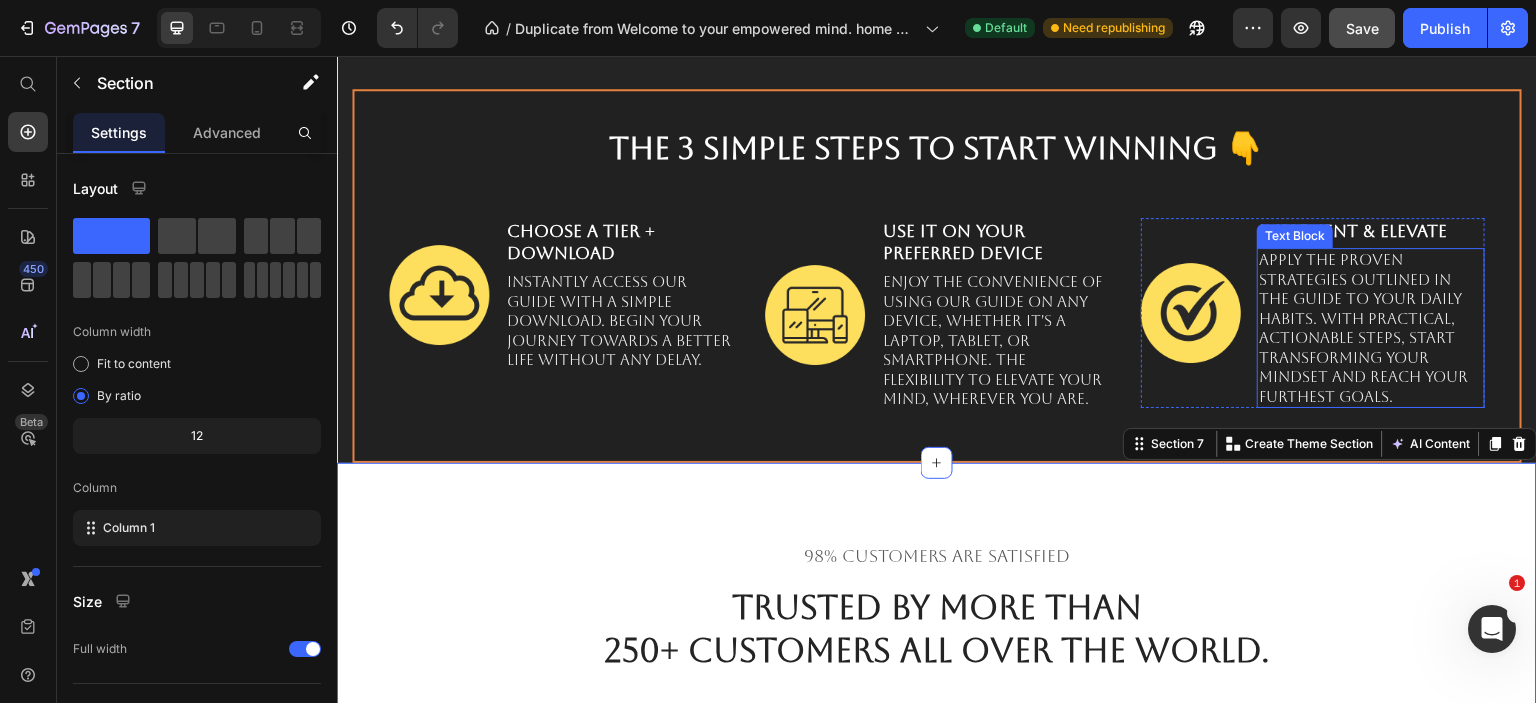 scroll, scrollTop: 4489, scrollLeft: 0, axis: vertical 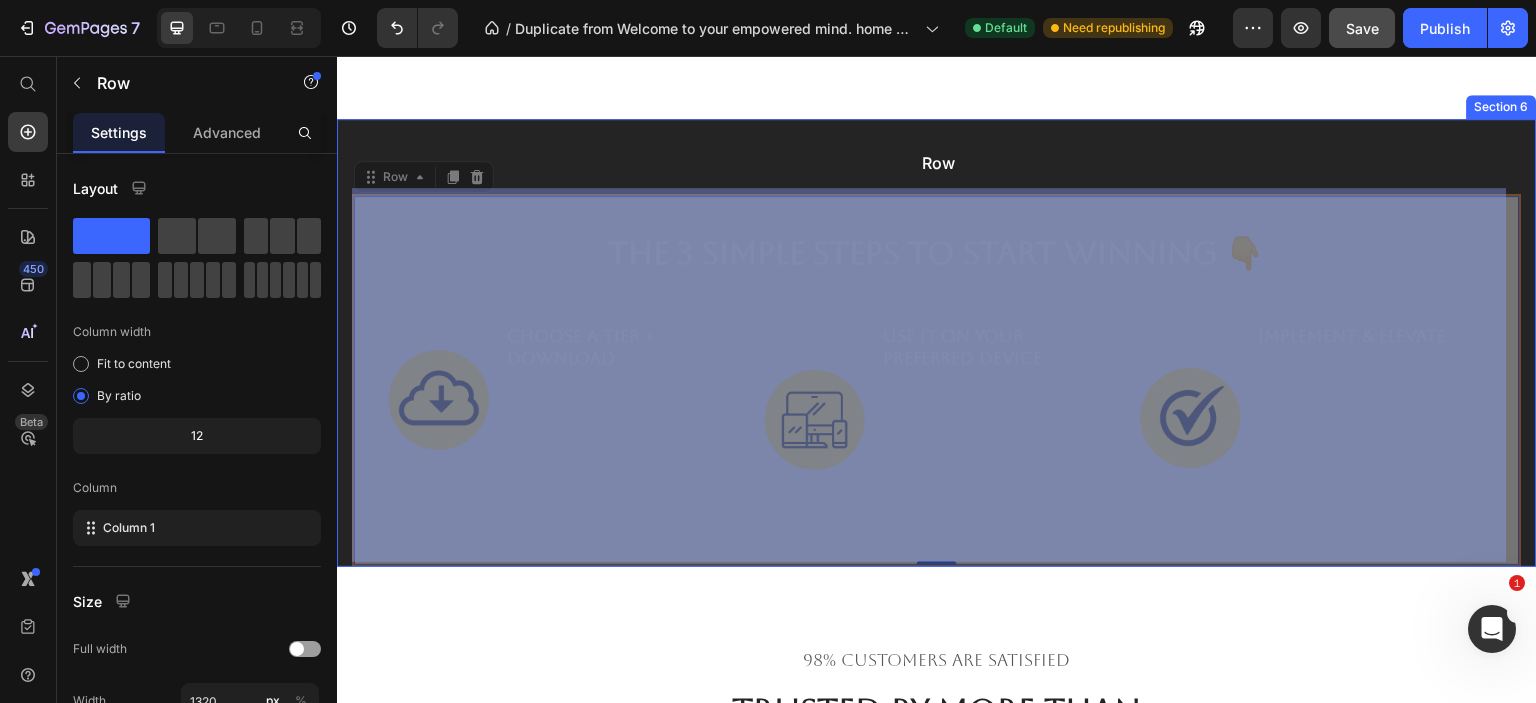 drag, startPoint x: 908, startPoint y: 202, endPoint x: 906, endPoint y: 144, distance: 58.034473 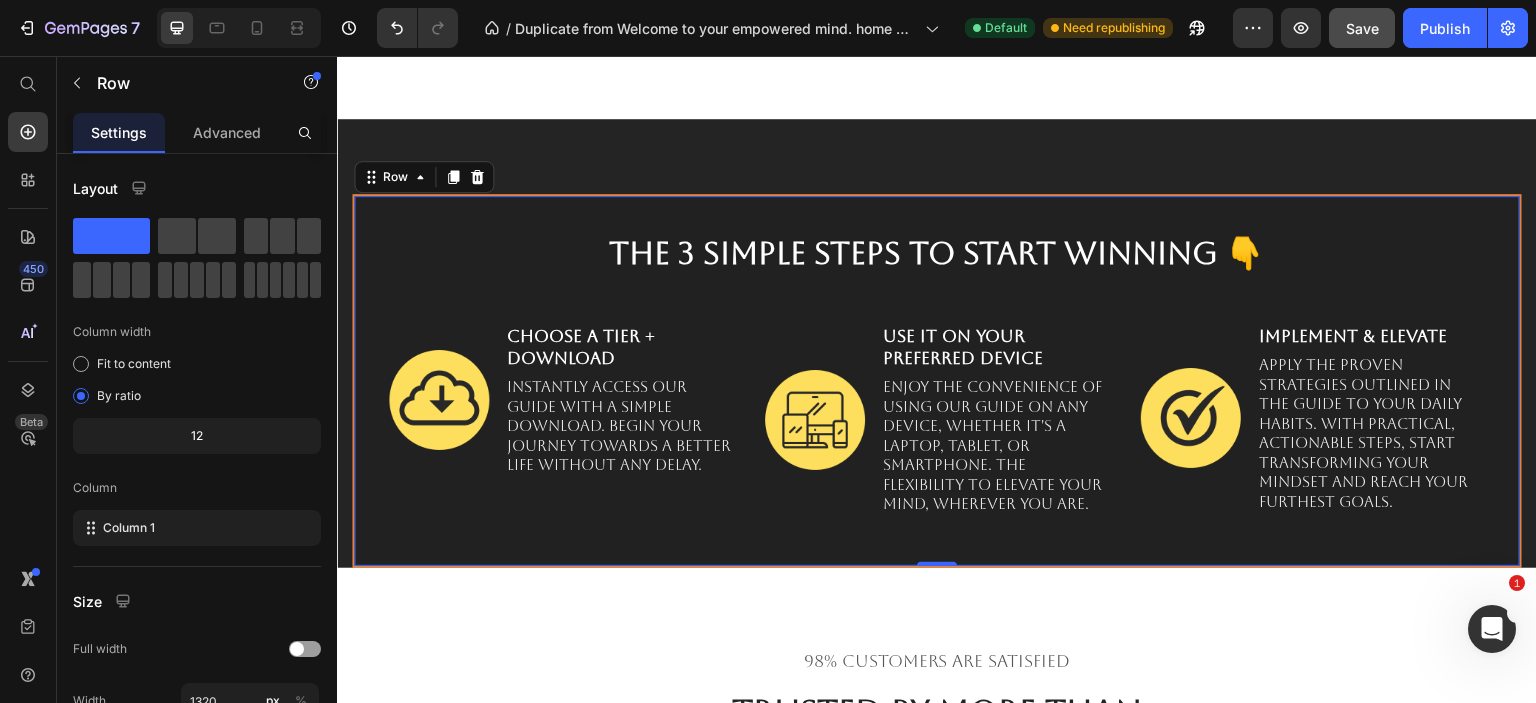 click on "98% Customers Are Satisfied Text block Trusted By More Than  250+ Customers All Over The World. Heading                Icon                Icon                Icon                Icon                Icon Icon List Hoz "Unprecedented results." Heading I have seen brilliant progress using your guide, it is unbelievable how quick your life can change if you really try, I have finally retired my parents thanks to my mindset and productivity, and it is all thanks to you! Text block                Title Line Image David Albarn, ( USA ) Heading
Icon Verified Buyer Text block Icon List Row                Icon                Icon                Icon                Icon                Icon Icon List Hoz "Truly enlightening." Heading I almost gave up: failure after failure - but then I found Mental Fitness Mastery and the team were exceptional at helping me achieve higher goals. Now I am running a business getting 4k per month after 20 weeks, if I can do it - so can you. Text block                Title" at bounding box center (937, 902) 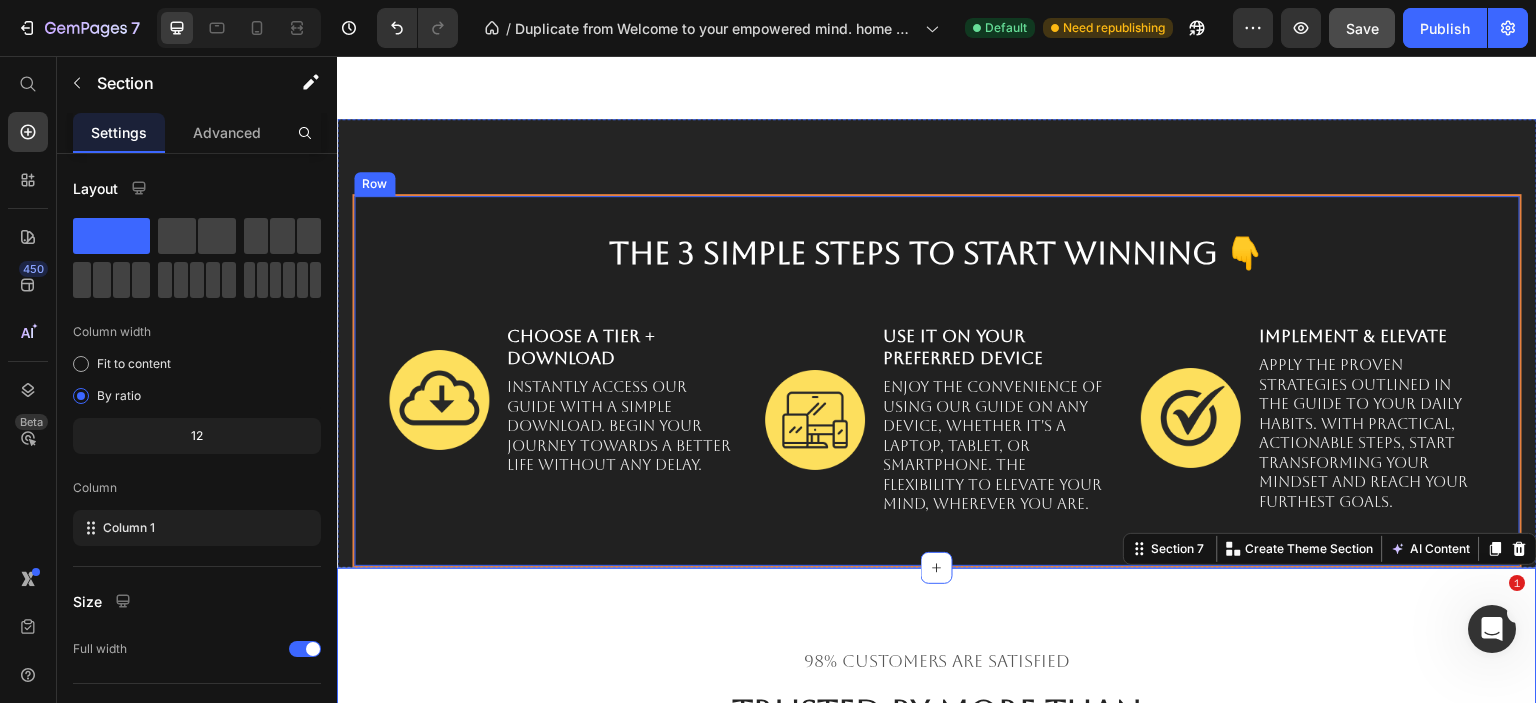 click on "The 3 Simple Steps to start winning 👇 Heading Image Choose a tier + Download Text Block Instantly access our guide with a simple download. Begin your journey towards a better life without any delay. Text Block Row Image Use it on Your Preferred Device Text Block Enjoy the convenience of using our guide on any device, whether it's a laptop, tablet, or smartphone. The flexibility to elevate your mind, wherever you are. Text Block Row Image Implement & Elevate Text Block Apply the proven strategies outlined in the guide to your daily habits. With practical, actionable steps, start transforming your mindset and reach your furthest goals. Text Block Row Row Row" at bounding box center (937, 381) 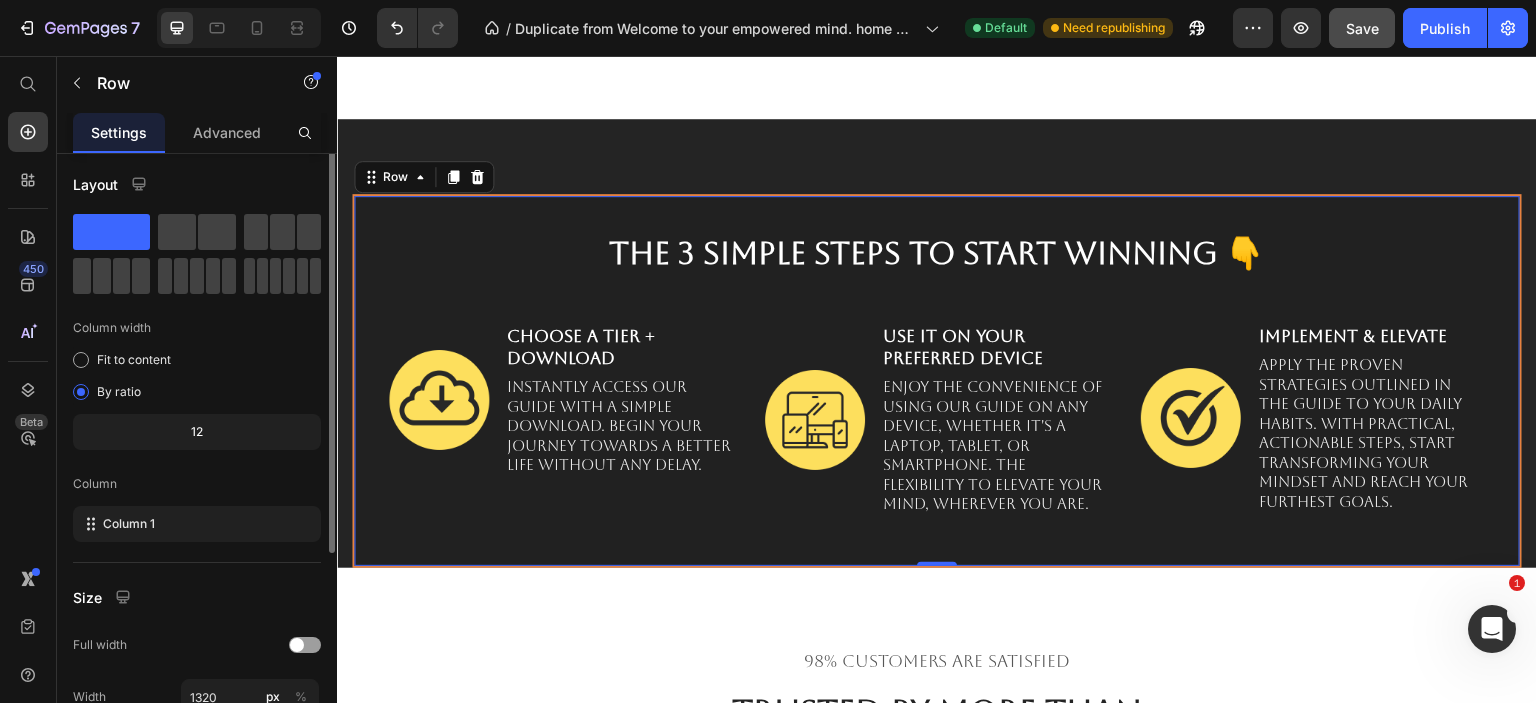 scroll, scrollTop: 0, scrollLeft: 0, axis: both 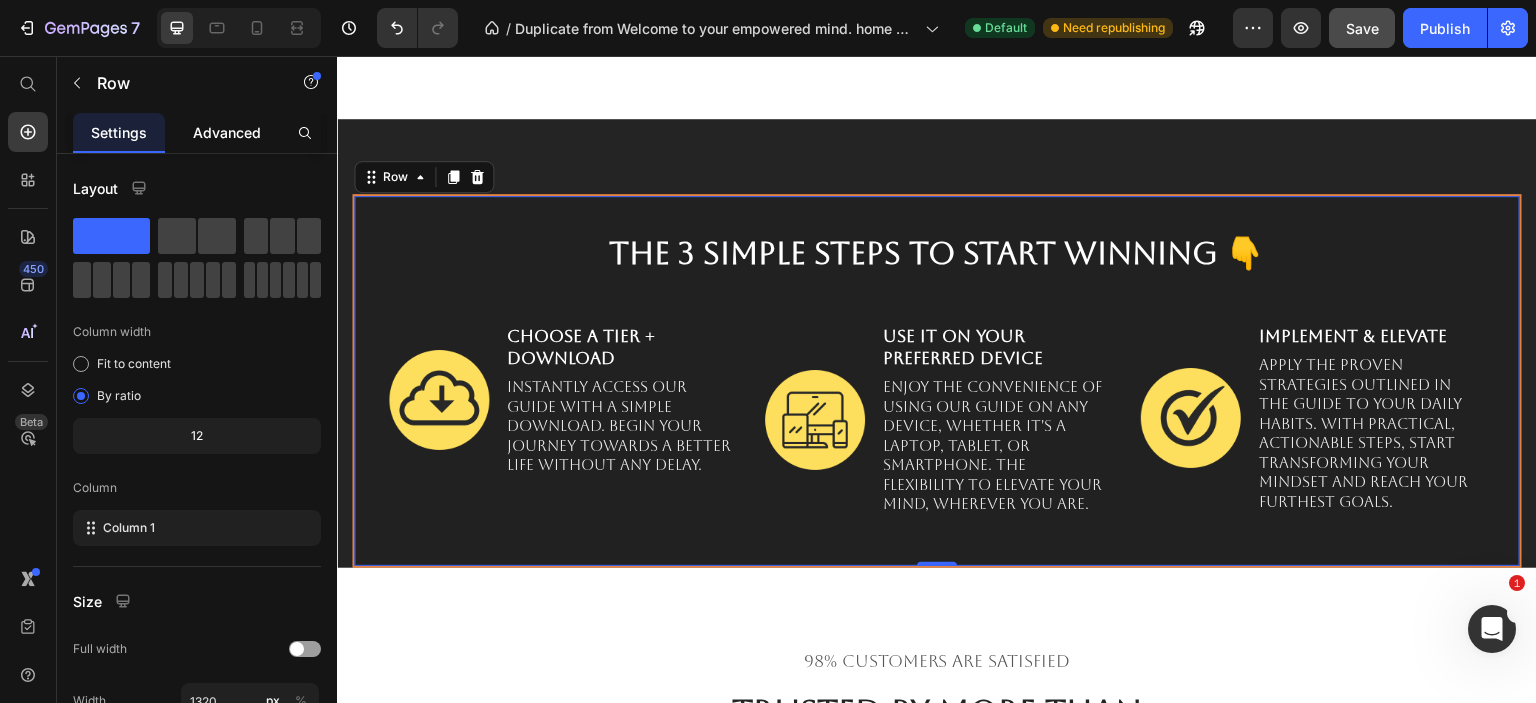 click on "Advanced" at bounding box center (227, 132) 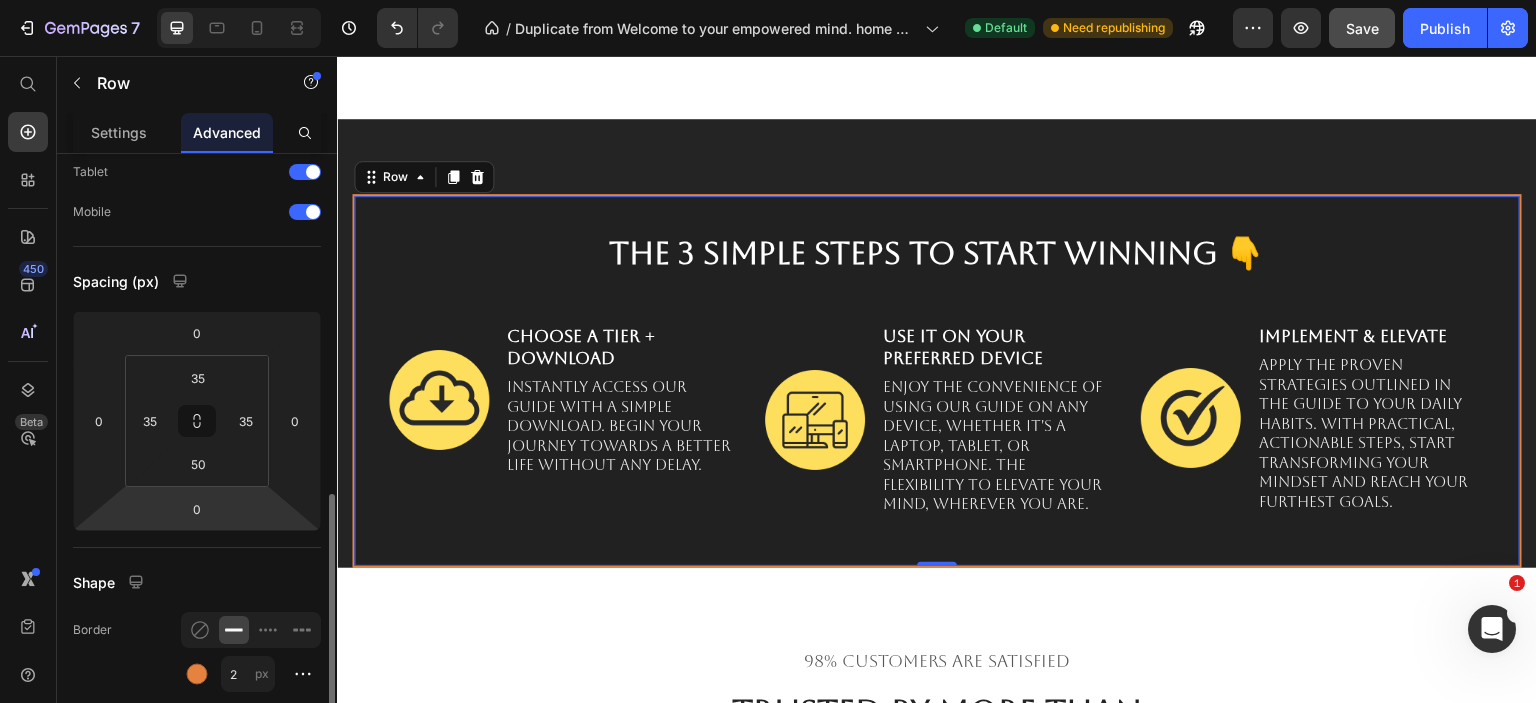 scroll, scrollTop: 304, scrollLeft: 0, axis: vertical 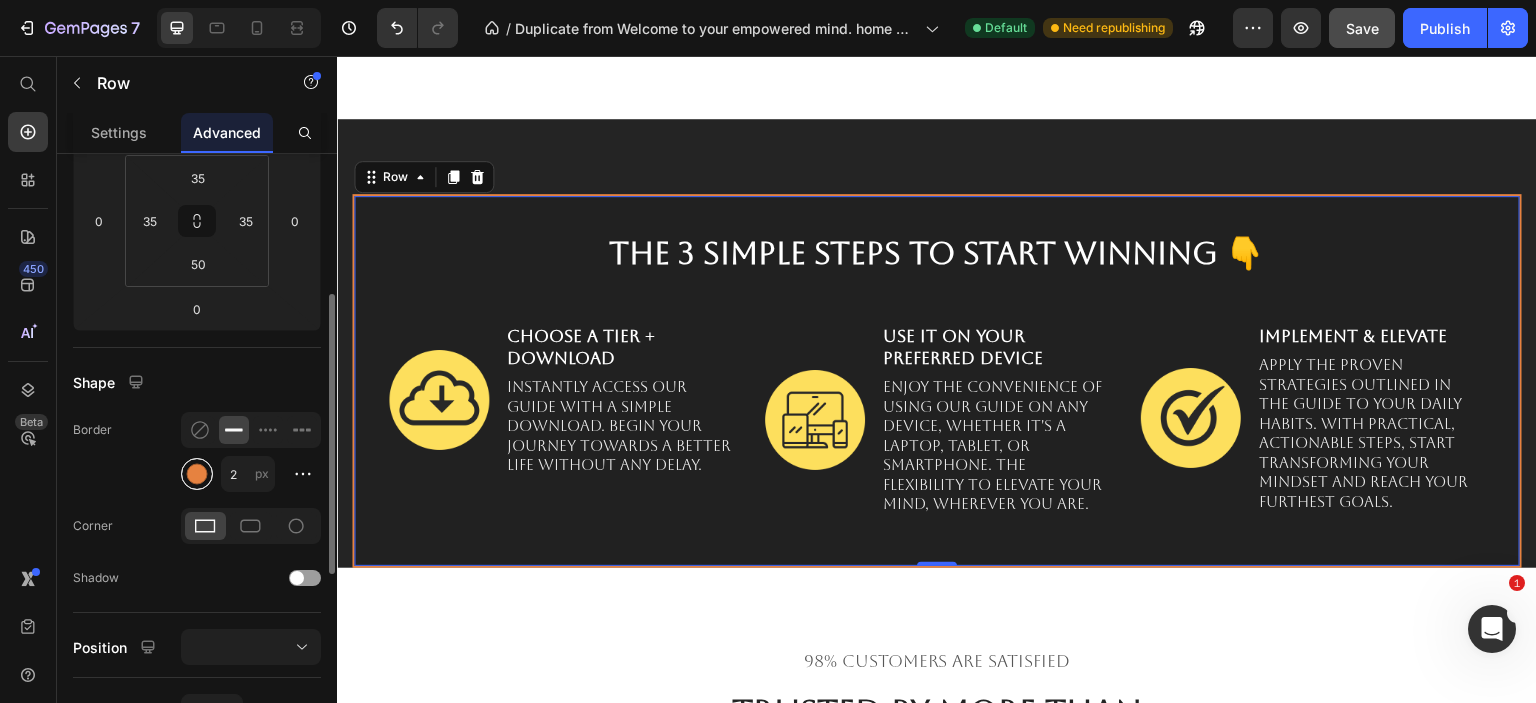click at bounding box center [197, 474] 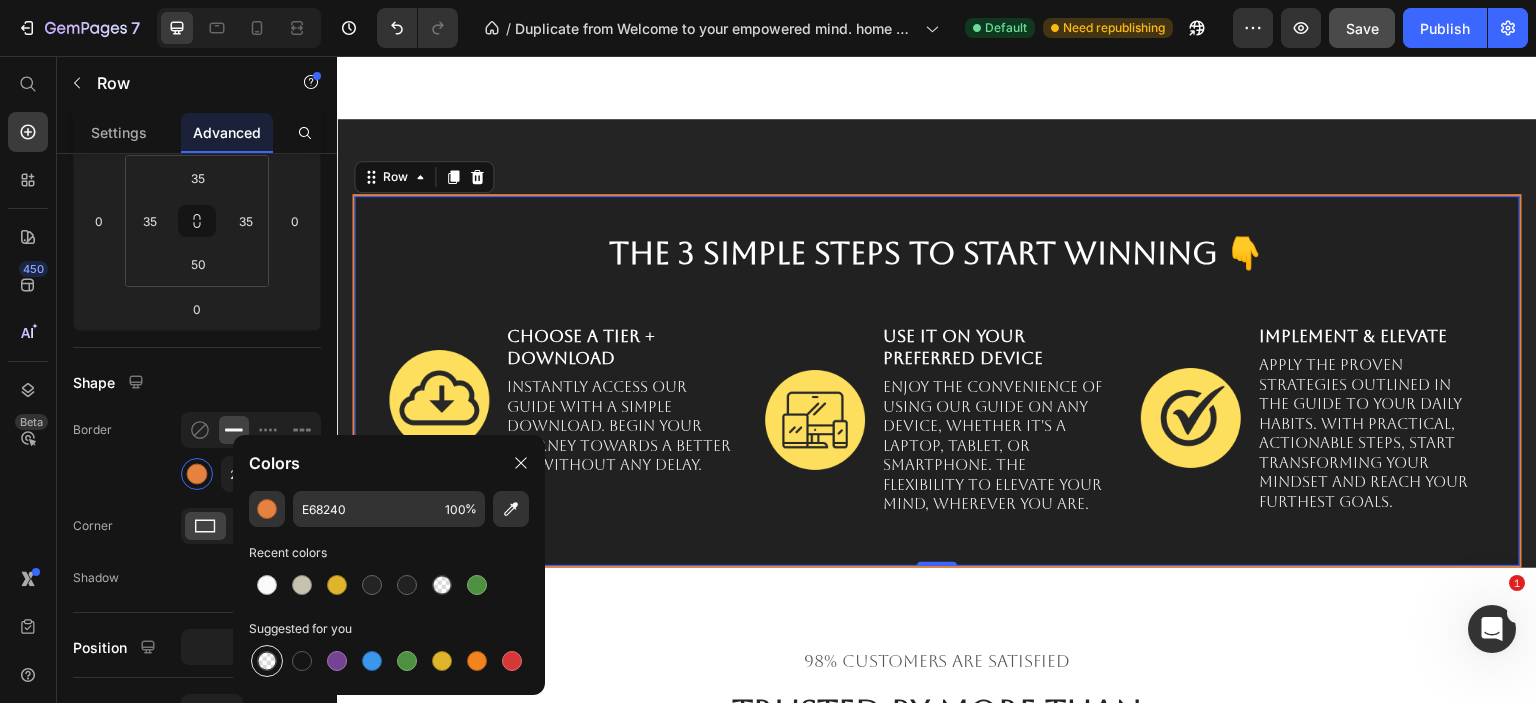click at bounding box center (267, 661) 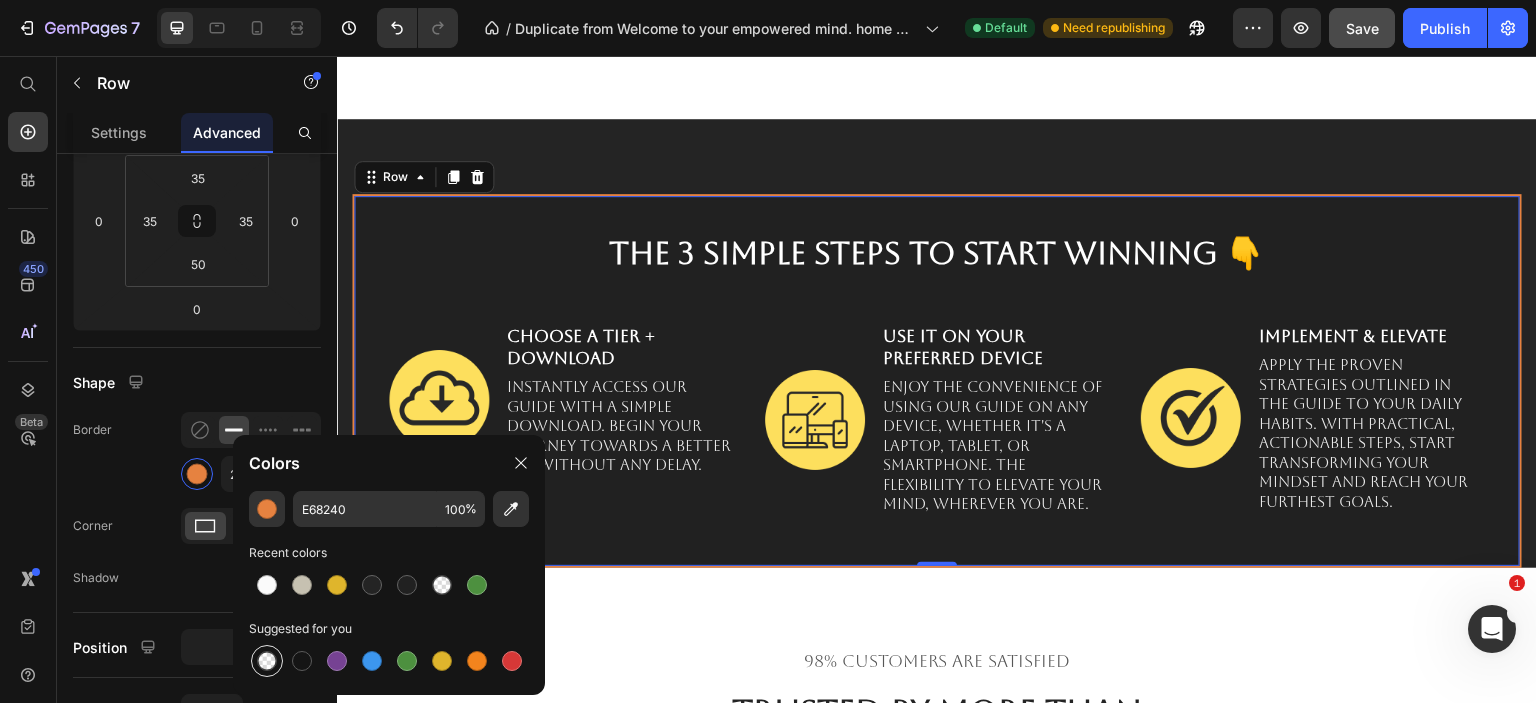 type on "000000" 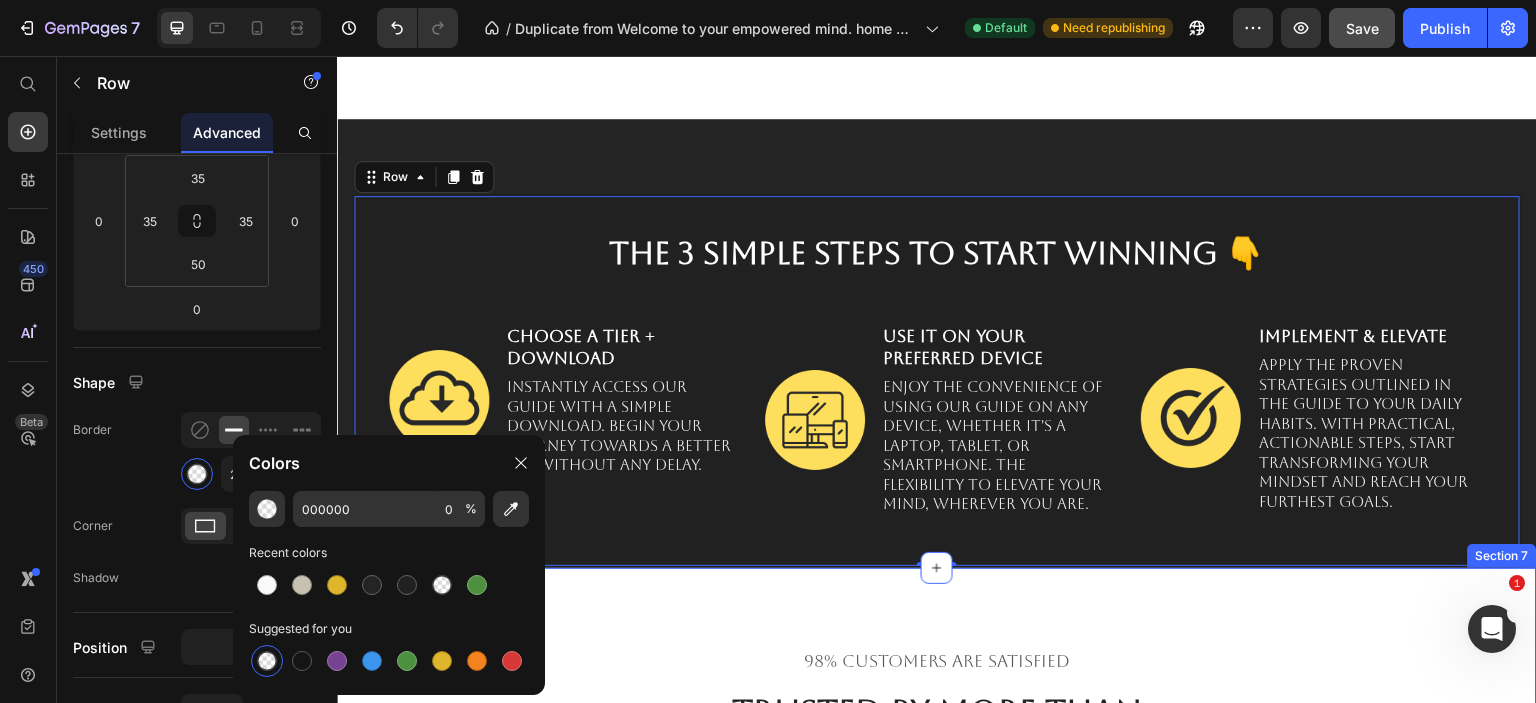 click on "98% Customers Are Satisfied Text block Trusted By More Than  250+ Customers All Over The World. Heading                Icon                Icon                Icon                Icon                Icon Icon List Hoz "Unprecedented results." Heading I have seen brilliant progress using your guide, it is unbelievable how quick your life can change if you really try, I have finally retired my parents thanks to my mindset and productivity, and it is all thanks to you! Text block                Title Line Image David Albarn, ( USA ) Heading
Icon Verified Buyer Text block Icon List Row                Icon                Icon                Icon                Icon                Icon Icon List Hoz "Truly enlightening." Heading I almost gave up: failure after failure - but then I found Mental Fitness Mastery and the team were exceptional at helping me achieve higher goals. Now I am running a business getting 4k per month after 20 weeks, if I can do it - so can you. Text block                Title" at bounding box center (937, 902) 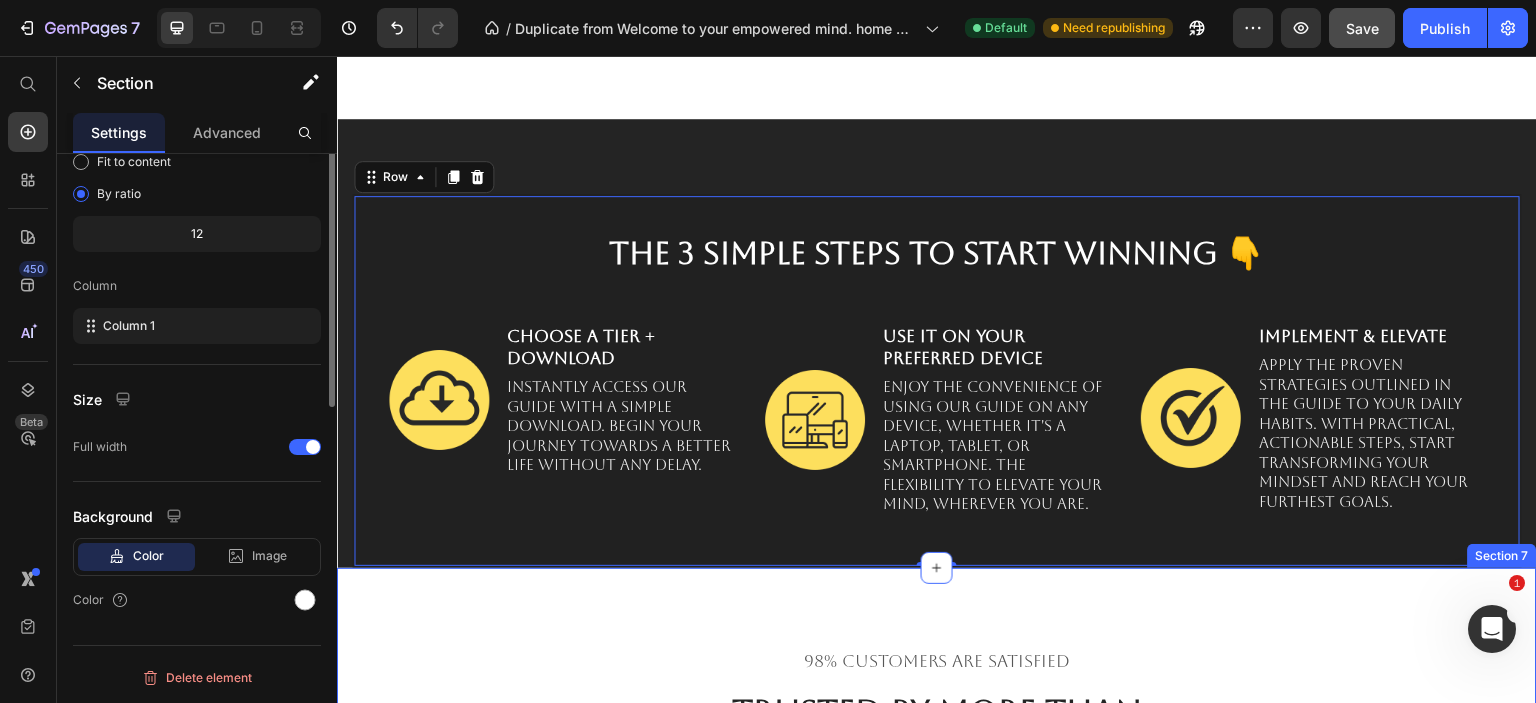 scroll, scrollTop: 0, scrollLeft: 0, axis: both 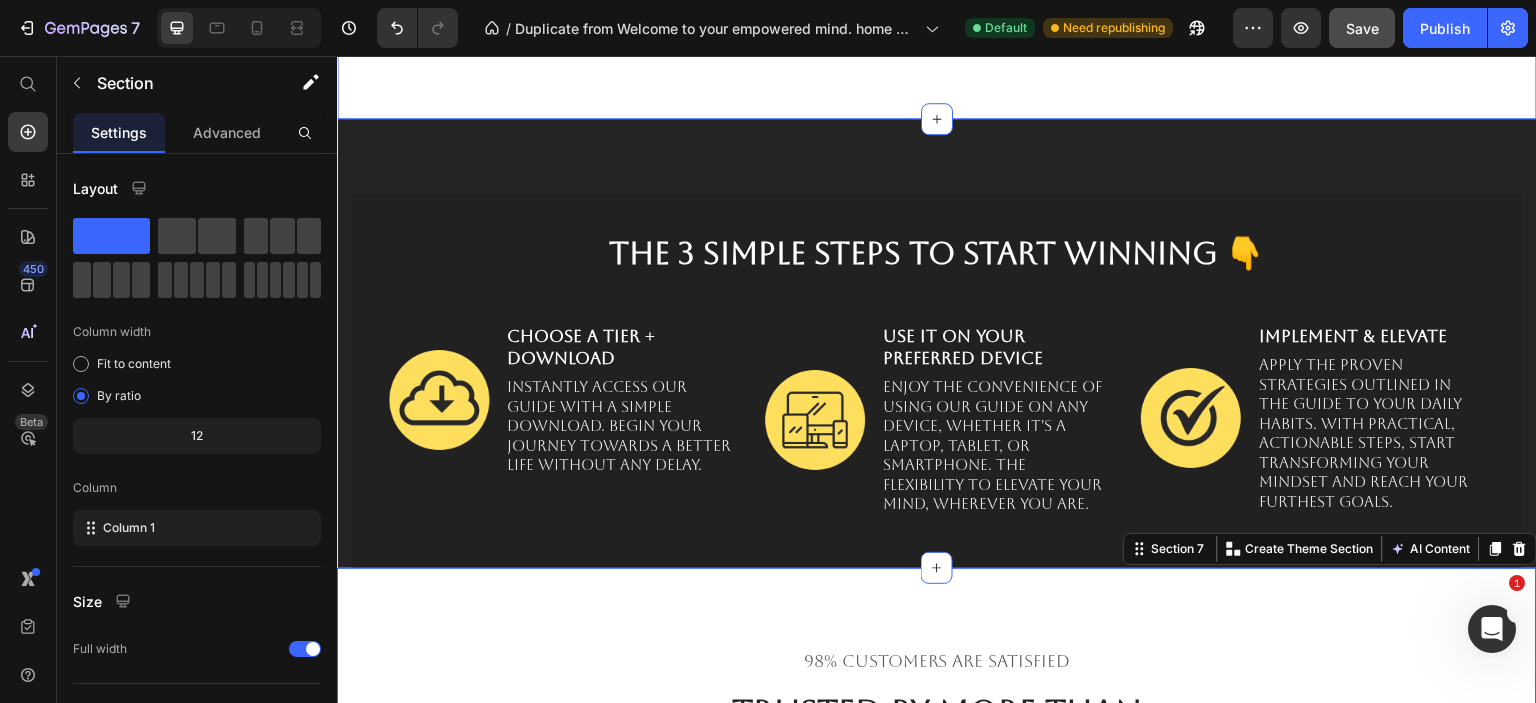 click on "The 3 Simple Steps to start winning 👇 Heading Image Choose a tier + Download Text Block Instantly access our guide with a simple download. Begin your journey towards a better life without any delay. Text Block Row Image Use it on Your Preferred Device Text Block Enjoy the convenience of using our guide on any device, whether it's a laptop, tablet, or smartphone. The flexibility to elevate your mind, wherever you are. Text Block Row Image Implement & Elevate Text Block Apply the proven strategies outlined in the guide to your daily habits. With practical, actionable steps, start transforming your mindset and reach your furthest goals. Text Block Row Row Row Section 6" at bounding box center (937, 343) 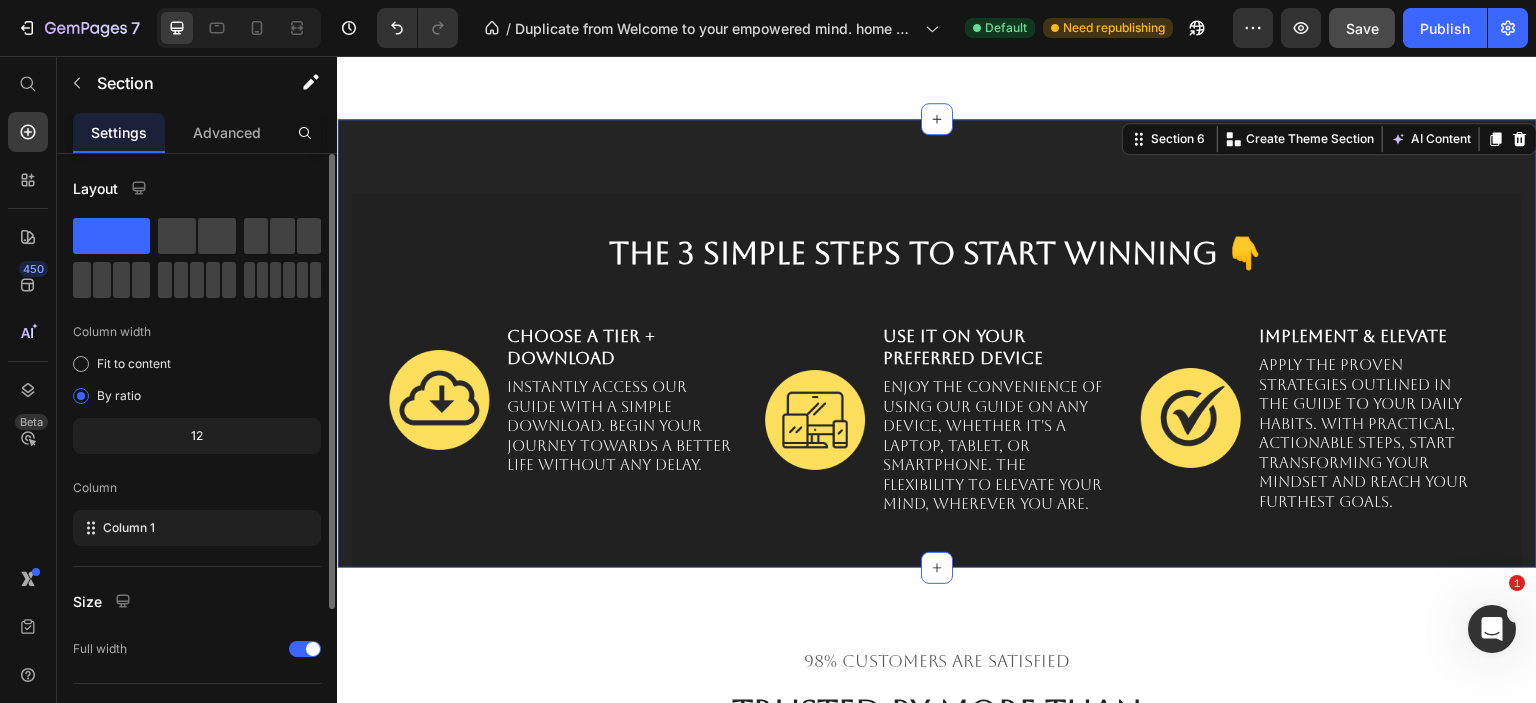 scroll, scrollTop: 200, scrollLeft: 0, axis: vertical 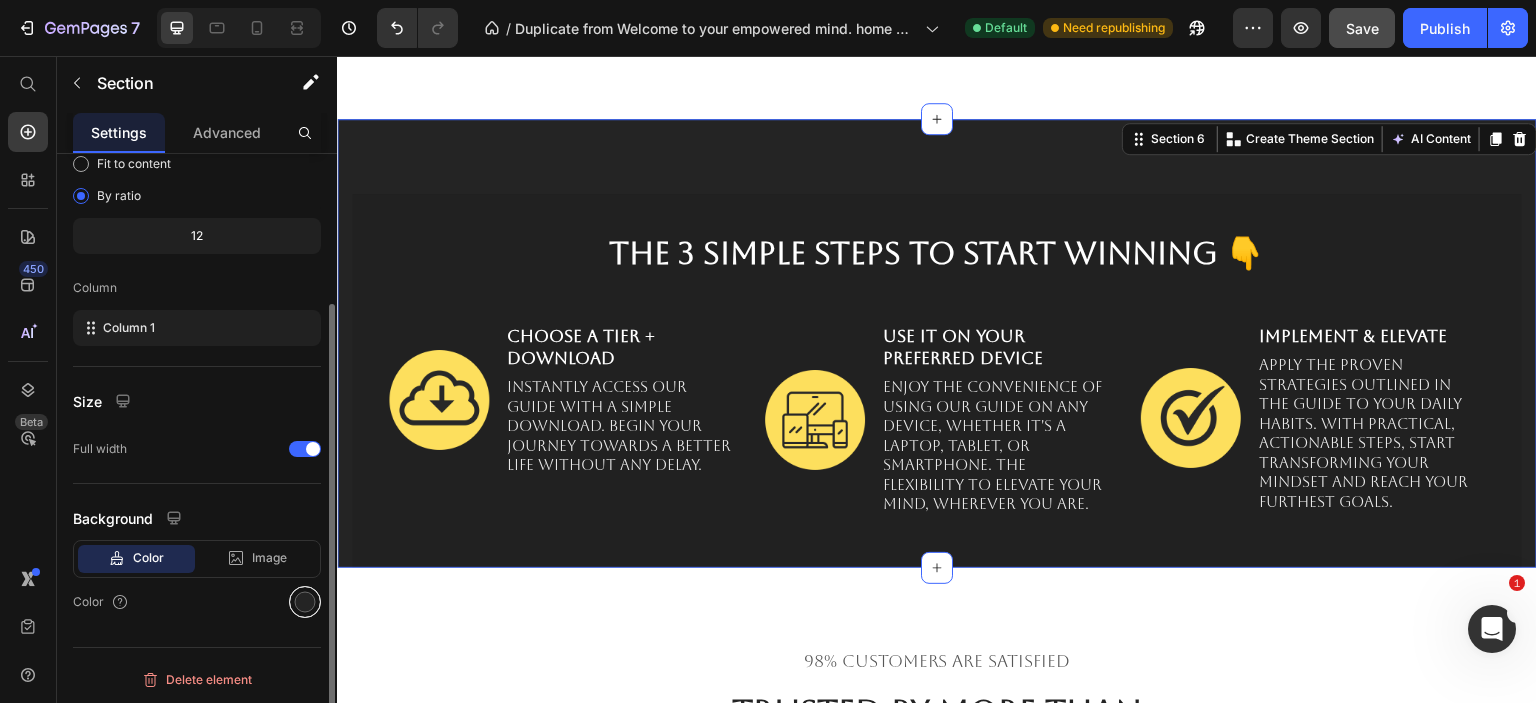 click at bounding box center [305, 602] 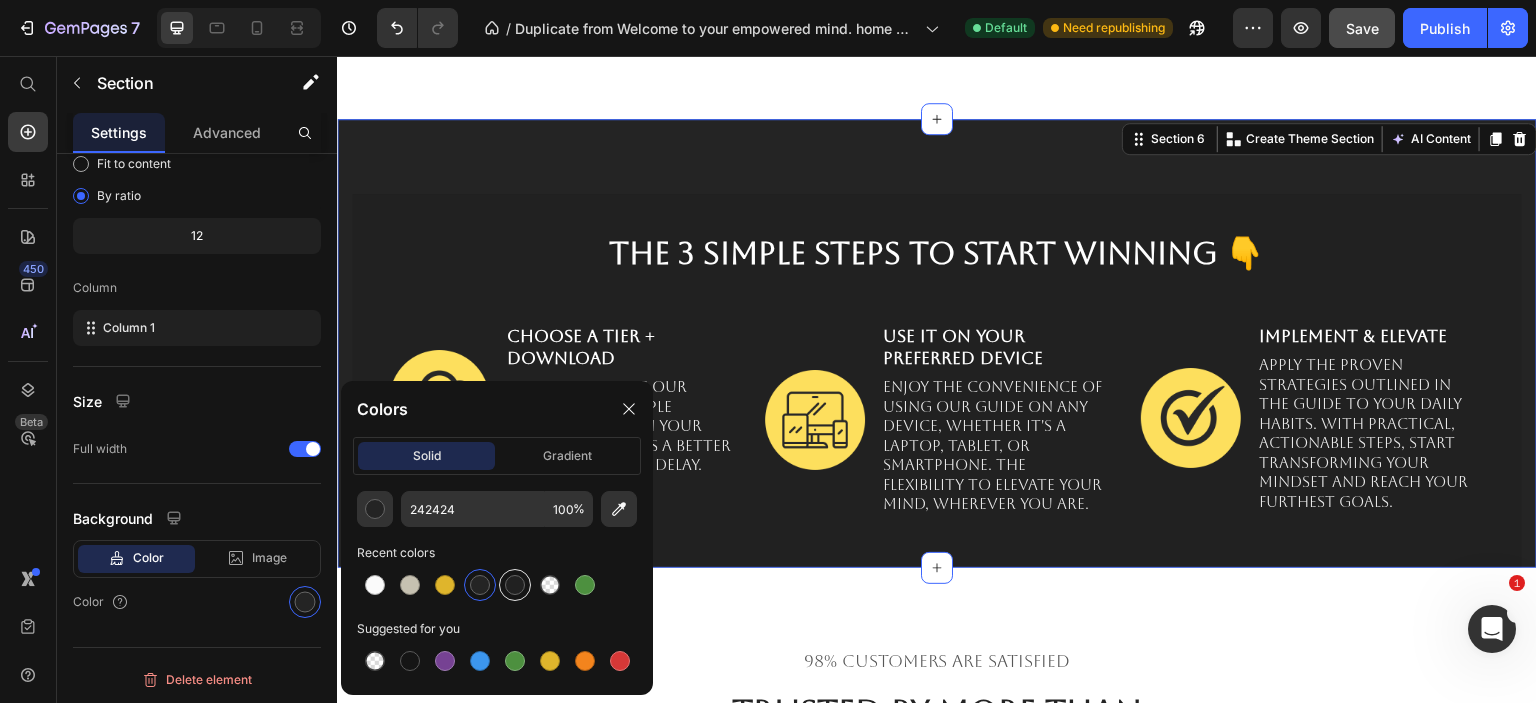 click at bounding box center (515, 585) 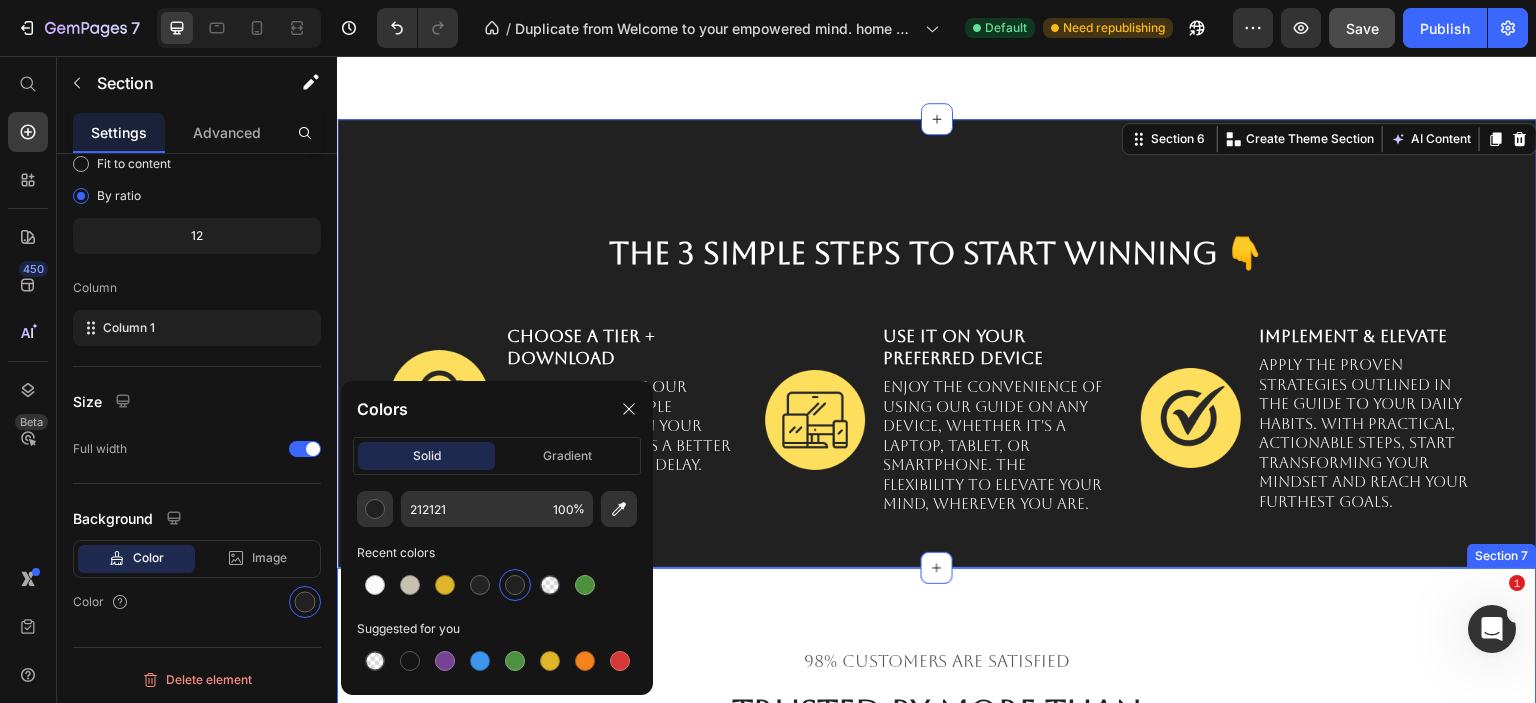 click on "98% Customers Are Satisfied Text block Trusted By More Than  250+ Customers All Over The World. Heading                Icon                Icon                Icon                Icon                Icon Icon List Hoz "Unprecedented results." Heading I have seen brilliant progress using your guide, it is unbelievable how quick your life can change if you really try, I have finally retired my parents thanks to my mindset and productivity, and it is all thanks to you! Text block                Title Line Image David Albarn, ( USA ) Heading
Icon Verified Buyer Text block Icon List Row                Icon                Icon                Icon                Icon                Icon Icon List Hoz "Truly enlightening." Heading I almost gave up: failure after failure - but then I found Mental Fitness Mastery and the team were exceptional at helping me achieve higher goals. Now I am running a business getting 4k per month after 20 weeks, if I can do it - so can you. Text block                Title" at bounding box center [937, 902] 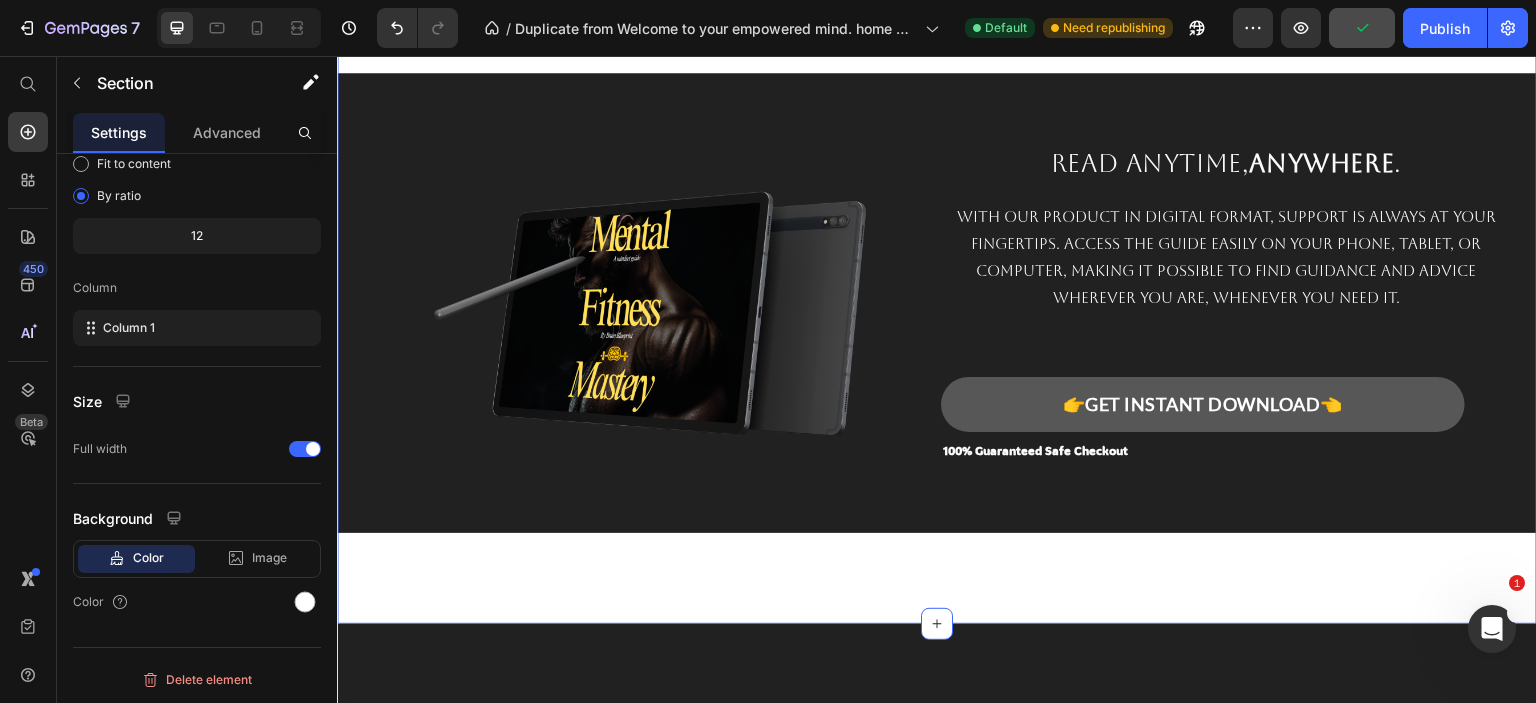 scroll, scrollTop: 3989, scrollLeft: 0, axis: vertical 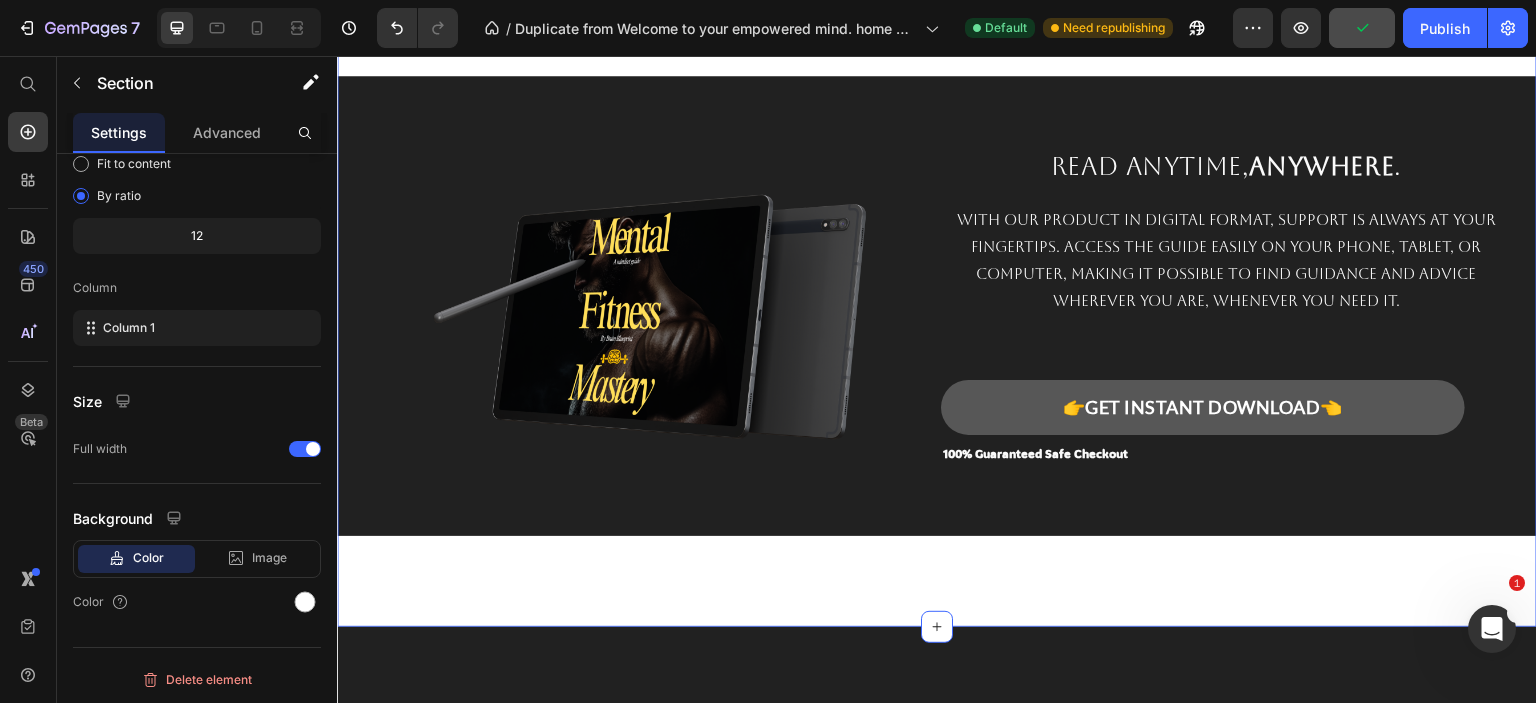 click on "Image Read Anytime,  Anywhere . Text Block With our product in digital format, support is always at your fingertips. Access the guide easily on your phone, tablet, or computer, making it possible to find guidance and advice wherever you are, whenever you need it. Text Block Image 👉GET INSTANT DOWNLOAD👈 Add to Cart                                                100% Guaranteed Safe Checkout Text block Product Row Section 5" at bounding box center [937, 284] 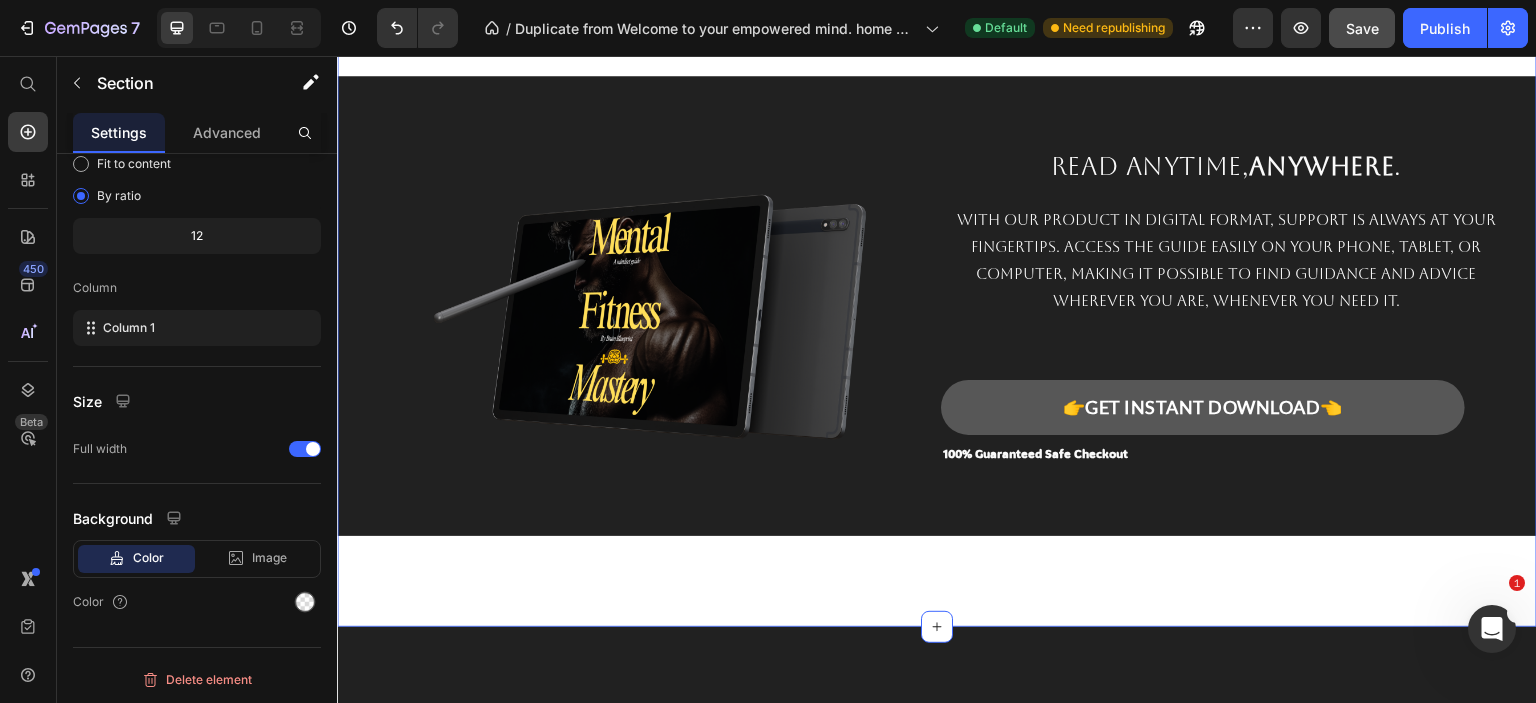 click on "Image Read Anytime,  Anywhere . Text Block With our product in digital format, support is always at your fingertips. Access the guide easily on your phone, tablet, or computer, making it possible to find guidance and advice wherever you are, whenever you need it. Text Block Image 👉GET INSTANT DOWNLOAD👈 Add to Cart                                                100% Guaranteed Safe Checkout Text block Product Row Section 5   You can create reusable sections Create Theme Section AI Content Write with GemAI What would you like to describe here? Tone and Voice Persuasive Product Mental Fitness Mastery Show more Generate" at bounding box center [937, 284] 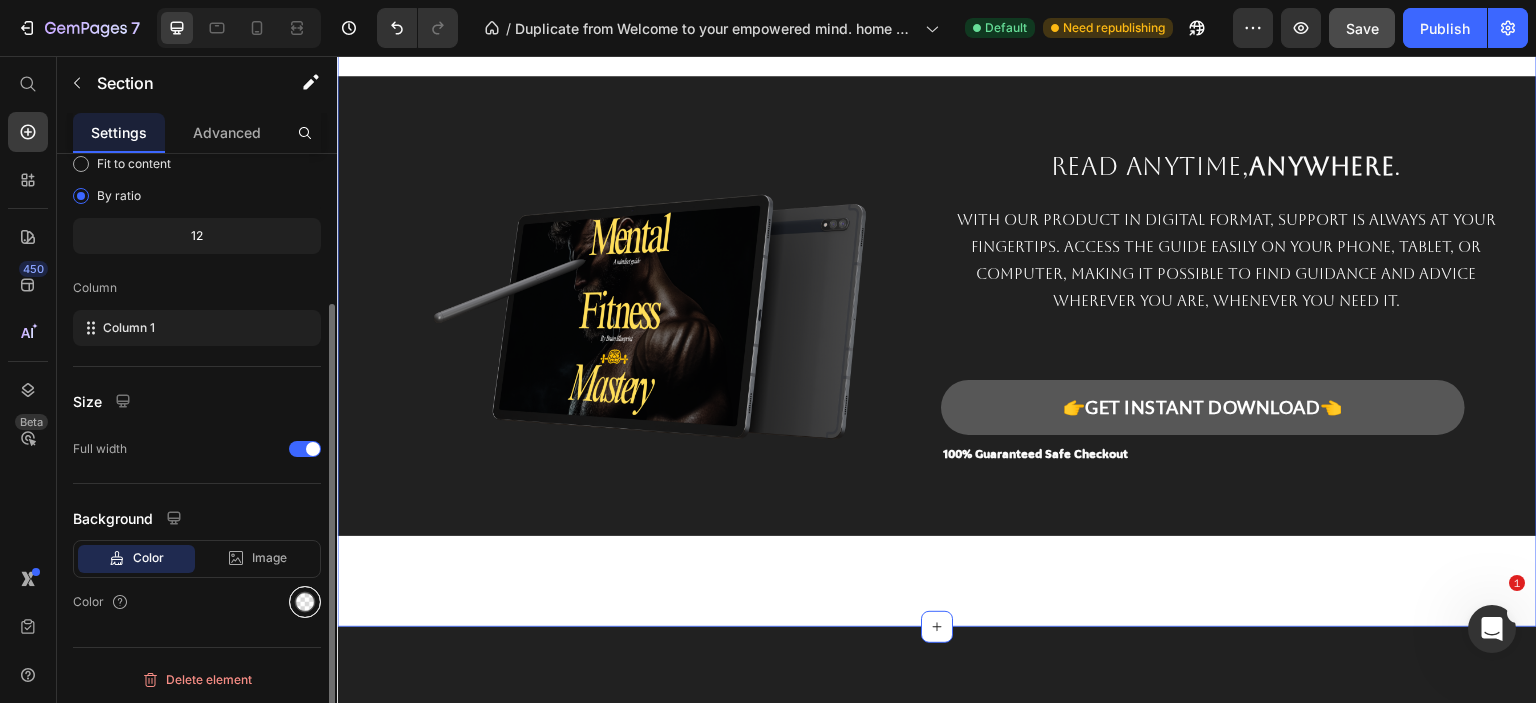click at bounding box center [305, 602] 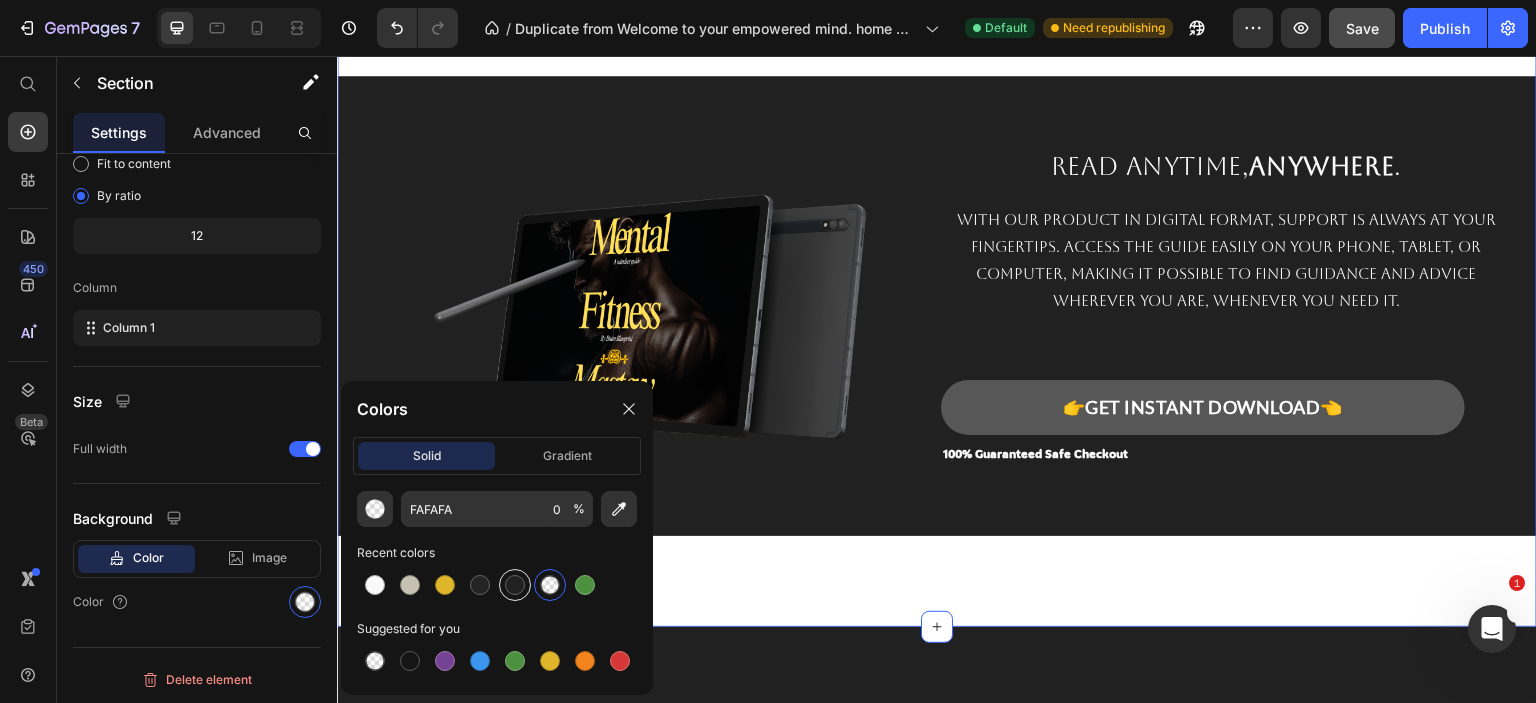 click at bounding box center (515, 585) 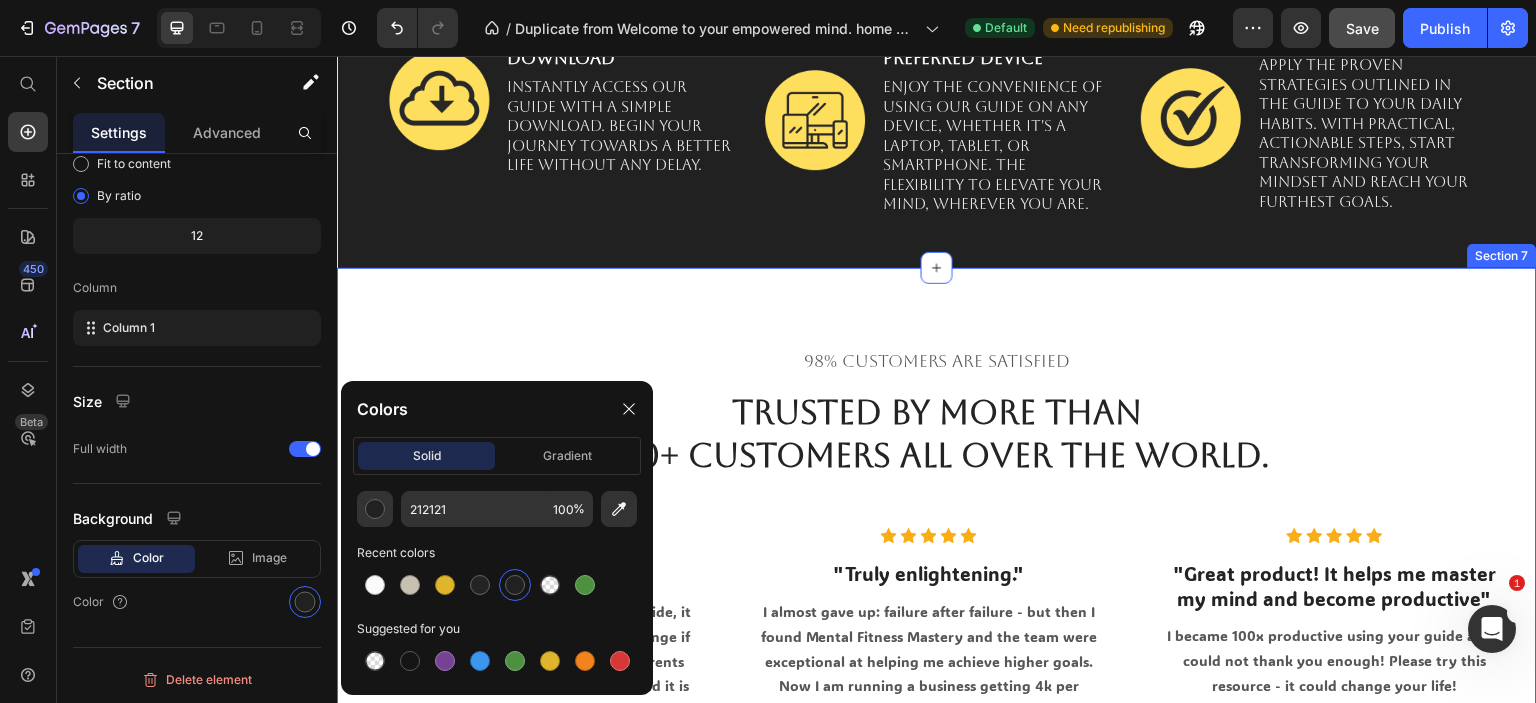 click on "98% Customers Are Satisfied Text block Trusted By More Than  250+ Customers All Over The World. Heading                Icon                Icon                Icon                Icon                Icon Icon List Hoz "Unprecedented results." Heading I have seen brilliant progress using your guide, it is unbelievable how quick your life can change if you really try, I have finally retired my parents thanks to my mindset and productivity, and it is all thanks to you! Text block                Title Line Image David Albarn, ( USA ) Heading
Icon Verified Buyer Text block Icon List Row                Icon                Icon                Icon                Icon                Icon Icon List Hoz "Truly enlightening." Heading I almost gave up: failure after failure - but then I found Mental Fitness Mastery and the team were exceptional at helping me achieve higher goals. Now I am running a business getting 4k per month after 20 weeks, if I can do it - so can you. Text block                Title" at bounding box center [937, 602] 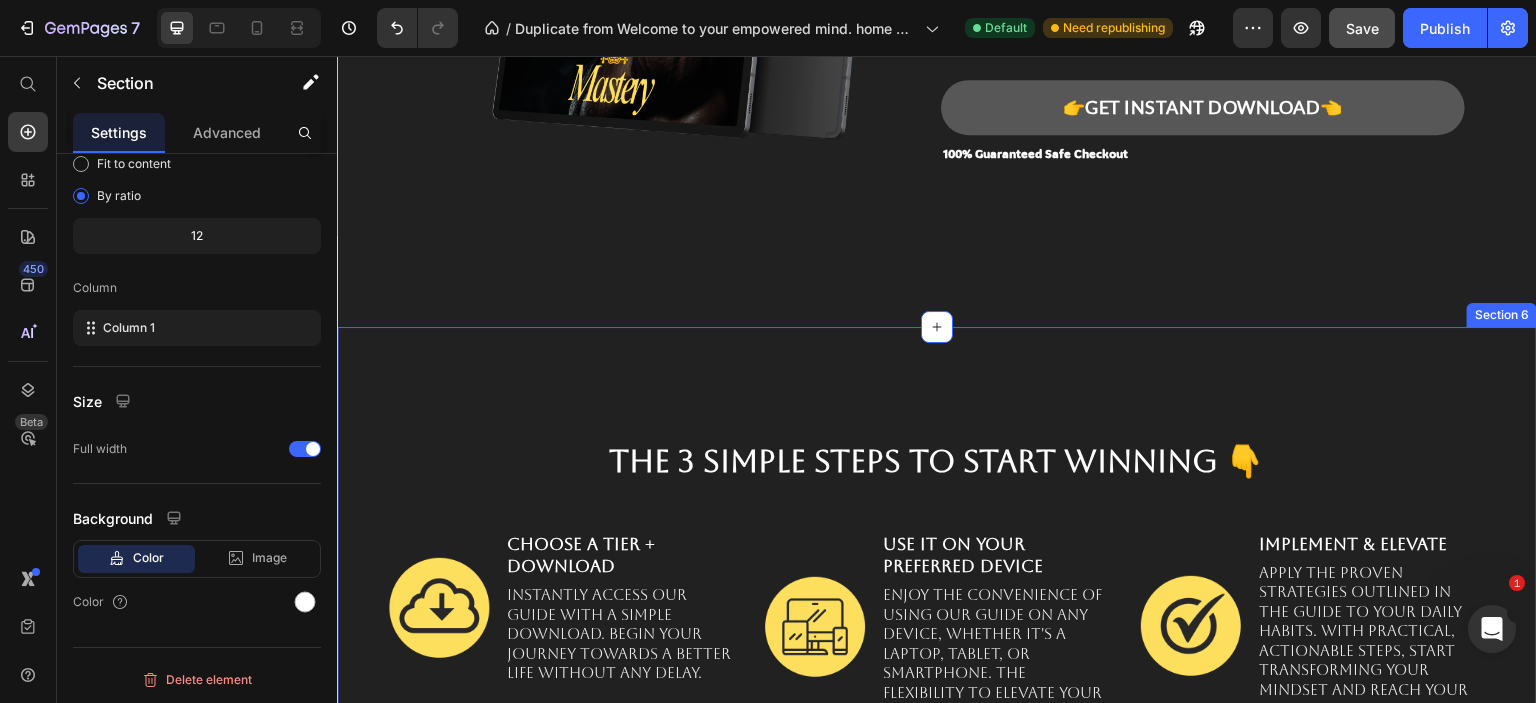 scroll, scrollTop: 3989, scrollLeft: 0, axis: vertical 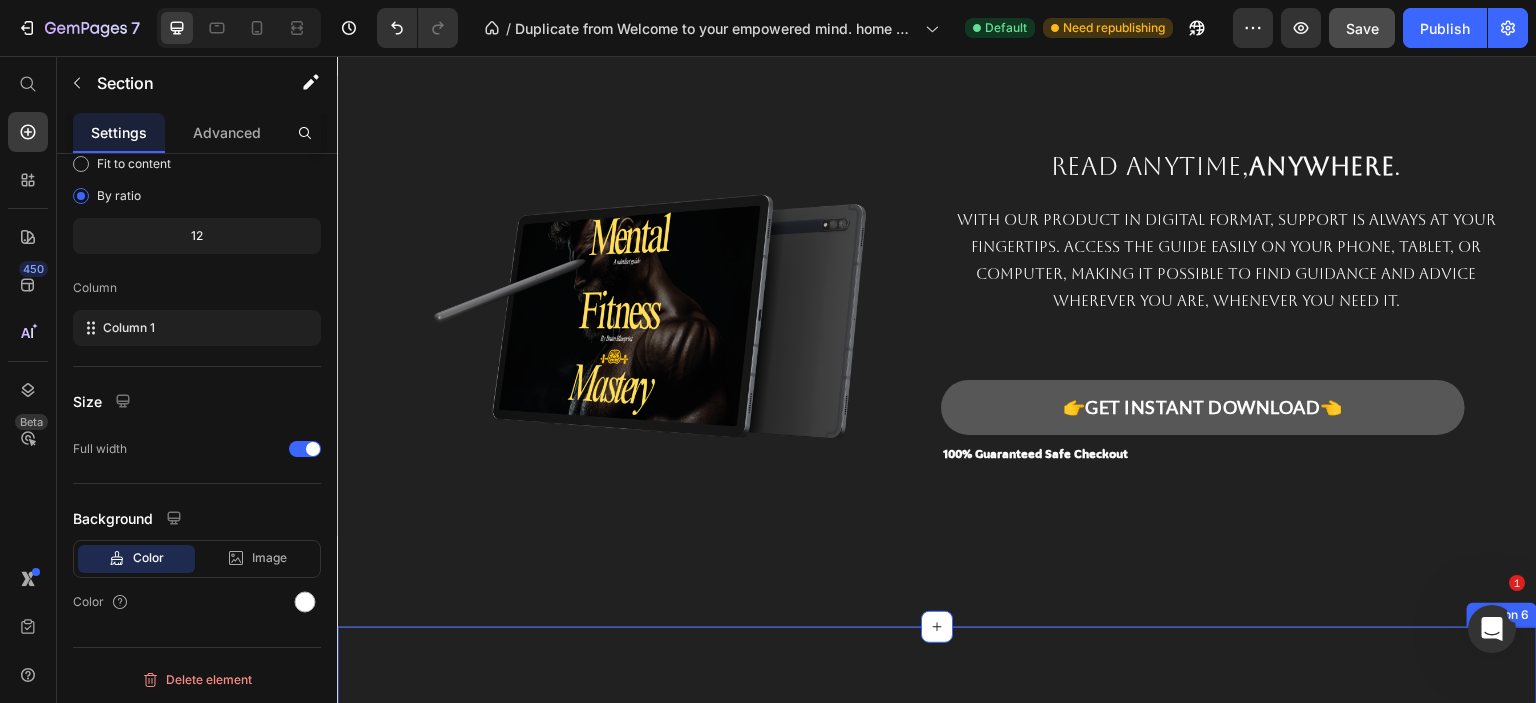 click on "The 3 Simple Steps to start winning 👇 Heading Image Choose a tier + Download Text Block Instantly access our guide with a simple download. Begin your journey towards a better life without any delay. Text Block Row Image Use it on Your Preferred Device Text Block Enjoy the convenience of using our guide on any device, whether it's a laptop, tablet, or smartphone. The flexibility to elevate your mind, wherever you are. Text Block Row Image Implement & Elevate Text Block Apply the proven strategies outlined in the guide to your daily habits. With practical, actionable steps, start transforming your mindset and reach your furthest goals. Text Block Row Row Row Section 6" at bounding box center (937, 851) 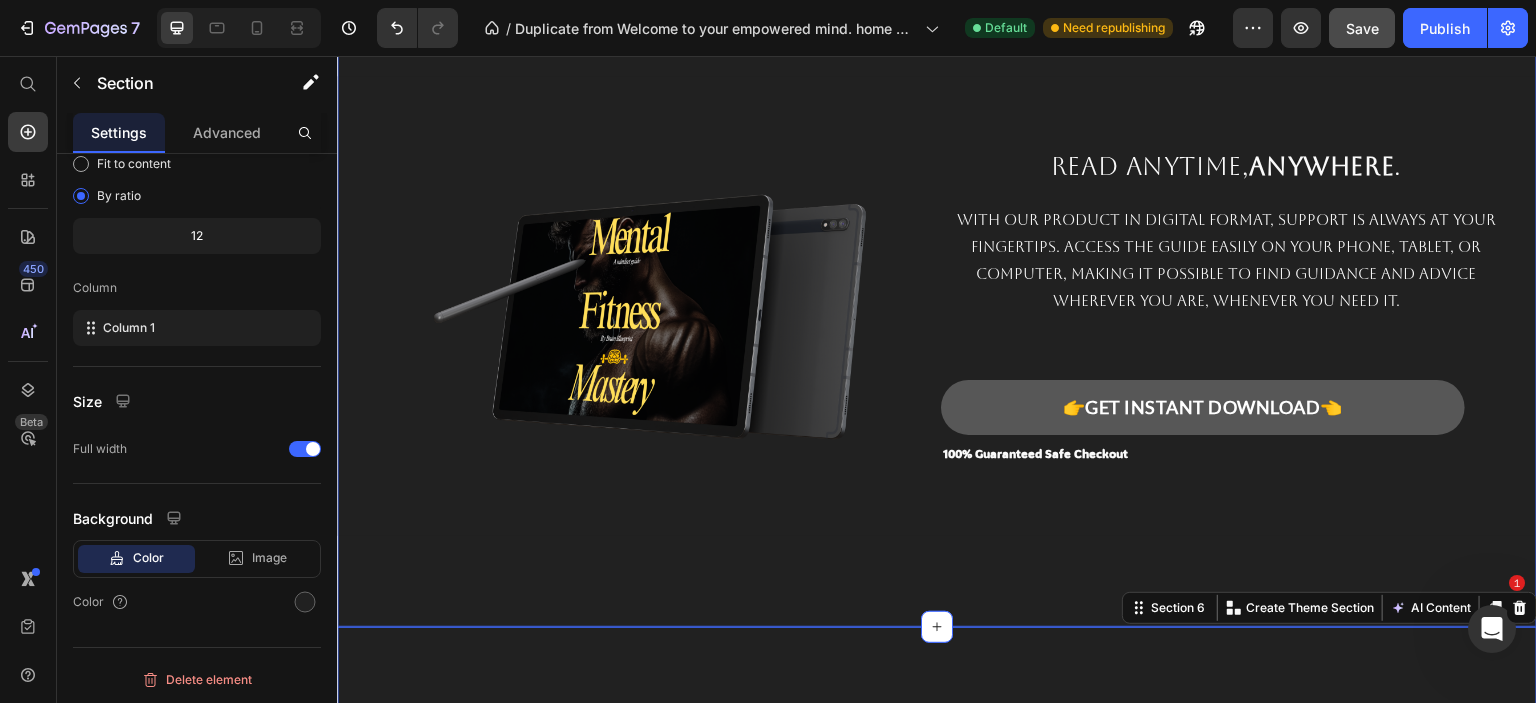 click on "Image Read Anytime,  Anywhere . Text Block With our product in digital format, support is always at your fingertips. Access the guide easily on your phone, tablet, or computer, making it possible to find guidance and advice wherever you are, whenever you need it. Text Block Image 👉GET INSTANT DOWNLOAD👈 Add to Cart                                                100% Guaranteed Safe Checkout Text block Product Row Section 5" at bounding box center [937, 284] 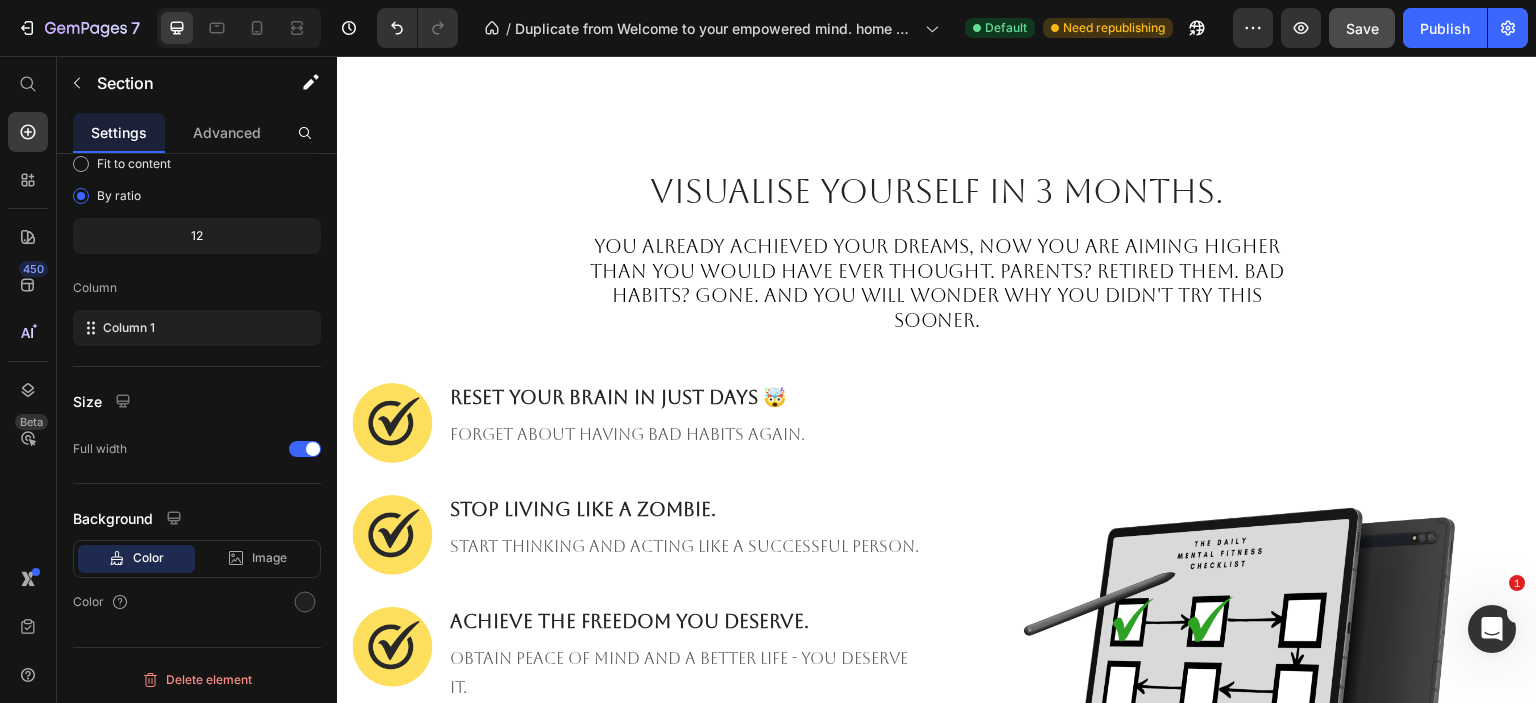 scroll, scrollTop: 700, scrollLeft: 0, axis: vertical 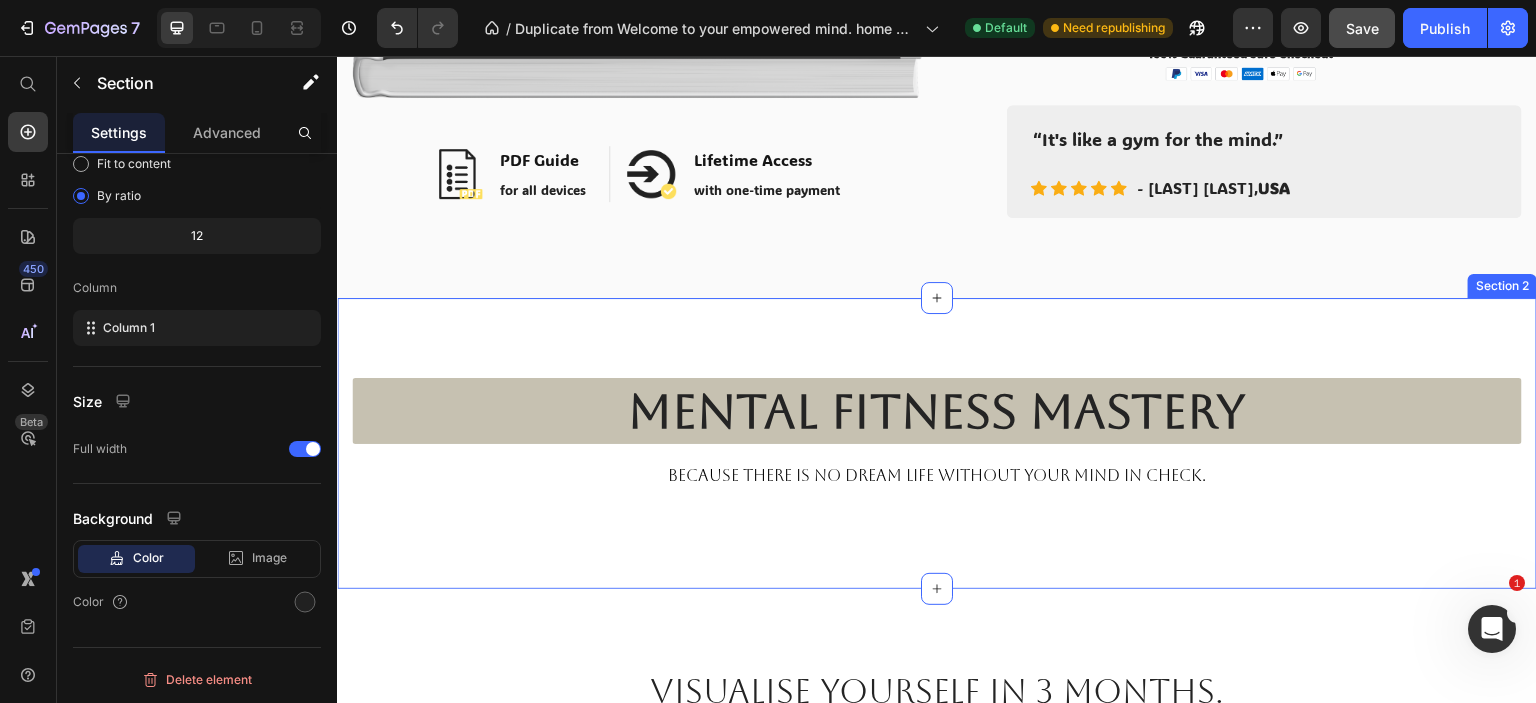 click on "Mental Fitness Mastery Heading bECAUSE THERE IS NO DREAM LIFE WITHOUT YOUR MIND IN CHECK. Text block Row Section 2" at bounding box center [937, 443] 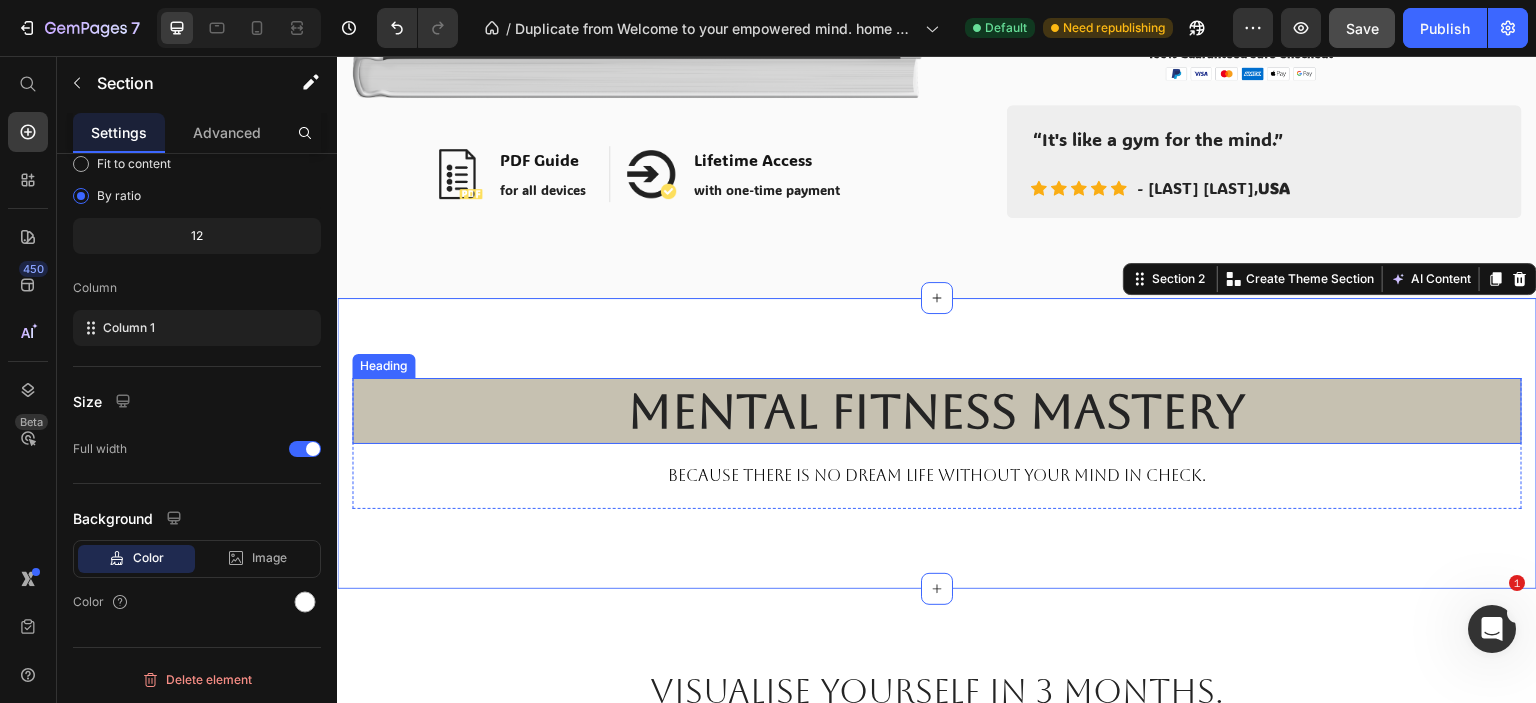 click on "Mental Fitness Mastery" at bounding box center [937, 411] 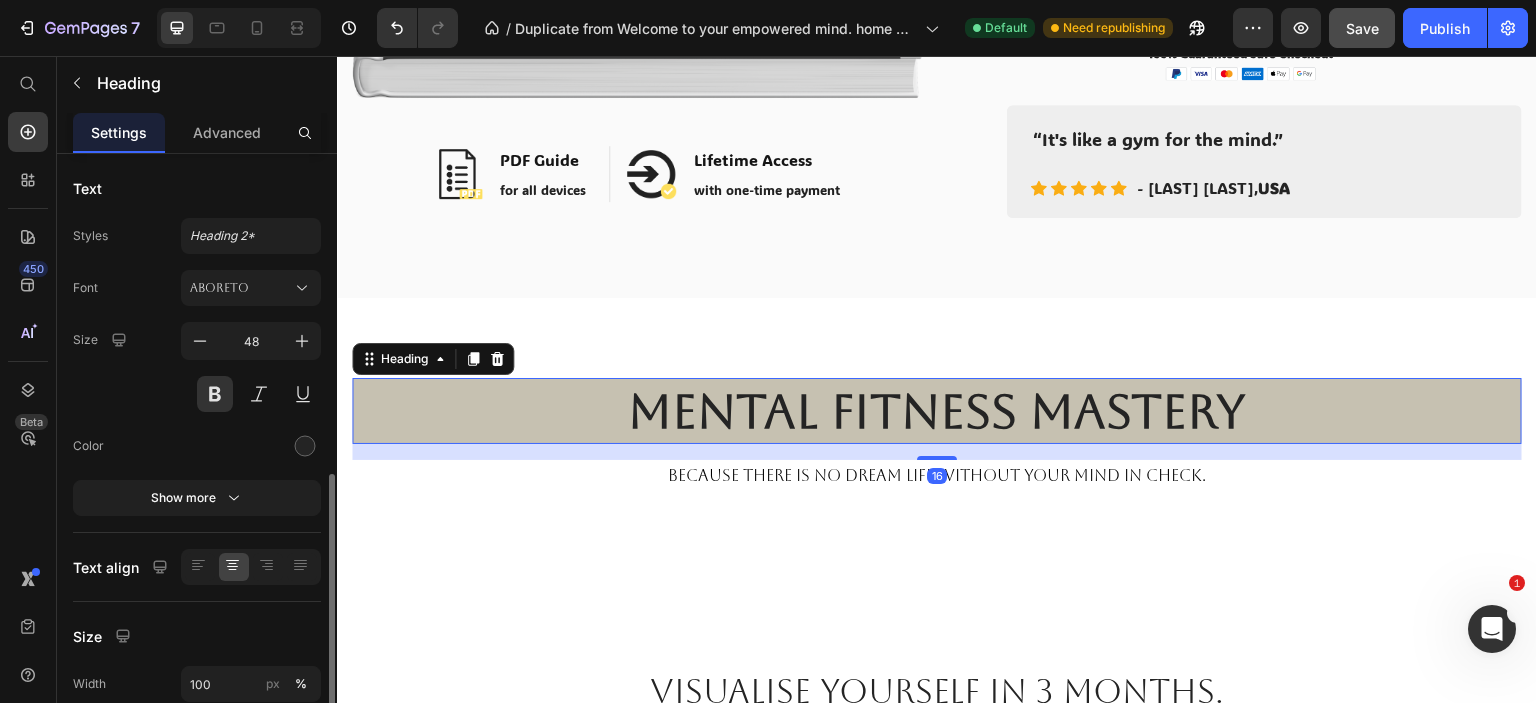 scroll, scrollTop: 400, scrollLeft: 0, axis: vertical 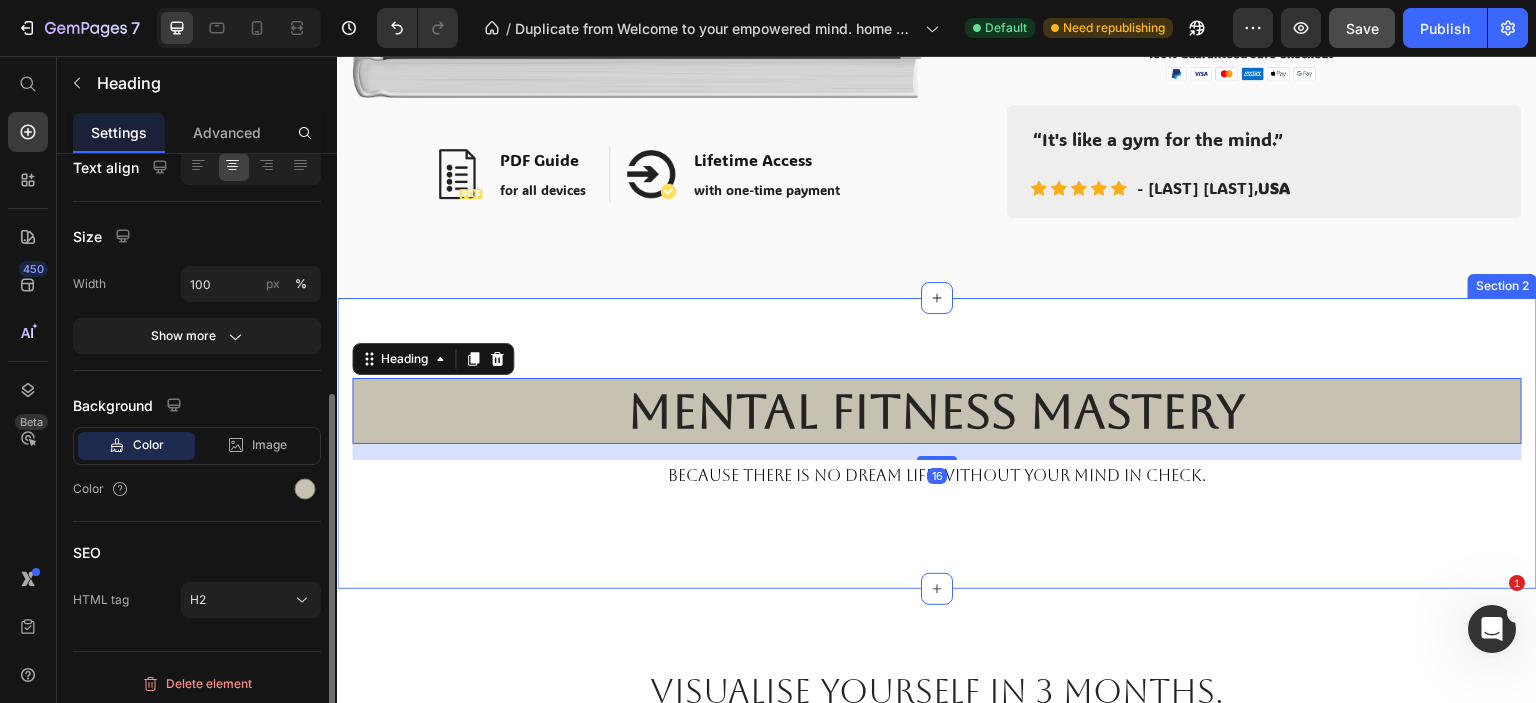 click on "Mental Fitness Mastery Heading   16 bECAUSE THERE IS NO DREAM LIFE WITHOUT YOUR MIND IN CHECK. Text block Row Section 2" at bounding box center (937, 443) 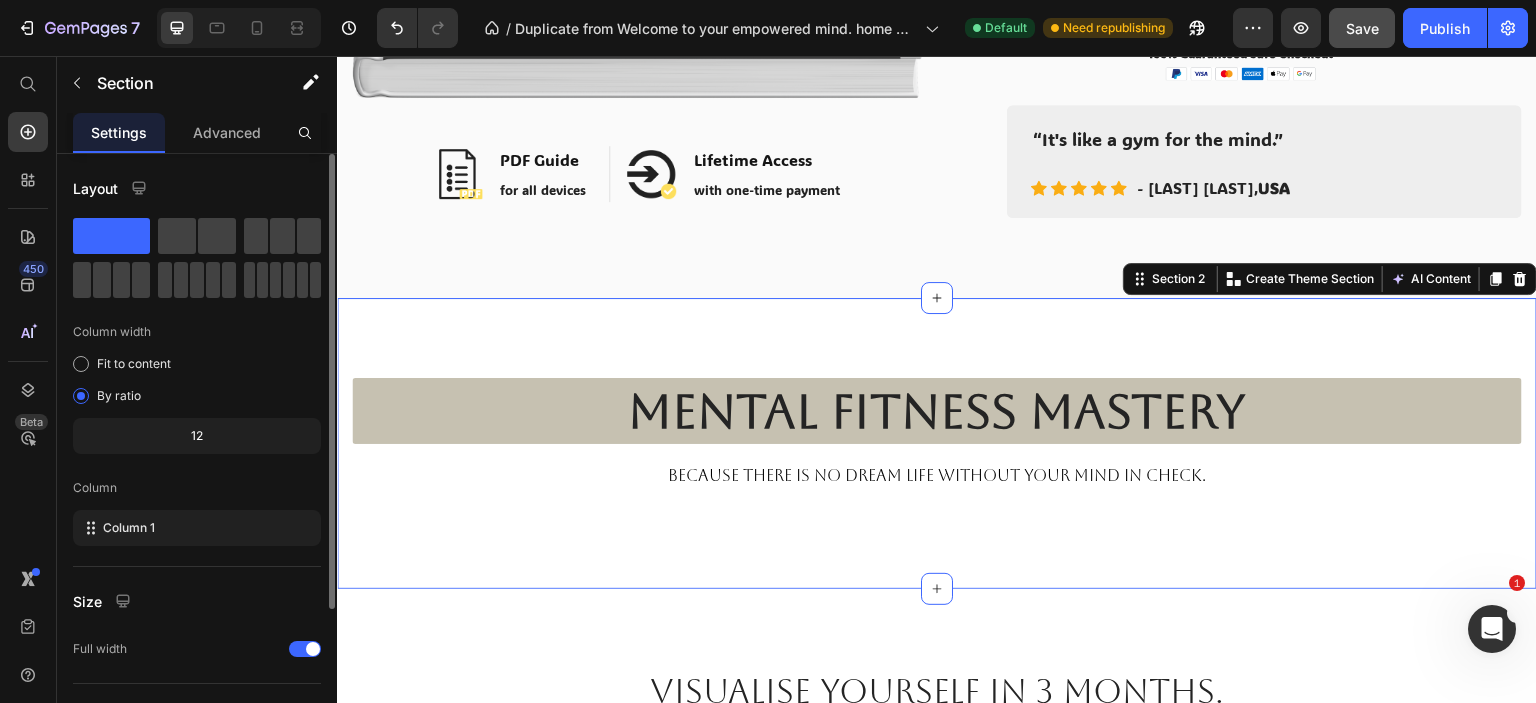 scroll, scrollTop: 200, scrollLeft: 0, axis: vertical 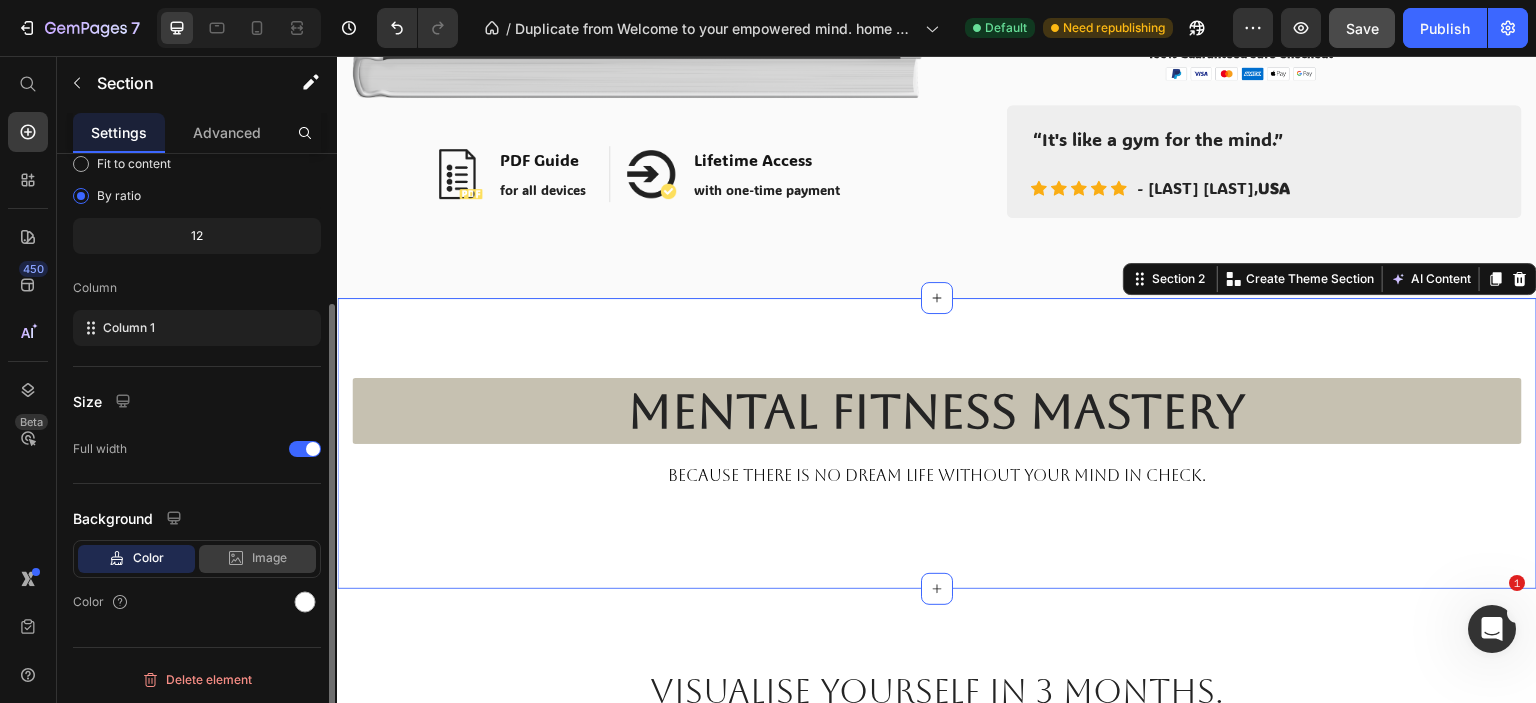 click on "Image" at bounding box center (269, 558) 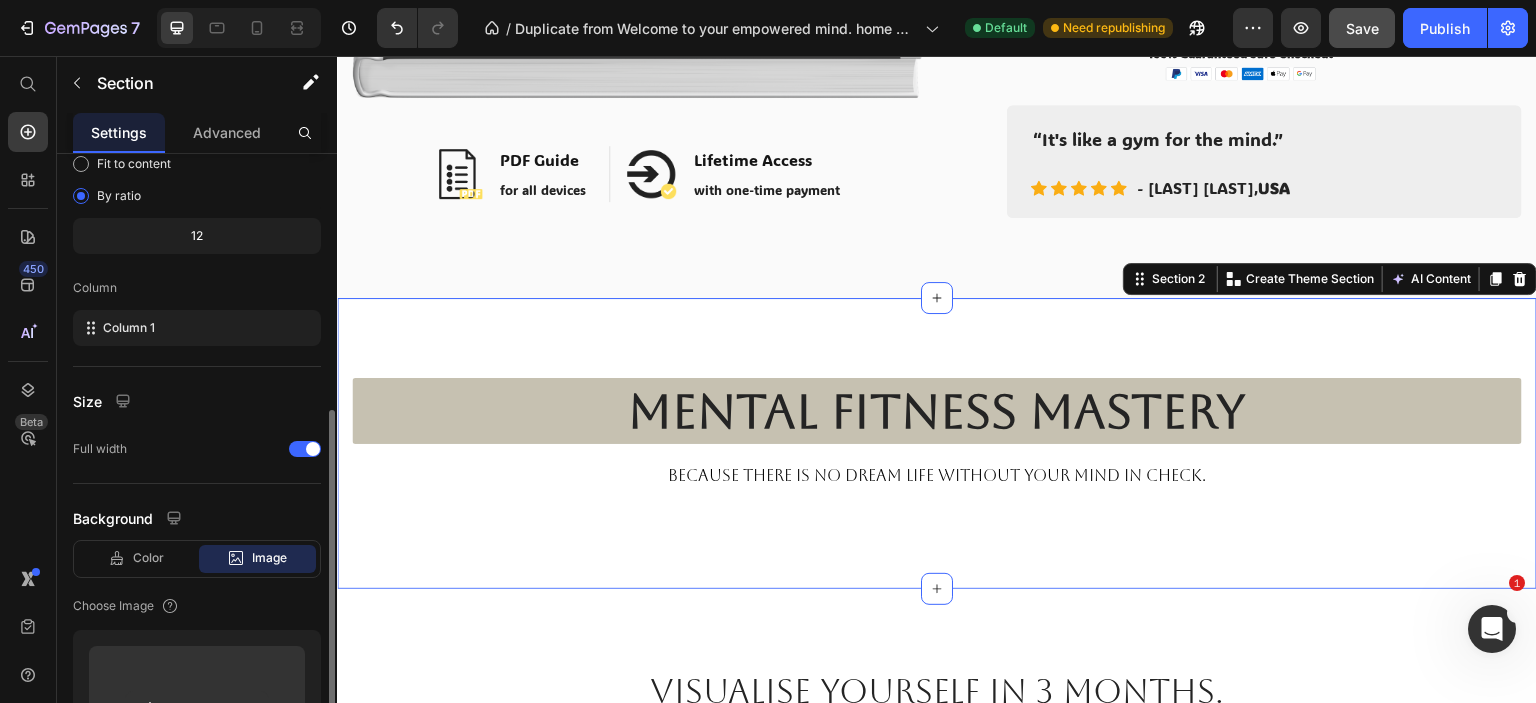 scroll, scrollTop: 556, scrollLeft: 0, axis: vertical 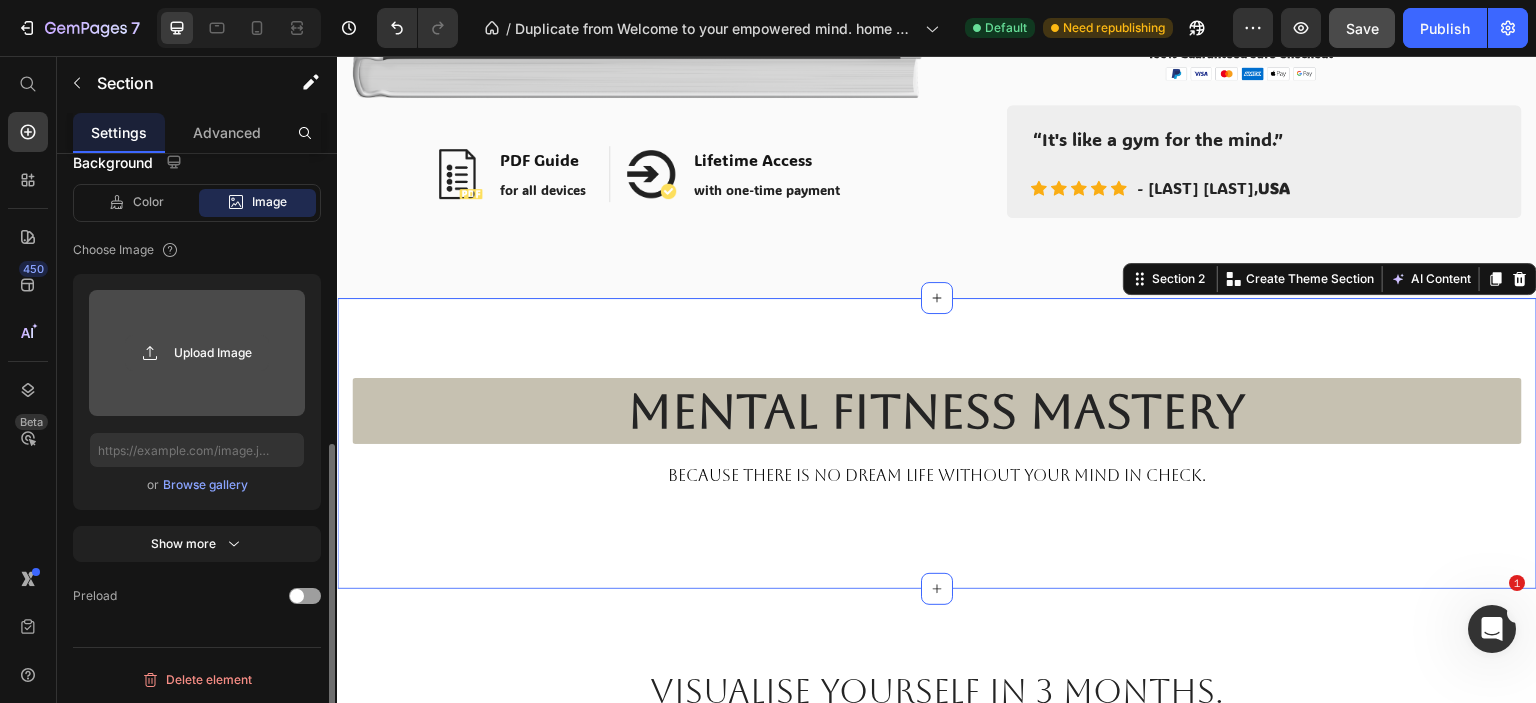 click 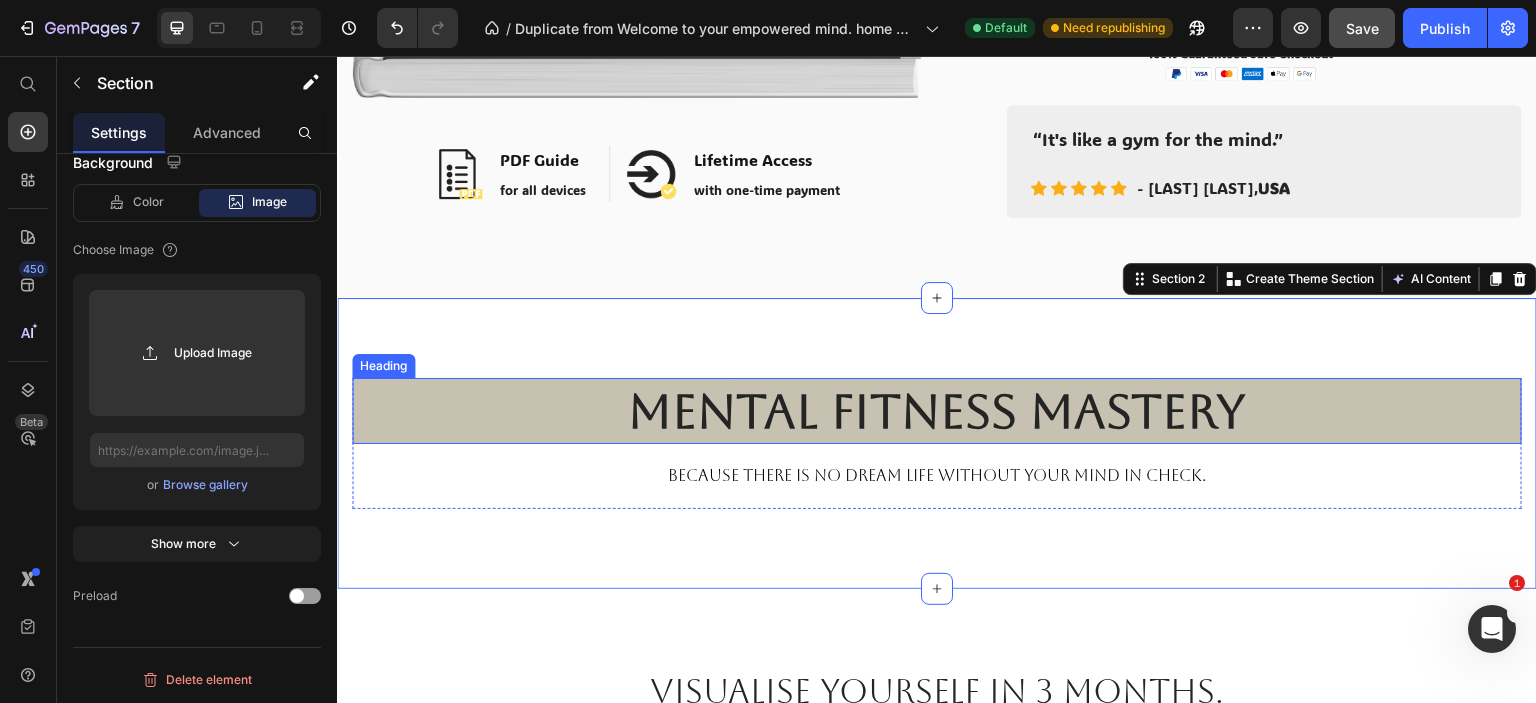 click on "Mental Fitness Mastery" at bounding box center [937, 411] 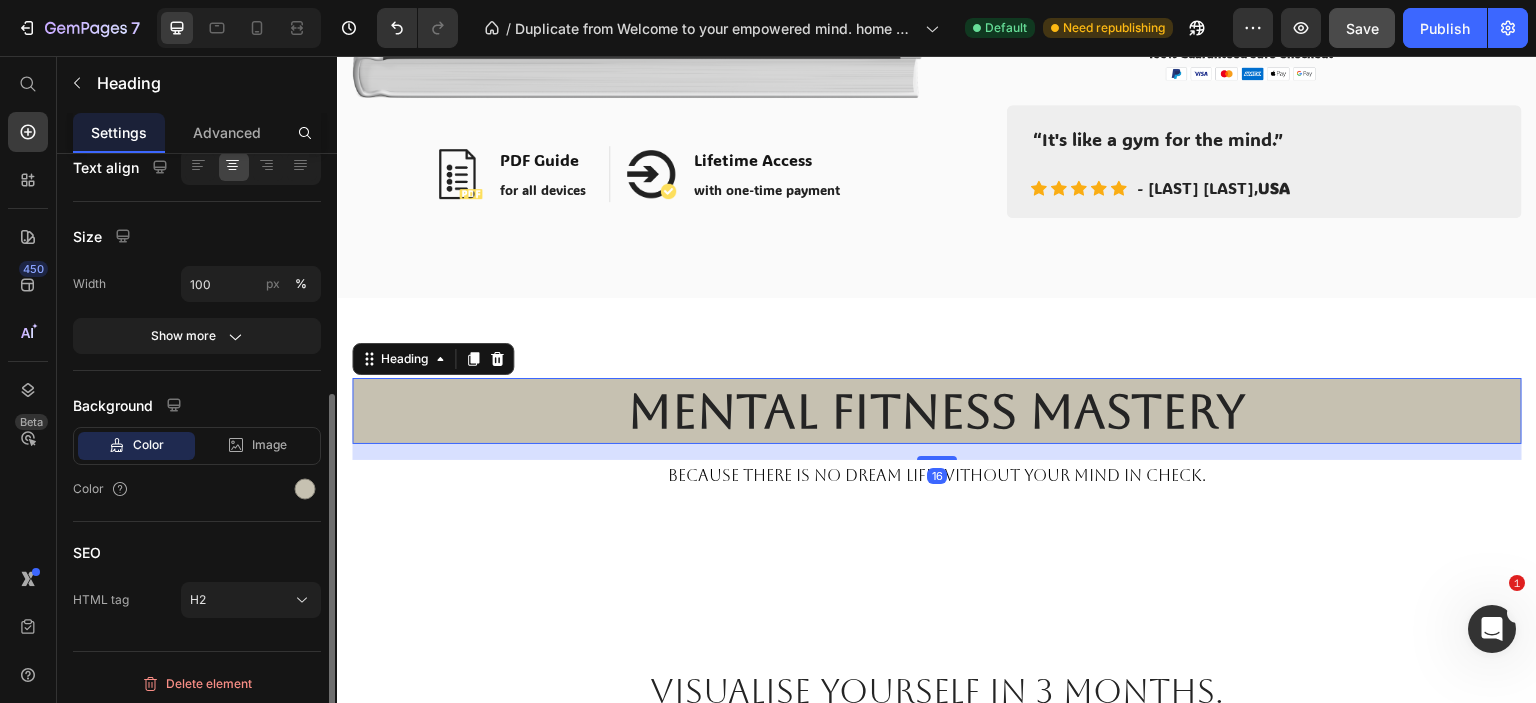 scroll, scrollTop: 403, scrollLeft: 0, axis: vertical 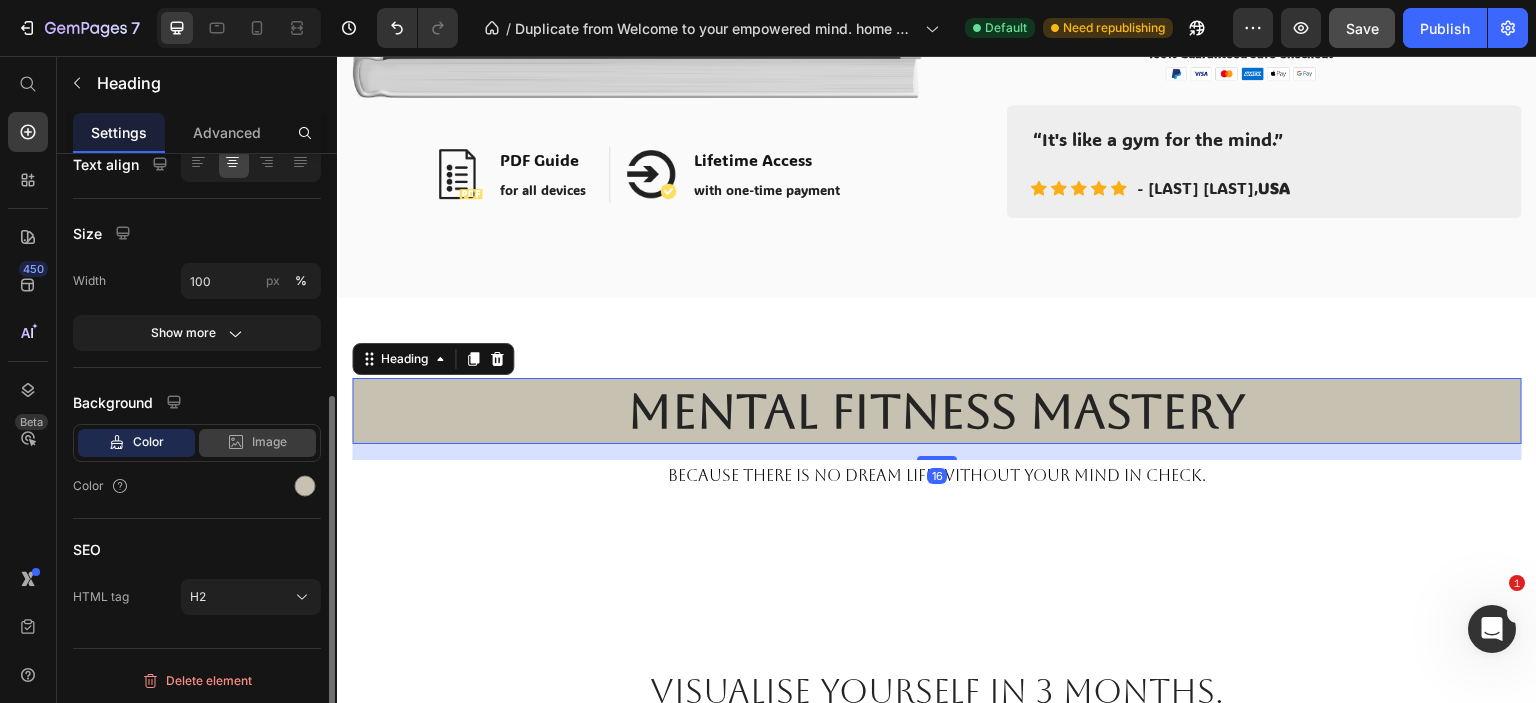 click 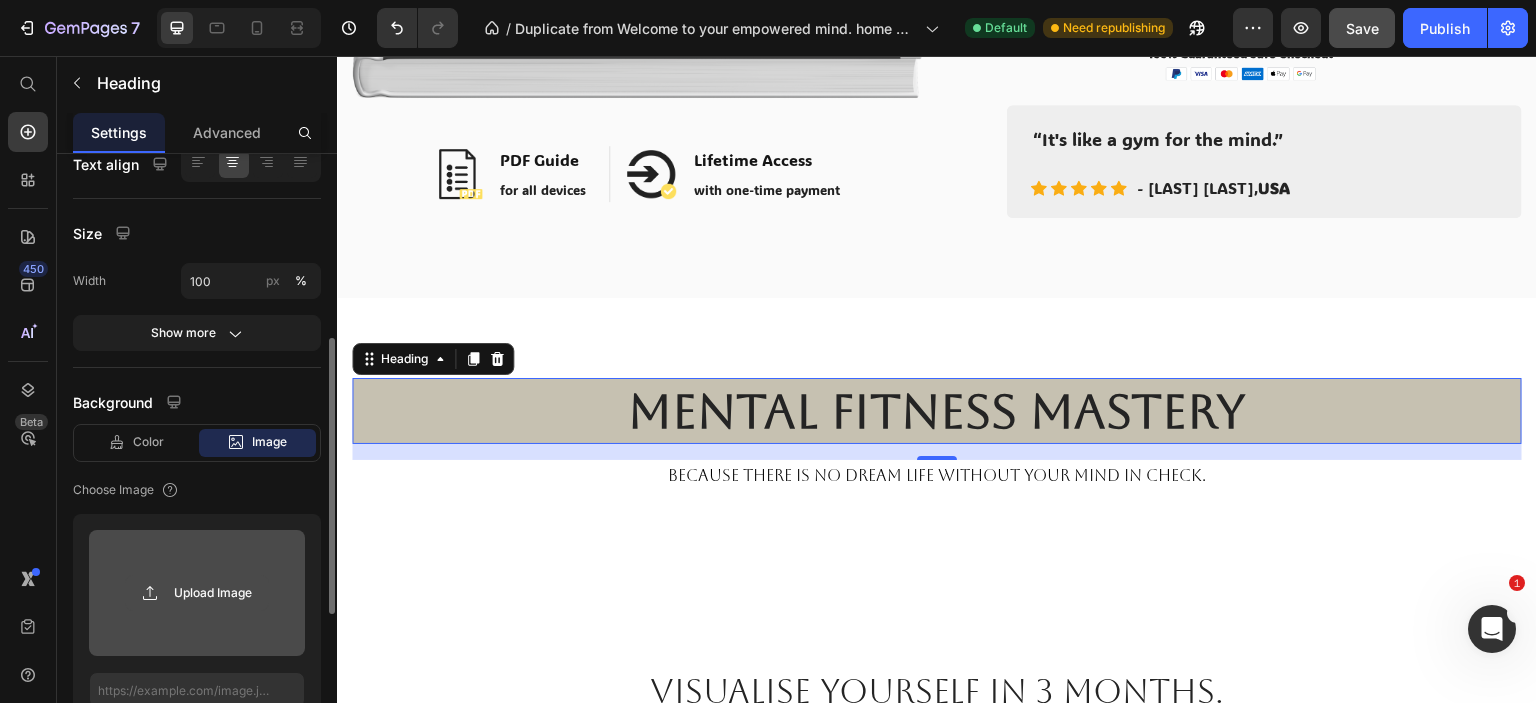 click 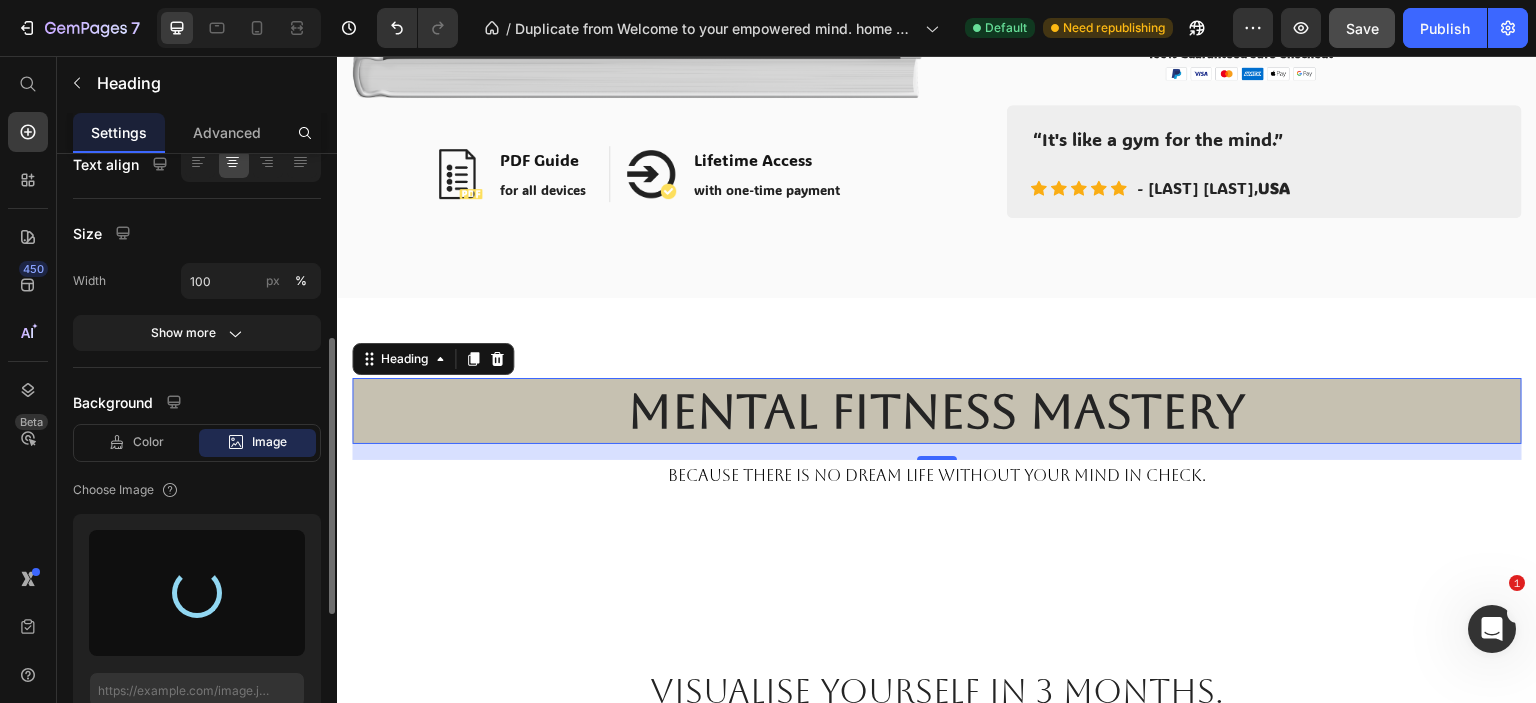 type on "https://cdn.shopify.com/s/files/1/0904/7274/3236/files/gempages_551658563940910294-129e4b8a-2a65-44ba-ba3c-4c4d946f512d.png" 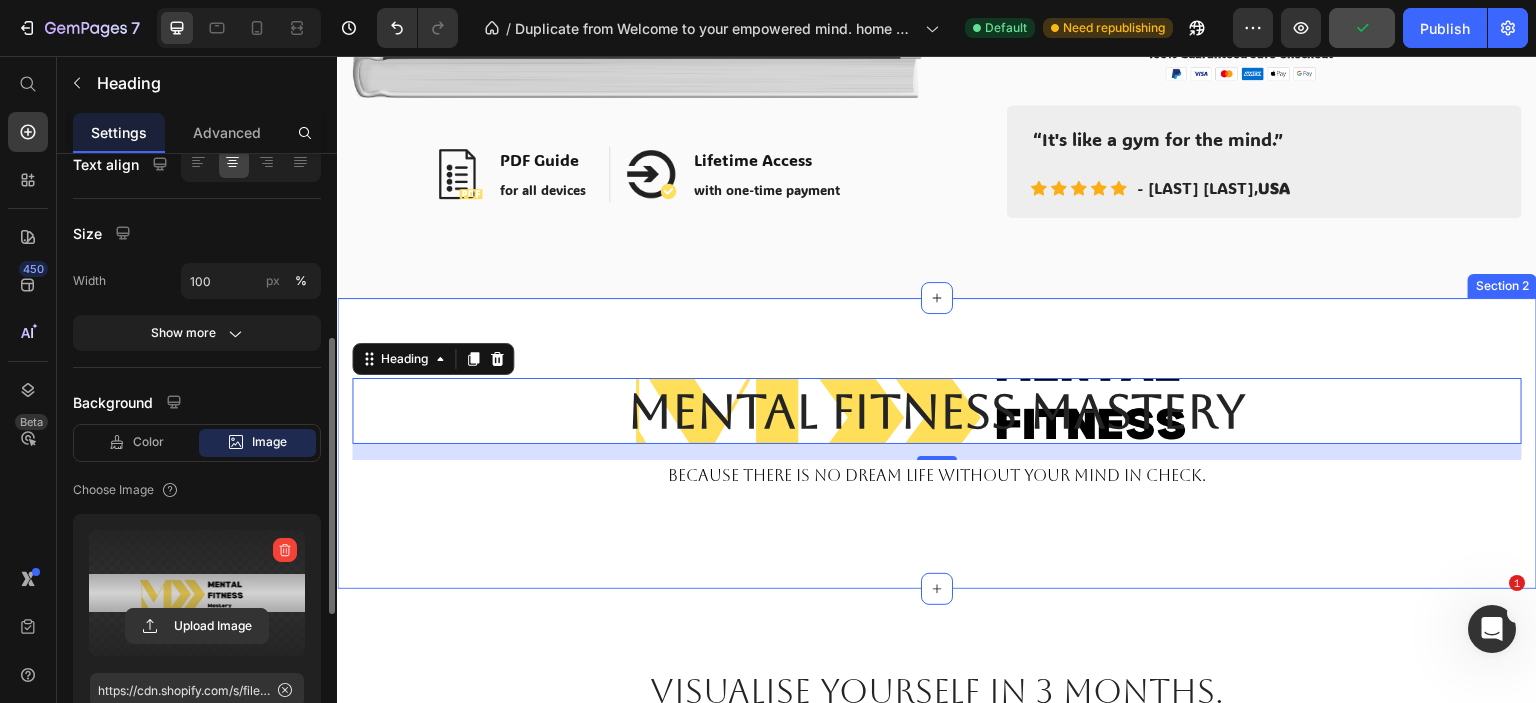 click on "Mental Fitness Mastery Heading   16 bECAUSE THERE IS NO DREAM LIFE WITHOUT YOUR MIND IN CHECK. Text block Row Section 2" at bounding box center [937, 443] 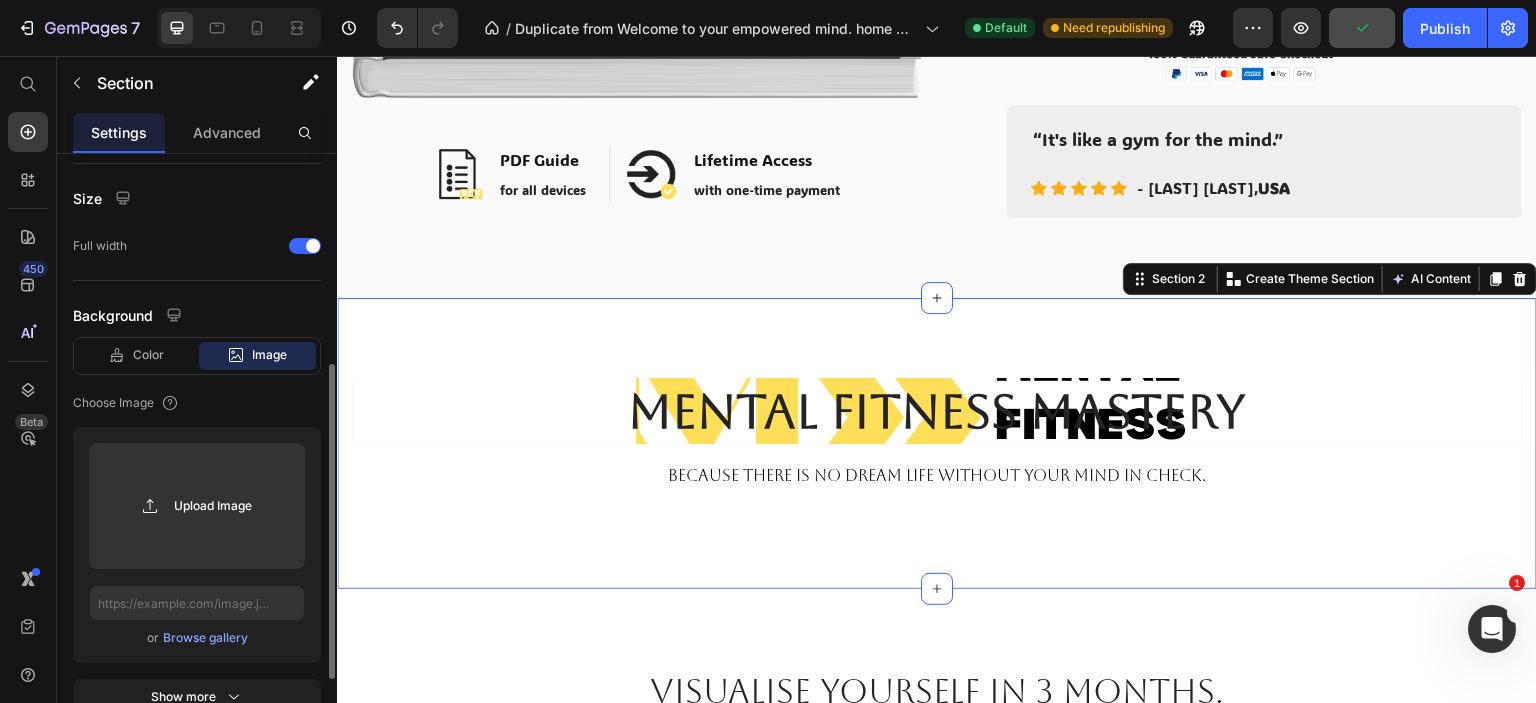 scroll, scrollTop: 0, scrollLeft: 0, axis: both 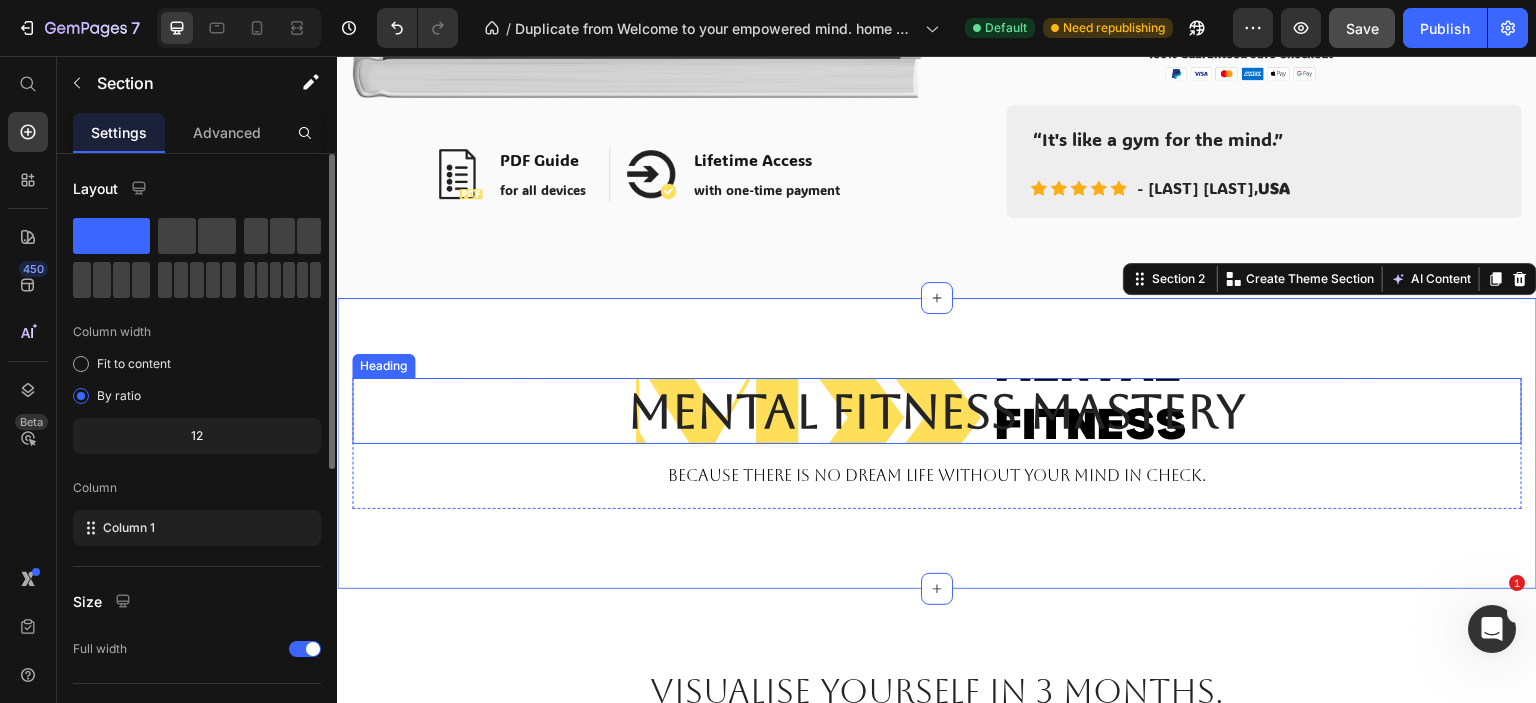 click on "Mental Fitness Mastery" at bounding box center (937, 411) 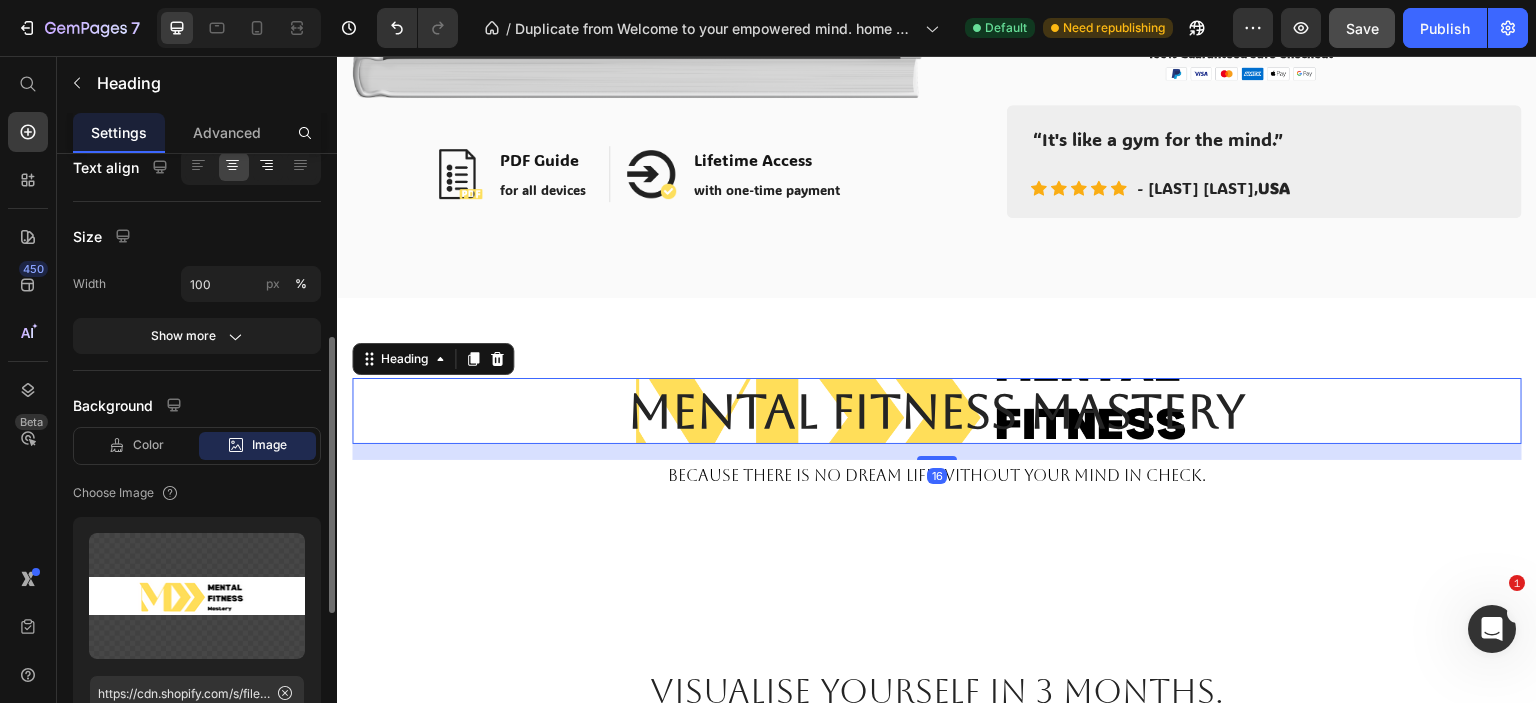 scroll, scrollTop: 500, scrollLeft: 0, axis: vertical 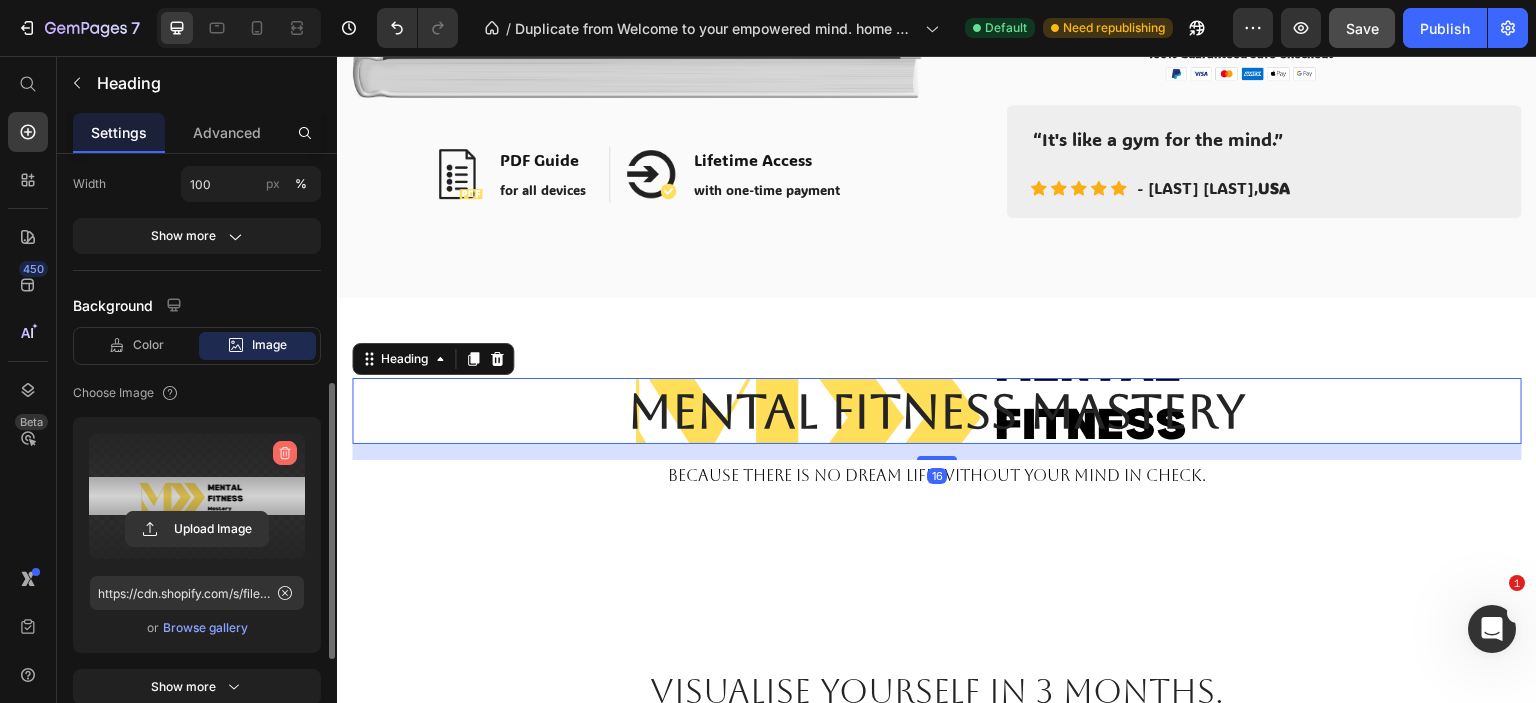 click 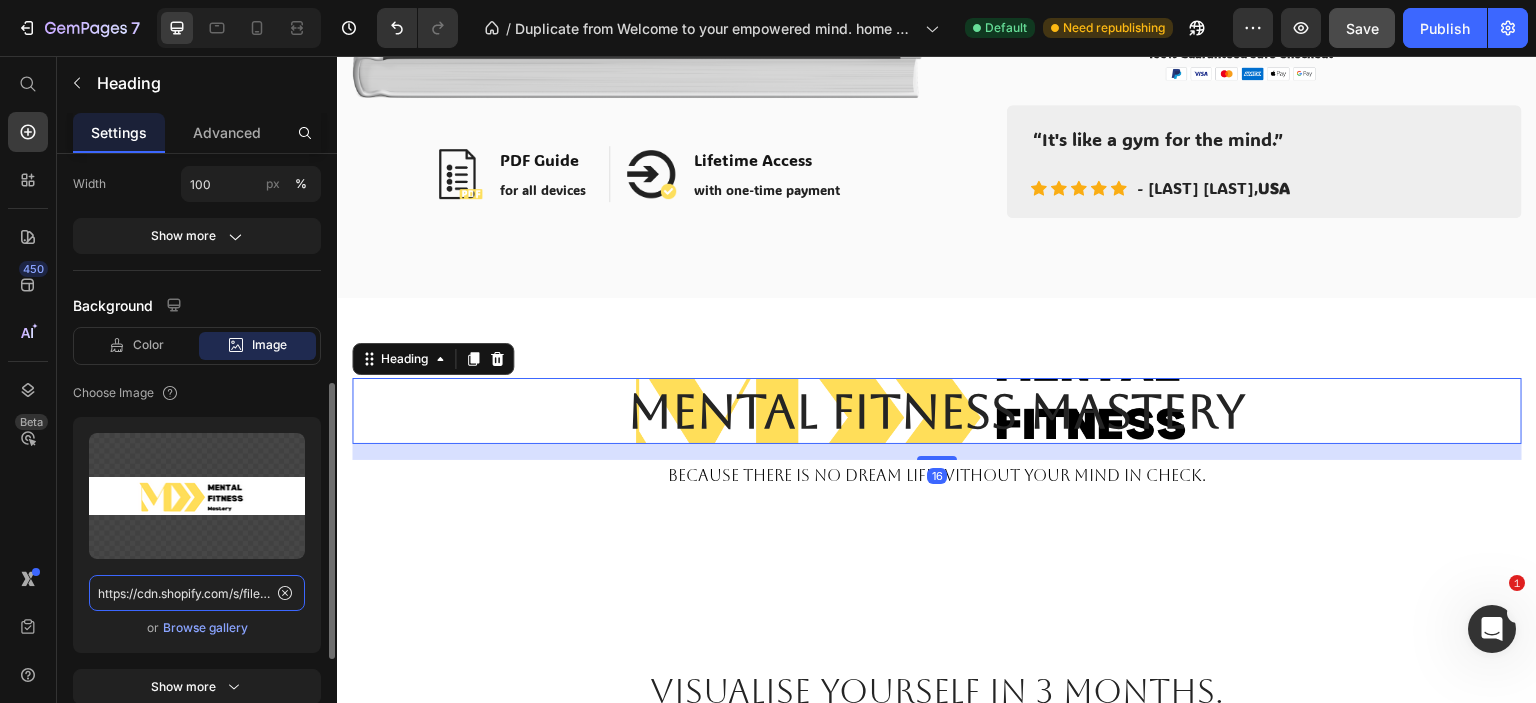 type 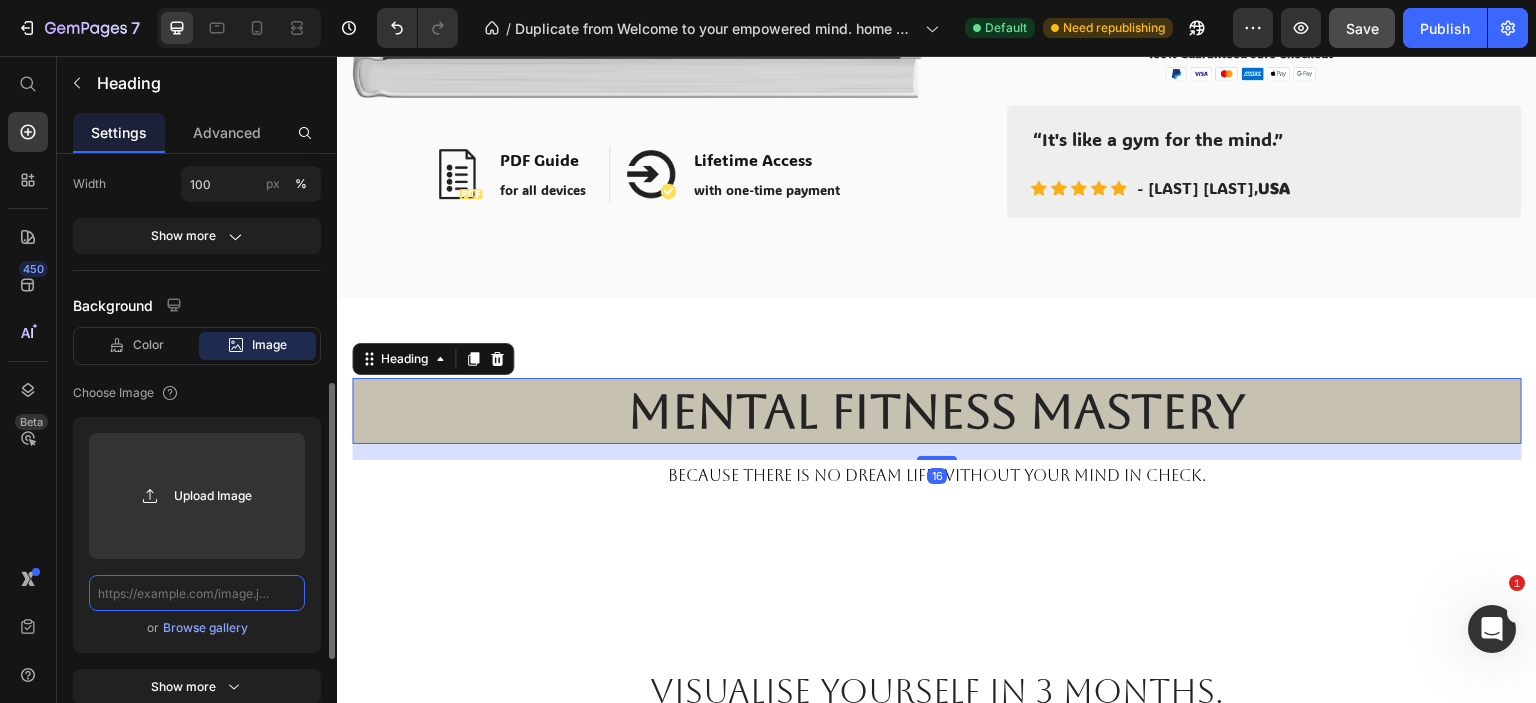 scroll, scrollTop: 0, scrollLeft: 0, axis: both 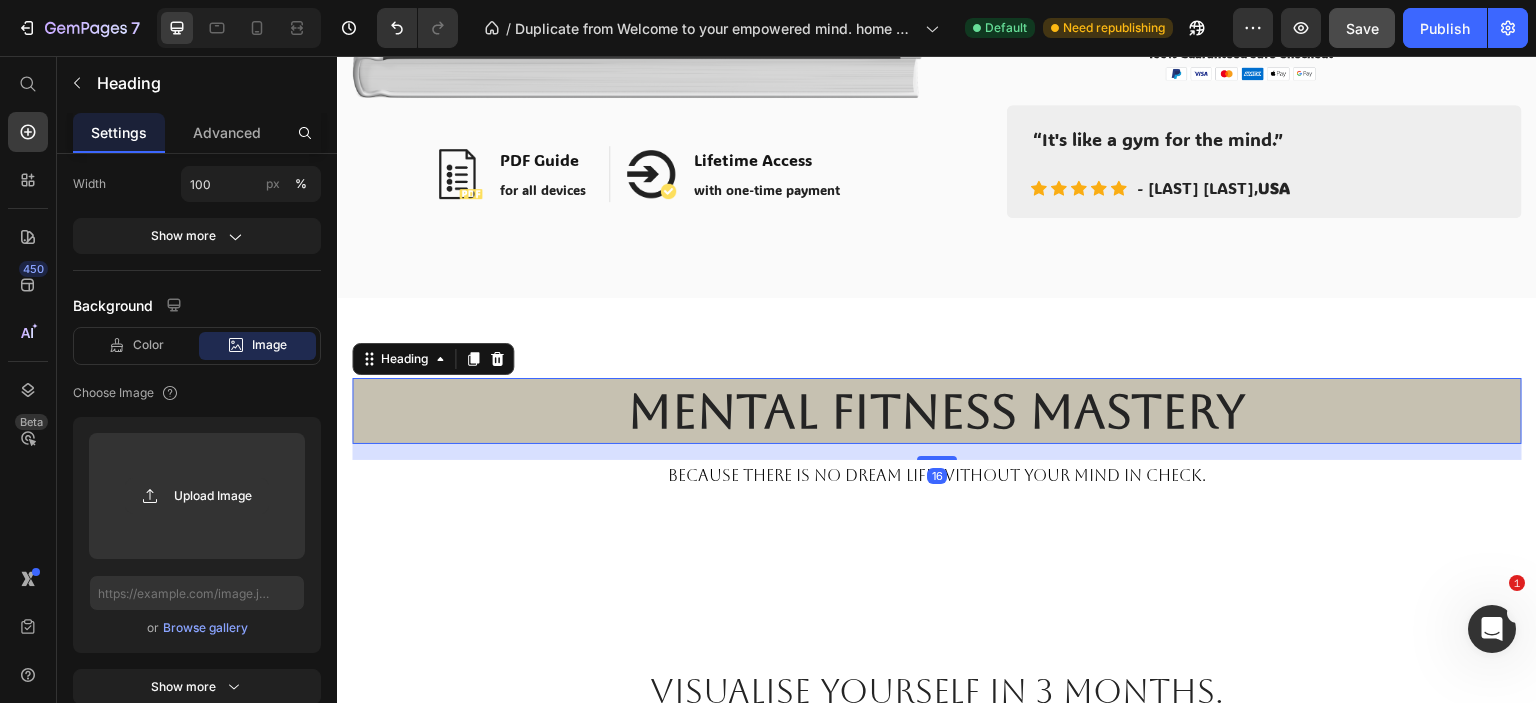 click on "Mental Fitness Mastery Heading   16 bECAUSE THERE IS NO DREAM LIFE WITHOUT YOUR MIND IN CHECK. Text block Row Section 2" at bounding box center (937, 443) 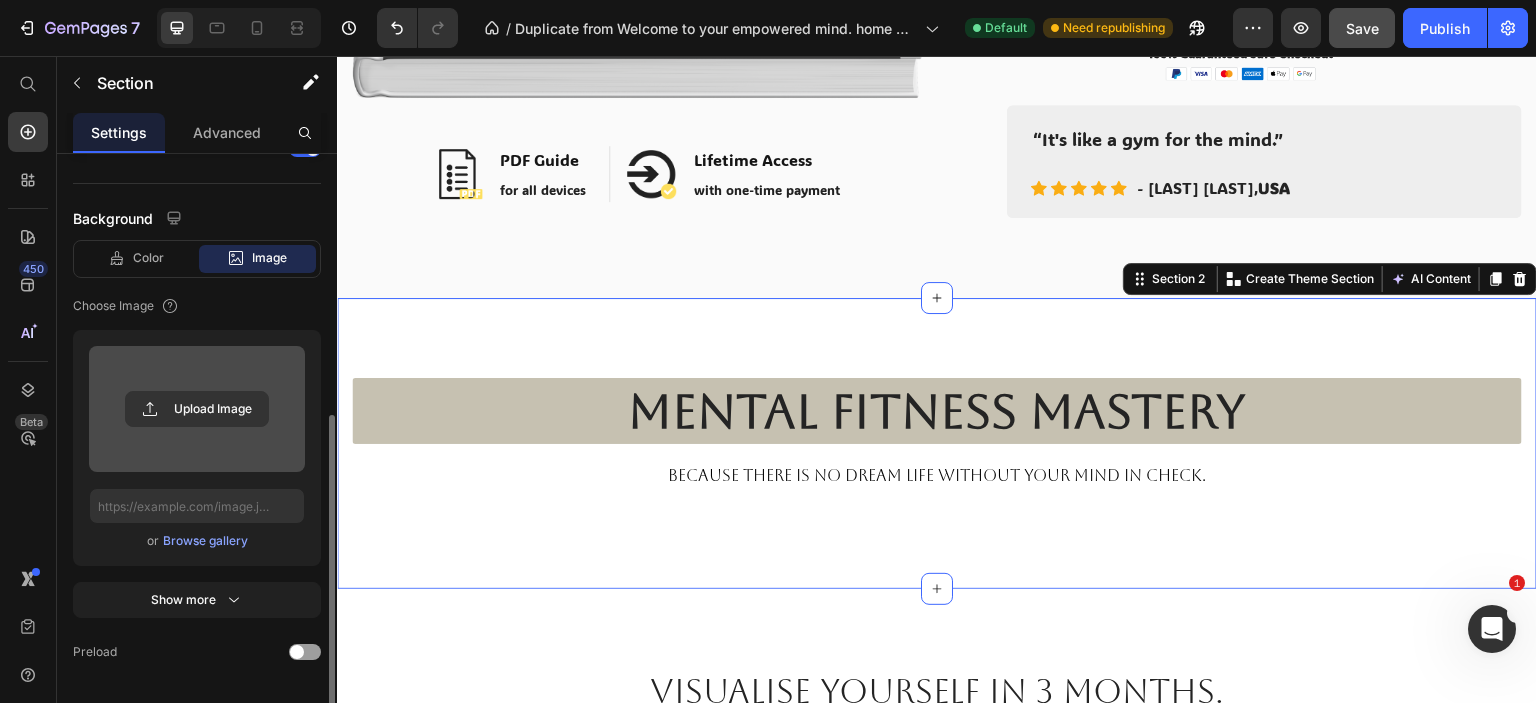 scroll, scrollTop: 556, scrollLeft: 0, axis: vertical 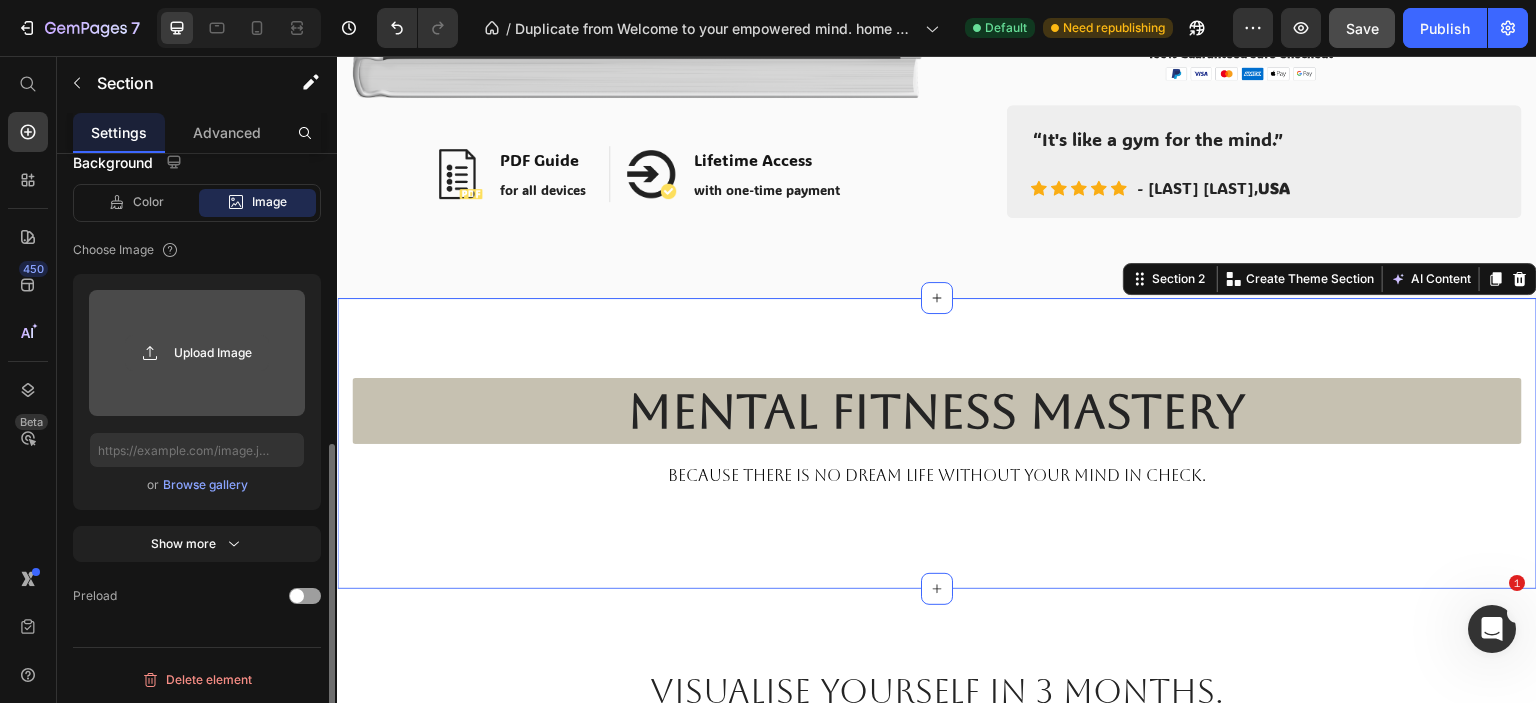 click 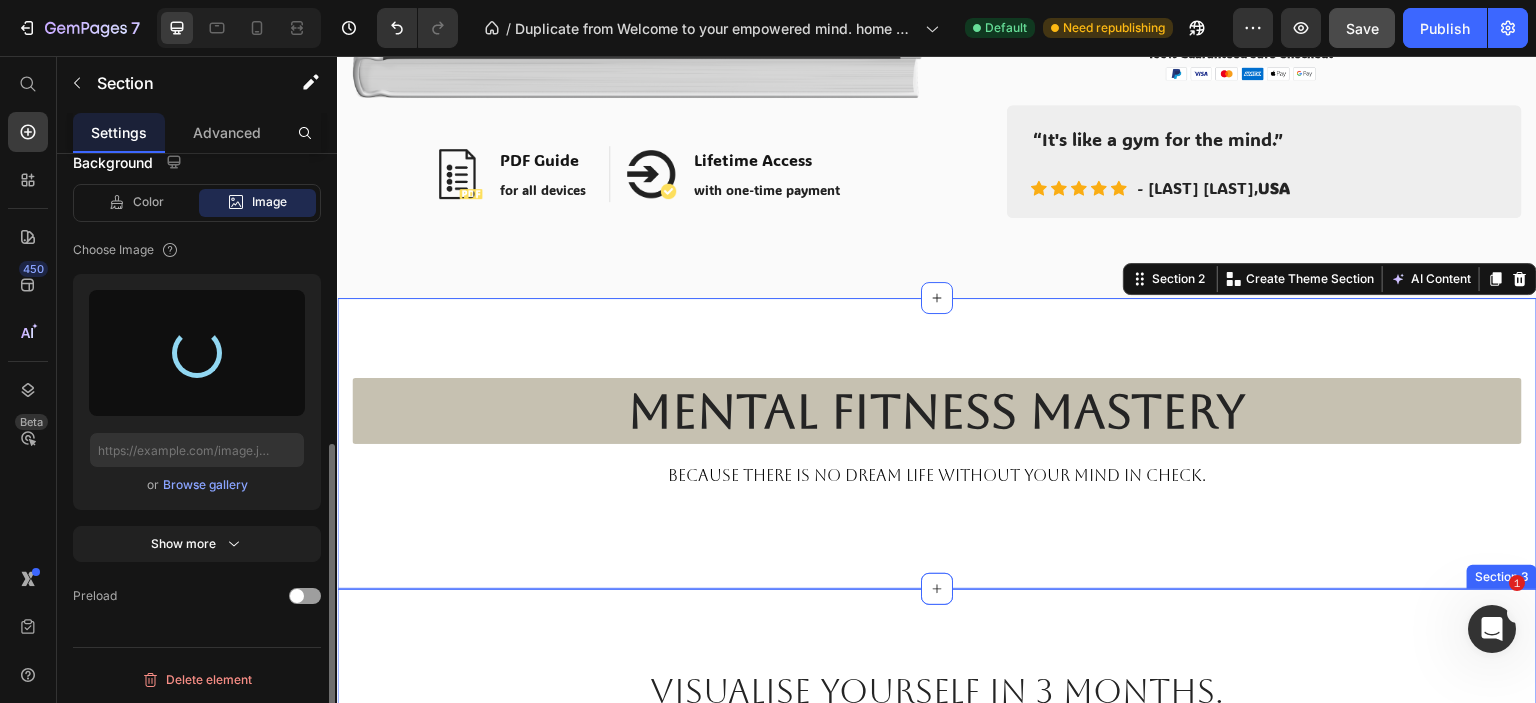 type on "https://cdn.shopify.com/s/files/1/0904/7274/3236/files/gempages_551658563940910294-b322d2c5-7dbe-4ab0-89b9-97dcc202dedb.jpg" 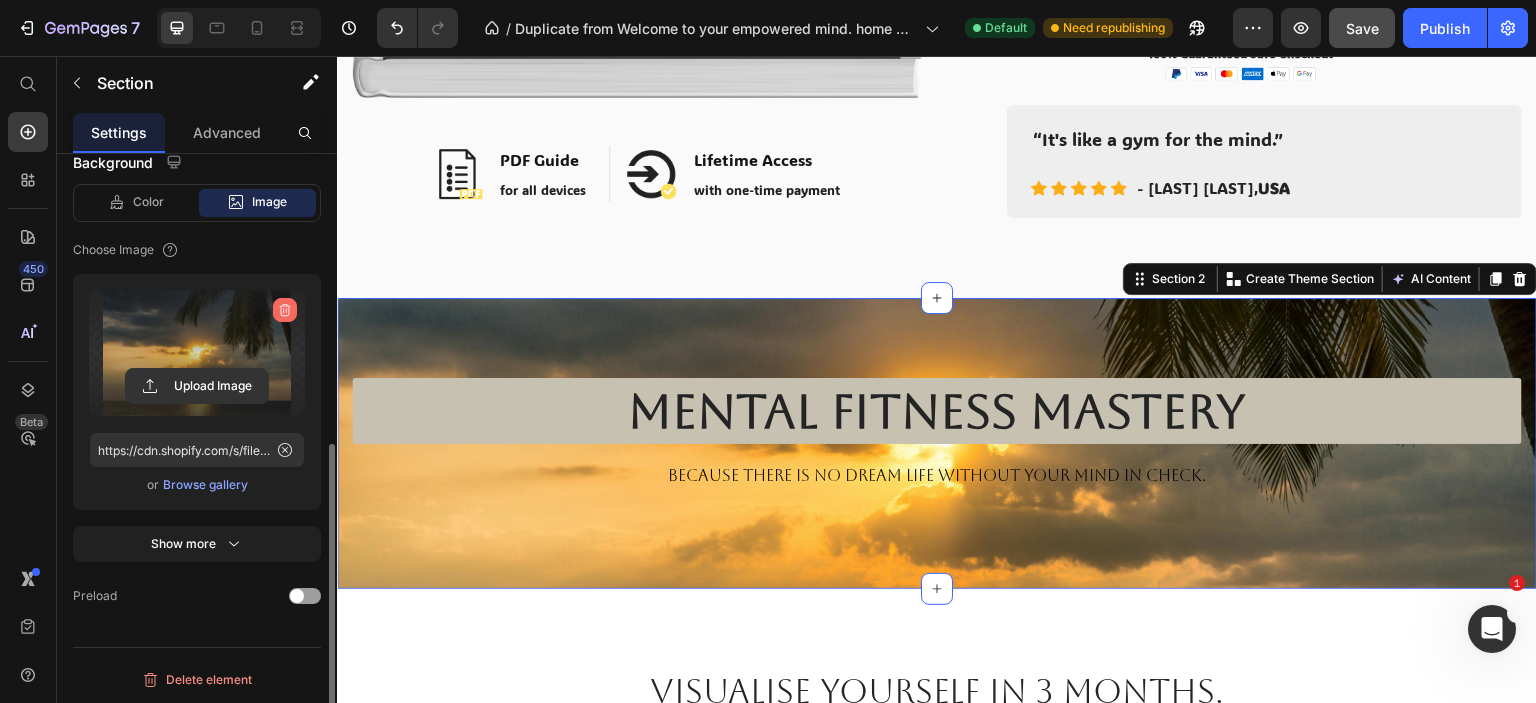 click 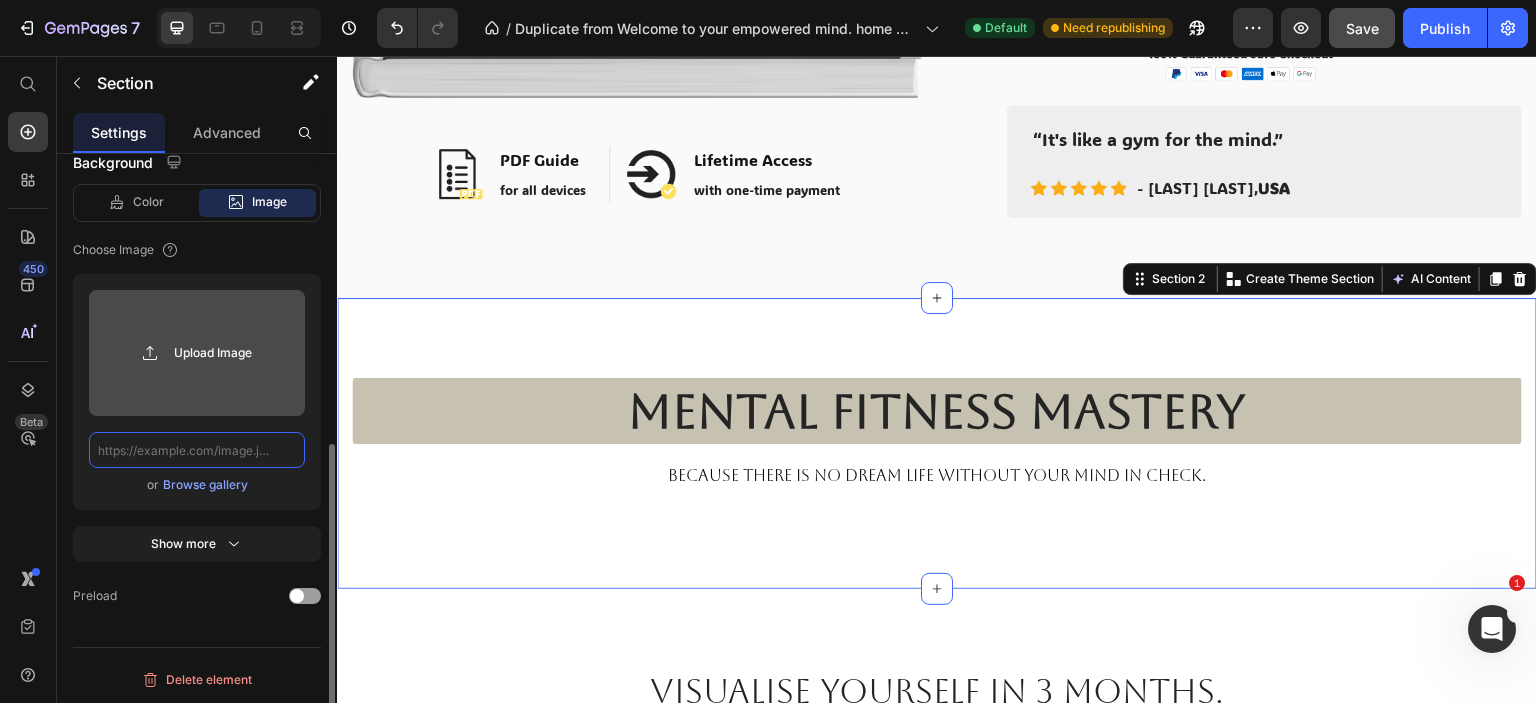 scroll, scrollTop: 0, scrollLeft: 0, axis: both 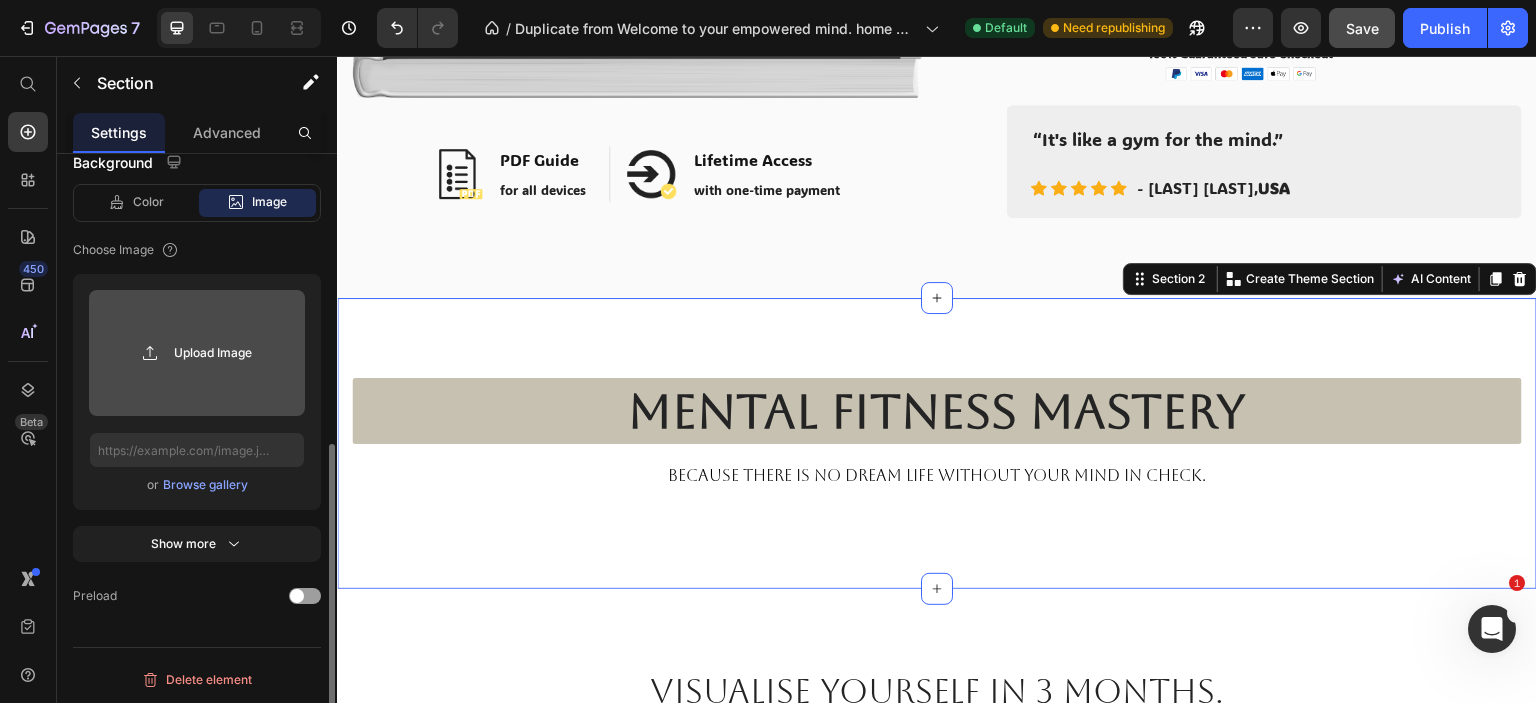 click 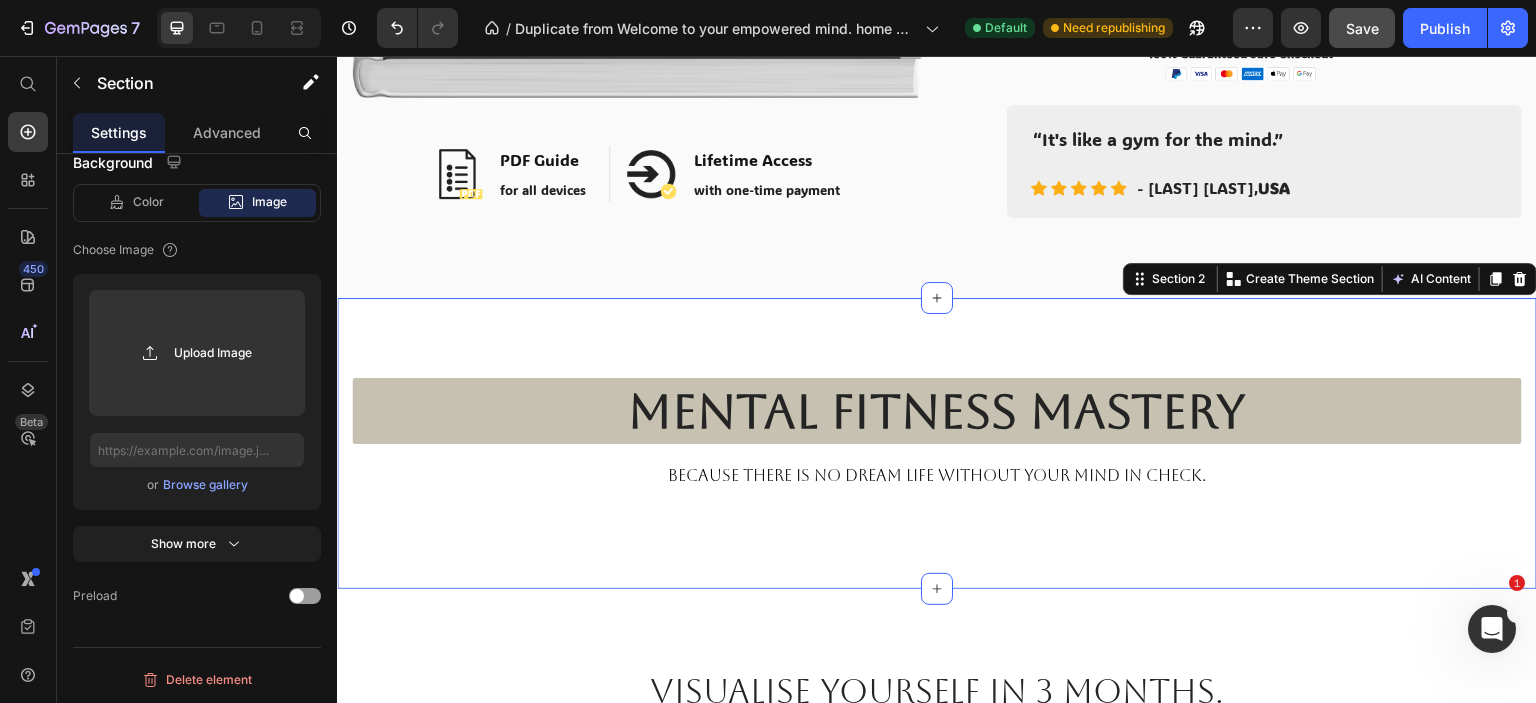 type on "https://cdn.shopify.com/s/files/1/0904/7274/3236/files/gempages_551658563940910294-129e4b8a-2a65-44ba-ba3c-4c4d946f512d.png" 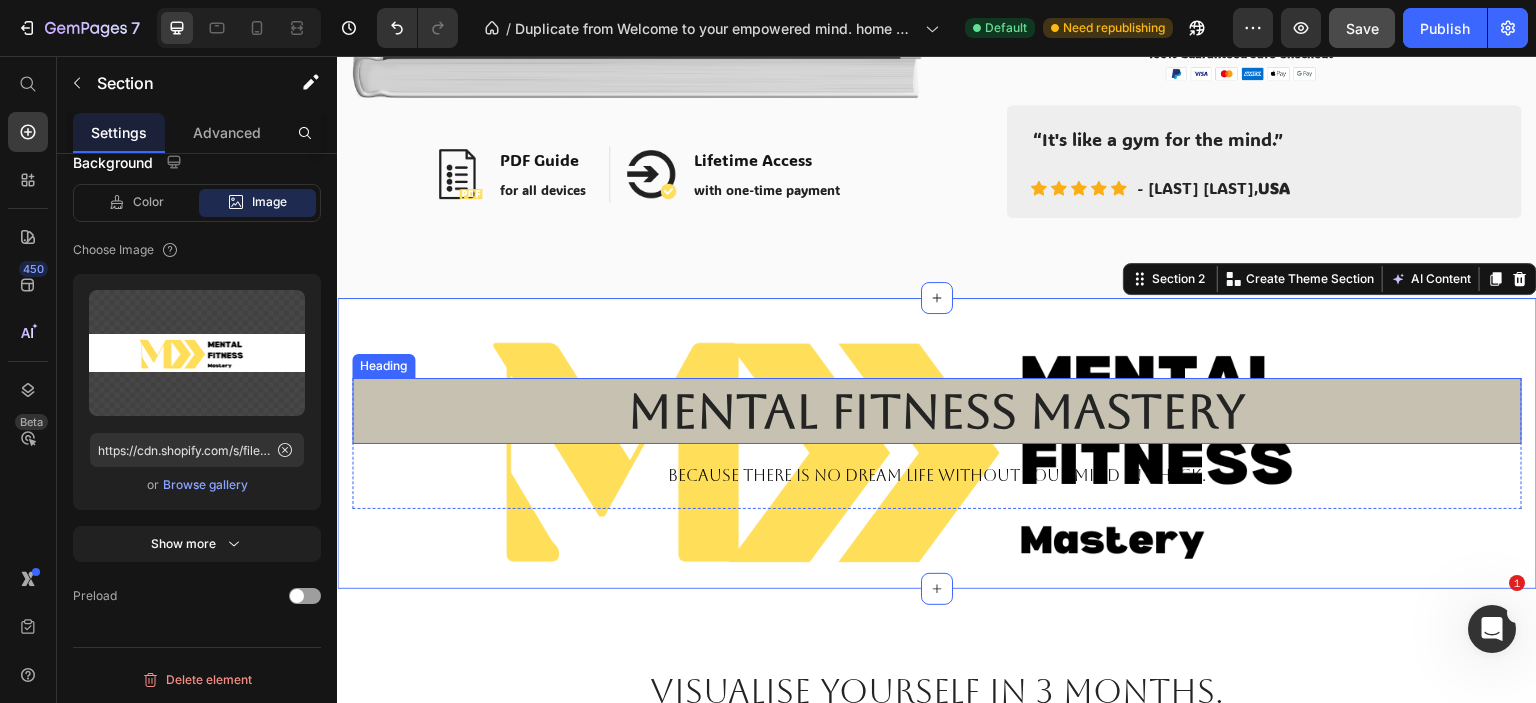 click on "Mental Fitness Mastery" at bounding box center [937, 411] 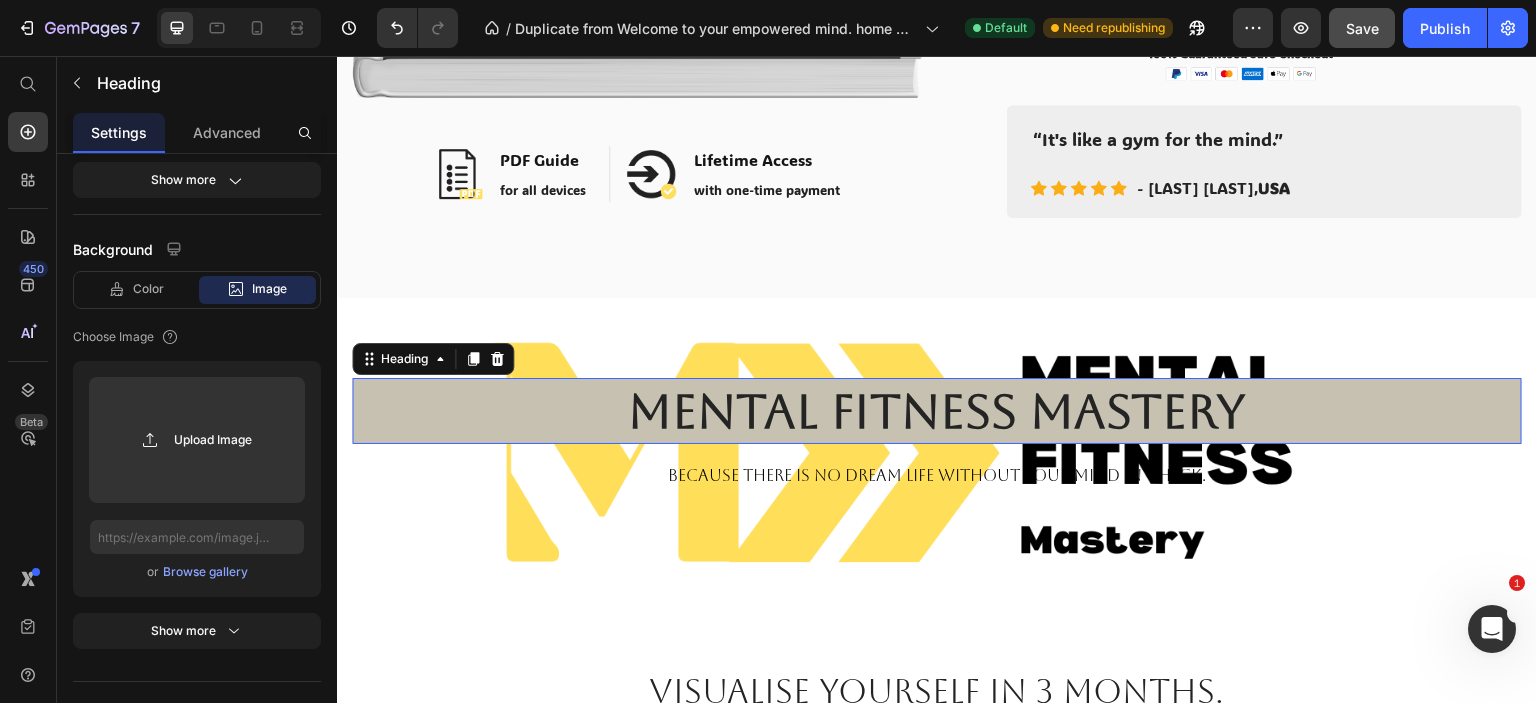 scroll, scrollTop: 0, scrollLeft: 0, axis: both 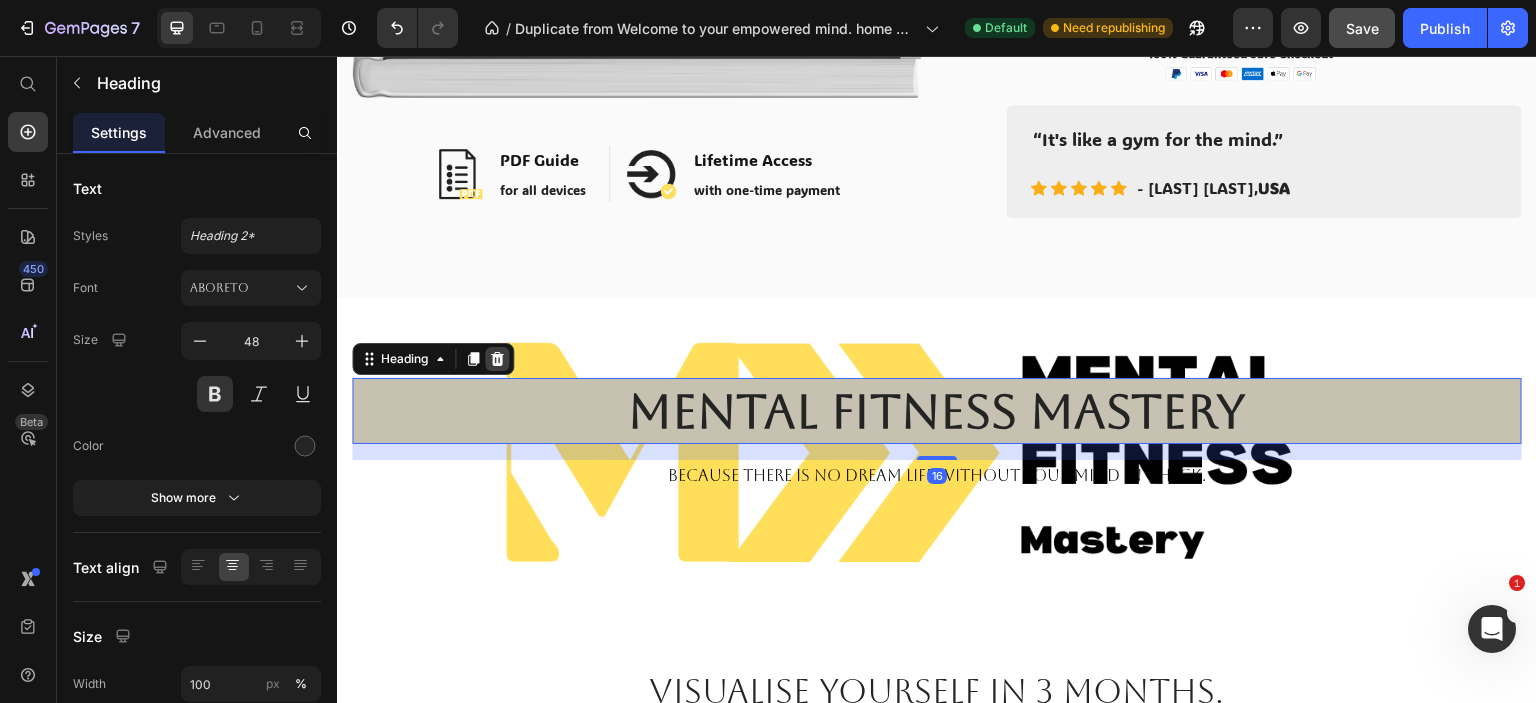 click 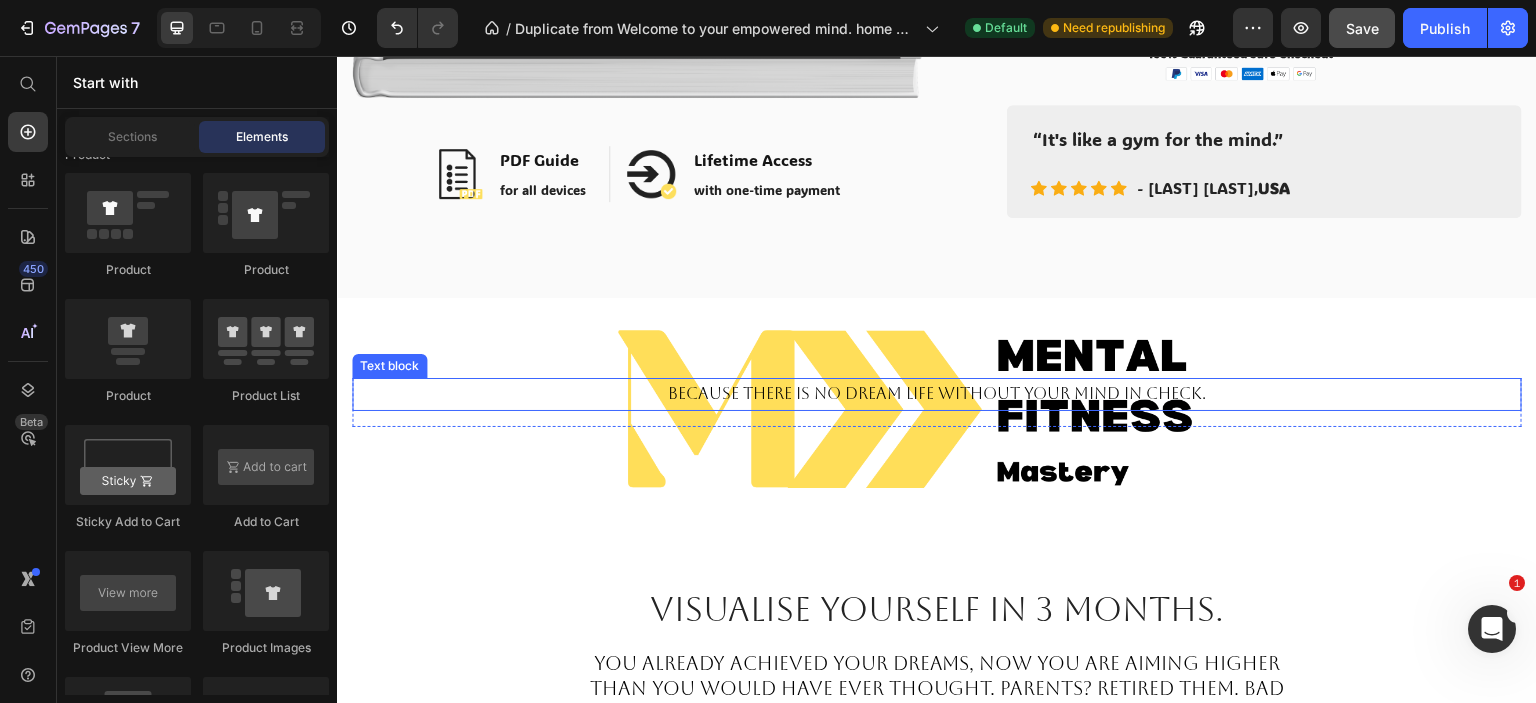 click on "bECAUSE THERE IS NO DREAM LIFE WITHOUT YOUR MIND IN CHECK." at bounding box center [937, 394] 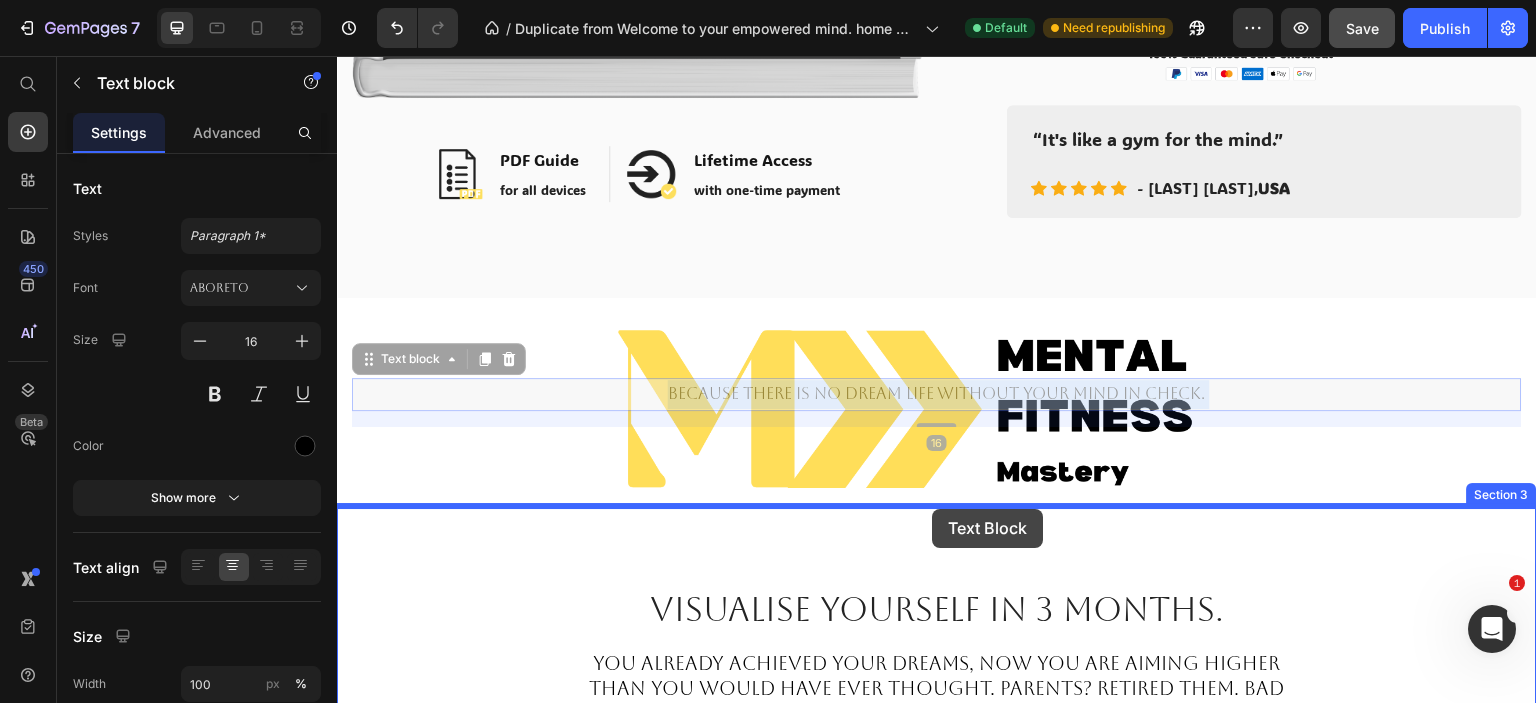 drag, startPoint x: 953, startPoint y: 395, endPoint x: 933, endPoint y: 509, distance: 115.74109 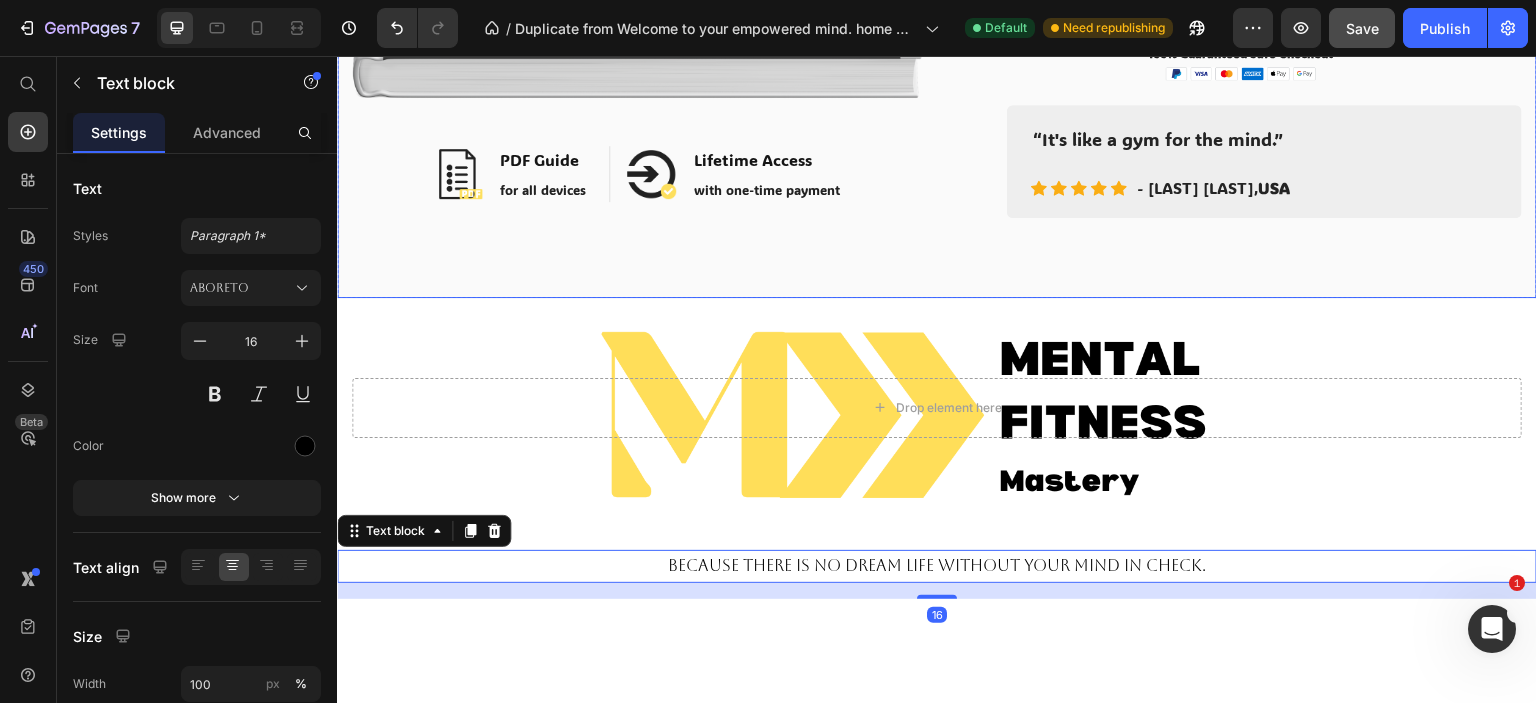 click on "Image Image PDF Guide Heading for all devices Text block Row Image Lifetime Access Heading with one-time payment Text block Row Row Row Image                Icon                Icon                Icon                Icon                Icon Icon List Hoz 250+ Happy Customers! Text block Row EMPOWERING YOUR MIND HAS NEVER BEEN EASIER! Heading Let's face it. You are convinced you won't have a good life. And we are tired of pretending you can't. We spent months creating the TAILORED FOR YOU mind enhancing program curated to help you achieve your highest state of mind. IN THIS BUNDLE YOU WILL RECIEVE: Text Block
Icon Receive "Mental Fitness Mastery"(WORTH £99!) Text block
Icon The Daily Mental Fitness Journal AND Checklist Sheet (WORTH £75!) Text block
Icon EXCLUSIVE Video Course (WORTH £149!) Text block
Icon Every product purchase will grant you lifetime Access! Text block Icon List 👉GET INSTANT DOWNLOAD👈 Add to Cart Text block Image Image" at bounding box center [937, -153] 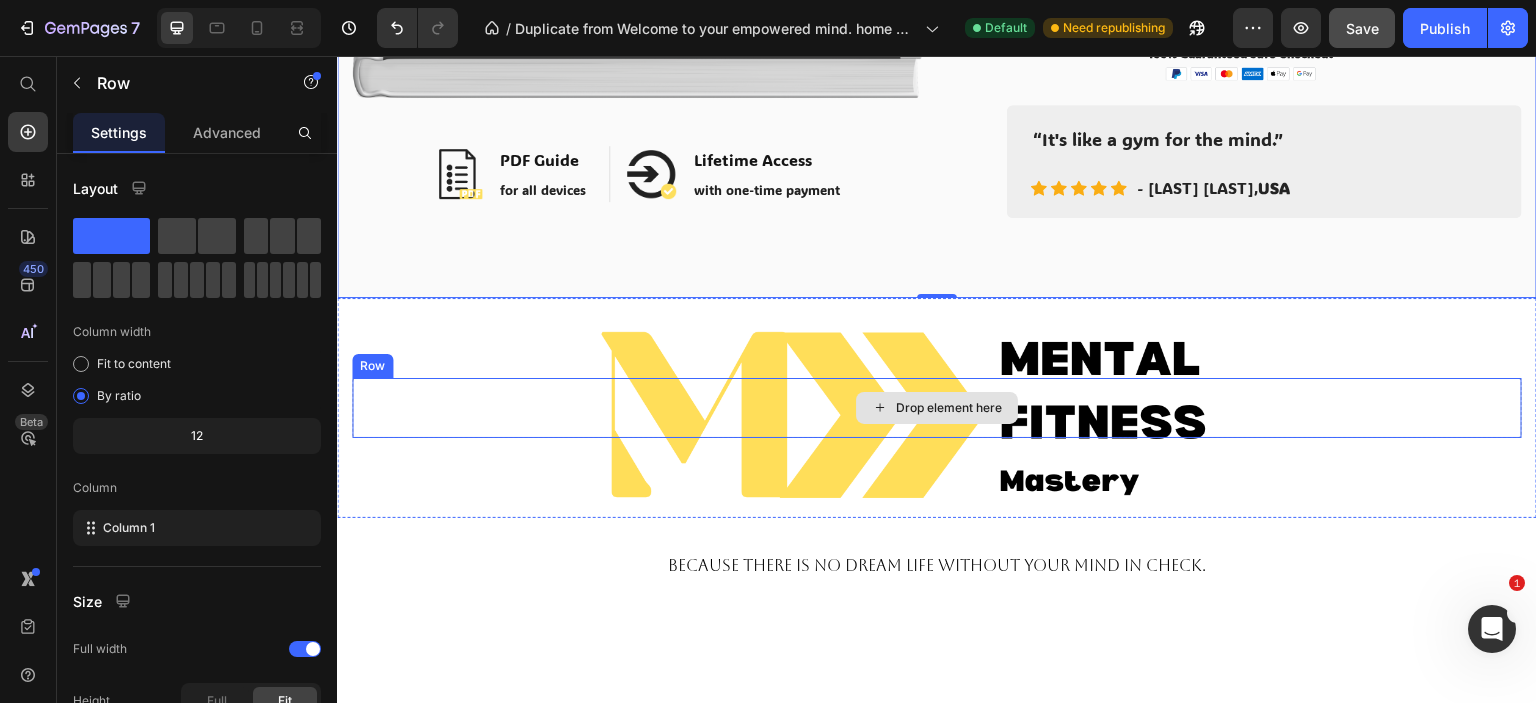 click on "Drop element here" at bounding box center (937, 408) 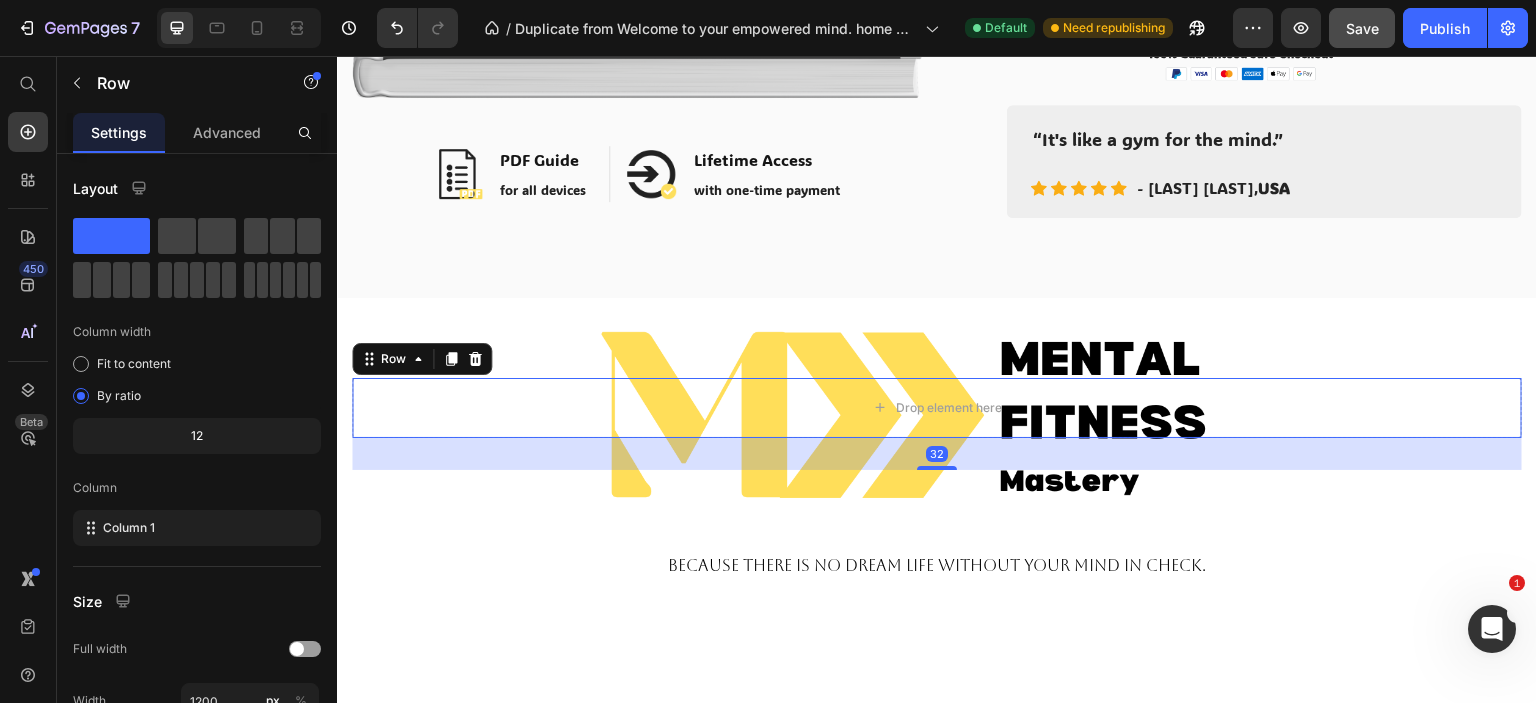 drag, startPoint x: 478, startPoint y: 350, endPoint x: 568, endPoint y: 351, distance: 90.005554 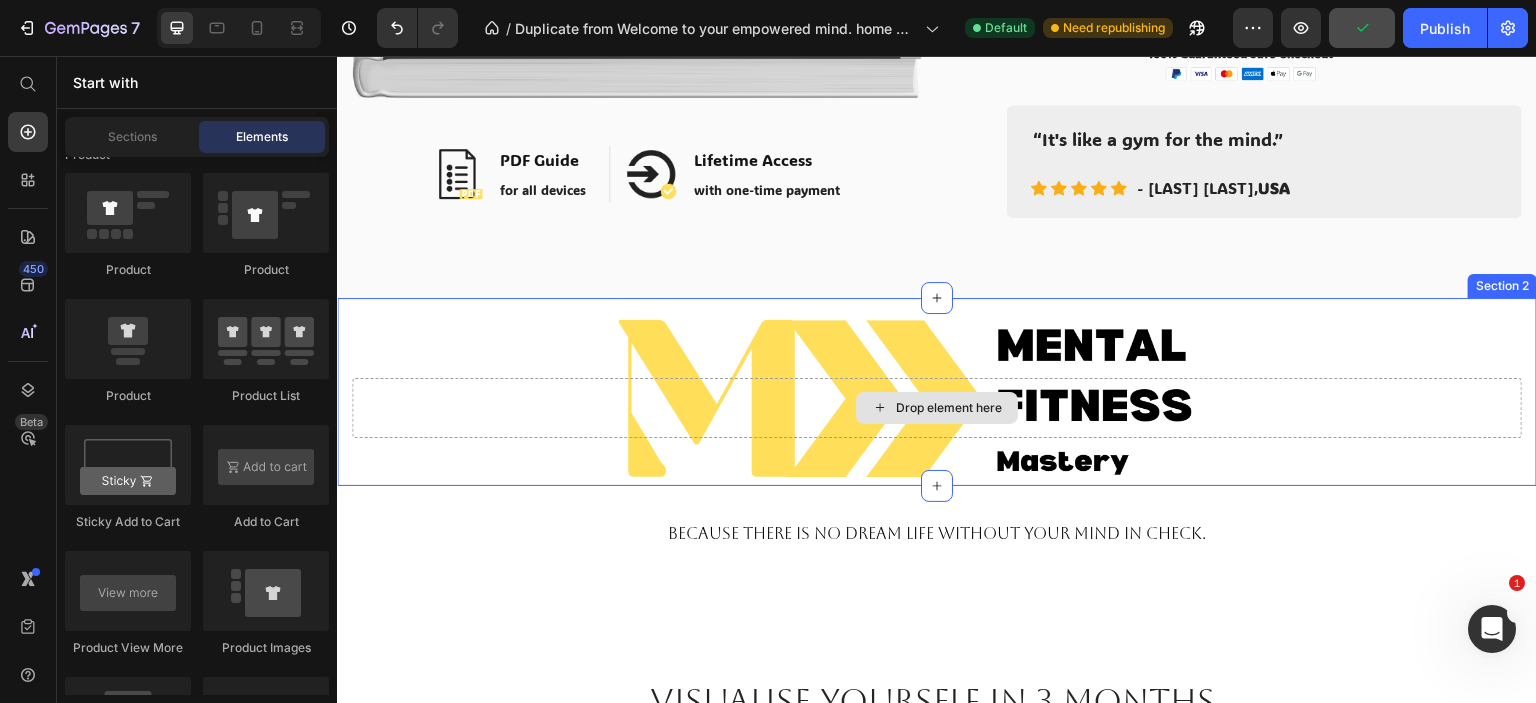 click on "Drop element here" at bounding box center (937, 408) 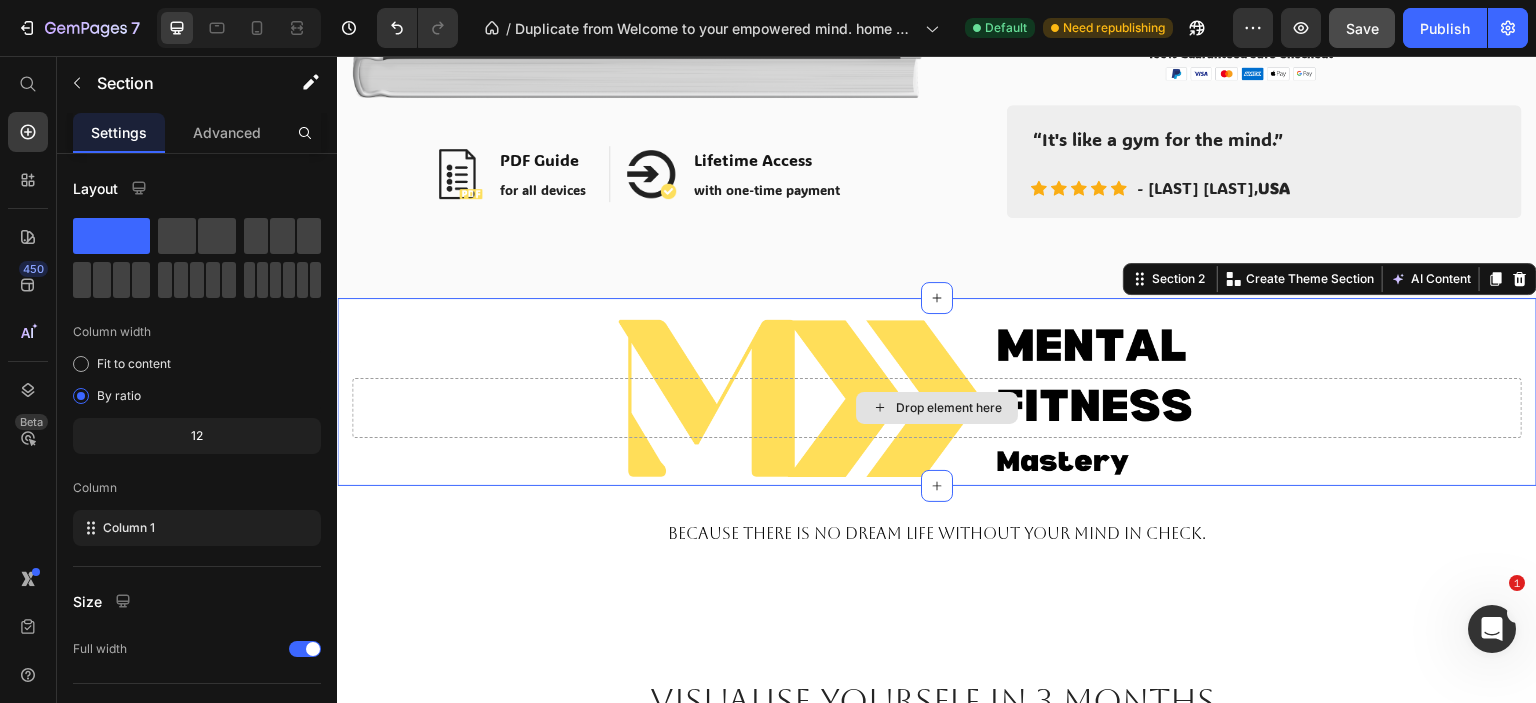 click on "Drop element here" at bounding box center [937, 408] 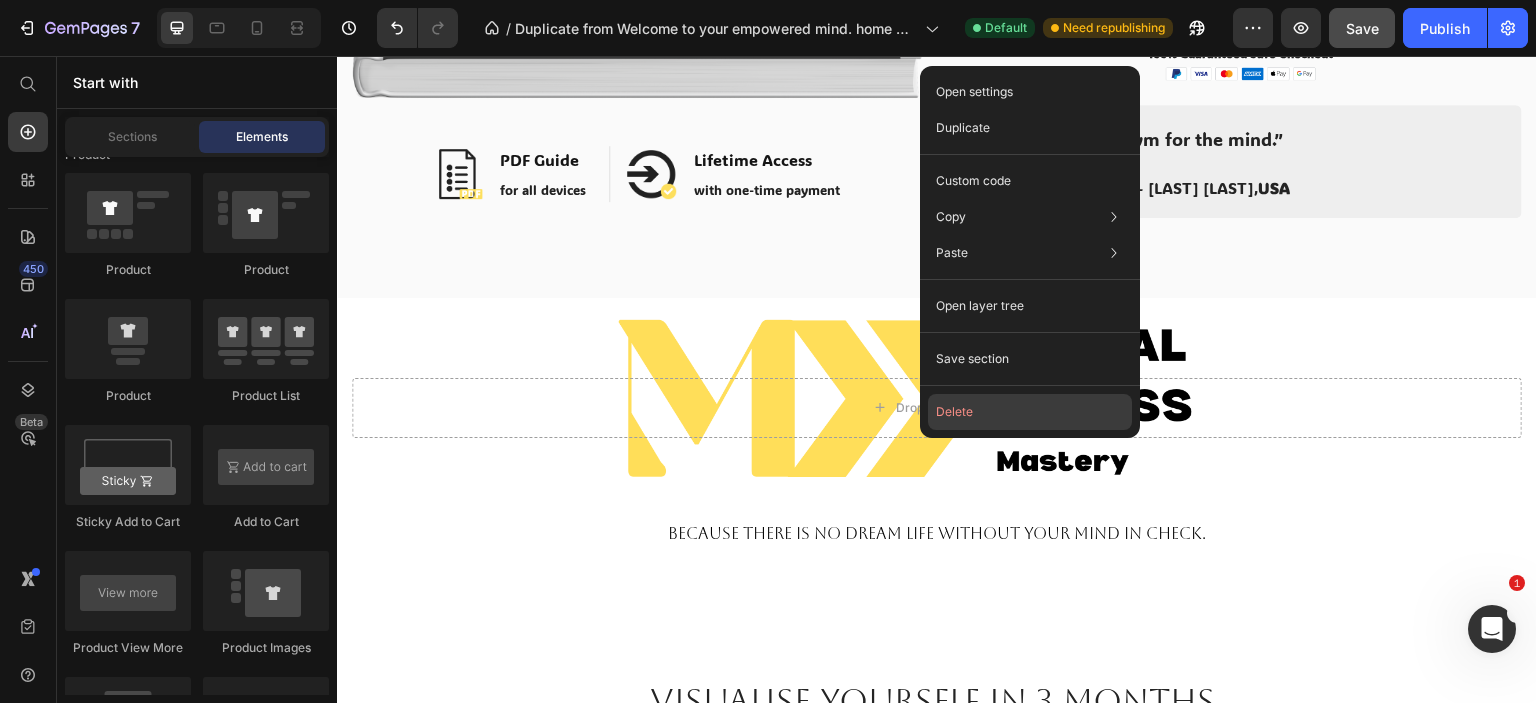 click on "Delete" 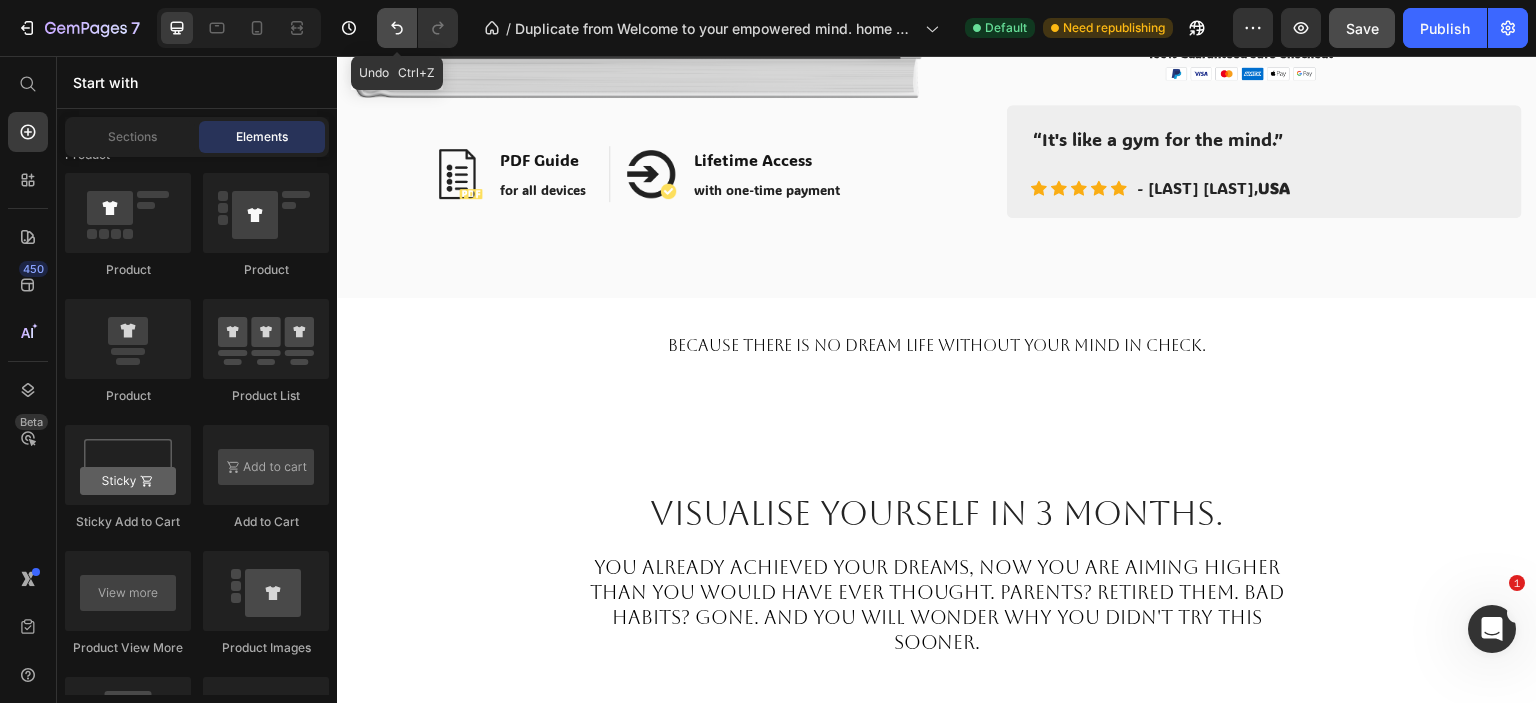 drag, startPoint x: 398, startPoint y: 30, endPoint x: 345, endPoint y: 239, distance: 215.6154 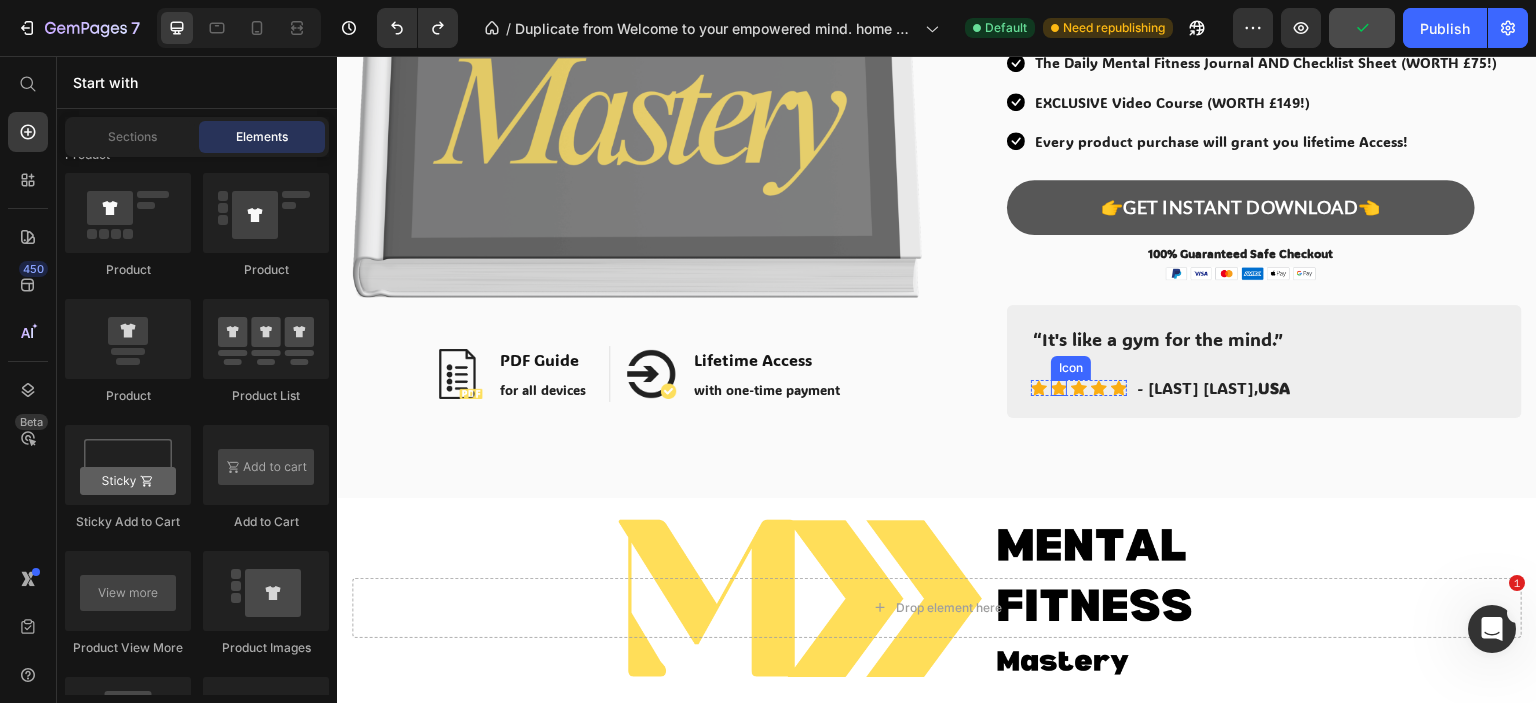 scroll, scrollTop: 0, scrollLeft: 0, axis: both 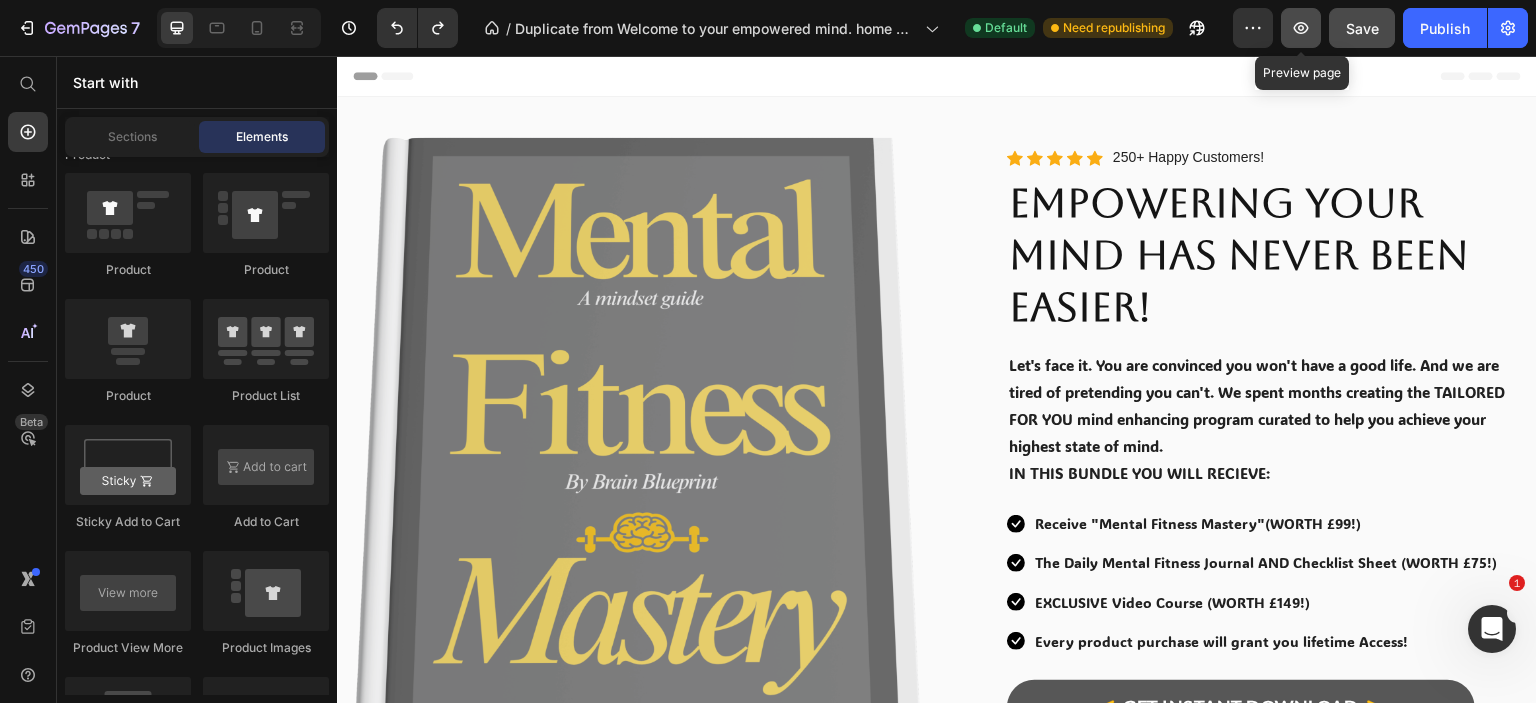 click 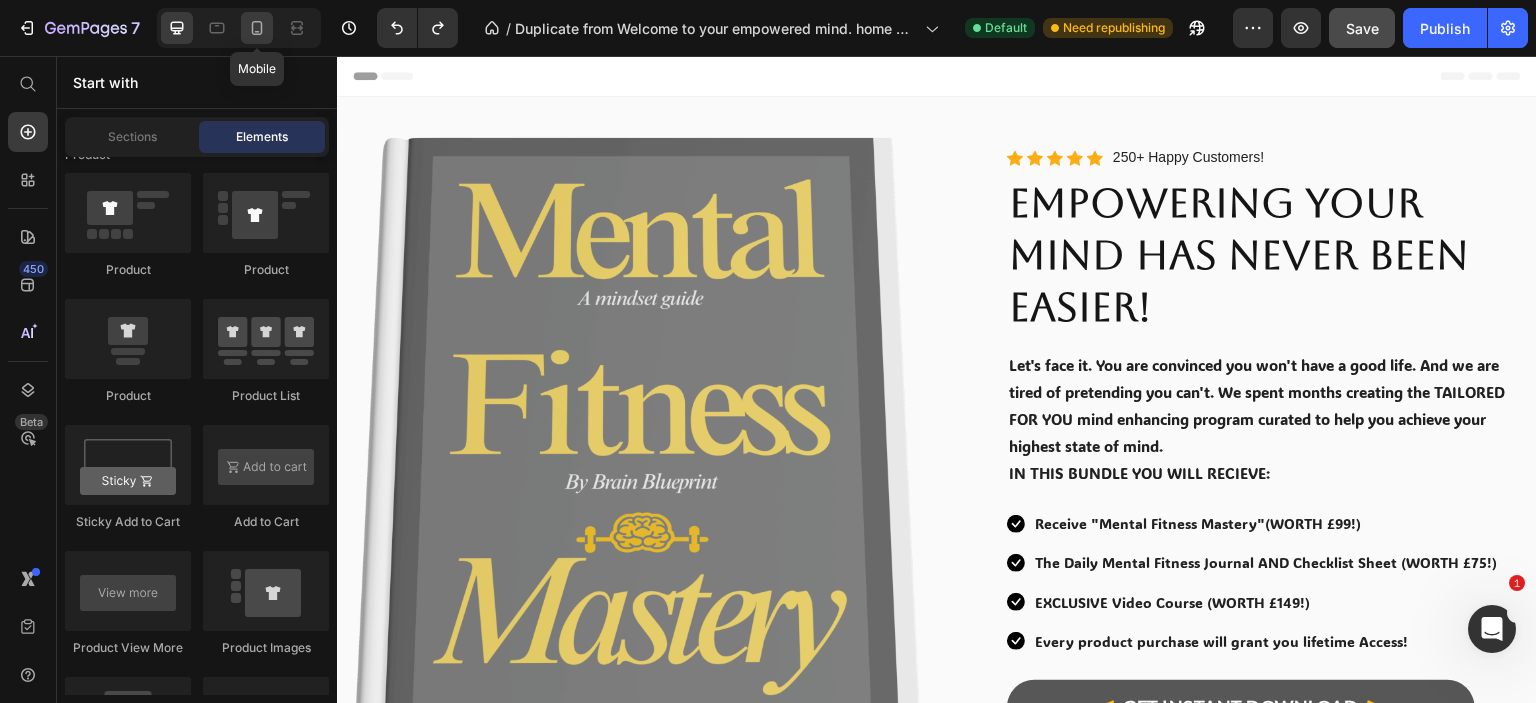 click 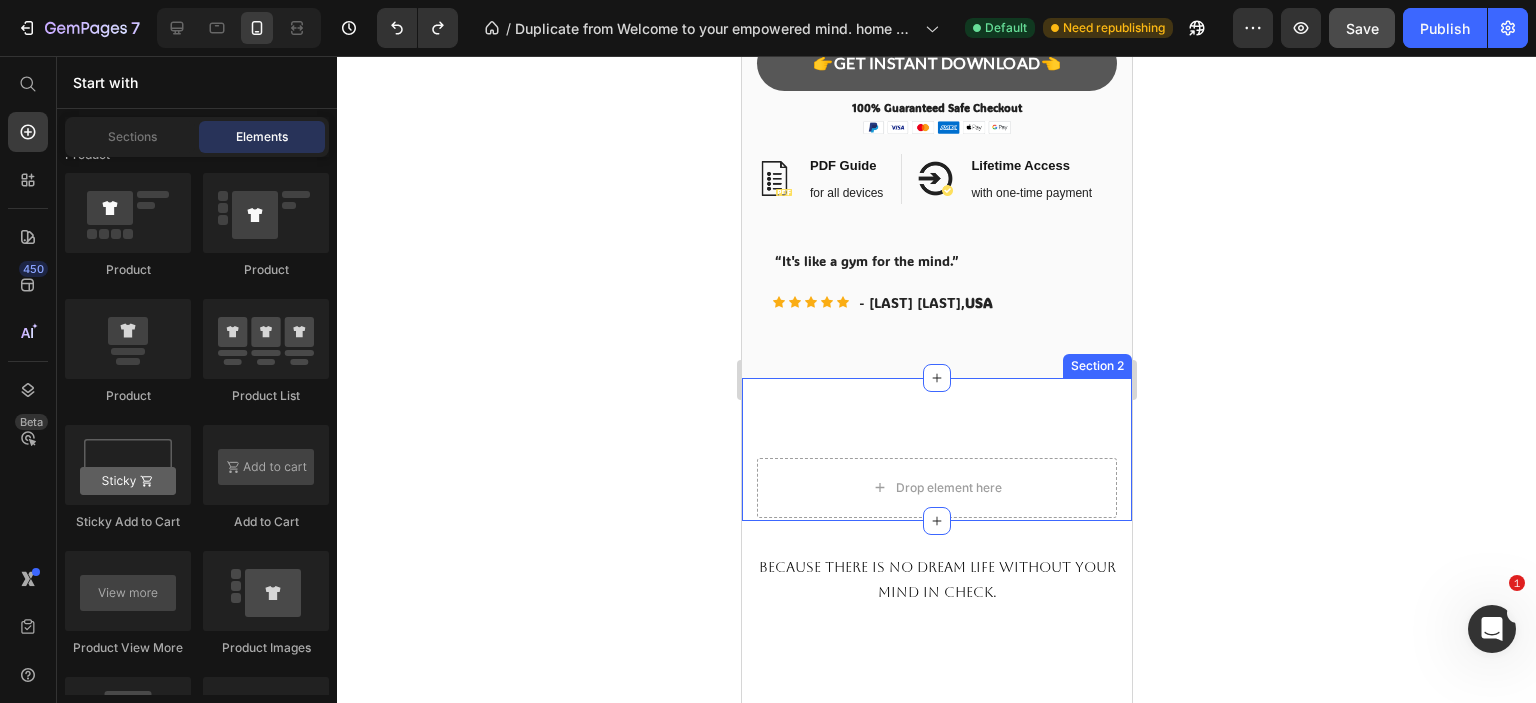 scroll, scrollTop: 1200, scrollLeft: 0, axis: vertical 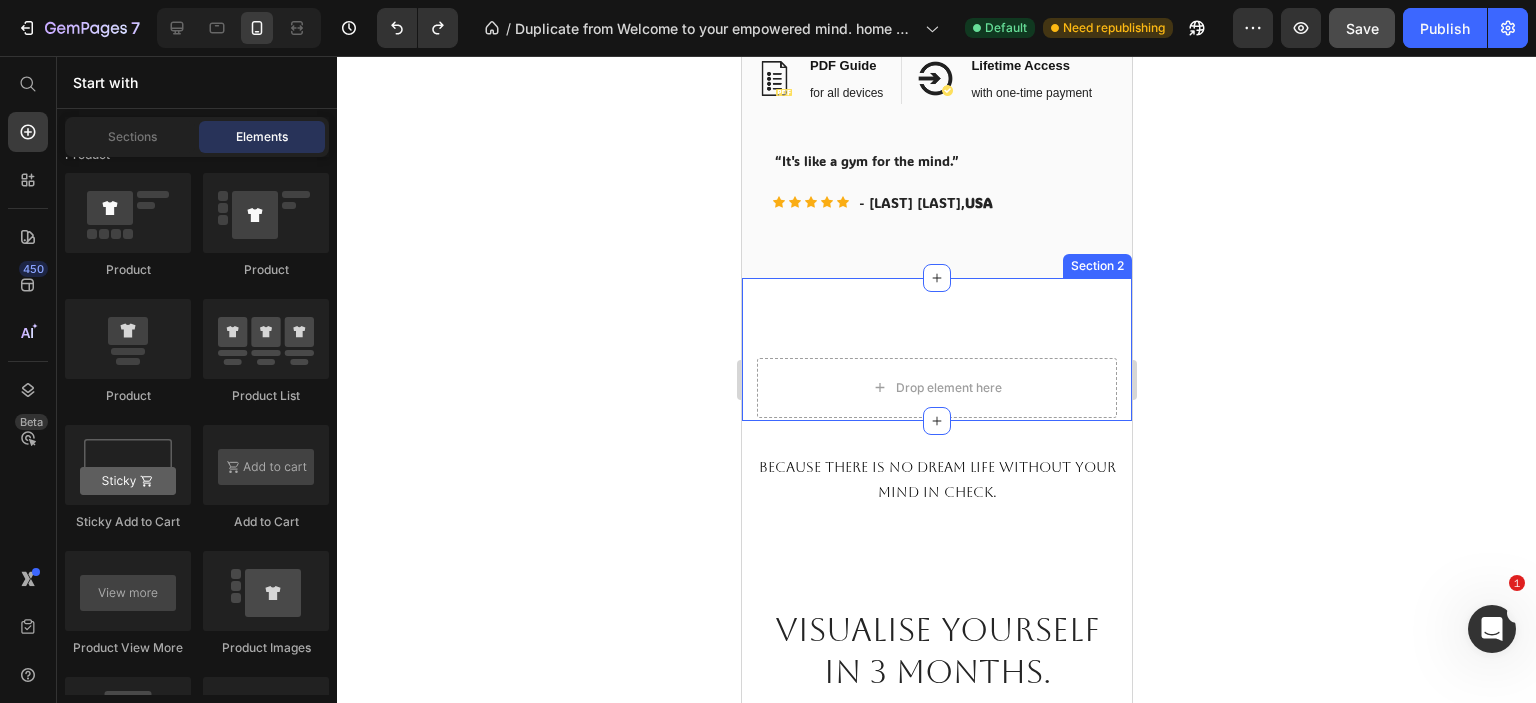 click on "Drop element here Section 2" at bounding box center [936, 349] 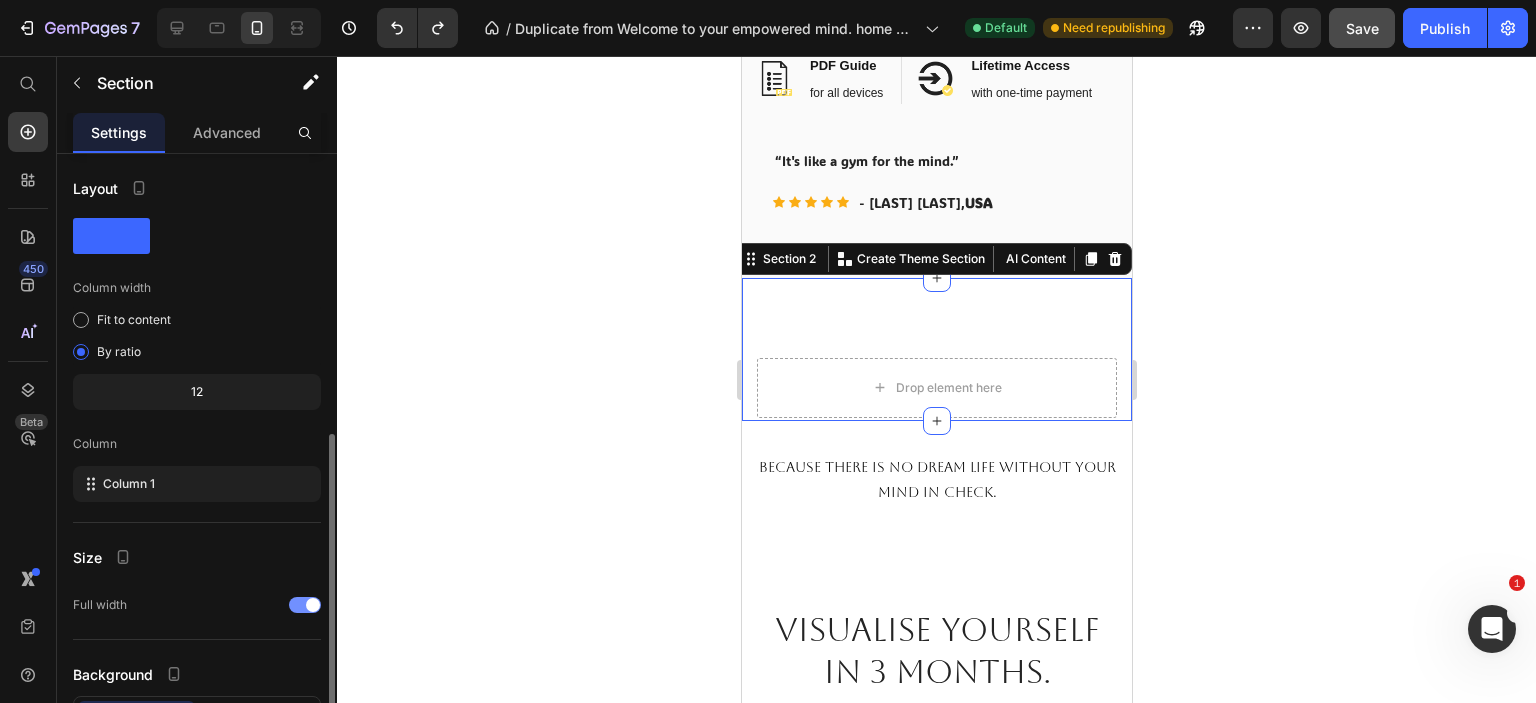 scroll, scrollTop: 156, scrollLeft: 0, axis: vertical 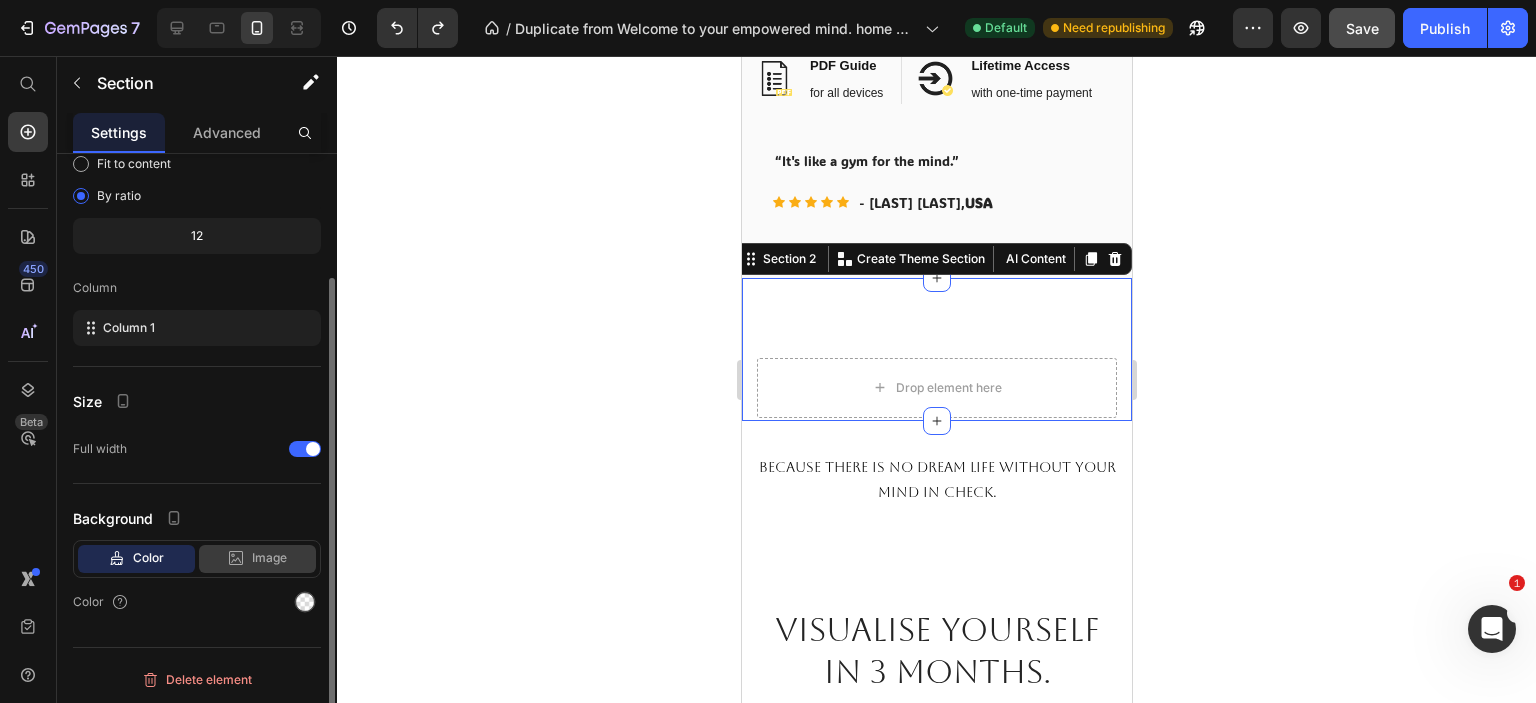 click on "Image" at bounding box center (269, 558) 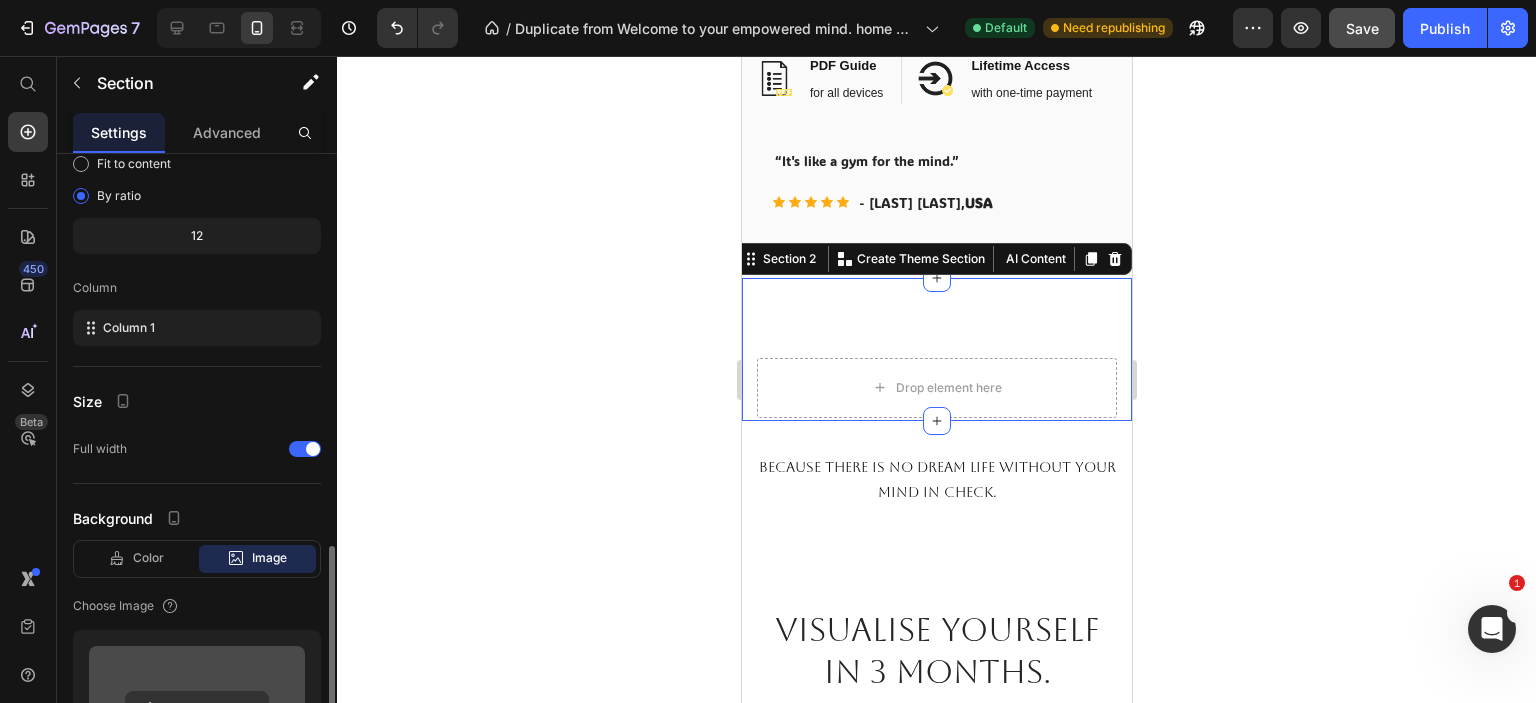 scroll, scrollTop: 356, scrollLeft: 0, axis: vertical 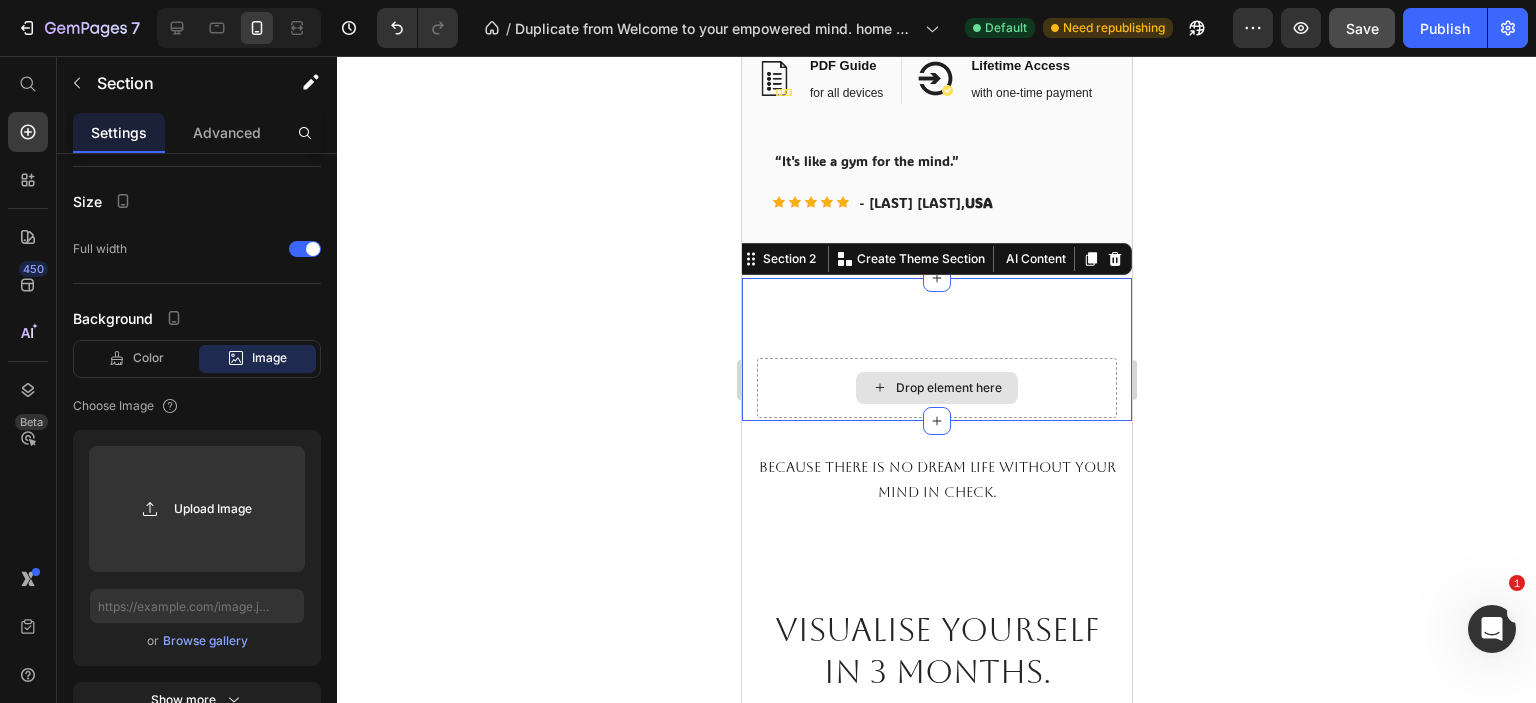 click on "Drop element here" at bounding box center (936, 388) 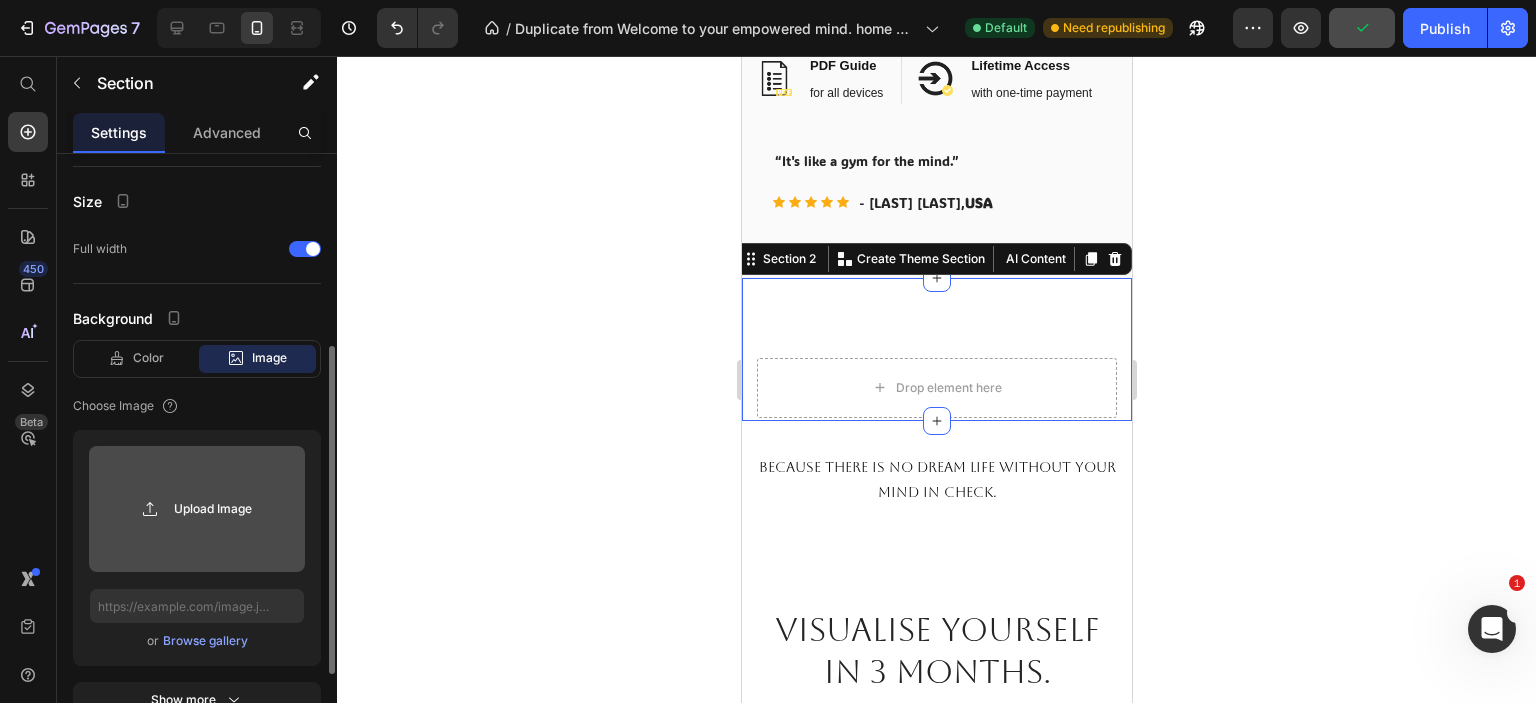 click 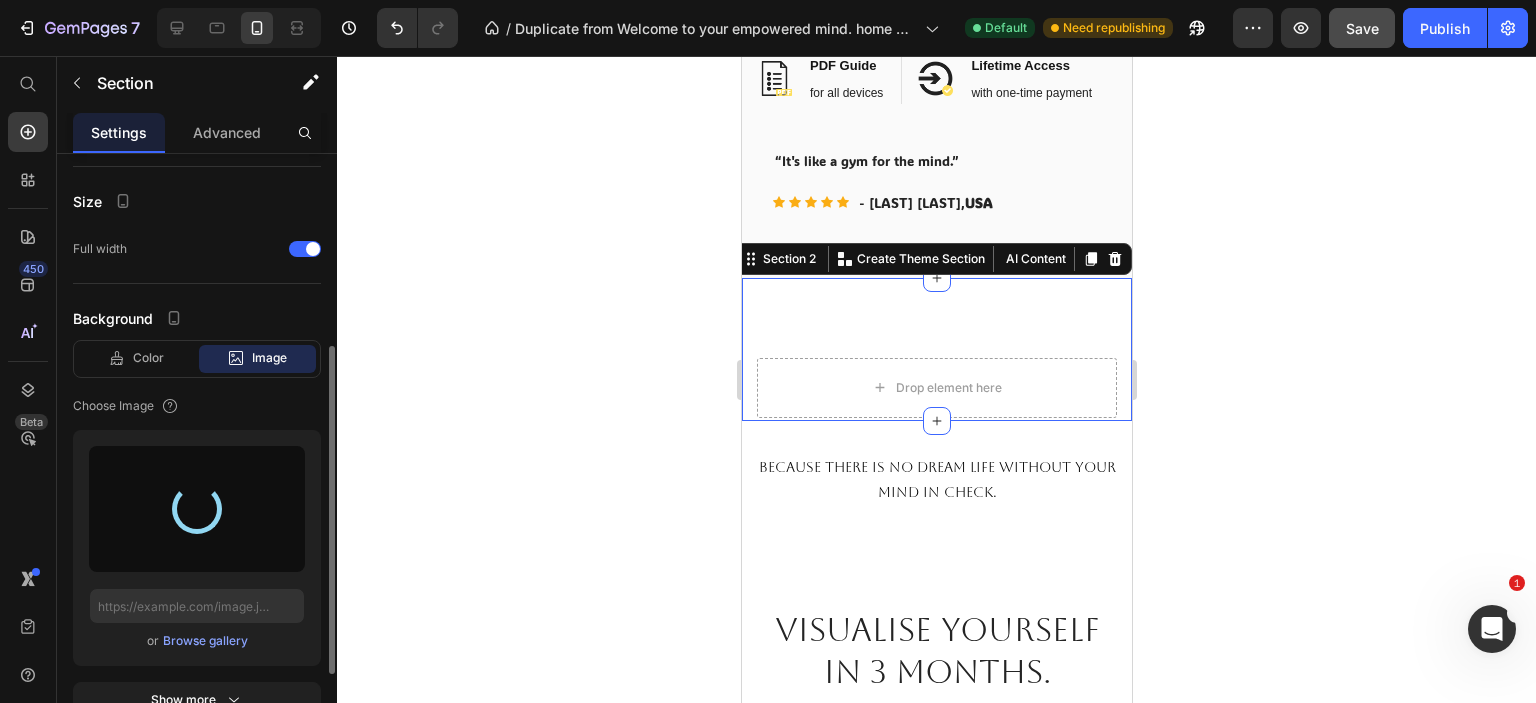 type on "https://cdn.shopify.com/s/files/1/0904/7274/3236/files/gempages_551658563940910294-129e4b8a-2a65-44ba-ba3c-4c4d946f512d.png" 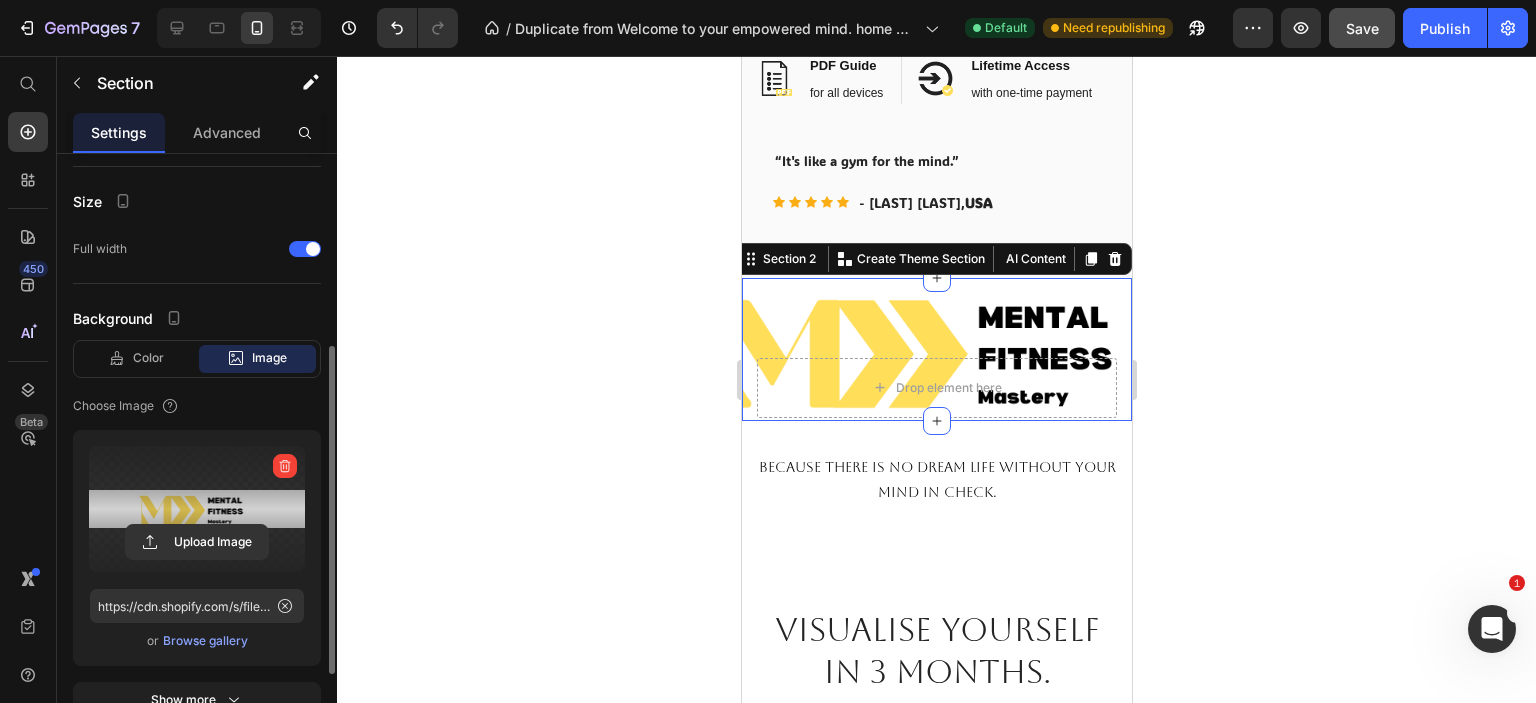 click 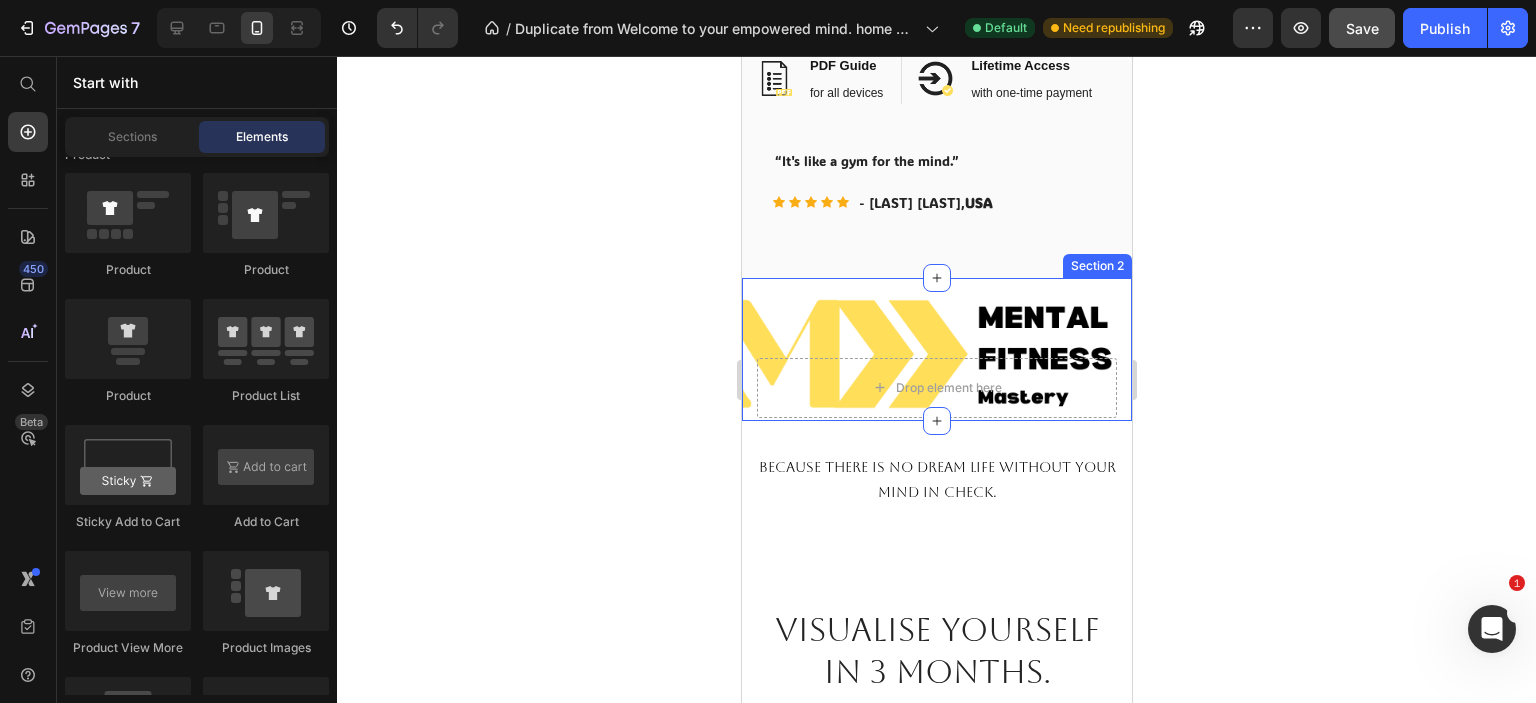 click on "Drop element here Section 2" at bounding box center [936, 349] 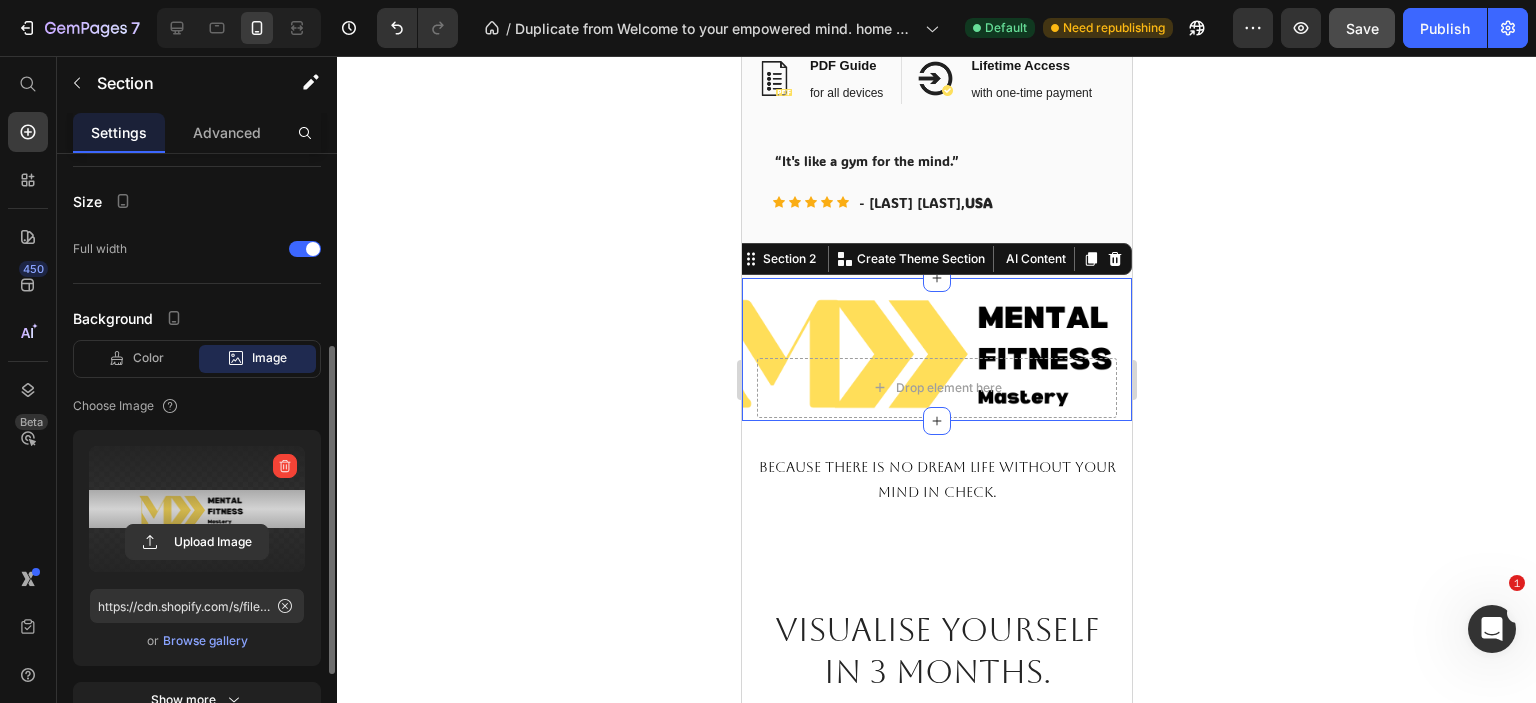 scroll, scrollTop: 512, scrollLeft: 0, axis: vertical 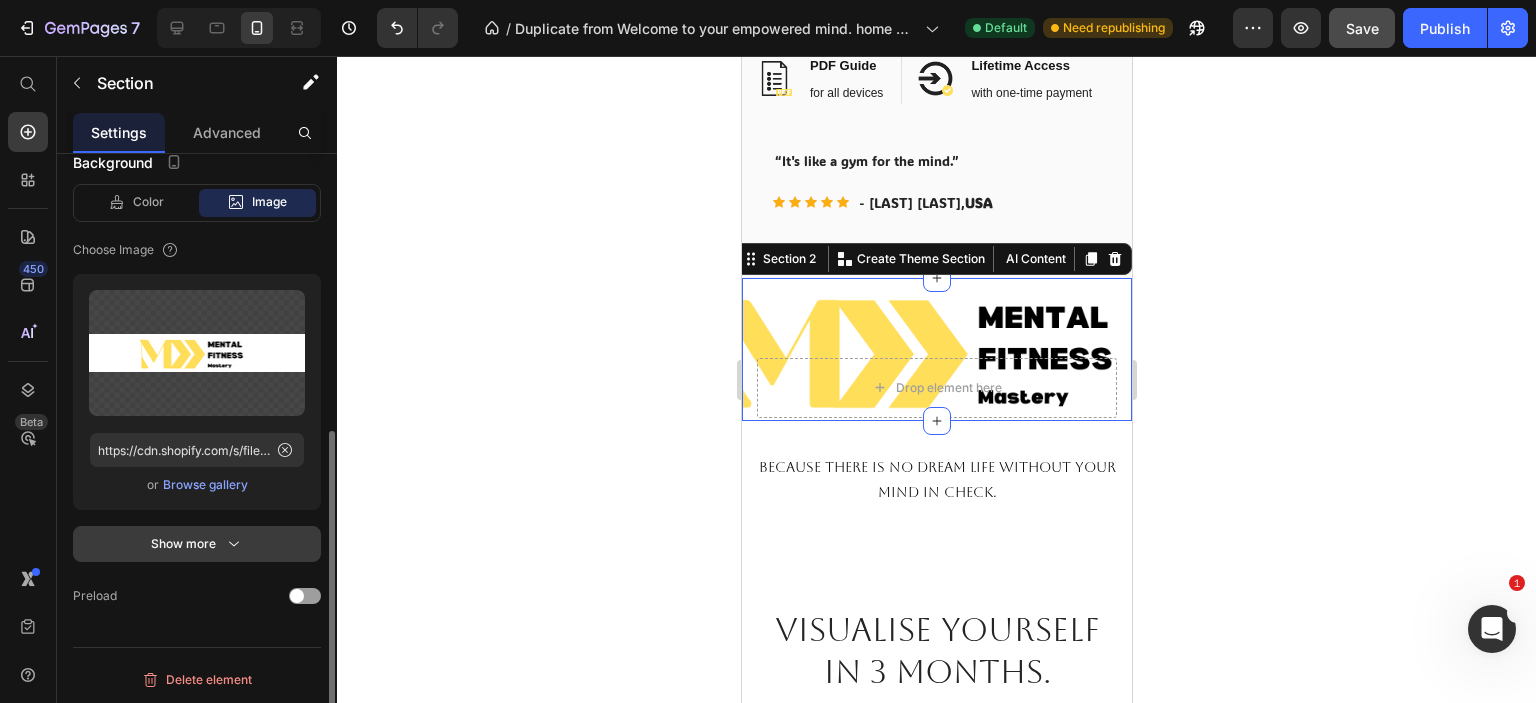 click on "Show more" at bounding box center (197, 544) 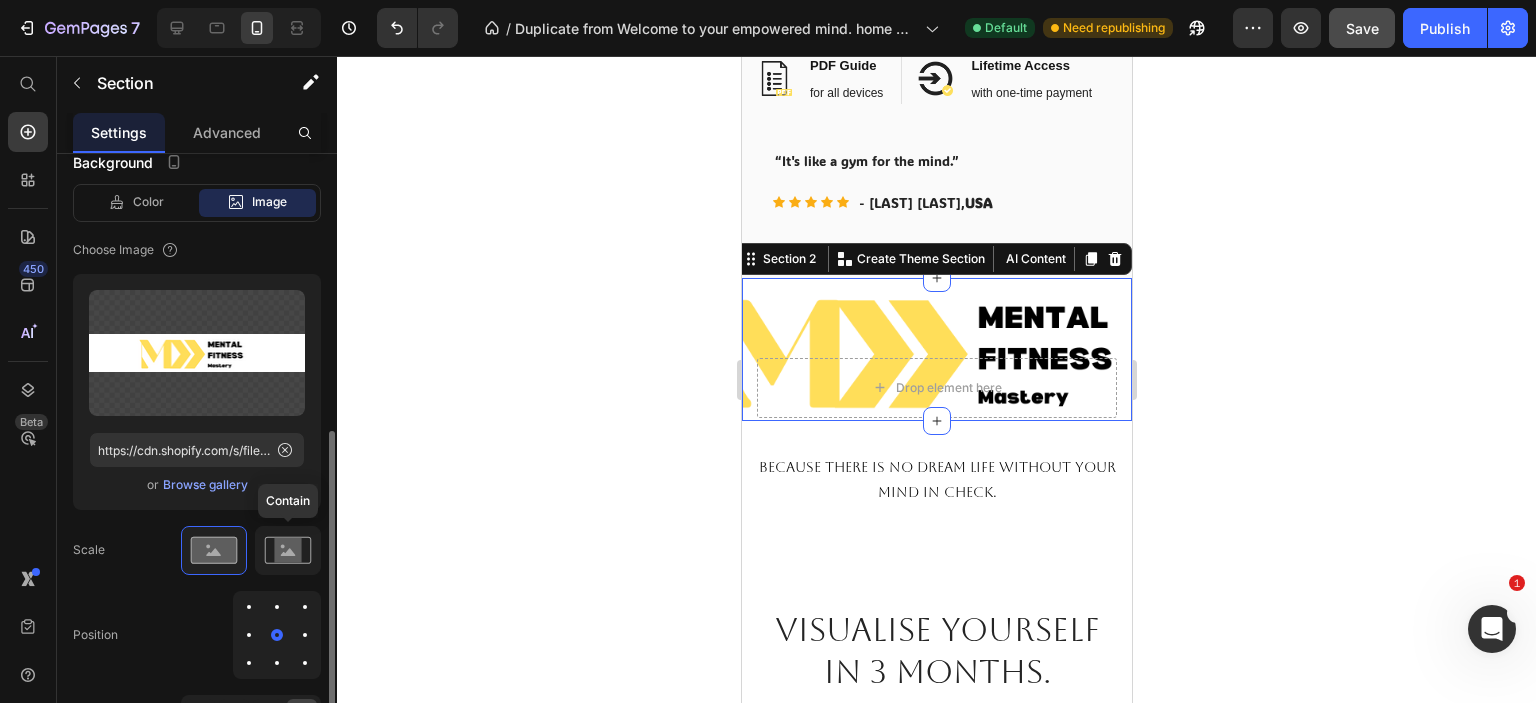click 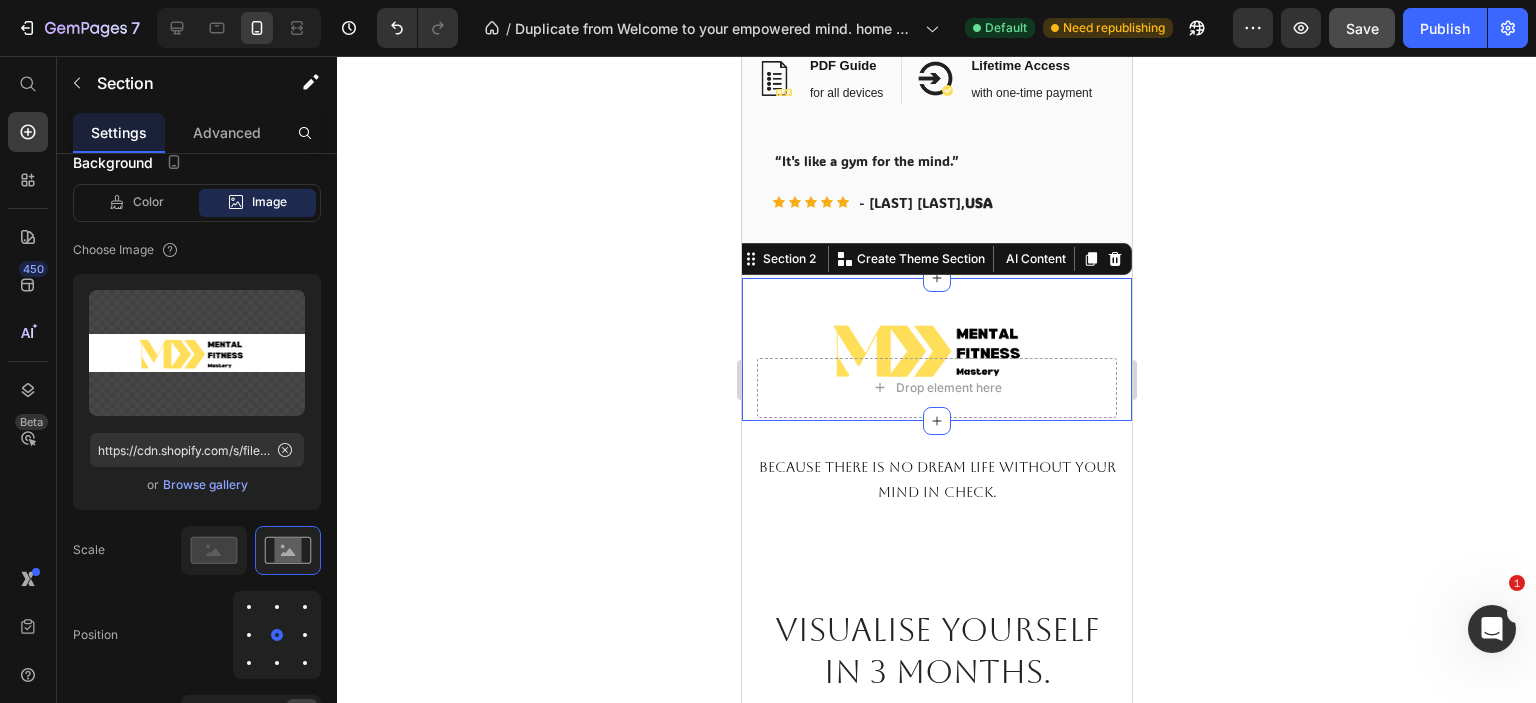 click 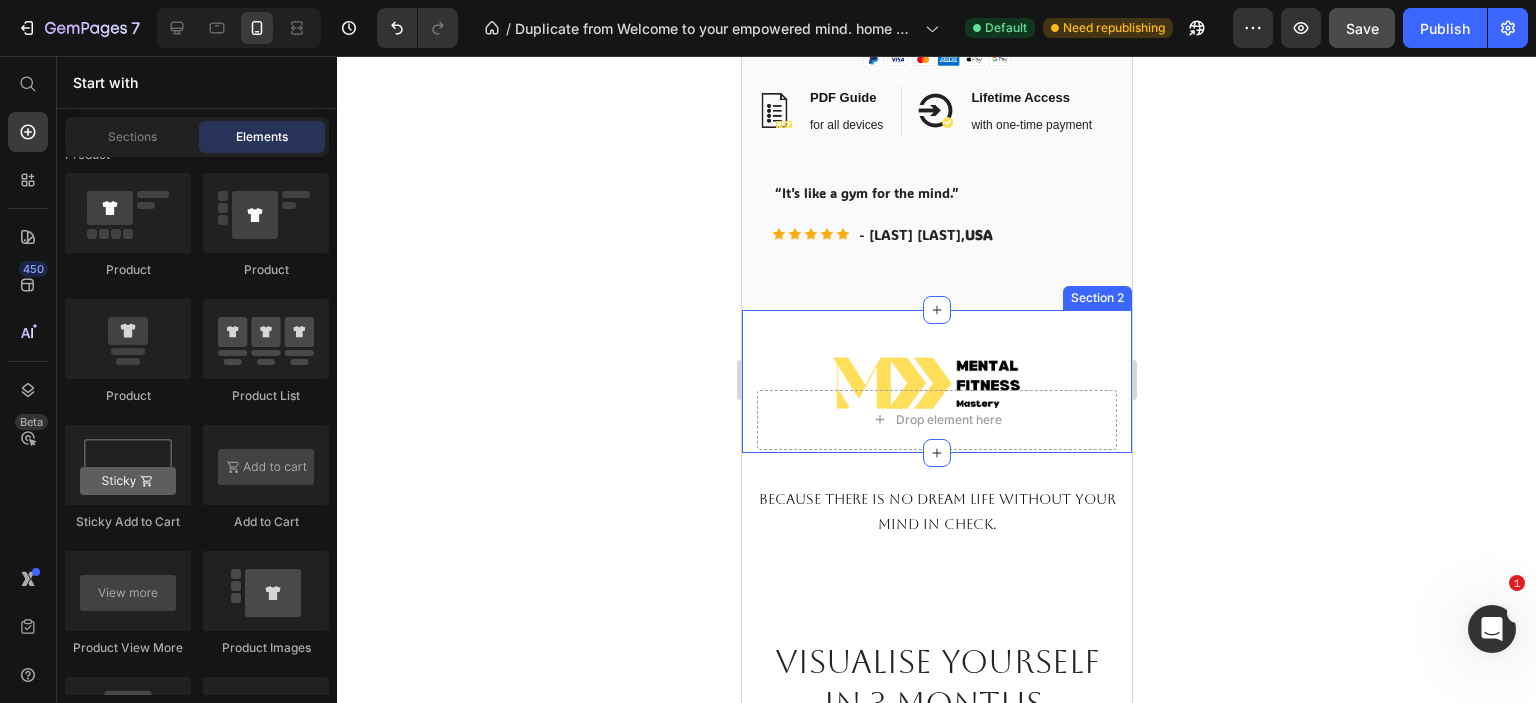 scroll, scrollTop: 1200, scrollLeft: 0, axis: vertical 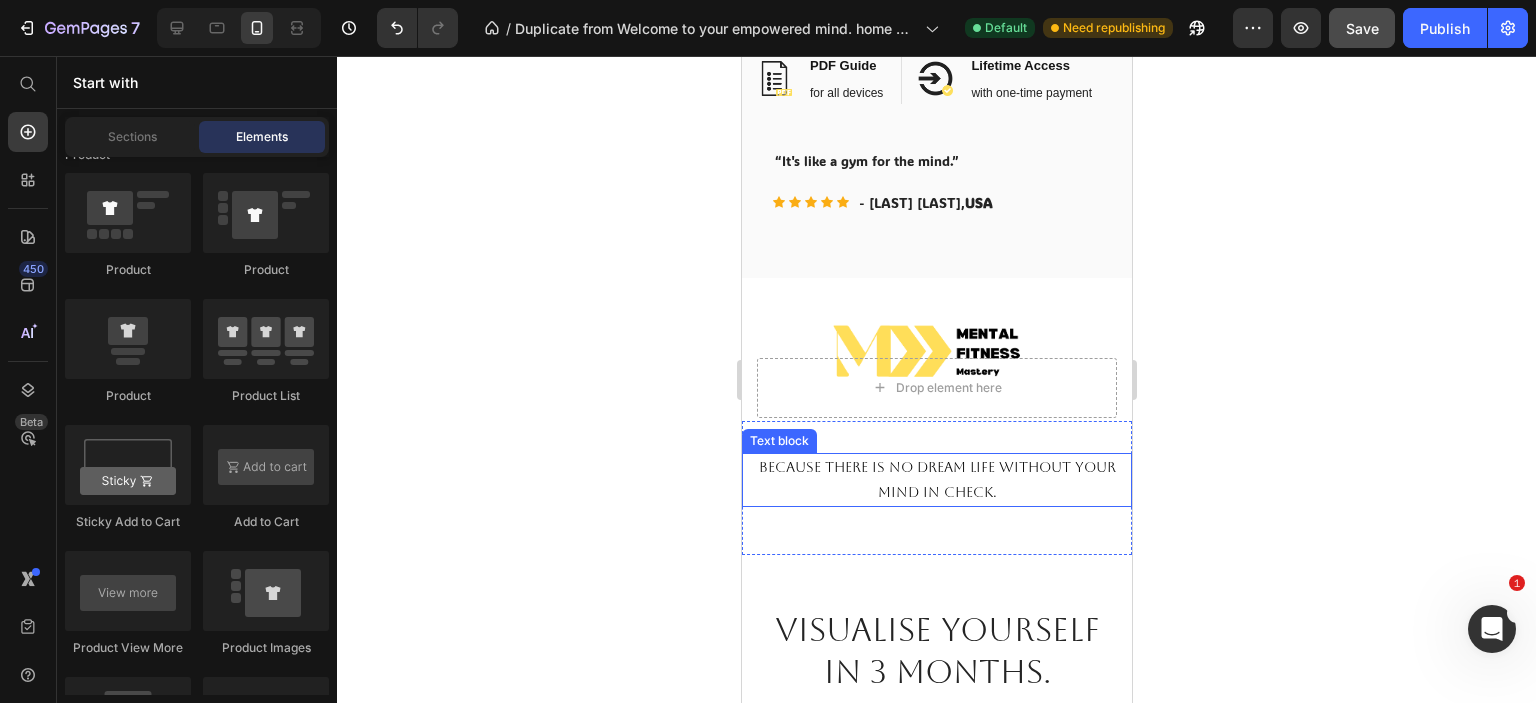 click on "bECAUSE THERE IS NO DREAM LIFE WITHOUT YOUR MIND IN CHECK." at bounding box center [936, 480] 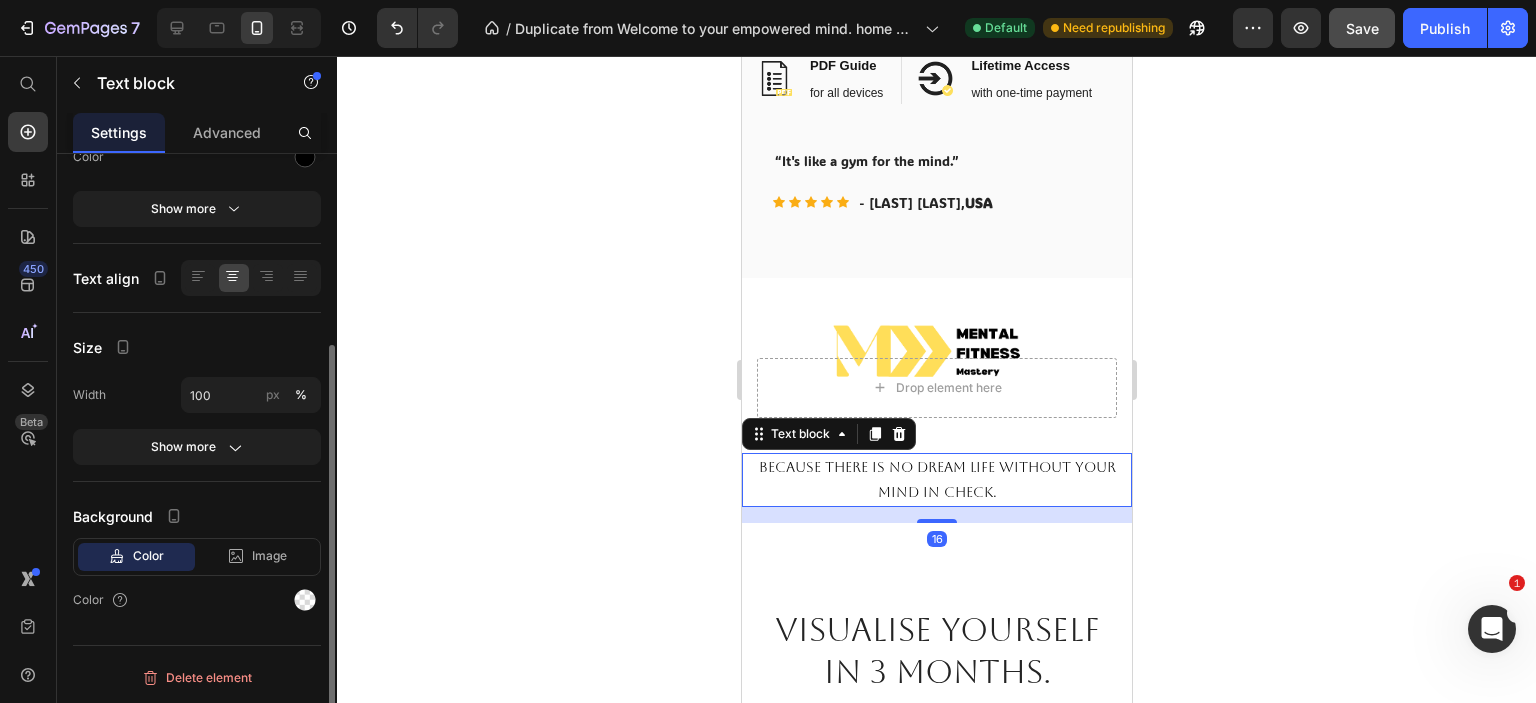scroll, scrollTop: 0, scrollLeft: 0, axis: both 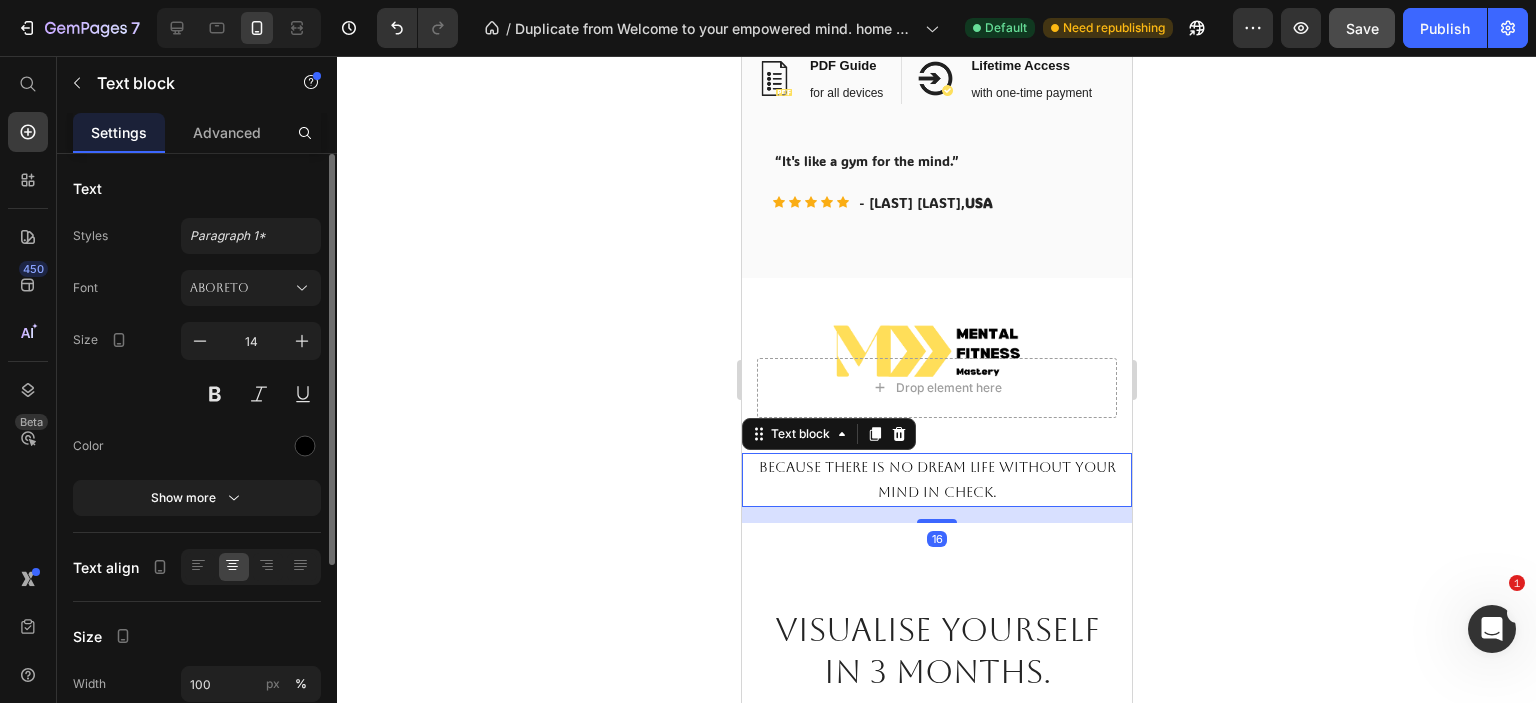click on "bECAUSE THERE IS NO DREAM LIFE WITHOUT YOUR MIND IN CHECK." at bounding box center (936, 480) 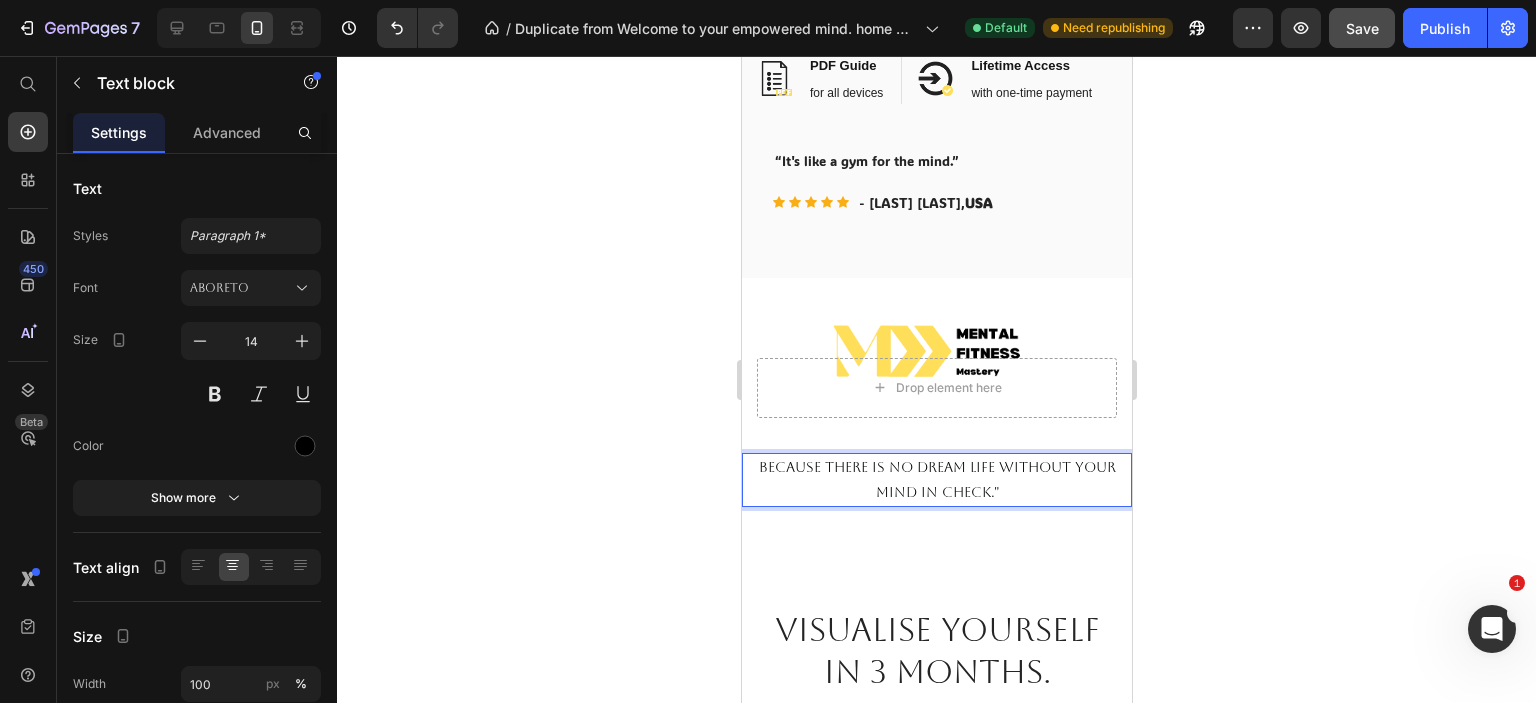 click on "bECAUSE THERE IS NO DREAM LIFE WITHOUT YOUR MIND IN CHECK."" at bounding box center [936, 480] 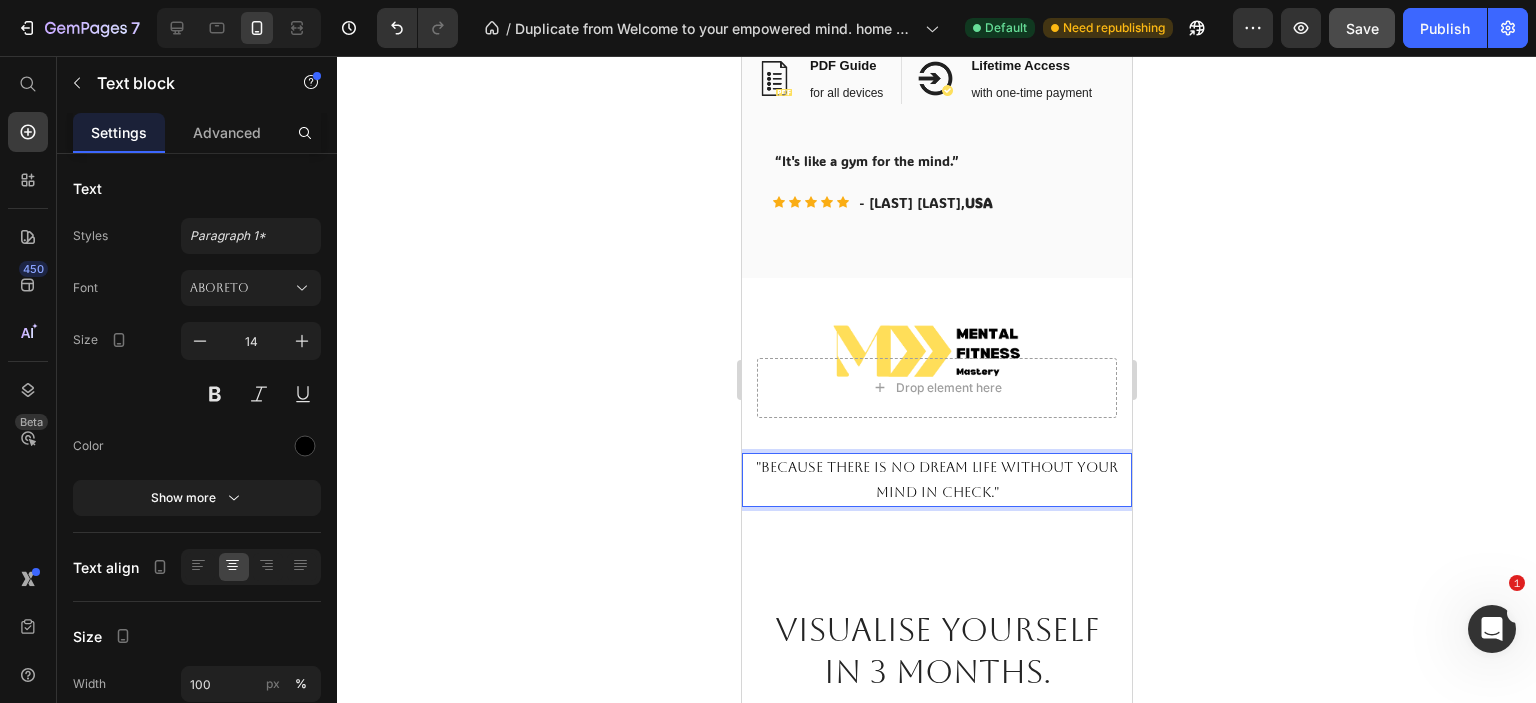 click 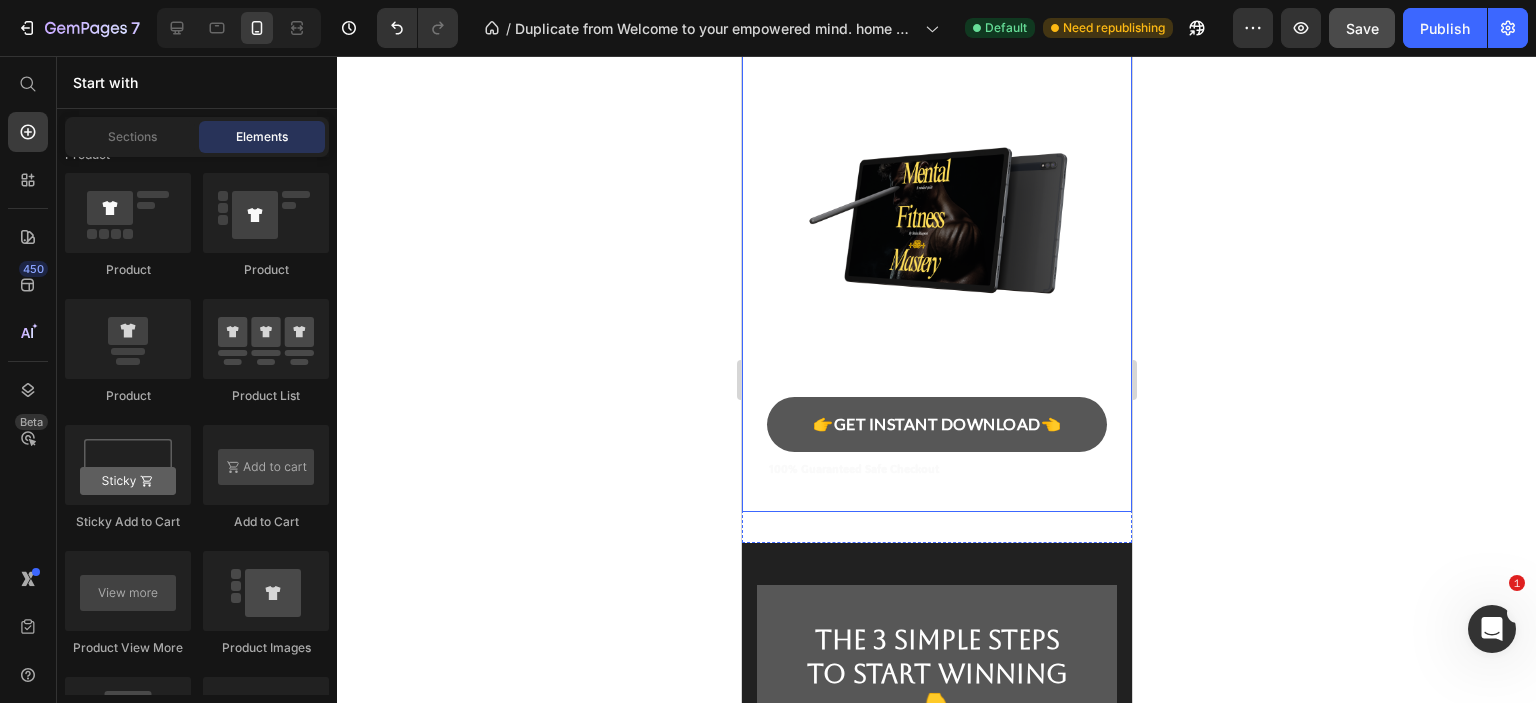 scroll, scrollTop: 5400, scrollLeft: 0, axis: vertical 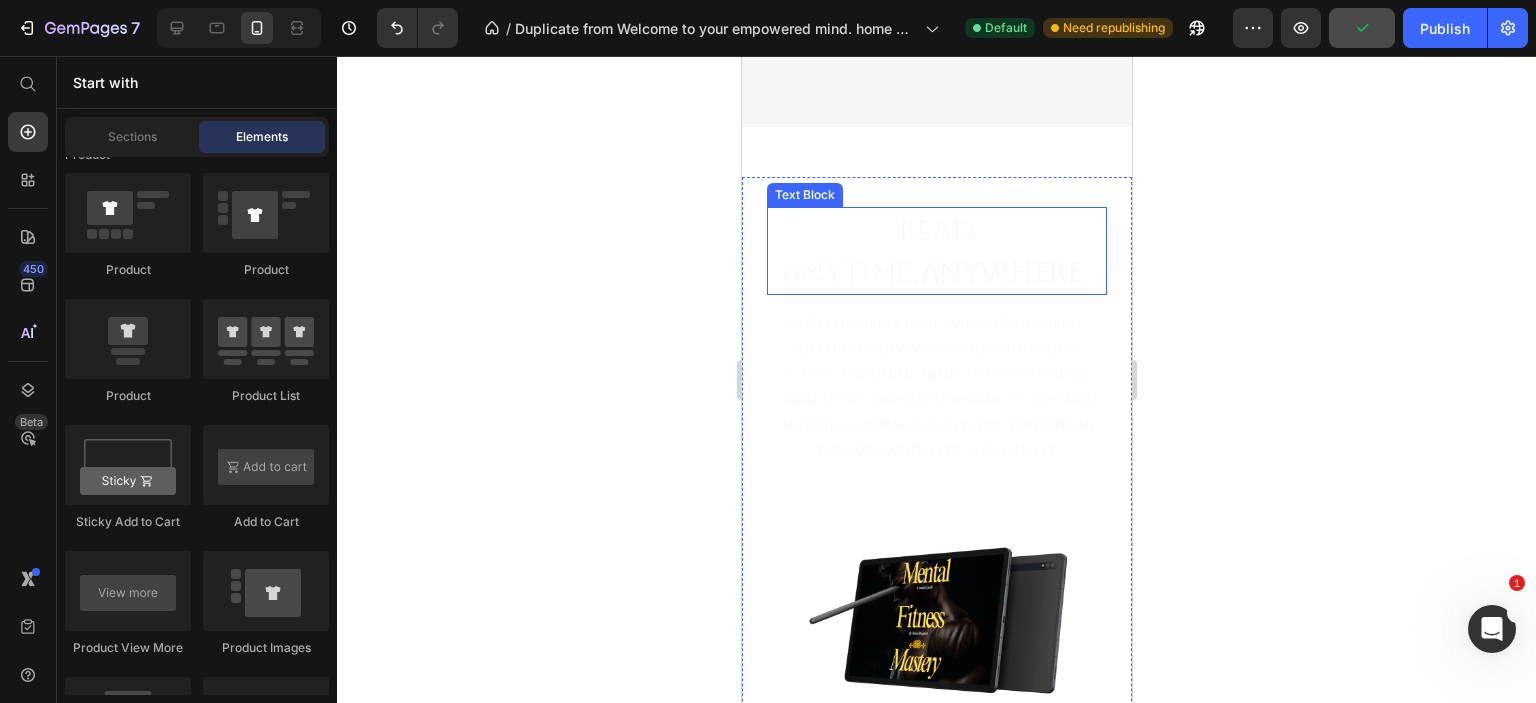 click on "Read Anytime,  Anywhere ." at bounding box center [936, 251] 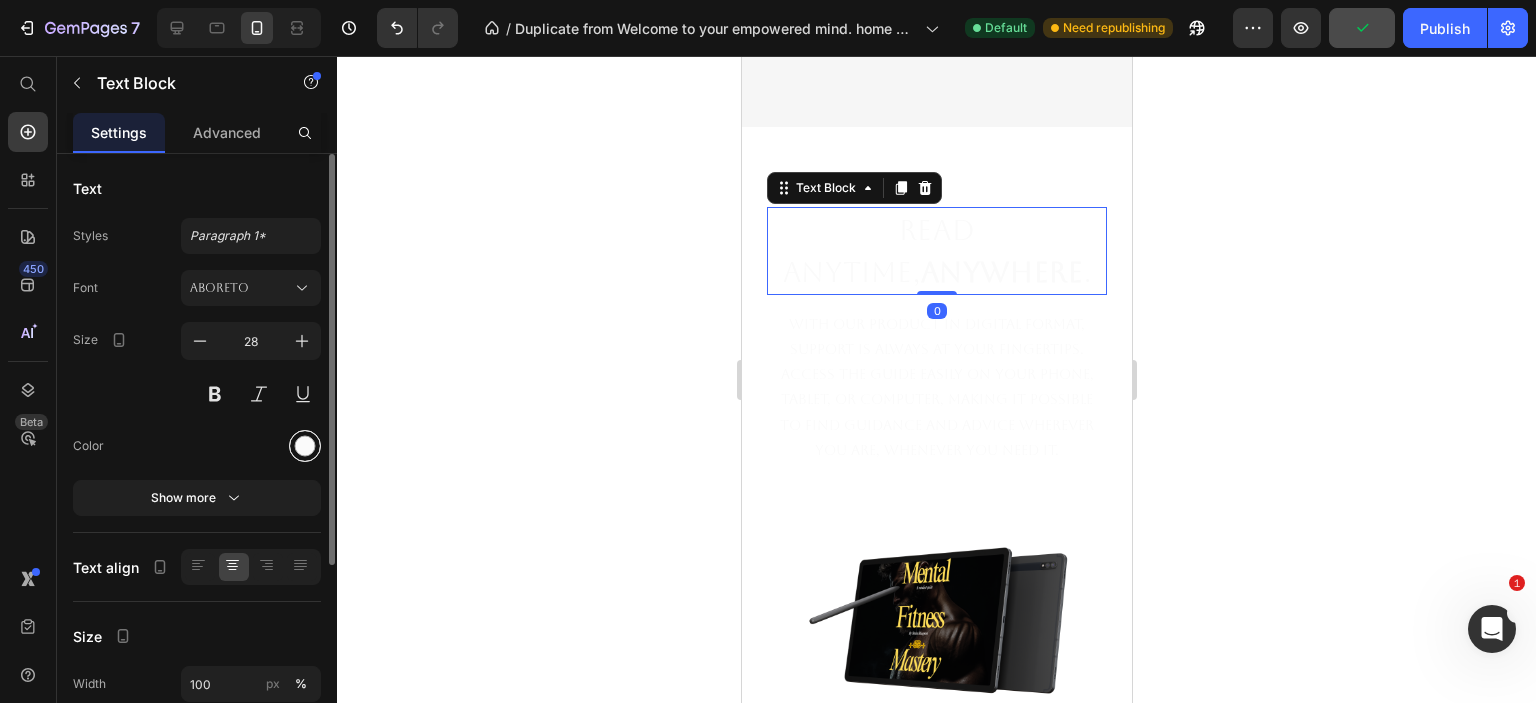 click at bounding box center [305, 446] 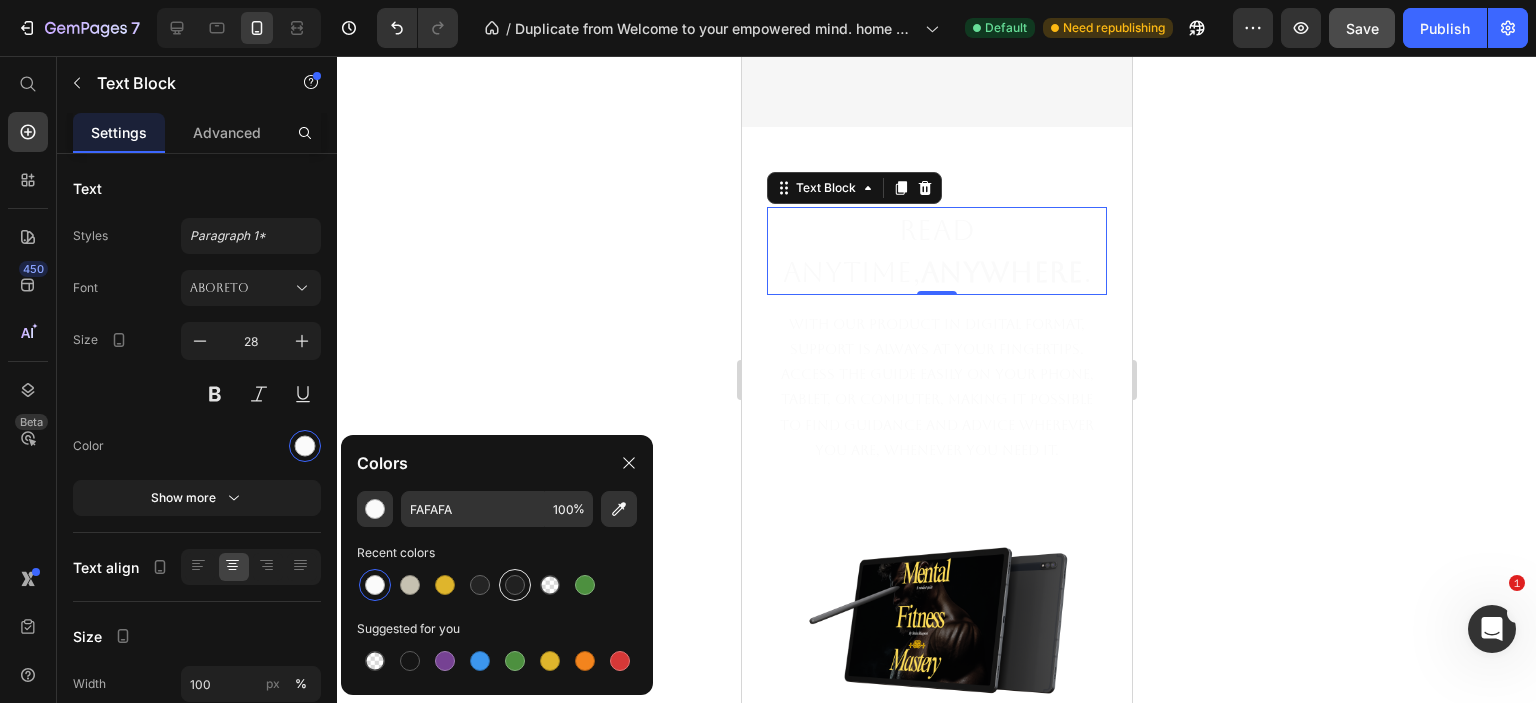 click at bounding box center (515, 585) 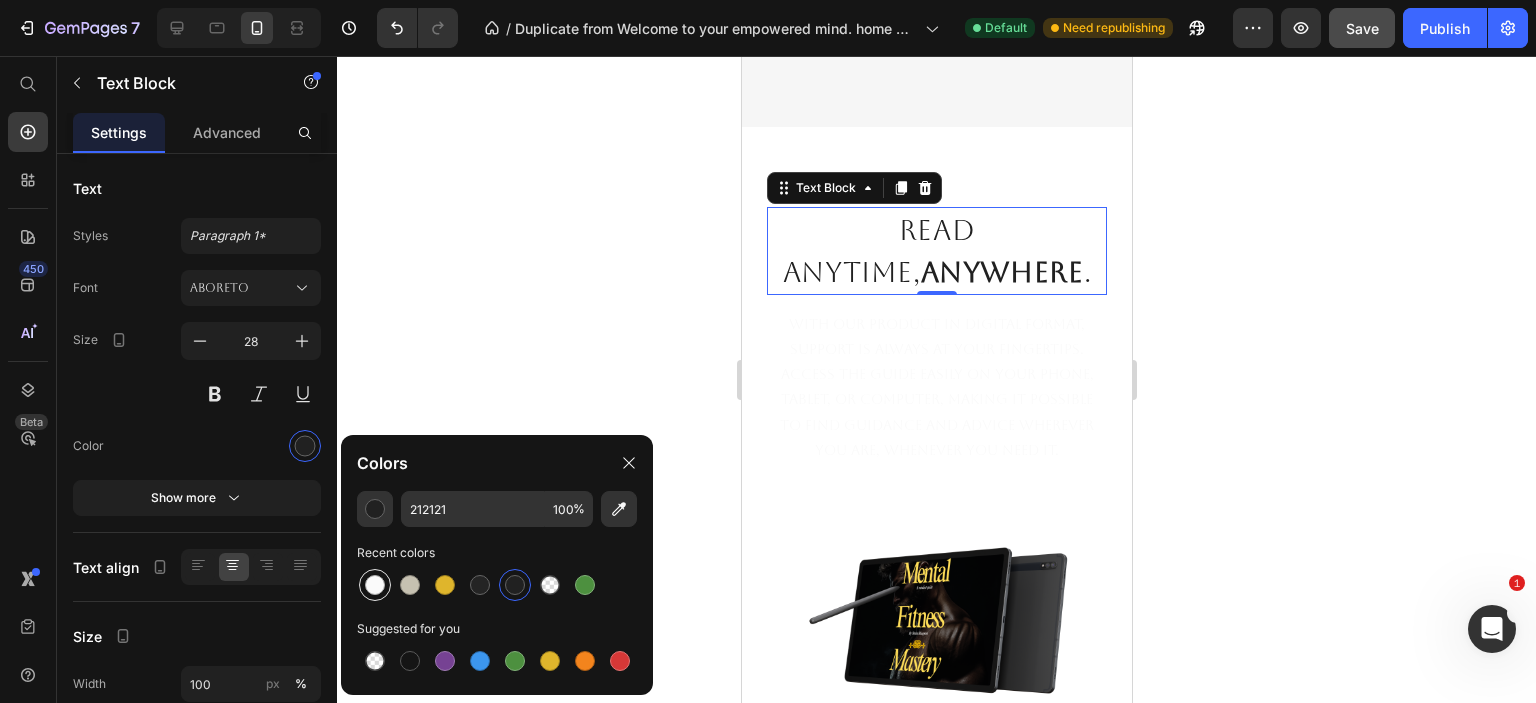 click at bounding box center (375, 585) 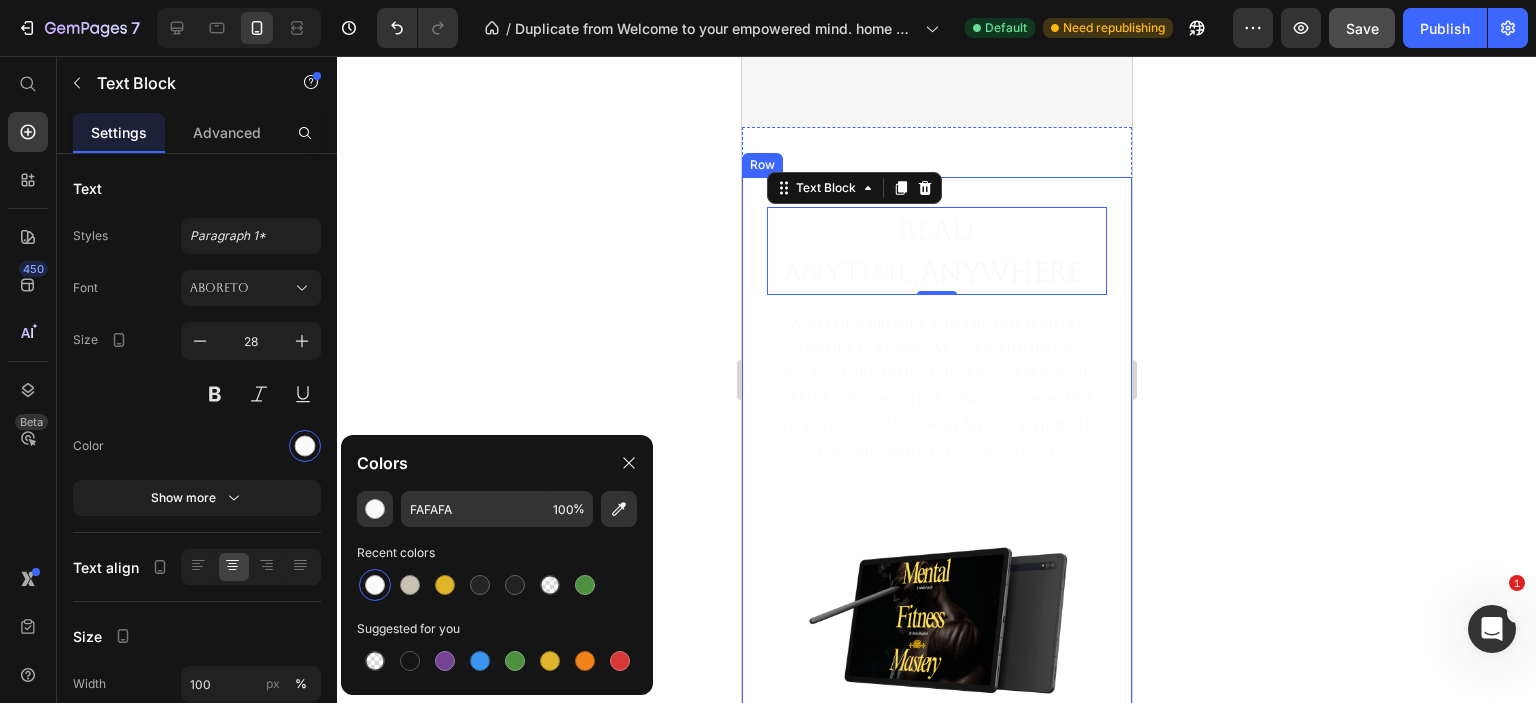 click on "Image Read Anytime,  Anywhere . Text Block   0 With our product in digital format, support is always at your fingertips. Access the guide easily on your phone, tablet, or computer, making it possible to find guidance and advice wherever you are, whenever you need it. Text Block Image 👉GET INSTANT DOWNLOAD👈 Add to Cart                                                100% Guaranteed Safe Checkout Text block Product Row" at bounding box center [936, 544] 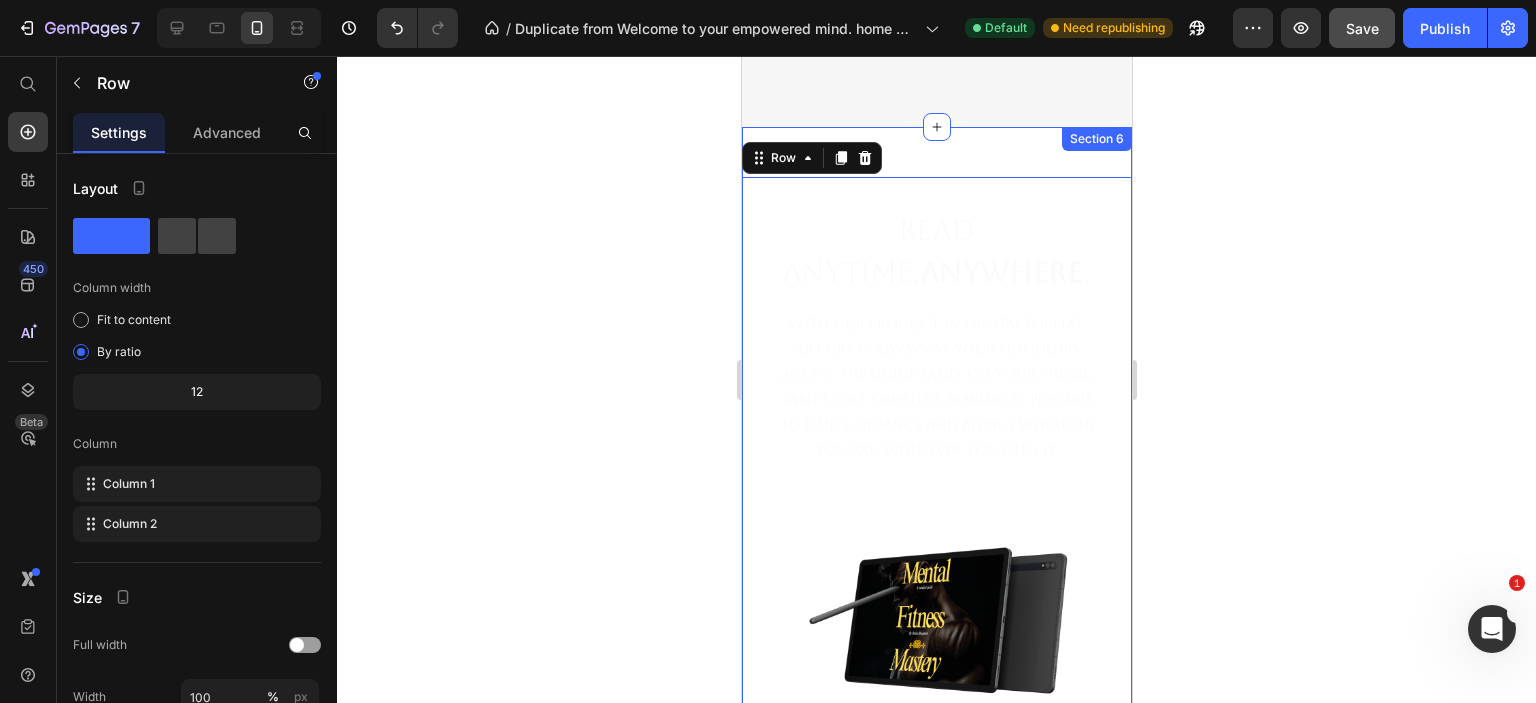 click on "Image Read Anytime,  Anywhere . Text Block With our product in digital format, support is always at your fingertips. Access the guide easily on your phone, tablet, or computer, making it possible to find guidance and advice wherever you are, whenever you need it. Text Block Image 👉GET INSTANT DOWNLOAD👈 Add to Cart                                                100% Guaranteed Safe Checkout Text block Product Row   16 Section 6" at bounding box center [936, 535] 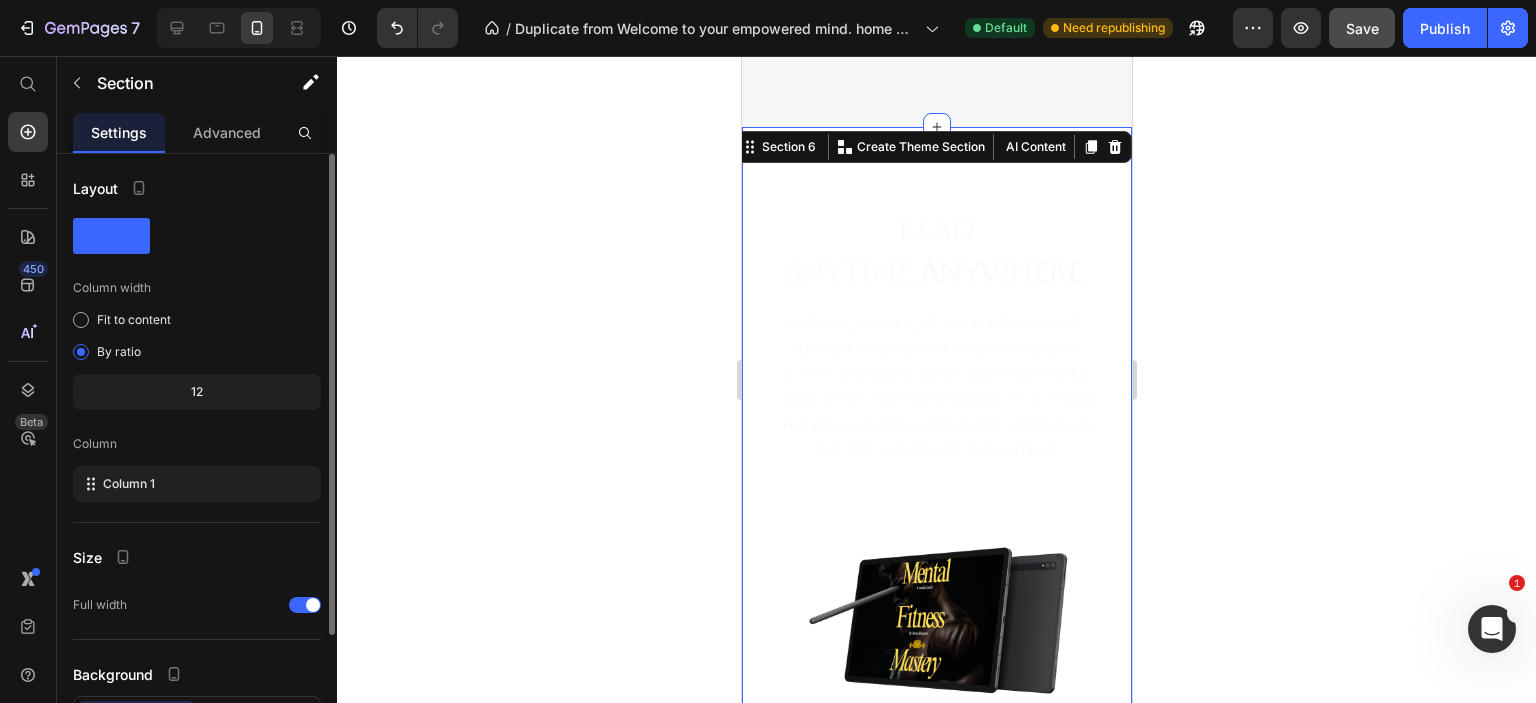scroll, scrollTop: 156, scrollLeft: 0, axis: vertical 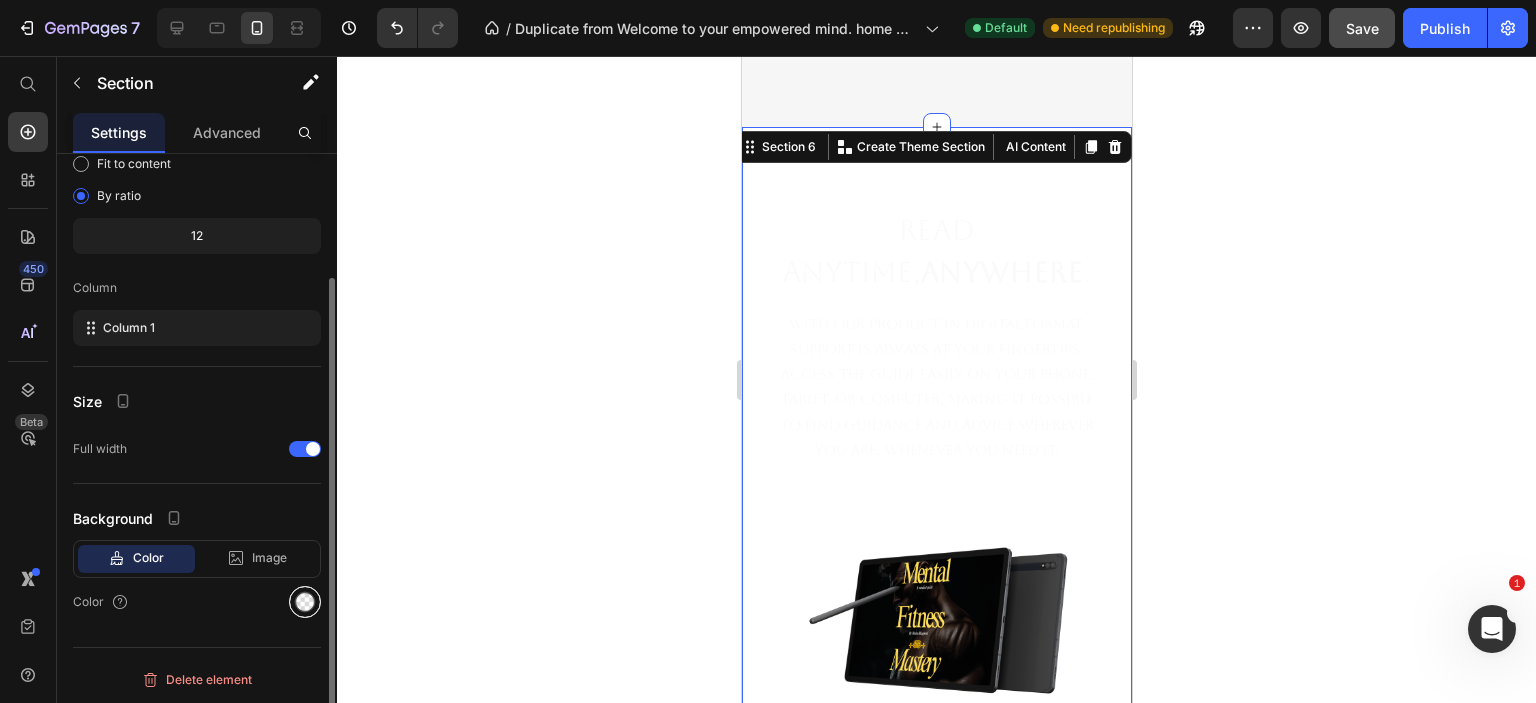 click at bounding box center [305, 602] 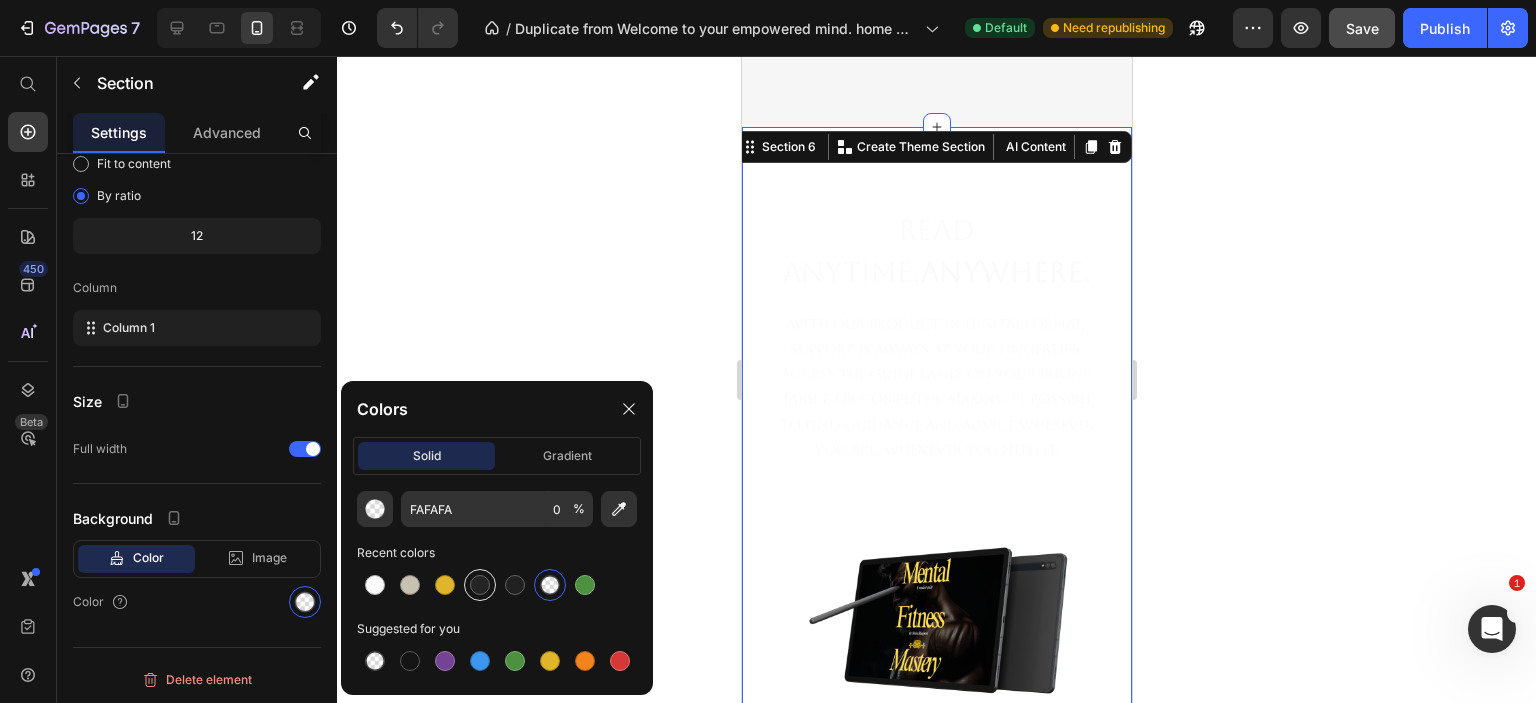 click at bounding box center (480, 585) 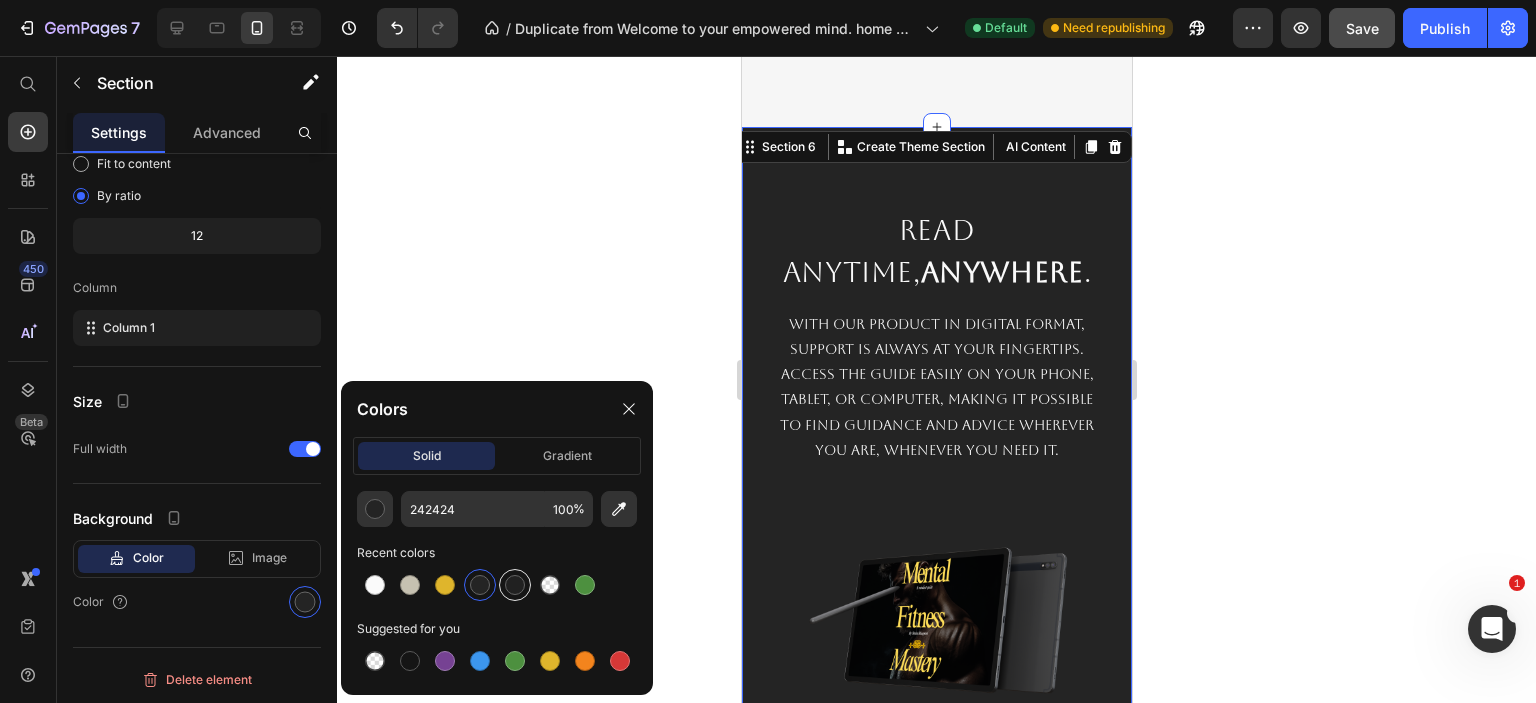 click at bounding box center [515, 585] 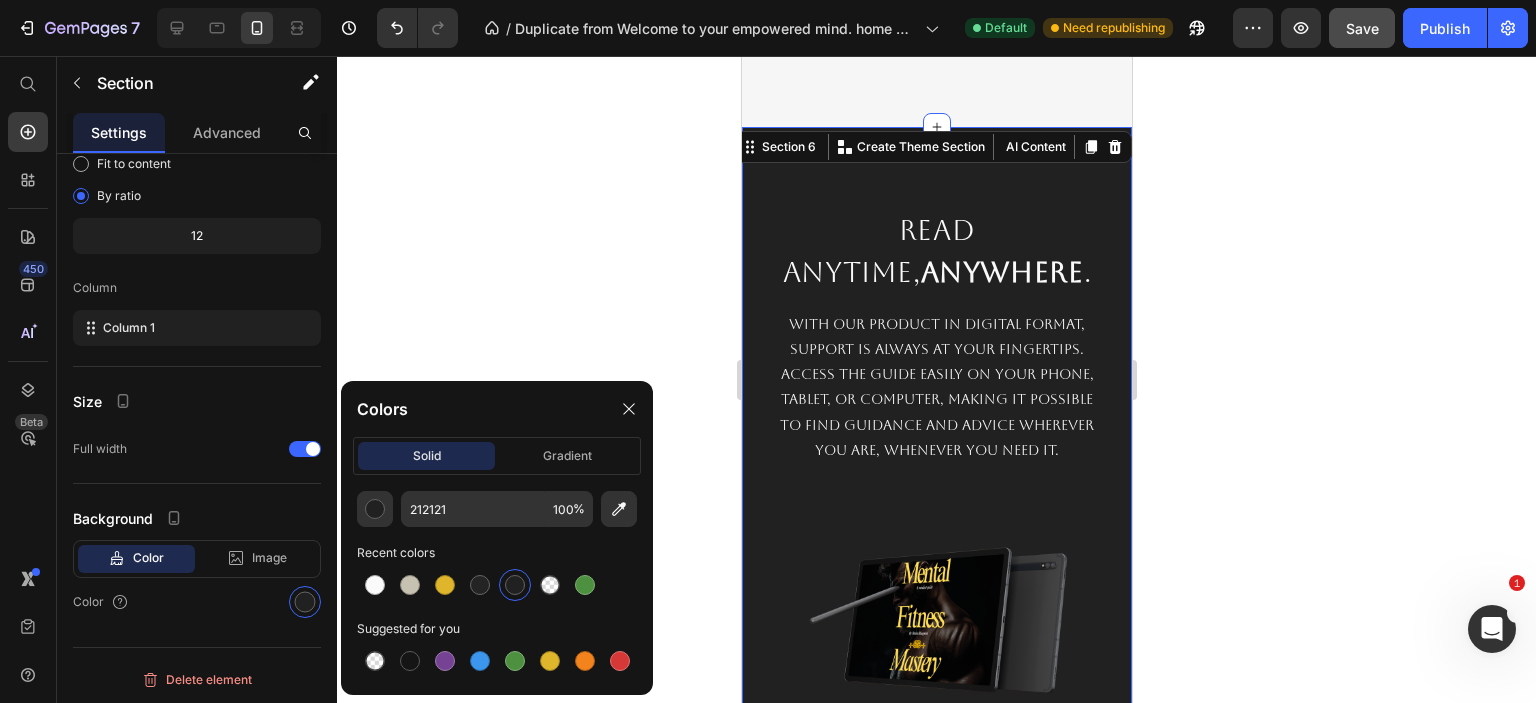 click 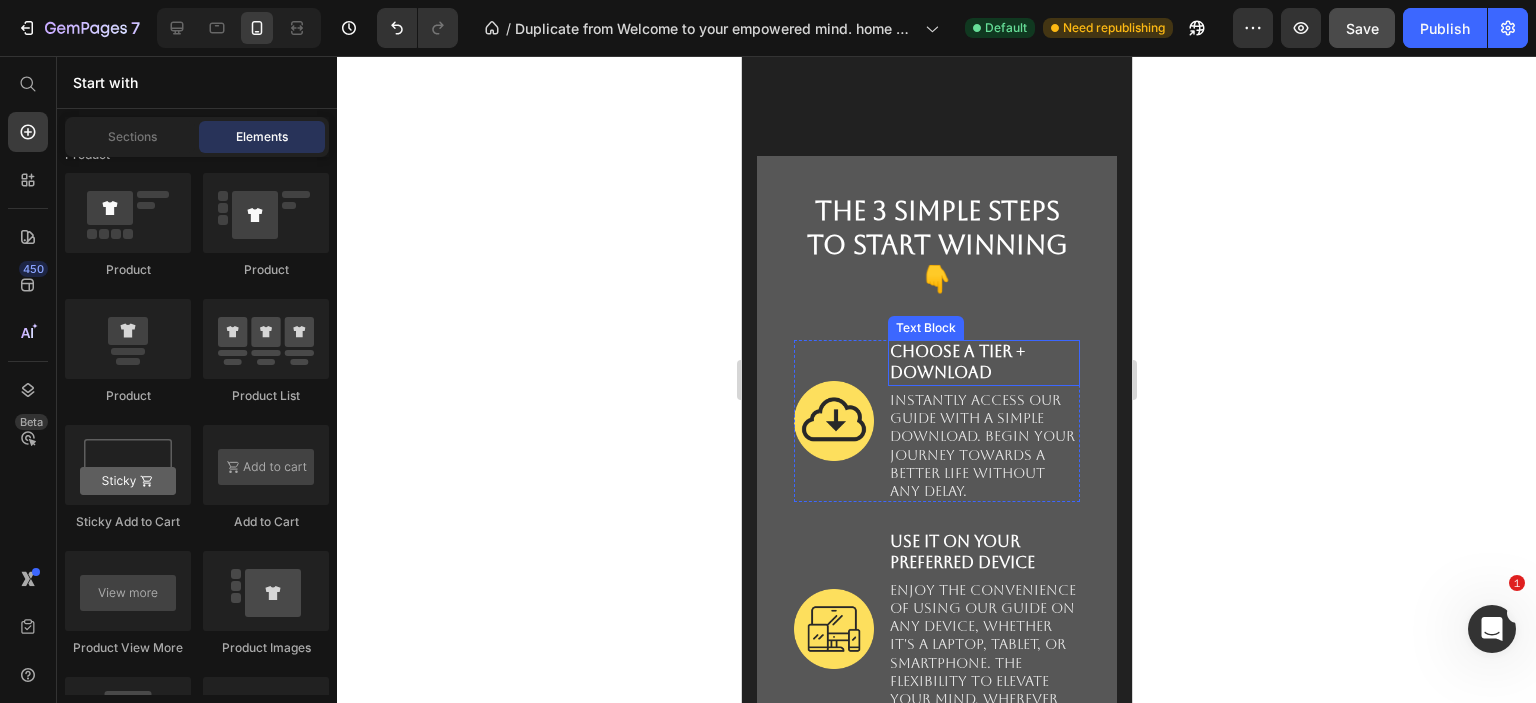 scroll, scrollTop: 6300, scrollLeft: 0, axis: vertical 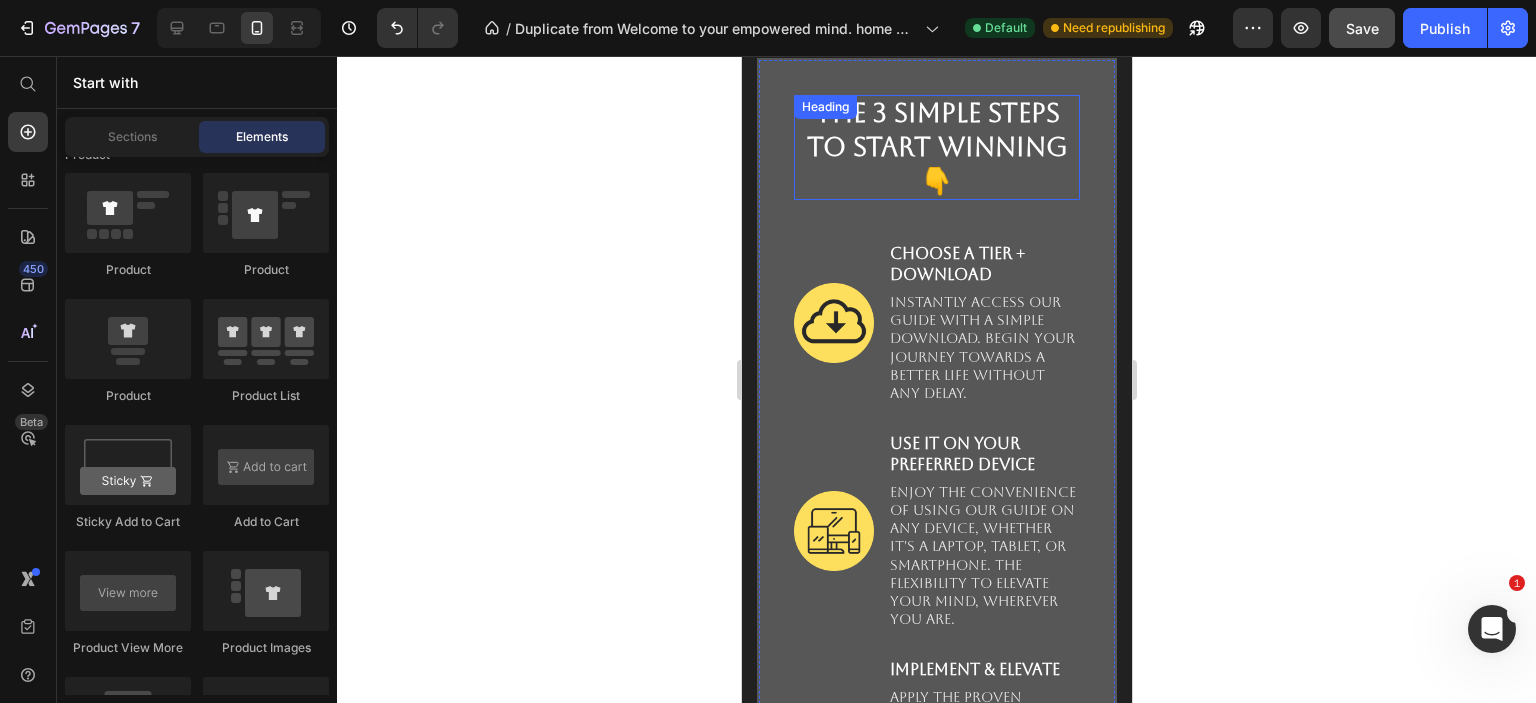 click on "The 3 Simple Steps to start winning 👇" at bounding box center [936, 147] 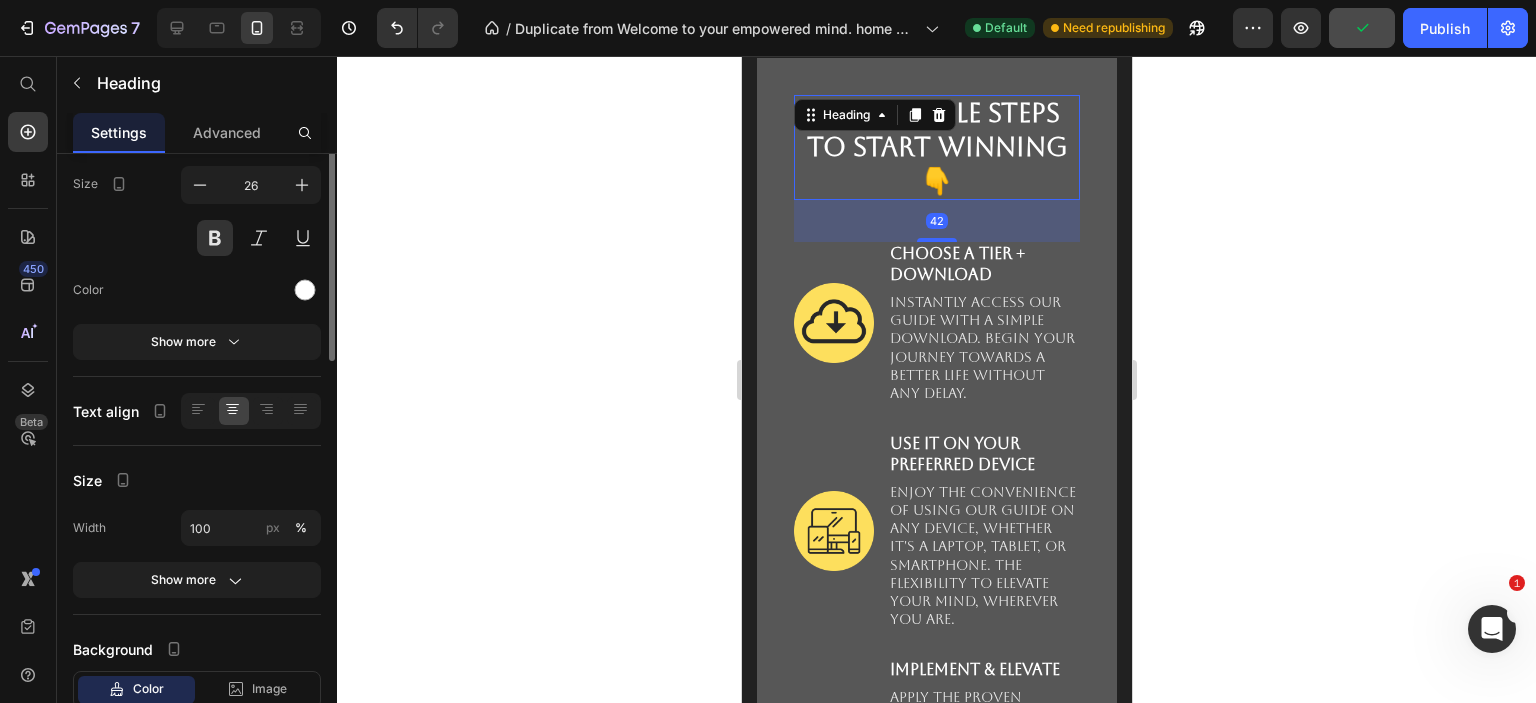 scroll, scrollTop: 0, scrollLeft: 0, axis: both 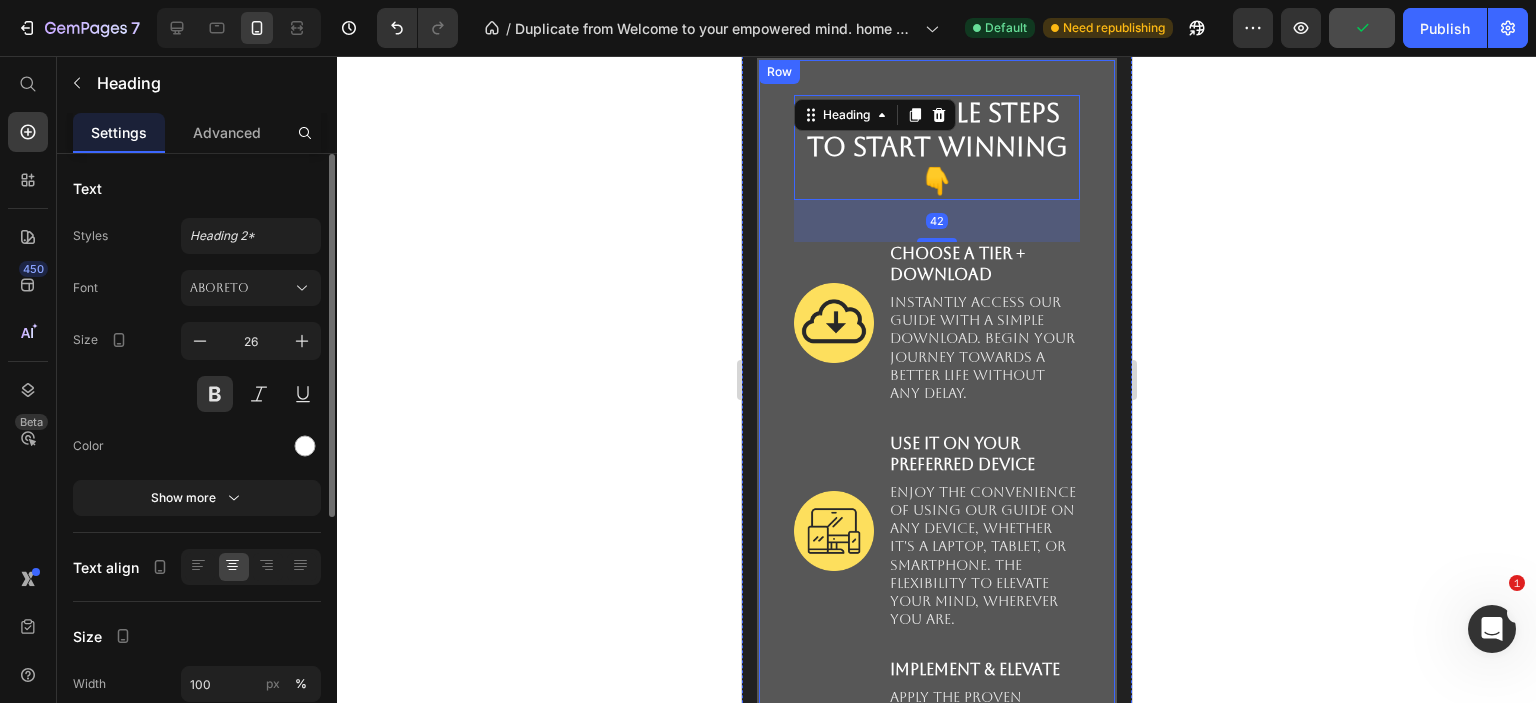 click on "The 3 Simple Steps to start winning 👇 Heading   42 Image Choose a tier + Download Text Block Instantly access our guide with a simple download. Begin your journey towards a better life without any delay. Text Block Row Image Use it on Your Preferred Device Text Block Enjoy the convenience of using our guide on any device, whether it's a laptop, tablet, or smartphone. The flexibility to elevate your mind, wherever you are. Text Block Row Image Implement & Elevate Text Block Apply the proven strategies outlined in the guide to your daily habits. With practical, actionable steps, start transforming your mindset and reach your furthest goals. Text Block Row Row Row" at bounding box center (936, 489) 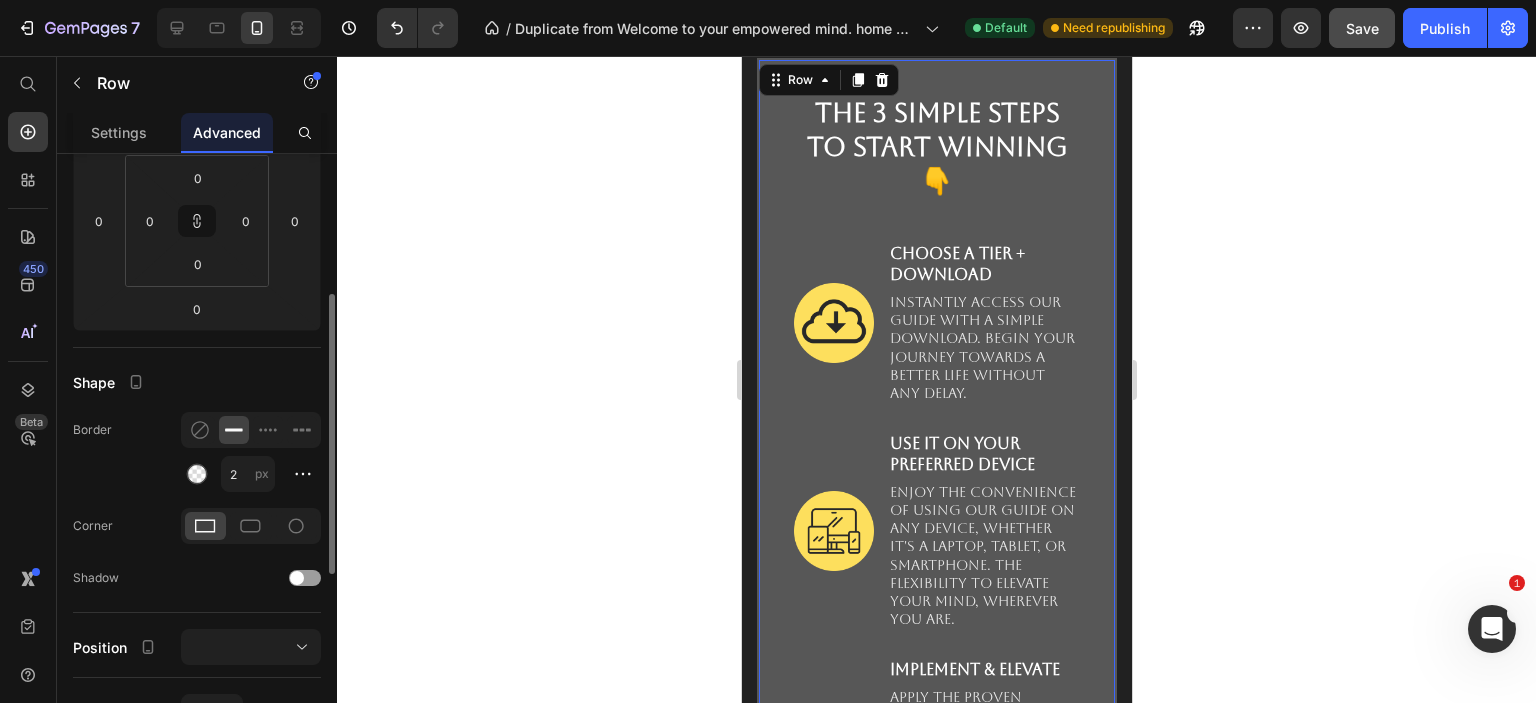 scroll, scrollTop: 0, scrollLeft: 0, axis: both 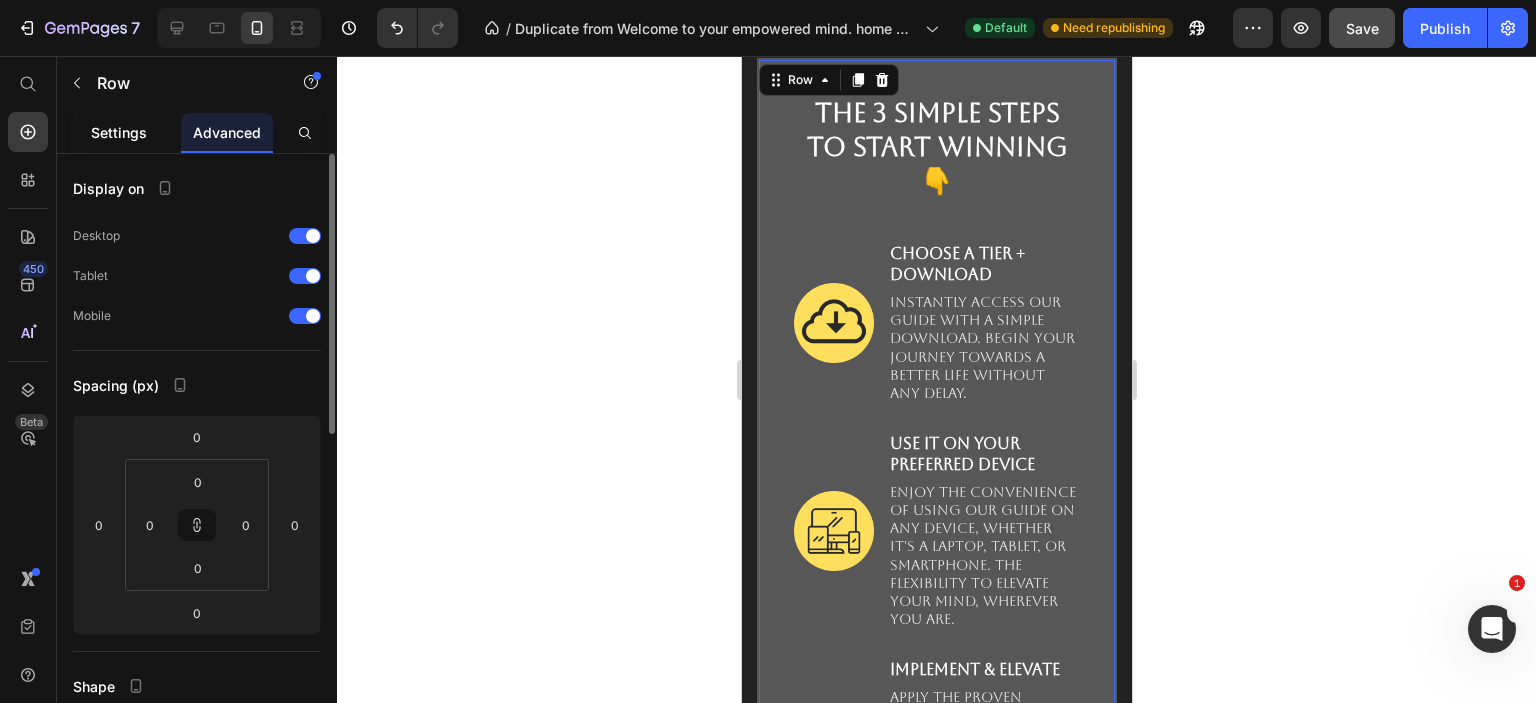 click on "Settings" at bounding box center (119, 132) 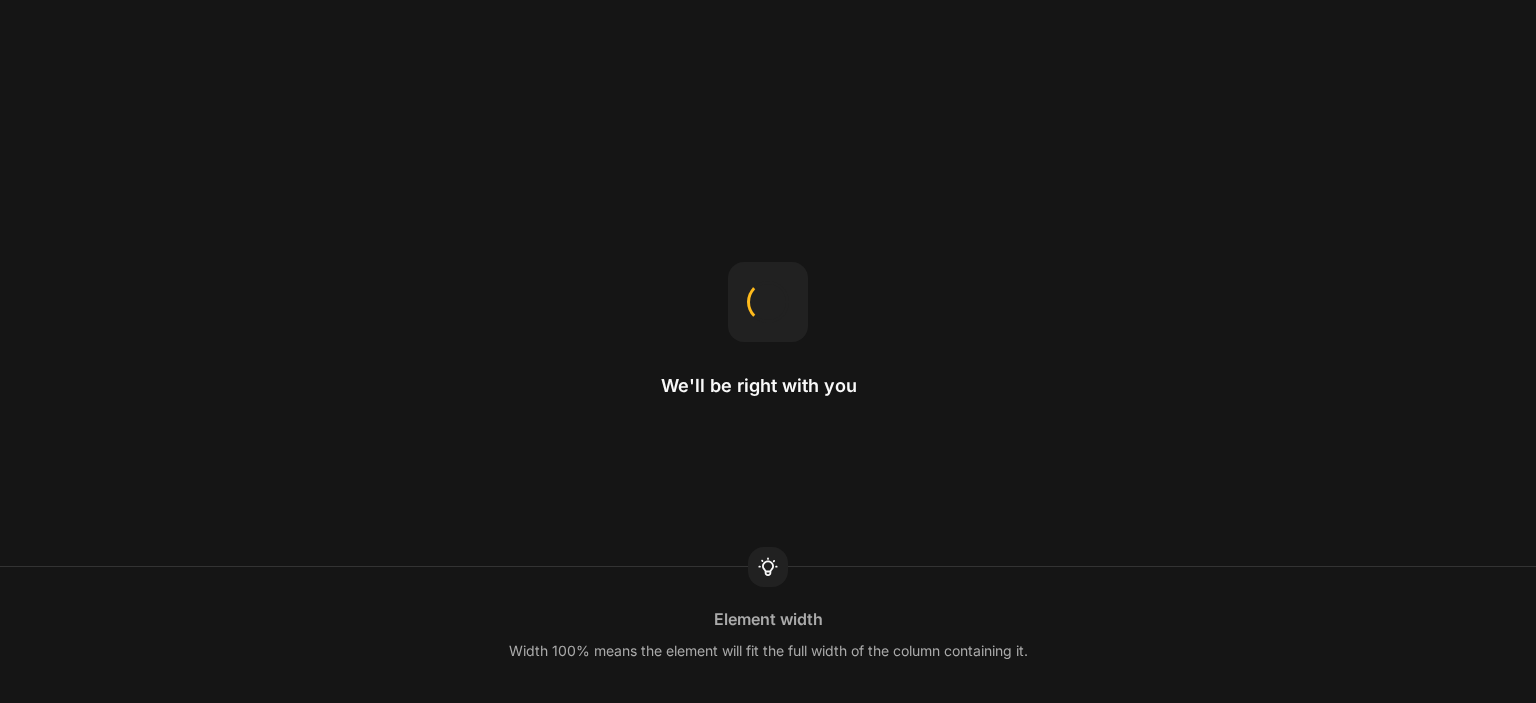 scroll, scrollTop: 0, scrollLeft: 0, axis: both 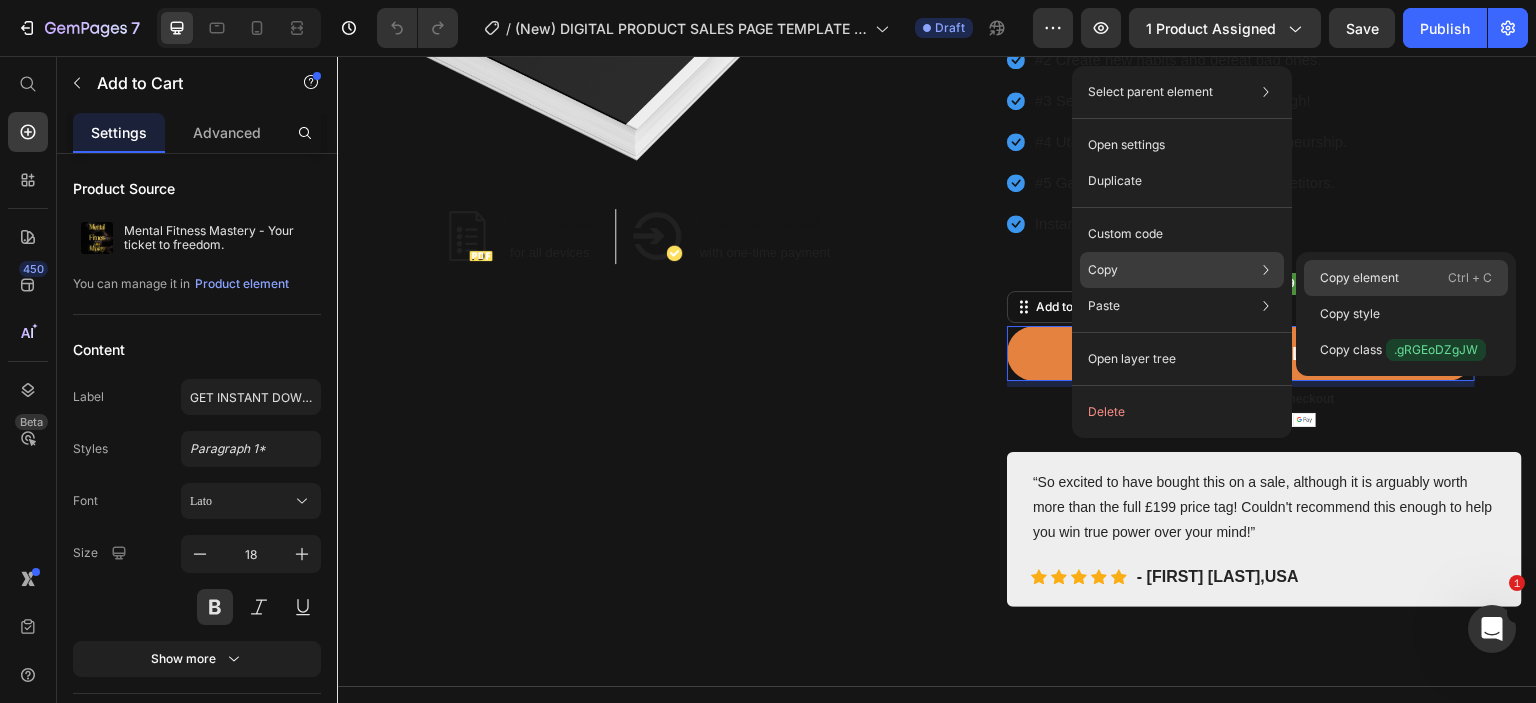 click on "Copy element" at bounding box center (1359, 278) 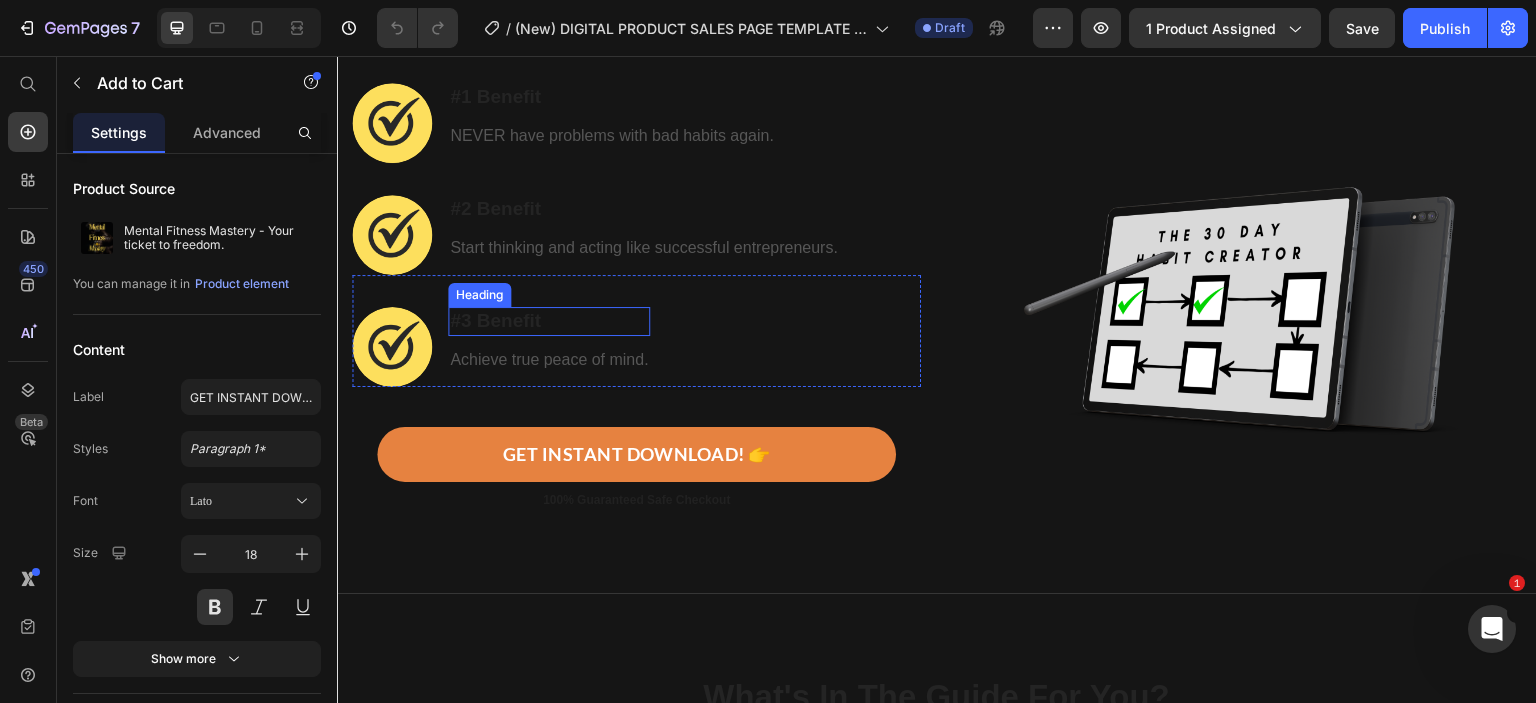scroll, scrollTop: 1600, scrollLeft: 0, axis: vertical 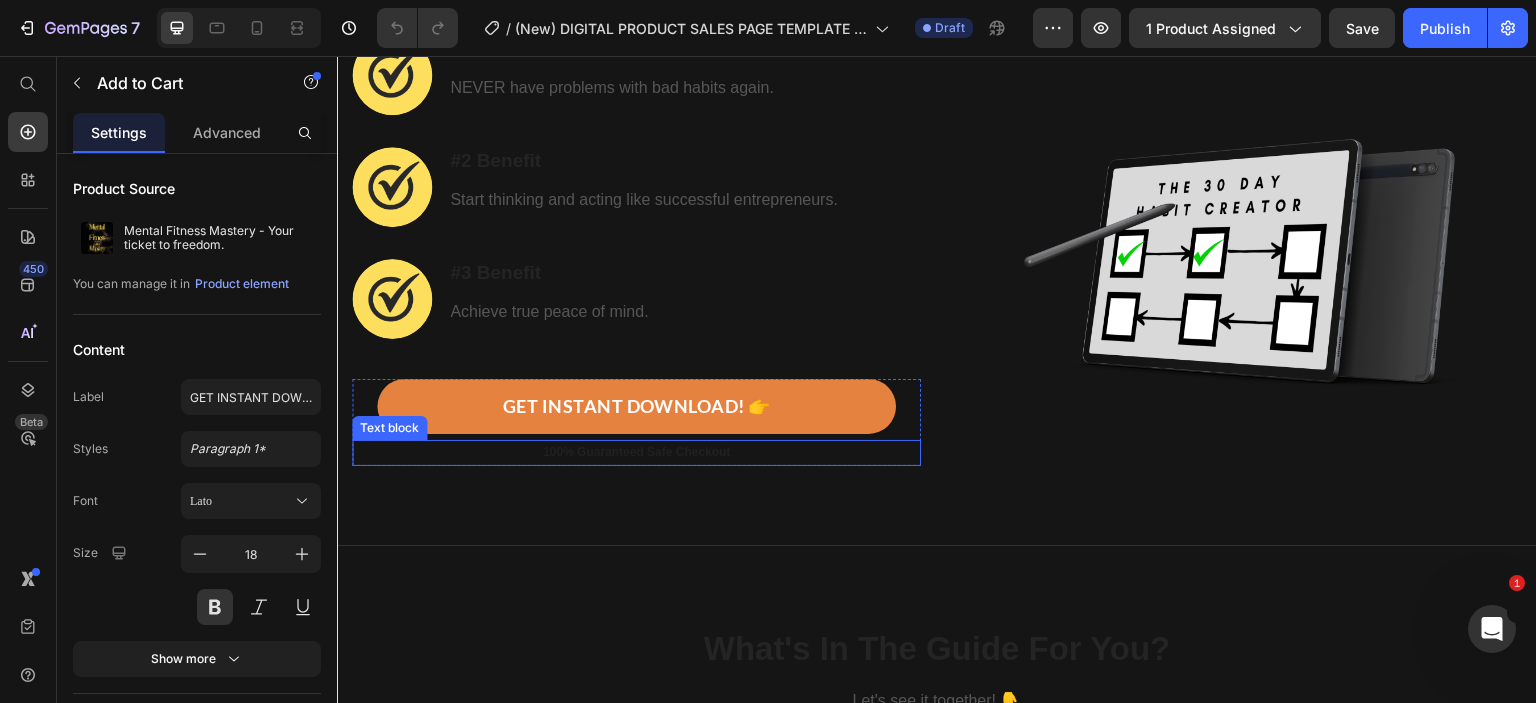 click on "100% Guaranteed Safe Checkout" at bounding box center [636, 453] 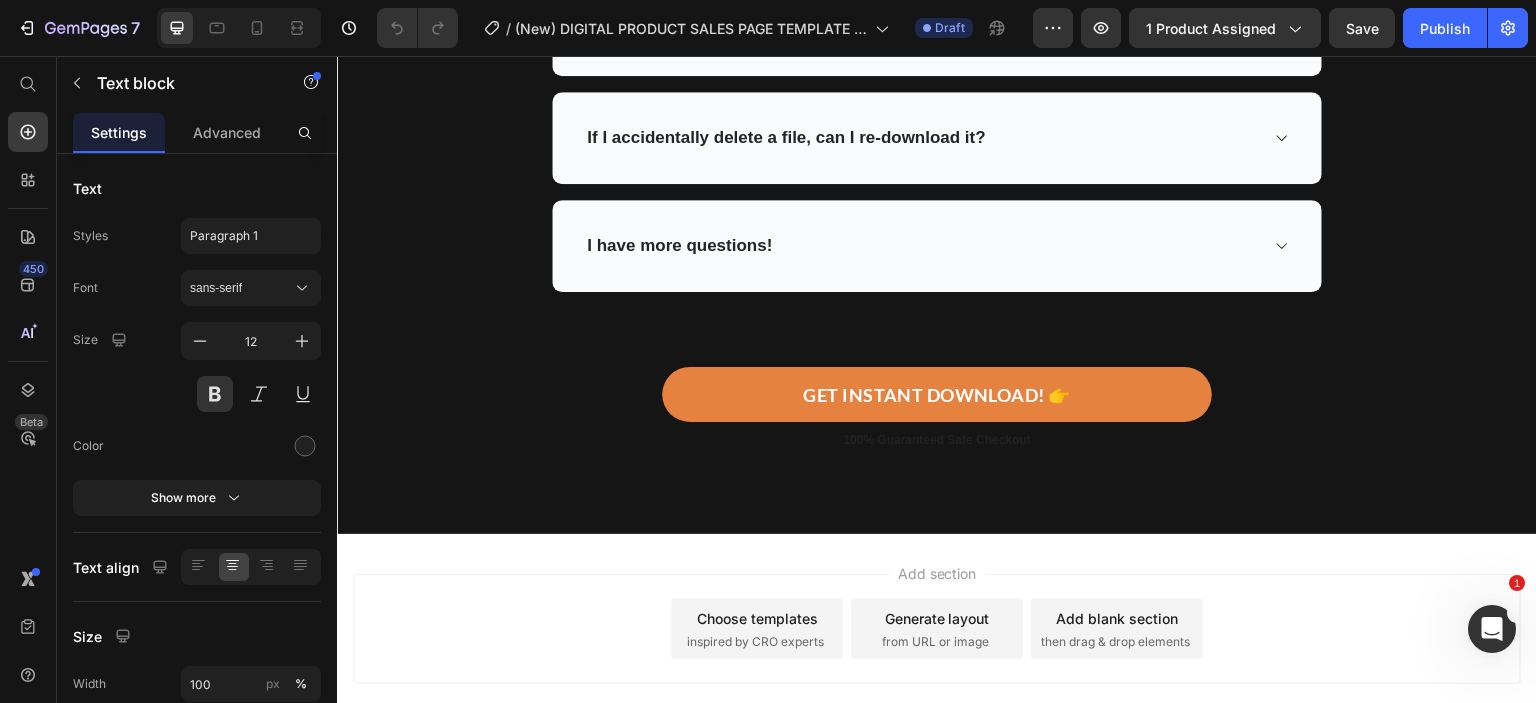 scroll, scrollTop: 6632, scrollLeft: 0, axis: vertical 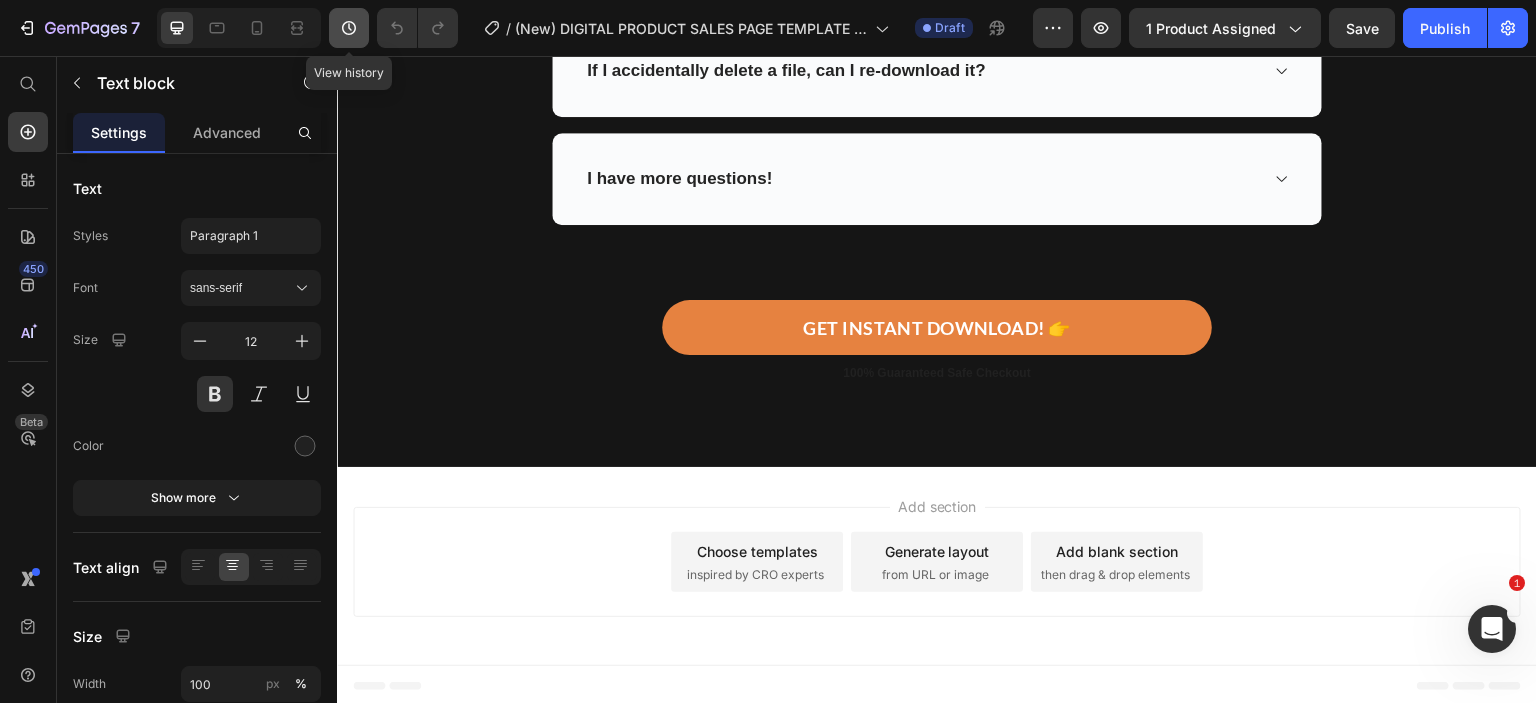 click 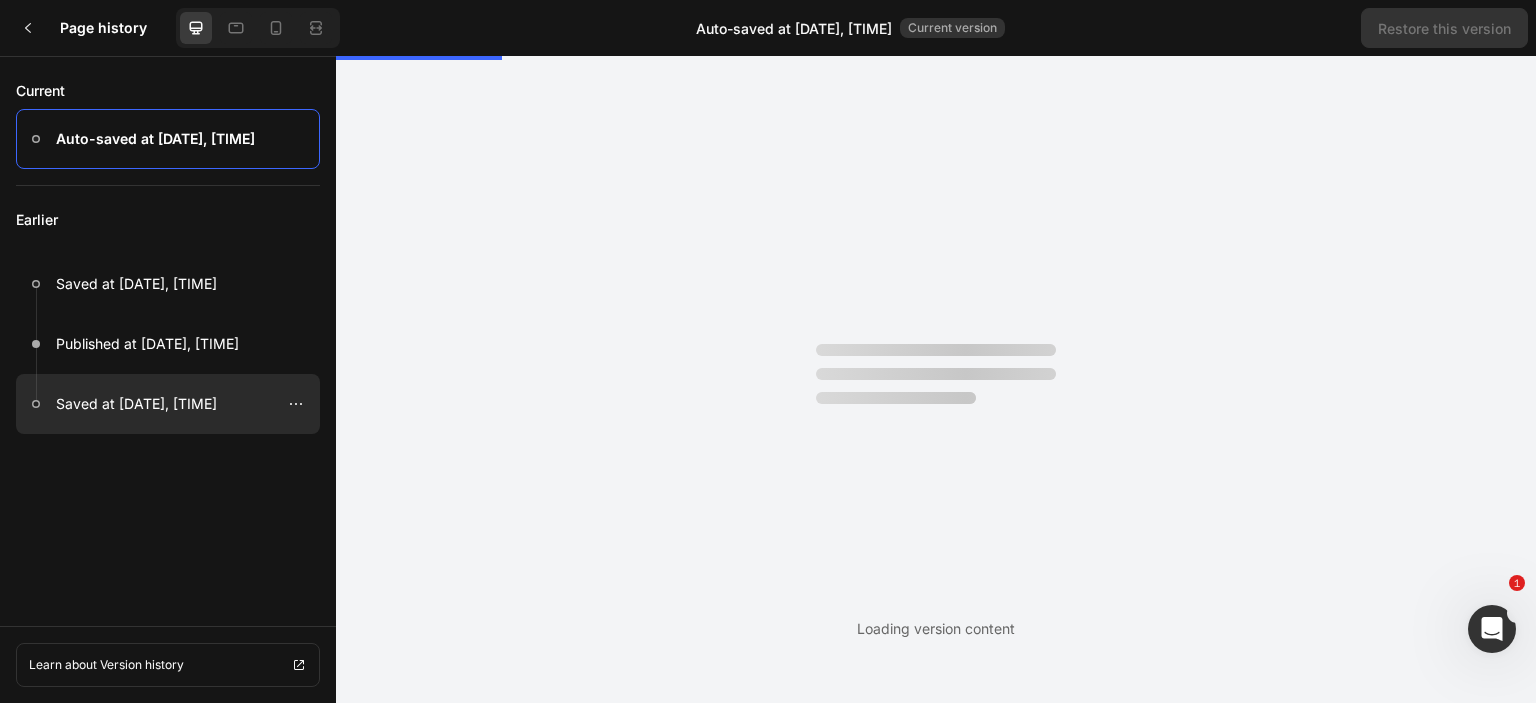 scroll, scrollTop: 0, scrollLeft: 0, axis: both 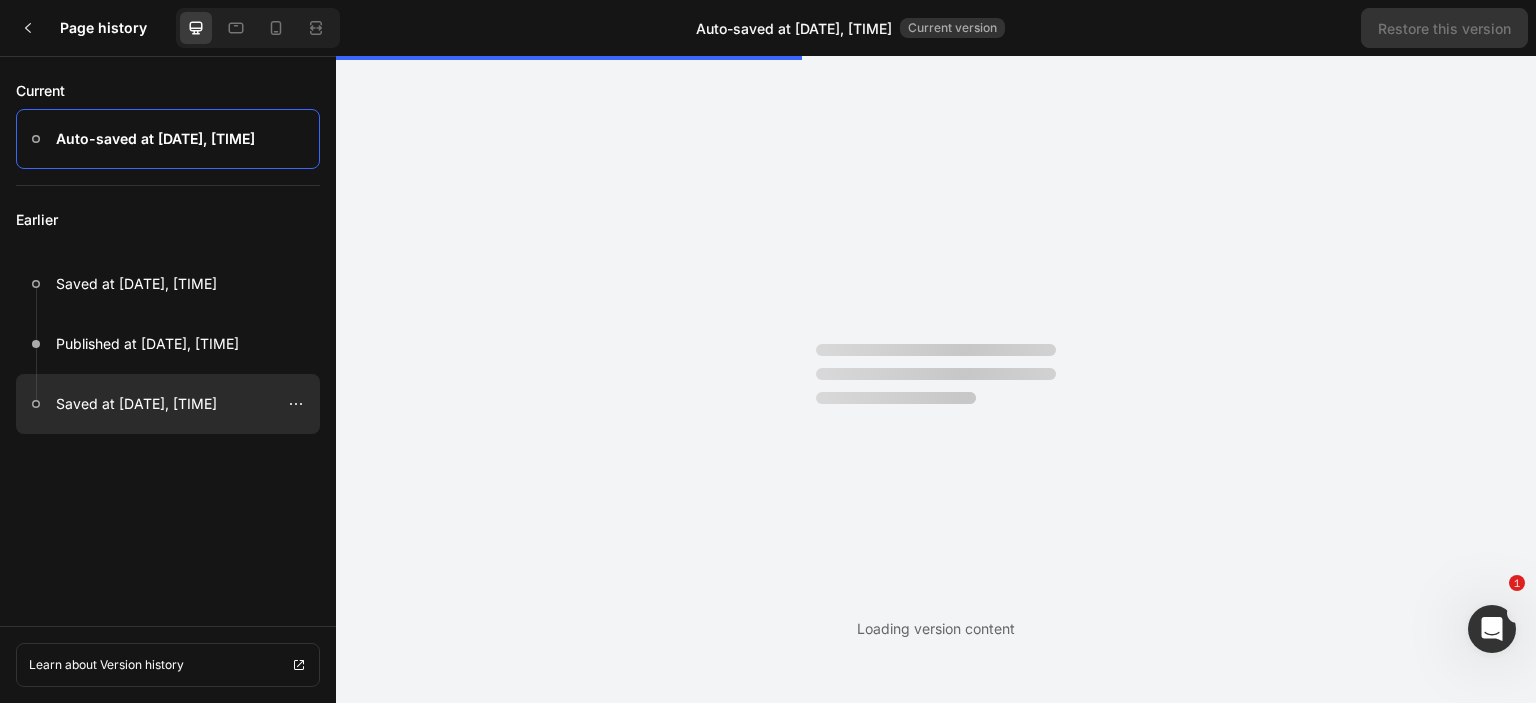 click on "Saved at [DATE], [TIME]" at bounding box center (136, 404) 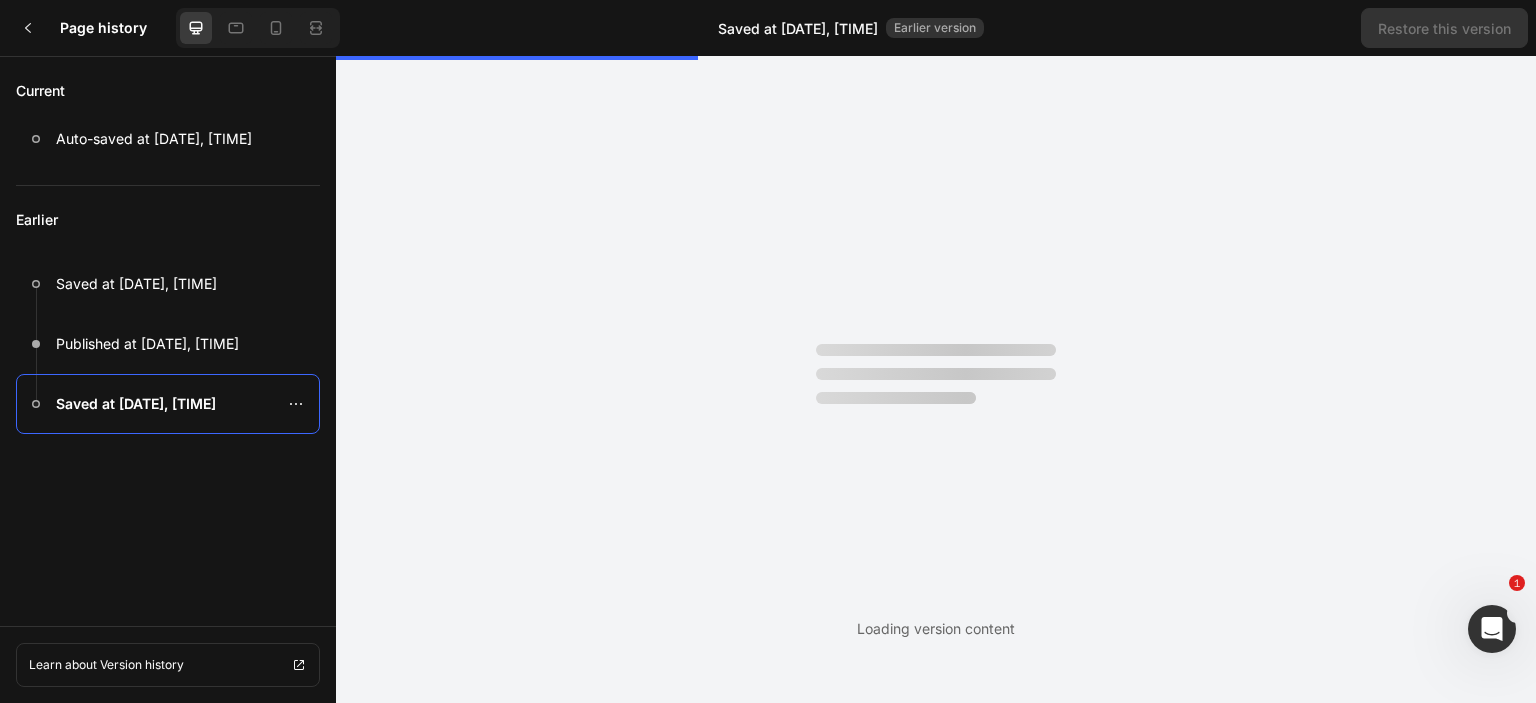 scroll, scrollTop: 0, scrollLeft: 0, axis: both 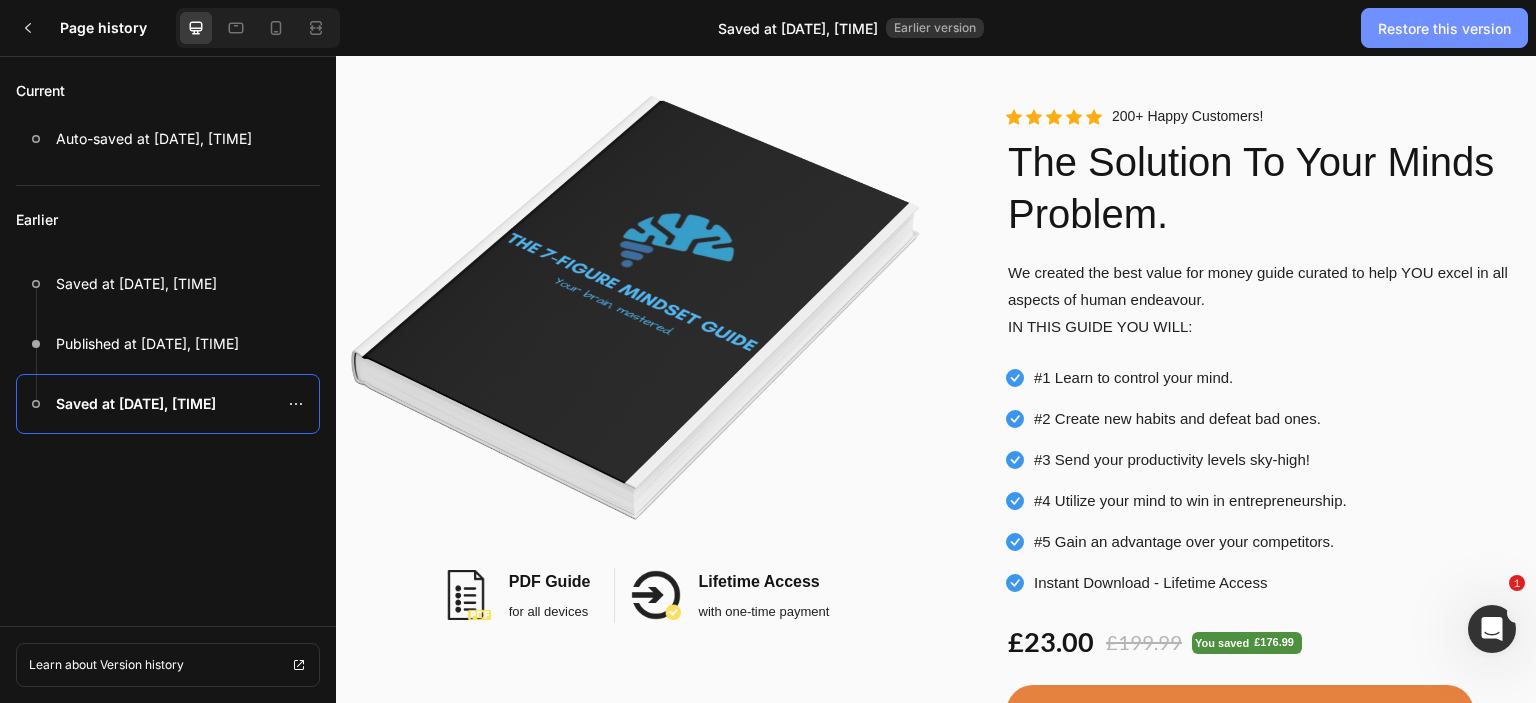 click on "Restore this version" at bounding box center (1444, 28) 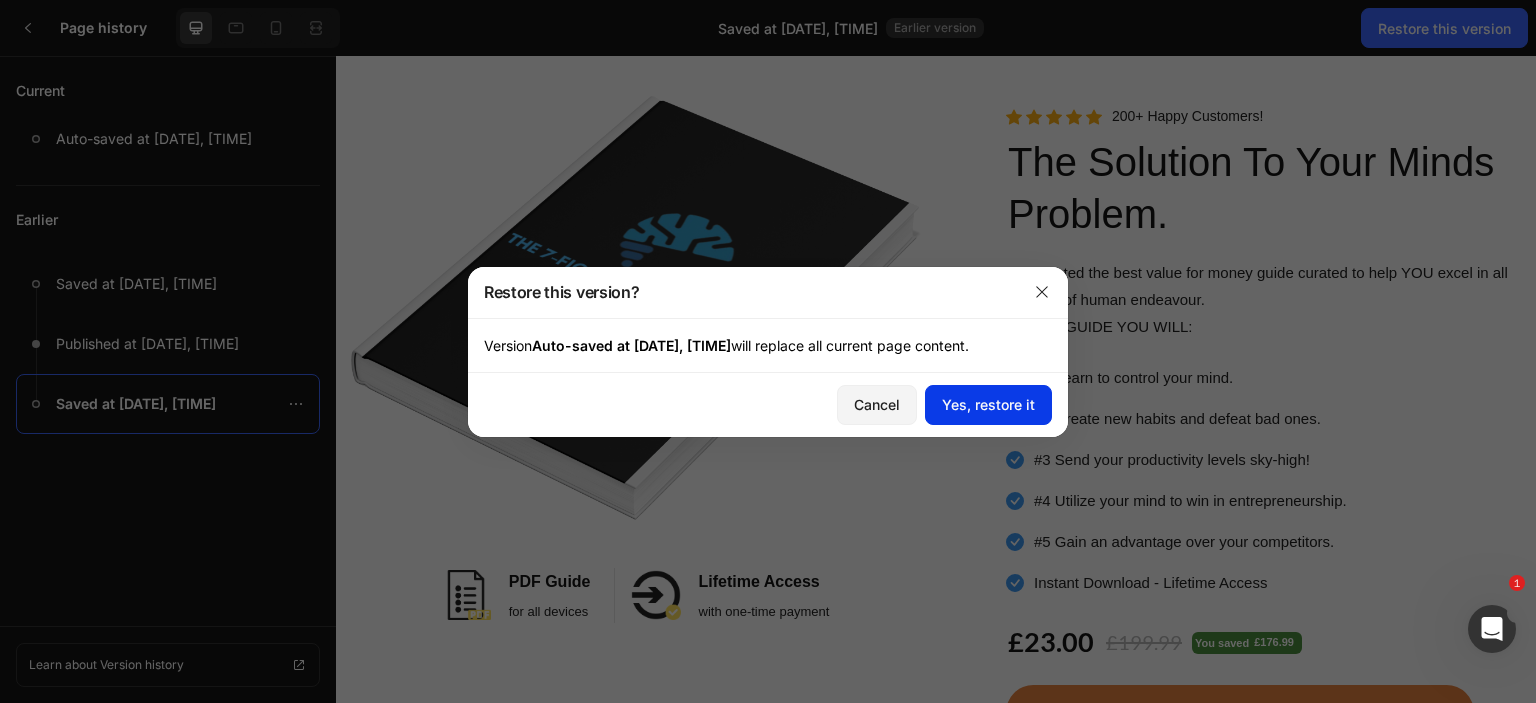 click on "Yes, restore it" at bounding box center [988, 404] 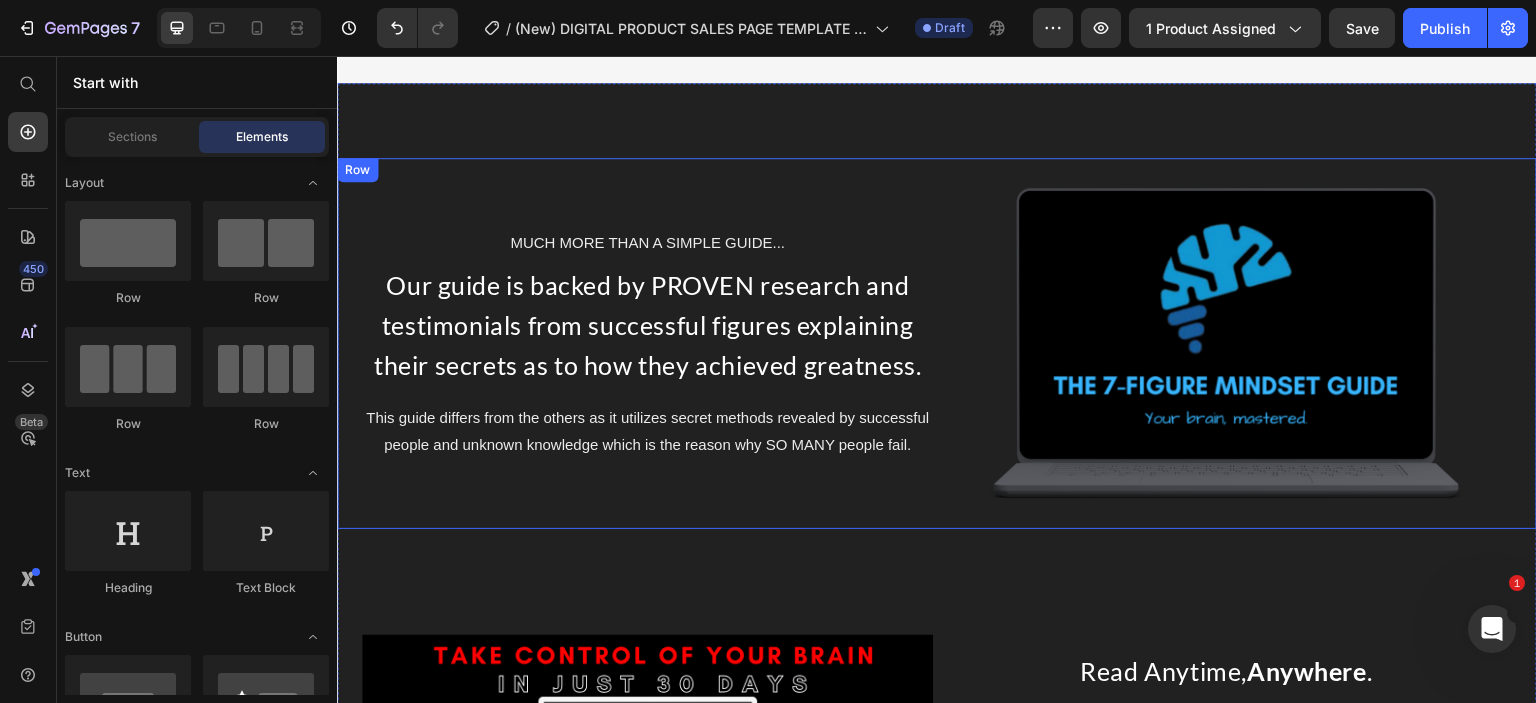 scroll, scrollTop: 3600, scrollLeft: 0, axis: vertical 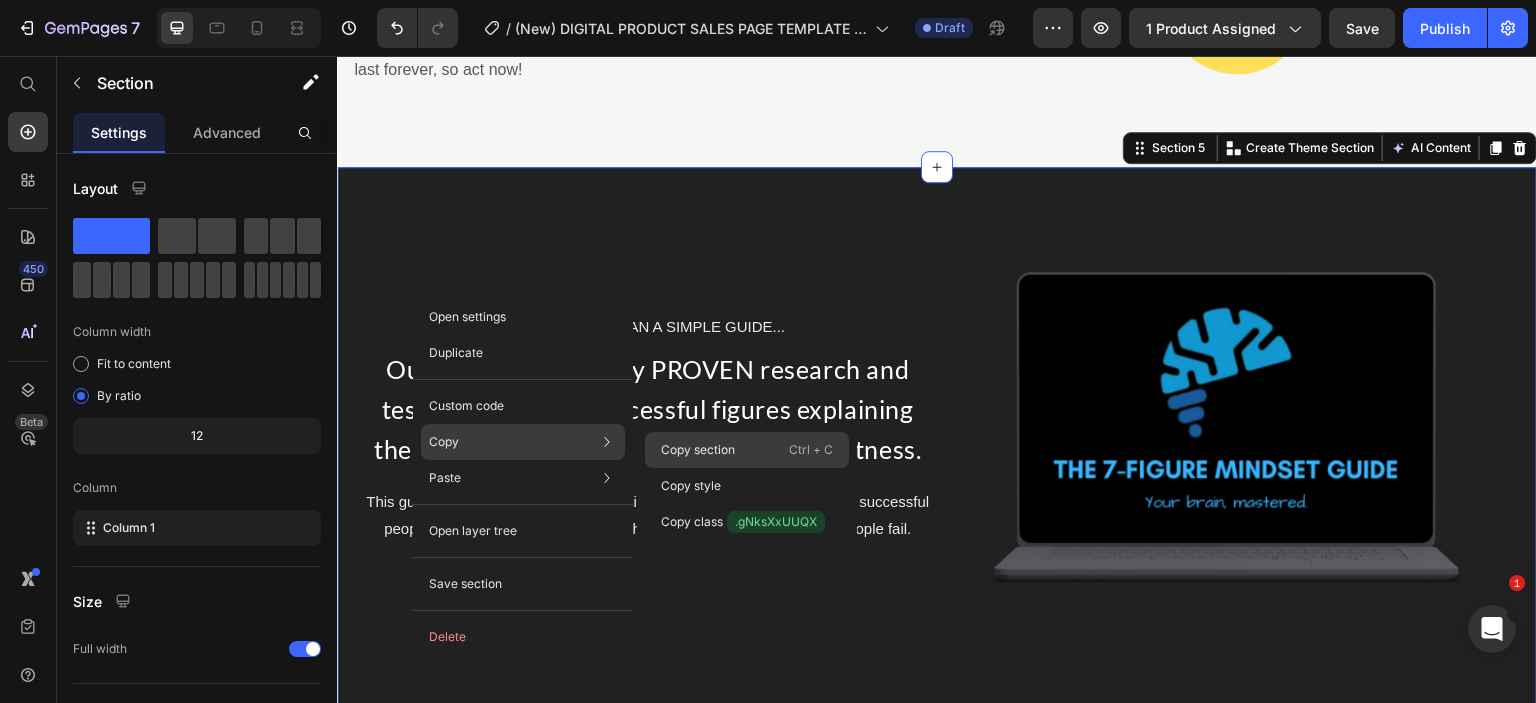 click on "Copy section" at bounding box center (698, 450) 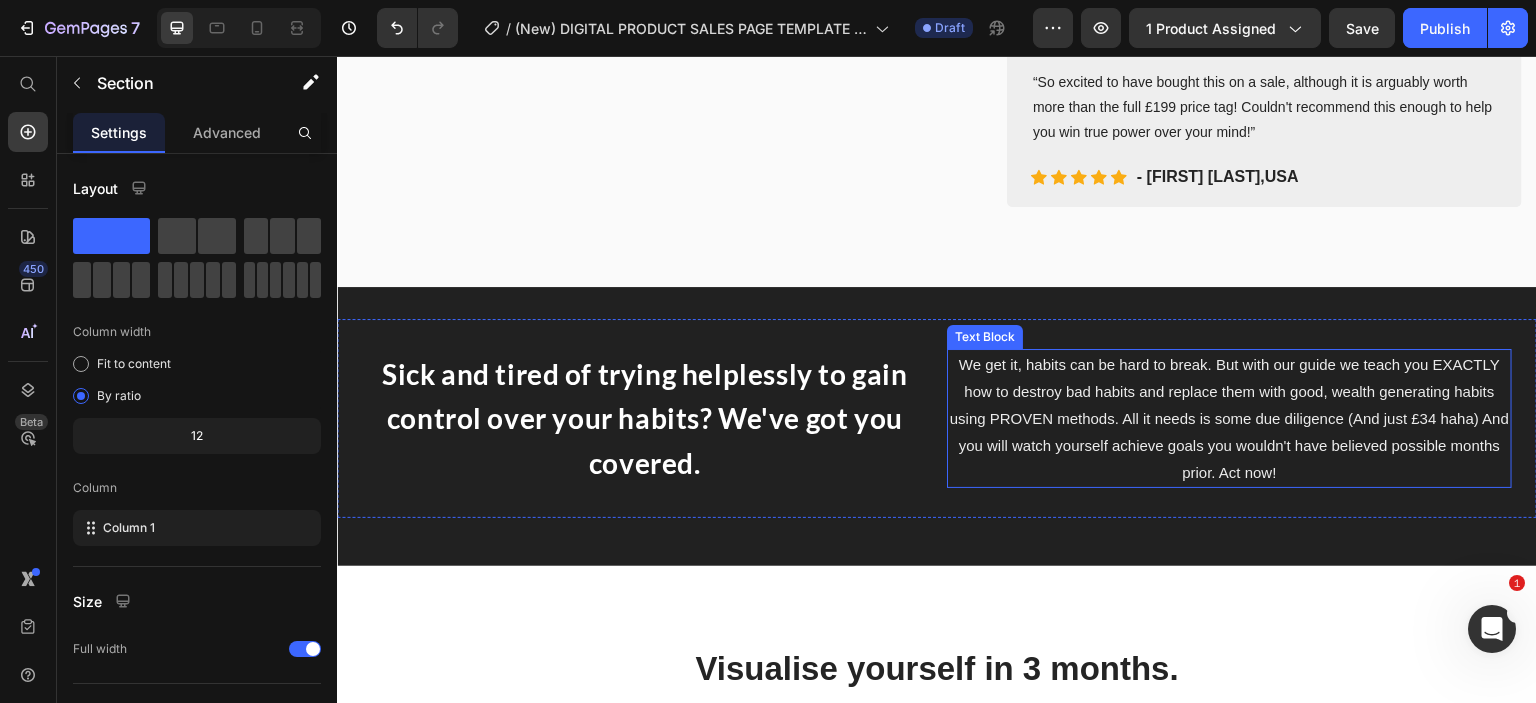 scroll, scrollTop: 1300, scrollLeft: 0, axis: vertical 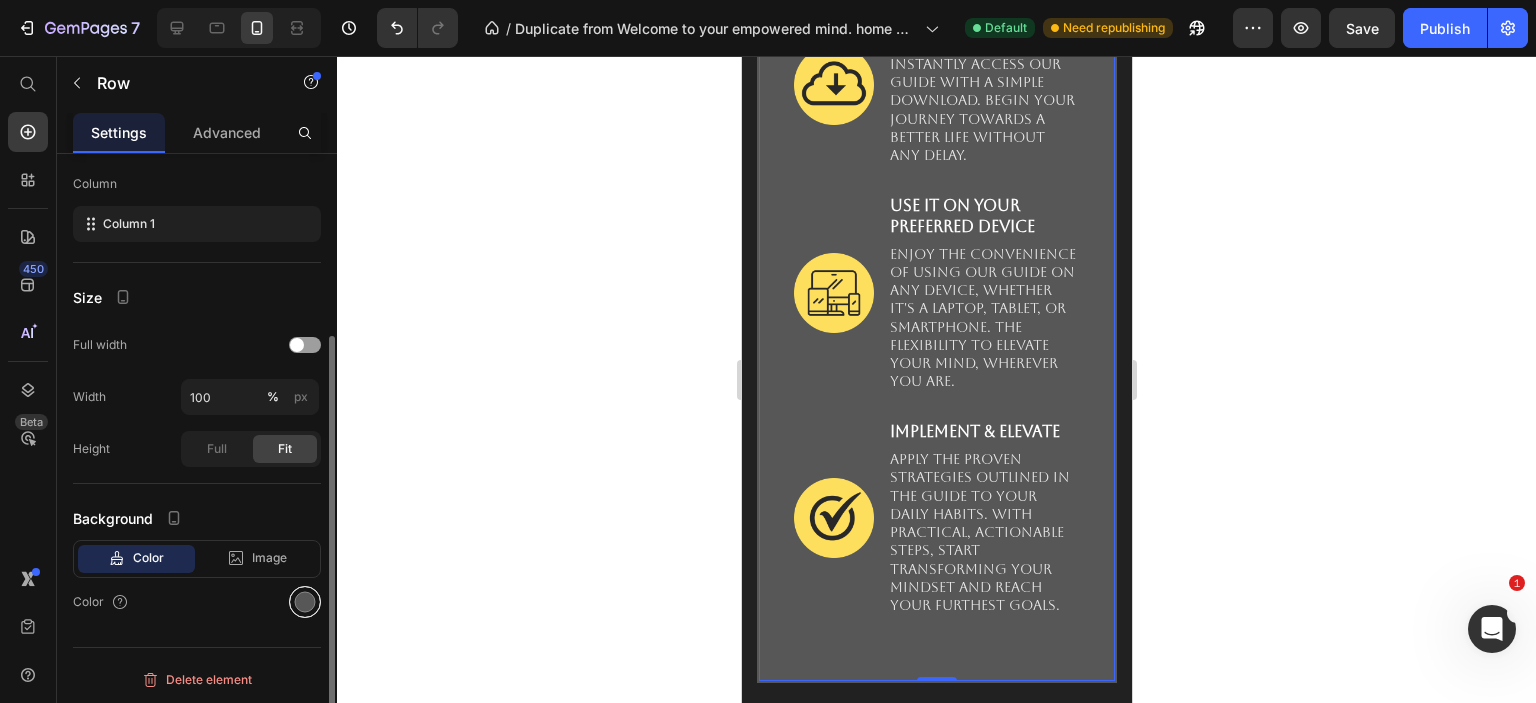 click at bounding box center [305, 602] 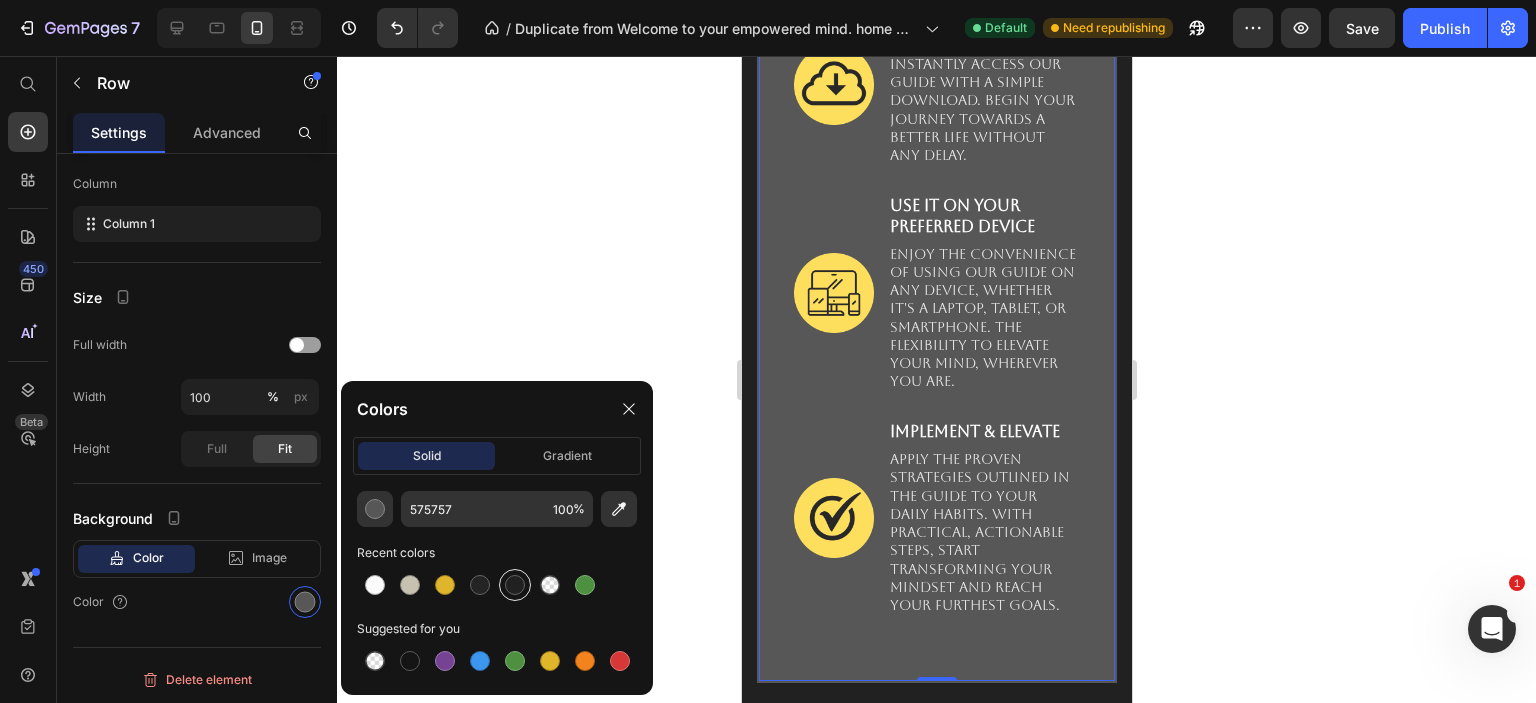 click at bounding box center (515, 585) 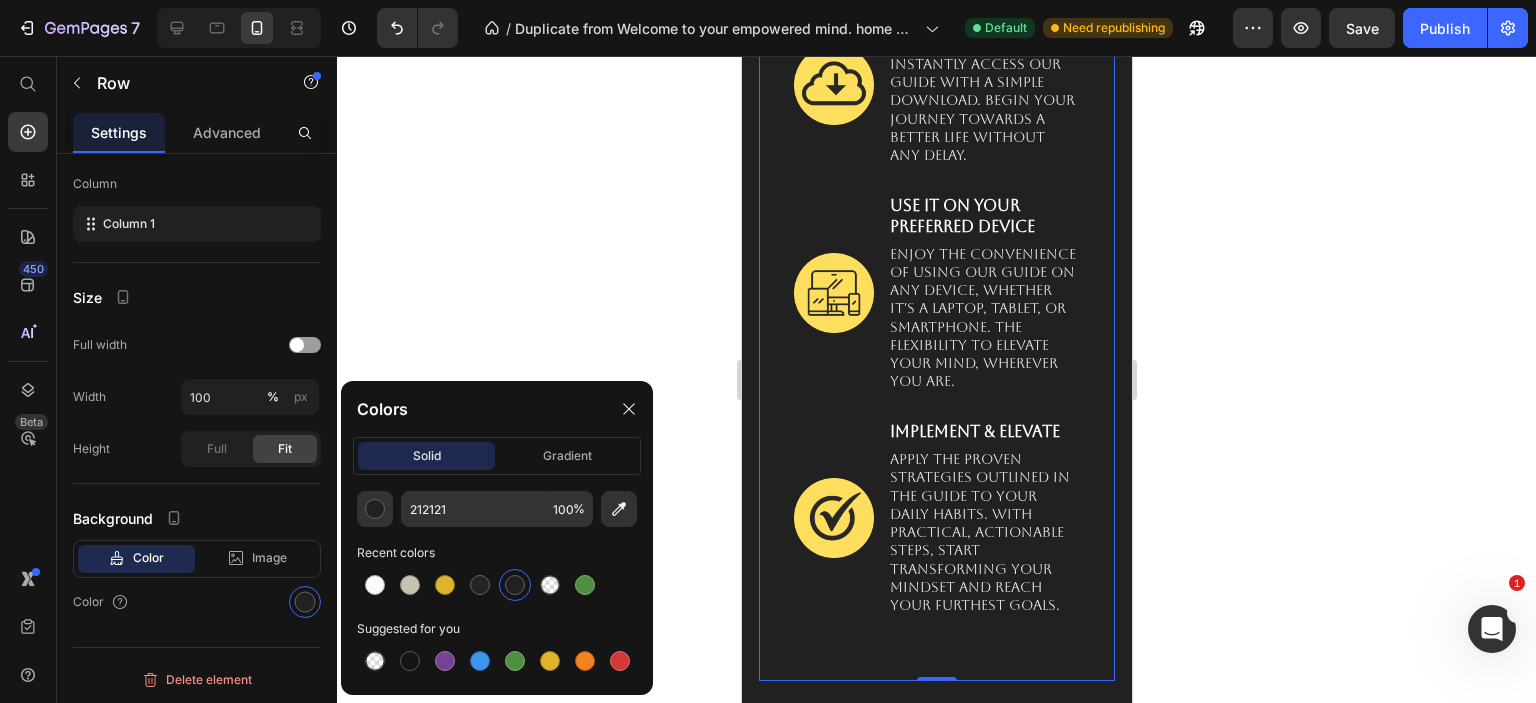 click 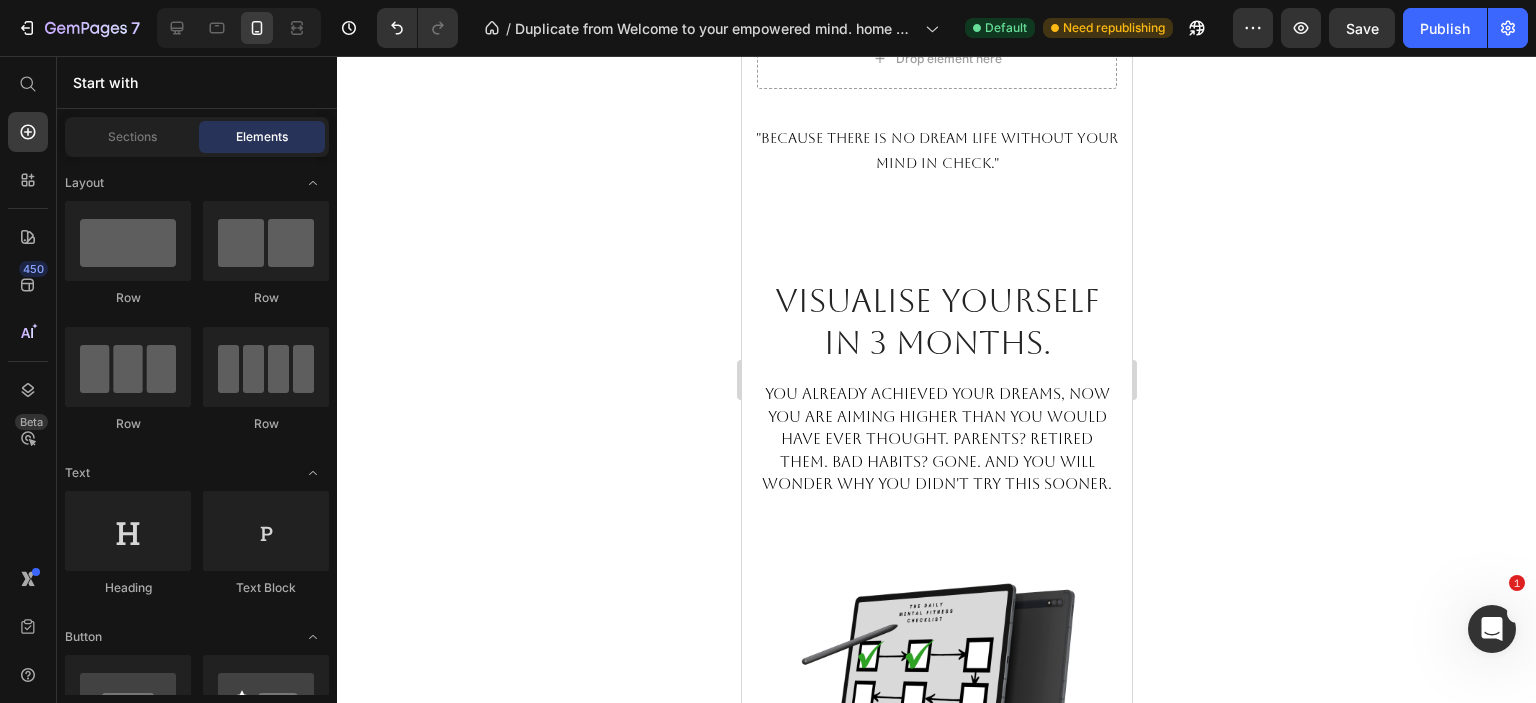 scroll, scrollTop: 1100, scrollLeft: 0, axis: vertical 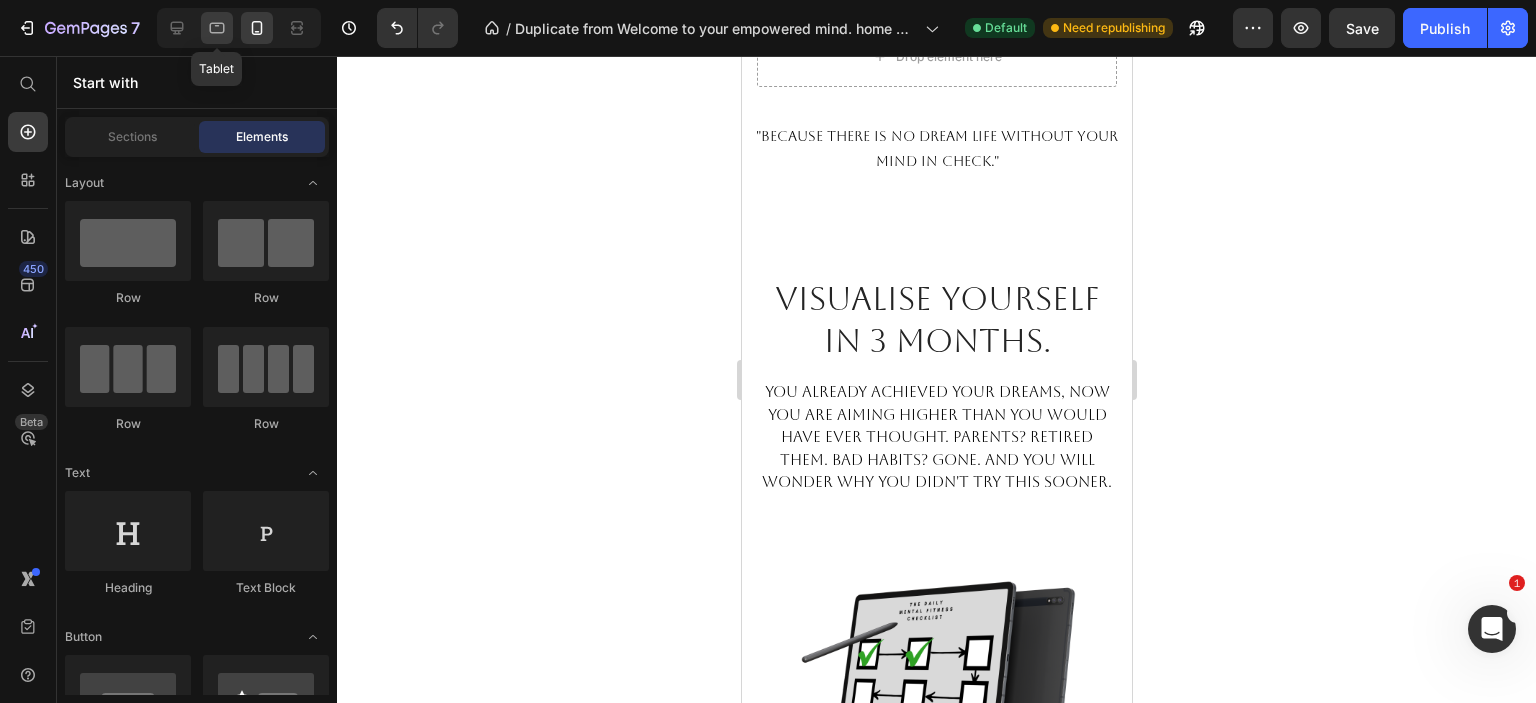 click 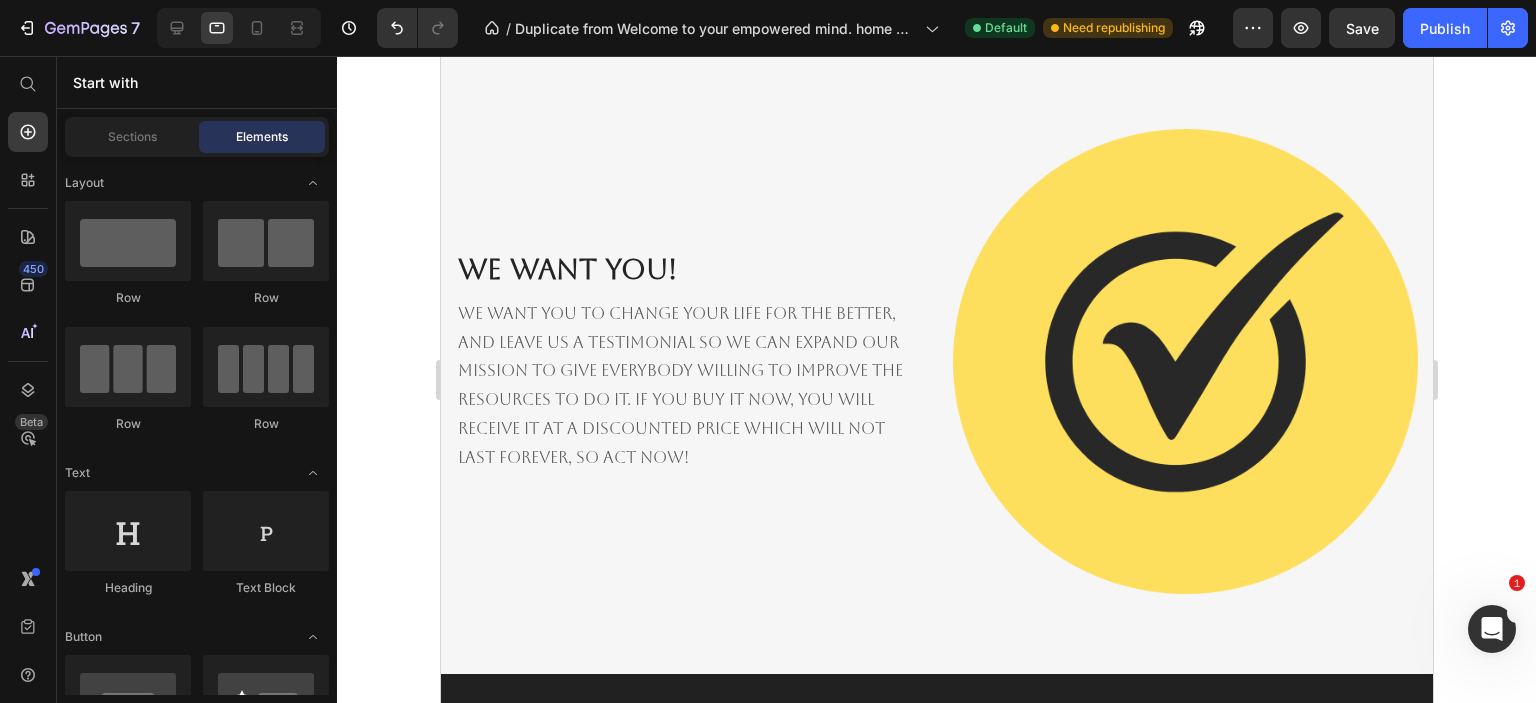 scroll, scrollTop: 5080, scrollLeft: 0, axis: vertical 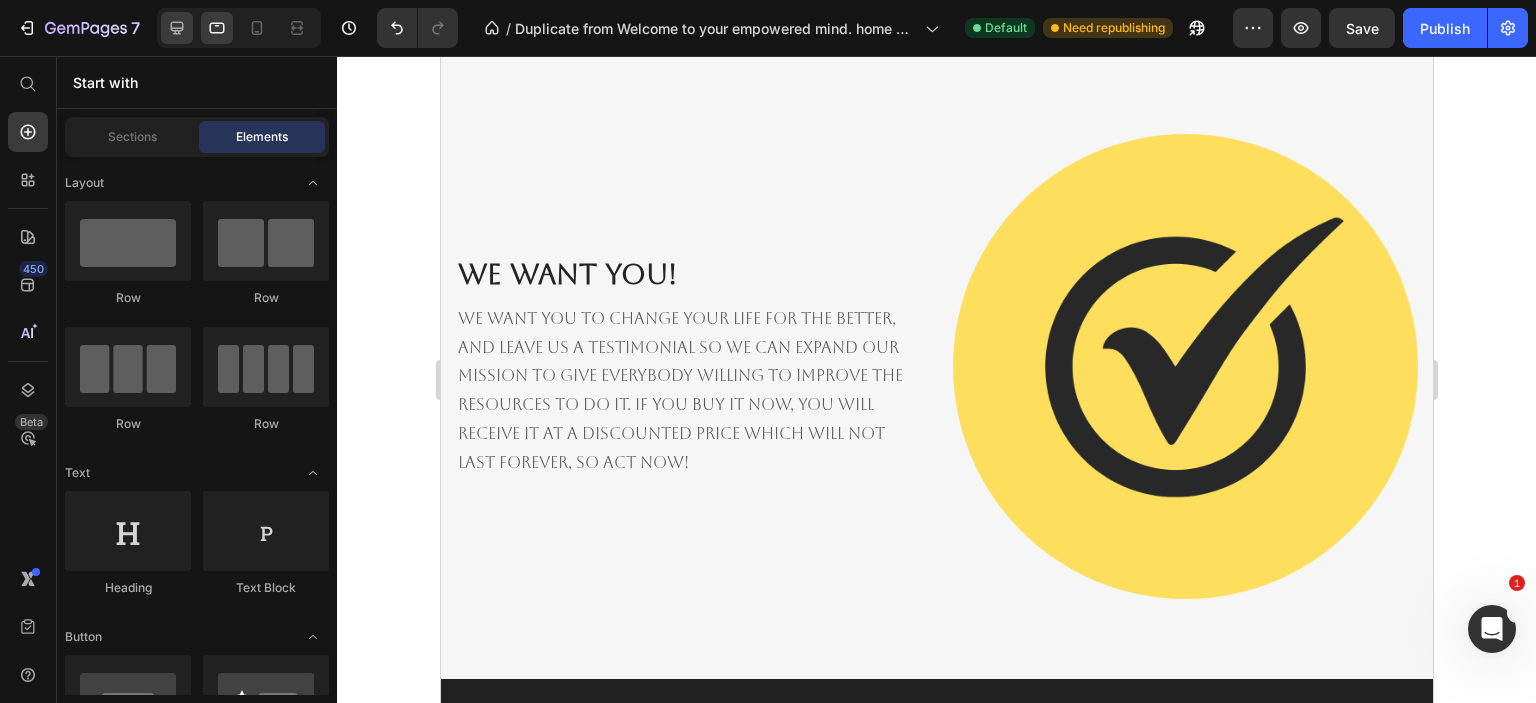 click 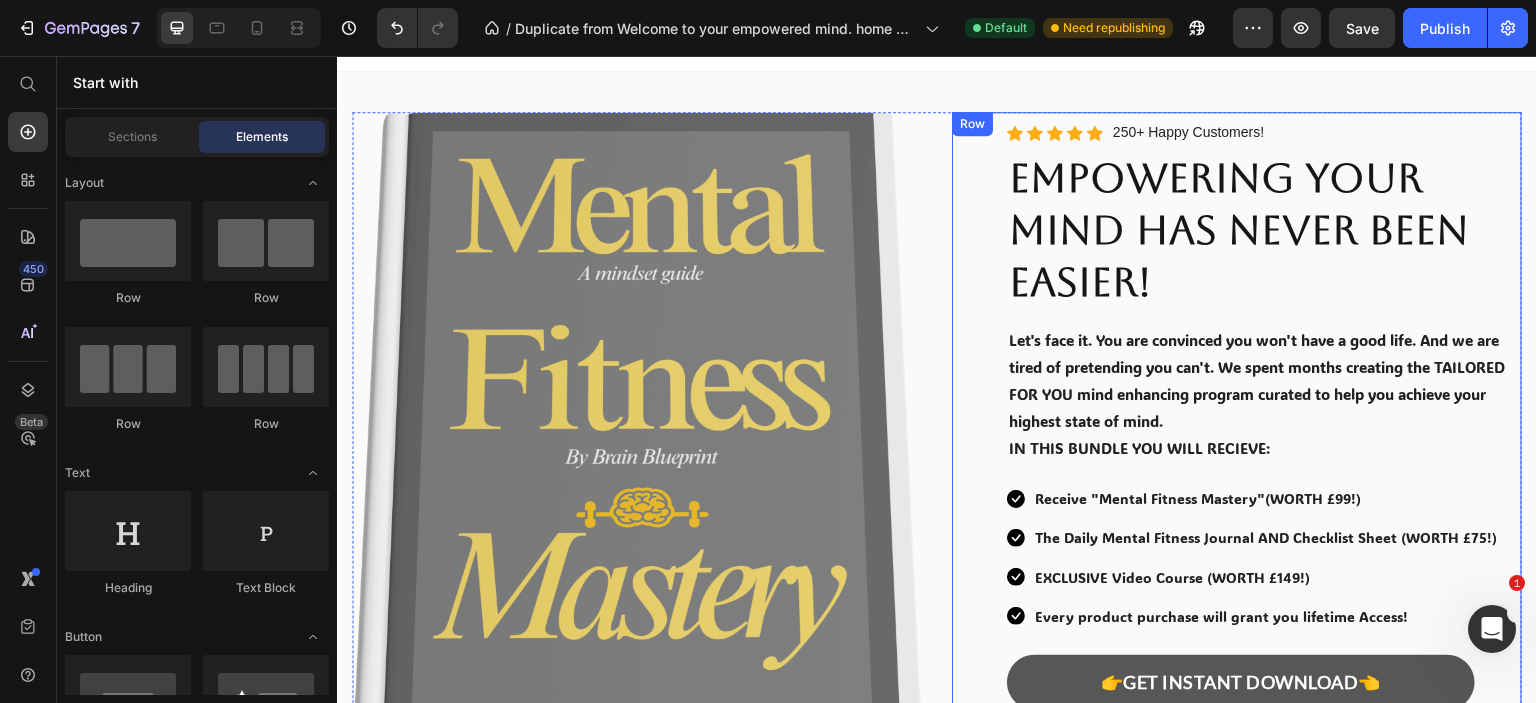 scroll, scrollTop: 0, scrollLeft: 0, axis: both 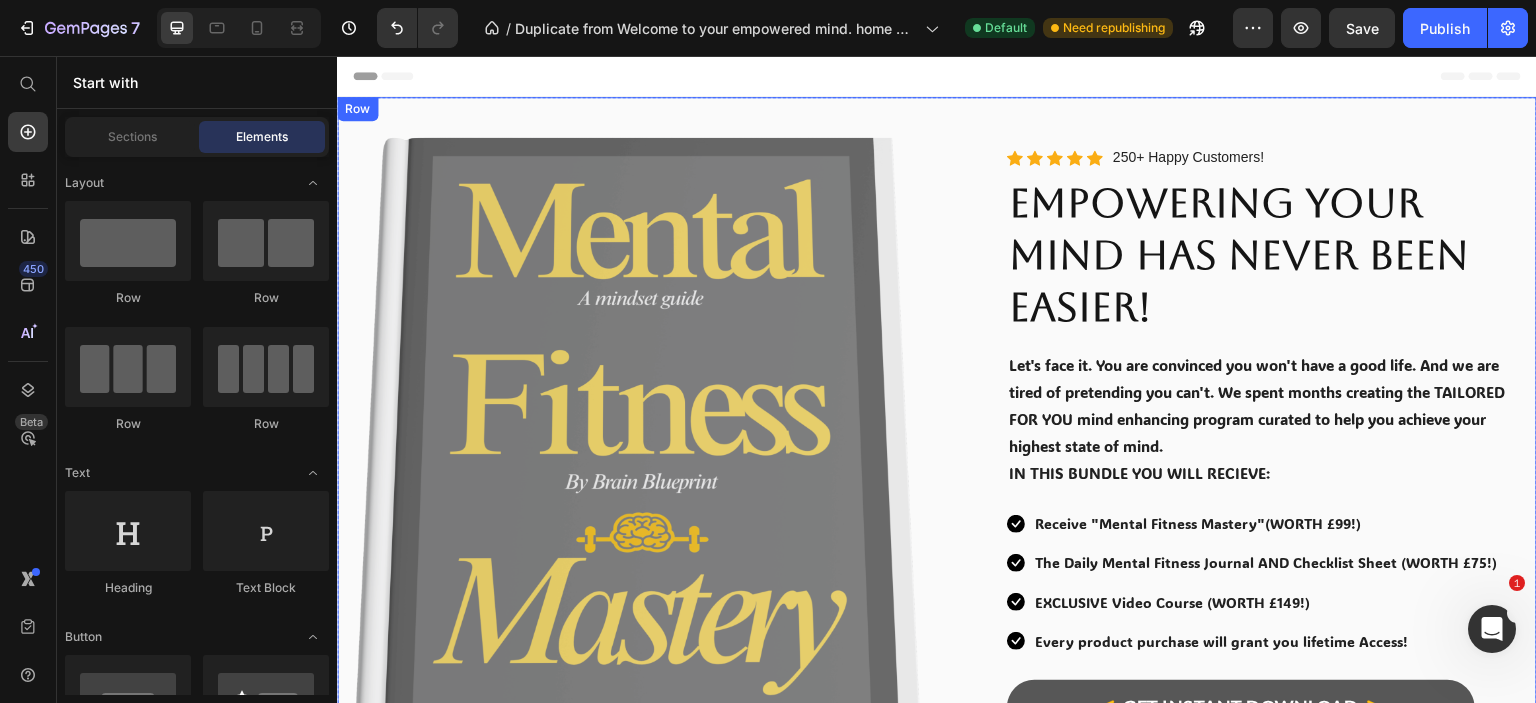 click on "Image Image PDF Guide Heading for all devices Text block Row Image Lifetime Access Heading with one-time payment Text block Row Row Row Image                Icon                Icon                Icon                Icon                Icon Icon List Hoz 250+ Happy Customers! Text block Row EMPOWERING YOUR MIND HAS NEVER BEEN EASIER! Heading Let's face it. You are convinced you won't have a good life. And we are tired of pretending you can't. We spent months creating the TAILORED FOR YOU mind enhancing program curated to help you achieve your highest state of mind. IN THIS BUNDLE YOU WILL RECIEVE: Text Block
Icon Receive "Mental Fitness Mastery"(WORTH £99!) Text block
Icon The Daily Mental Fitness Journal AND Checklist Sheet (WORTH £75!) Text block
Icon EXCLUSIVE Video Course (WORTH £149!) Text block
Icon Every product purchase will grant you lifetime Access! Text block Icon List 👉GET INSTANT DOWNLOAD👈 Add to Cart Text block Image Image" at bounding box center (937, 547) 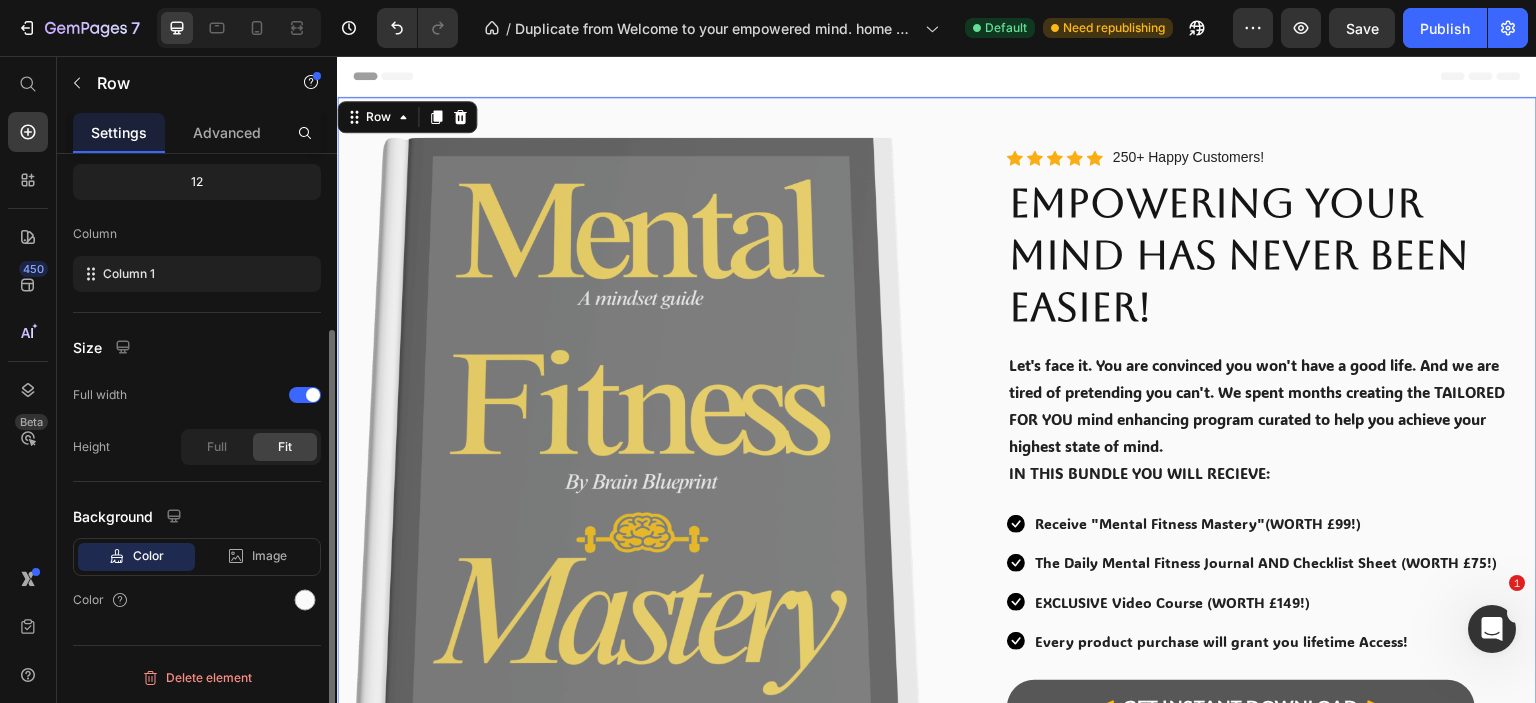 scroll, scrollTop: 252, scrollLeft: 0, axis: vertical 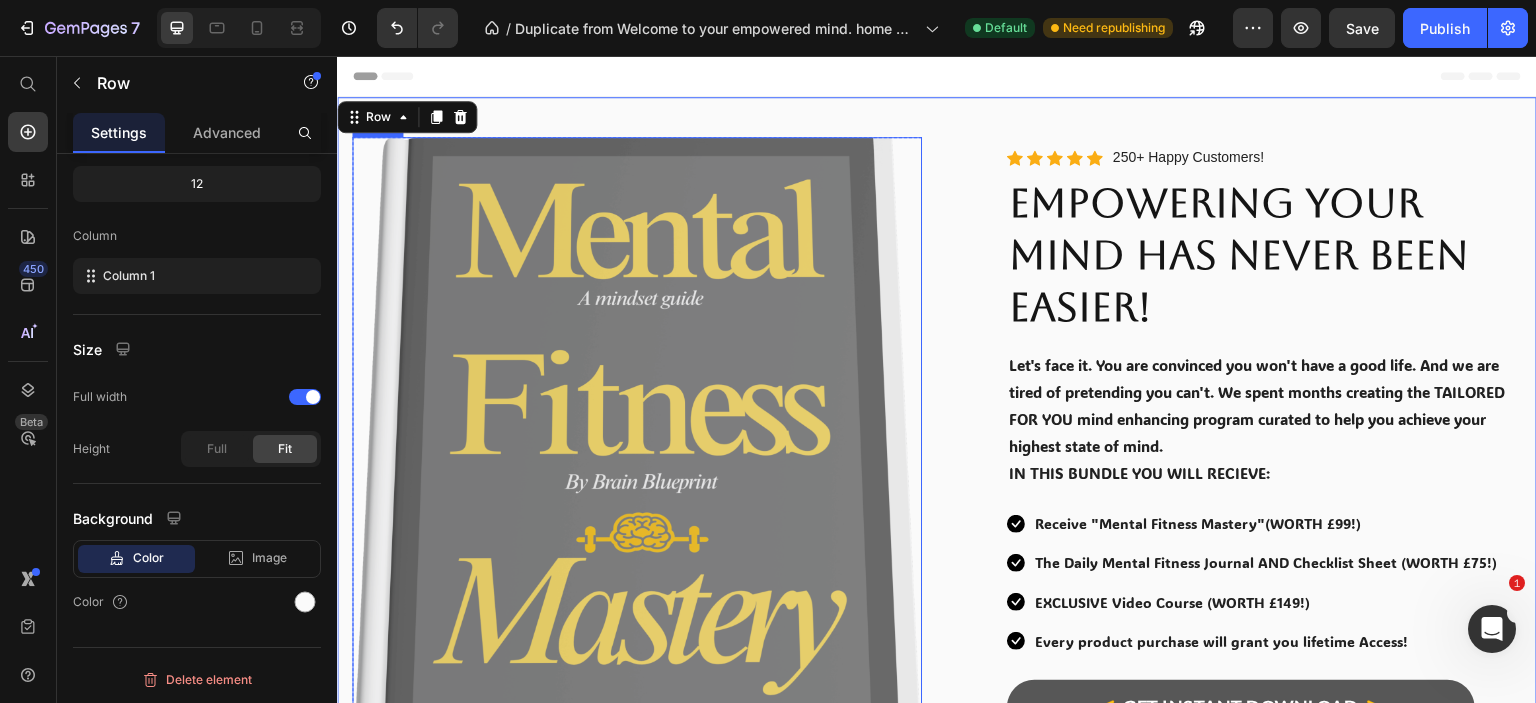 click at bounding box center (637, 467) 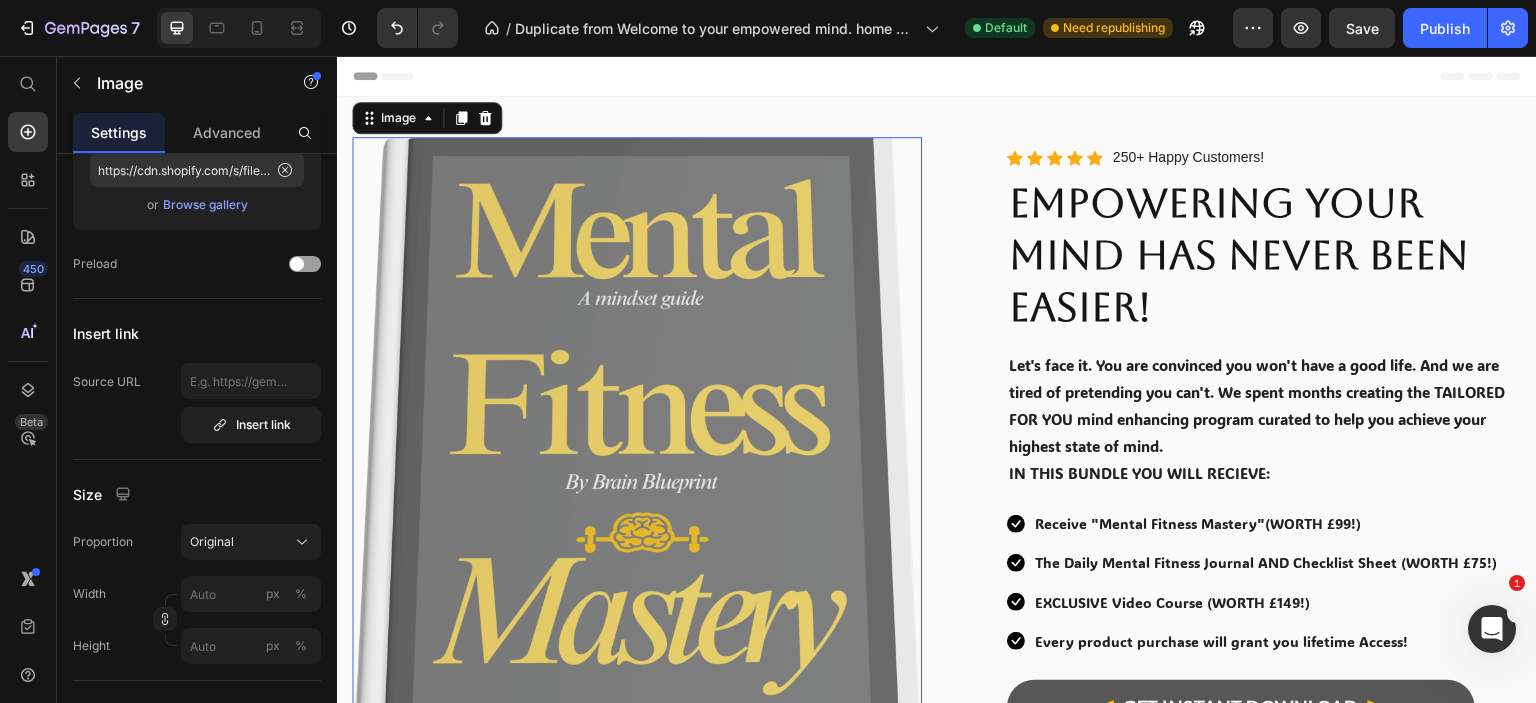 scroll, scrollTop: 0, scrollLeft: 0, axis: both 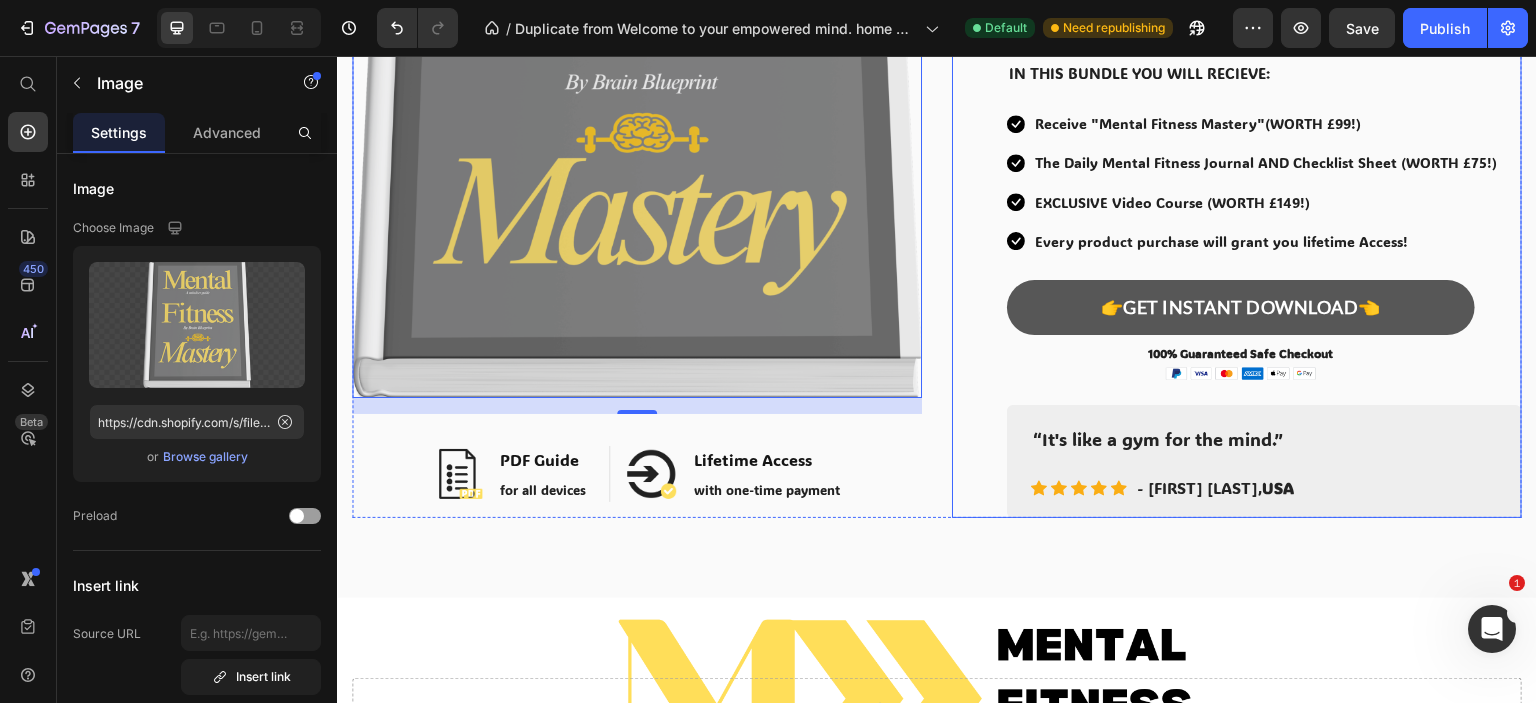click on "Icon                Icon                Icon                Icon                Icon Icon List Hoz 250+ Happy Customers! Text block Row EMPOWERING YOUR MIND HAS NEVER BEEN EASIER! Heading Let's face it. You are convinced you won't have a good life. And we are tired of pretending you can't. We spent months creating the TAILORED FOR YOU mind enhancing program curated to help you achieve your highest state of mind. IN THIS BUNDLE YOU WILL RECIEVE: Text Block
Icon Receive "Mental Fitness Mastery"(WORTH £99!) Text block
Icon The Daily Mental Fitness Journal AND Checklist Sheet (WORTH £75!) Text block
Icon EXCLUSIVE Video Course (WORTH £149!) Text block
Icon Every product purchase will grant you lifetime Access! Text block Icon List 👉GET INSTANT DOWNLOAD👈 Add to Cart 100% Guaranteed Safe Checkout Text block Image Image PDF Guide Heading for all devices Text block Row Image Lifetime Access Heading with one-time payment Text block" at bounding box center [1237, 127] 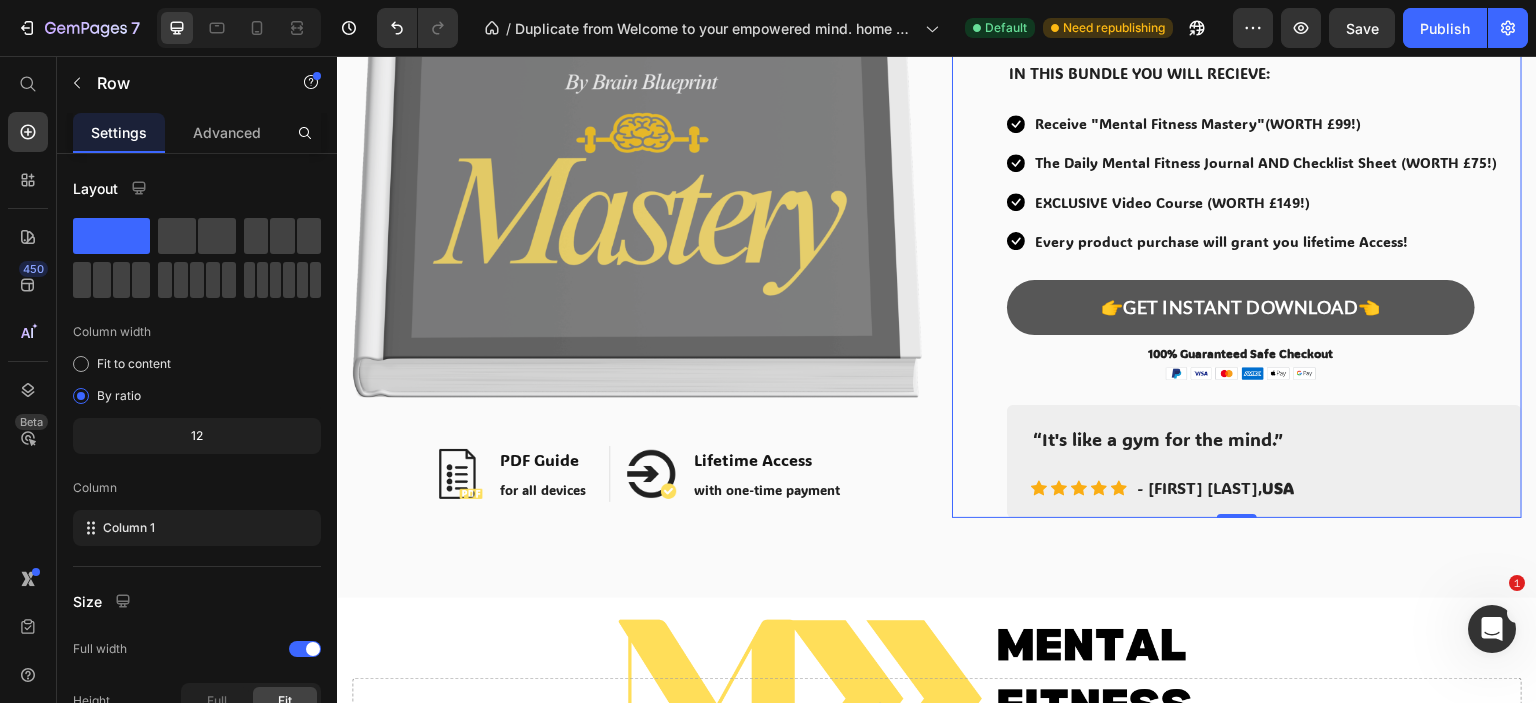 scroll, scrollTop: 0, scrollLeft: 0, axis: both 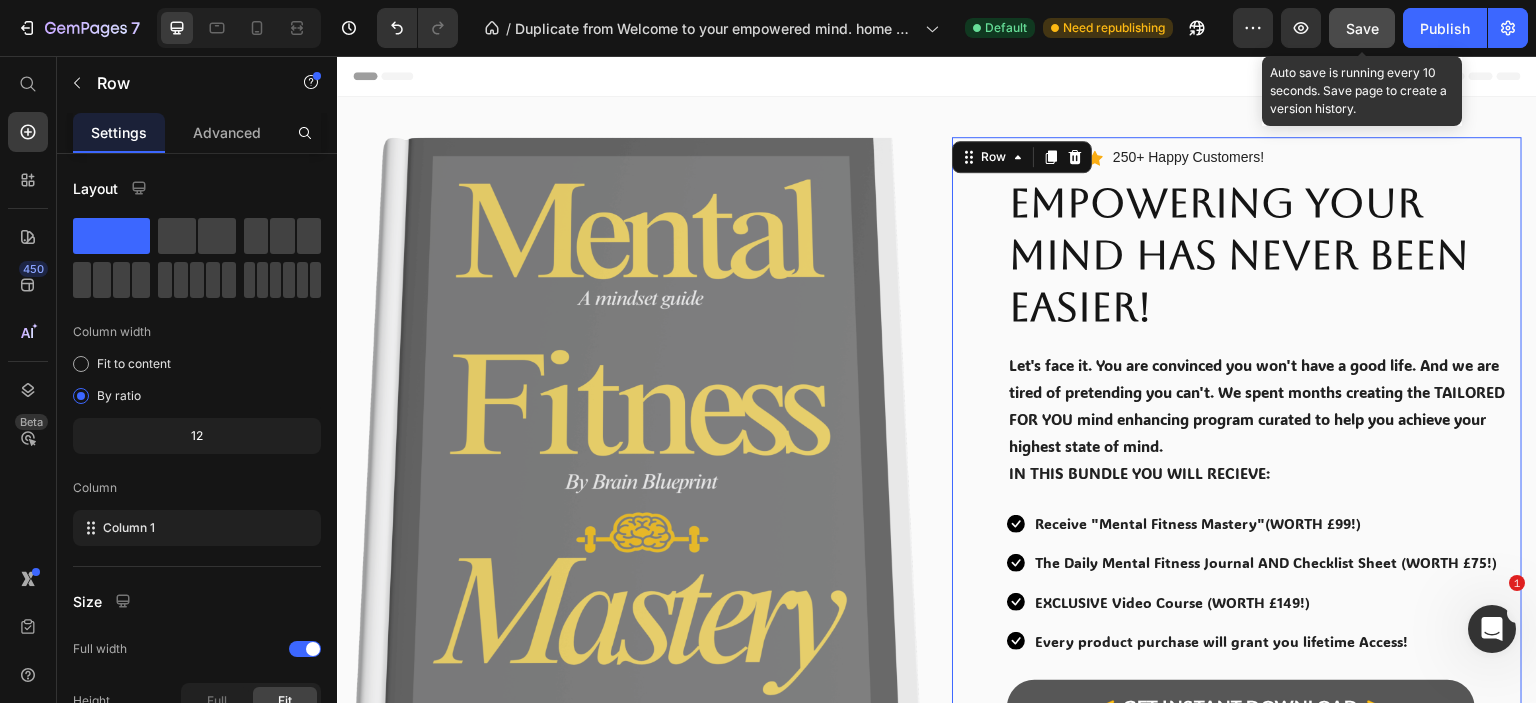click on "Save" at bounding box center (1362, 28) 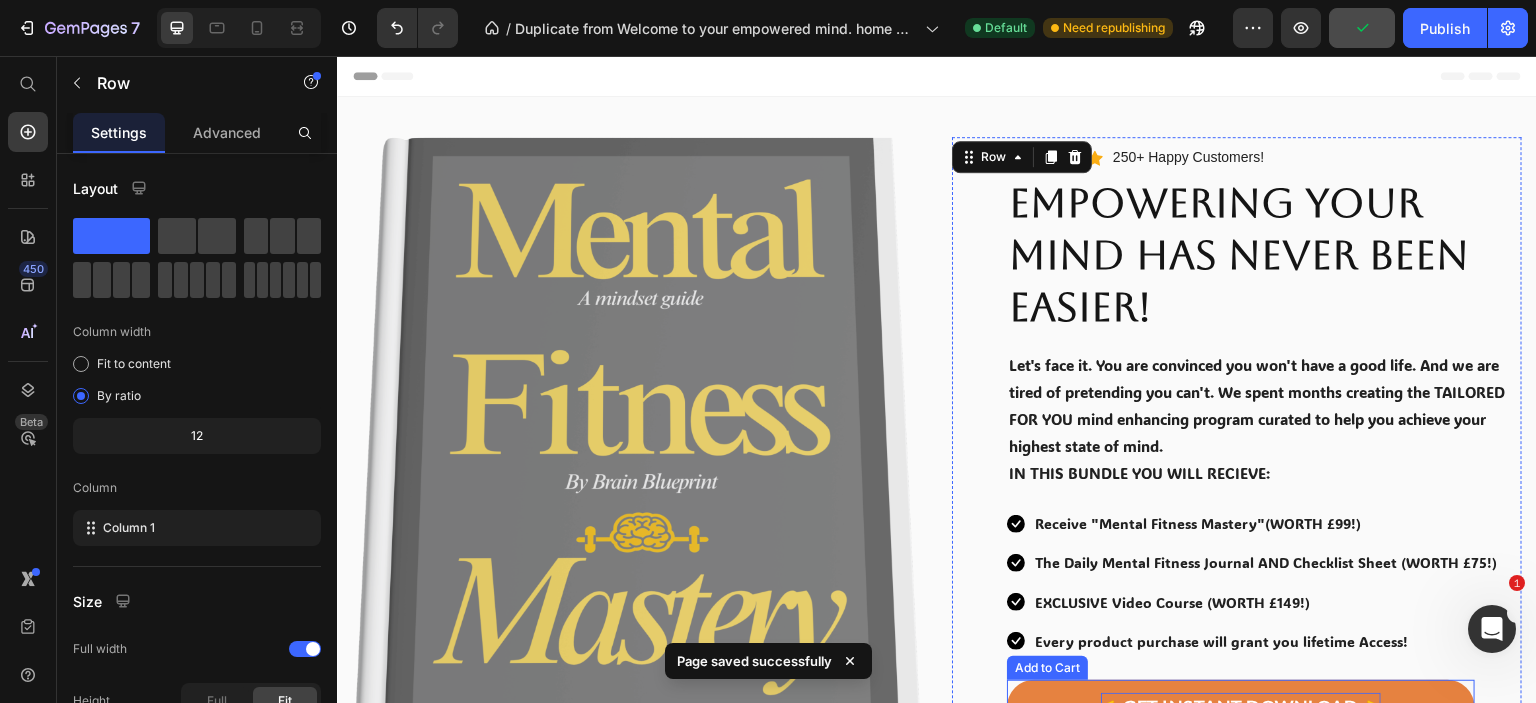 scroll, scrollTop: 400, scrollLeft: 0, axis: vertical 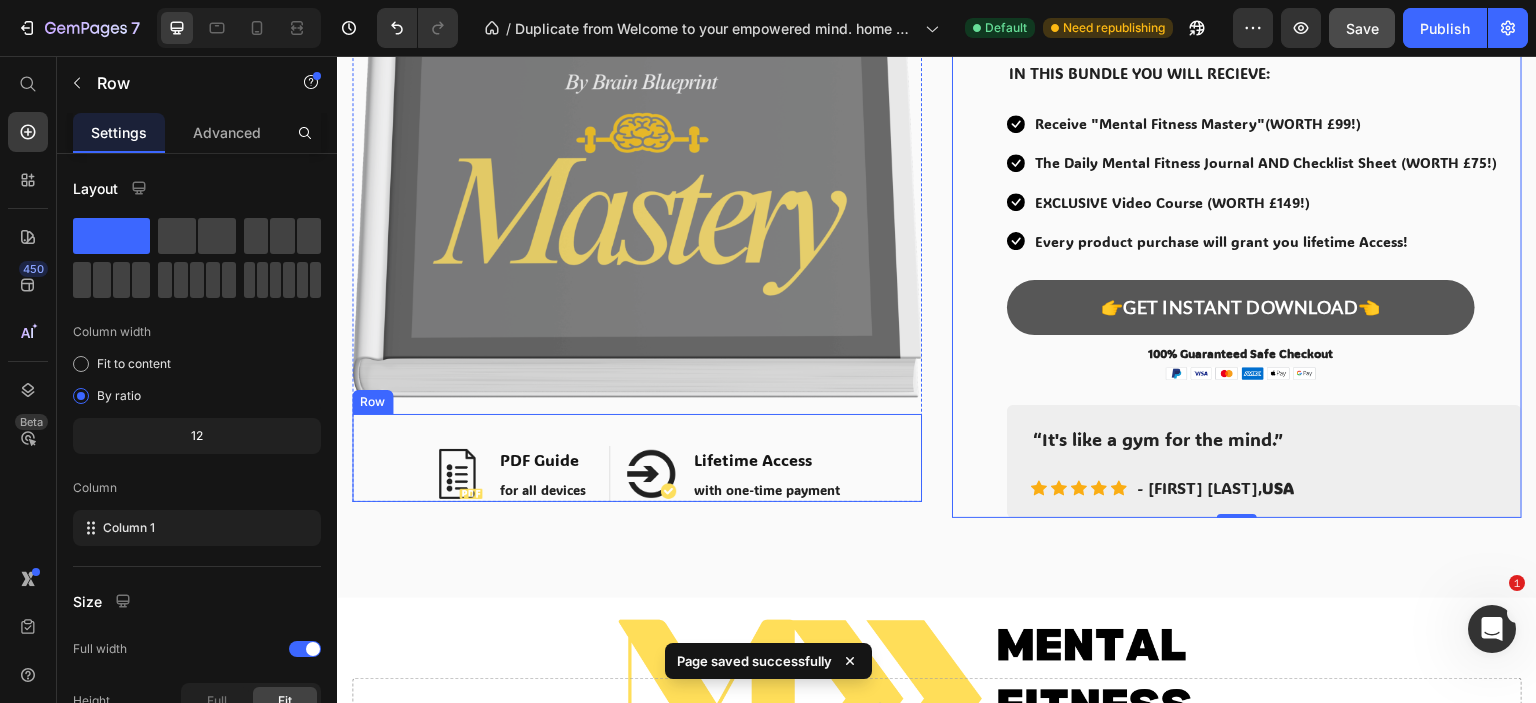 click on "Image PDF Guide Heading for all devices Text block Row Image Lifetime Access Heading with one-time payment Text block Row Row" at bounding box center [637, 458] 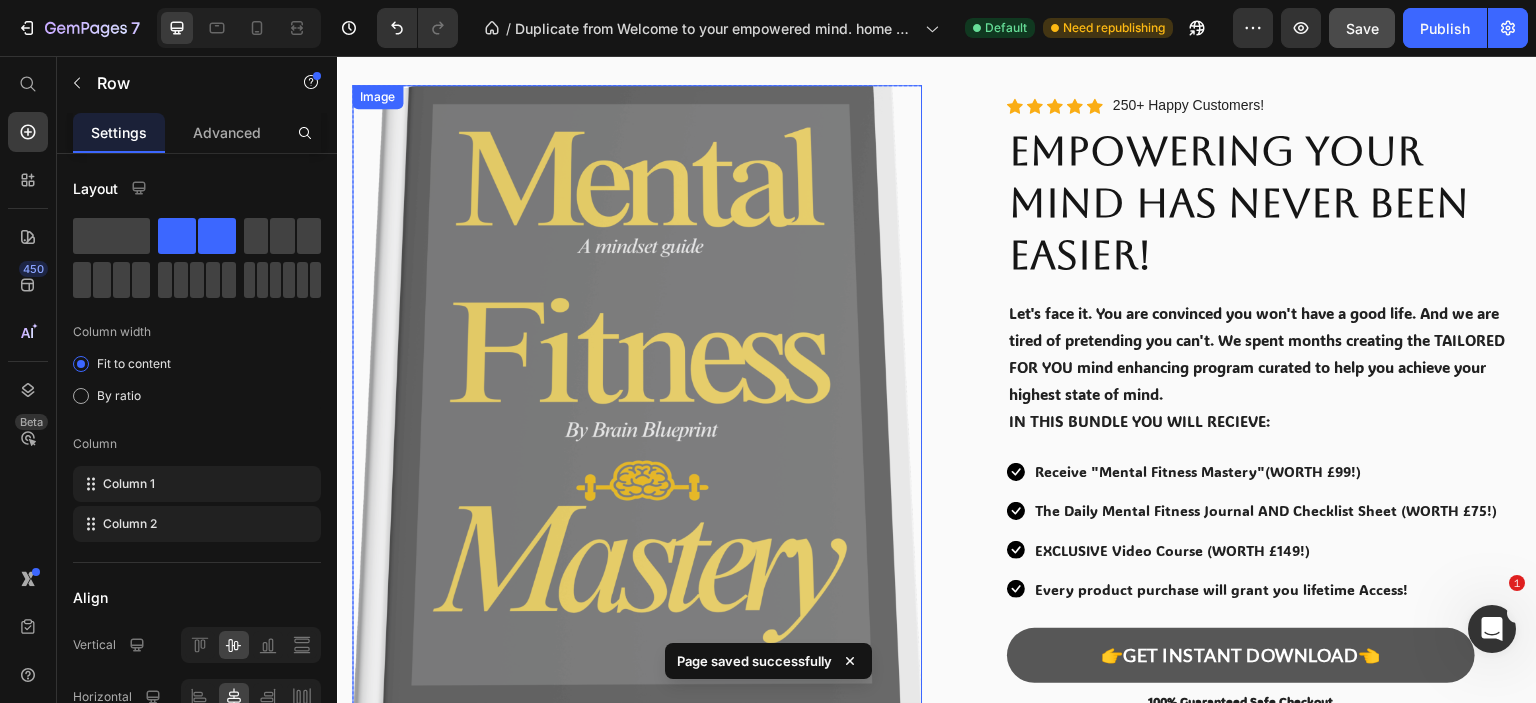 scroll, scrollTop: 0, scrollLeft: 0, axis: both 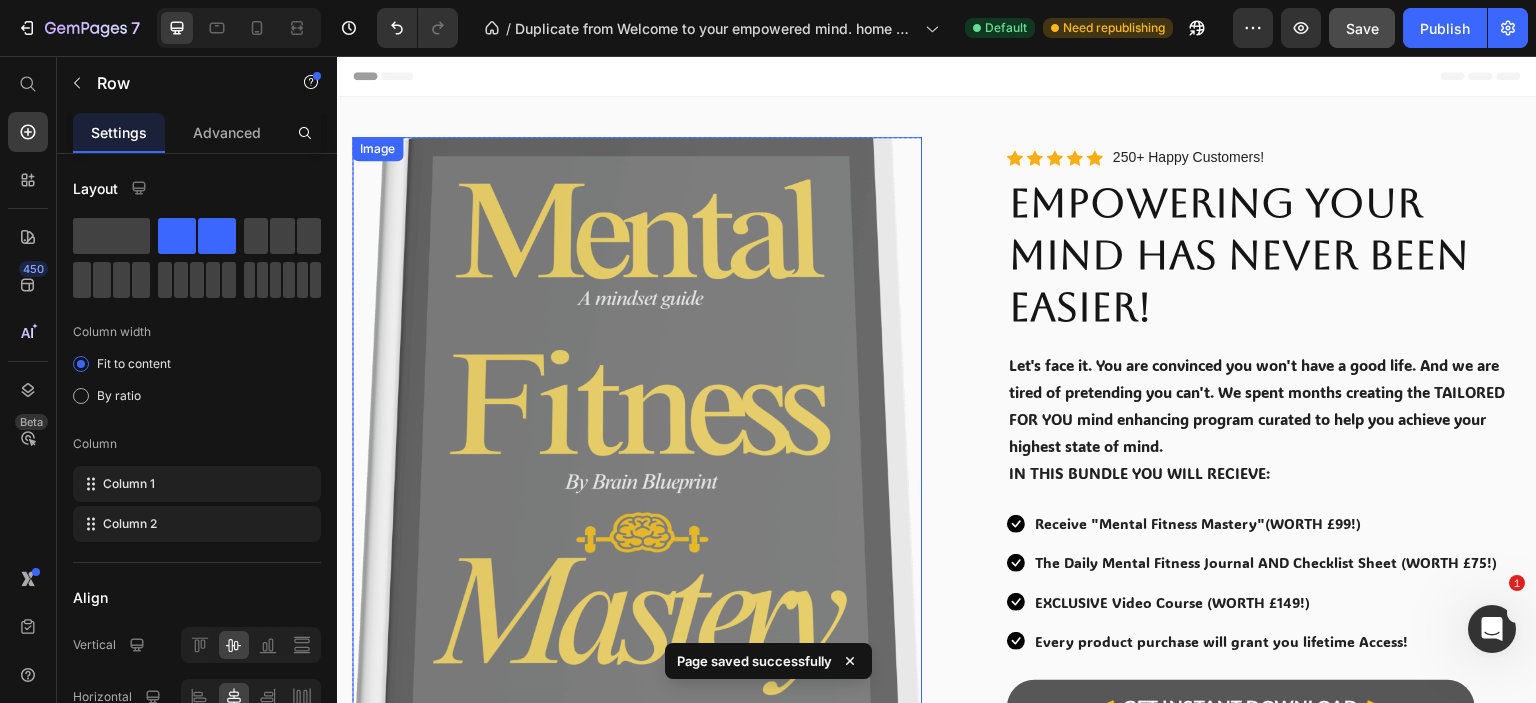 click at bounding box center (637, 467) 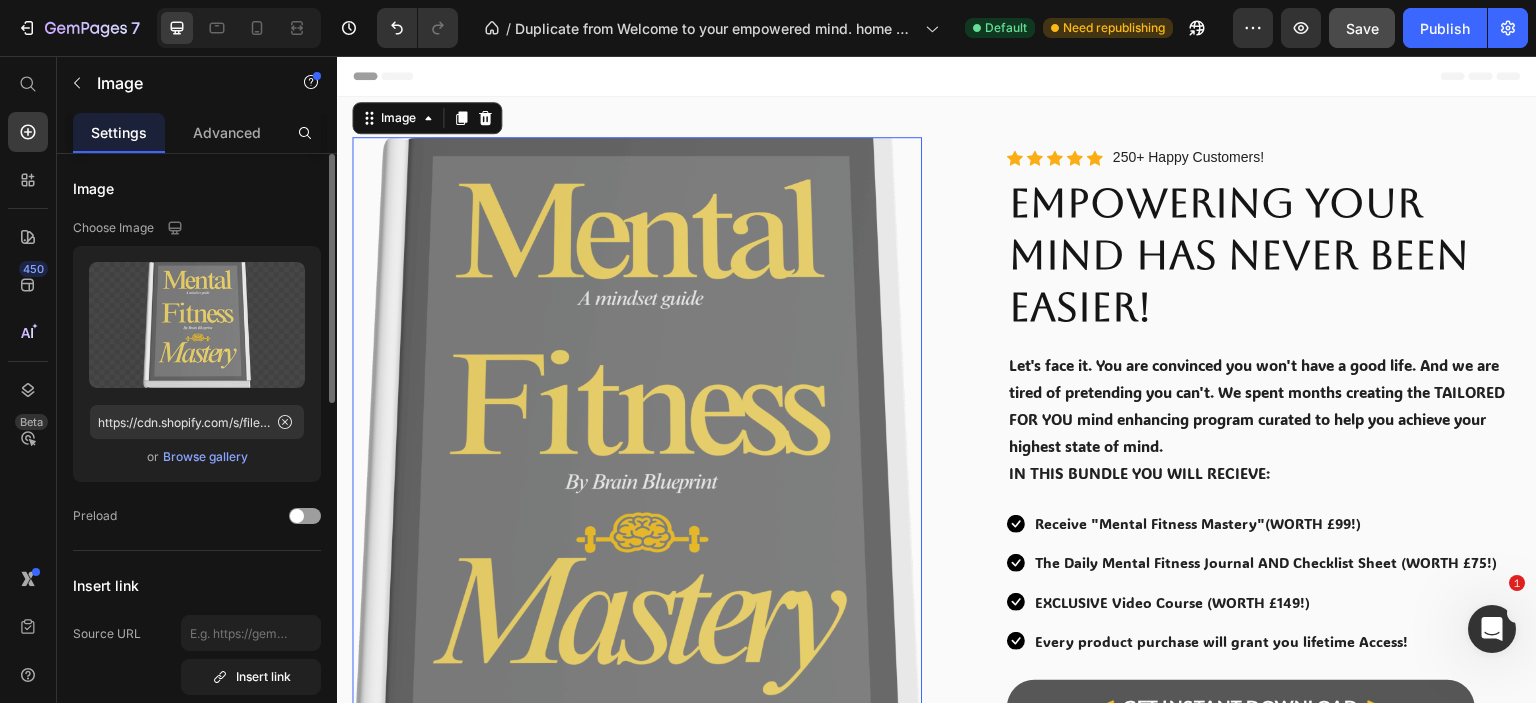scroll, scrollTop: 200, scrollLeft: 0, axis: vertical 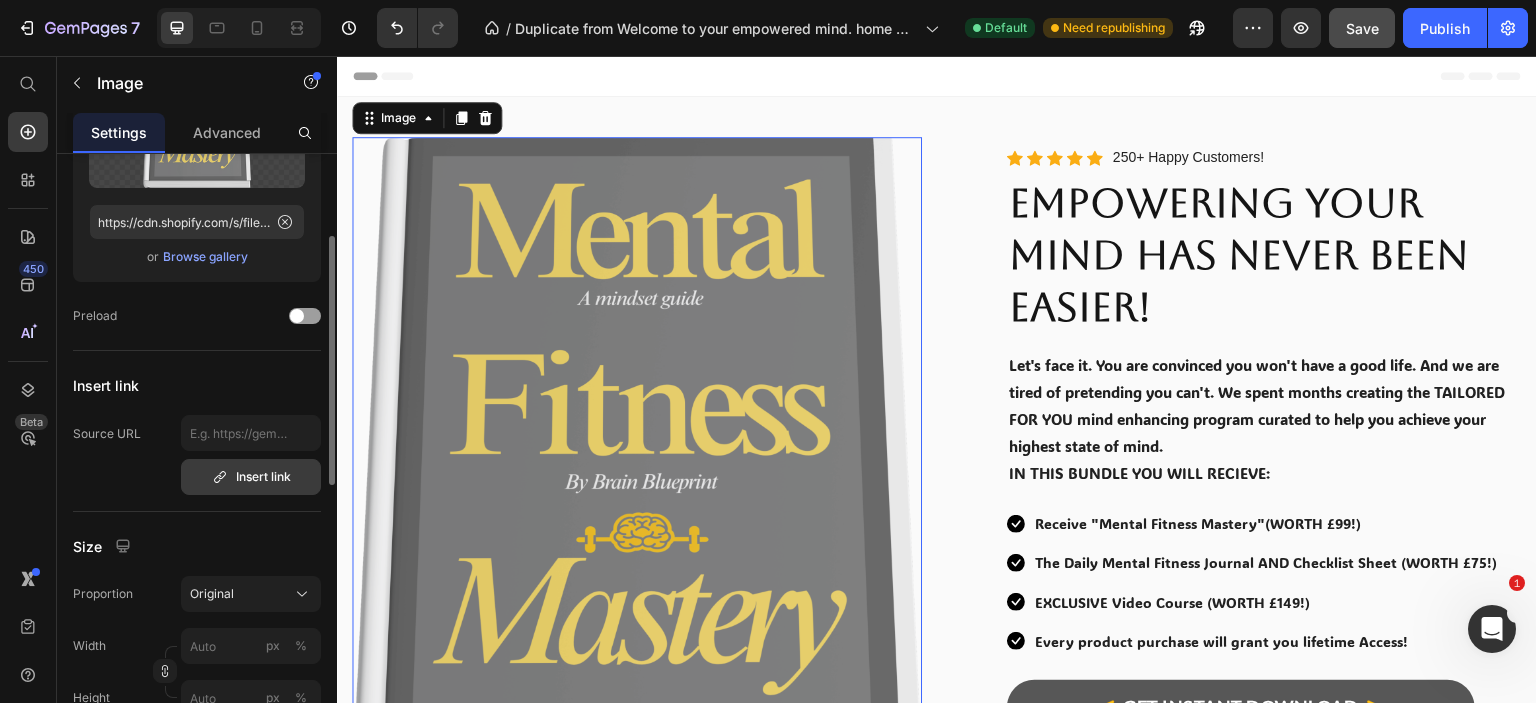 click on "Insert link" at bounding box center (251, 477) 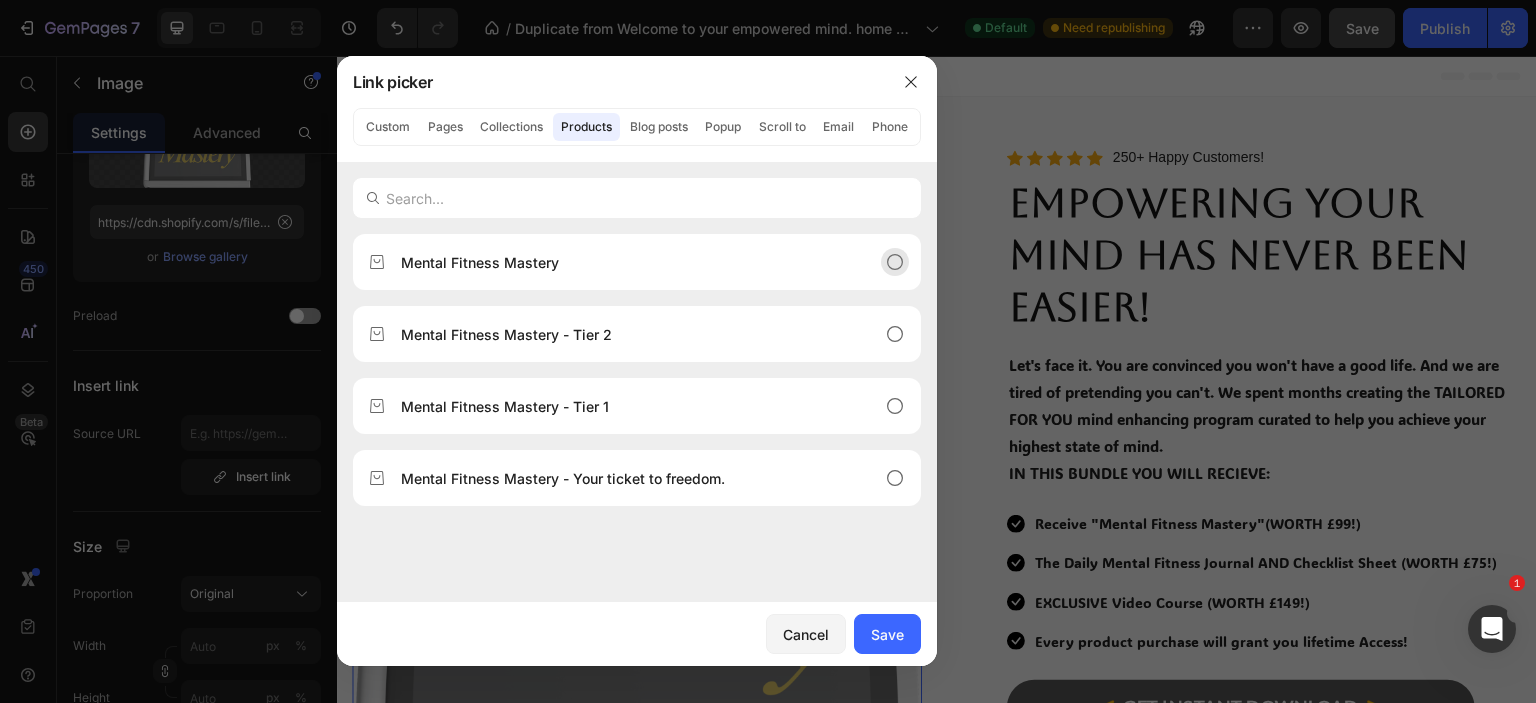 click on "Mental Fitness Mastery" at bounding box center [621, 262] 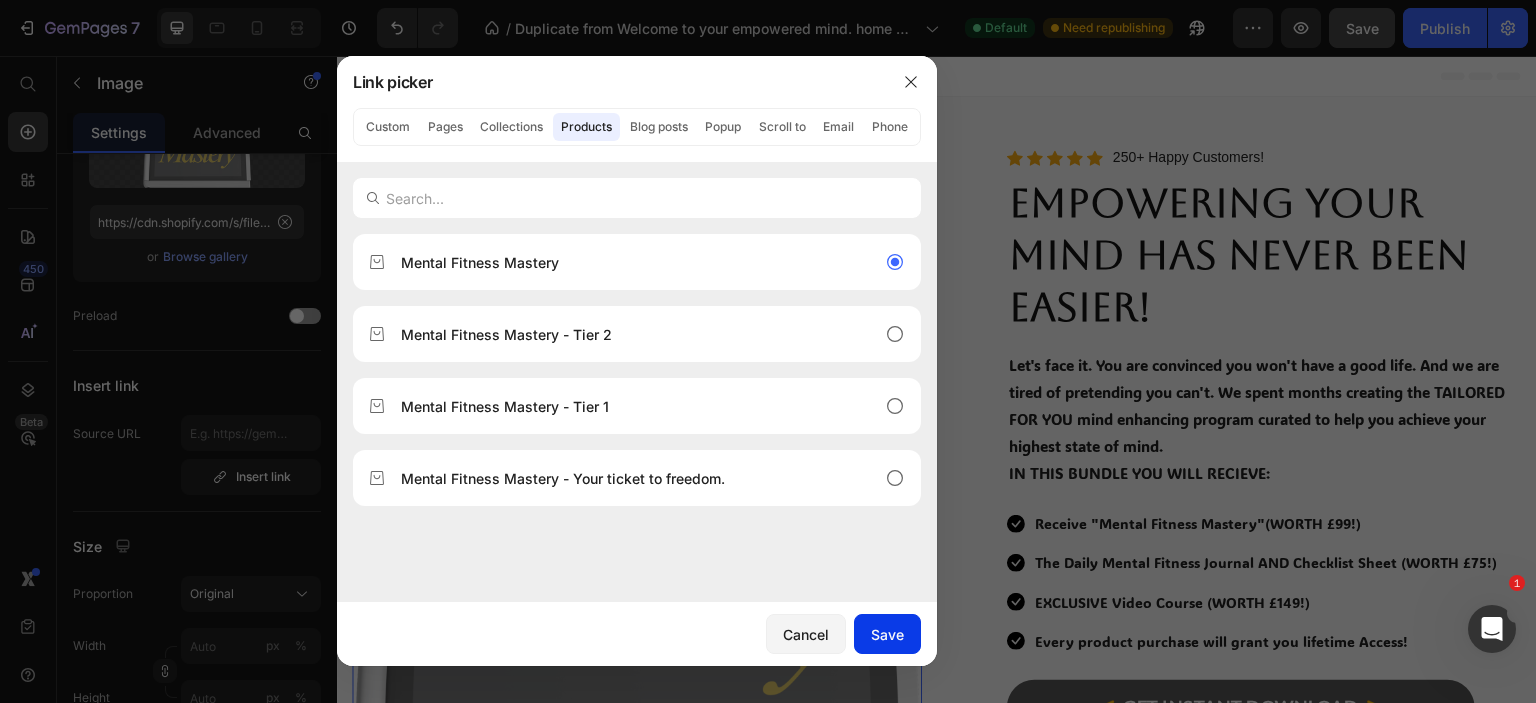 click on "Save" at bounding box center (887, 634) 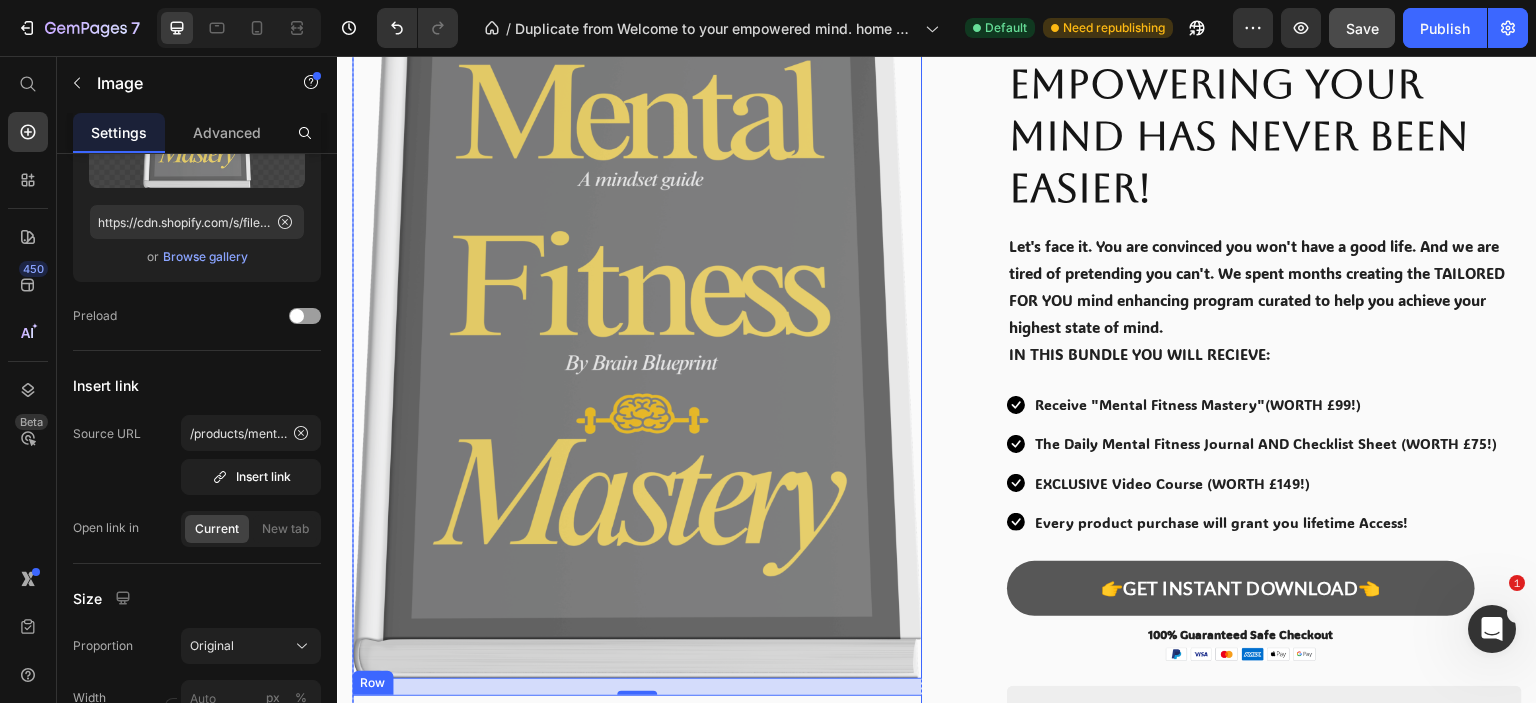 scroll, scrollTop: 0, scrollLeft: 0, axis: both 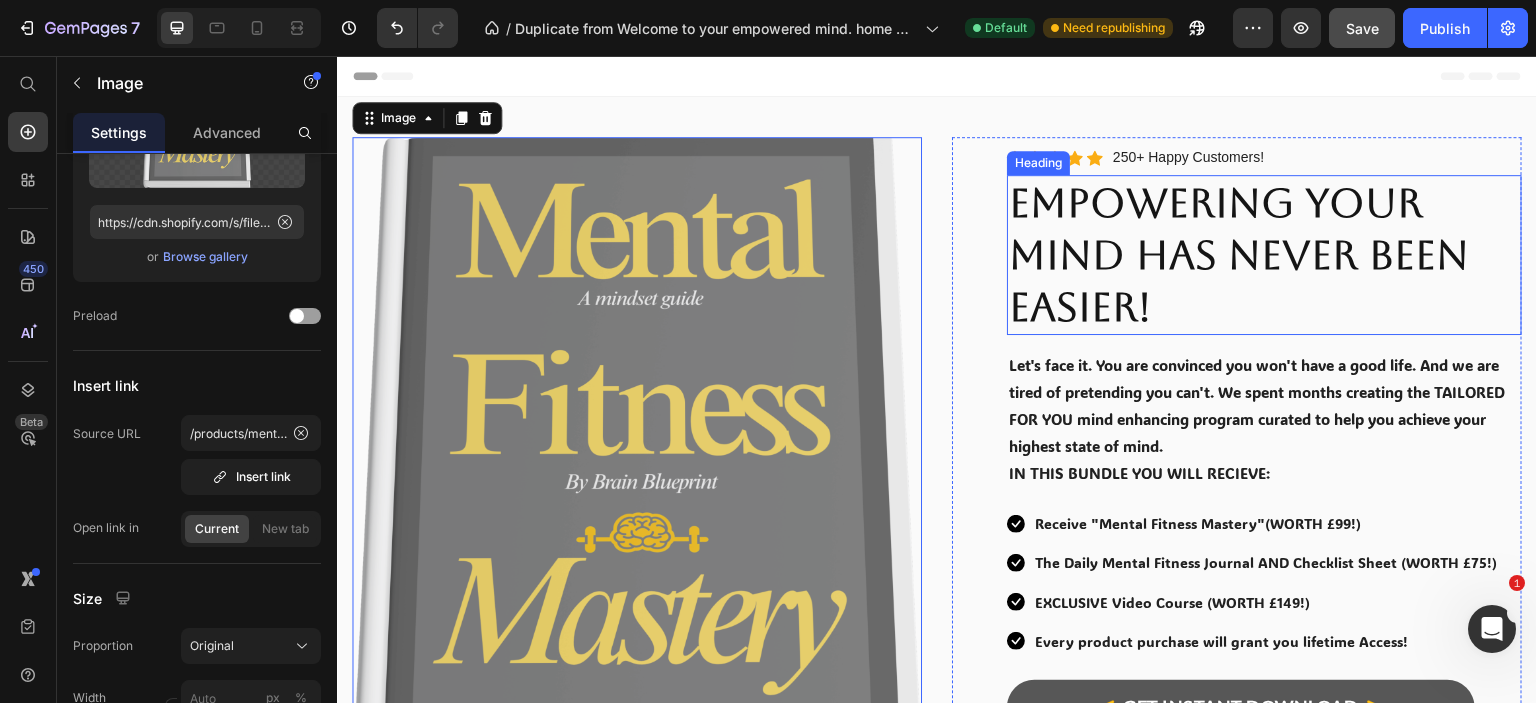 click on "EMPOWERING YOUR MIND HAS NEVER BEEN EASIER!" at bounding box center (1264, 255) 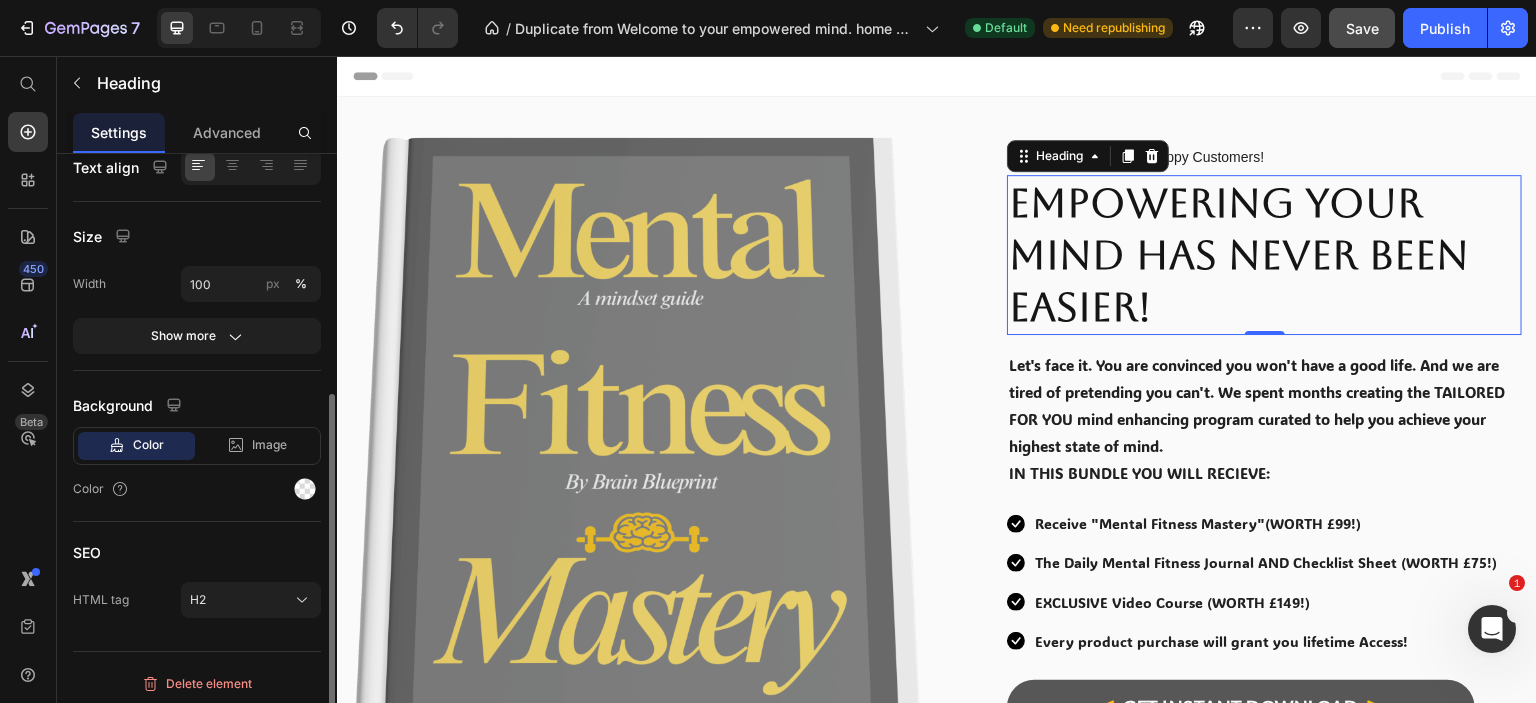 scroll, scrollTop: 403, scrollLeft: 0, axis: vertical 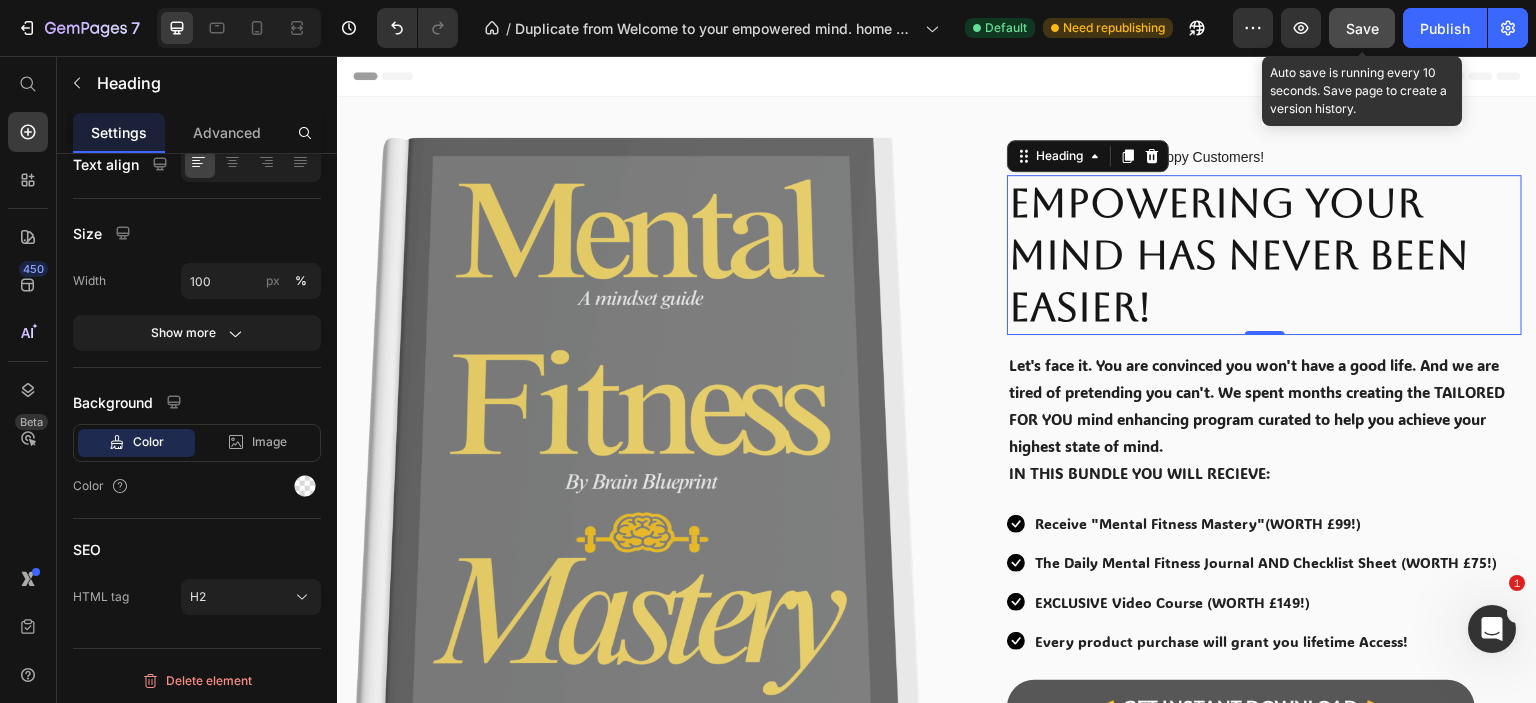 click on "Save" at bounding box center (1362, 28) 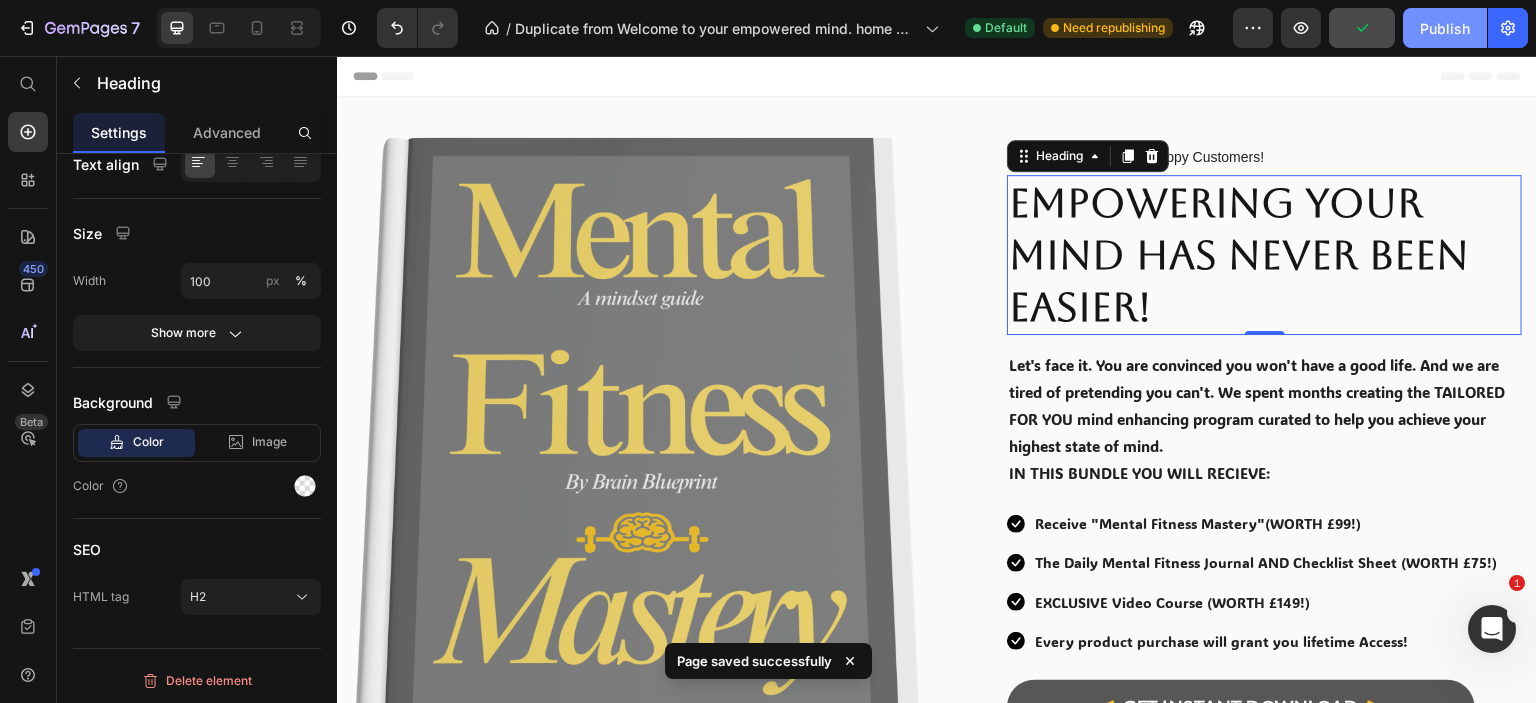 click on "Publish" at bounding box center [1445, 28] 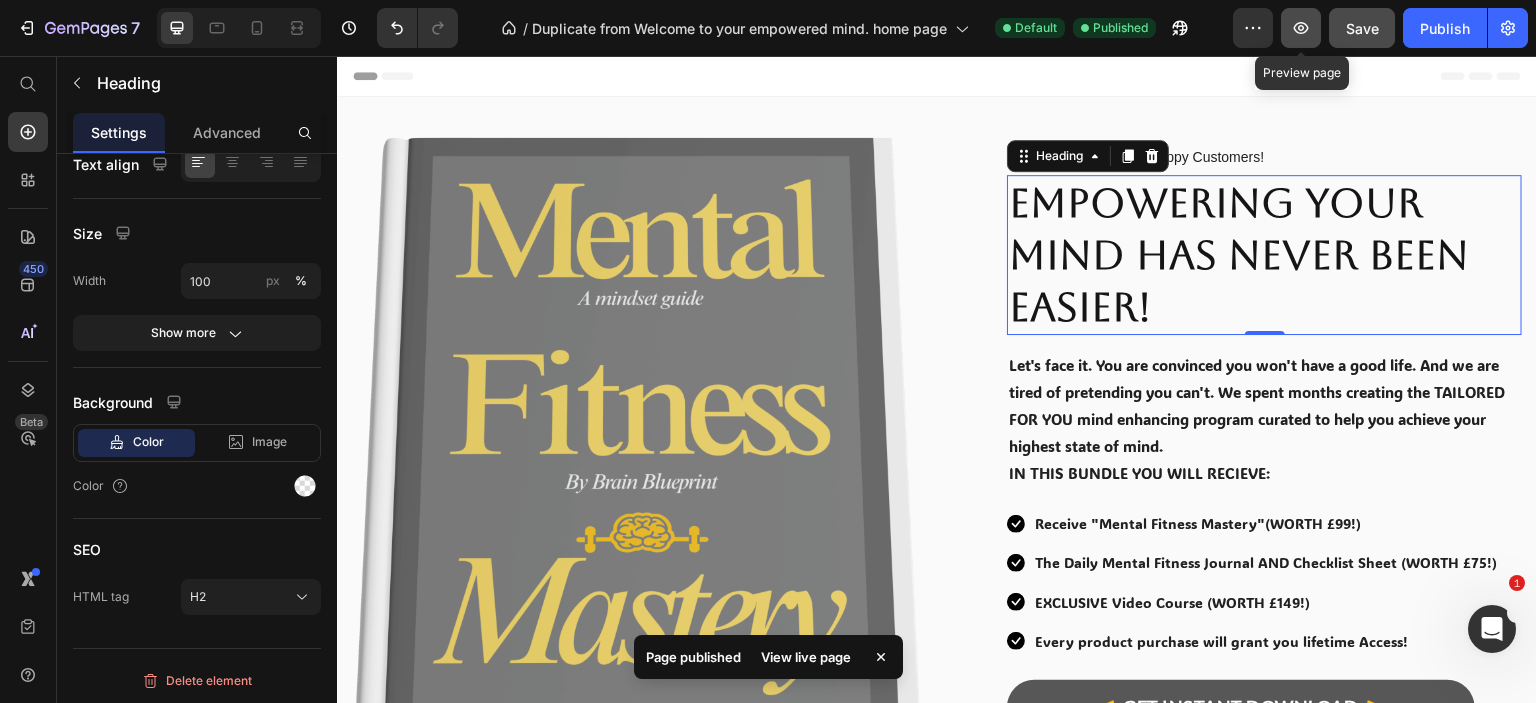 click 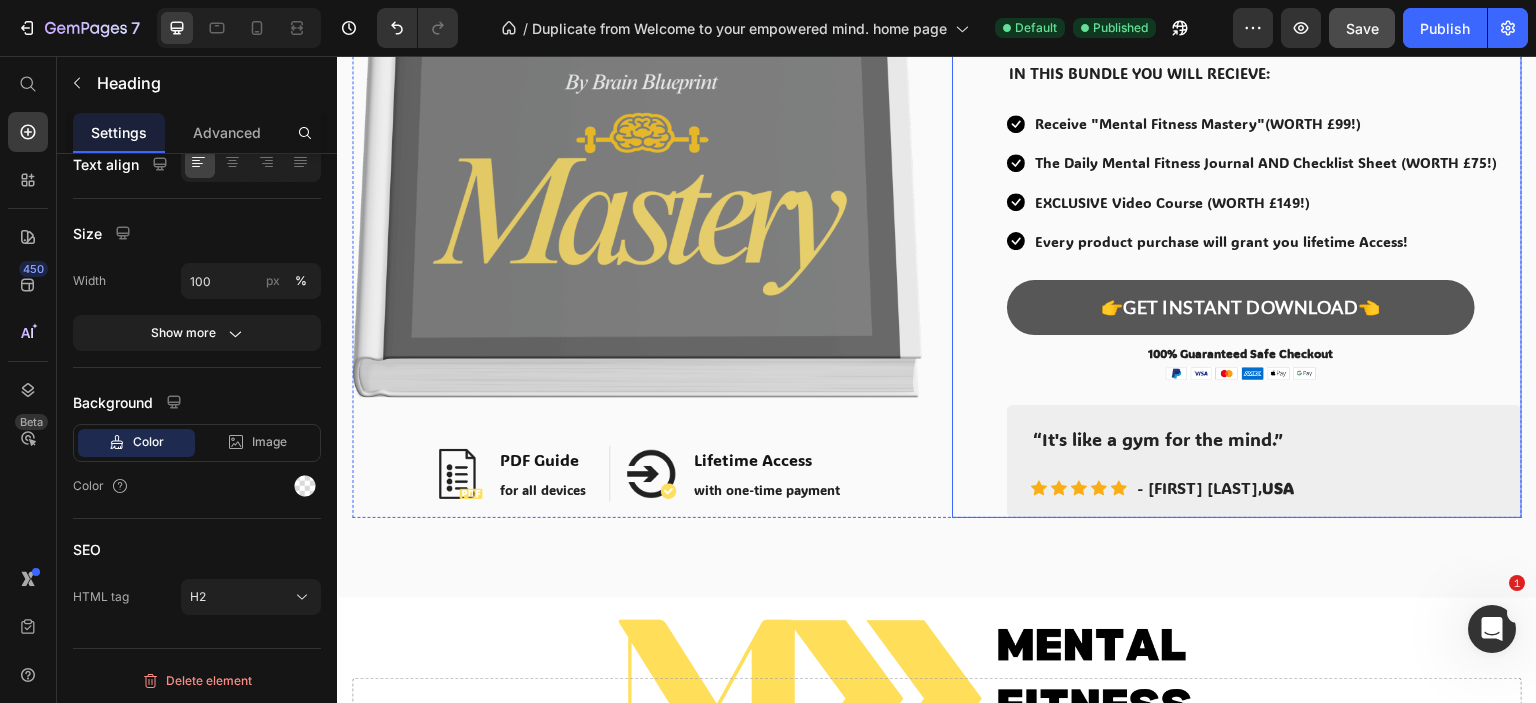 scroll, scrollTop: 700, scrollLeft: 0, axis: vertical 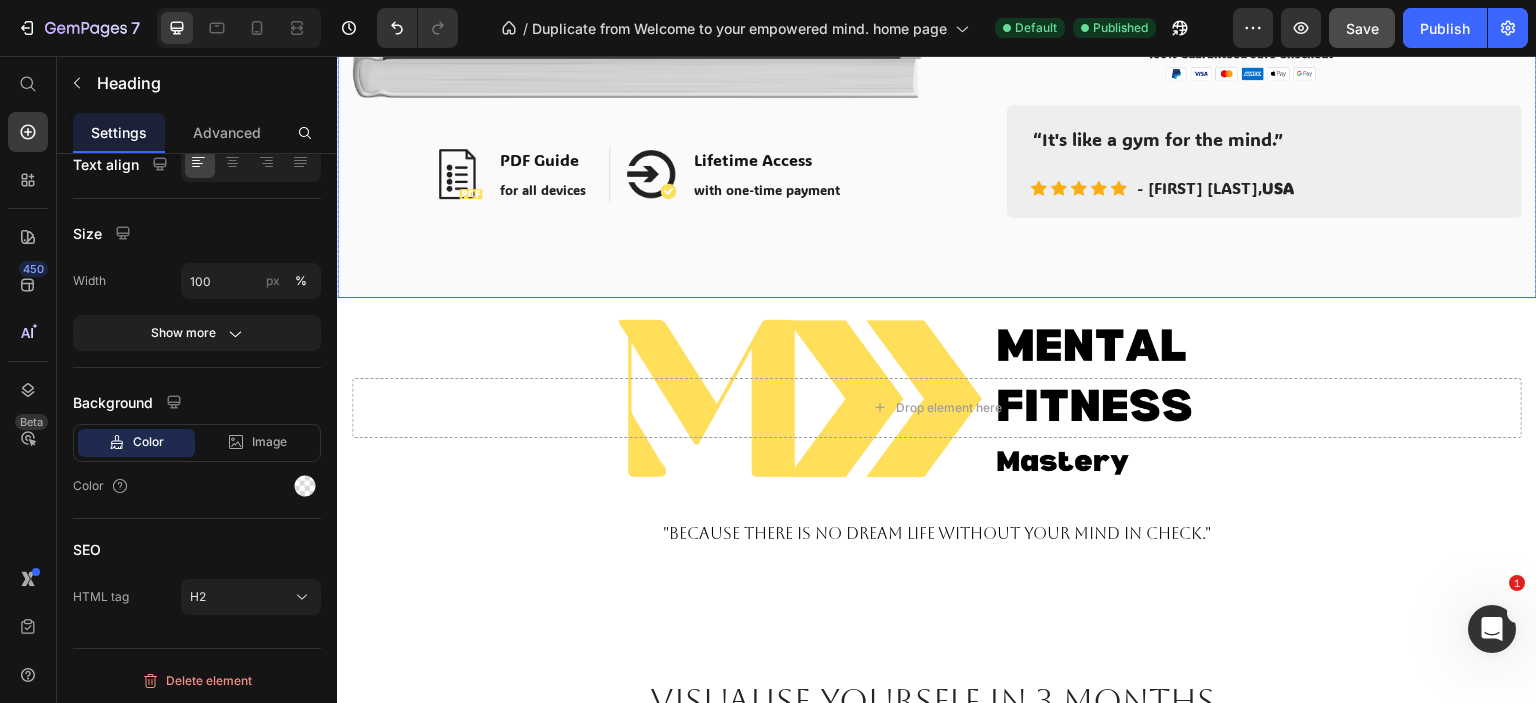 click on "Image Image PDF Guide Heading for all devices Text block Row Image Lifetime Access Heading with one-time payment Text block Row Row Row Image                Icon                Icon                Icon                Icon                Icon Icon List Hoz 250+ Happy Customers! Text block Row EMPOWERING YOUR MIND HAS NEVER BEEN EASIER! Heading   0 Let's face it. You are convinced you won't have a good life. And we are tired of pretending you can't. We spent months creating the TAILORED FOR YOU mind enhancing program curated to help you achieve your highest state of mind. IN THIS BUNDLE YOU WILL RECIEVE: Text Block
Icon Receive "Mental Fitness Mastery"(WORTH £99!) Text block
Icon The Daily Mental Fitness Journal AND Checklist Sheet (WORTH £75!) Text block
Icon EXCLUSIVE Video Course (WORTH £149!) Text block
Icon Every product purchase will grant you lifetime Access! Text block Icon List 👉GET INSTANT DOWNLOAD👈 Add to Cart Text block Image" at bounding box center [937, -153] 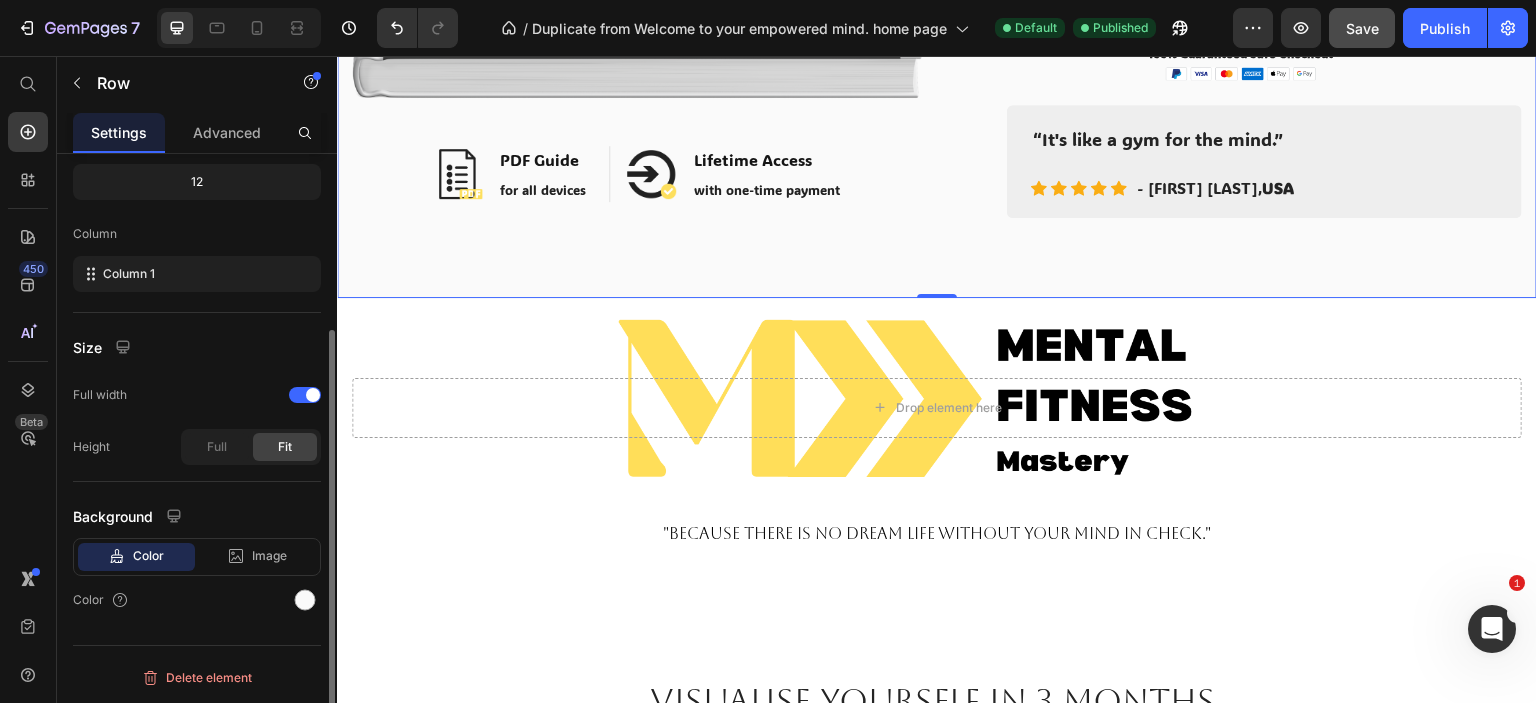 scroll, scrollTop: 0, scrollLeft: 0, axis: both 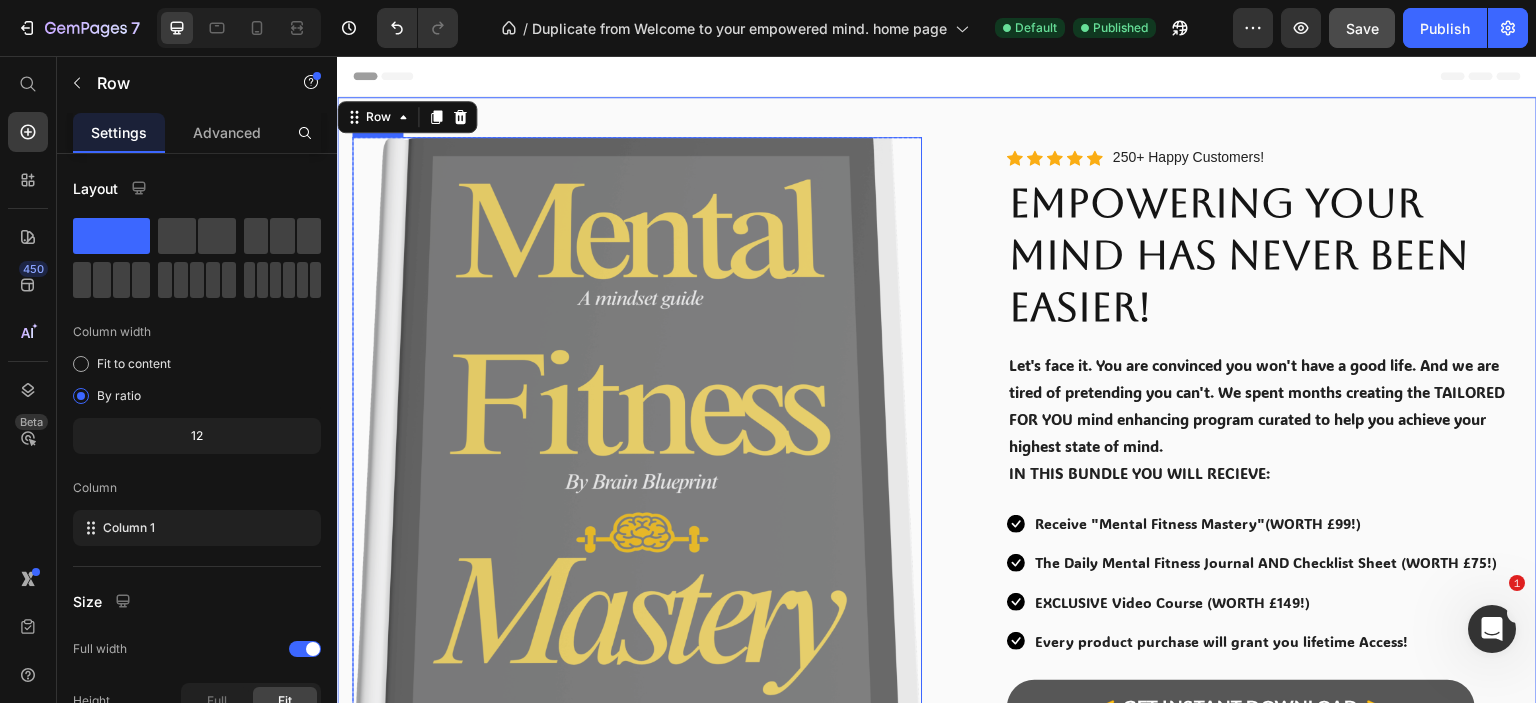 click at bounding box center (637, 467) 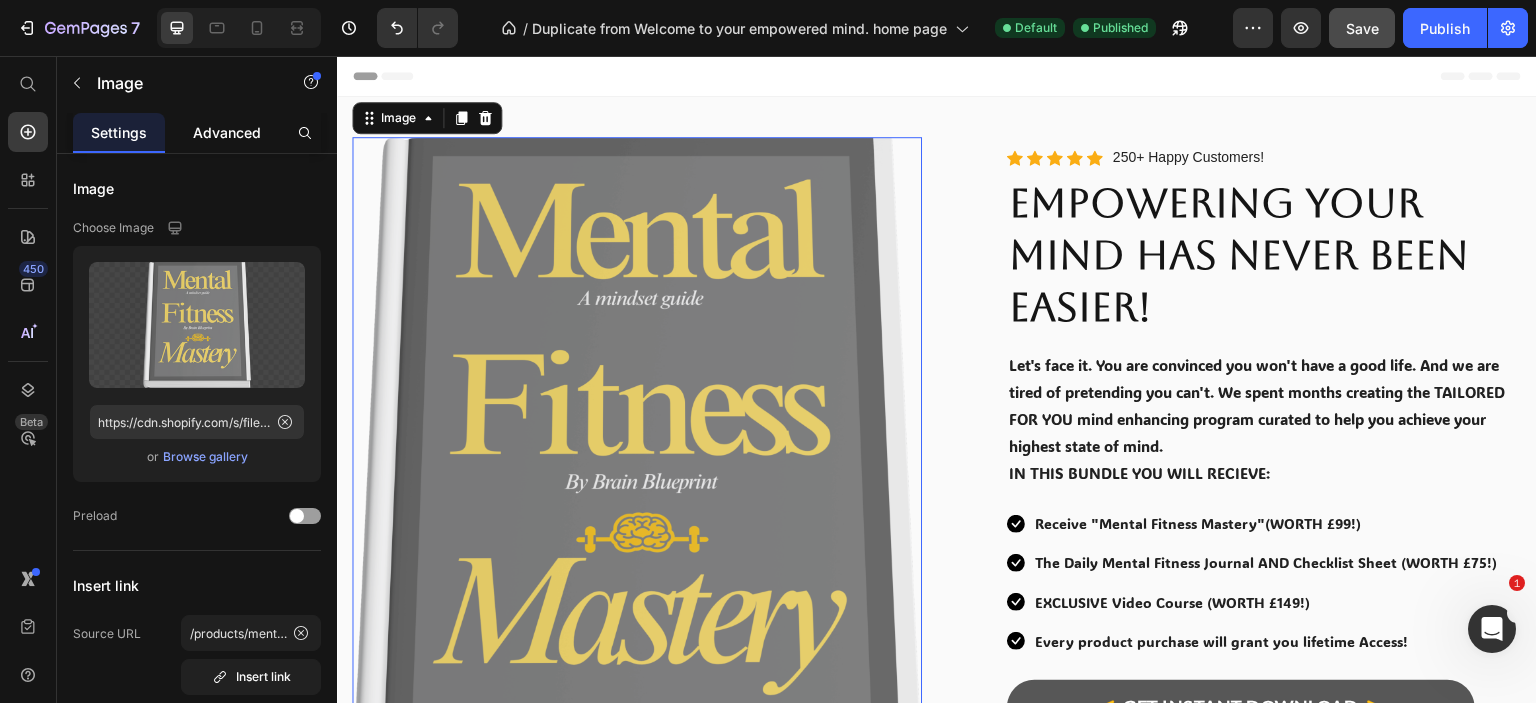 click on "Advanced" at bounding box center (227, 132) 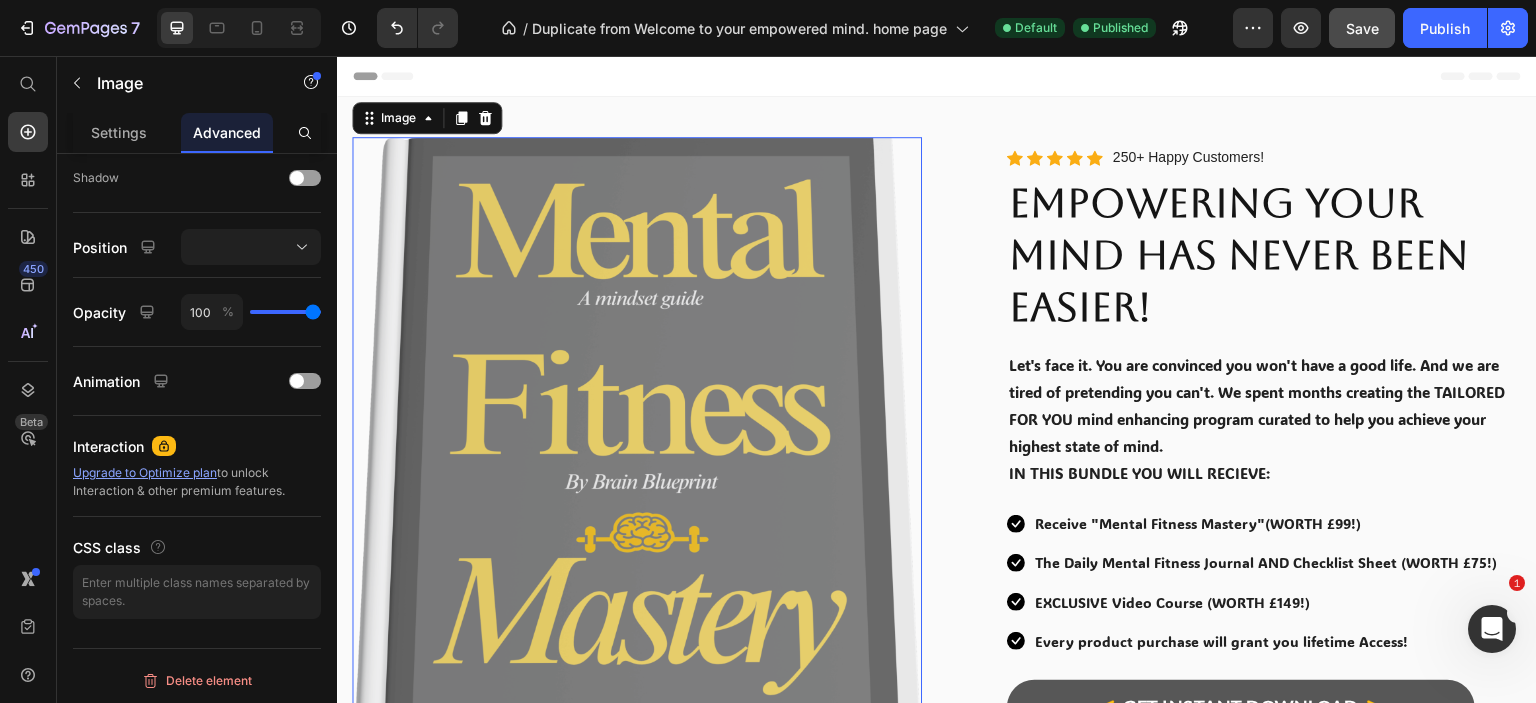 scroll, scrollTop: 0, scrollLeft: 0, axis: both 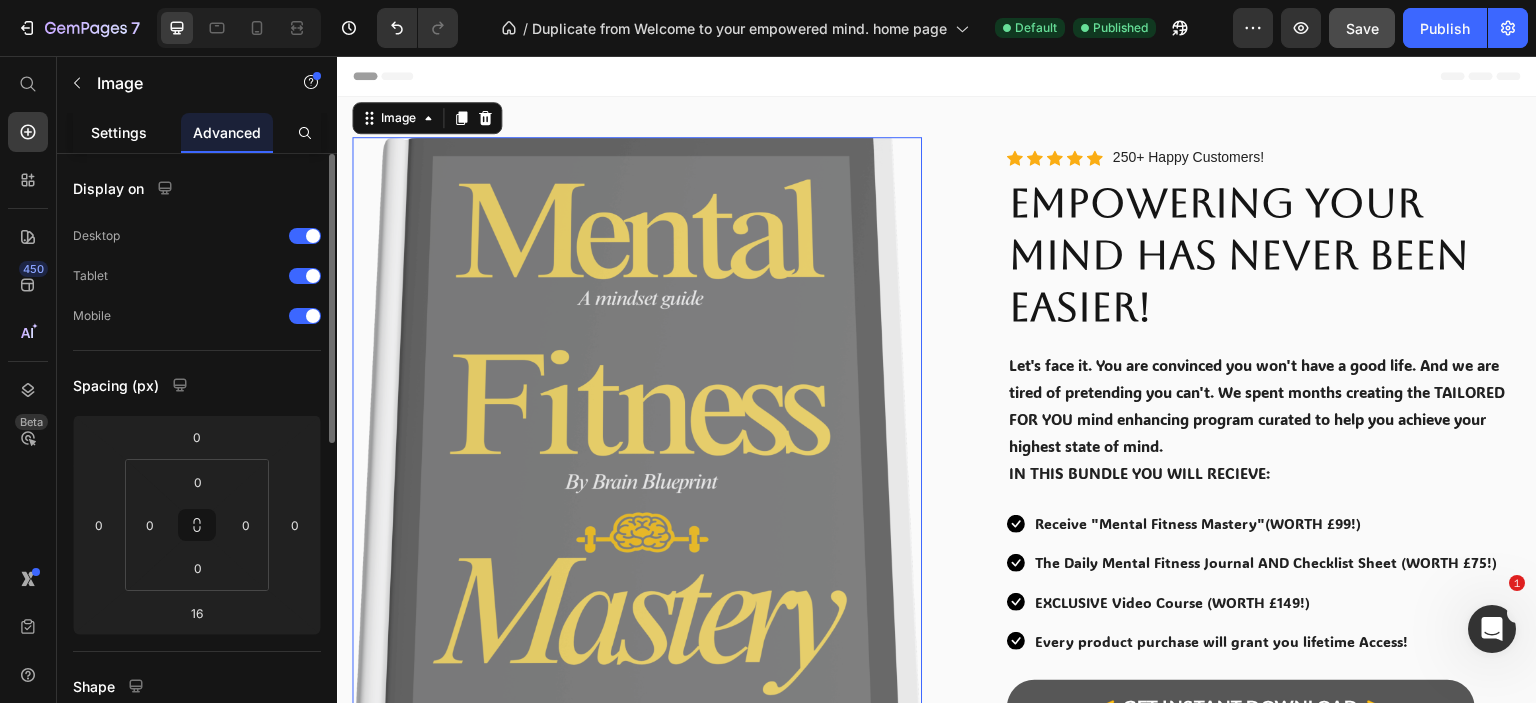 click on "Settings" at bounding box center (119, 132) 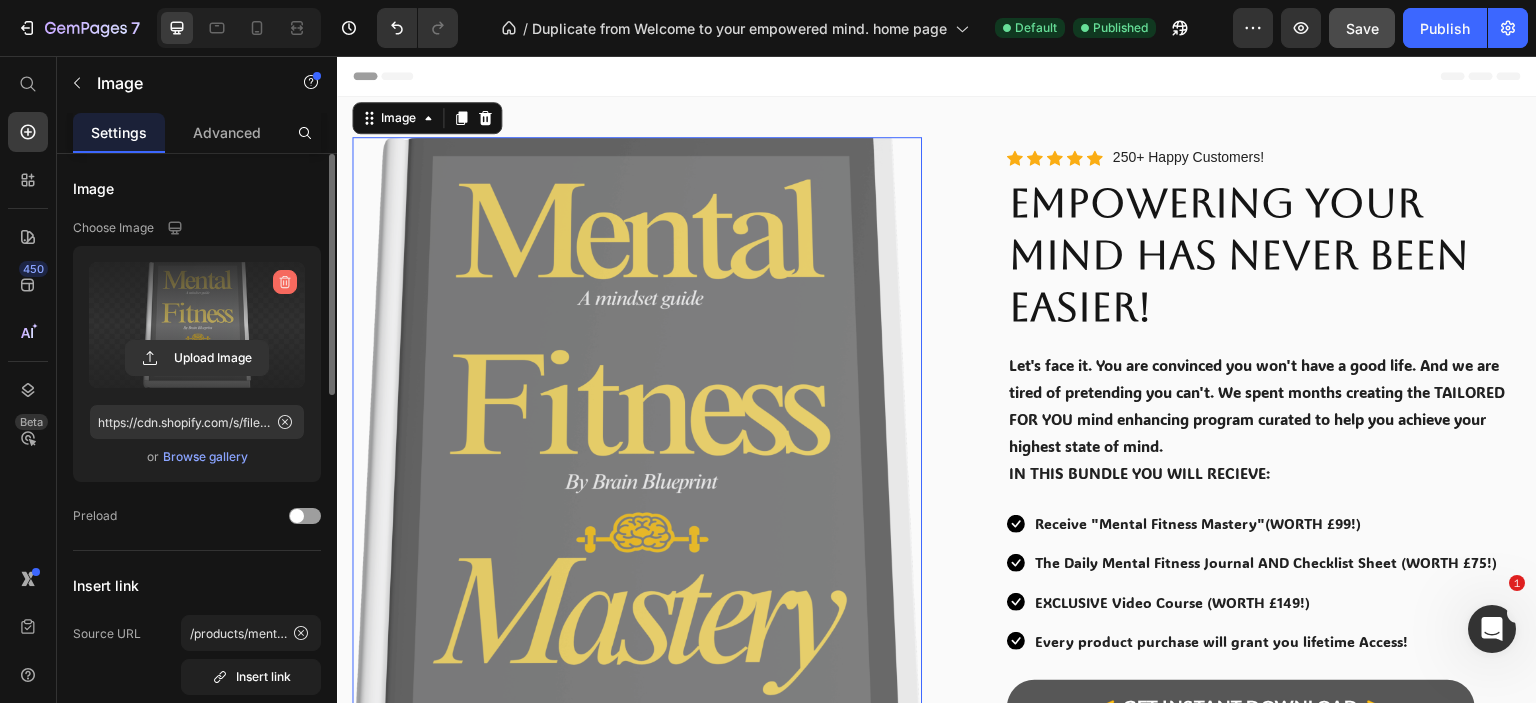 click 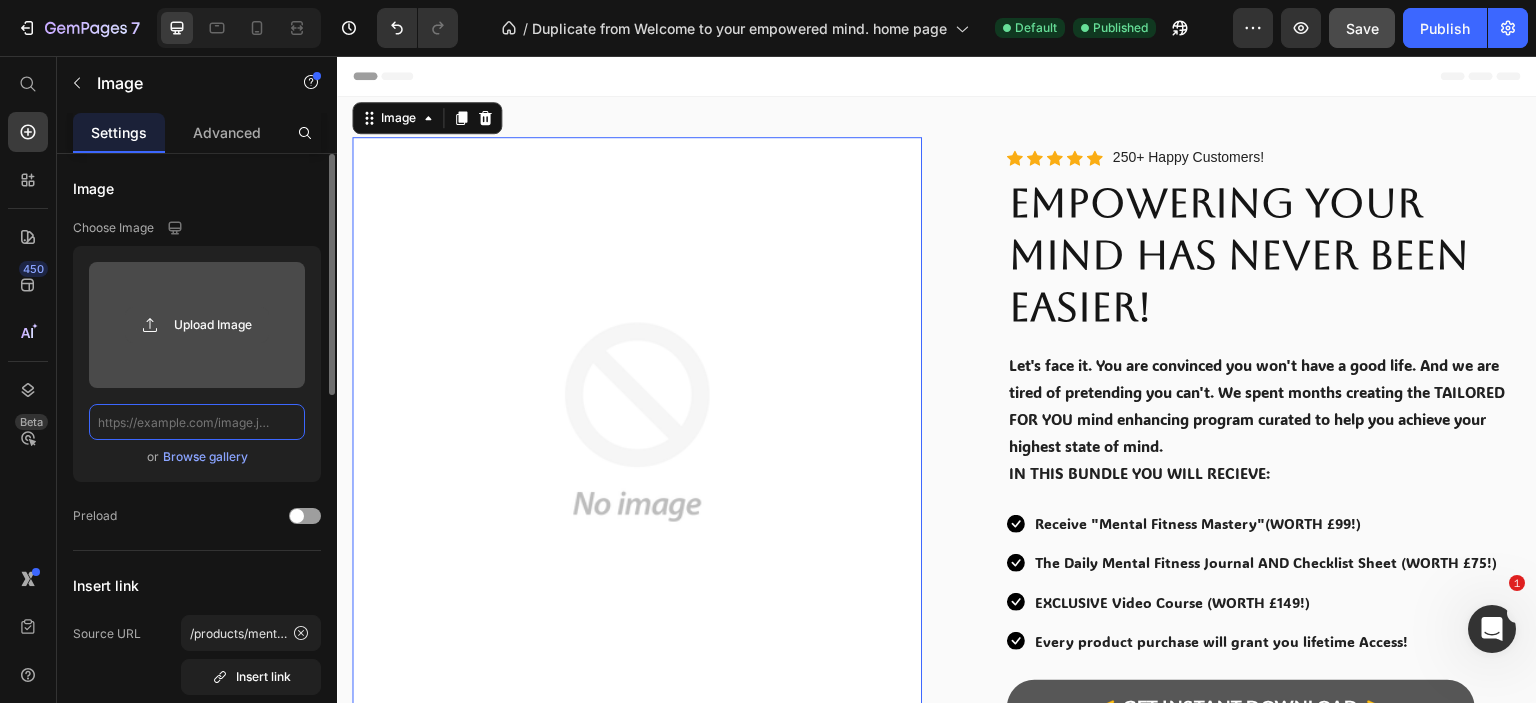 scroll, scrollTop: 0, scrollLeft: 0, axis: both 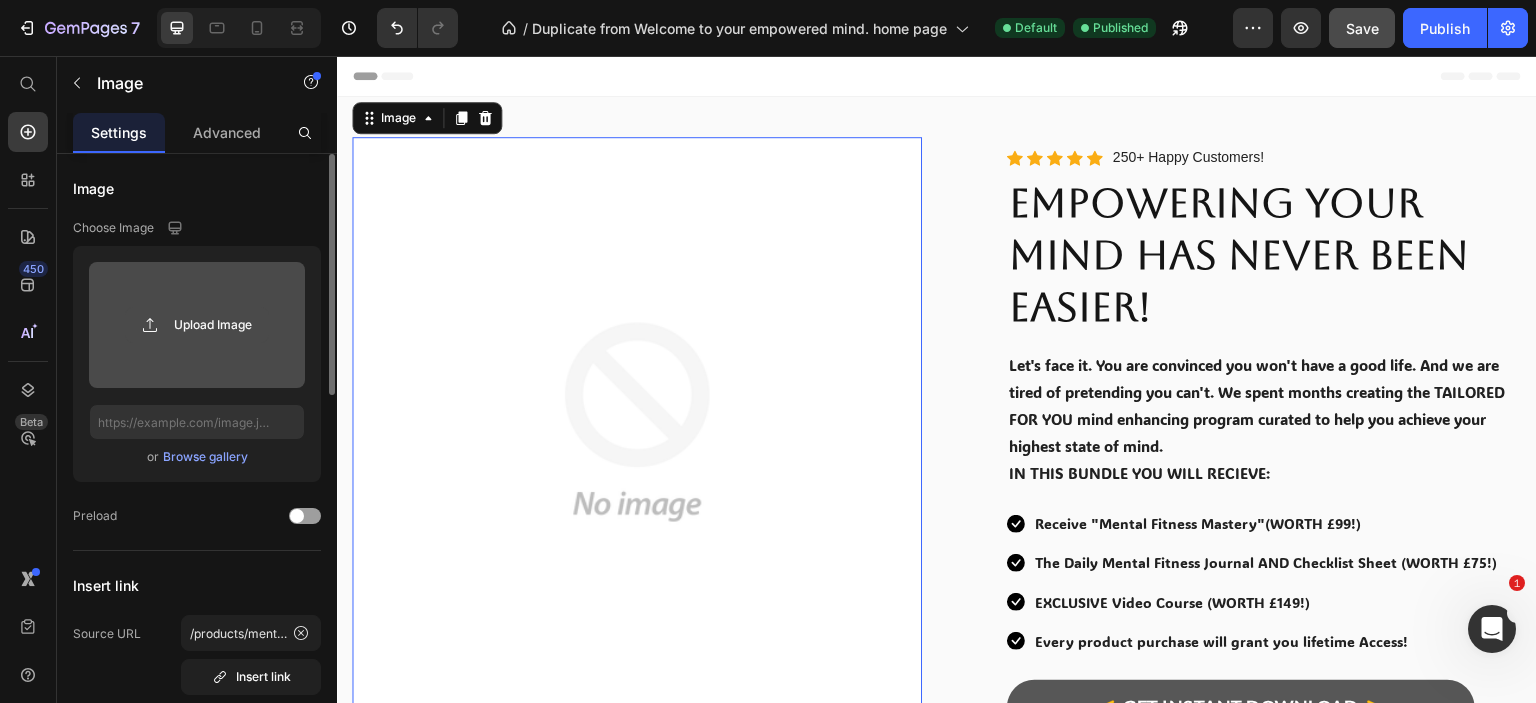 click 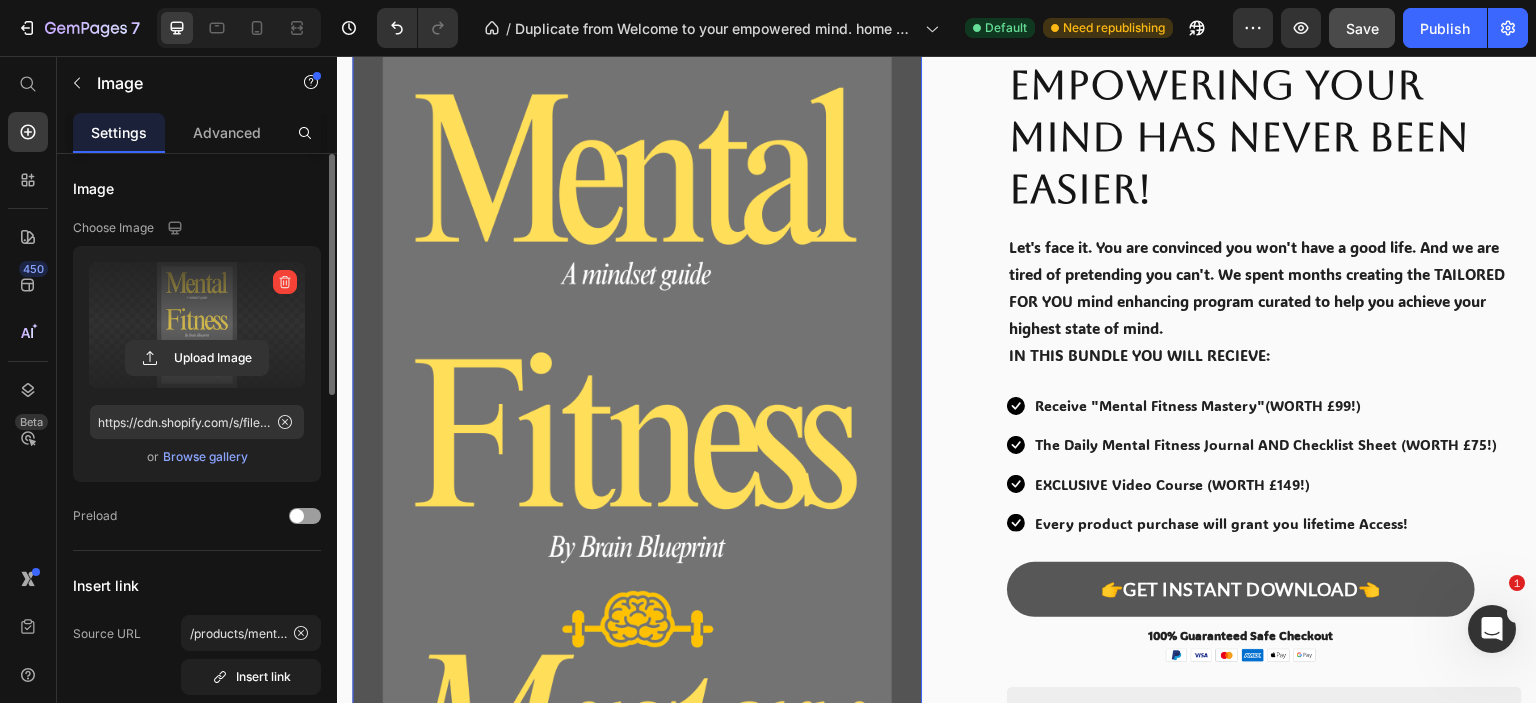 scroll, scrollTop: 0, scrollLeft: 0, axis: both 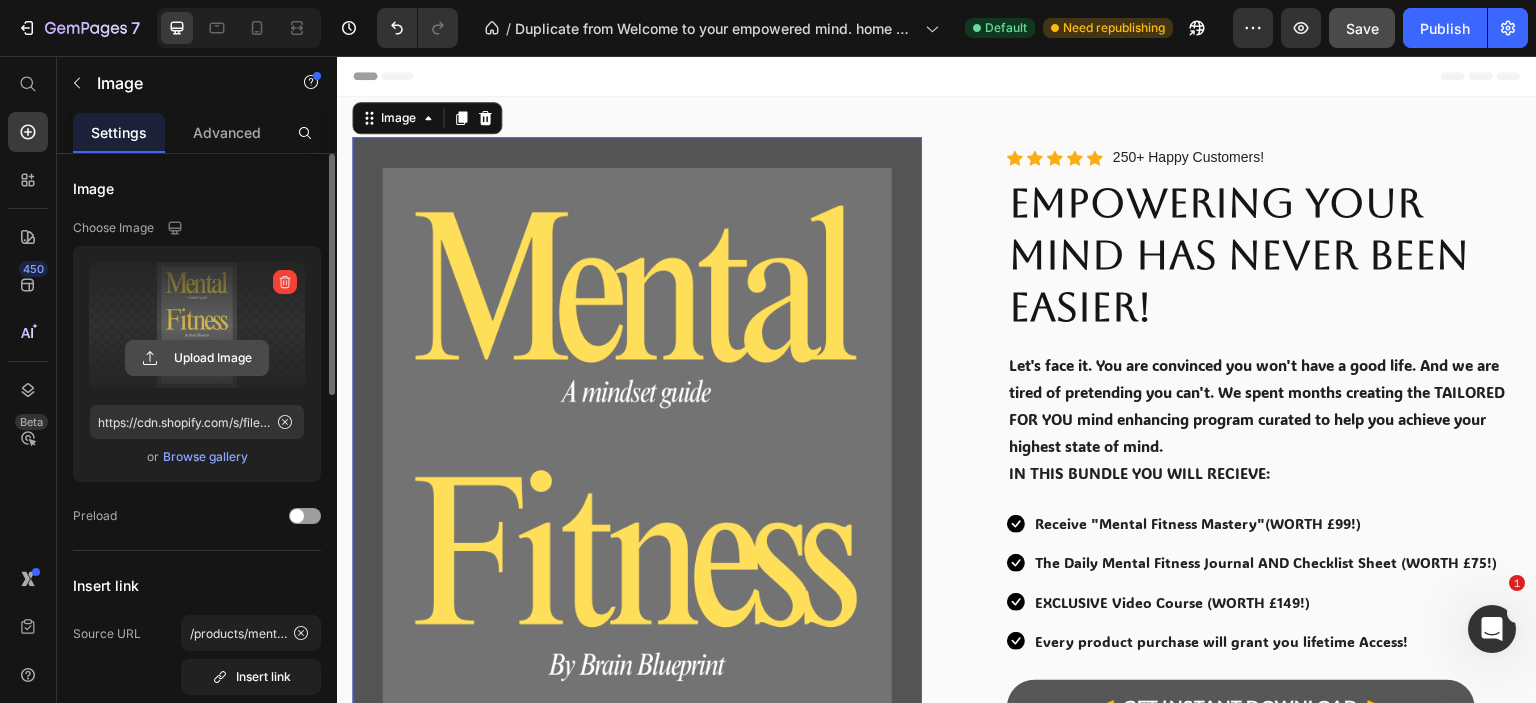 click 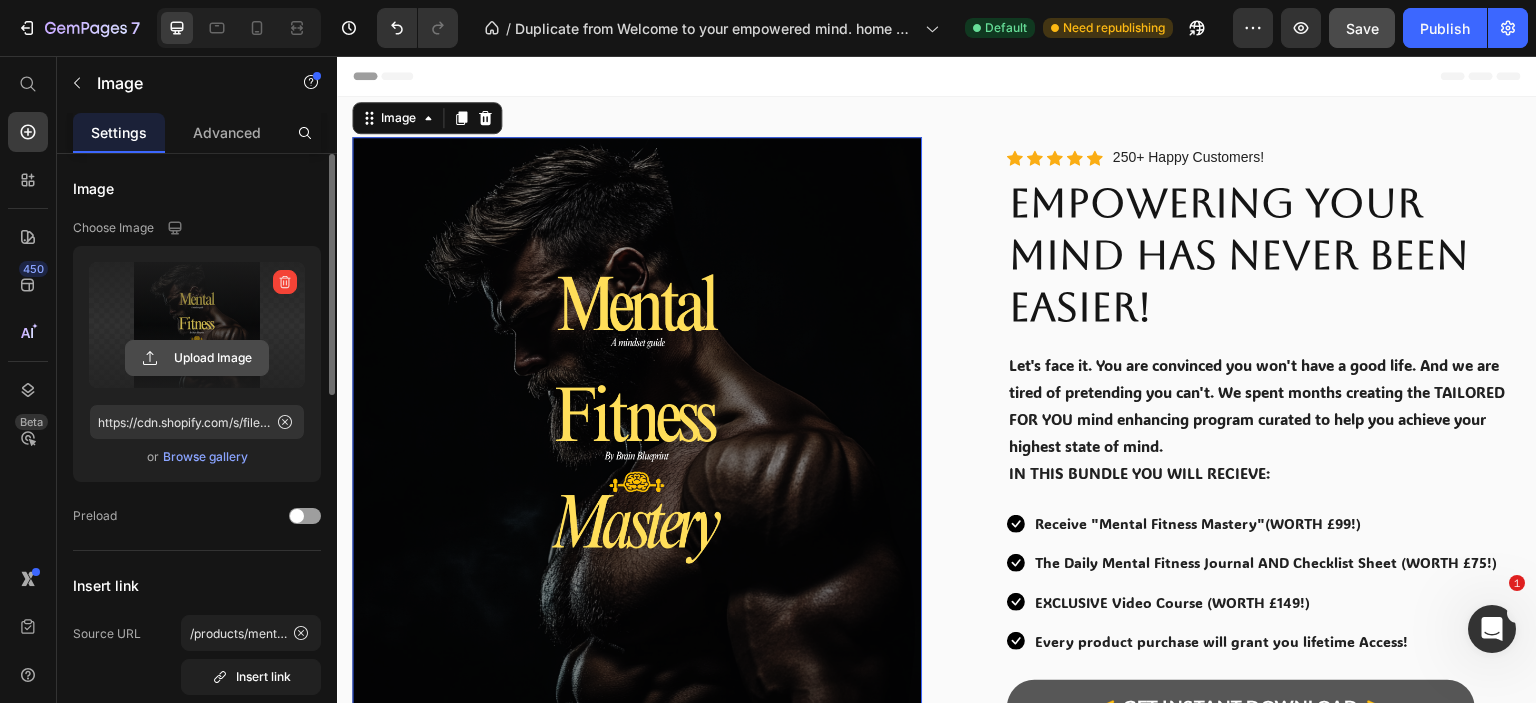 click 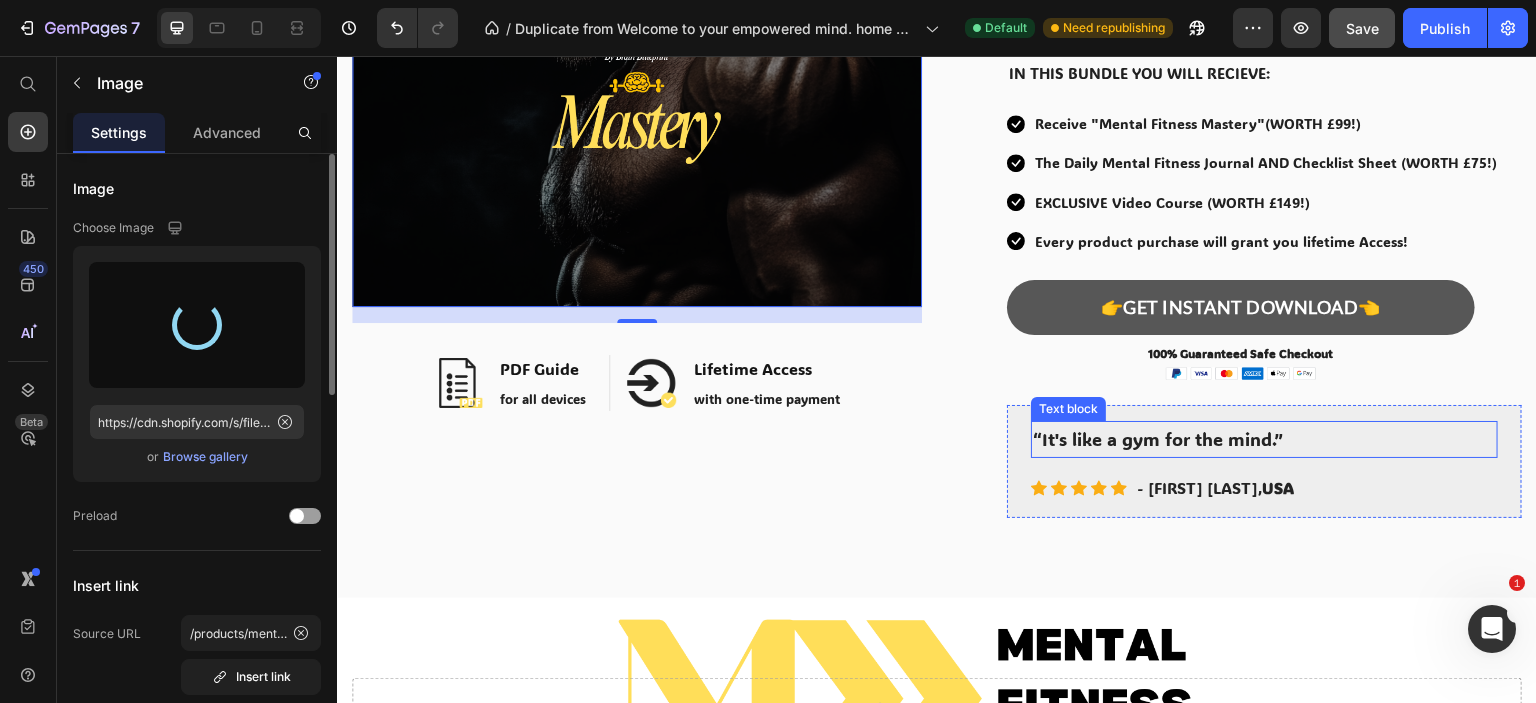 scroll, scrollTop: 0, scrollLeft: 0, axis: both 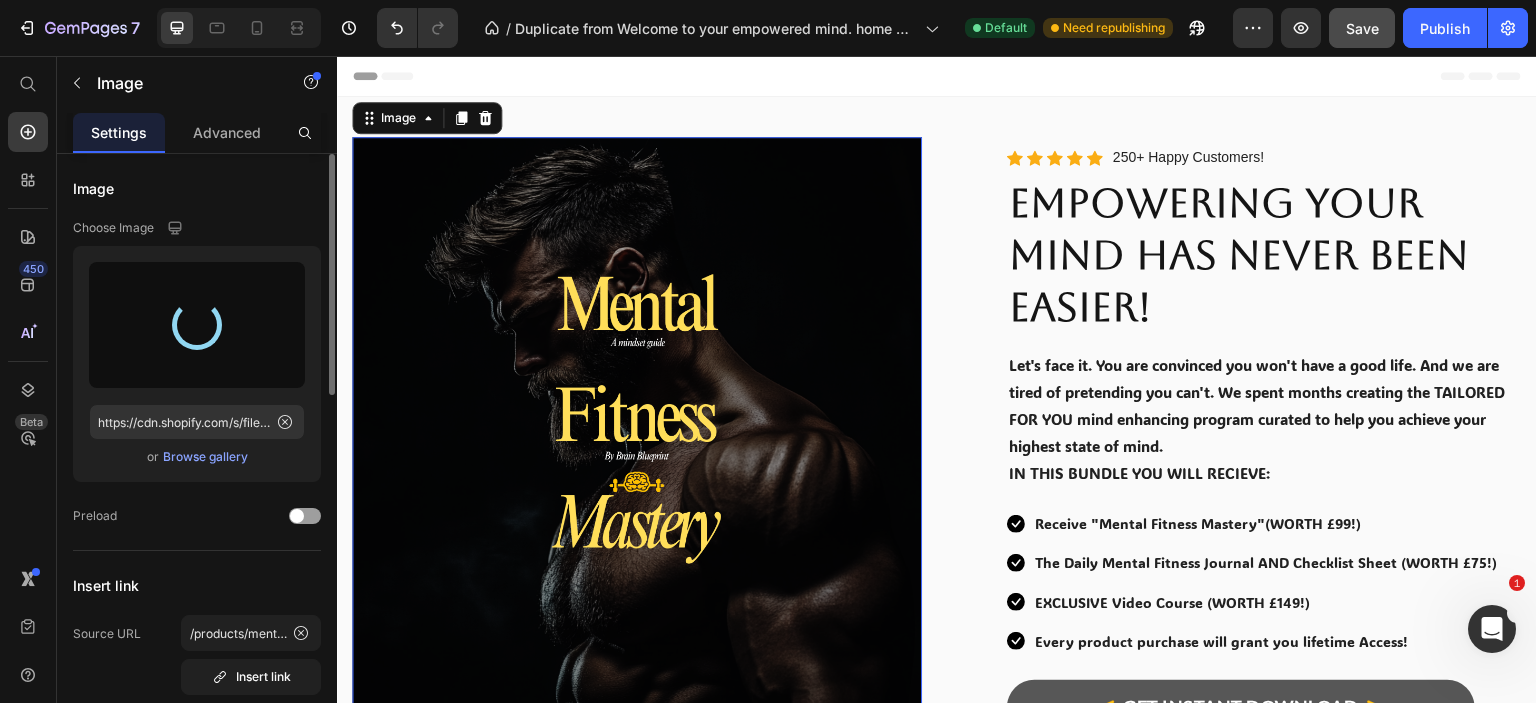 type on "https://cdn.shopify.com/s/files/1/0904/7274/3236/files/gempages_551658563940910294-270ca236-1e11-43dc-b4cd-f5f5fb284295.png" 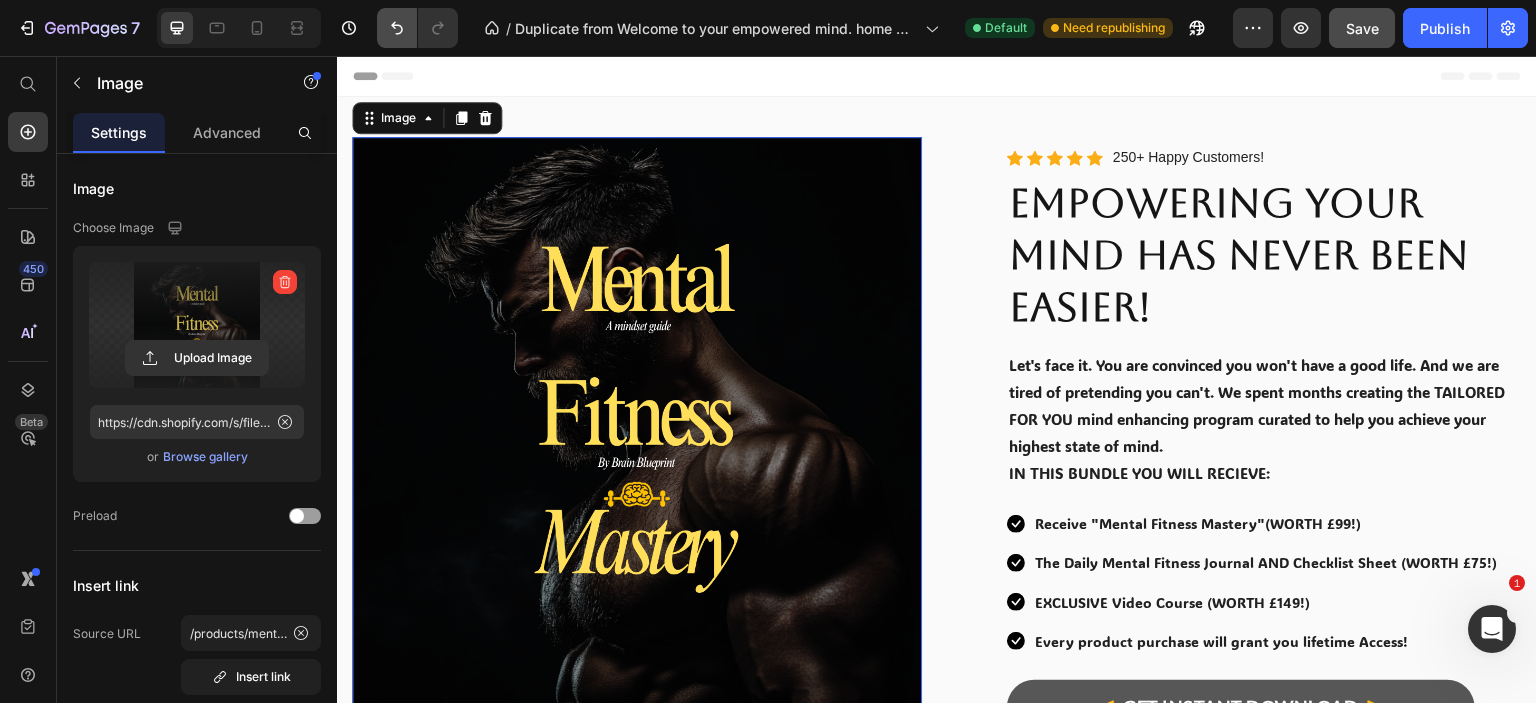 click 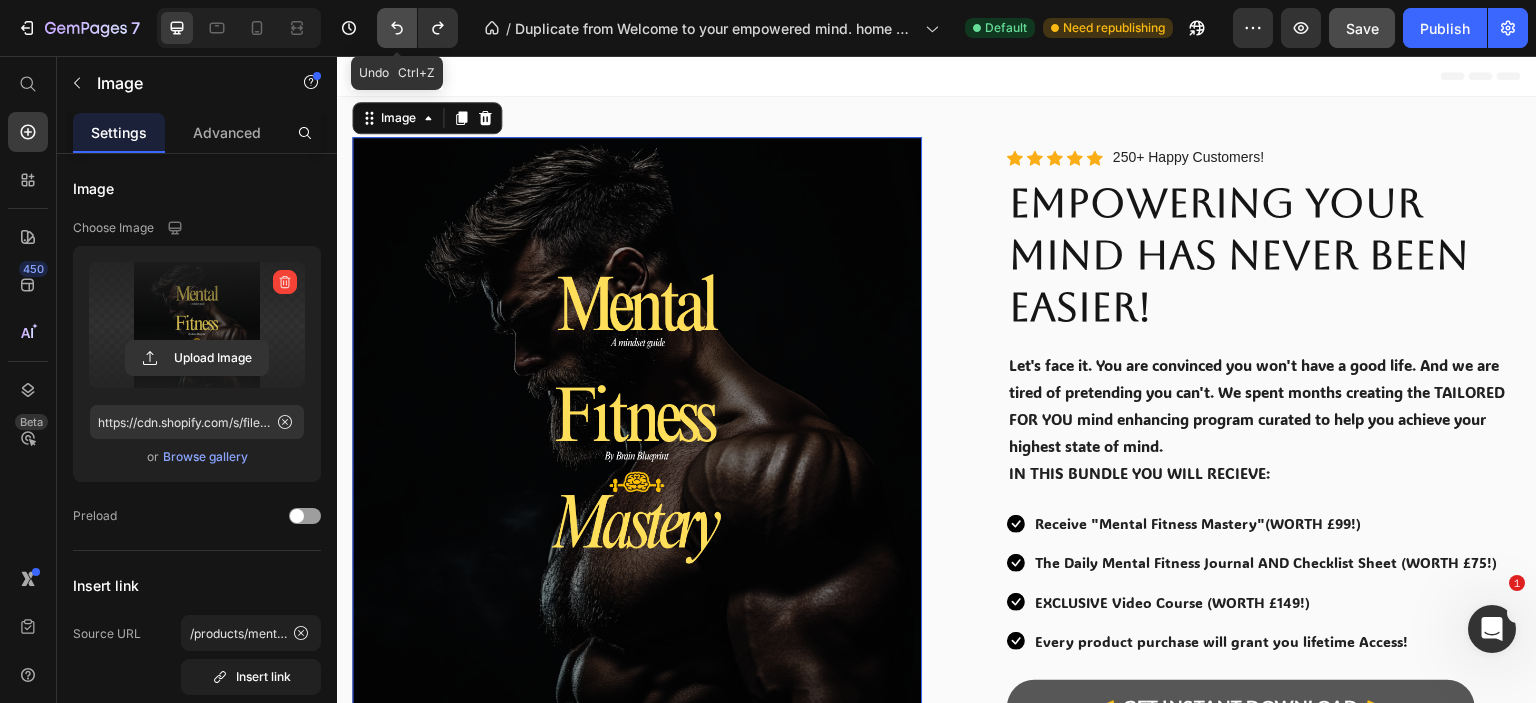 click 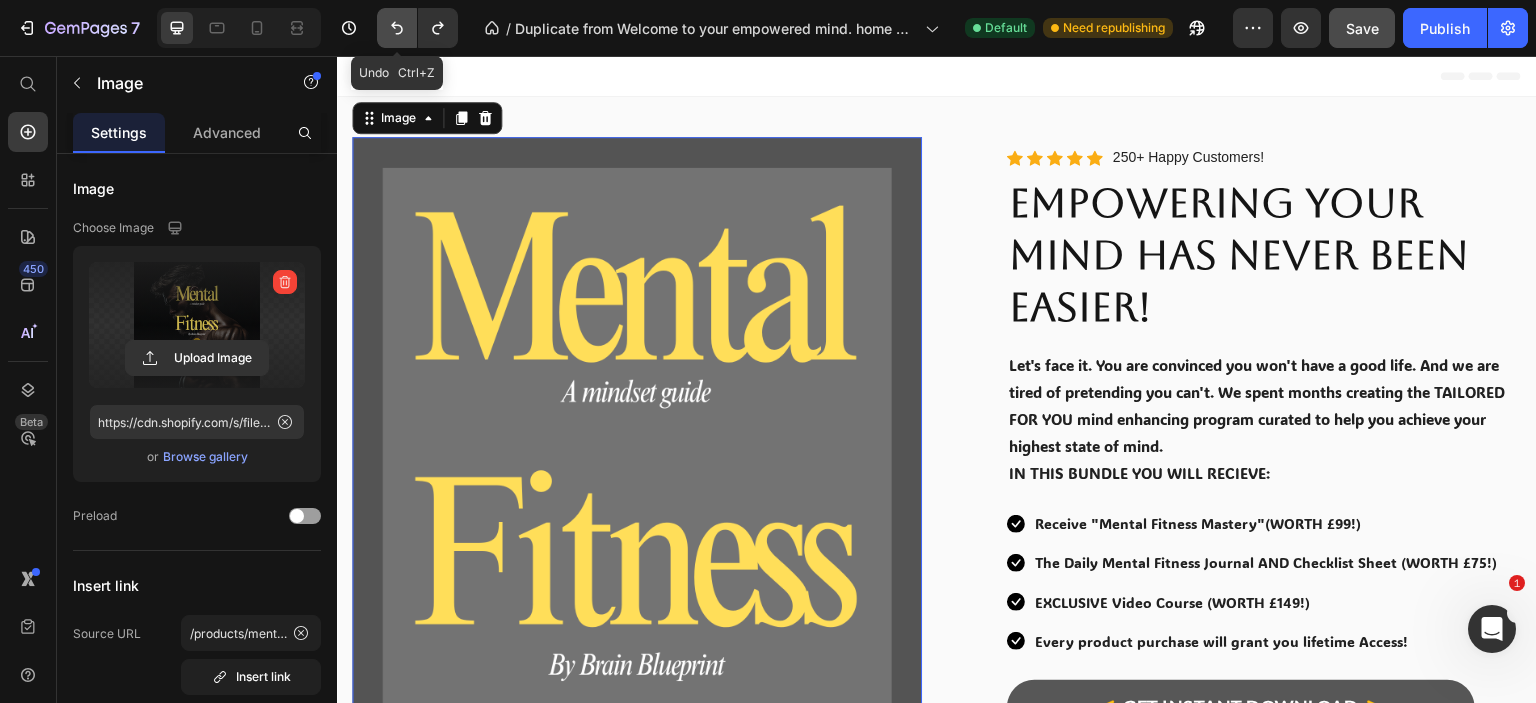 click 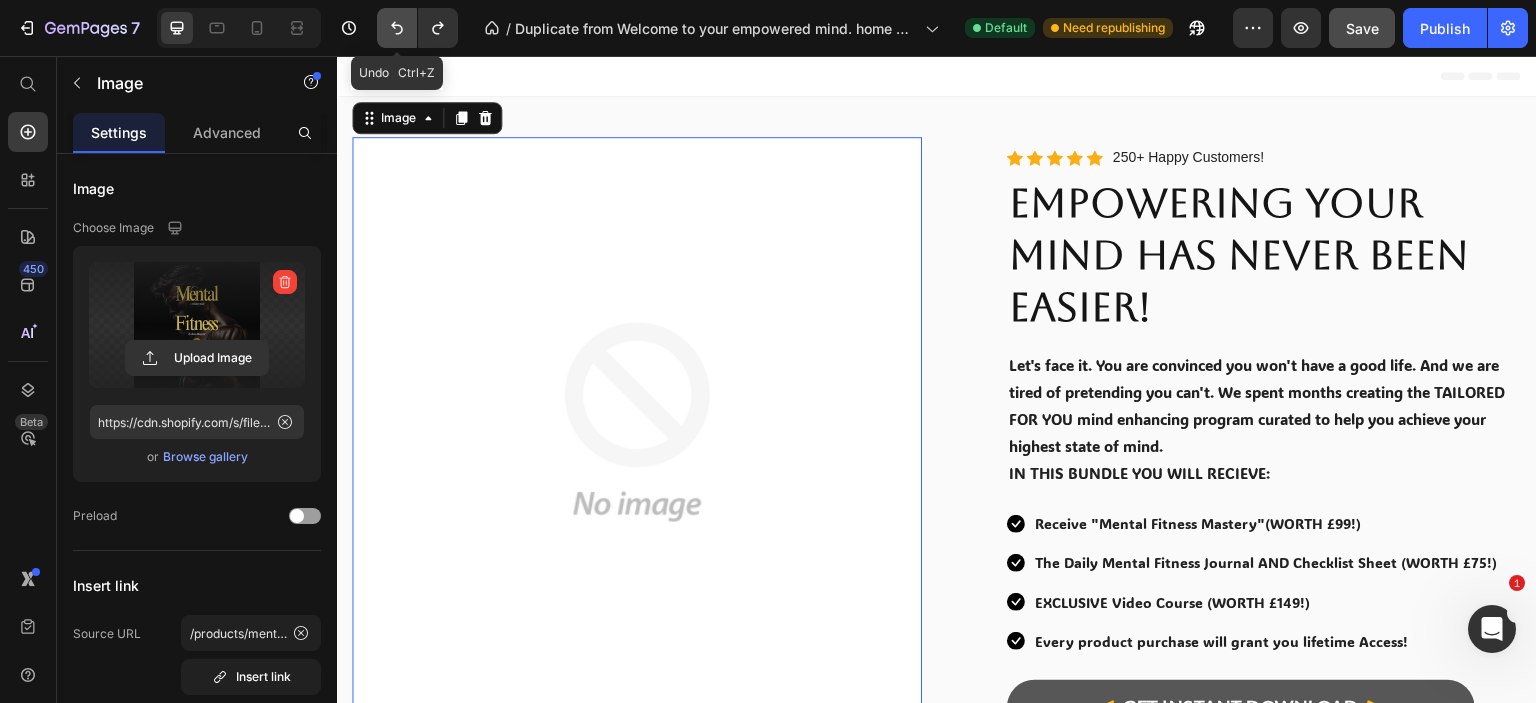 click 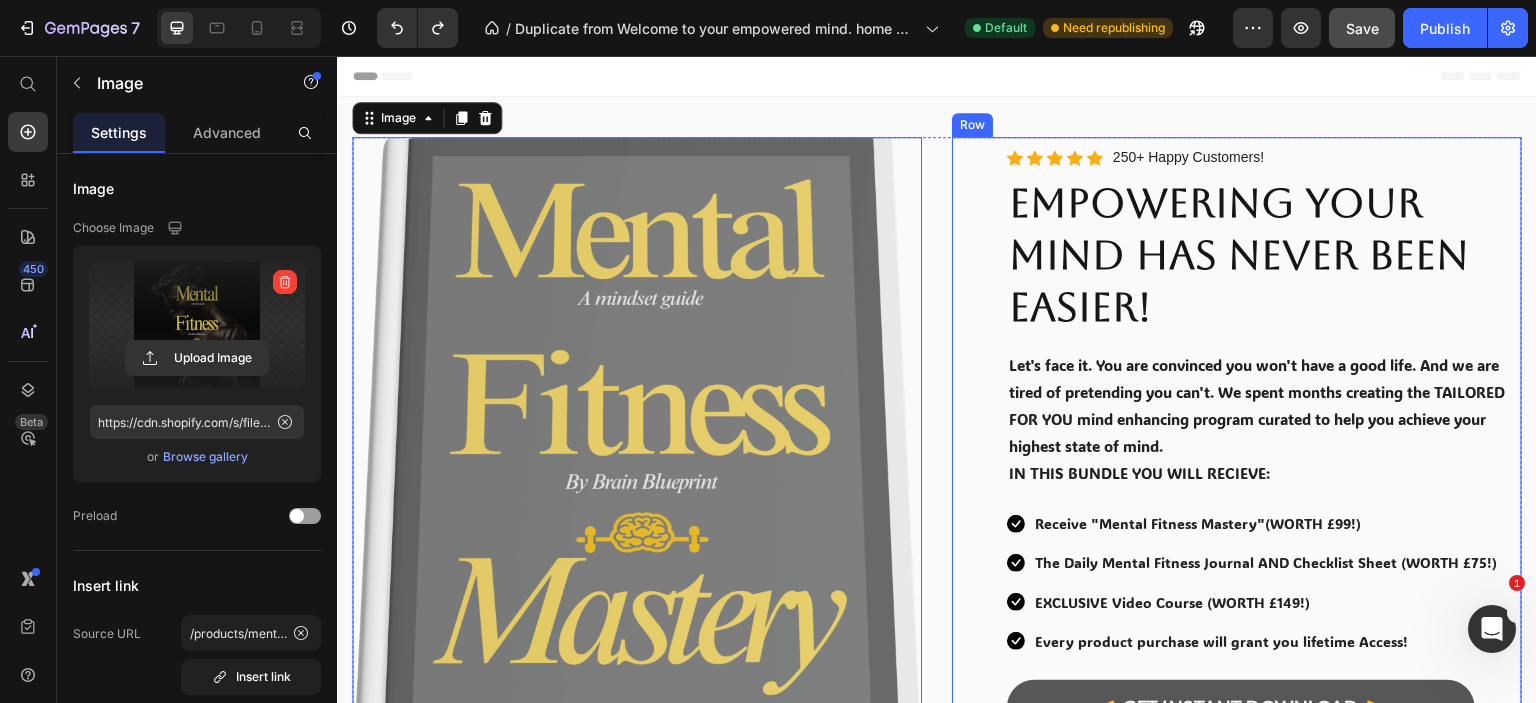 scroll, scrollTop: 300, scrollLeft: 0, axis: vertical 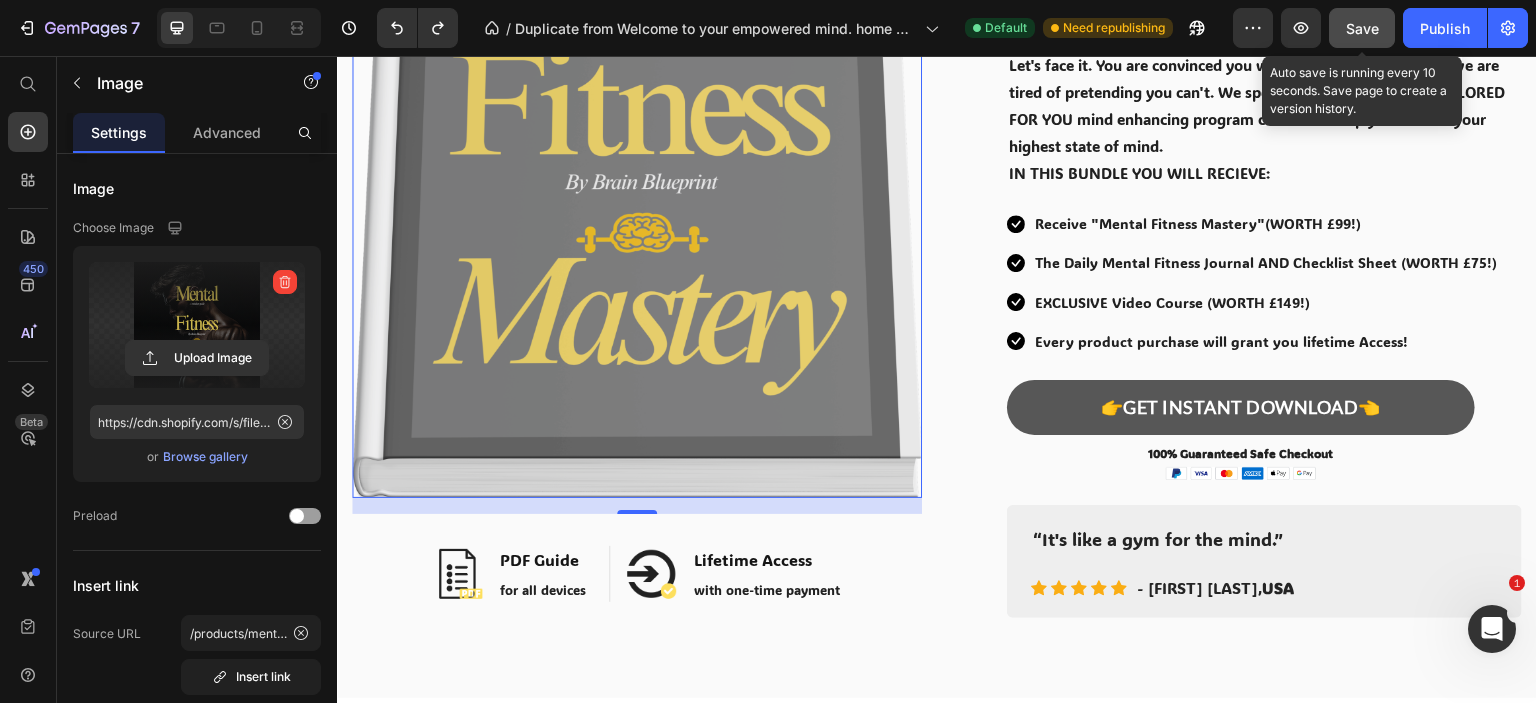 click on "Save" 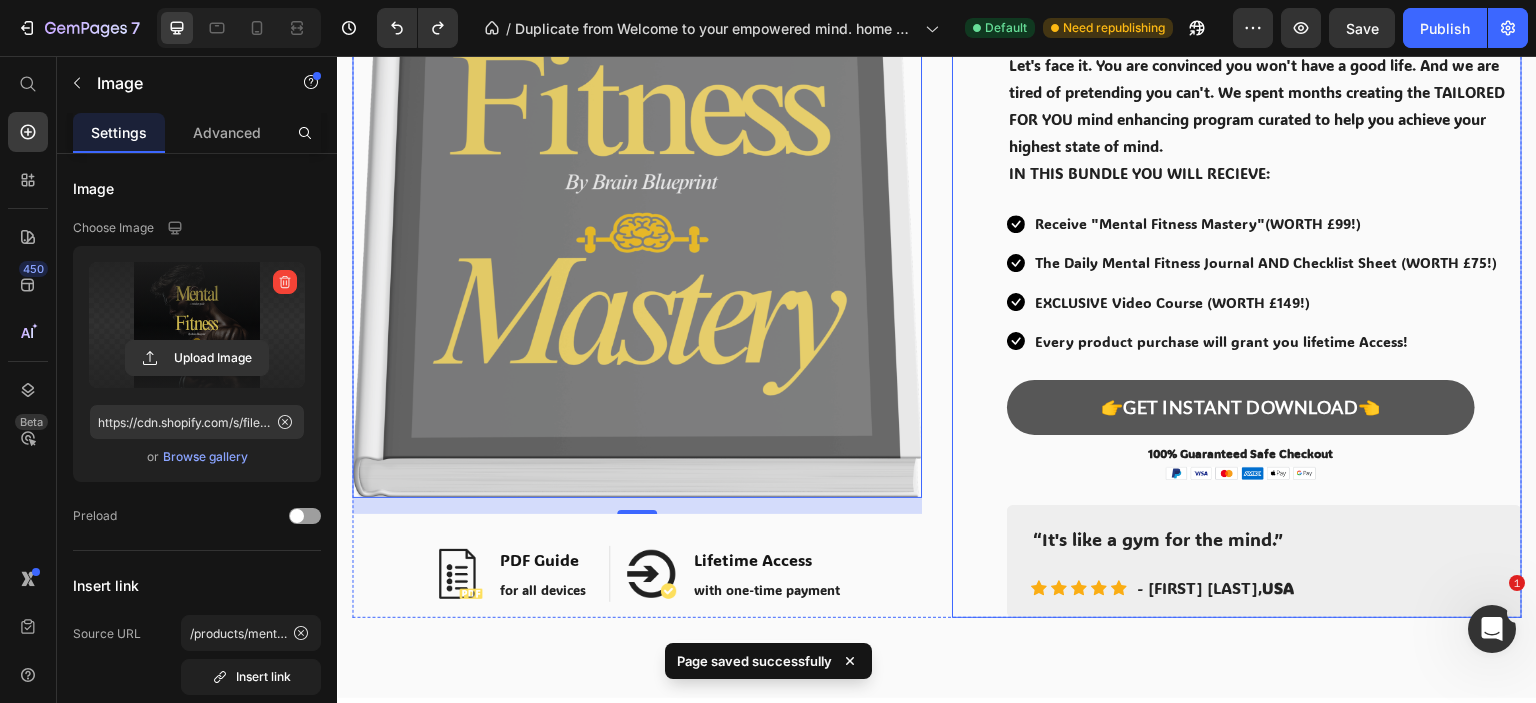scroll, scrollTop: 0, scrollLeft: 0, axis: both 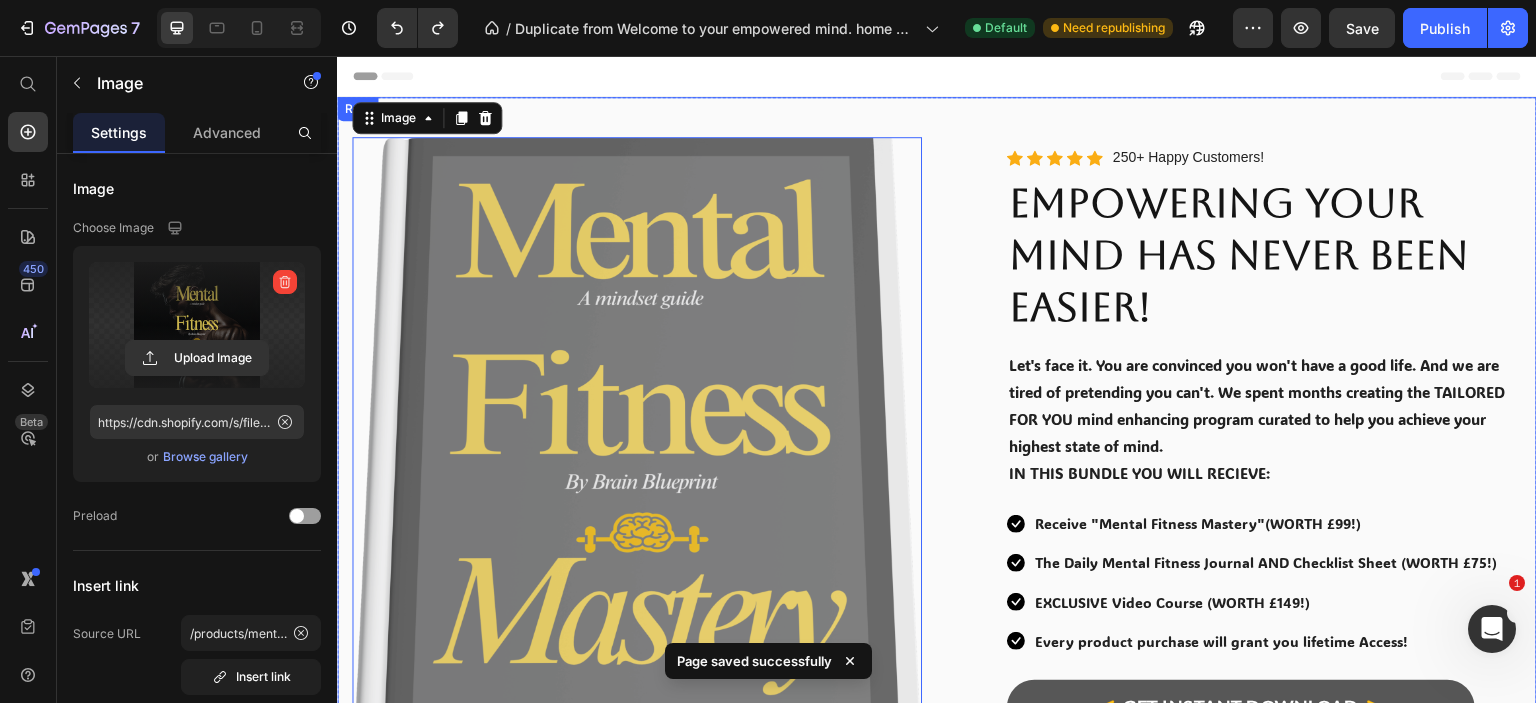 click on "Image   16 Image PDF Guide Heading for all devices Text block Row Image Lifetime Access Heading with one-time payment Text block Row Row Row Image                Icon                Icon                Icon                Icon                Icon Icon List Hoz 250+ Happy Customers! Text block Row EMPOWERING YOUR MIND HAS NEVER BEEN EASIER! Heading Let's face it. You are convinced you won't have a good life. And we are tired of pretending you can't. We spent months creating the TAILORED FOR YOU mind enhancing program curated to help you achieve your highest state of mind. IN THIS BUNDLE YOU WILL RECIEVE: Text Block
Icon Receive "Mental Fitness Mastery"(WORTH £99!) Text block
Icon The Daily Mental Fitness Journal AND Checklist Sheet (WORTH £75!) Text block
Icon EXCLUSIVE Video Course (WORTH £149!) Text block
Icon Every product purchase will grant you lifetime Access! Text block Icon List 👉GET INSTANT DOWNLOAD👈 Add to Cart Text block Image" at bounding box center (937, 547) 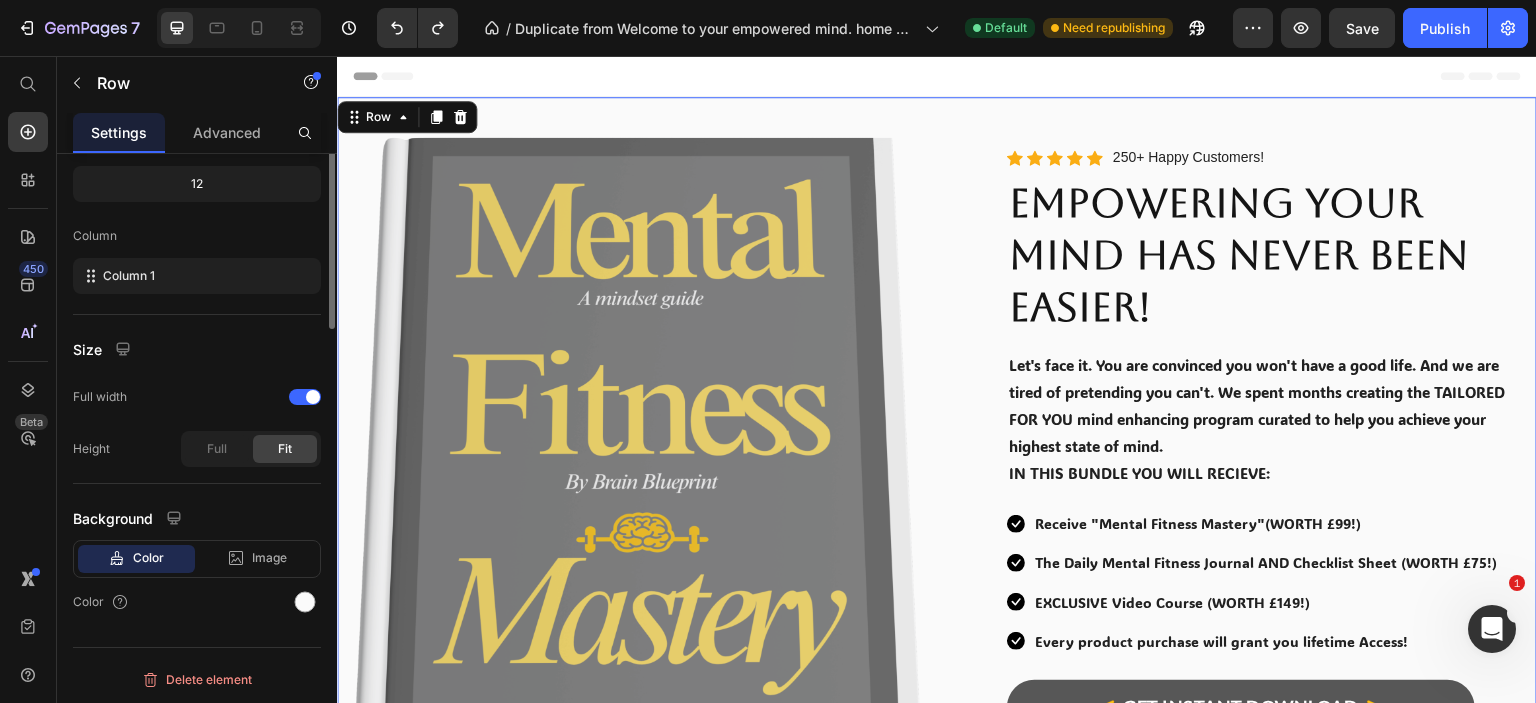 scroll, scrollTop: 0, scrollLeft: 0, axis: both 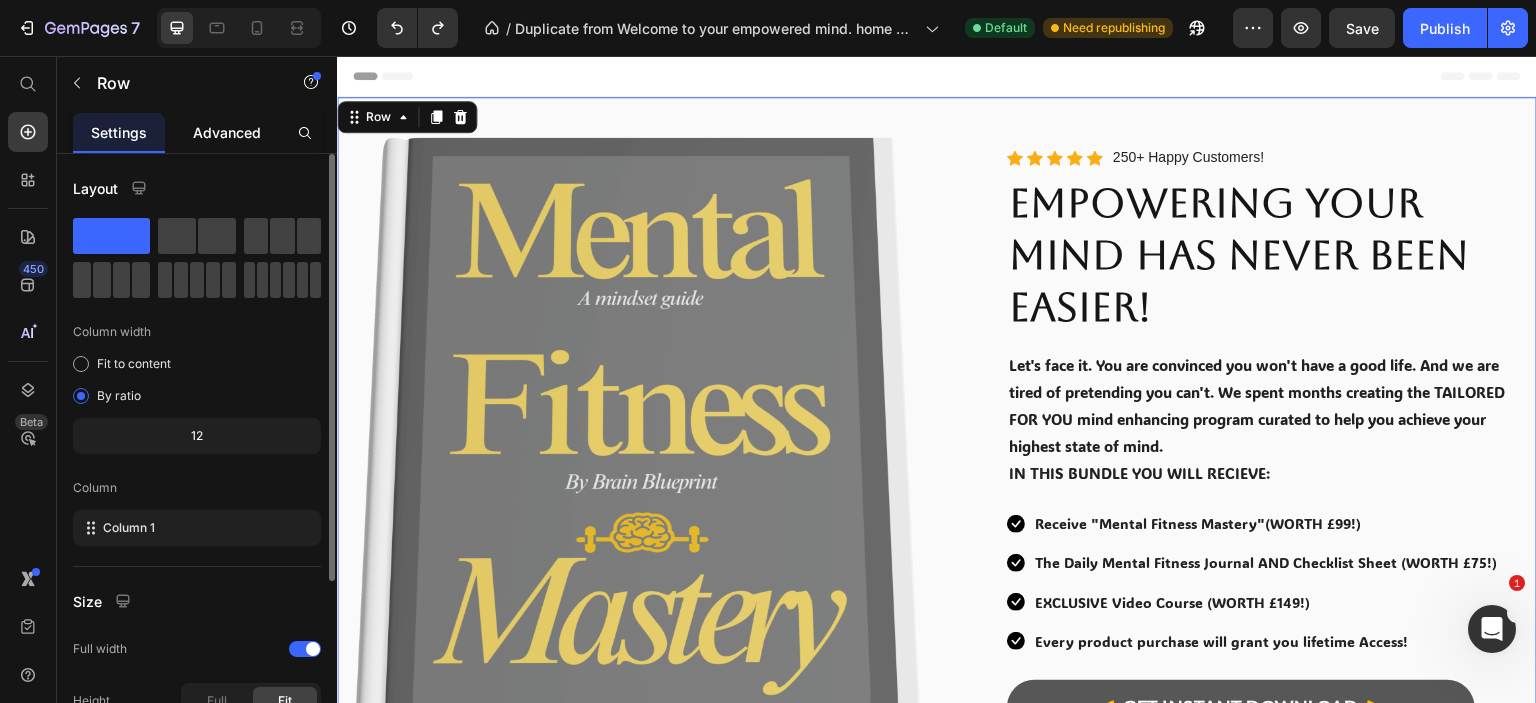 click on "Advanced" at bounding box center (227, 132) 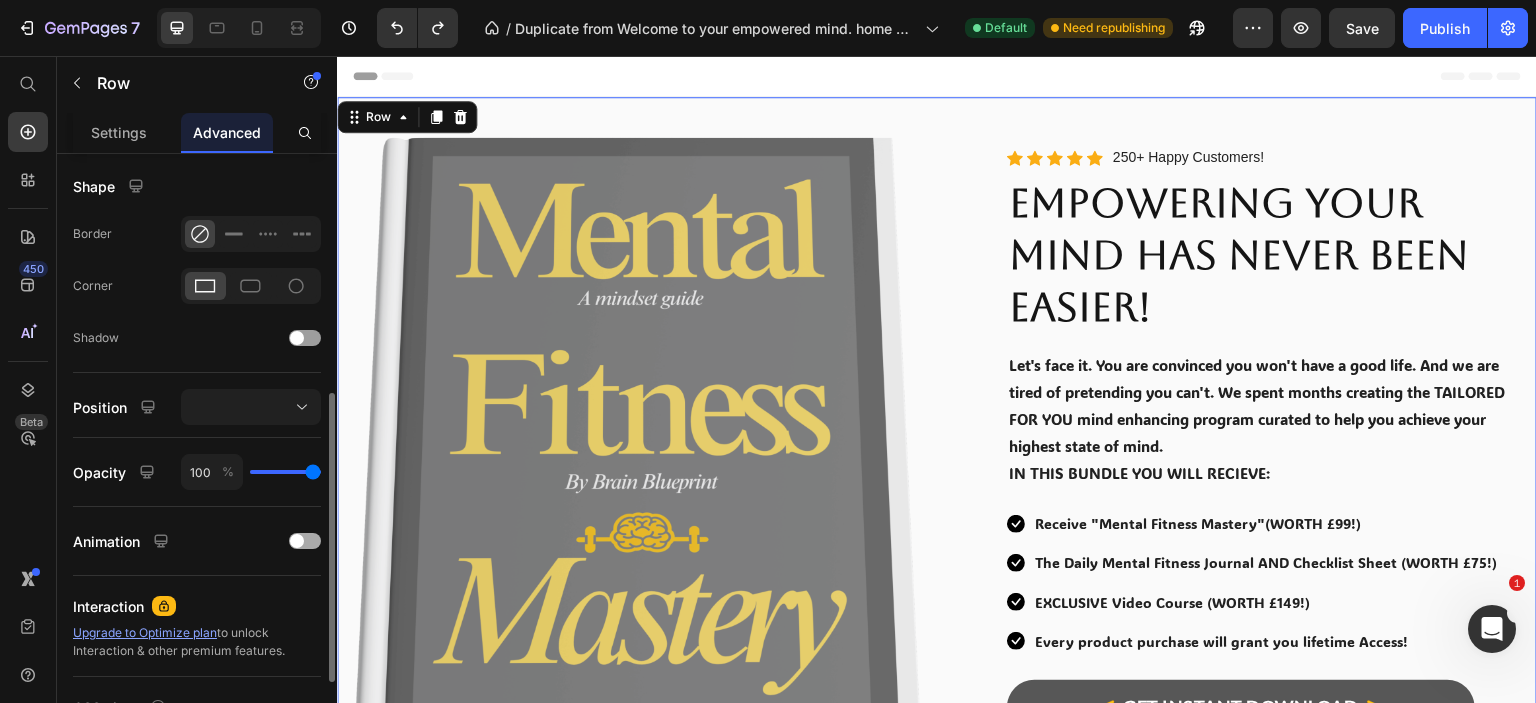 scroll, scrollTop: 660, scrollLeft: 0, axis: vertical 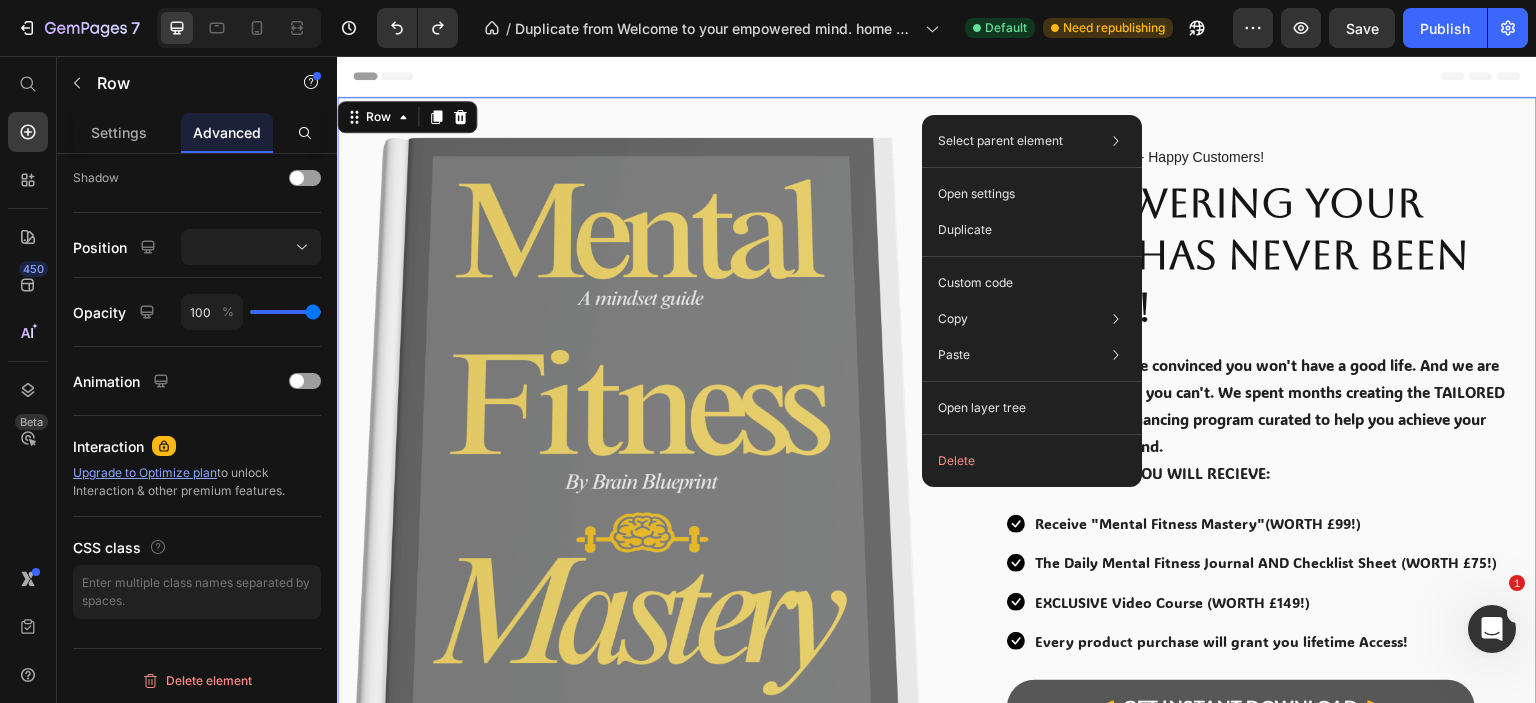click on "Image Image PDF Guide Heading for all devices Text block Row Image Lifetime Access Heading with one-time payment Text block Row Row Row Image                Icon                Icon                Icon                Icon                Icon Icon List Hoz 250+ Happy Customers! Text block Row EMPOWERING YOUR MIND HAS NEVER BEEN EASIER! Heading Let's face it. You are convinced you won't have a good life. And we are tired of pretending you can't. We spent months creating the TAILORED FOR YOU mind enhancing program curated to help you achieve your highest state of mind. IN THIS BUNDLE YOU WILL RECIEVE: Text Block
Icon Receive "Mental Fitness Mastery"(WORTH £99!) Text block
Icon The Daily Mental Fitness Journal AND Checklist Sheet (WORTH £75!) Text block
Icon EXCLUSIVE Video Course (WORTH £149!) Text block
Icon Every product purchase will grant you lifetime Access! Text block Icon List 👉GET INSTANT DOWNLOAD👈 Add to Cart Text block Image Image" at bounding box center (937, 547) 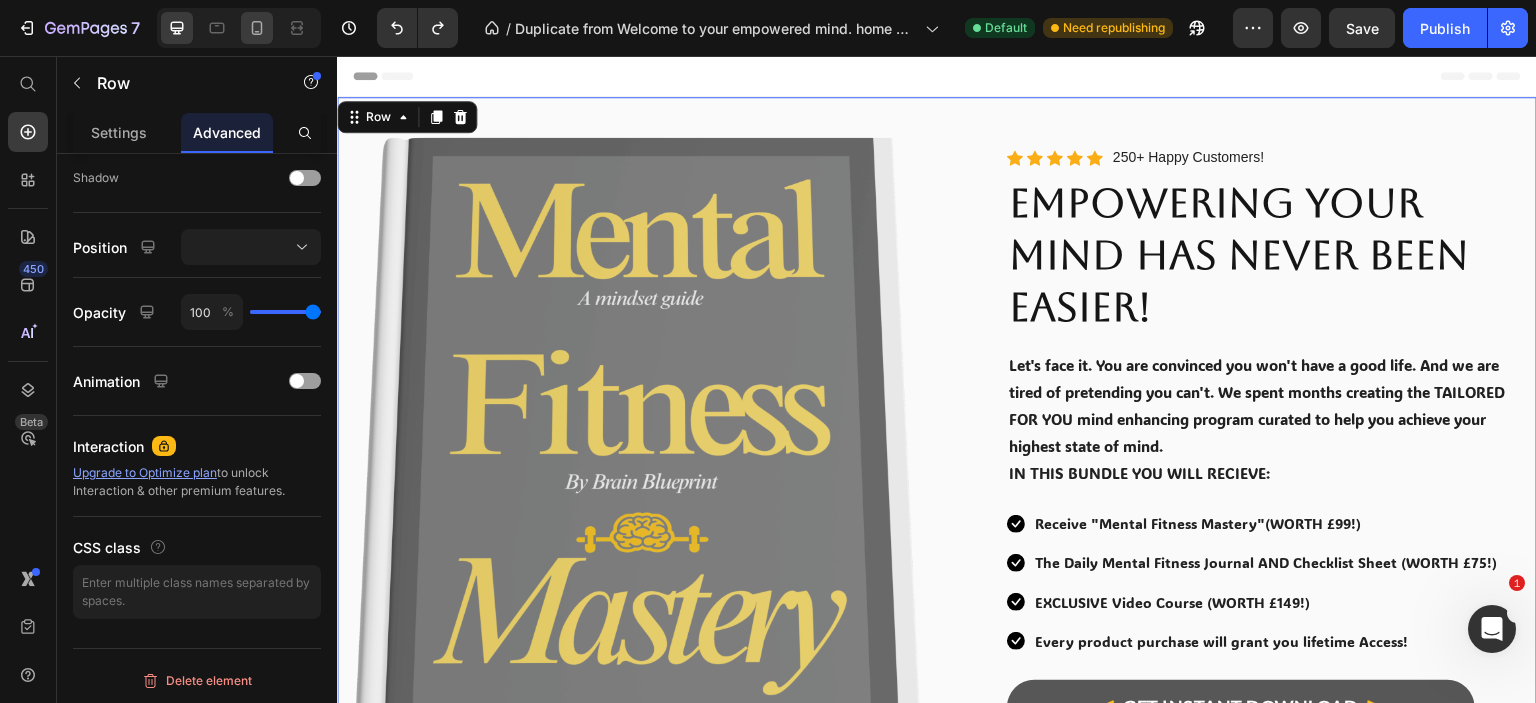 click 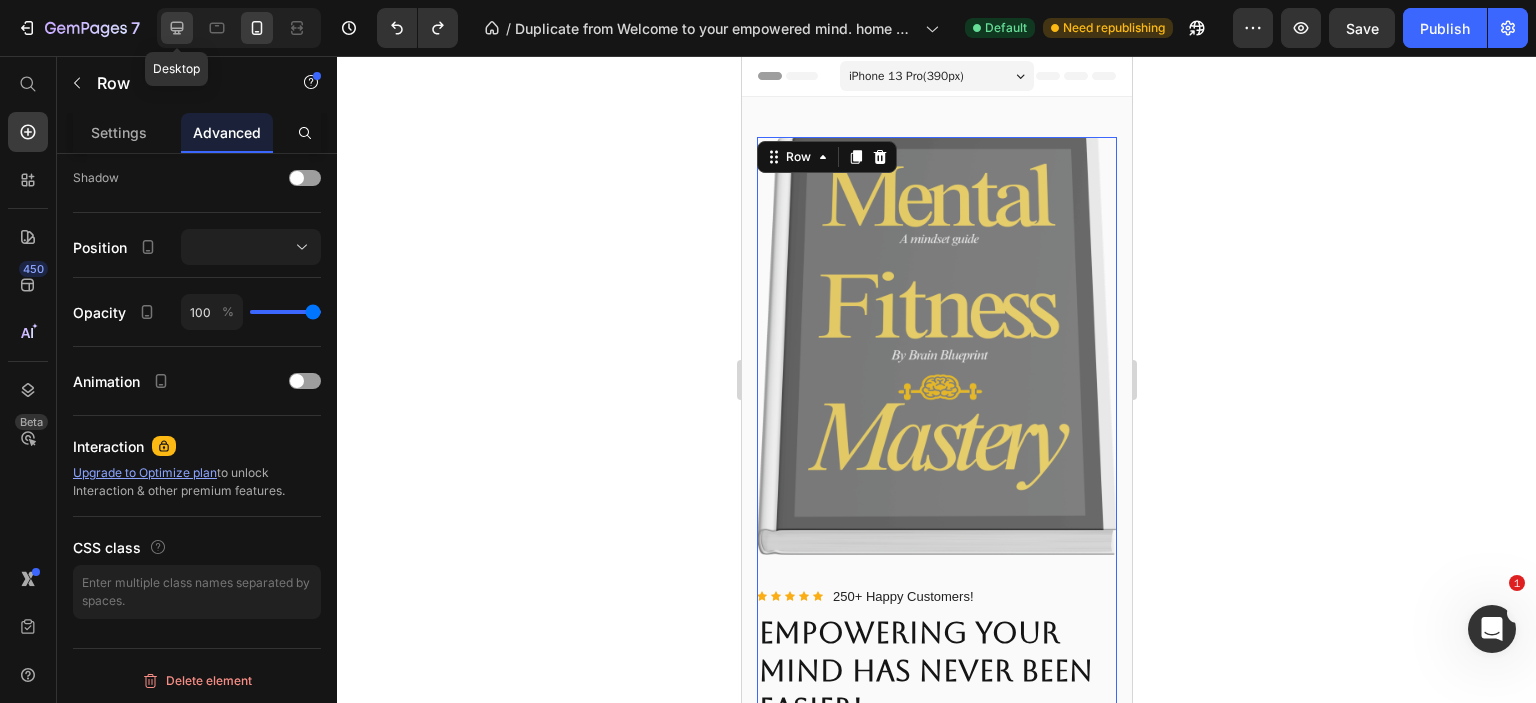scroll, scrollTop: 11, scrollLeft: 0, axis: vertical 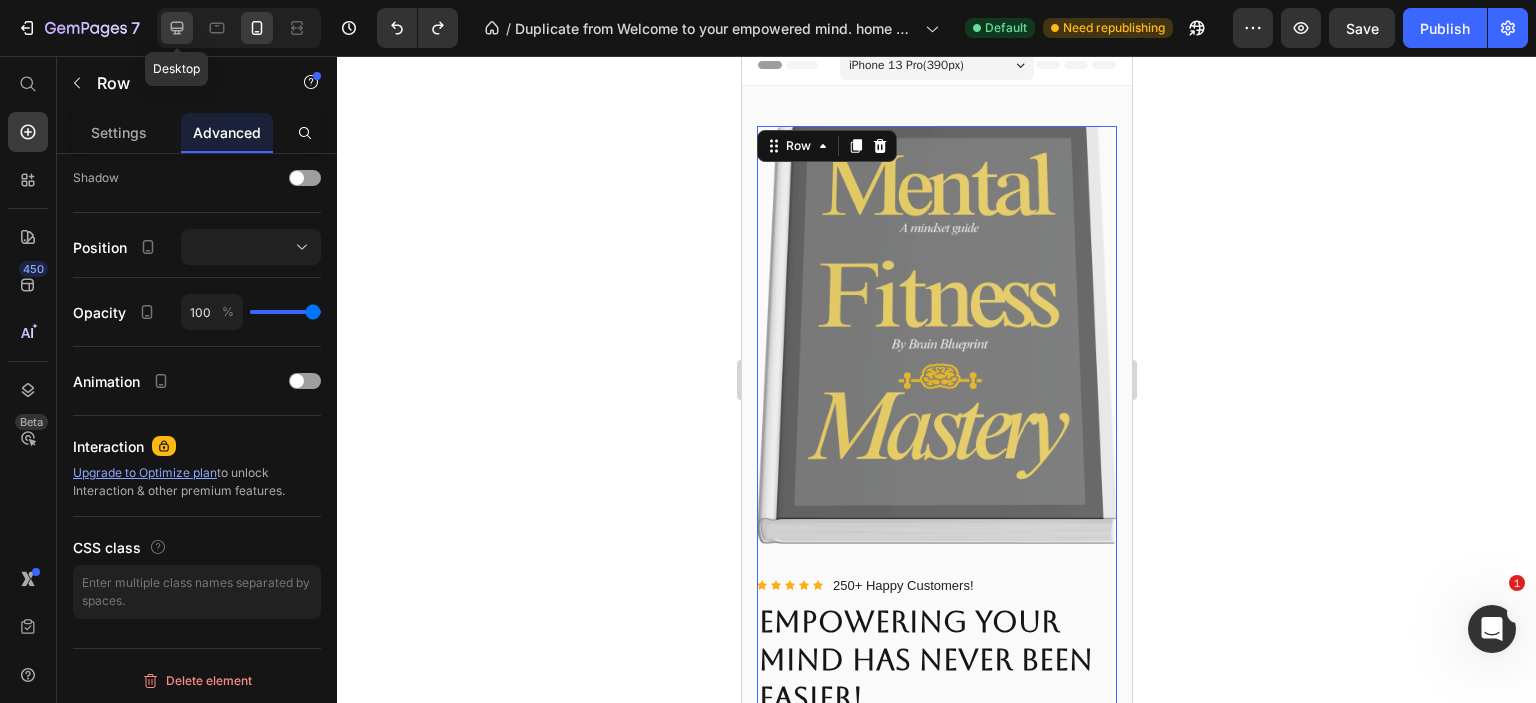 click 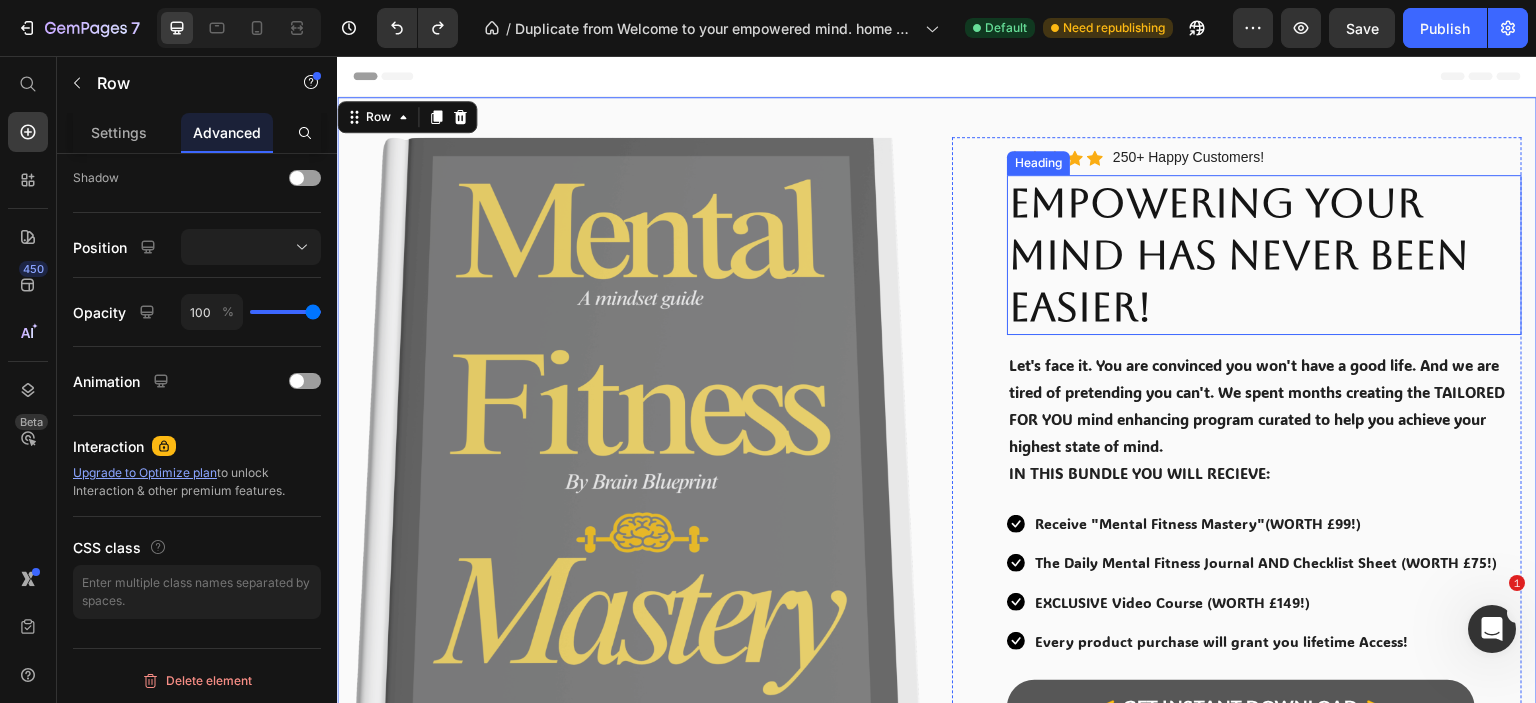 scroll, scrollTop: 0, scrollLeft: 0, axis: both 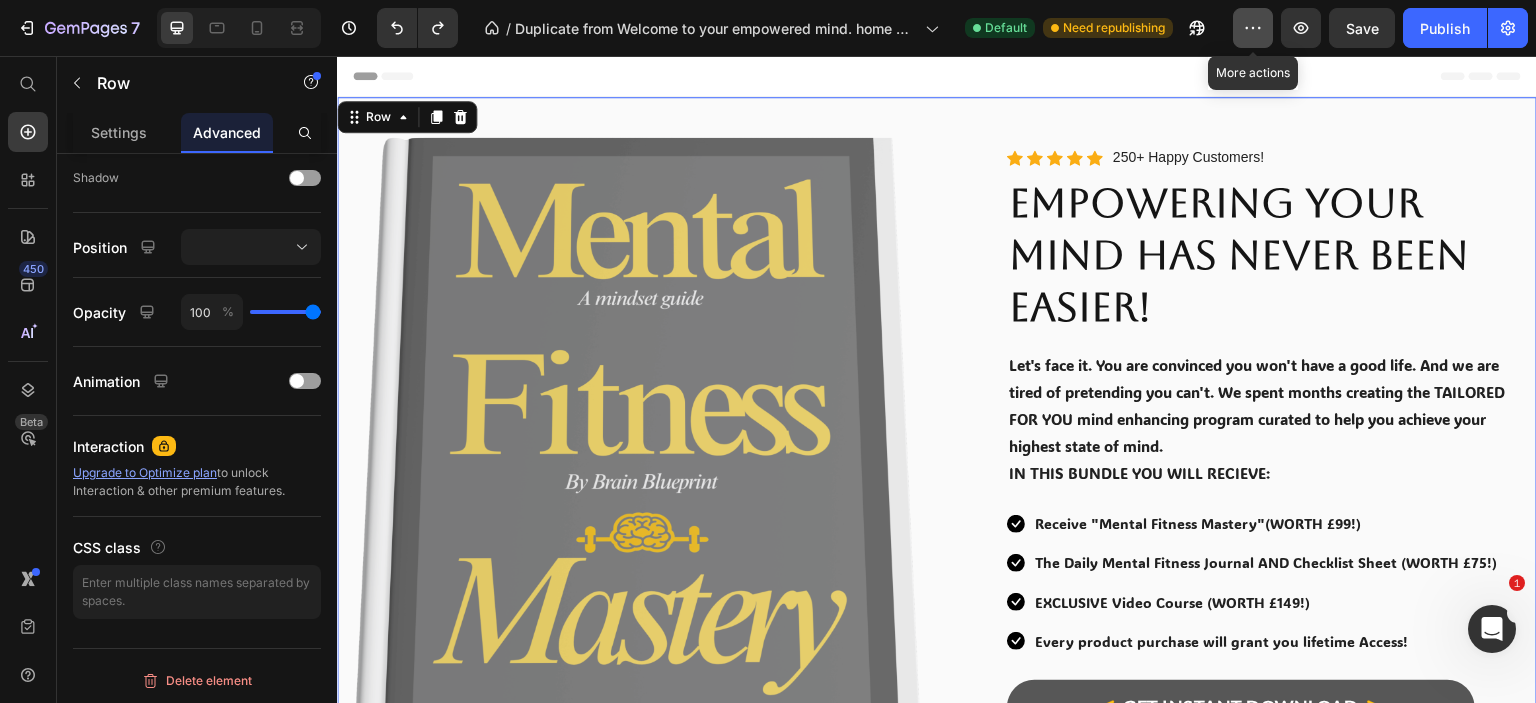 click 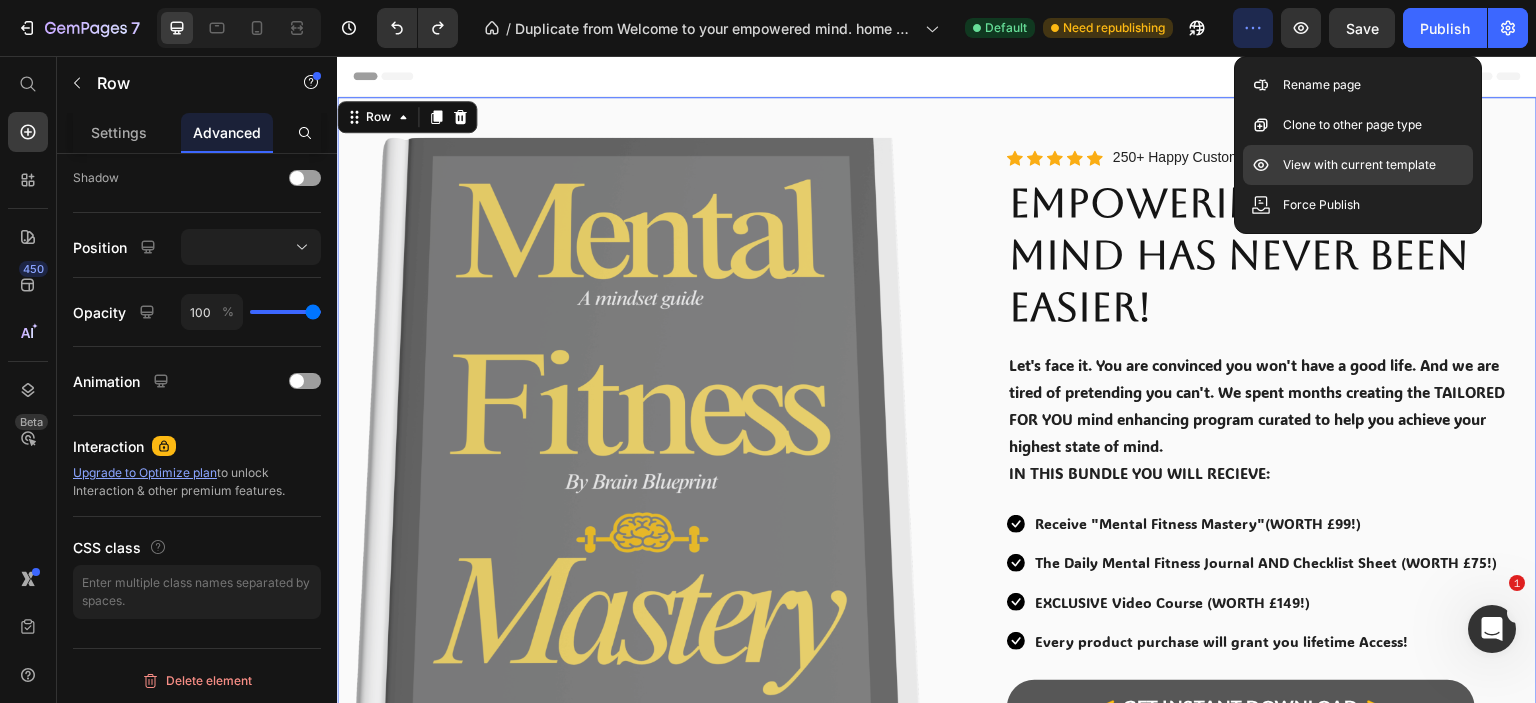 click on "View with current template" 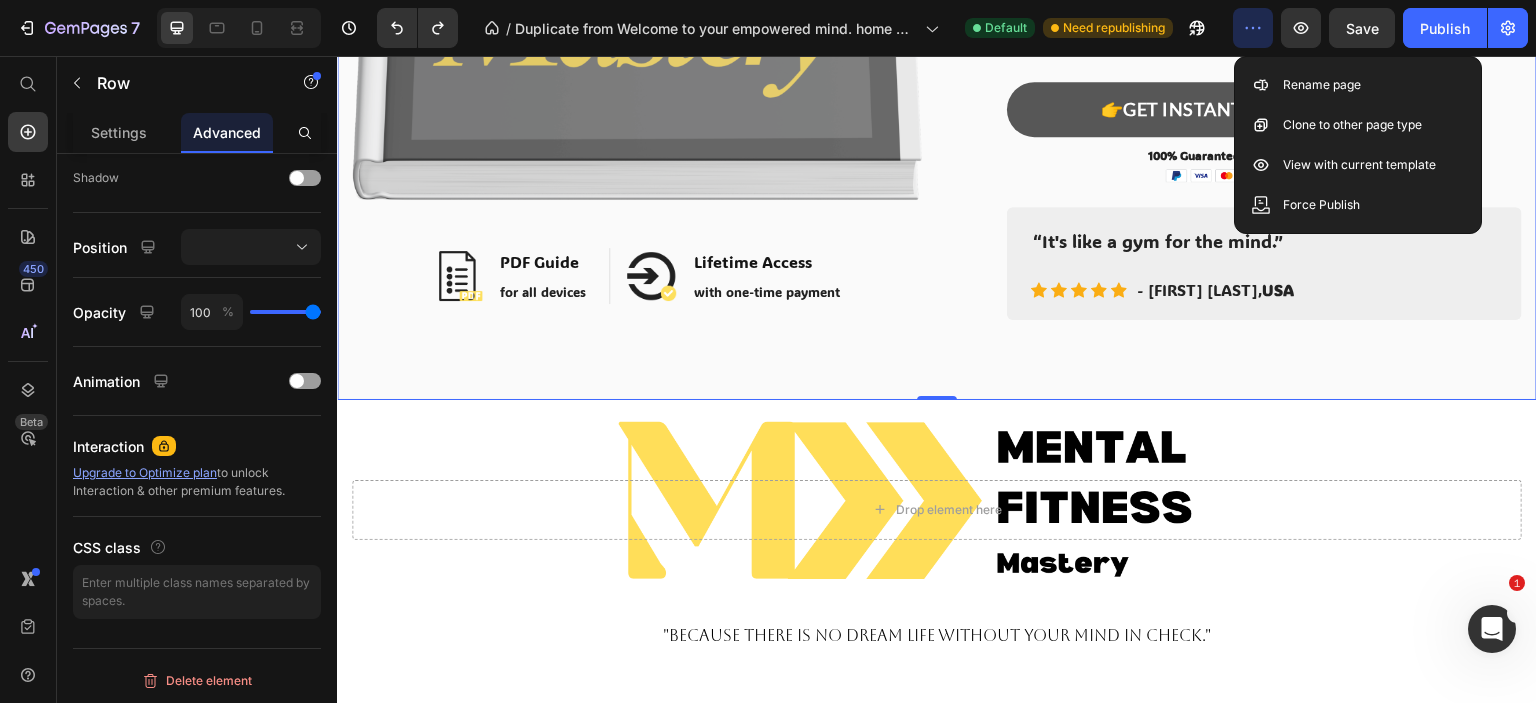 scroll, scrollTop: 600, scrollLeft: 0, axis: vertical 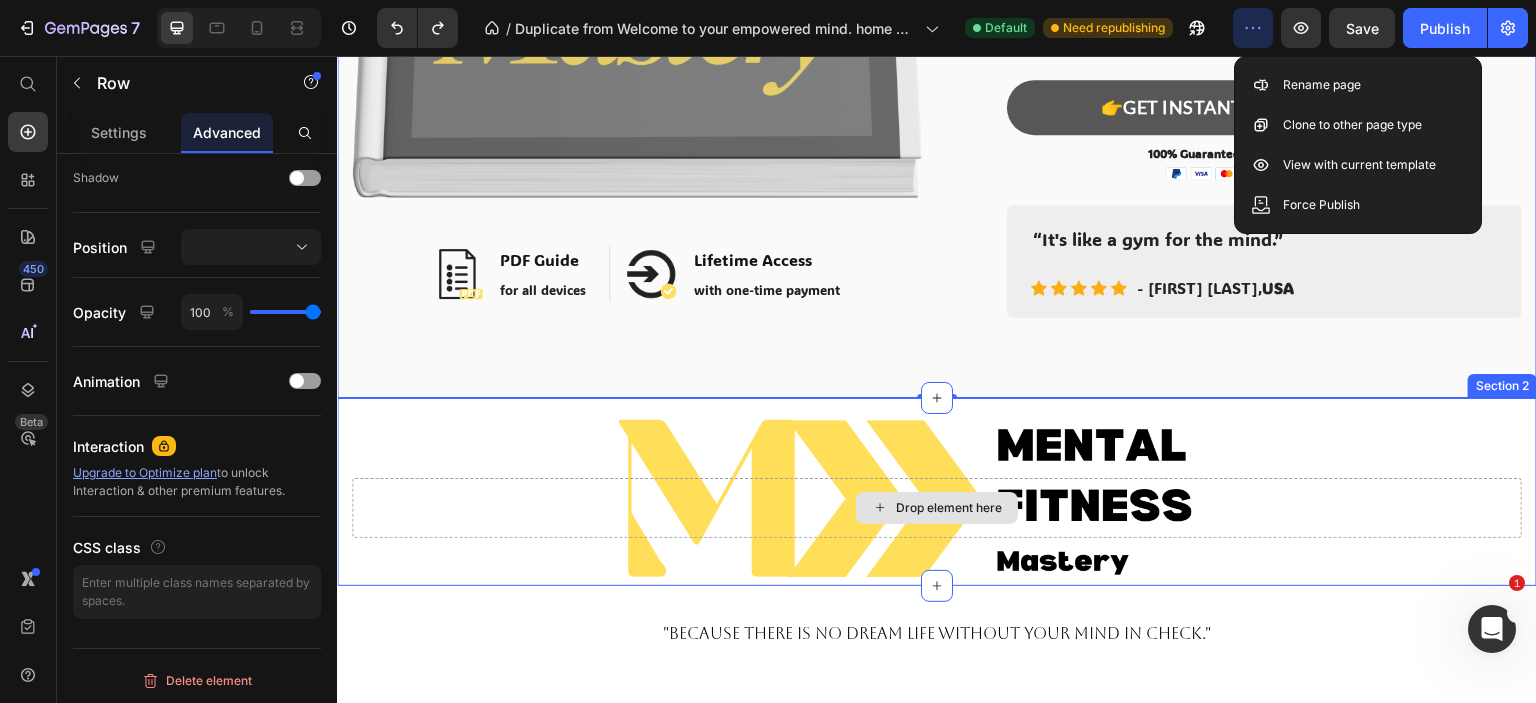 click on "Drop element here" at bounding box center (937, 508) 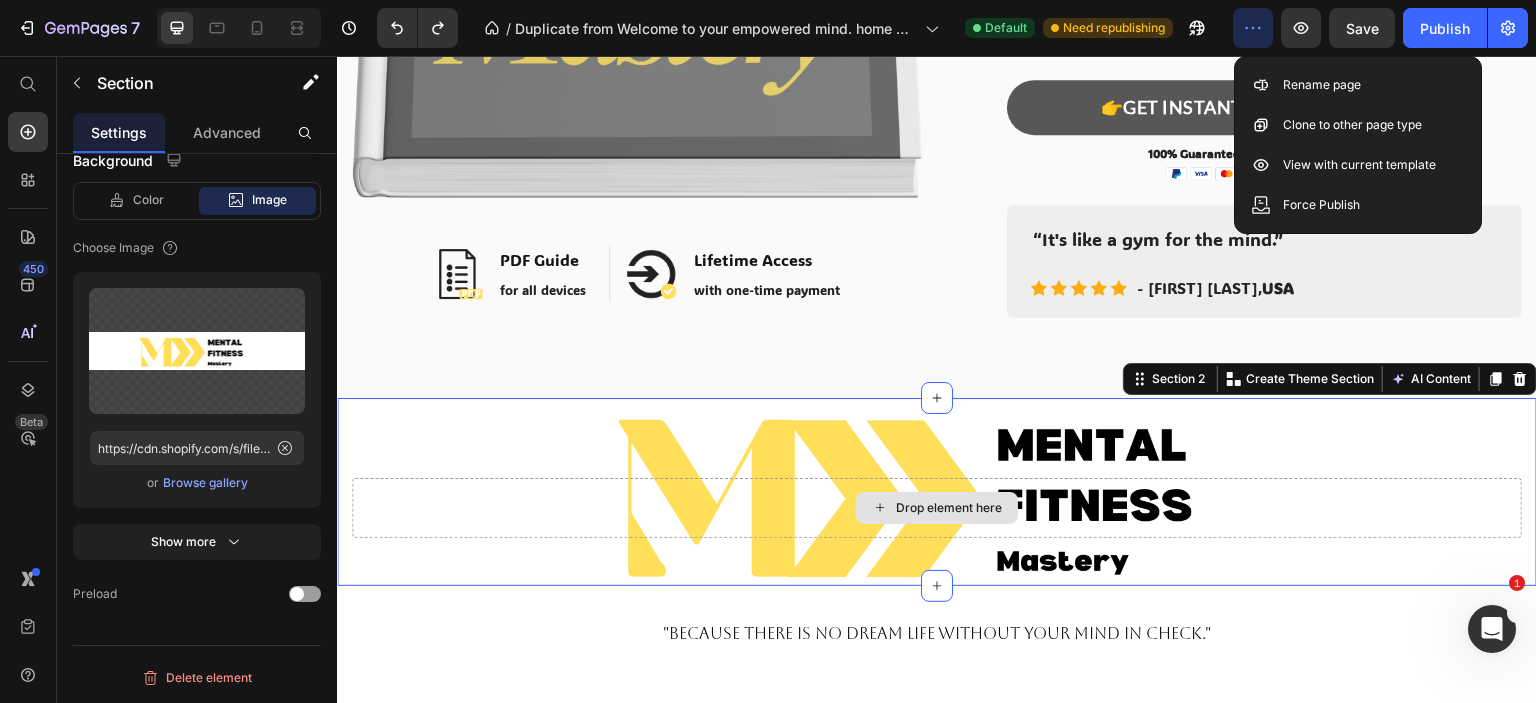 scroll, scrollTop: 0, scrollLeft: 0, axis: both 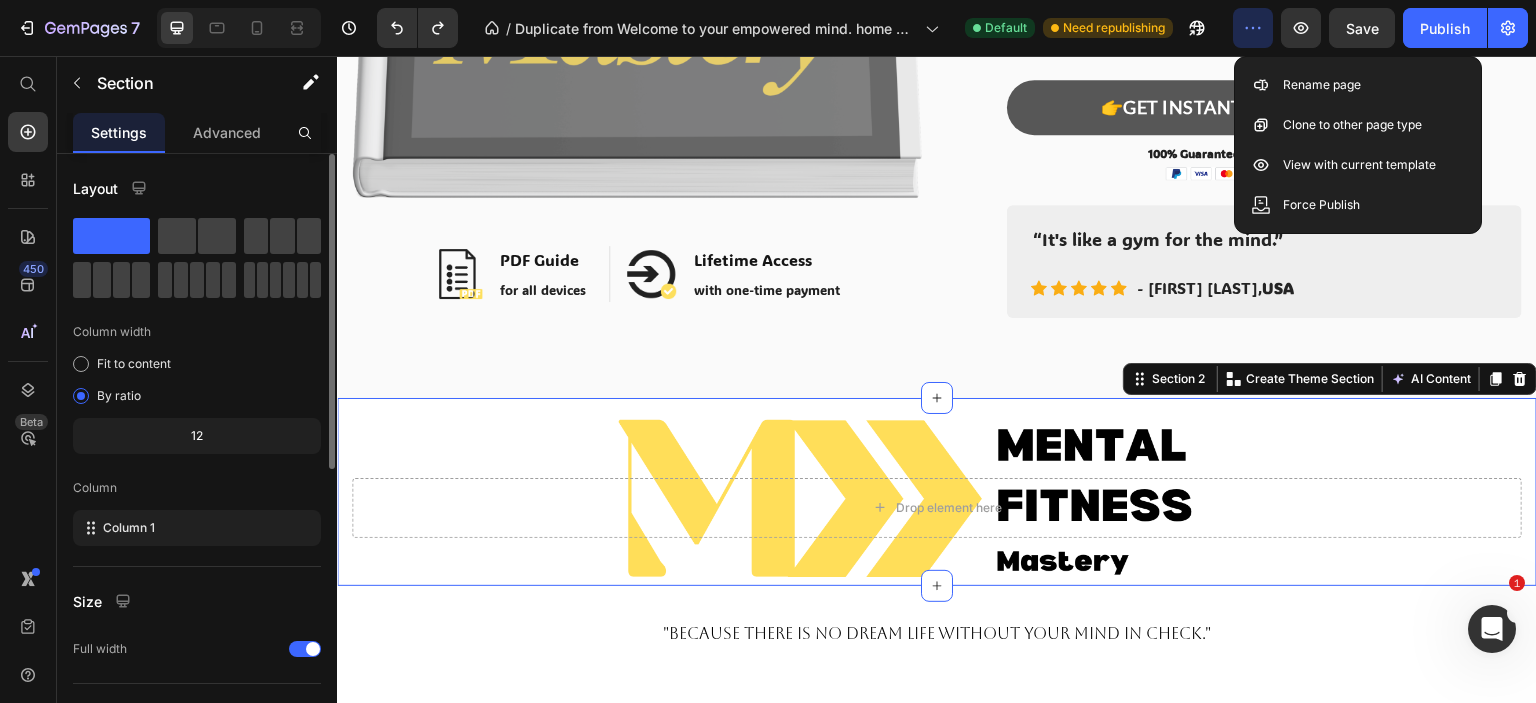 click on "Drop element here Section 2   You can create reusable sections Create Theme Section AI Content Write with GemAI What would you like to describe here? Tone and Voice Persuasive Product Mental Fitness Mastery Show more Generate" at bounding box center [937, 492] 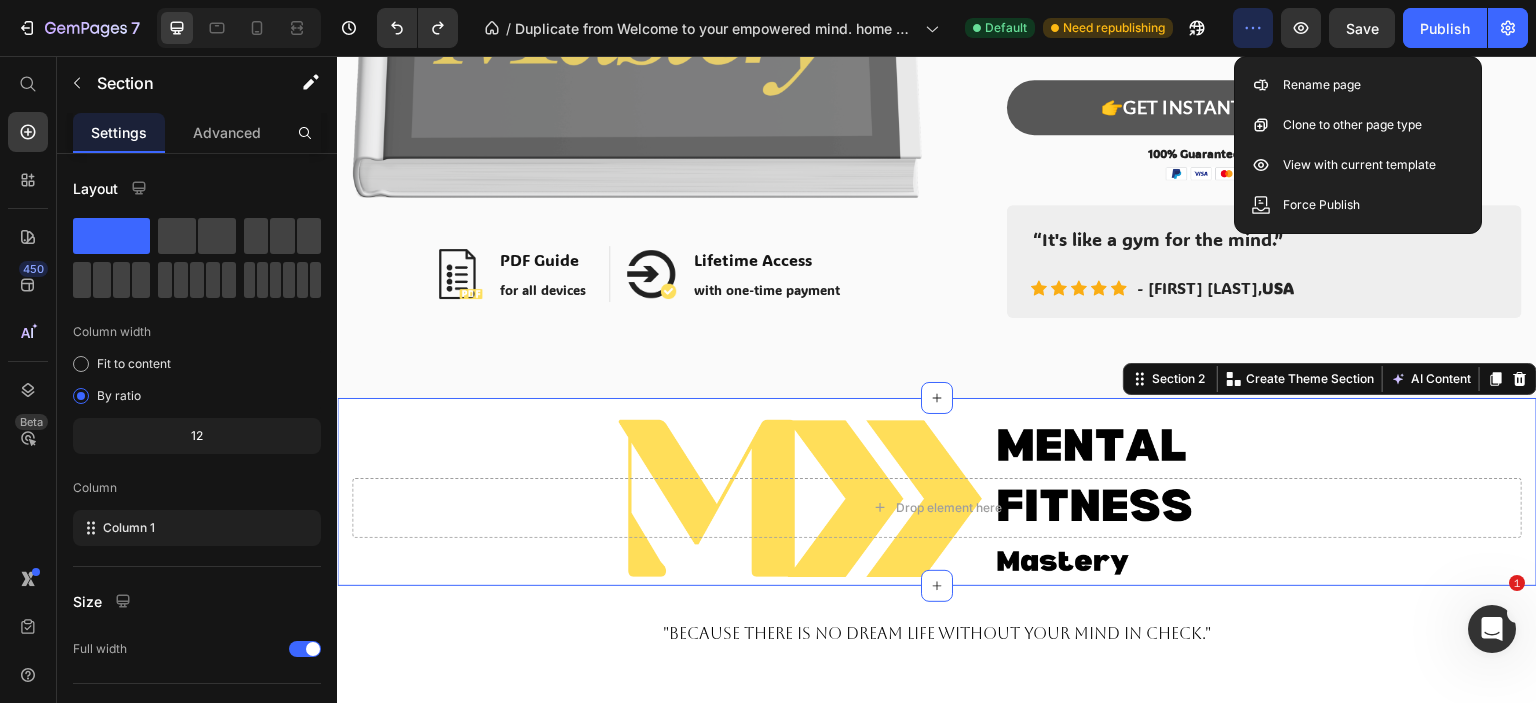 click on "Drop element here Section 2   You can create reusable sections Create Theme Section AI Content Write with GemAI What would you like to describe here? Tone and Voice Persuasive Product Mental Fitness Mastery Show more Generate" at bounding box center (937, 492) 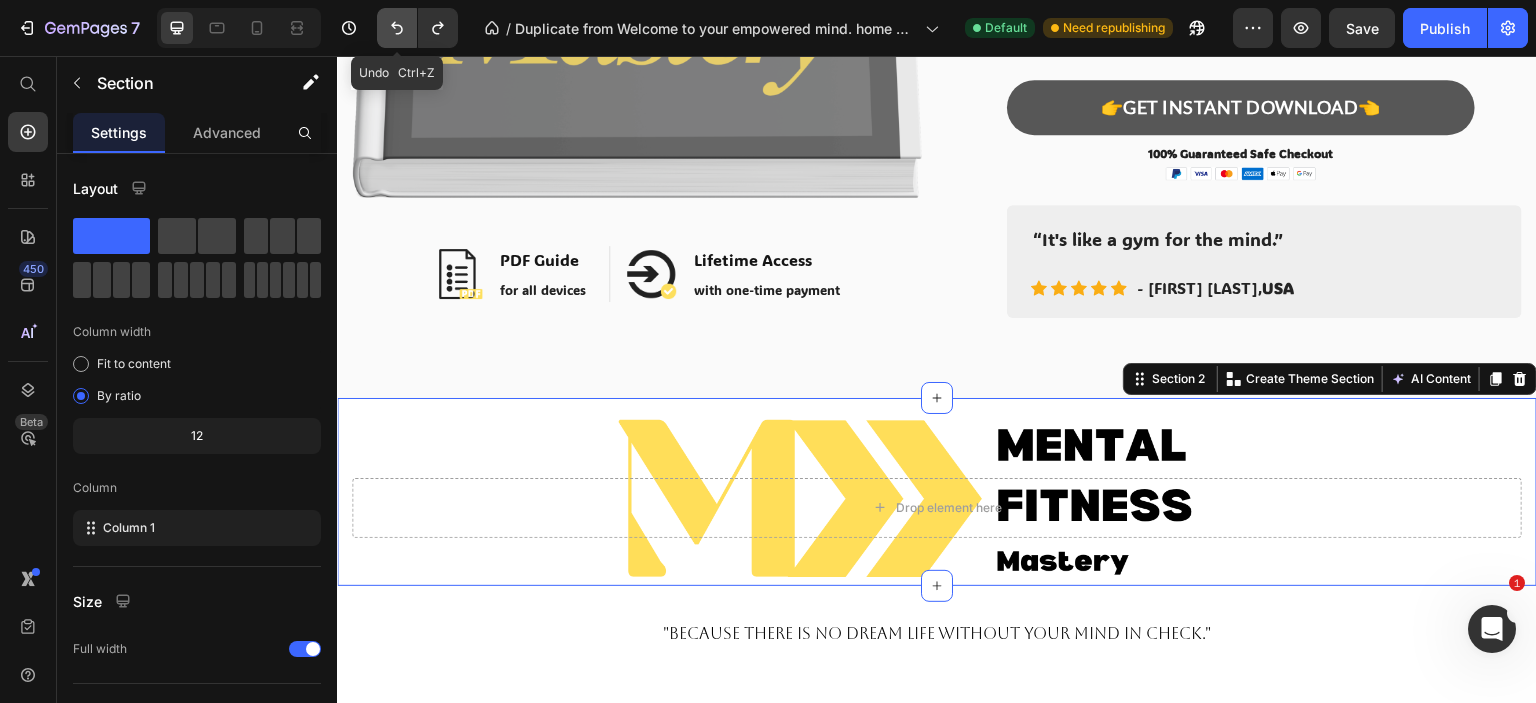click 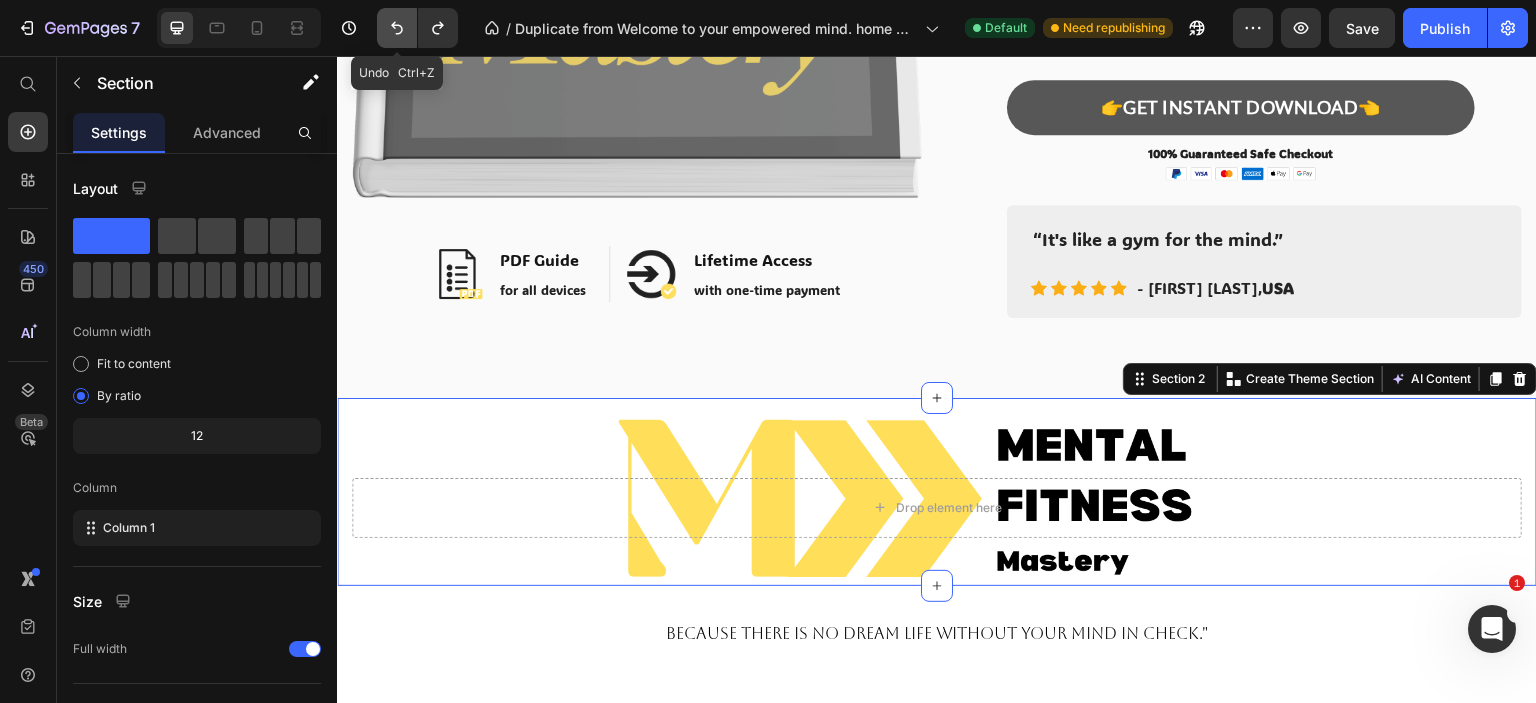 click 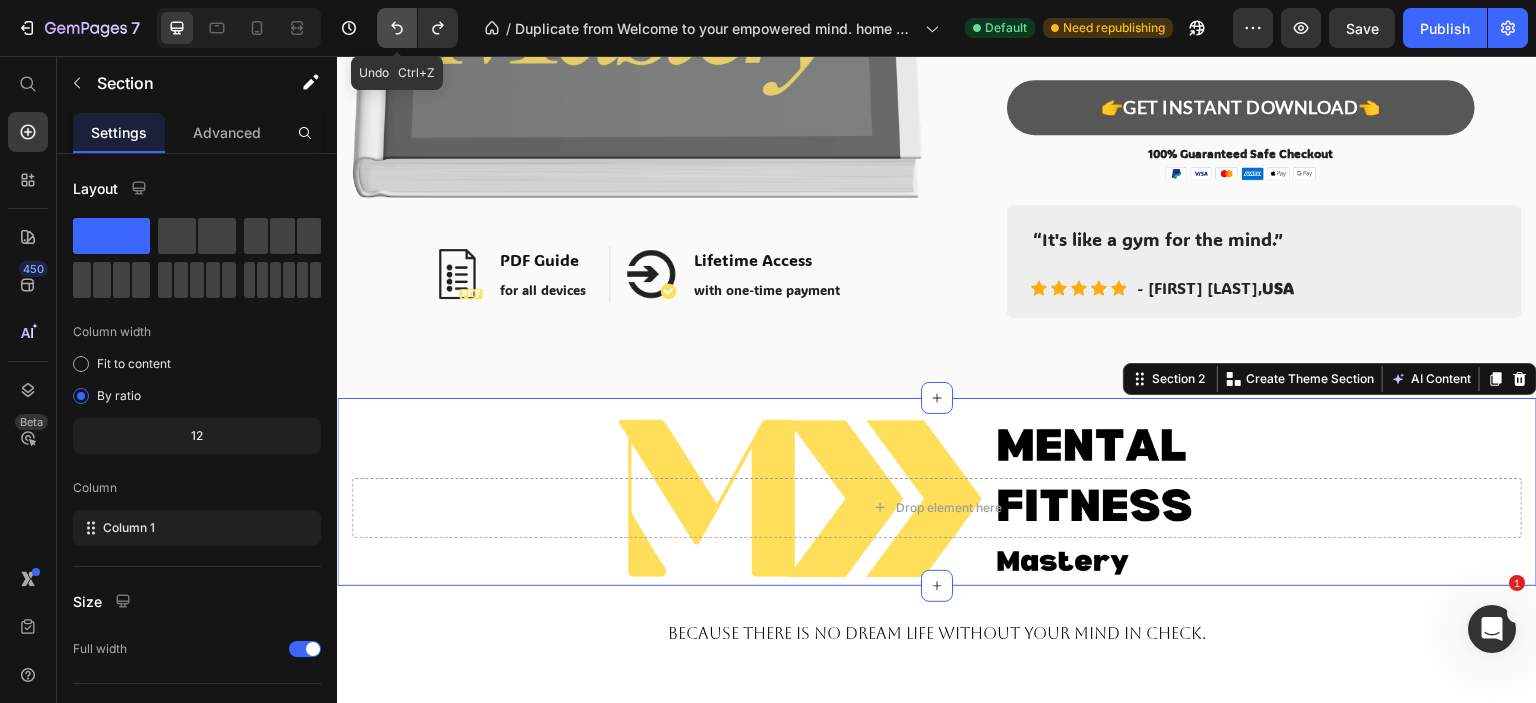 click 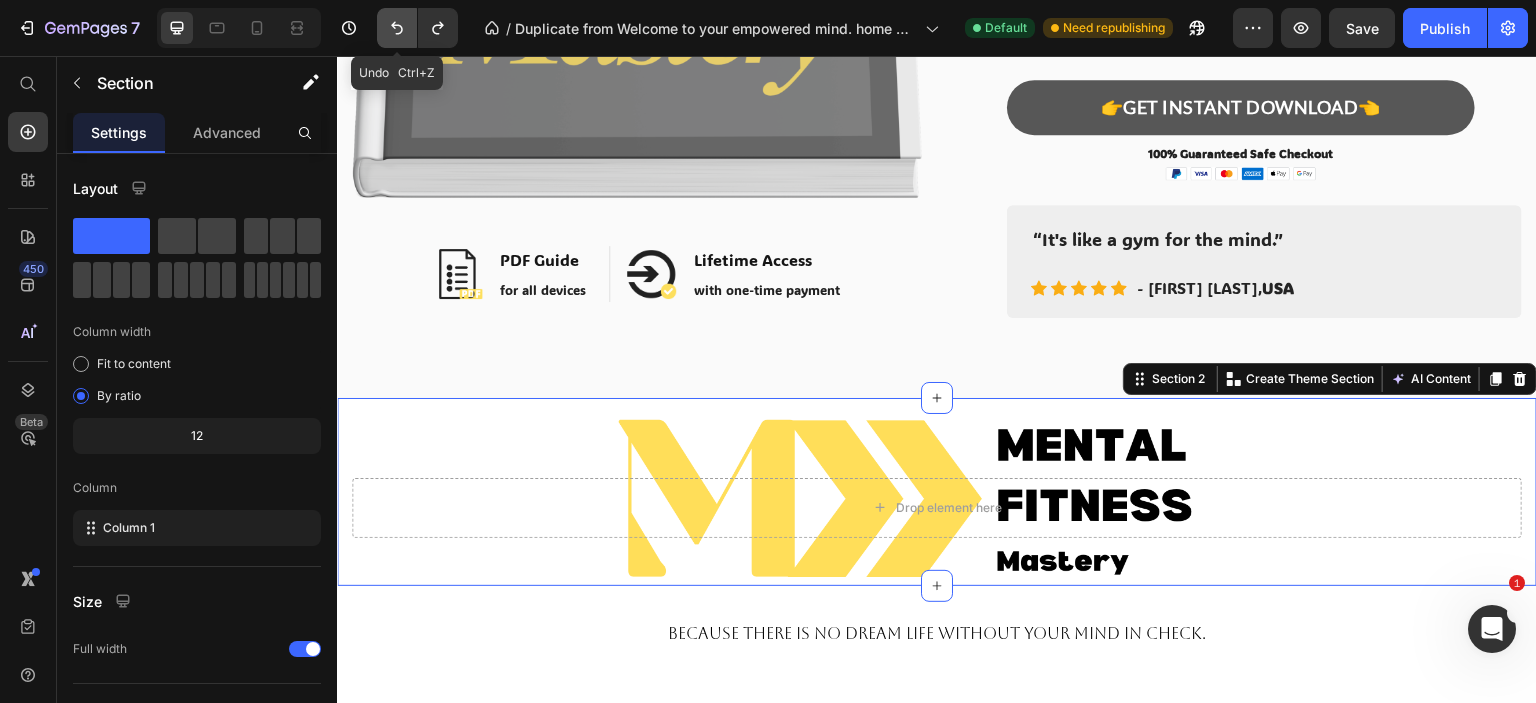 click 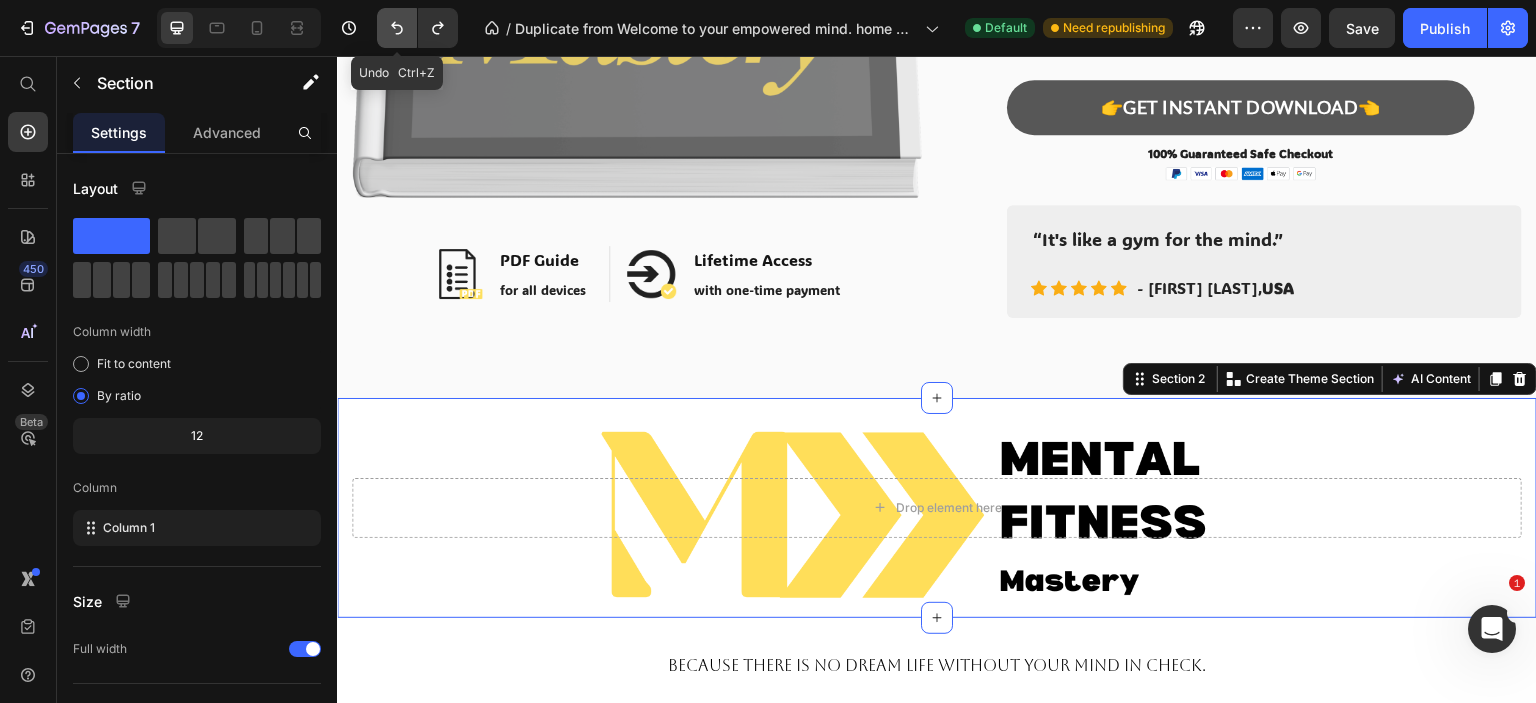 click 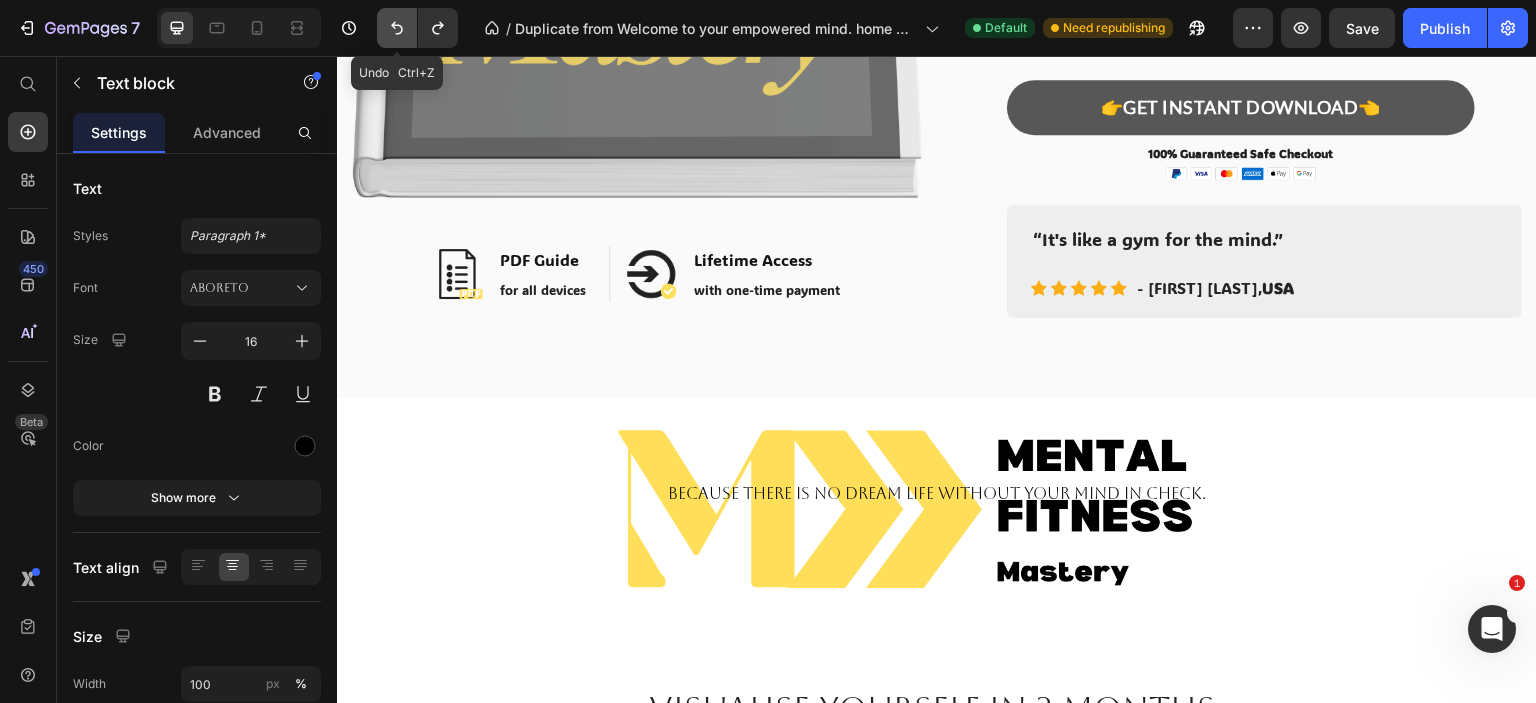 click 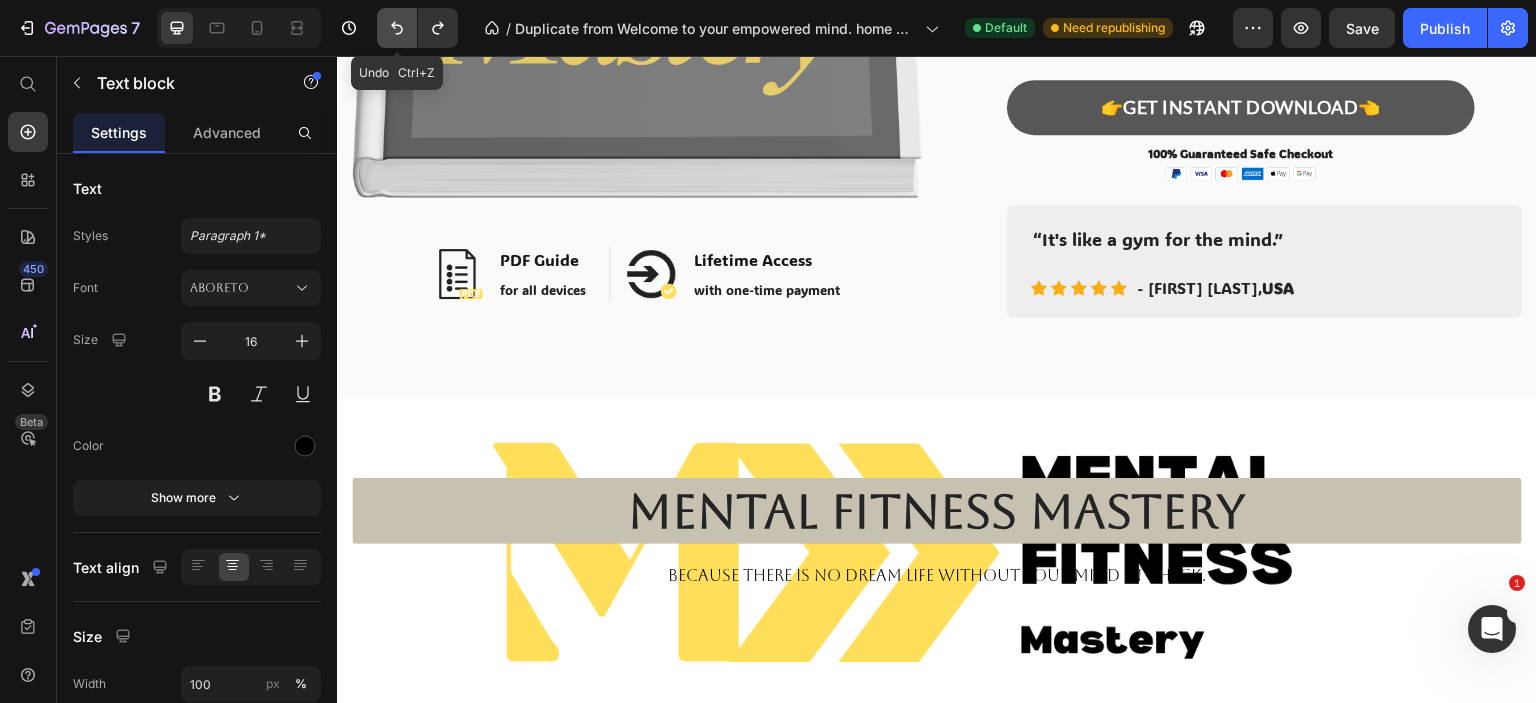 click 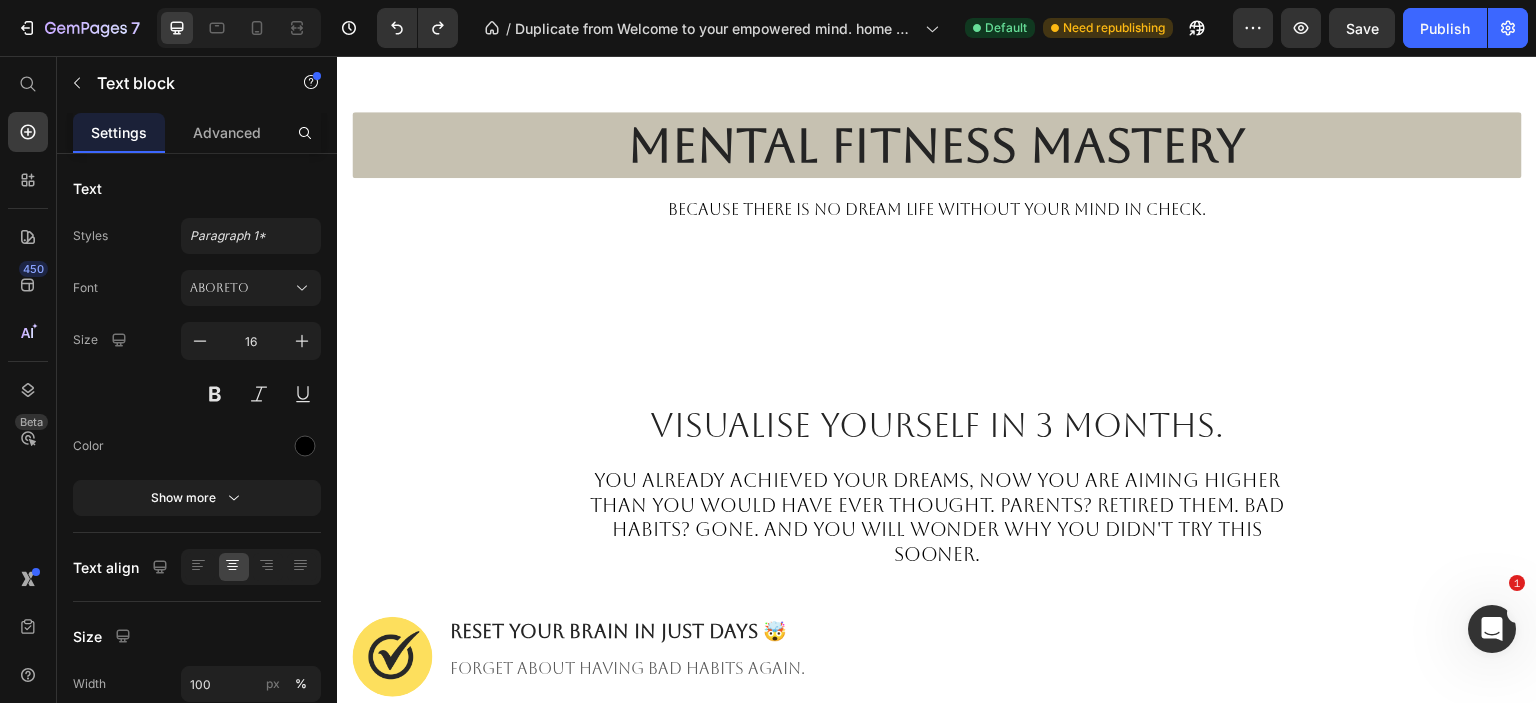 scroll, scrollTop: 1000, scrollLeft: 0, axis: vertical 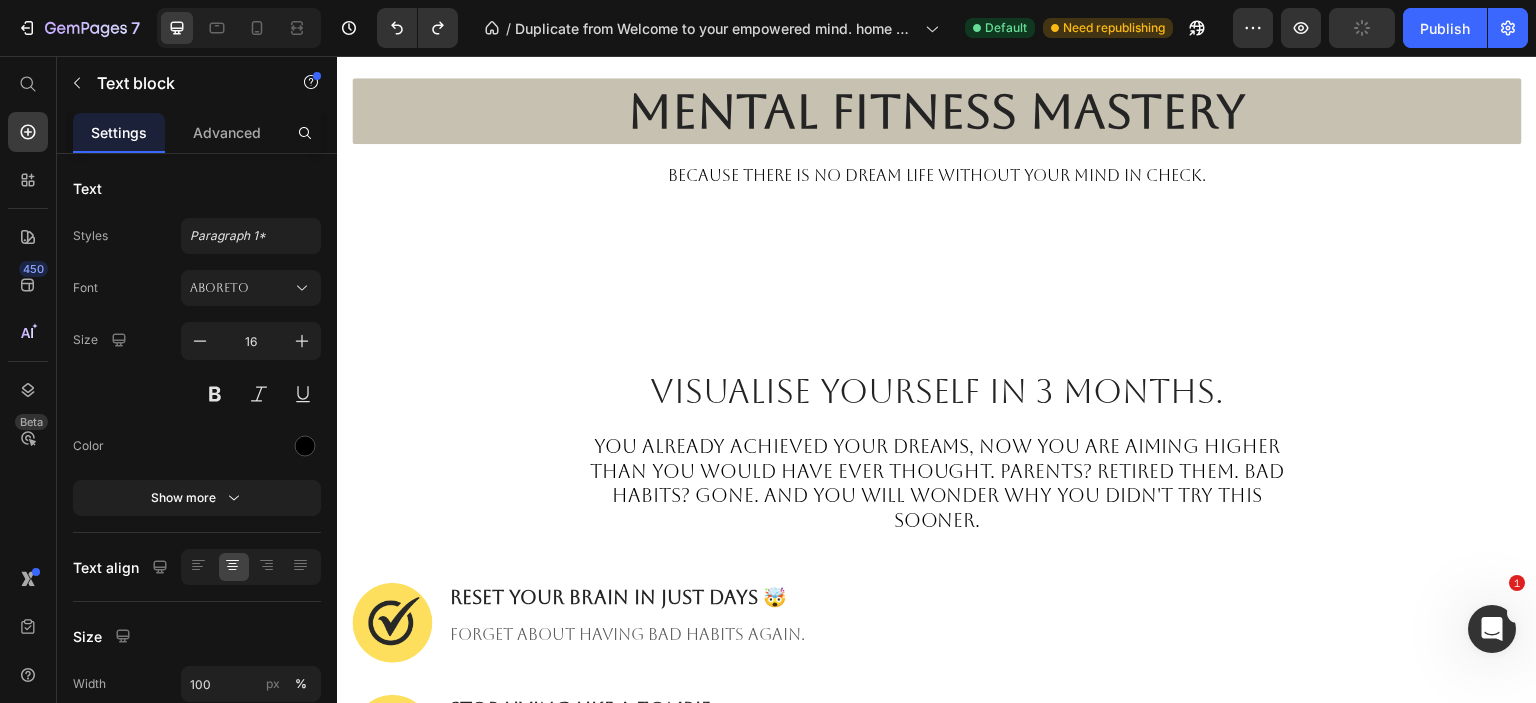 click on "bECAUSE THERE IS NO DREAM LIFE WITHOUT YOUR MIND IN CHECK." at bounding box center (937, 176) 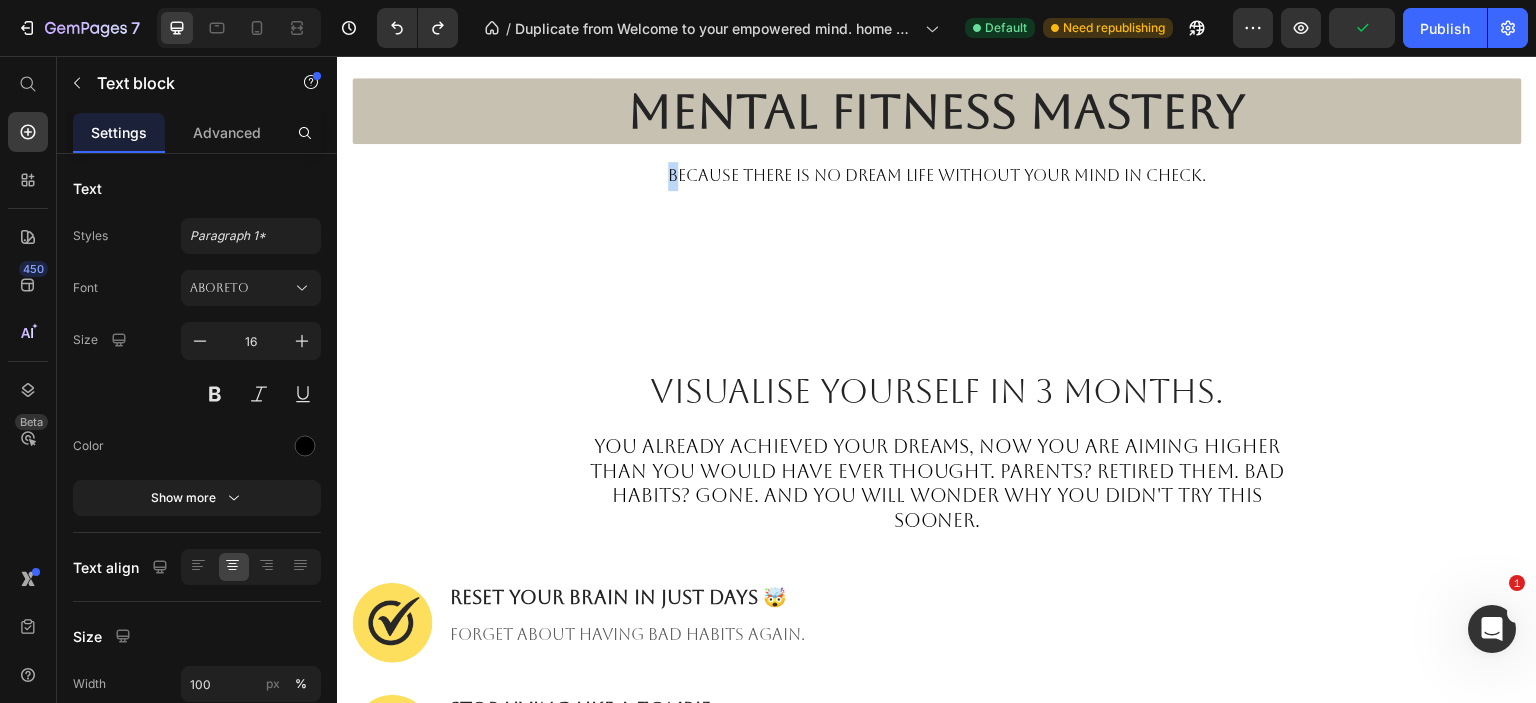 click on "bECAUSE THERE IS NO DREAM LIFE WITHOUT YOUR MIND IN CHECK." at bounding box center [937, 176] 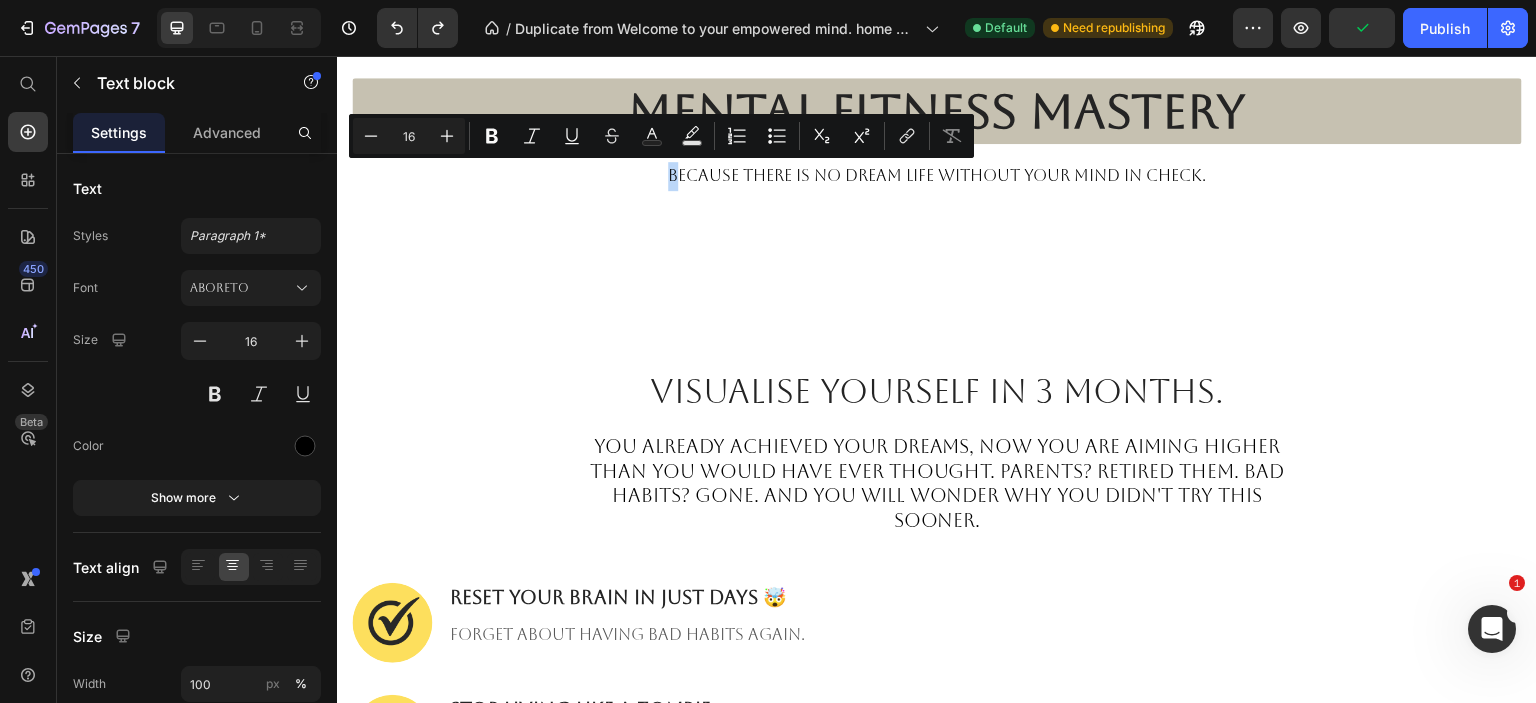 click on "bECAUSE THERE IS NO DREAM LIFE WITHOUT YOUR MIND IN CHECK." at bounding box center (937, 176) 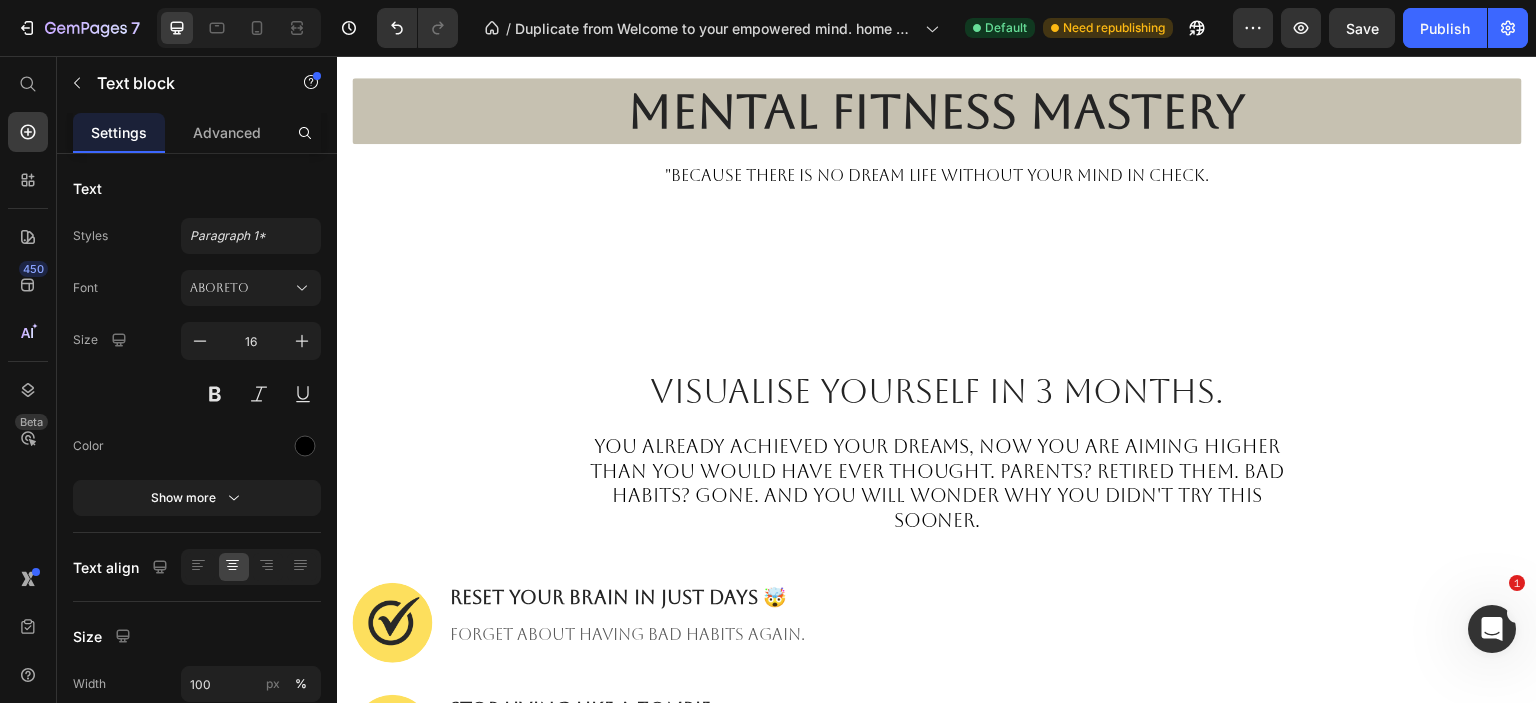 click on ""bECAUSE THERE IS NO DREAM LIFE WITHOUT YOUR MIND IN CHECK." at bounding box center [937, 176] 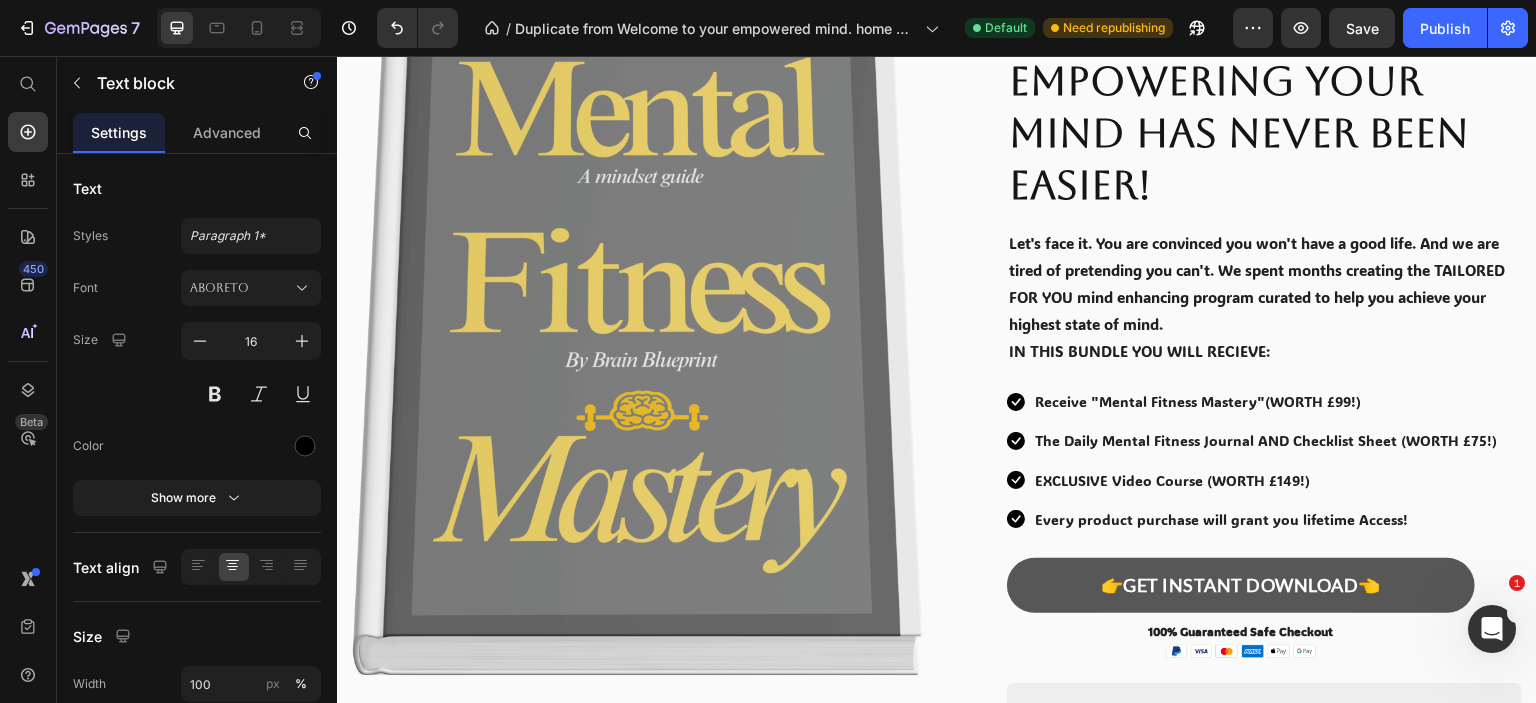 scroll, scrollTop: 0, scrollLeft: 0, axis: both 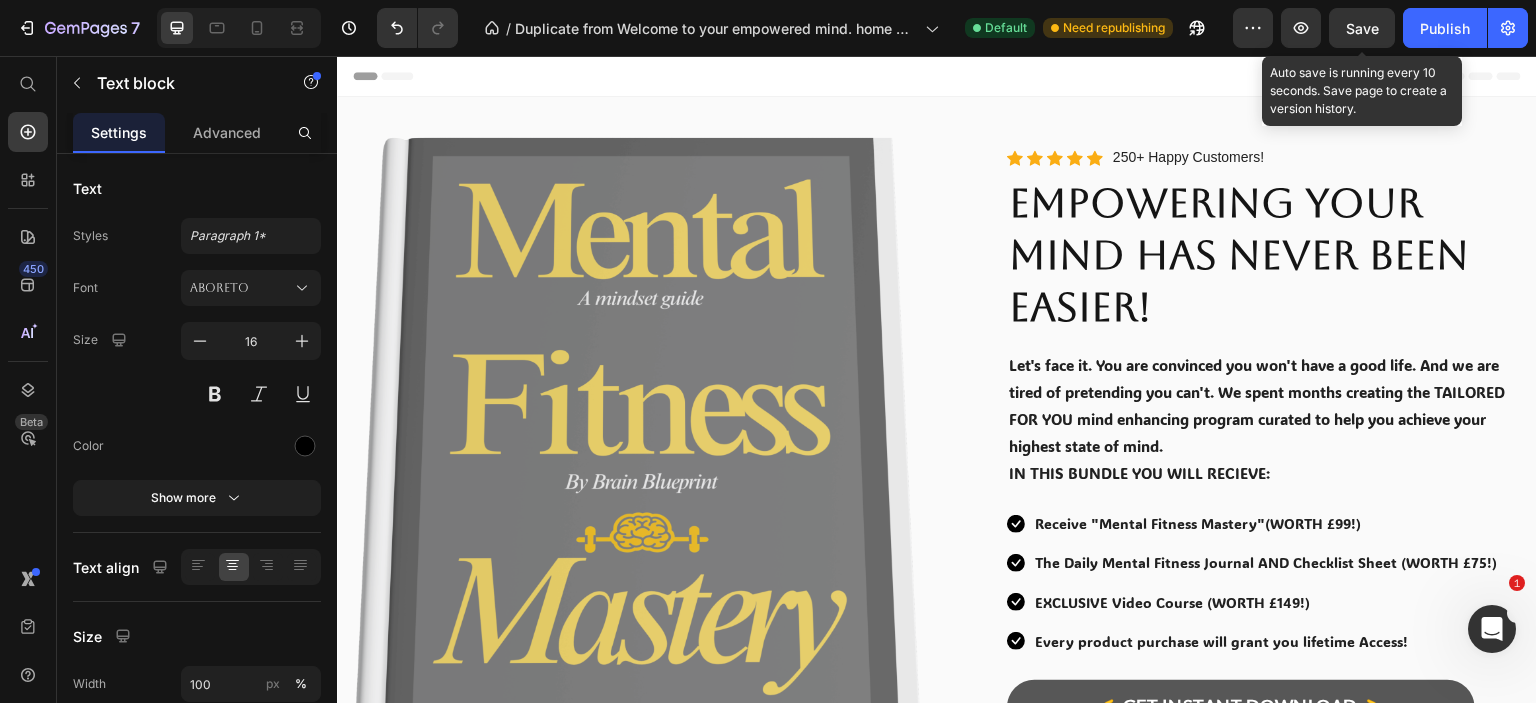 click on "Save" at bounding box center [1362, 28] 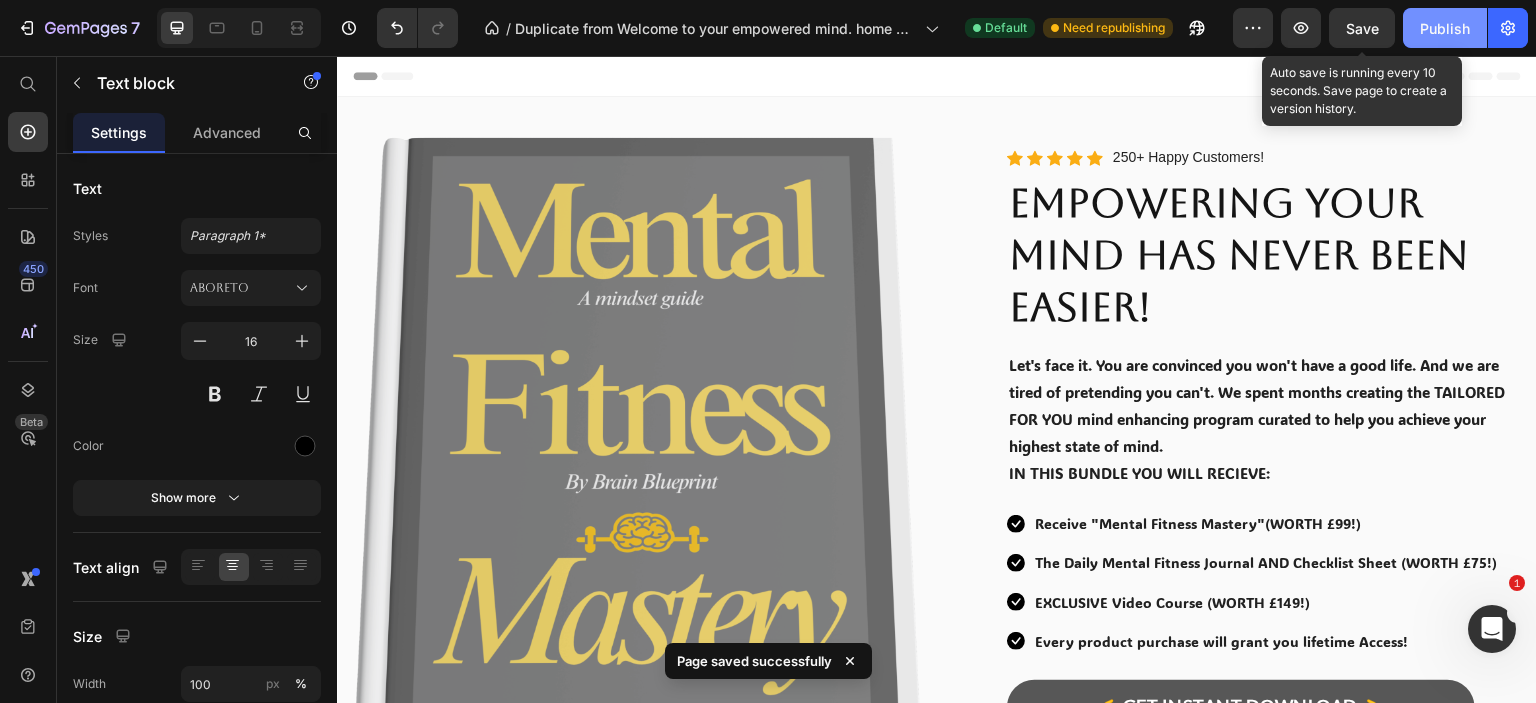 click on "Publish" at bounding box center [1445, 28] 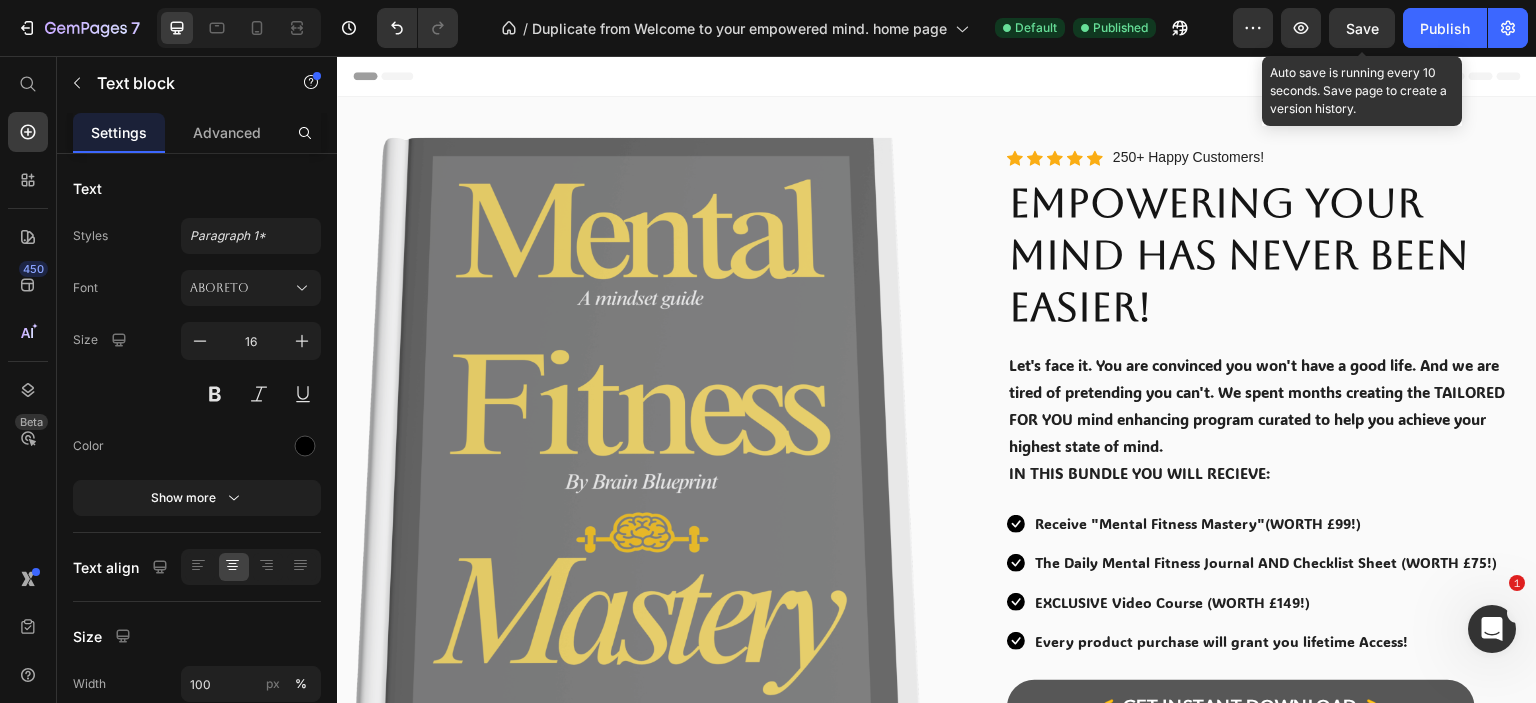 click on "Header" at bounding box center [937, 76] 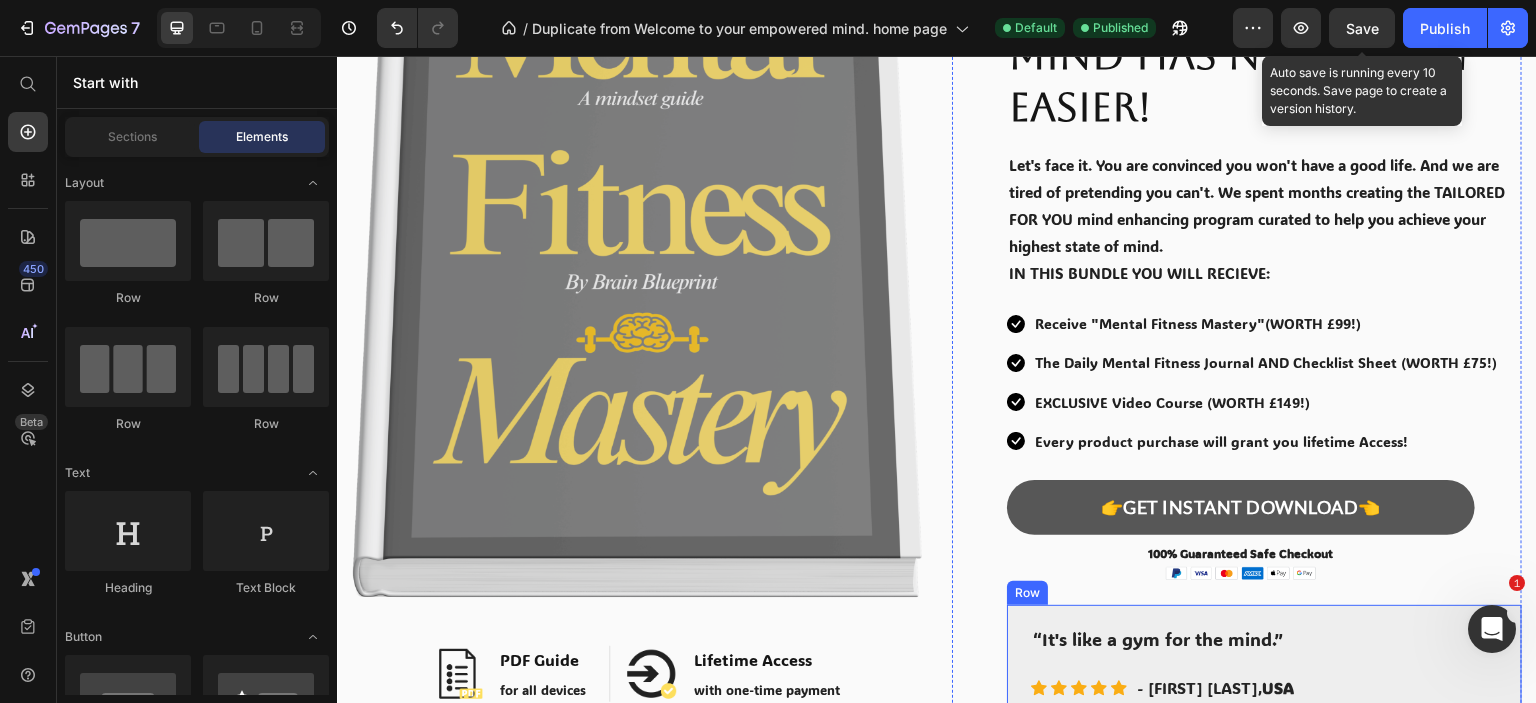 scroll, scrollTop: 500, scrollLeft: 0, axis: vertical 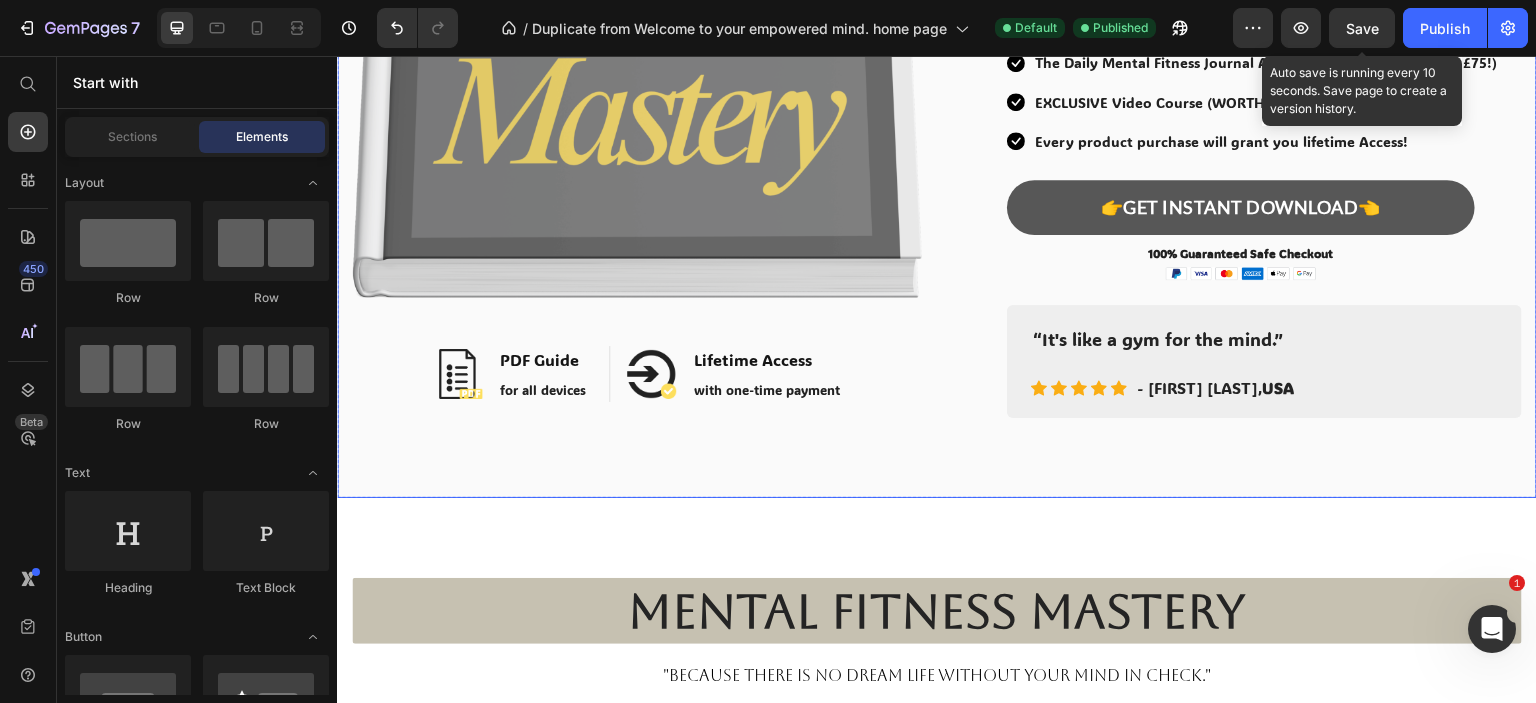 click on "Image Image PDF Guide Heading for all devices Text block Row Image Lifetime Access Heading with one-time payment Text block Row Row Row Image                Icon                Icon                Icon                Icon                Icon Icon List Hoz 250+ Happy Customers! Text block Row EMPOWERING YOUR MIND HAS NEVER BEEN EASIER! Heading Let's face it. You are convinced you won't have a good life. And we are tired of pretending you can't. We spent months creating the TAILORED FOR YOU mind enhancing program curated to help you achieve your highest state of mind. IN THIS BUNDLE YOU WILL RECIEVE: Text Block
Icon Receive "Mental Fitness Mastery"(WORTH £99!) Text block
Icon The Daily Mental Fitness Journal AND Checklist Sheet (WORTH £75!) Text block
Icon EXCLUSIVE Video Course (WORTH £149!) Text block
Icon Every product purchase will grant you lifetime Access! Text block Icon List 👉GET INSTANT DOWNLOAD👈 Add to Cart Text block Image Image" at bounding box center [937, 47] 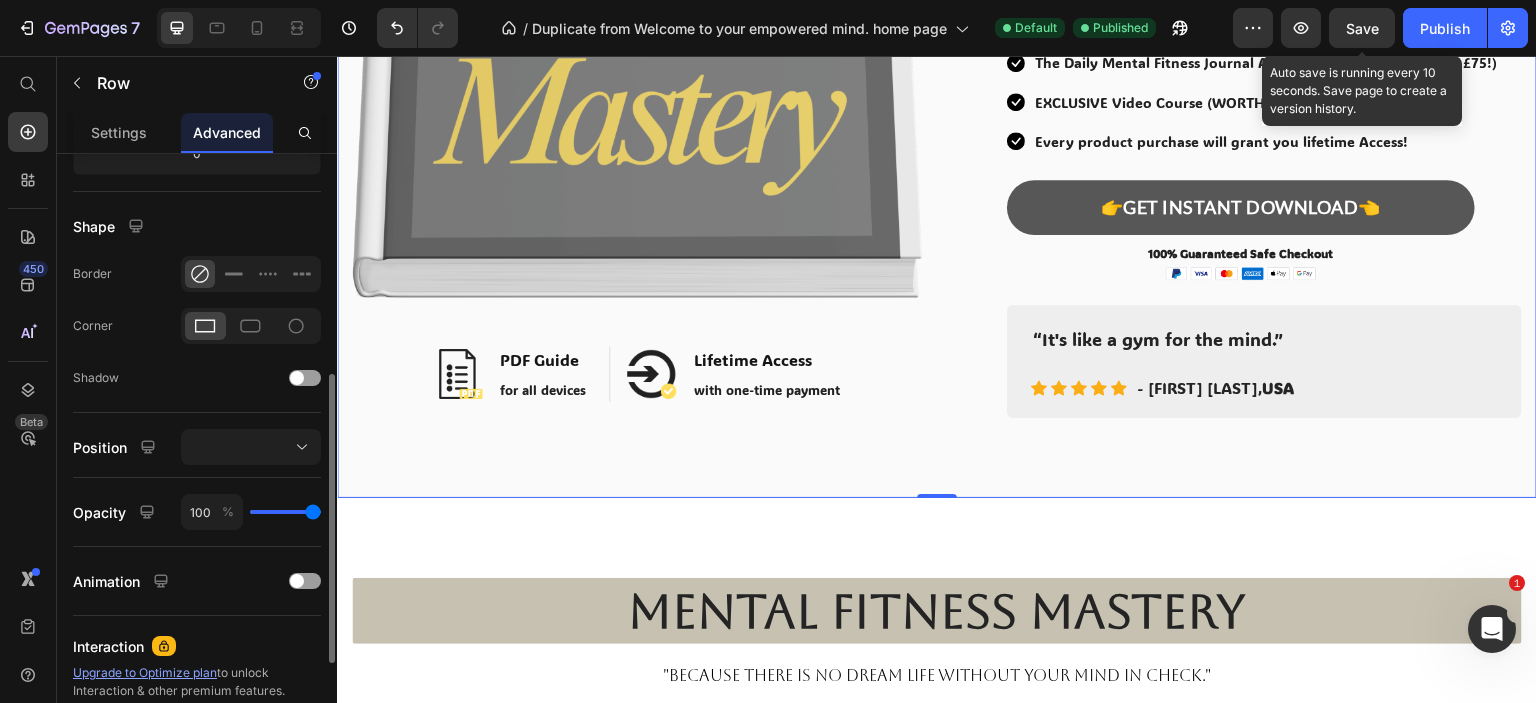 scroll, scrollTop: 660, scrollLeft: 0, axis: vertical 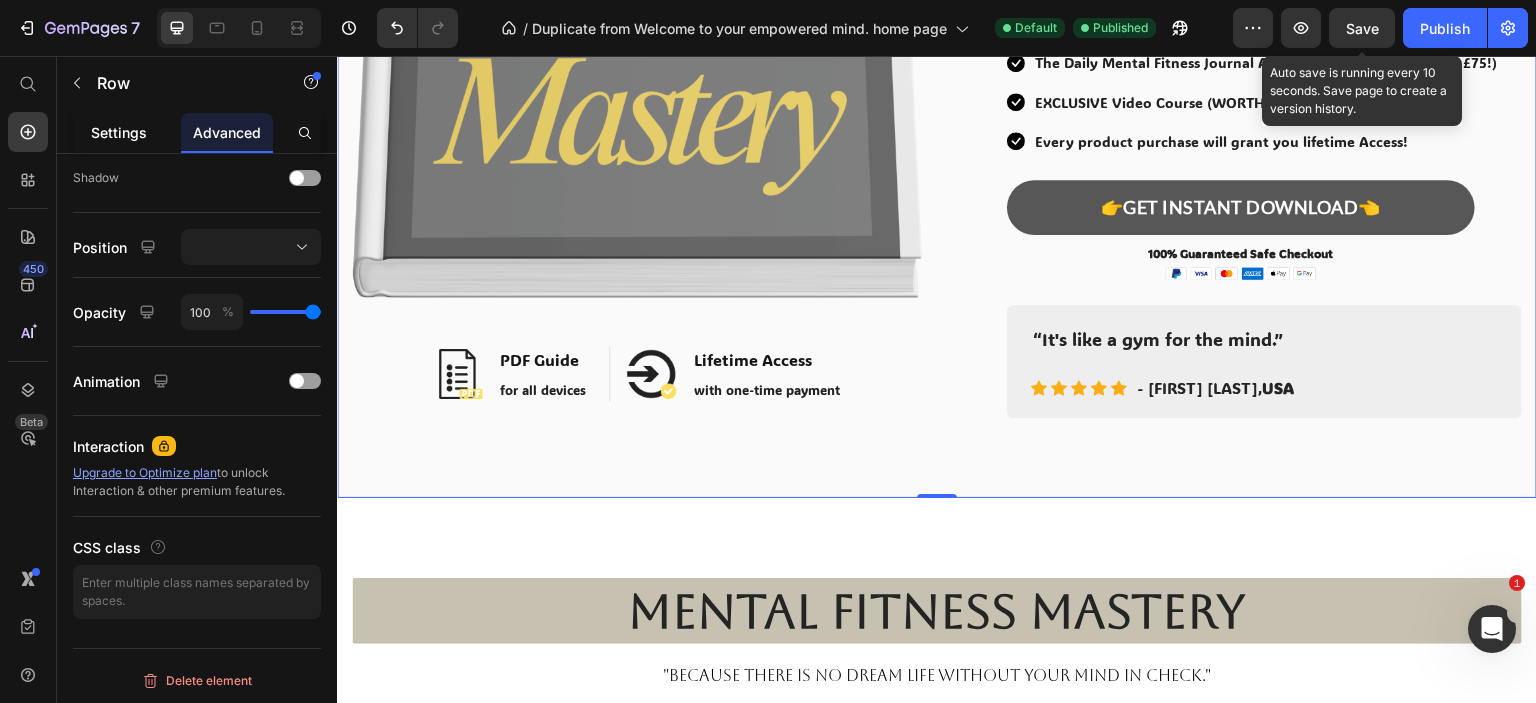 click on "Settings" at bounding box center [119, 132] 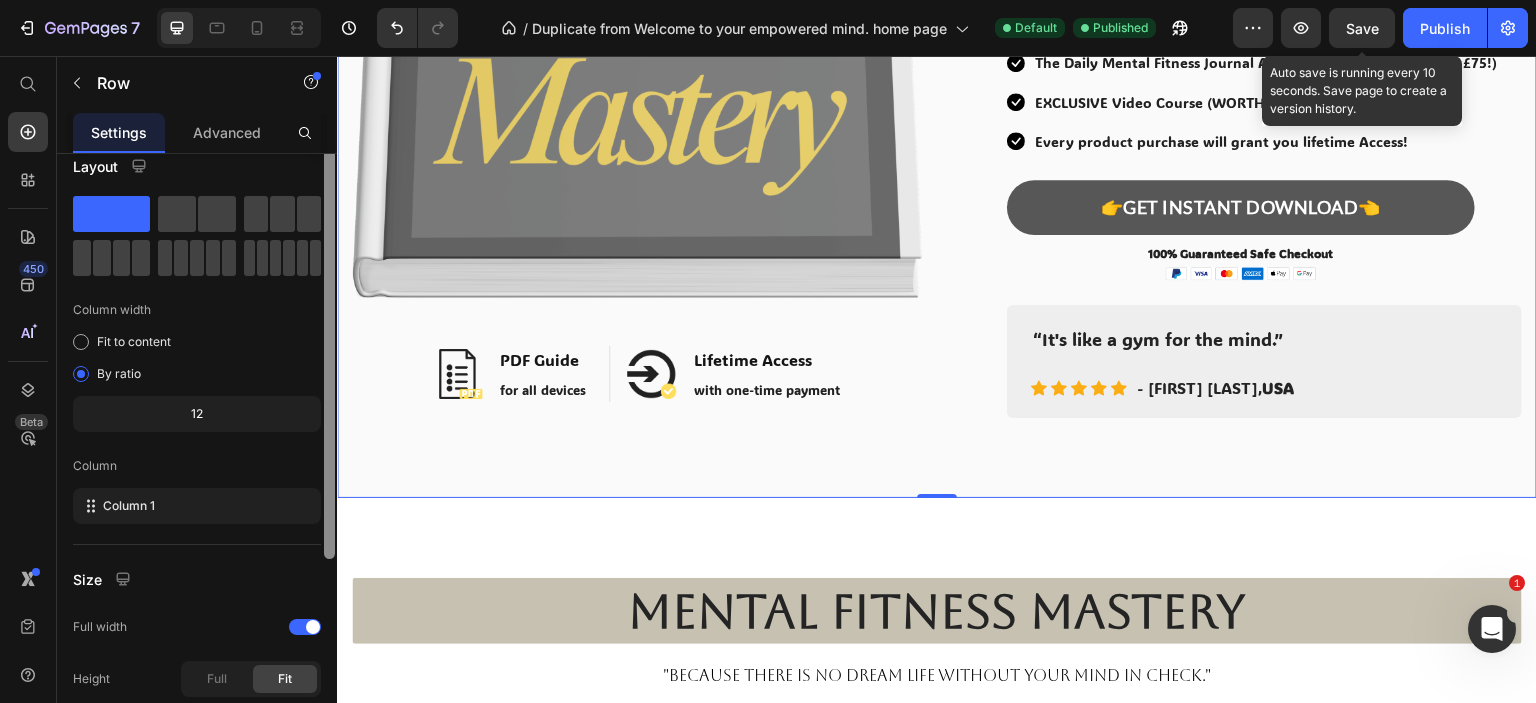 scroll, scrollTop: 0, scrollLeft: 0, axis: both 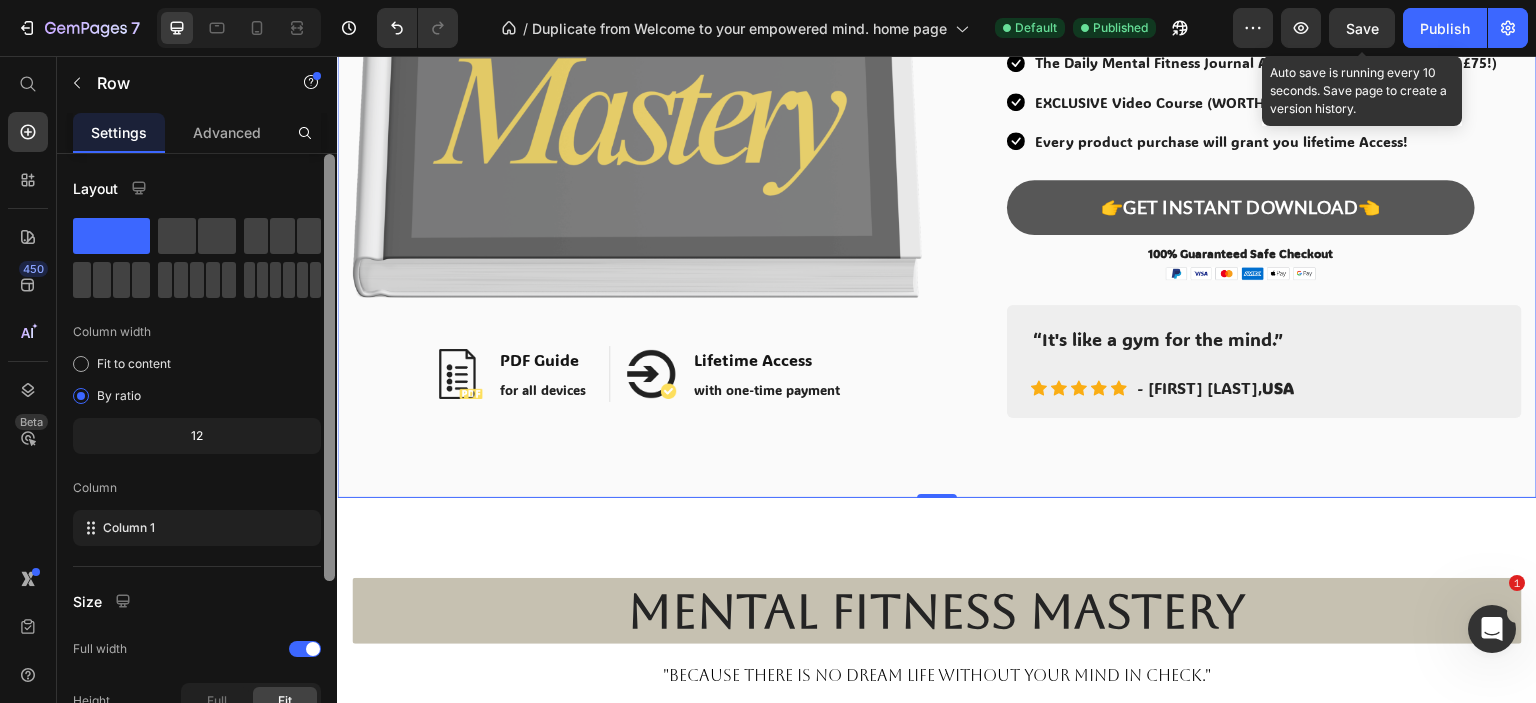 drag, startPoint x: 331, startPoint y: 207, endPoint x: 325, endPoint y: 175, distance: 32.55764 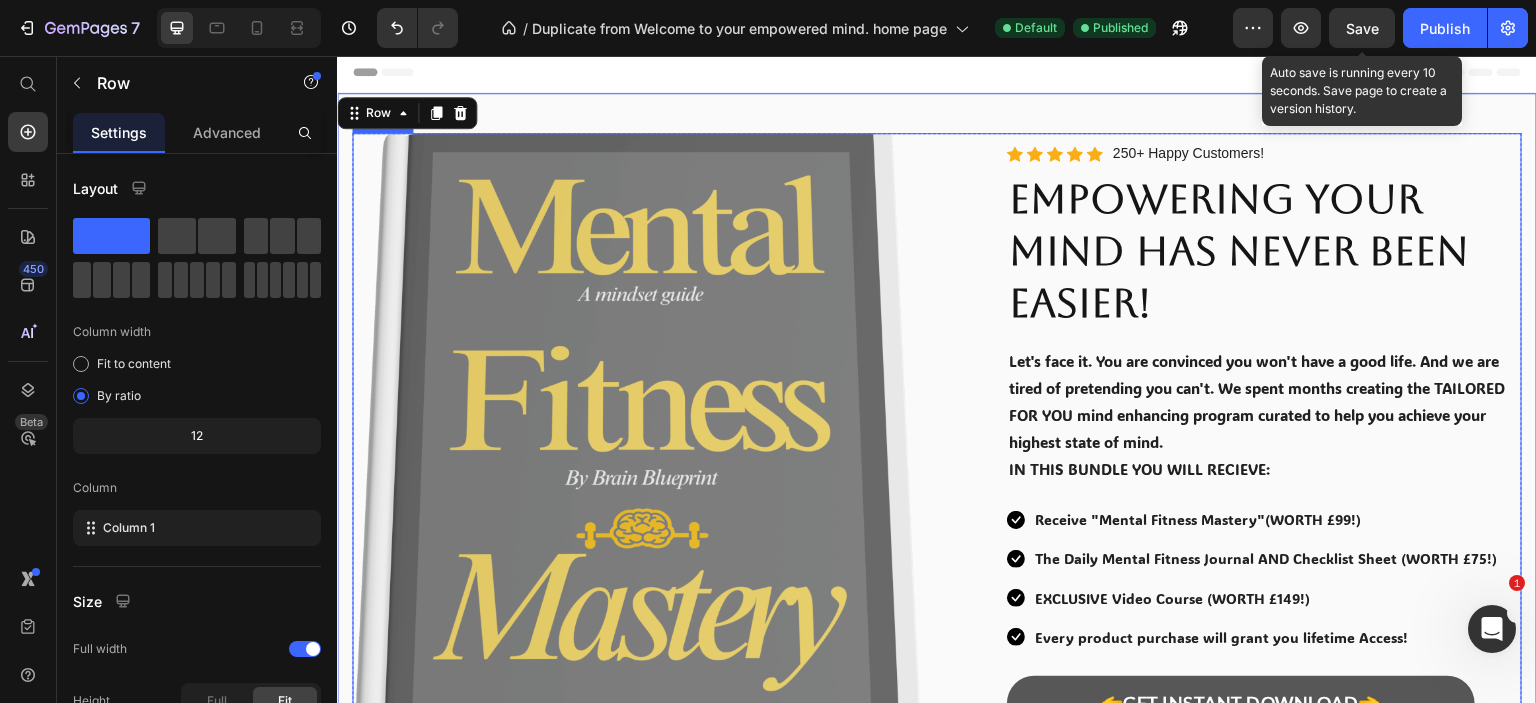 scroll, scrollTop: 0, scrollLeft: 0, axis: both 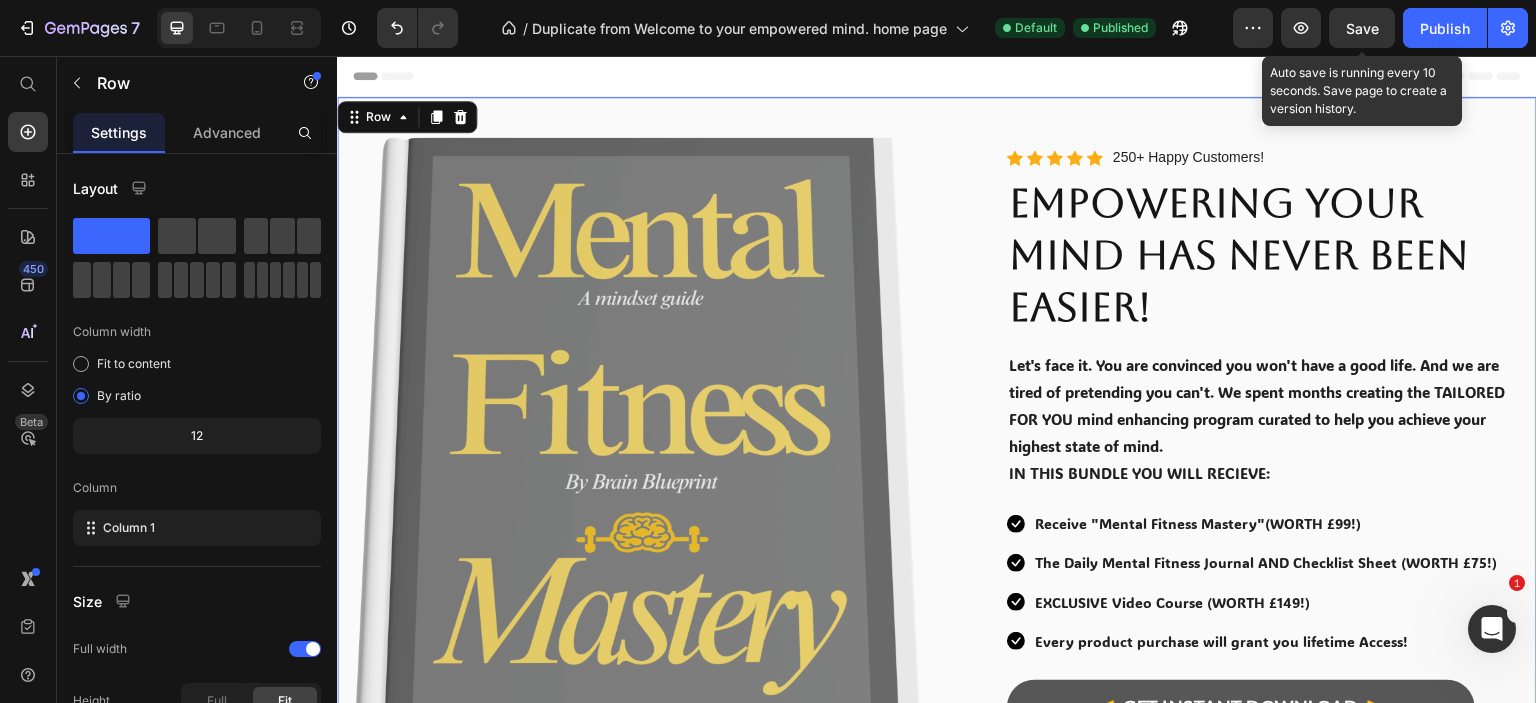 click on "Image Image PDF Guide Heading for all devices Text block Row Image Lifetime Access Heading with one-time payment Text block Row Row Row Image                Icon                Icon                Icon                Icon                Icon Icon List Hoz 250+ Happy Customers! Text block Row EMPOWERING YOUR MIND HAS NEVER BEEN EASIER! Heading Let's face it. You are convinced you won't have a good life. And we are tired of pretending you can't. We spent months creating the TAILORED FOR YOU mind enhancing program curated to help you achieve your highest state of mind. IN THIS BUNDLE YOU WILL RECIEVE: Text Block
Icon Receive "Mental Fitness Mastery"(WORTH £99!) Text block
Icon The Daily Mental Fitness Journal AND Checklist Sheet (WORTH £75!) Text block
Icon EXCLUSIVE Video Course (WORTH £149!) Text block
Icon Every product purchase will grant you lifetime Access! Text block Icon List 👉GET INSTANT DOWNLOAD👈 Add to Cart Text block Image Image" at bounding box center (937, 547) 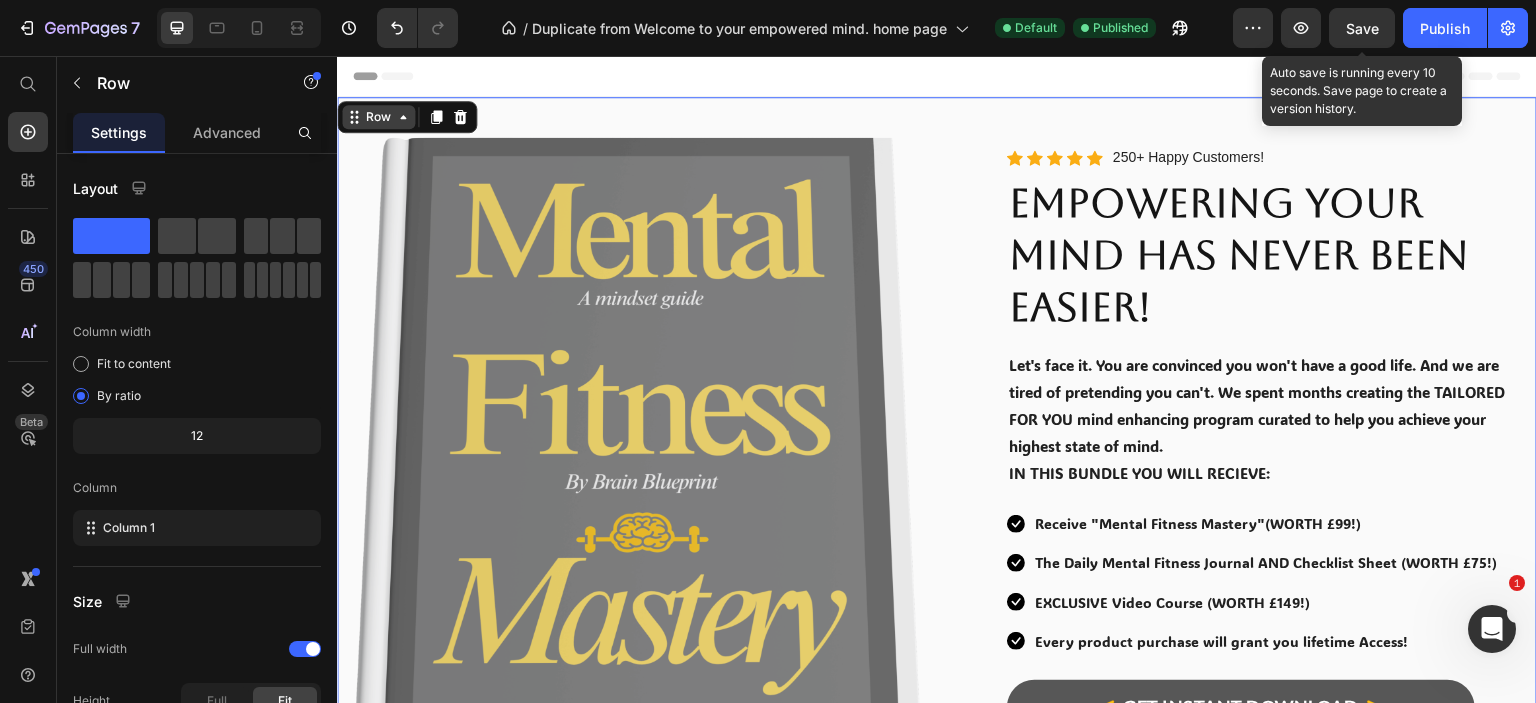 click on "Row" at bounding box center [378, 117] 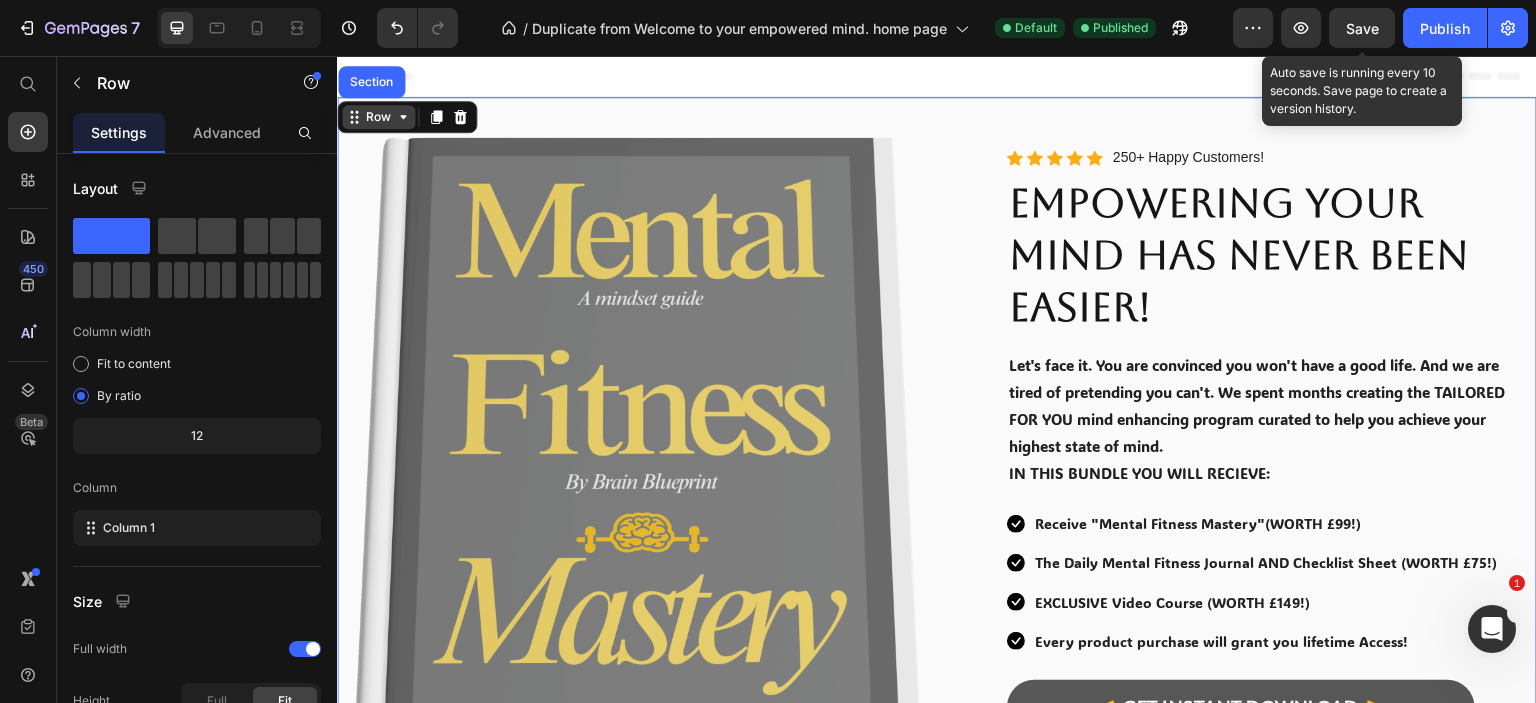 click 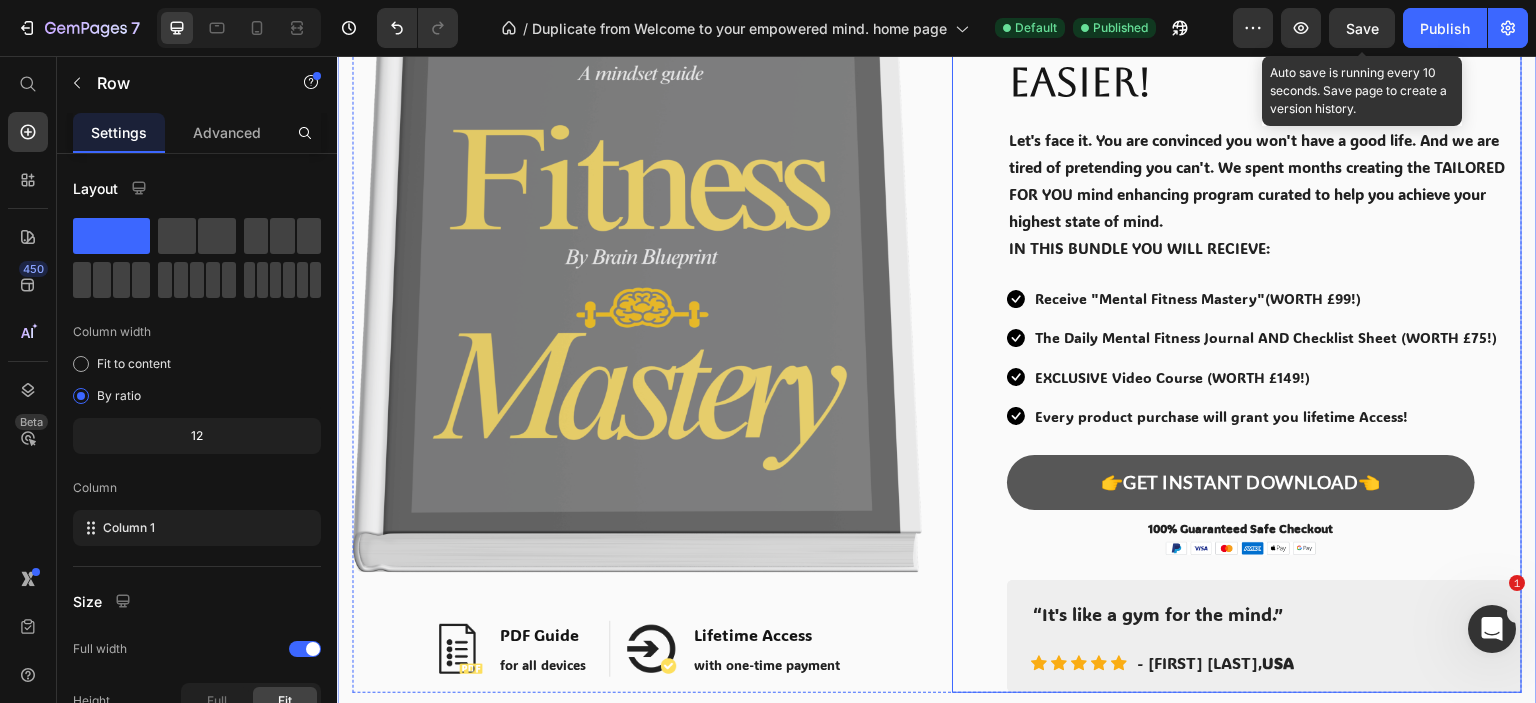 scroll, scrollTop: 0, scrollLeft: 0, axis: both 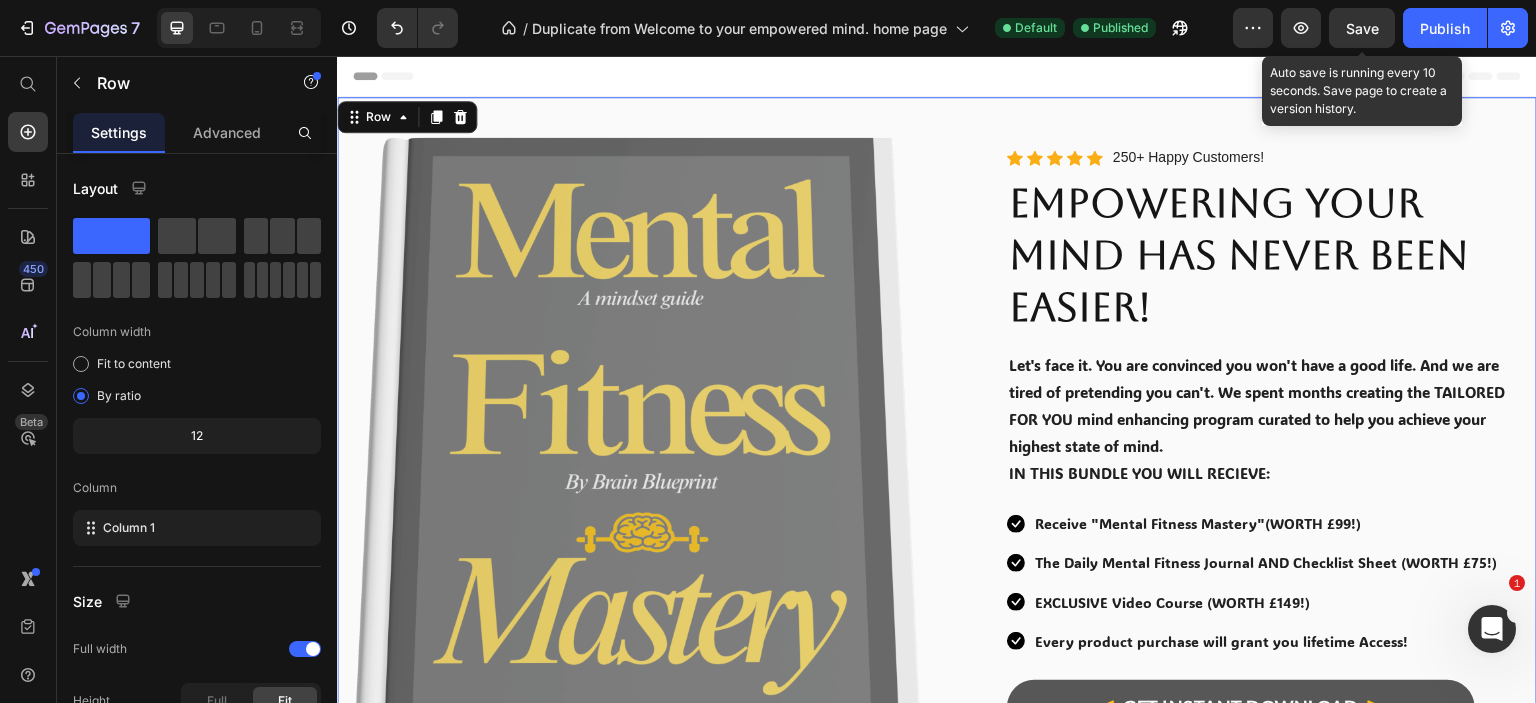 click 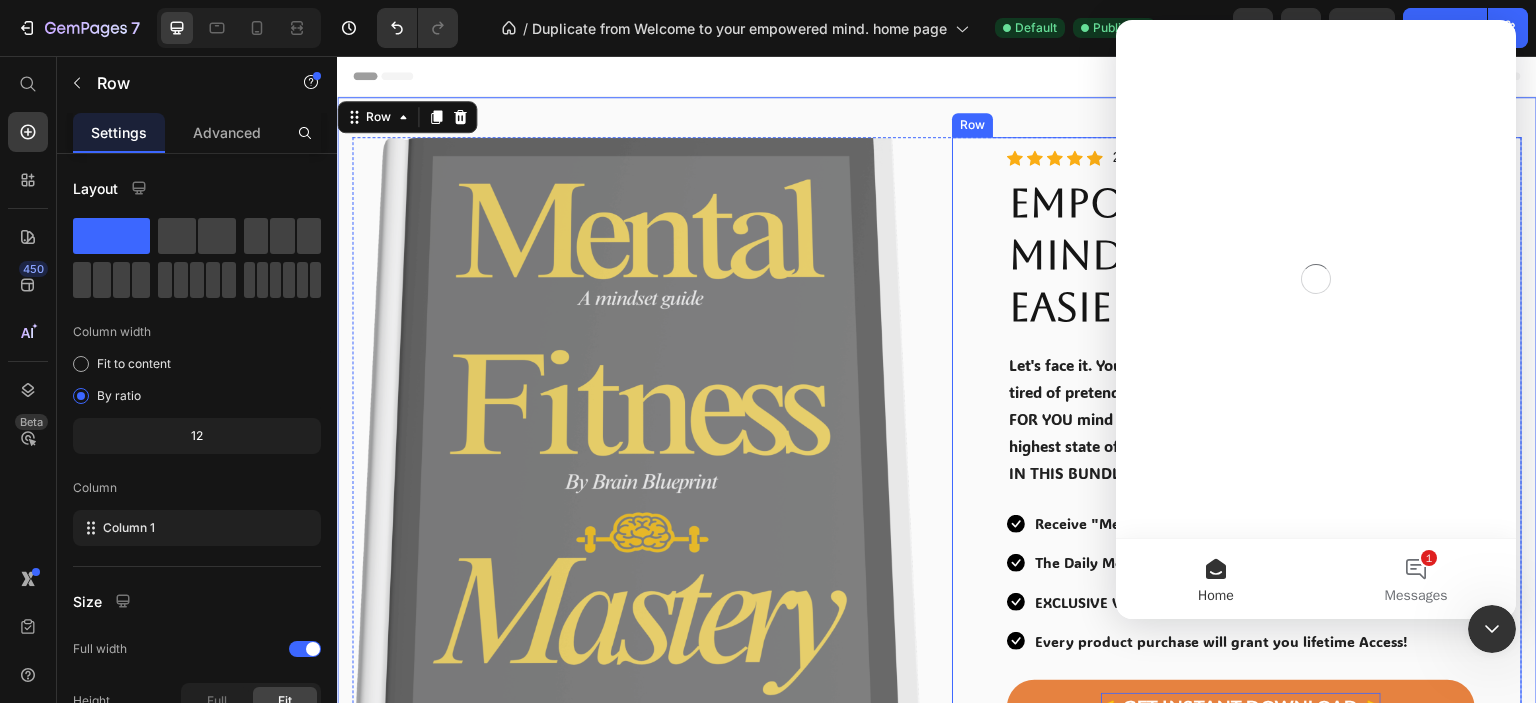 scroll, scrollTop: 0, scrollLeft: 0, axis: both 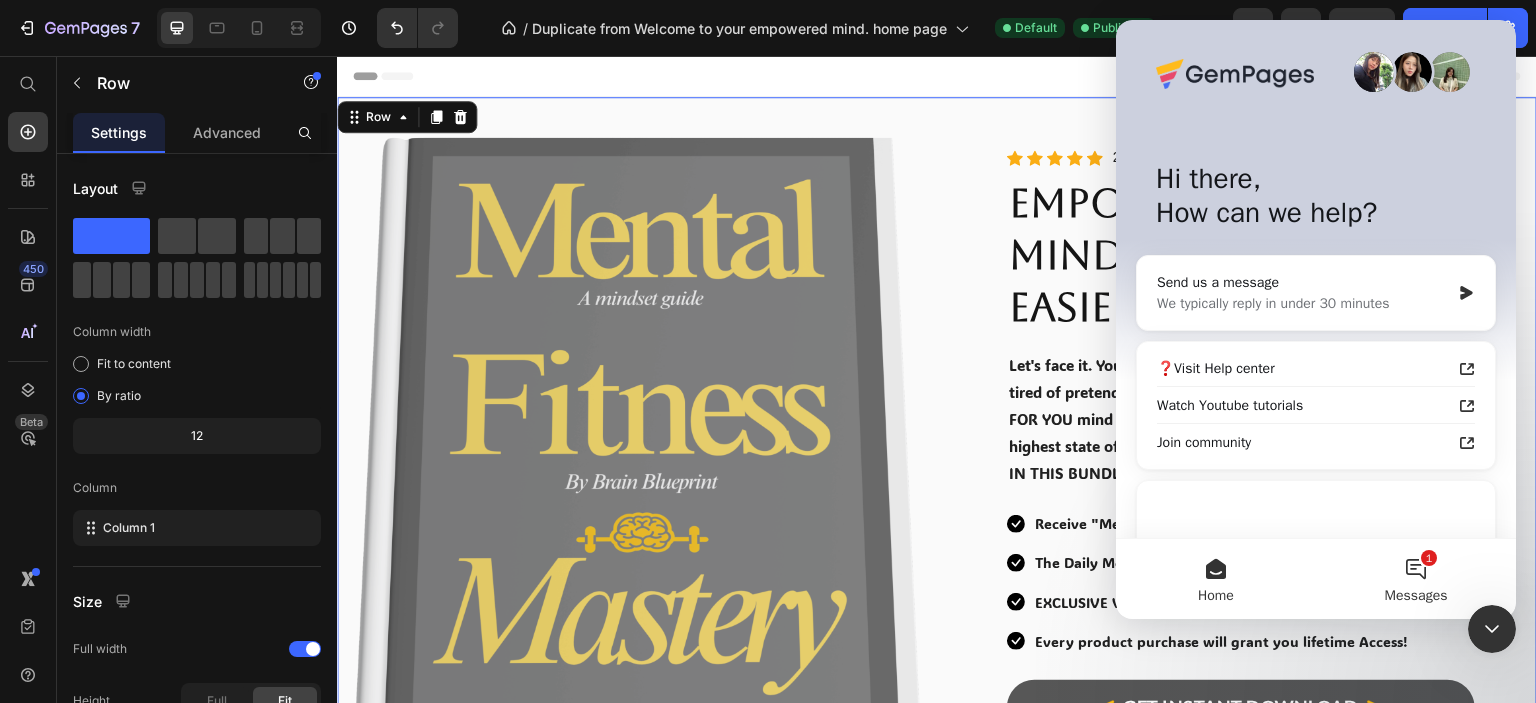 click on "1 Messages" at bounding box center [1416, 579] 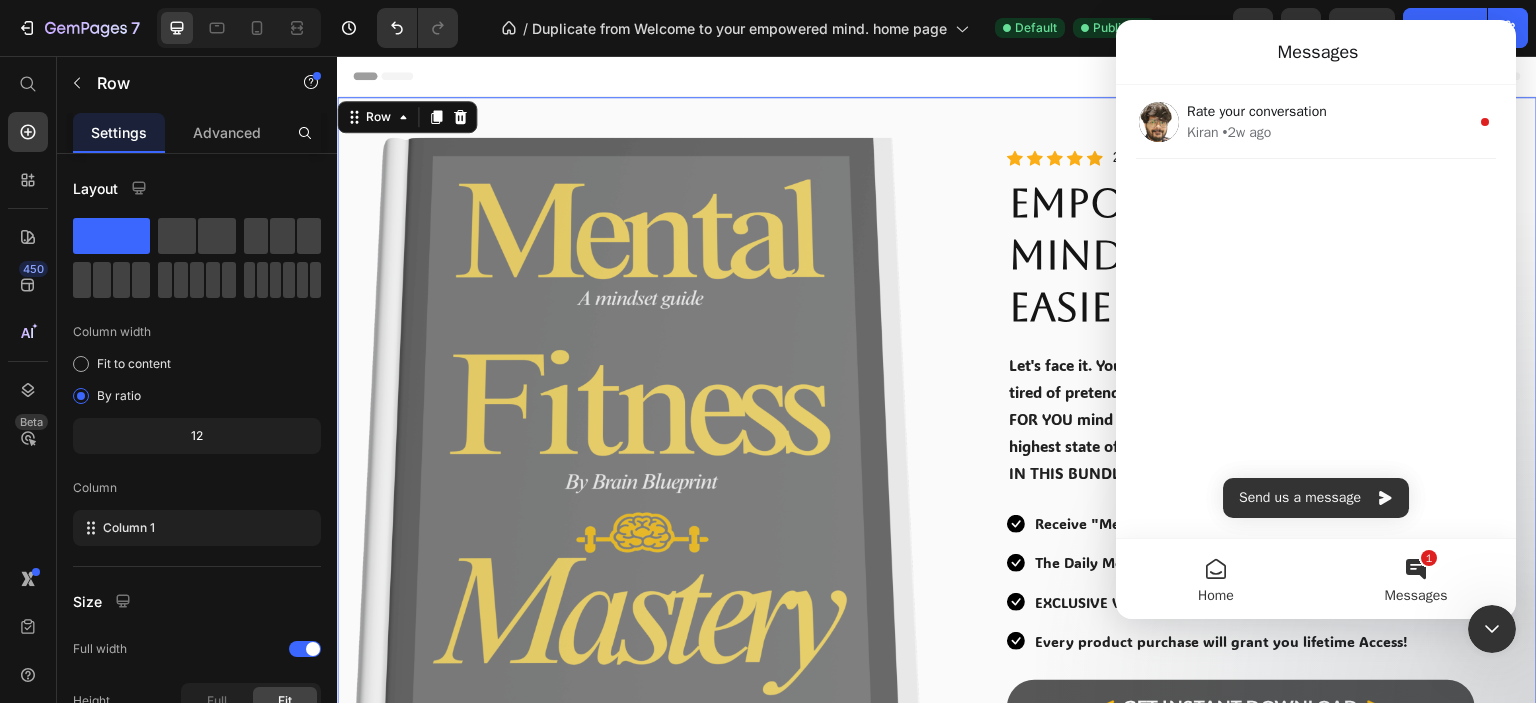 click on "Home" at bounding box center [1216, 579] 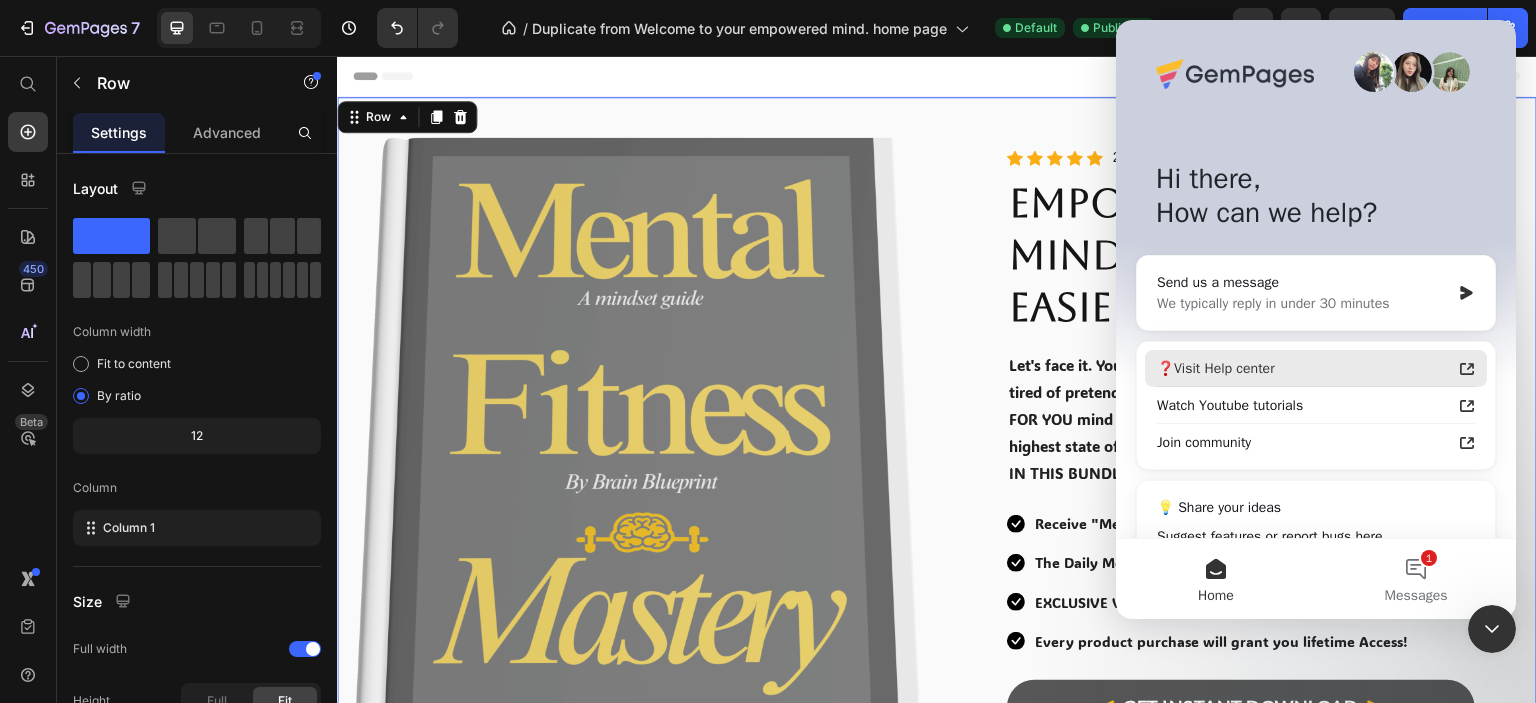 scroll, scrollTop: 80, scrollLeft: 0, axis: vertical 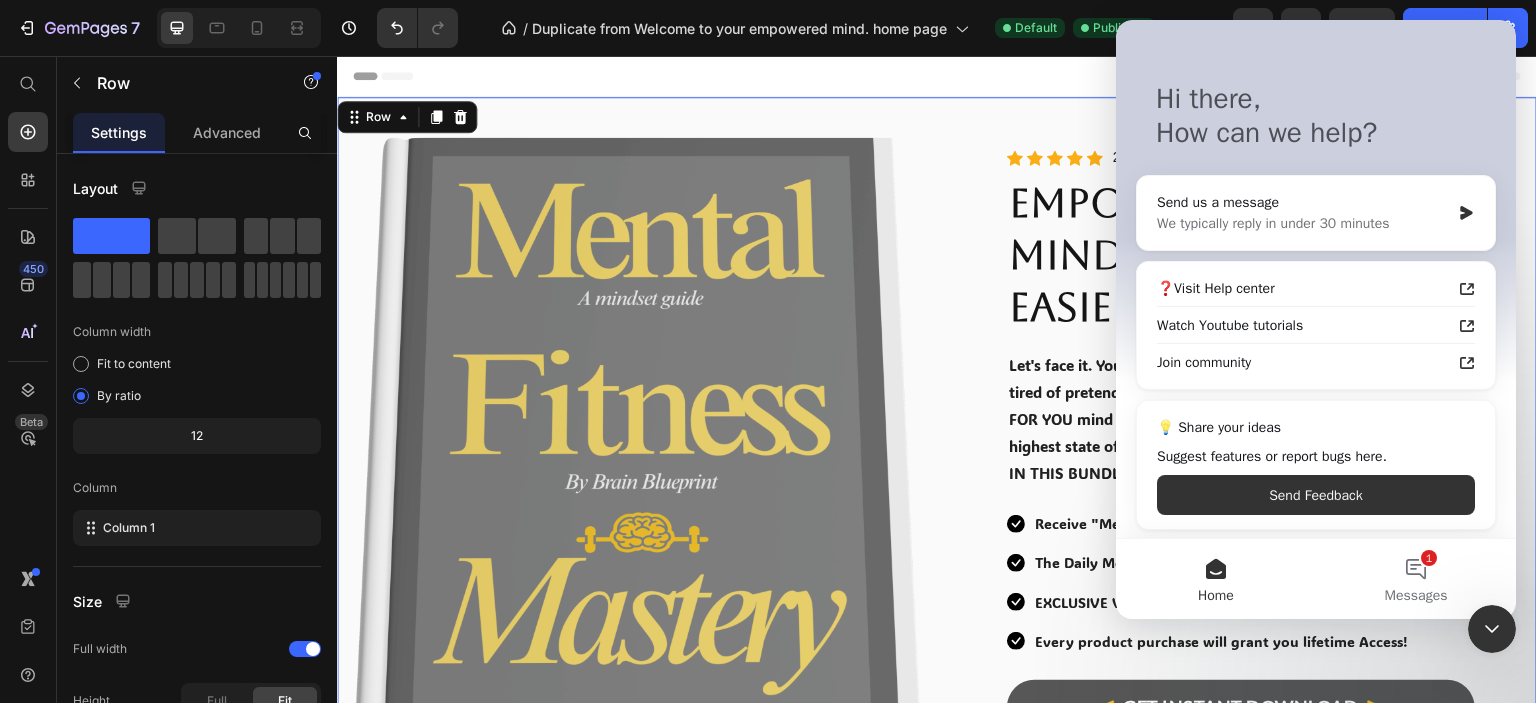 click on "Home" at bounding box center (1216, 579) 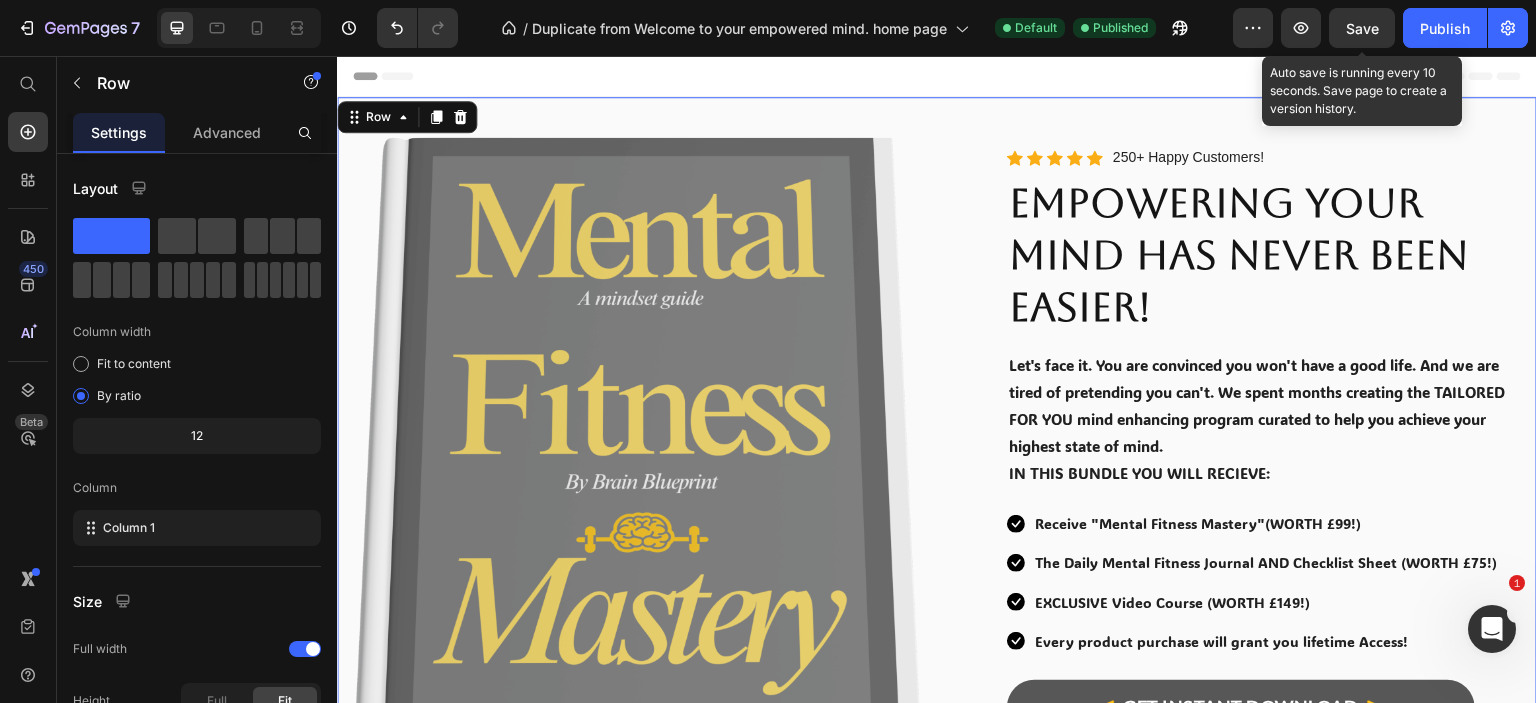 scroll, scrollTop: 0, scrollLeft: 0, axis: both 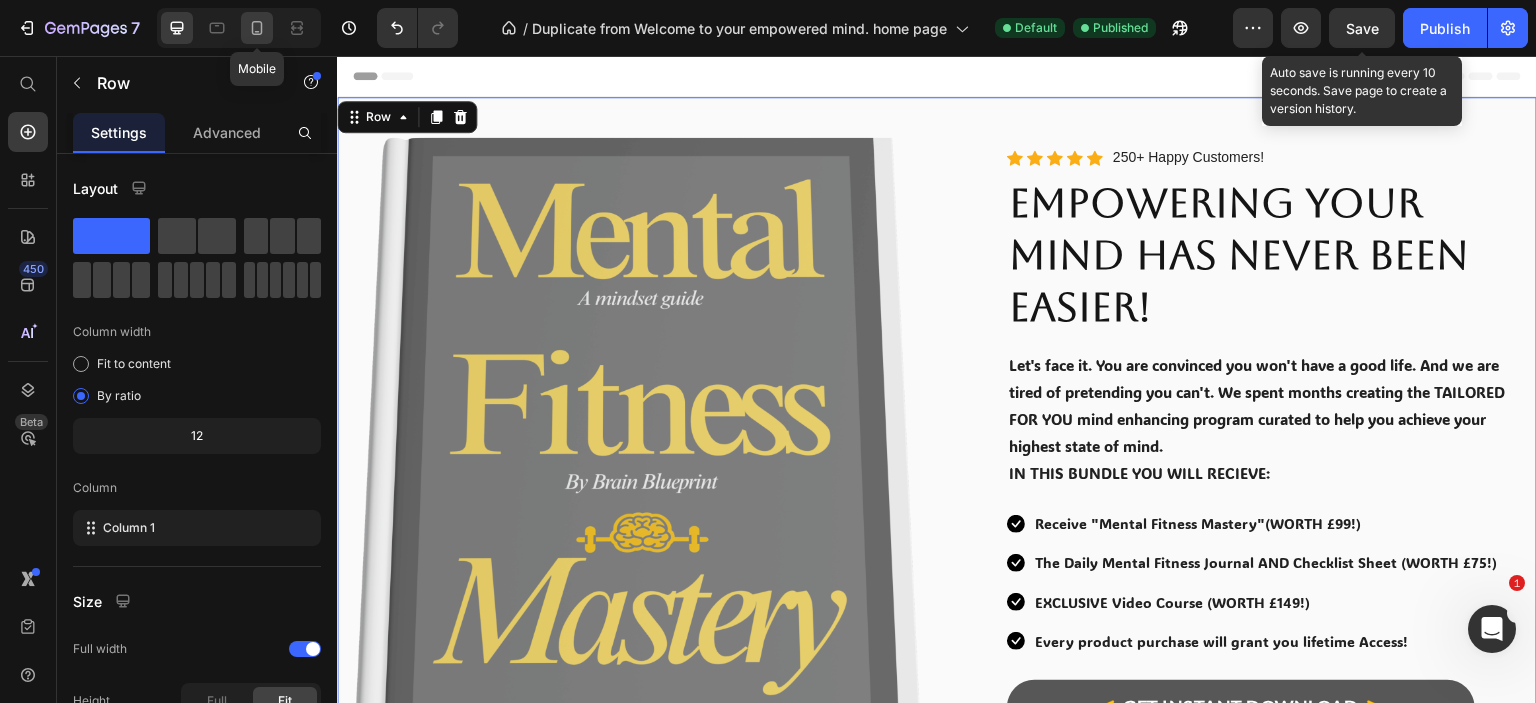 click 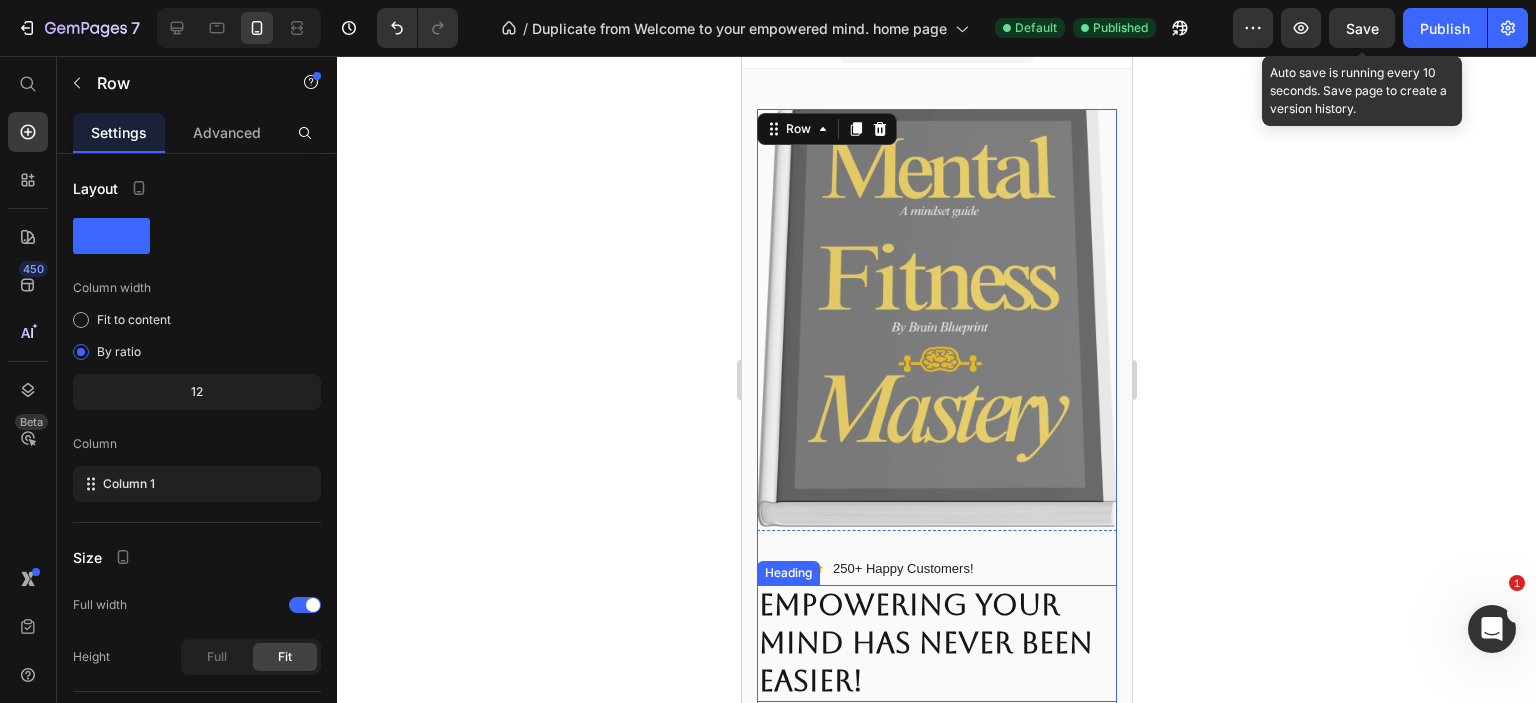 scroll, scrollTop: 0, scrollLeft: 0, axis: both 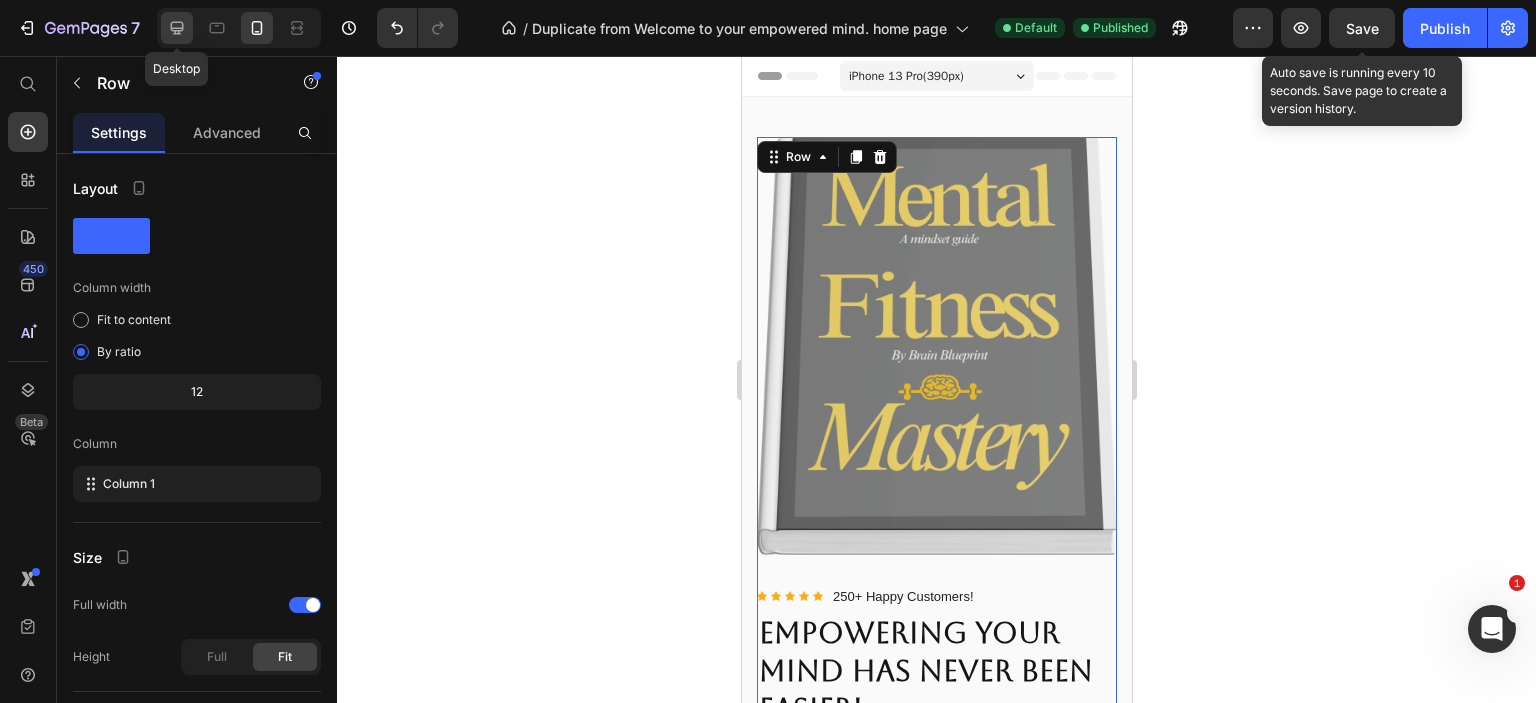 click 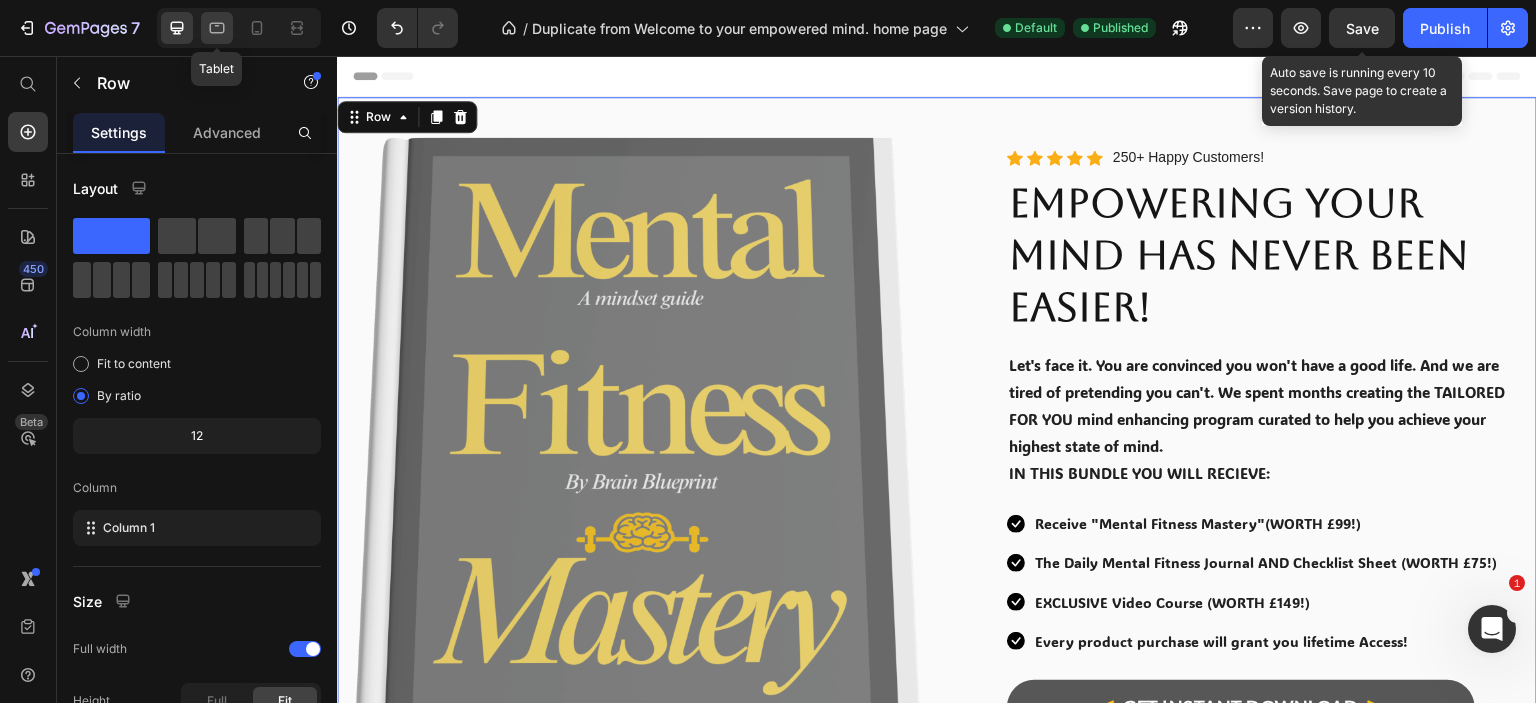 click 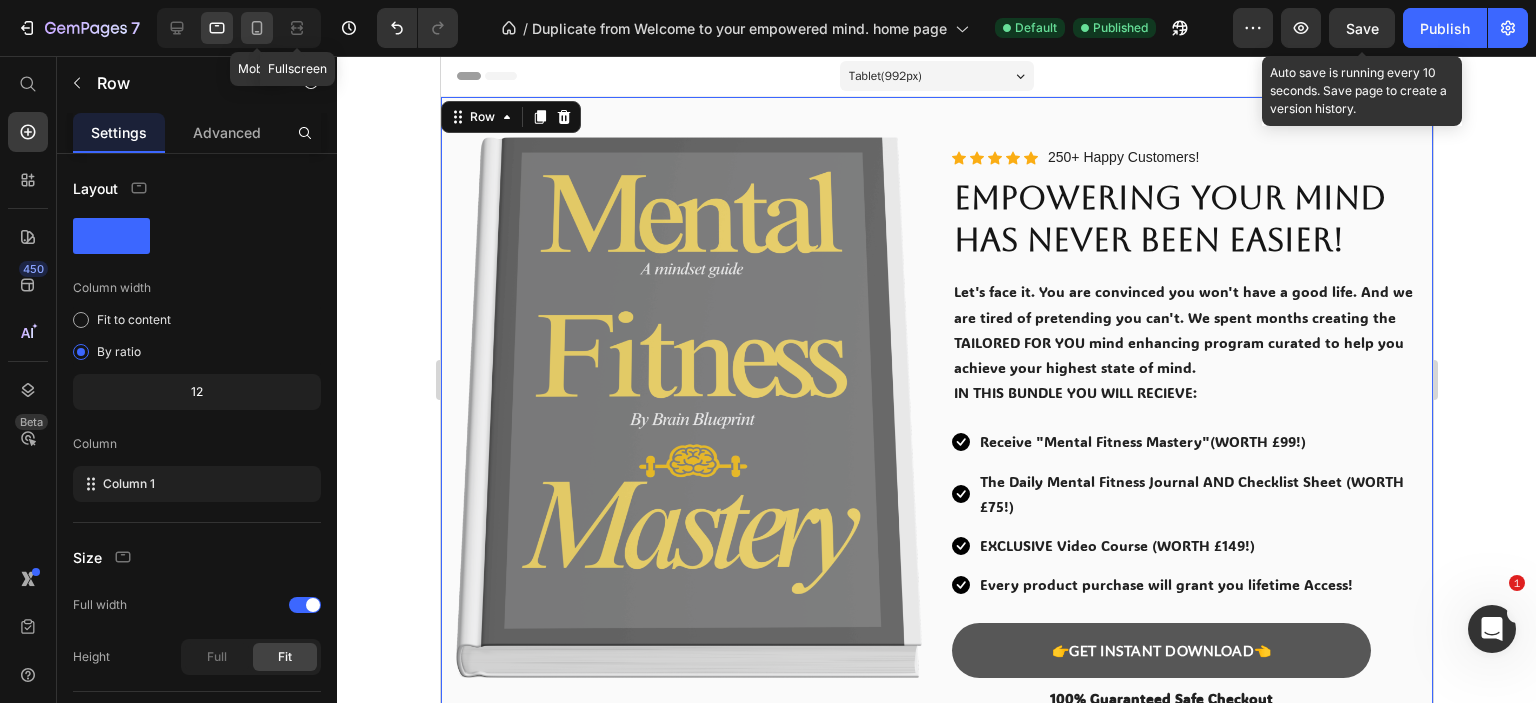 click 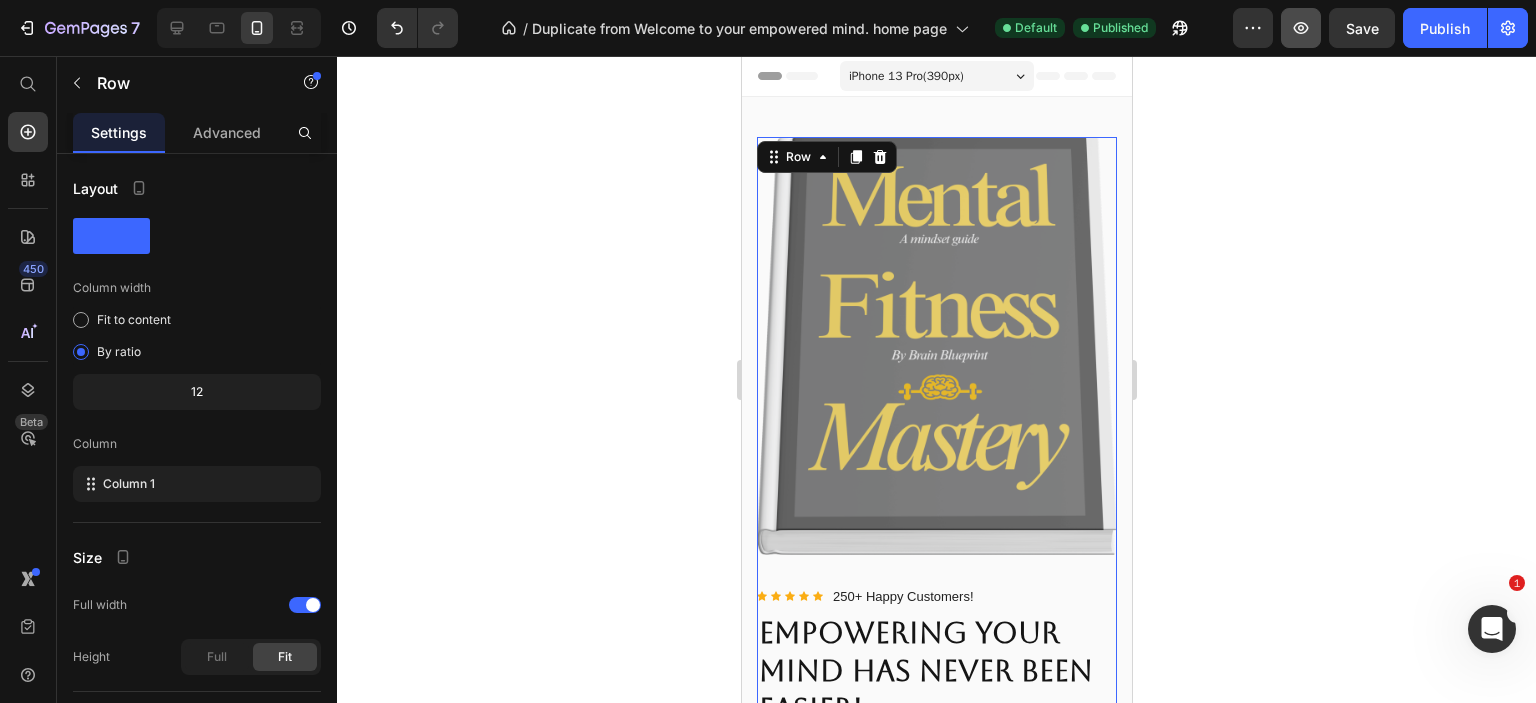 scroll, scrollTop: 11, scrollLeft: 0, axis: vertical 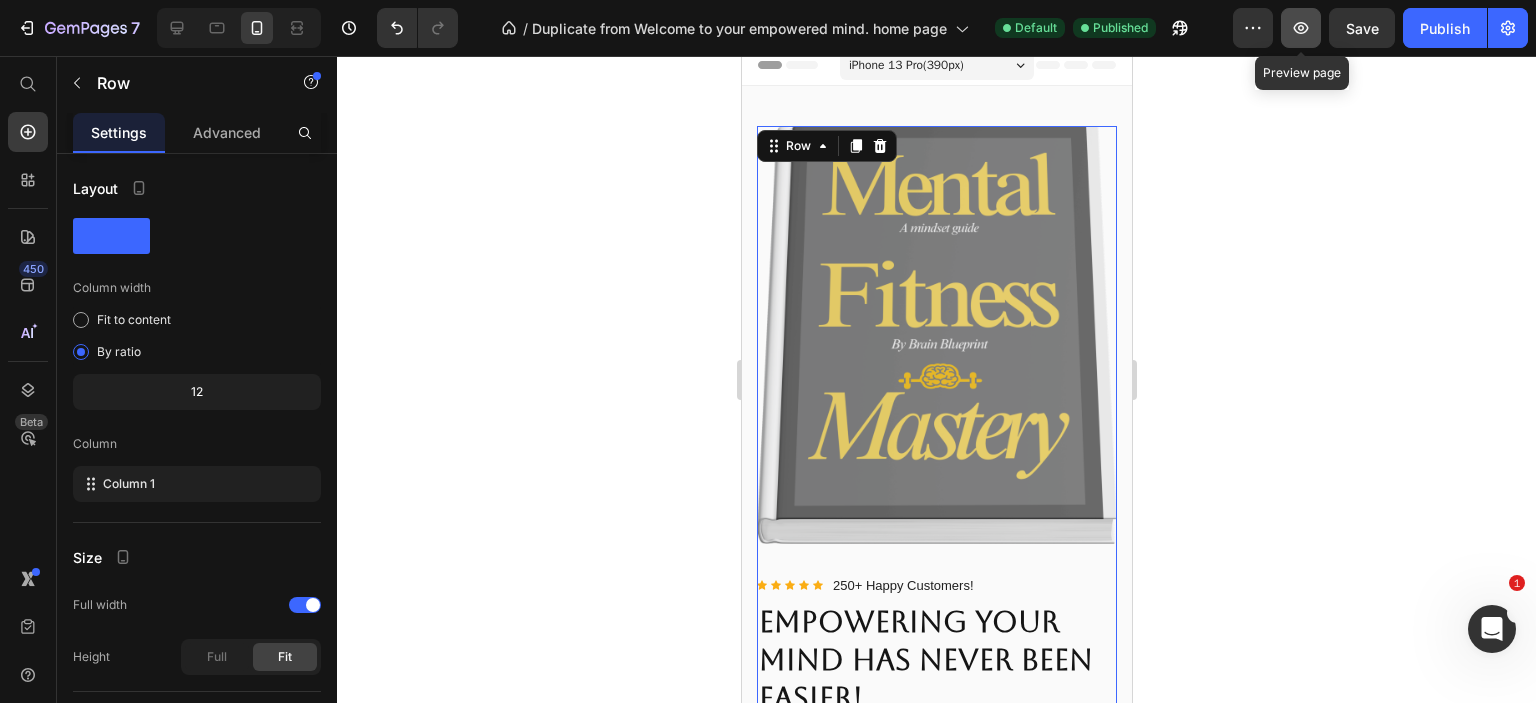 click 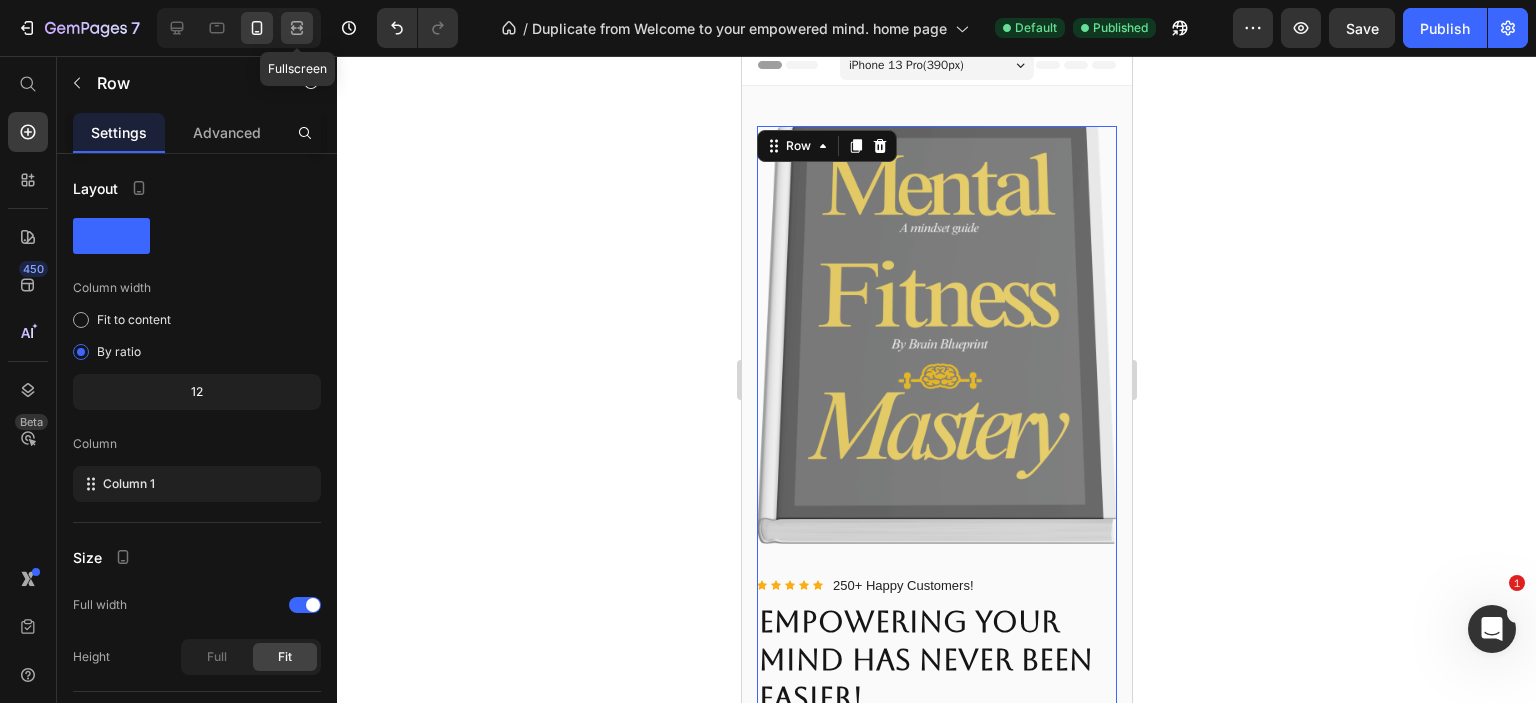 click 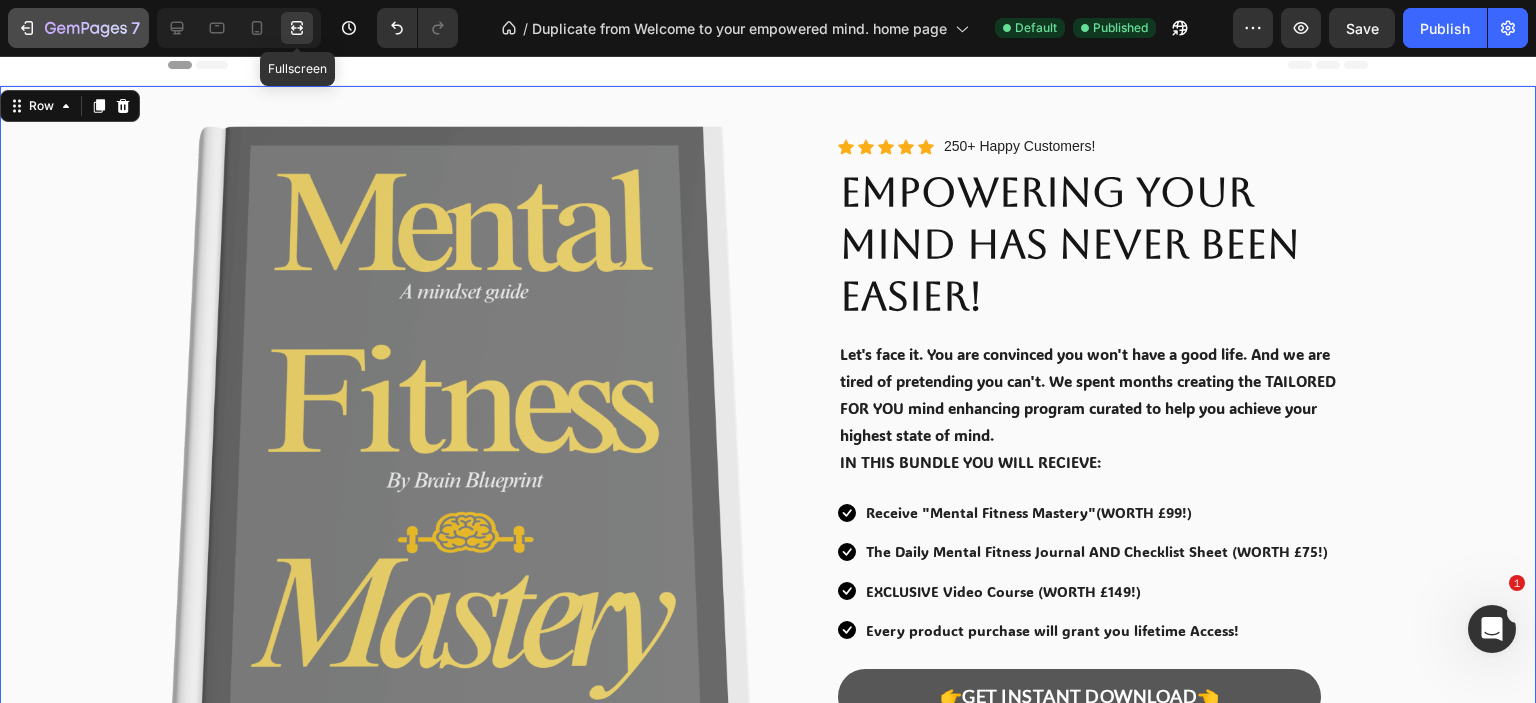 scroll, scrollTop: 0, scrollLeft: 0, axis: both 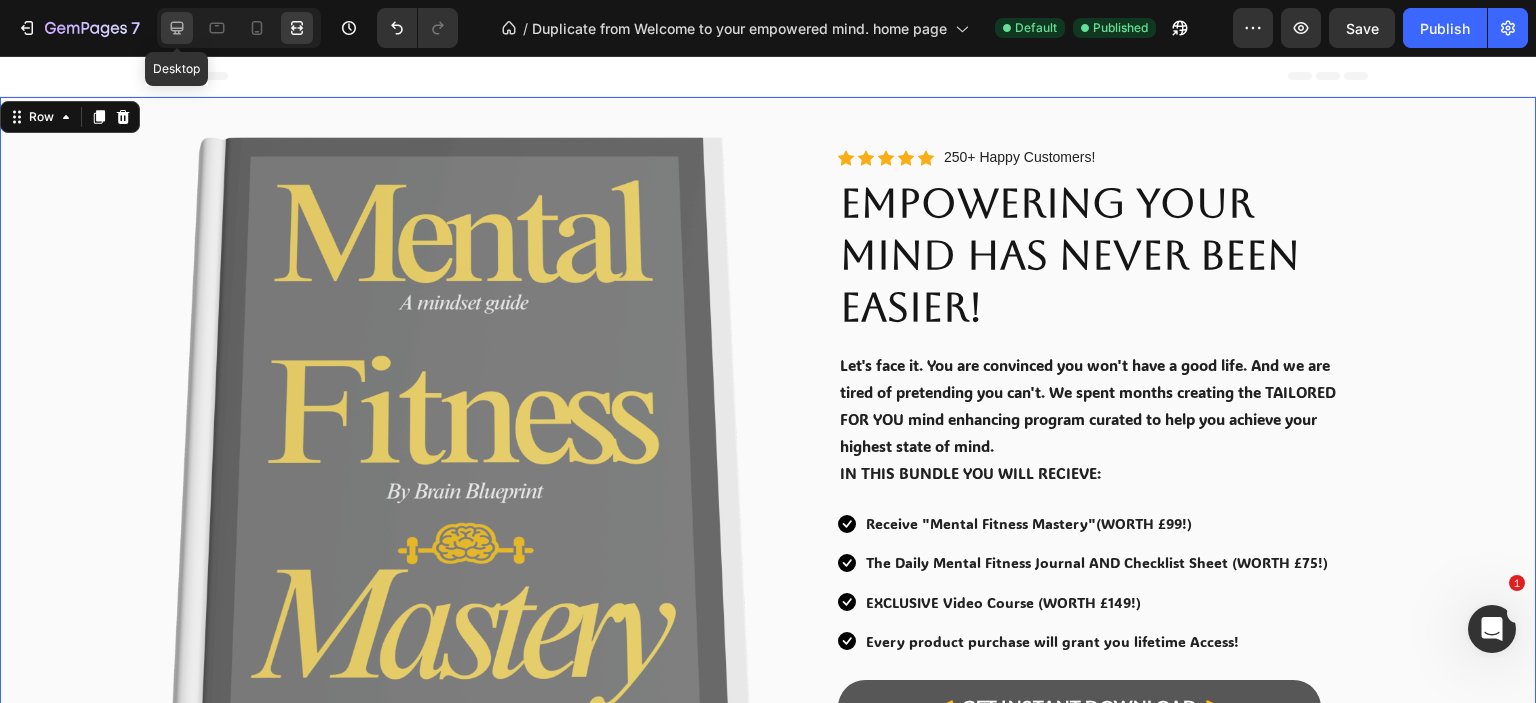 drag, startPoint x: 176, startPoint y: 24, endPoint x: 724, endPoint y: 278, distance: 604.0033 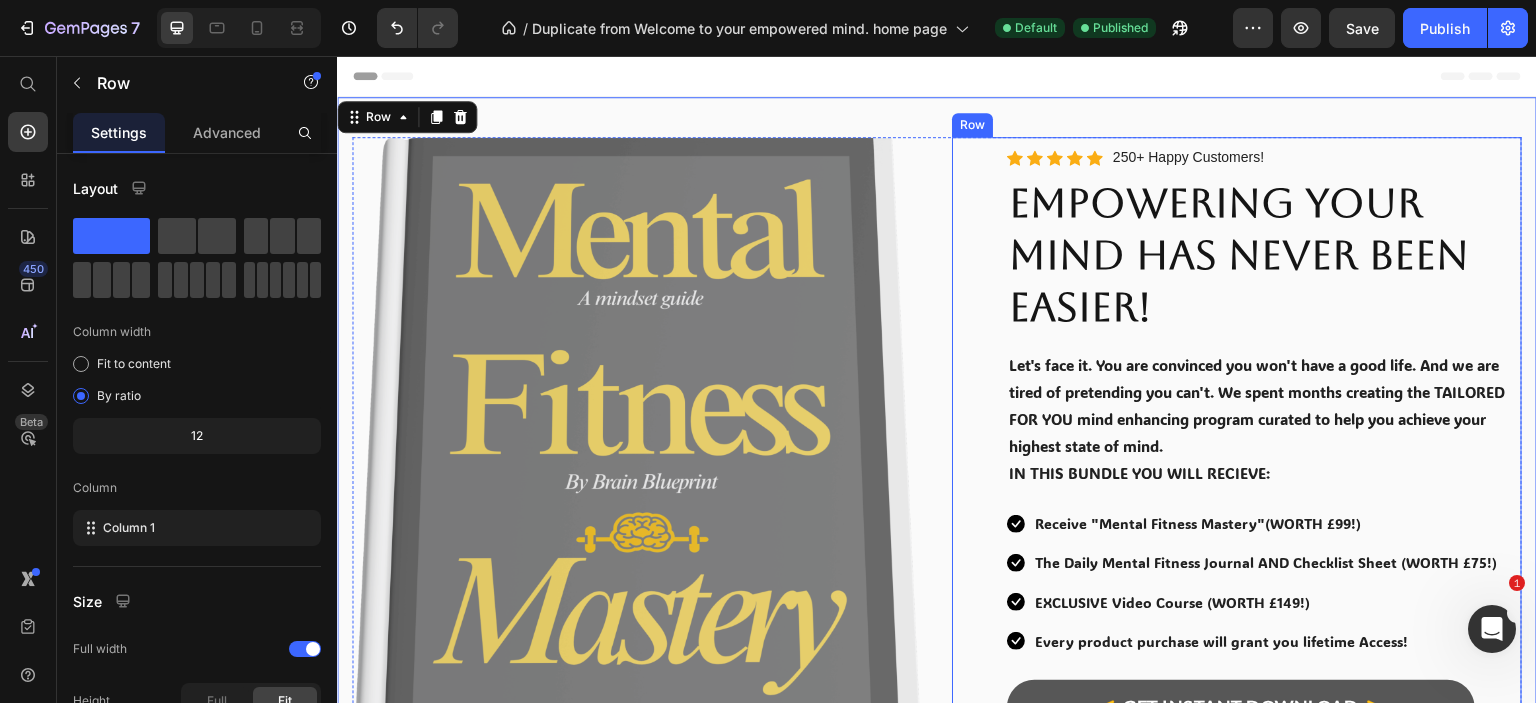scroll, scrollTop: 400, scrollLeft: 0, axis: vertical 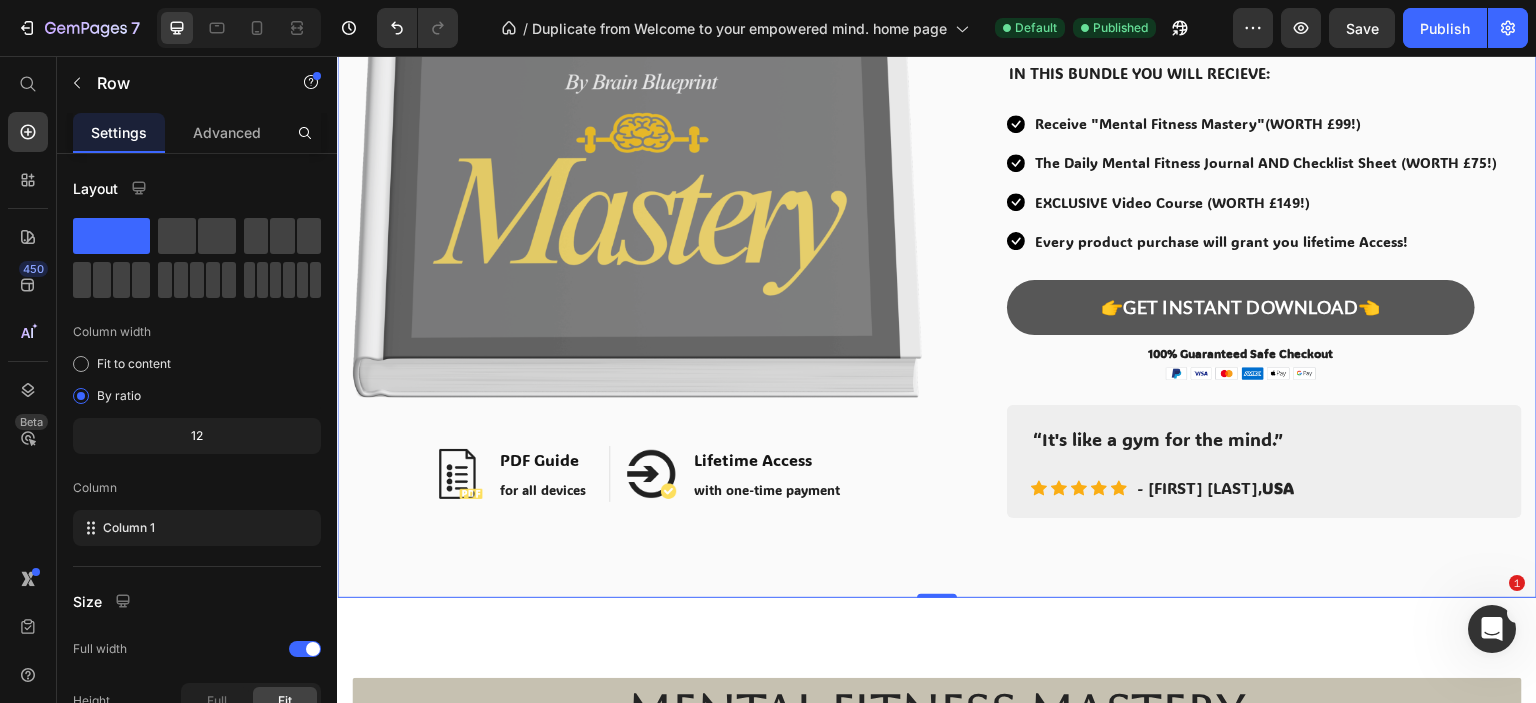 click on "Image Image PDF Guide Heading for all devices Text block Row Image Lifetime Access Heading with one-time payment Text block Row Row Row Image                Icon                Icon                Icon                Icon                Icon Icon List Hoz 250+ Happy Customers! Text block Row EMPOWERING YOUR MIND HAS NEVER BEEN EASIER! Heading Let's face it. You are convinced you won't have a good life. And we are tired of pretending you can't. We spent months creating the TAILORED FOR YOU mind enhancing program curated to help you achieve your highest state of mind. IN THIS BUNDLE YOU WILL RECIEVE: Text Block
Icon Receive "Mental Fitness Mastery"(WORTH £99!) Text block
Icon The Daily Mental Fitness Journal AND Checklist Sheet (WORTH £75!) Text block
Icon EXCLUSIVE Video Course (WORTH £149!) Text block
Icon Every product purchase will grant you lifetime Access! Text block Icon List 👉GET INSTANT DOWNLOAD👈 Add to Cart Text block Image Image" at bounding box center [937, 147] 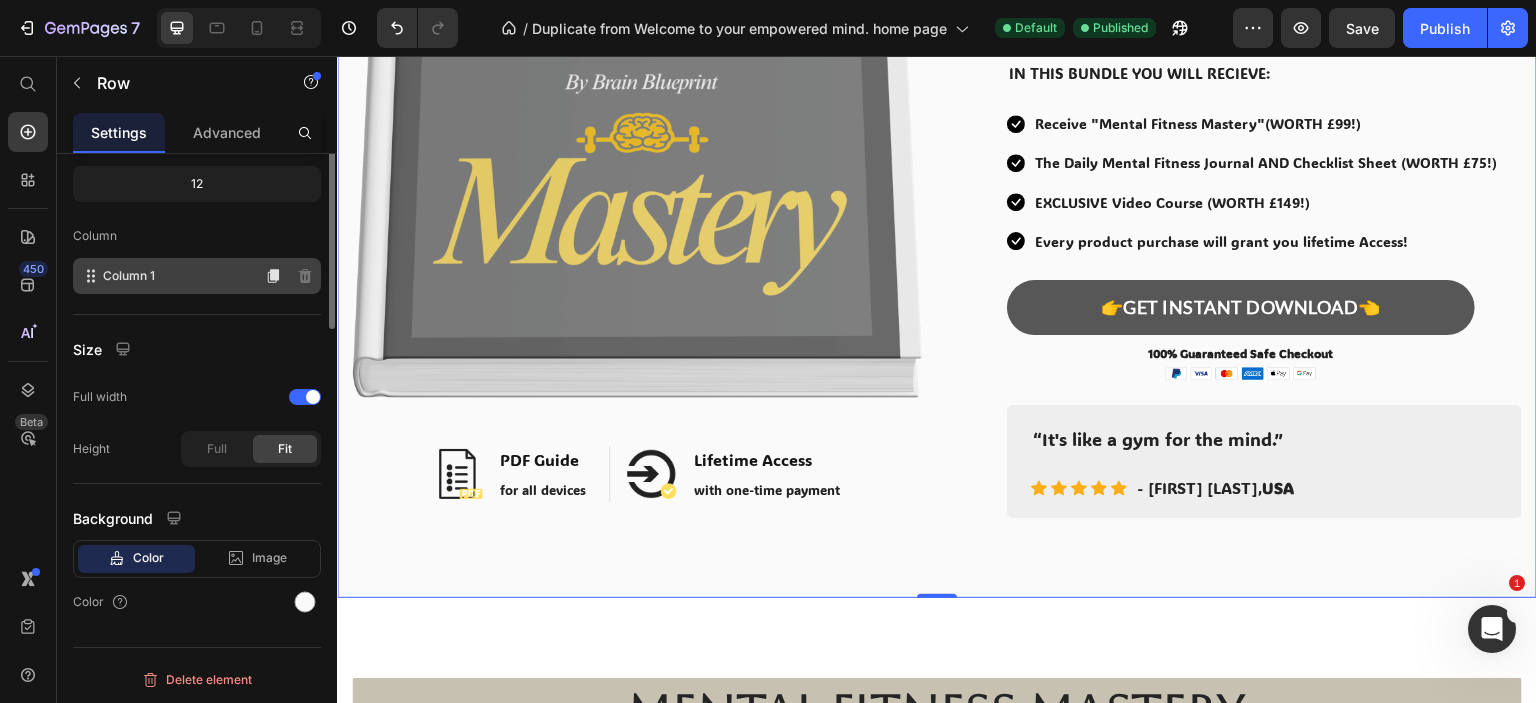 scroll, scrollTop: 0, scrollLeft: 0, axis: both 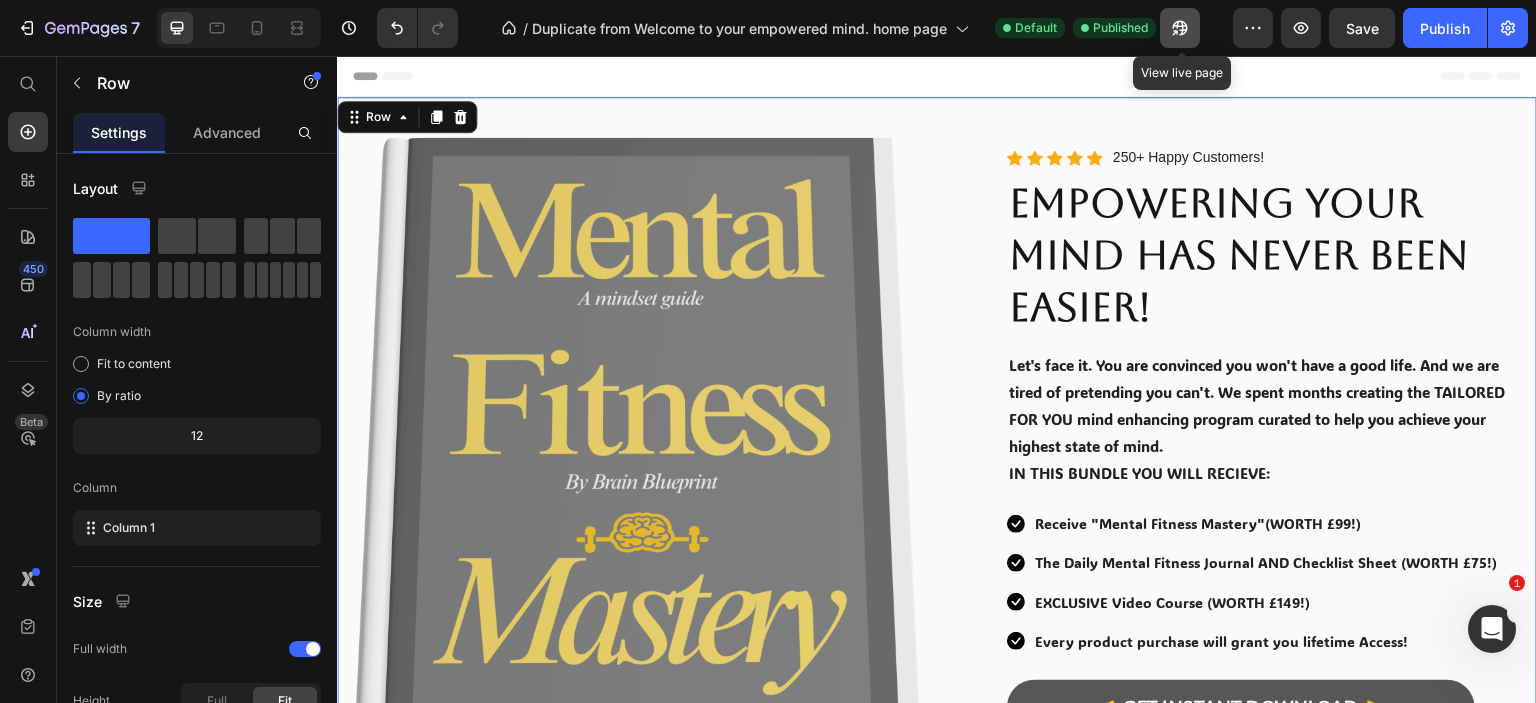 click 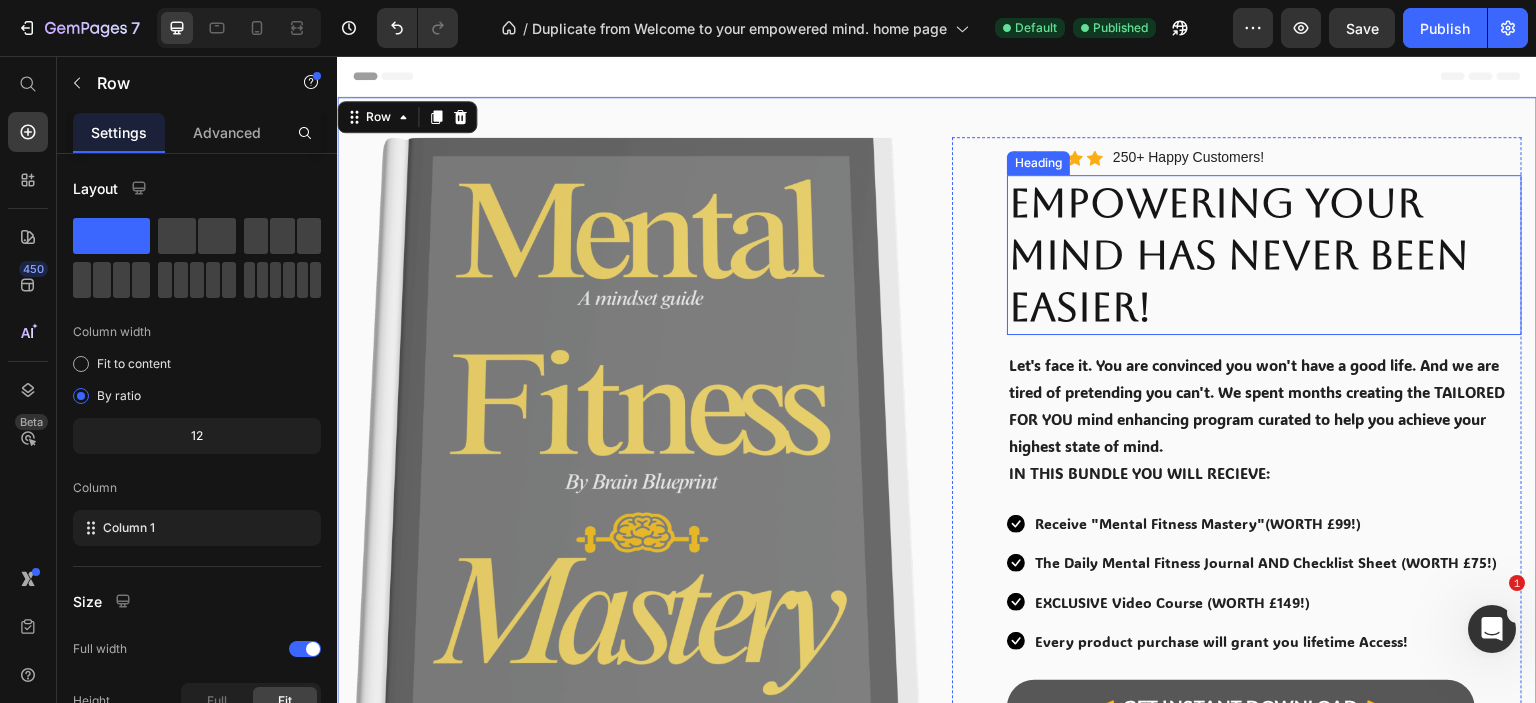 scroll, scrollTop: 300, scrollLeft: 0, axis: vertical 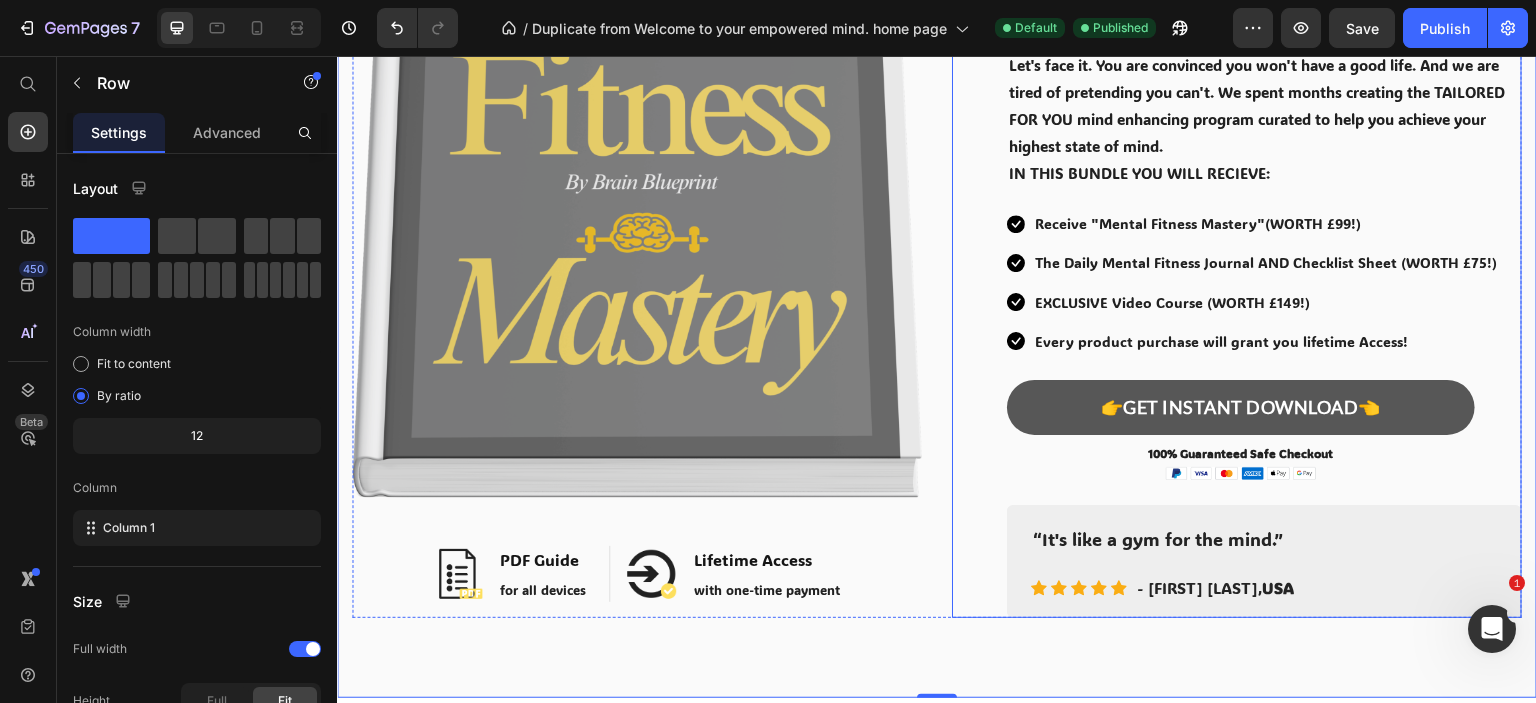 click on "Icon                Icon                Icon                Icon                Icon Icon List Hoz 250+ Happy Customers! Text block Row EMPOWERING YOUR MIND HAS NEVER BEEN EASIER! Heading Let's face it. You are convinced you won't have a good life. And we are tired of pretending you can't. We spent months creating the TAILORED FOR YOU mind enhancing program curated to help you achieve your highest state of mind. IN THIS BUNDLE YOU WILL RECIEVE: Text Block
Icon Receive "Mental Fitness Mastery"(WORTH £99!) Text block
Icon The Daily Mental Fitness Journal AND Checklist Sheet (WORTH £75!) Text block
Icon EXCLUSIVE Video Course (WORTH £149!) Text block
Icon Every product purchase will grant you lifetime Access! Text block Icon List 👉GET INSTANT DOWNLOAD👈 Add to Cart 100% Guaranteed Safe Checkout Text block Image Image PDF Guide Heading for all devices Text block Row Image Lifetime Access Heading with one-time payment Text block" at bounding box center [1264, 227] 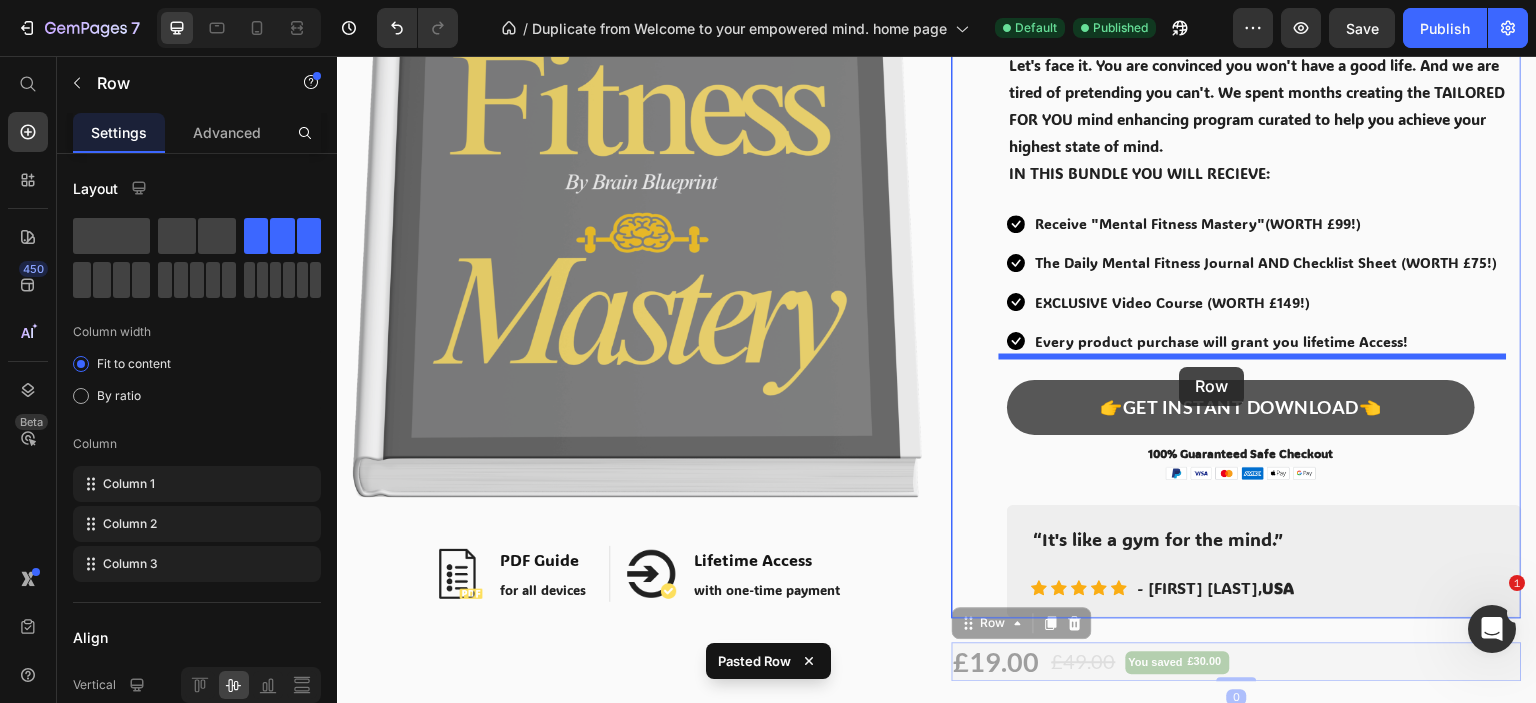 drag, startPoint x: 1257, startPoint y: 657, endPoint x: 1180, endPoint y: 366, distance: 301.01495 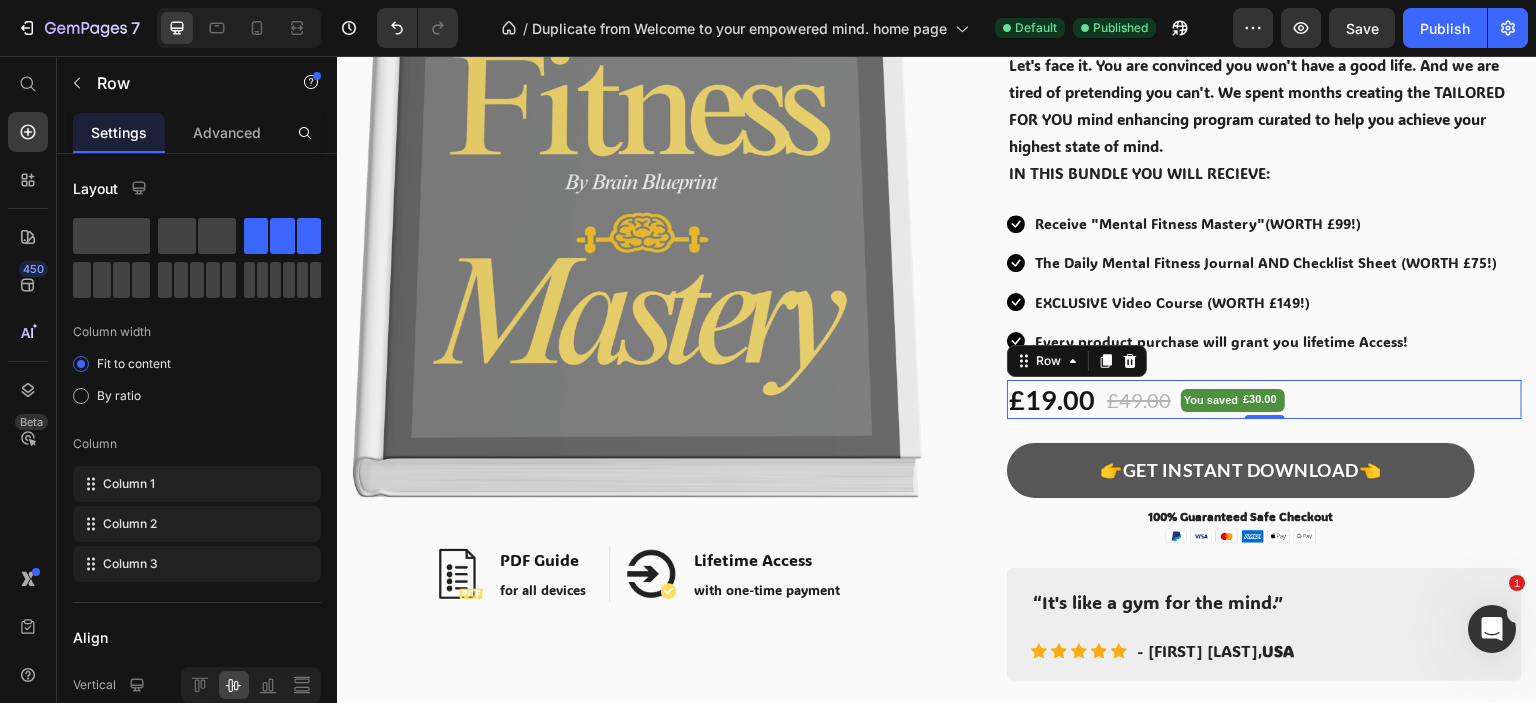 click on "£49.00" at bounding box center [1139, 400] 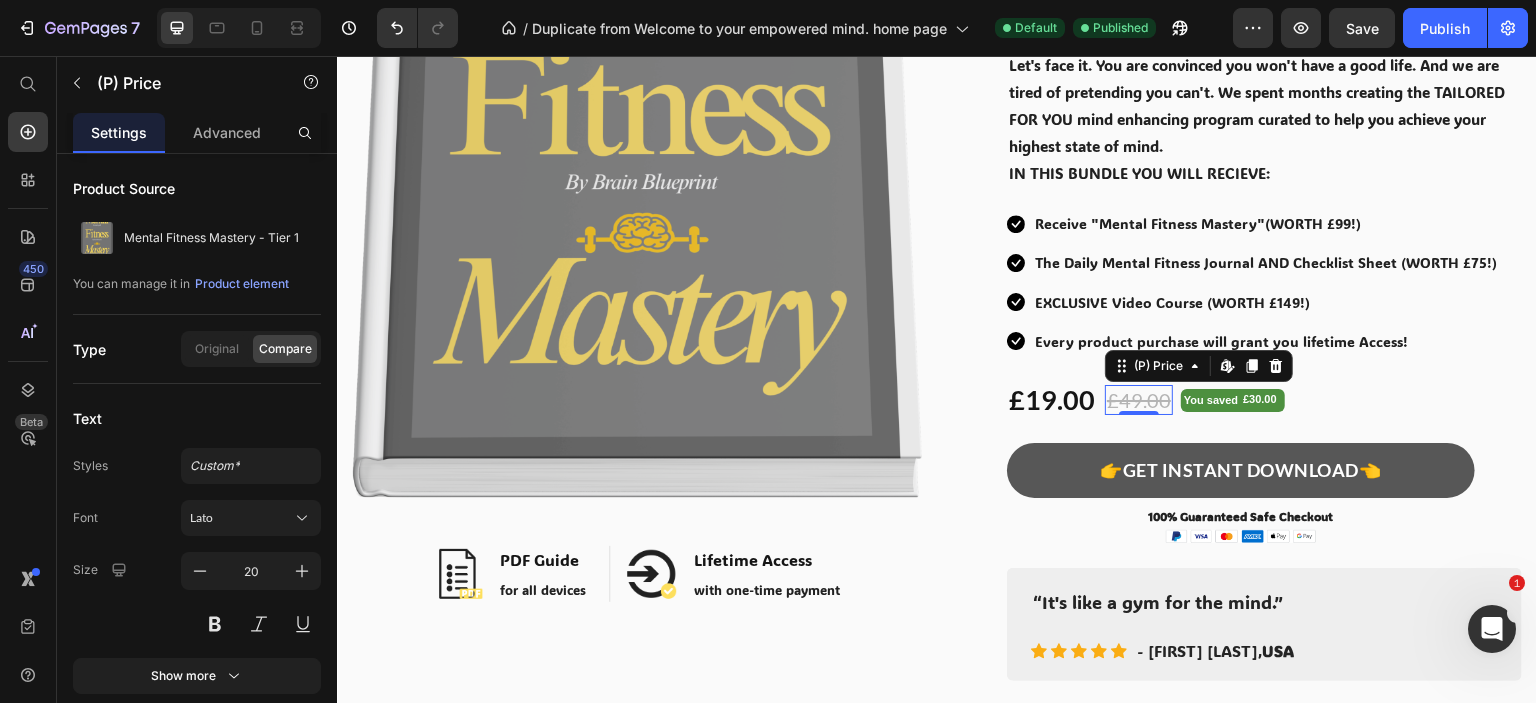 click on "£49.00" at bounding box center [1139, 400] 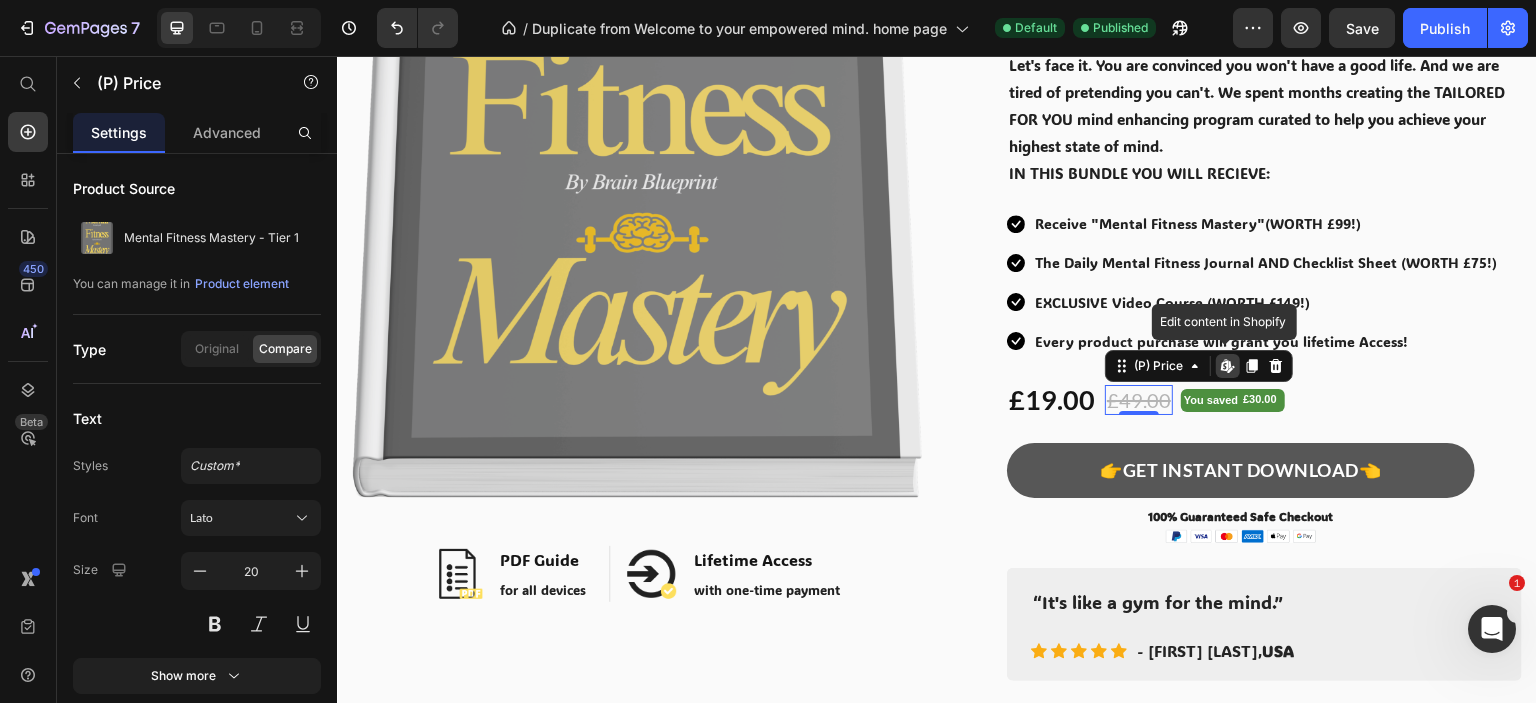 click on "£49.00" at bounding box center [1139, 400] 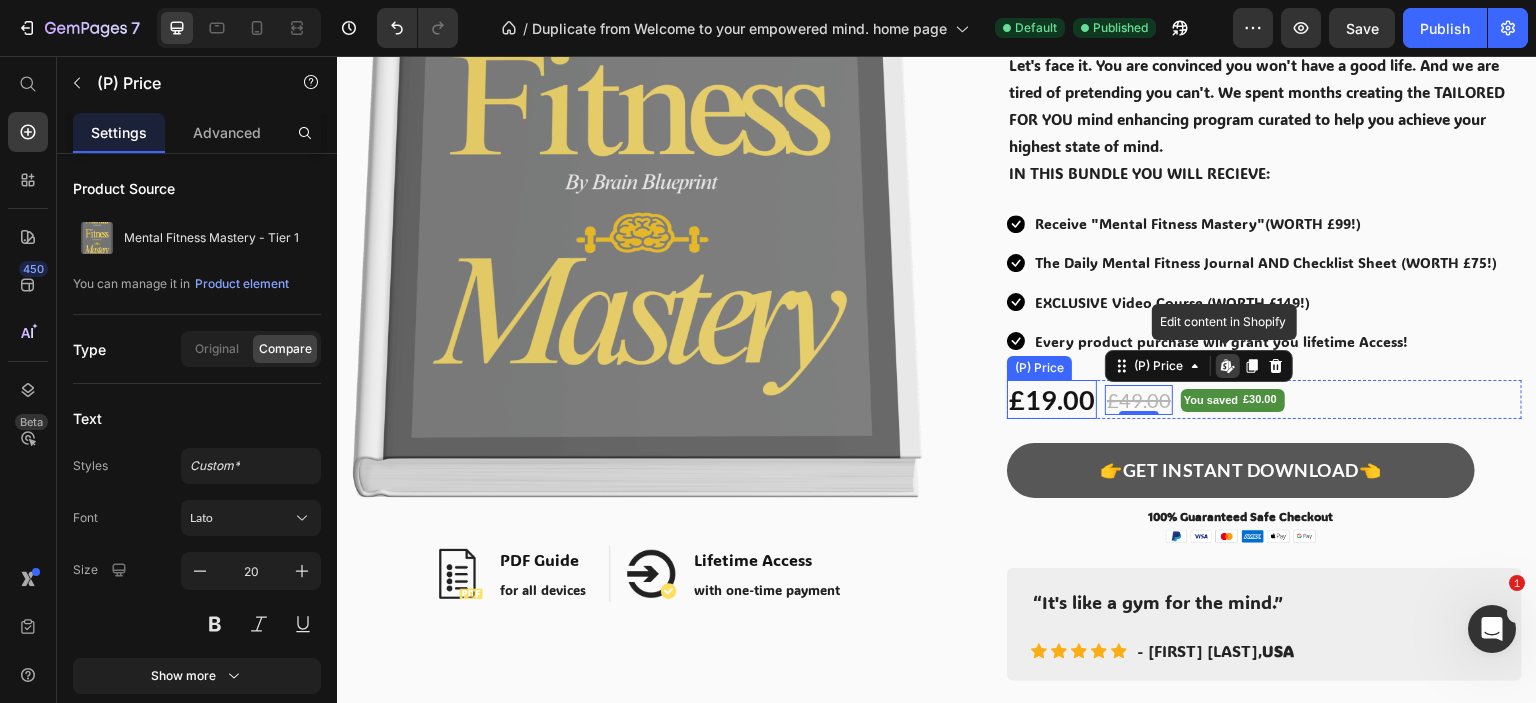 click on "£19.00" at bounding box center (1052, 399) 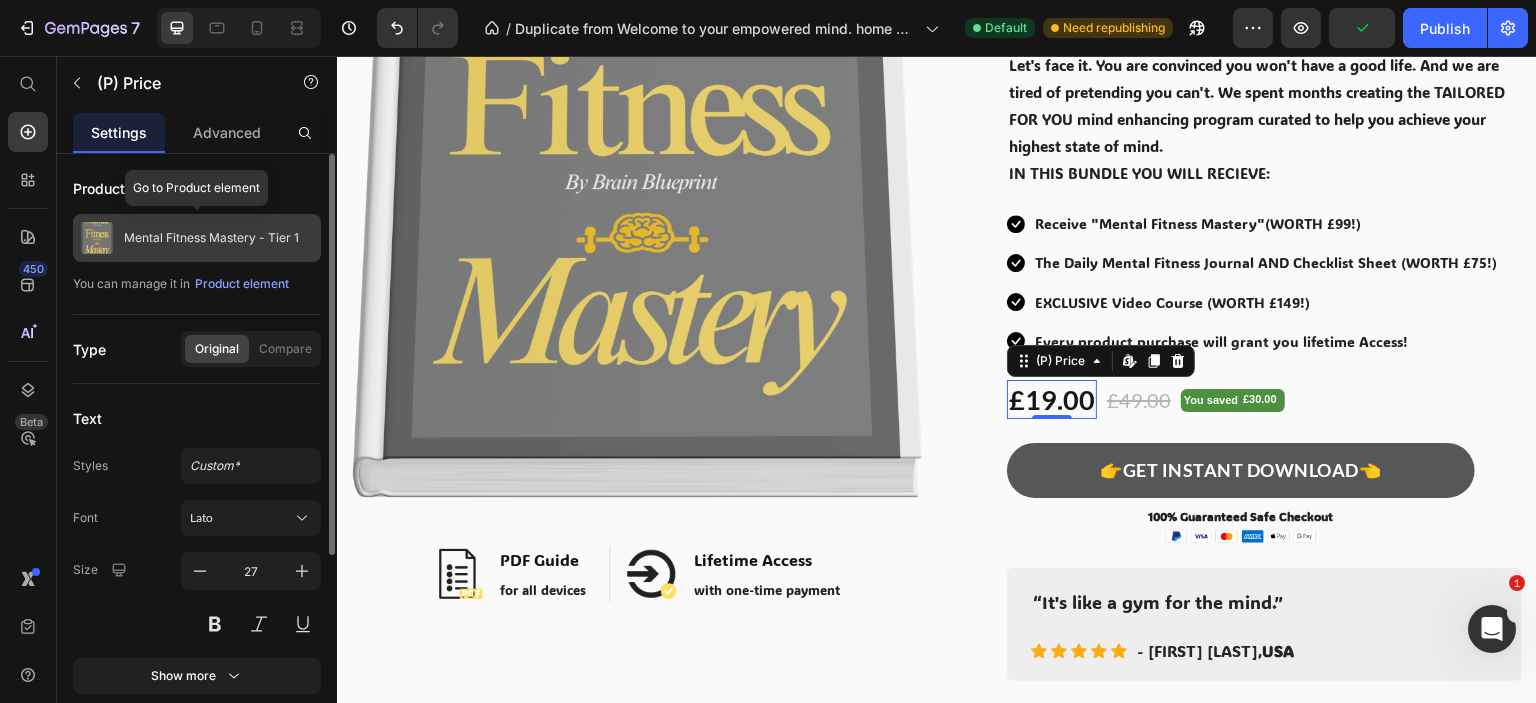 click on "Mental Fitness Mastery - Tier 1" at bounding box center (211, 238) 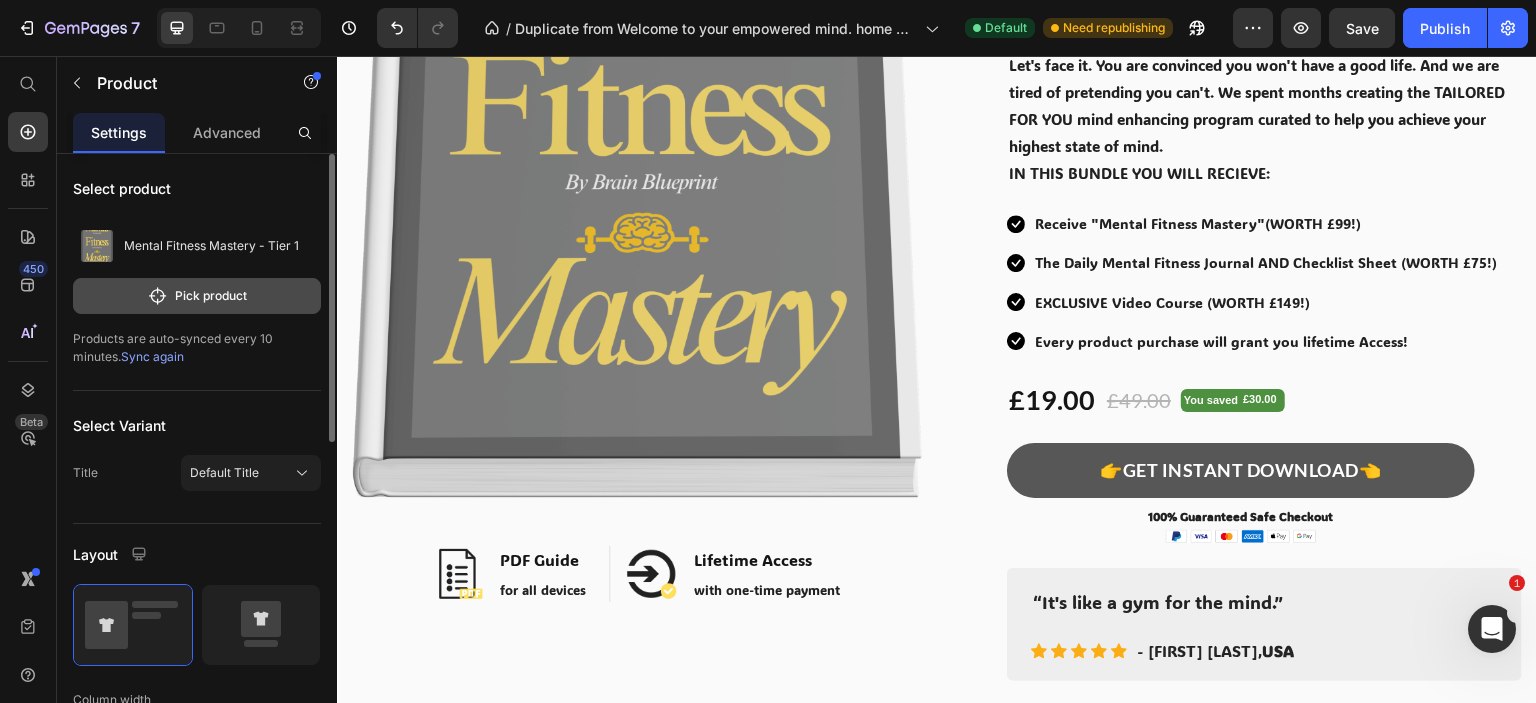 click on "Pick product" at bounding box center [197, 296] 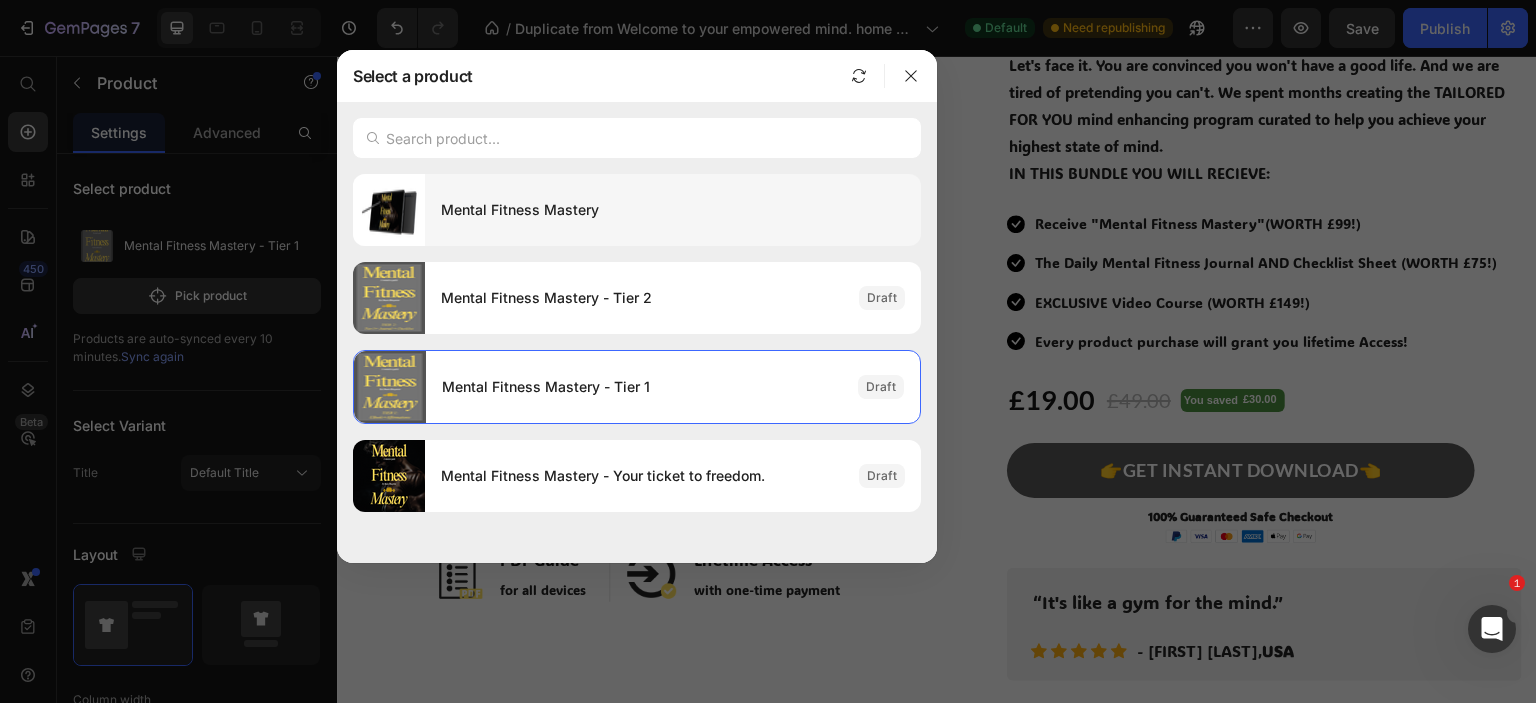 click on "Mental Fitness Mastery" at bounding box center (673, 210) 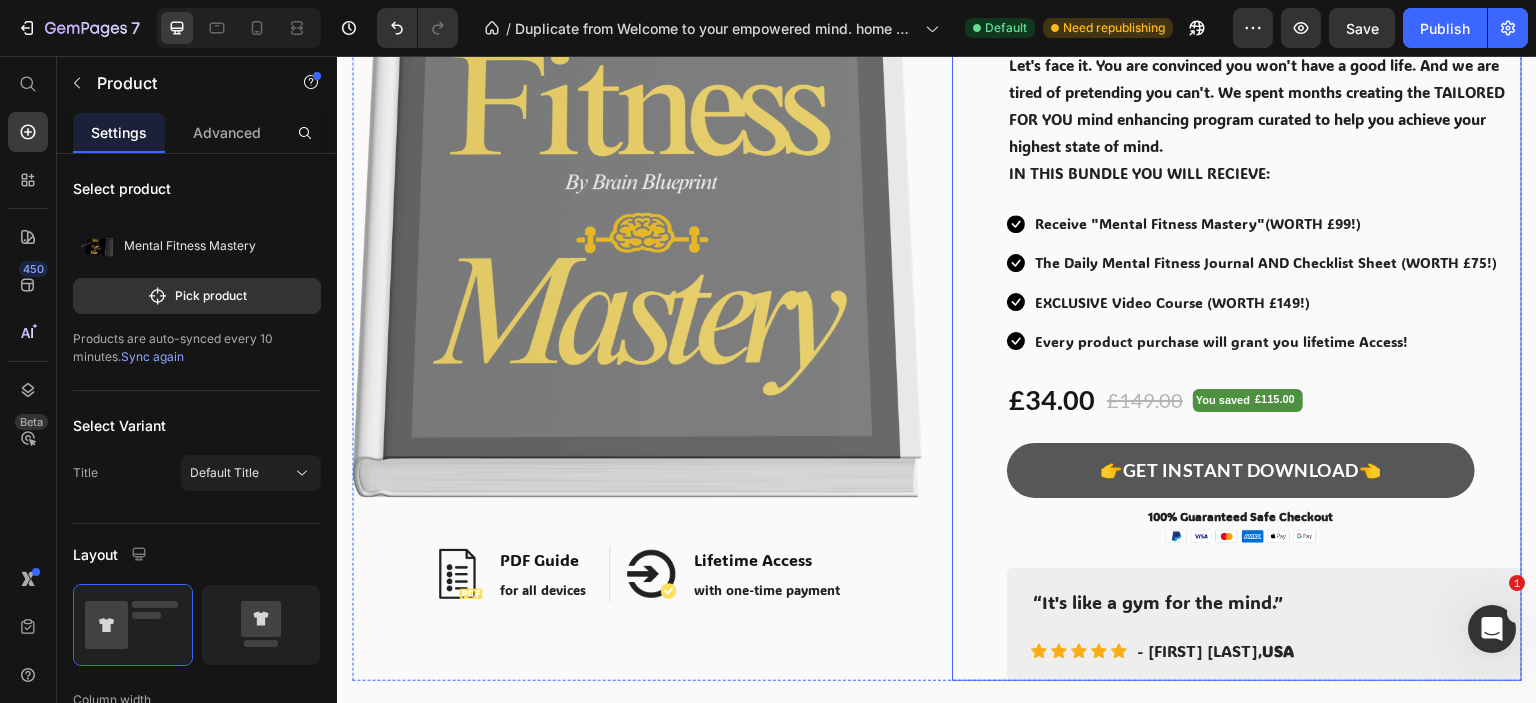 click on "Icon                Icon                Icon                Icon                Icon Icon List Hoz 250+ Happy Customers! Text block Row EMPOWERING YOUR MIND HAS NEVER BEEN EASIER! Heading Let's face it. You are convinced you won't have a good life. And we are tired of pretending you can't. We spent months creating the TAILORED FOR YOU mind enhancing program curated to help you achieve your highest state of mind. IN THIS BUNDLE YOU WILL RECIEVE: Text Block
Icon Receive "Mental Fitness Mastery"(WORTH £99!) Text block
Icon The Daily Mental Fitness Journal AND Checklist Sheet (WORTH £75!) Text block
Icon EXCLUSIVE Video Course (WORTH £149!) Text block
Icon Every product purchase will grant you lifetime Access! Text block Icon List £34.00 (P) Price £149.00 (P) Price You saved £115.00 Product Tag Row 👉GET INSTANT DOWNLOAD👈 Add to Cart 100% Guaranteed Safe Checkout Text block Image Image PDF Guide Heading for all devices Row" at bounding box center [1237, 259] 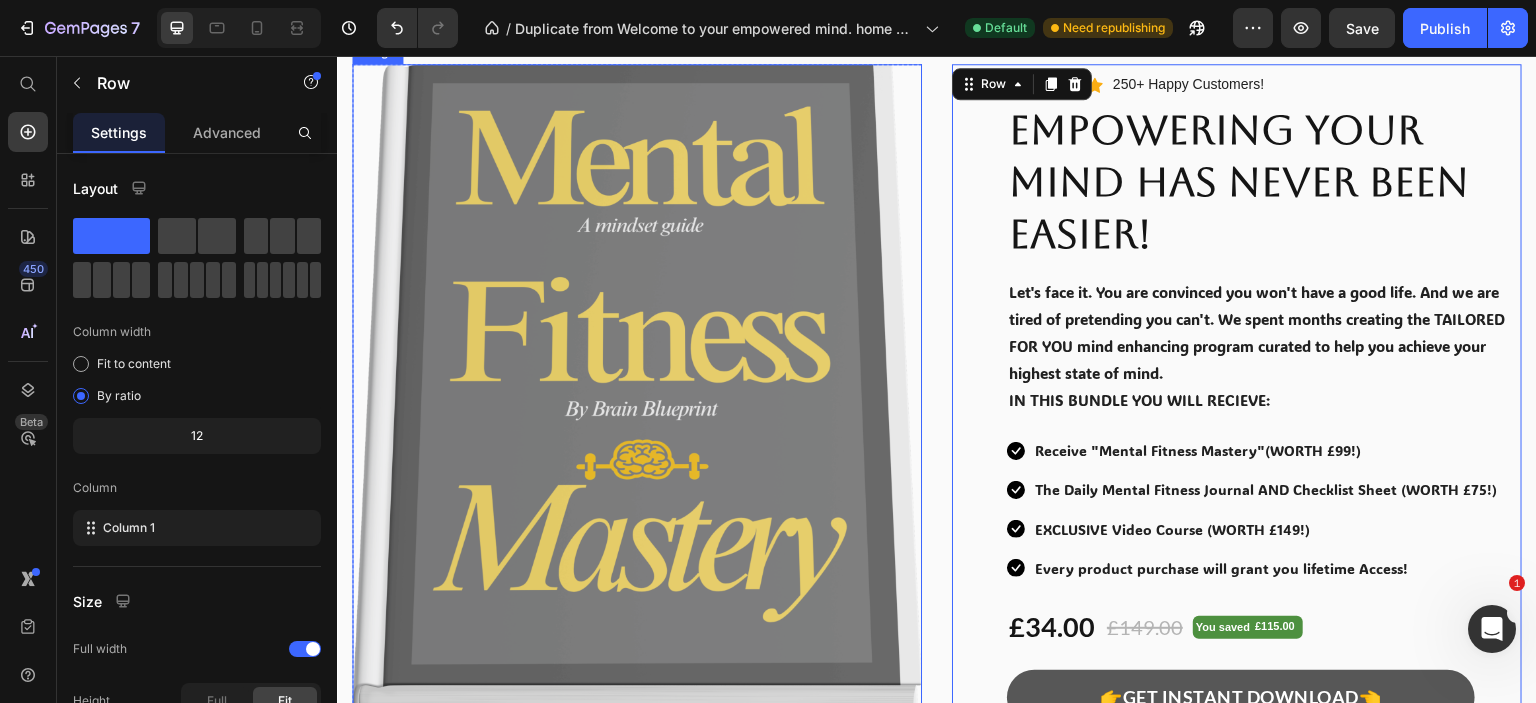 scroll, scrollTop: 500, scrollLeft: 0, axis: vertical 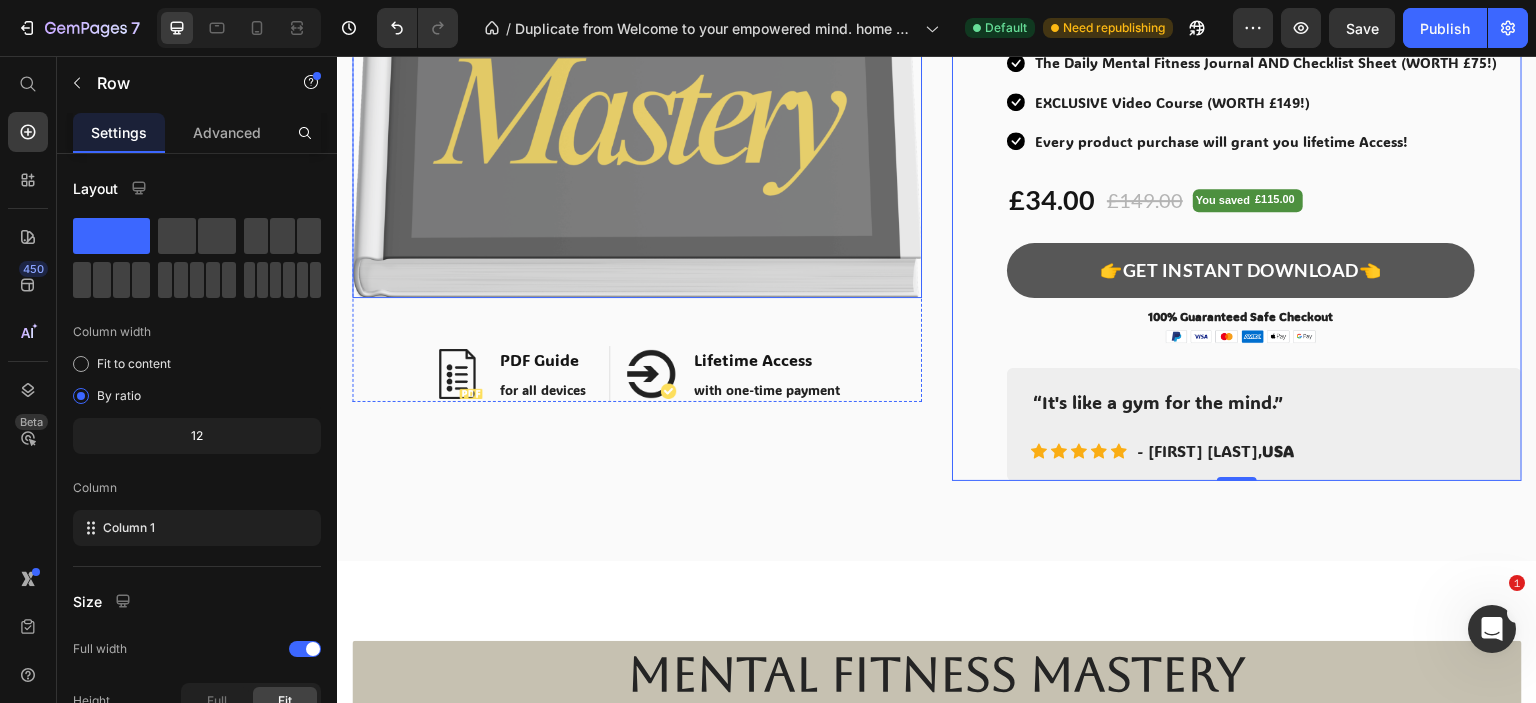 click at bounding box center [637, -33] 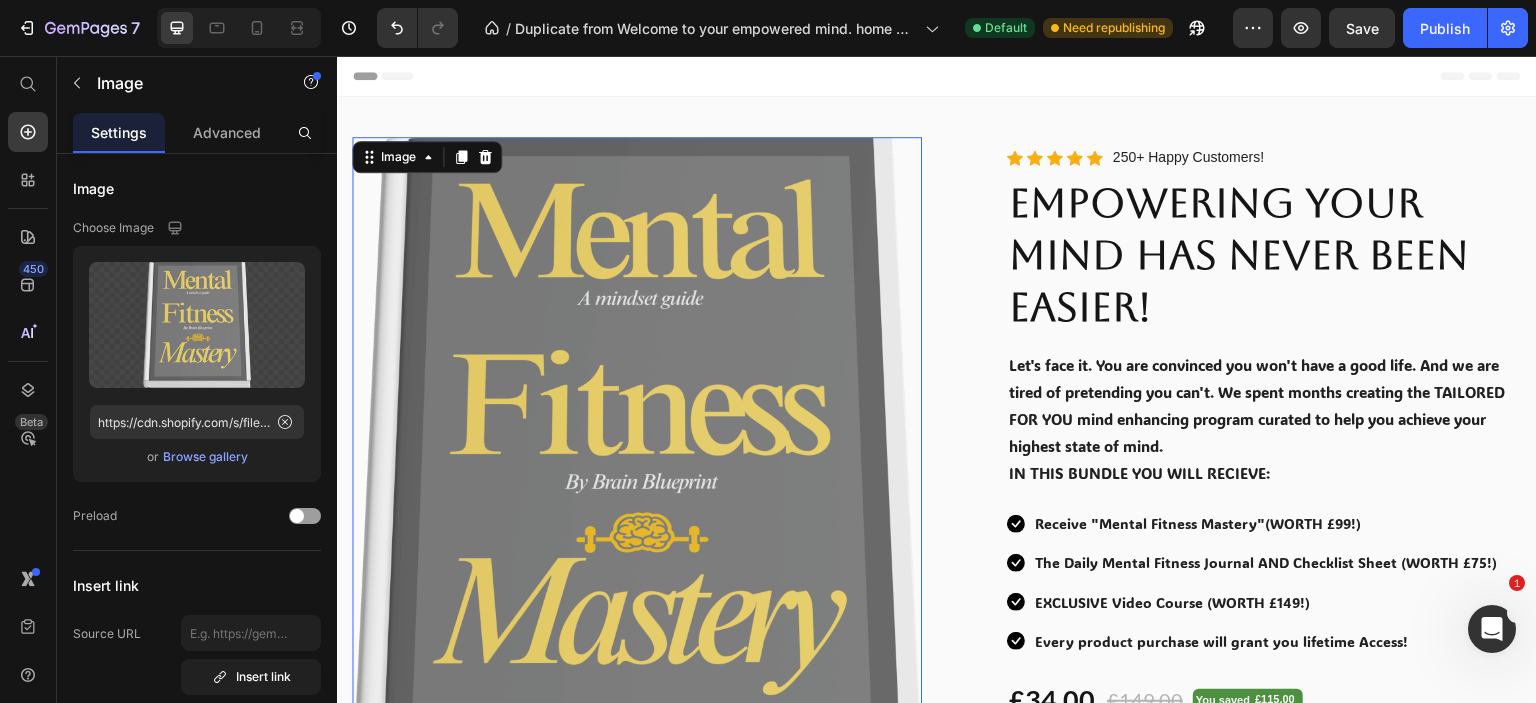 scroll, scrollTop: 0, scrollLeft: 0, axis: both 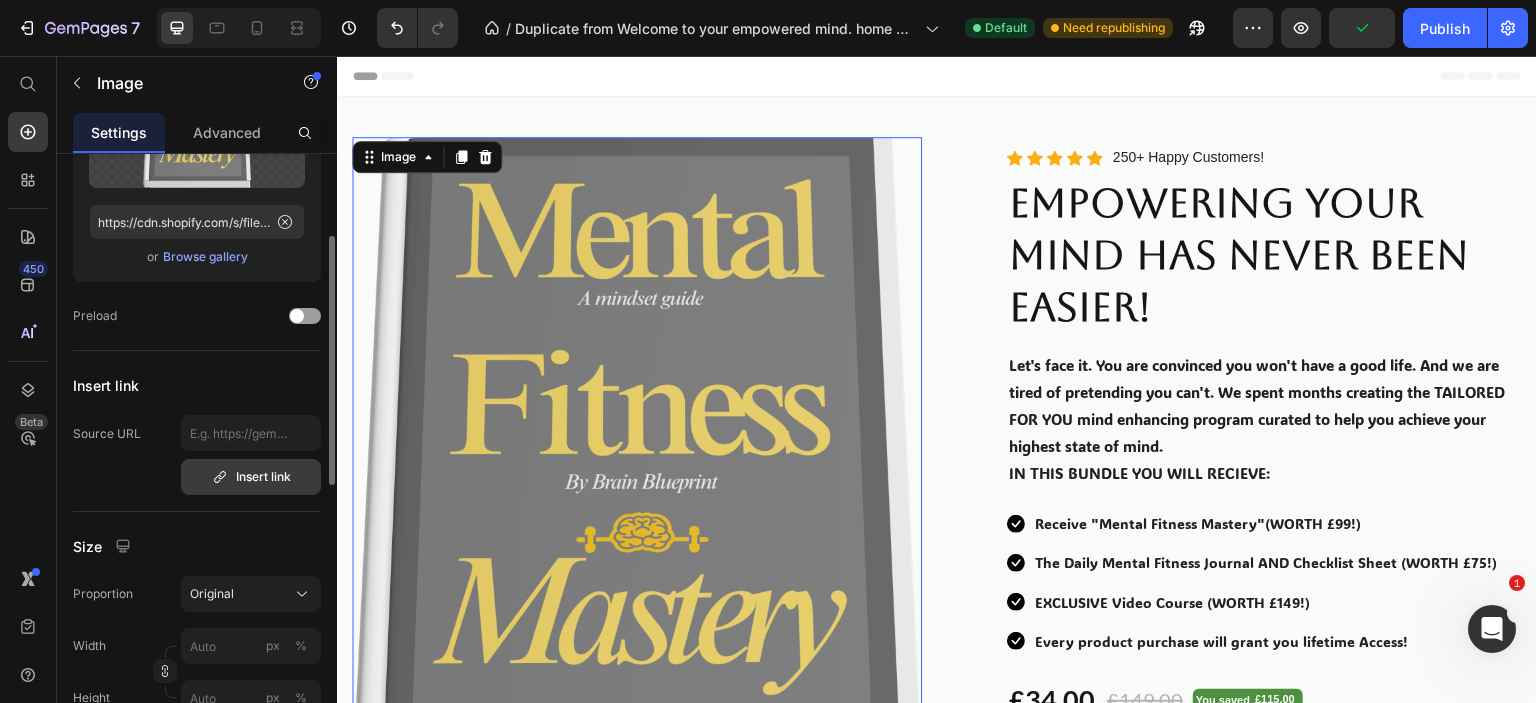 click on "Insert link" at bounding box center [251, 477] 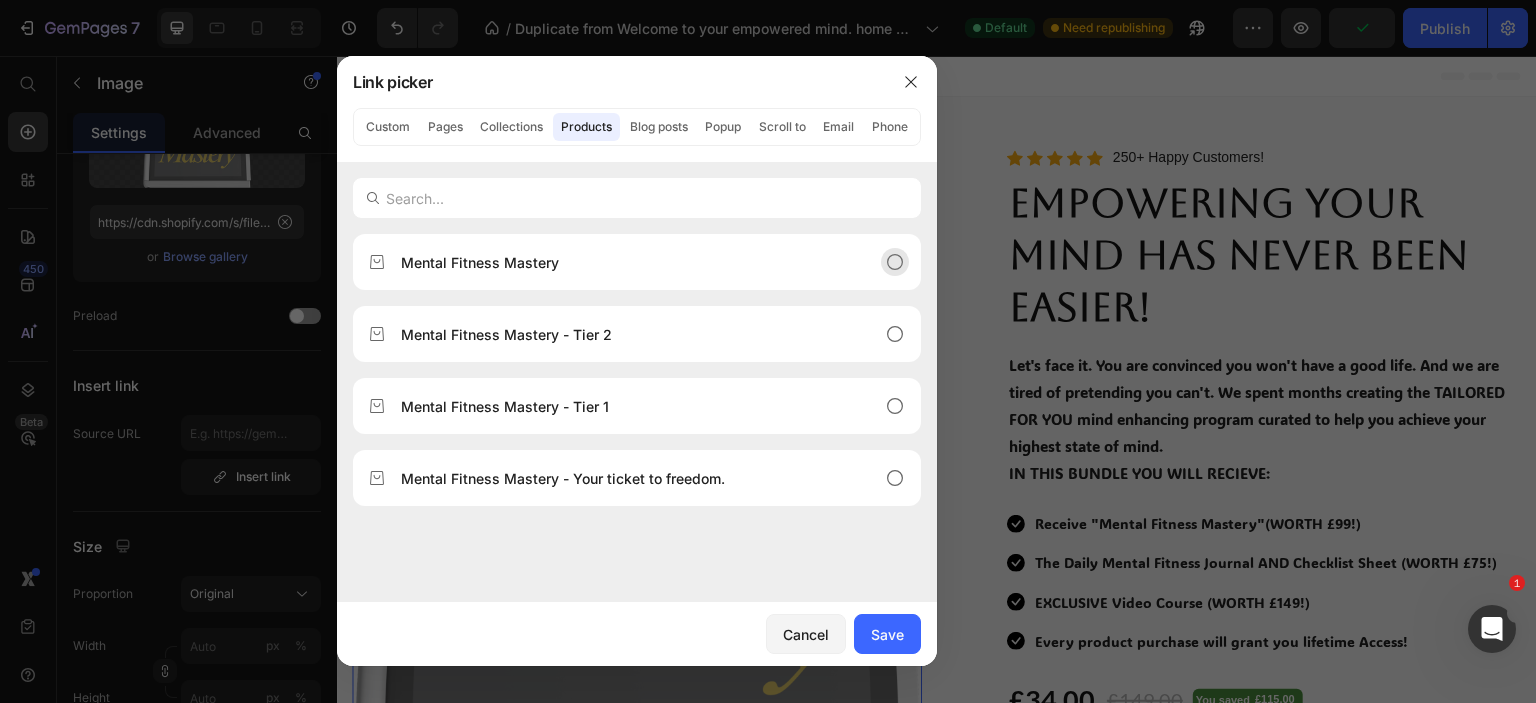 click on "Mental Fitness Mastery" at bounding box center [480, 262] 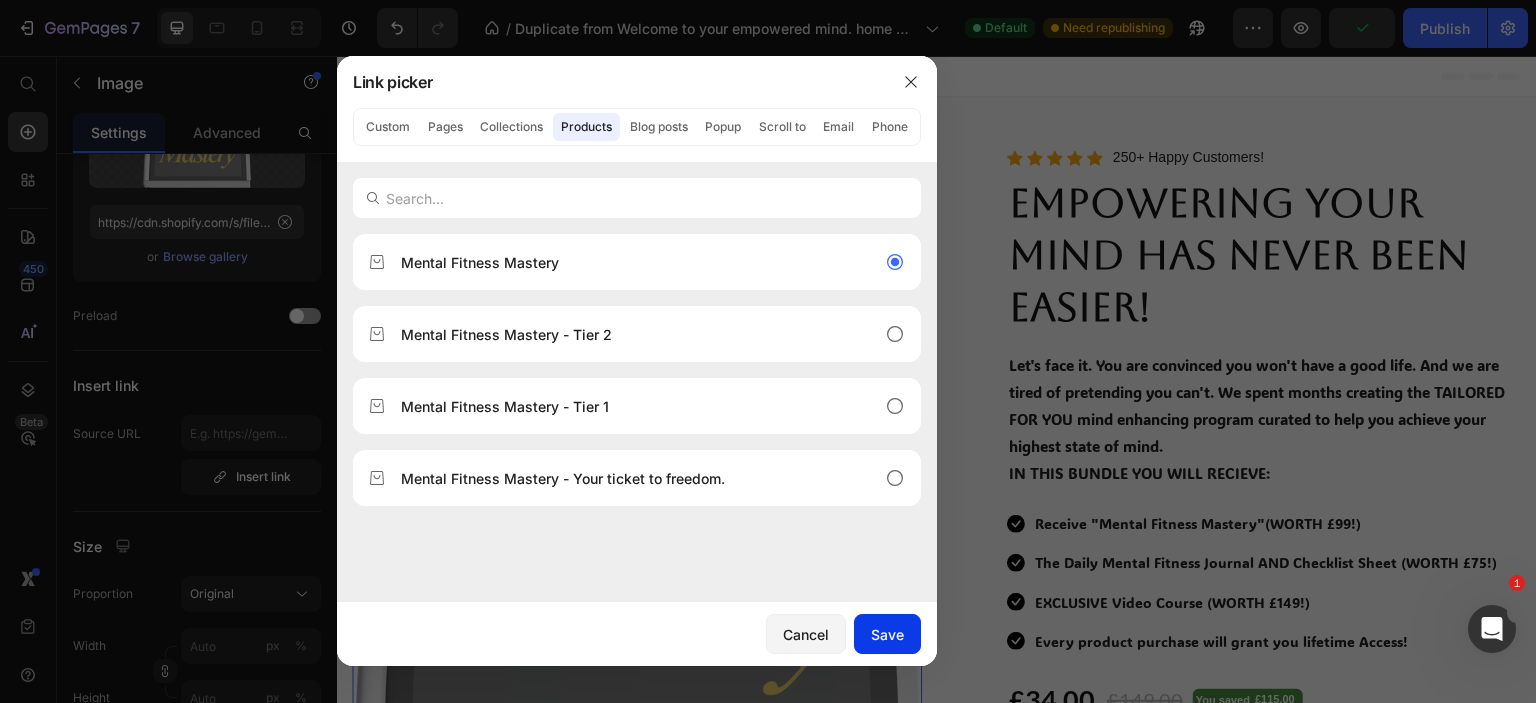 click on "Save" at bounding box center [887, 634] 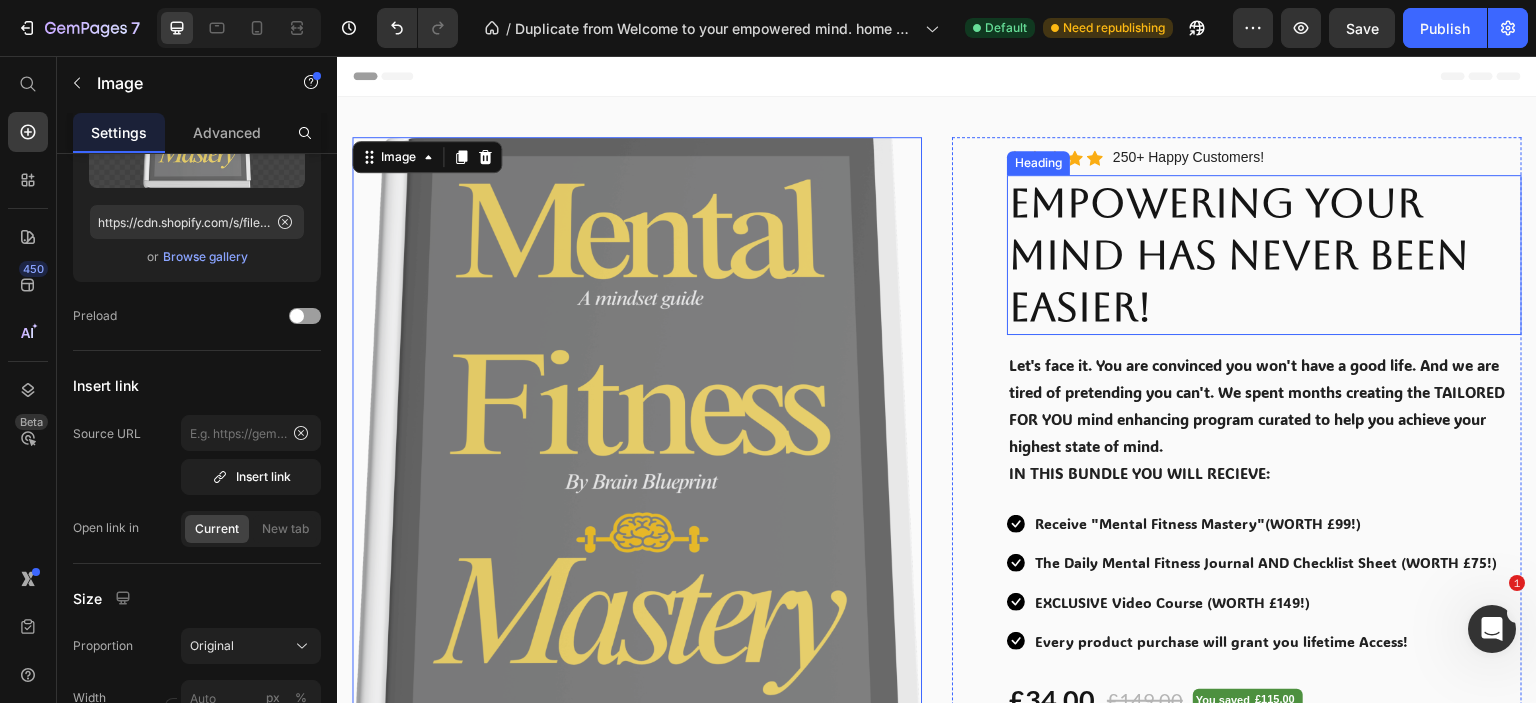 click on "EMPOWERING YOUR MIND HAS NEVER BEEN EASIER!" at bounding box center [1264, 255] 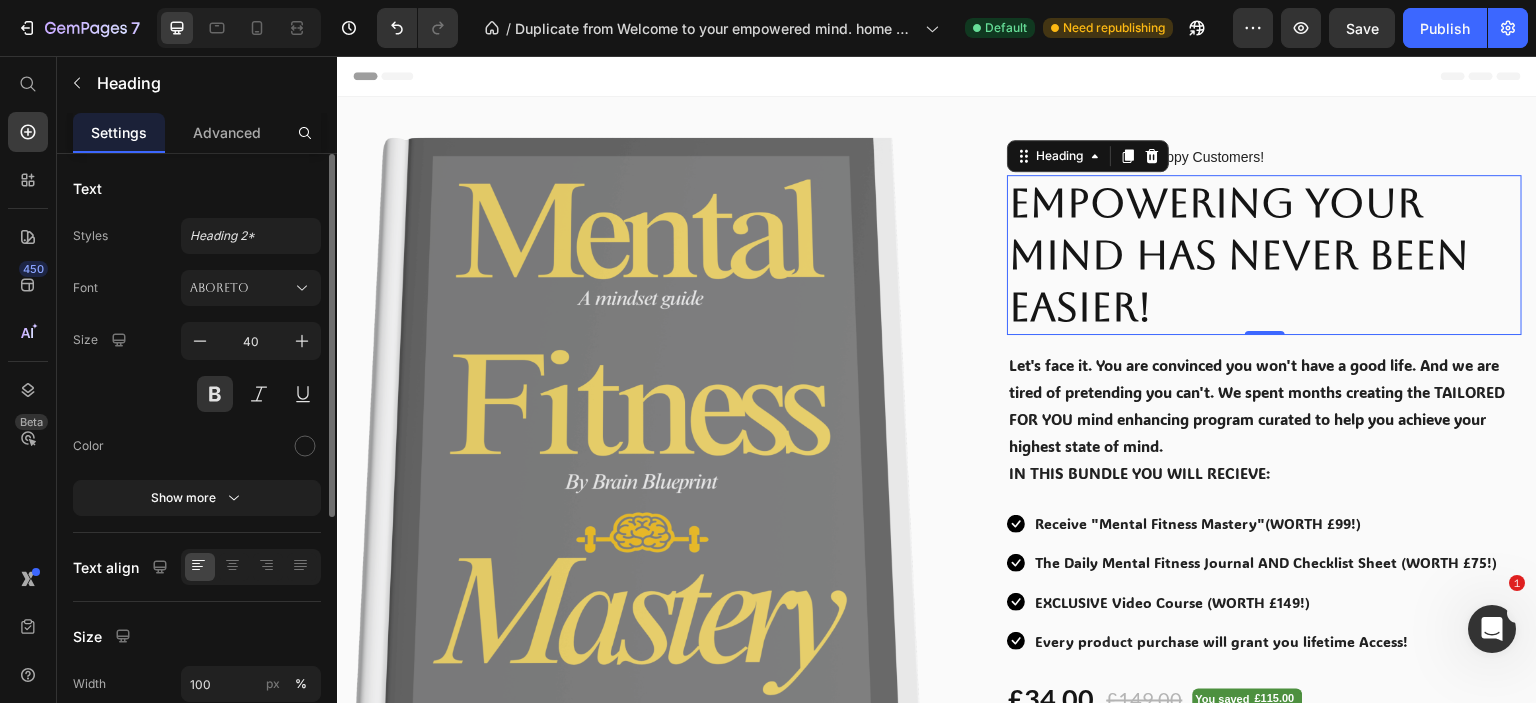 scroll, scrollTop: 403, scrollLeft: 0, axis: vertical 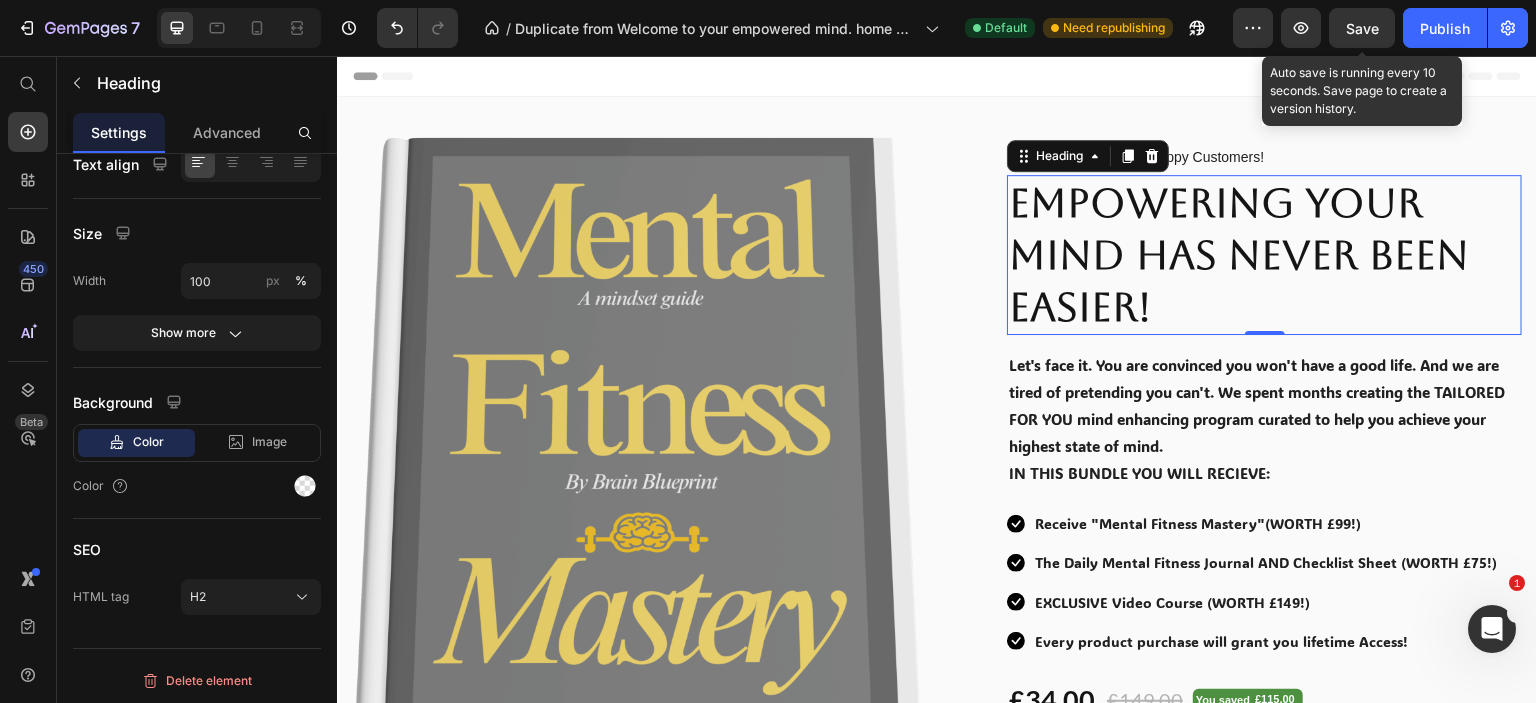 click on "Save" at bounding box center [1362, 28] 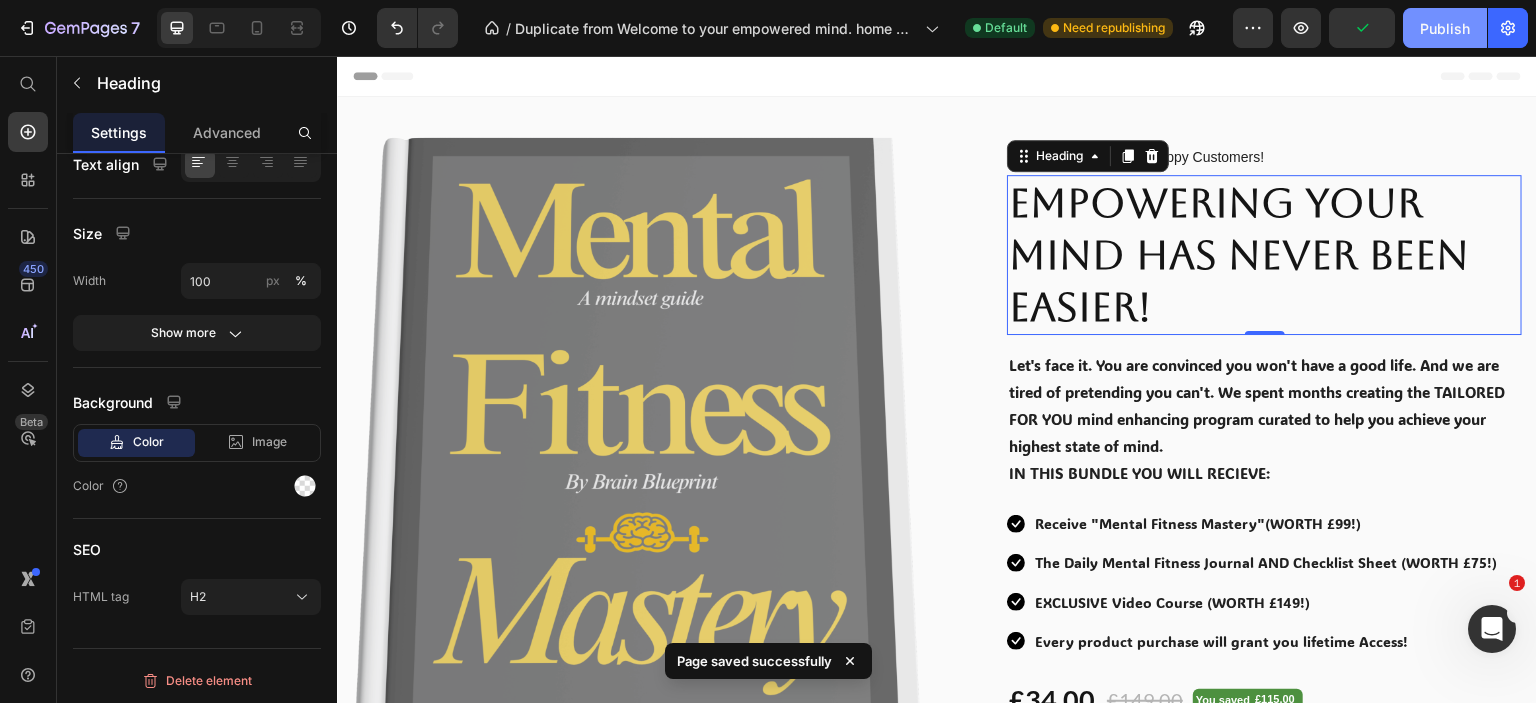 click on "Publish" at bounding box center (1445, 28) 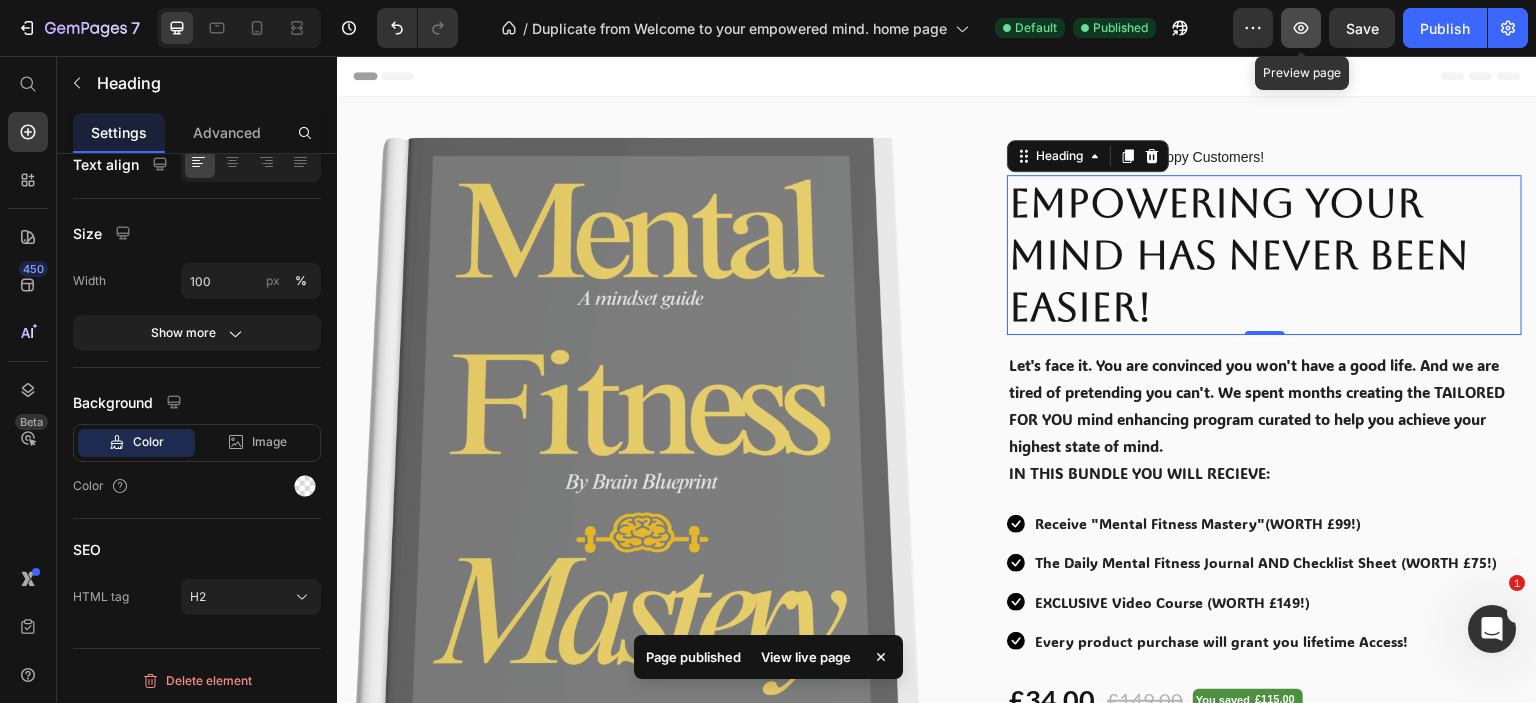 click 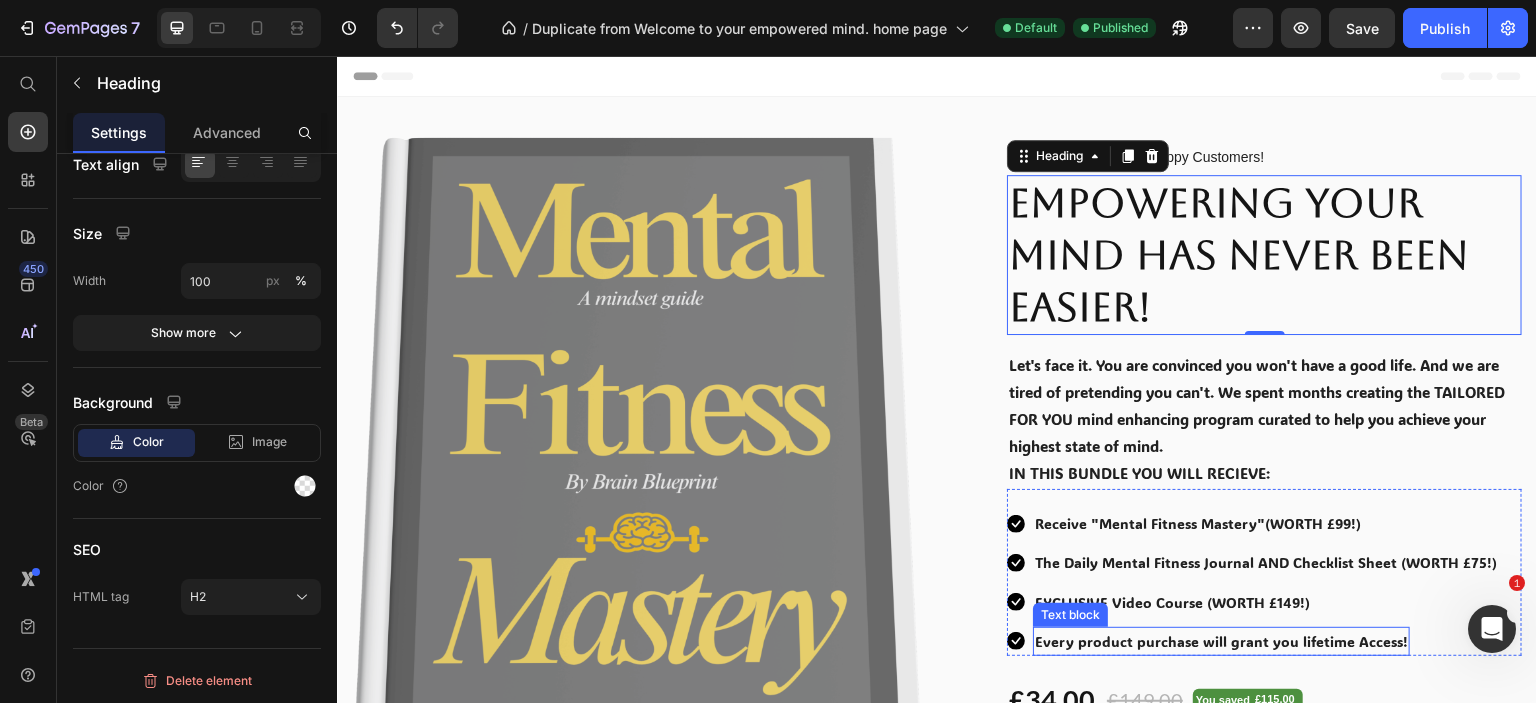 scroll, scrollTop: 300, scrollLeft: 0, axis: vertical 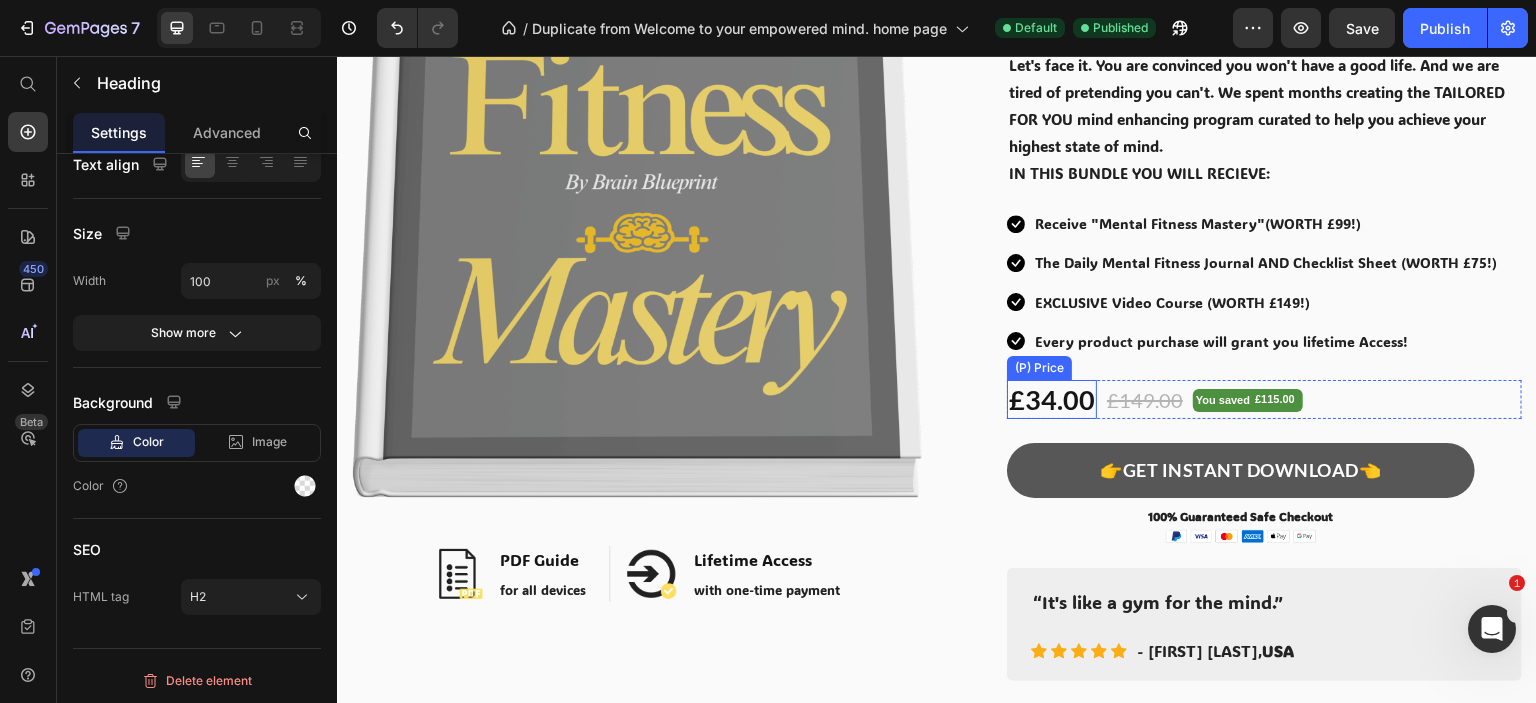 click on "£34.00" at bounding box center (1052, 399) 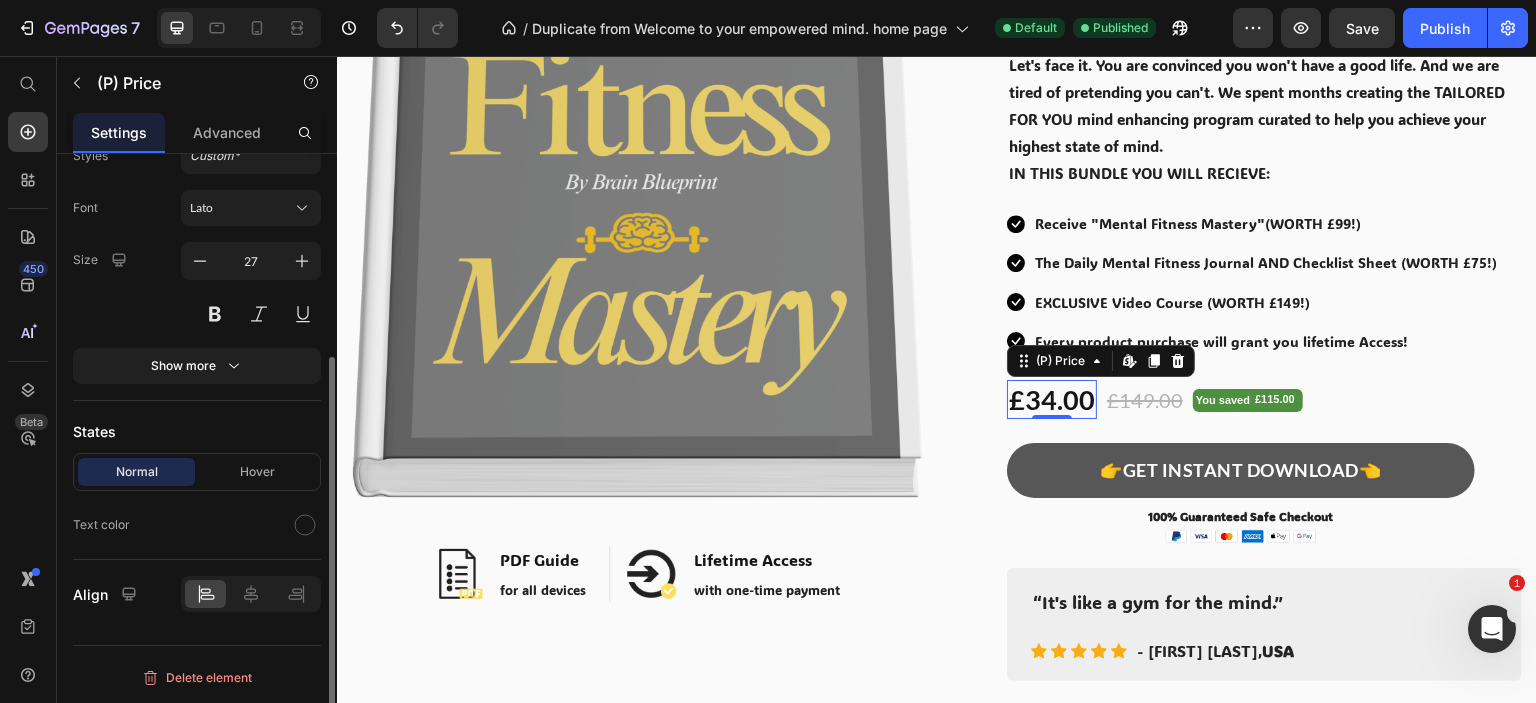 scroll, scrollTop: 0, scrollLeft: 0, axis: both 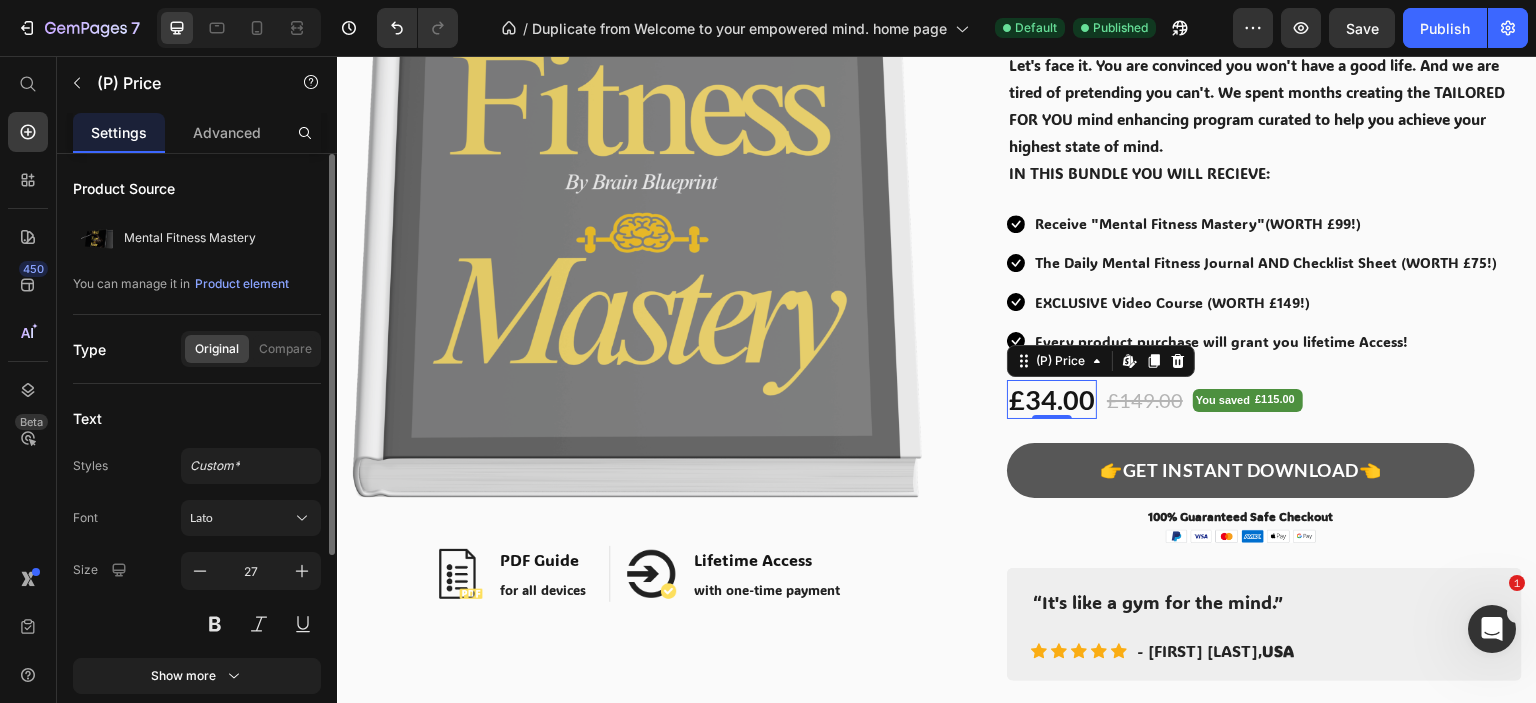 click on "£34.00" at bounding box center (1052, 399) 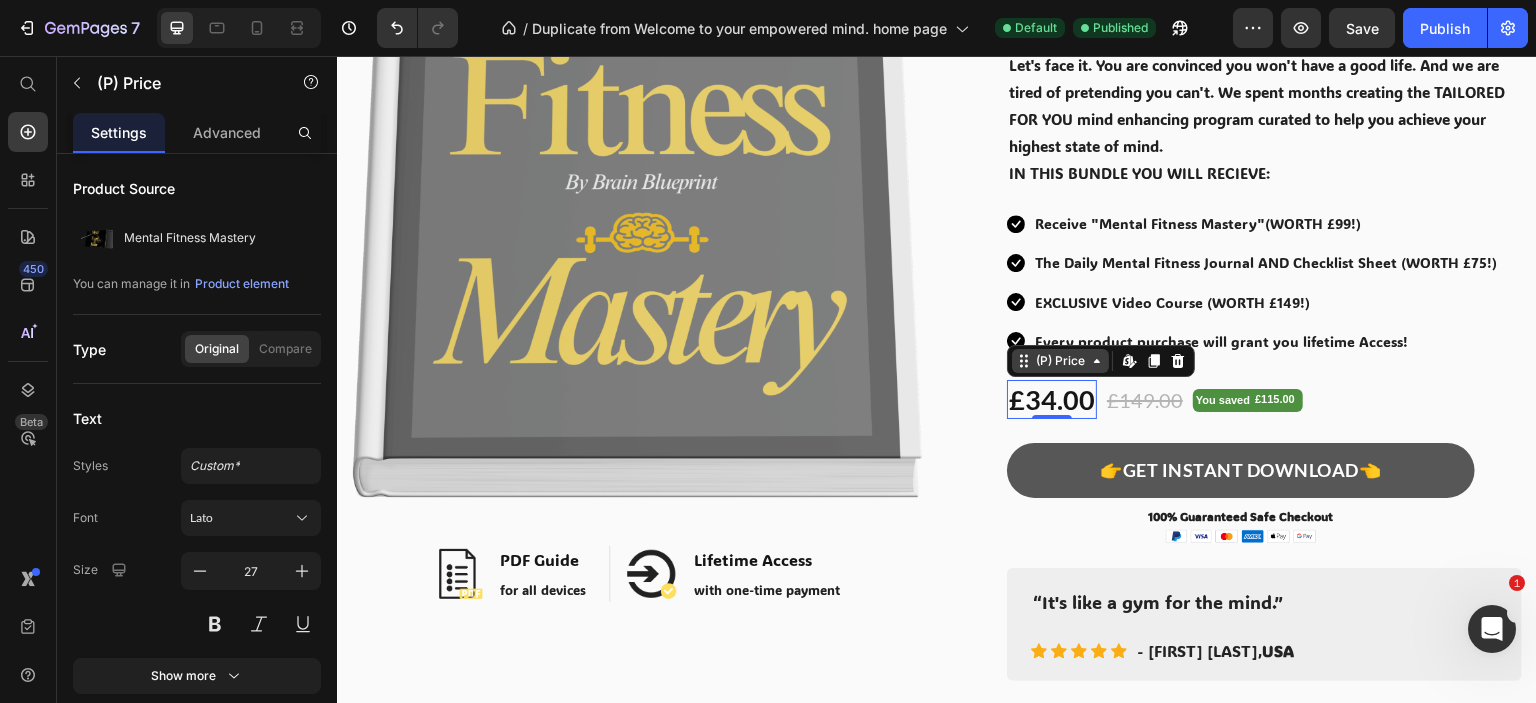 click on "(P) Price" at bounding box center (1060, 361) 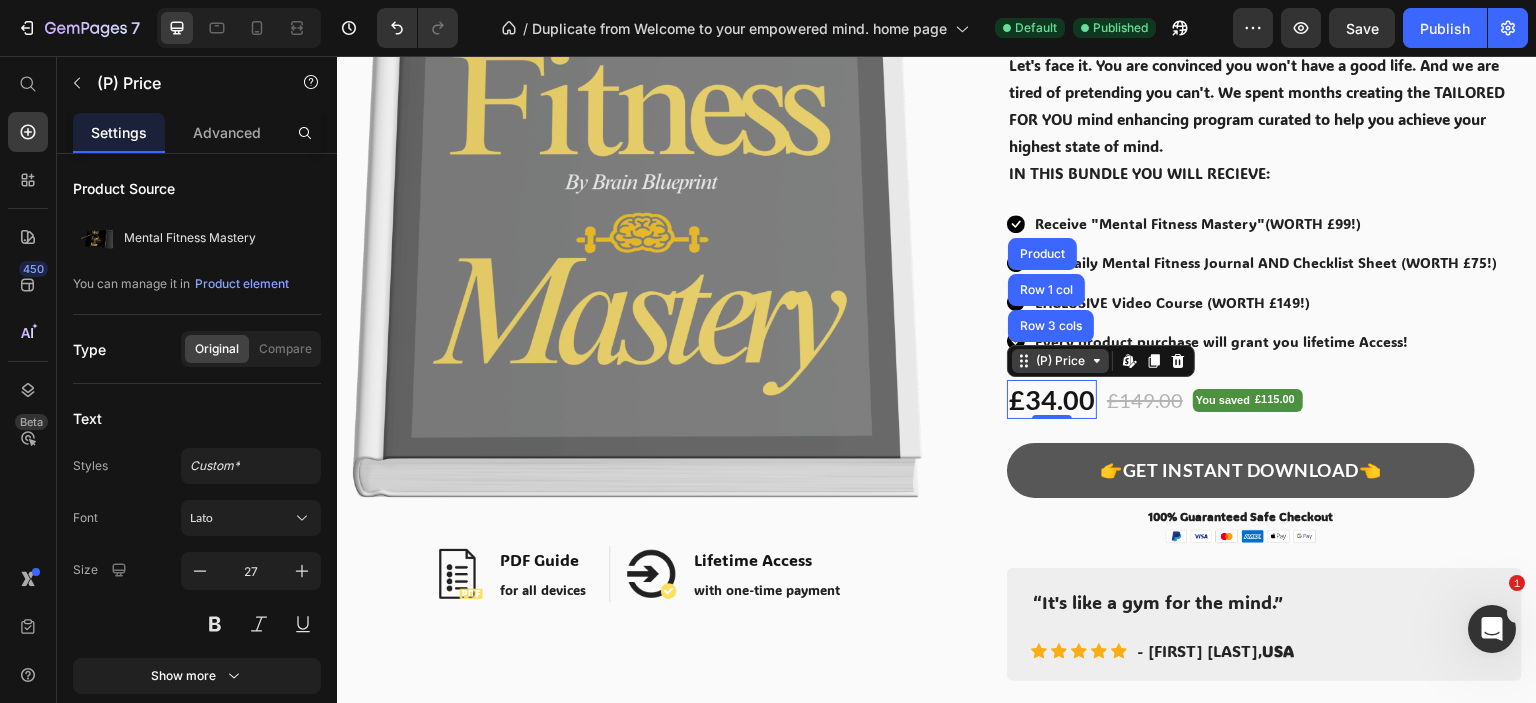 click on "(P) Price" at bounding box center (1060, 361) 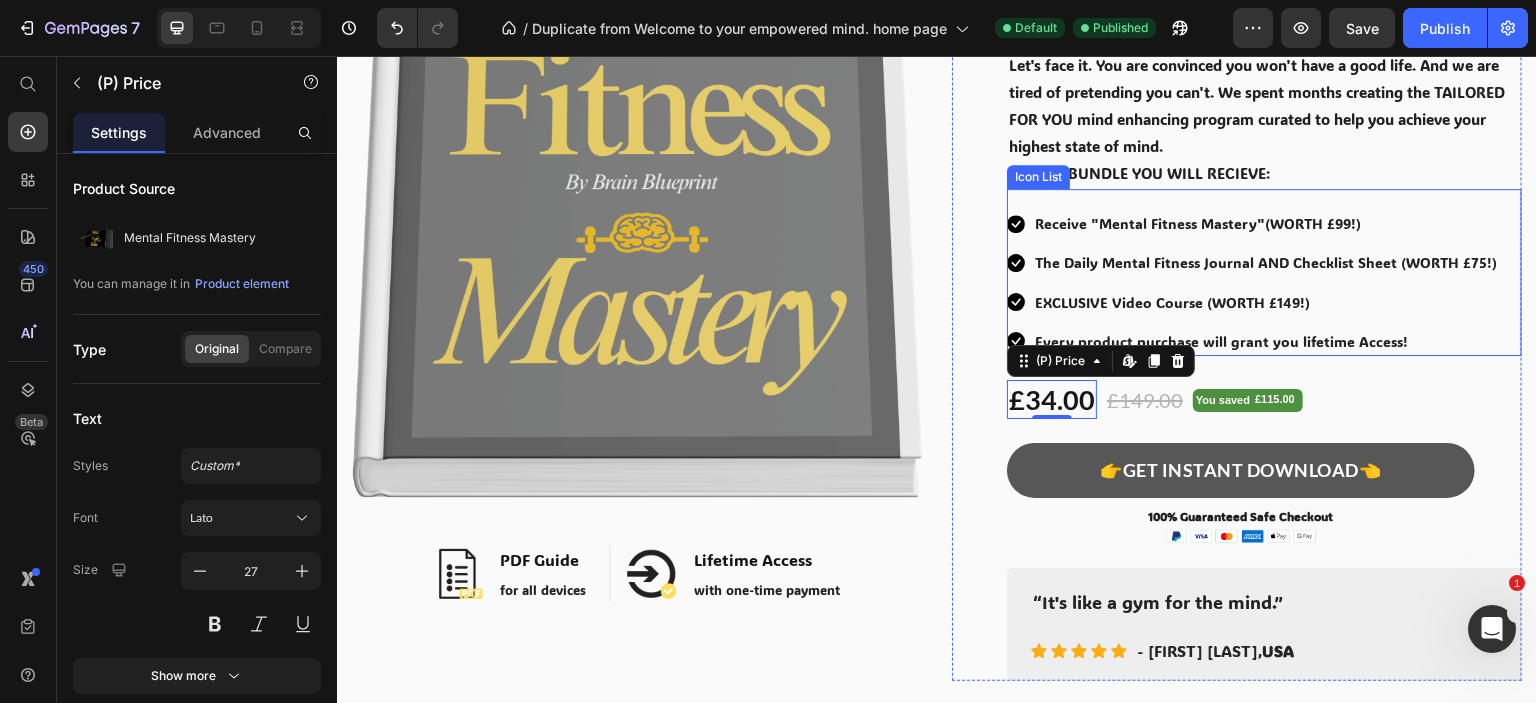 click on "Every product purchase will grant you lifetime Access!" at bounding box center (1221, 341) 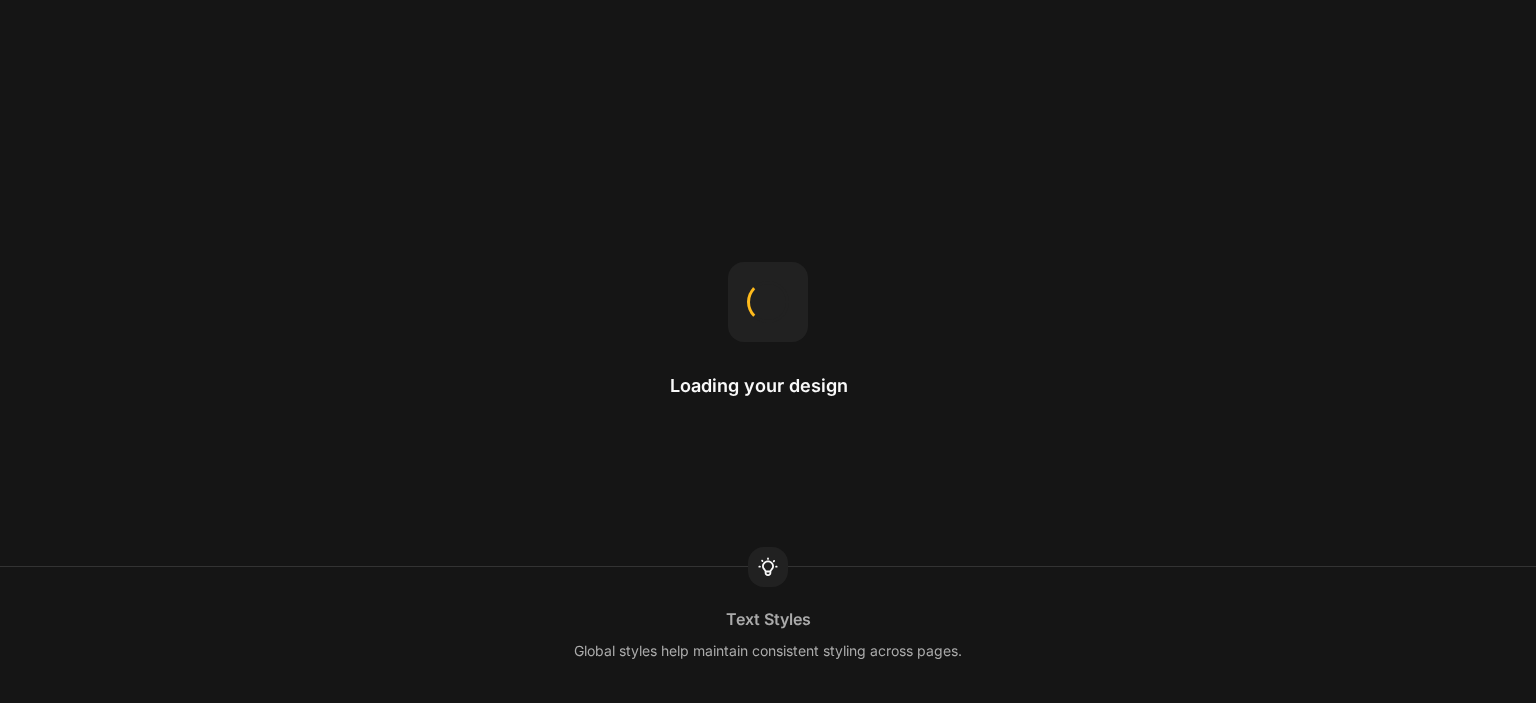 scroll, scrollTop: 0, scrollLeft: 0, axis: both 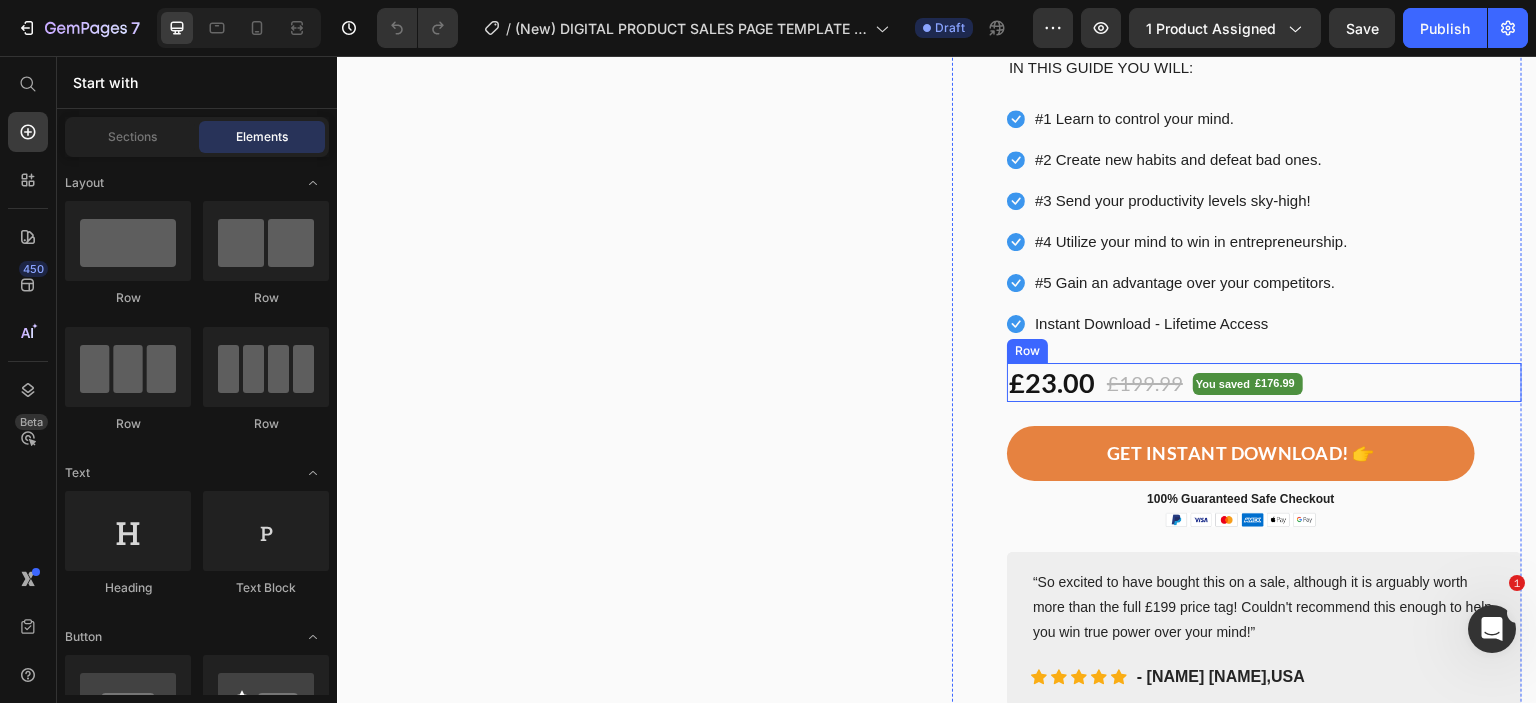 click on "£23.00 (P) Price £199.99 (P) Price You saved £176.99 Product Tag Row" at bounding box center (1264, 382) 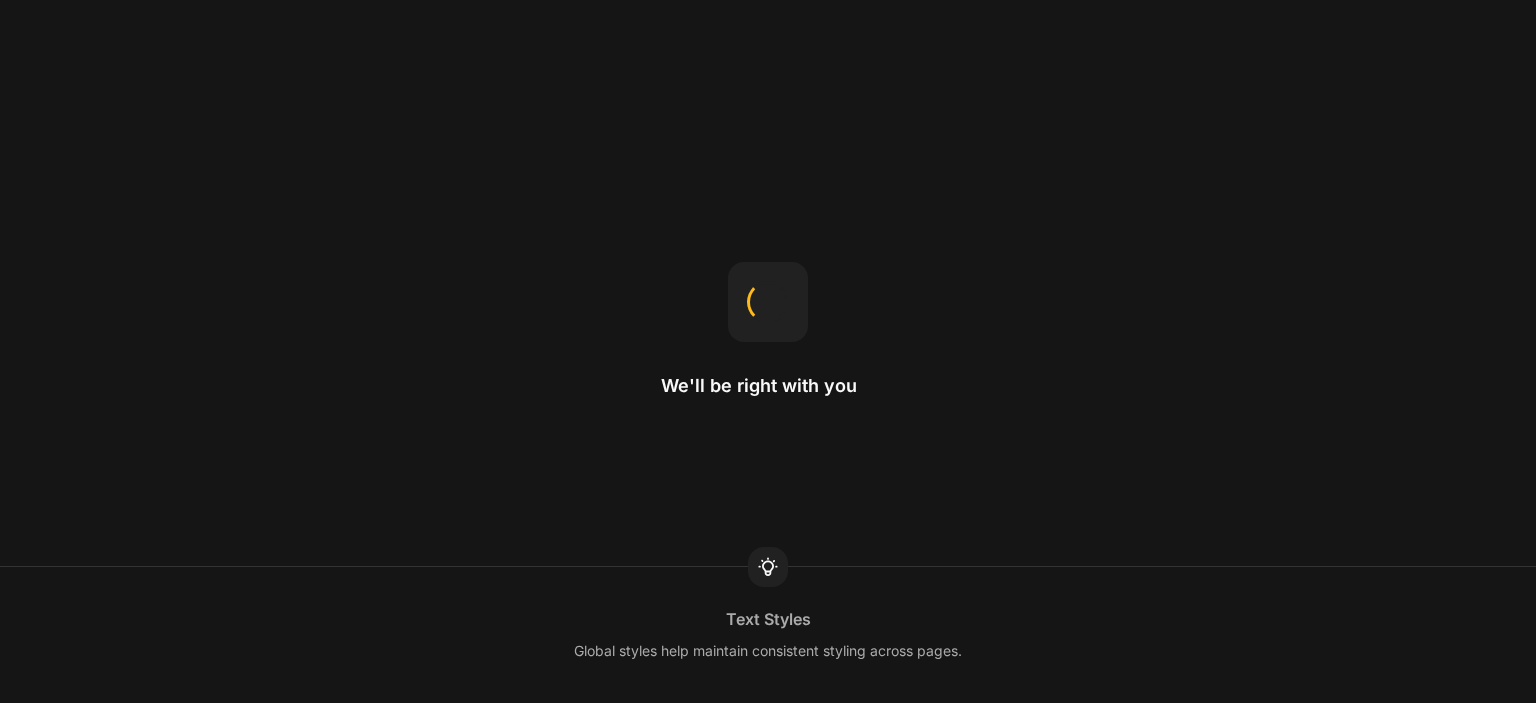 scroll, scrollTop: 0, scrollLeft: 0, axis: both 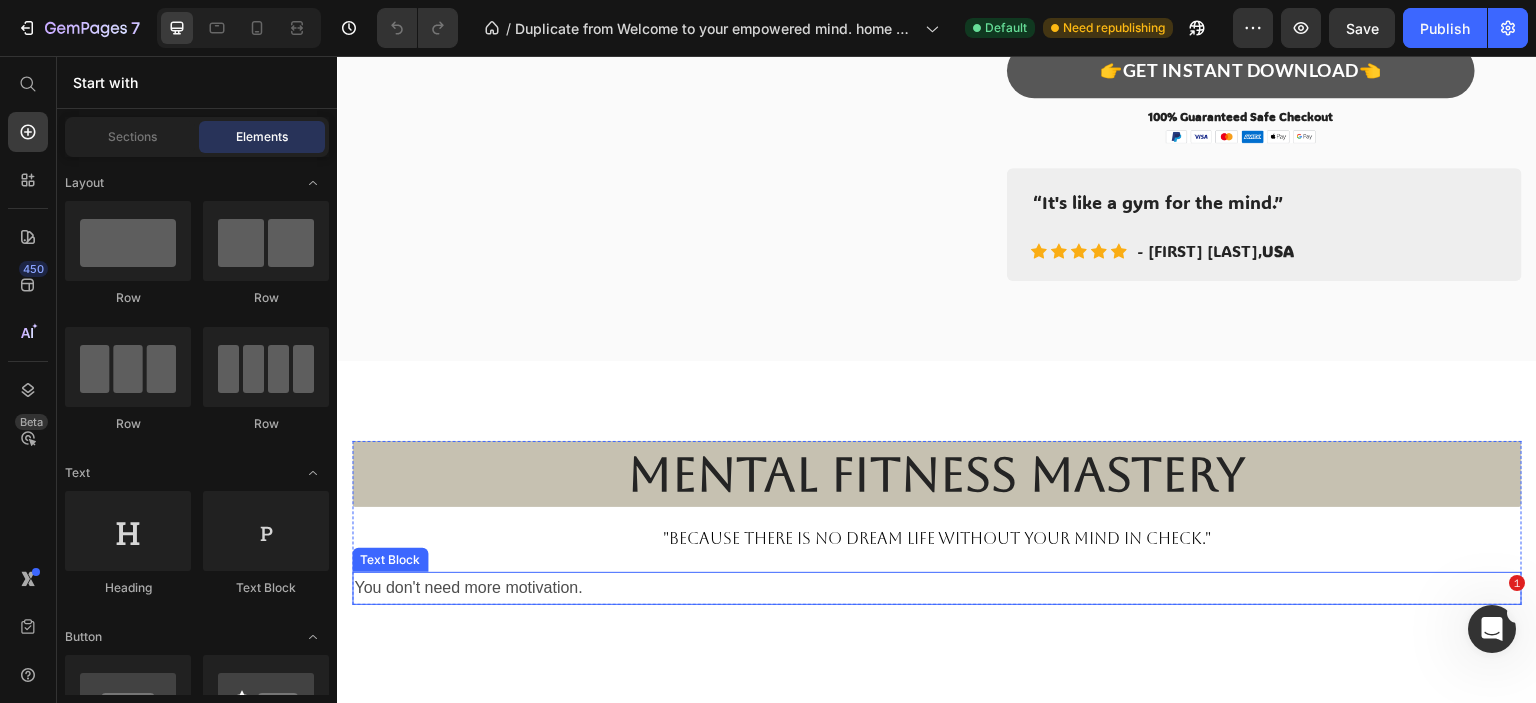 click on "You don't need more motivation." at bounding box center (937, 588) 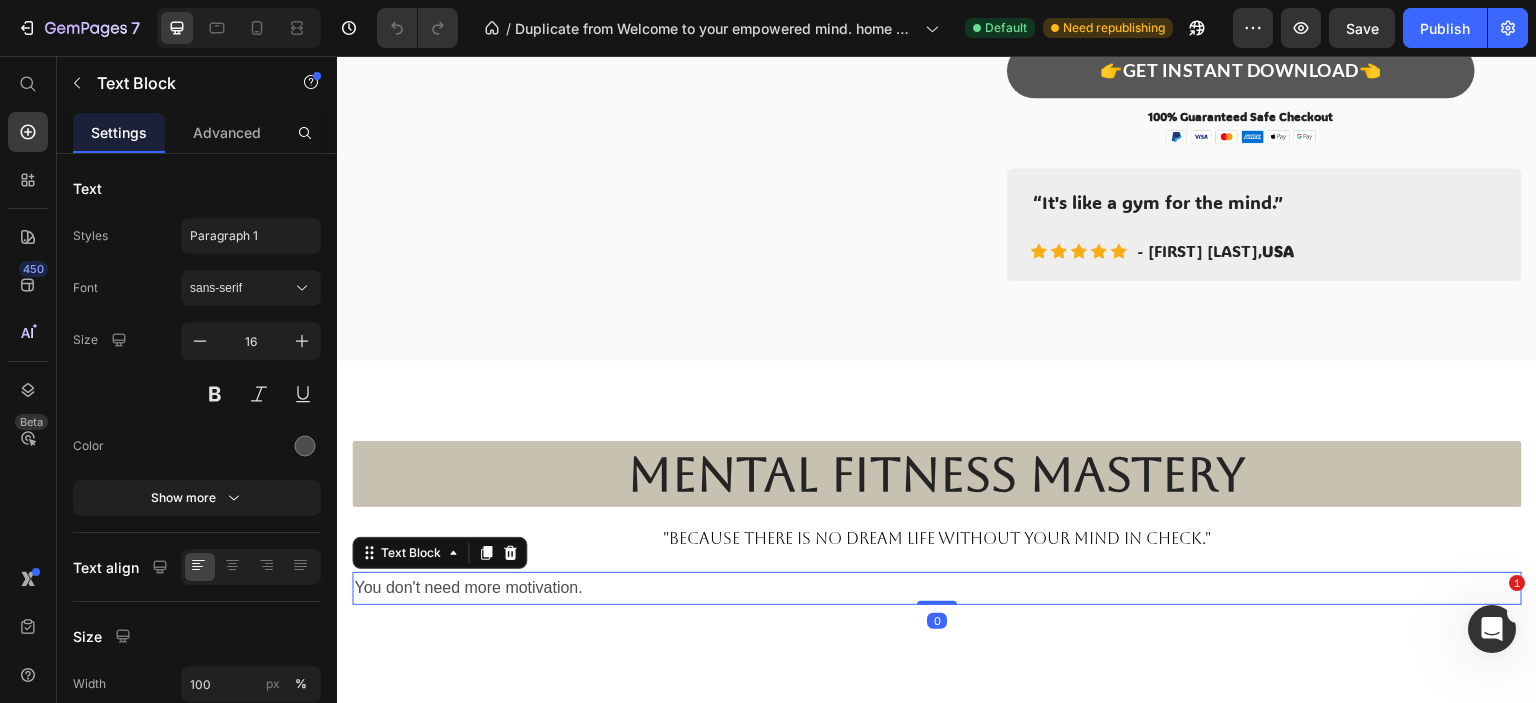 click on "You don't need more motivation." at bounding box center [937, 588] 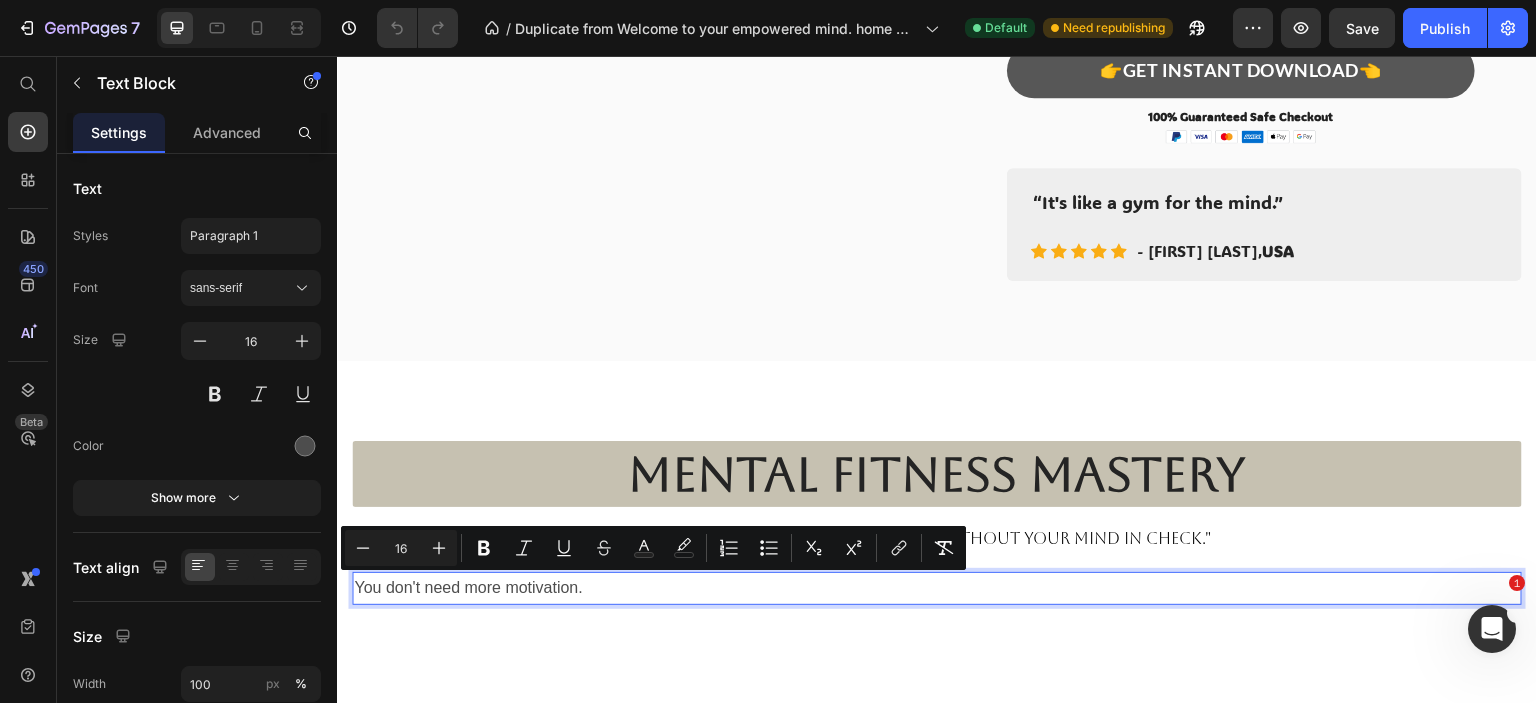 drag, startPoint x: 446, startPoint y: 586, endPoint x: 338, endPoint y: 581, distance: 108.11568 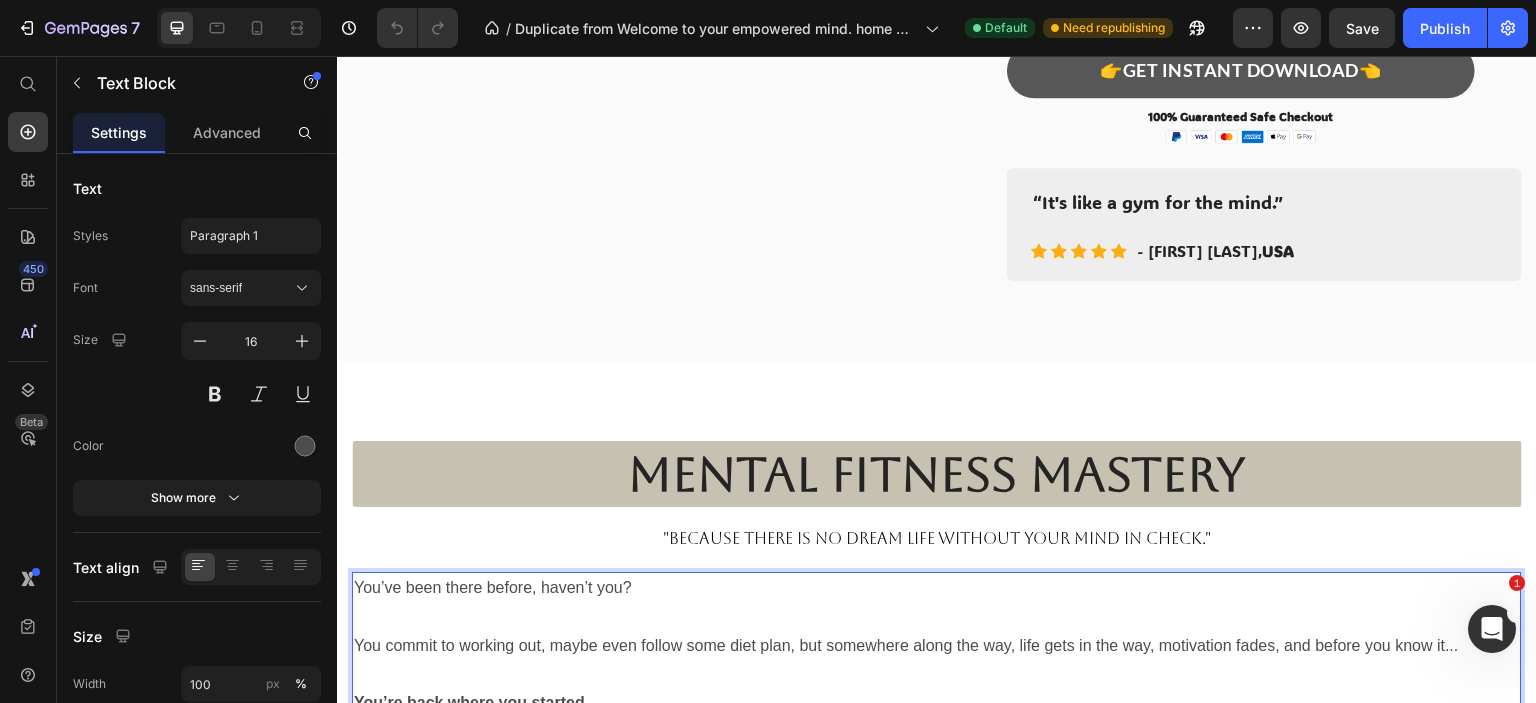 scroll, scrollTop: 1022, scrollLeft: 0, axis: vertical 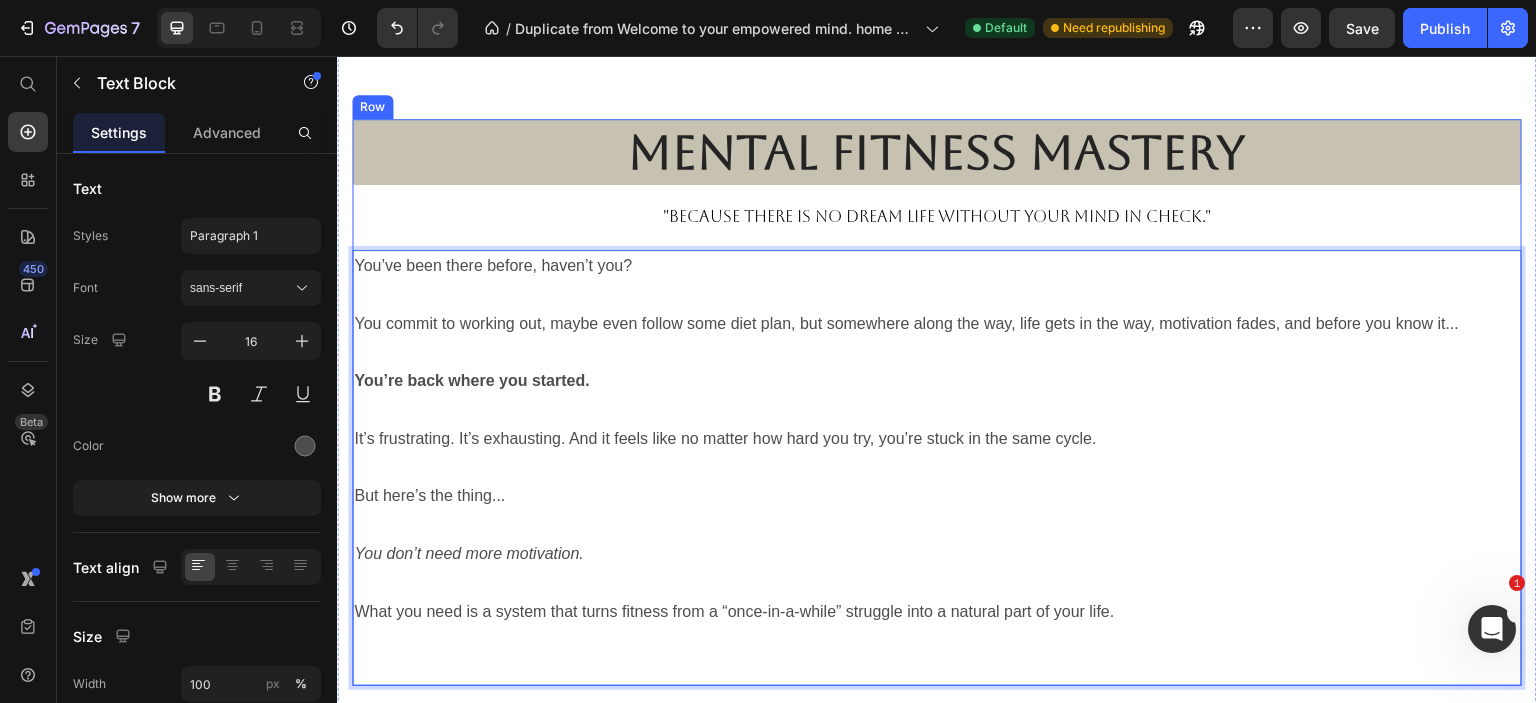 click on ""bECAUSE THERE IS NO DREAM LIFE WITHOUT YOUR MIND IN CHECK."" at bounding box center (937, 217) 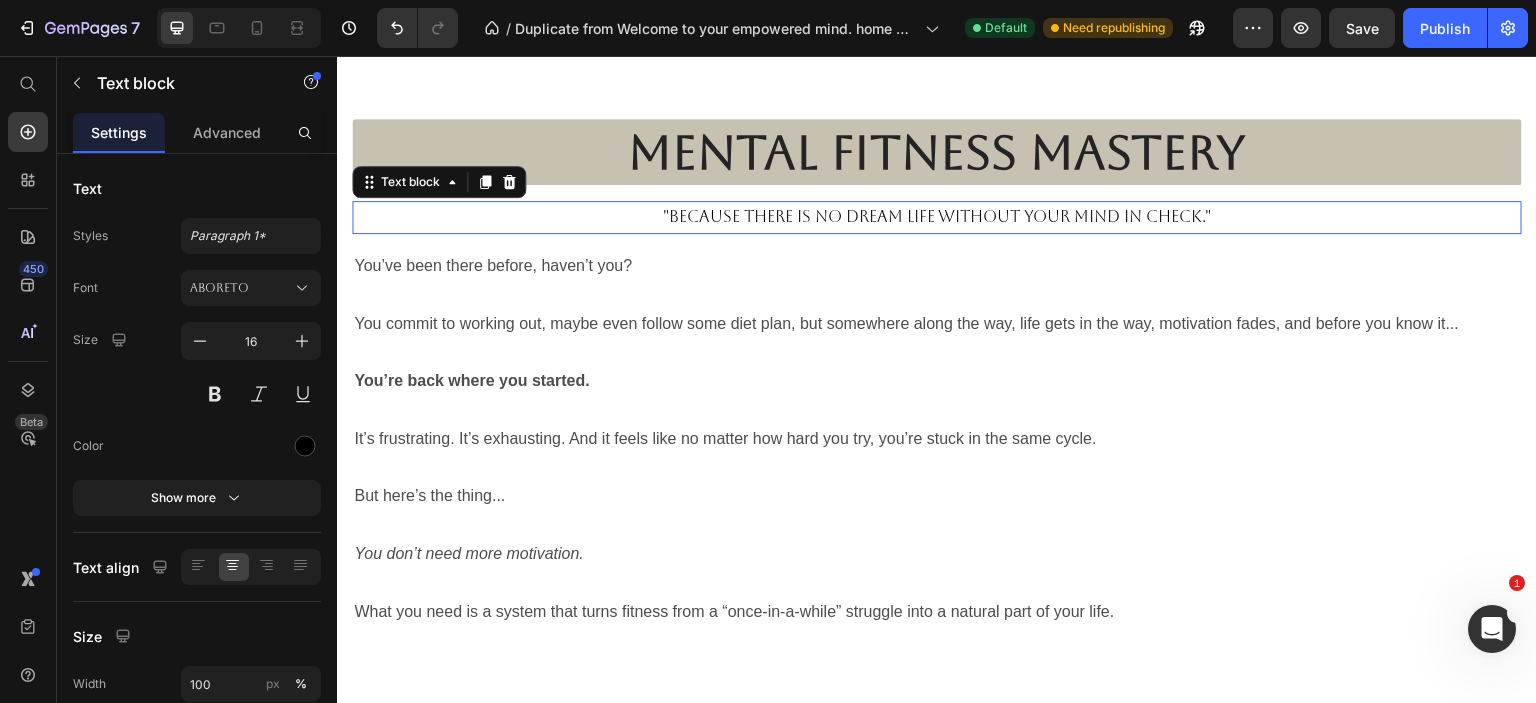 scroll, scrollTop: 0, scrollLeft: 0, axis: both 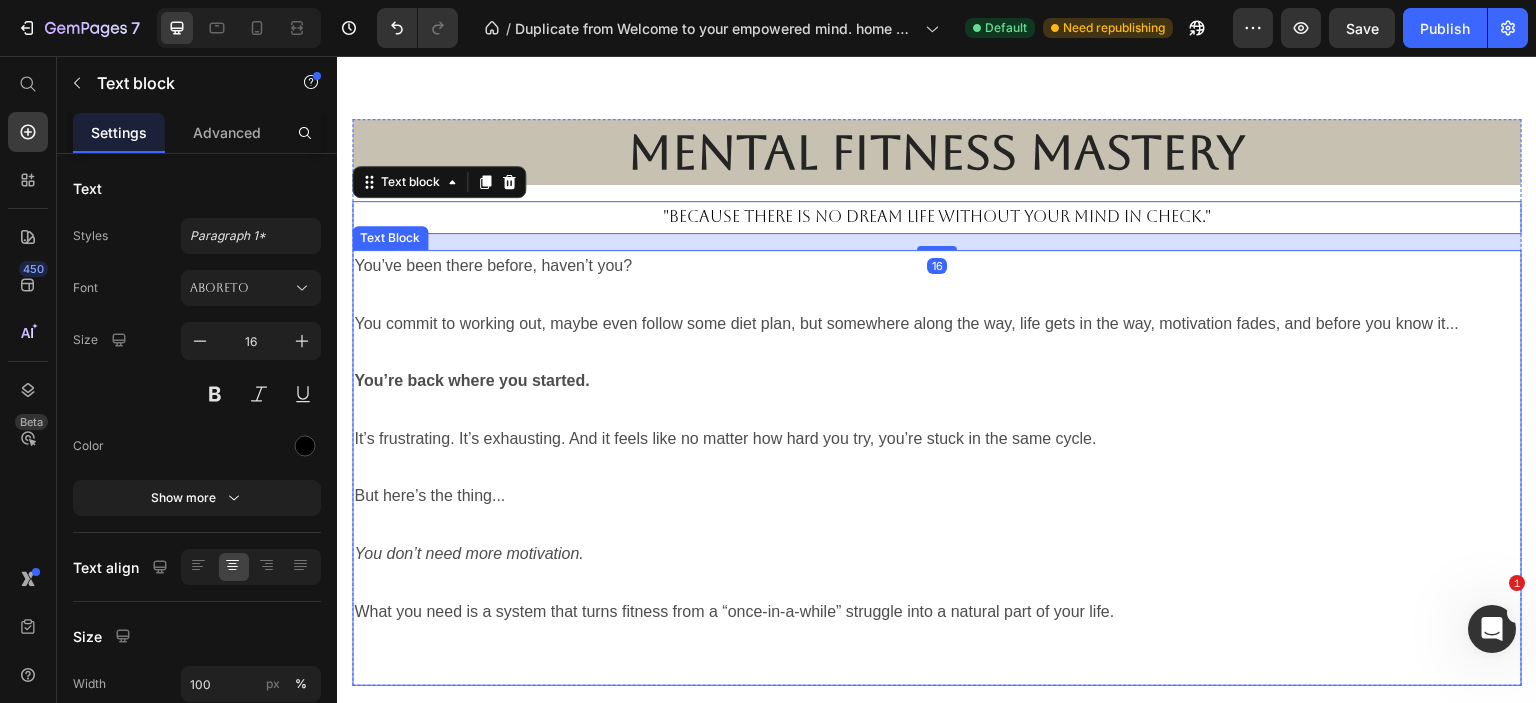 click at bounding box center [937, 352] 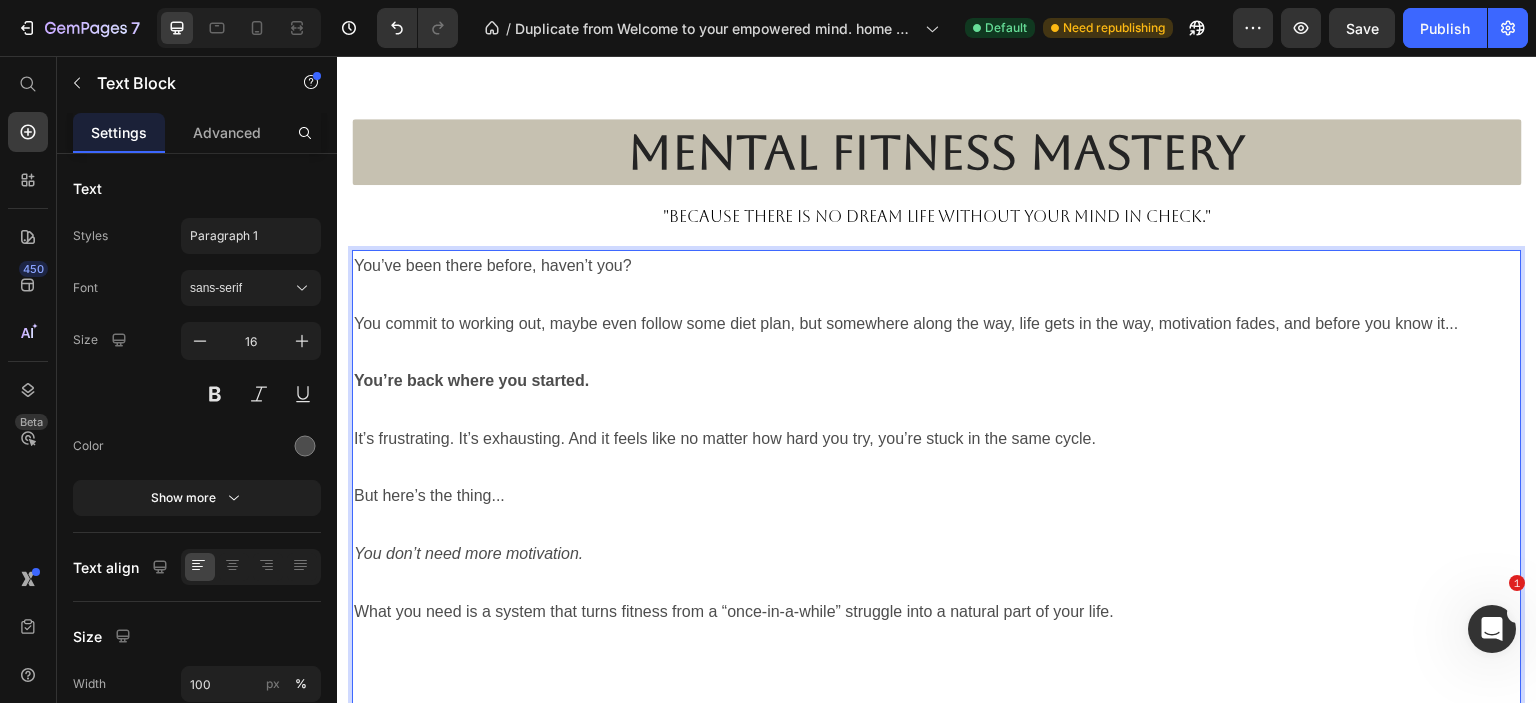 click on "It’s frustrating. It’s exhausting. And it feels like no matter how hard you try, you’re stuck in the same cycle." at bounding box center [937, 439] 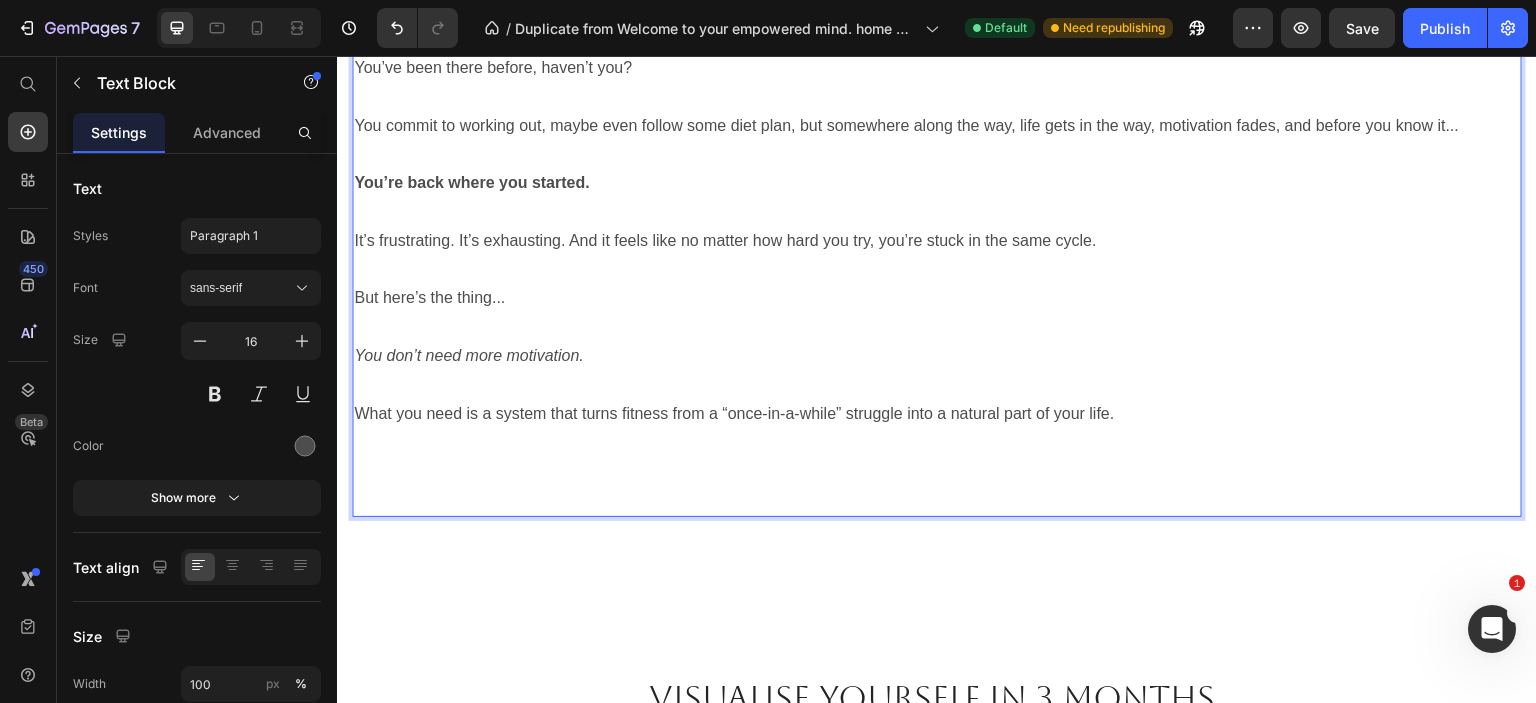 scroll, scrollTop: 1222, scrollLeft: 0, axis: vertical 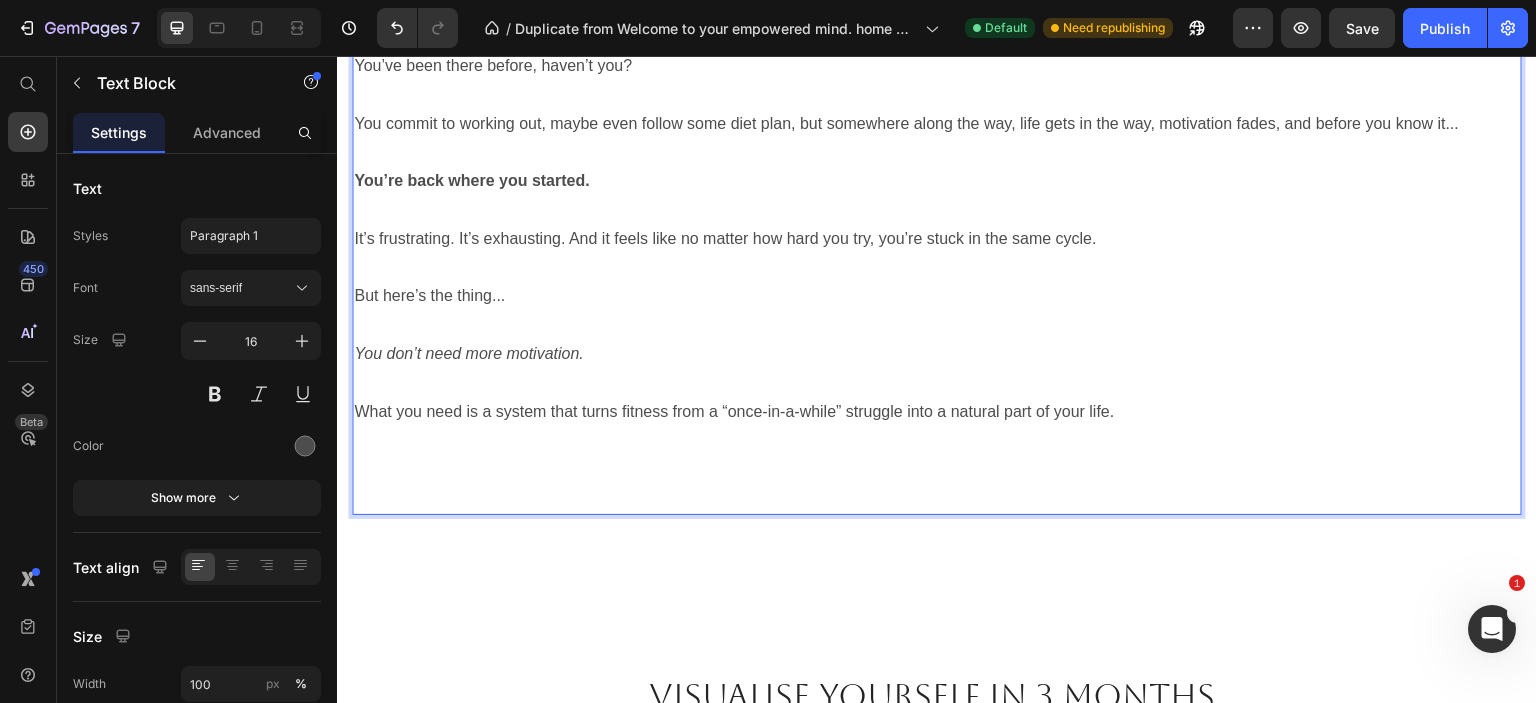 click on "You don’t need more motivation." at bounding box center [468, 353] 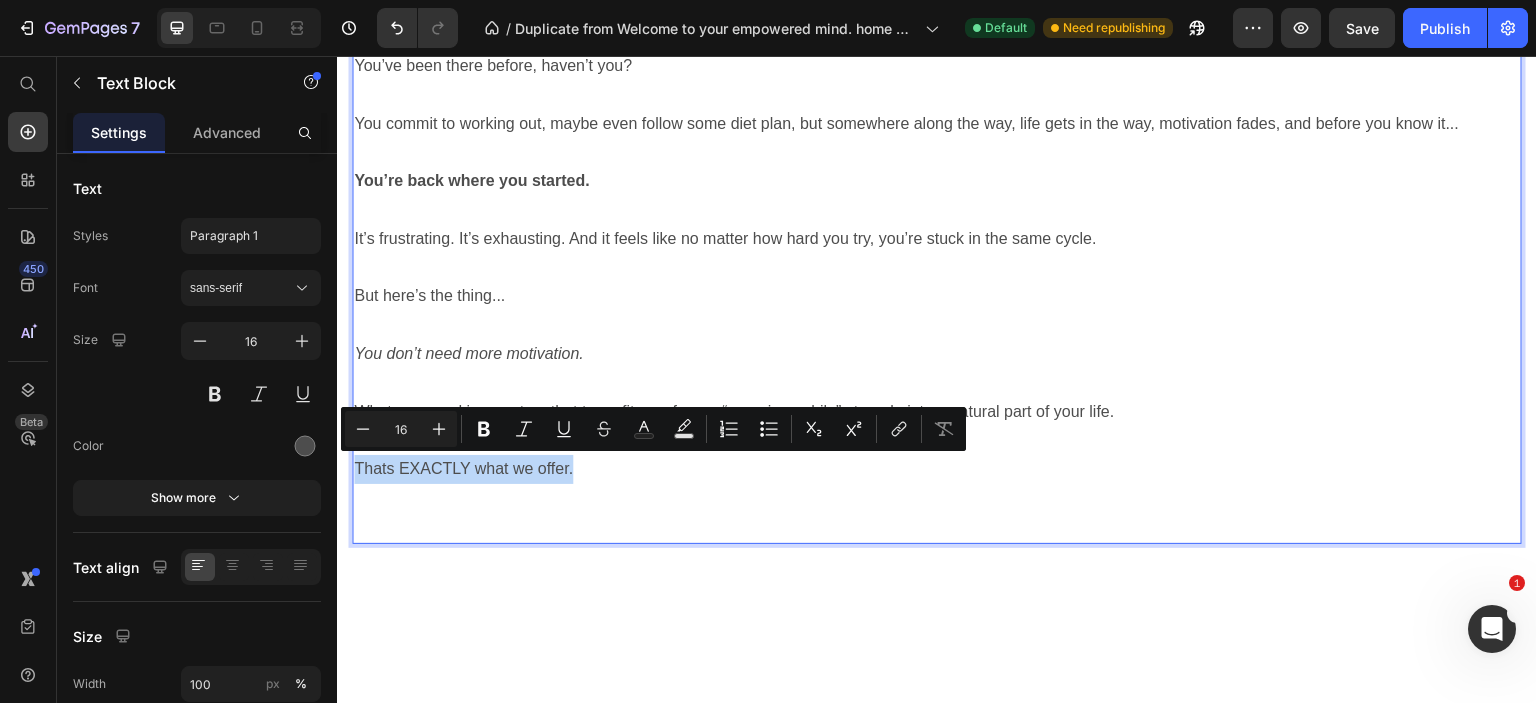 drag, startPoint x: 601, startPoint y: 477, endPoint x: 356, endPoint y: 465, distance: 245.2937 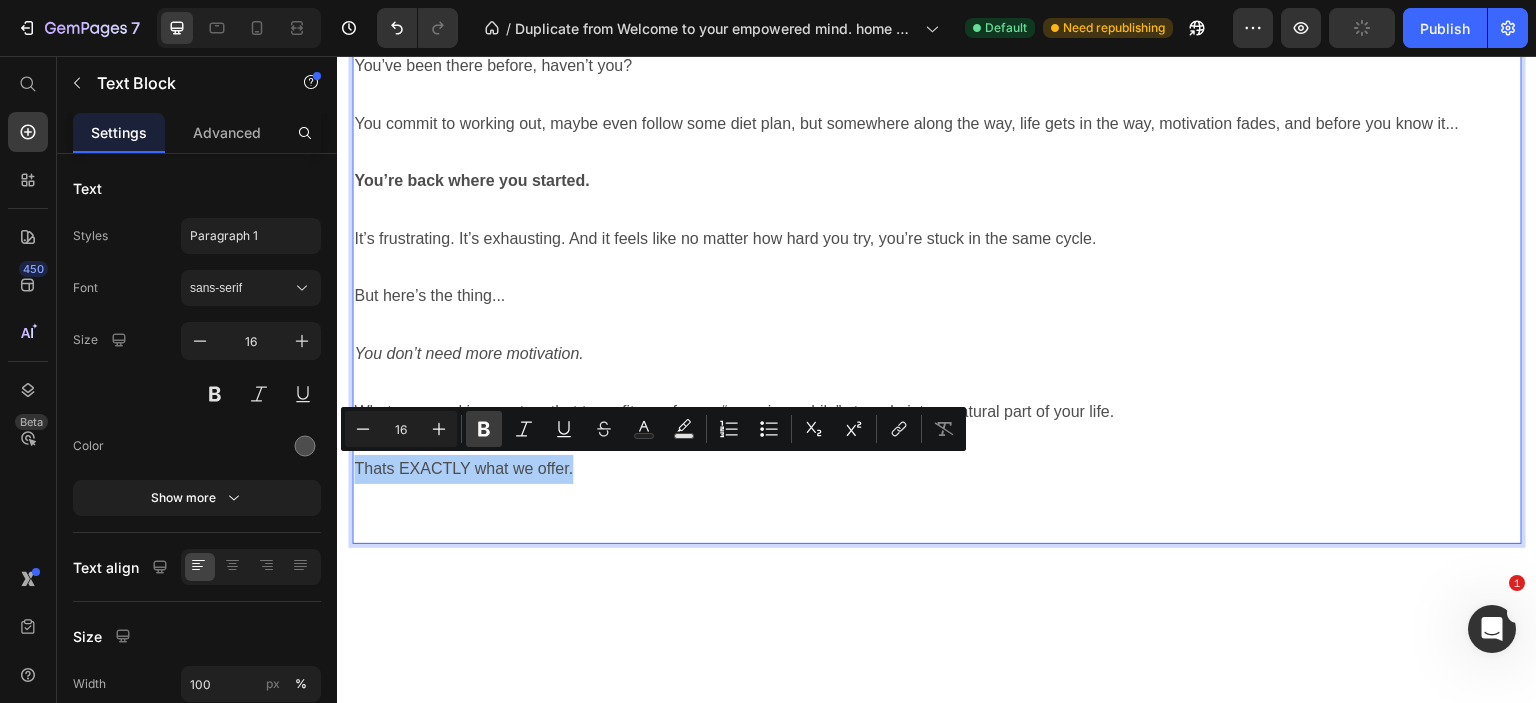 click 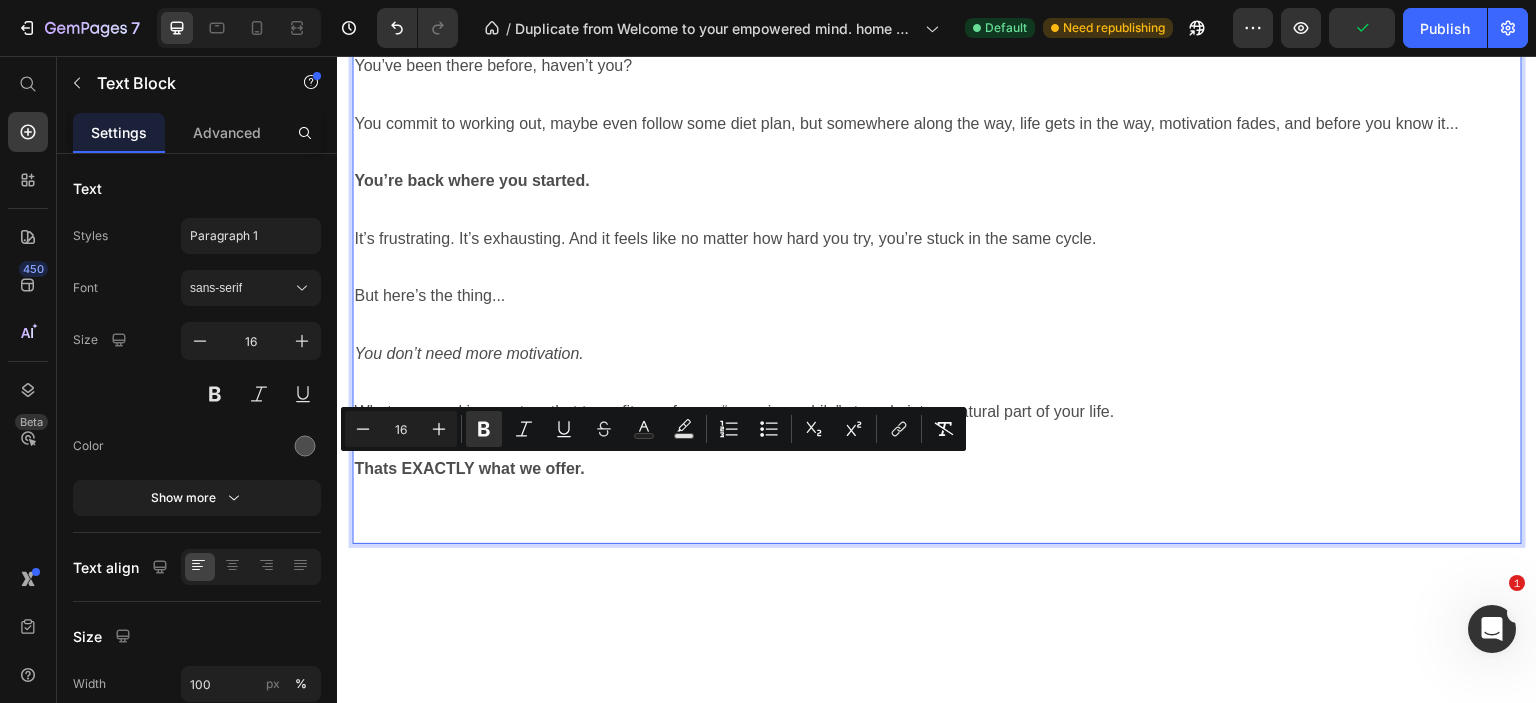 click on "Thats EXACTLY what we offer." at bounding box center (937, 498) 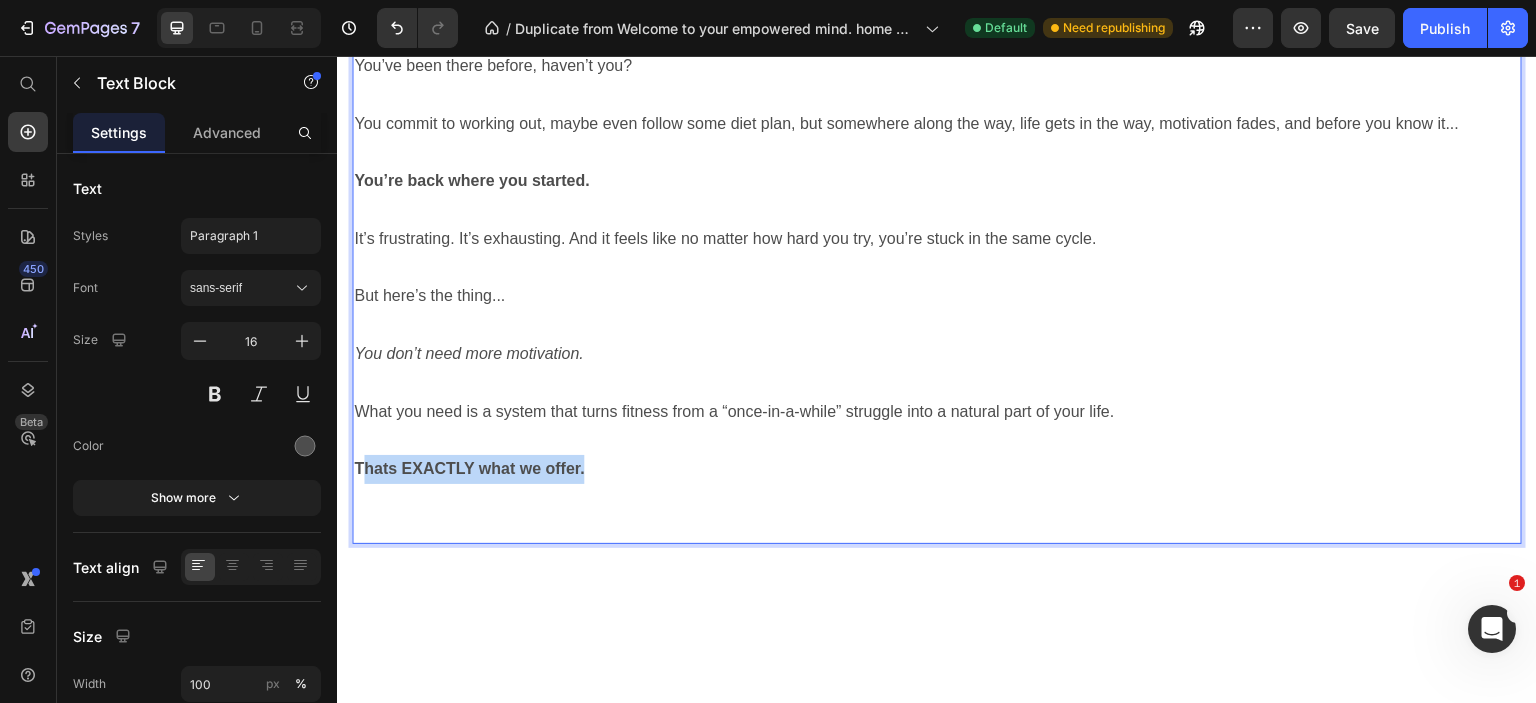 drag, startPoint x: 587, startPoint y: 472, endPoint x: 360, endPoint y: 460, distance: 227.31696 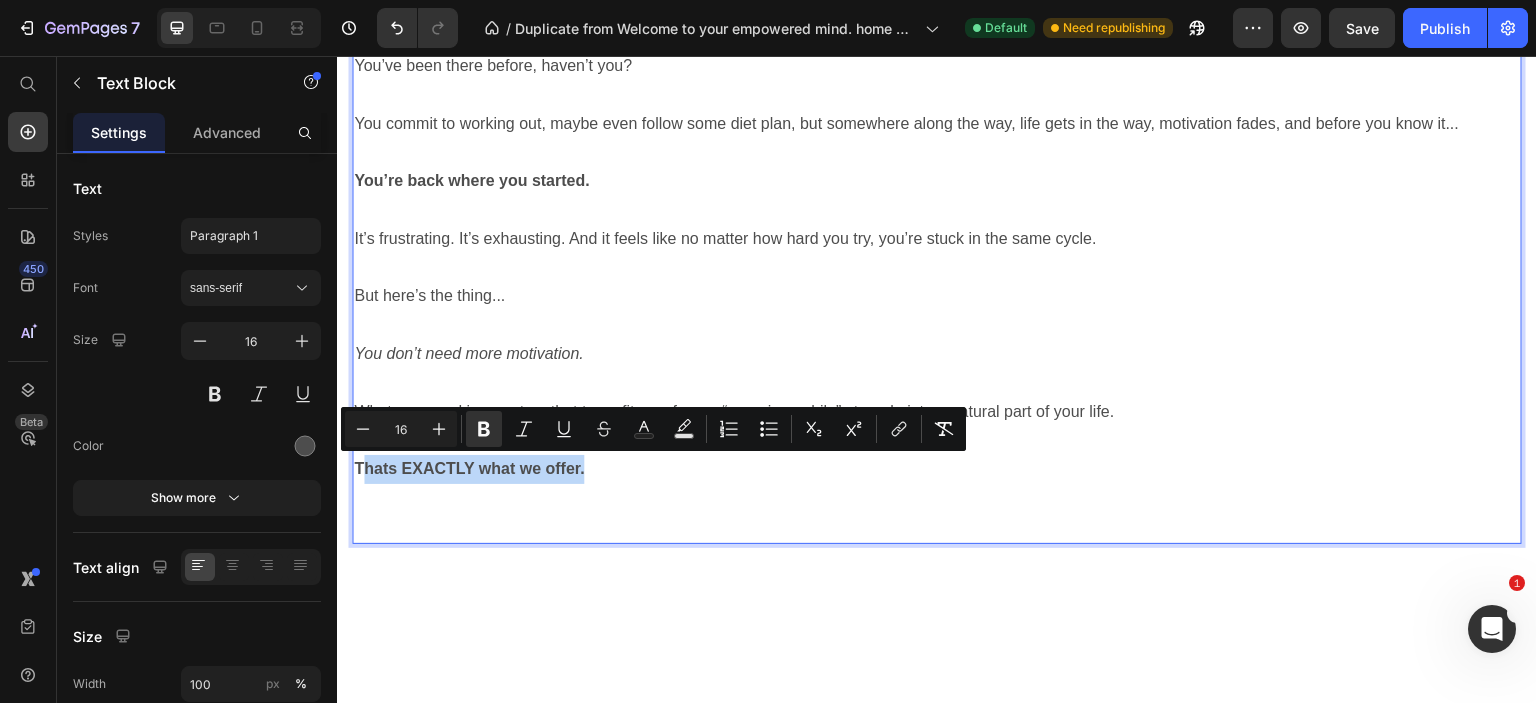click on "Thats EXACTLY what we offer." at bounding box center [469, 468] 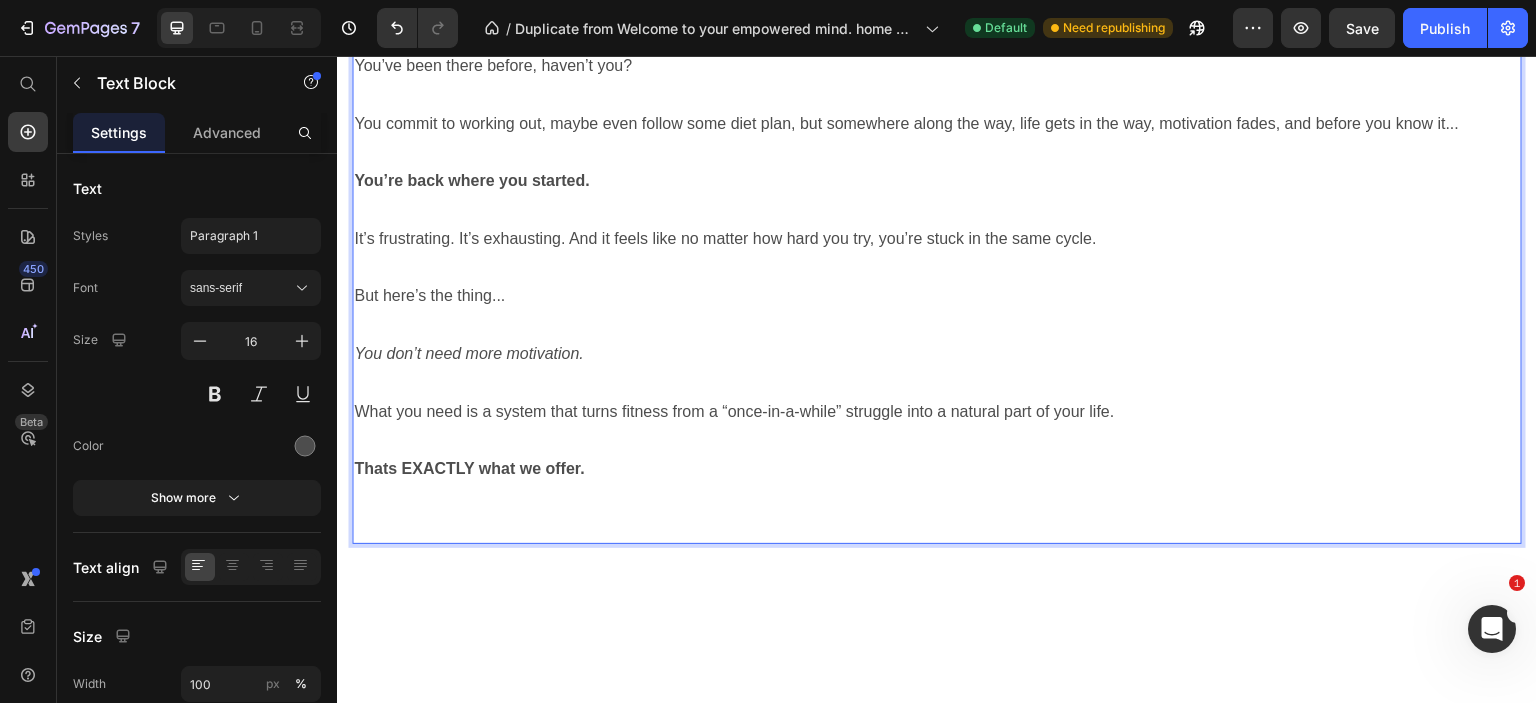 click on "Thats EXACTLY what we offer." at bounding box center (469, 468) 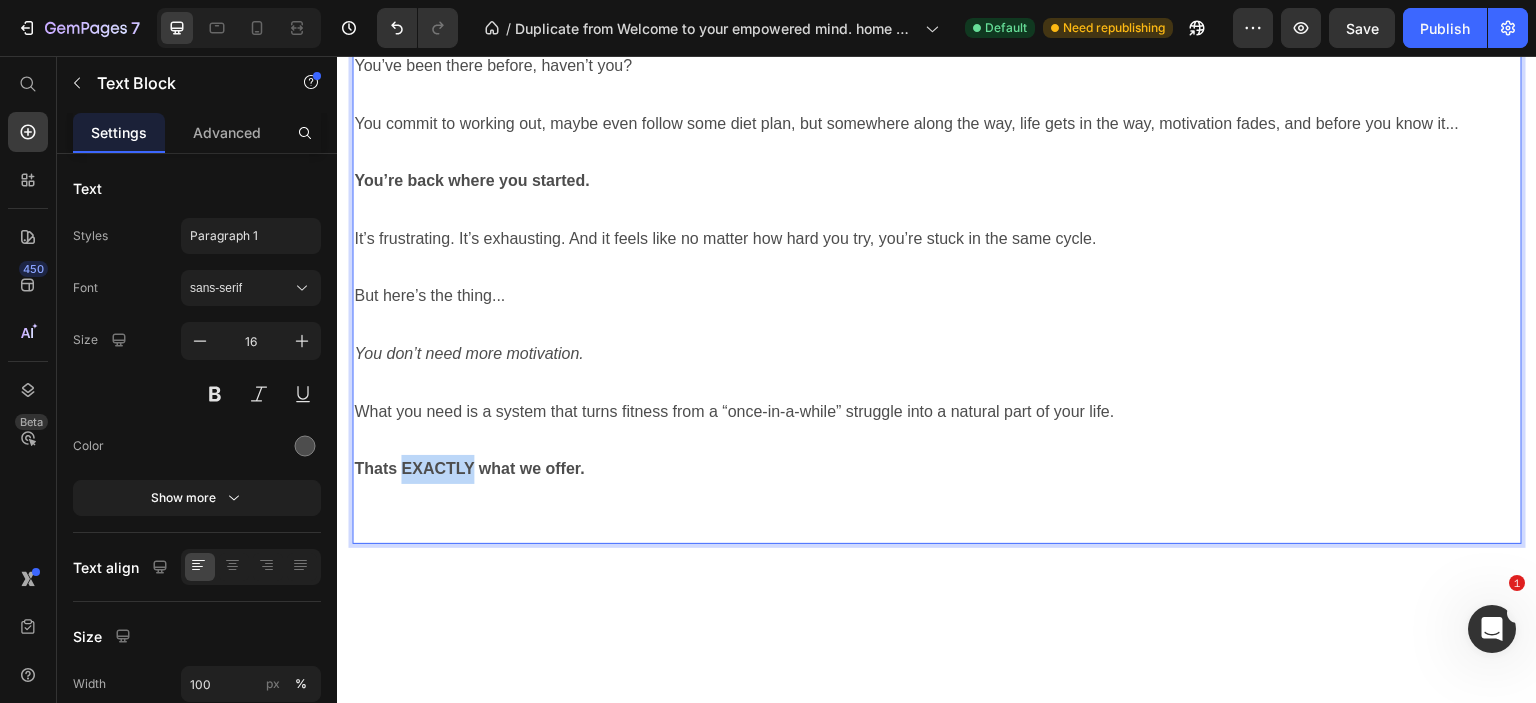 drag, startPoint x: 474, startPoint y: 464, endPoint x: 404, endPoint y: 464, distance: 70 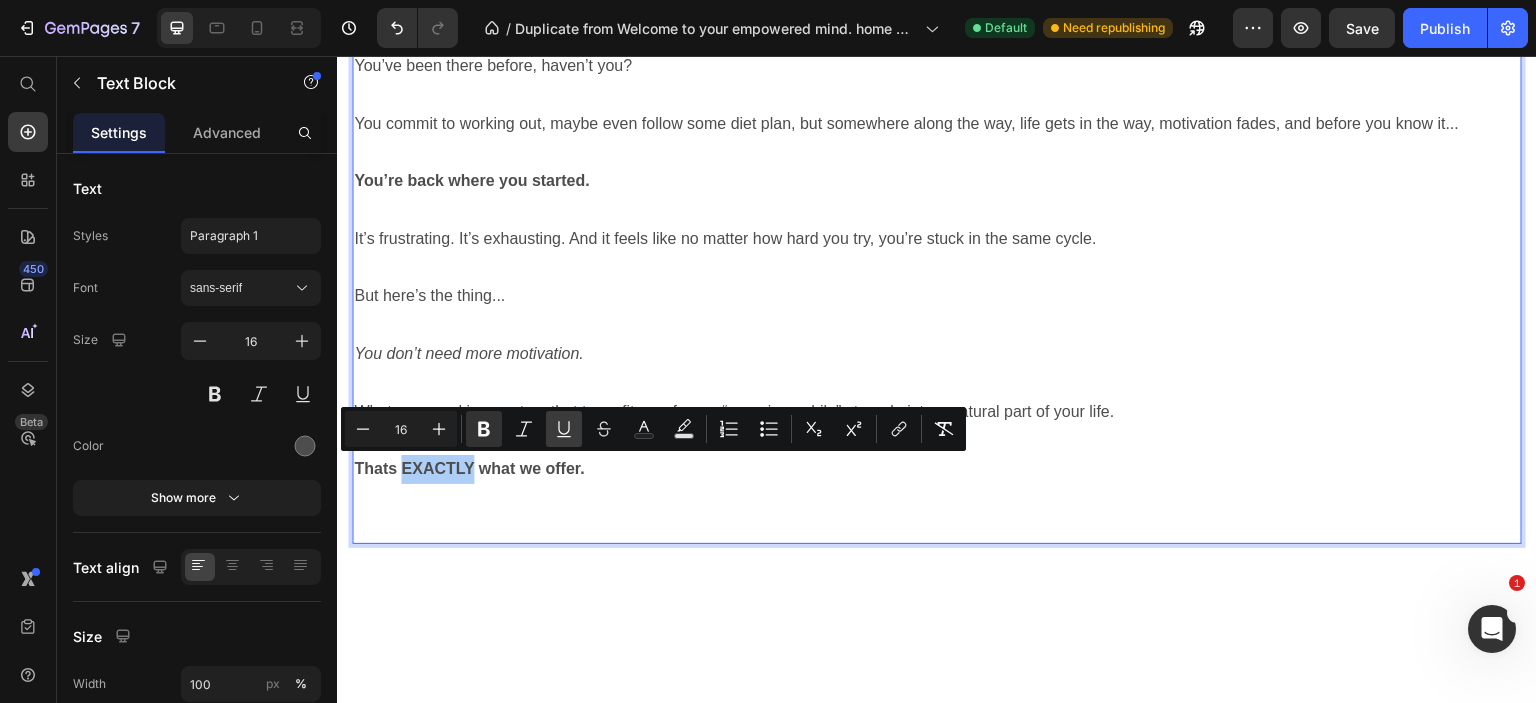 click 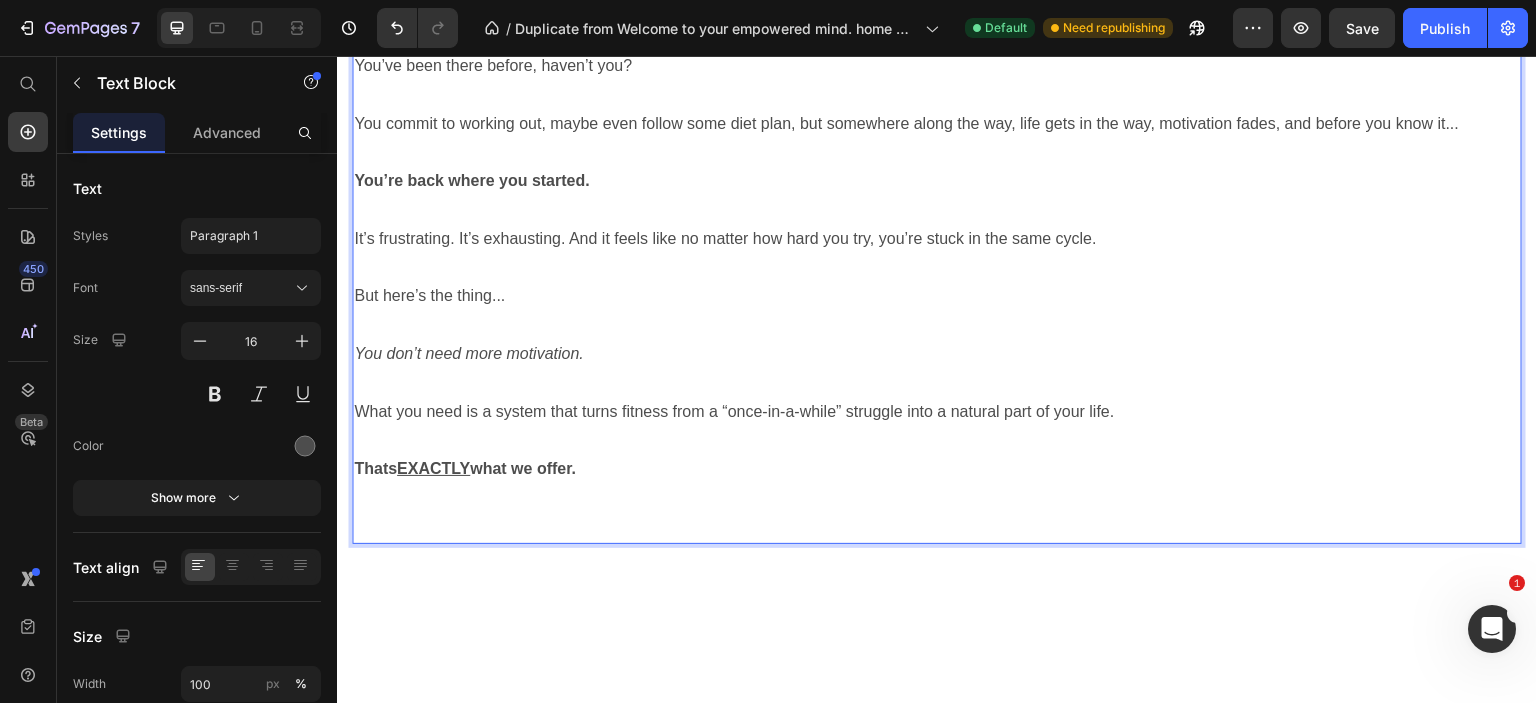 click on "Thats  EXACTLY  what we offer." at bounding box center [937, 498] 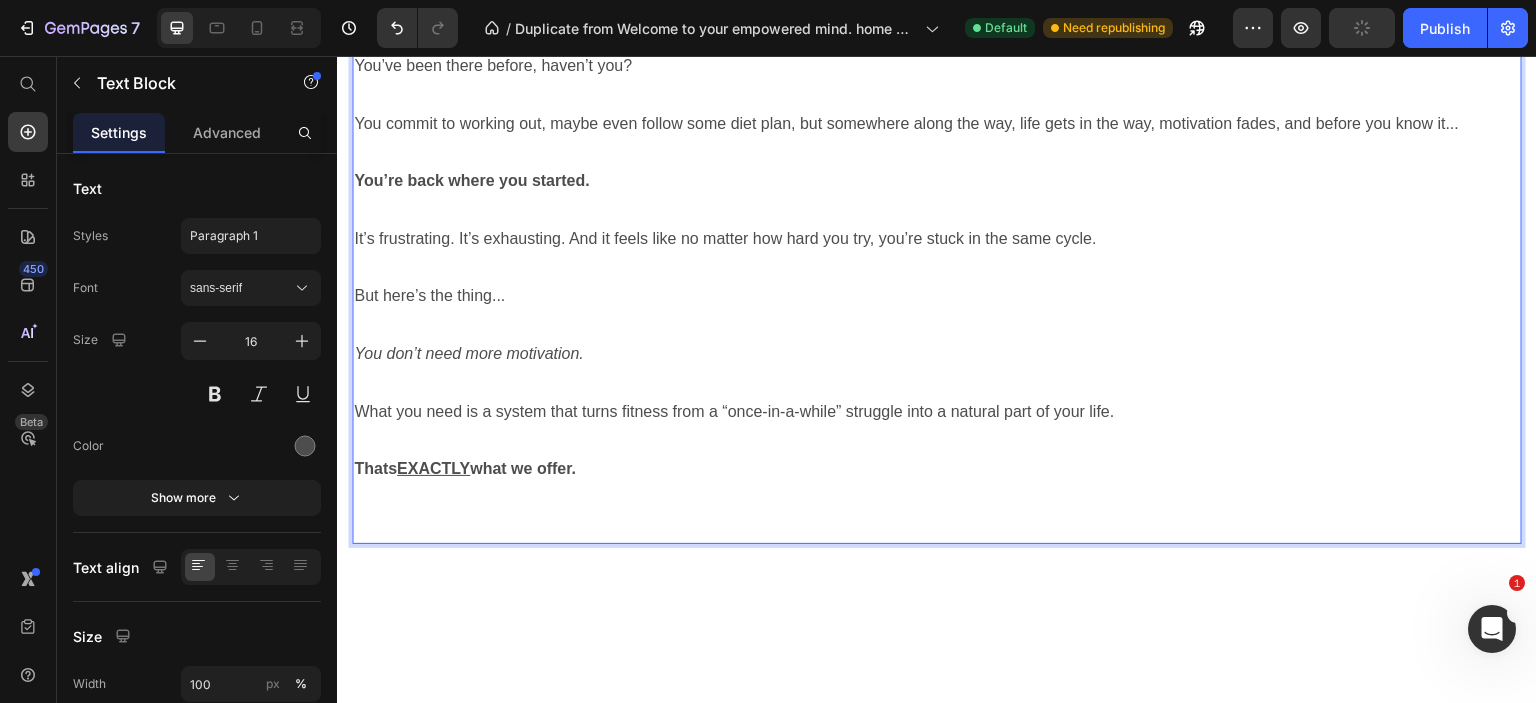click on "What you need is a system that turns fitness from a “once-in-a-while” struggle into a natural part of your life." at bounding box center (937, 412) 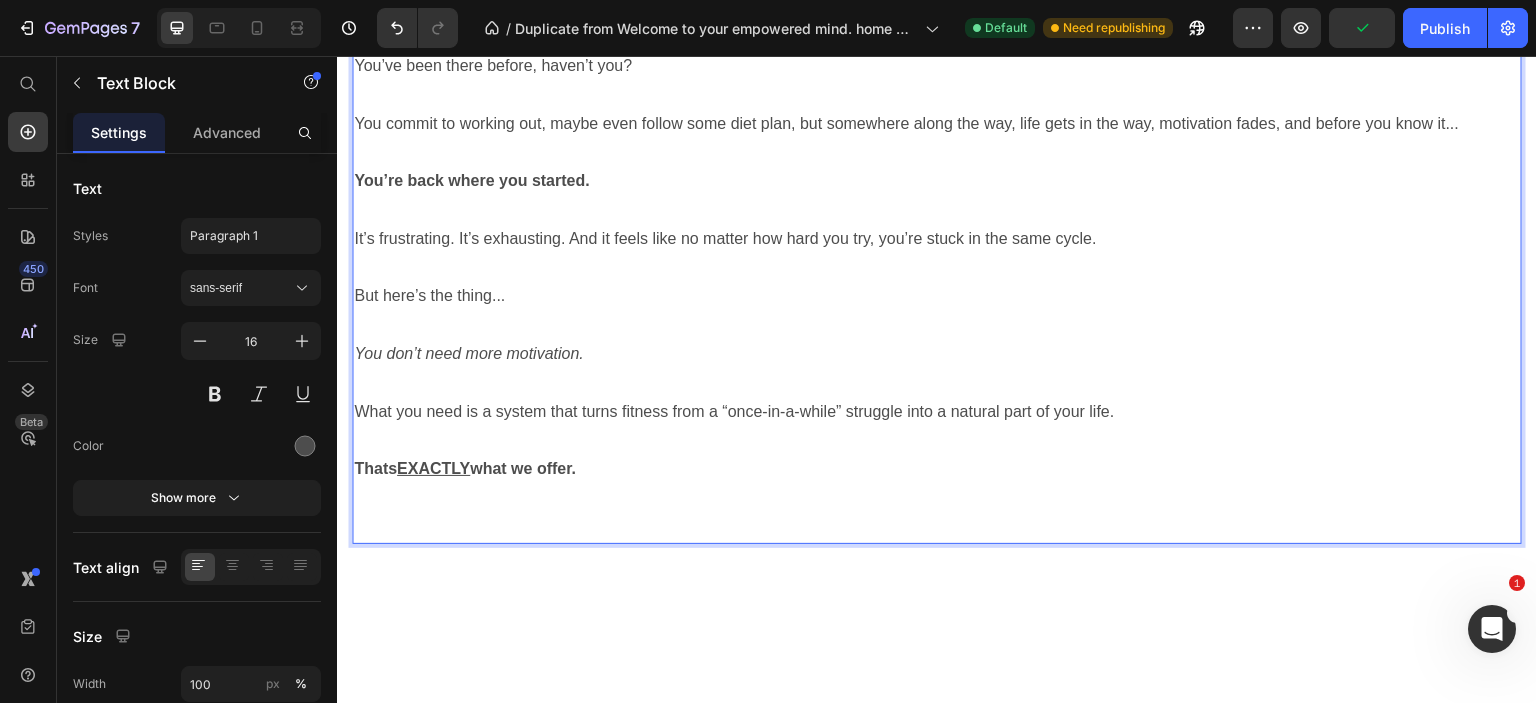 click on "What you need is a system that turns fitness from a “once-in-a-while” struggle into a natural part of your life." at bounding box center [937, 412] 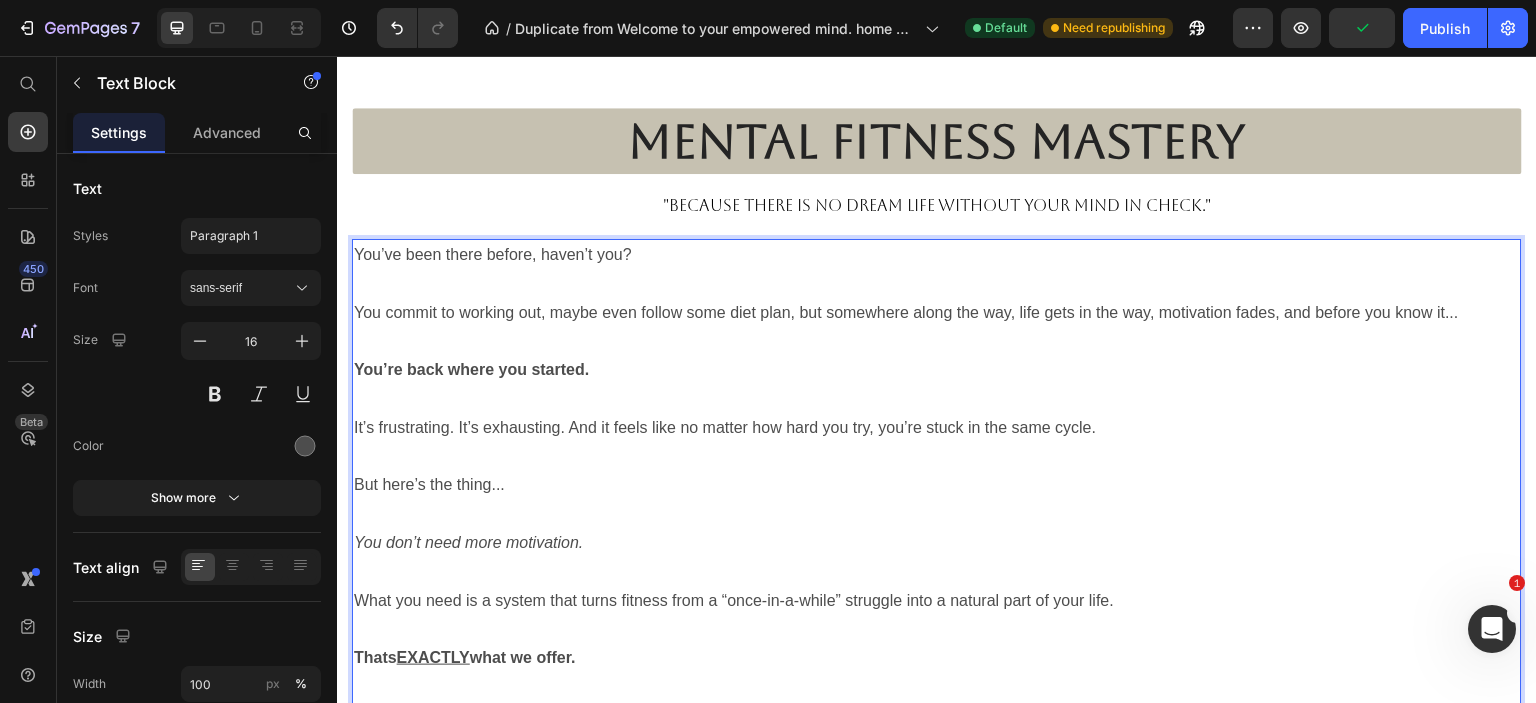 scroll, scrollTop: 1022, scrollLeft: 0, axis: vertical 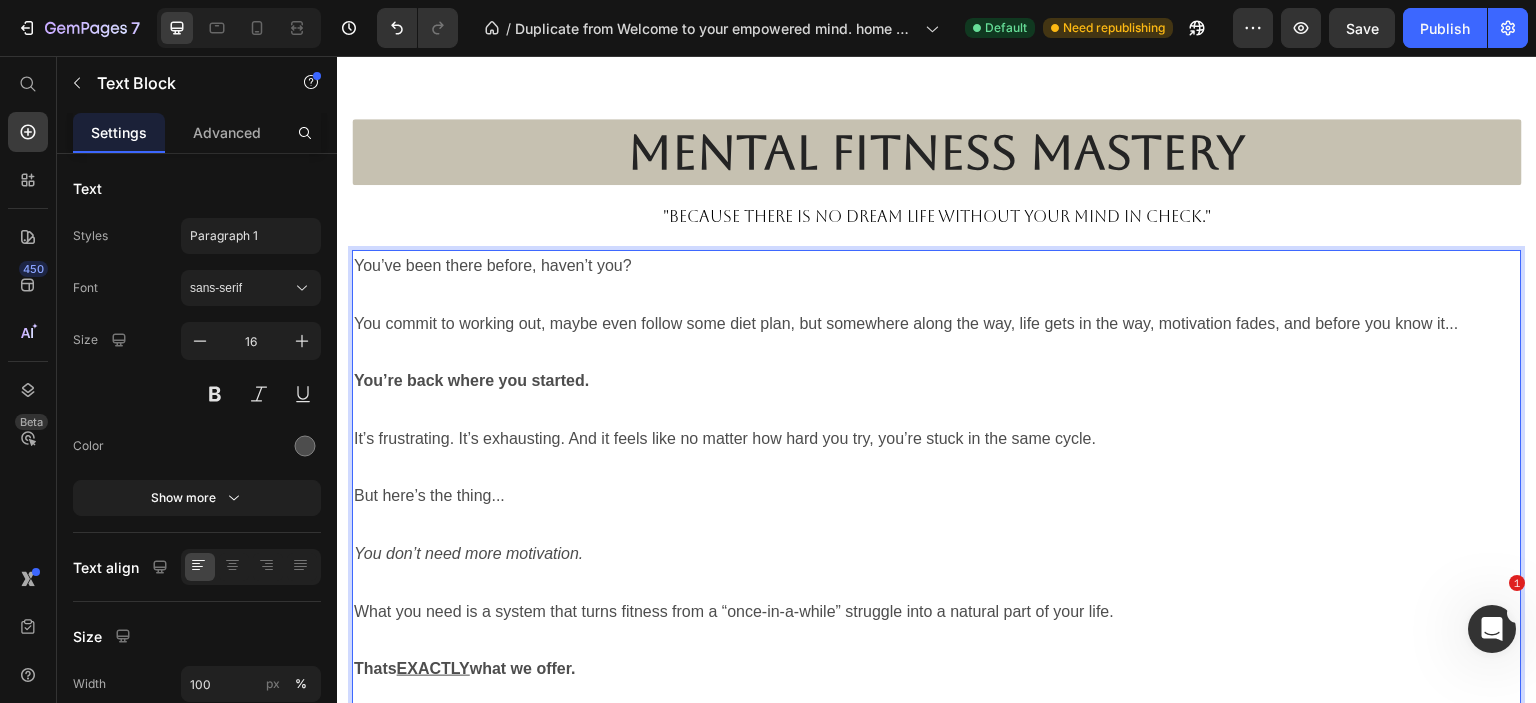 click on "You commit to working out, maybe even follow some diet plan, but somewhere along the way, life gets in the way, motivation fades, and before you know it..." at bounding box center [937, 324] 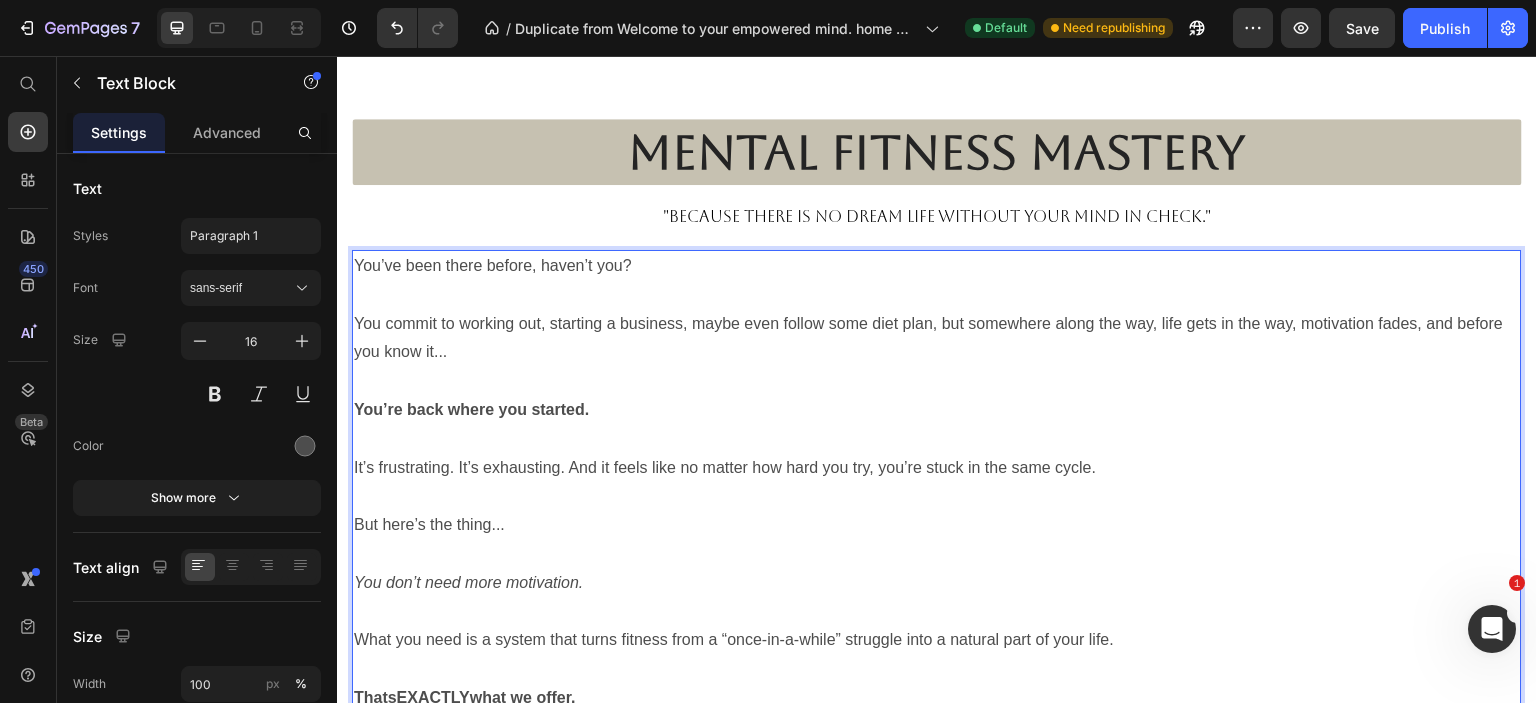 click on "You commit to working out, starting a business, maybe even follow some diet plan, but somewhere along the way, life gets in the way, motivation fades, and before you know it..." at bounding box center (937, 339) 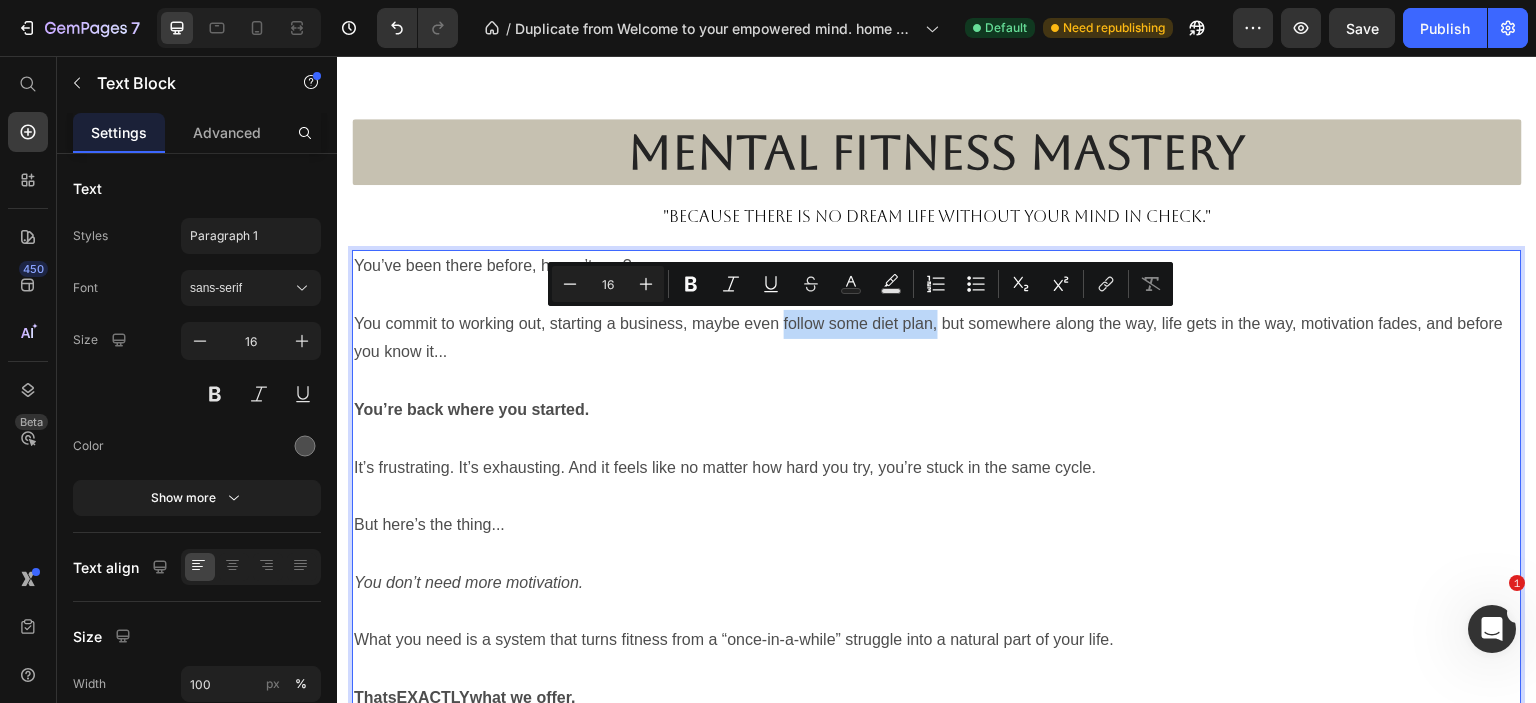 drag, startPoint x: 936, startPoint y: 324, endPoint x: 783, endPoint y: 325, distance: 153.00327 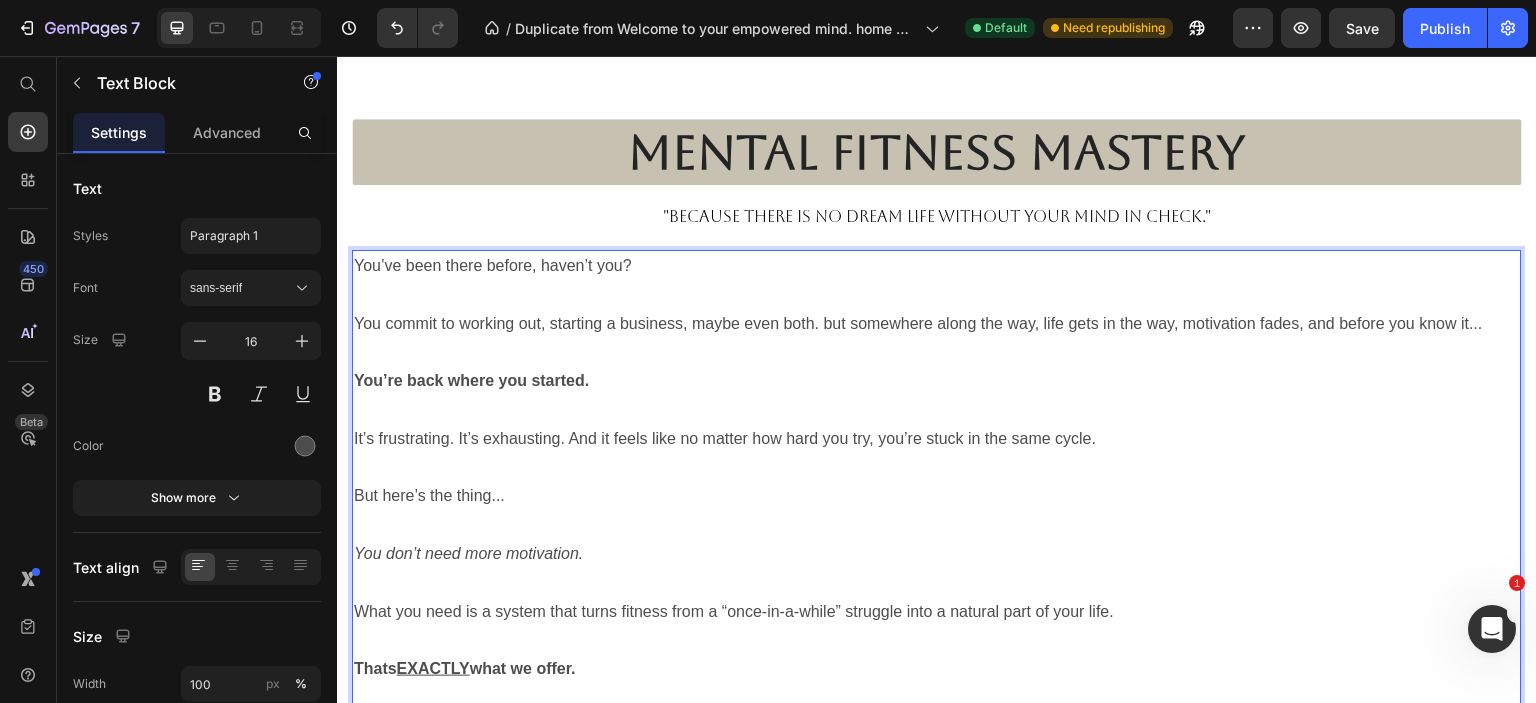 click on "You commit to working out, starting a business, maybe even both. but somewhere along the way, life gets in the way, motivation fades, and before you know it..." at bounding box center (937, 324) 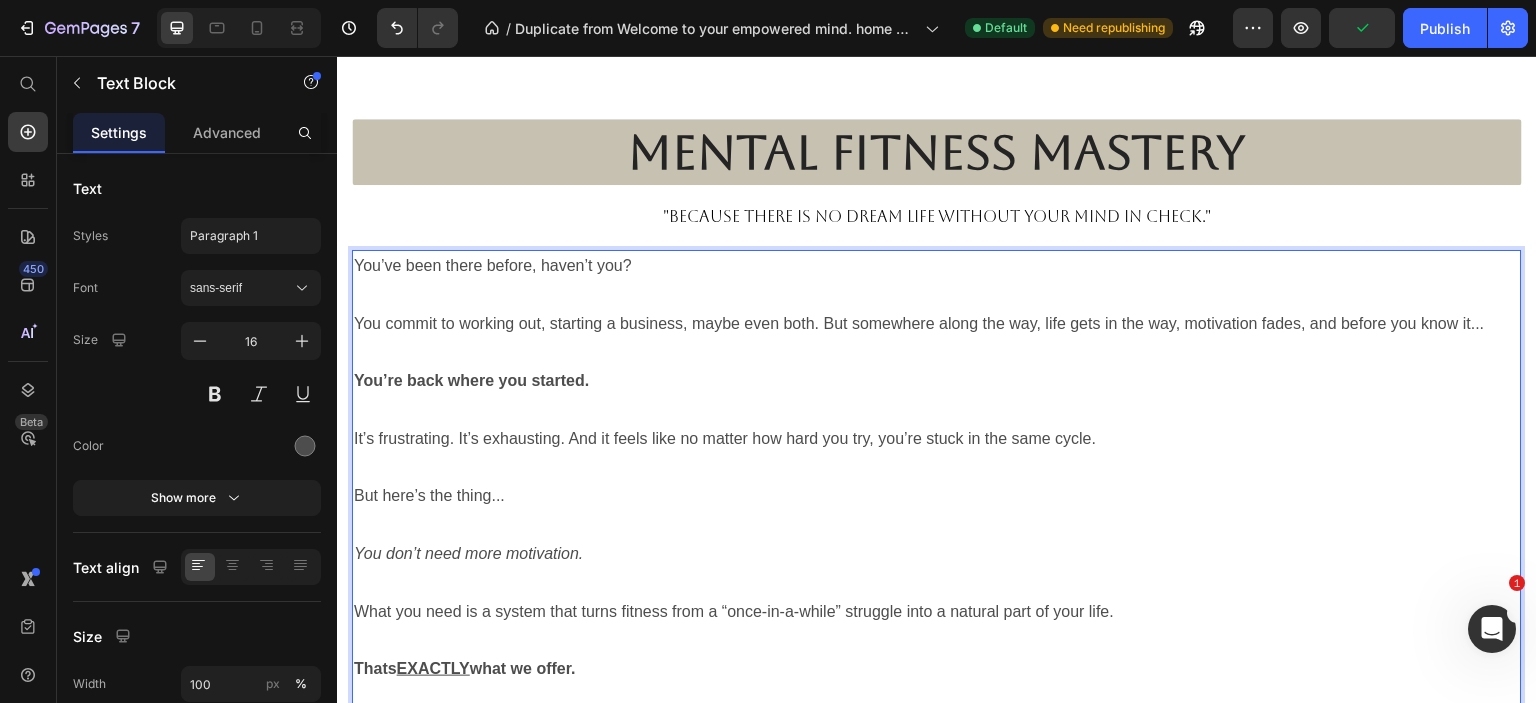 click on "What you need is a system that turns fitness from a “once-in-a-while” struggle into a natural part of your life." at bounding box center [937, 612] 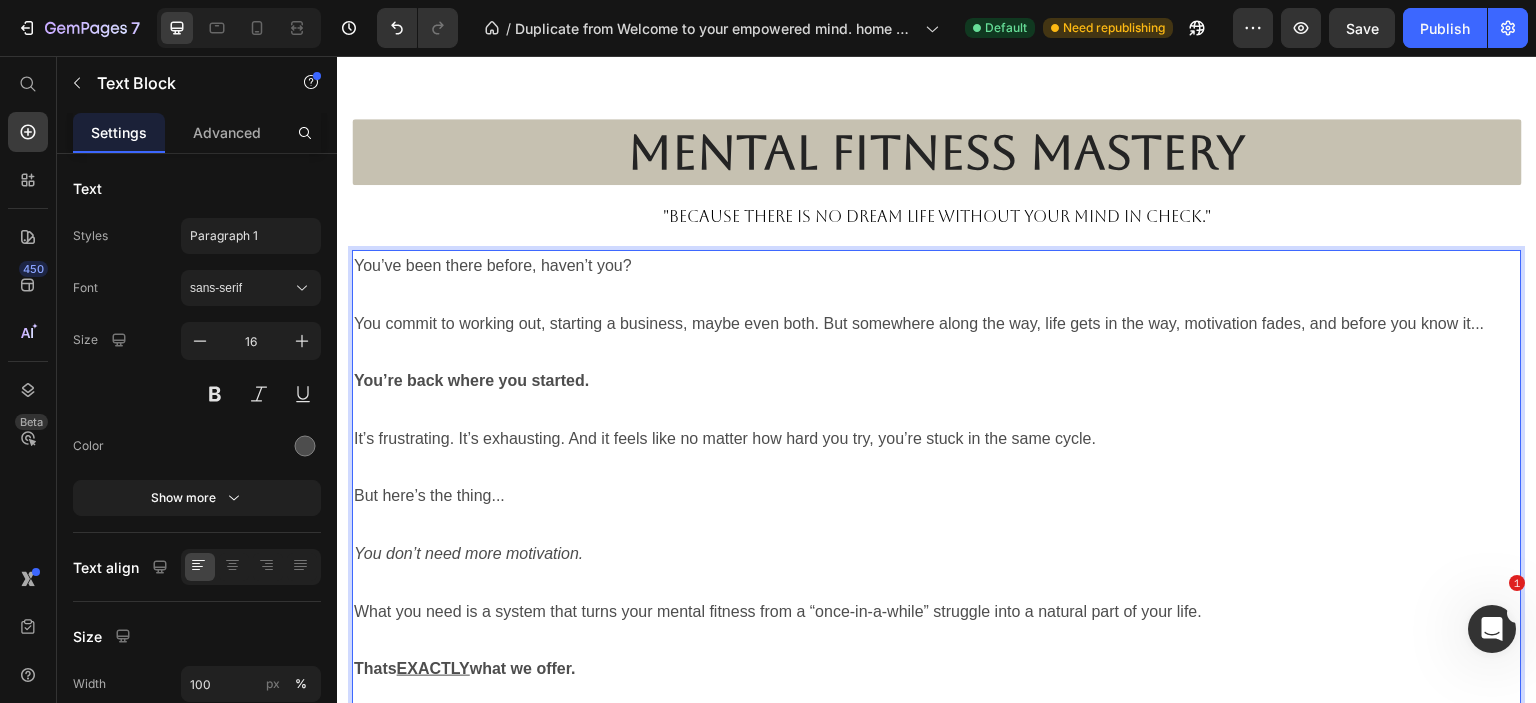 click at bounding box center (937, 583) 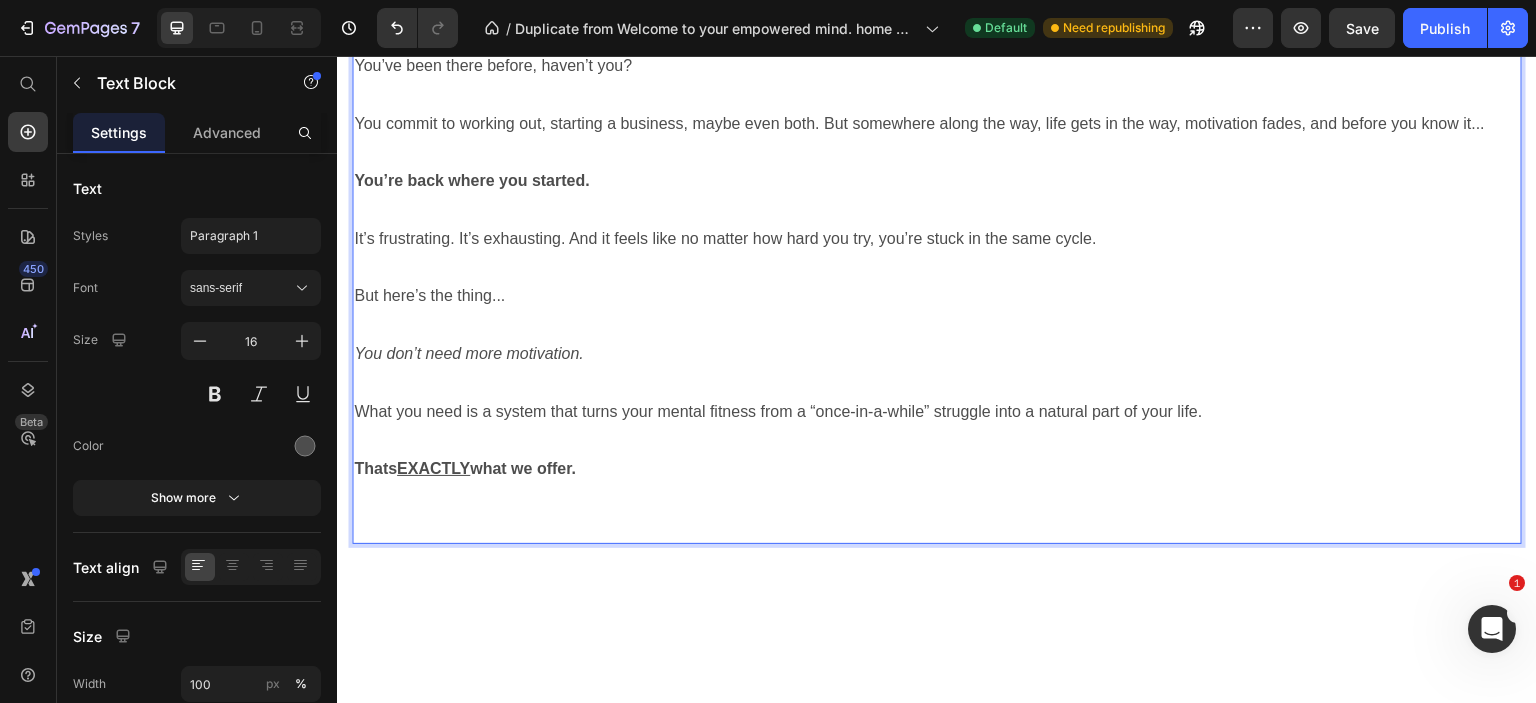 click on "What you need is a system that turns your mental fitness from a “once-in-a-while” struggle into a natural part of your life." at bounding box center [937, 412] 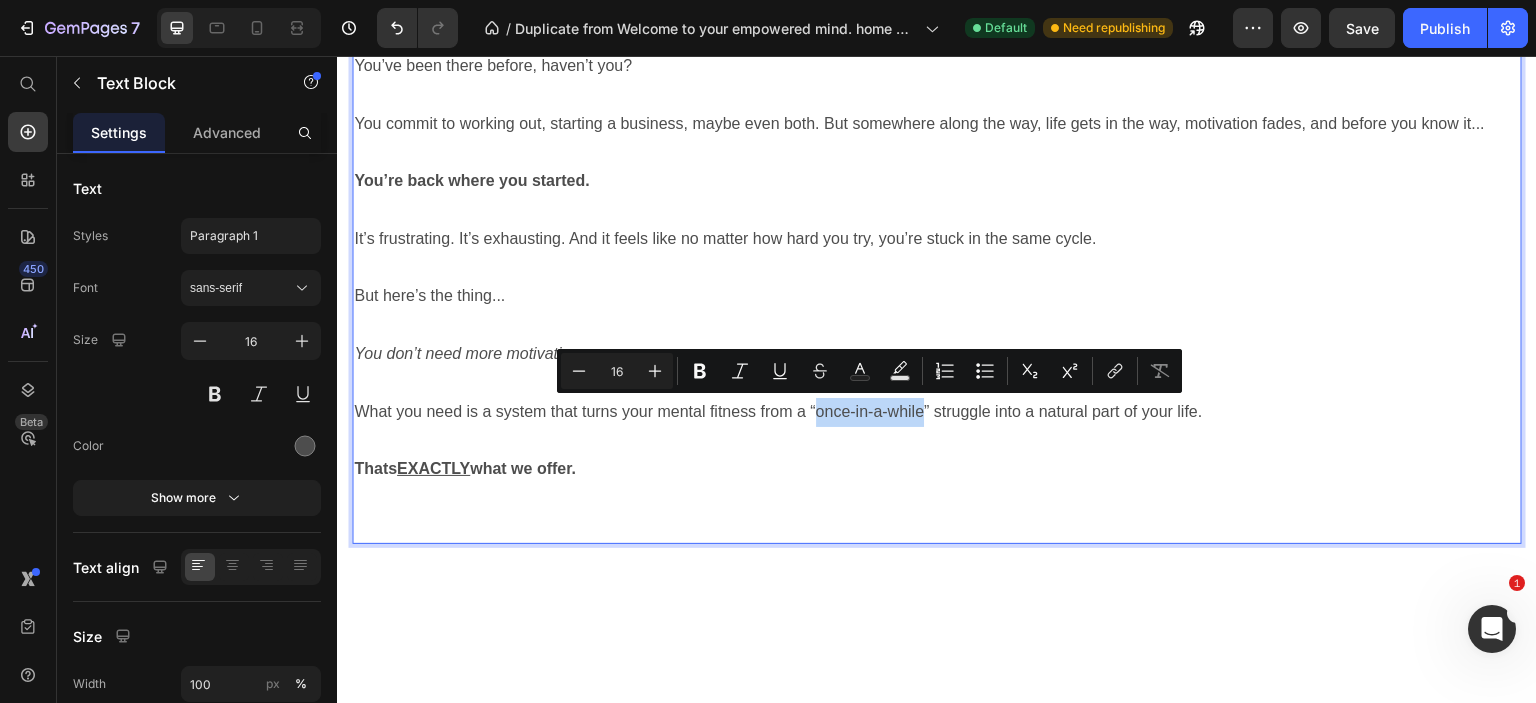 drag, startPoint x: 813, startPoint y: 412, endPoint x: 925, endPoint y: 410, distance: 112.01785 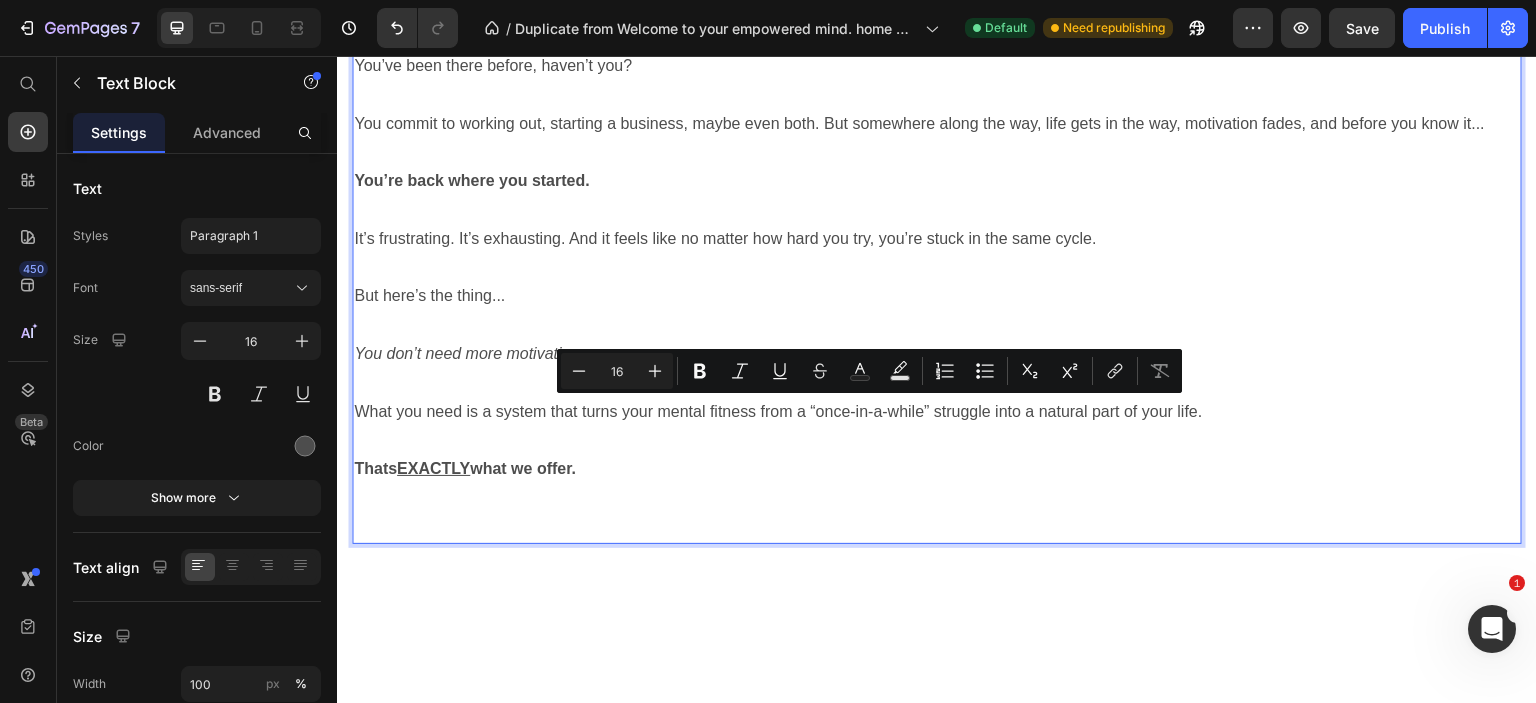 click on "What you need is a system that turns your mental fitness from a “once-in-a-while” struggle into a natural part of your life." at bounding box center [937, 412] 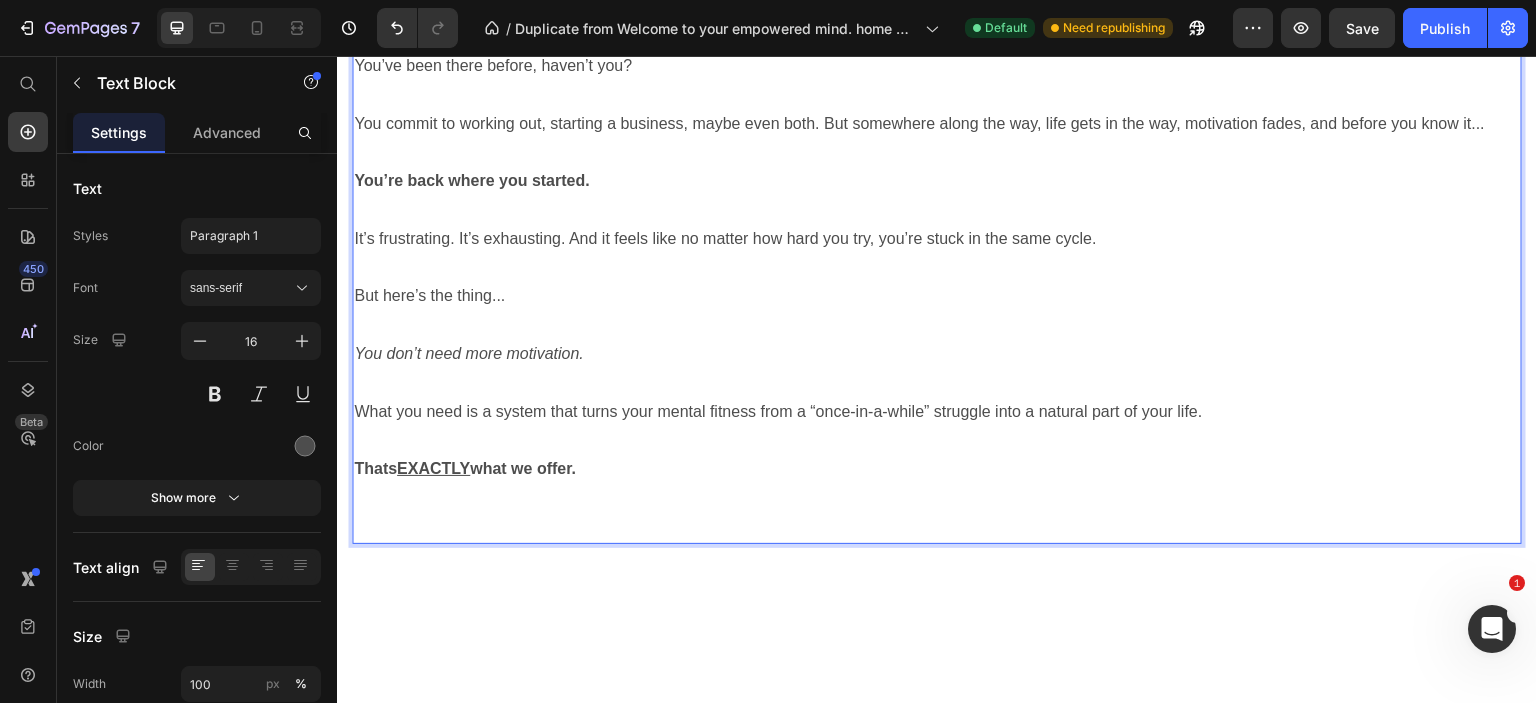 click on "What you need is a system that turns your mental fitness from a “once-in-a-while” struggle into a natural part of your life." at bounding box center (937, 412) 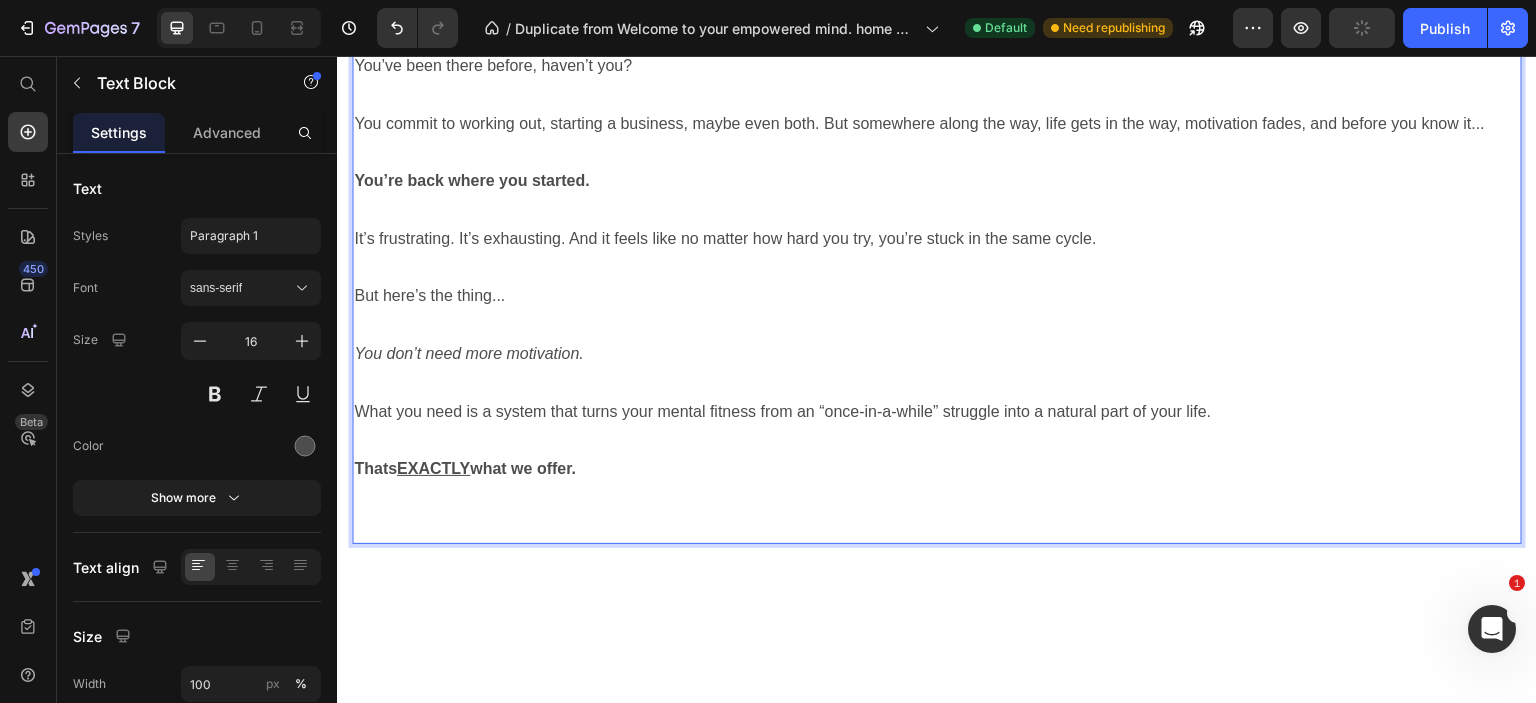click on "What you need is a system that turns your mental fitness from an “once-in-a-while” struggle into a natural part of your life." at bounding box center (937, 412) 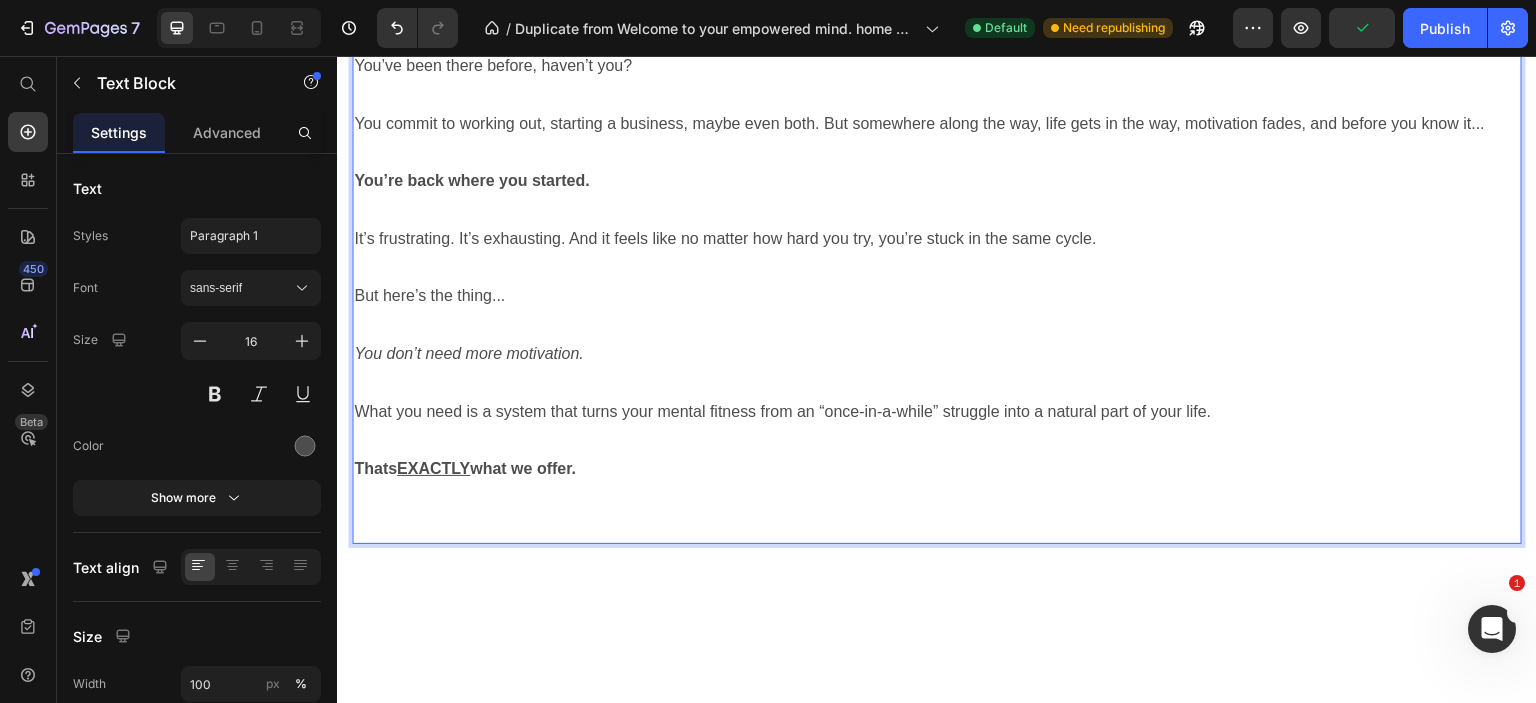 click on "What you need is a system that turns your mental fitness from an “once-in-a-while” struggle into a natural part of your life." at bounding box center (937, 412) 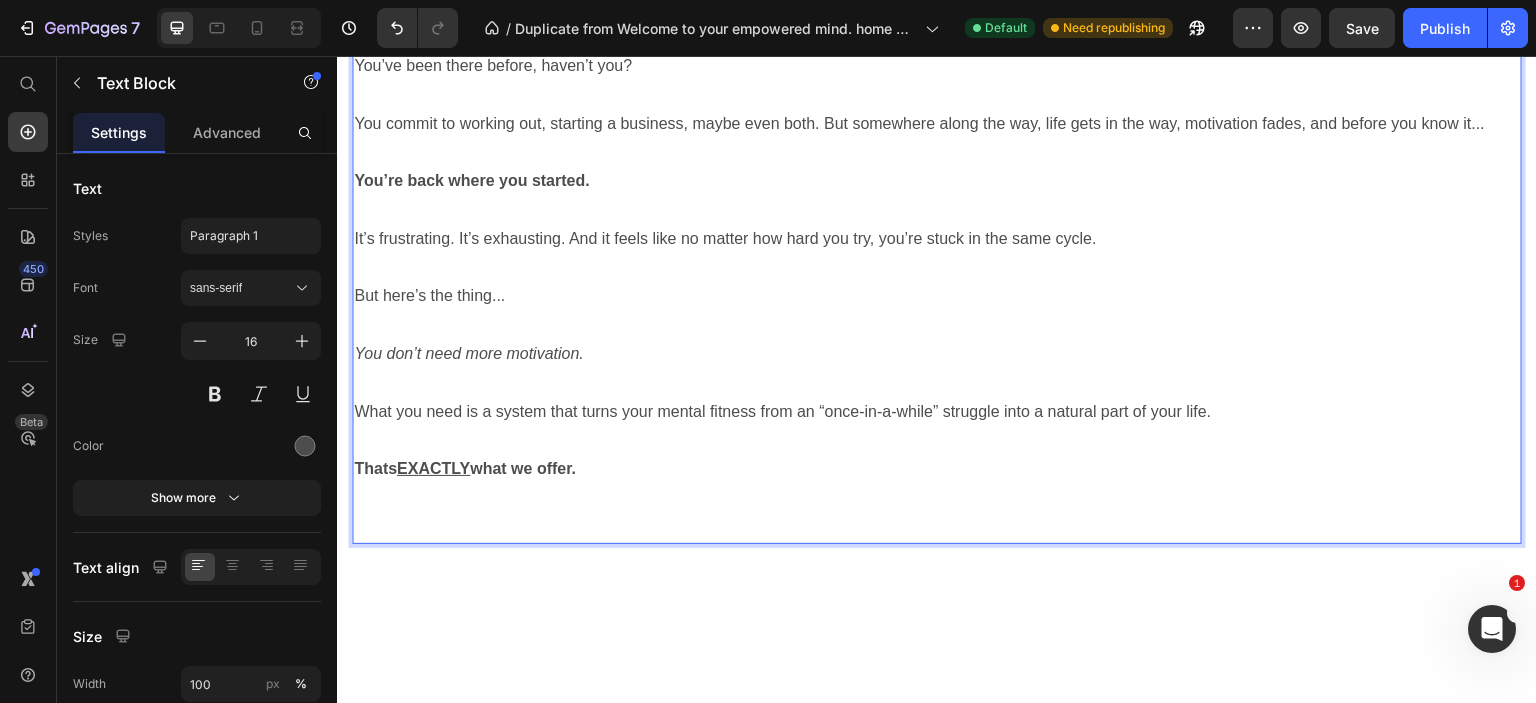 click on "What you need is a system that turns your mental fitness from an “once-in-a-while” struggle into a natural part of your life." at bounding box center (937, 412) 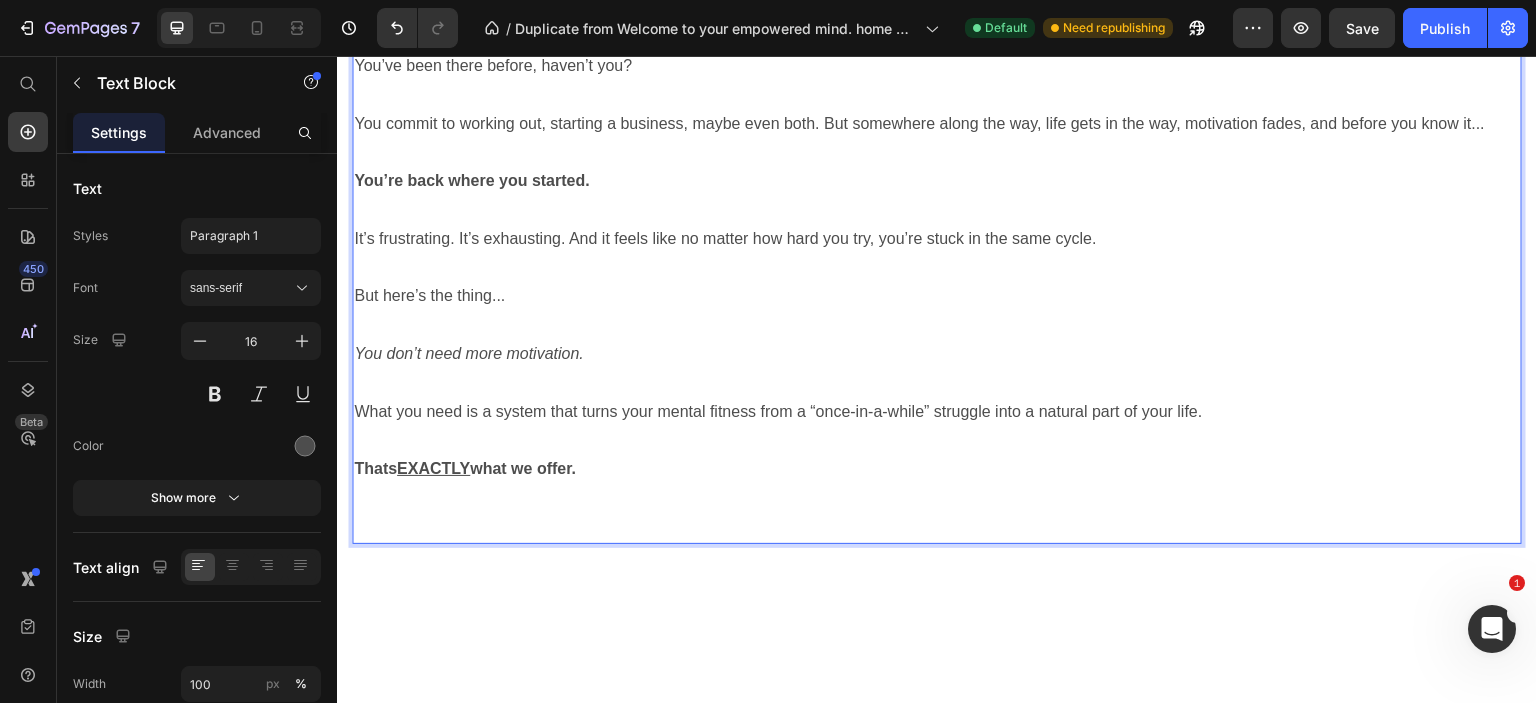 click on "What you need is a system that turns your mental fitness from a “once-in-a-while” struggle into a natural part of your life." at bounding box center [937, 412] 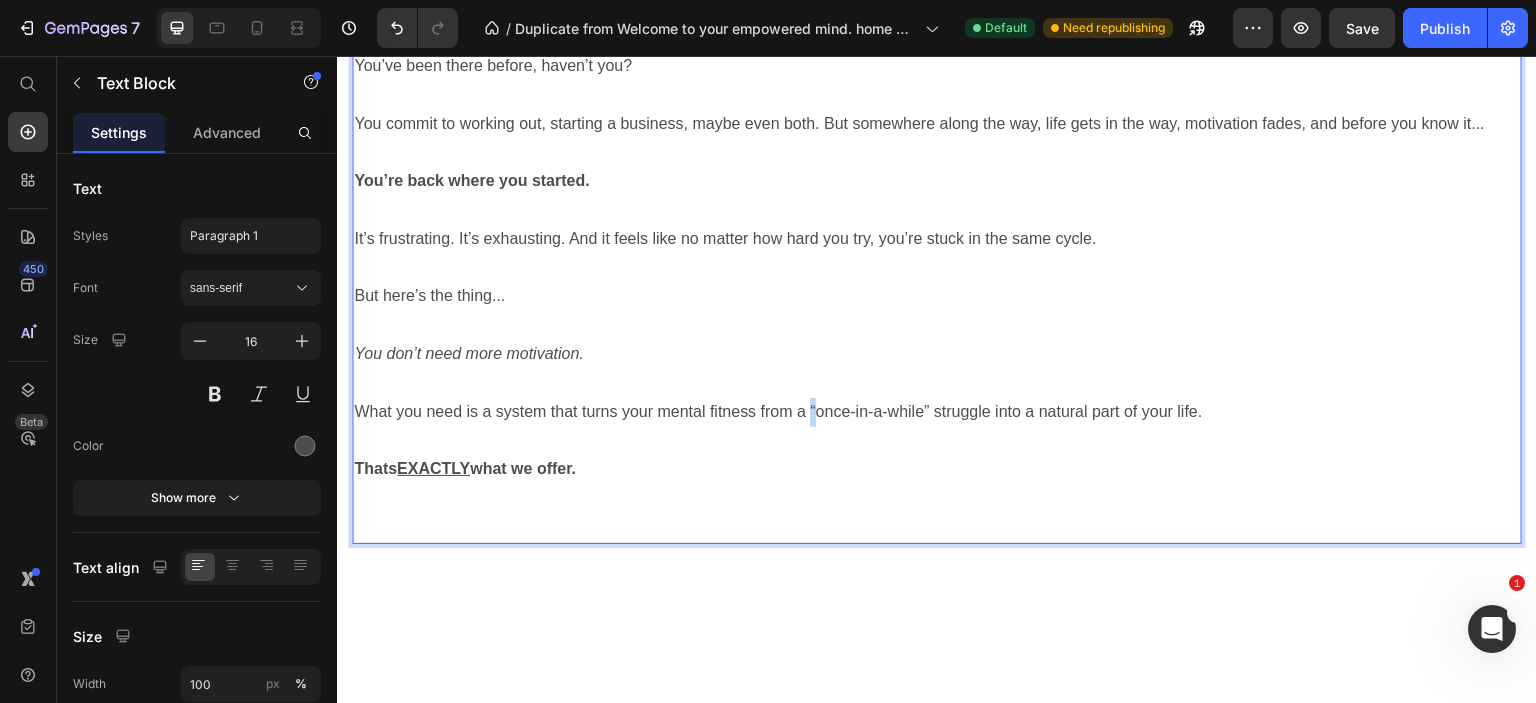 click on "What you need is a system that turns your mental fitness from a “once-in-a-while” struggle into a natural part of your life." at bounding box center [937, 412] 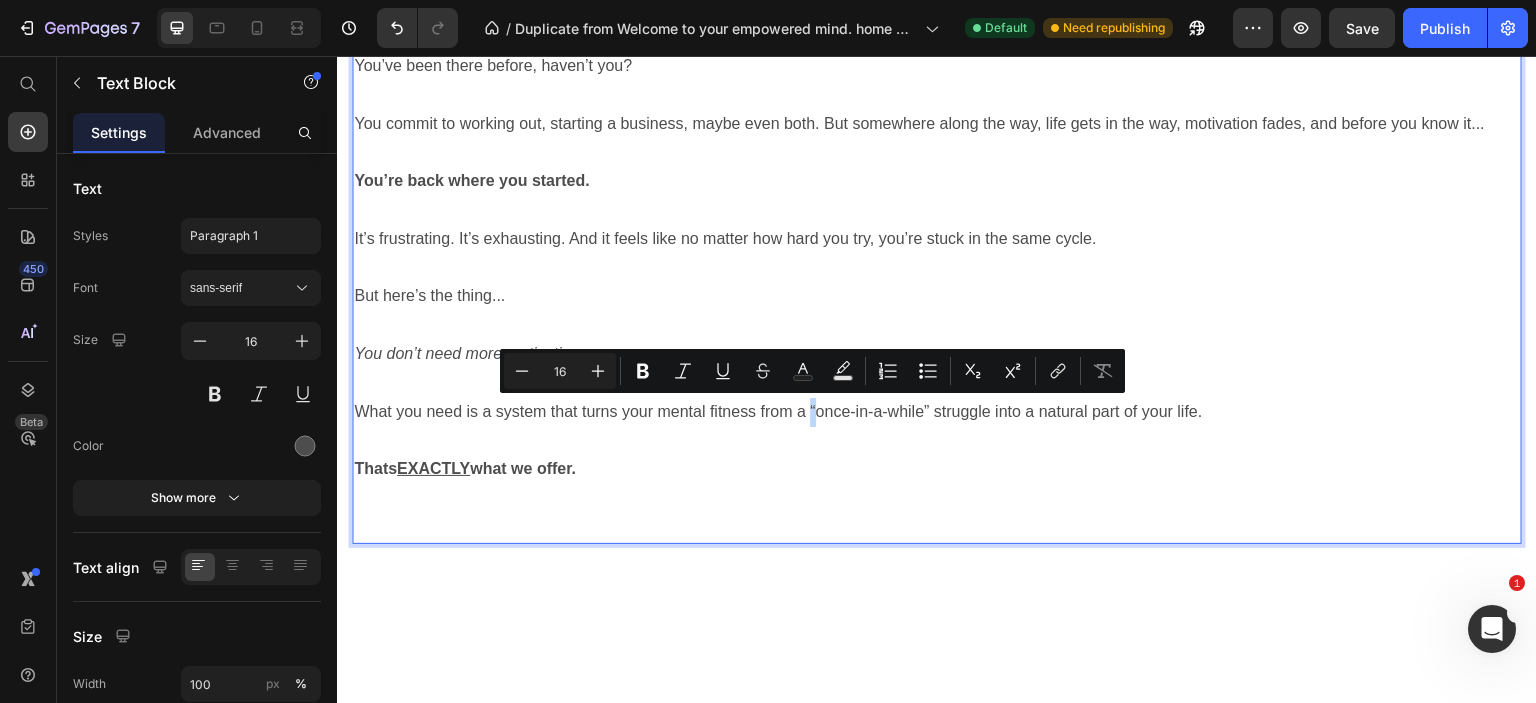 click on "What you need is a system that turns your mental fitness from a “once-in-a-while” struggle into a natural part of your life." at bounding box center [937, 412] 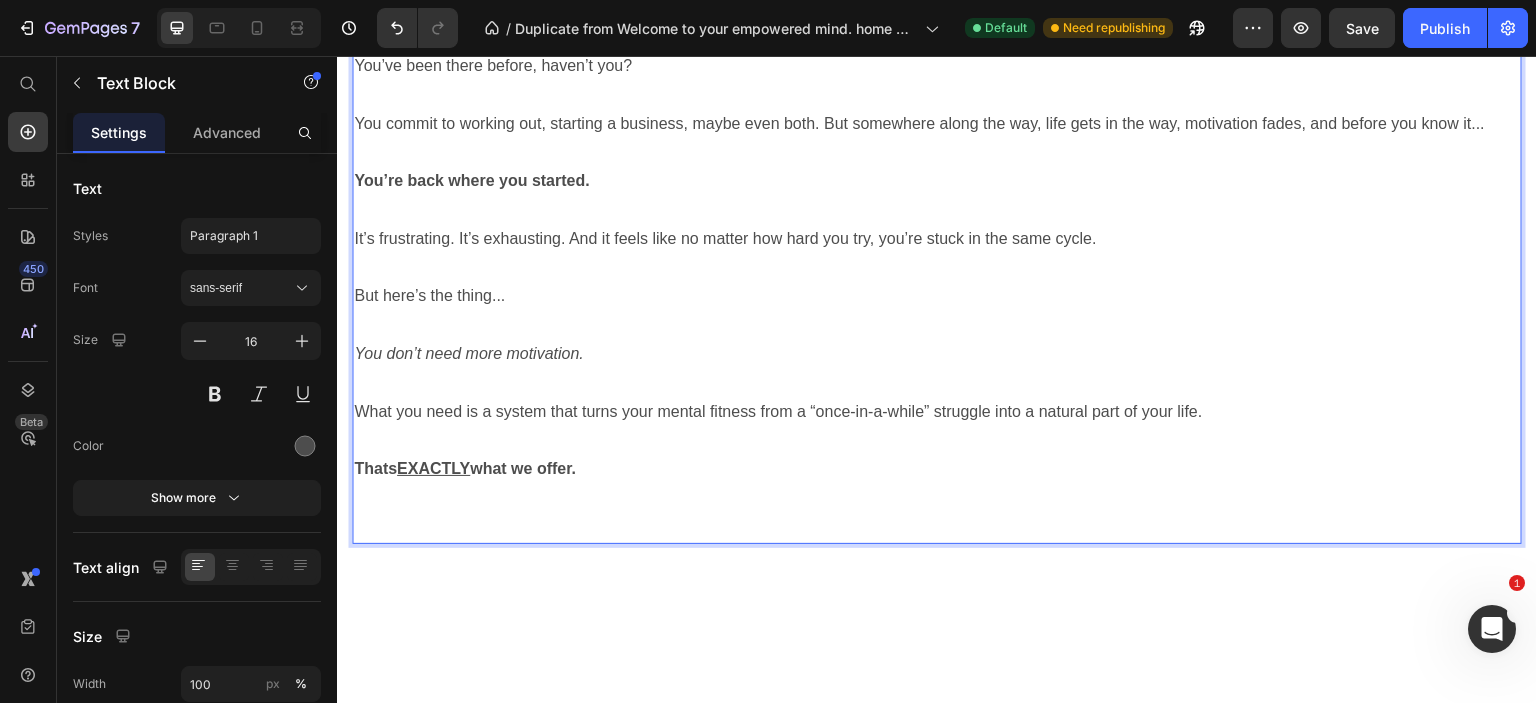 click on "What you need is a system that turns your mental fitness from a “once-in-a-while” struggle into a natural part of your life." at bounding box center (937, 412) 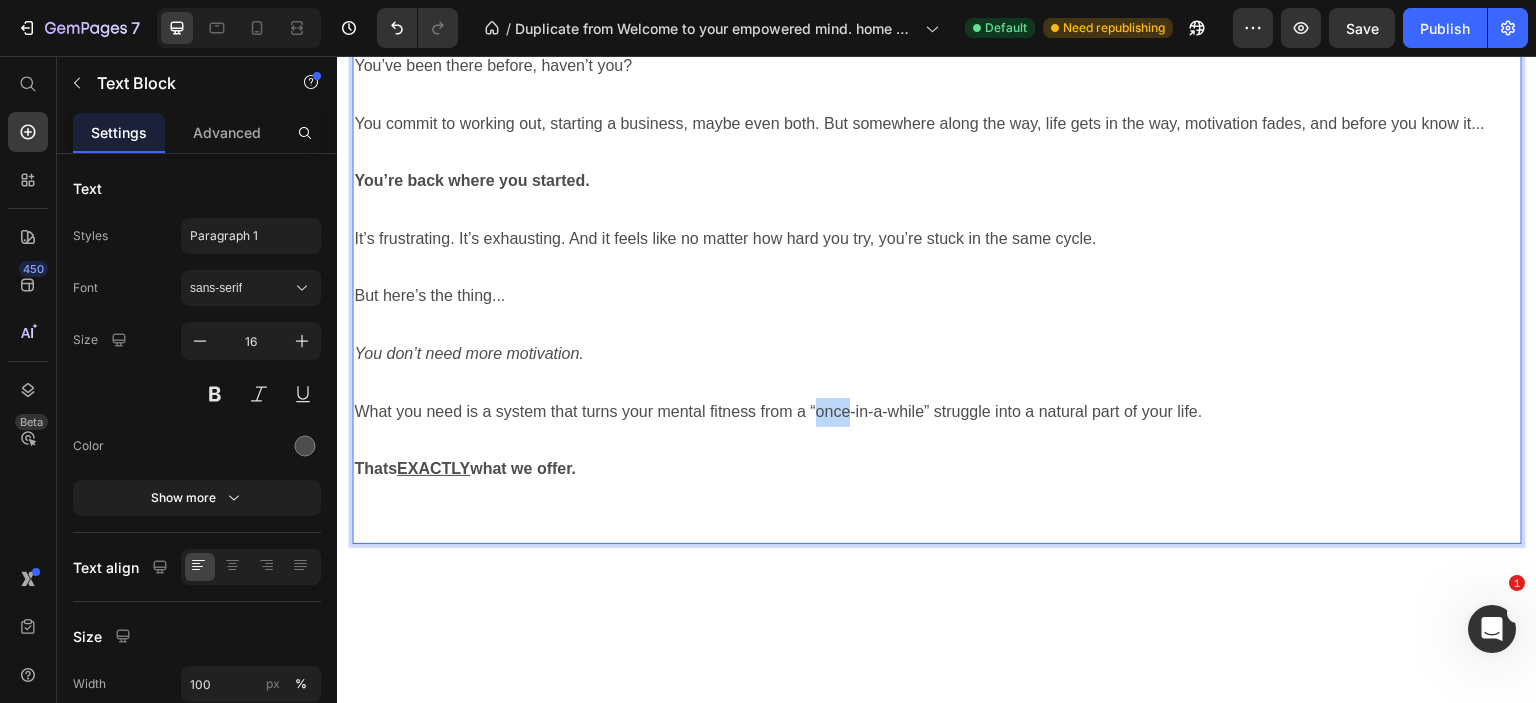 click on "What you need is a system that turns your mental fitness from a “once-in-a-while” struggle into a natural part of your life." at bounding box center [937, 412] 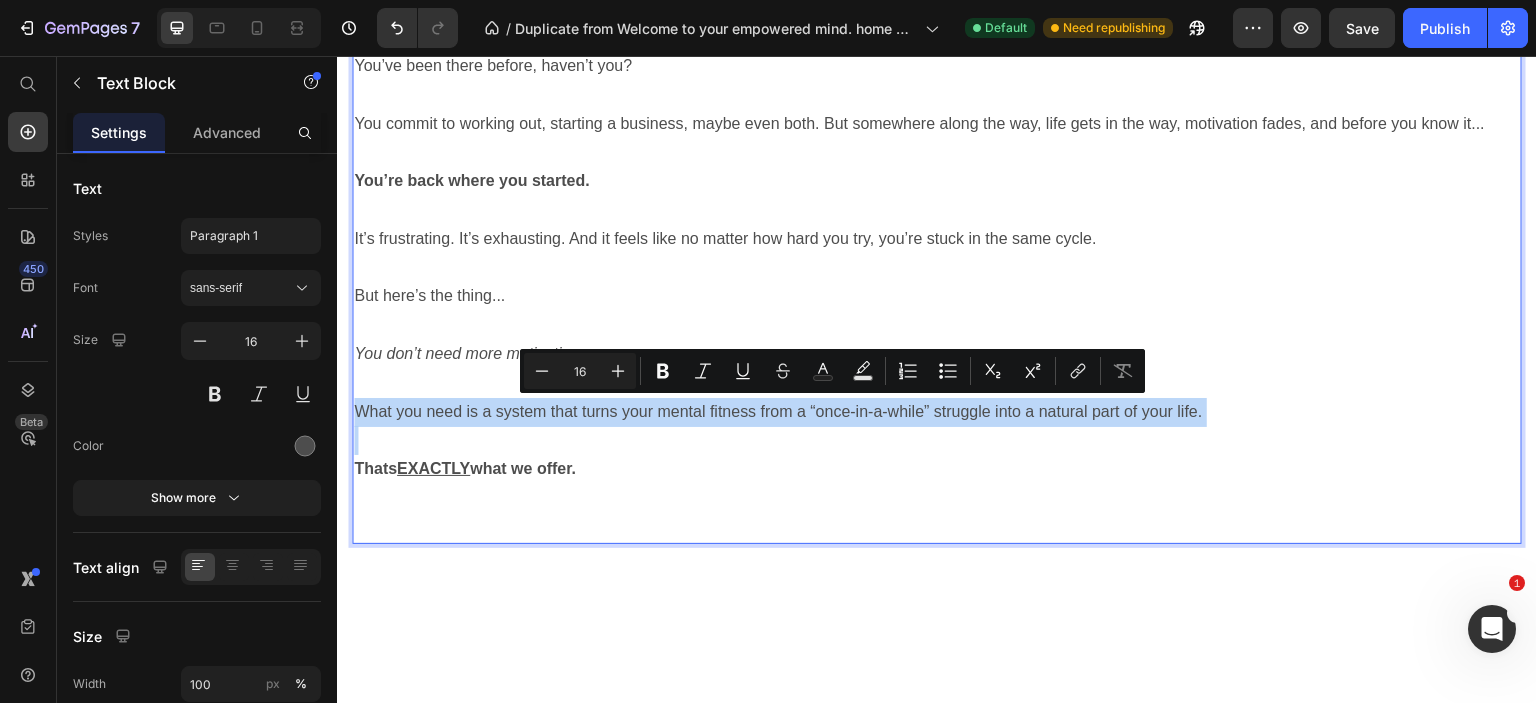 click on "What you need is a system that turns your mental fitness from a “once-in-a-while” struggle into a natural part of your life." at bounding box center [937, 412] 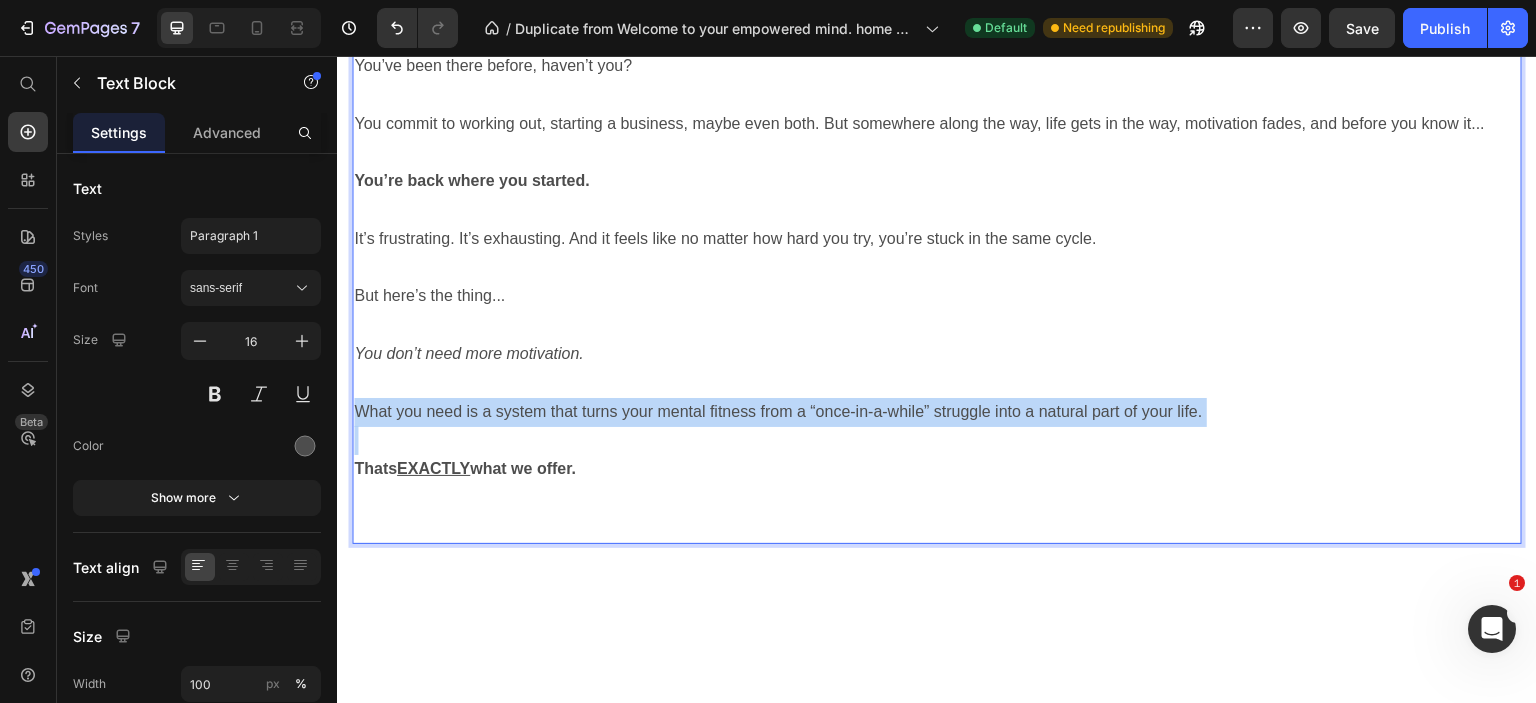 click on "What you need is a system that turns your mental fitness from a “once-in-a-while” struggle into a natural part of your life." at bounding box center [937, 412] 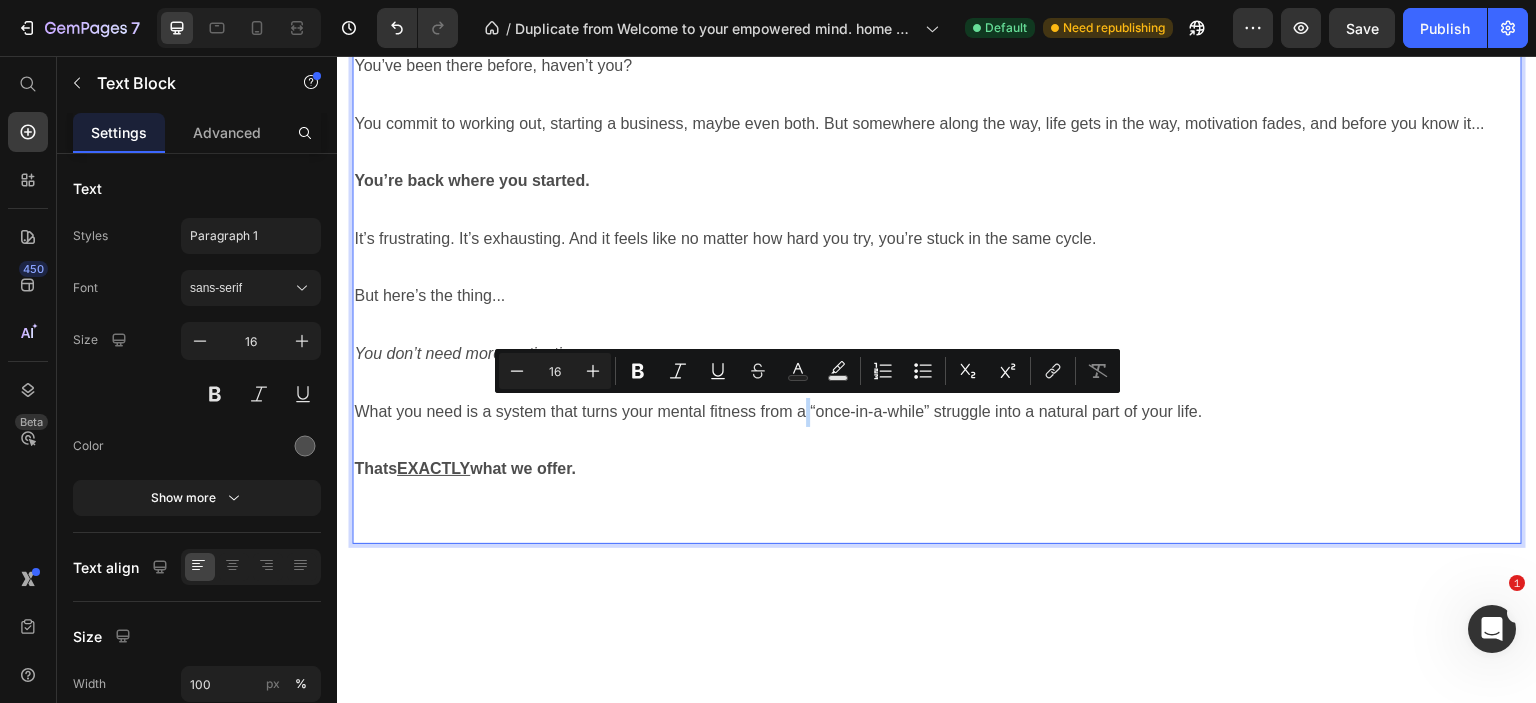 click on "What you need is a system that turns your mental fitness from a “once-in-a-while” struggle into a natural part of your life." at bounding box center (937, 412) 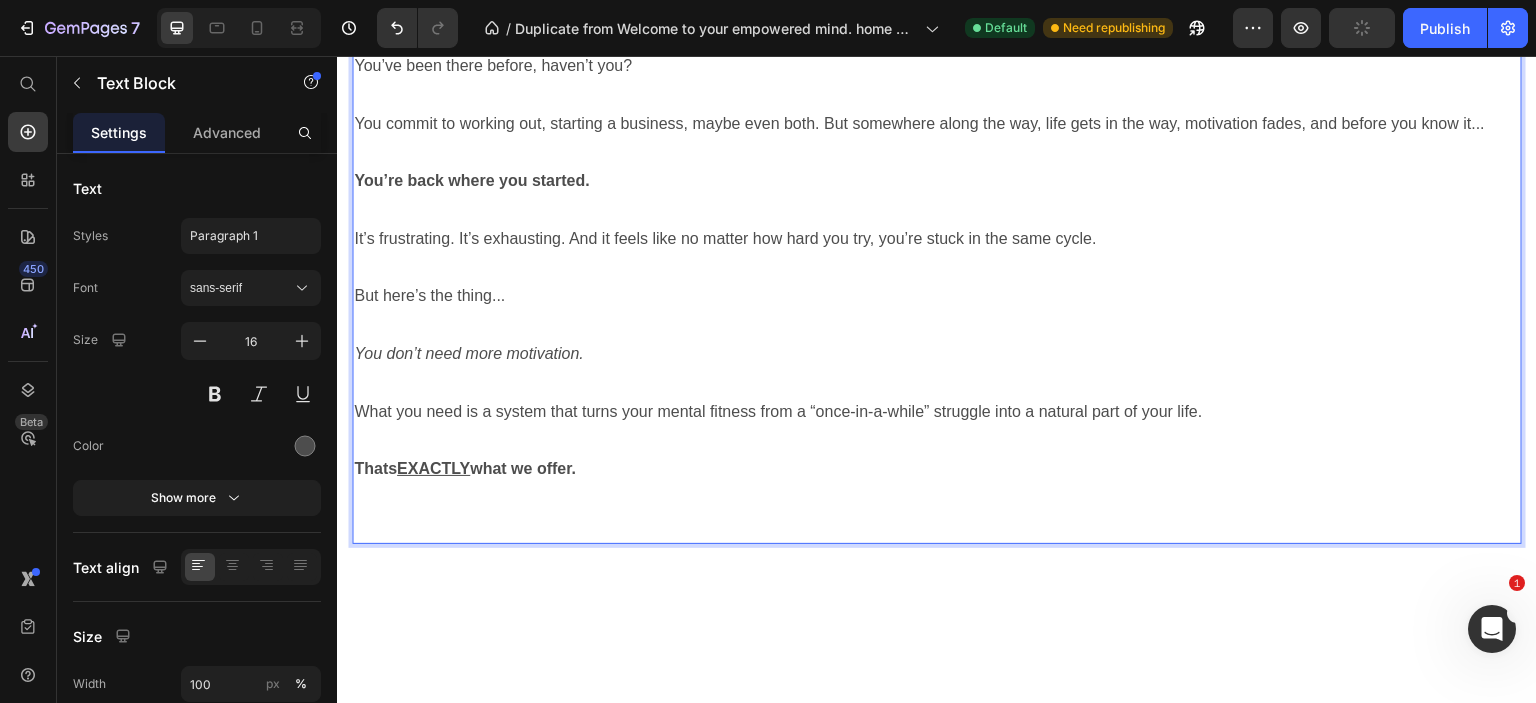 click on "What you need is a system that turns your mental fitness from a “once-in-a-while” struggle into a natural part of your life." at bounding box center [937, 412] 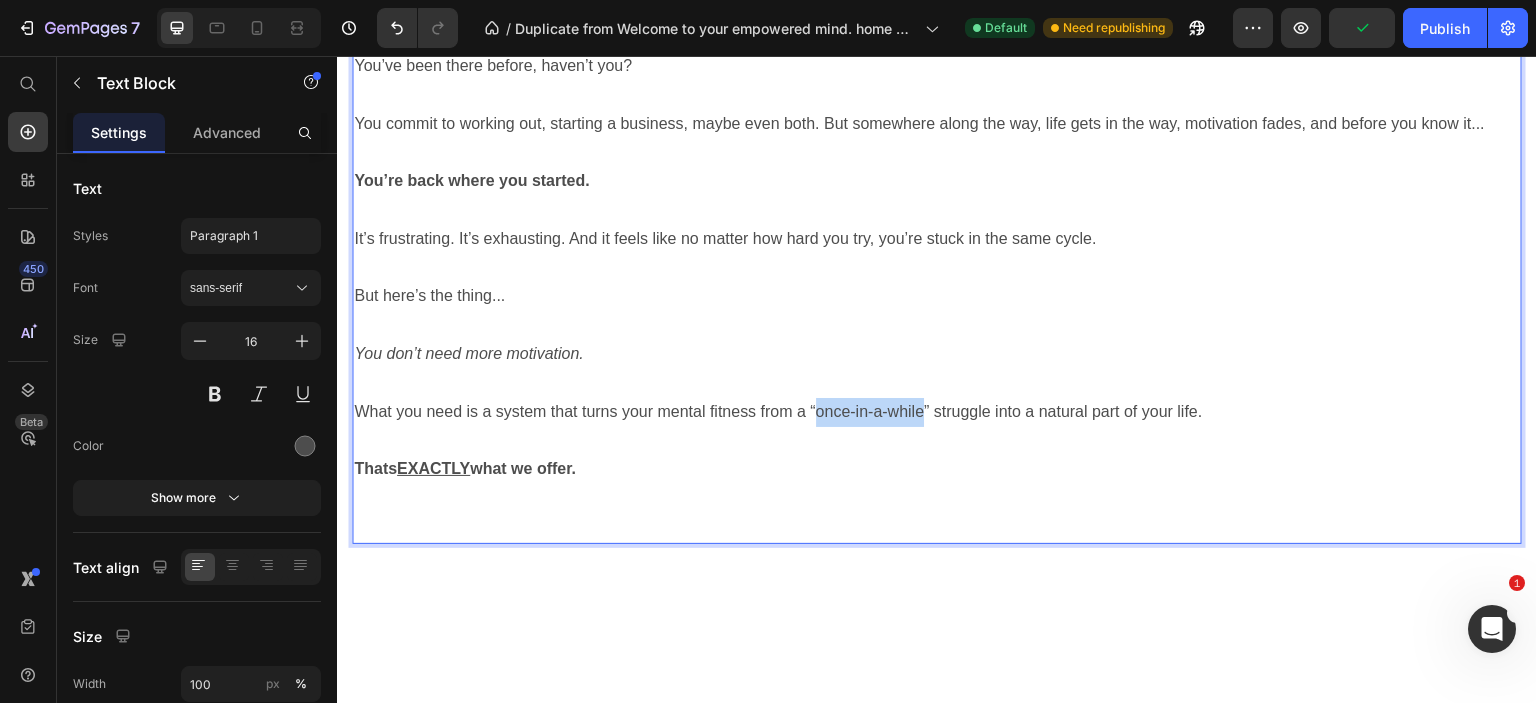 drag, startPoint x: 818, startPoint y: 414, endPoint x: 922, endPoint y: 412, distance: 104.019226 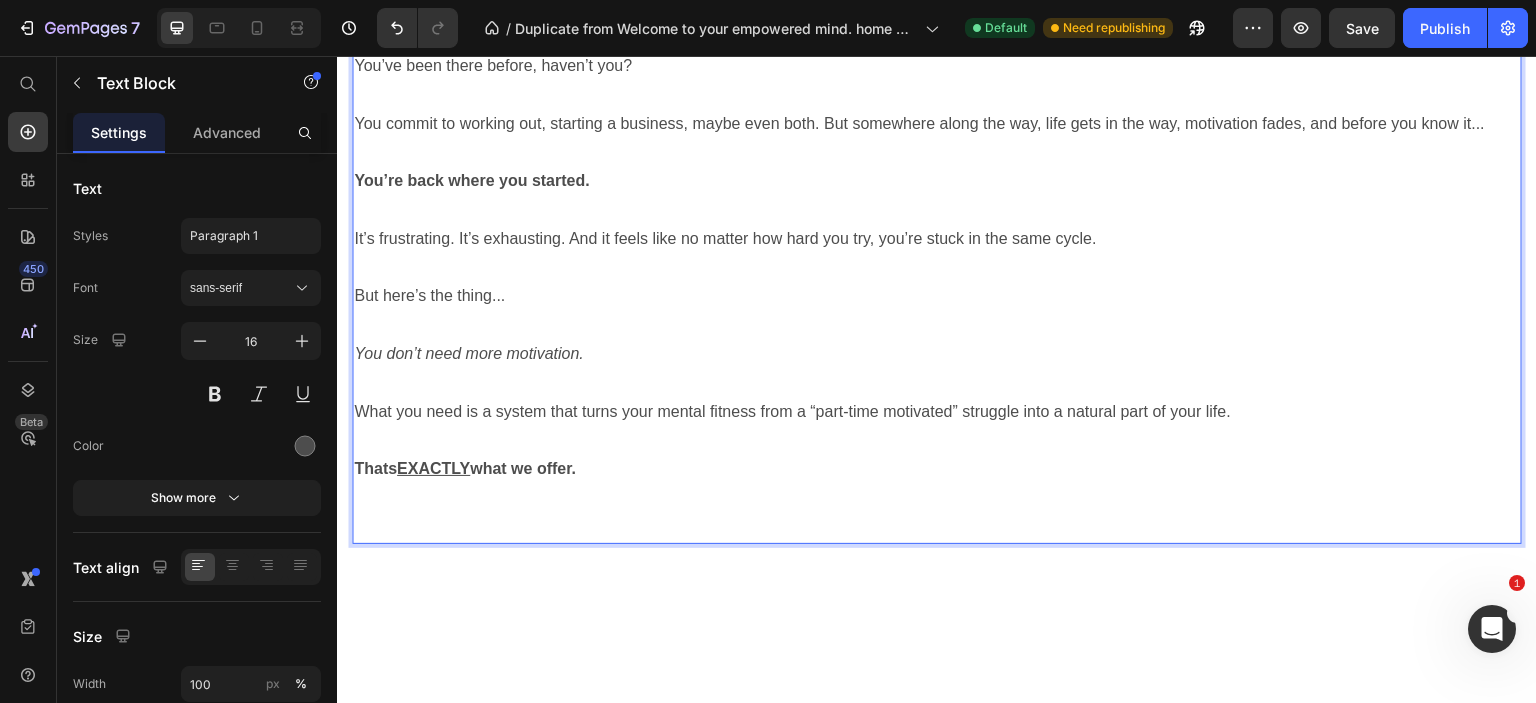click on "What you need is a system that turns your mental fitness from a “part-time motivated” struggle into a natural part of your life." at bounding box center [937, 412] 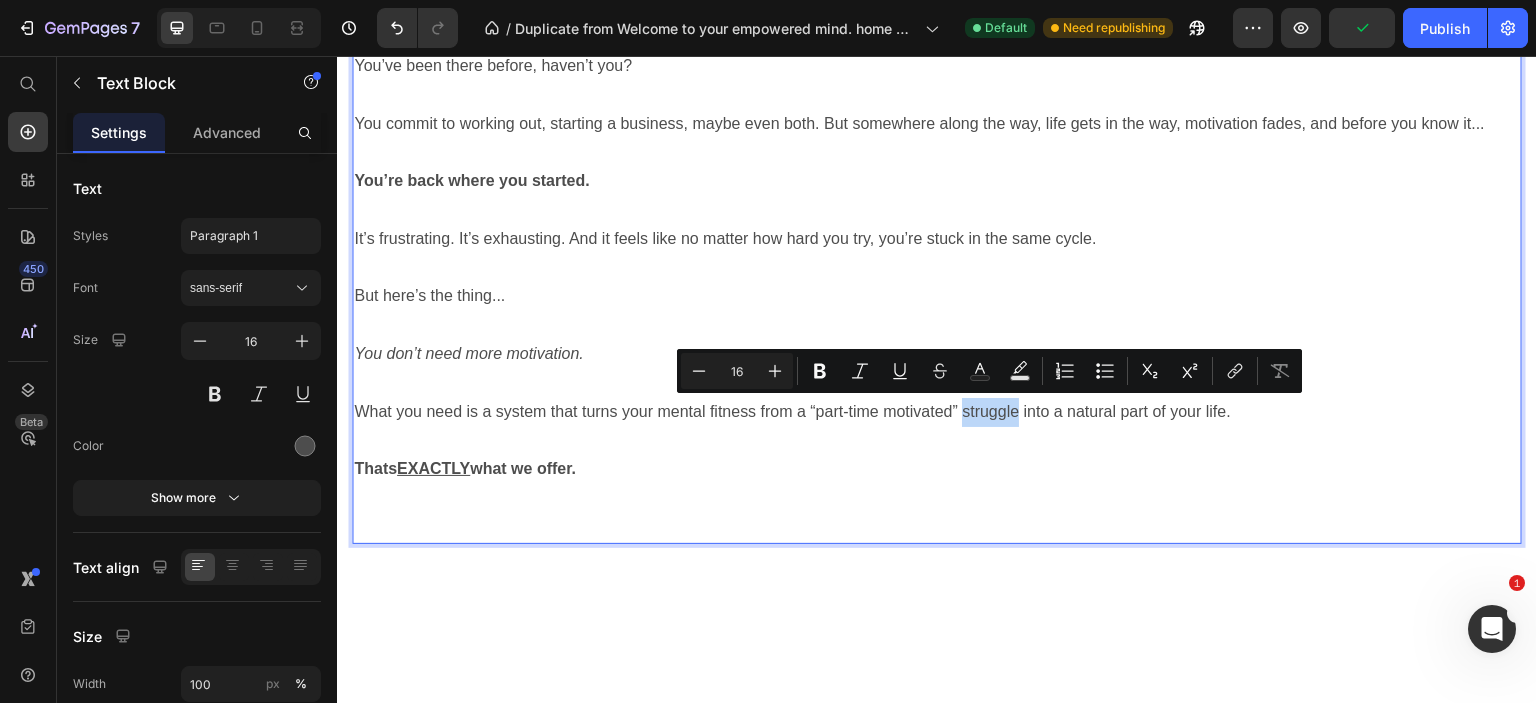 drag, startPoint x: 962, startPoint y: 412, endPoint x: 1020, endPoint y: 412, distance: 58 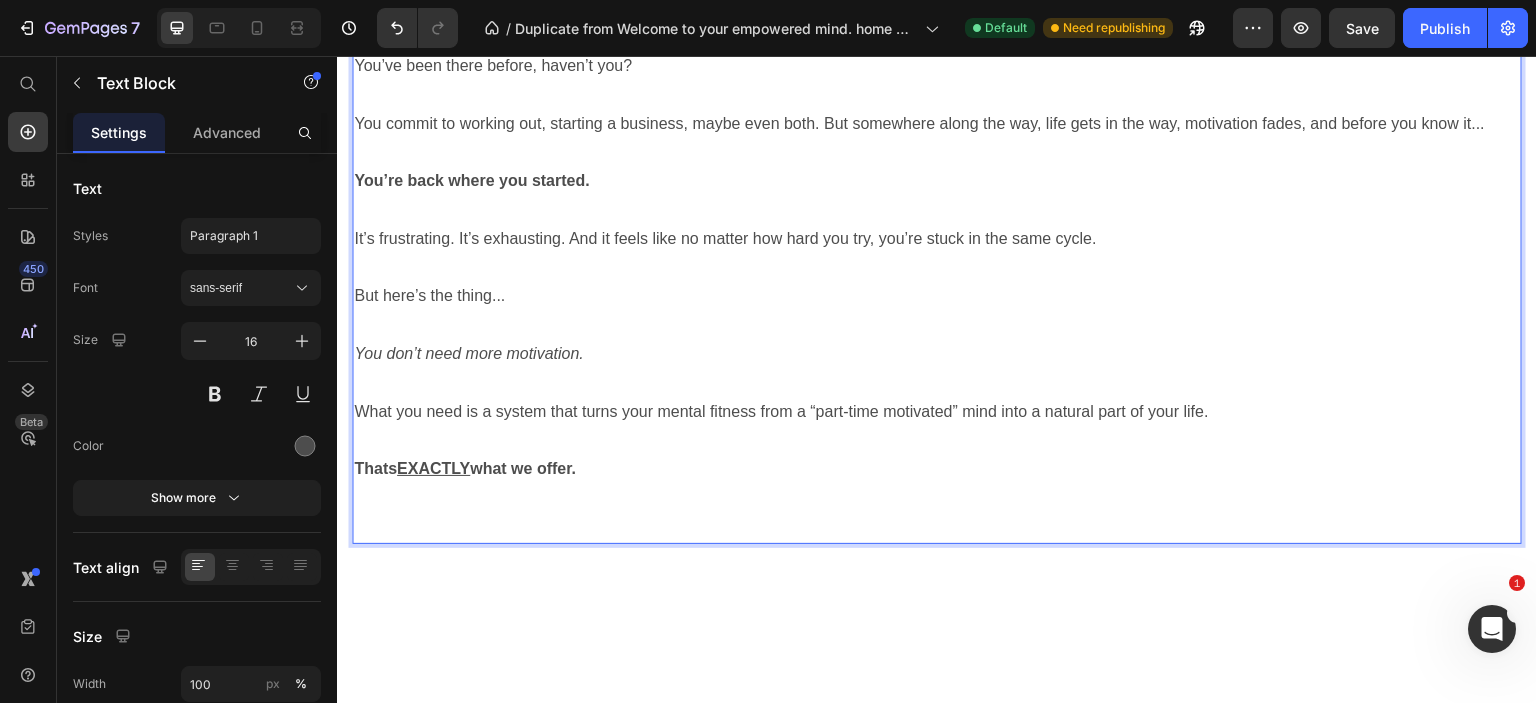 click on "What you need is a system that turns your mental fitness from a “part-time motivated” mind into a natural part of your life." at bounding box center (937, 412) 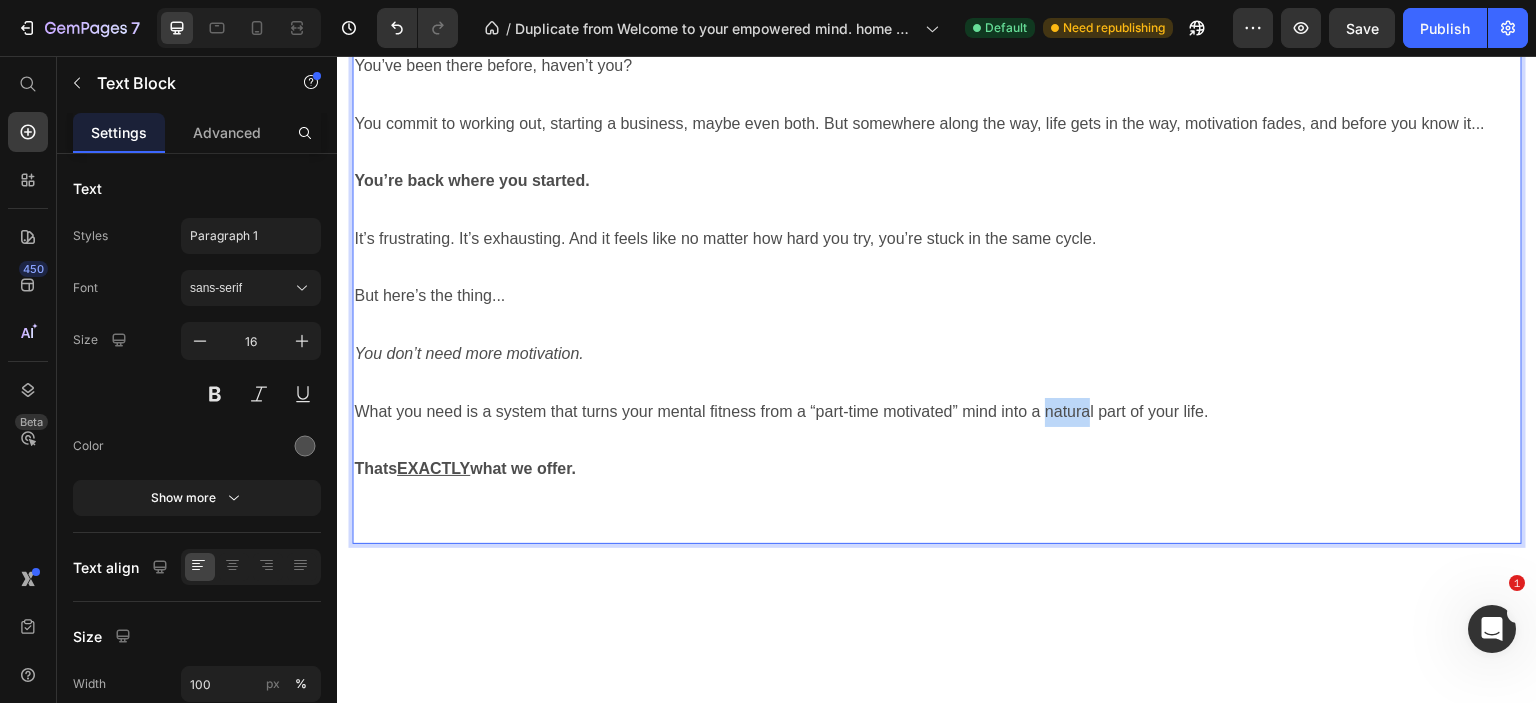 drag, startPoint x: 1046, startPoint y: 412, endPoint x: 1091, endPoint y: 412, distance: 45 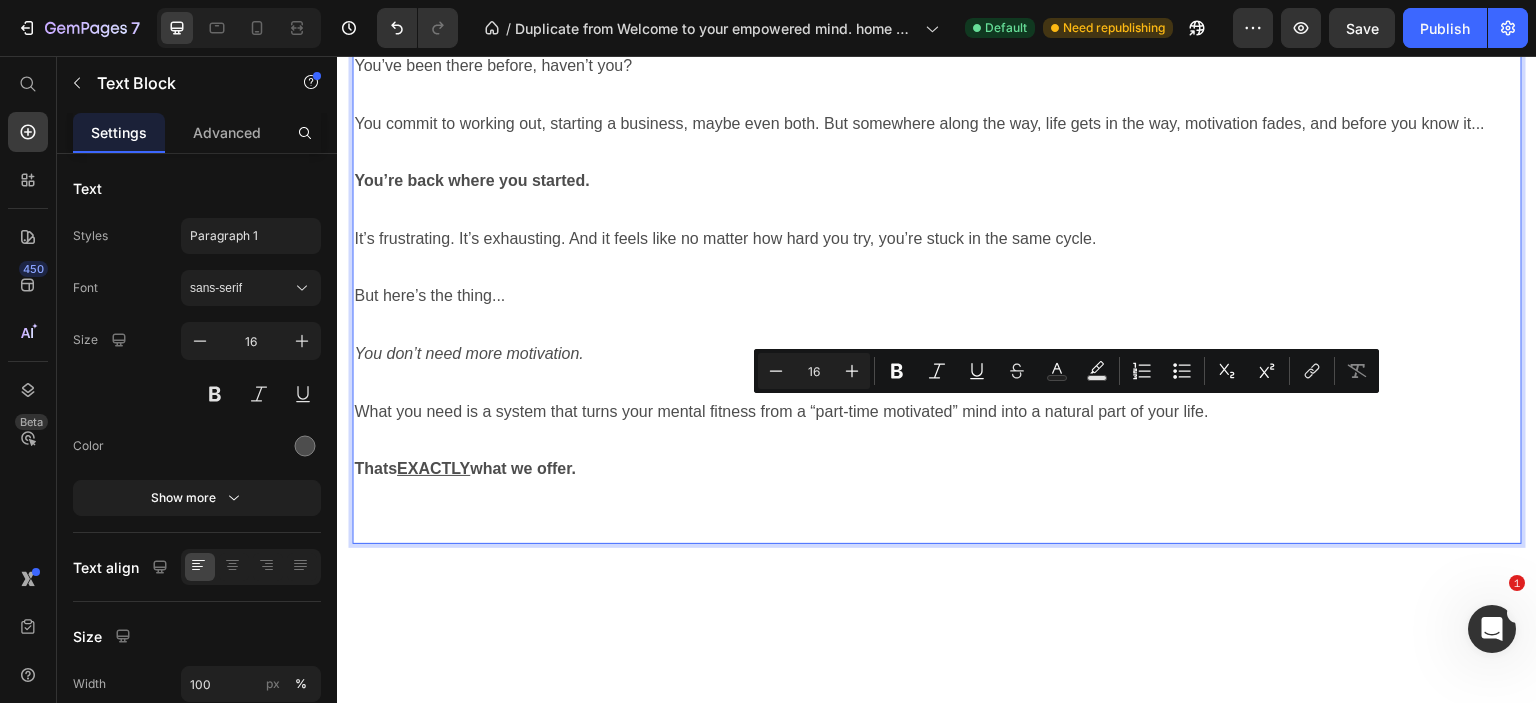 click on "What you need is a system that turns your mental fitness from a “part-time motivated” mind into a natural part of your life." at bounding box center [937, 412] 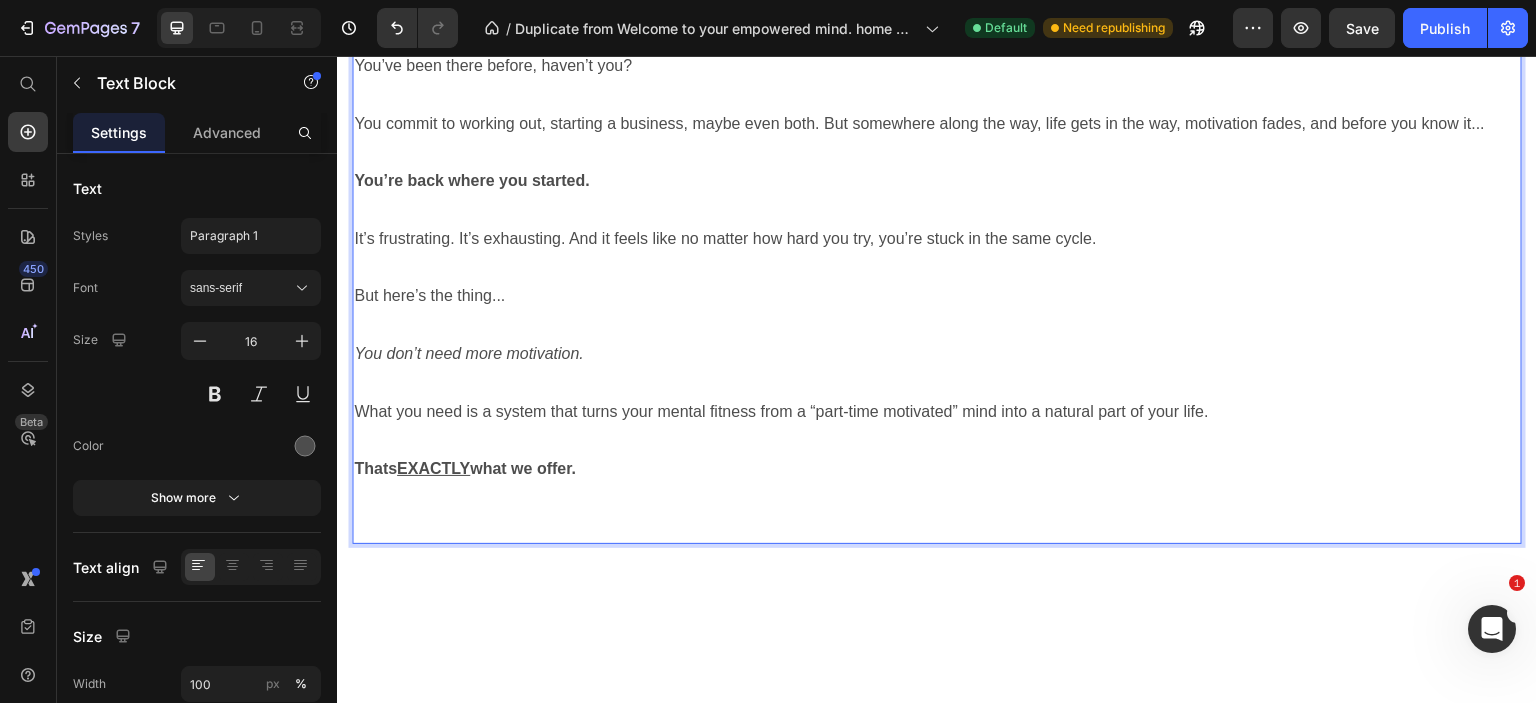 click on "What you need is a system that turns your mental fitness from a “part-time motivated” mind into a natural part of your life." at bounding box center [937, 412] 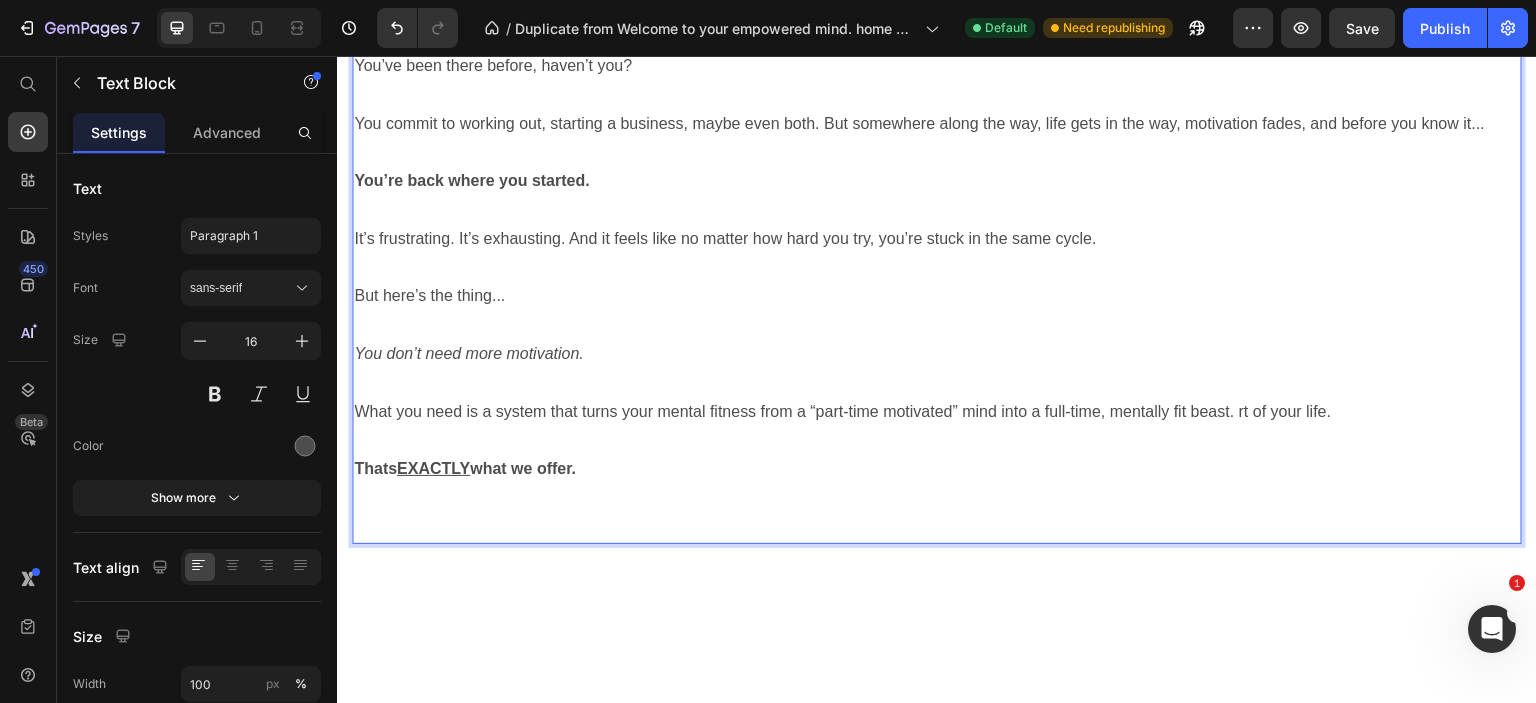click on "What you need is a system that turns your mental fitness from a “part-time motivated” mind into a full-time, mentally fit beast. rt of your life." at bounding box center [937, 412] 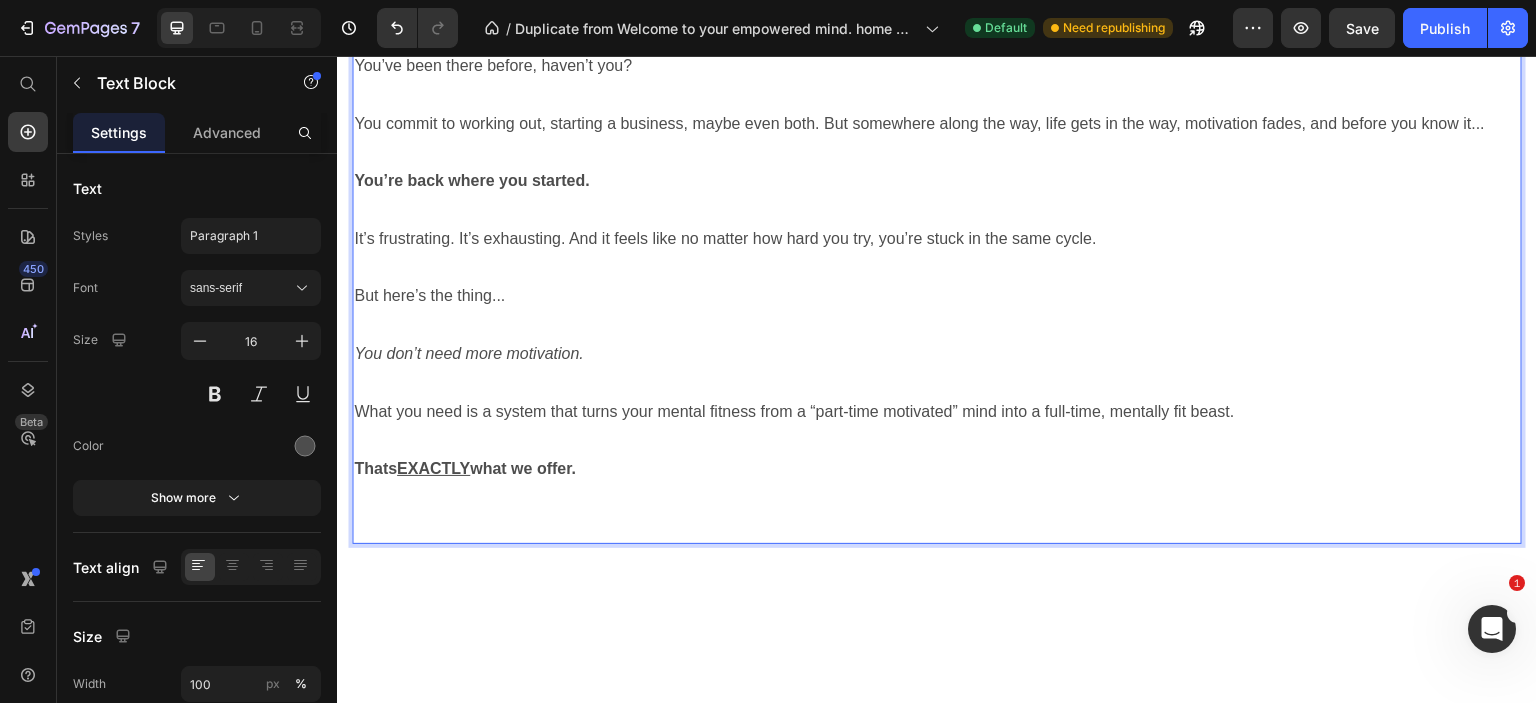 click on "Thats  EXACTLY  what we offer." at bounding box center [937, 498] 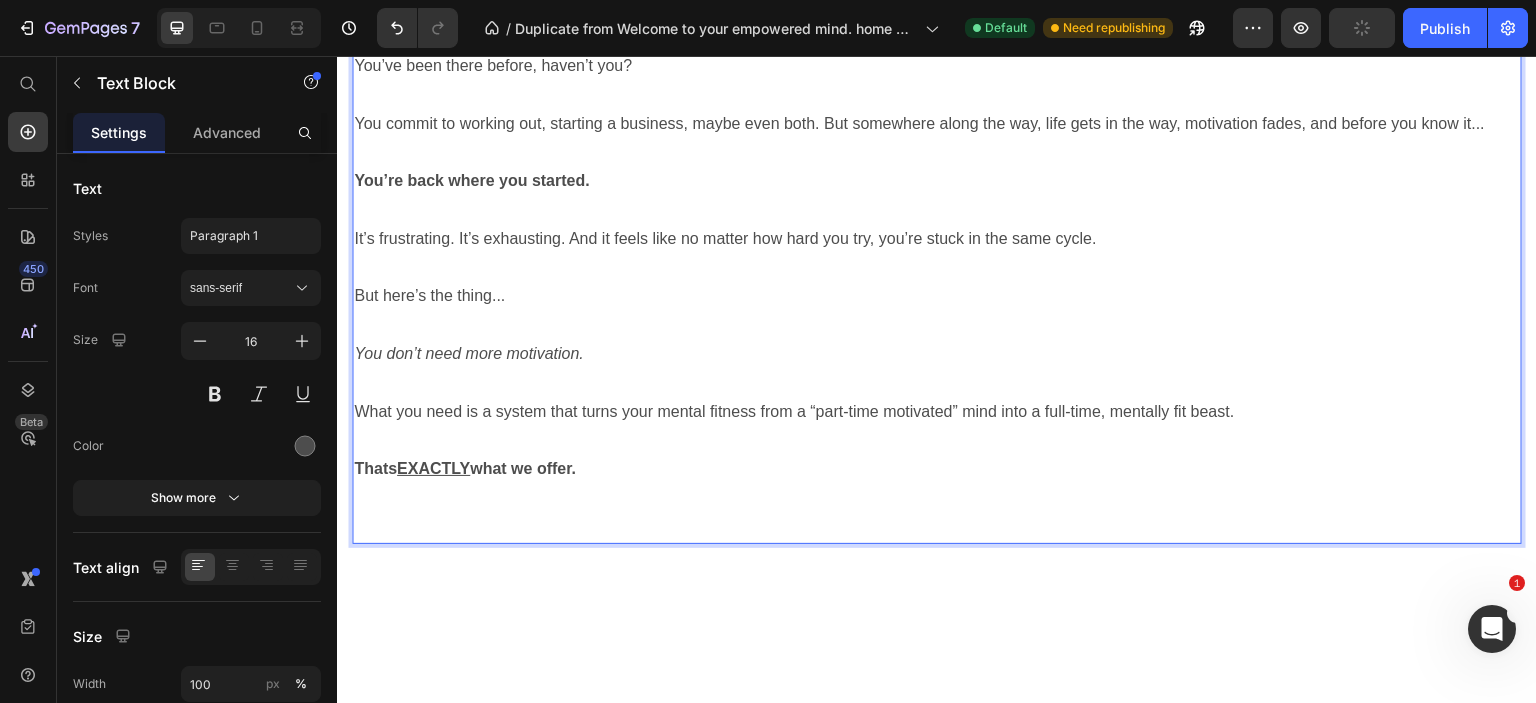 click on "What you need is a system that turns your mental fitness from a “part-time motivated” mind into a full-time, mentally fit beast." at bounding box center (937, 412) 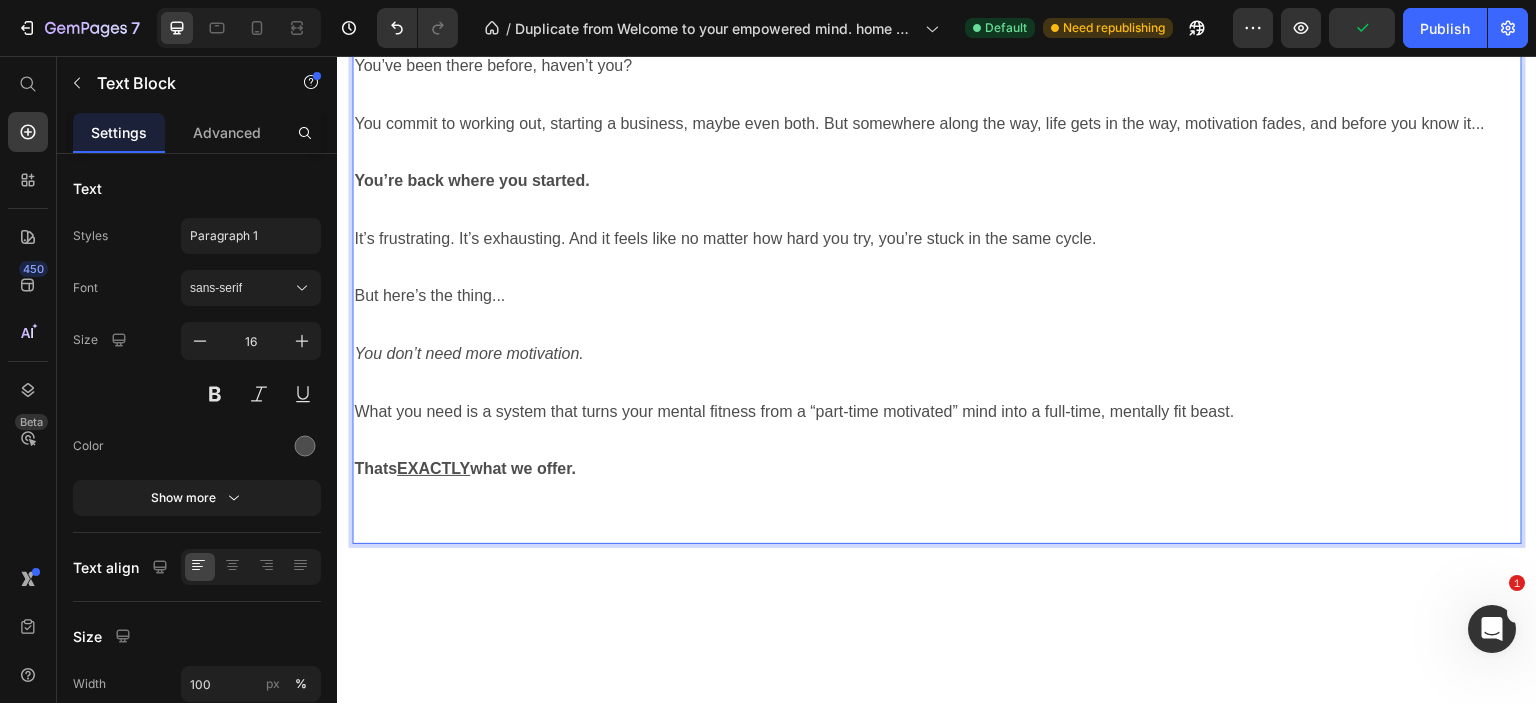 click on "What you need is a system that turns your mental fitness from a “part-time motivated” mind into a full-time, mentally fit beast." at bounding box center (937, 412) 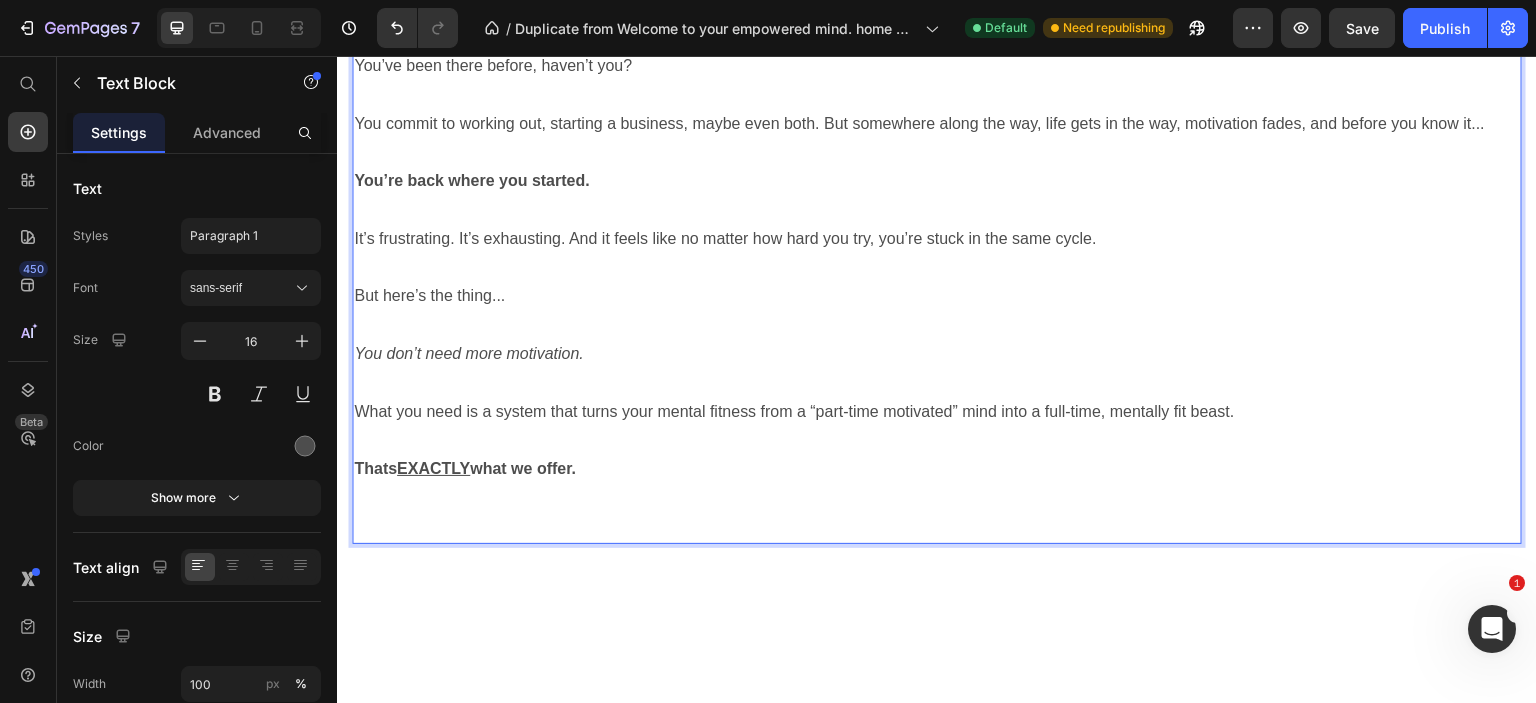 click on "What you need is a system that turns your mental fitness from a “part-time motivated” mind into a full-time, mentally fit beast." at bounding box center [937, 412] 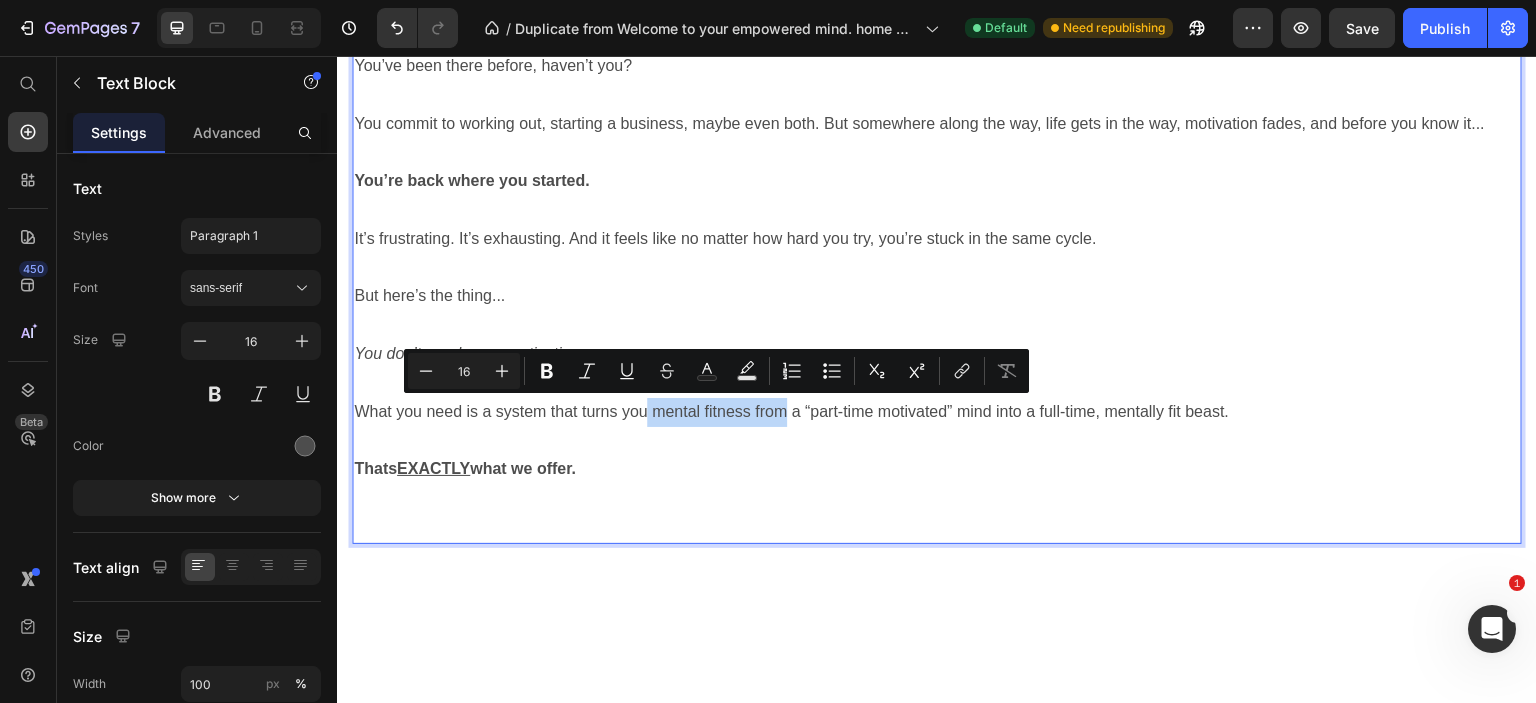 drag, startPoint x: 785, startPoint y: 412, endPoint x: 646, endPoint y: 412, distance: 139 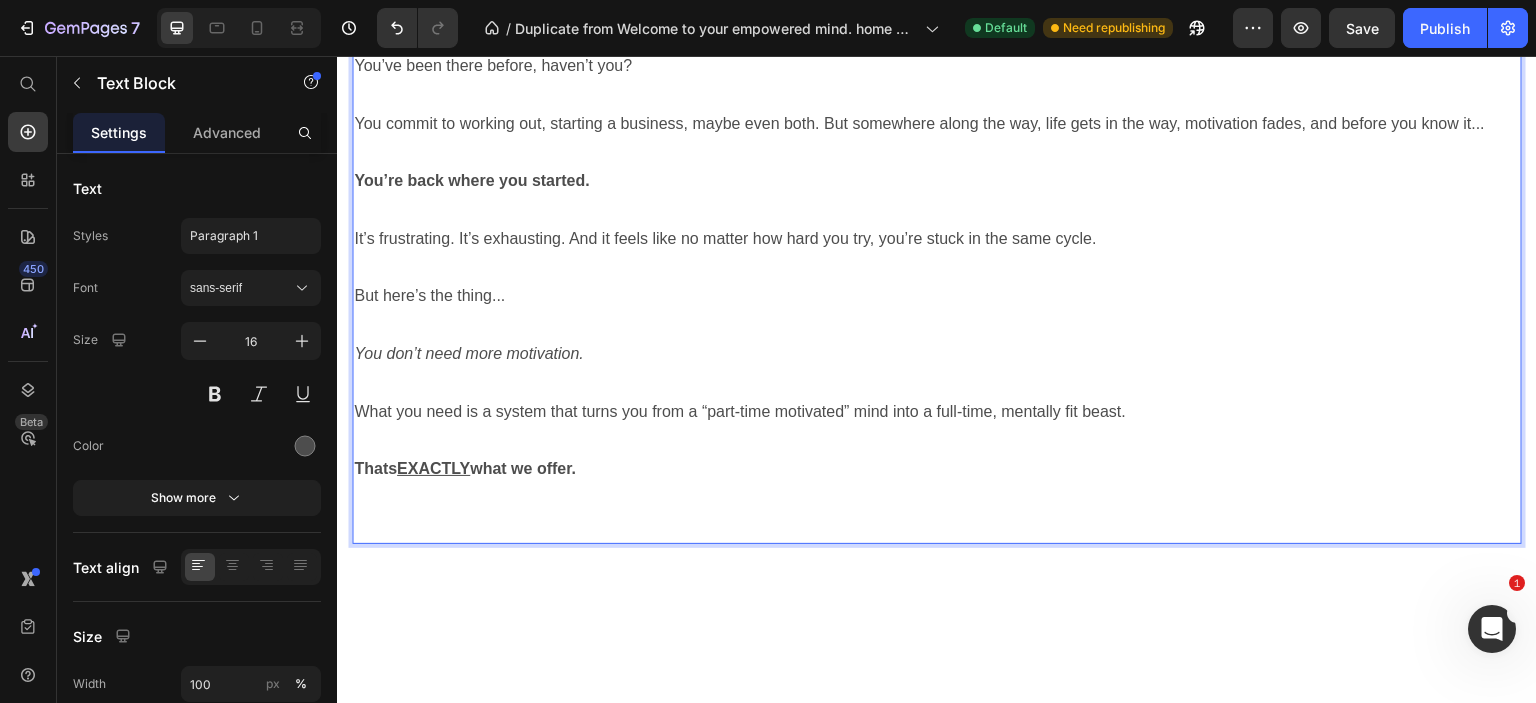 click at bounding box center (937, 383) 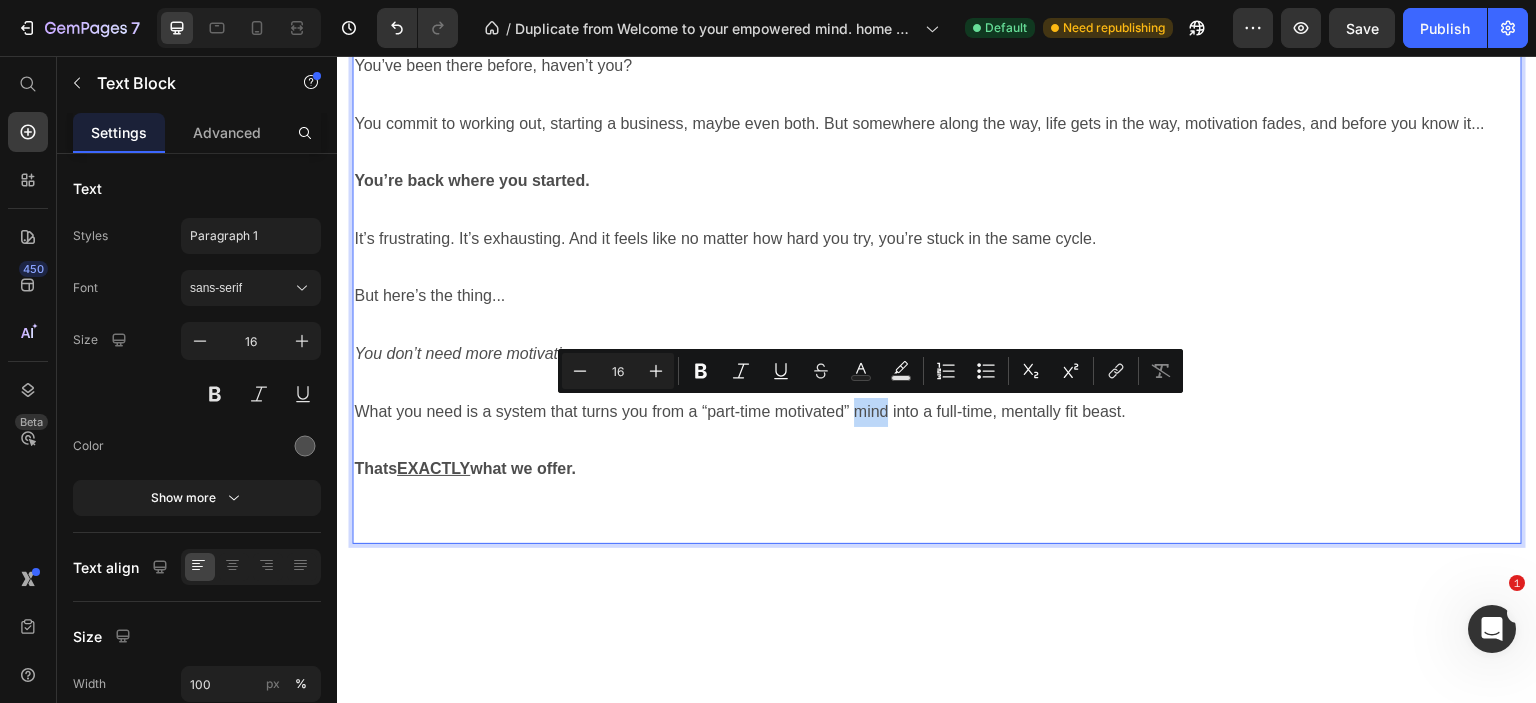 drag, startPoint x: 855, startPoint y: 416, endPoint x: 890, endPoint y: 414, distance: 35.057095 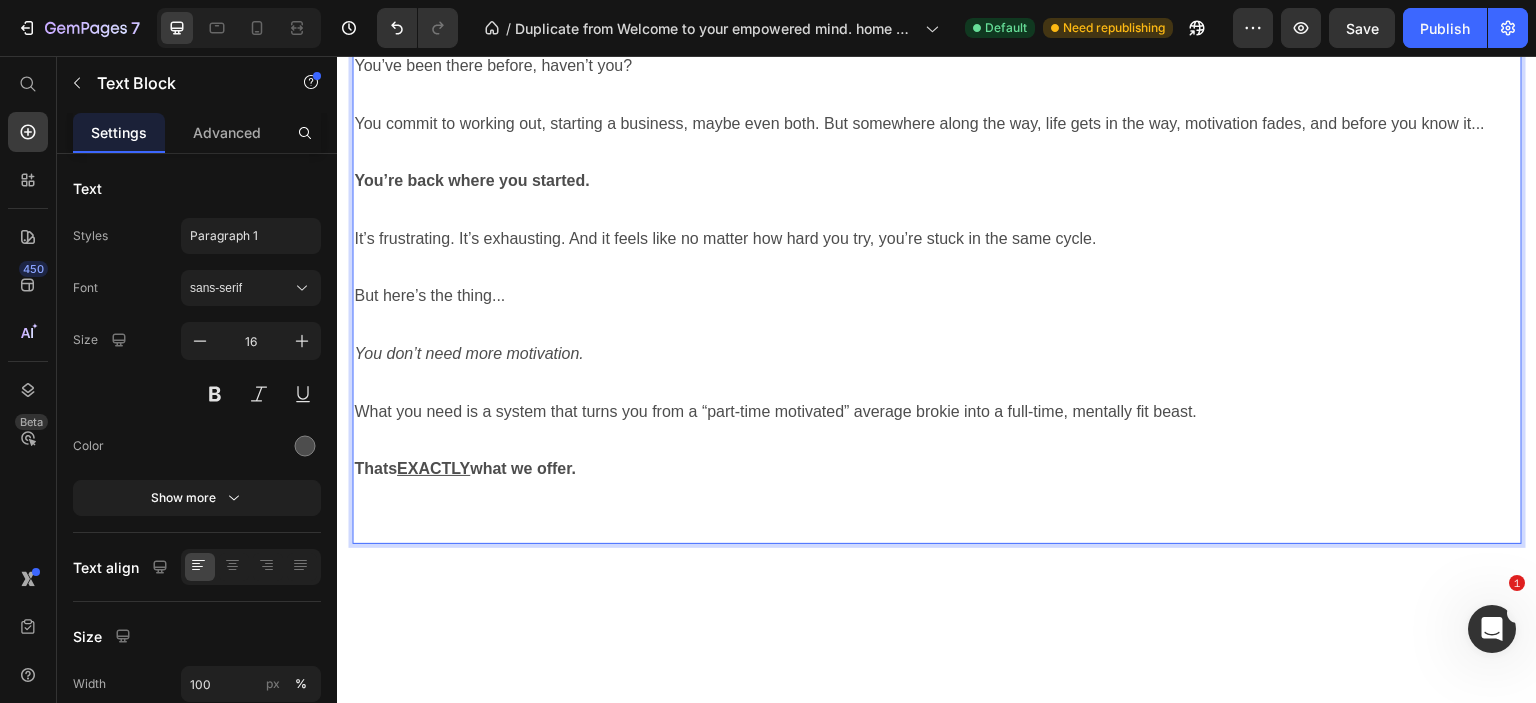 click on "You don’t need more motivation." at bounding box center [937, 354] 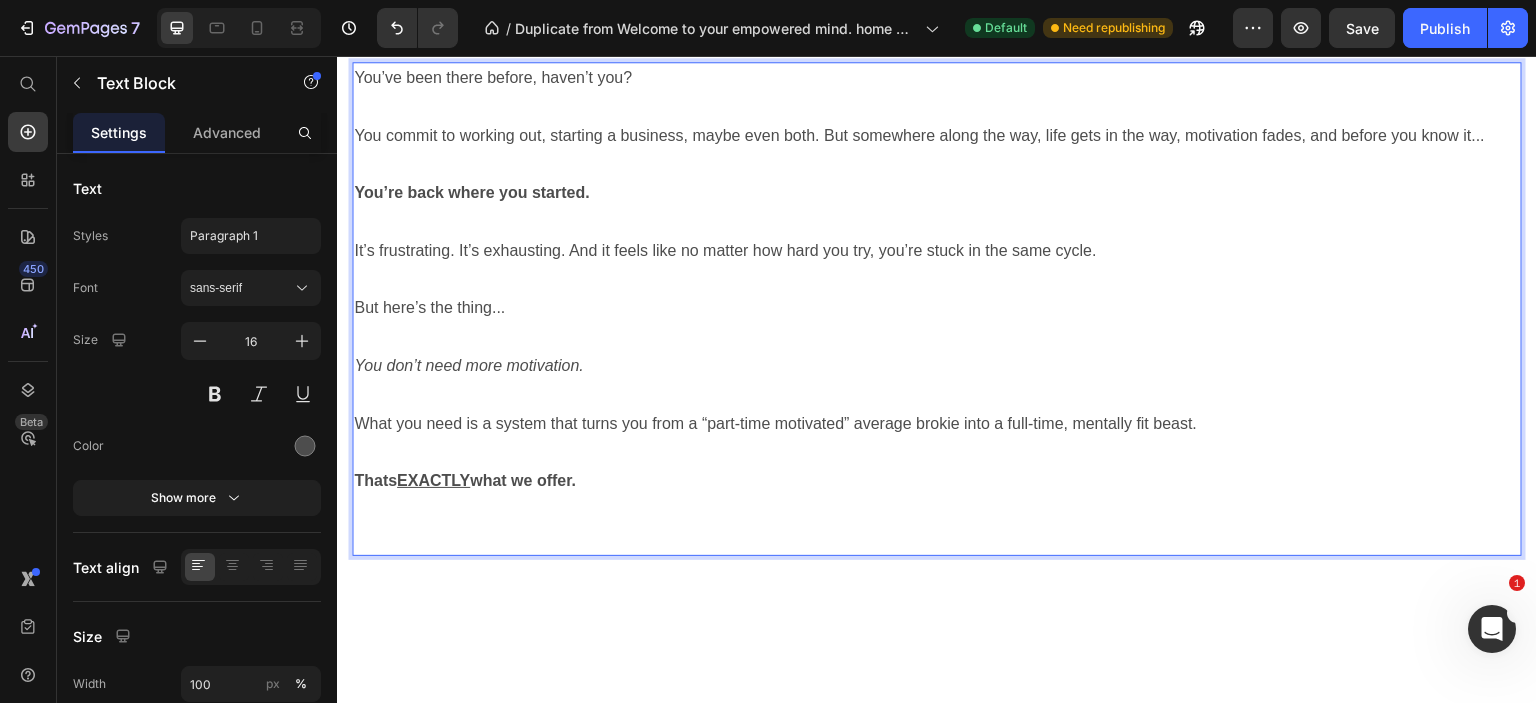 scroll, scrollTop: 1222, scrollLeft: 0, axis: vertical 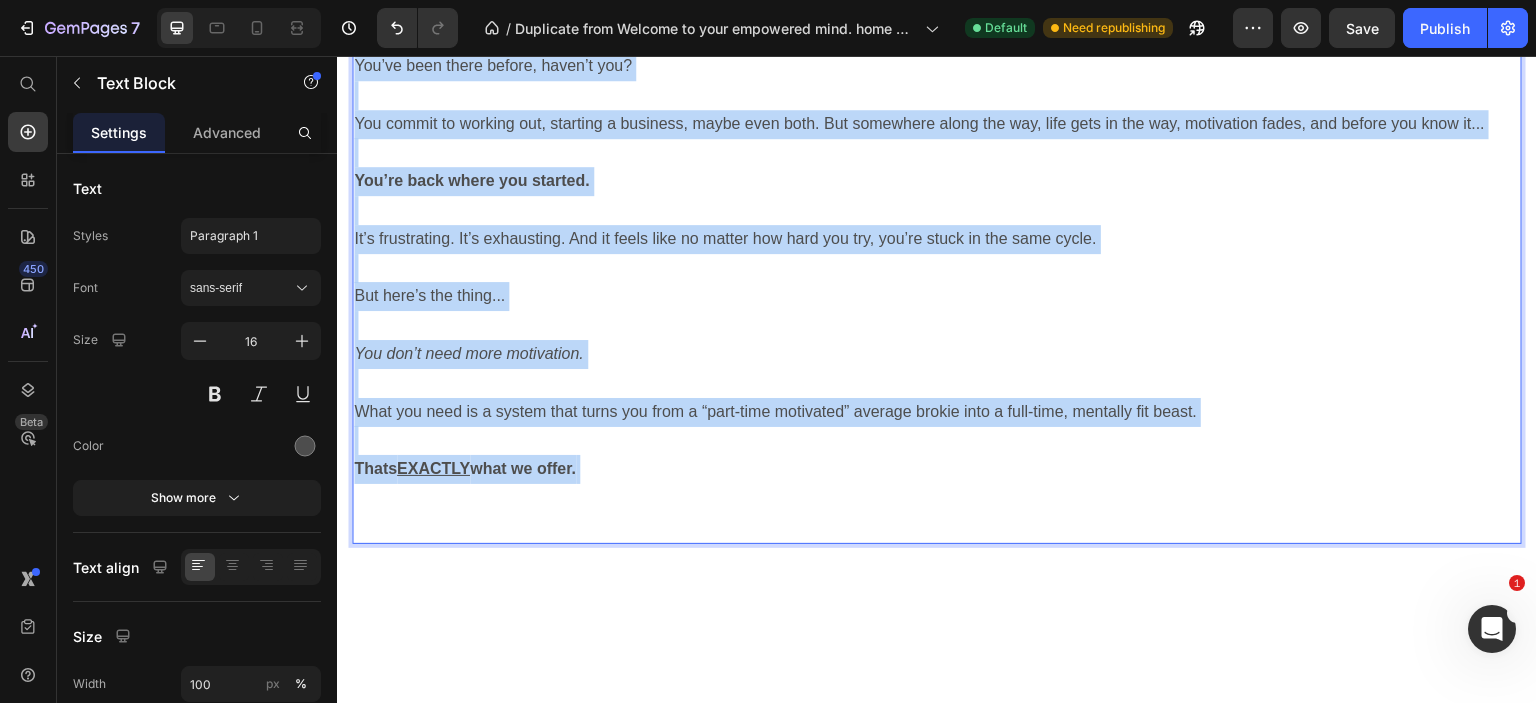 drag, startPoint x: 624, startPoint y: 488, endPoint x: 352, endPoint y: 72, distance: 497.0312 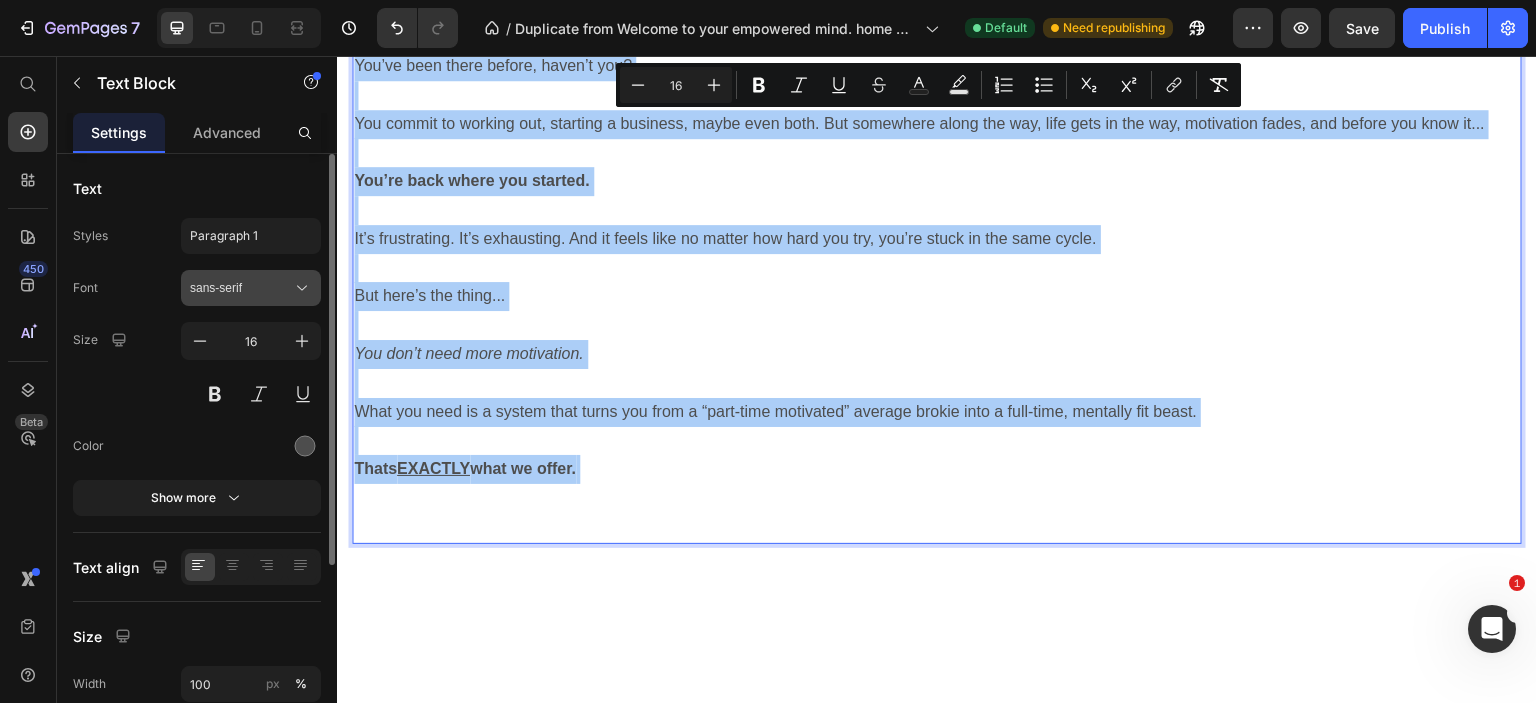 click on "sans-serif" at bounding box center [241, 288] 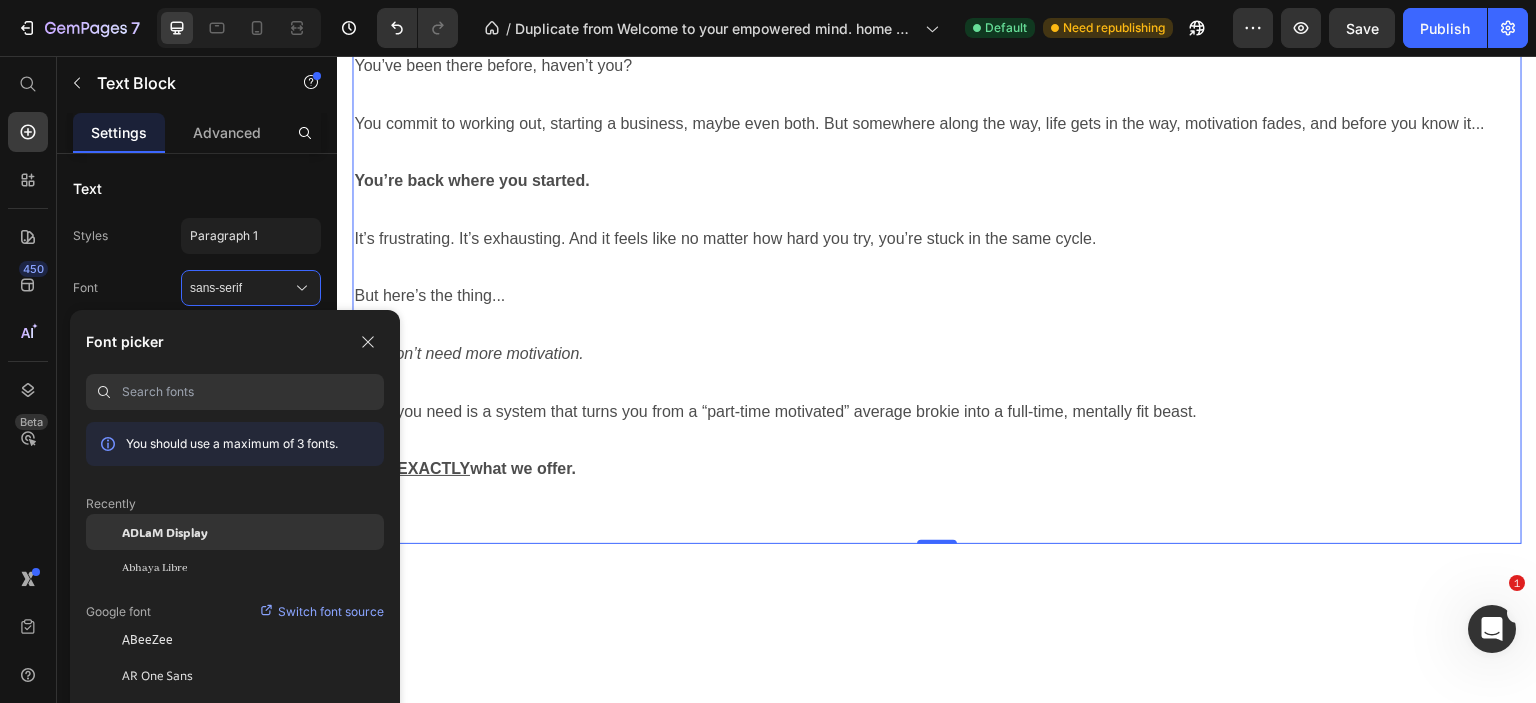 click on "ADLaM Display" at bounding box center (165, 532) 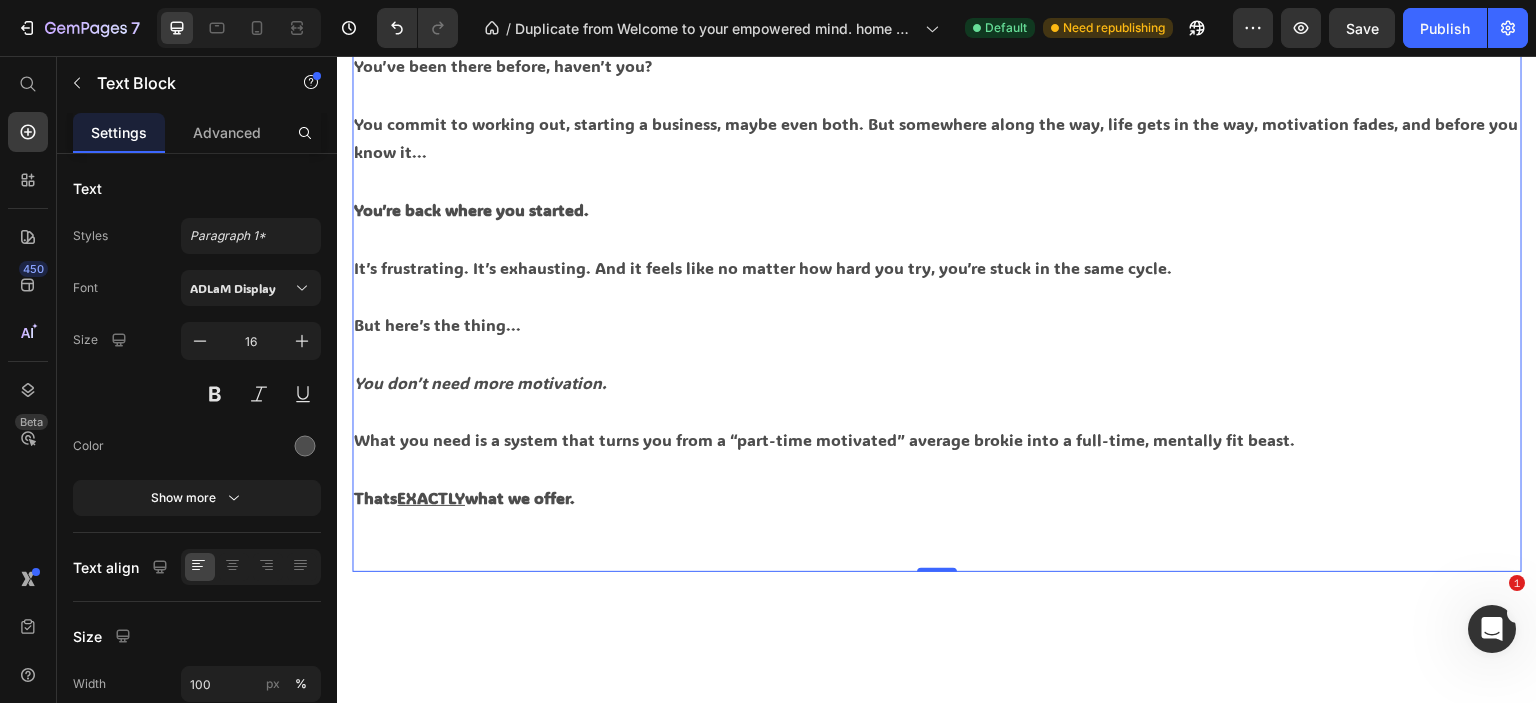 scroll, scrollTop: 1220, scrollLeft: 0, axis: vertical 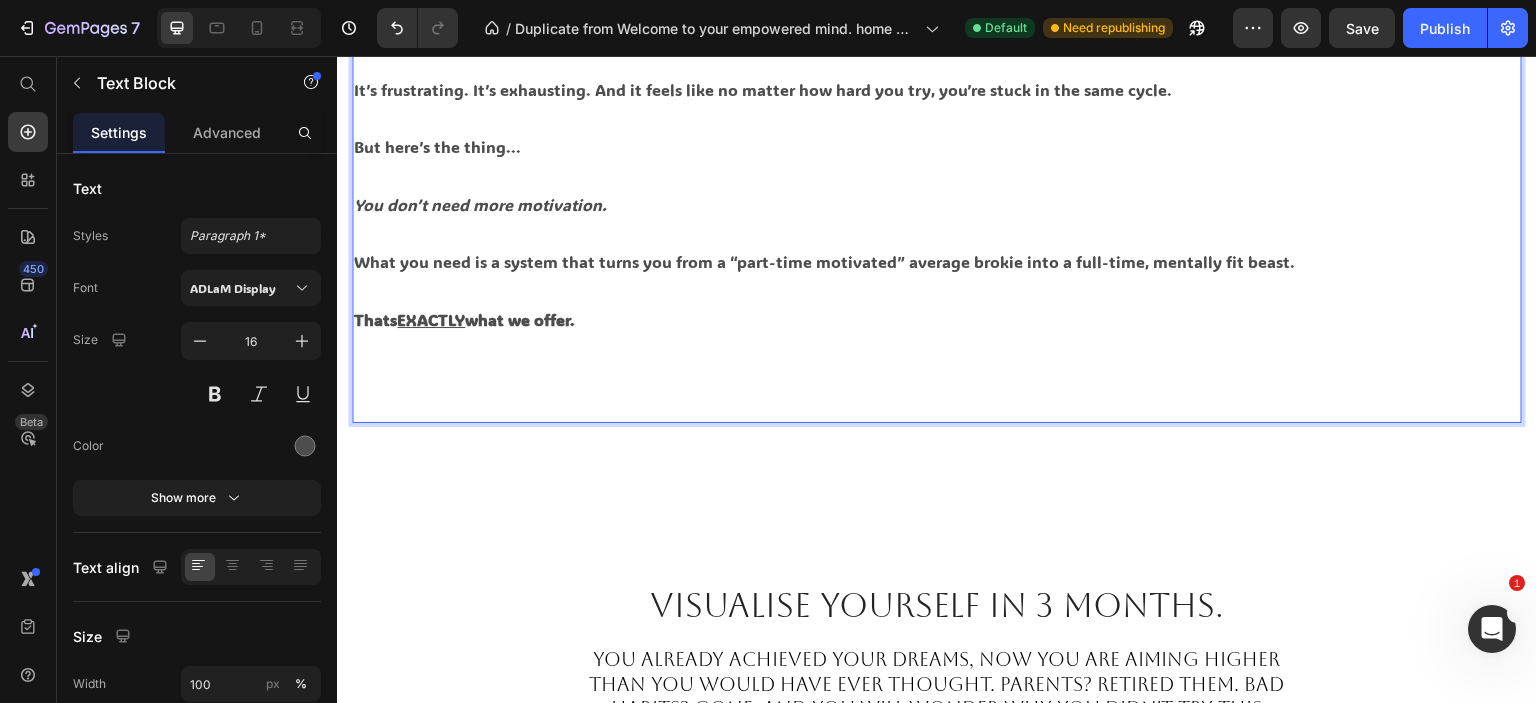 click on "Thats  EXACTLY  what we offer. ⁠⁠⁠⁠⁠⁠⁠" at bounding box center [937, 363] 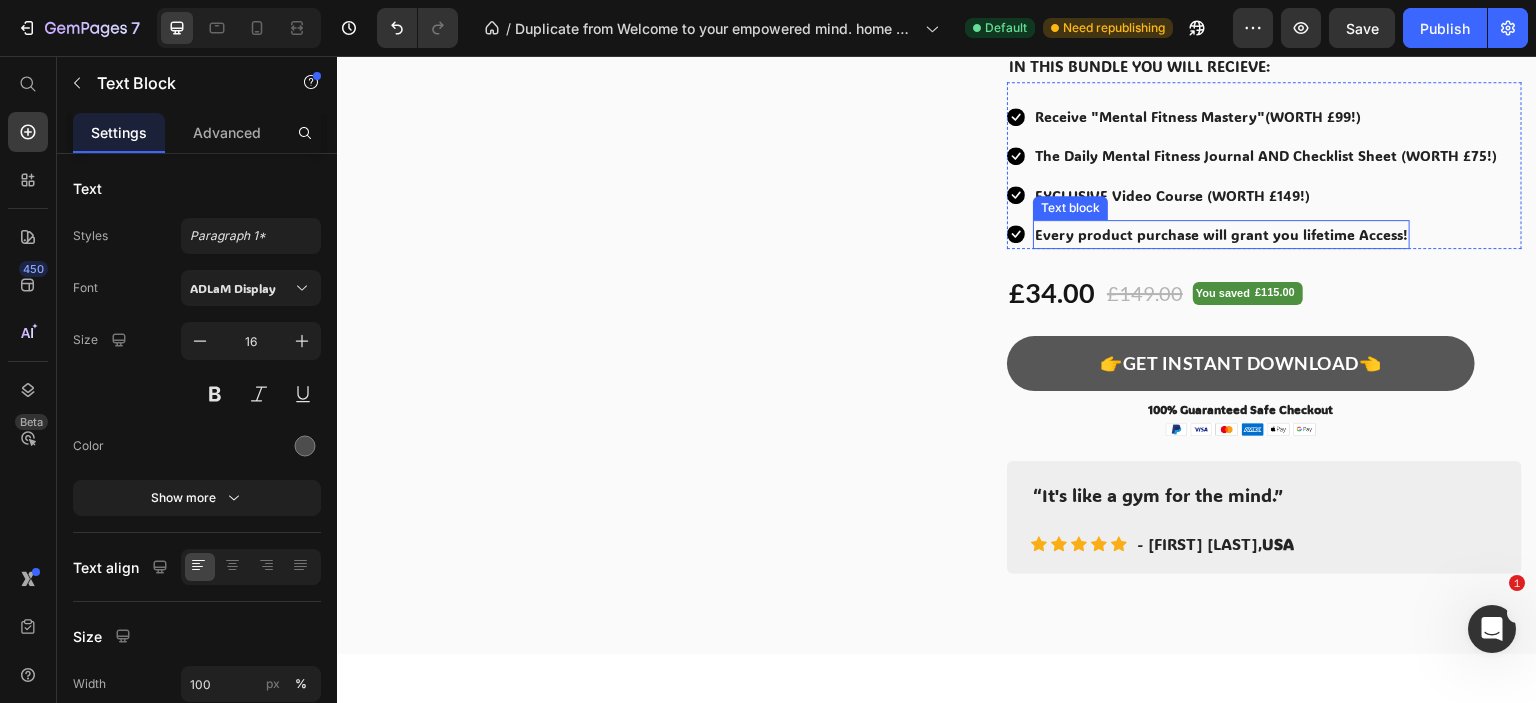 scroll, scrollTop: 400, scrollLeft: 0, axis: vertical 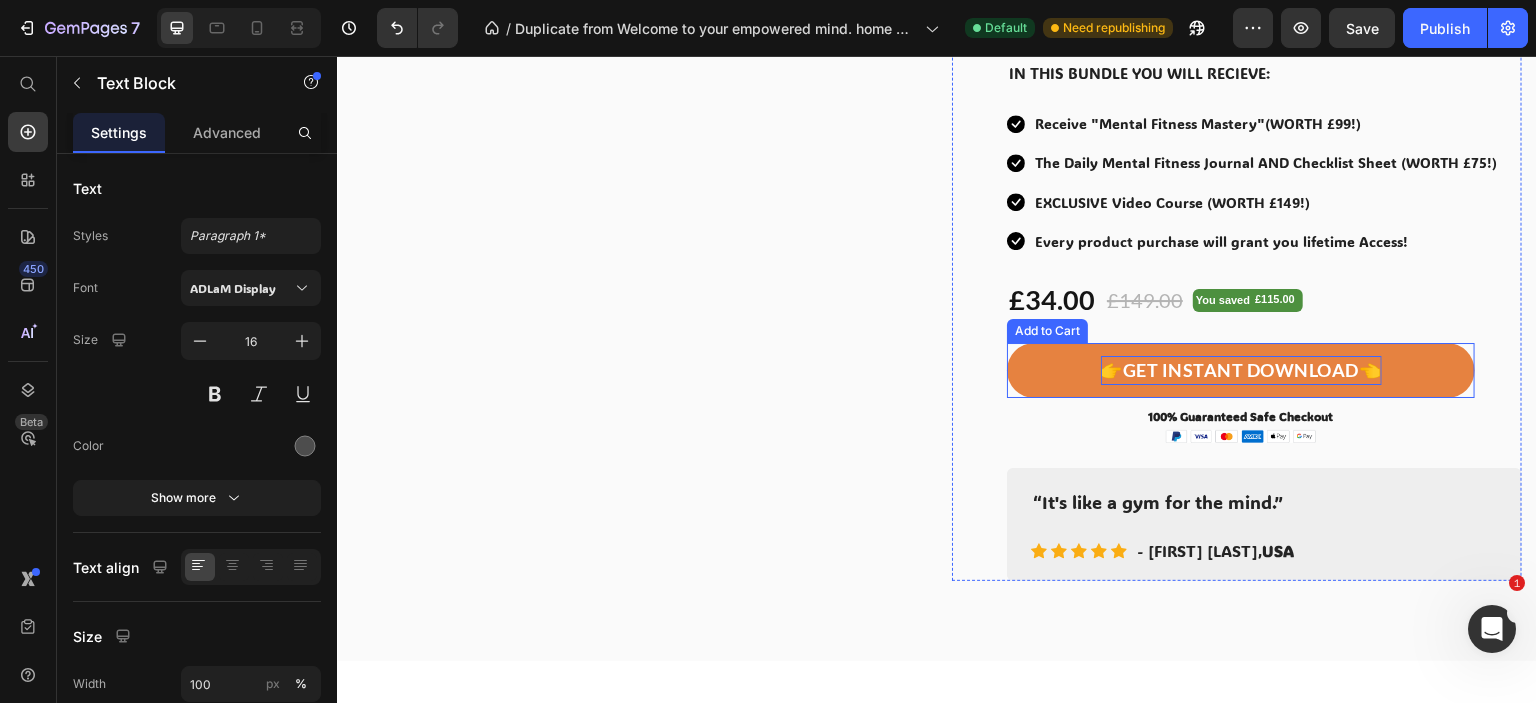 click on "👉GET INSTANT DOWNLOAD👈" at bounding box center [1241, 370] 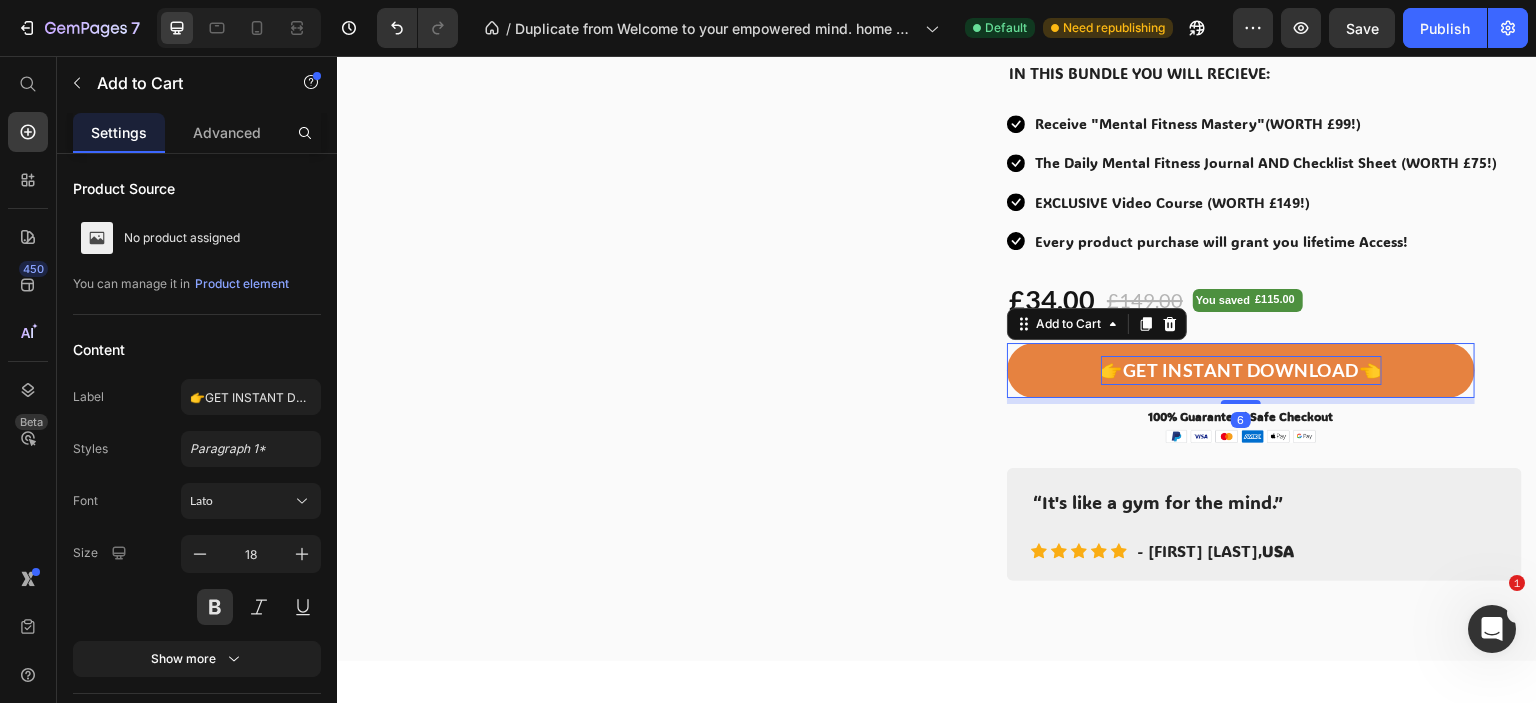 click on "👉GET INSTANT DOWNLOAD👈" at bounding box center [1241, 370] 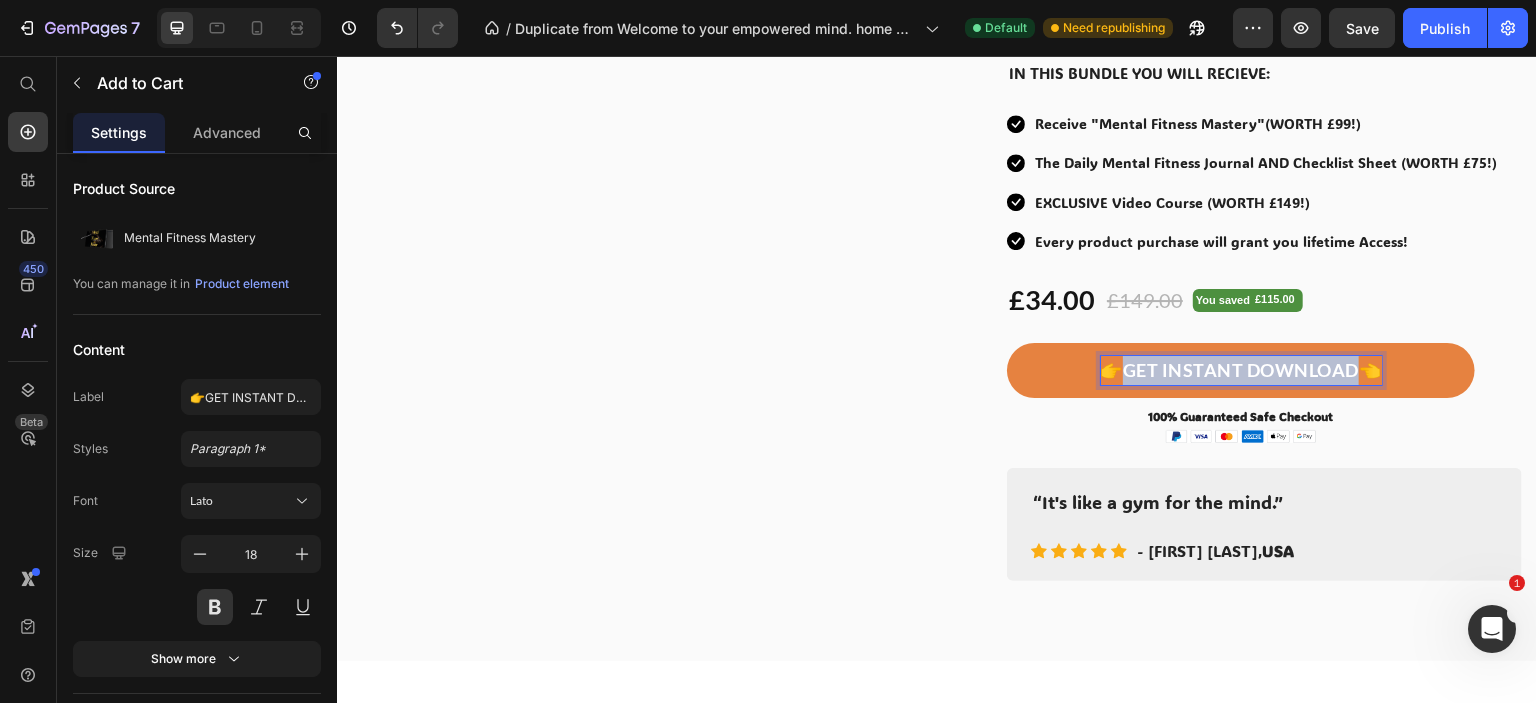 drag, startPoint x: 1167, startPoint y: 366, endPoint x: 1310, endPoint y: 379, distance: 143.58969 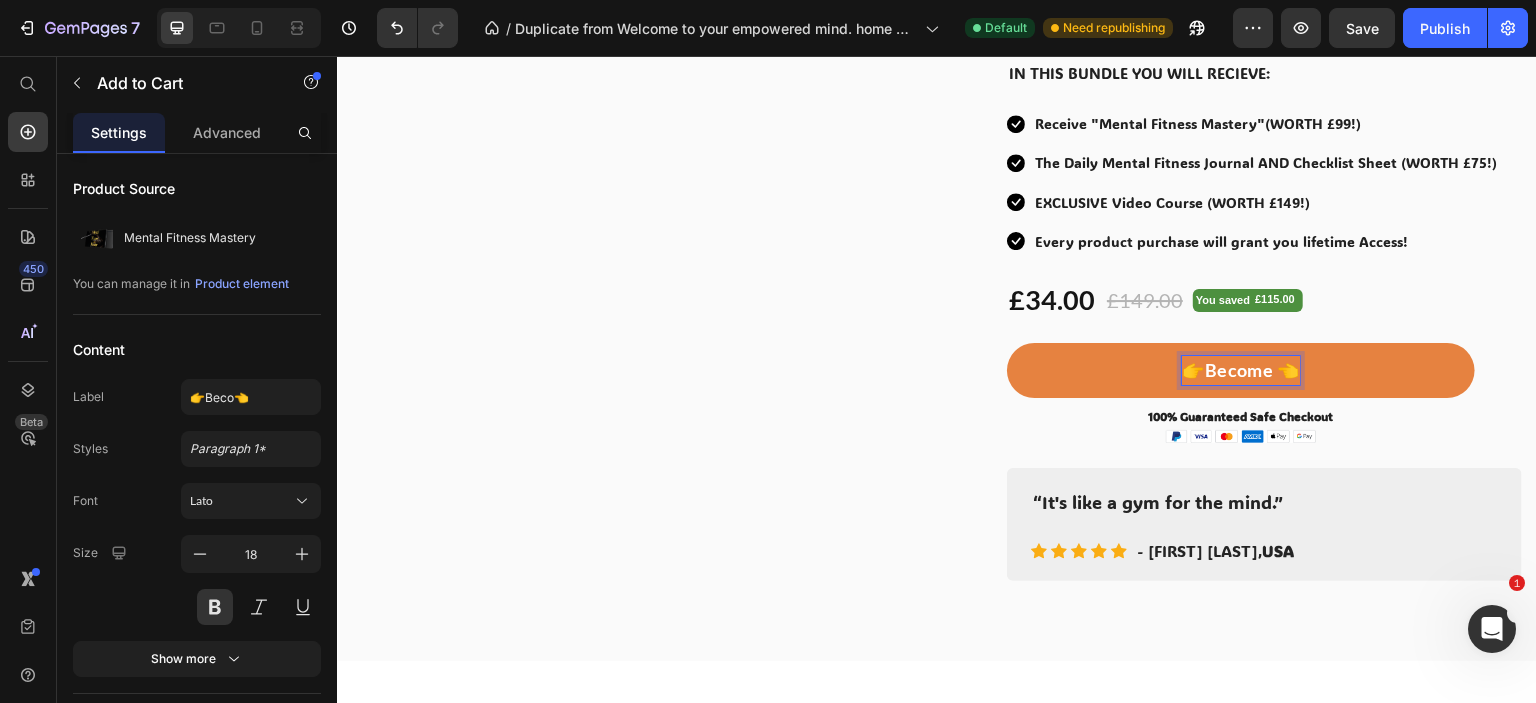 click on "👉Become 👈" at bounding box center (1241, 370) 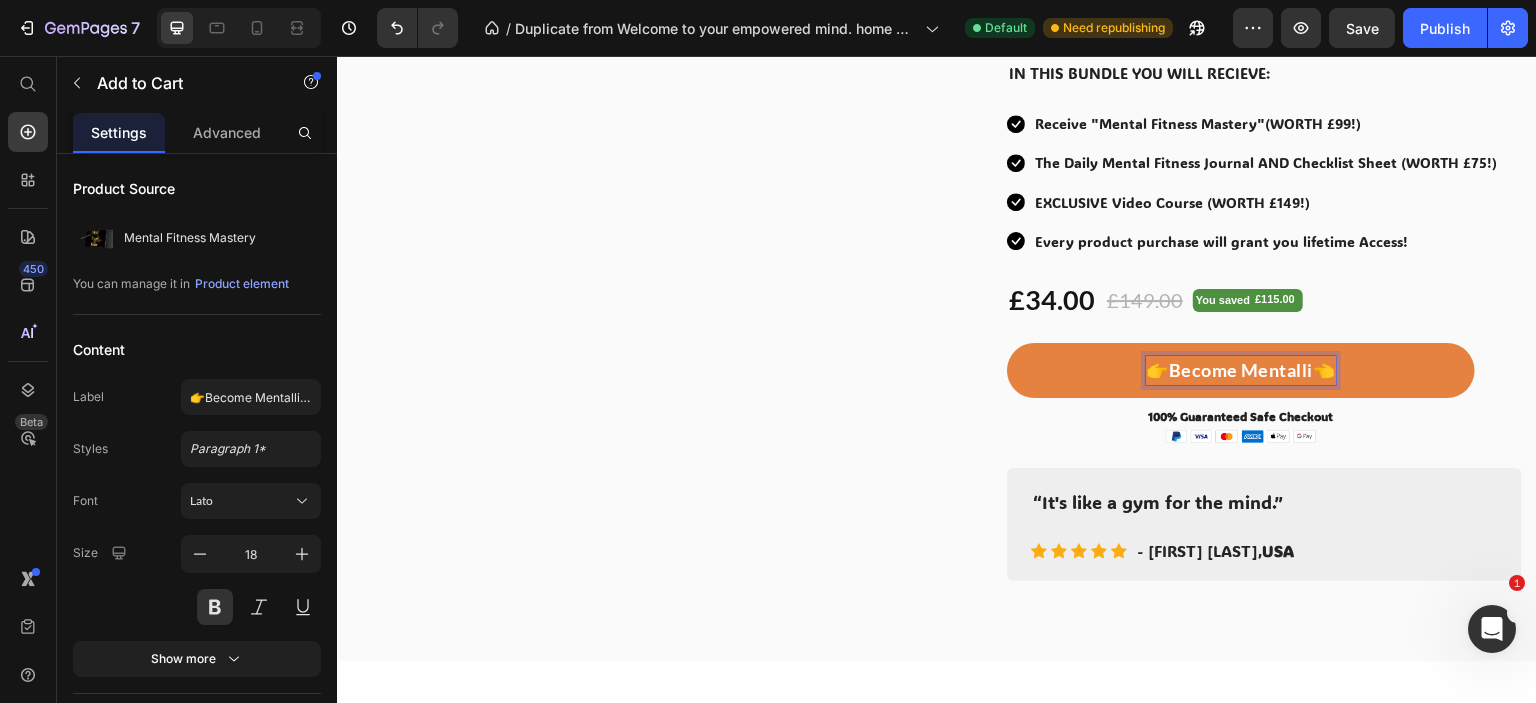 click on "👉Become Mentalli👈" at bounding box center (1241, 370) 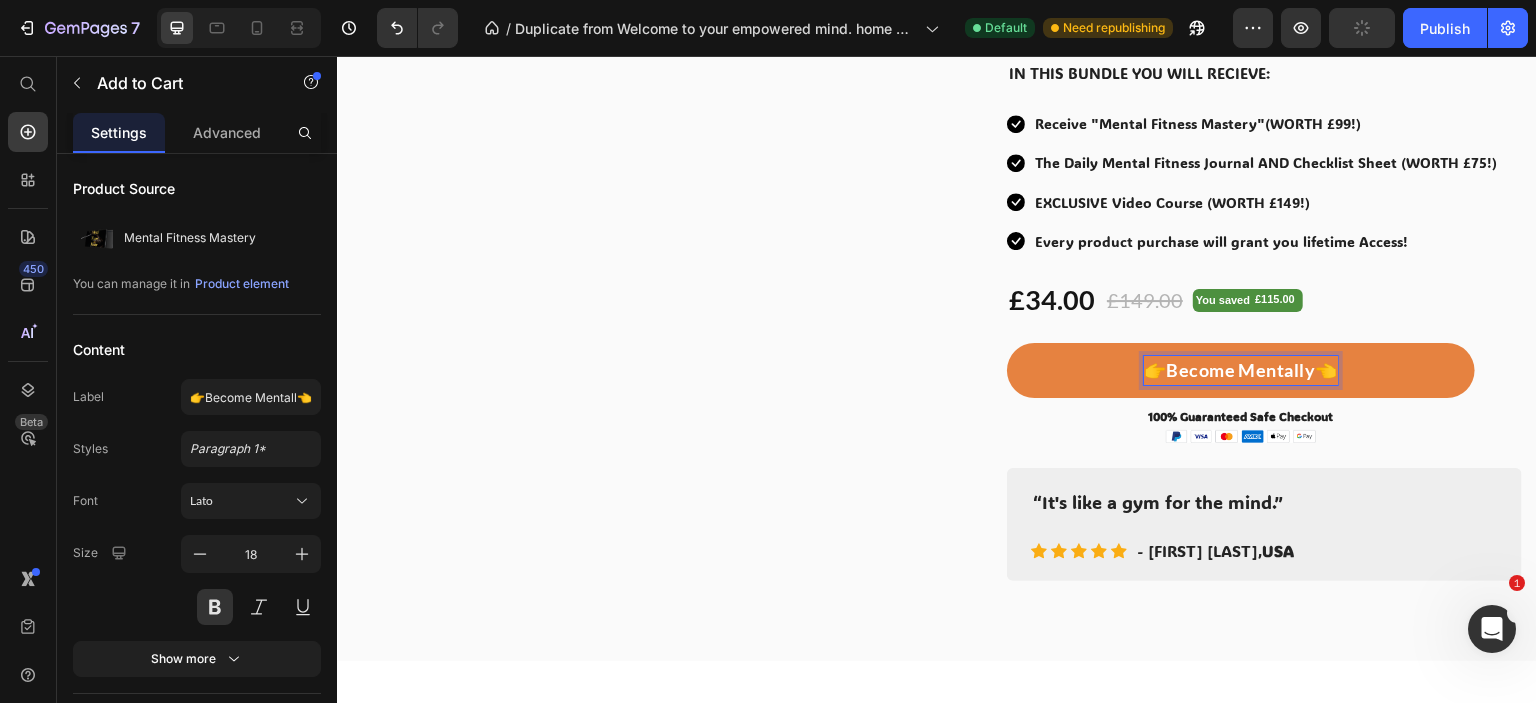 click on "👉Become Mentally👈" at bounding box center (1241, 370) 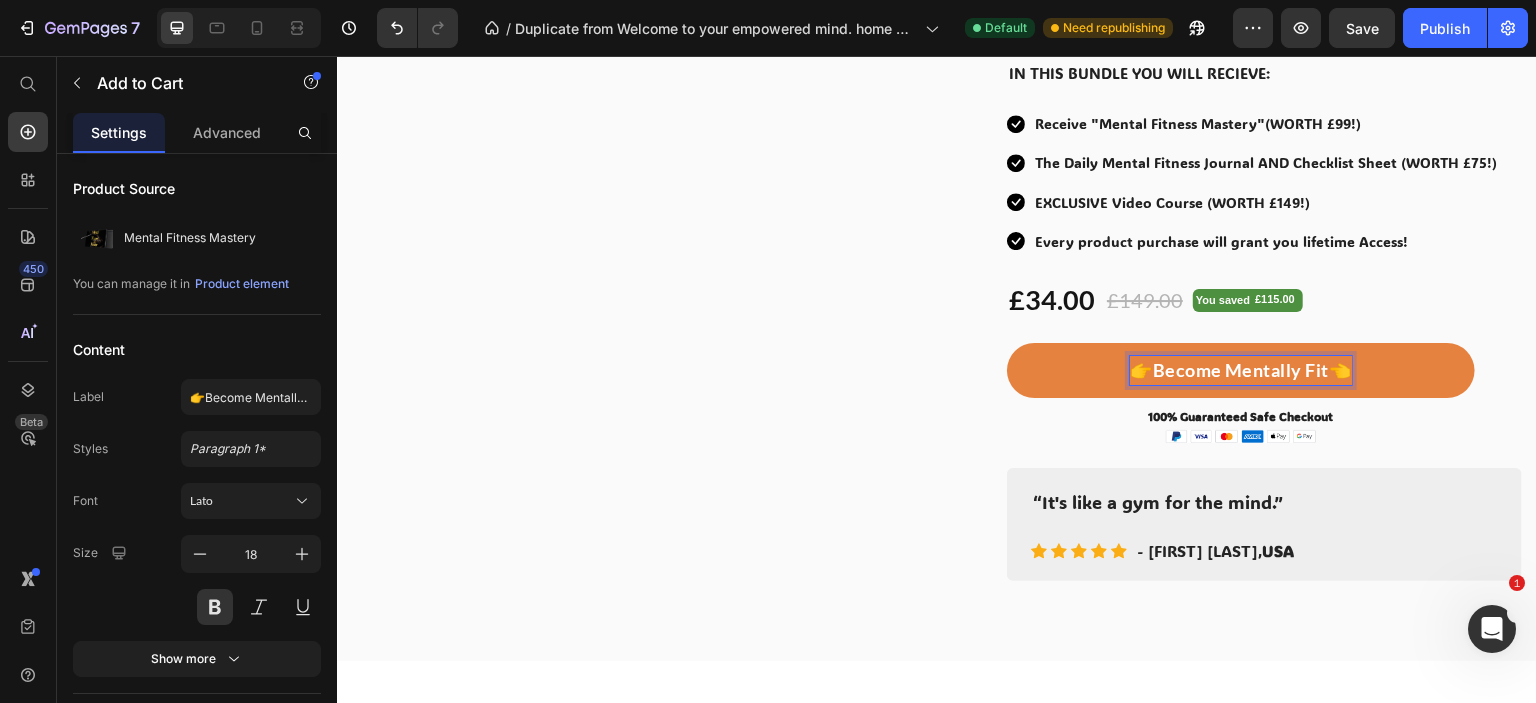 click on "👉Become Mentally Fit👈" at bounding box center [1241, 370] 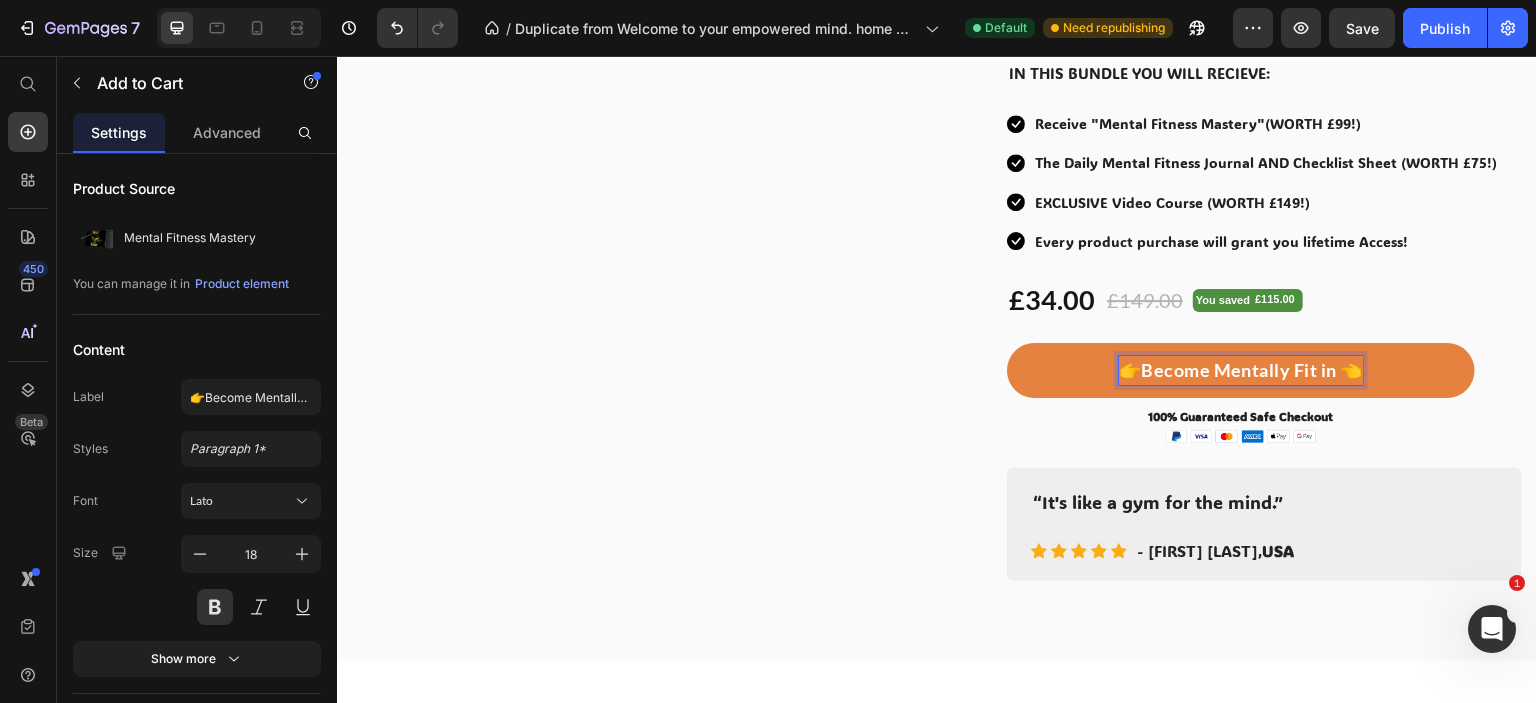 click on "👉Become Mentally Fit in 👈" at bounding box center [1241, 370] 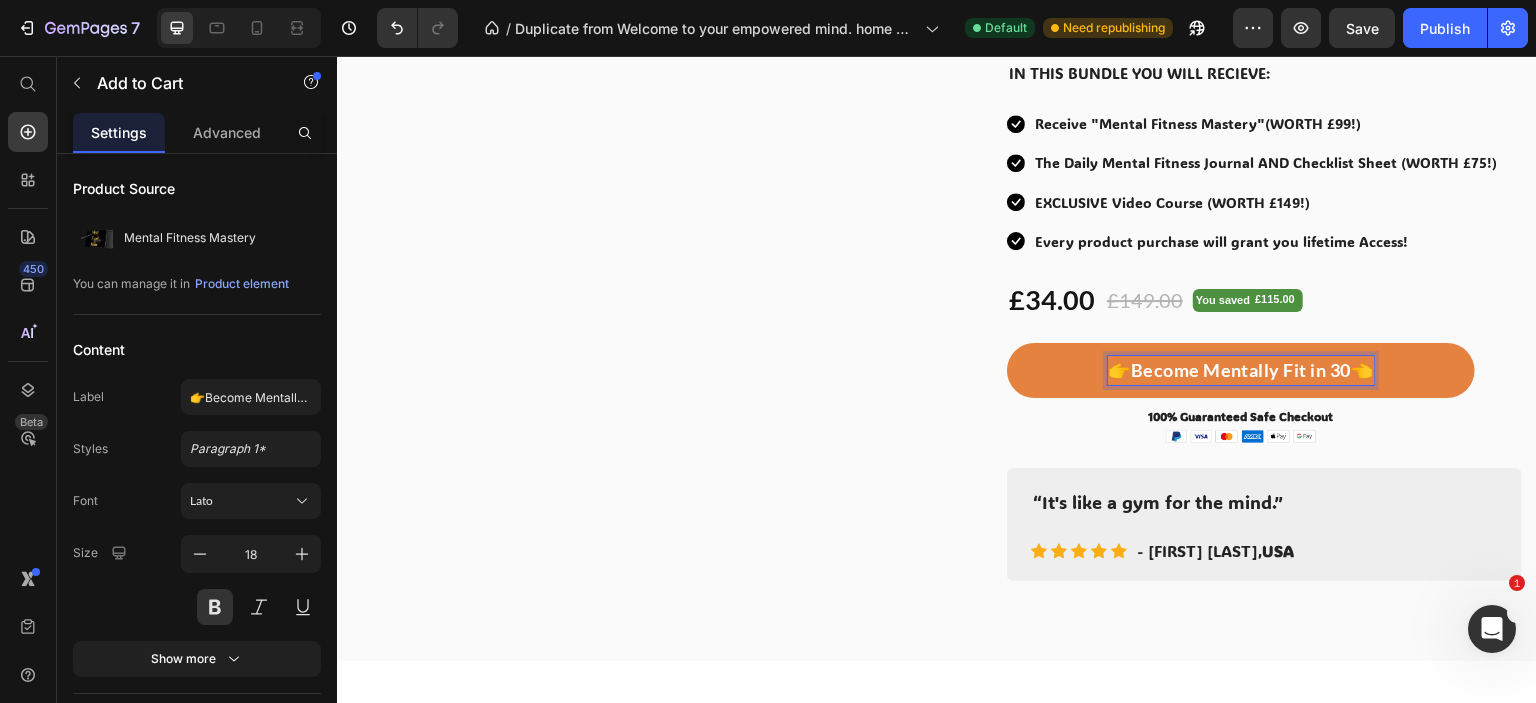 click on "👉Become Mentally Fit in 30👈" at bounding box center [1241, 370] 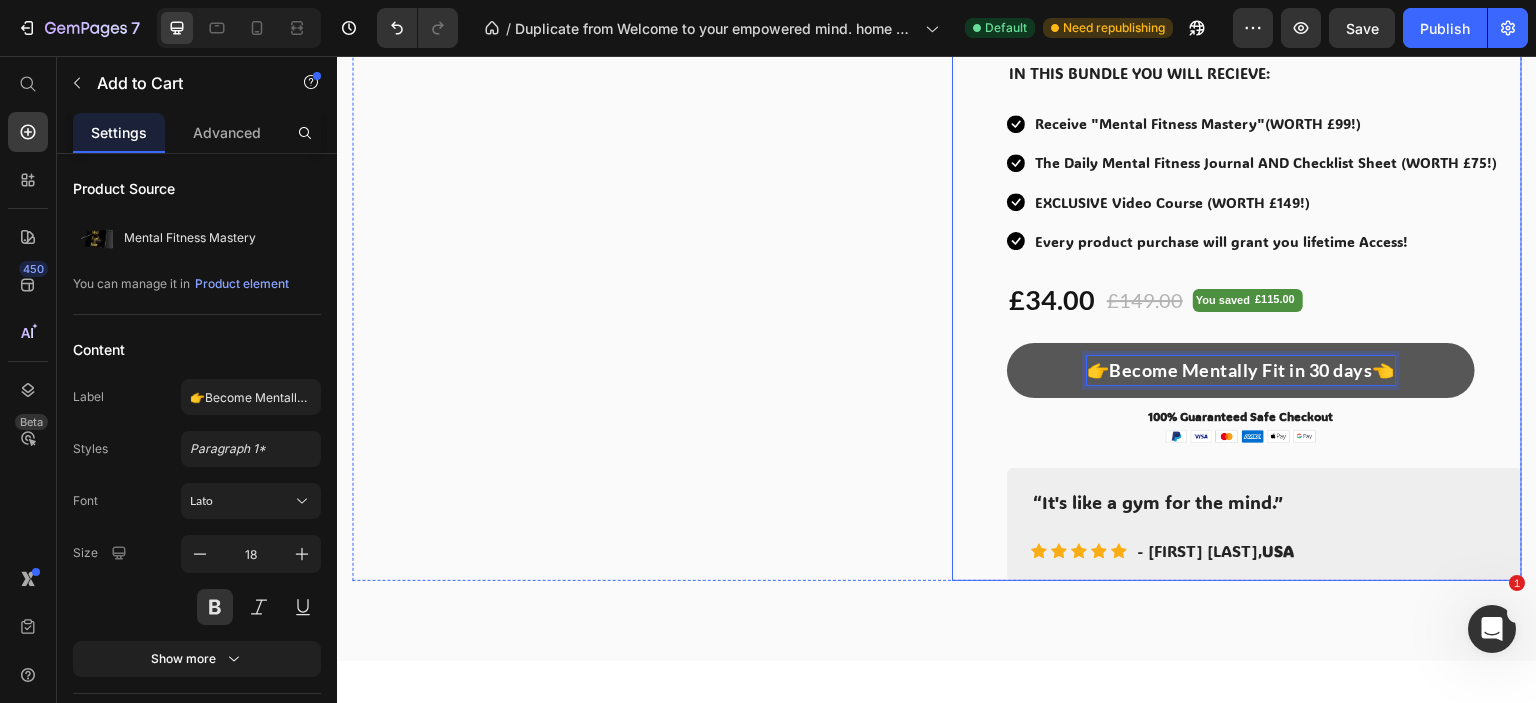 click on "£34.00 (P) Price £149.00 (P) Price You saved £115.00 Product Tag Row" at bounding box center (1264, 299) 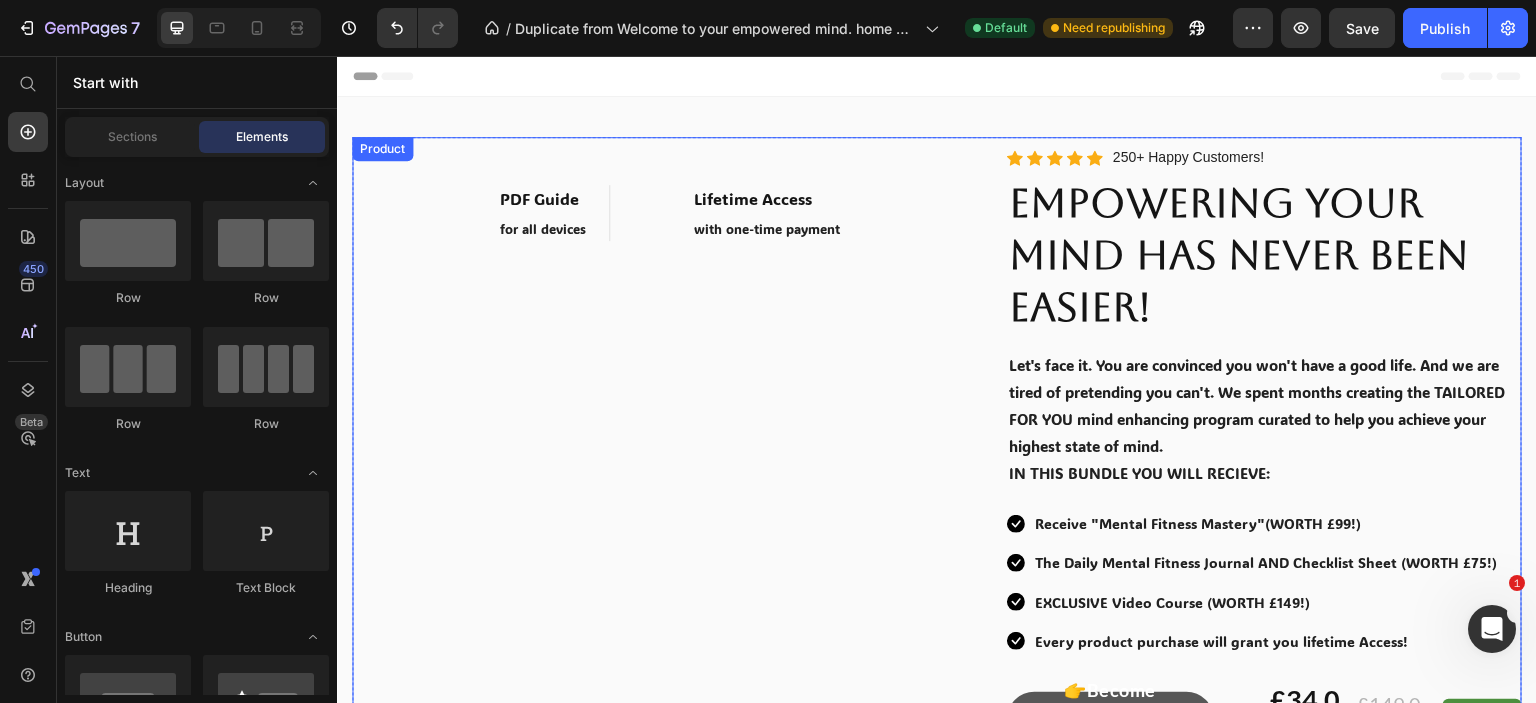 scroll, scrollTop: 400, scrollLeft: 0, axis: vertical 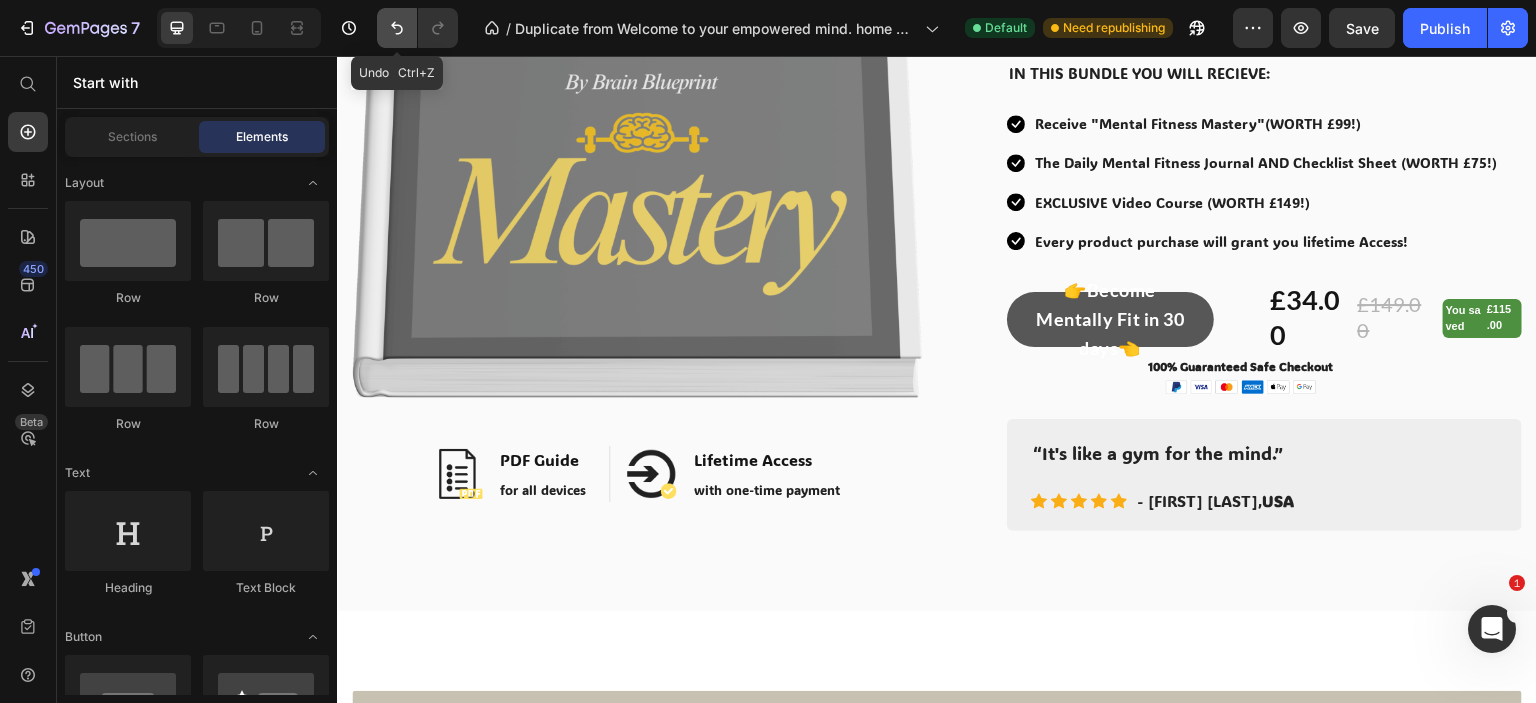 click 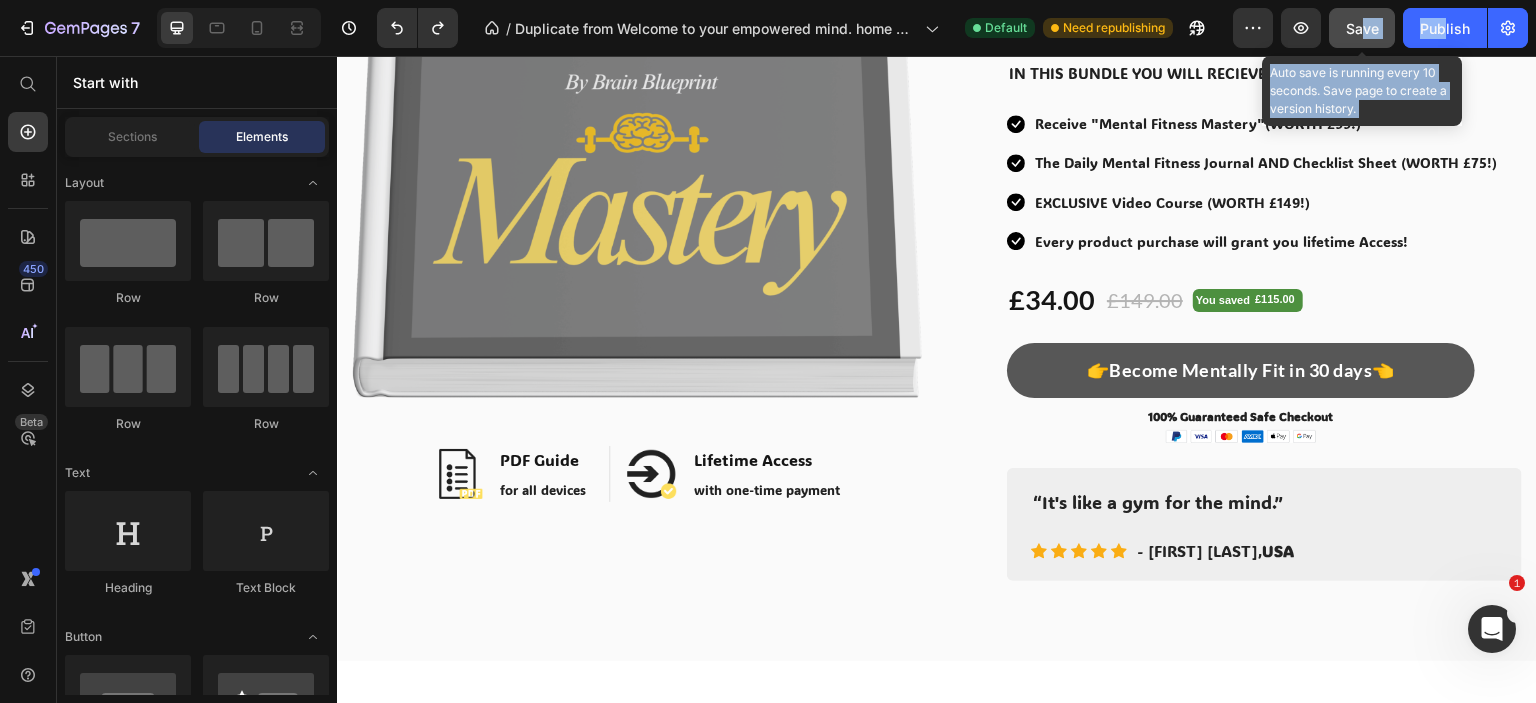 click on "Save" at bounding box center (1362, 28) 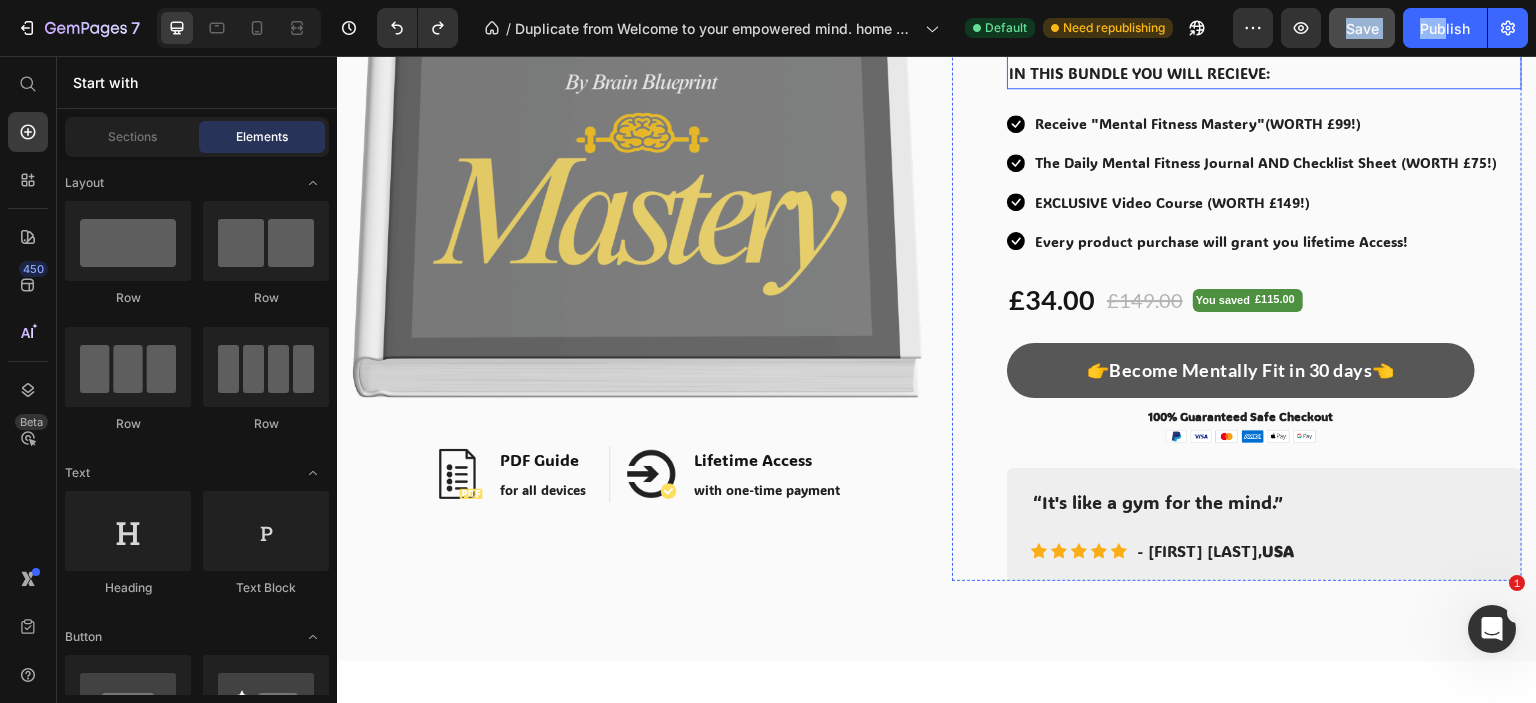 click on "Let's face it. You are convinced you won't have a good life. And we are tired of pretending you can't. We spent months creating the TAILORED FOR YOU mind enhancing program curated to help you achieve your highest state of mind. IN THIS BUNDLE YOU WILL RECIEVE:" at bounding box center (1264, 19) 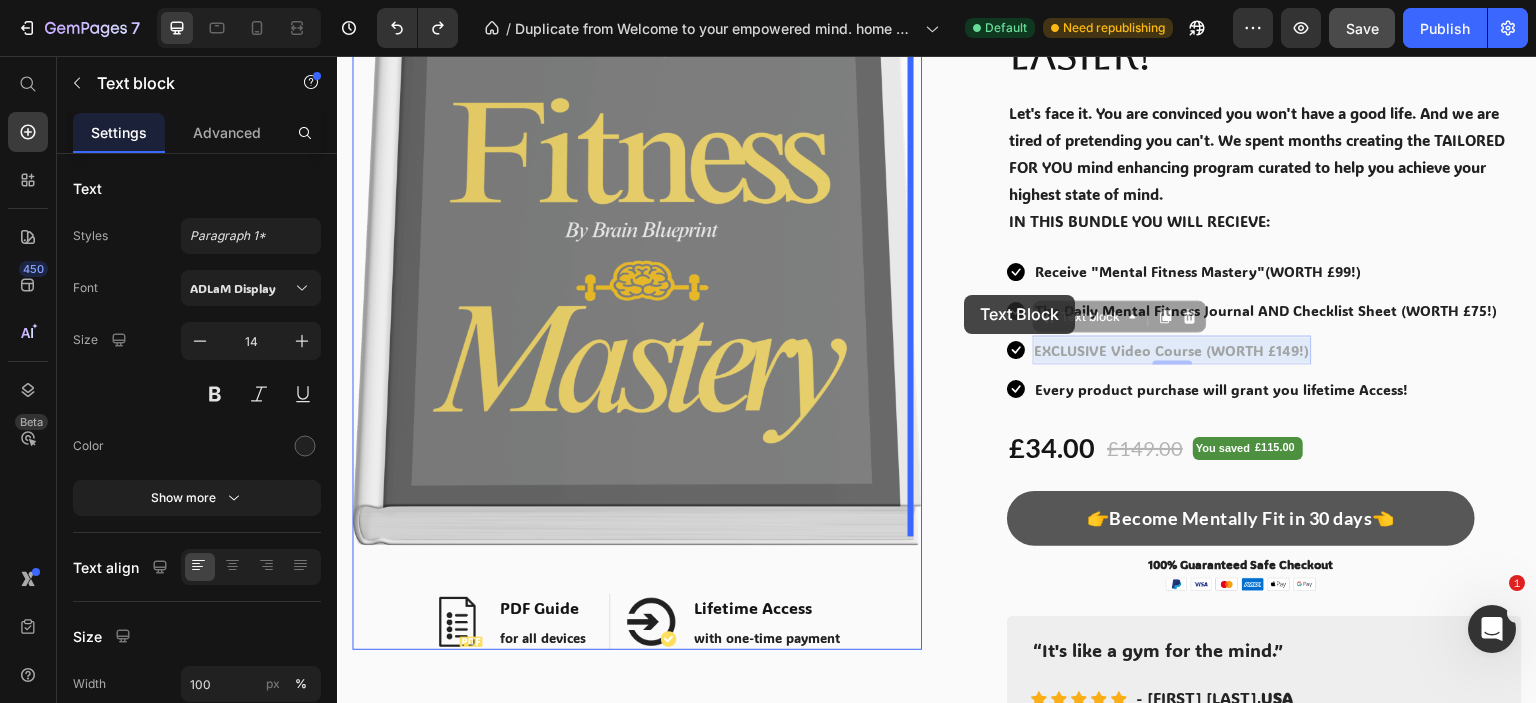 scroll, scrollTop: 219, scrollLeft: 0, axis: vertical 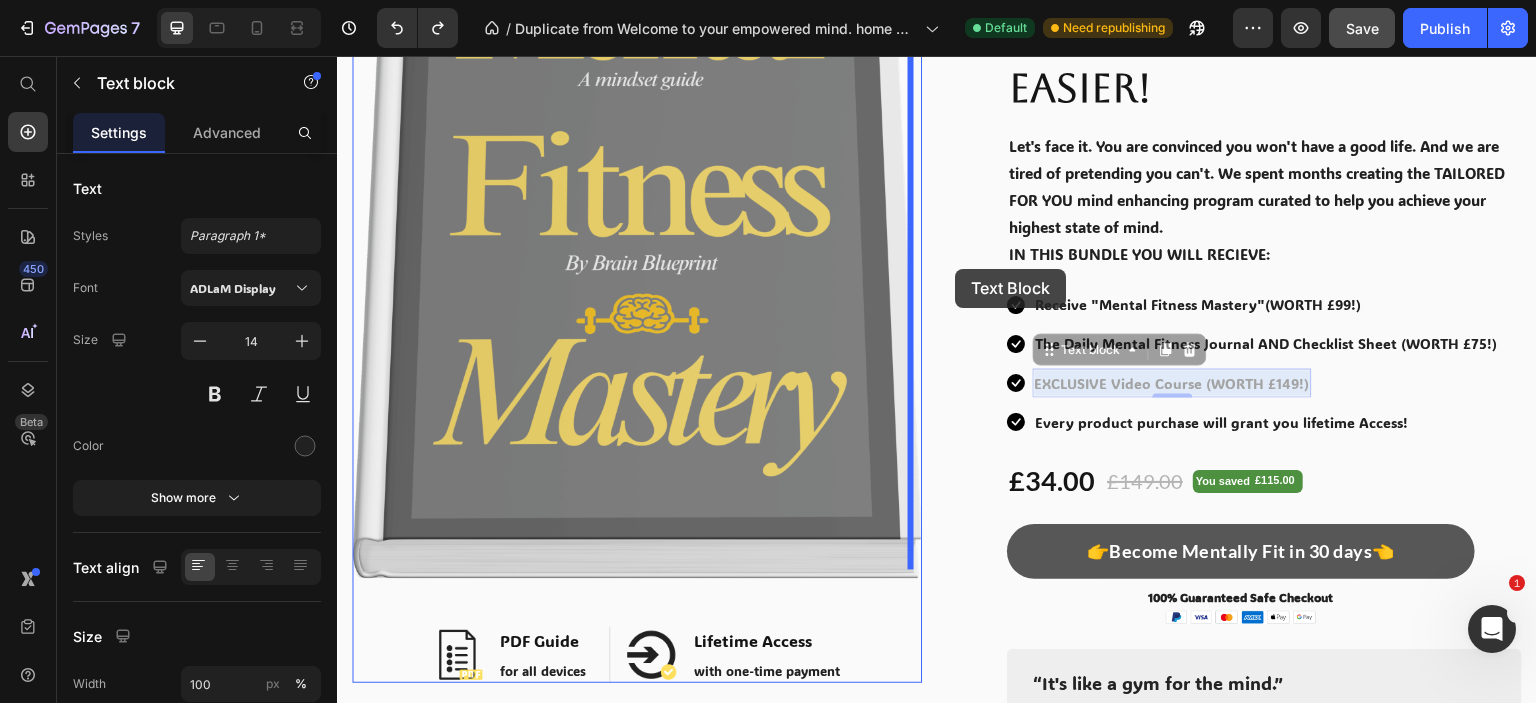 click at bounding box center [937, 3412] 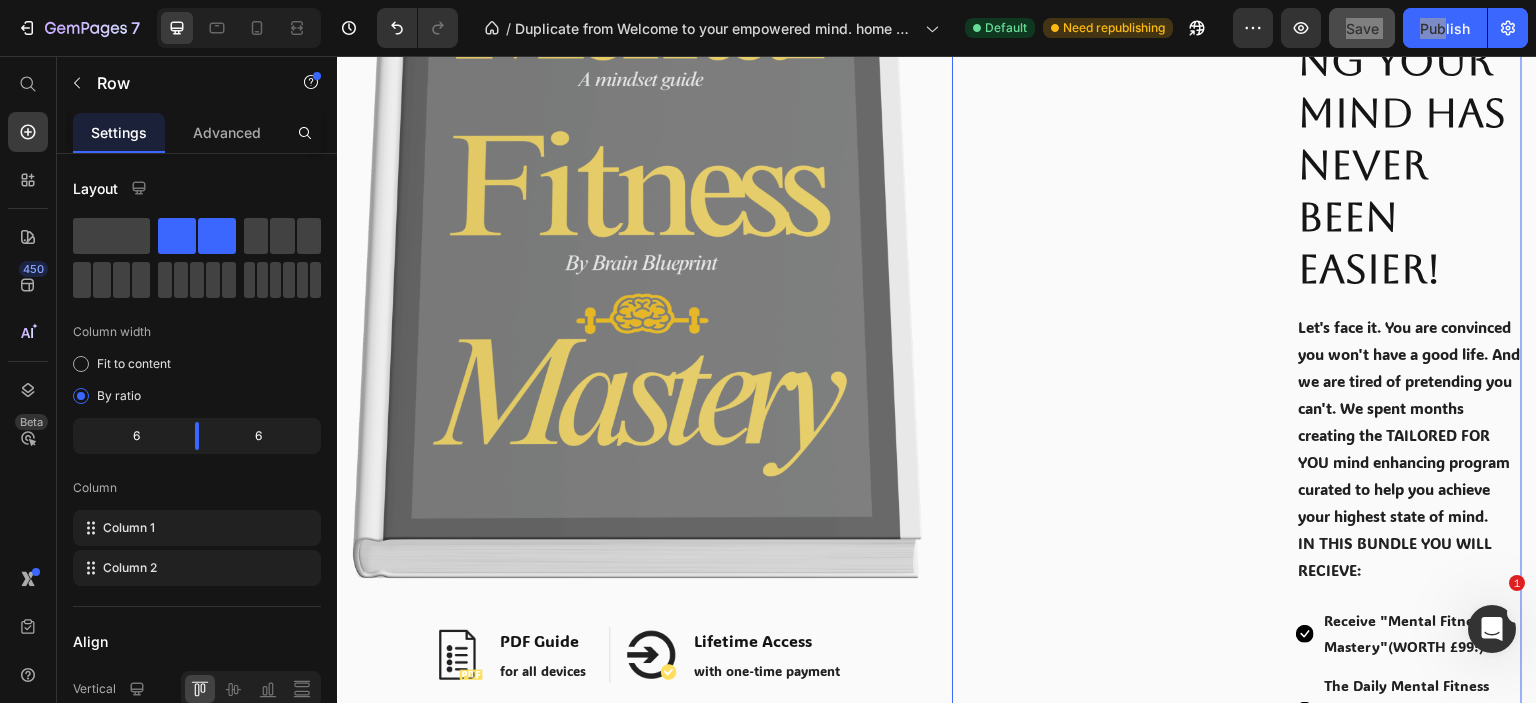 click on "EXCLUSIVE Video Course (WORTH £149!) Text block" at bounding box center [1092, 634] 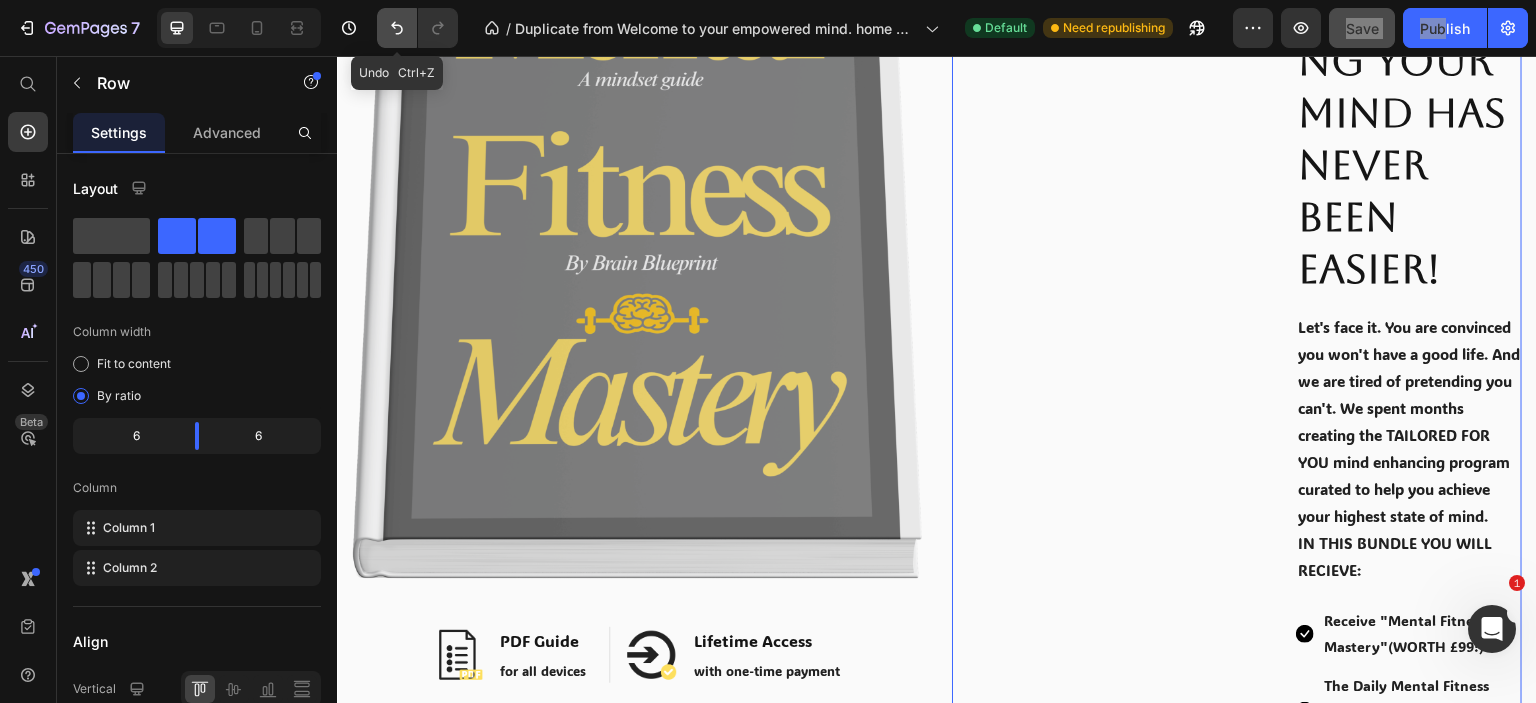 click 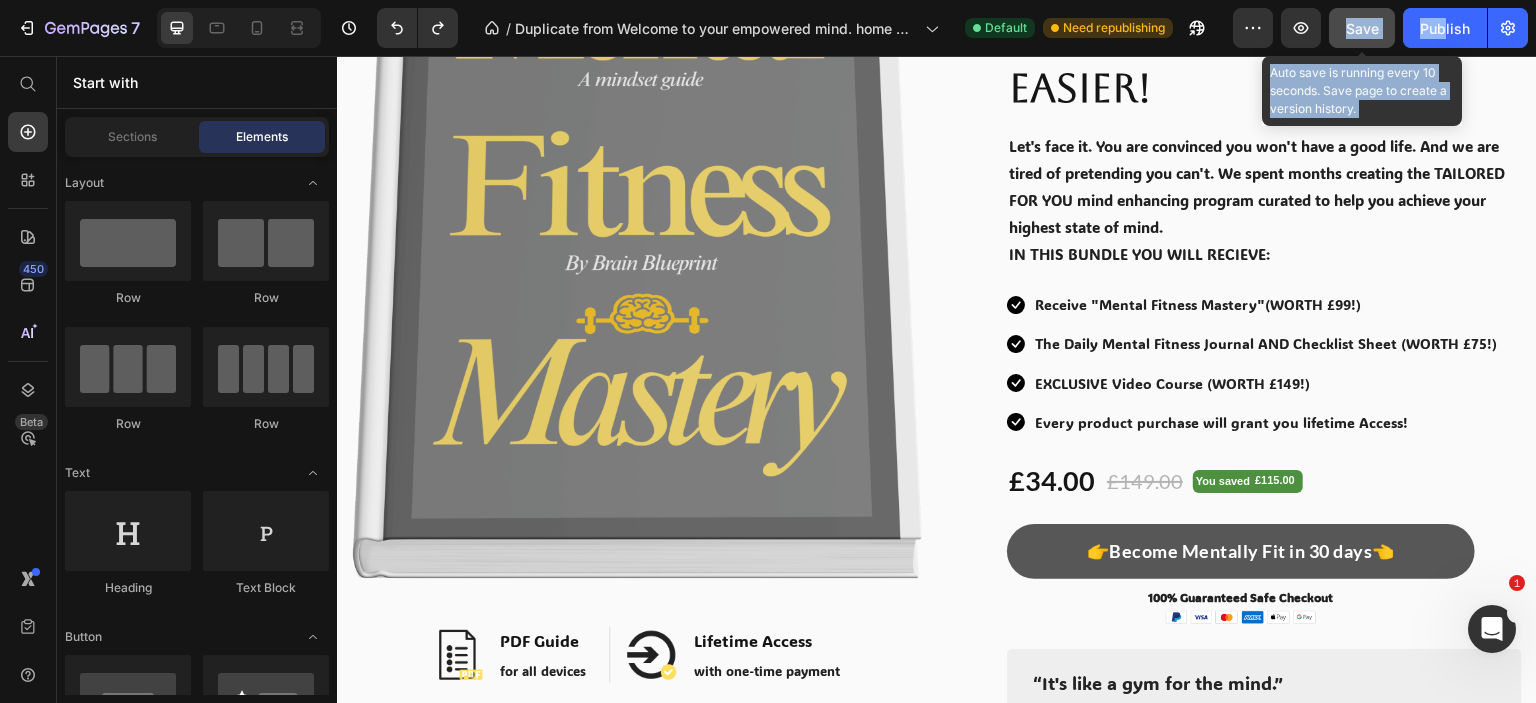 click on "Save" at bounding box center [1362, 28] 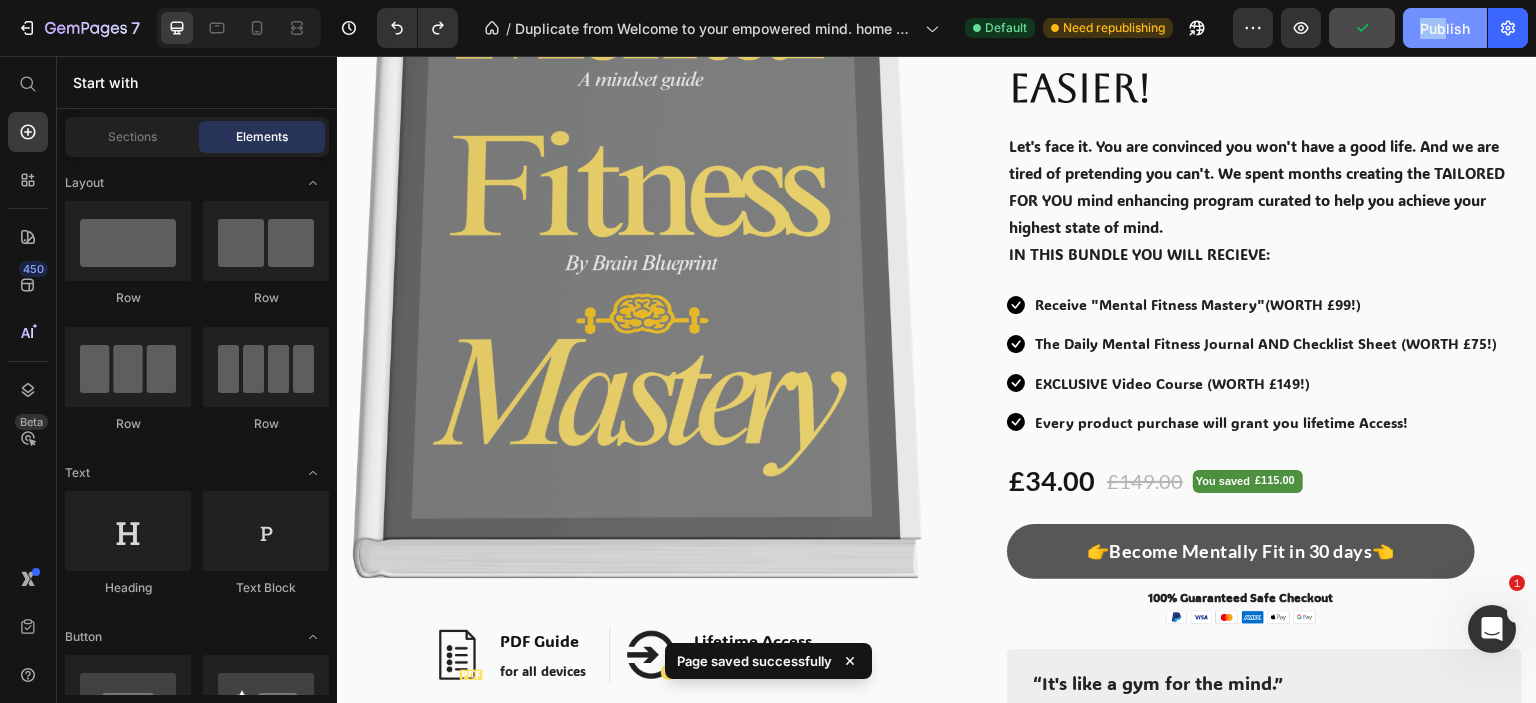 click on "Publish" 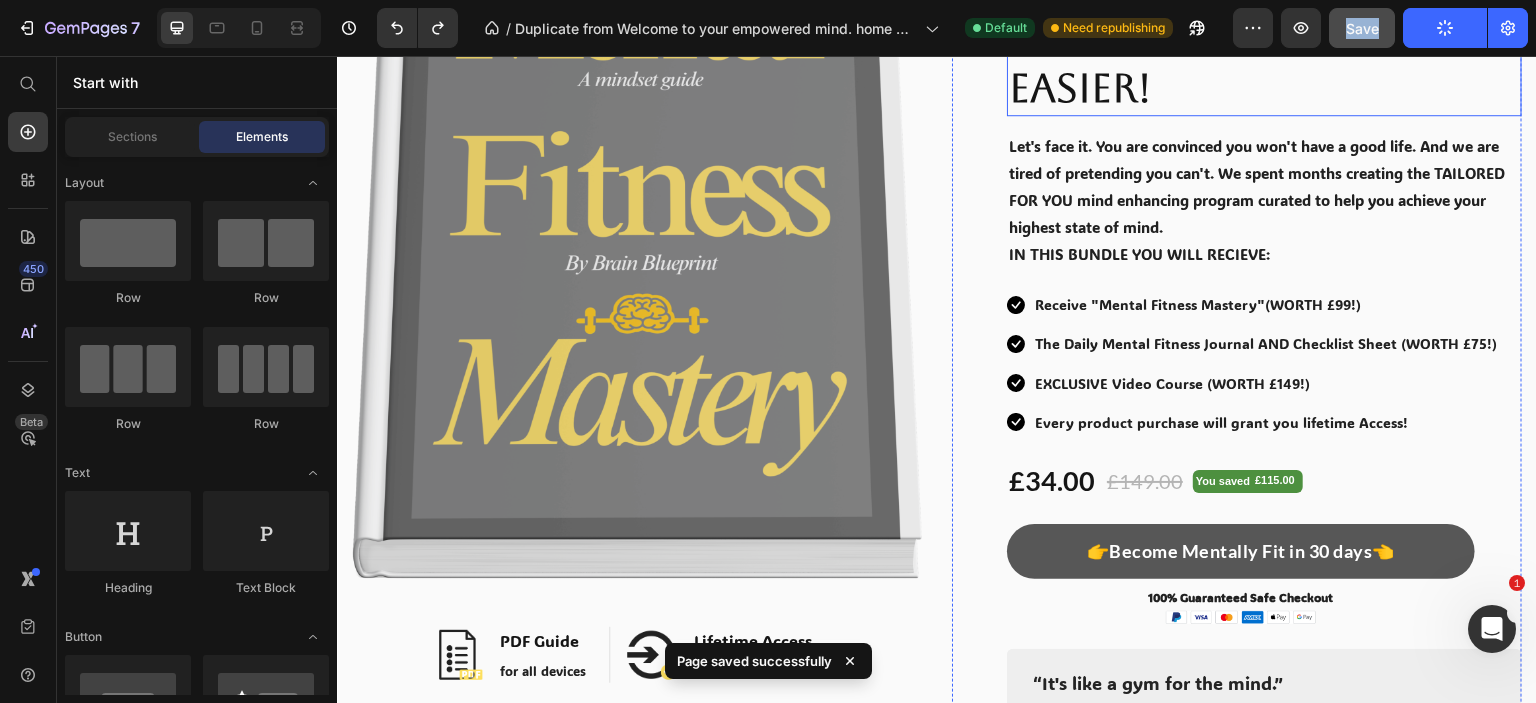 scroll, scrollTop: 0, scrollLeft: 0, axis: both 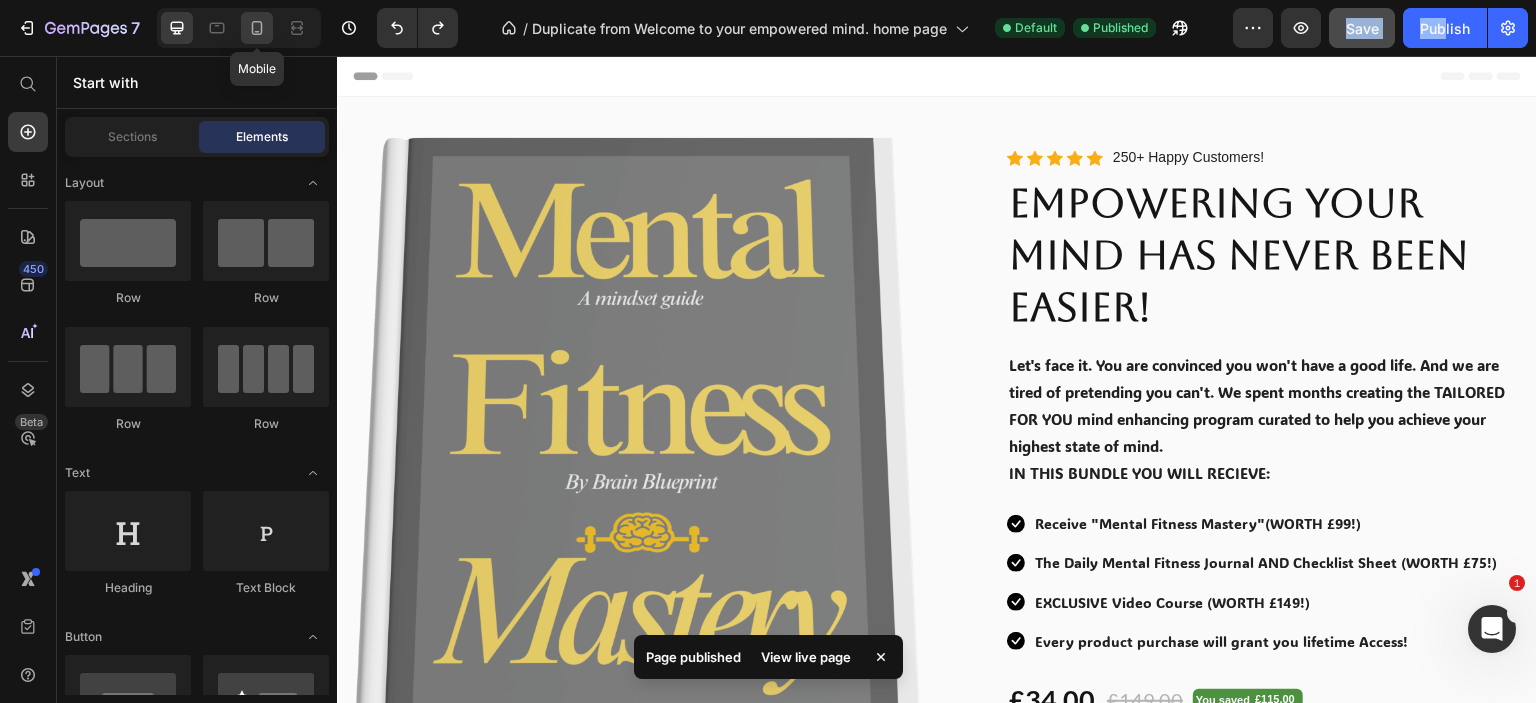click 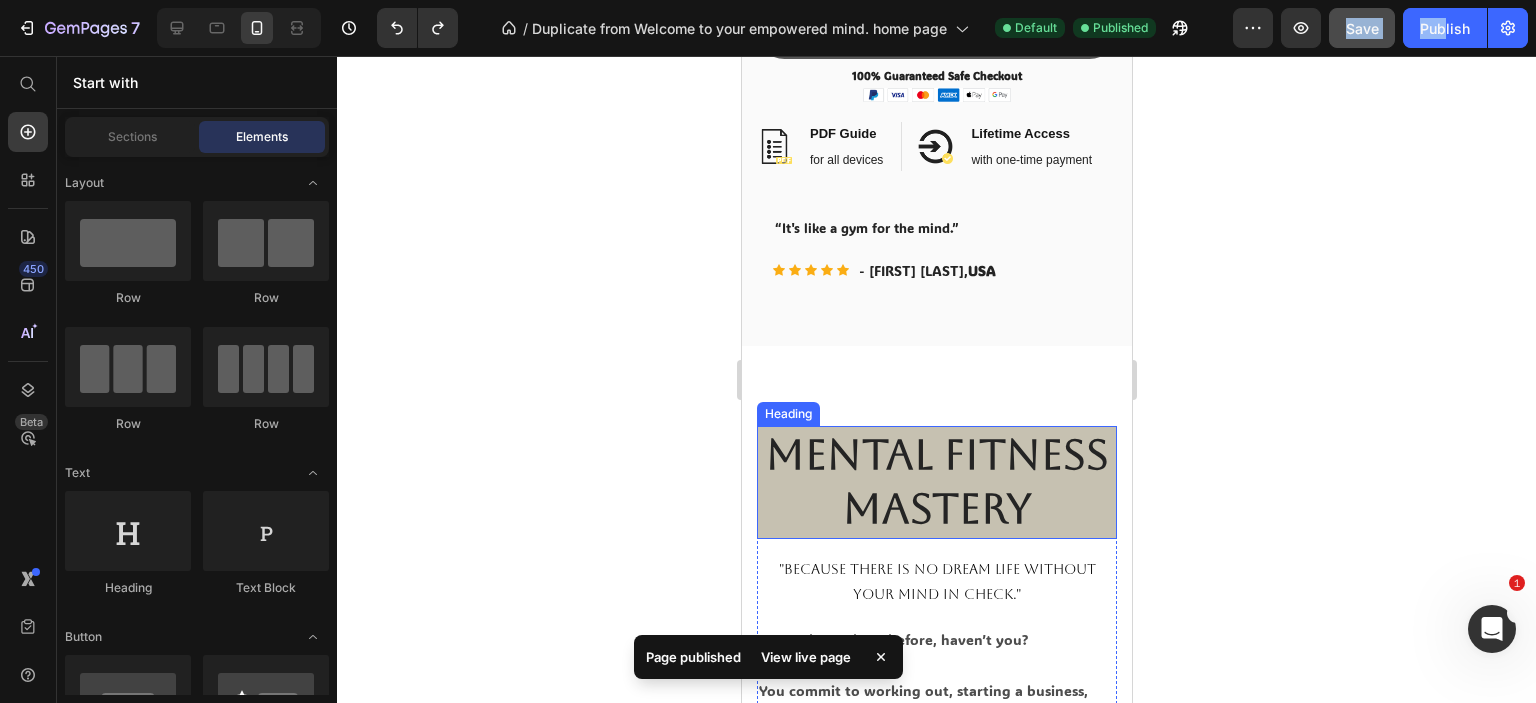 scroll, scrollTop: 1600, scrollLeft: 0, axis: vertical 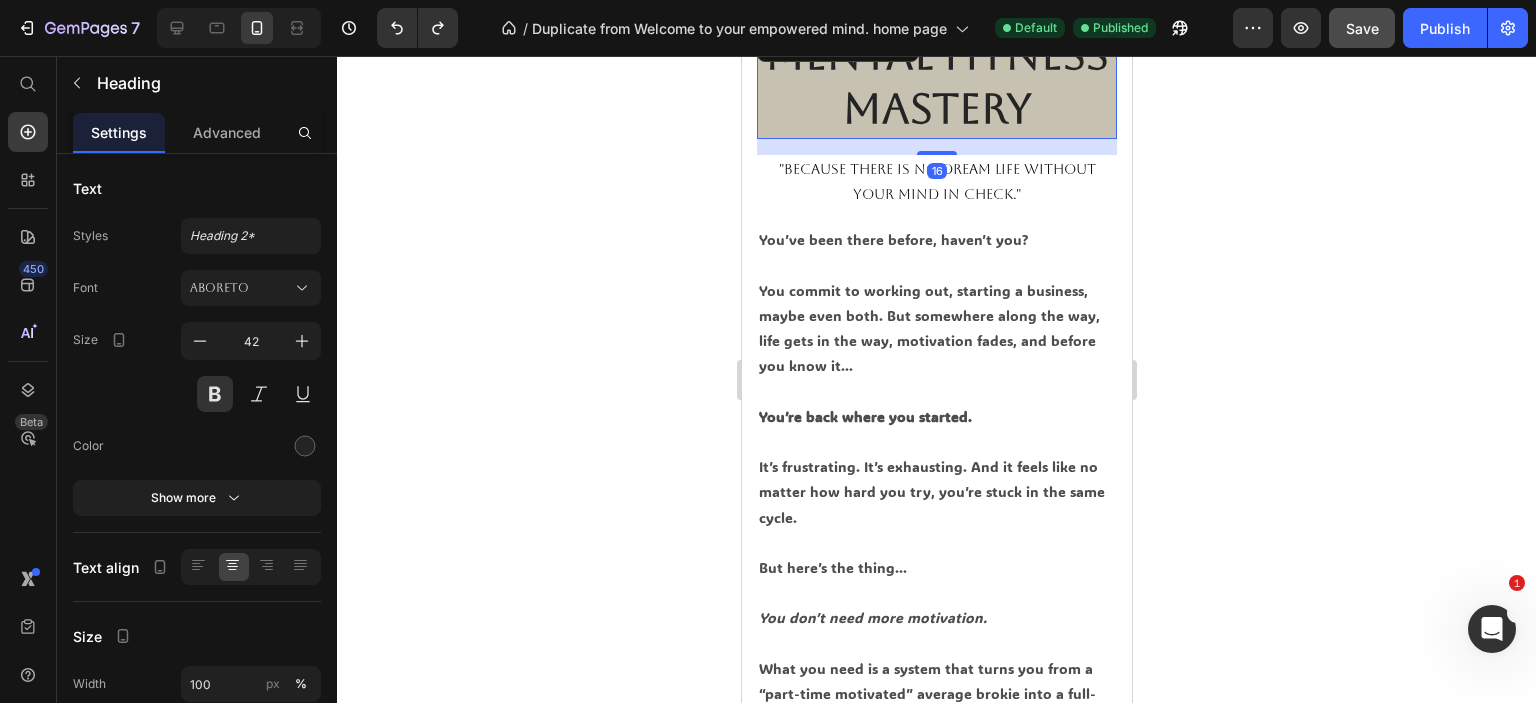 click 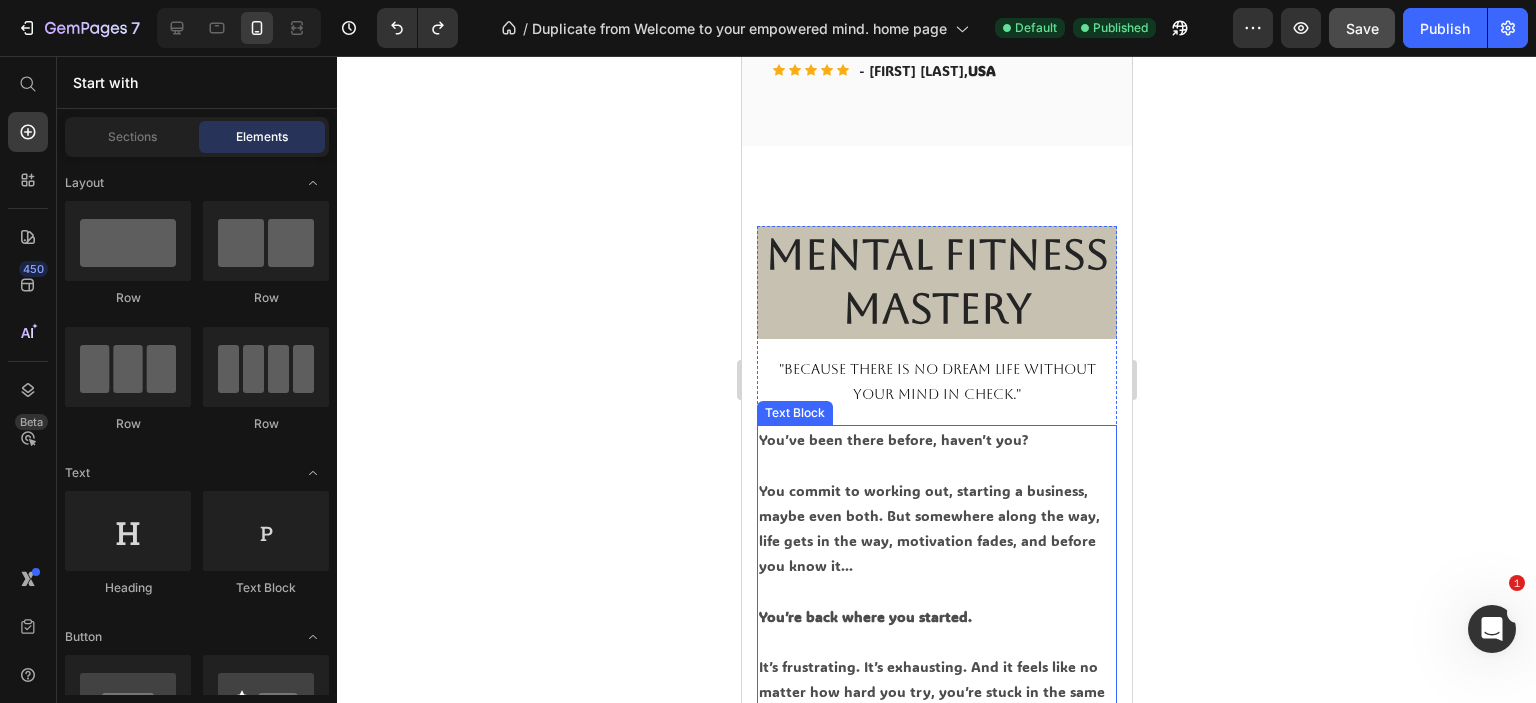 scroll, scrollTop: 1600, scrollLeft: 0, axis: vertical 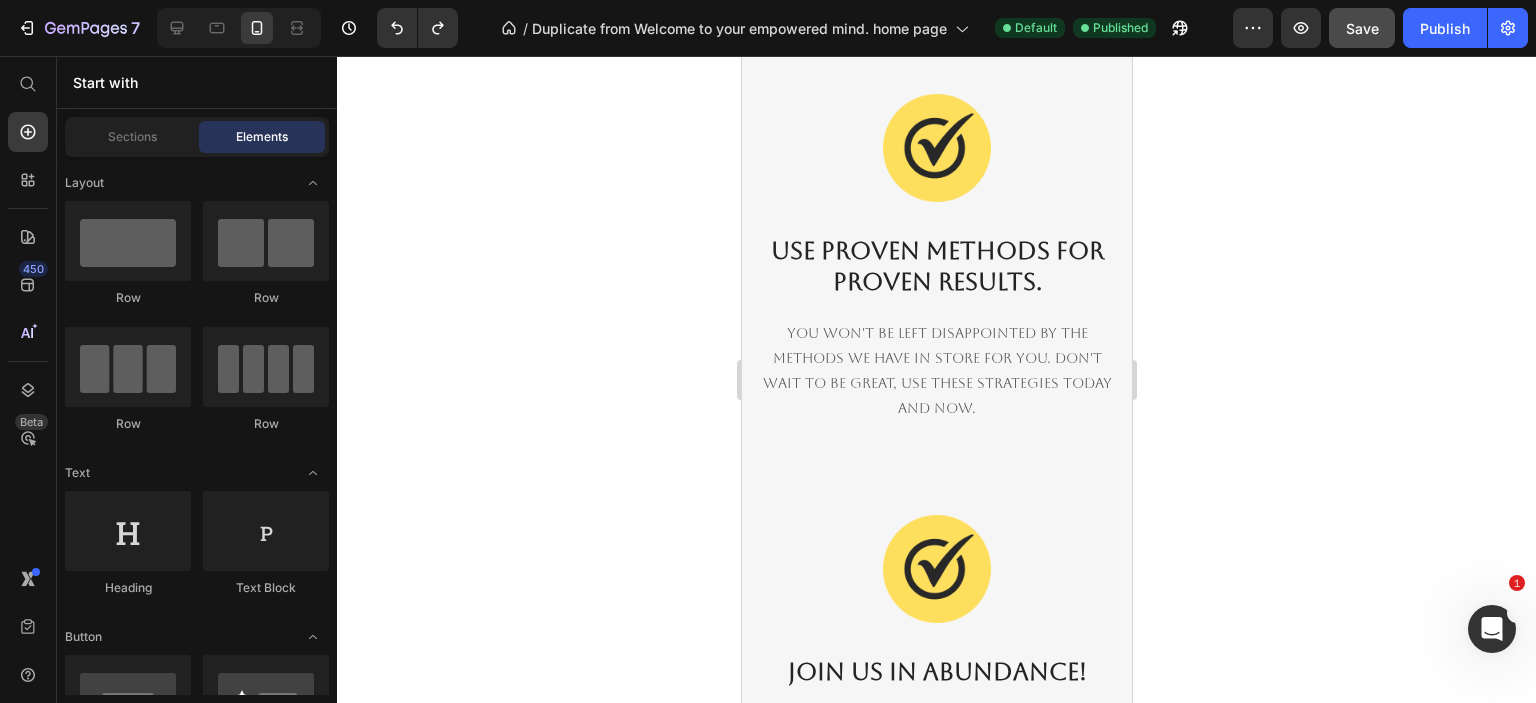 click on "What benefits will The Program bring? Heading Let's see it together! 👇 Text block Row Row Image The EASIEST way to access FREEDOM. Heading With our product being digital, you can pick it up on any device, giving you freedom to learn ANYWHERE. Text block Row Recieve it INSTANTLY. Heading With this, you won't find time to procrastinate. You can start NOW. Text block Image Row Image Use proven methods for proven results. Heading You won't be left disappointed by the methods we have in store for you. Don't wait to be great, use these strategies today and now. Text block Row Join us in abundance! Heading We want to hear your stories of self improvement, so be sure to leave a review and join the movement. Text block Image Row Image Don't settle for mediocrity Heading Use the high end guide we created, to create your own high end life. Text block Row We want YOU! Heading Text block Image Row" at bounding box center (936, 509) 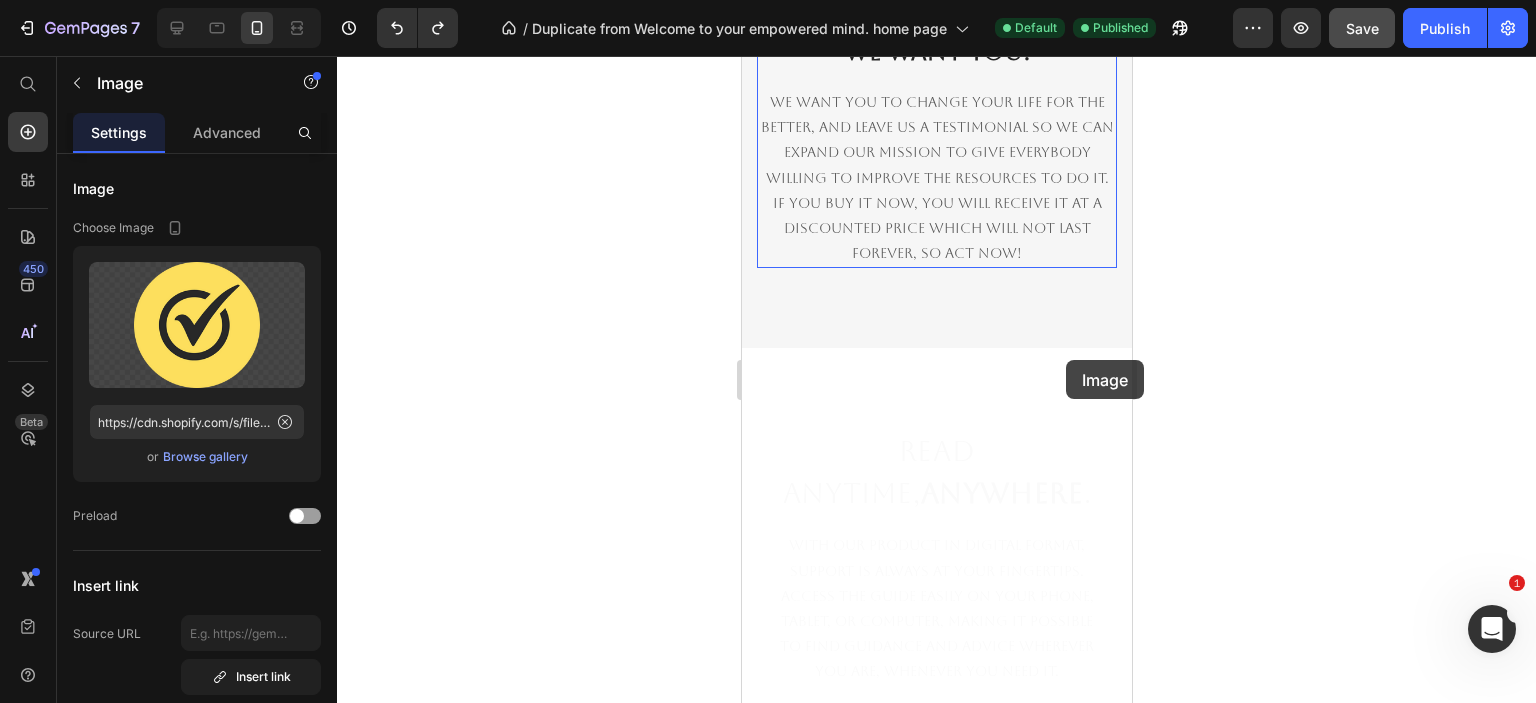 scroll, scrollTop: 7215, scrollLeft: 0, axis: vertical 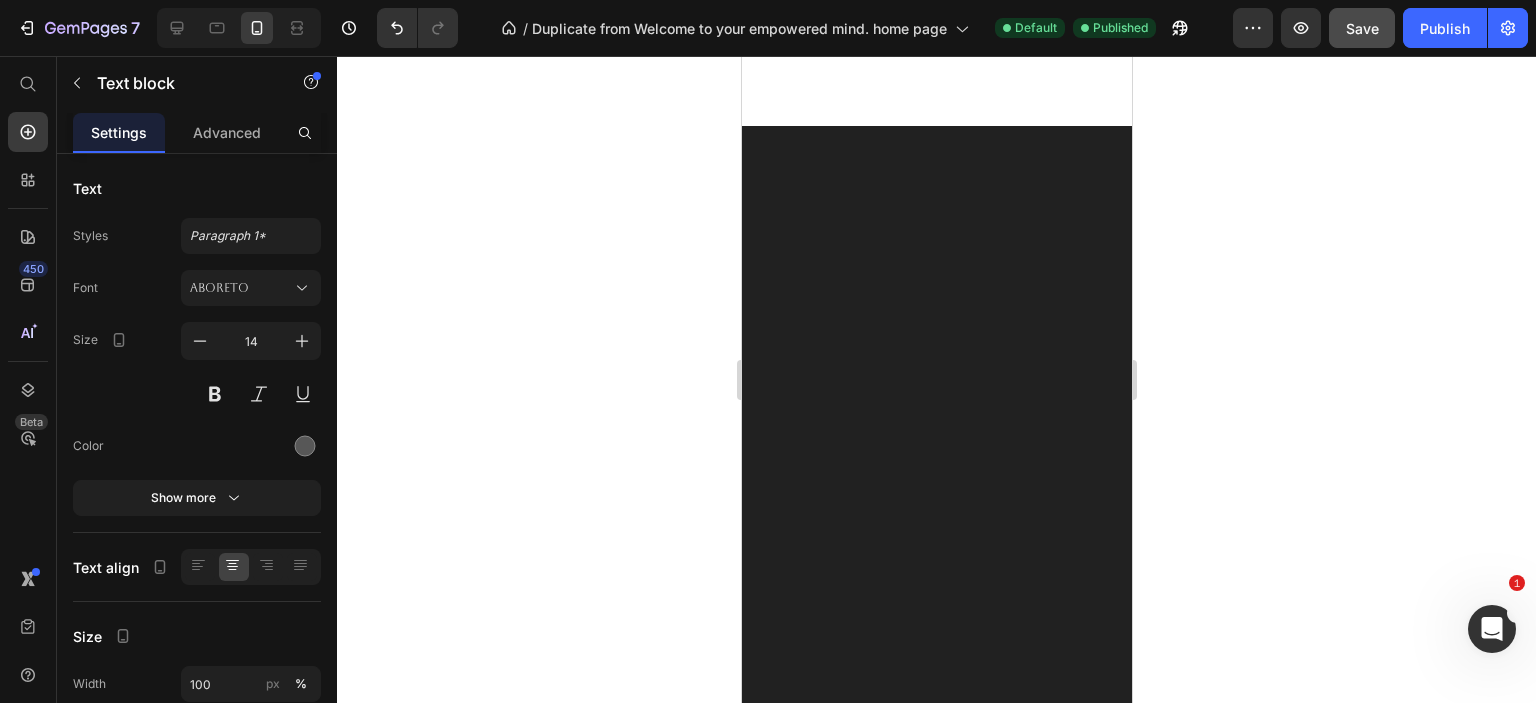 drag, startPoint x: 1393, startPoint y: 277, endPoint x: 1440, endPoint y: 246, distance: 56.302753 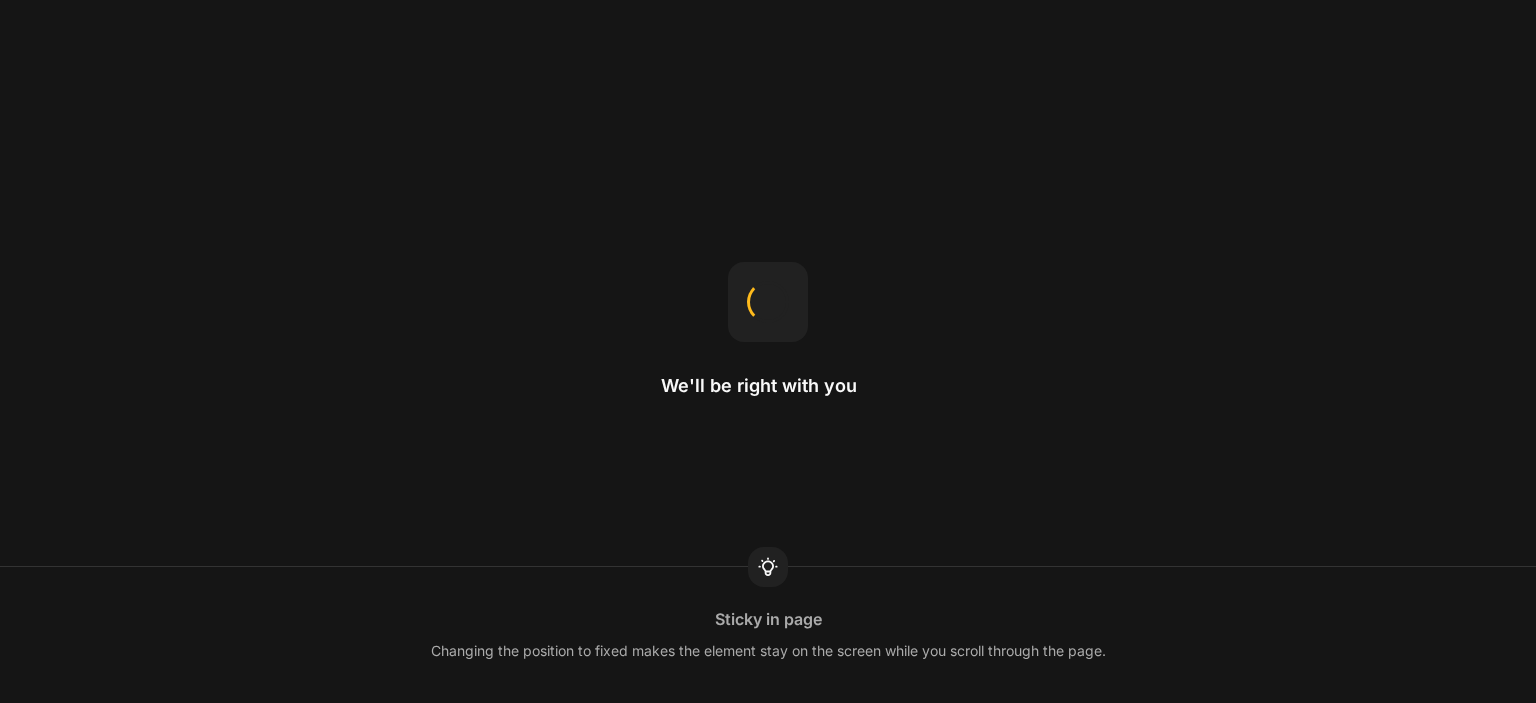 scroll, scrollTop: 0, scrollLeft: 0, axis: both 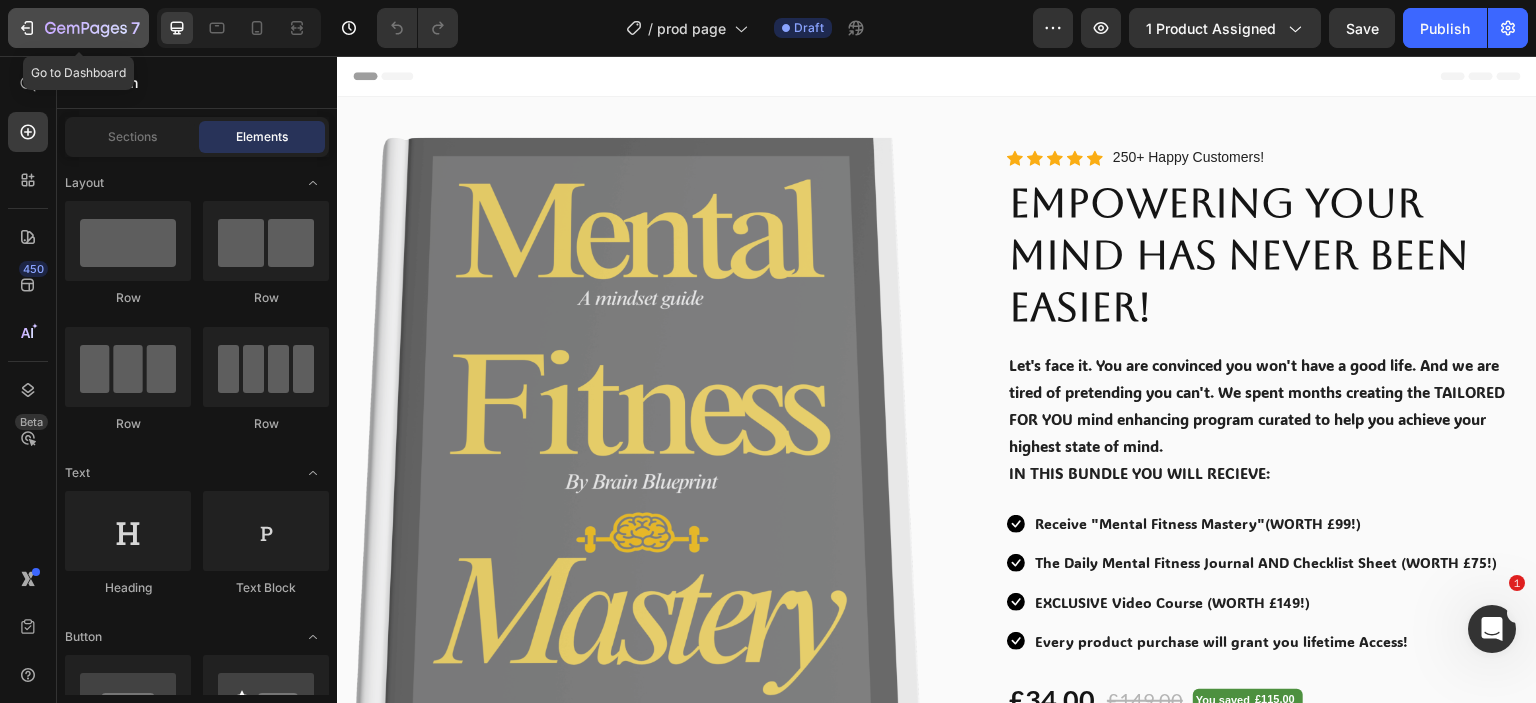 click on "7" at bounding box center (78, 28) 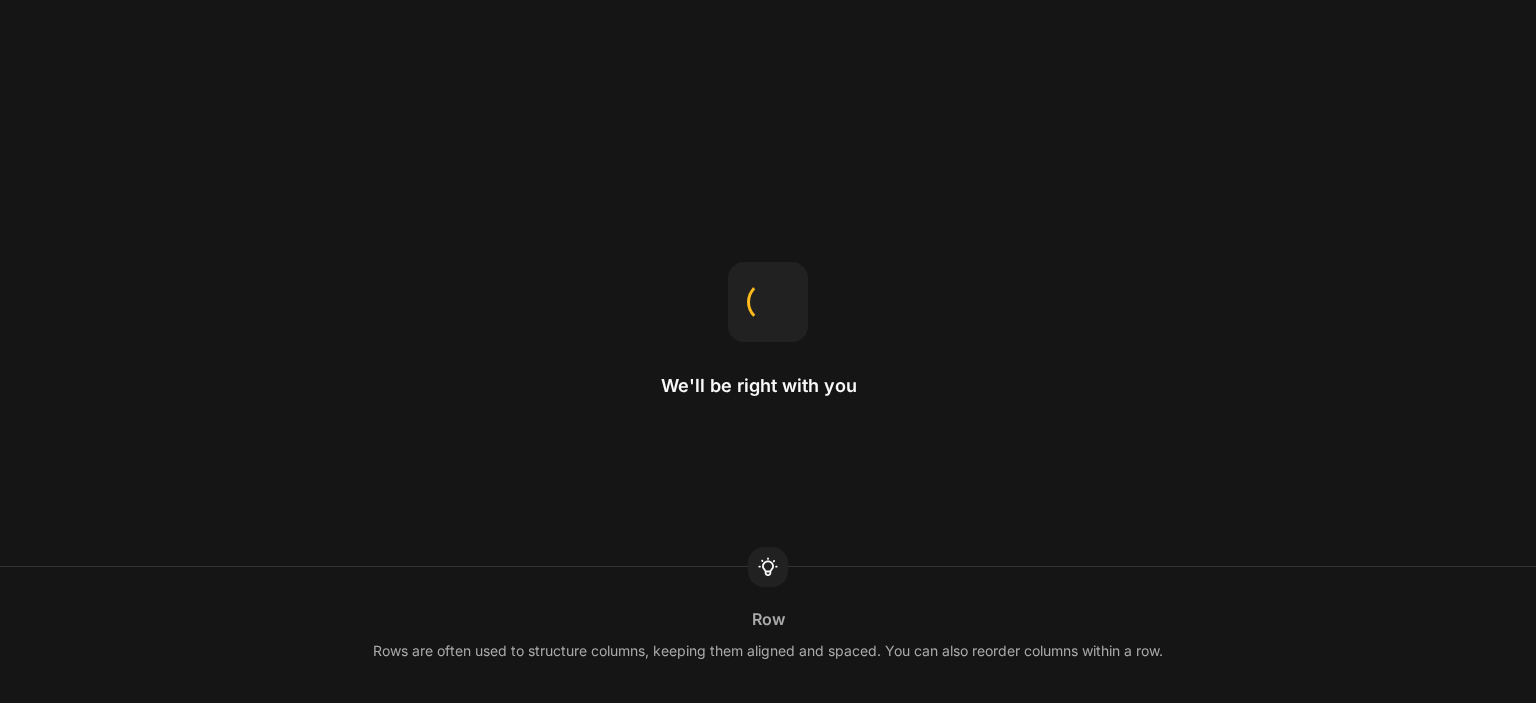 scroll, scrollTop: 0, scrollLeft: 0, axis: both 